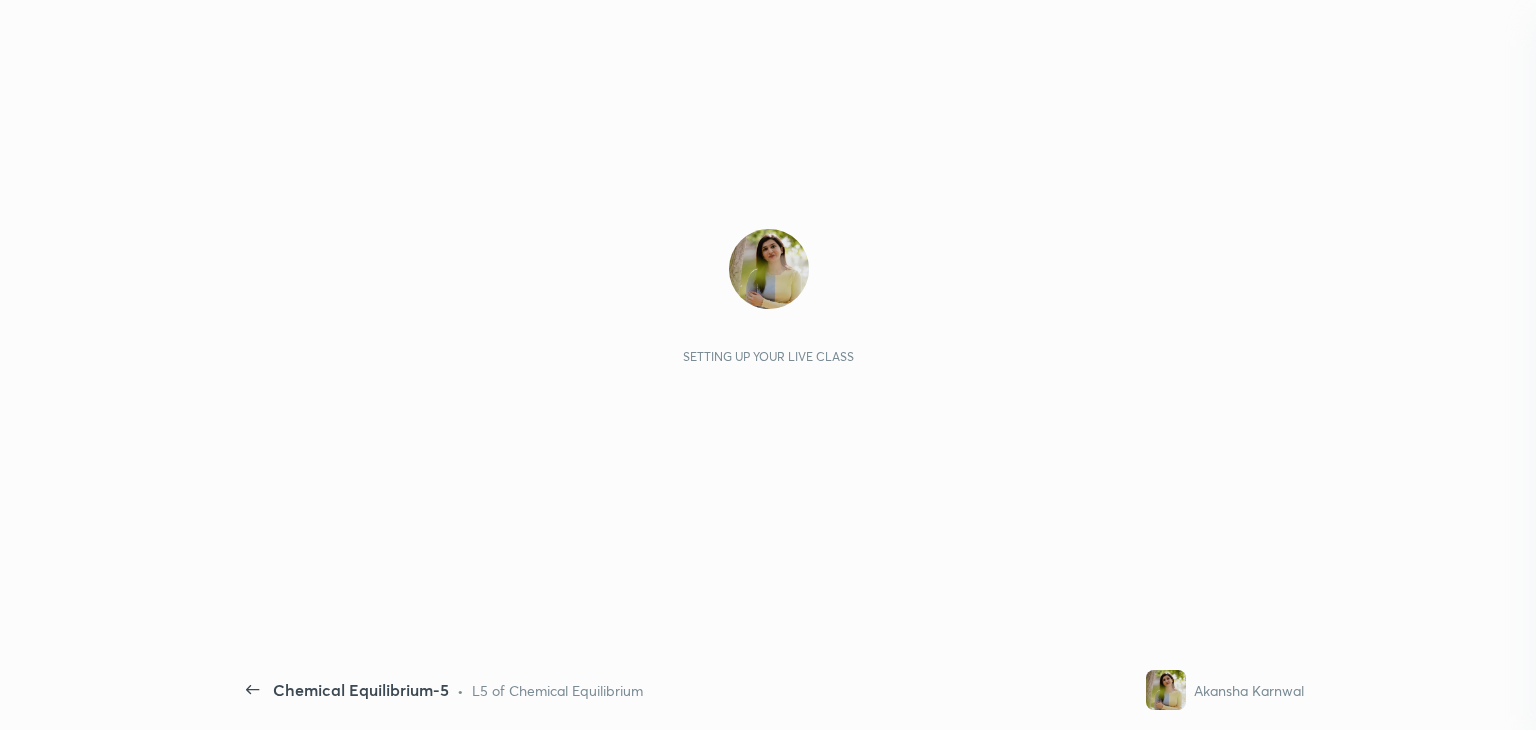 scroll, scrollTop: 0, scrollLeft: 0, axis: both 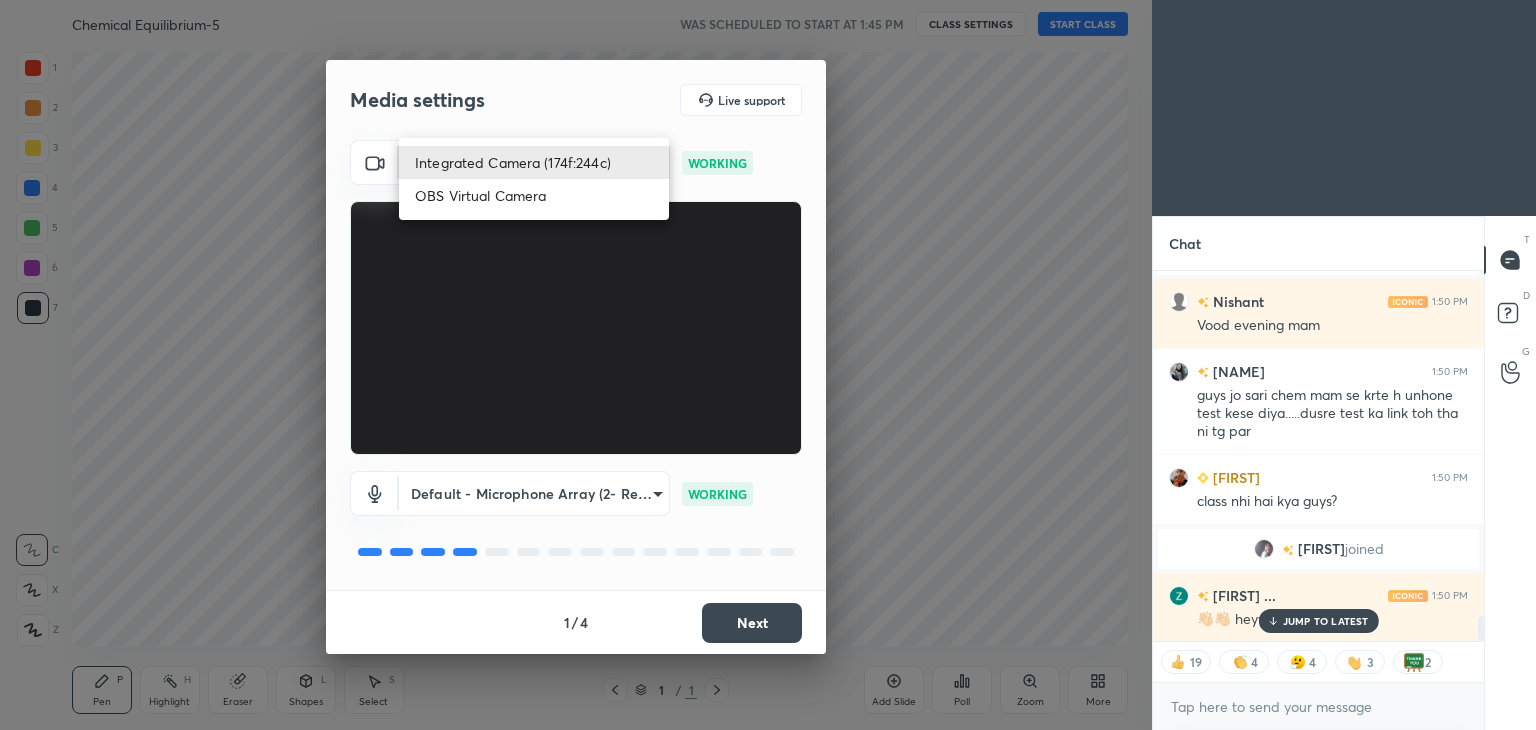click on "1 2 3 4 5 6 7 C X Z C X Z E E Erase all   H H Chemical Equilibrium-5 WAS SCHEDULED TO START AT  1:45 PM CLASS SETTINGS START CLASS Setting up your live class Back Chemical Equilibrium-5 • L5 of Chemical Equilibrium Akansha Karnwal Pen P Highlight H Eraser Shapes L Select S 1 / 1 Add Slide Poll Zoom More Chat Diksha 1:50 PM Mam Sariya 1:50 PM oh yaay mam aagyi paritosh 1:50 PM good afternoon mam Surya  joined Khushi 1:50 PM Good morning mam Abhishek 1:50 PM Mam
Teri galliya 😴🎶 Sheeba 1:50 PM Hello Himanshu, LOVE, Kuber  joined ayush 1:50 PM Test syllabus bta do yrr koi 10 aug Shahesta 1:50 PM goooodddd afterrrnonnnnnn mammmmm roshanyada...  joined Nishant 1:50 PM Vood evening mam Visheshta 1:50 PM guys jo sari chem mam se krte h unhone test kese diya.....dusre test ka link toh tha ni tg par Brajesh 1:50 PM class nhi hai kya guys? Apurba  joined Ummeaiman ... 1:50 PM 👋🏻👋🏻 heyyy mam 🎀🎀🫶🏻🫶🏻🫶🏻 JUMP TO LATEST 19 4 4 3 2 Enable hand raising x" at bounding box center [768, 365] 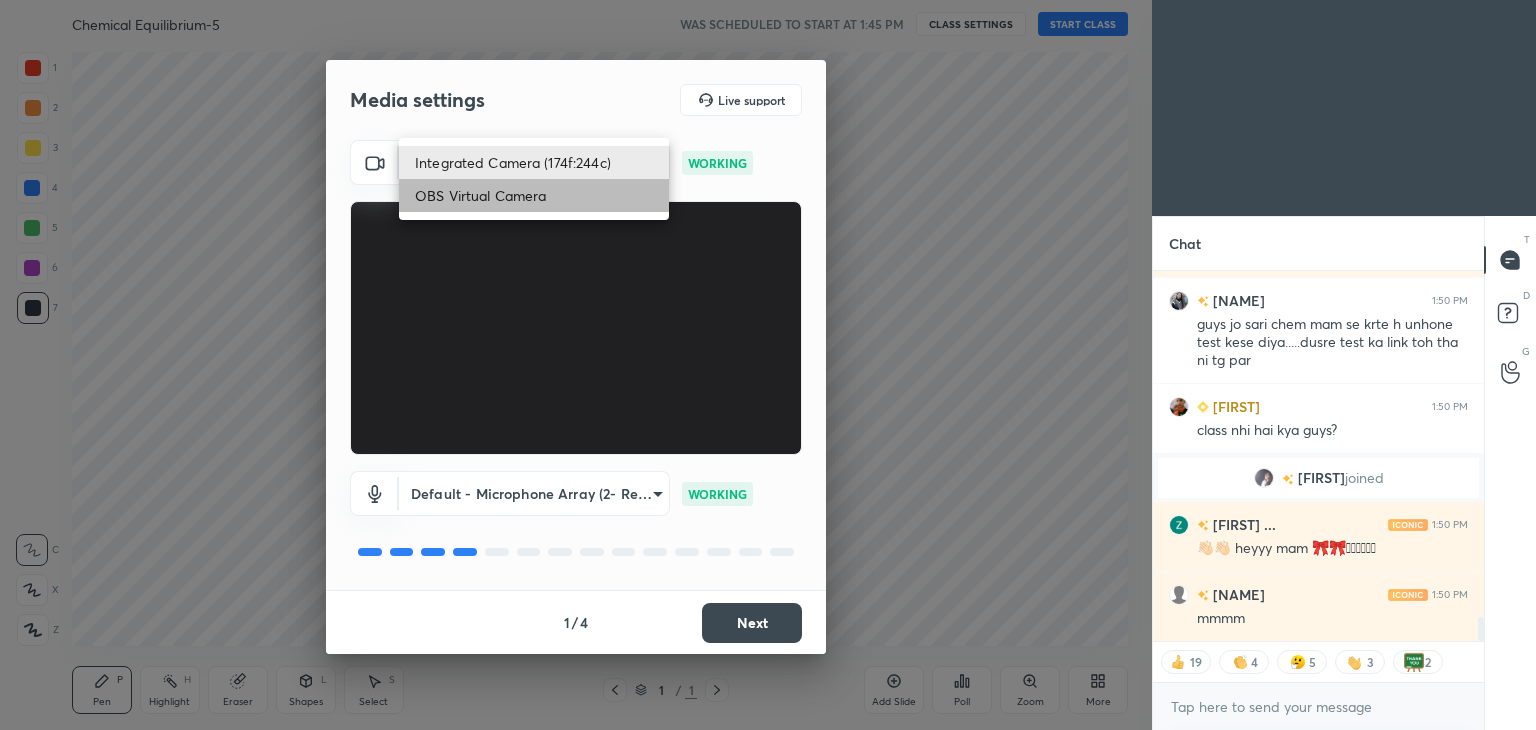click on "OBS Virtual Camera" at bounding box center [534, 195] 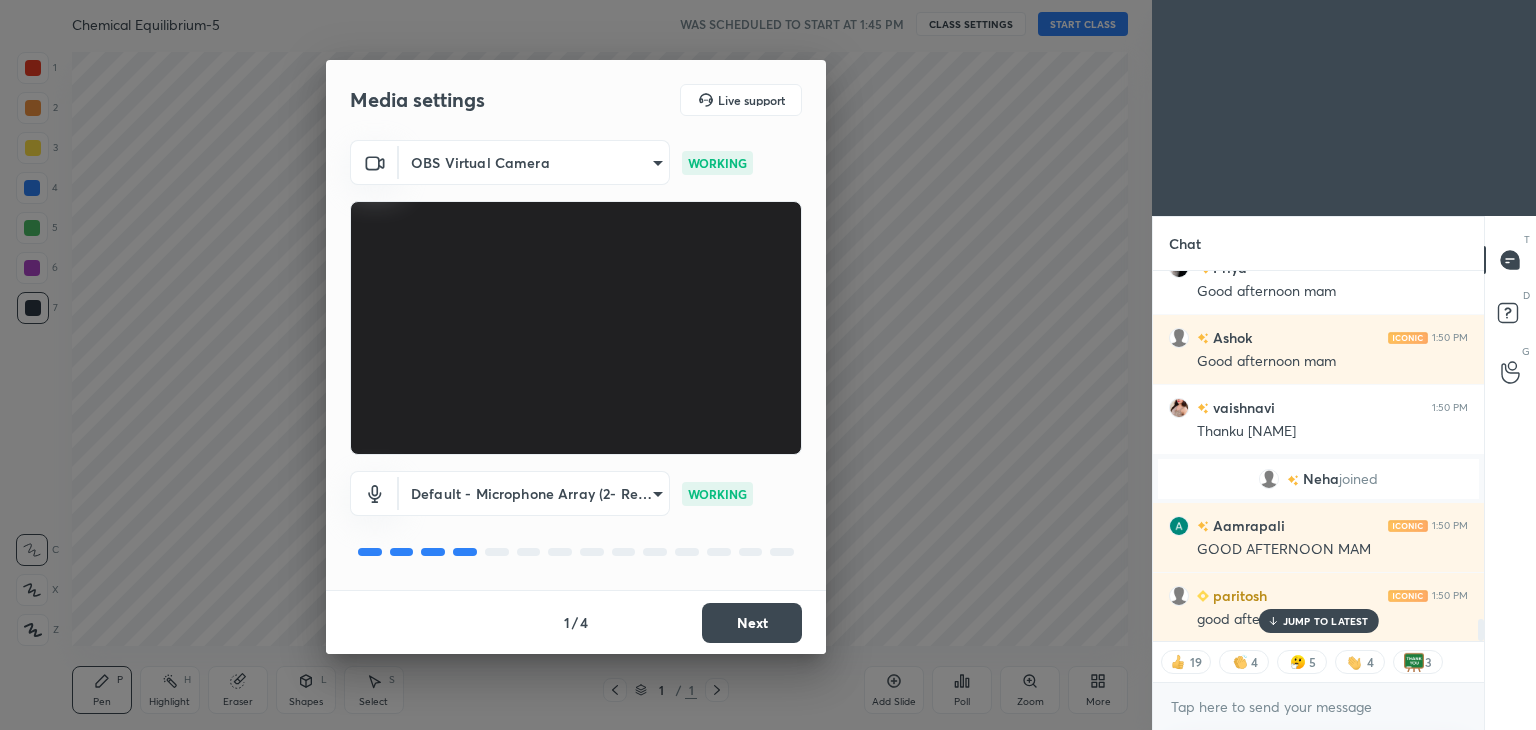 click on "Next" at bounding box center [752, 623] 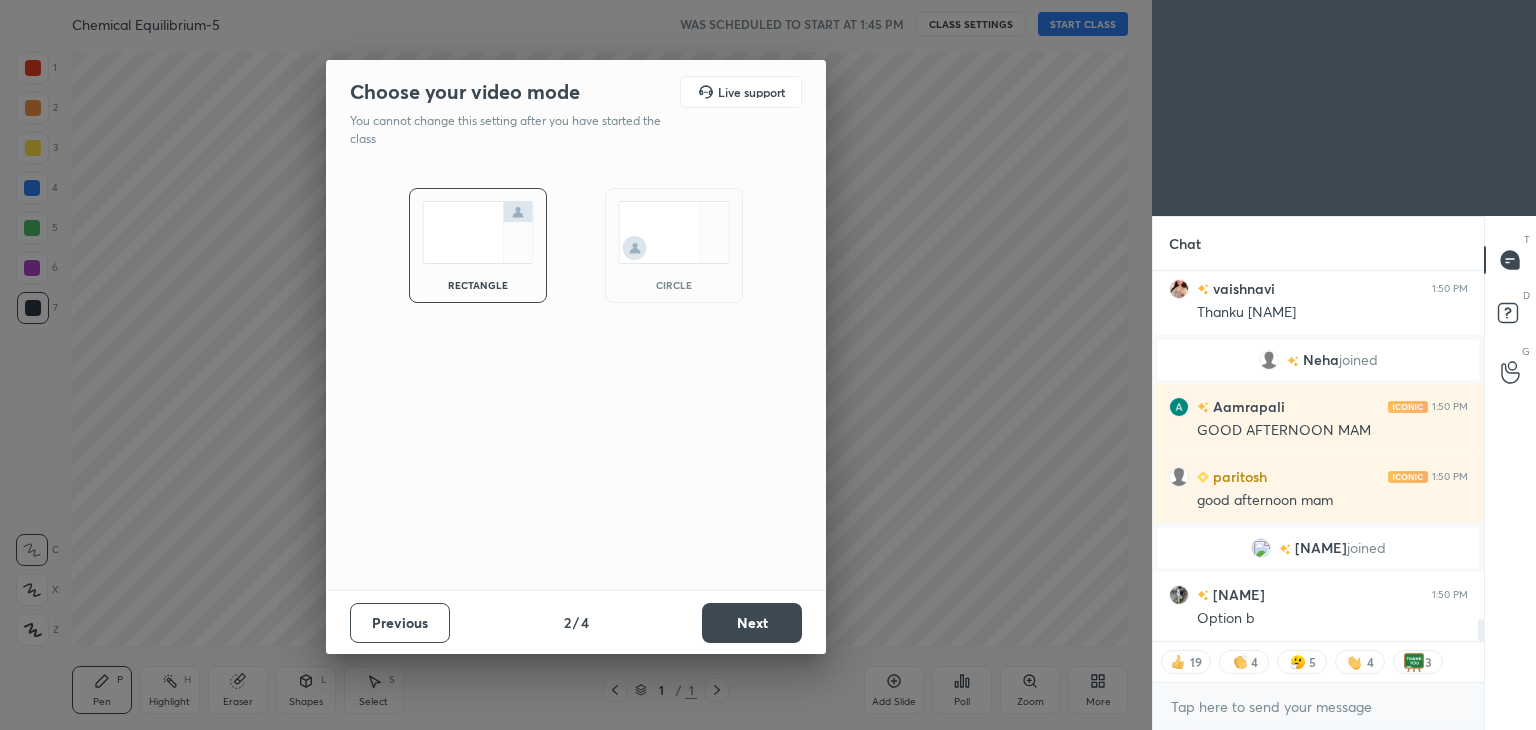 click on "Next" at bounding box center [752, 623] 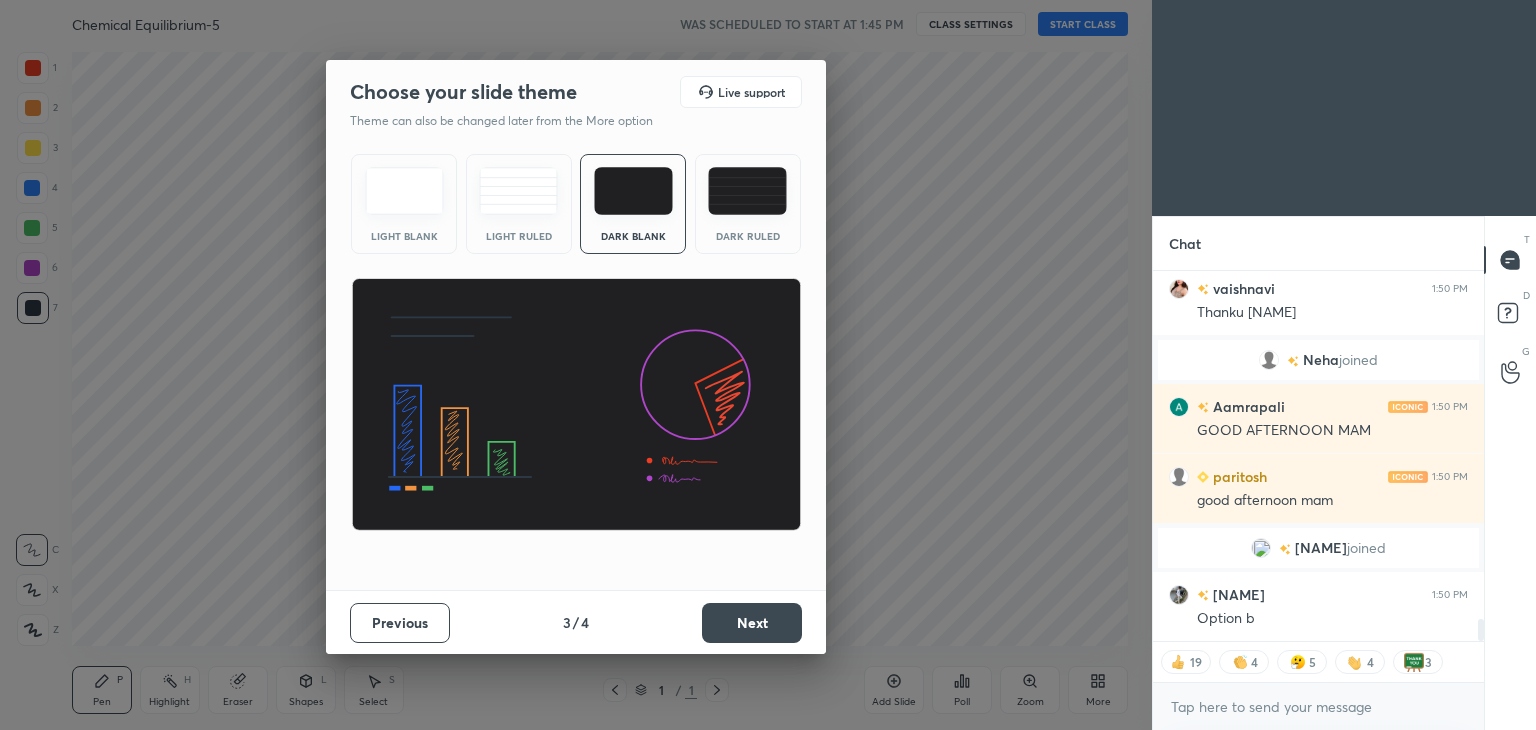 click on "Next" at bounding box center (752, 623) 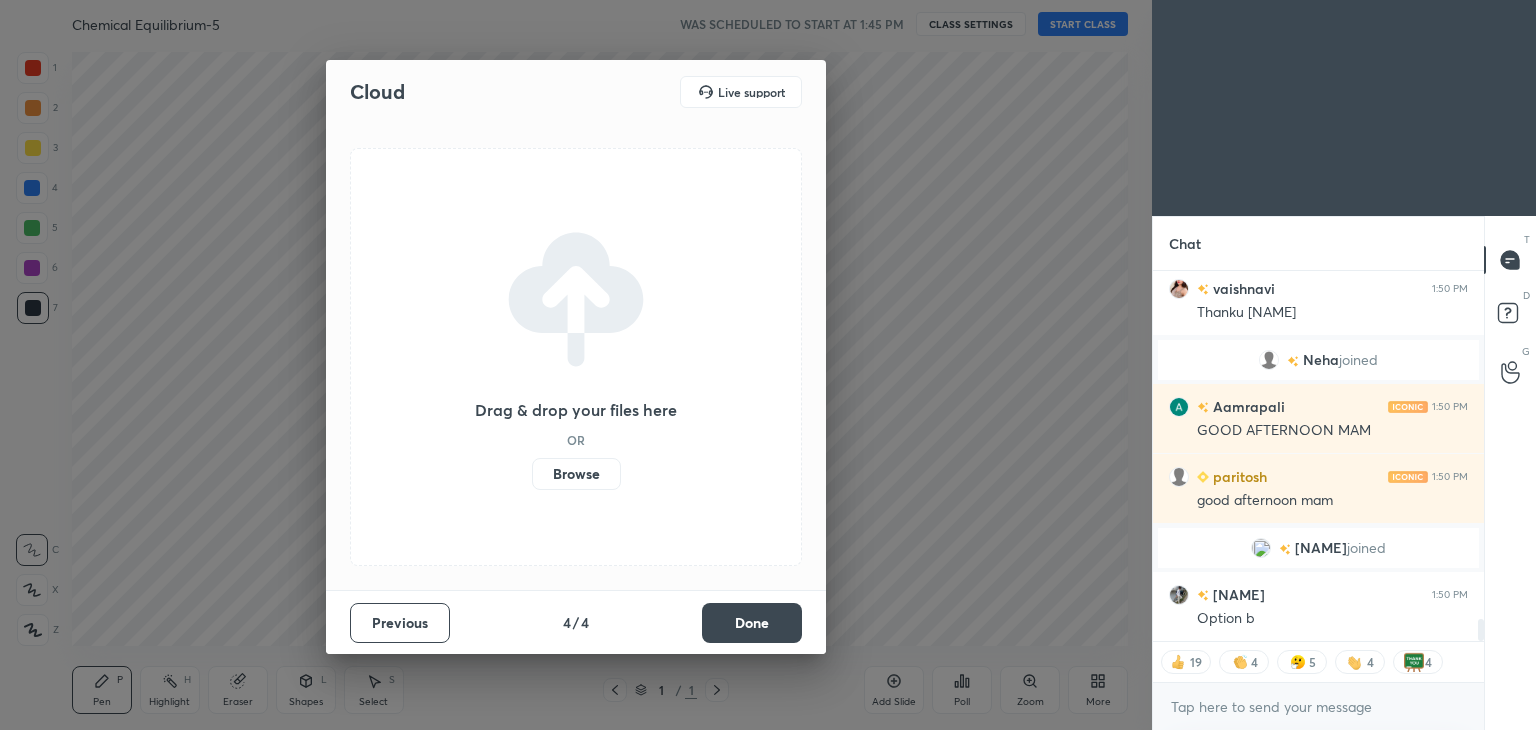 click on "Done" at bounding box center [752, 623] 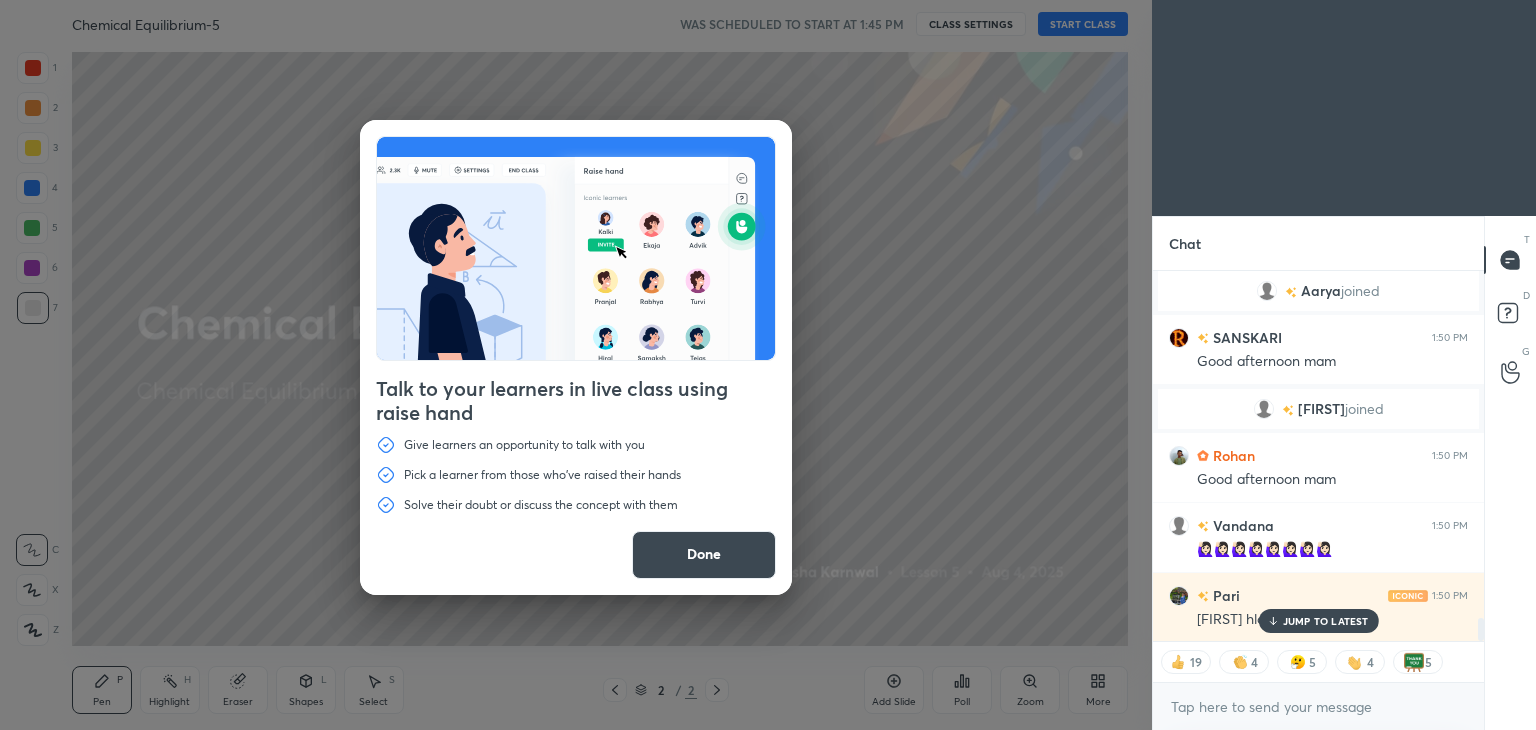 click on "Done" at bounding box center [704, 555] 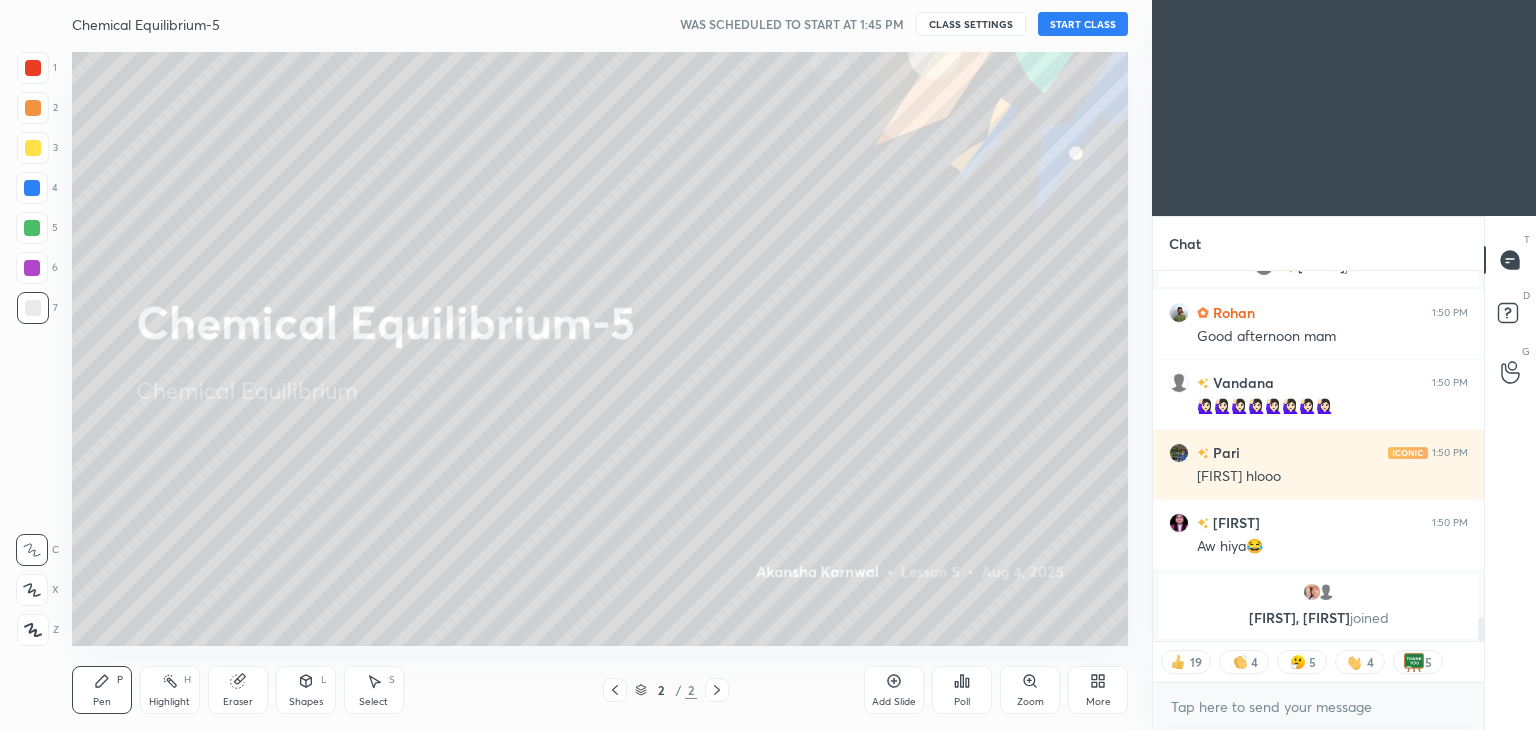 click on "START CLASS" at bounding box center (1083, 24) 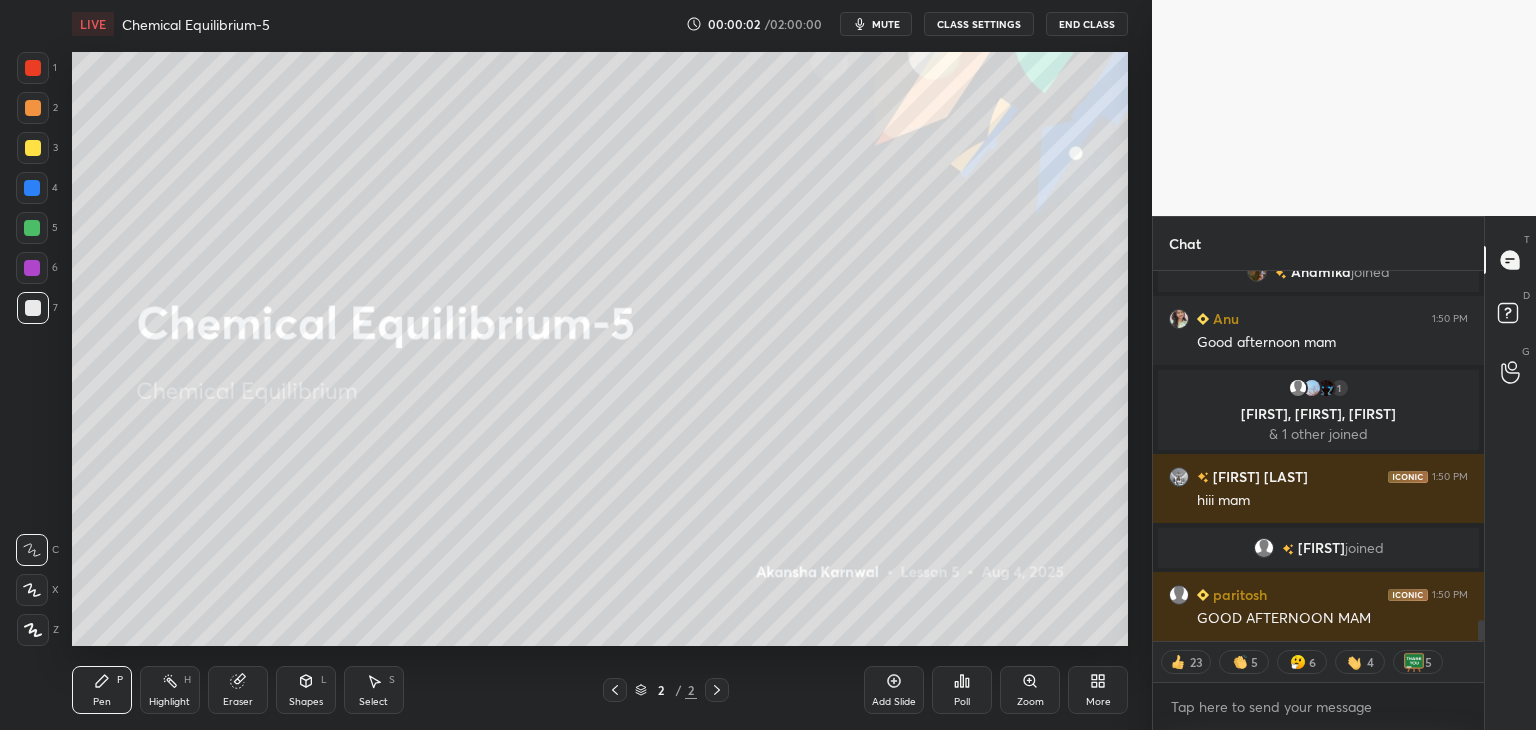 type on "x" 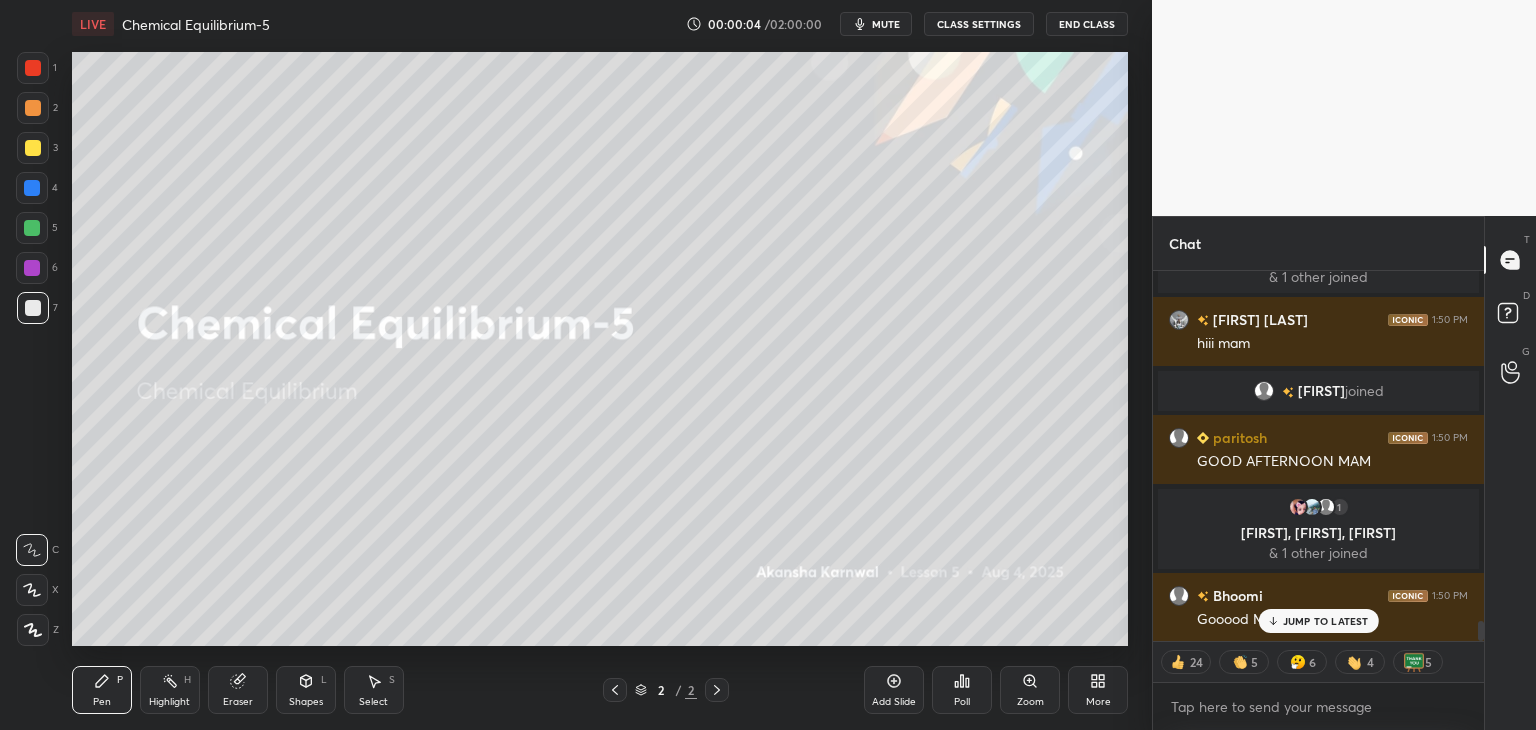 click on "mute" at bounding box center [886, 24] 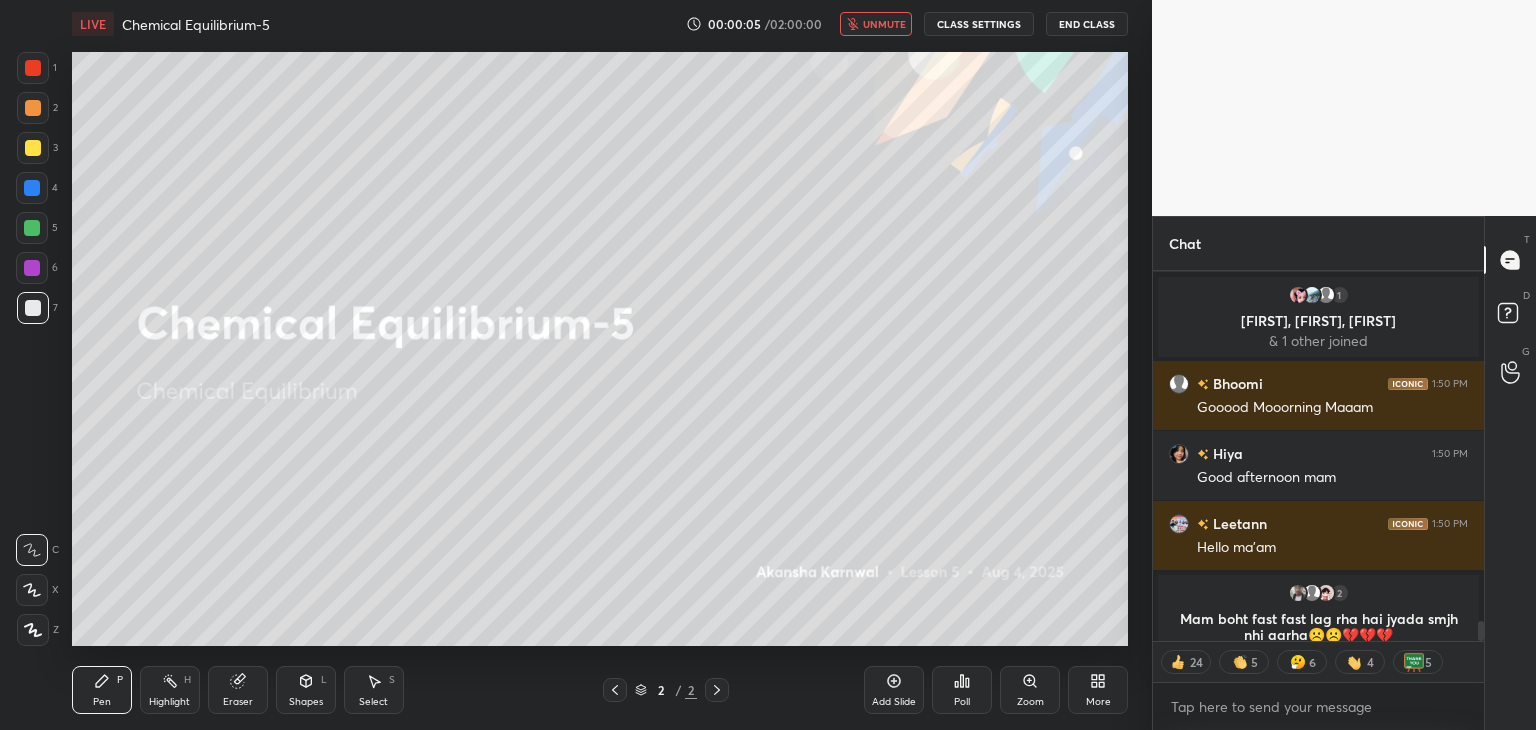 click on "CLASS SETTINGS" at bounding box center [979, 24] 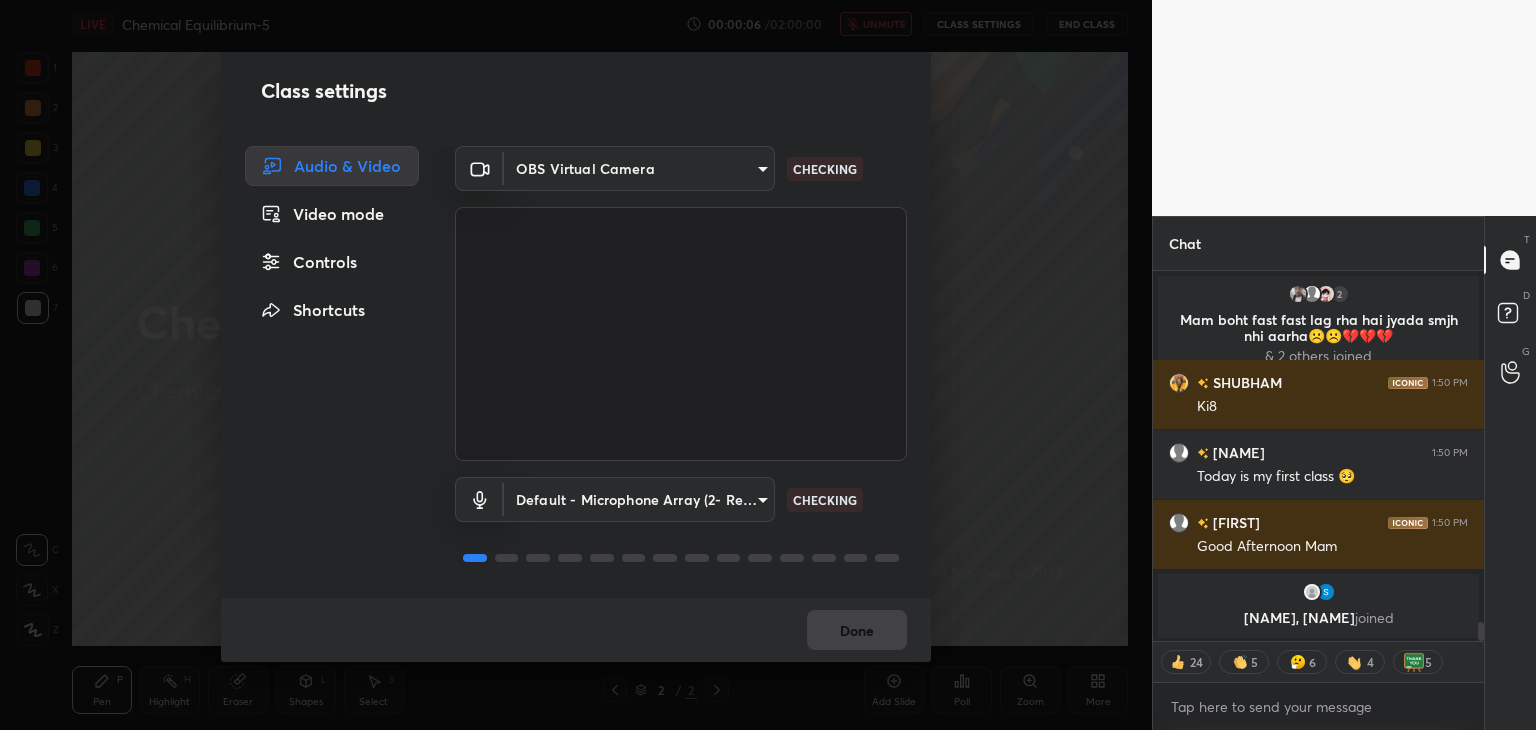 click on "Controls" at bounding box center [332, 262] 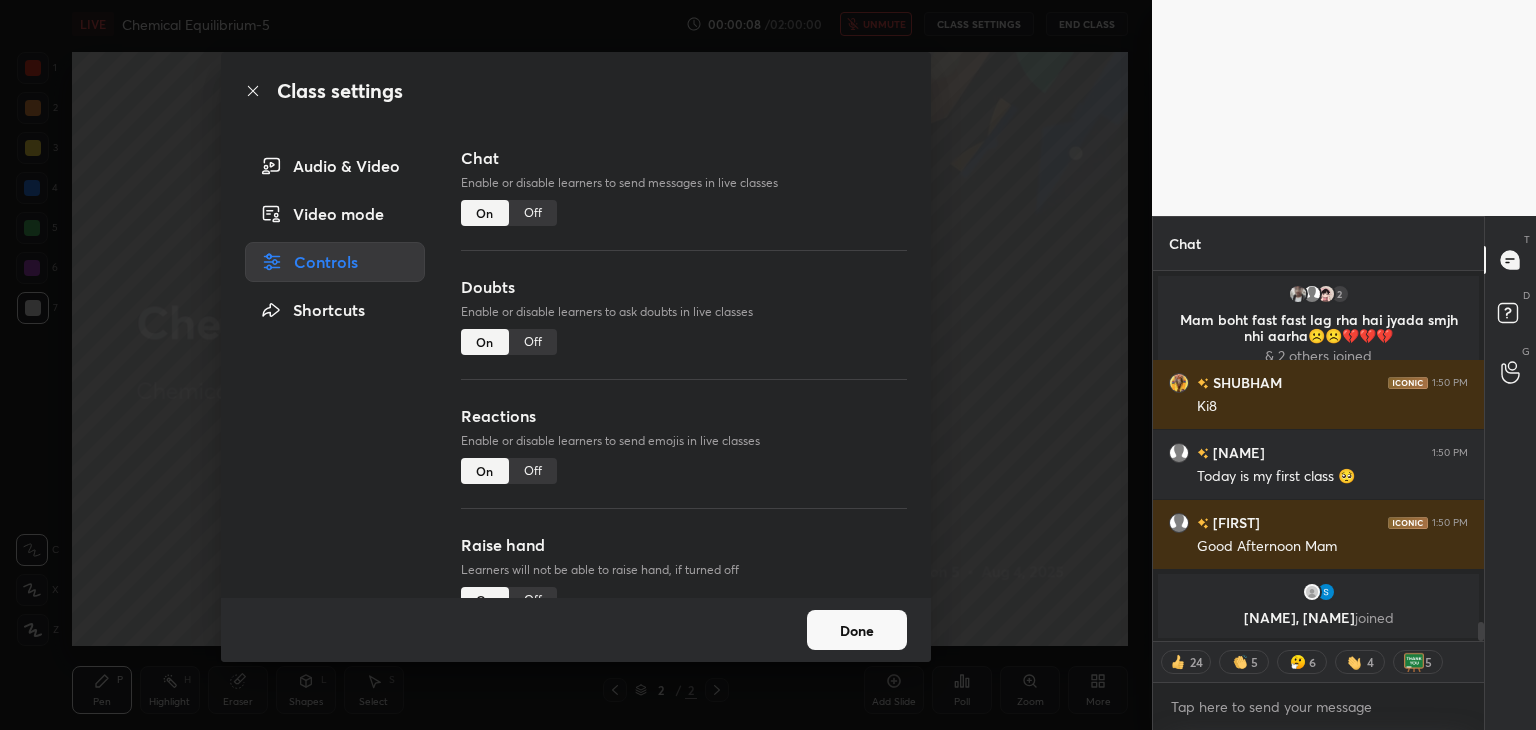 click on "Off" at bounding box center (533, 213) 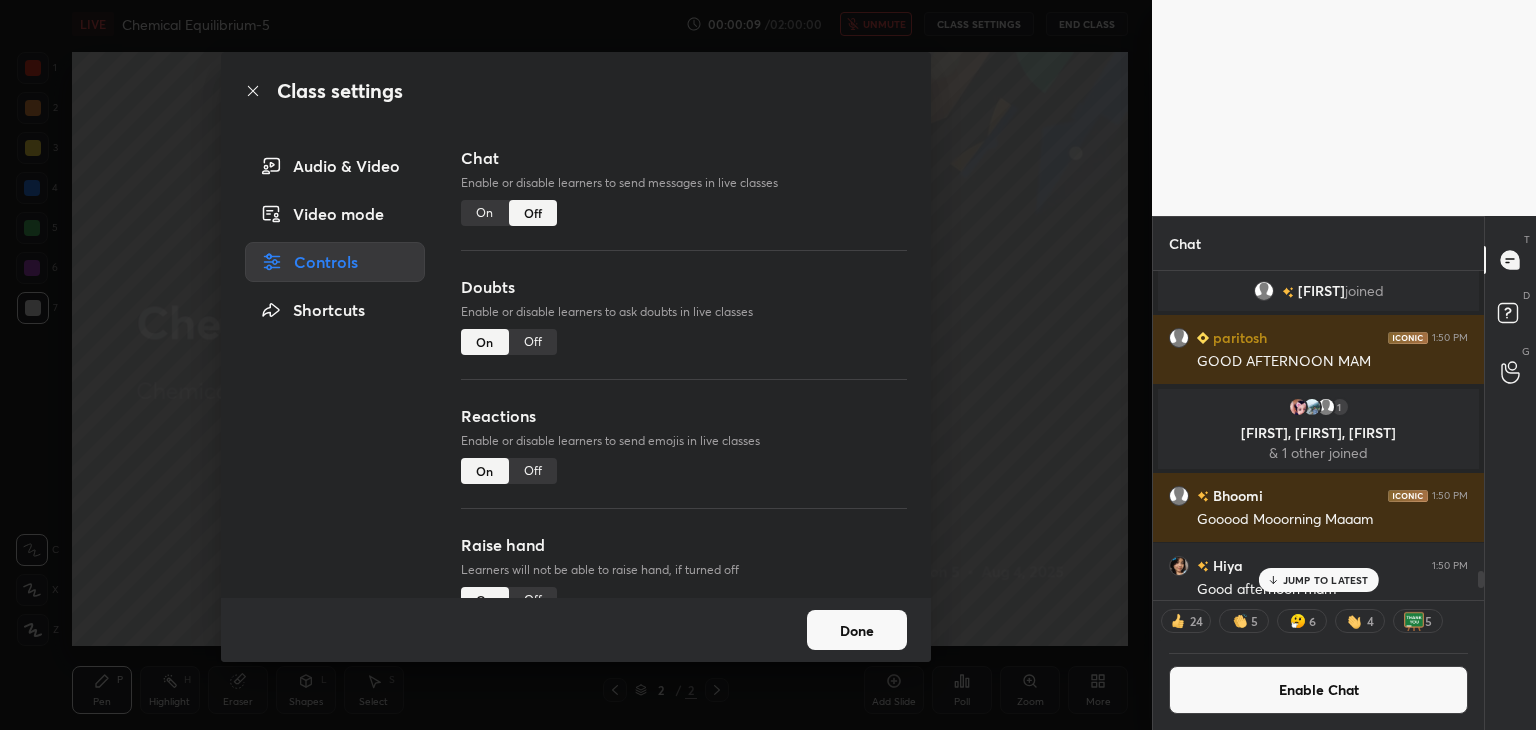 click on "Off" at bounding box center [533, 342] 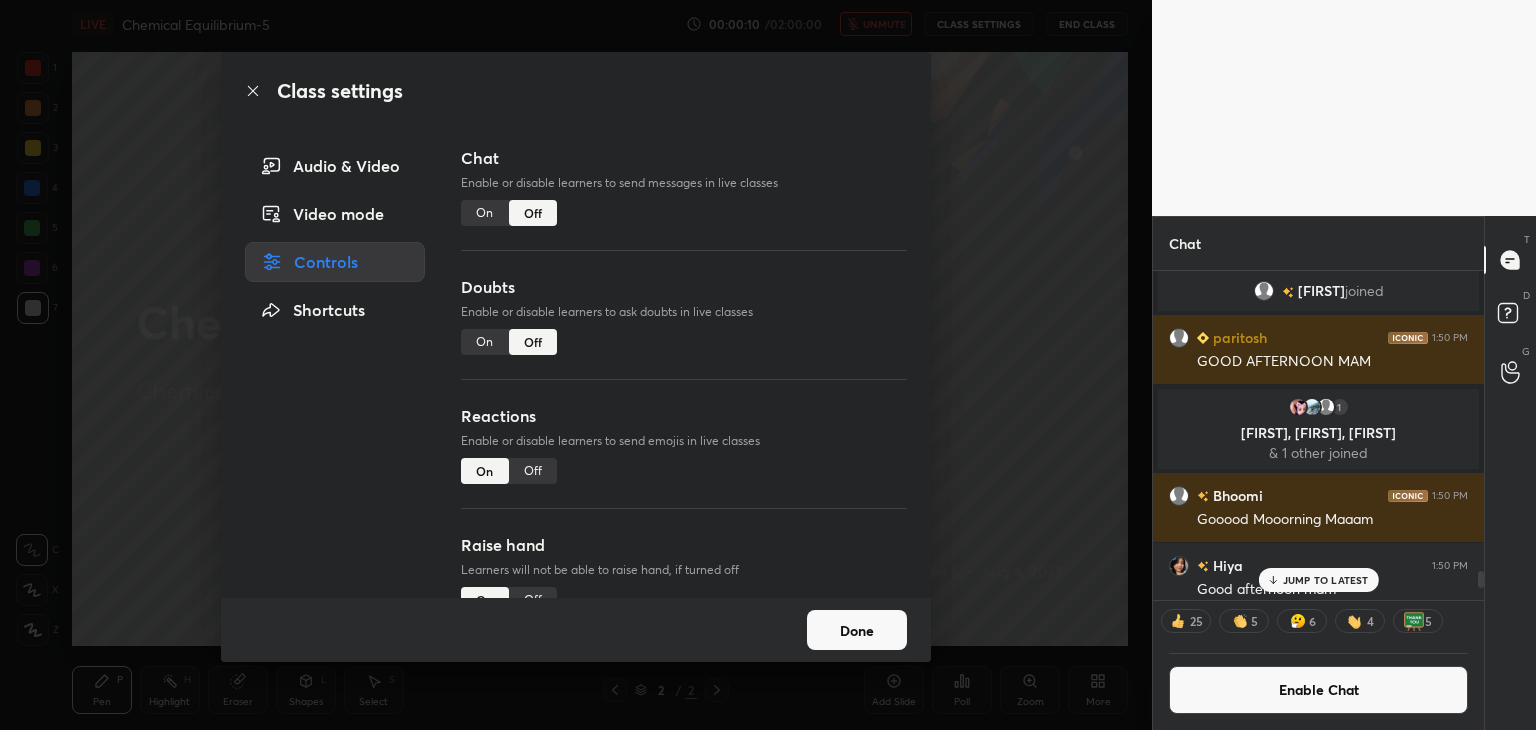 click on "Off" at bounding box center (533, 471) 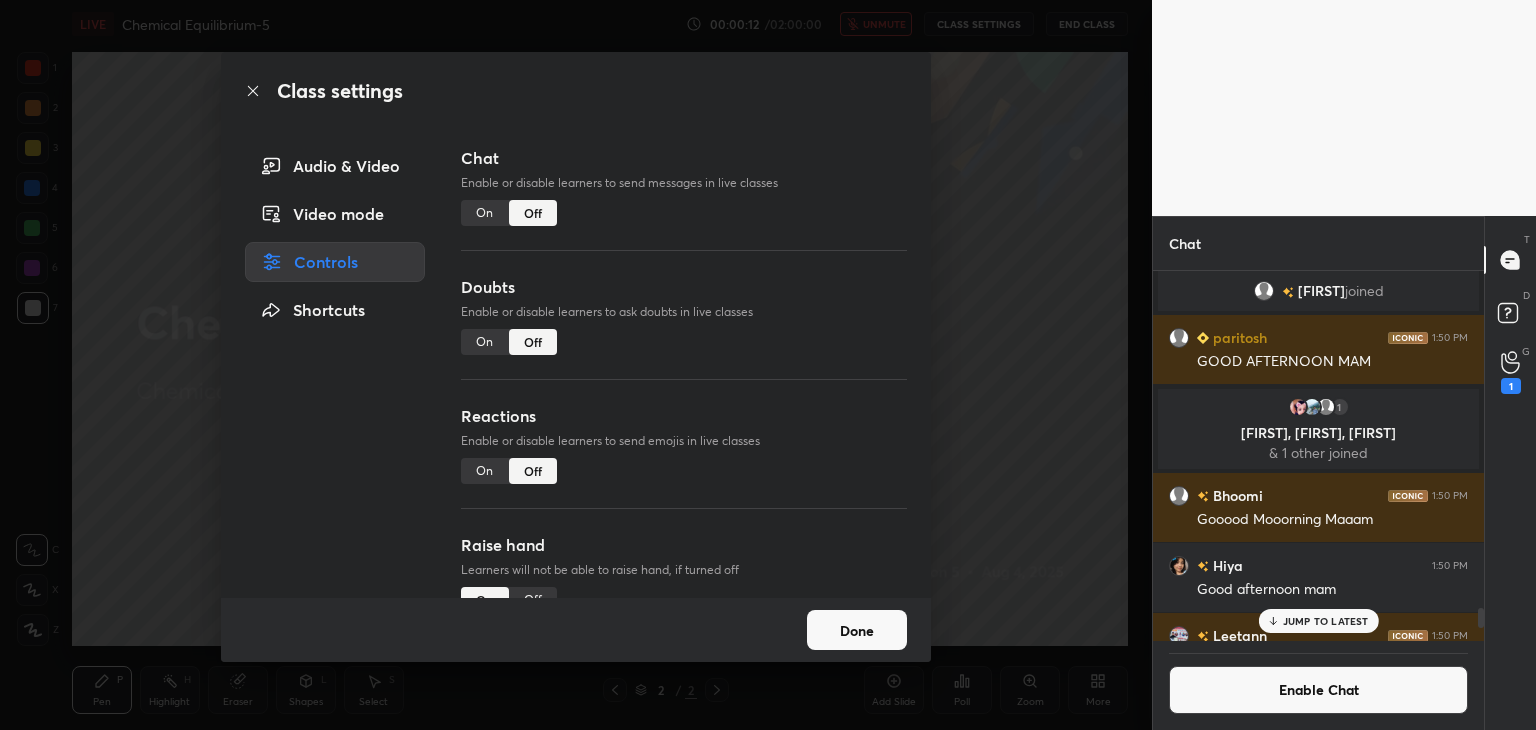 click on "Done" at bounding box center [857, 630] 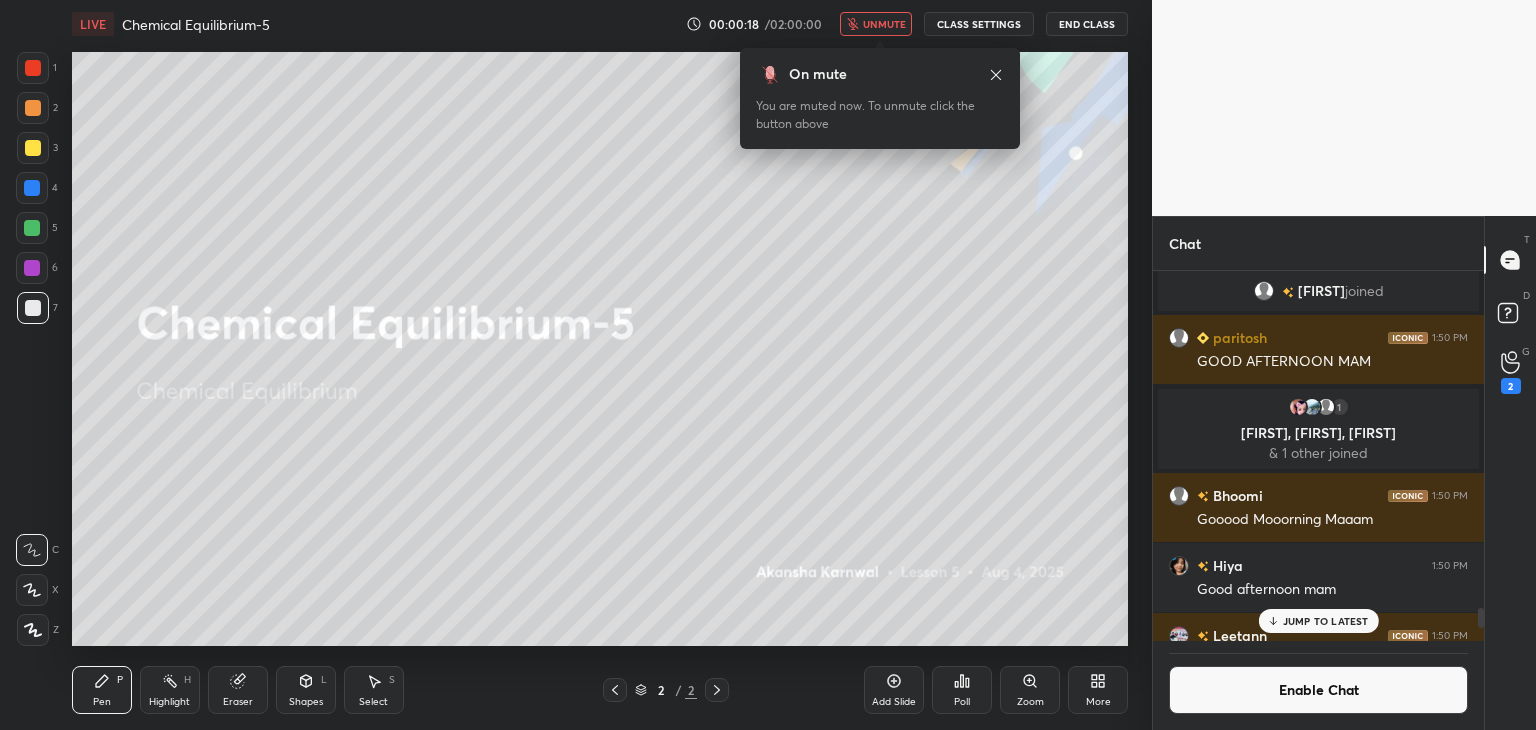 type 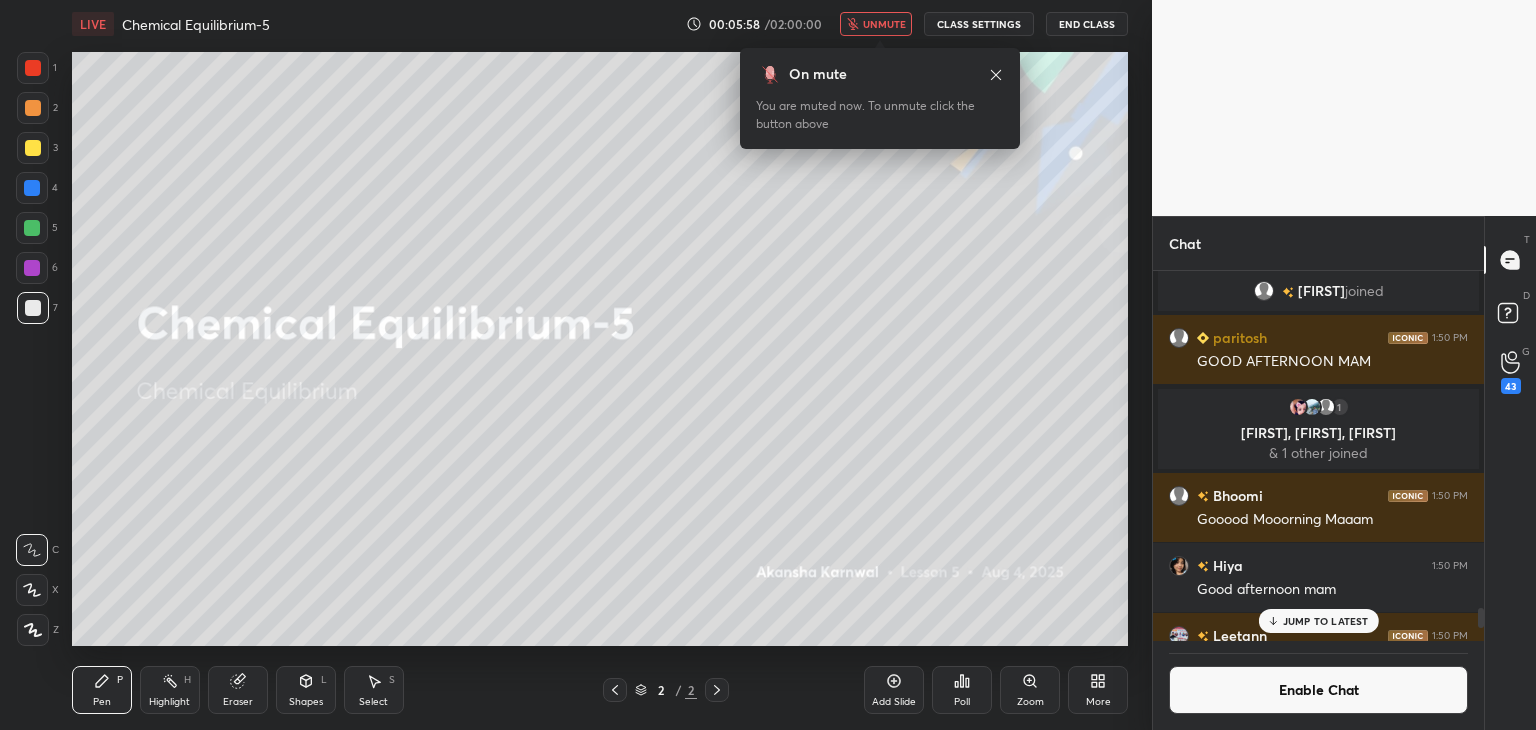click on "JUMP TO LATEST" at bounding box center (1318, 621) 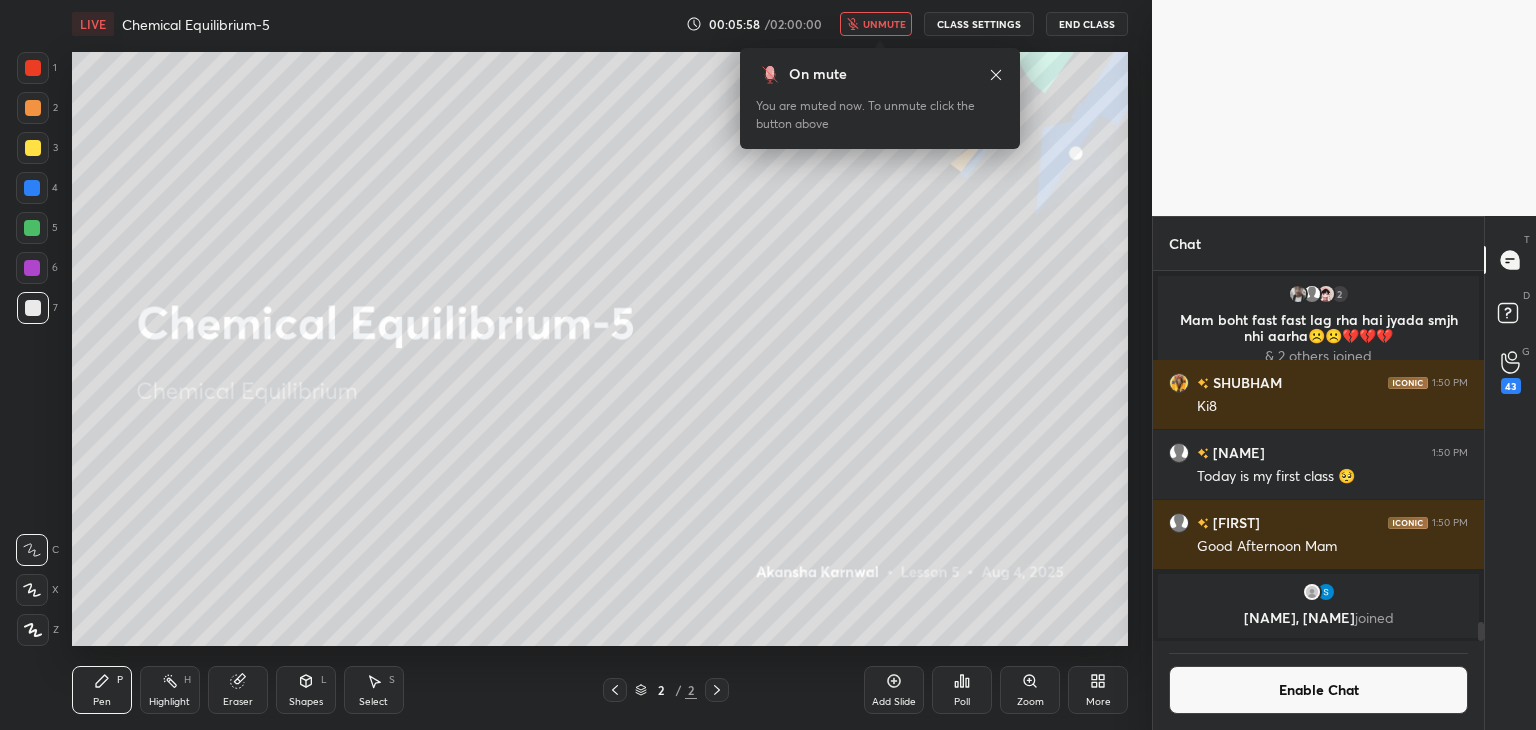 click on "Enable Chat" at bounding box center (1318, 690) 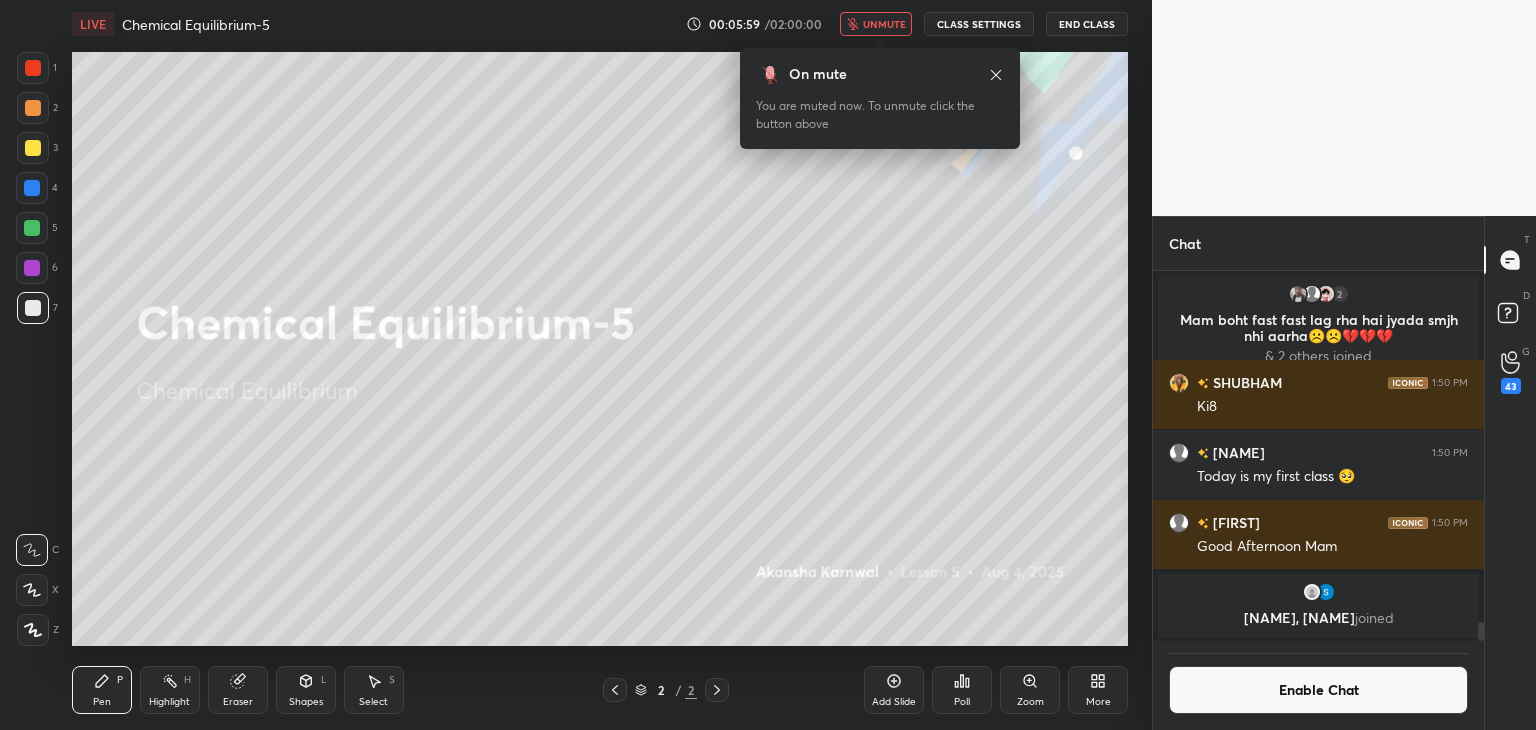 scroll, scrollTop: 6720, scrollLeft: 0, axis: vertical 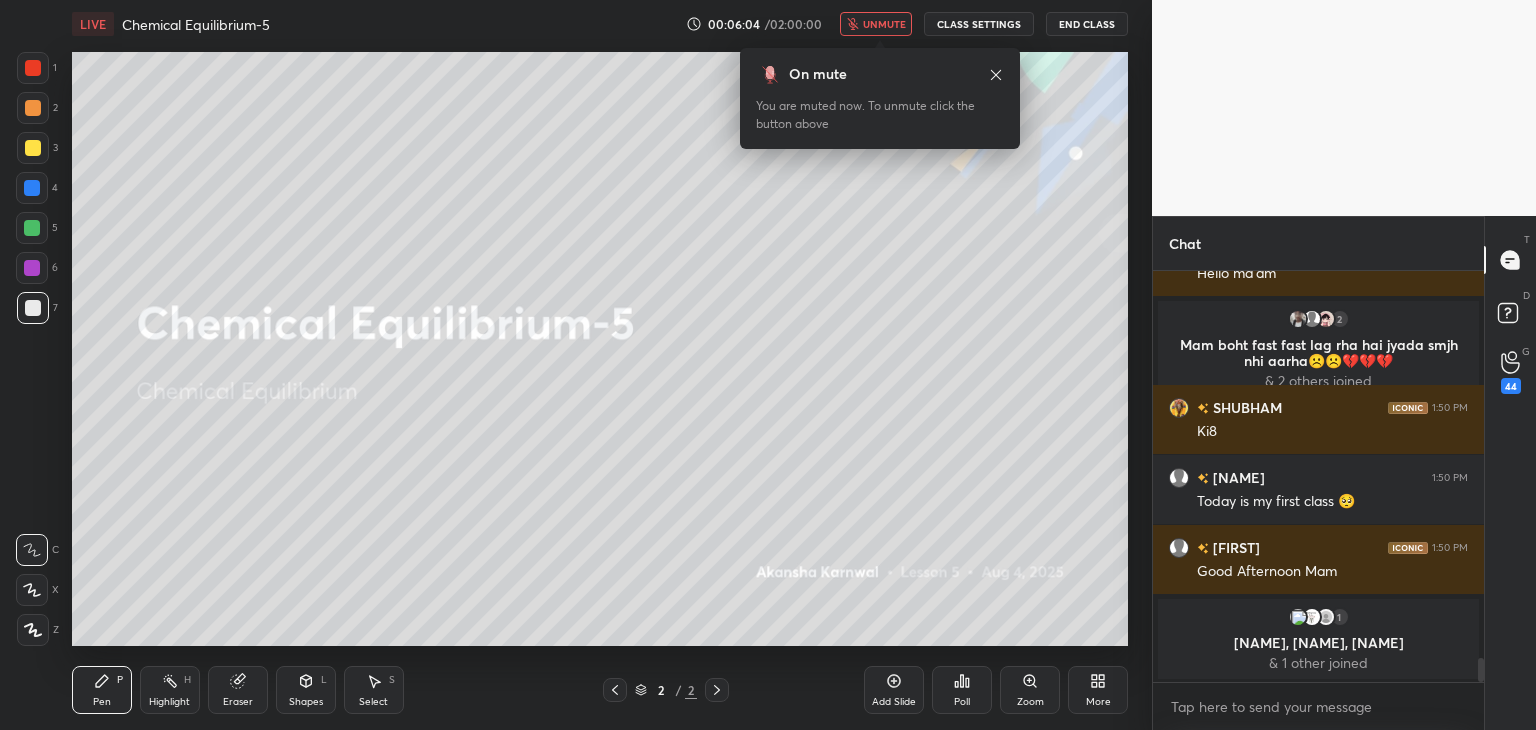 click on "On mute You are muted now. To unmute click the
button above" at bounding box center [880, 98] 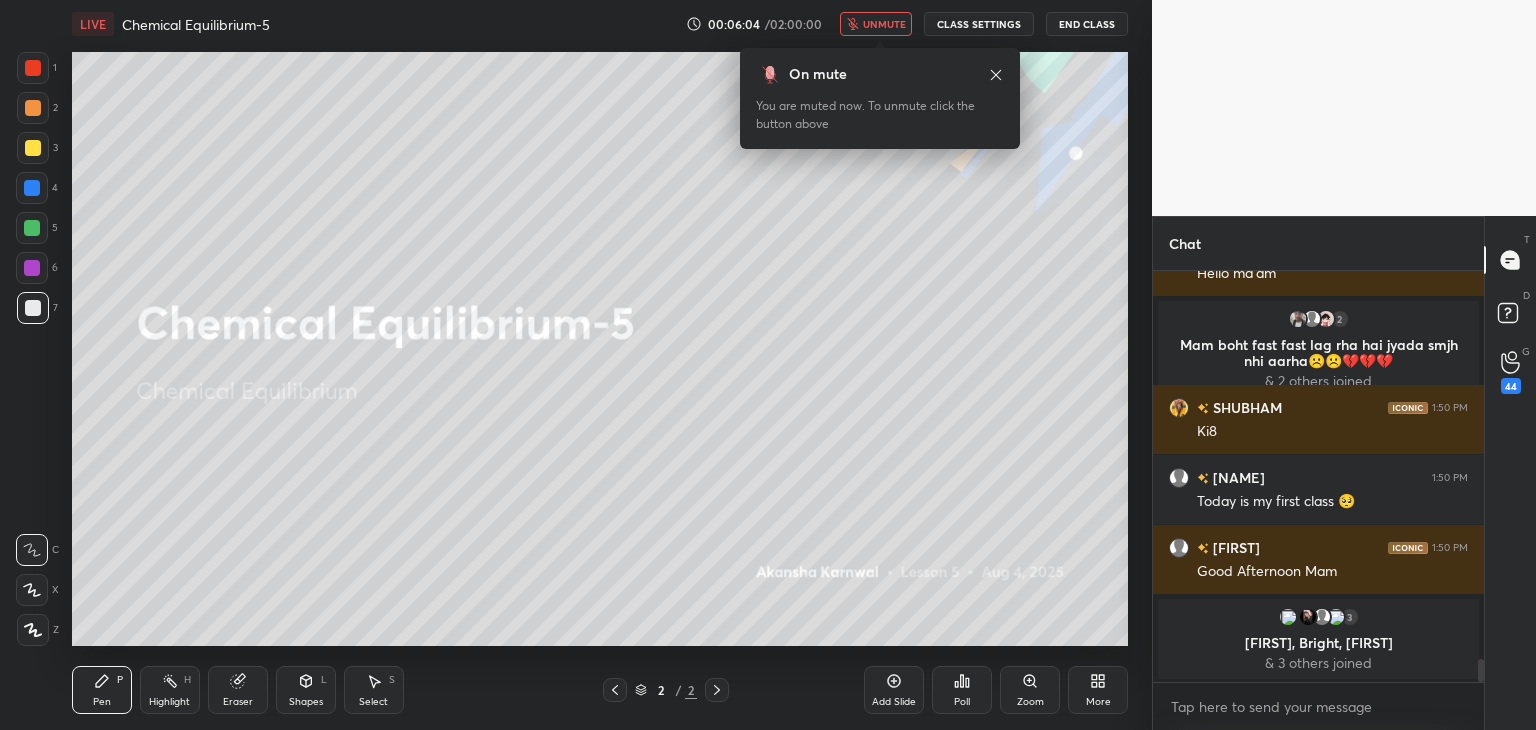 scroll, scrollTop: 6806, scrollLeft: 0, axis: vertical 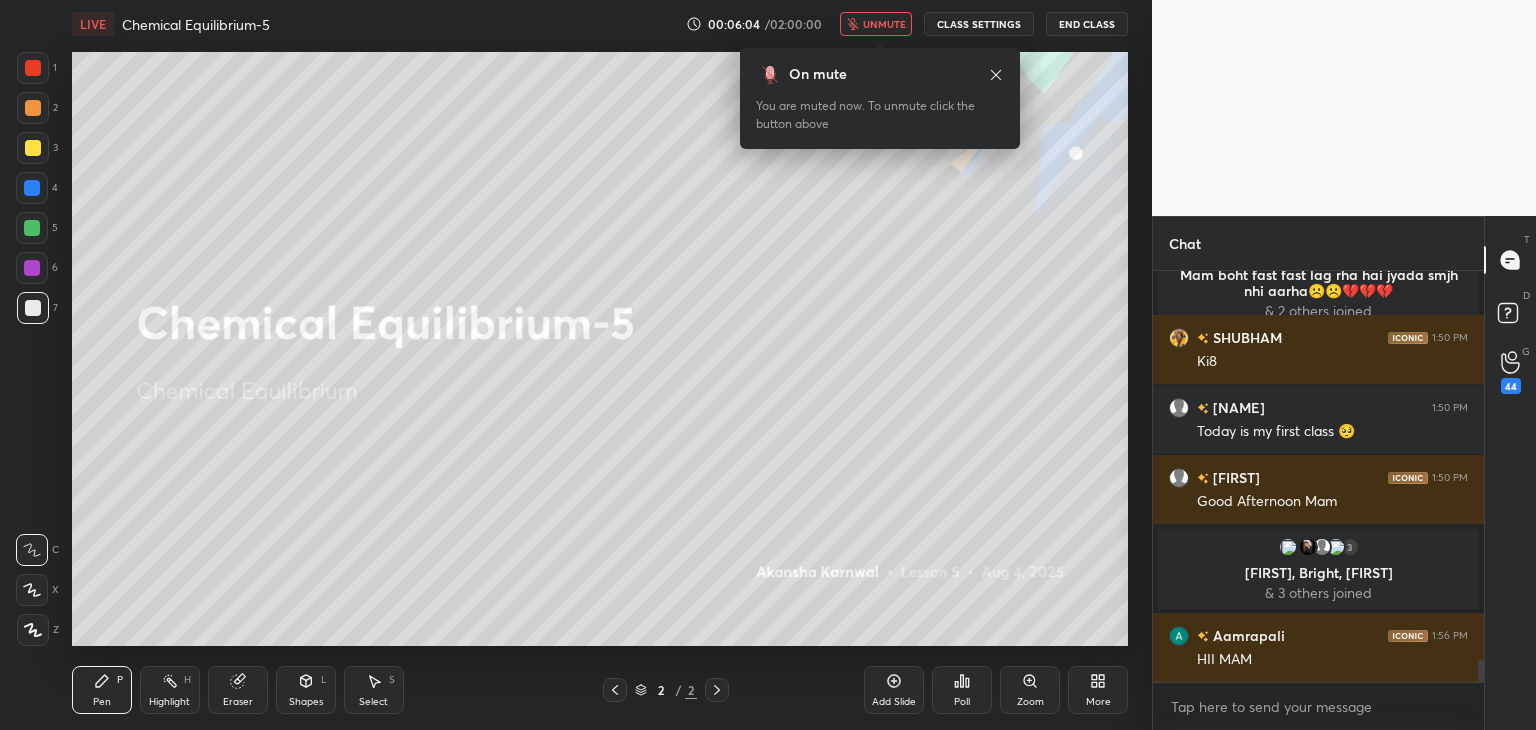 click on "unmute" at bounding box center (884, 24) 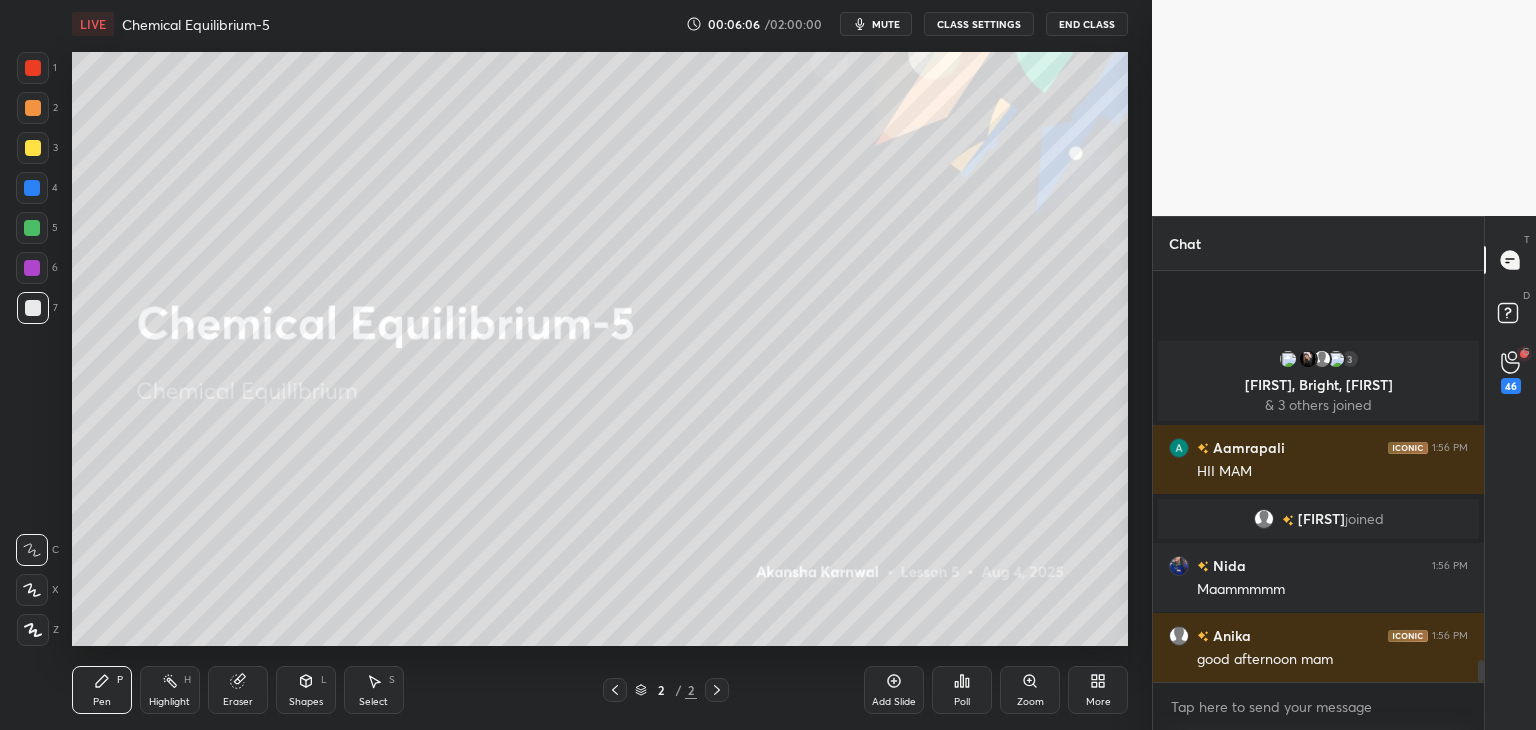 scroll, scrollTop: 7182, scrollLeft: 0, axis: vertical 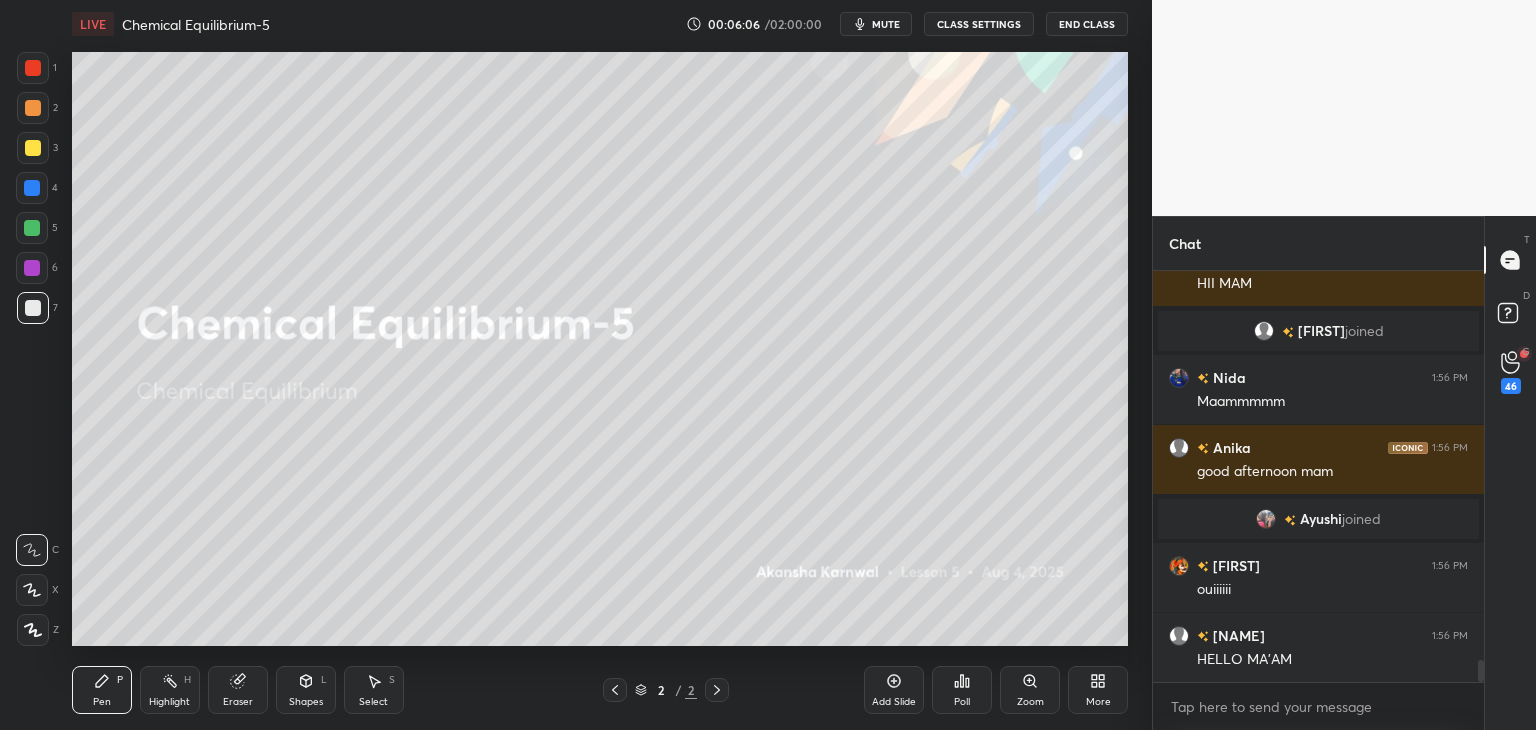 click on "CLASS SETTINGS" at bounding box center (979, 24) 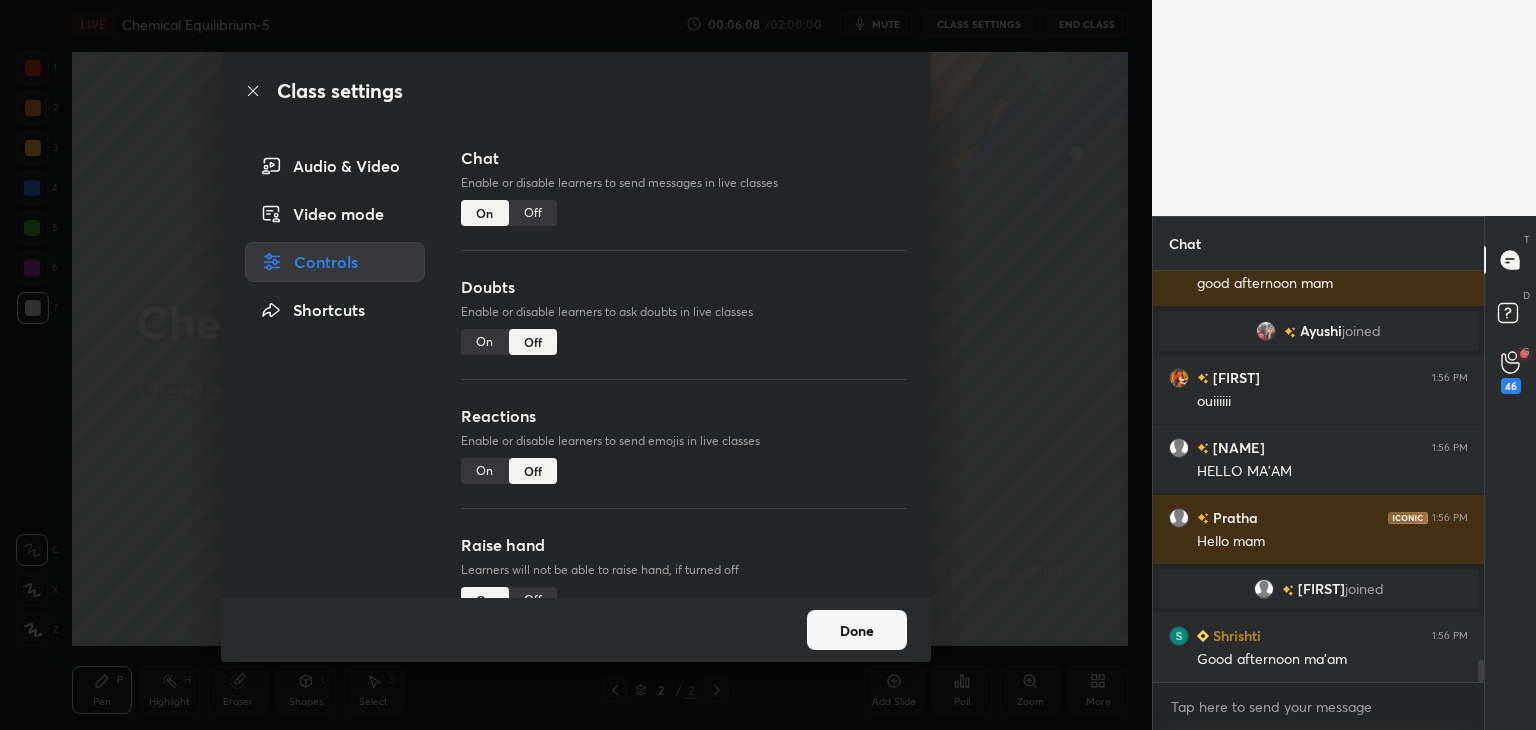 click on "Chat Enable or disable learners to send messages in live classes On Off Doubts Enable or disable learners to ask doubts in live classes On Off Reactions Enable or disable learners to send emojis in live classes On Off Raise hand Learners will not be able to raise hand, if turned off On Off Poll Prediction Enable or disable poll prediction in case of a question on the slide On Off" at bounding box center [684, 372] 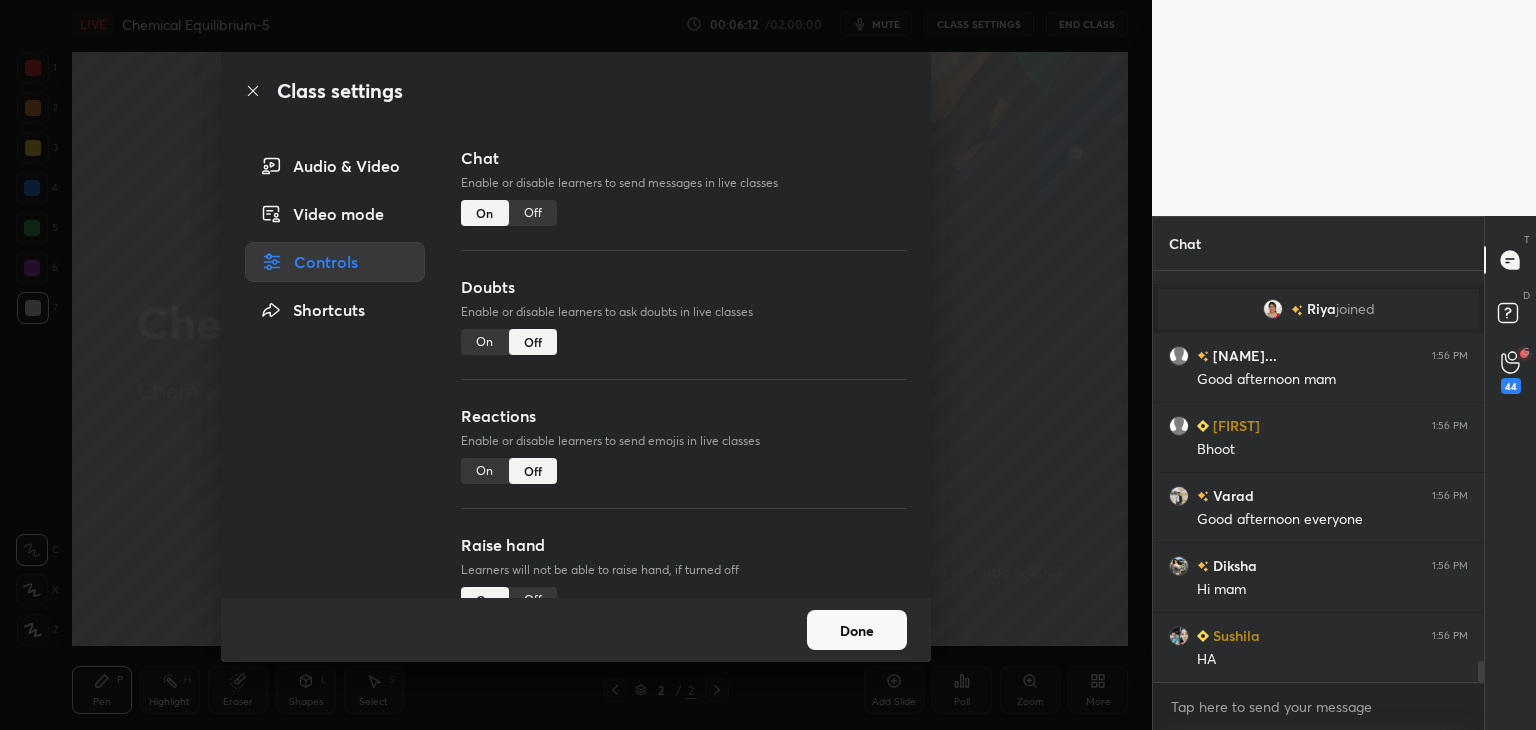 scroll, scrollTop: 8612, scrollLeft: 0, axis: vertical 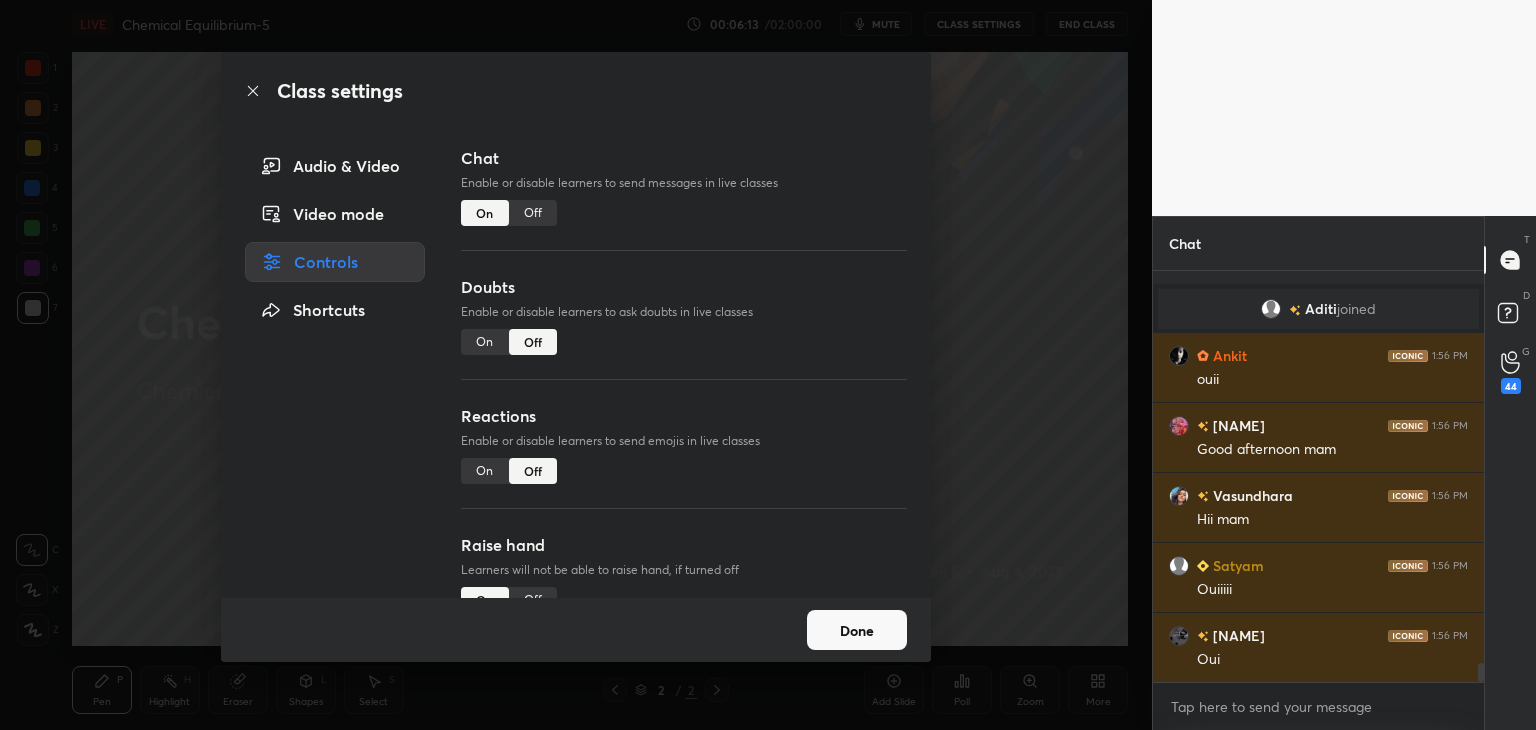 click on "Video mode" at bounding box center (335, 214) 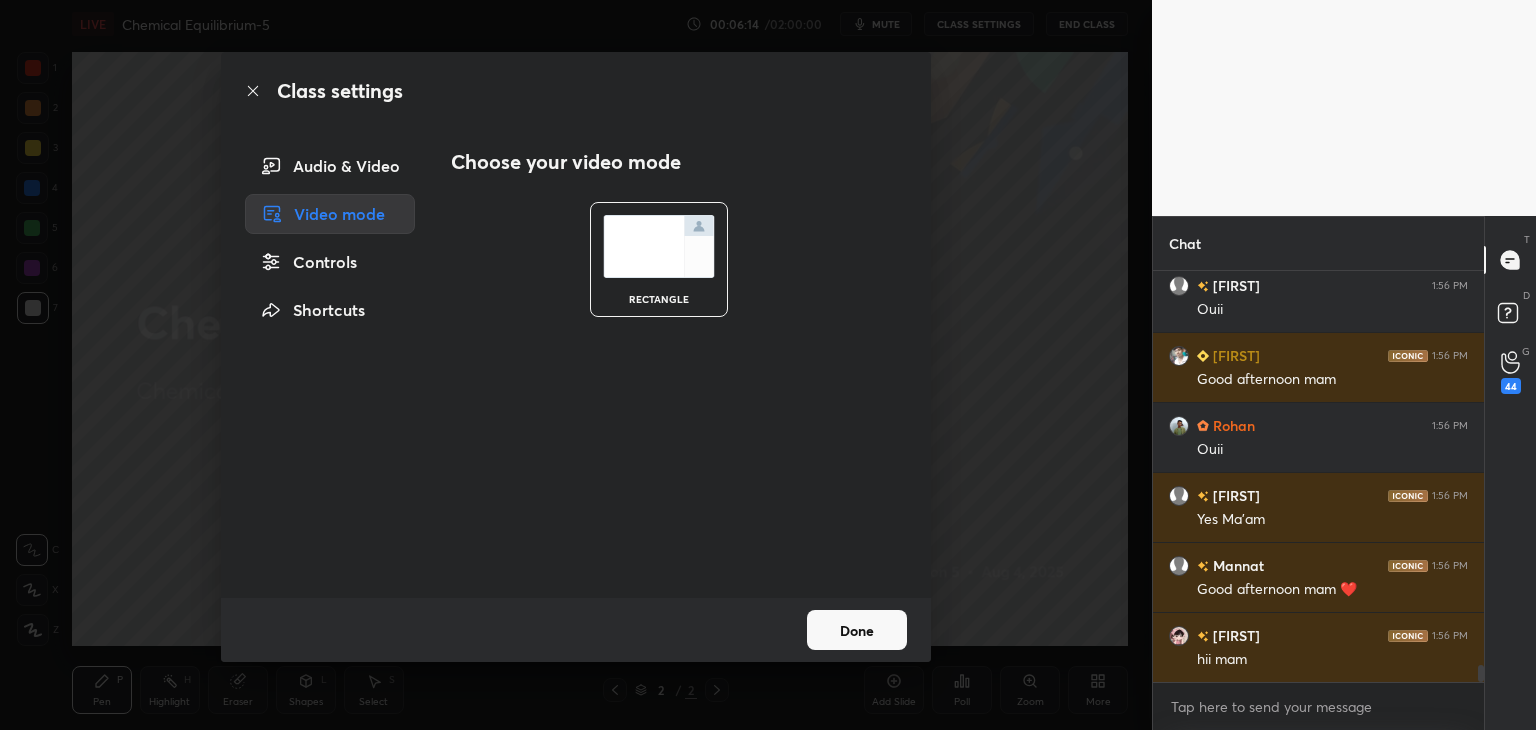 scroll, scrollTop: 10330, scrollLeft: 0, axis: vertical 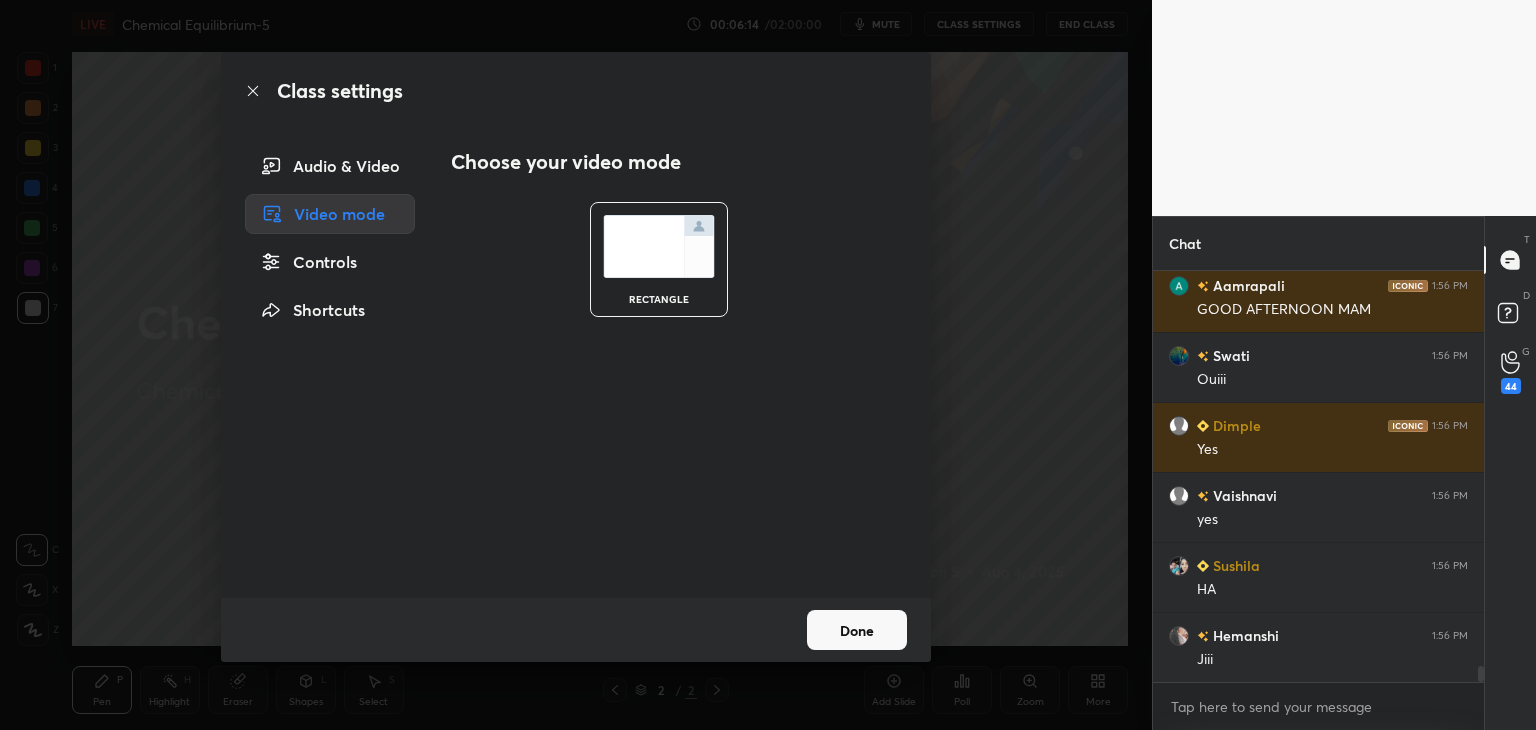 click on "Audio & Video" at bounding box center [330, 166] 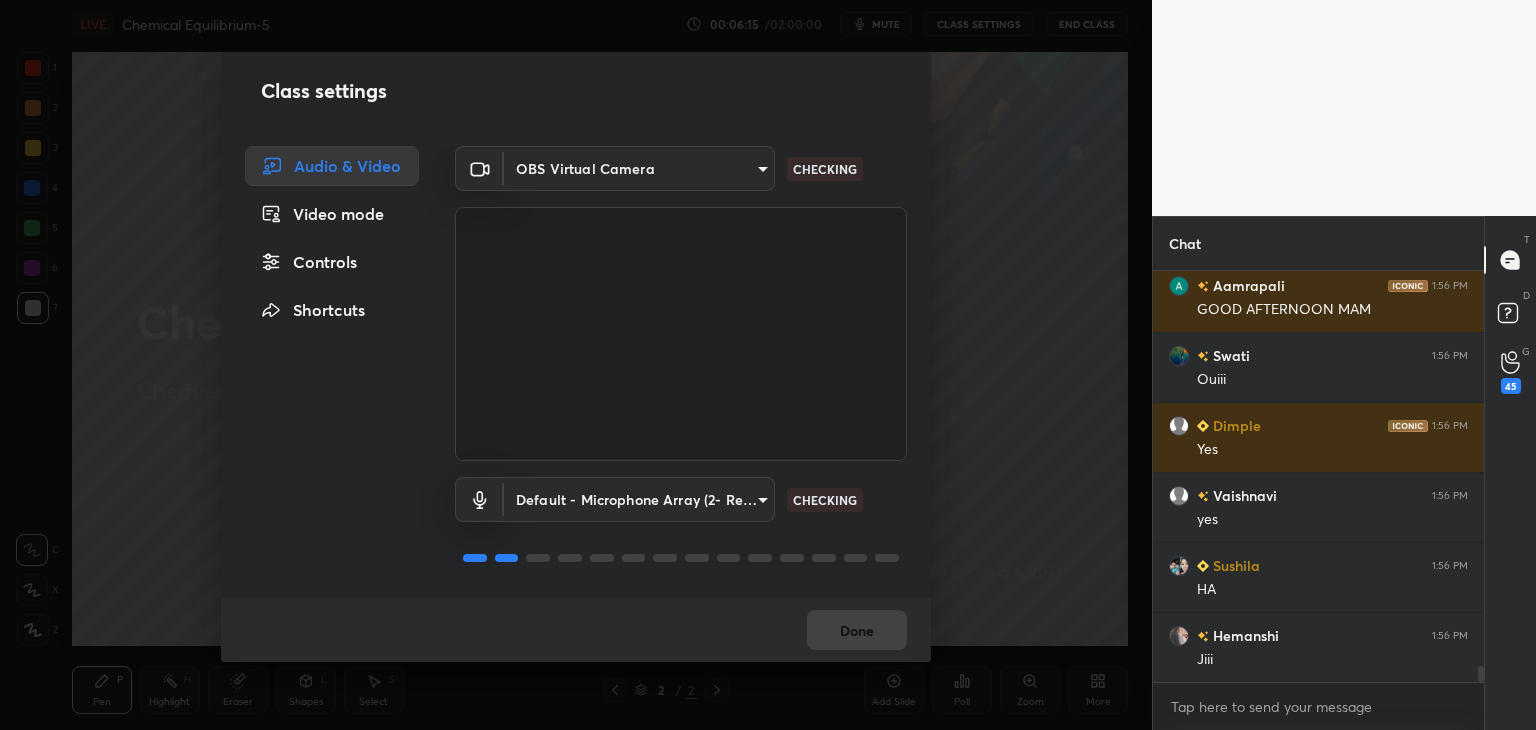 scroll, scrollTop: 11310, scrollLeft: 0, axis: vertical 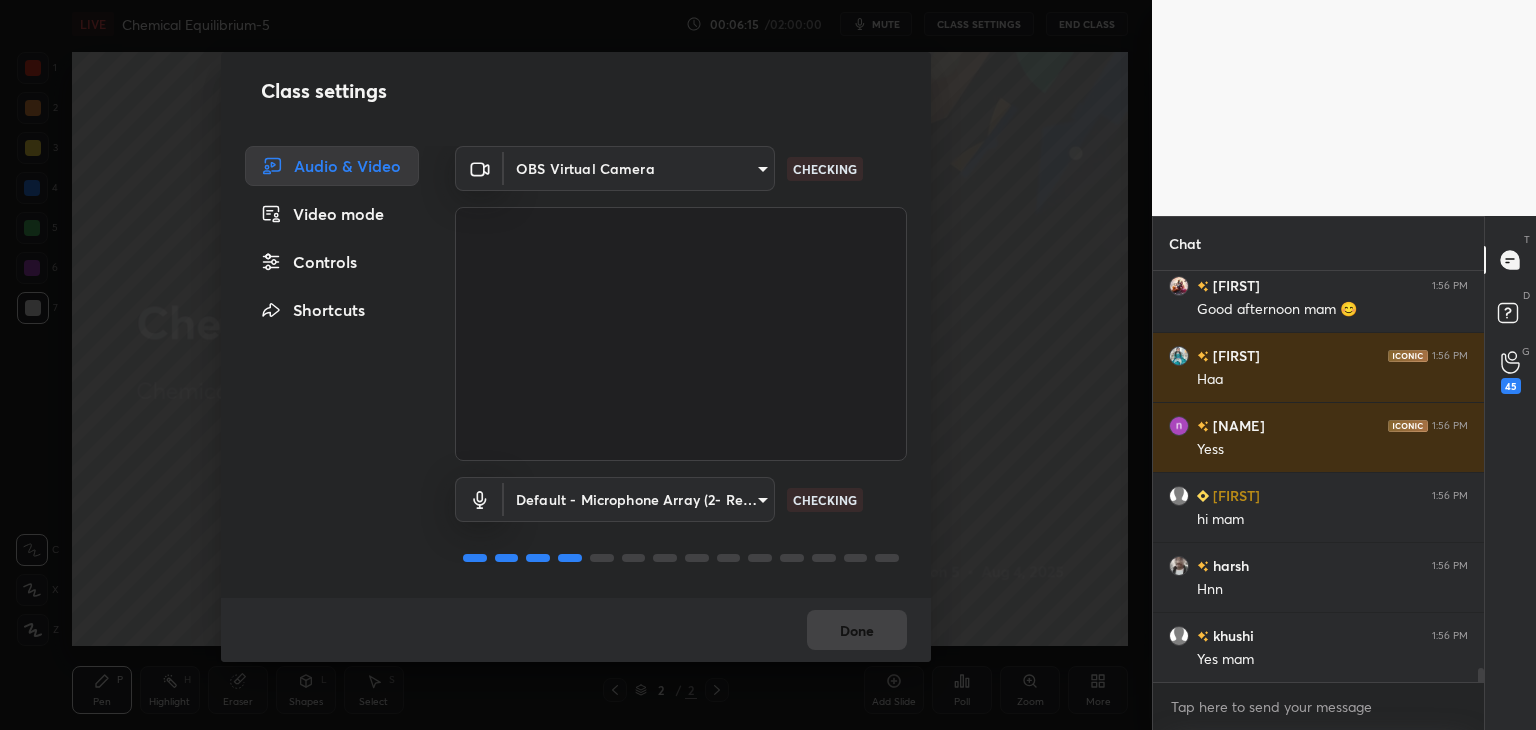 click on "1 2 3 4 5 6 7 C X Z C X Z E E Erase all   H H LIVE Chemical Equilibrium-5 00:06:15 /  02:00:00 mute CLASS SETTINGS End Class Setting up your live class Poll for   secs No correct answer Start poll Back Chemical Equilibrium-5 • L5 of Chemical Equilibrium Akansha Karnwal Pen P Highlight H Eraser Shapes L Select S 2 / 2 Add Slide Poll Zoom More Chat Shrestha 1:56 PM Yes mam Mahek 1:56 PM Good afternoon mam 😊 Reshmi 1:56 PM Haa Nazmin 1:56 PM Yess Shivi 1:56 PM hi mam harsh 1:56 PM Hnn khushi 1:56 PM Yes mam JUMP TO LATEST Enable hand raising Enable raise hand to speak to learners. Once enabled, chat will be turned off temporarily. Enable x   introducing Raise a hand with a doubt Now learners can raise their hand along with a doubt  How it works? Doubts asked by learners will show up here Can't raise hand Looks like educator just invited you to speak. Please wait before you can raise your hand again. Got it T Messages (T) D Doubts (D) G Raise Hand (G) 45 Report an issue Reason for reporting Buffering ​" at bounding box center (768, 365) 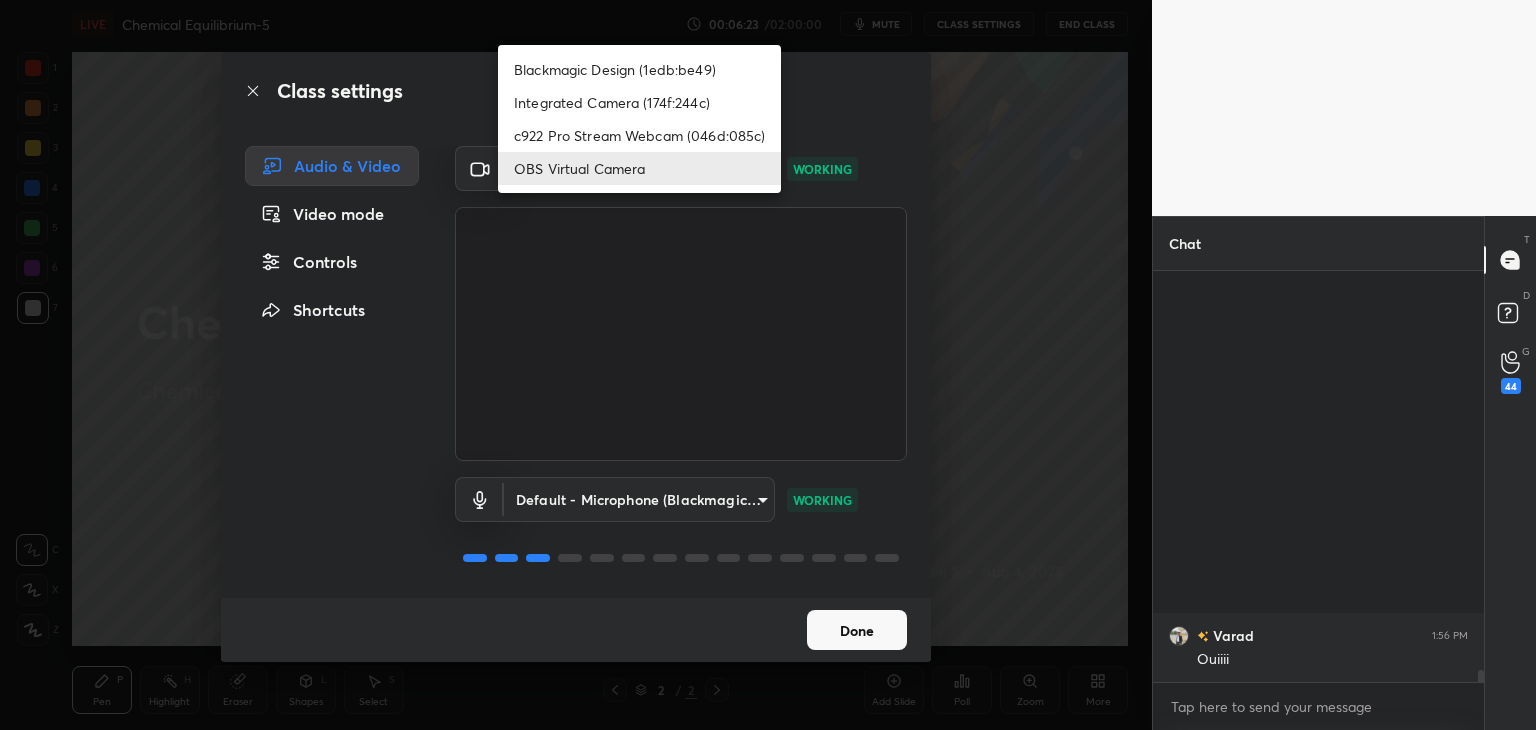 scroll, scrollTop: 14020, scrollLeft: 0, axis: vertical 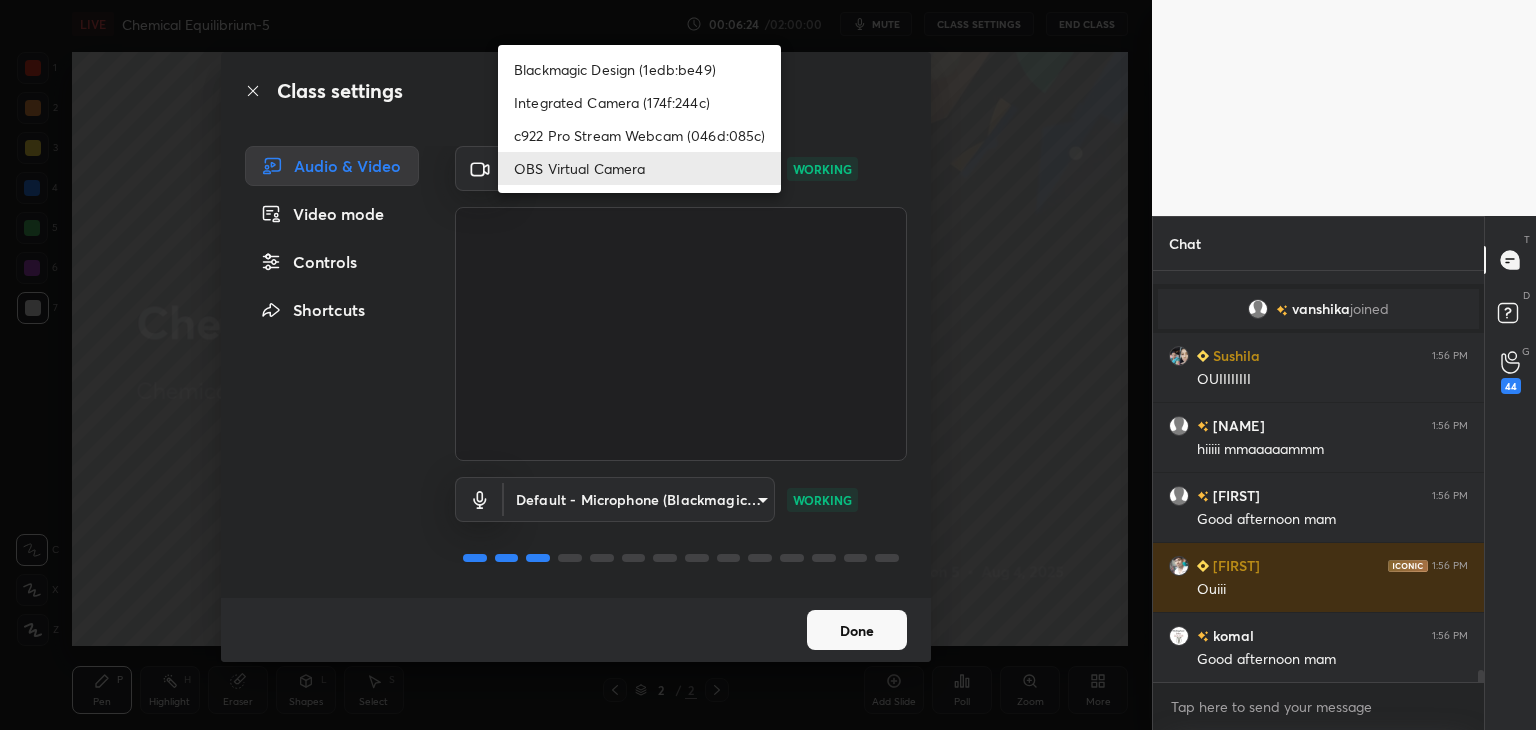 click on "c922 Pro Stream Webcam (046d:085c)" at bounding box center [639, 135] 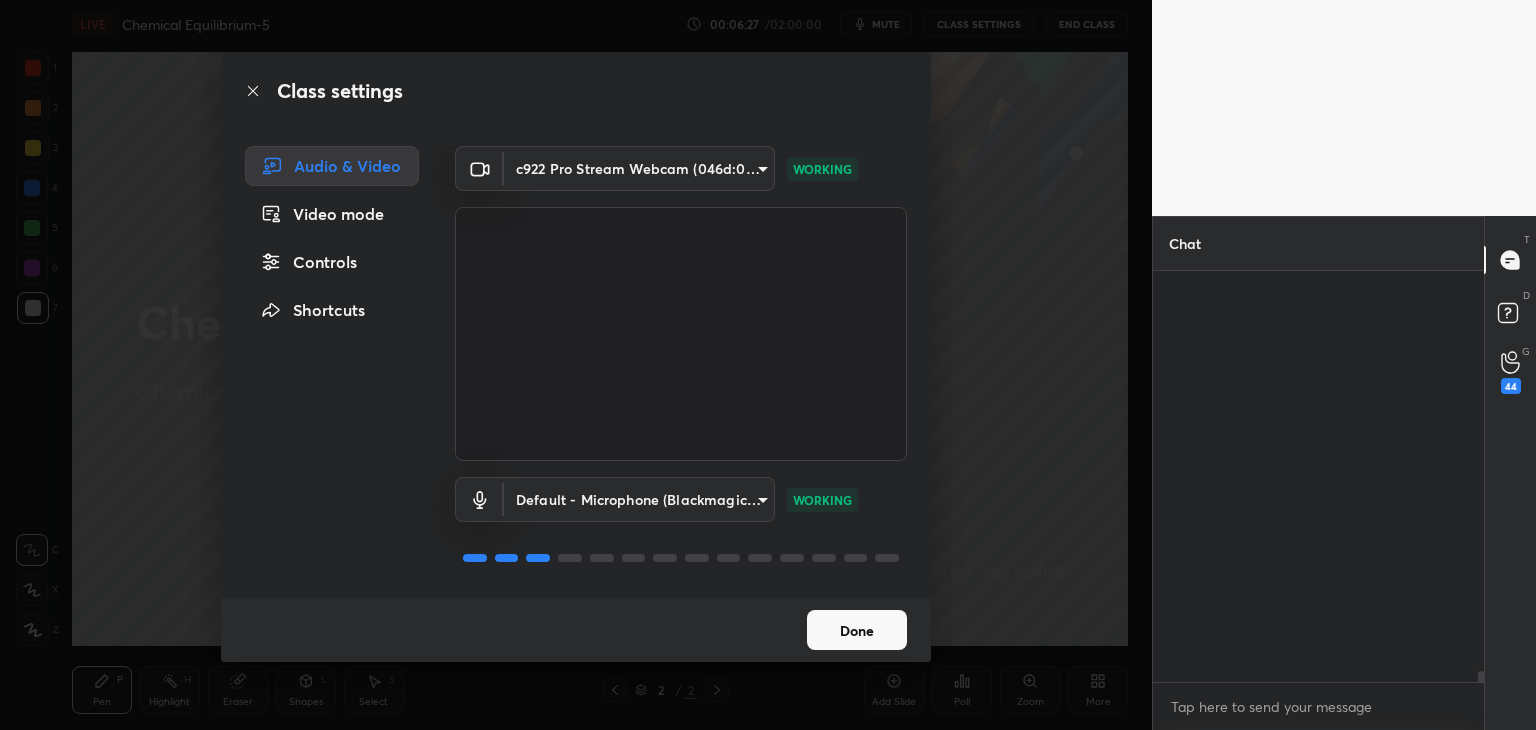 scroll, scrollTop: 15174, scrollLeft: 0, axis: vertical 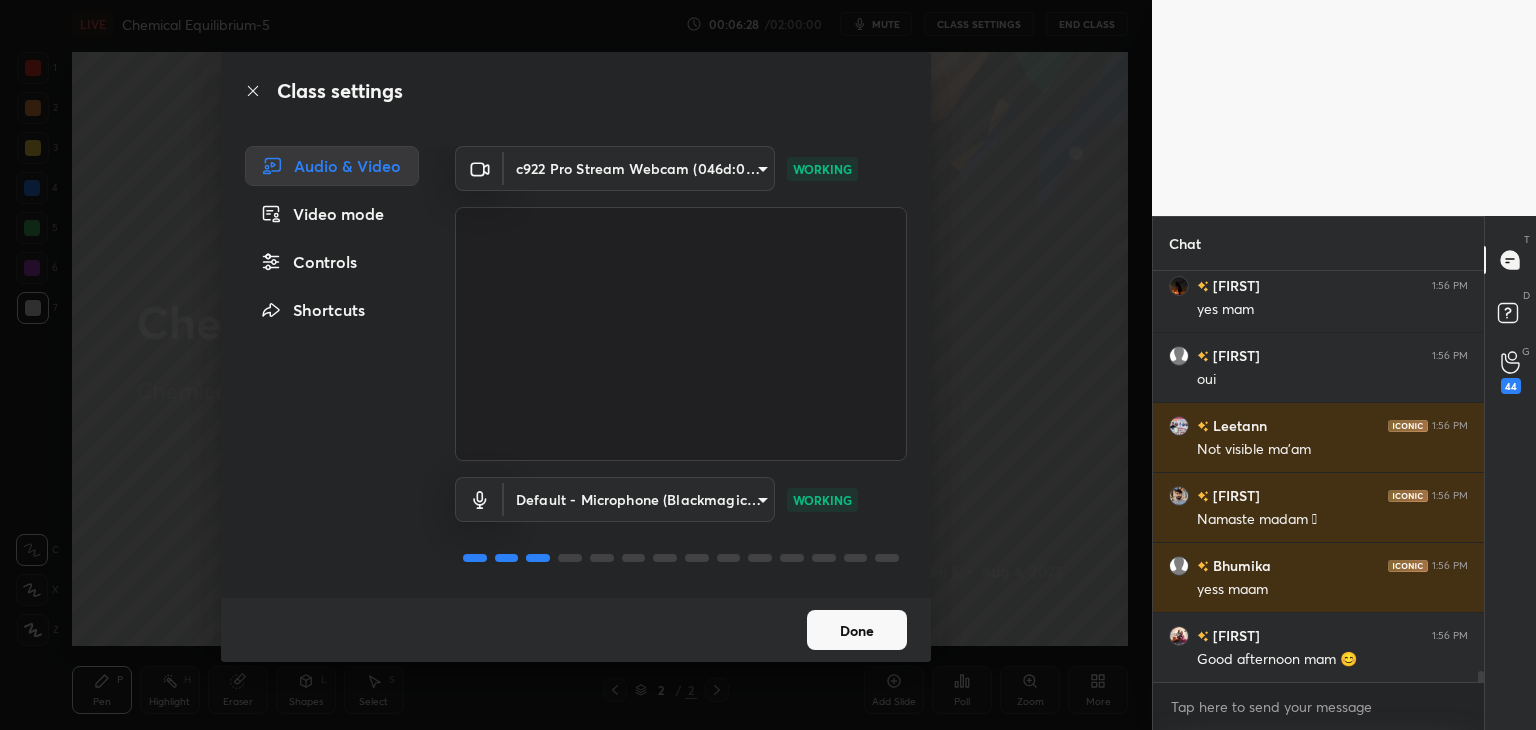 click on "Done" at bounding box center (857, 630) 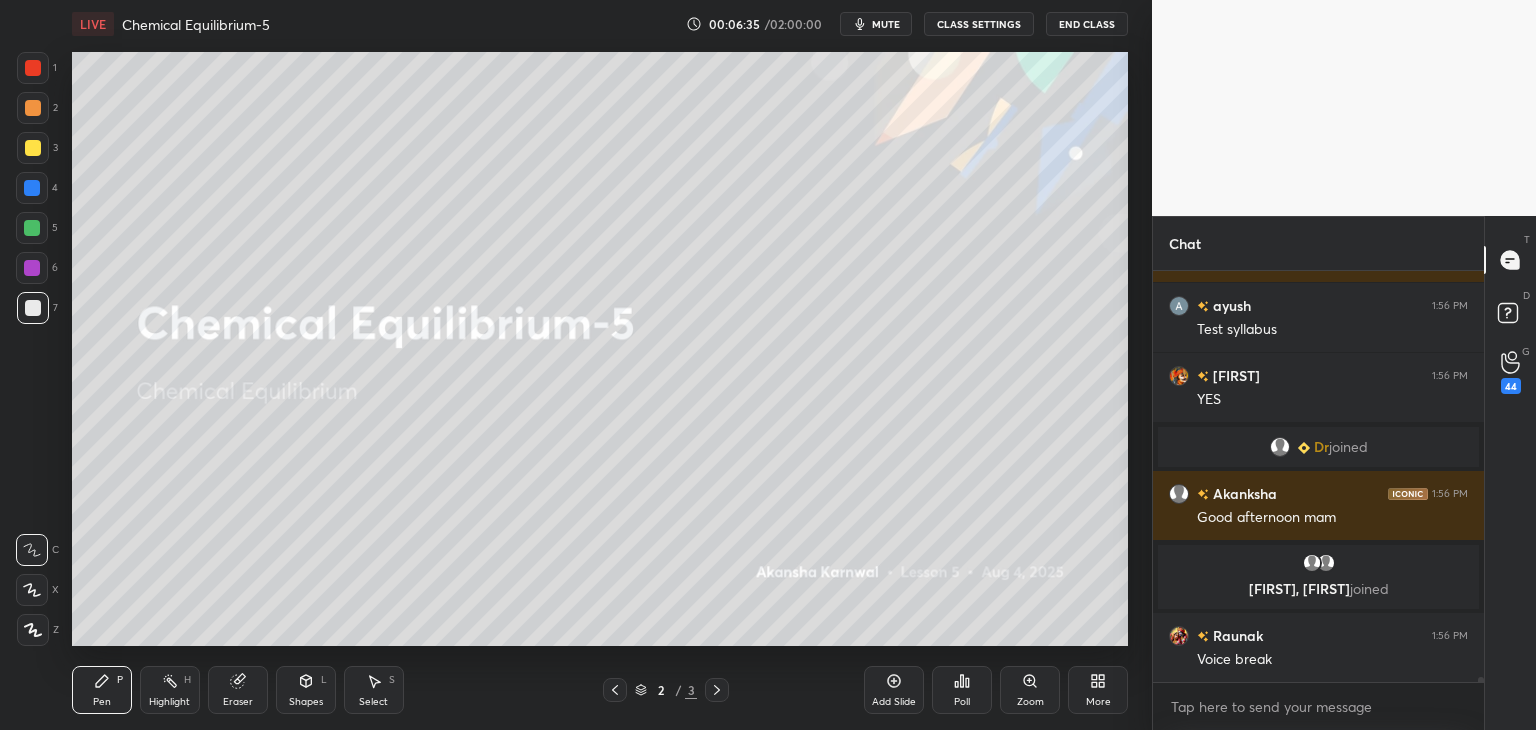 scroll, scrollTop: 33458, scrollLeft: 0, axis: vertical 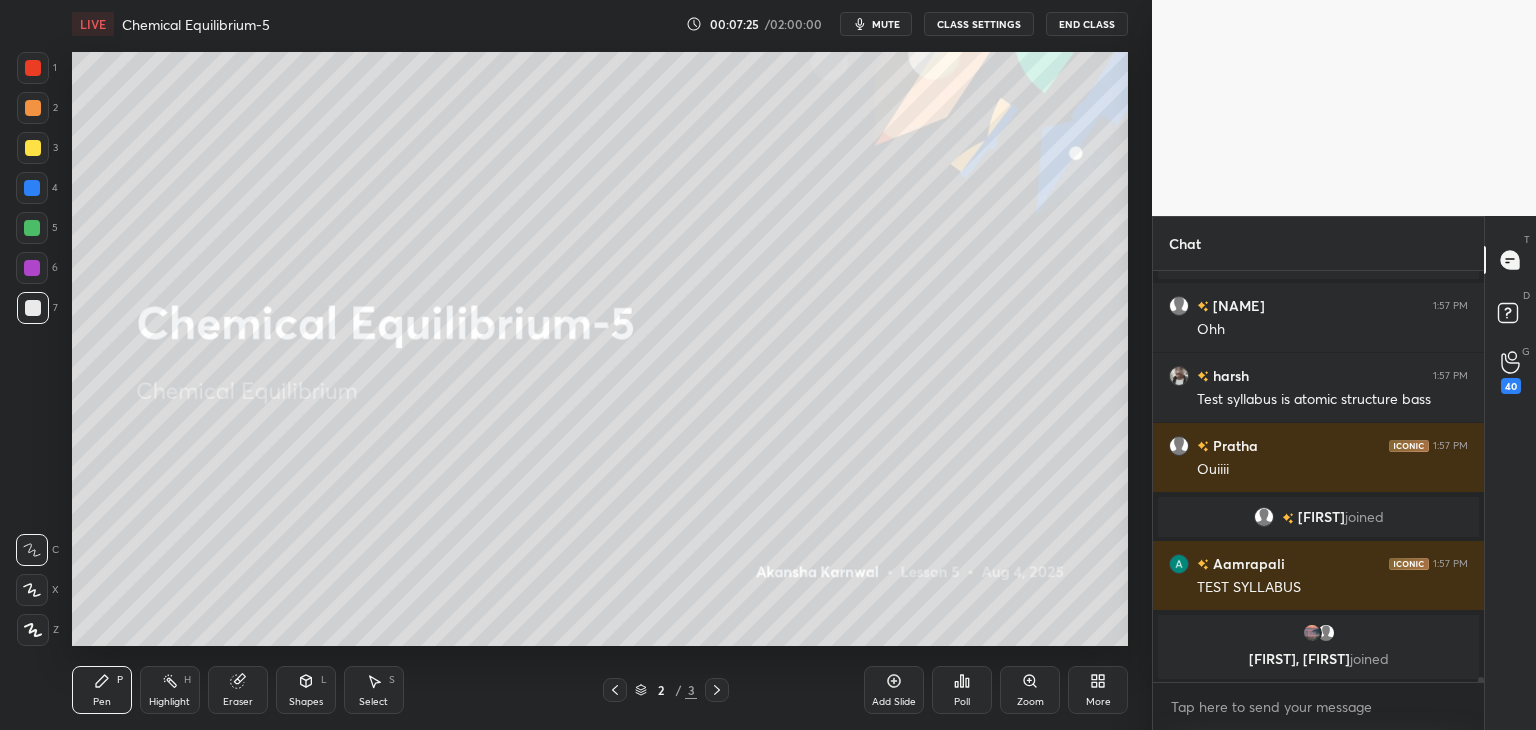 click on "Highlight H" at bounding box center (170, 690) 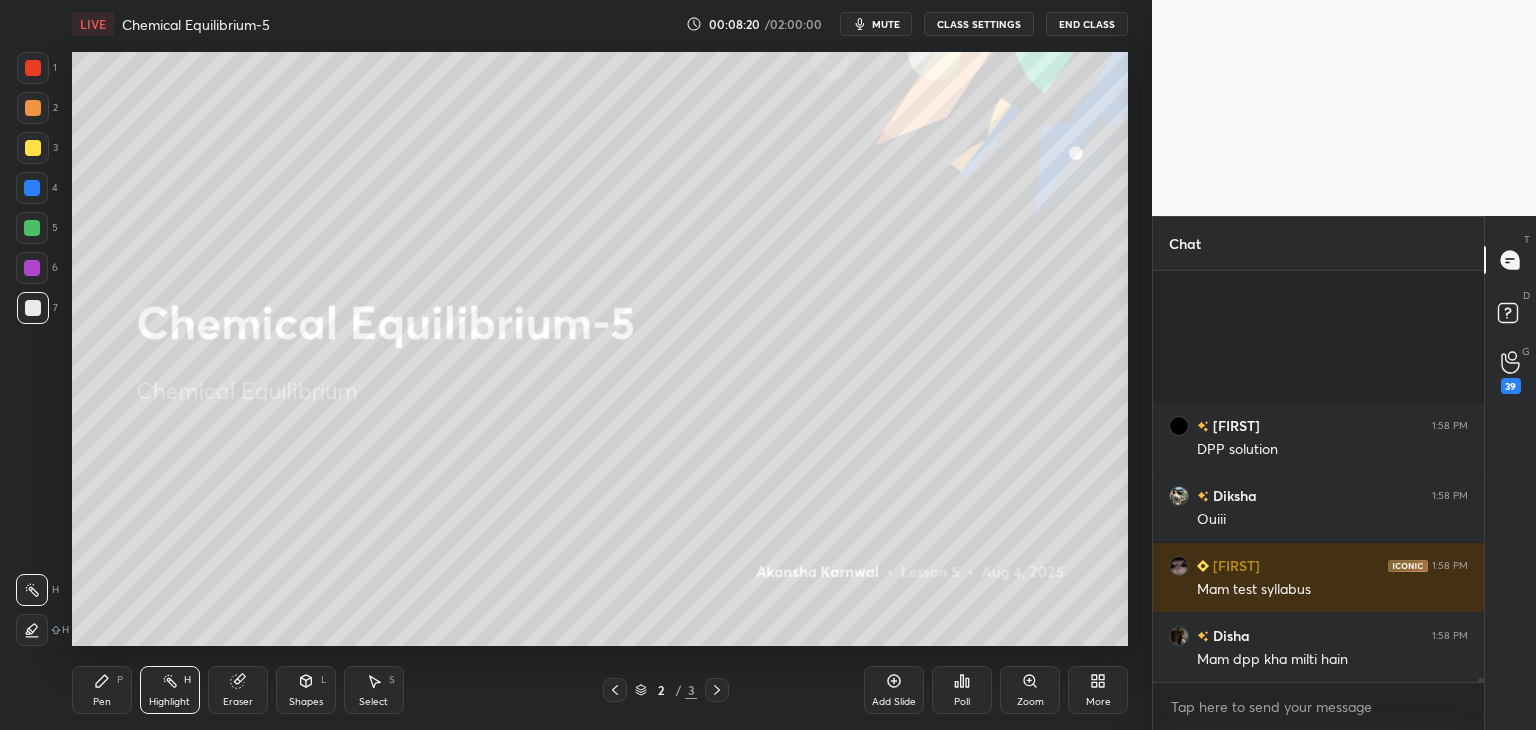 click on "CLASS SETTINGS" at bounding box center [979, 24] 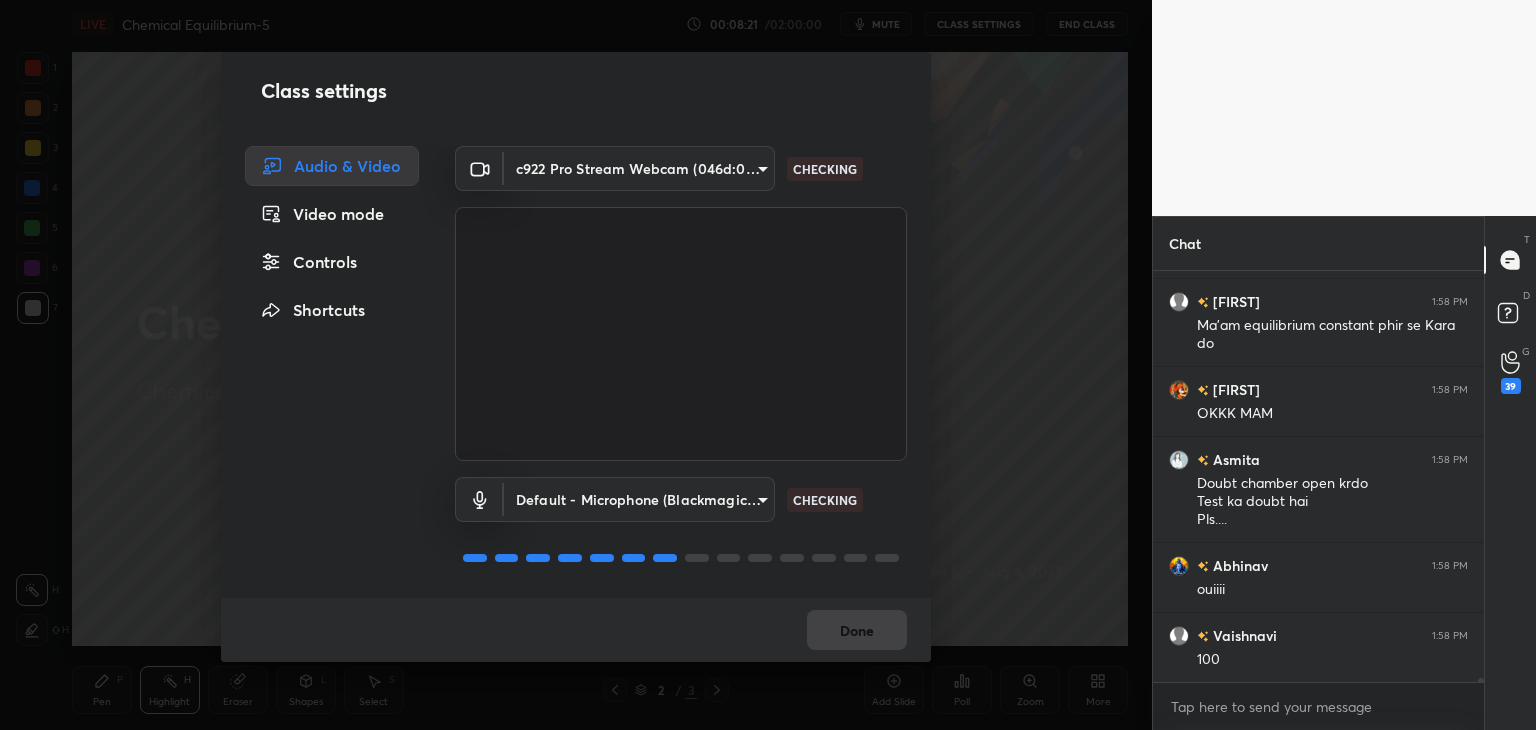 click on "Controls" at bounding box center (332, 262) 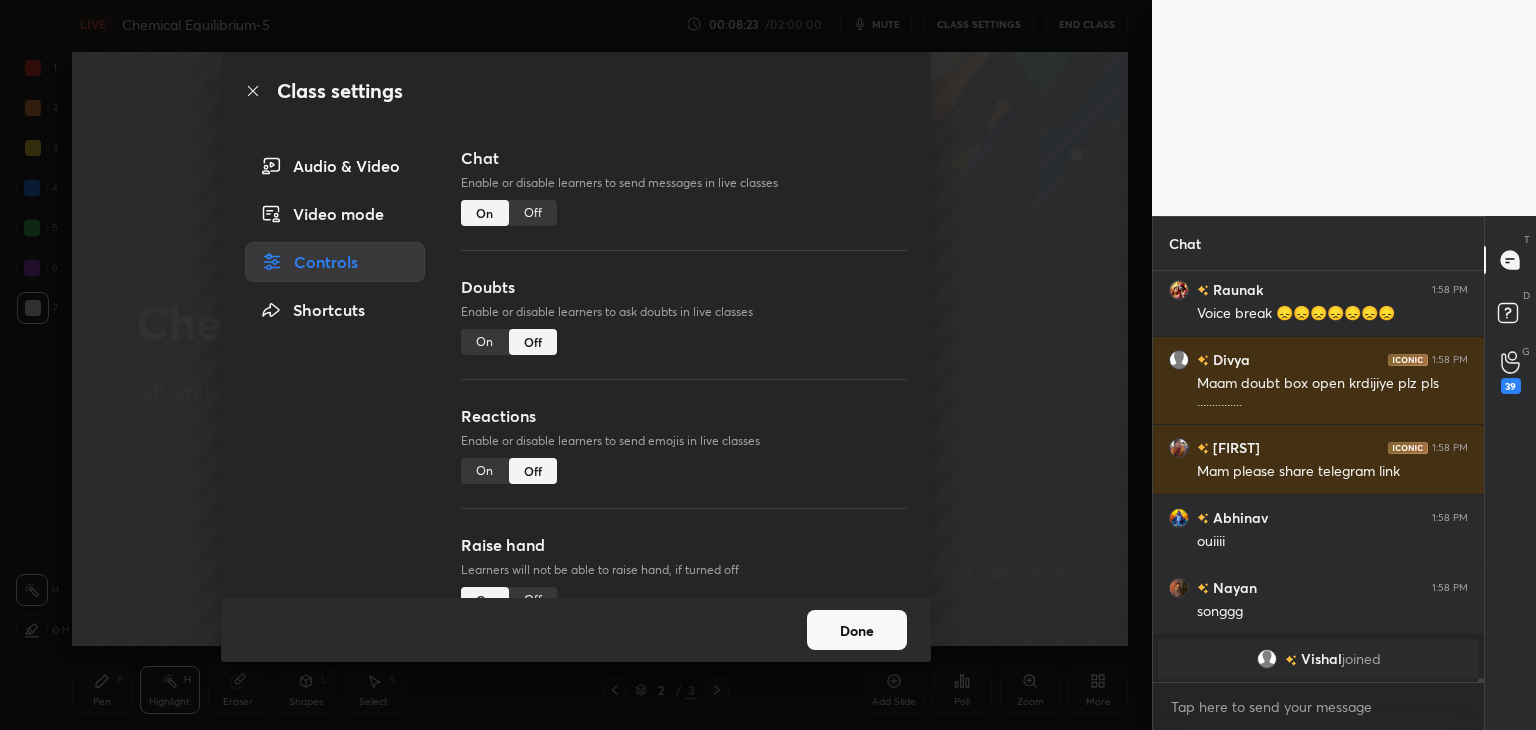 click 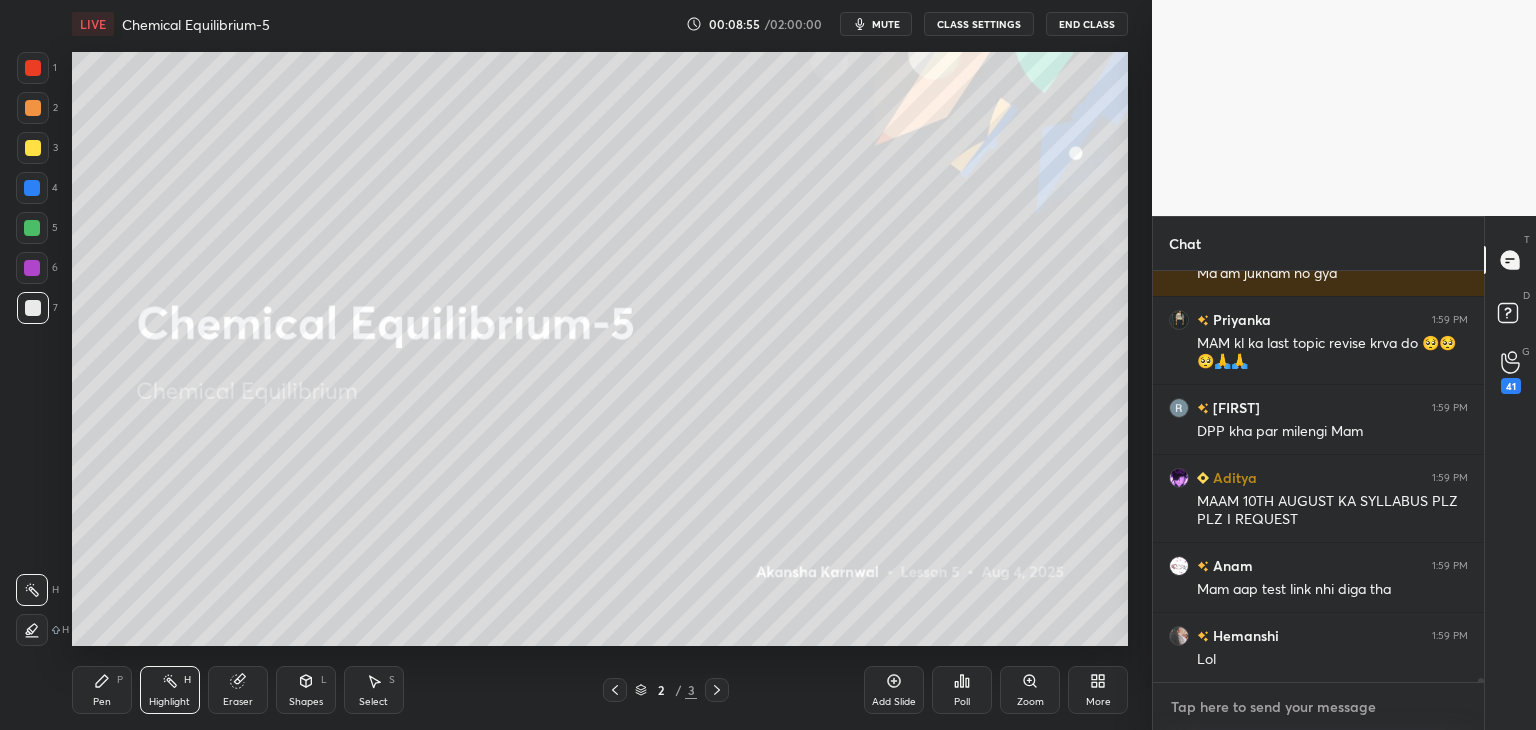 click at bounding box center [1318, 707] 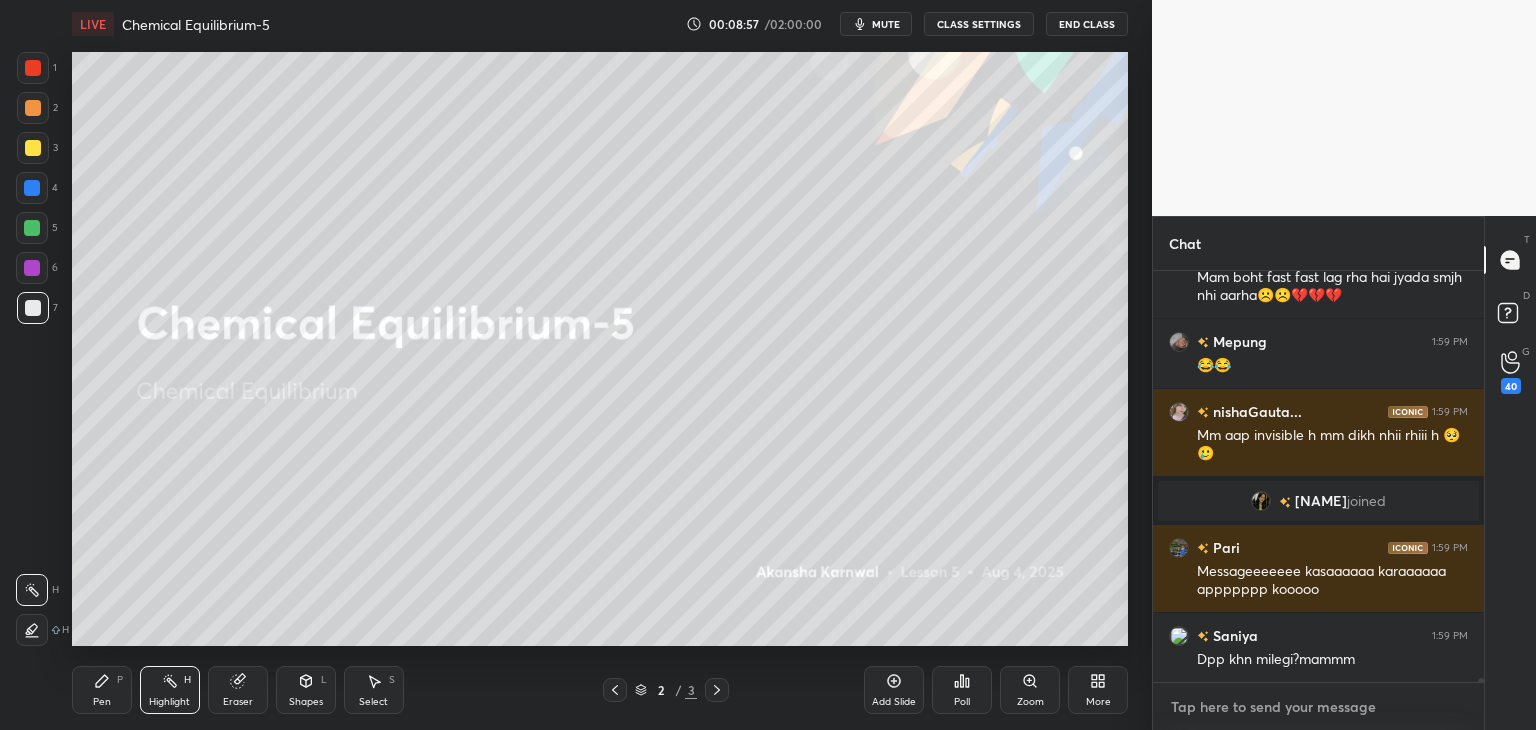 paste on "https://t.me/+fCLQDsYuT-QyZWVl" 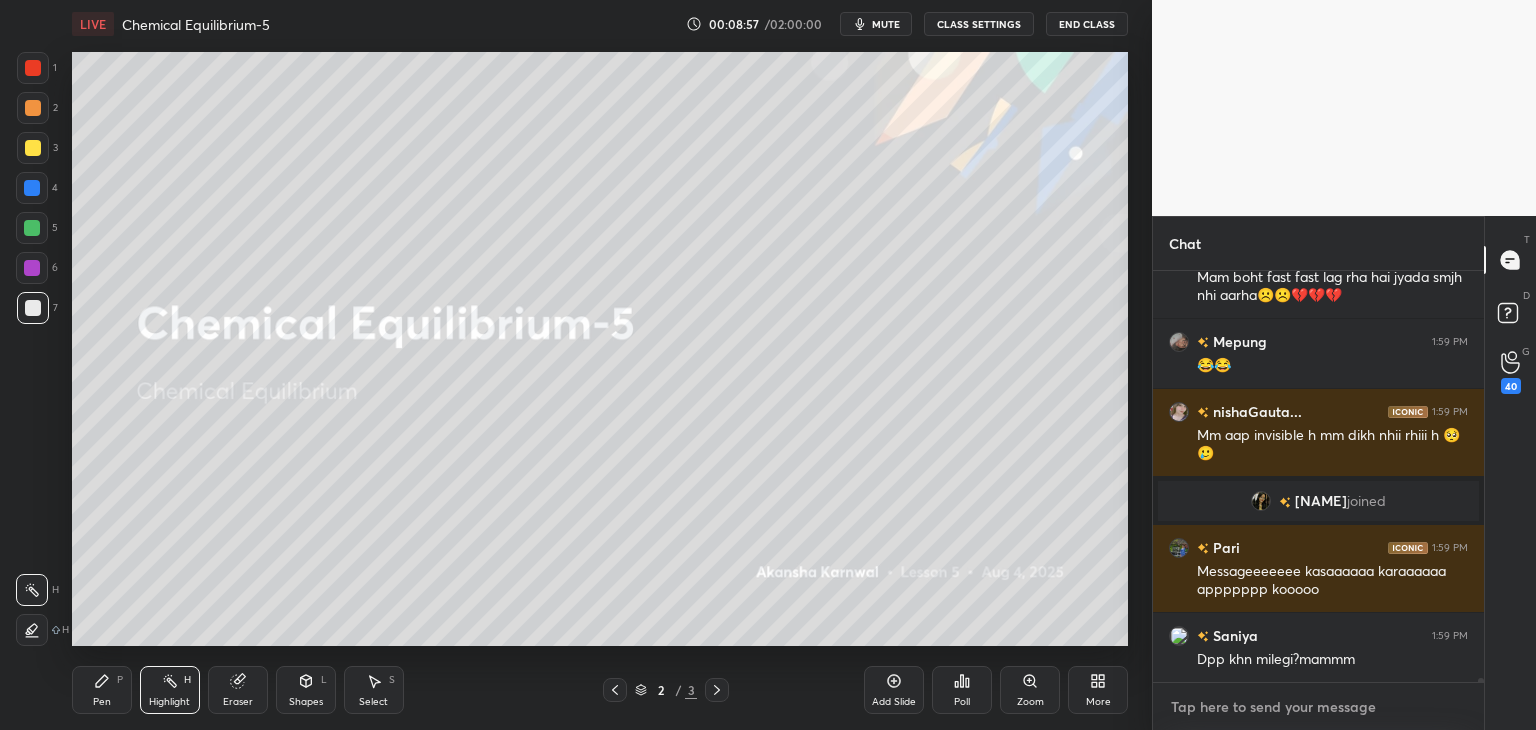 type on "https://t.me/+fCLQDsYuT-QyZWVl" 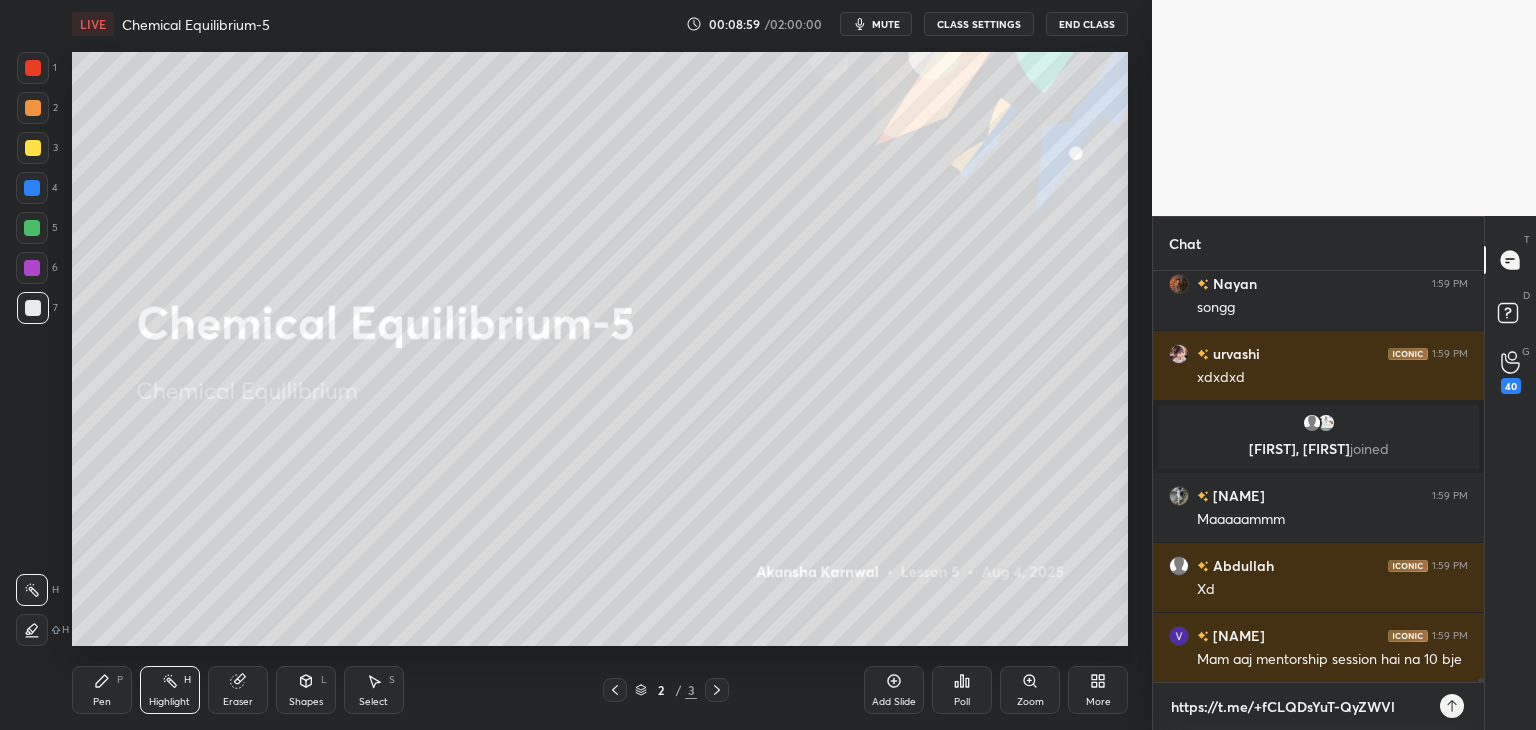 type on "https://t.me/+fCLQDsYuT-QyZWVl" 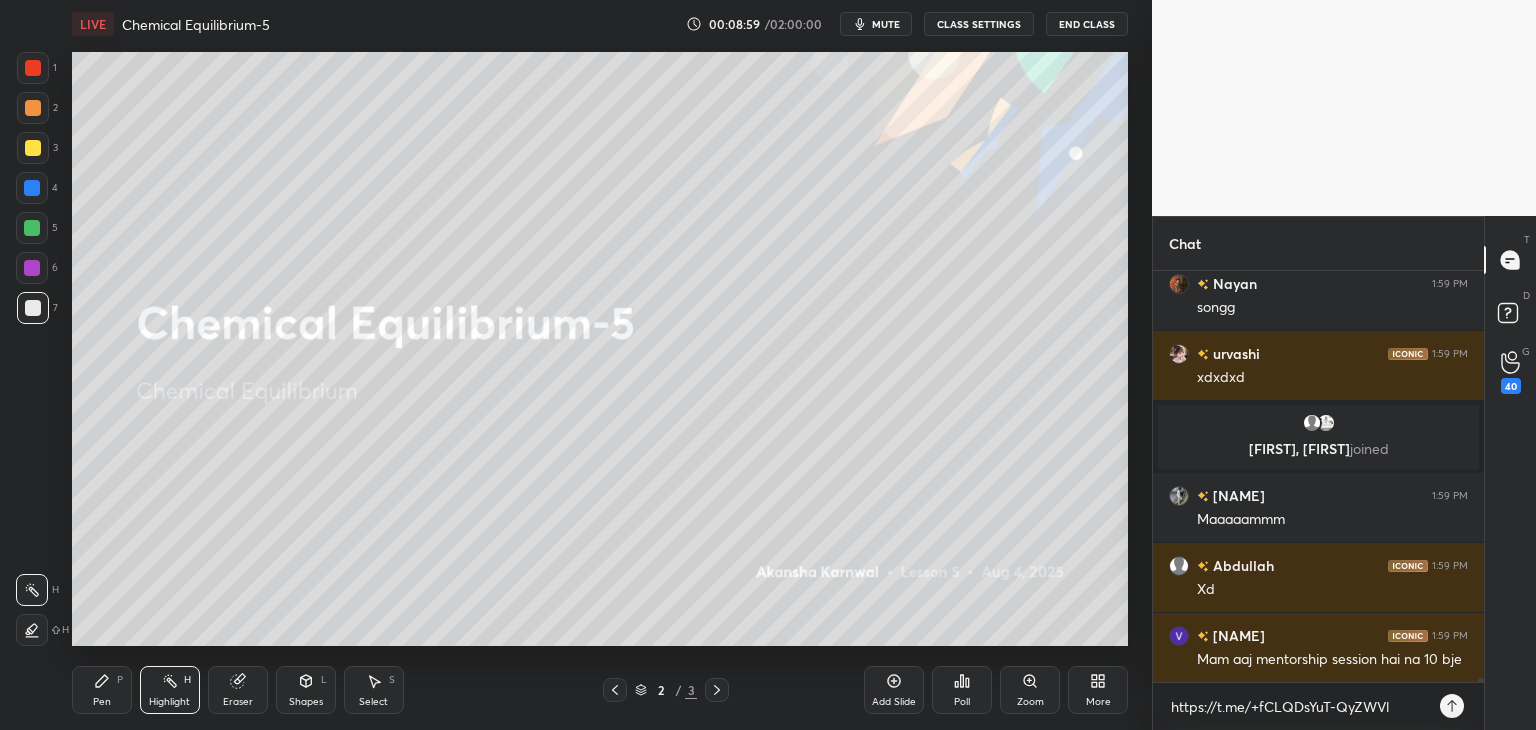 click 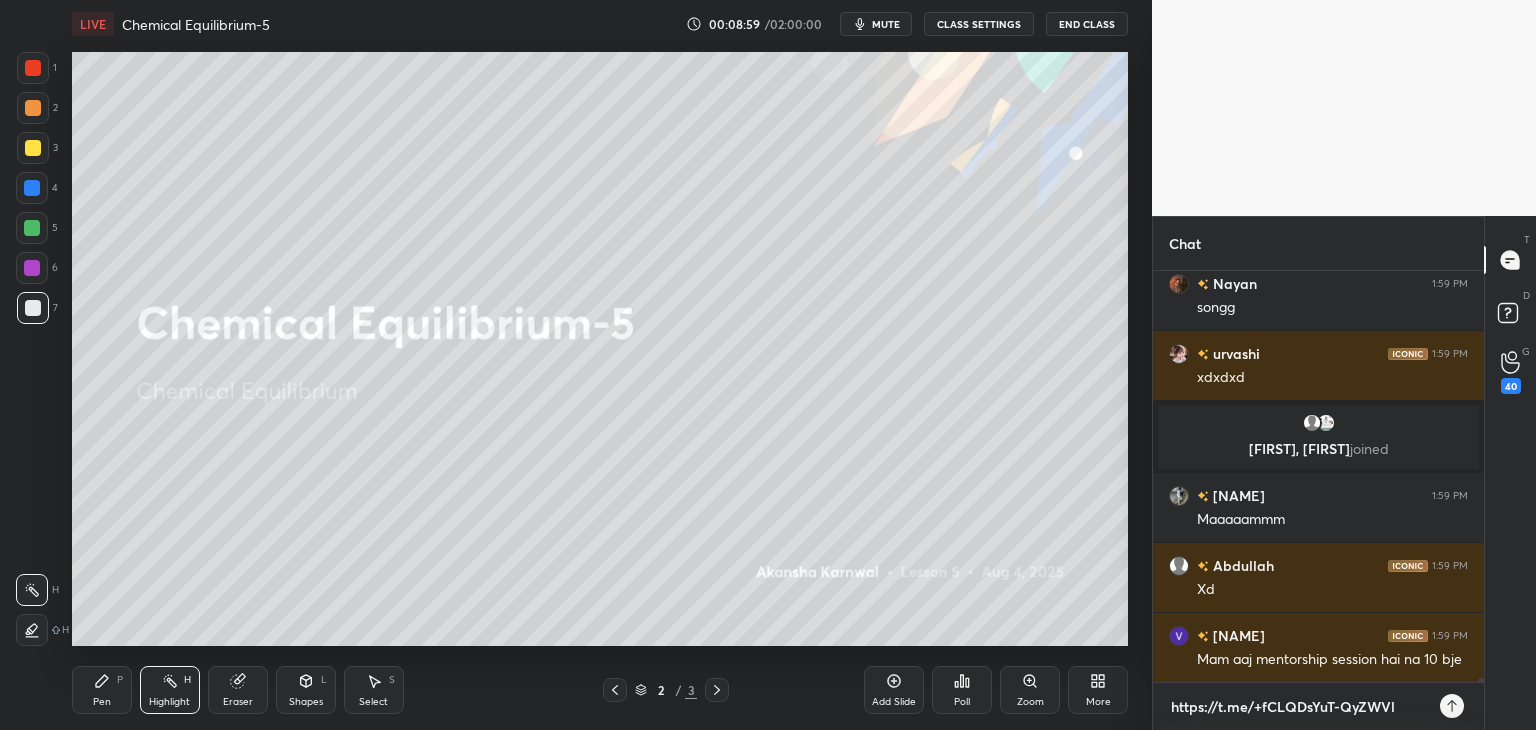 type 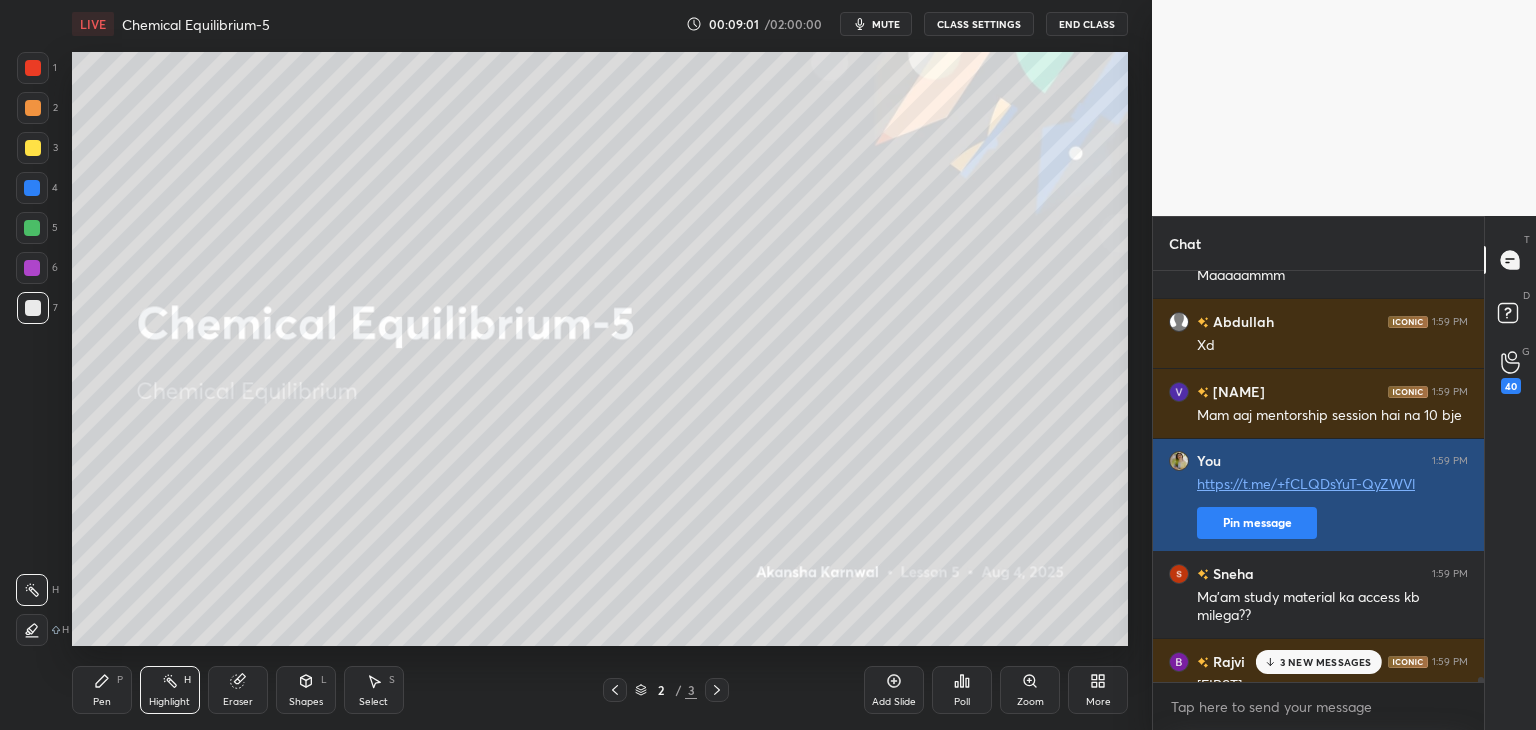 click on "Pin message" at bounding box center [1257, 523] 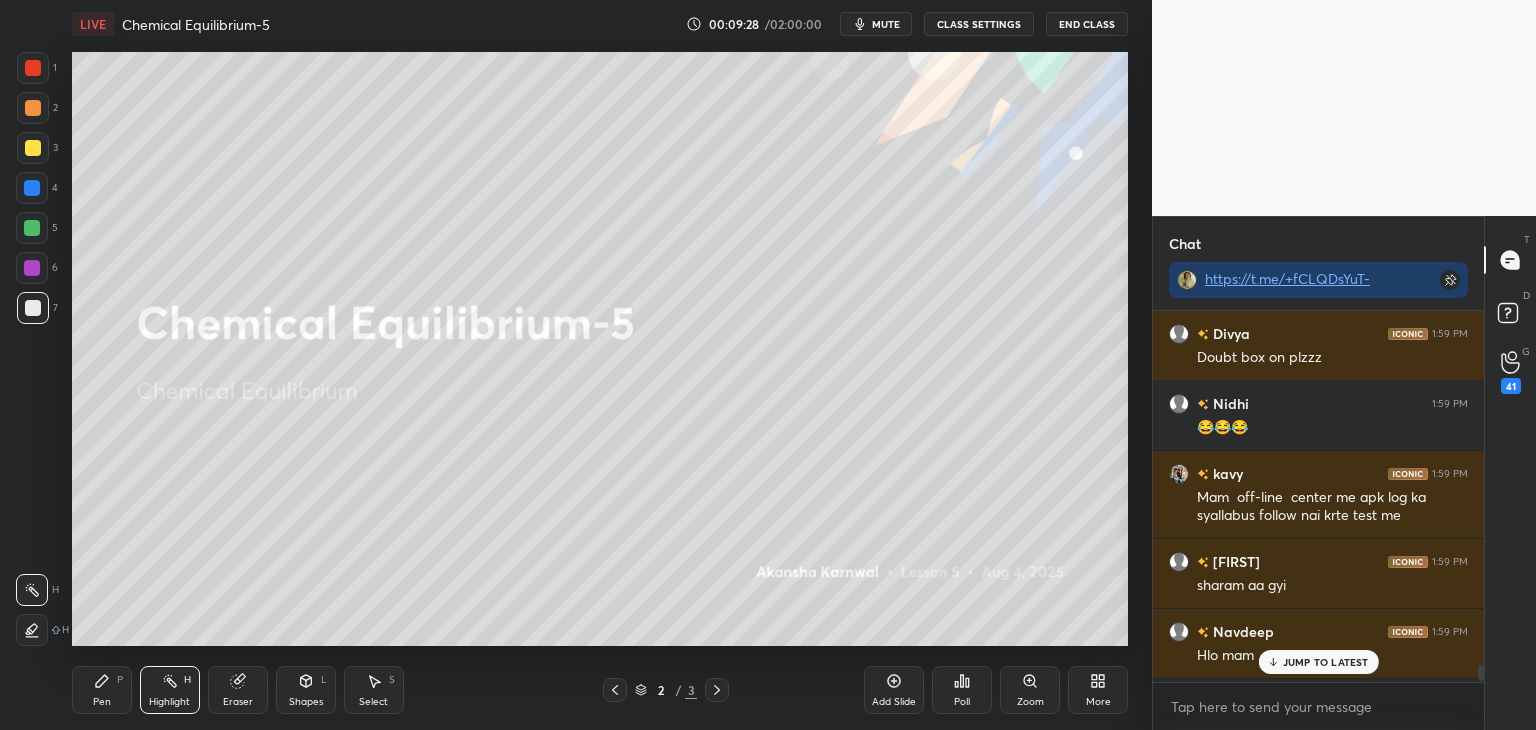 click on "JUMP TO LATEST" at bounding box center (1326, 662) 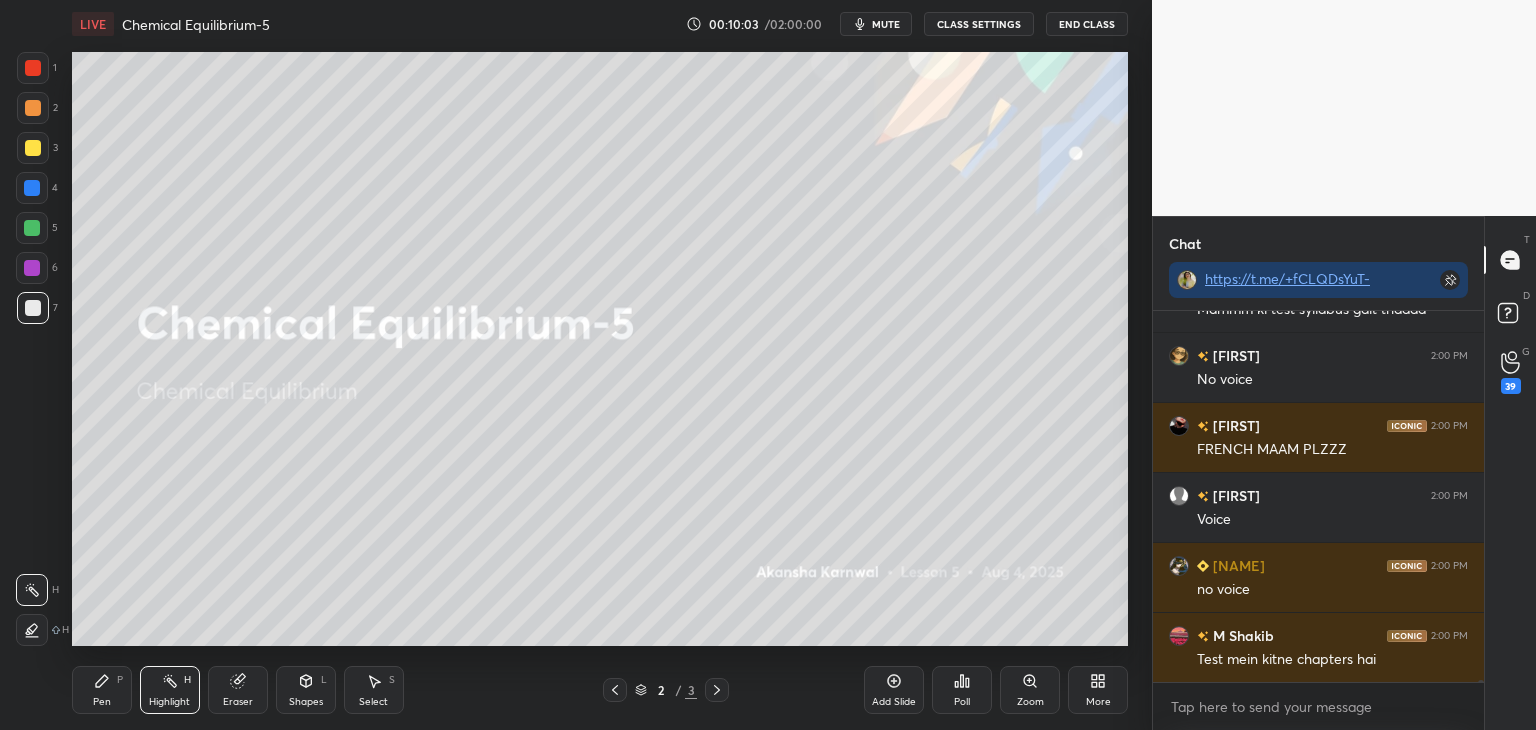 scroll, scrollTop: 64338, scrollLeft: 0, axis: vertical 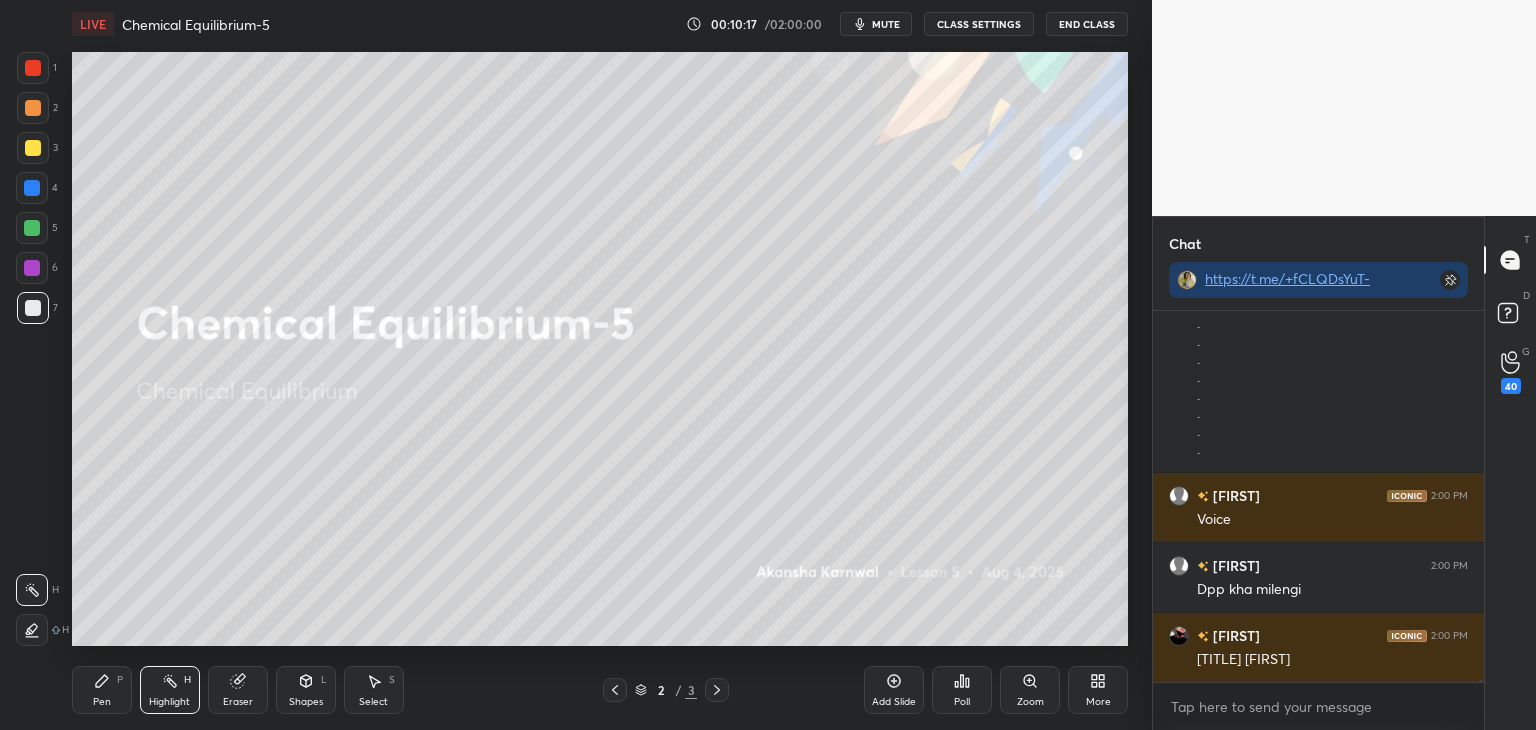 click on "More" at bounding box center [1098, 702] 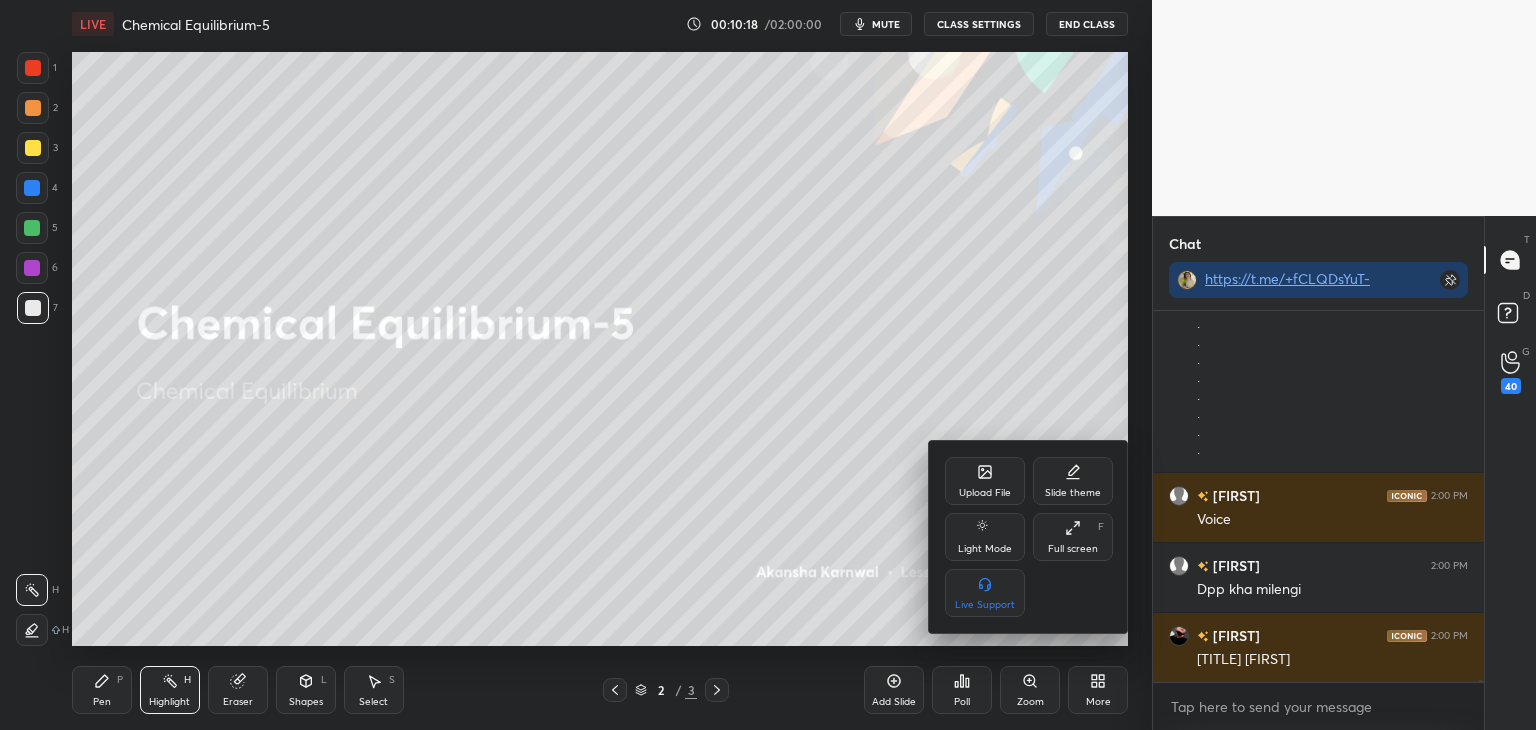 click on "Upload File" at bounding box center [985, 481] 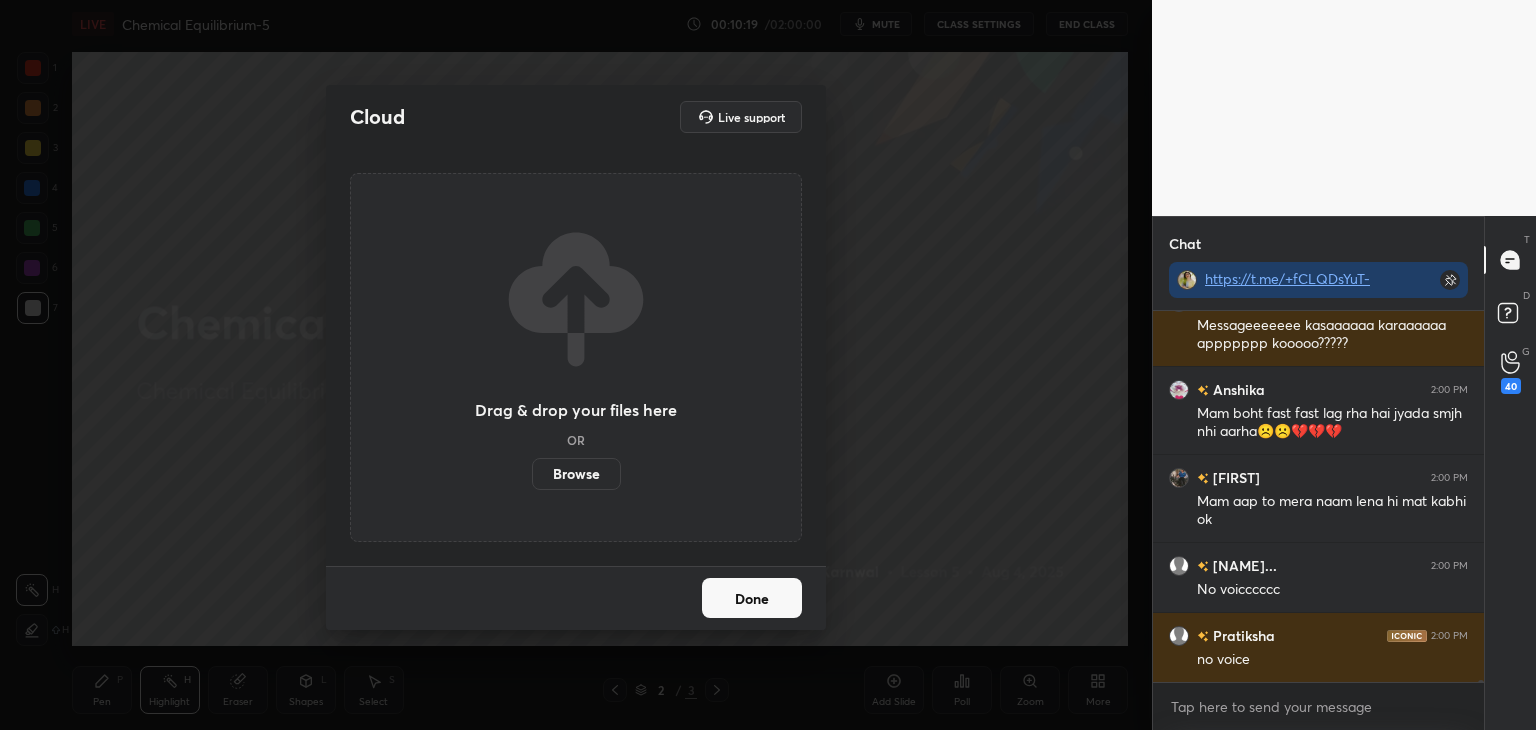 click on "Browse" at bounding box center [576, 474] 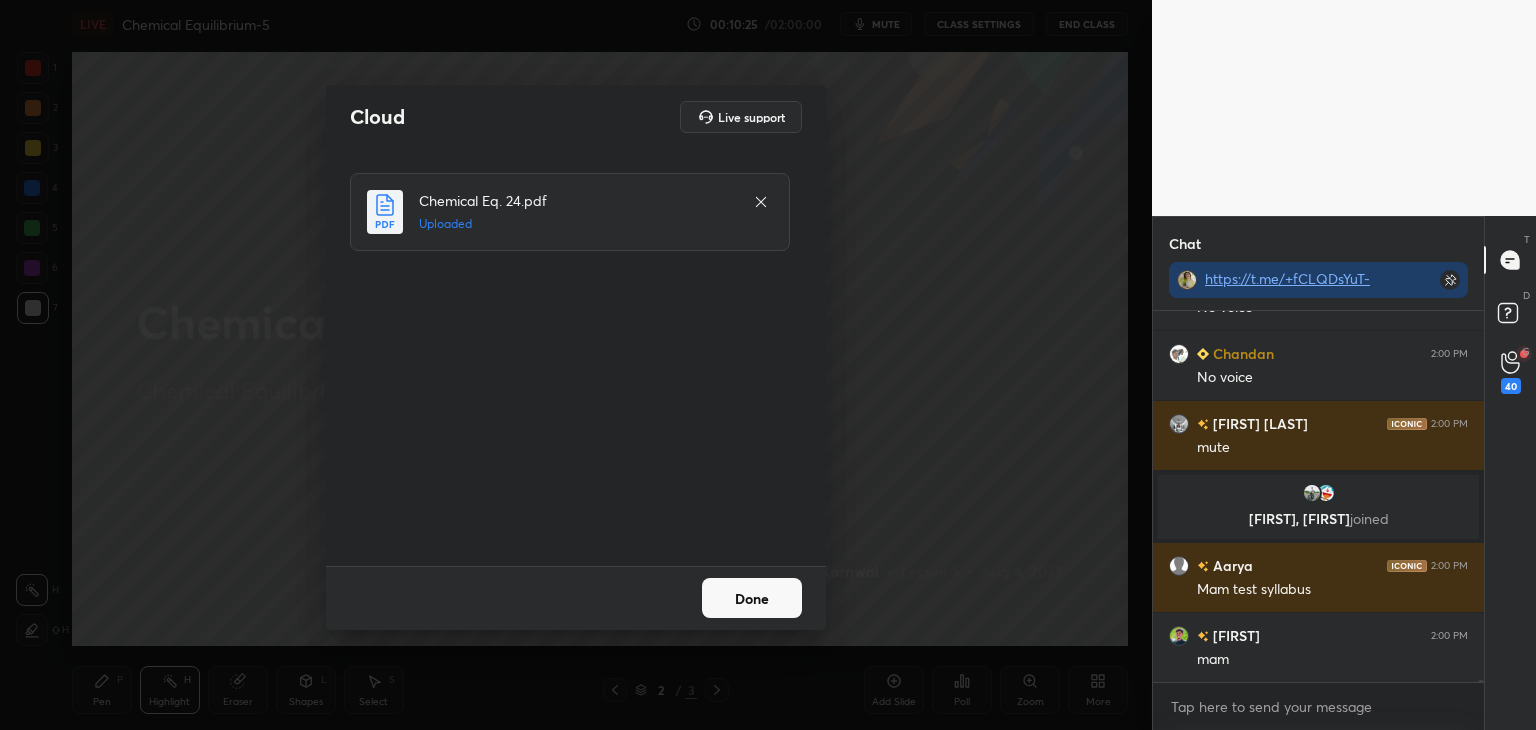 click on "Done" at bounding box center (752, 598) 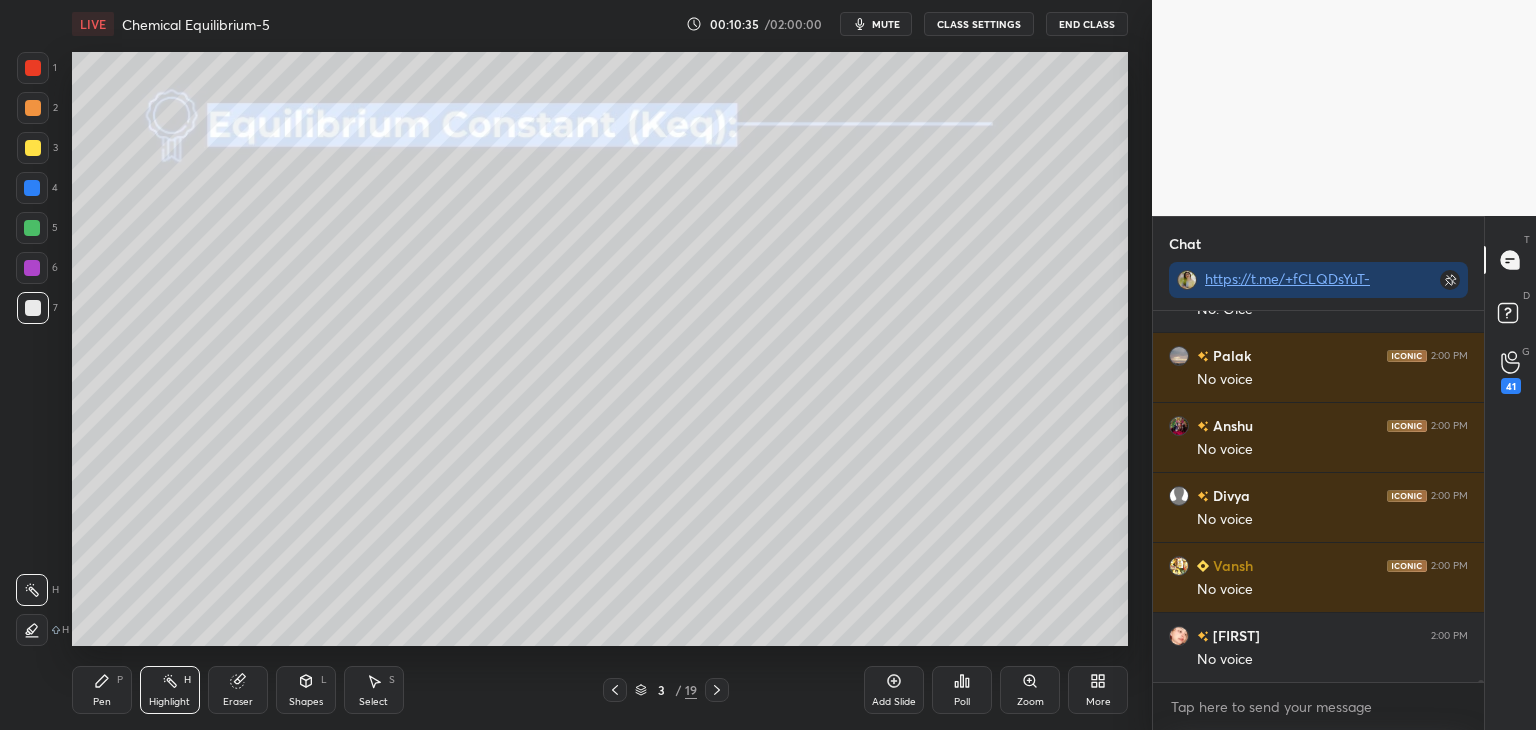 click on "CLASS SETTINGS" at bounding box center [979, 24] 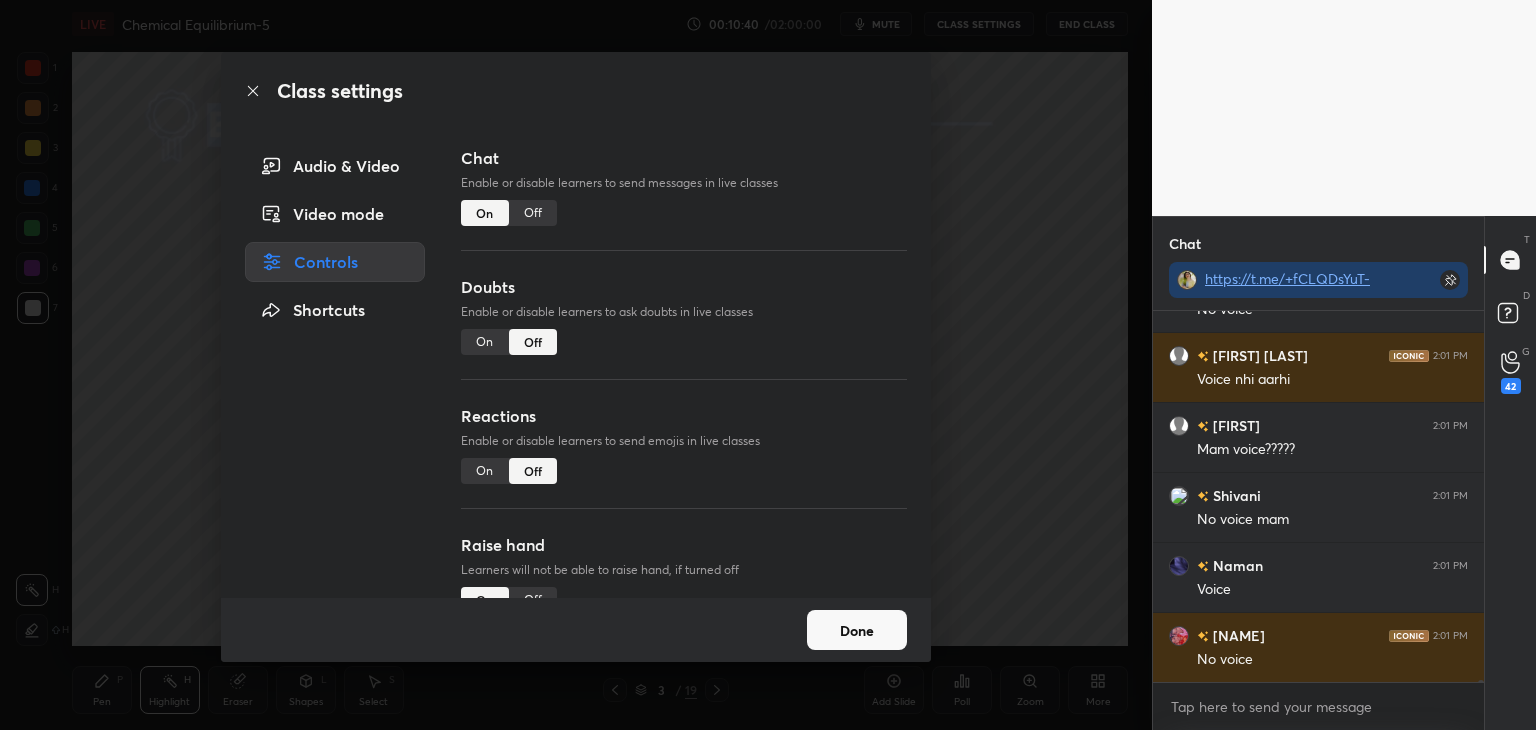 click on "Video mode" at bounding box center (335, 214) 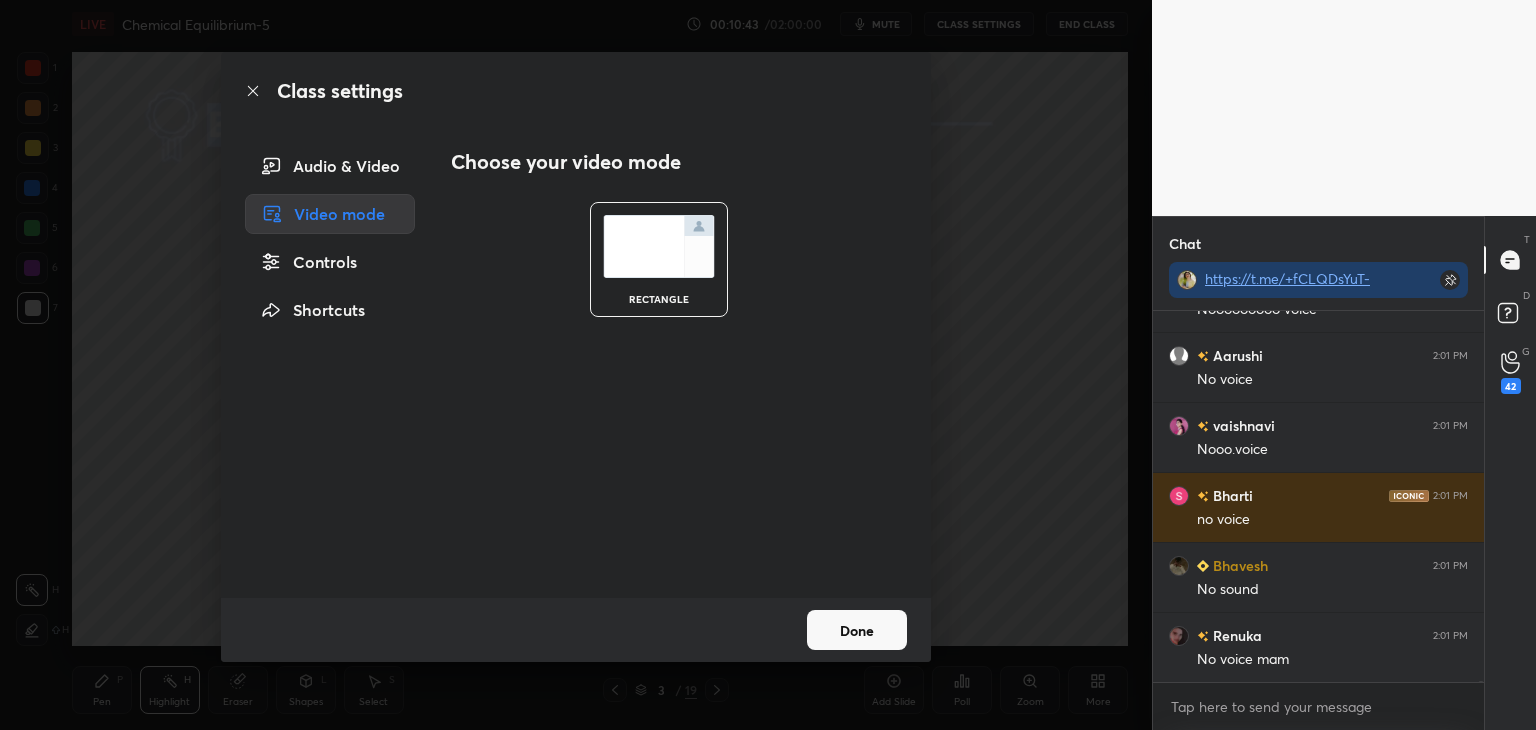 click on "Controls" at bounding box center (330, 262) 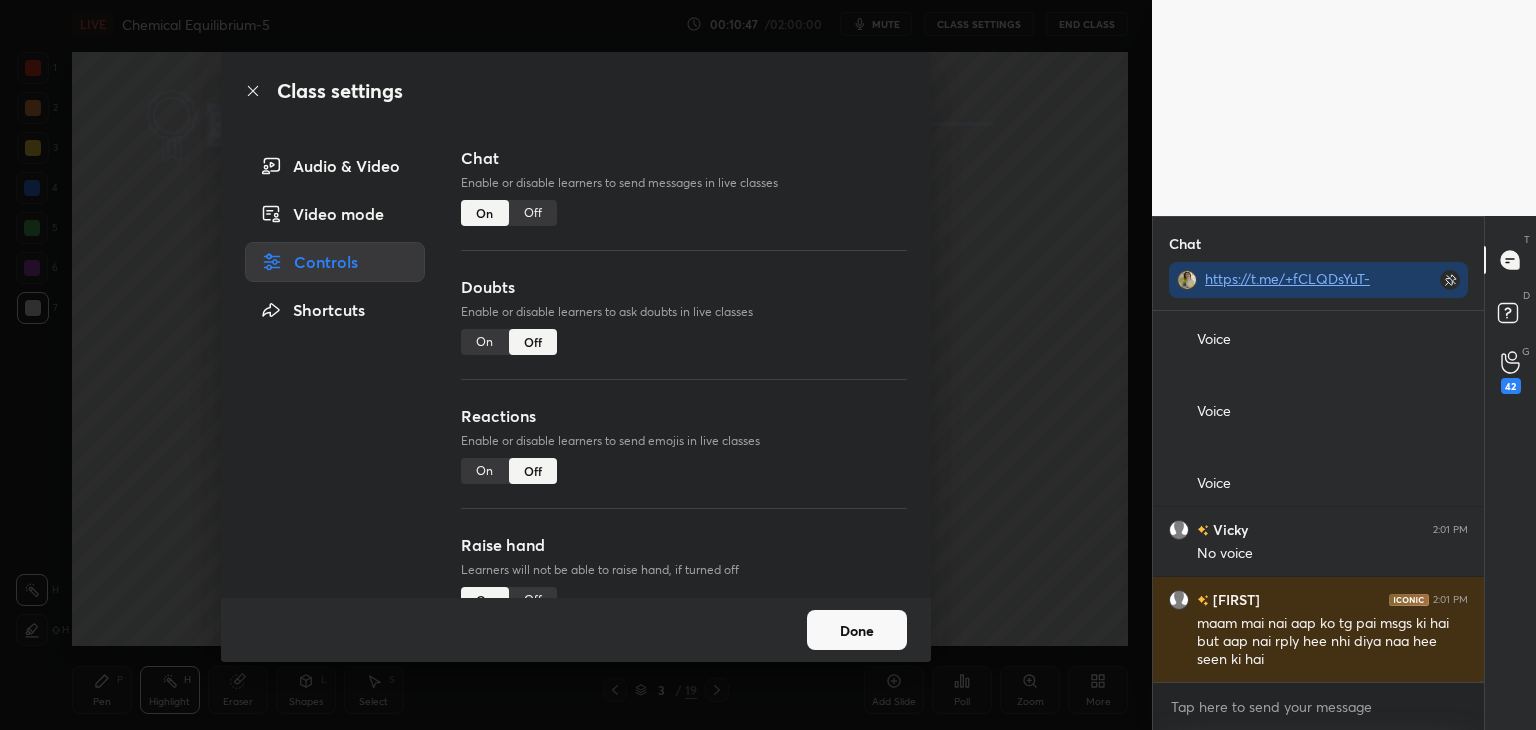 click on "Audio & Video" at bounding box center (335, 166) 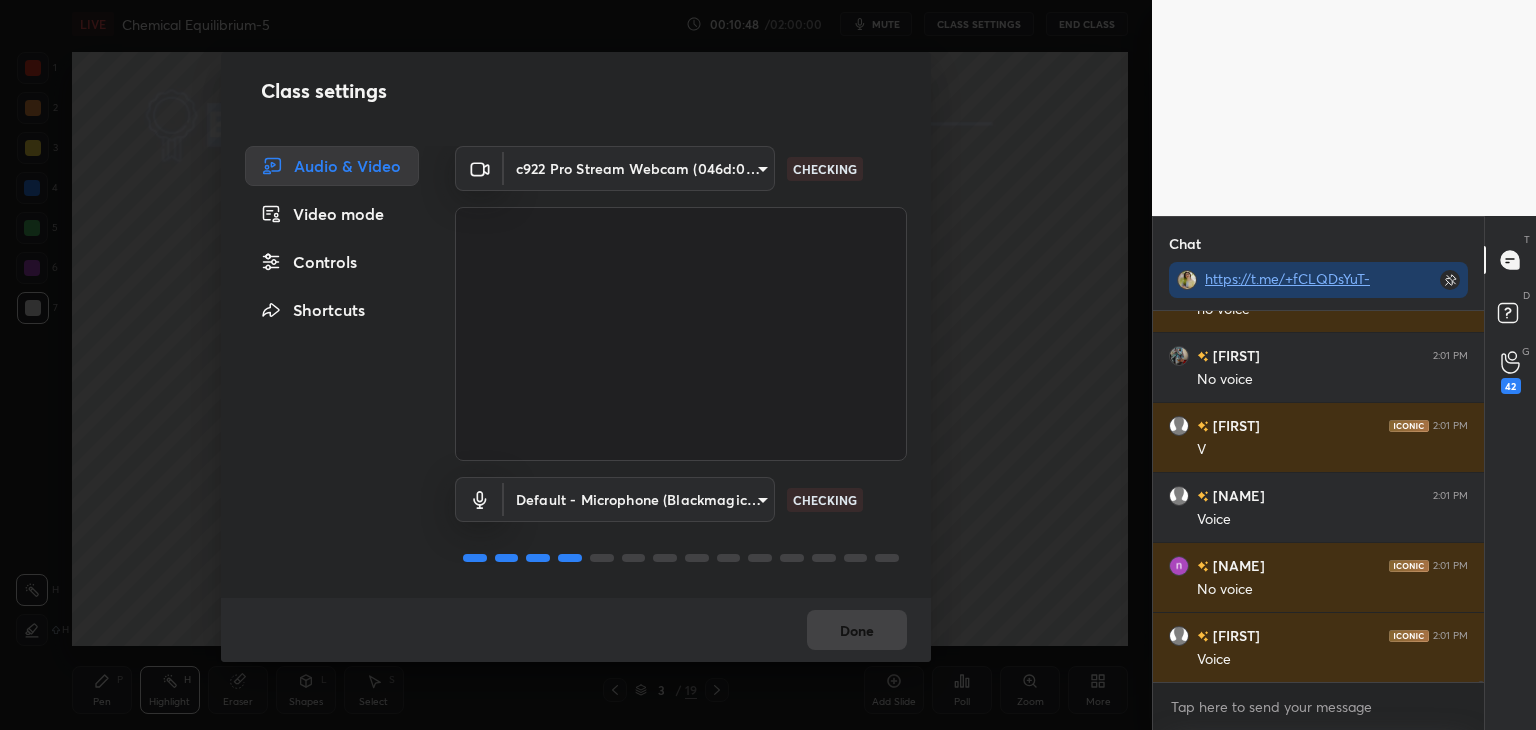 click on "1 2 3 4 5 6 7 C X Z C X Z E E Erase all   H H LIVE Chemical Equilibrium-5 00:10:48 /  02:00:00 mute CLASS SETTINGS End Class Setting up your live class Poll for   secs No correct answer Start poll Back Chemical Equilibrium-5 • L5 of Chemical Equilibrium Akansha Karnwal Pen P Highlight H Eraser Shapes L Select S 3 / 19 Add Slide Poll Zoom More Chat https://t.me/+fCLQDsYuT-QyZWVl Anam 2:01 PM No voice Ravina 2:01 PM no voice ÁáÑîSá 2:01 PM No voice Barirah 2:01 PM V uzma 2:01 PM Voice Nazmin 2:01 PM No voice Mobina 2:01 PM Voice JUMP TO LATEST Enable hand raising Enable raise hand to speak to learners. Once enabled, chat will be turned off temporarily. Enable x   introducing Raise a hand with a doubt Now learners can raise their hand along with a doubt  How it works? Doubts asked by learners will show up here Can't raise hand Looks like educator just invited you to speak. Please wait before you can raise your hand again. Got it T Messages (T) D Doubts (D) G Raise Hand (G) 42 Report an issue Buffering ​" at bounding box center [768, 365] 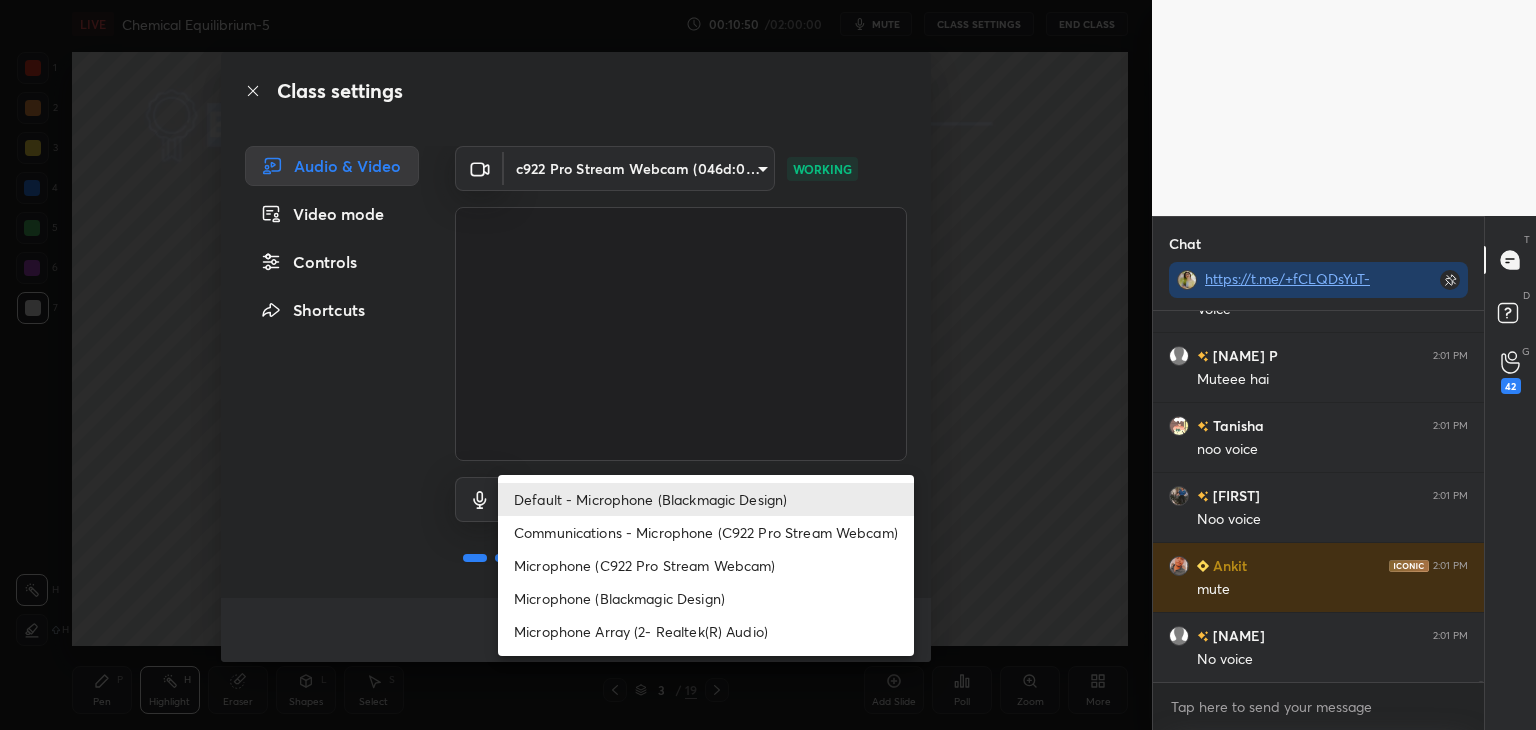 click on "Microphone (Blackmagic Design)" at bounding box center (706, 598) 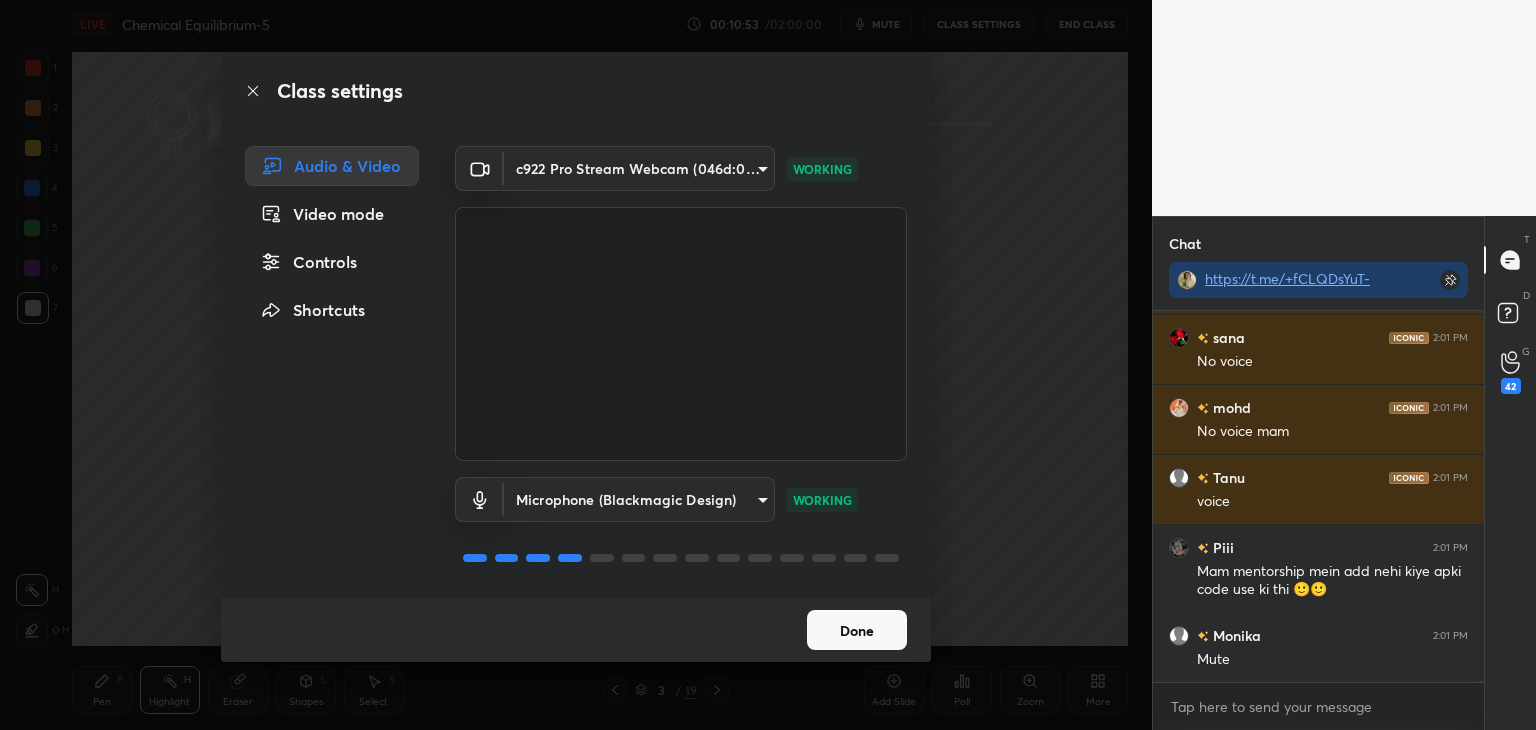 click on "Done" at bounding box center (857, 630) 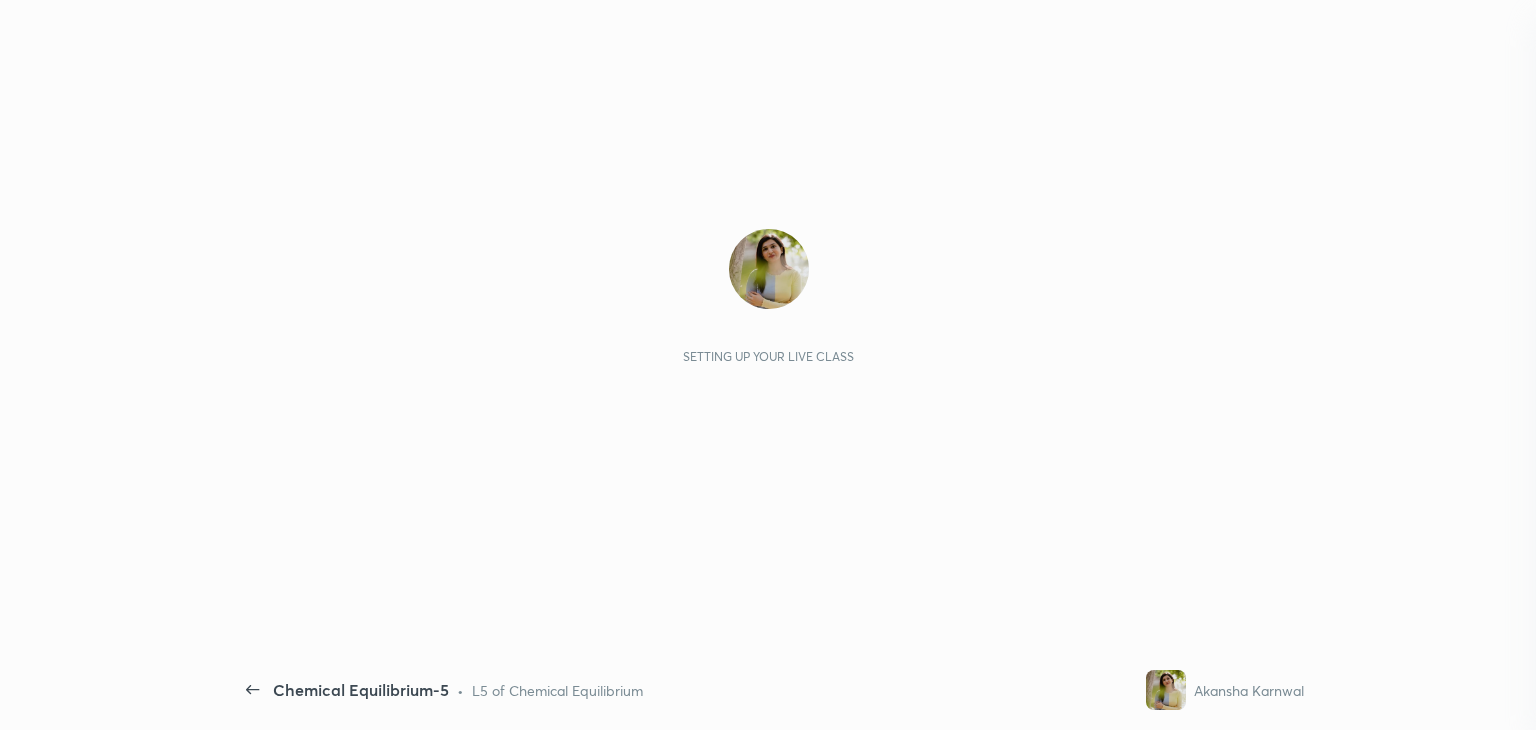 scroll, scrollTop: 0, scrollLeft: 0, axis: both 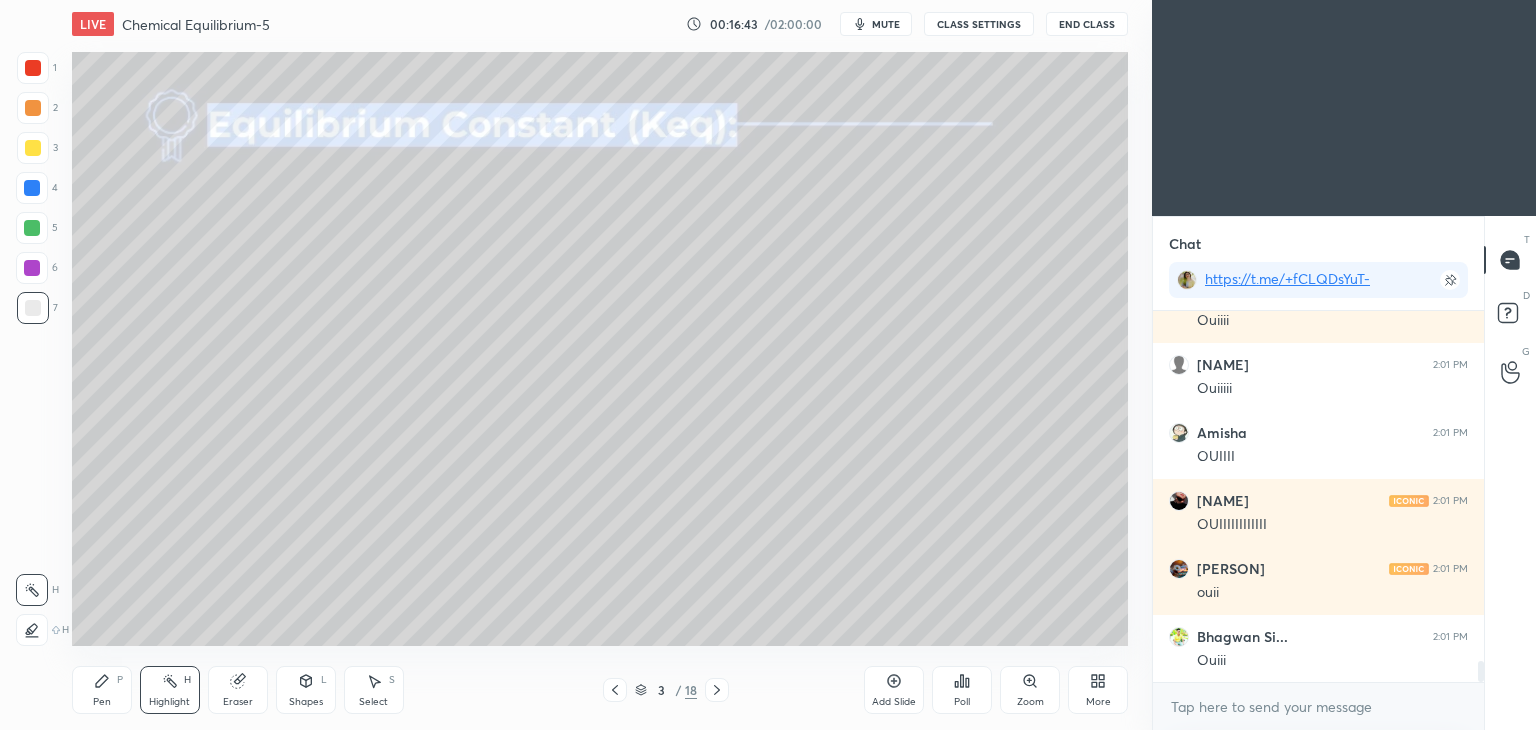 click on "More" at bounding box center (1098, 690) 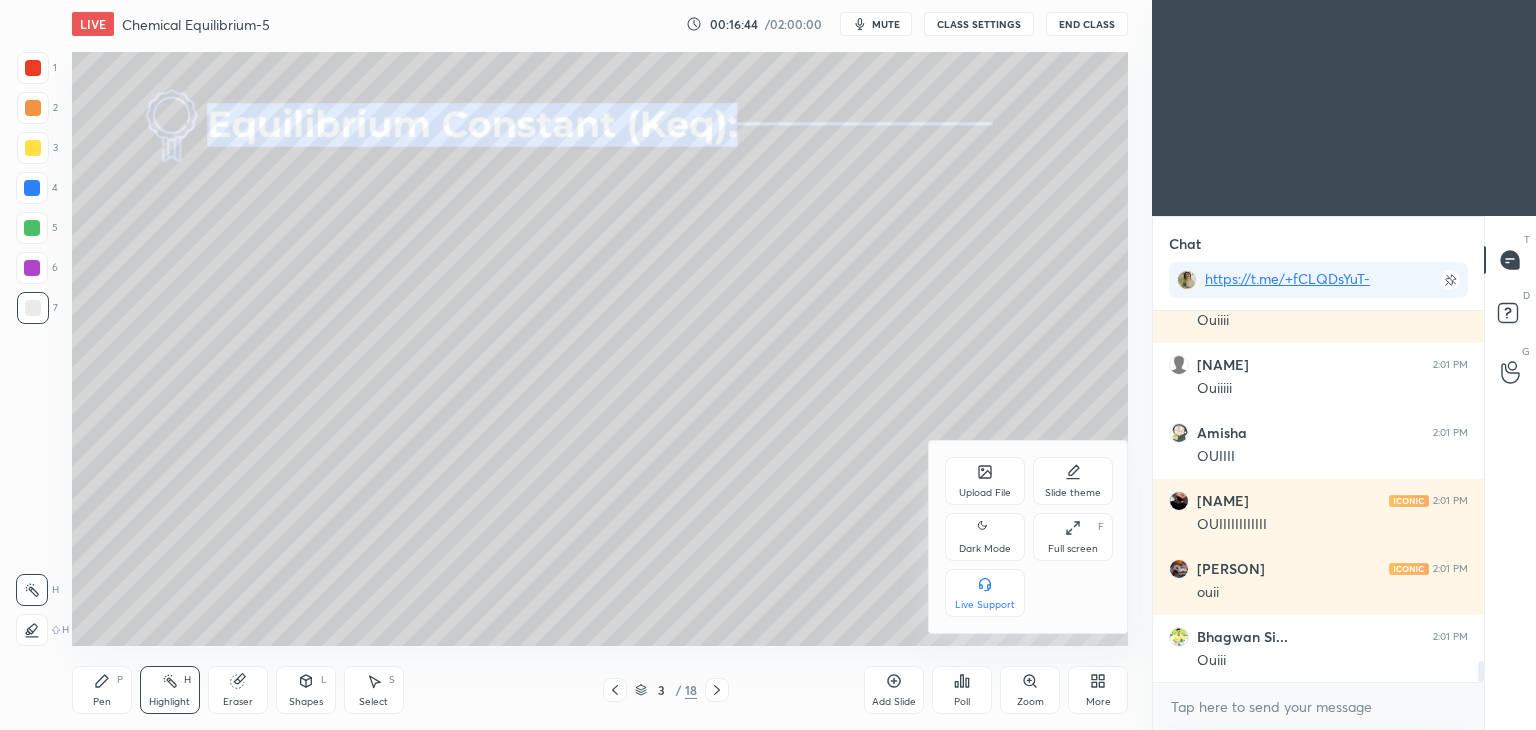scroll, scrollTop: 7138, scrollLeft: 0, axis: vertical 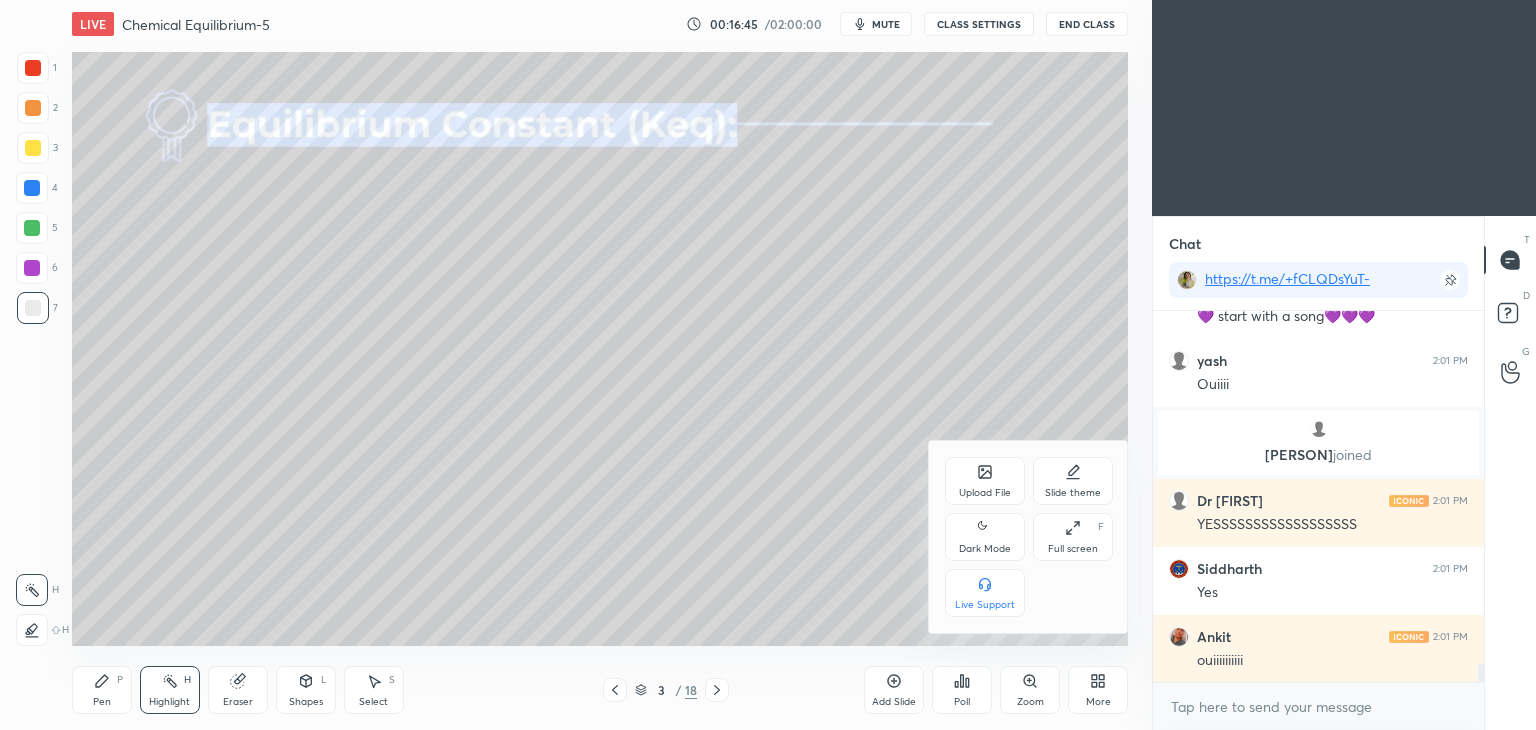 click 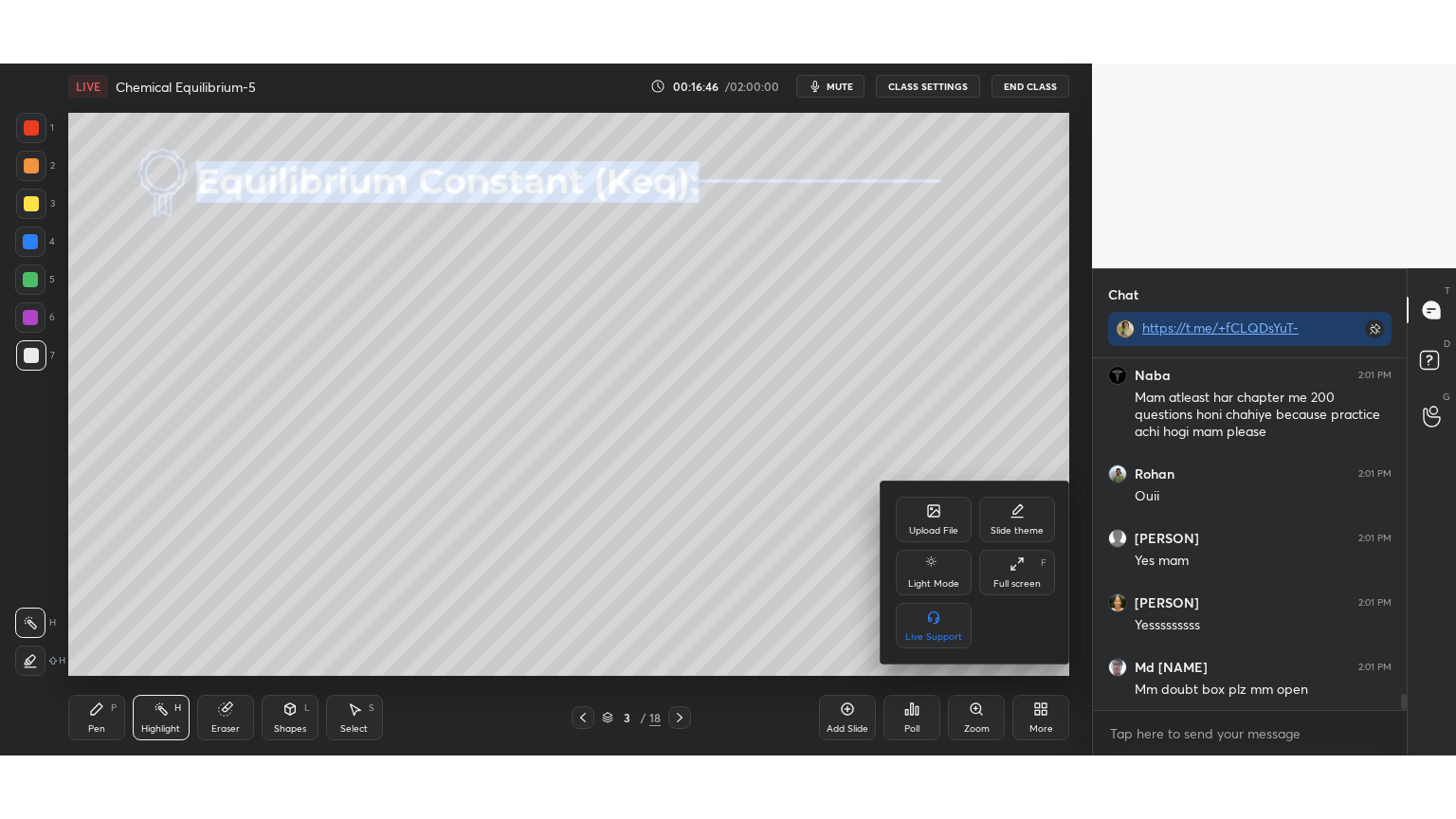 scroll, scrollTop: 8124, scrollLeft: 0, axis: vertical 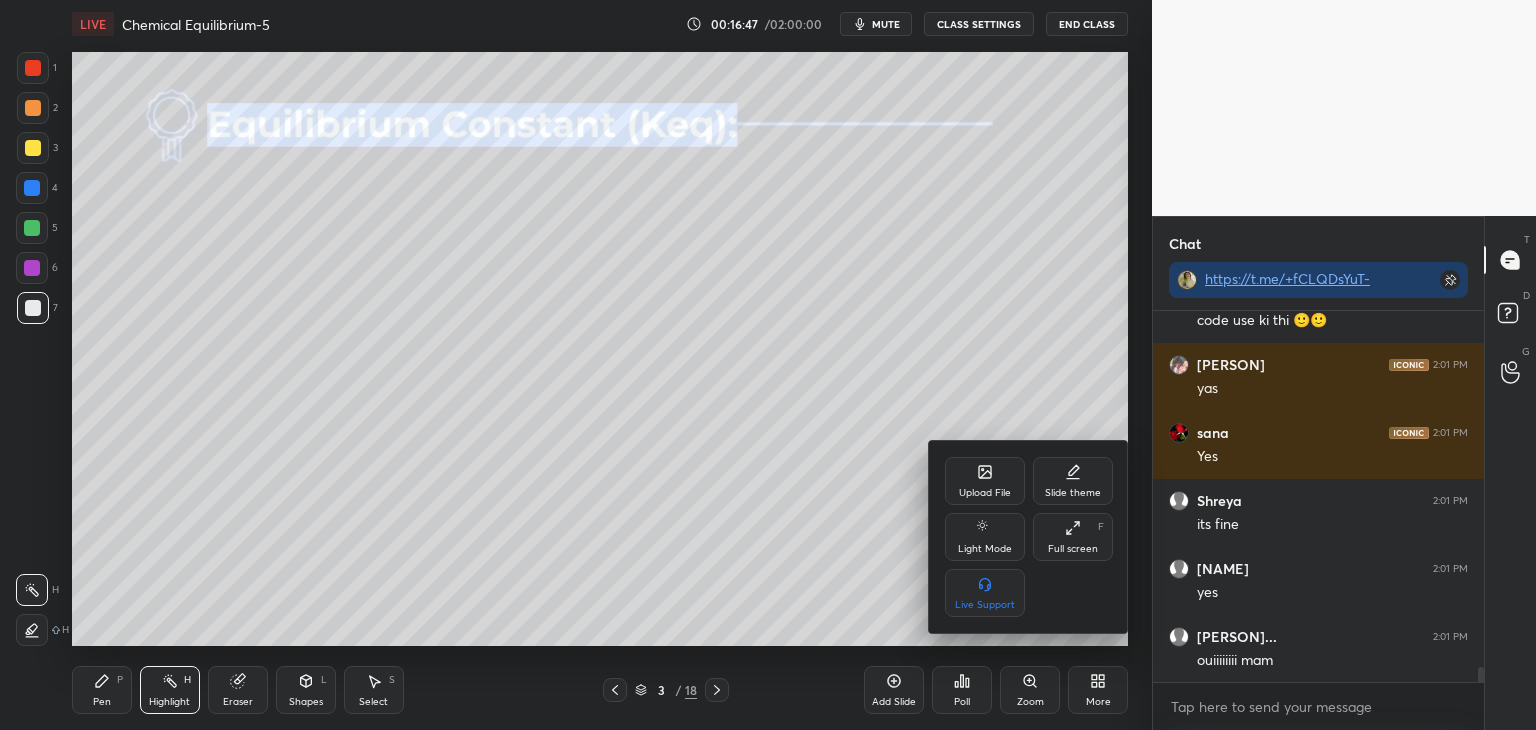 click on "Full screen" at bounding box center (1073, 549) 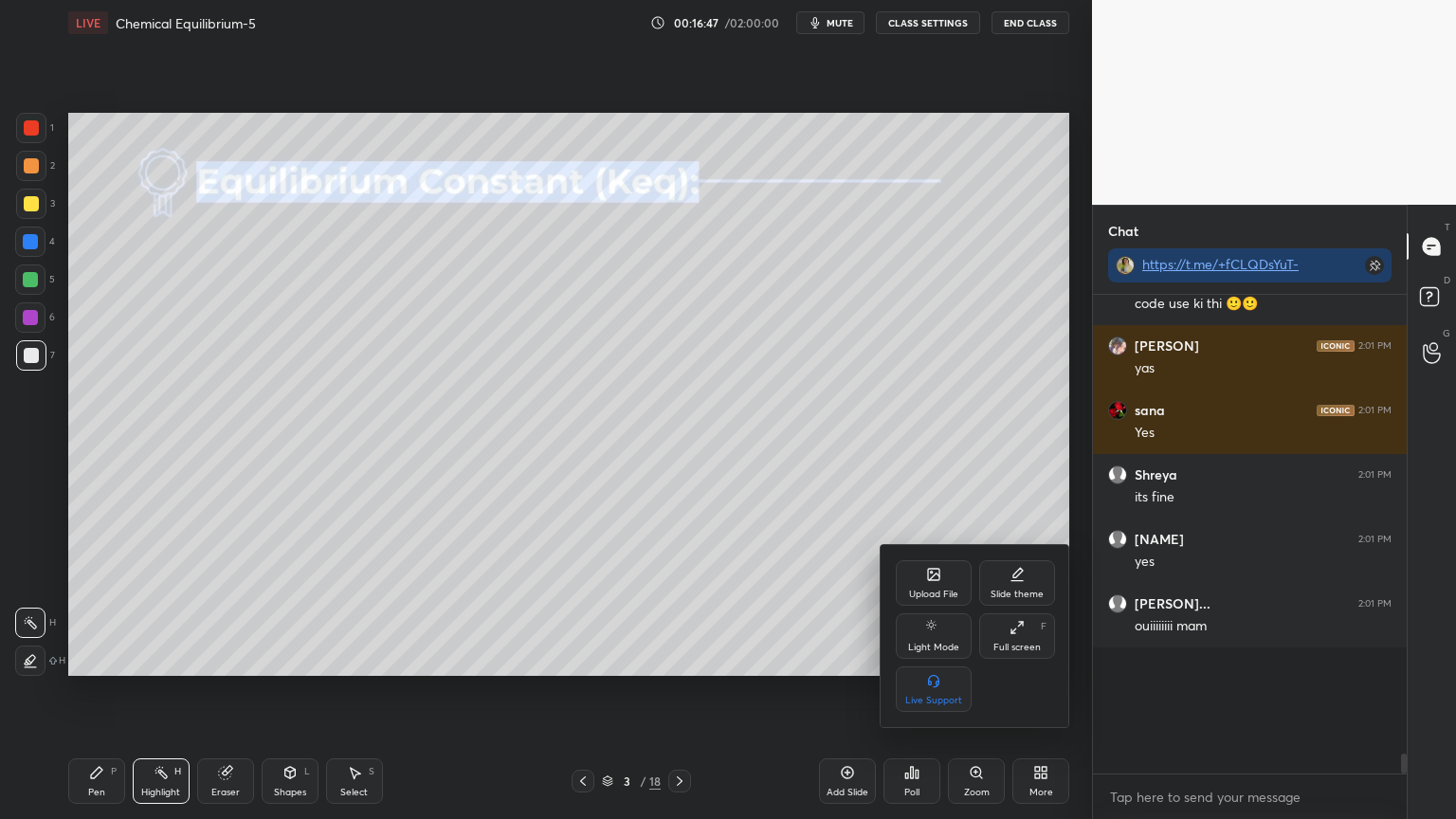 scroll, scrollTop: 94094, scrollLeft: 93776, axis: both 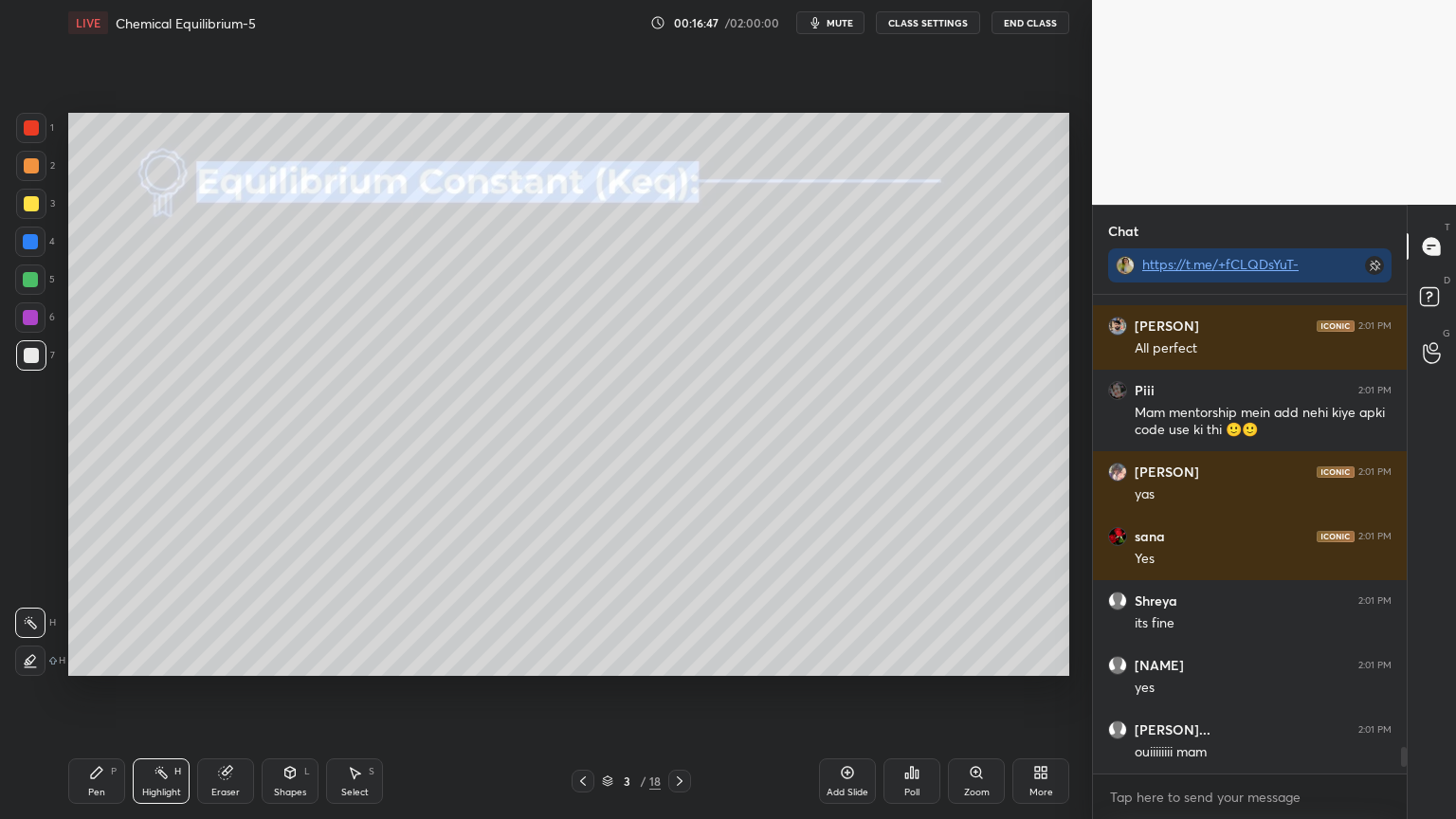 type on "x" 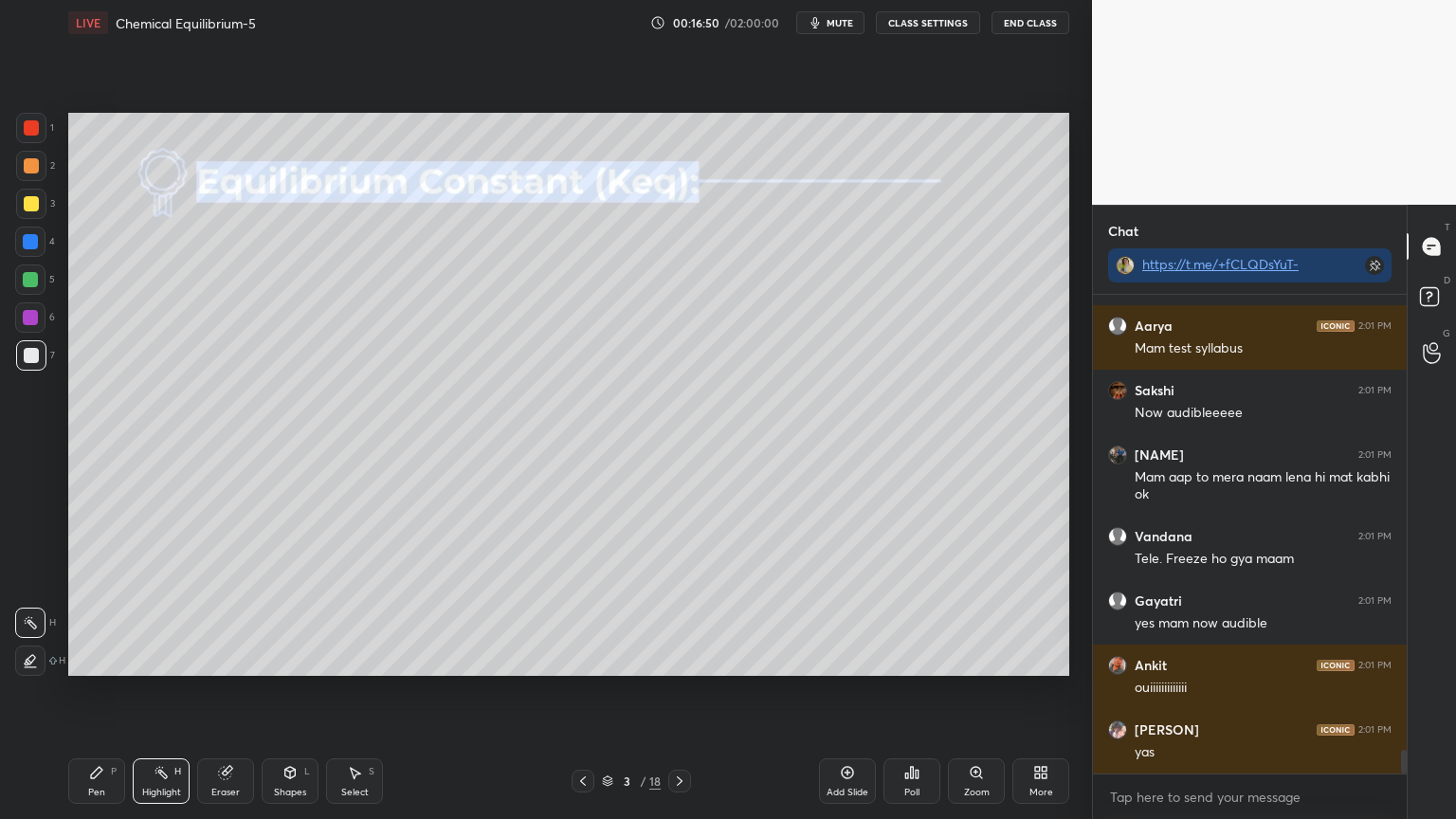 click on "Pen P" at bounding box center [97, 781] 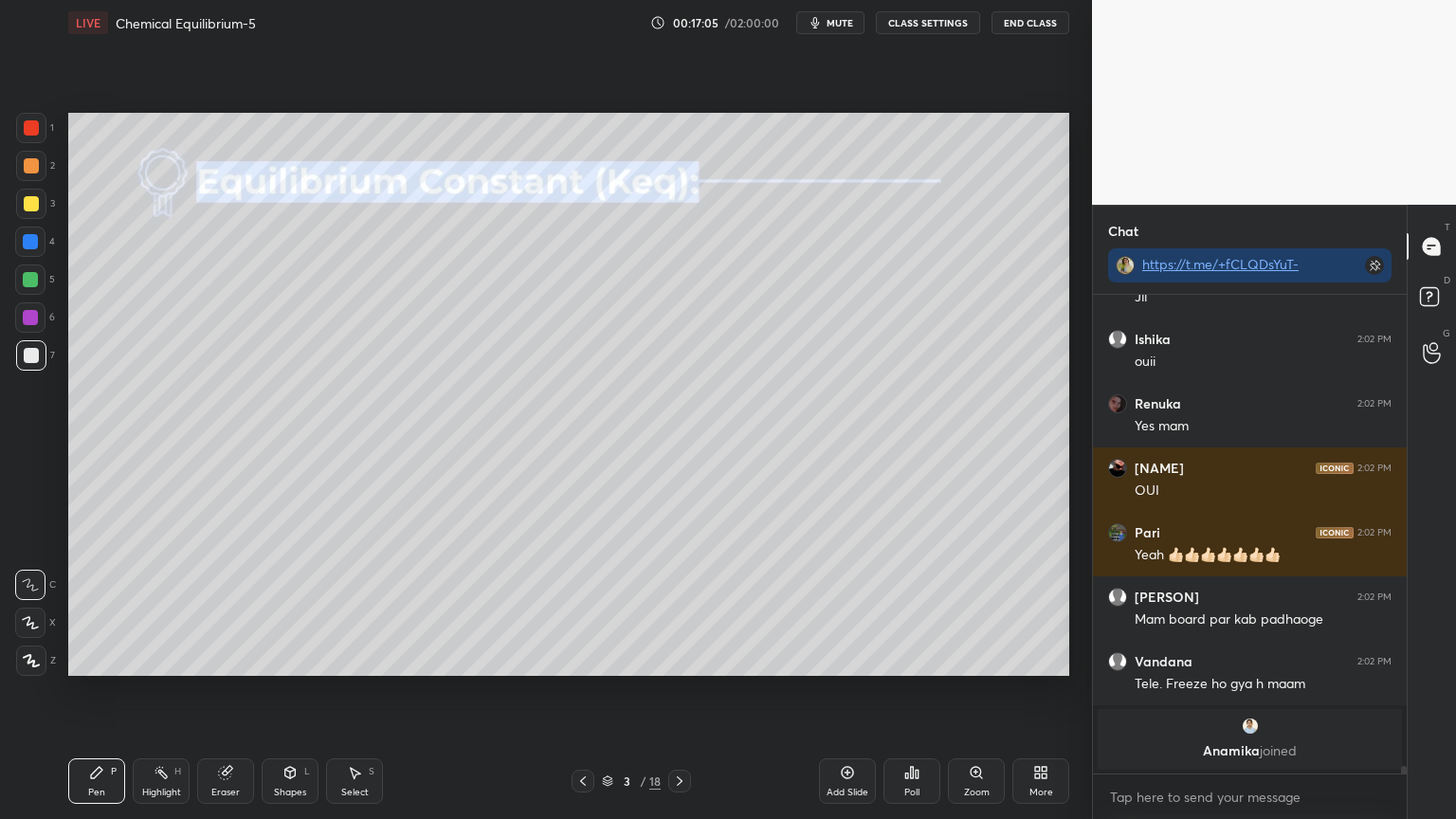 click on "Eraser" at bounding box center [226, 781] 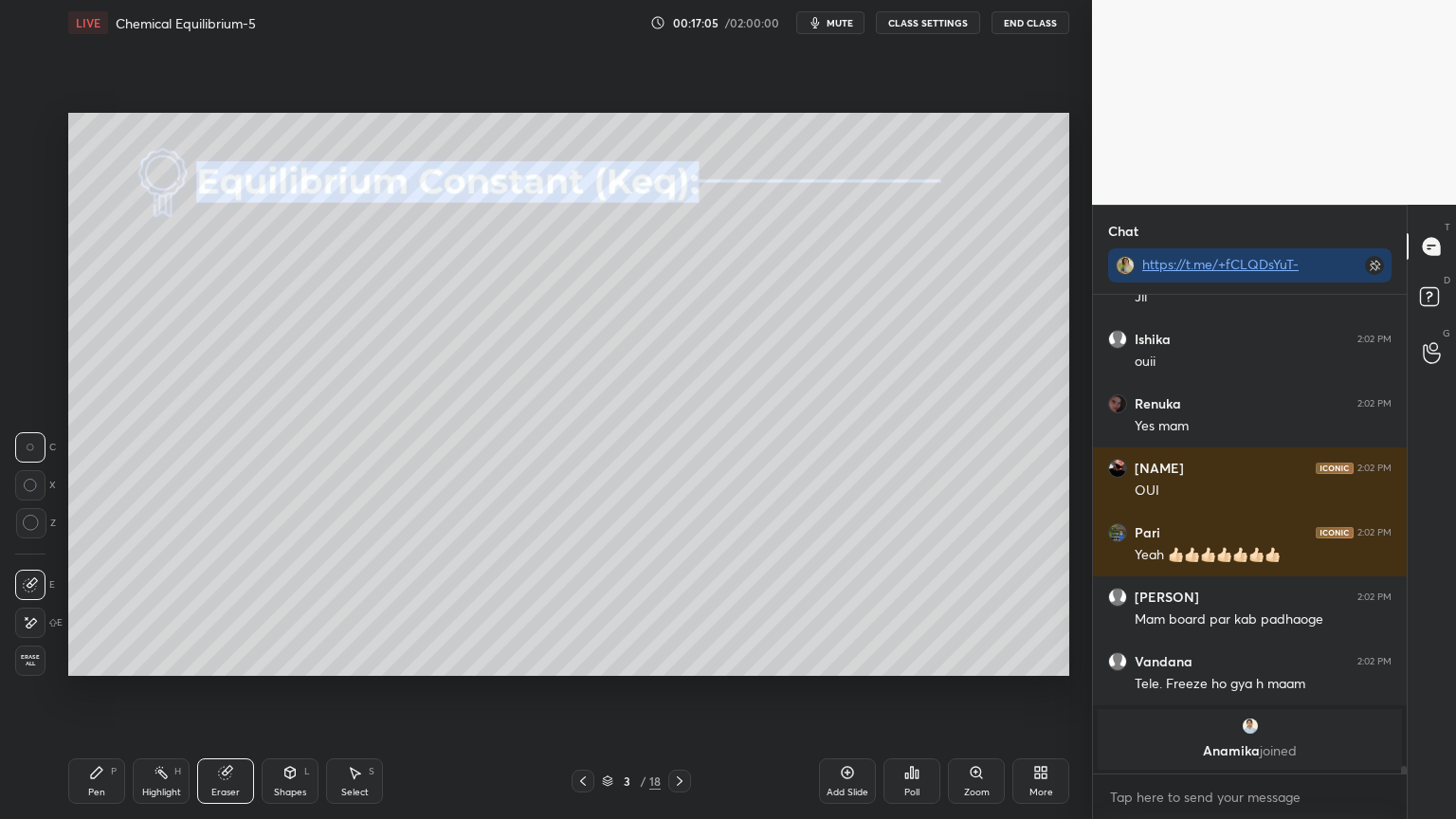 click 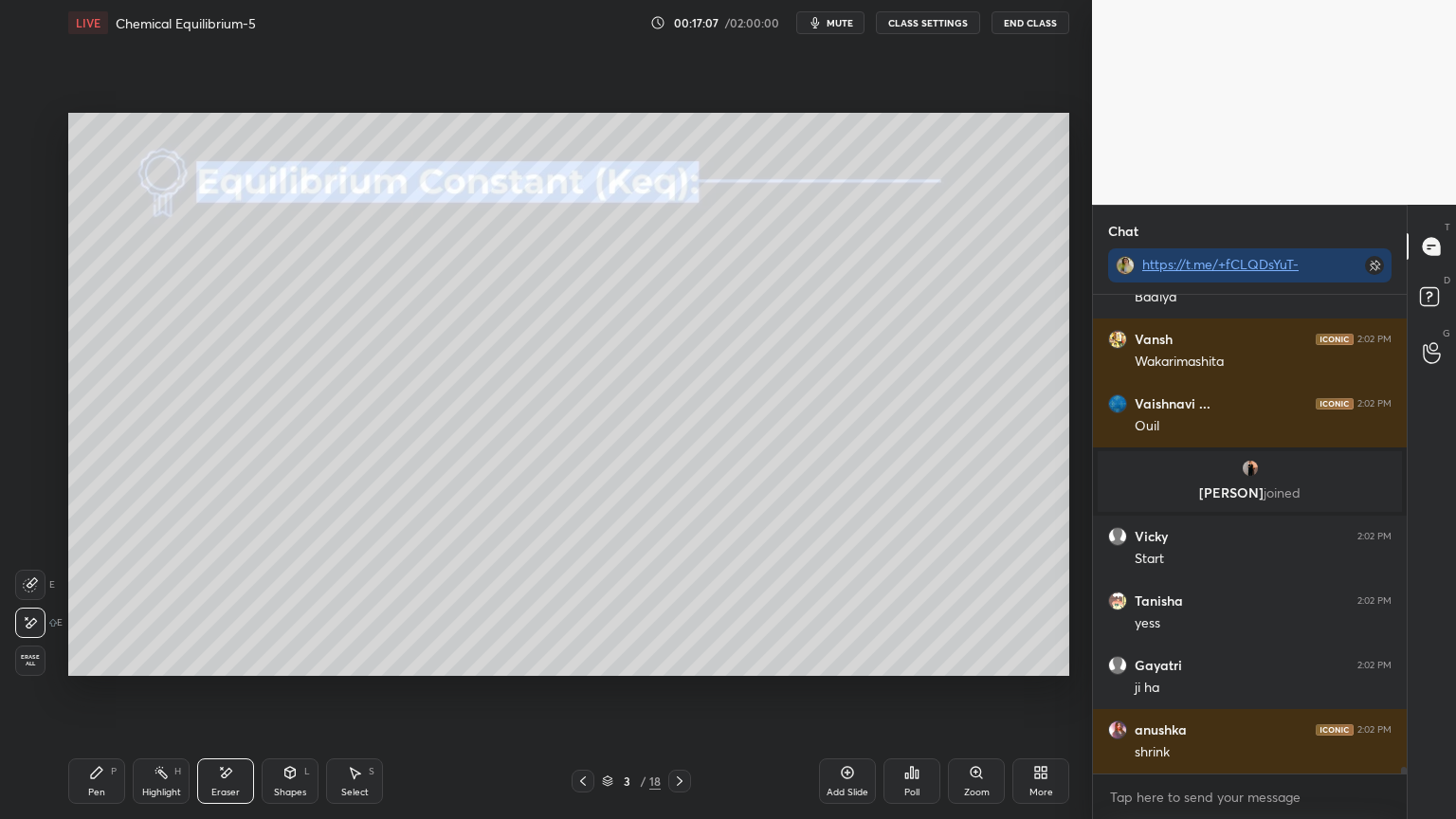 click on "CLASS SETTINGS" at bounding box center [928, 23] 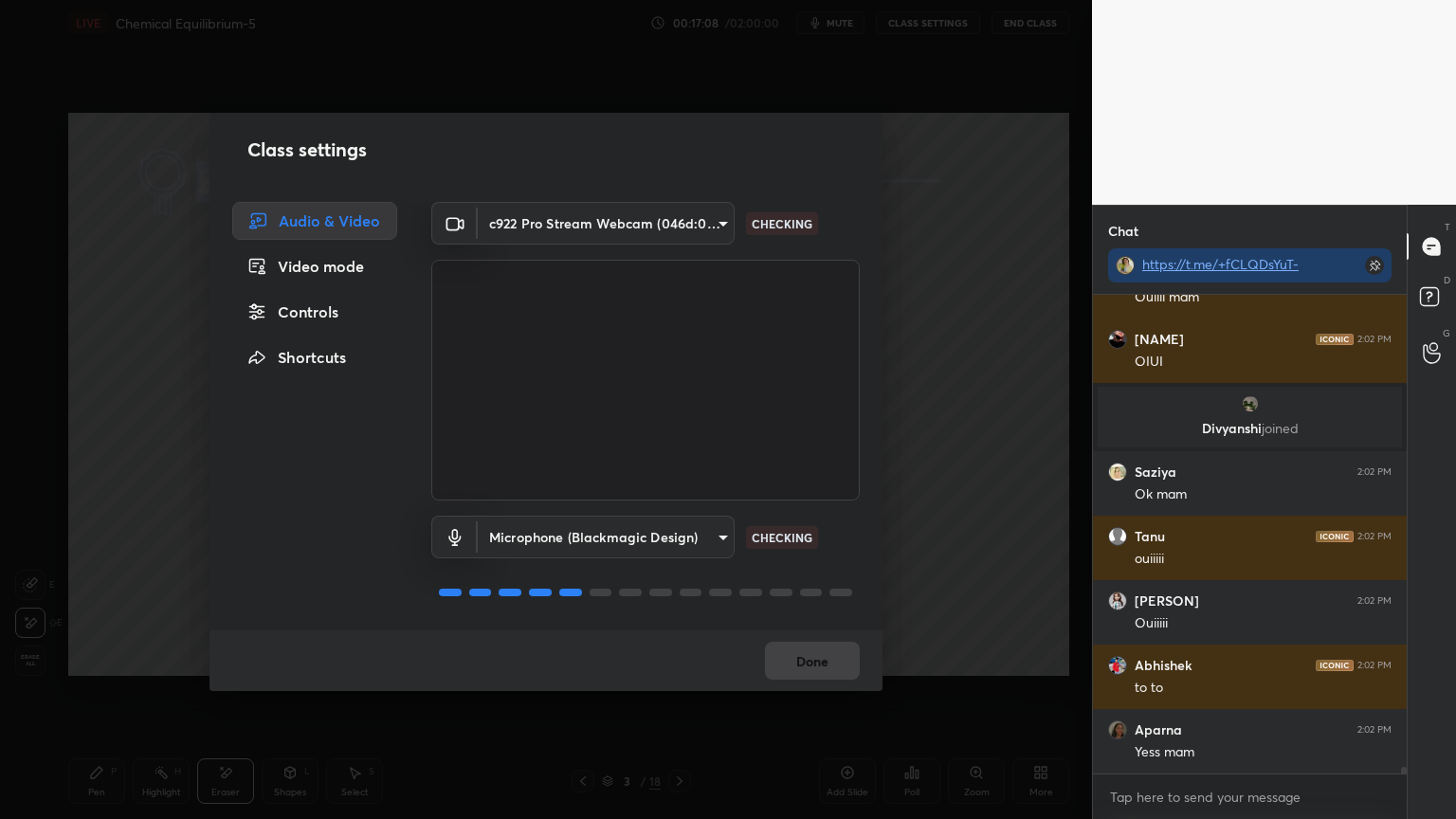 click on "Controls" at bounding box center [315, 312] 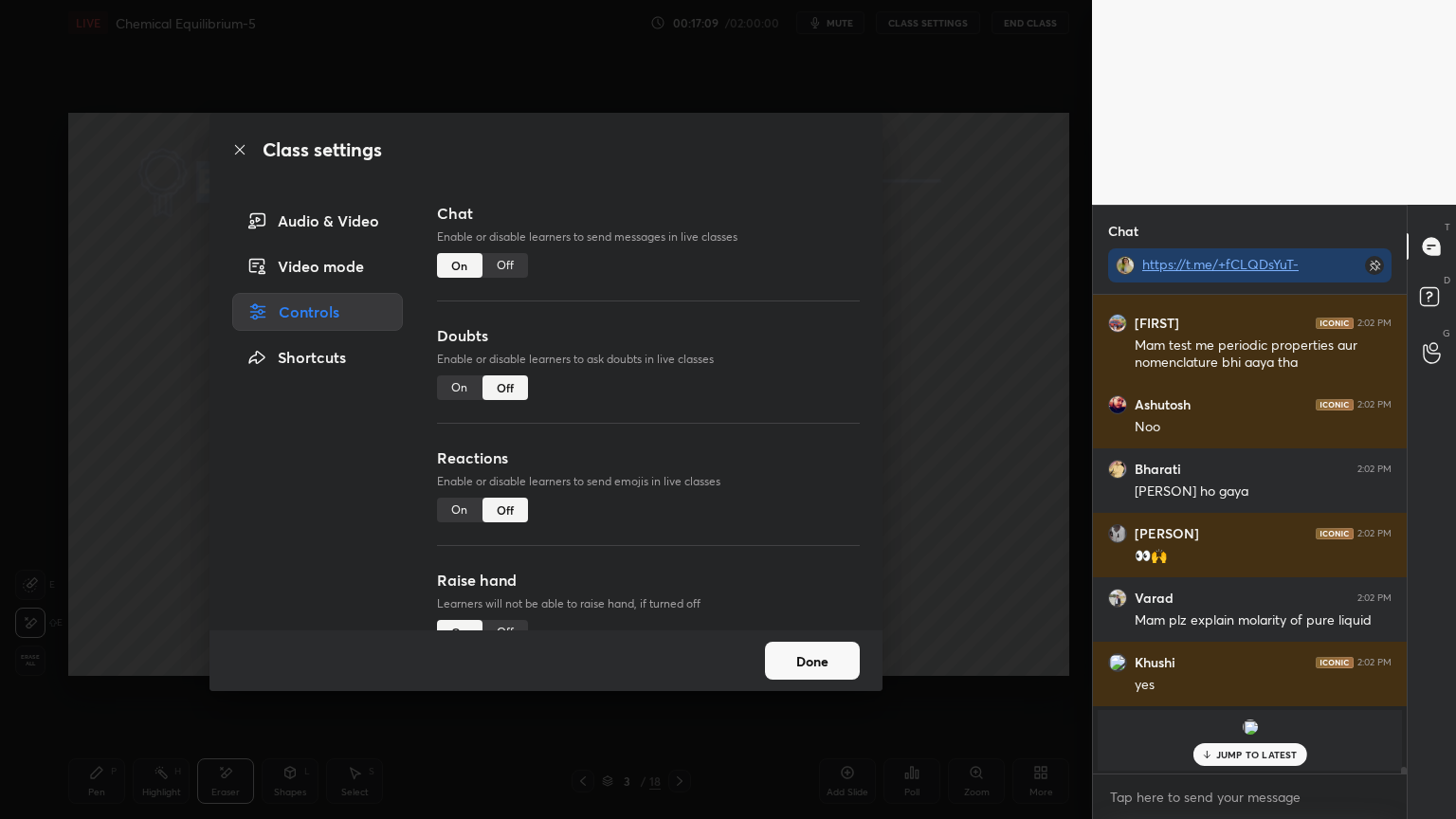 click on "Off" at bounding box center [505, 265] 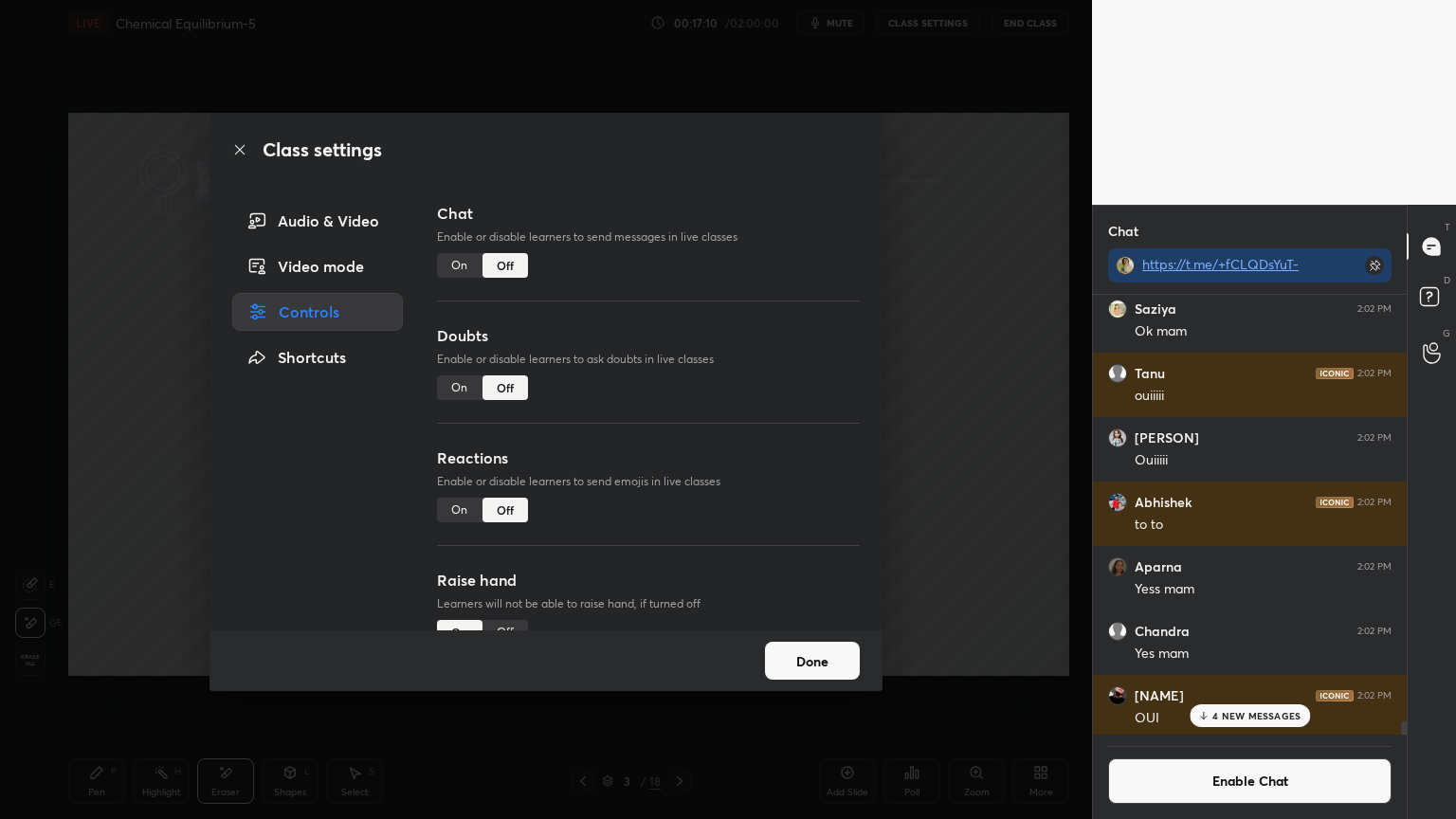 click on "Done" at bounding box center [812, 661] 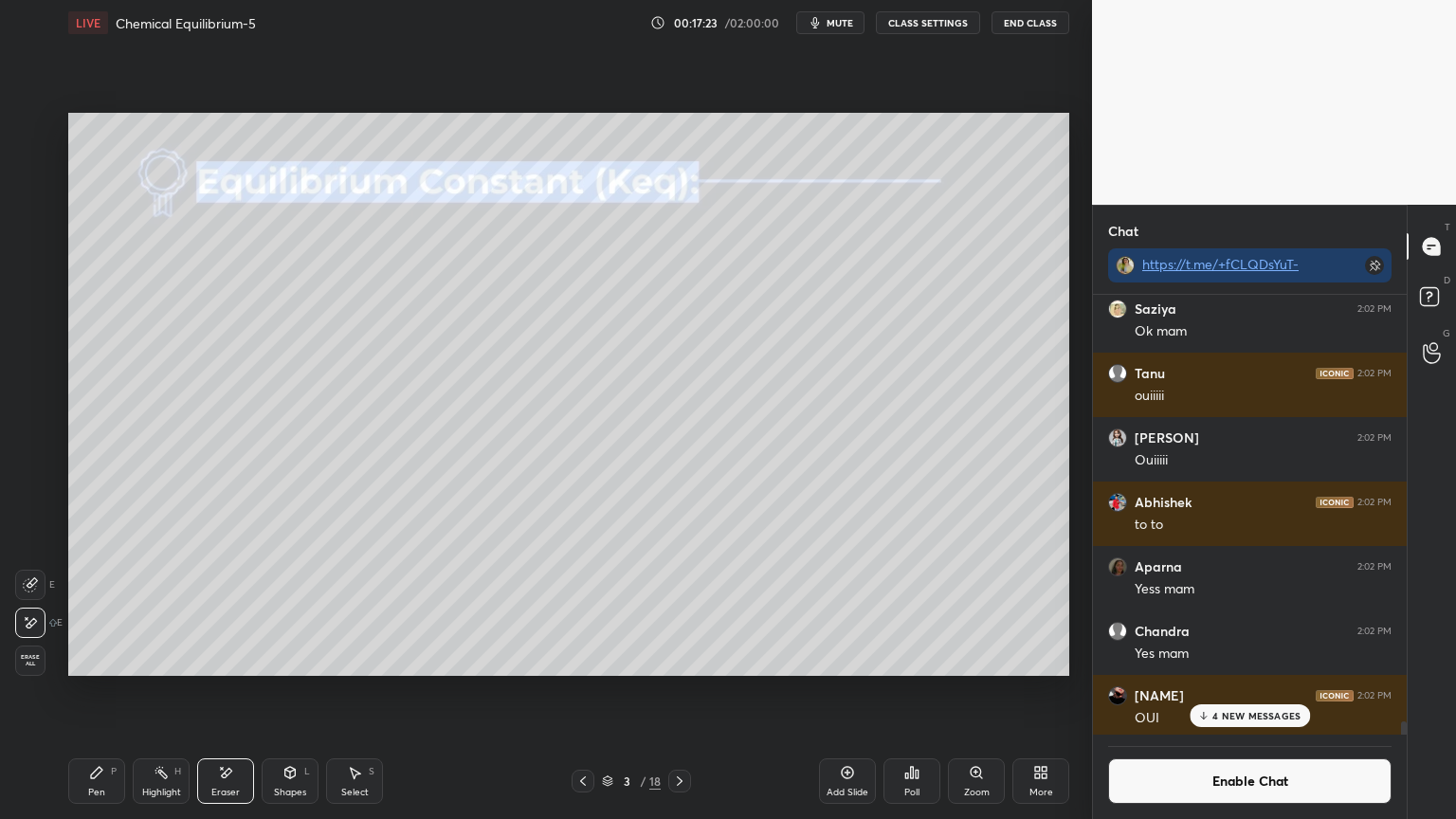 click on "Pen" at bounding box center [97, 792] 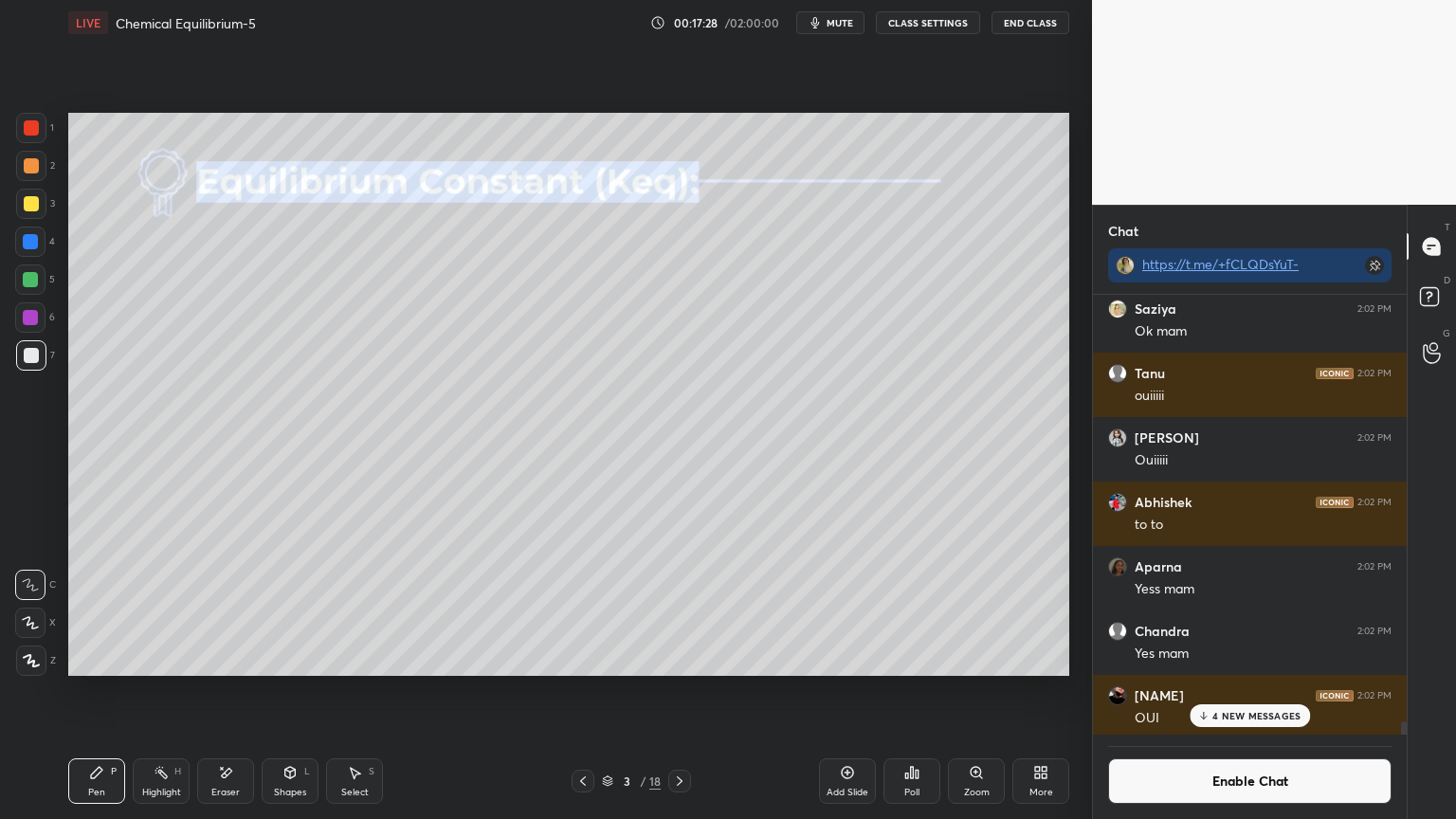 click at bounding box center (31, 204) 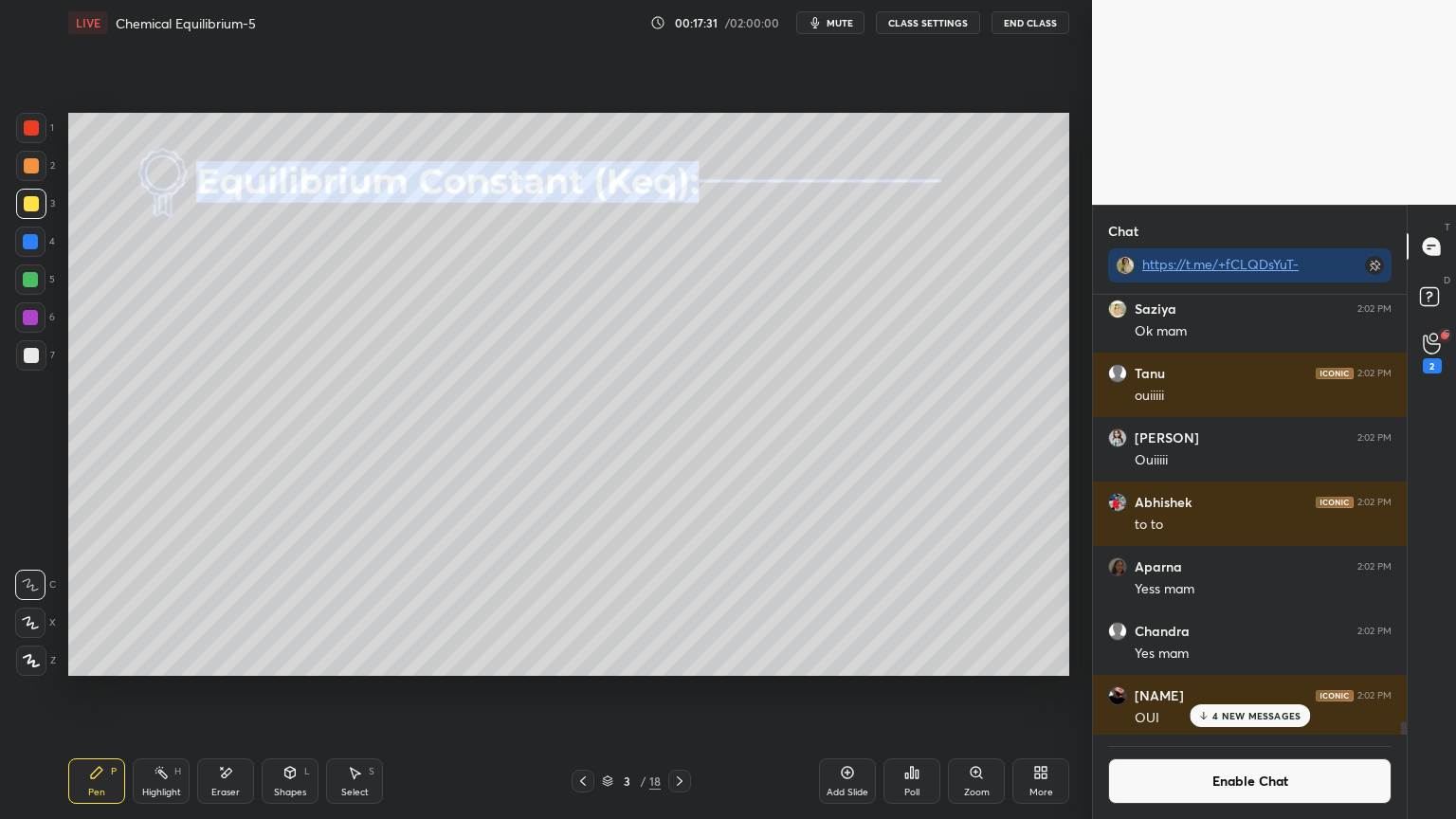 click at bounding box center [31, 355] 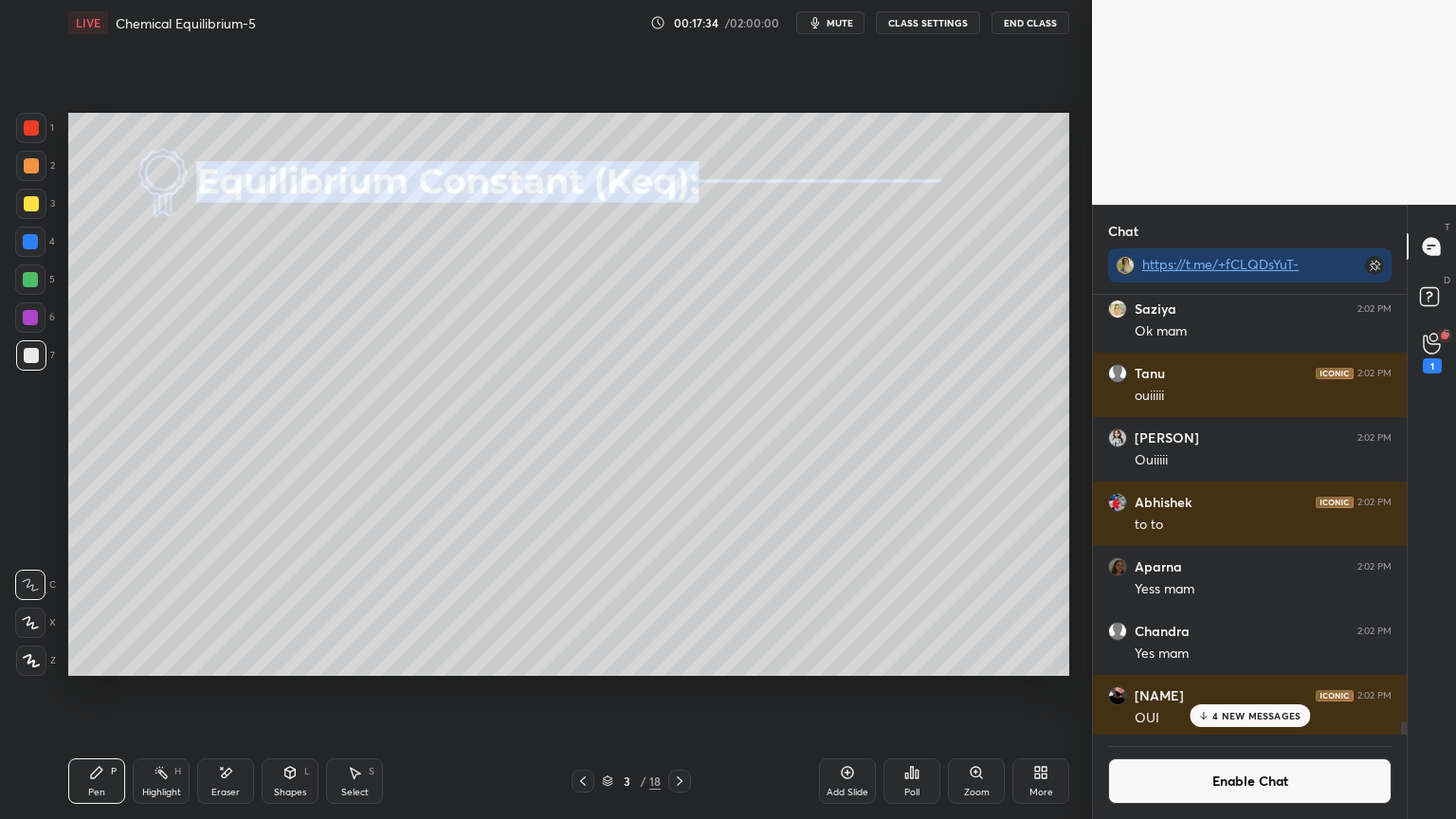 click on "4 NEW MESSAGES" at bounding box center [1256, 716] 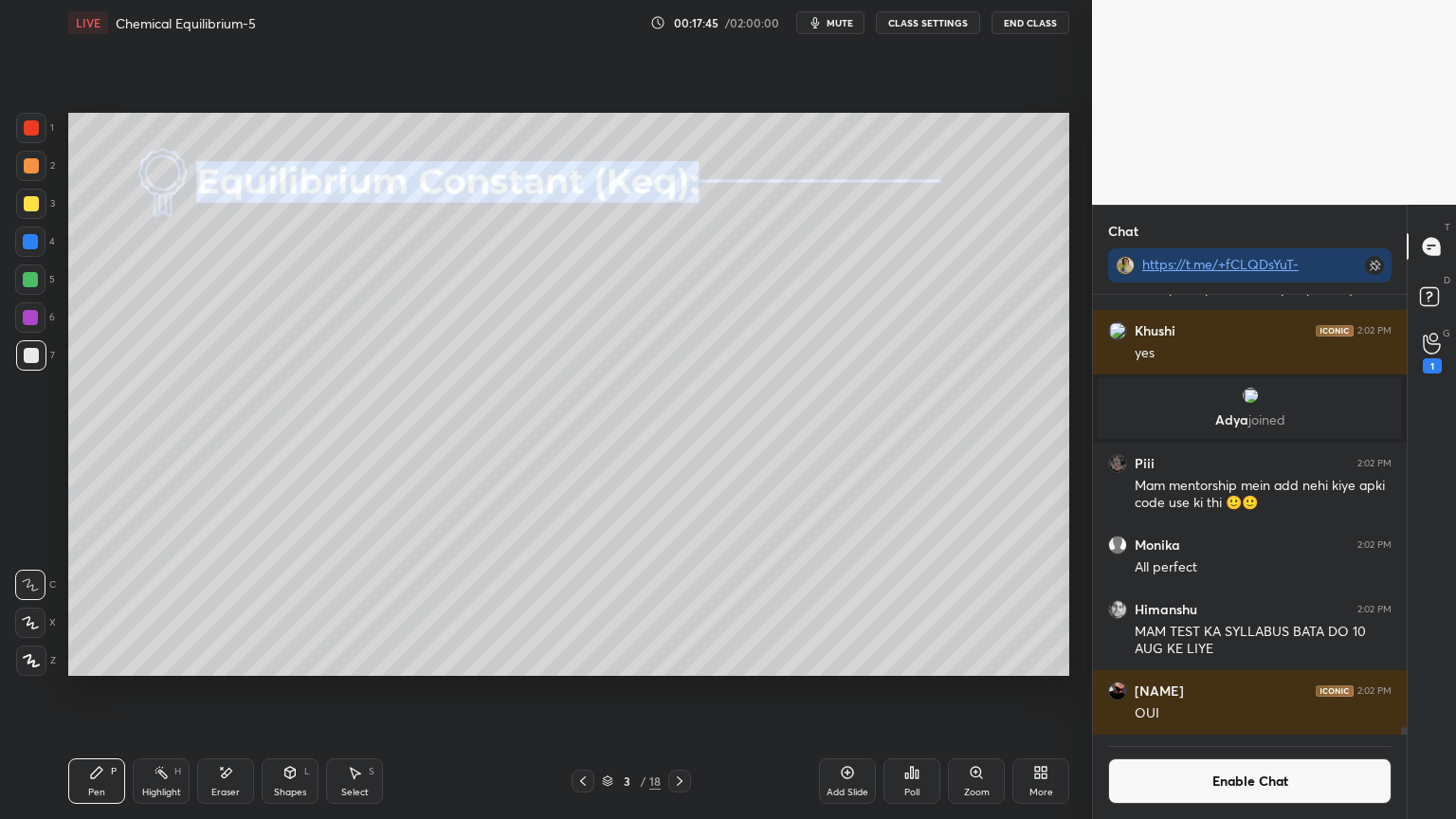 click at bounding box center [30, 242] 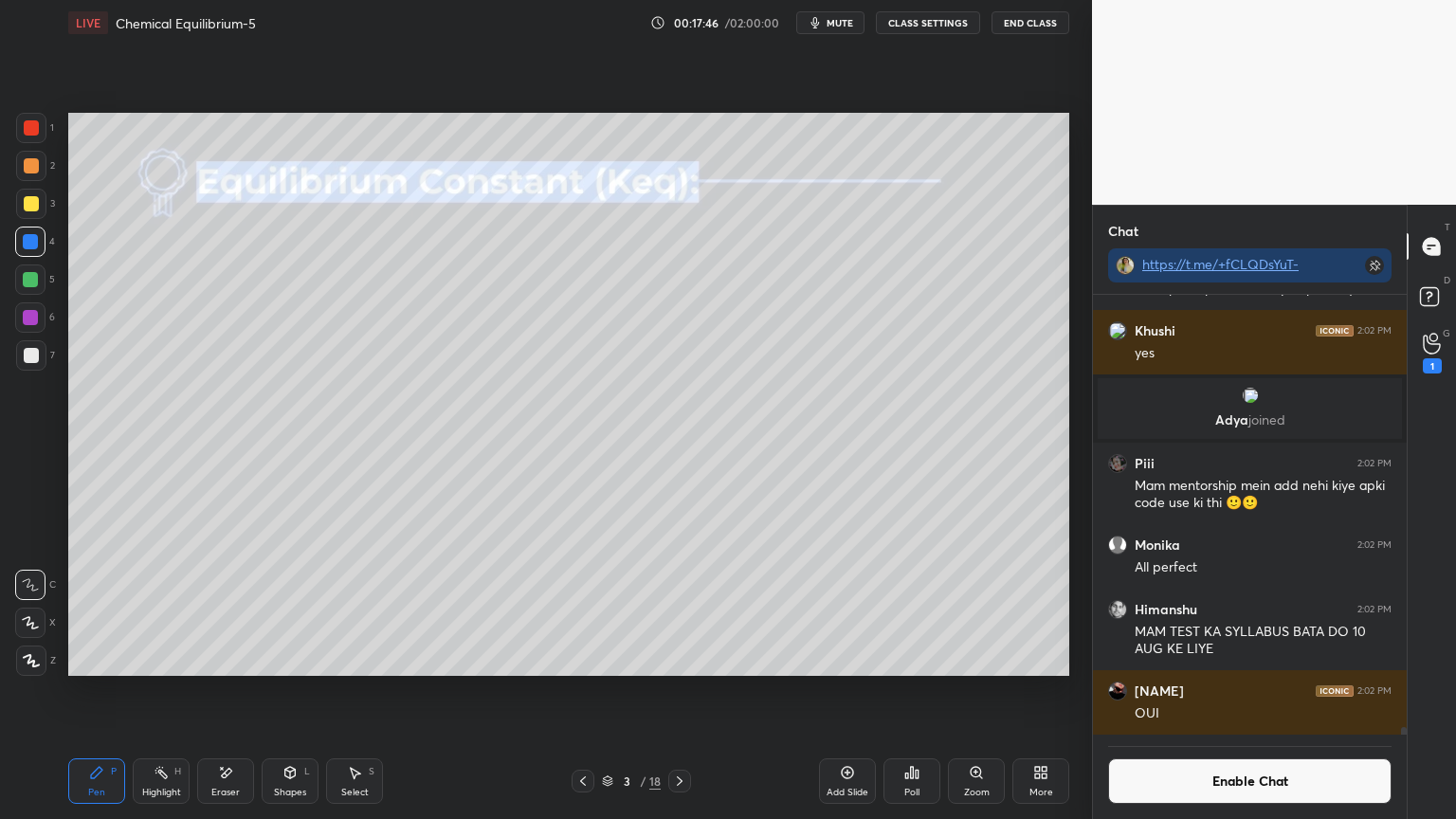 click at bounding box center (31, 355) 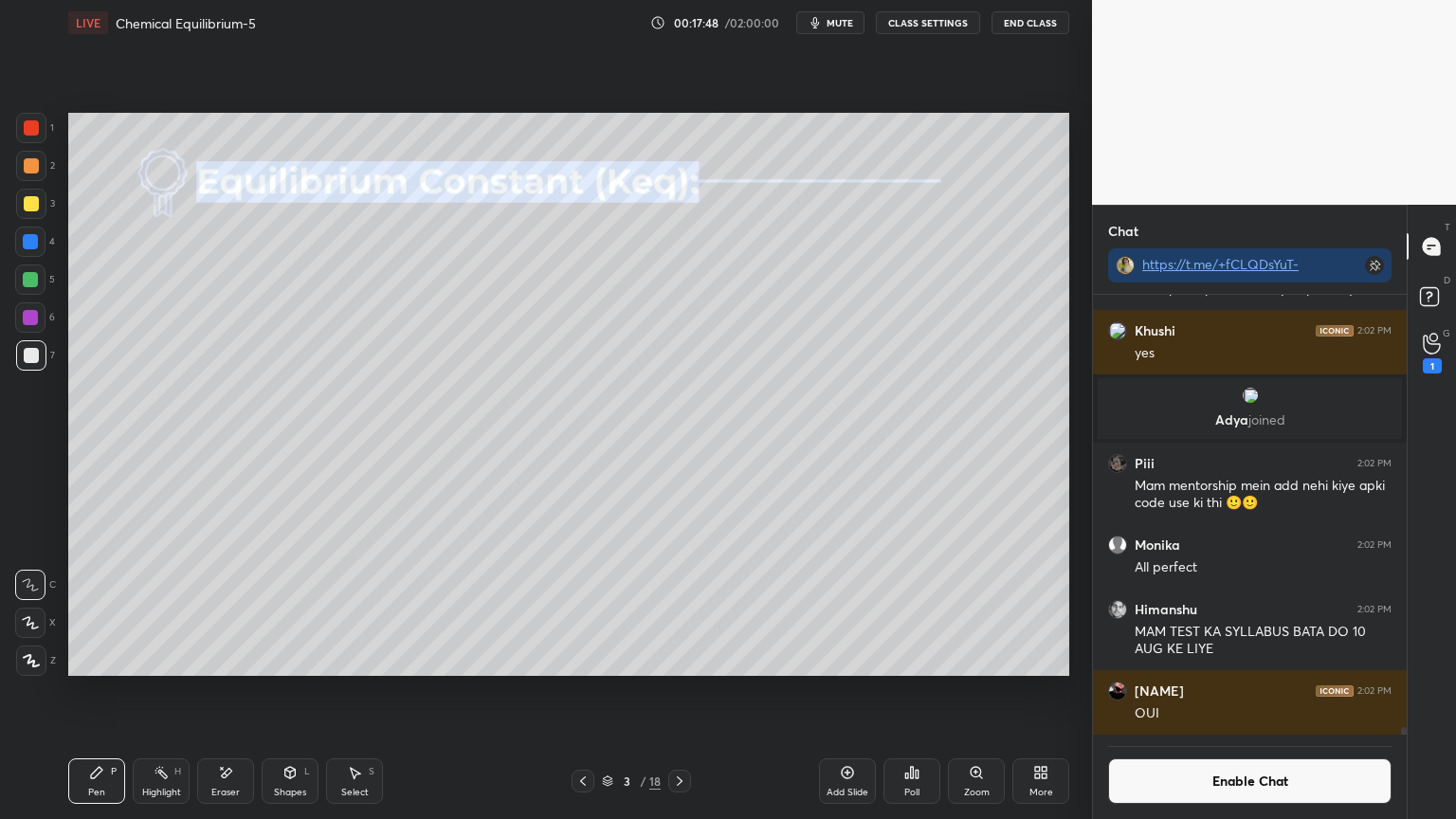 click 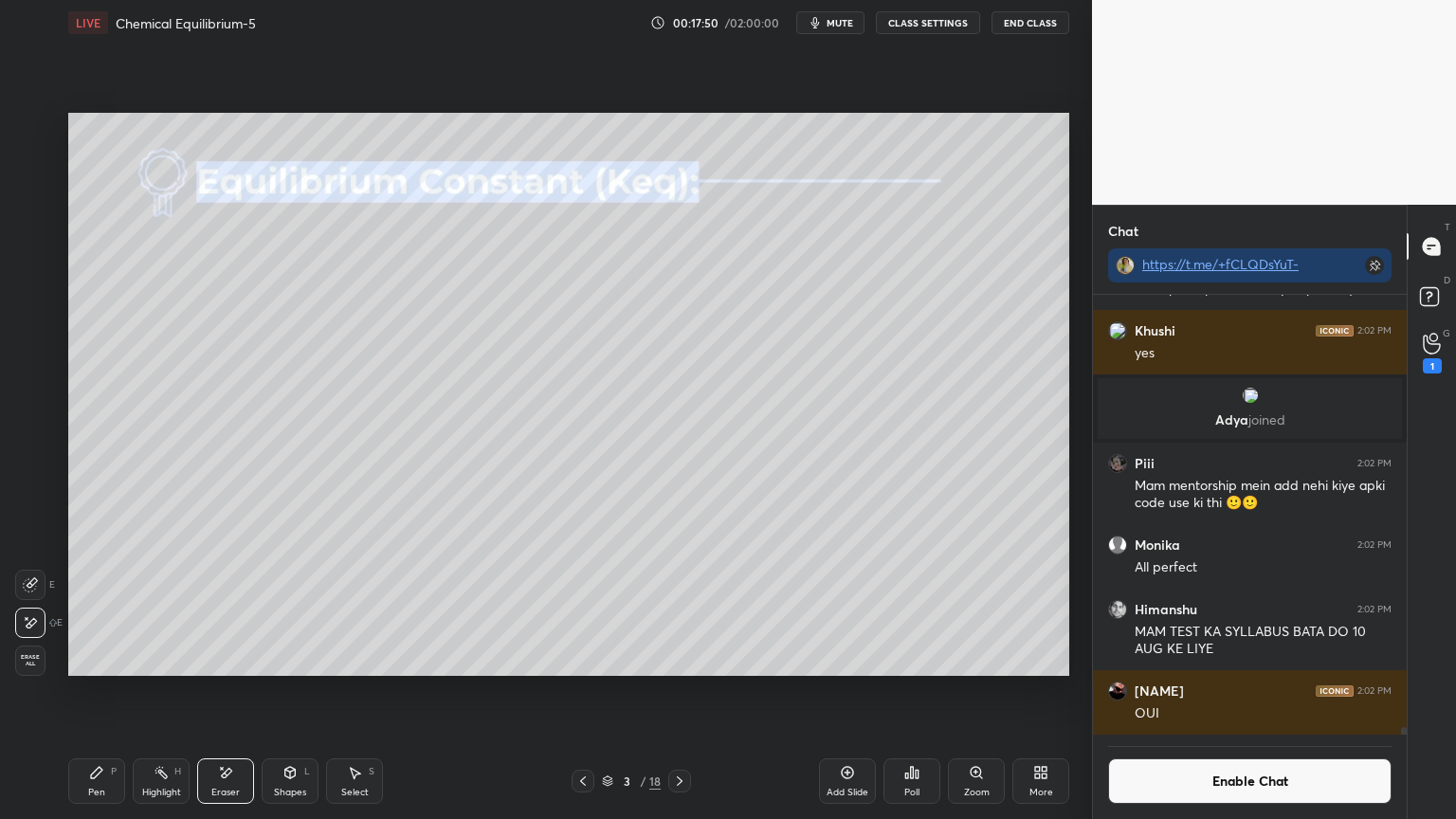 click on "Pen P" at bounding box center [97, 781] 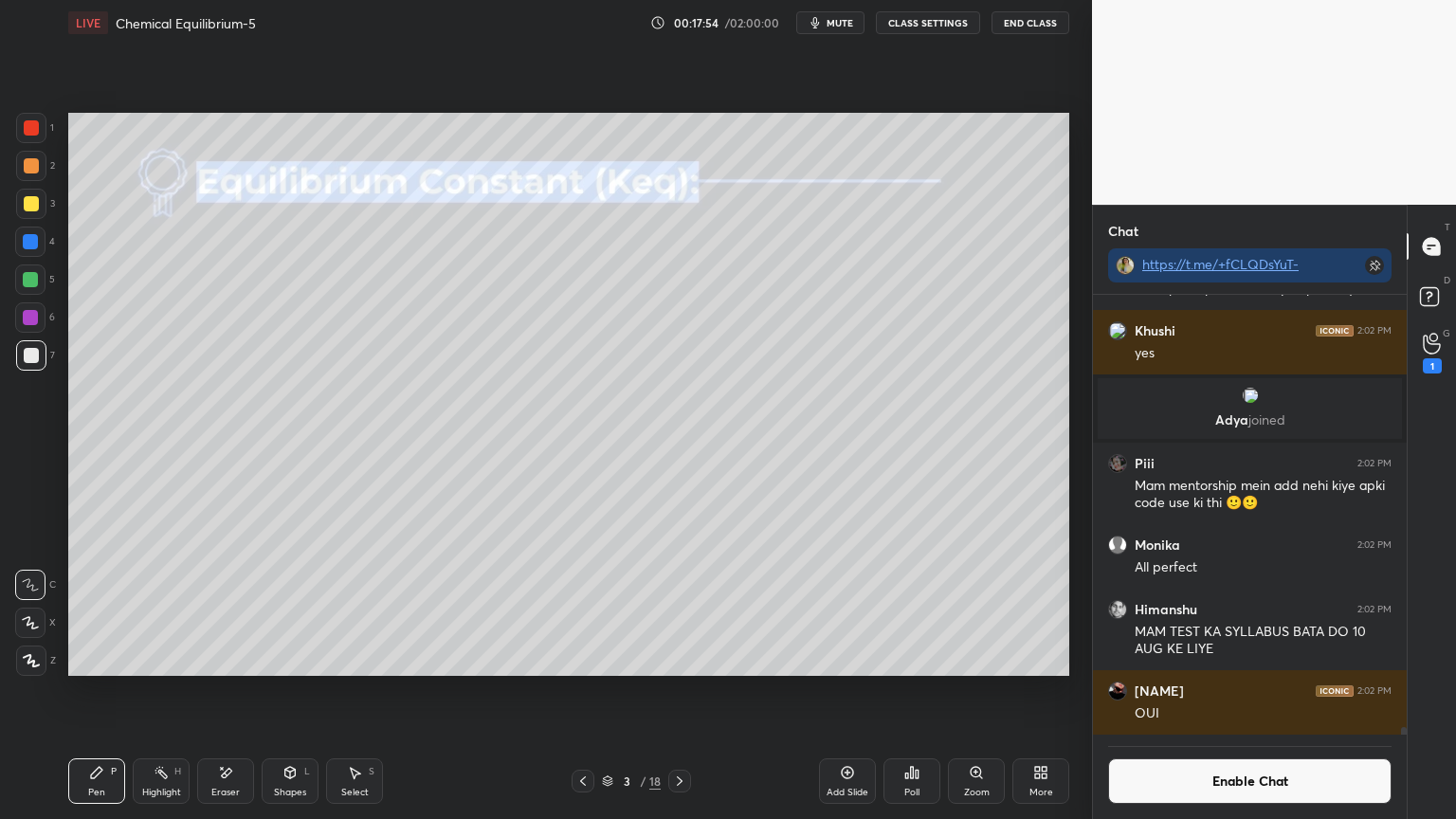 click 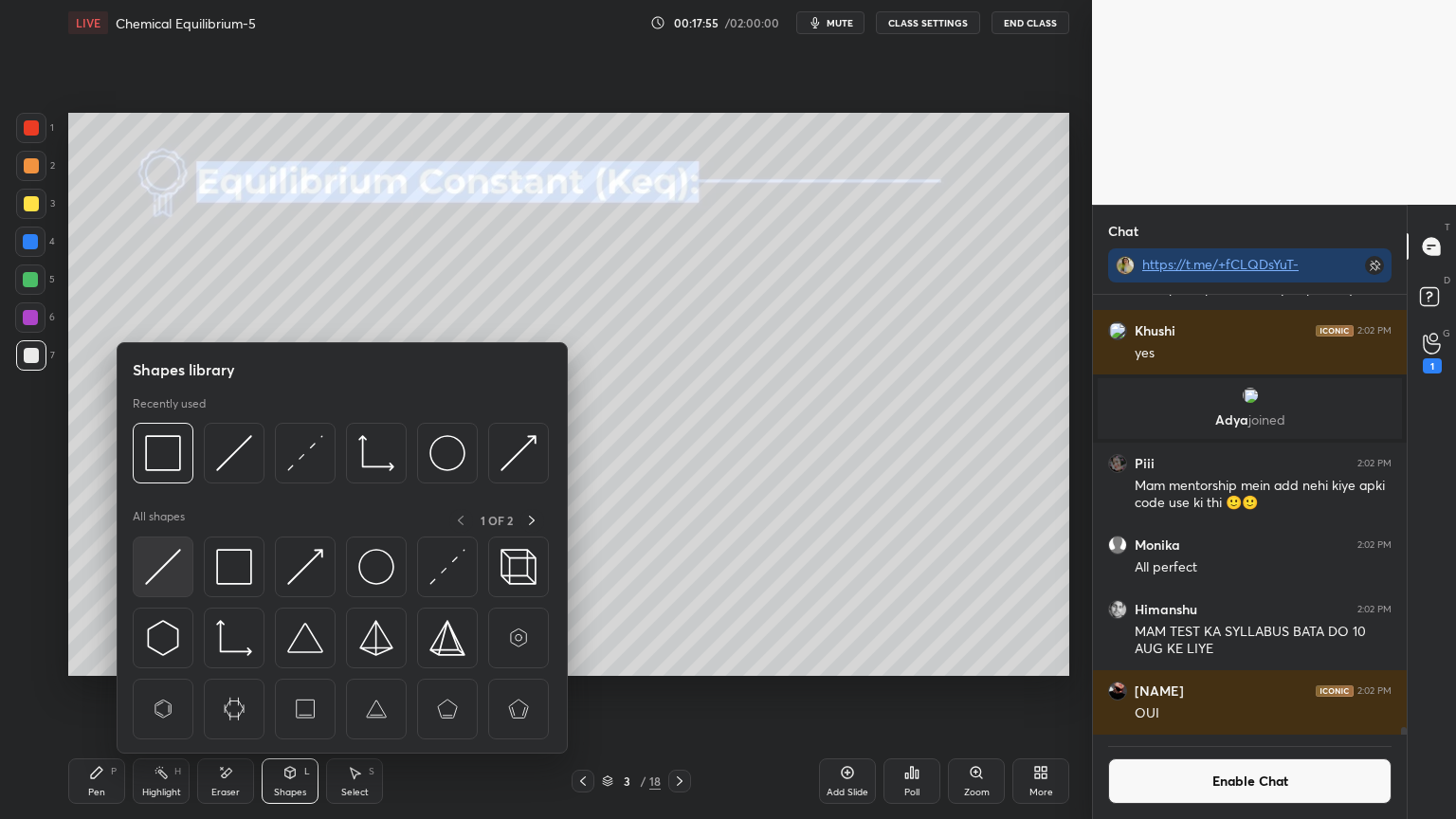 click at bounding box center [163, 567] 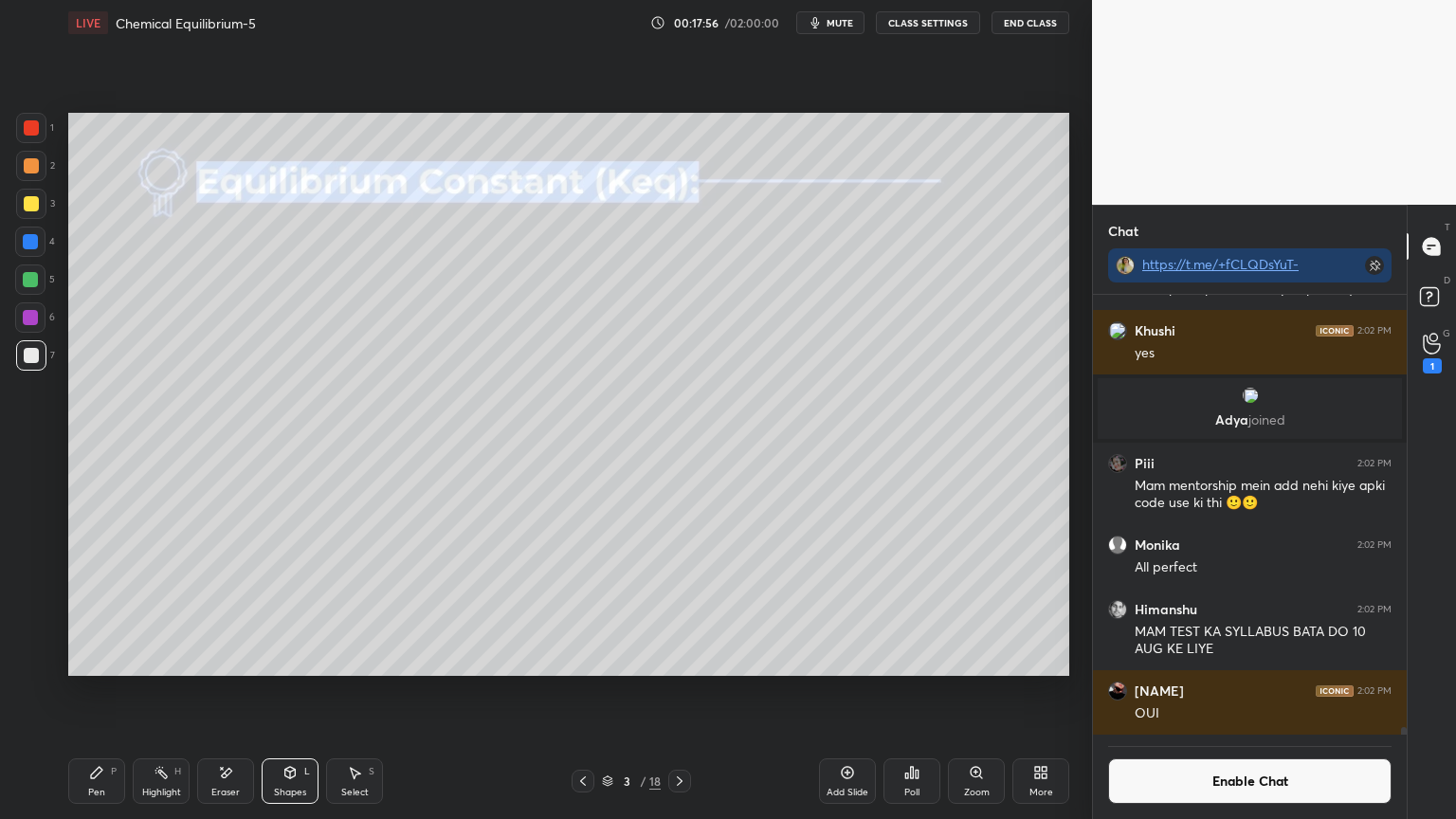 click at bounding box center (30, 280) 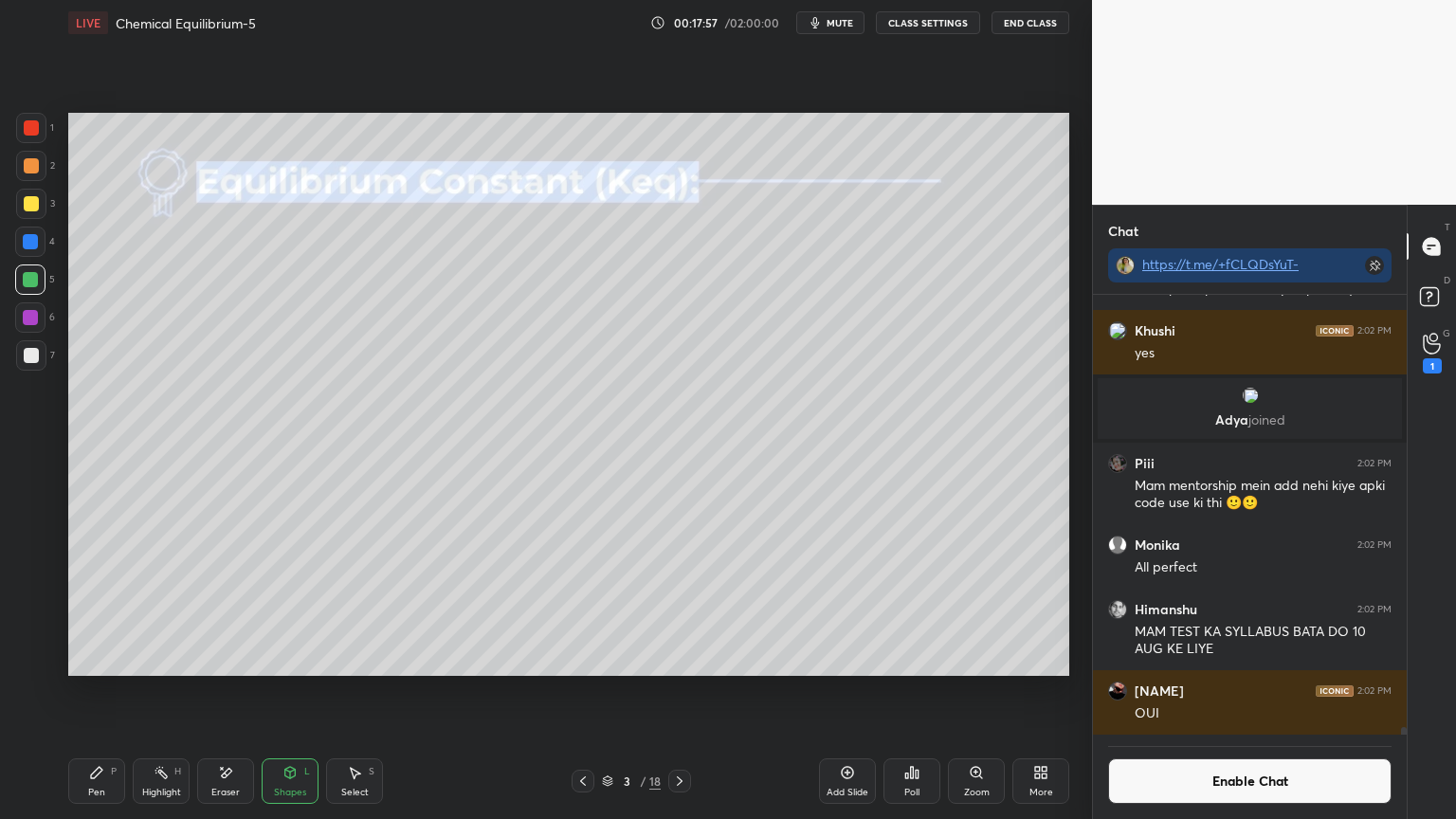 click at bounding box center (31, 355) 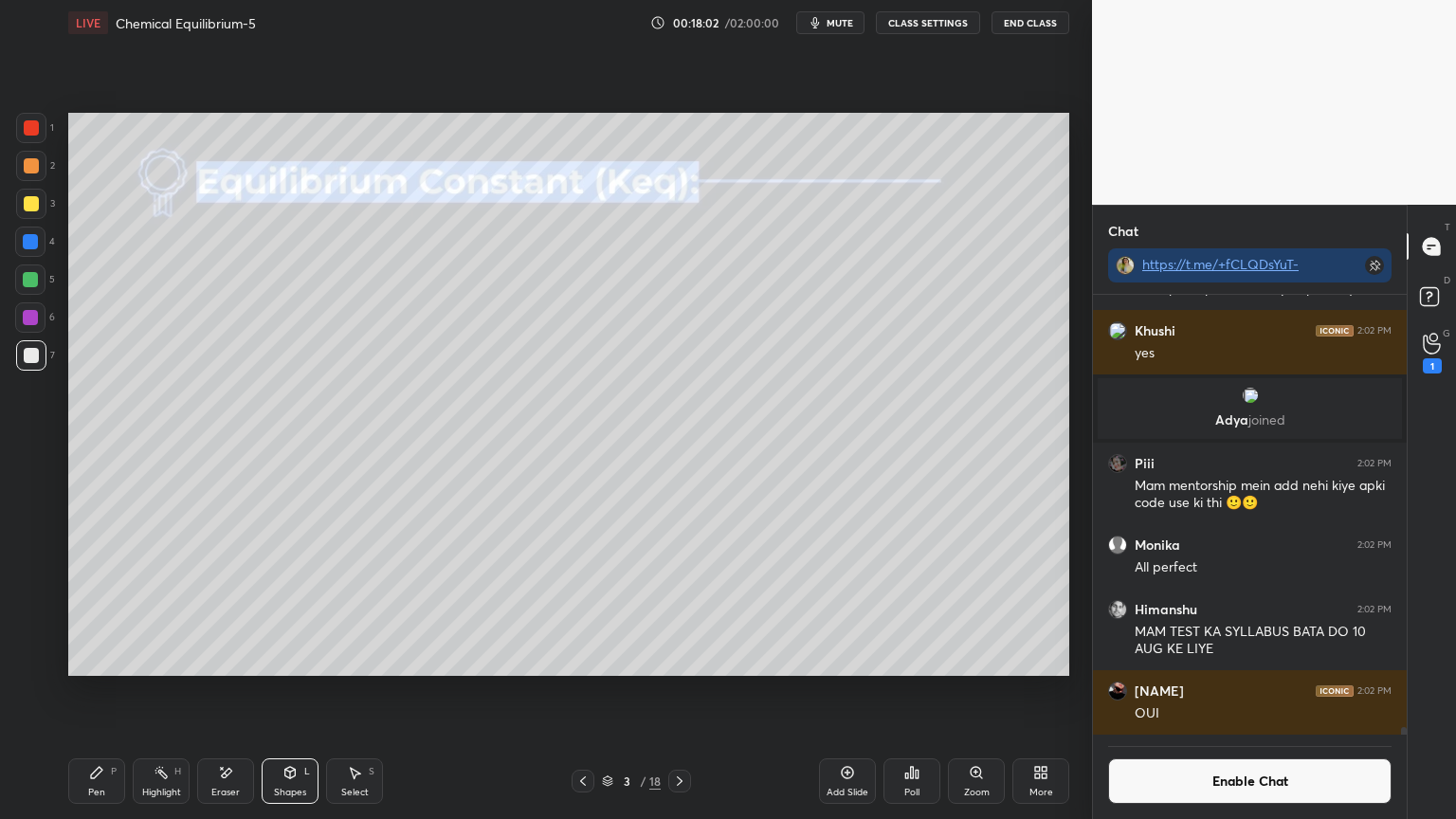 click 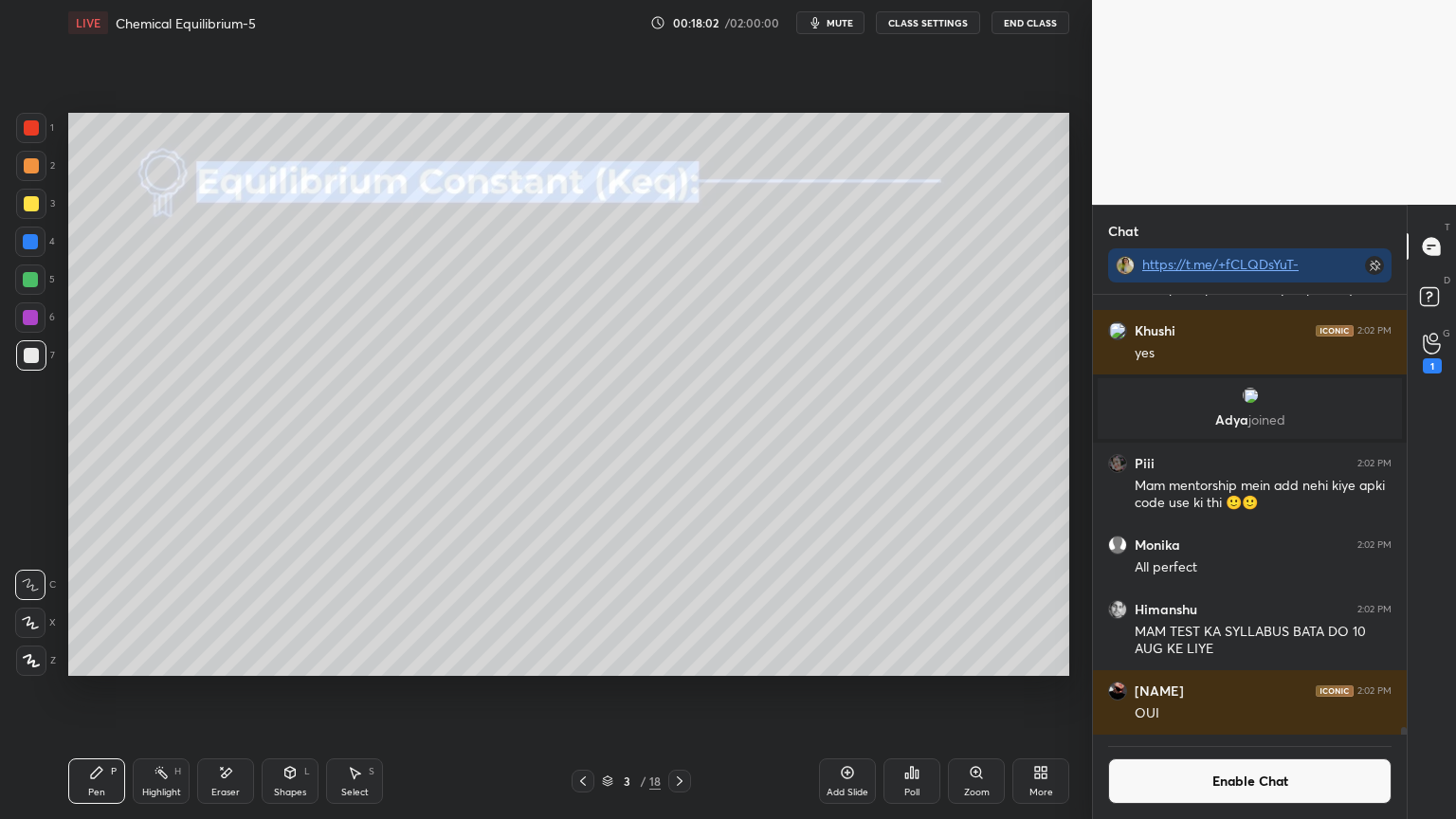 click at bounding box center [30, 280] 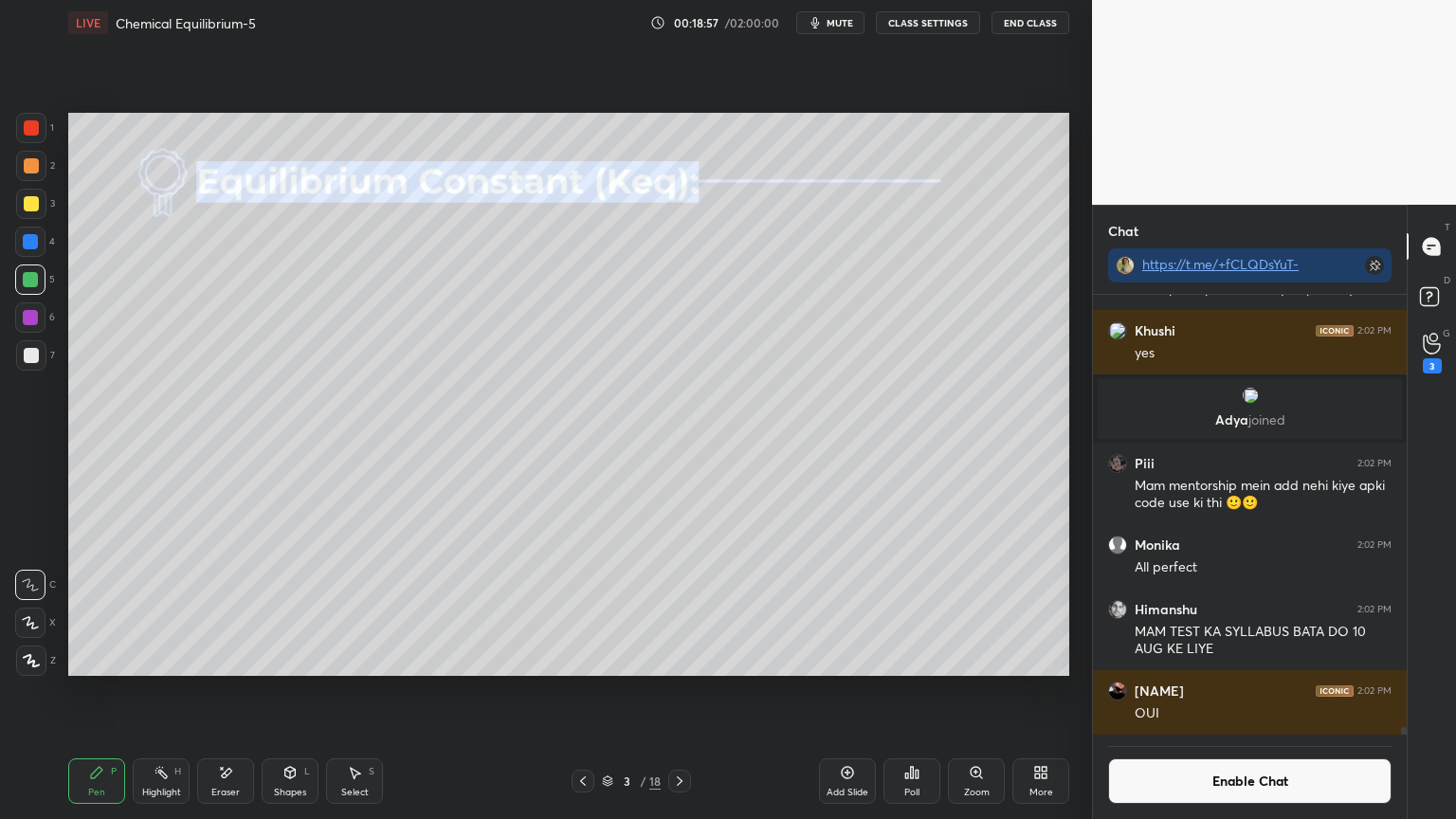 click 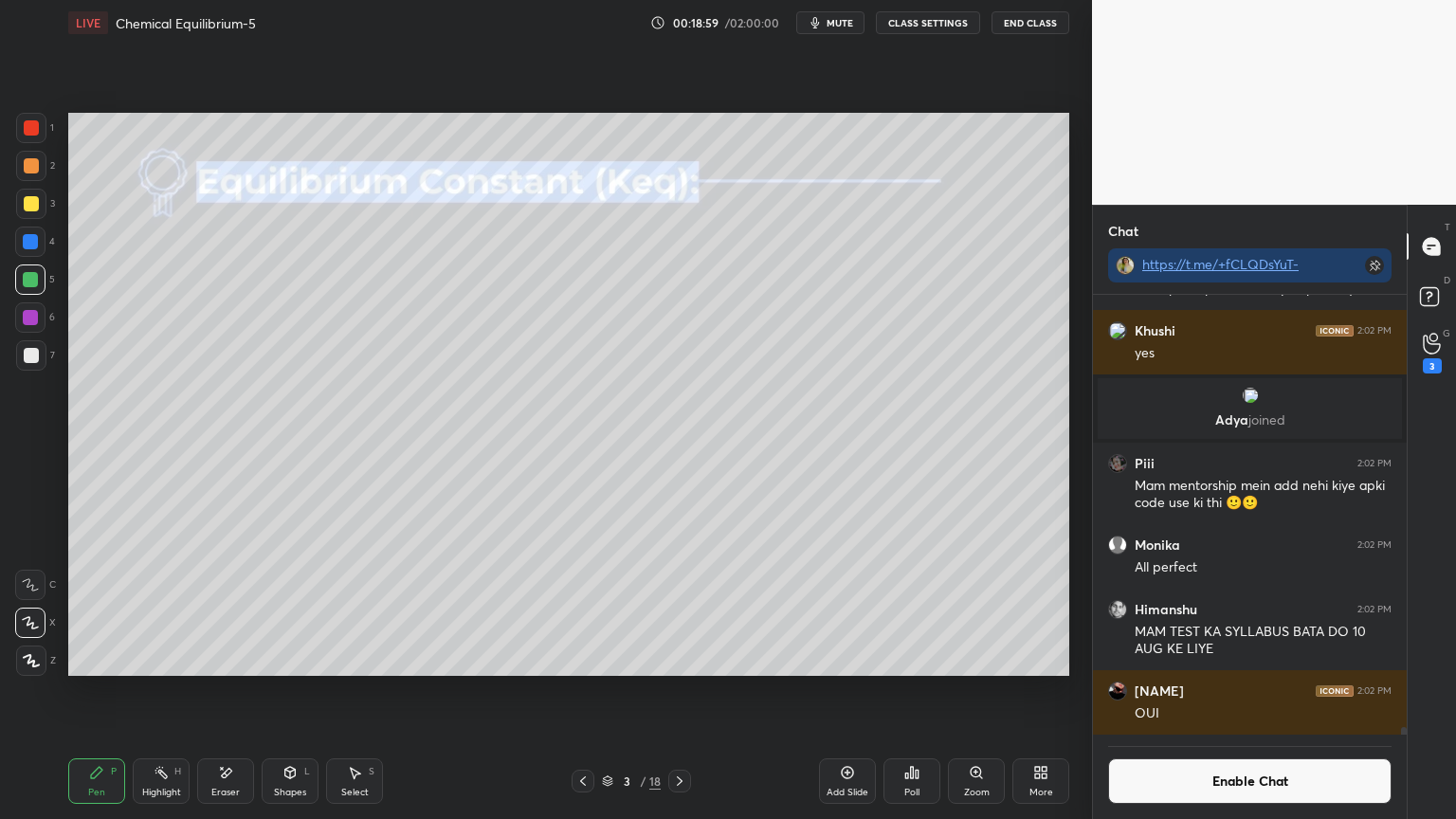 click at bounding box center (31, 355) 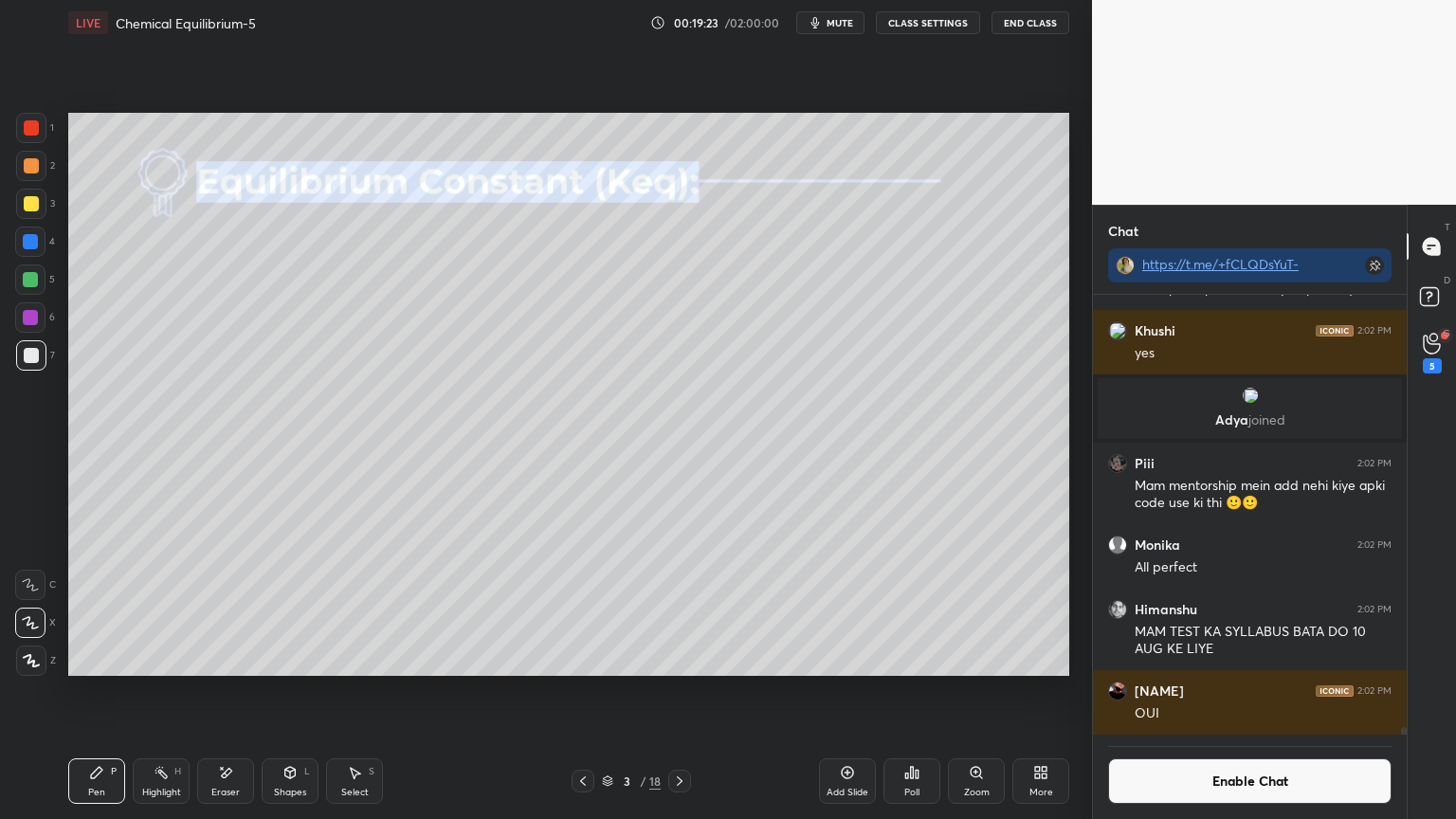 click 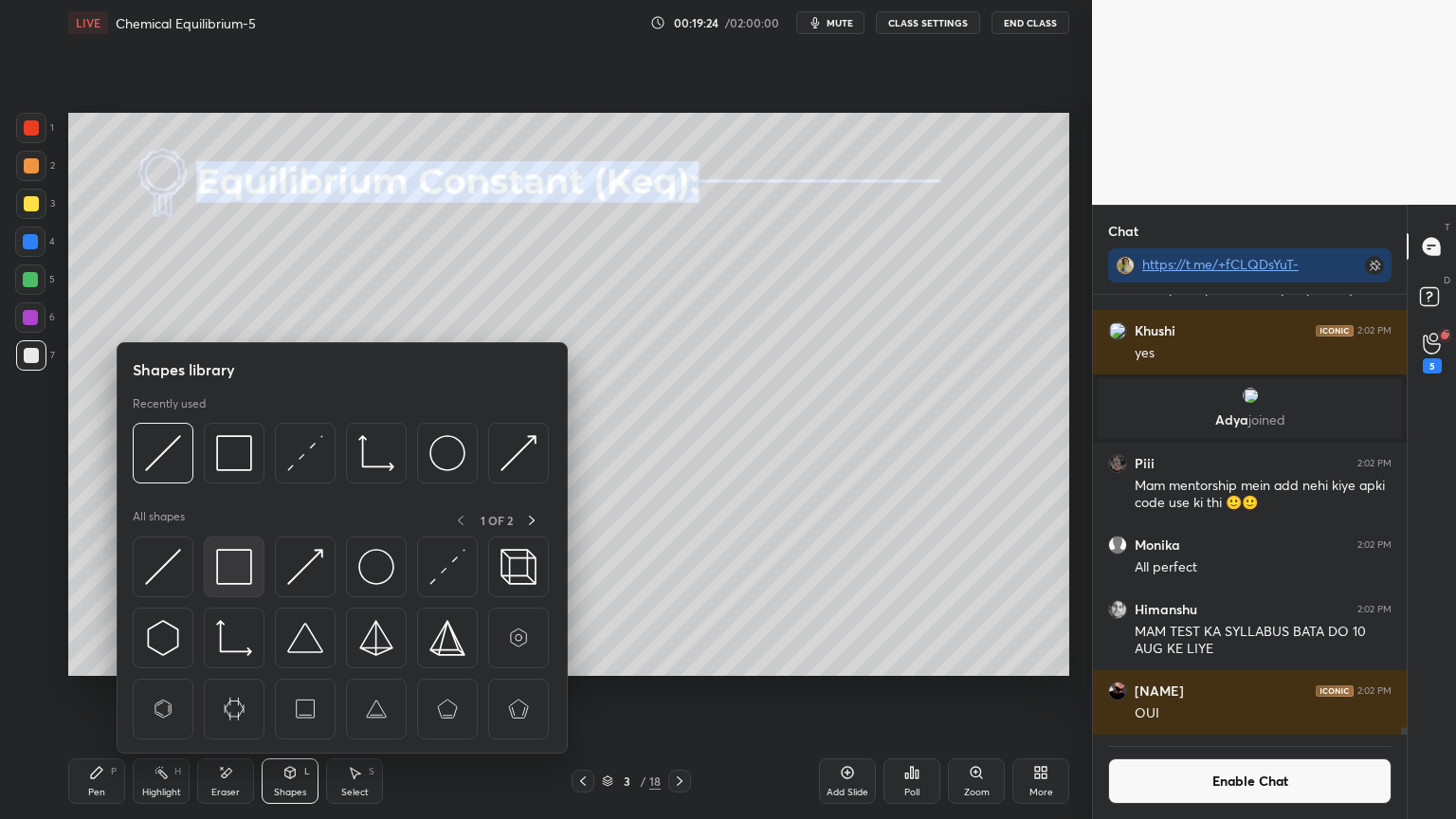 click at bounding box center [234, 567] 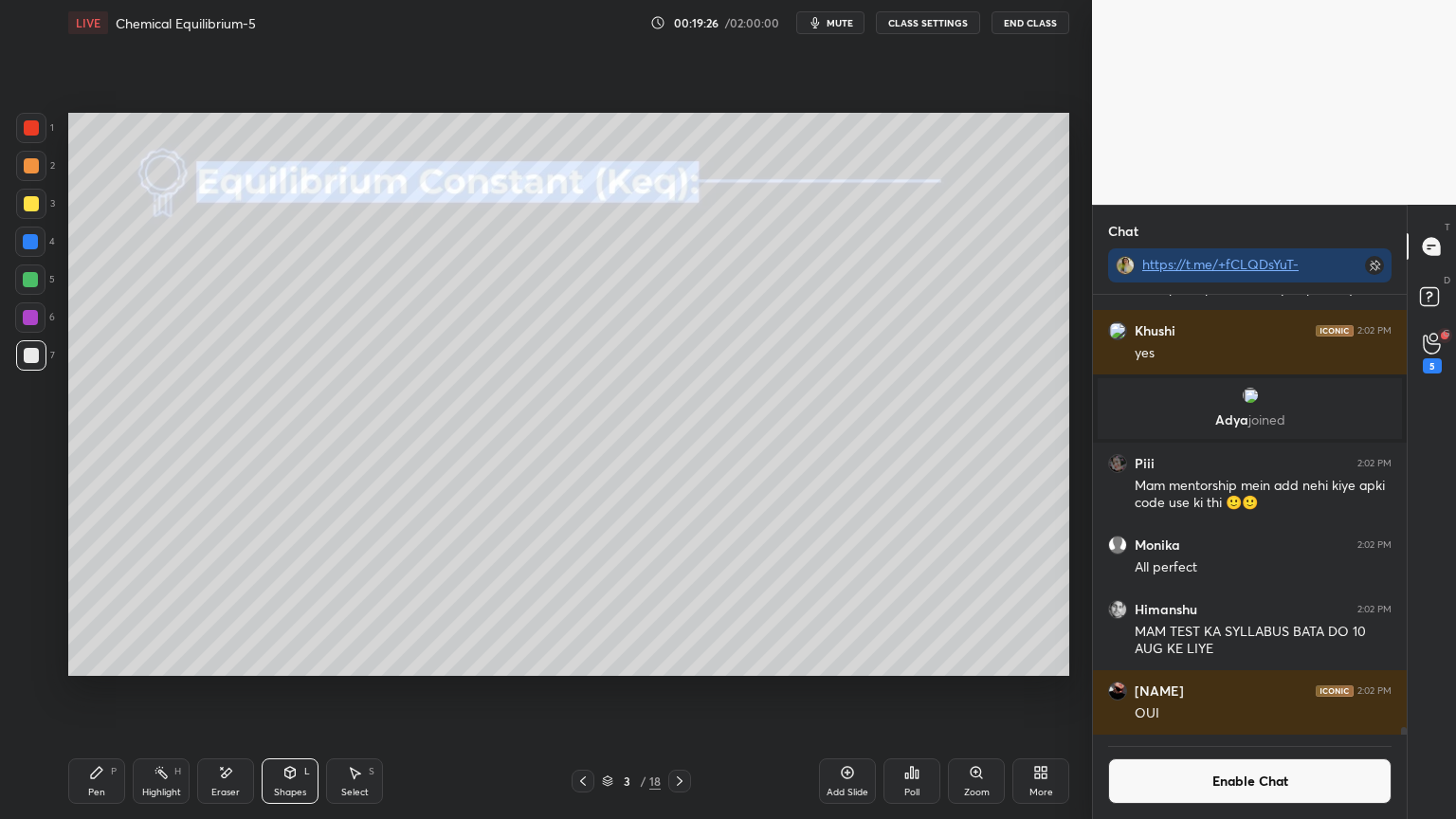 click on "Highlight H" at bounding box center (161, 781) 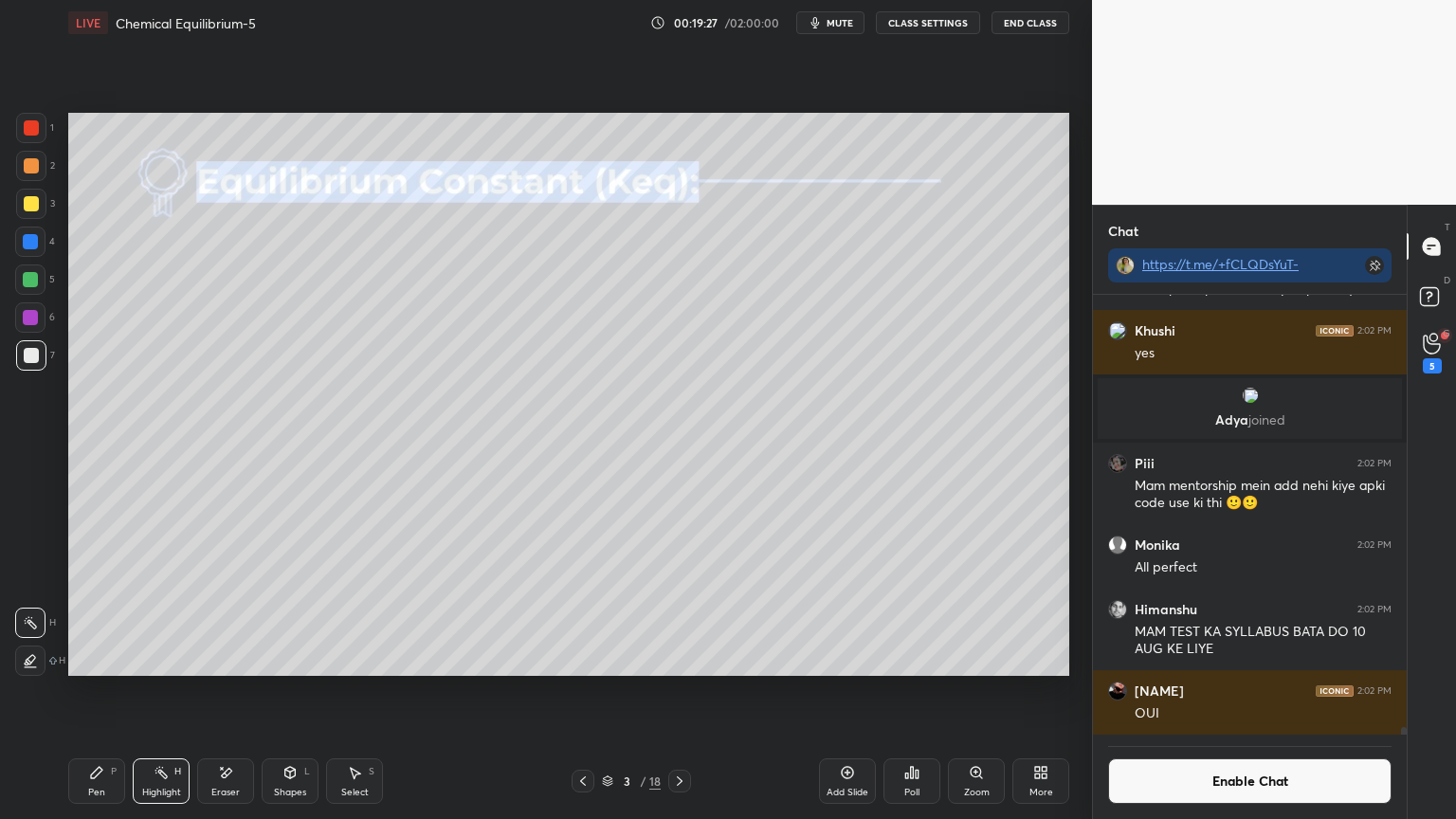 click on "Enable Chat" at bounding box center (1249, 781) 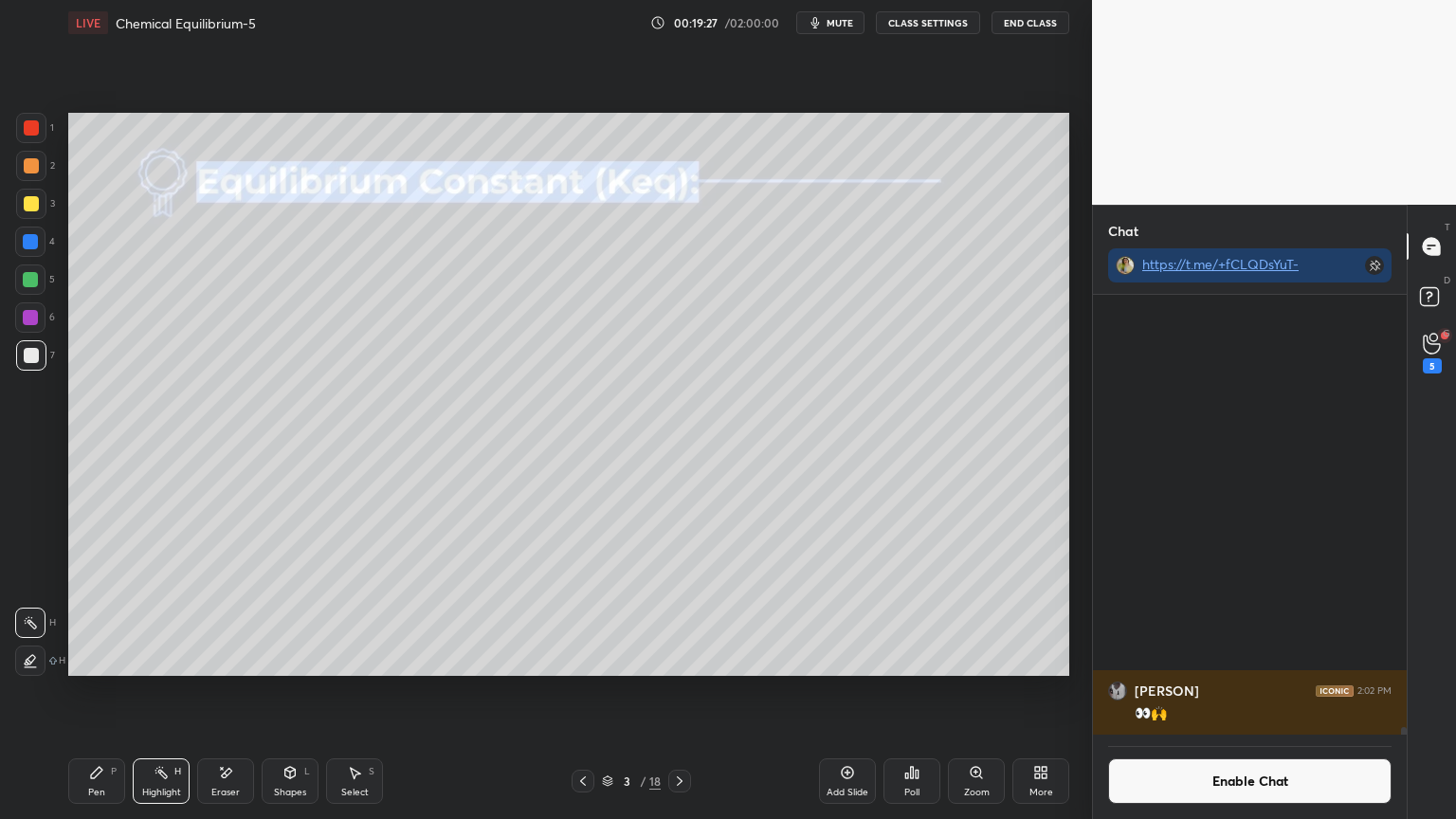 scroll, scrollTop: 473, scrollLeft: 308, axis: both 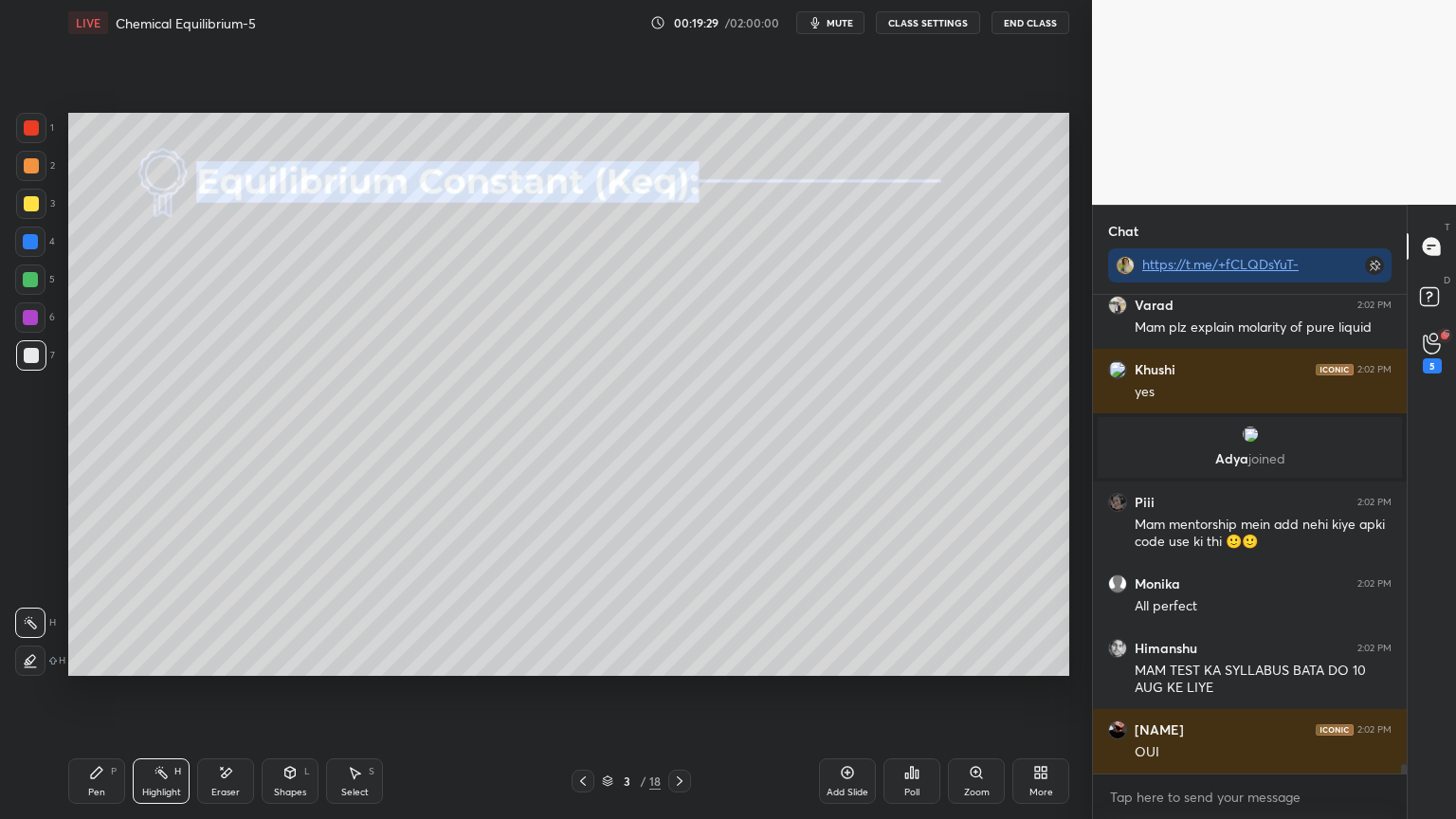 click at bounding box center (30, 318) 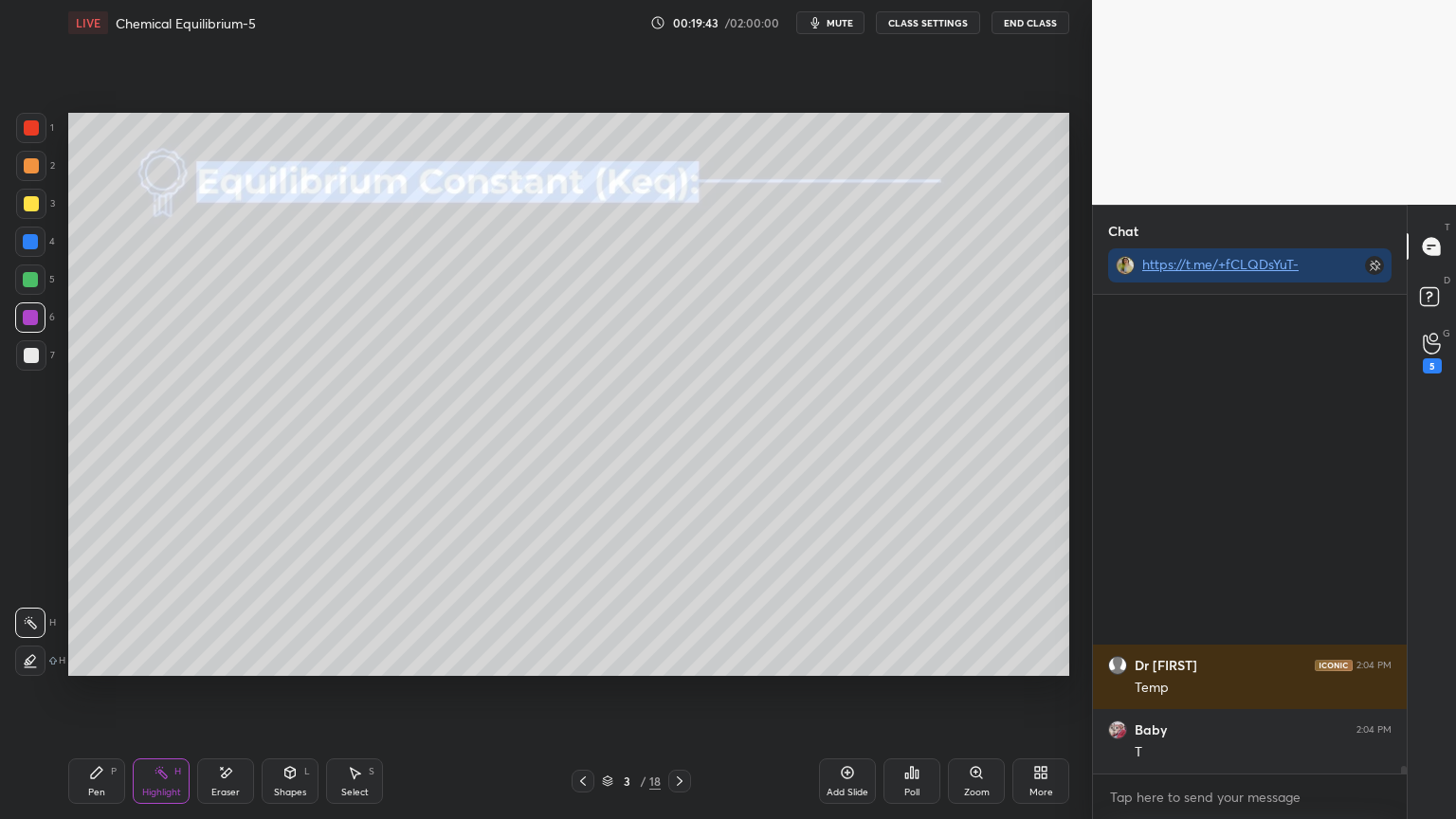 scroll, scrollTop: 28884, scrollLeft: 0, axis: vertical 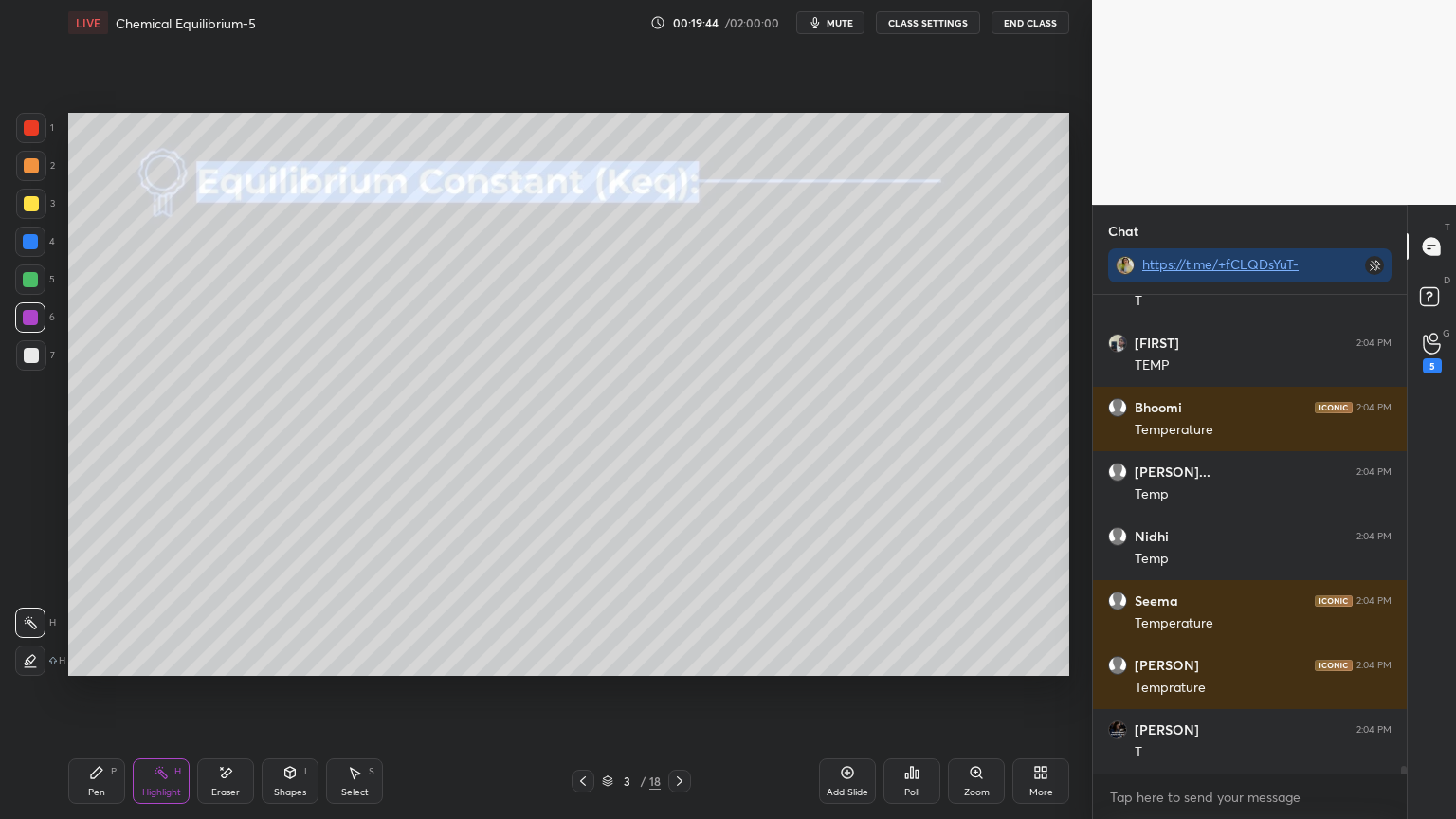 click on "CLASS SETTINGS" at bounding box center (928, 23) 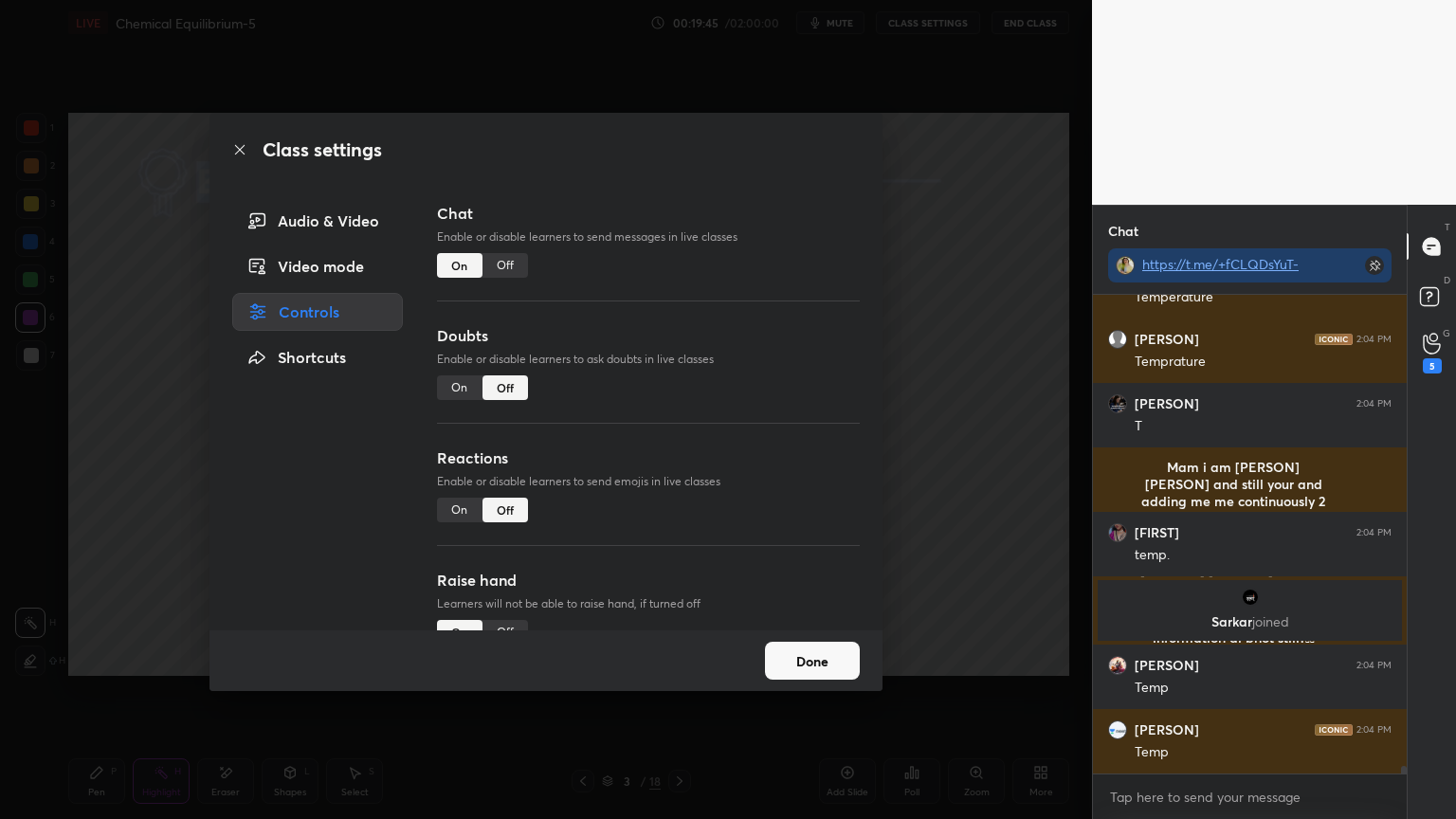 click on "Off" at bounding box center (505, 265) 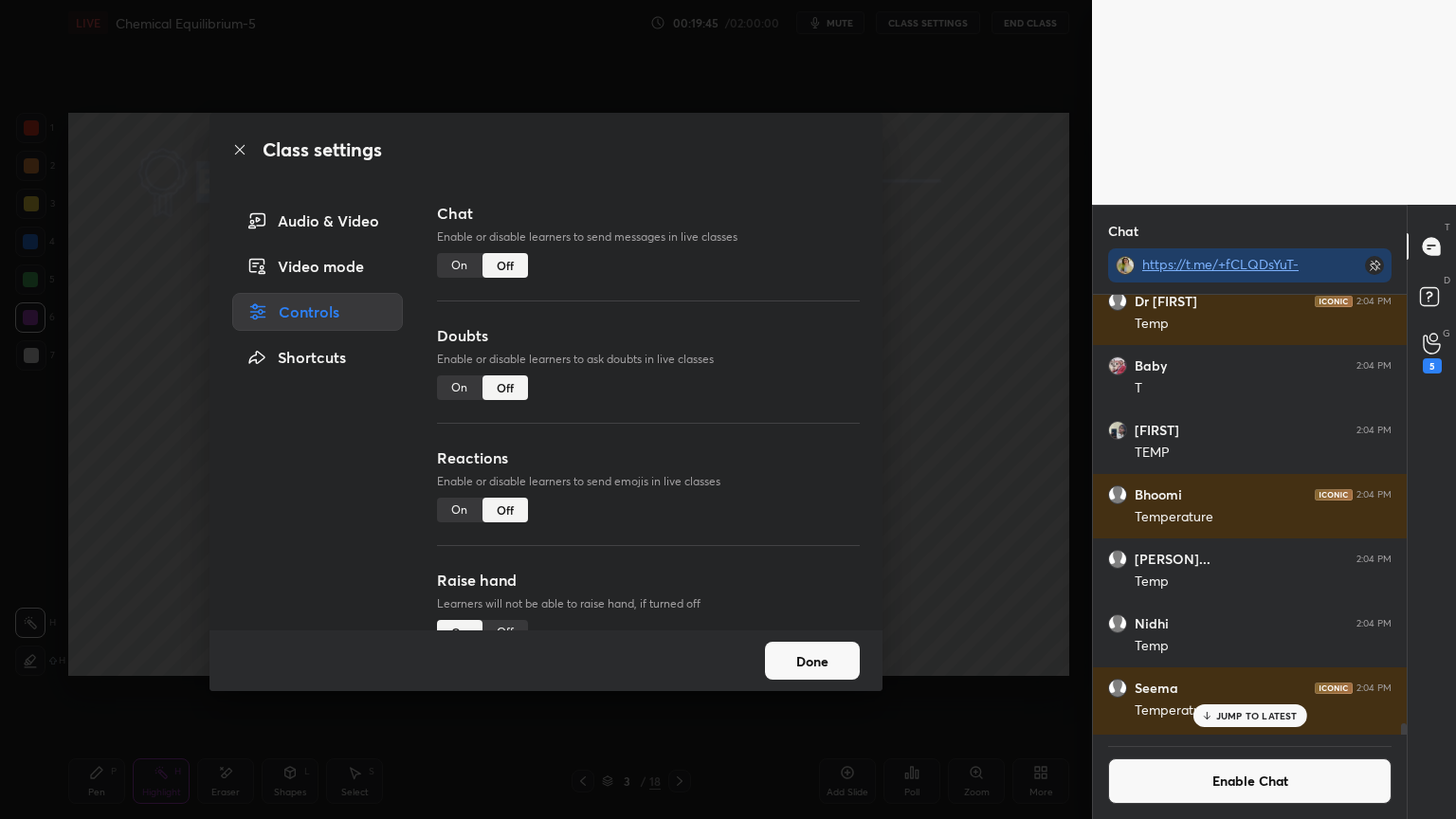 scroll, scrollTop: 28130, scrollLeft: 0, axis: vertical 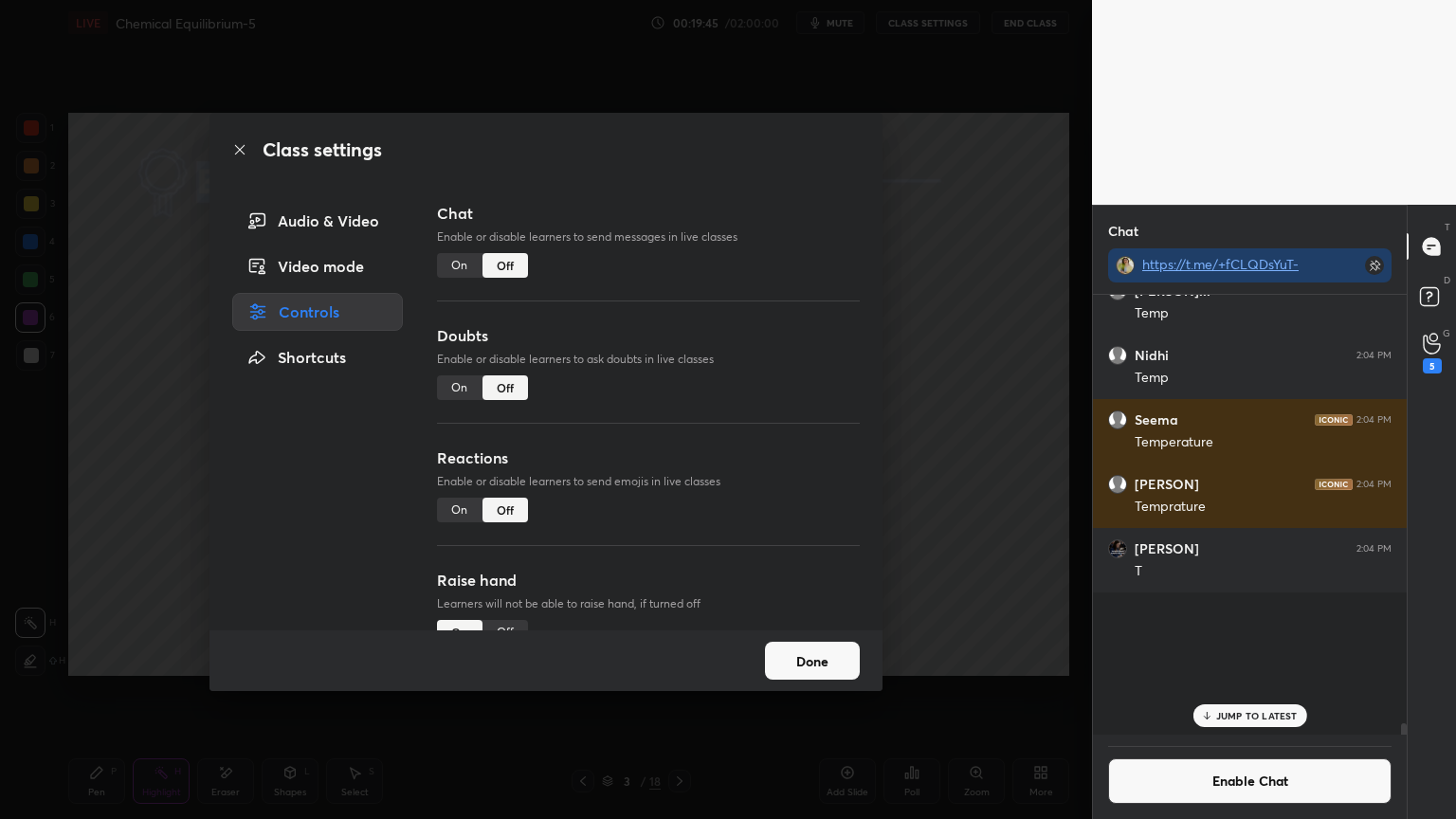click on "Done" at bounding box center [812, 661] 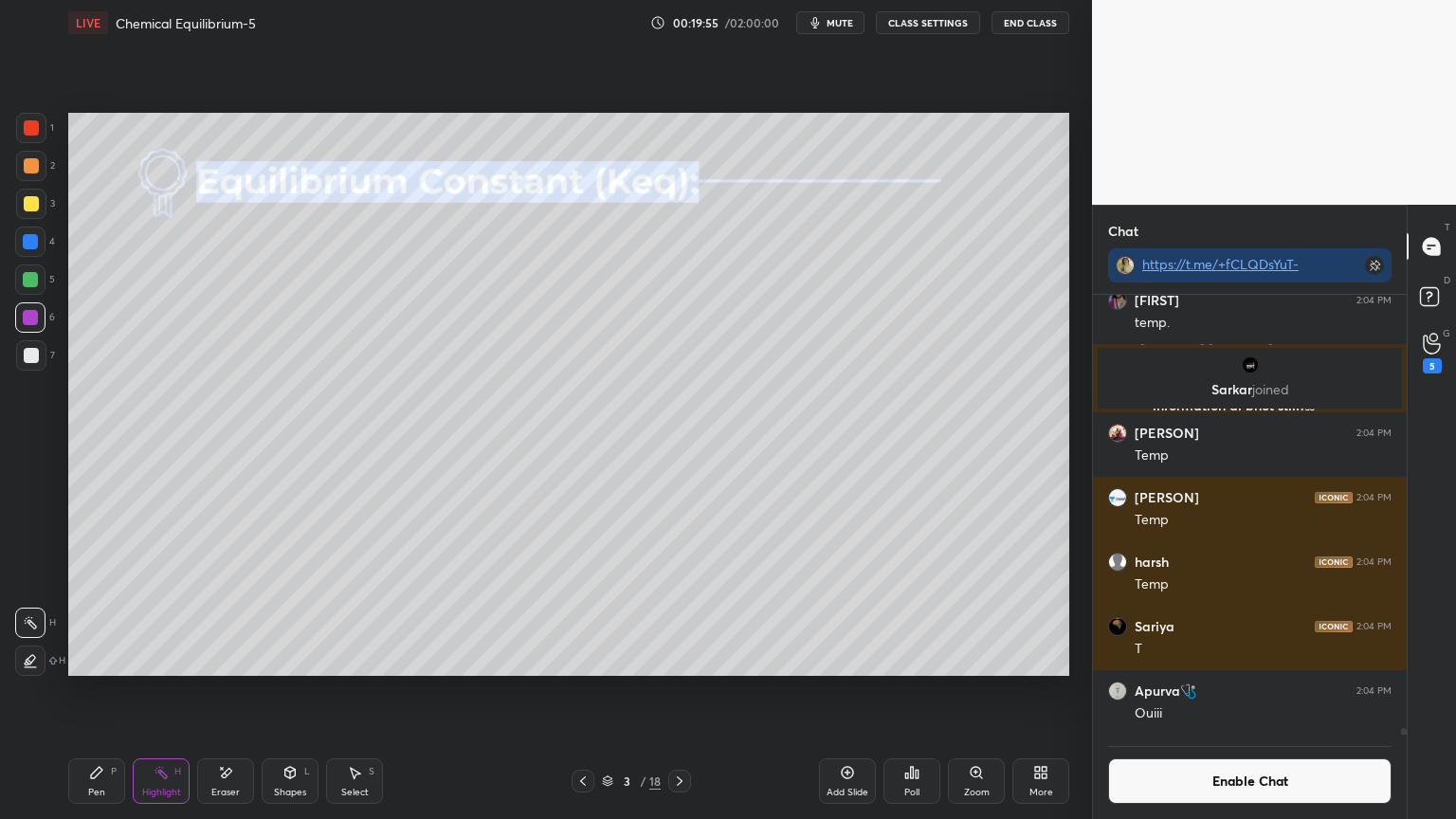 click on "Add Slide" at bounding box center (847, 781) 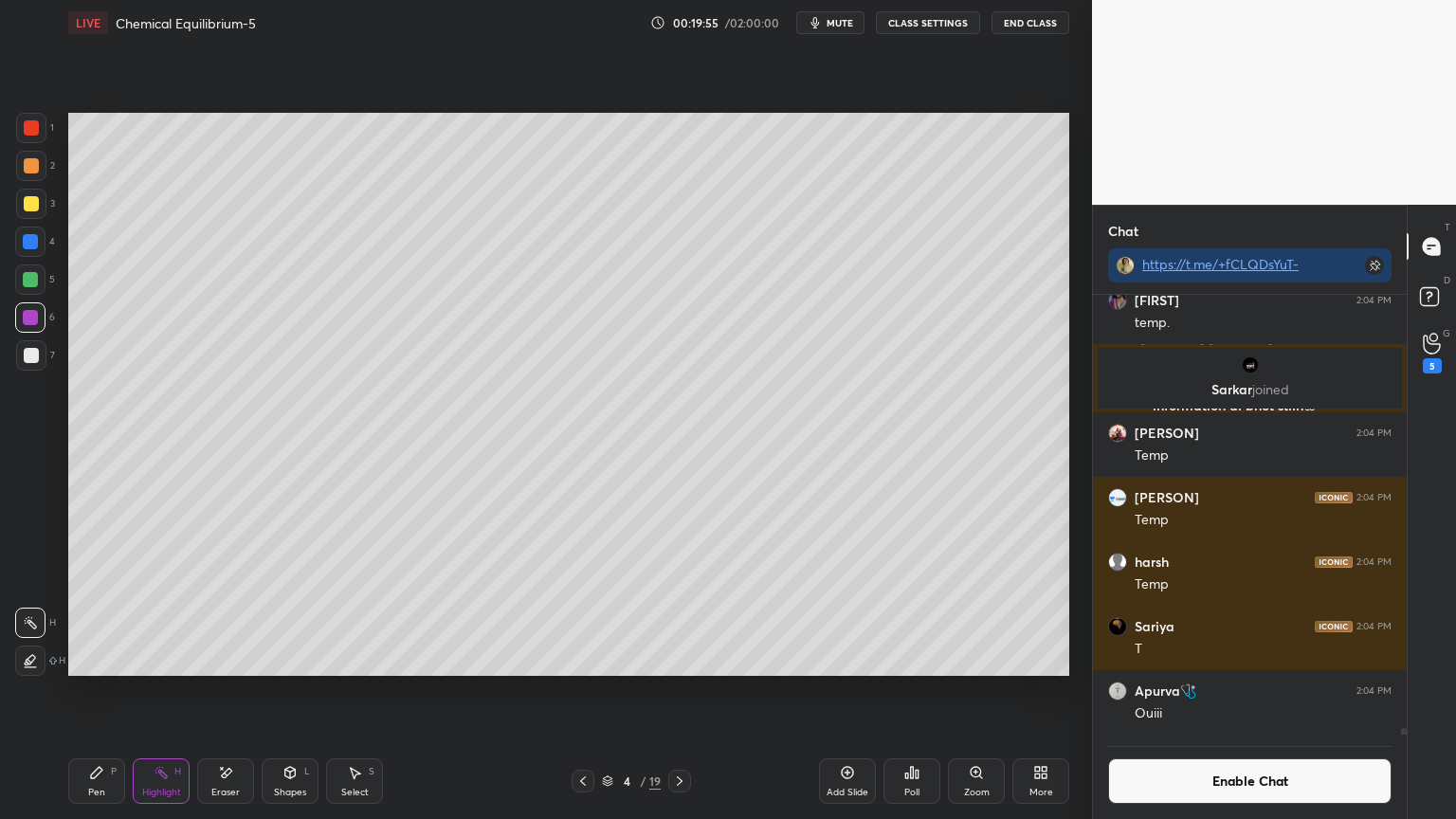 click on "Pen P" at bounding box center (97, 781) 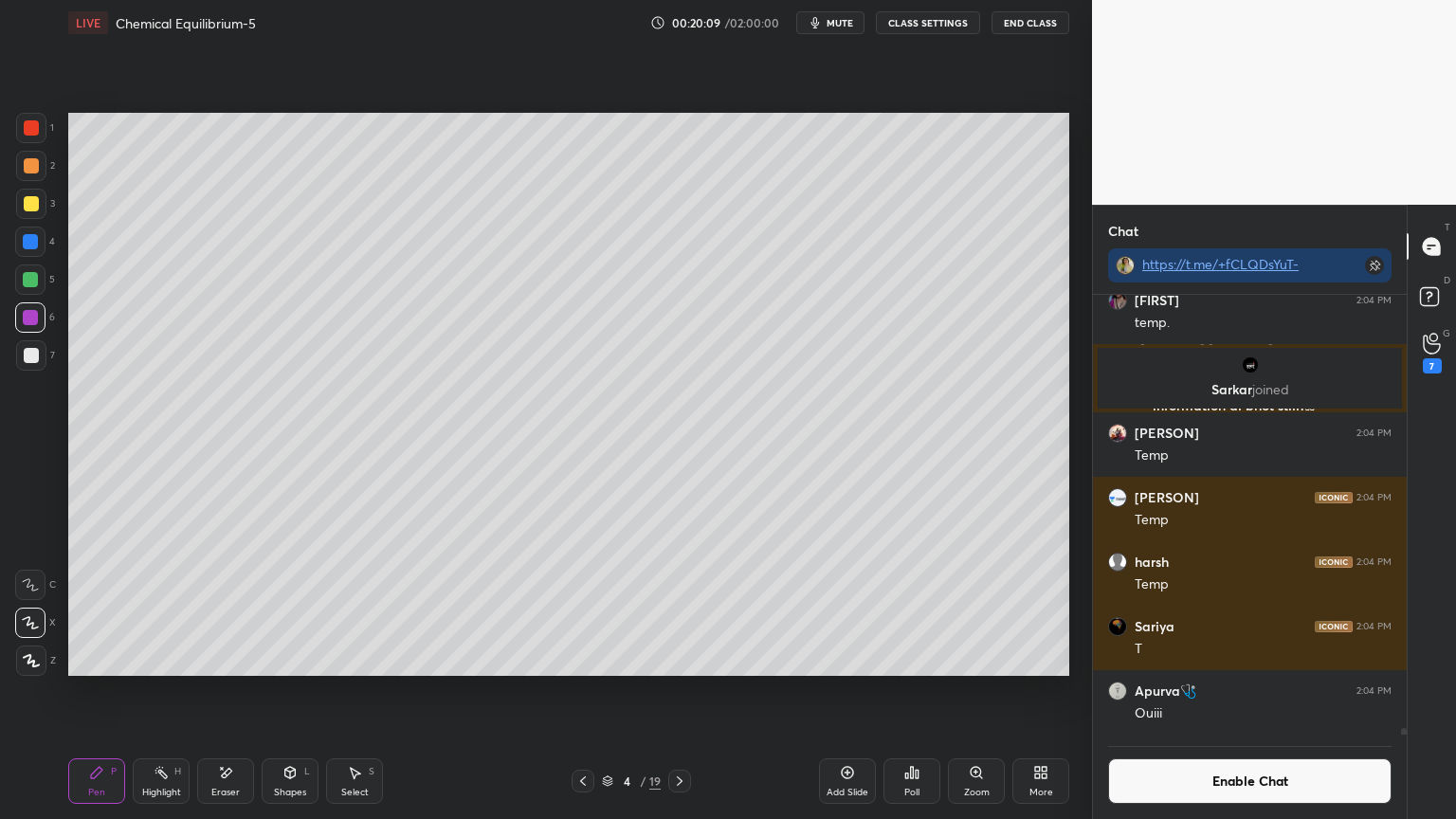click at bounding box center [31, 355] 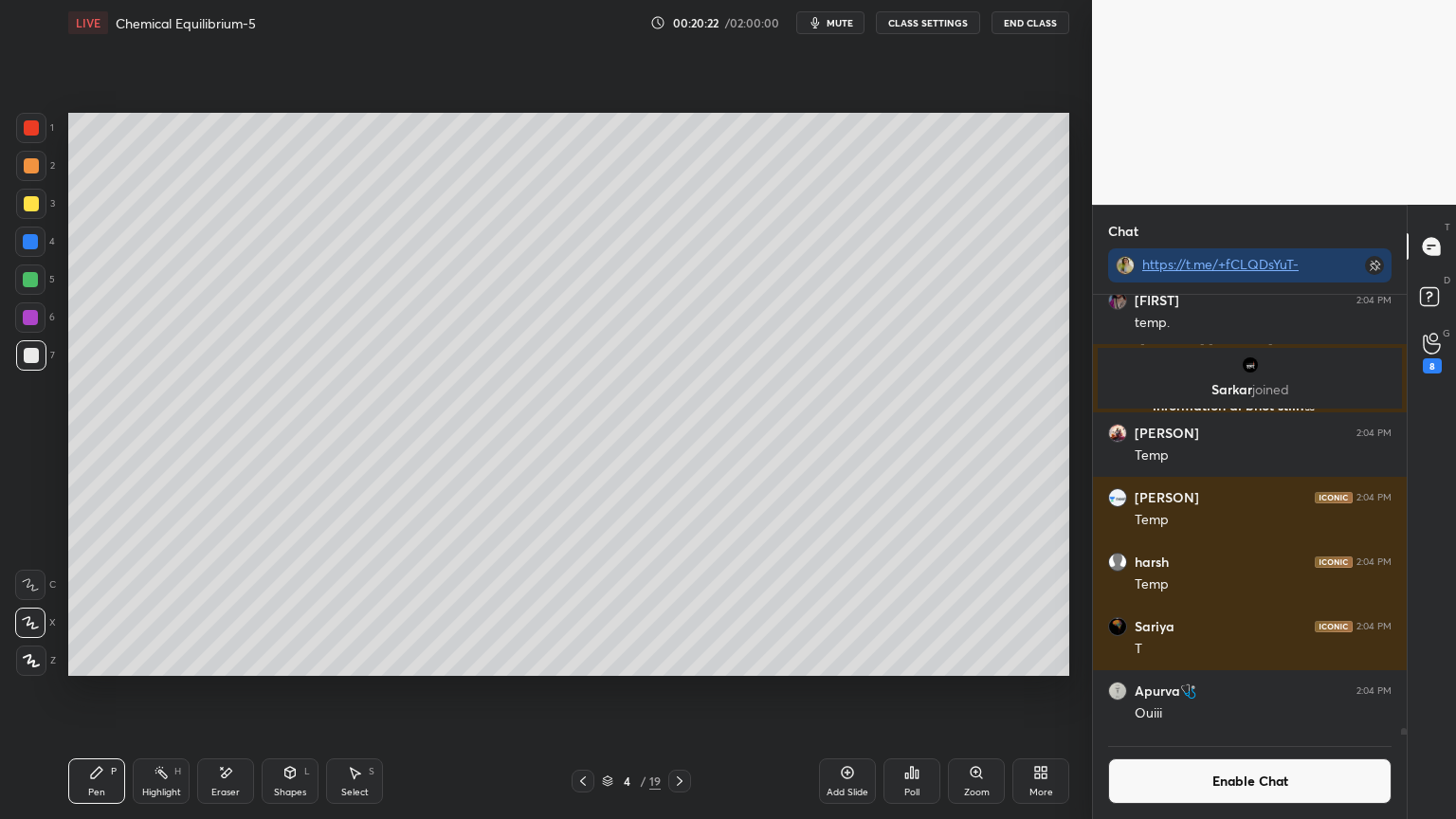 click on "Highlight" at bounding box center (161, 792) 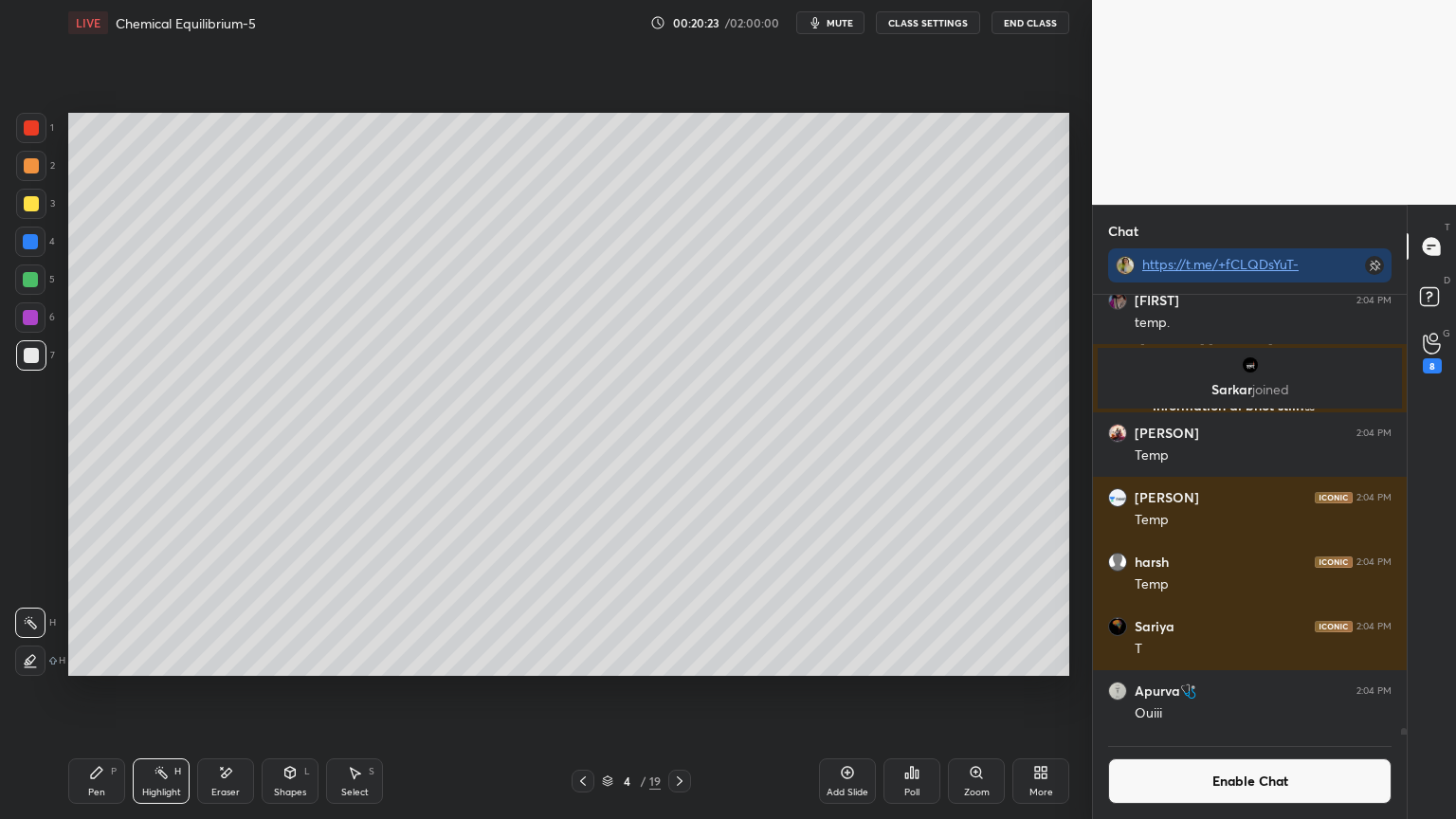 click at bounding box center [30, 280] 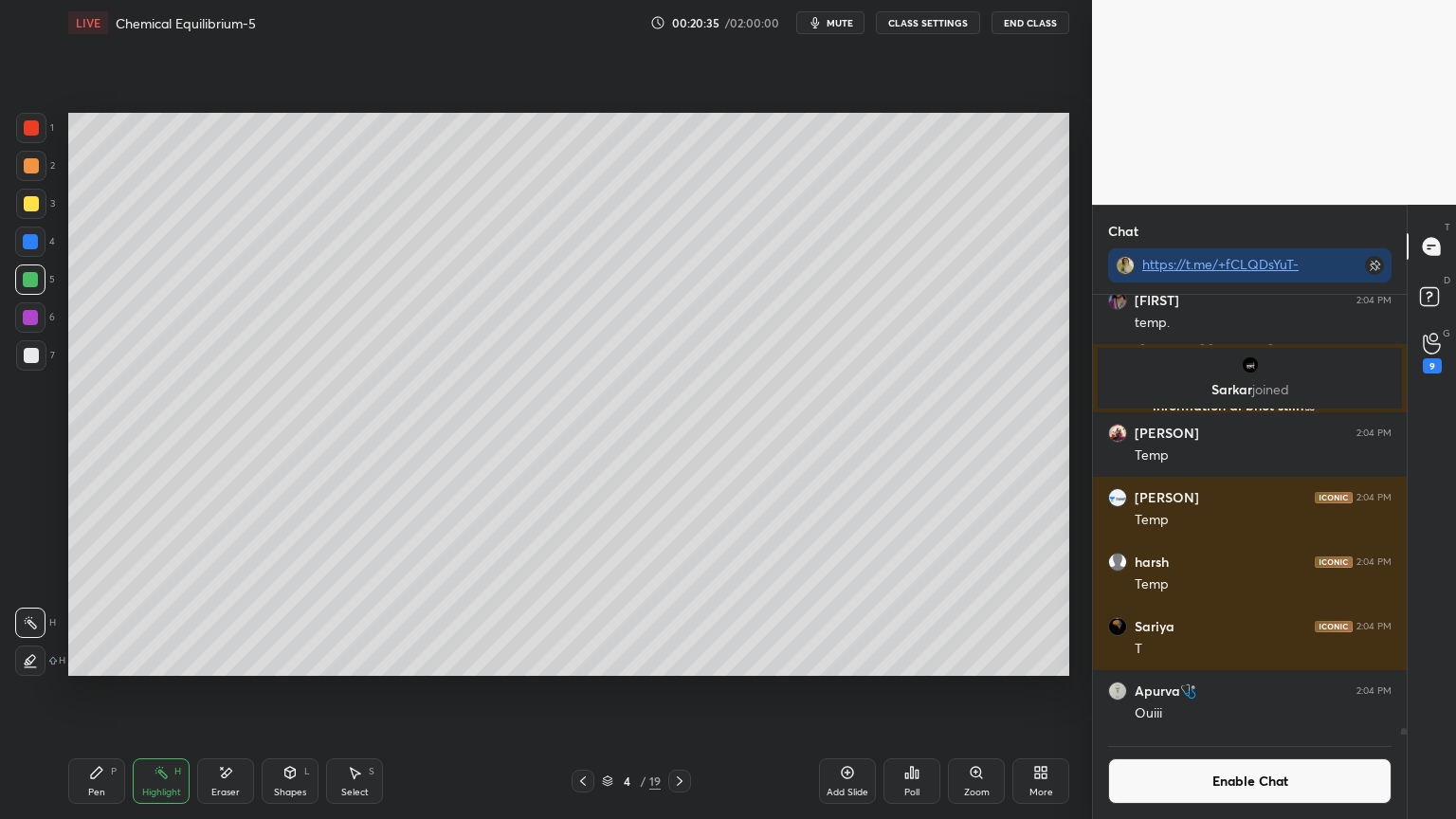 click on "P" at bounding box center [114, 772] 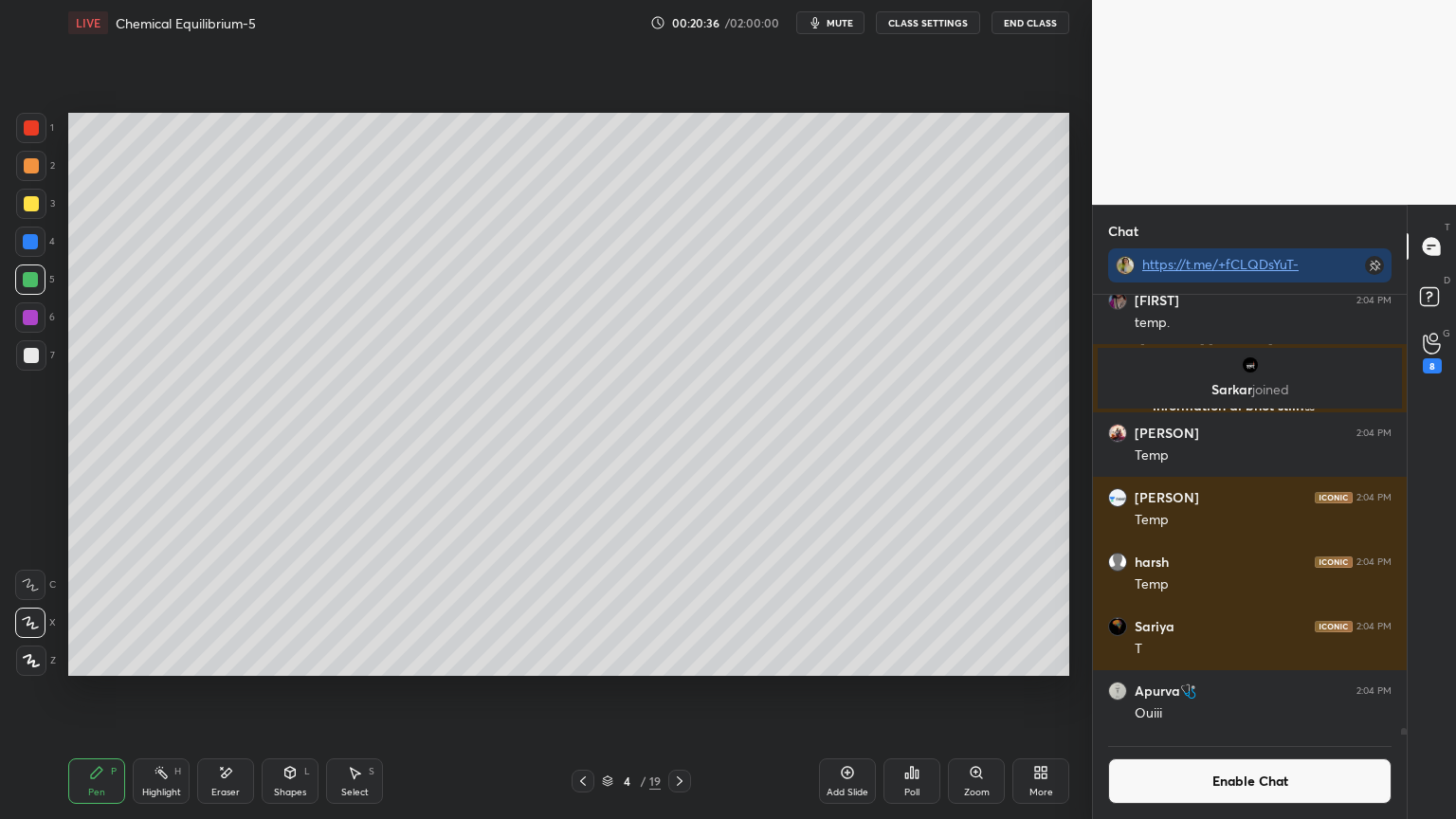 click at bounding box center (31, 355) 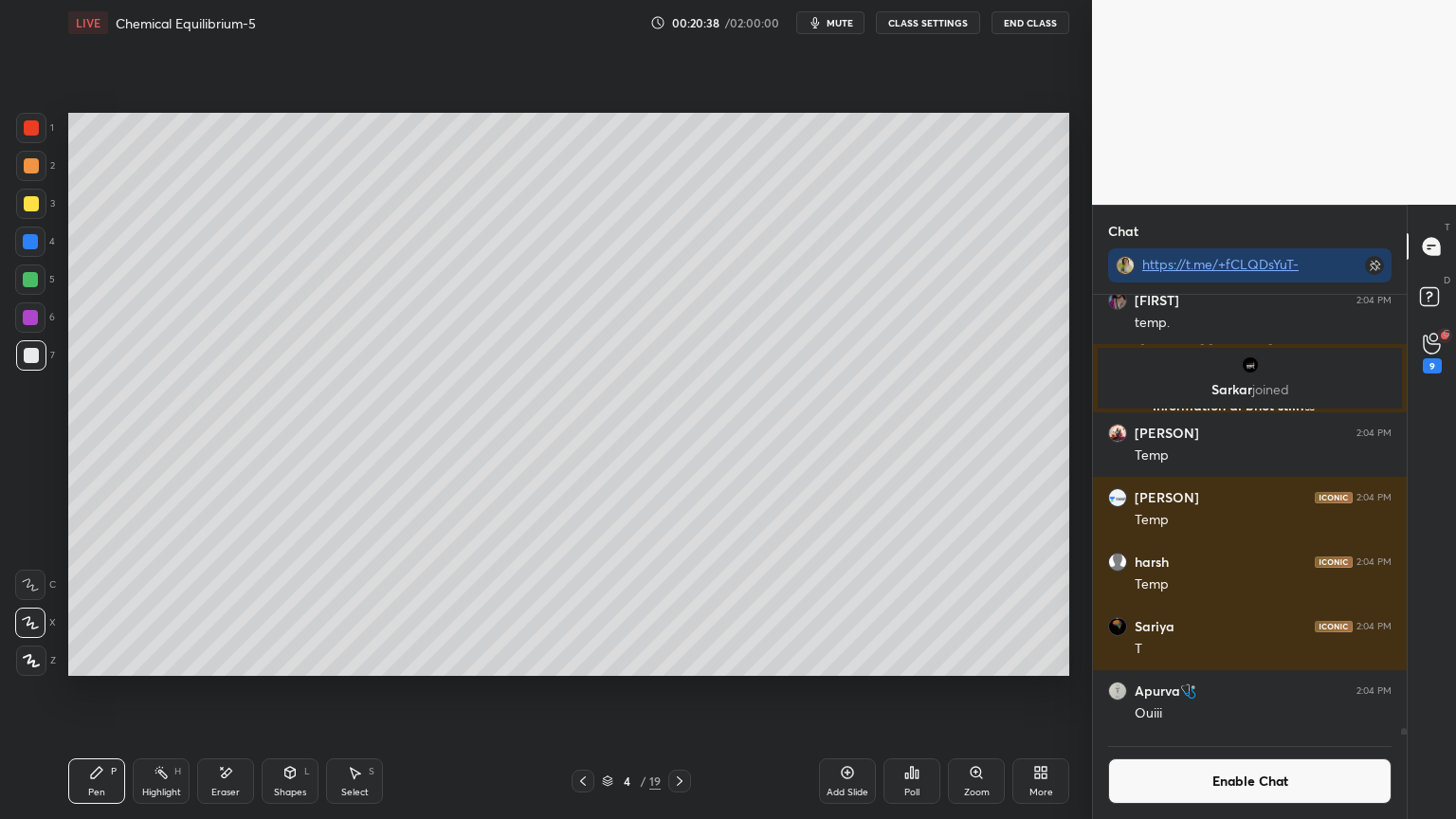 click at bounding box center [30, 280] 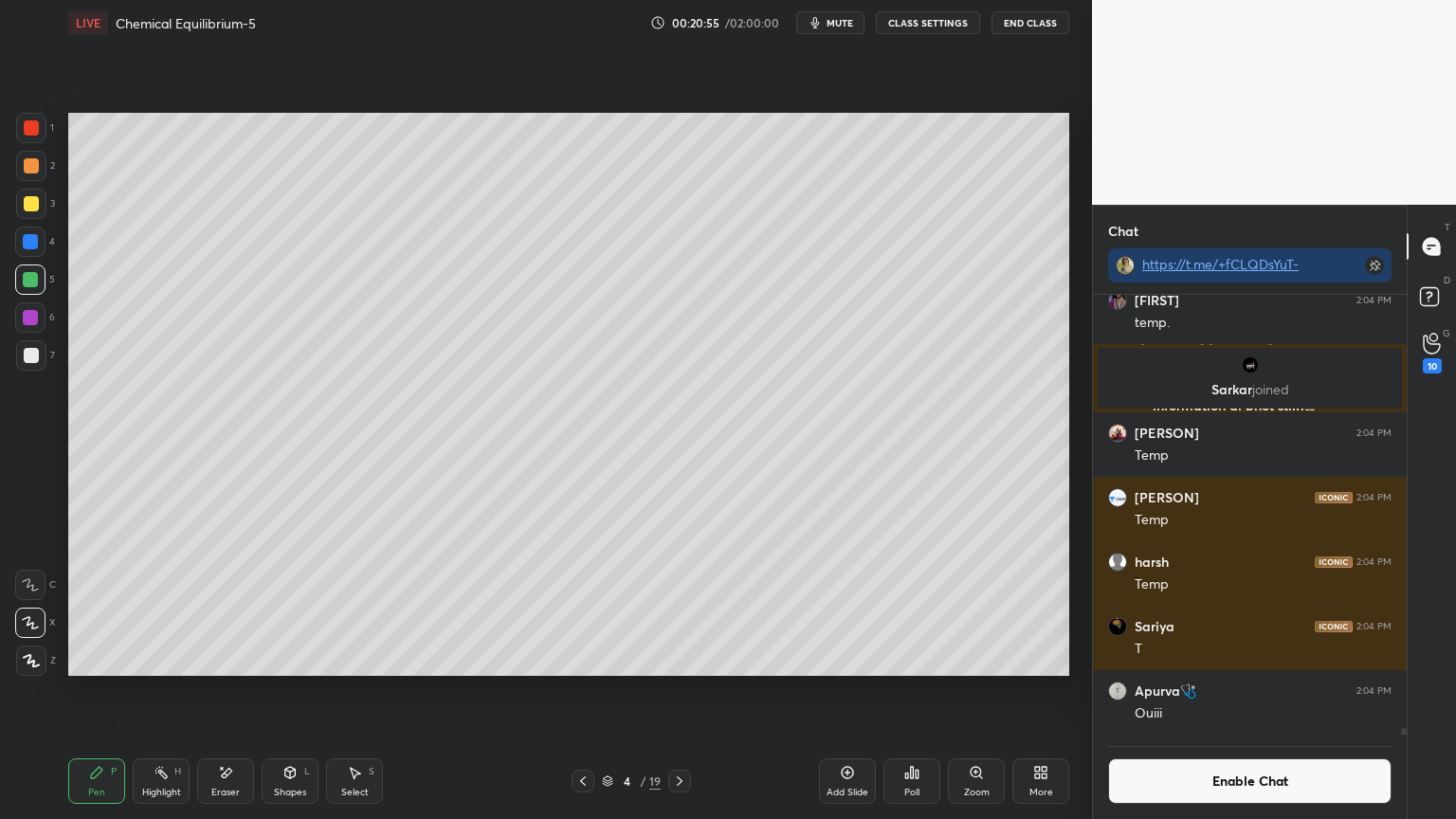 click 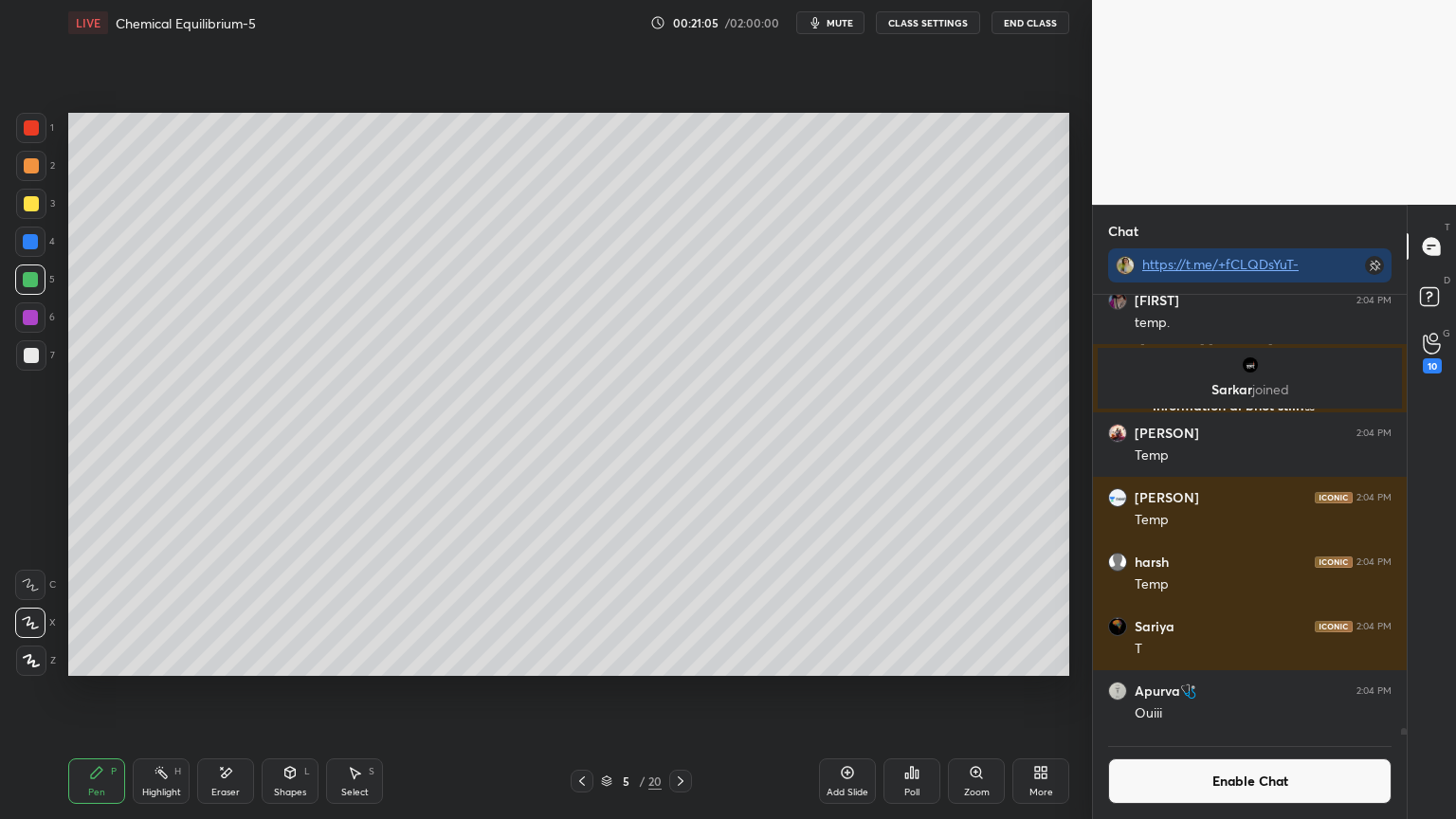 click at bounding box center [31, 355] 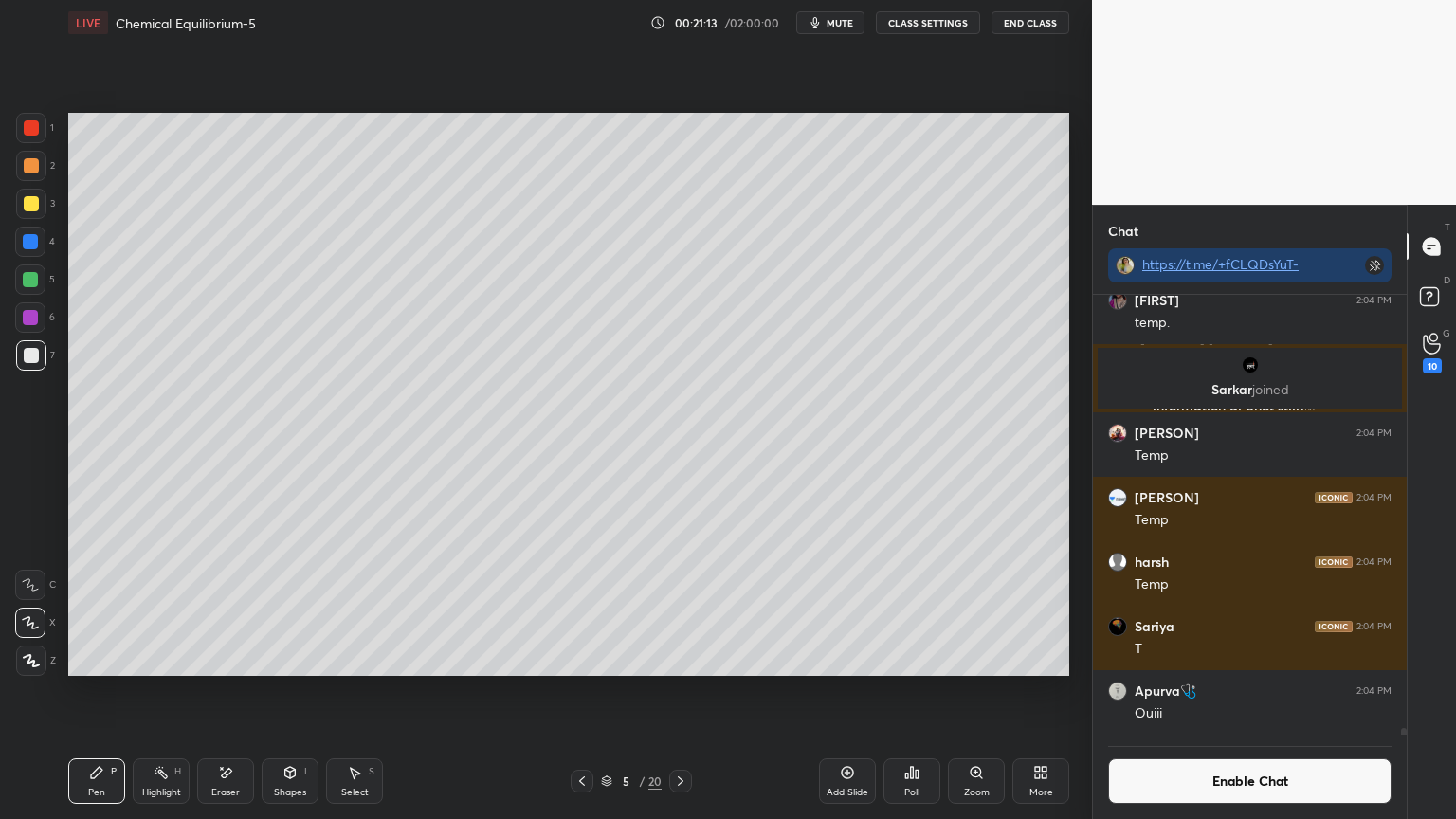 click 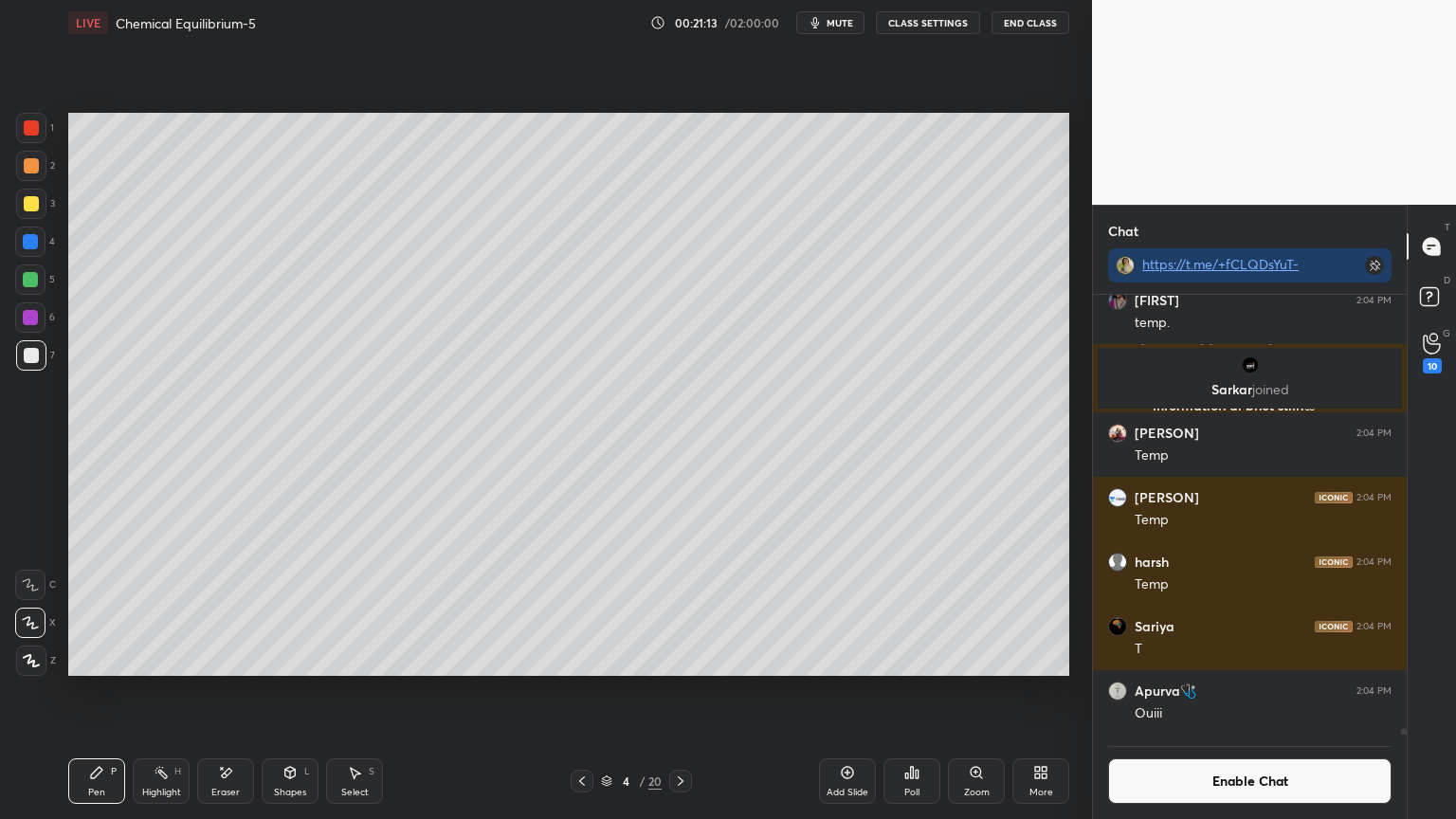 click on "Highlight H" at bounding box center [161, 781] 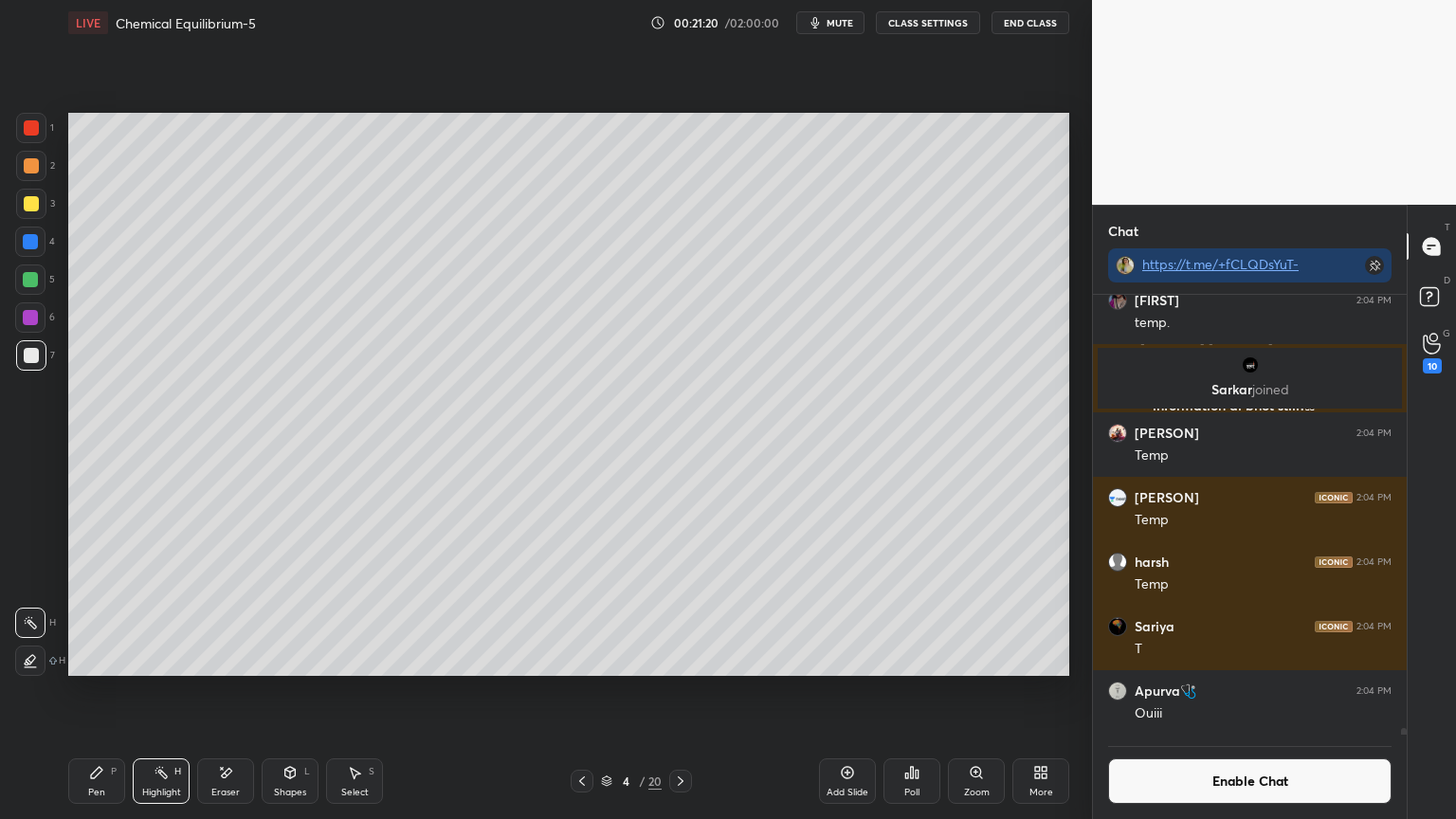 click at bounding box center [30, 242] 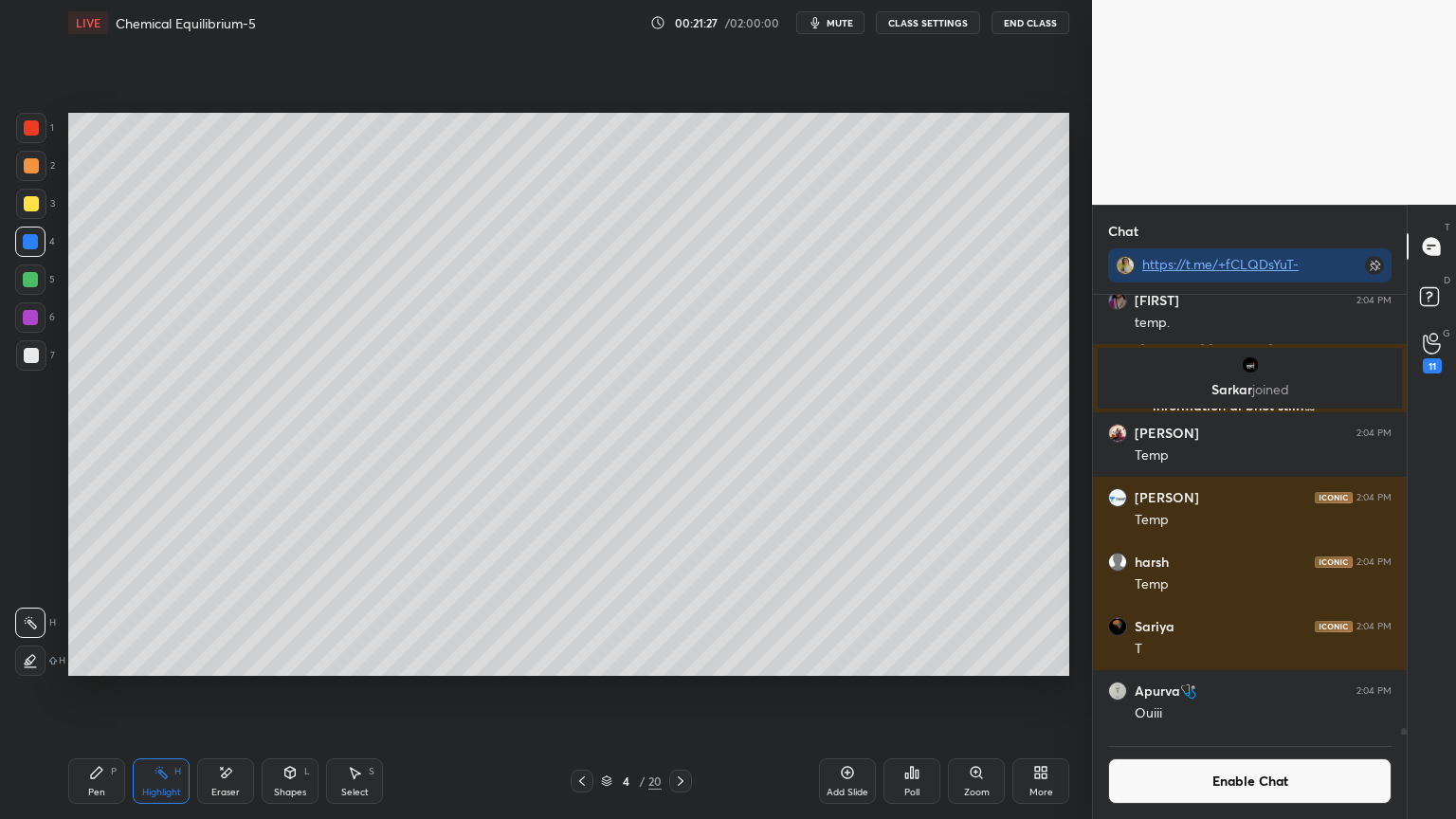 click on "Pen P" at bounding box center [97, 781] 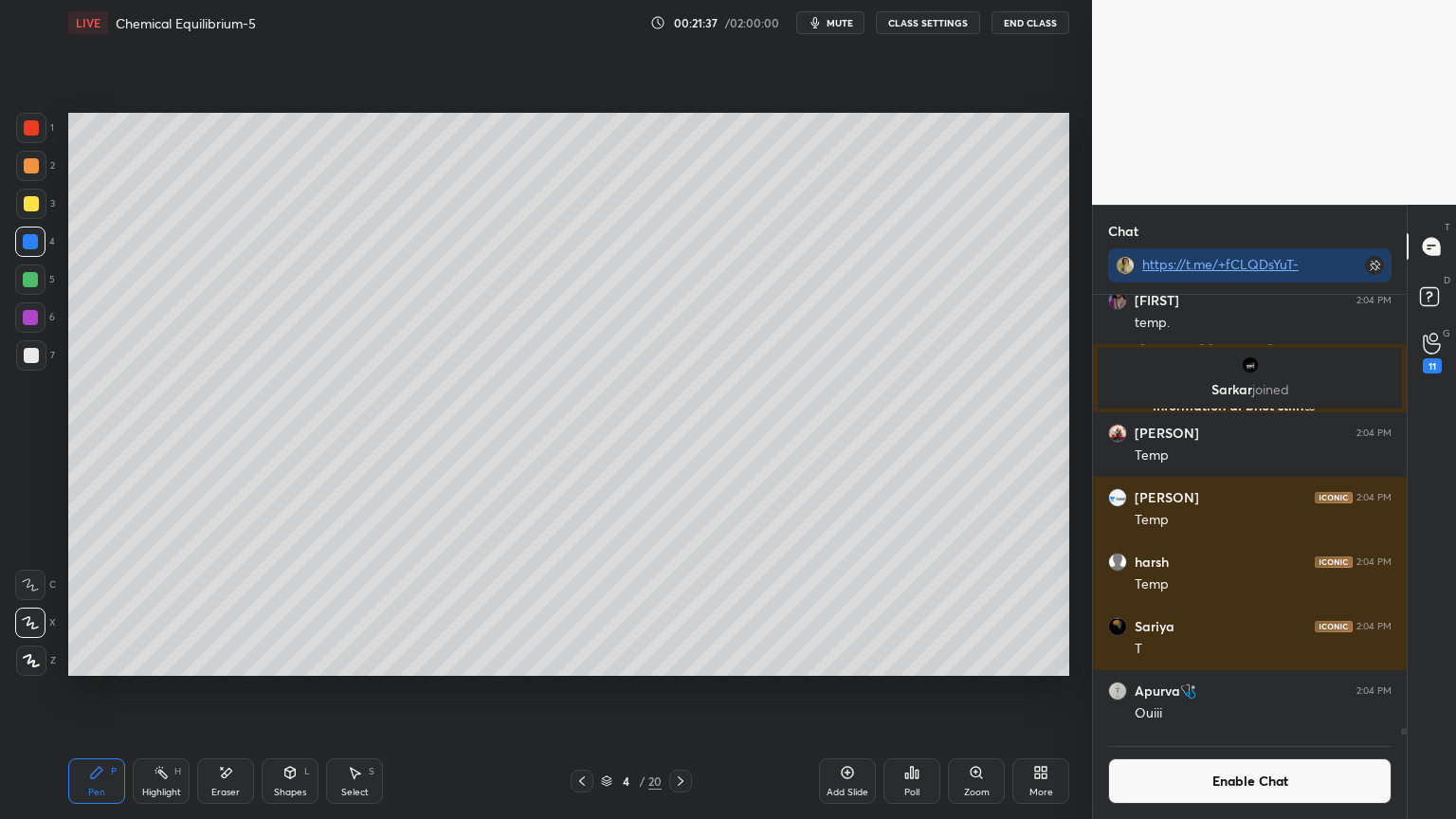click at bounding box center (31, 166) 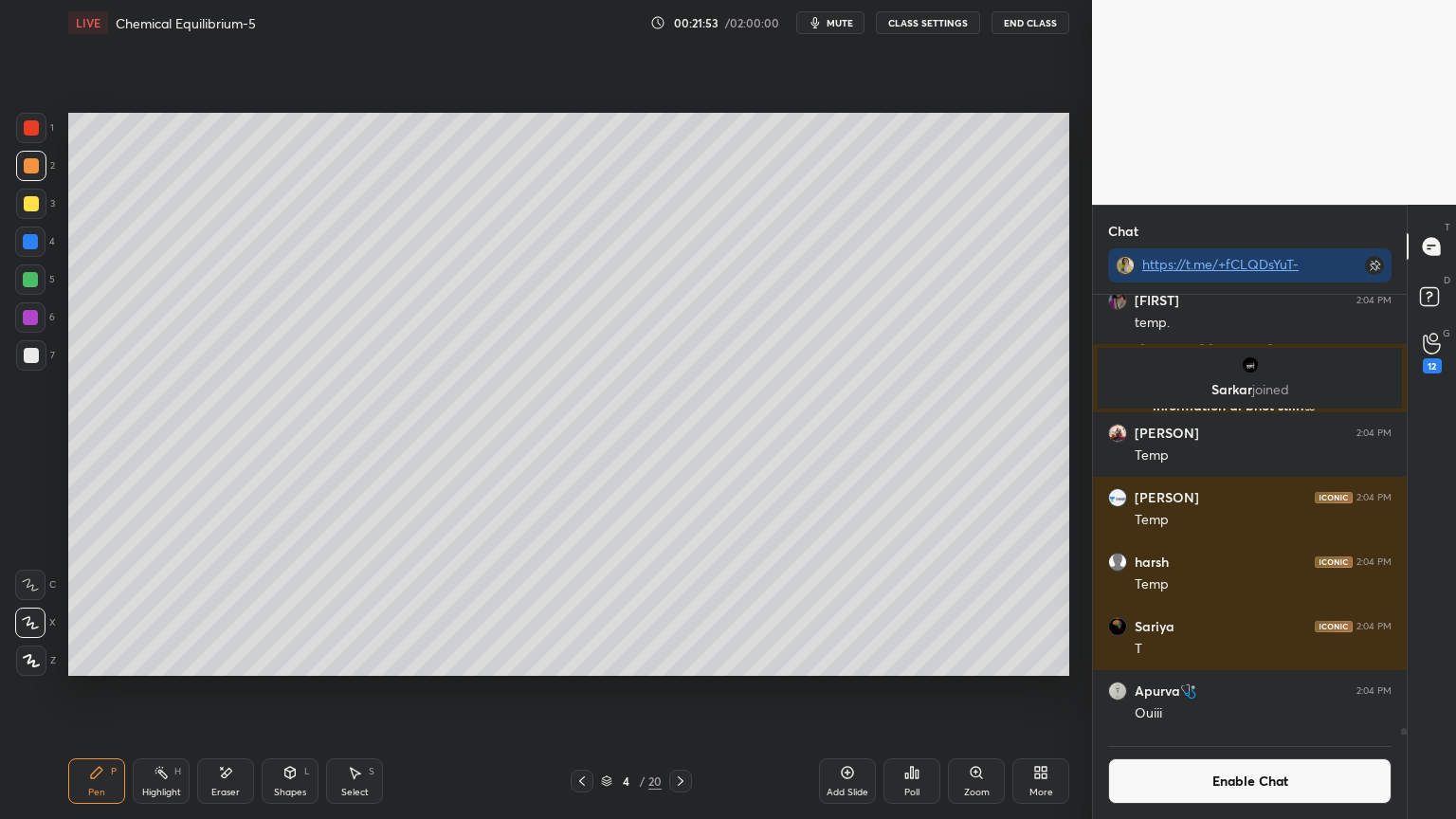 click at bounding box center [31, 355] 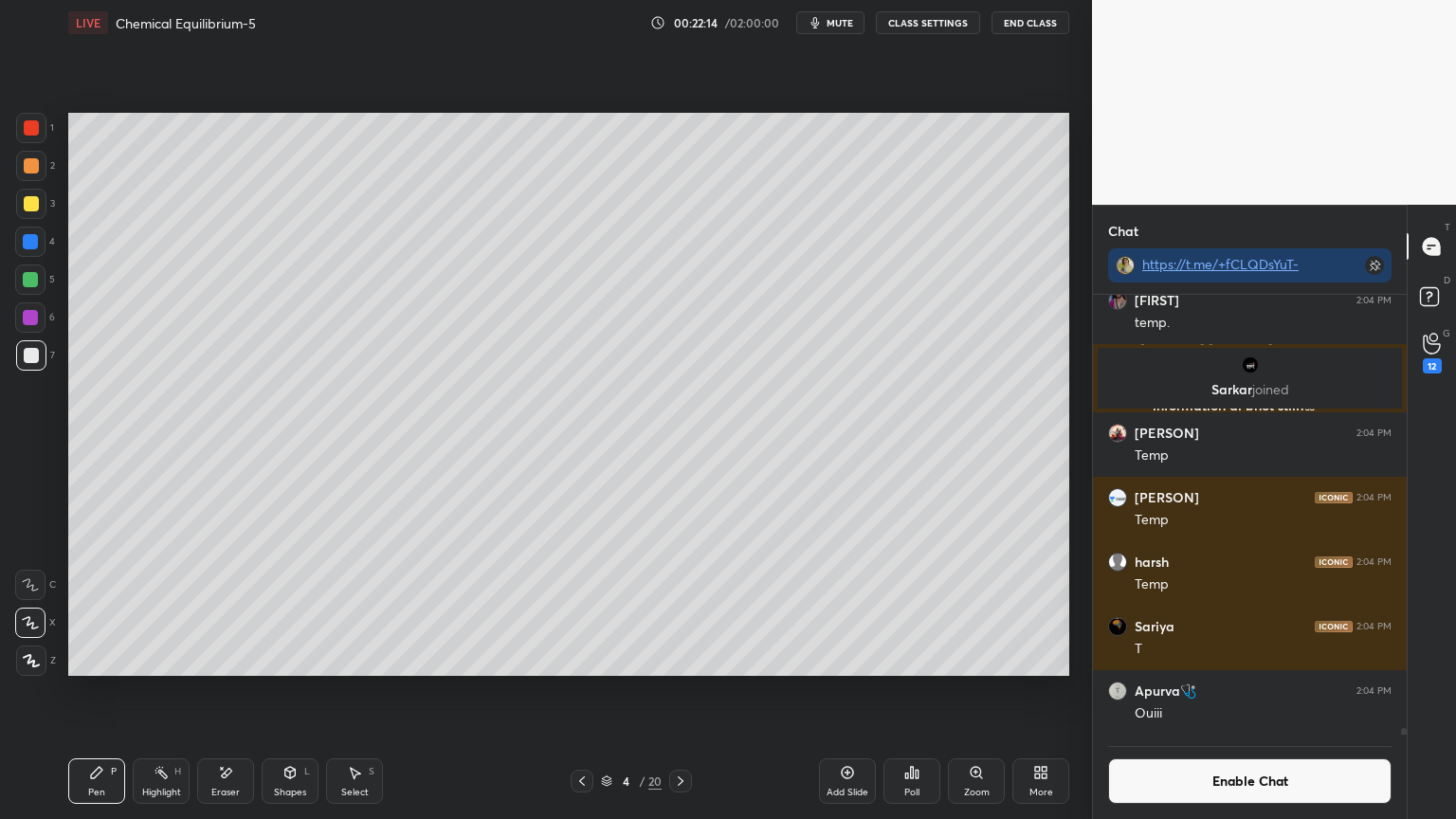 click on "Select S" at bounding box center [355, 781] 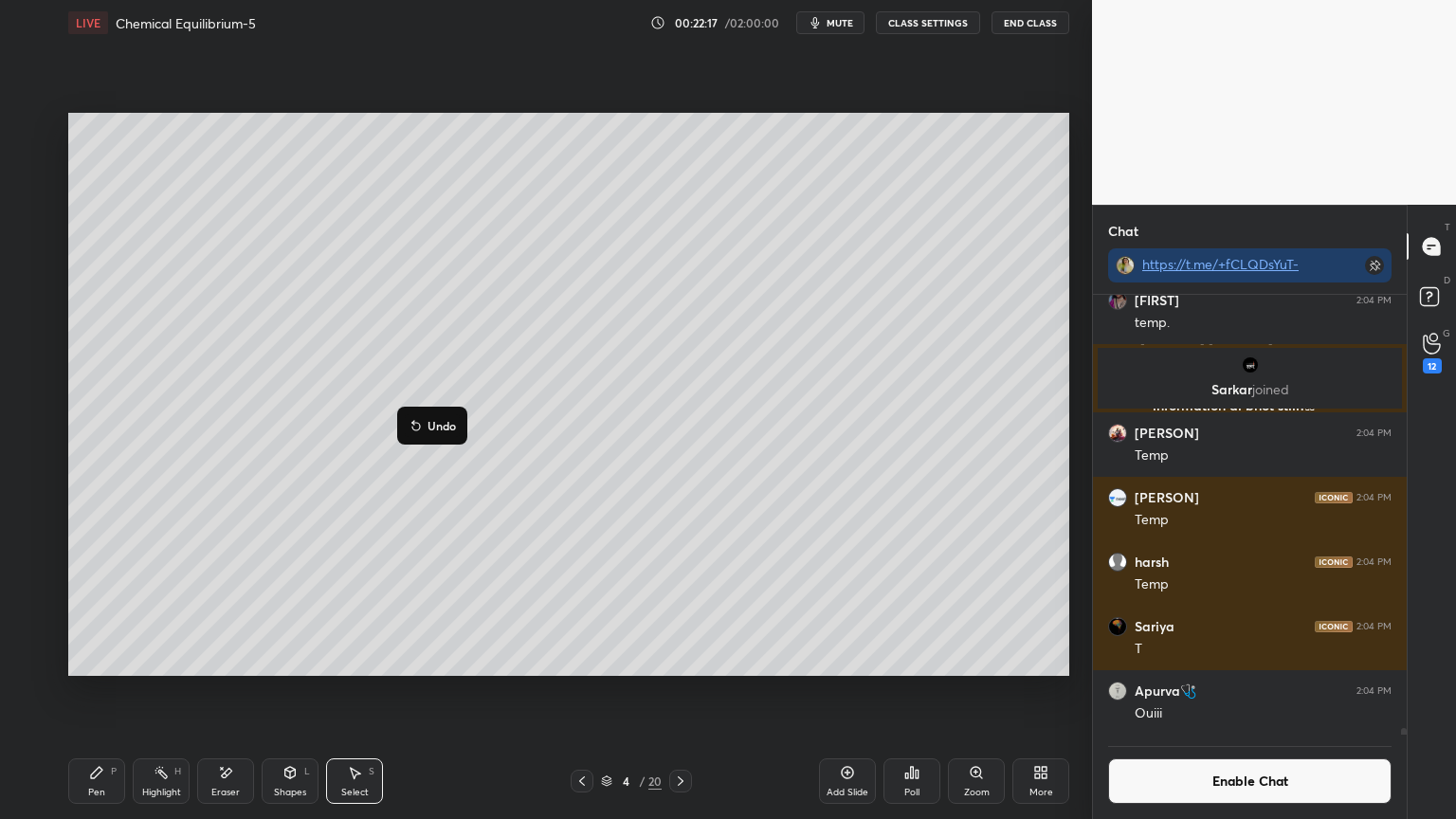 click on "0 ° Undo Copy Duplicate Duplicate to new slide Delete" at bounding box center (569, 394) 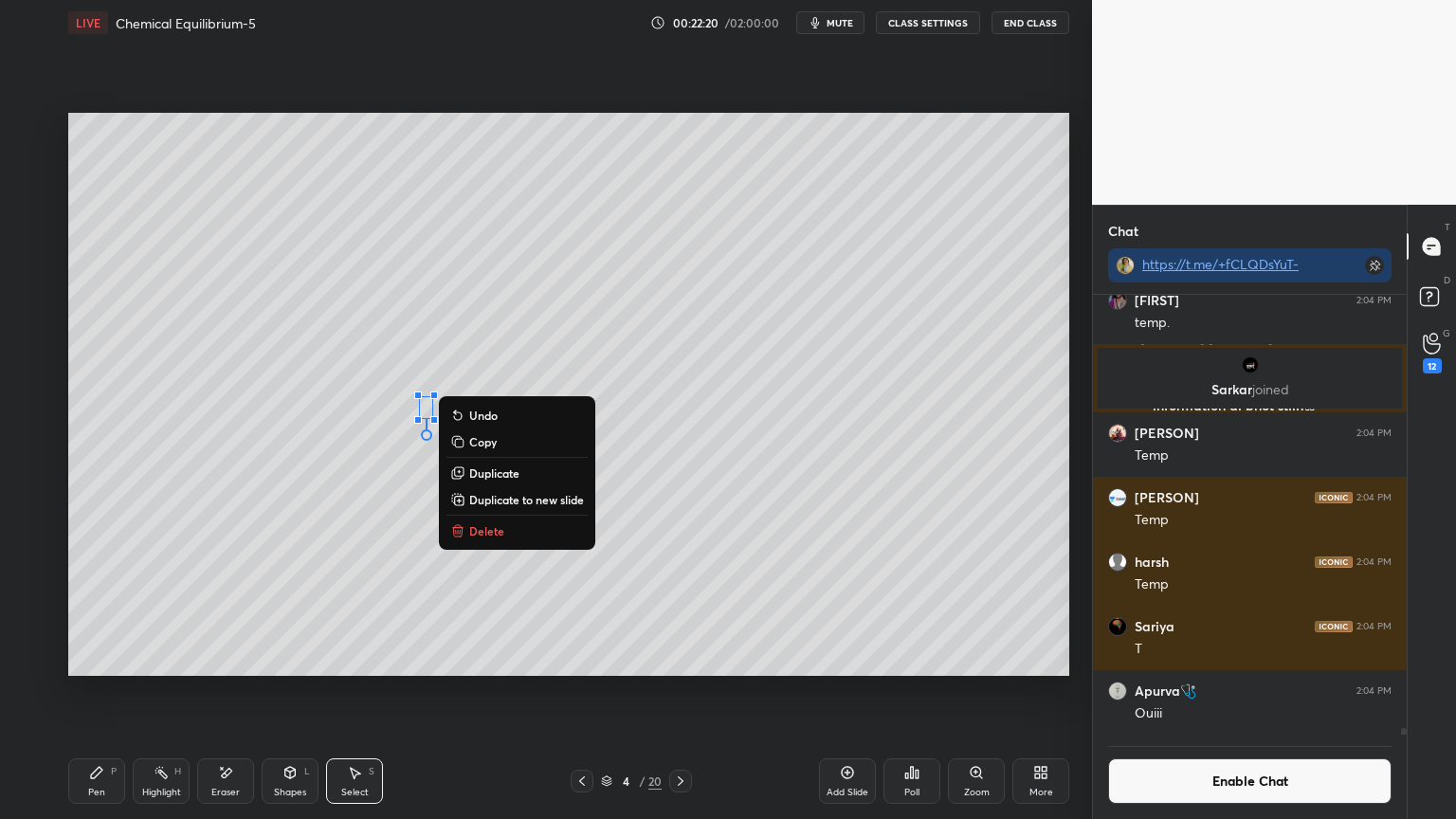 click 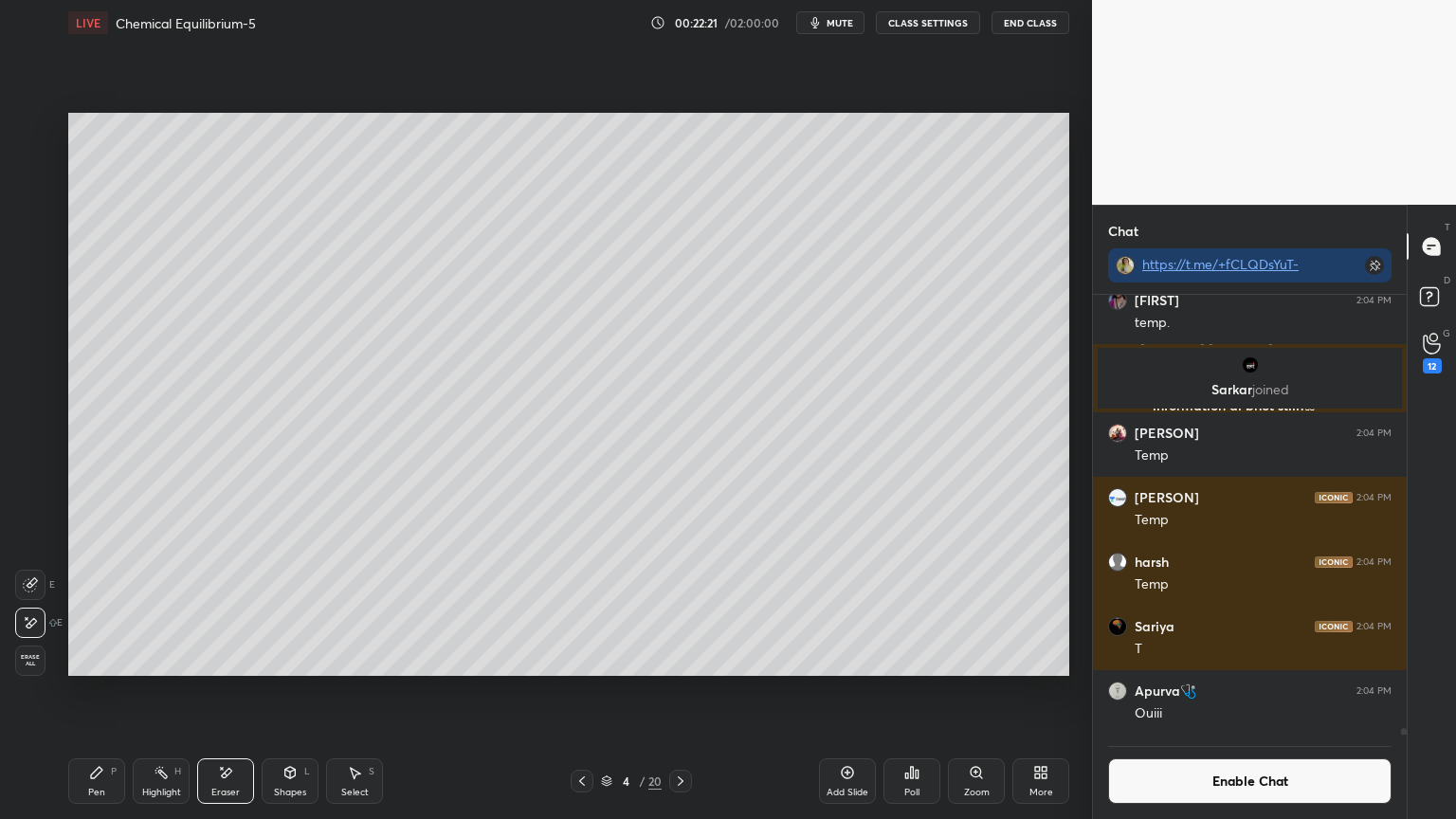 click 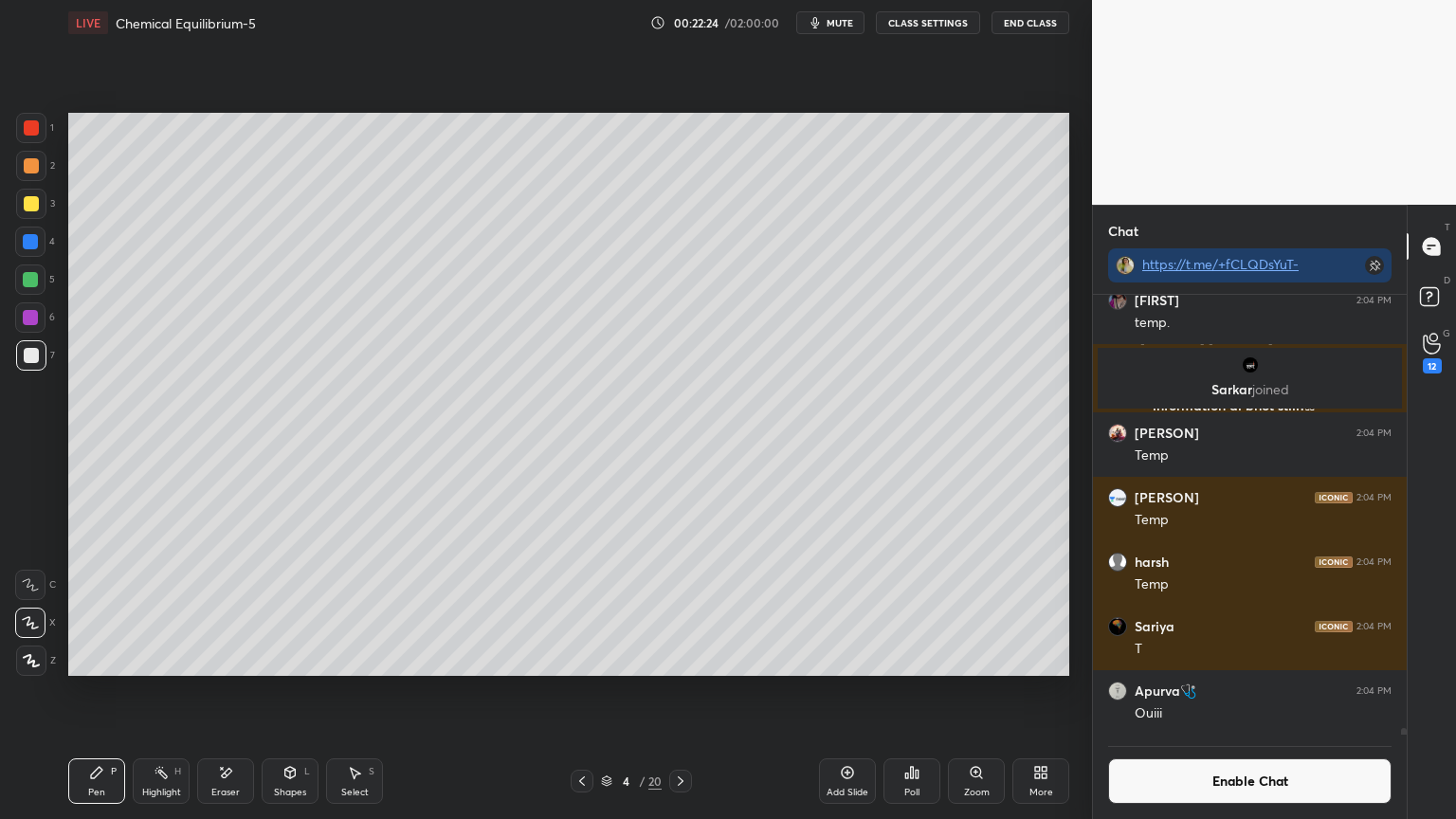 click on "Highlight" at bounding box center (161, 792) 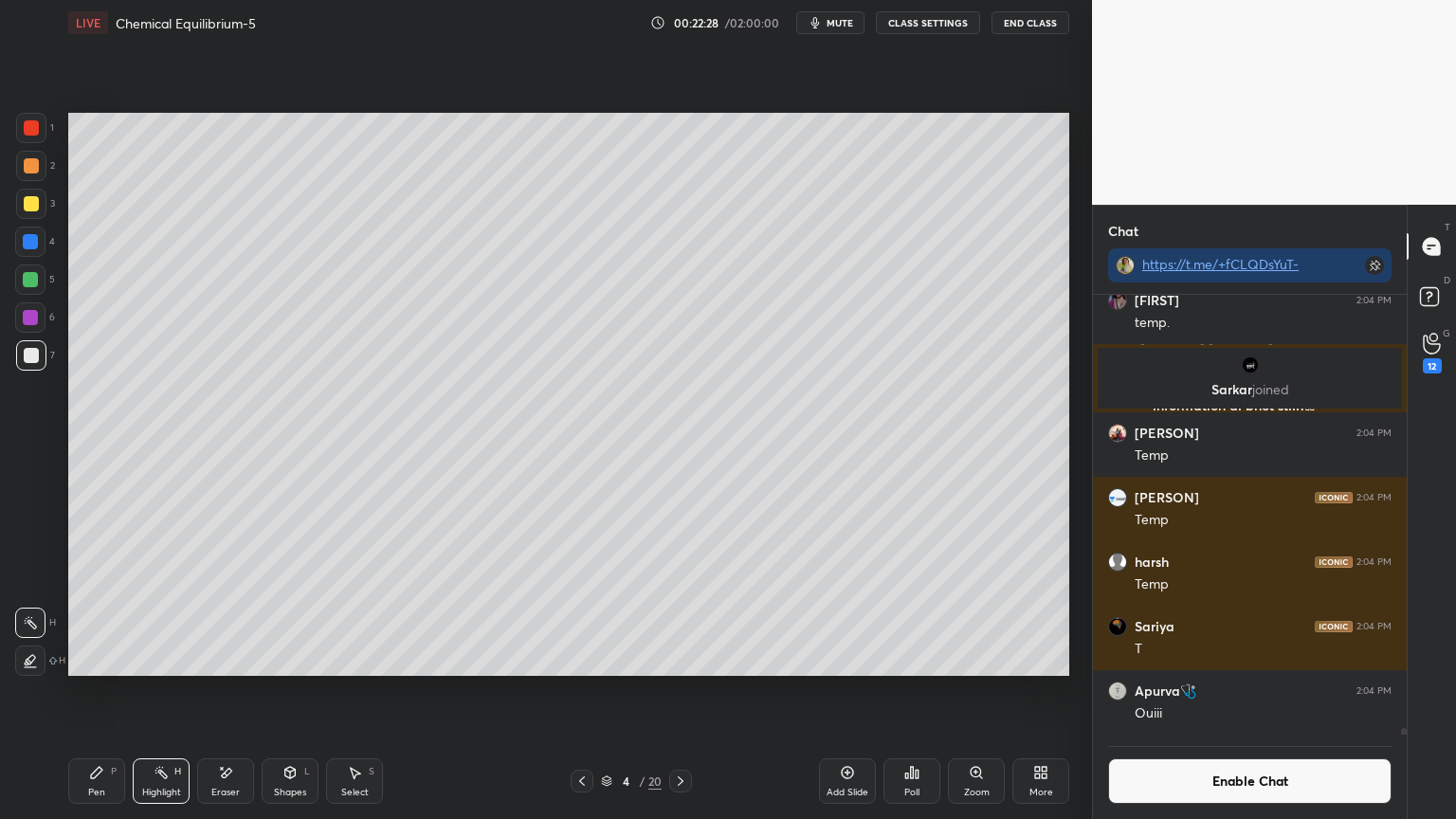 click on "Pen P" at bounding box center (97, 781) 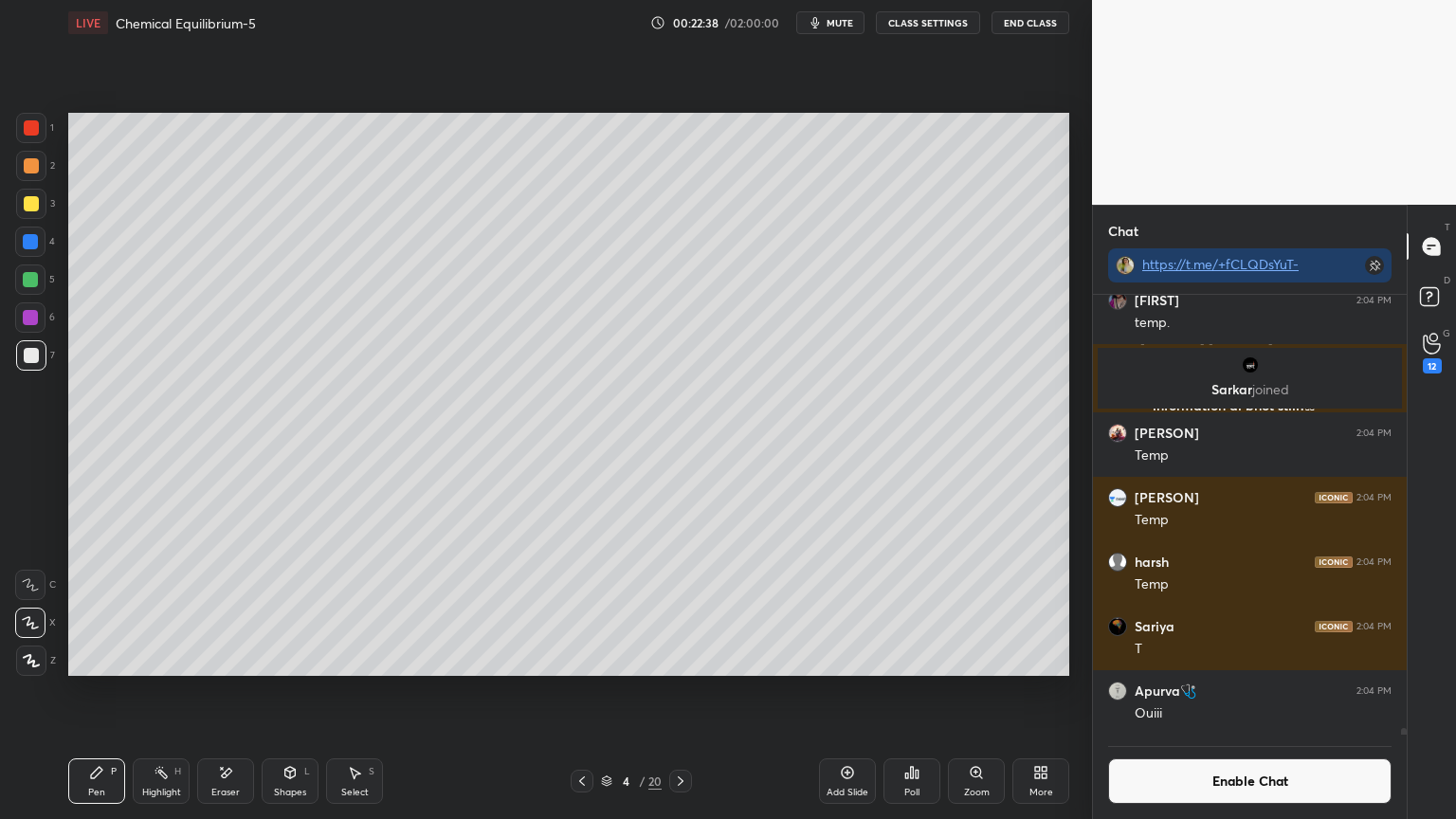 click at bounding box center (30, 280) 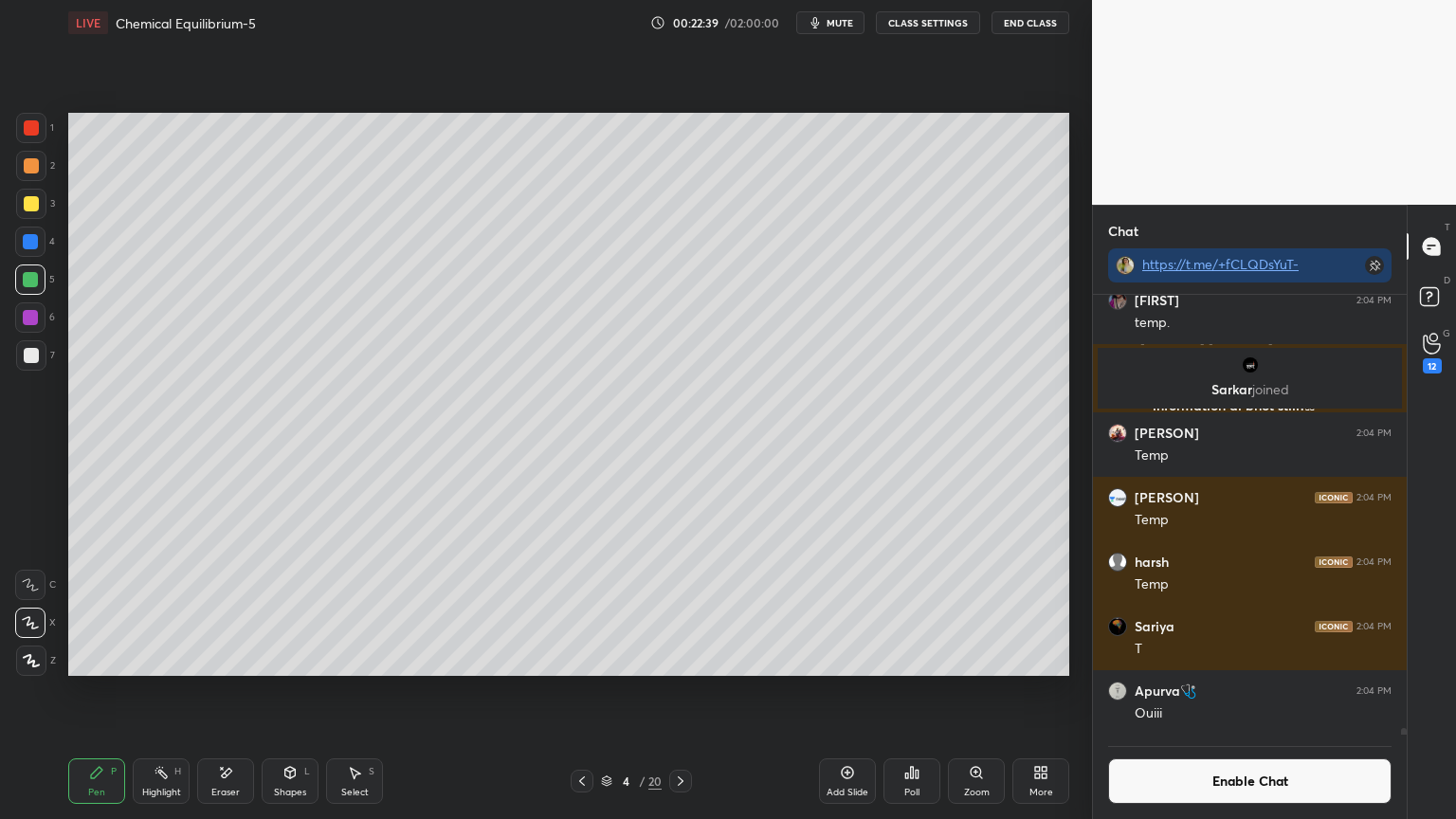 click at bounding box center [30, 242] 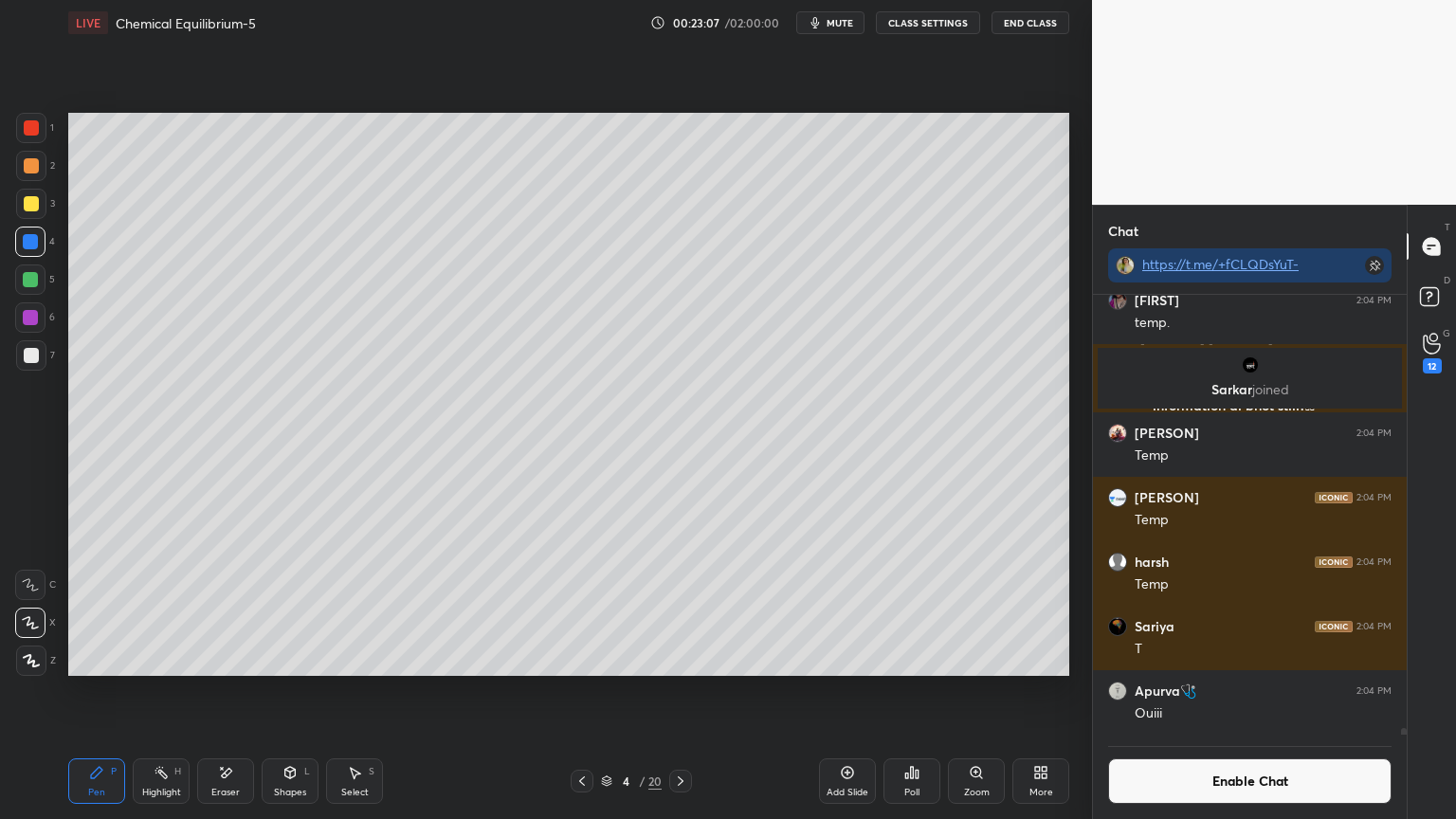 click 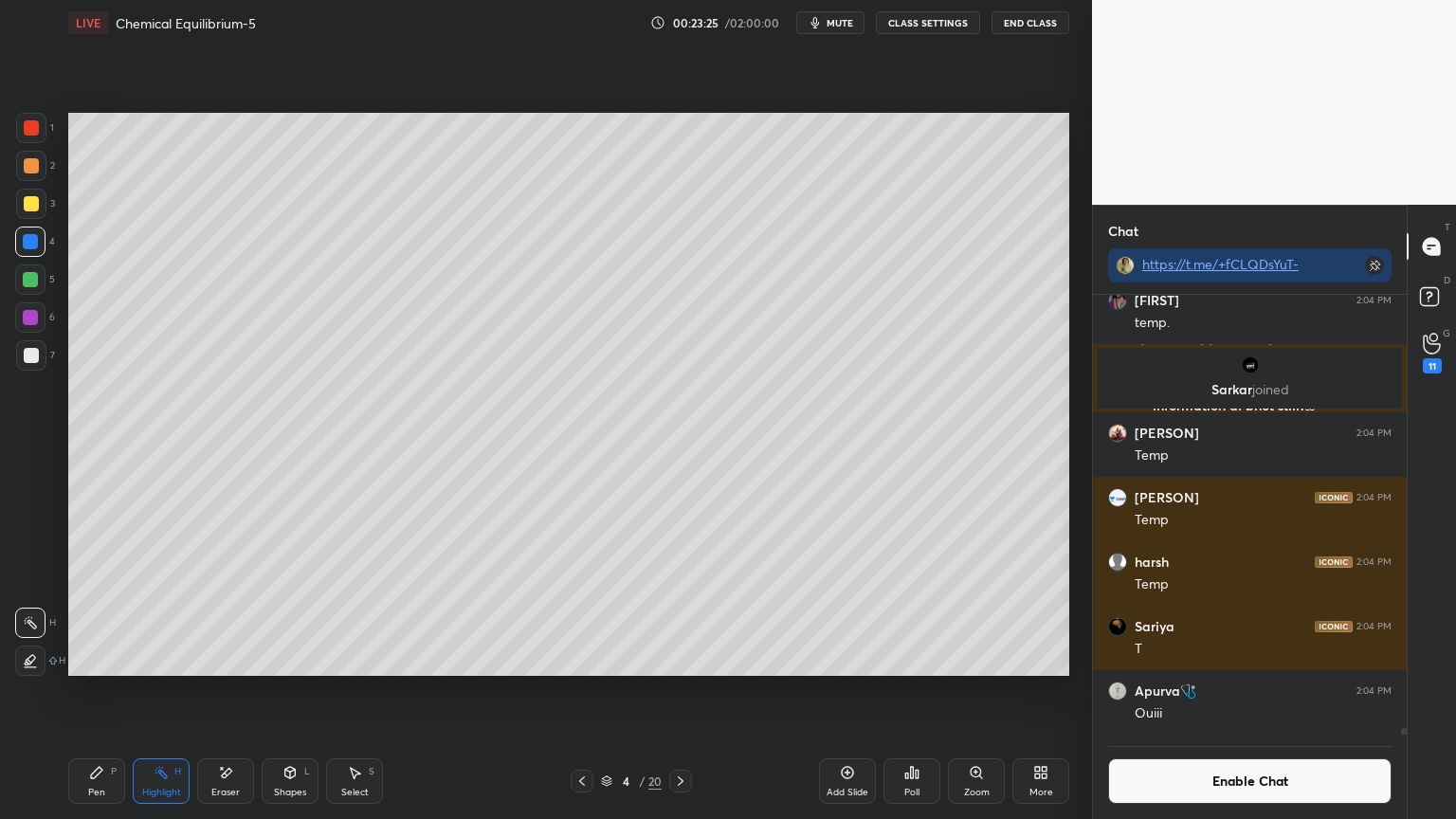 click on "Eraser" at bounding box center [226, 781] 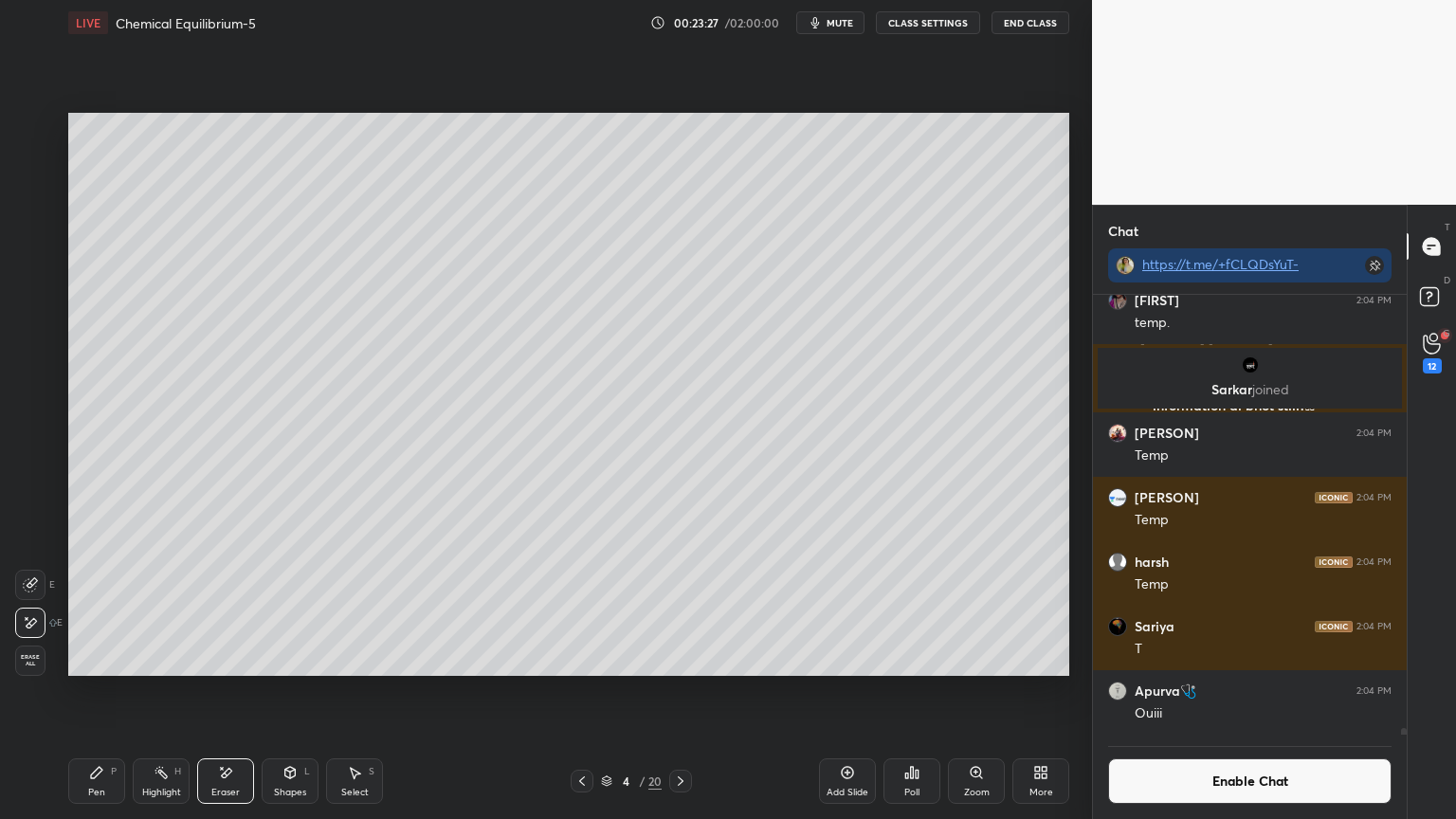 click on "Pen P" at bounding box center [97, 781] 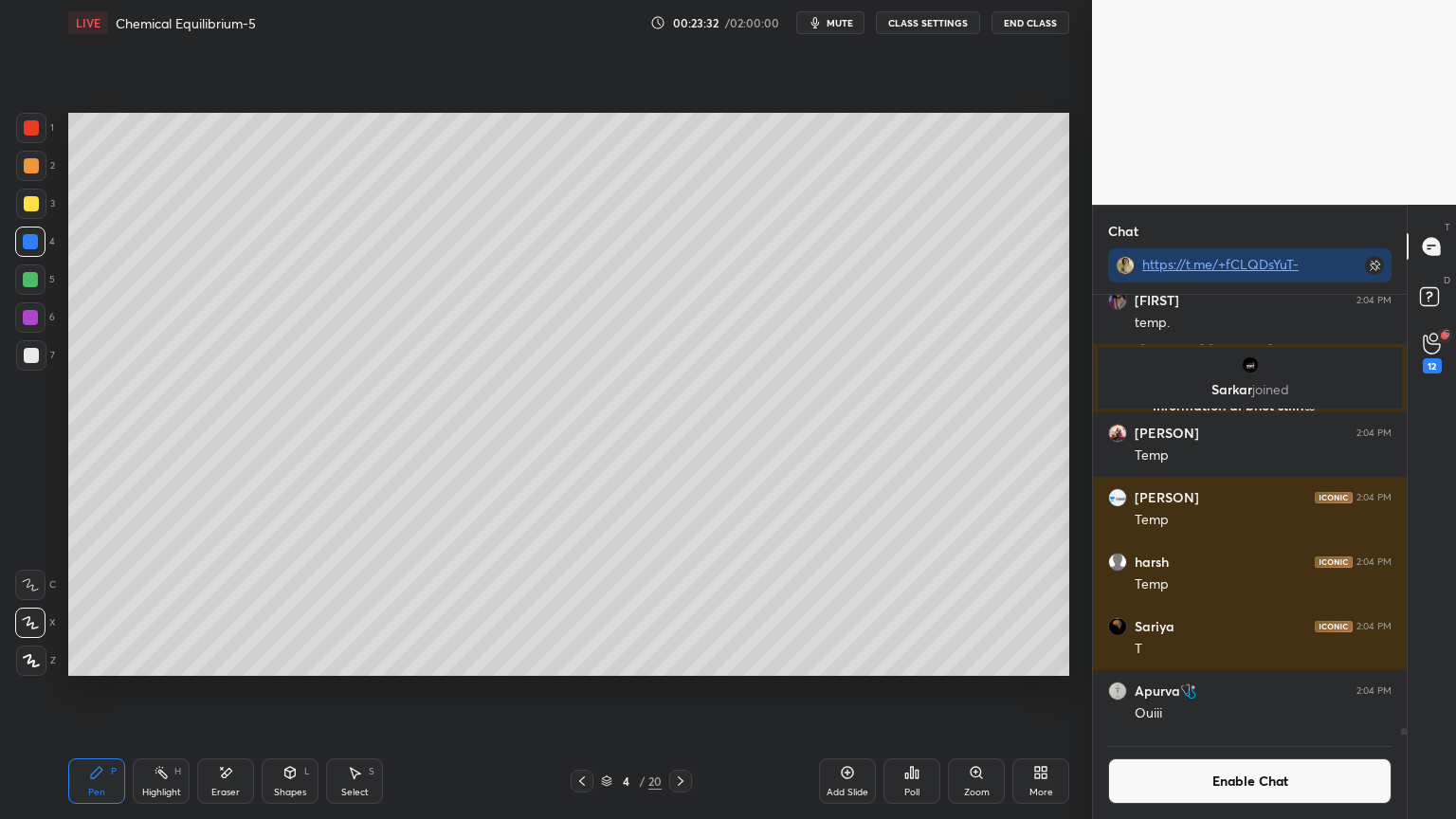 click on "Highlight" at bounding box center [161, 792] 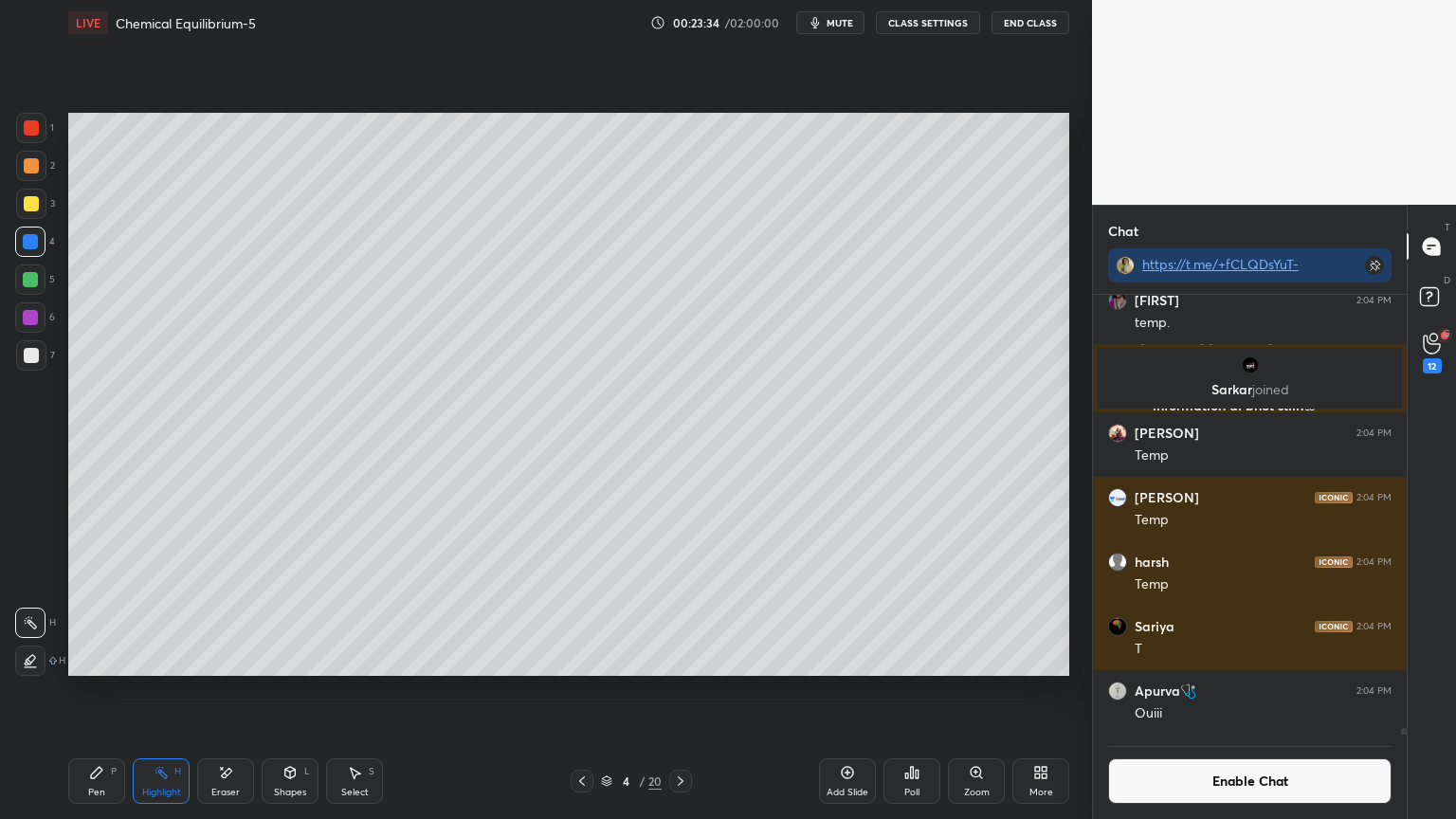 click 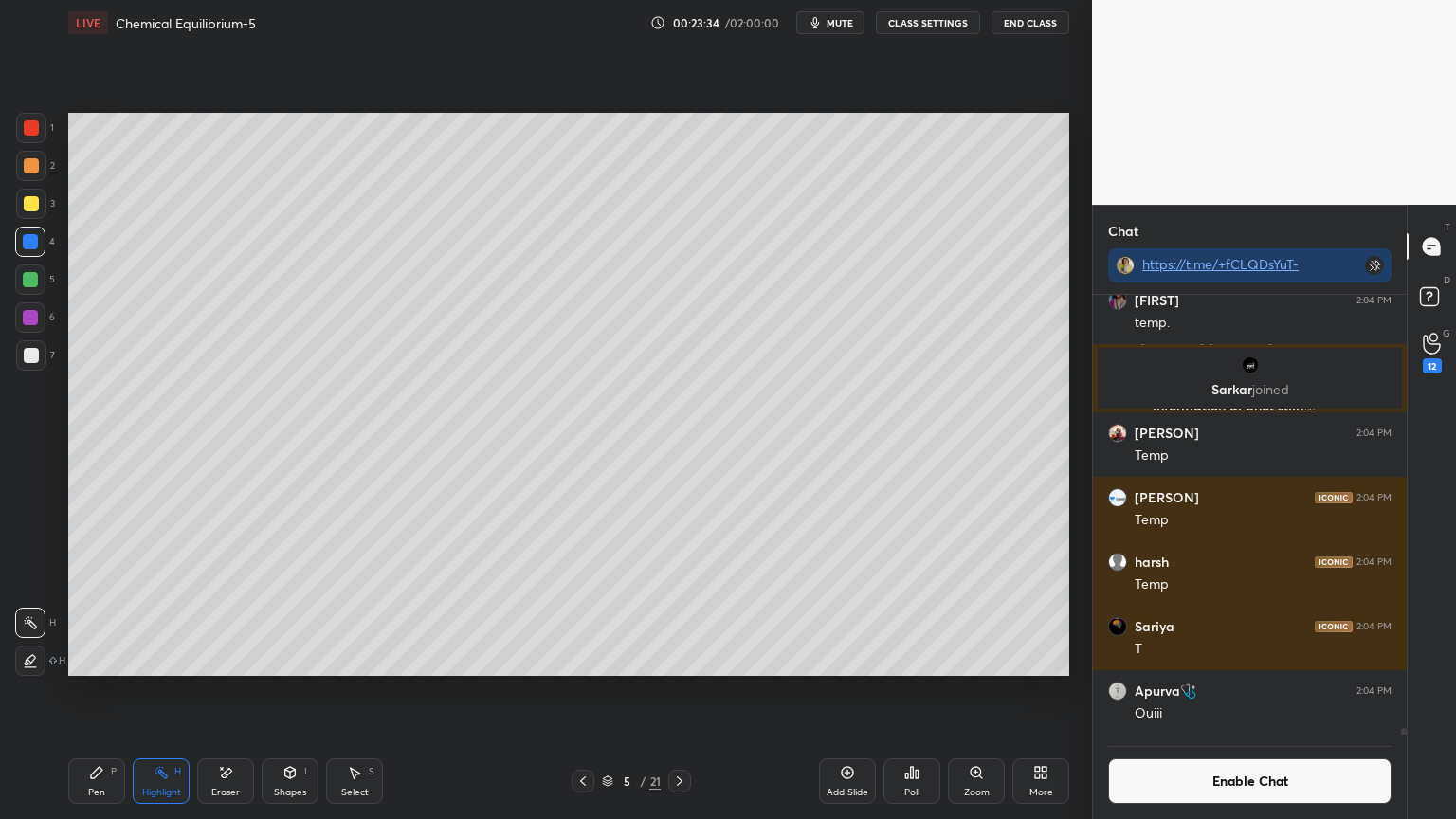 click on "Pen P" at bounding box center [97, 781] 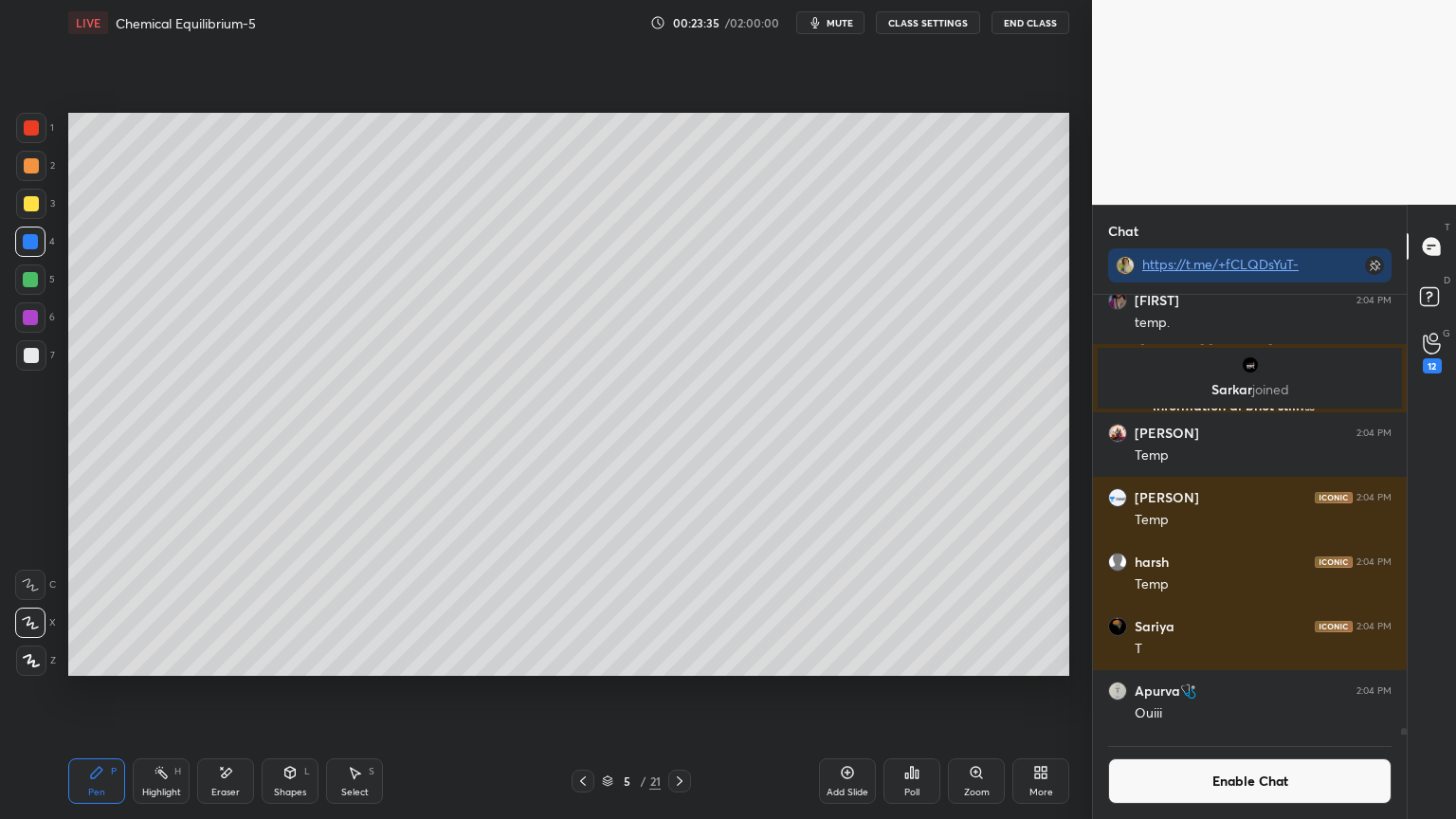 click at bounding box center (31, 355) 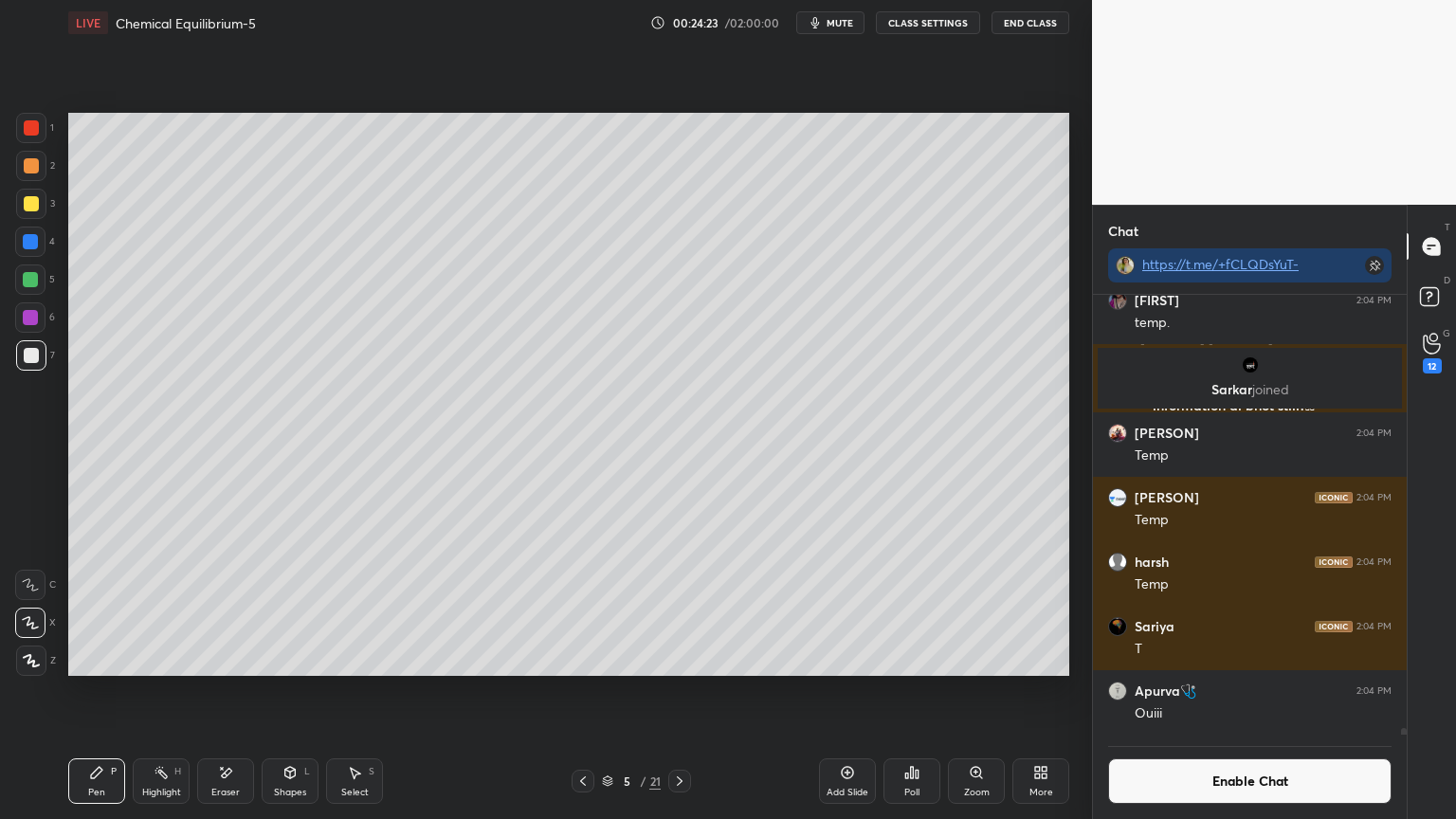 click on "Eraser" at bounding box center (226, 781) 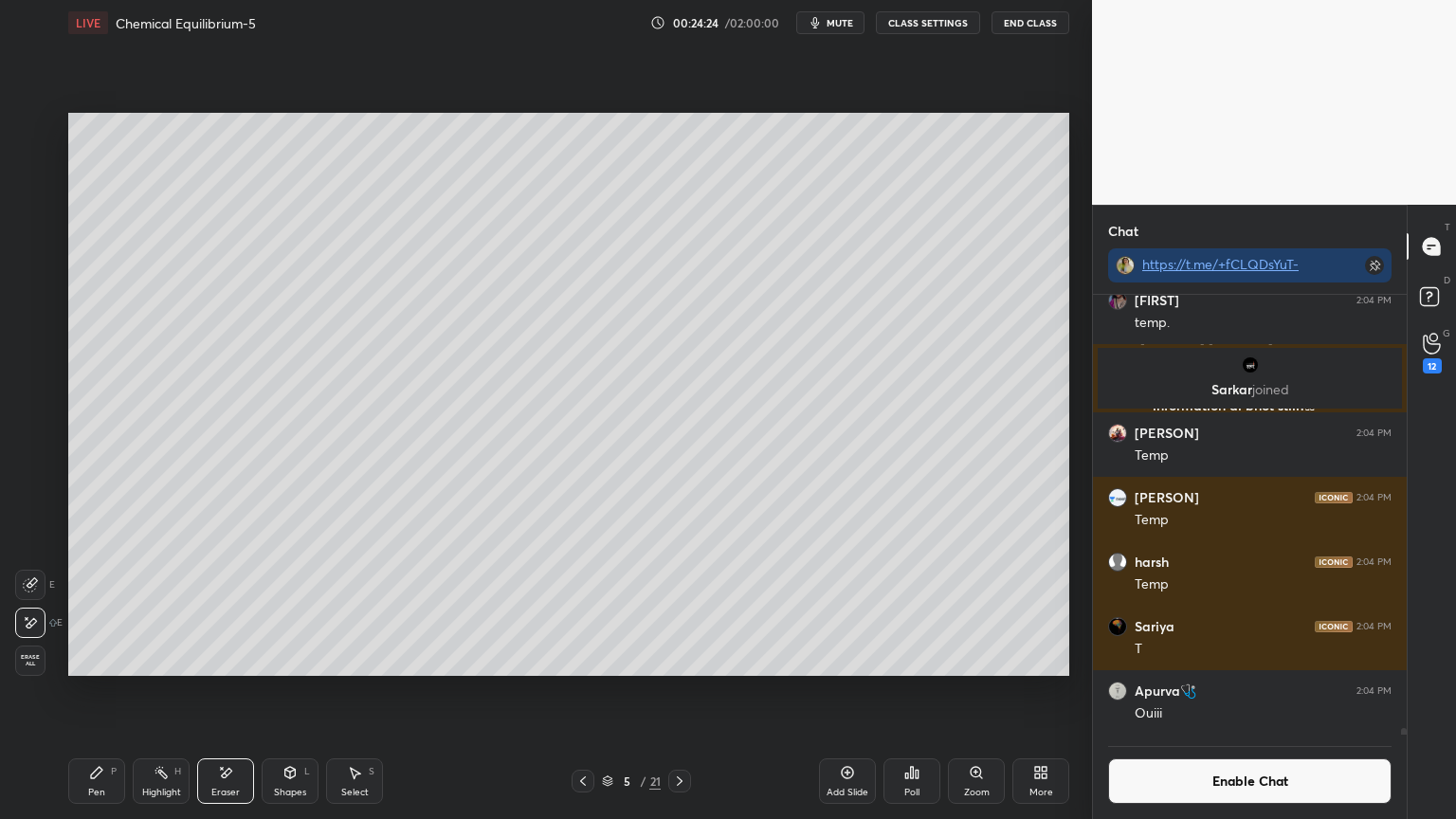 click on "Pen P" at bounding box center [97, 781] 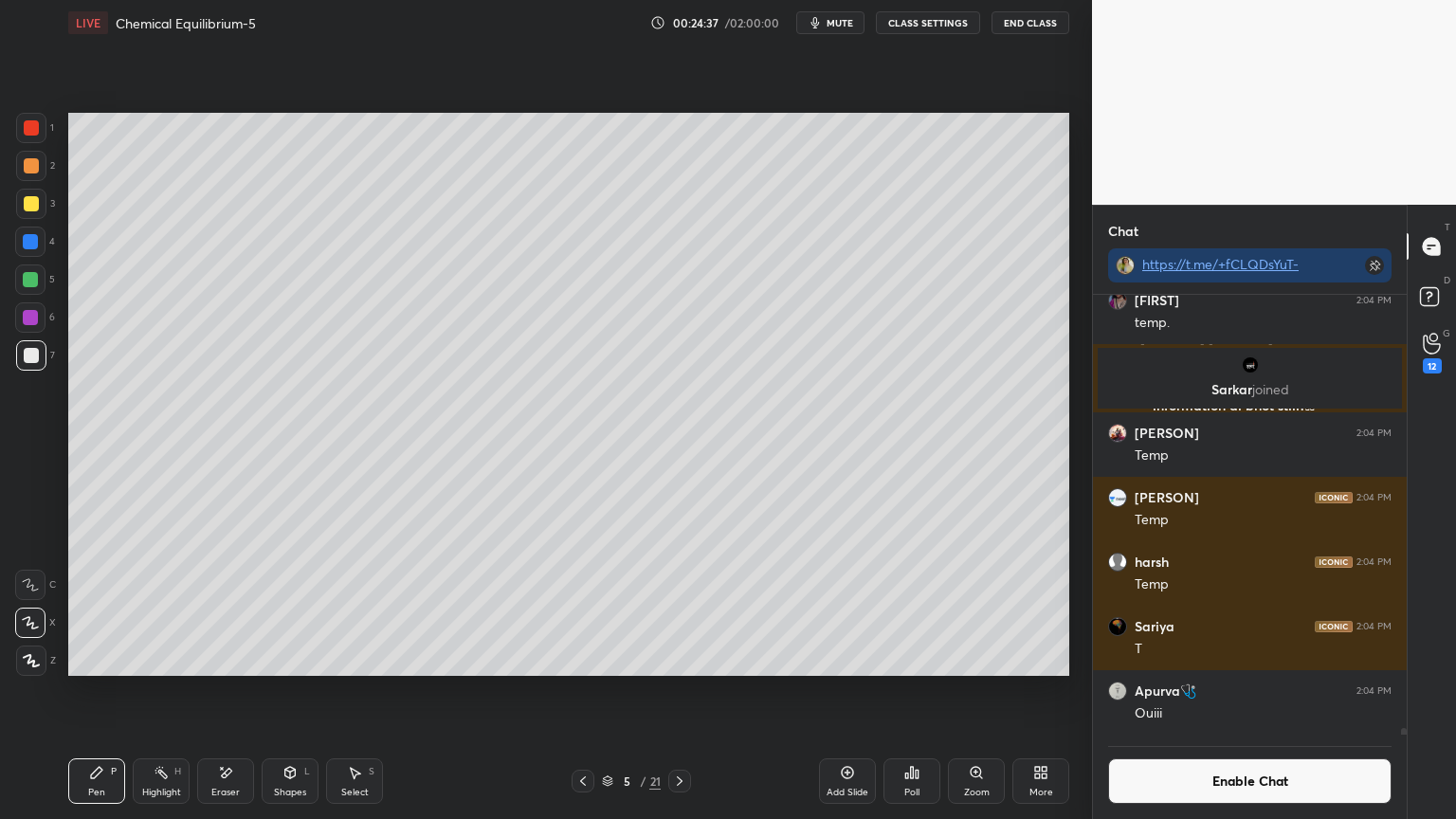 click at bounding box center (583, 781) 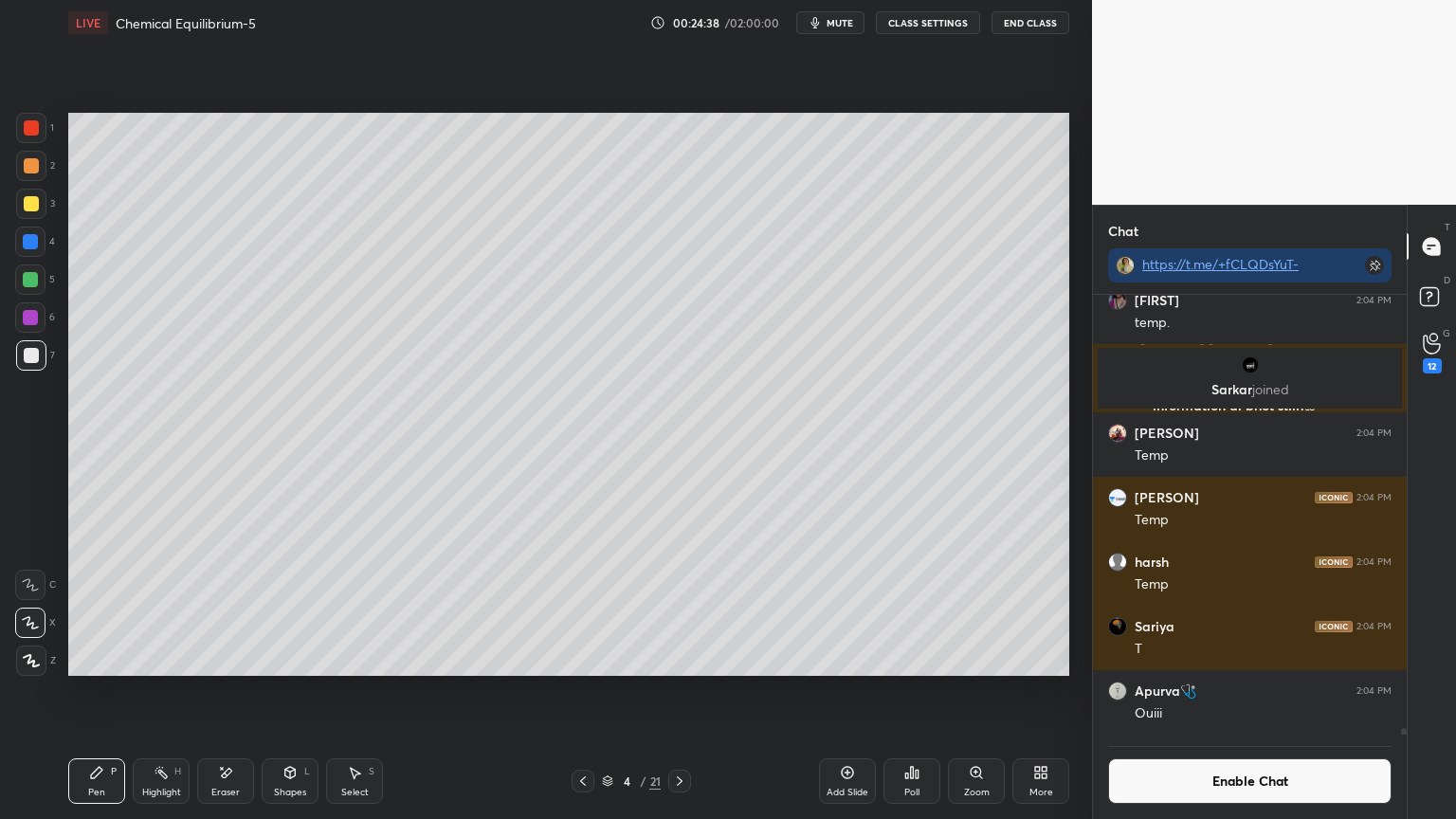 click on "Highlight" at bounding box center (161, 792) 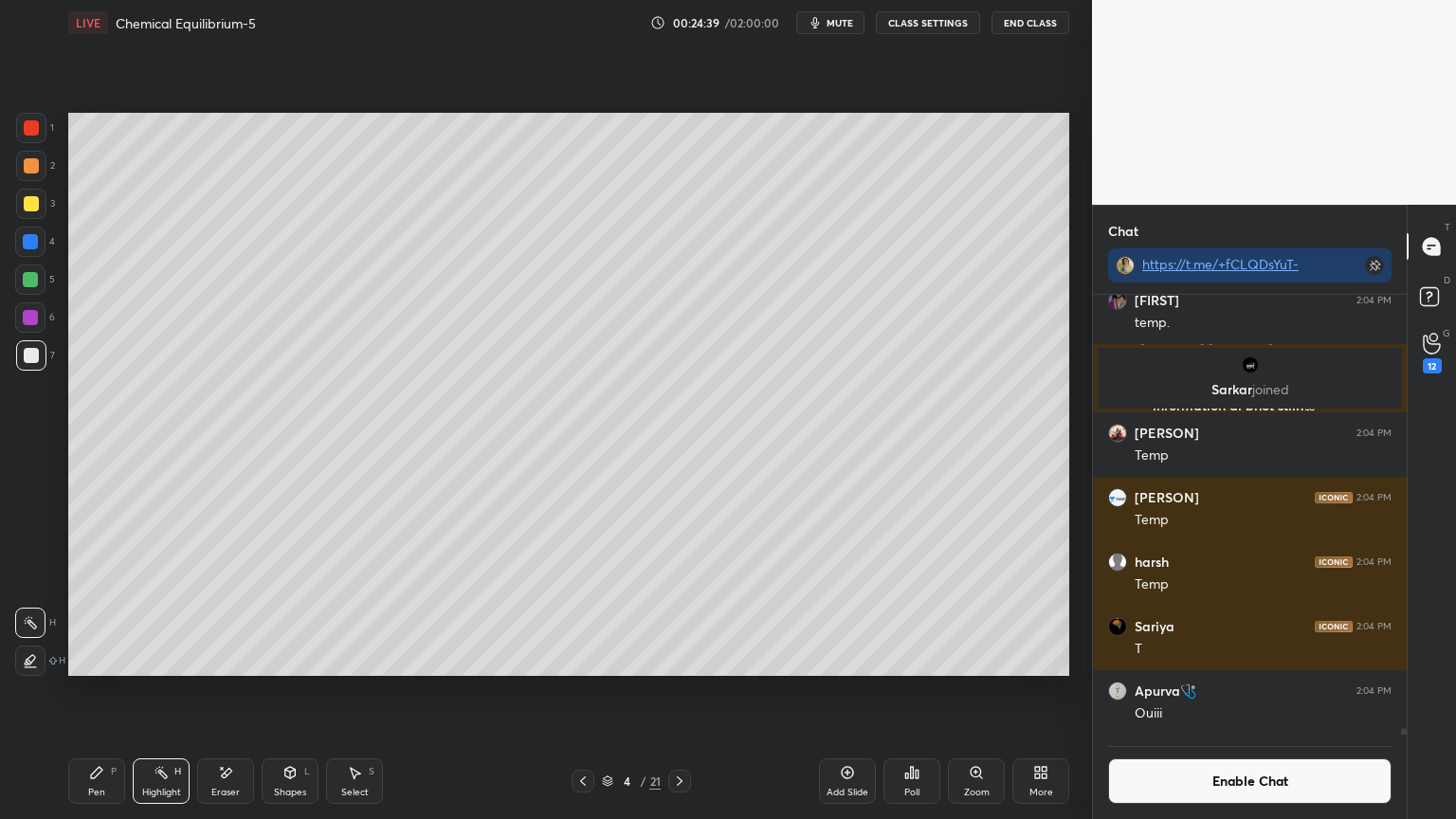 click at bounding box center (30, 318) 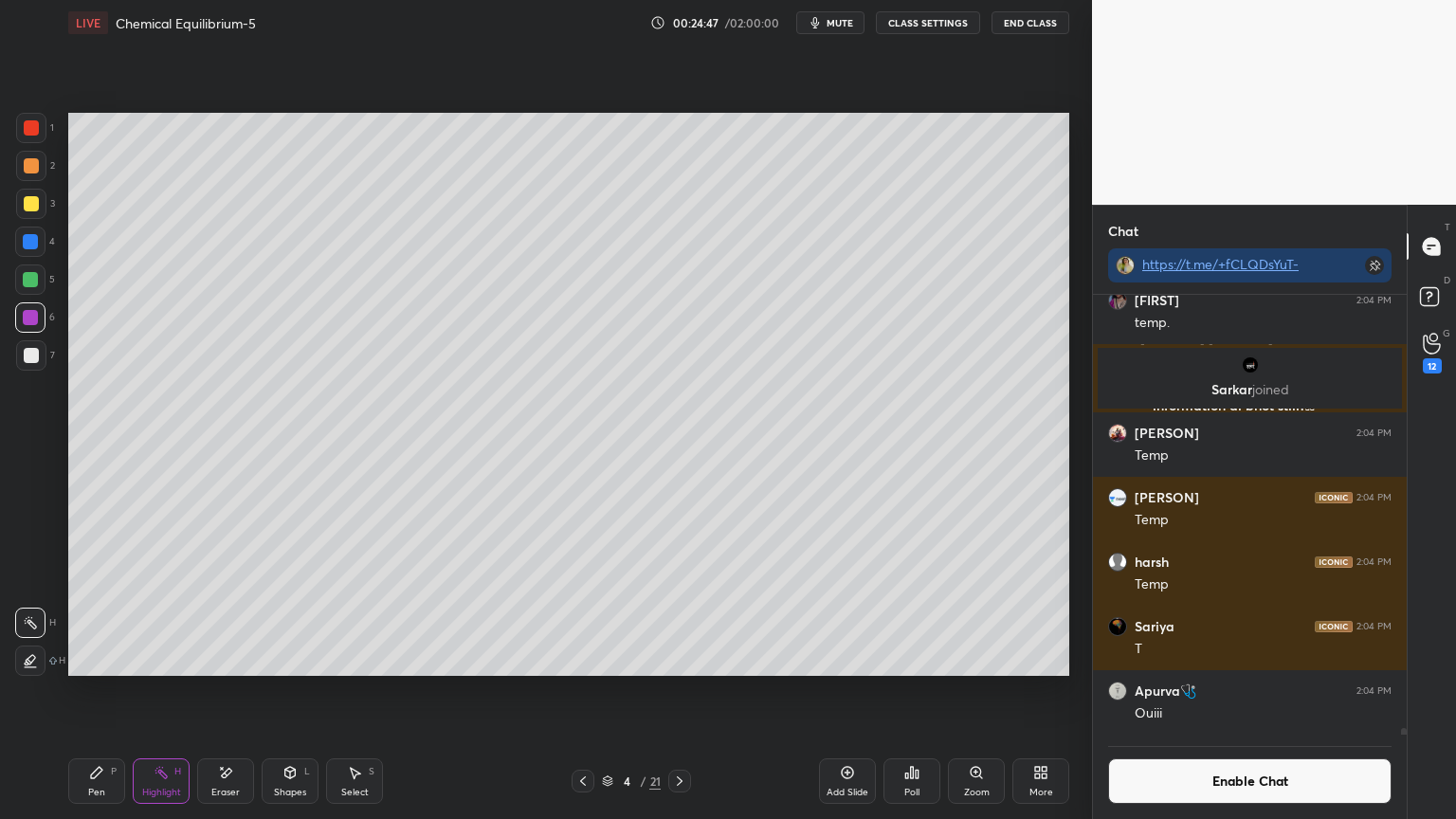 click on "Pen" at bounding box center (97, 792) 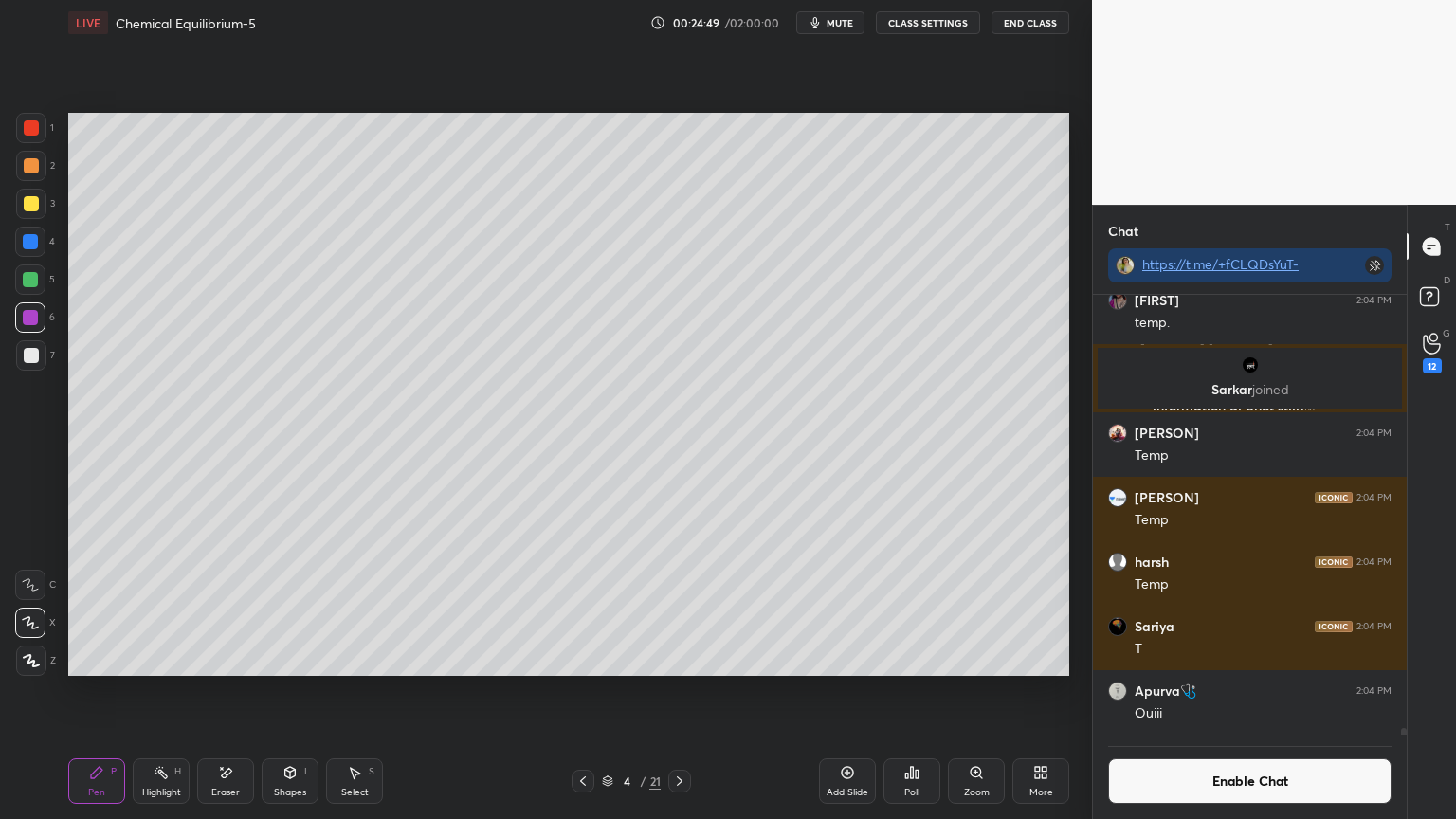 click at bounding box center [30, 242] 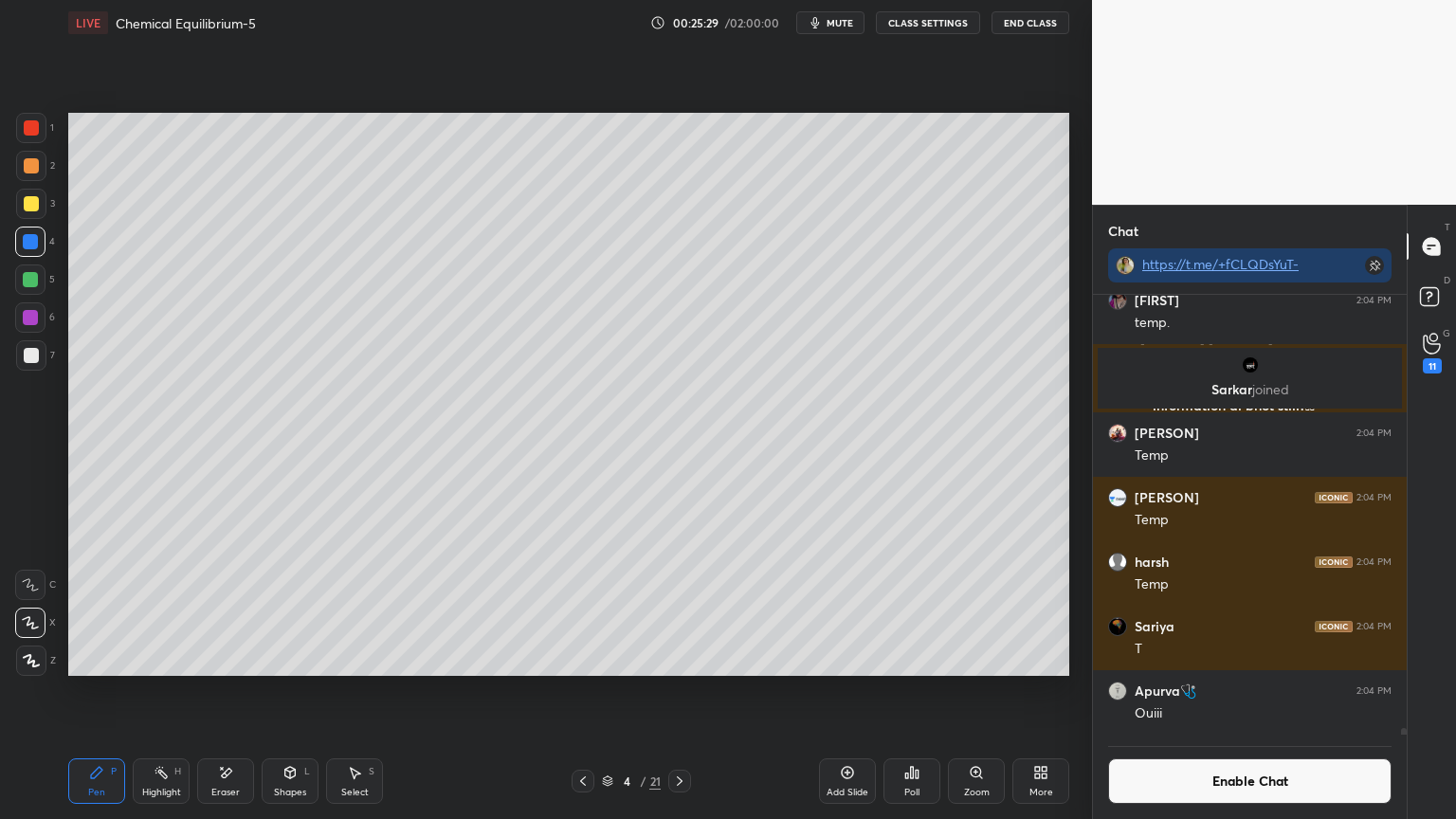 click 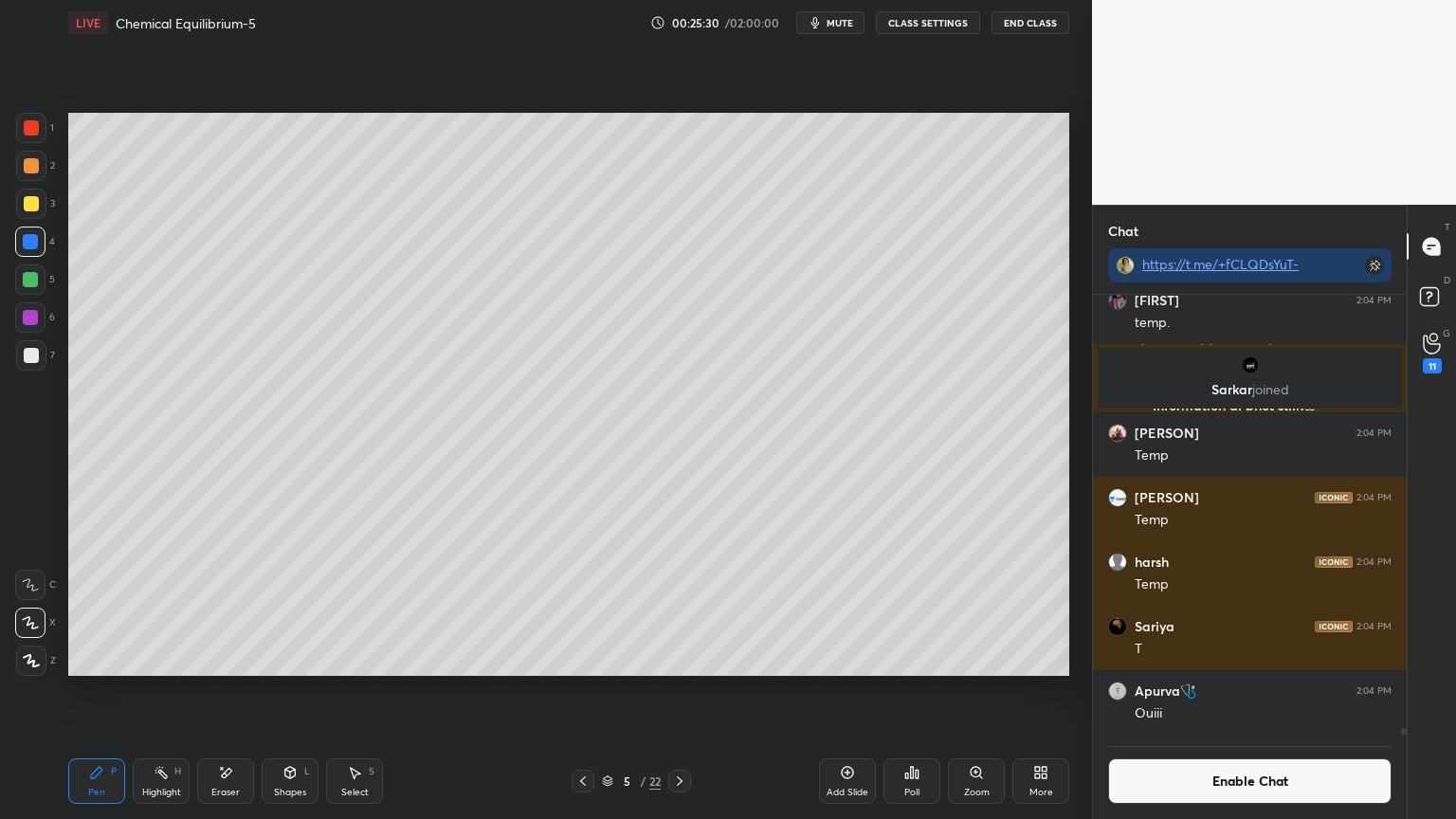 click at bounding box center (31, 355) 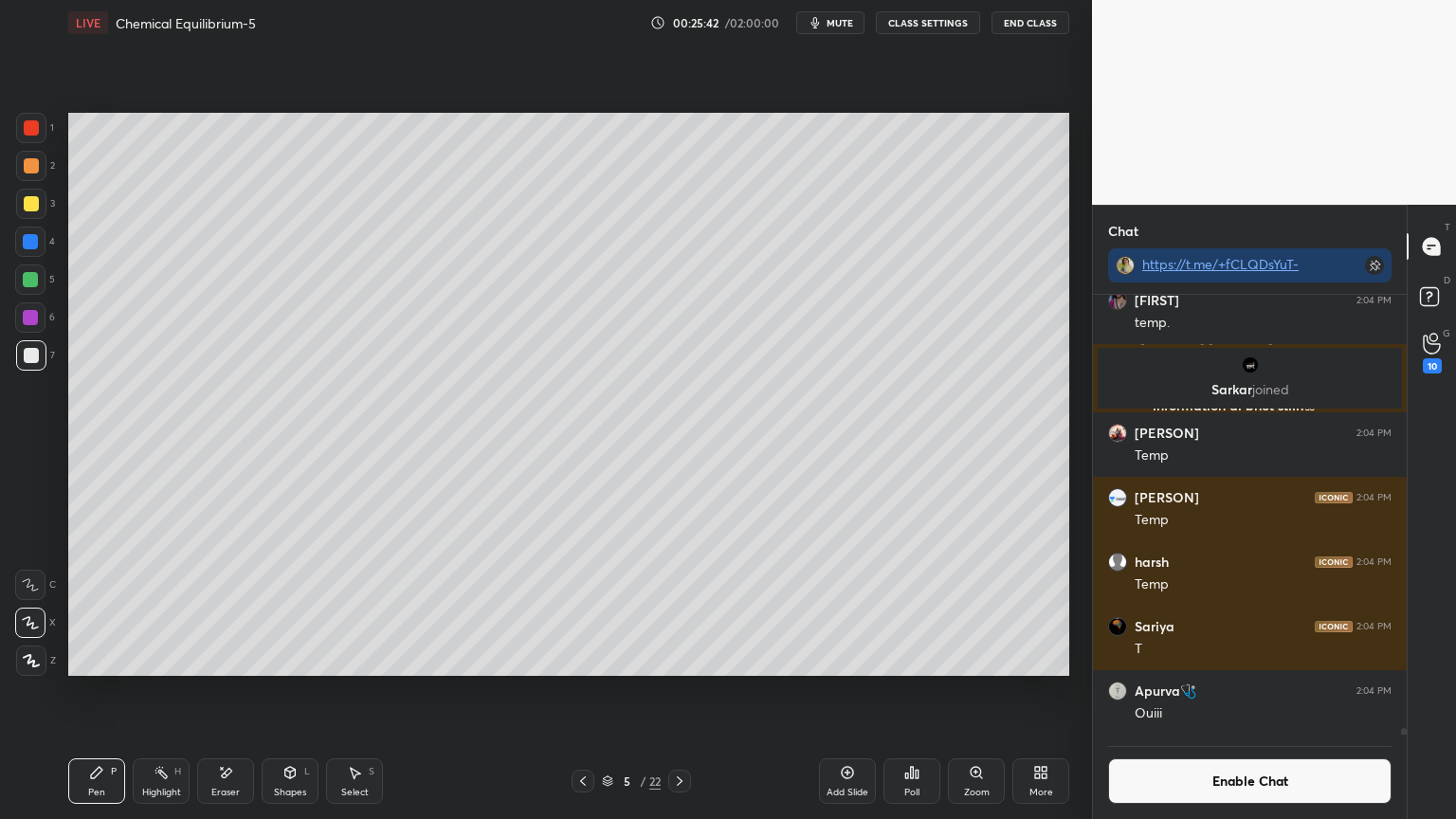 click 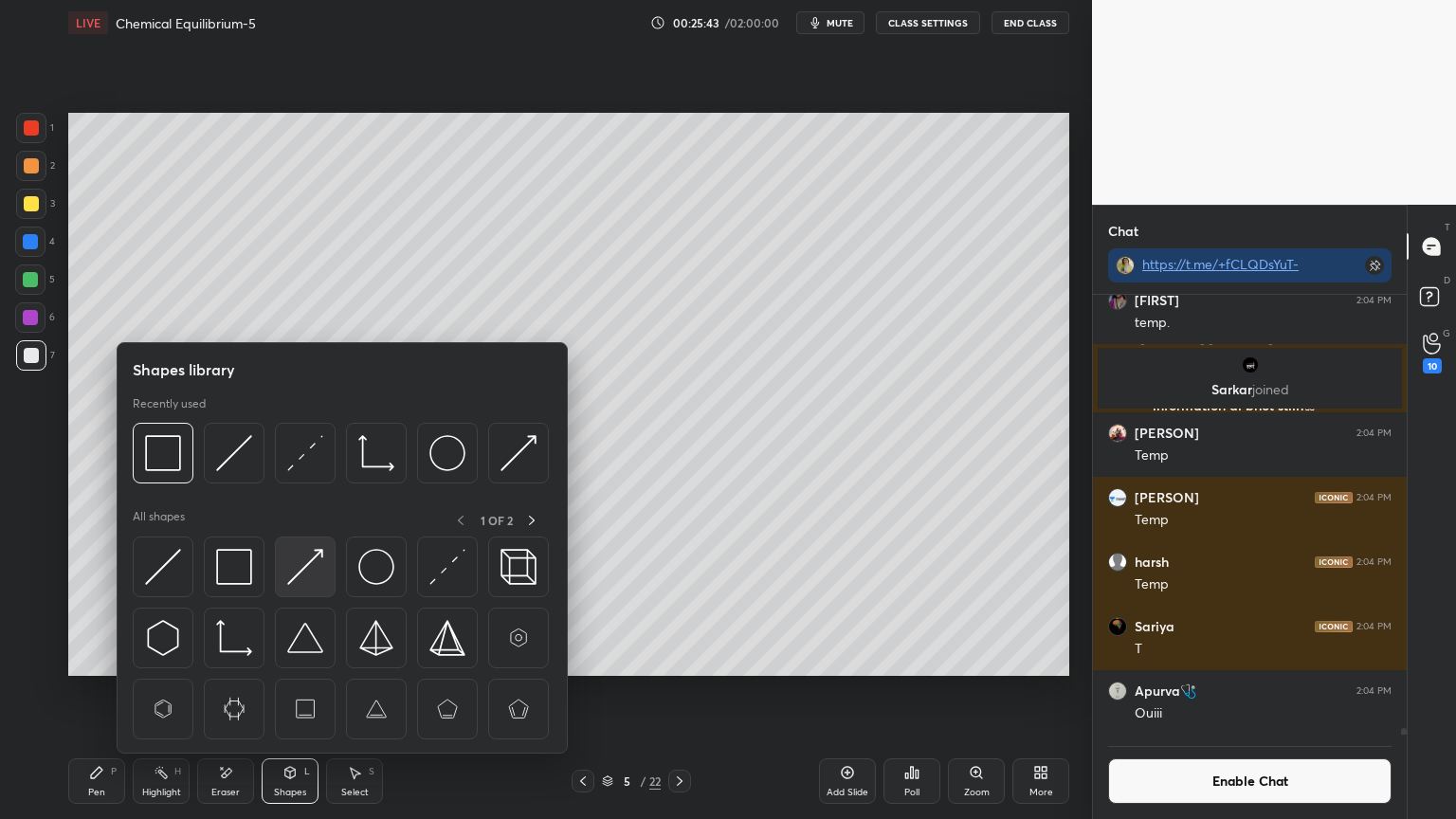 click at bounding box center (305, 567) 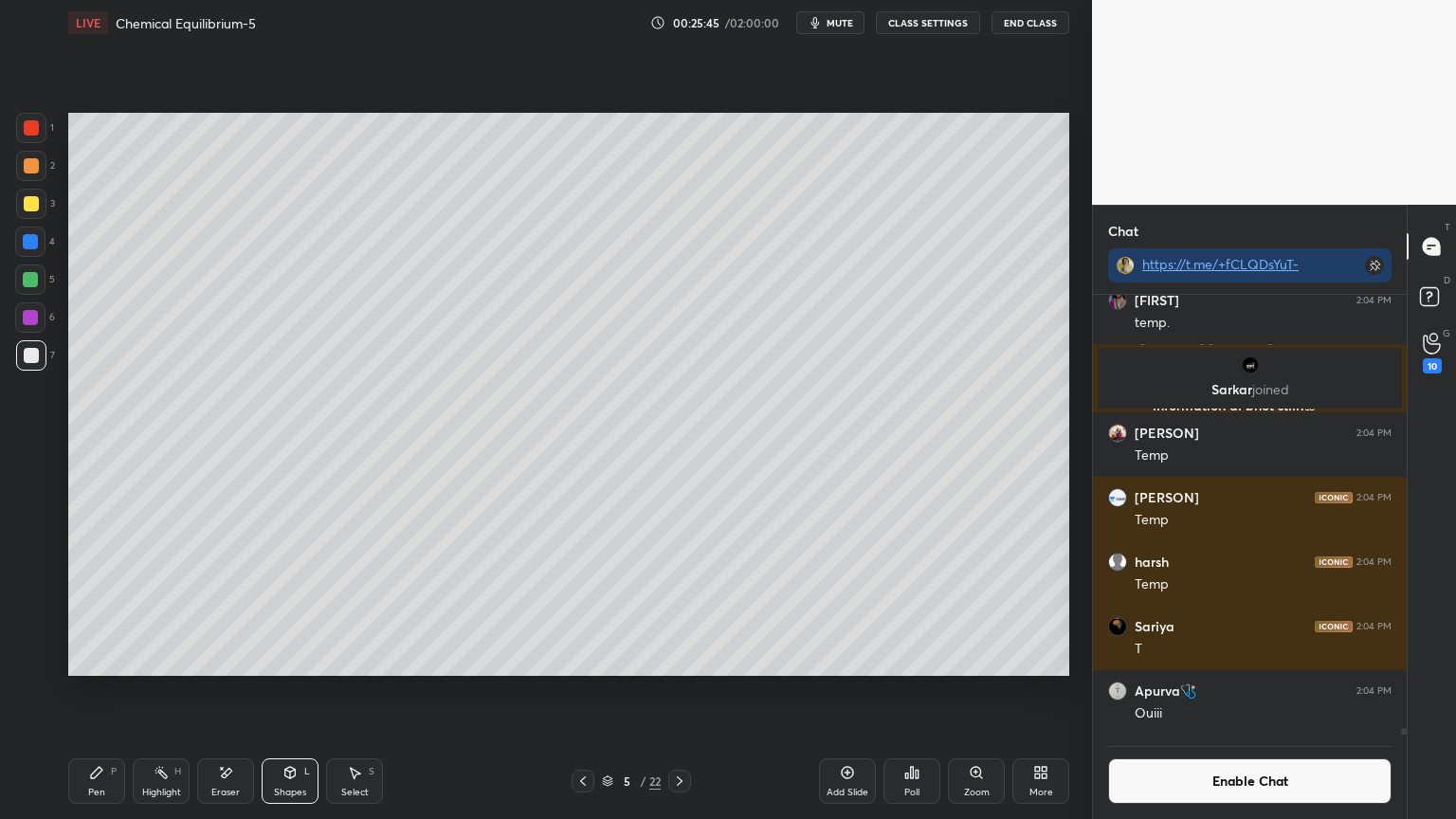 click on "Pen P" at bounding box center [97, 781] 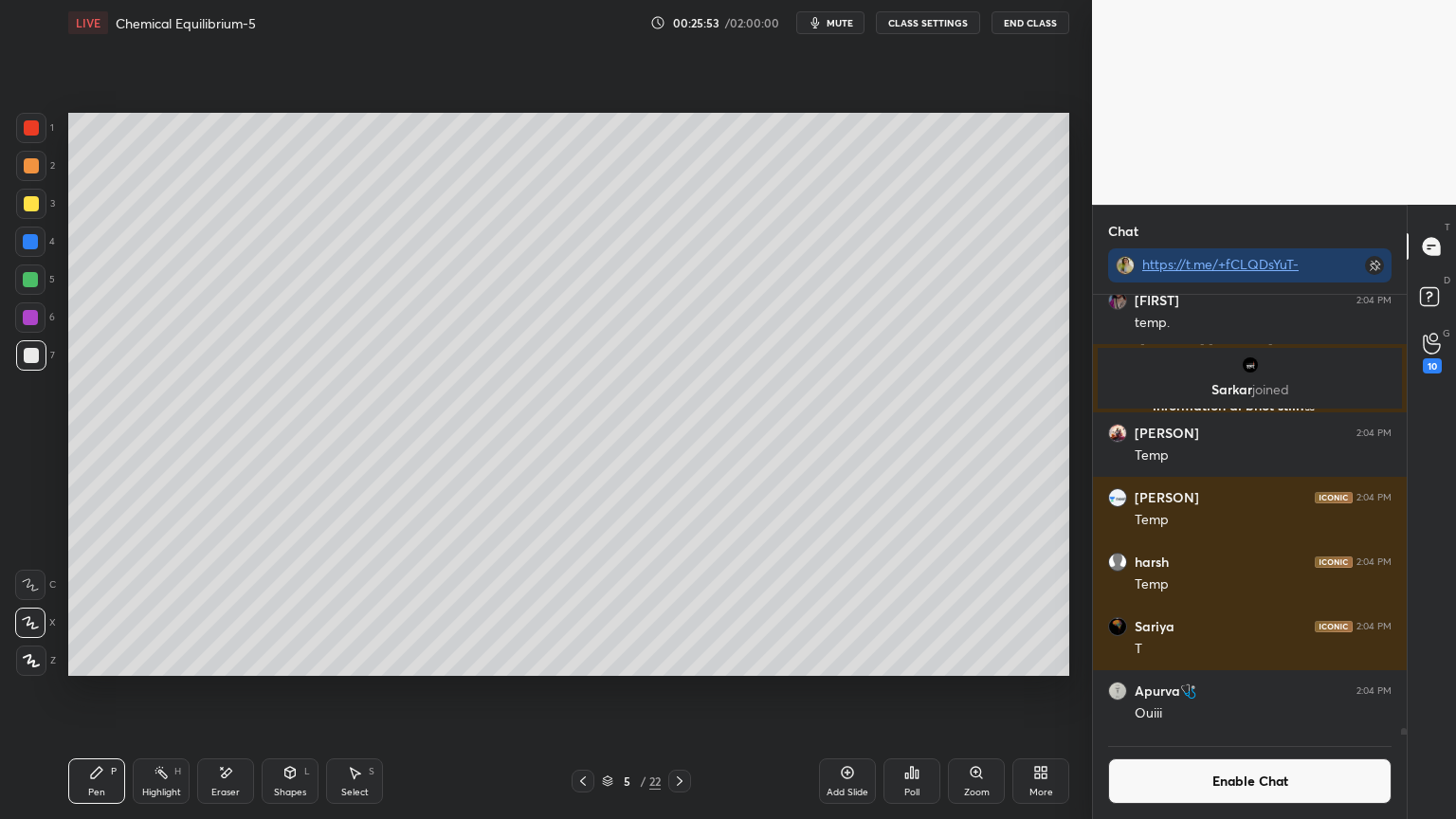 click at bounding box center [30, 242] 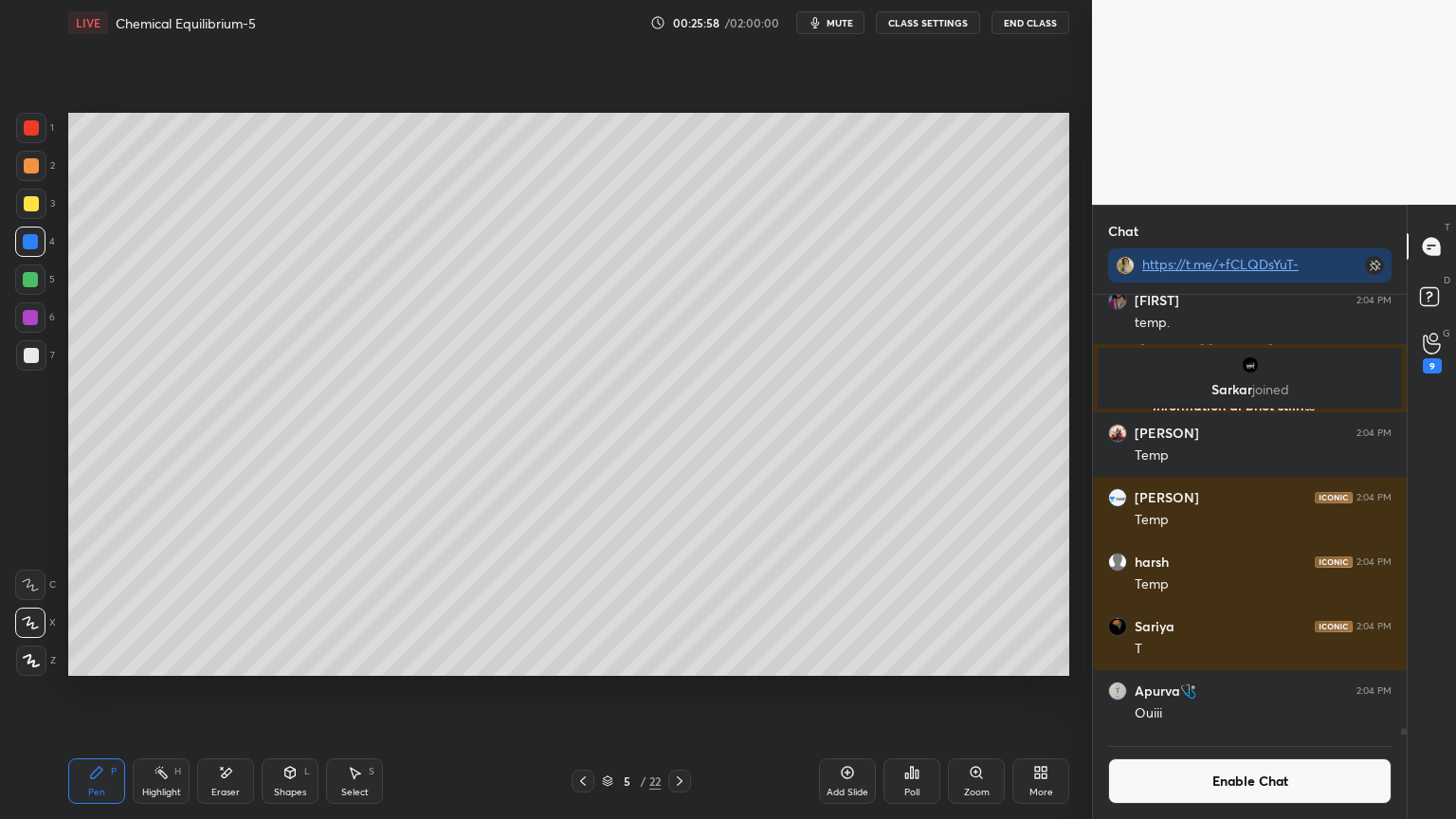 click on "Eraser" at bounding box center (226, 781) 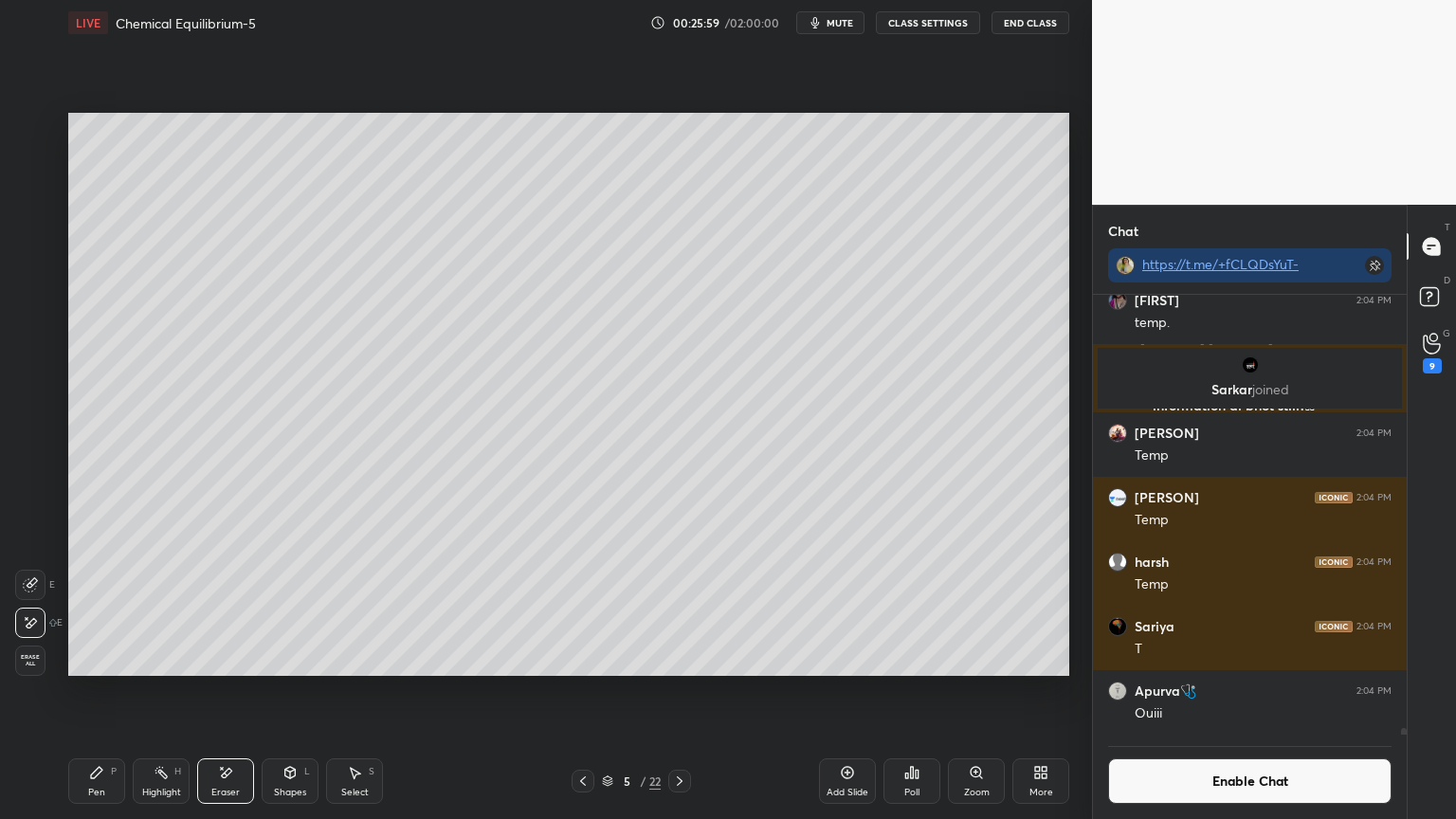 click 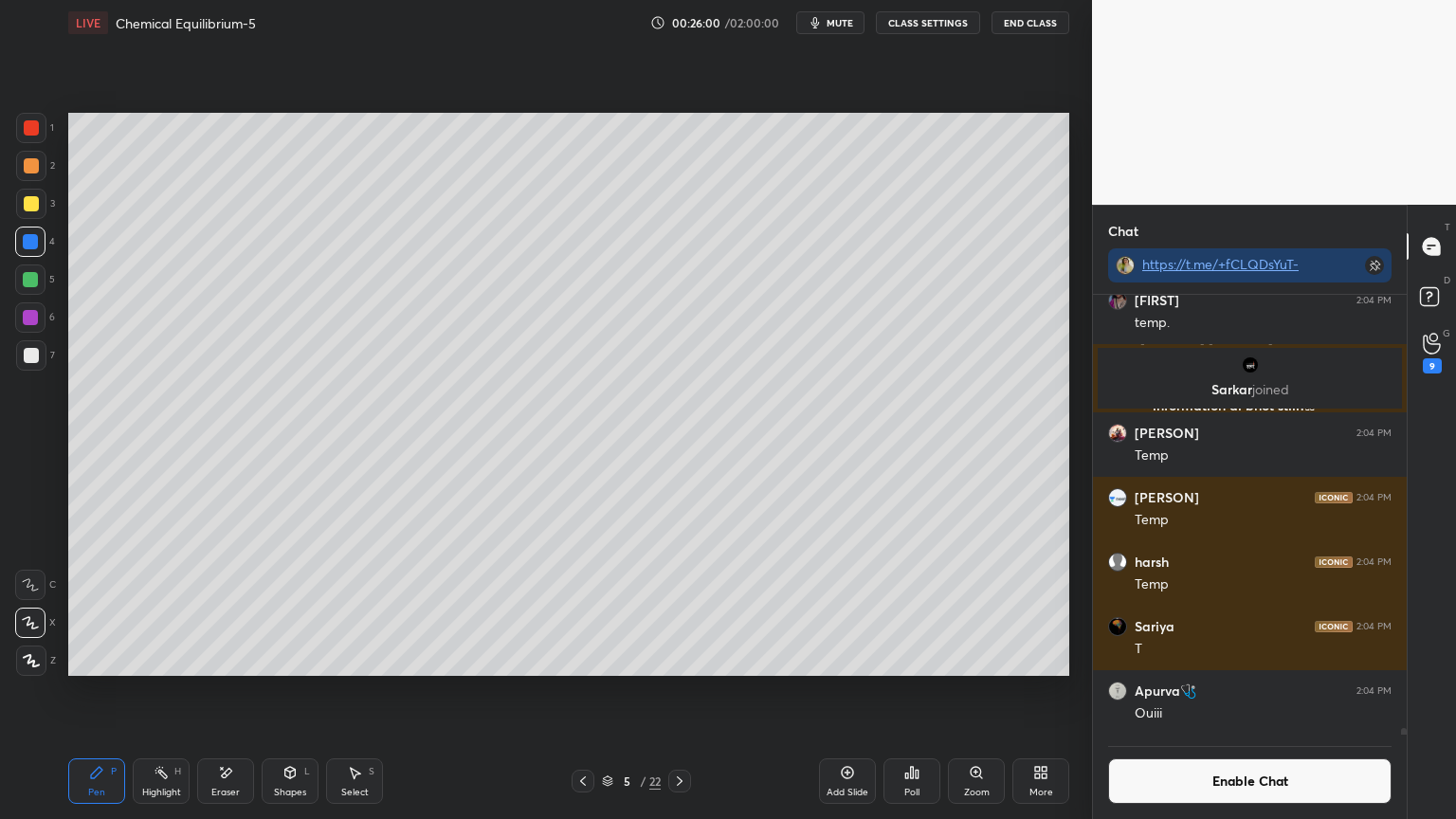 click at bounding box center [31, 166] 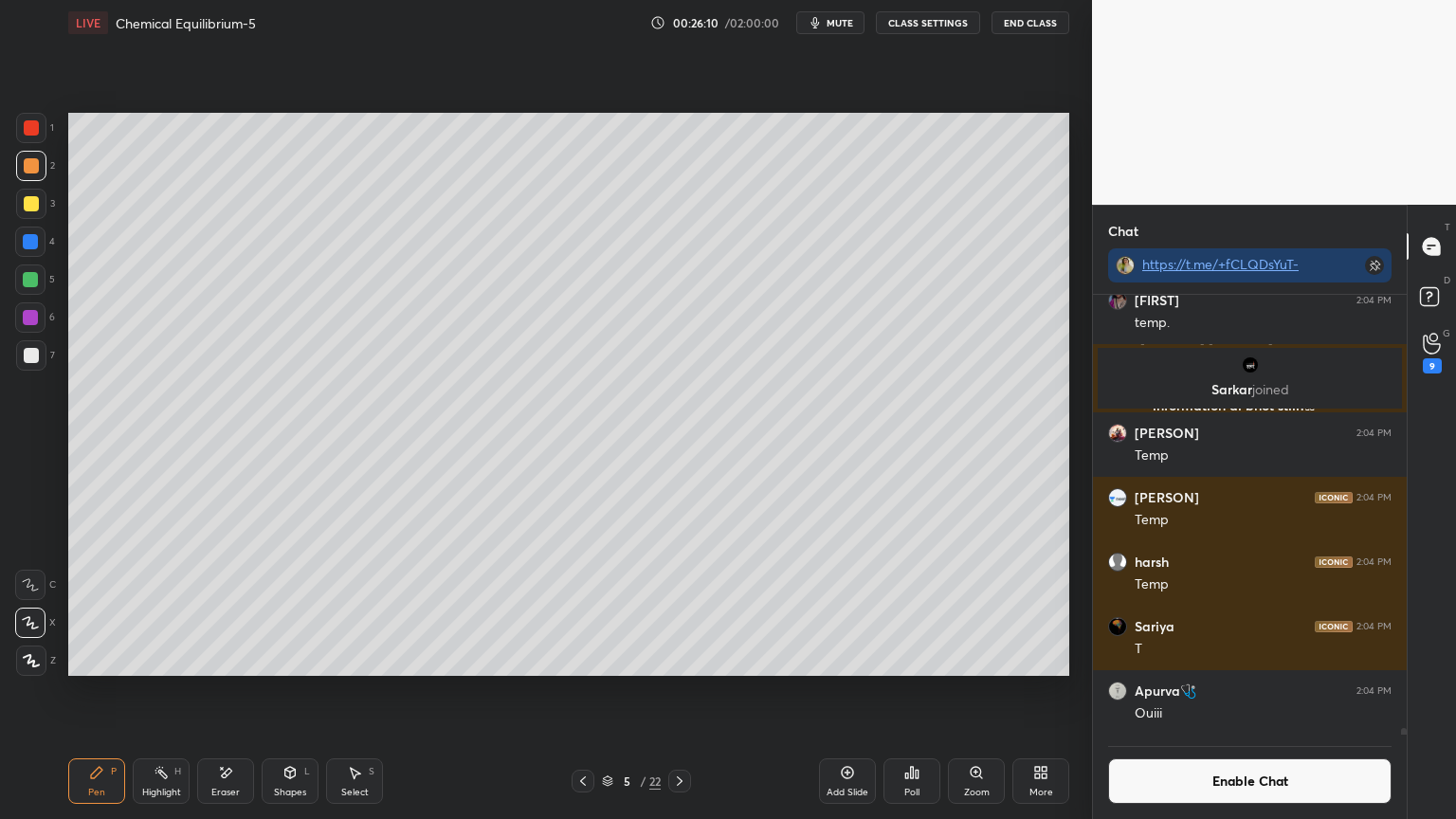 click at bounding box center [31, 355] 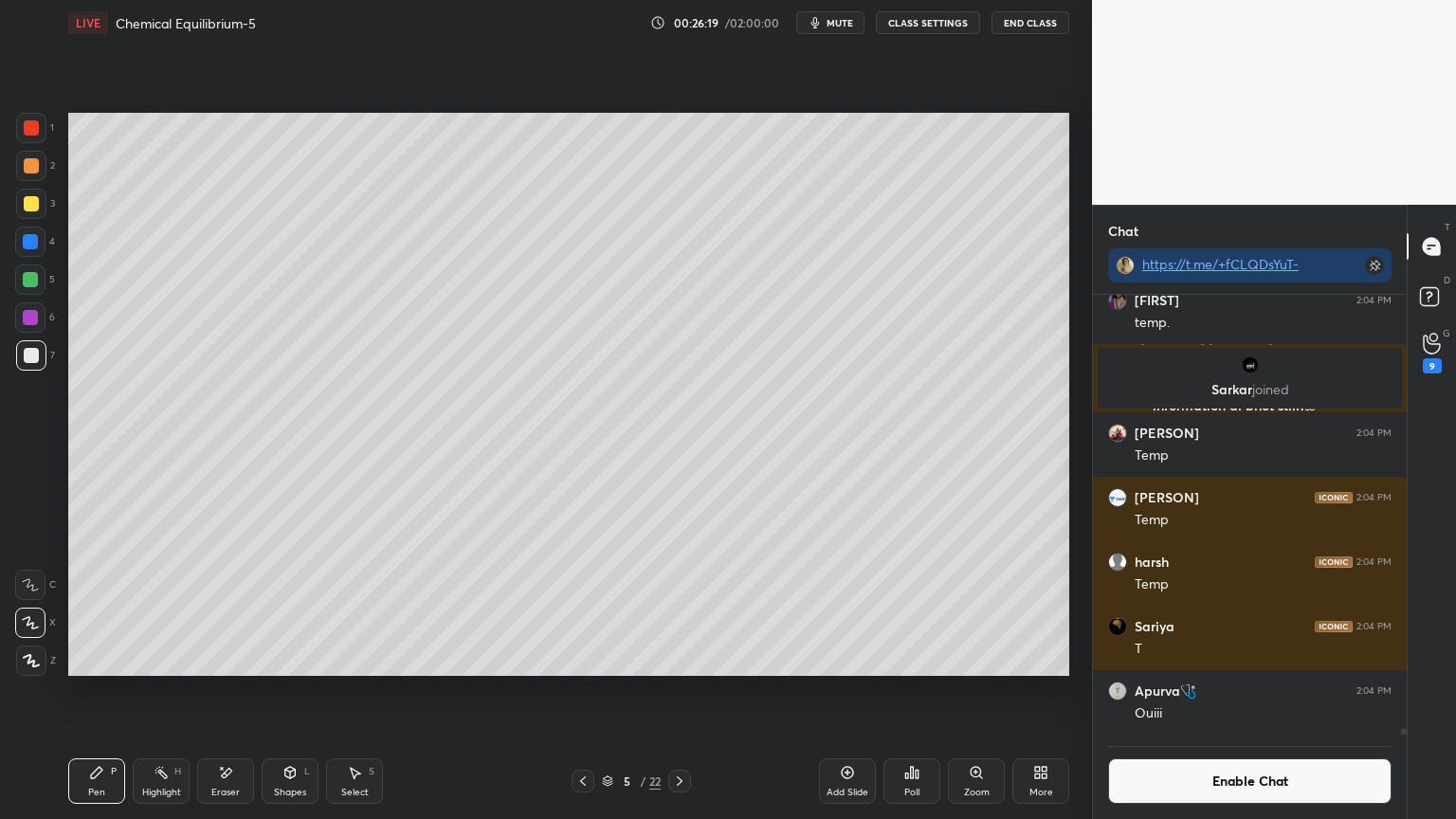 click on "Eraser" at bounding box center (226, 781) 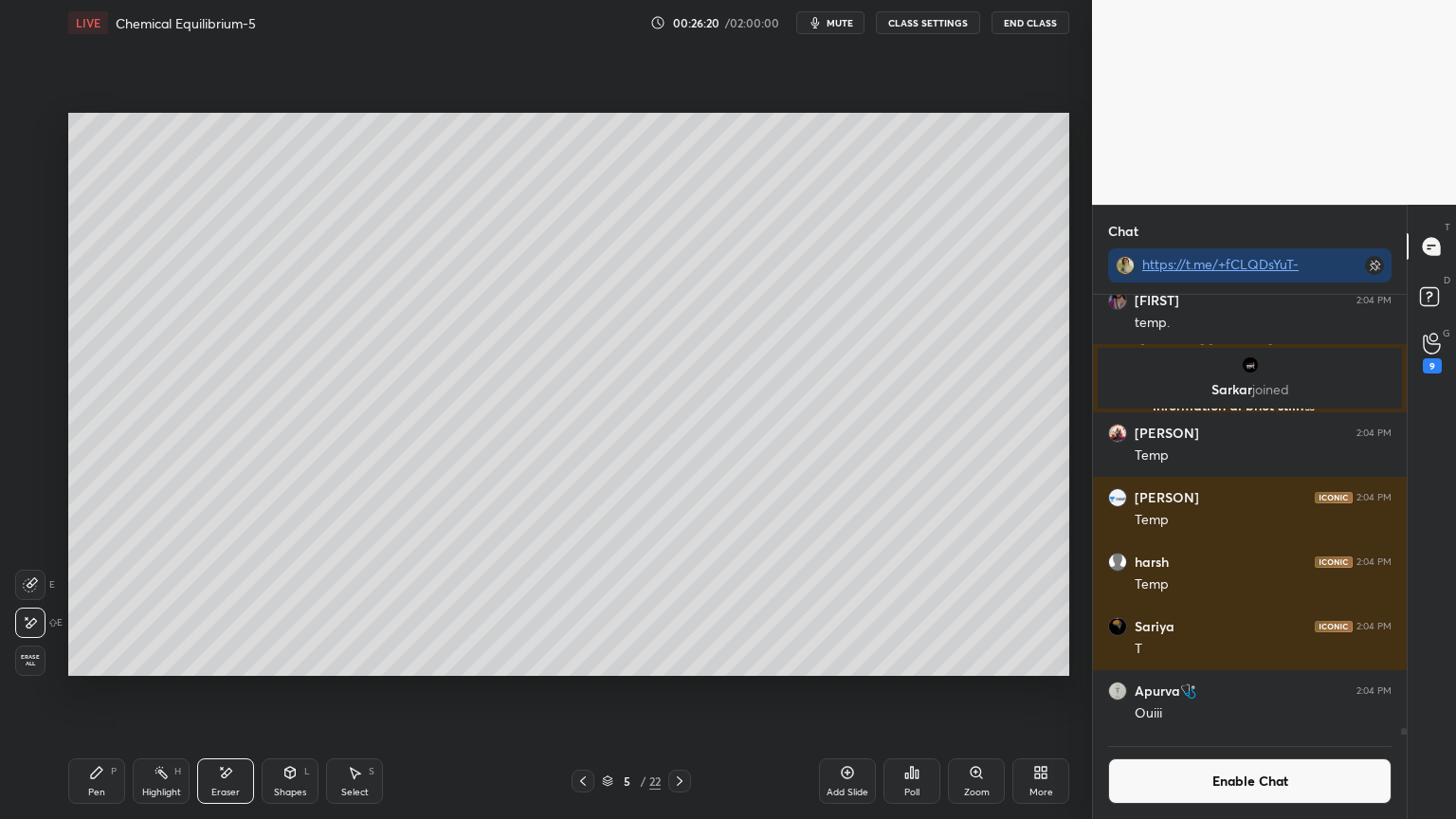 click on "Pen" at bounding box center (97, 792) 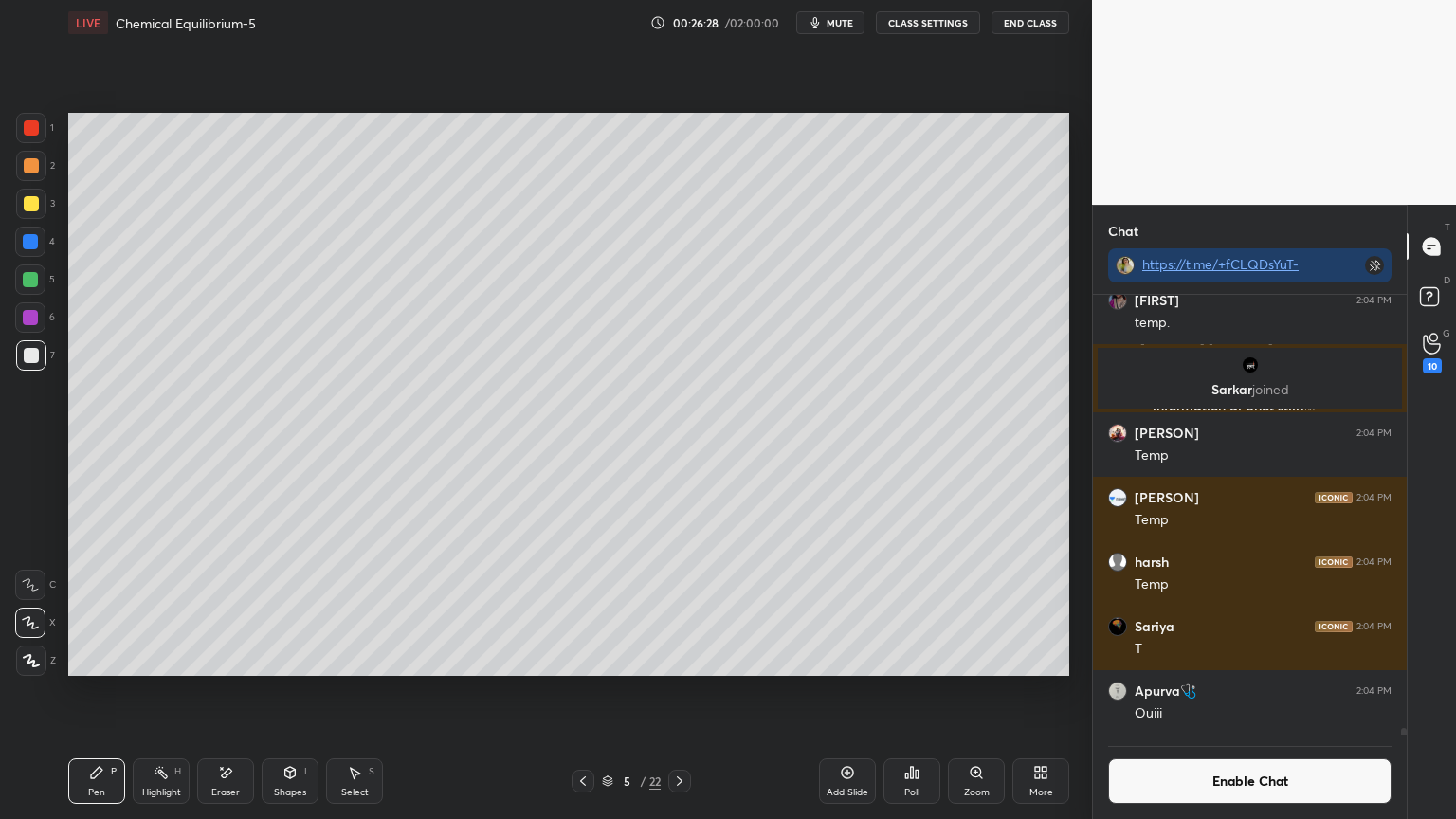 click on "Highlight H" at bounding box center (161, 781) 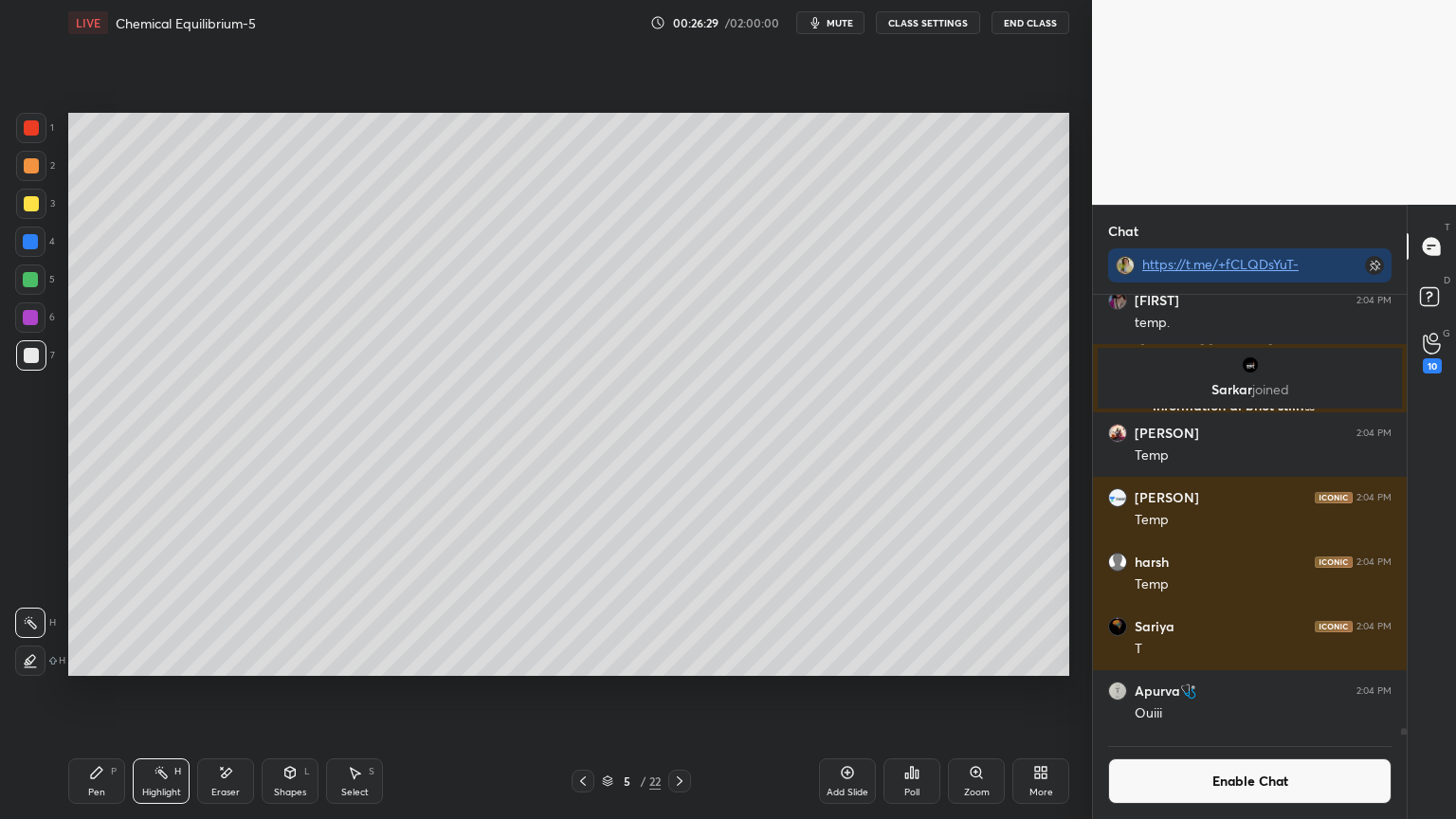 click at bounding box center [583, 781] 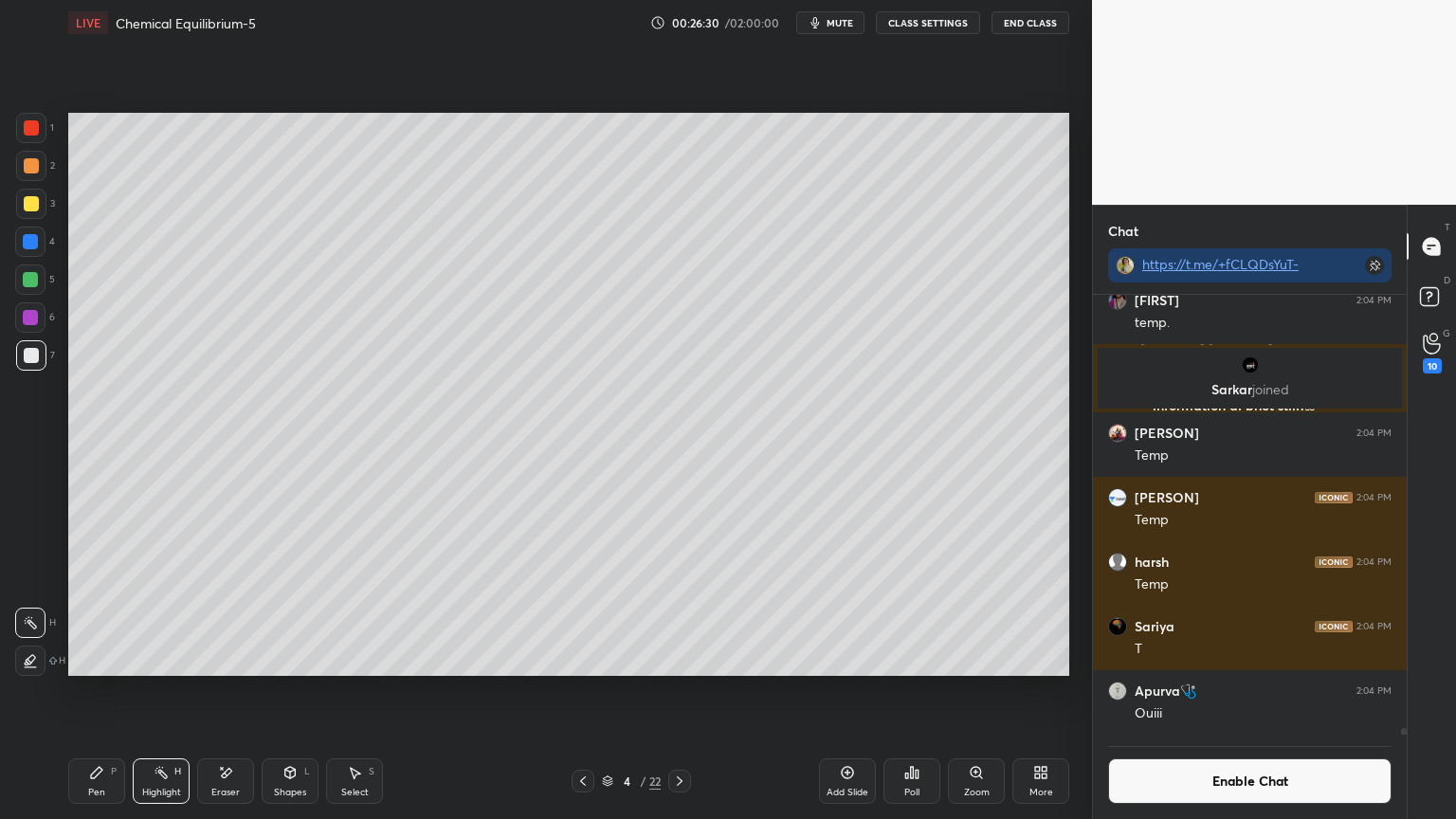 click at bounding box center [30, 280] 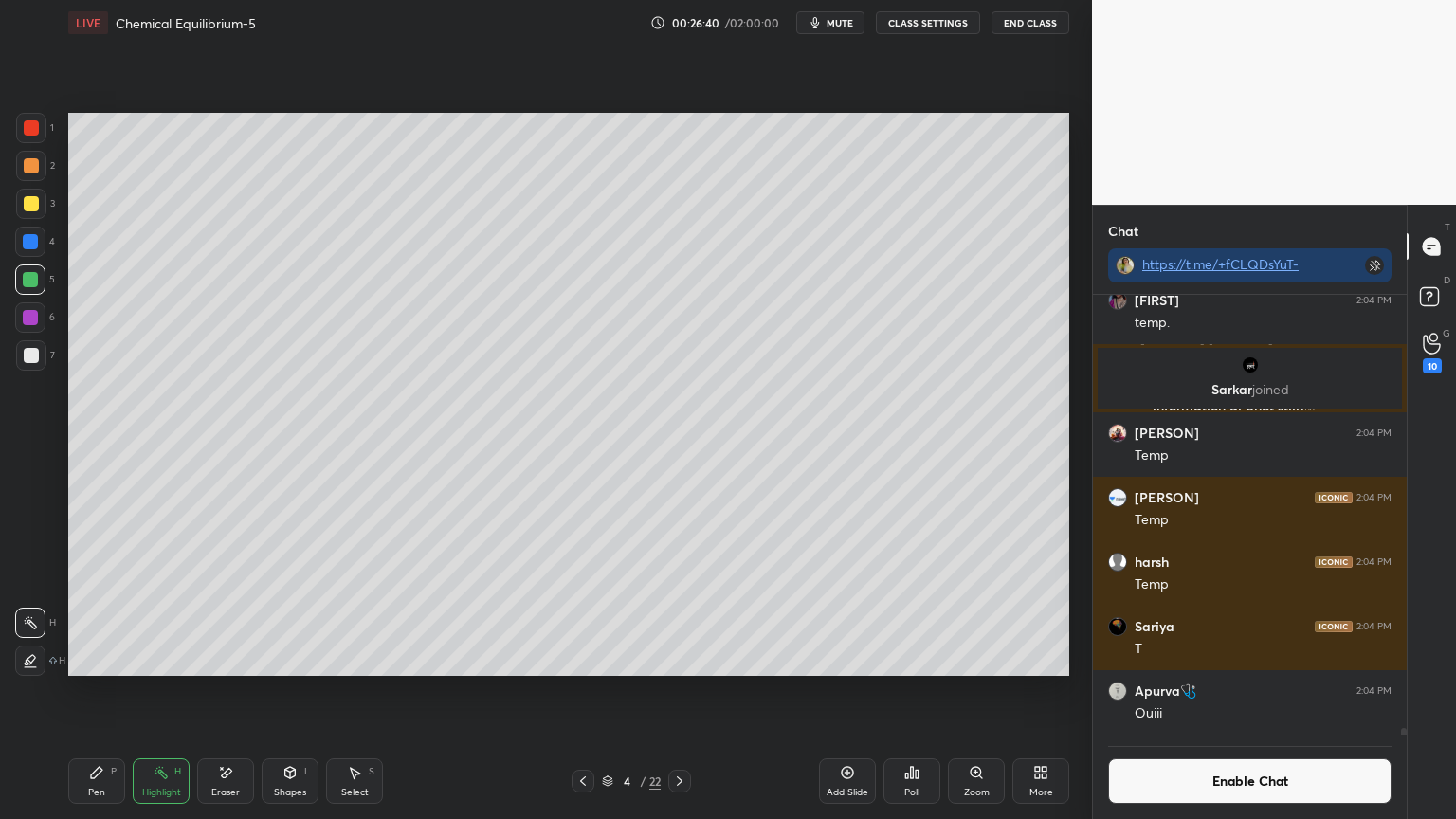 click 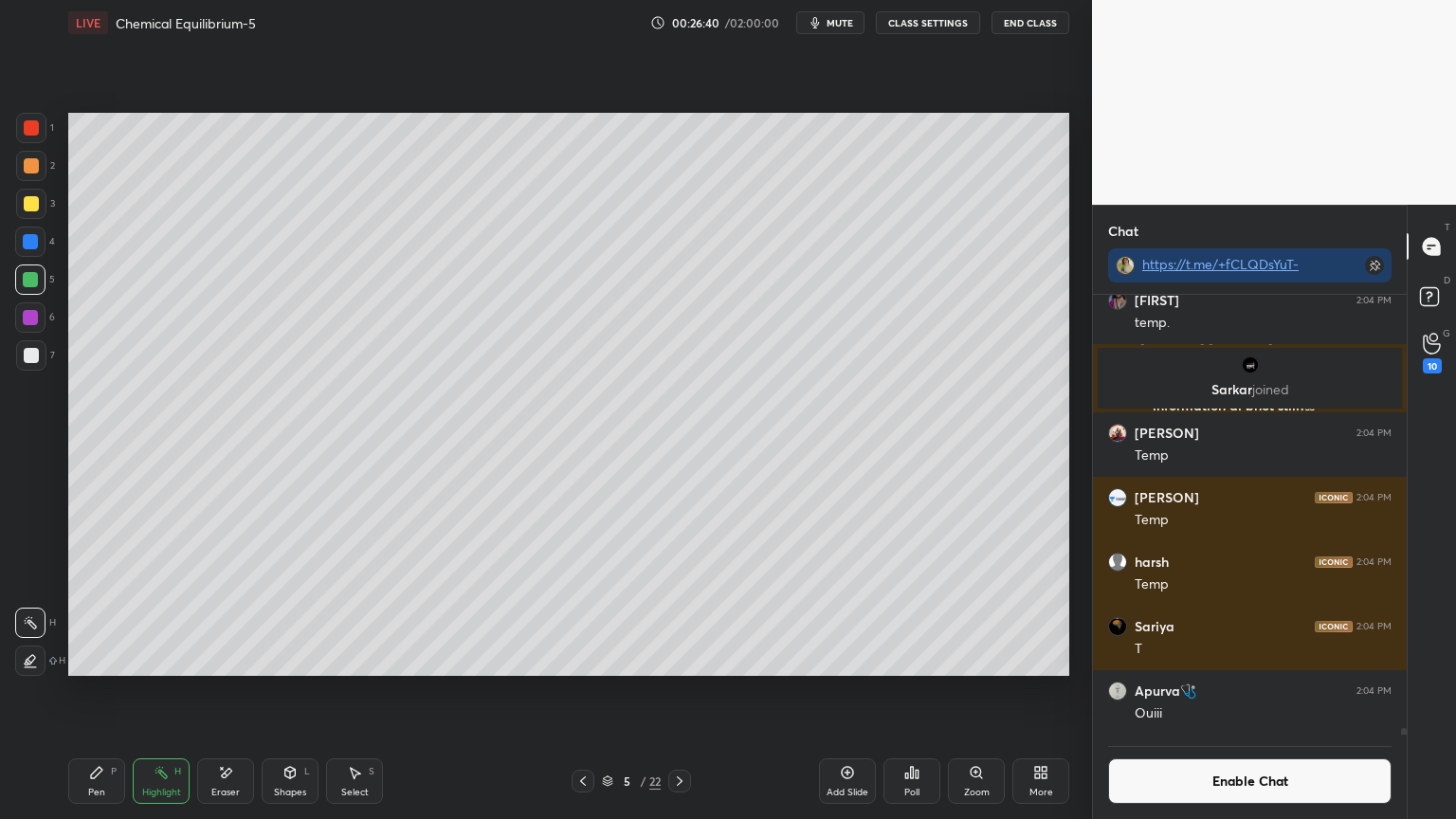 click on "Pen P" at bounding box center [97, 781] 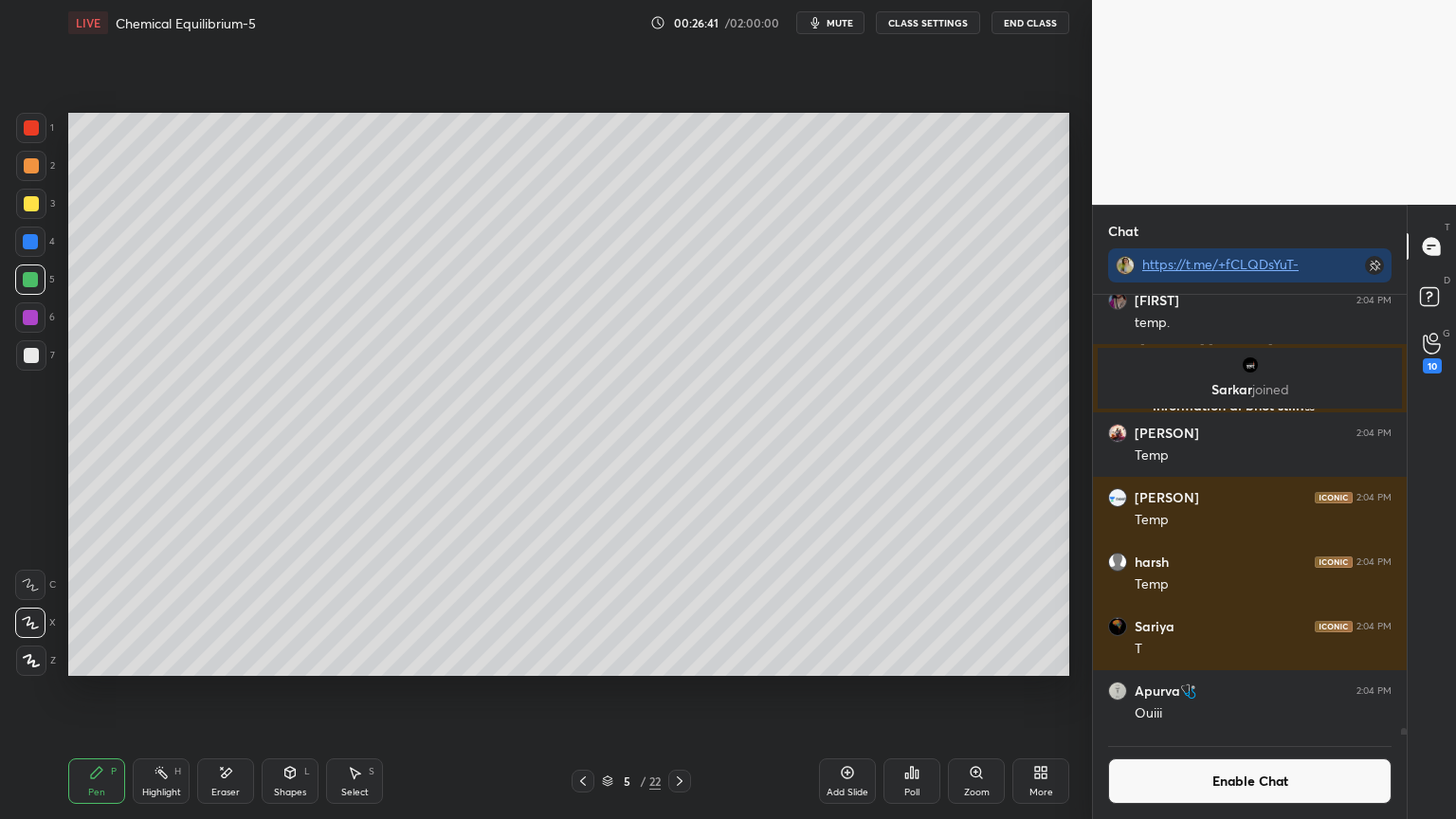 click at bounding box center (31, 355) 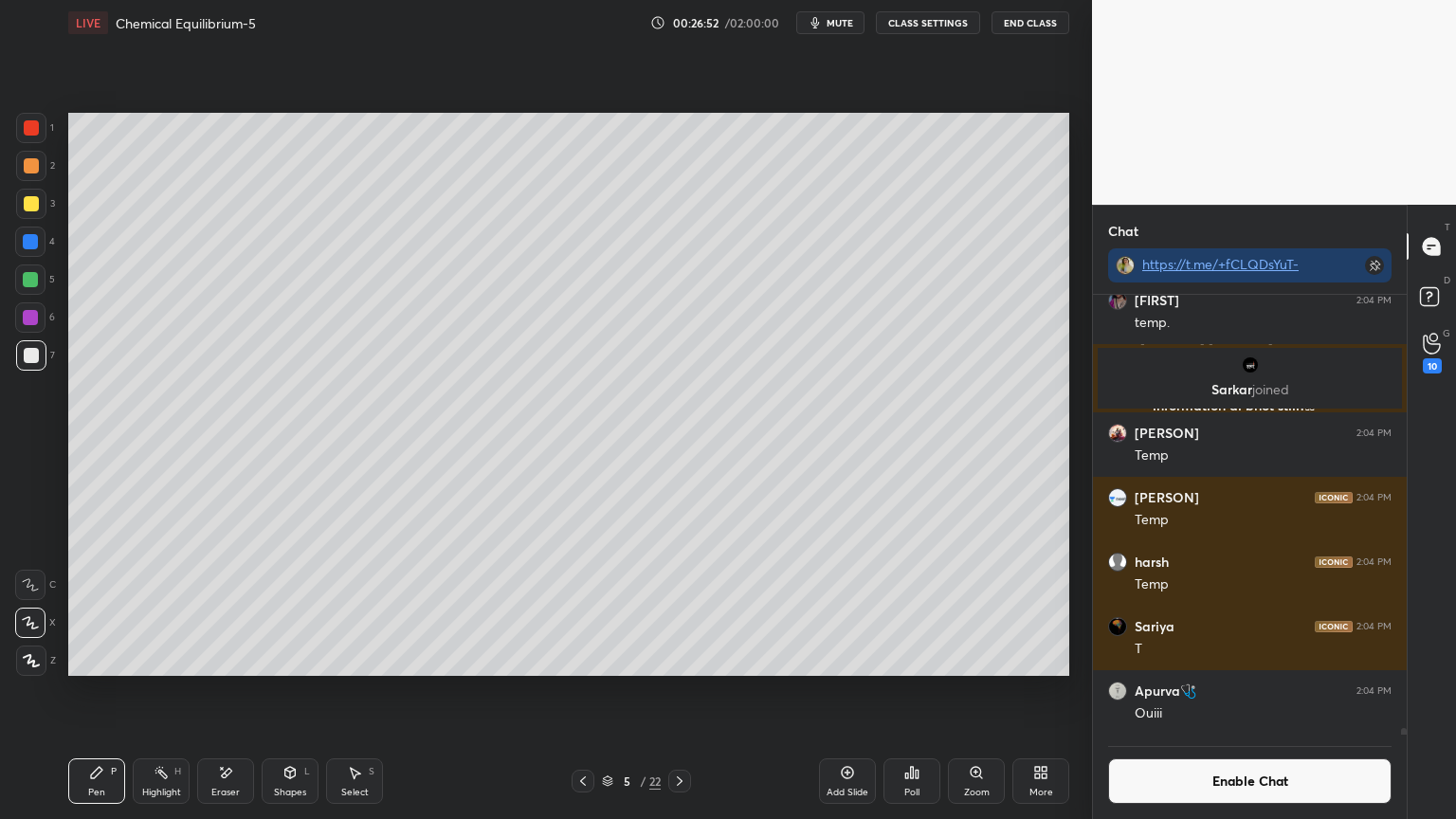 click on "Eraser" at bounding box center [226, 781] 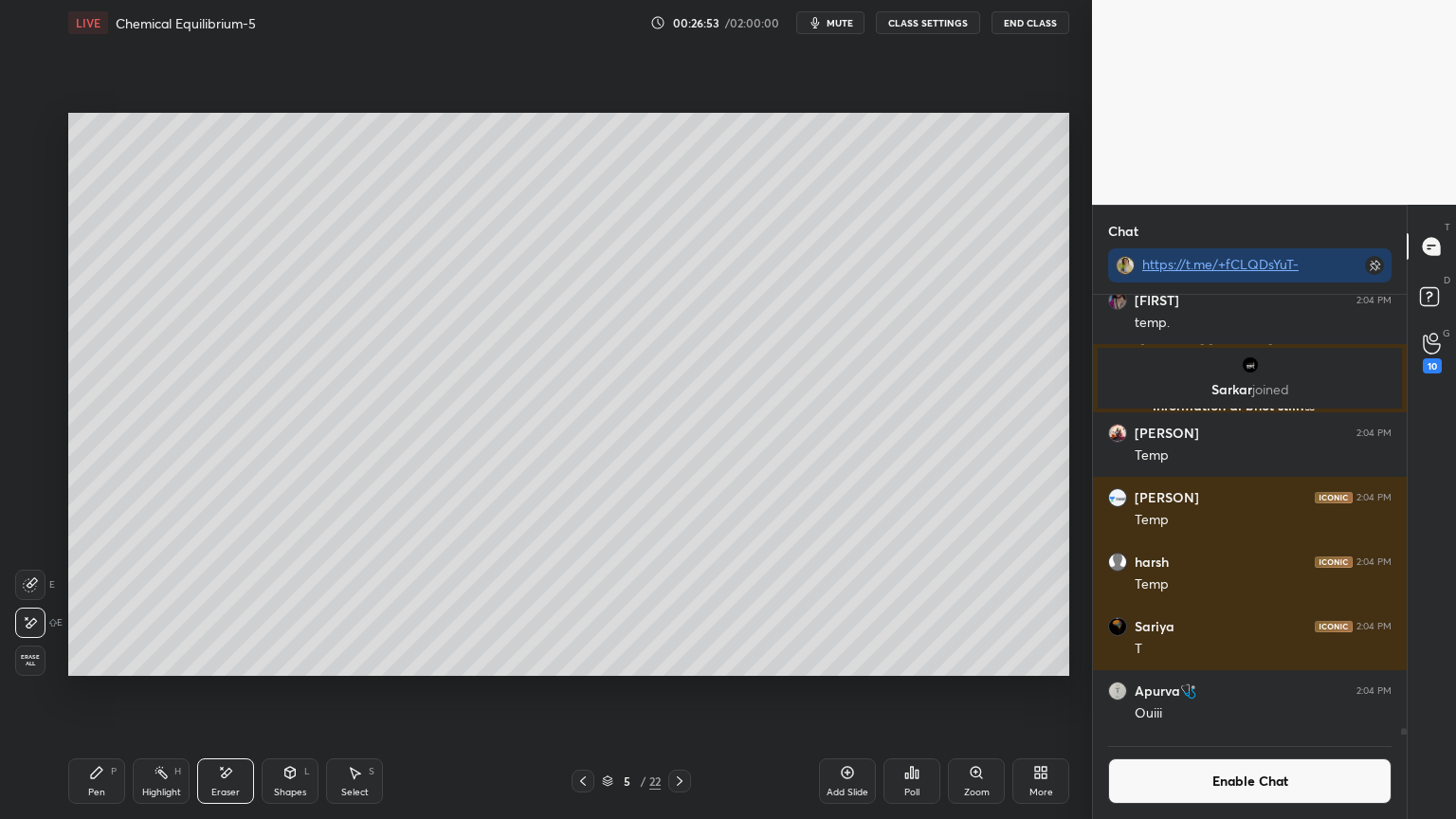 click 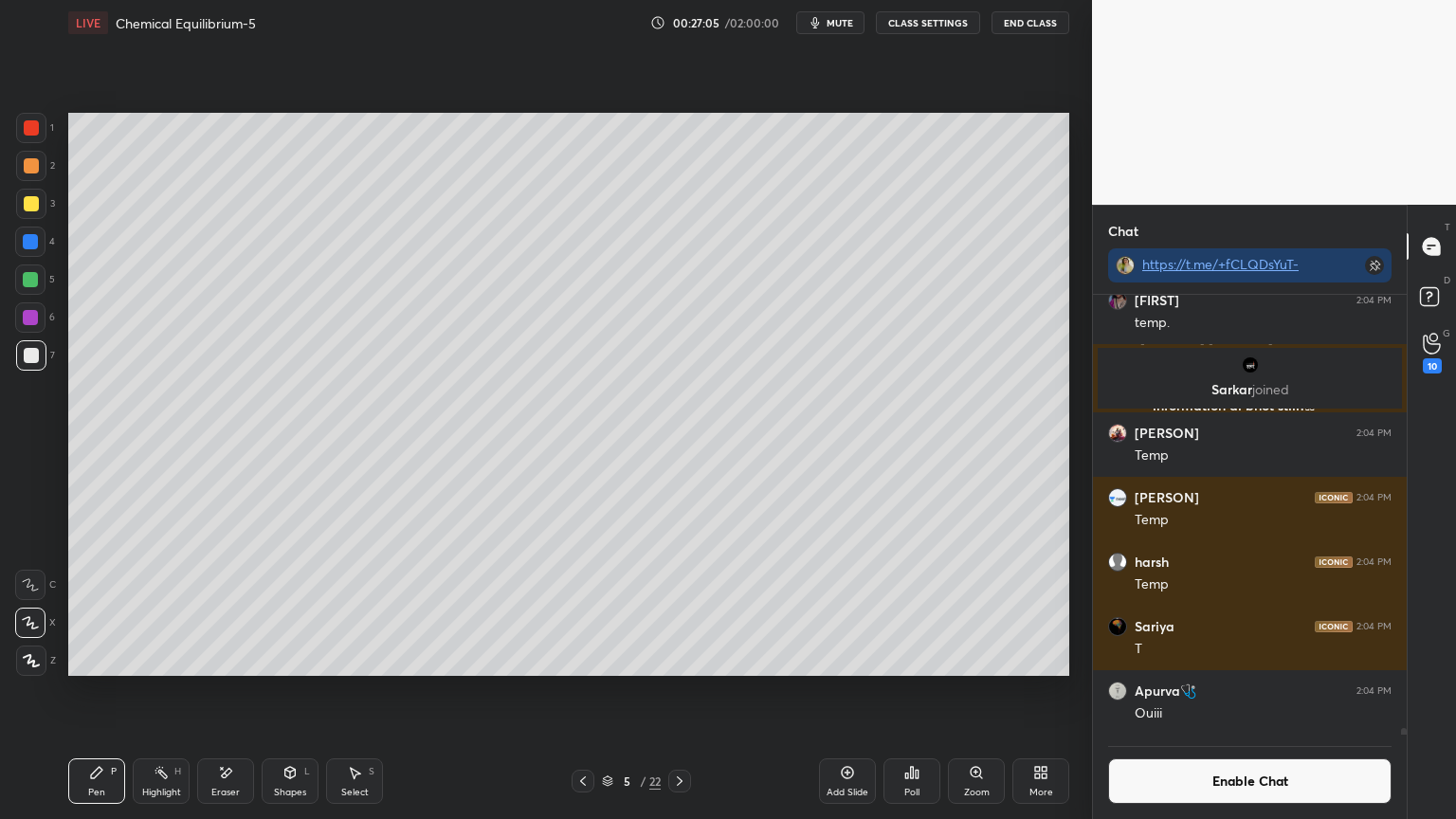 click at bounding box center (30, 280) 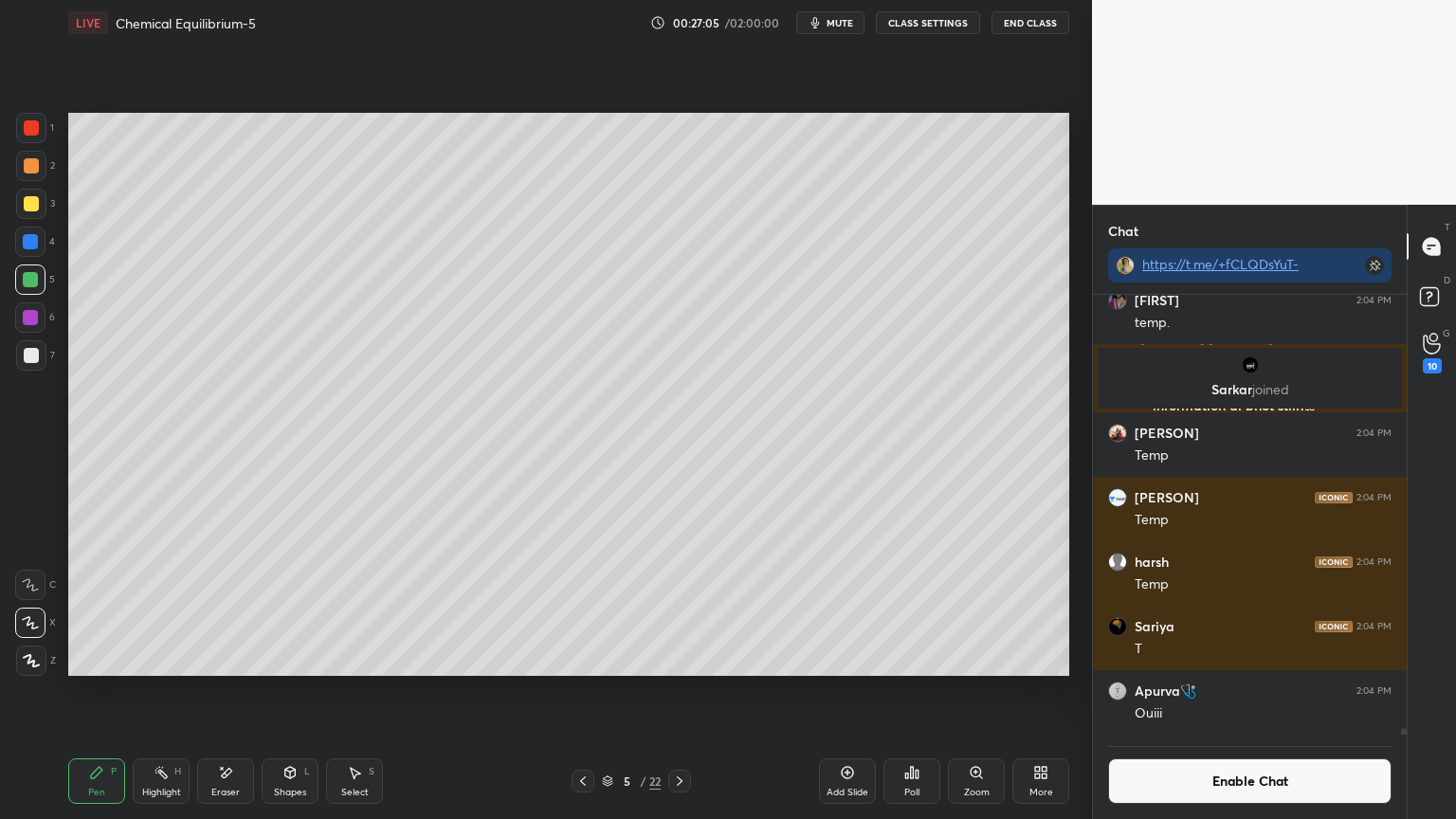 click on "Eraser" at bounding box center [226, 781] 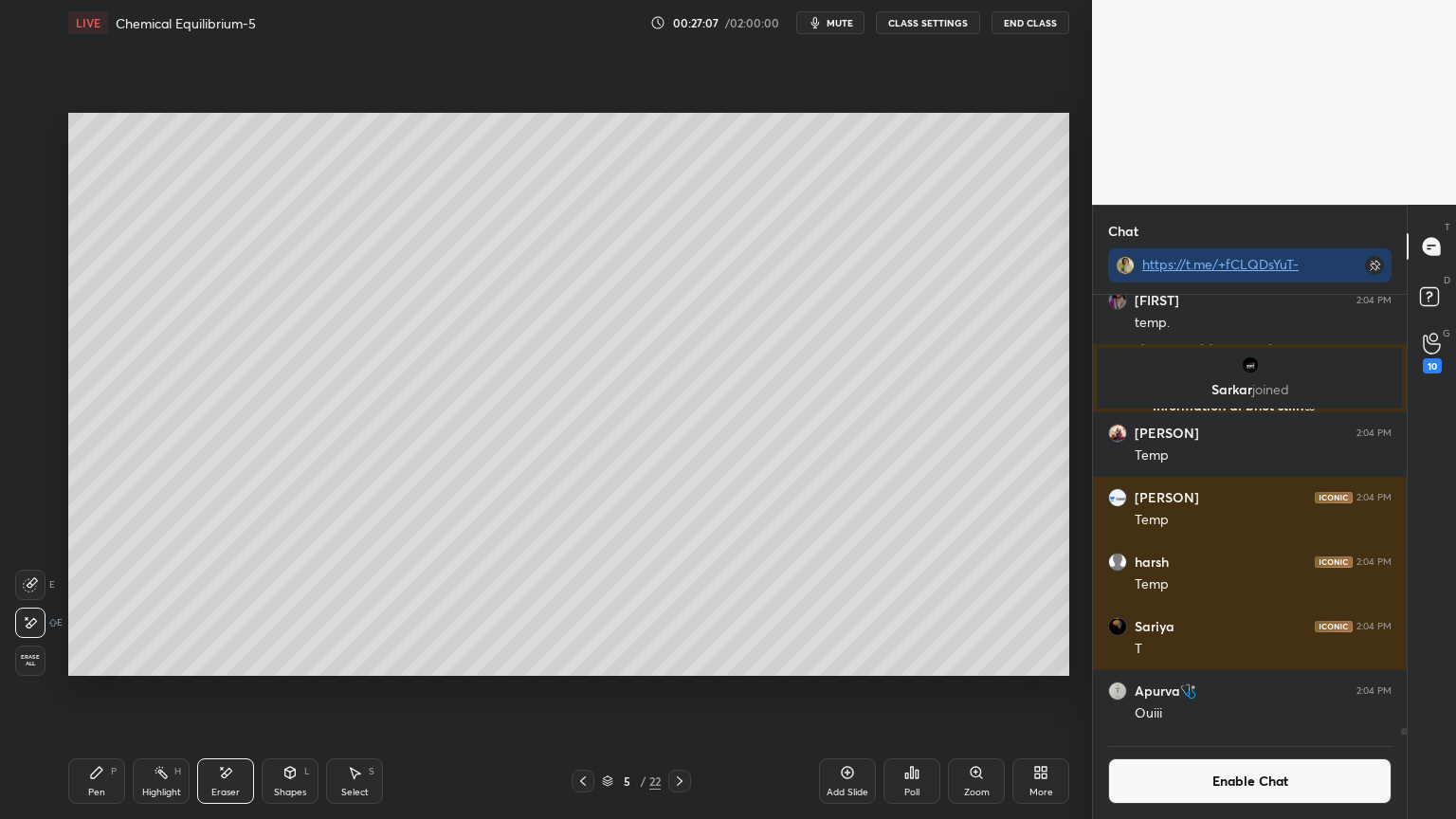 click on "Pen P" at bounding box center [97, 781] 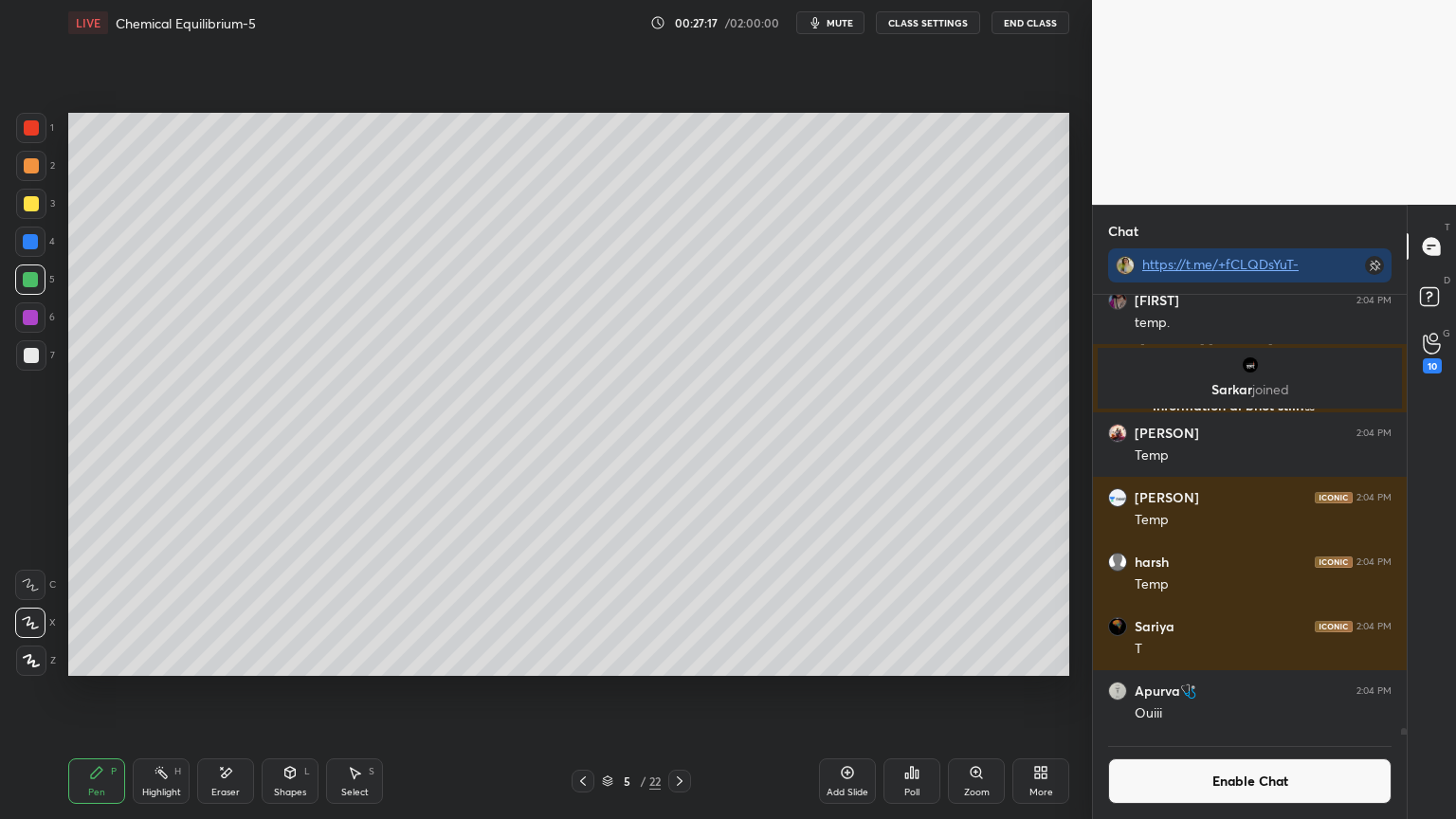 click at bounding box center [31, 355] 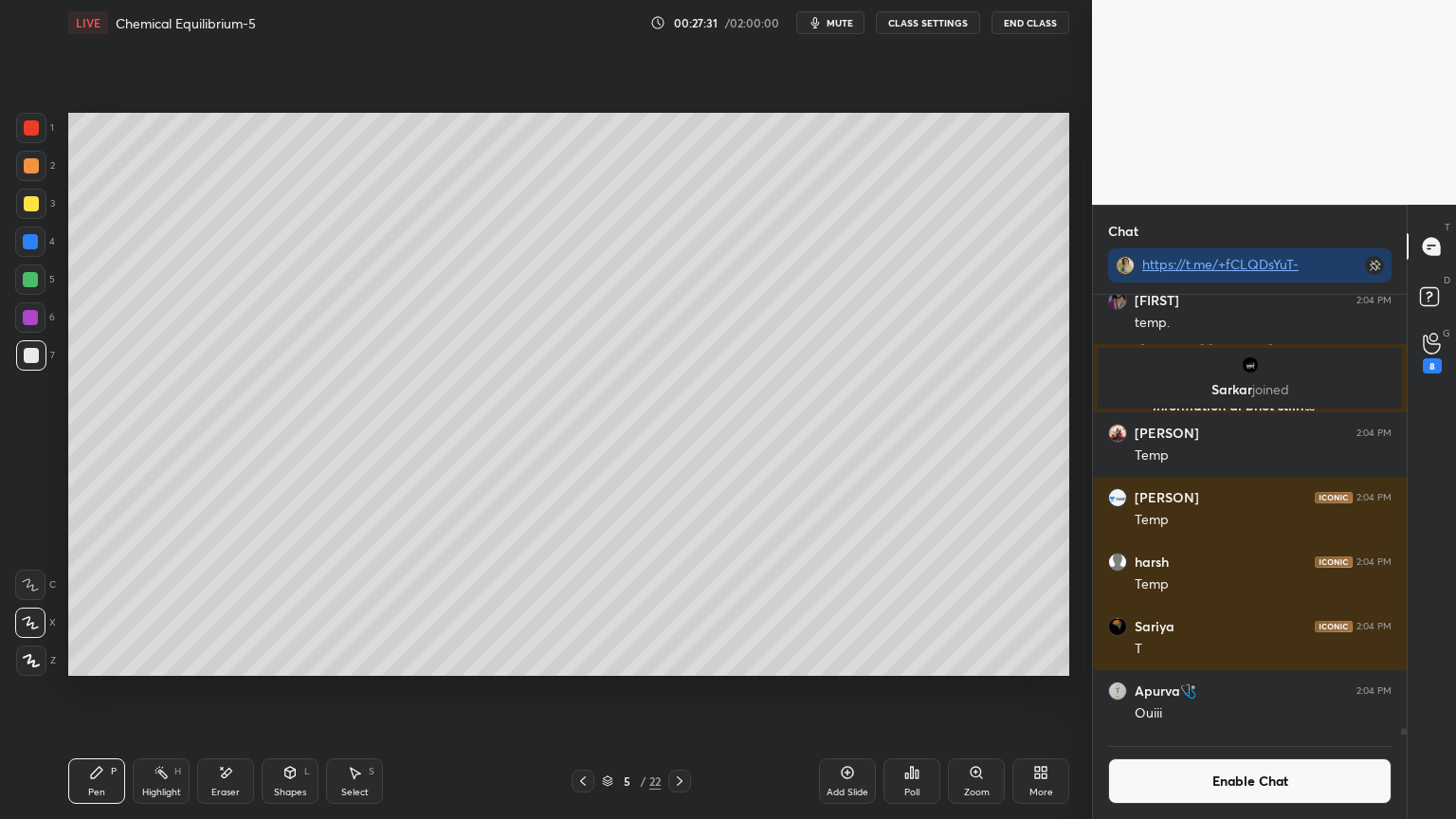 click on "Eraser" at bounding box center (226, 792) 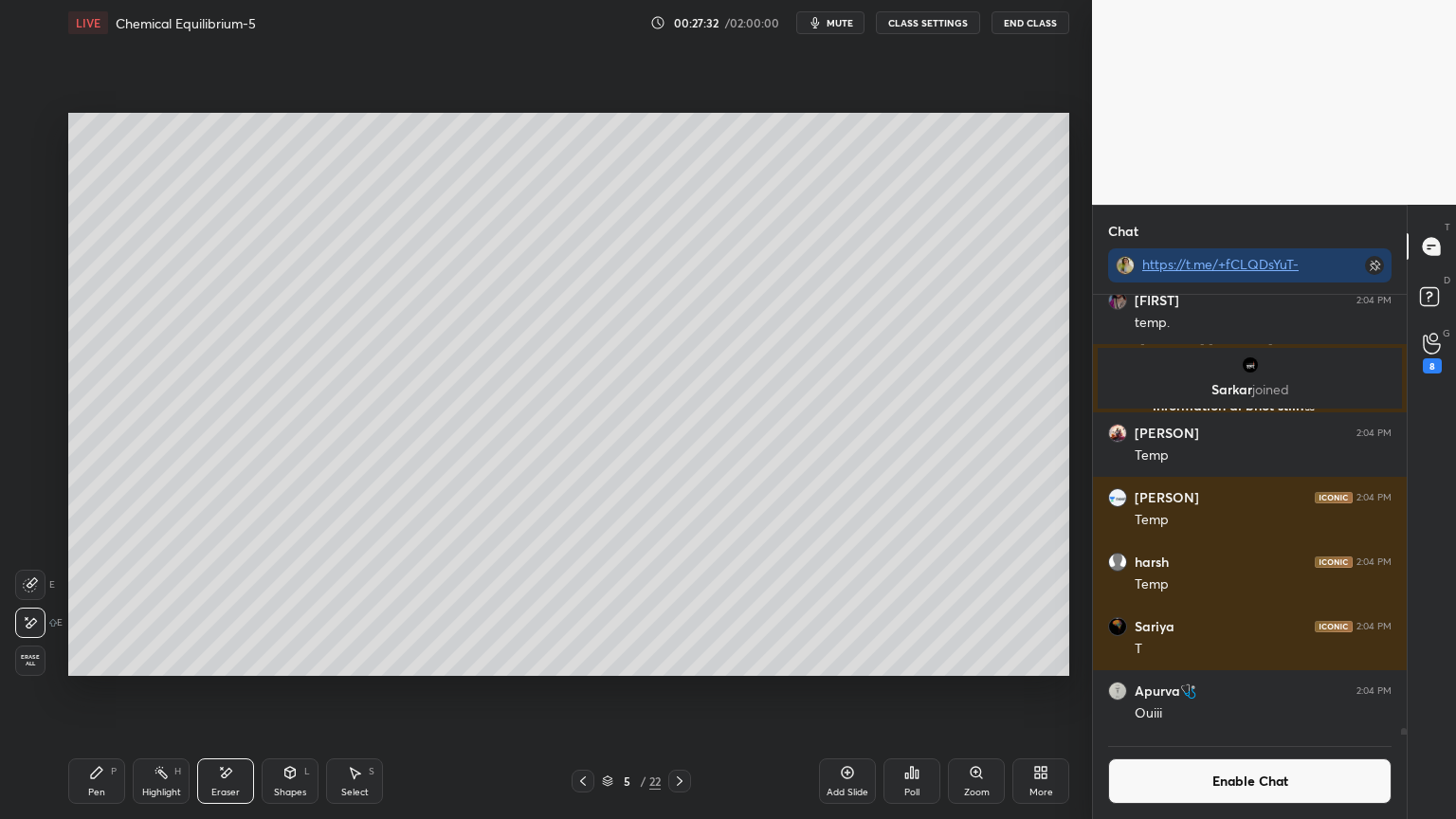click on "Pen P" at bounding box center [97, 781] 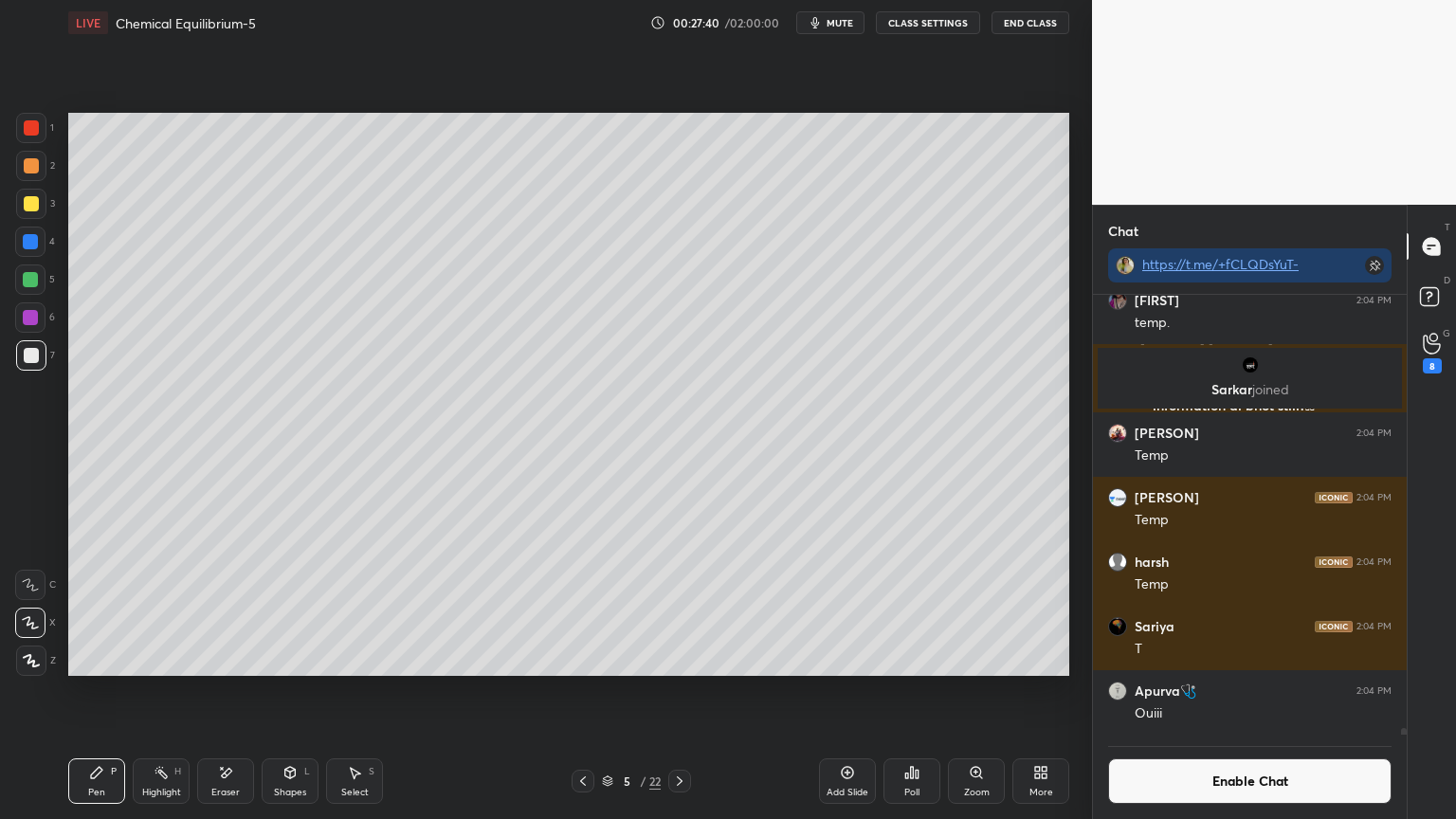 click 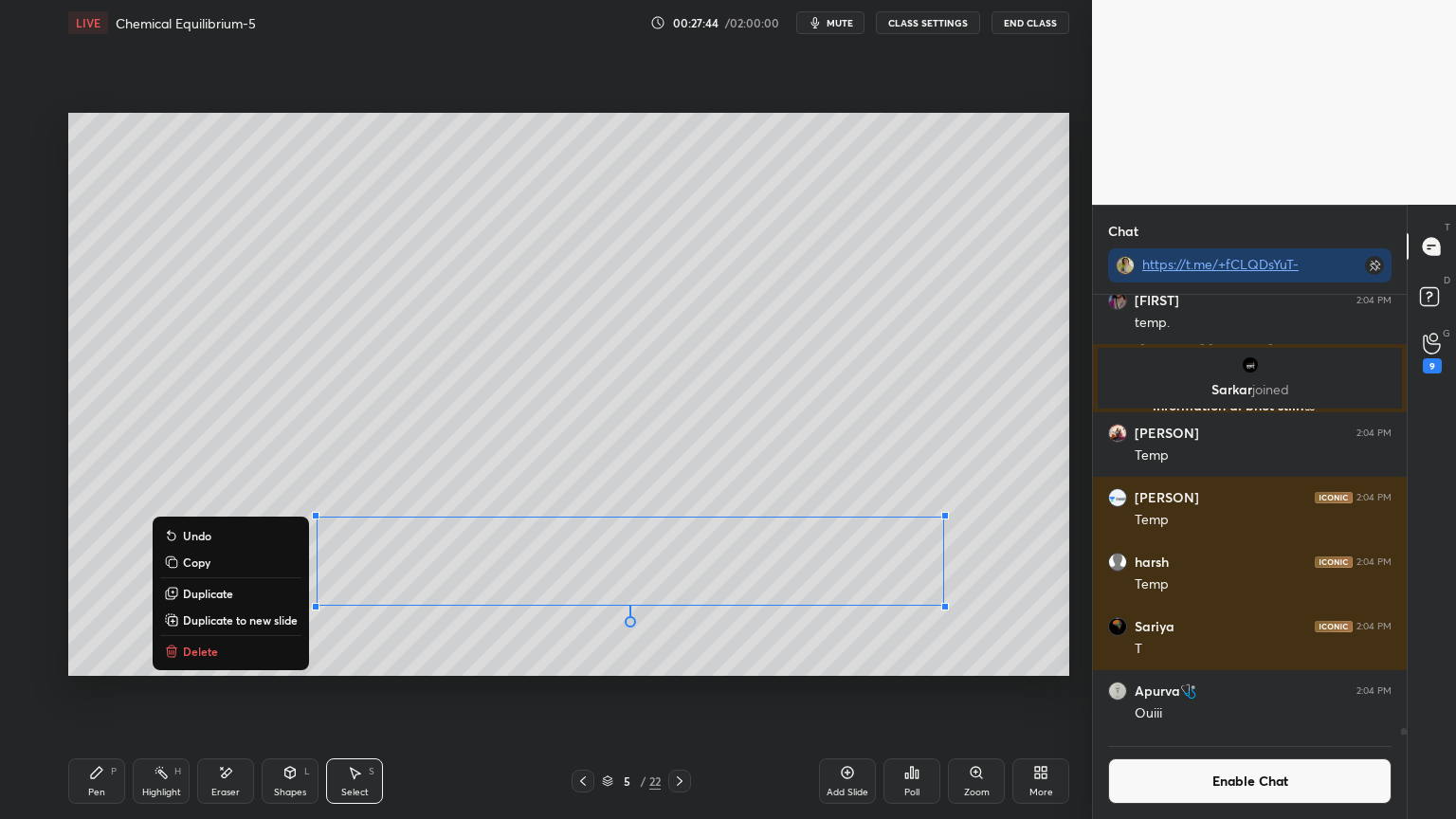 click on "Copy" at bounding box center (230, 562) 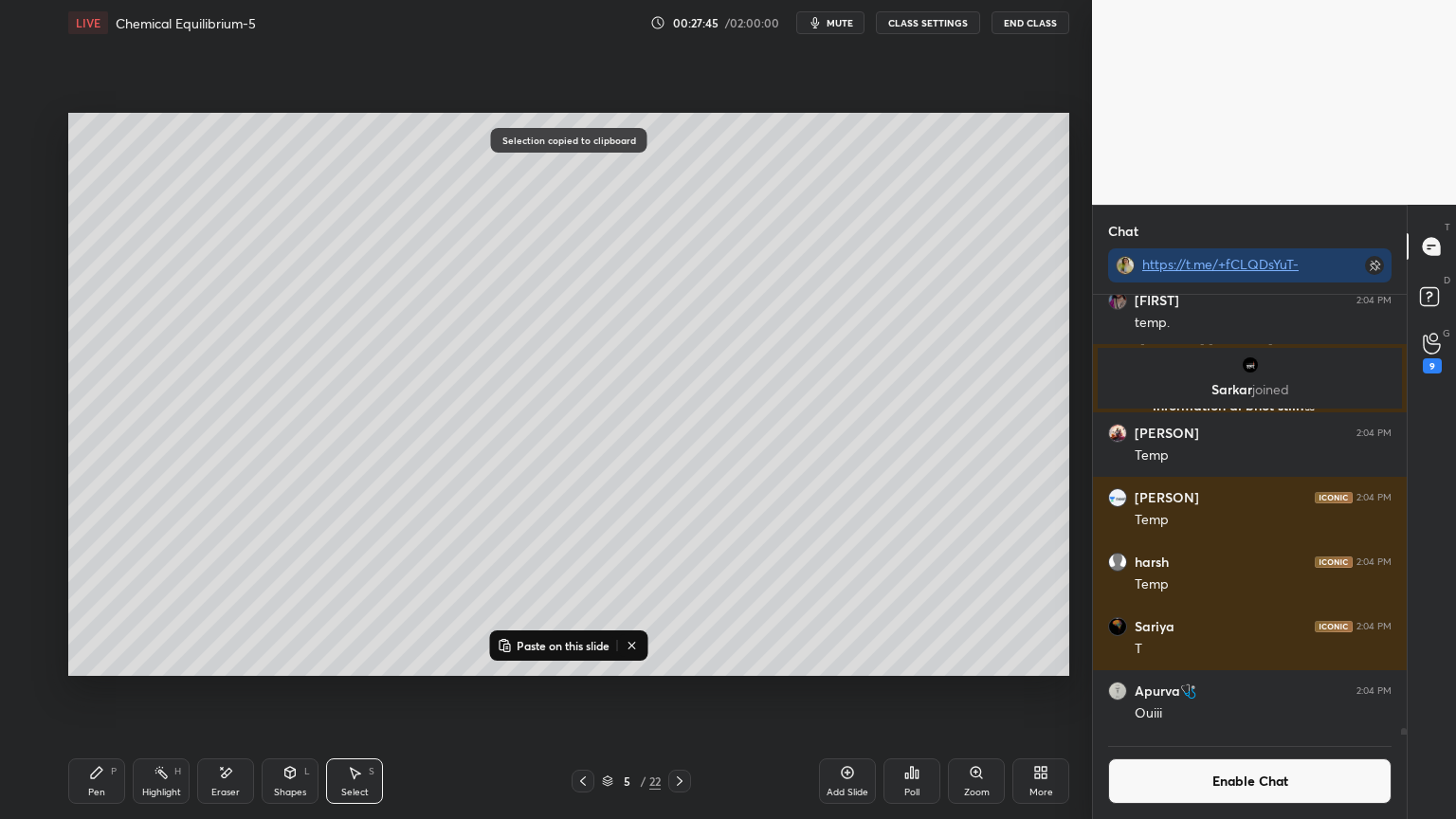 click 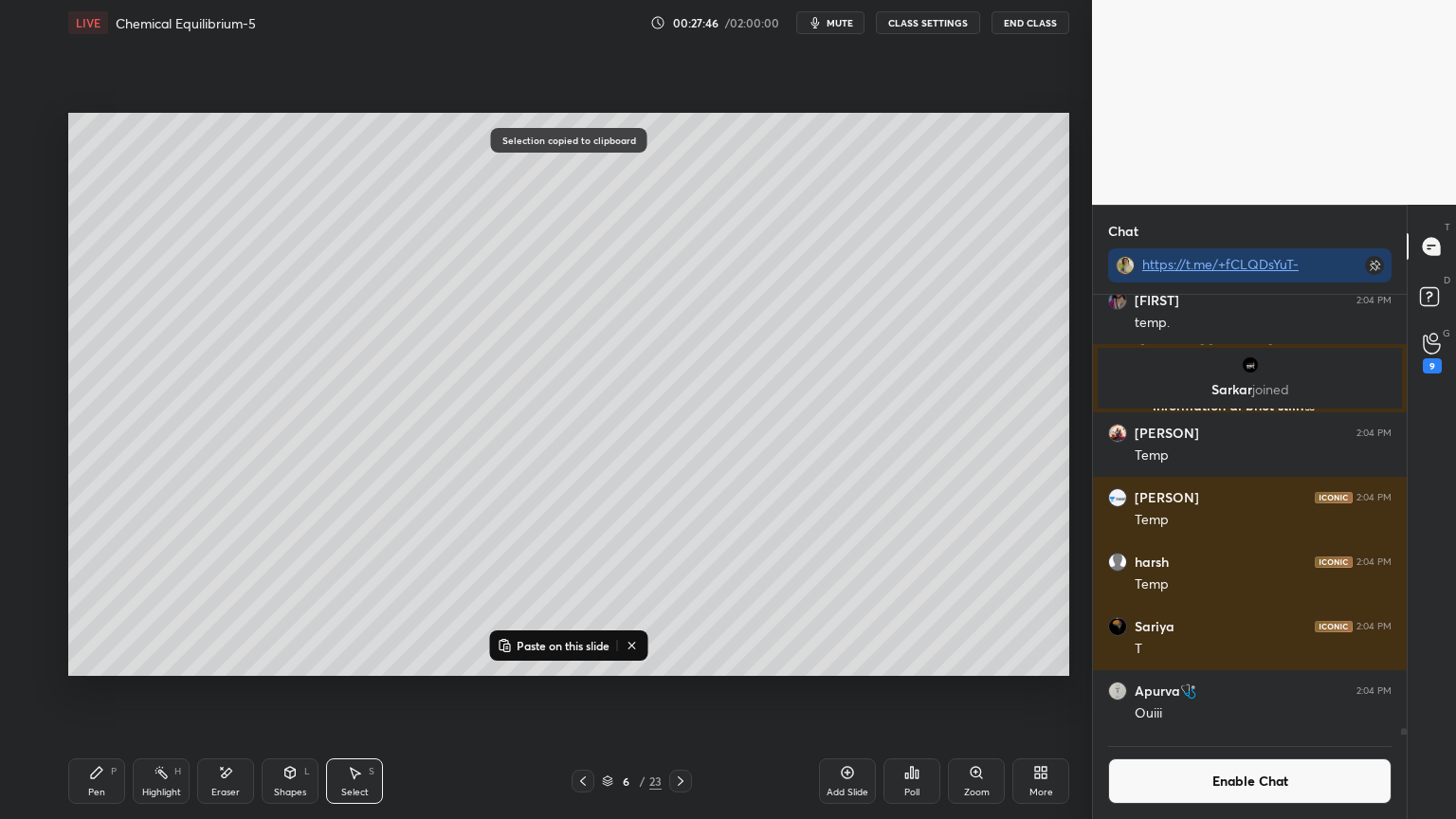 click on "Paste on this slide" at bounding box center [563, 646] 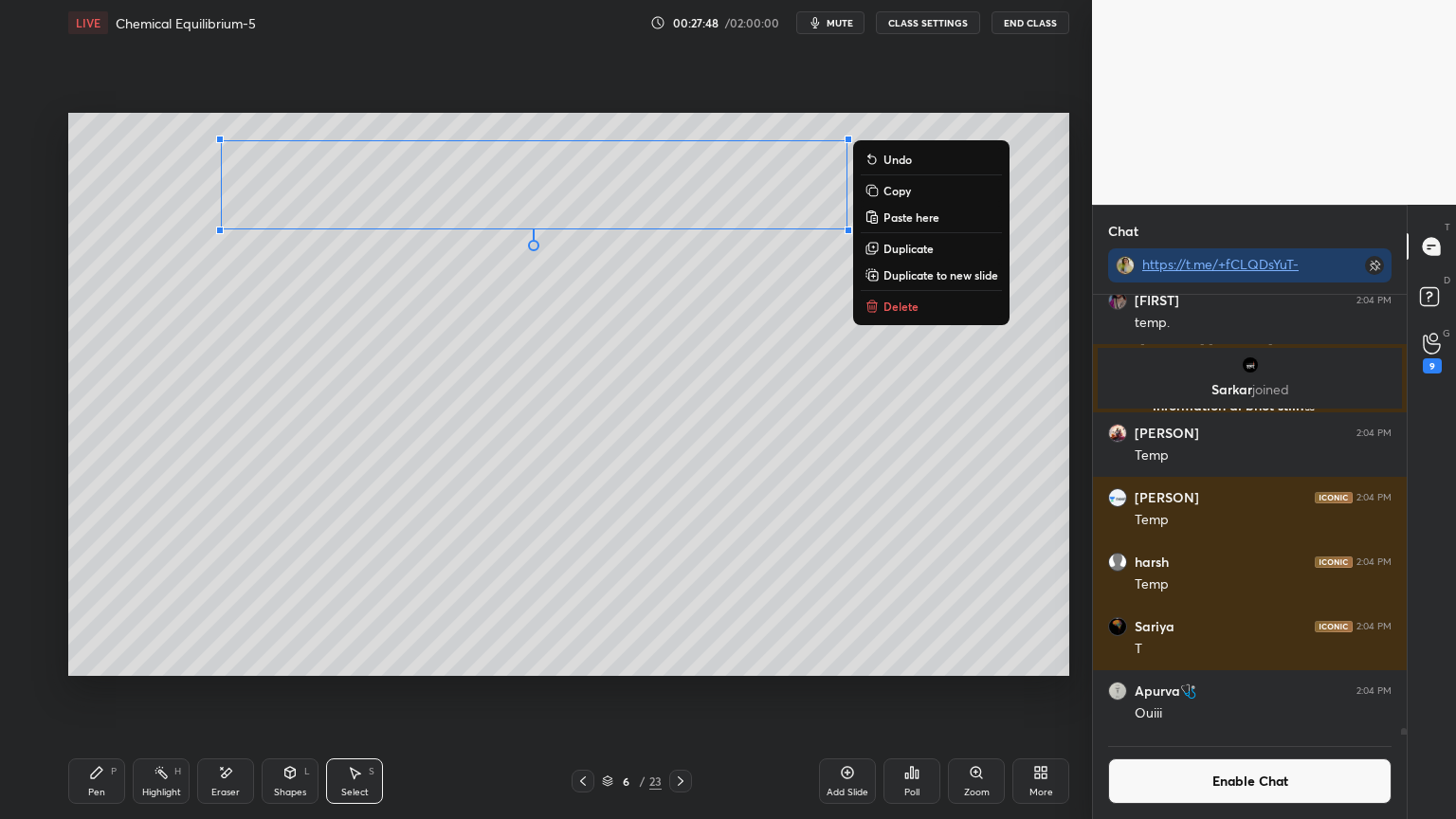 click on "0 ° Undo Copy Paste here Duplicate Duplicate to new slide Delete" at bounding box center [569, 394] 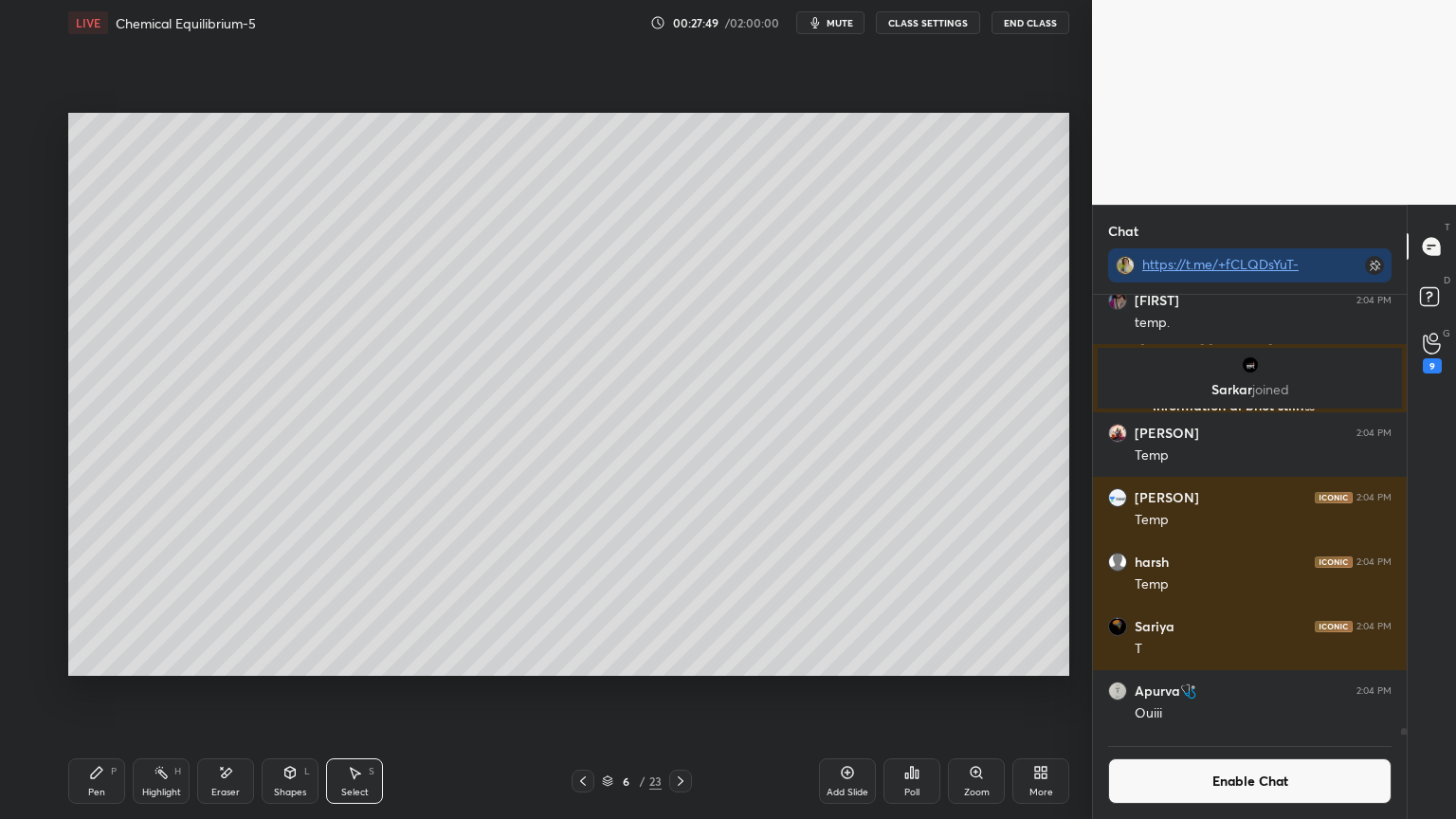 click on "Pen P" at bounding box center [97, 781] 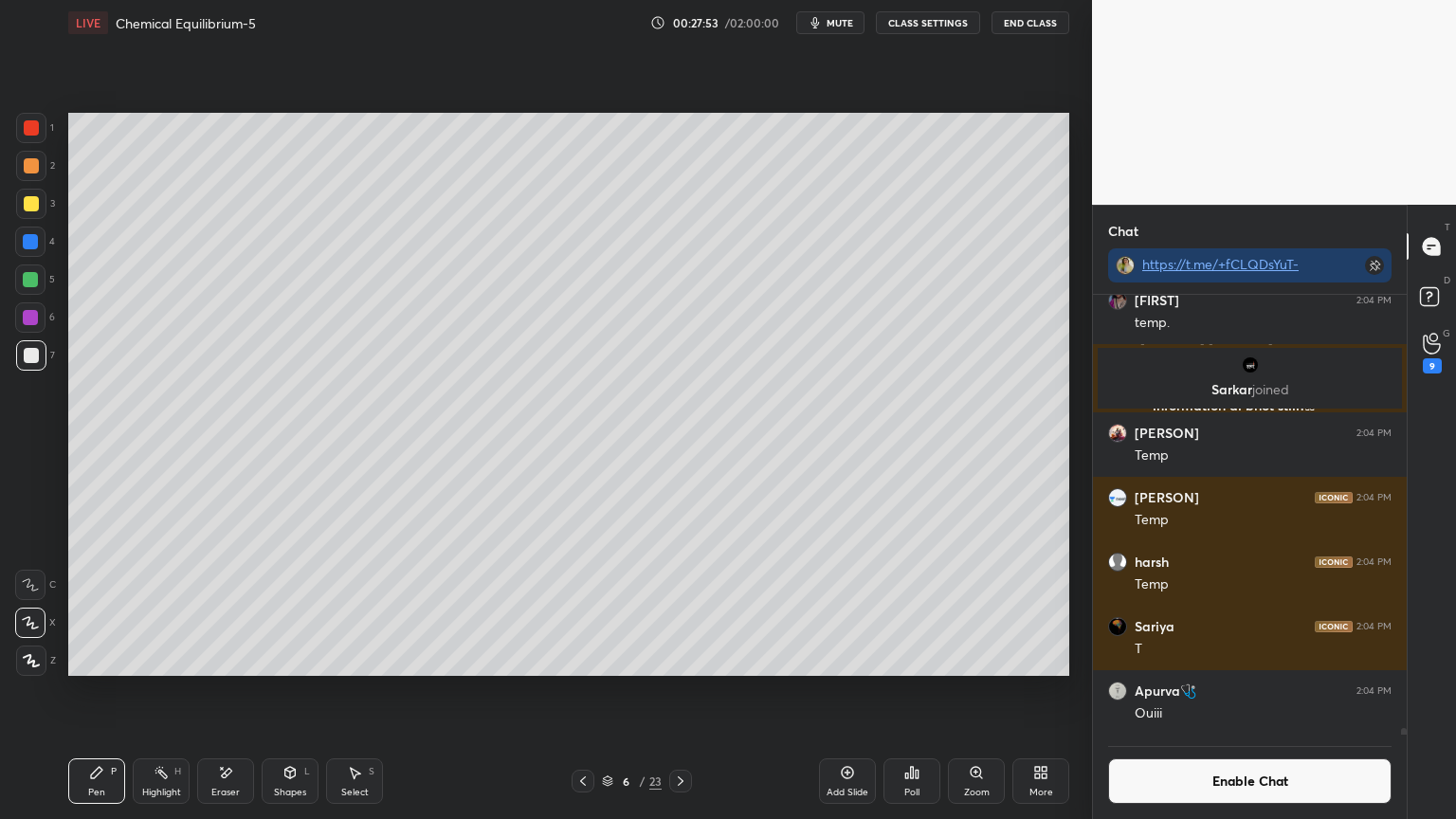 click on "Eraser" at bounding box center (226, 781) 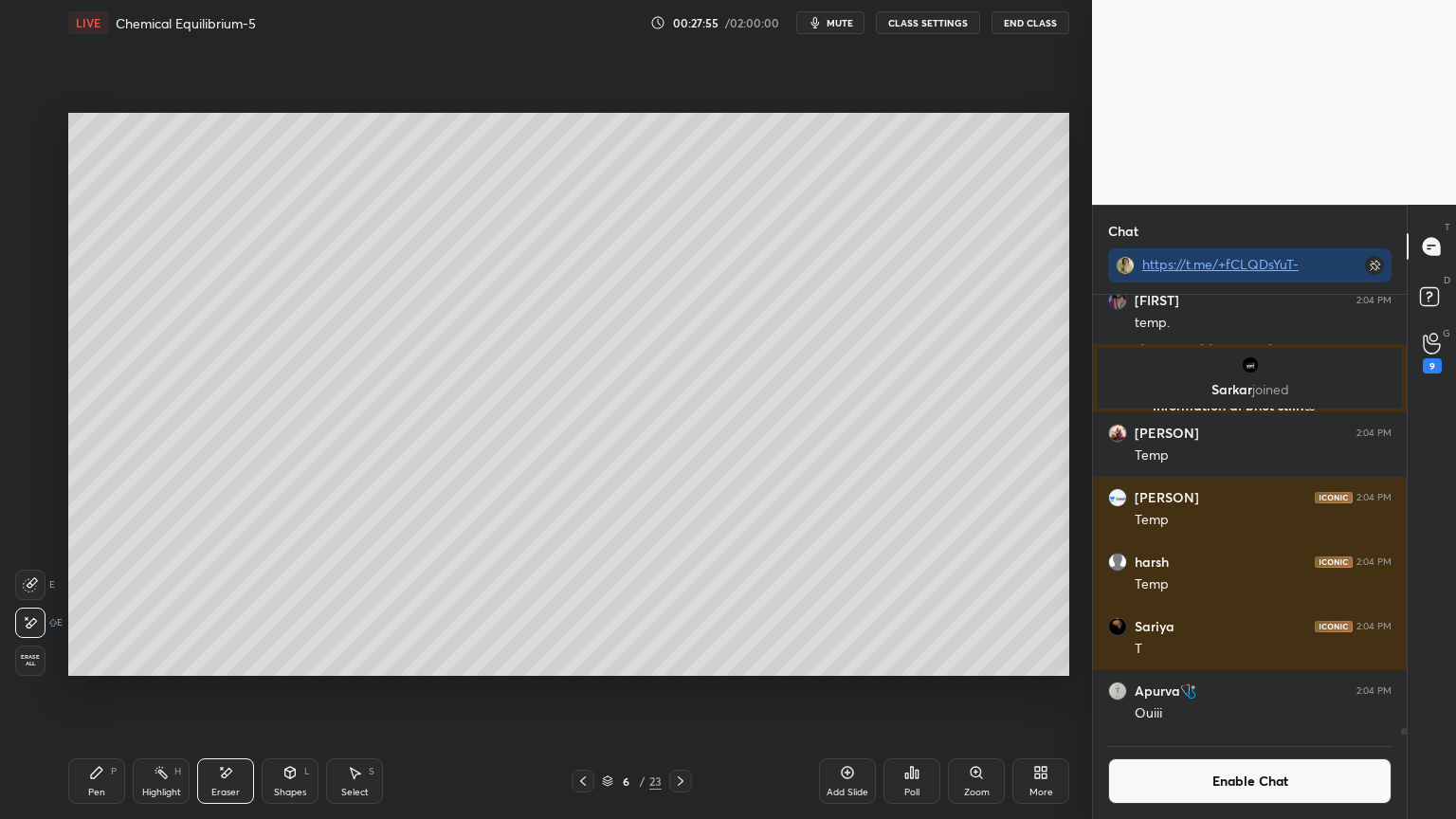click 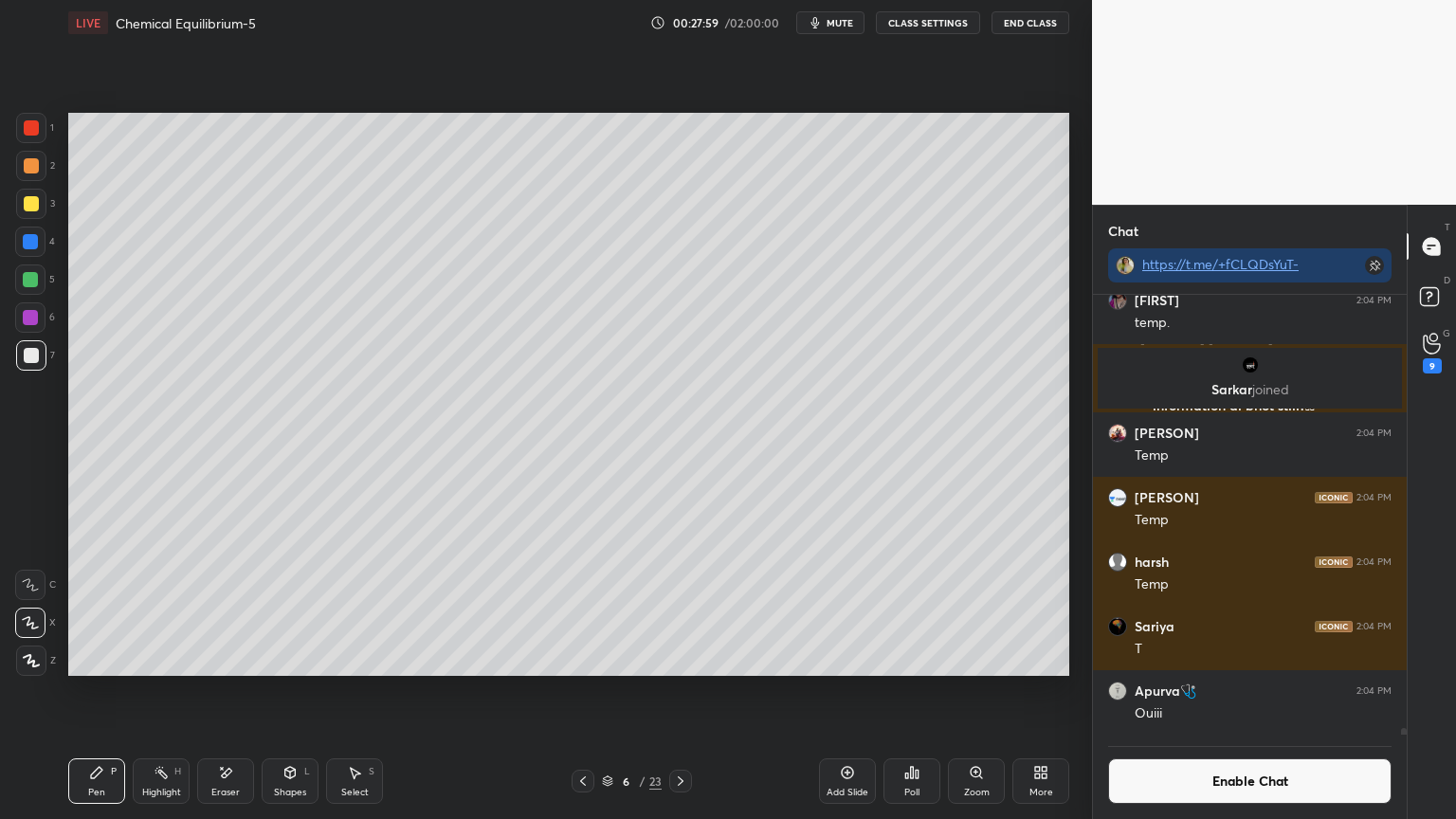 click on "Highlight H" at bounding box center (161, 781) 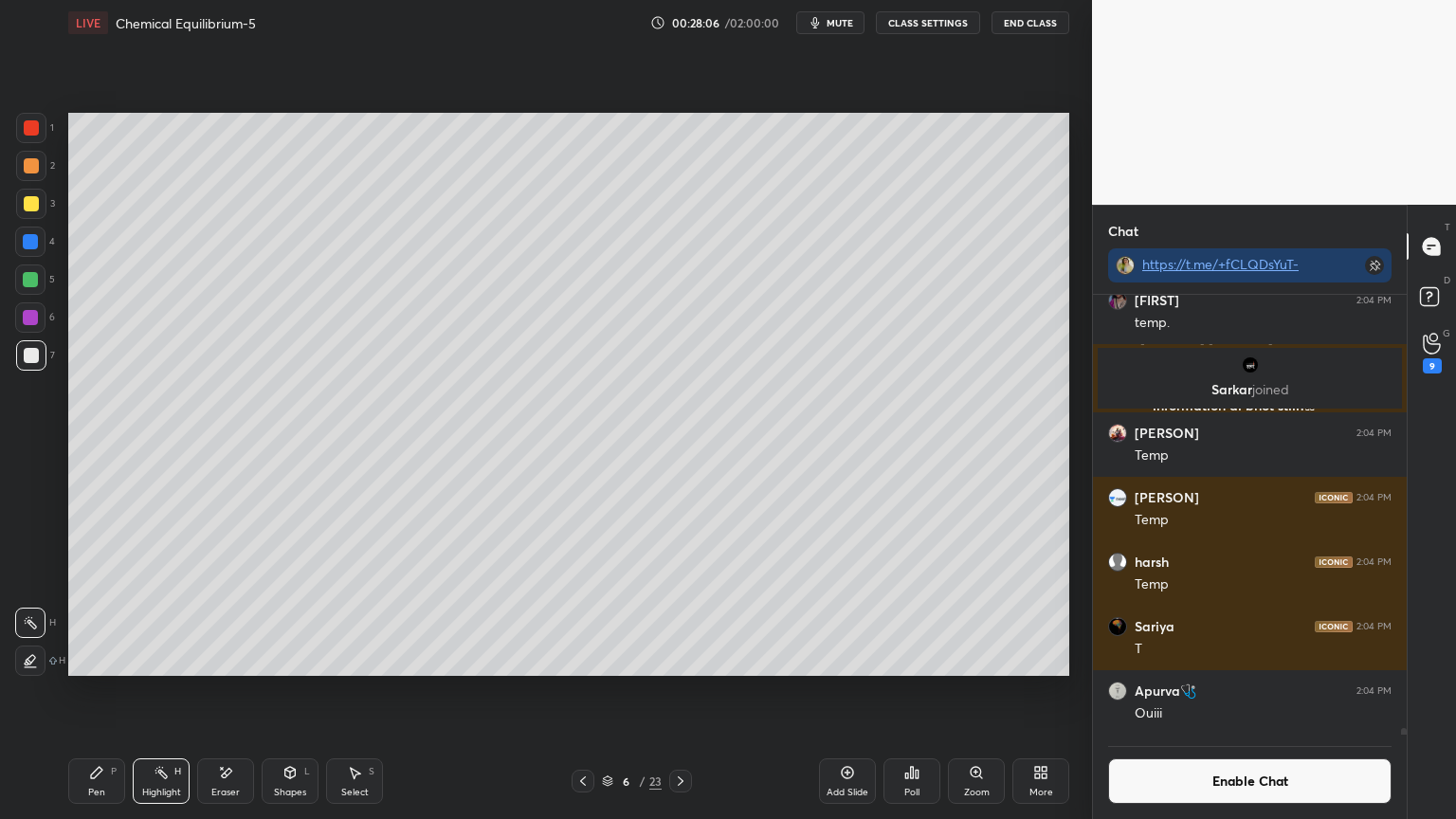 click 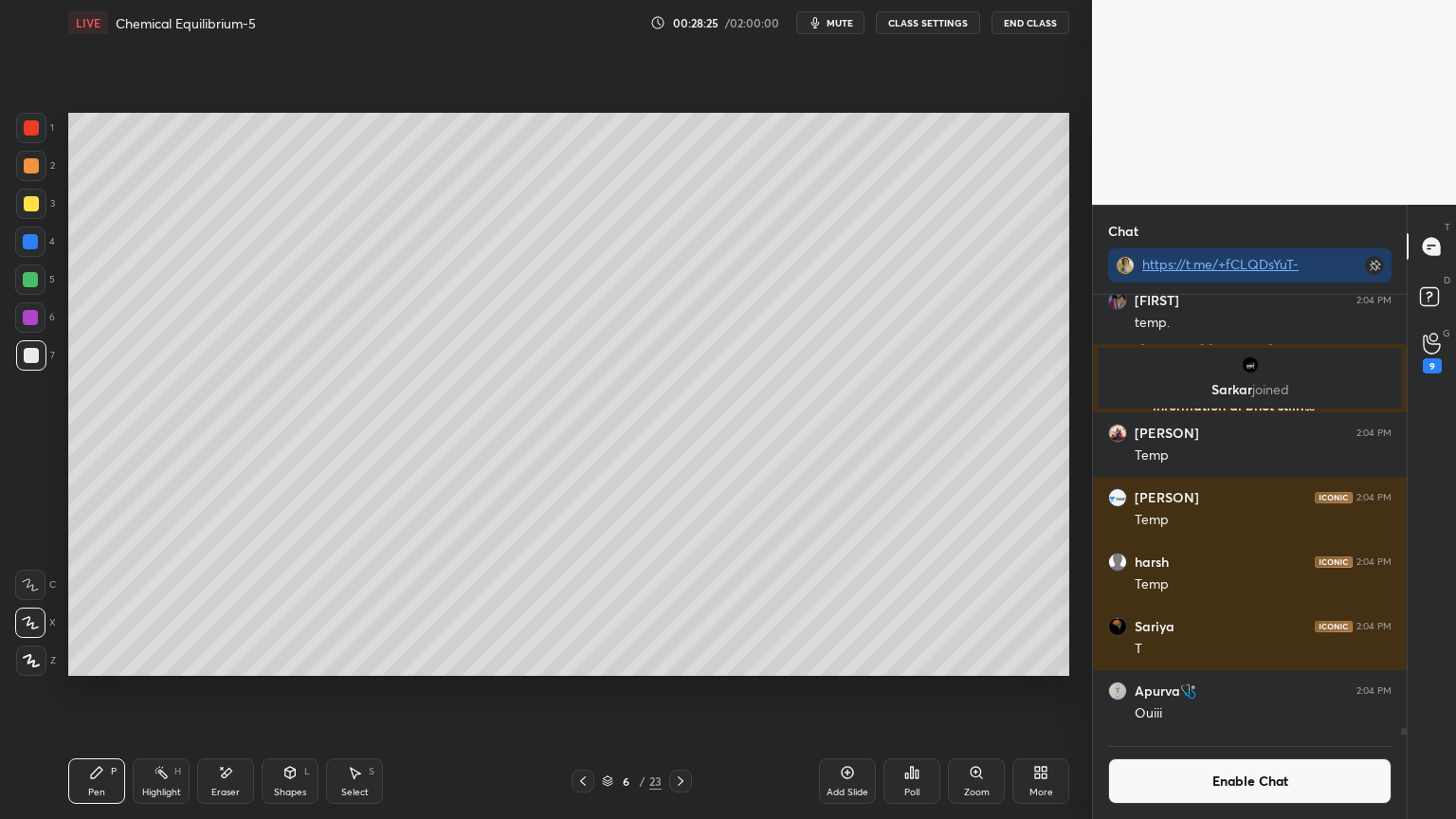click on "Pen P Highlight H Eraser Shapes L Select S 6 / 23 Add Slide Poll Zoom More" at bounding box center (569, 781) 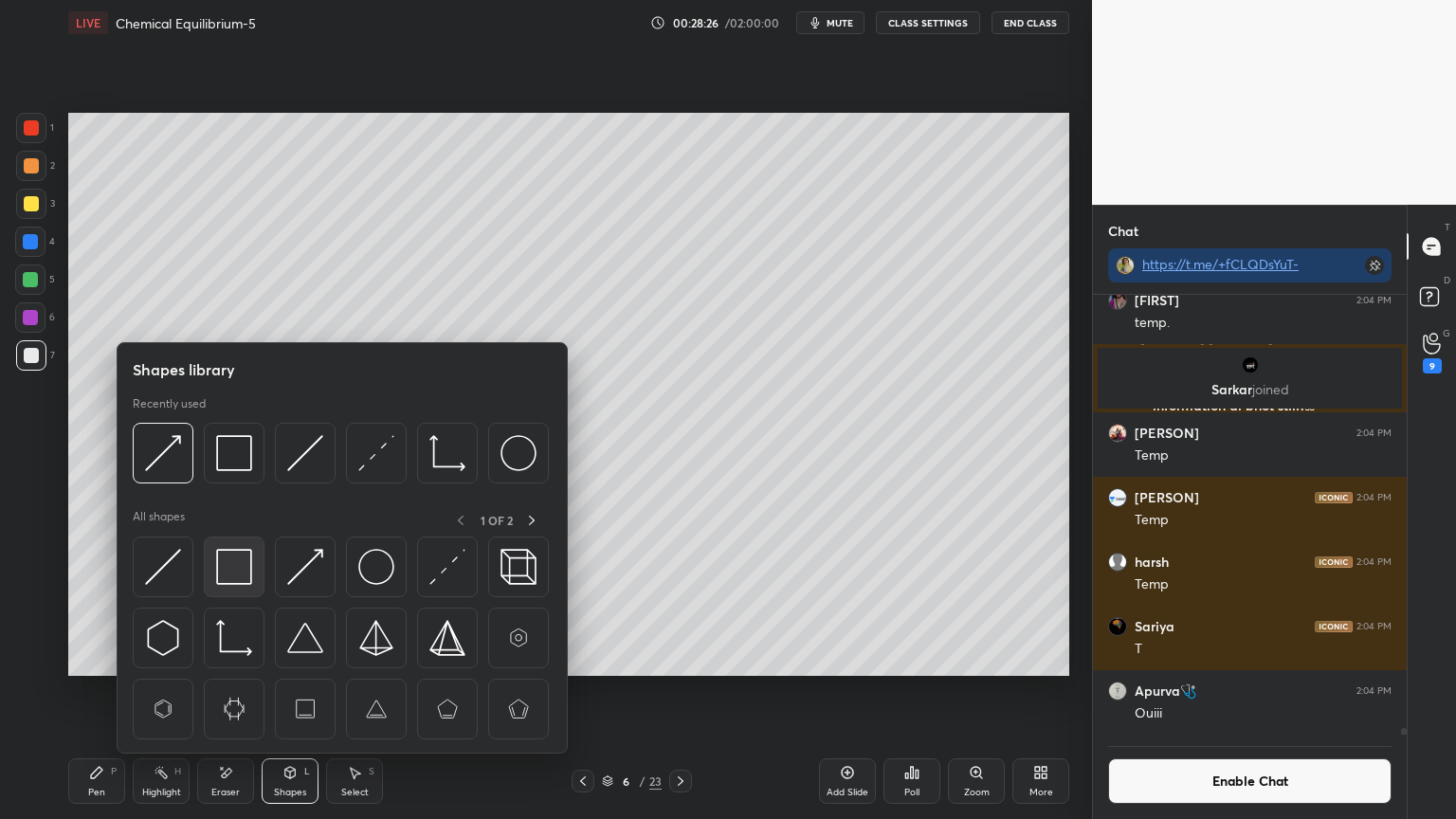 click at bounding box center (234, 567) 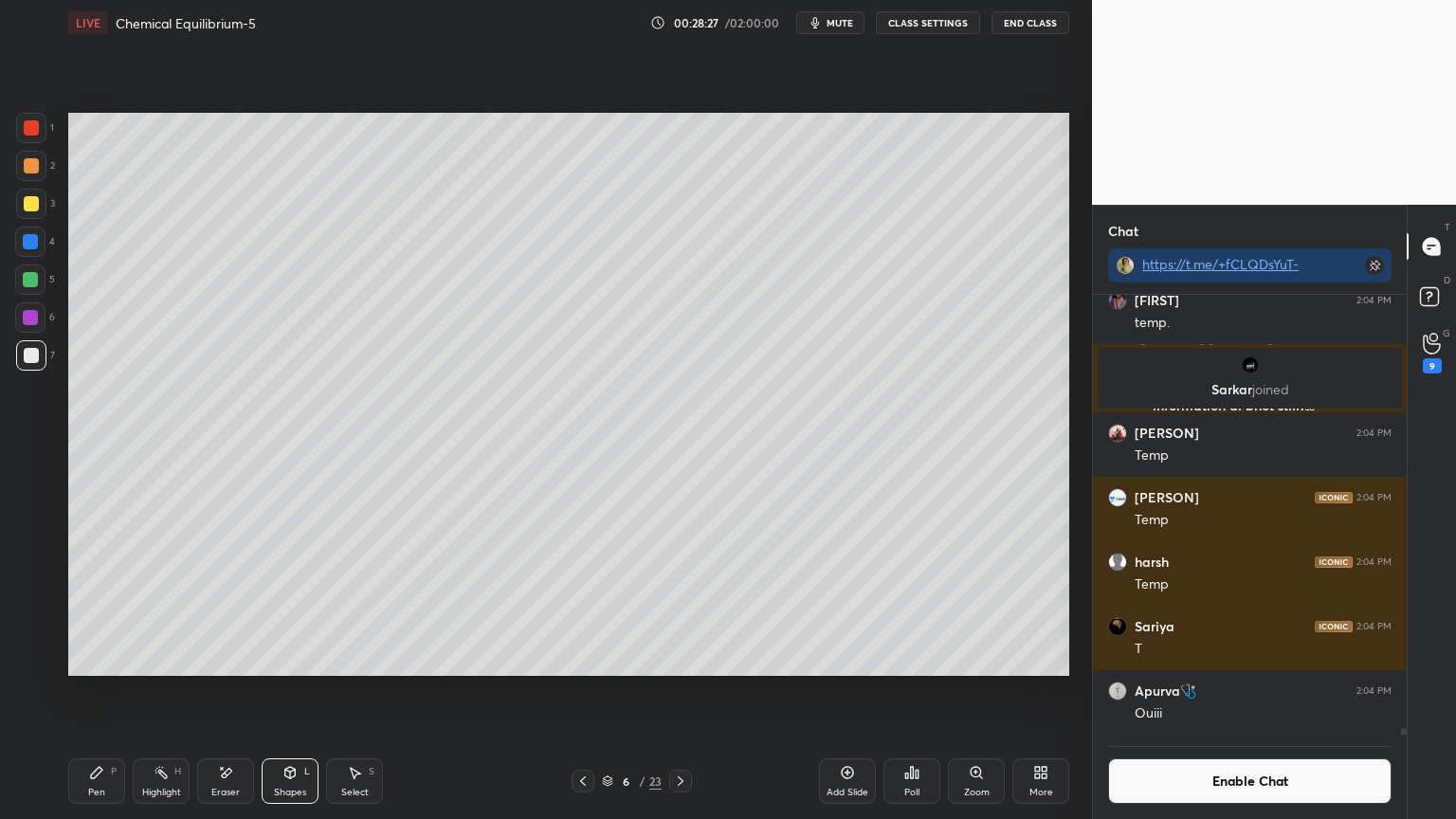 click at bounding box center (30, 242) 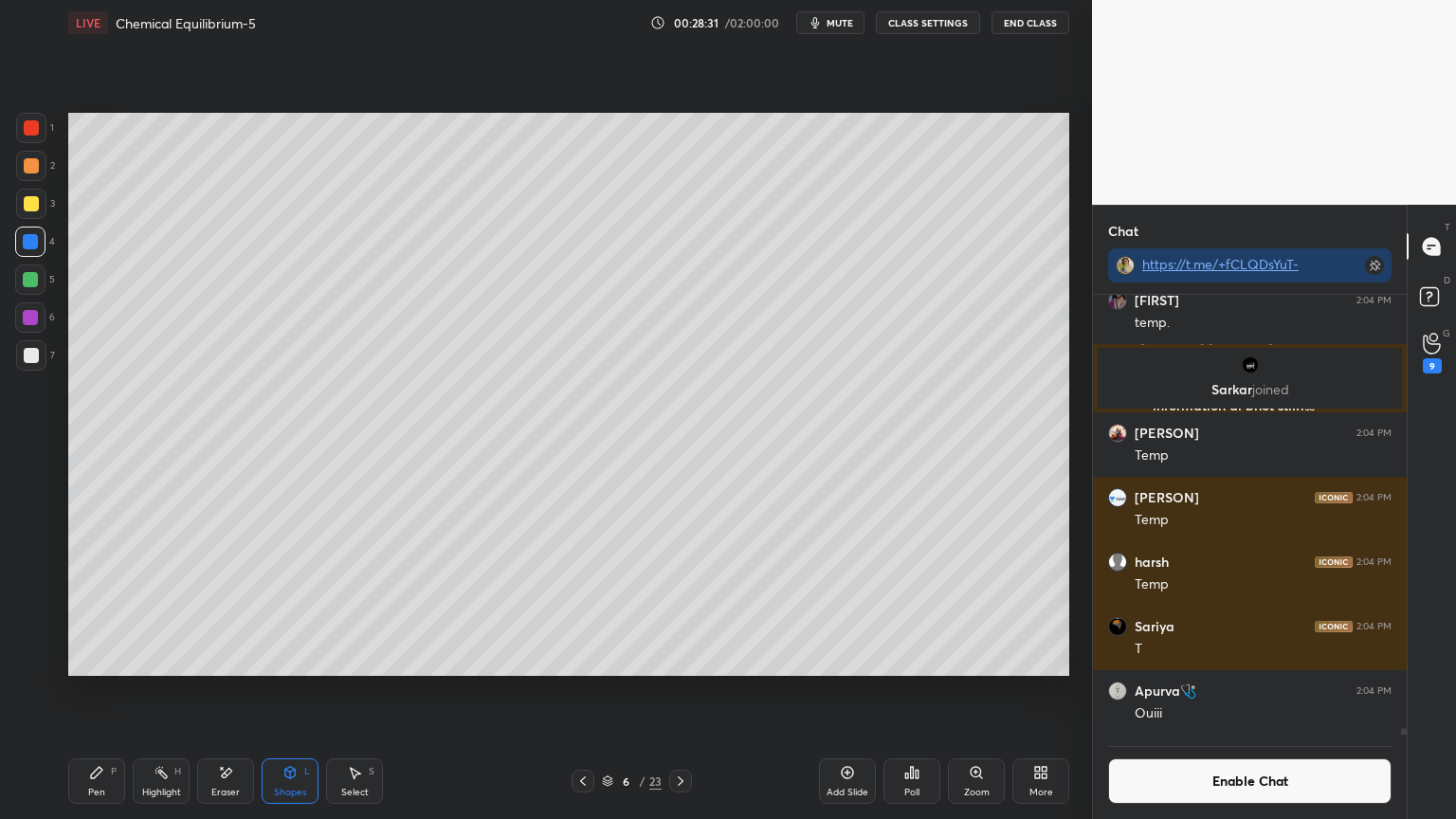 click 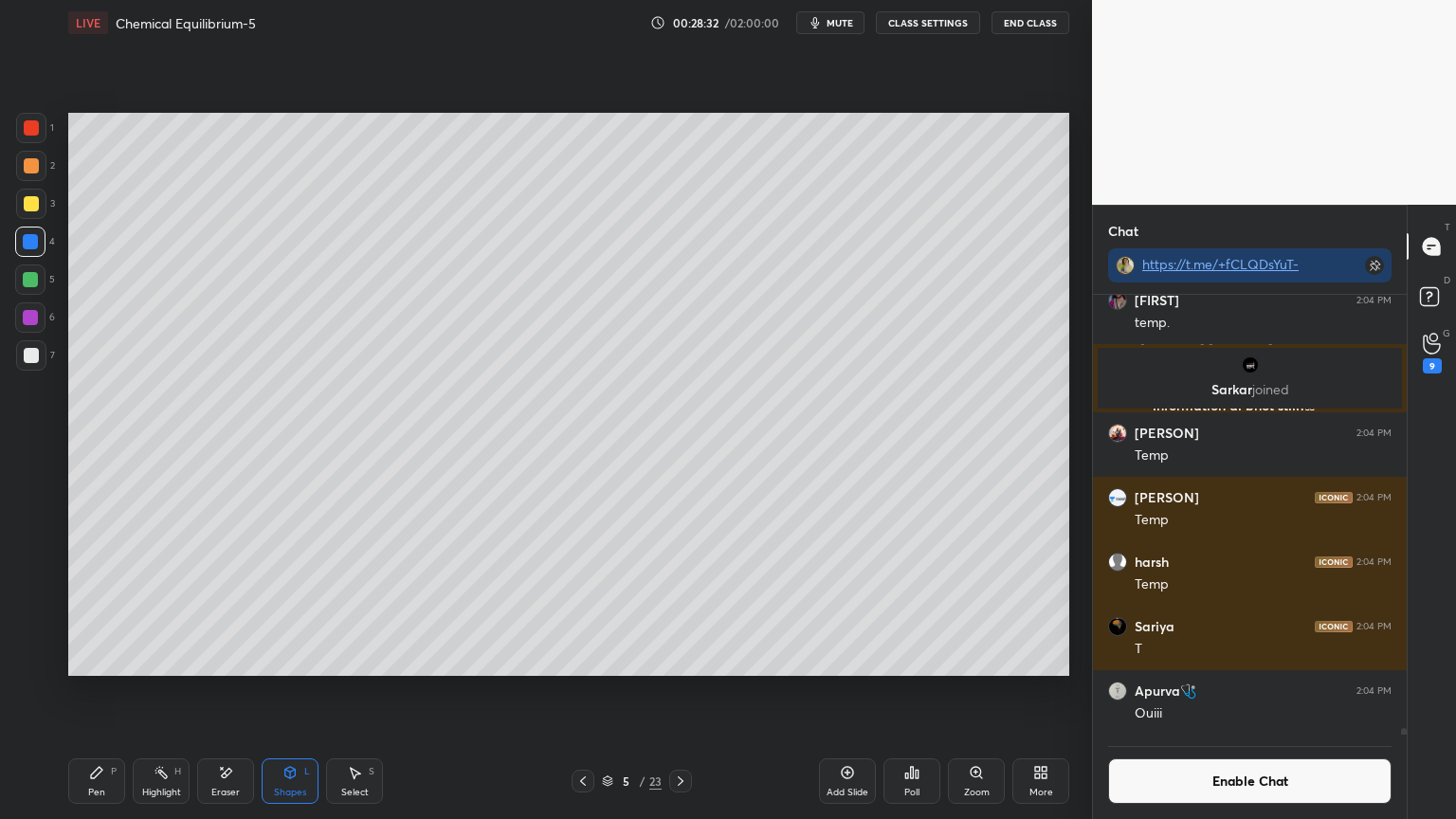 click at bounding box center (583, 781) 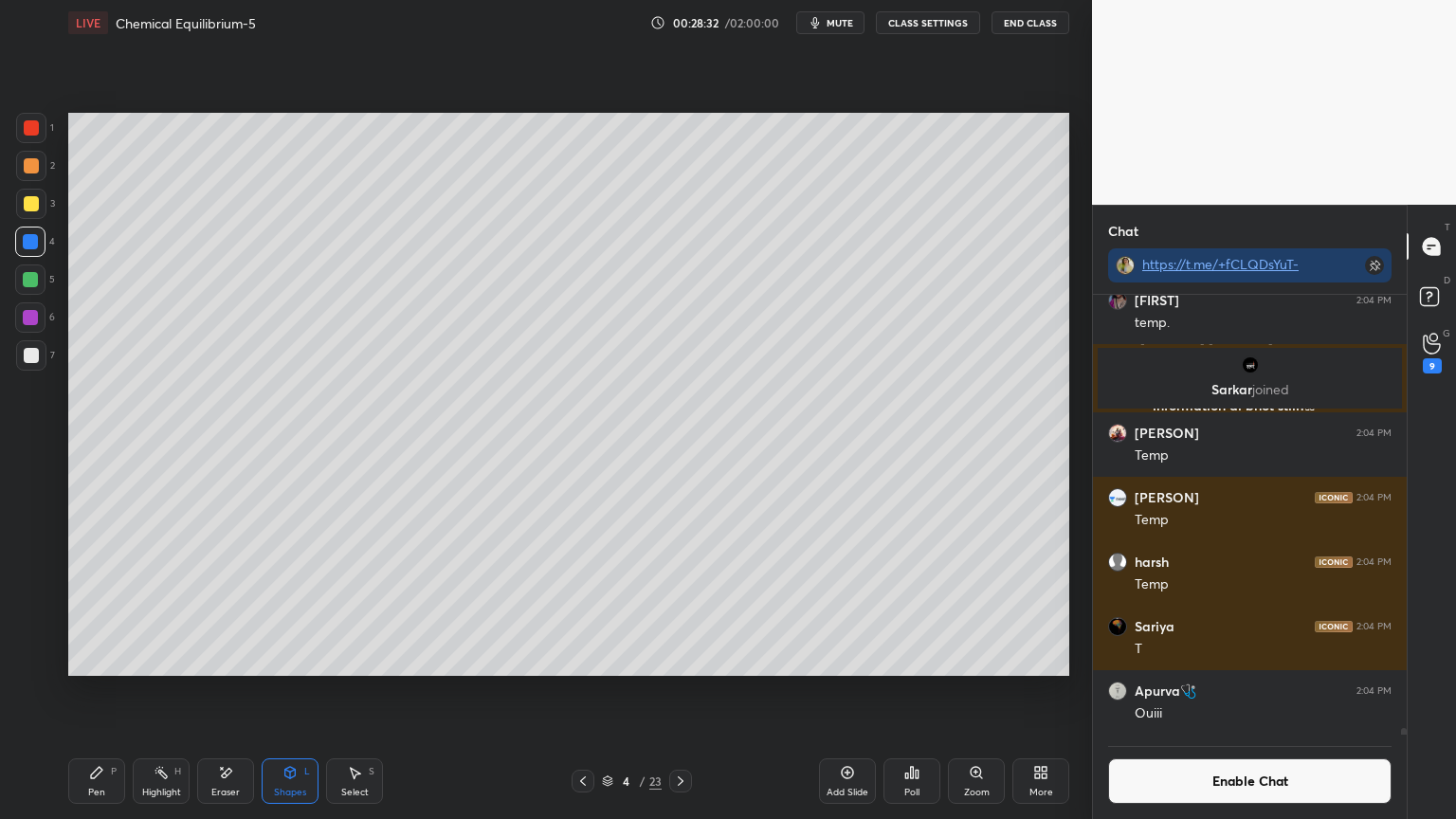 click 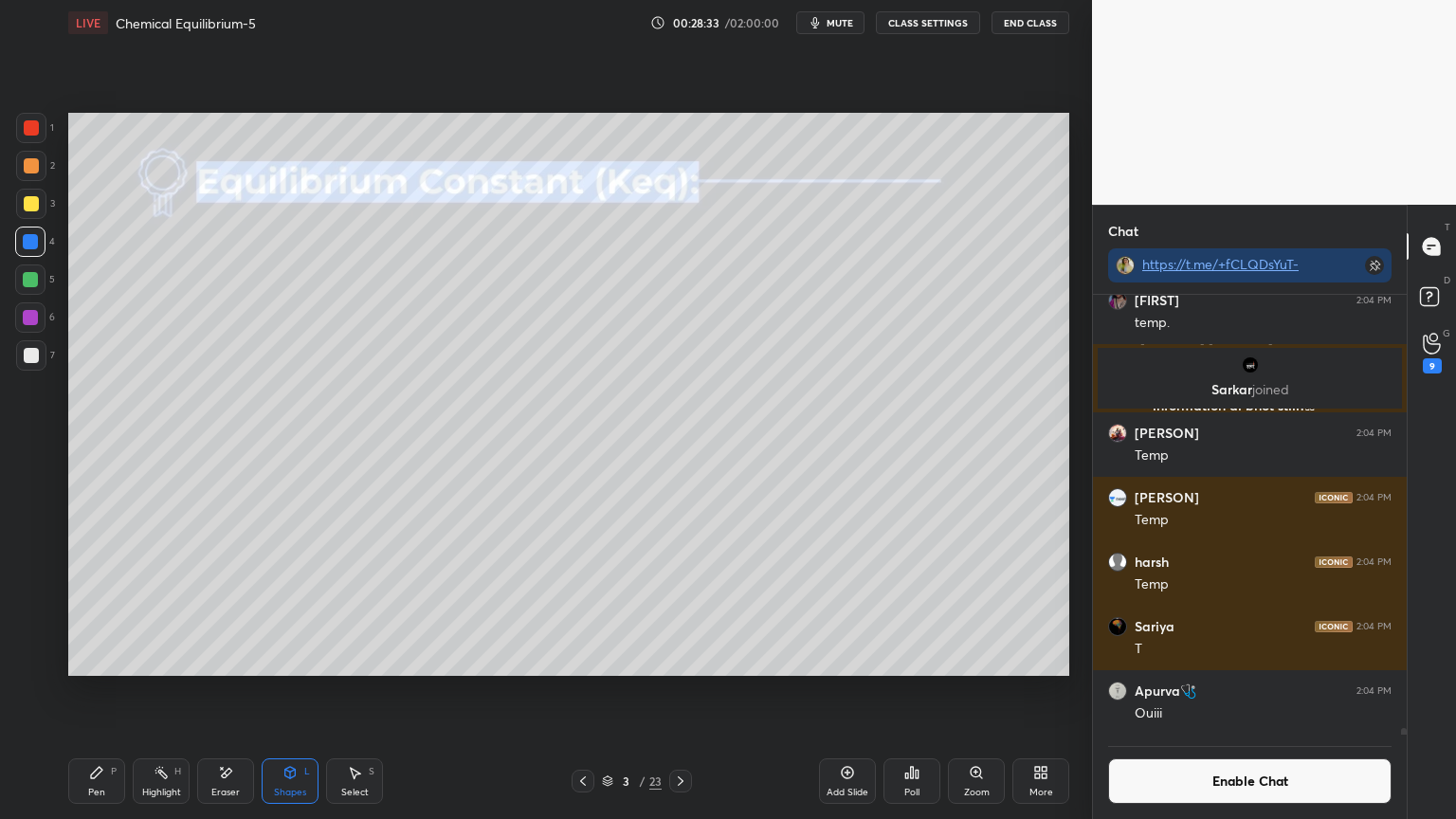 click 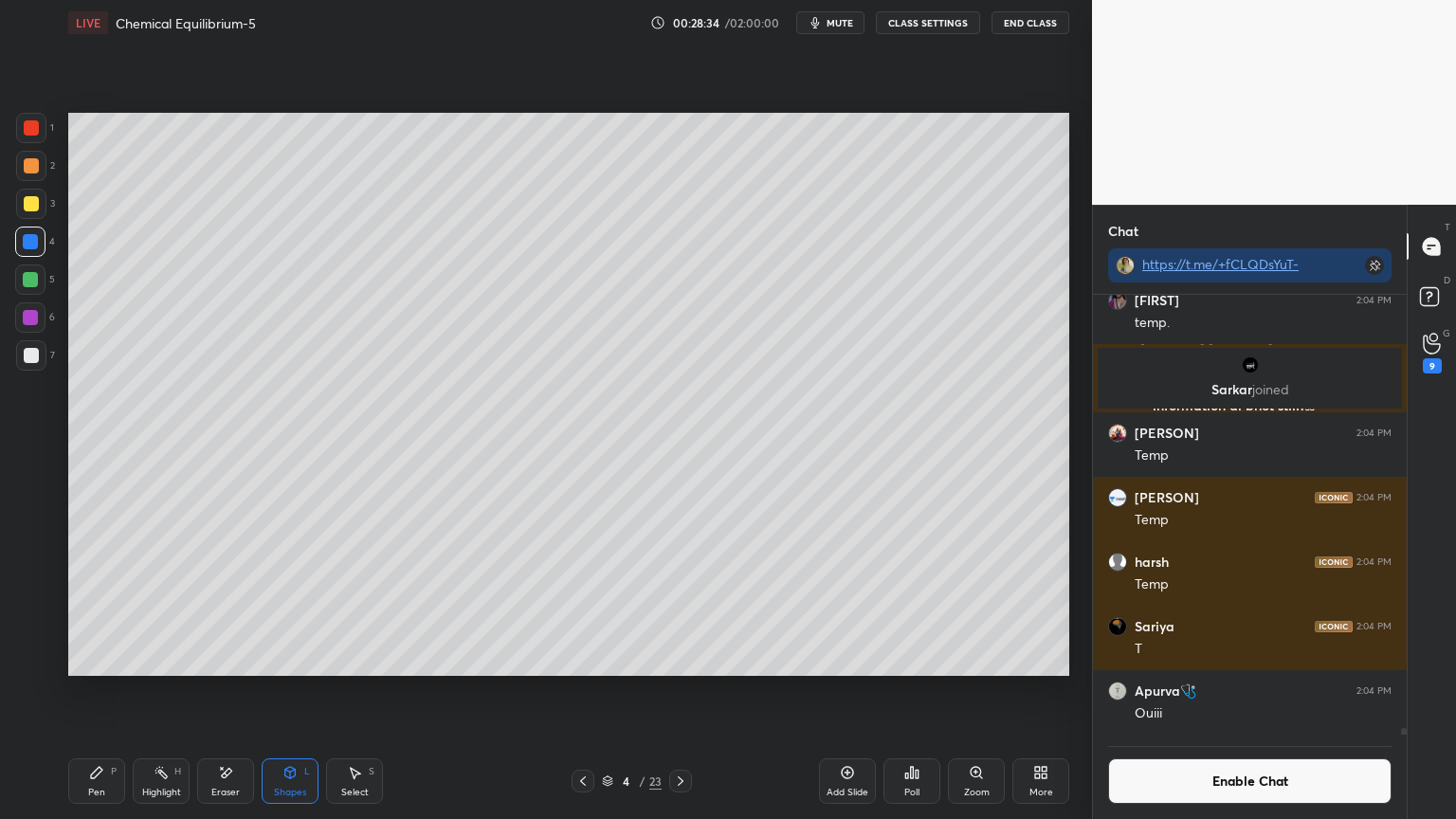 click on "Highlight" at bounding box center (161, 792) 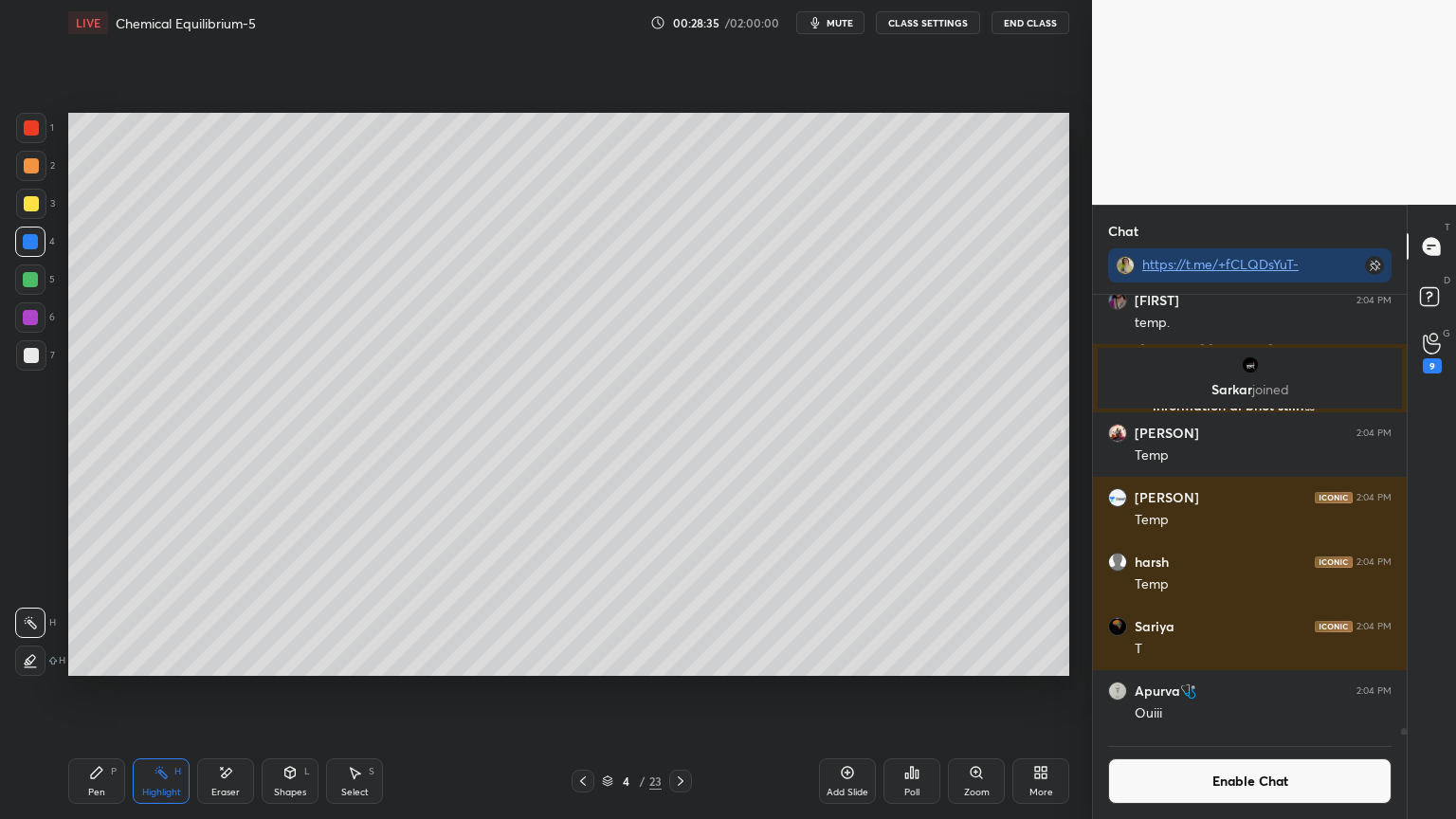 click 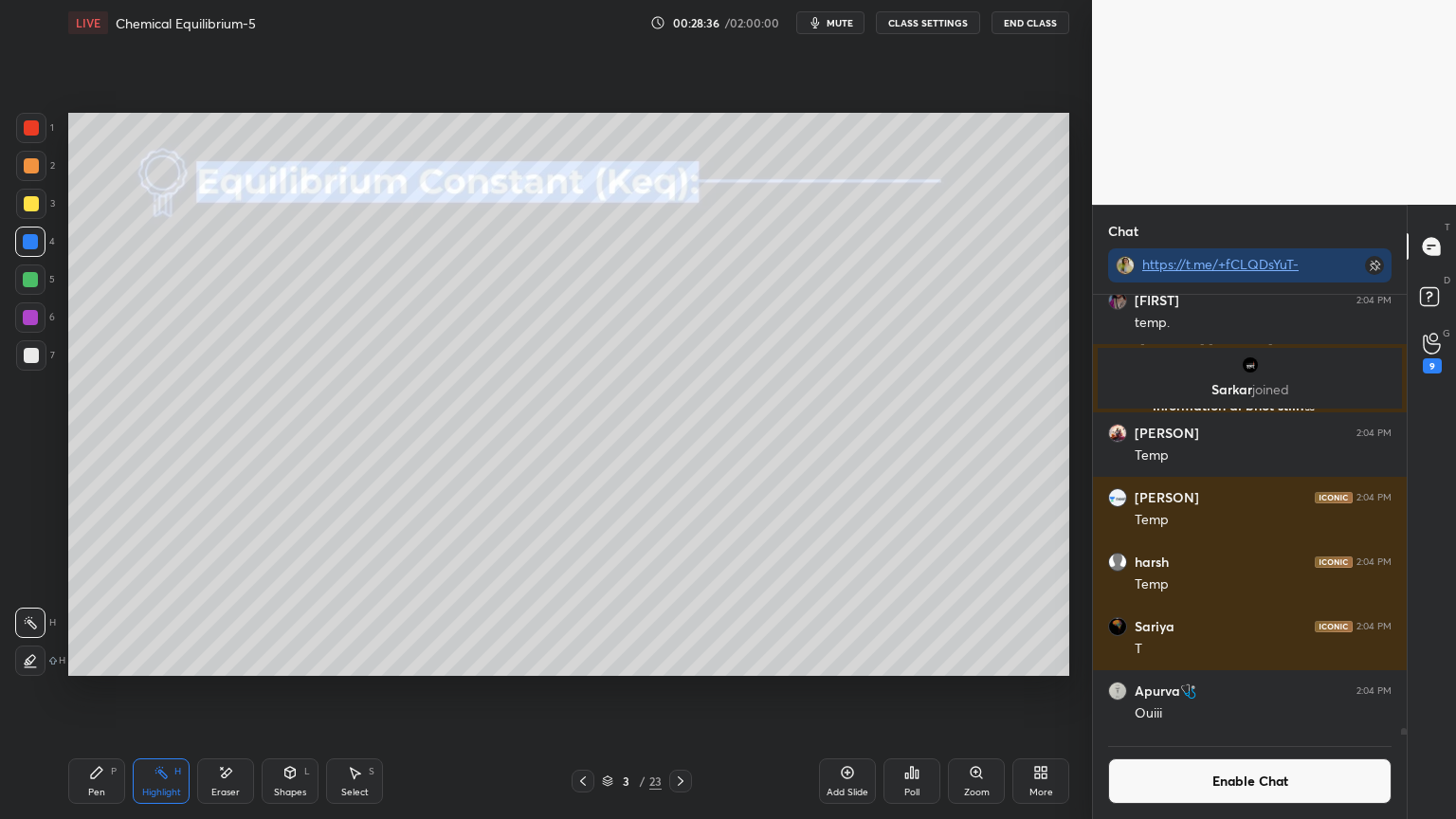 click at bounding box center [30, 318] 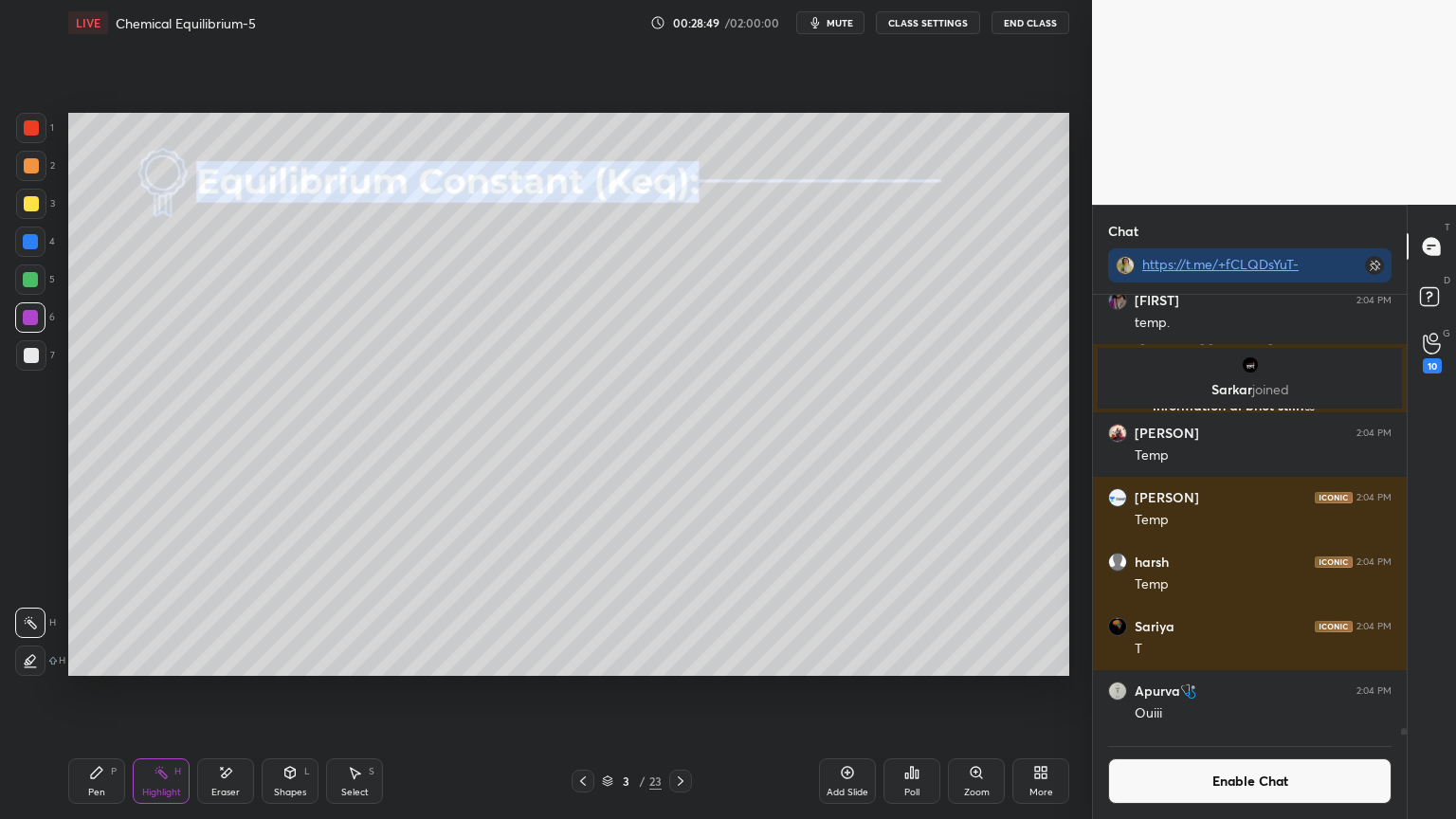 click 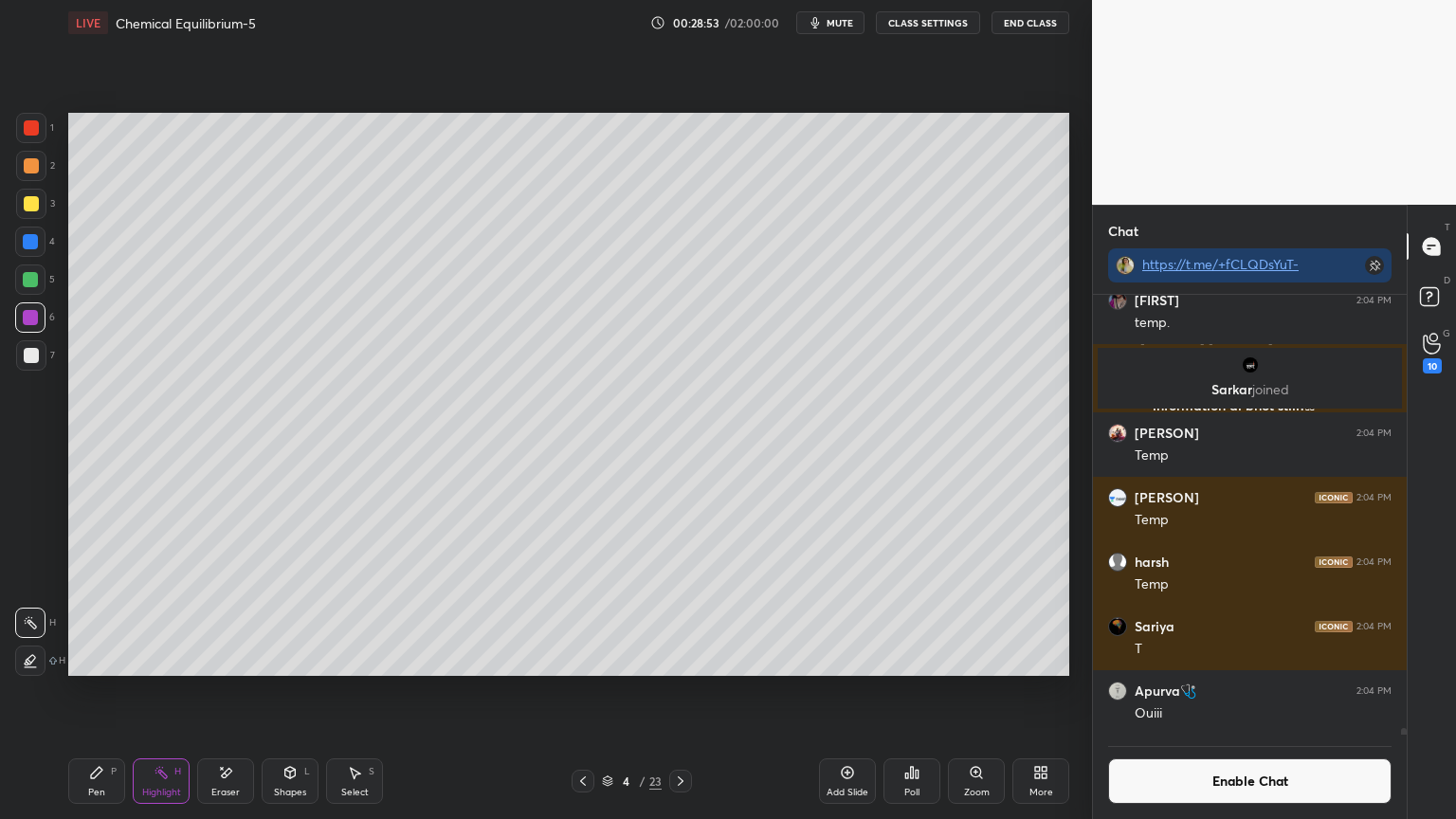 click at bounding box center (681, 781) 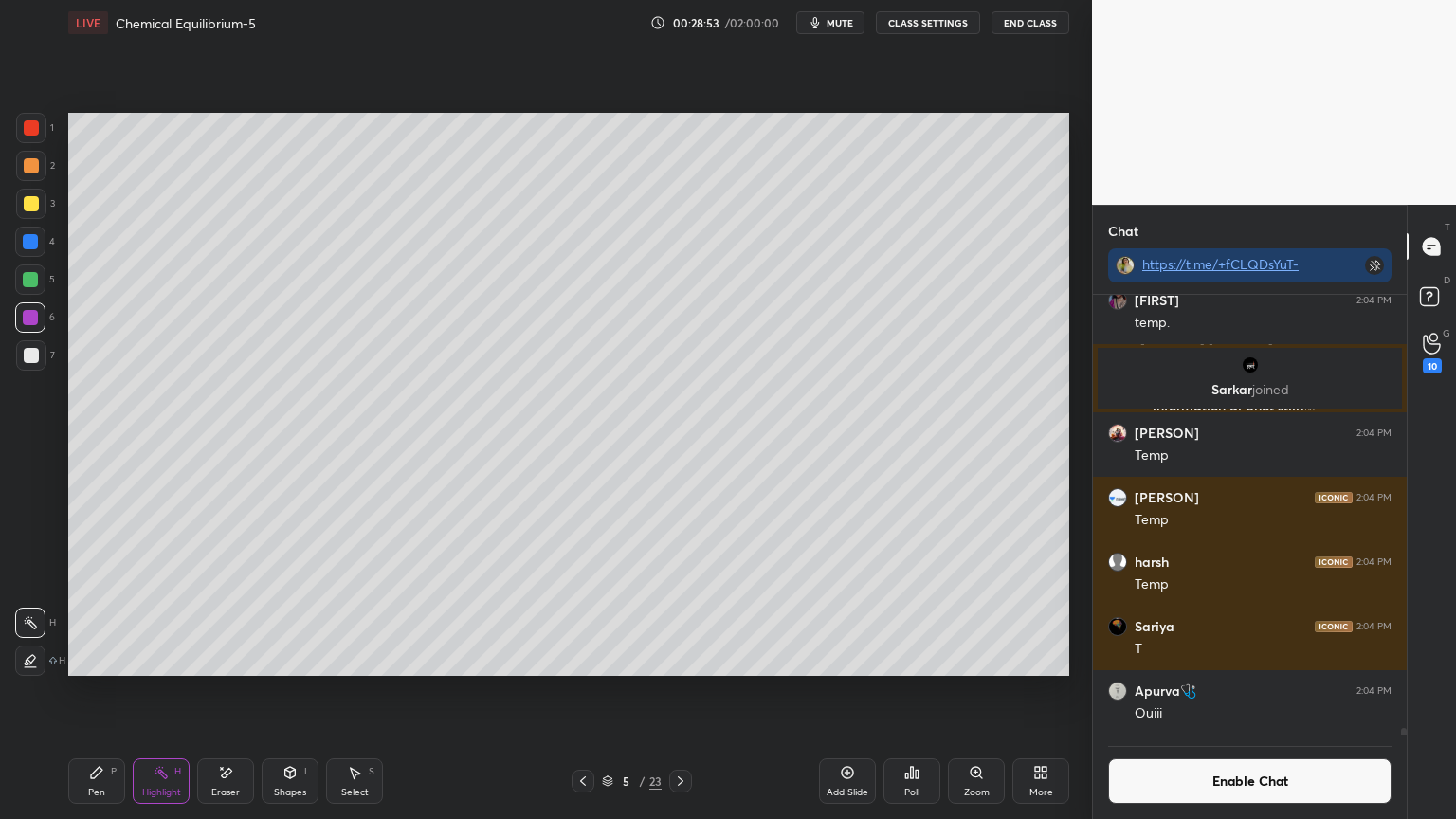 click 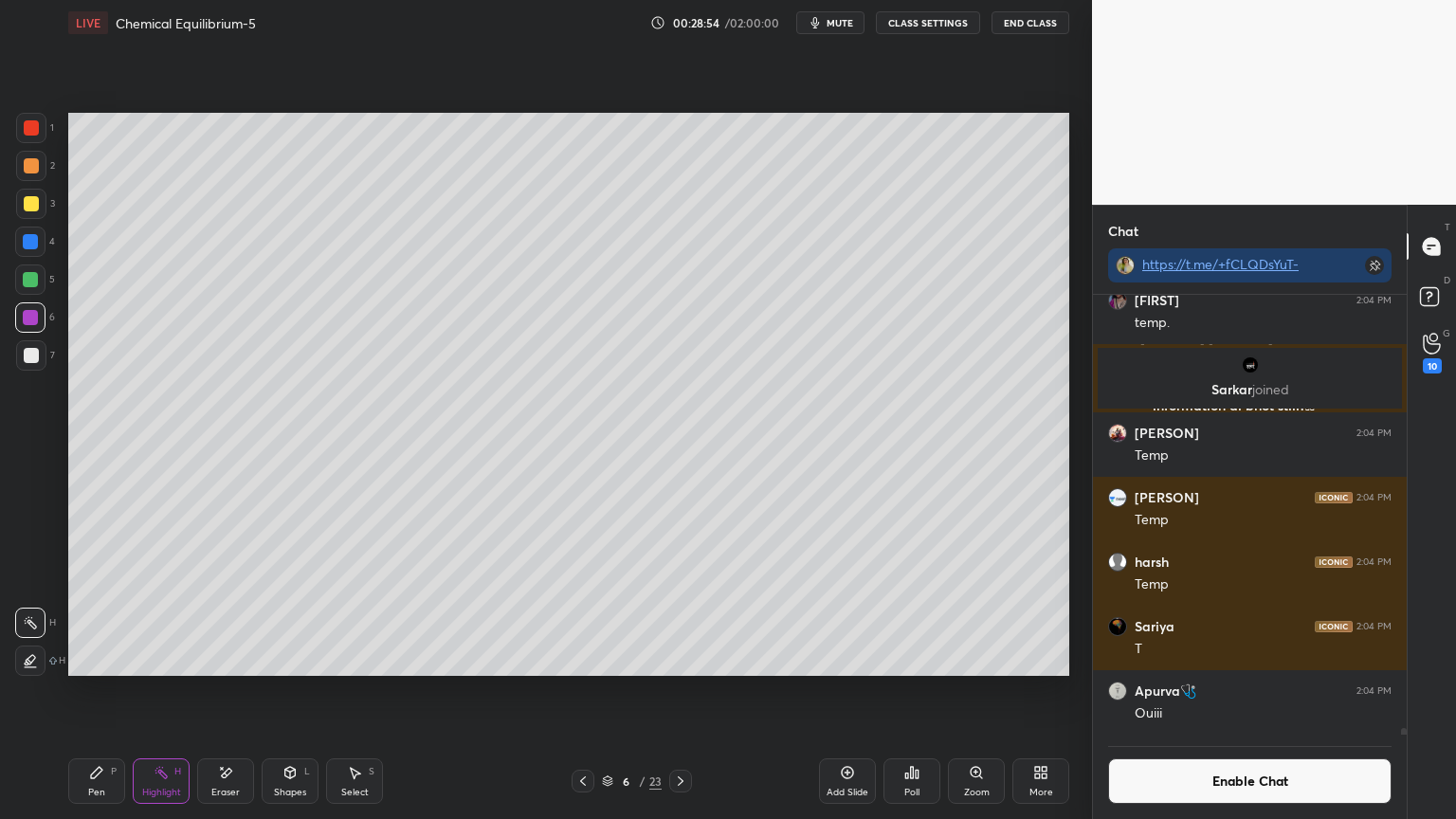 click 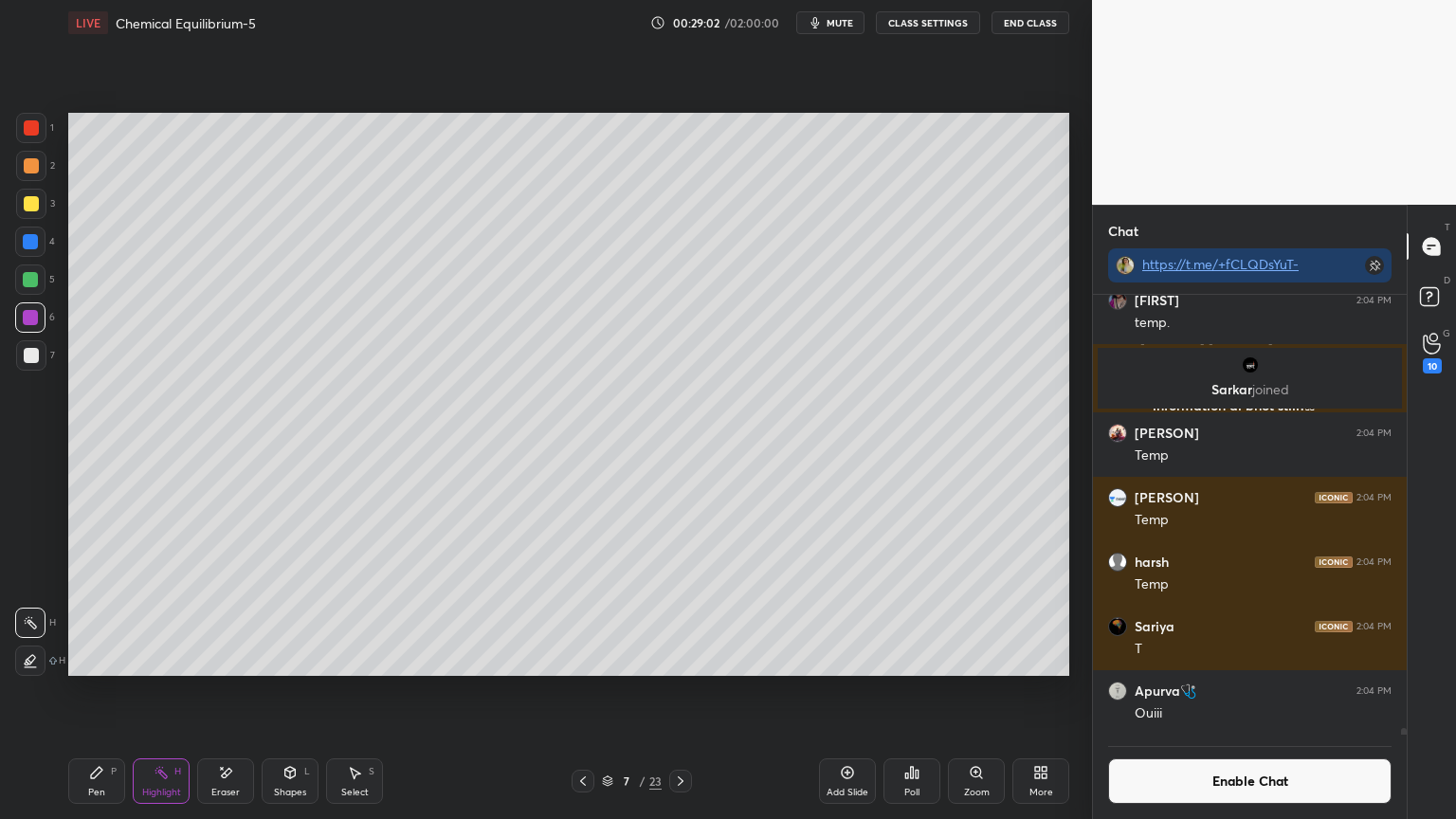 click at bounding box center [583, 781] 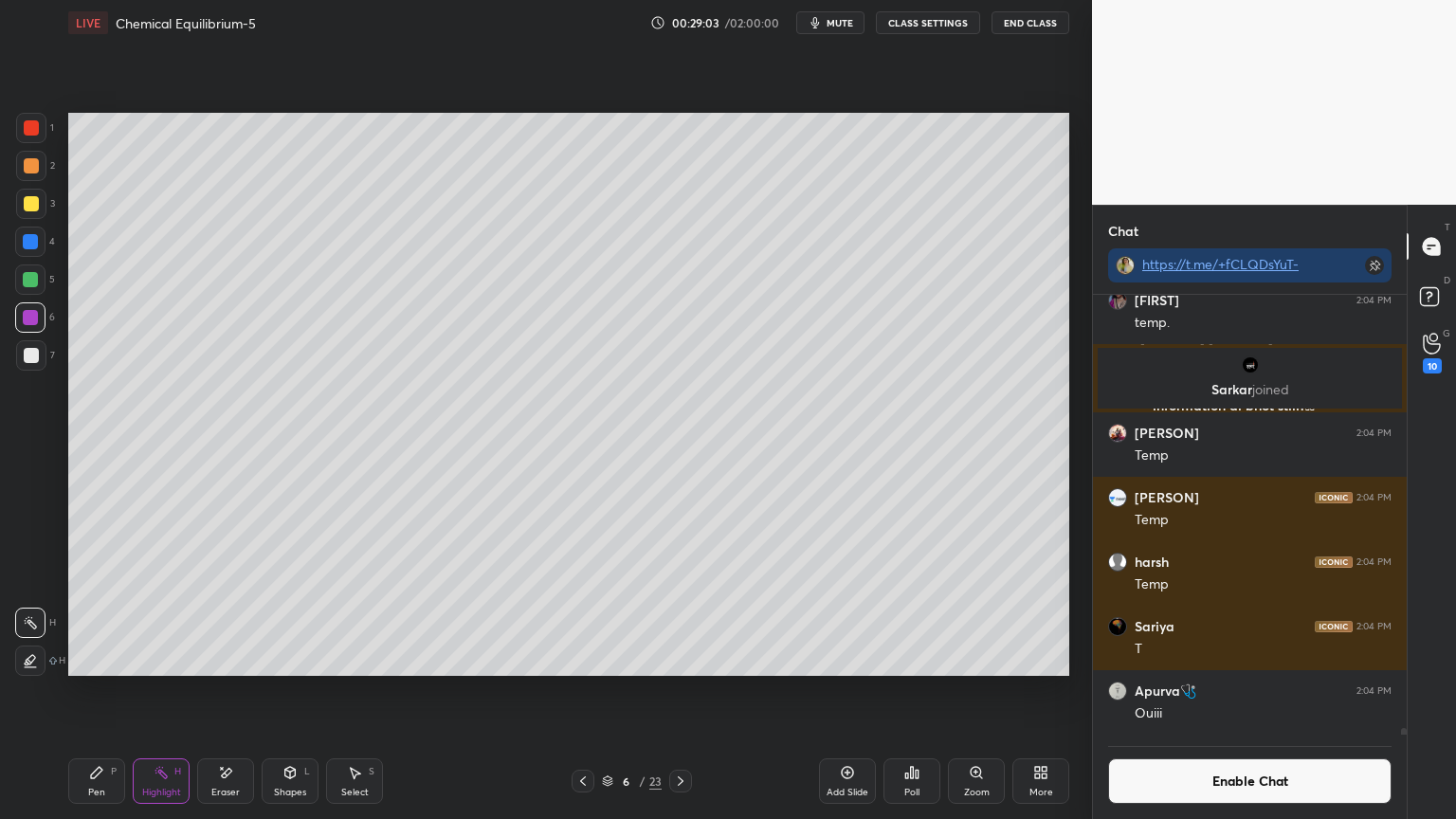 click 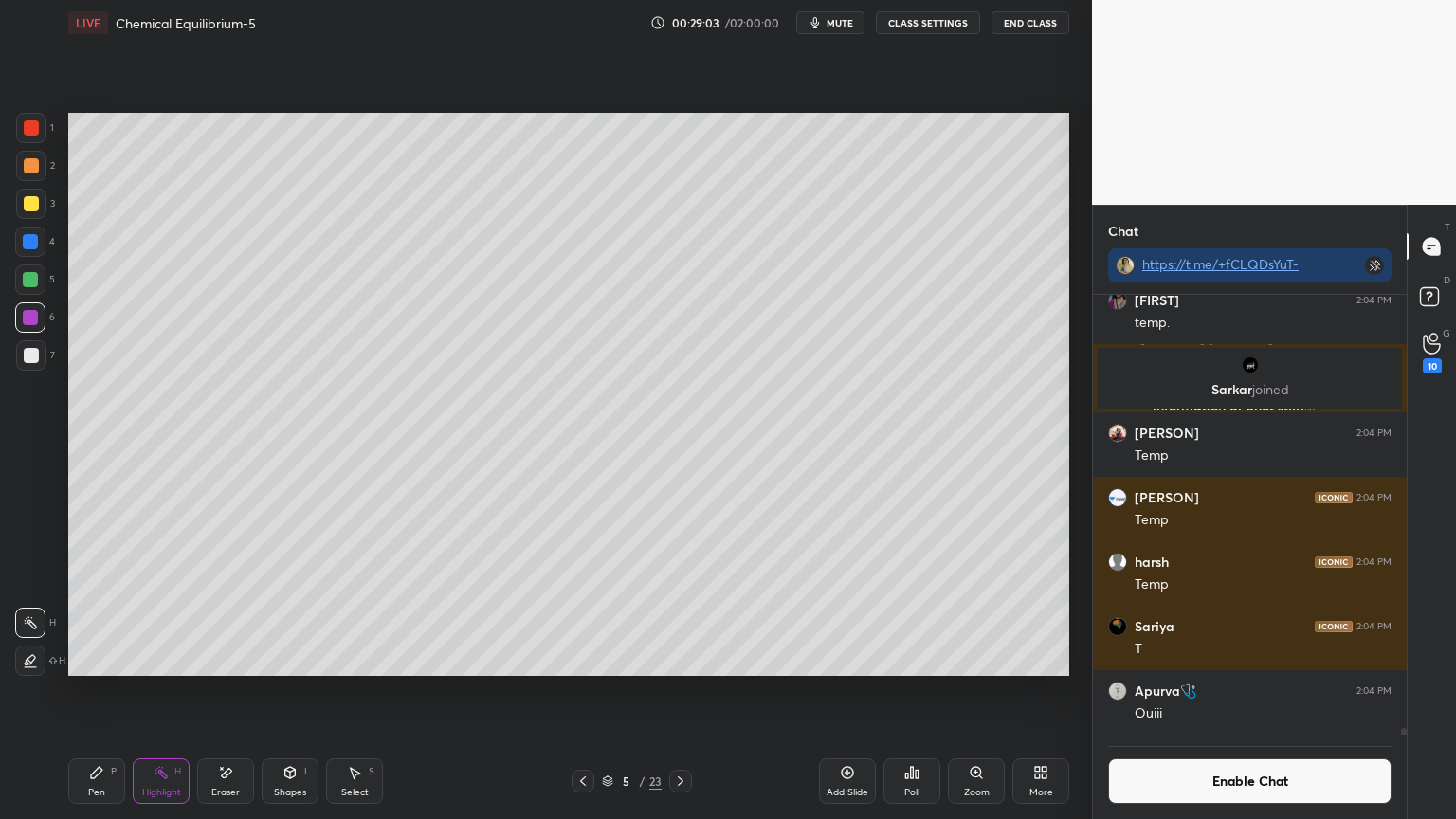 click at bounding box center (583, 781) 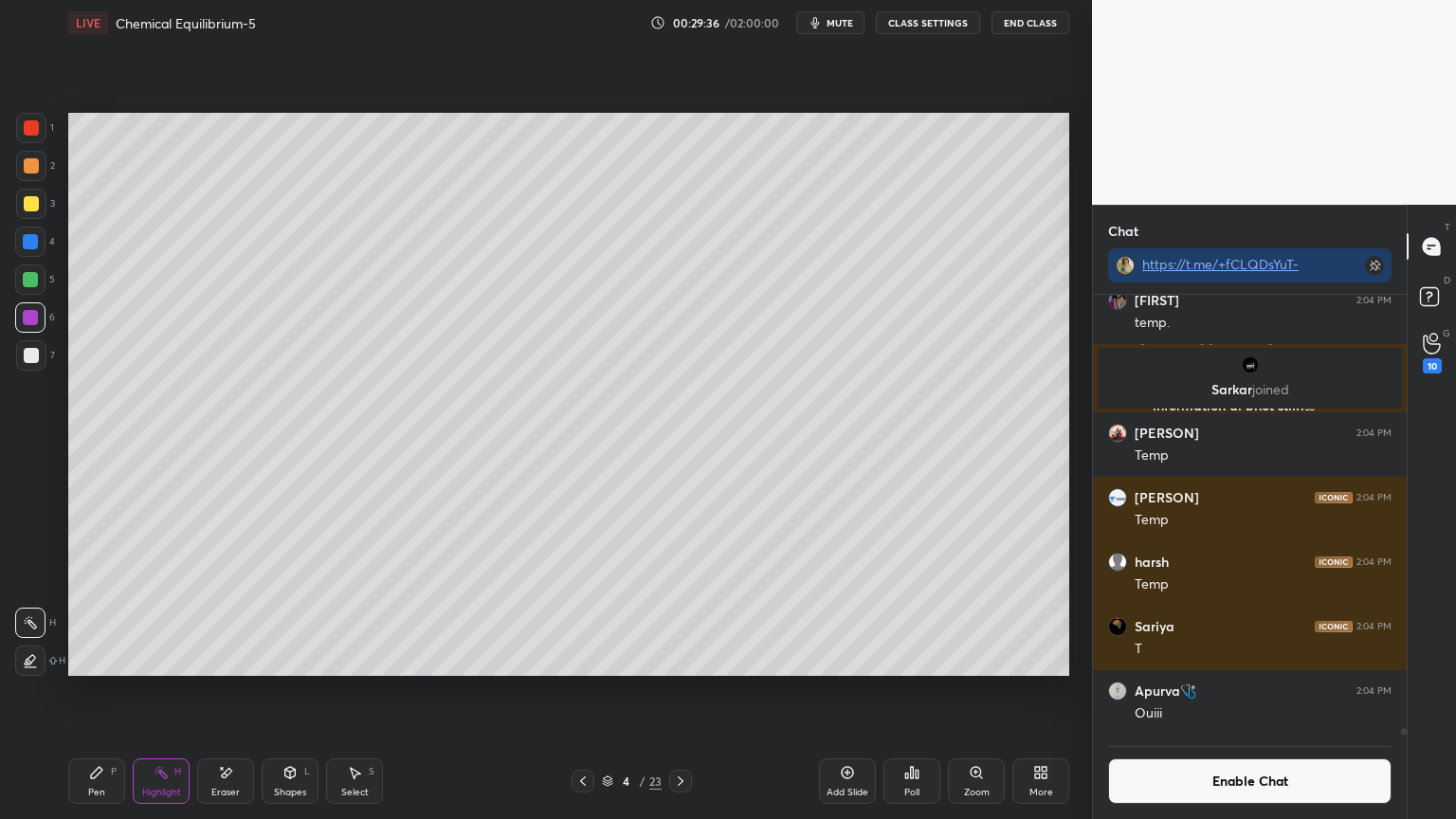 click 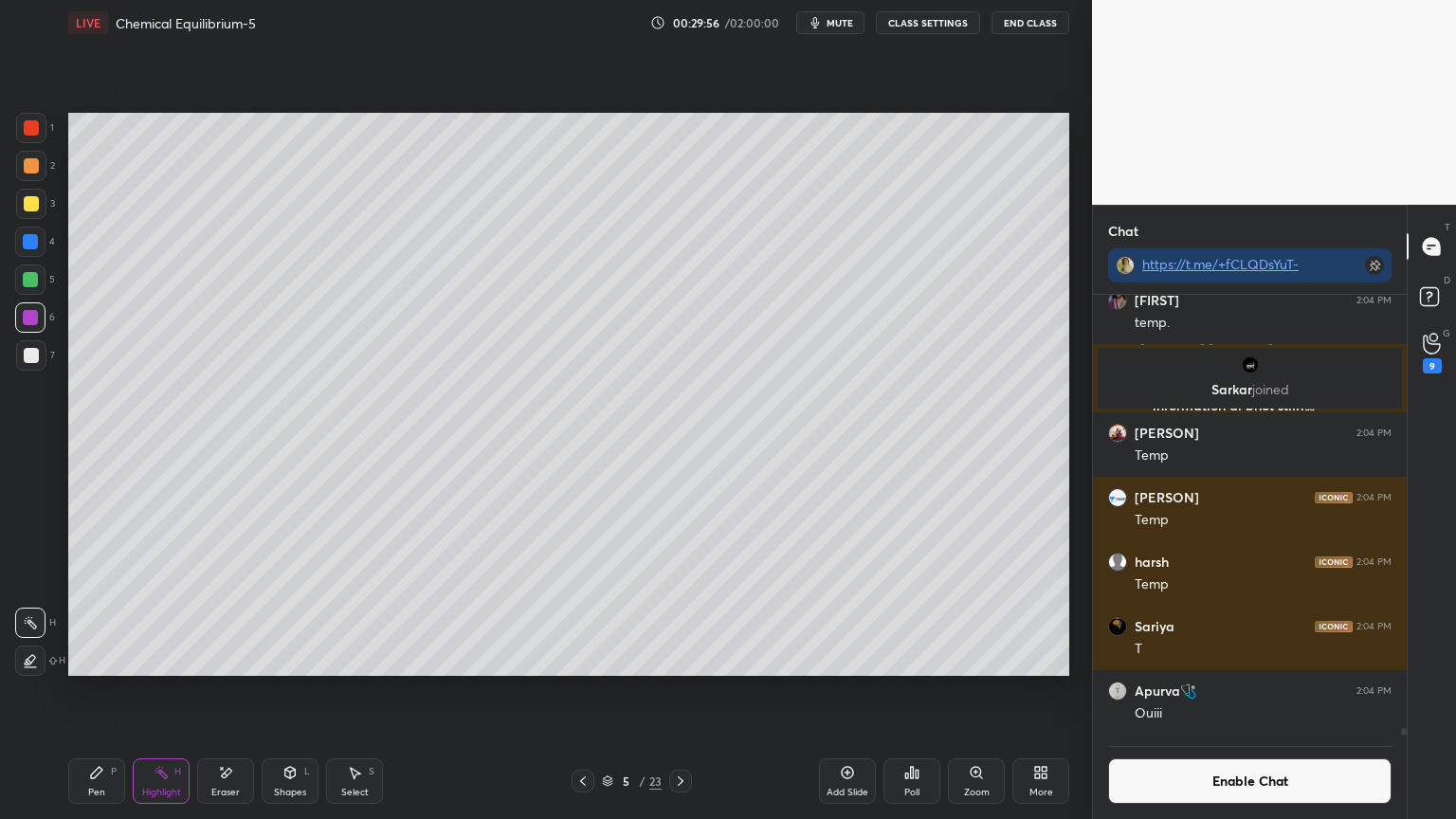click 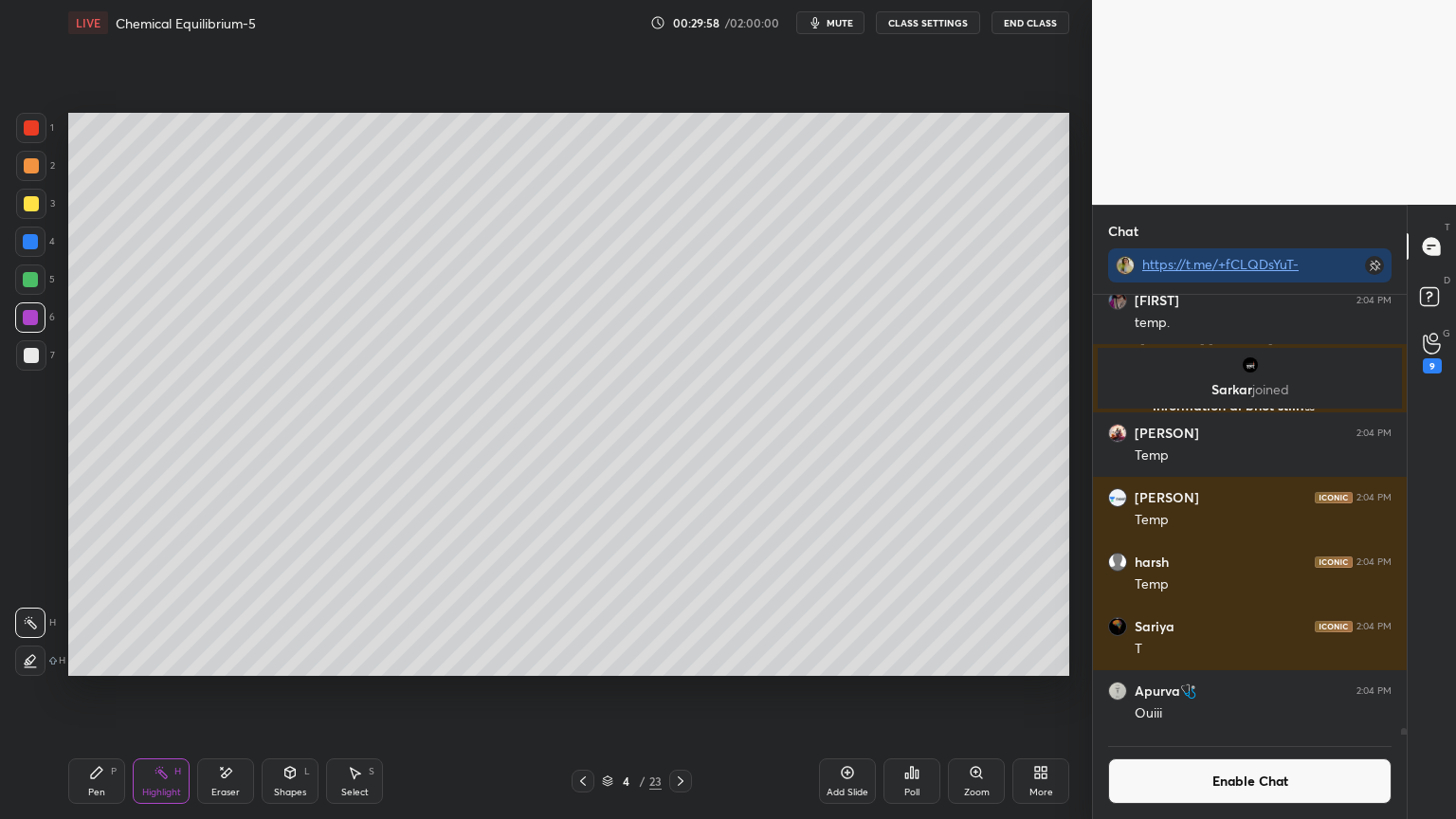 click 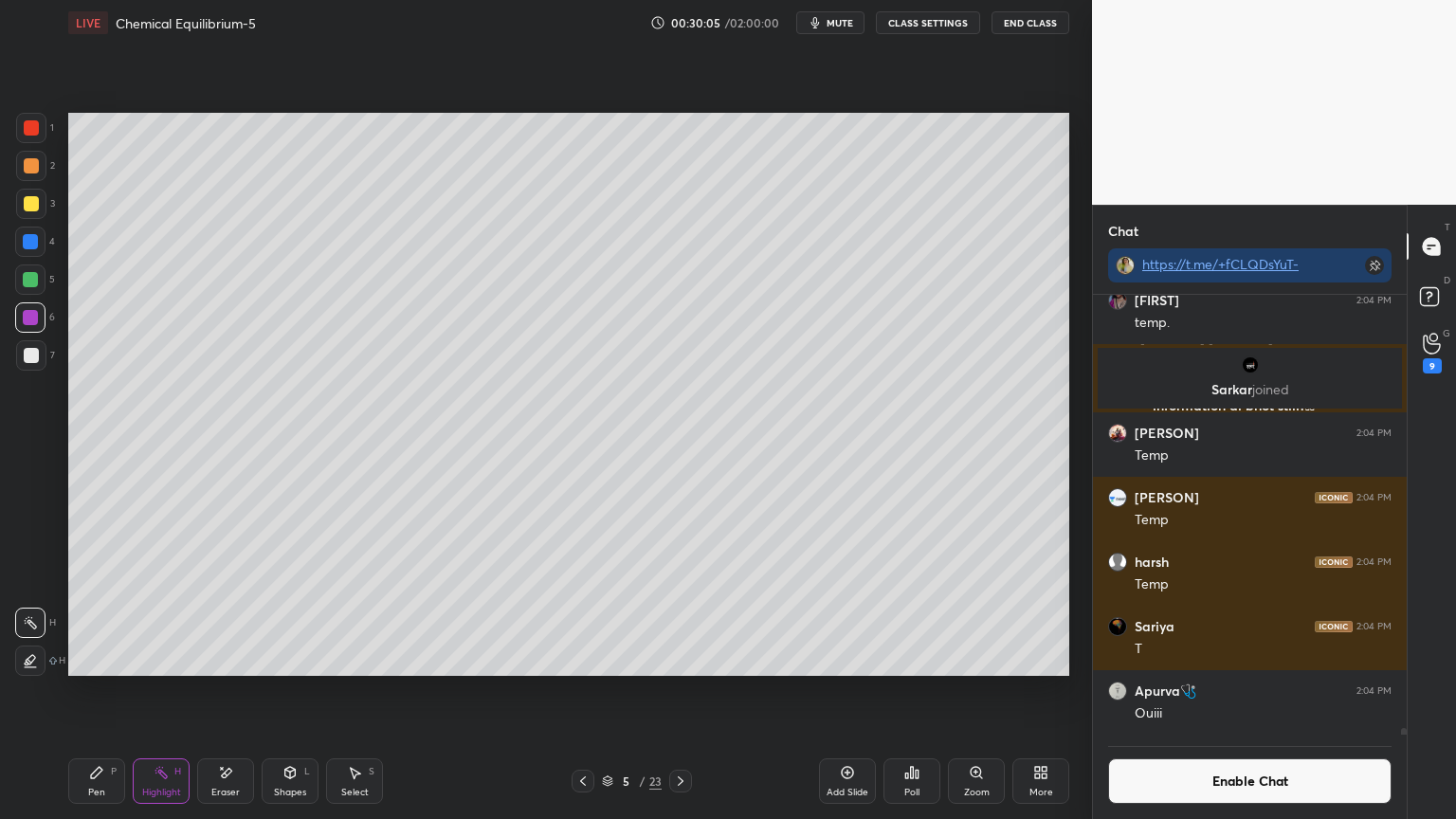 click at bounding box center (681, 781) 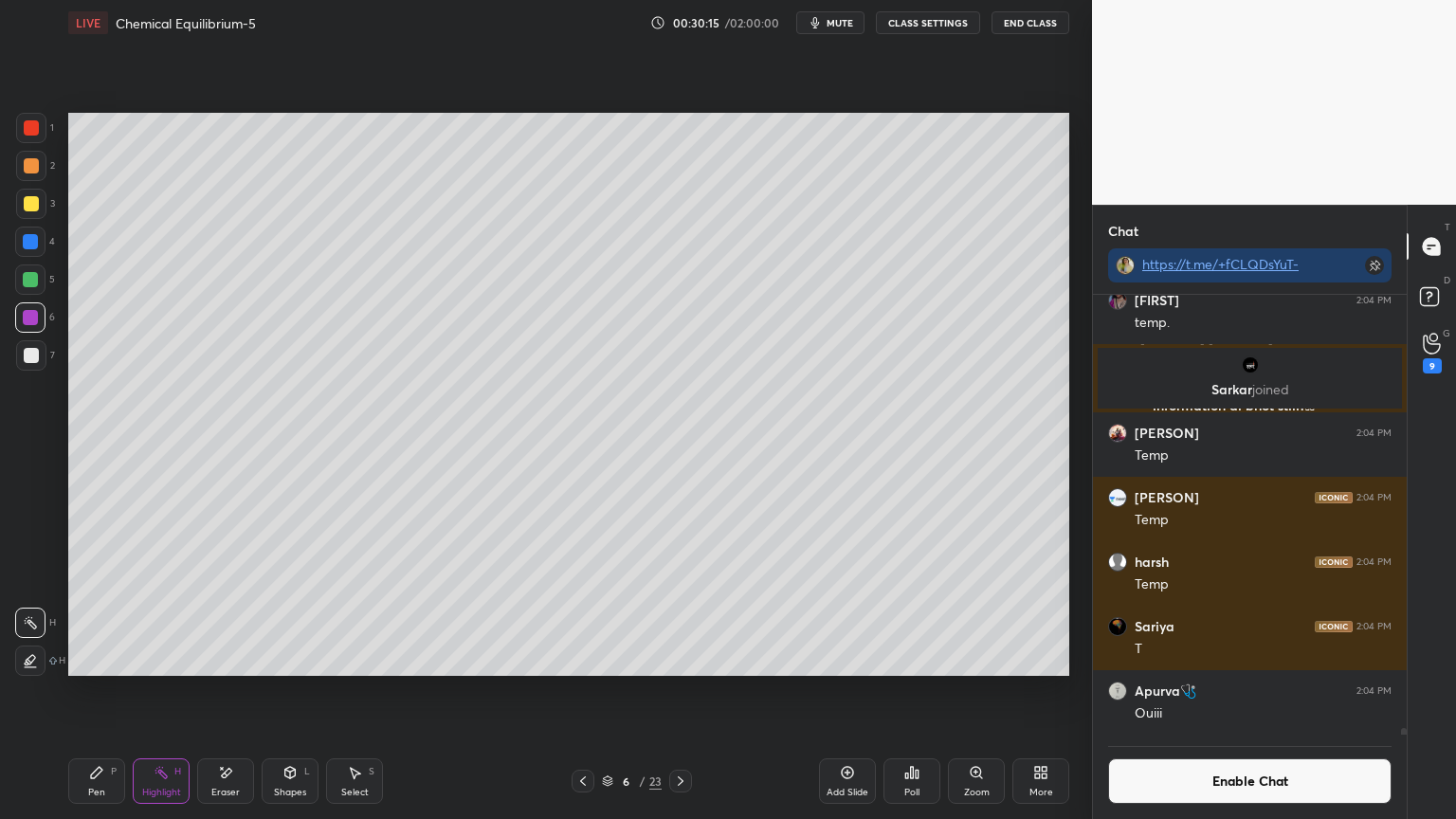 click on "Pen P" at bounding box center (97, 781) 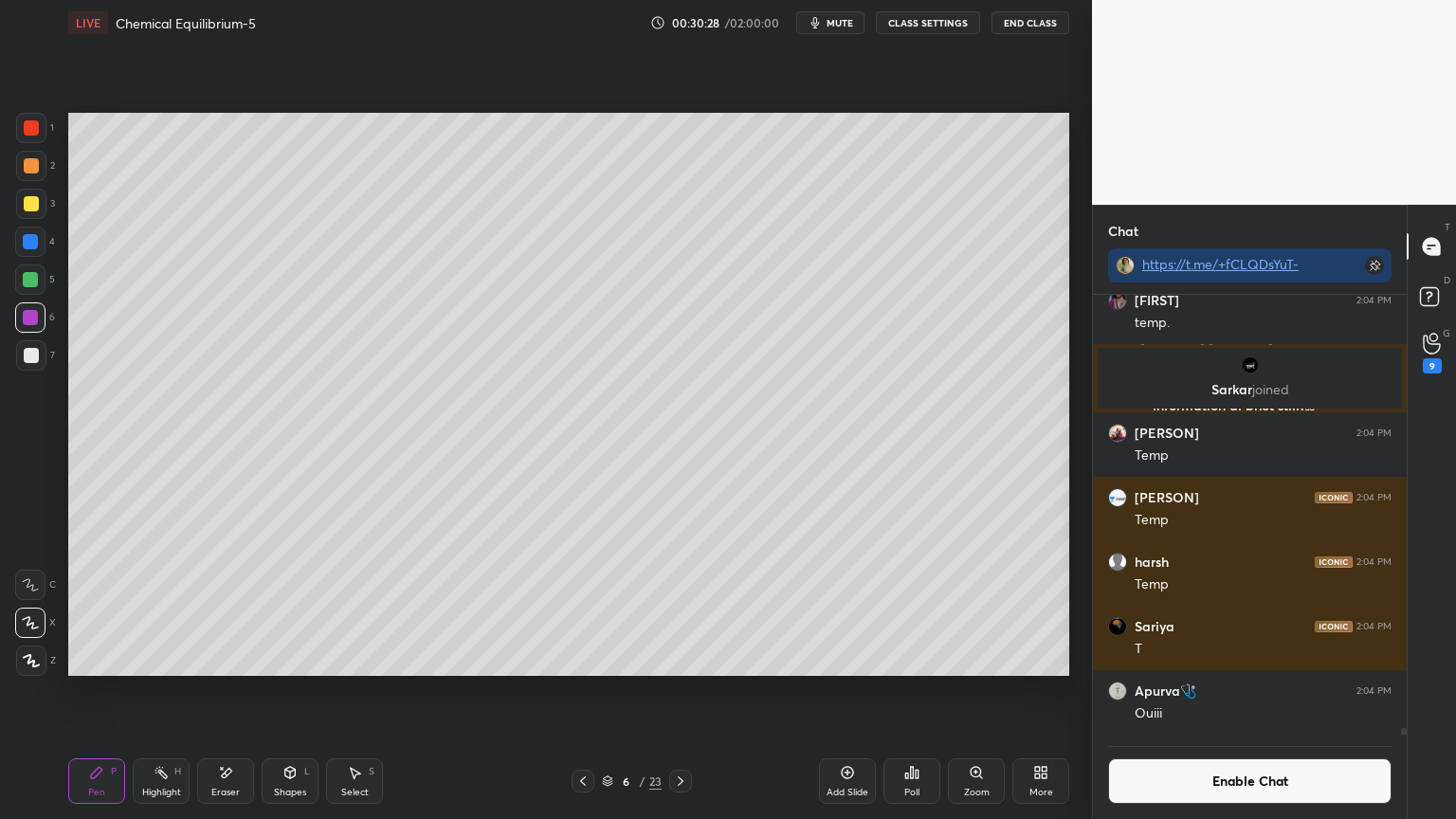 click on "Highlight H" at bounding box center [161, 781] 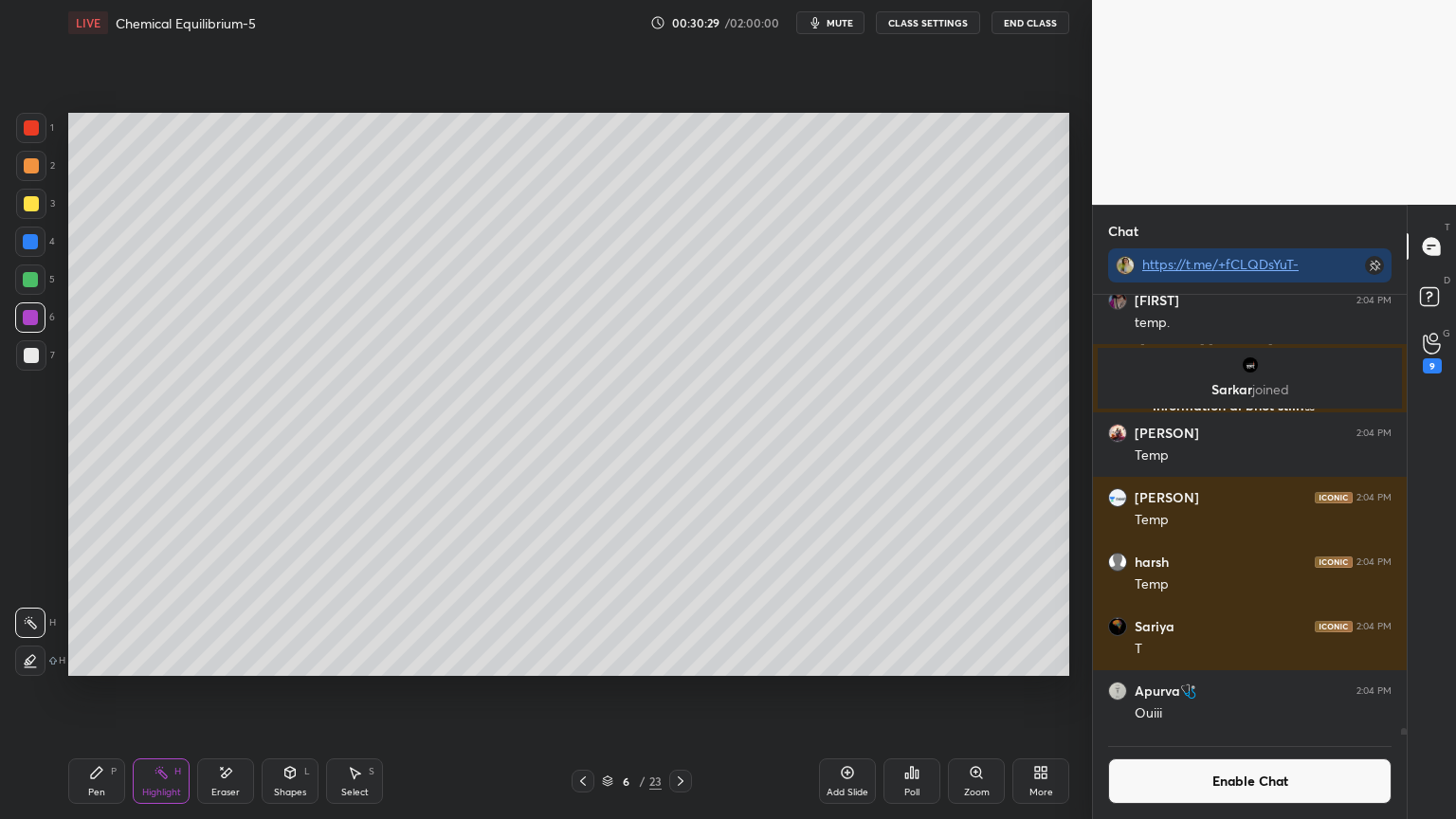 click on "5" at bounding box center [35, 283] 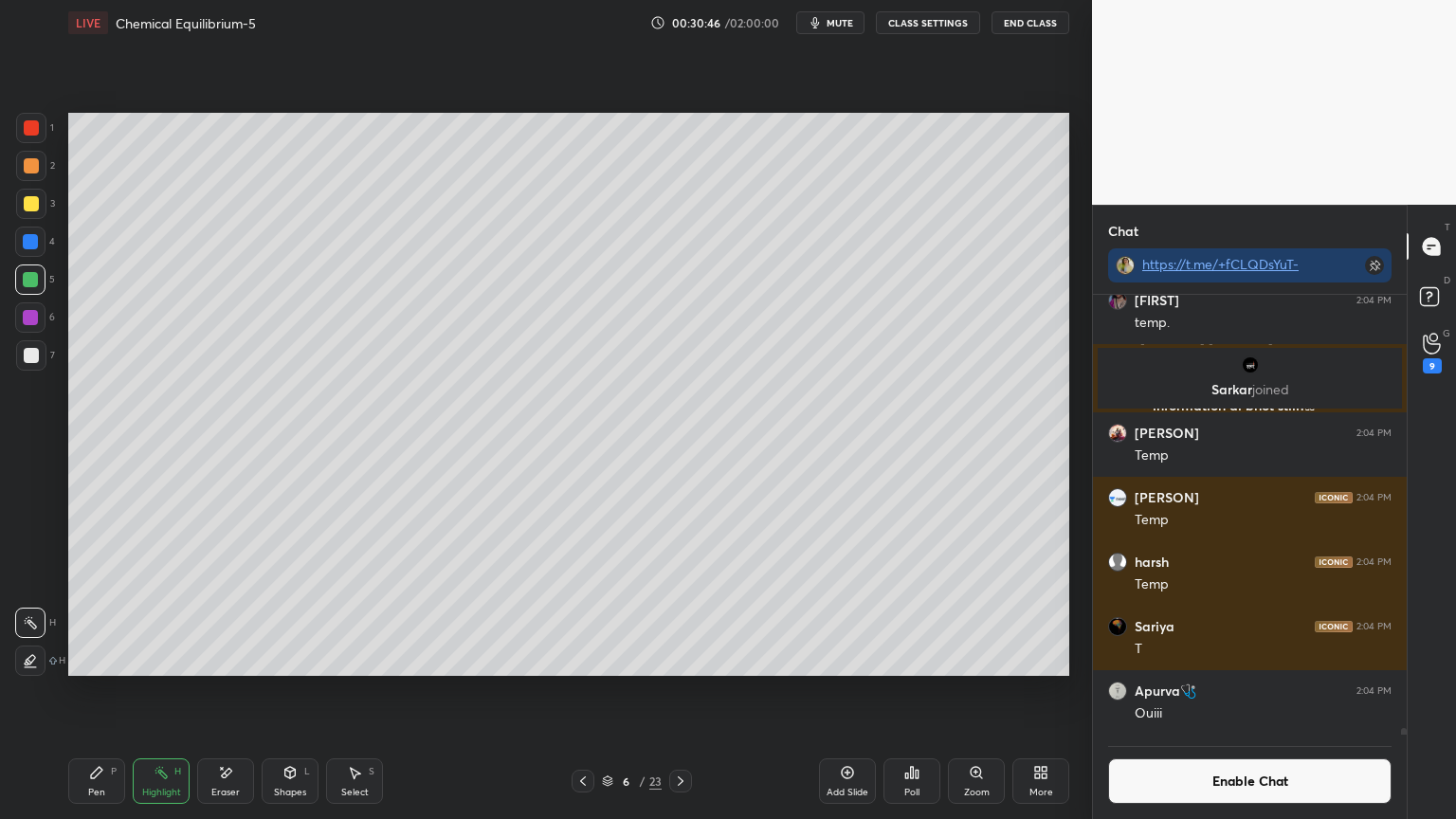 click 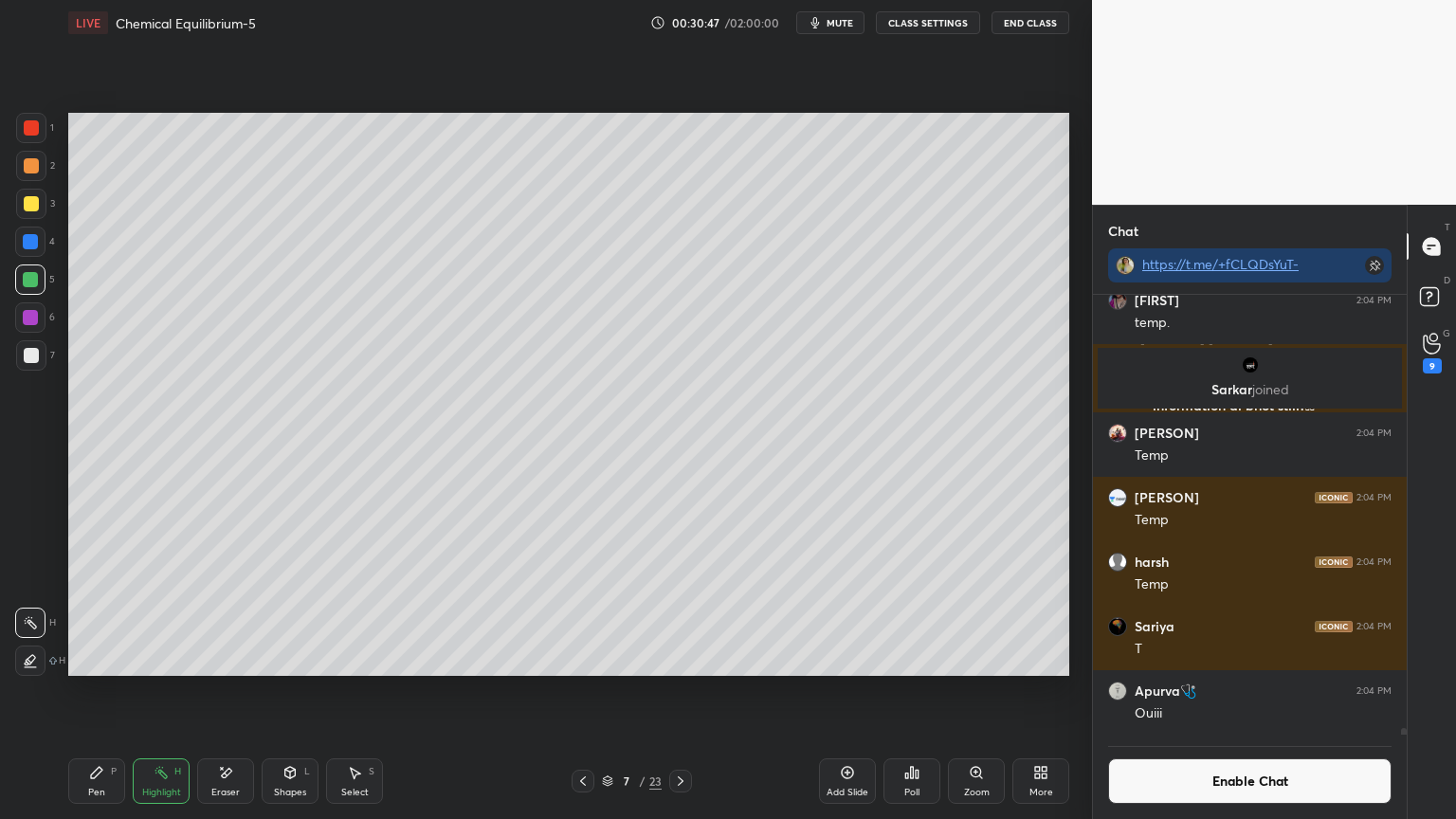 click at bounding box center (681, 781) 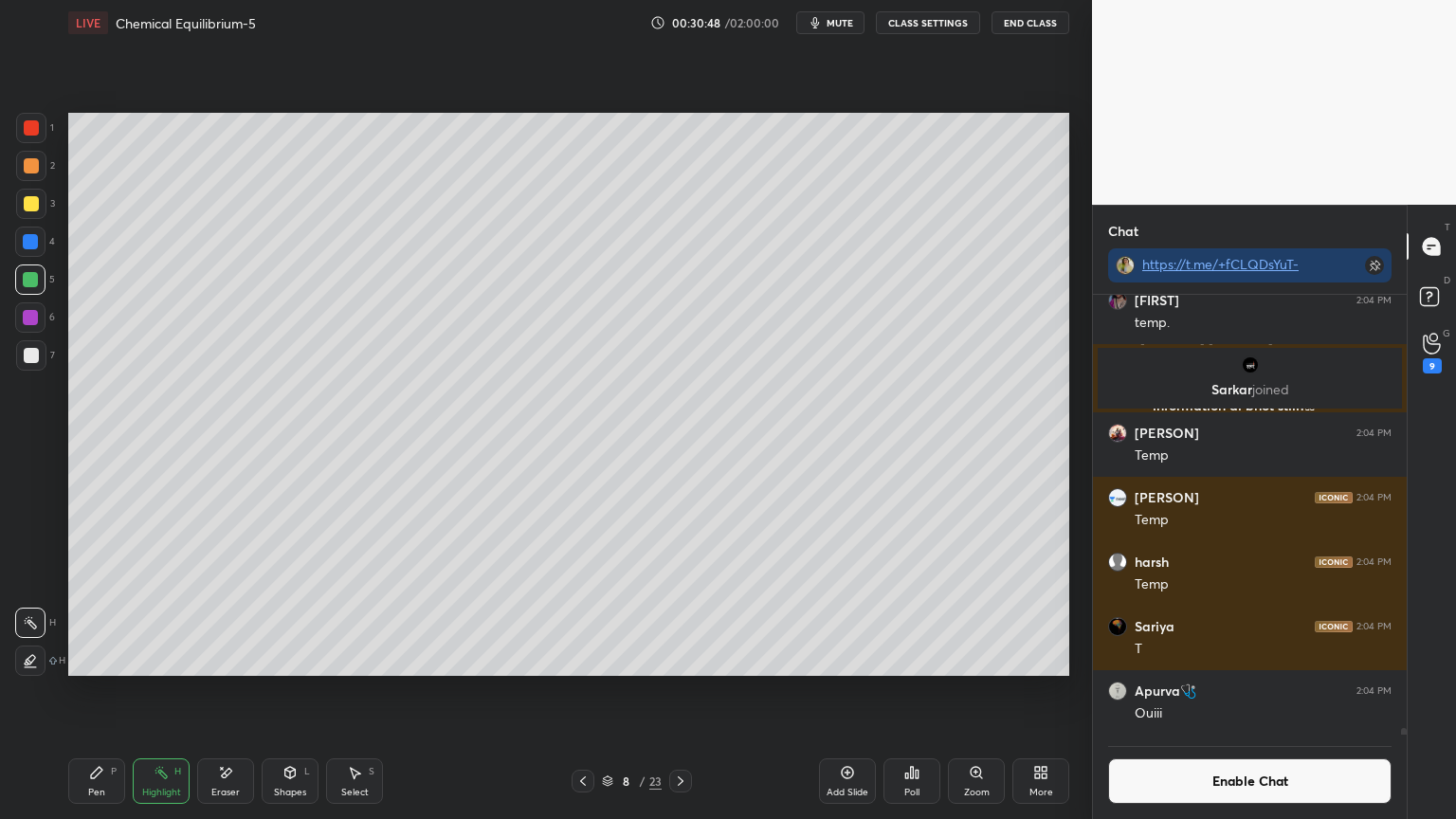 click on "Pen P" at bounding box center (97, 781) 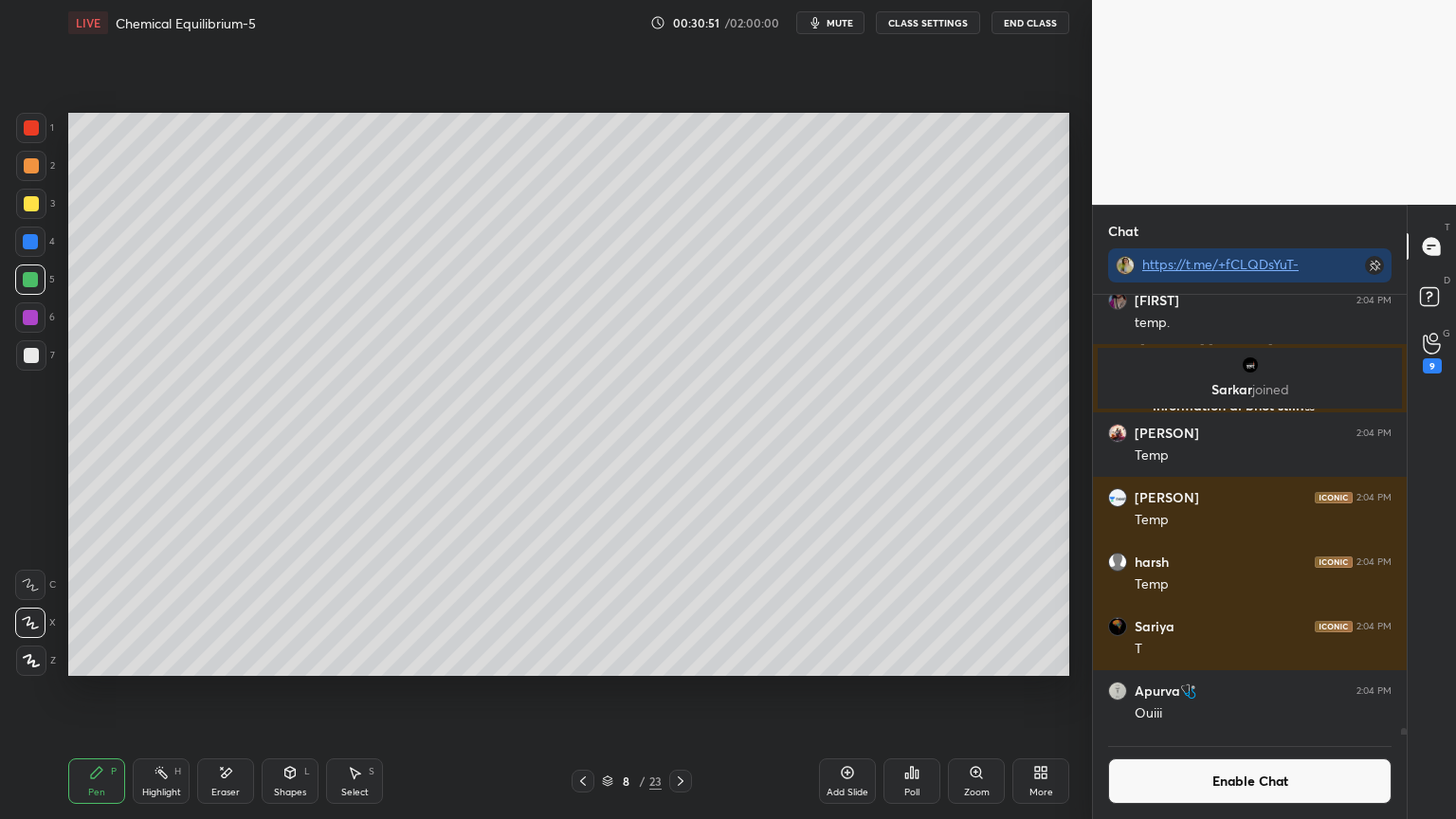 click 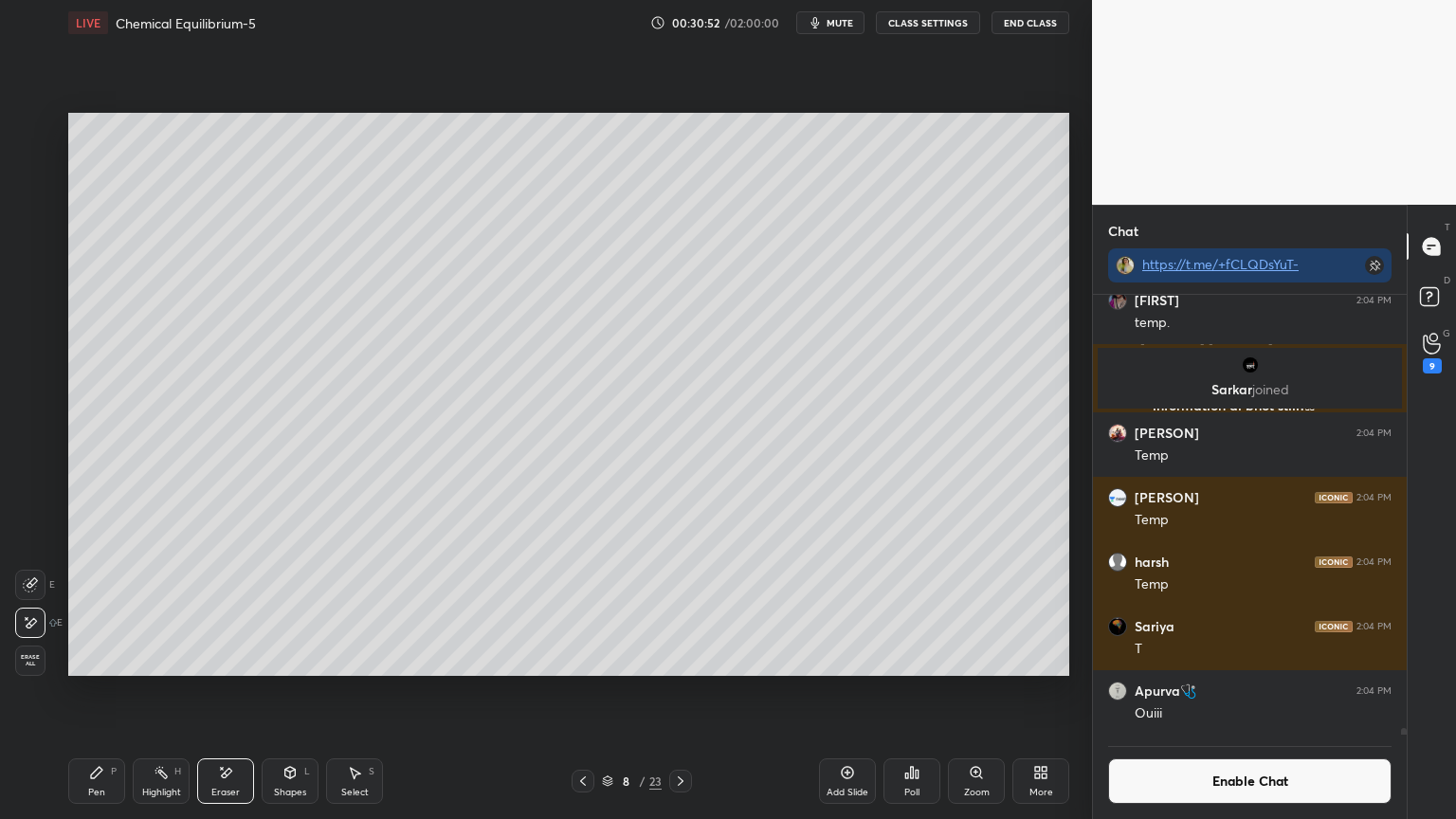 click on "P" at bounding box center [114, 772] 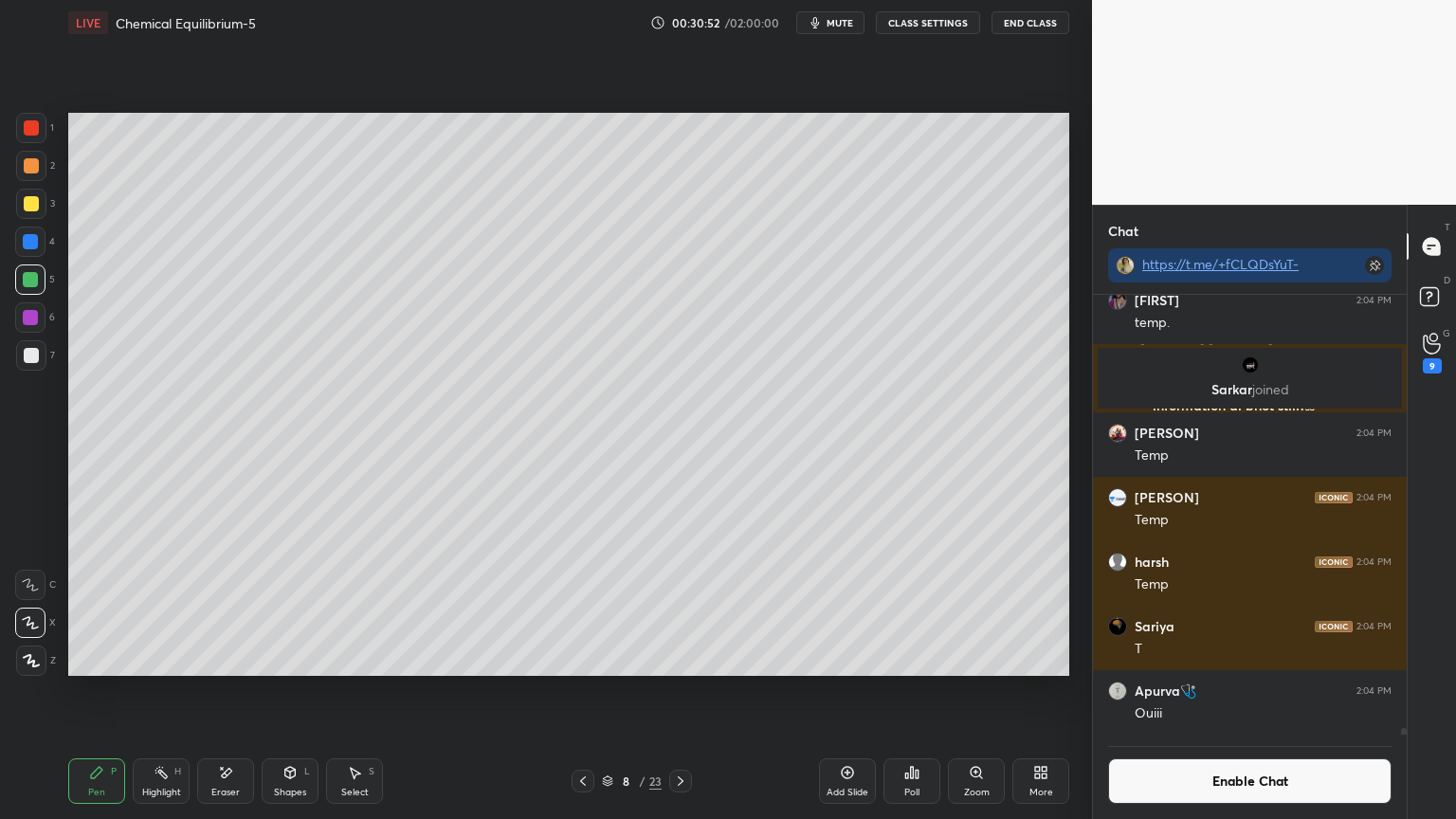 click at bounding box center (31, 355) 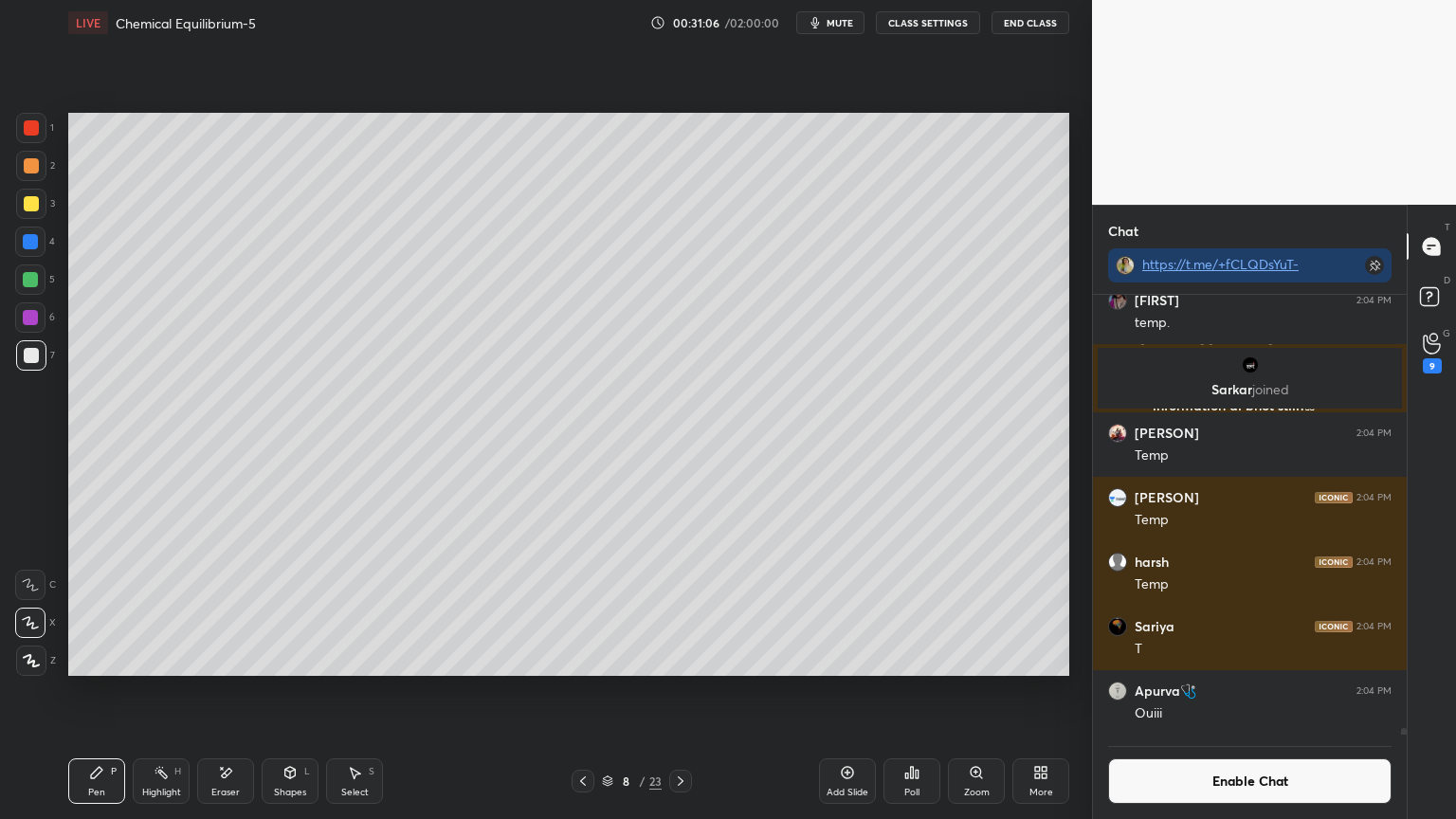 click 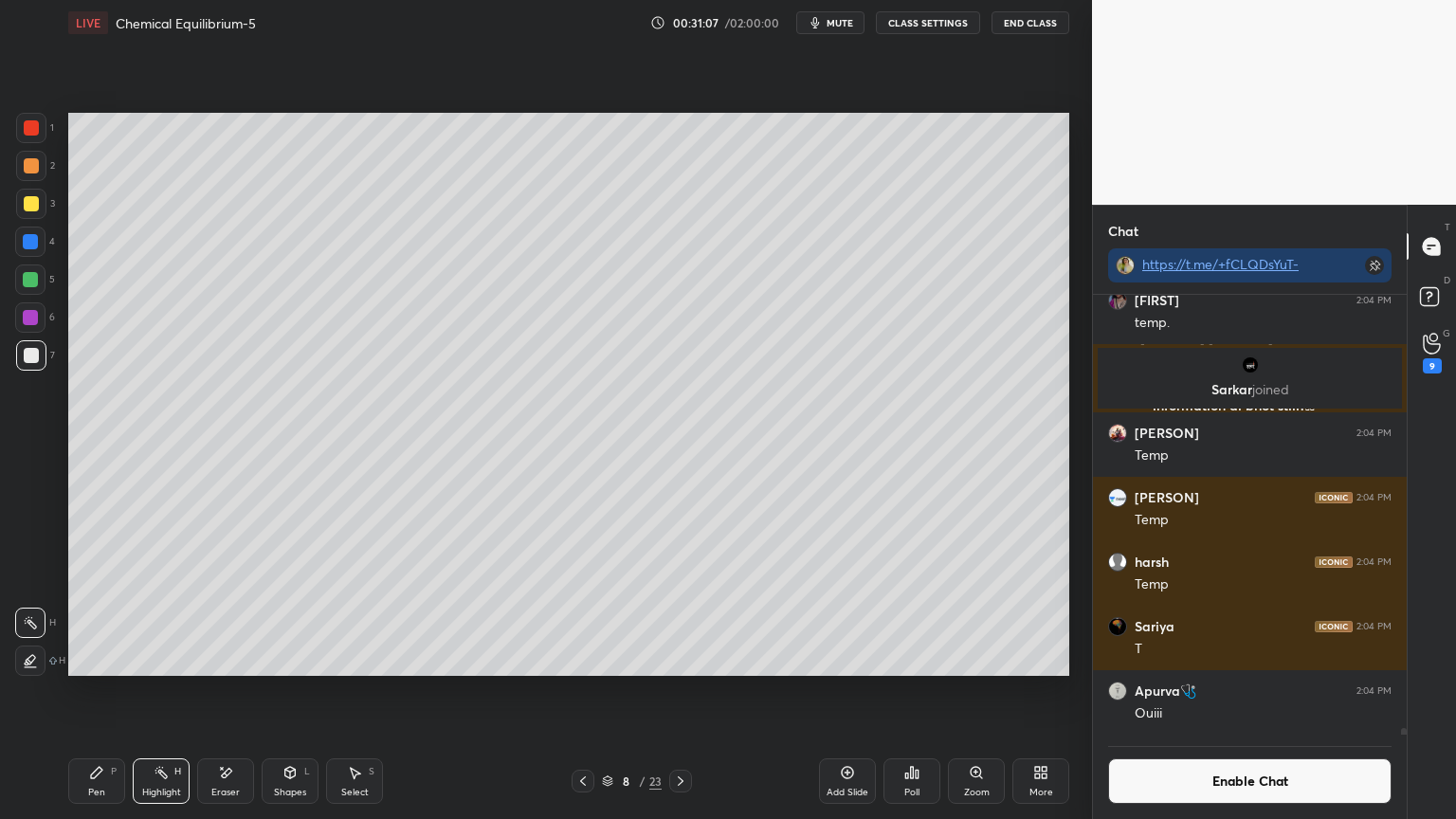 click at bounding box center [30, 242] 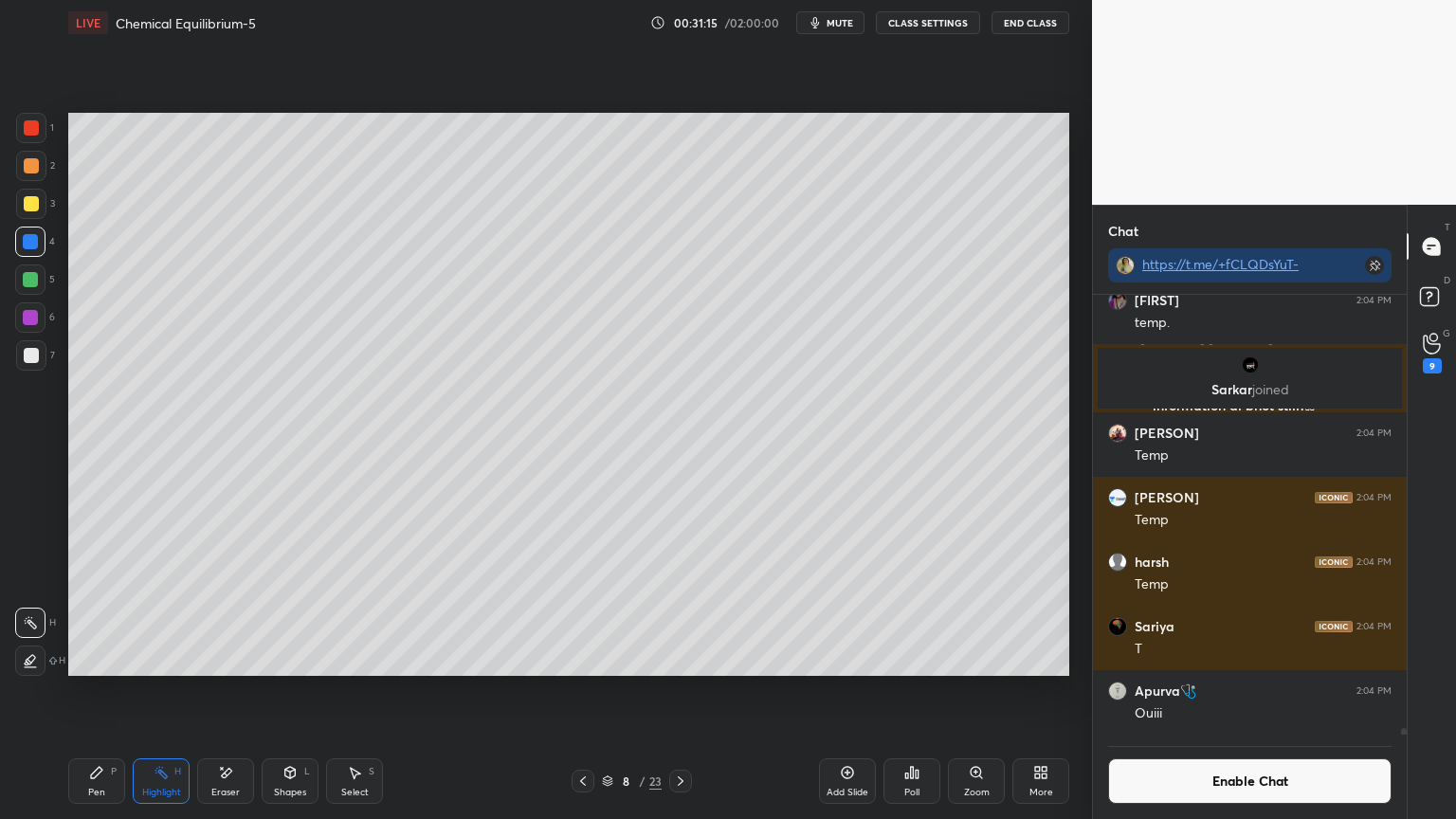 click on "Pen P" at bounding box center [97, 781] 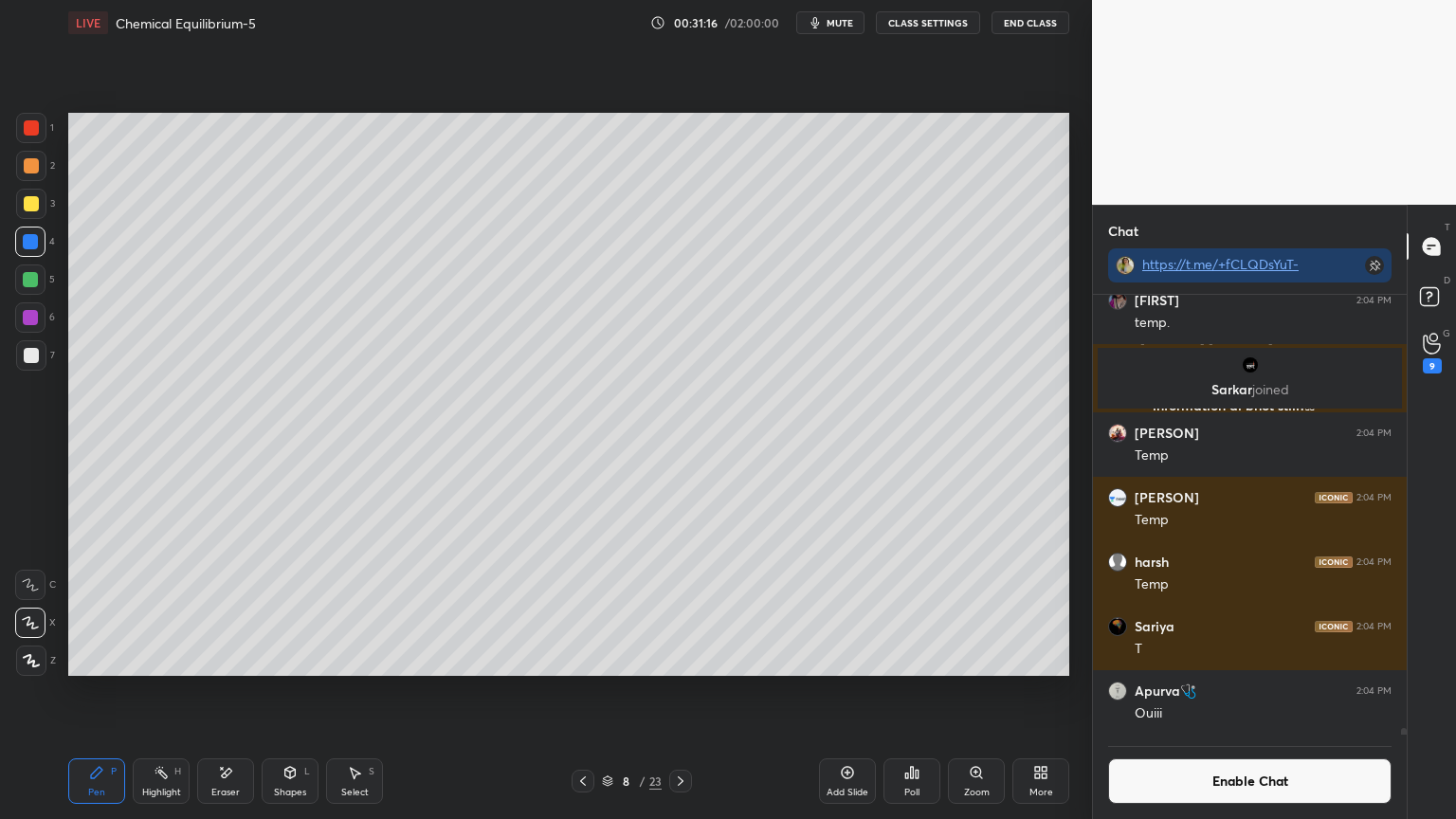 click at bounding box center [31, 355] 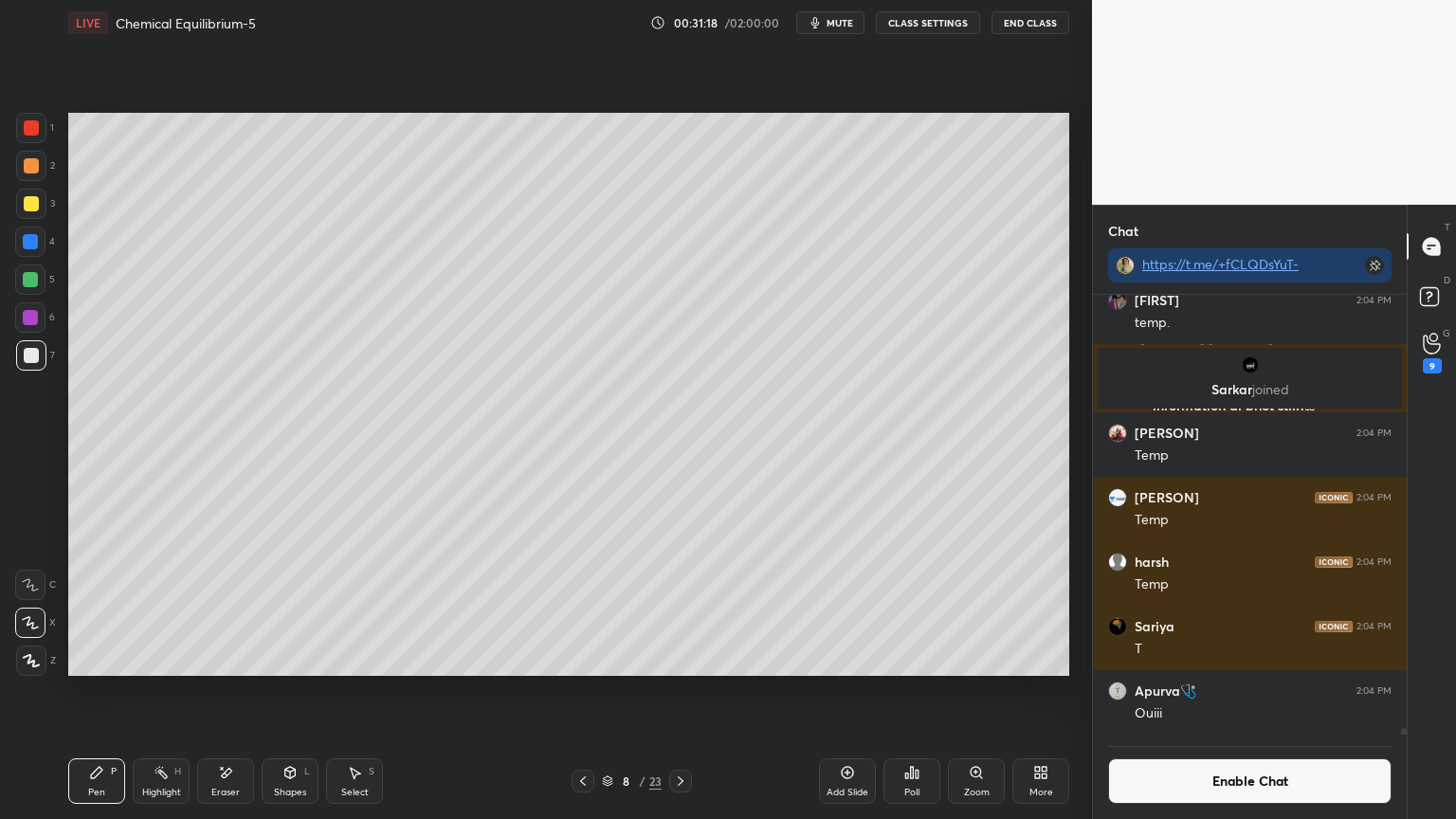 click 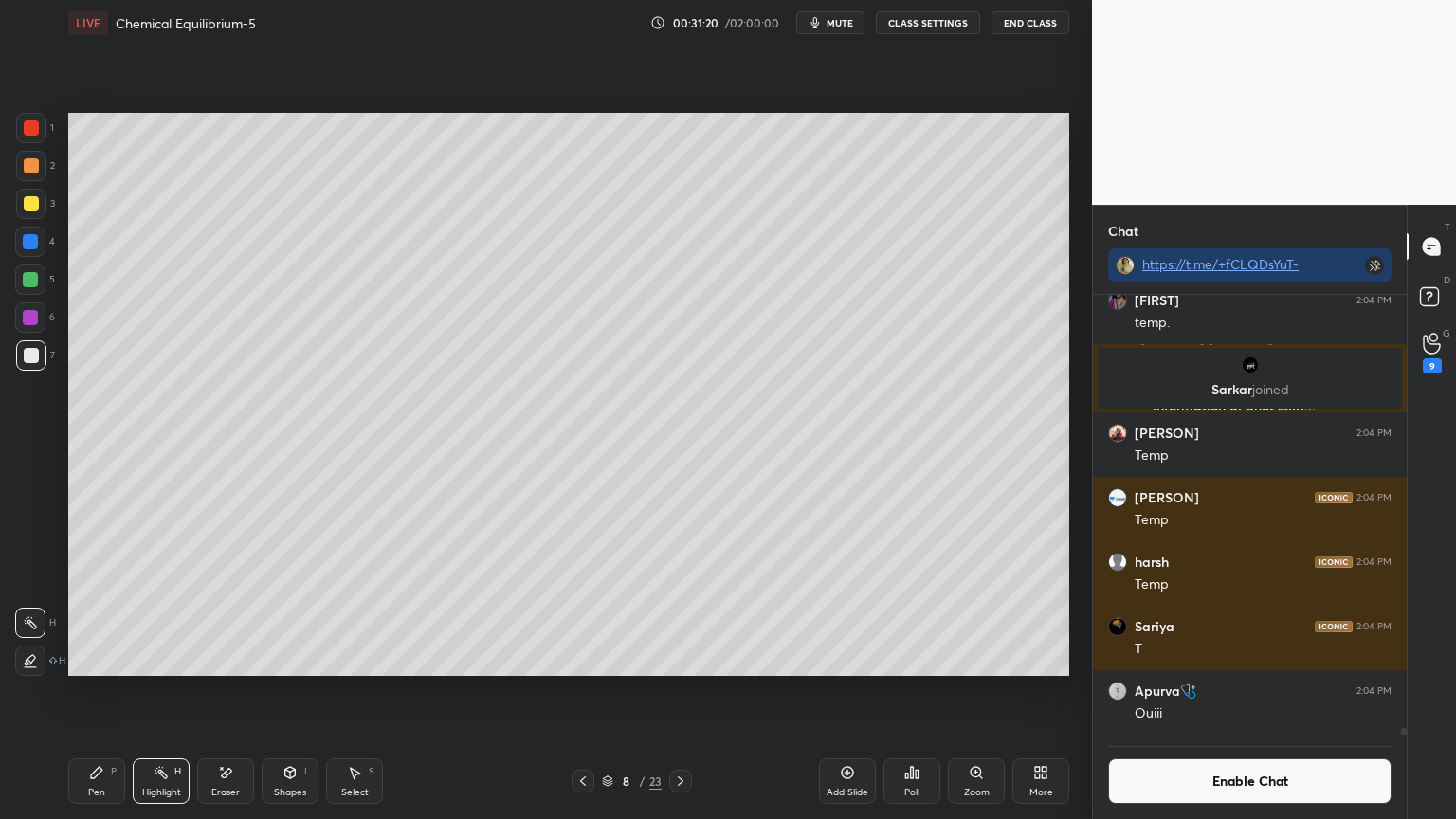 click 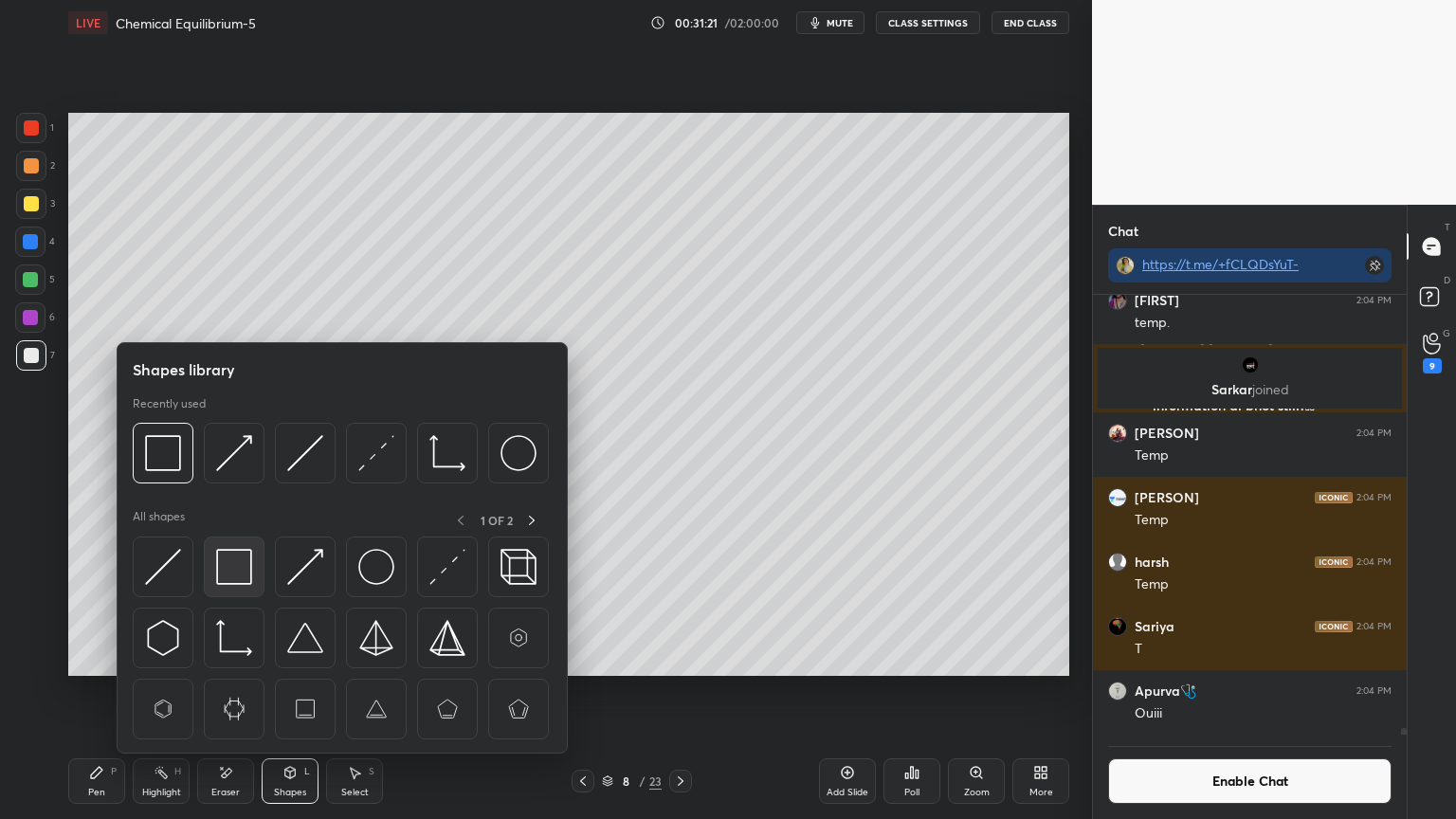 click at bounding box center (234, 567) 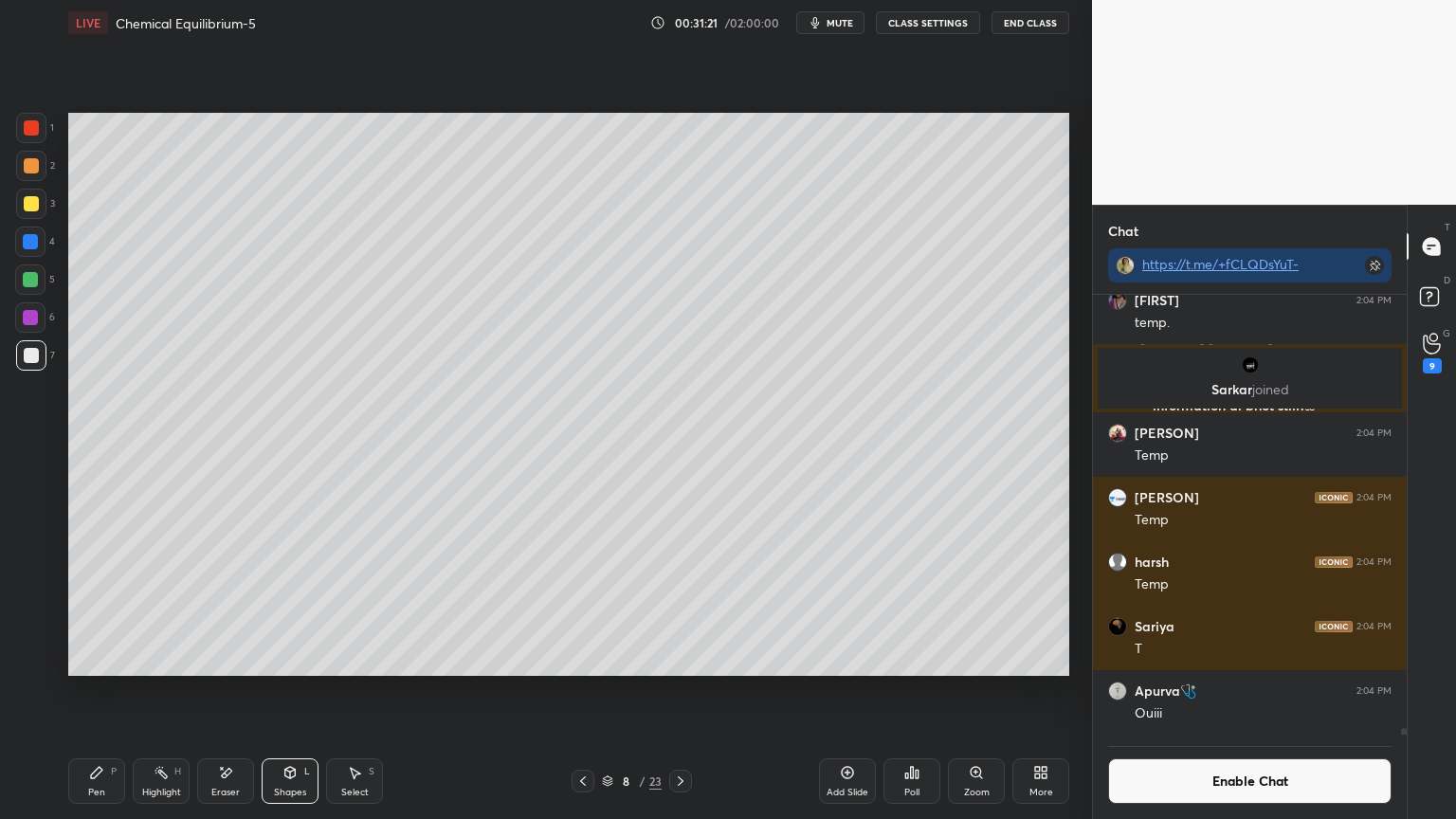click at bounding box center (30, 242) 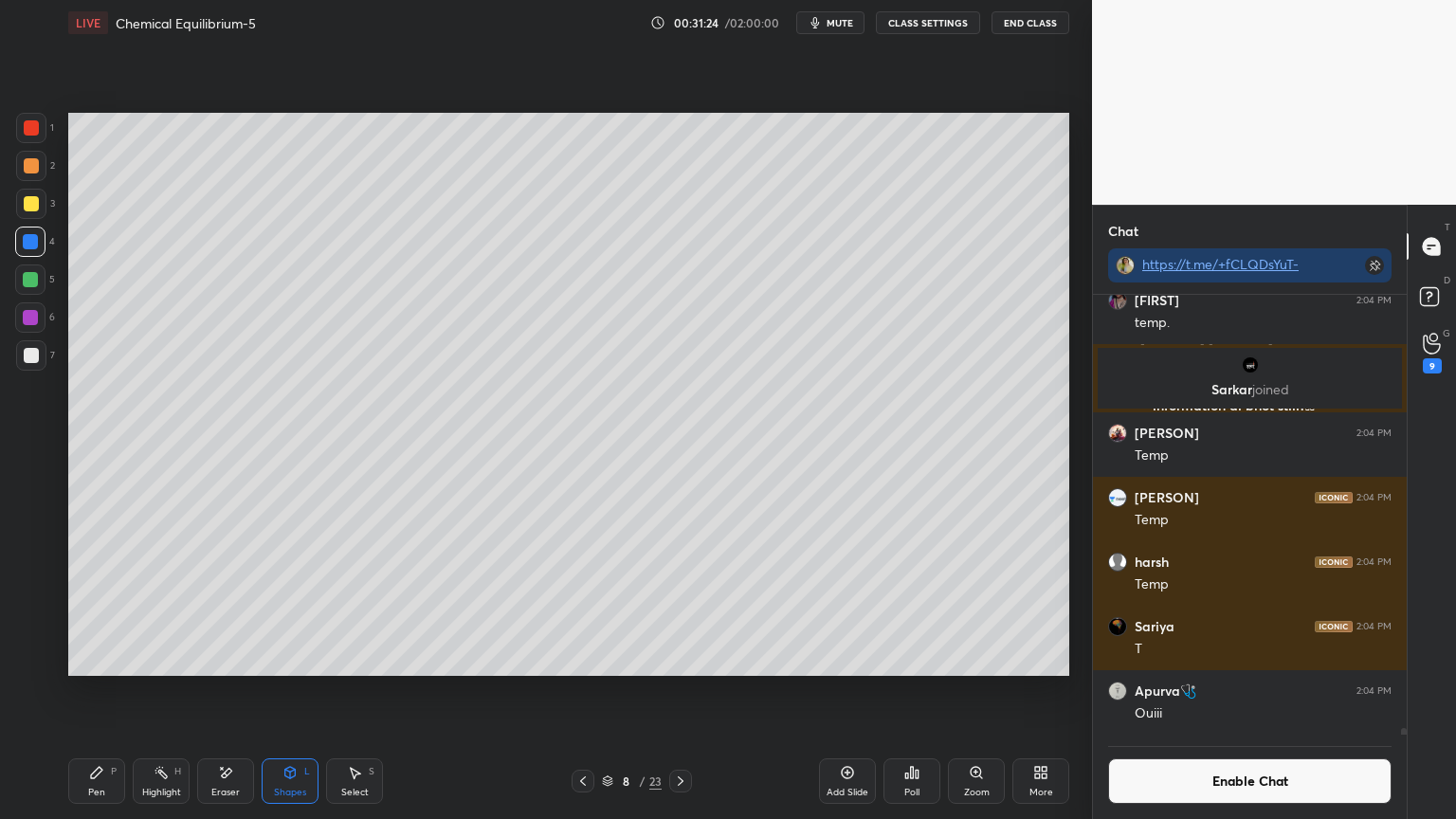click on "Highlight H" at bounding box center [161, 781] 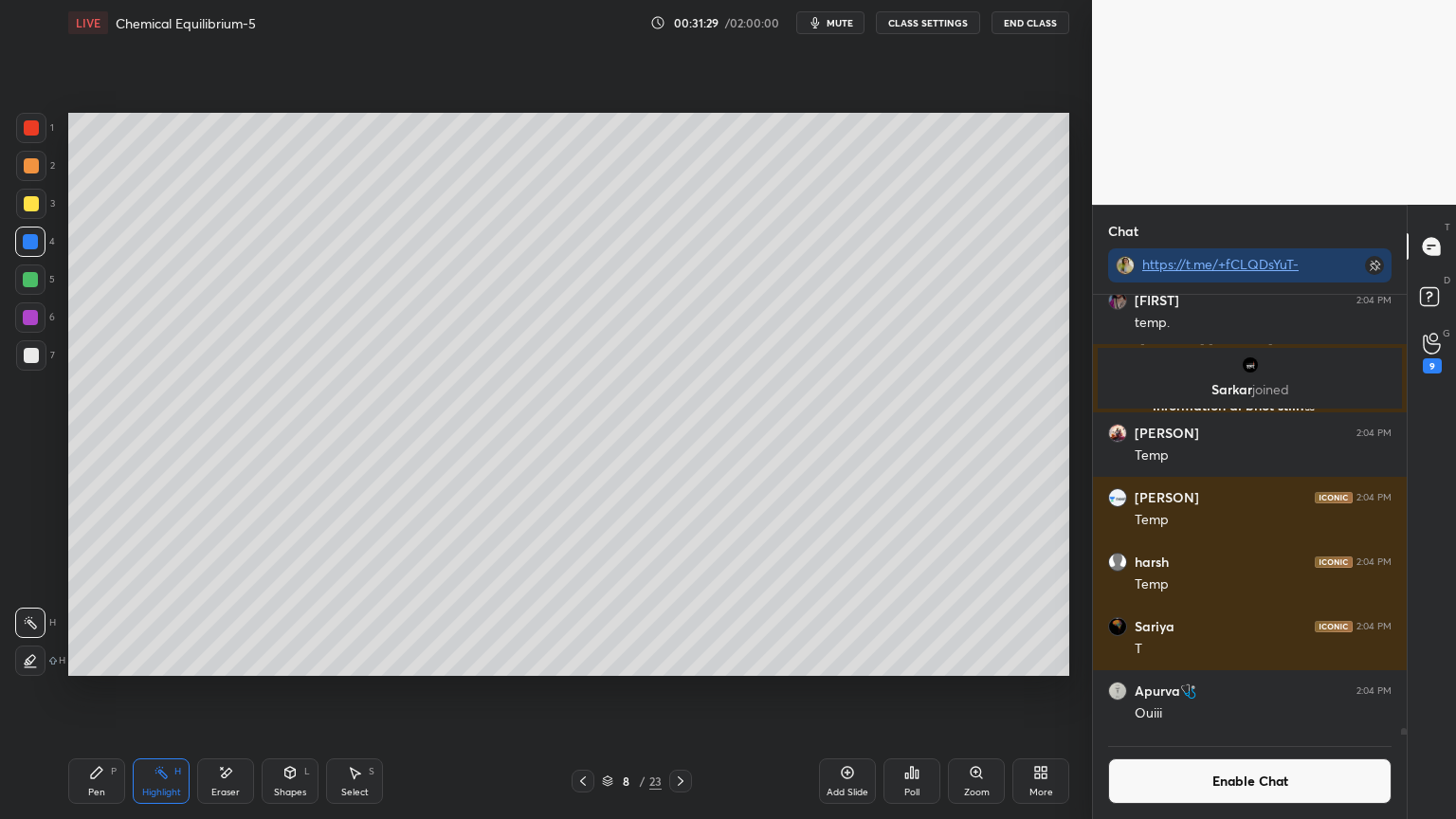 click on "Enable Chat" at bounding box center [1249, 781] 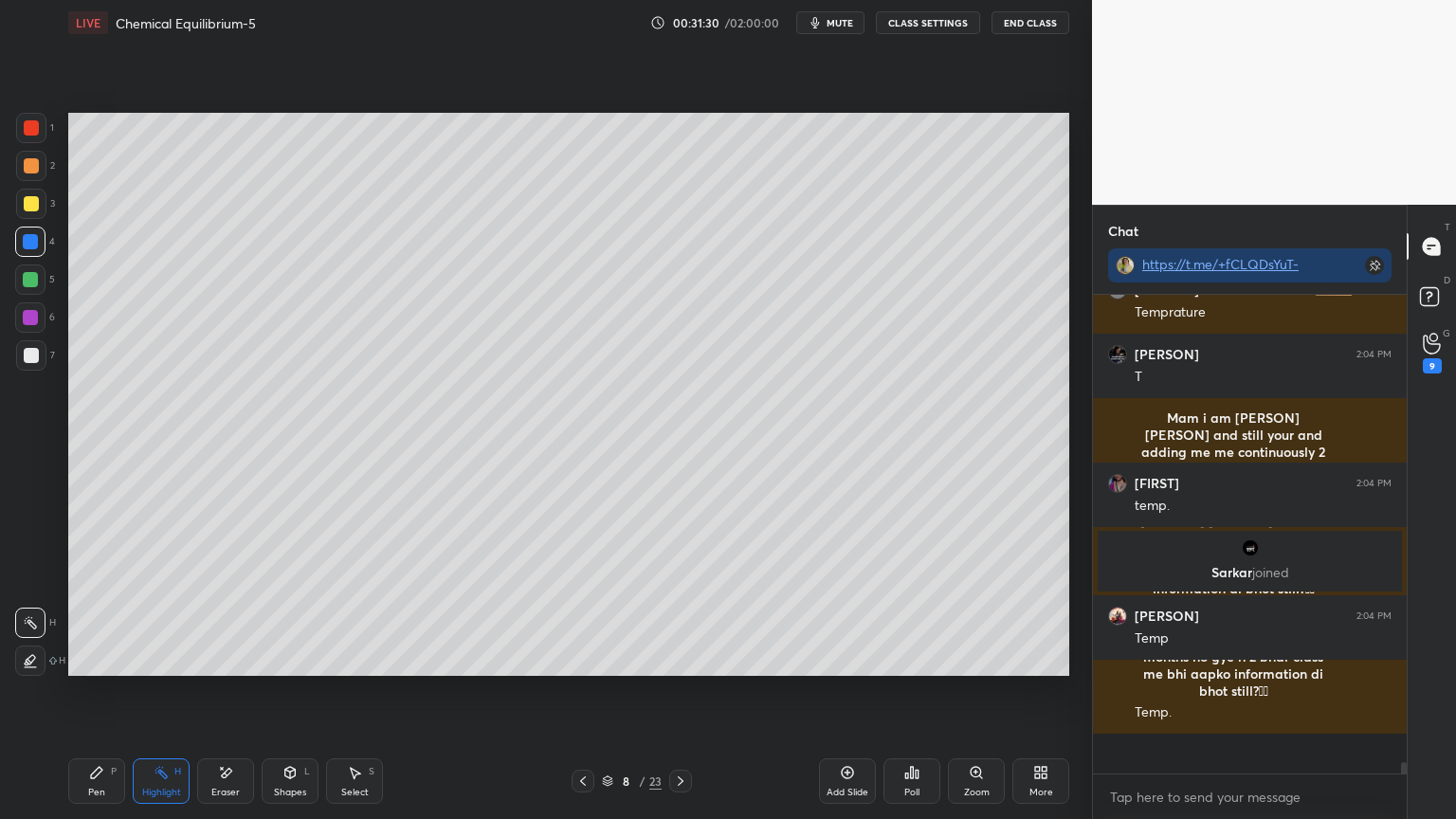 scroll, scrollTop: 27700, scrollLeft: 0, axis: vertical 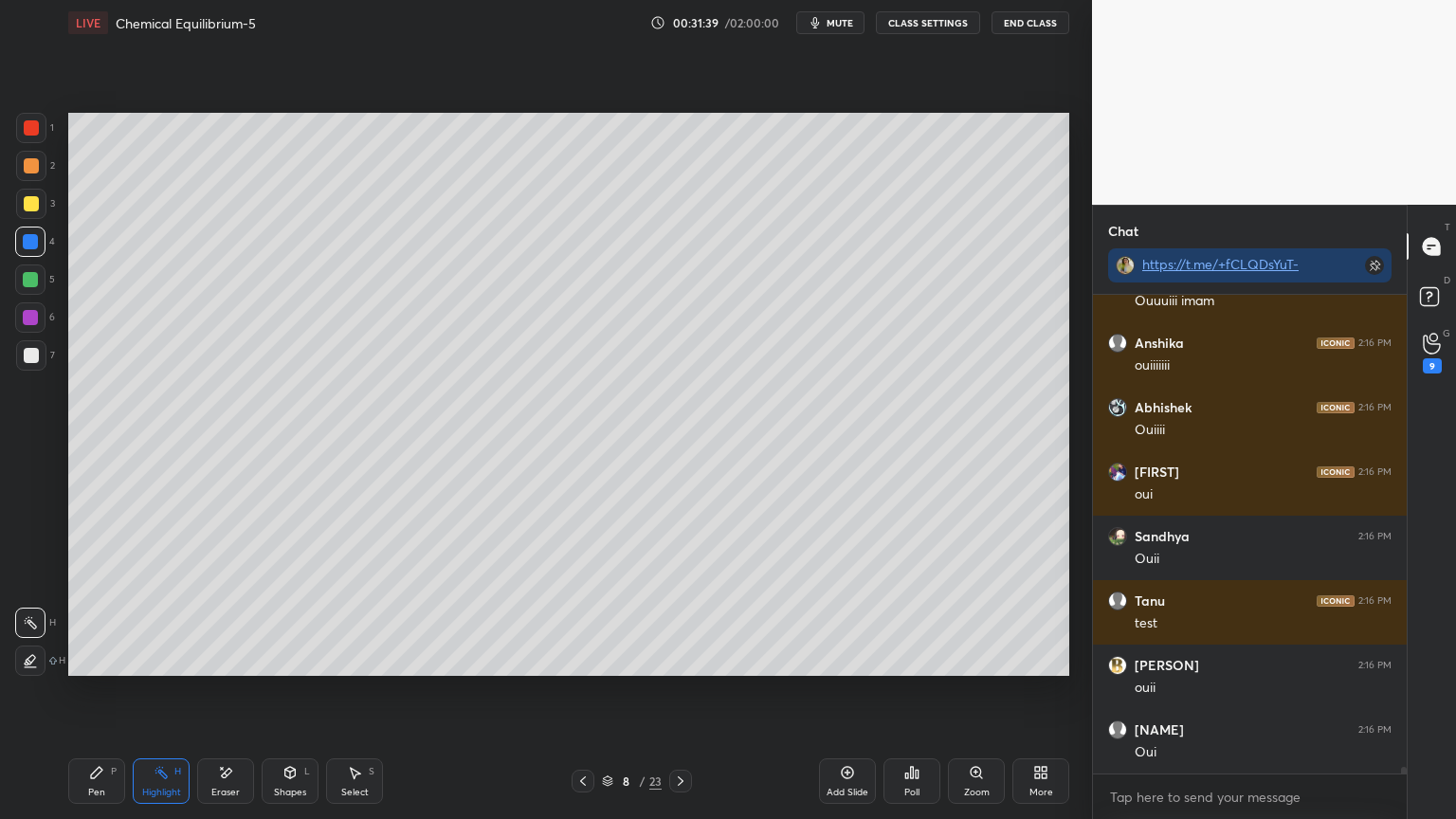 click on "Shapes L" at bounding box center [290, 781] 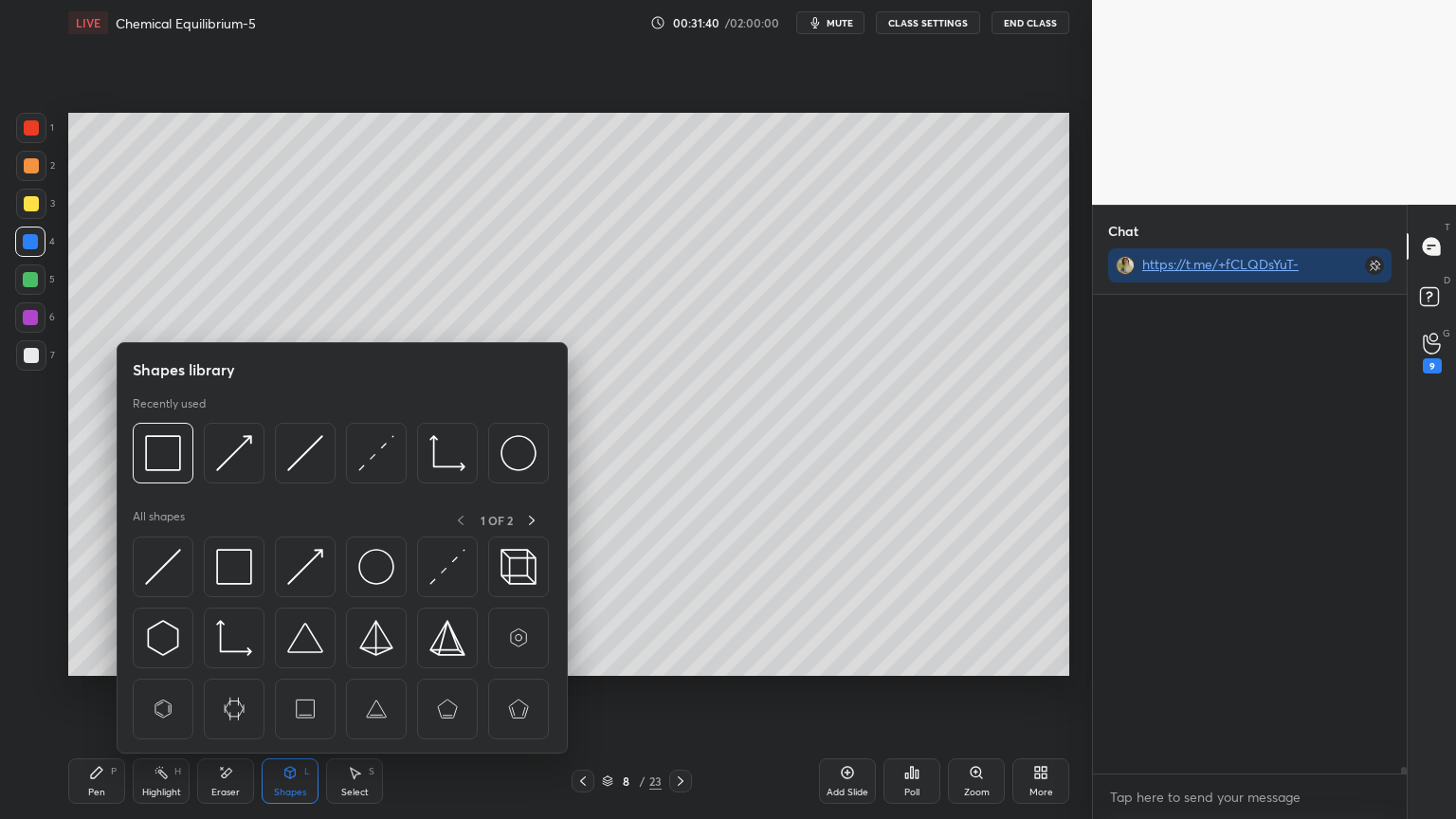 scroll, scrollTop: 32721, scrollLeft: 0, axis: vertical 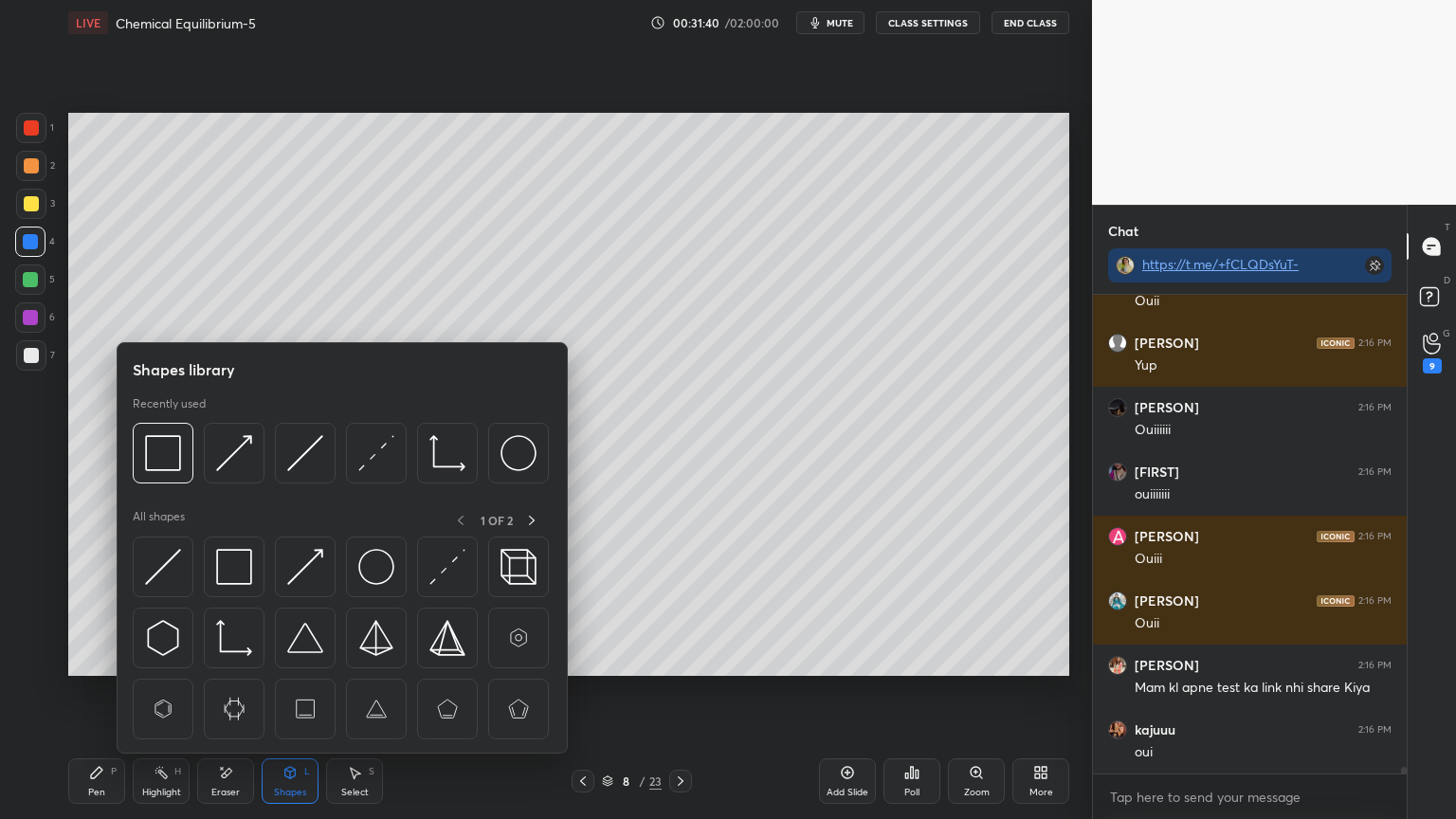 click at bounding box center [342, 643] 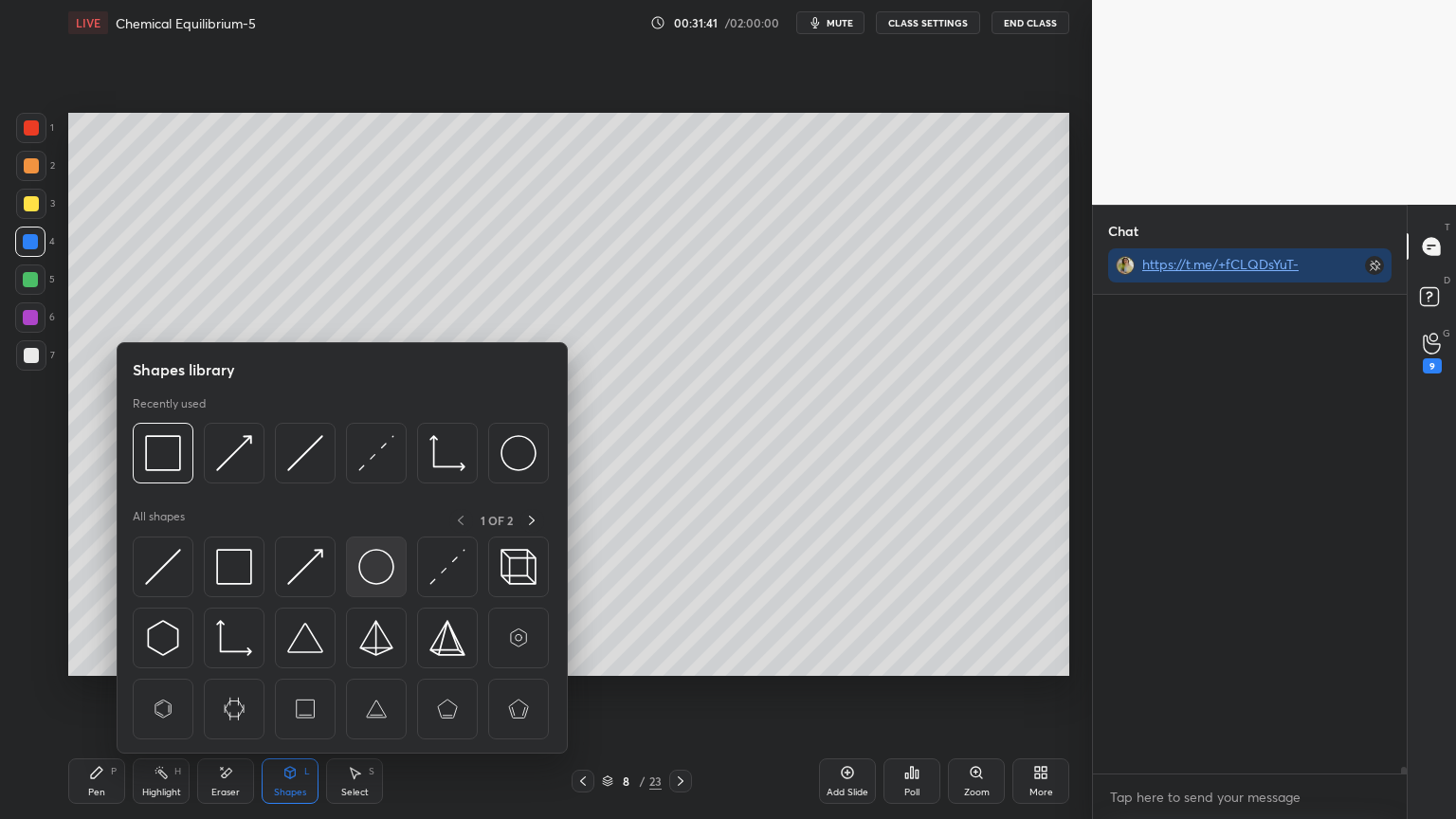 scroll, scrollTop: 33946, scrollLeft: 0, axis: vertical 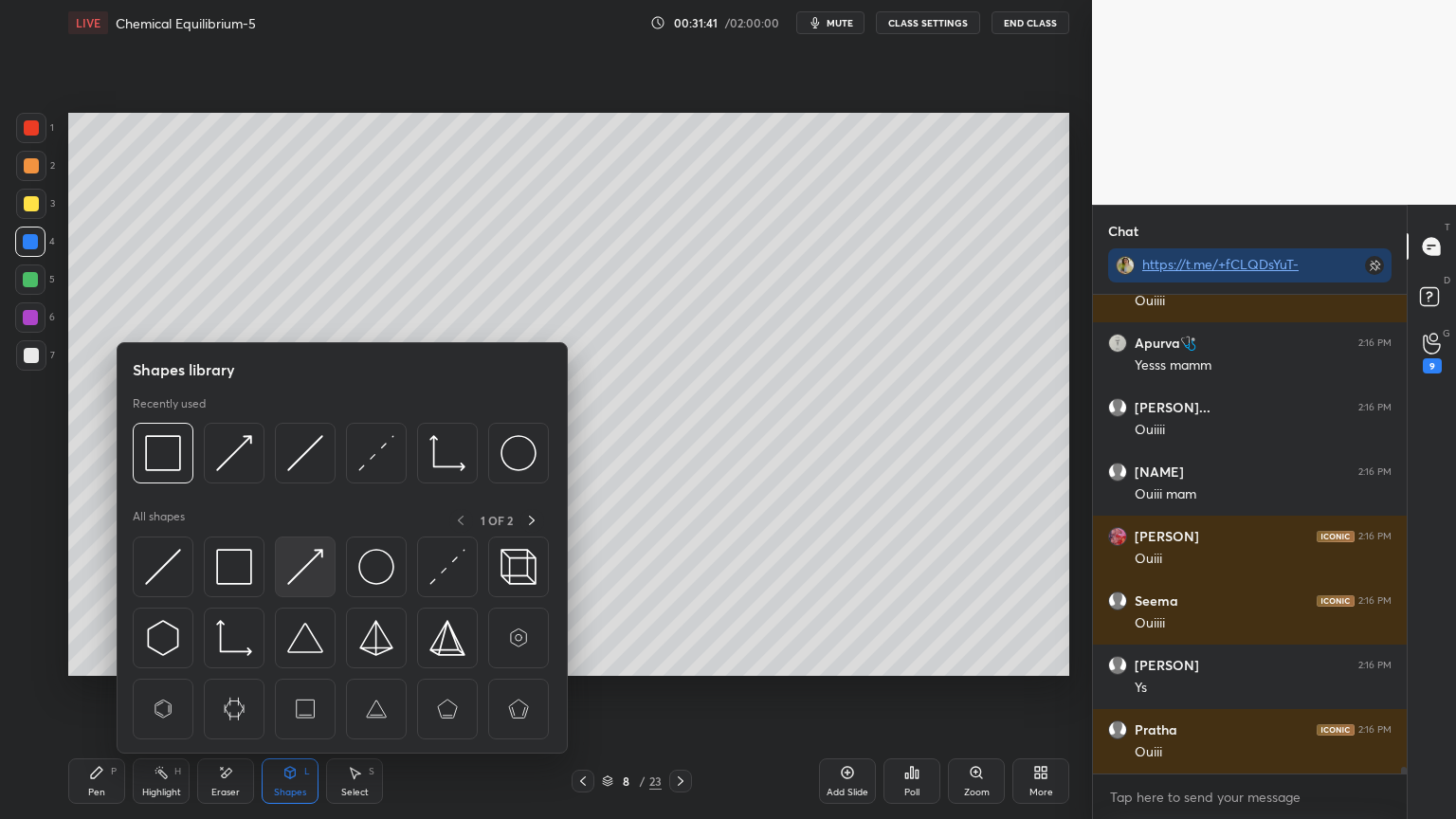 click at bounding box center (305, 567) 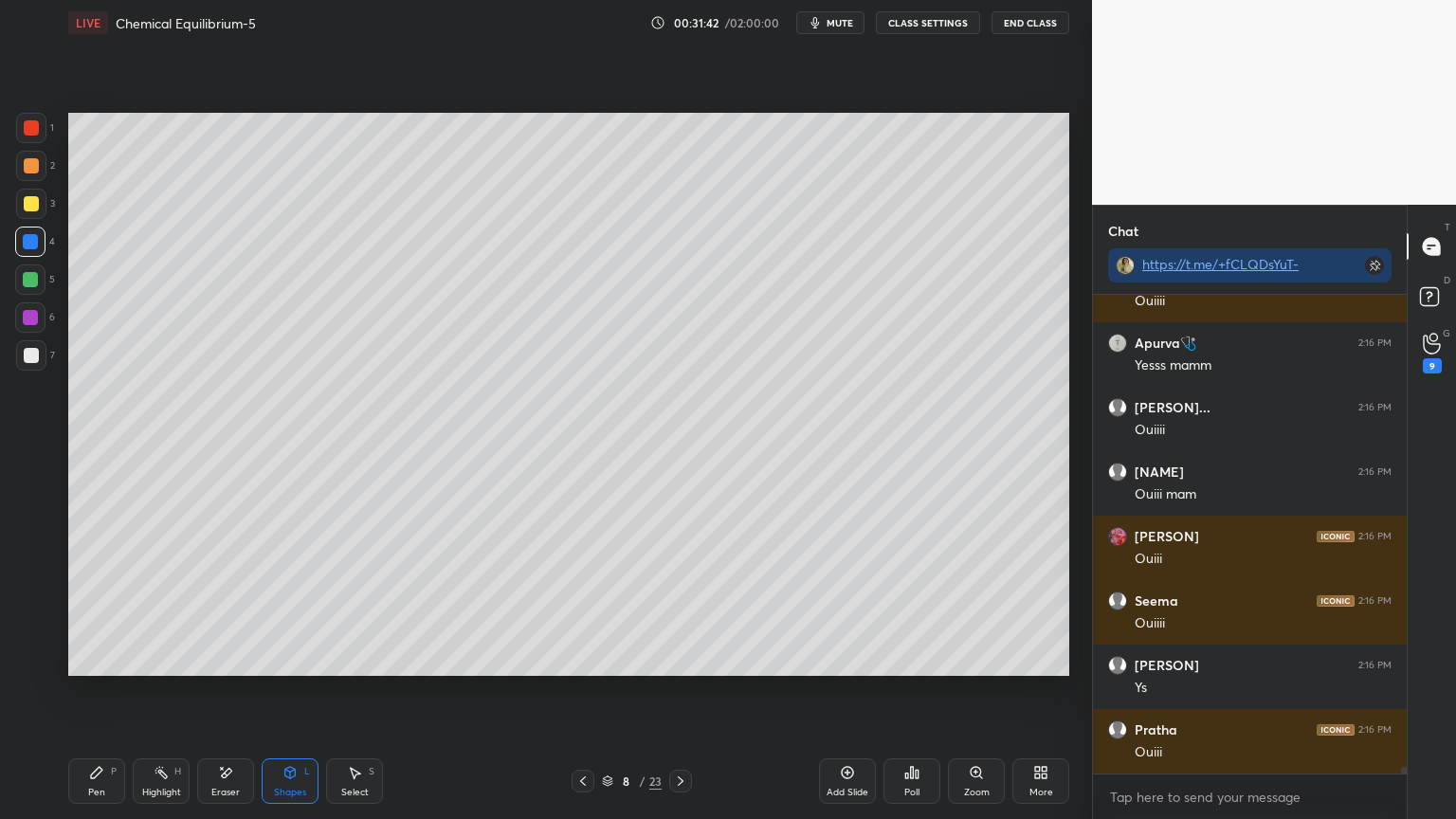 click at bounding box center [30, 280] 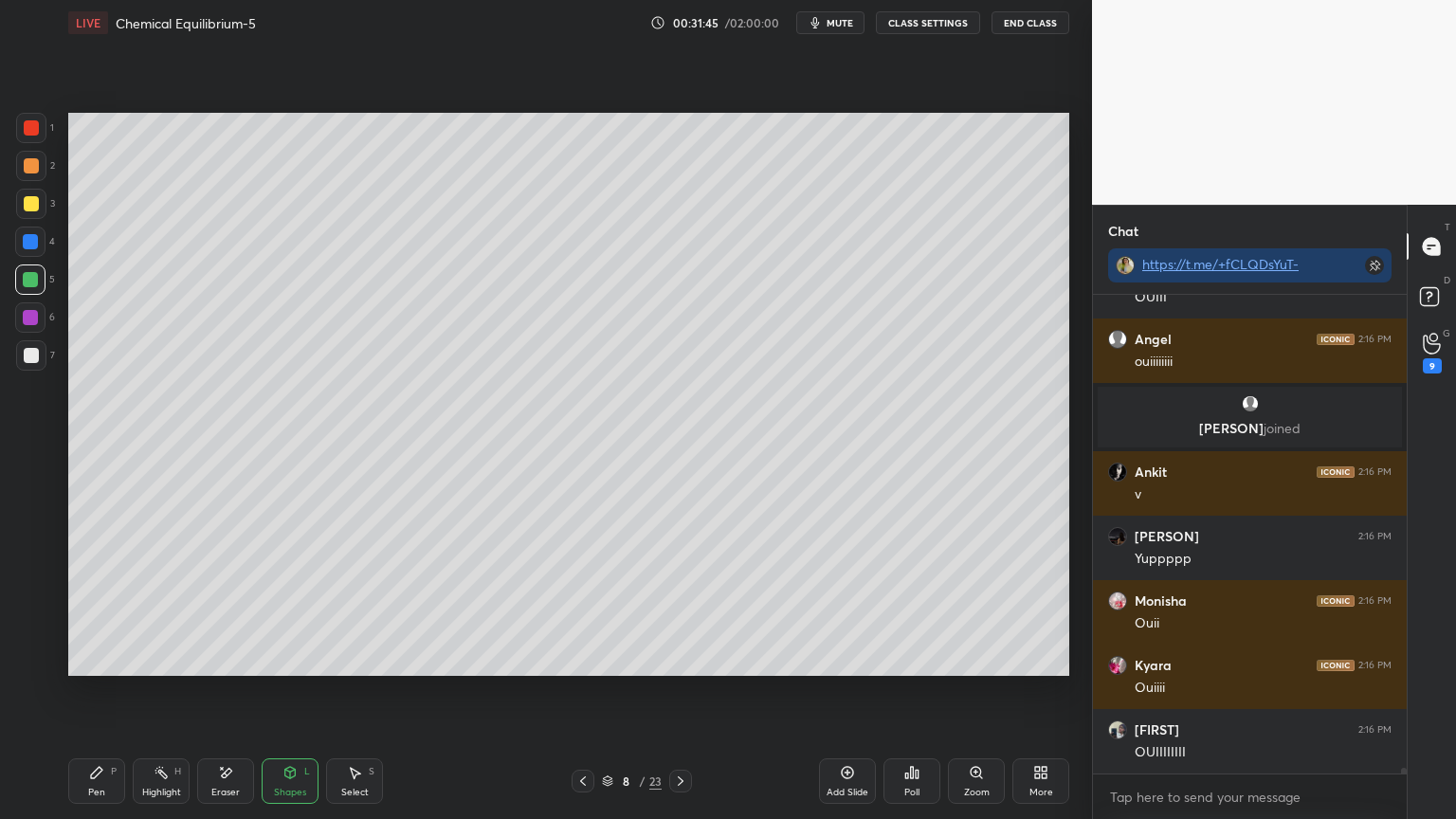 scroll, scrollTop: 37305, scrollLeft: 0, axis: vertical 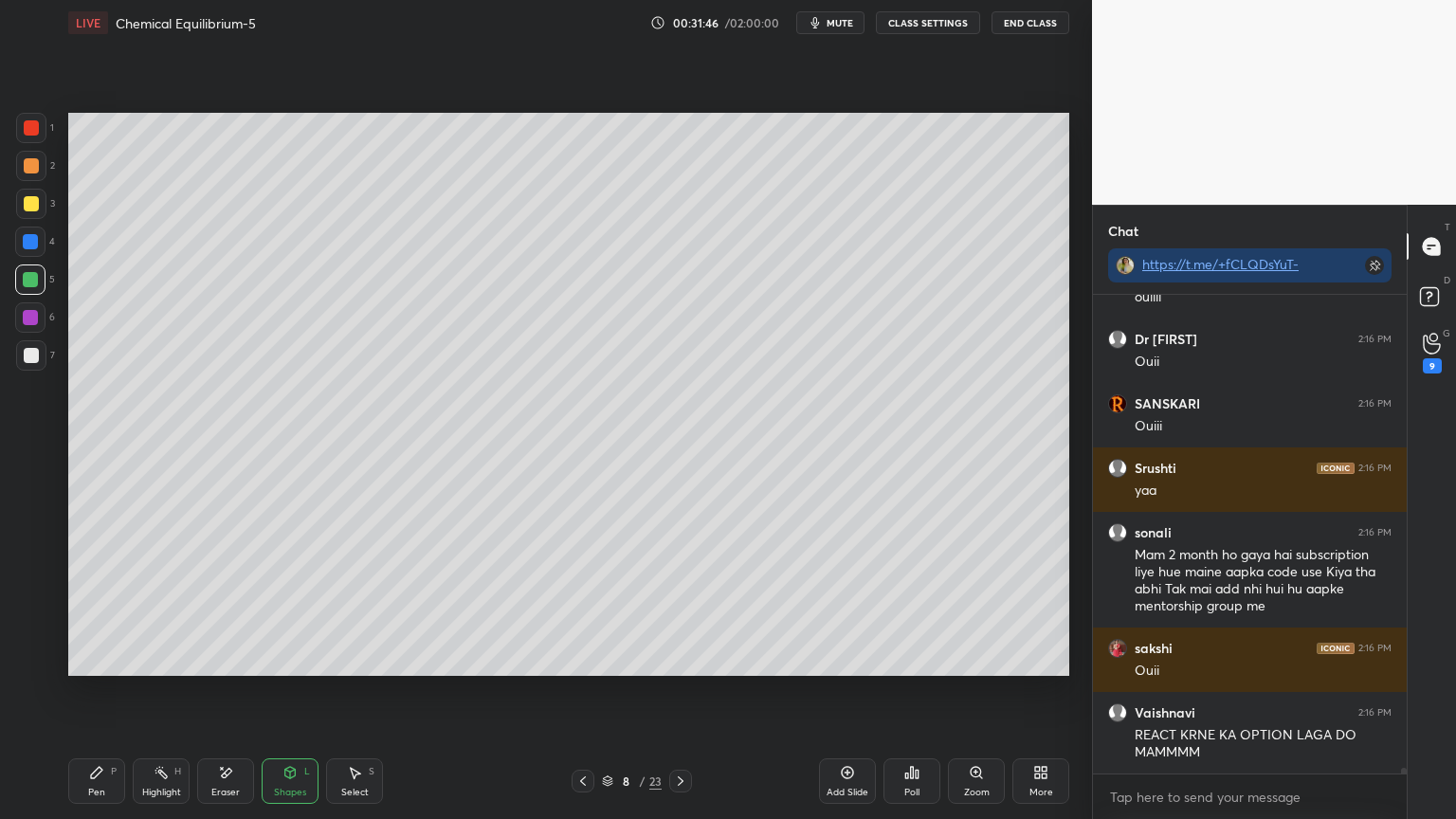 click 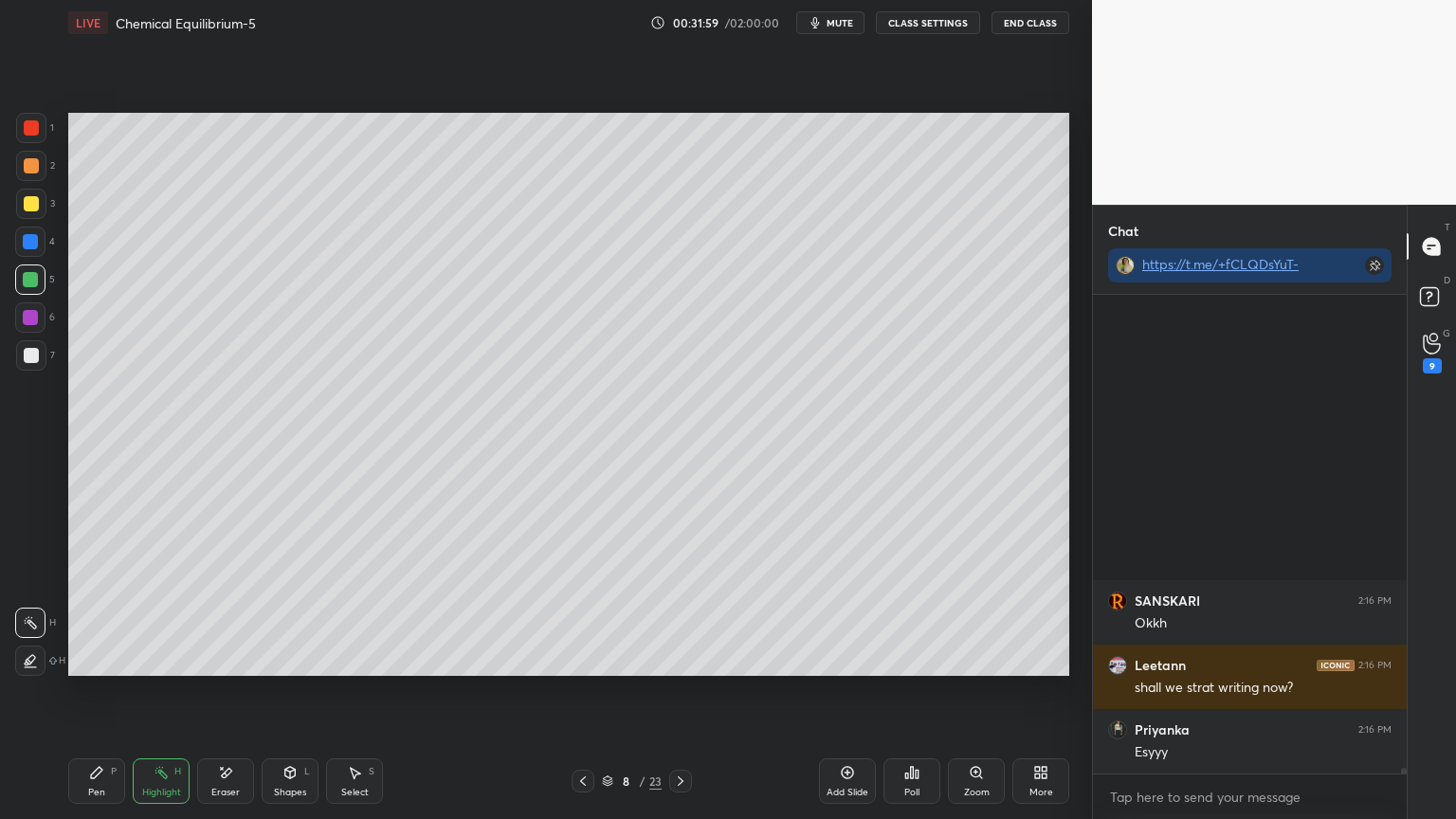 scroll, scrollTop: 43376, scrollLeft: 0, axis: vertical 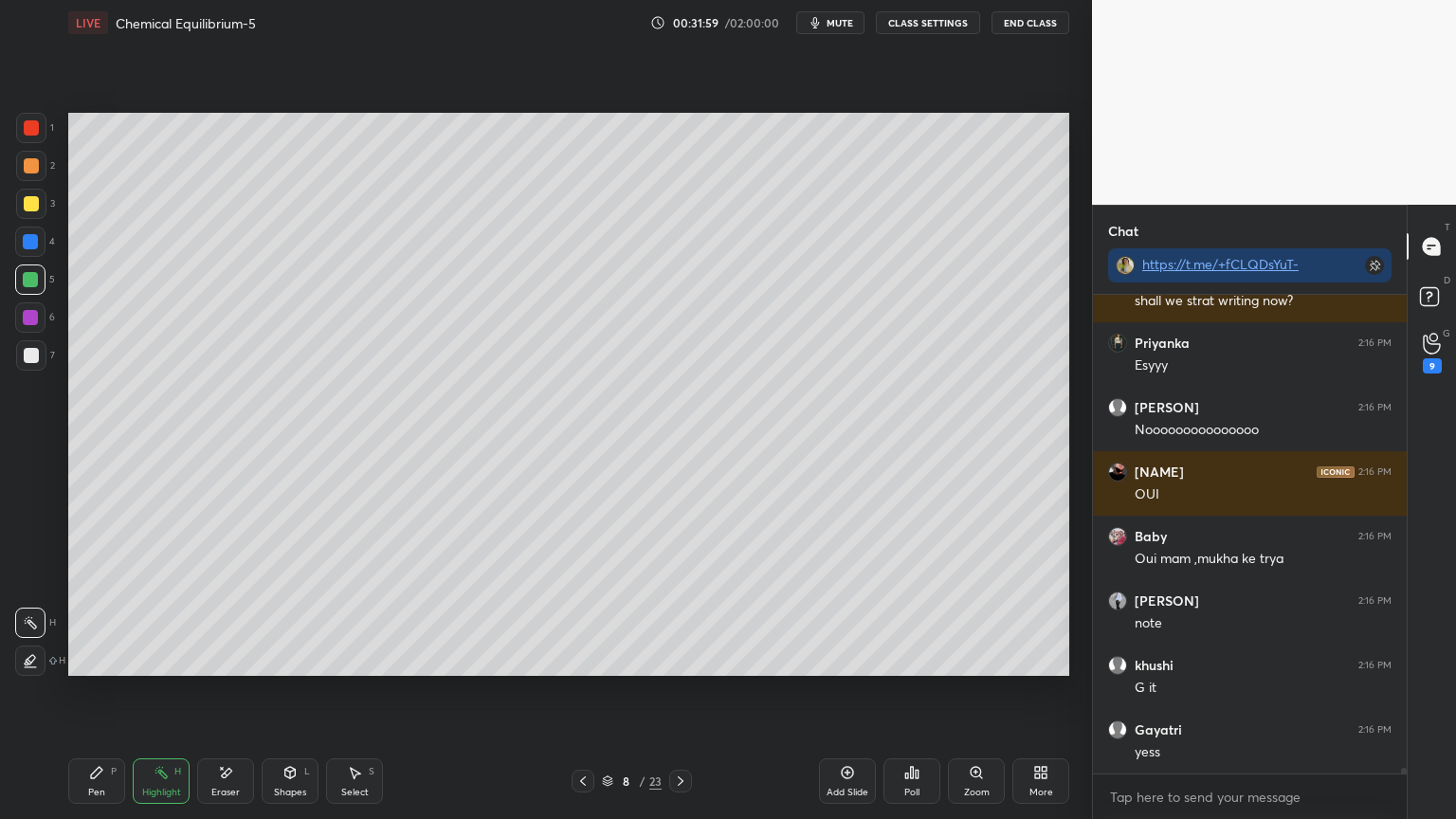 click on "CLASS SETTINGS" at bounding box center (928, 23) 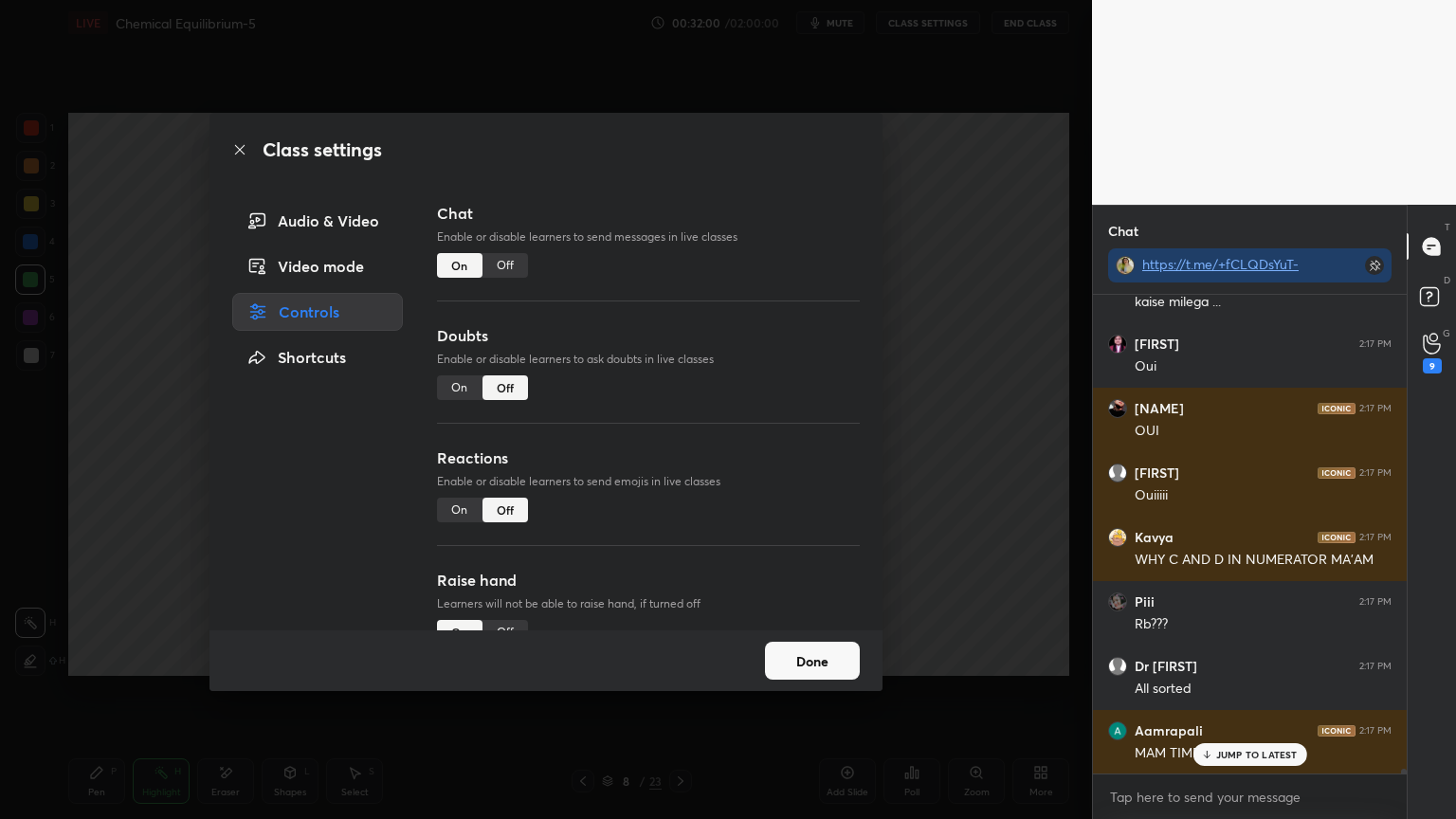 click on "Off" at bounding box center (505, 265) 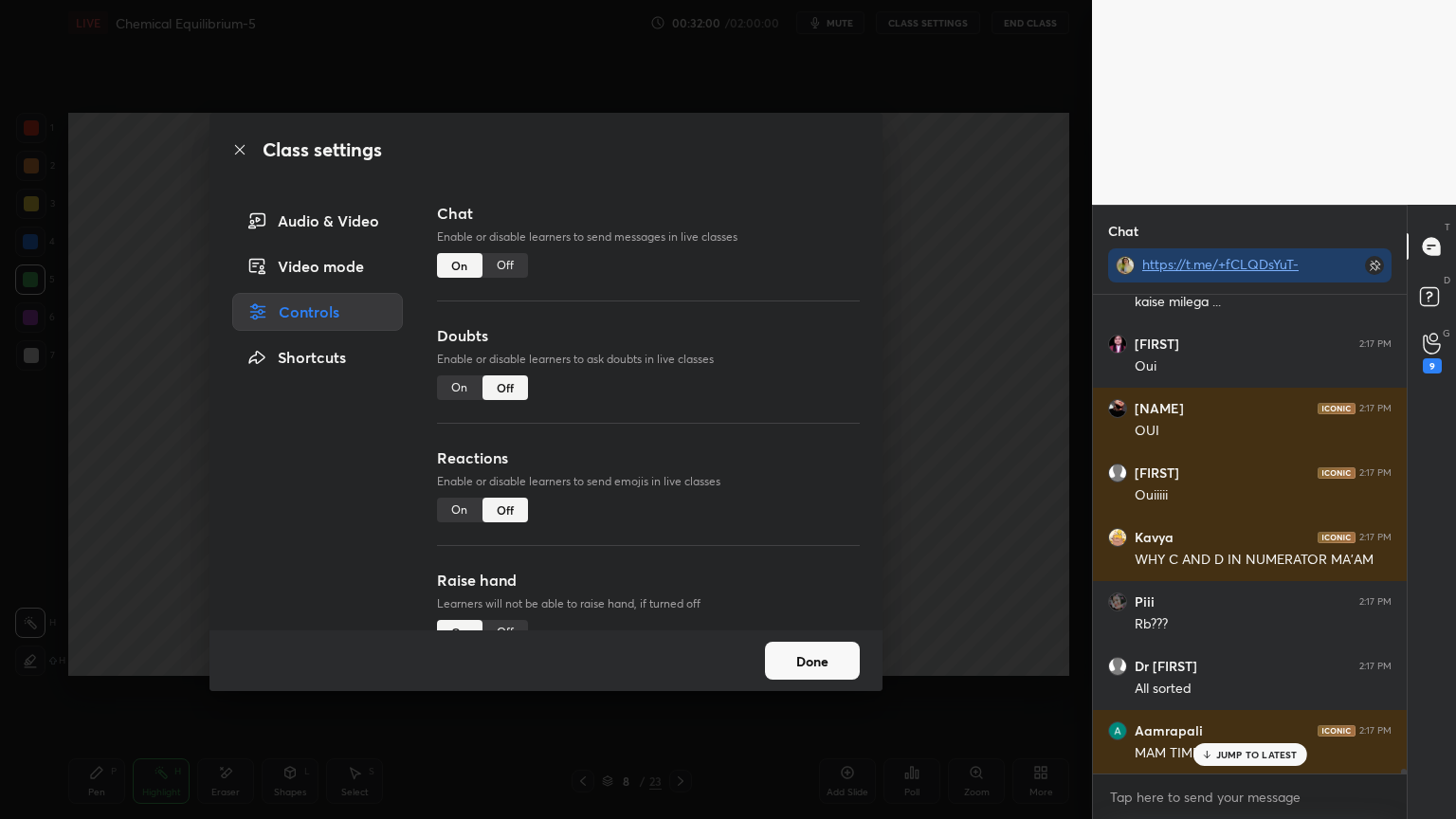 scroll, scrollTop: 39618, scrollLeft: 0, axis: vertical 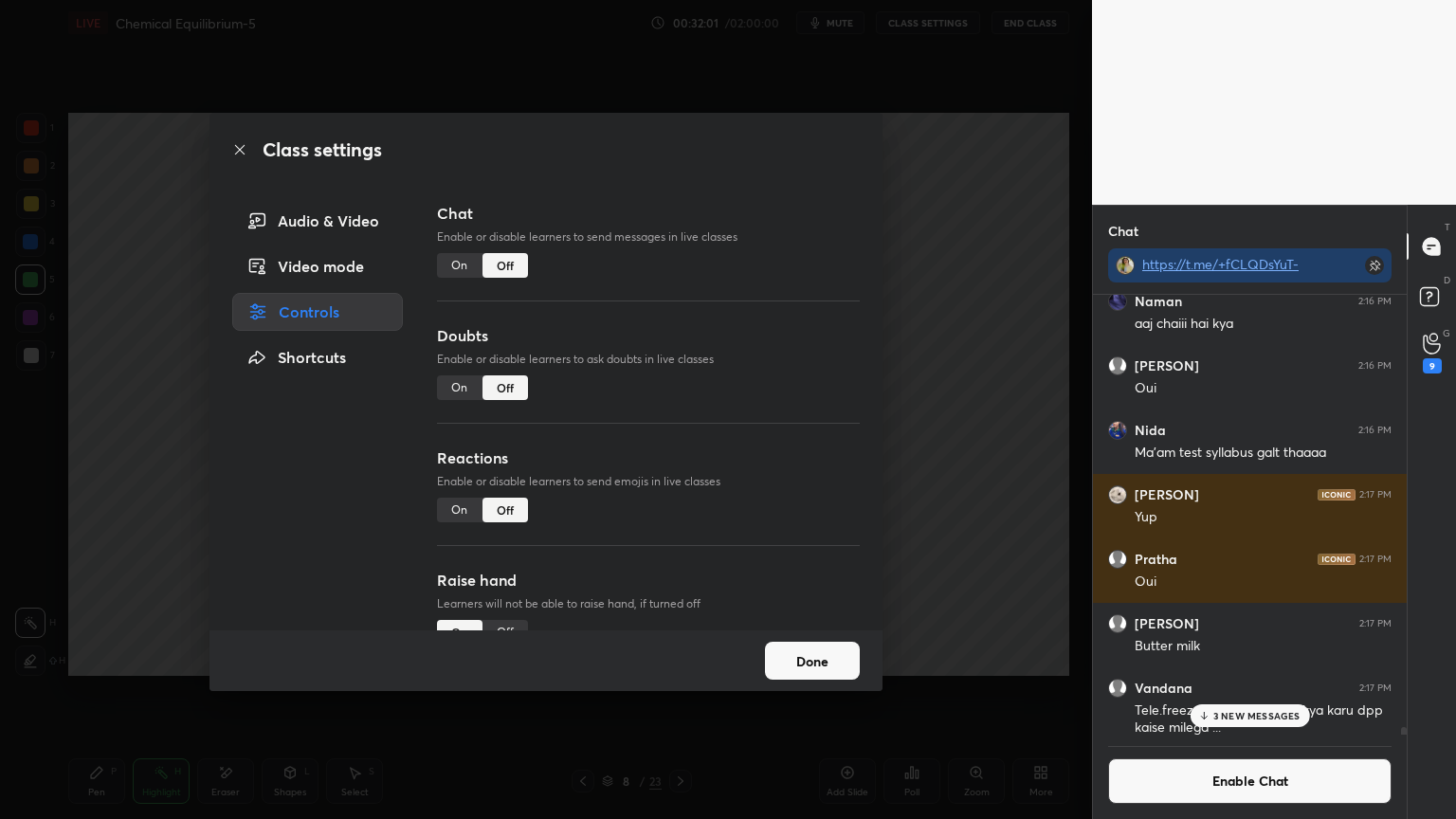 click on "Done" at bounding box center (812, 661) 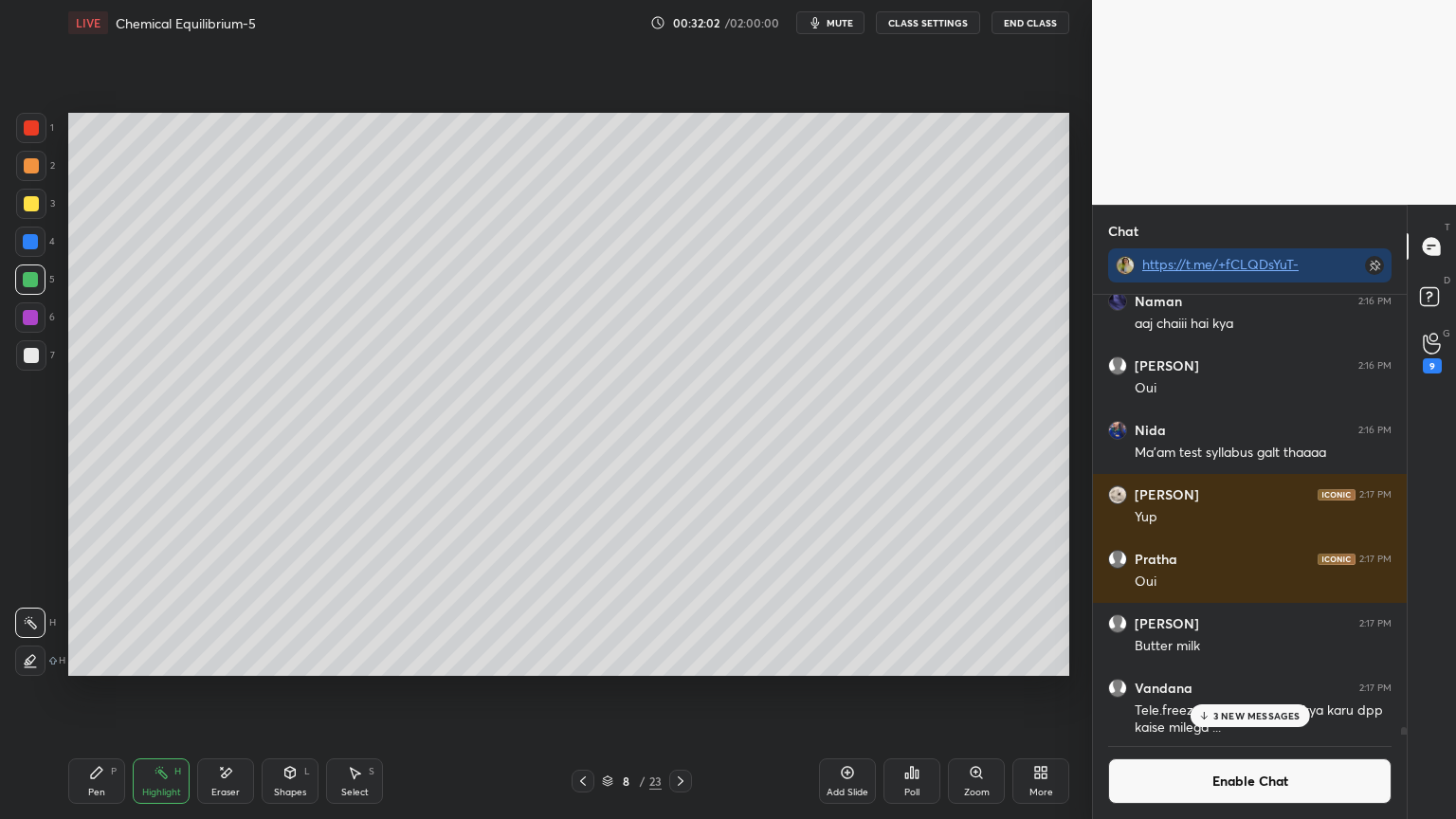 click 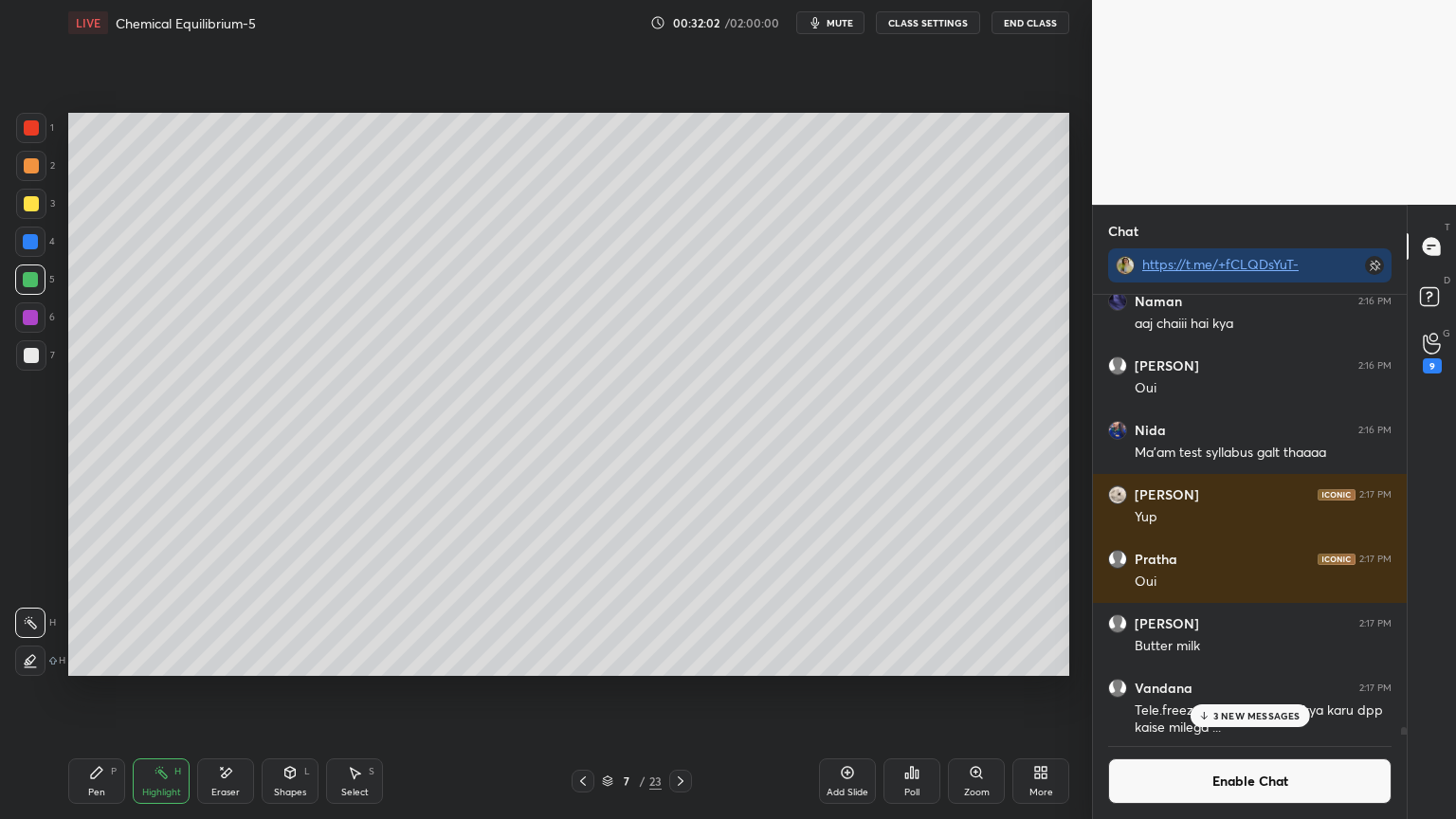 click 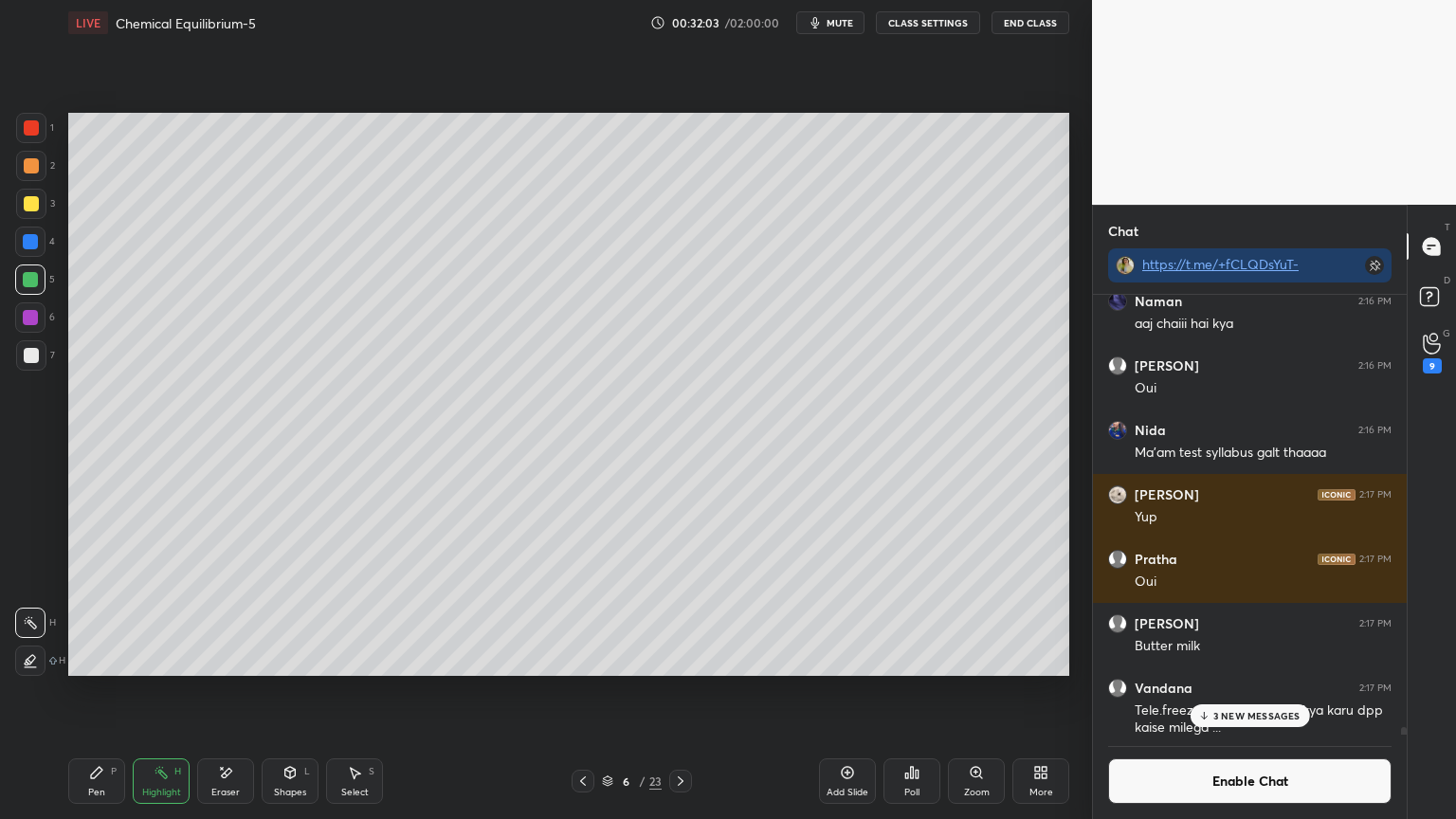click 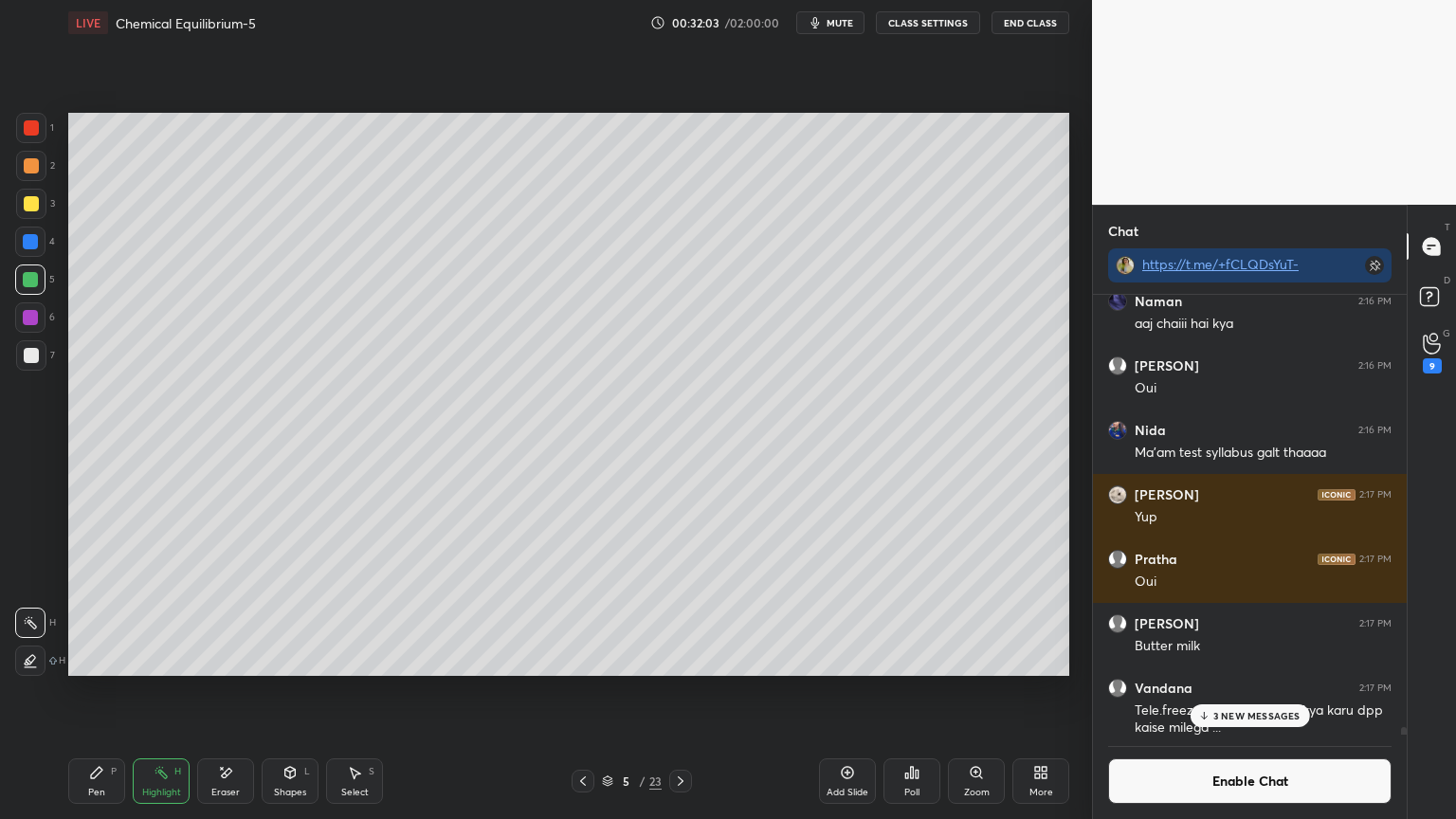 click 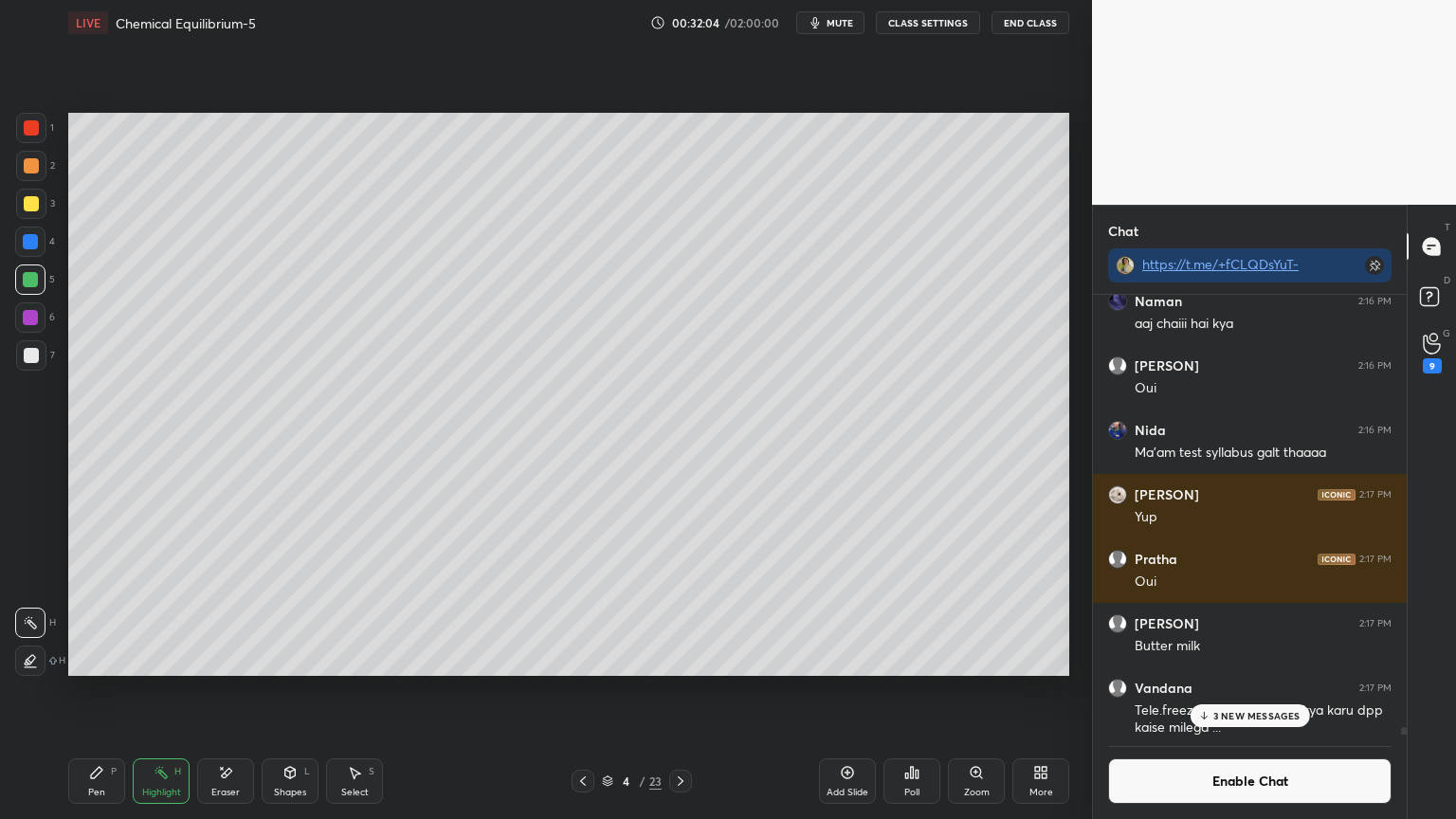 click 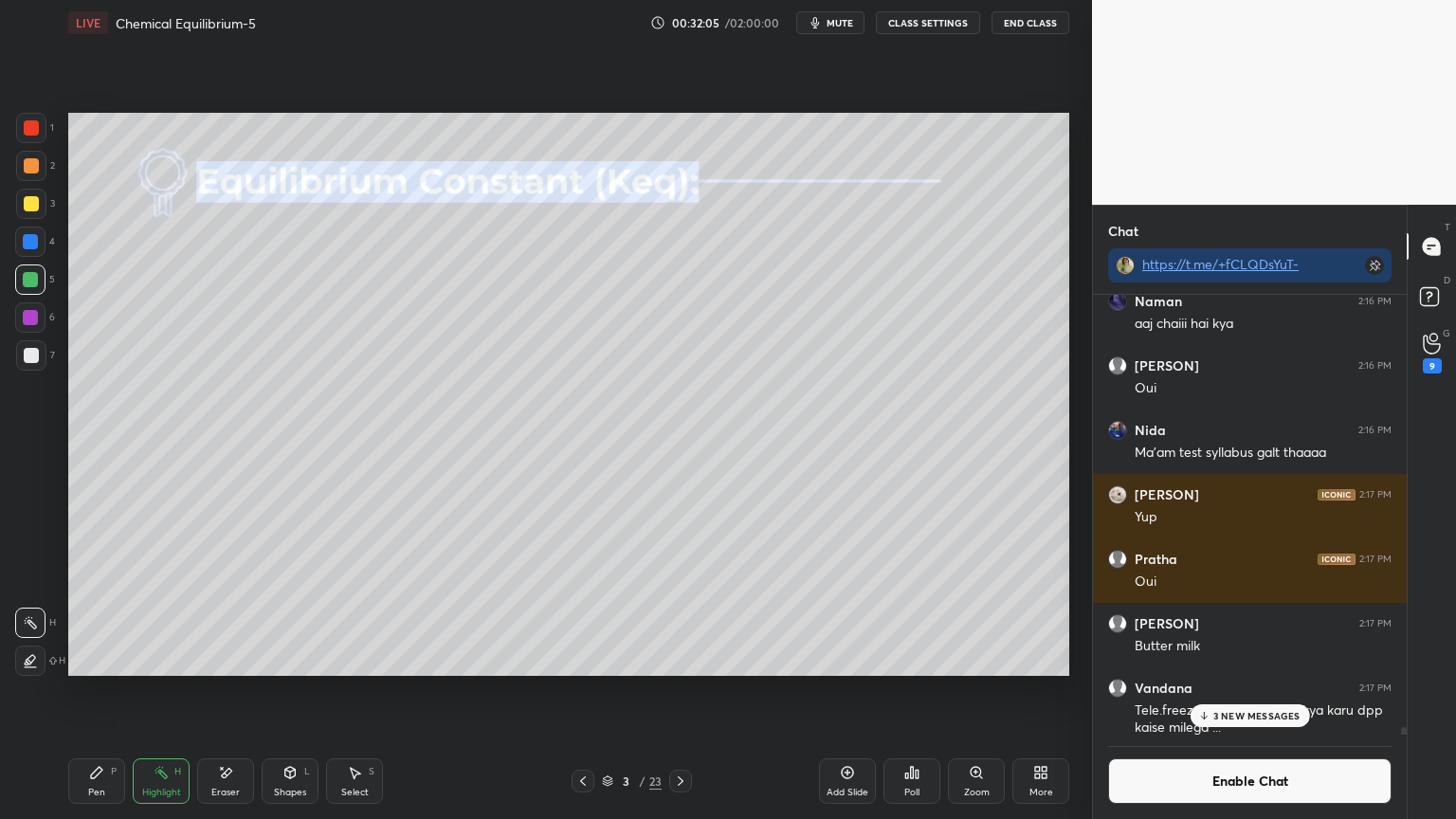 click on "3 / 23" at bounding box center (631, 781) 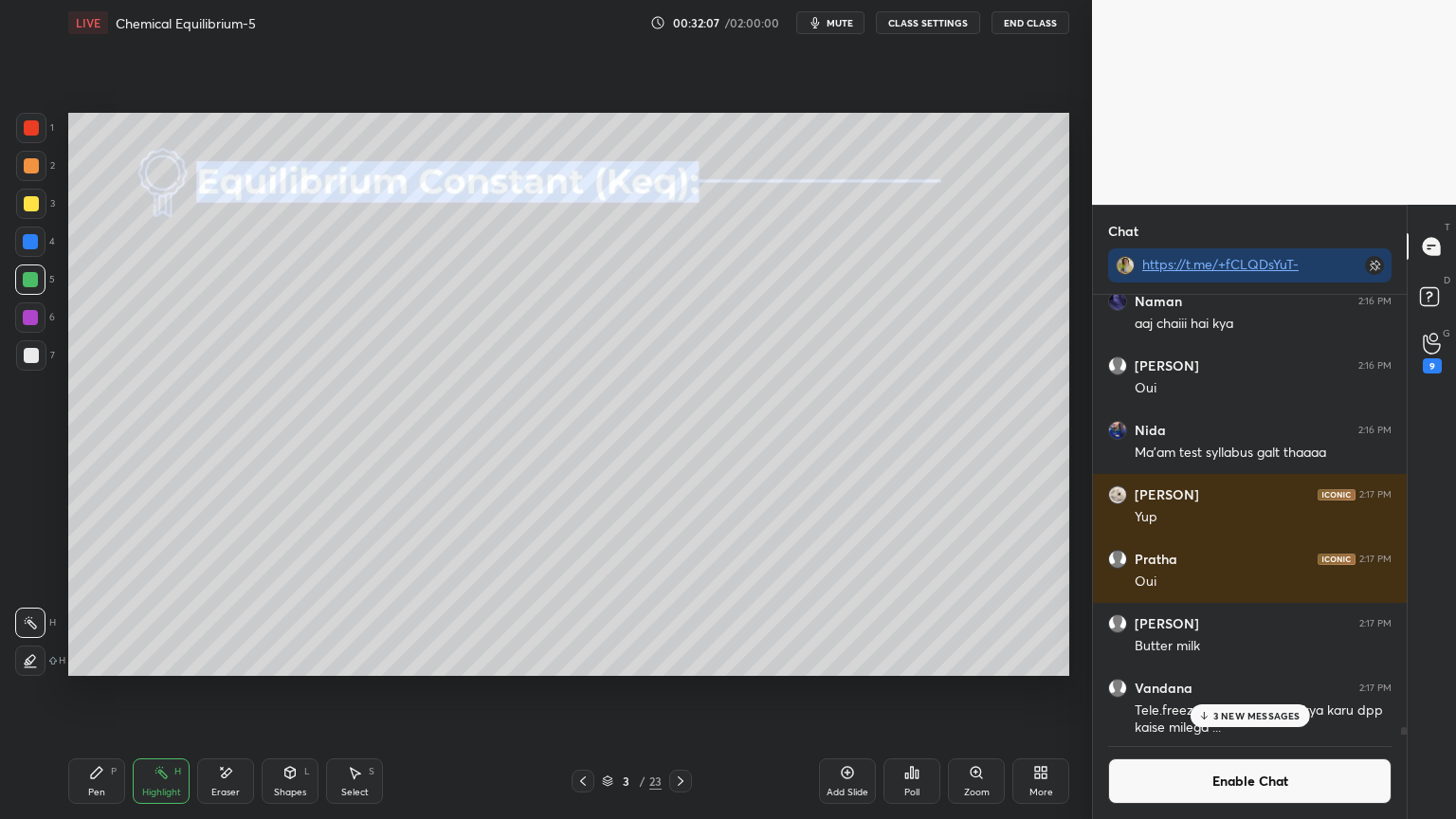 click 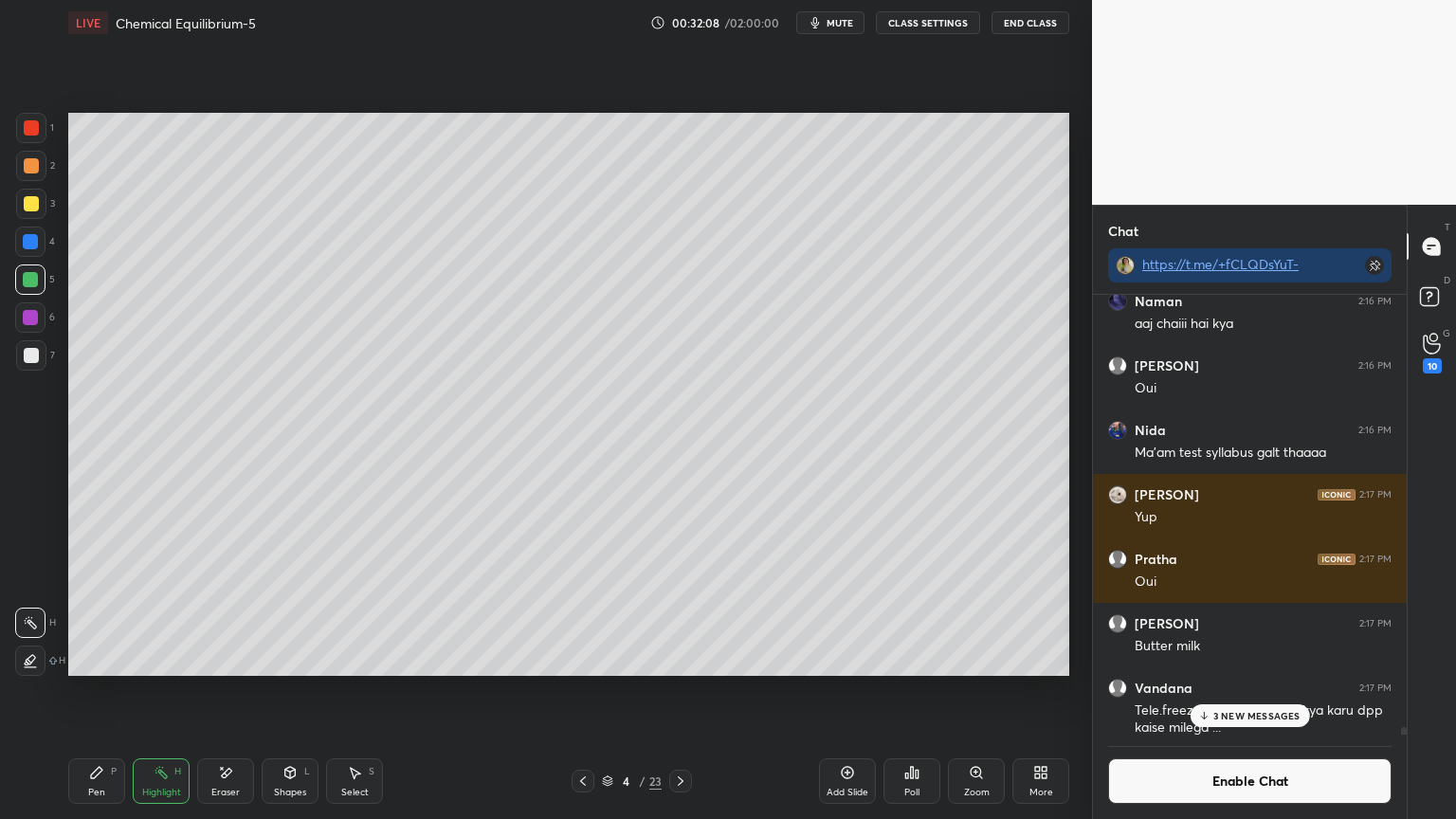 click 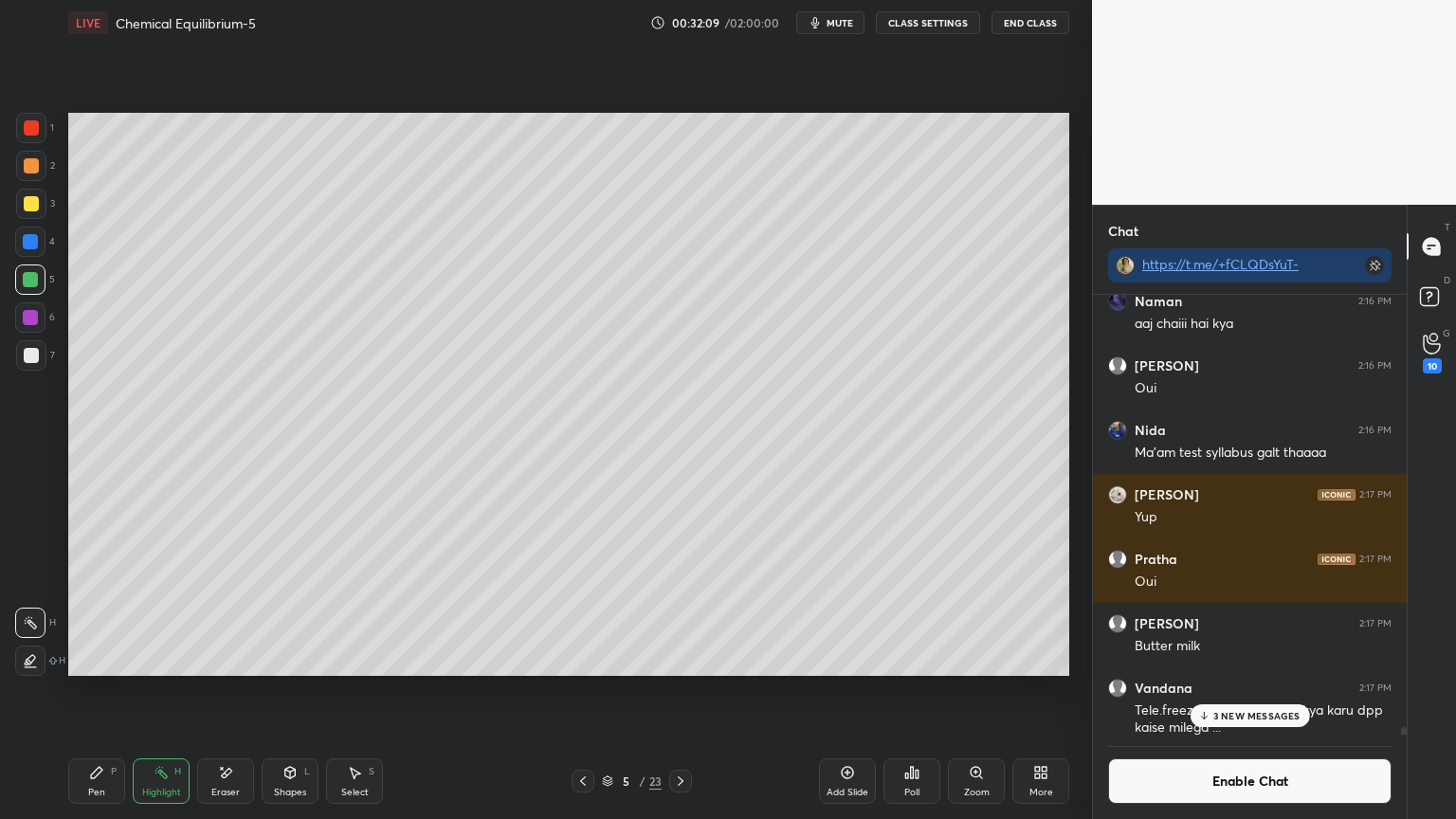 click 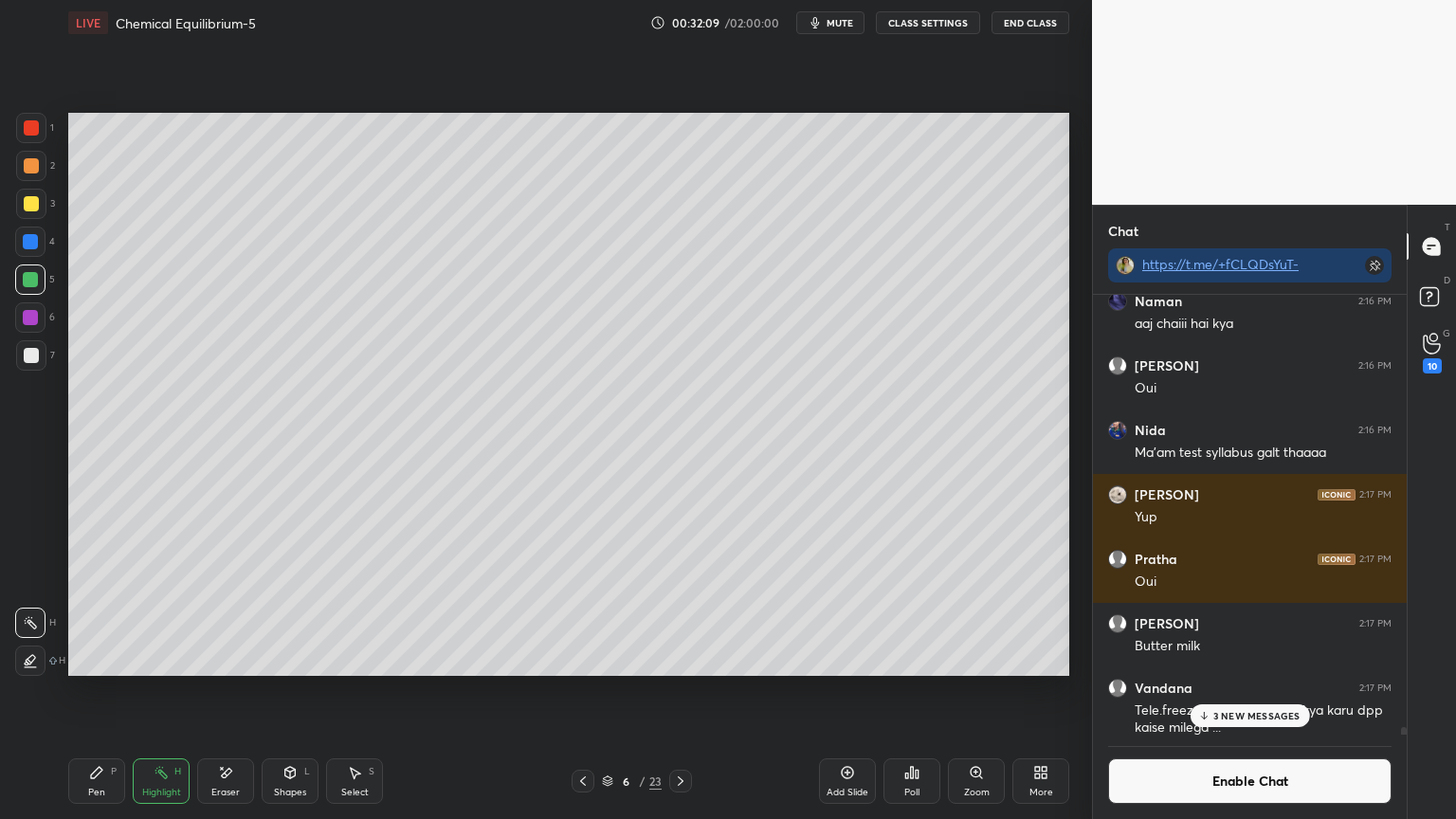 click 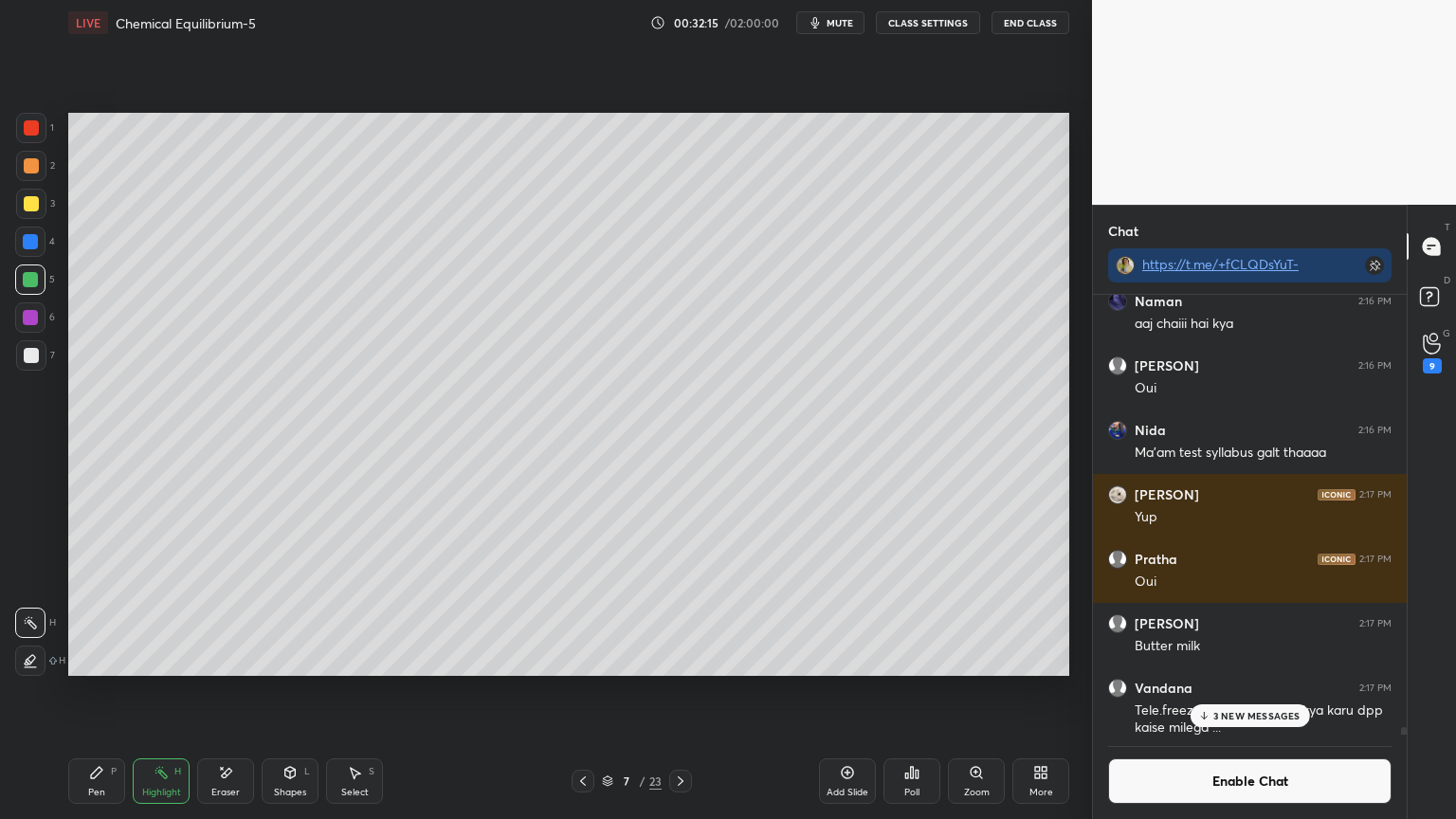 click on "3 NEW MESSAGES" at bounding box center (1257, 716) 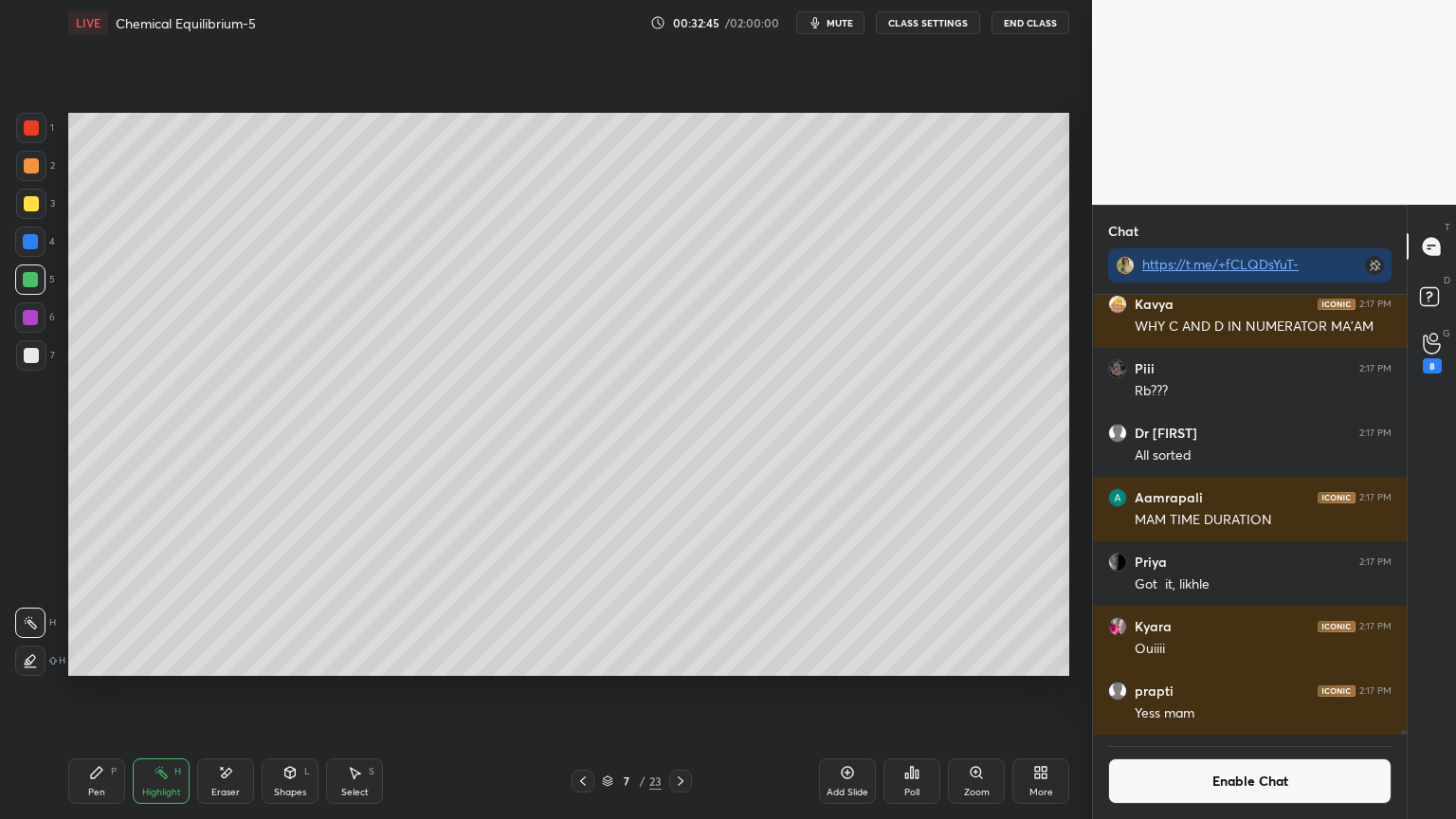click on "Enable Chat" at bounding box center [1249, 781] 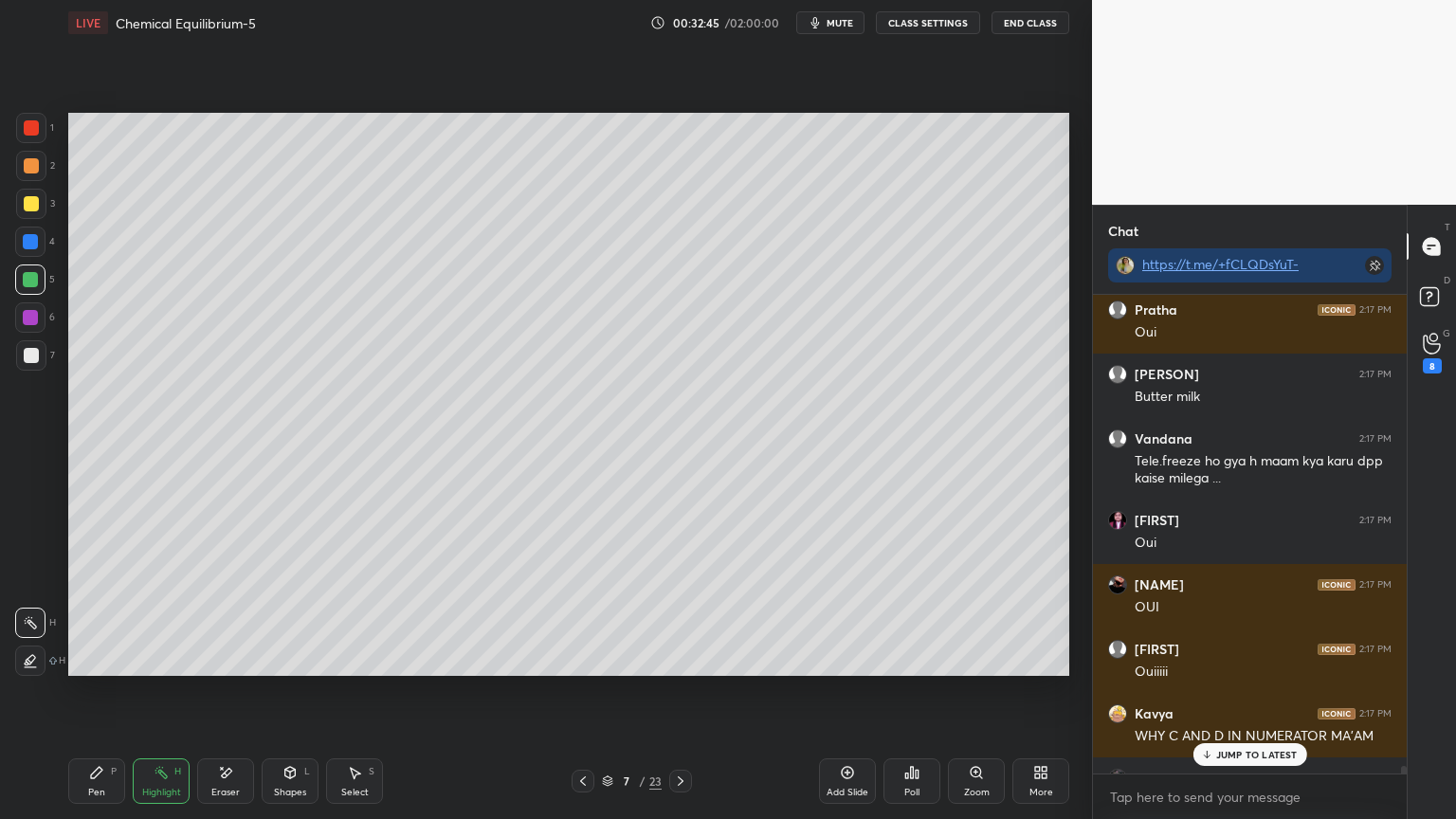 click 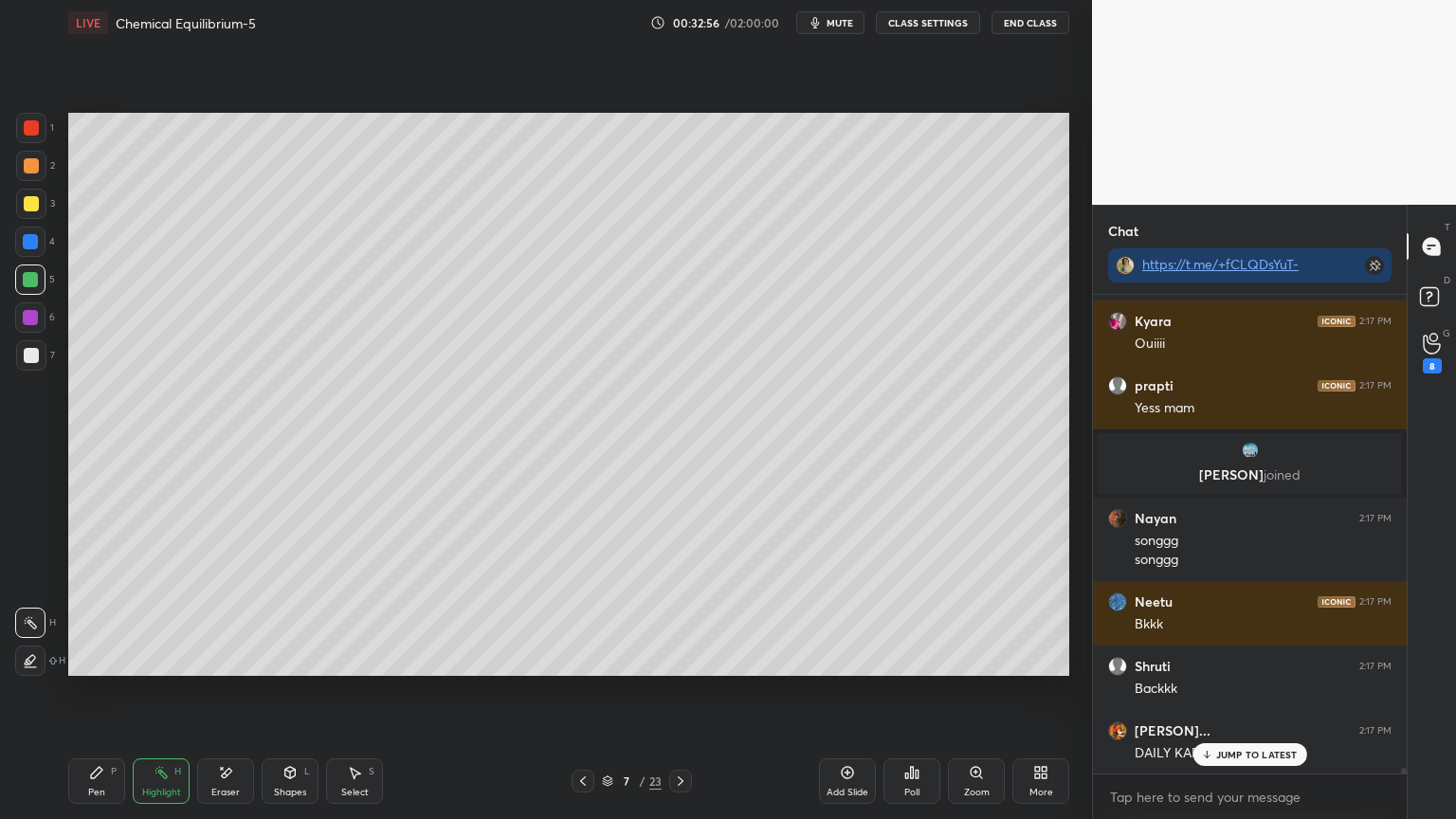 scroll, scrollTop: 40540, scrollLeft: 0, axis: vertical 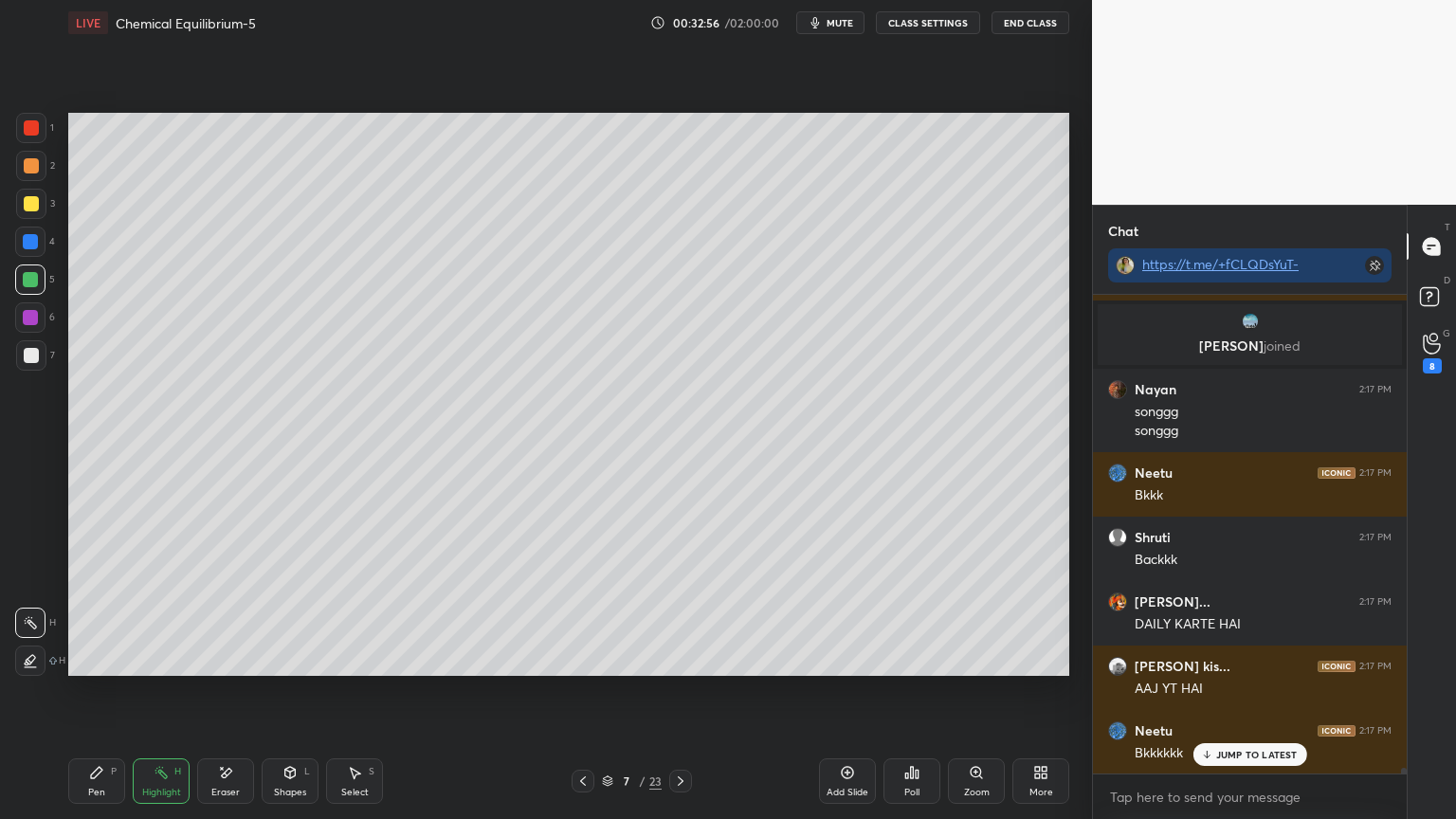 click on "CLASS SETTINGS" at bounding box center (928, 23) 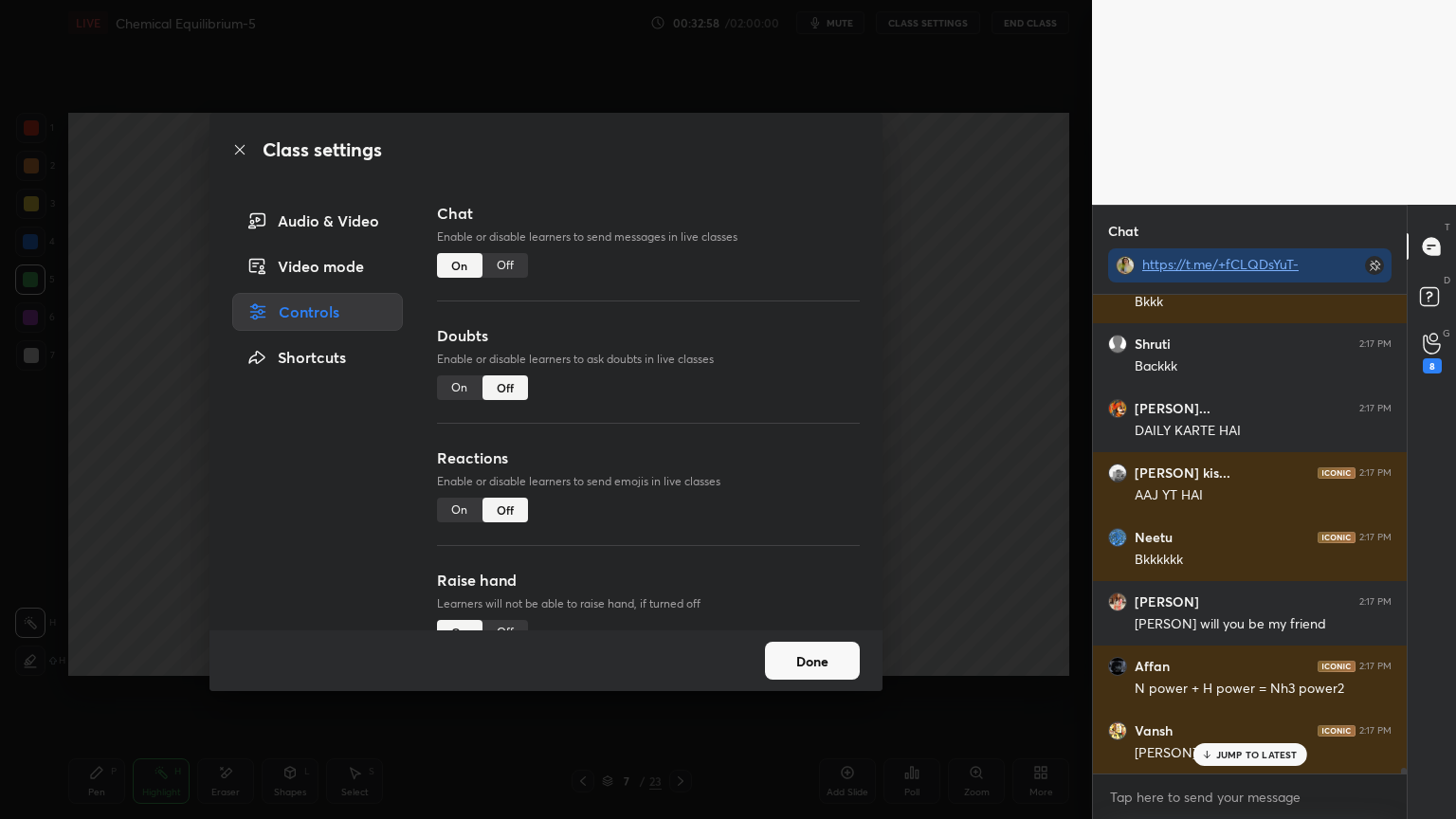 click on "Done" at bounding box center (812, 661) 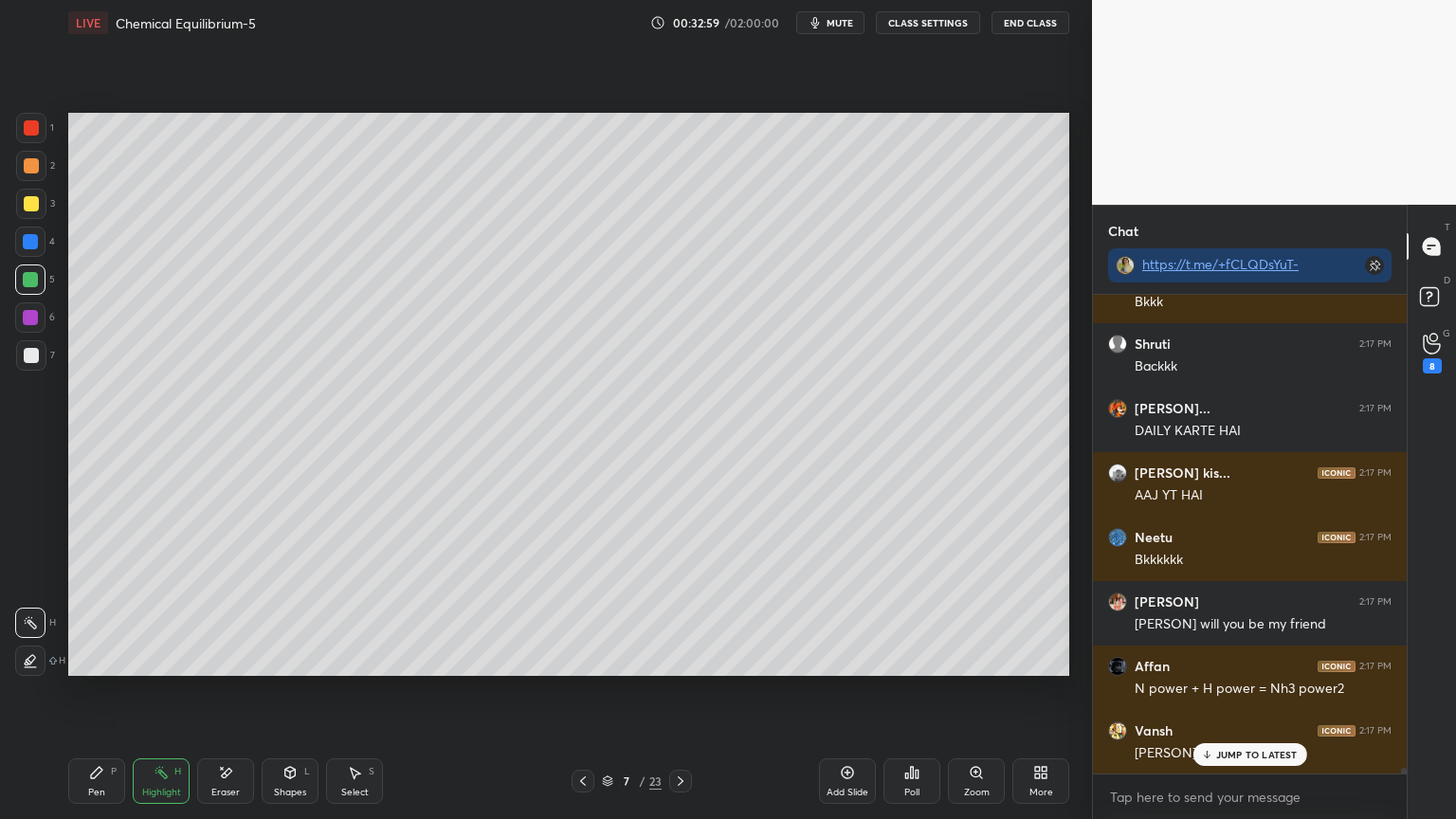 scroll, scrollTop: 40798, scrollLeft: 0, axis: vertical 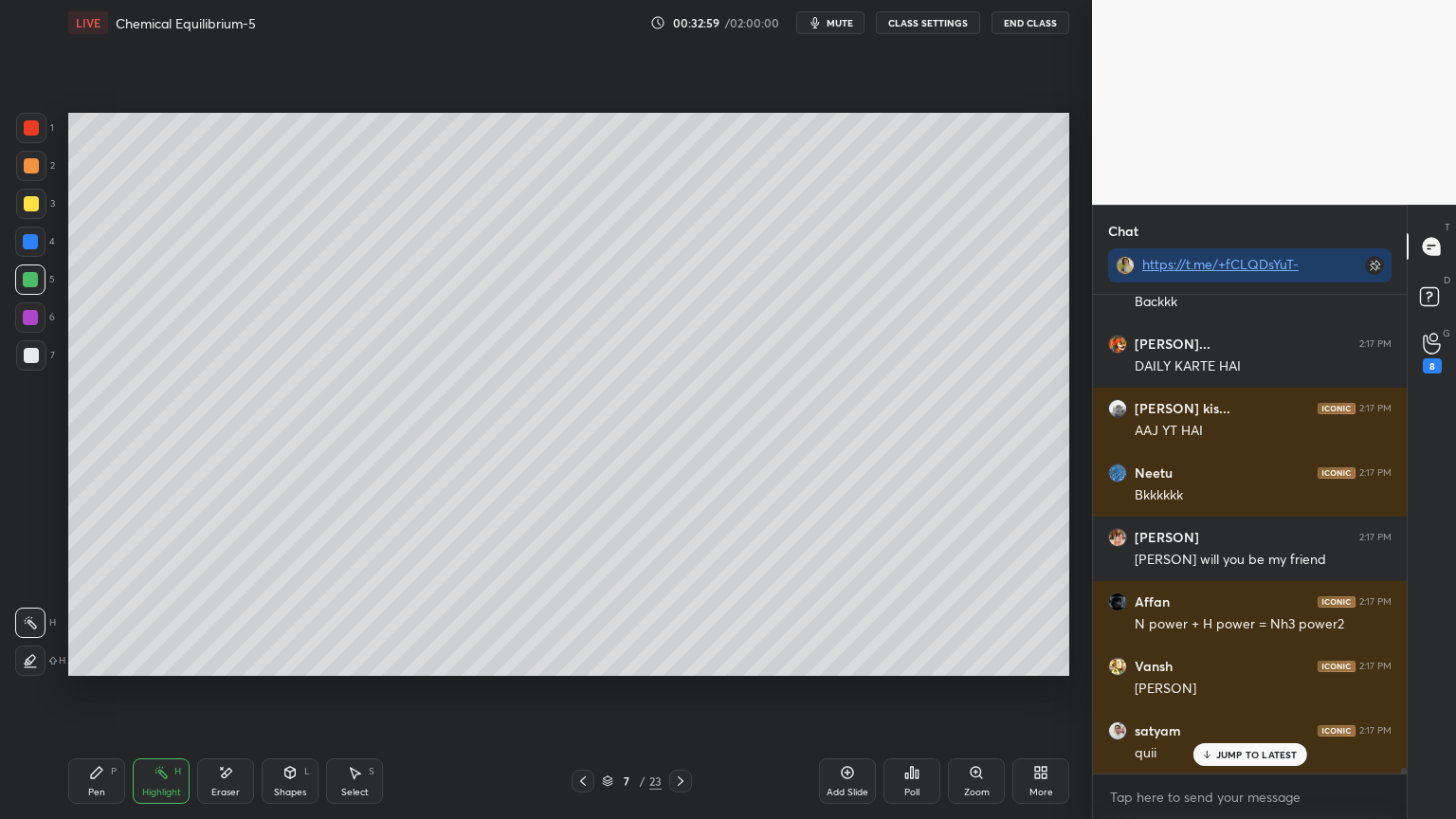 click on "Highlight H" at bounding box center [161, 781] 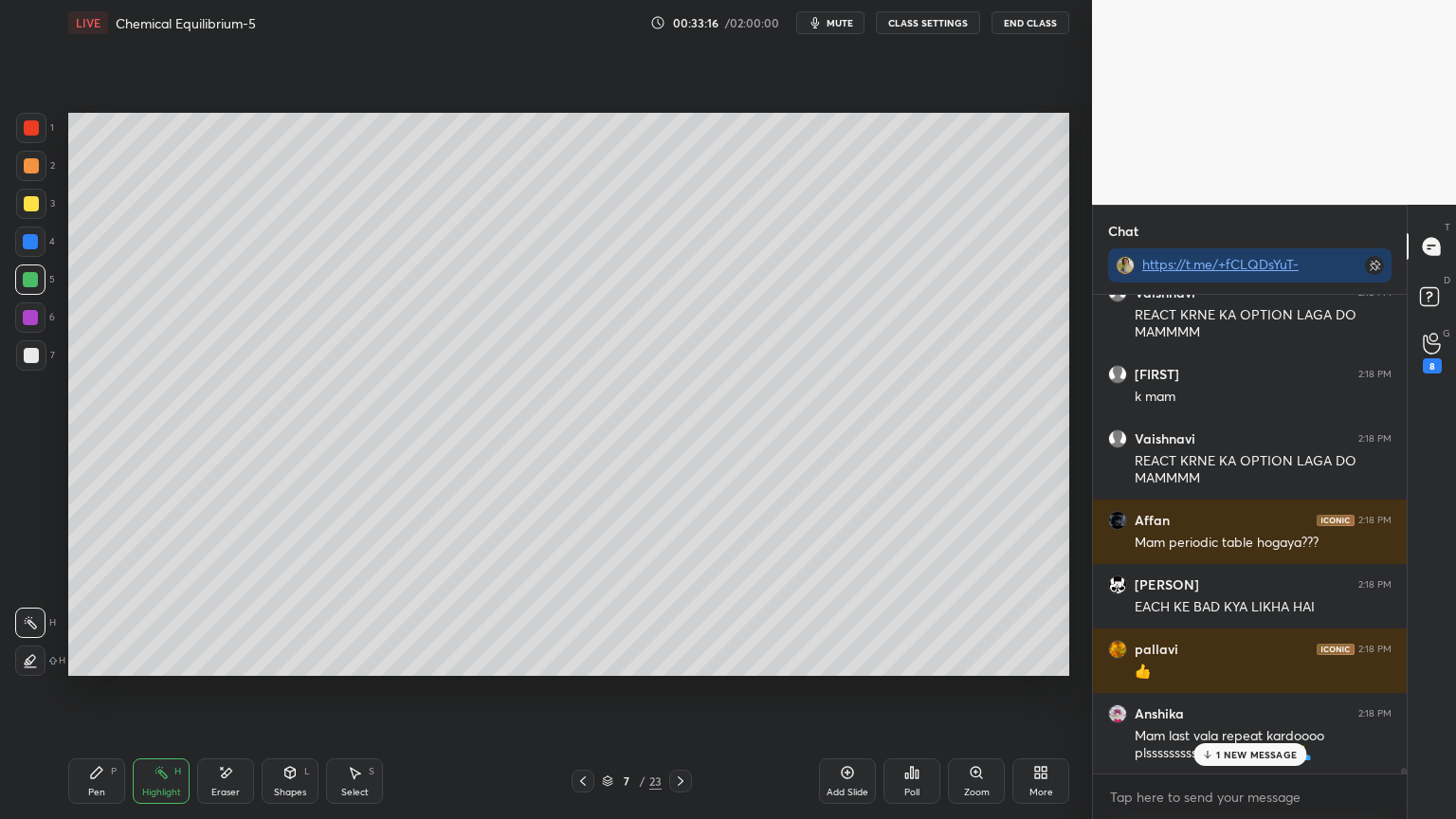 scroll, scrollTop: 42659, scrollLeft: 0, axis: vertical 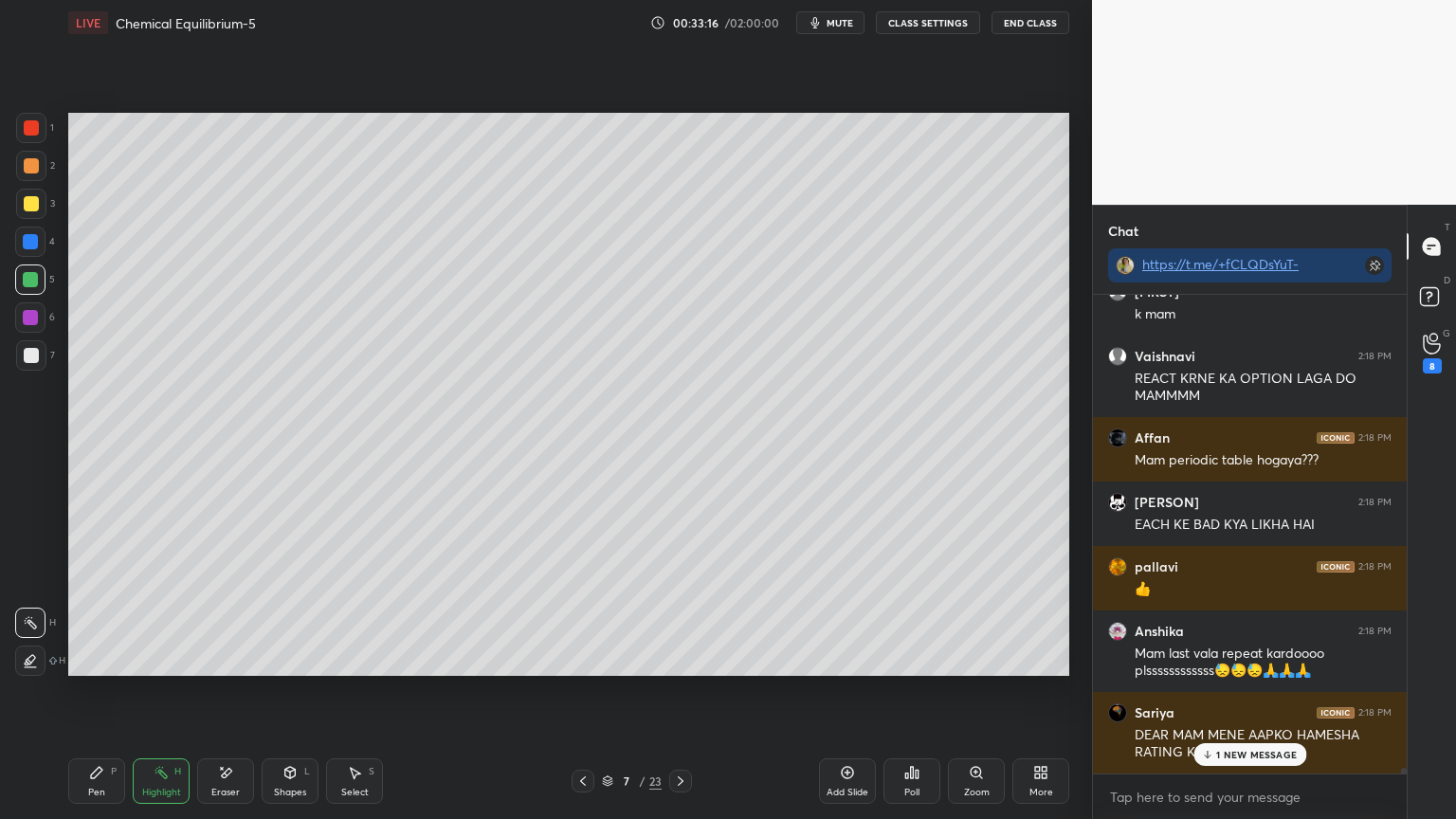 click on "CLASS SETTINGS" at bounding box center [928, 23] 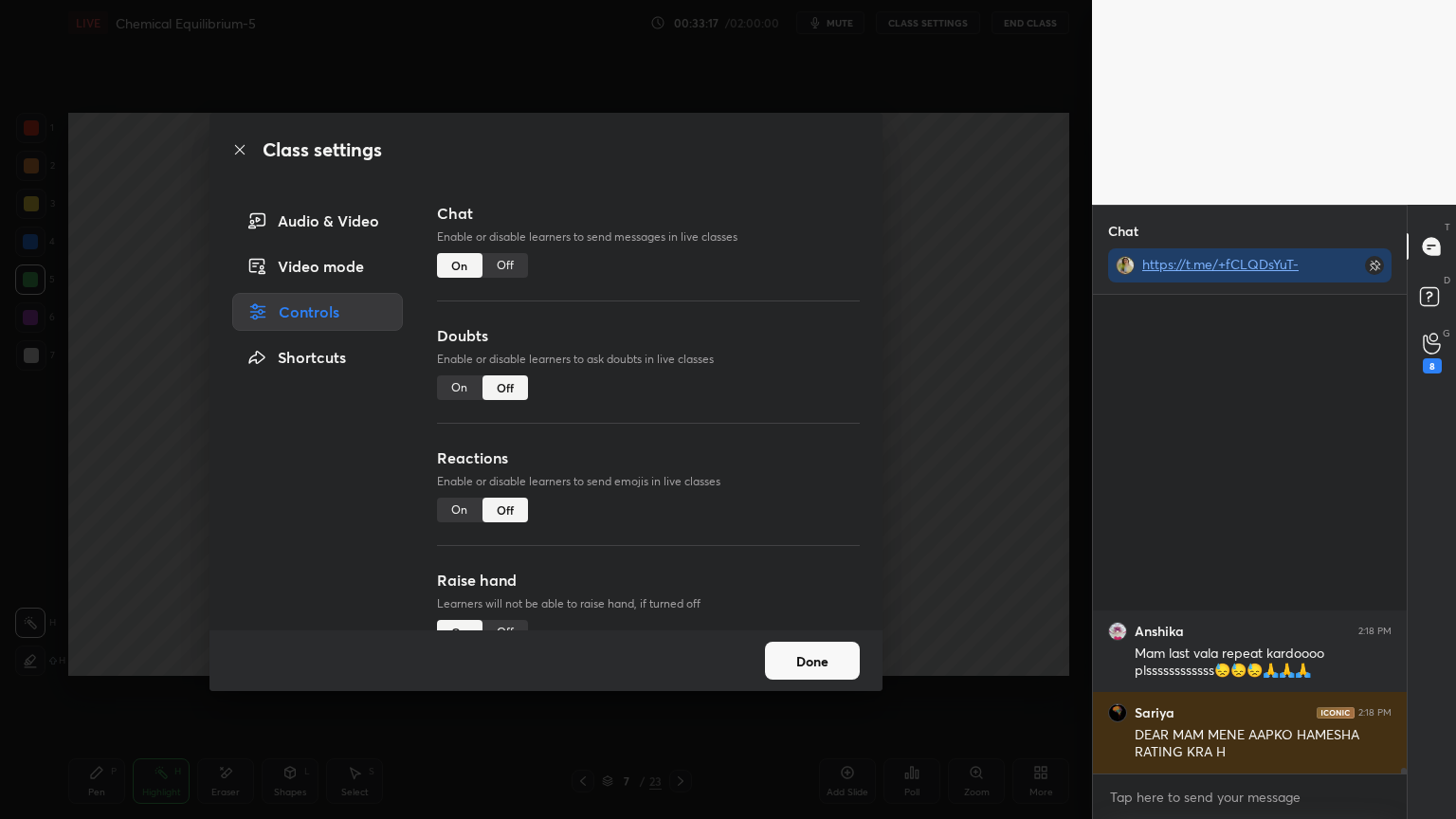 scroll, scrollTop: 43062, scrollLeft: 0, axis: vertical 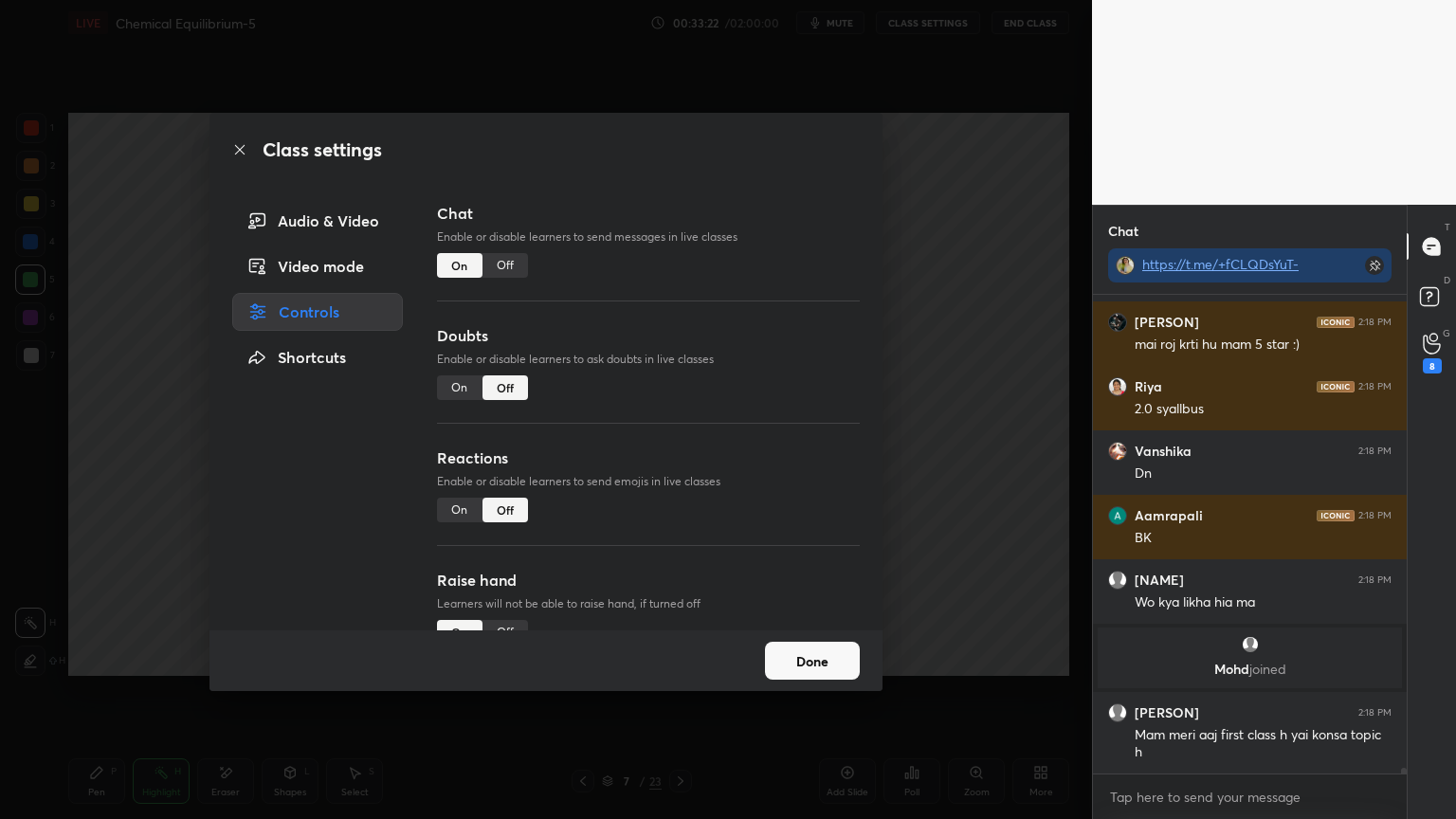 click on "On" at bounding box center (460, 510) 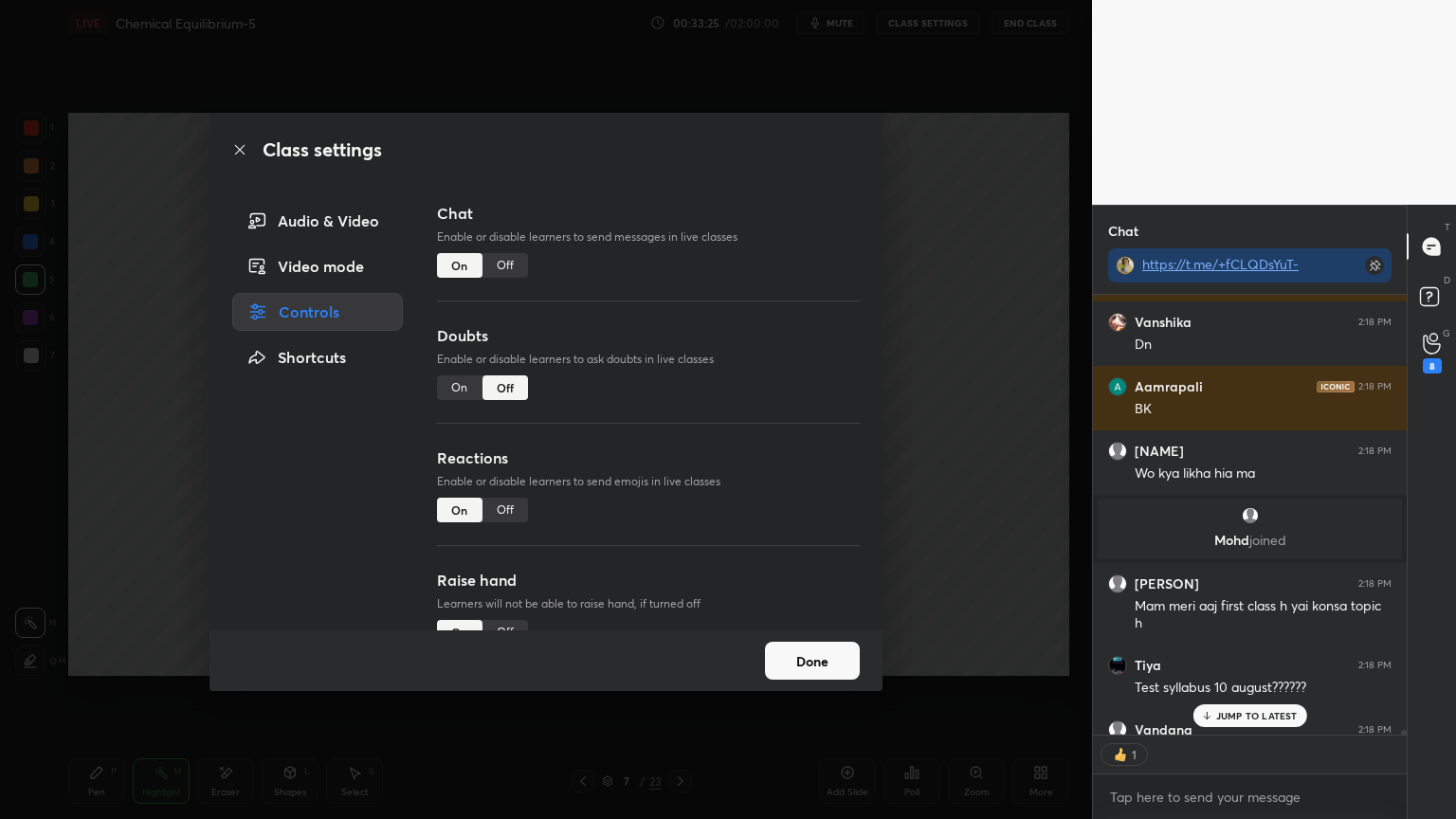 click on "Done" at bounding box center [812, 661] 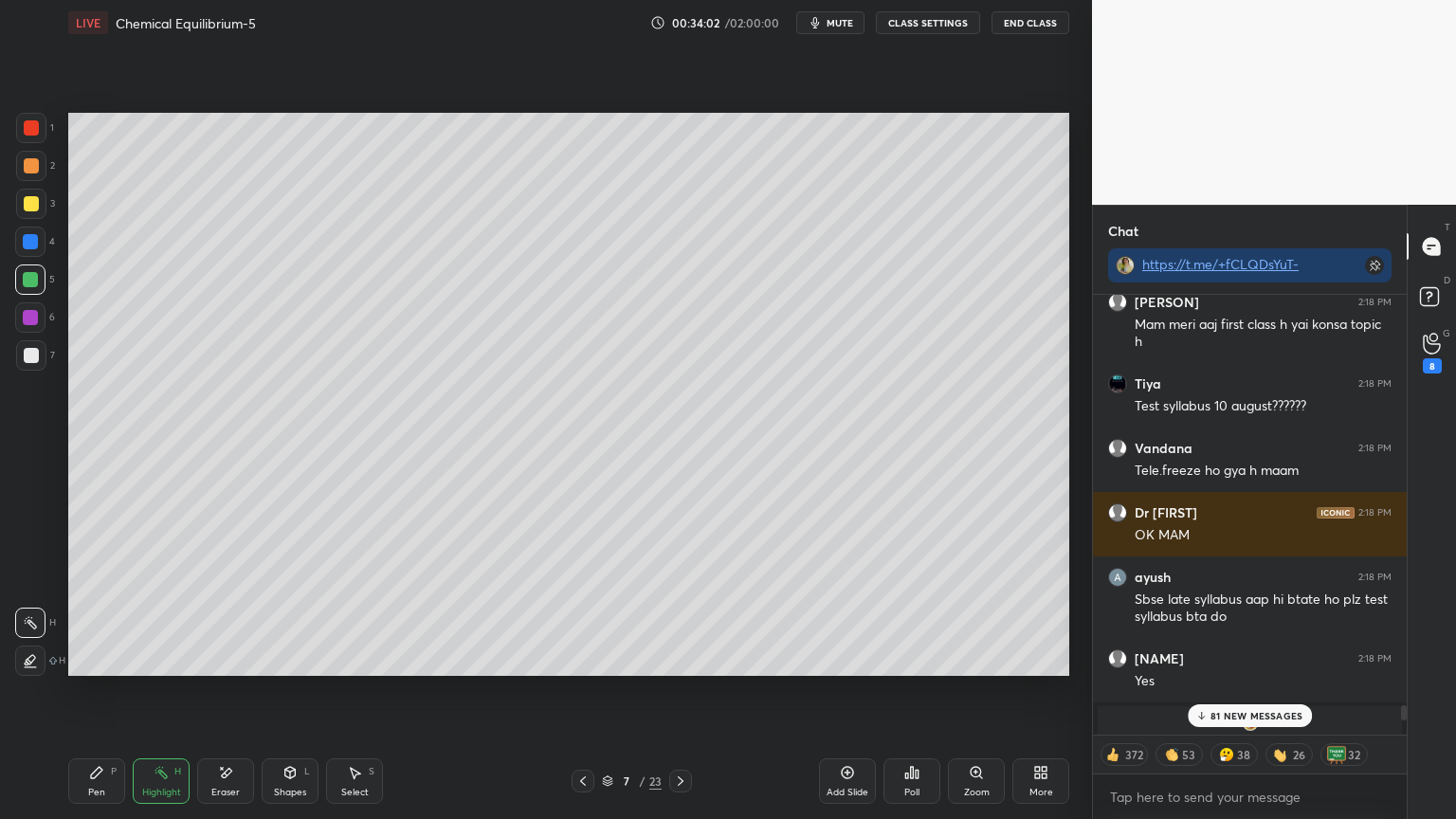 scroll, scrollTop: 43822, scrollLeft: 0, axis: vertical 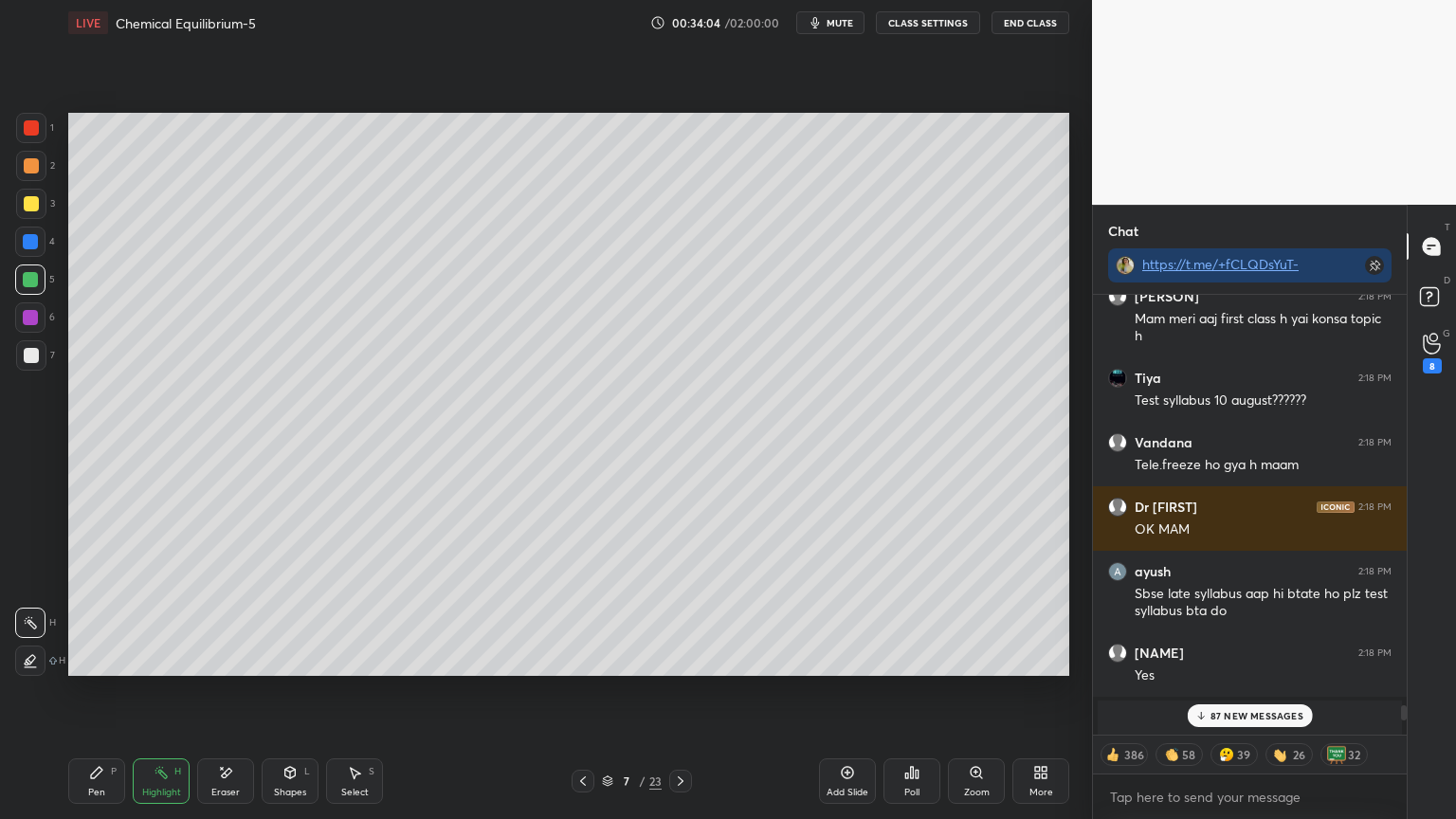 click on "CLASS SETTINGS" at bounding box center (928, 23) 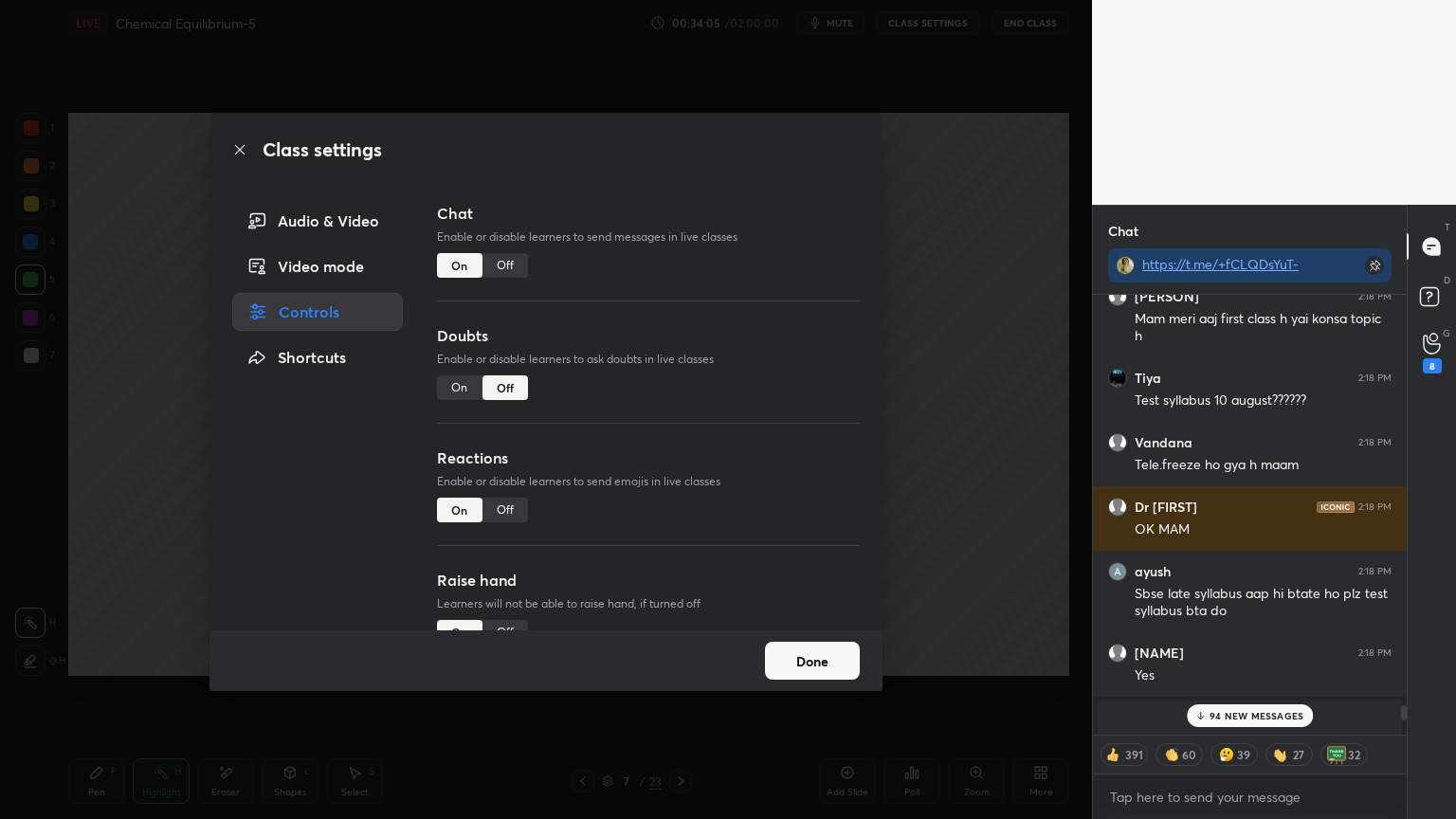type on "x" 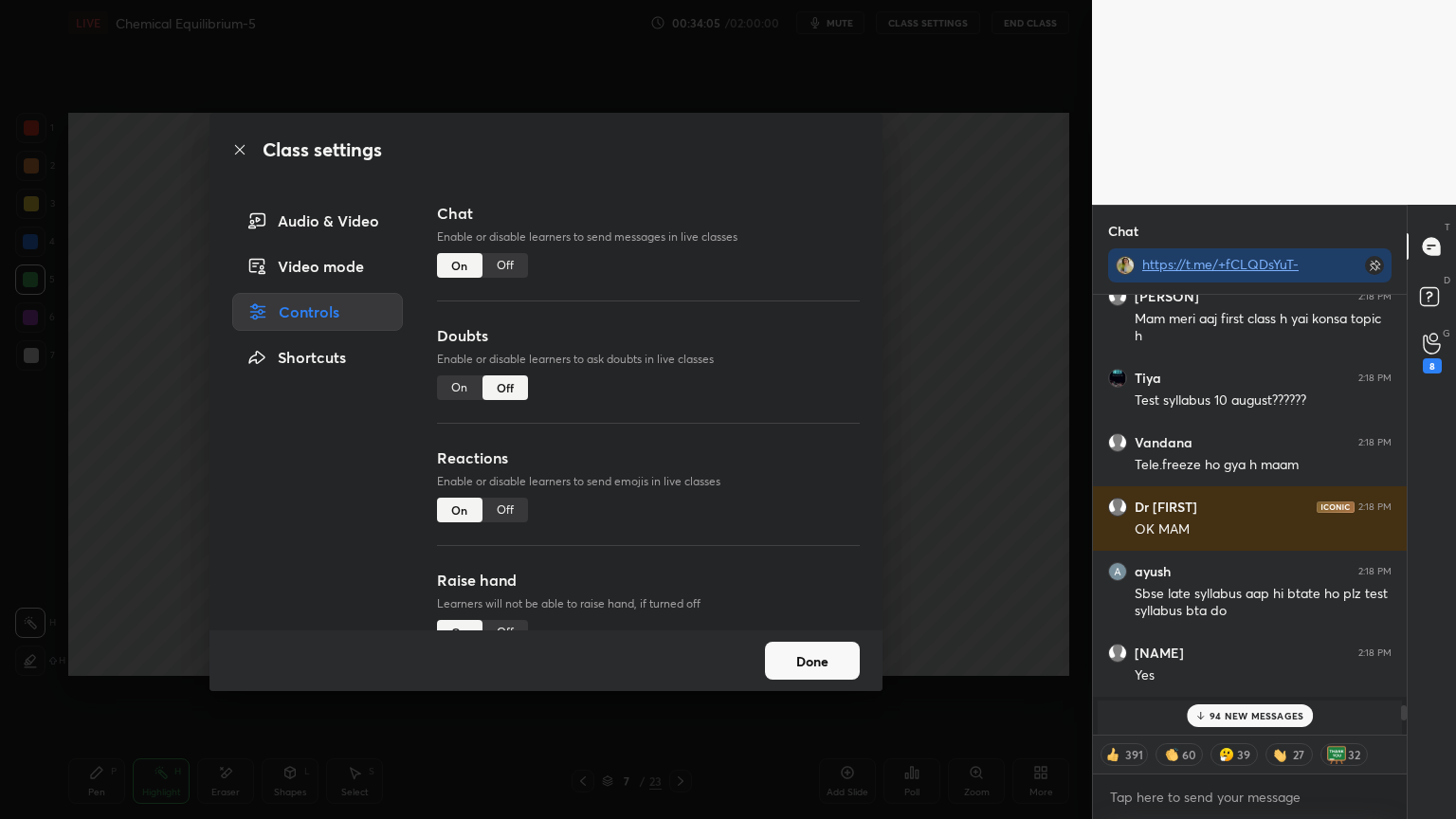 click on "Off" at bounding box center [505, 265] 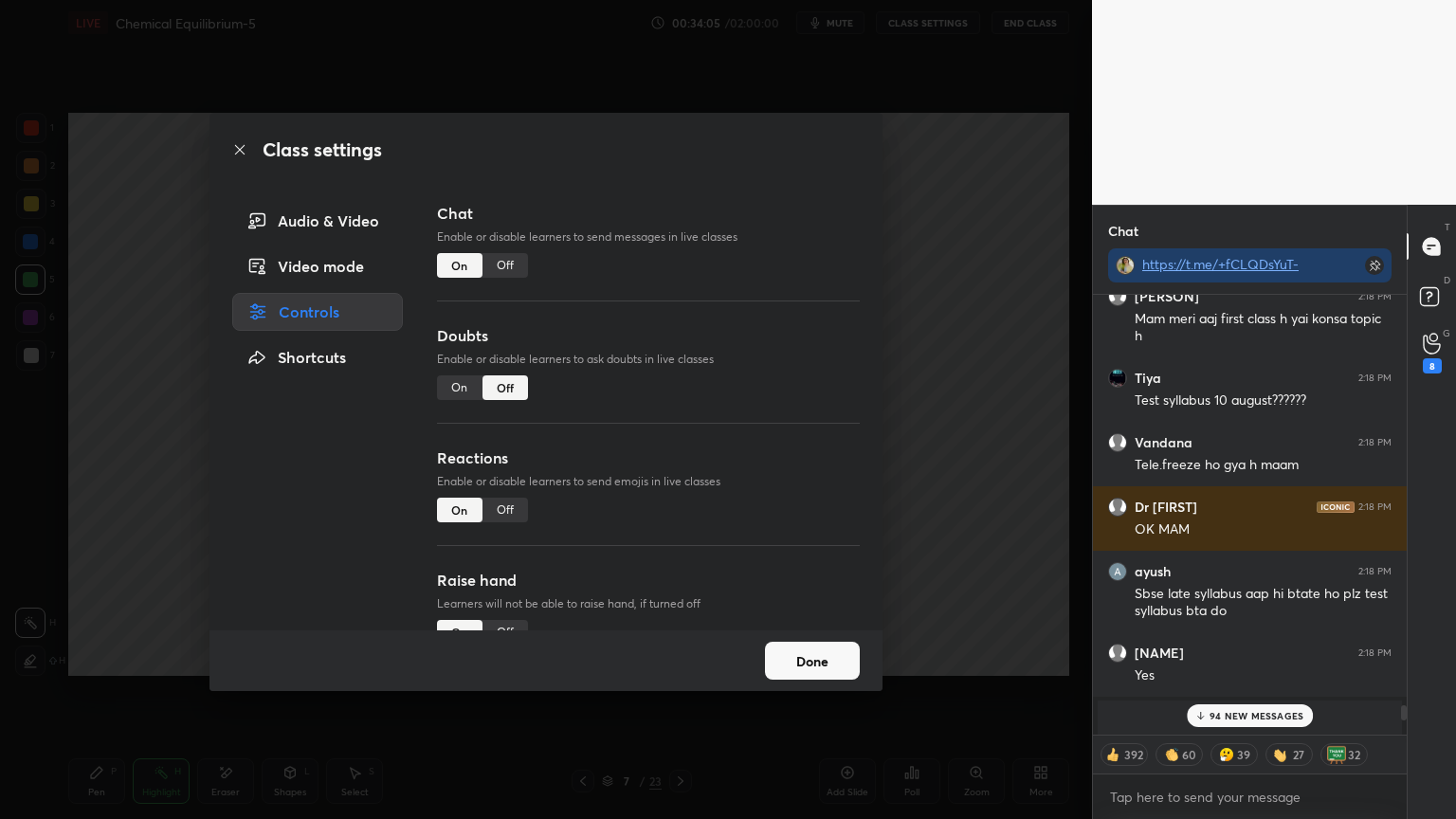 scroll, scrollTop: 395, scrollLeft: 308, axis: both 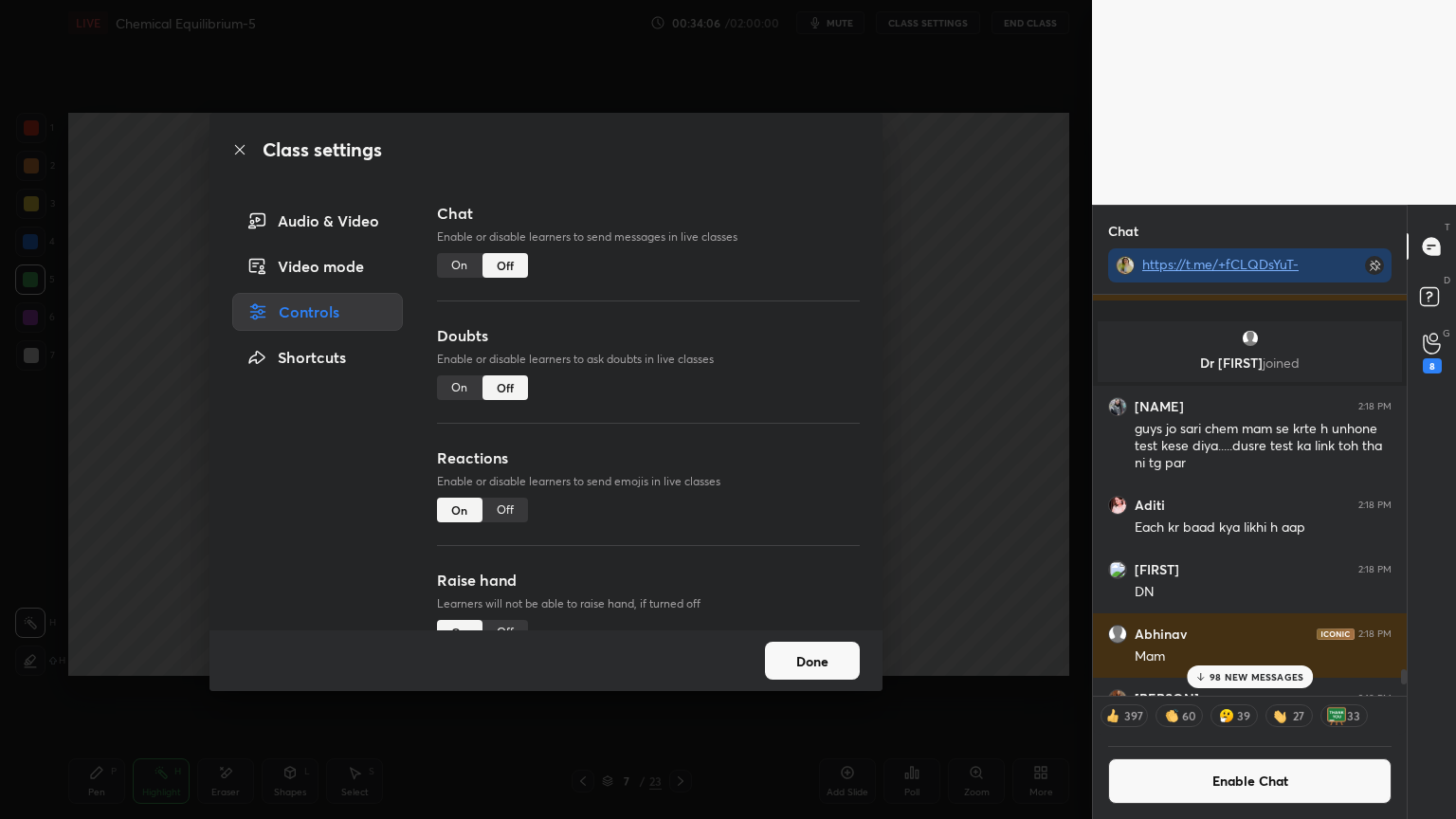 click on "Done" at bounding box center (812, 661) 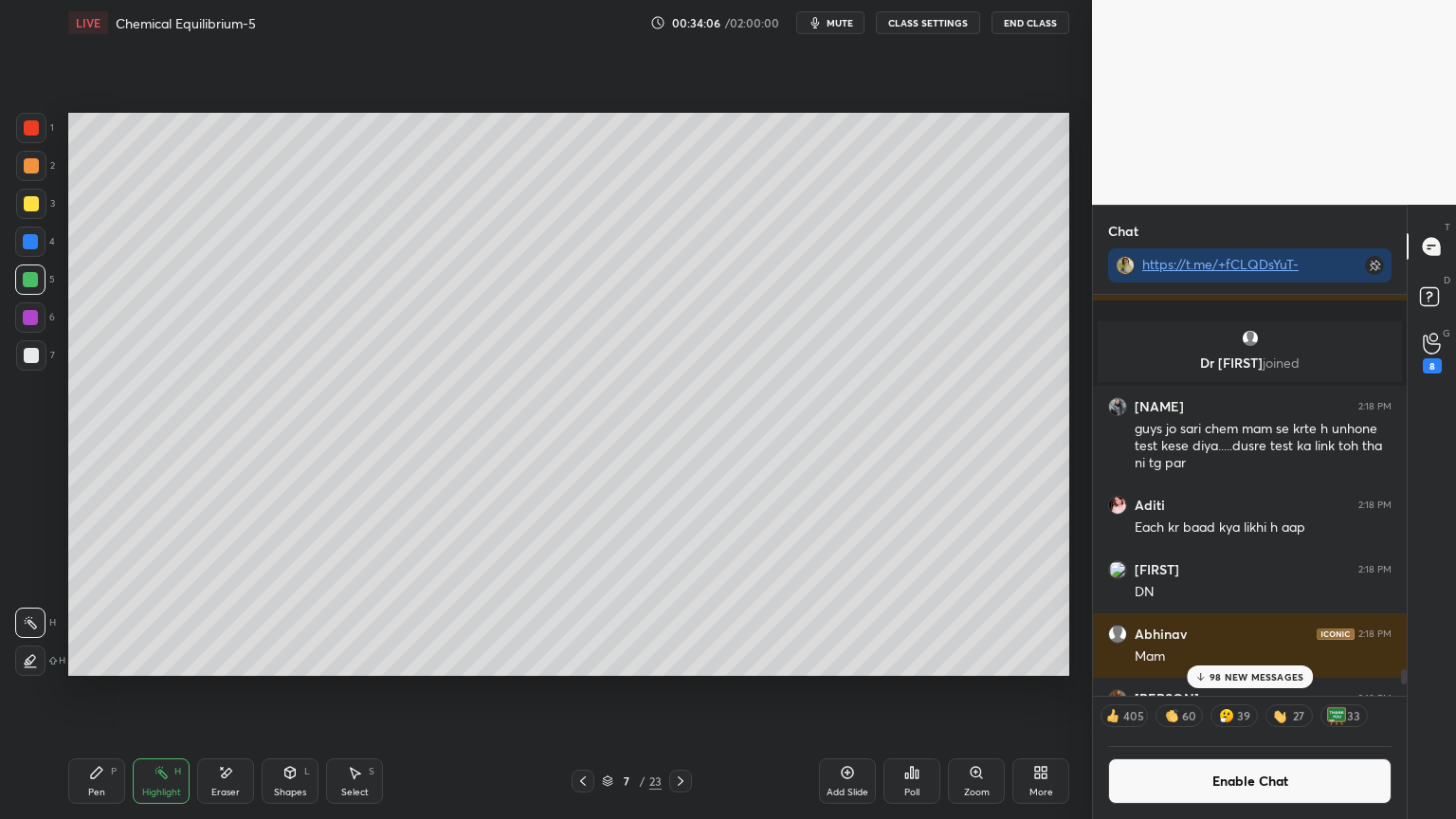 click on "Pen P" at bounding box center [97, 781] 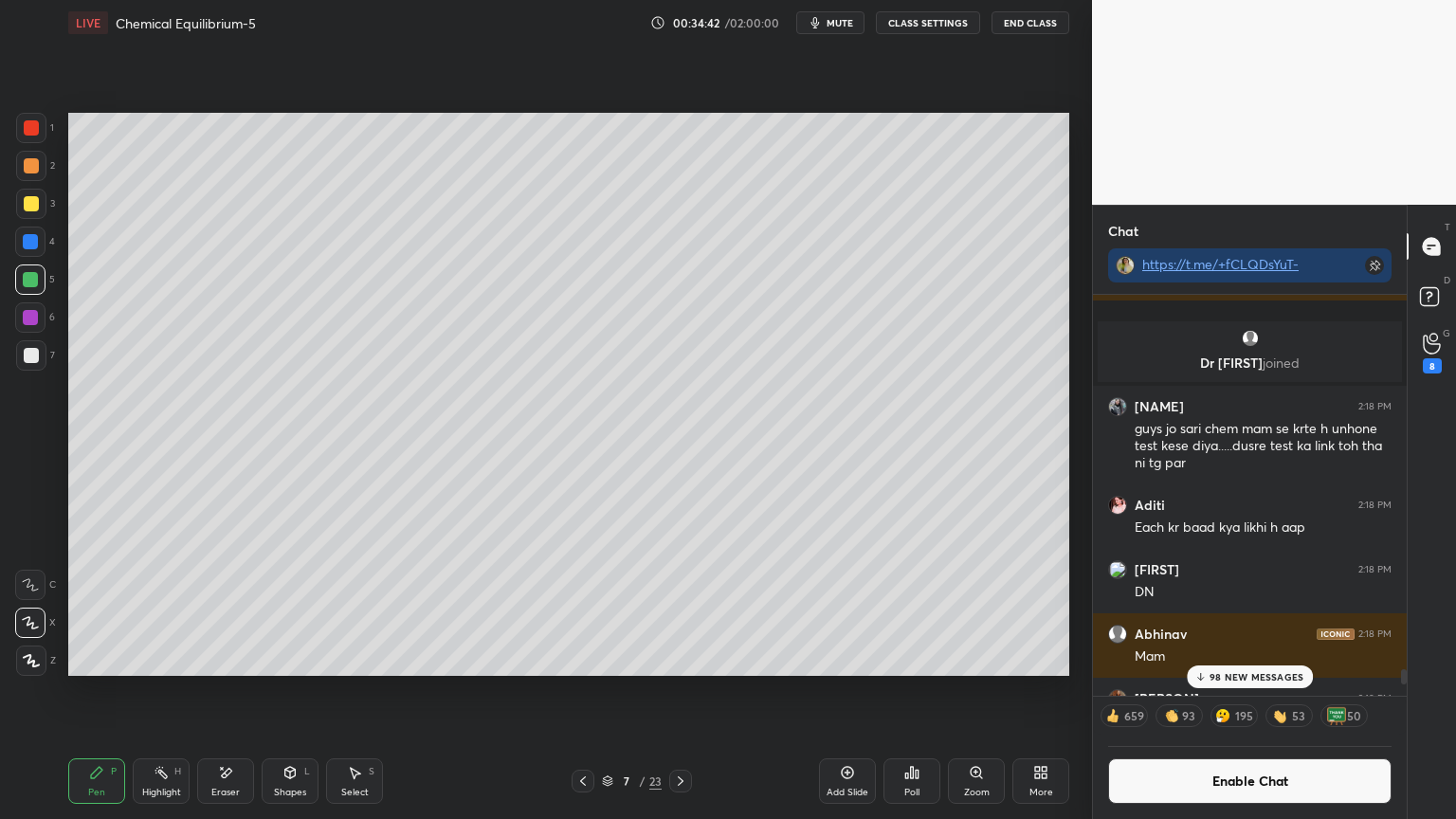 click on "Eraser" at bounding box center [226, 781] 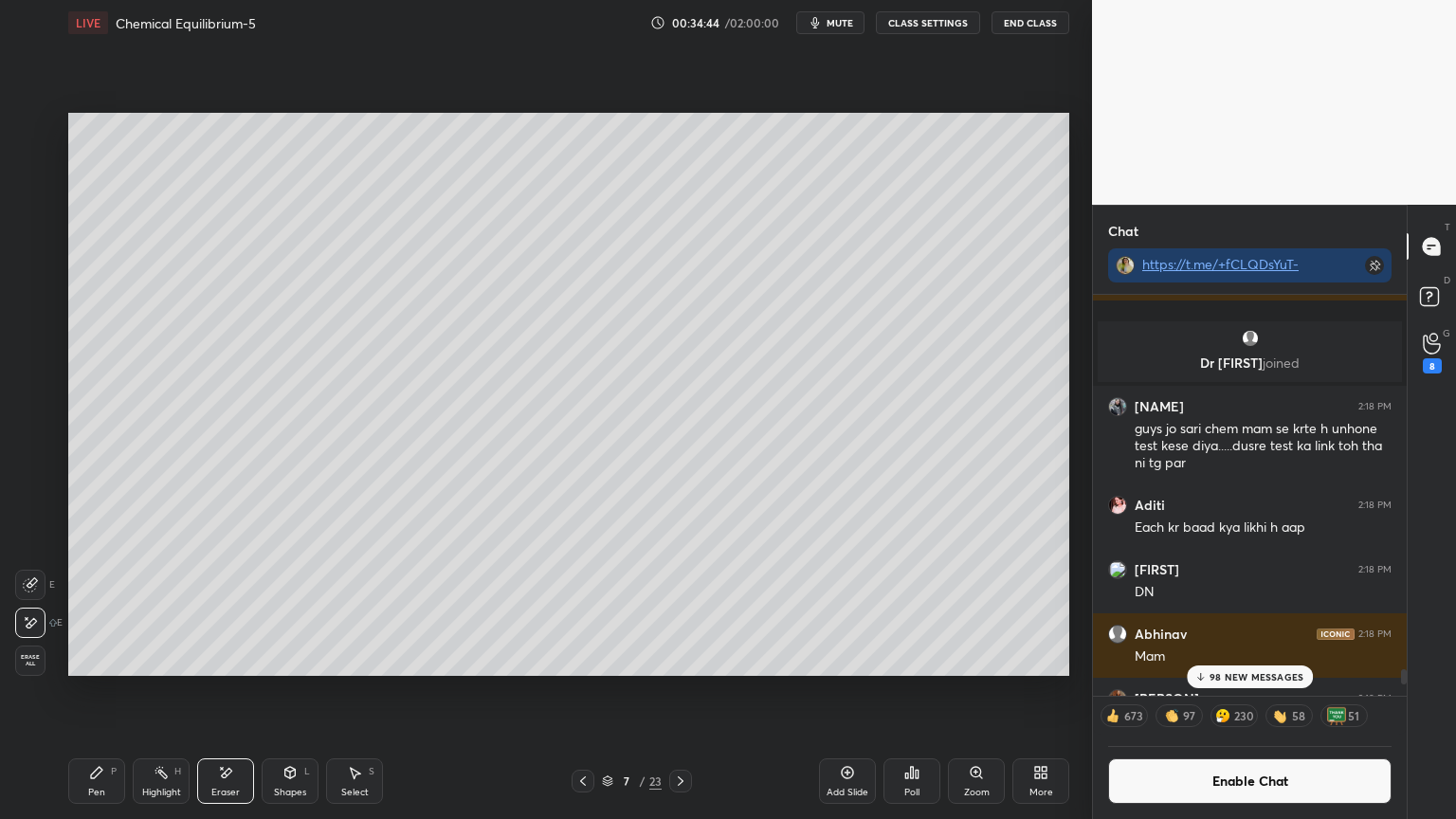 click on "P" at bounding box center (114, 772) 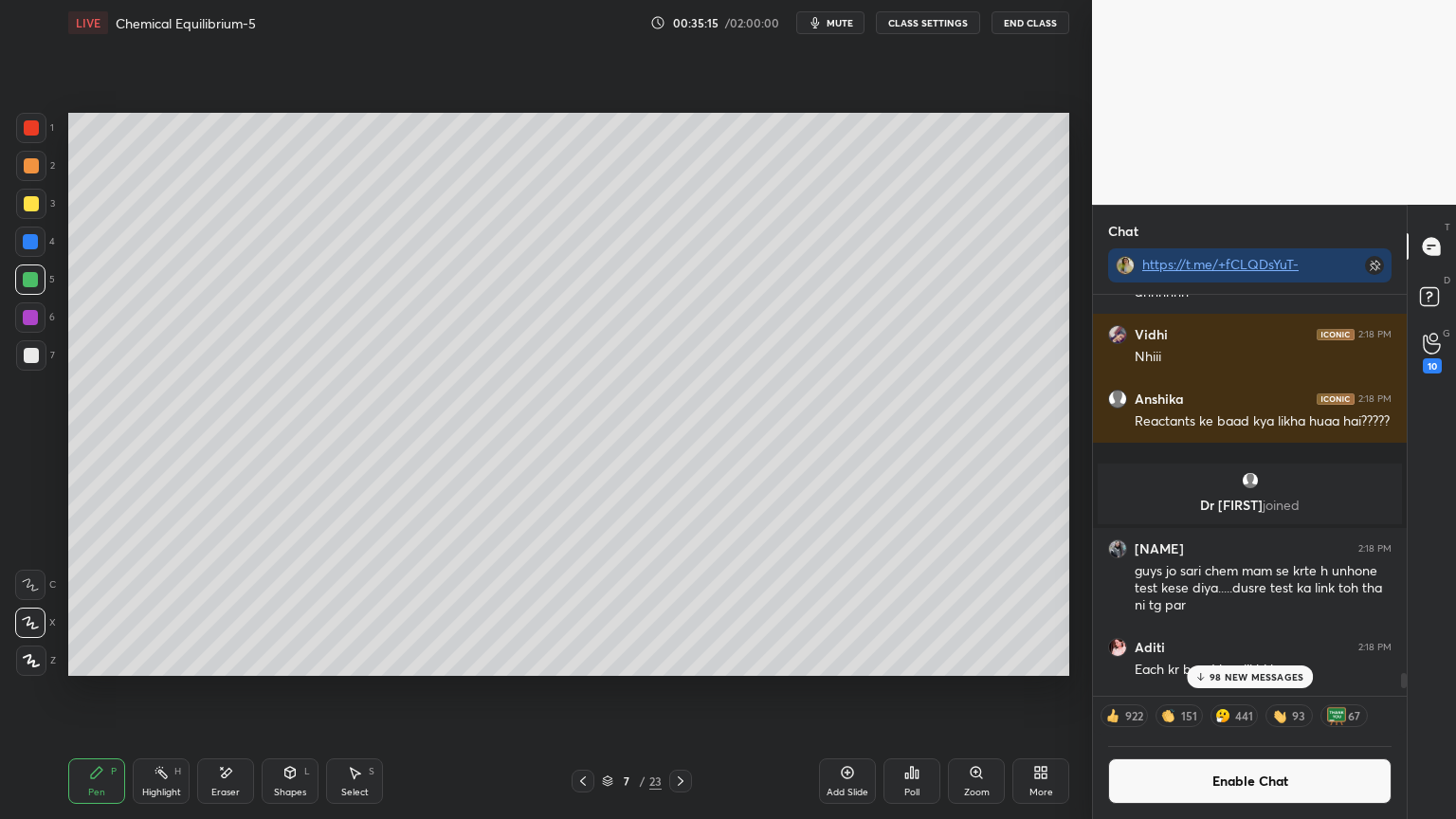 scroll, scrollTop: 43902, scrollLeft: 0, axis: vertical 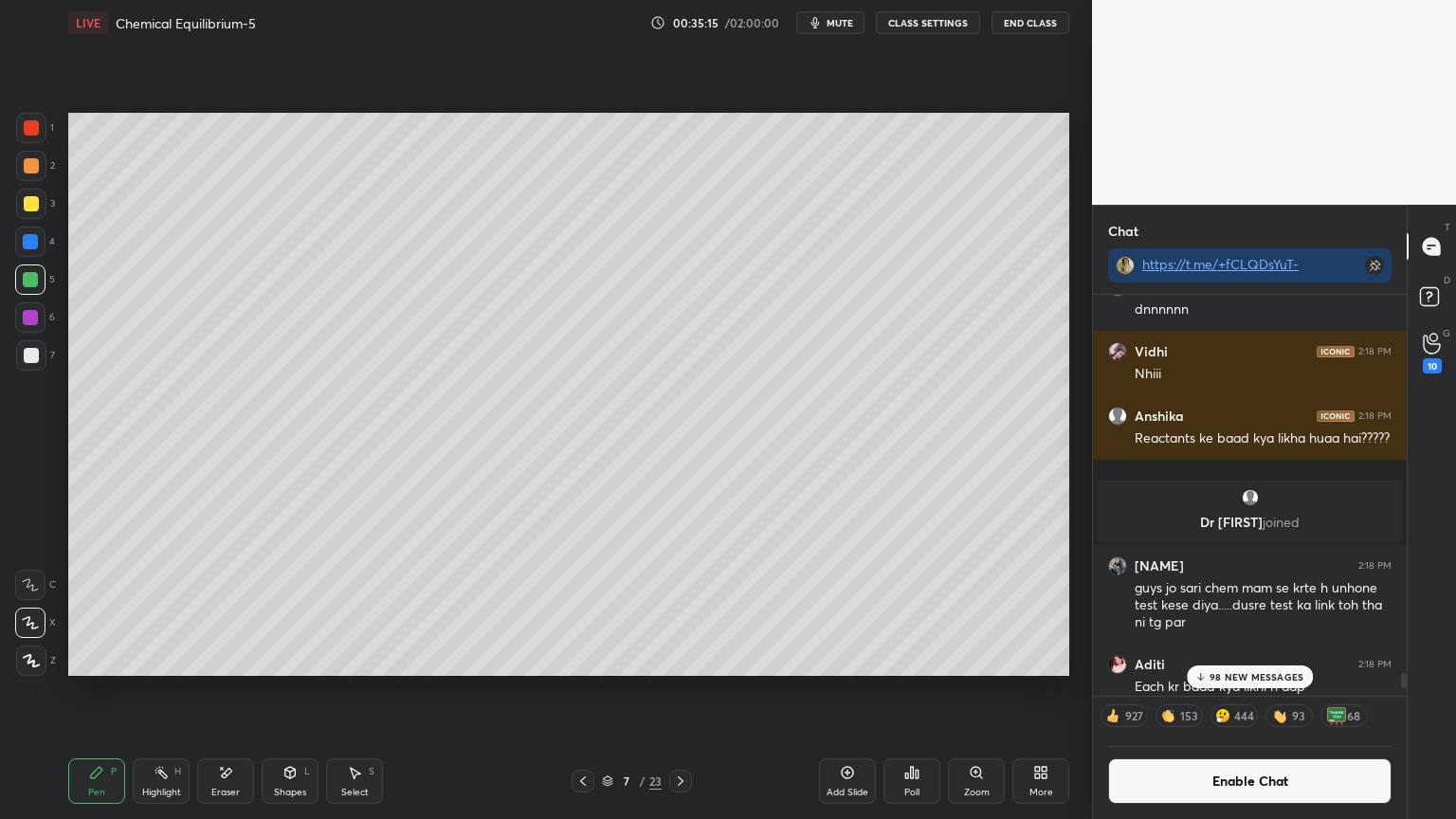click 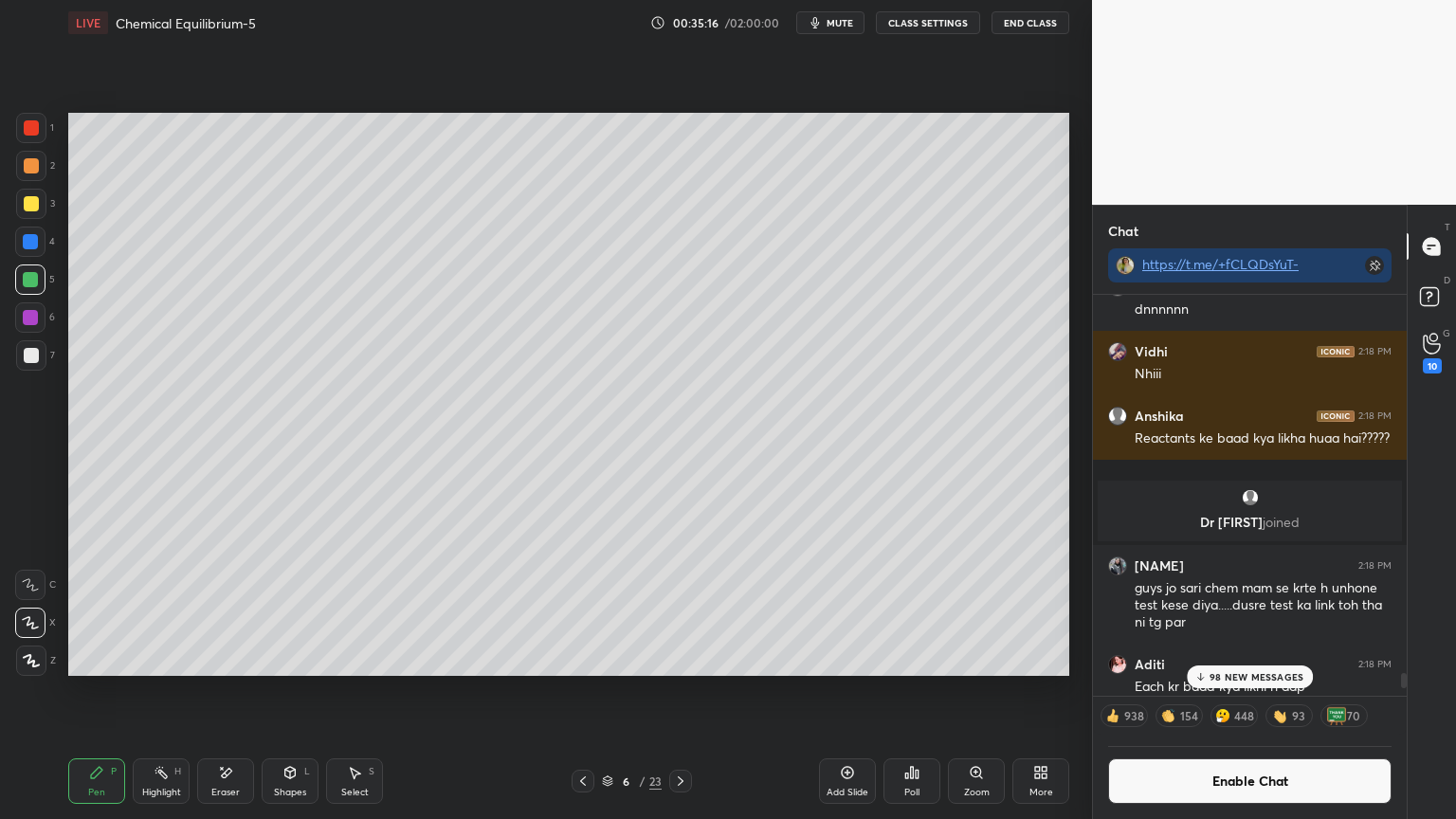 click 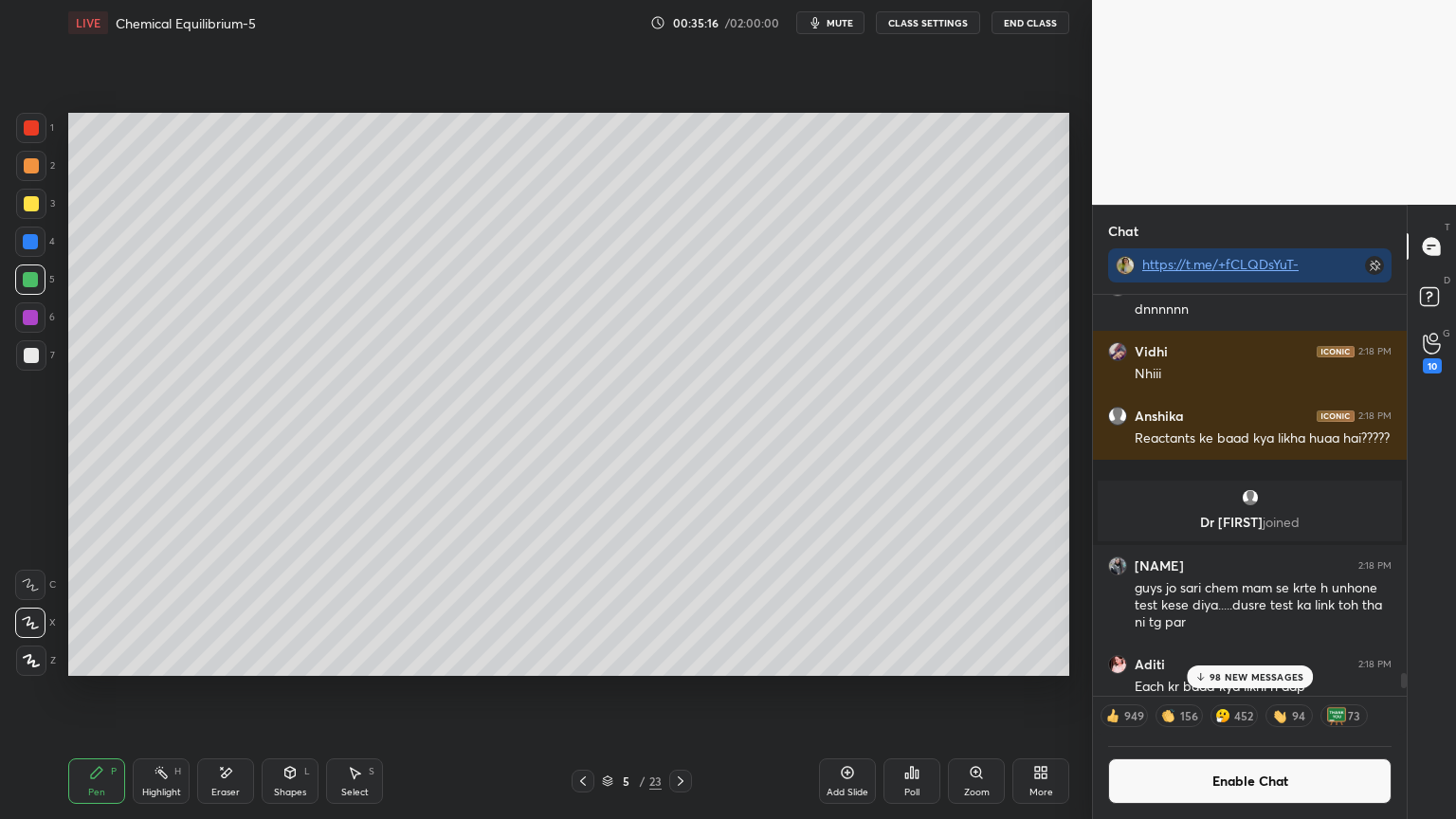 click 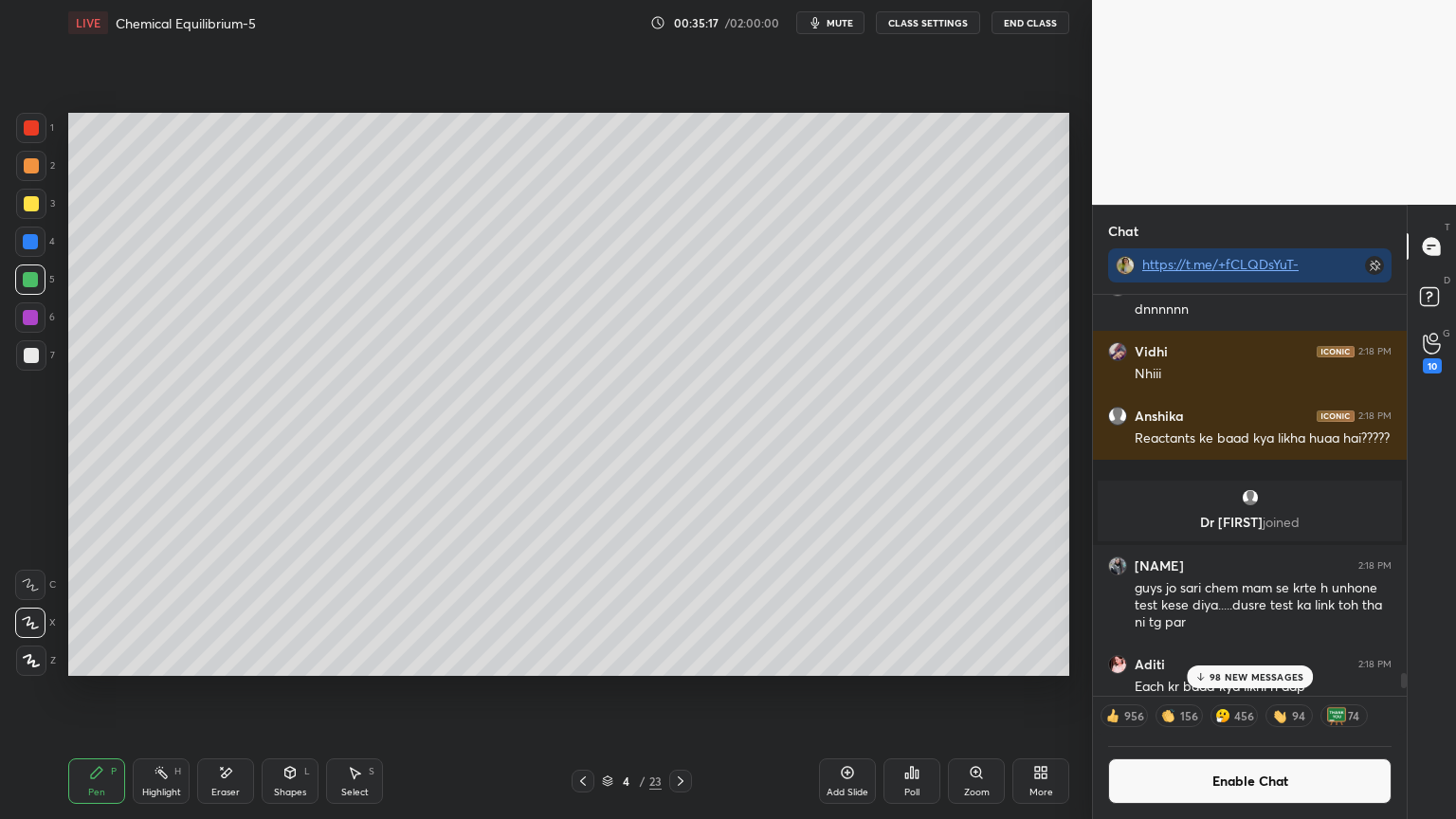 click 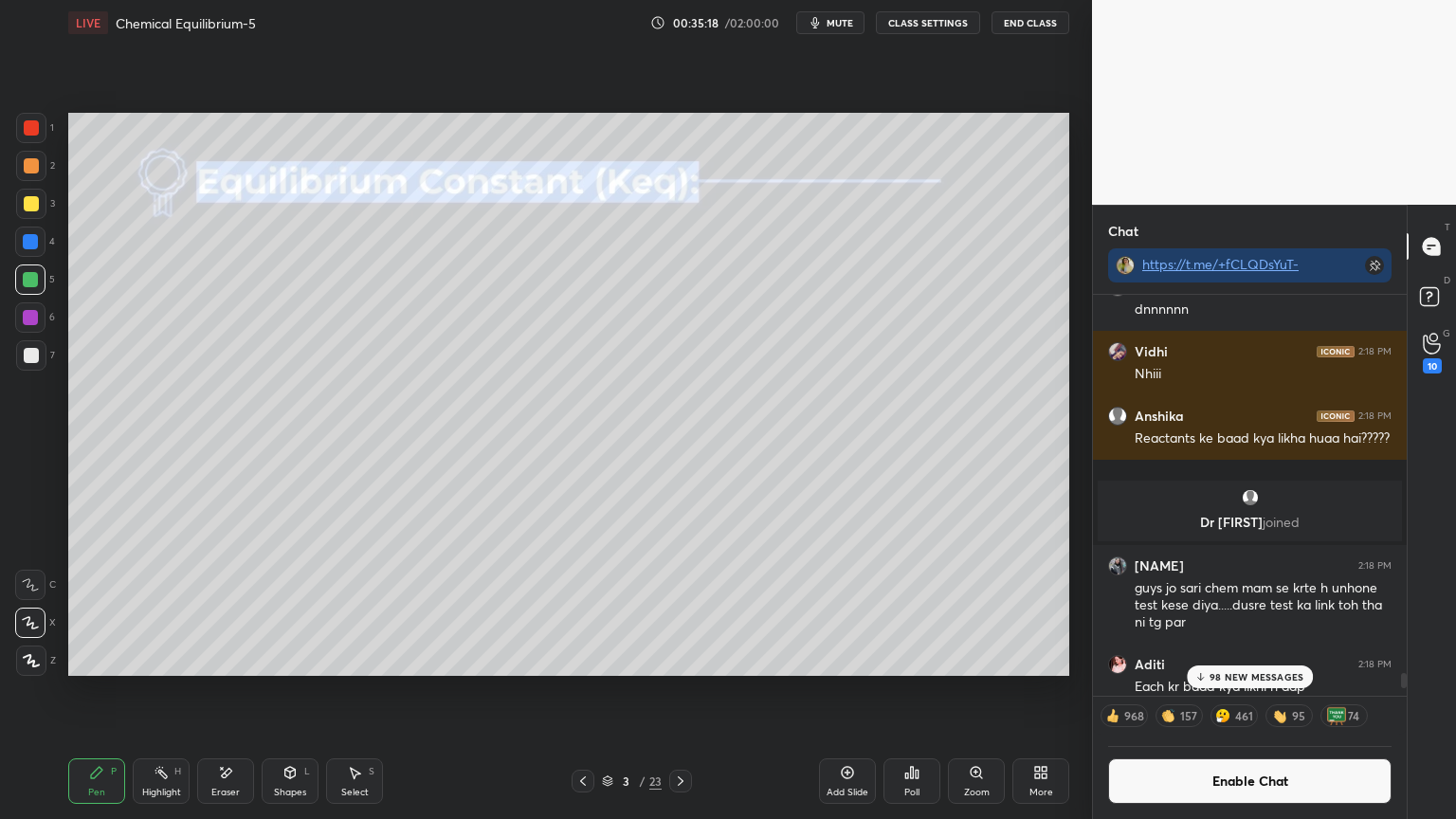 click on "3 / 23" at bounding box center (631, 781) 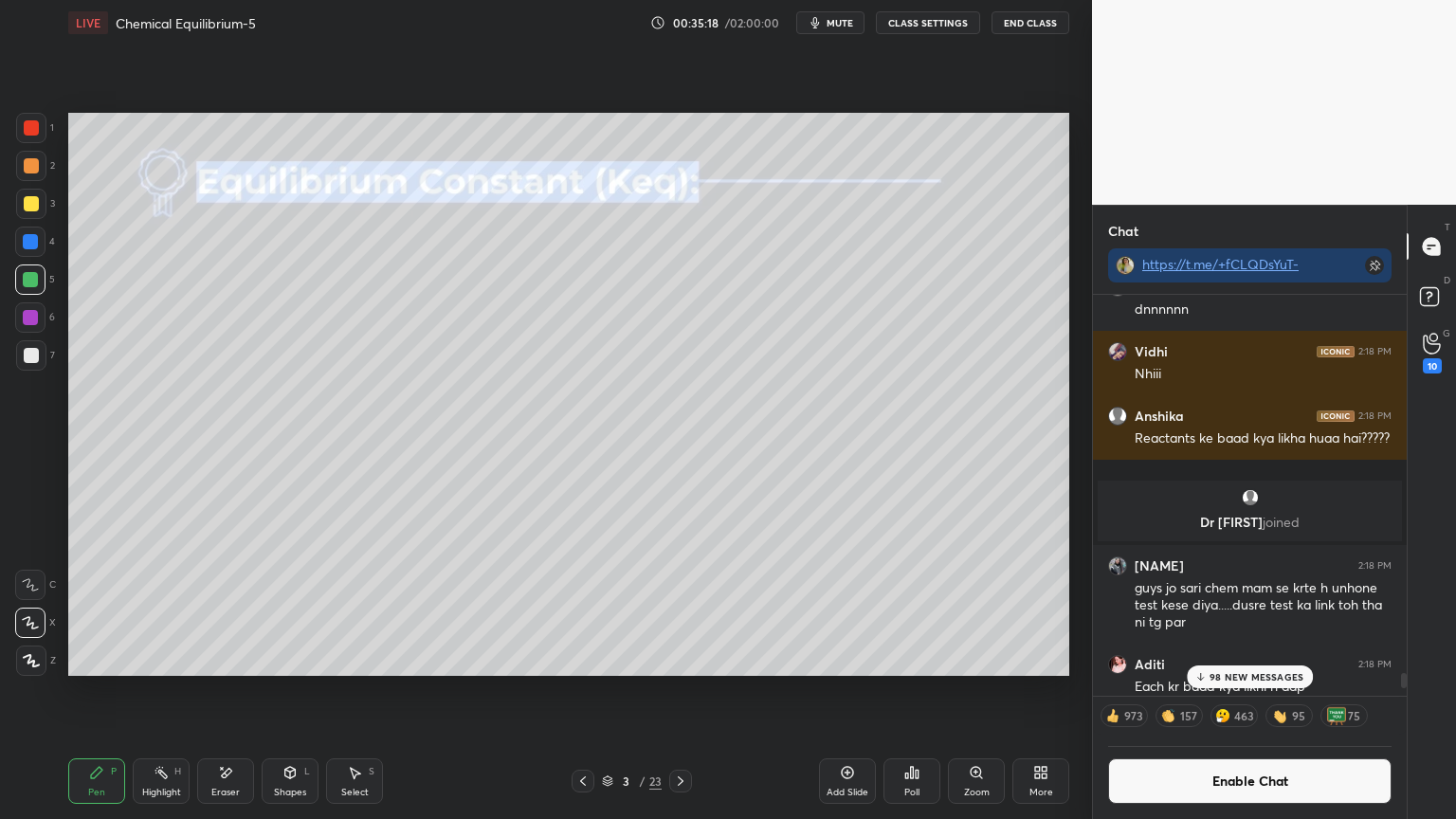 click 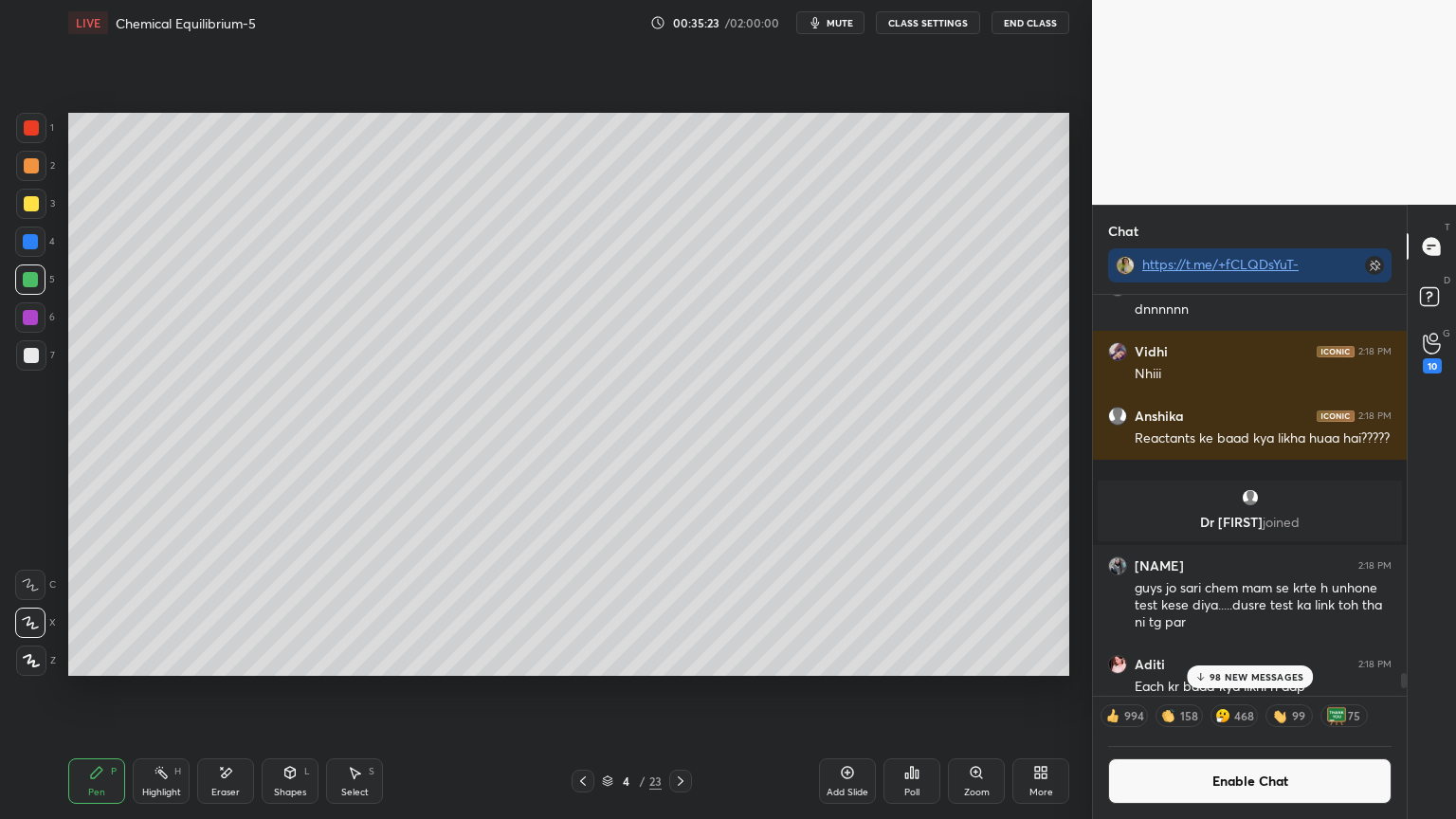 click on "98 NEW MESSAGES" at bounding box center (1256, 677) 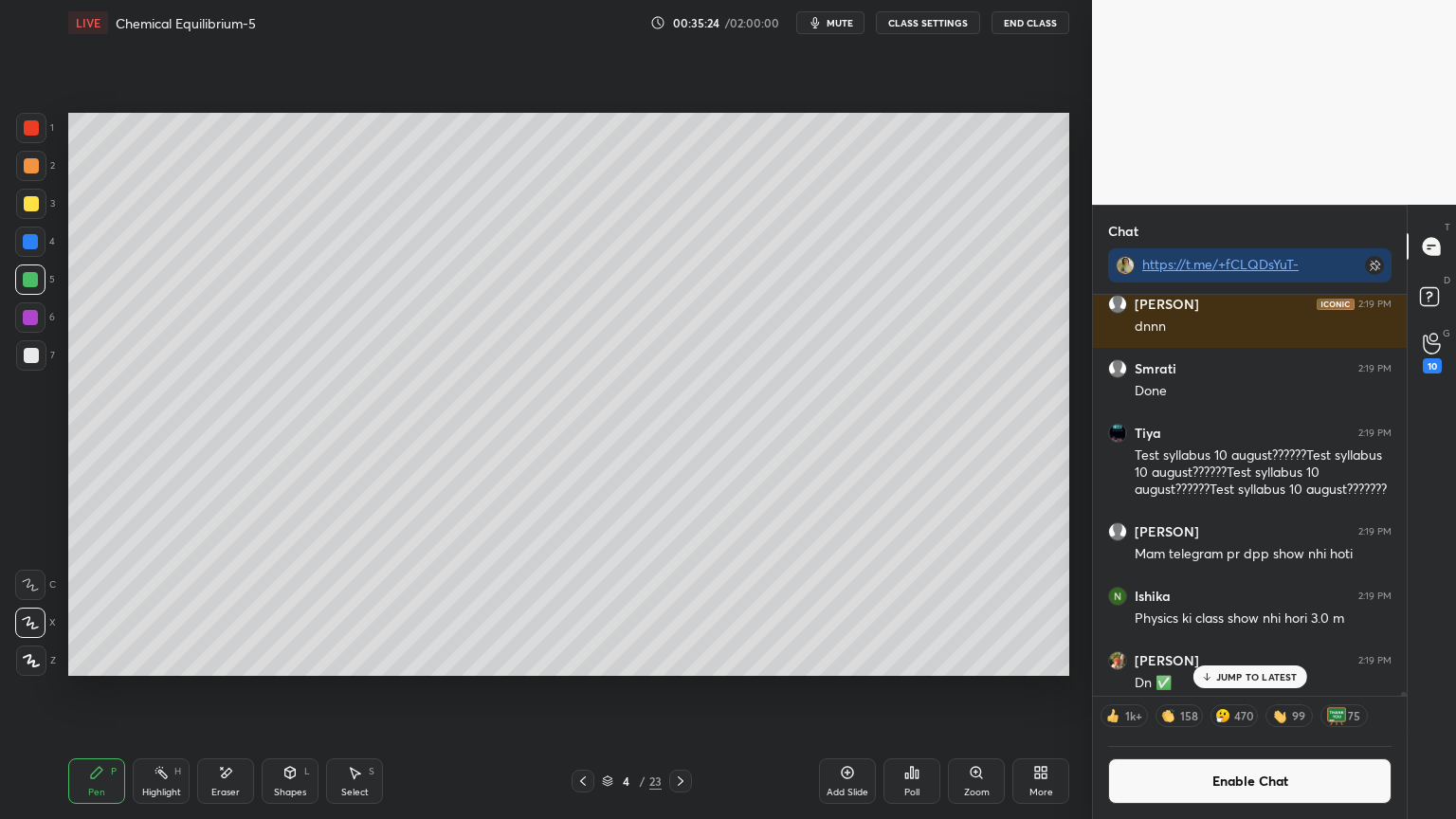 click on "Enable Chat" at bounding box center [1249, 781] 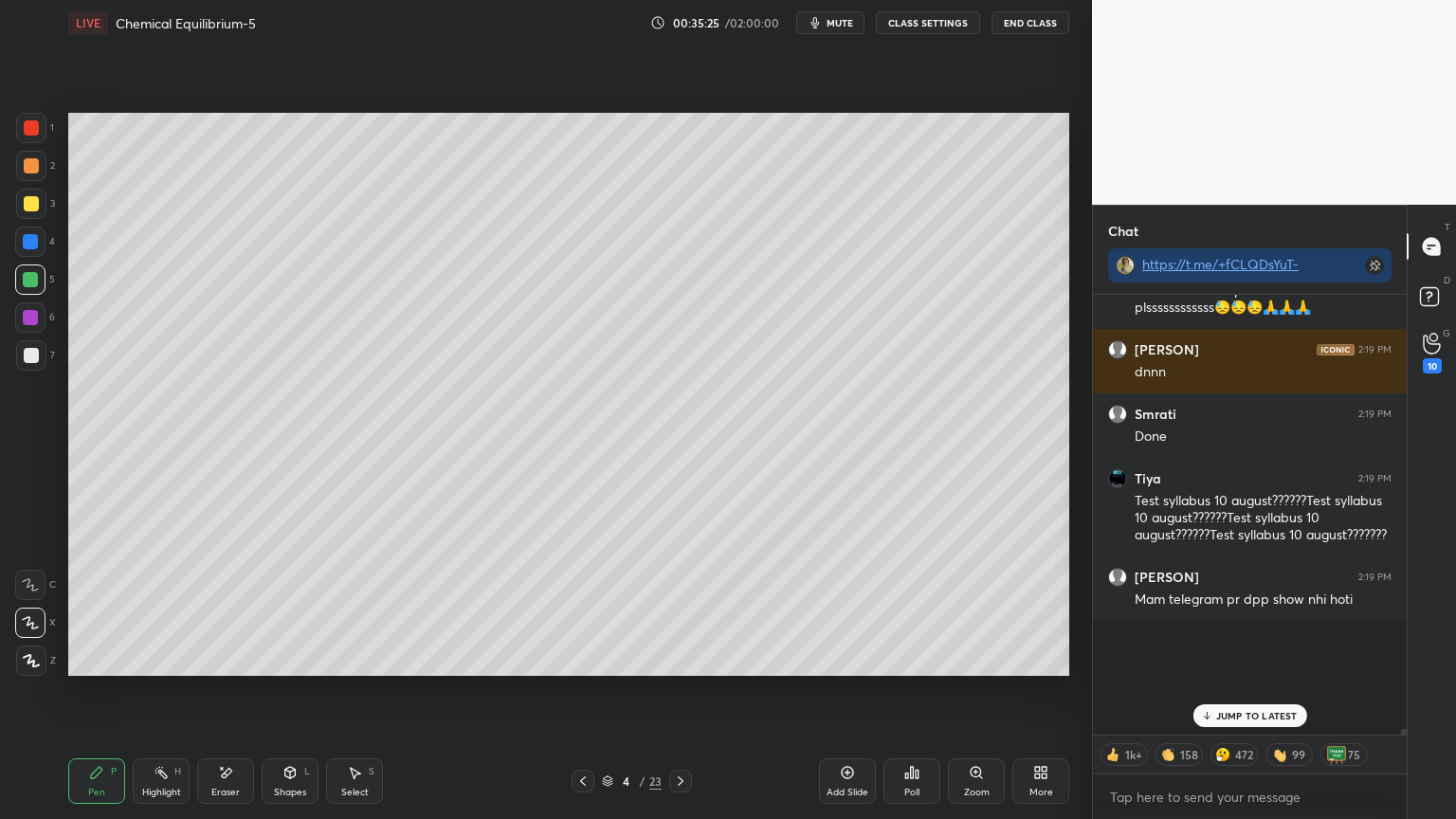 scroll, scrollTop: 6, scrollLeft: 6, axis: both 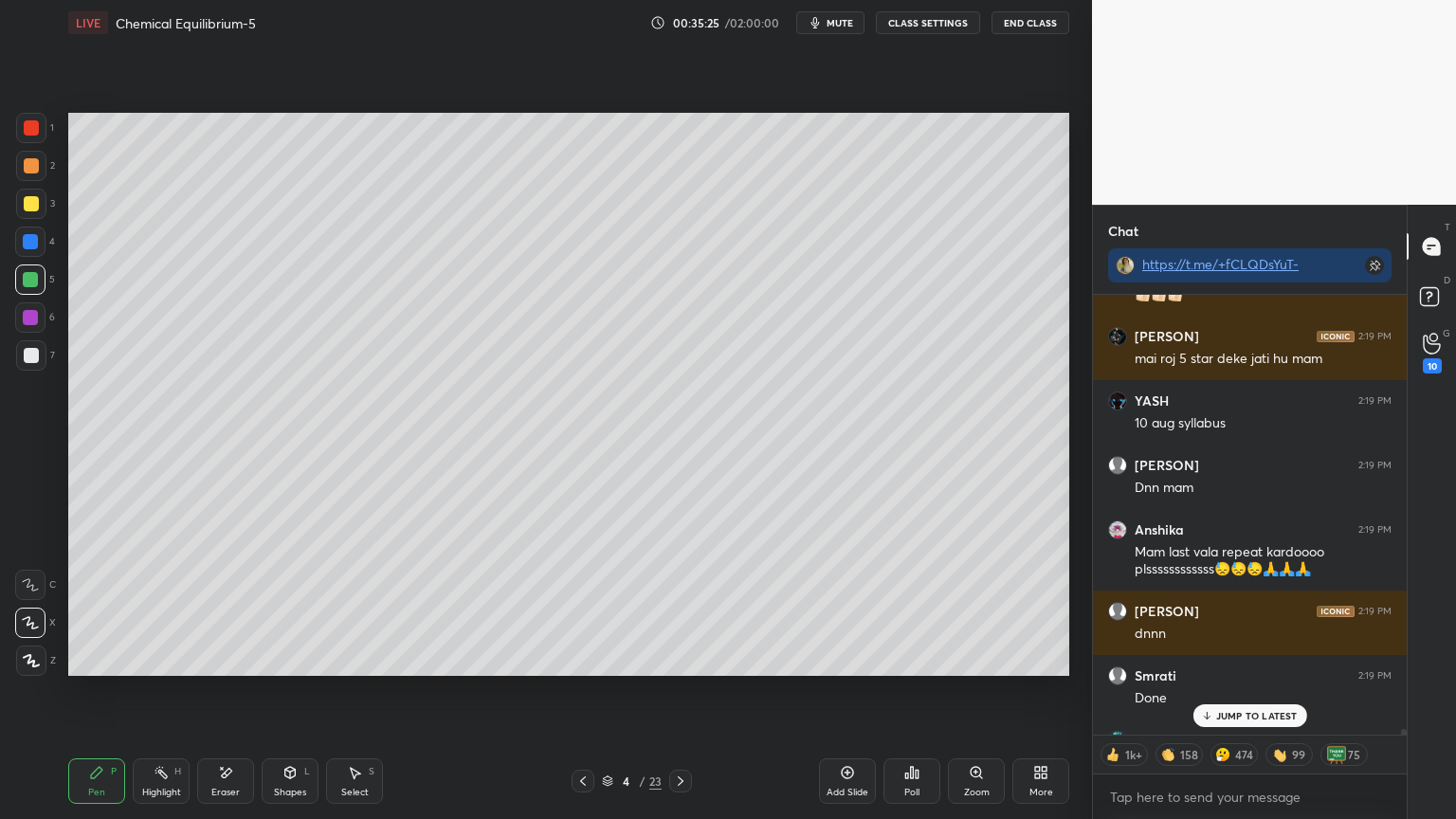 click on "JUMP TO LATEST" at bounding box center (1257, 716) 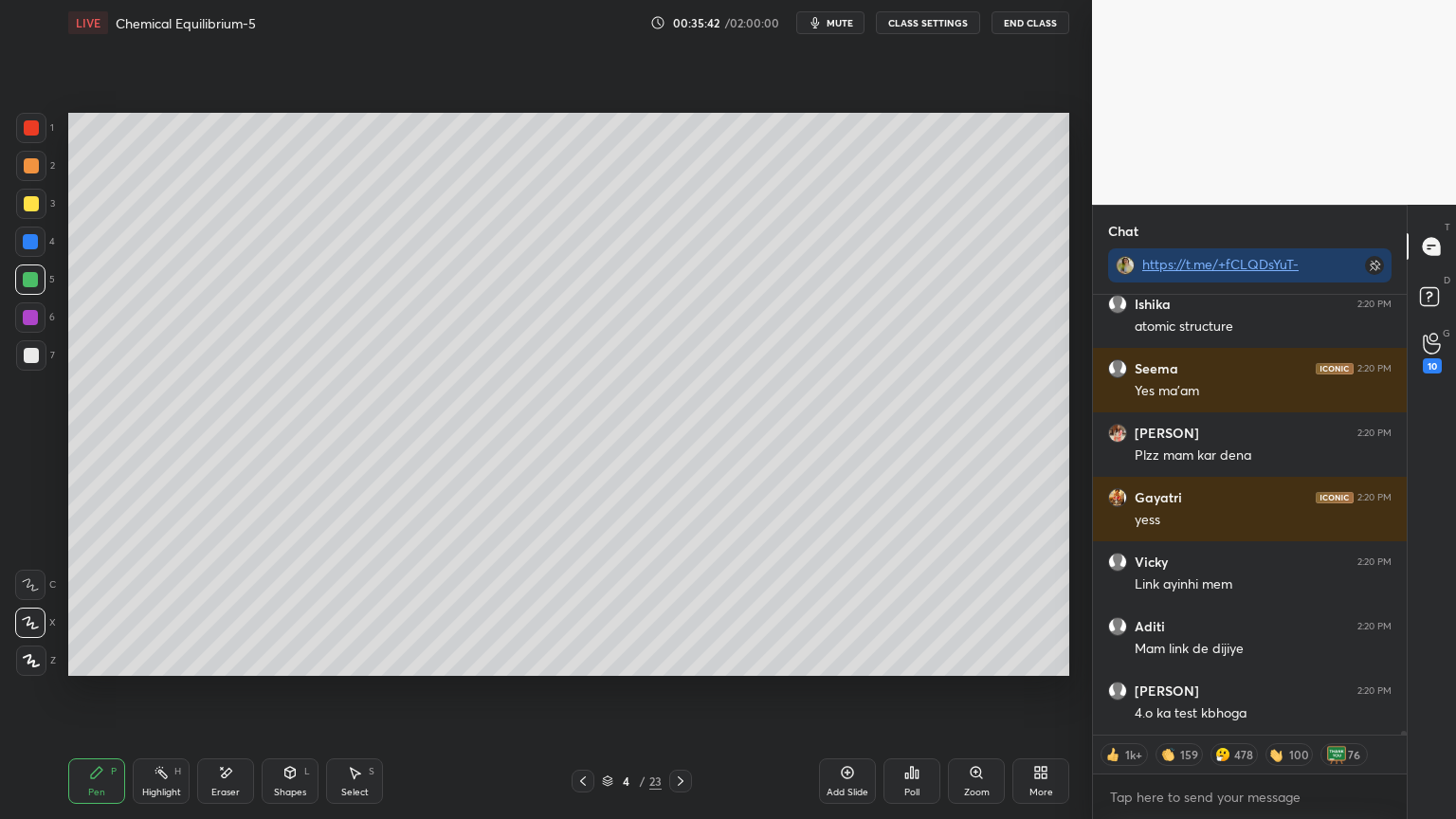 scroll, scrollTop: 49982, scrollLeft: 0, axis: vertical 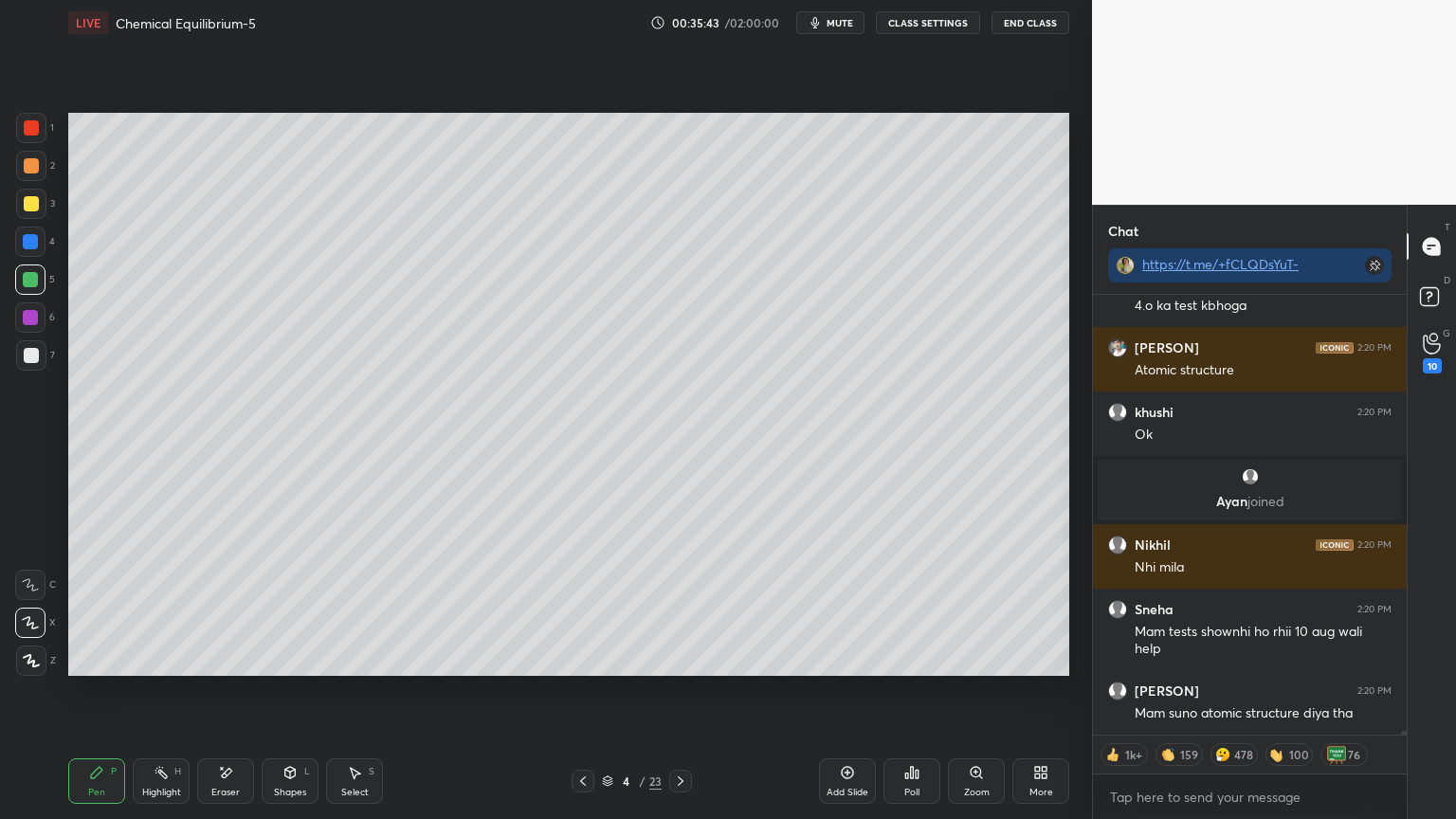 click on "CLASS SETTINGS" at bounding box center [928, 23] 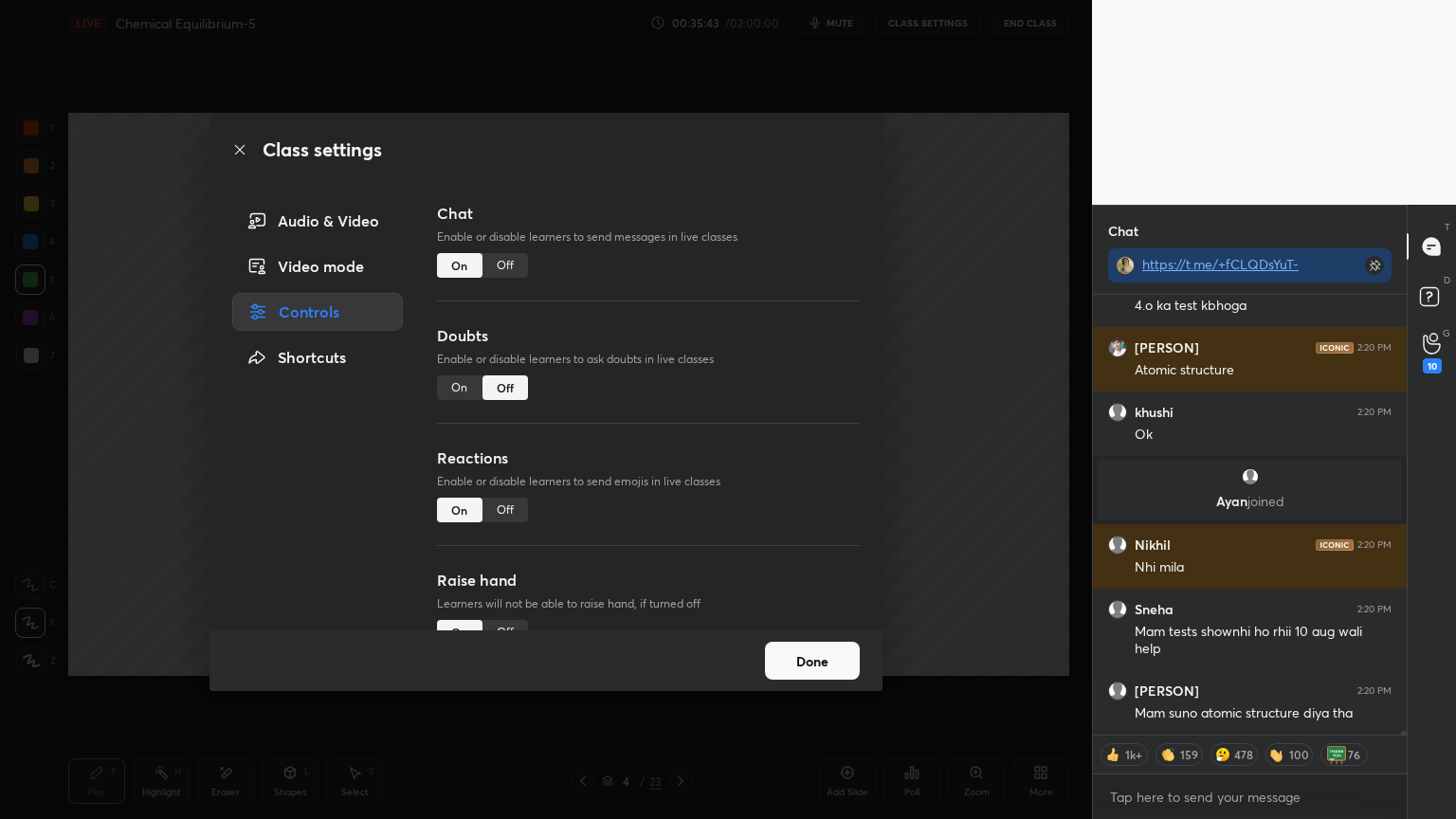 type on "x" 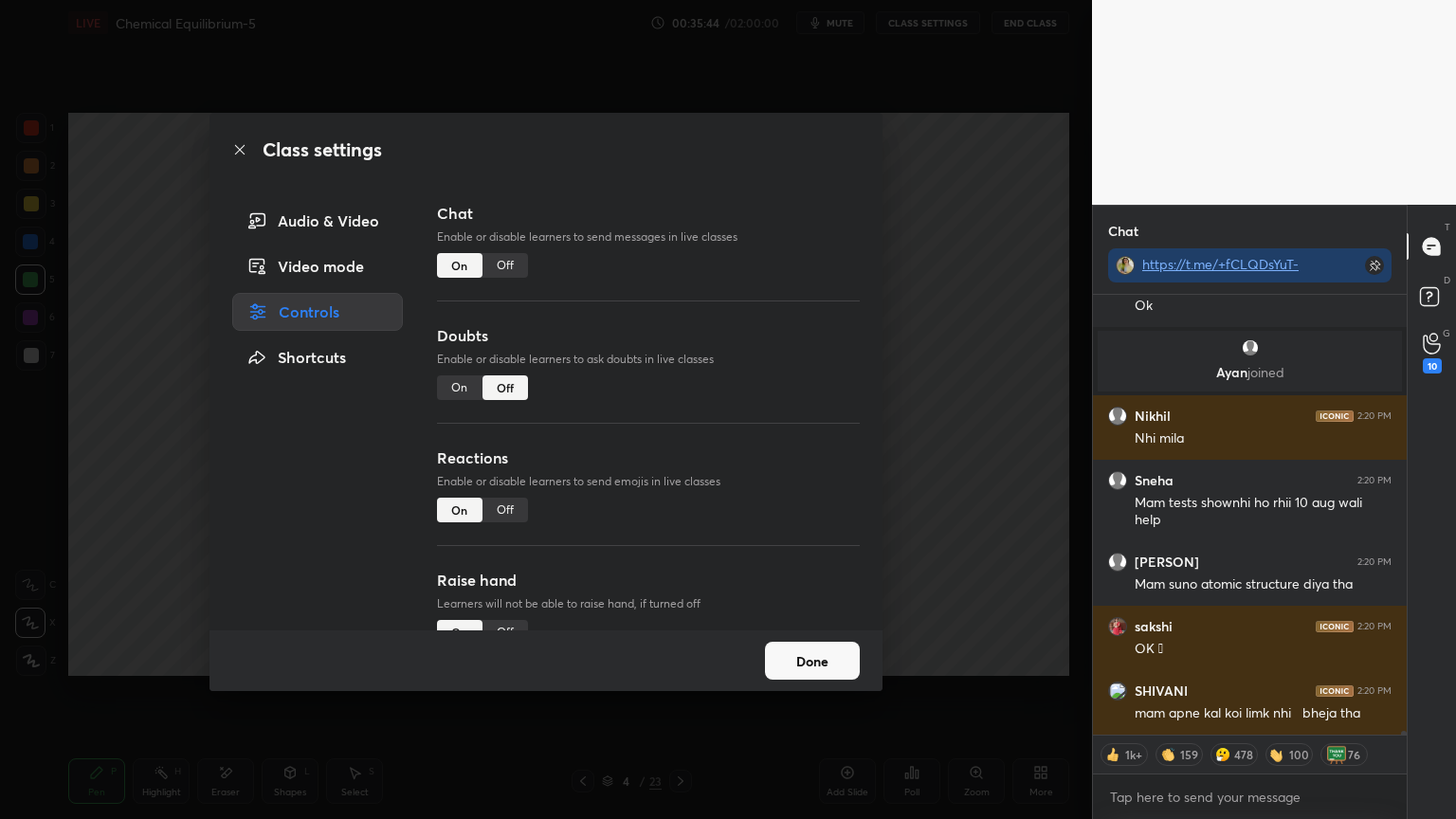 scroll, scrollTop: 50175, scrollLeft: 0, axis: vertical 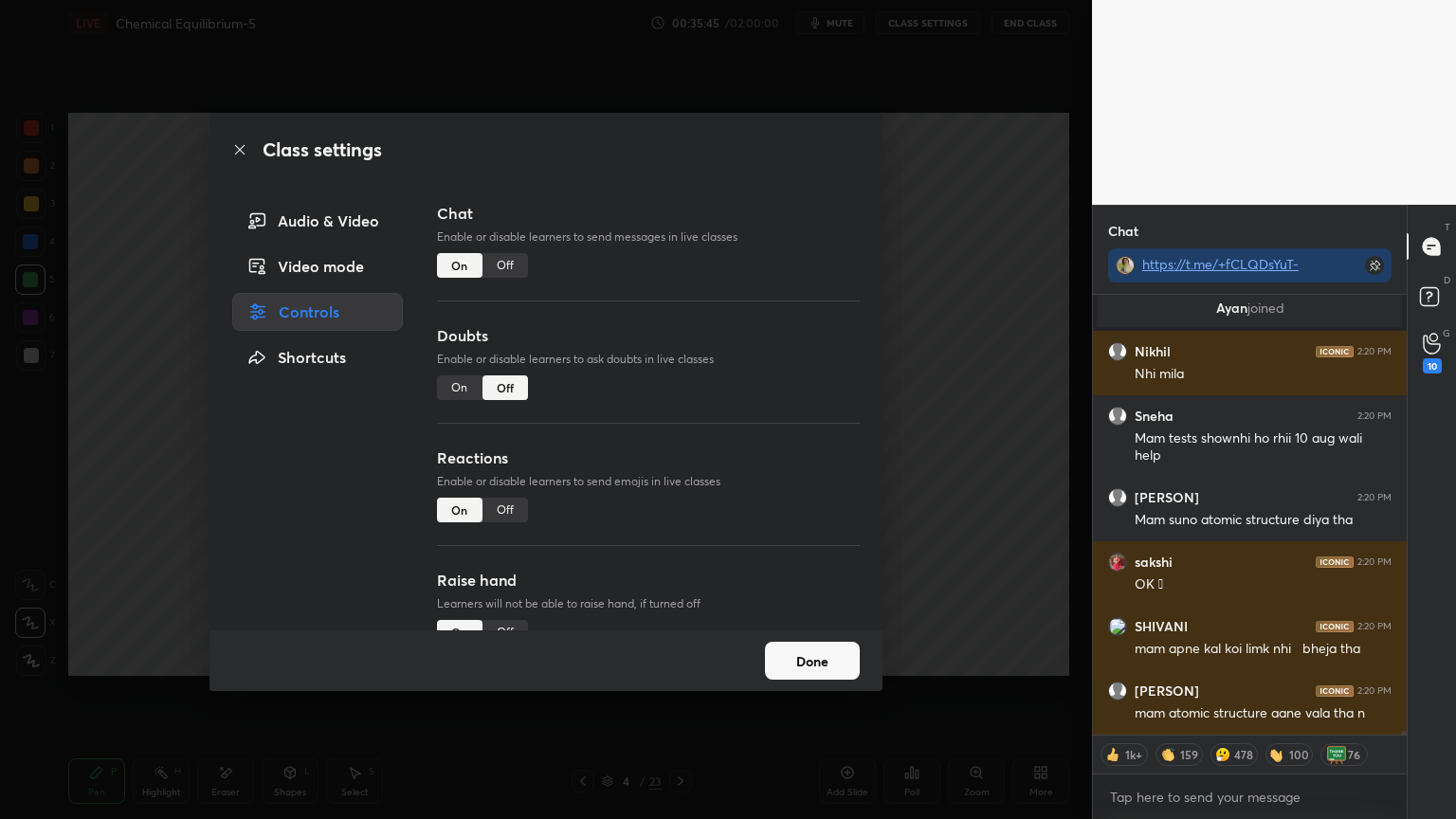 click on "Off" at bounding box center [505, 265] 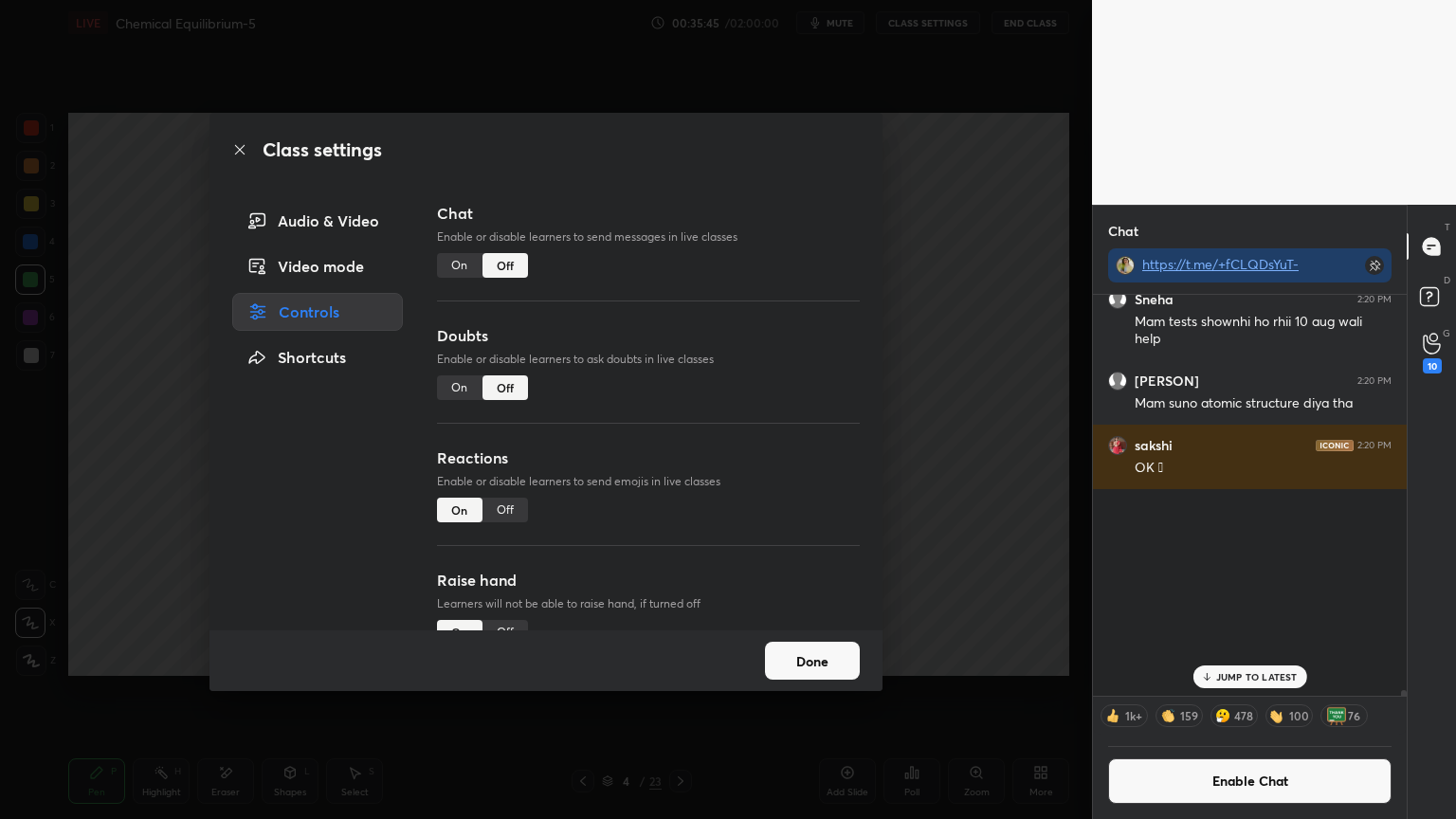 scroll, scrollTop: 49231, scrollLeft: 0, axis: vertical 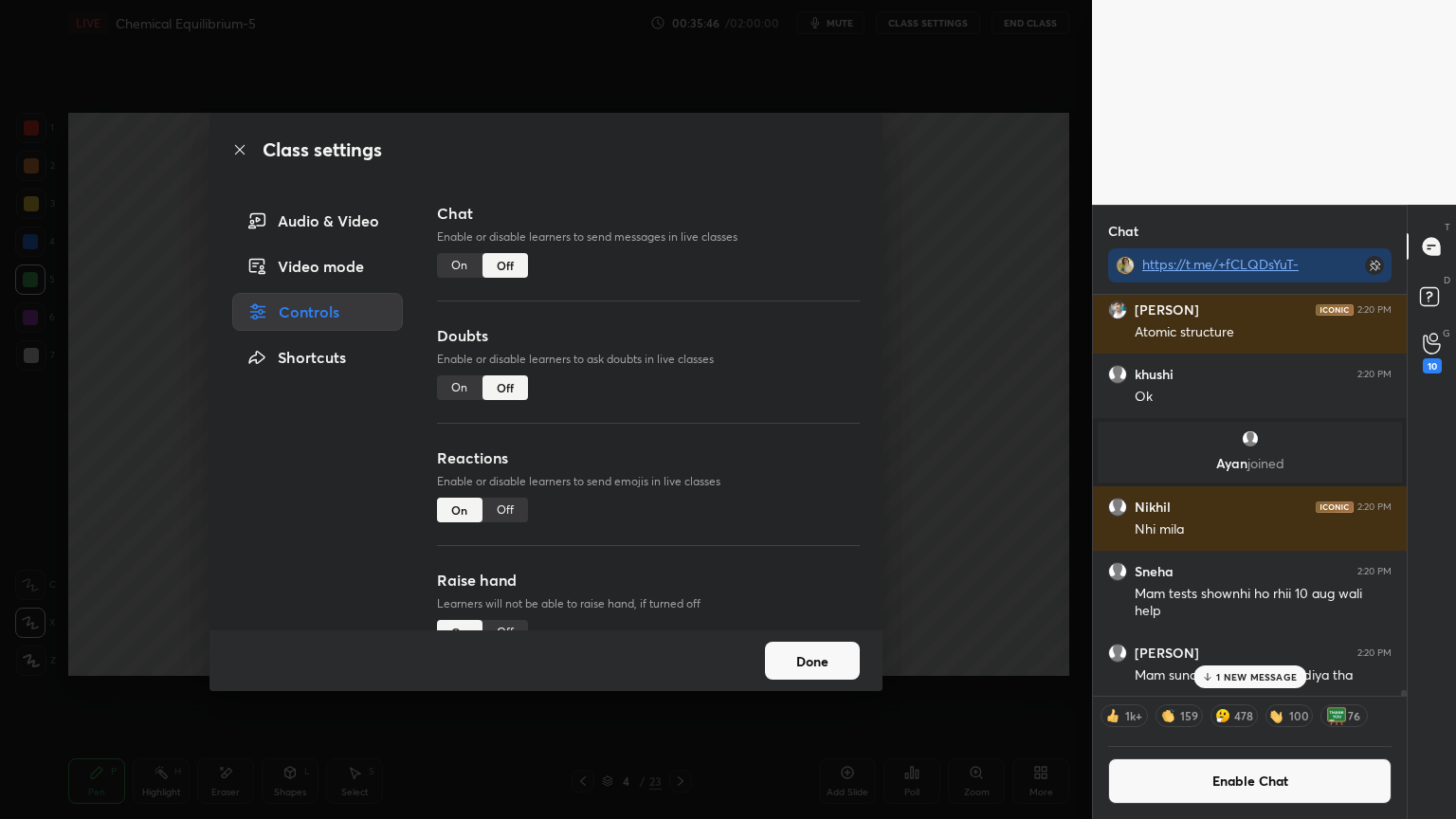click on "Off" at bounding box center [505, 510] 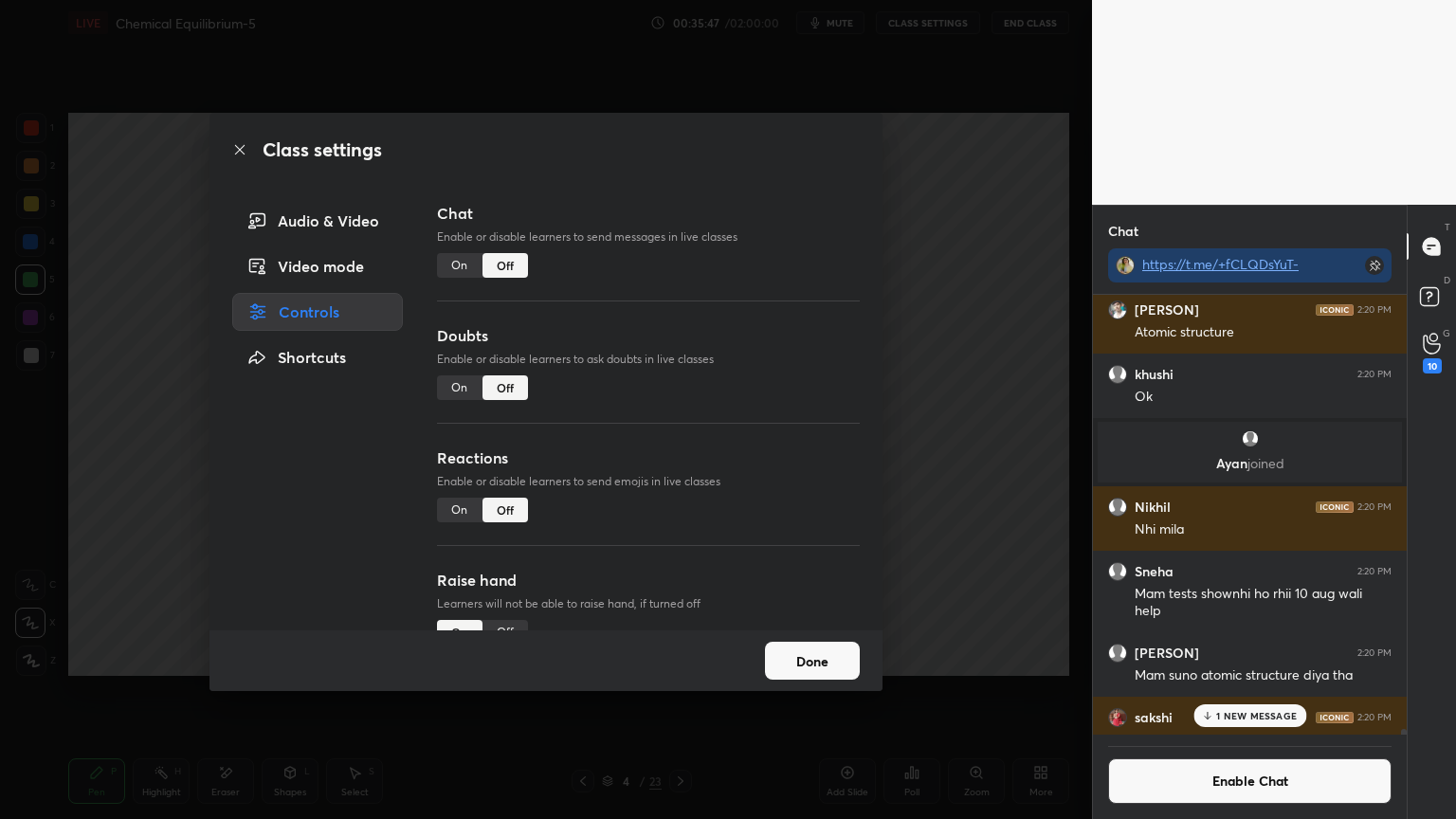 click on "On" at bounding box center [460, 265] 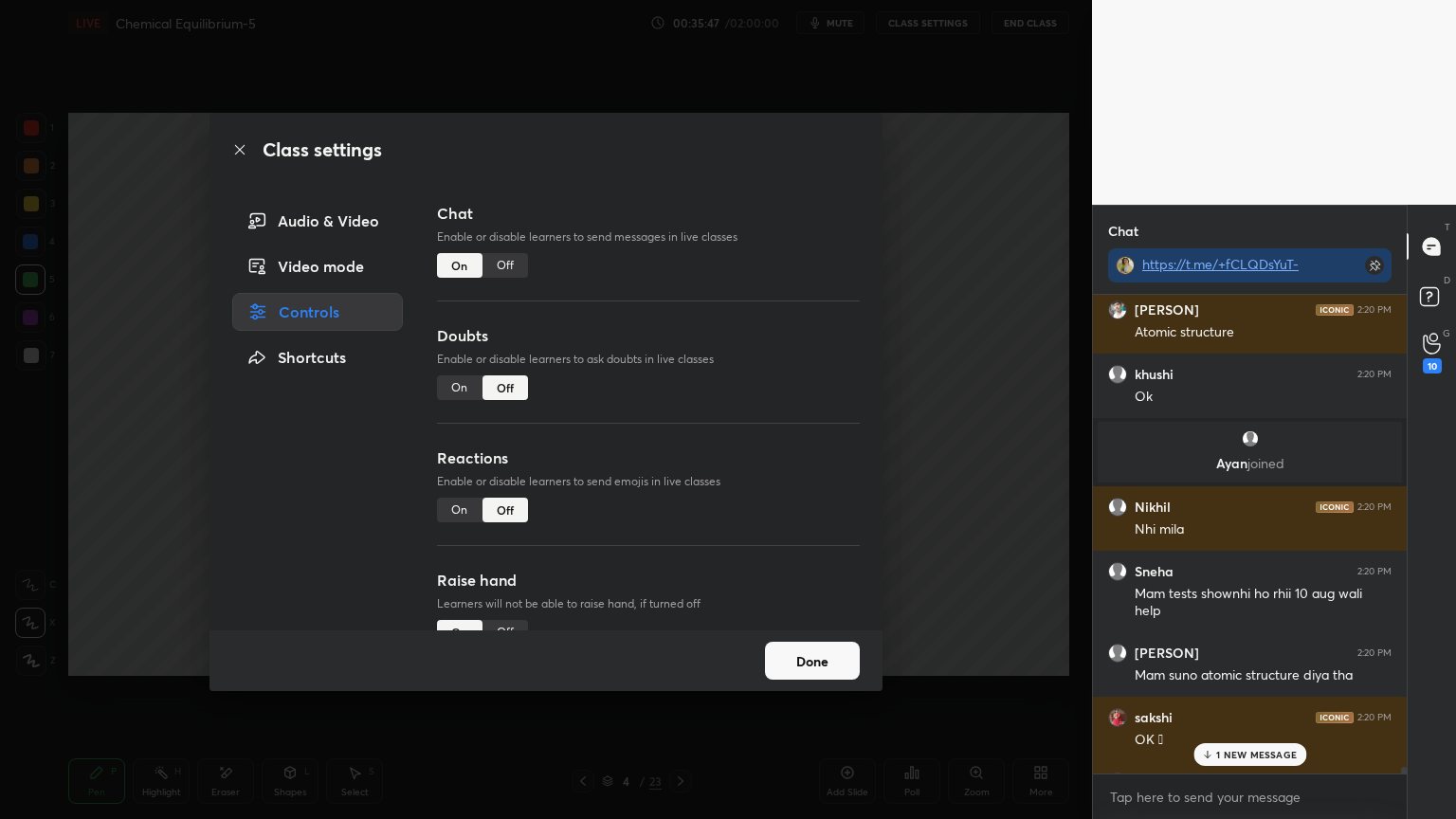 scroll, scrollTop: 6, scrollLeft: 6, axis: both 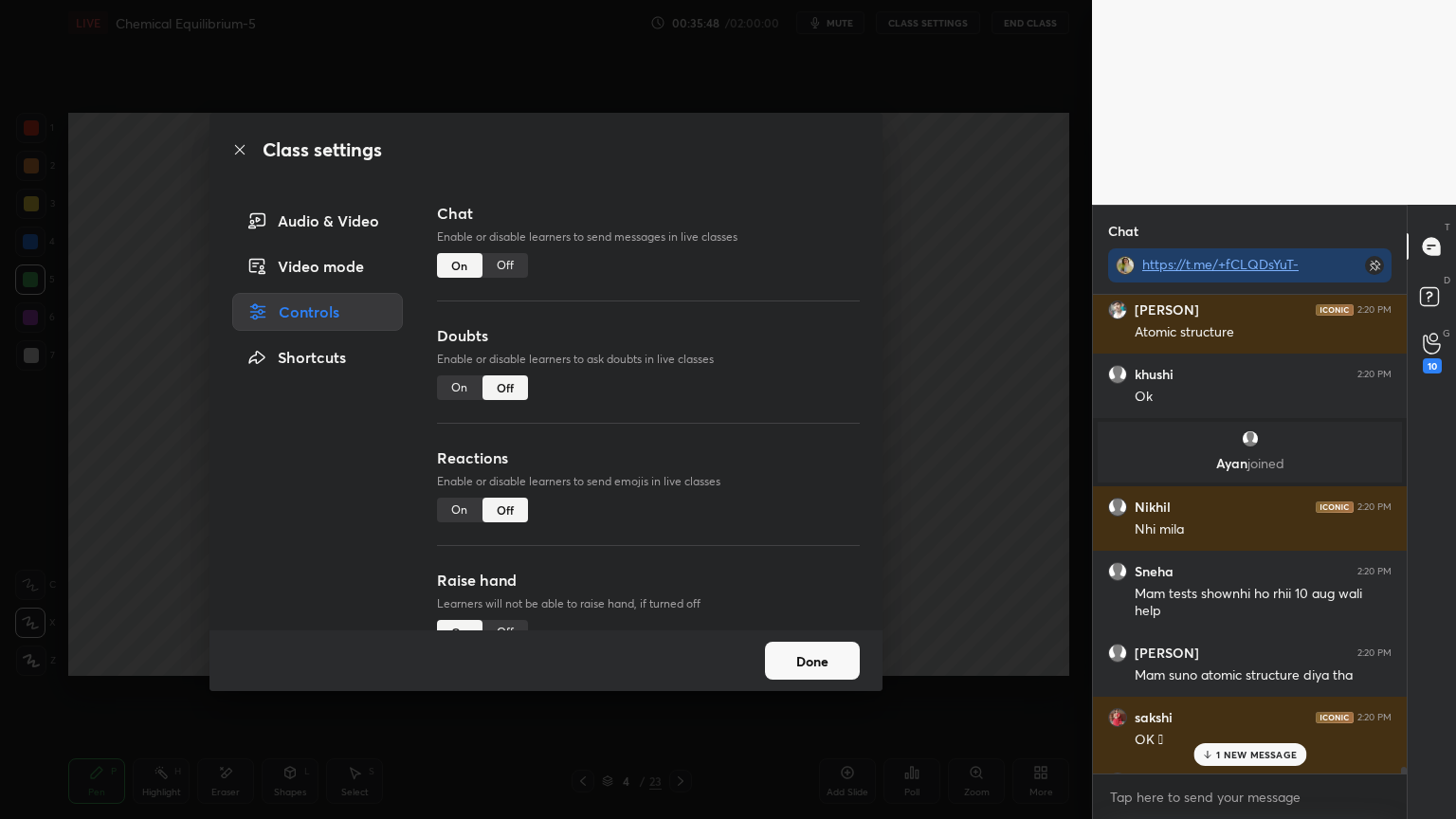 click on "Off" at bounding box center (505, 265) 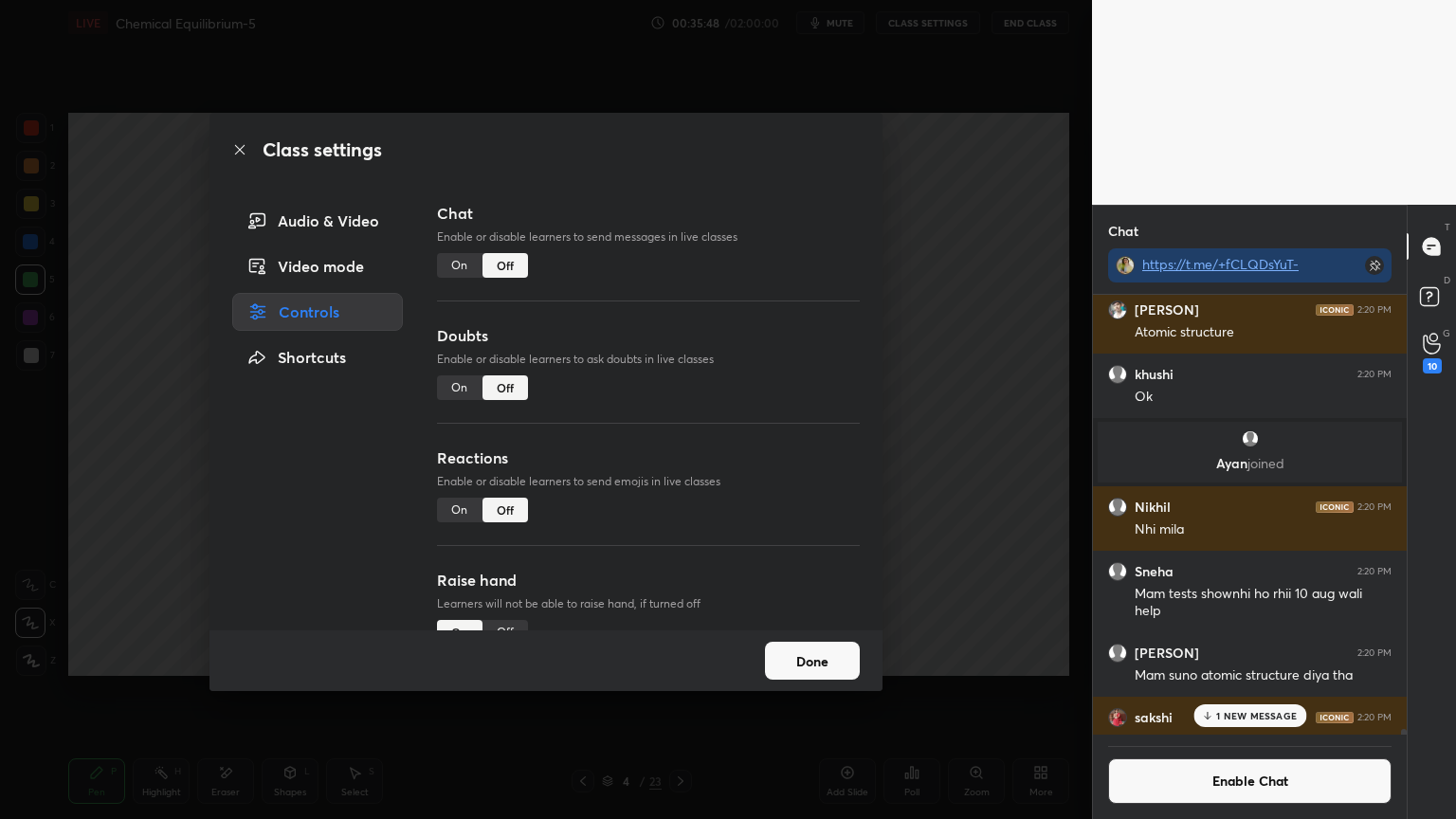 scroll, scrollTop: 435, scrollLeft: 308, axis: both 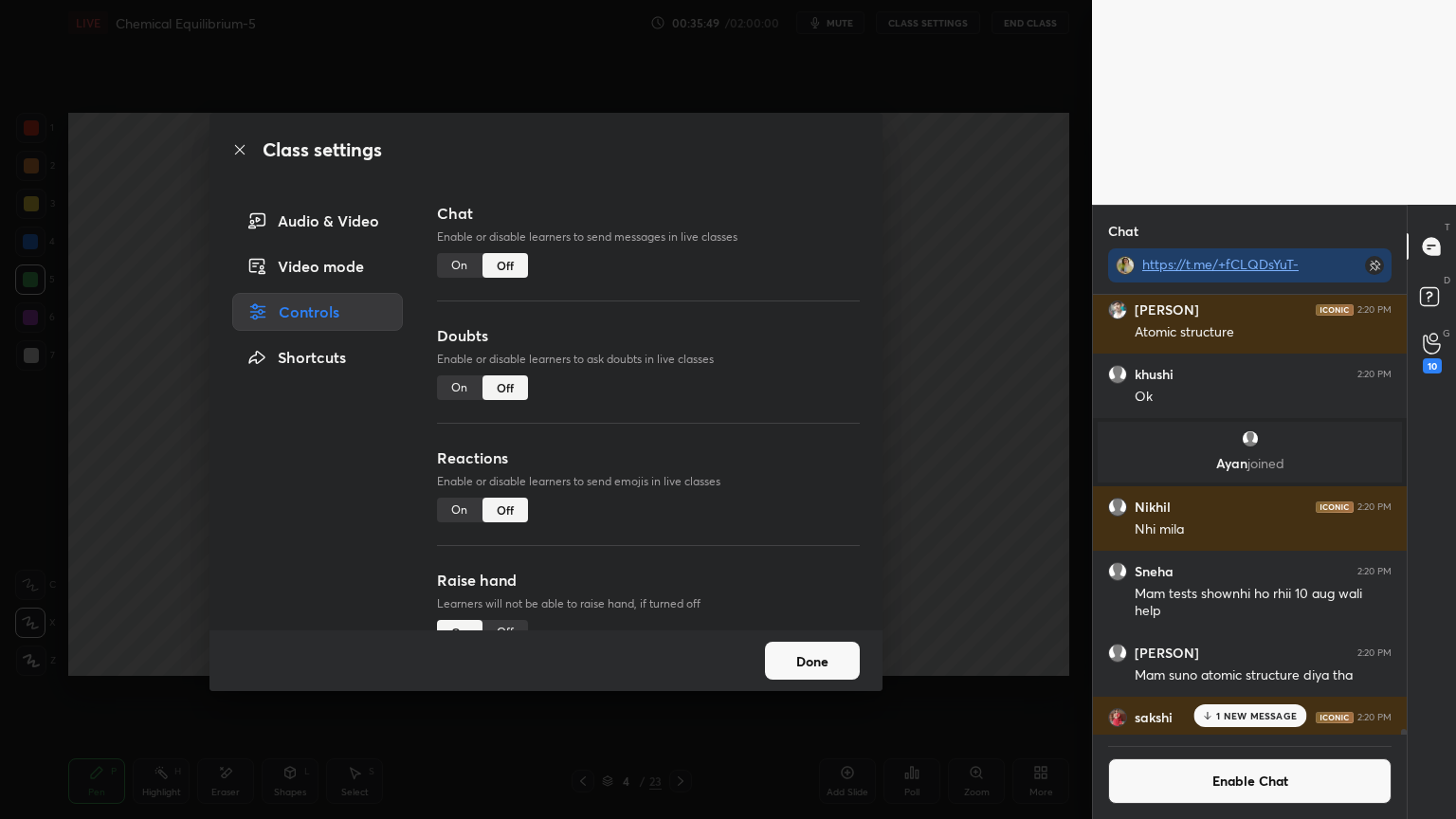 click on "Done" at bounding box center [812, 661] 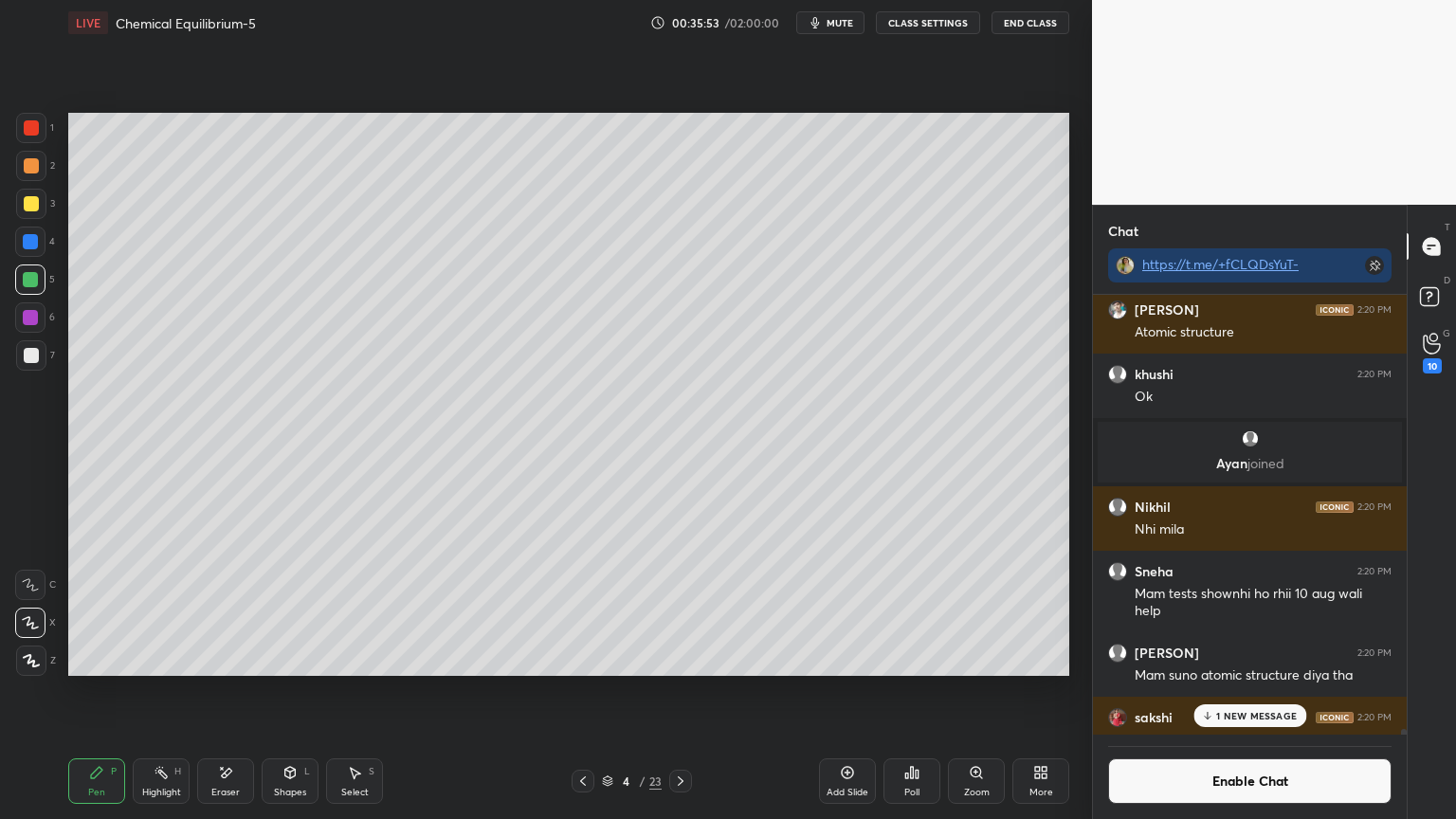 click at bounding box center (583, 781) 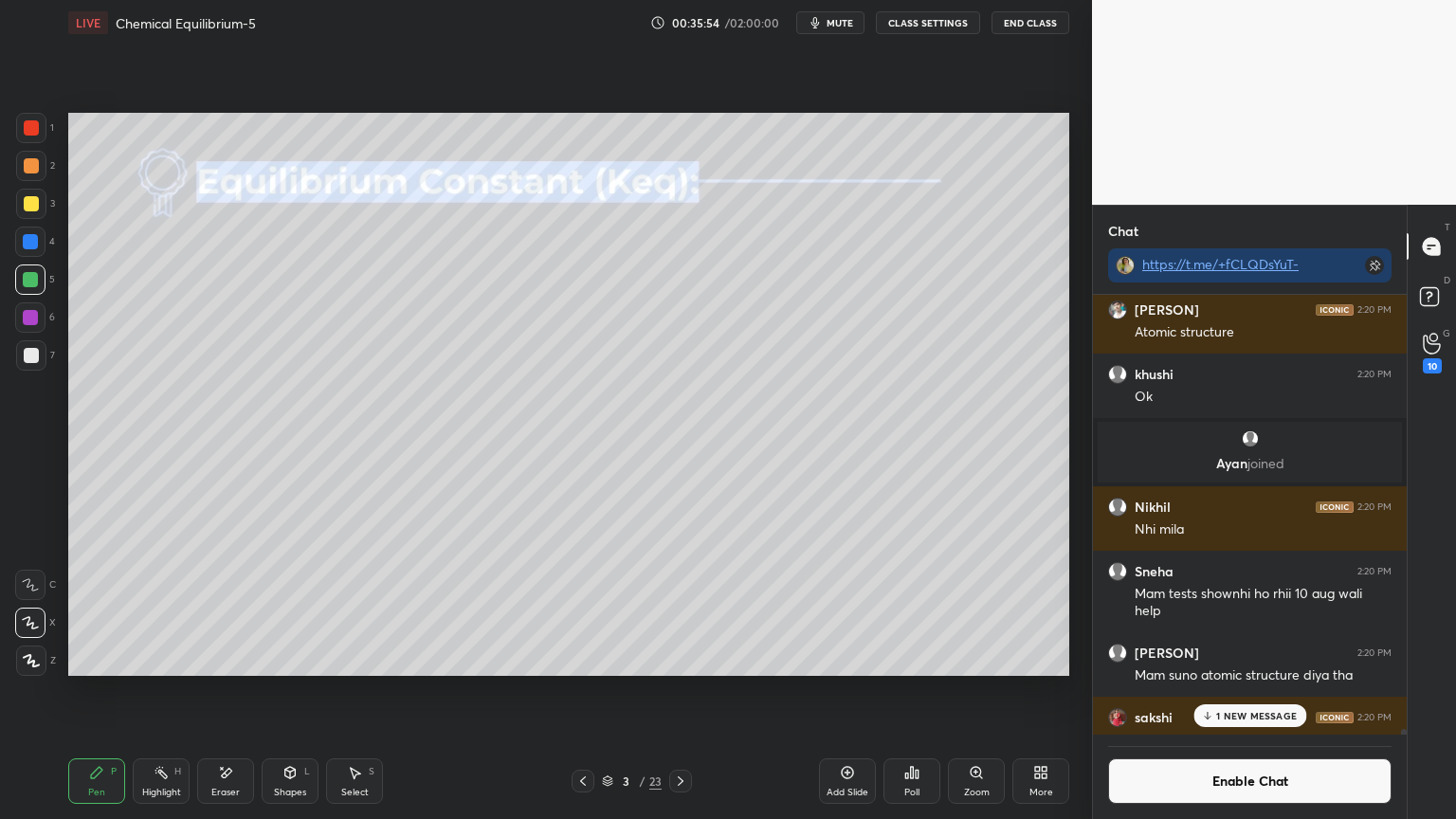 click on "Highlight H" at bounding box center [161, 781] 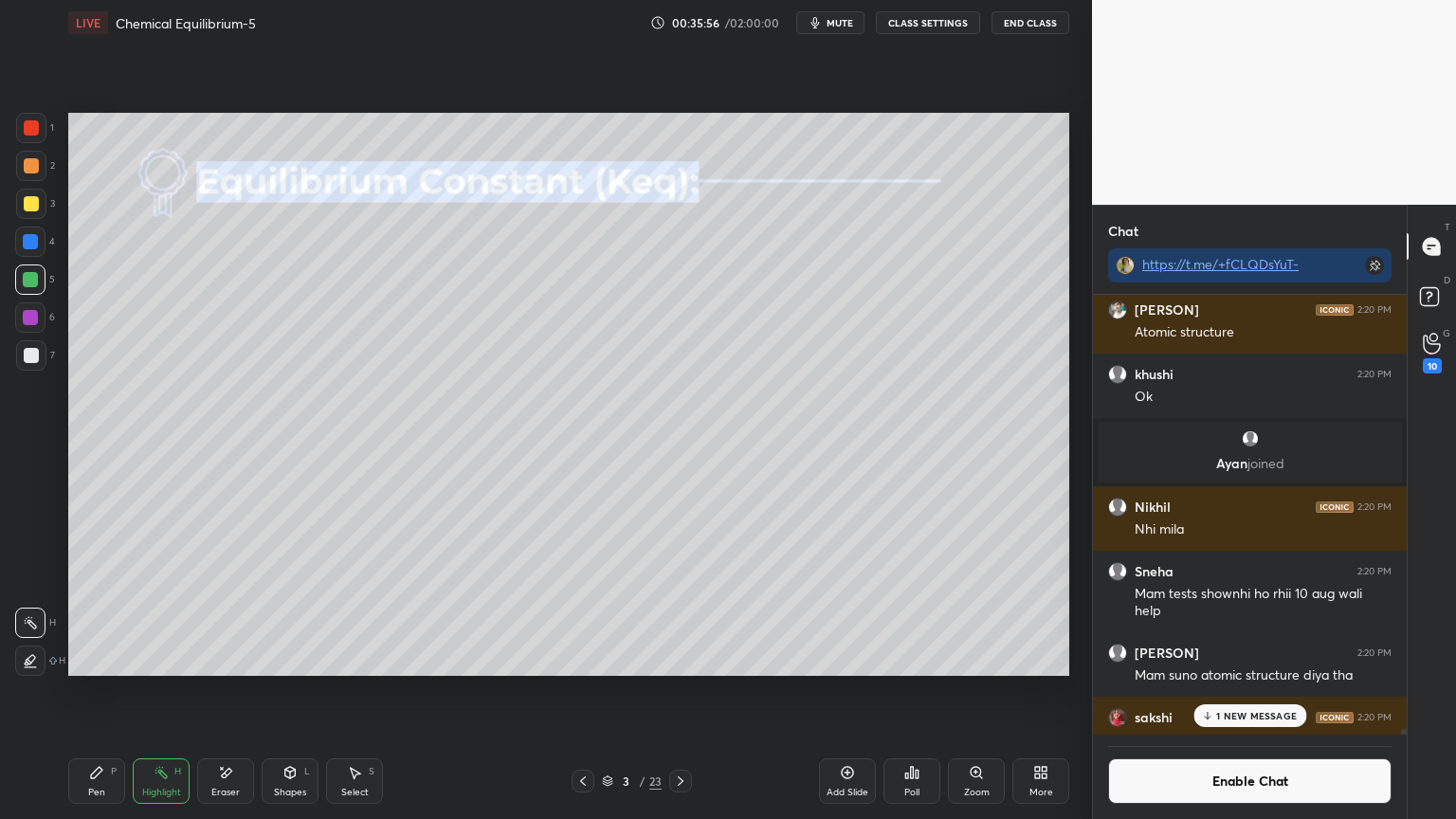 click 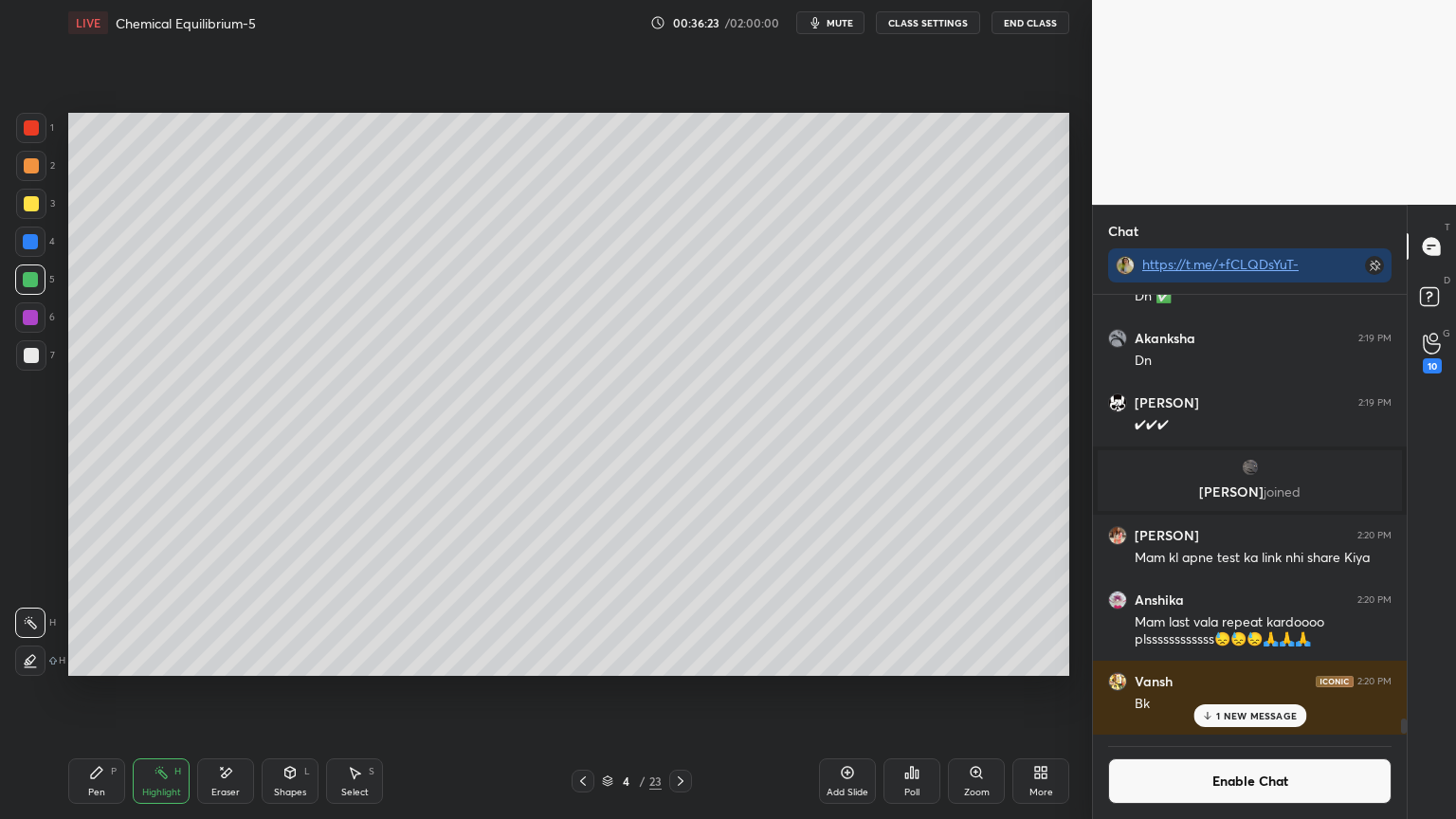 scroll, scrollTop: 47611, scrollLeft: 0, axis: vertical 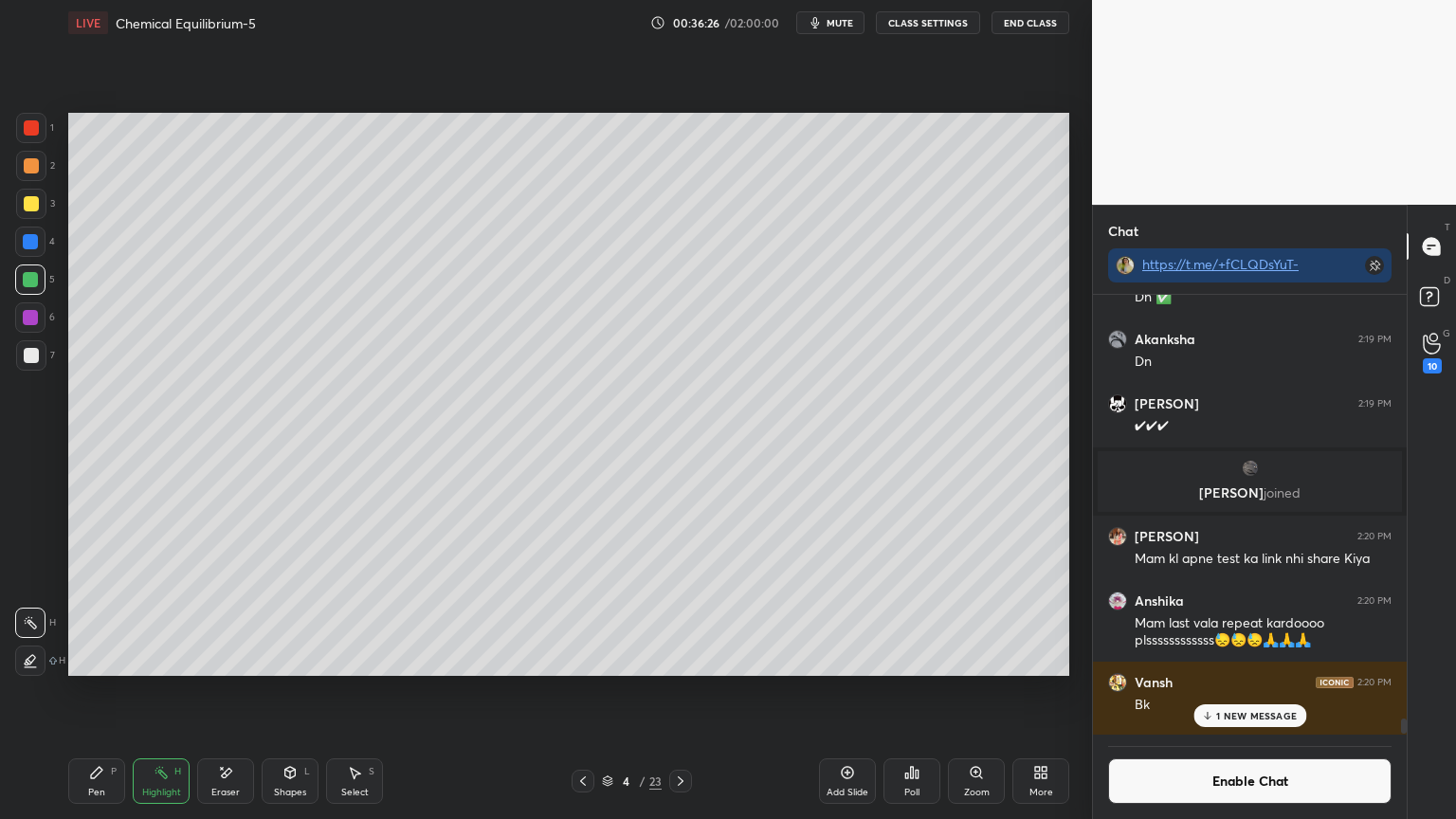 click on "1 NEW MESSAGE" at bounding box center (1256, 716) 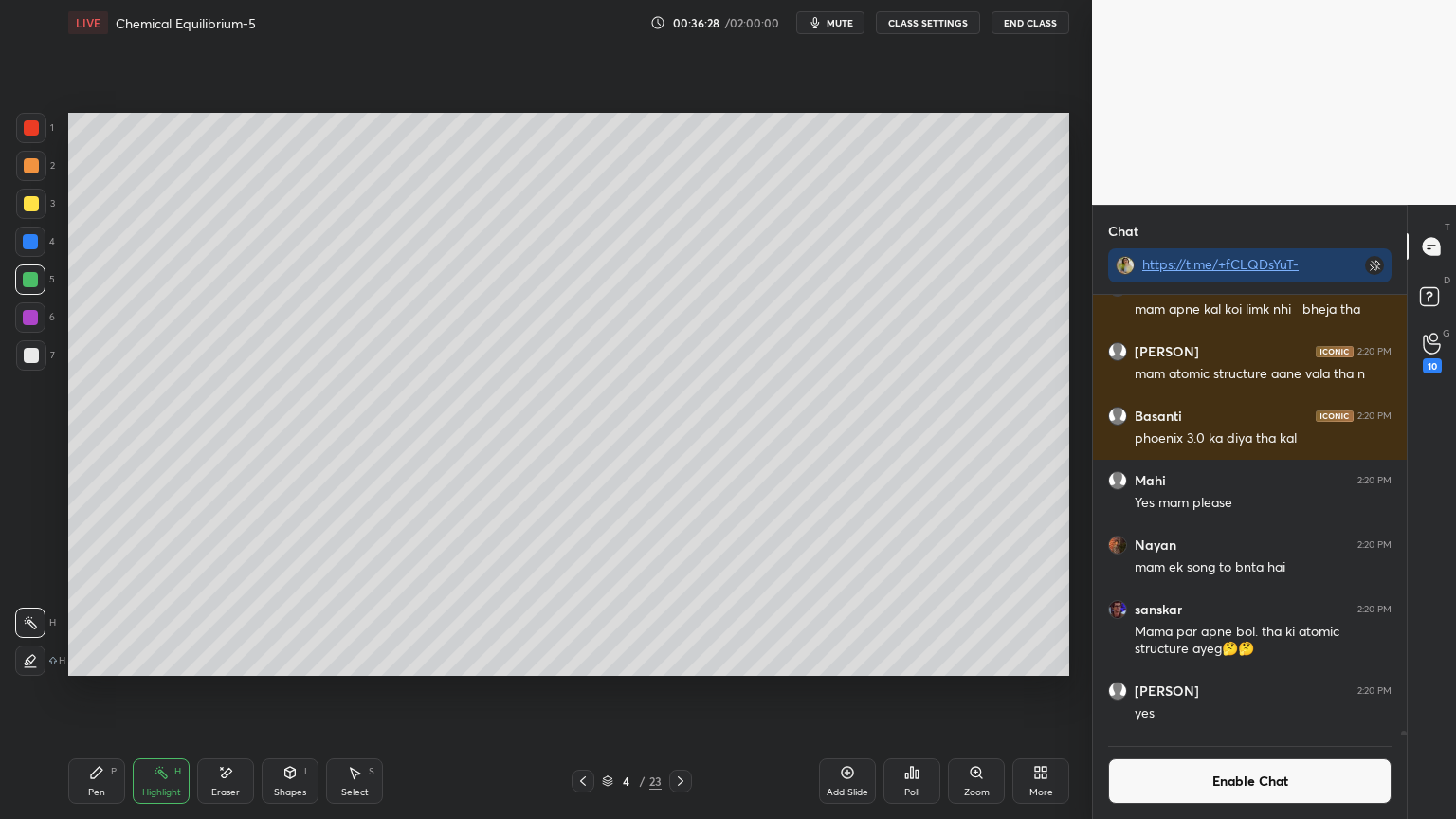 click on "Enable Chat" at bounding box center (1249, 781) 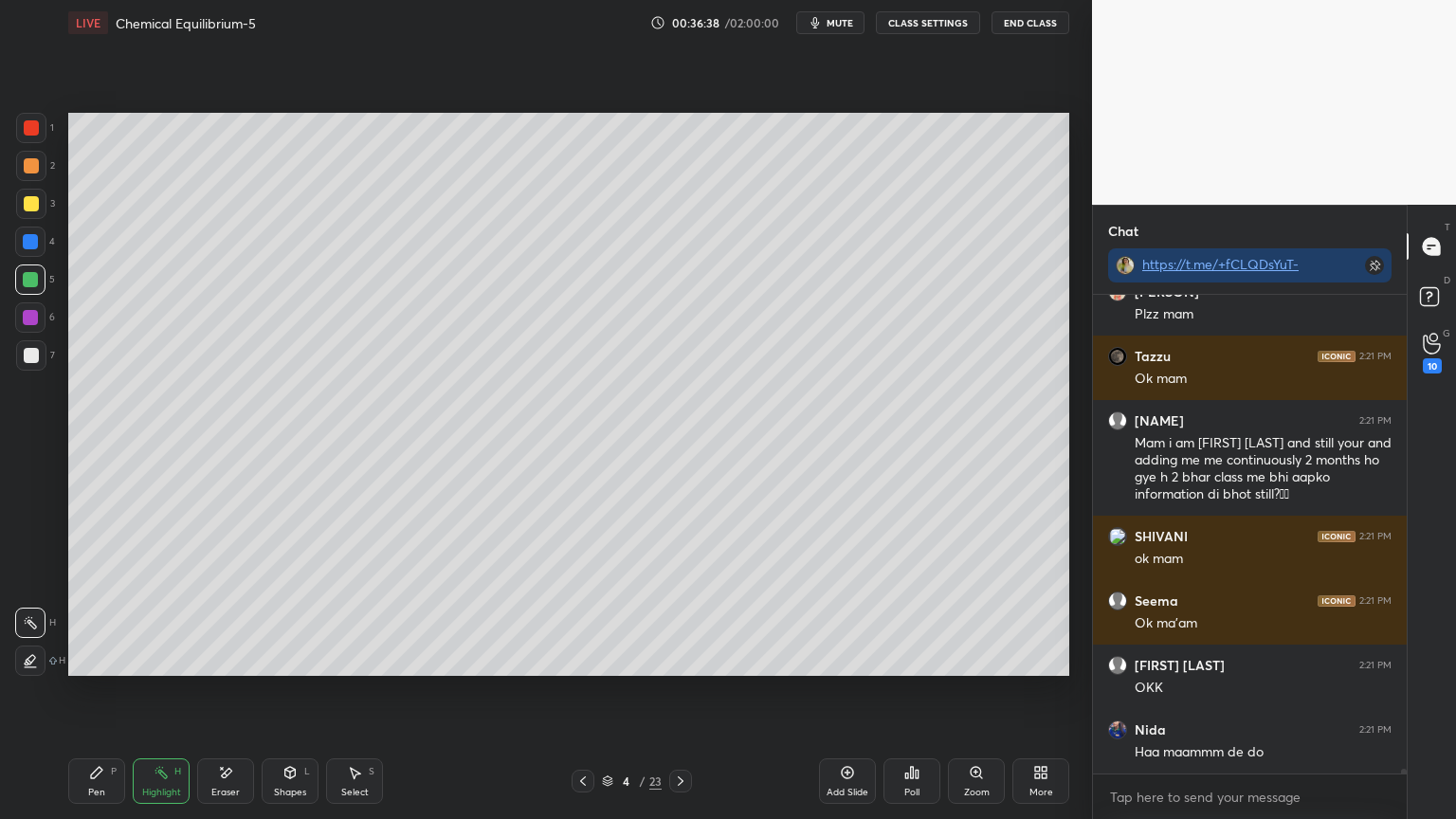 scroll, scrollTop: 50800, scrollLeft: 0, axis: vertical 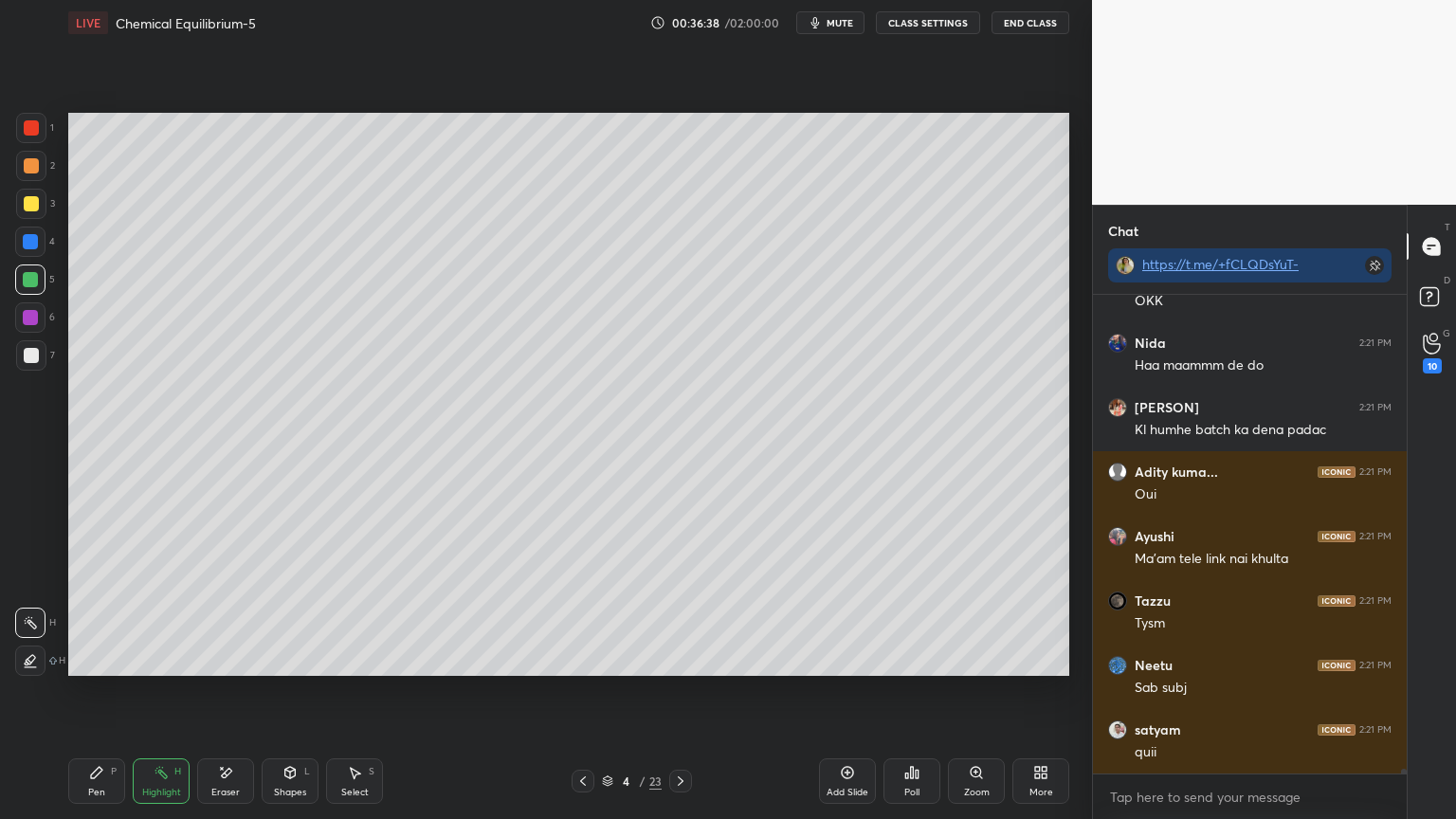 click on "CLASS SETTINGS" at bounding box center (928, 23) 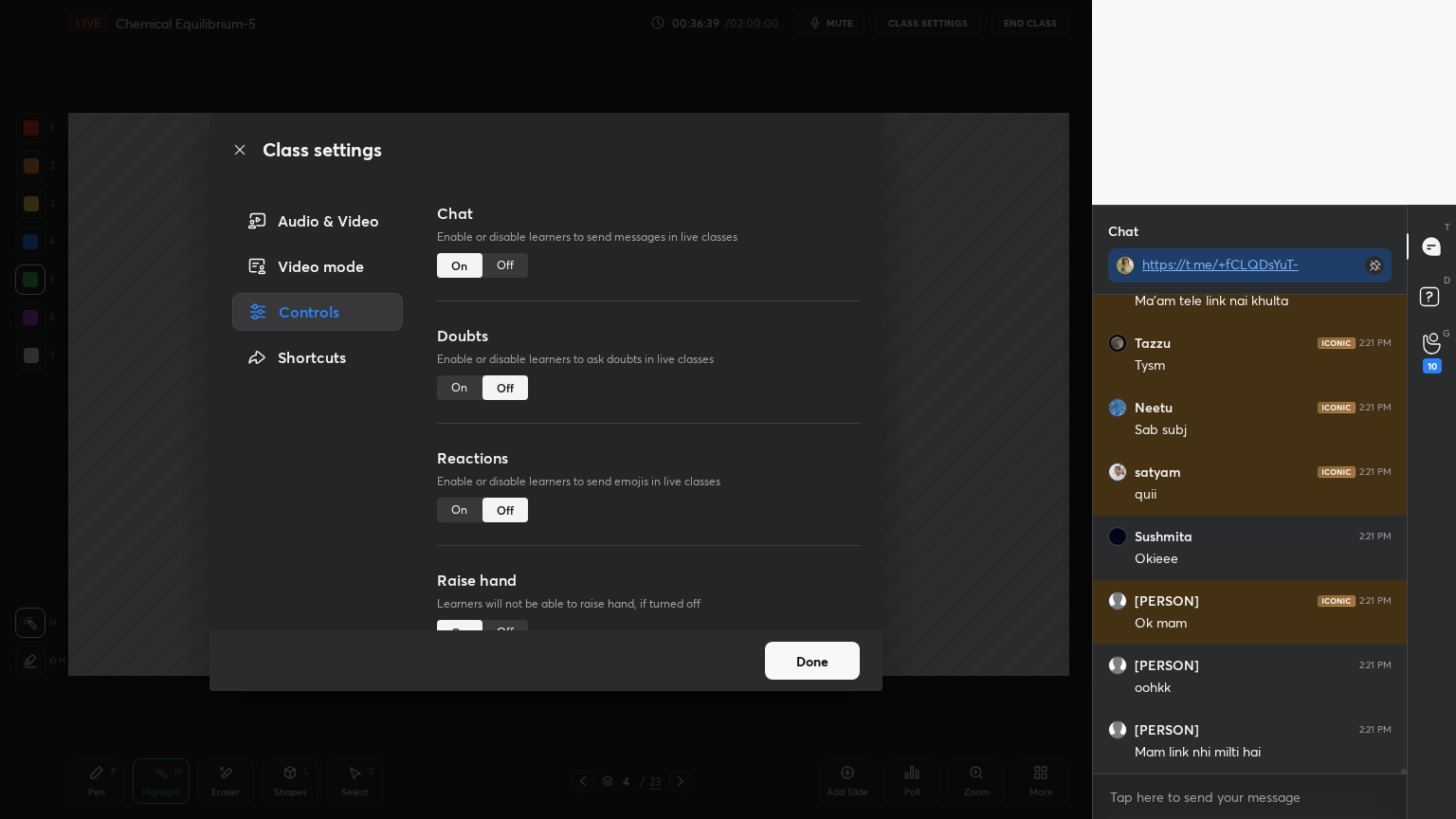 click on "Off" at bounding box center (505, 265) 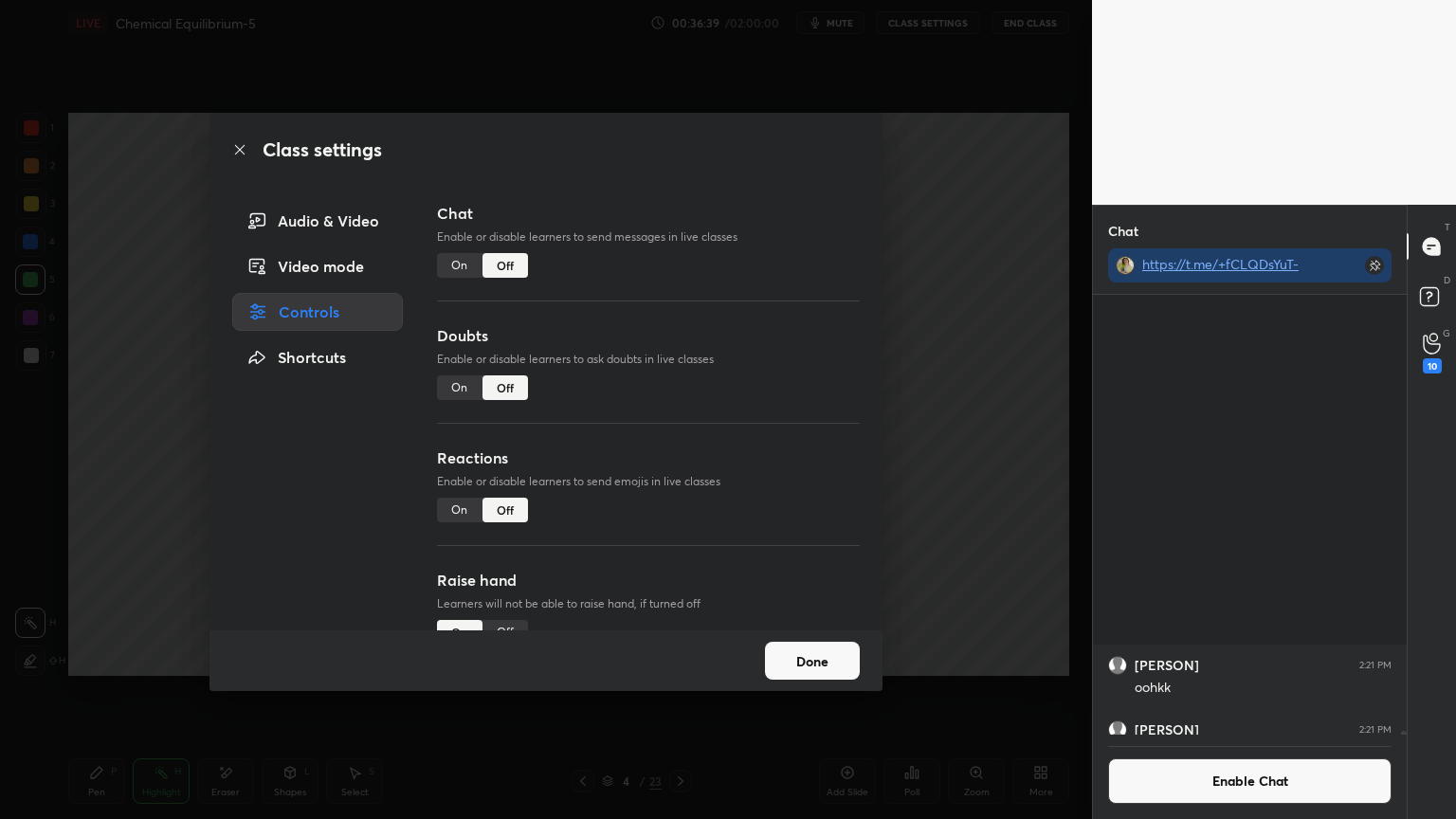scroll, scrollTop: 50282, scrollLeft: 0, axis: vertical 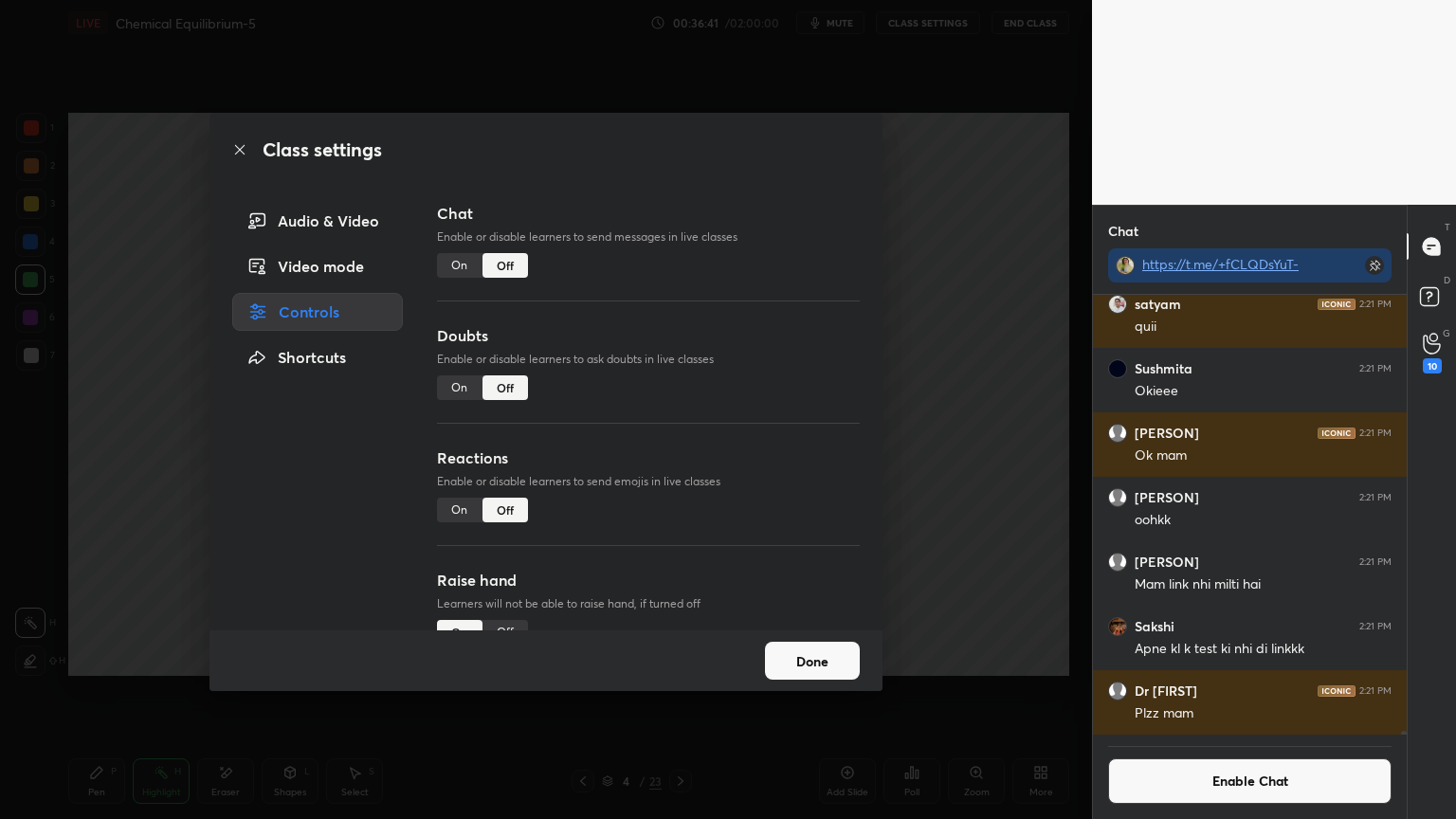 click on "Done" at bounding box center [812, 661] 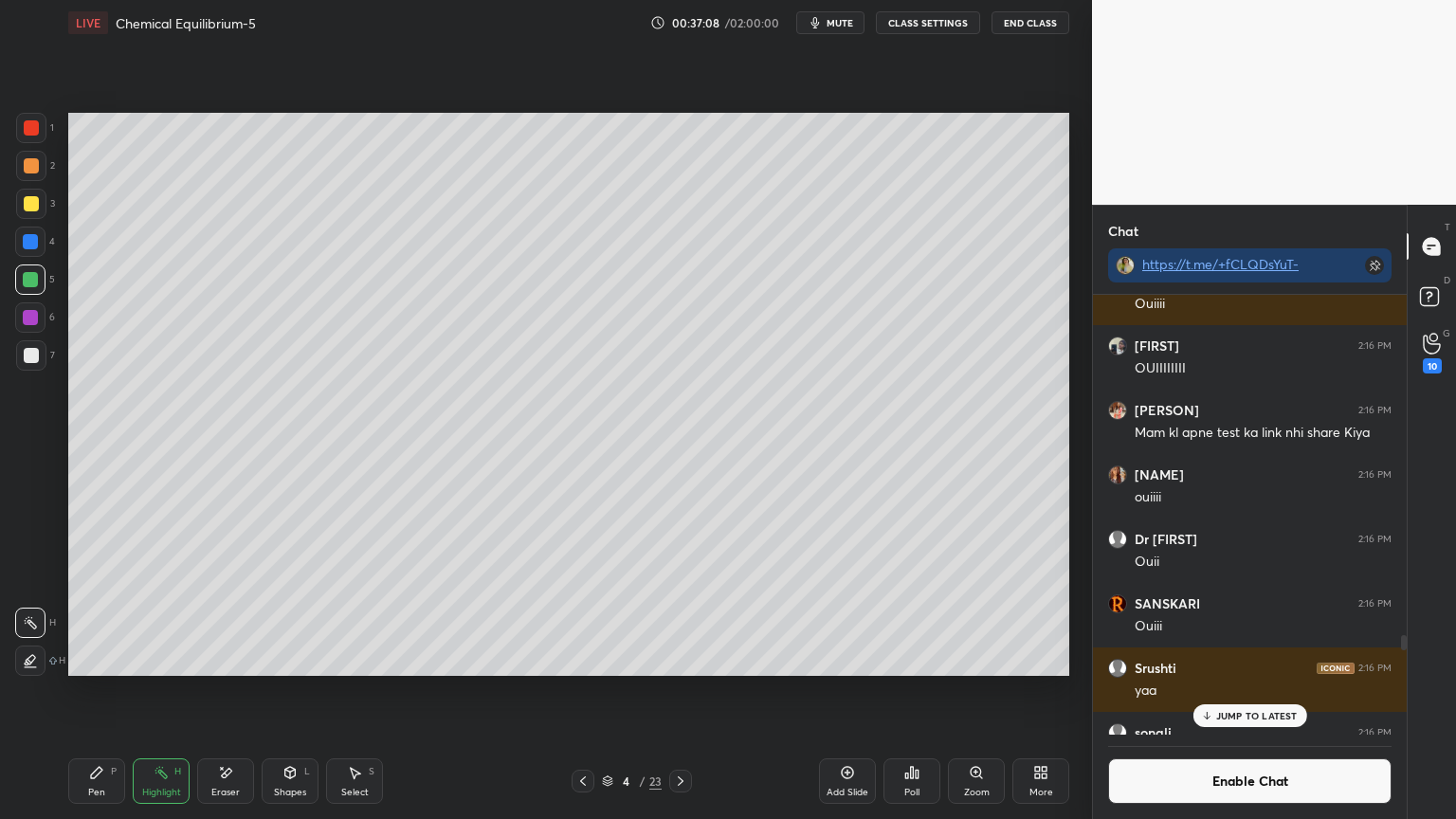 scroll, scrollTop: 34709, scrollLeft: 0, axis: vertical 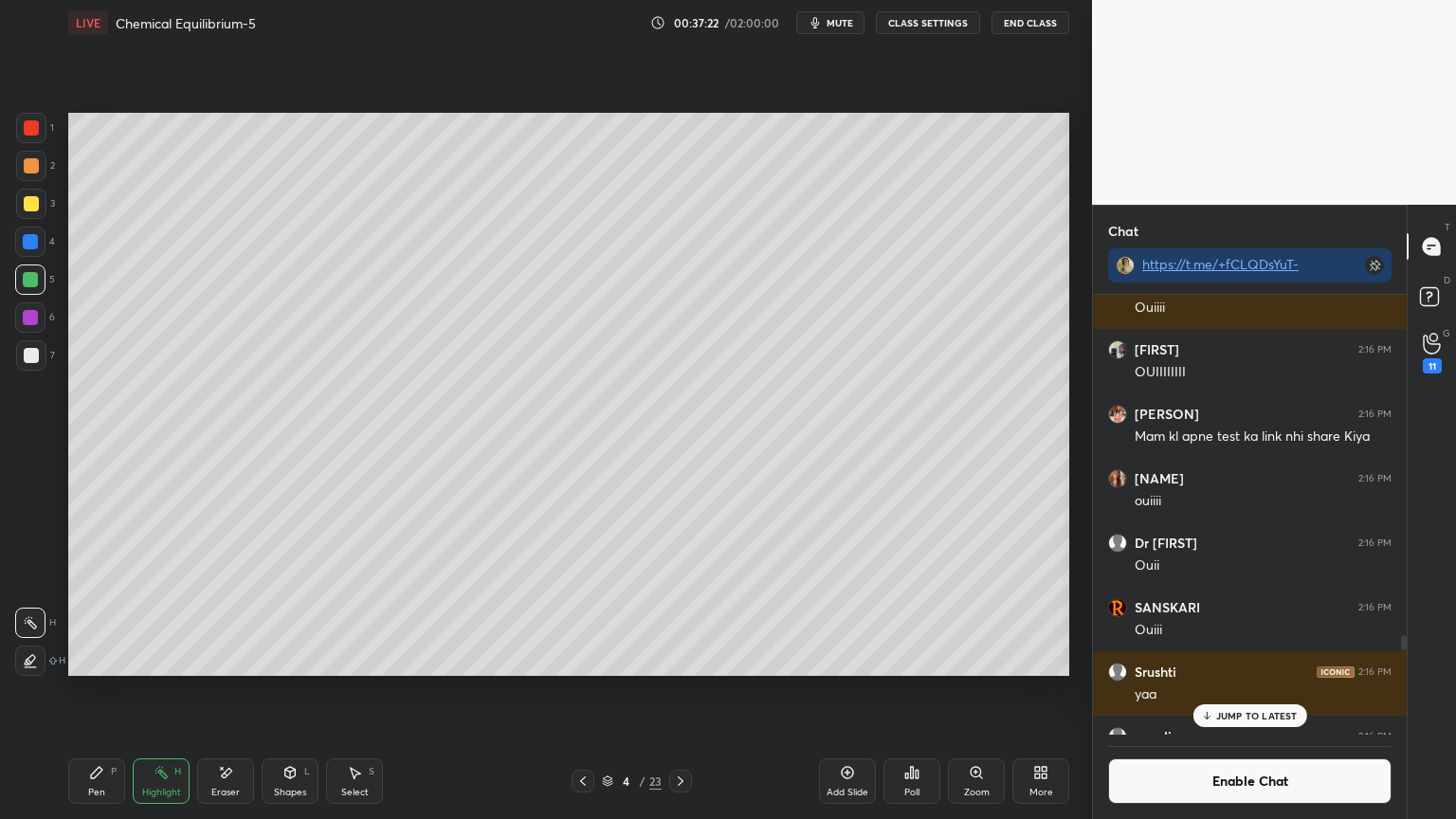 click on "JUMP TO LATEST" at bounding box center [1257, 716] 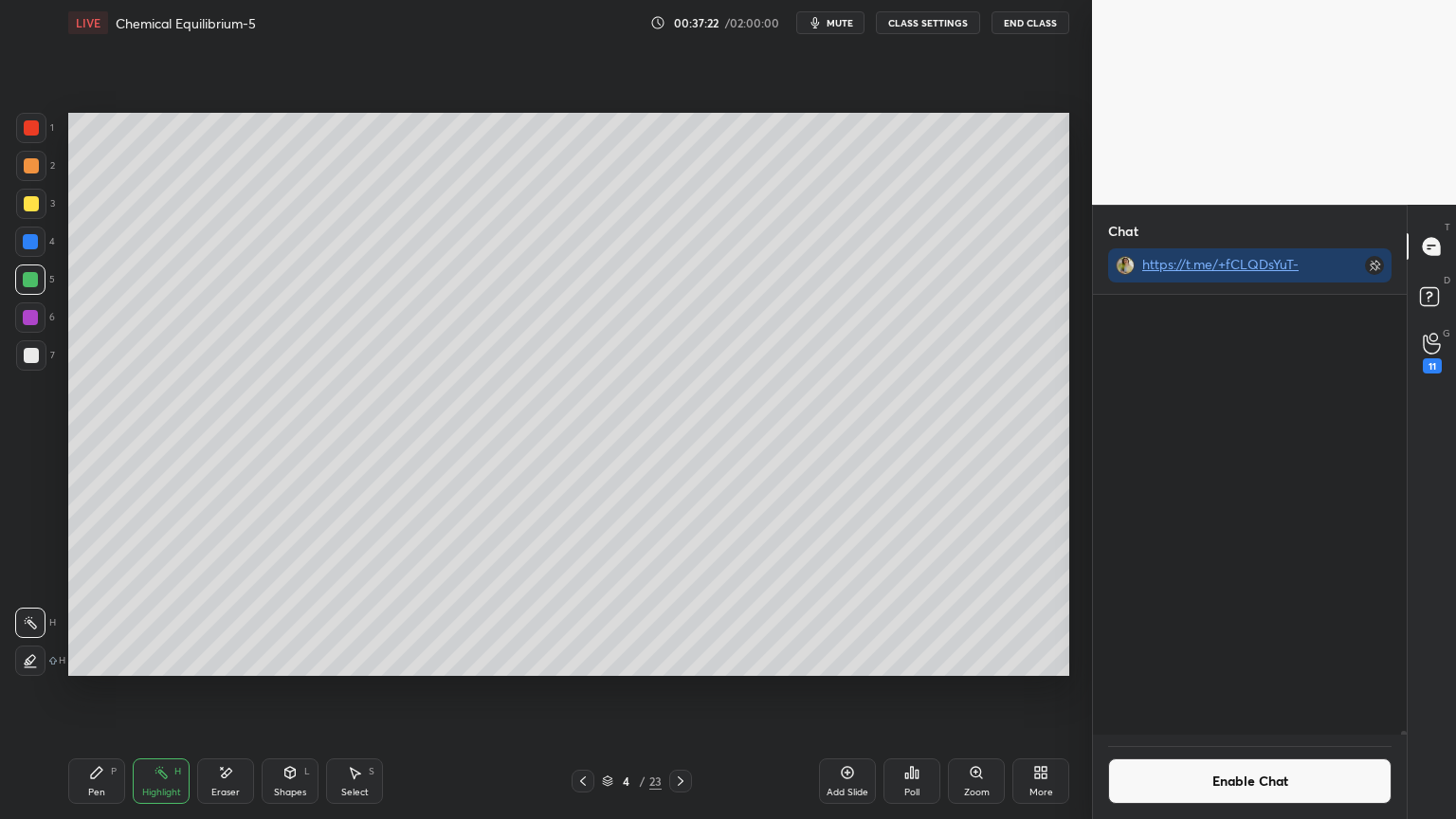 scroll, scrollTop: 57322, scrollLeft: 0, axis: vertical 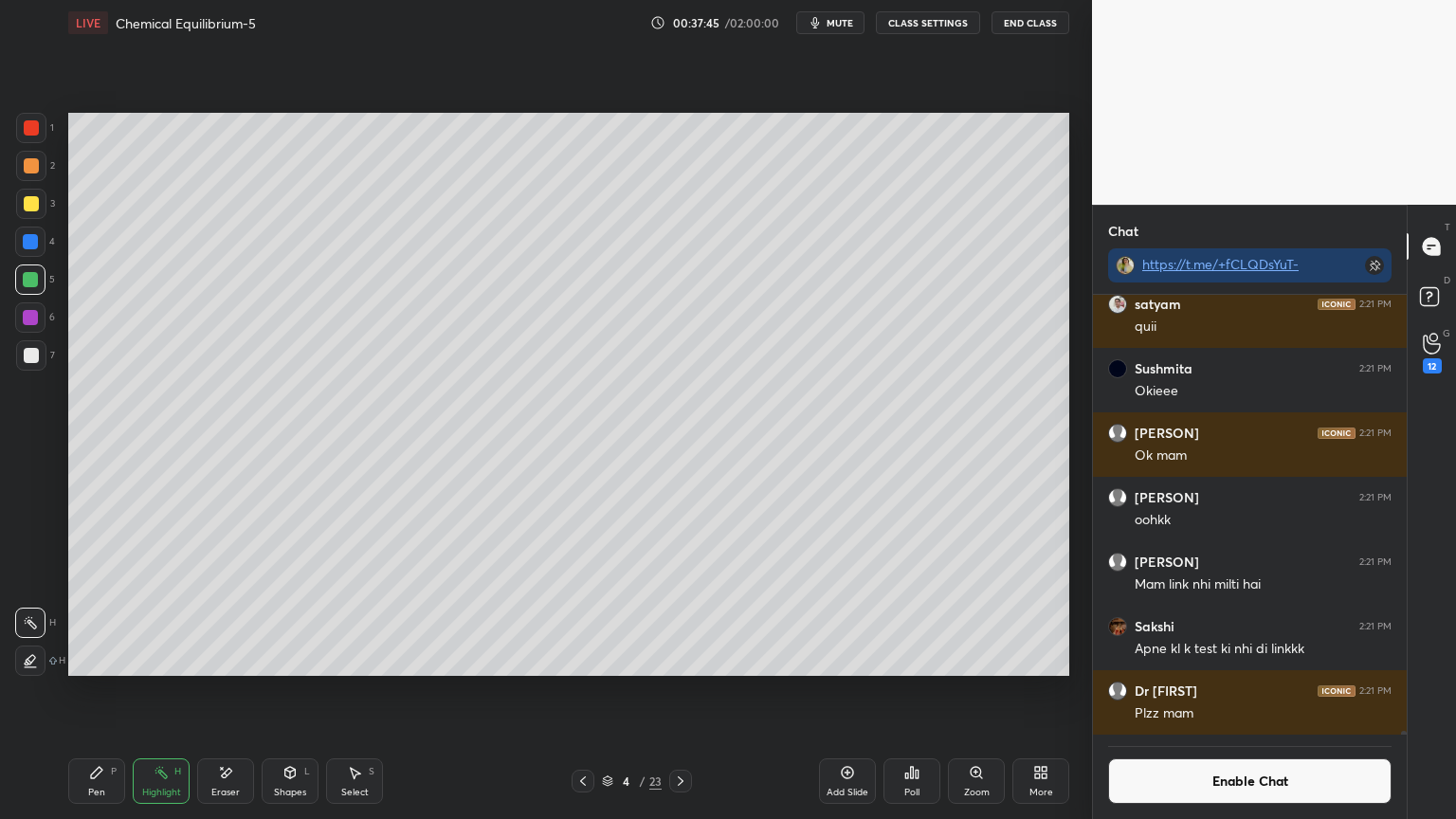 click on "Highlight H" at bounding box center [161, 781] 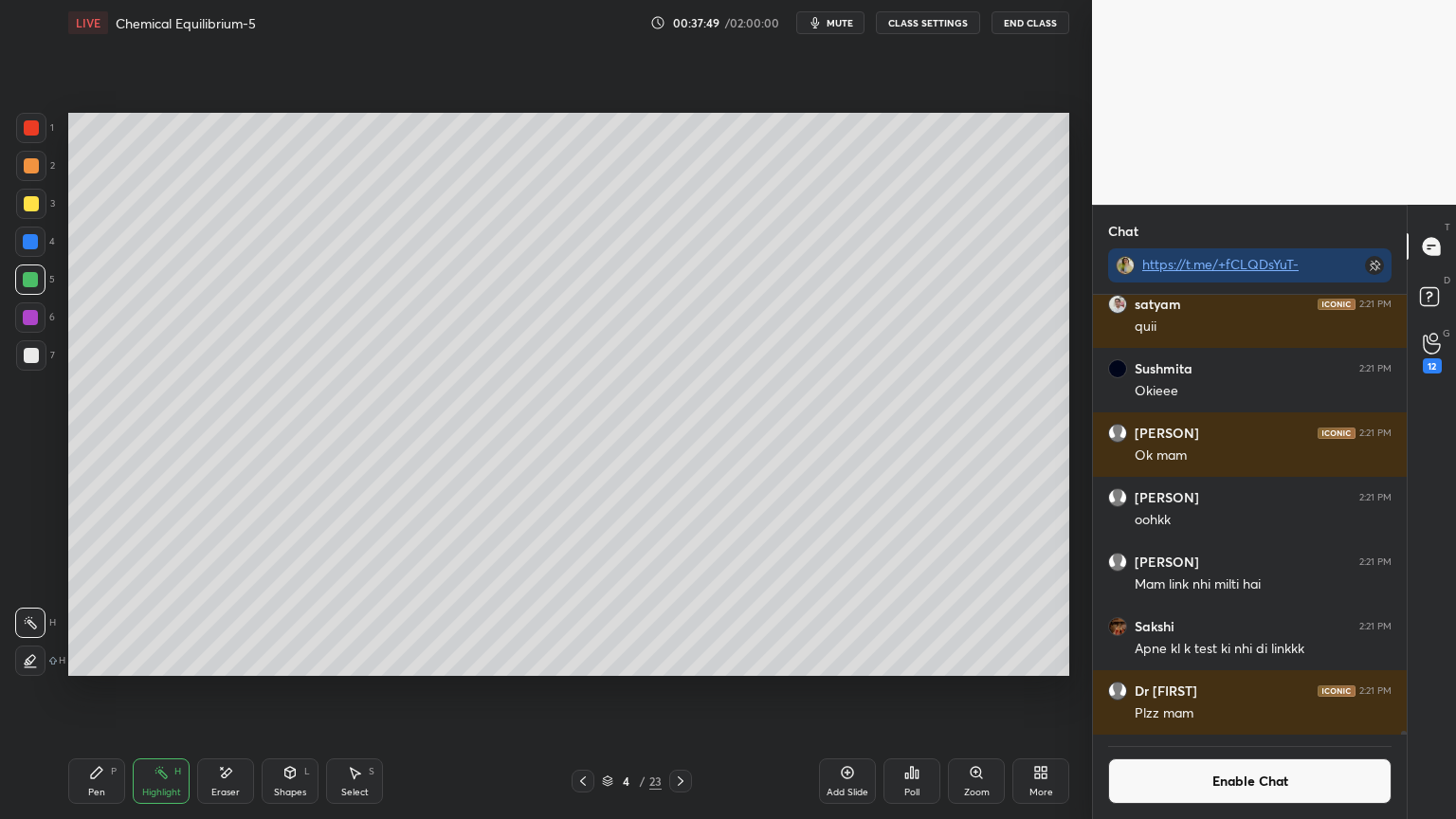 click on "H" at bounding box center (177, 772) 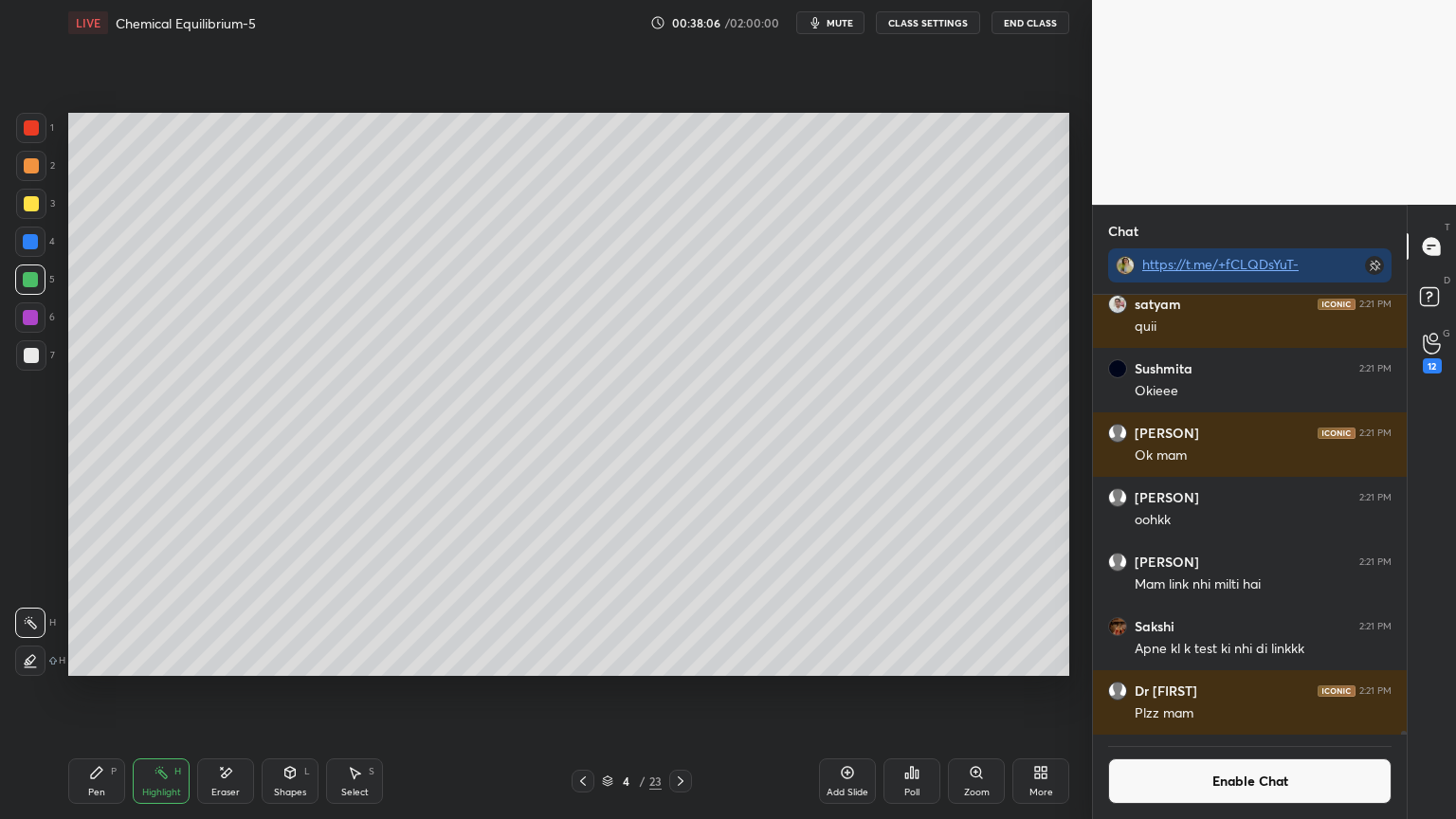 click on "CLASS SETTINGS" at bounding box center (928, 23) 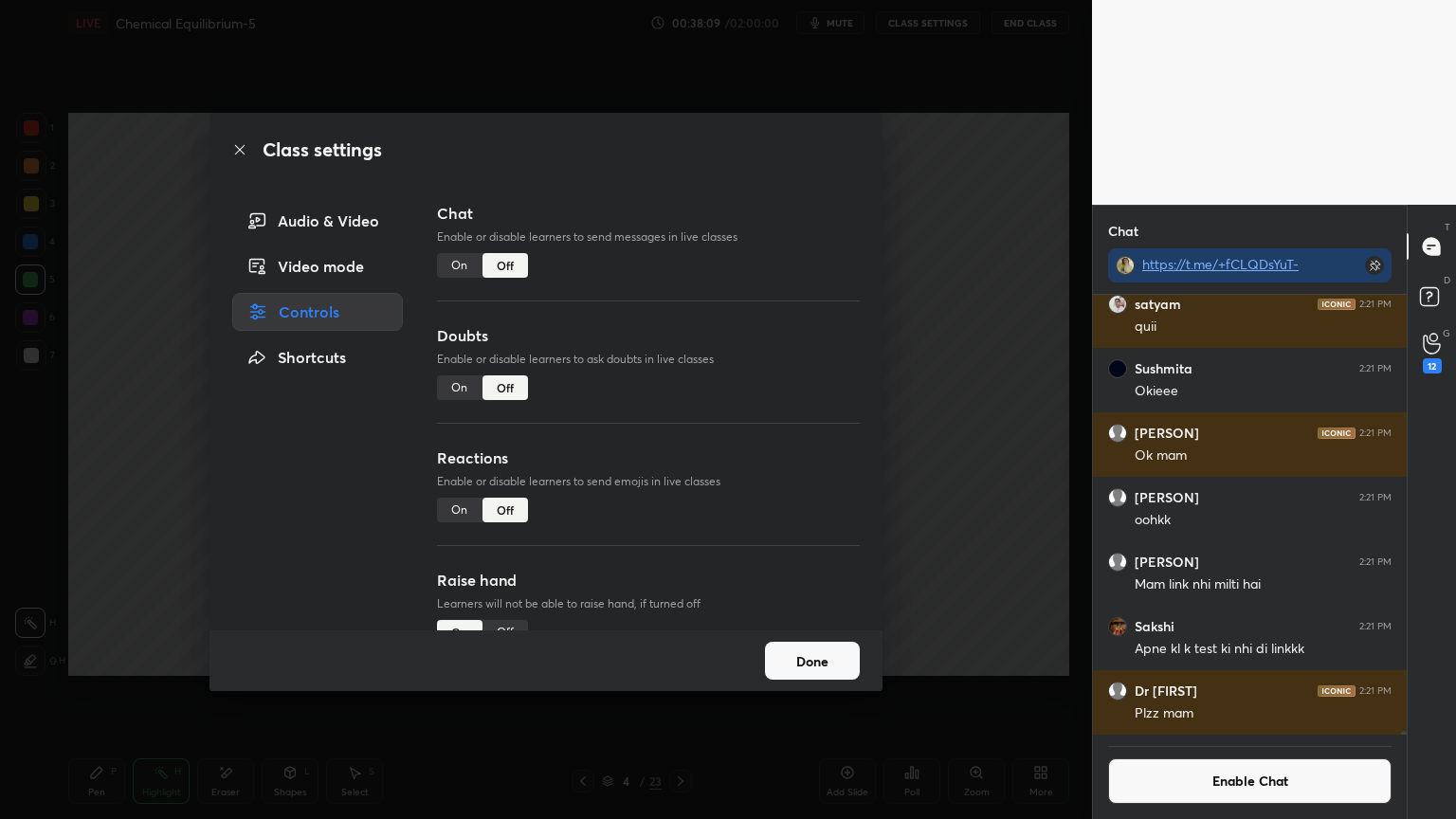 click on "On" at bounding box center [460, 510] 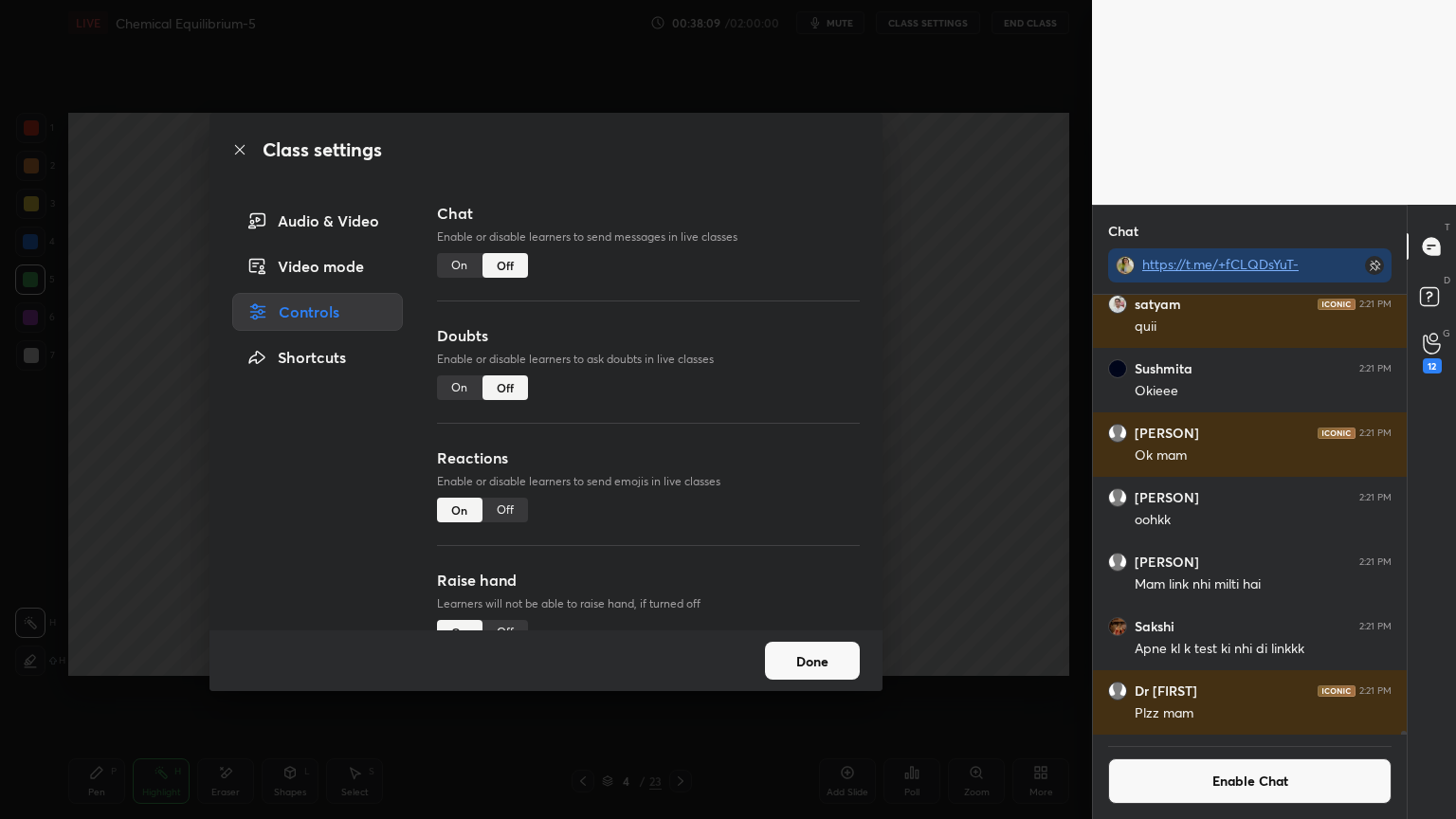 click on "Done" at bounding box center (812, 661) 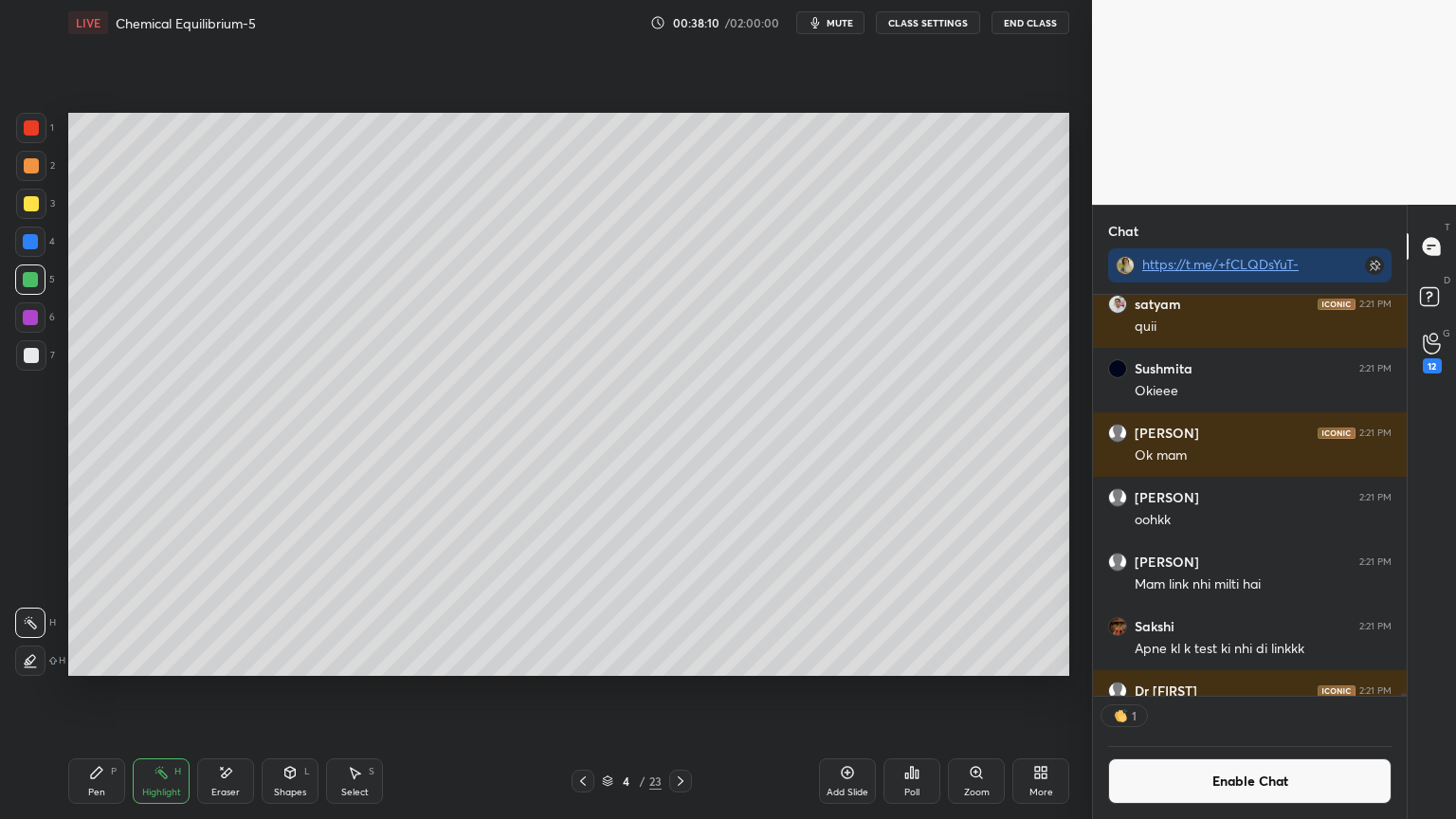 scroll, scrollTop: 395, scrollLeft: 308, axis: both 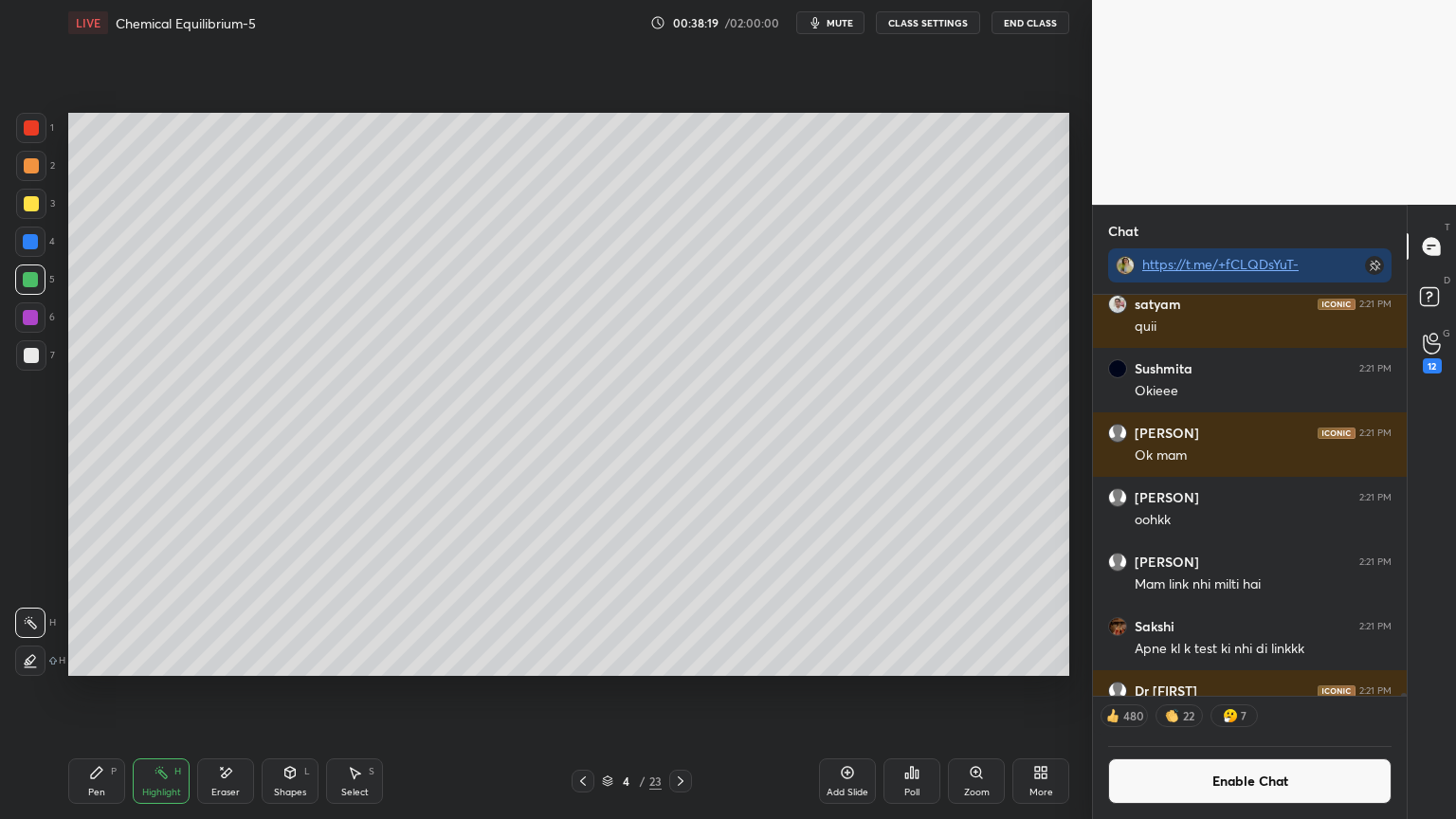 click 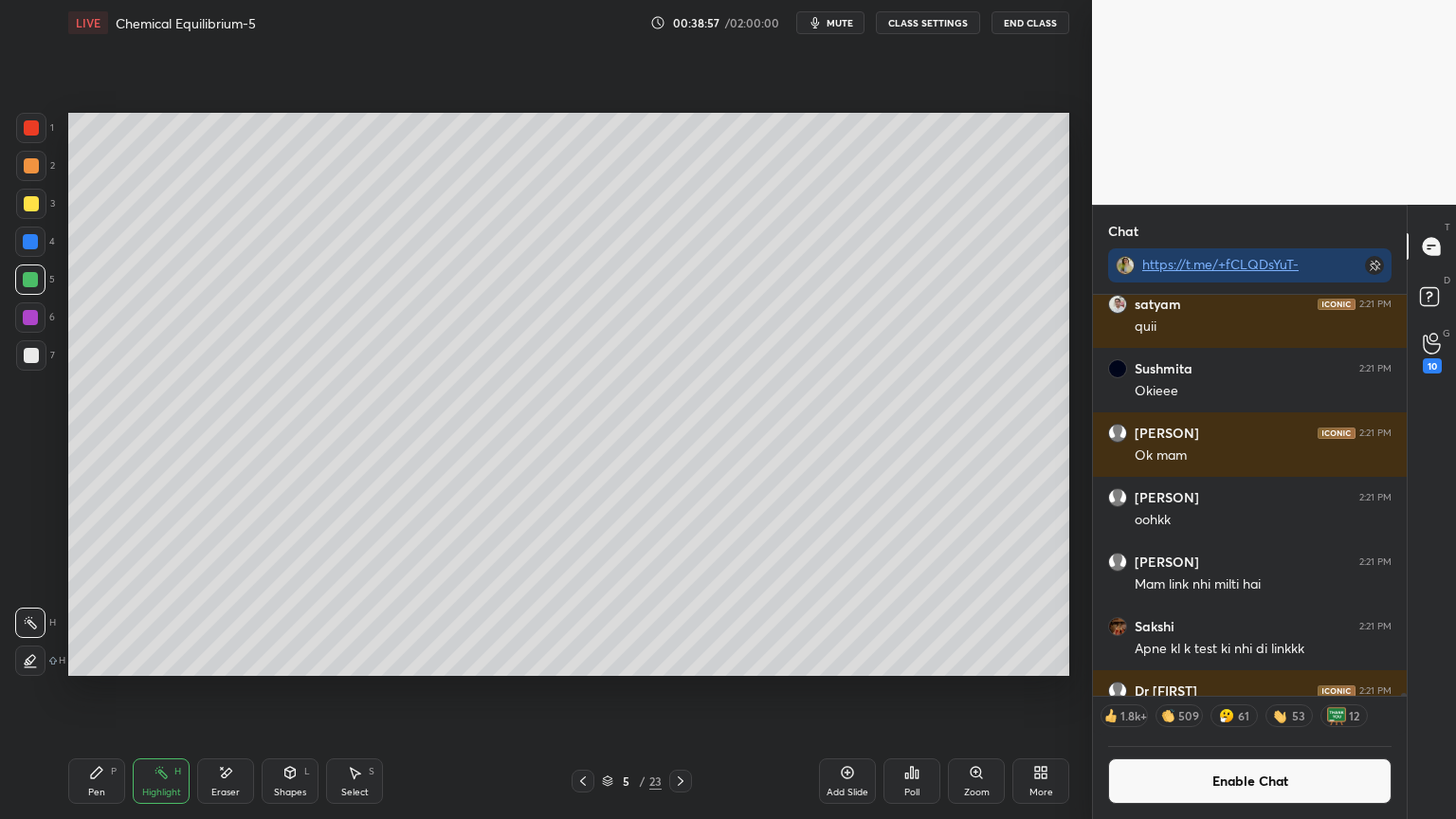 click on "CLASS SETTINGS" at bounding box center (928, 23) 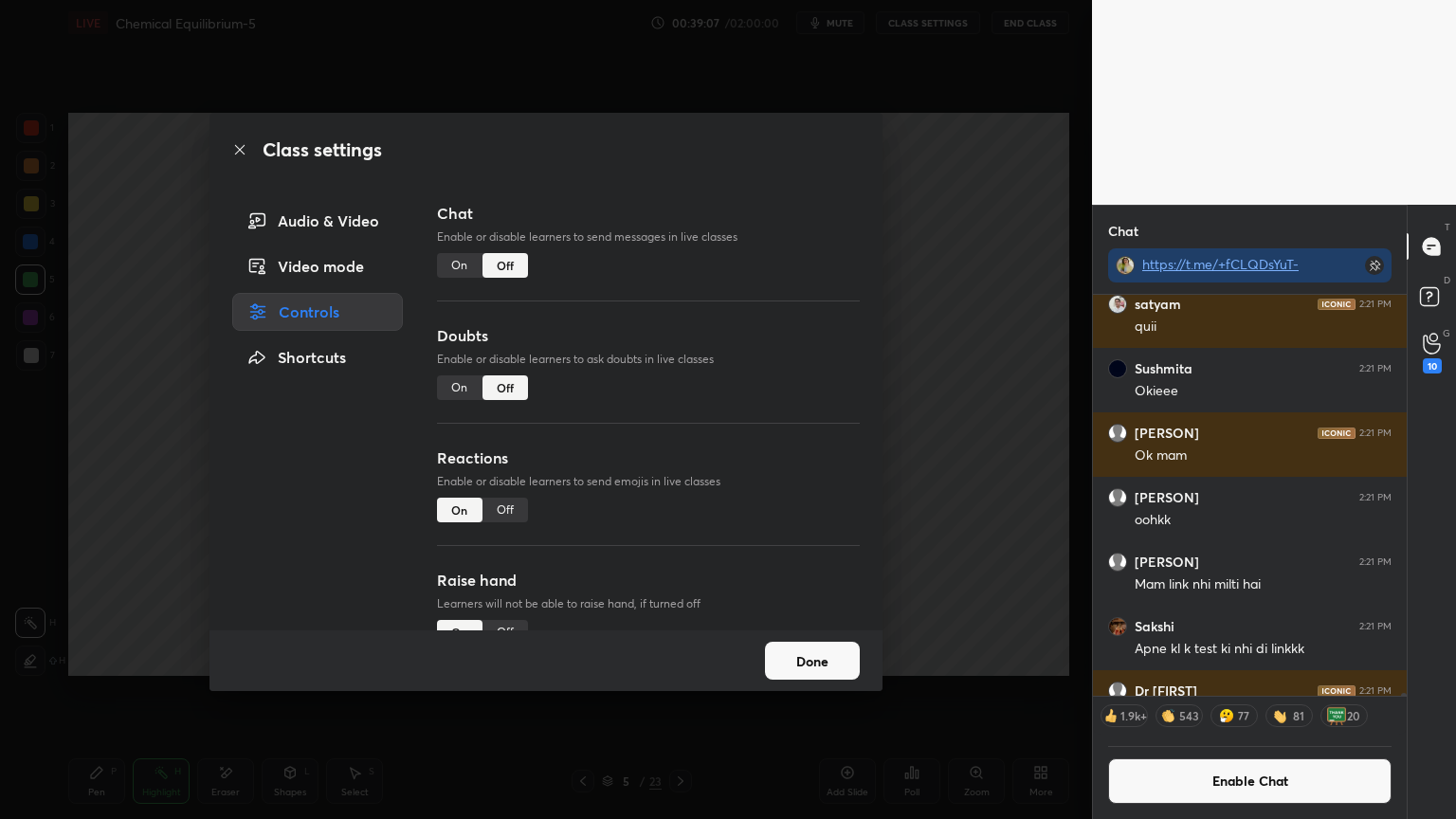 click 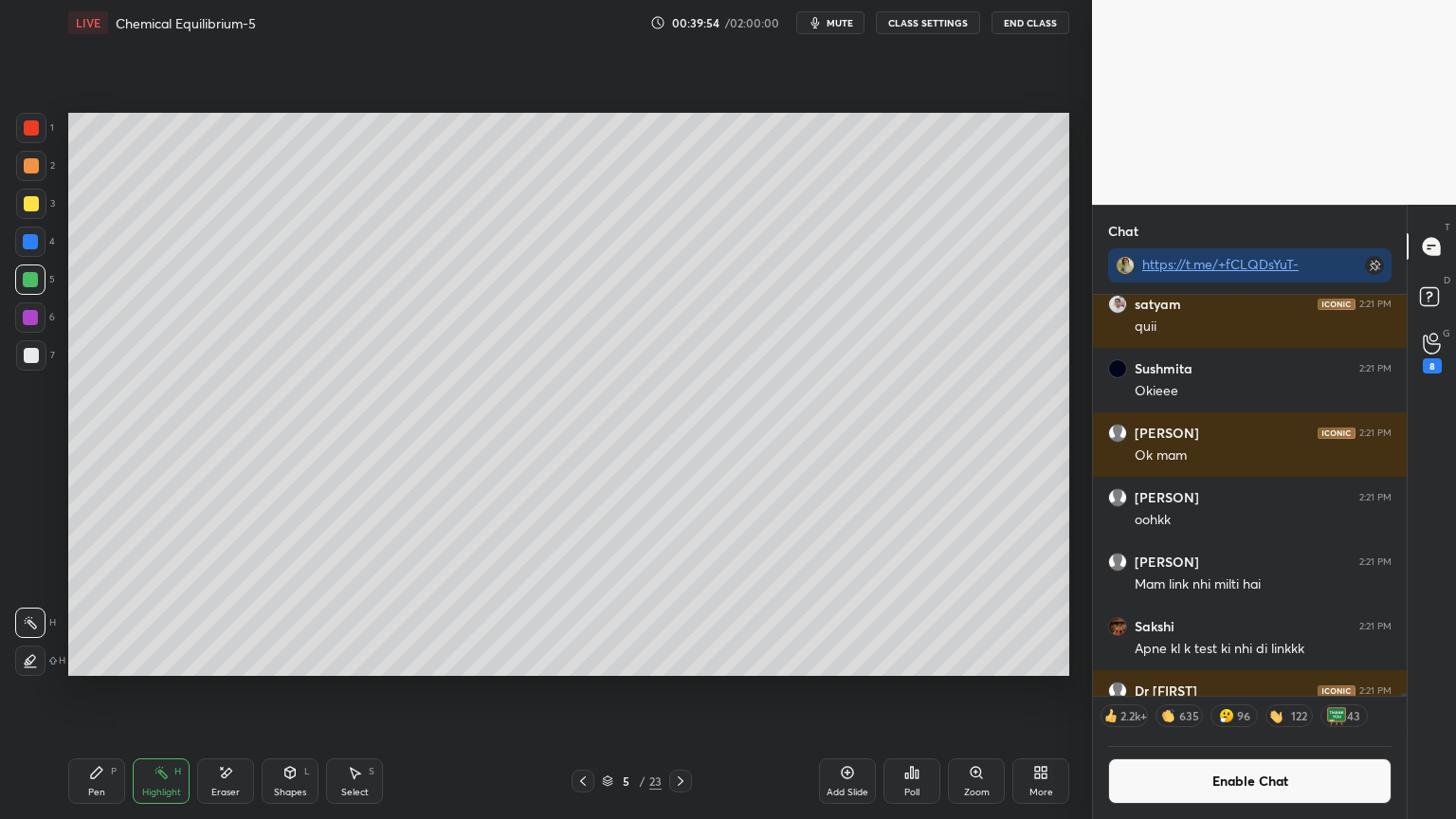 click on "Eraser" at bounding box center [226, 781] 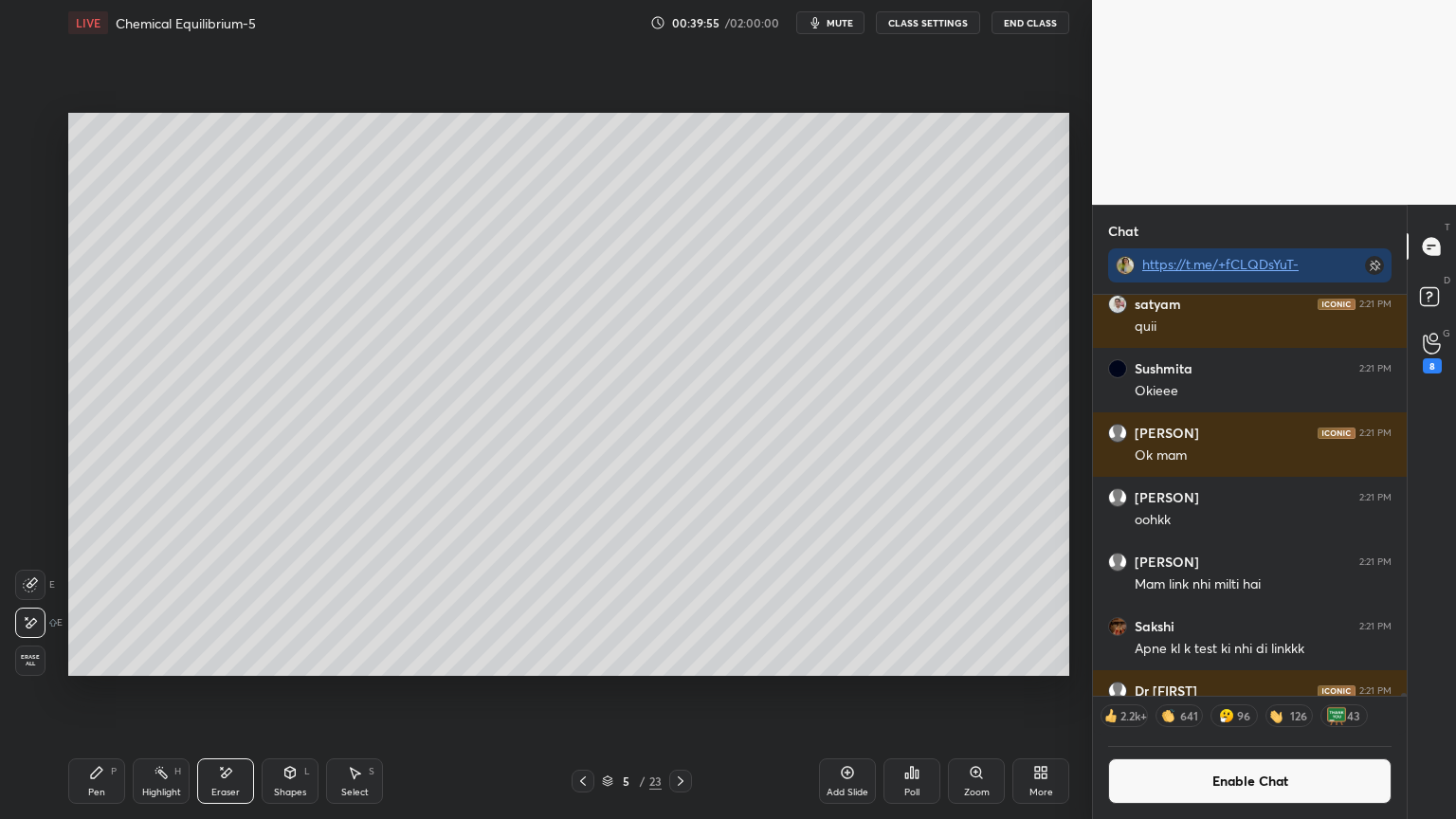 click 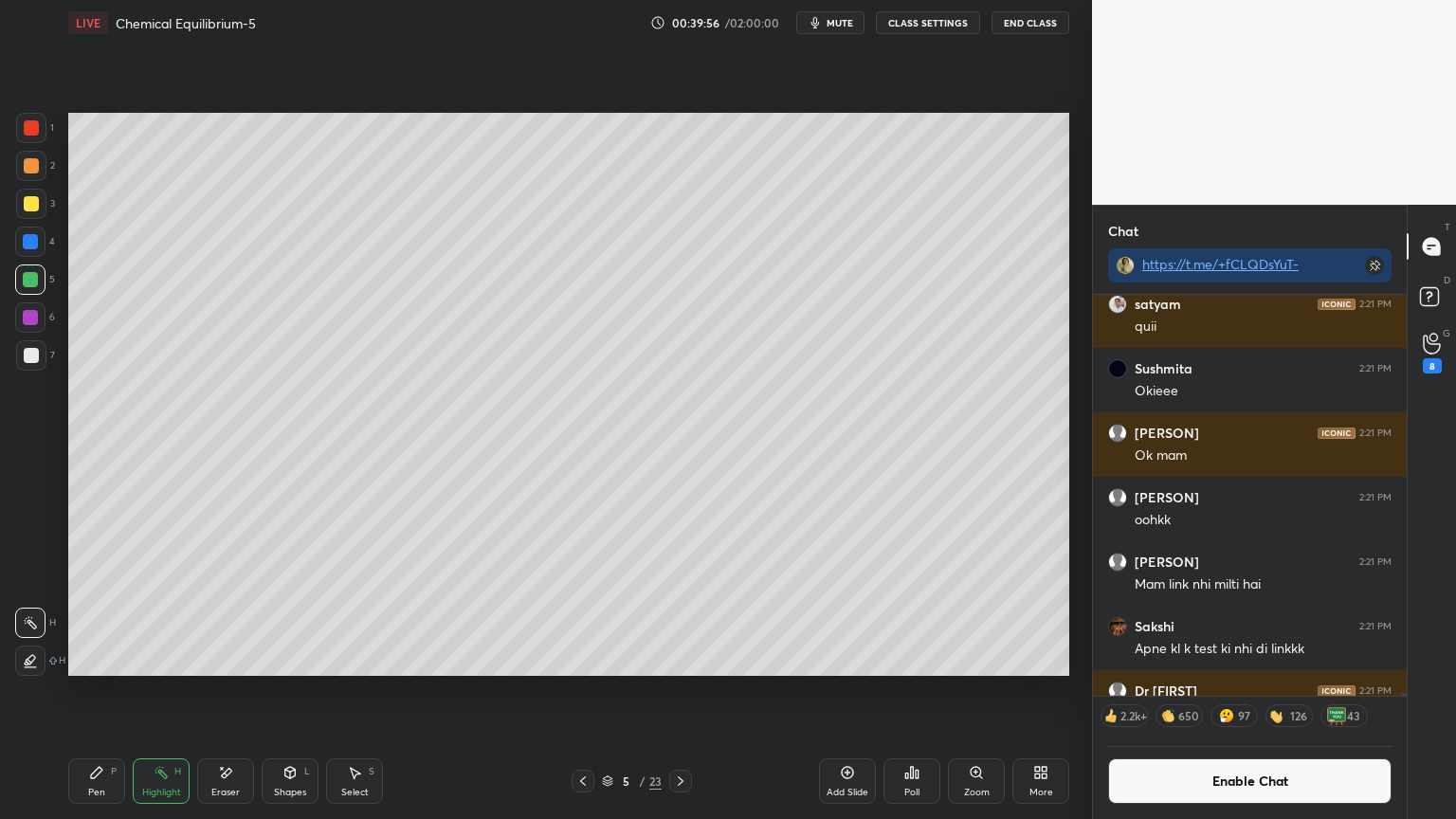 click at bounding box center (30, 318) 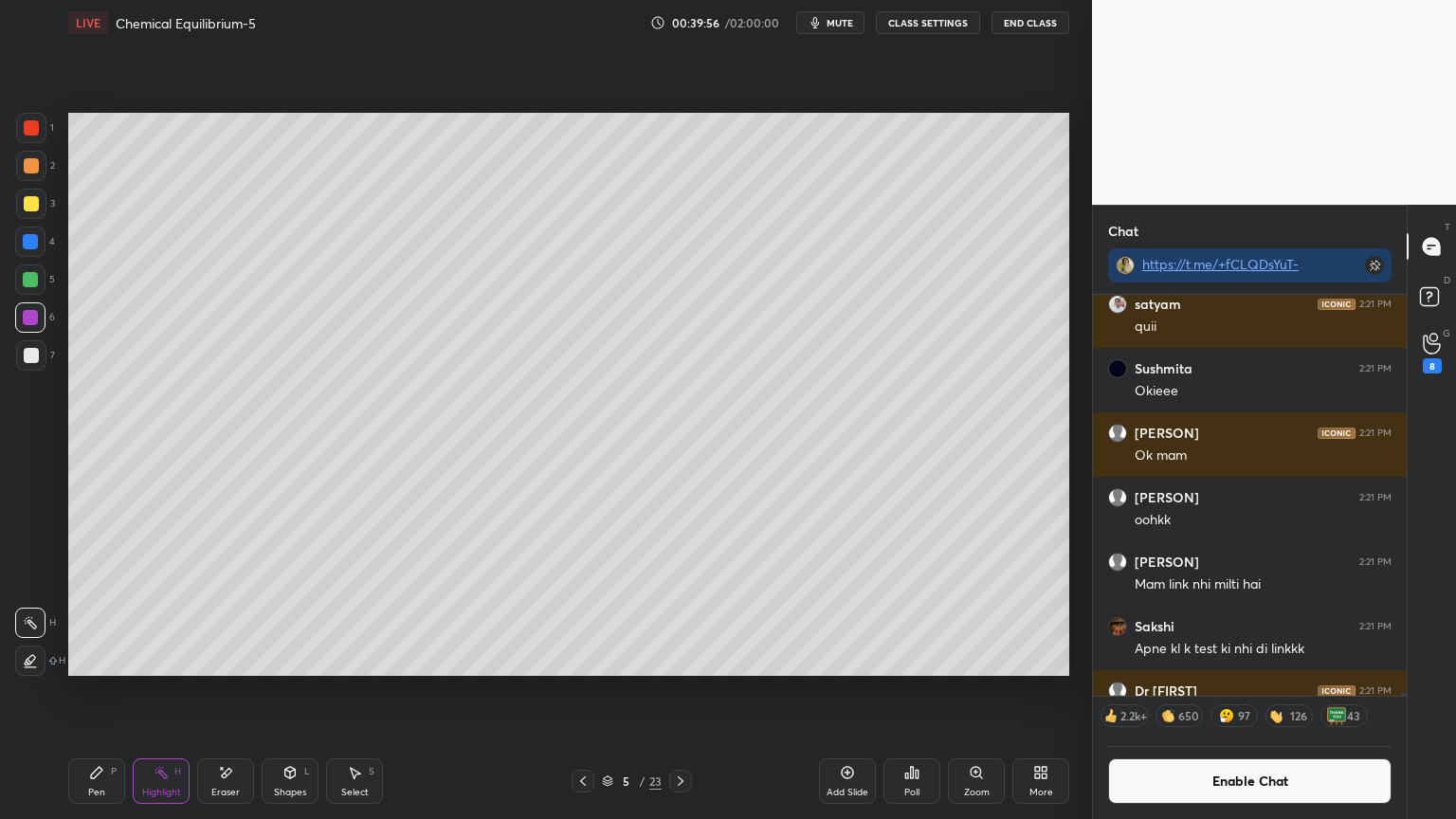 click at bounding box center [30, 242] 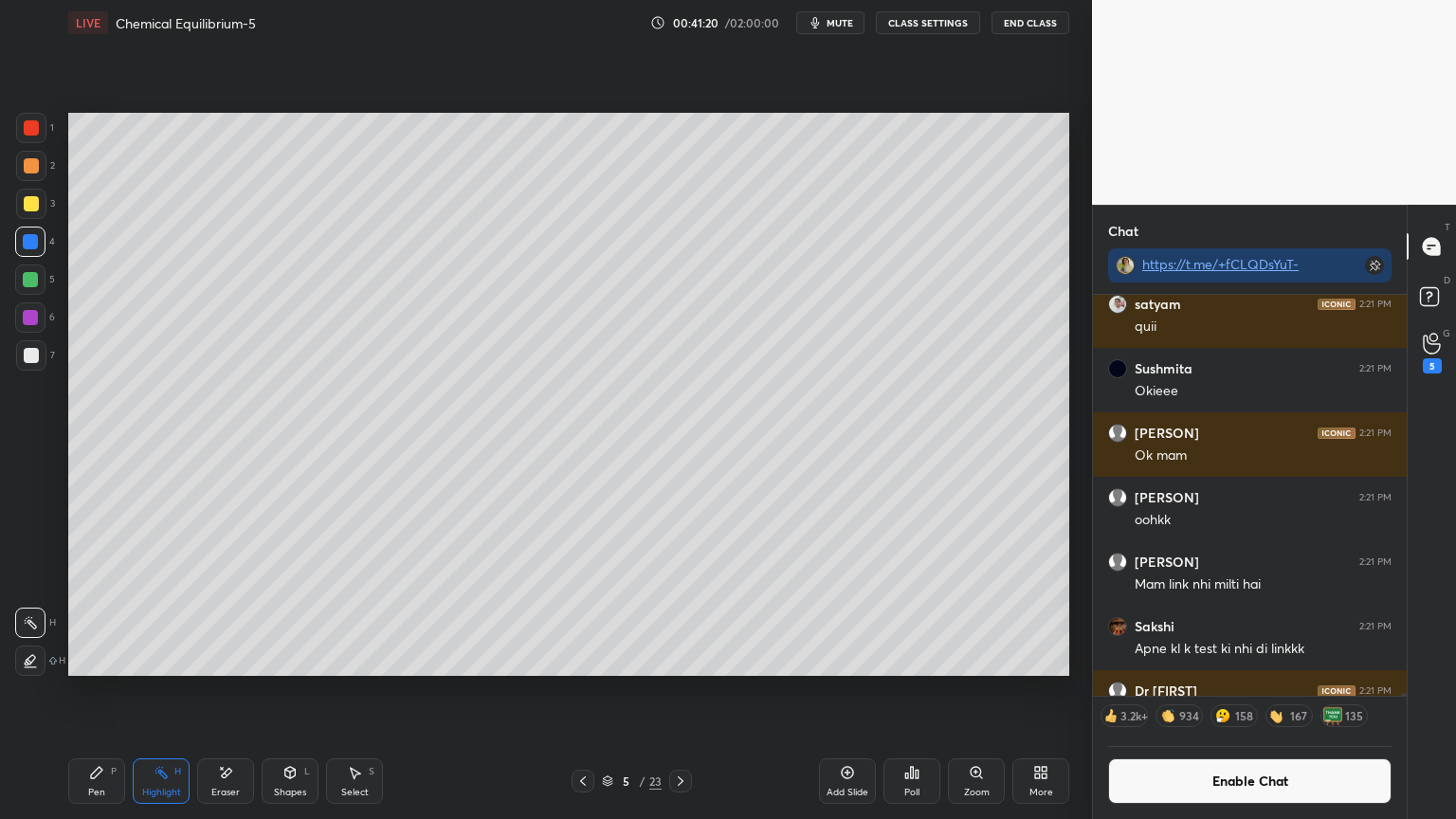 click on "Enable Chat" at bounding box center (1249, 781) 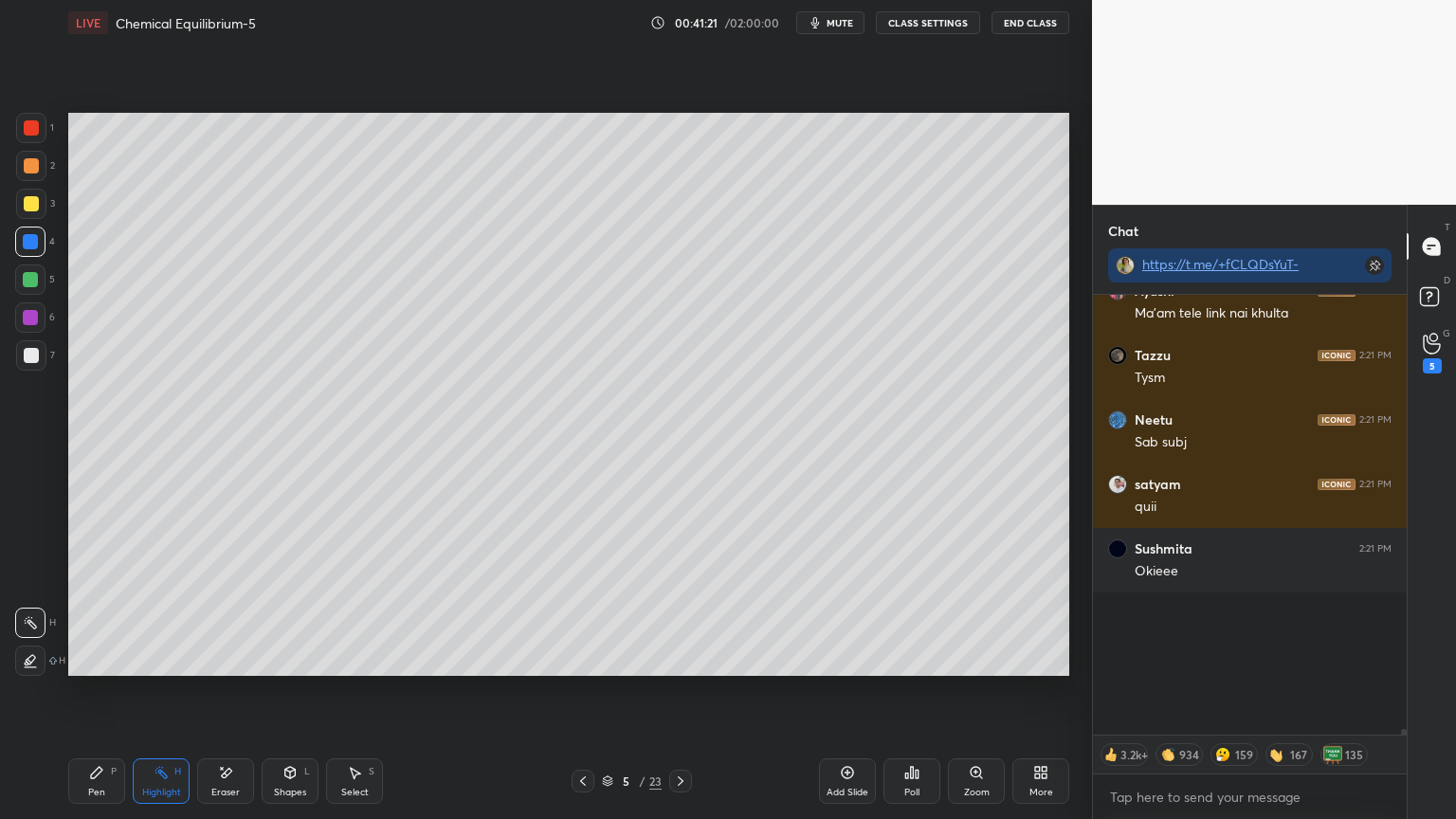 scroll, scrollTop: 50489, scrollLeft: 0, axis: vertical 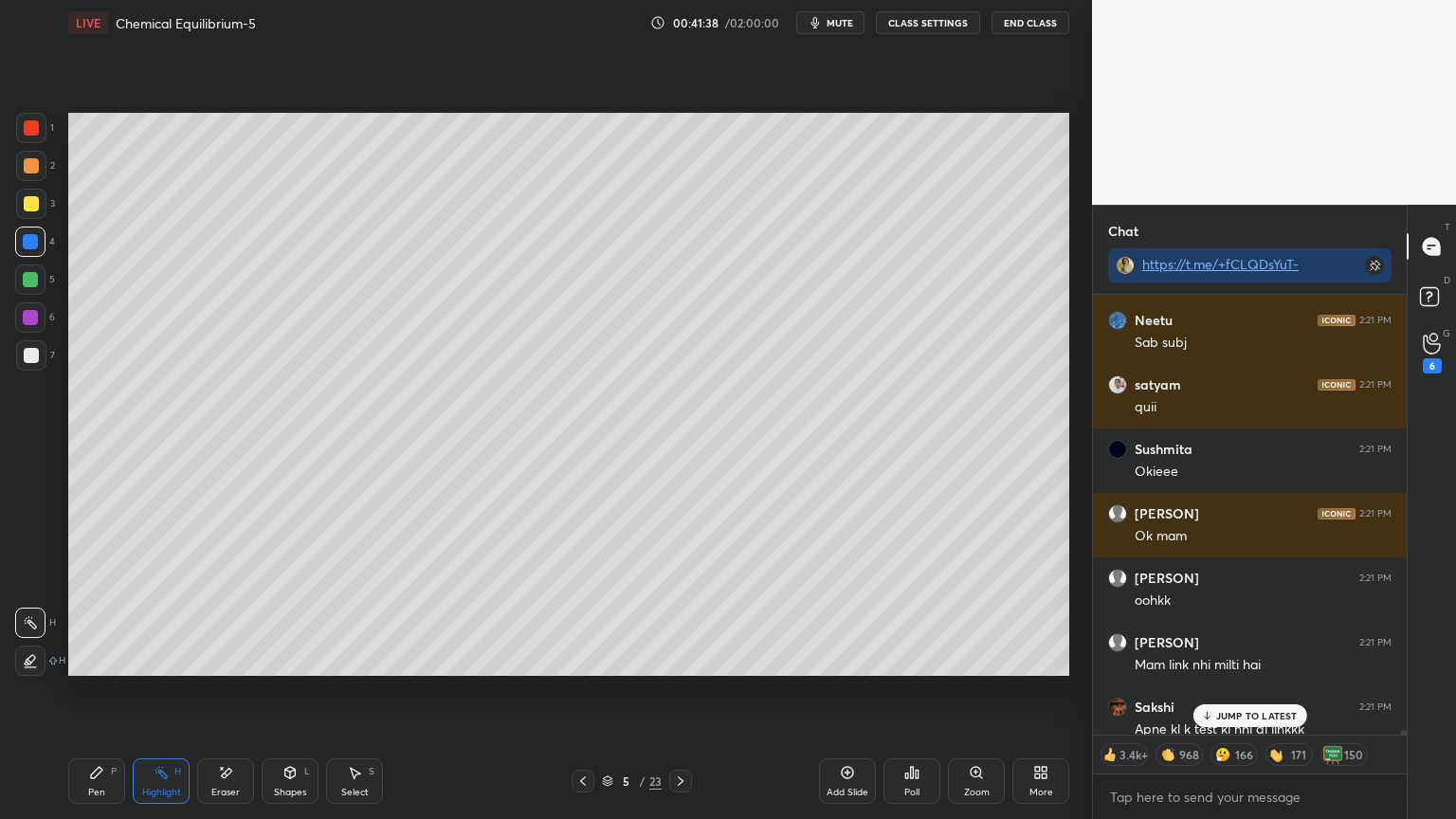 click on "JUMP TO LATEST" at bounding box center [1257, 716] 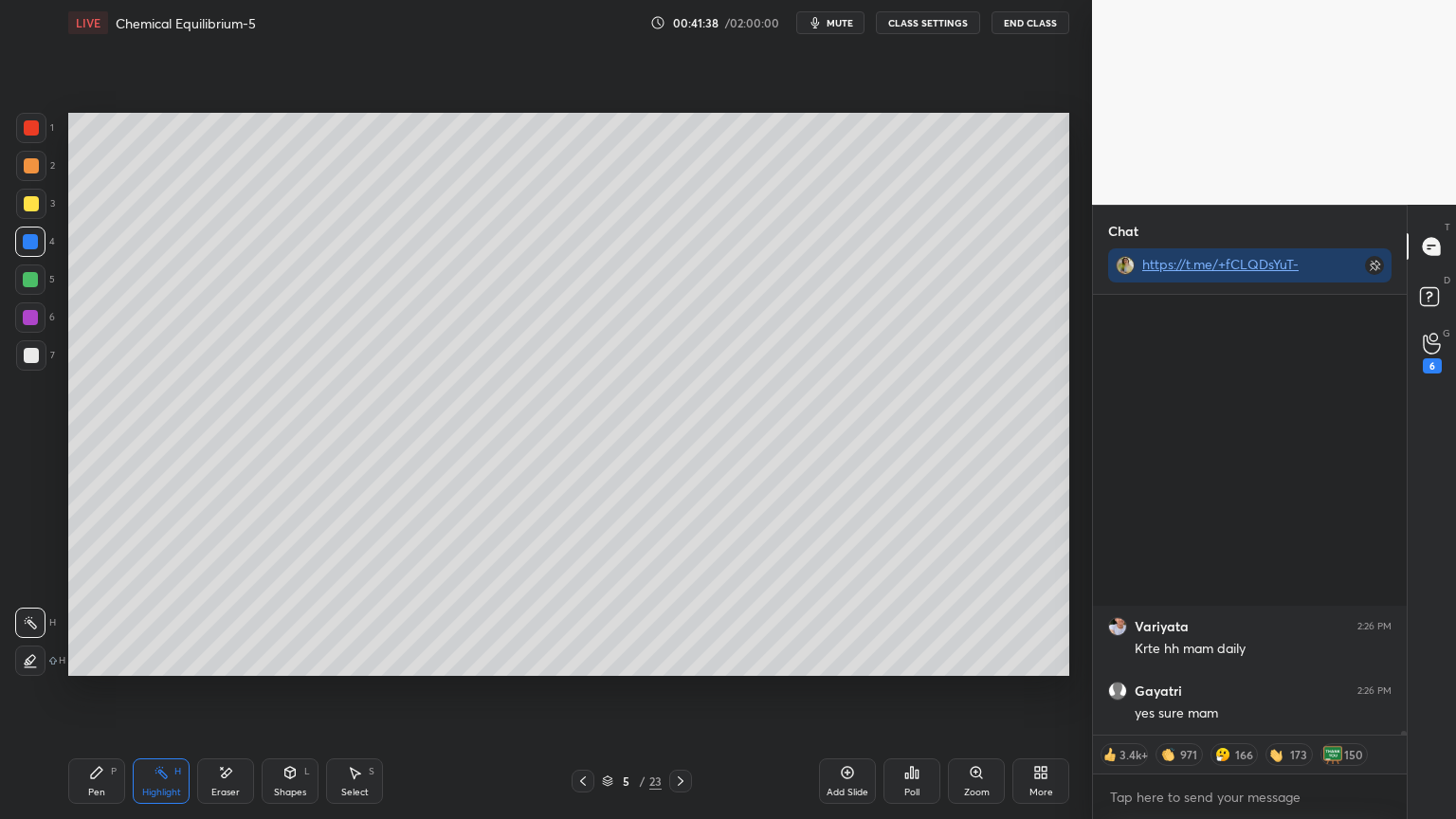 scroll, scrollTop: 56740, scrollLeft: 0, axis: vertical 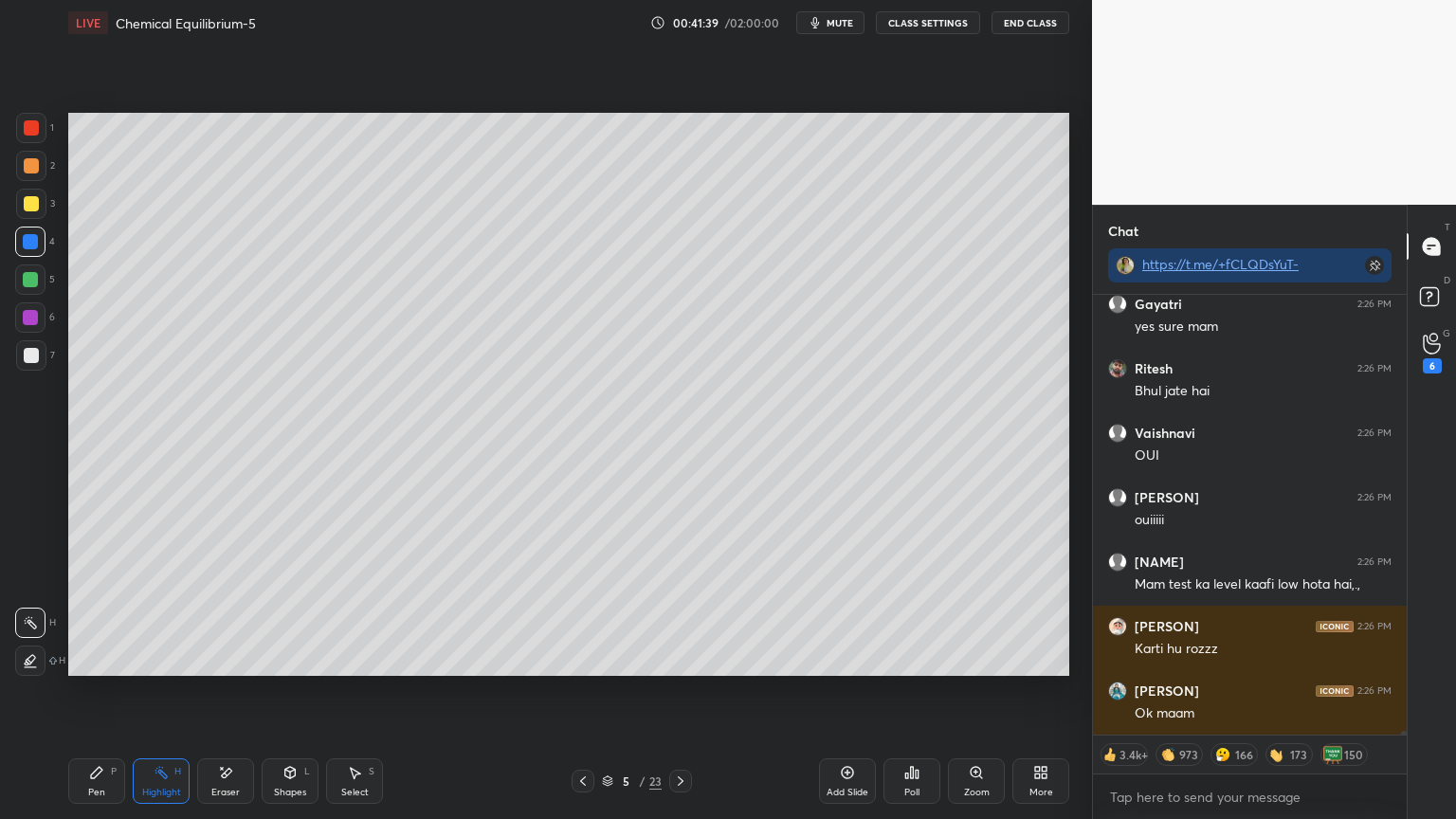 click on "CLASS SETTINGS" at bounding box center [928, 23] 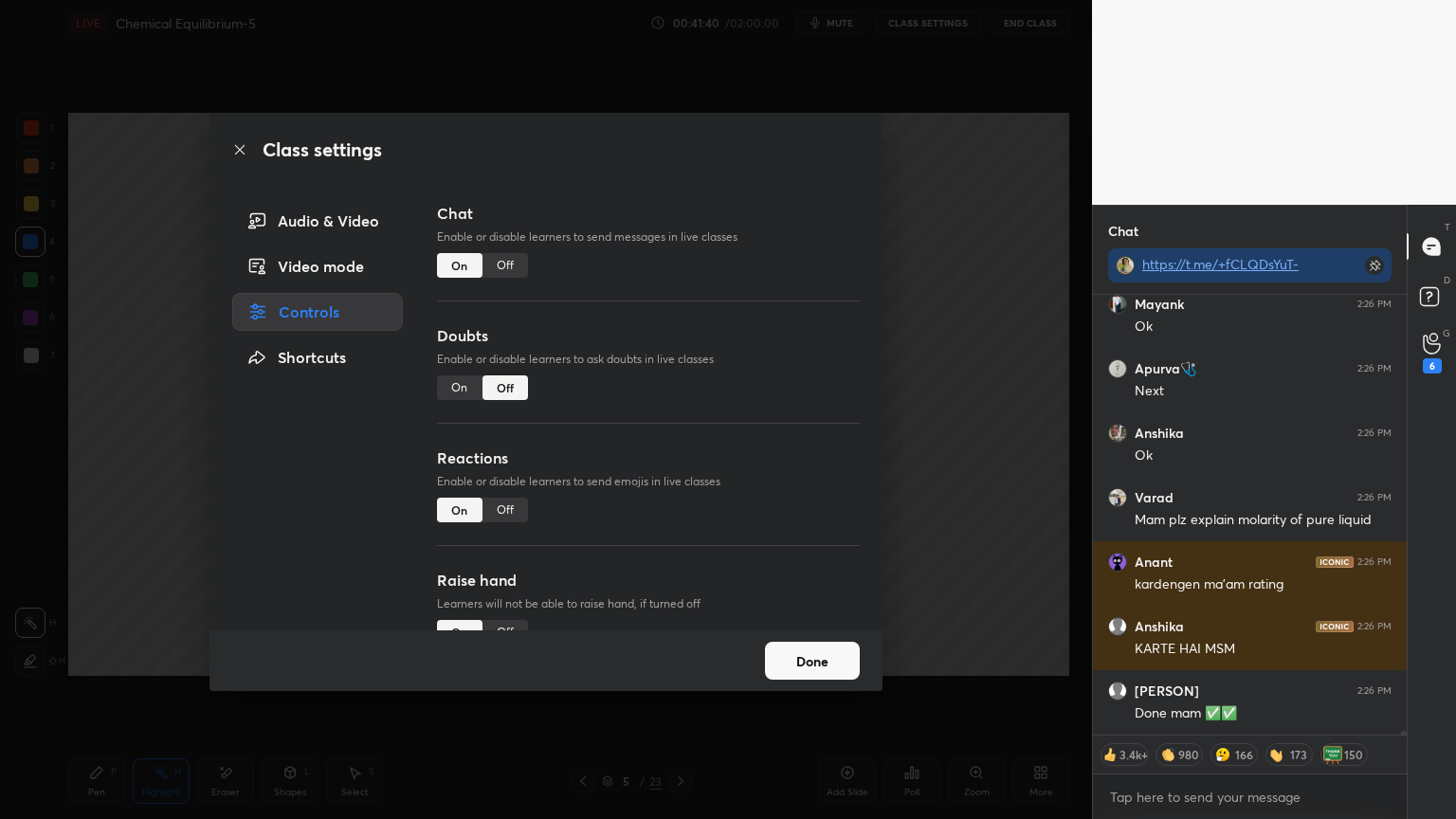 click on "Off" at bounding box center (505, 265) 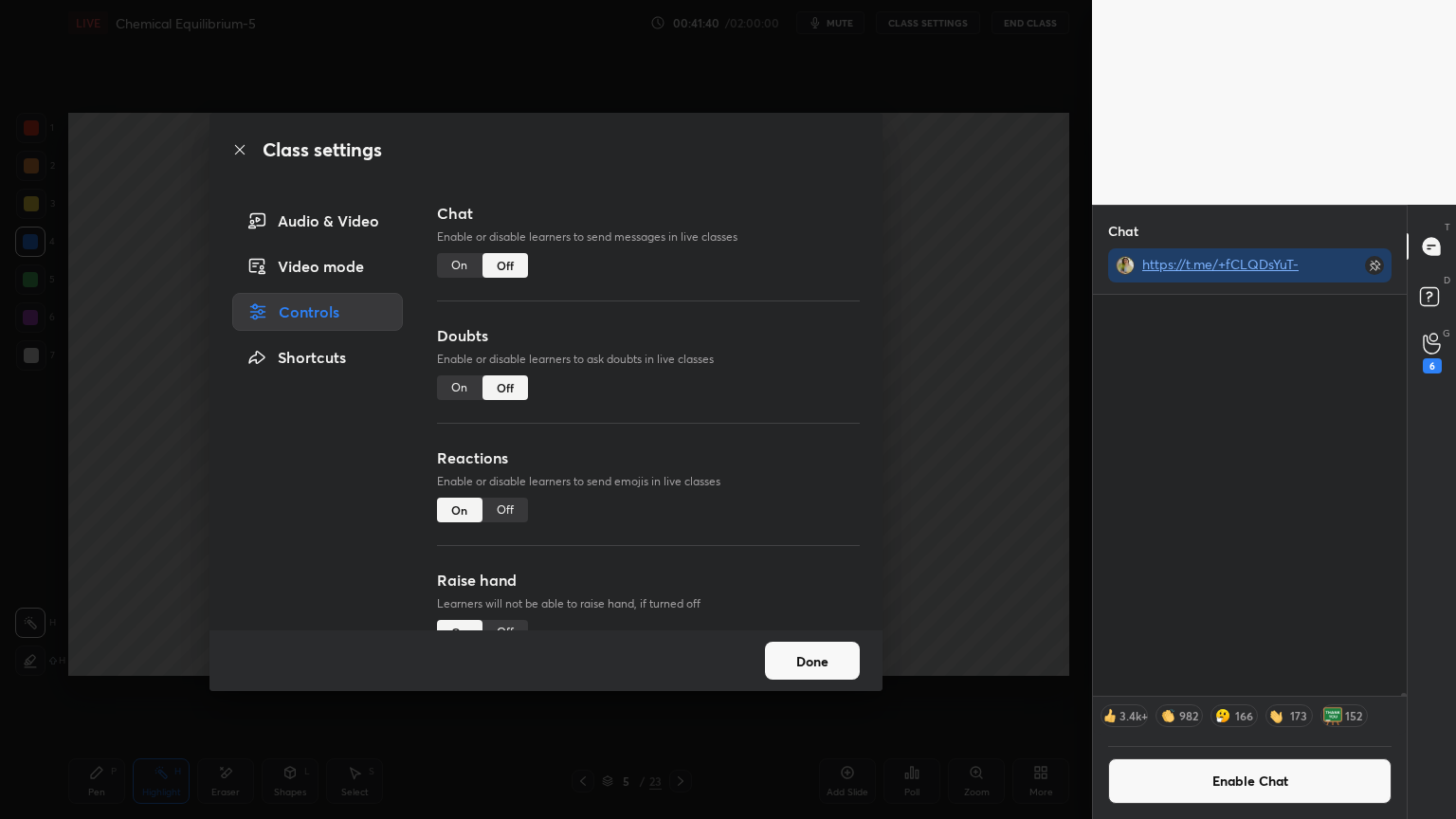 scroll, scrollTop: 57064, scrollLeft: 0, axis: vertical 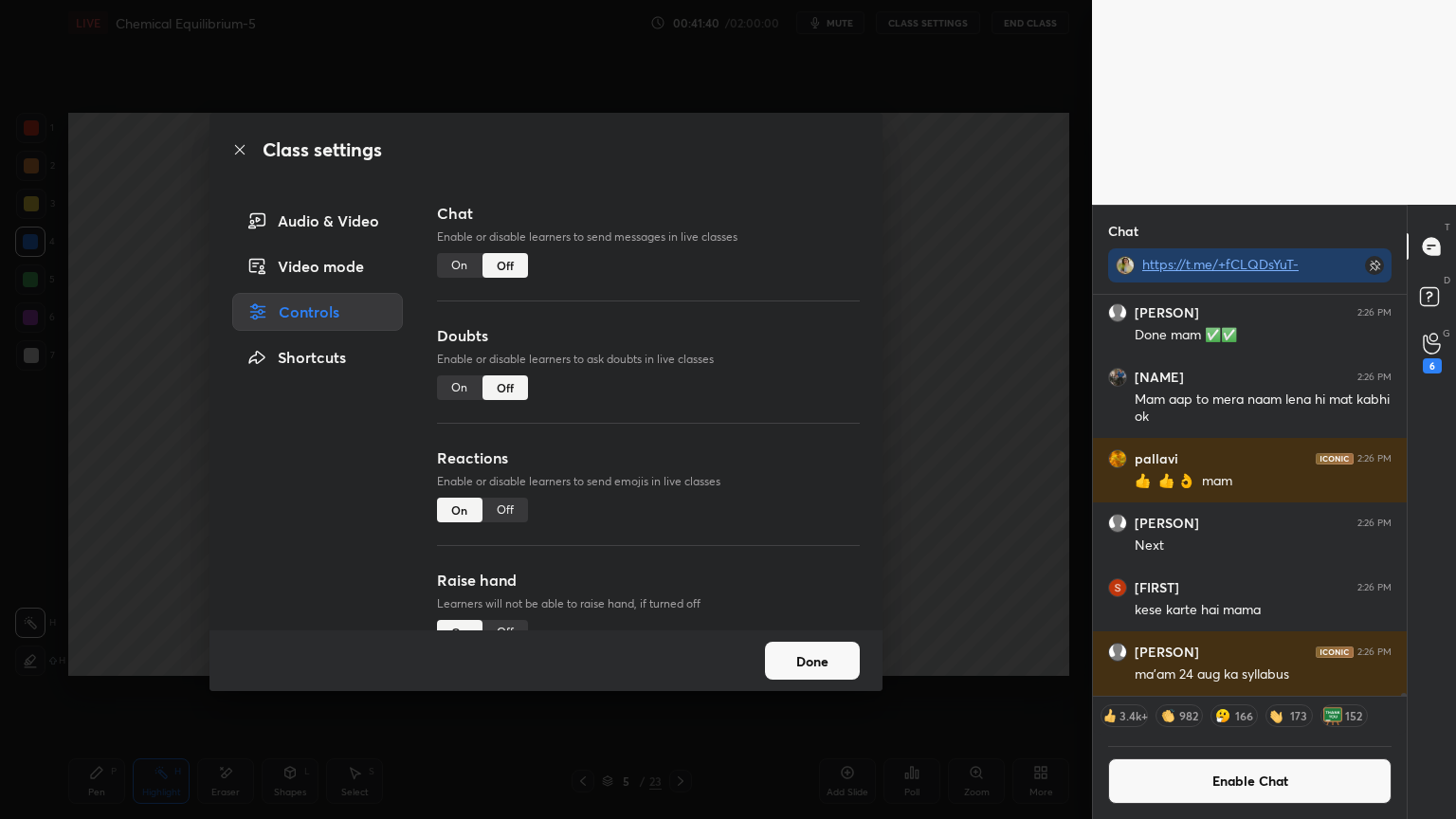 click on "Done" at bounding box center [812, 661] 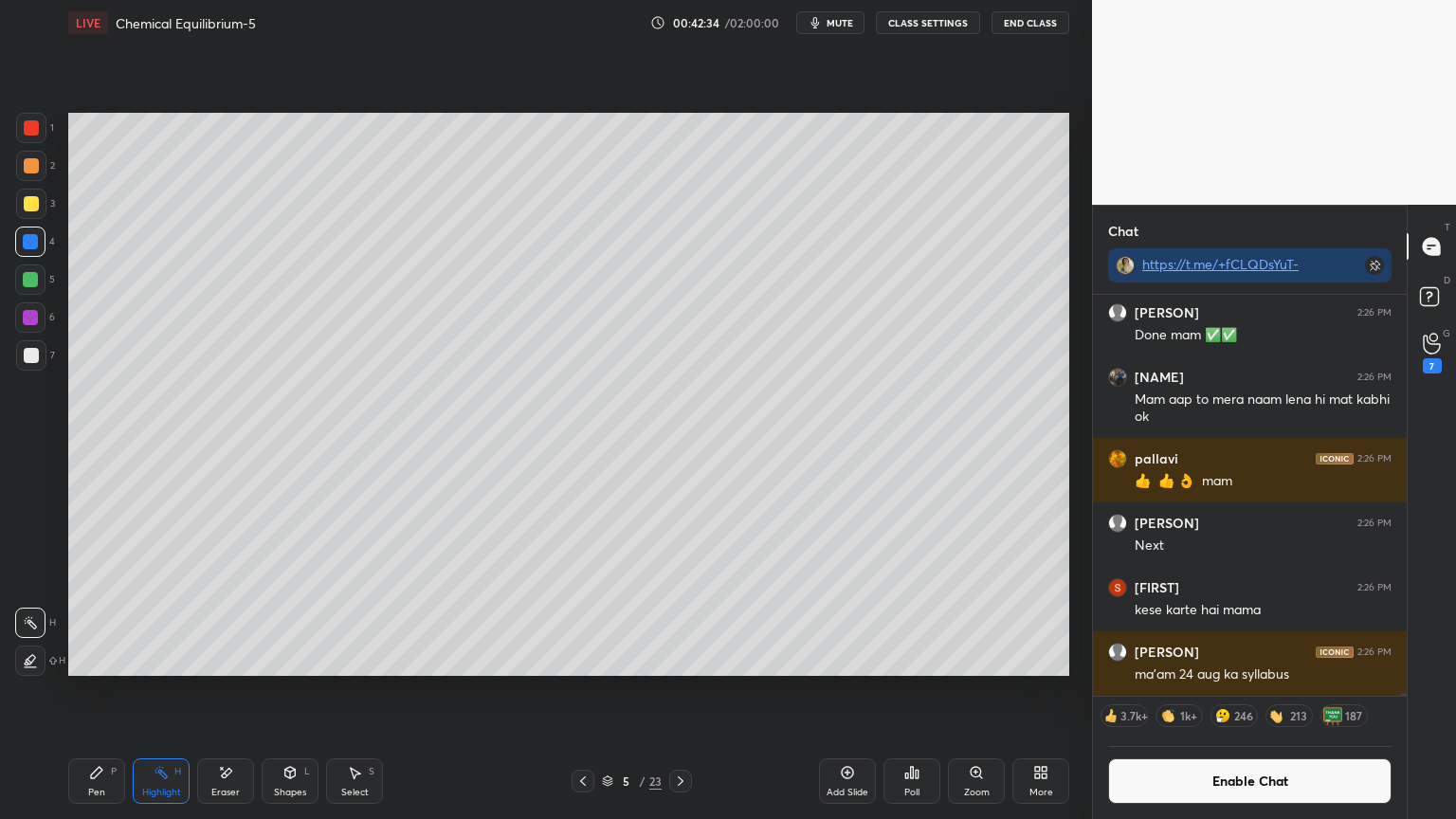 click on "Enable Chat" at bounding box center (1249, 781) 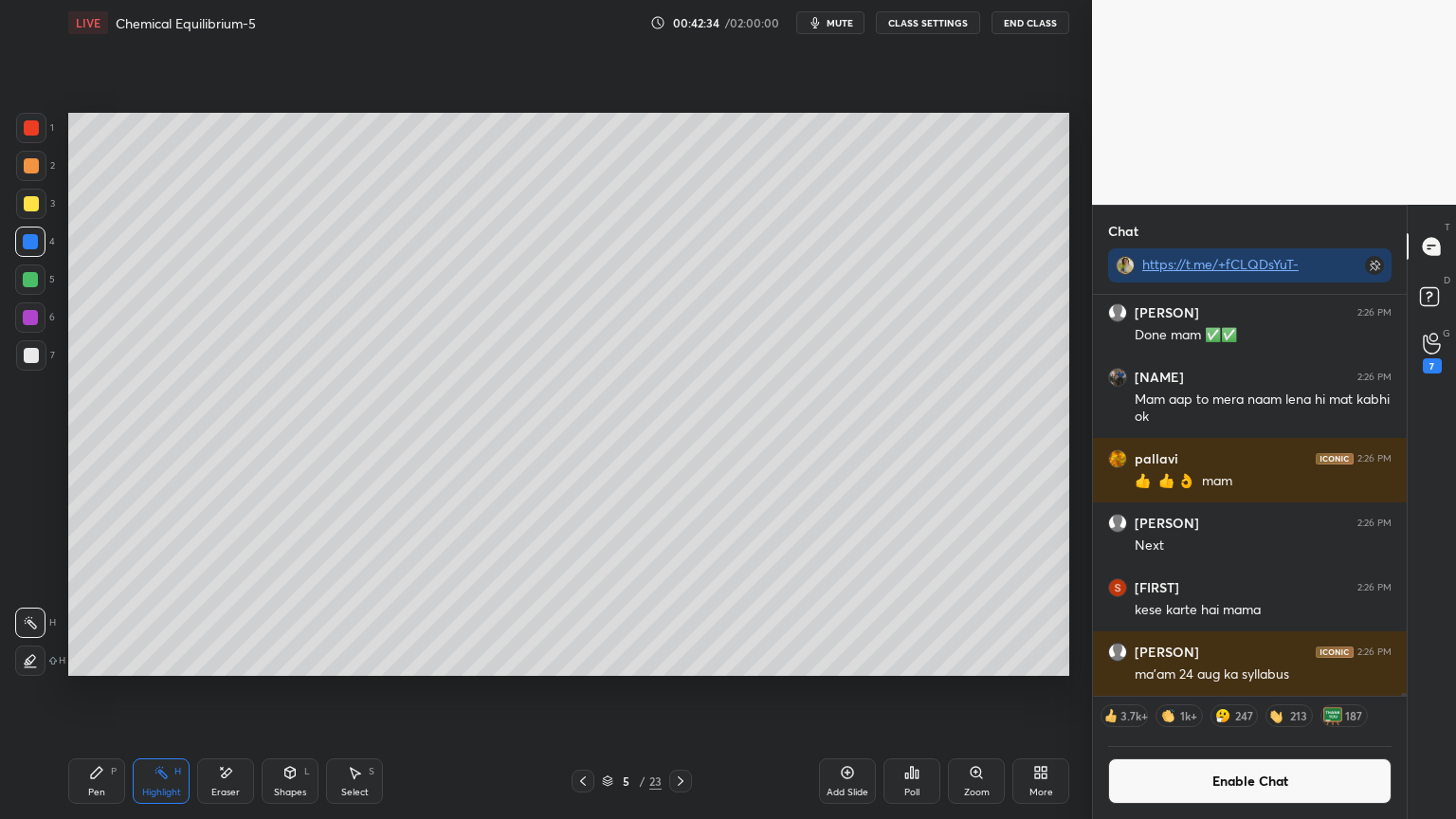 scroll, scrollTop: 6, scrollLeft: 6, axis: both 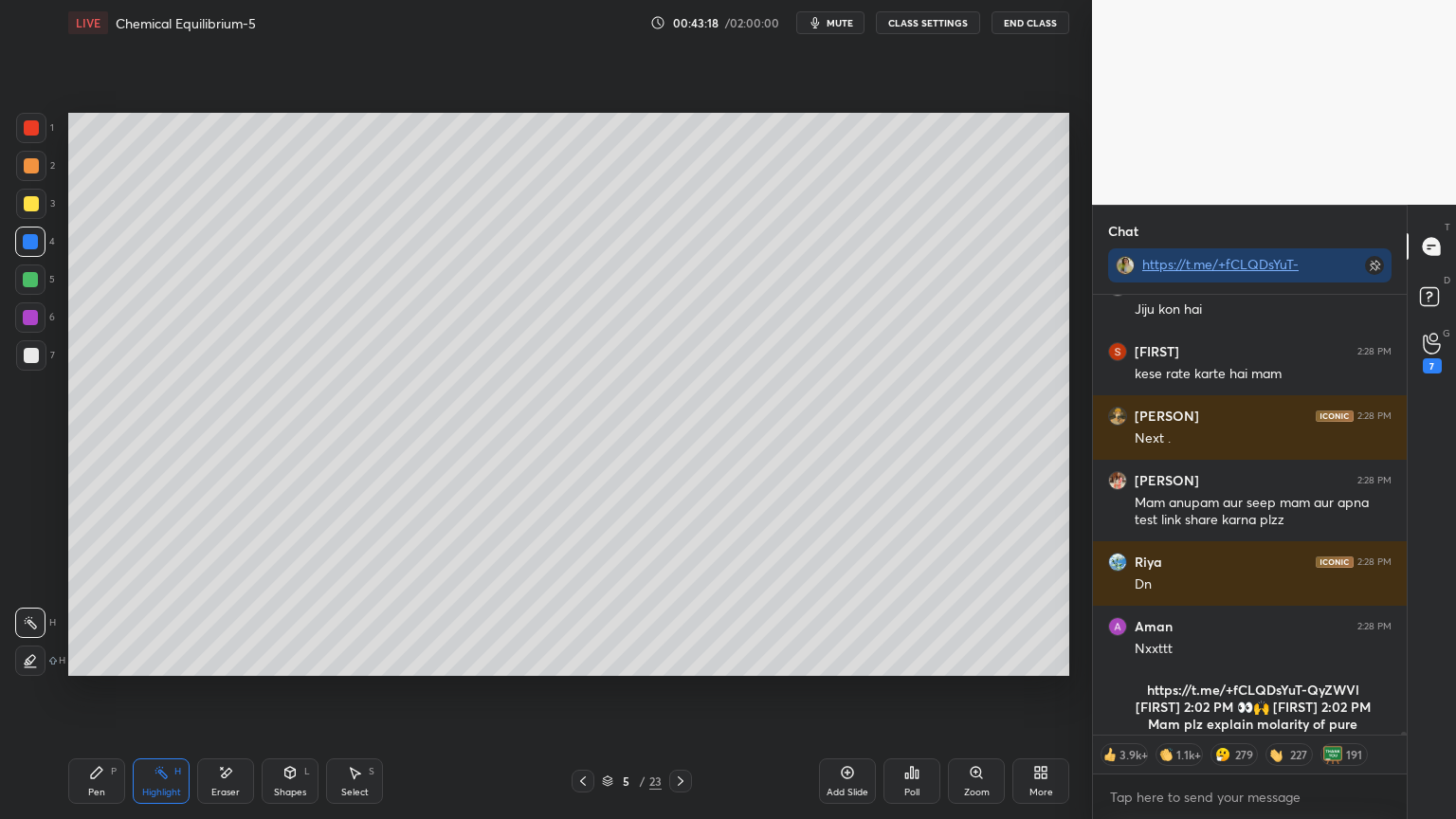 click on "CLASS SETTINGS" at bounding box center (928, 23) 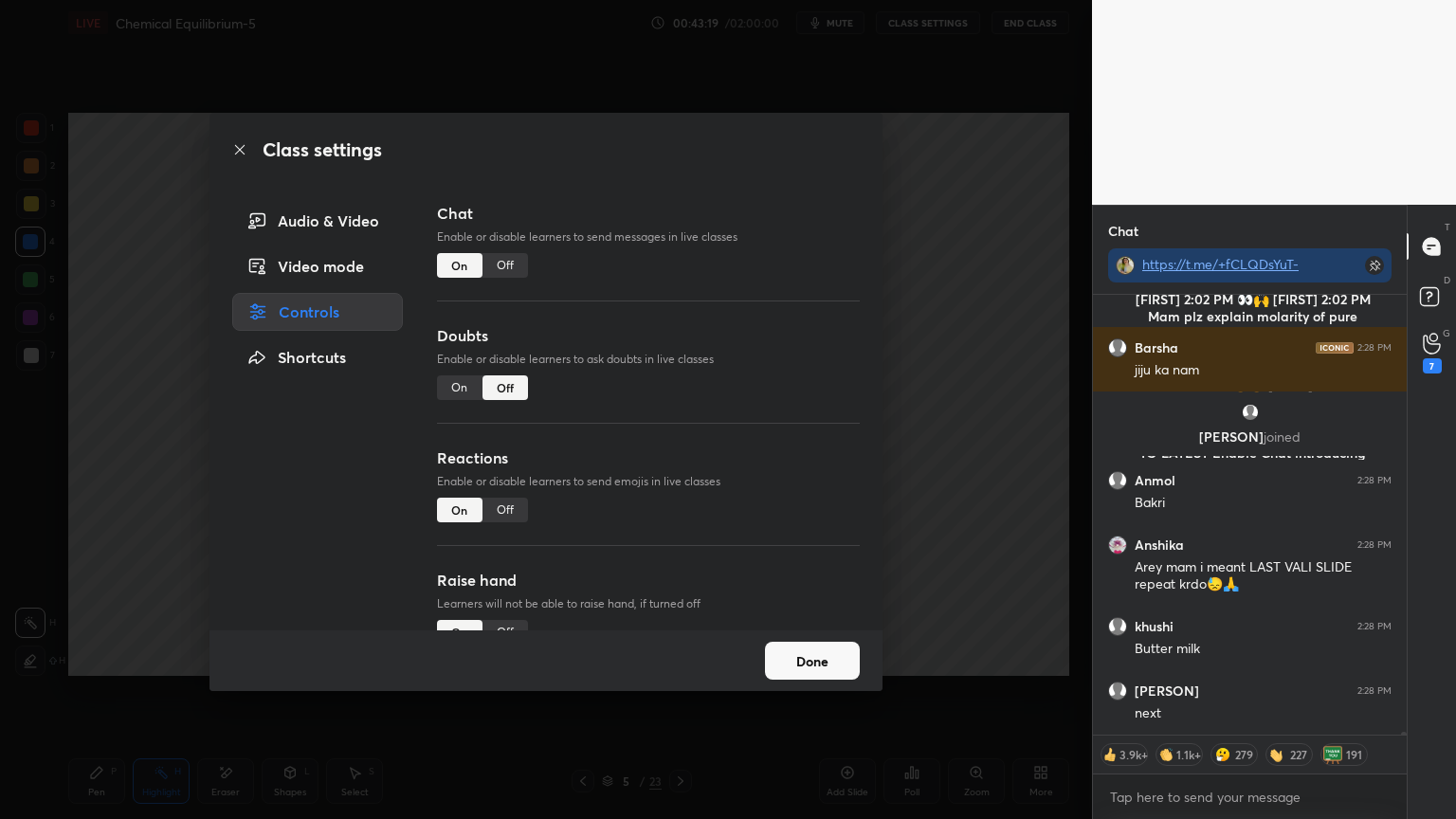 click on "Off" at bounding box center (505, 265) 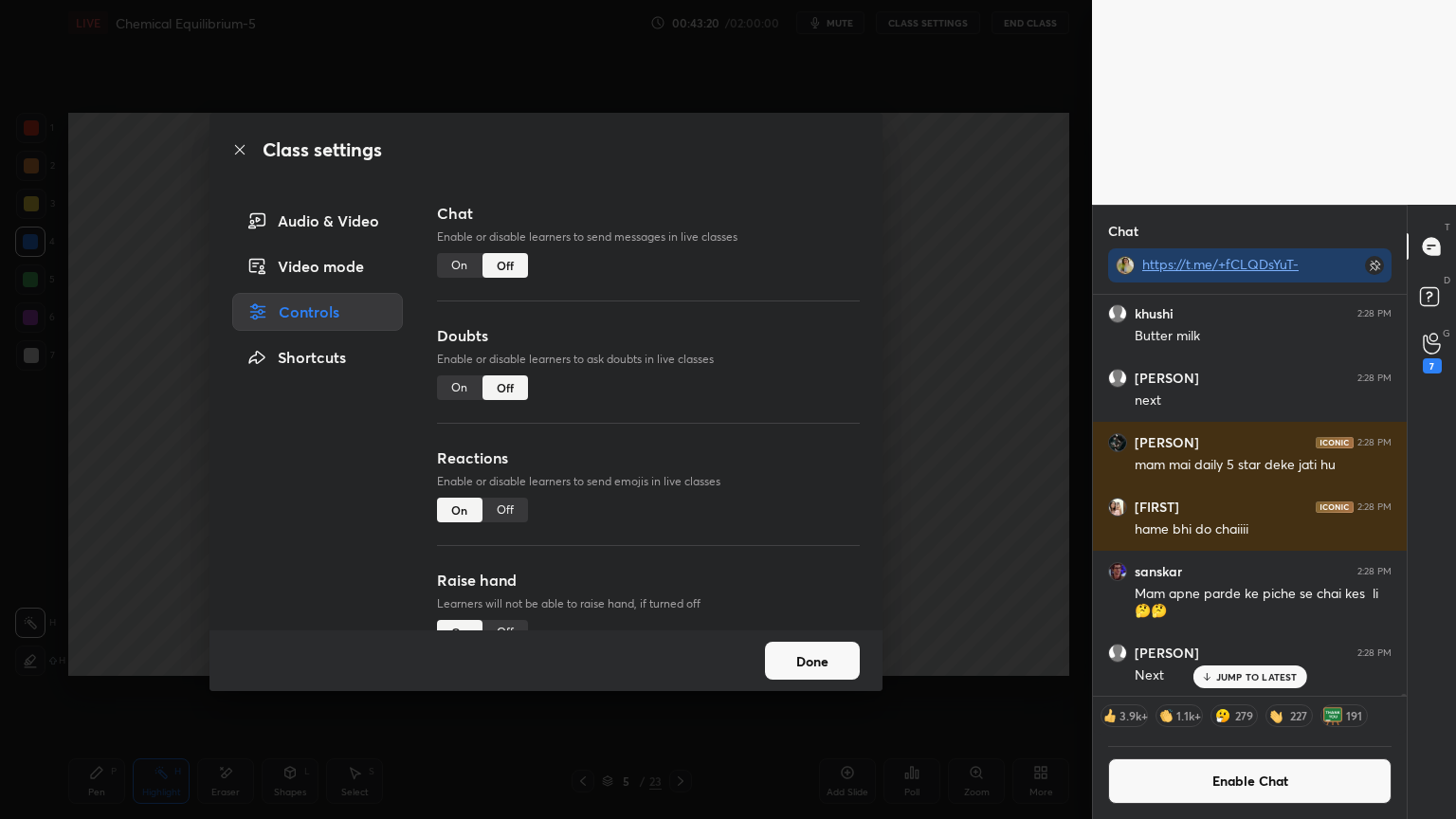 click on "Done" at bounding box center (812, 661) 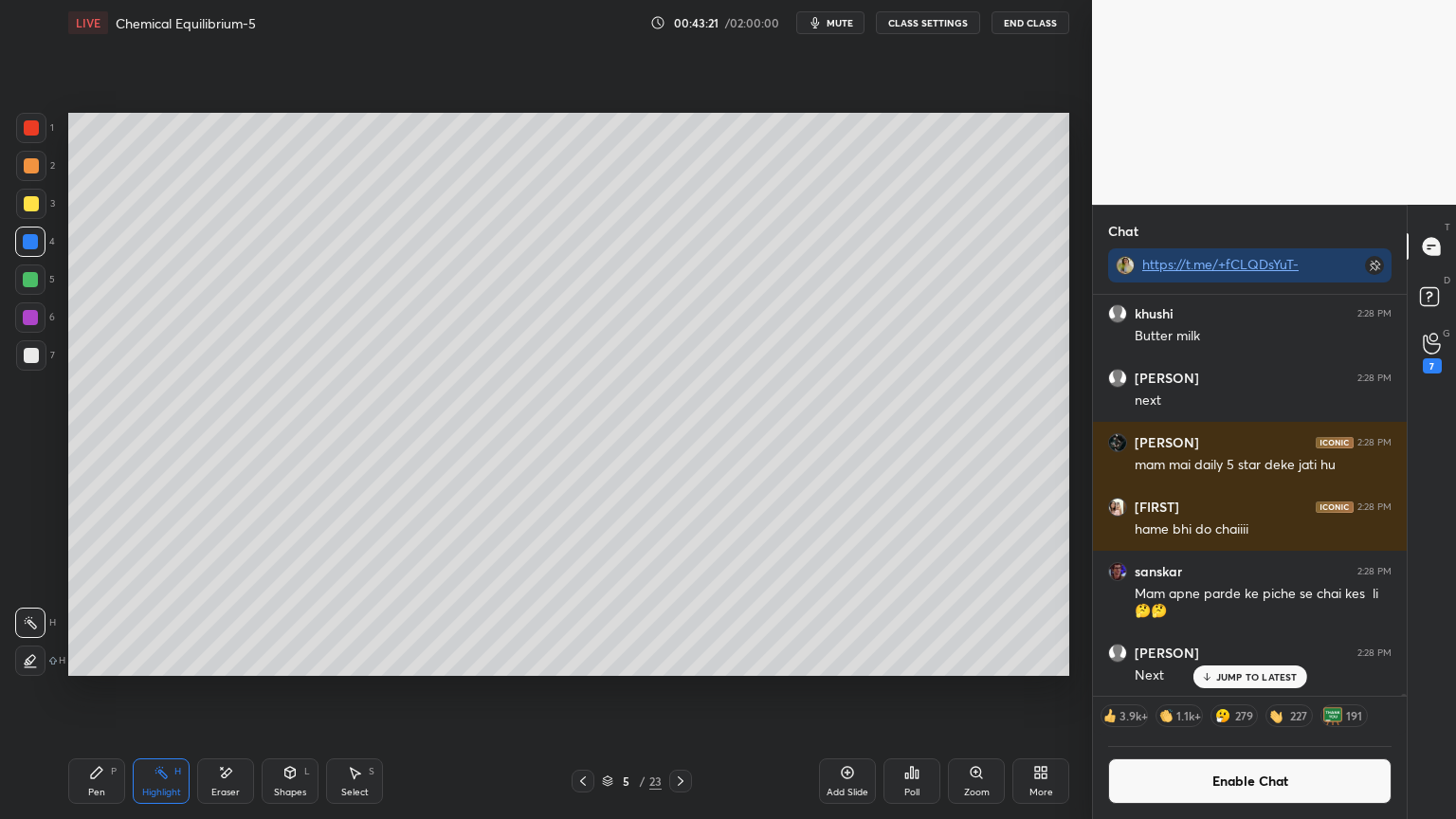 click 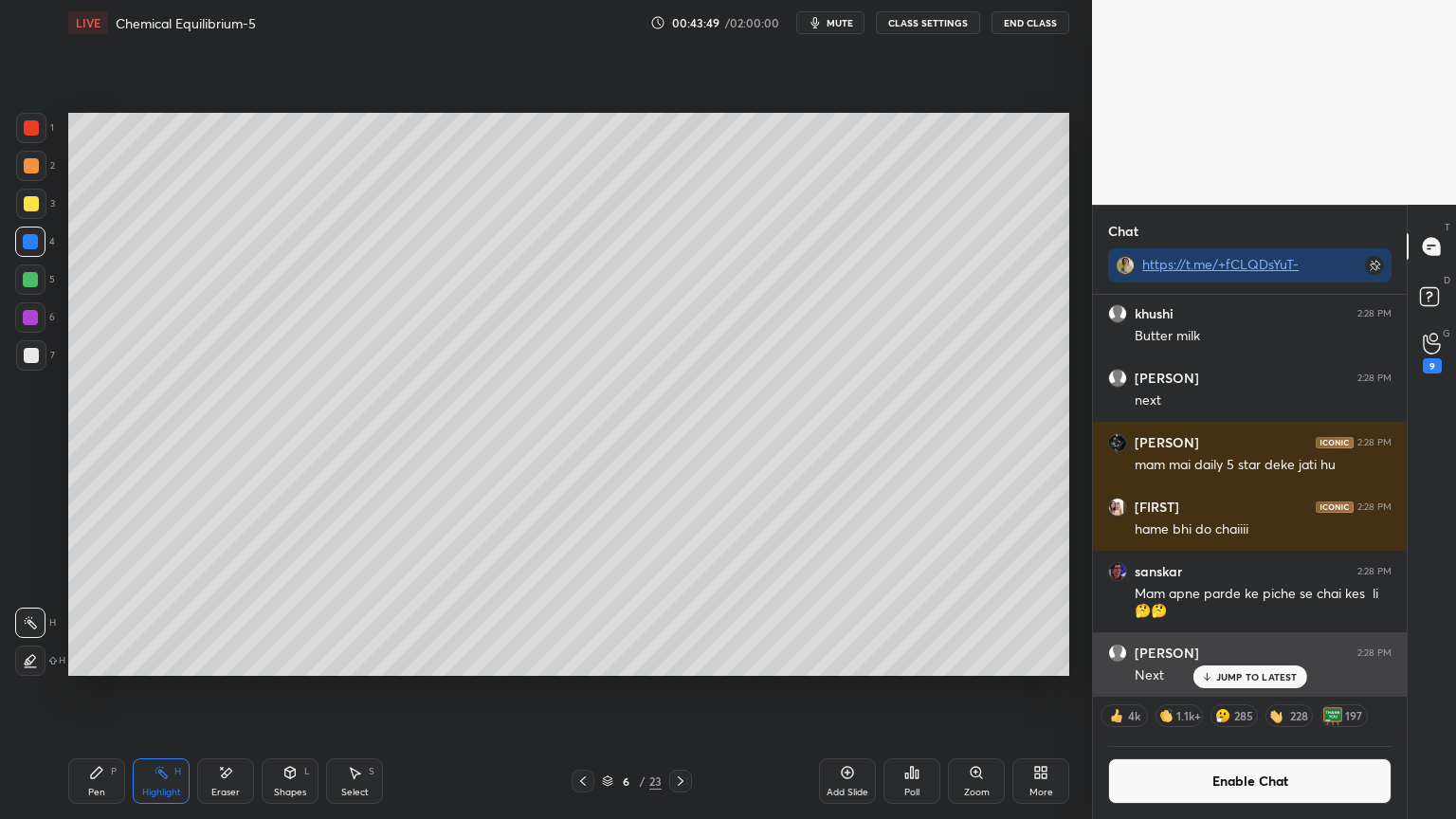 click 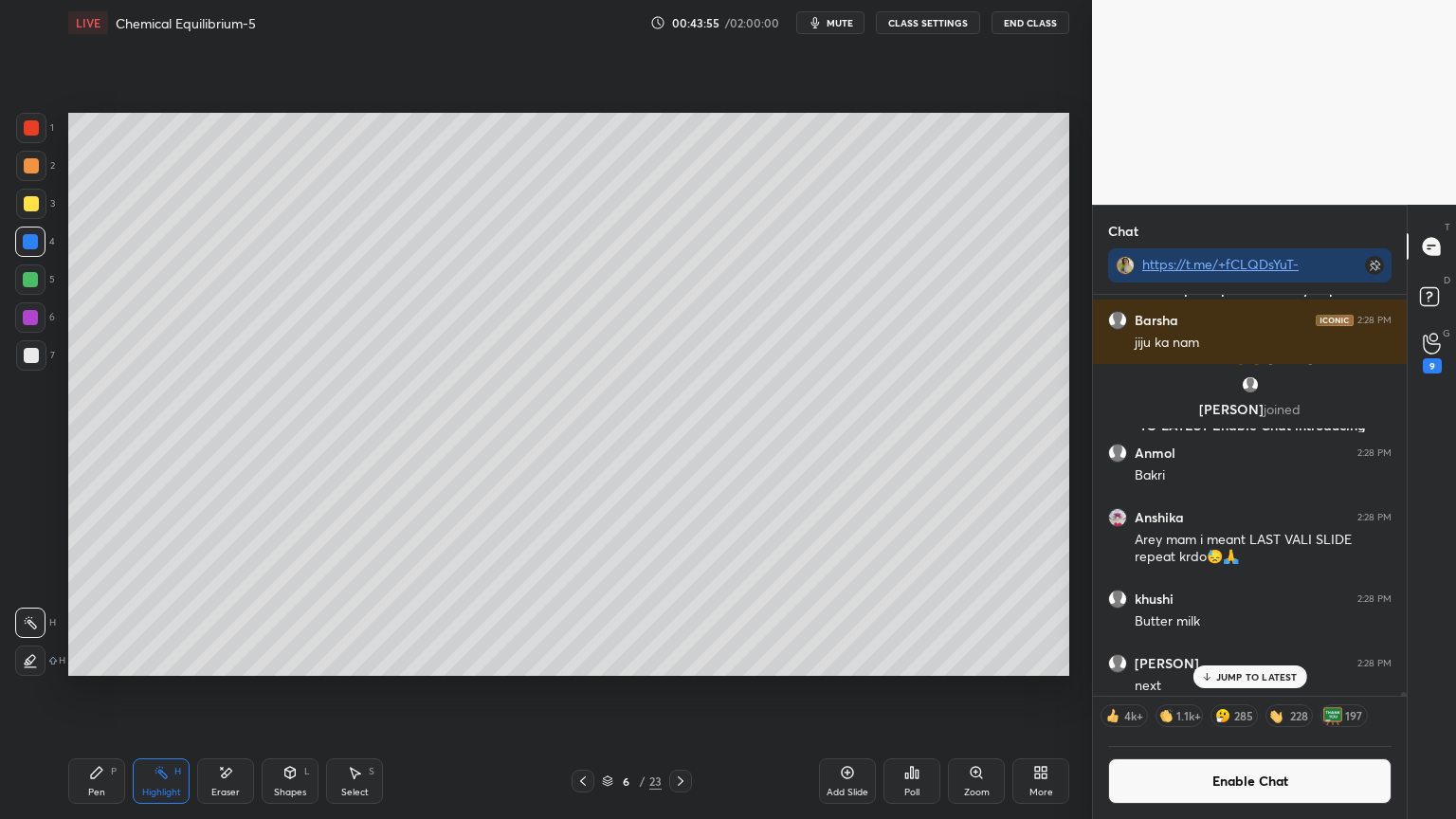 scroll, scrollTop: 73039, scrollLeft: 0, axis: vertical 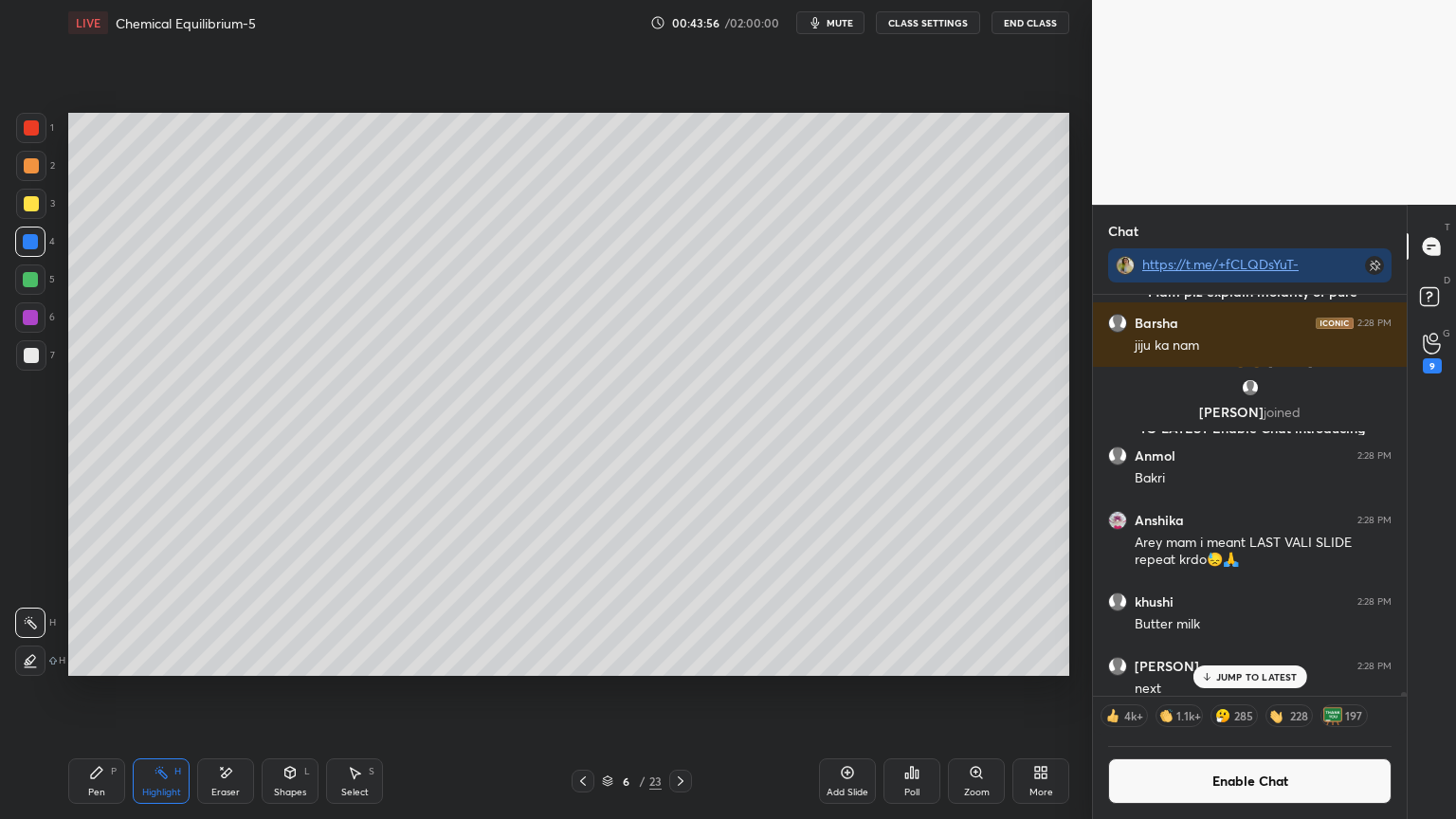 click on "Enable Chat" at bounding box center [1249, 781] 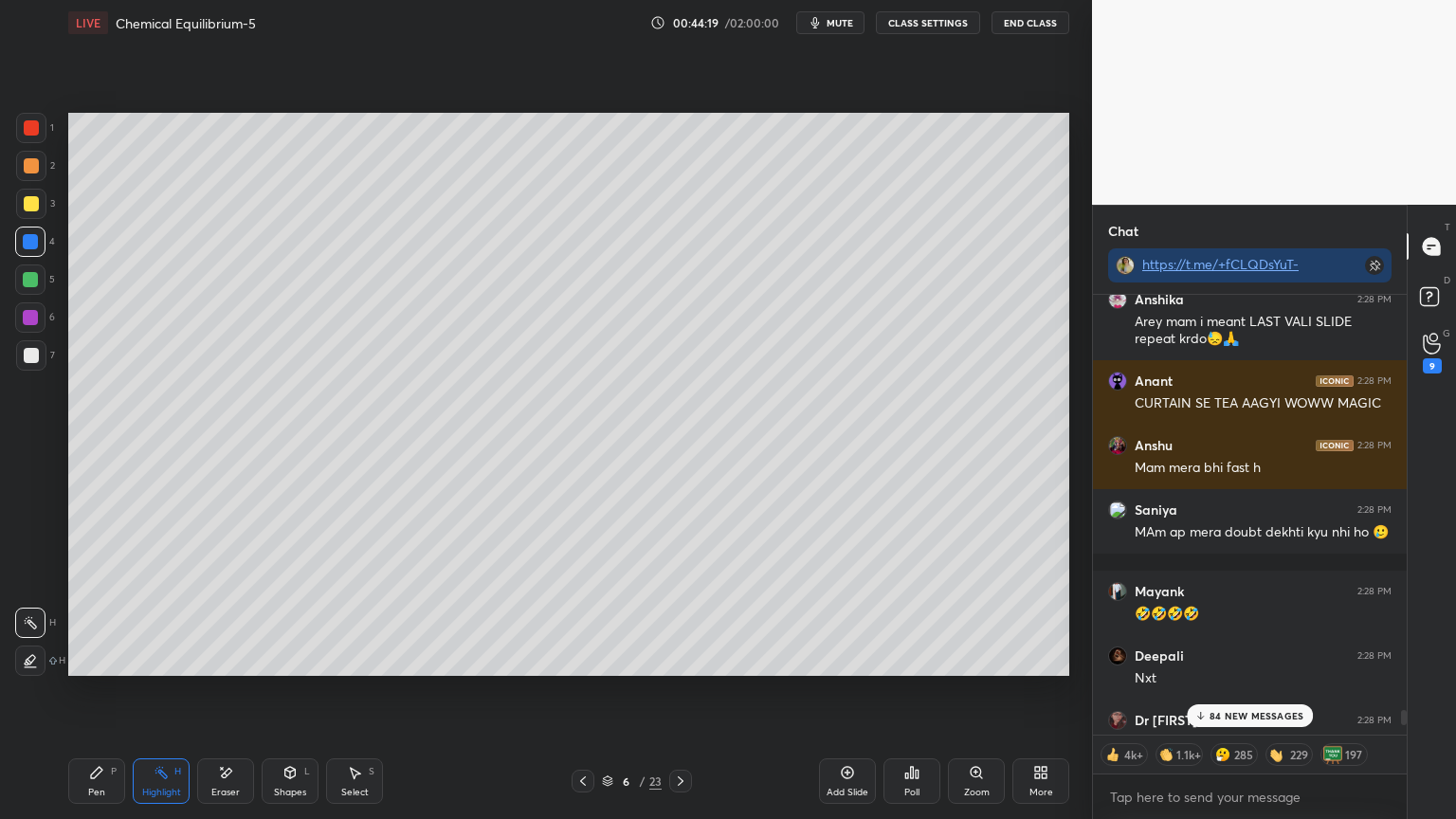 scroll, scrollTop: 70869, scrollLeft: 0, axis: vertical 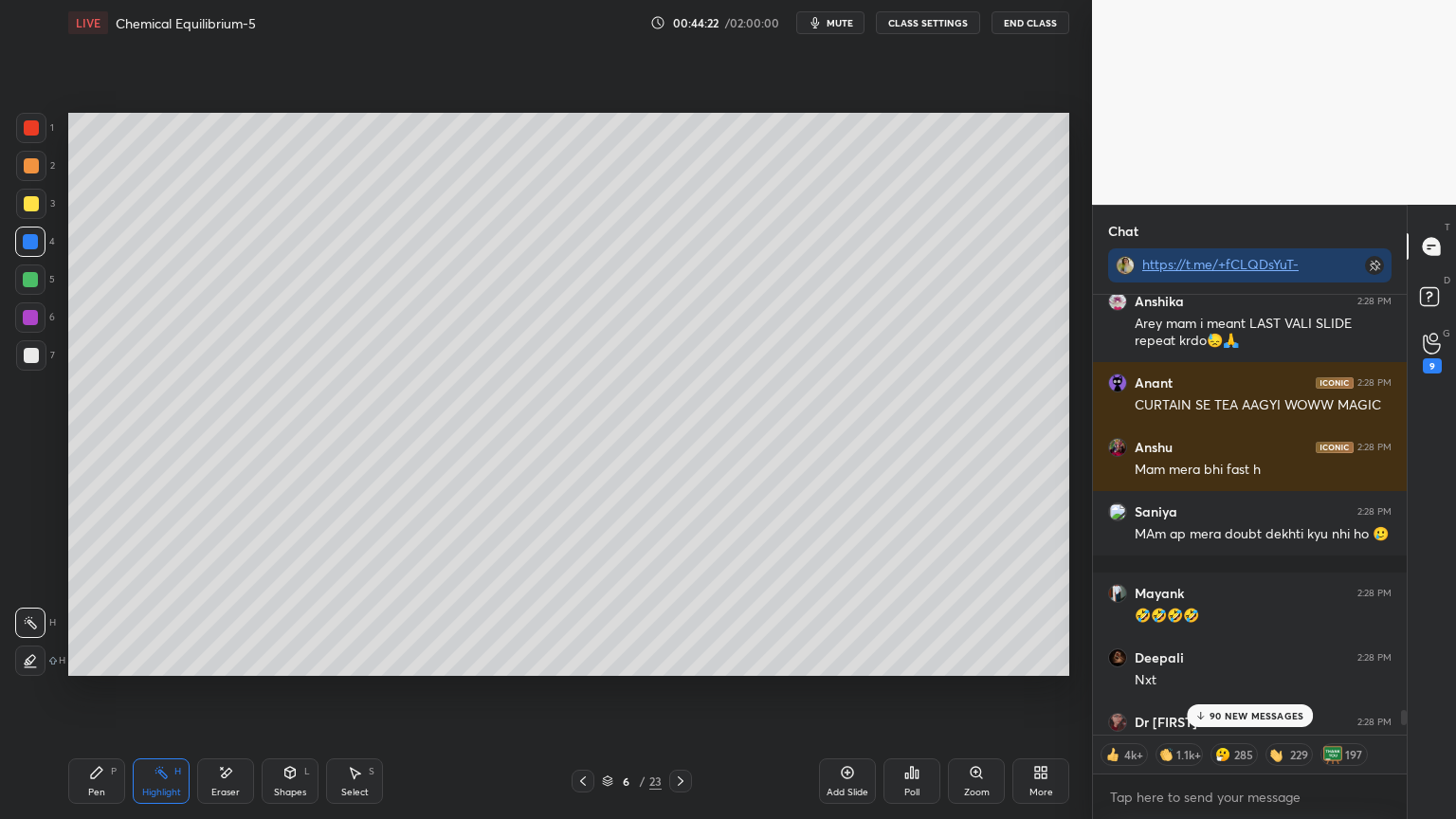 click on "CLASS SETTINGS" at bounding box center [928, 23] 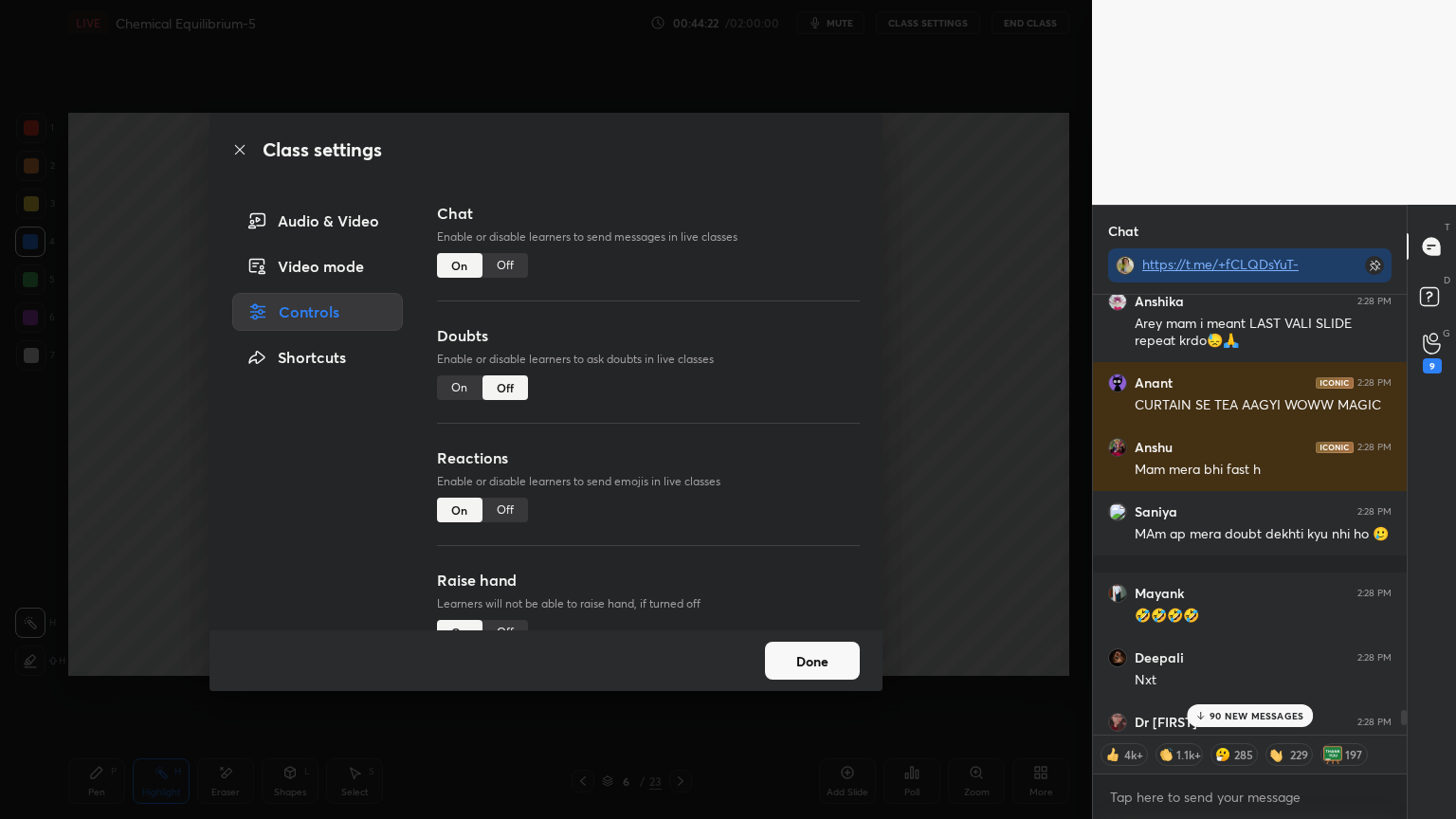 type on "x" 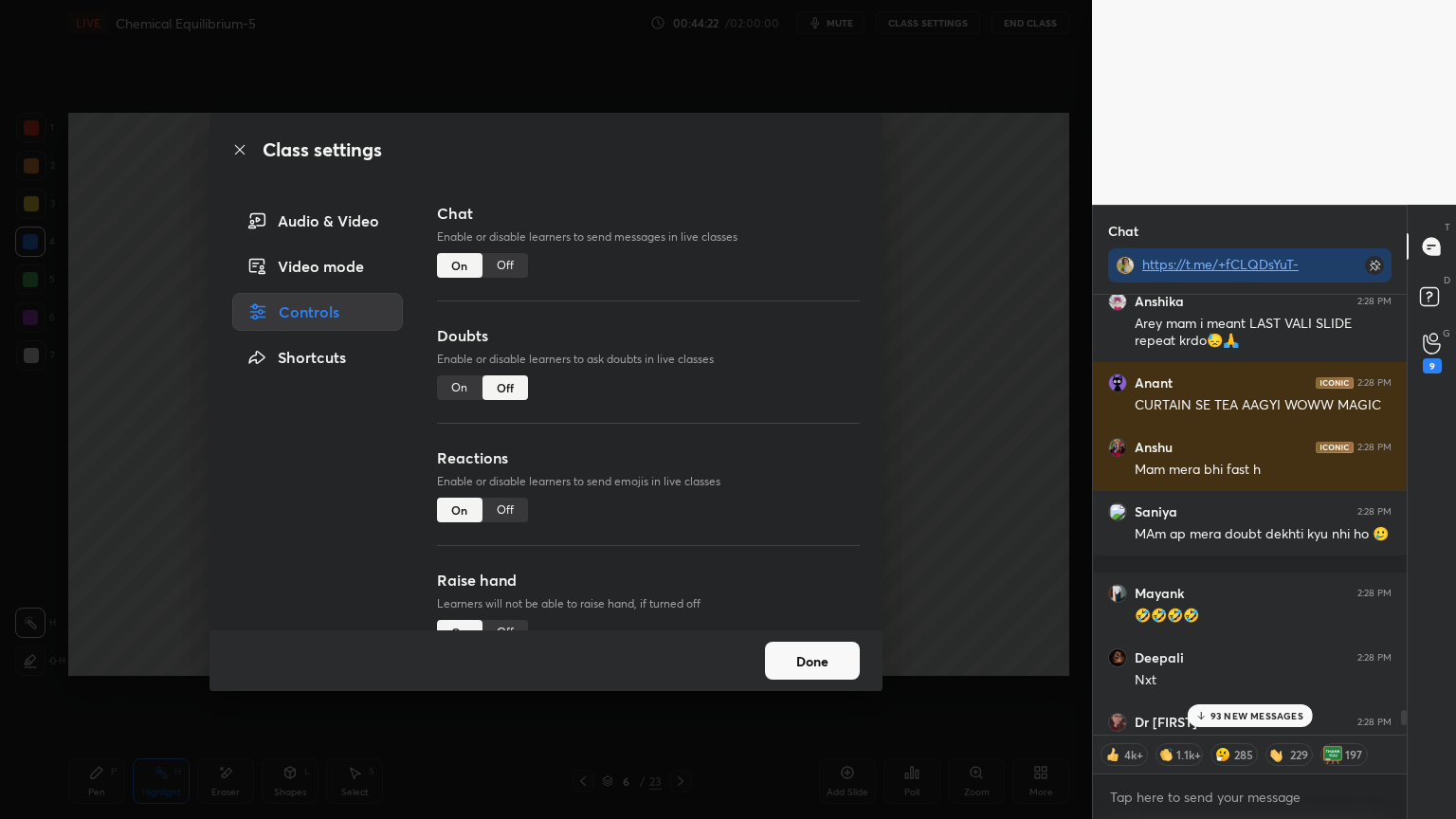 click on "Off" at bounding box center [505, 265] 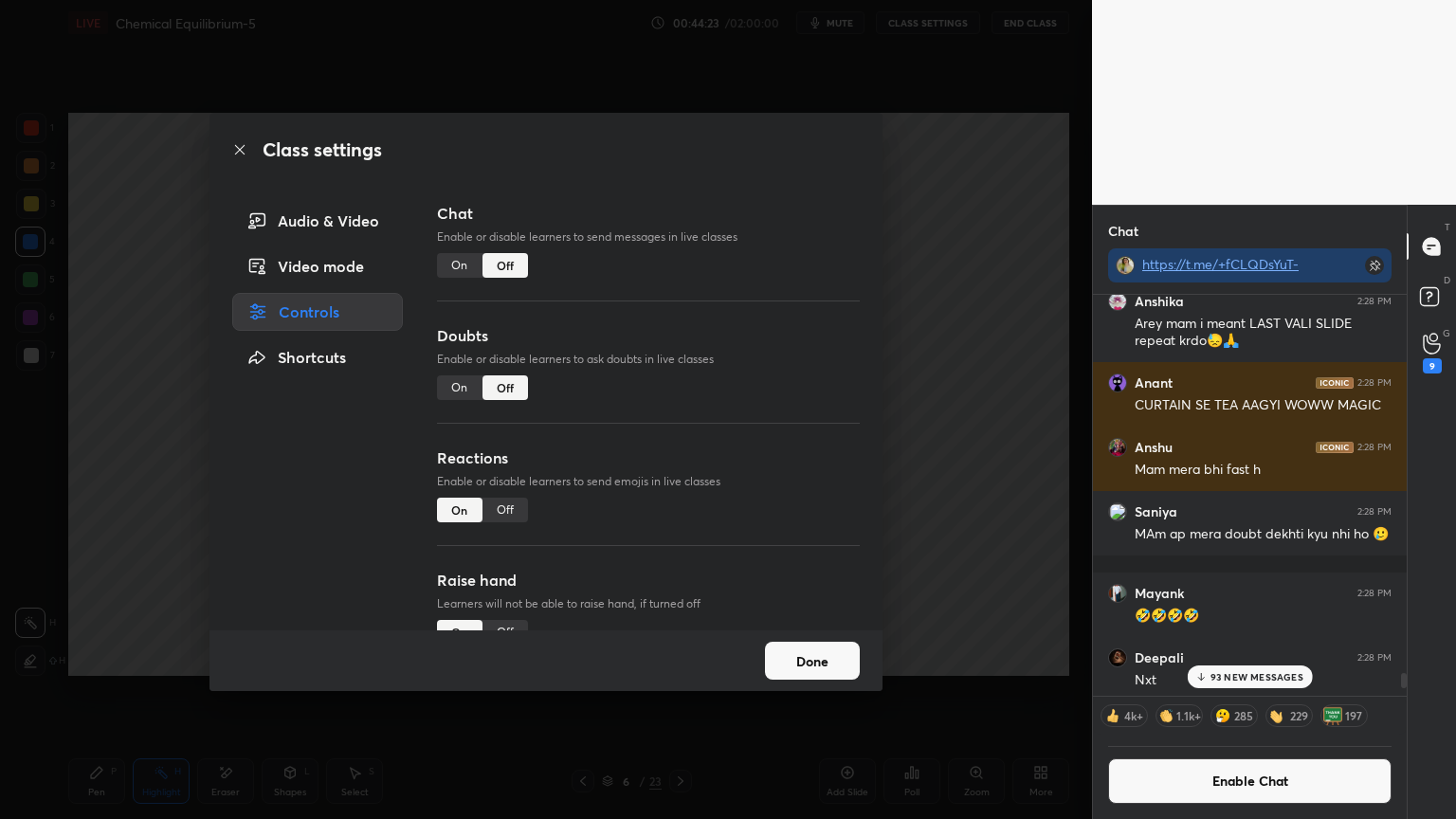 scroll, scrollTop: 395, scrollLeft: 308, axis: both 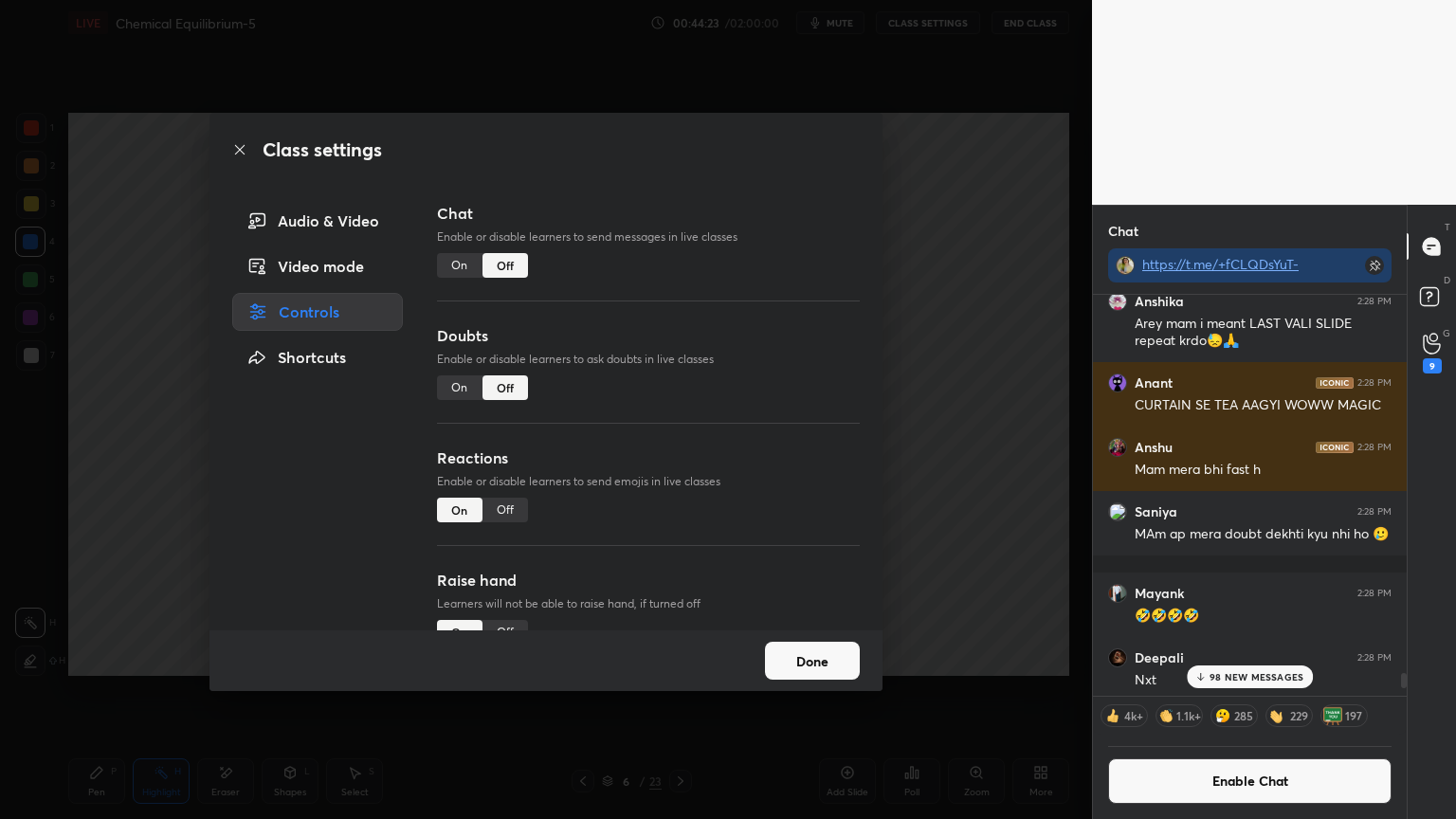 click on "Done" at bounding box center [812, 661] 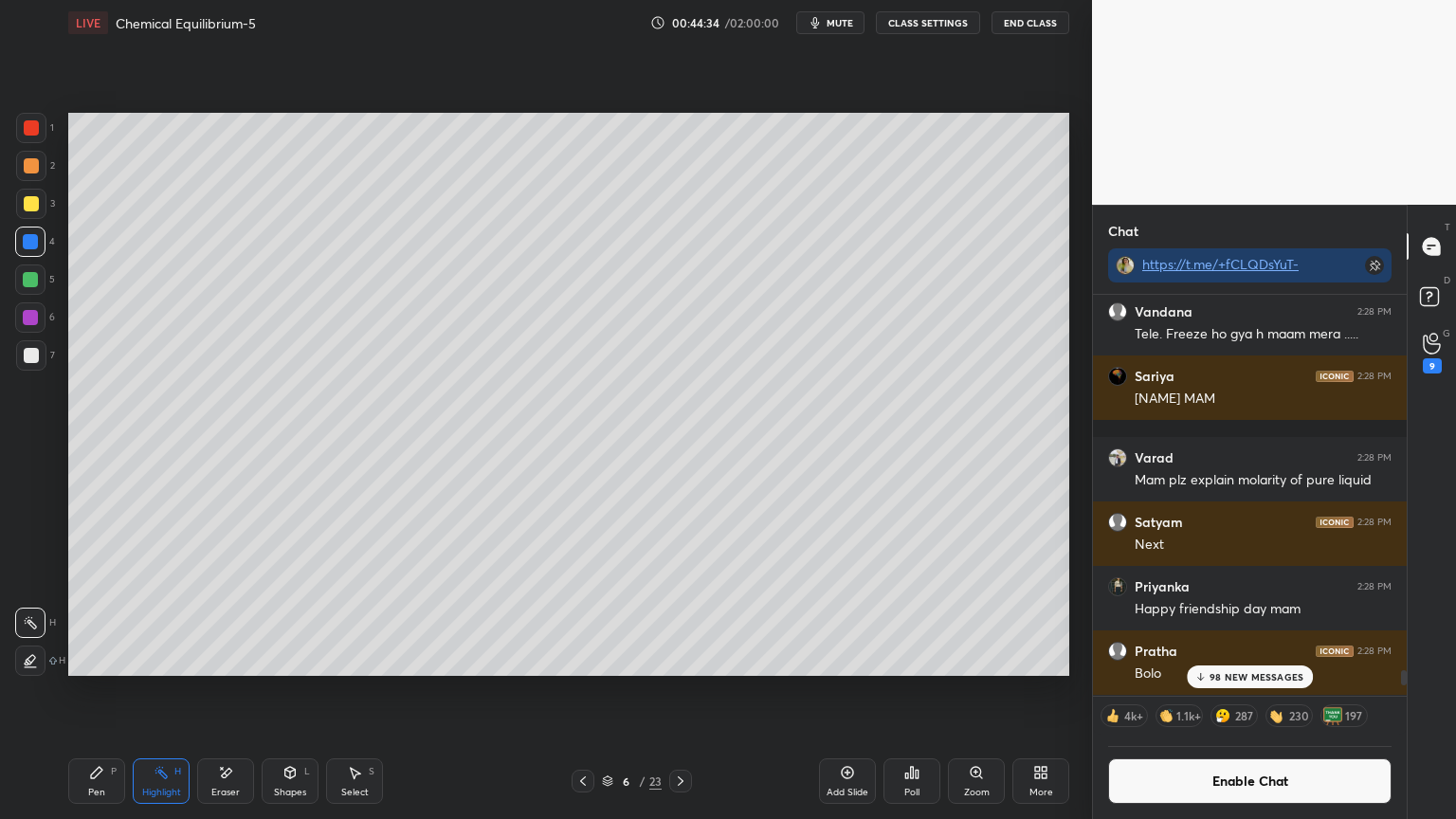 scroll, scrollTop: 70579, scrollLeft: 0, axis: vertical 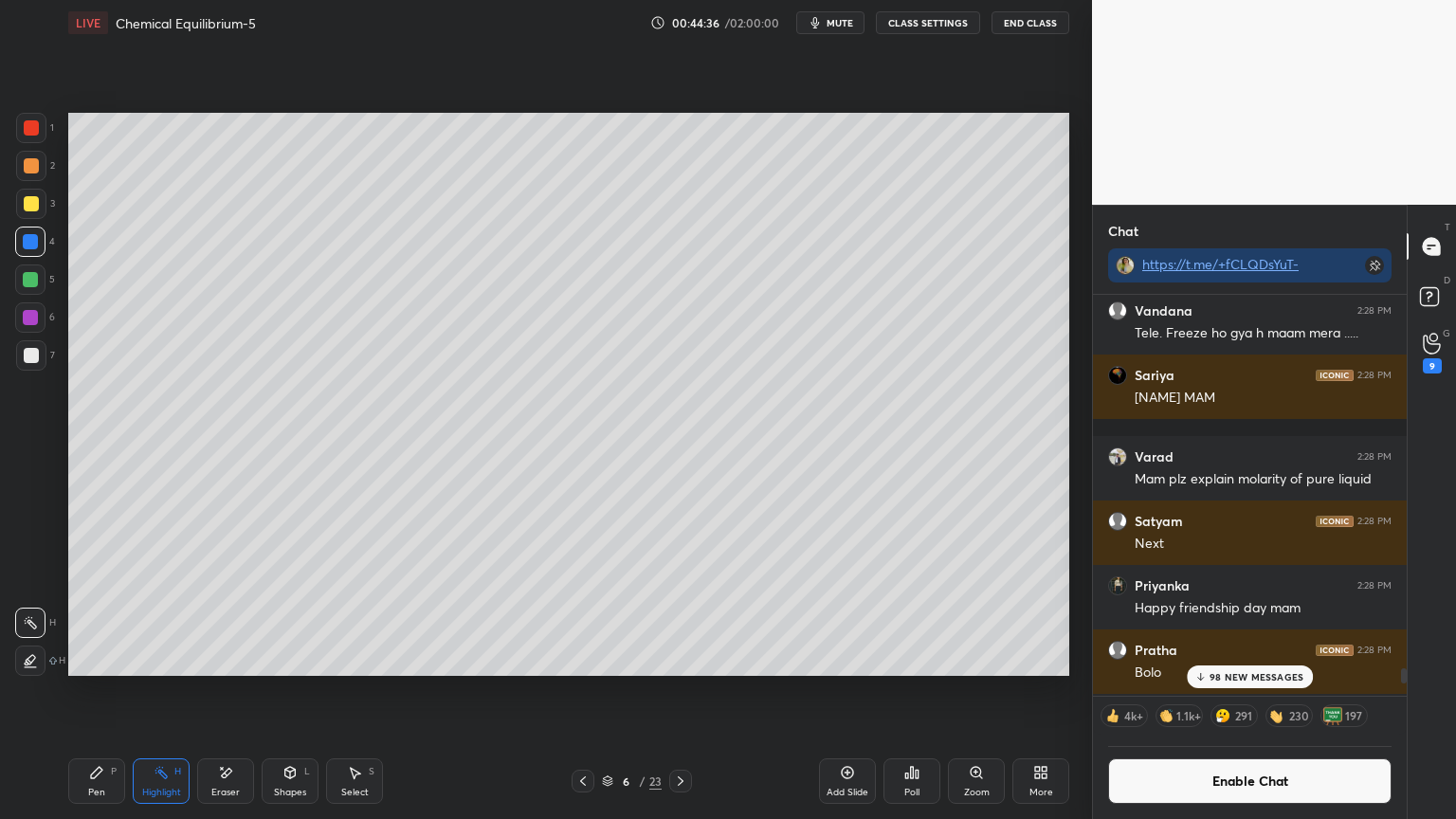 click on "98 NEW MESSAGES" at bounding box center [1256, 677] 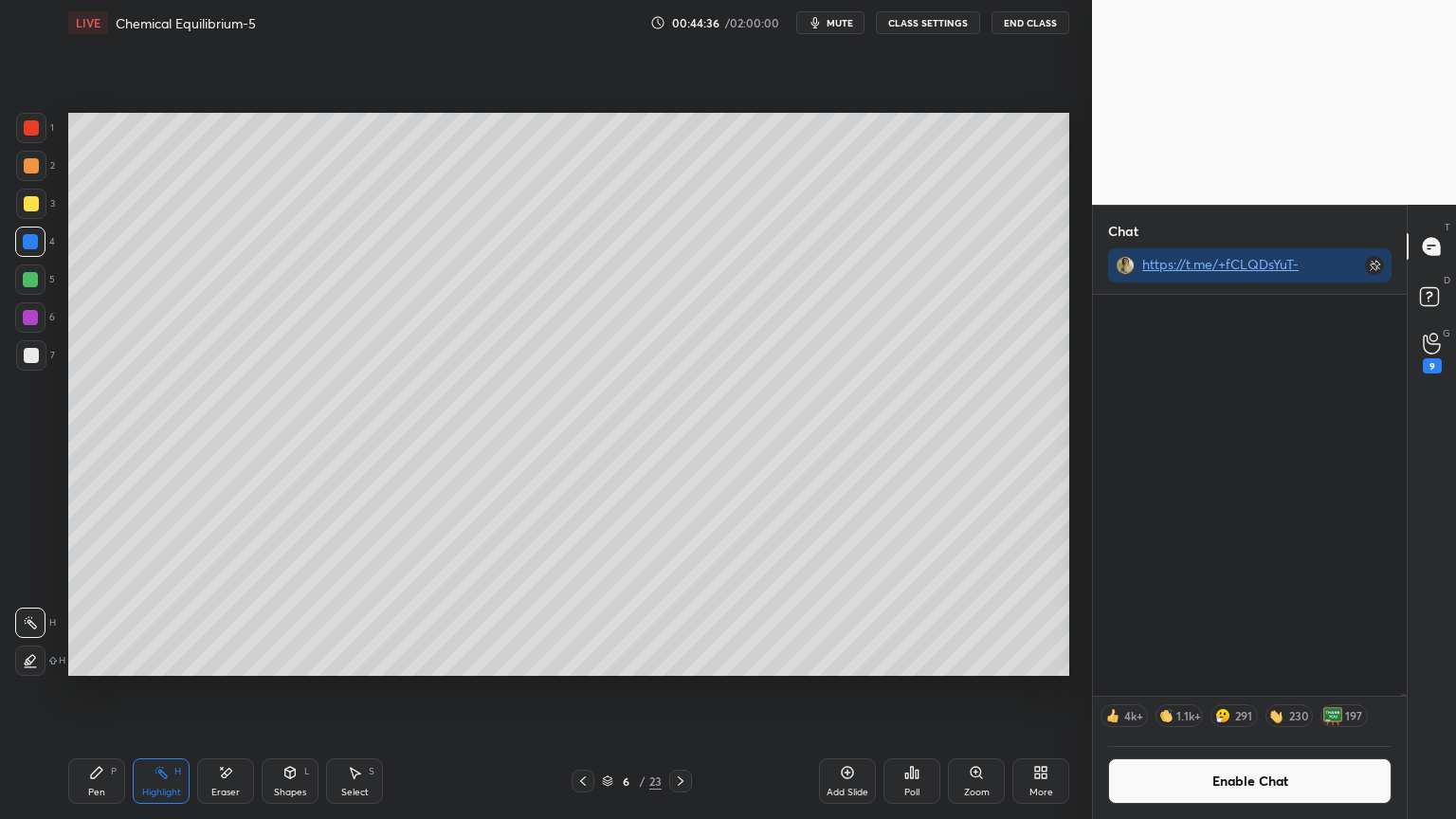 scroll, scrollTop: 78396, scrollLeft: 0, axis: vertical 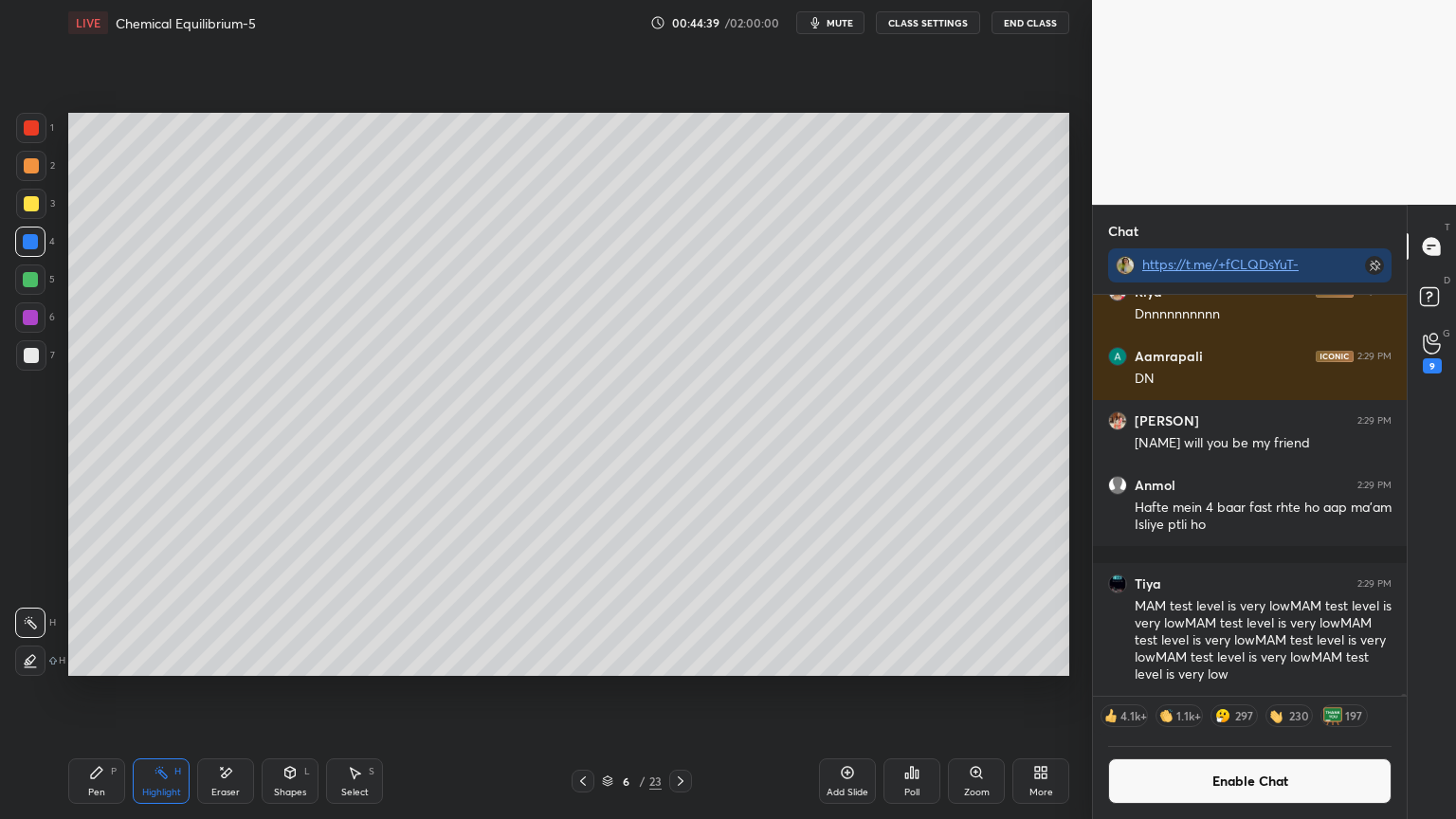 click on "Enable Chat" at bounding box center (1249, 781) 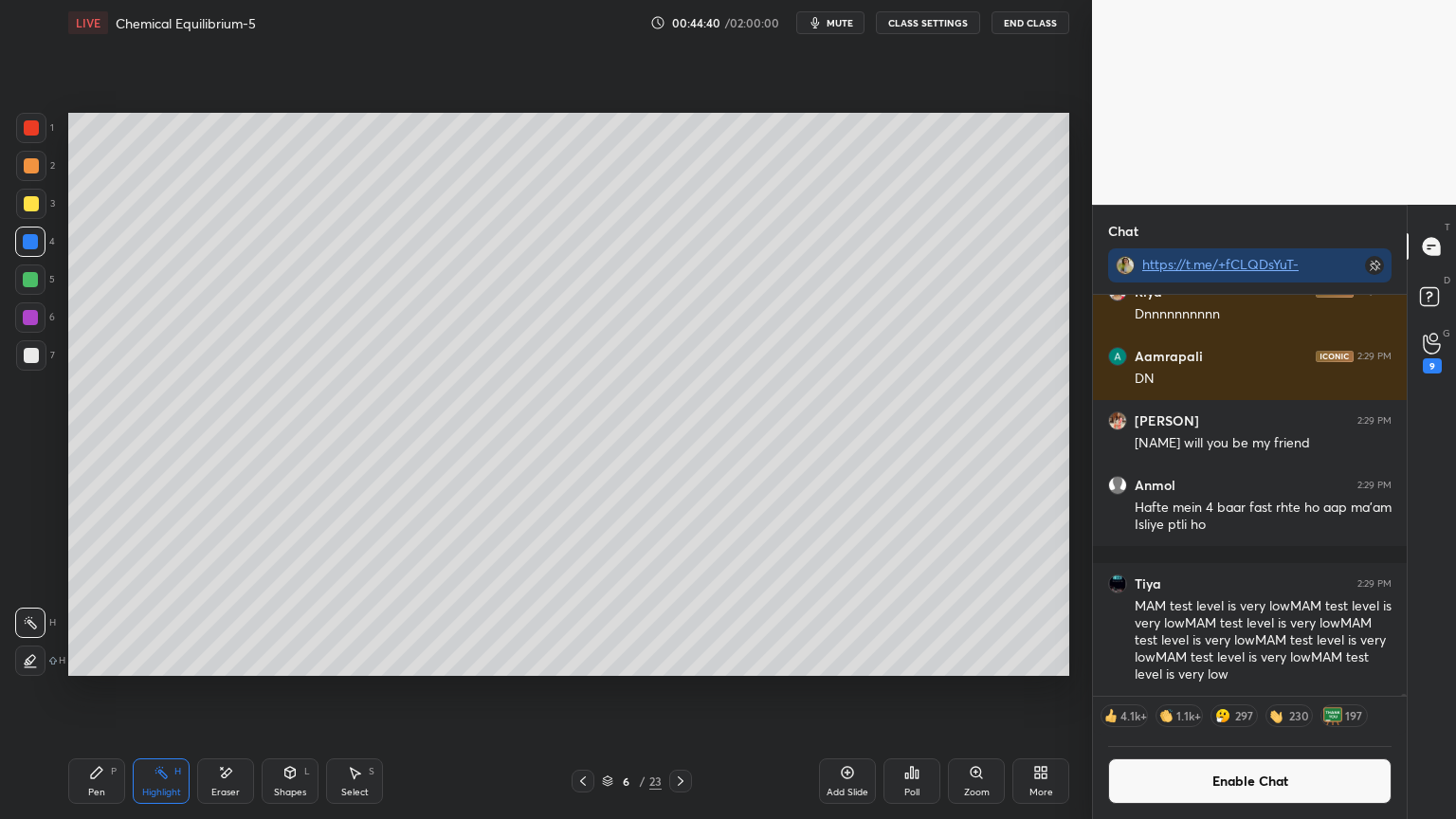 scroll, scrollTop: 6, scrollLeft: 6, axis: both 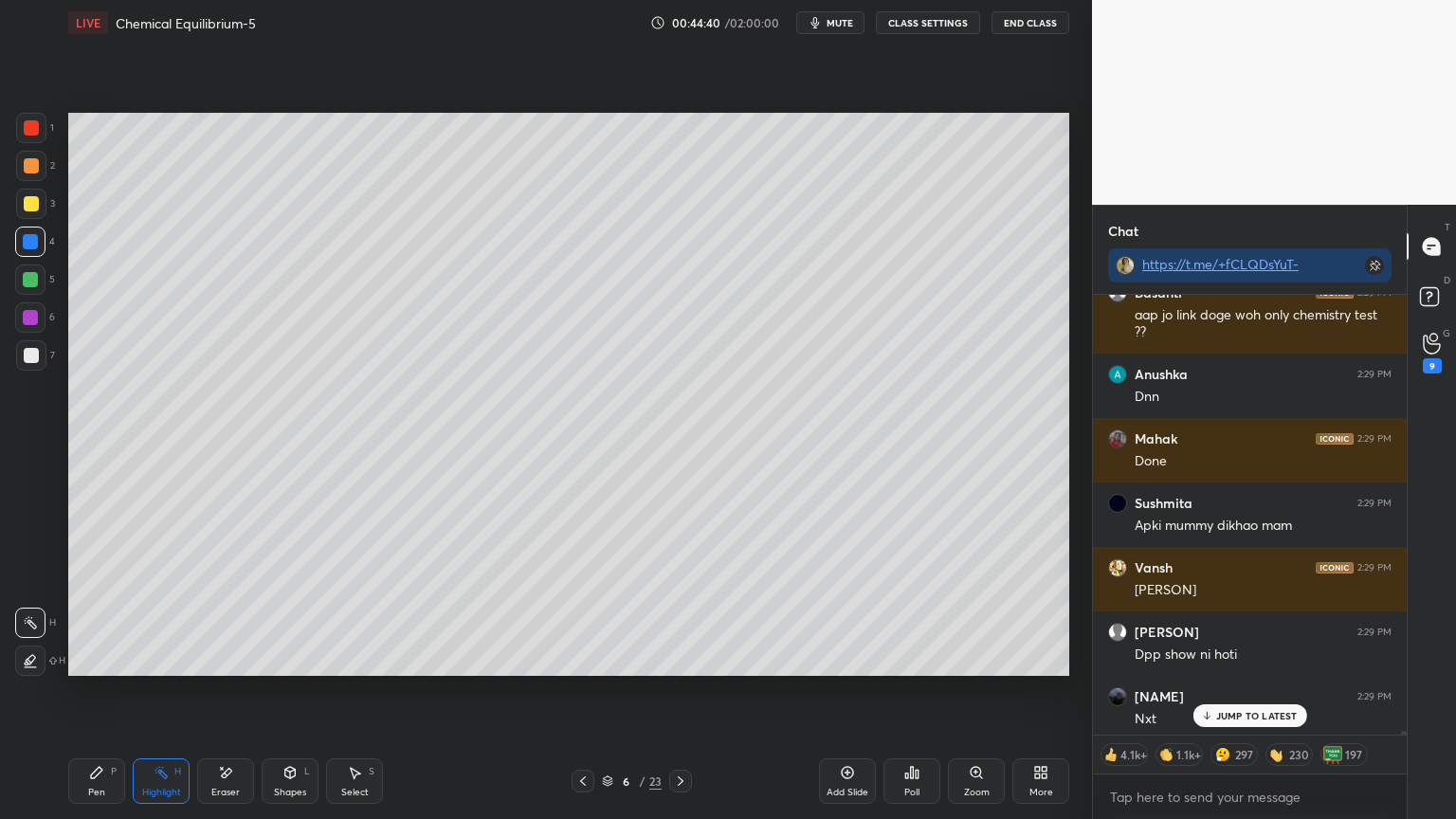 click on "JUMP TO LATEST" at bounding box center (1257, 716) 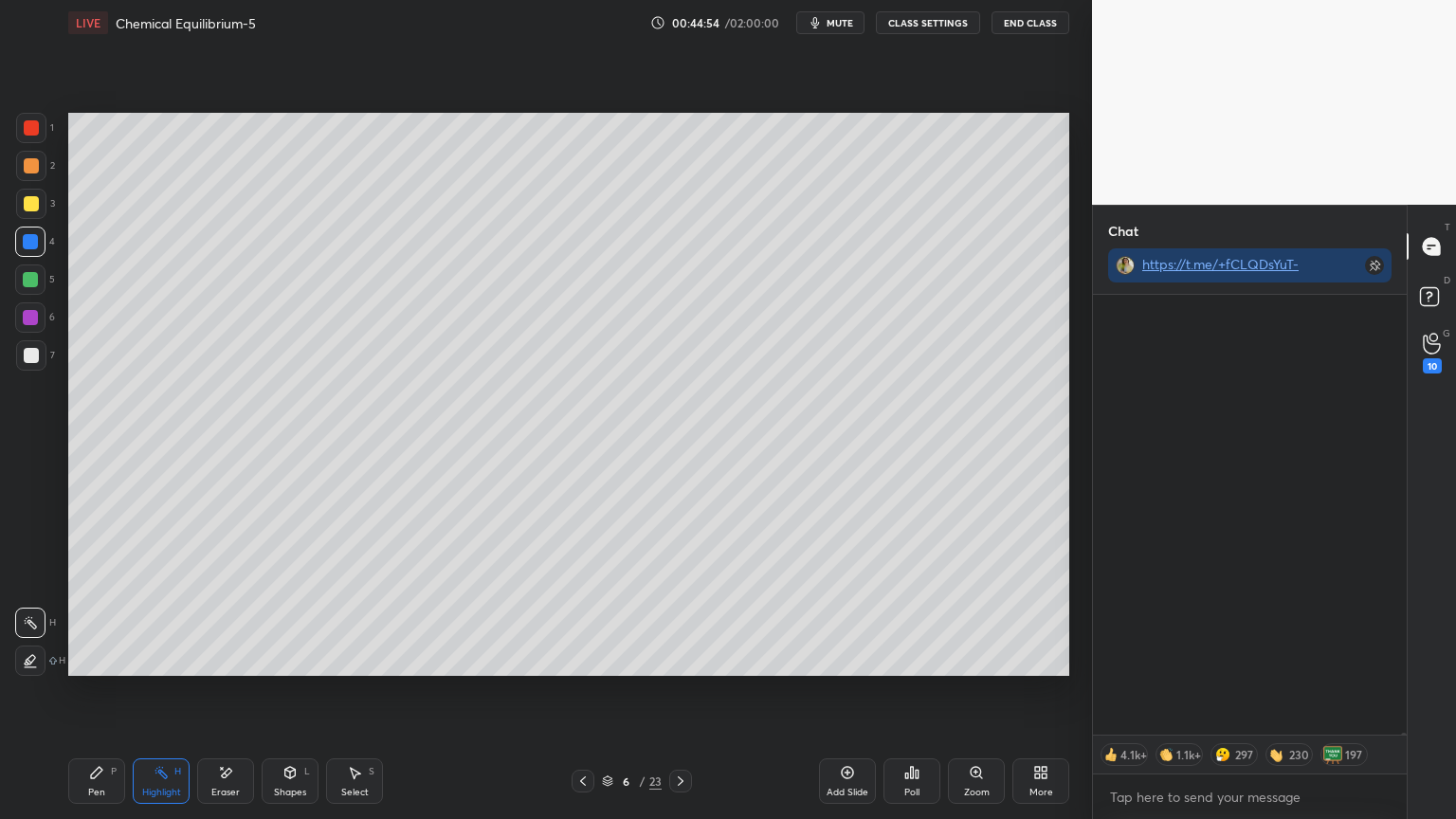 scroll, scrollTop: 81872, scrollLeft: 0, axis: vertical 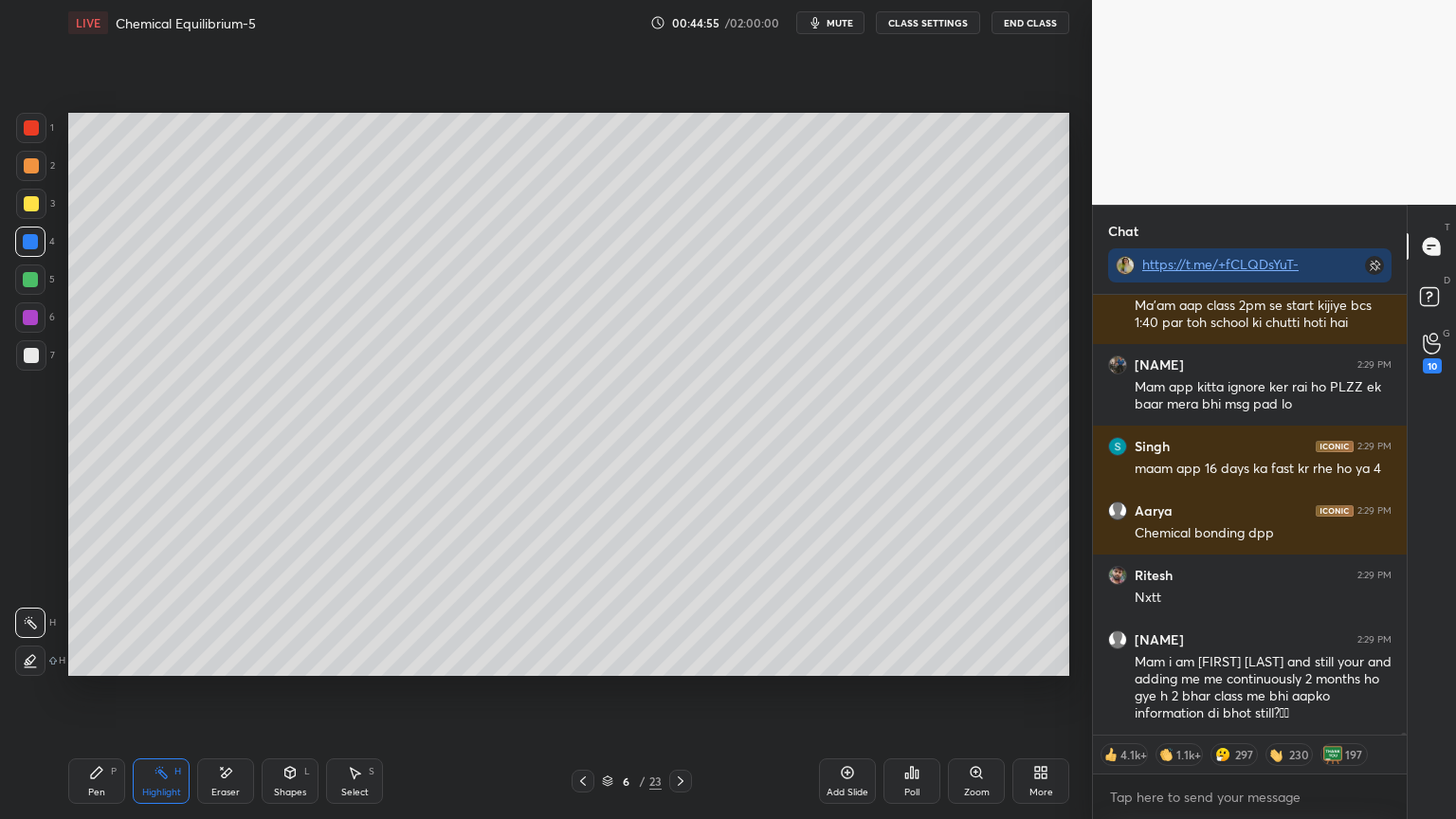 click on "LIVE Chemical Equilibrium-5 00:44:55 /  02:00:00 mute CLASS SETTINGS End Class" at bounding box center [569, 23] 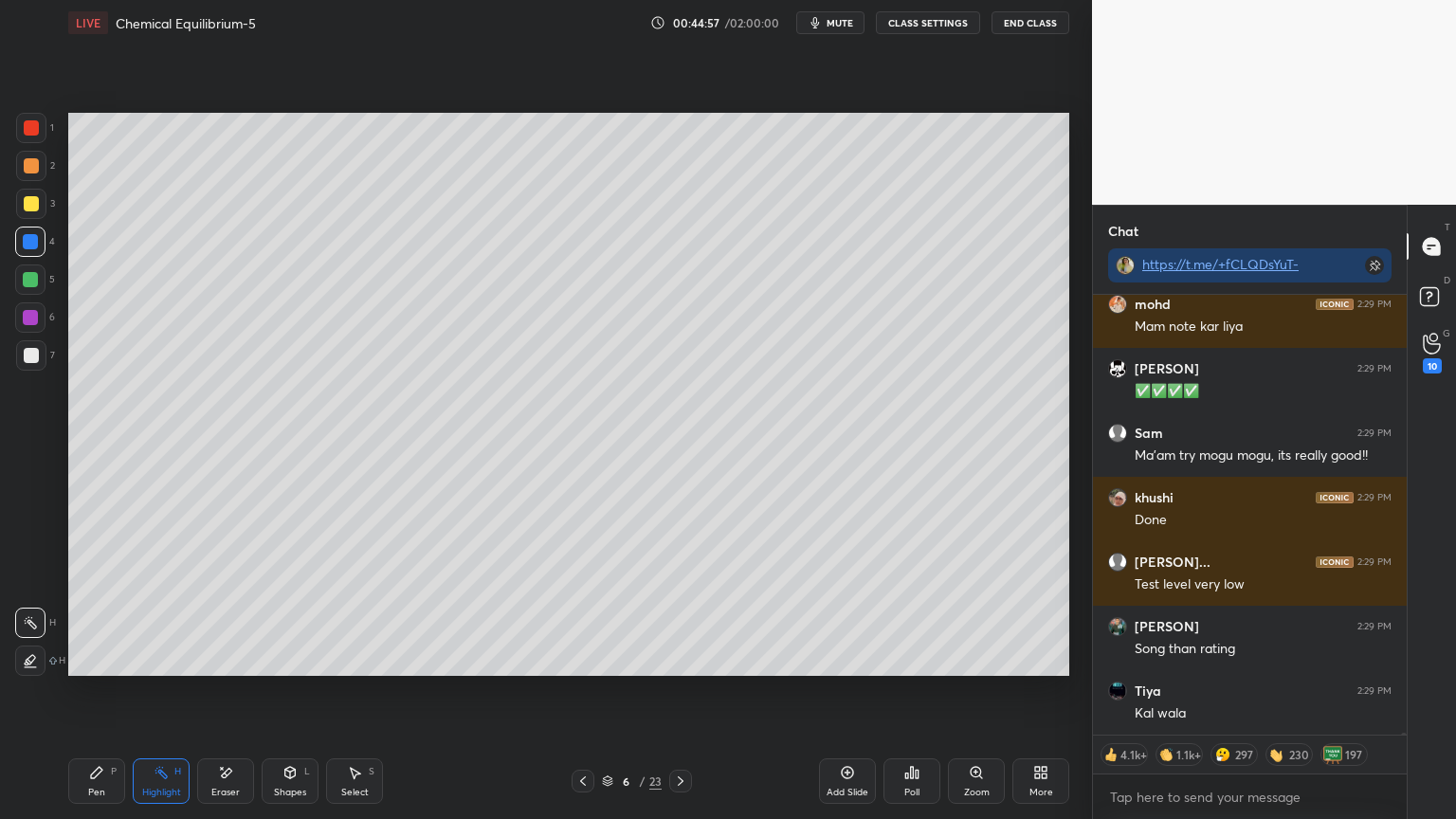 click on "CLASS SETTINGS" at bounding box center (928, 23) 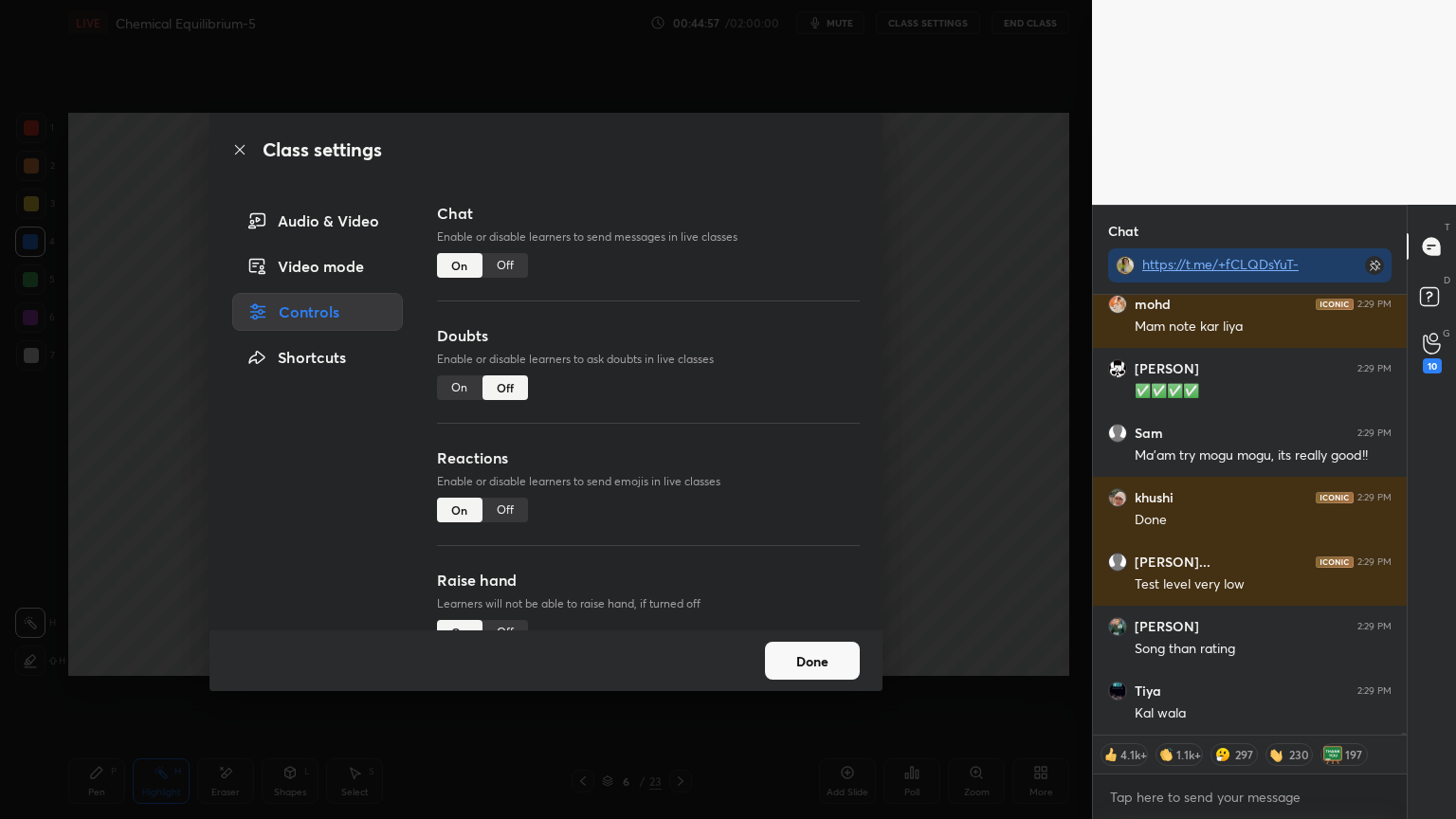 scroll, scrollTop: 83470, scrollLeft: 0, axis: vertical 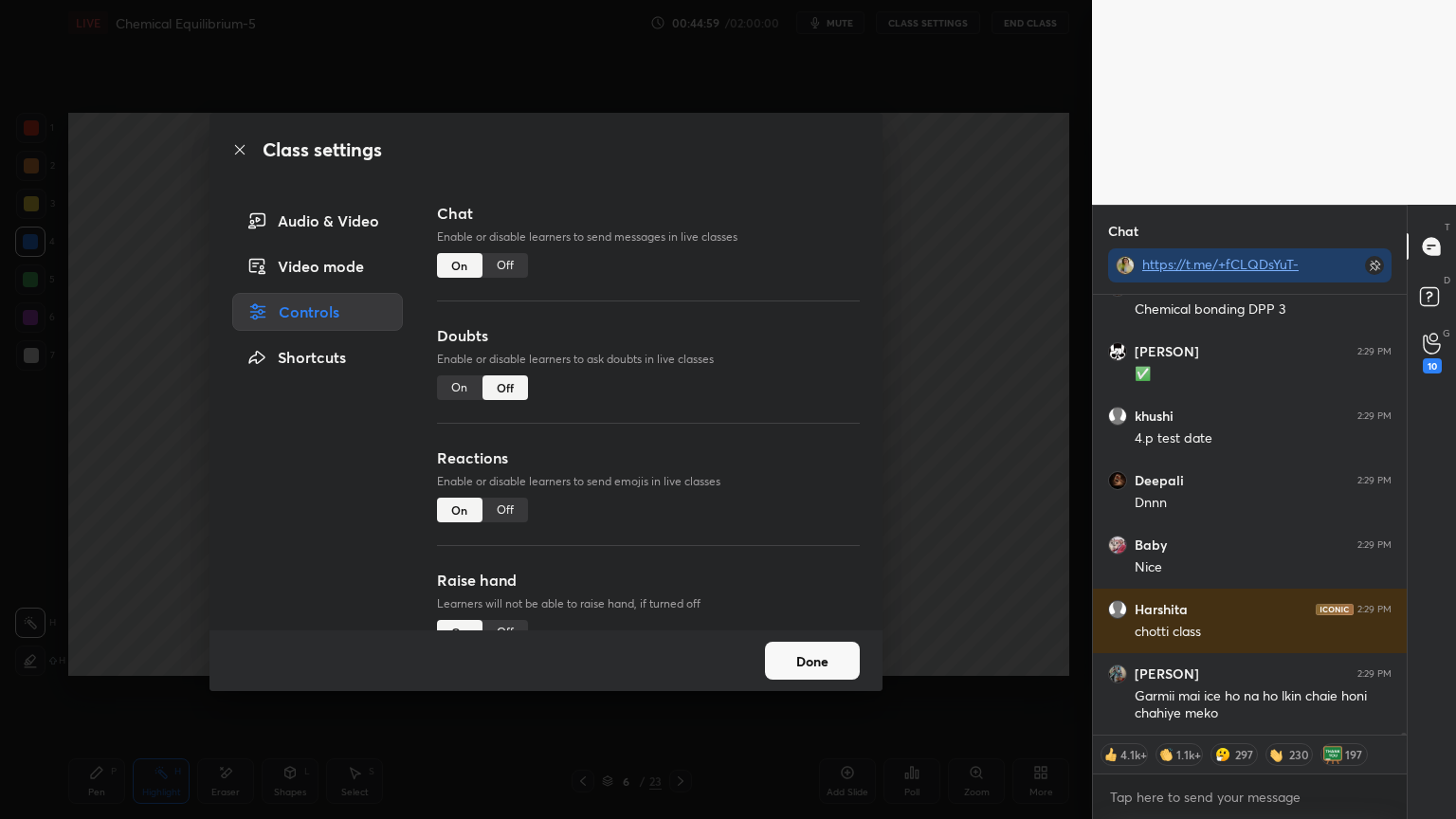 type on "x" 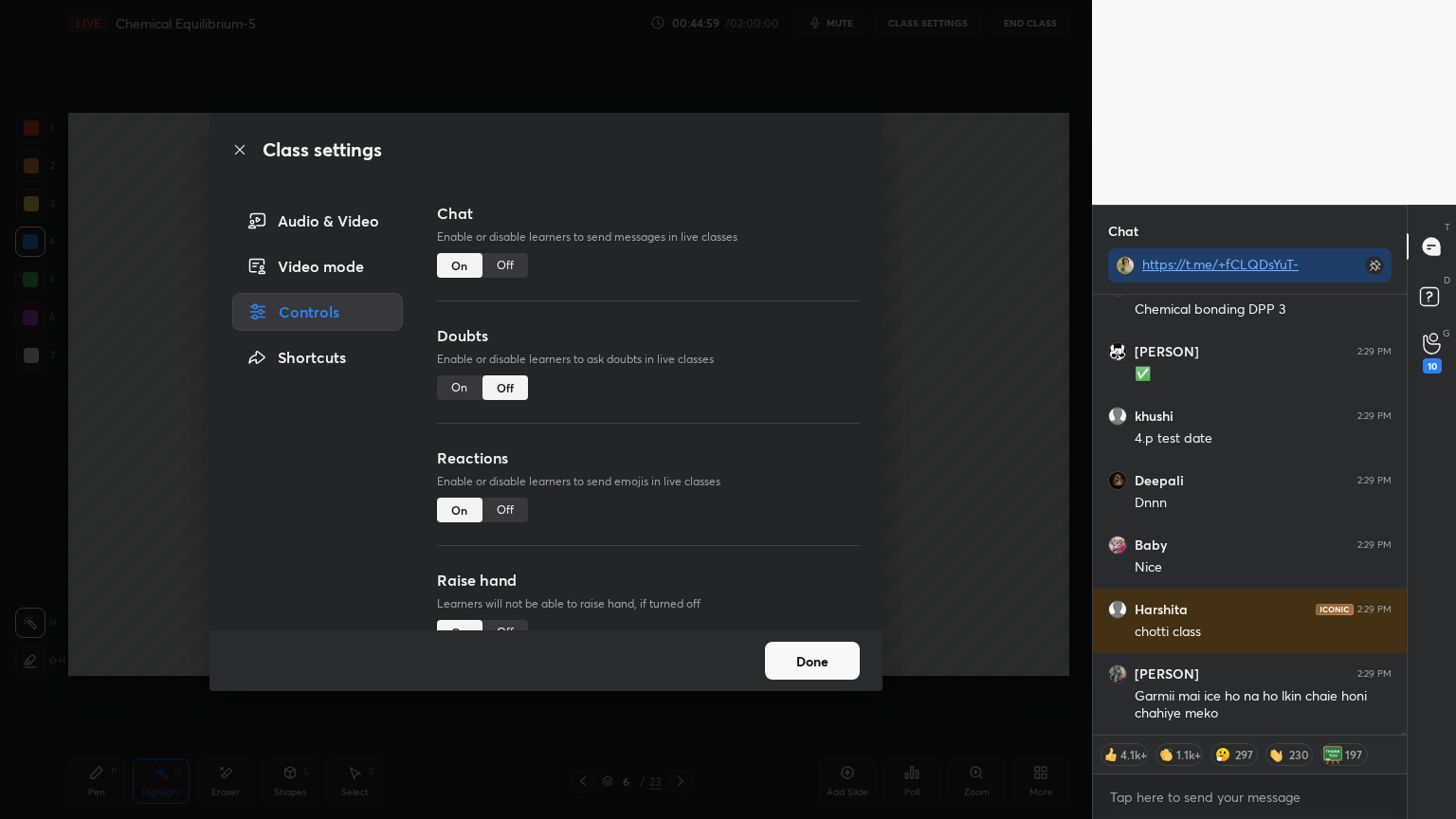click on "Off" at bounding box center [505, 265] 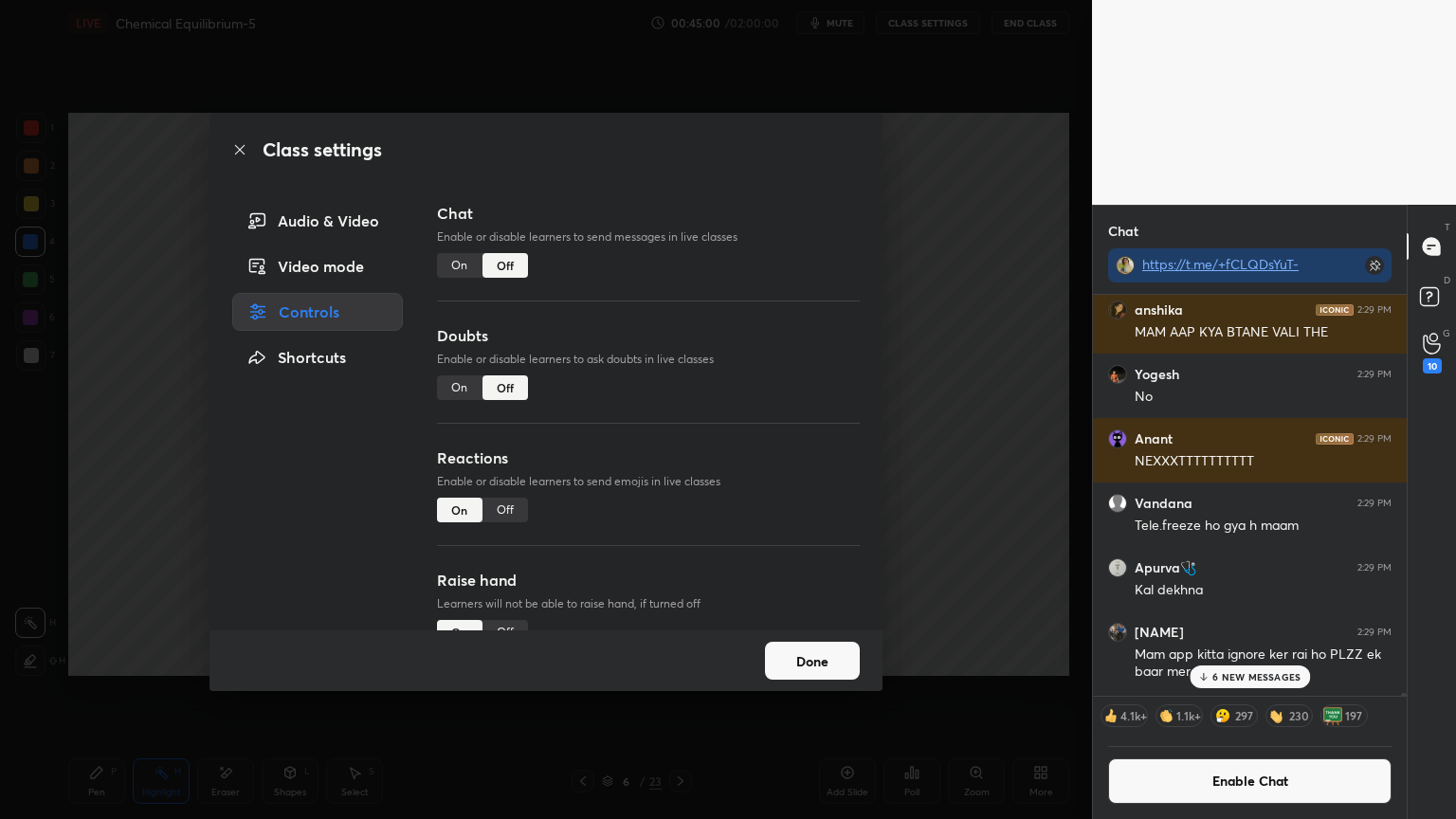 click on "Off" at bounding box center [505, 265] 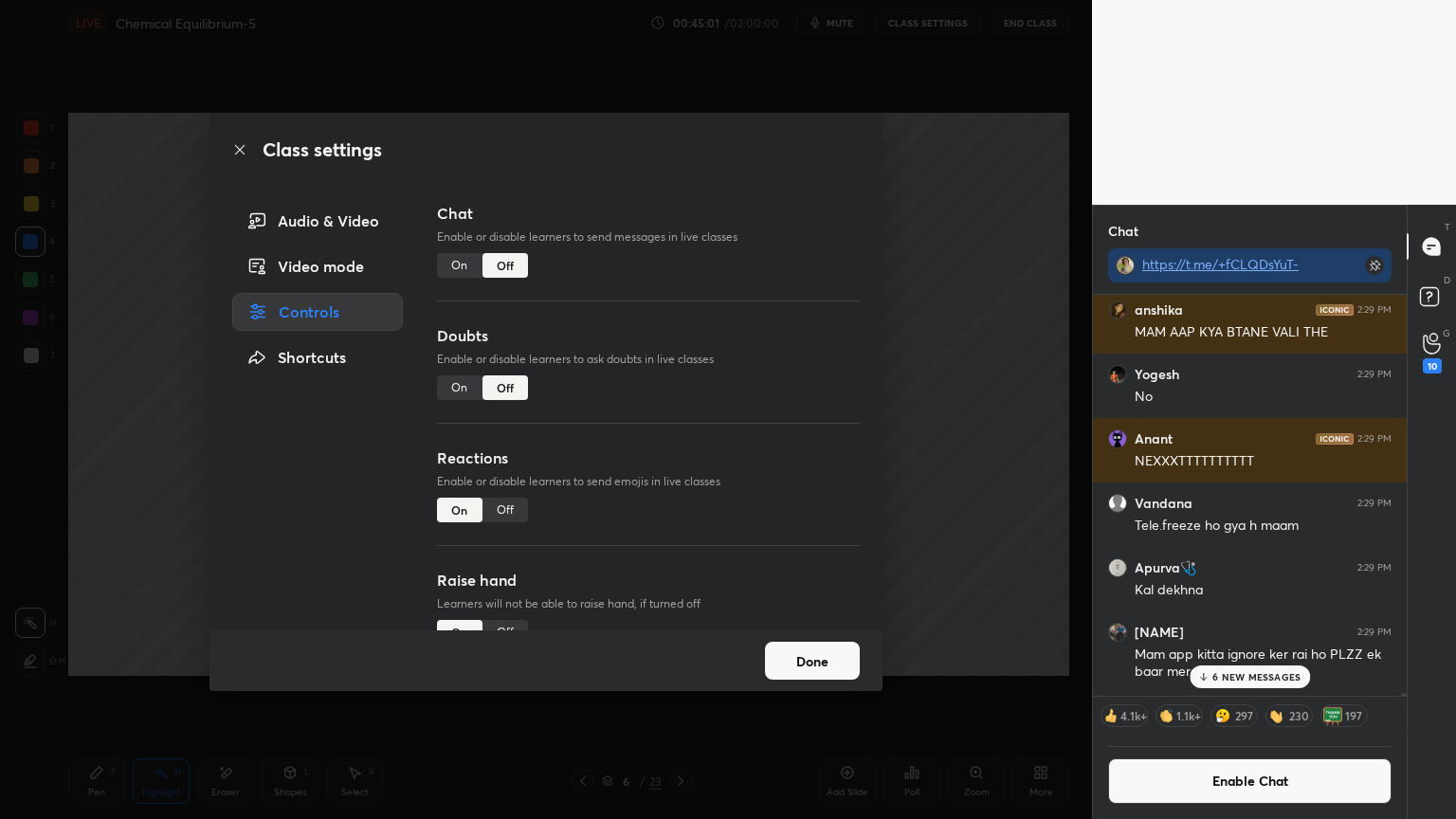 click on "Done" at bounding box center (812, 661) 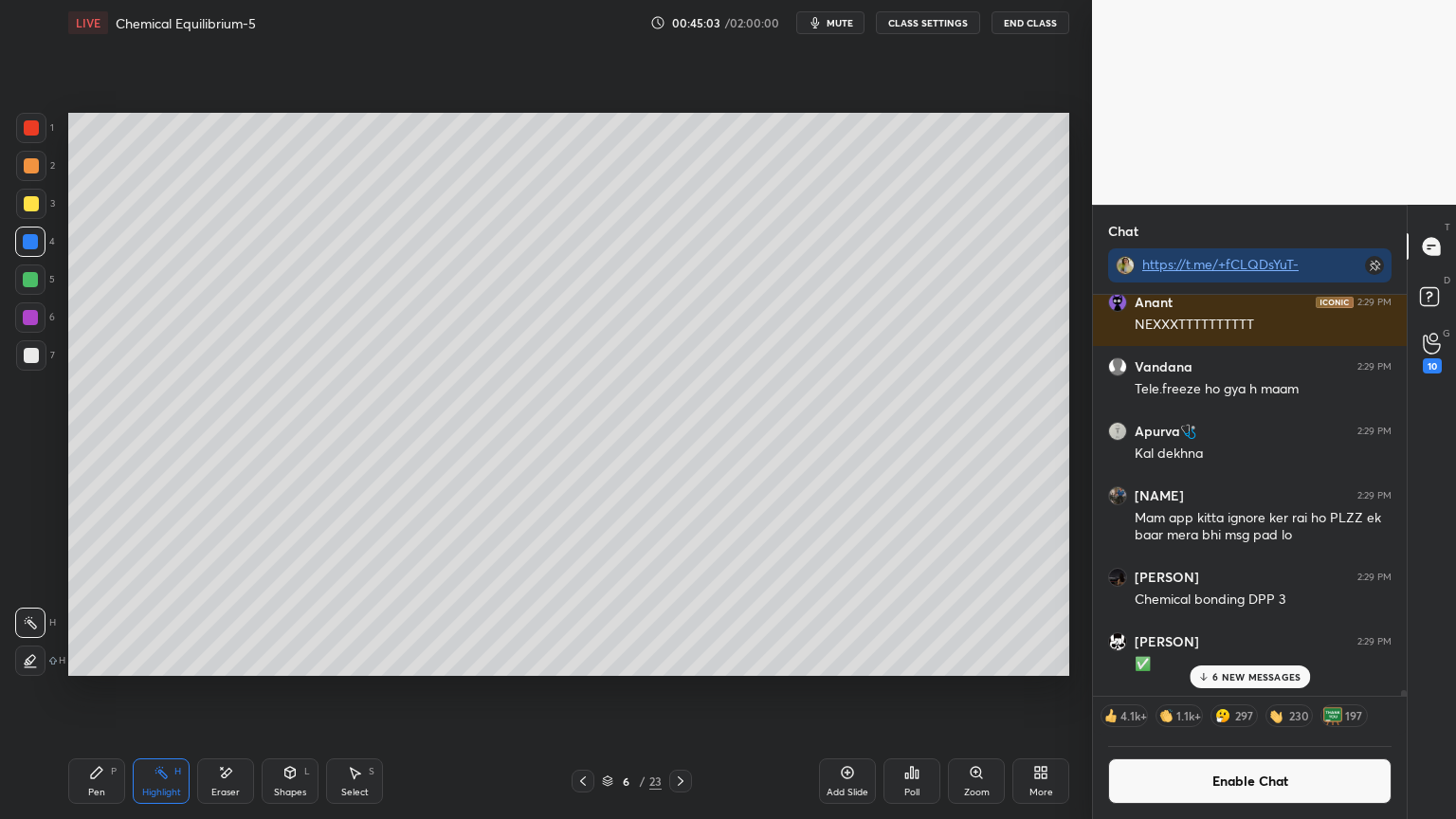 scroll, scrollTop: 81744, scrollLeft: 0, axis: vertical 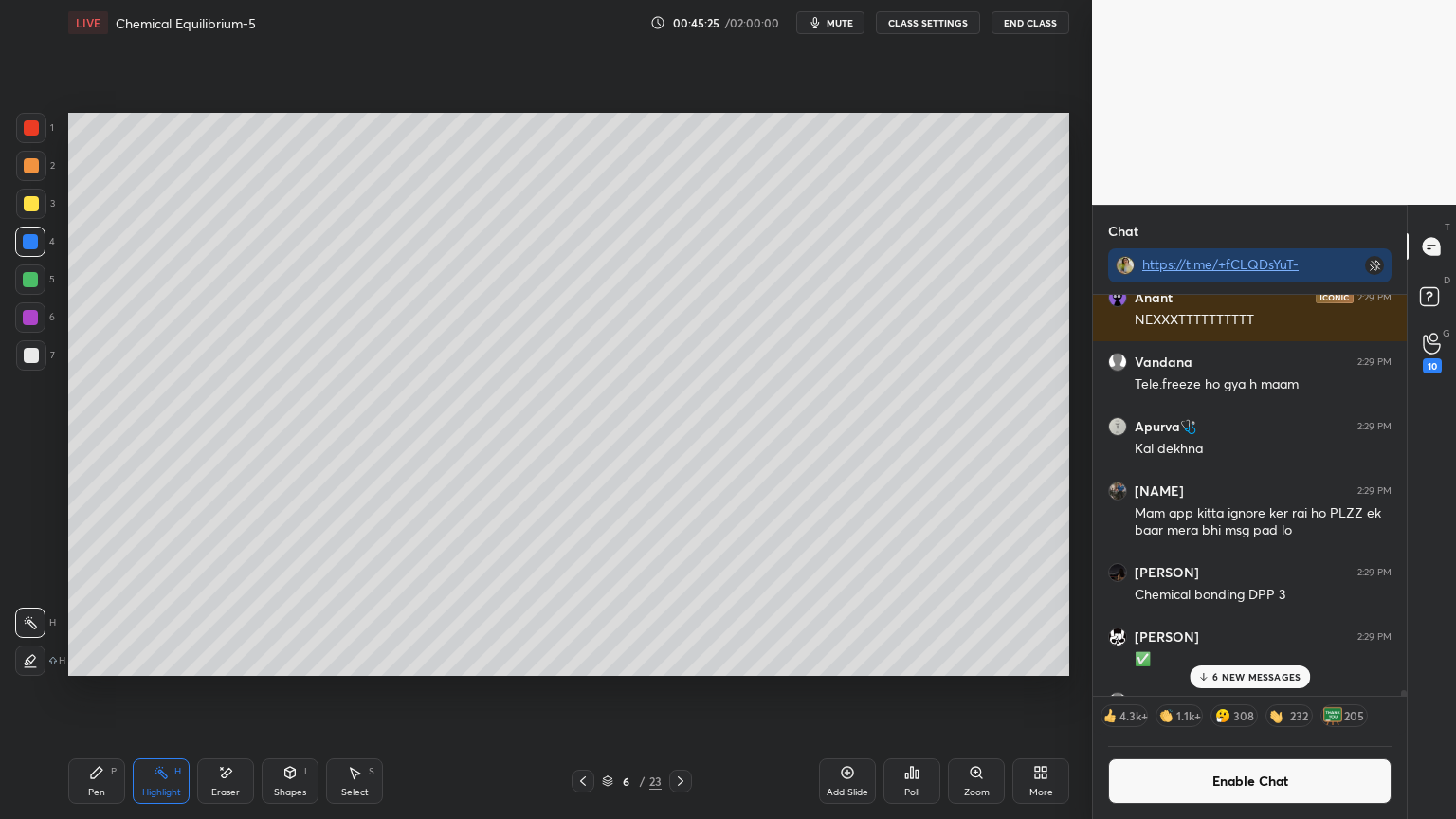click on "6 NEW MESSAGES" at bounding box center (1256, 677) 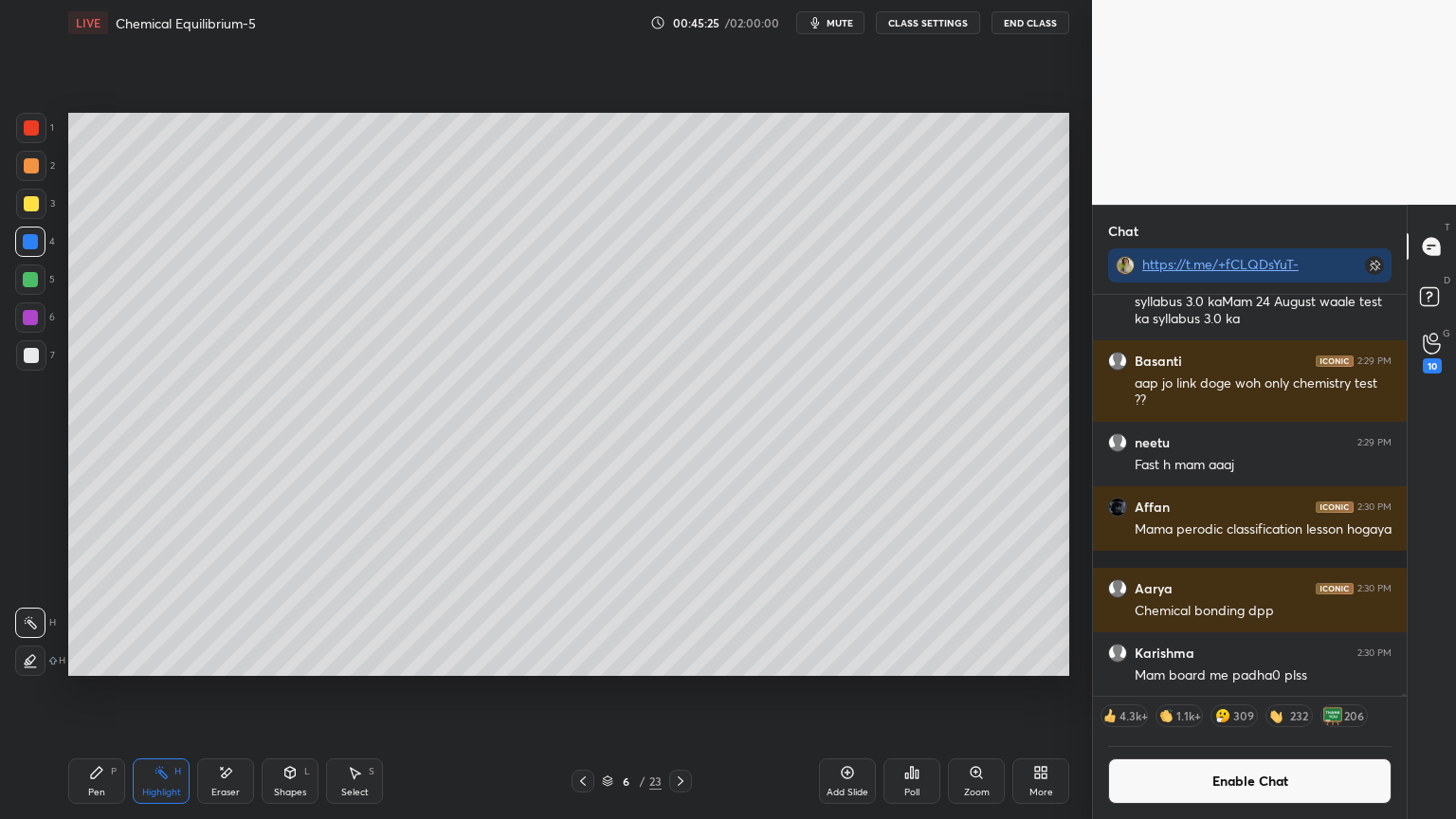 click on "Enable Chat" at bounding box center (1249, 781) 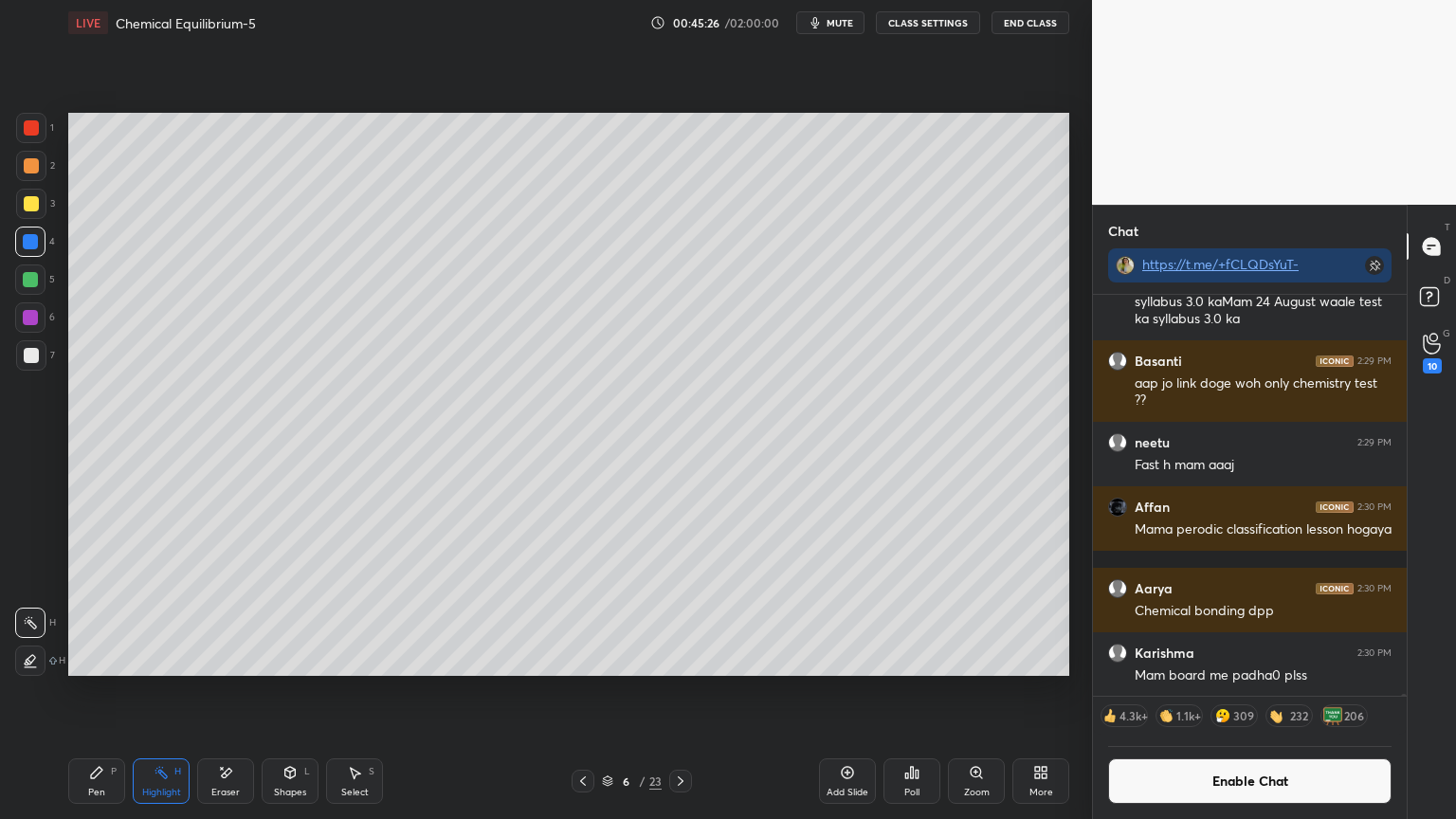 scroll, scrollTop: 81960, scrollLeft: 0, axis: vertical 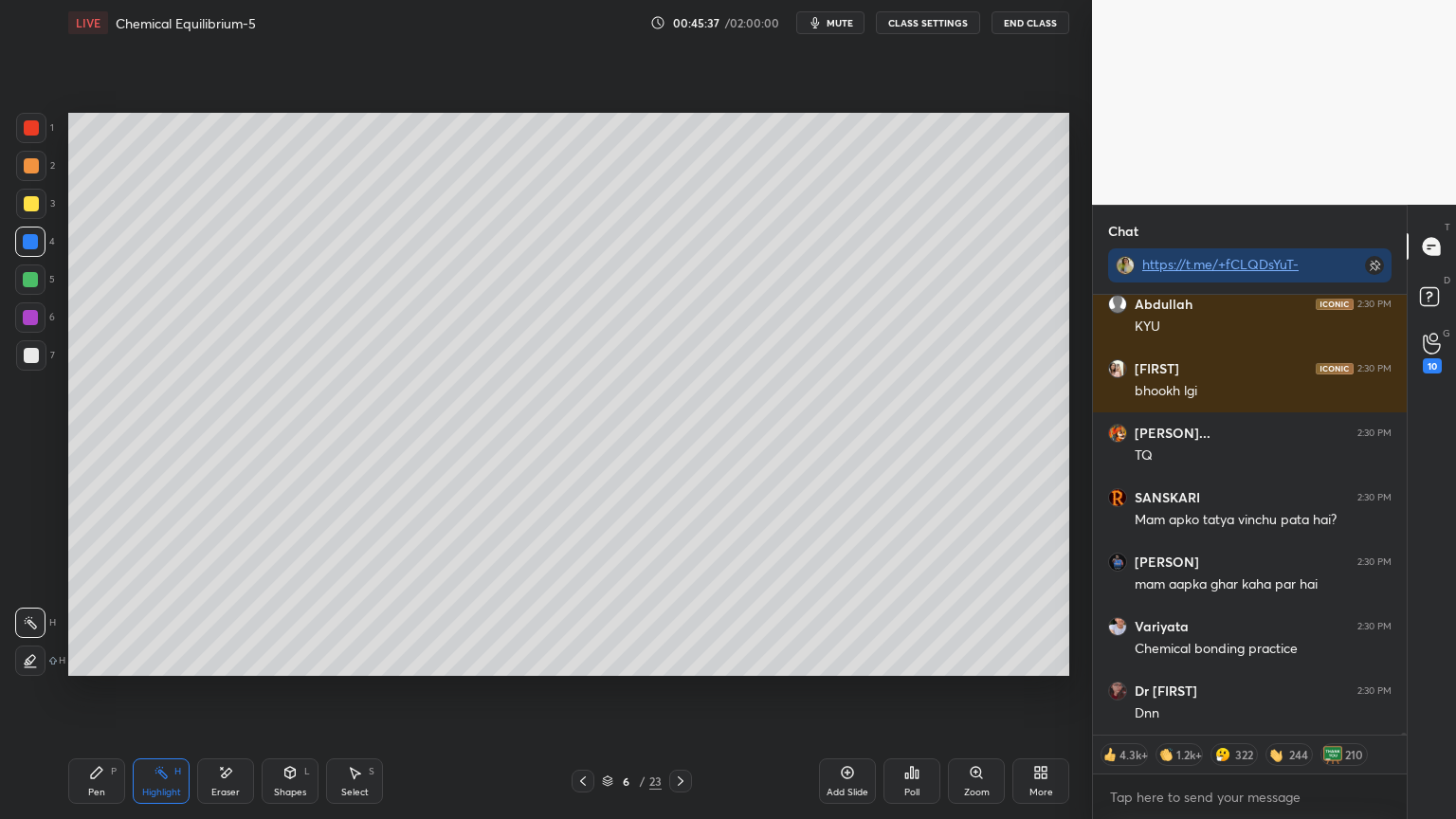 click on "Highlight H" at bounding box center [161, 781] 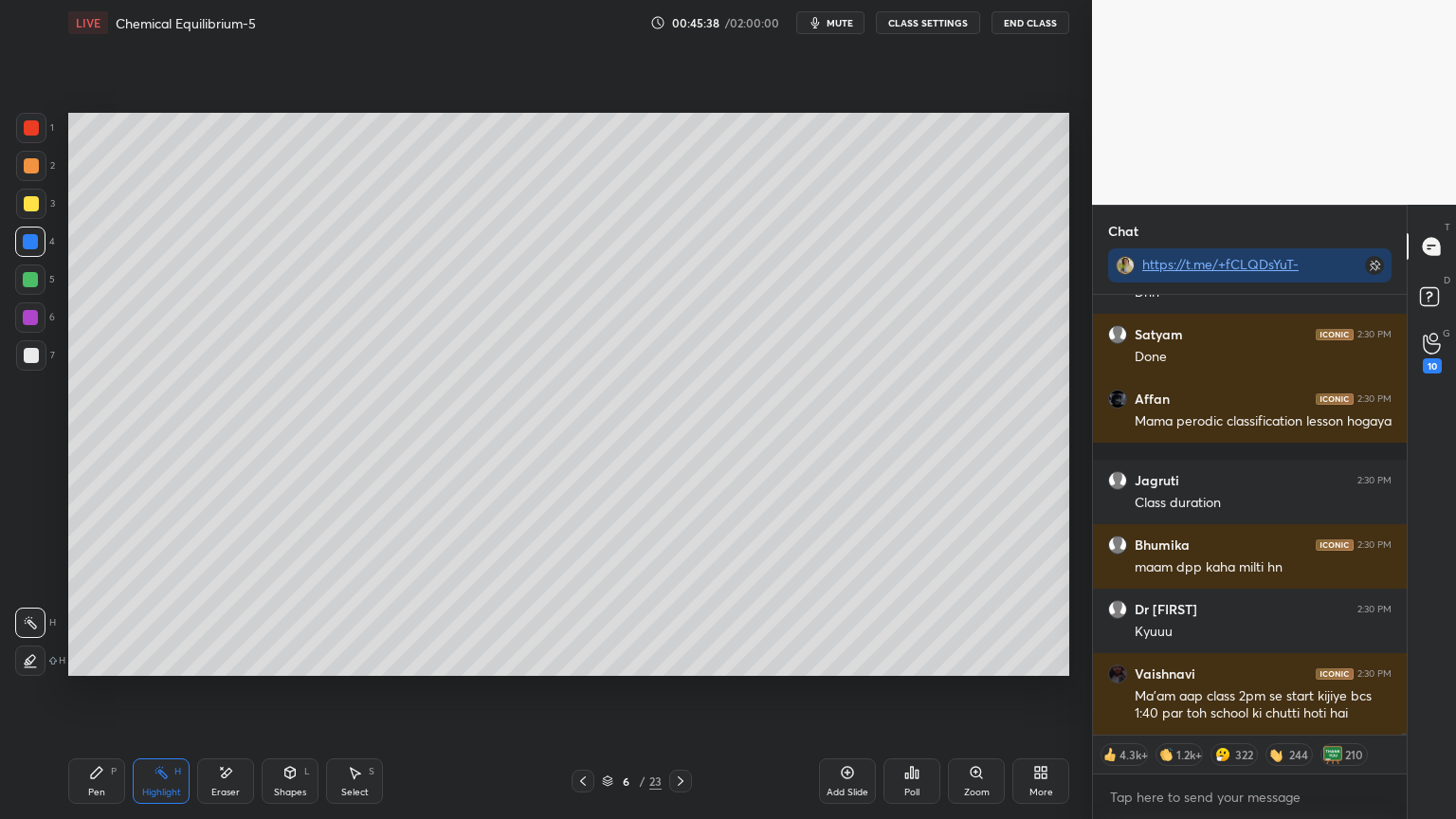 click at bounding box center [30, 318] 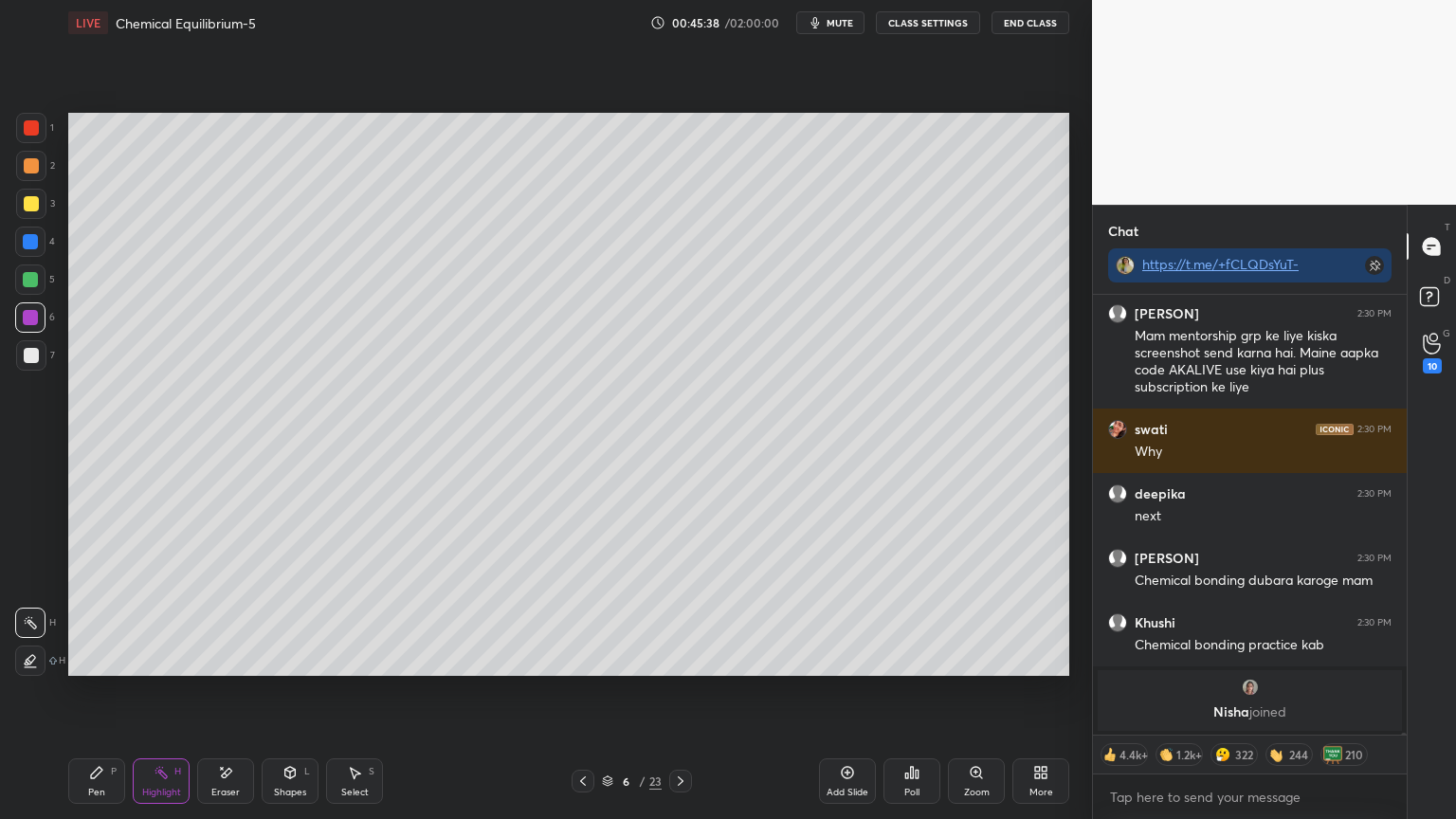 click at bounding box center (30, 280) 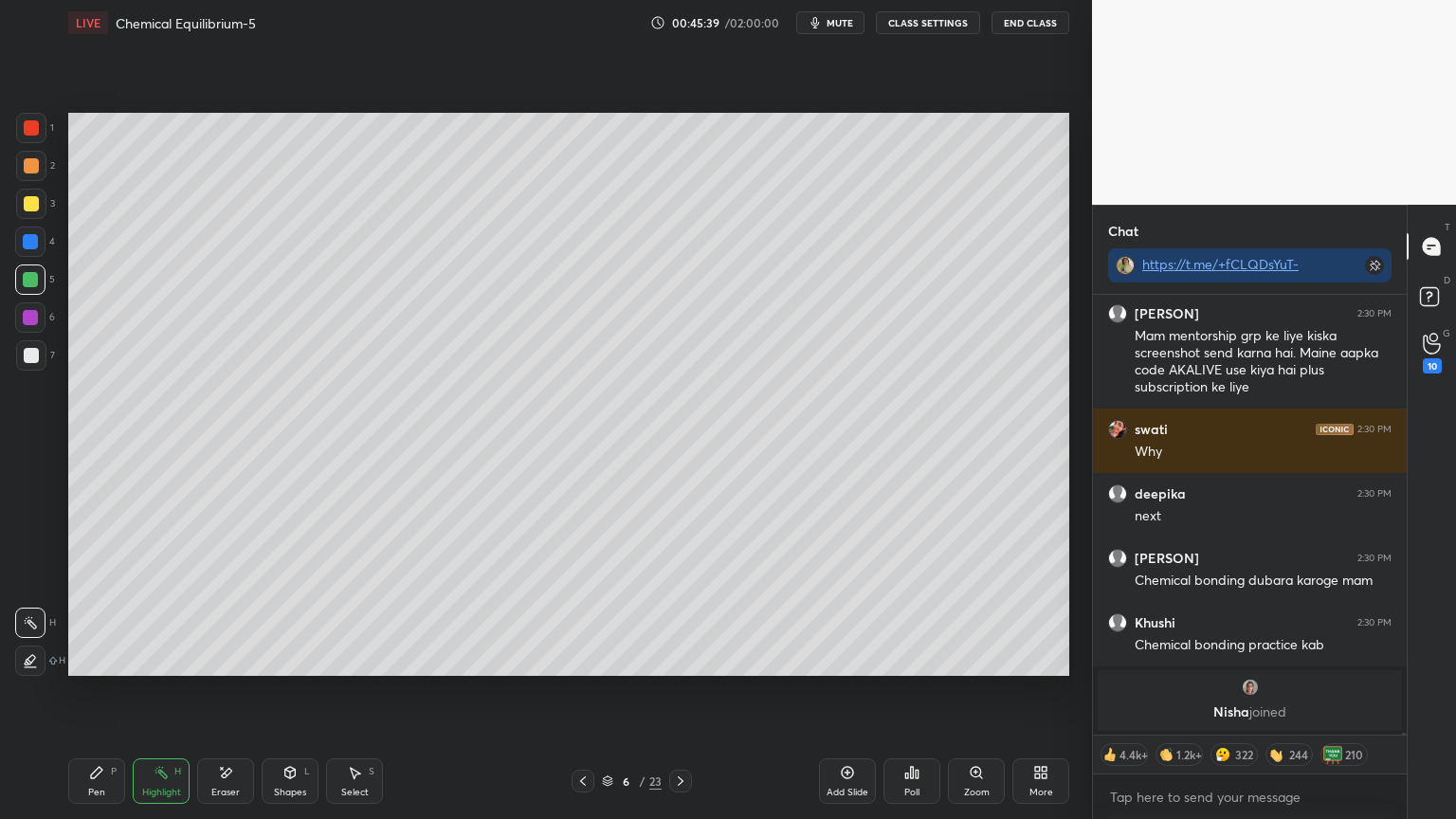 scroll, scrollTop: 85447, scrollLeft: 0, axis: vertical 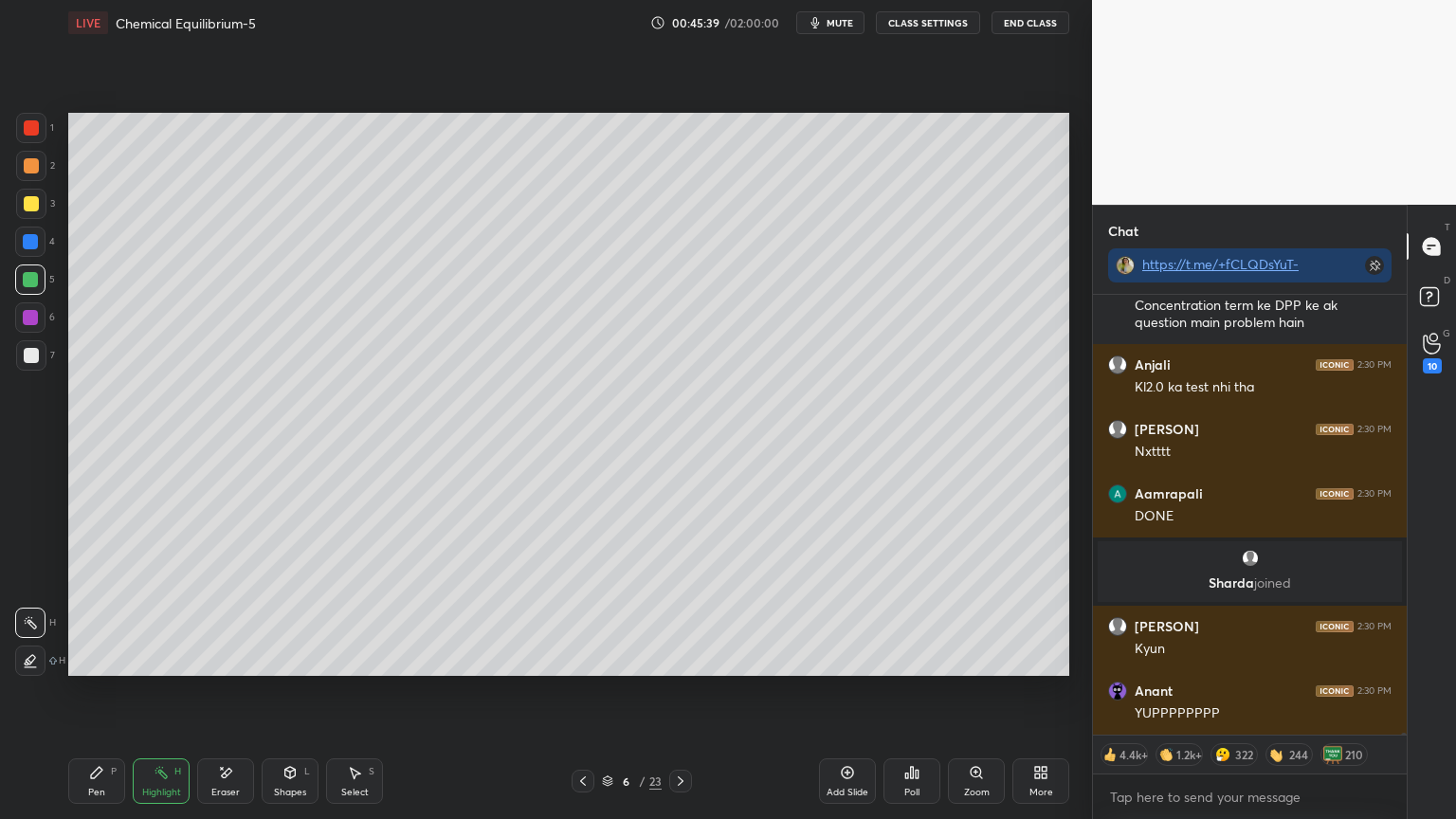 click at bounding box center (31, 166) 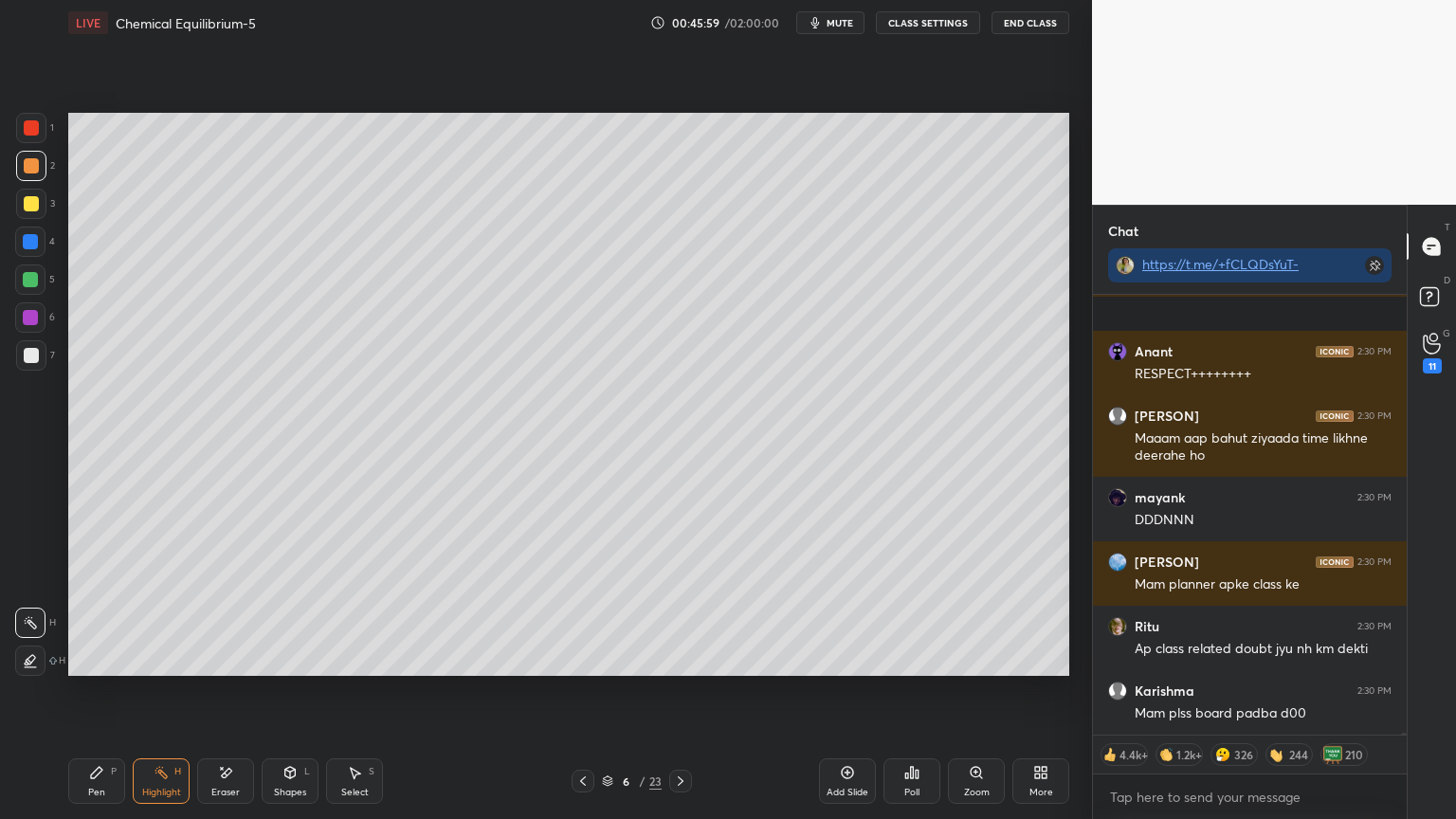 scroll, scrollTop: 94162, scrollLeft: 0, axis: vertical 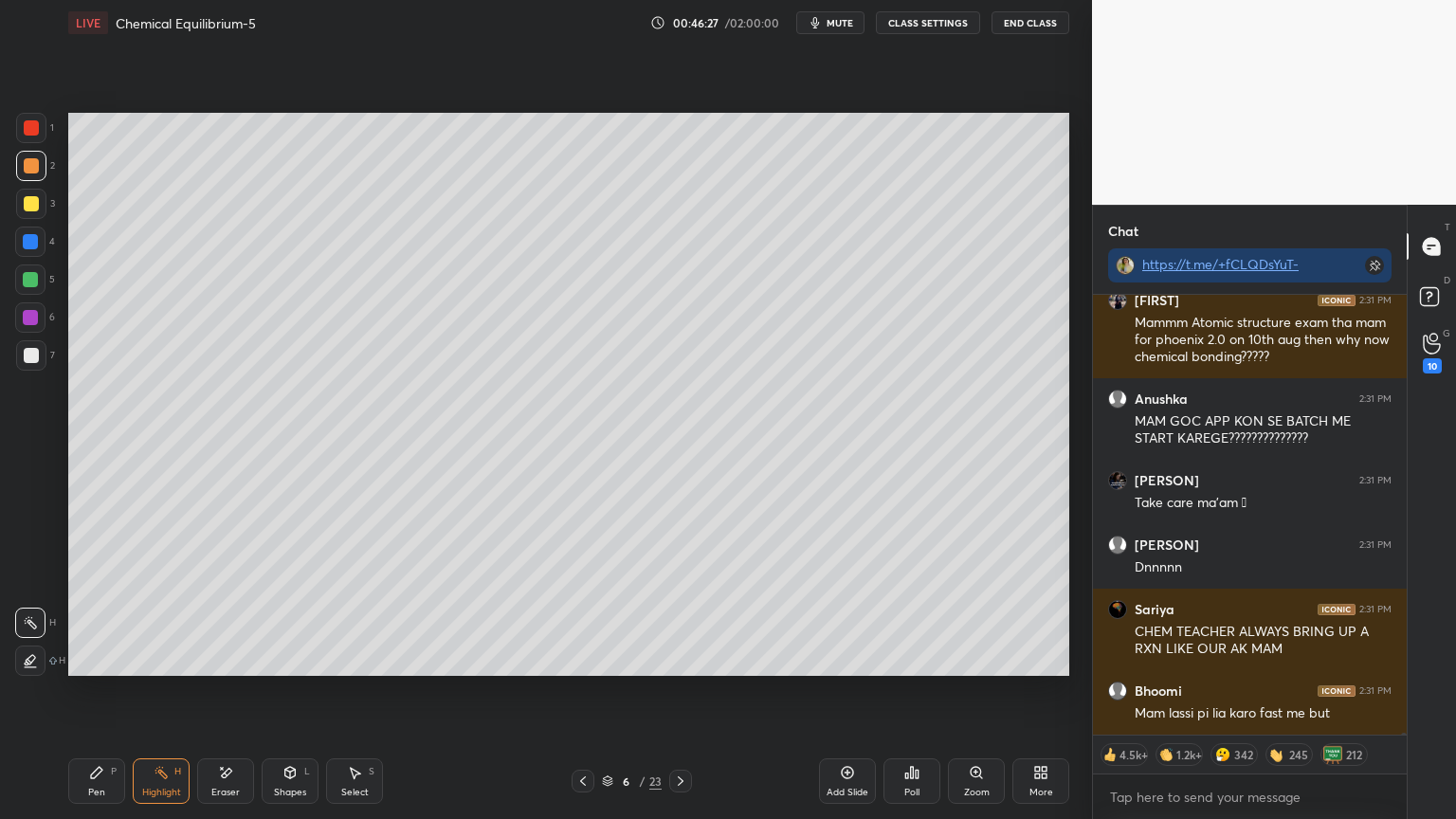 click on "CLASS SETTINGS" at bounding box center (928, 23) 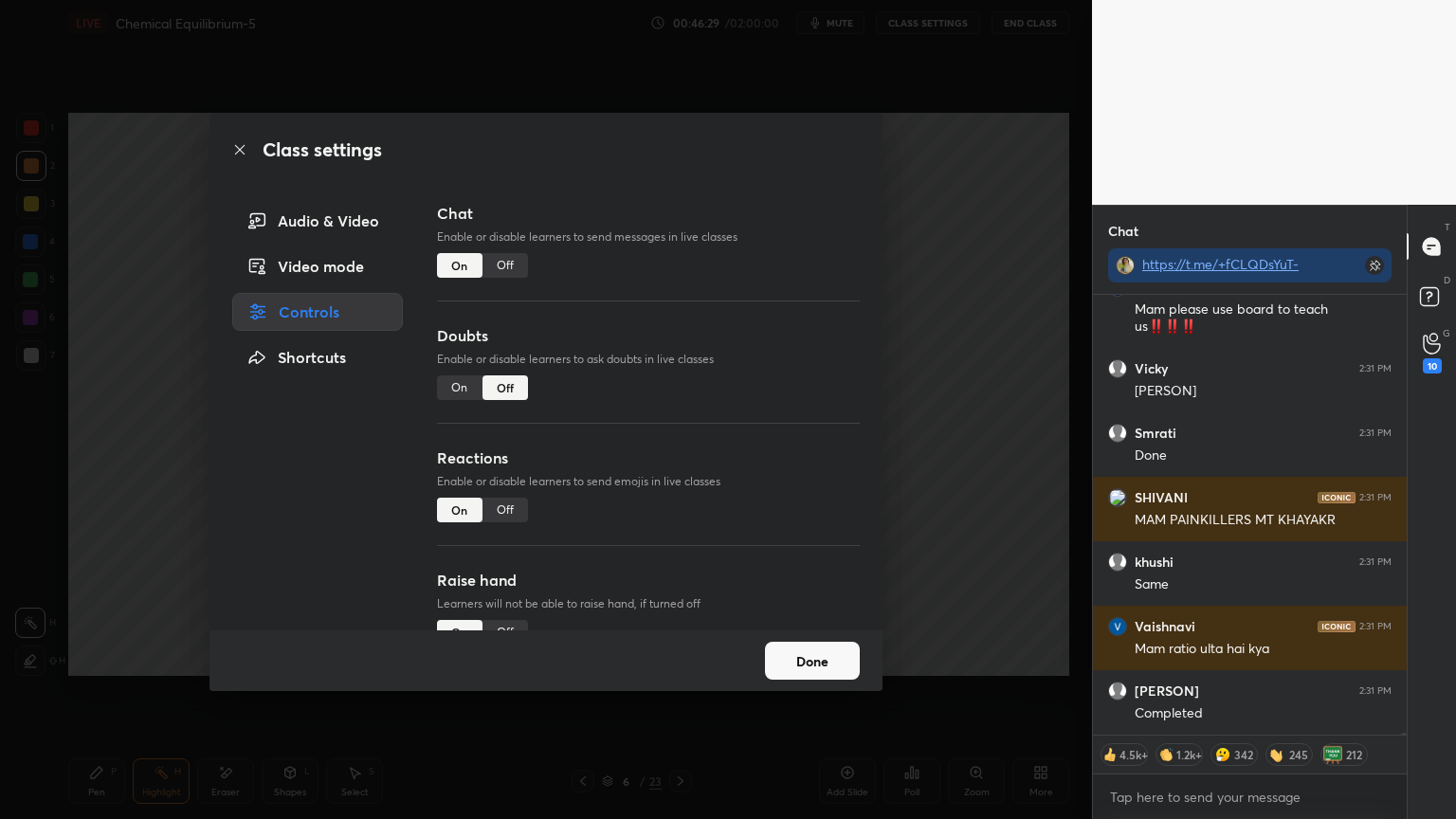 click on "Off" at bounding box center [505, 265] 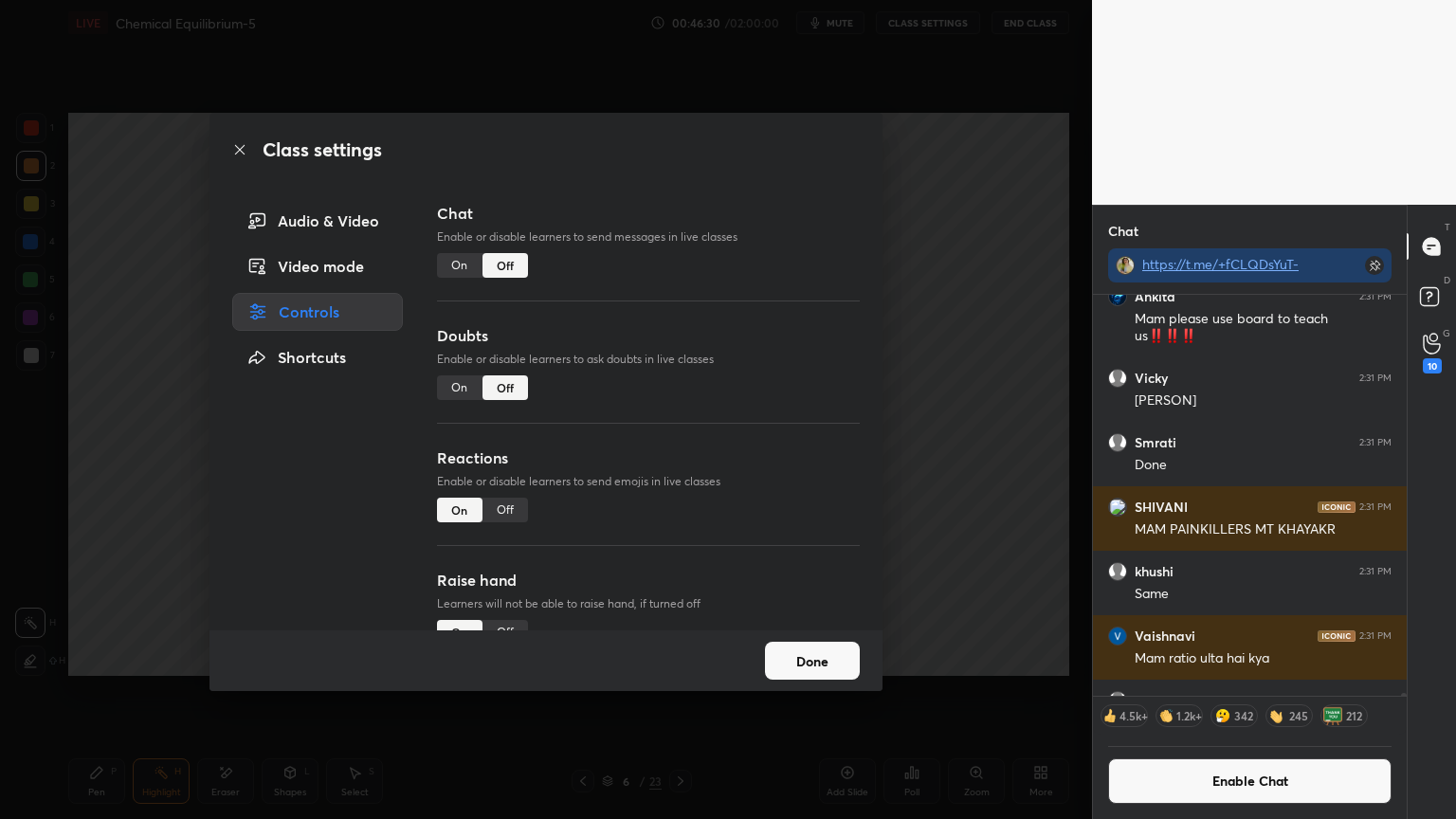 click on "Done" at bounding box center (812, 661) 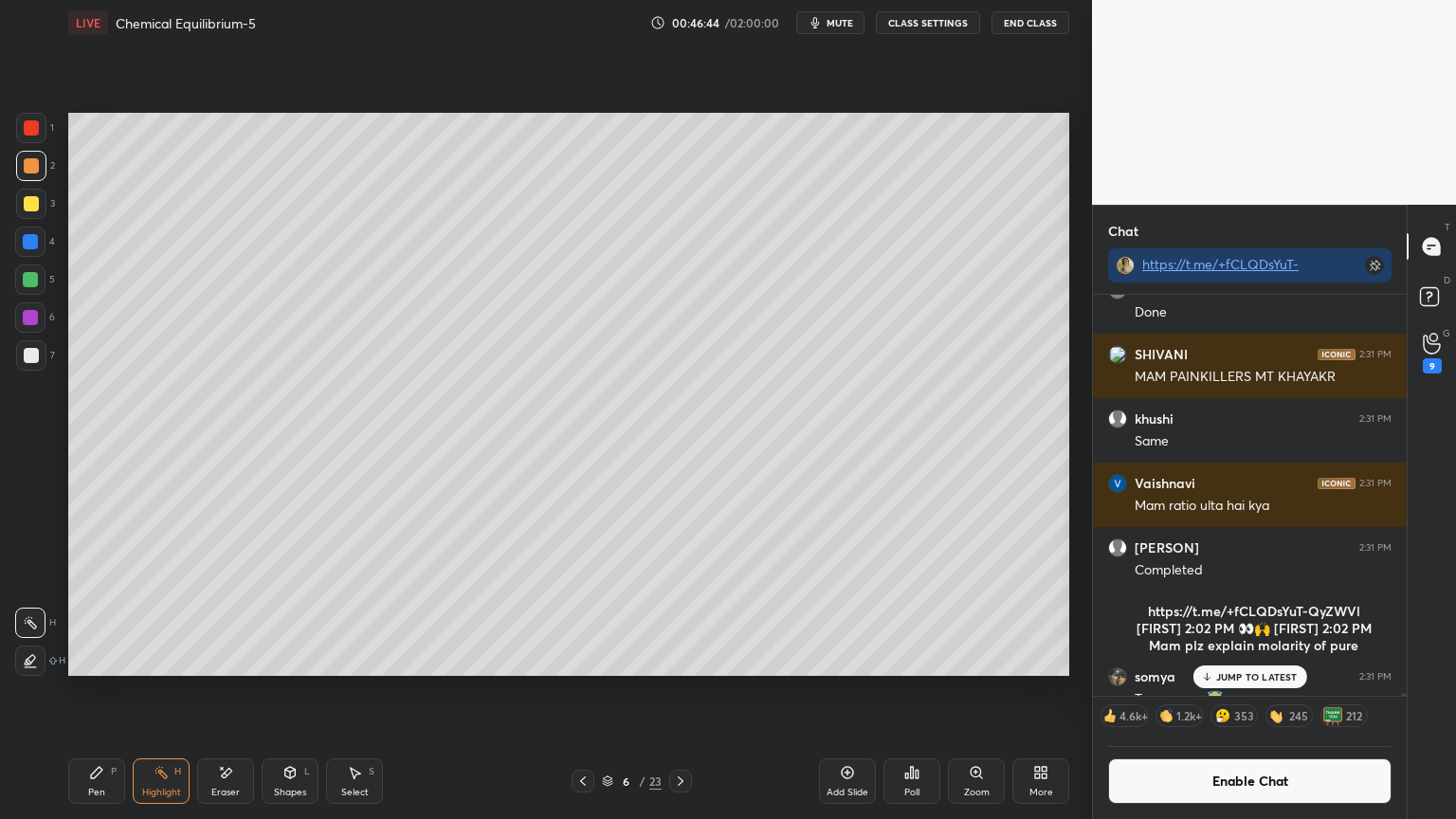 click on "JUMP TO LATEST" at bounding box center (1257, 677) 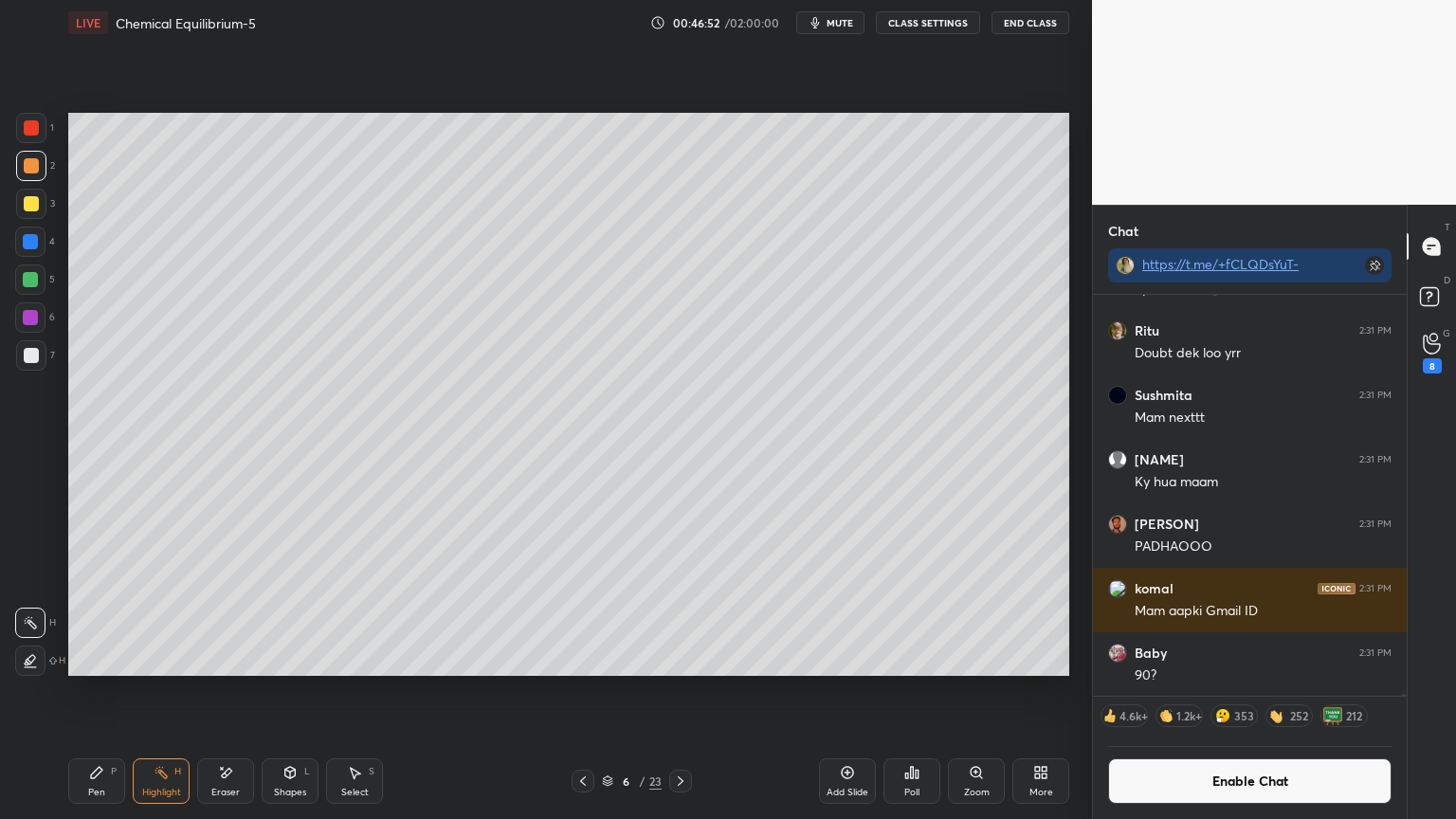 click on "Enable Chat" at bounding box center (1249, 781) 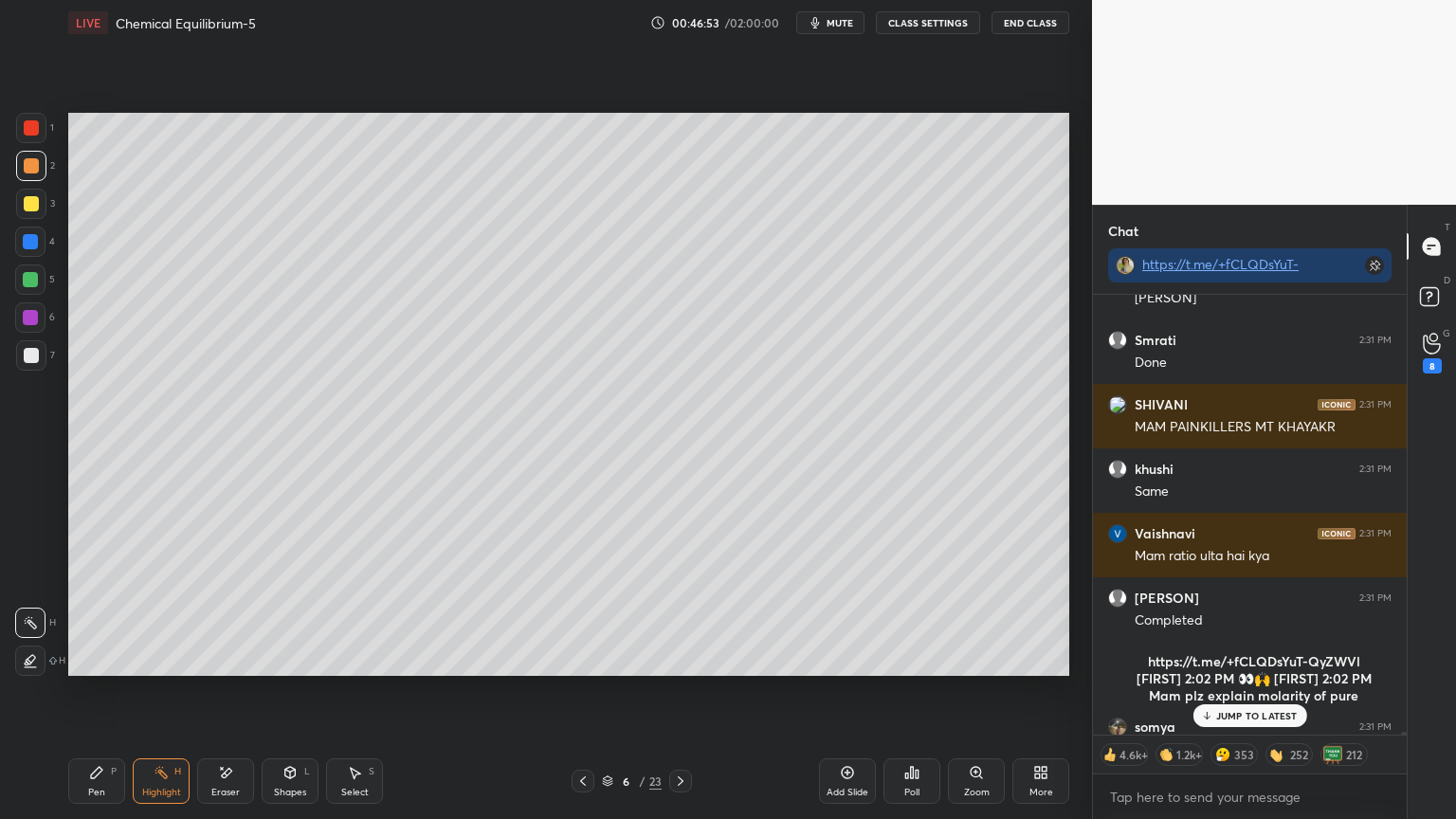click on "JUMP TO LATEST" at bounding box center (1257, 716) 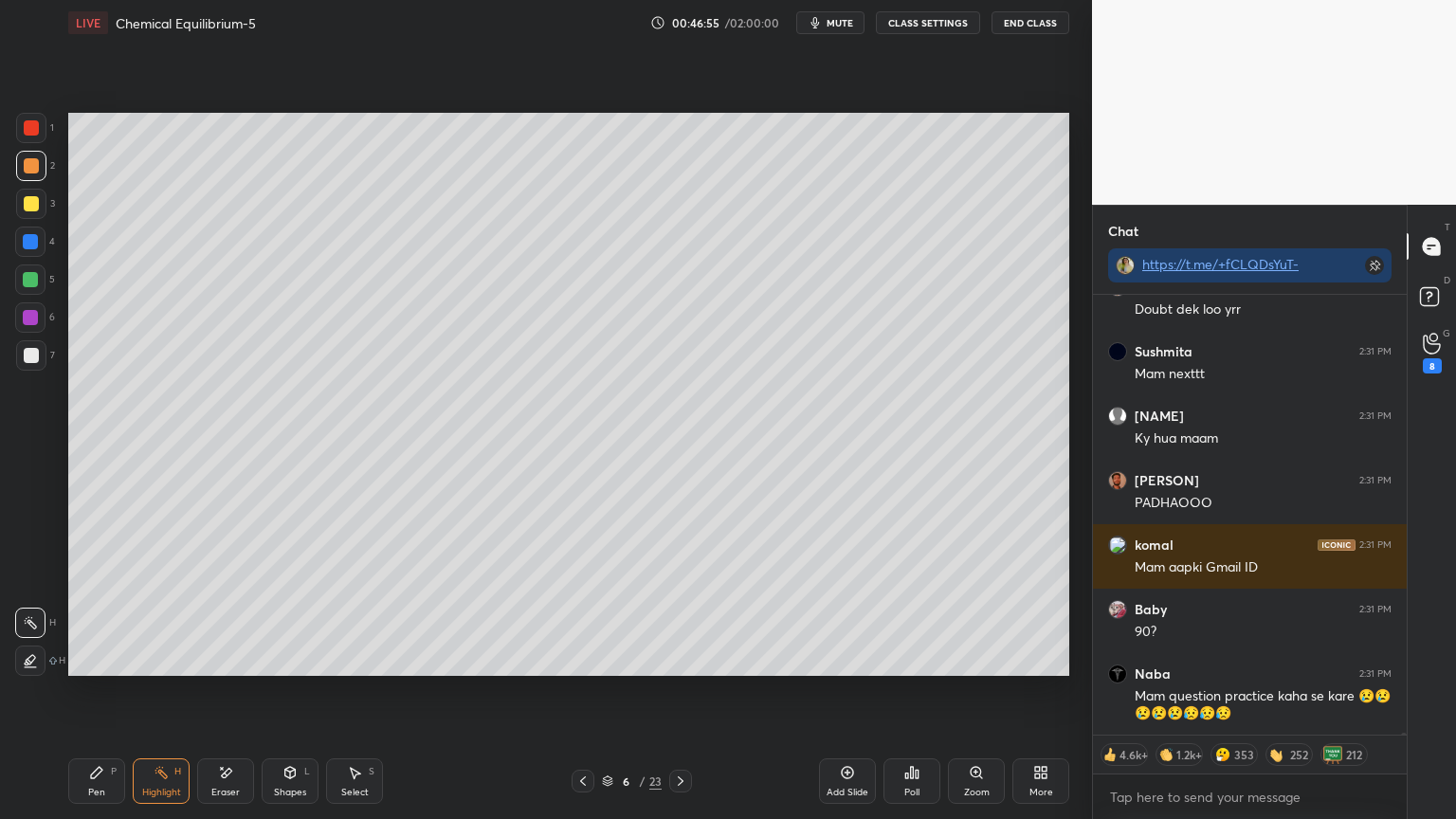 click on "Pen P" at bounding box center [97, 781] 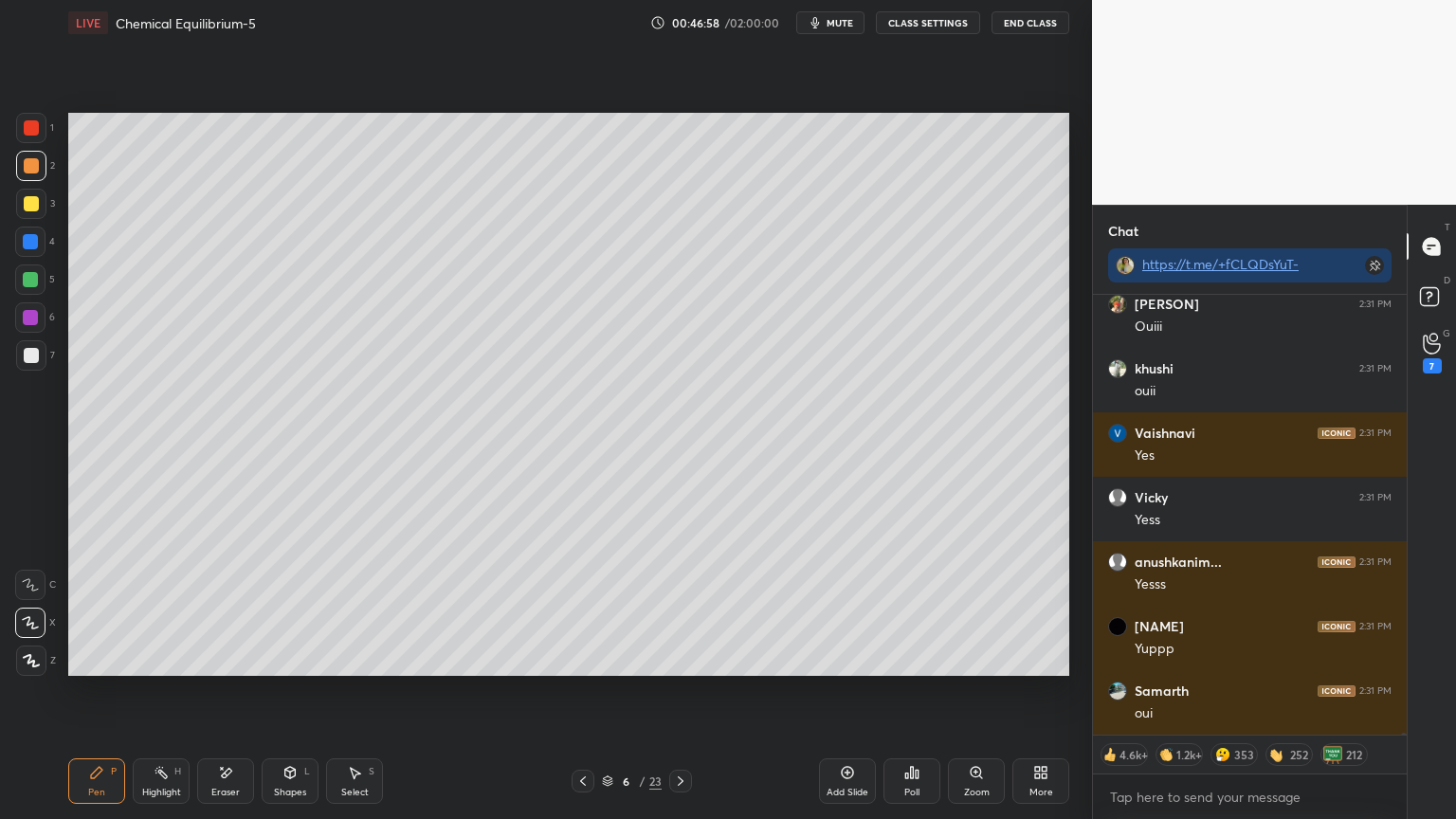 click 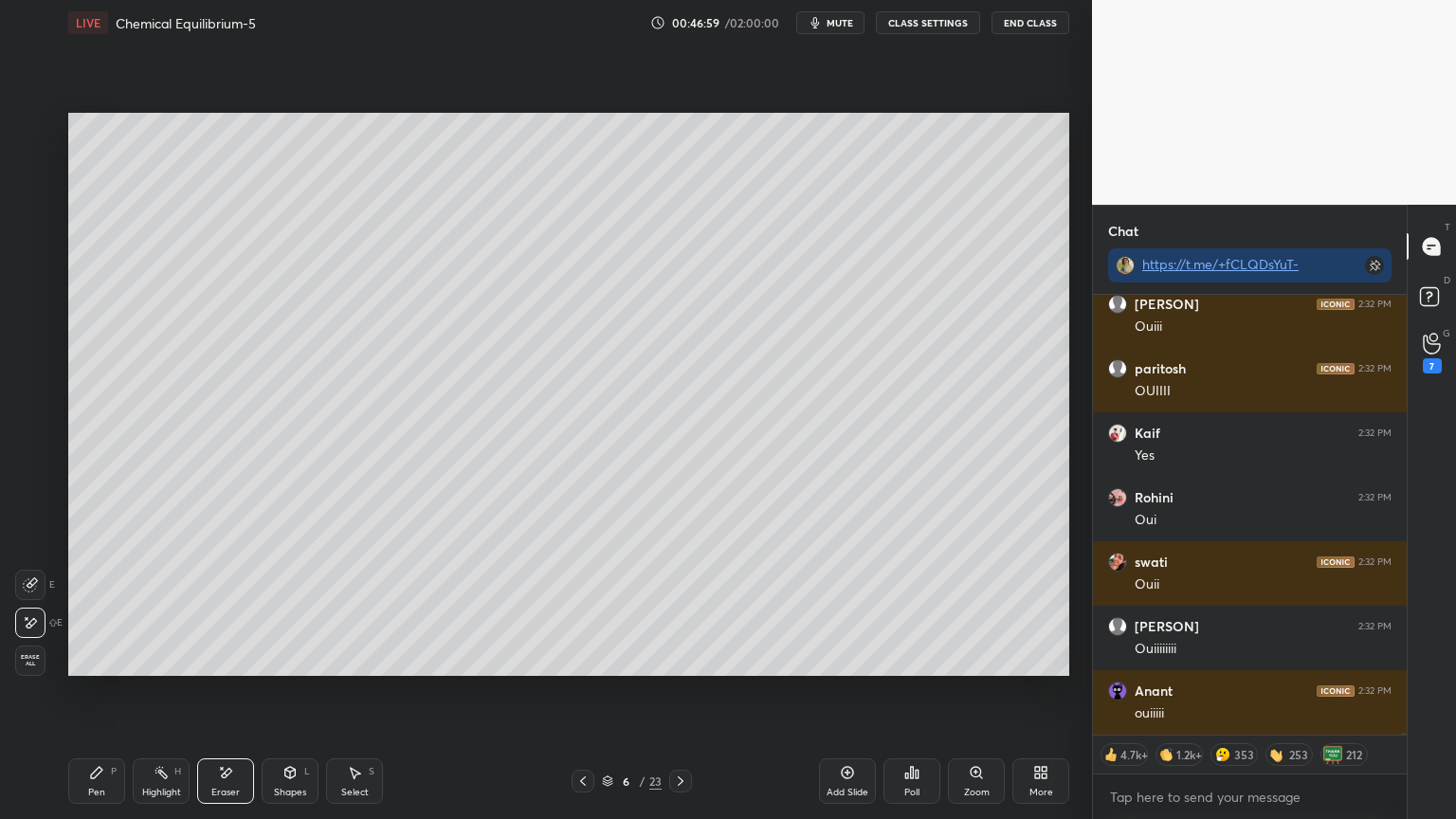 click on "Highlight H" at bounding box center [161, 781] 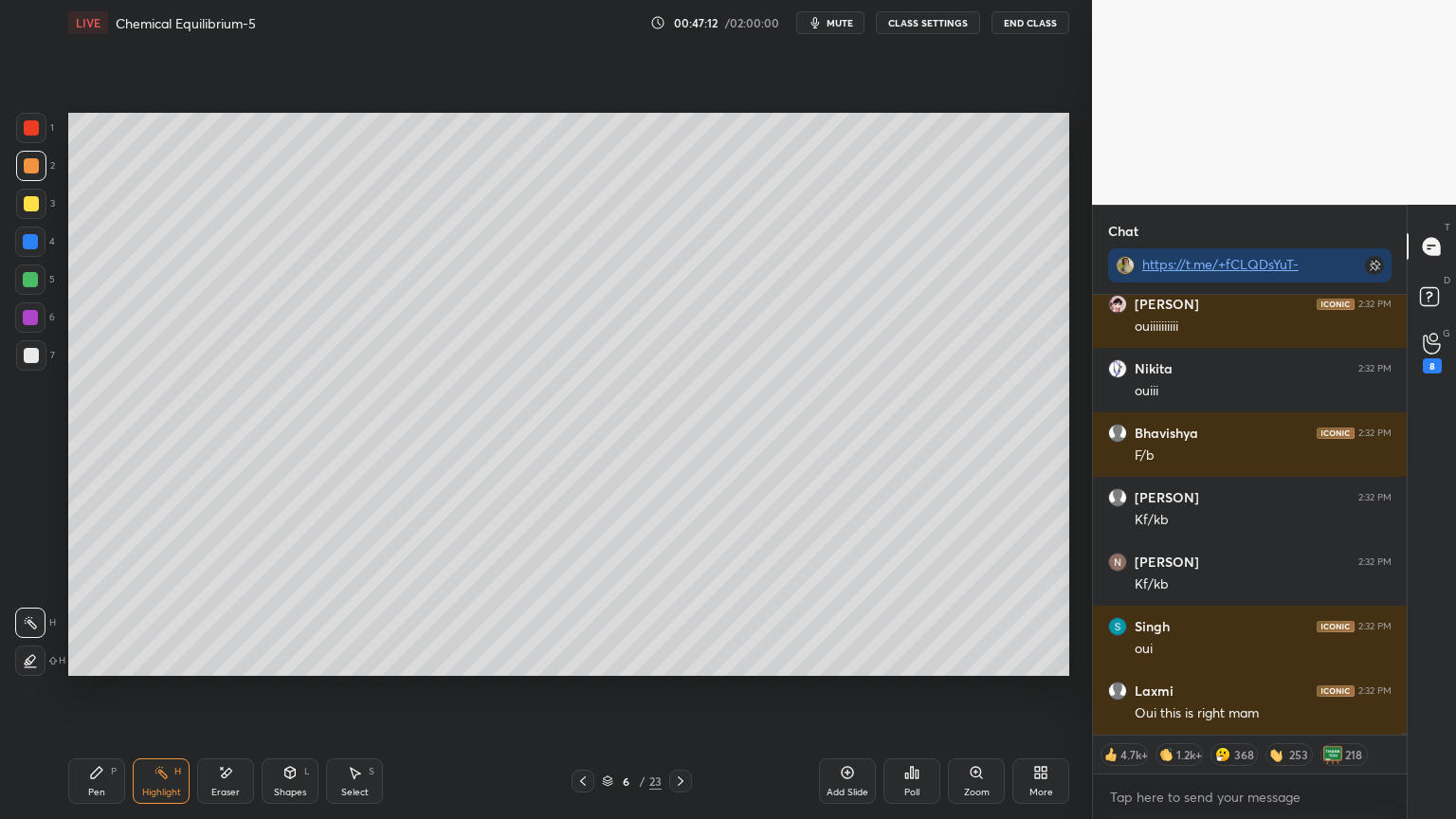 click on "Pen P" at bounding box center [97, 781] 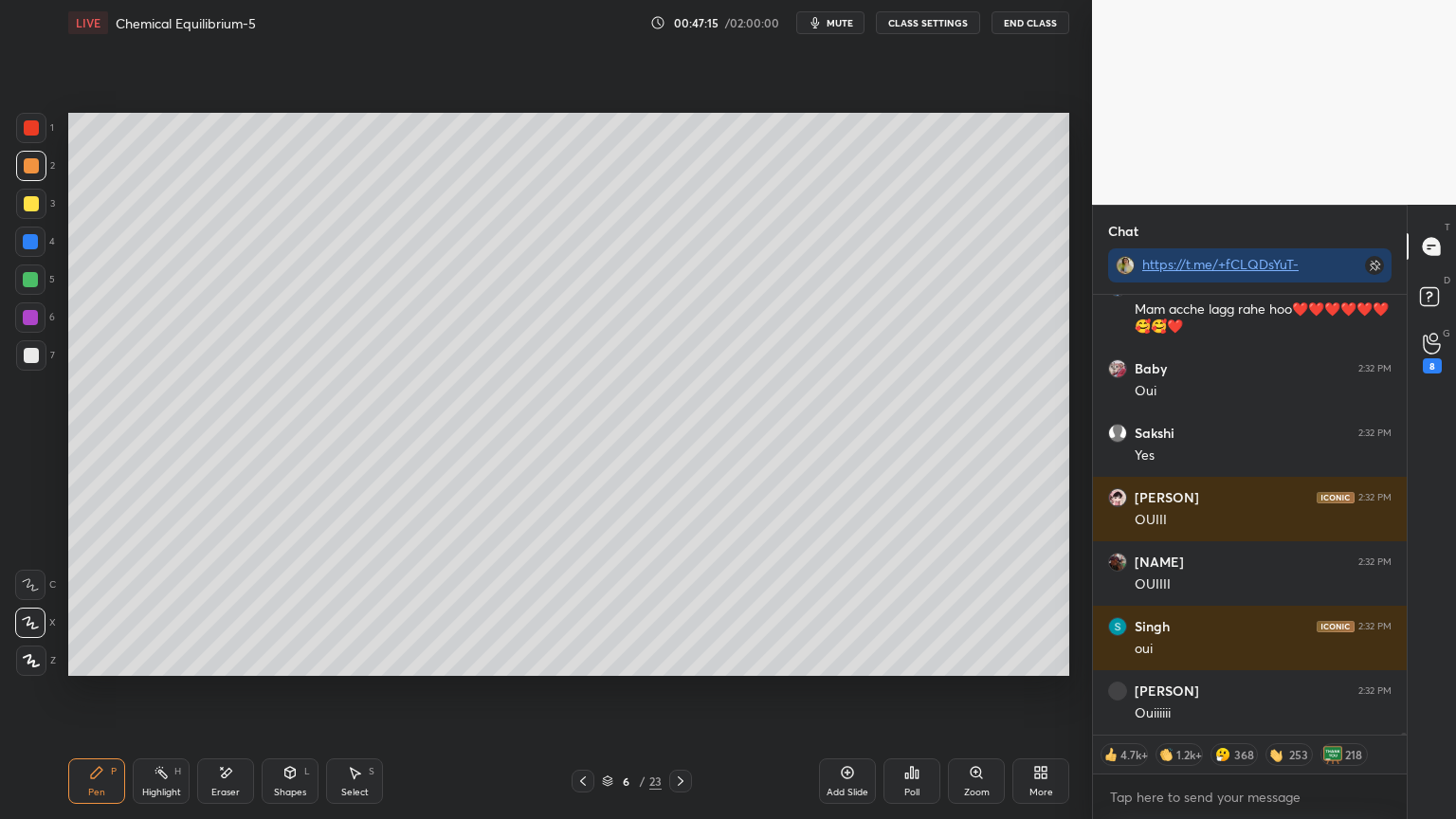 click on "H" at bounding box center (177, 772) 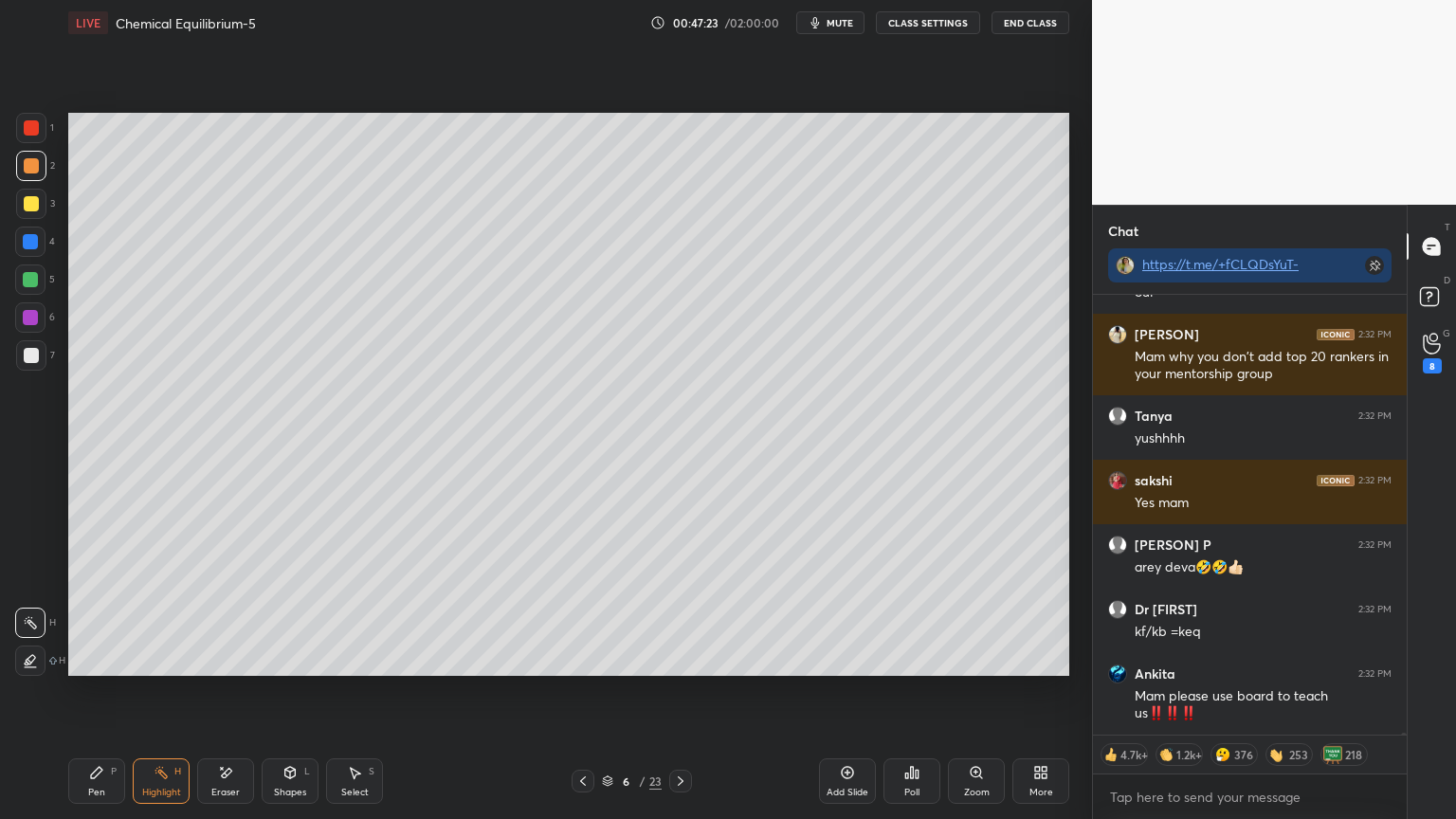 click on "CLASS SETTINGS" at bounding box center (928, 23) 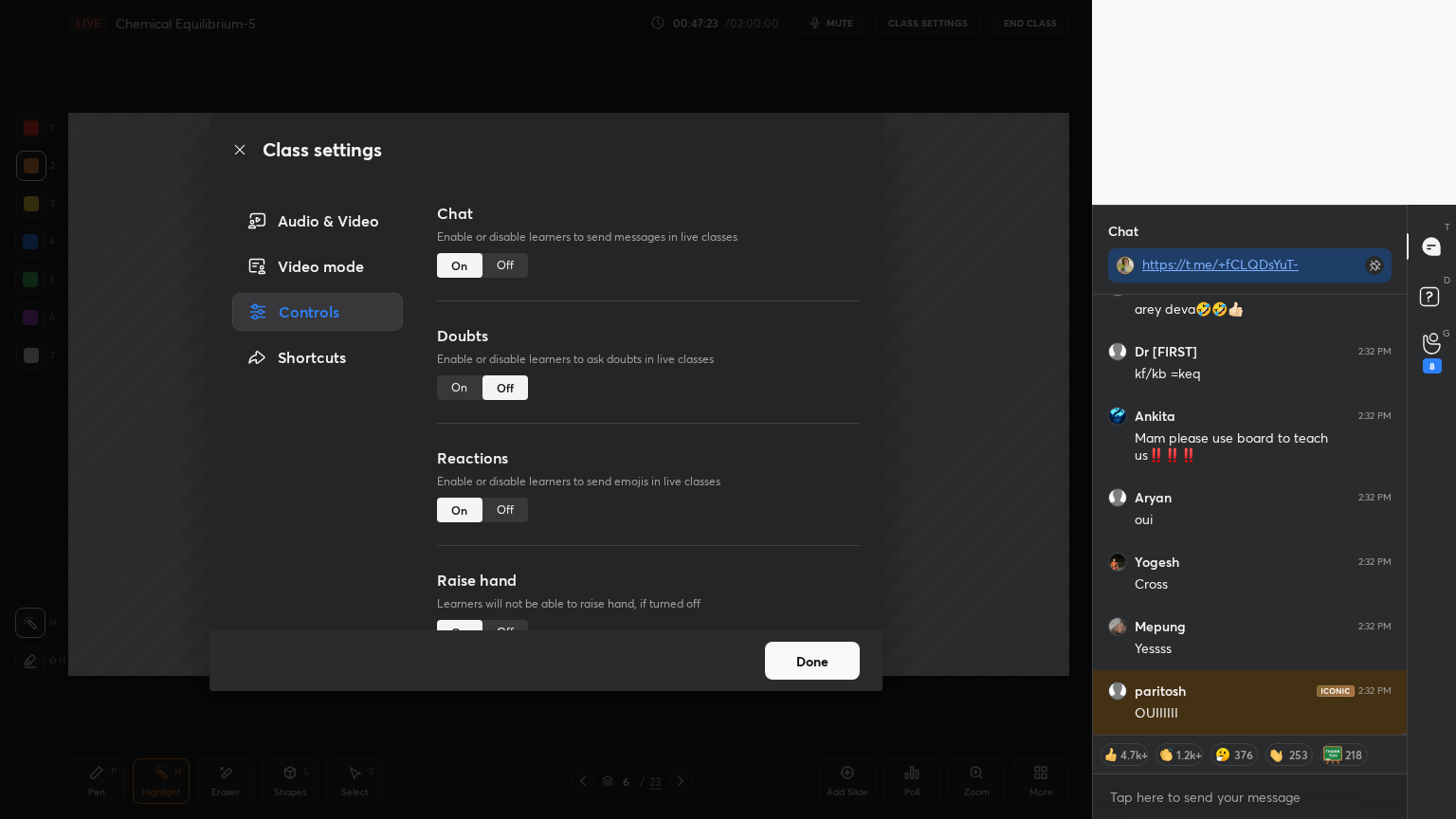 type on "x" 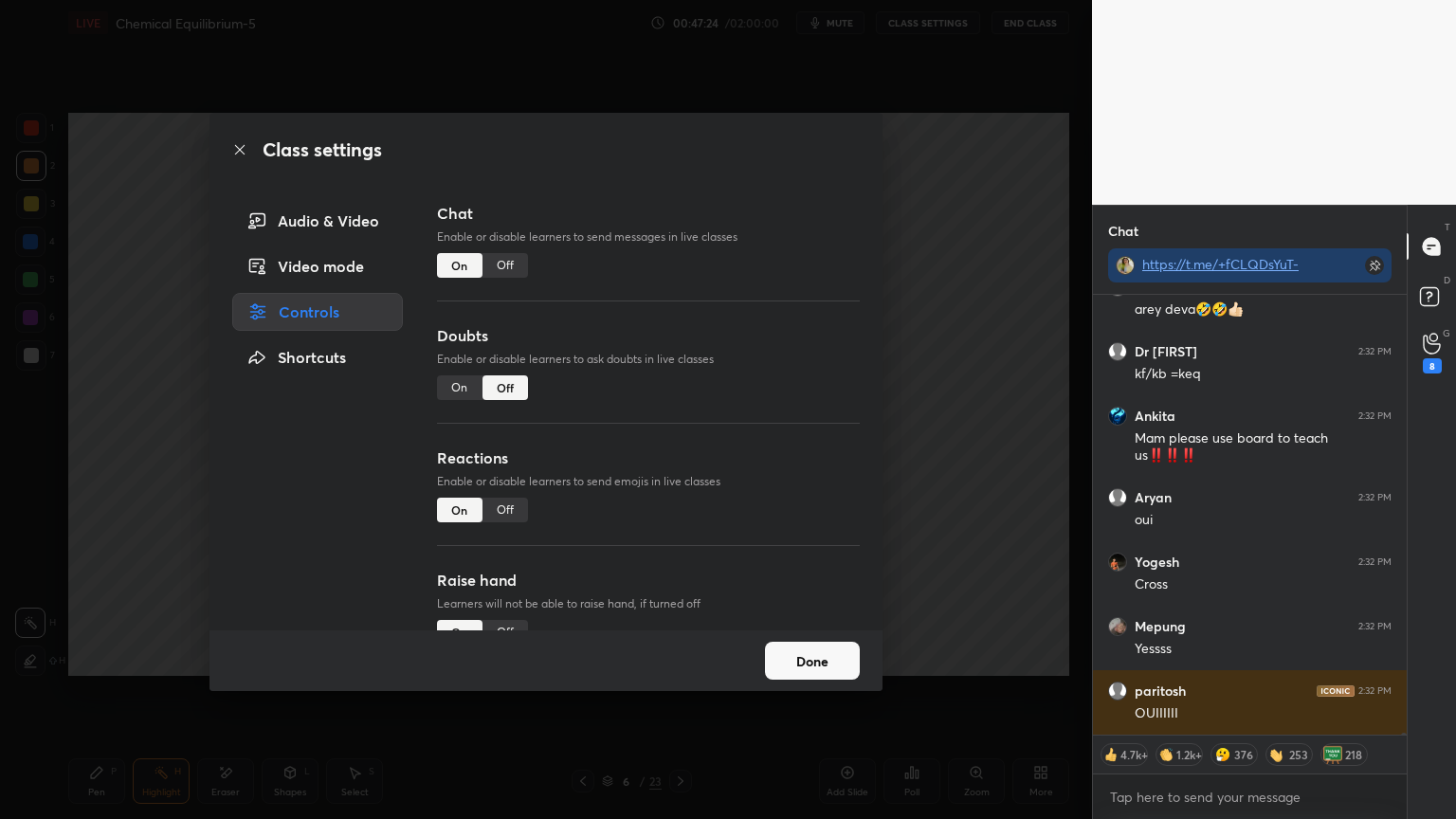 click on "Off" at bounding box center (505, 265) 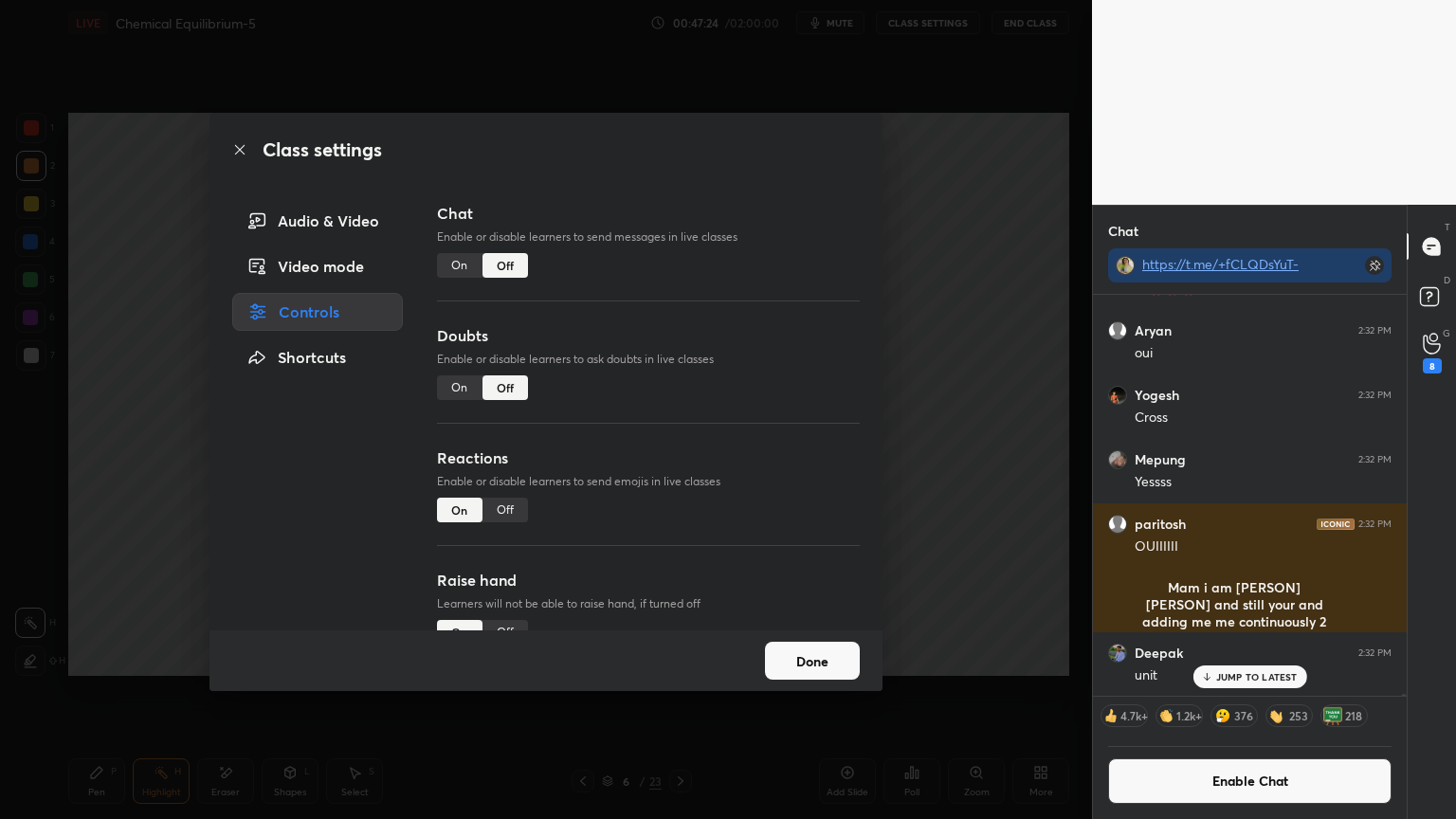 click on "Class settings Audio & Video Video mode Controls Shortcuts Chat Enable or disable learners to send messages in live classes On Off Doubts Enable or disable learners to ask doubts in live classes On Off Reactions Enable or disable learners to send emojis in live classes On Off Raise hand Learners will not be able to raise hand, if turned off On Off Poll Prediction Enable or disable poll prediction in case of a question on the slide On Off Done" at bounding box center [546, 410] 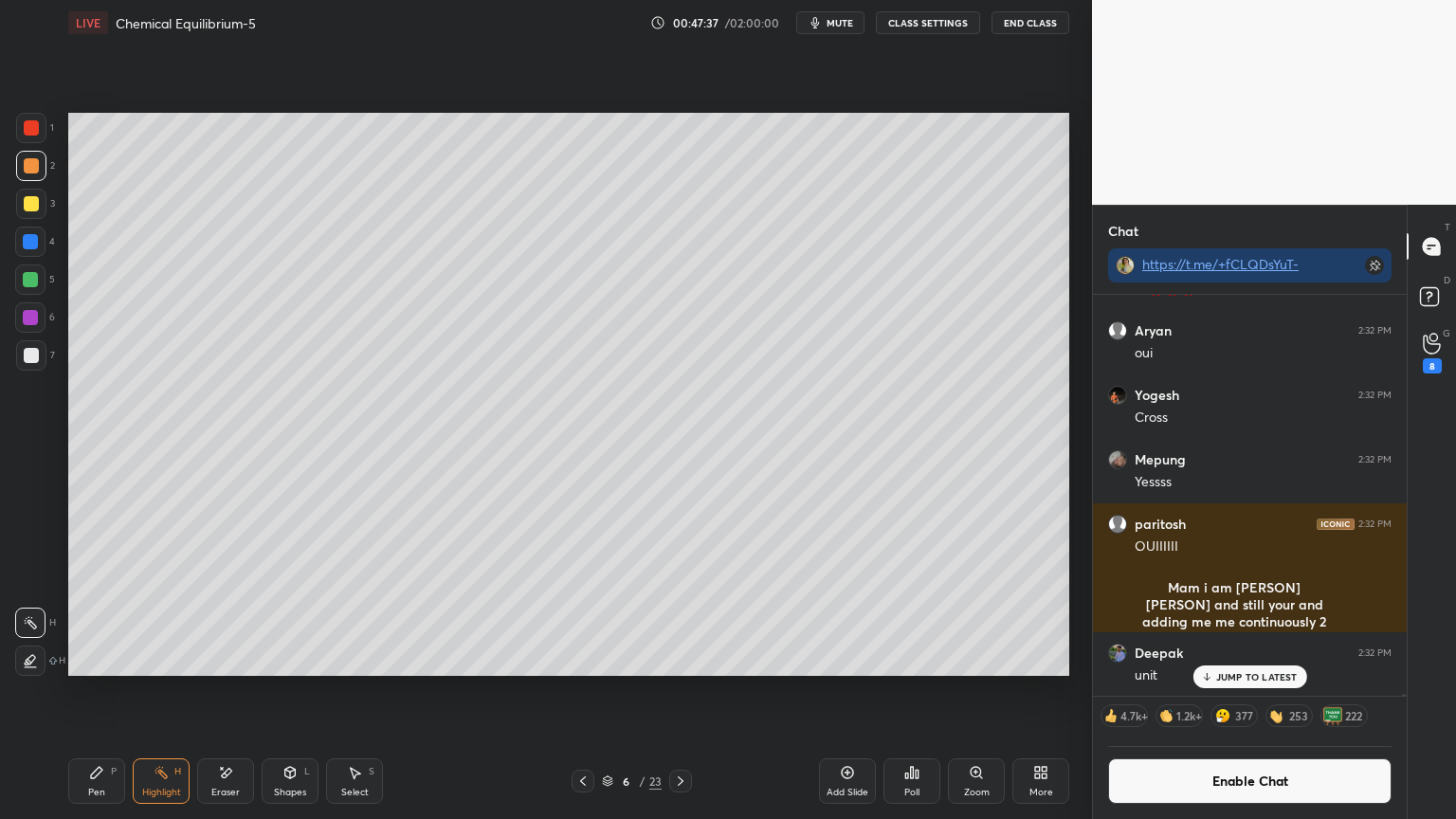 click 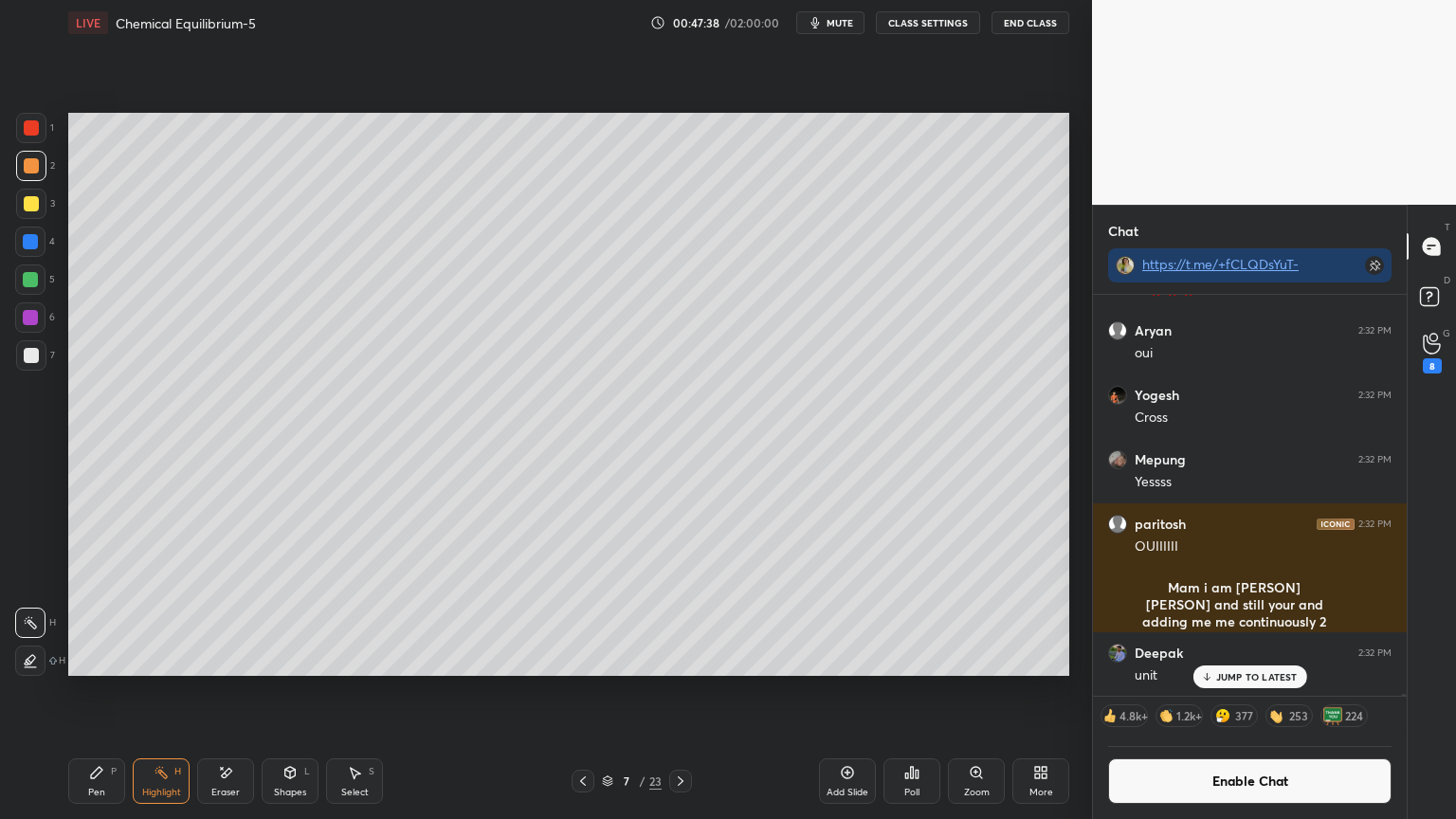 click 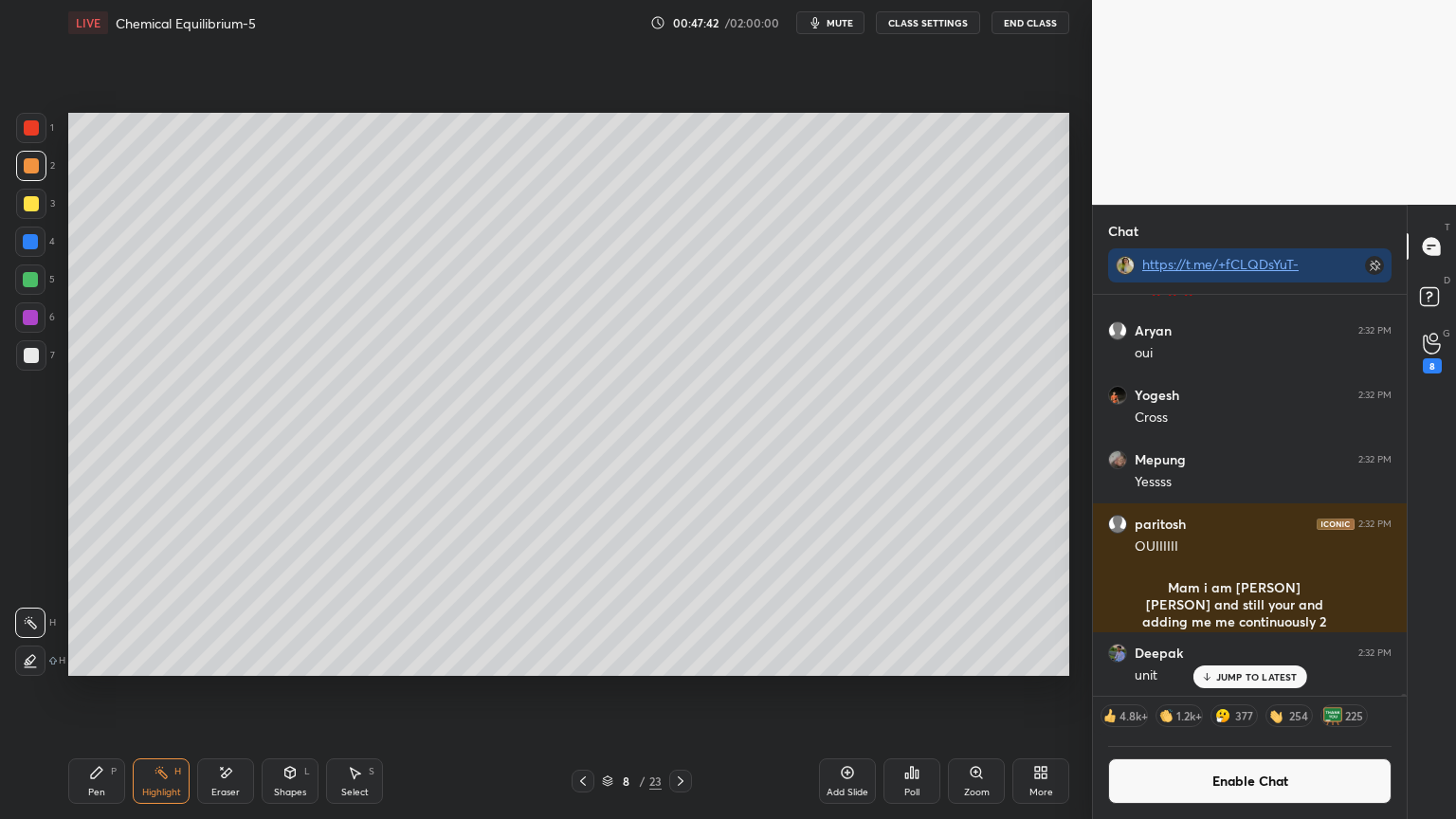 click at bounding box center [30, 661] 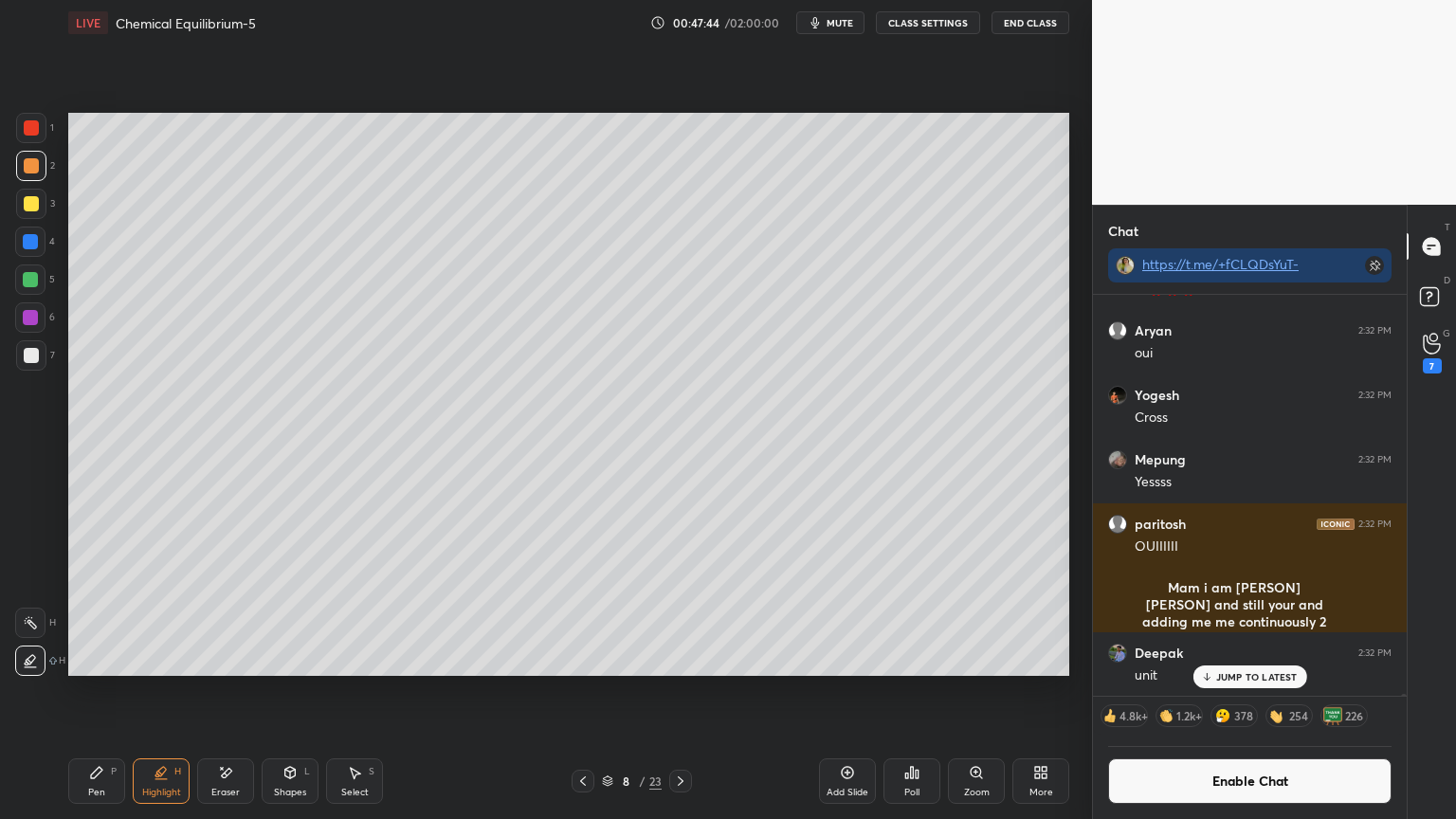 click 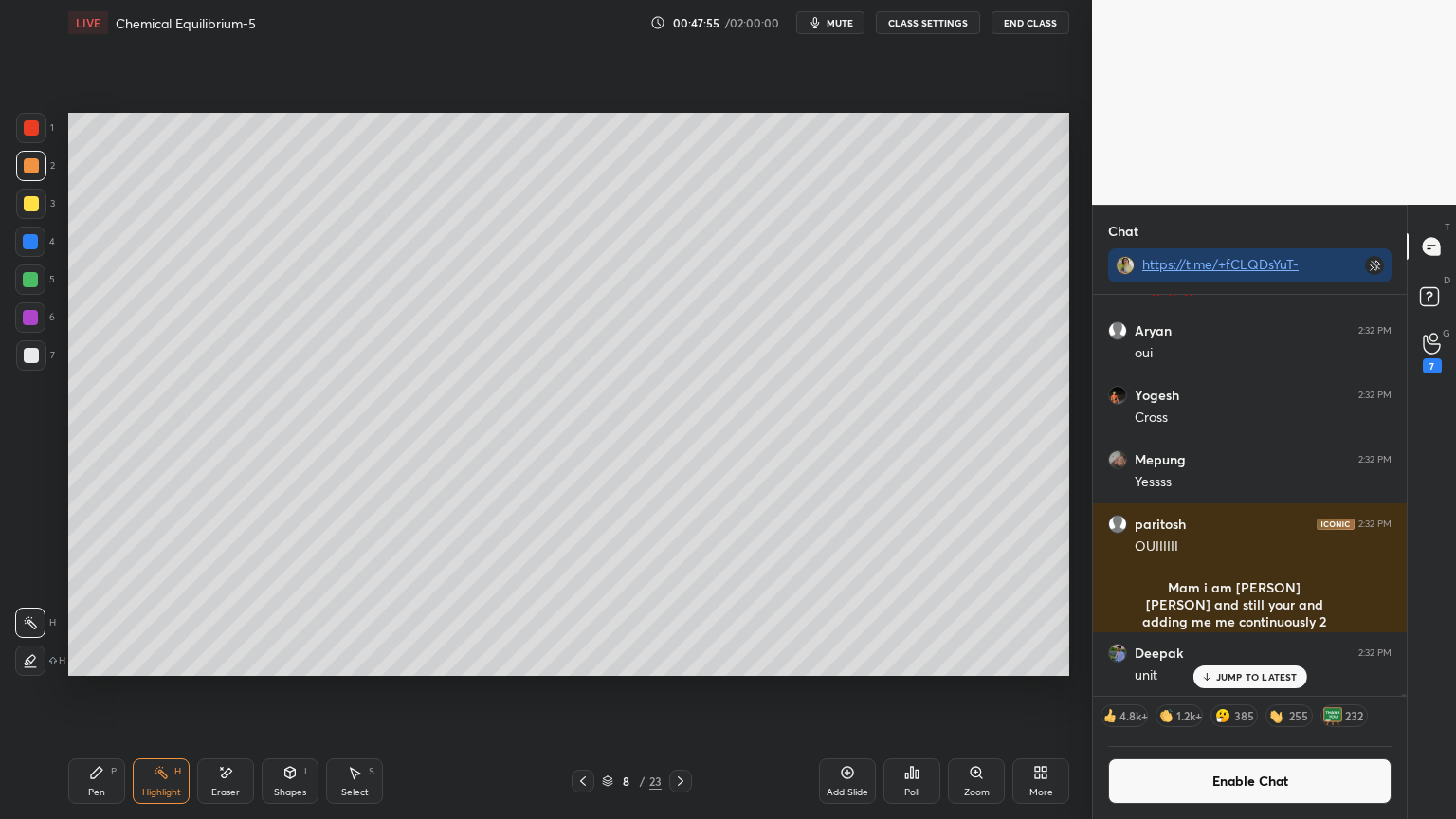 click on "Shapes L" at bounding box center [290, 781] 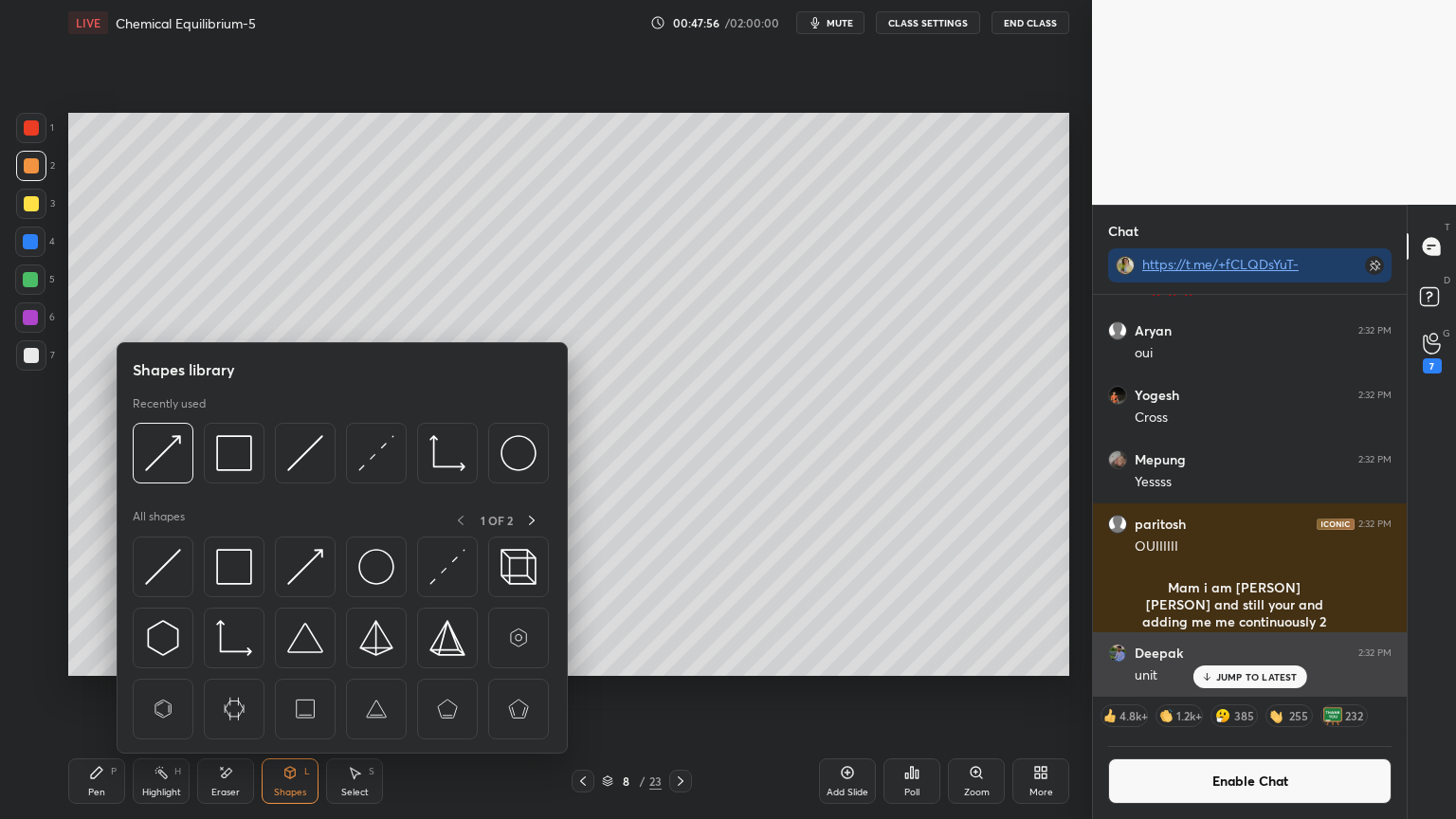 click on "JUMP TO LATEST" at bounding box center [1257, 677] 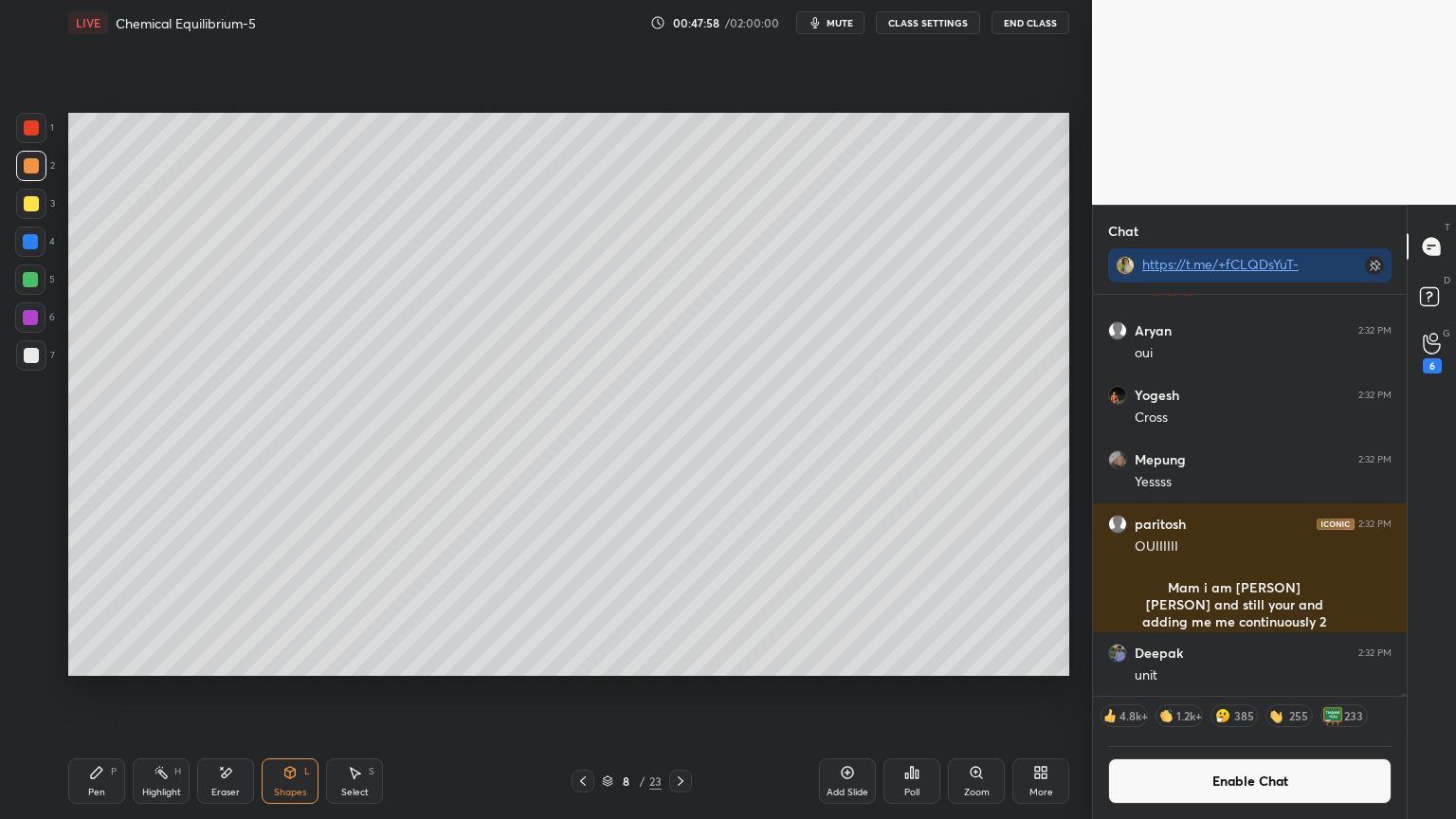 click on "Shapes L" at bounding box center [290, 781] 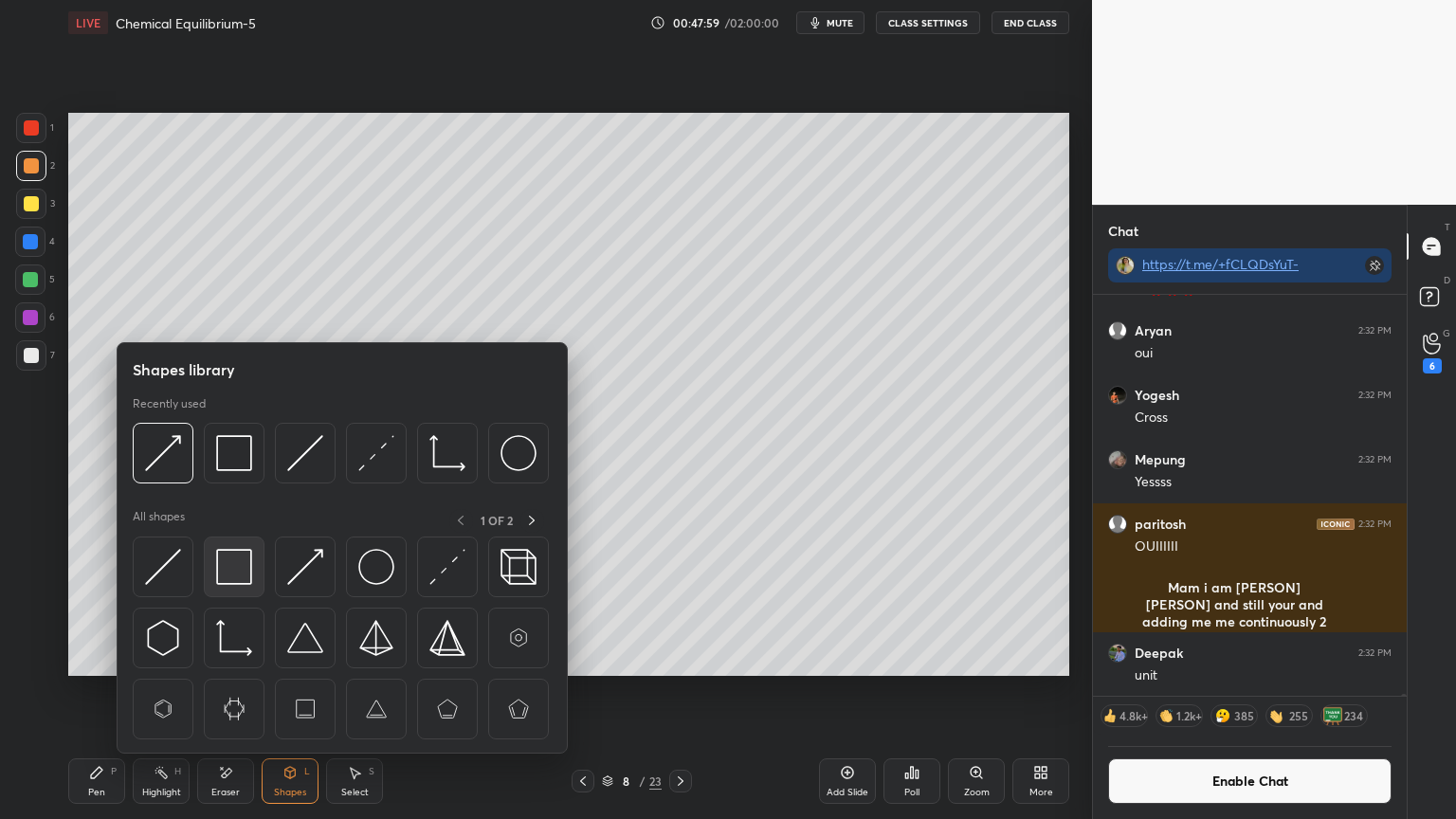click at bounding box center (234, 567) 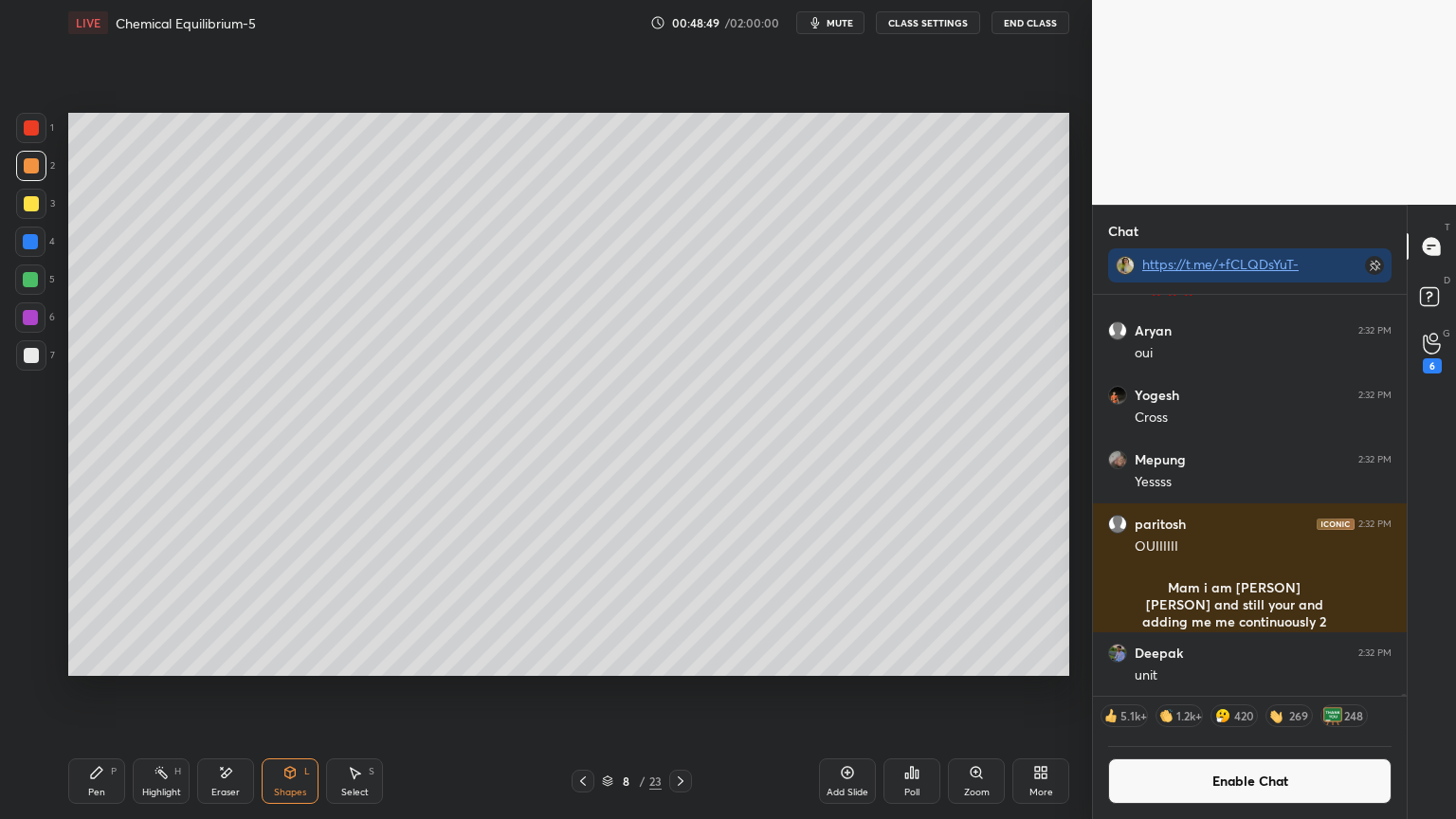 click on "Highlight H" at bounding box center [161, 781] 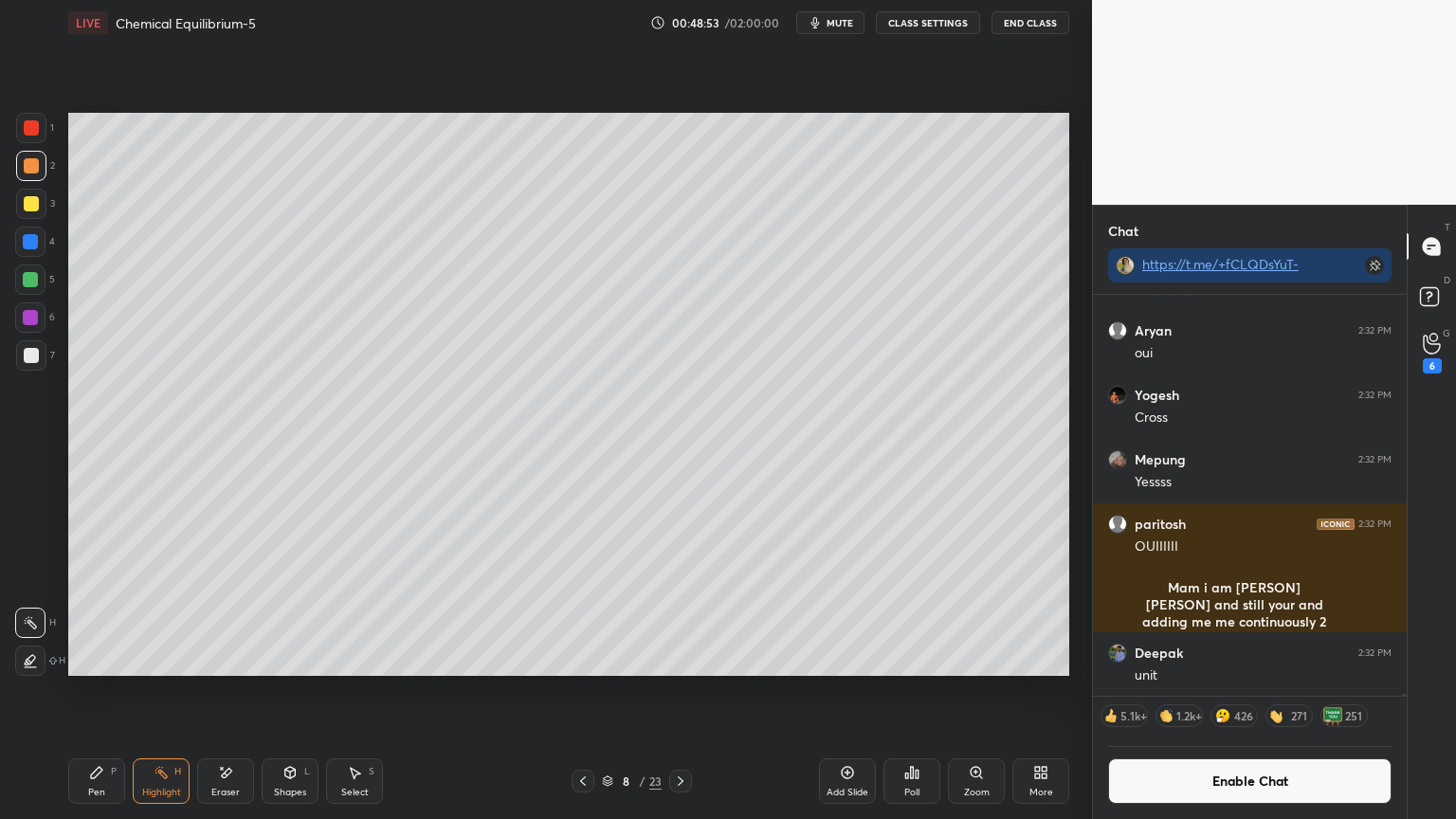 click 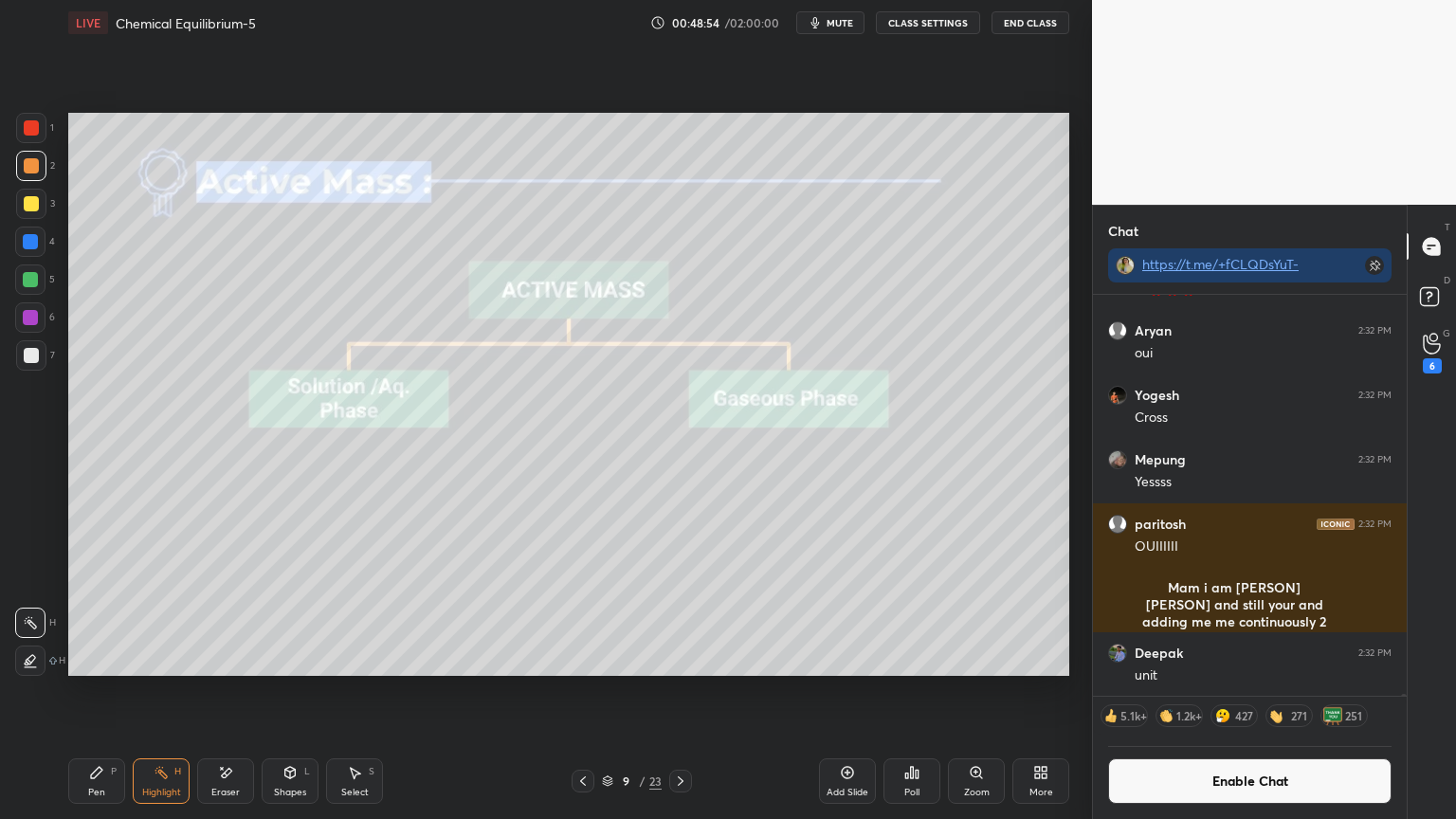 click at bounding box center [583, 781] 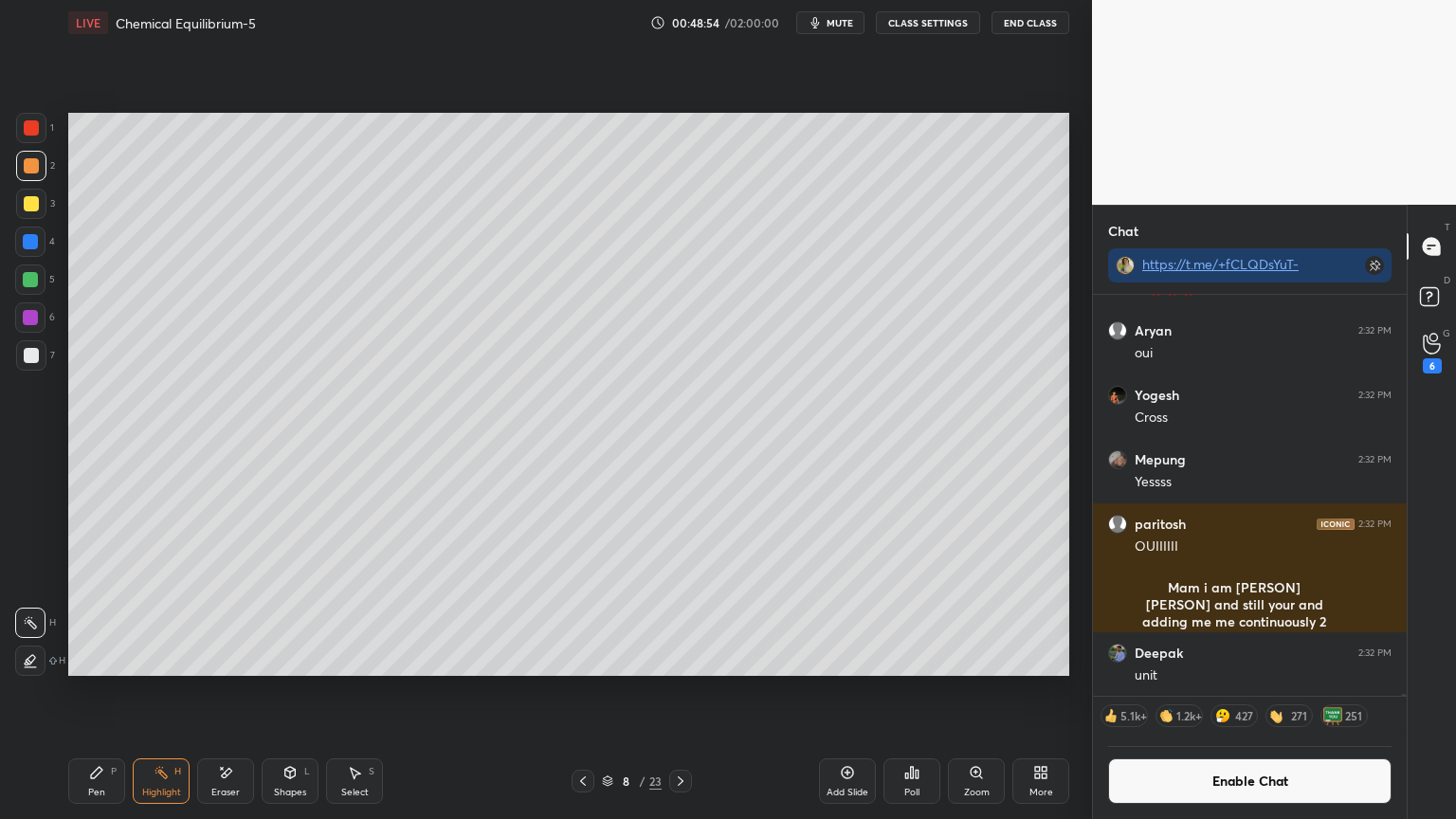 click on "Enable Chat" at bounding box center [1249, 781] 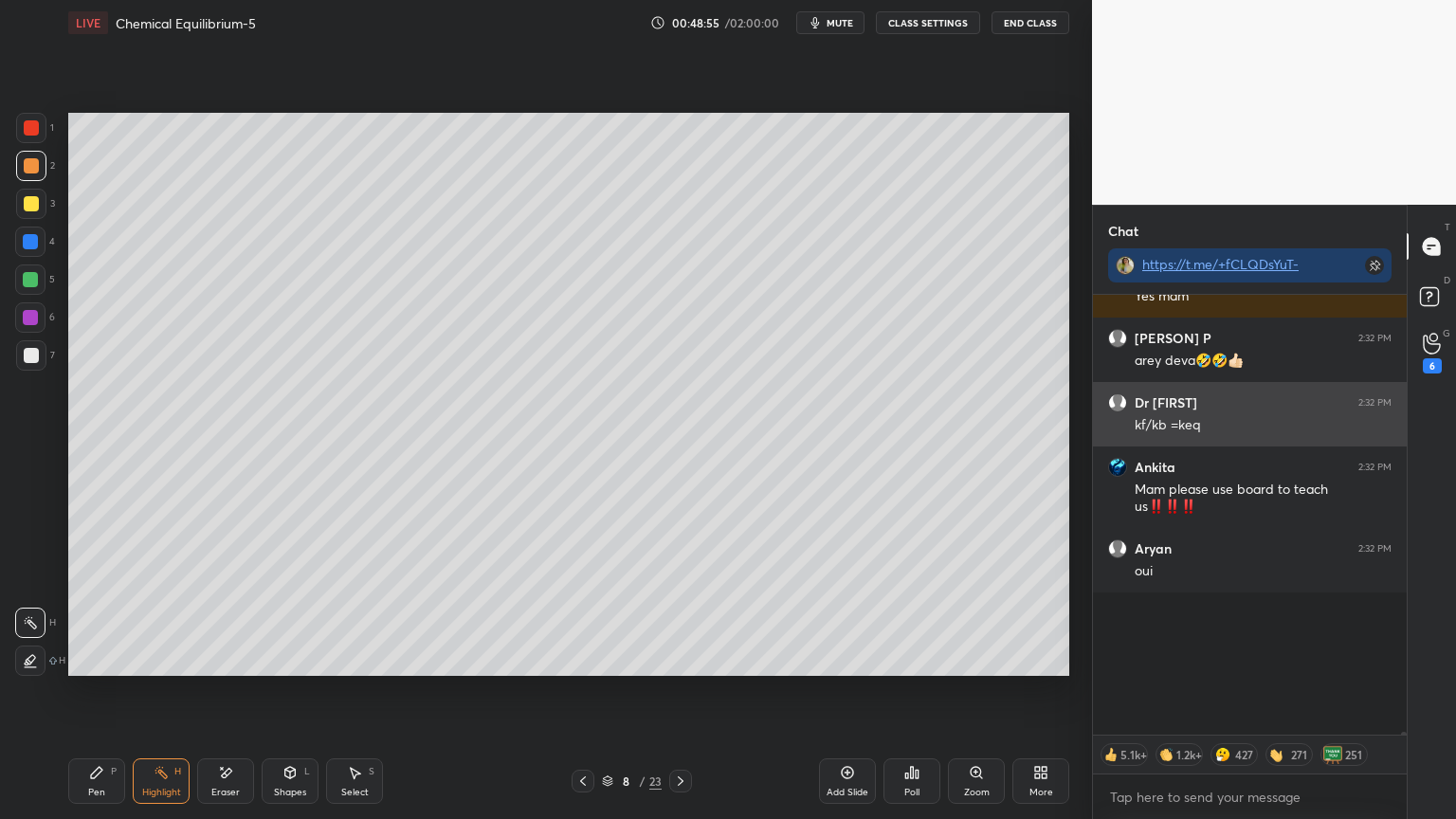 scroll, scrollTop: 110397, scrollLeft: 0, axis: vertical 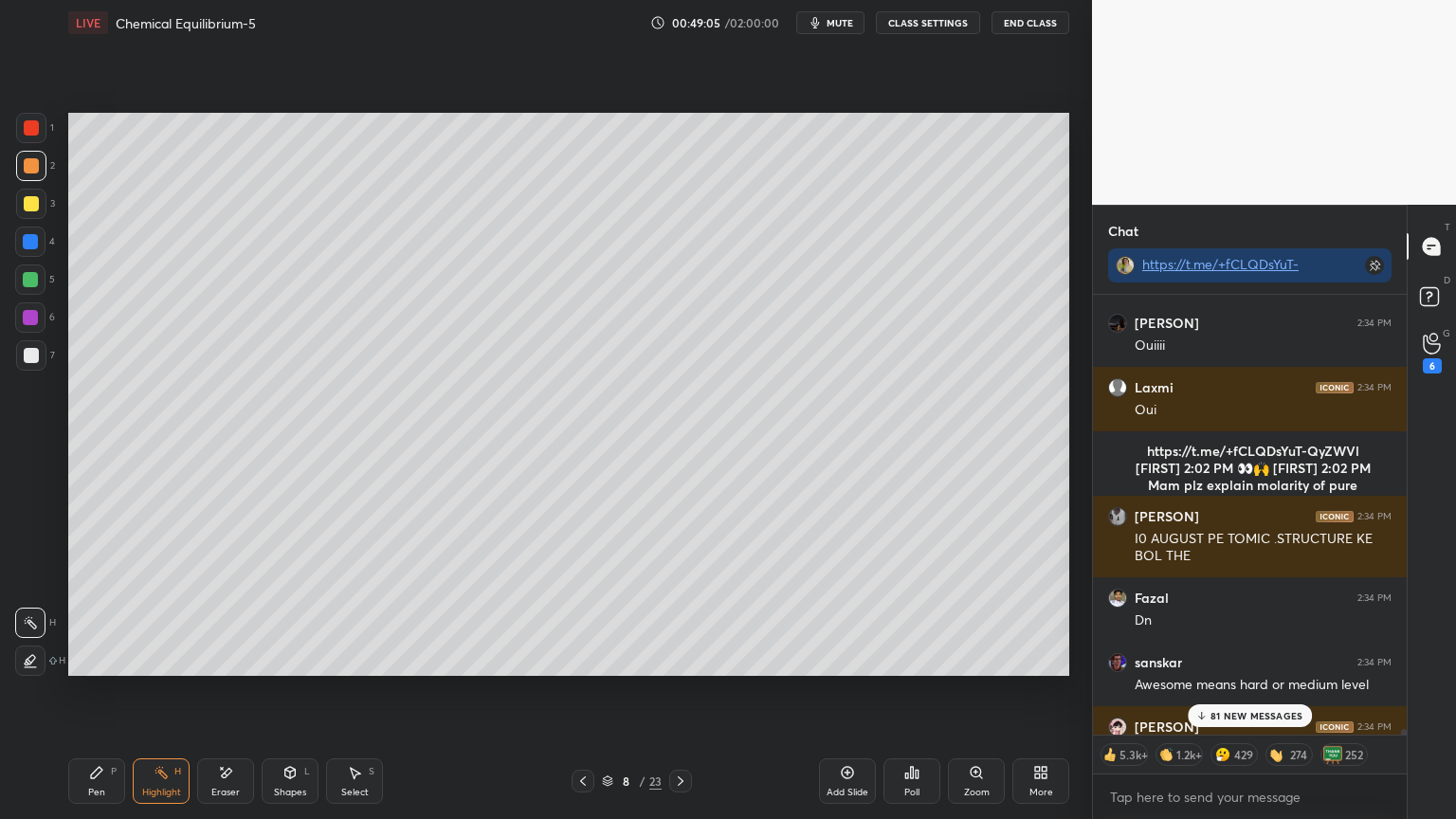 click on "81 NEW MESSAGES" at bounding box center [1256, 716] 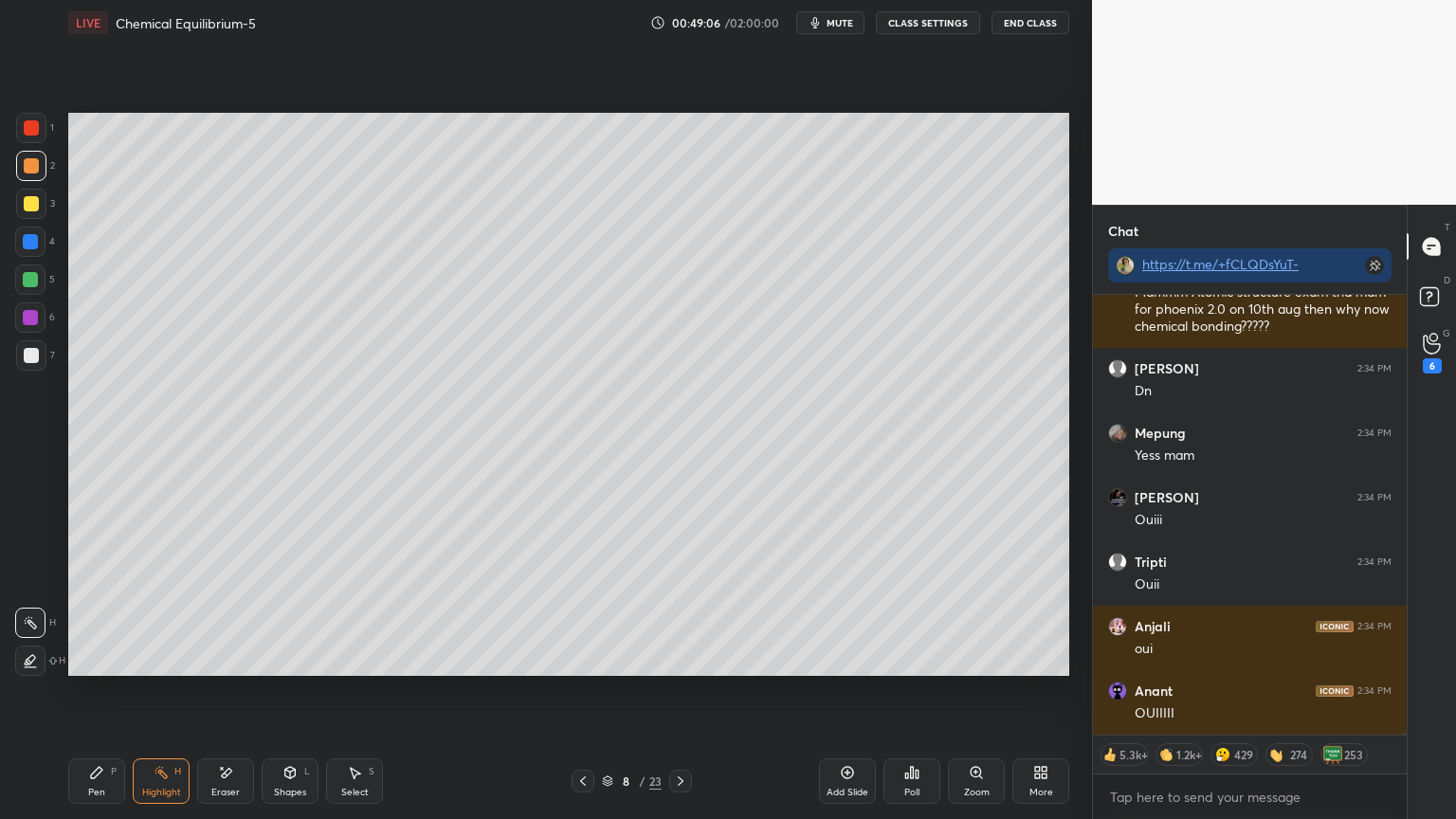 click on "CLASS SETTINGS" at bounding box center [928, 23] 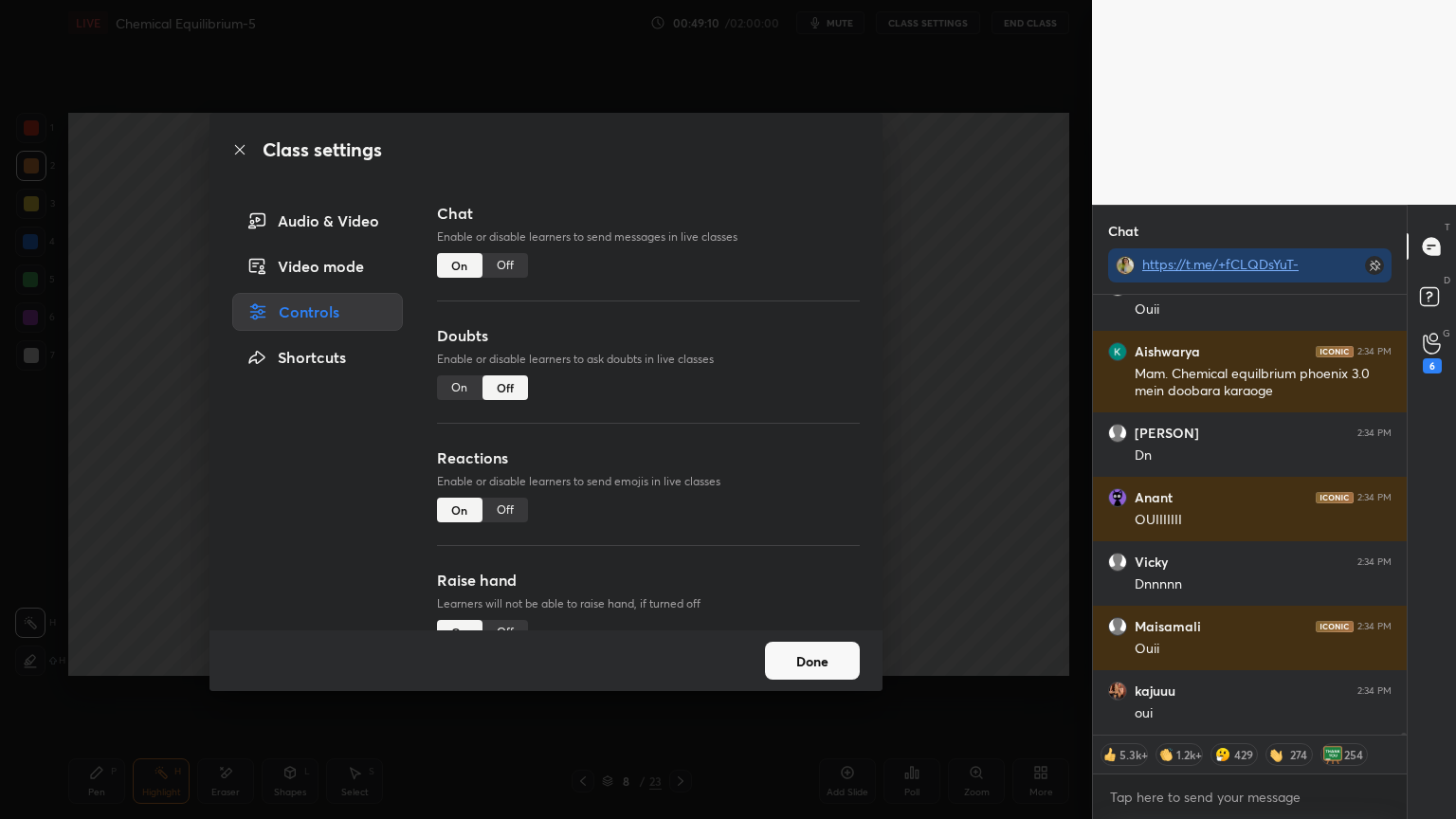scroll, scrollTop: 120721, scrollLeft: 0, axis: vertical 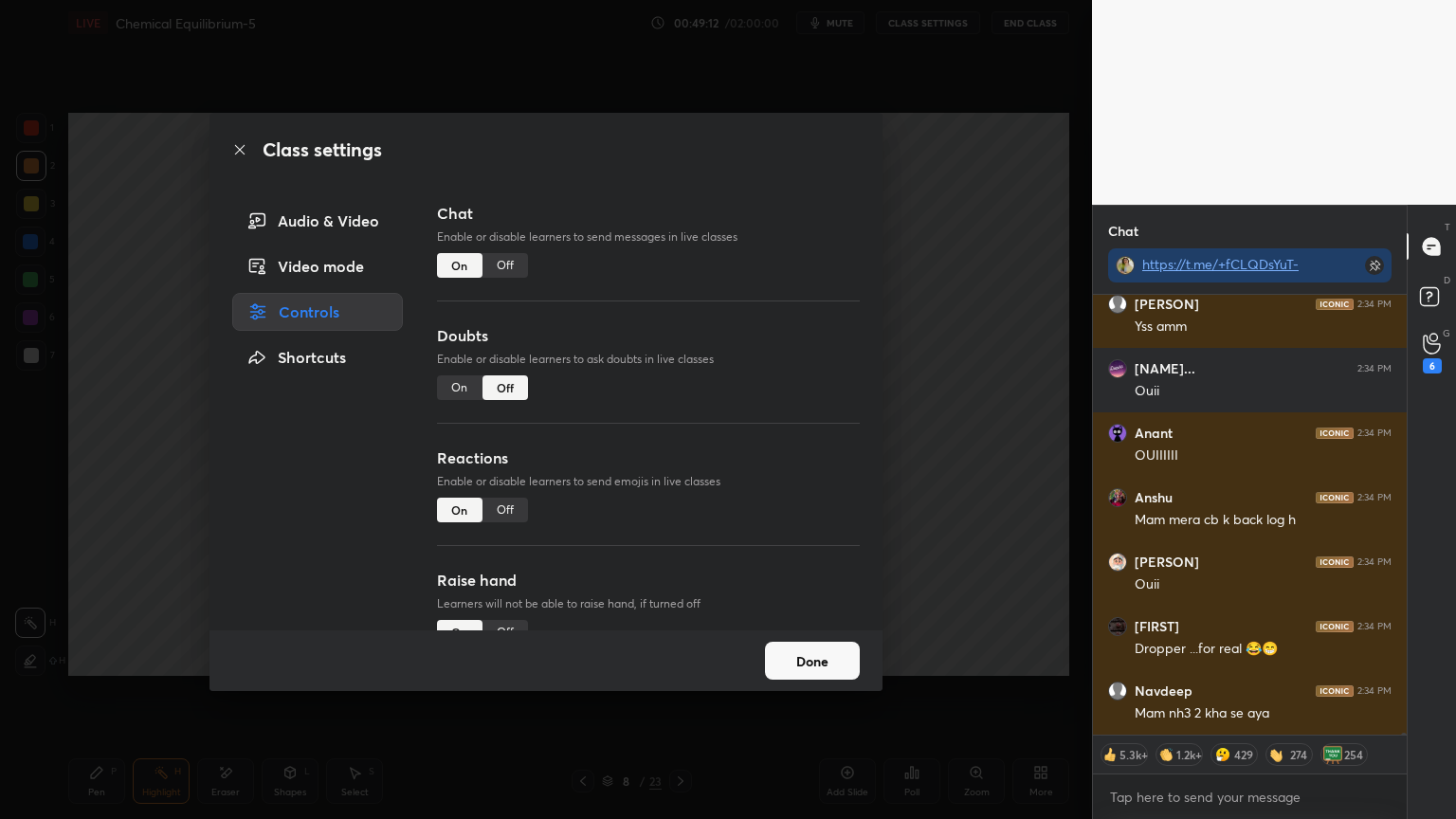 type on "x" 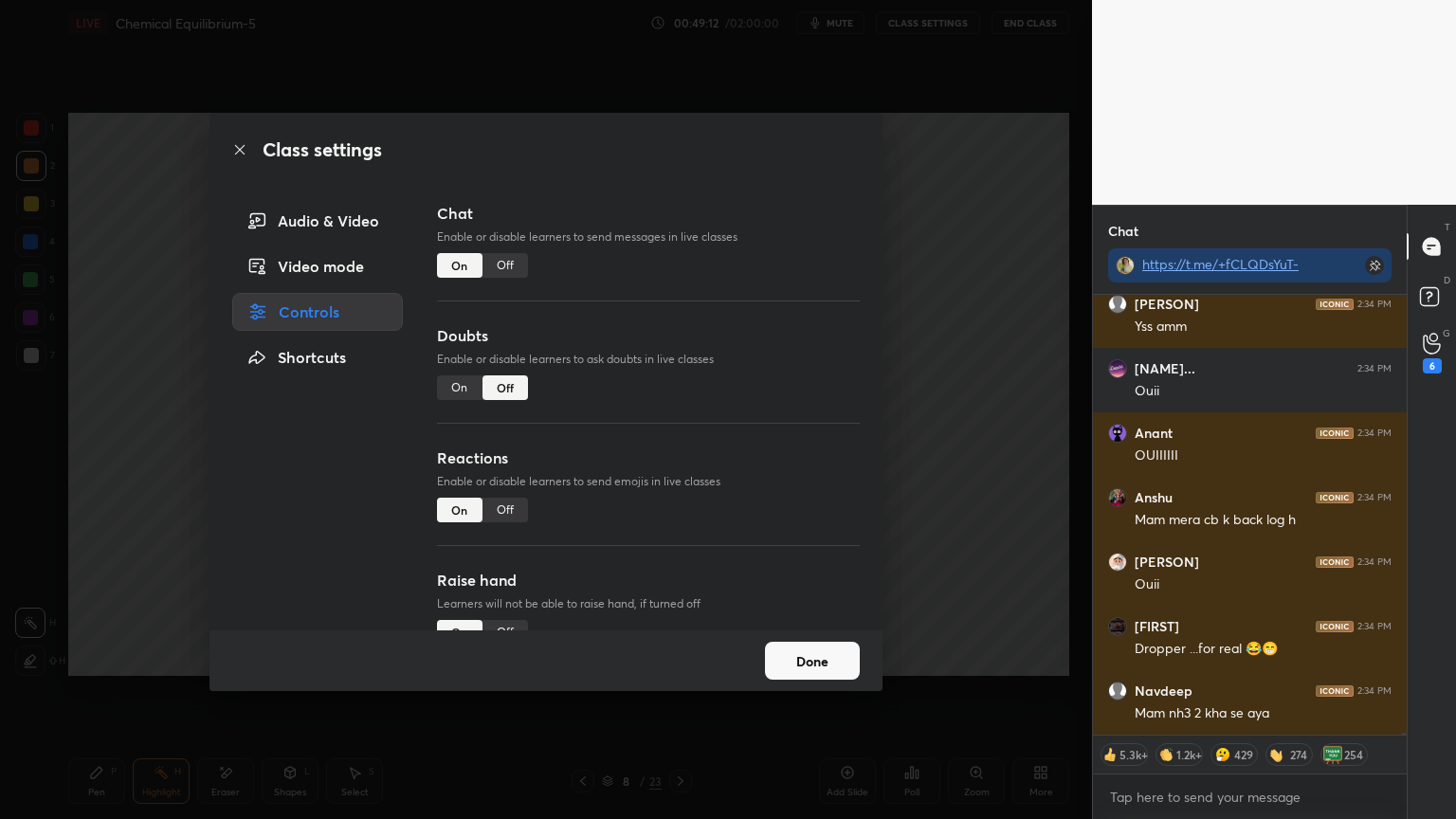 click on "Off" at bounding box center (505, 265) 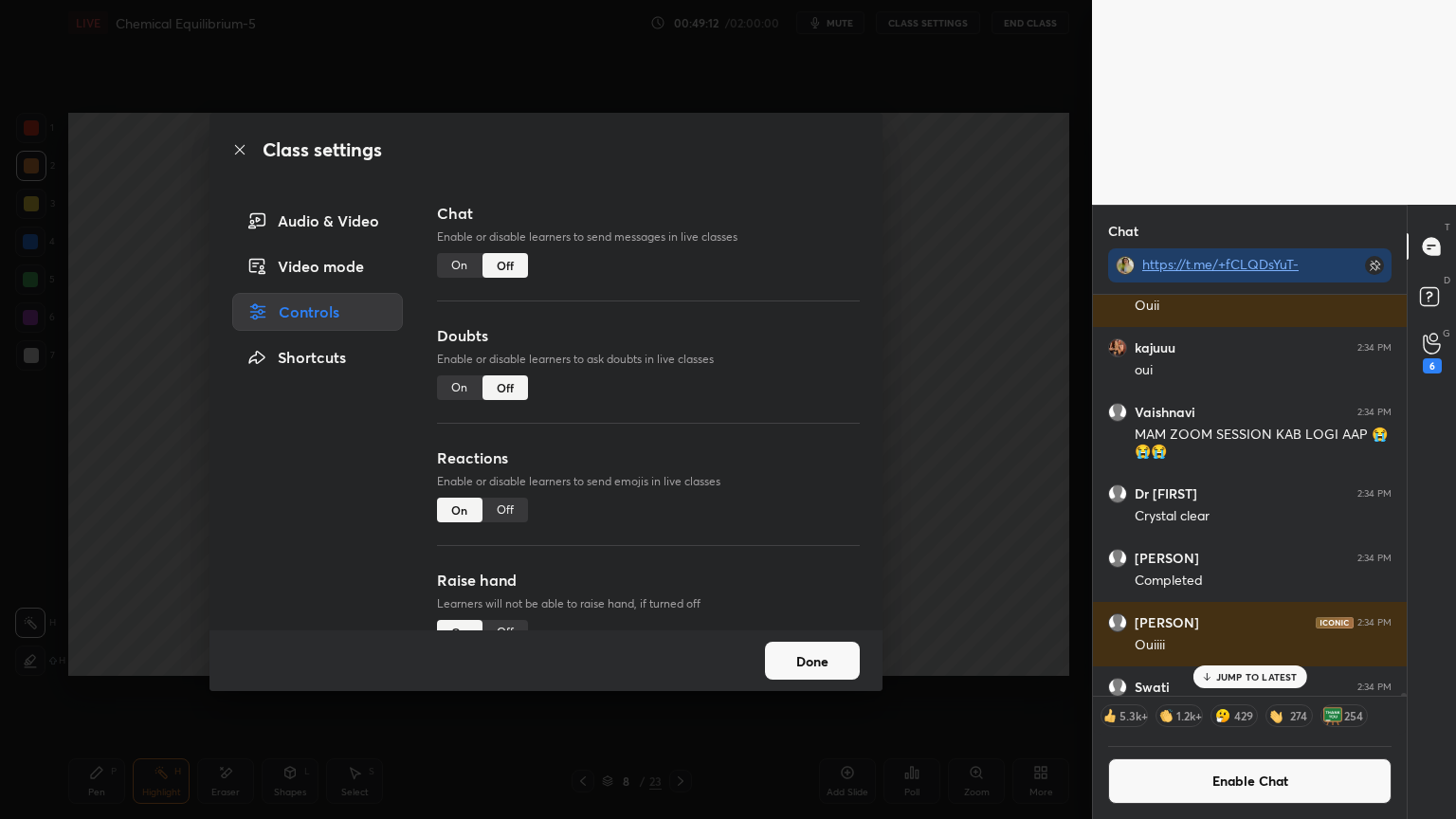 scroll, scrollTop: 119103, scrollLeft: 0, axis: vertical 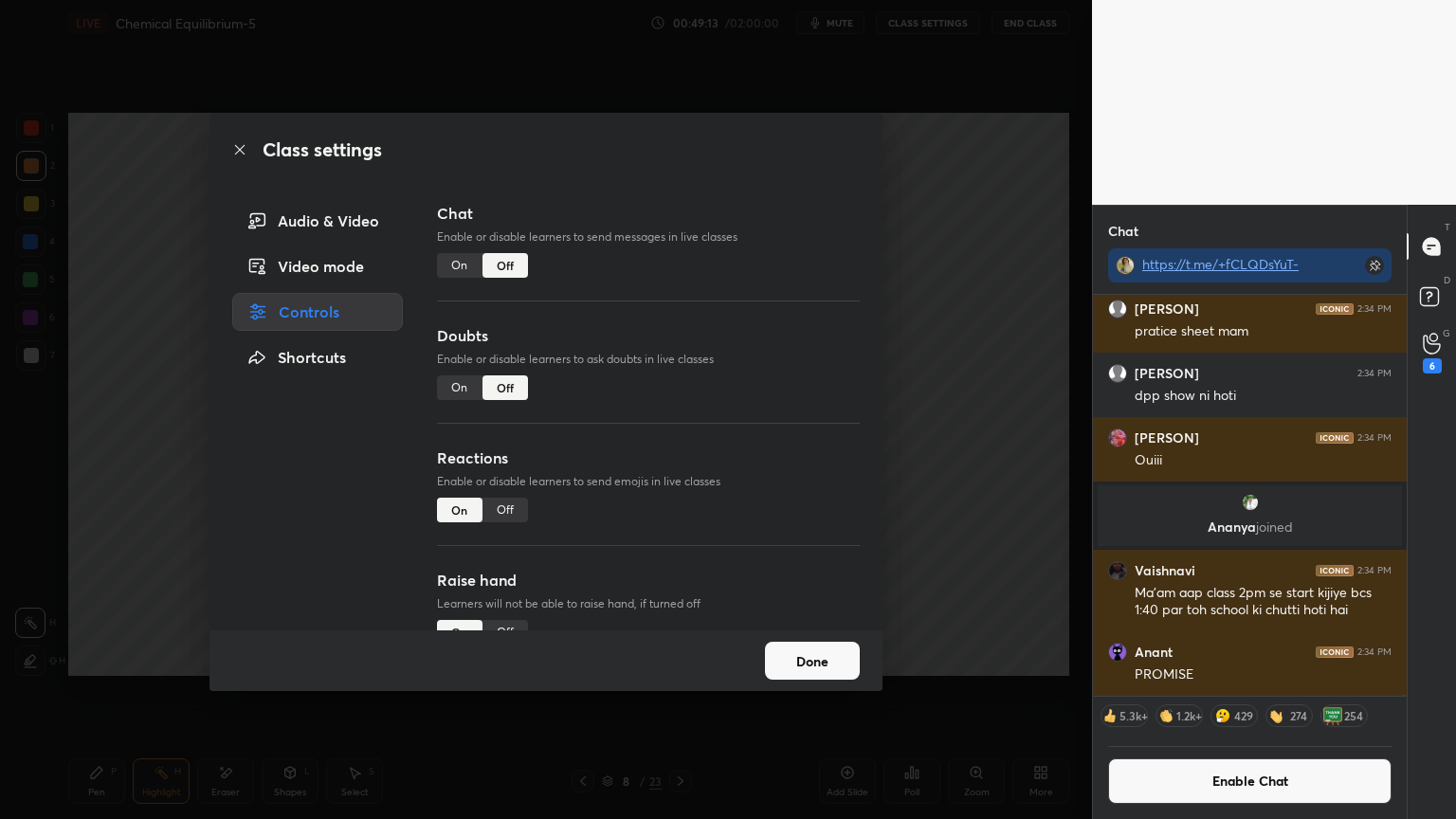 click on "On" at bounding box center [460, 265] 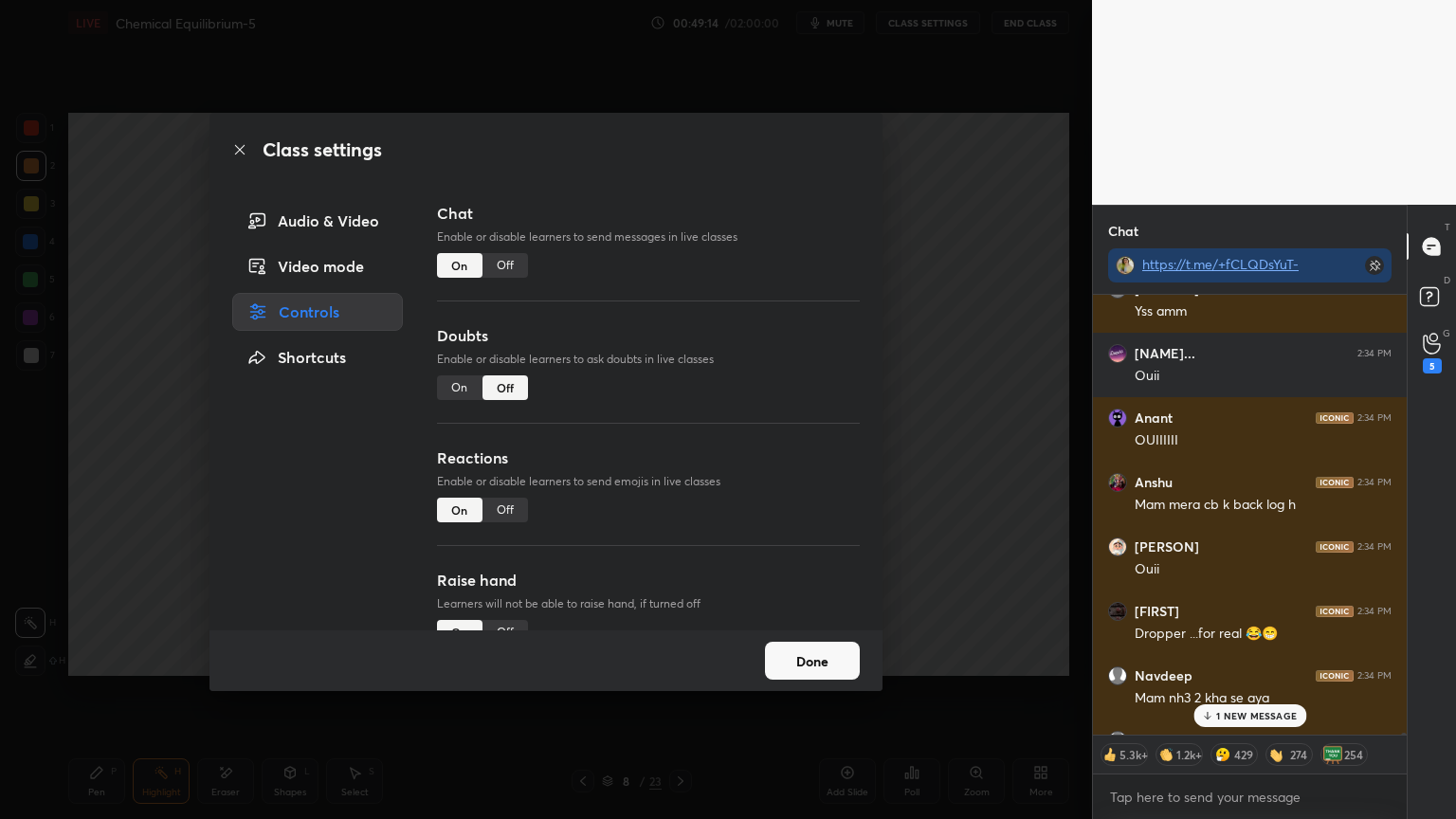 click on "Done" at bounding box center (812, 661) 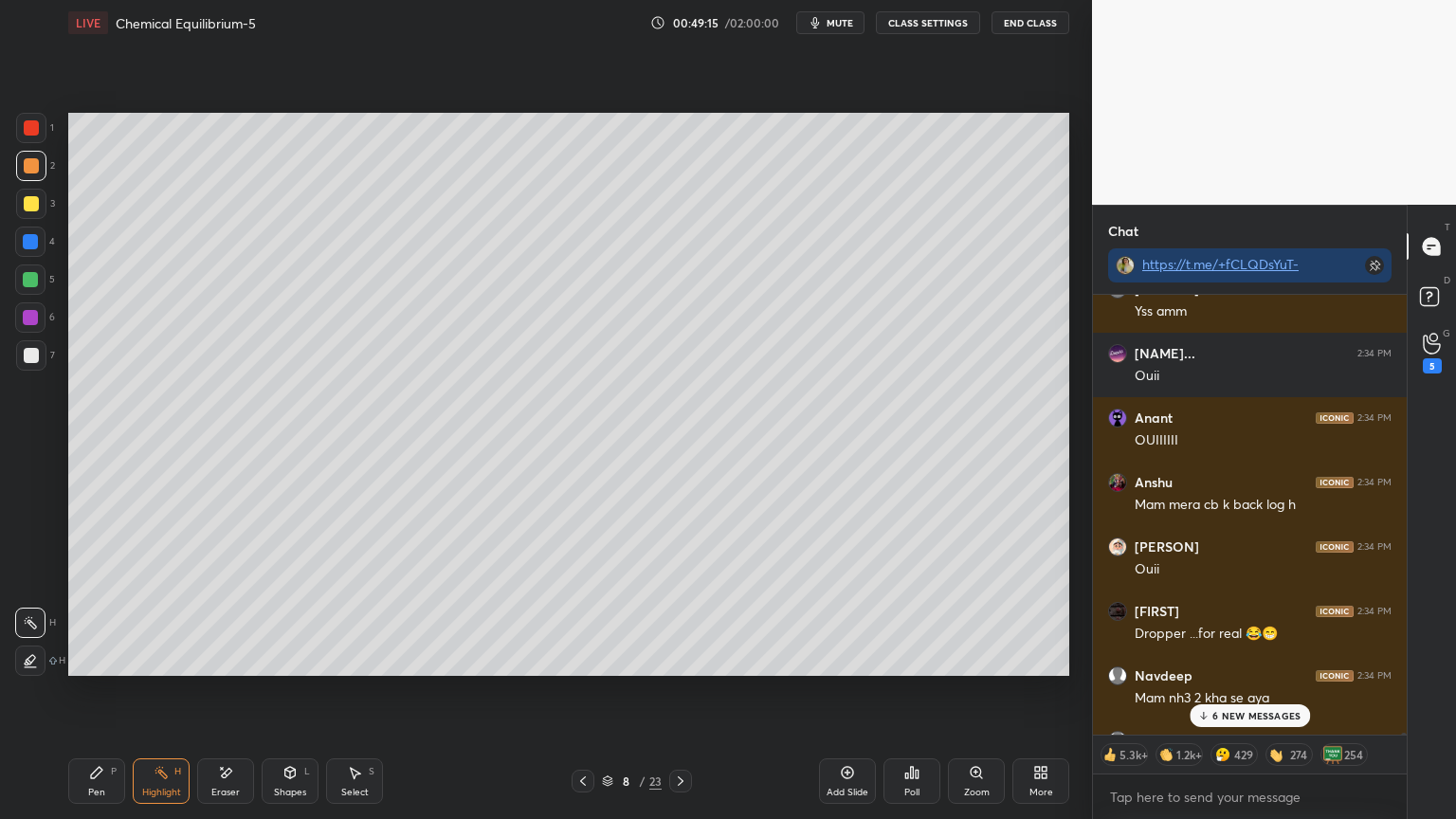 click on "6 NEW MESSAGES" at bounding box center (1256, 716) 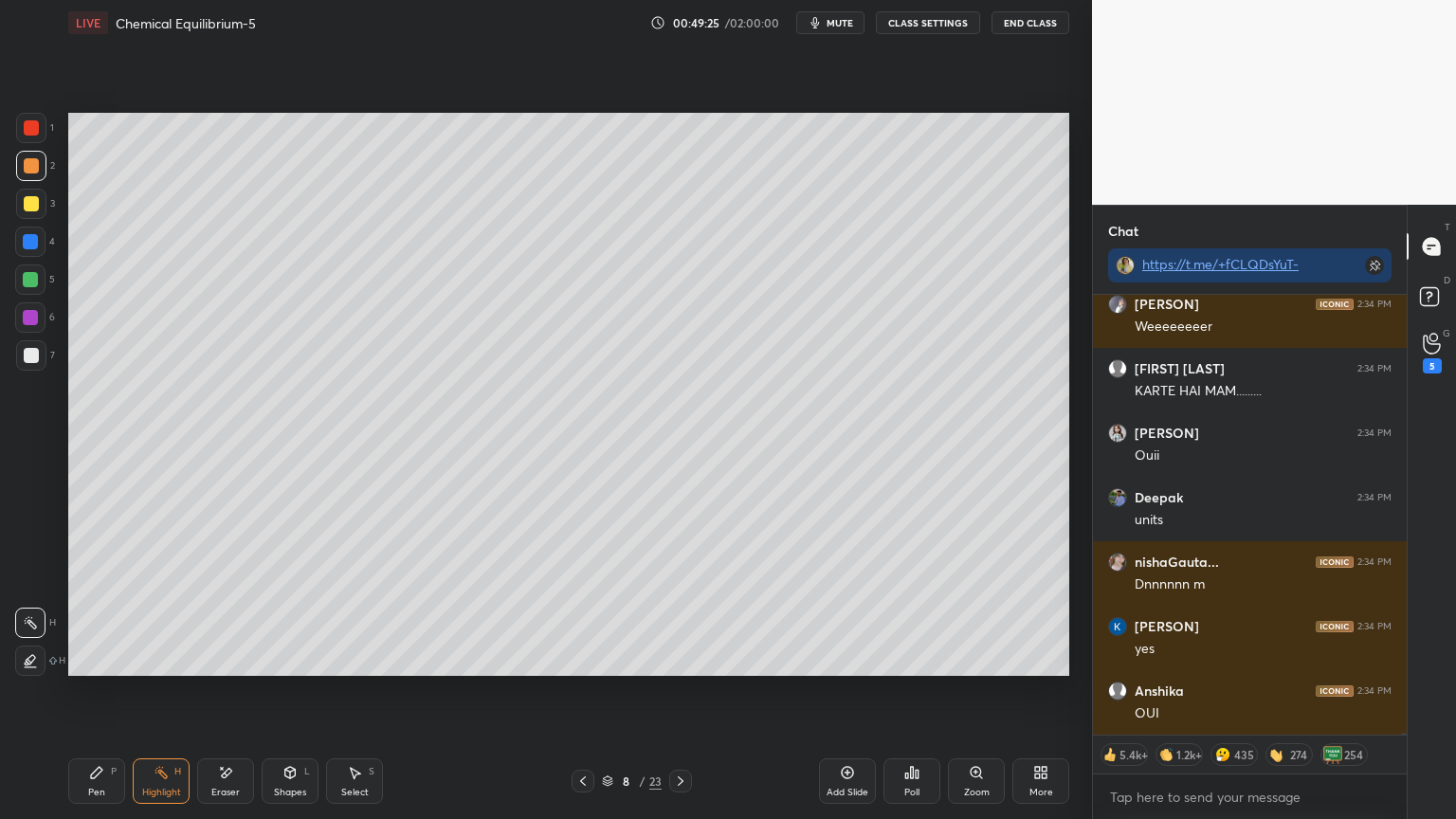 scroll, scrollTop: 124281, scrollLeft: 0, axis: vertical 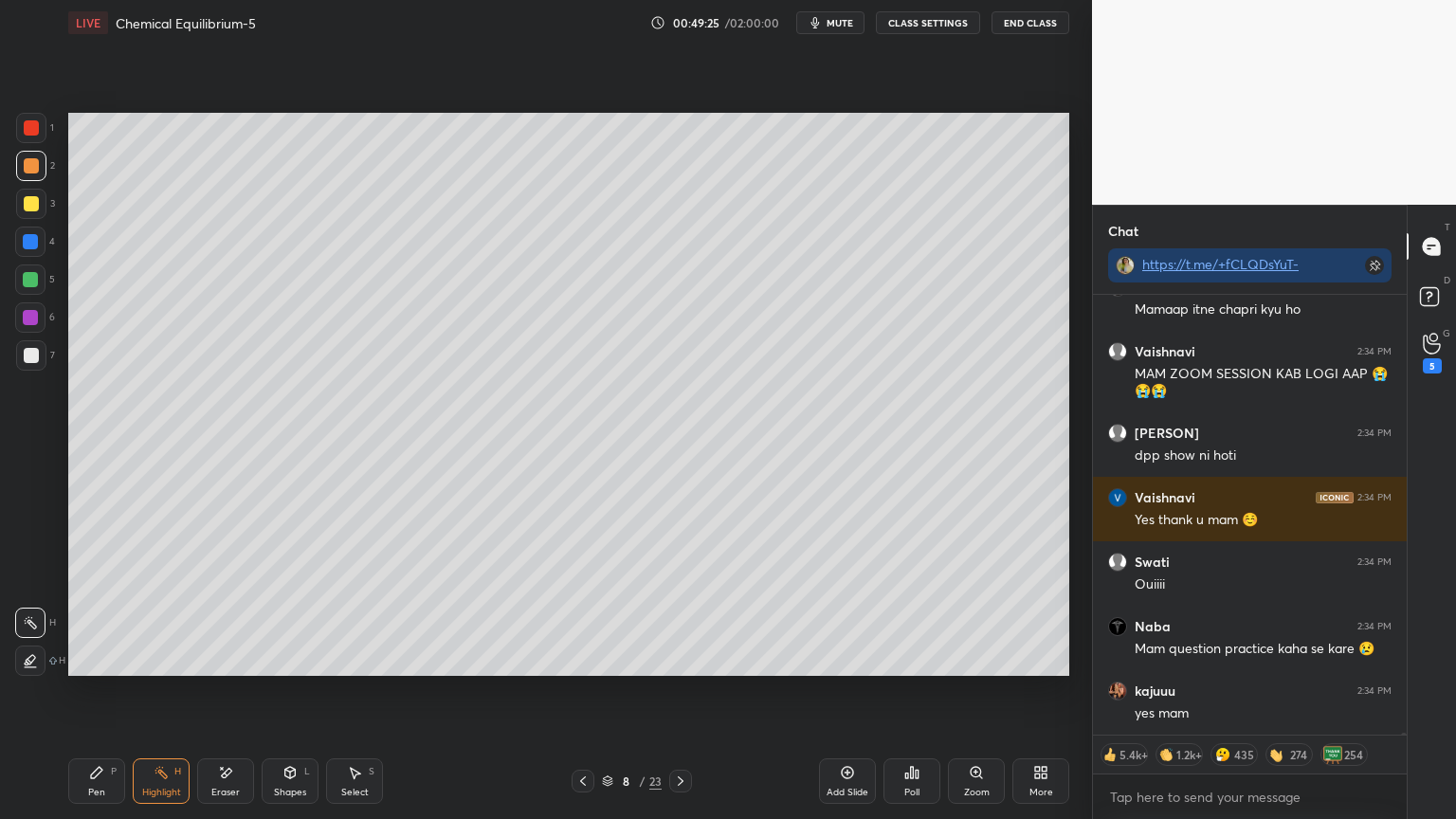 click 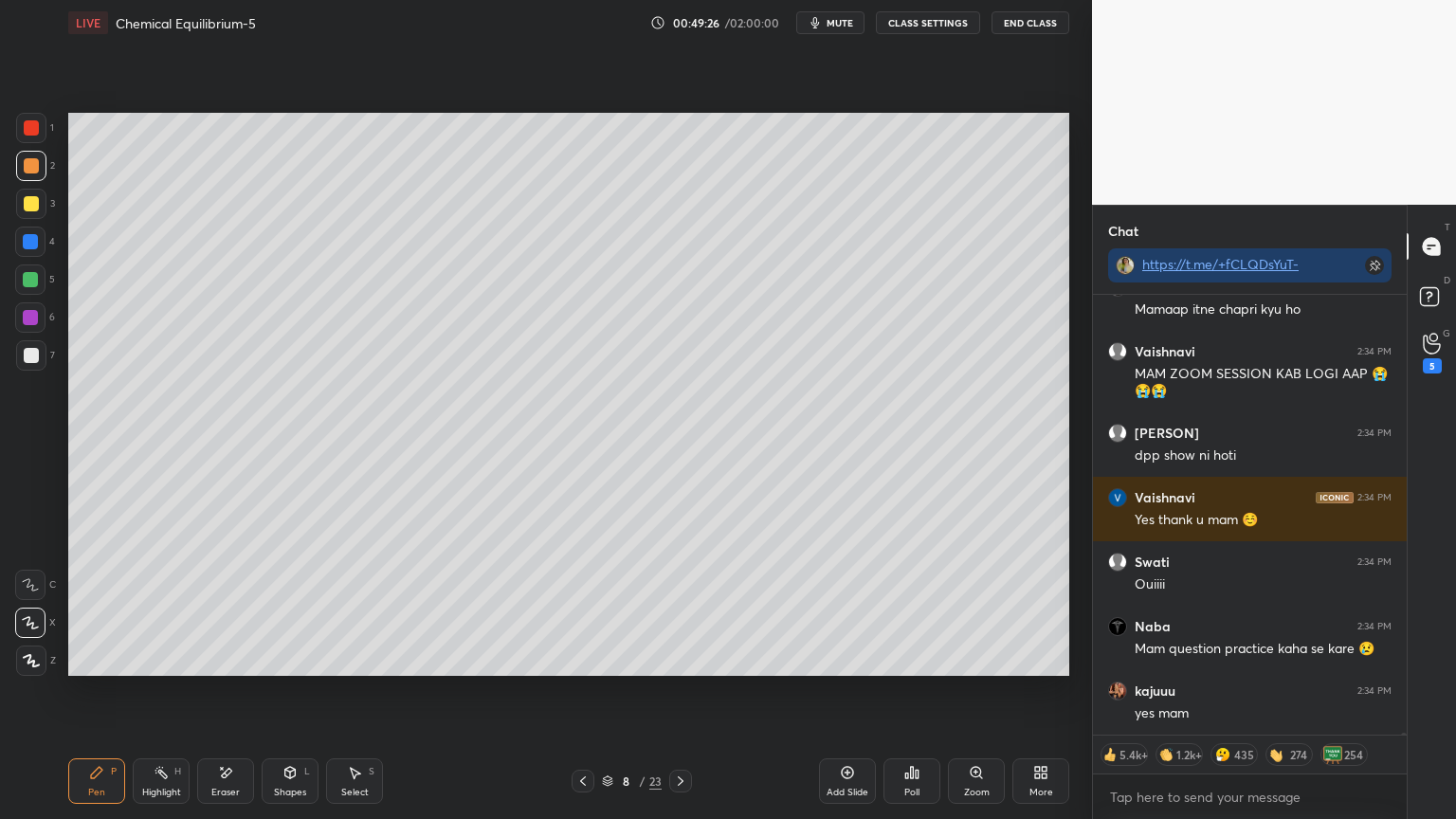 scroll, scrollTop: 124848, scrollLeft: 0, axis: vertical 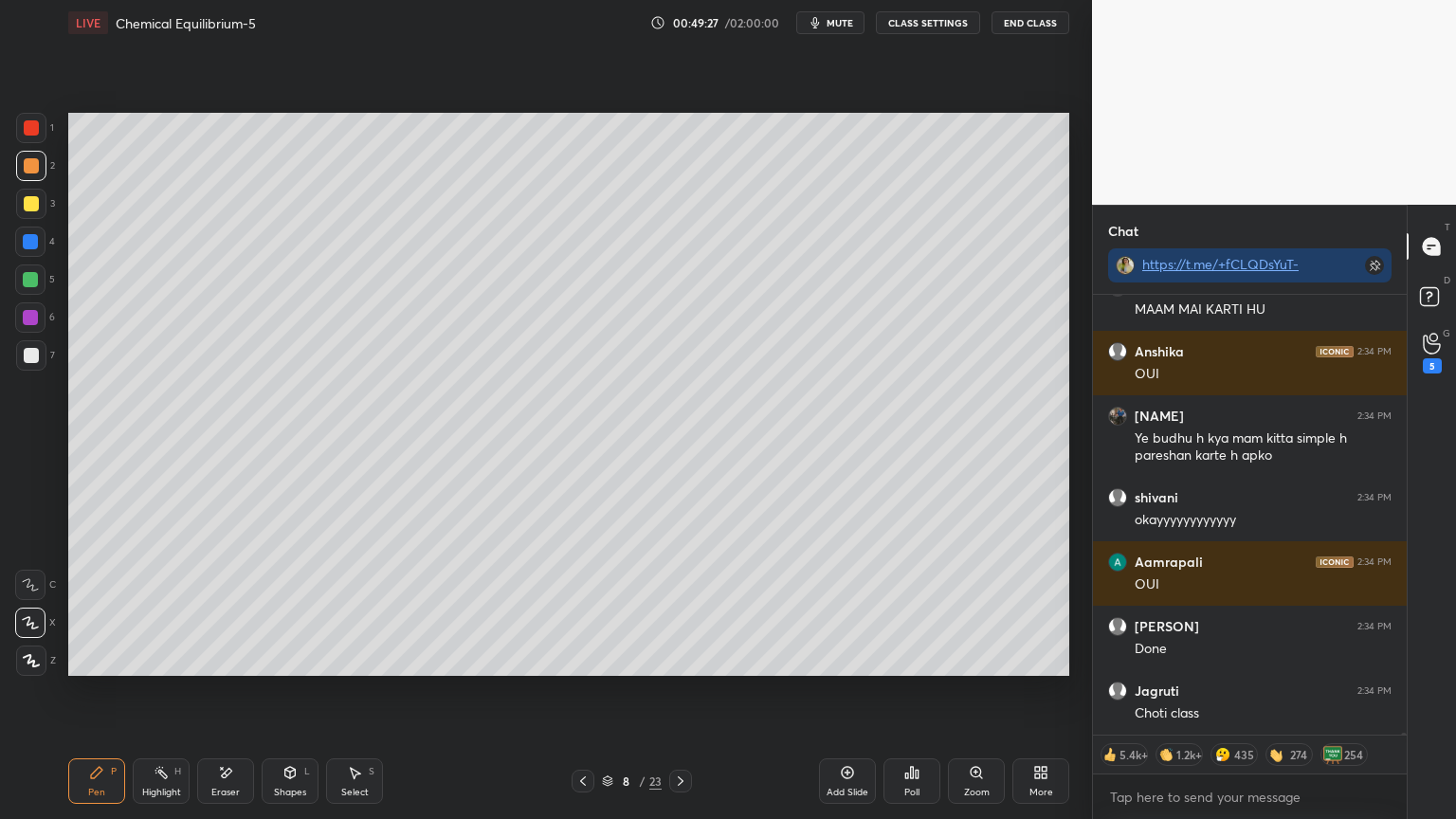 click on "Eraser" at bounding box center [226, 781] 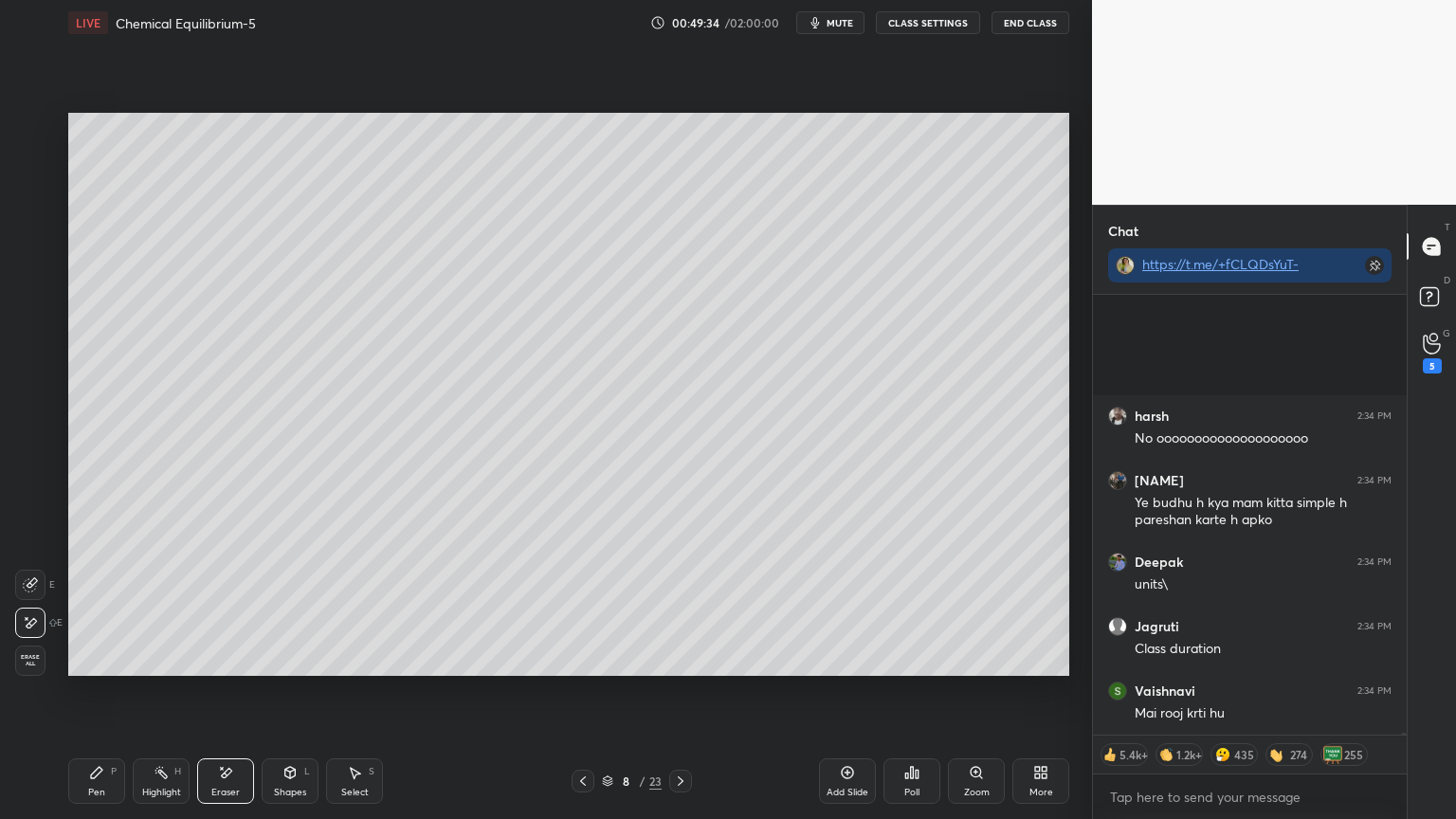 scroll, scrollTop: 127176, scrollLeft: 0, axis: vertical 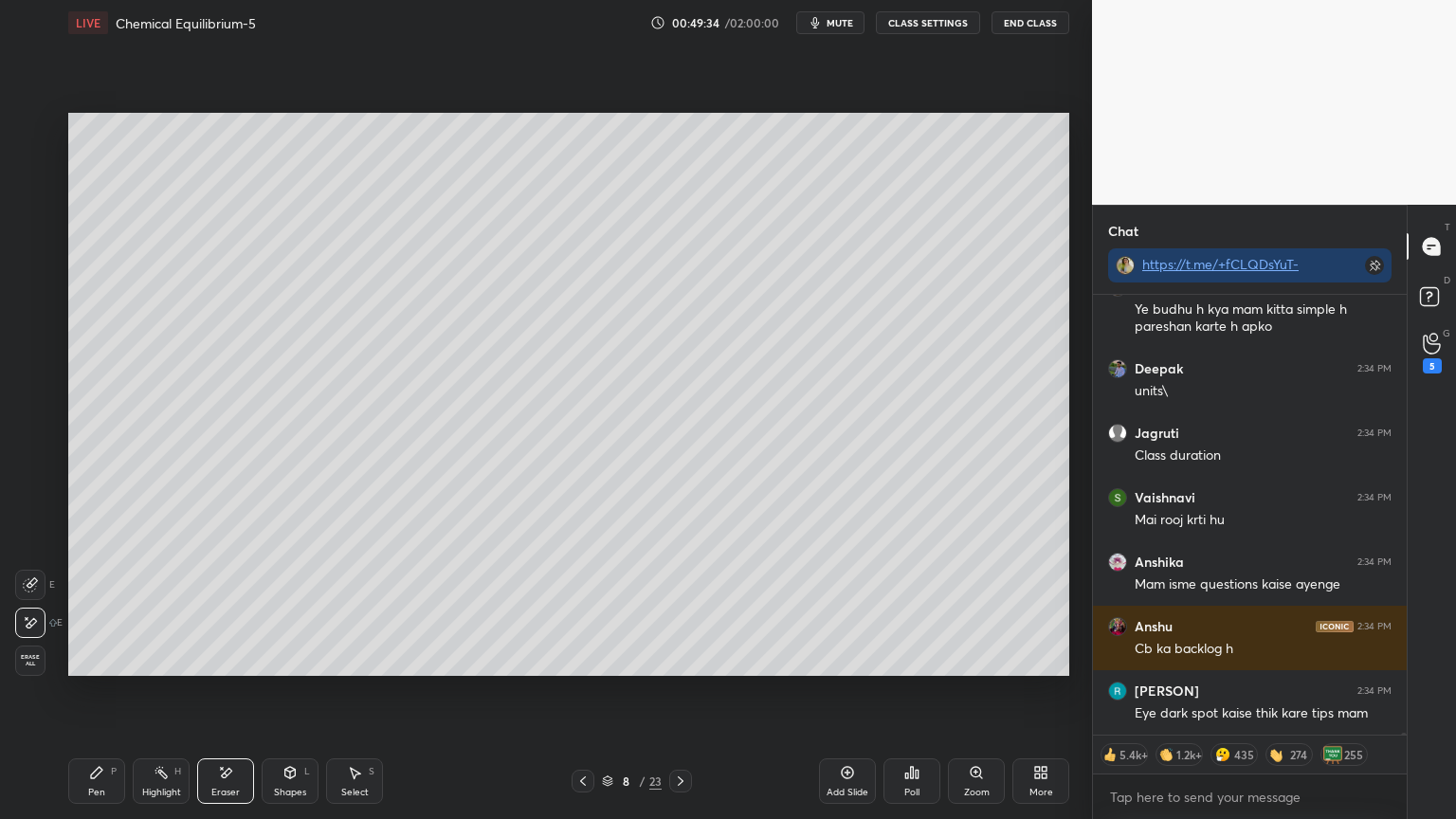 click on "CLASS SETTINGS" at bounding box center (928, 23) 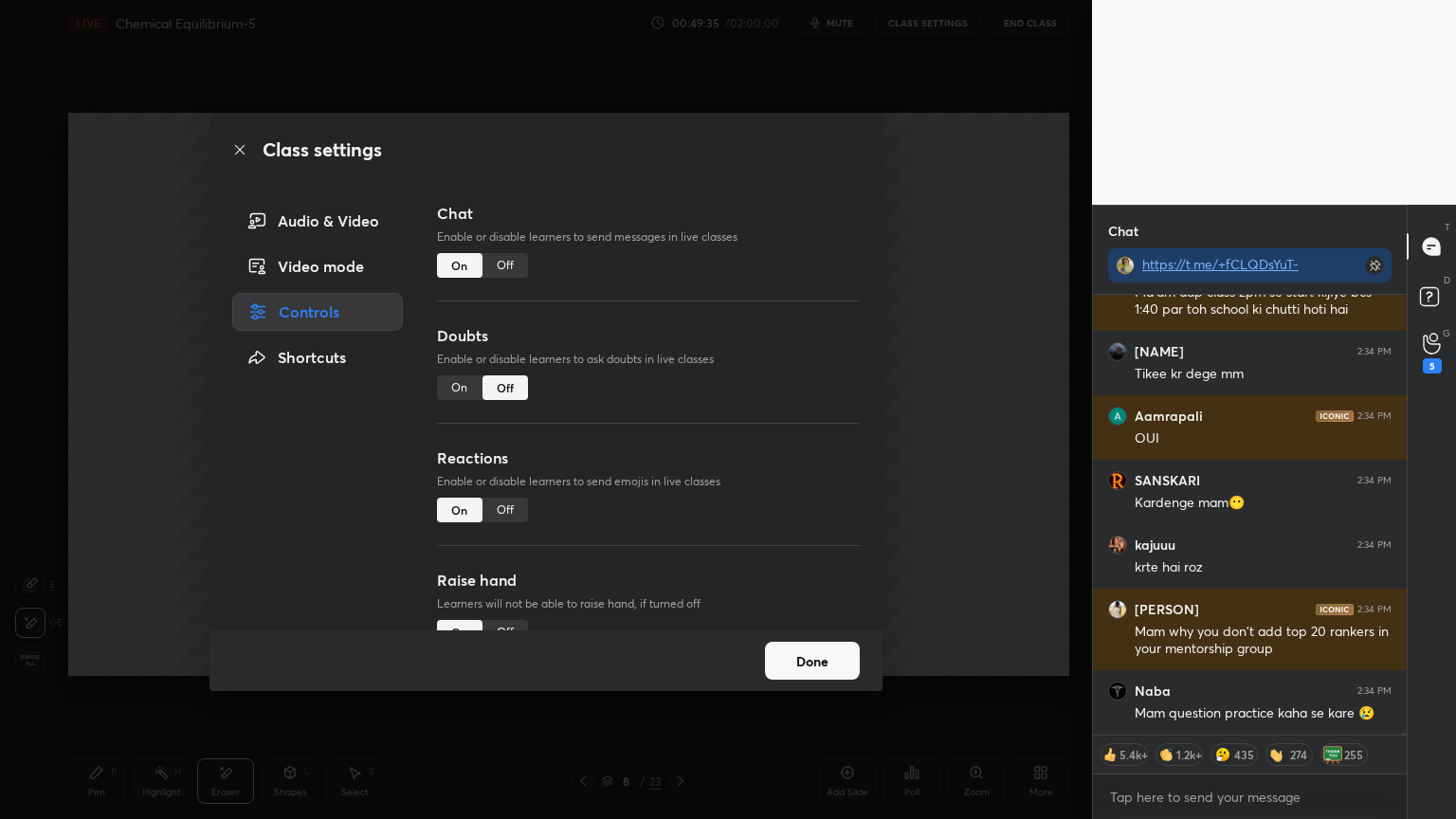 type on "x" 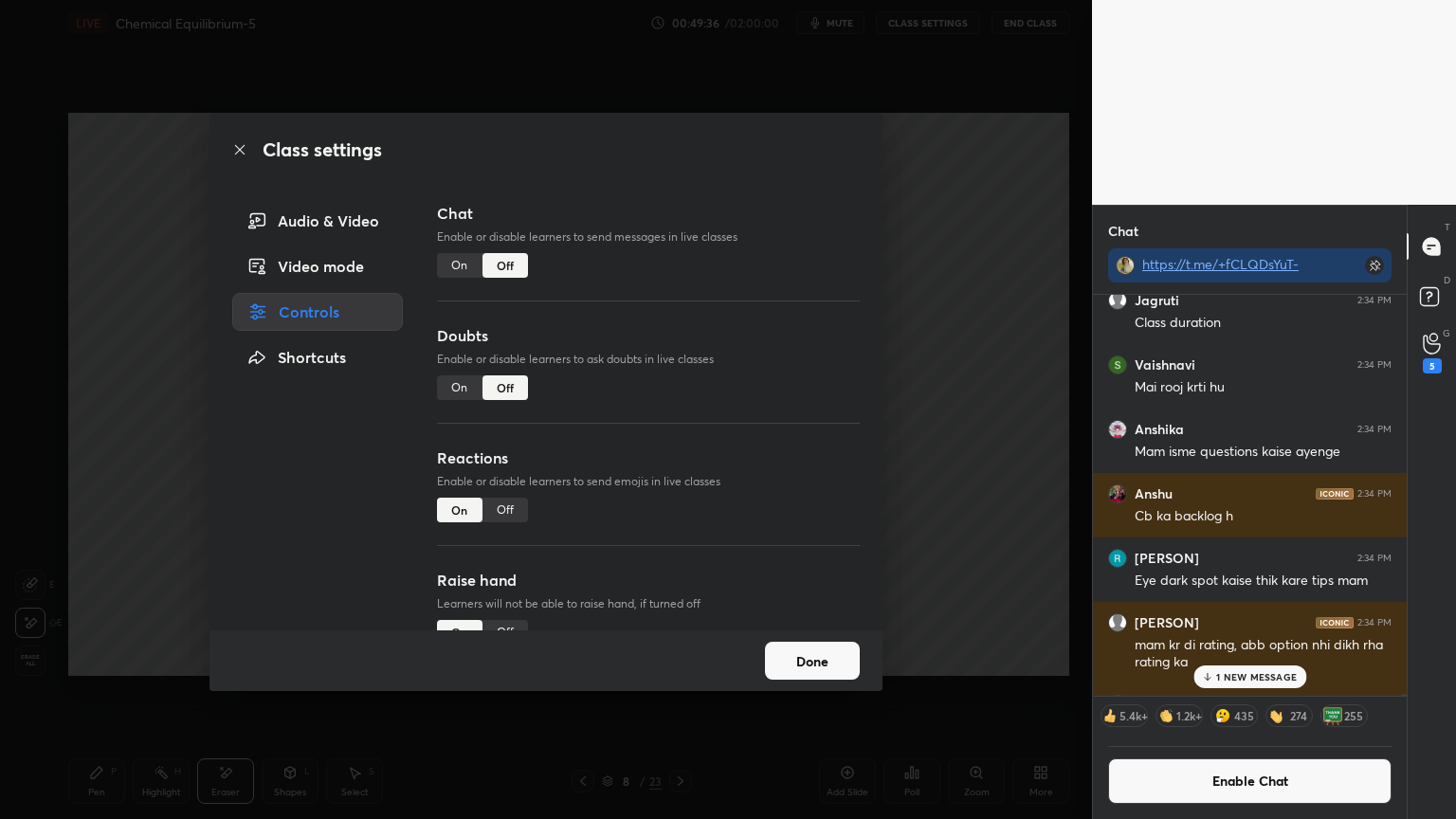 click on "Done" at bounding box center (812, 661) 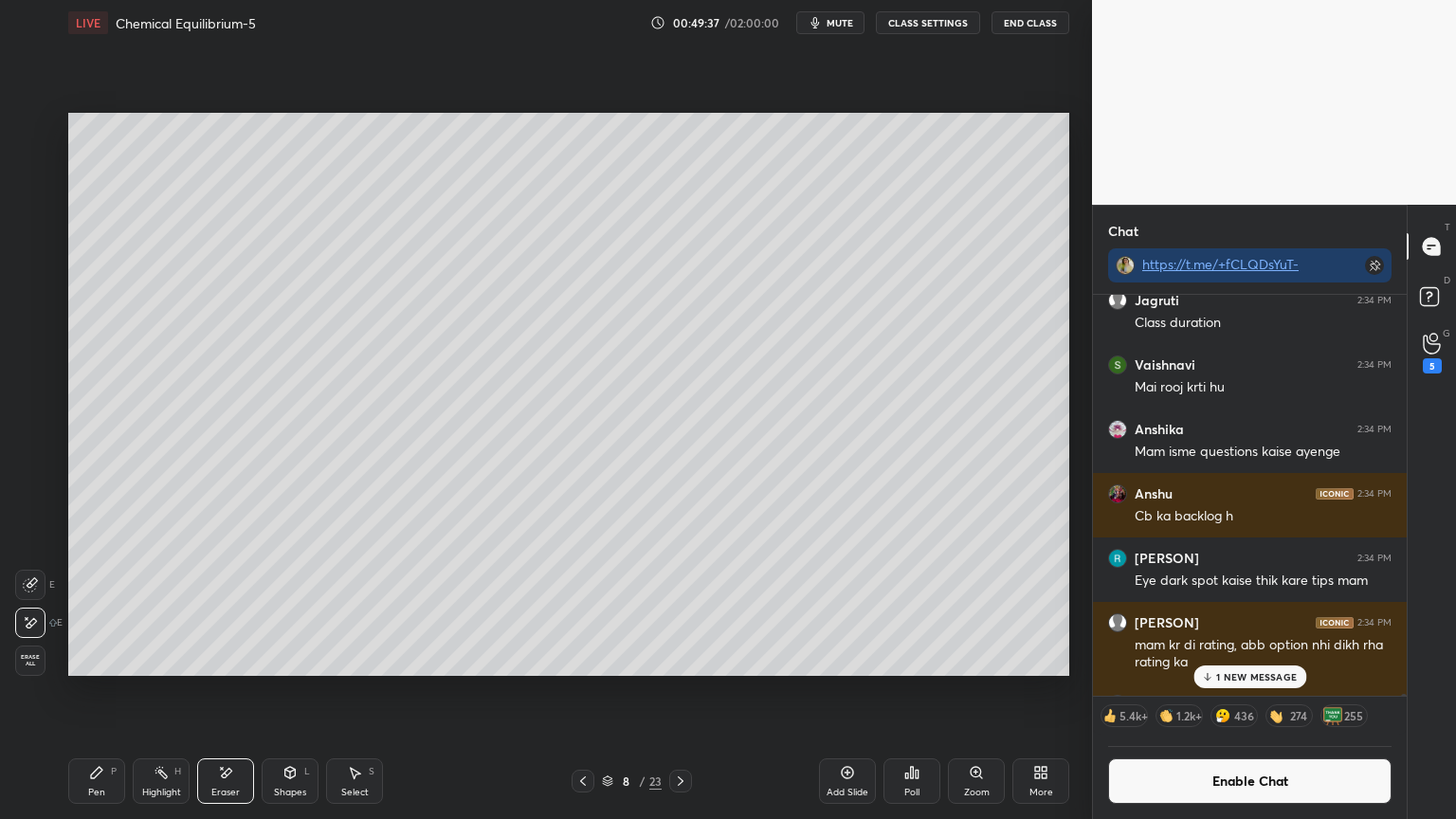 click 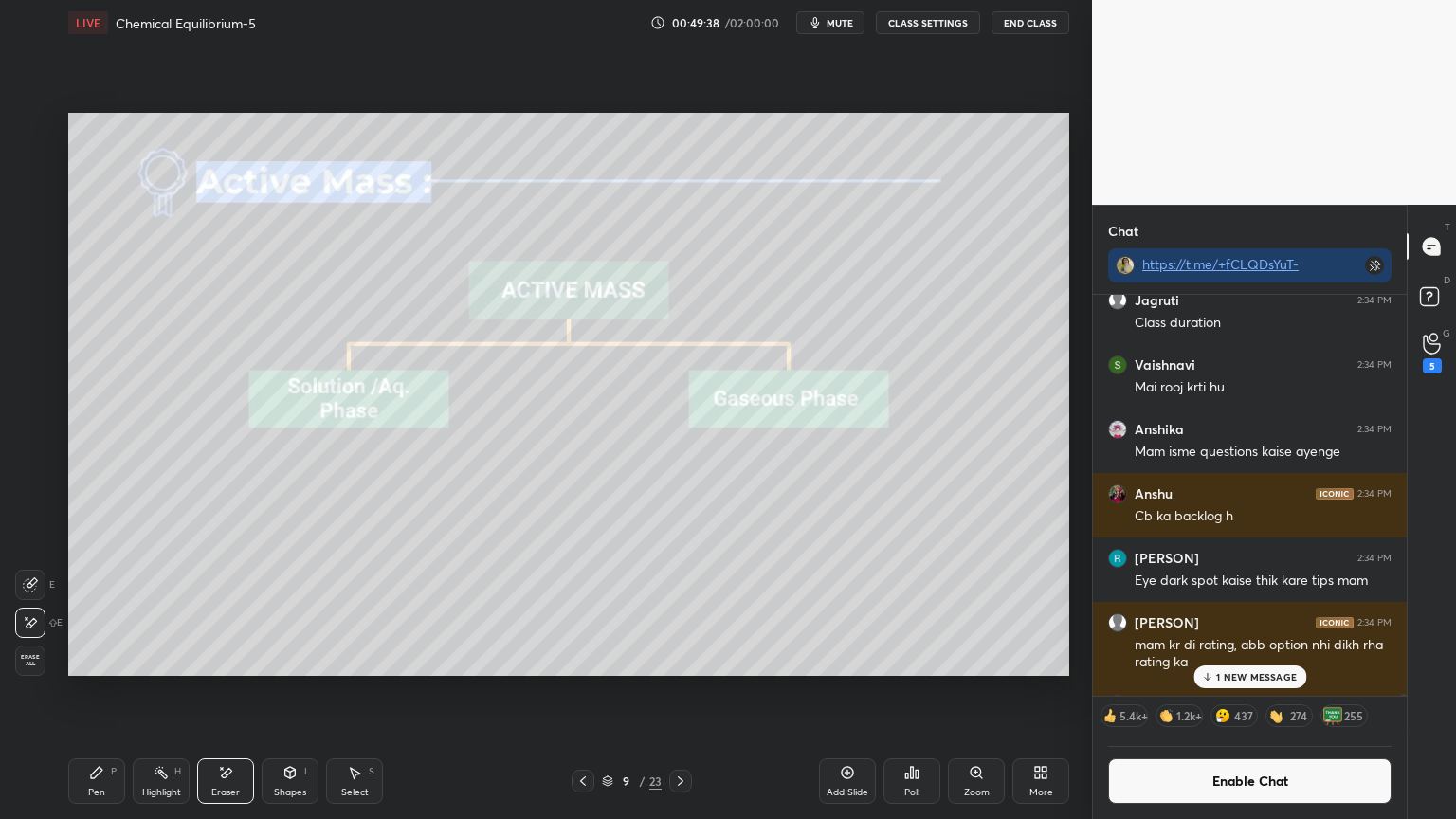 click on "Highlight H" at bounding box center (161, 781) 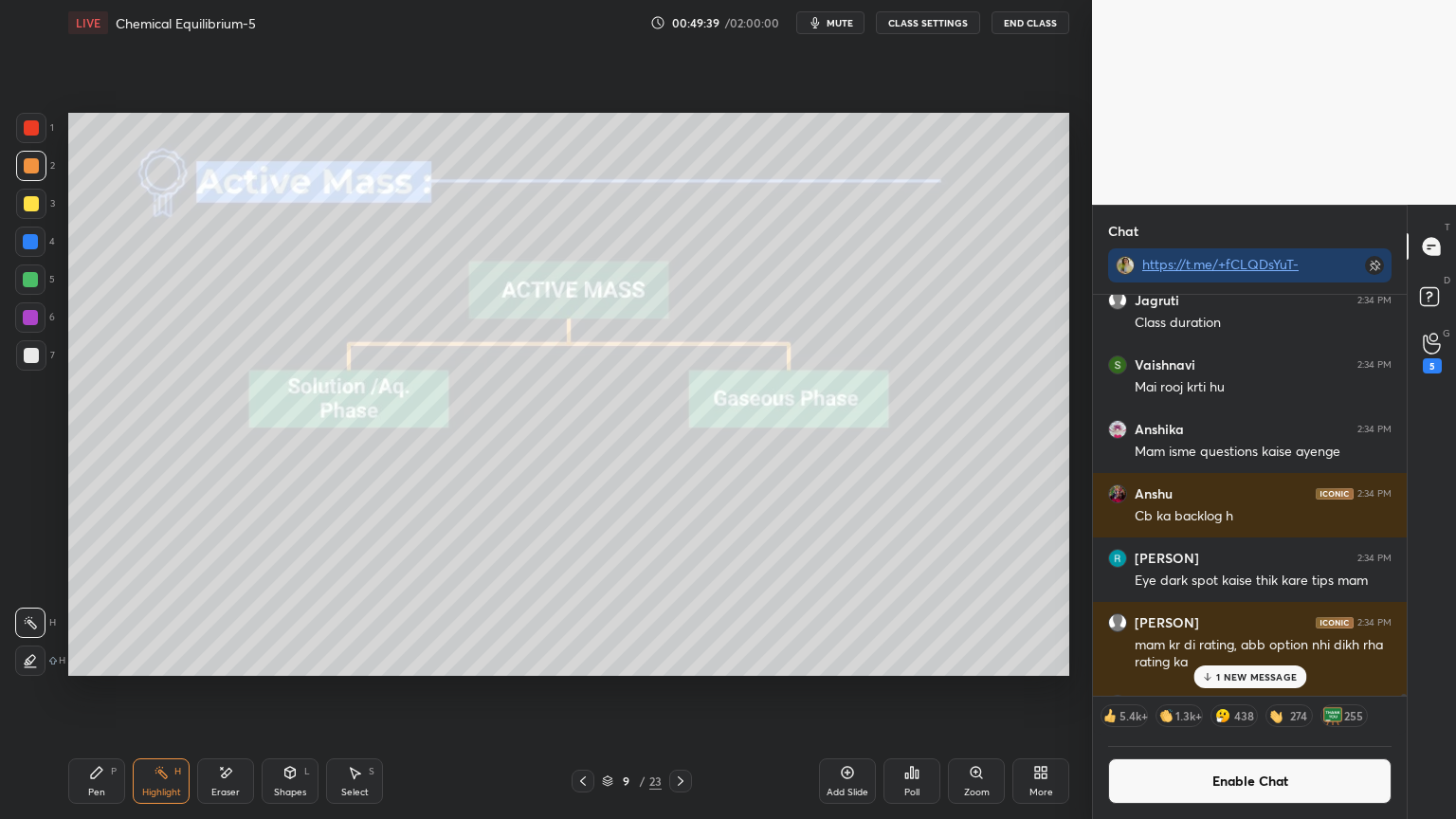 click at bounding box center (30, 318) 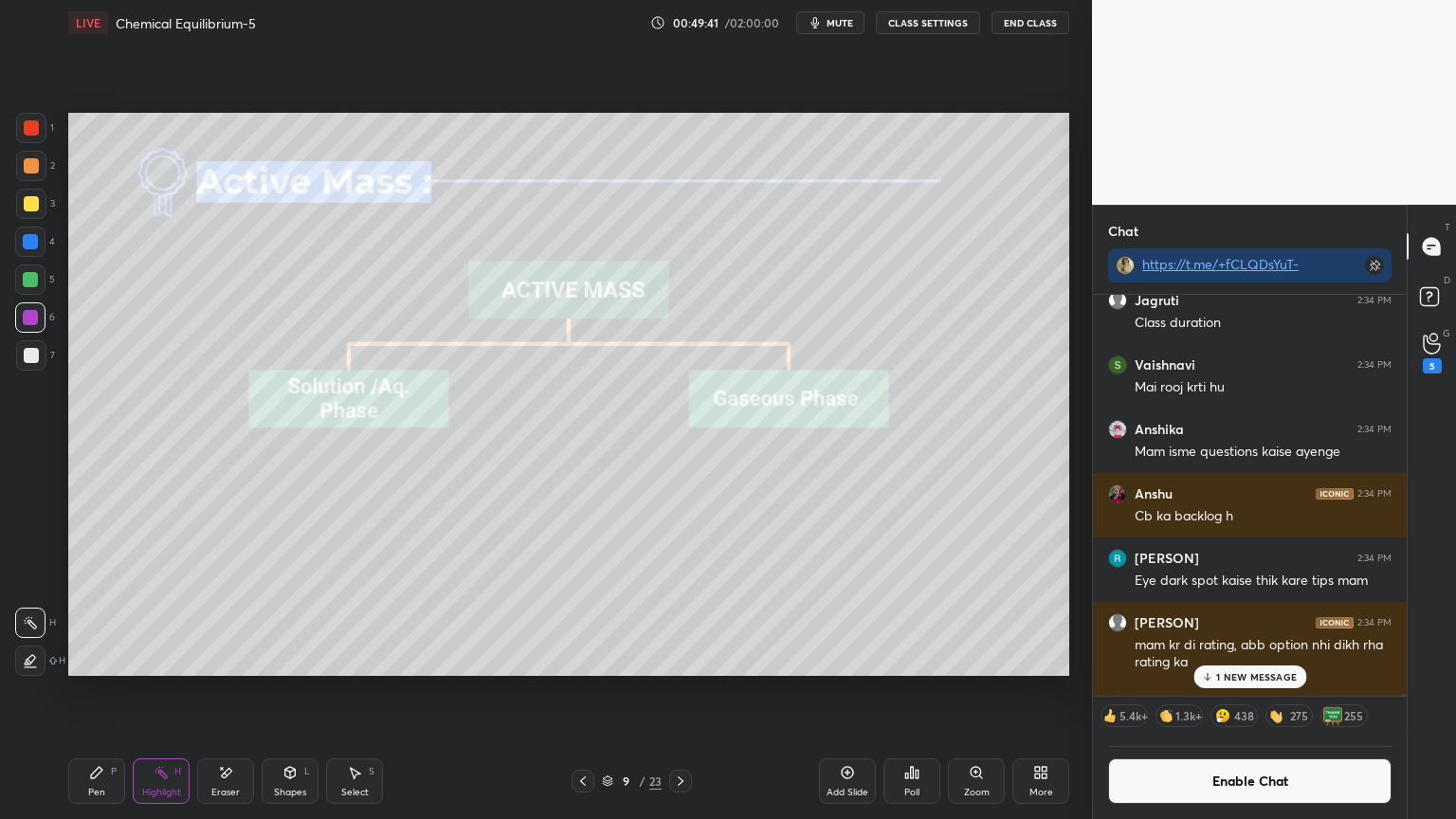 click on "1 NEW MESSAGE" at bounding box center (1256, 677) 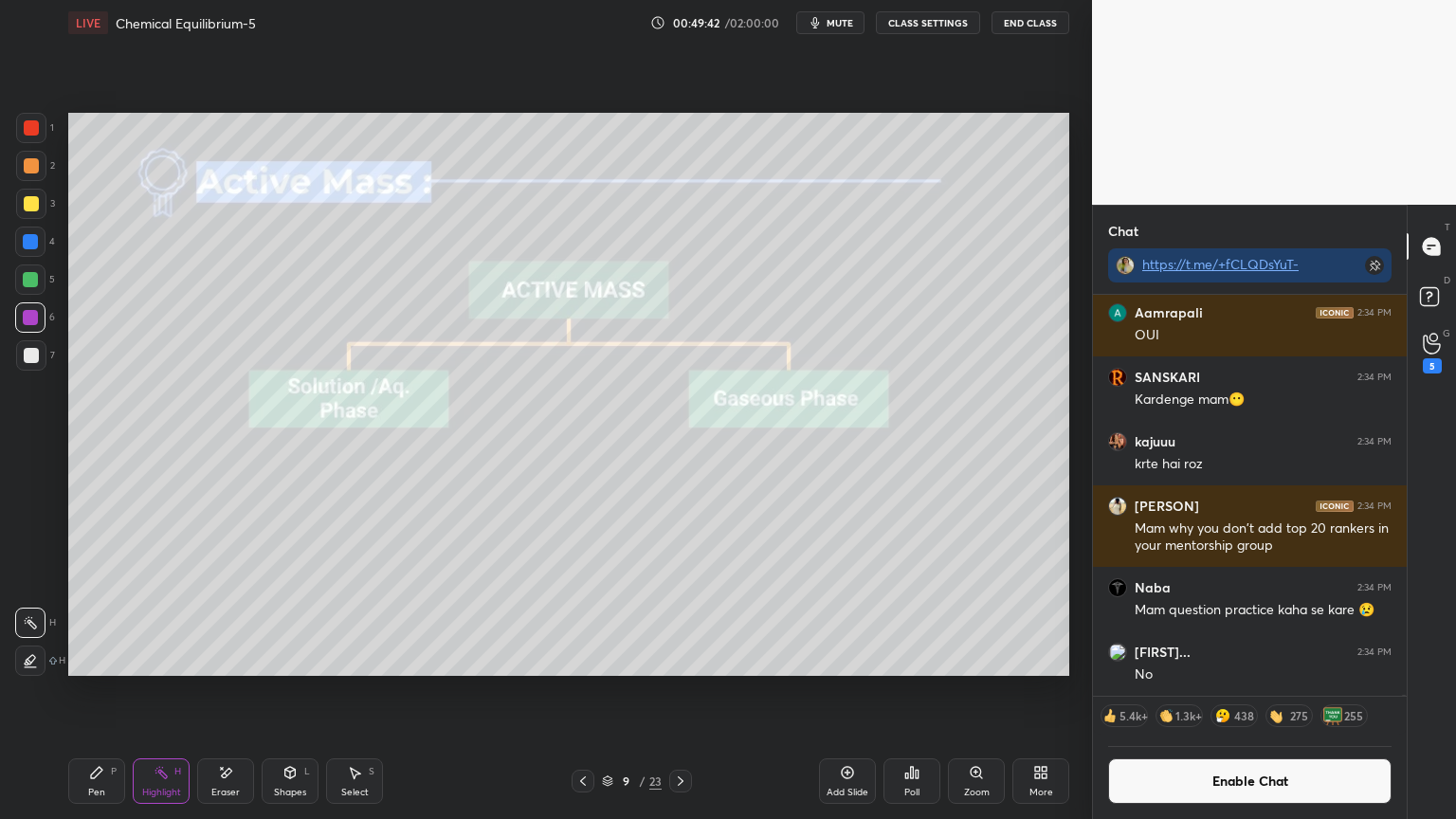 click on "Enable Chat" at bounding box center [1249, 781] 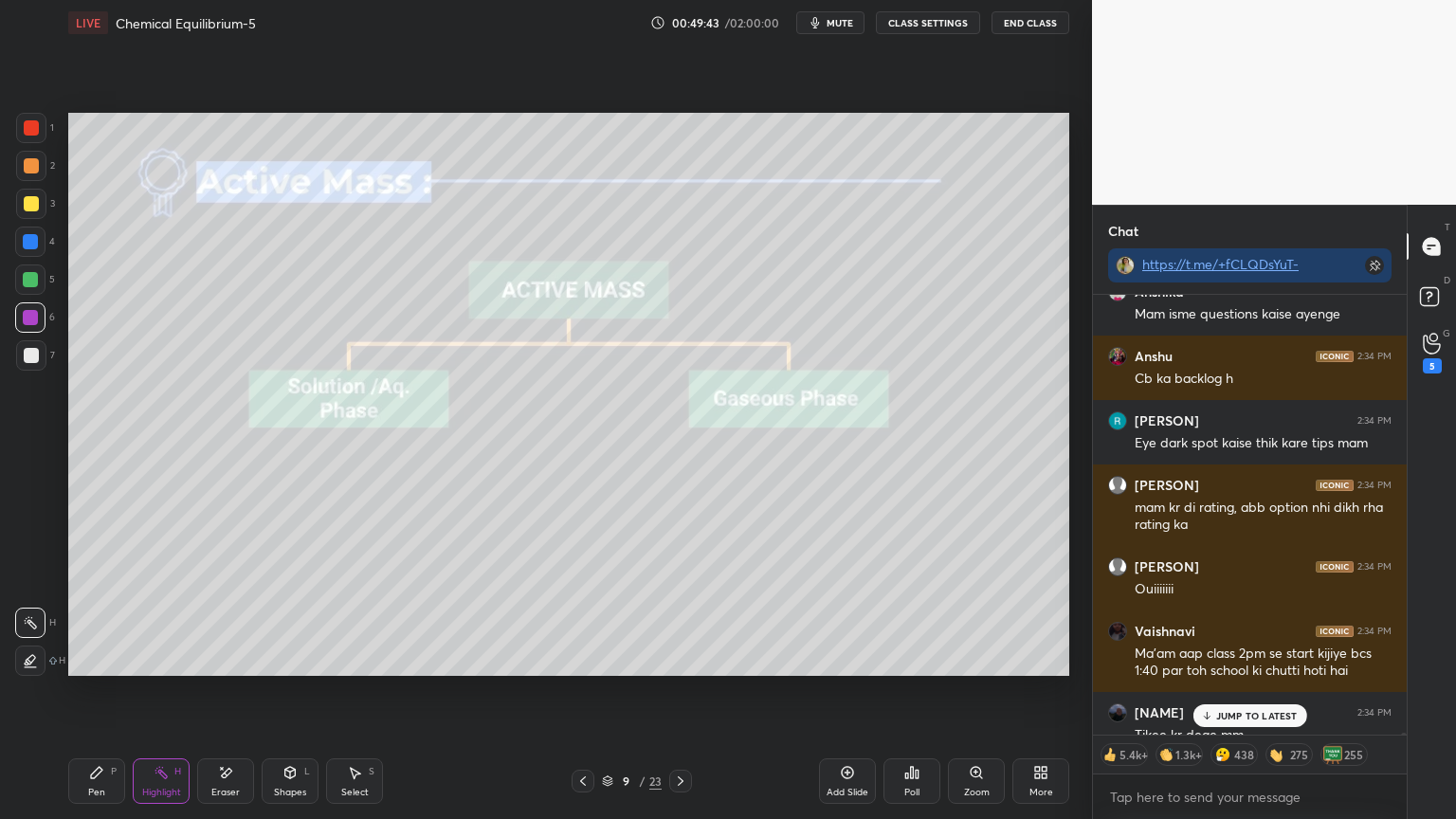 click on "JUMP TO LATEST" at bounding box center (1257, 716) 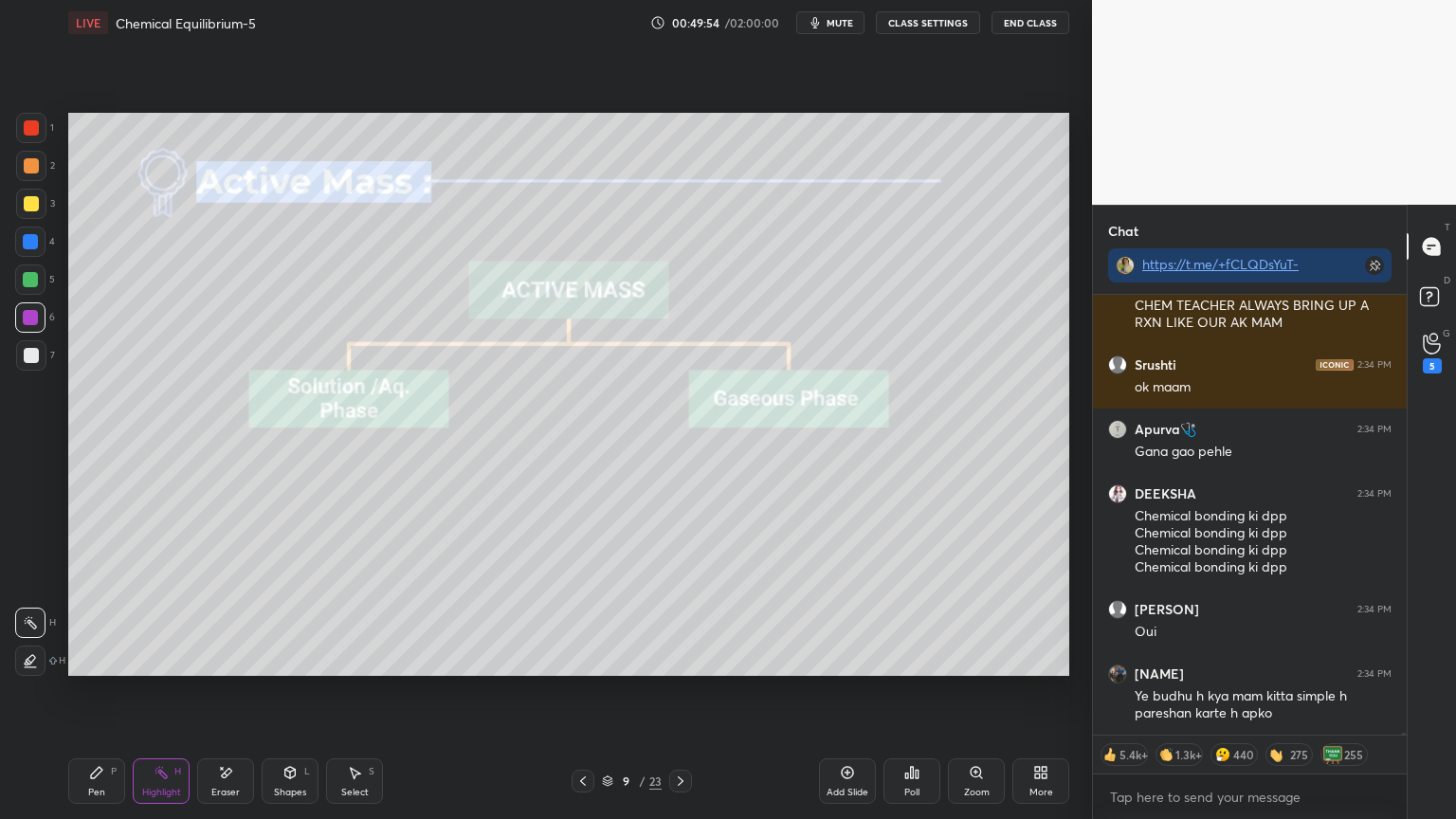click on "CLASS SETTINGS" at bounding box center [928, 23] 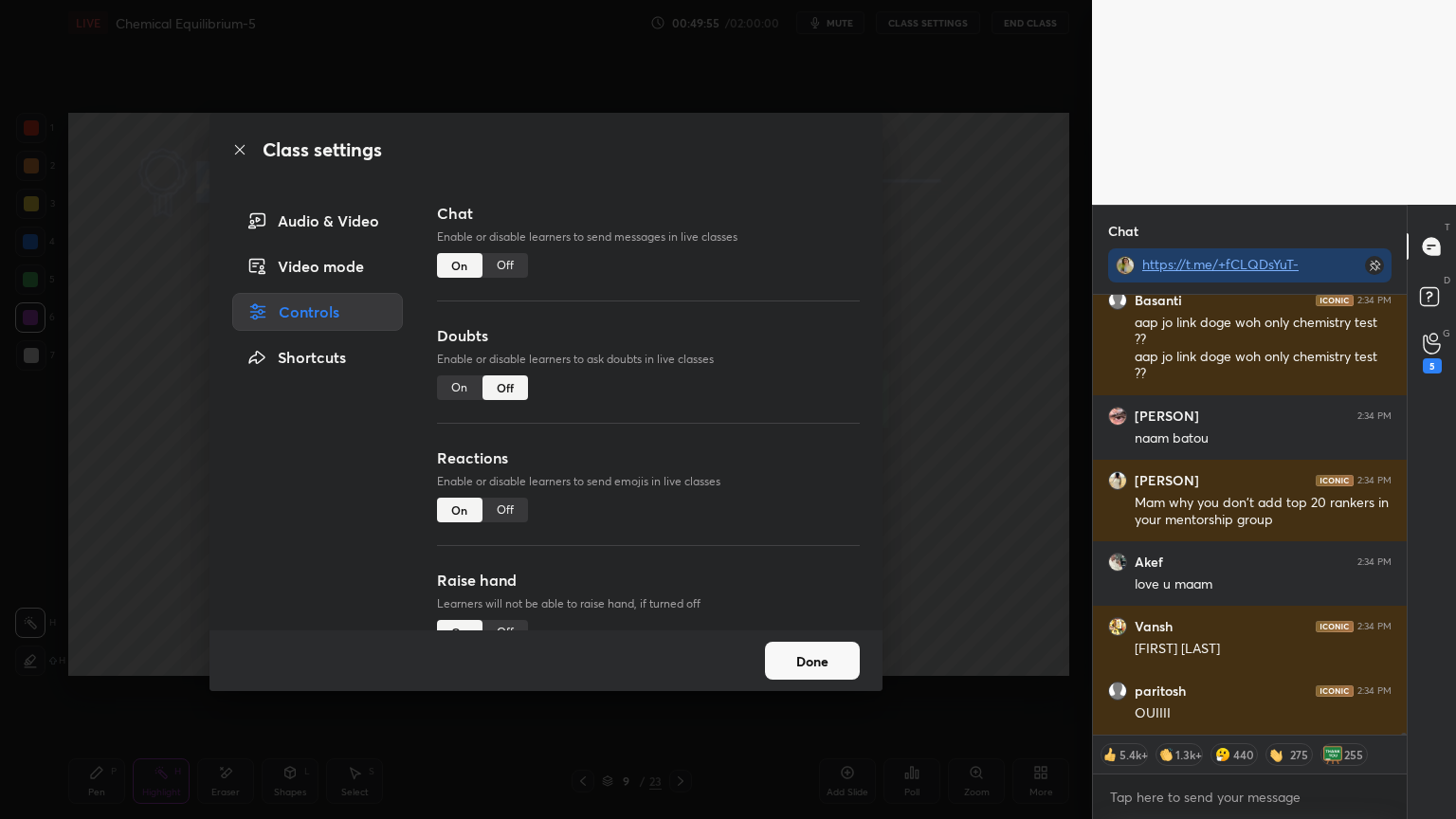 click on "Off" at bounding box center (505, 265) 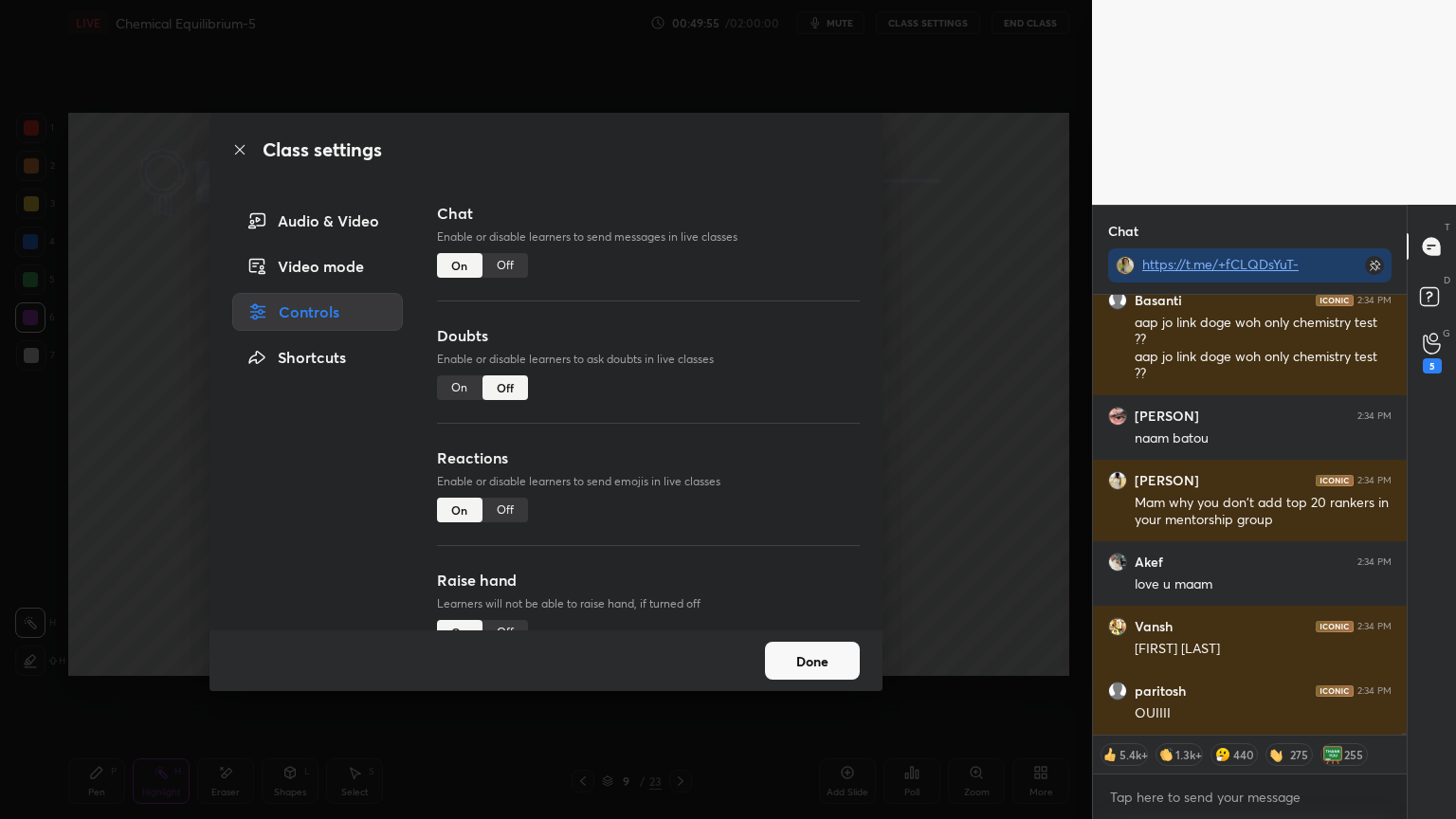 type on "x" 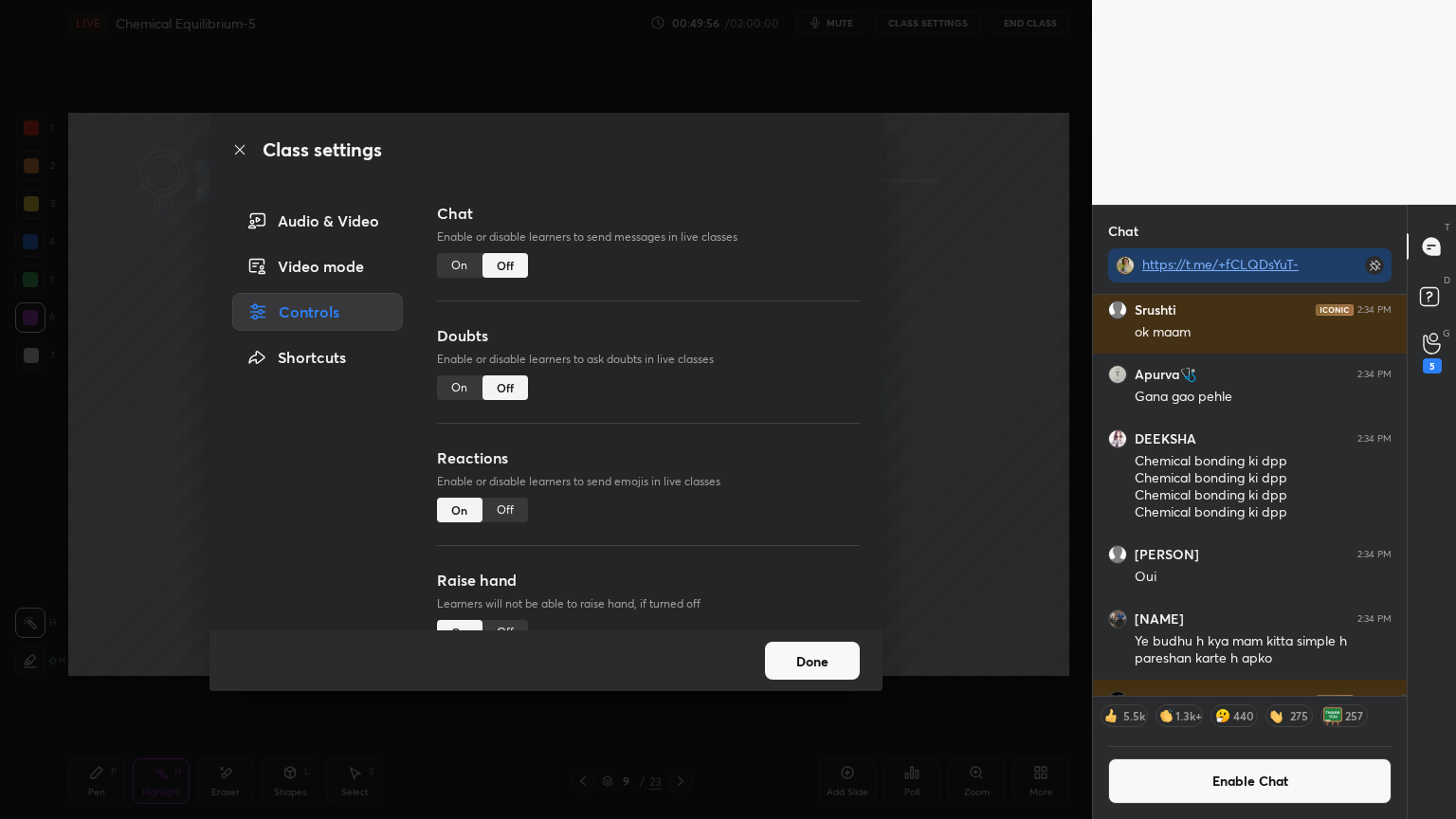 click on "Done" at bounding box center (812, 661) 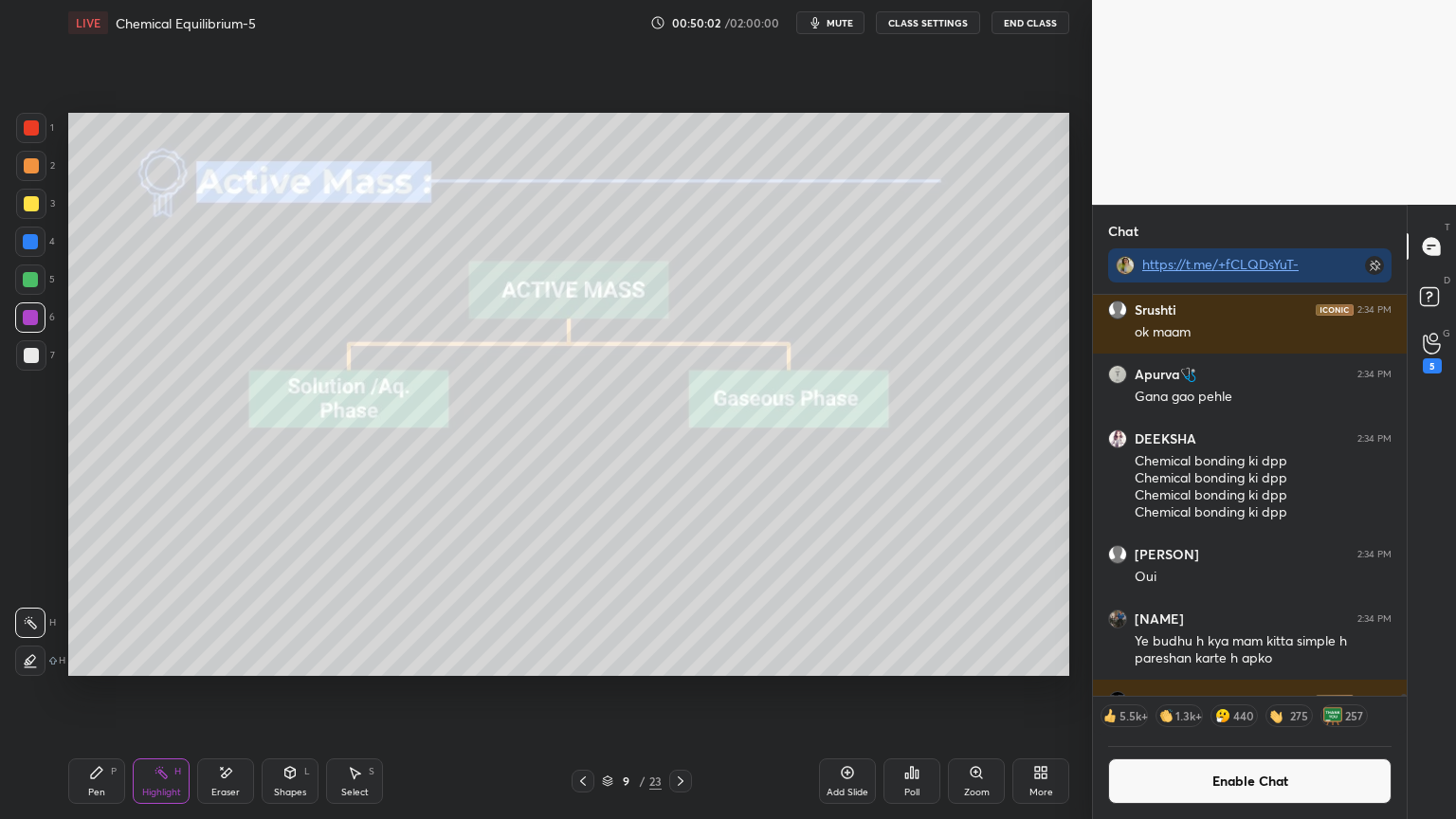 click on "Pen P" at bounding box center (97, 781) 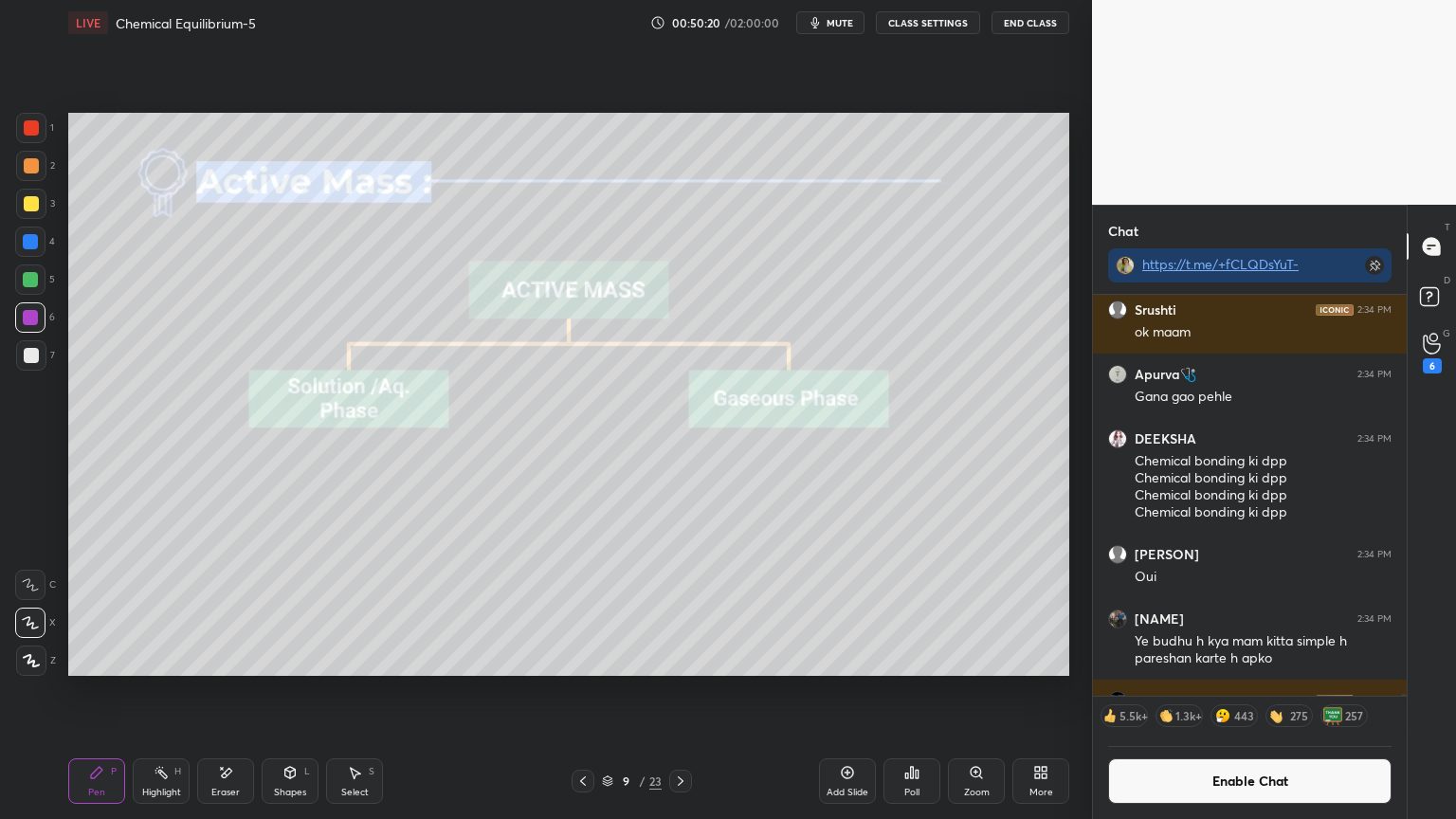 click on "Highlight H" at bounding box center (161, 781) 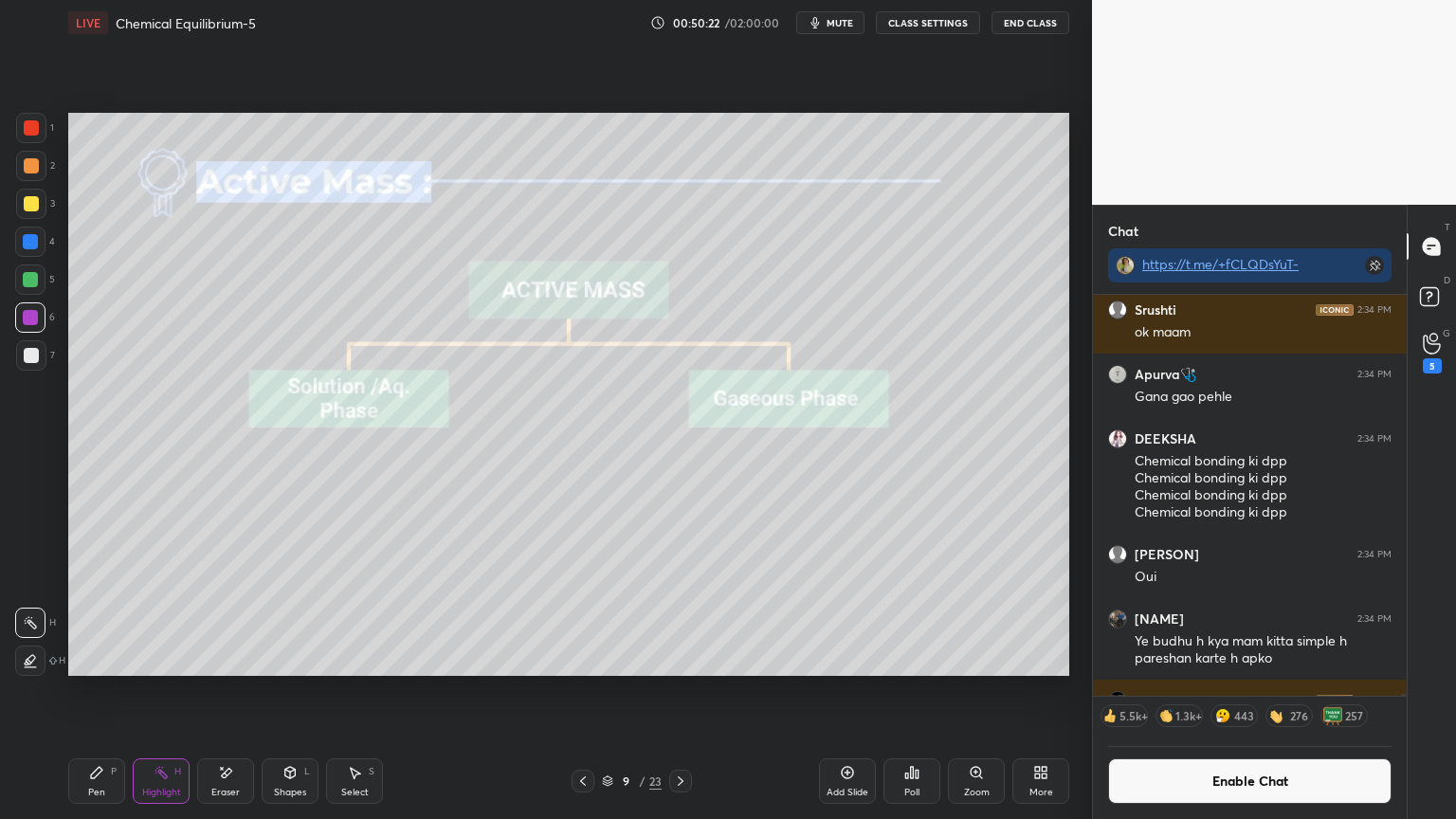 click on "P" at bounding box center [114, 772] 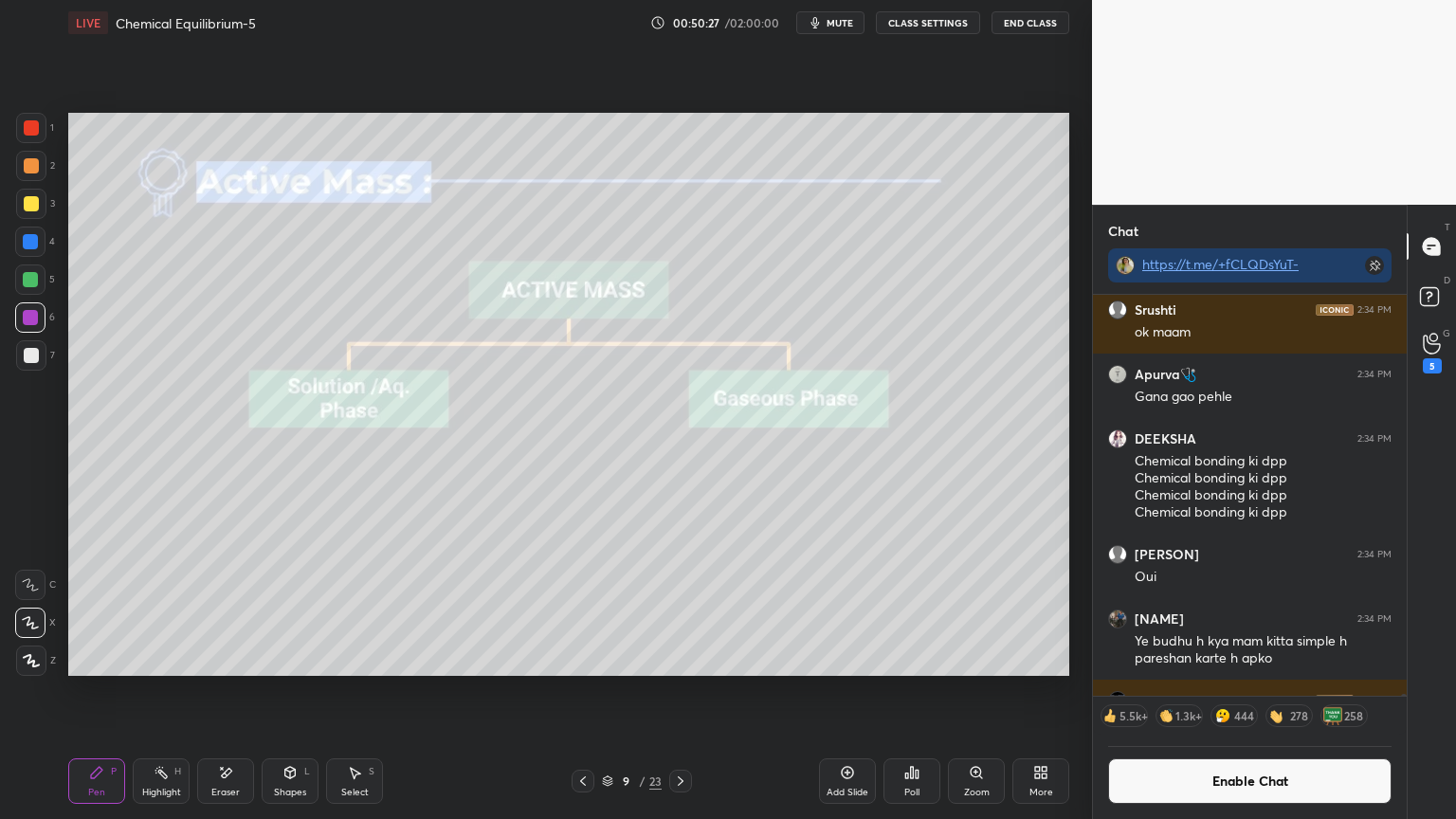 click on "Shapes L" at bounding box center (290, 781) 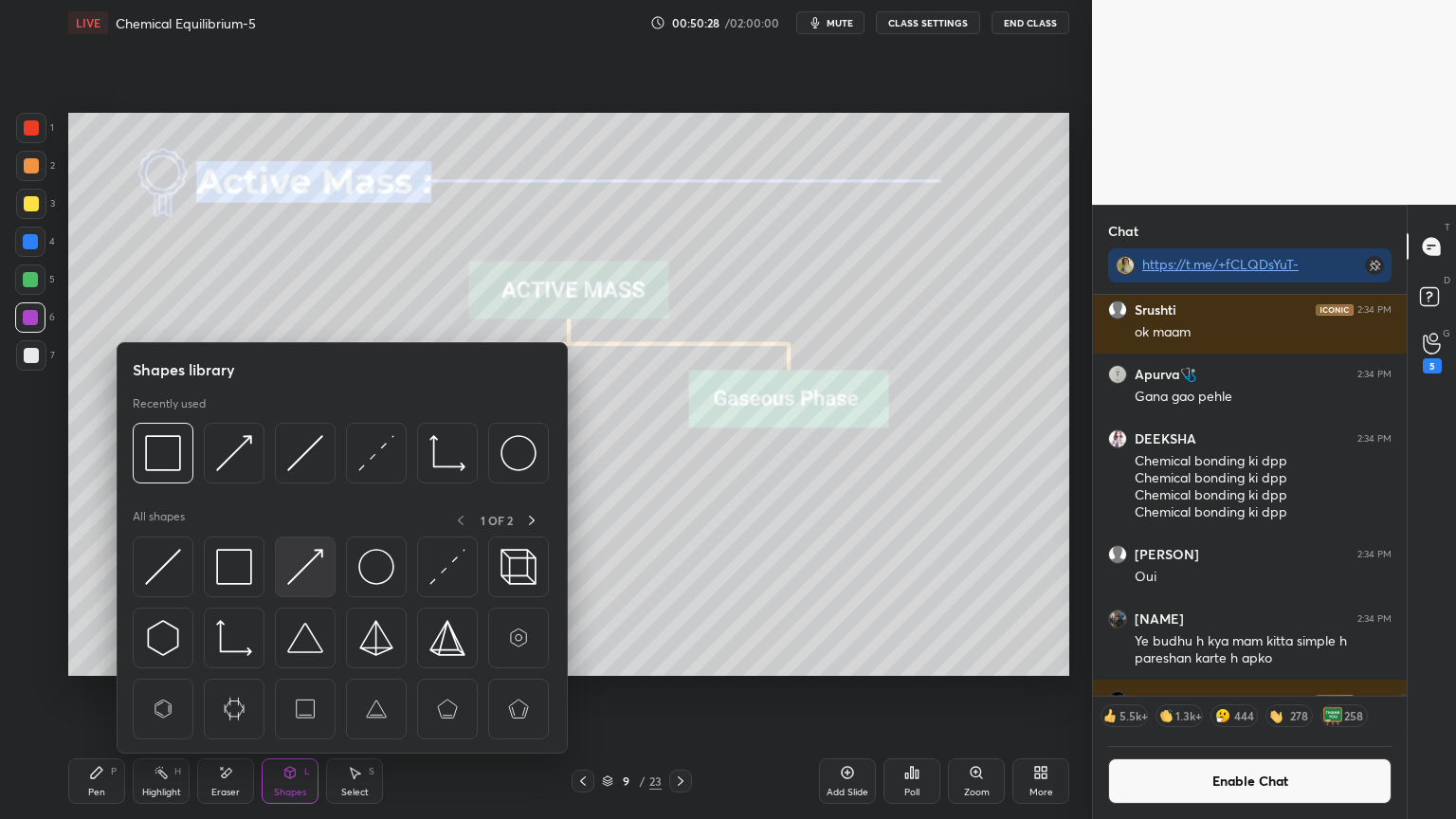click at bounding box center (305, 567) 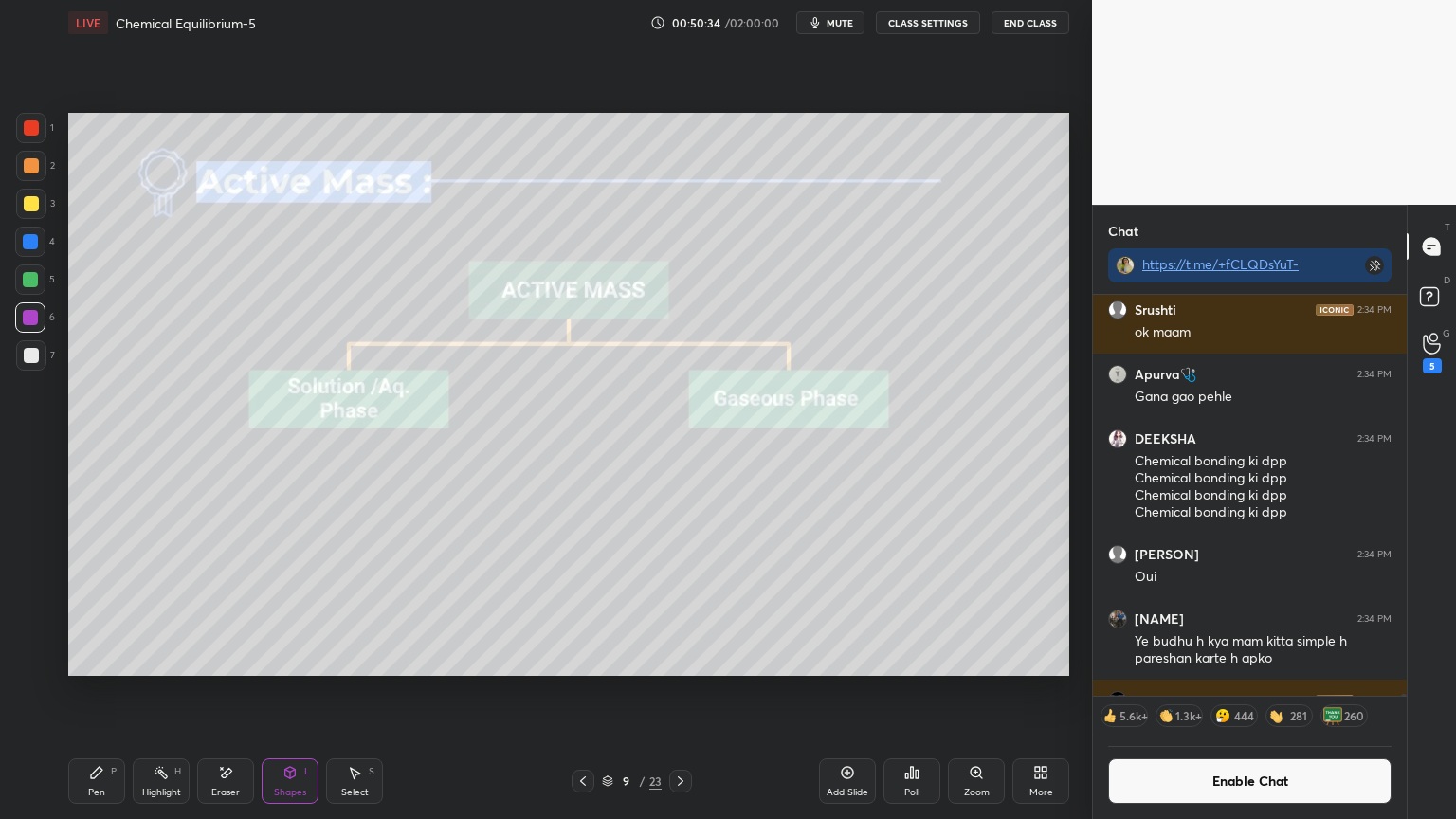 click on "Pen P" at bounding box center [97, 781] 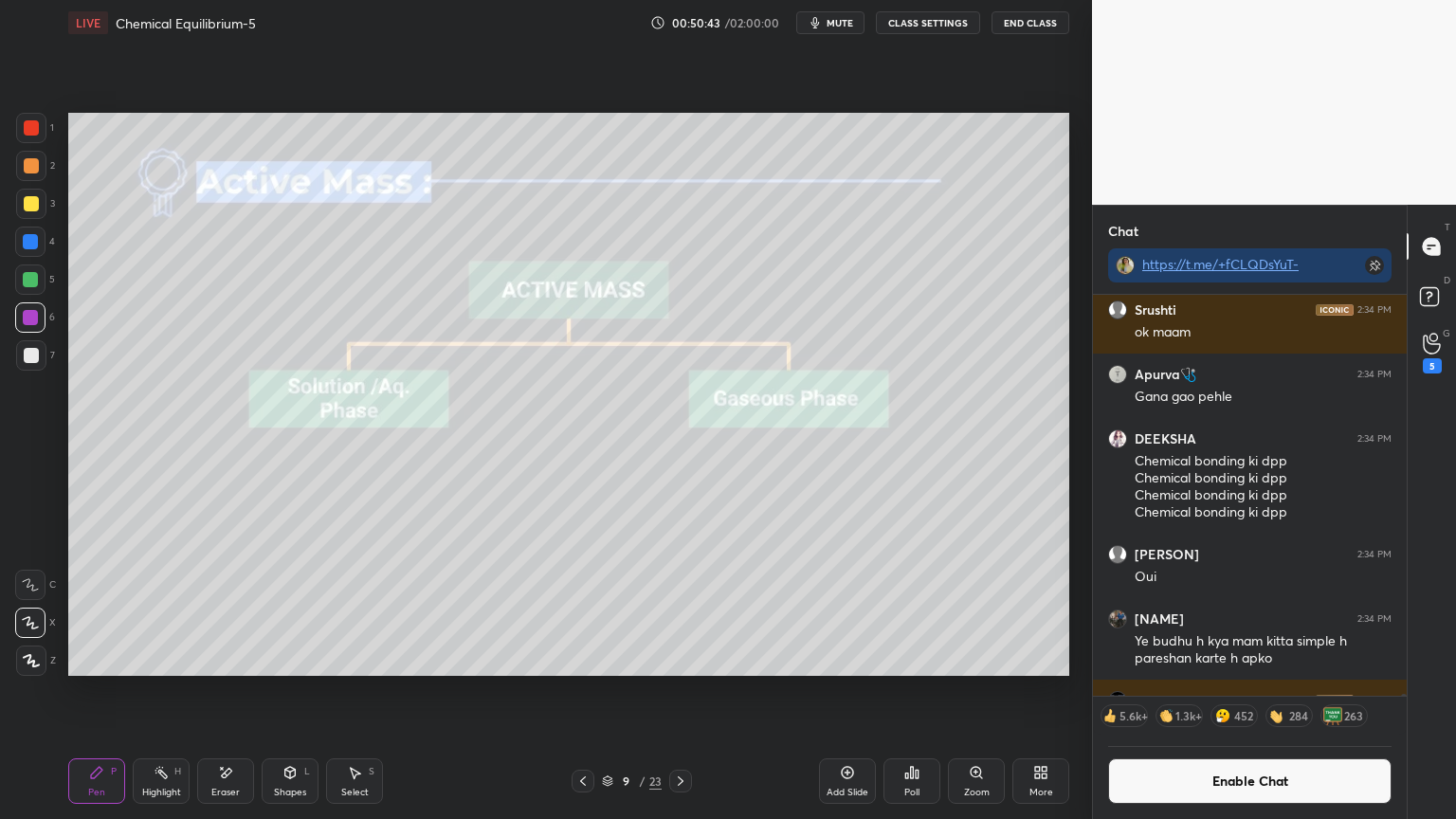 click on "Eraser" at bounding box center (226, 792) 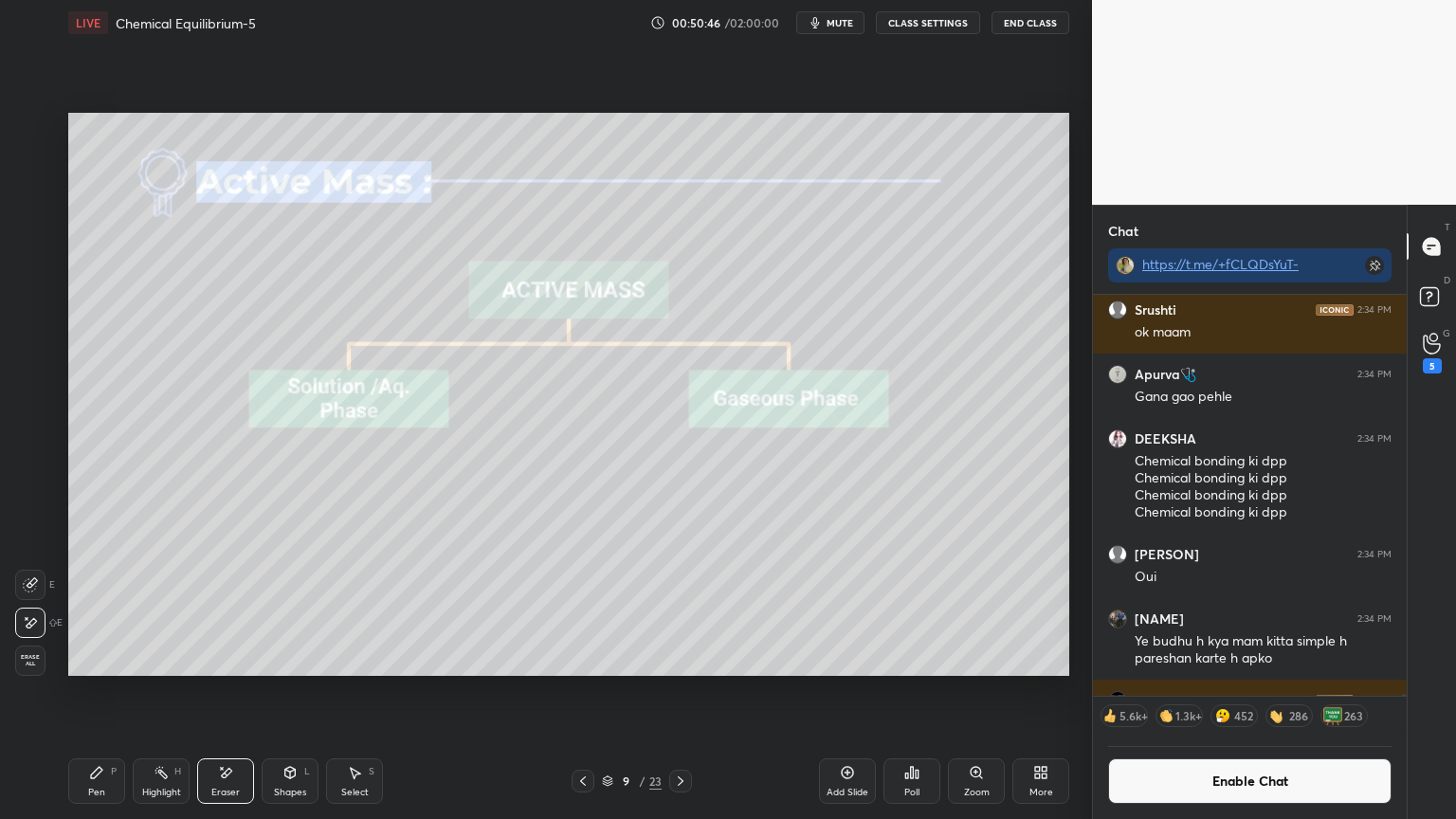 click 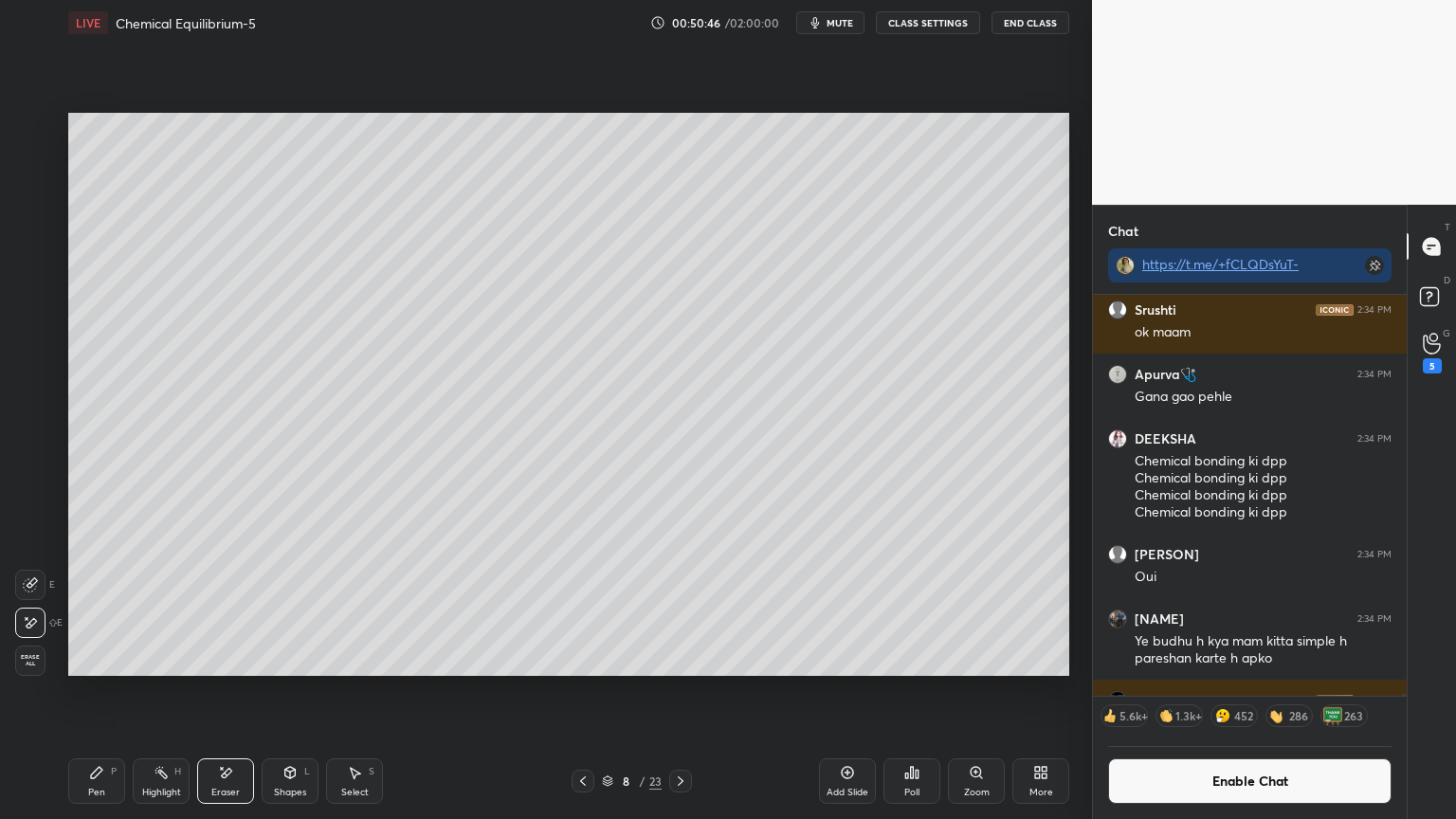 click 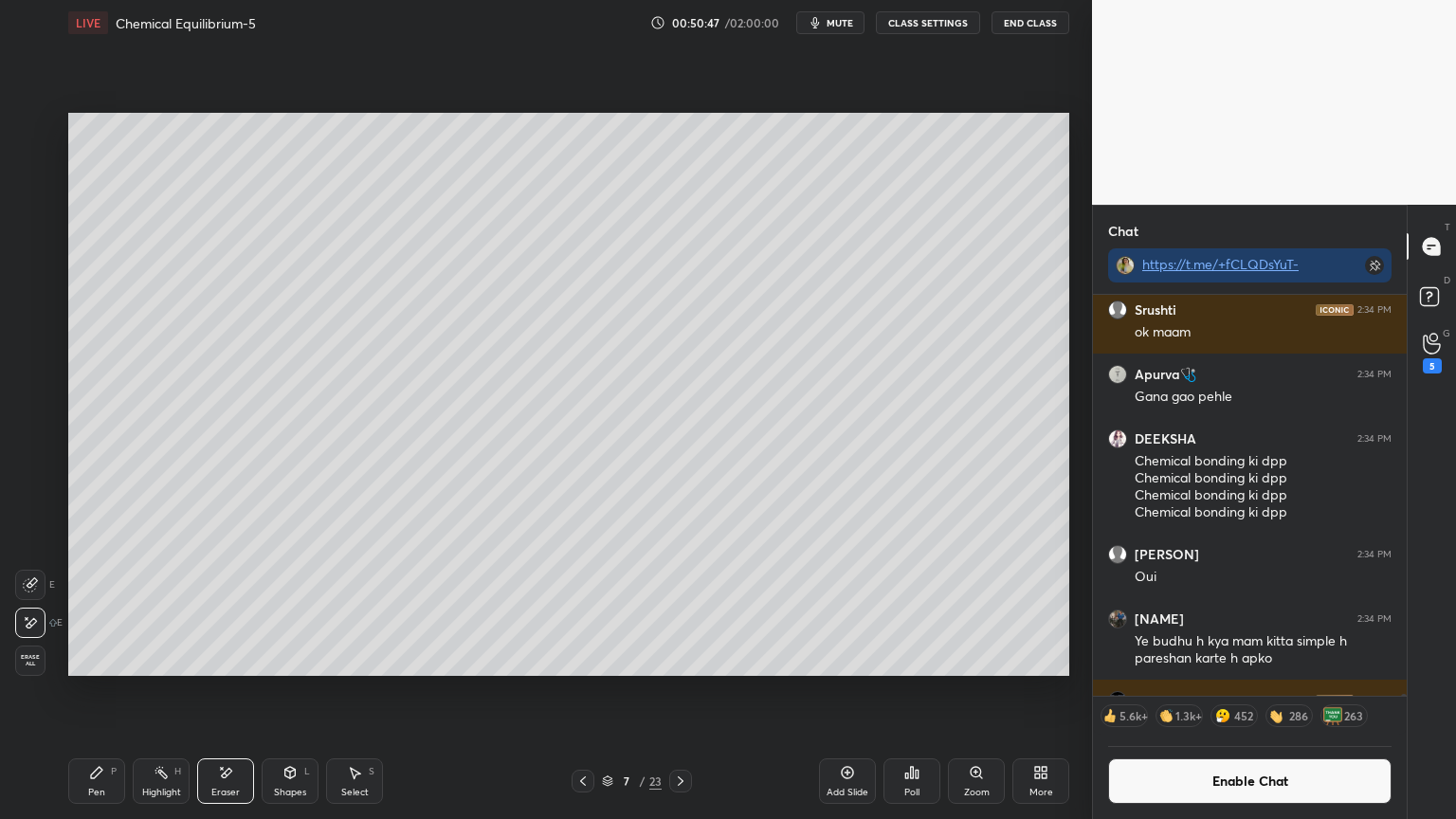 click 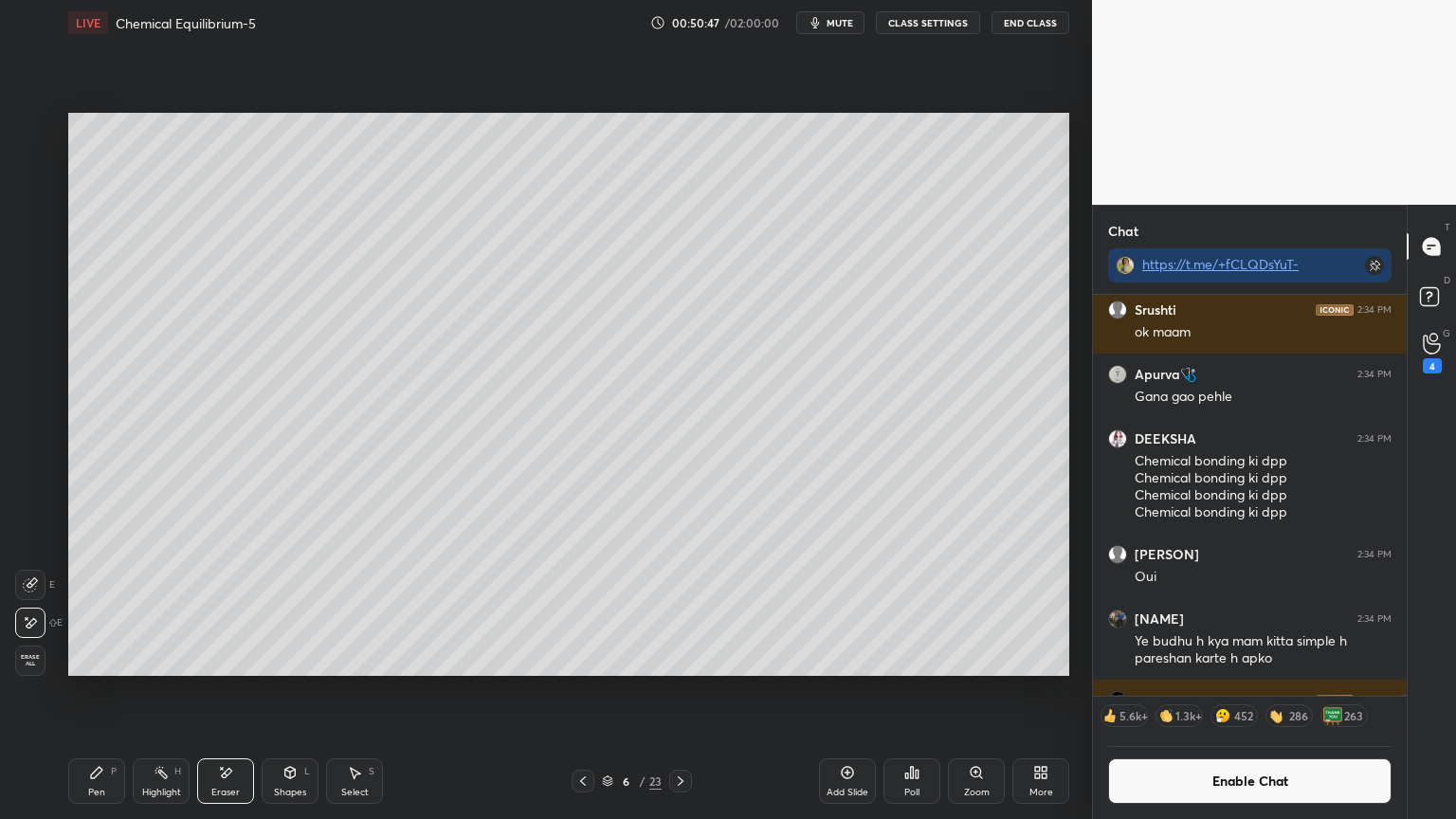 click 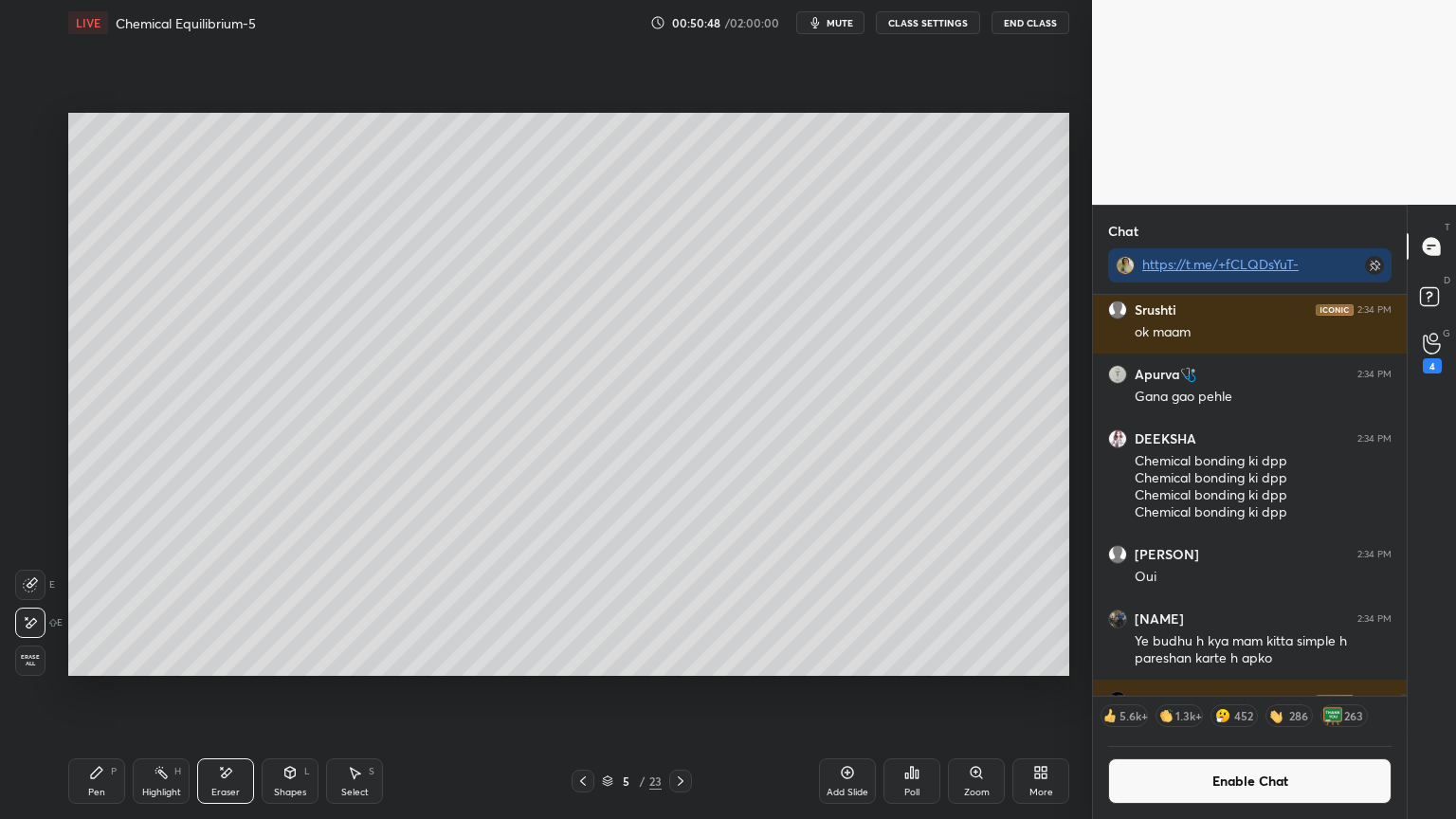 click 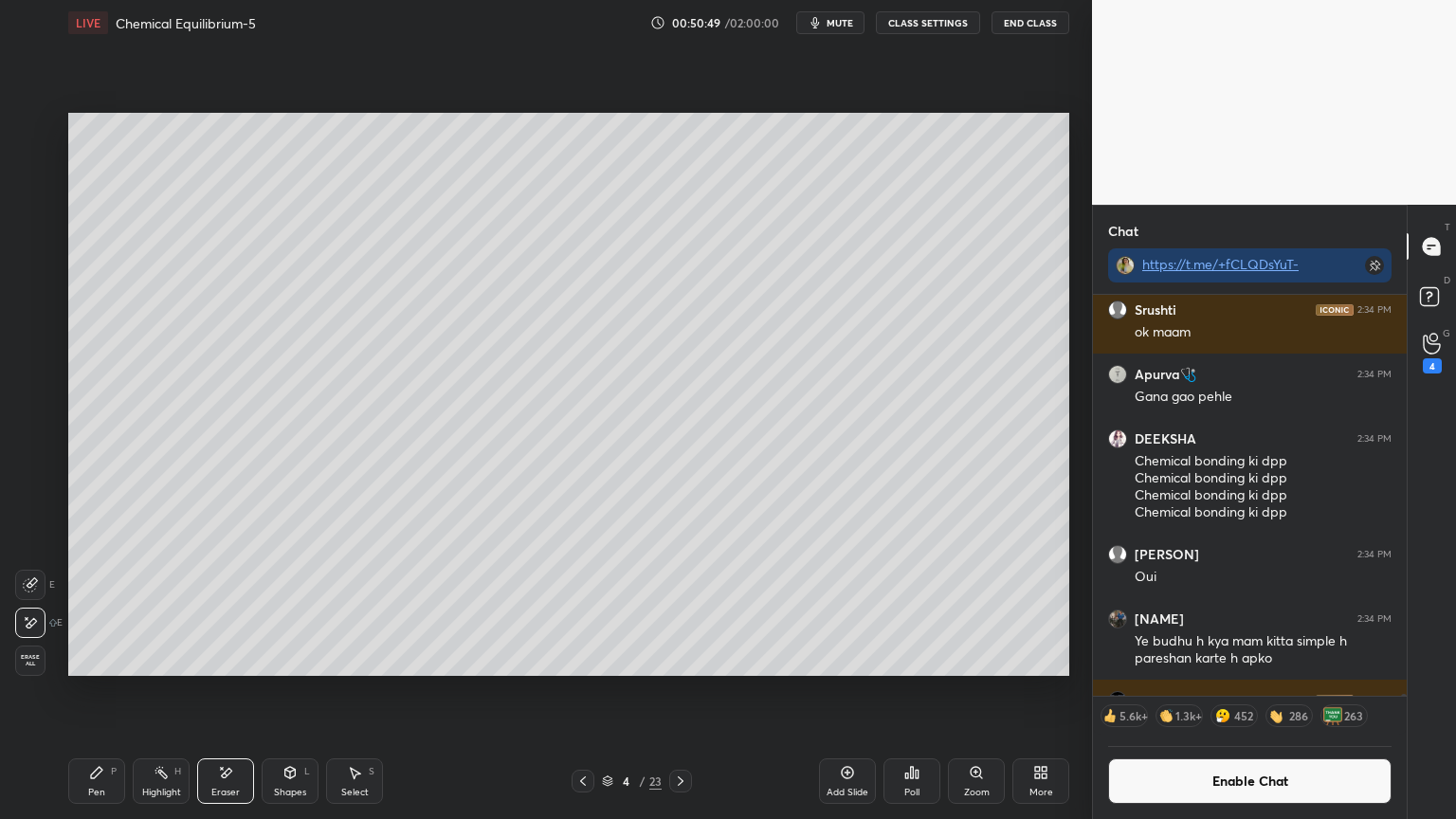click on "Highlight" at bounding box center [161, 792] 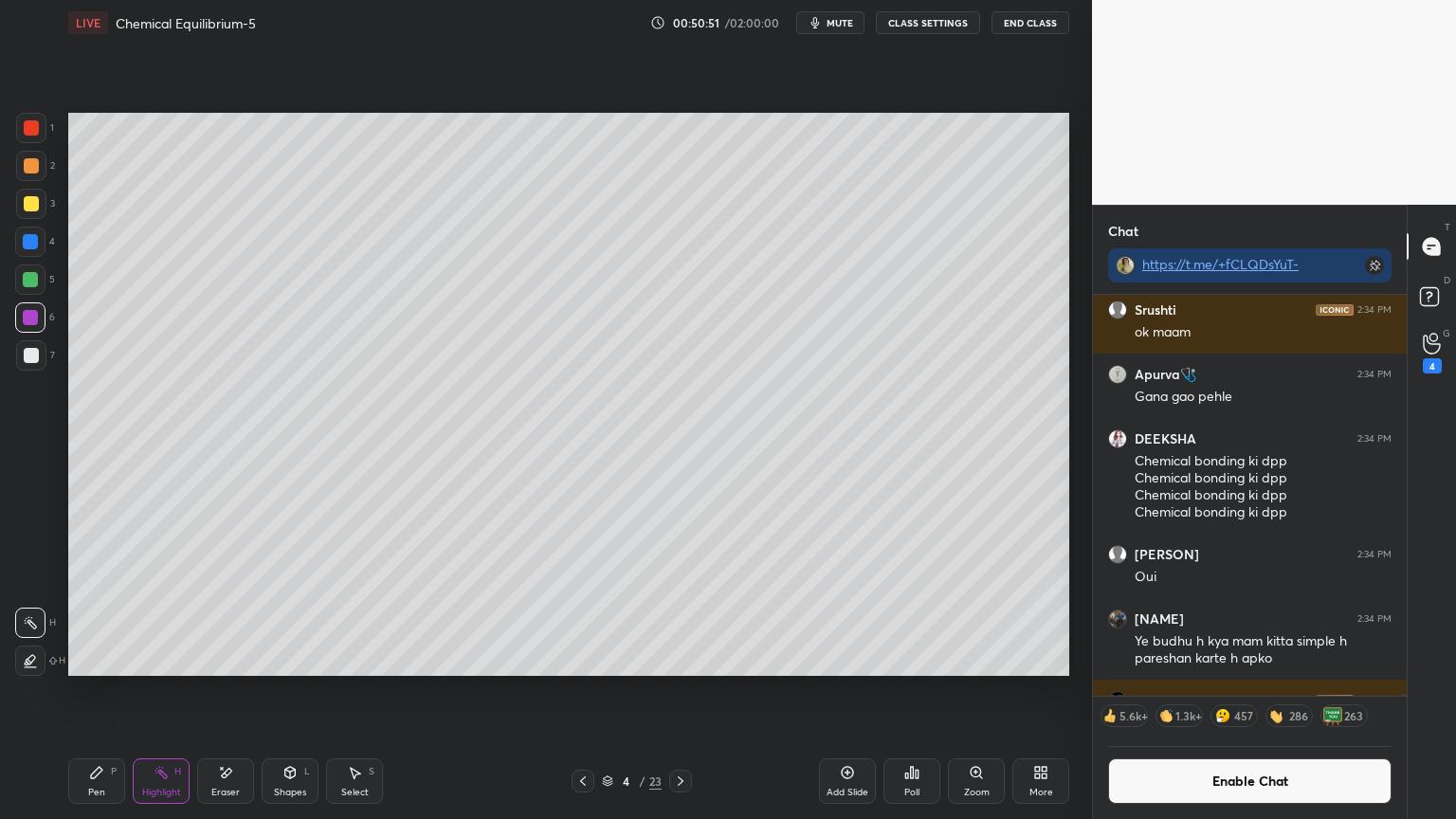 click 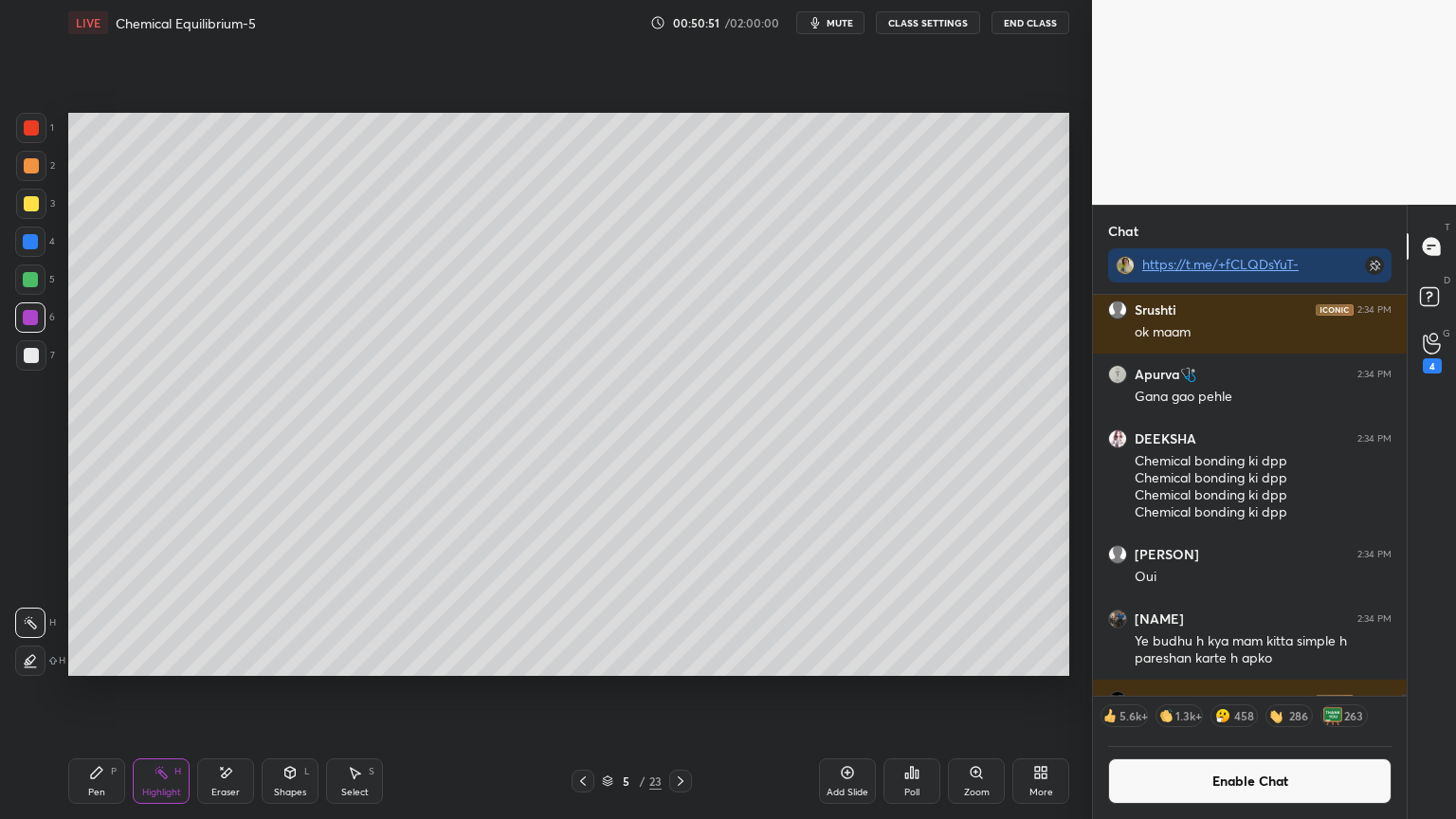 click 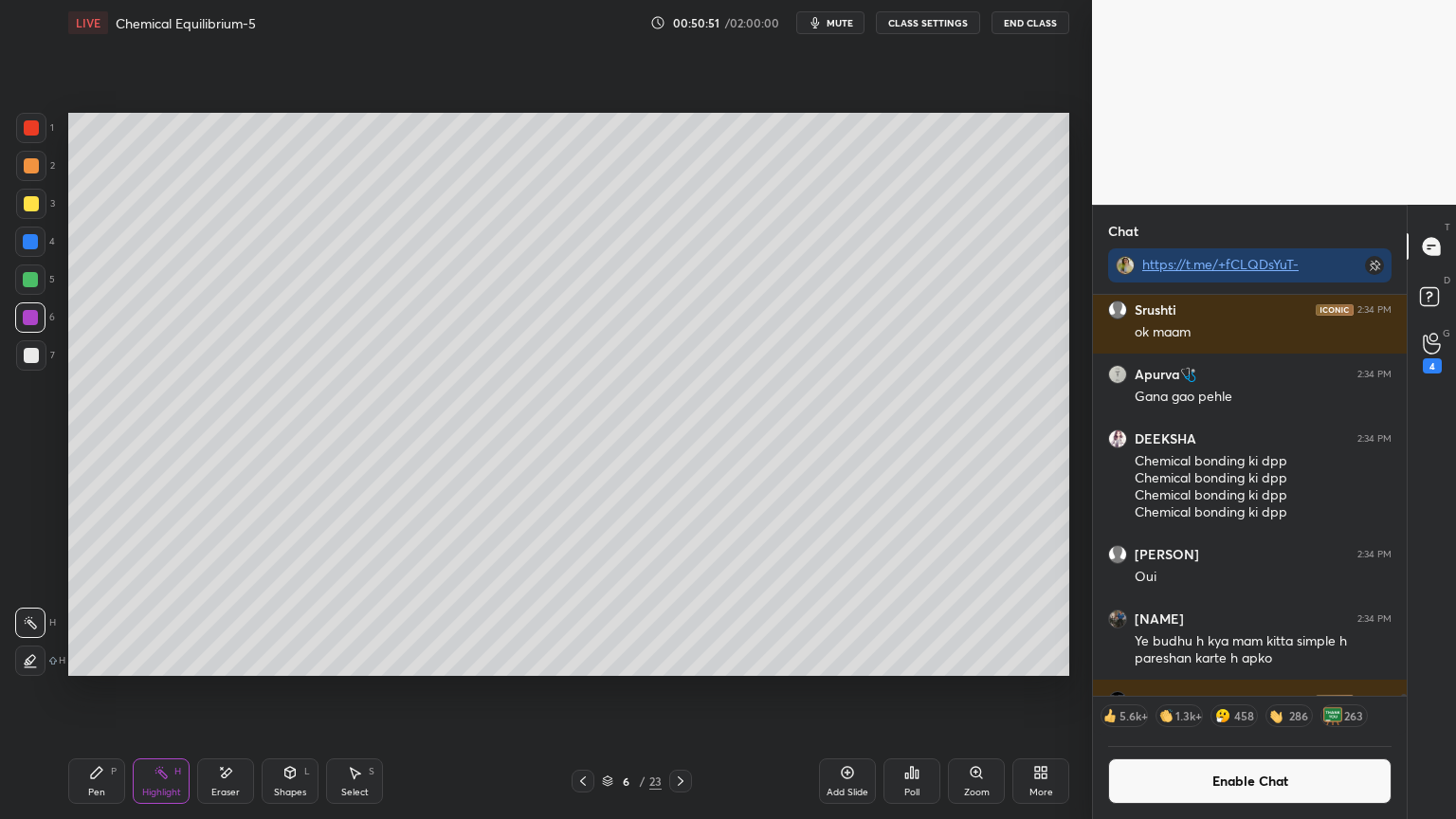 click 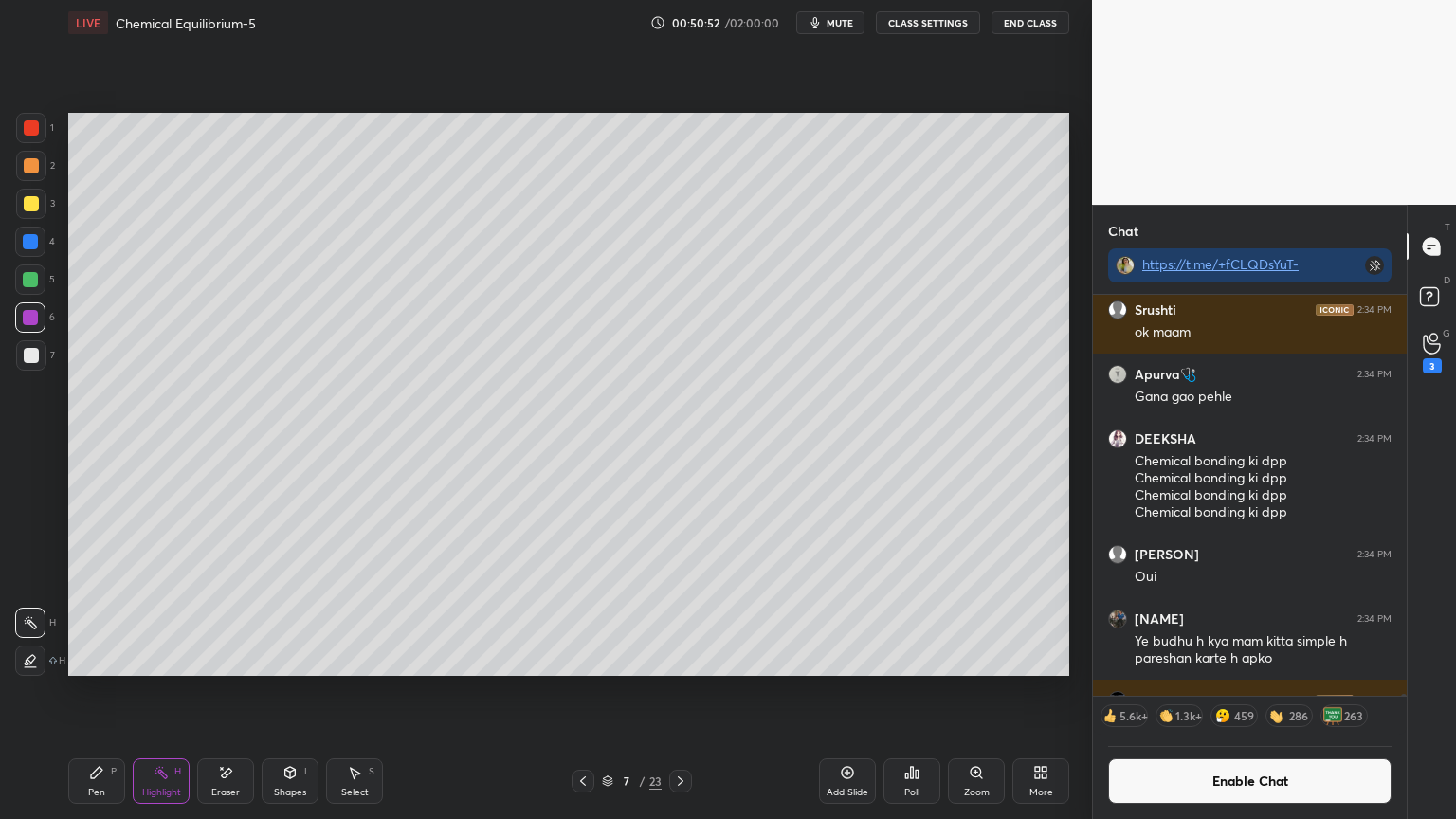 click 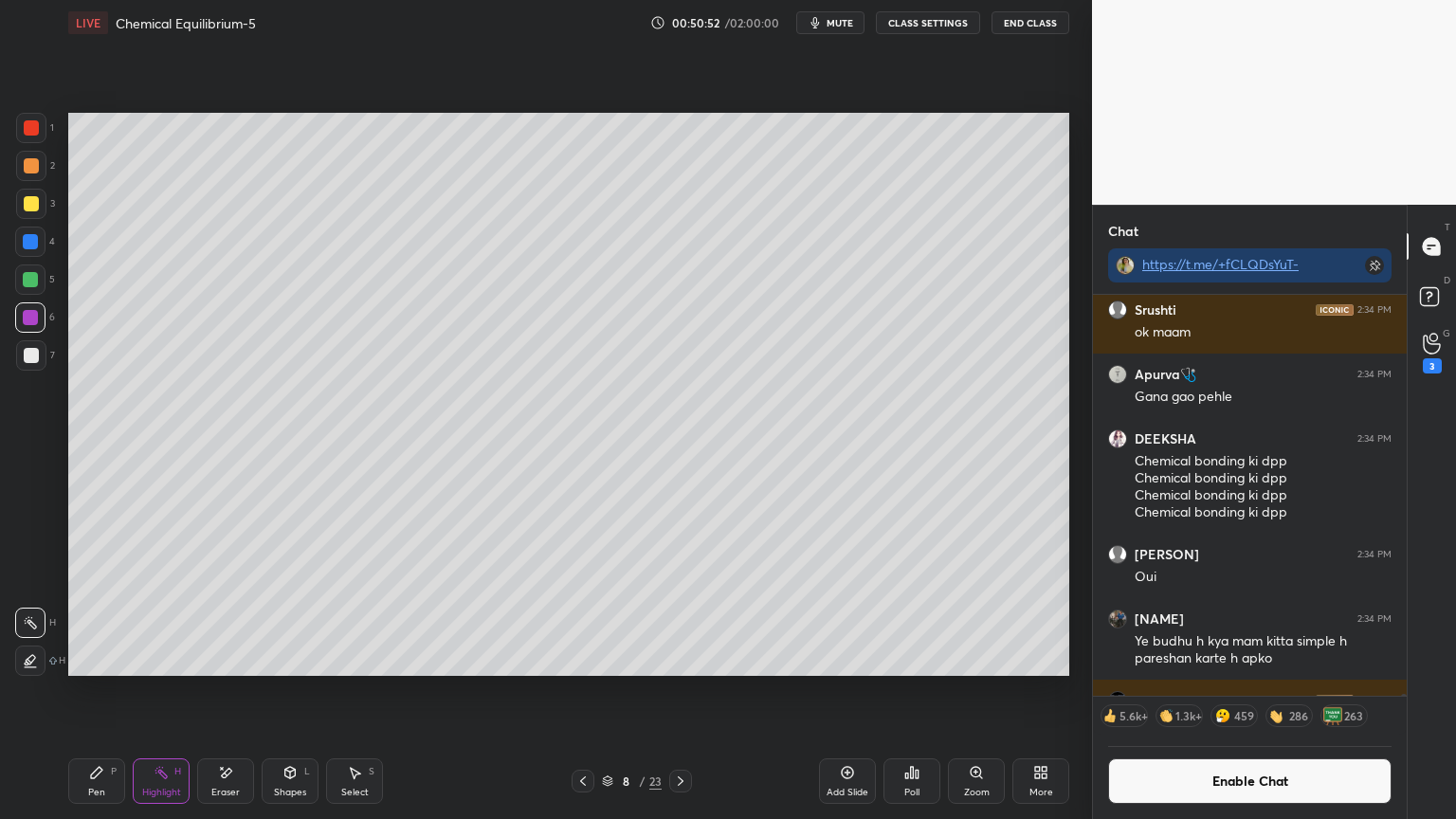 click at bounding box center [681, 781] 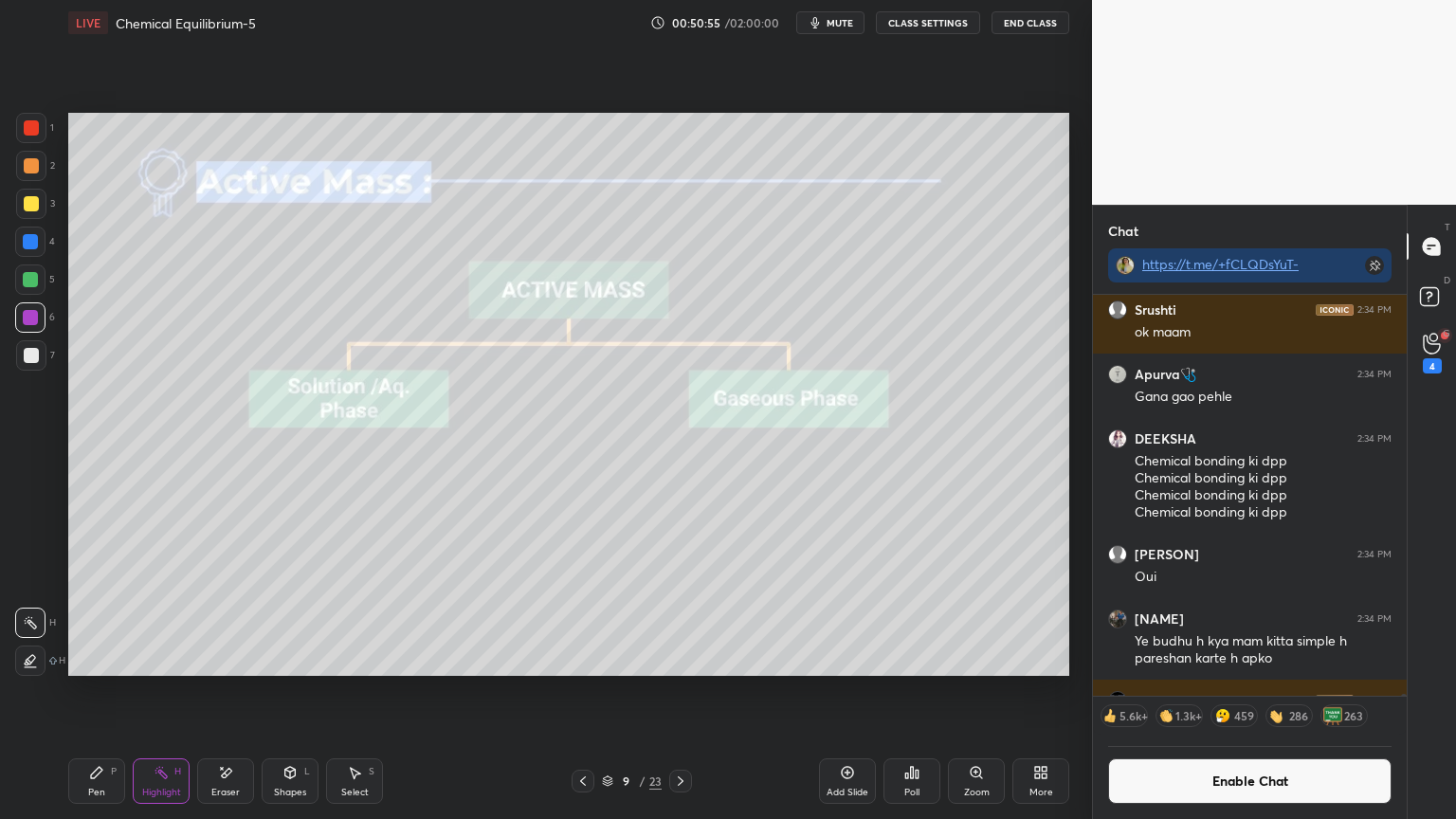 click on "Shapes L" at bounding box center (290, 781) 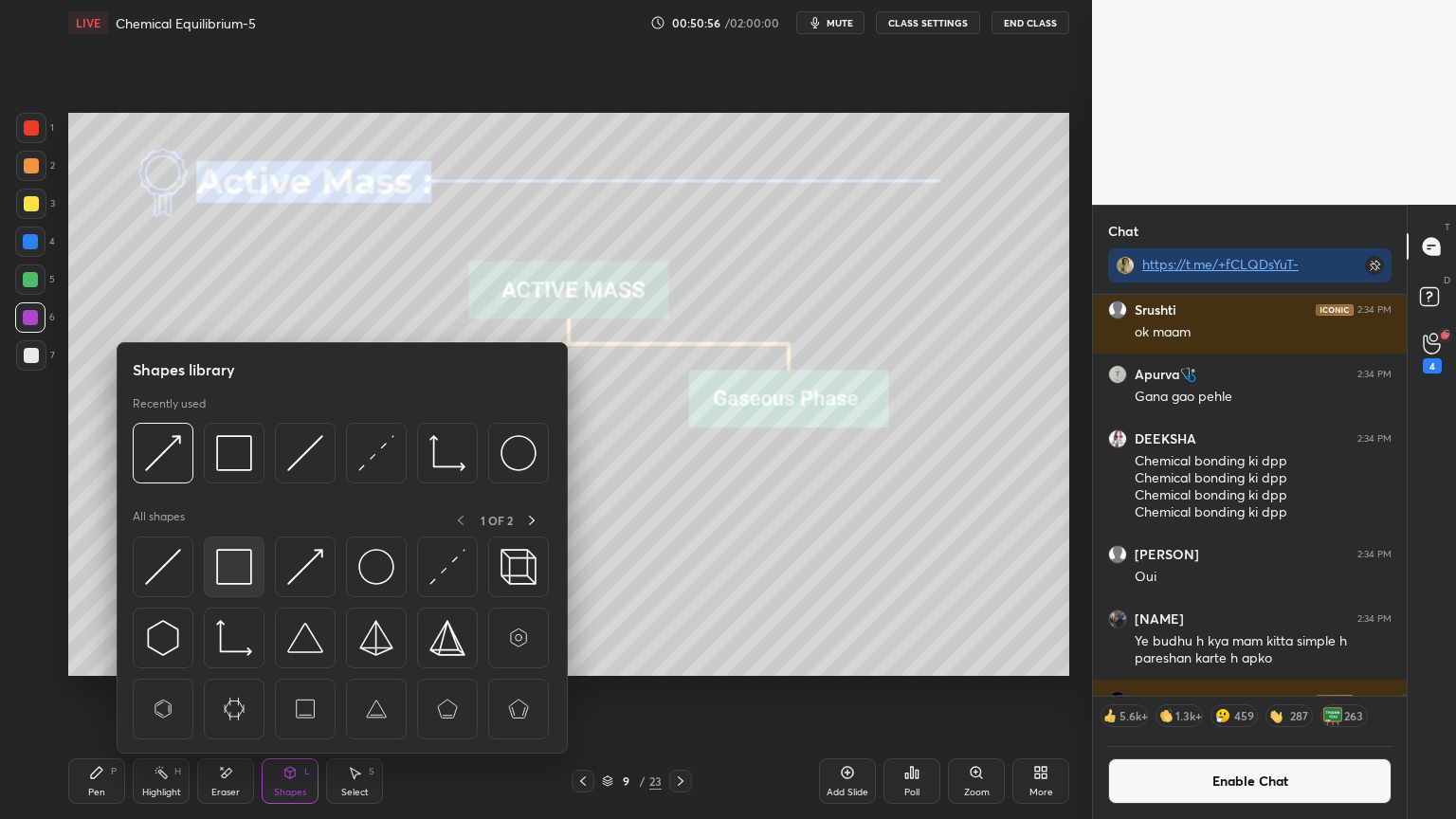 click at bounding box center [234, 567] 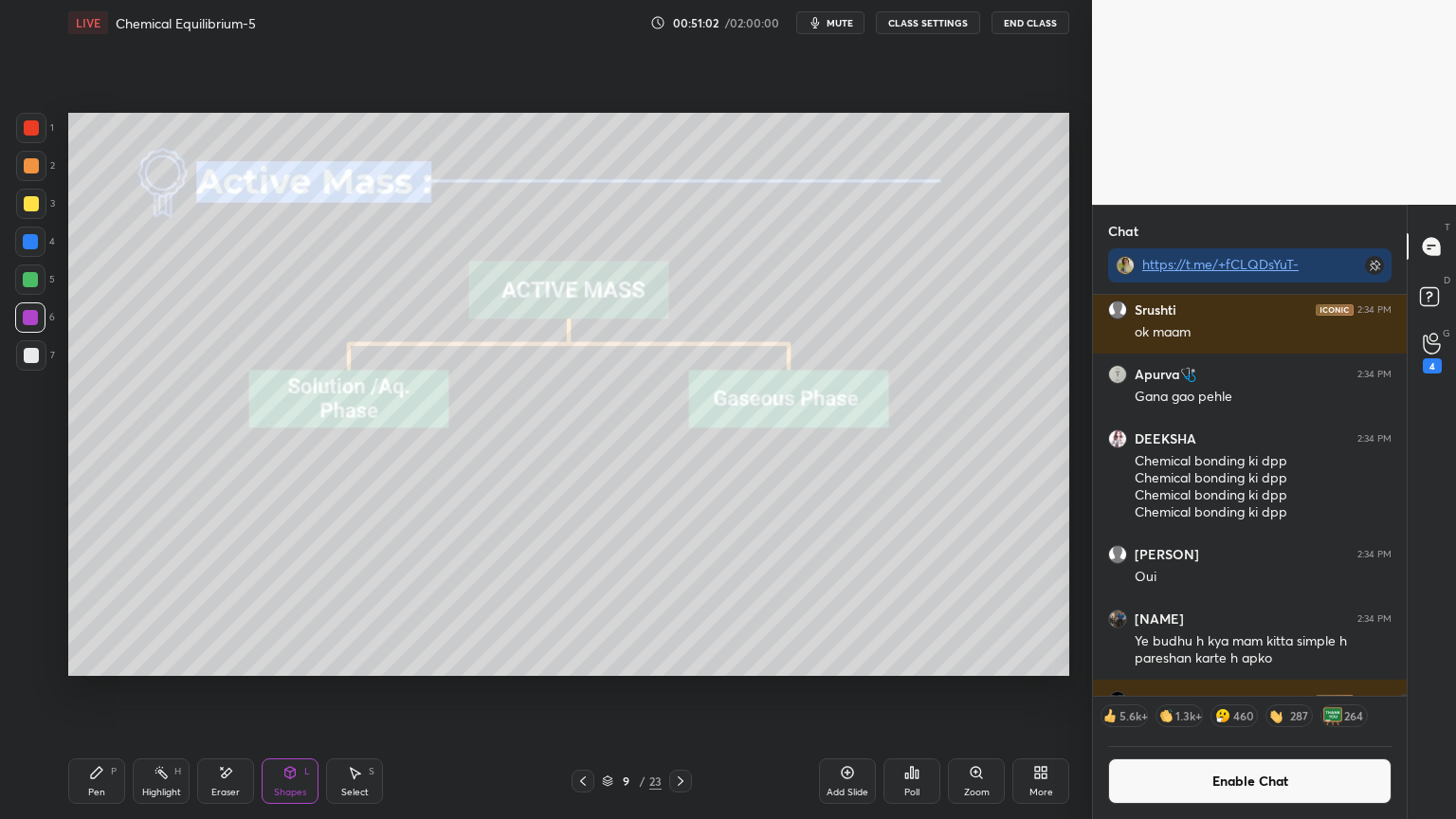 click 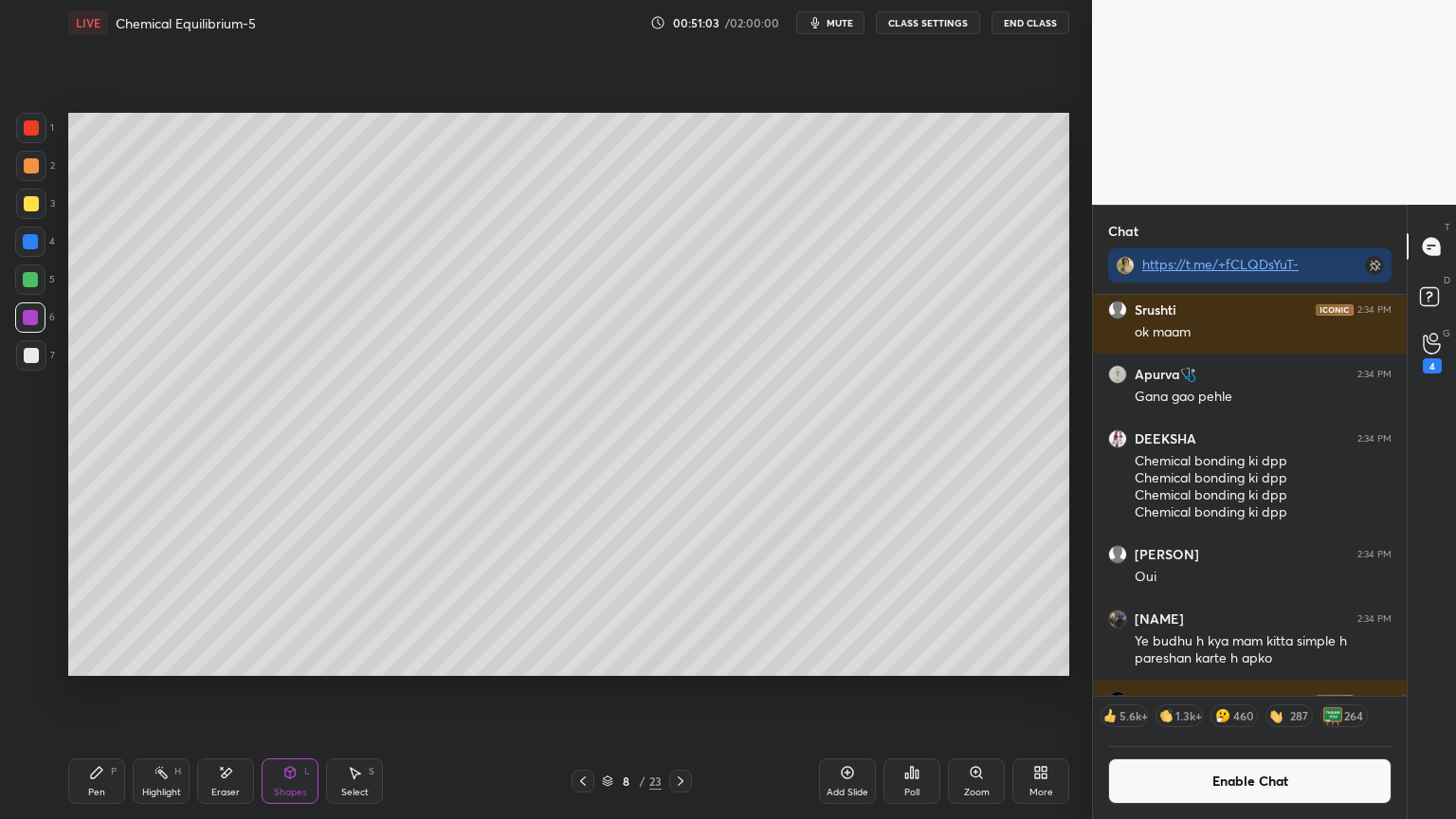 click on "Add Slide" at bounding box center [847, 792] 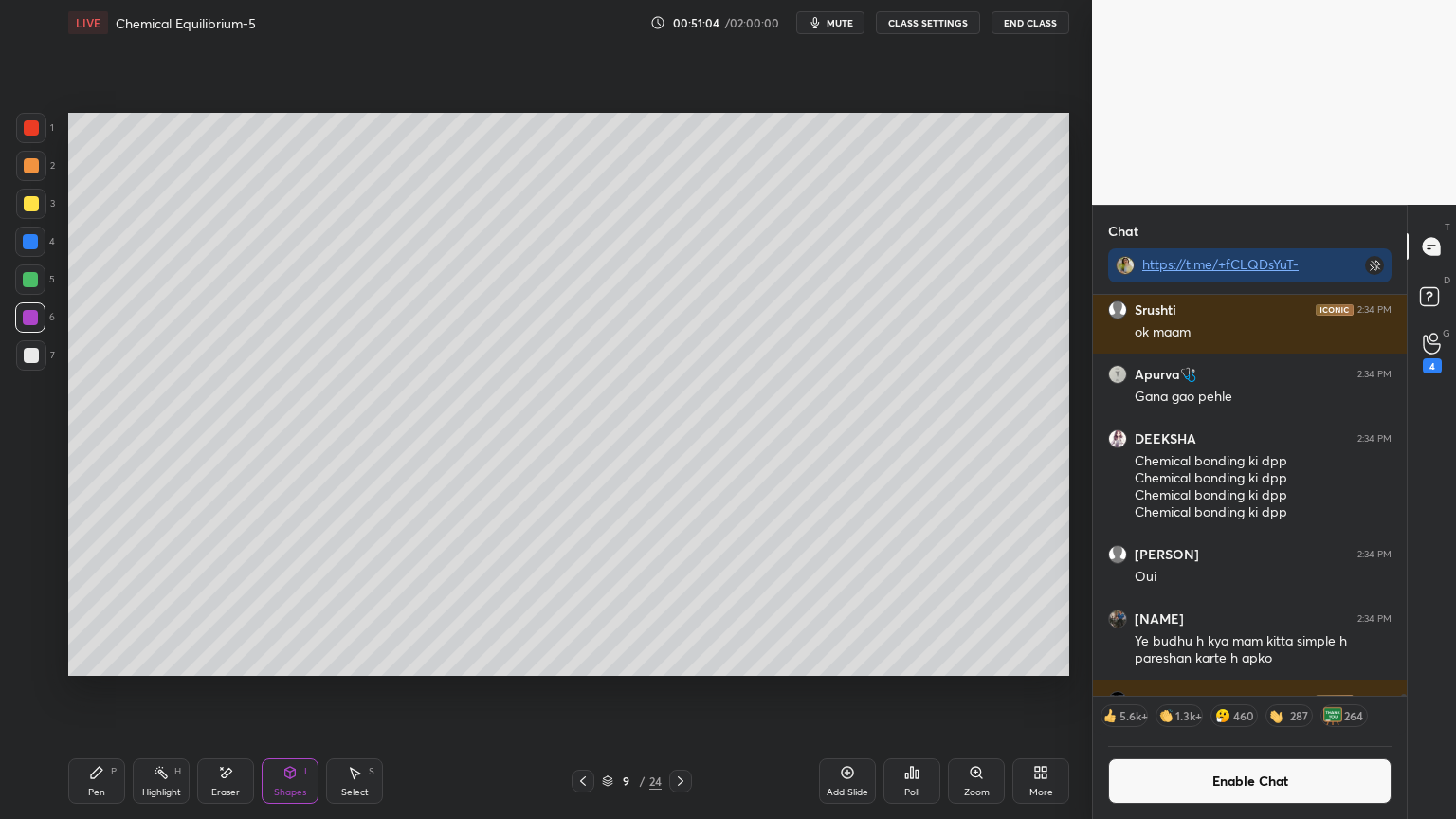click on "Pen P" at bounding box center (97, 781) 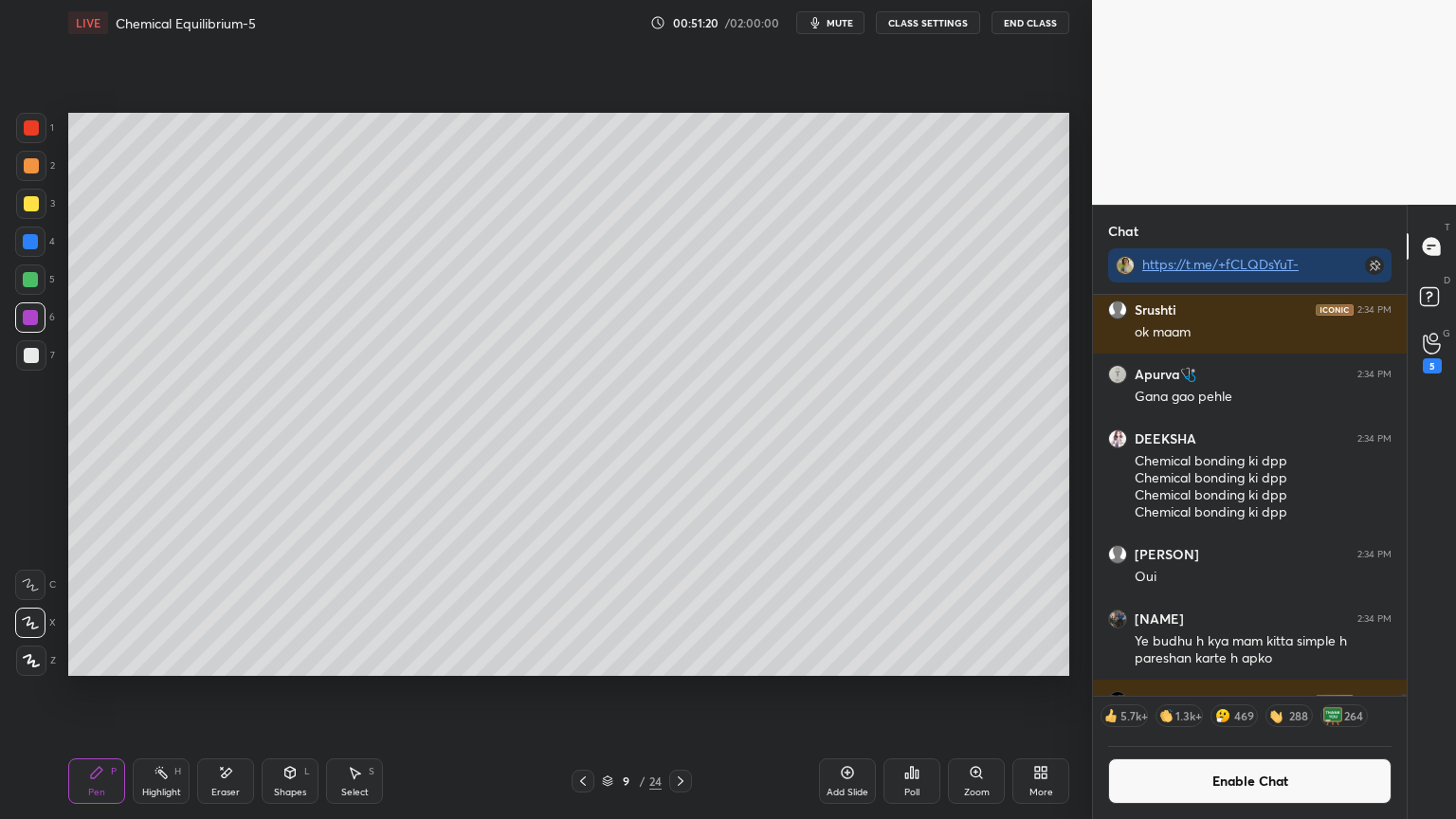 click on "Shapes L" at bounding box center [290, 781] 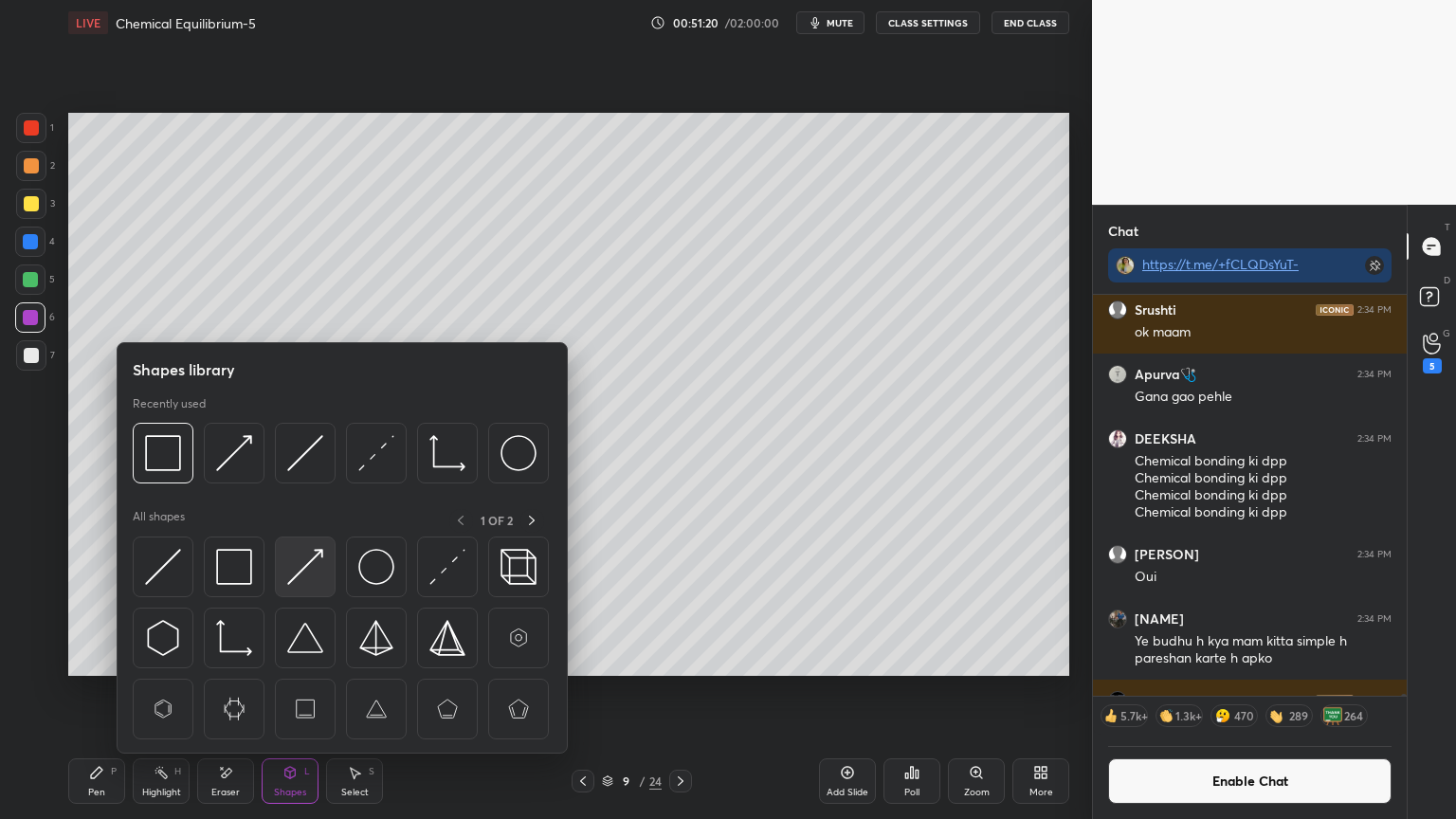 click at bounding box center [305, 567] 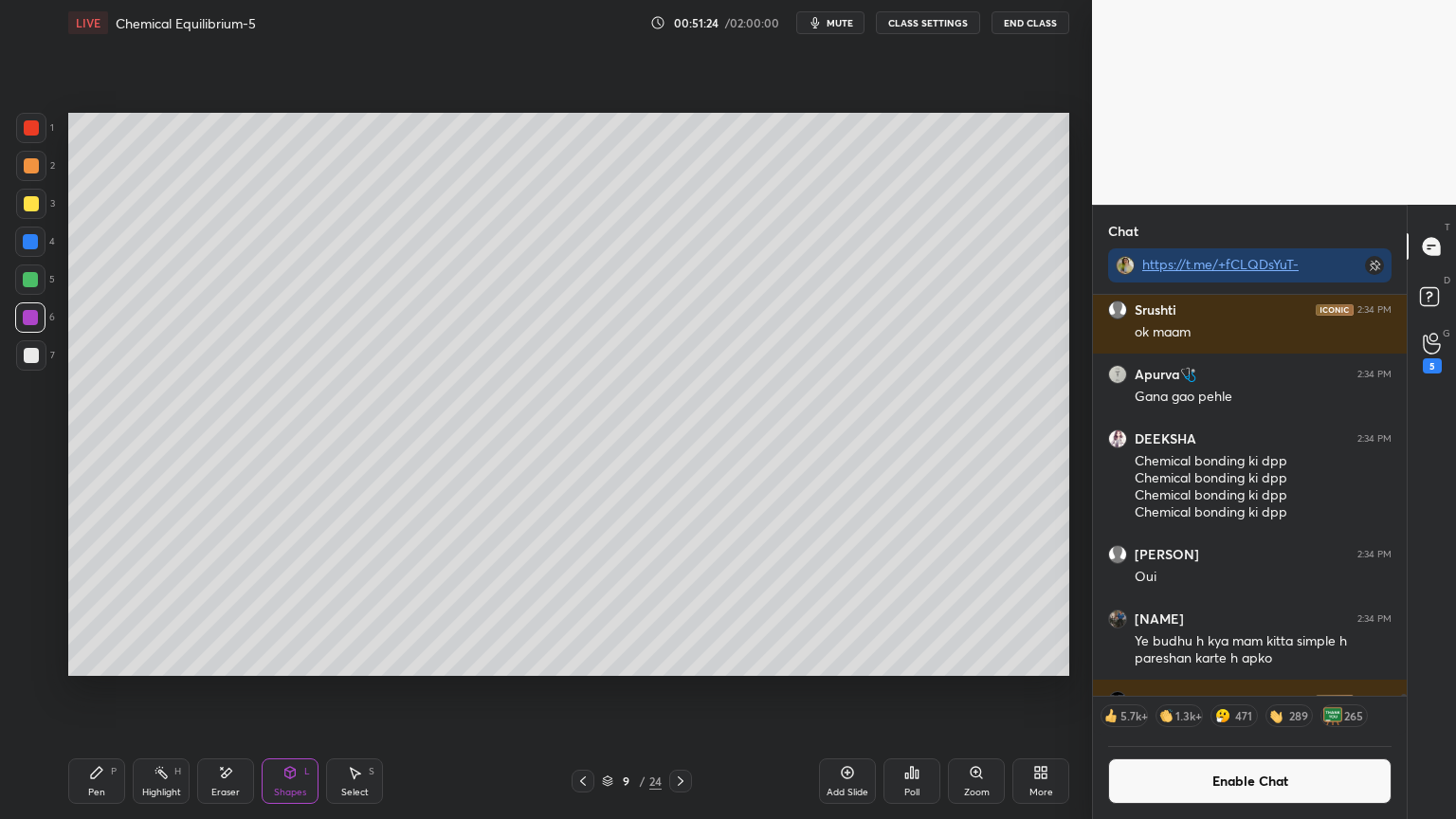 click on "Highlight H" at bounding box center [161, 781] 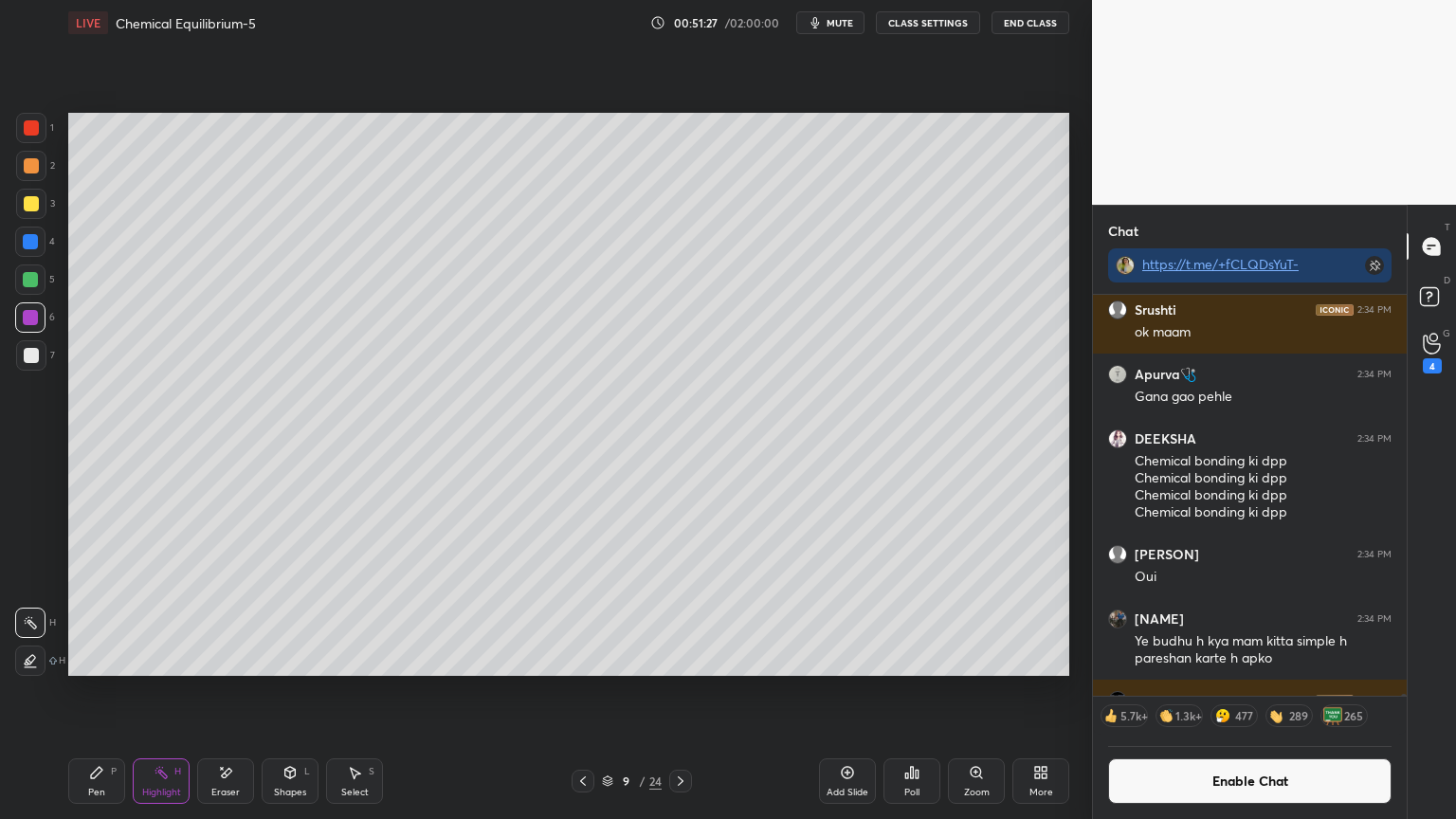 click on "Select S" at bounding box center [355, 781] 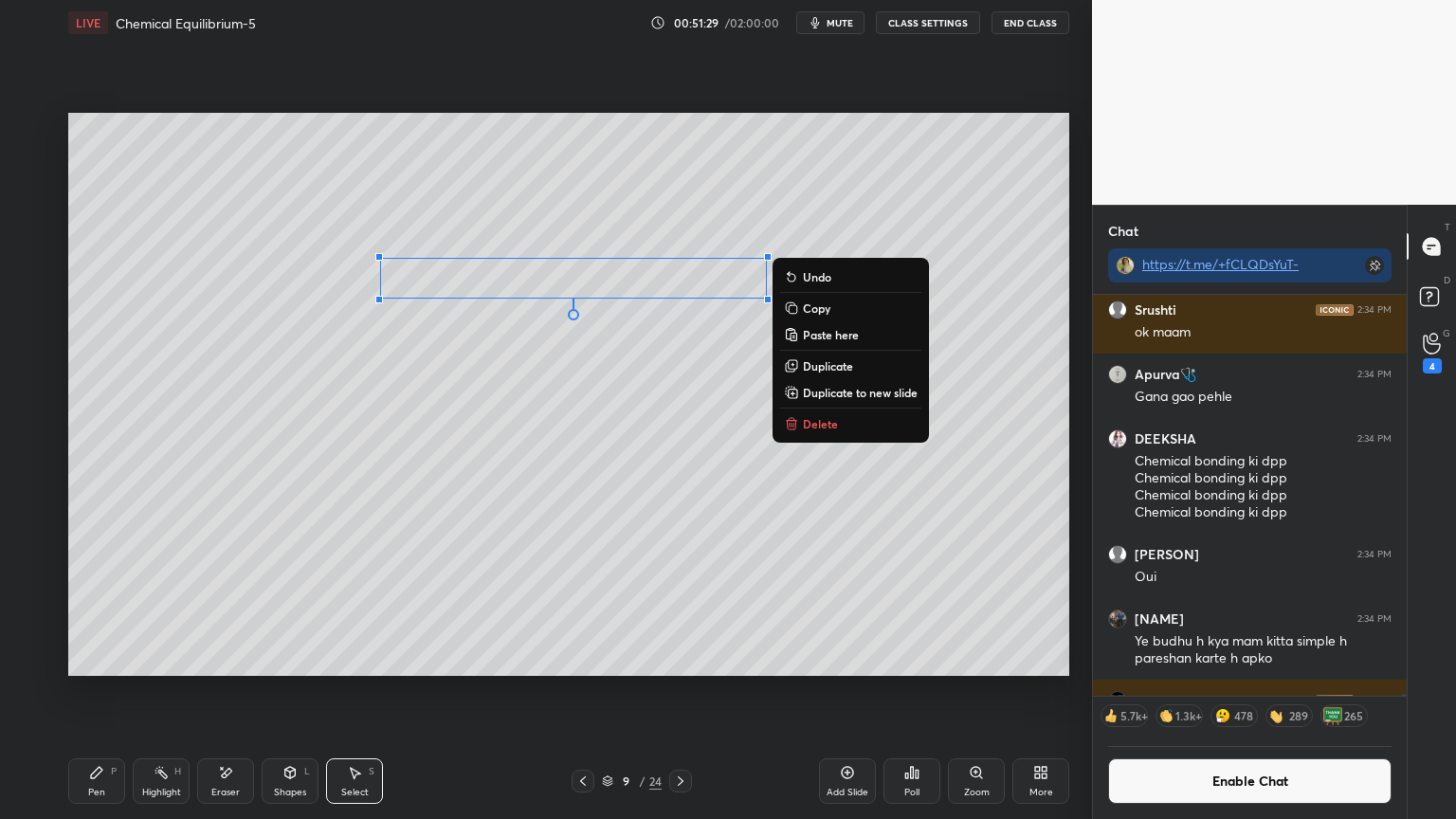 click 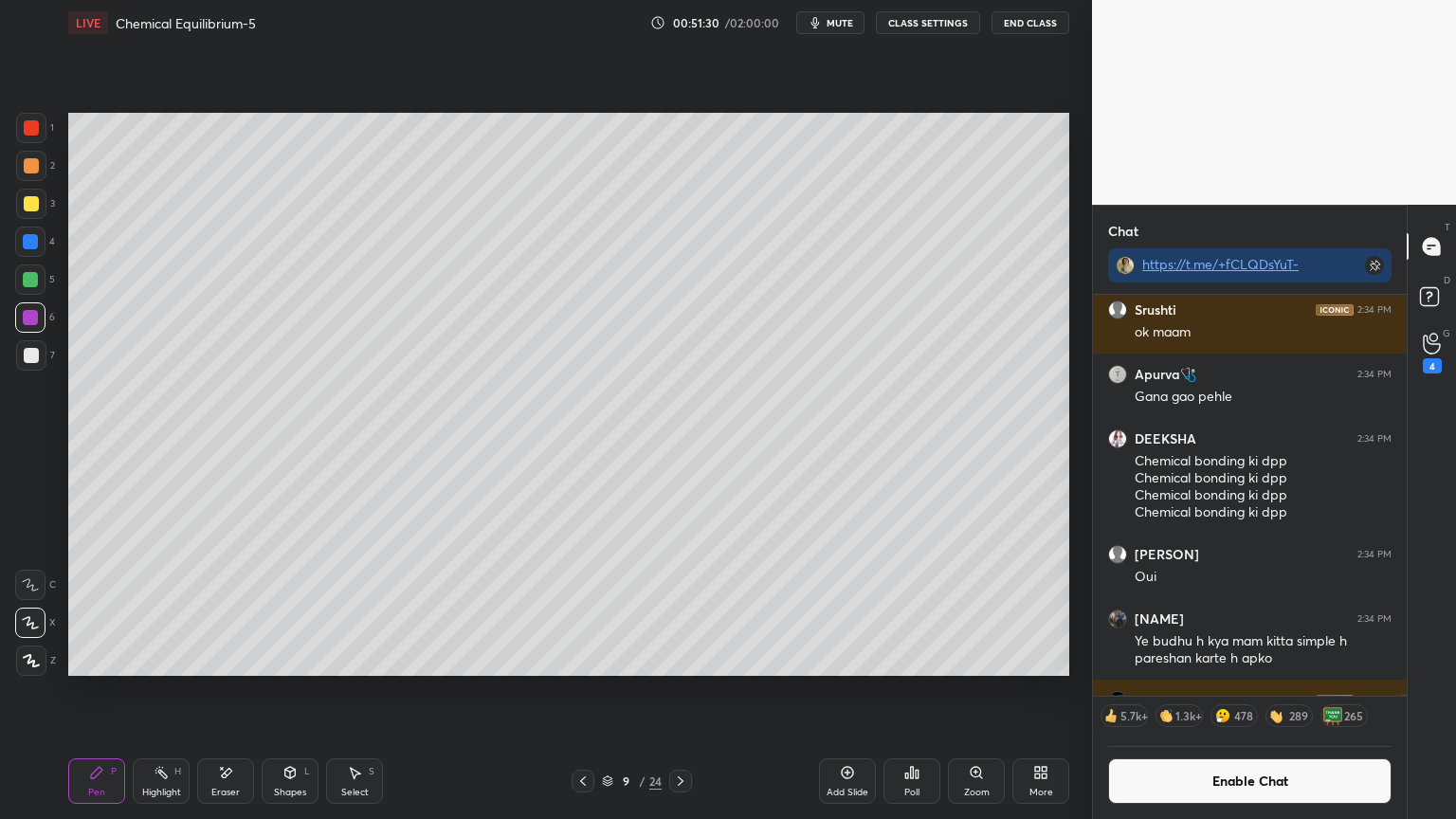 click at bounding box center (30, 280) 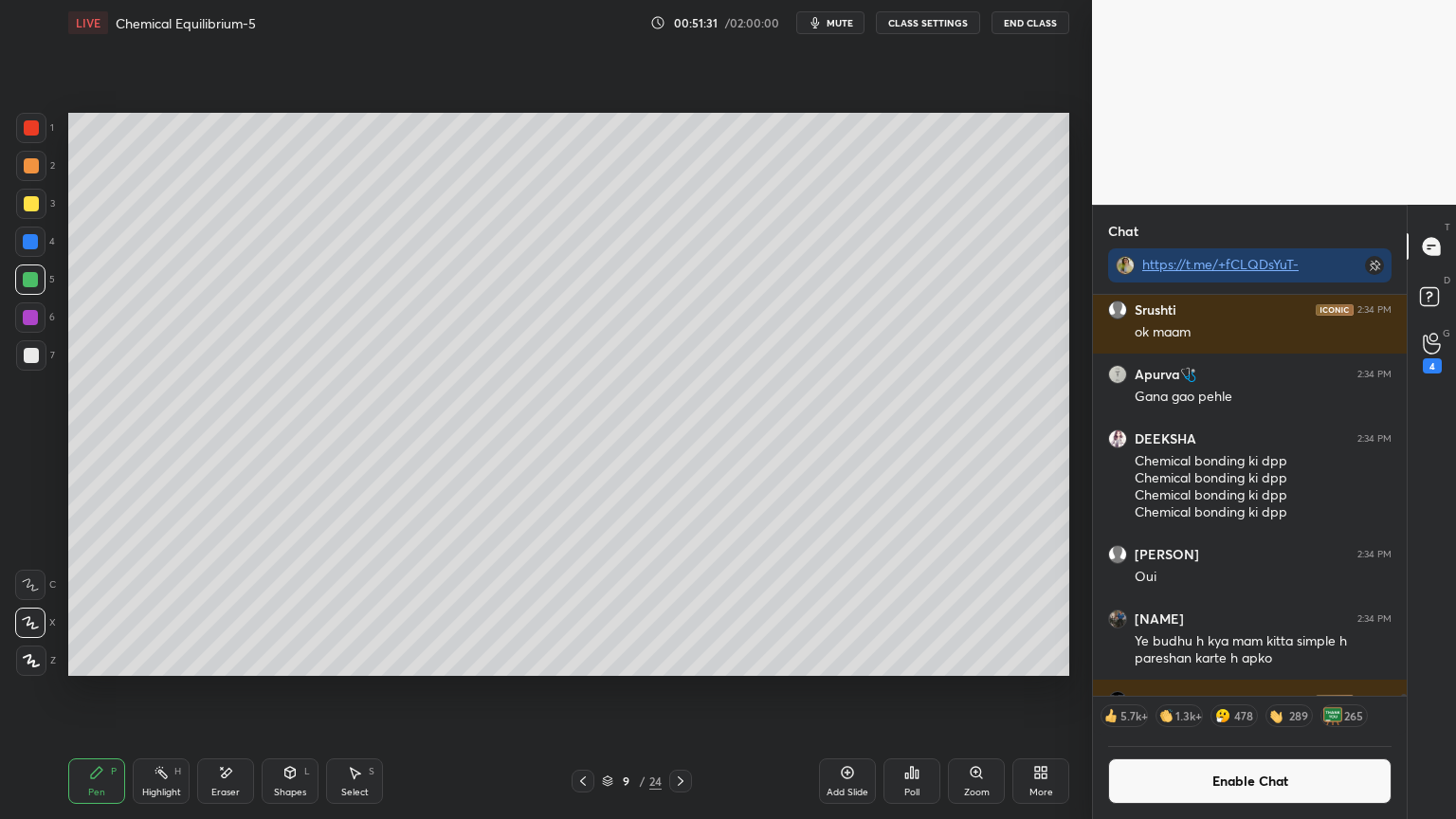 click at bounding box center (31, 355) 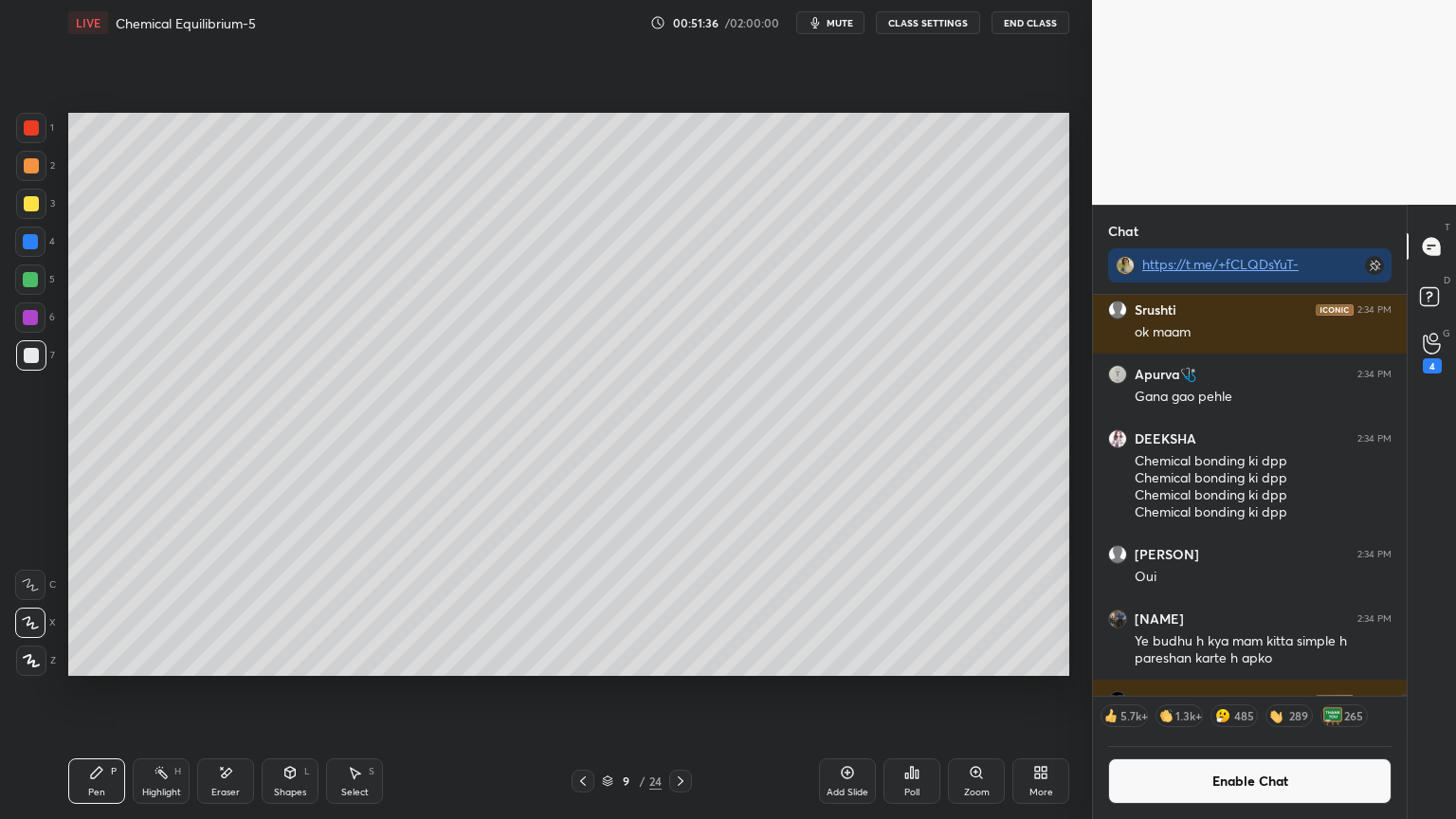 click on "Highlight H" at bounding box center (161, 781) 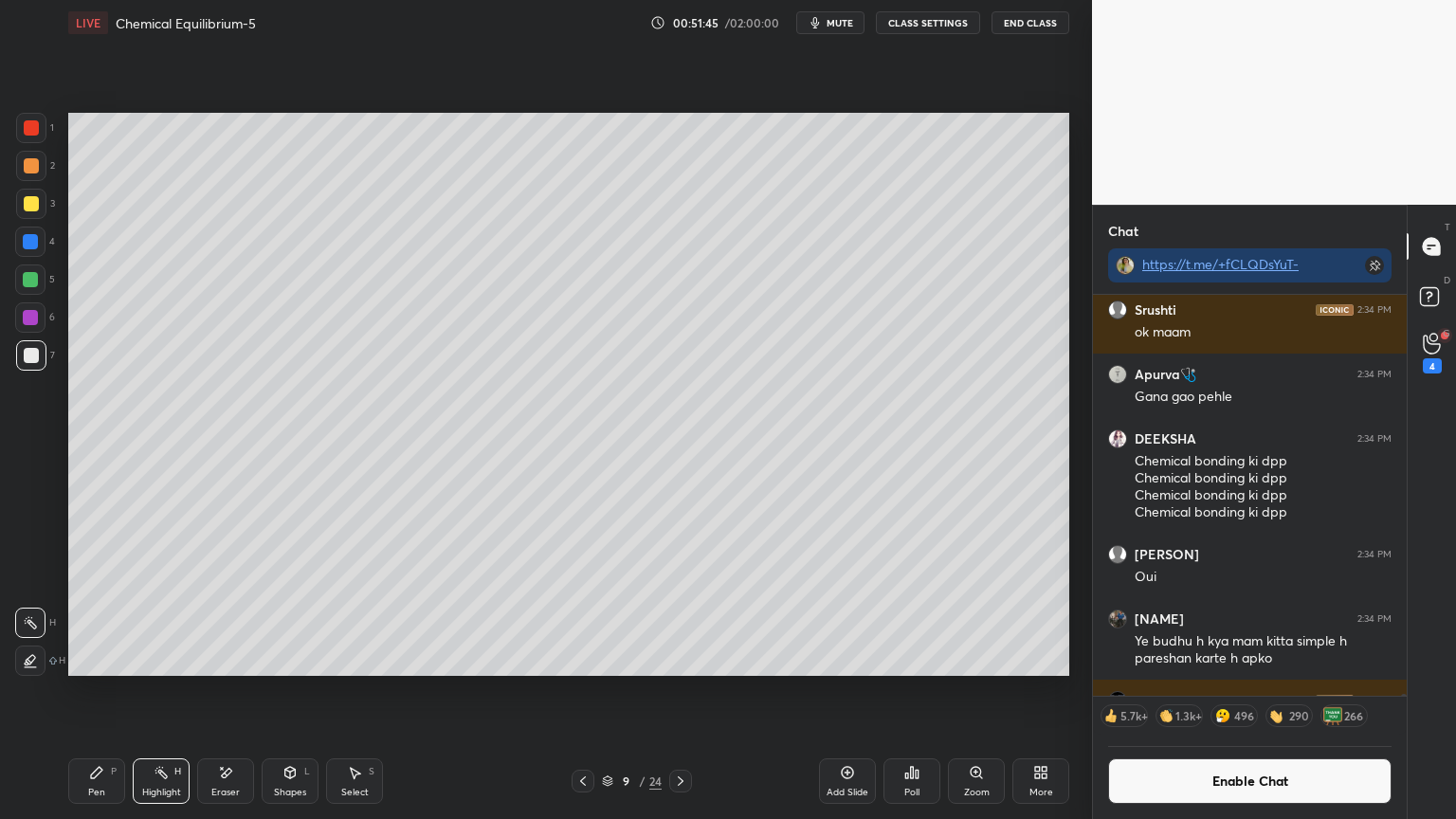 click at bounding box center (30, 280) 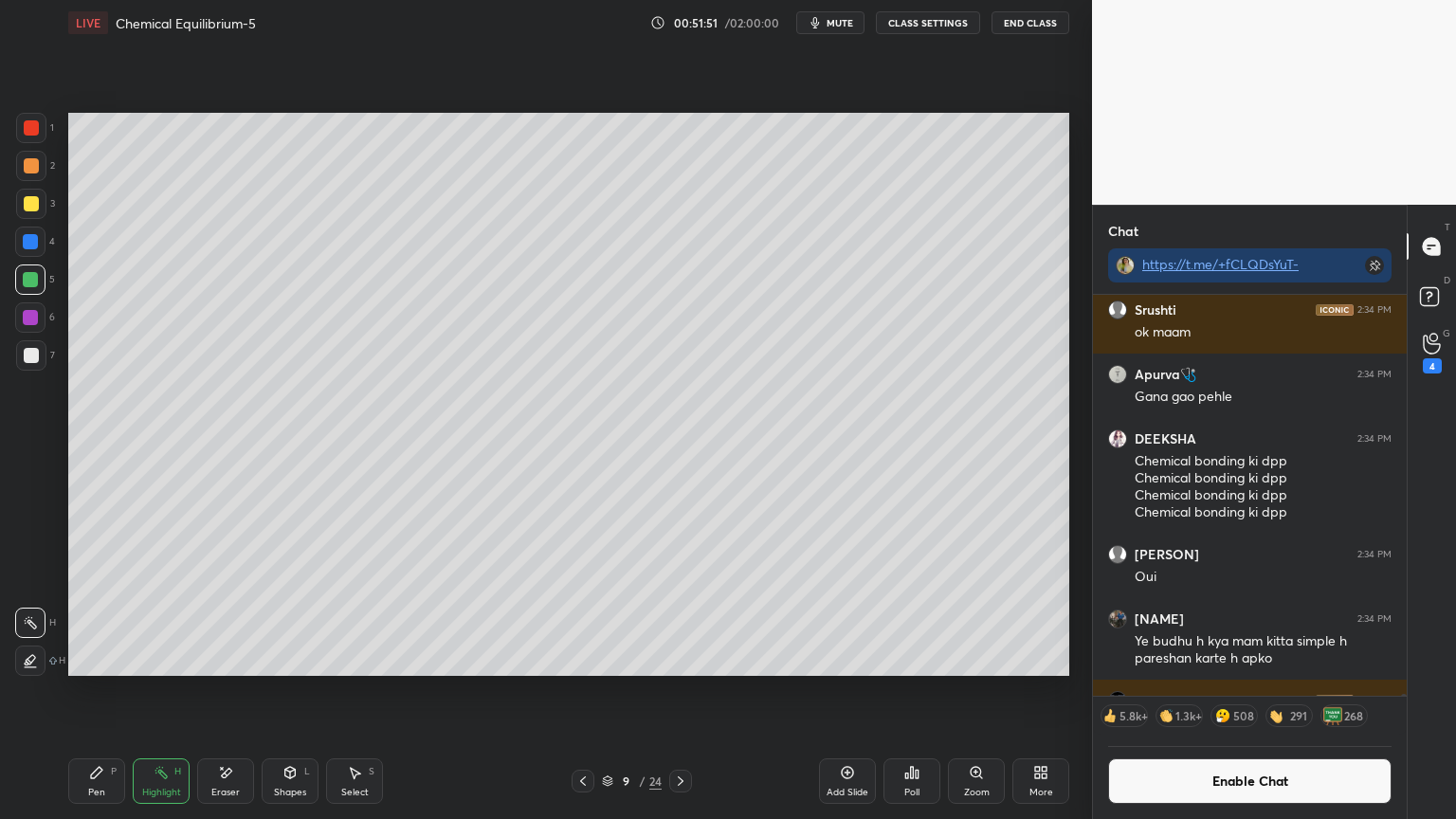 click 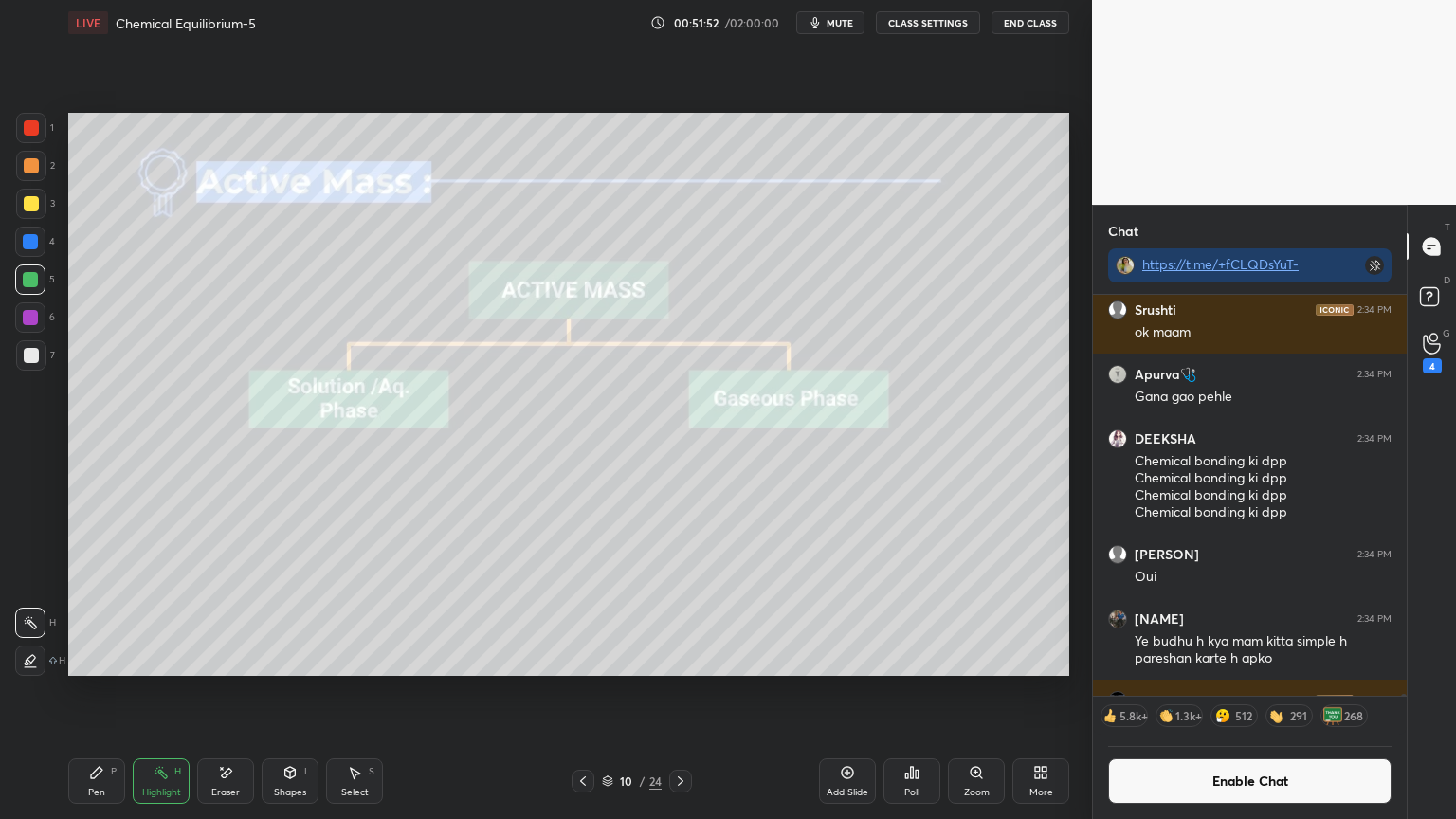 click at bounding box center (583, 781) 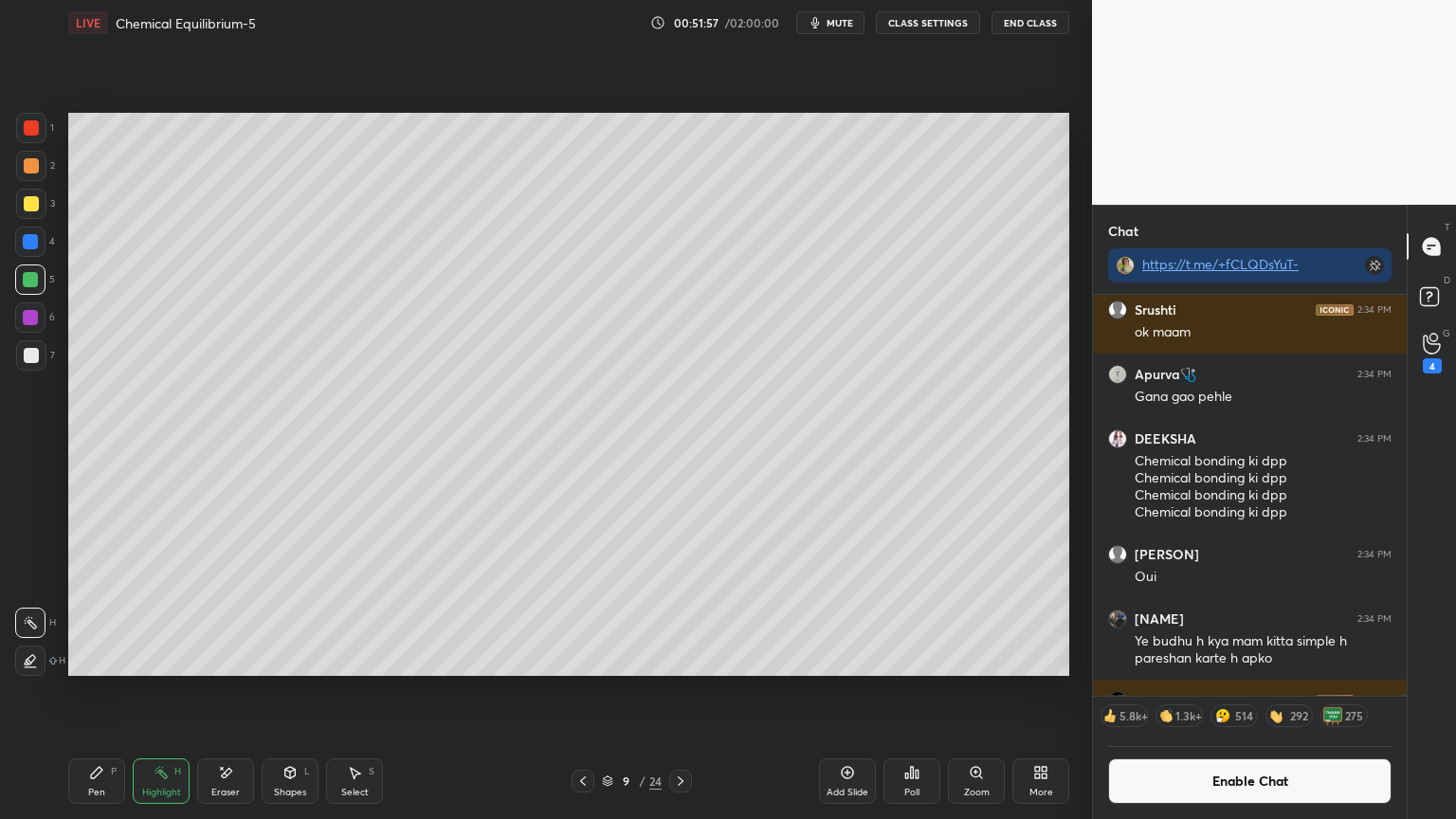 click on "Pen P" at bounding box center [97, 781] 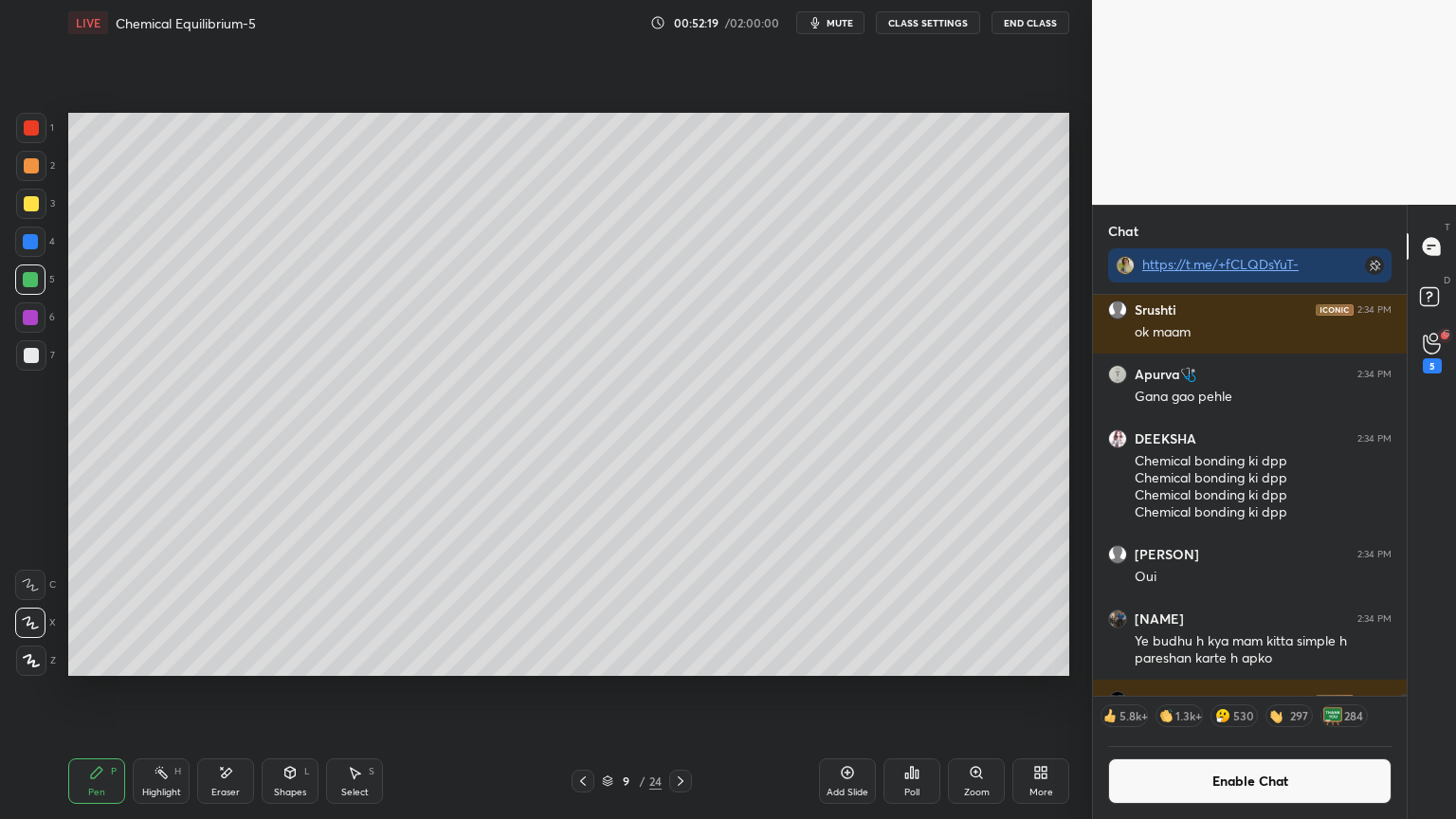 click 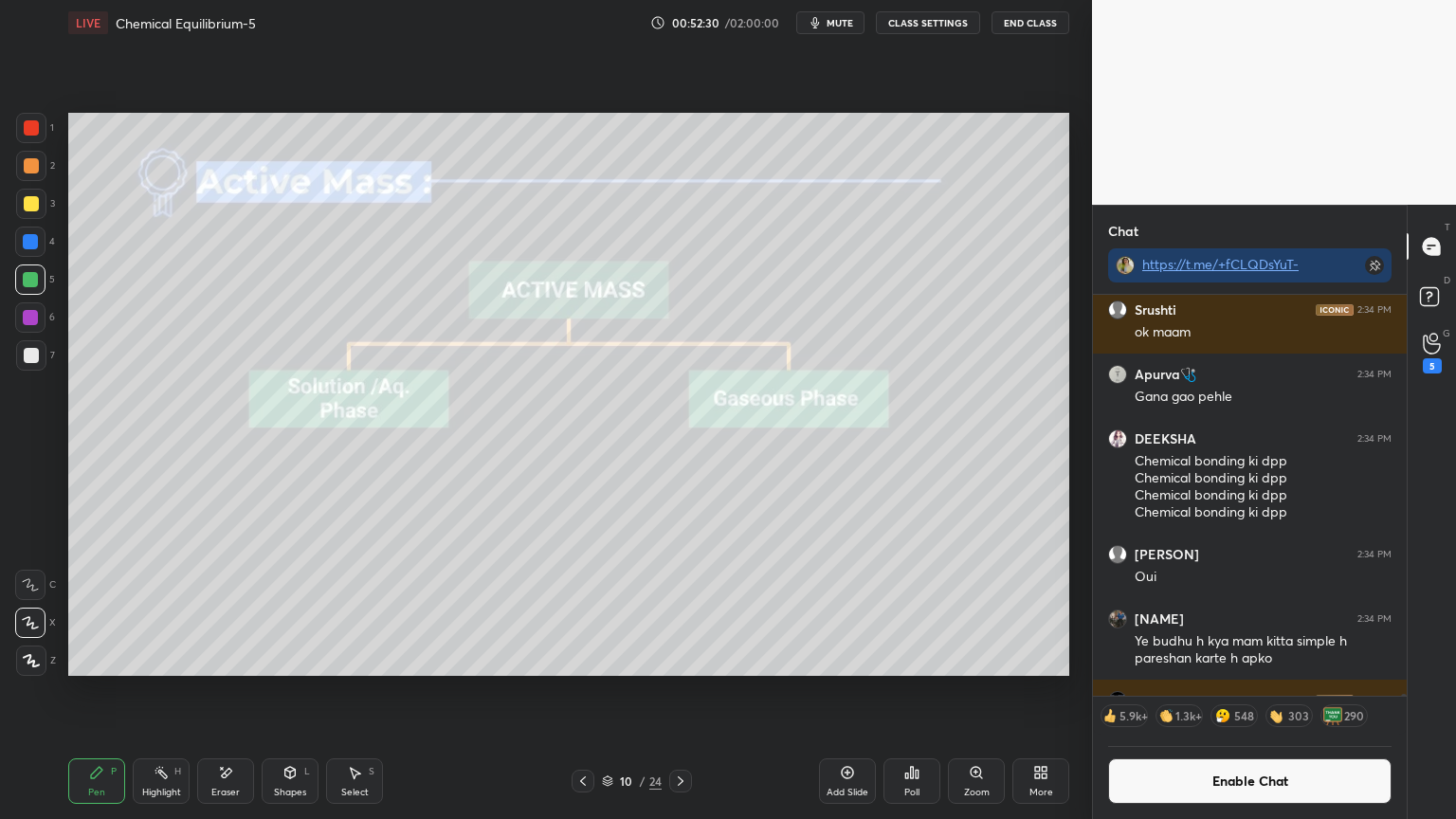 click on "Highlight H" at bounding box center (161, 781) 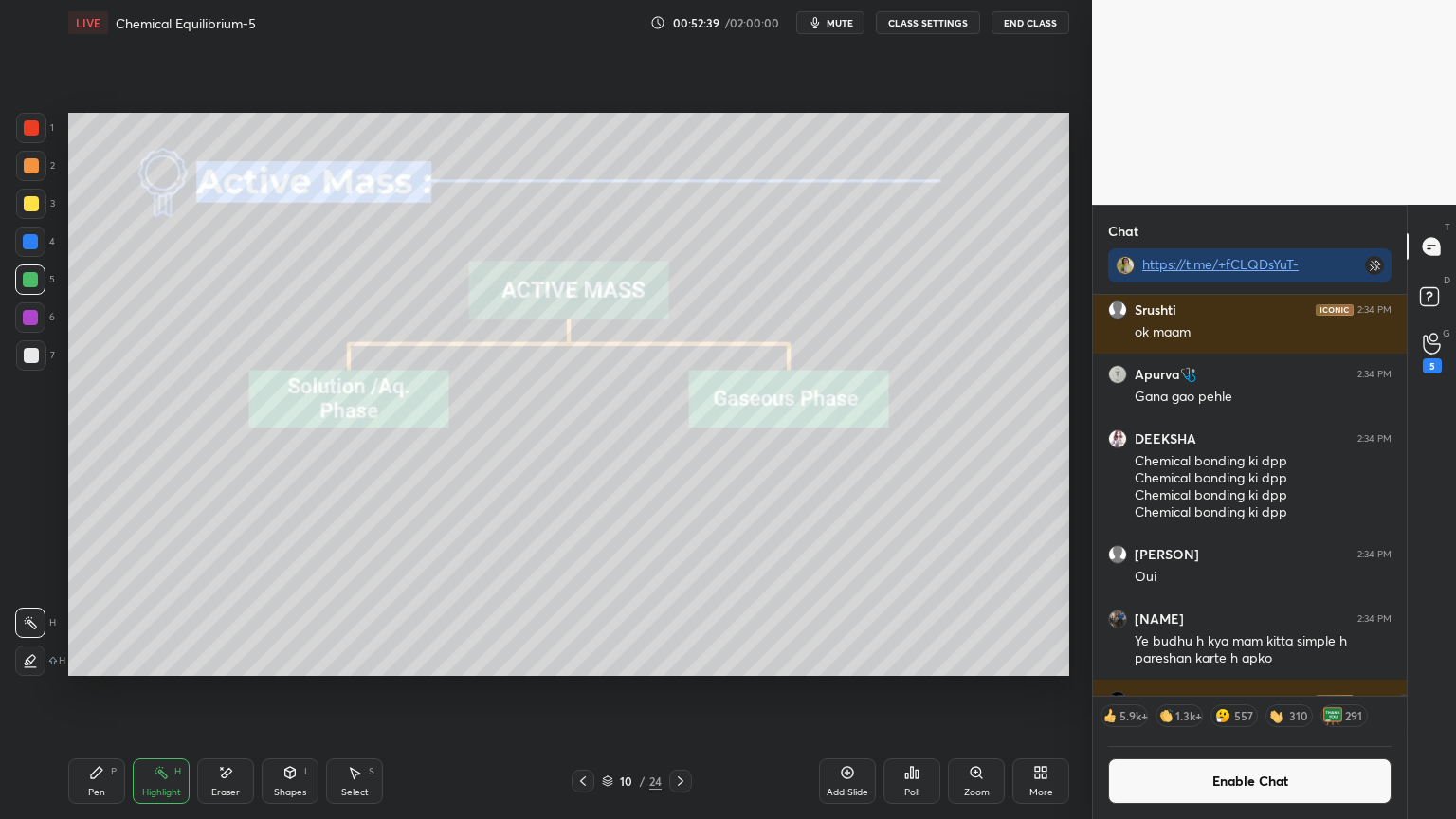 click on "Pen P" at bounding box center [97, 781] 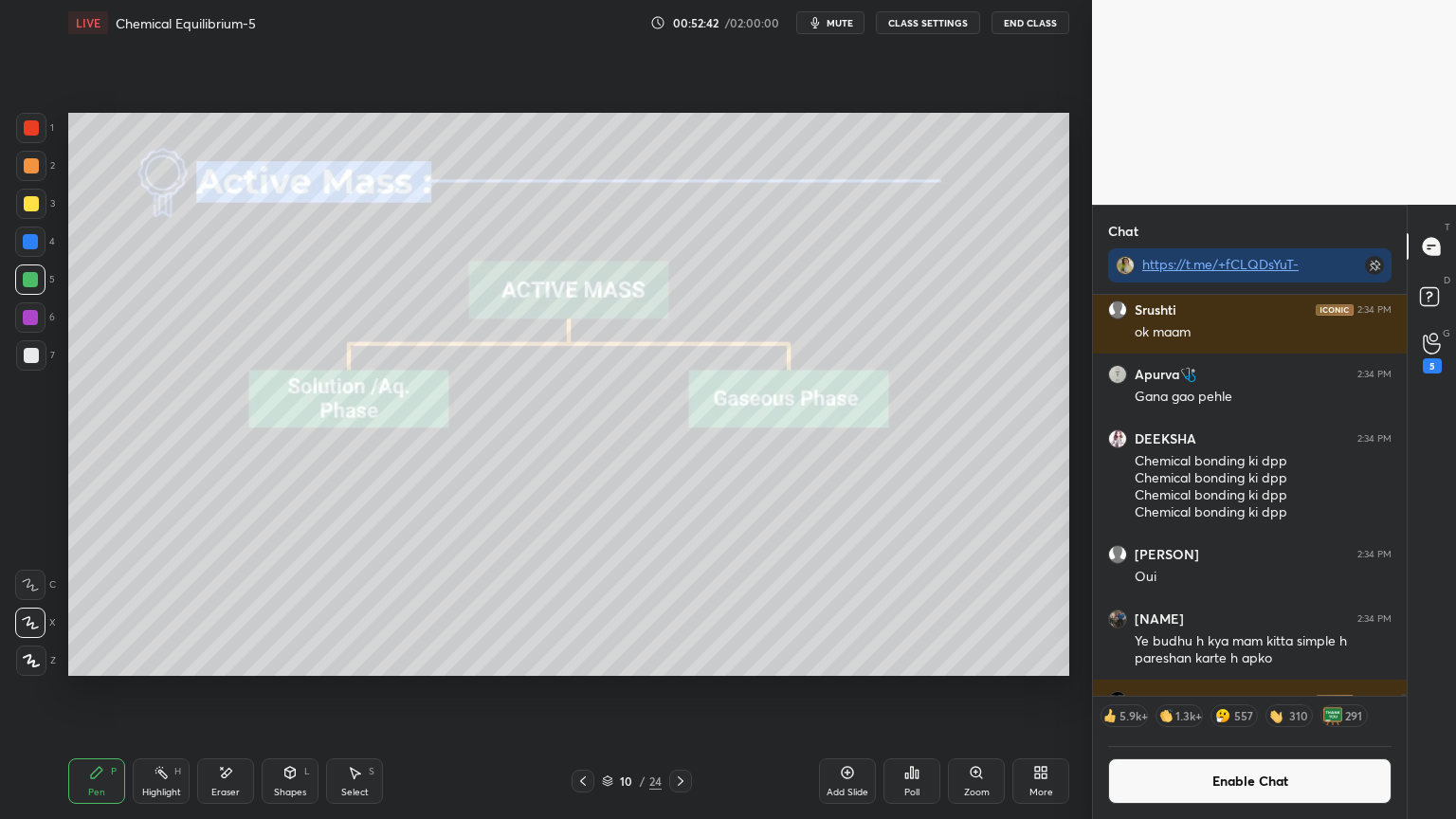 click 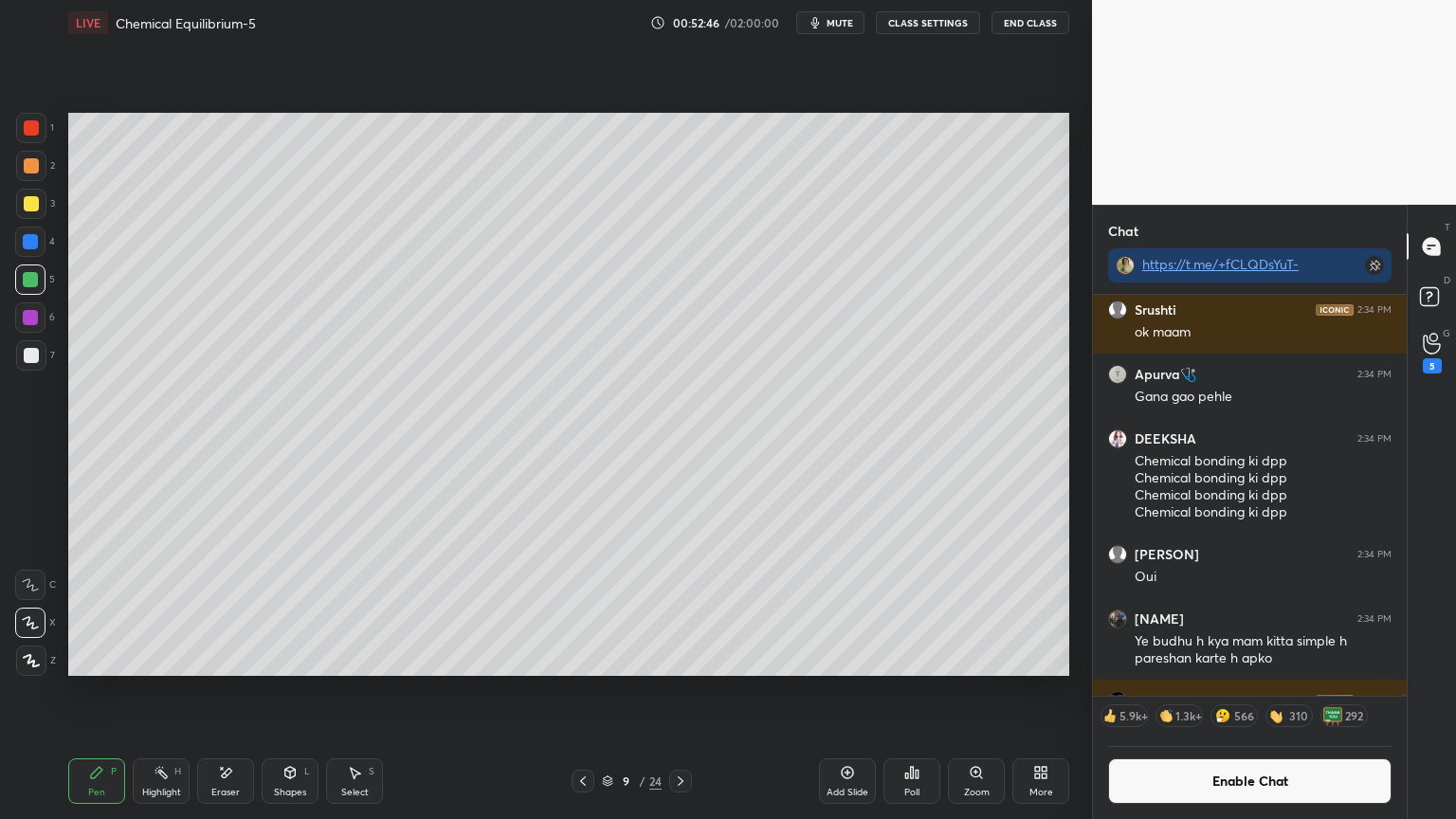 click 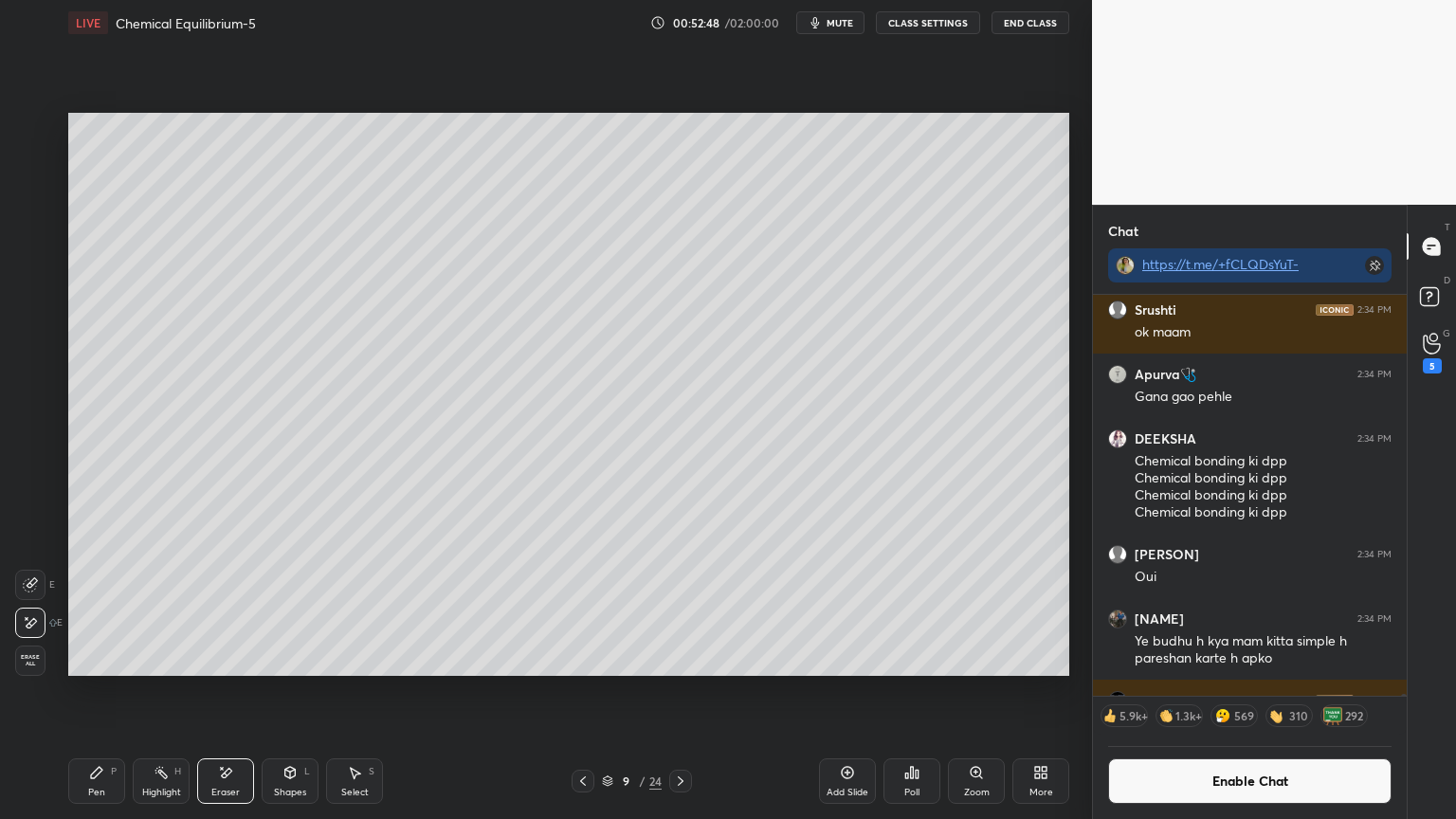click 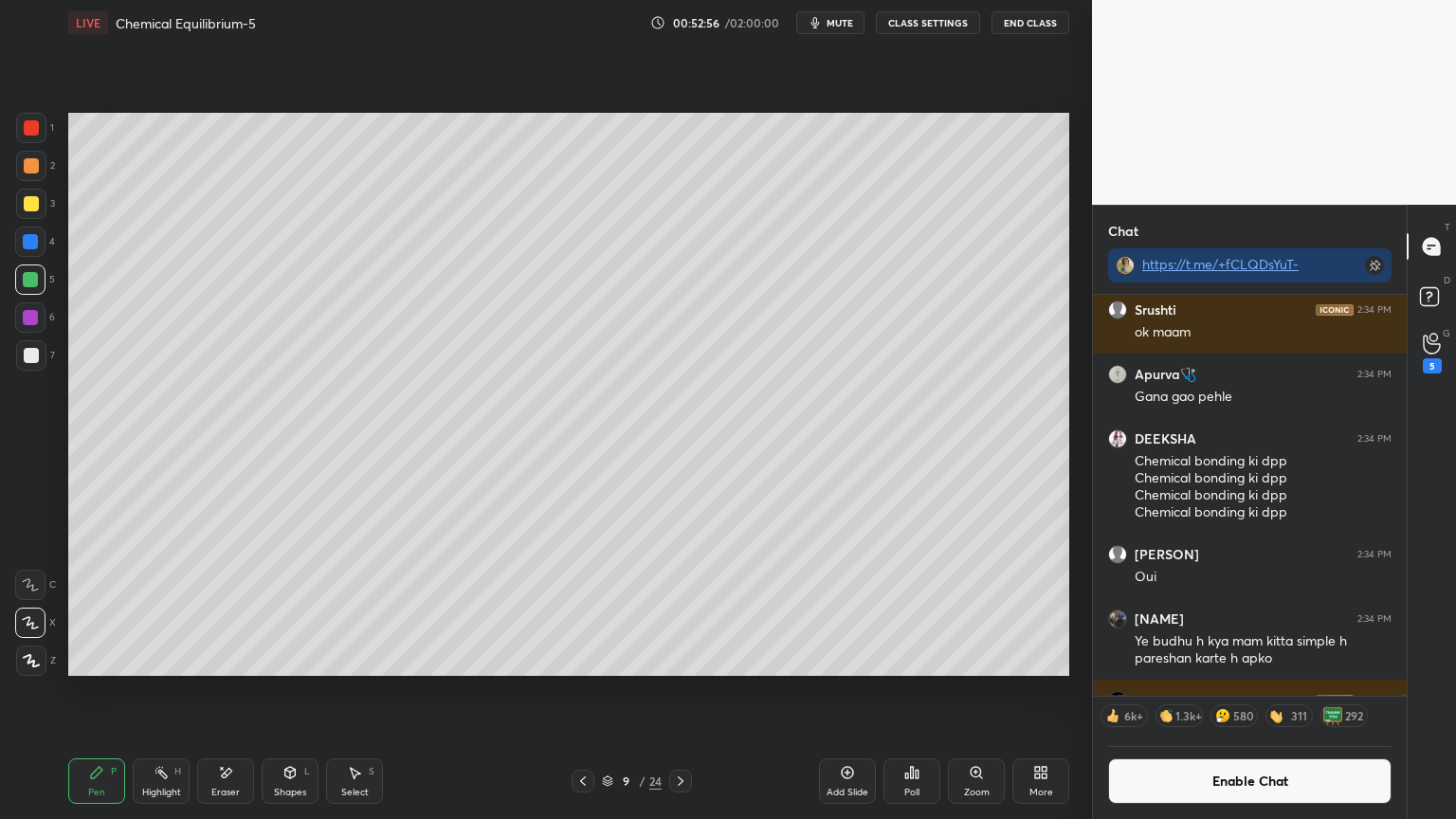 click on "Highlight H" at bounding box center (161, 781) 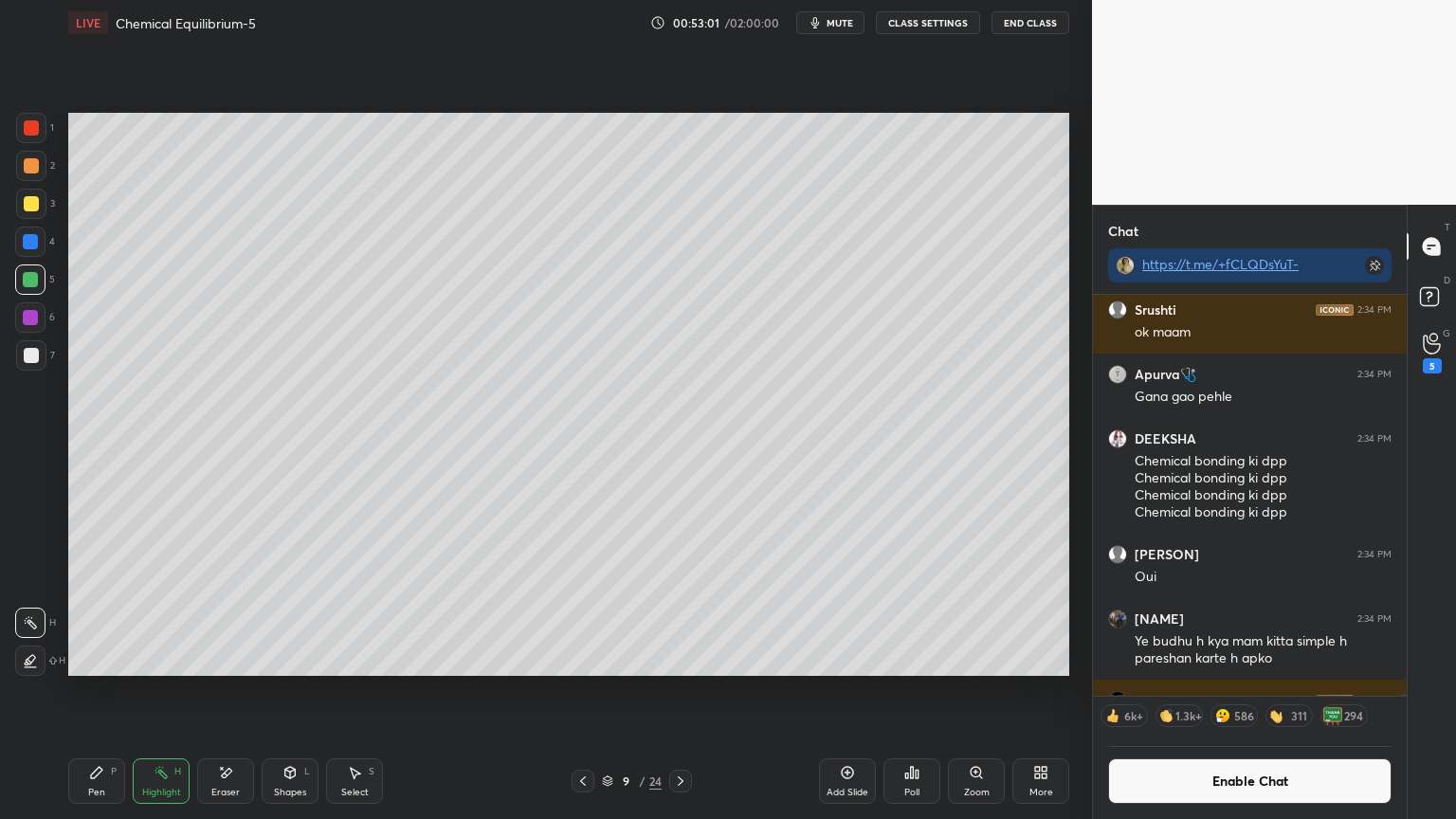 click 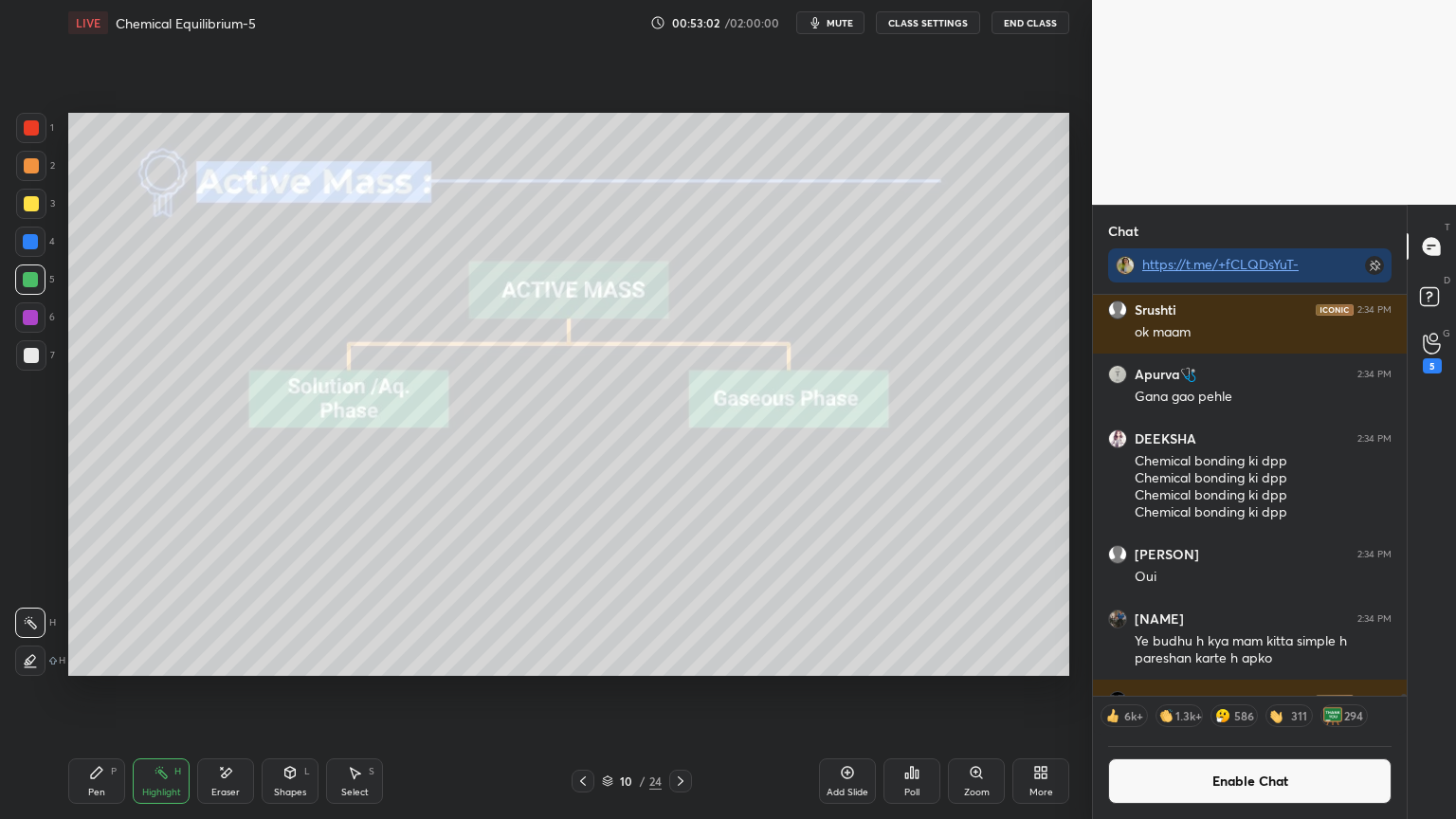 click 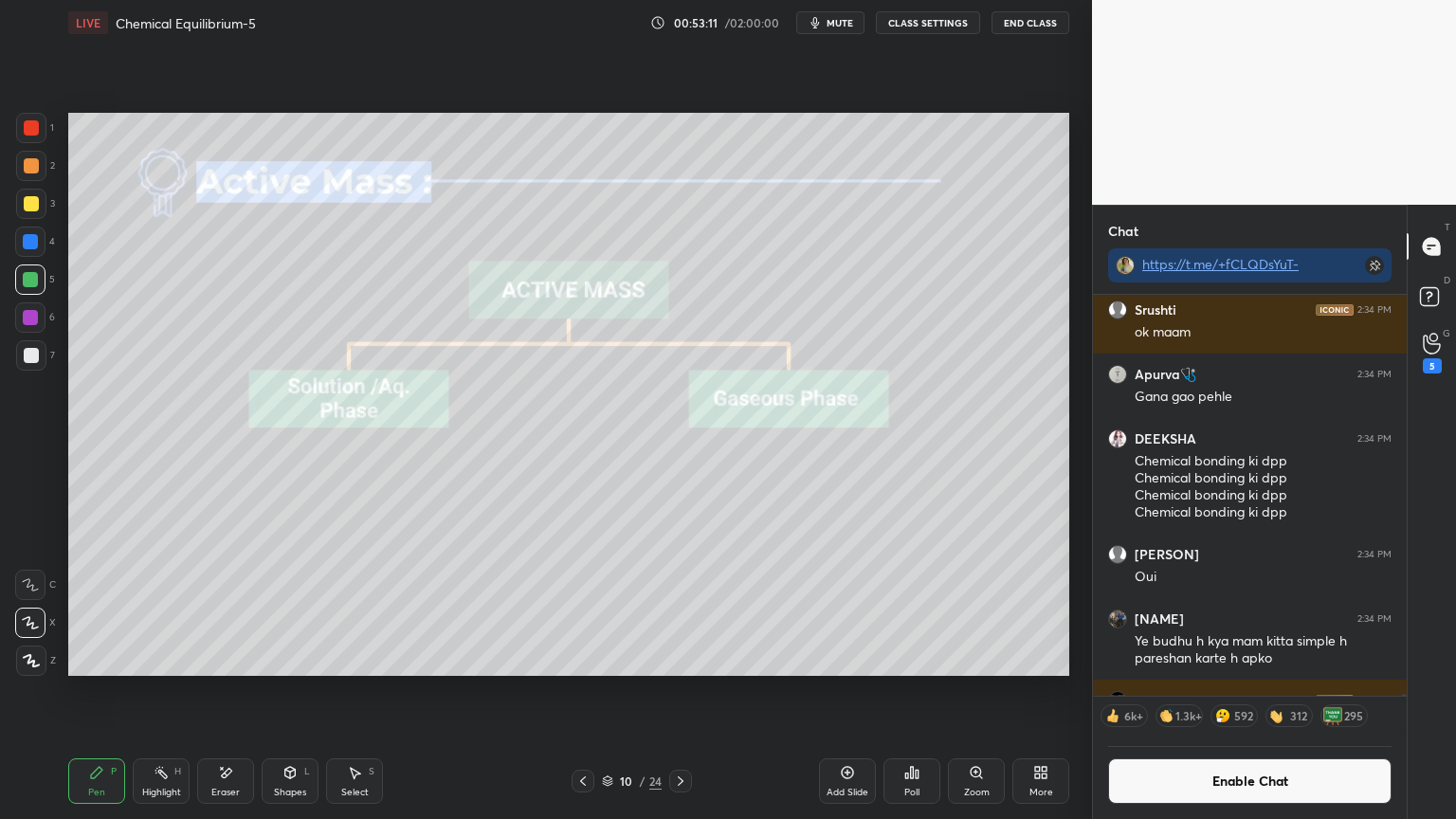 click at bounding box center (30, 318) 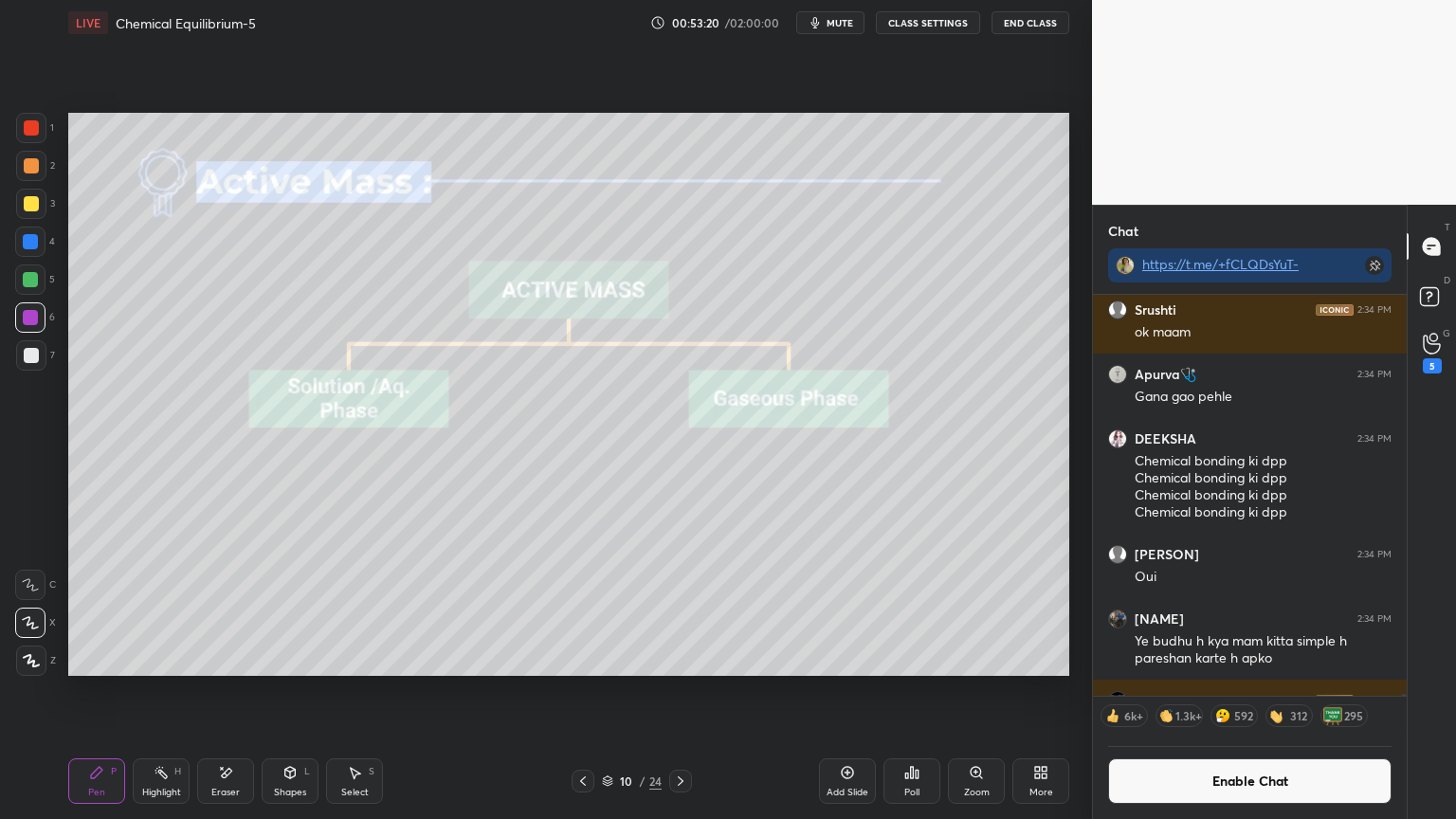 click on "Highlight H" at bounding box center (161, 781) 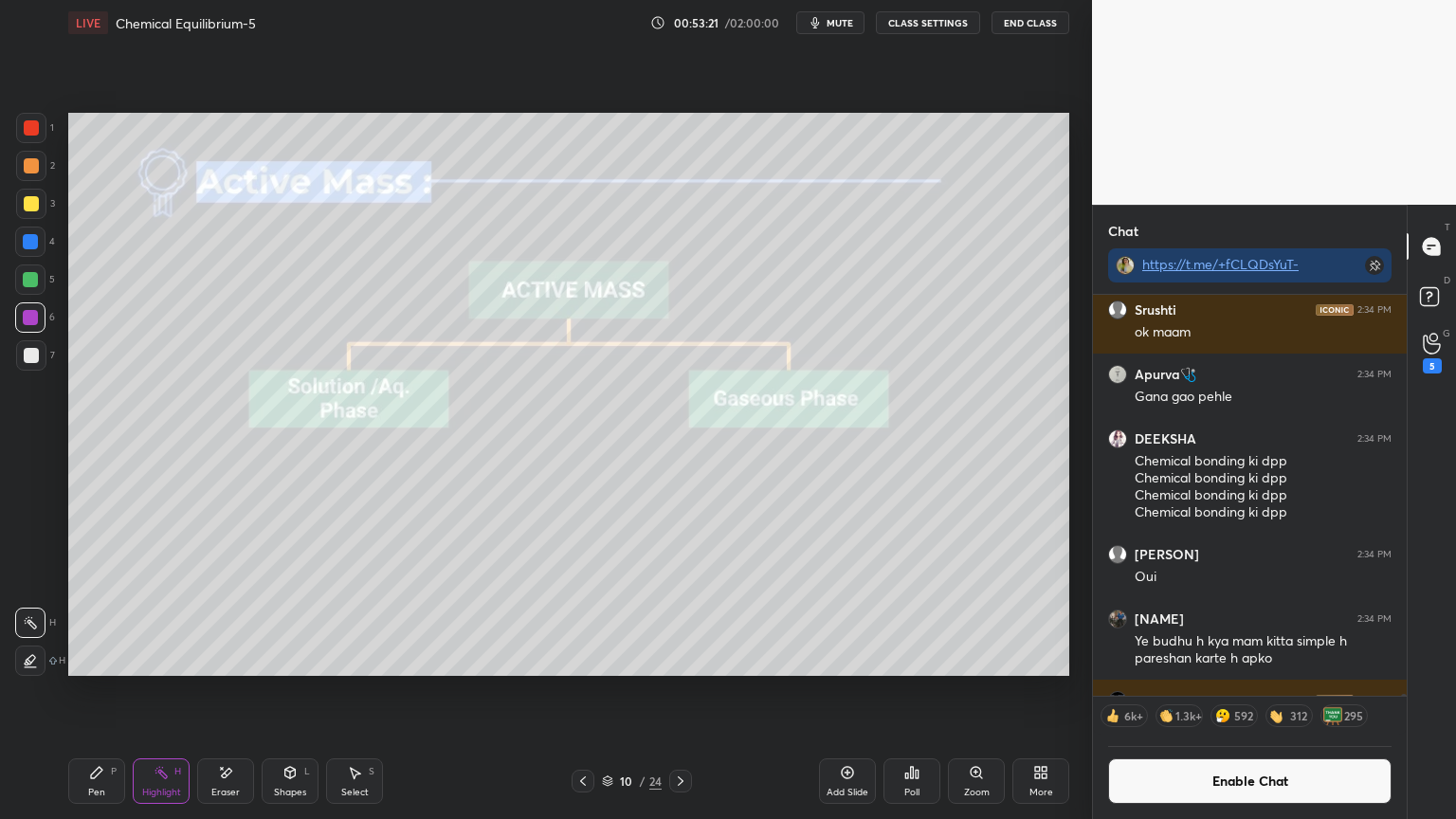 click at bounding box center [30, 280] 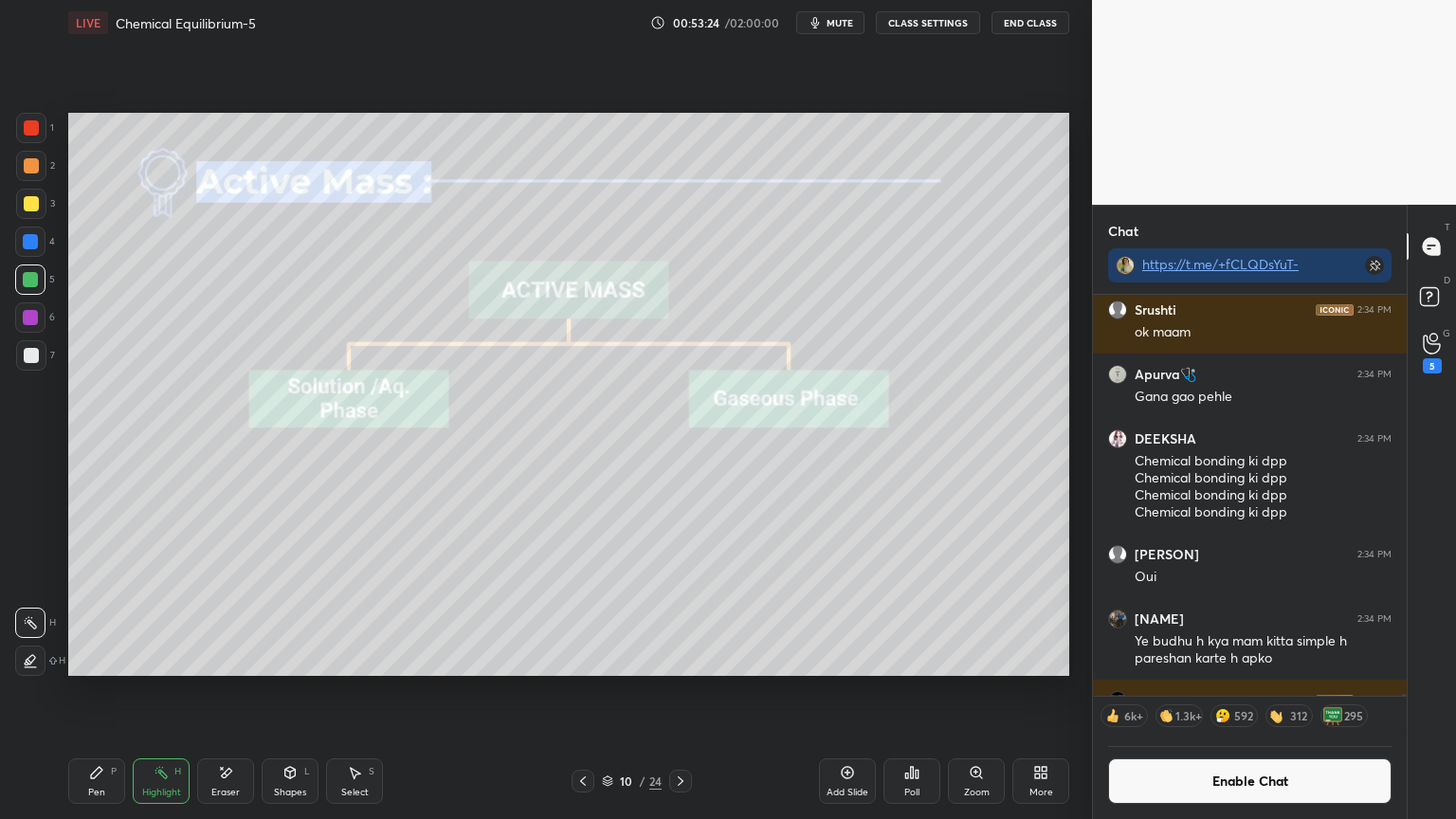 click on "Pen P" at bounding box center [97, 781] 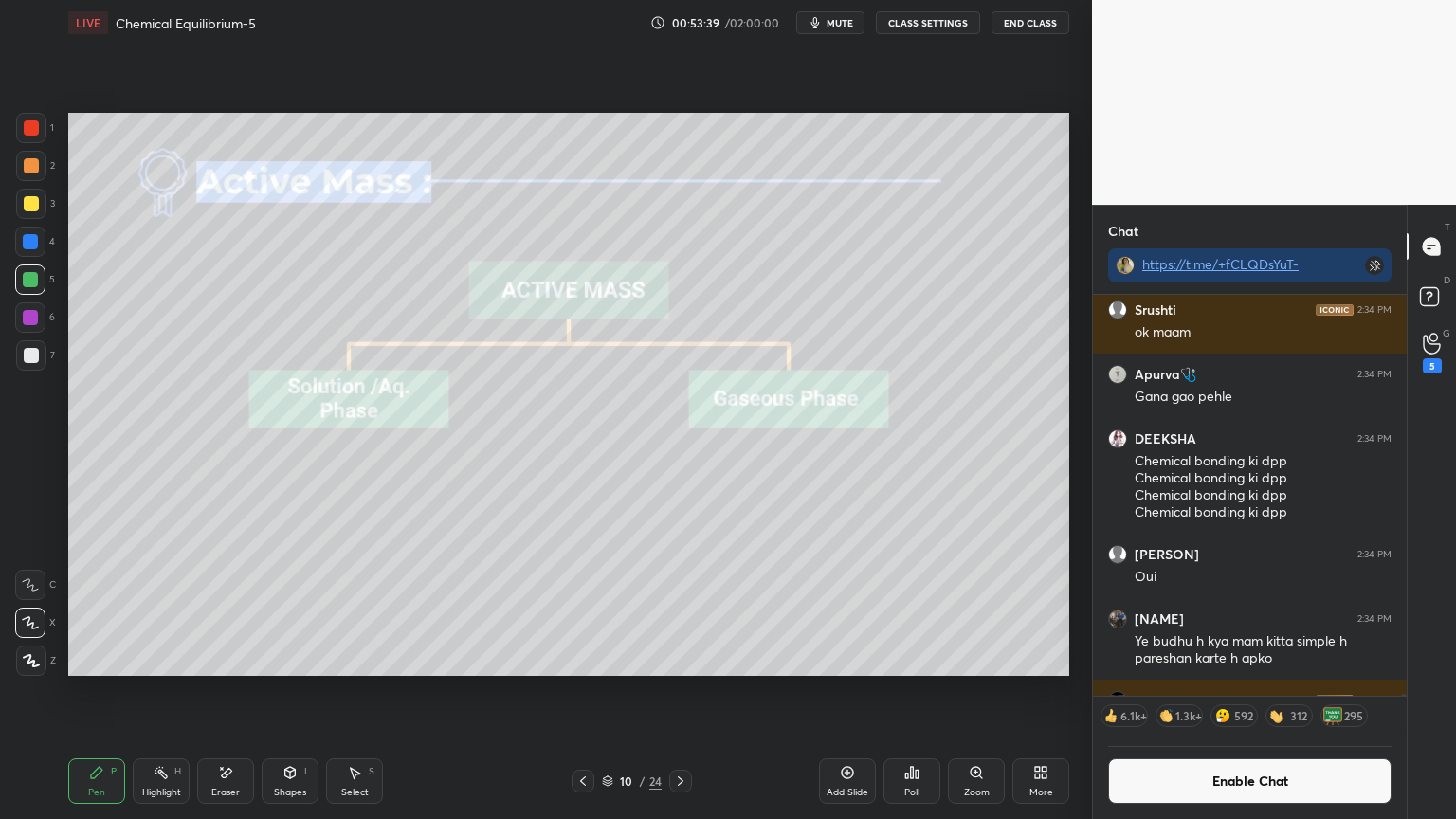 click on "Highlight H" at bounding box center (161, 781) 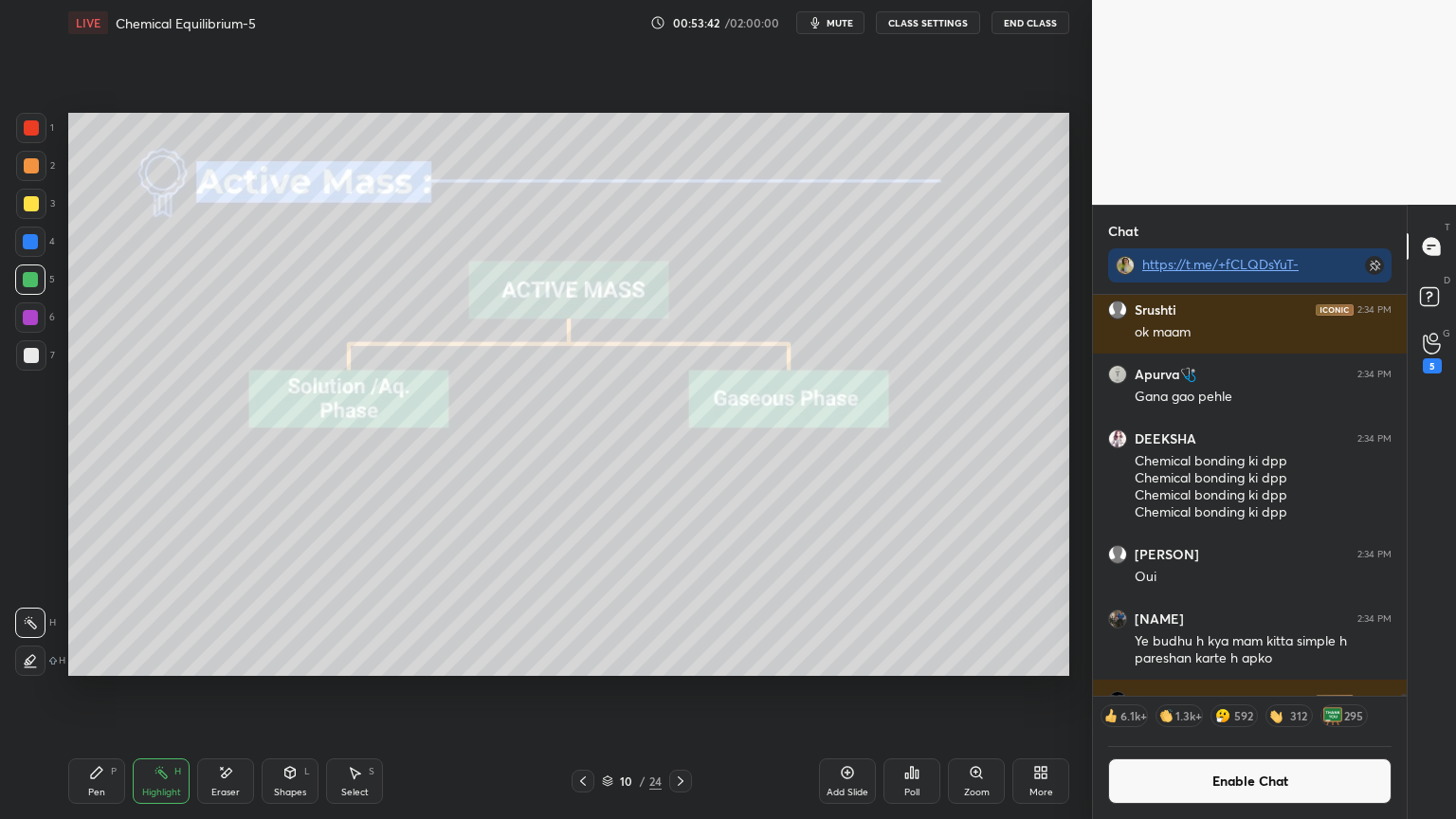 click on "Pen P" at bounding box center (97, 781) 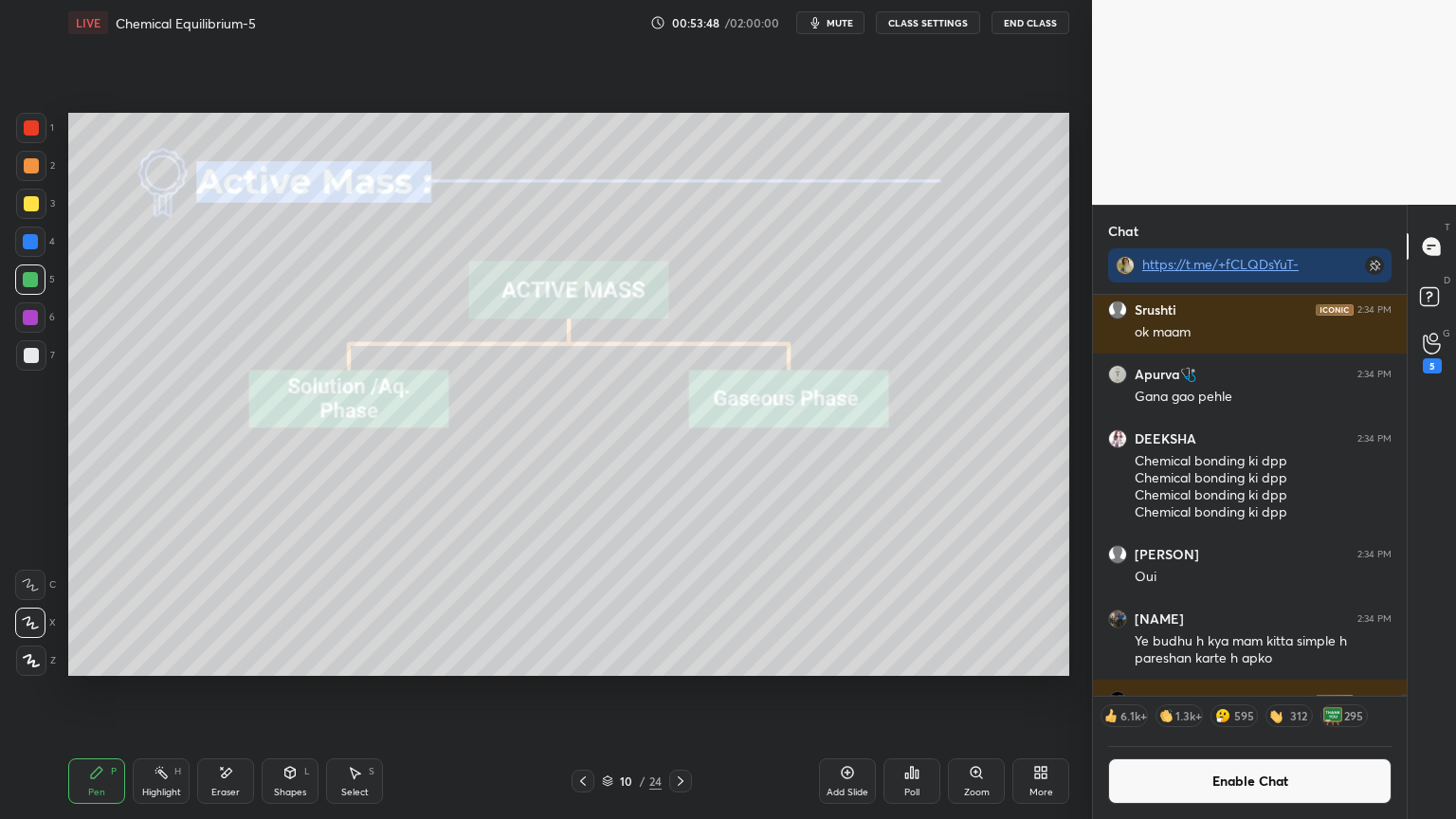 click on "Highlight H" at bounding box center [161, 781] 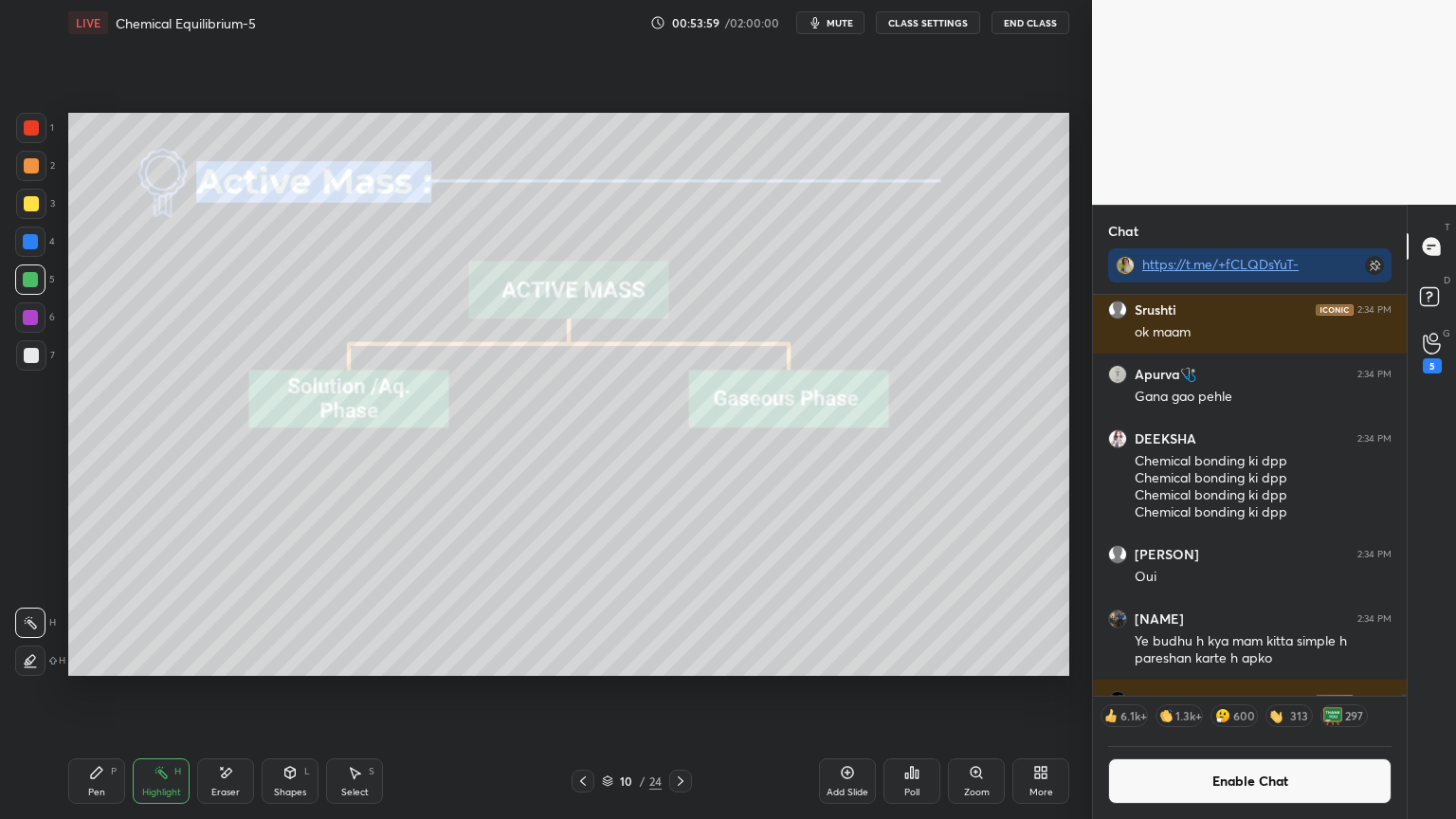 click 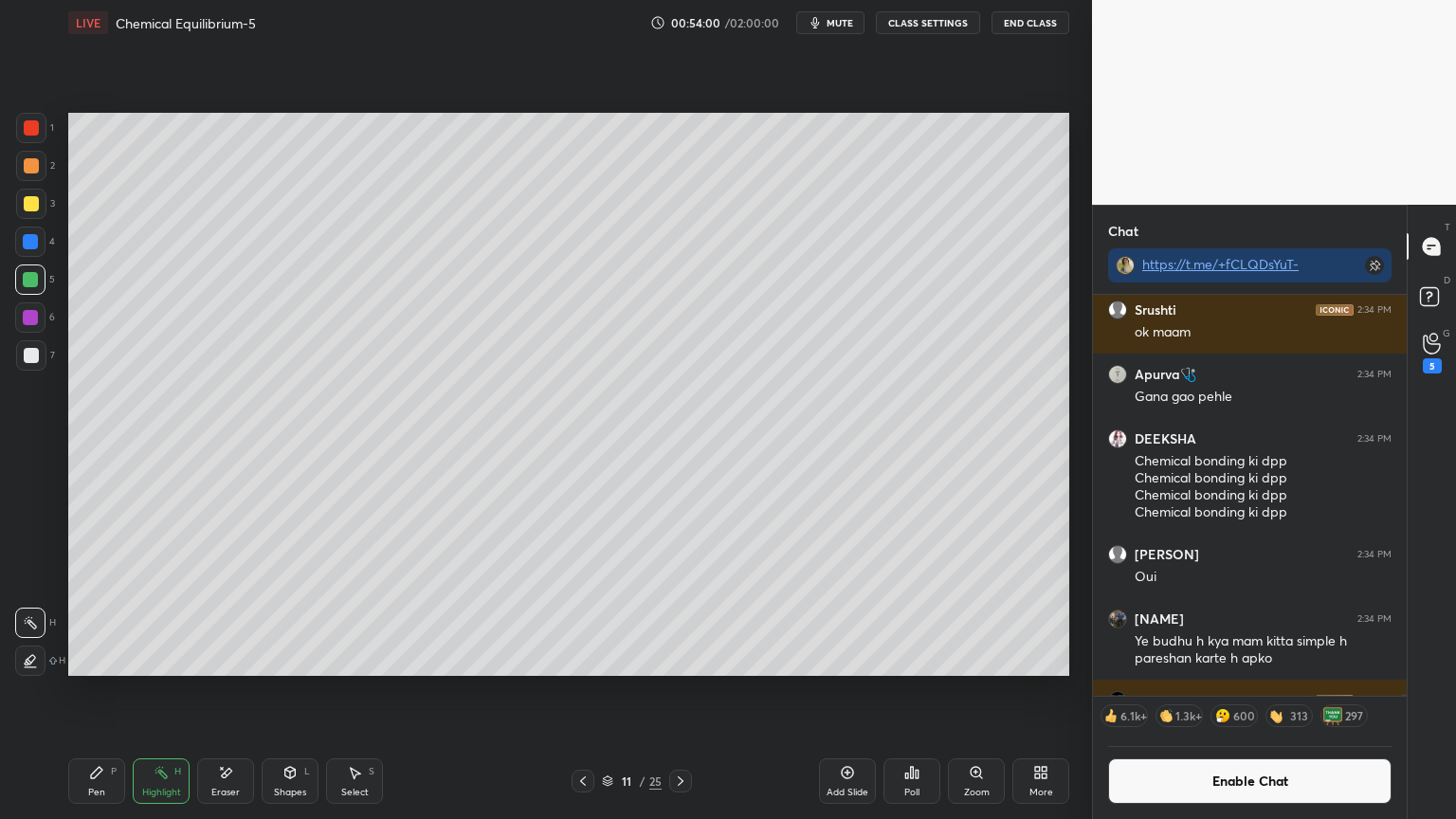 click on "Pen P" at bounding box center (97, 781) 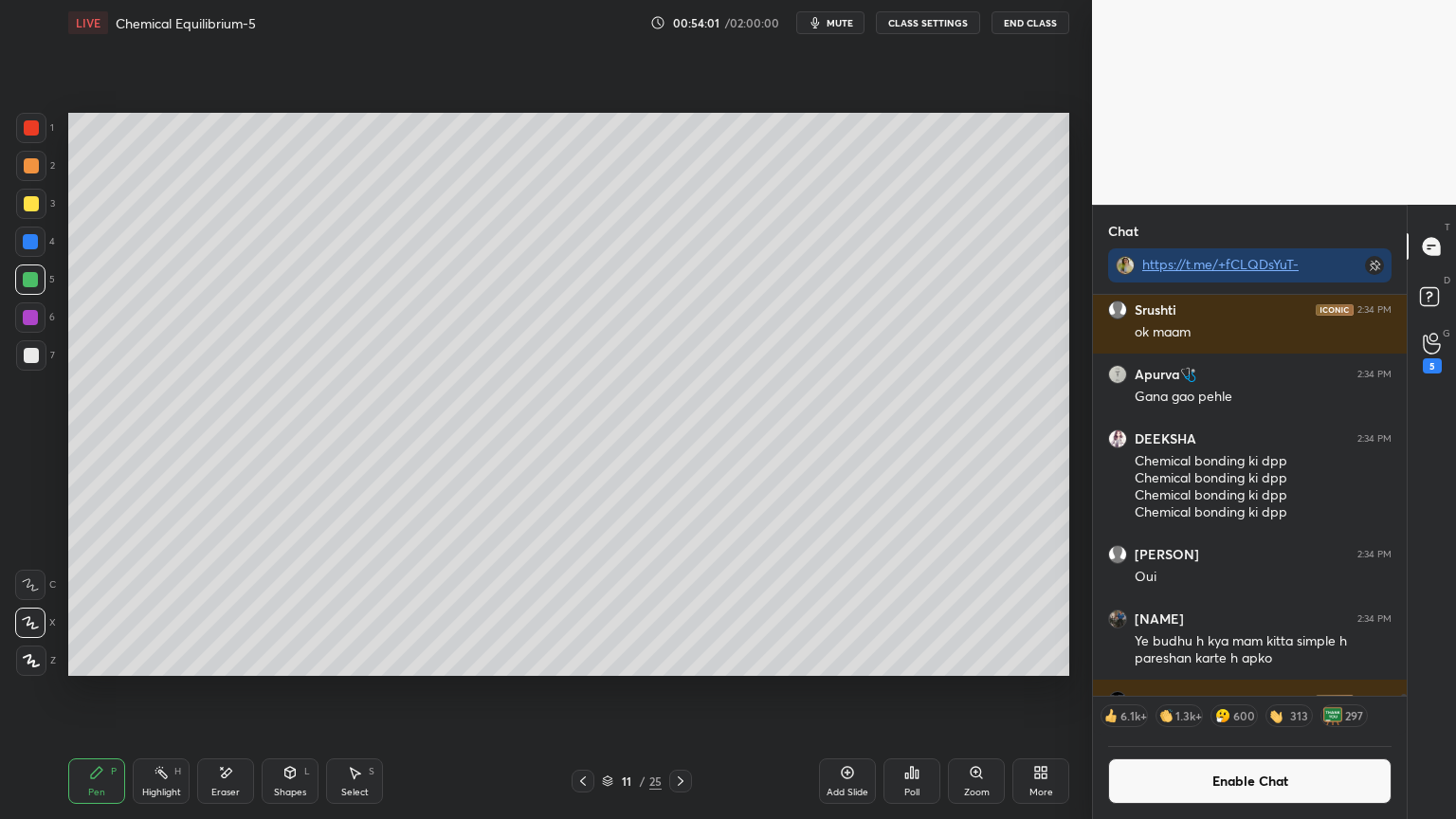 click 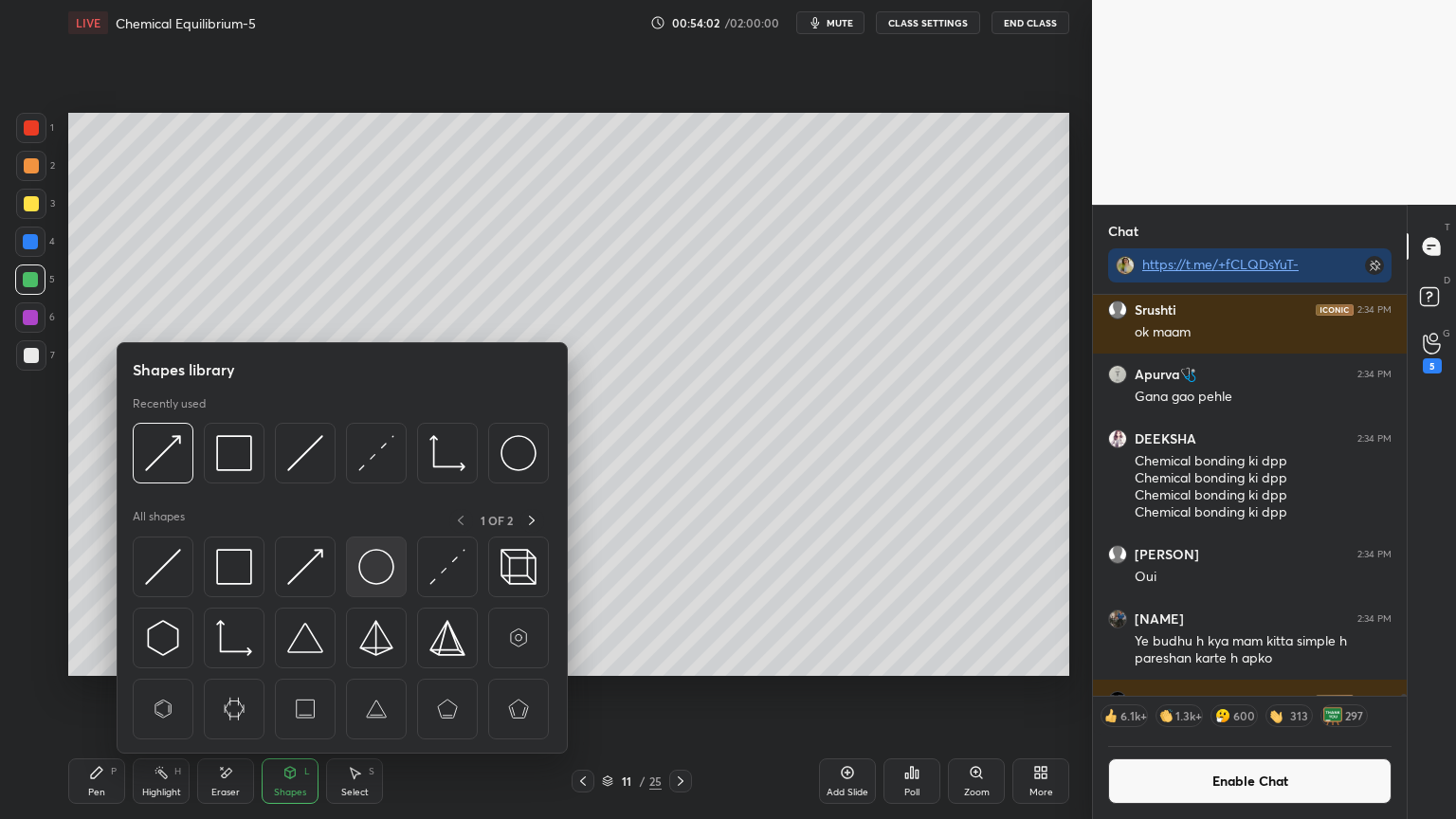 click at bounding box center [376, 567] 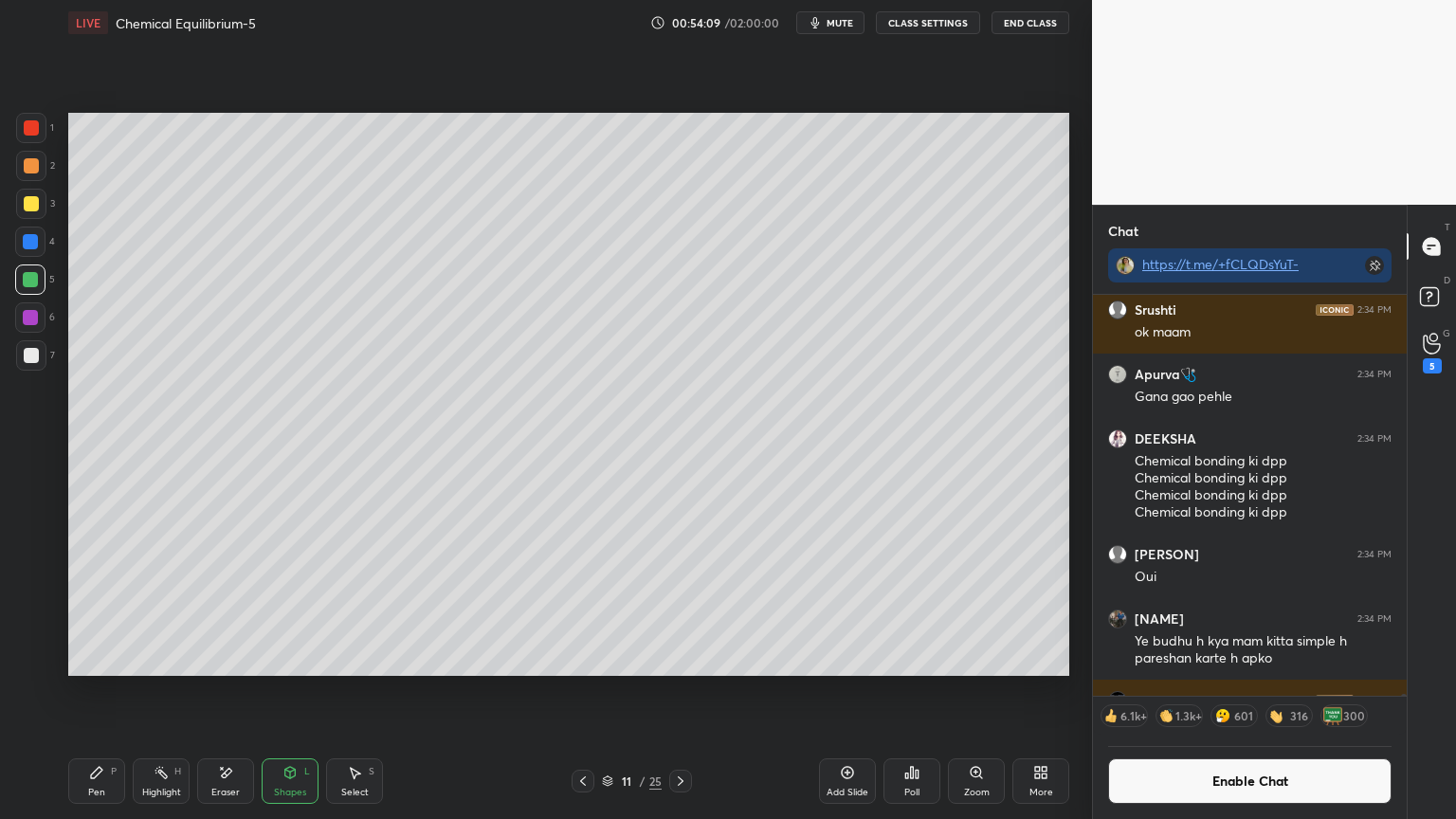 click on "Highlight H" at bounding box center (161, 781) 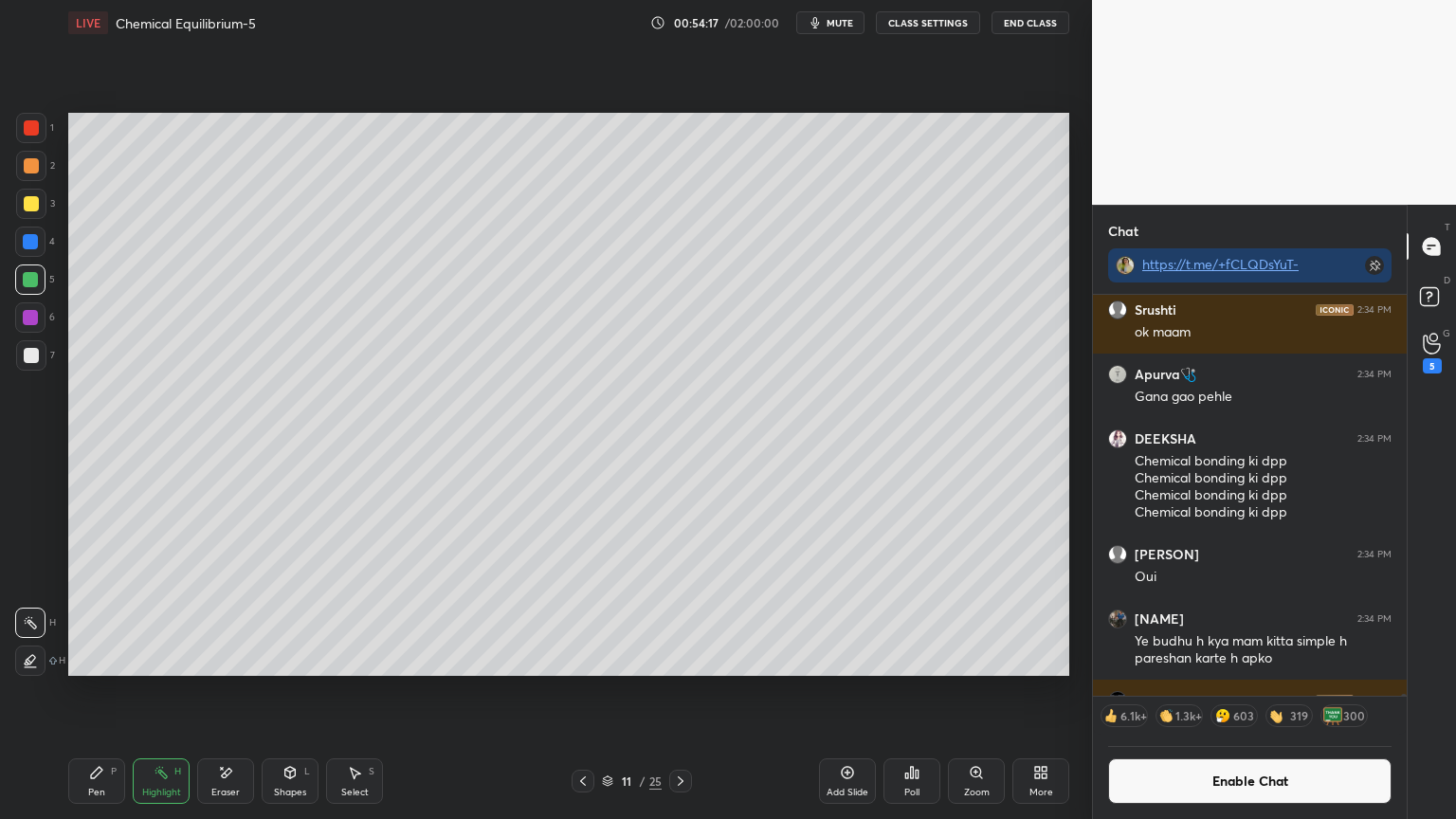 click 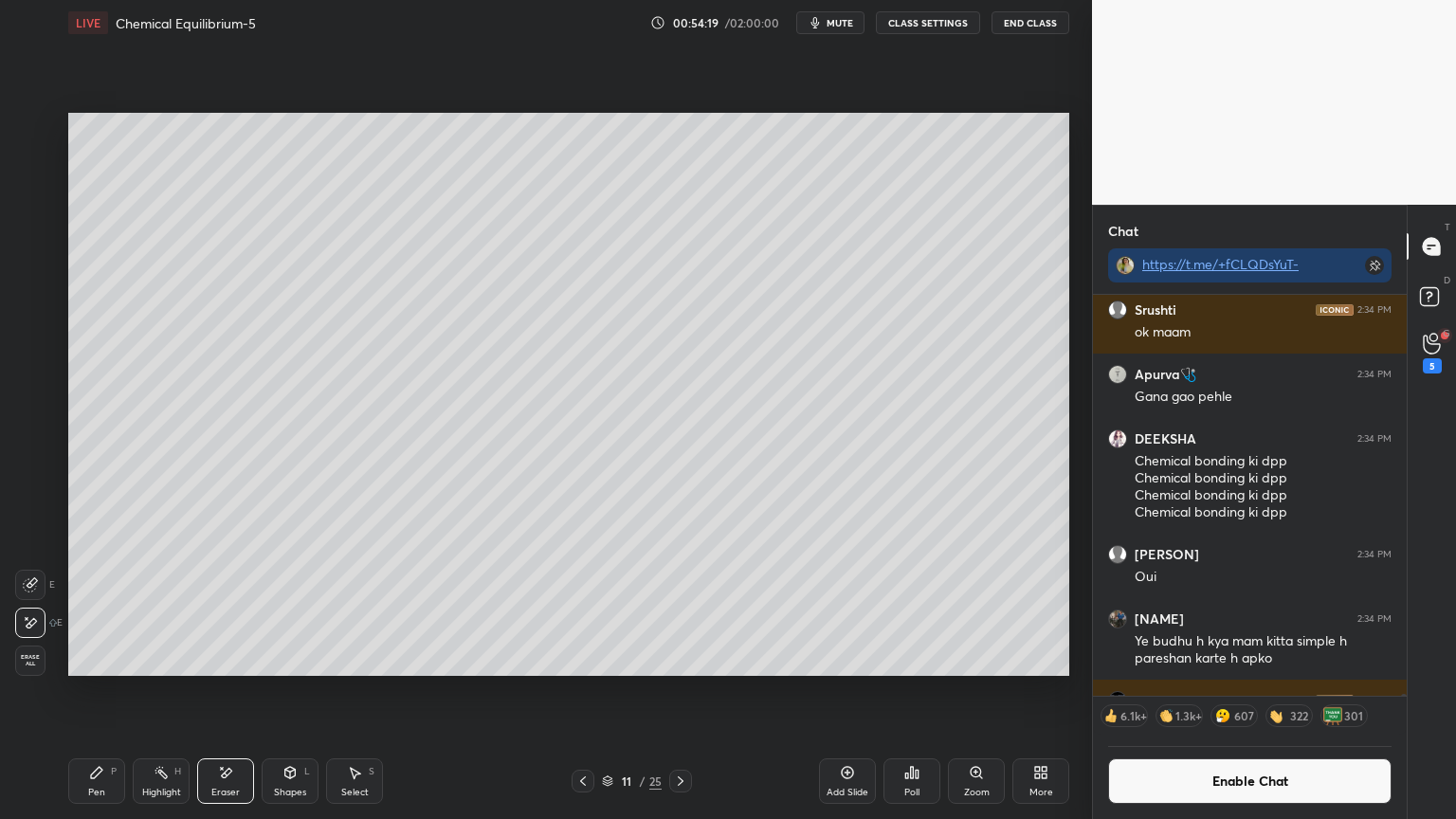click 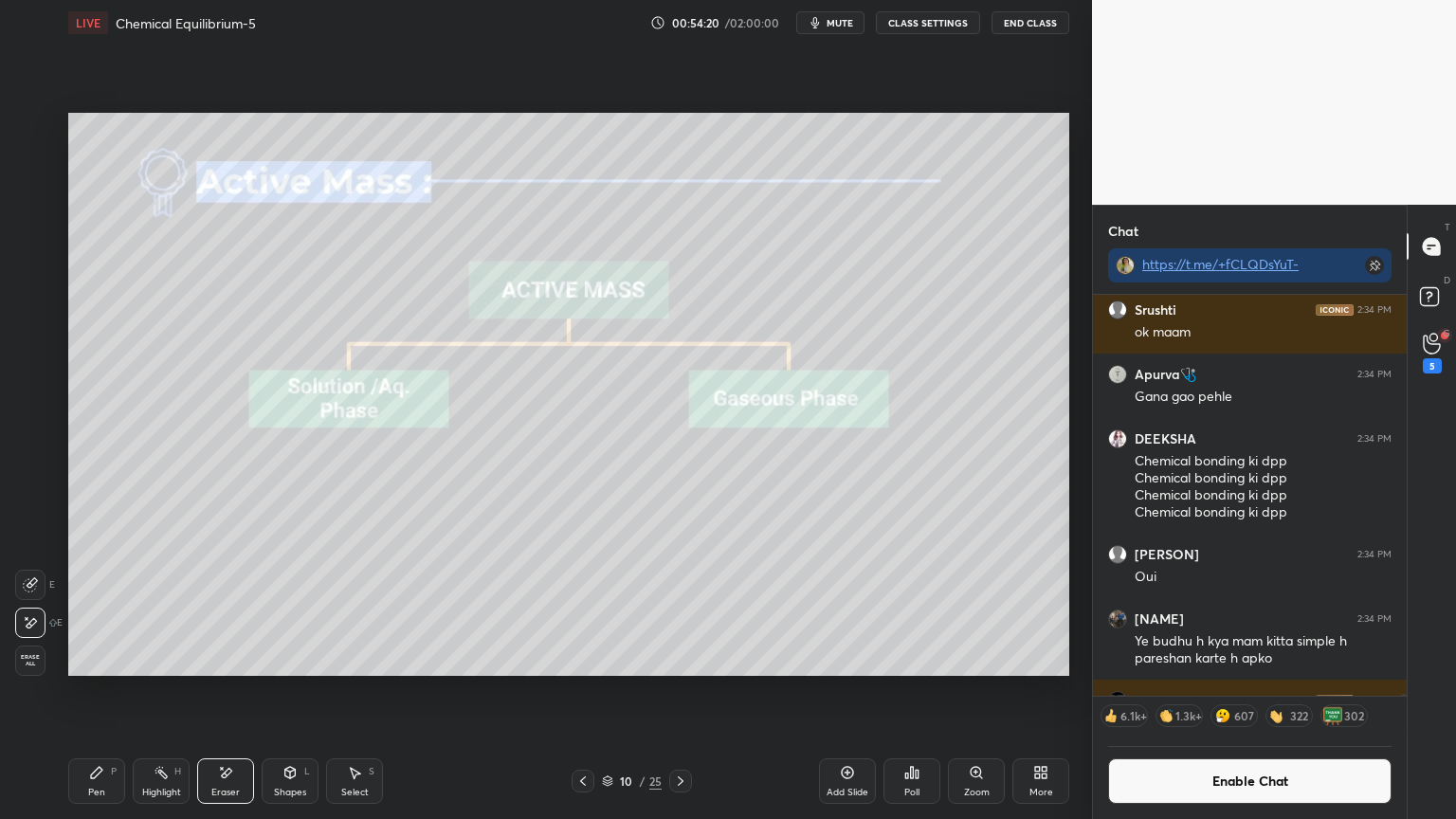 click on "Highlight" at bounding box center (161, 792) 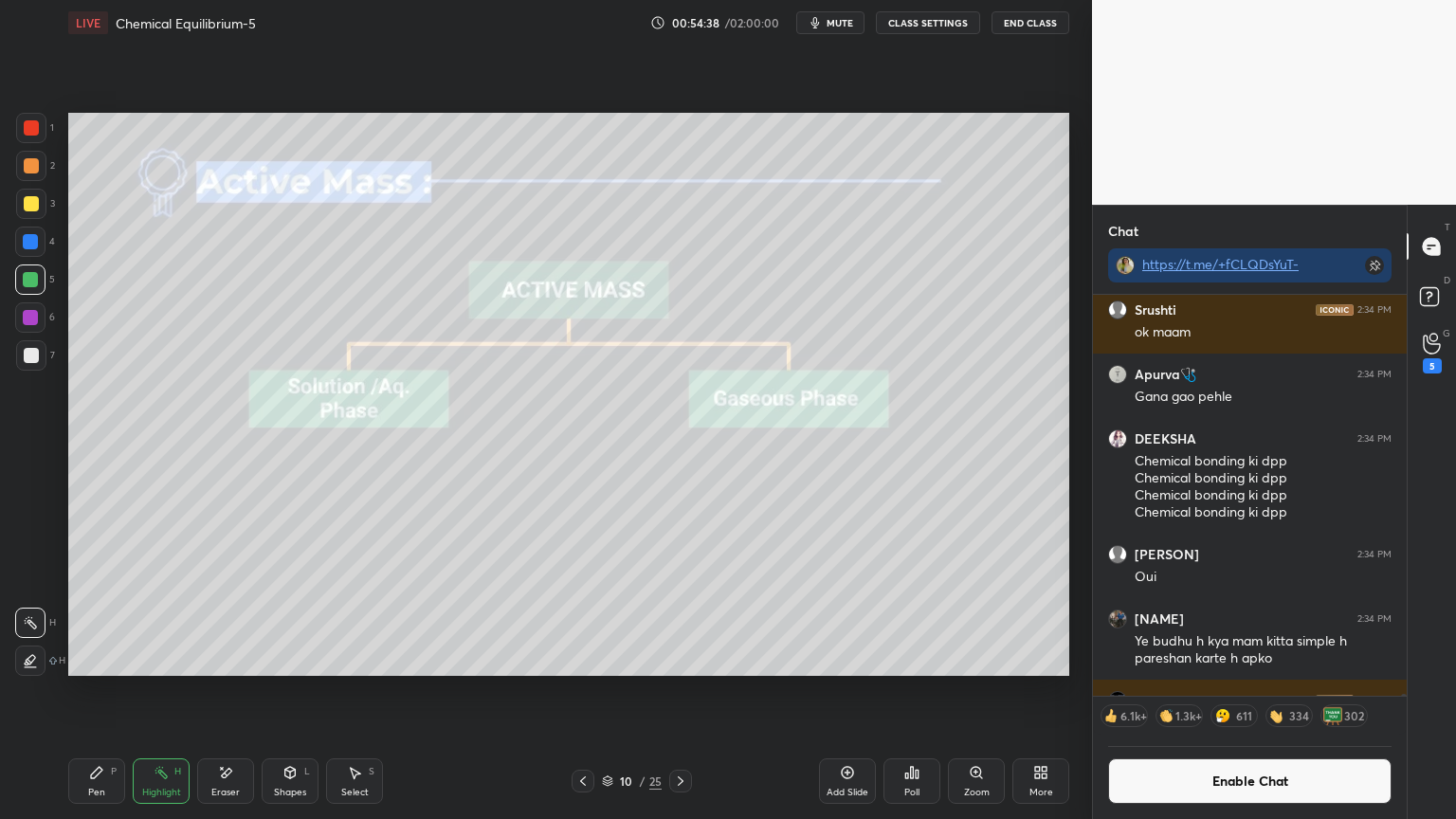 click 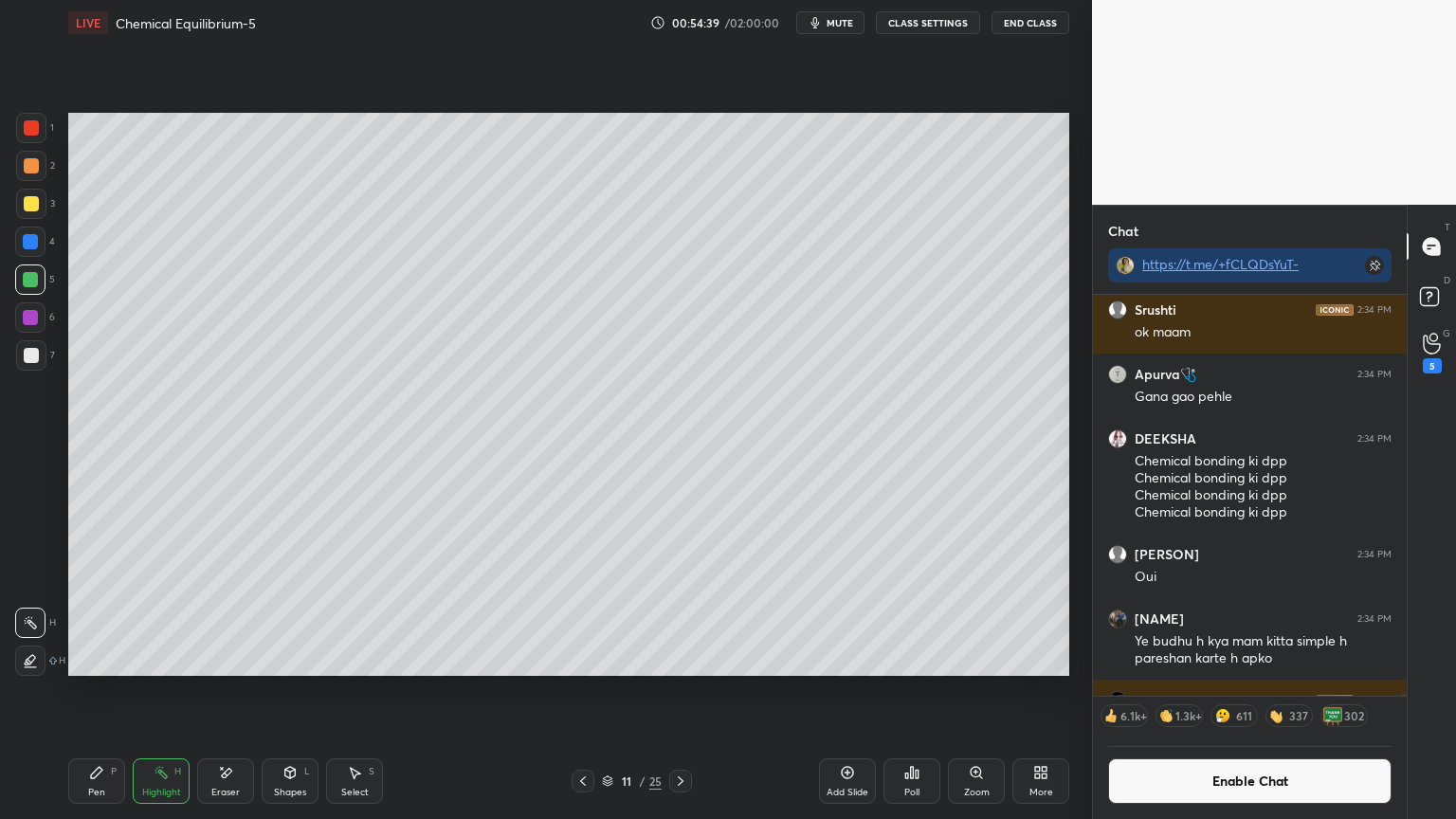 click on "11 / 25" at bounding box center [631, 781] 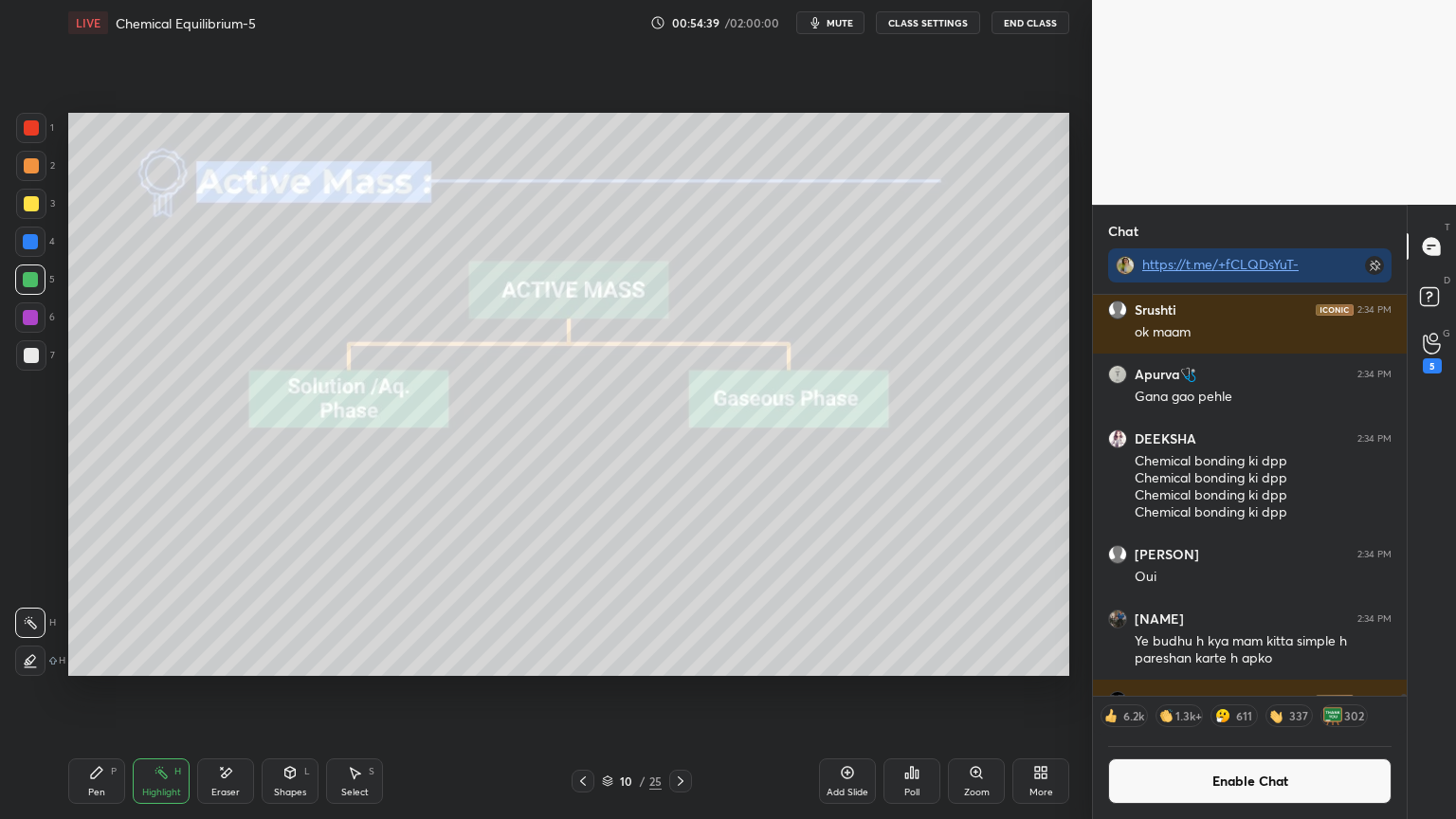 click 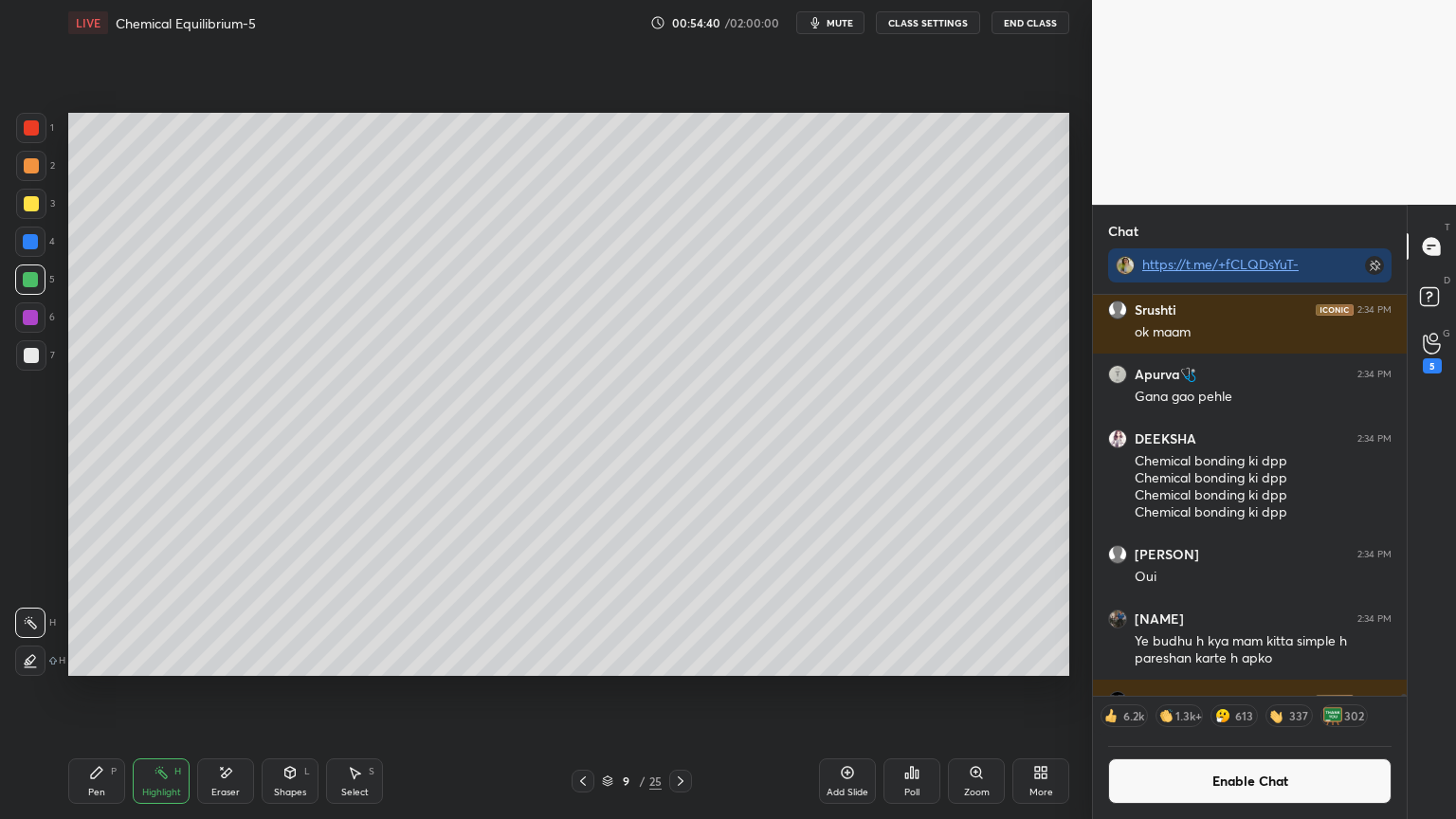 click 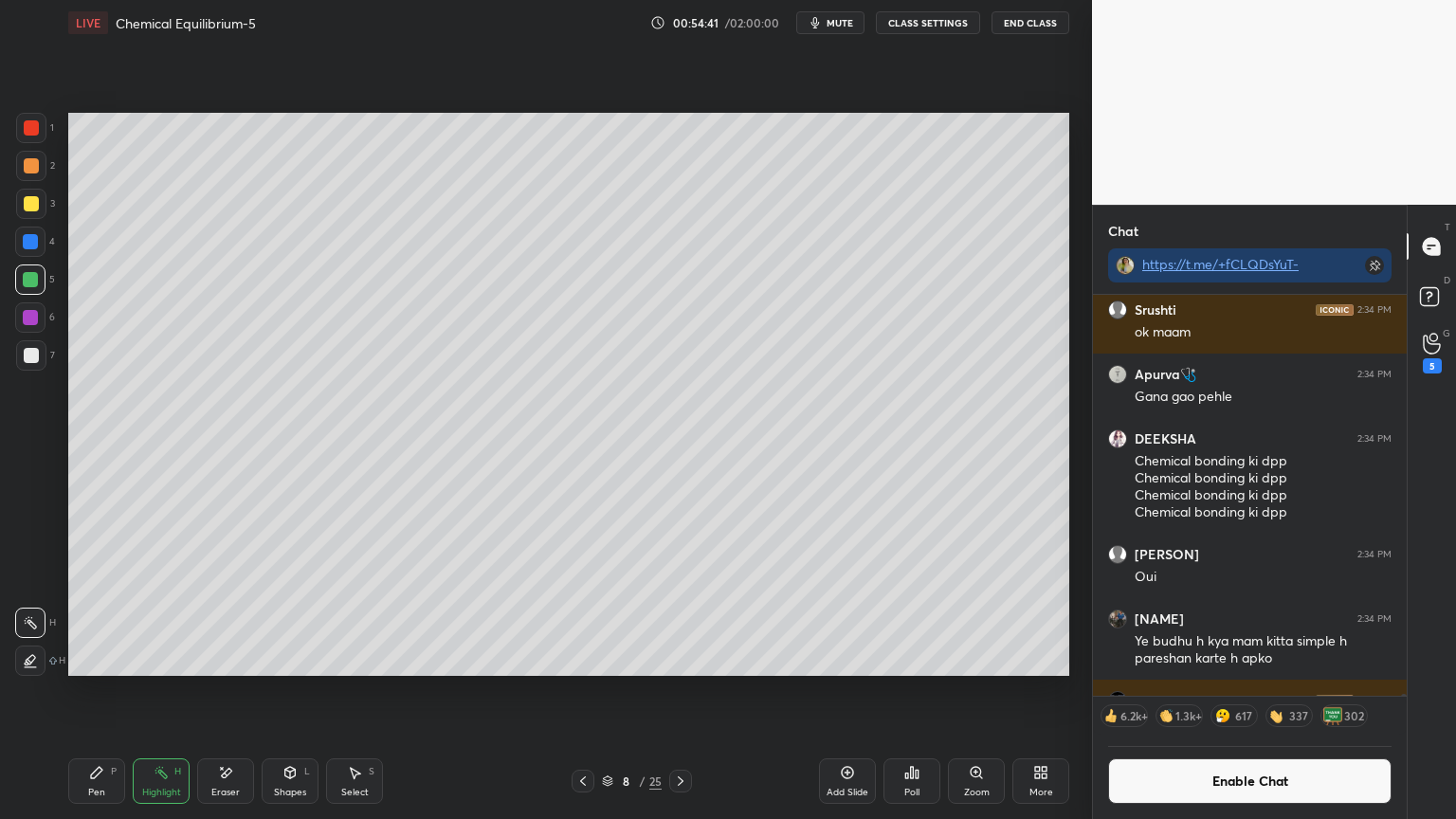 click on "Pen P" at bounding box center [97, 781] 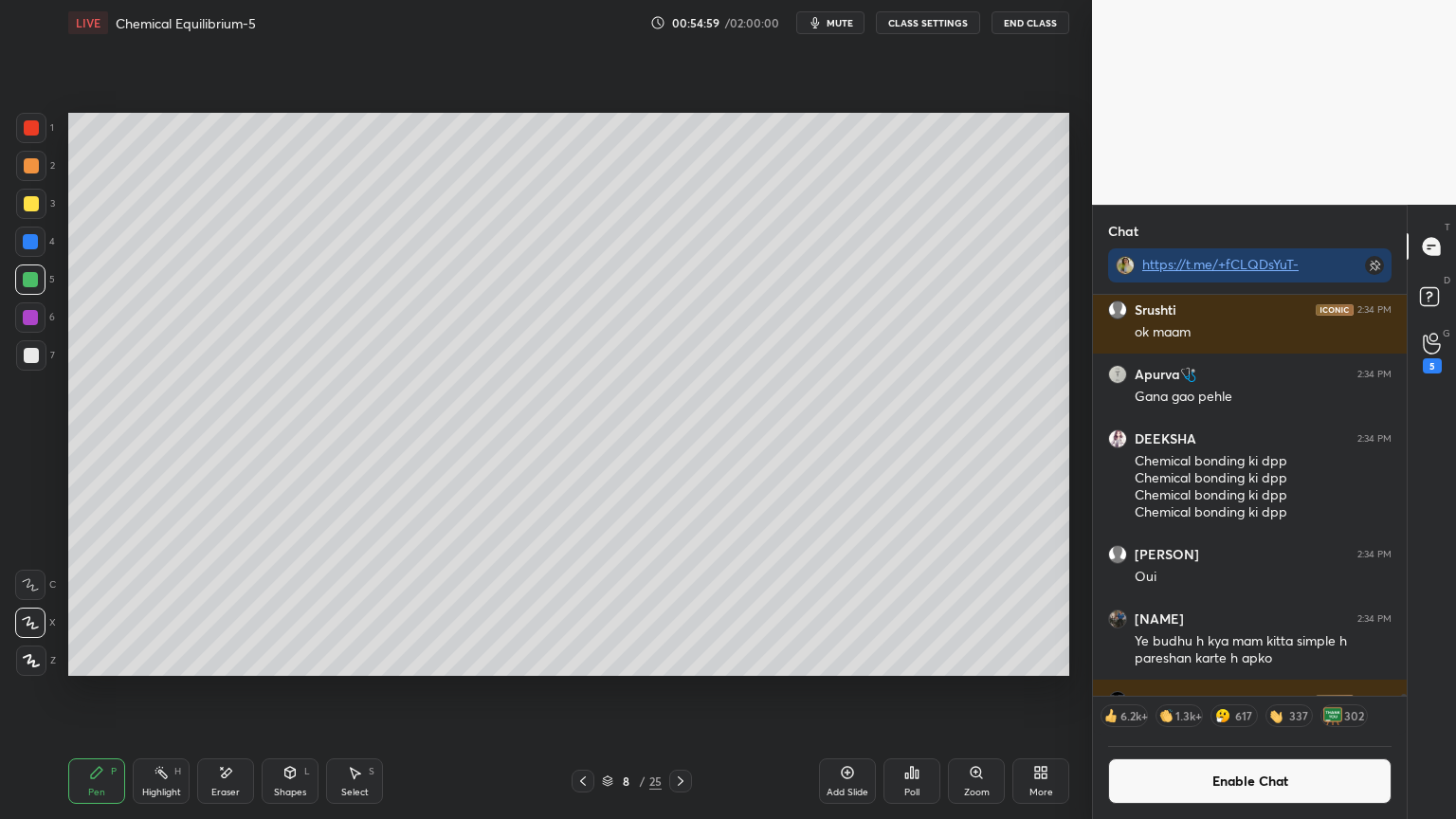 click on "Highlight H" at bounding box center (161, 781) 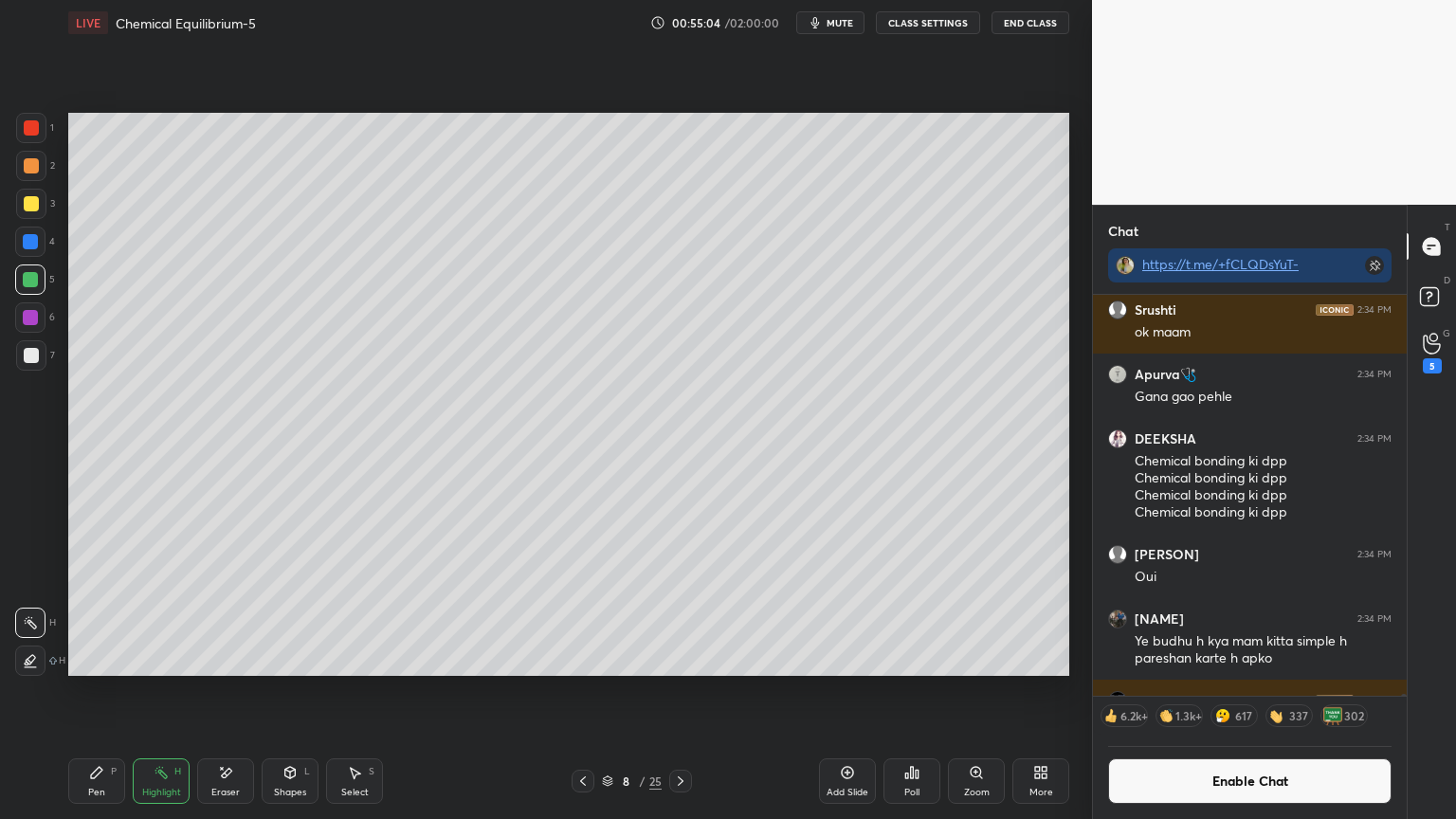 click at bounding box center (30, 318) 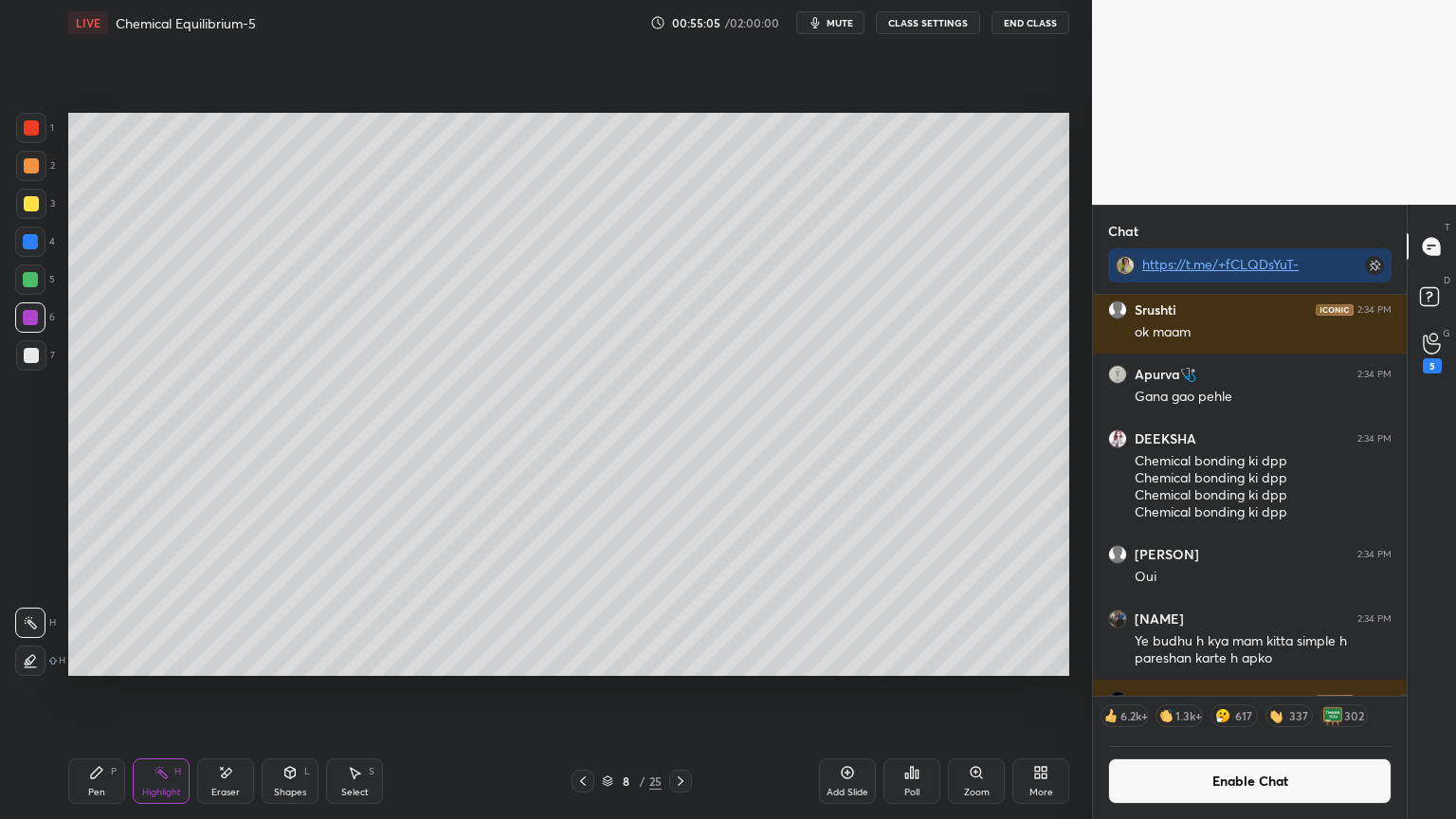 click at bounding box center (30, 661) 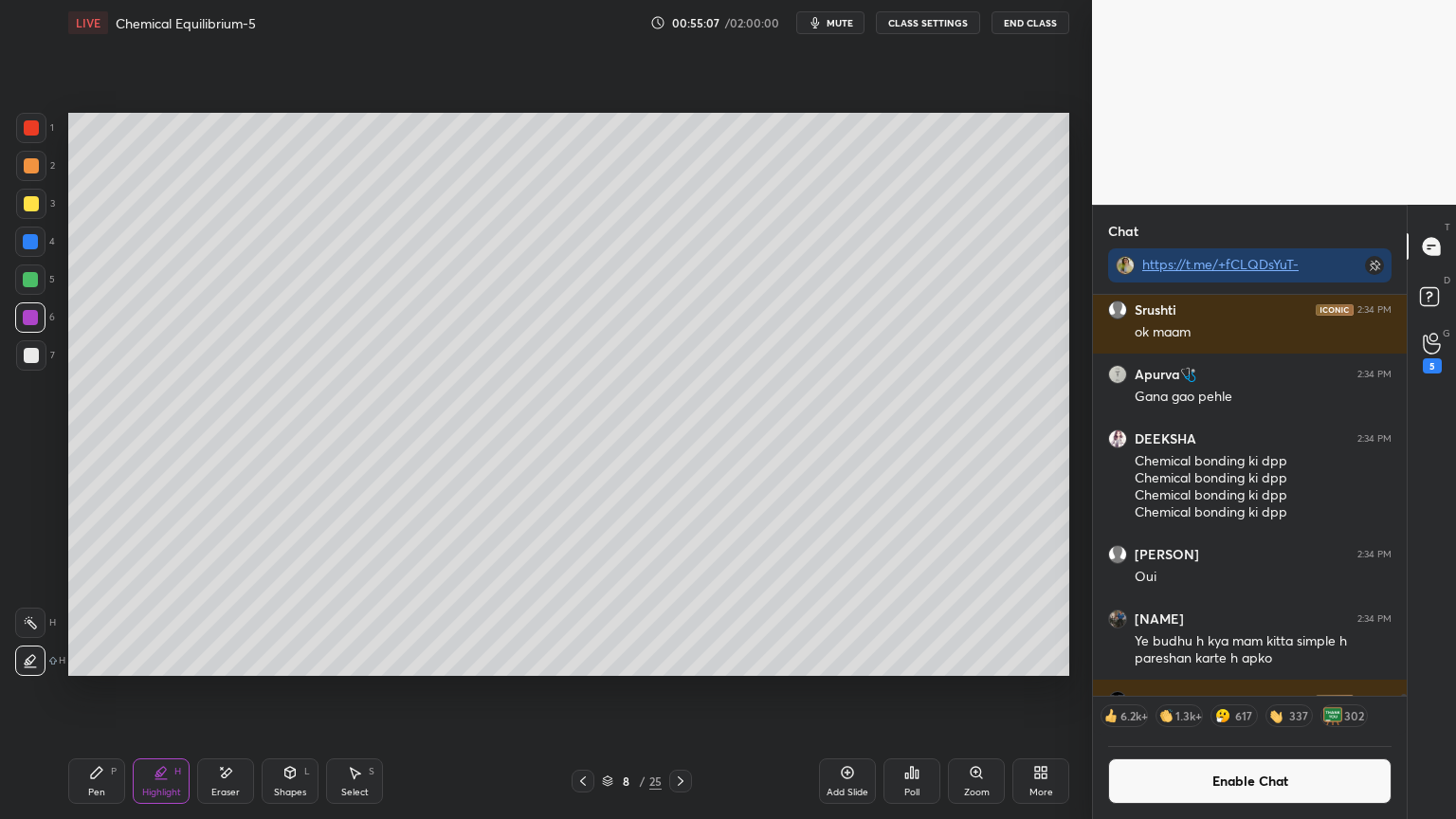 click 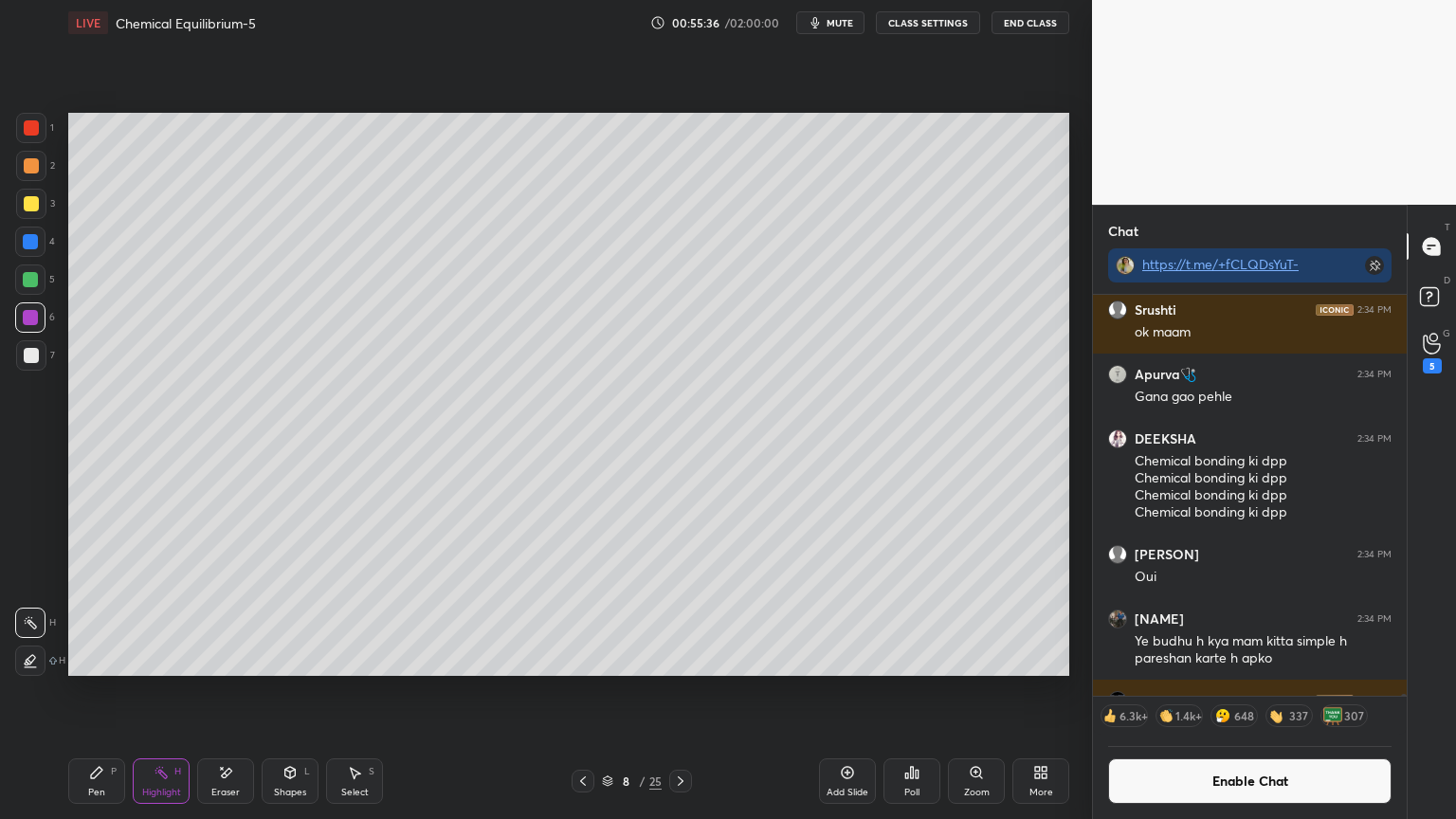 click 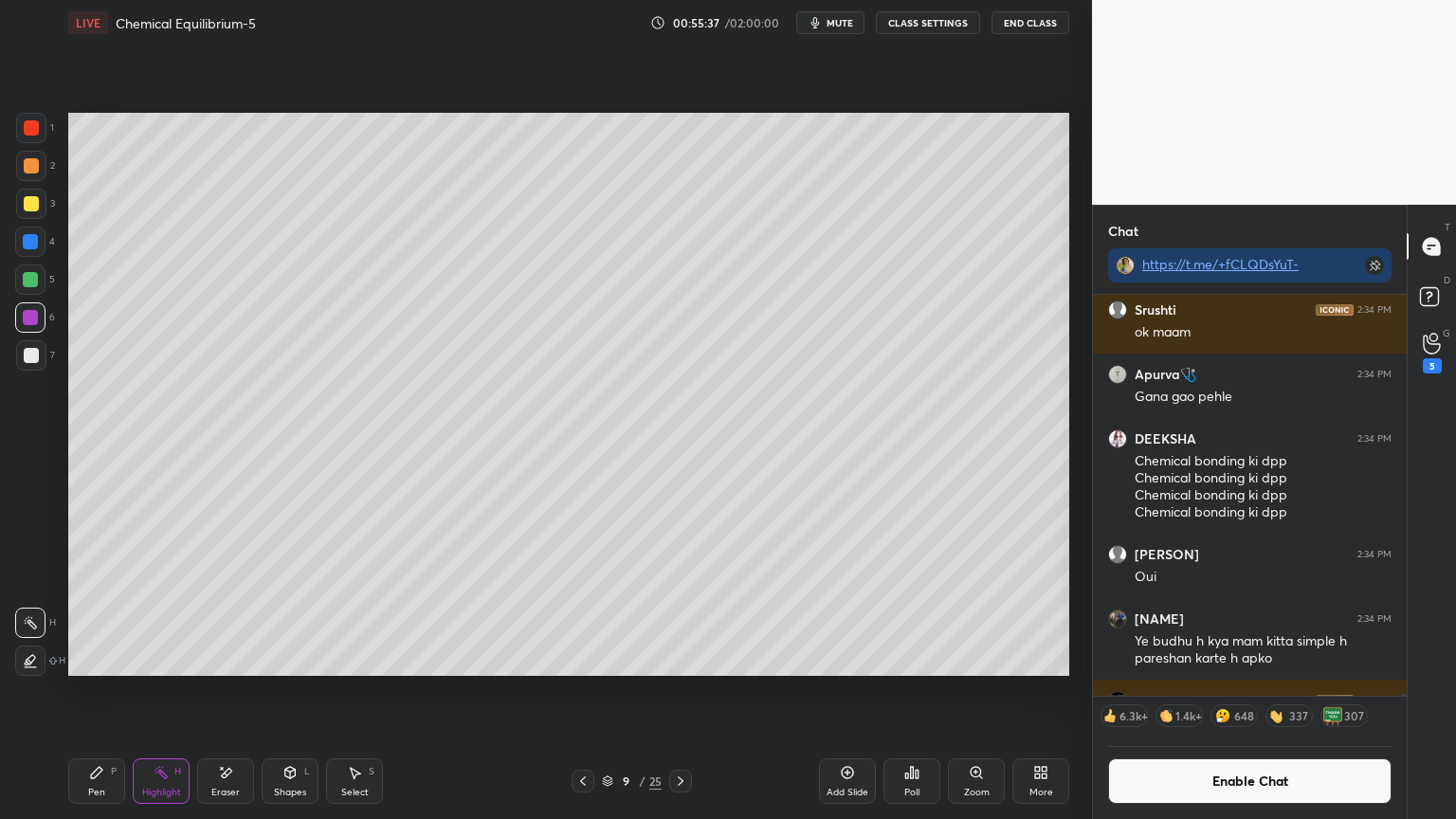 click 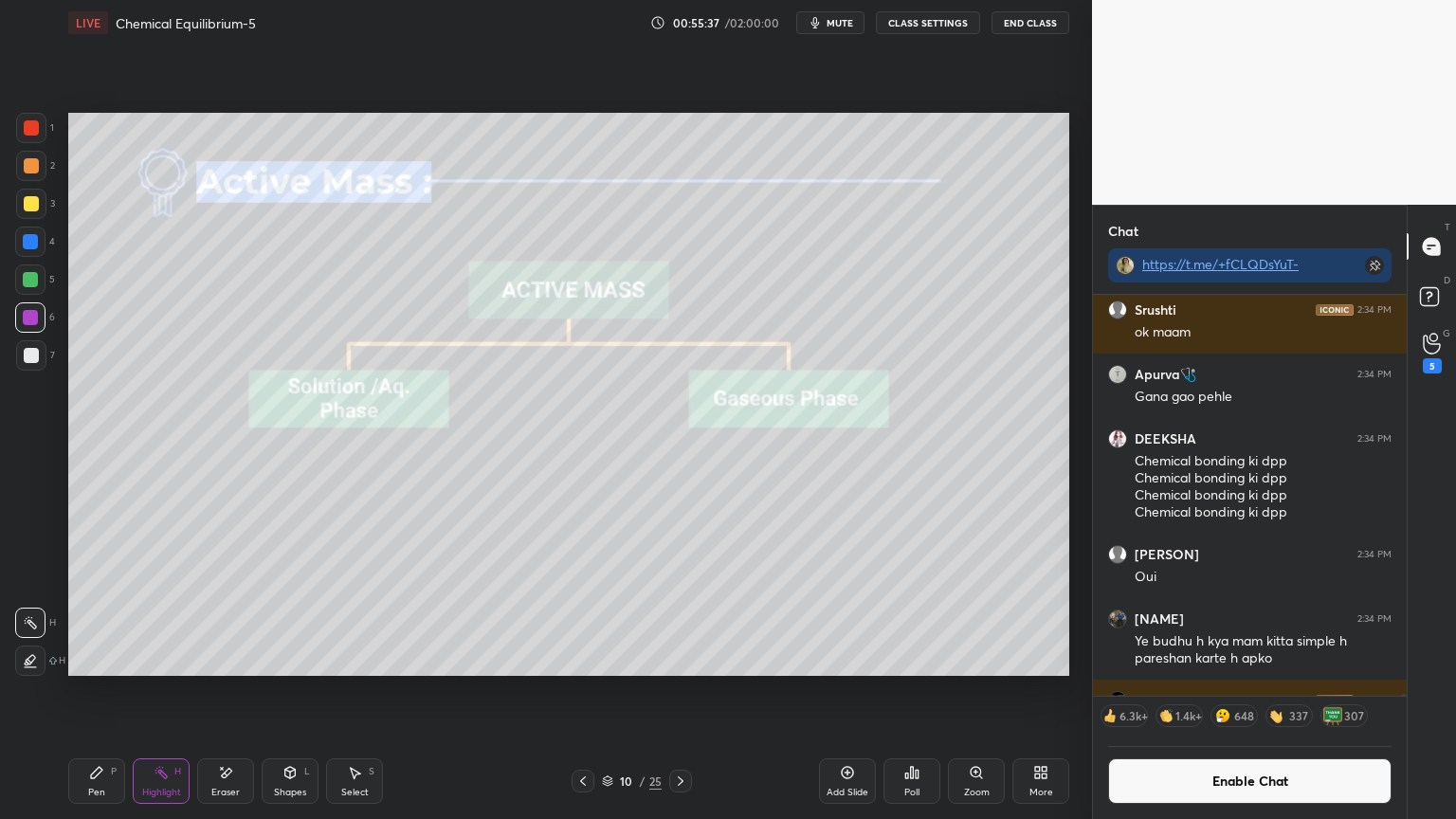 click 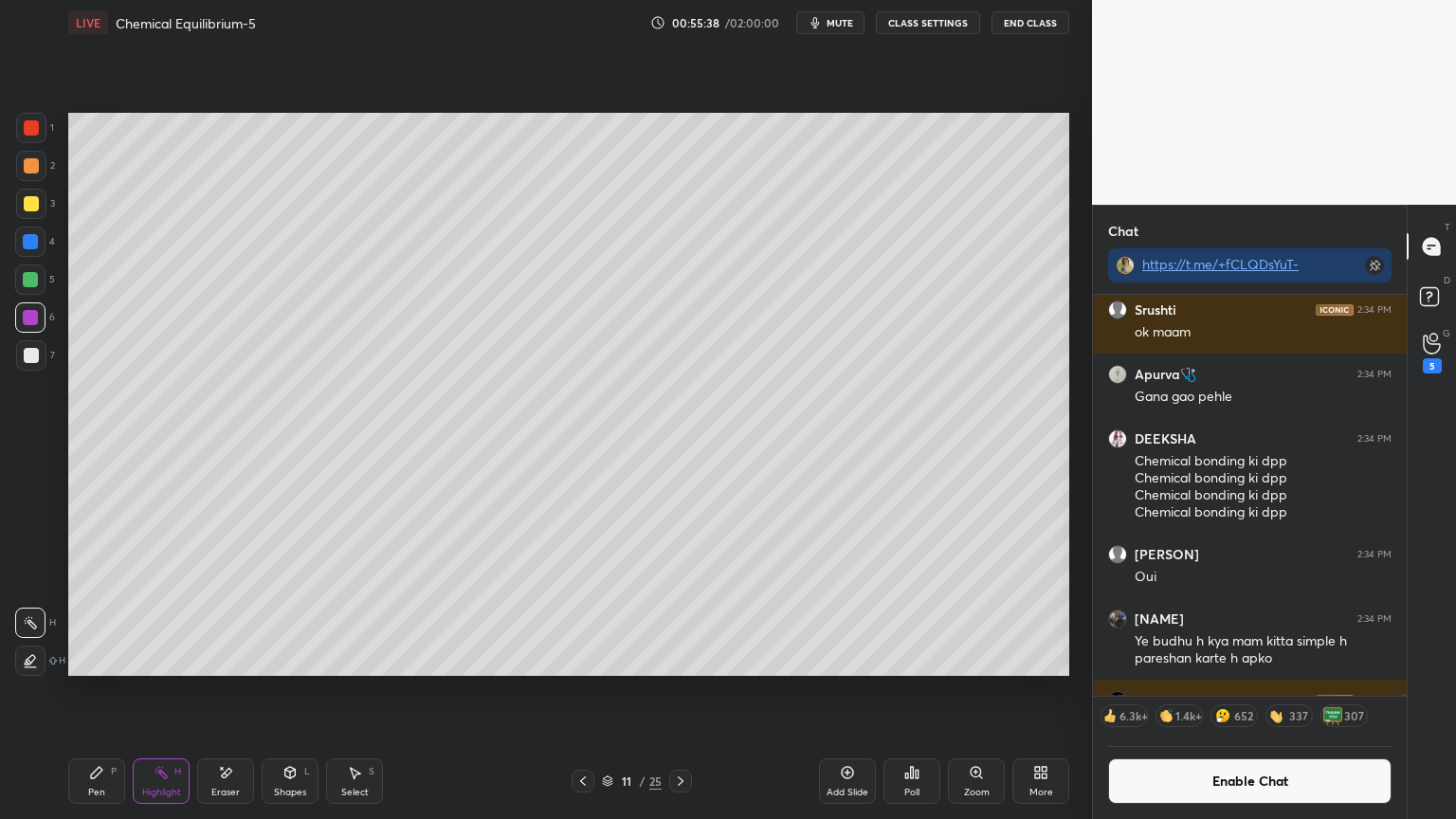 click 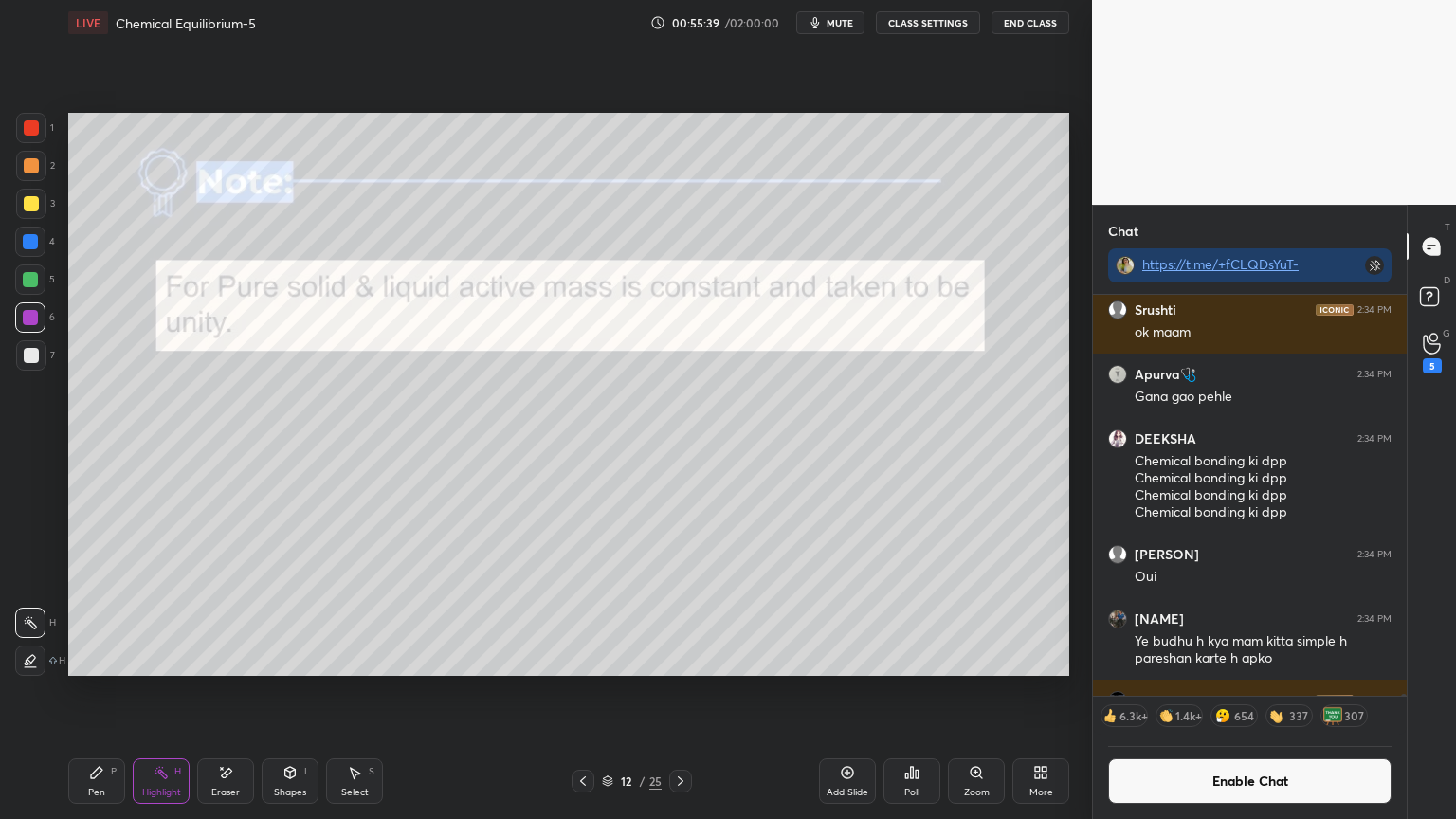 click 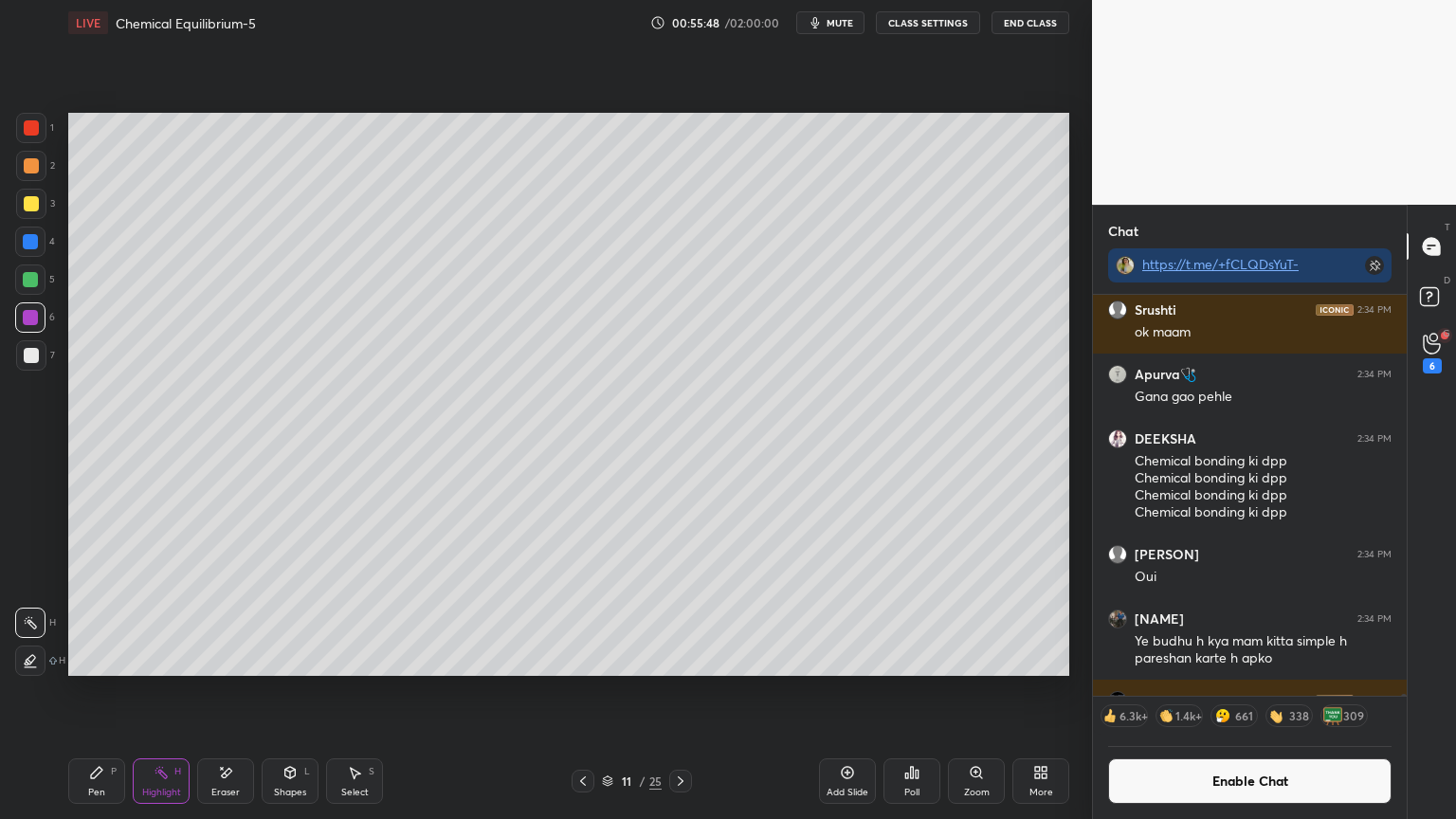 click on "Pen P Highlight H Eraser Shapes L Select S" at bounding box center (256, 781) 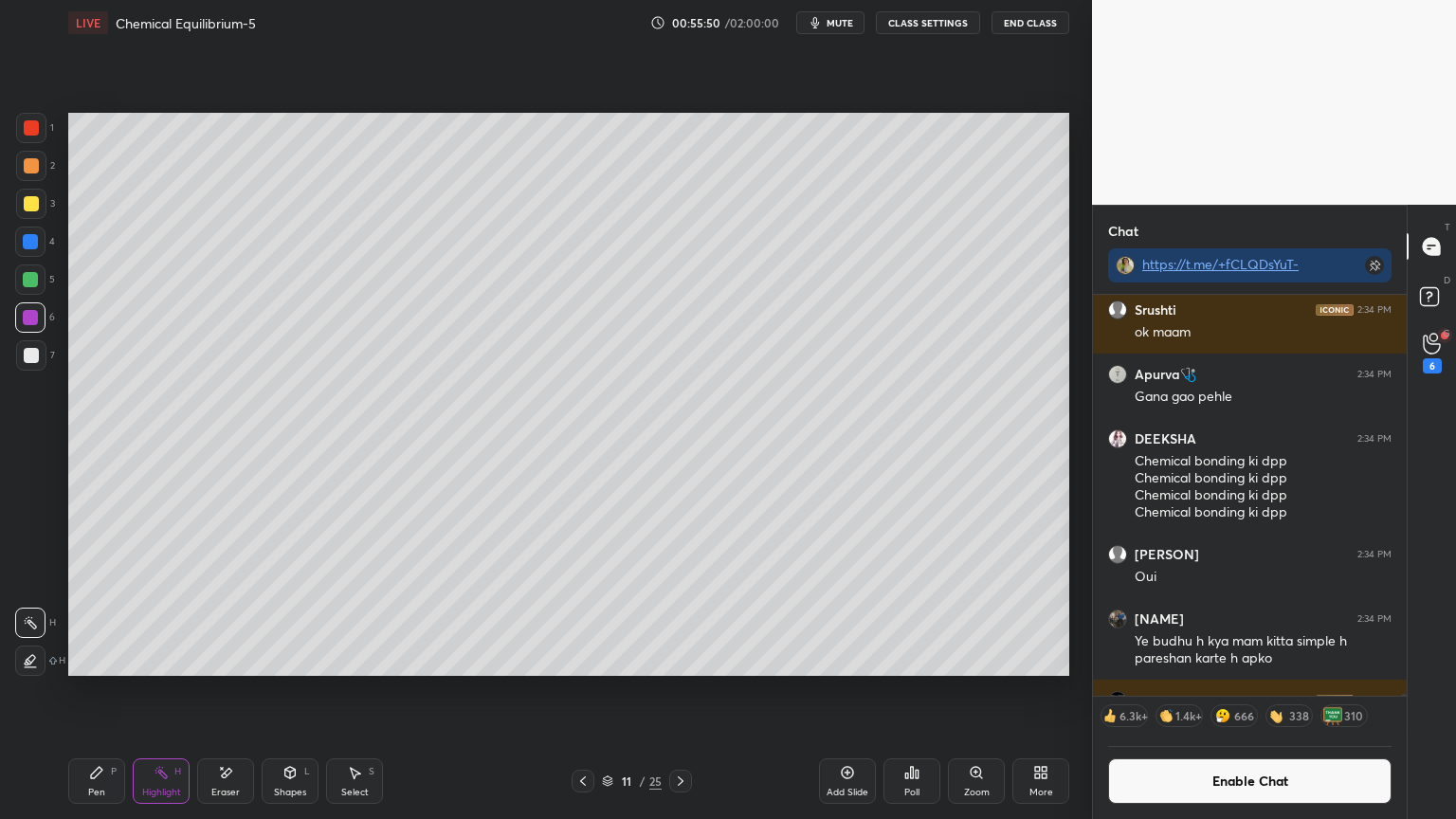 click on "Pen P" at bounding box center (97, 781) 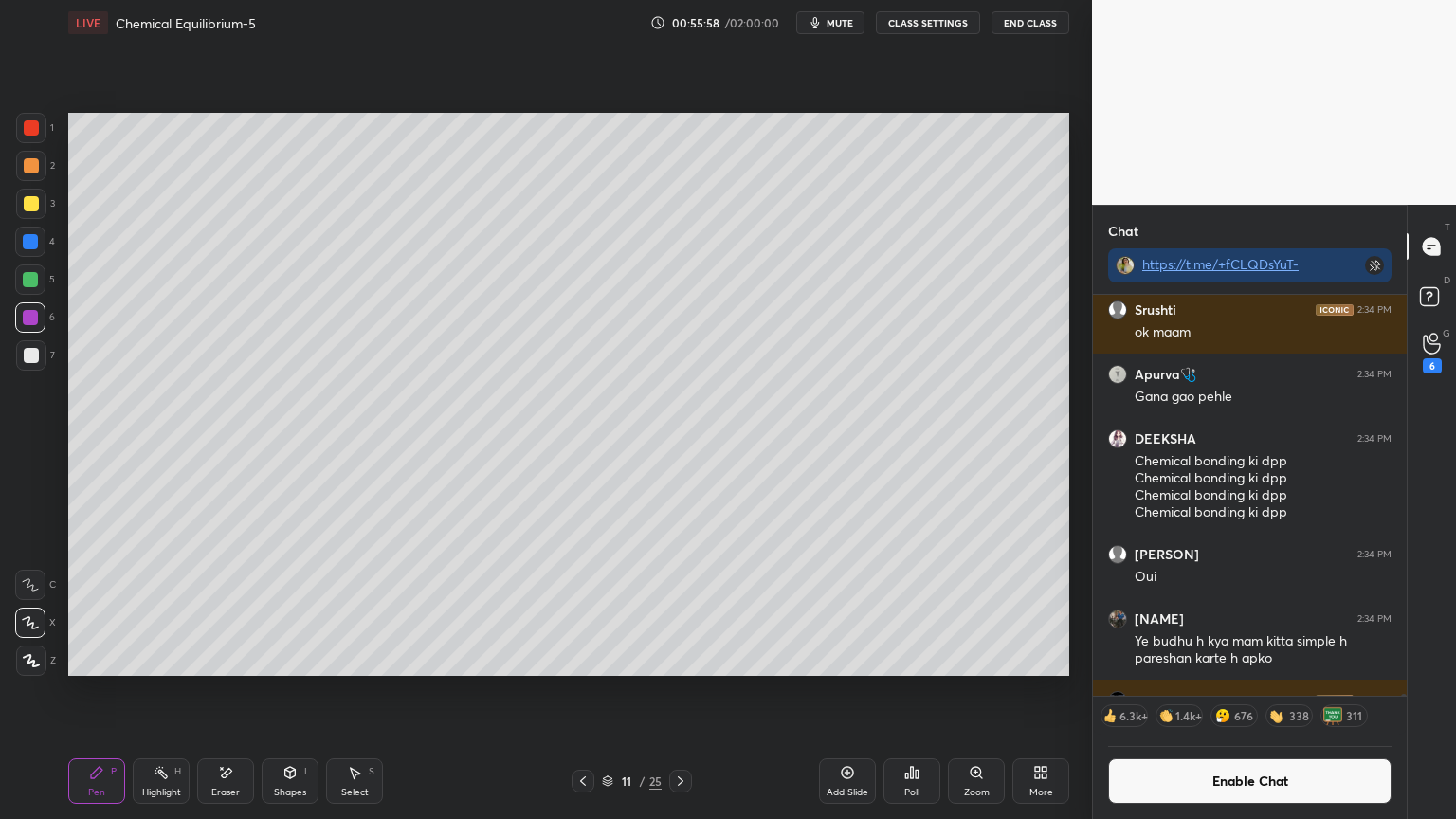 click 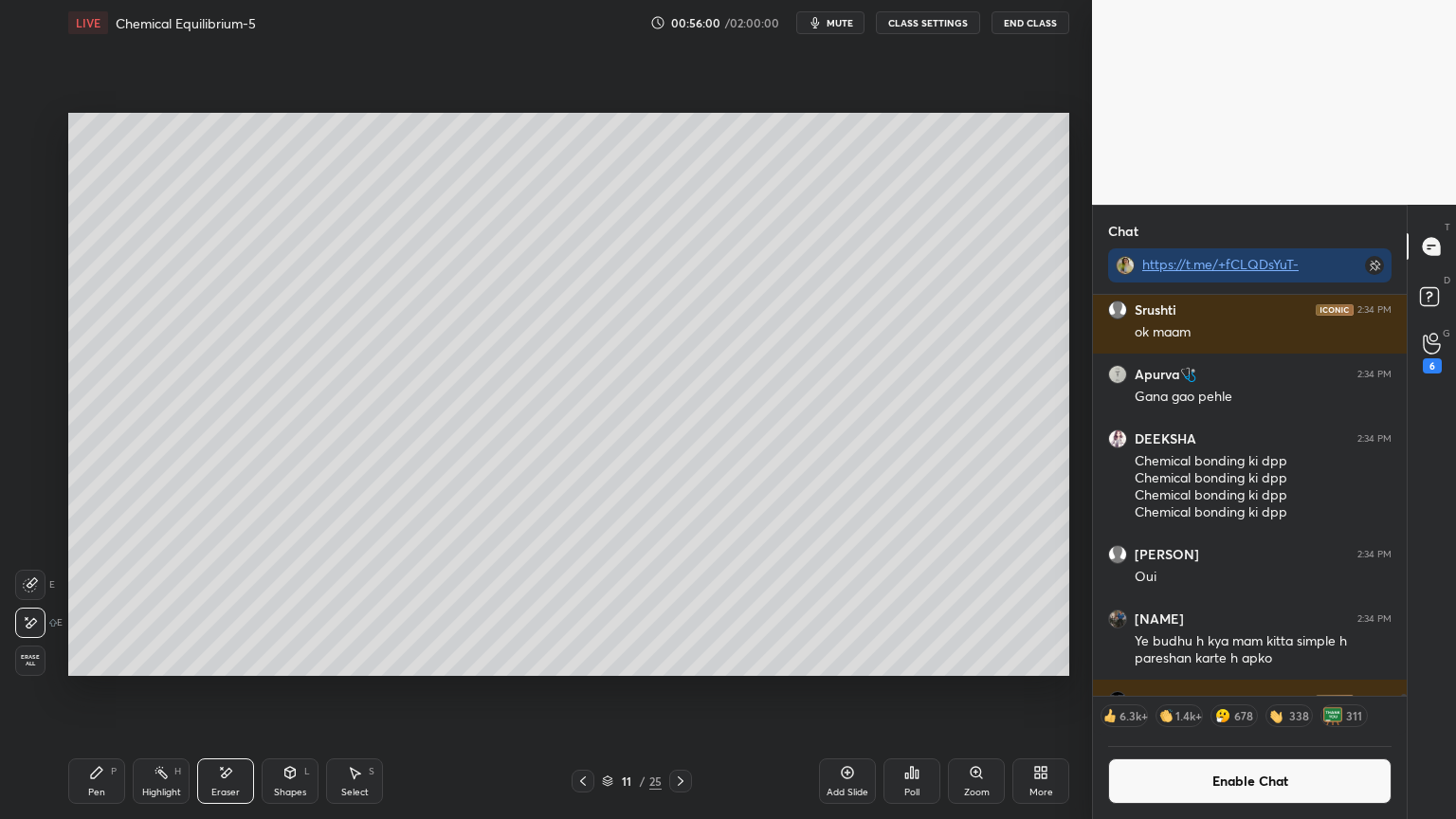 click 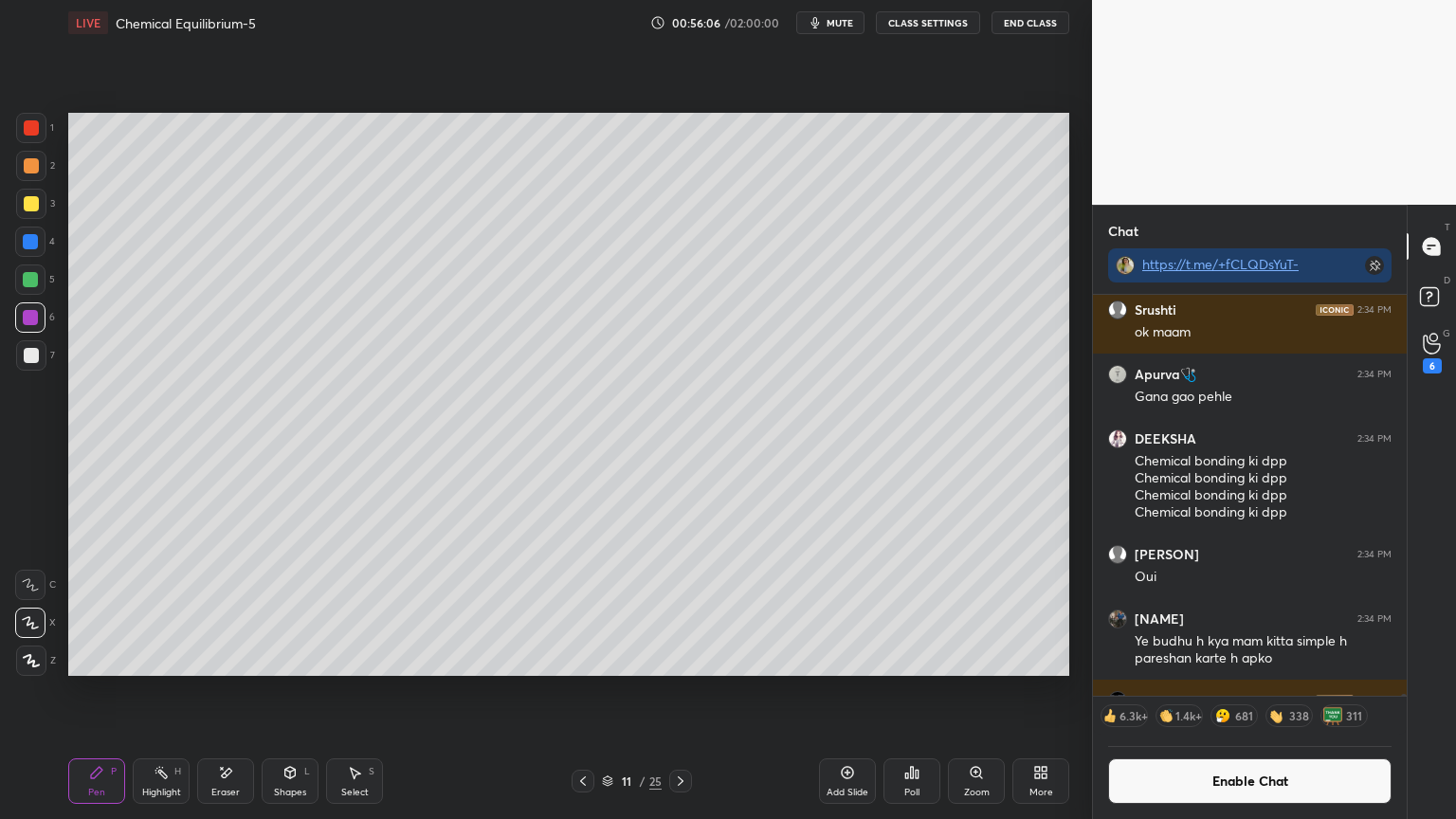 click on "Shapes L" at bounding box center [290, 781] 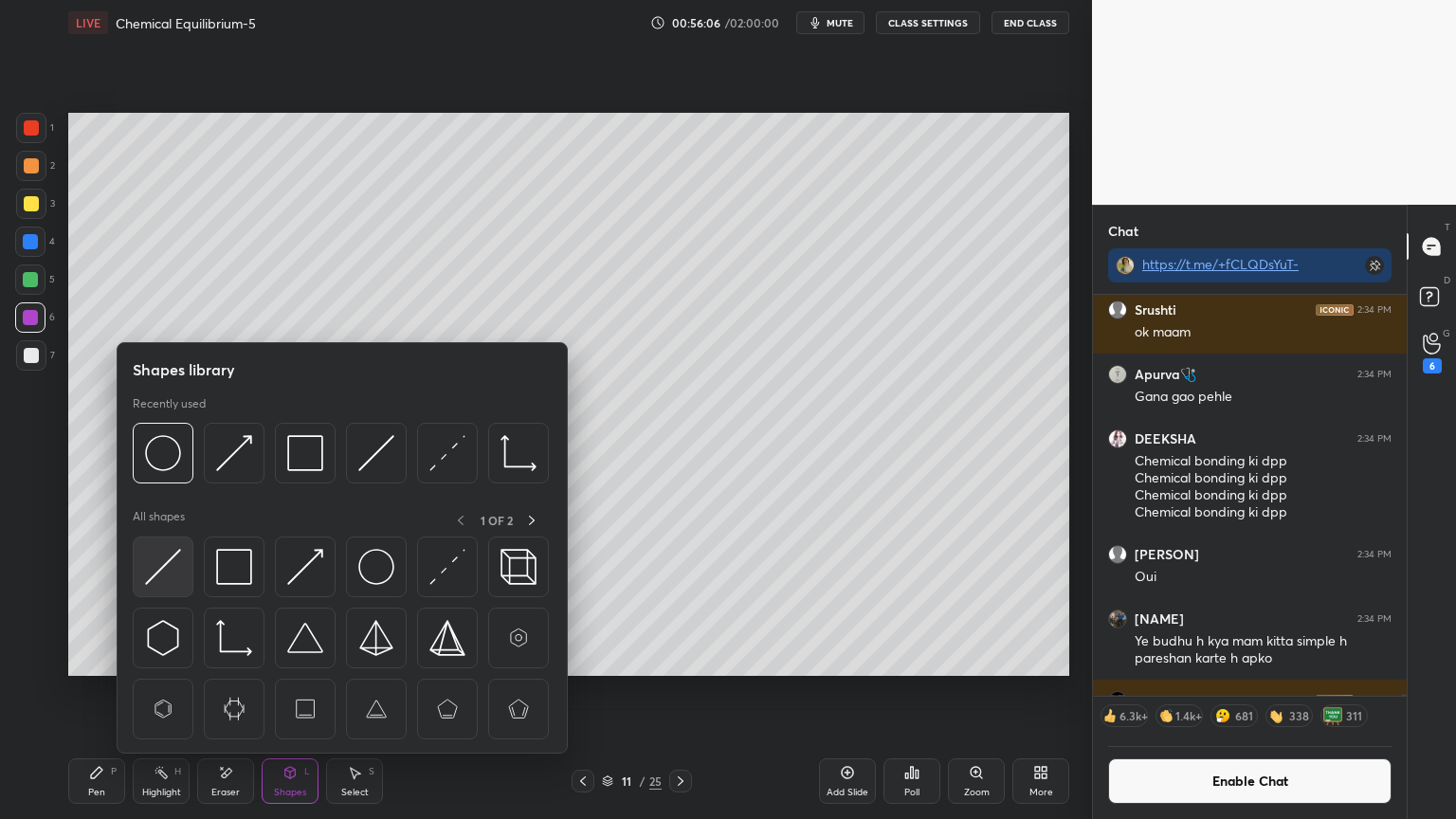 click at bounding box center [163, 567] 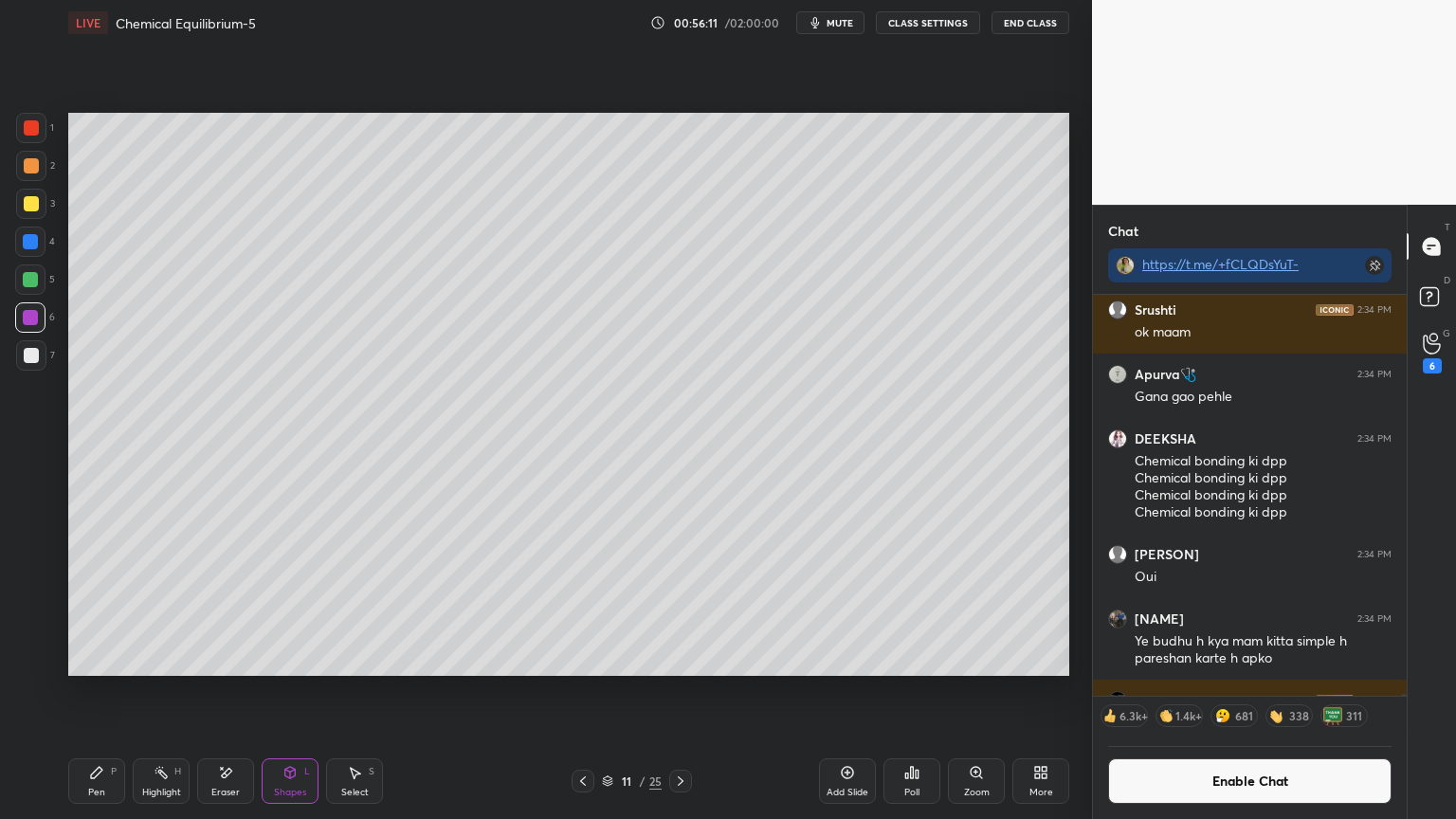 click on "Pen P" at bounding box center (97, 781) 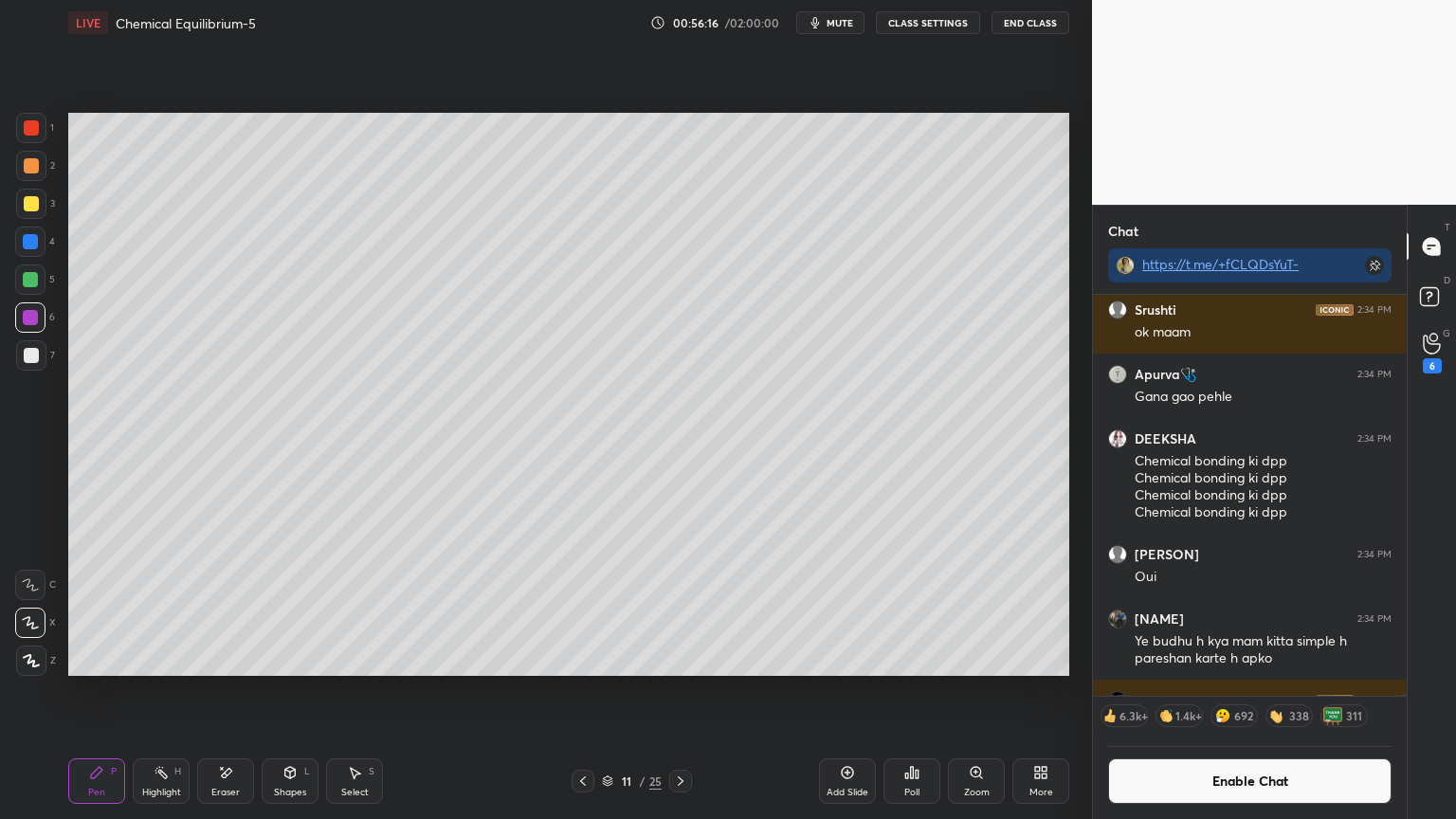 click on "Shapes L" at bounding box center (290, 781) 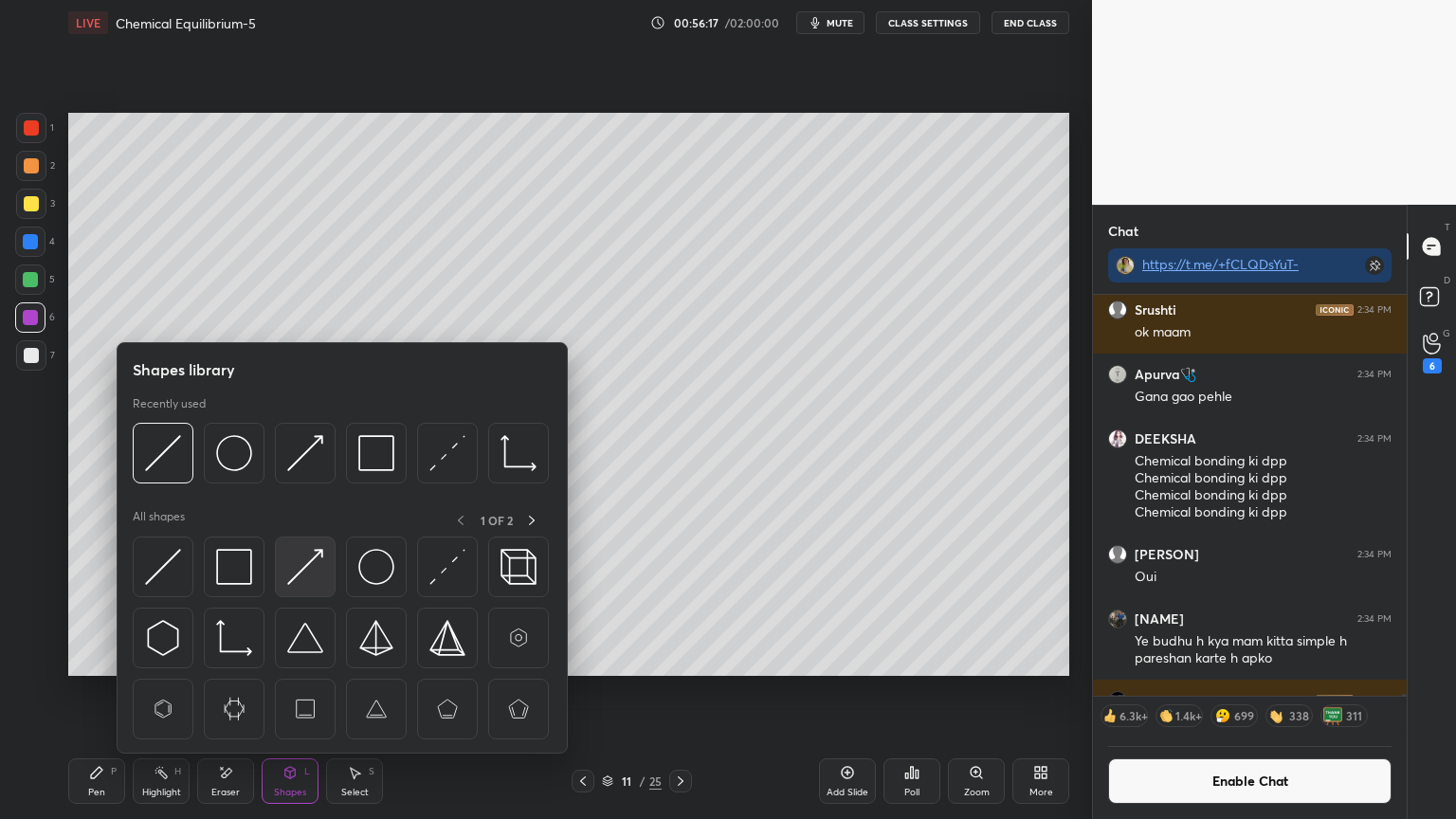 click at bounding box center (305, 567) 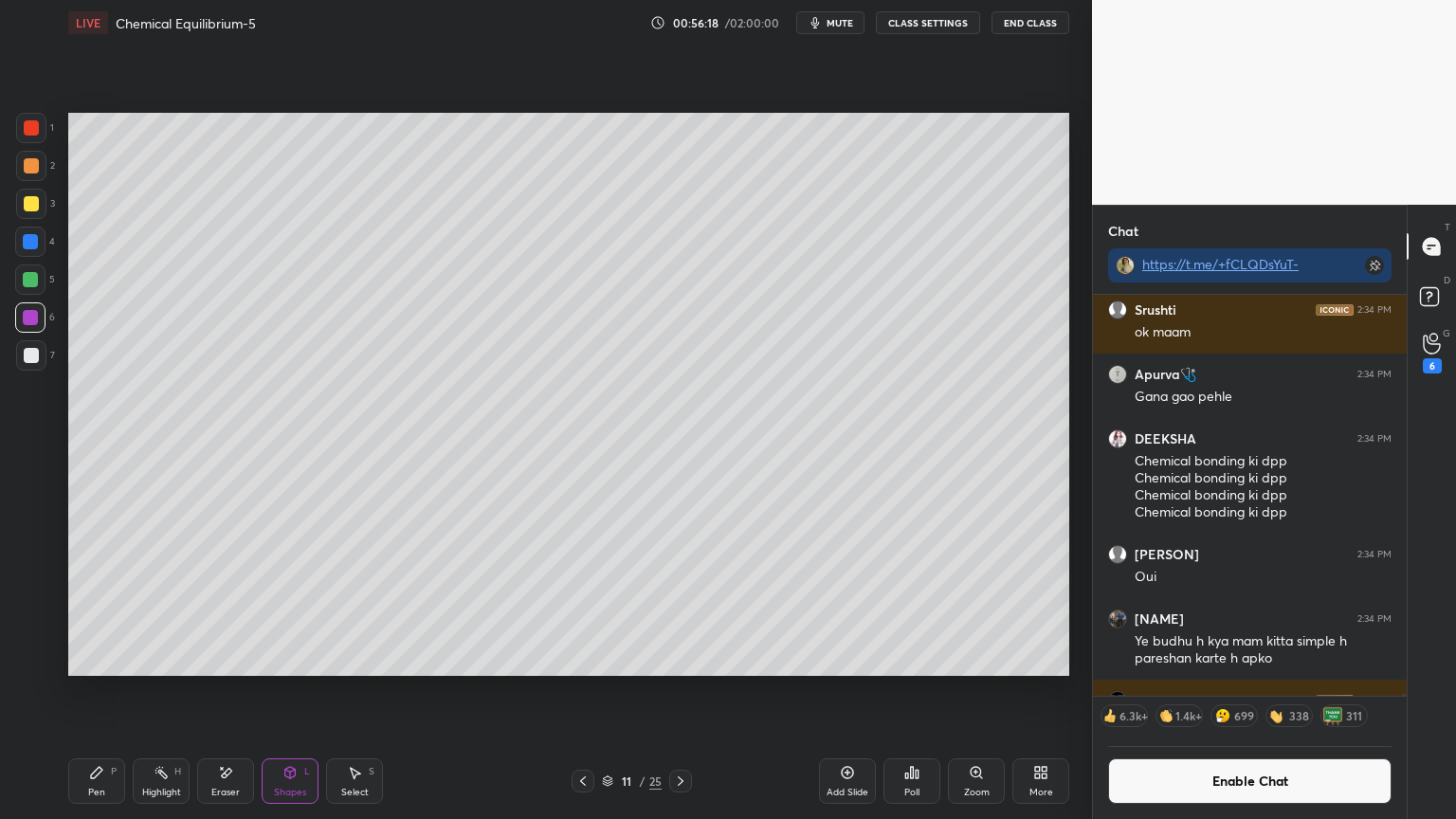 click at bounding box center [30, 280] 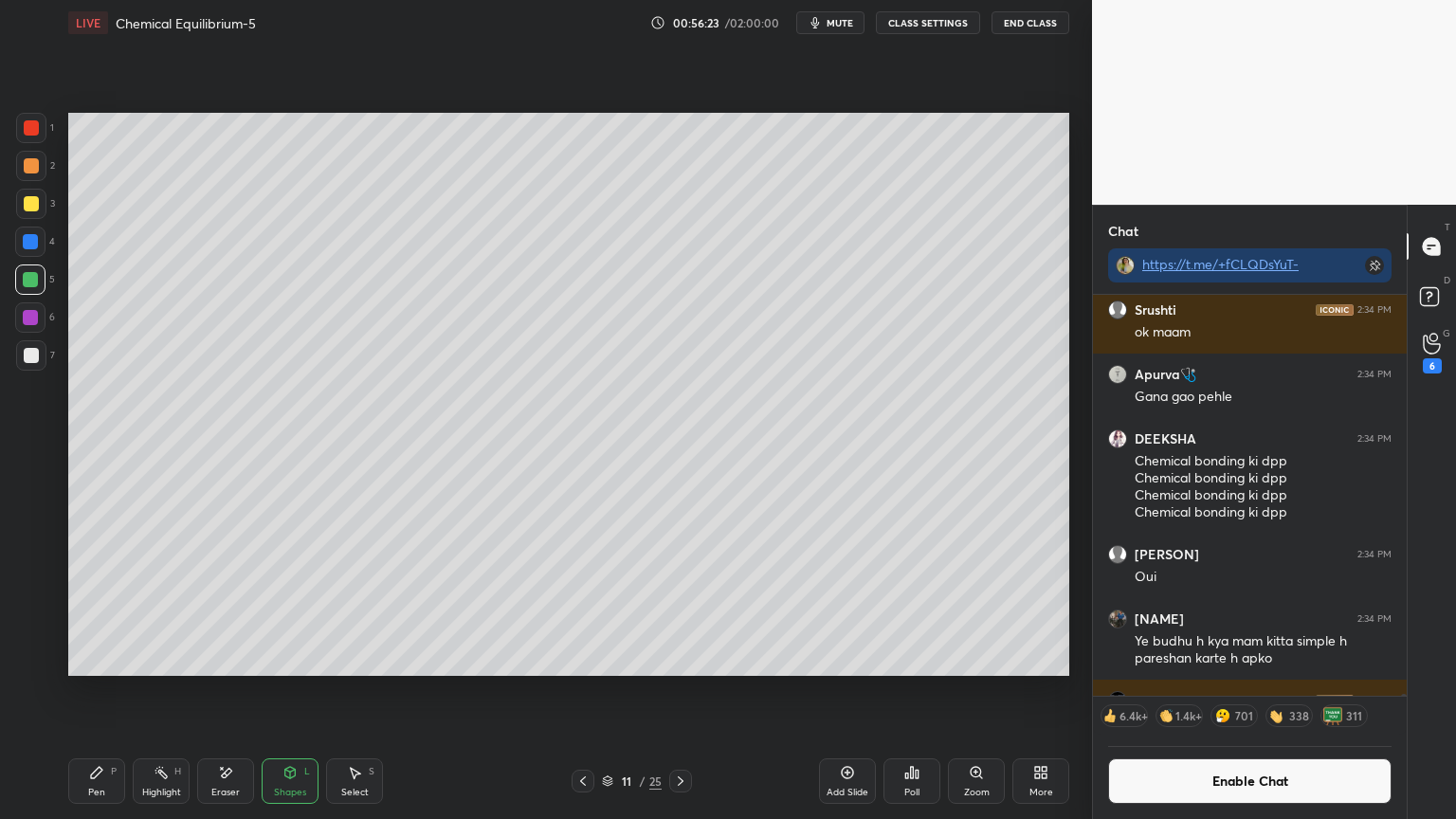 click on "Pen P" at bounding box center [97, 781] 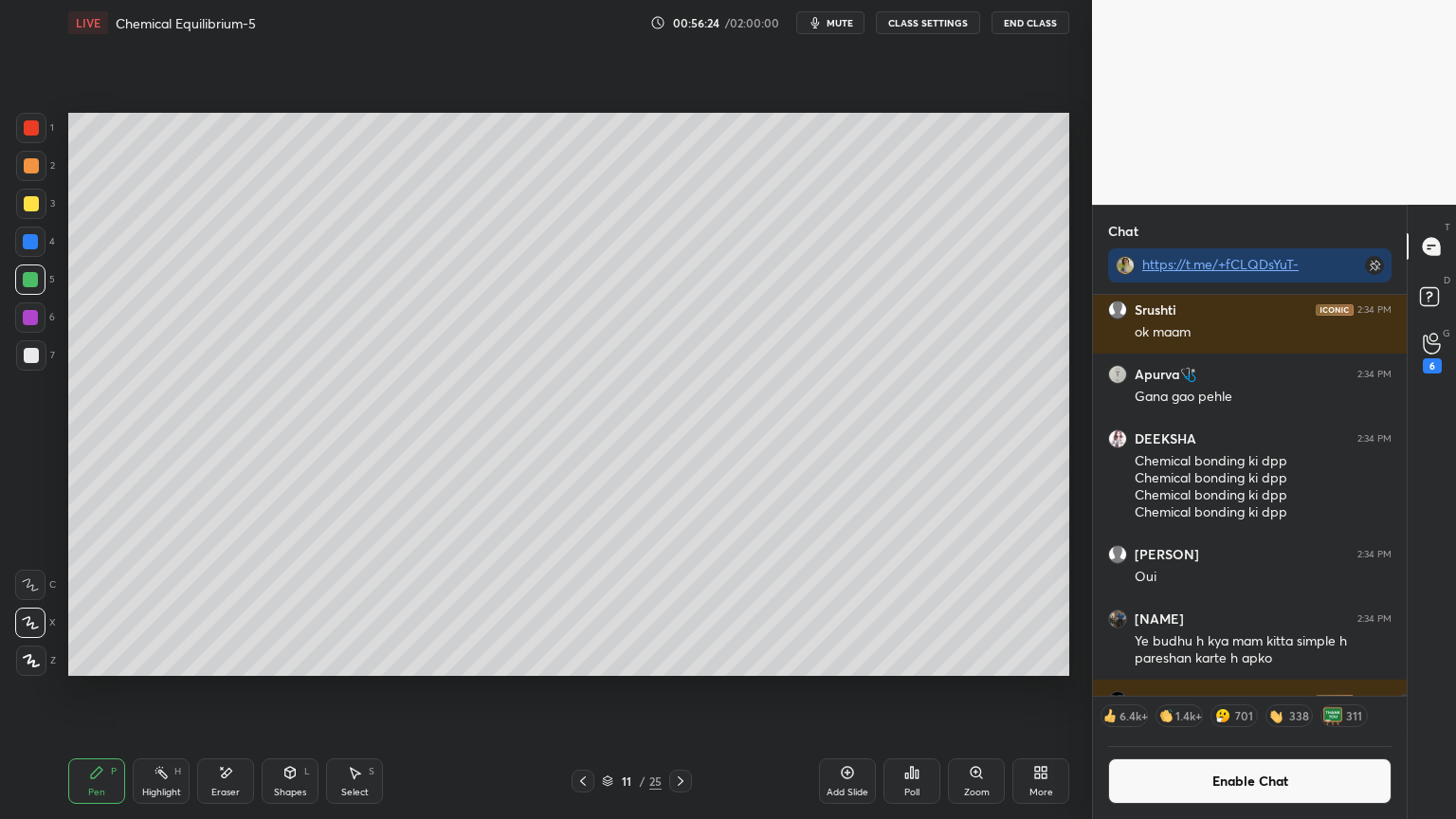 click at bounding box center (31, 355) 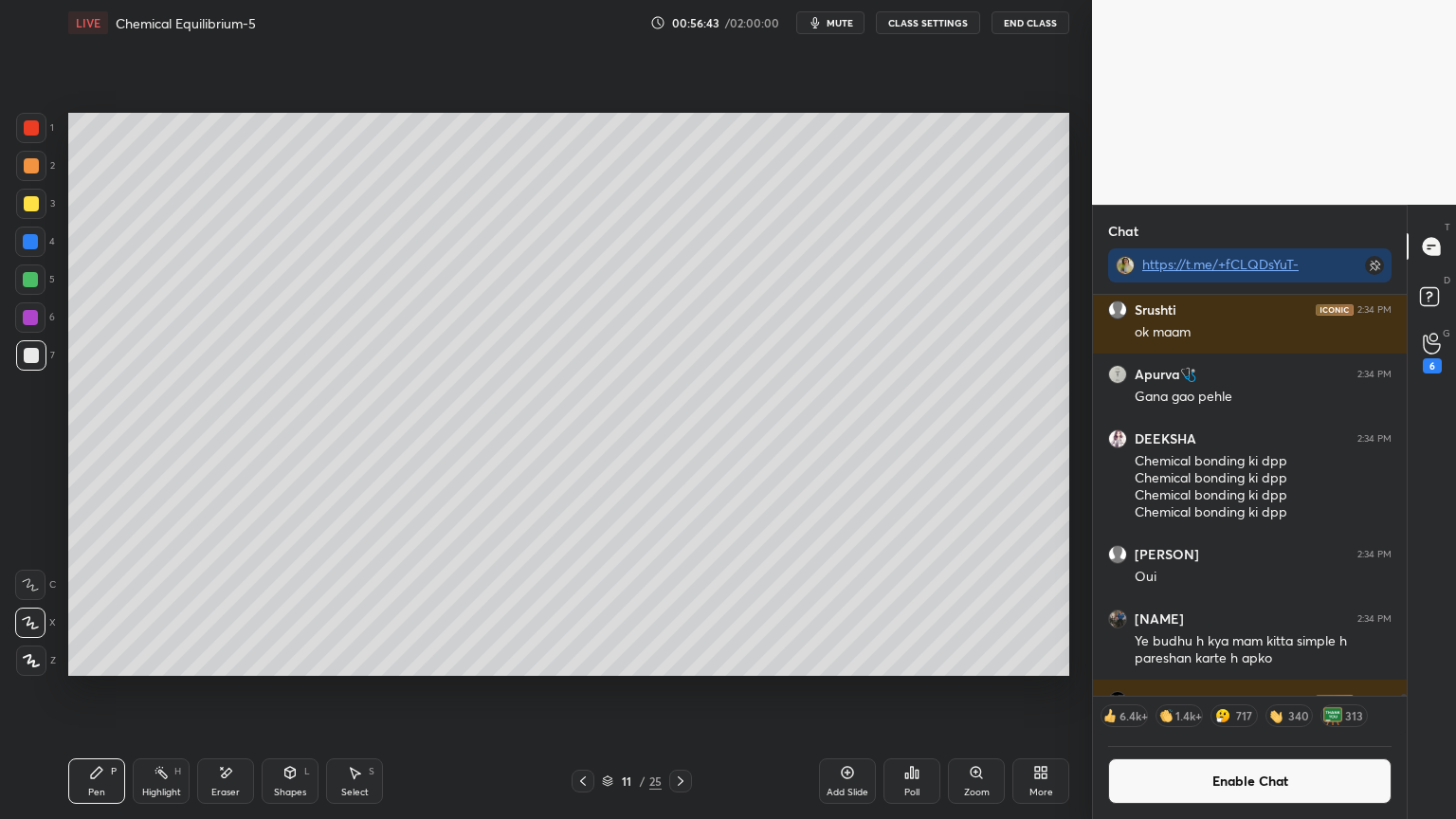 click 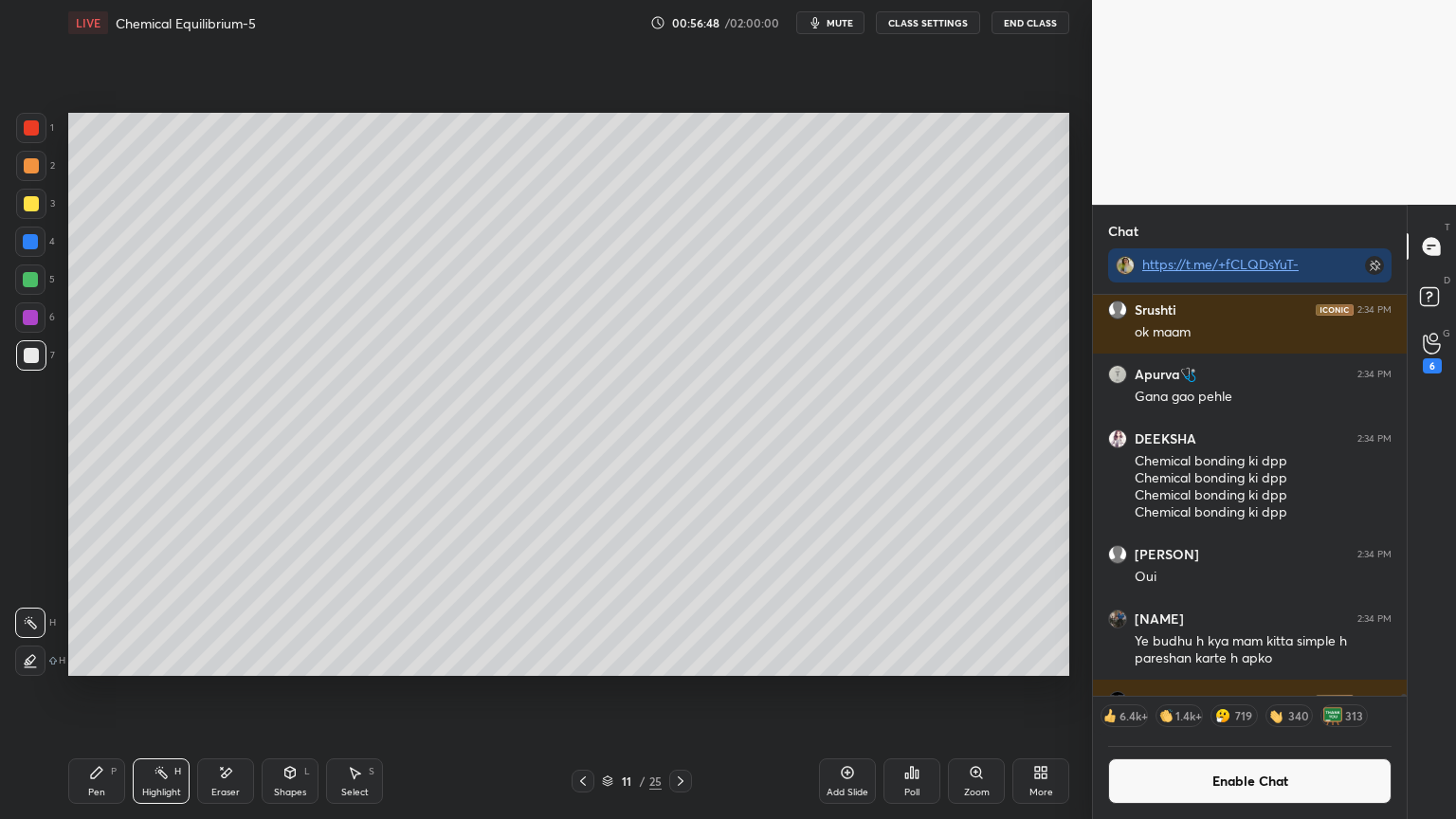 click on "Pen" at bounding box center (97, 792) 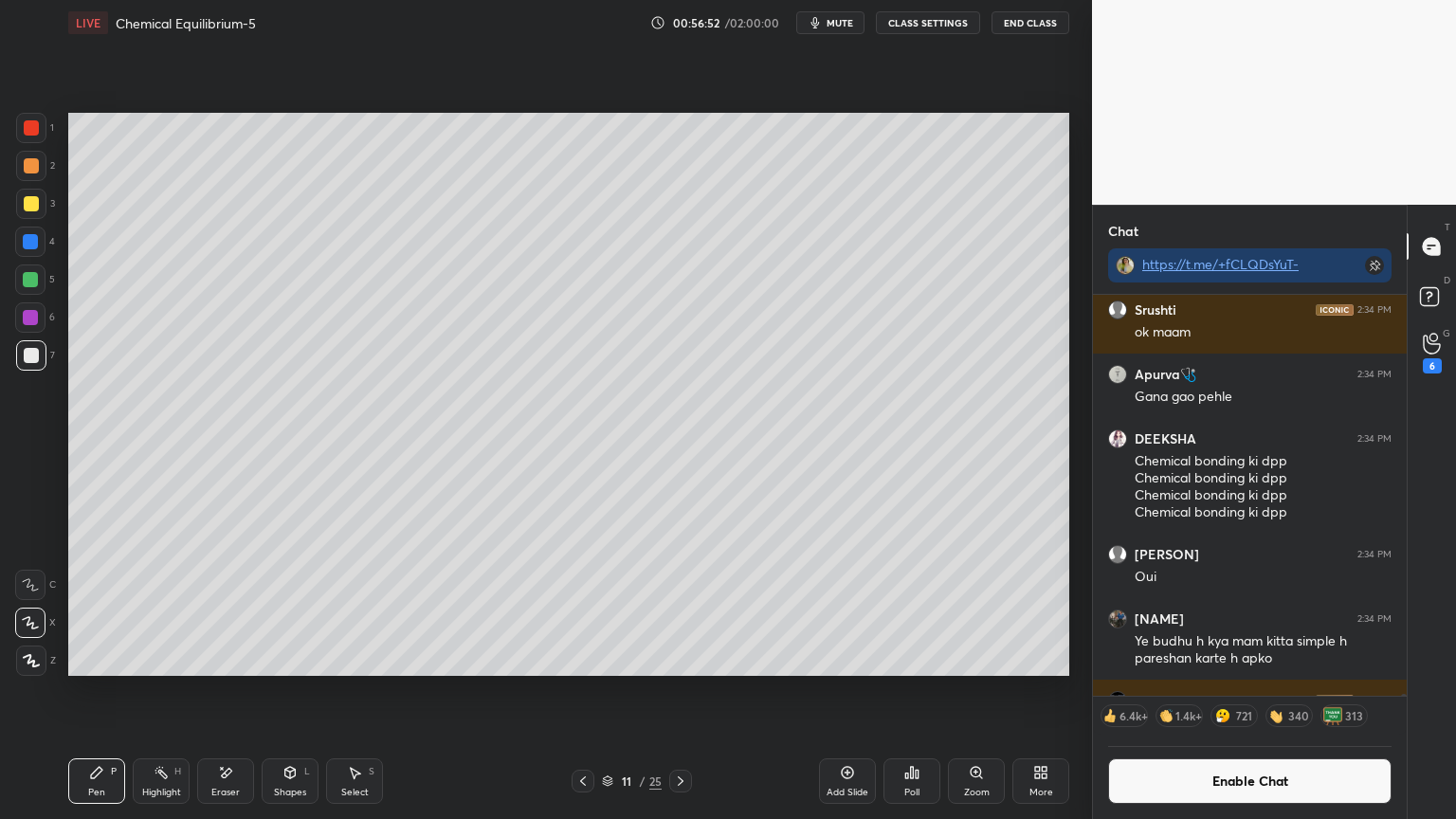 click at bounding box center [30, 242] 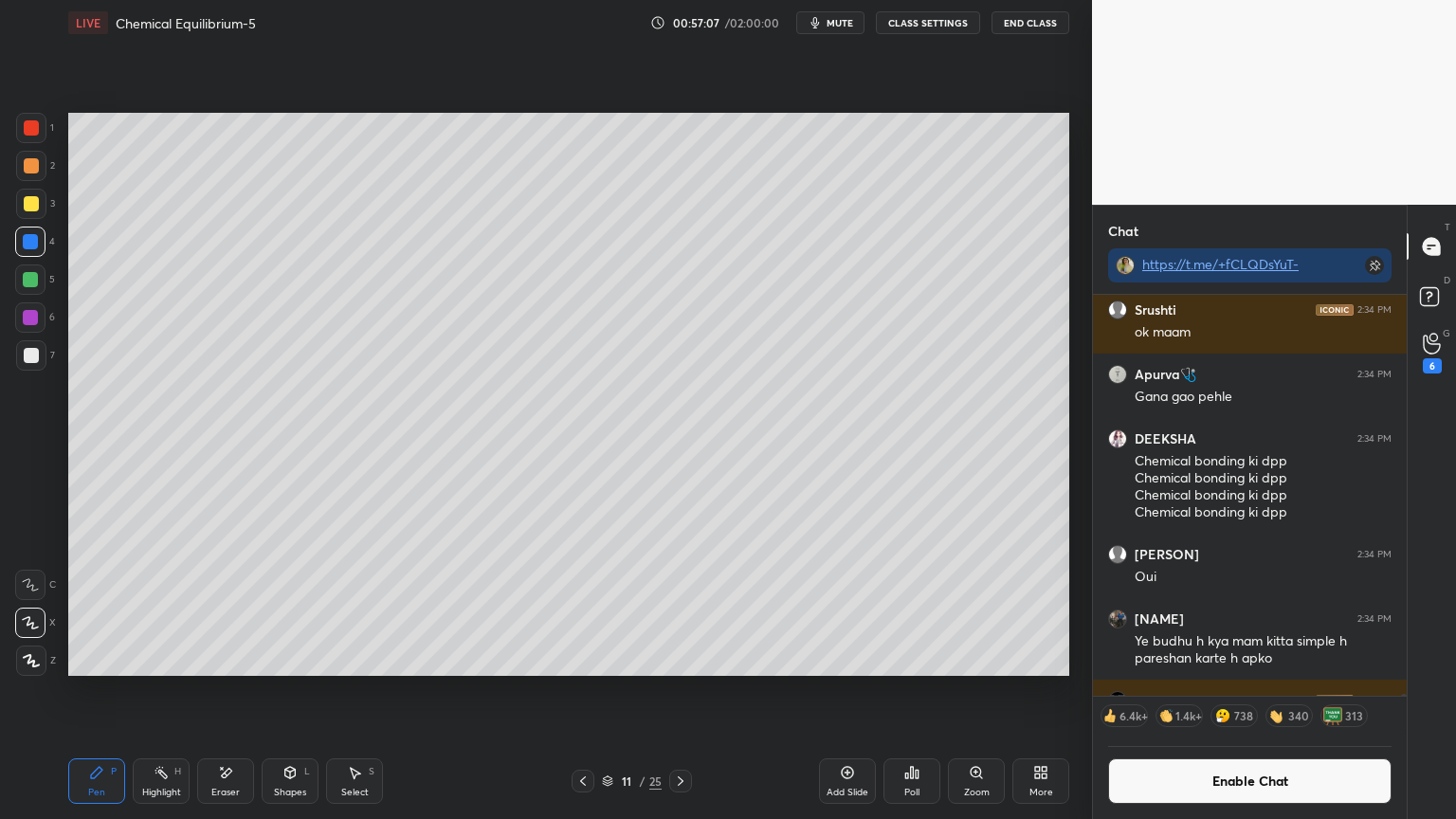 click at bounding box center [31, 355] 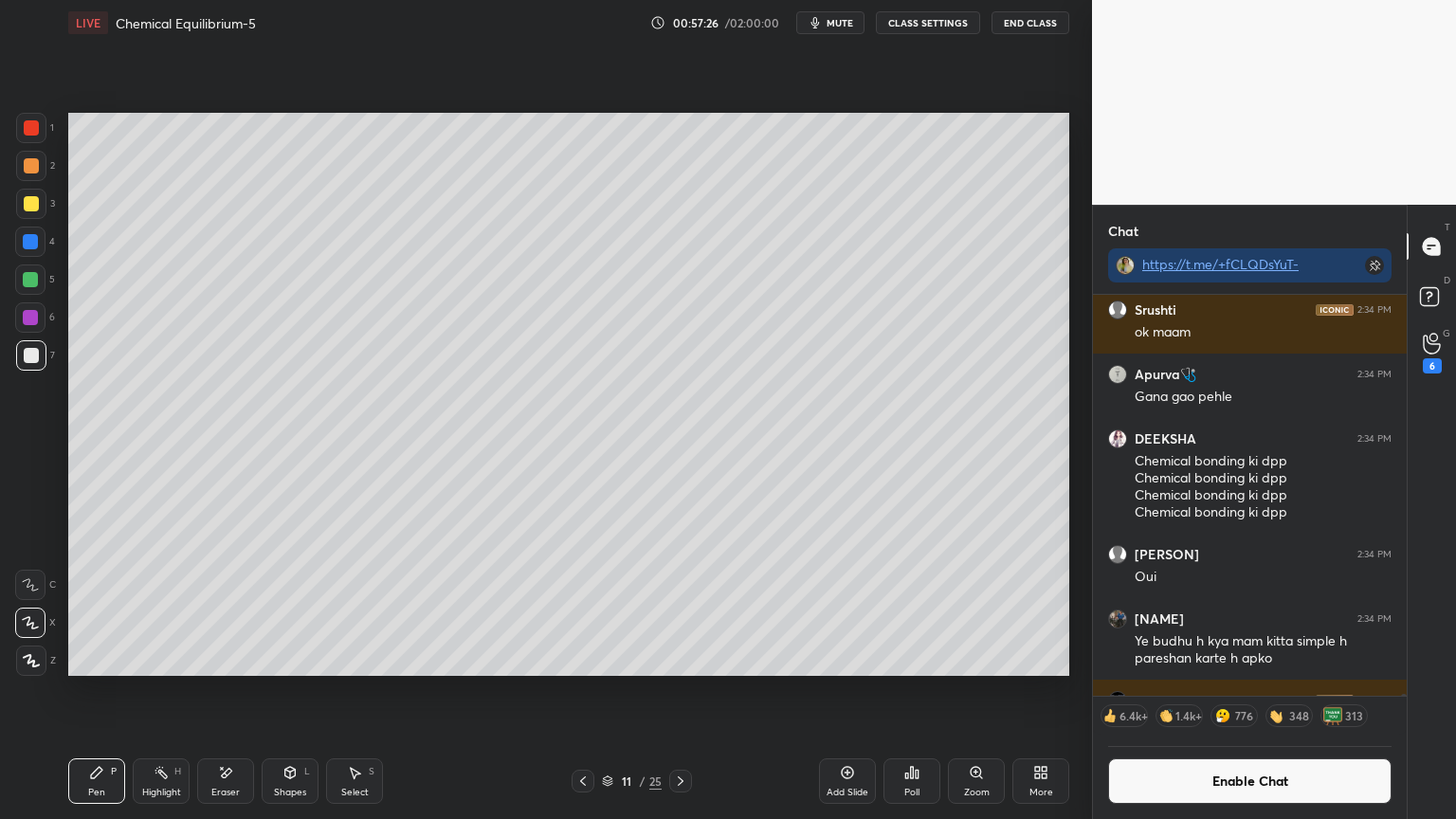 click at bounding box center (30, 242) 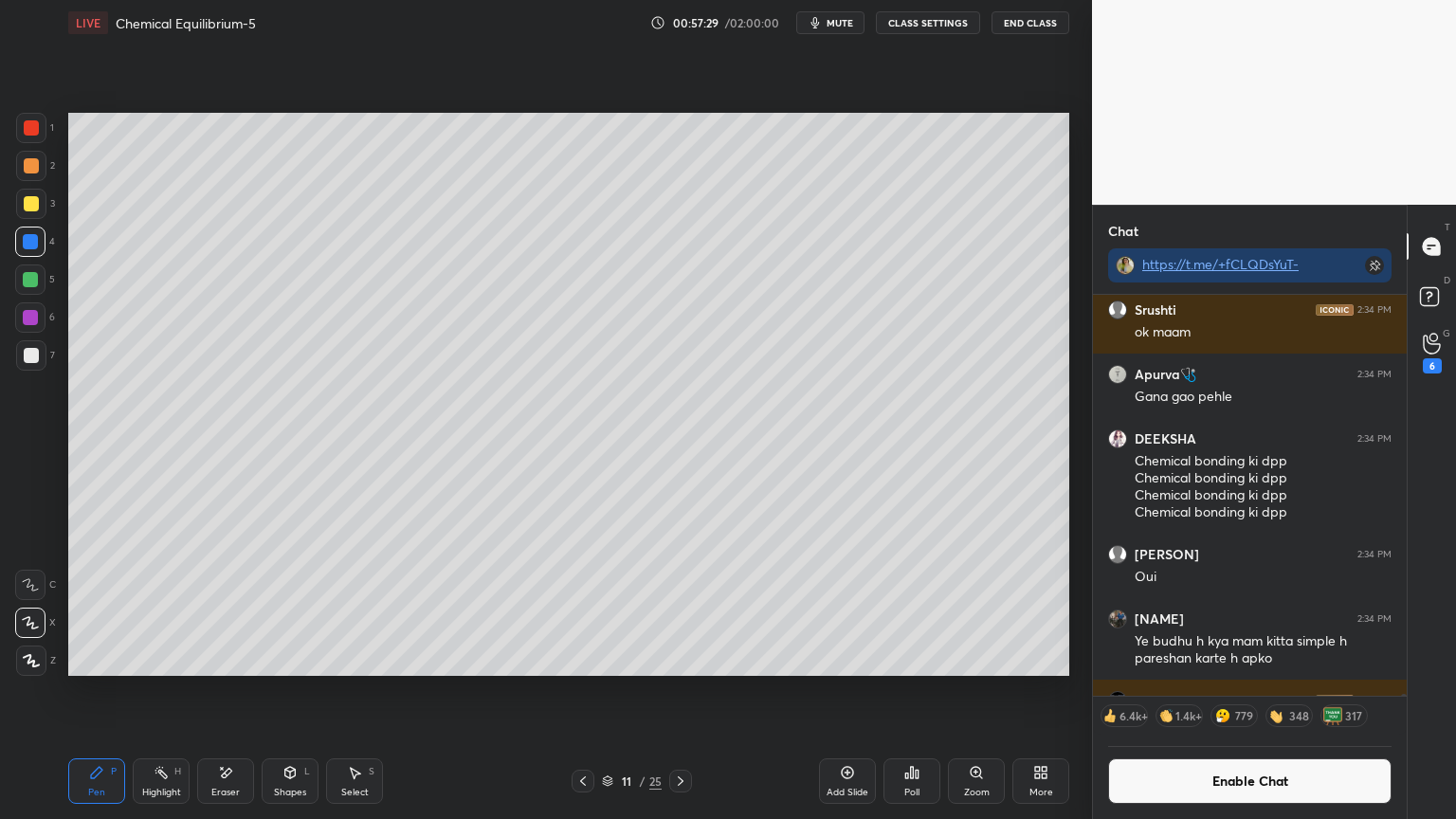 click at bounding box center [31, 355] 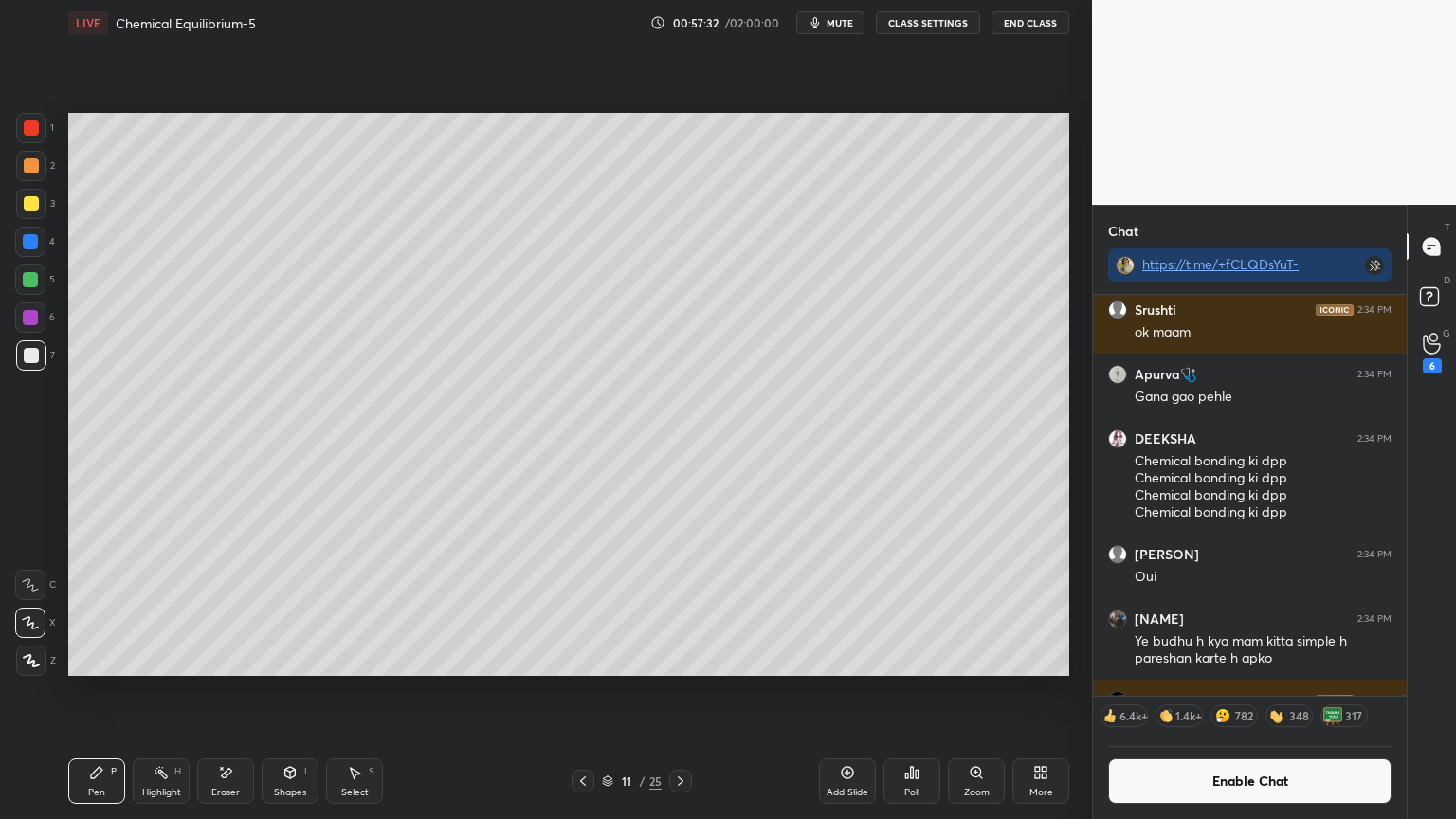 click at bounding box center (30, 242) 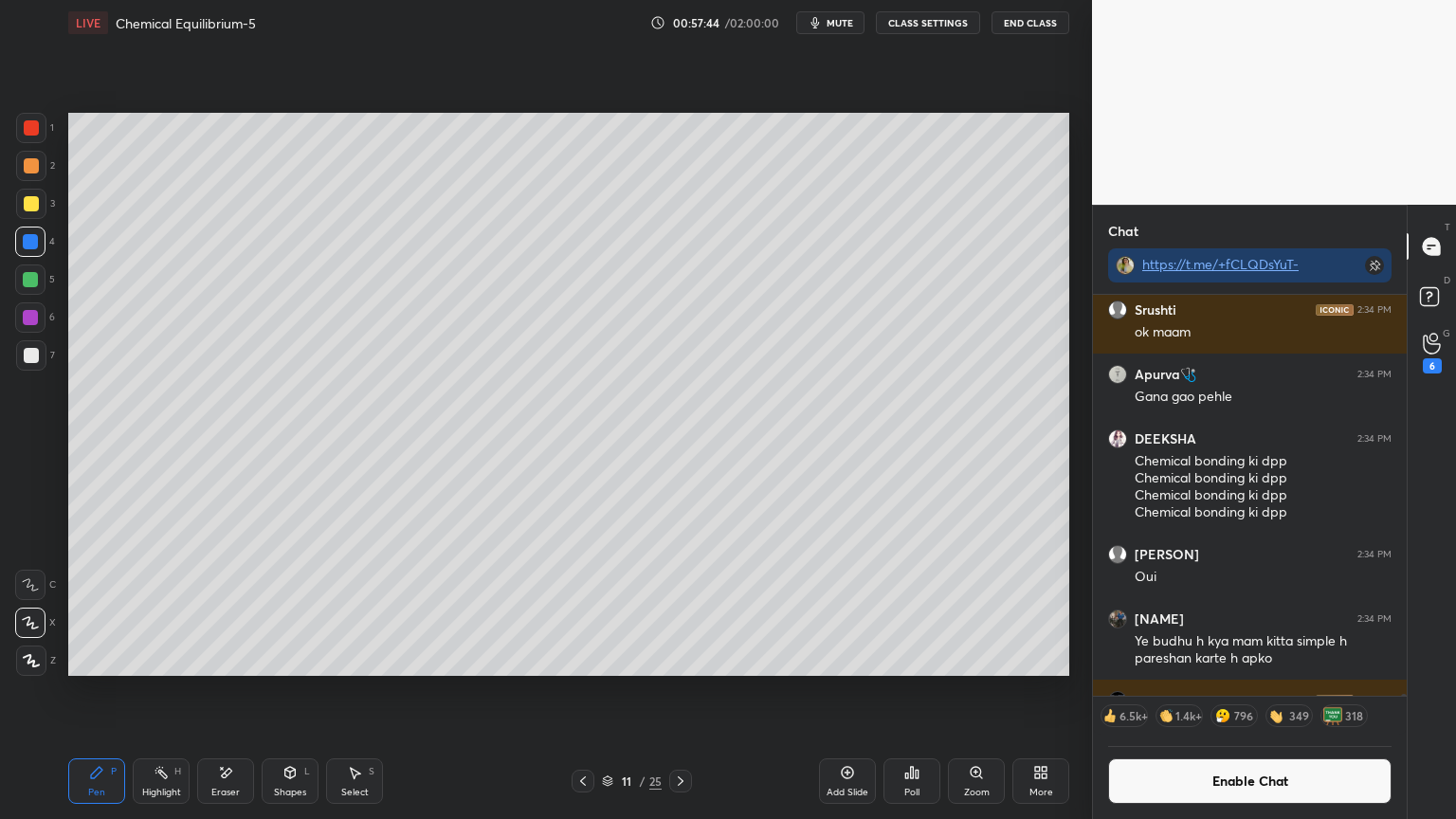 click on "Highlight H" at bounding box center (161, 781) 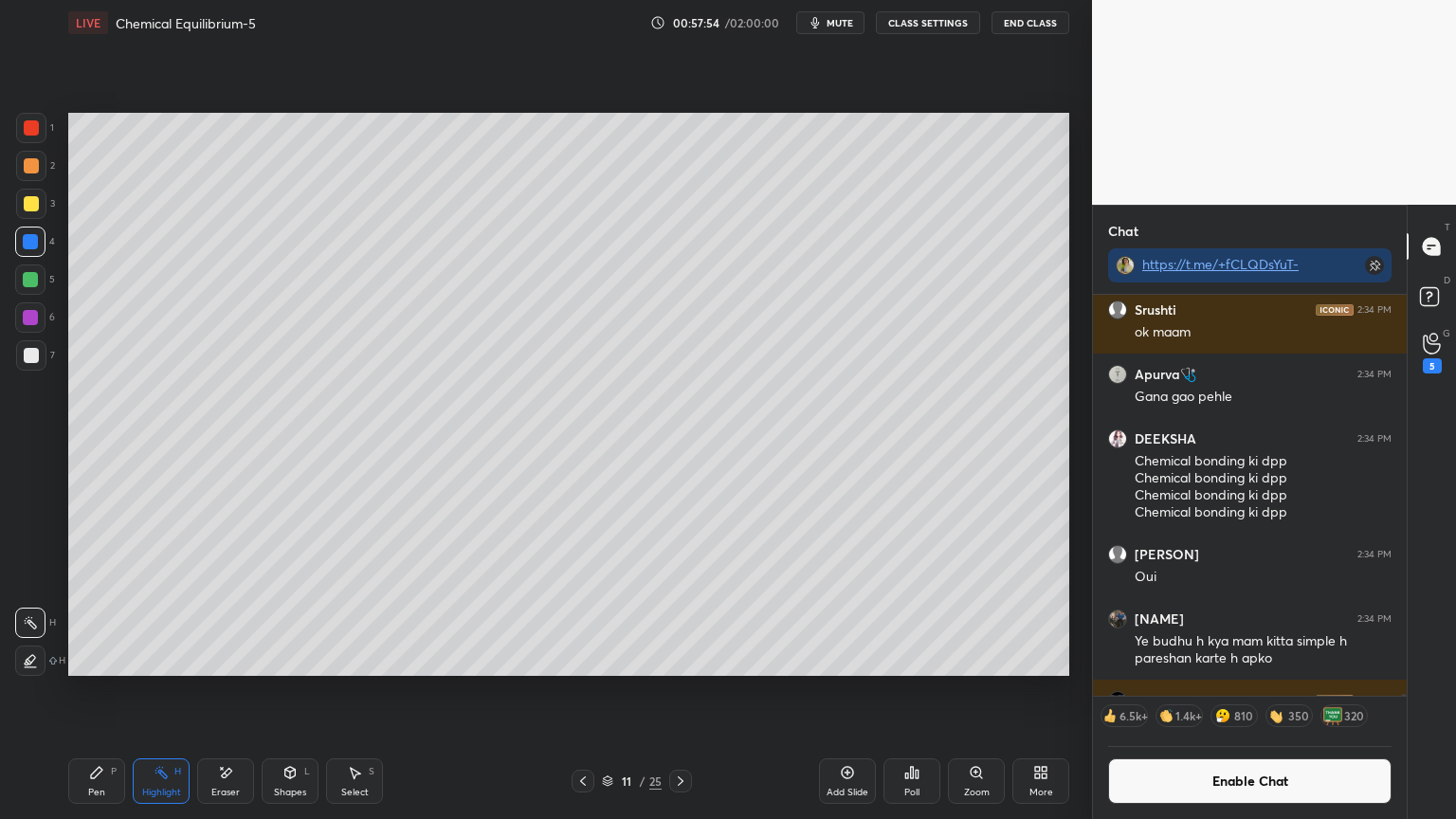 click 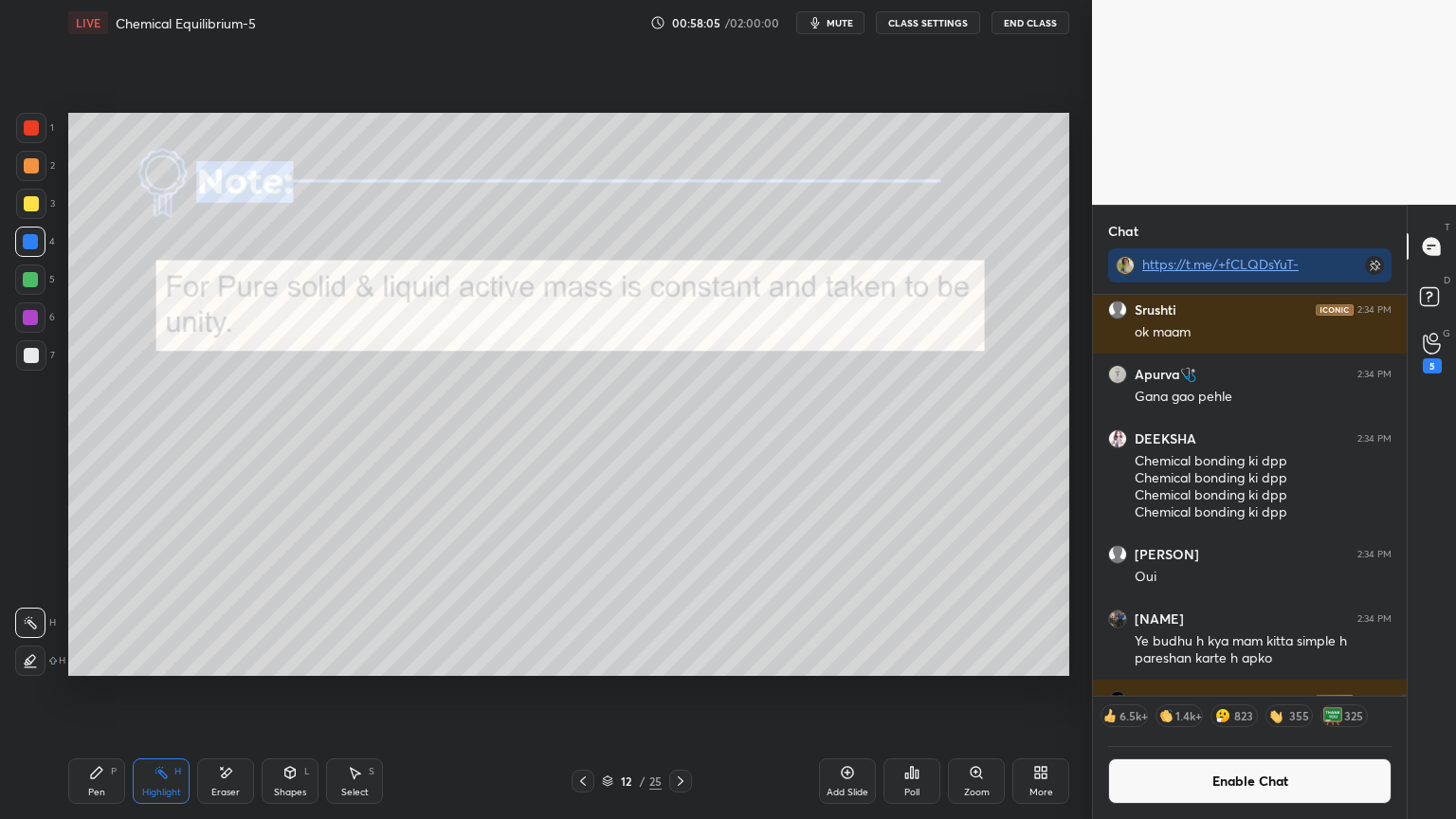 click 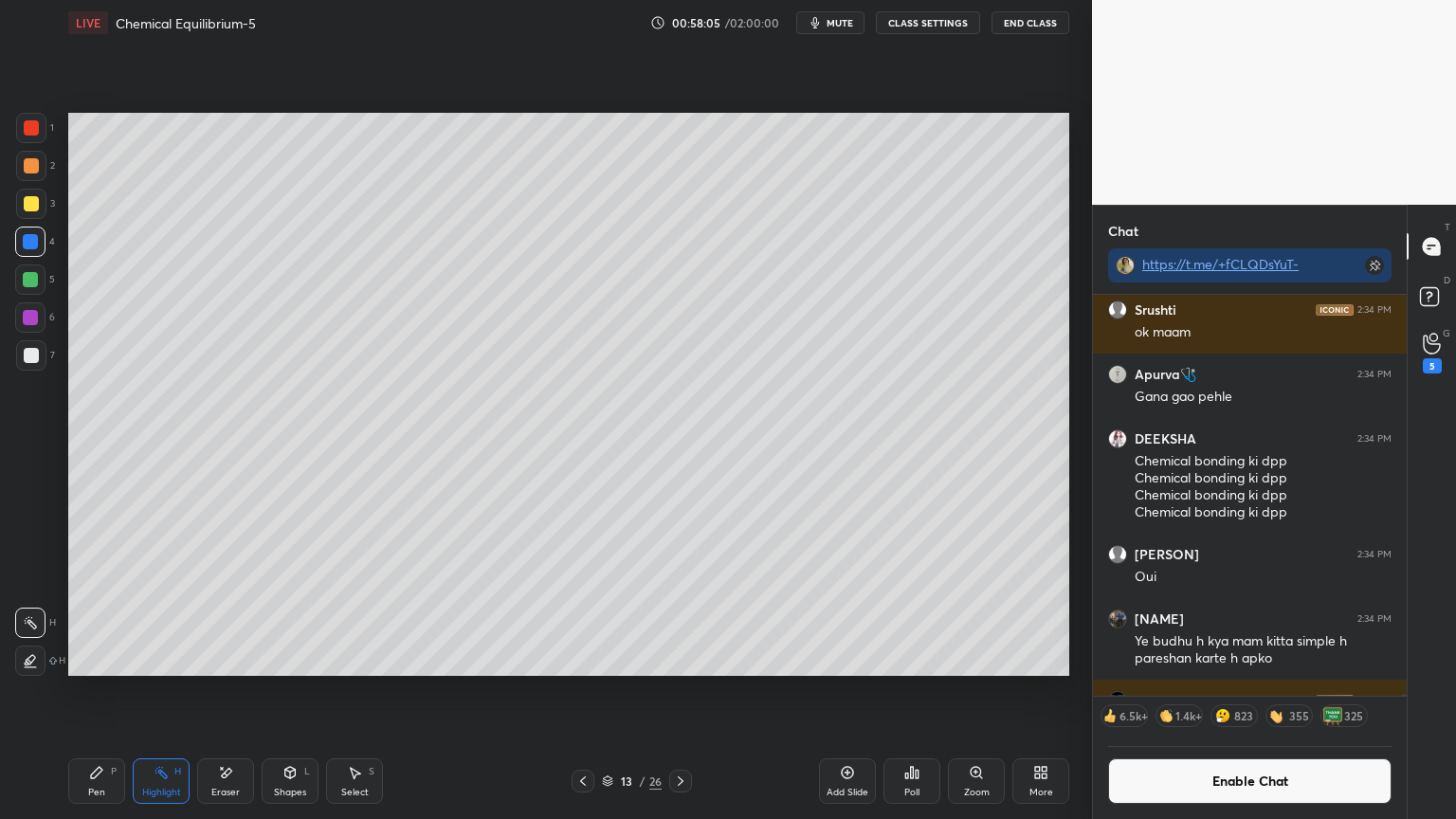 click on "Pen P" at bounding box center (97, 781) 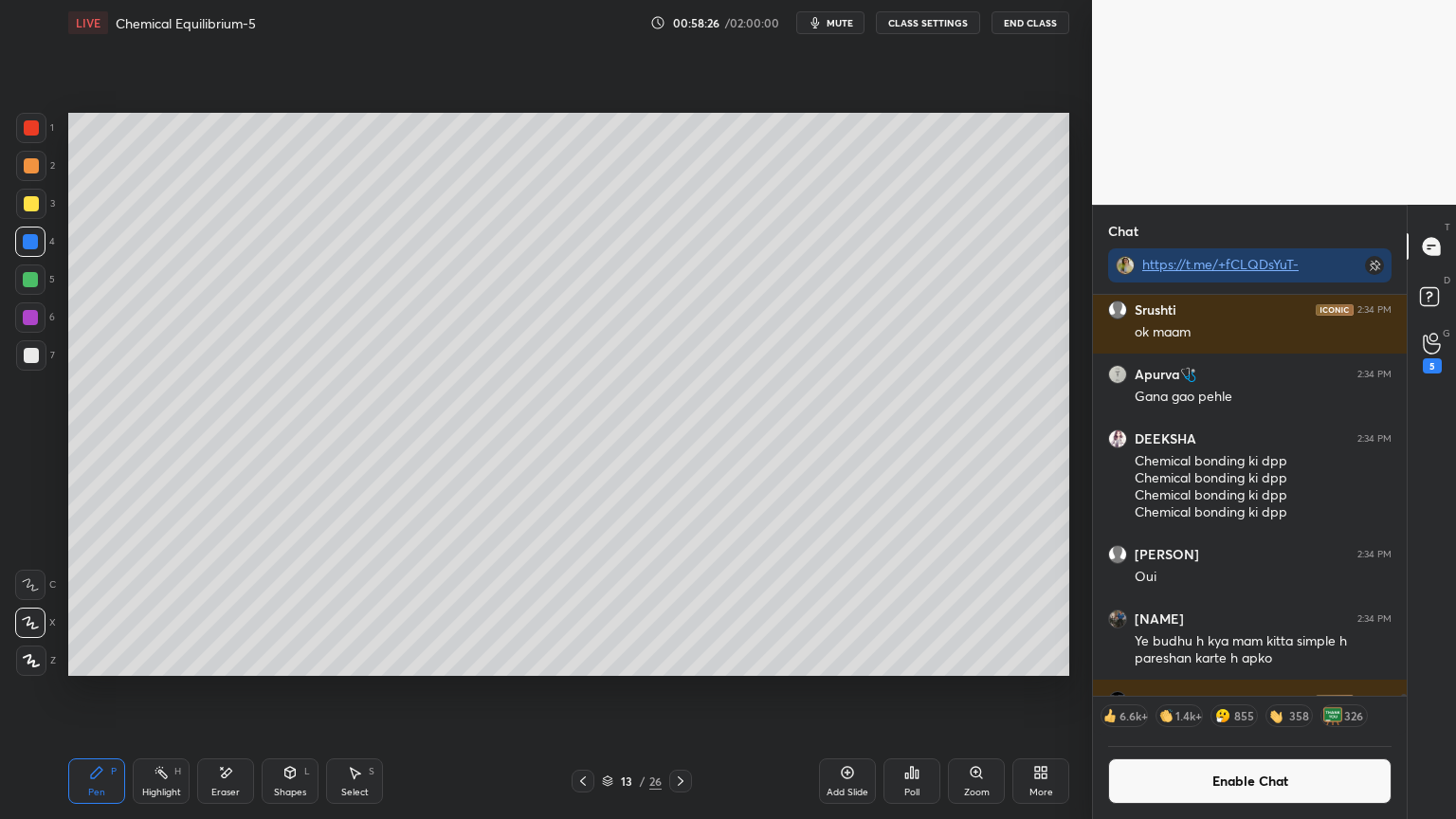 click at bounding box center (31, 355) 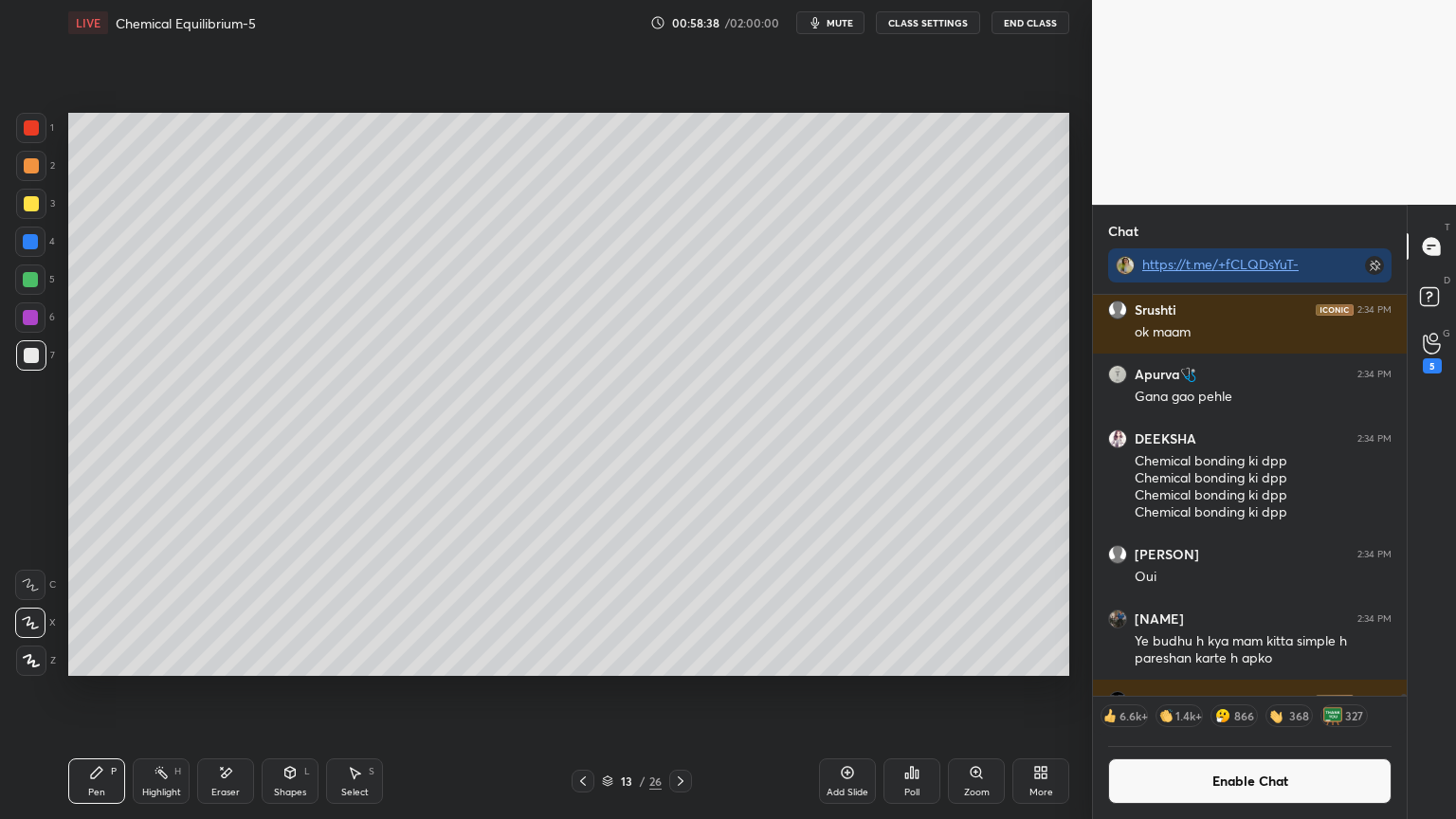 click 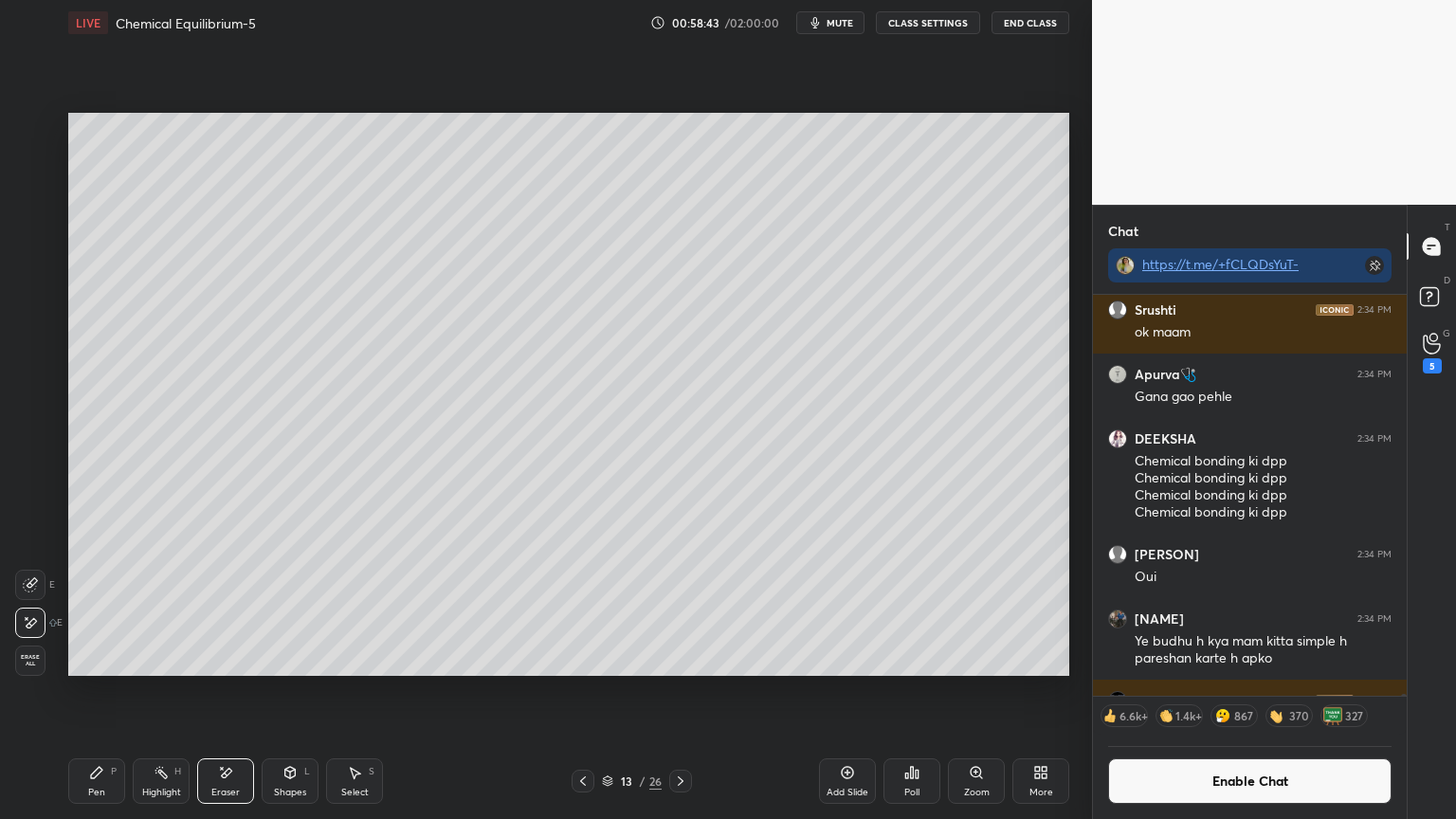 click on "Pen P" at bounding box center (97, 781) 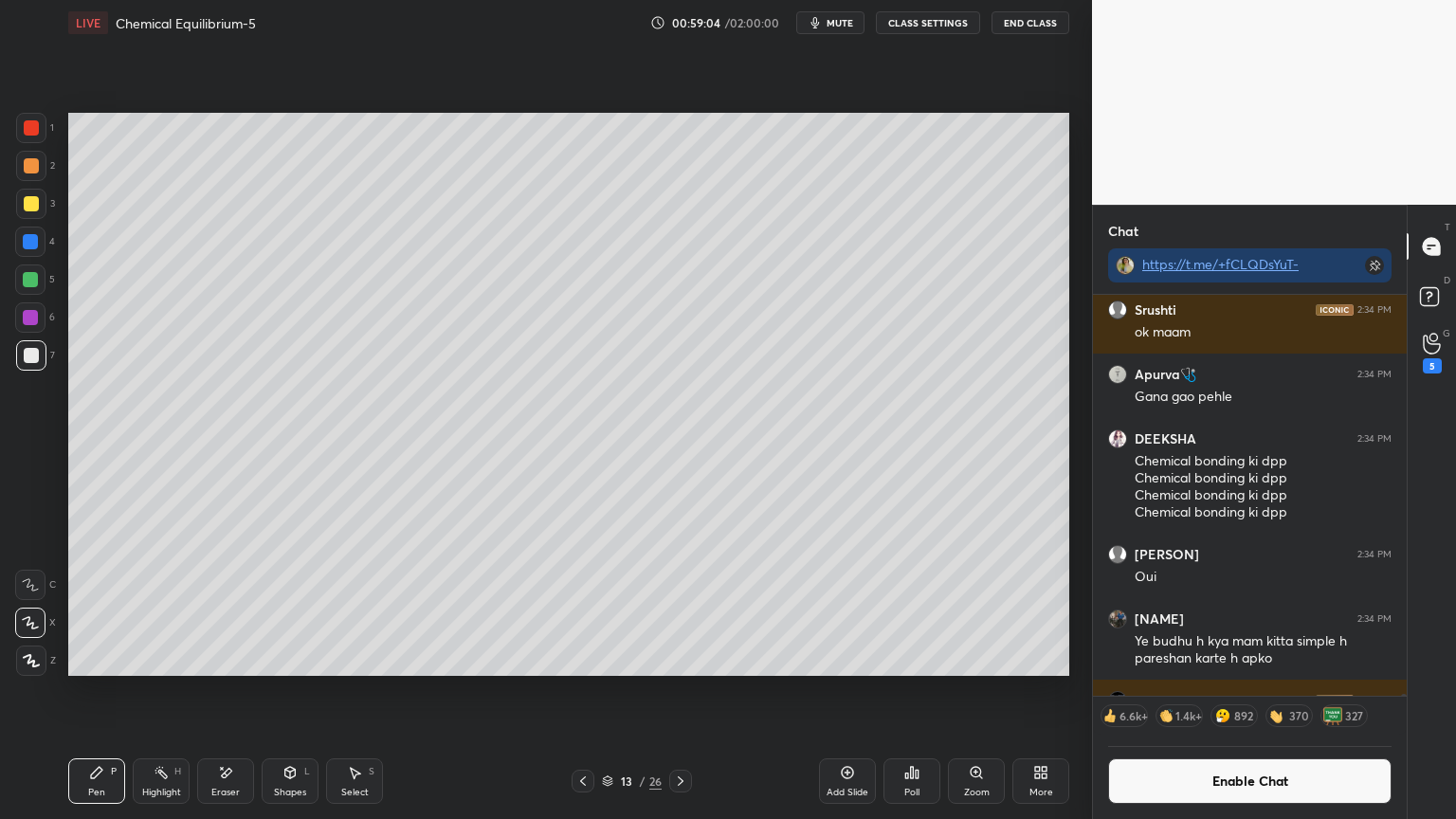 click 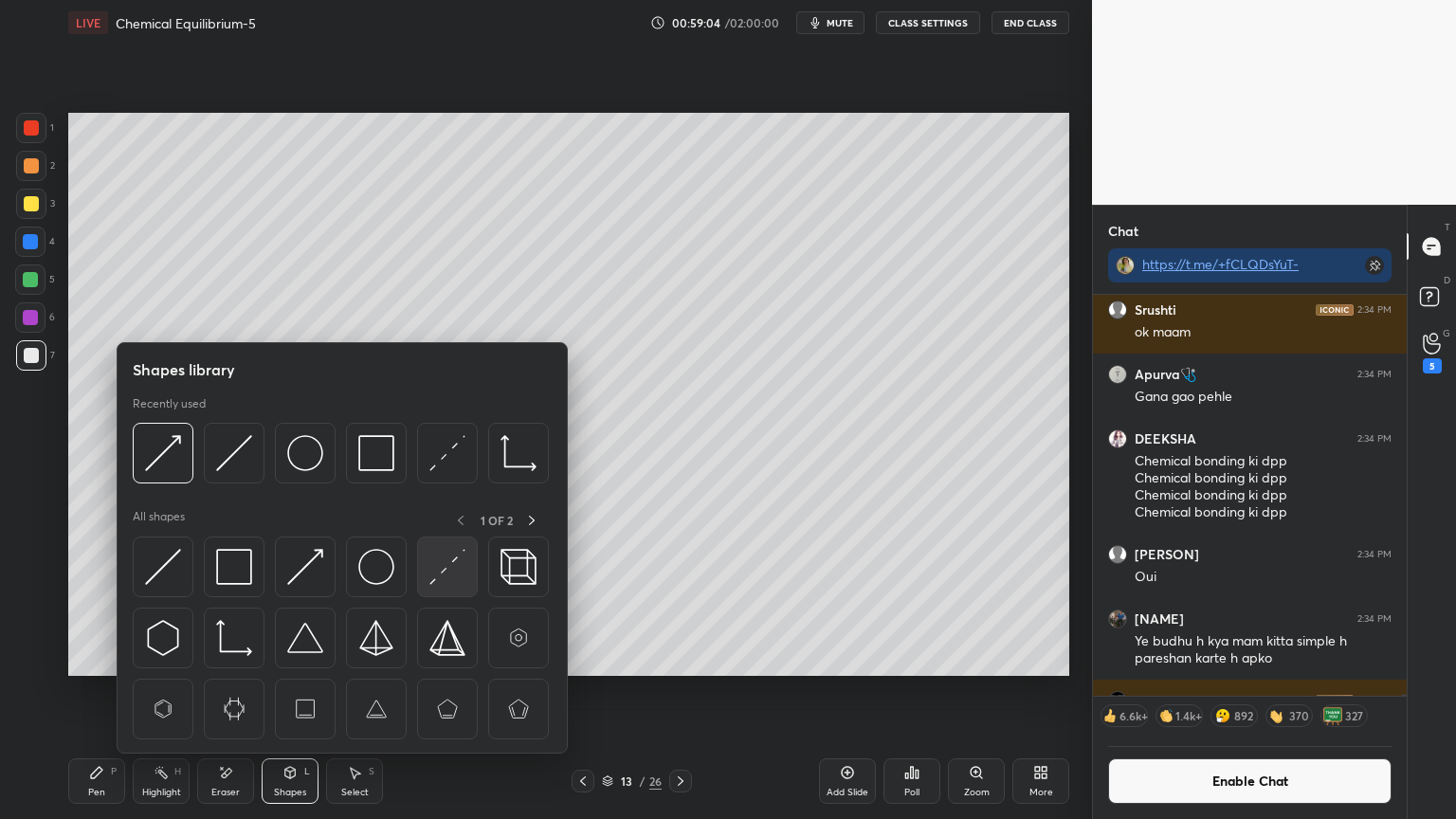 click at bounding box center [447, 567] 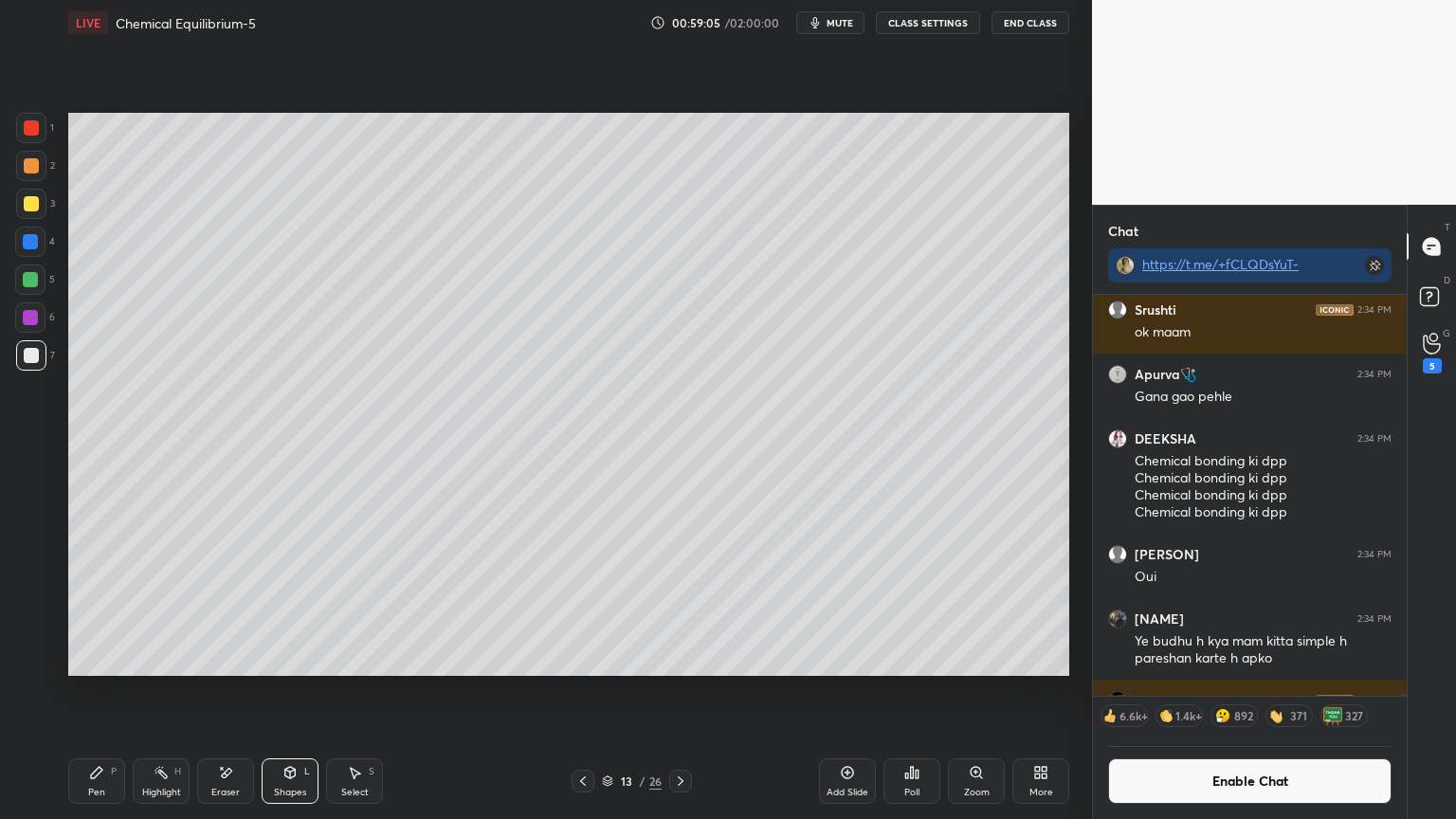 click at bounding box center (31, 166) 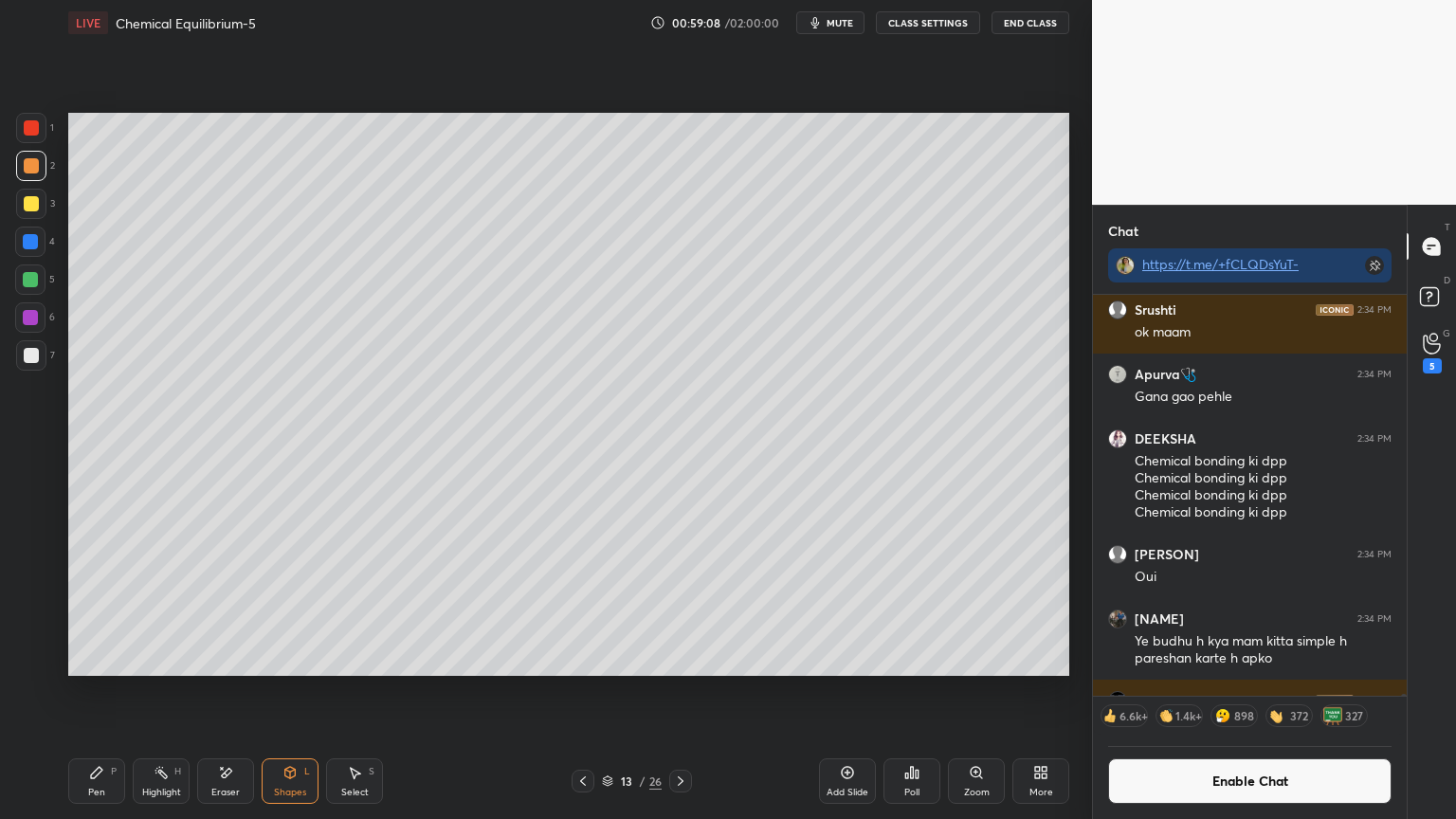 click on "Pen P Highlight H Eraser Shapes L Select S 13 / 26 Add Slide Poll Zoom More" at bounding box center (569, 781) 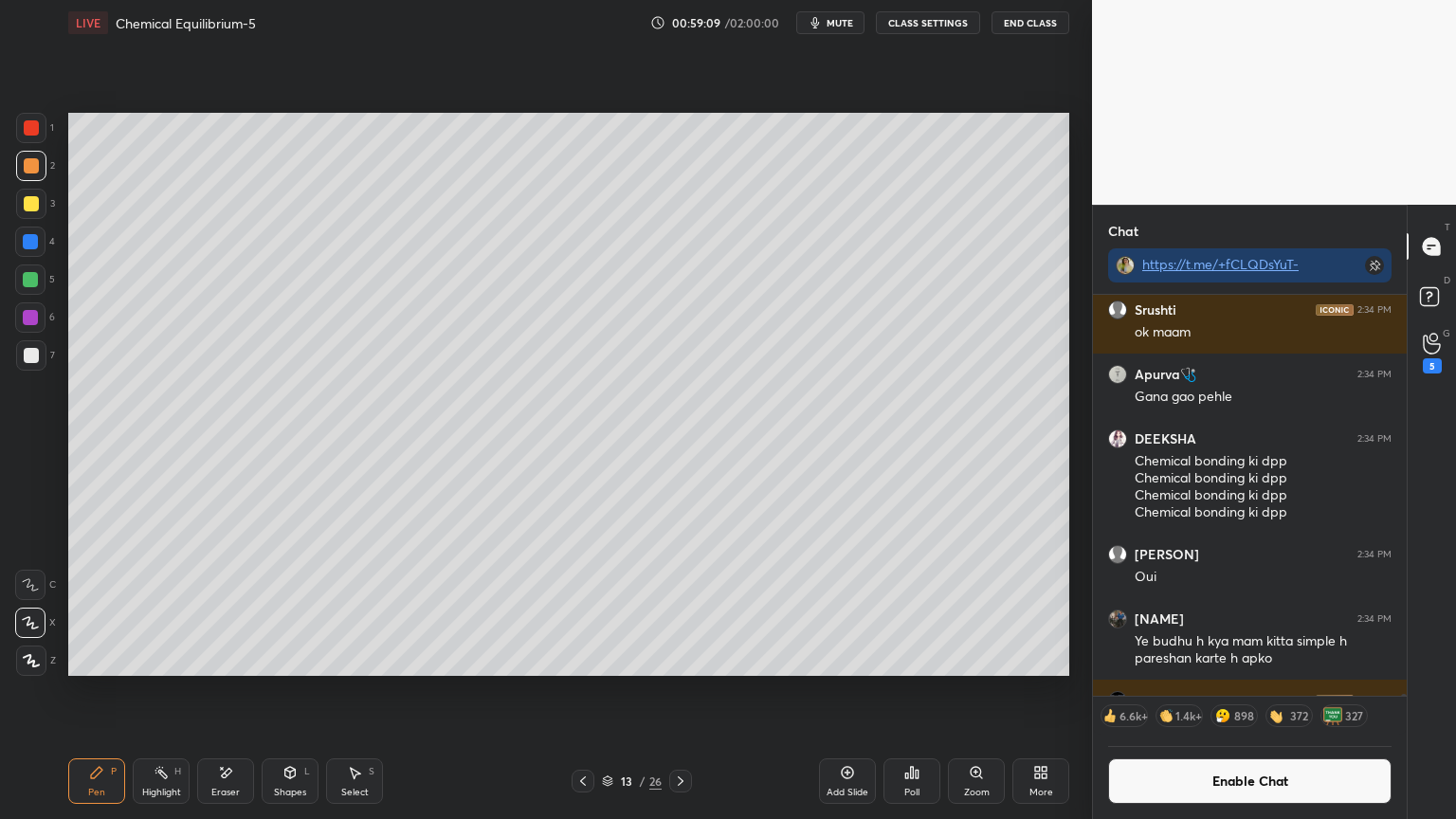 click at bounding box center [31, 355] 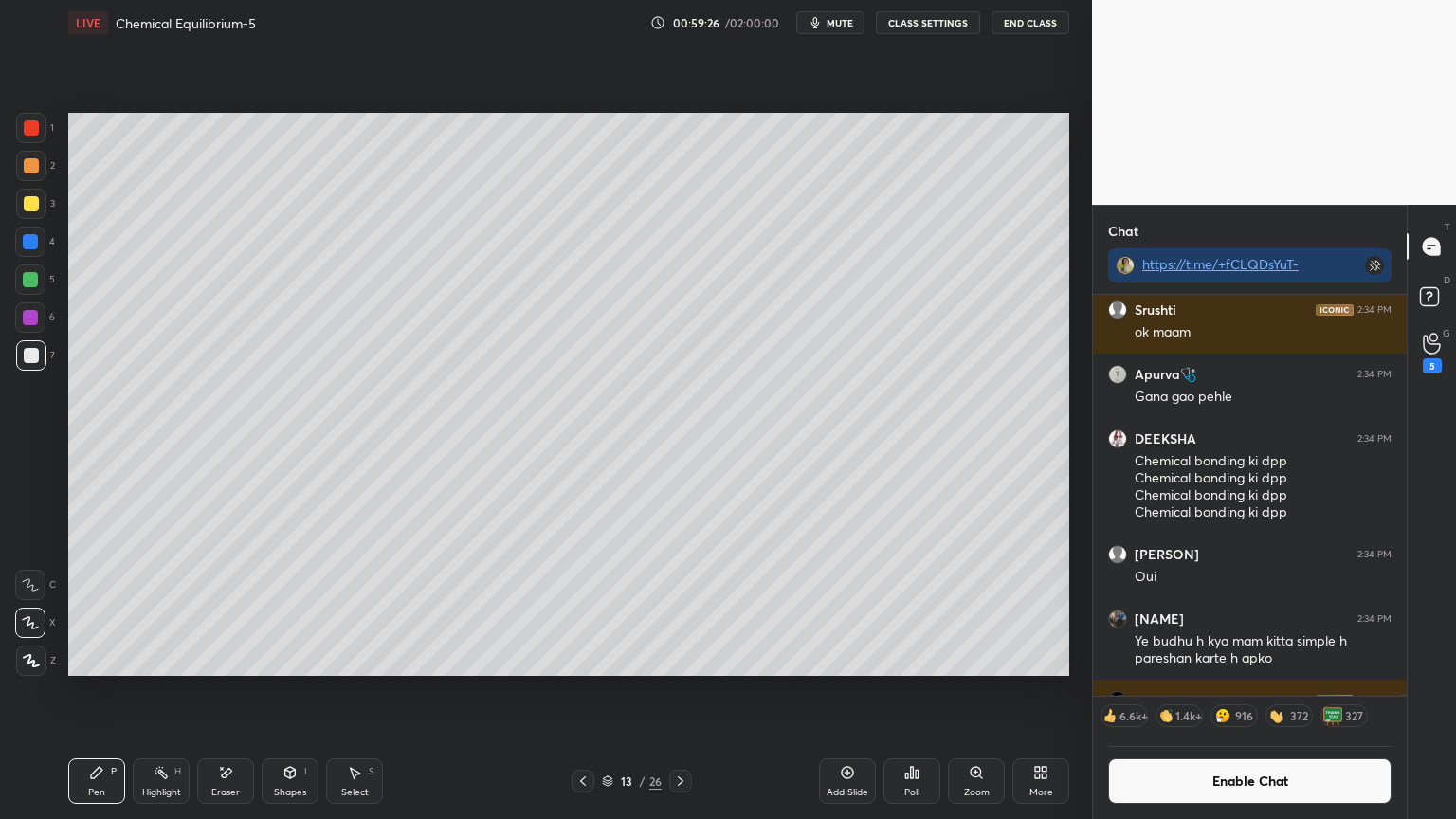 click 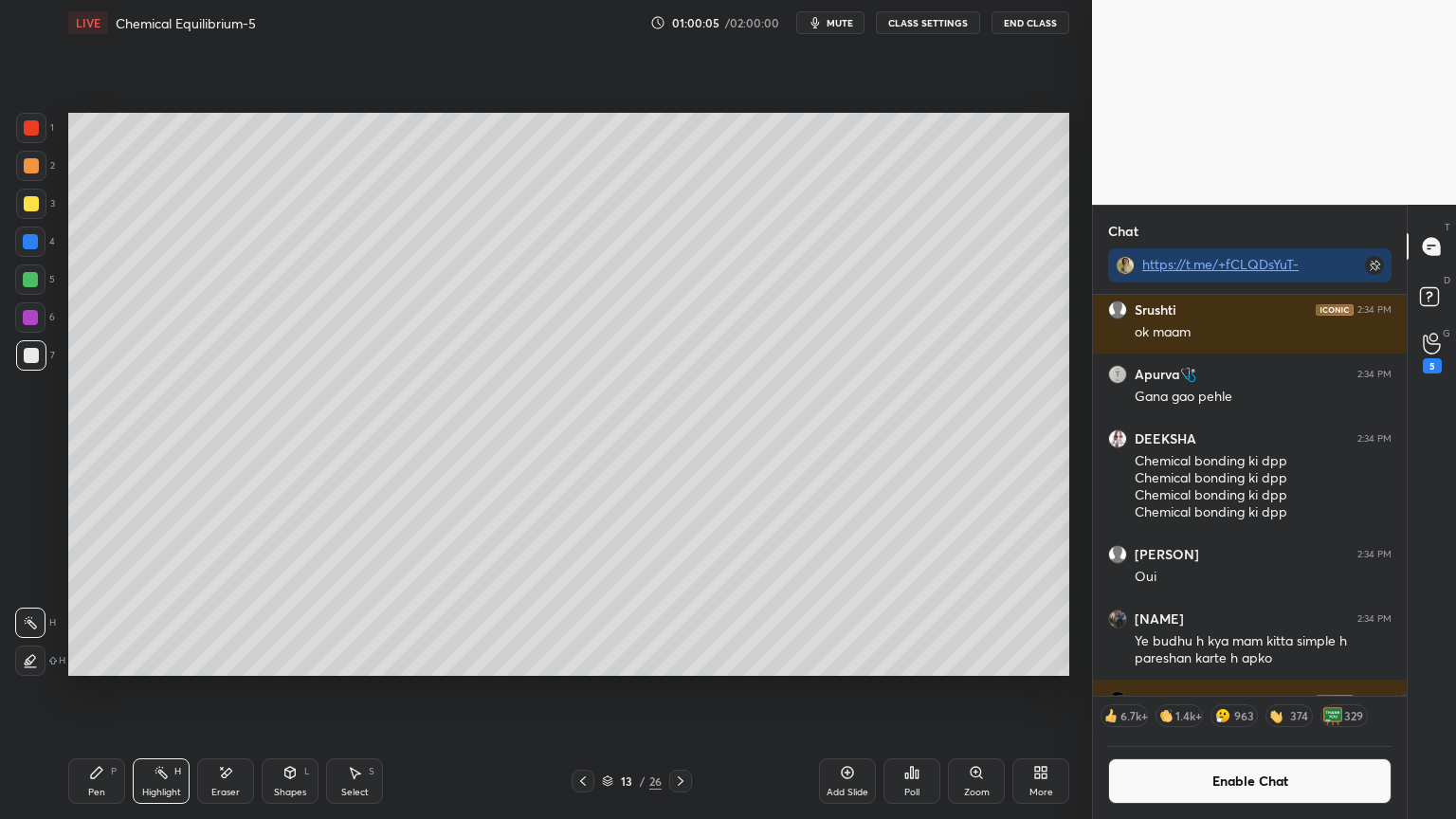 click 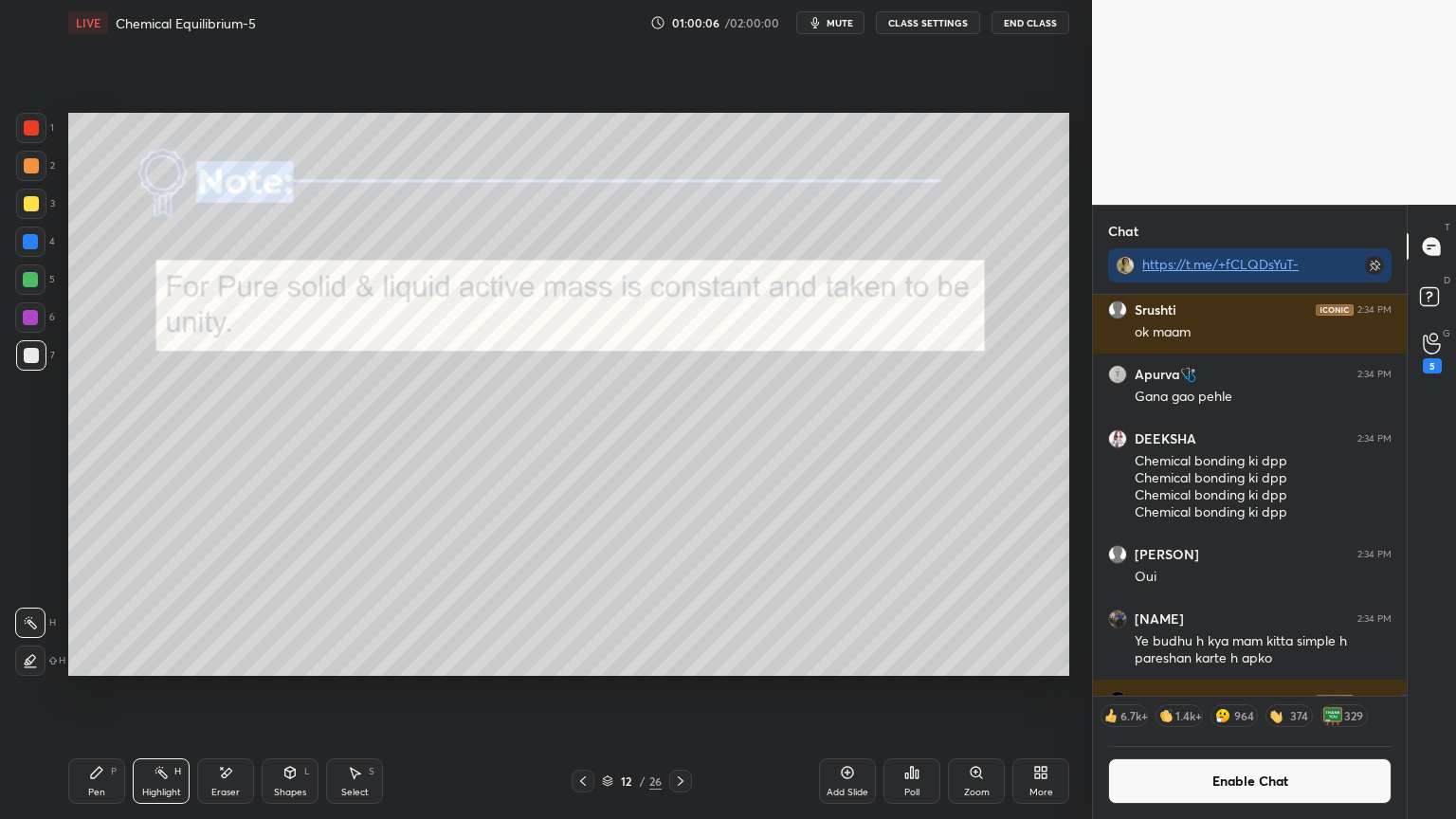 click at bounding box center (30, 242) 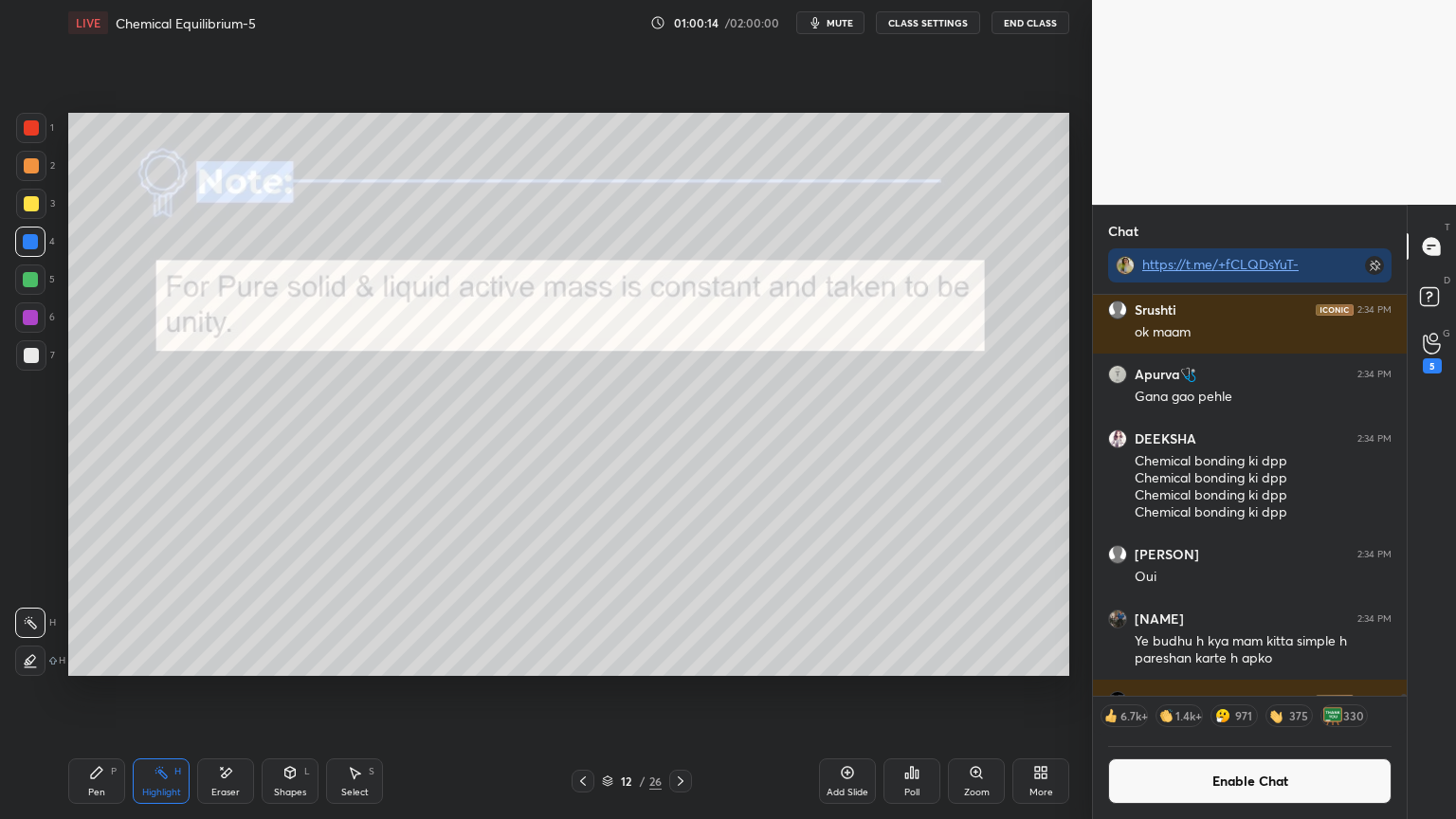 click 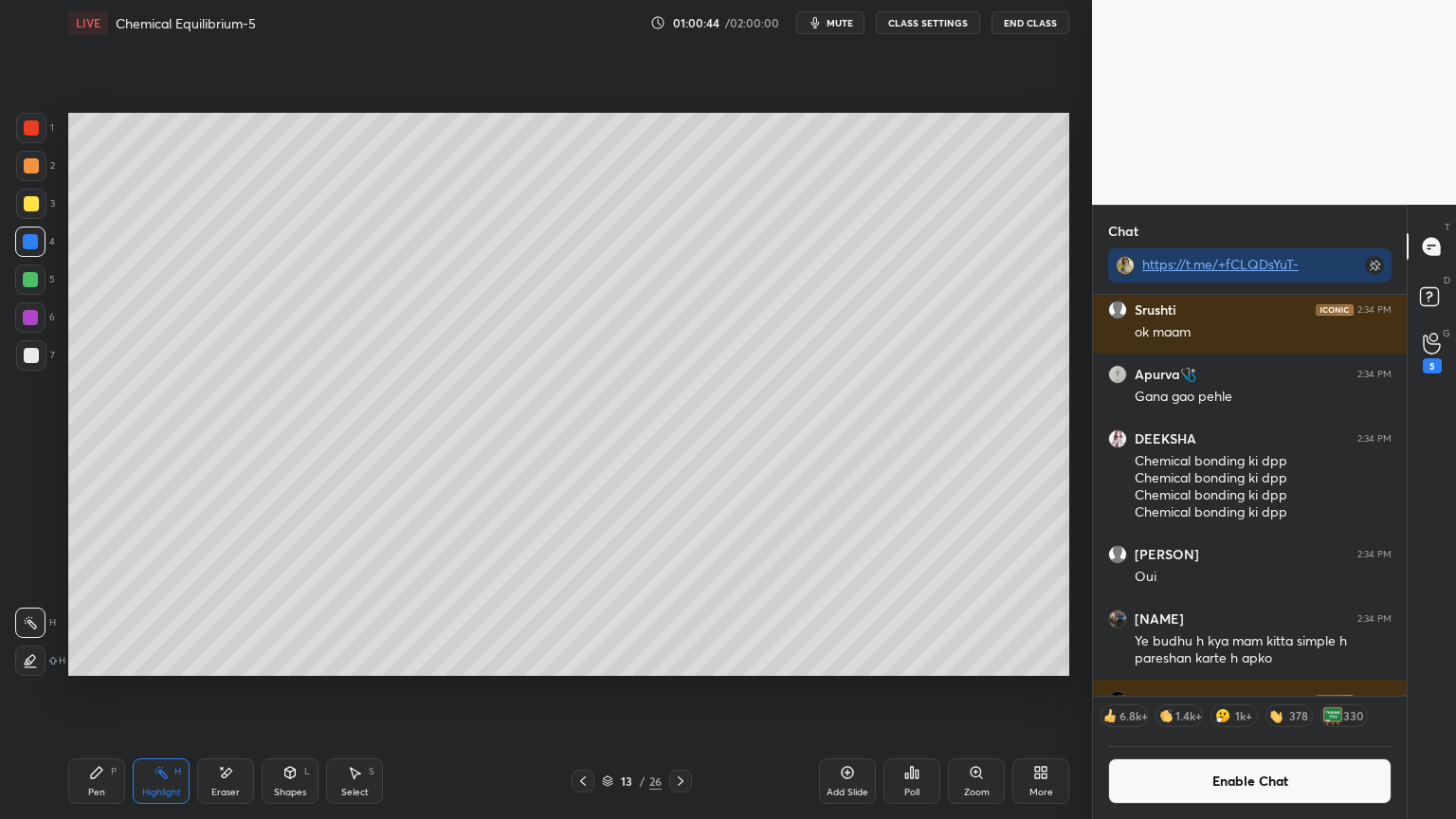 click 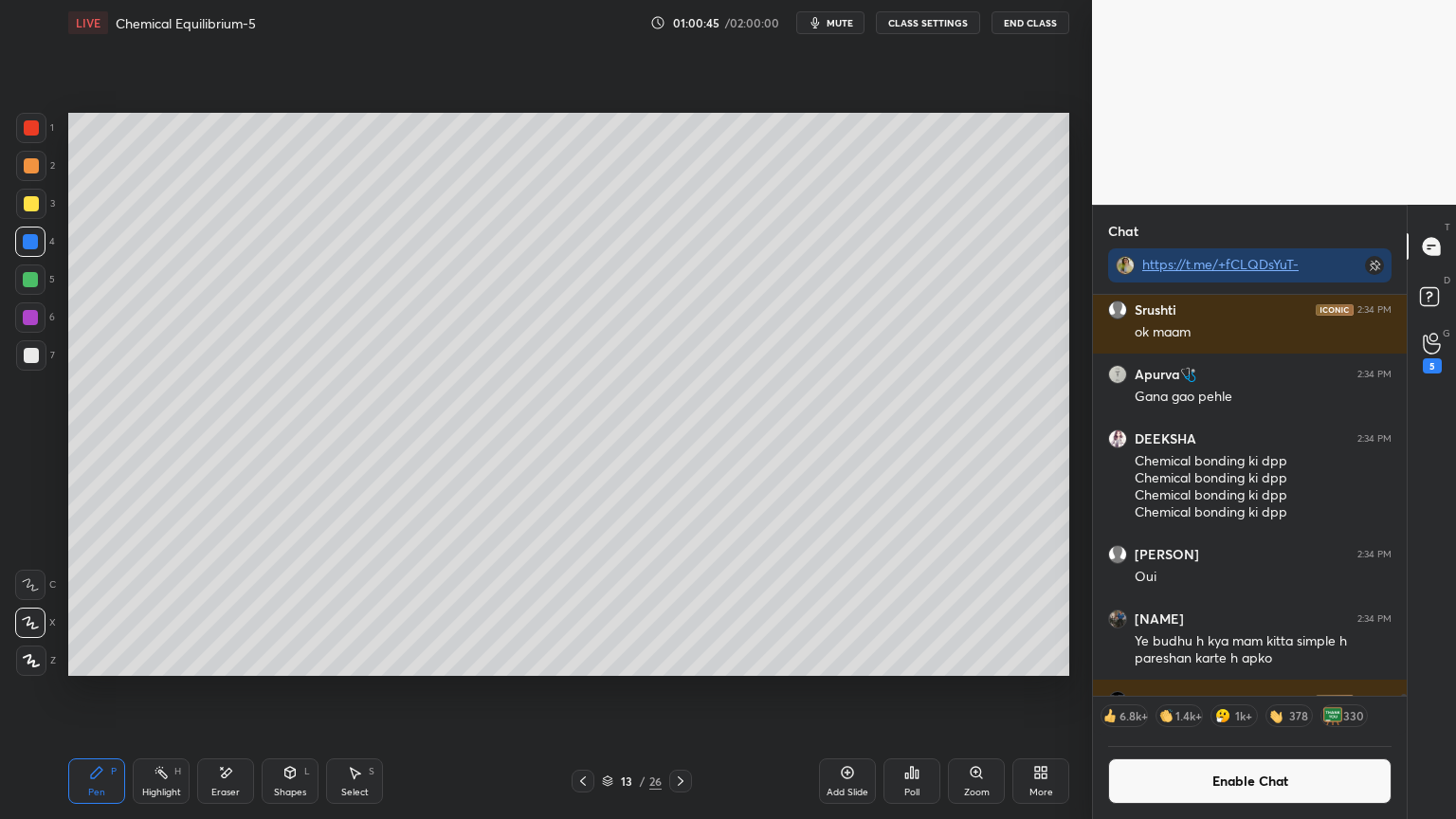 click on "Eraser" at bounding box center (226, 781) 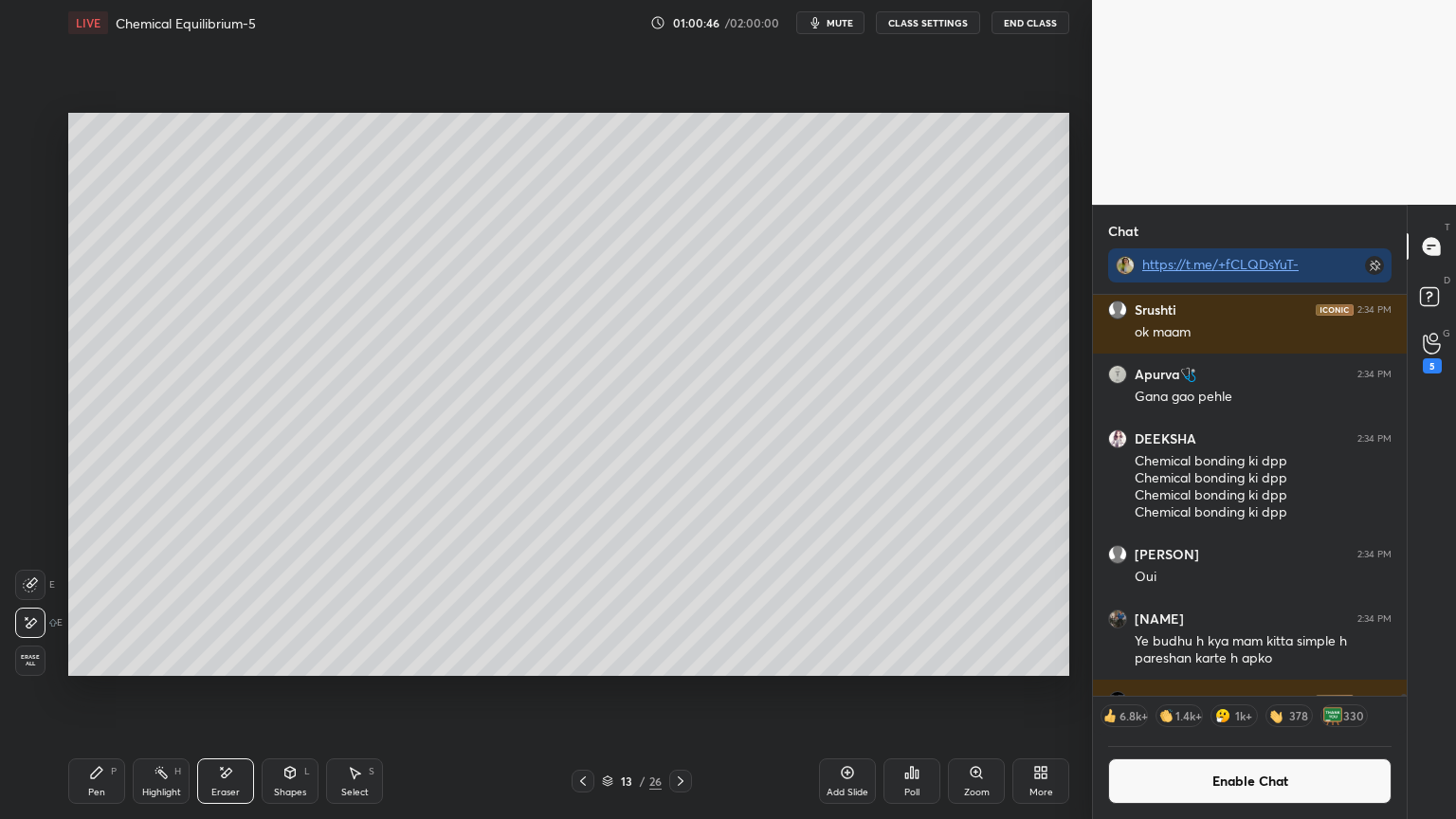 click on "Pen" at bounding box center [97, 792] 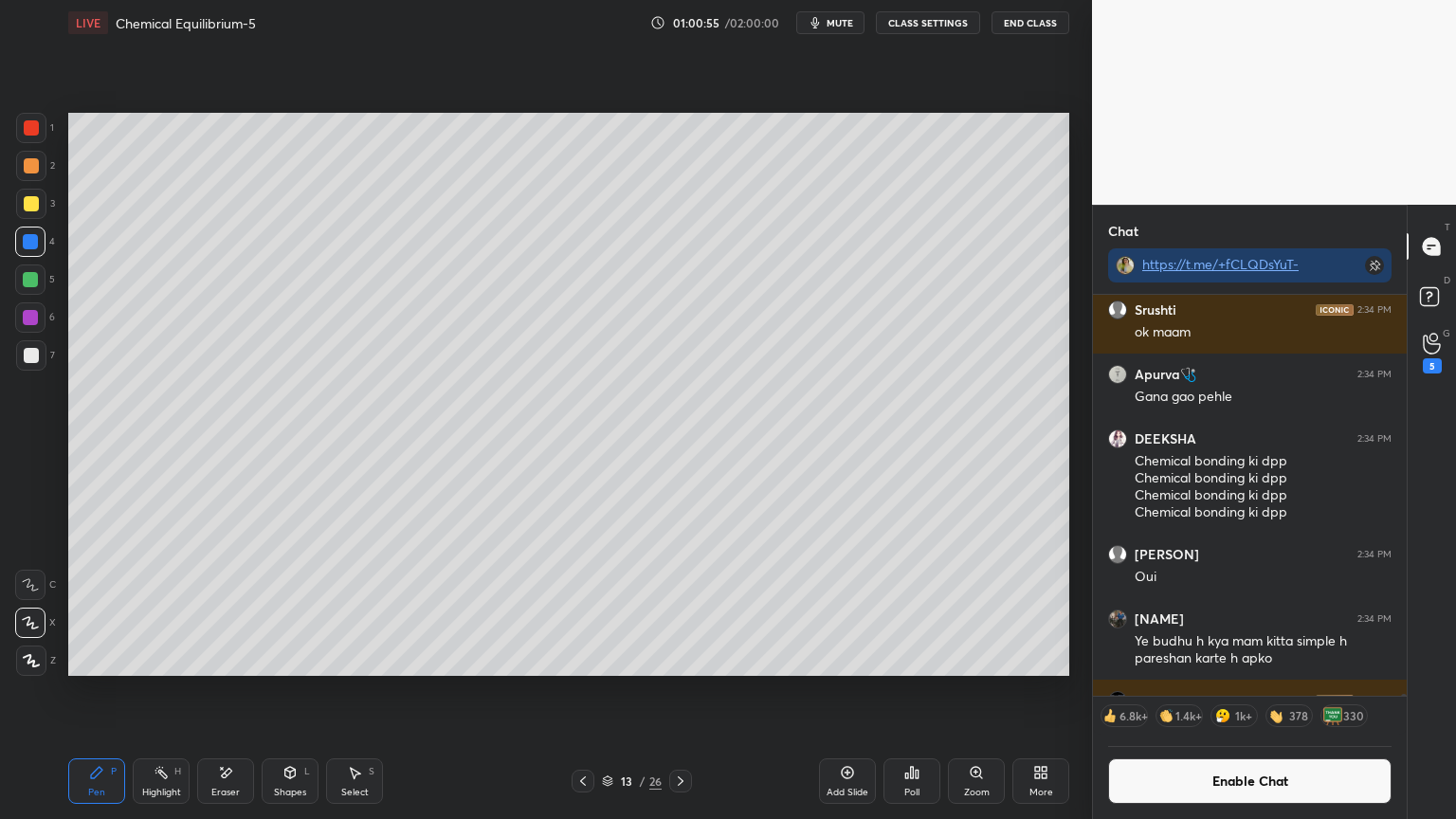 click on "Eraser" at bounding box center (226, 781) 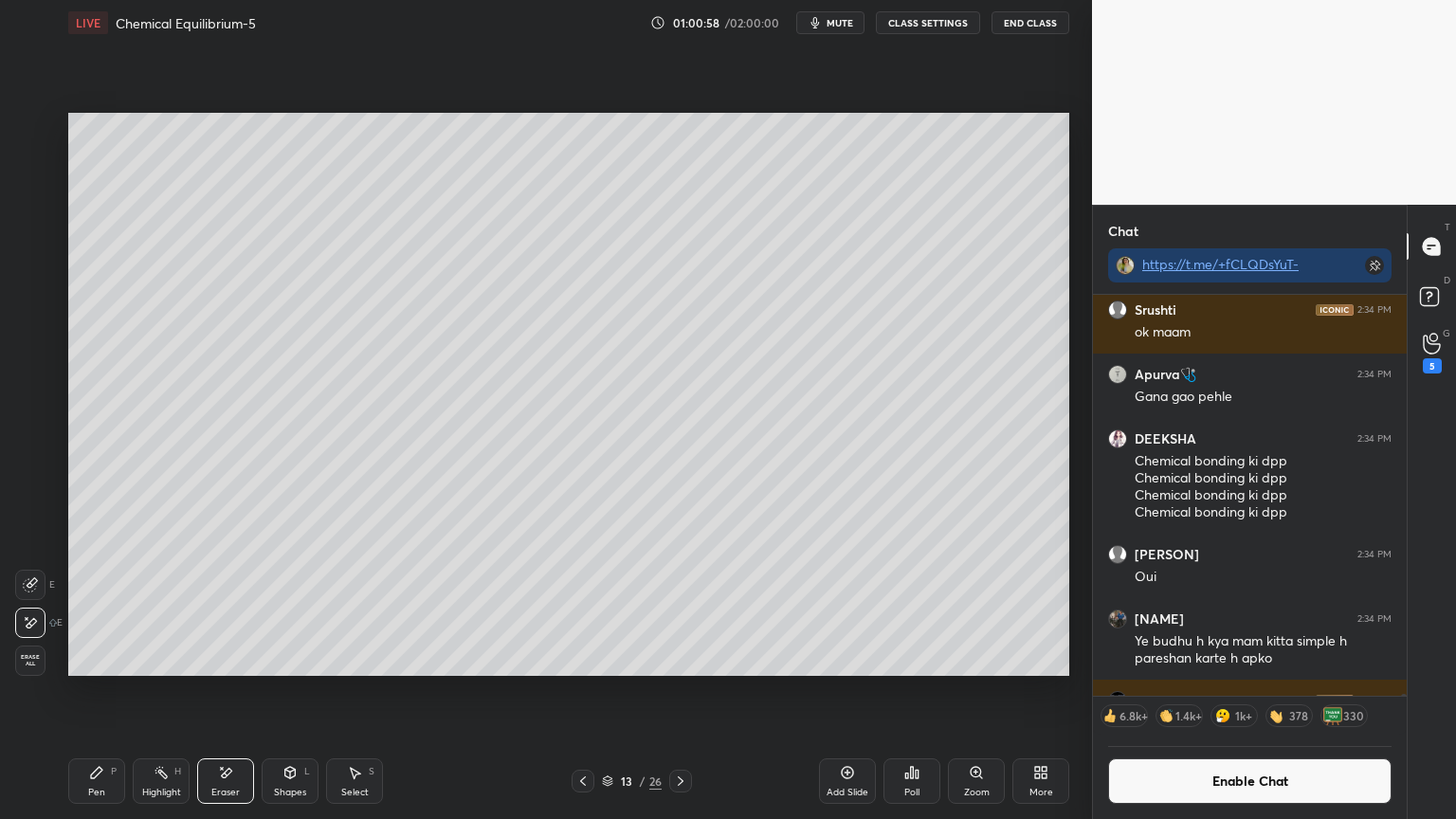 click on "Pen" at bounding box center (97, 792) 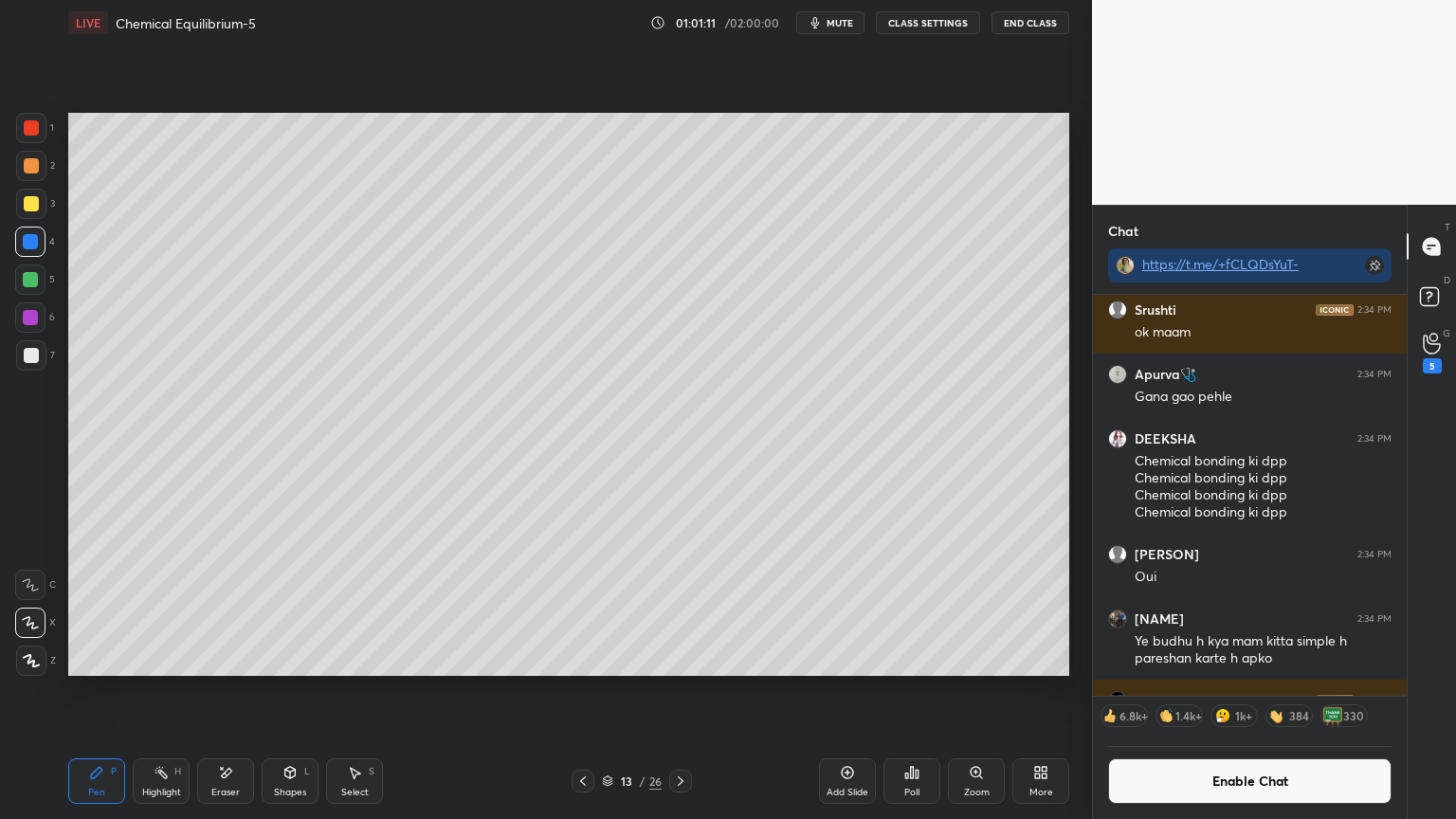 click on "Highlight H" at bounding box center [161, 781] 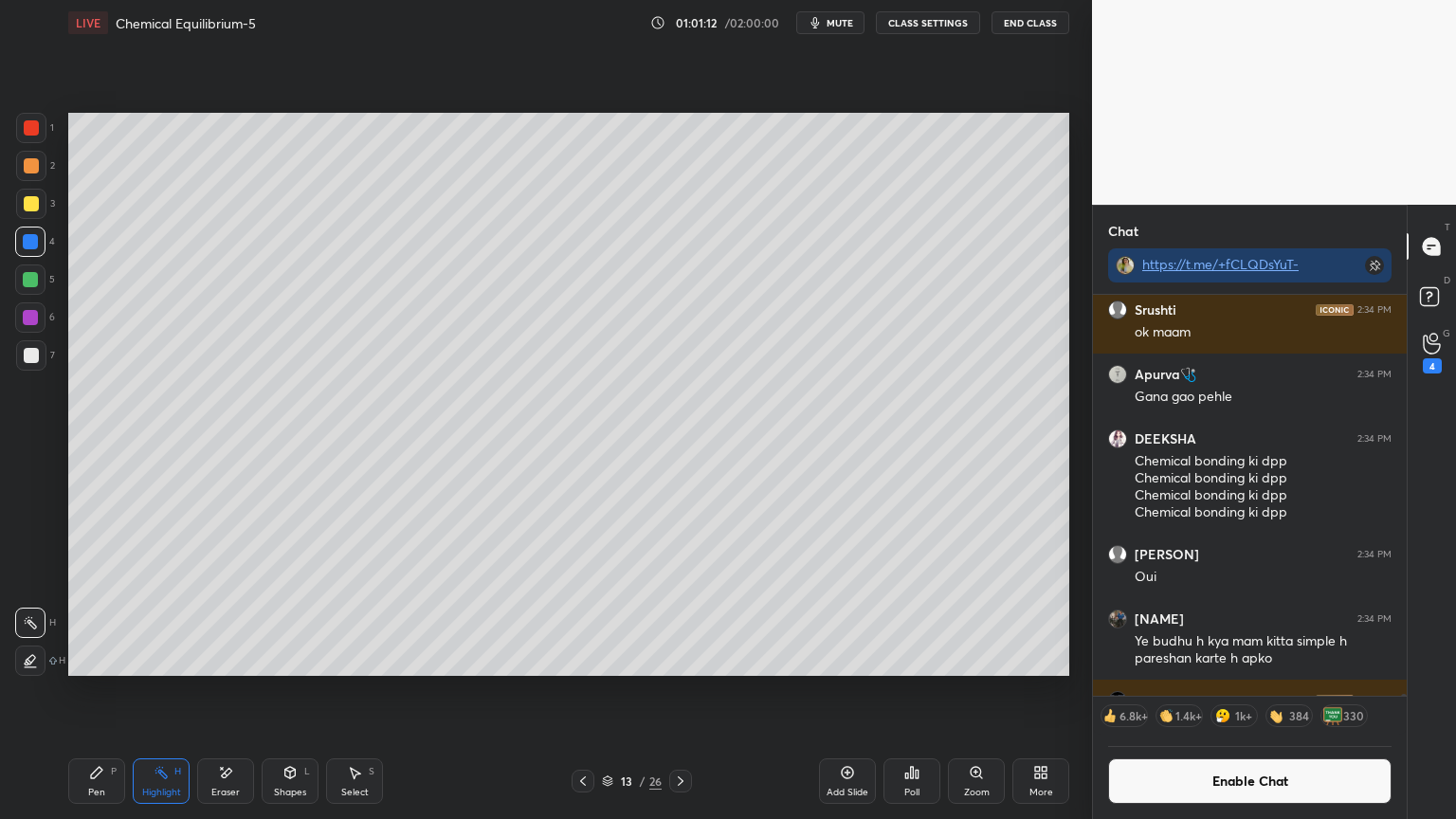 click at bounding box center (30, 280) 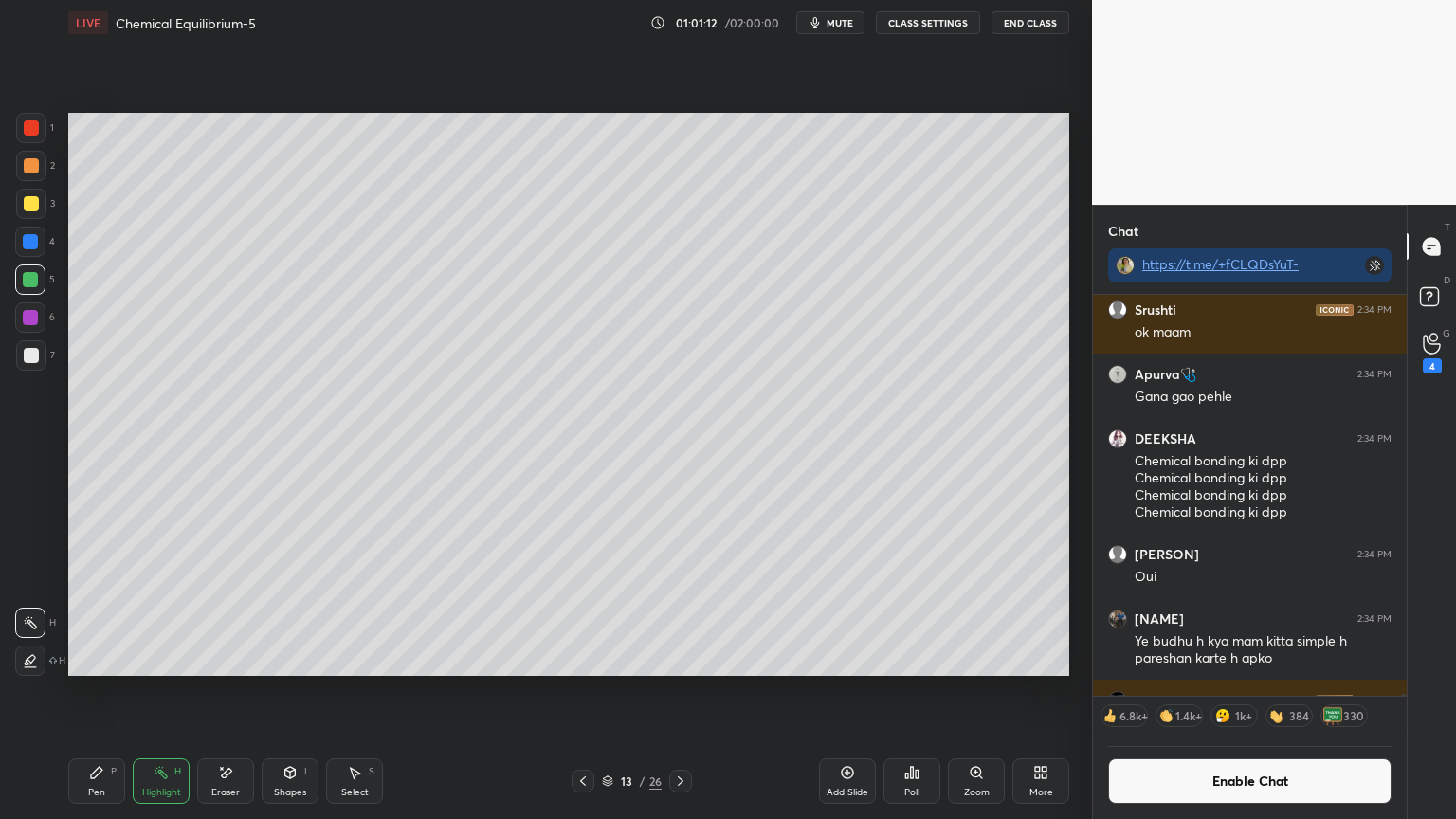 click at bounding box center (31, 166) 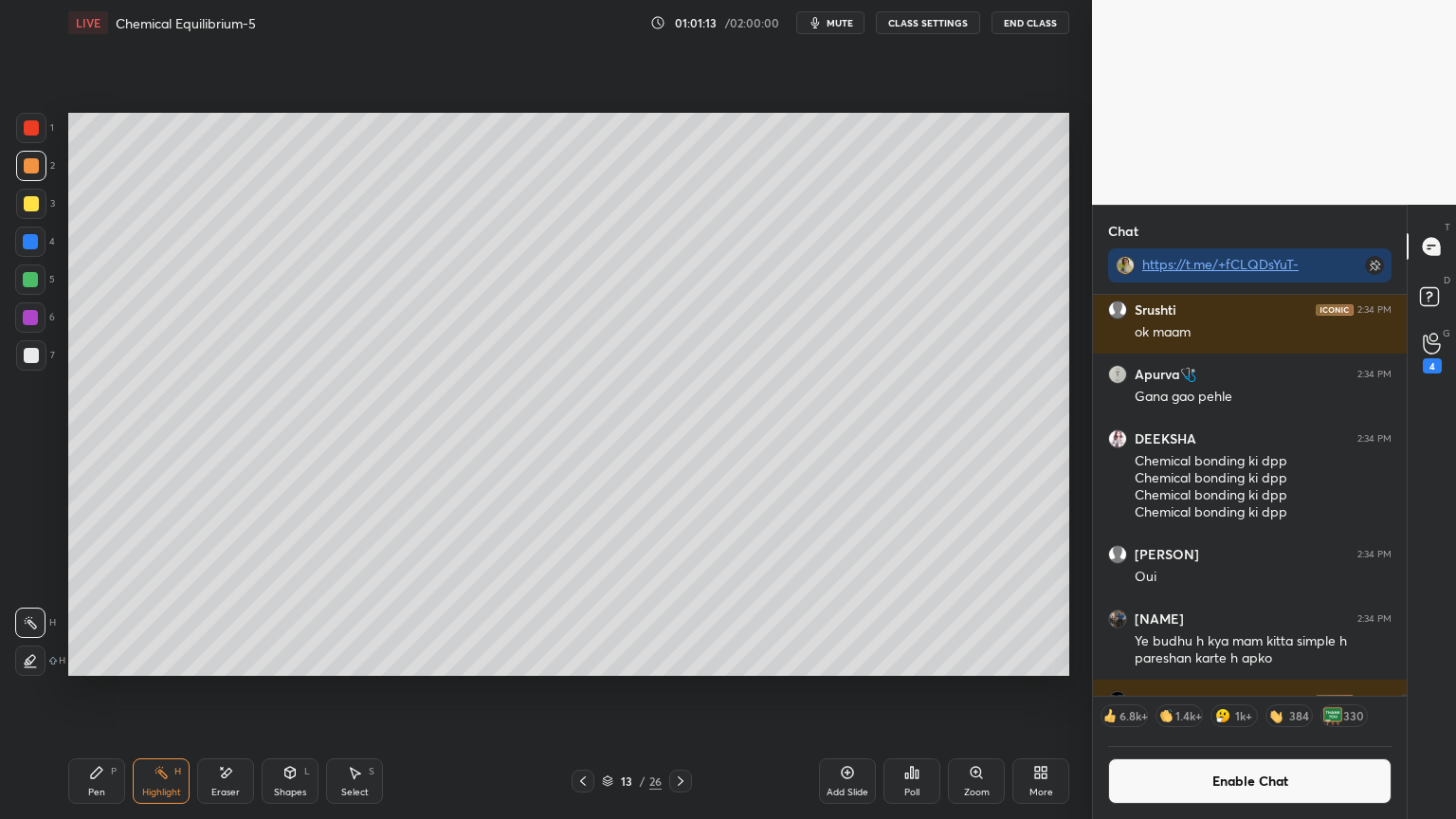 click 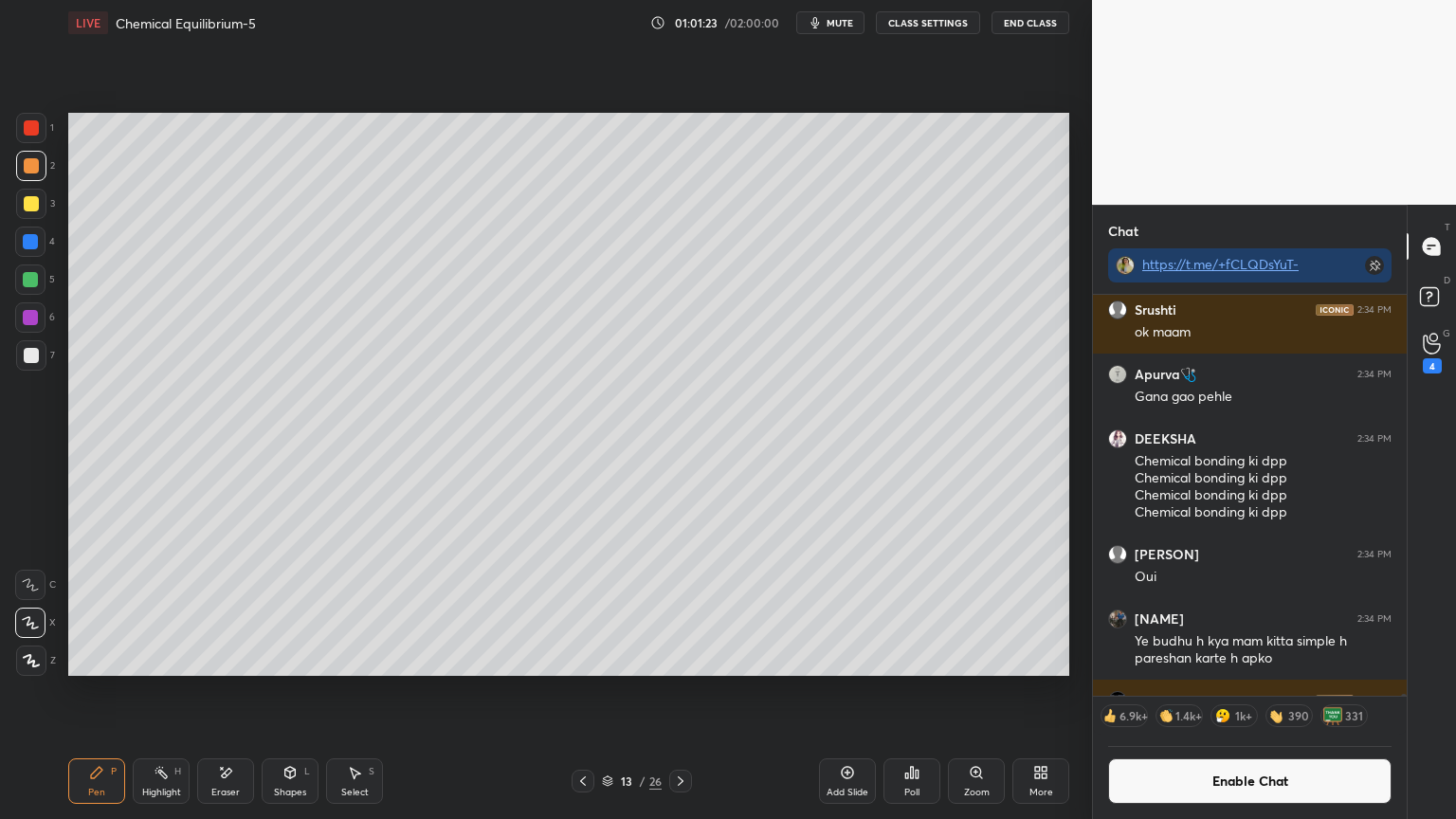 click on "Eraser" at bounding box center (226, 781) 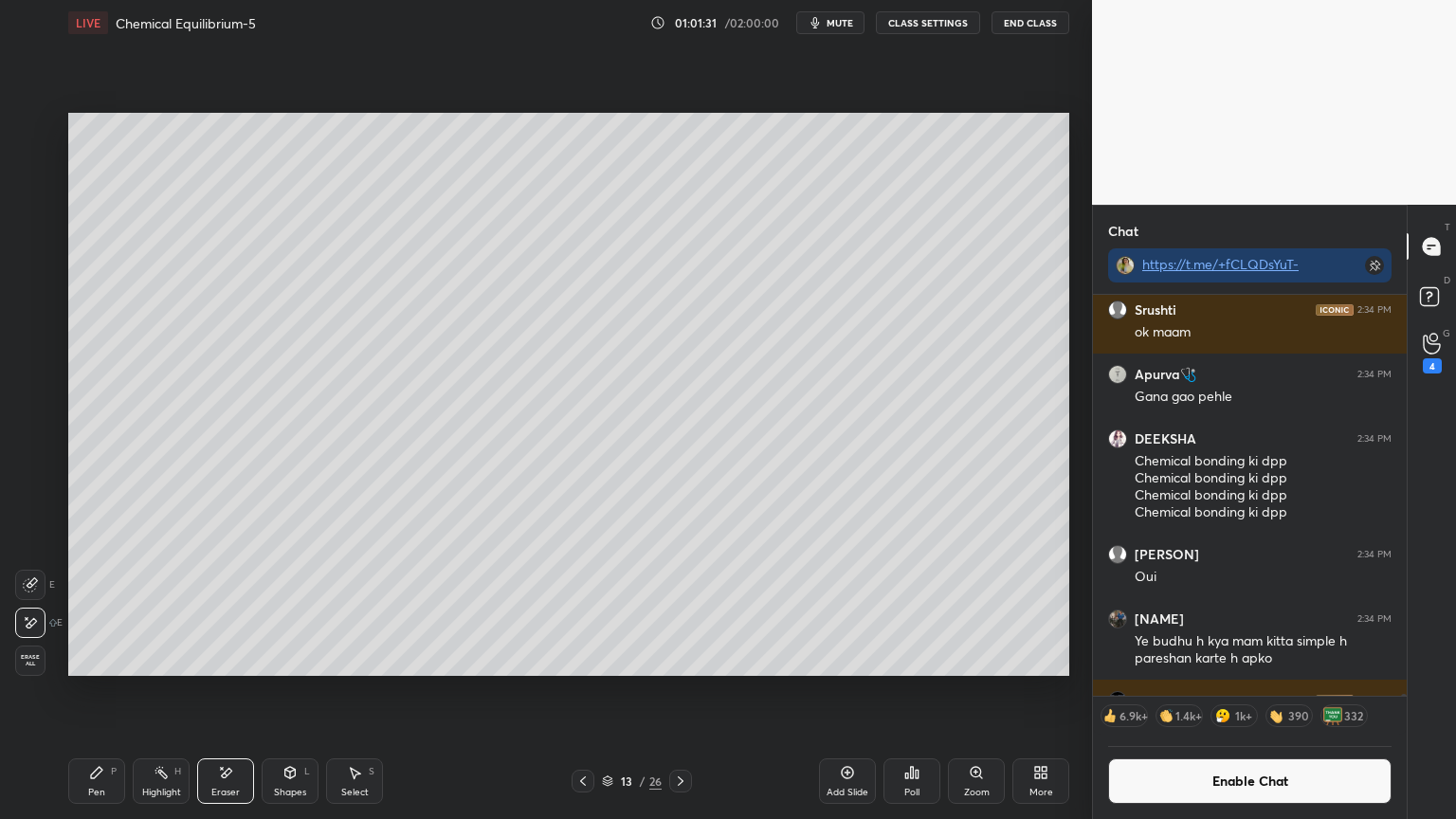 click on "Highlight" at bounding box center (161, 792) 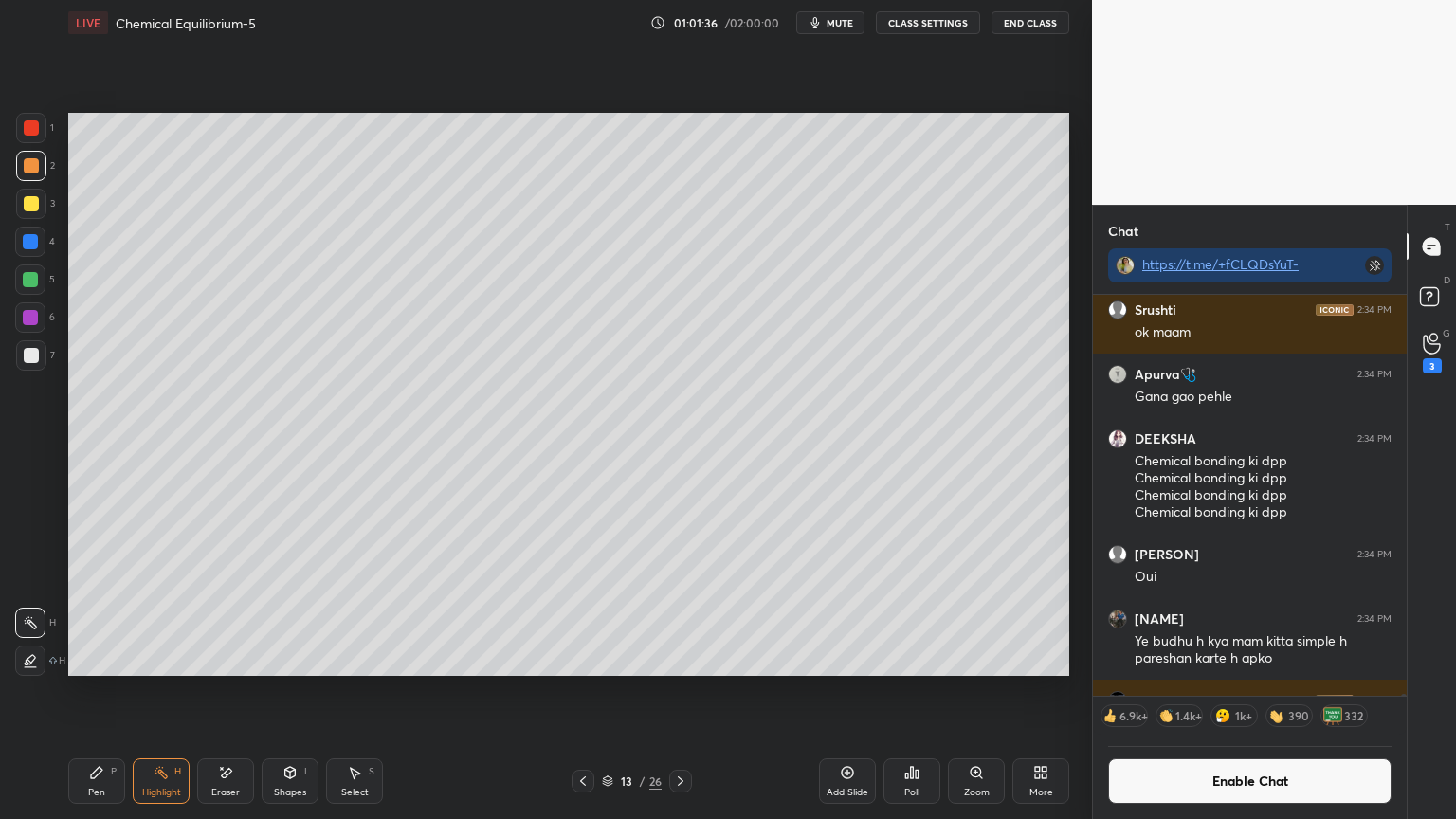 click on "Shapes" at bounding box center [290, 792] 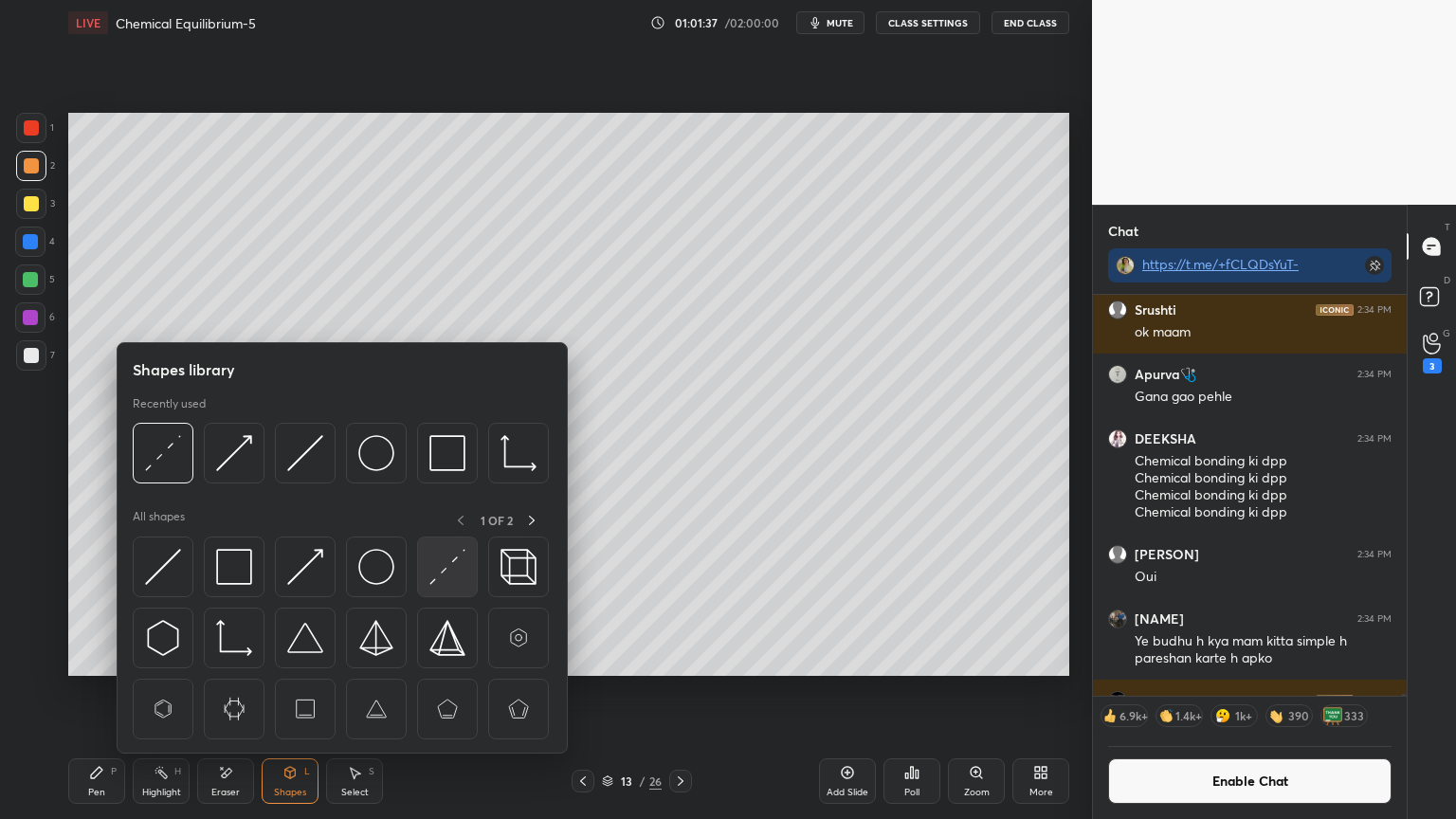 click at bounding box center [447, 567] 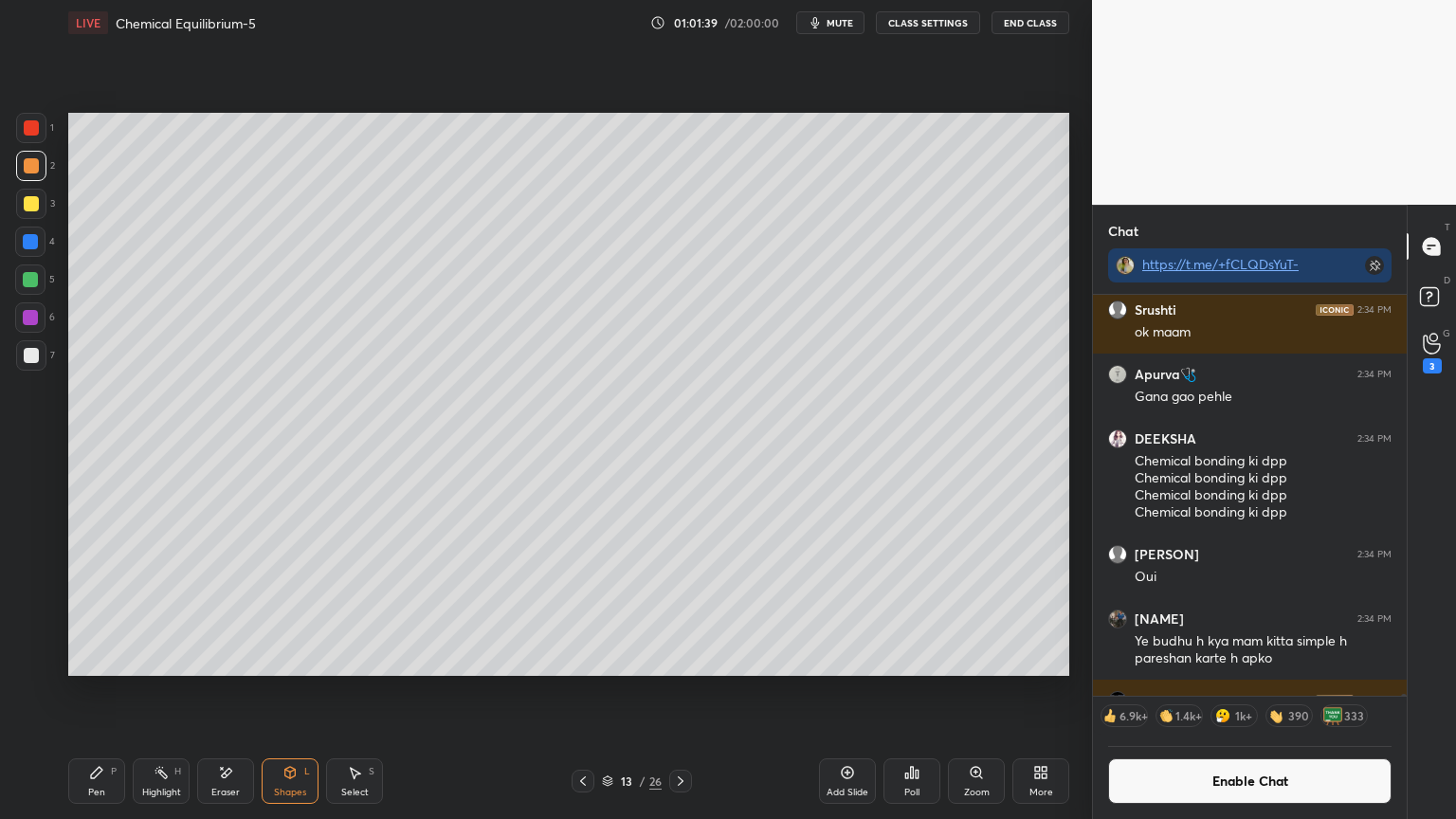 click on "Highlight" at bounding box center [161, 792] 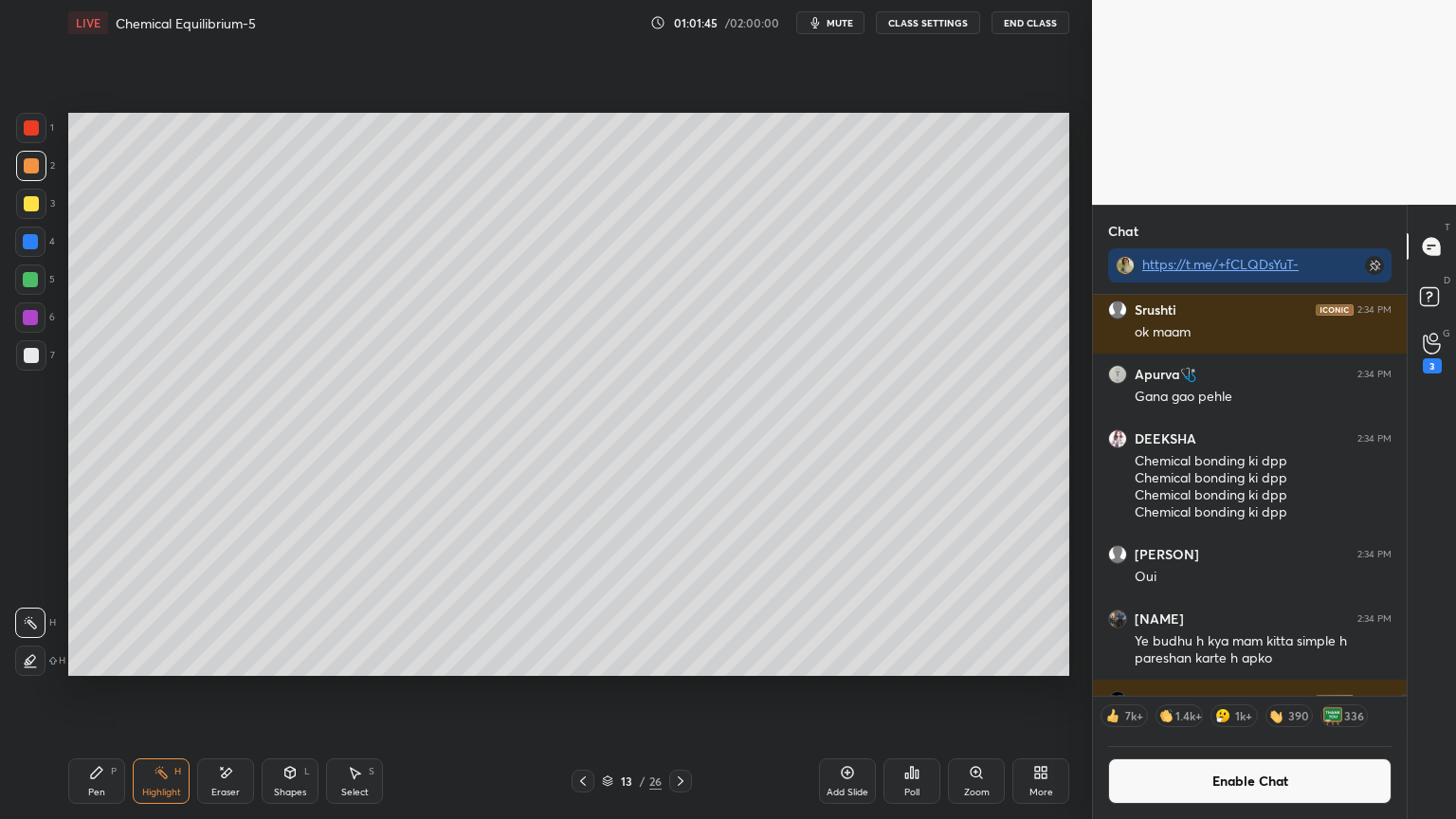 click on "Enable Chat" at bounding box center [1249, 781] 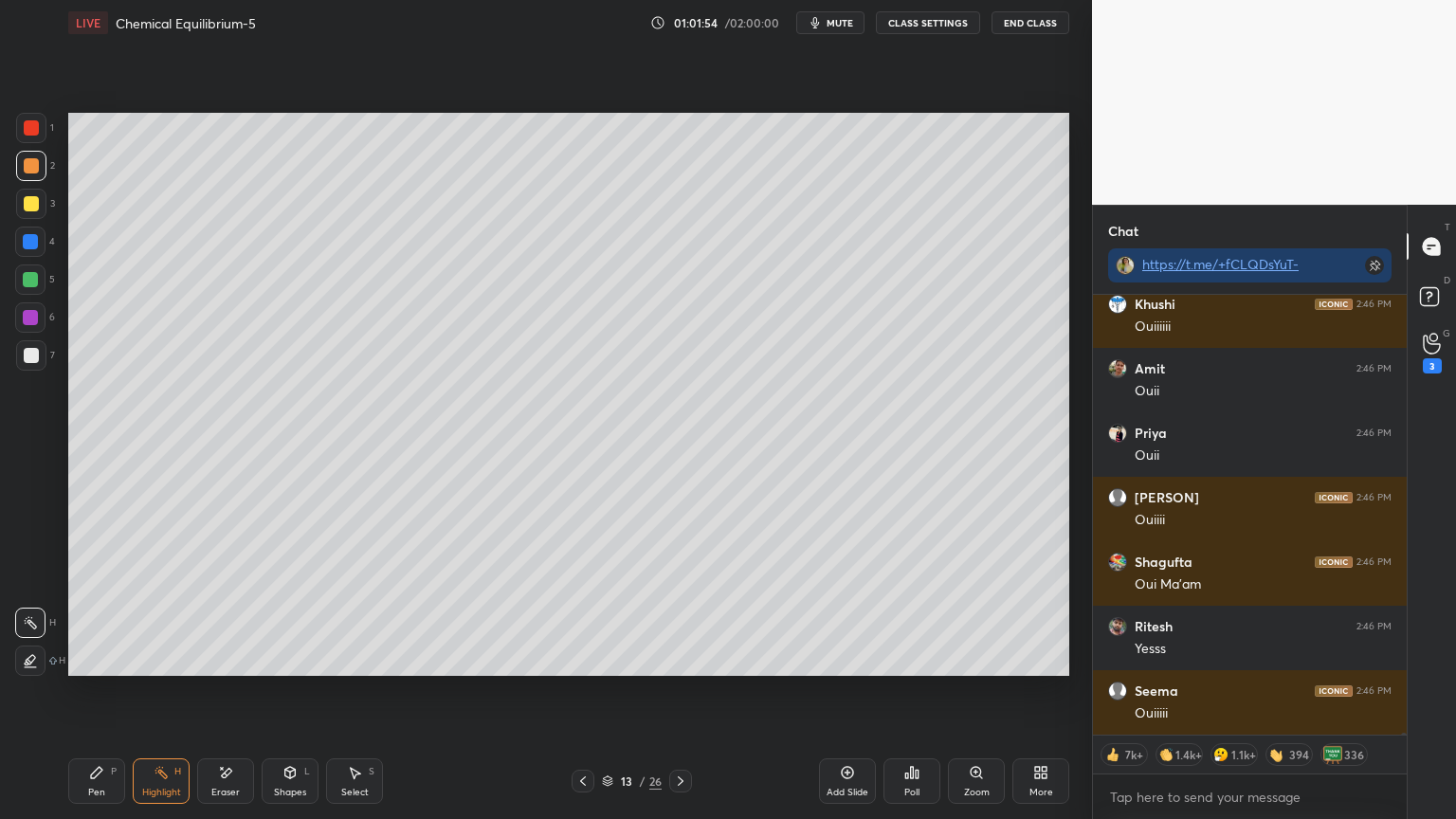 scroll, scrollTop: 131829, scrollLeft: 0, axis: vertical 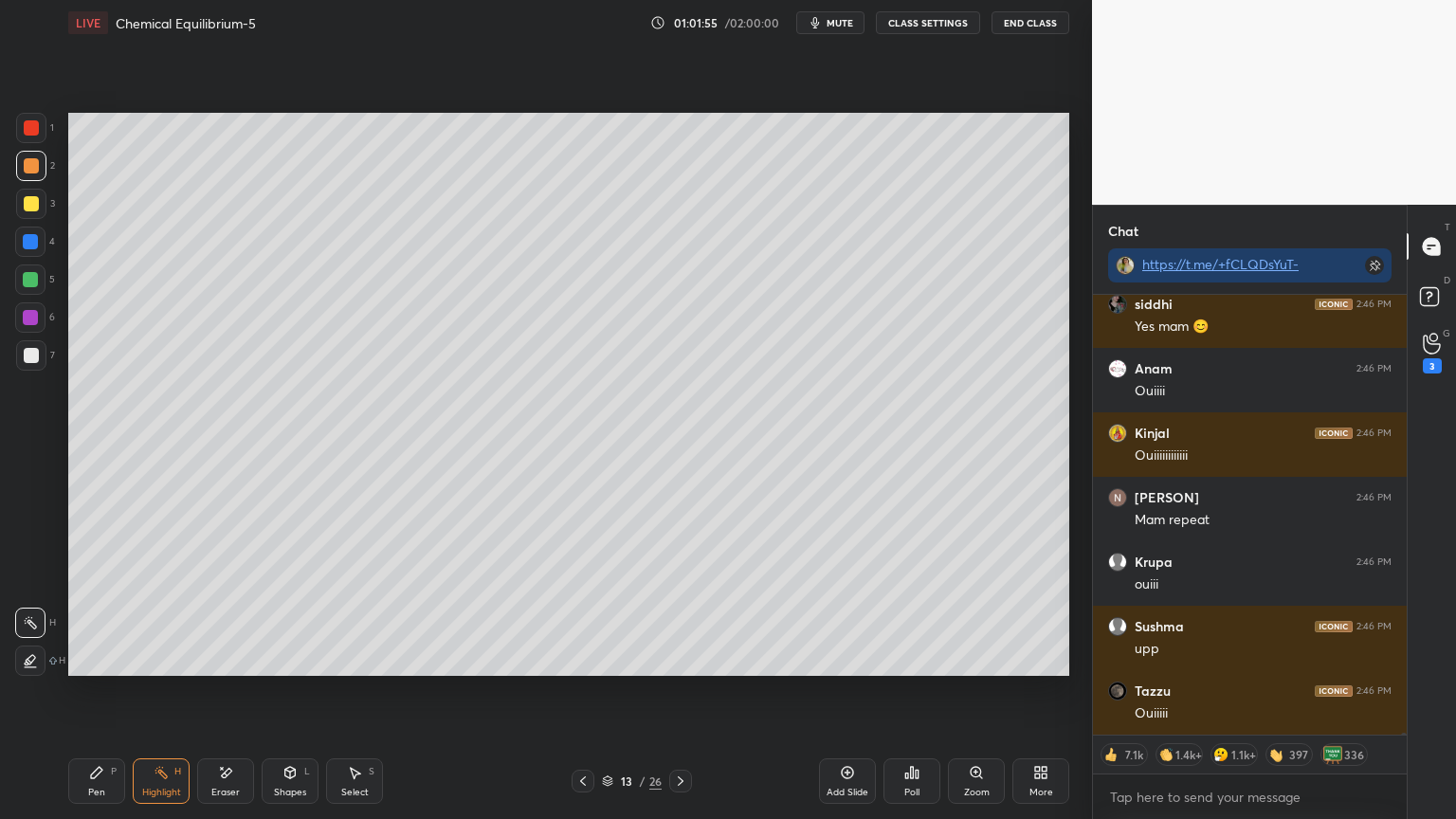 click 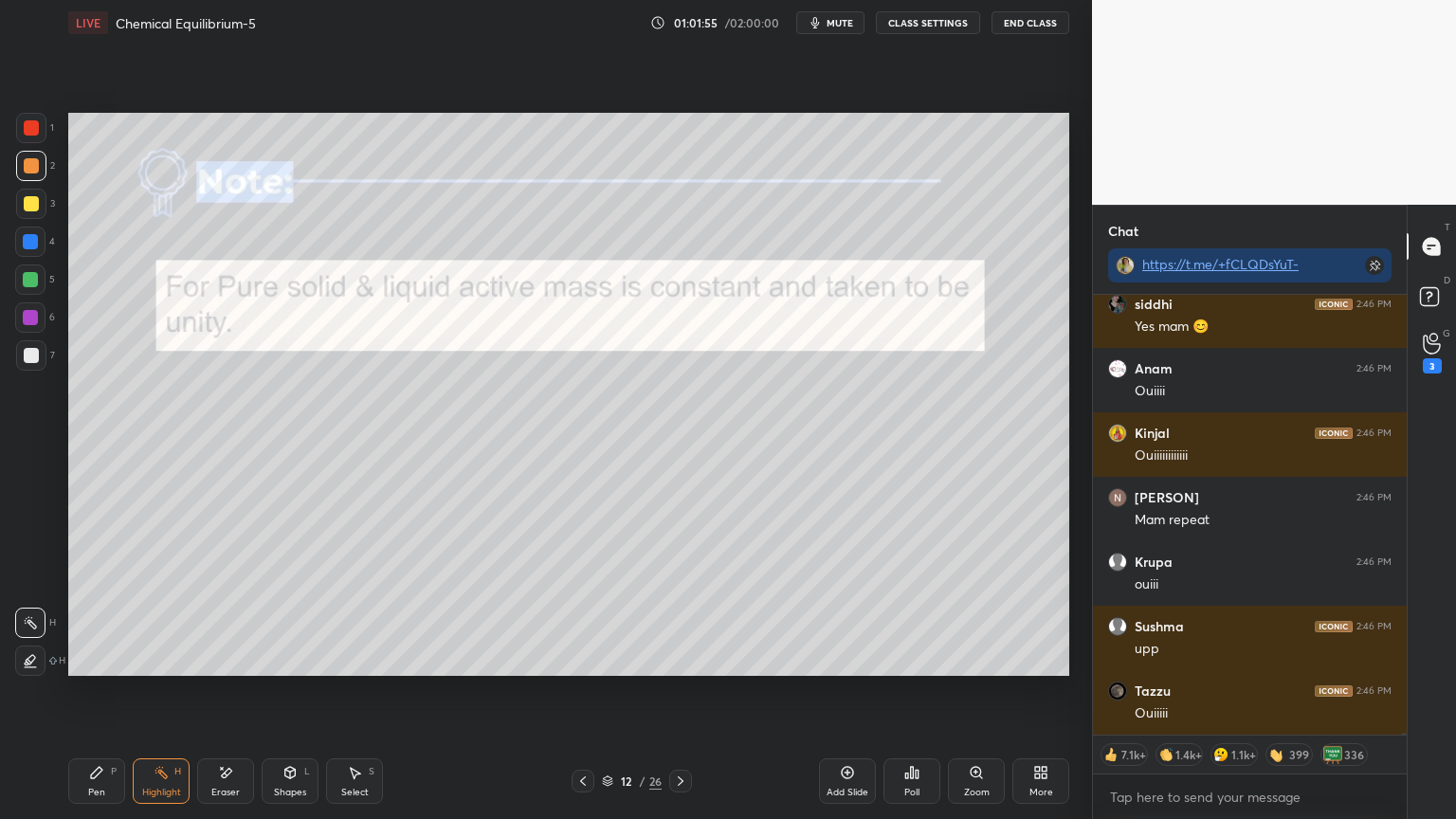 scroll, scrollTop: 133182, scrollLeft: 0, axis: vertical 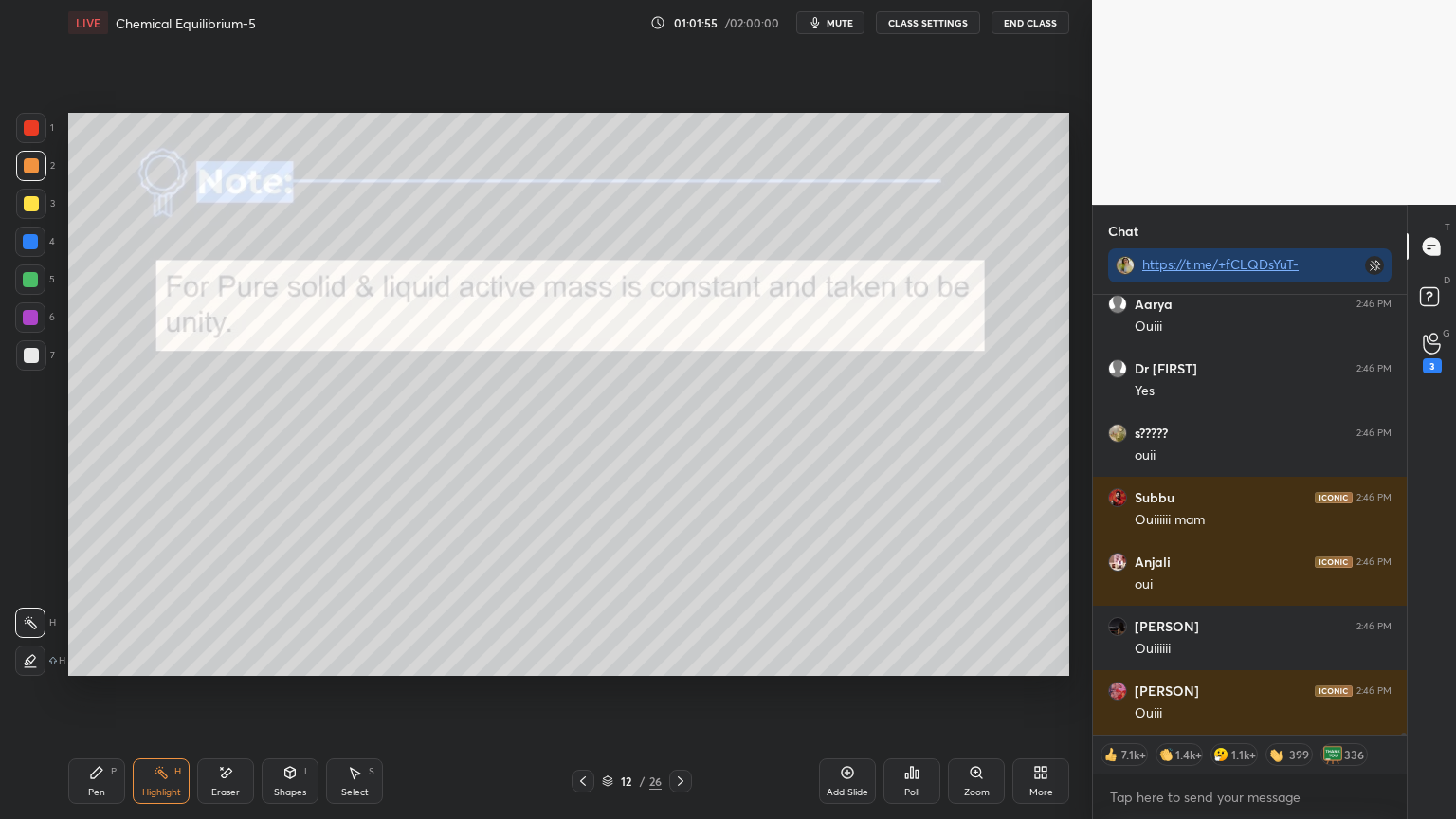 click 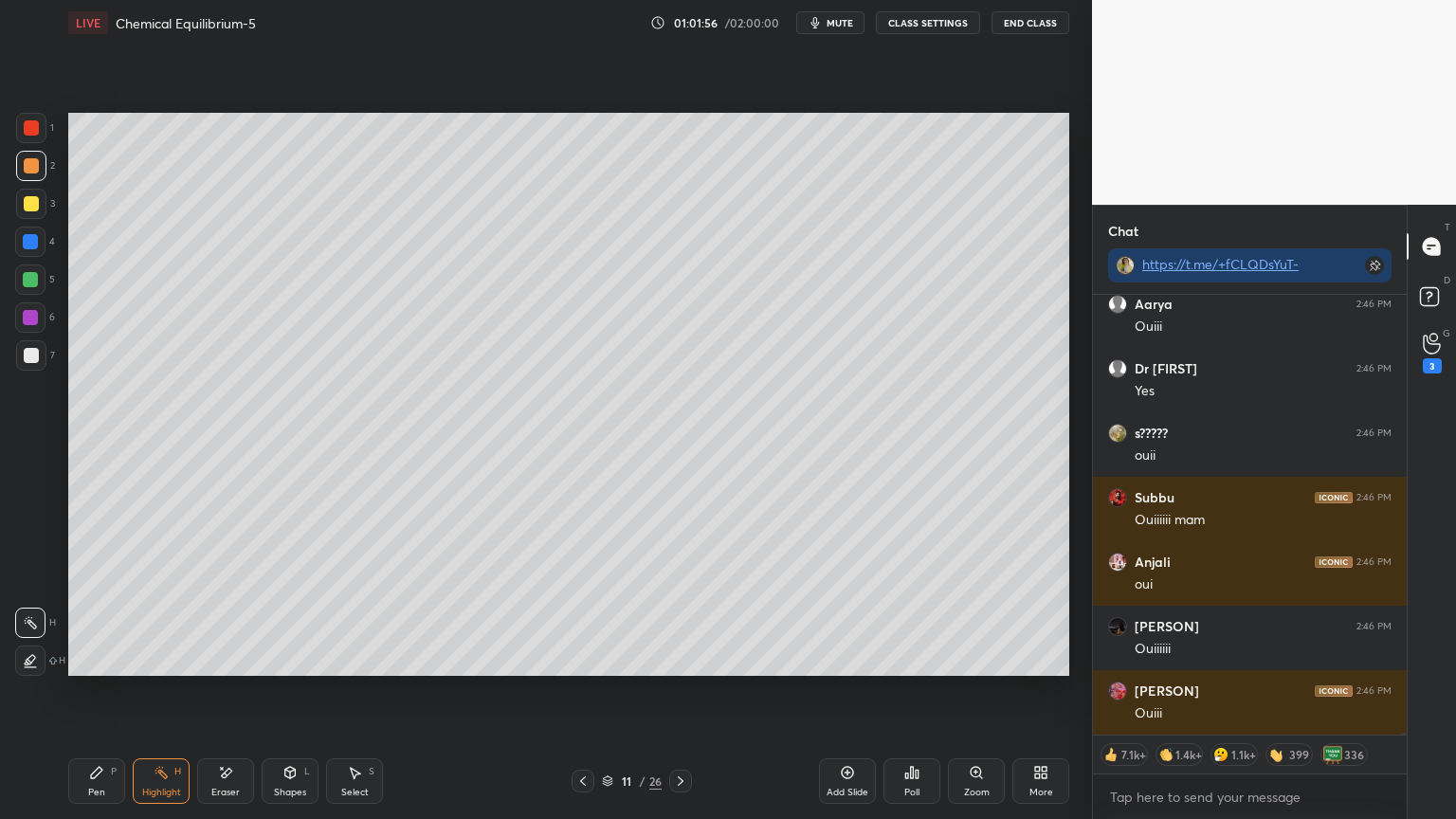 scroll, scrollTop: 134964, scrollLeft: 0, axis: vertical 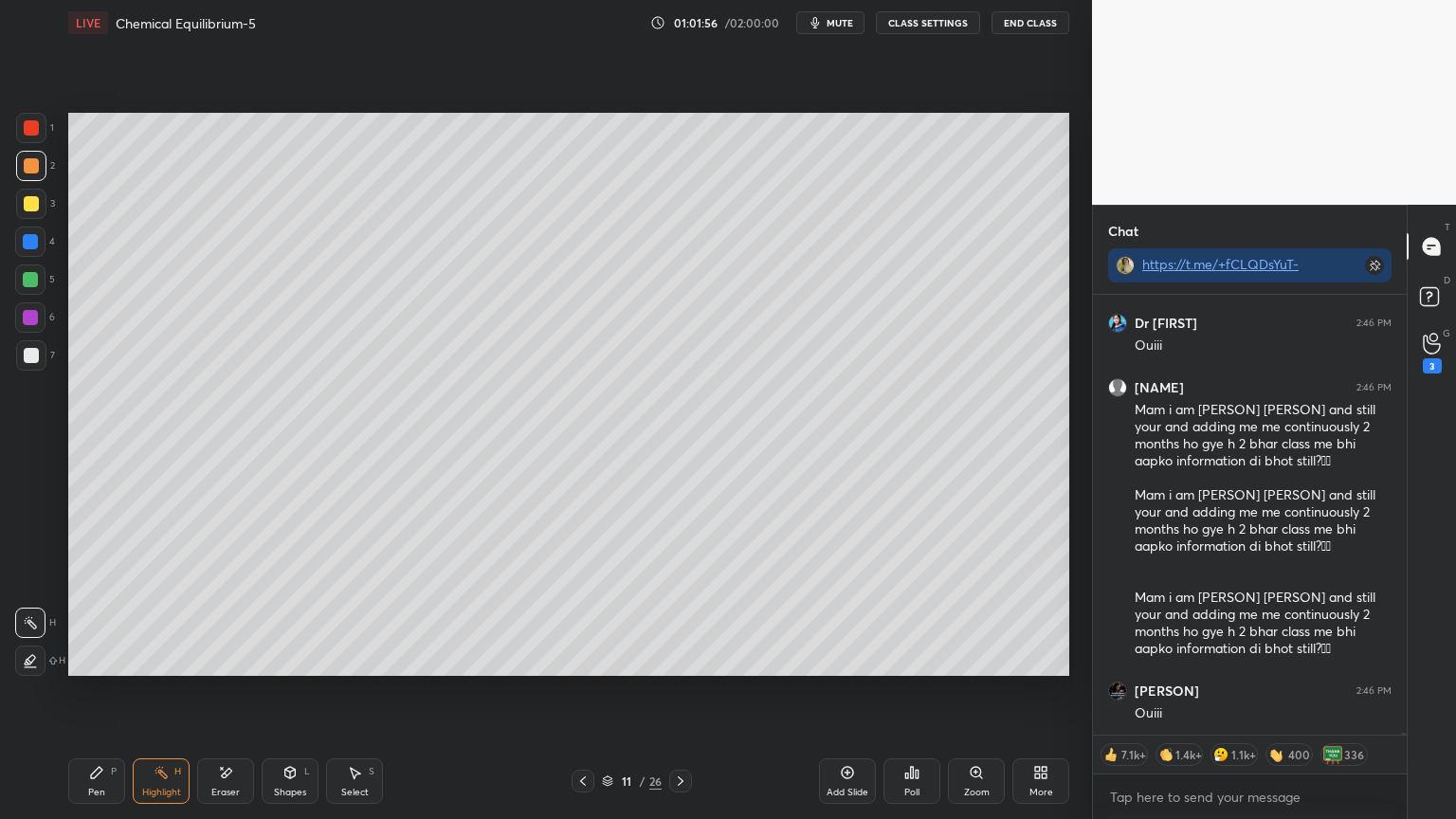 click 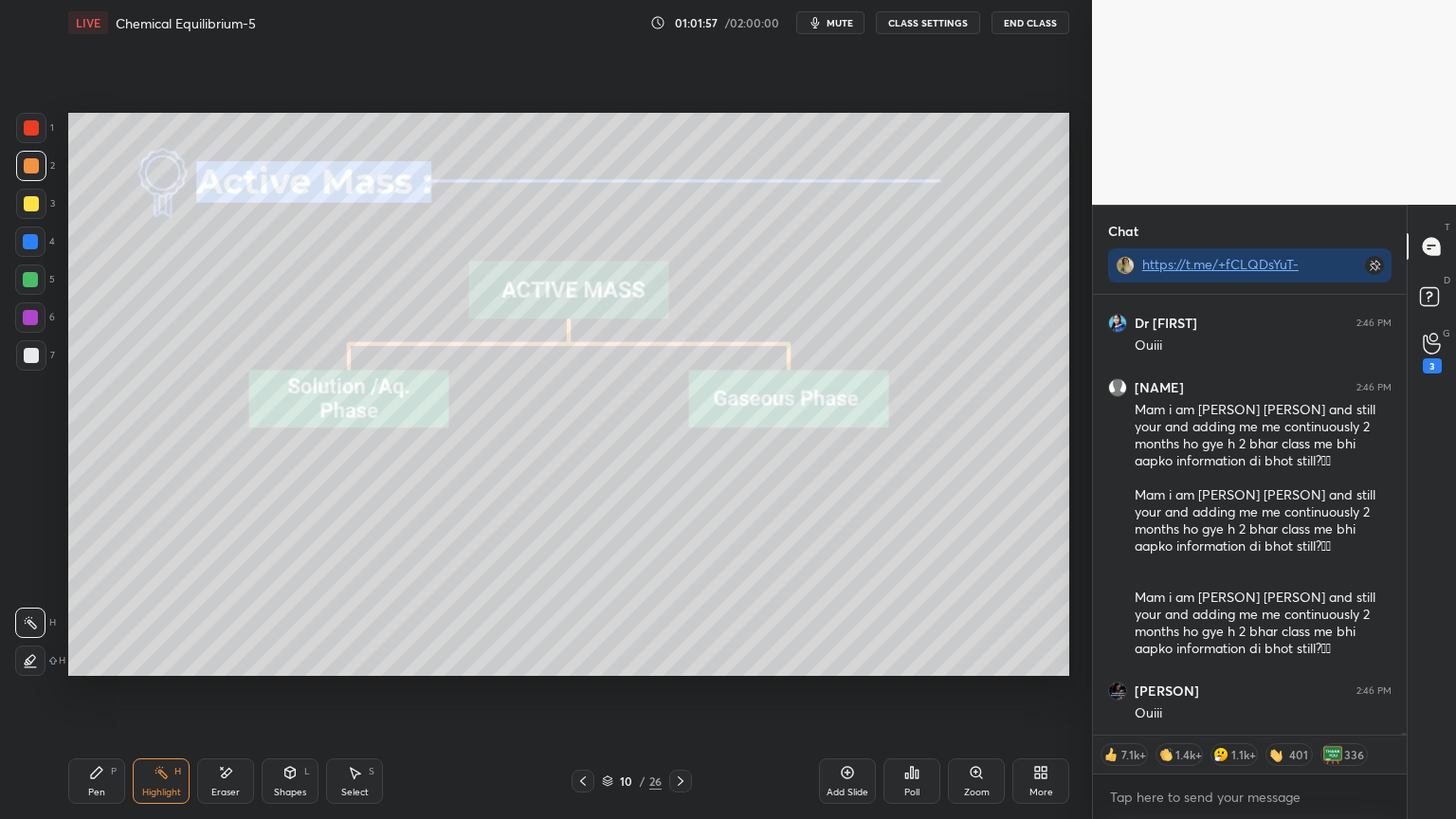 scroll, scrollTop: 136125, scrollLeft: 0, axis: vertical 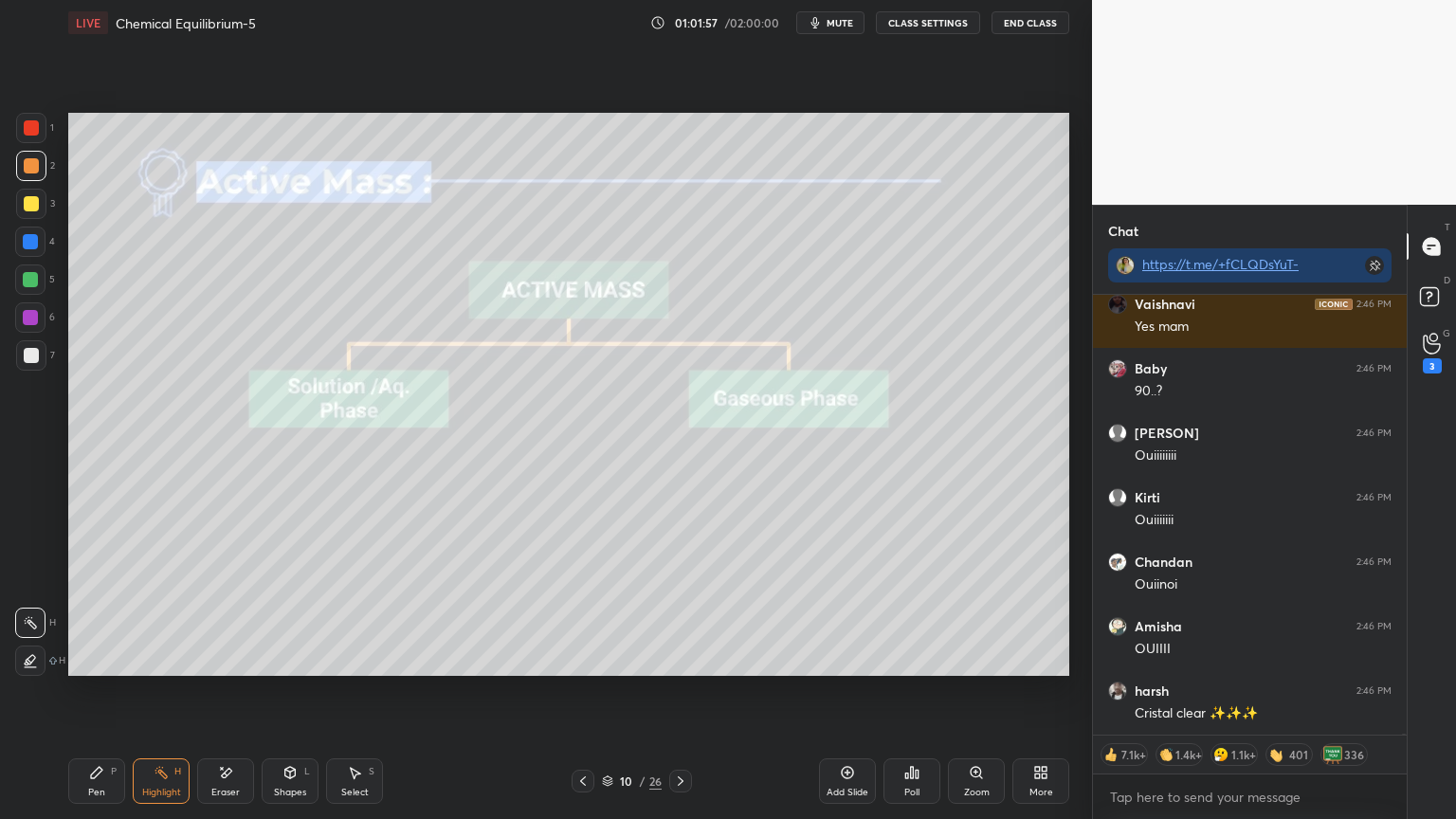 click 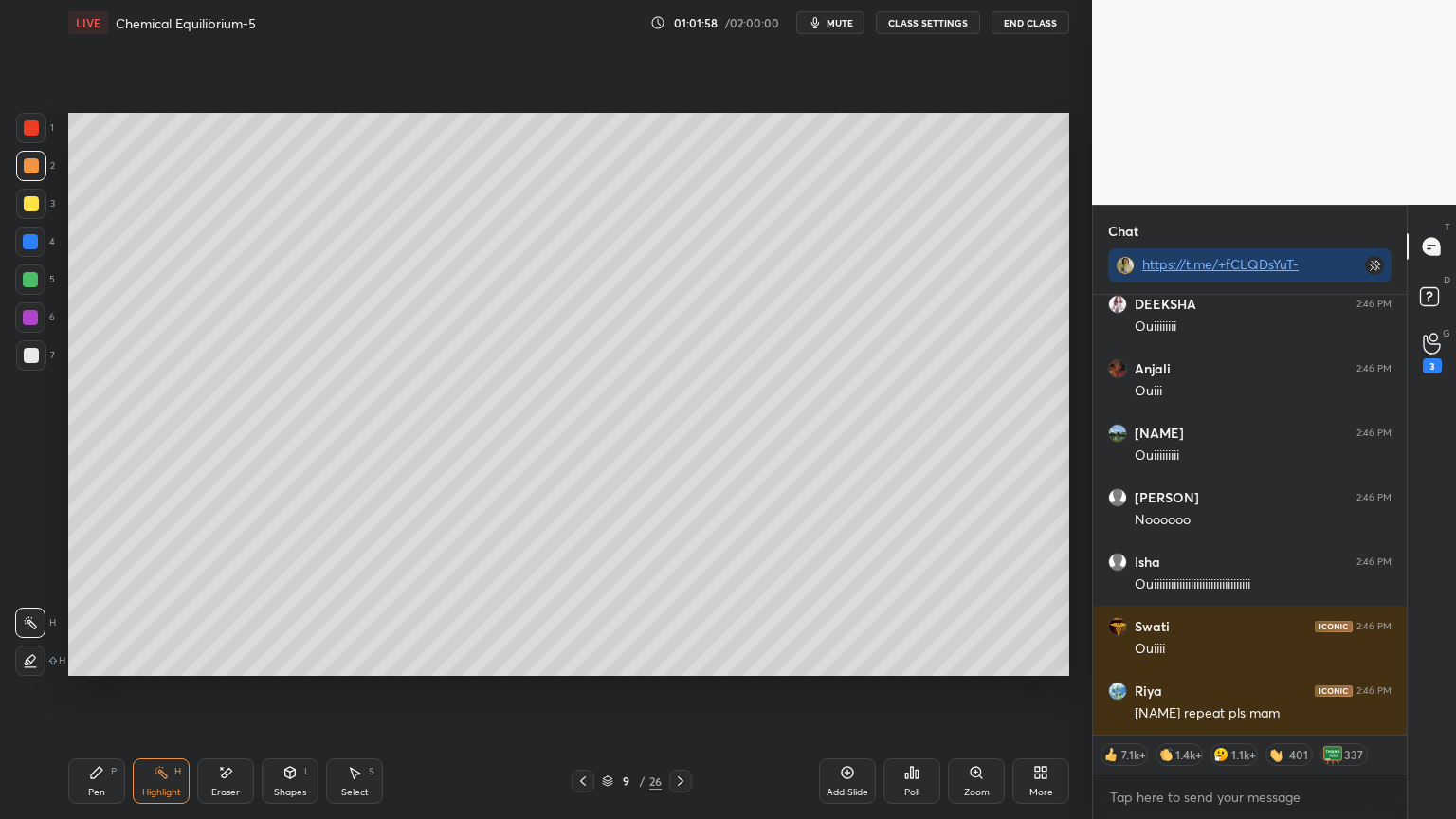 click 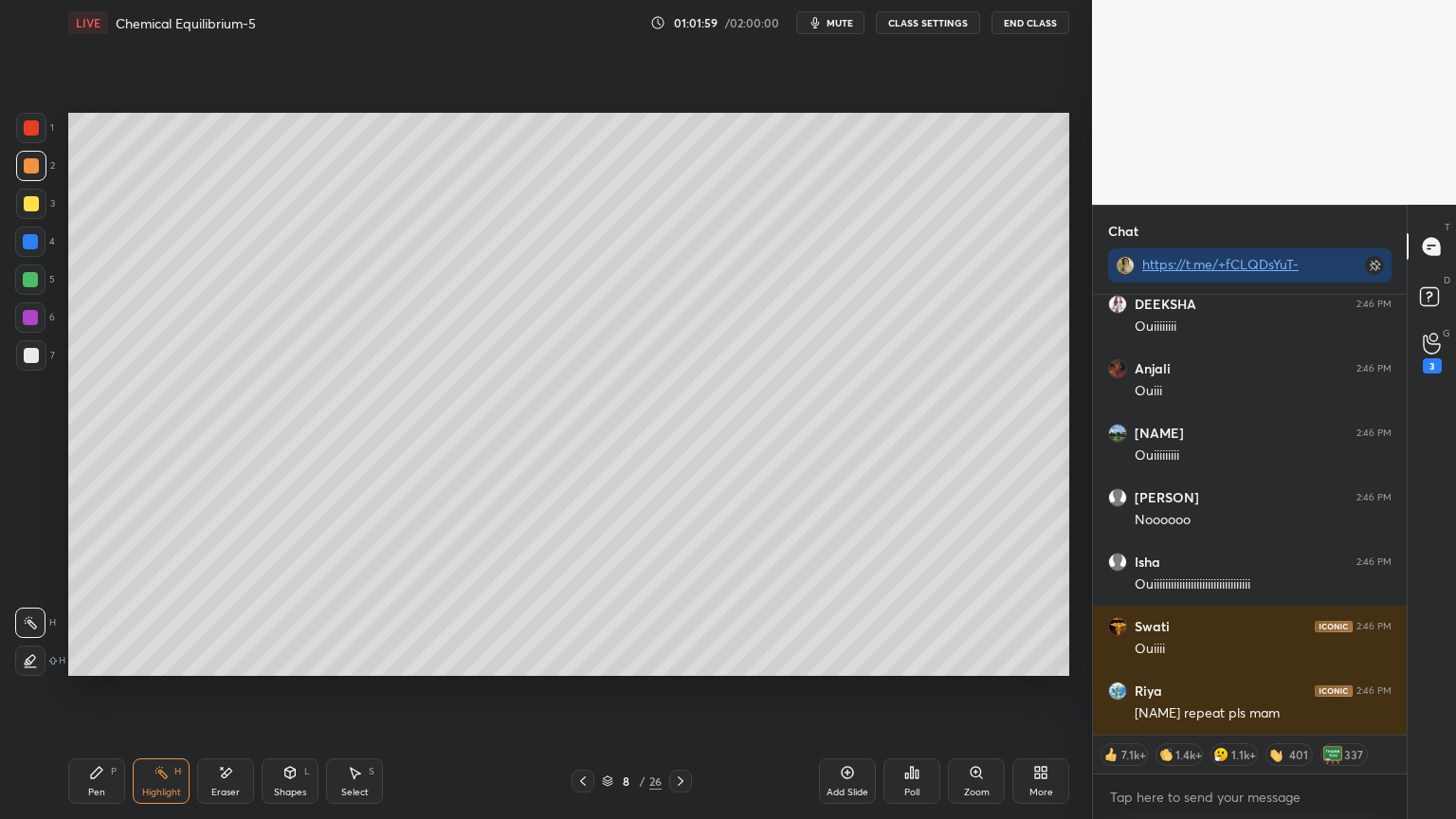 scroll, scrollTop: 137478, scrollLeft: 0, axis: vertical 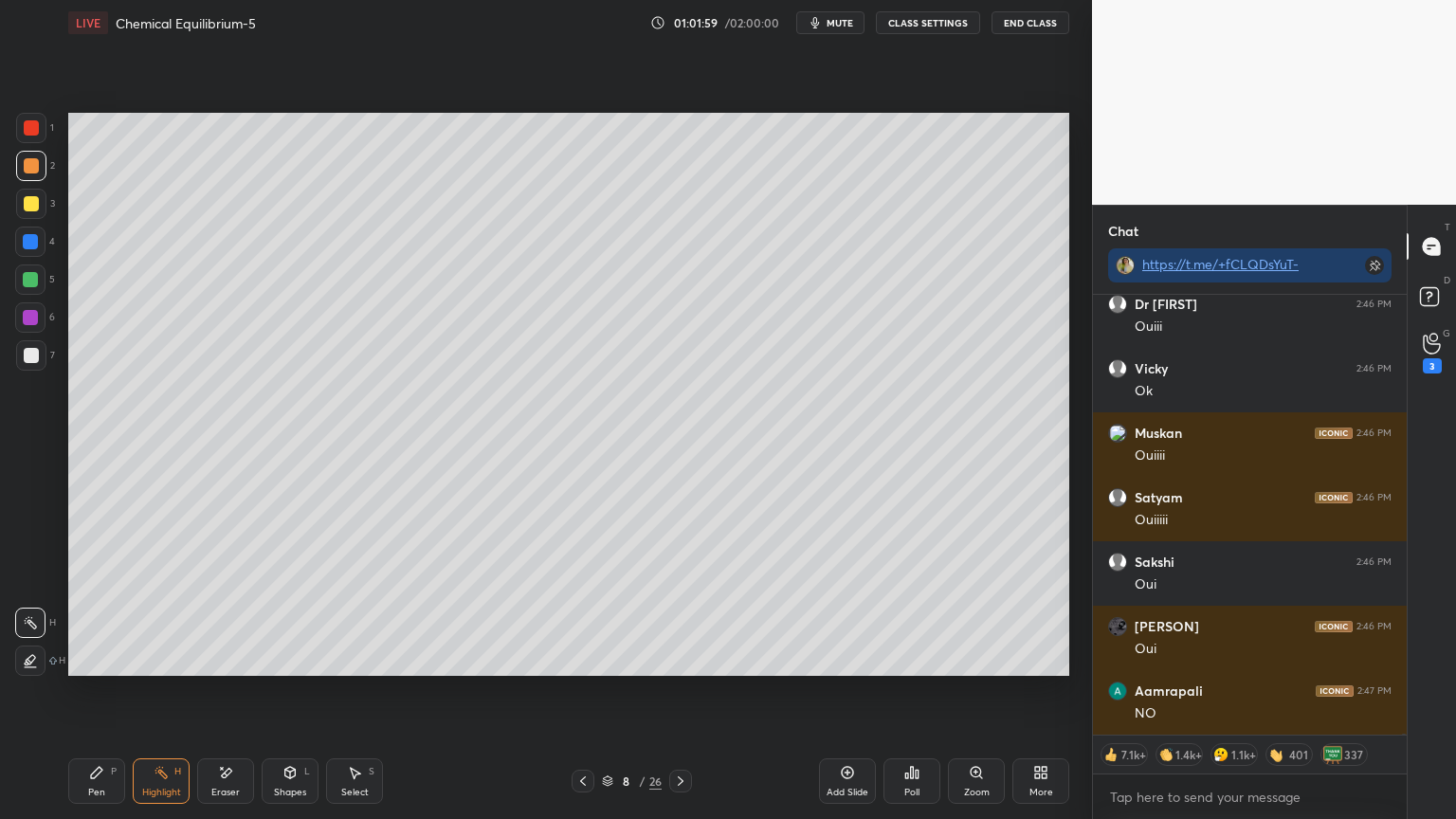 click 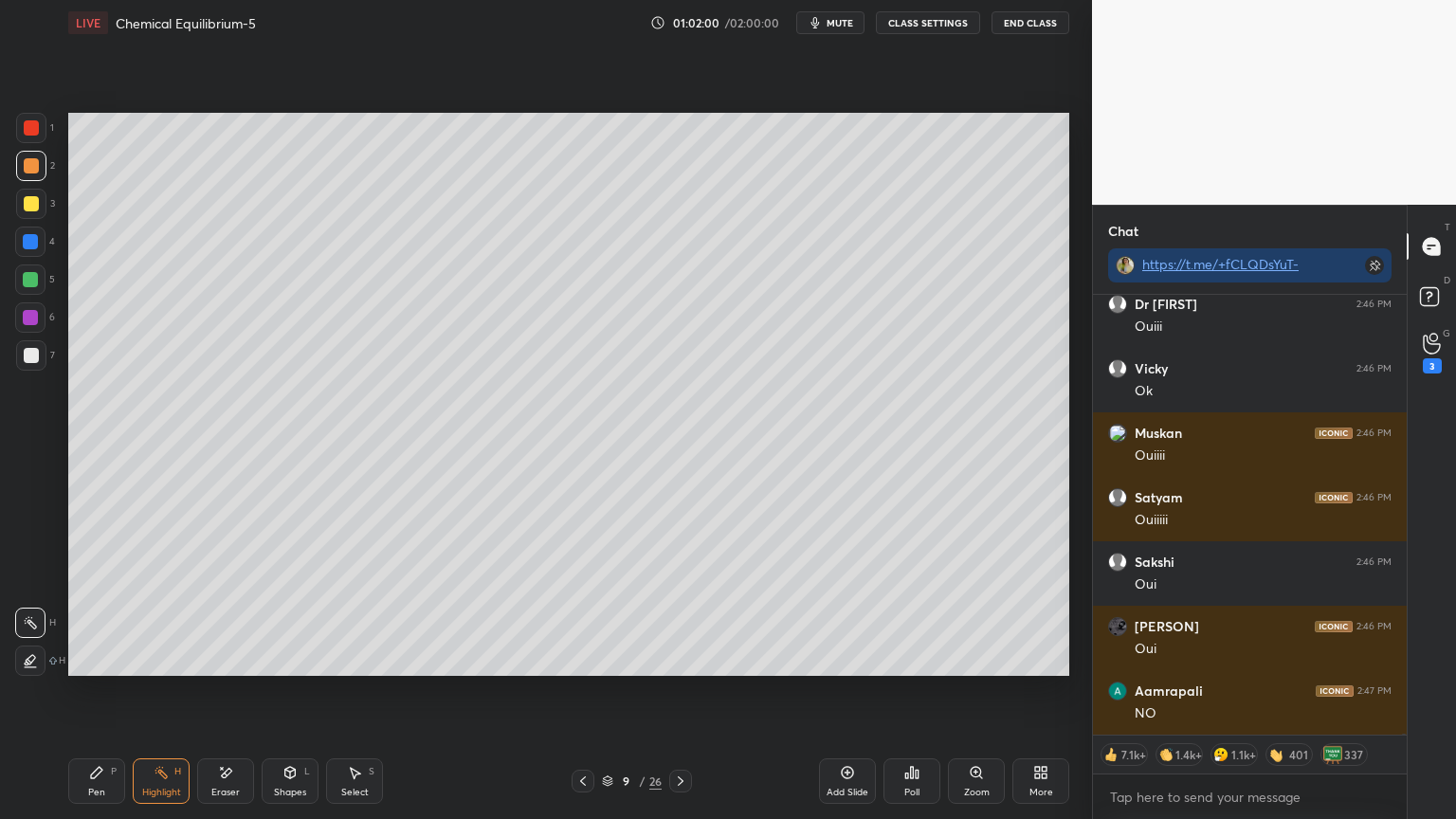 scroll, scrollTop: 138058, scrollLeft: 0, axis: vertical 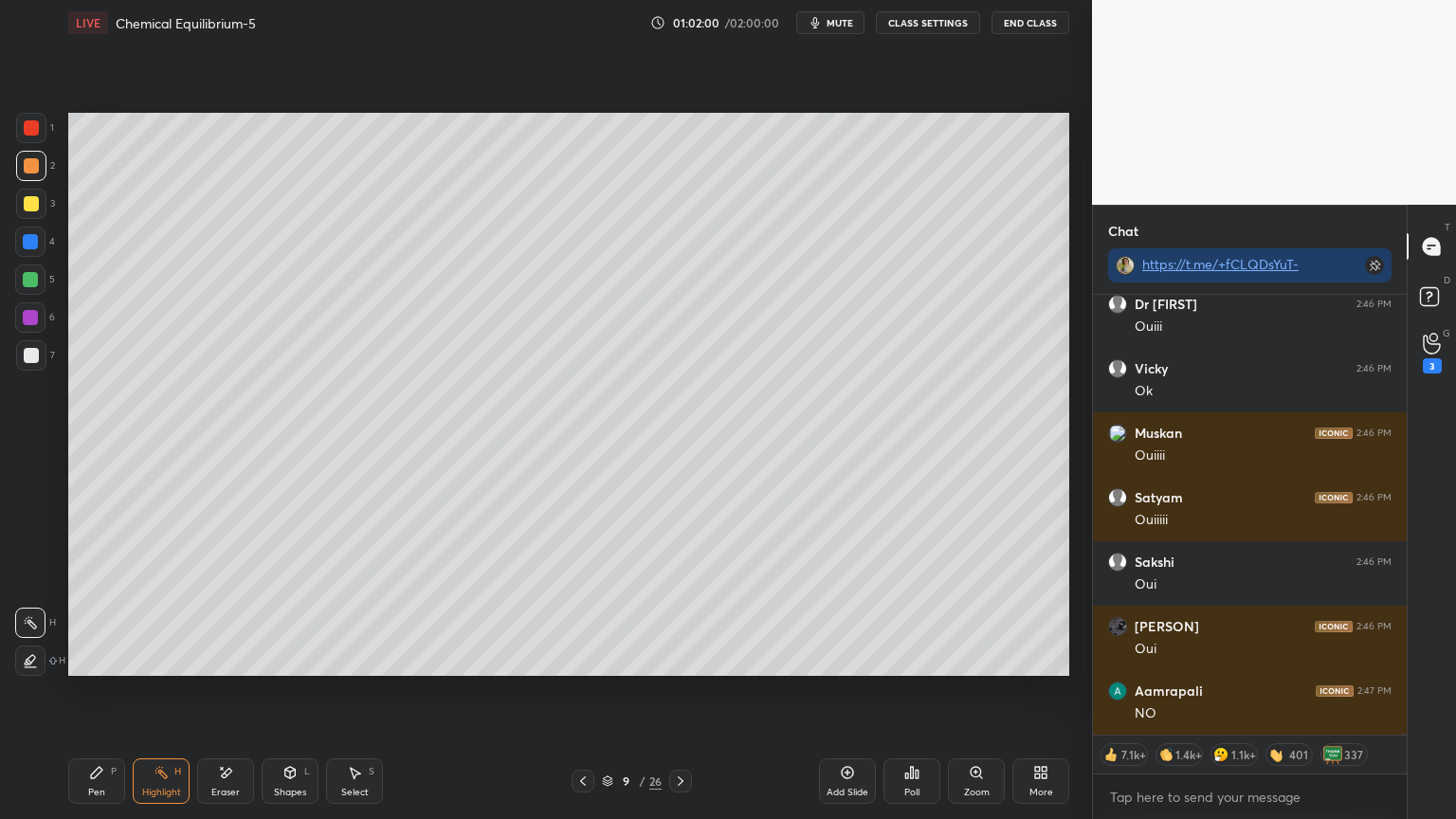 click 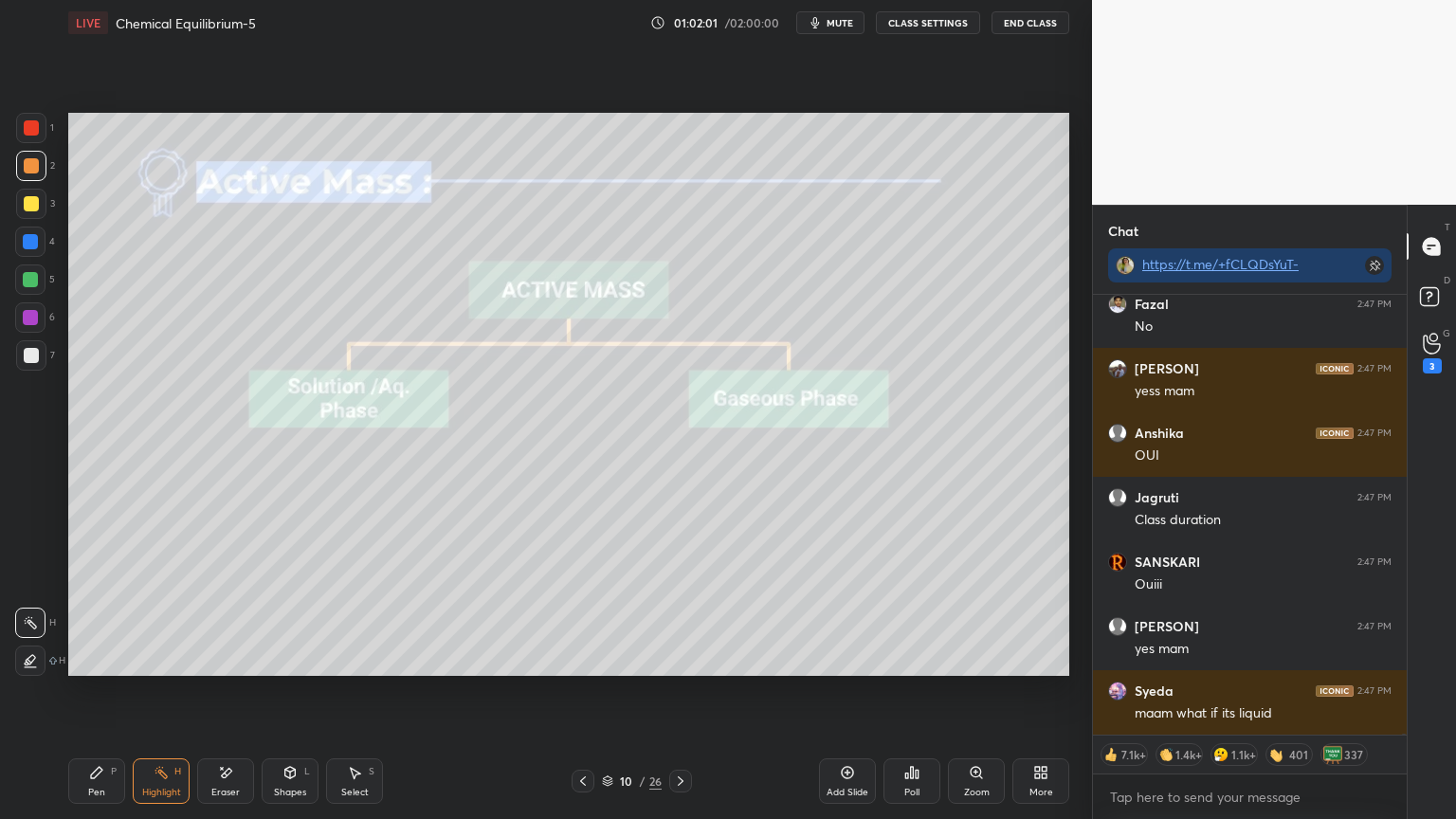 scroll, scrollTop: 138316, scrollLeft: 0, axis: vertical 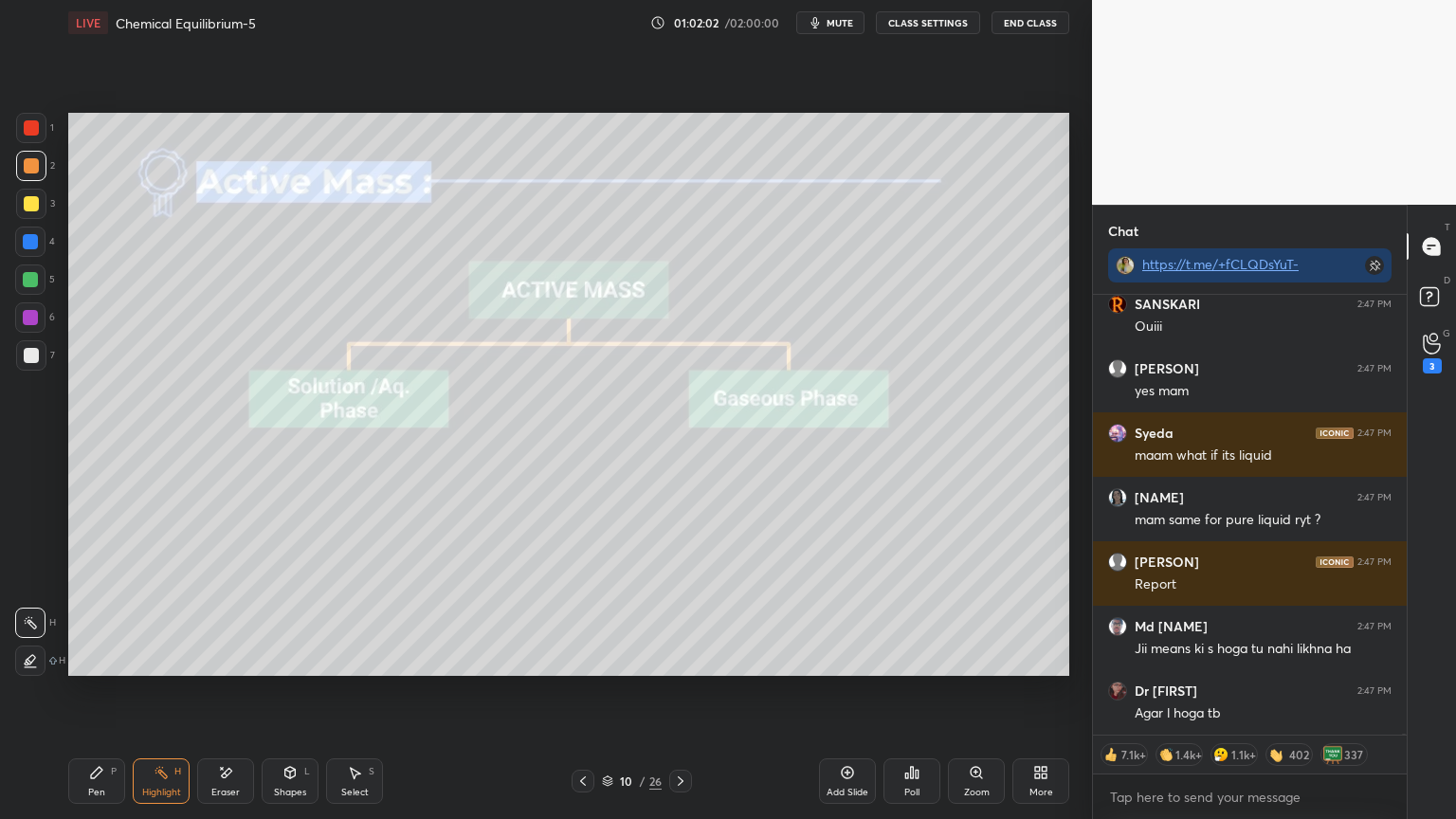 click on "CLASS SETTINGS" at bounding box center [928, 23] 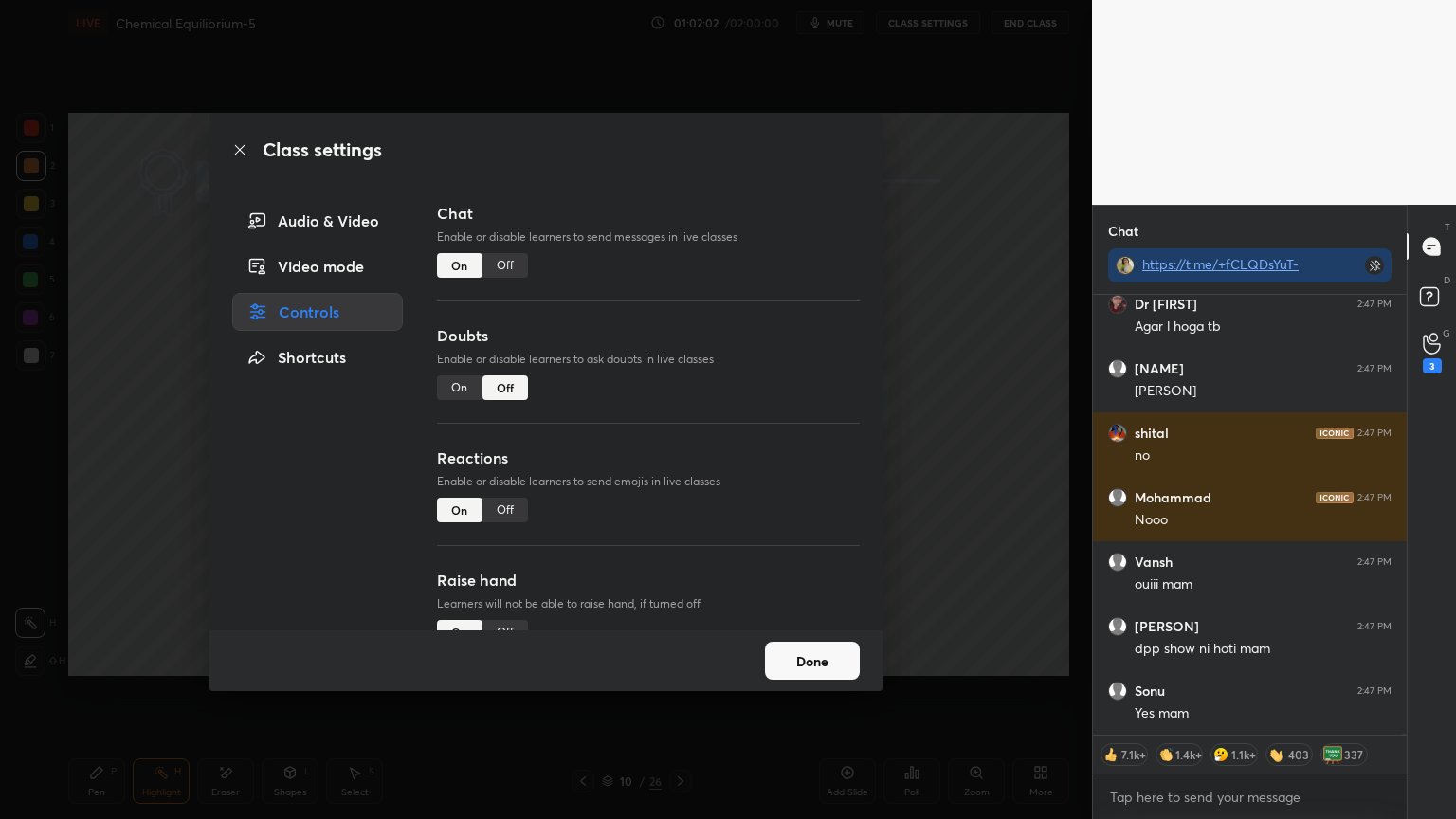 click on "Off" at bounding box center [505, 265] 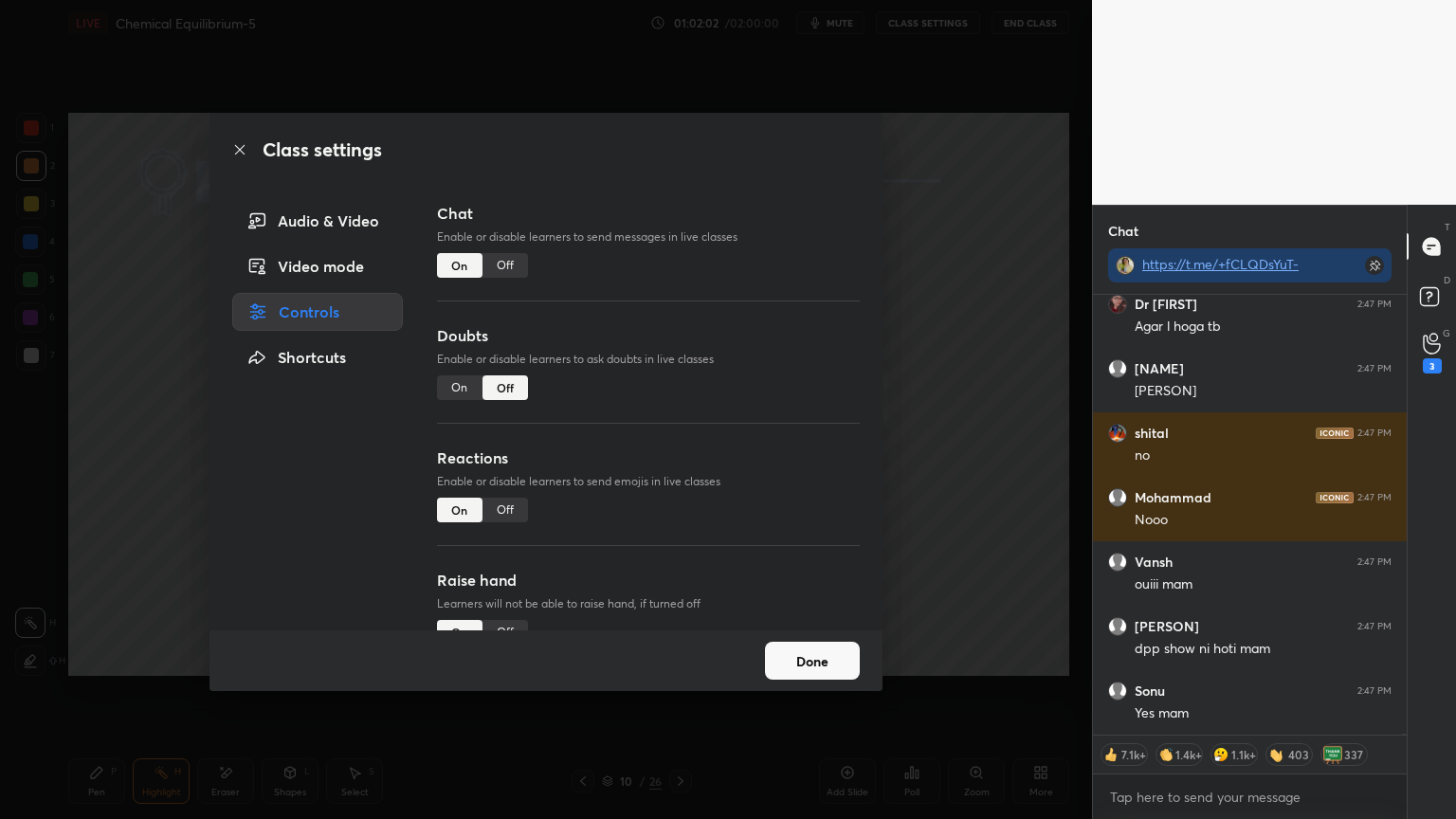 type on "x" 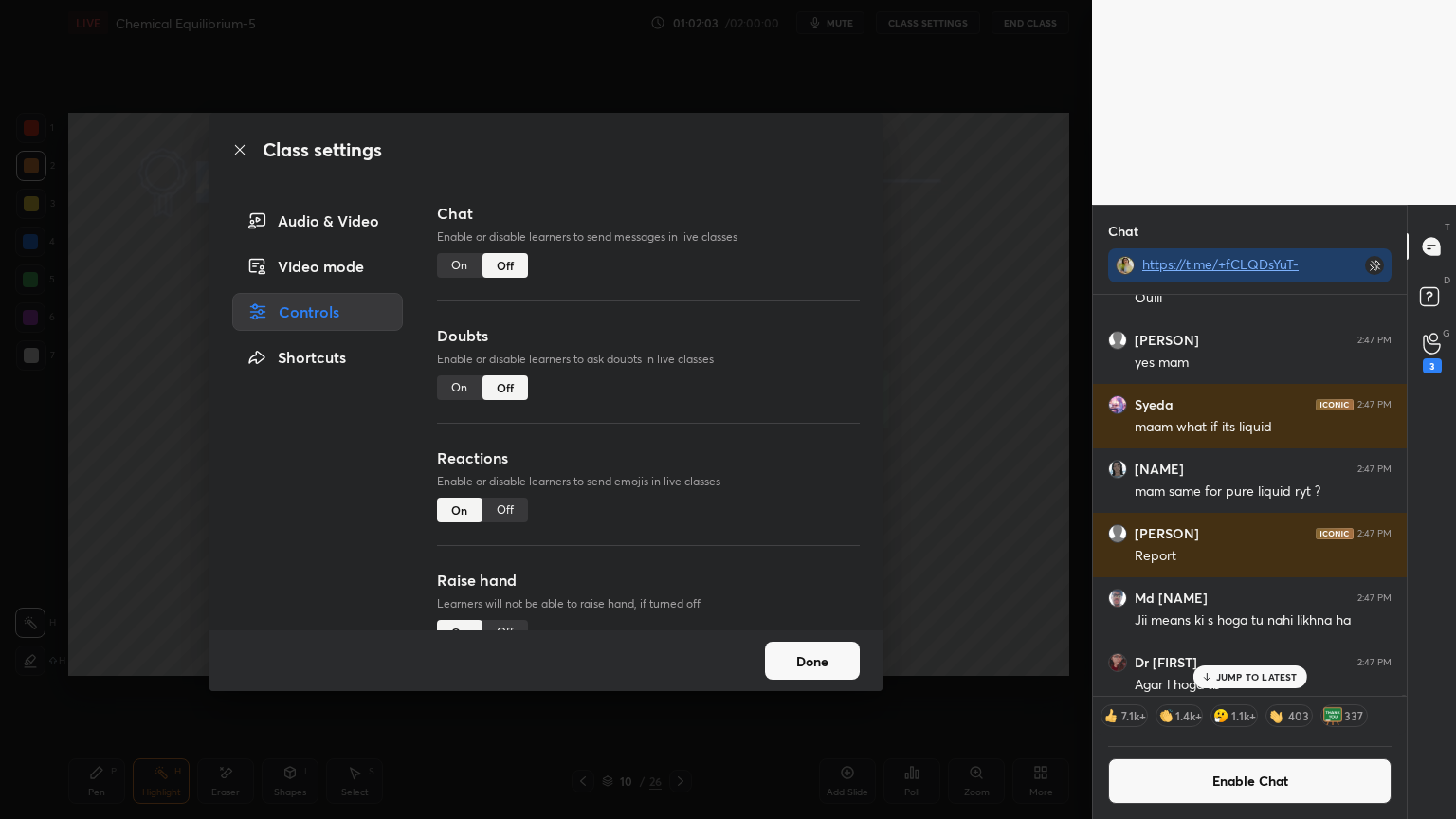 scroll, scrollTop: 135753, scrollLeft: 0, axis: vertical 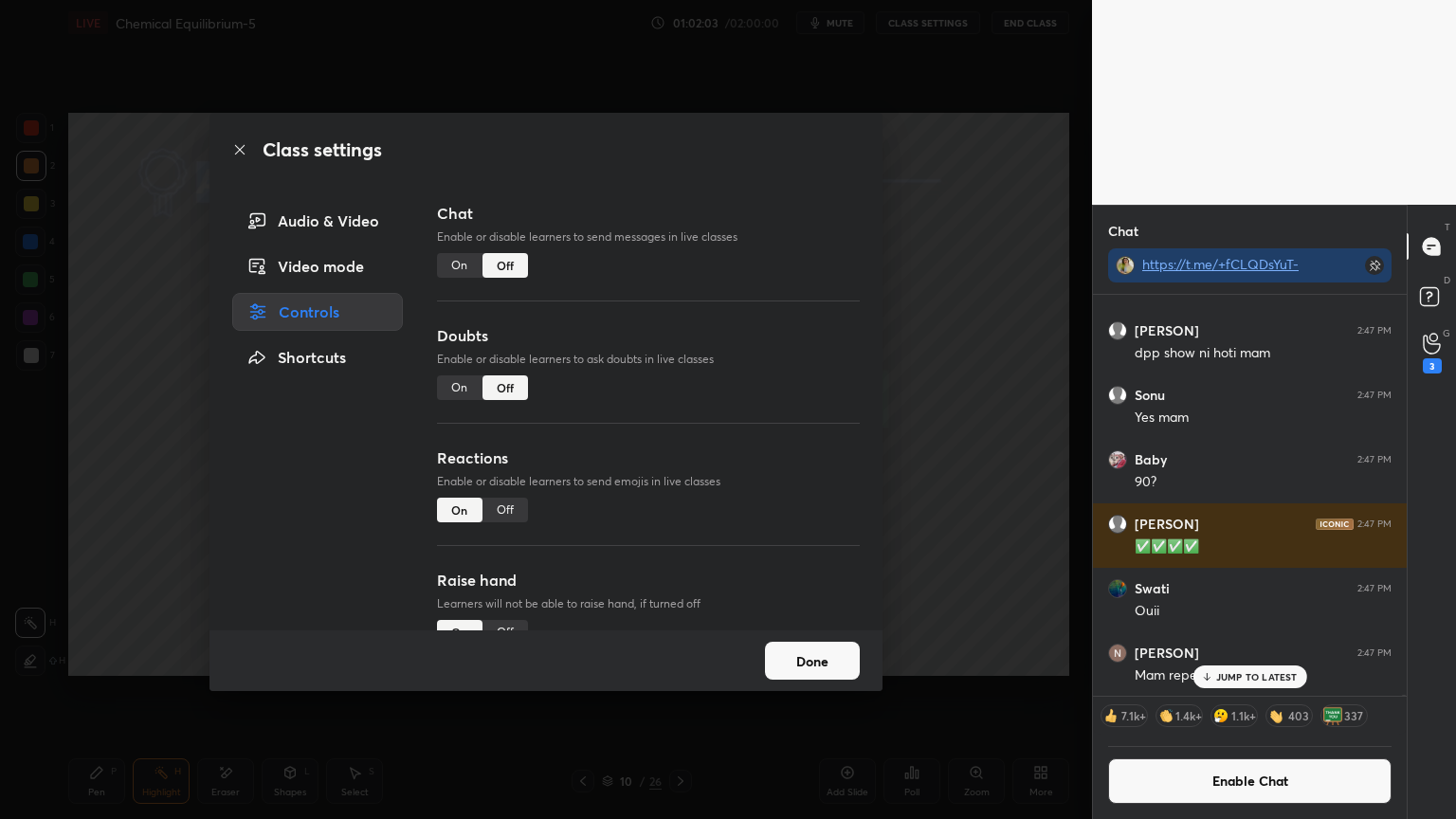 click on "Done" at bounding box center [812, 661] 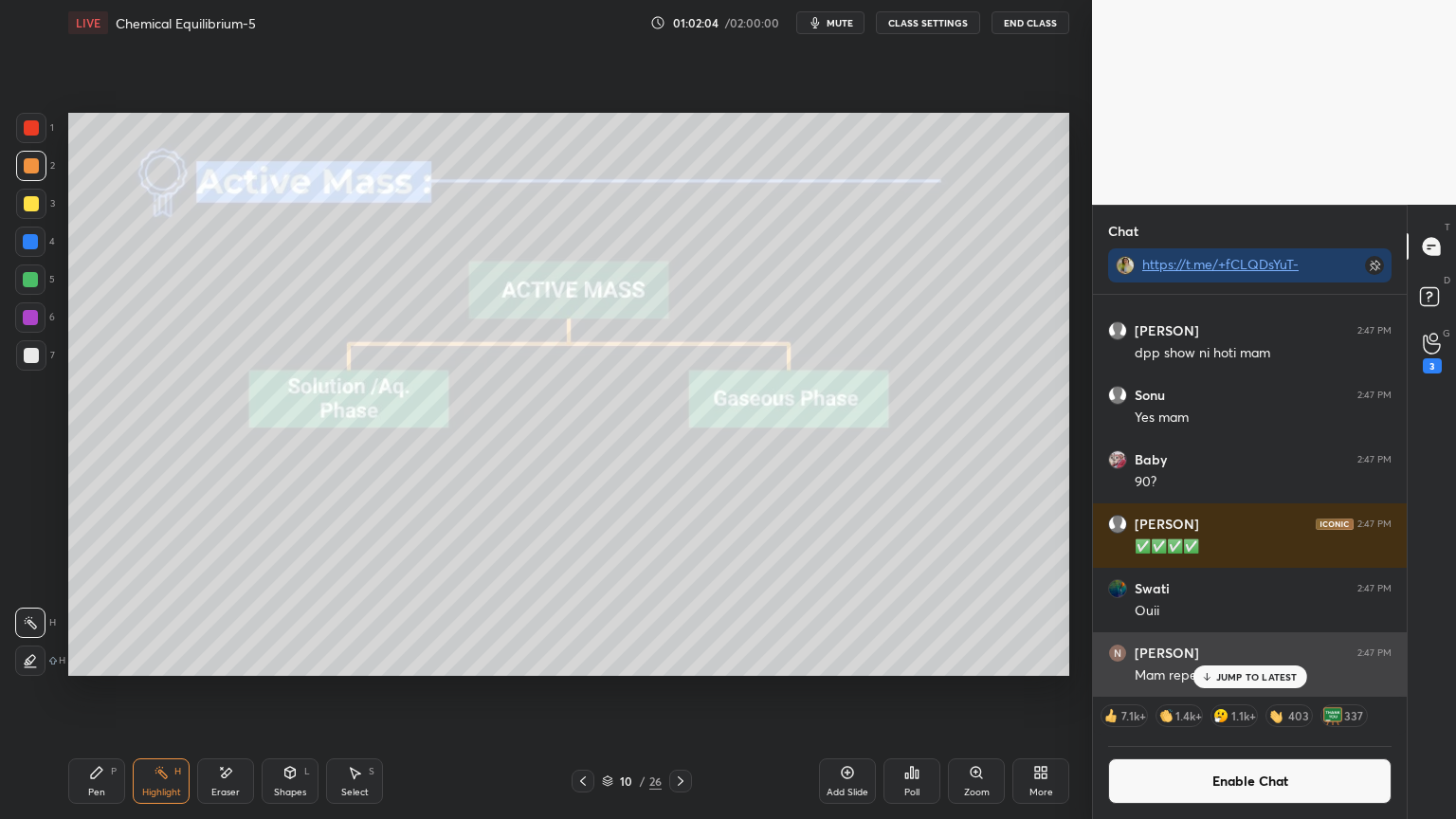 click on "JUMP TO LATEST" at bounding box center (1249, 677) 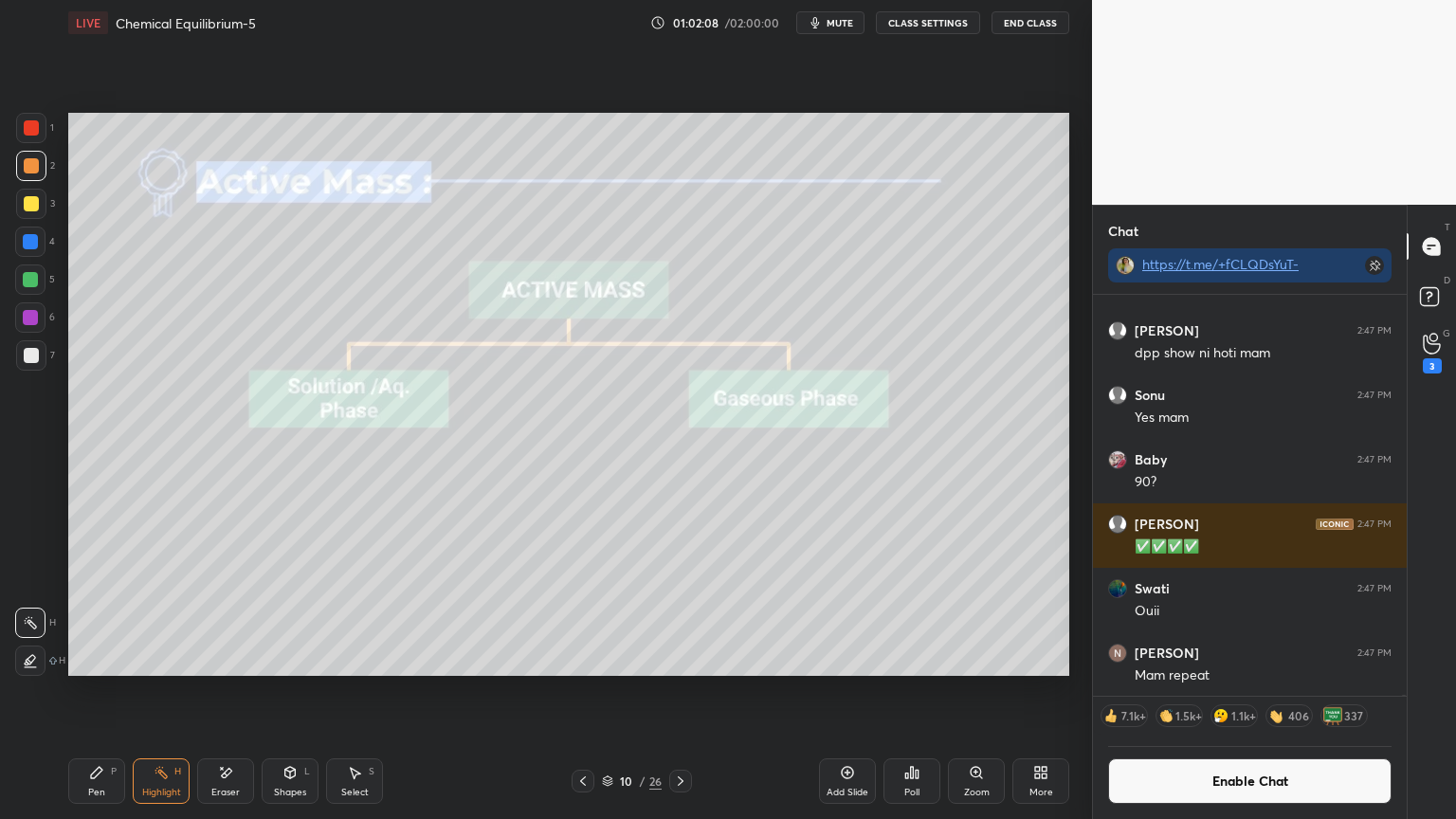 click on "CLASS SETTINGS" at bounding box center [928, 23] 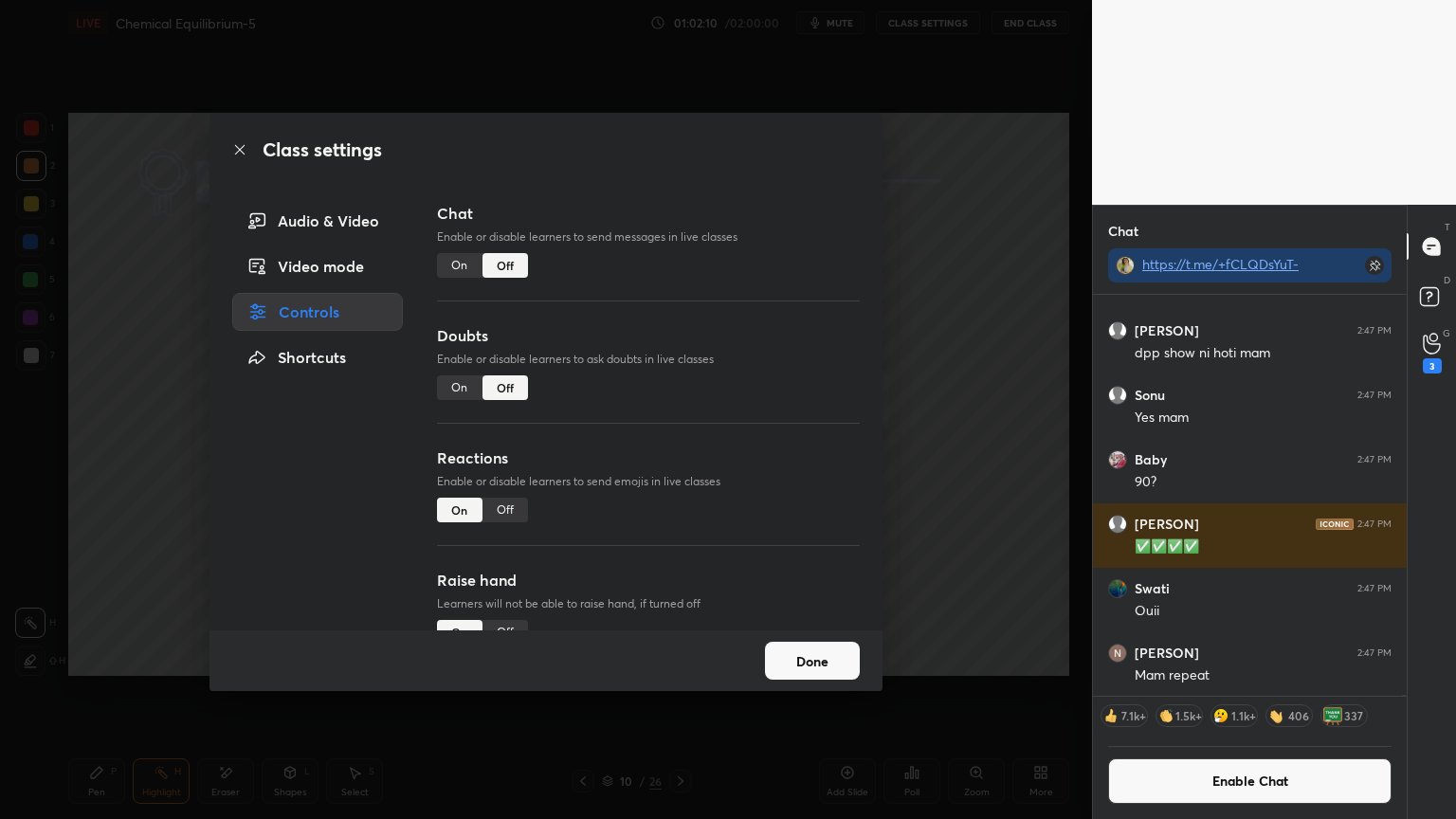 click on "Off" at bounding box center [505, 510] 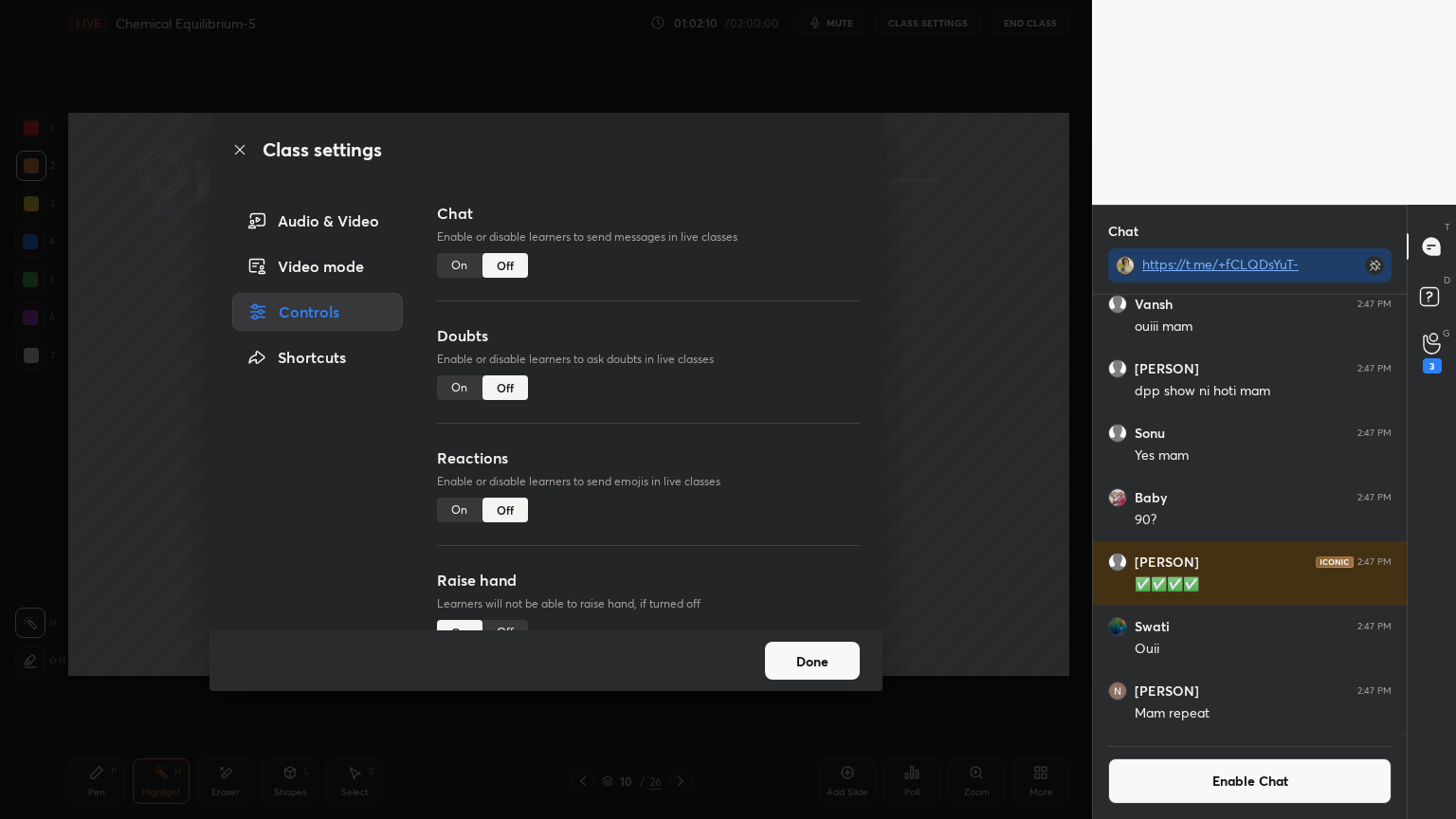 scroll, scrollTop: 6, scrollLeft: 6, axis: both 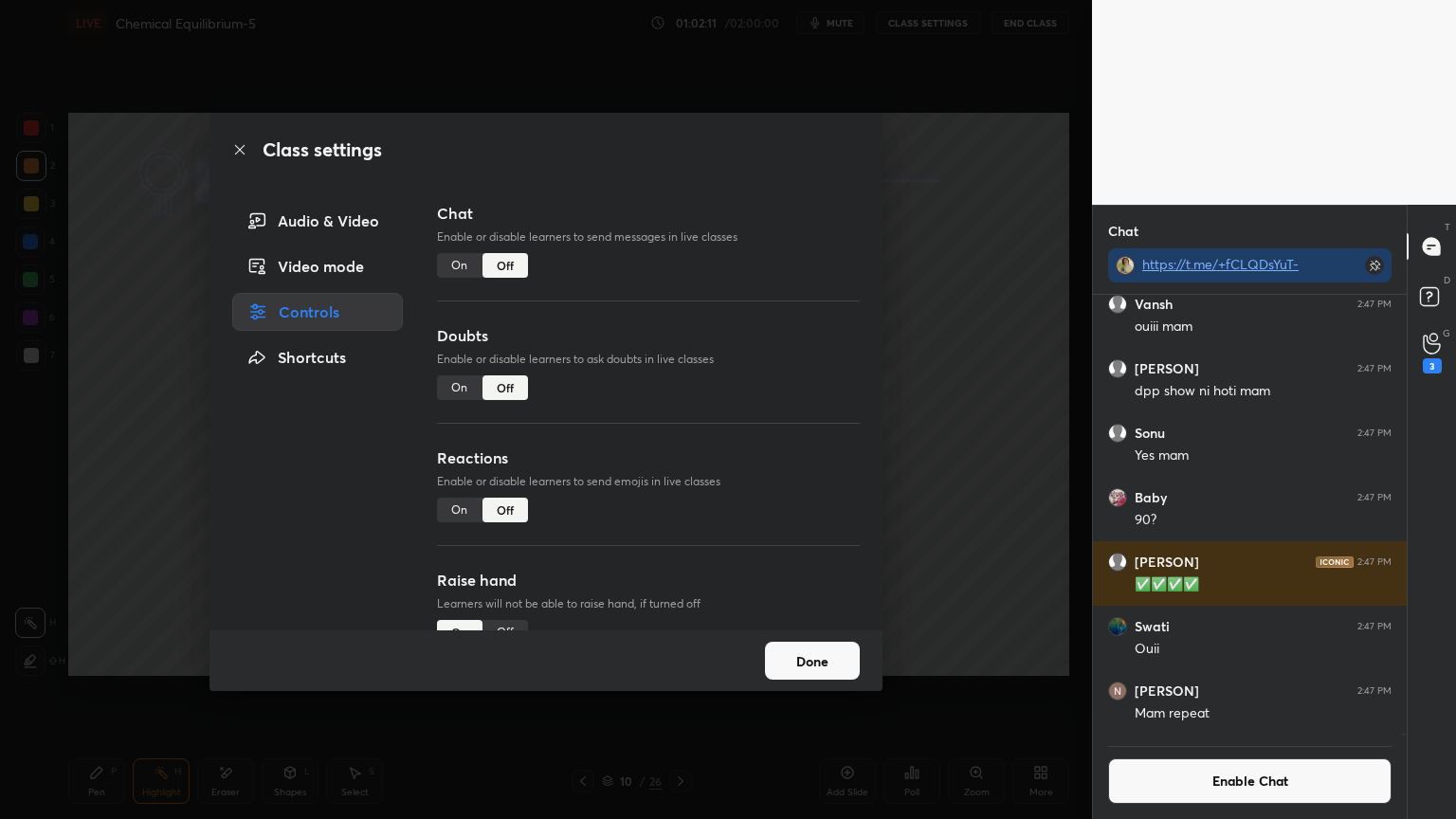 click on "Done" at bounding box center [812, 661] 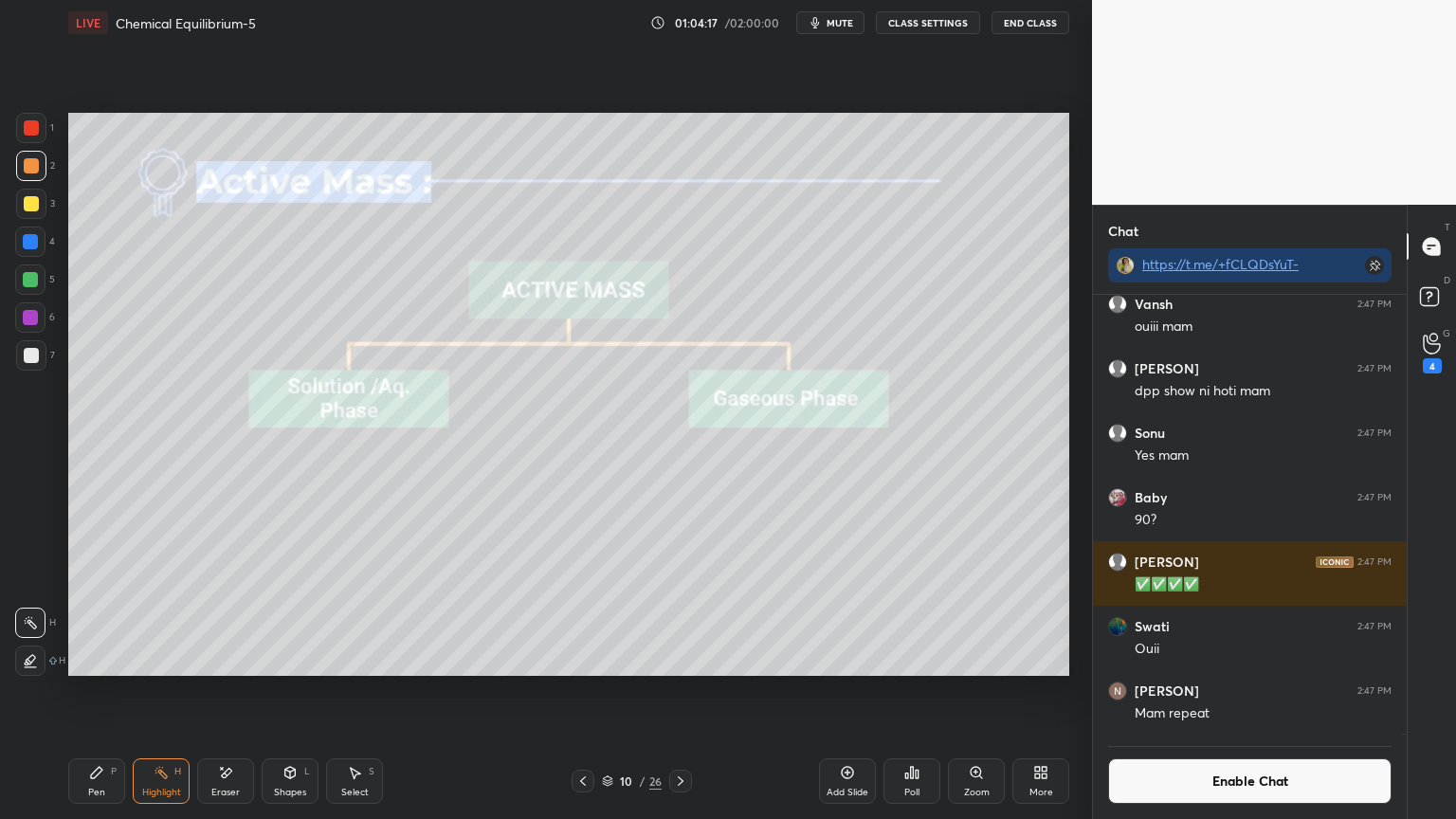 click on "Enable Chat" at bounding box center [1249, 781] 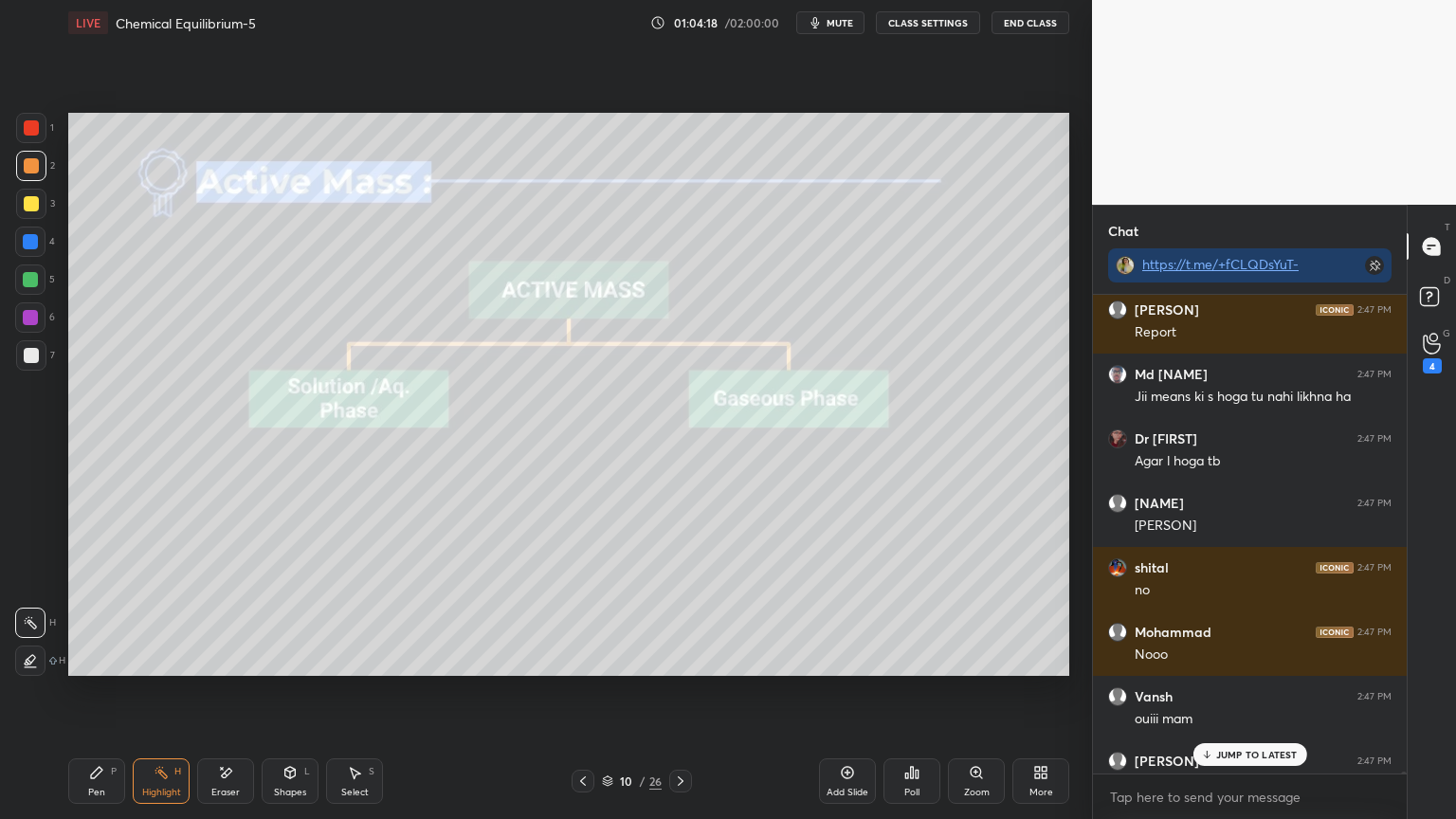 click on "JUMP TO LATEST" at bounding box center (1257, 755) 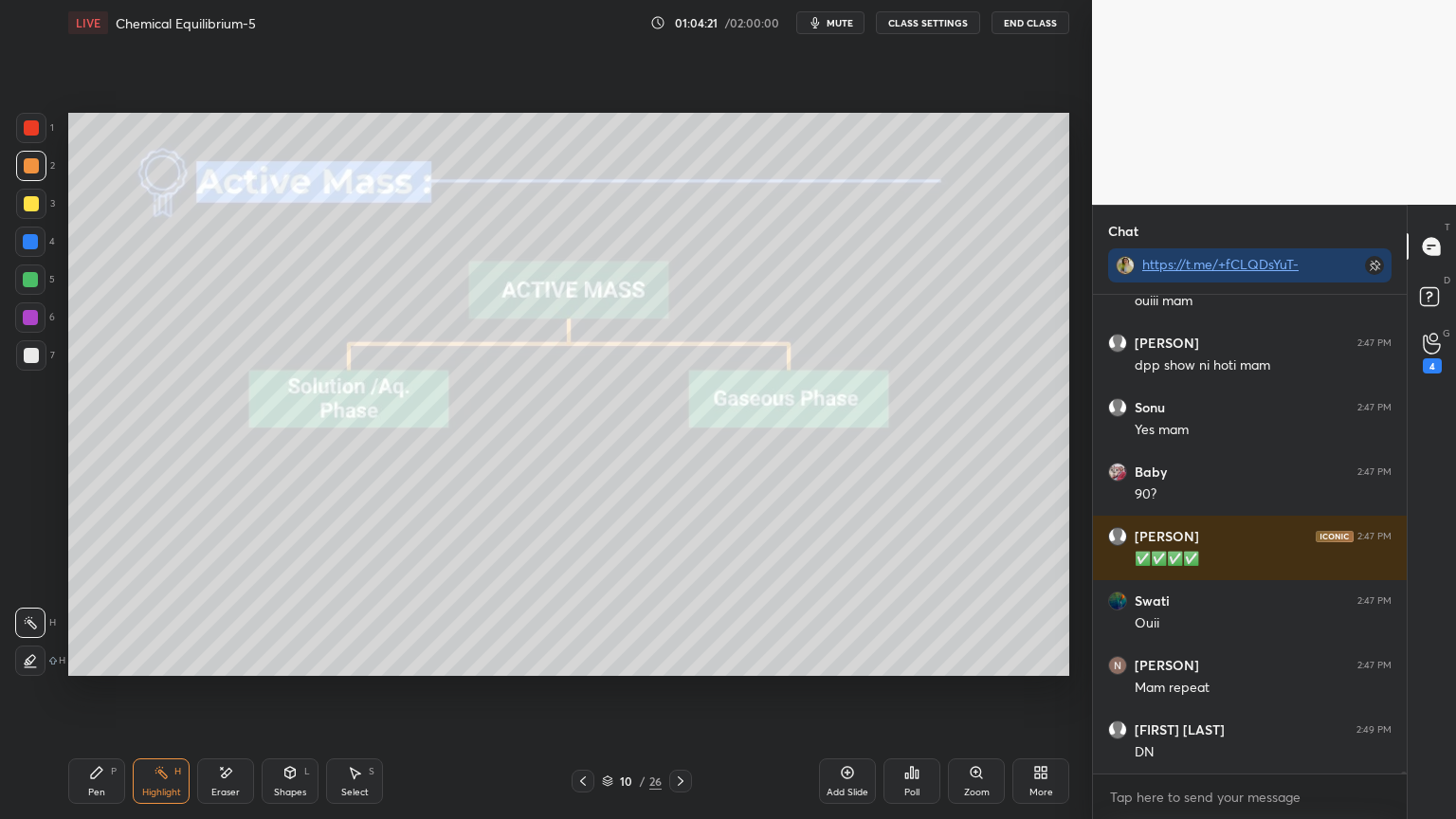 scroll, scrollTop: 135737, scrollLeft: 0, axis: vertical 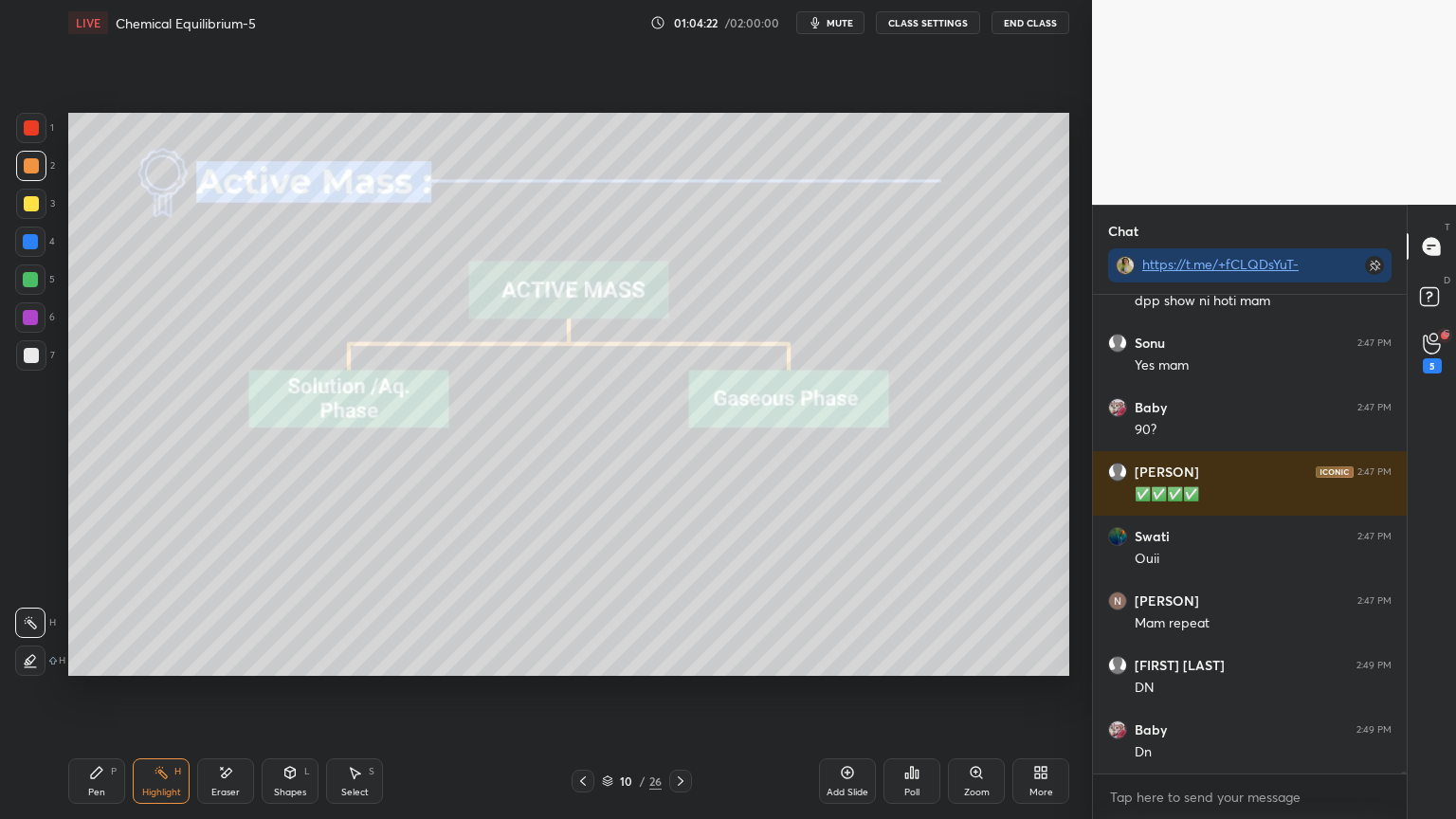 click 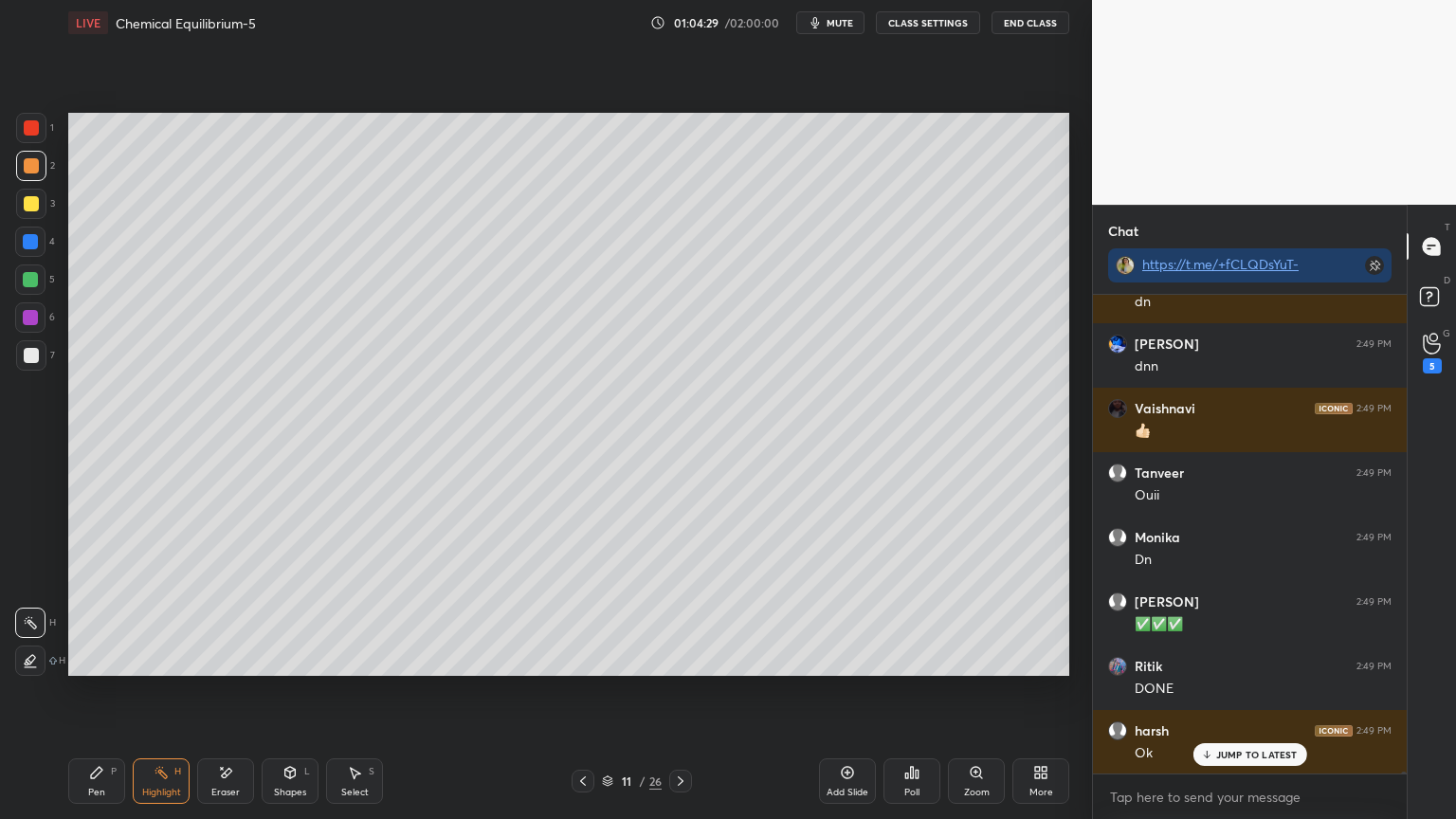 scroll, scrollTop: 141542, scrollLeft: 0, axis: vertical 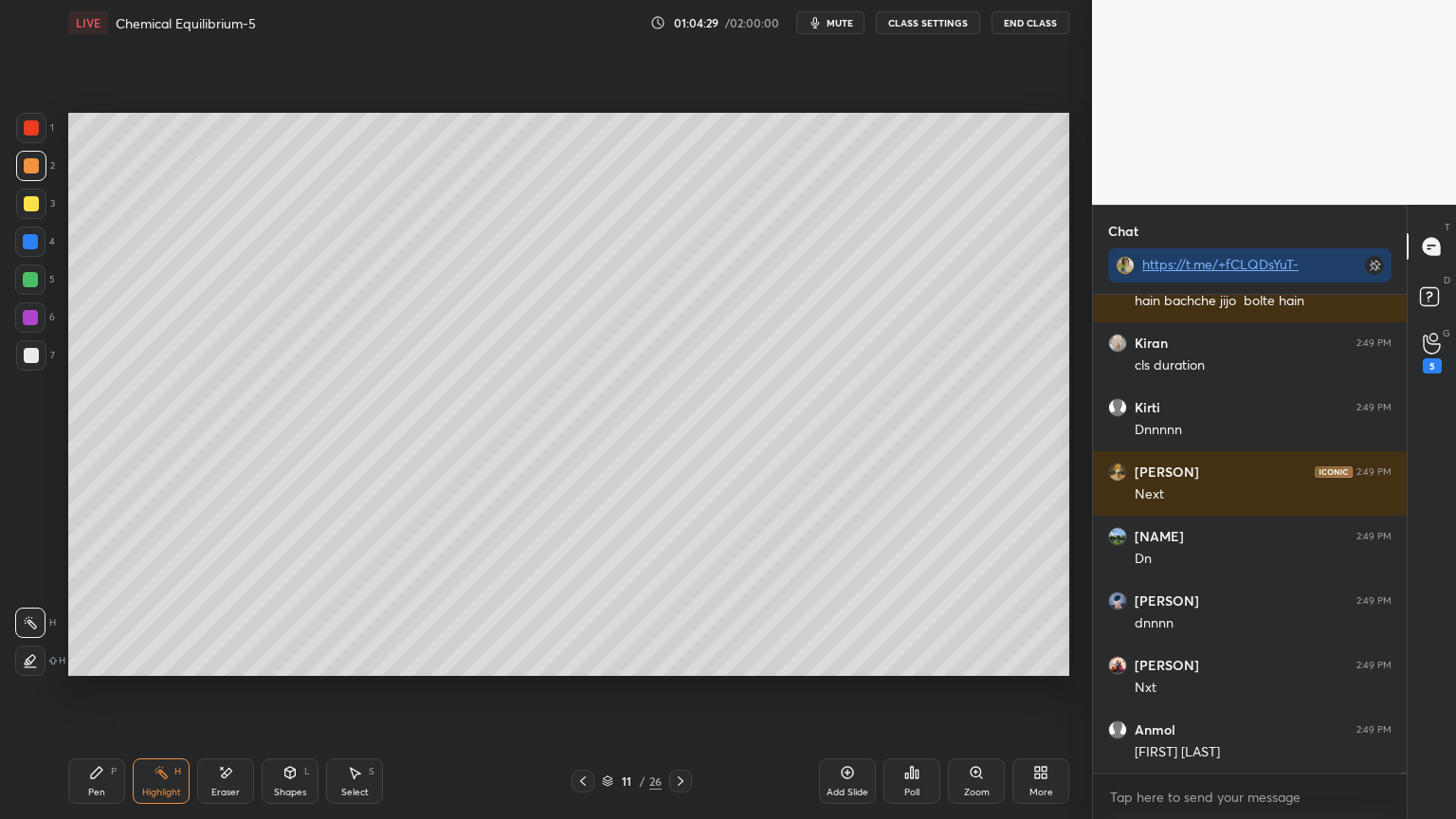 click on "CLASS SETTINGS" at bounding box center [928, 23] 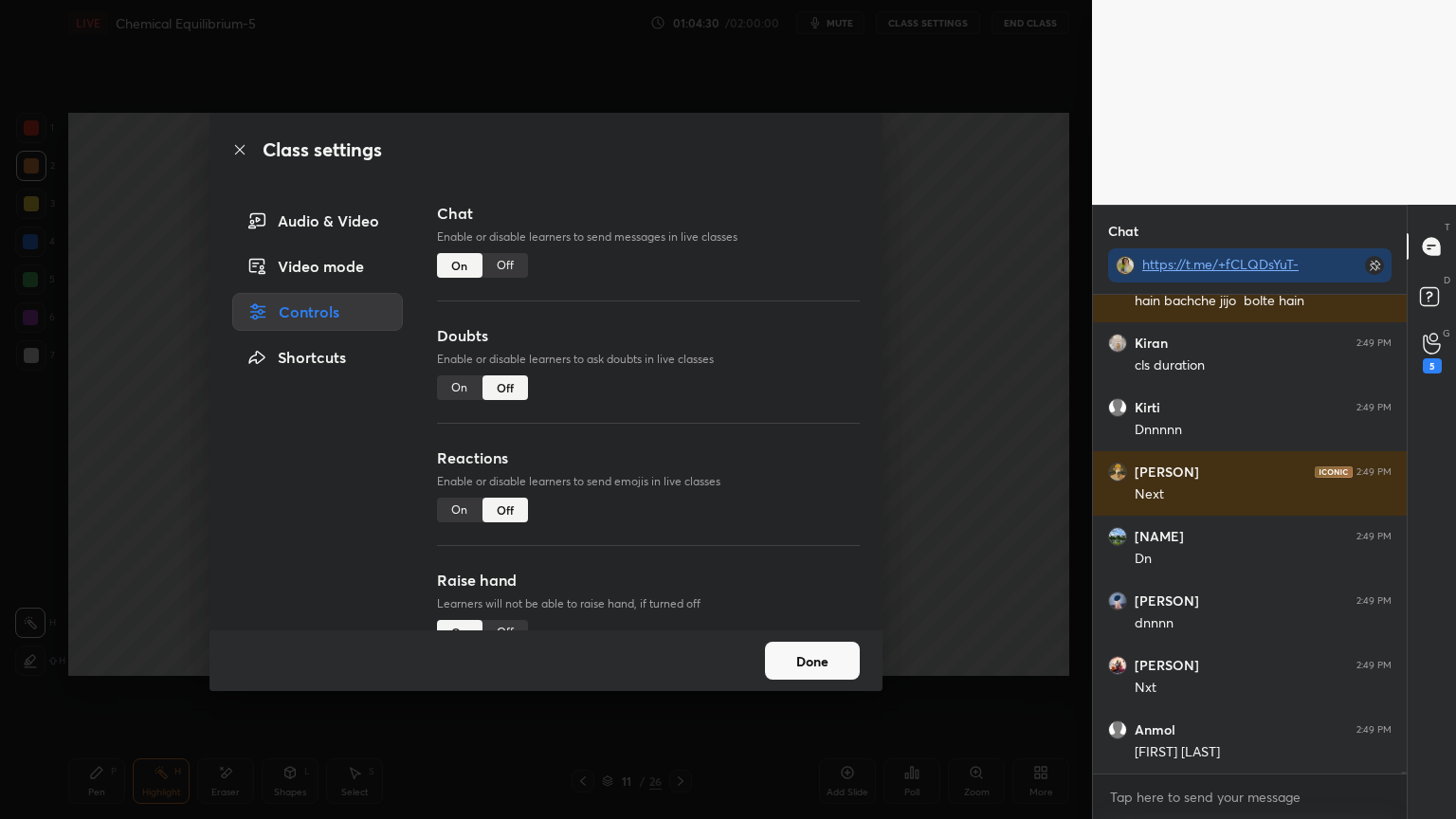 click on "Off" at bounding box center [505, 265] 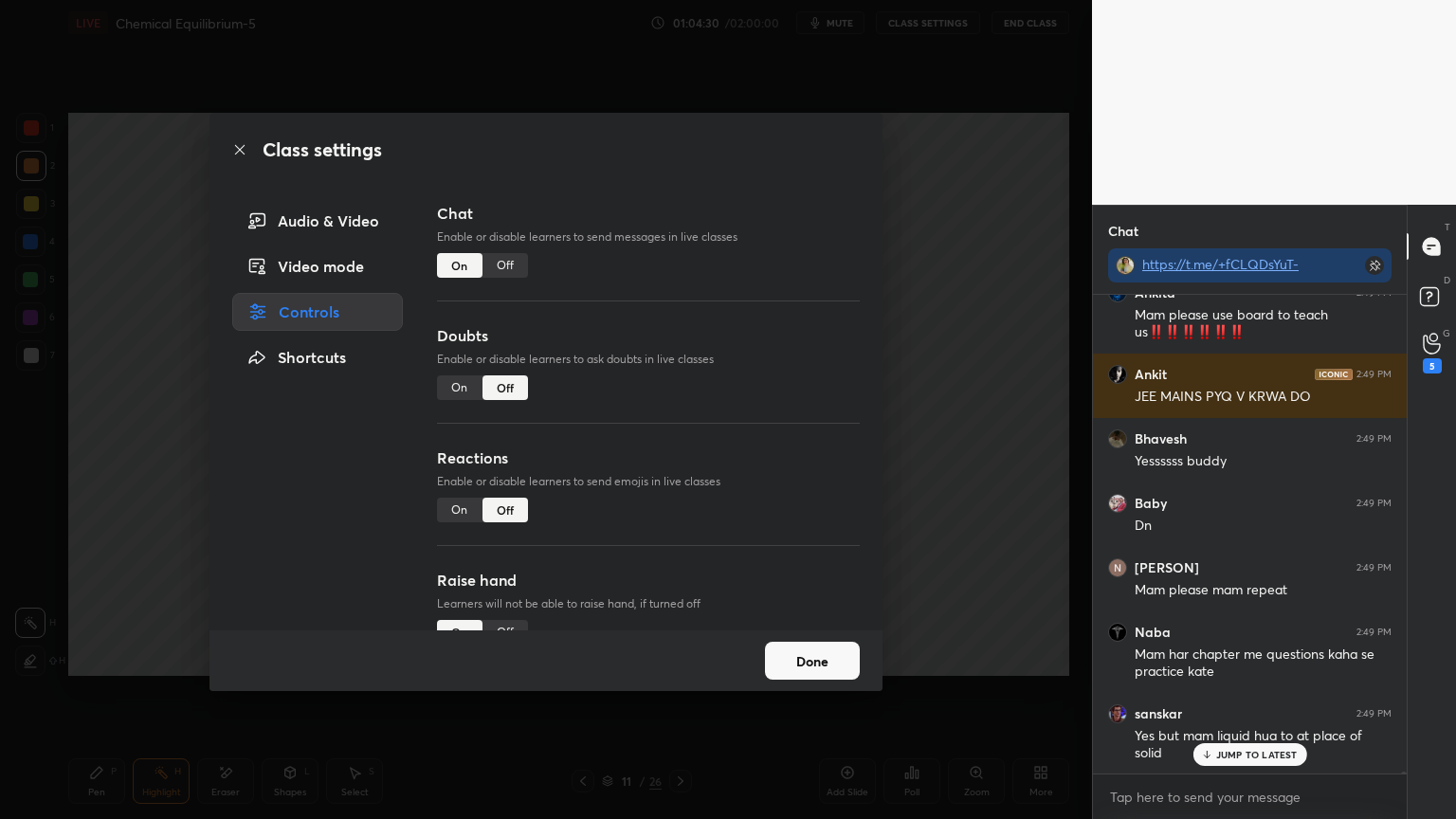 scroll, scrollTop: 139955, scrollLeft: 0, axis: vertical 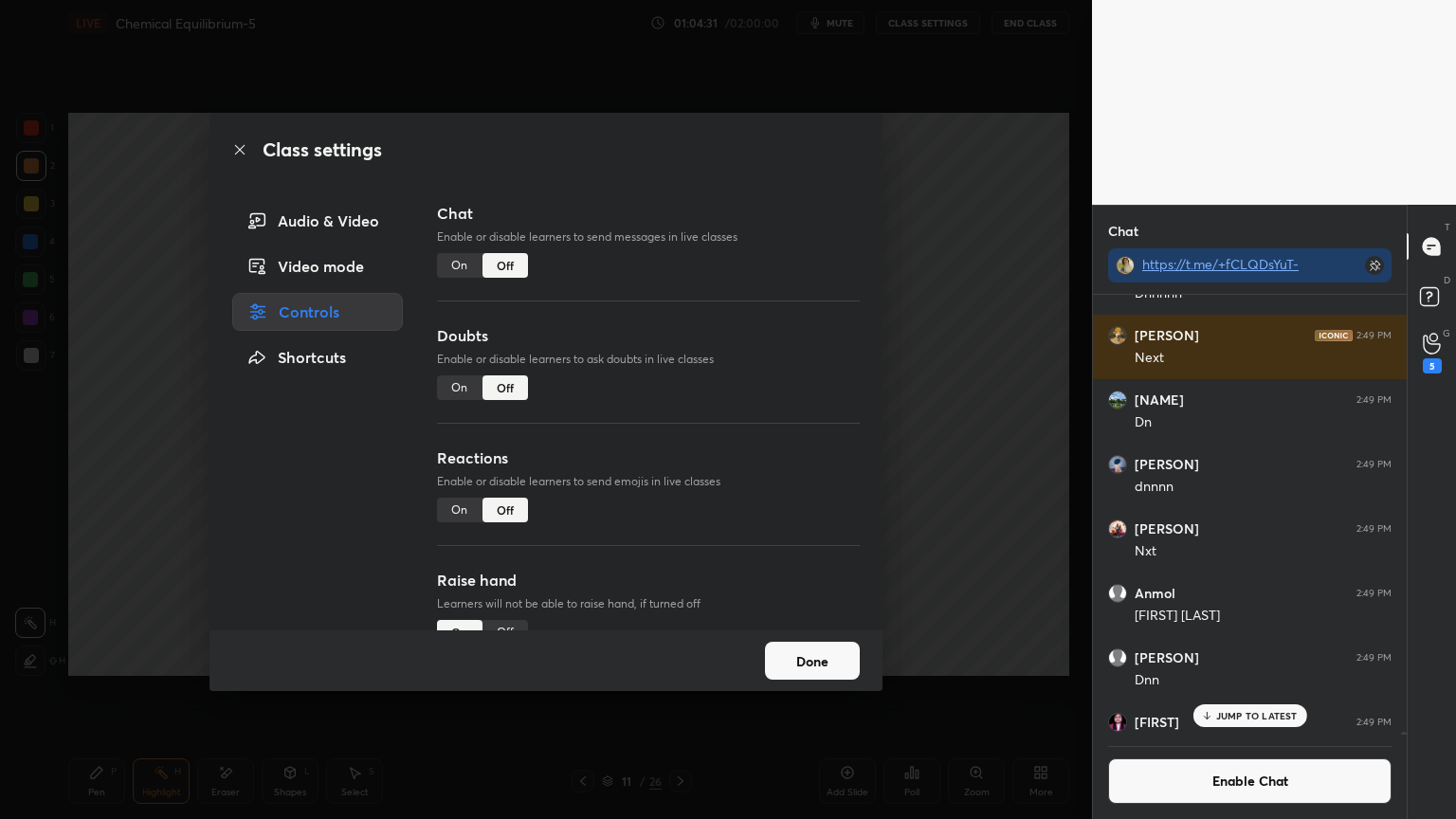click on "Done" at bounding box center (812, 661) 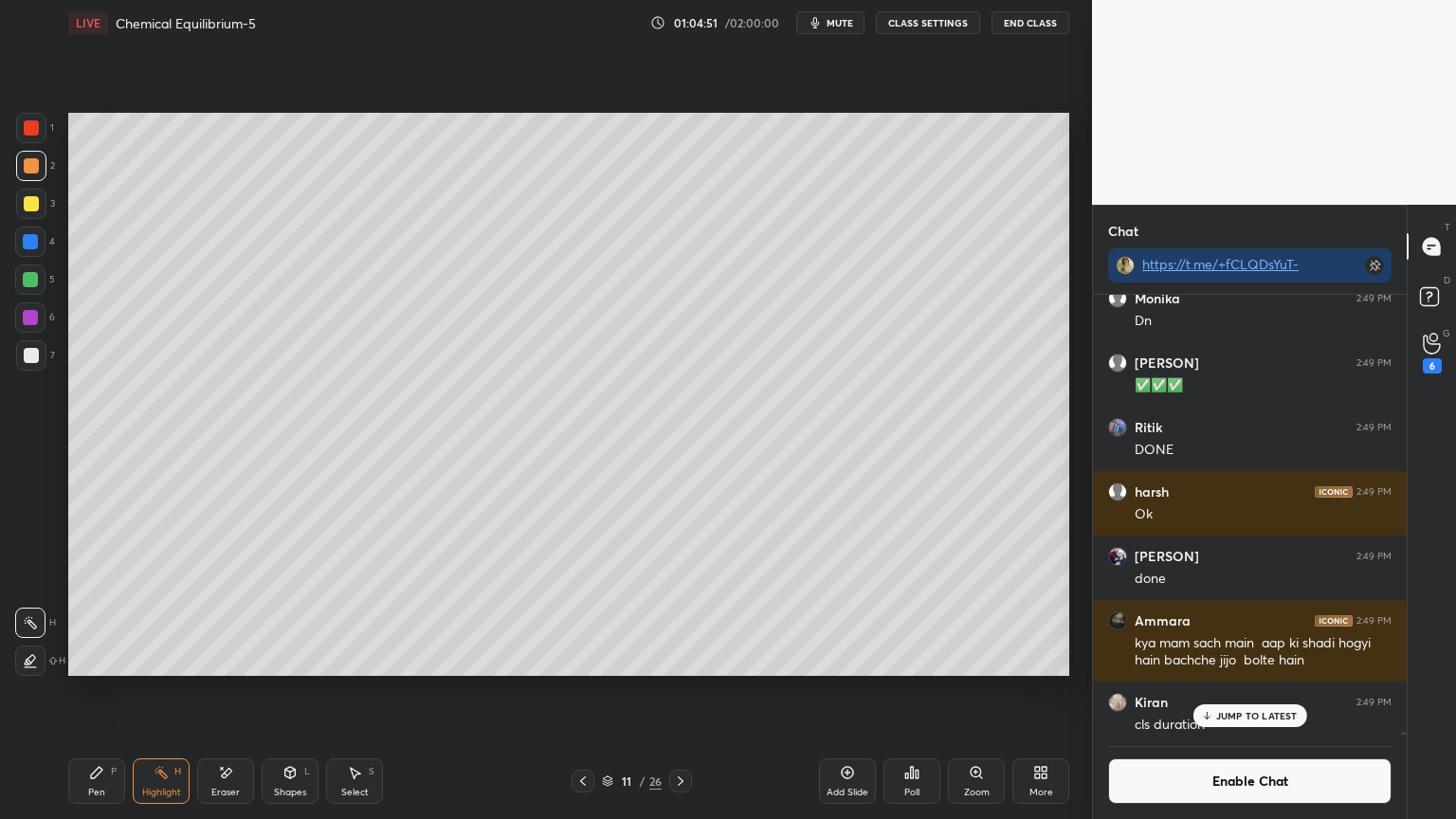 scroll, scrollTop: 139584, scrollLeft: 0, axis: vertical 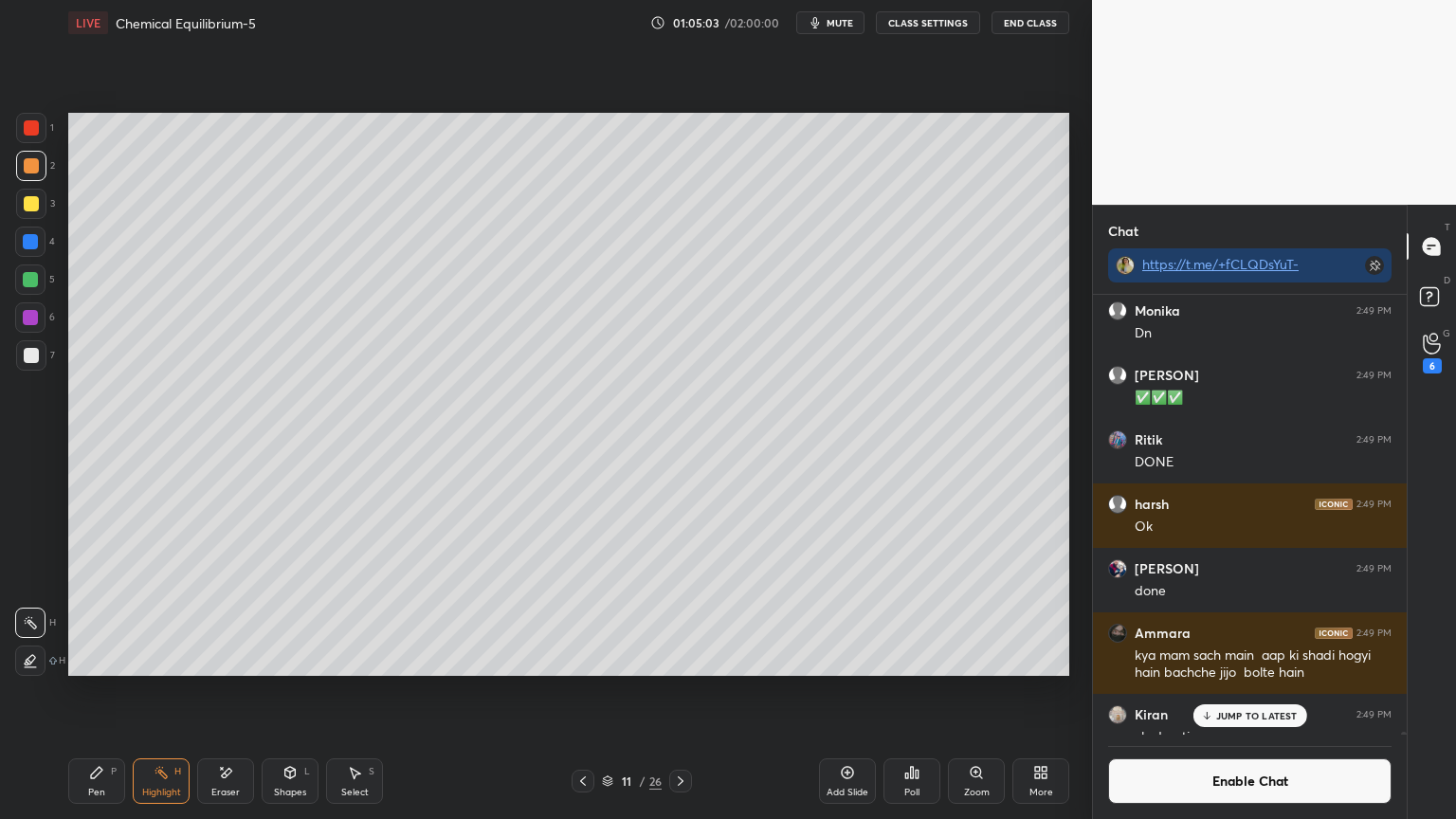 click on "Enable Chat" at bounding box center [1249, 781] 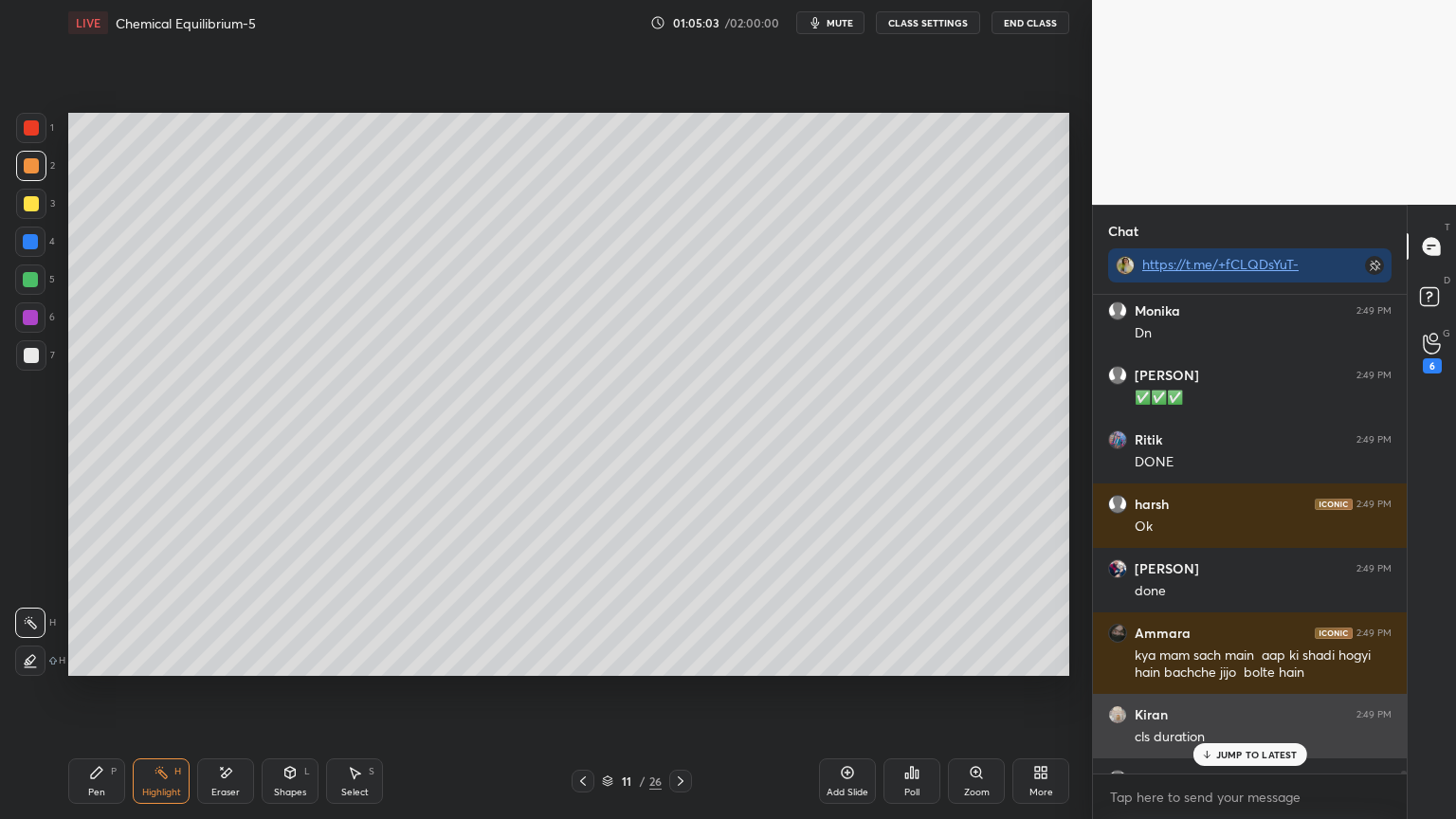 scroll, scrollTop: 6, scrollLeft: 6, axis: both 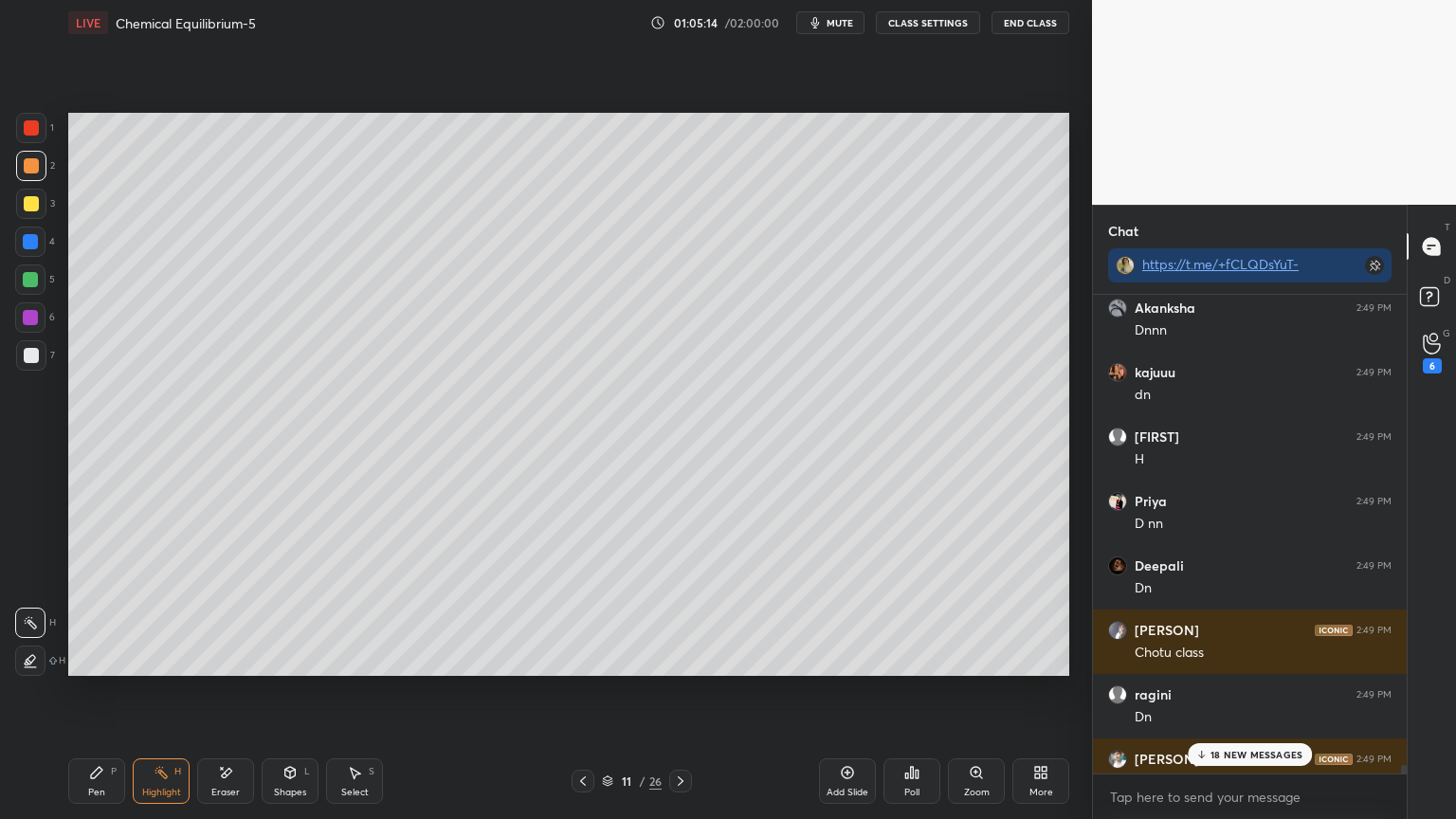 click on "18 NEW MESSAGES" at bounding box center [1256, 755] 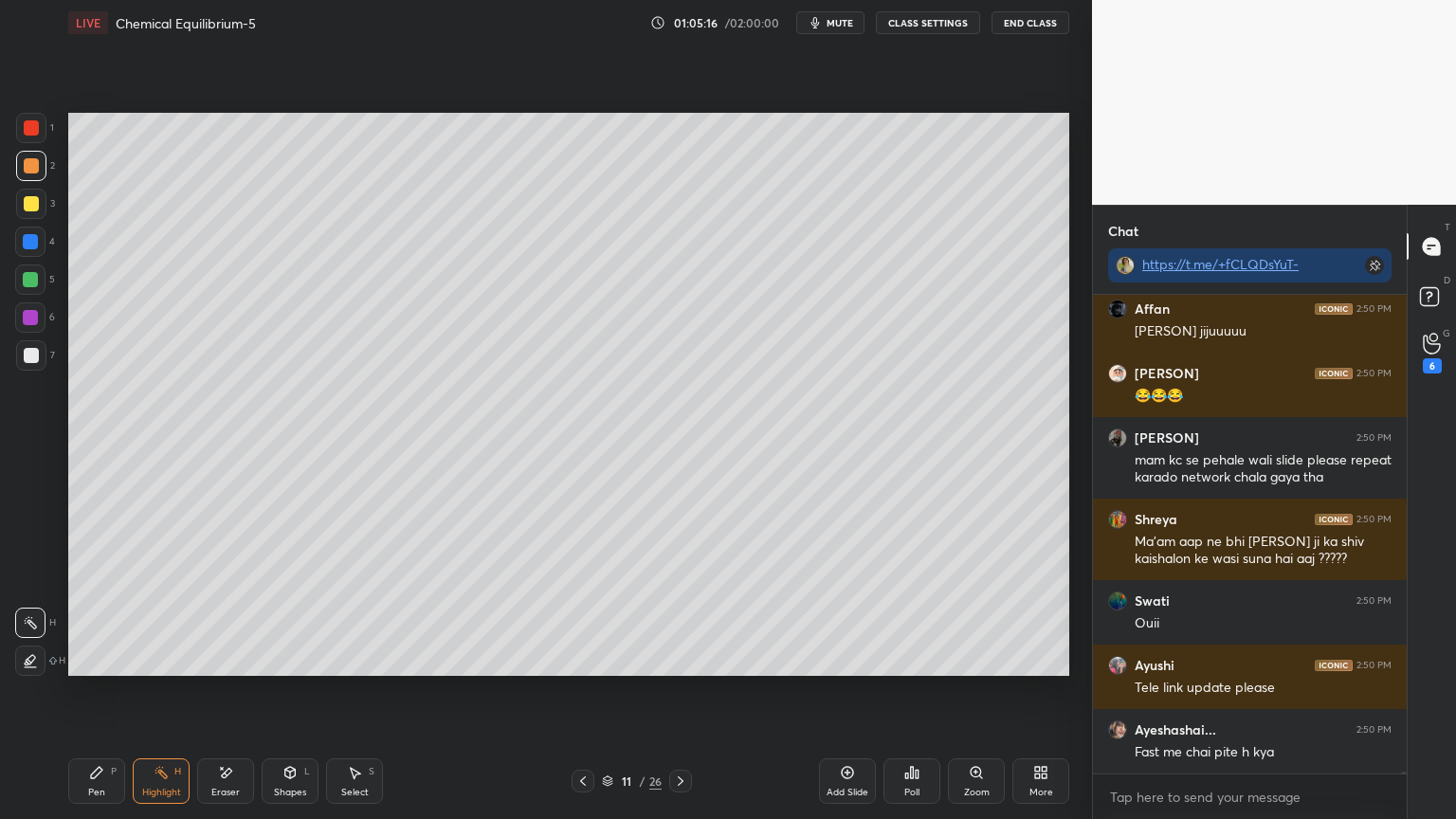 scroll, scrollTop: 142730, scrollLeft: 0, axis: vertical 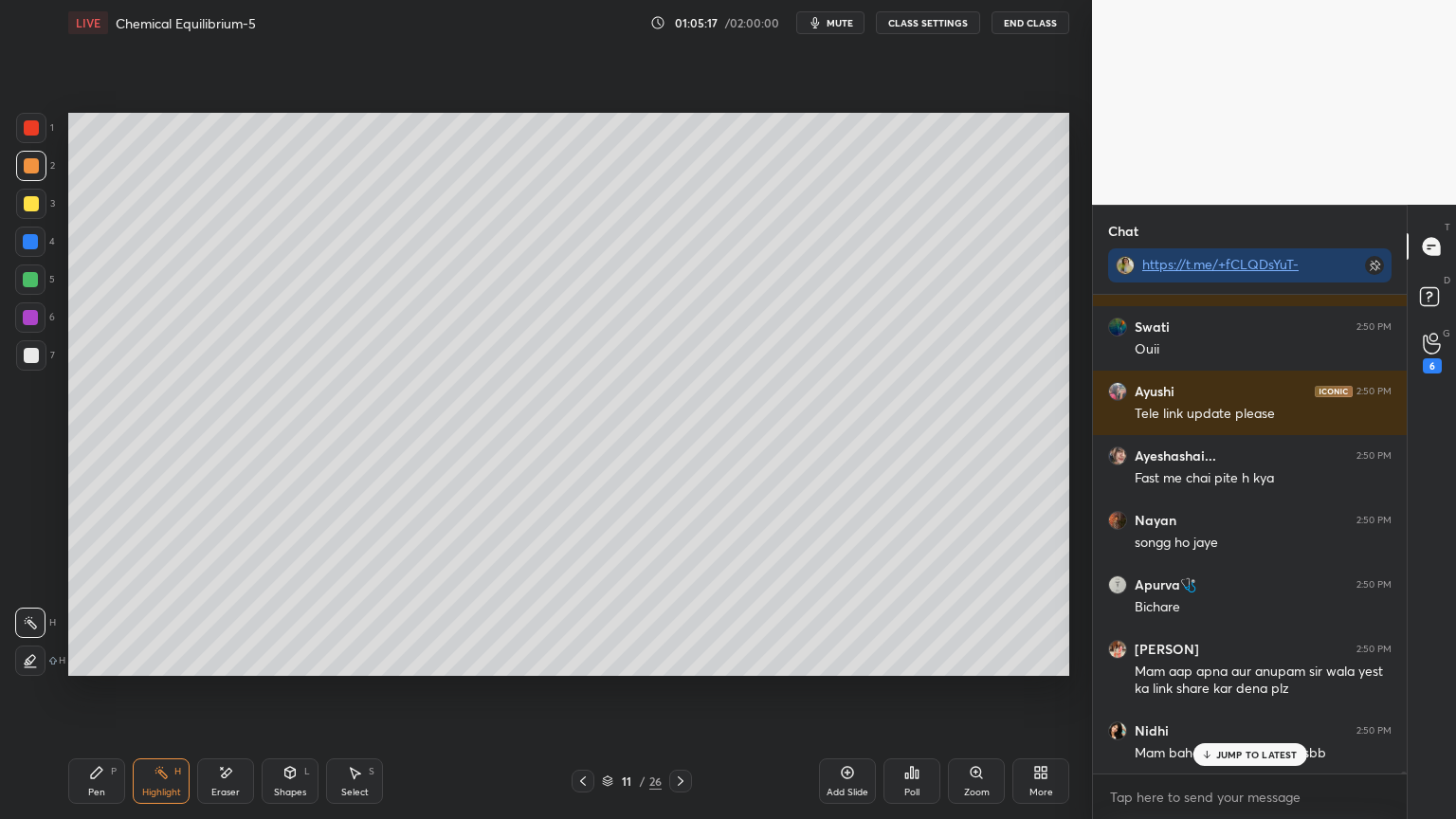 click on "CLASS SETTINGS" at bounding box center [928, 23] 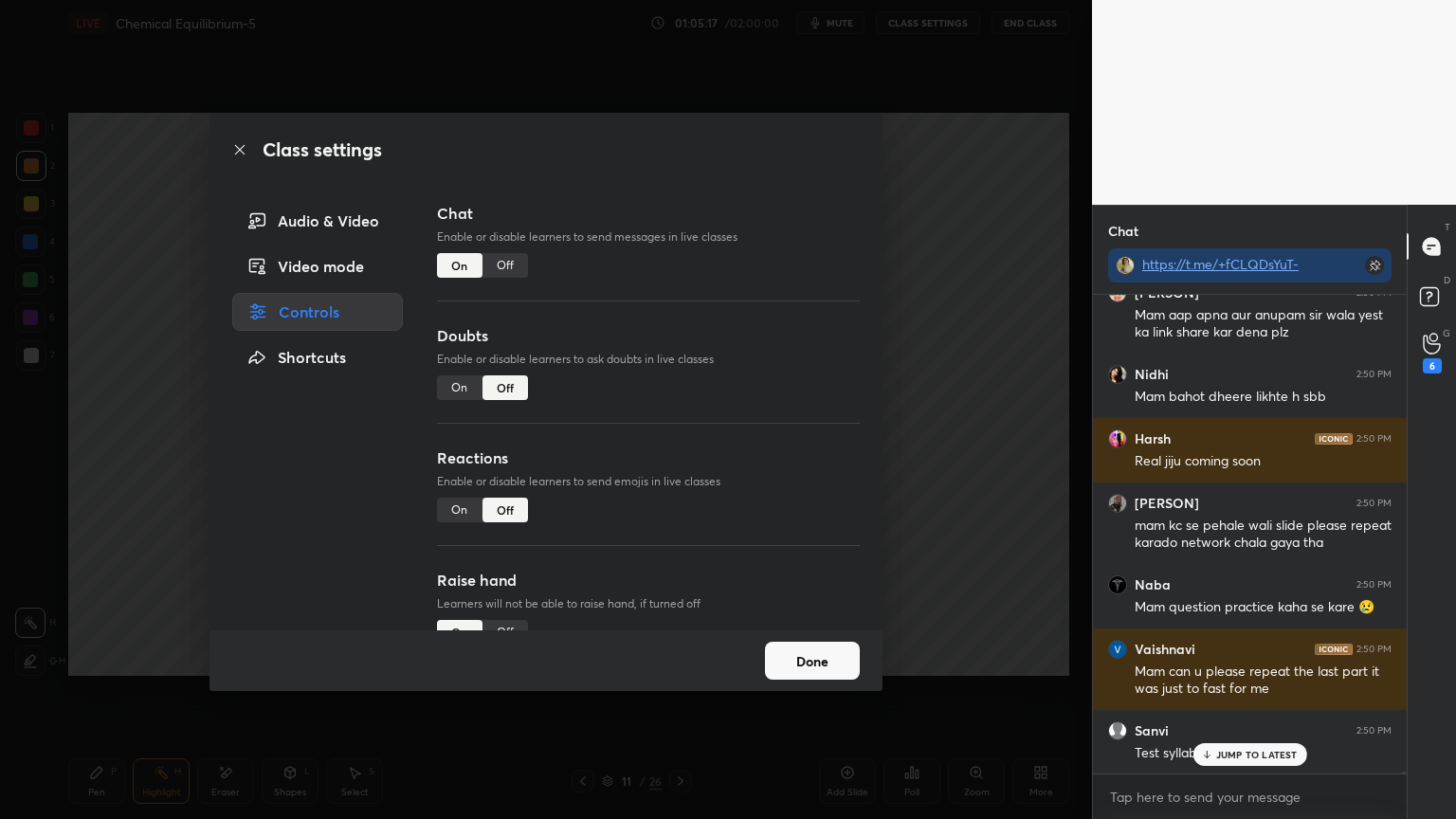 click on "Off" at bounding box center [505, 265] 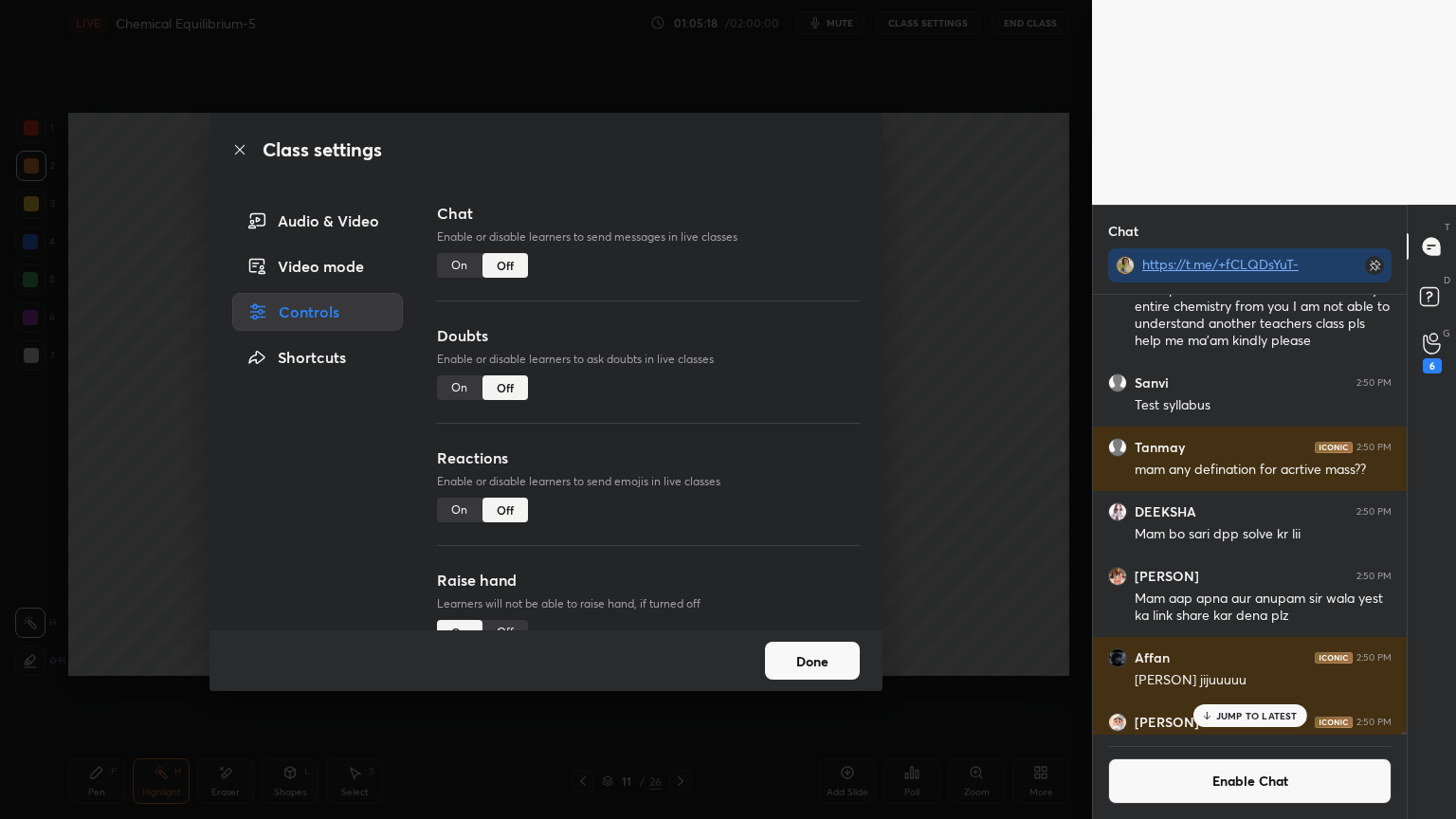 click on "Done" at bounding box center [812, 661] 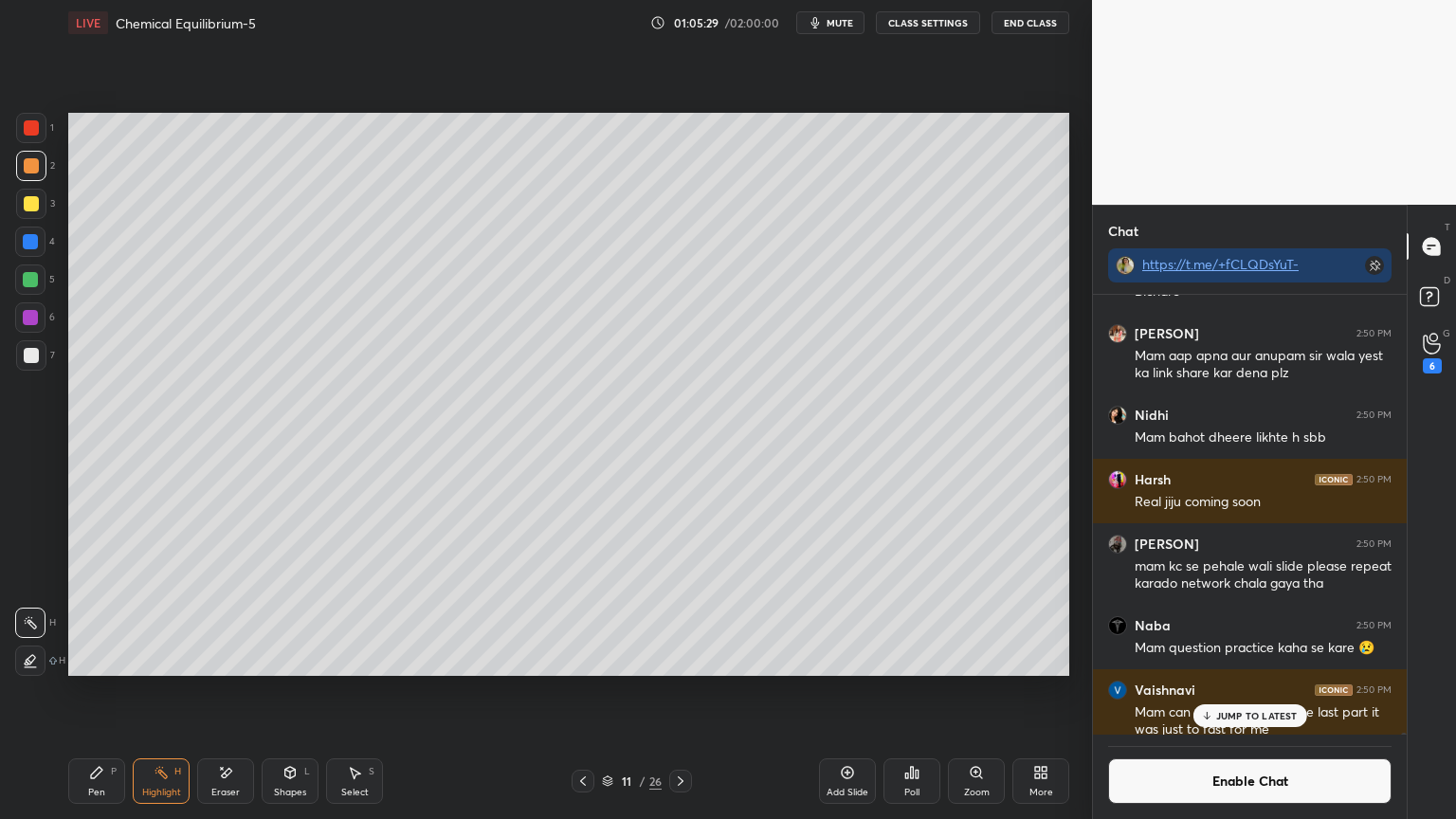 scroll, scrollTop: 142396, scrollLeft: 0, axis: vertical 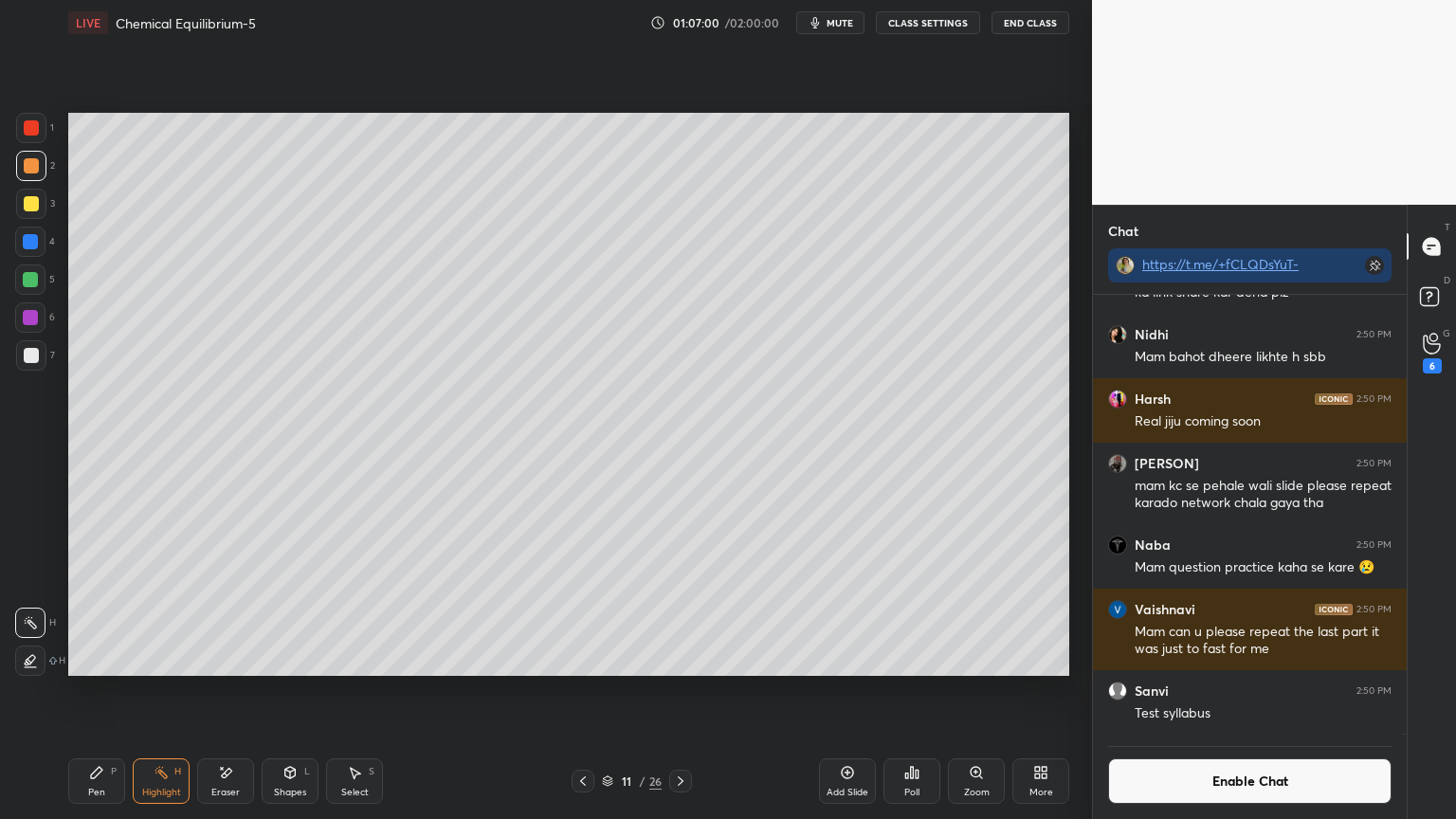 click 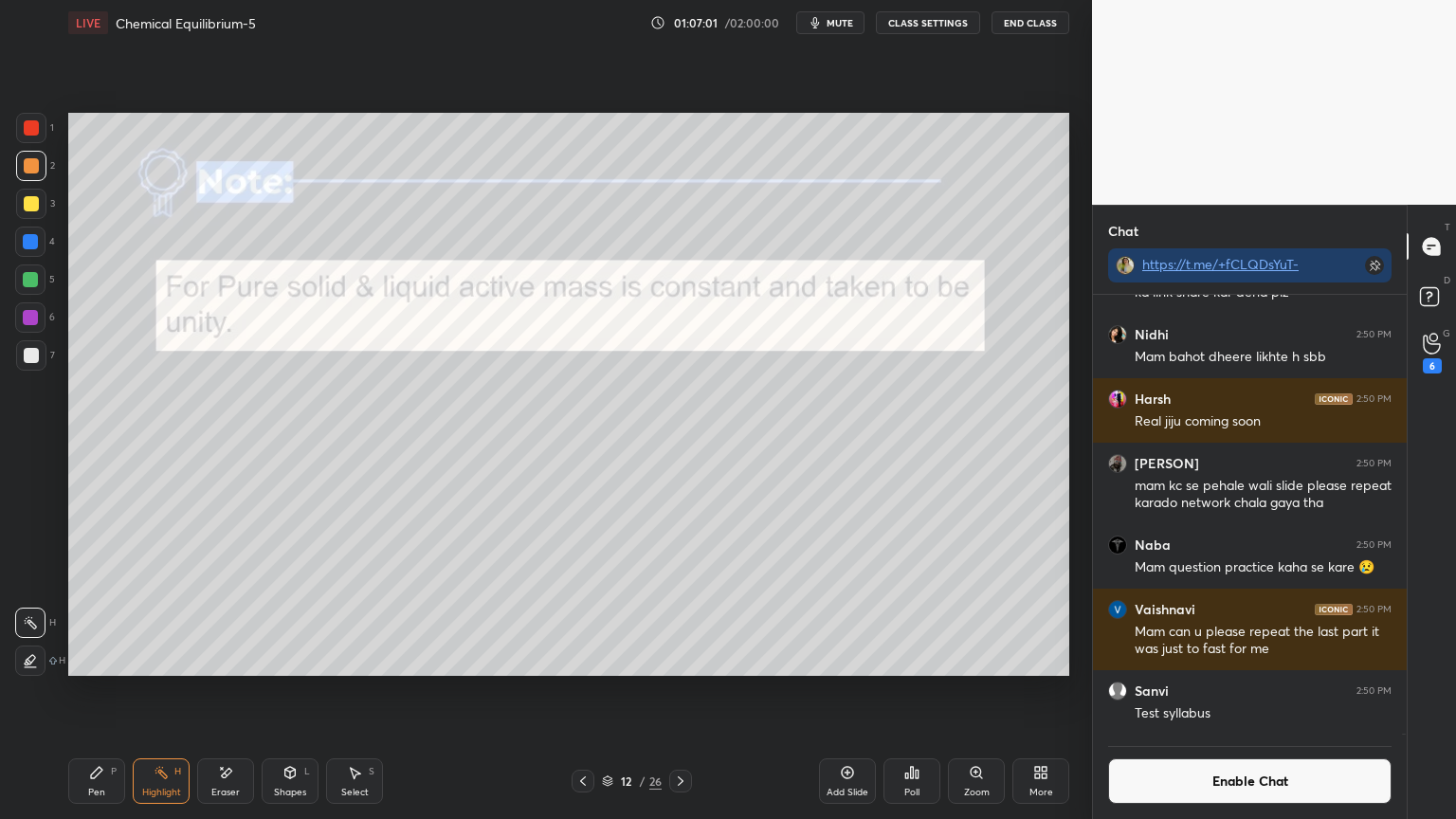 click at bounding box center [583, 781] 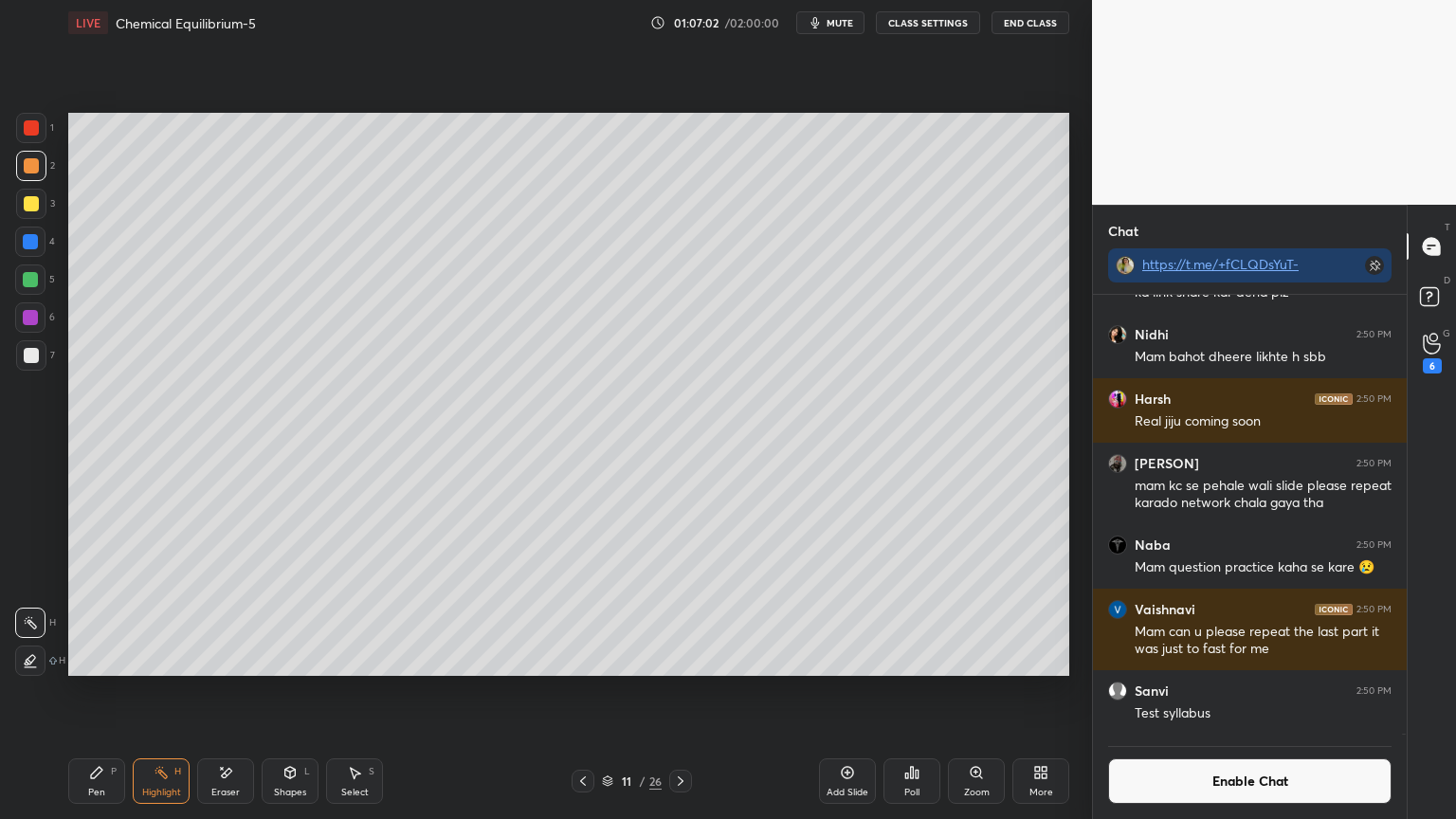 click on "Enable Chat" at bounding box center (1249, 781) 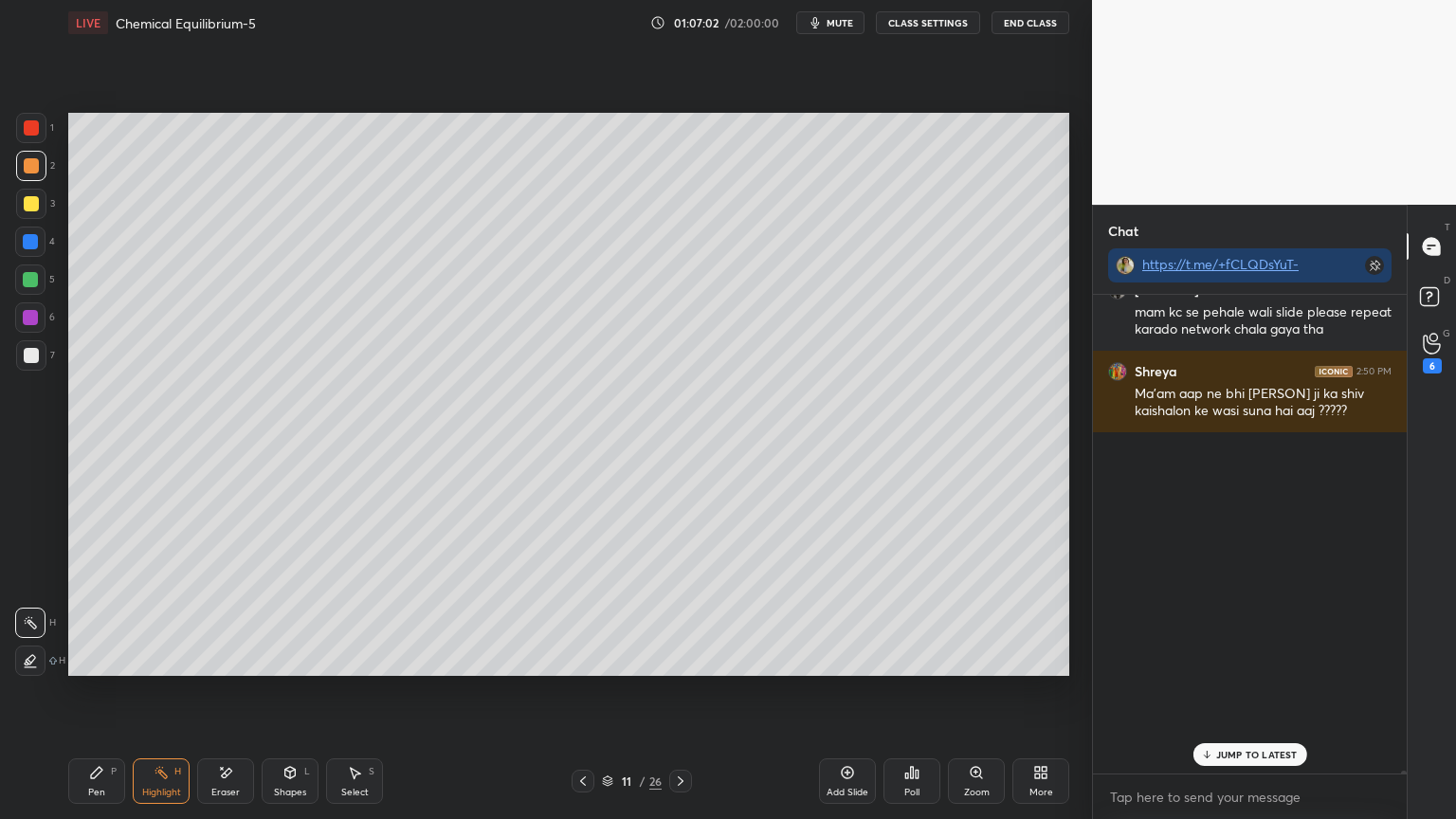 scroll, scrollTop: 6, scrollLeft: 6, axis: both 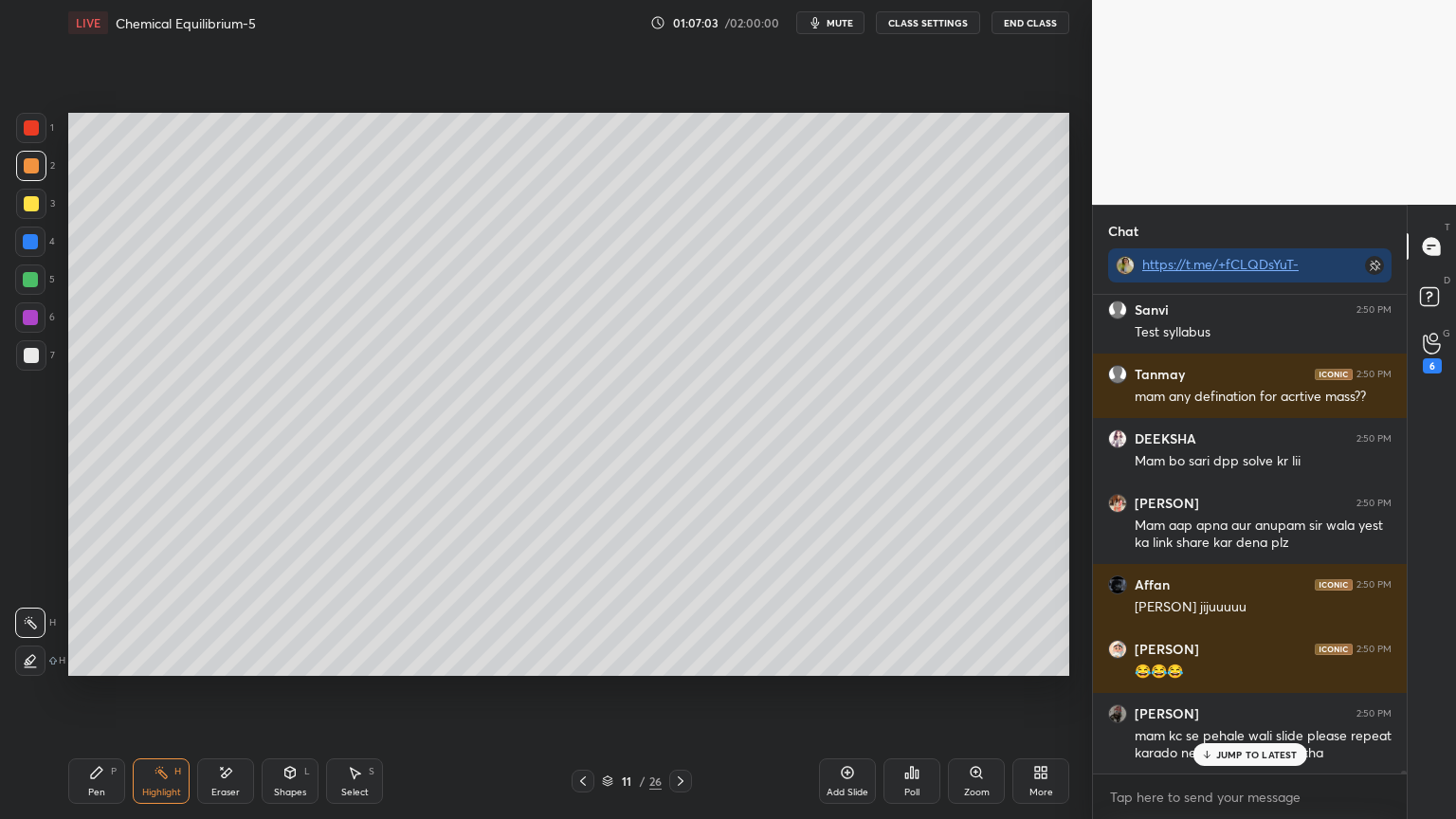 click on "JUMP TO LATEST" at bounding box center [1257, 755] 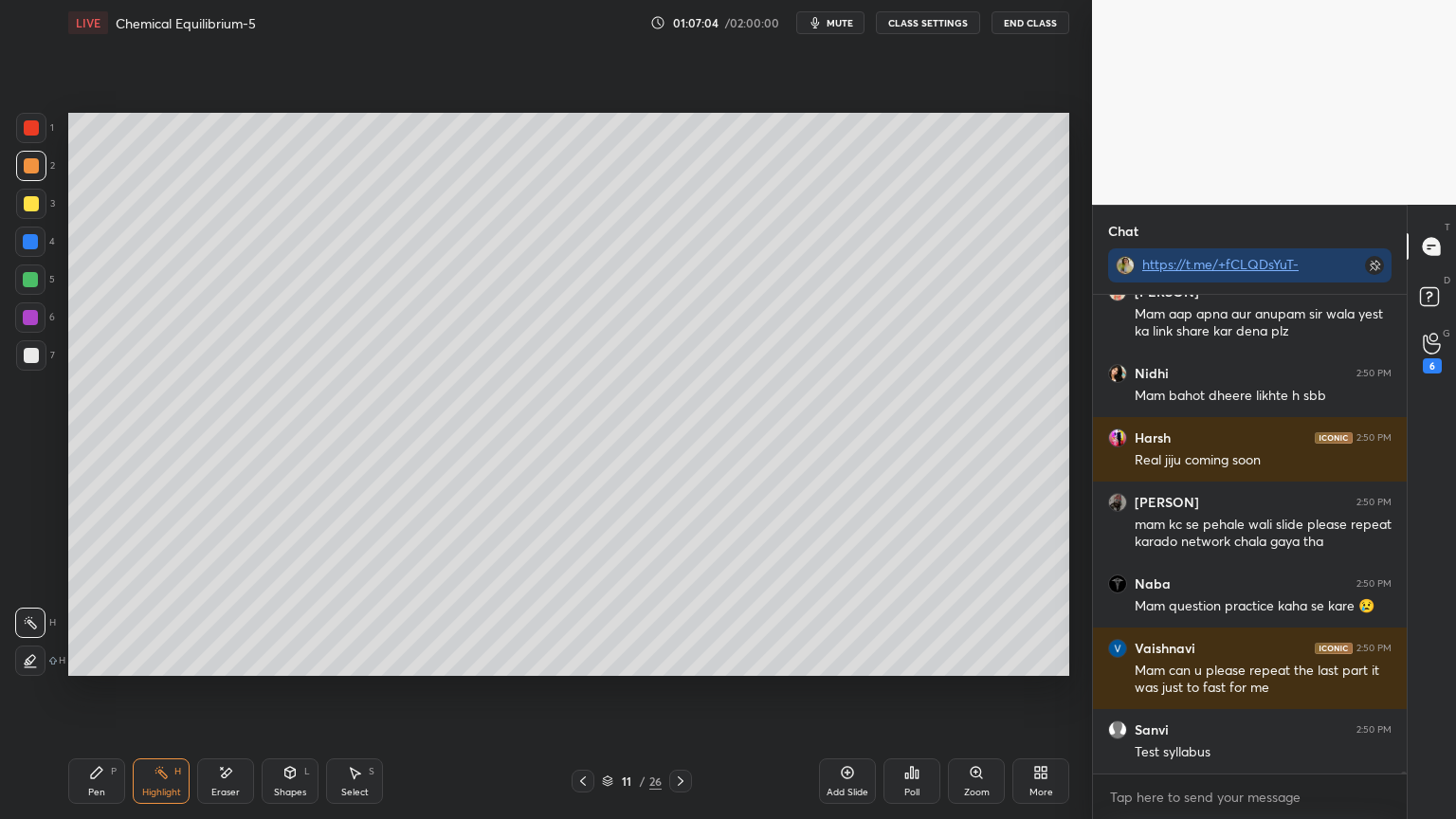 click 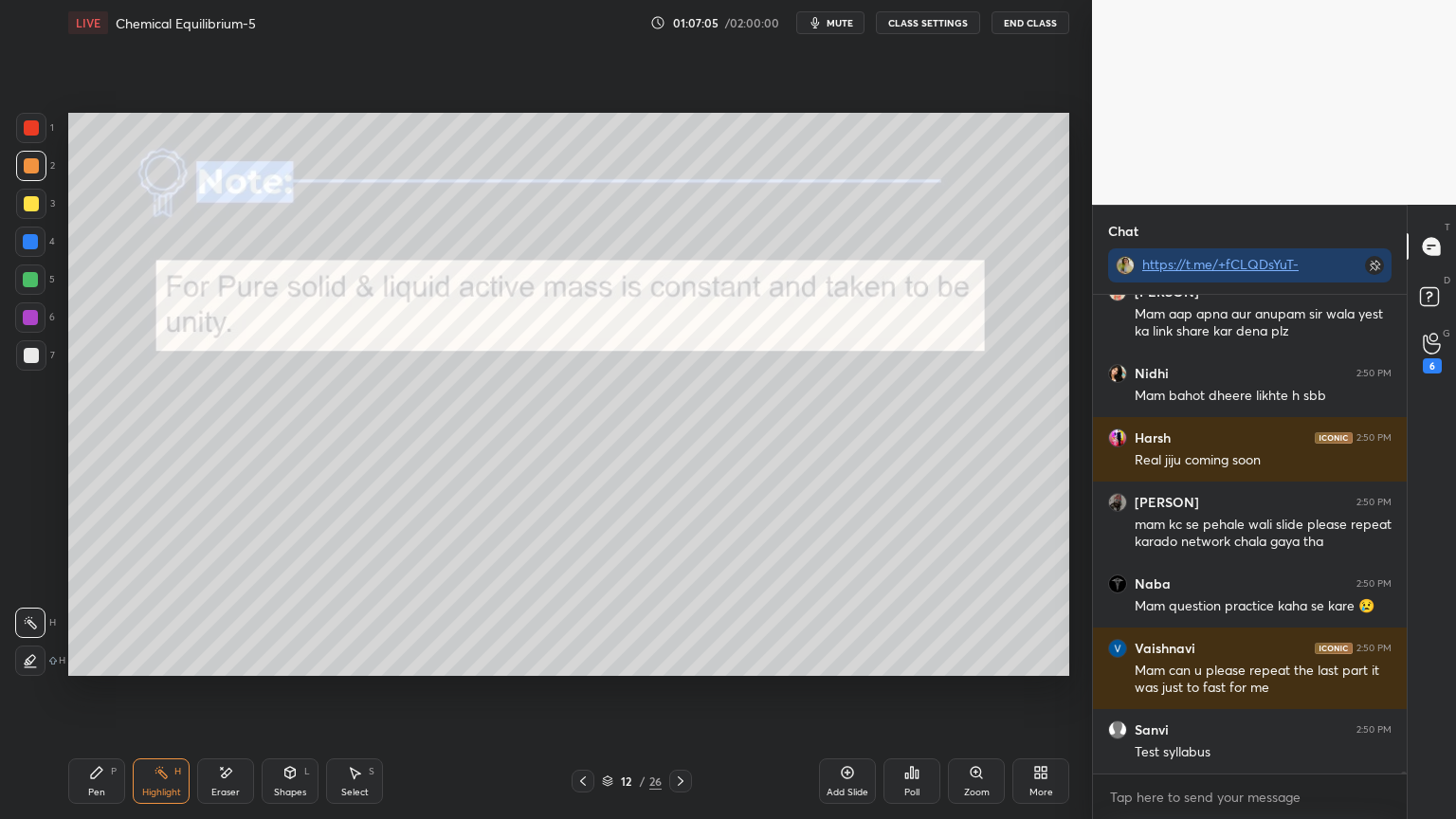 scroll, scrollTop: 142388, scrollLeft: 0, axis: vertical 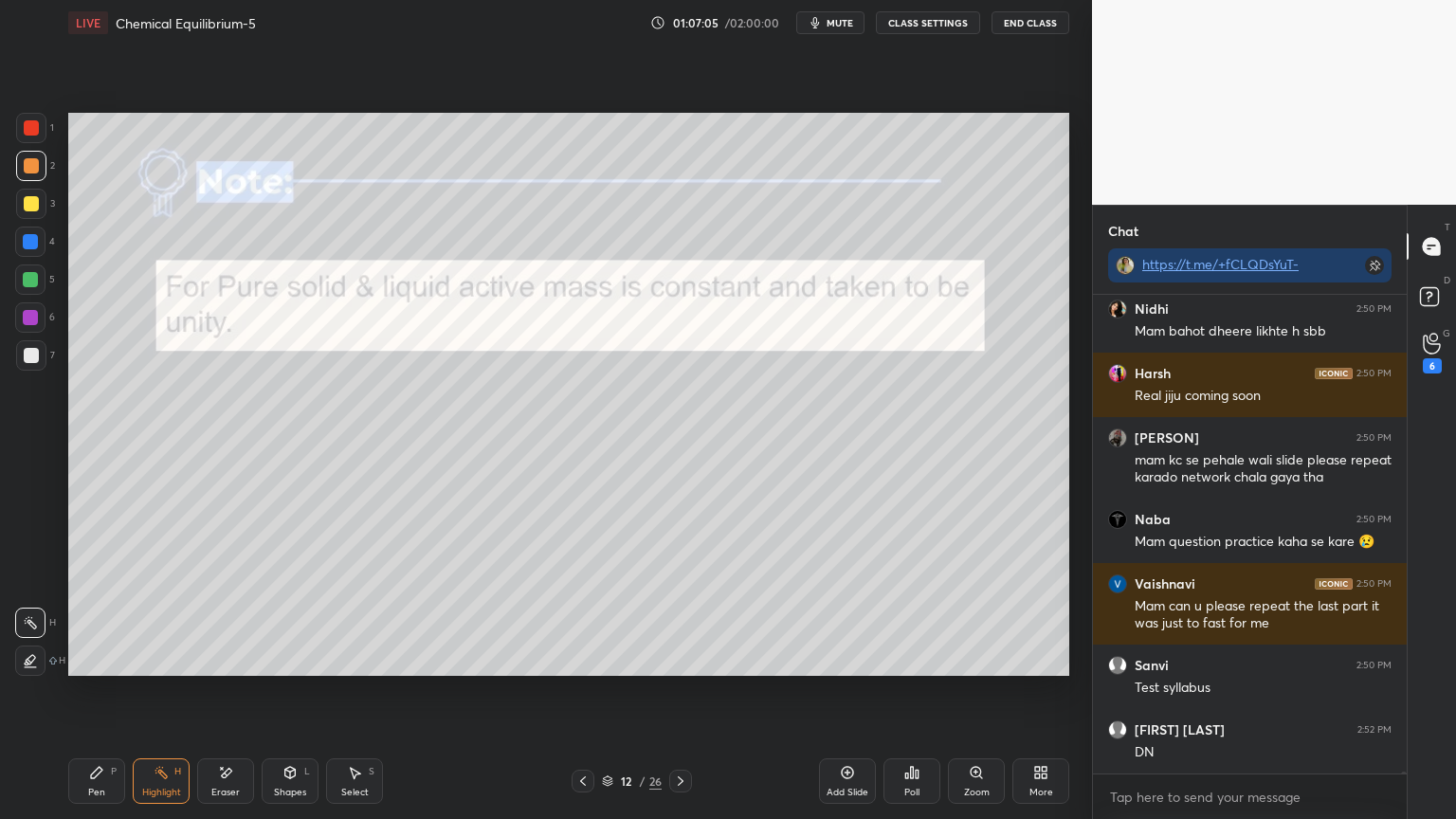 click on "Highlight" at bounding box center [161, 792] 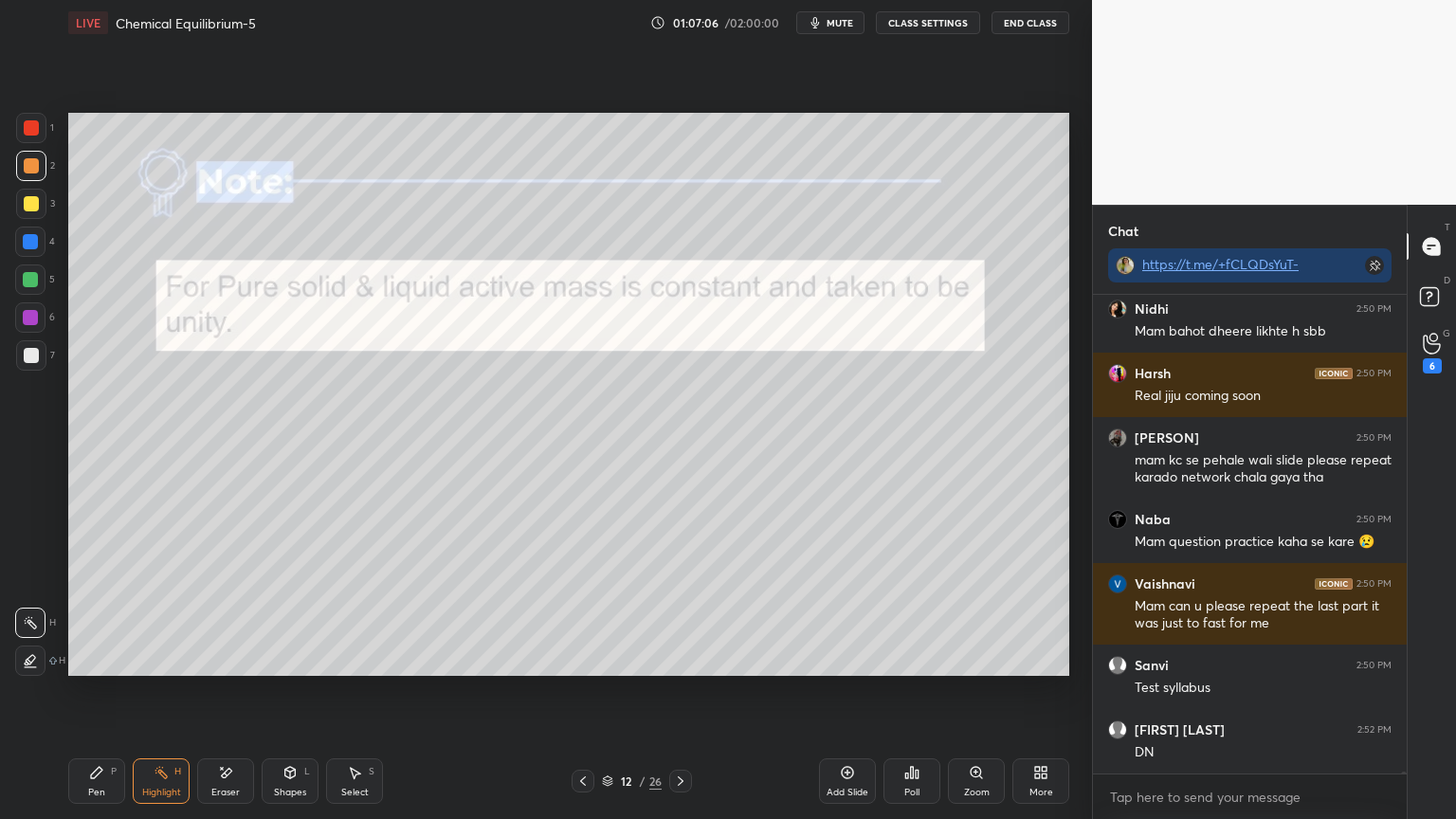click at bounding box center [30, 661] 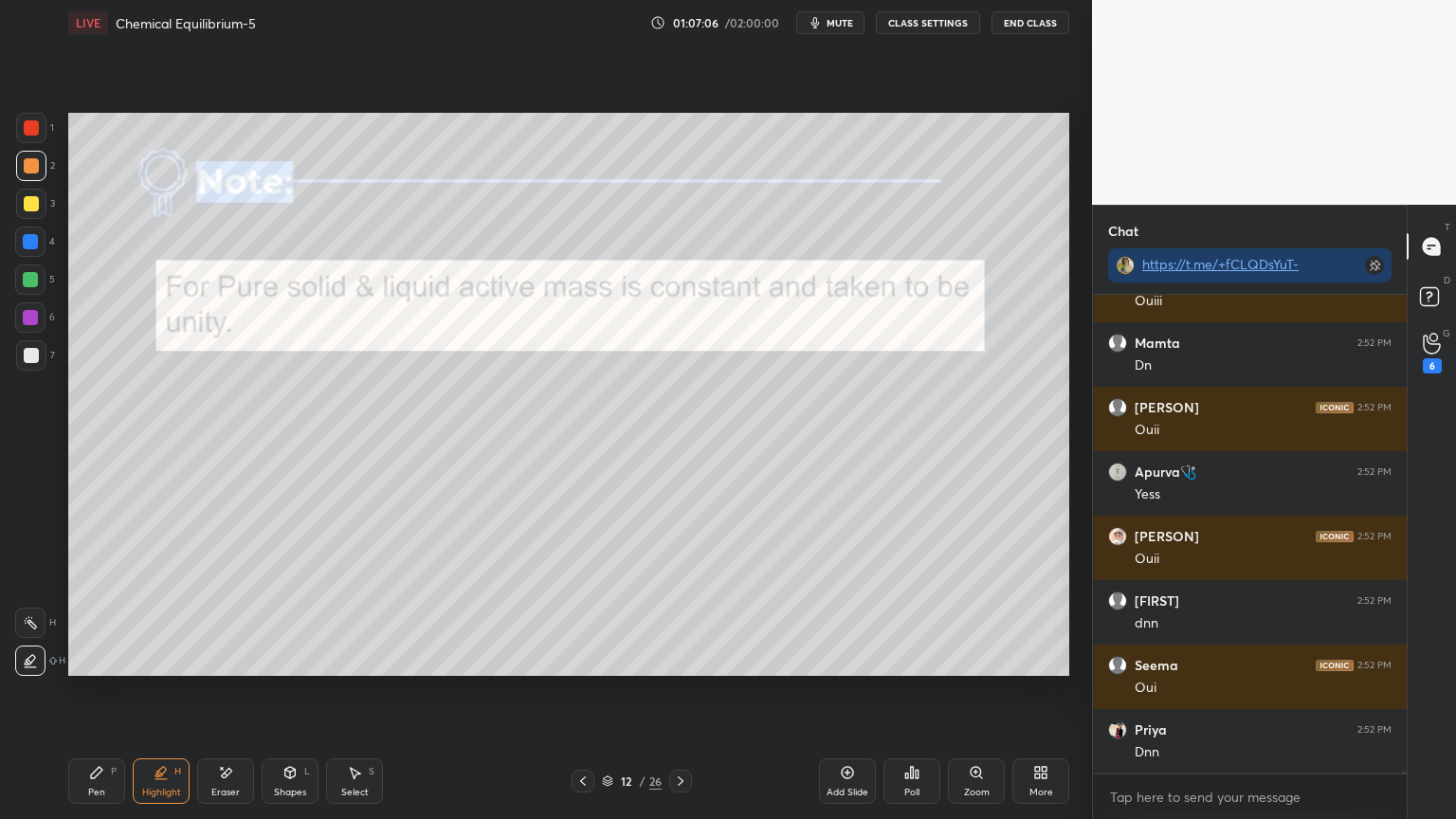 click at bounding box center (30, 242) 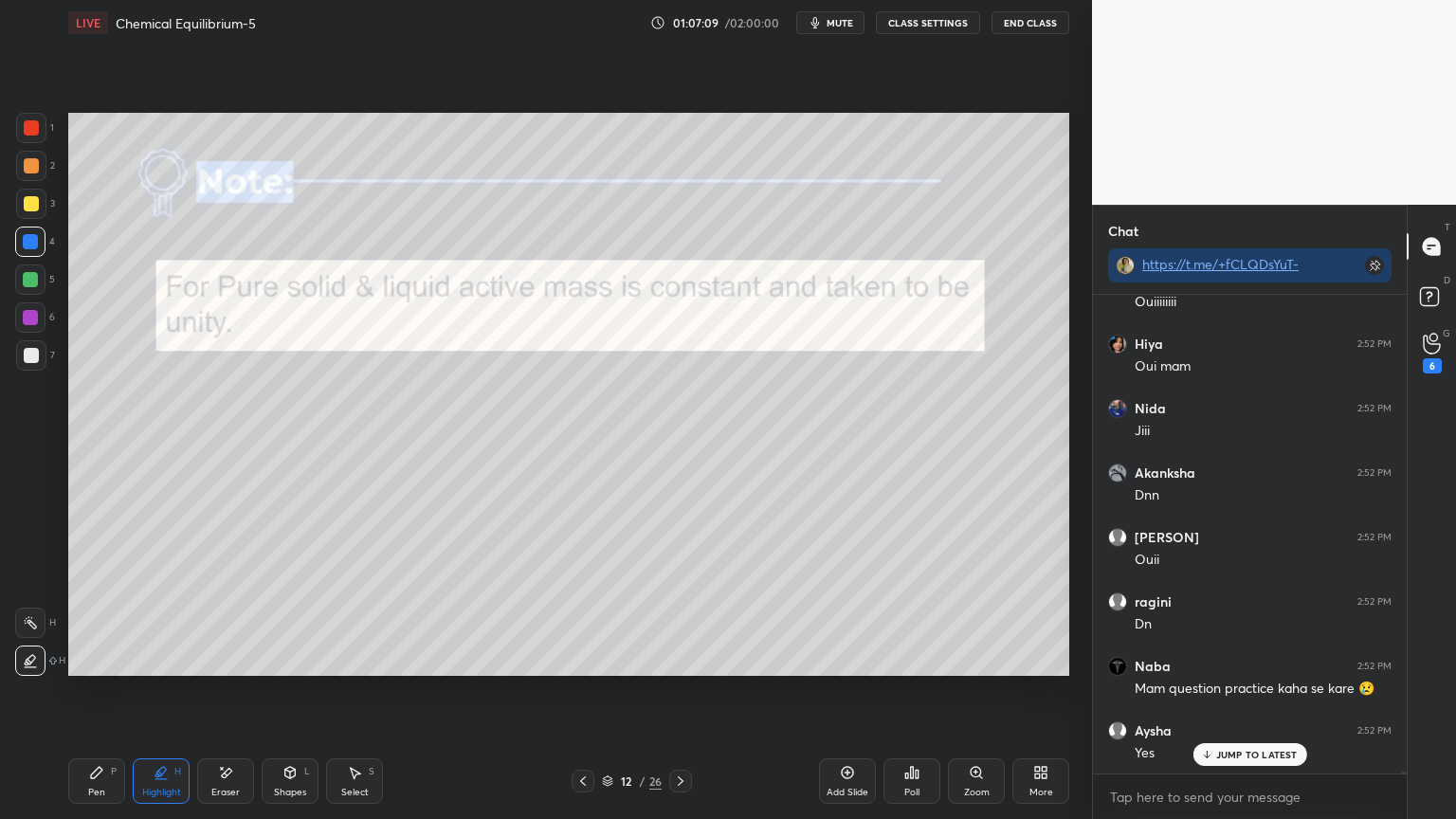 scroll, scrollTop: 145369, scrollLeft: 0, axis: vertical 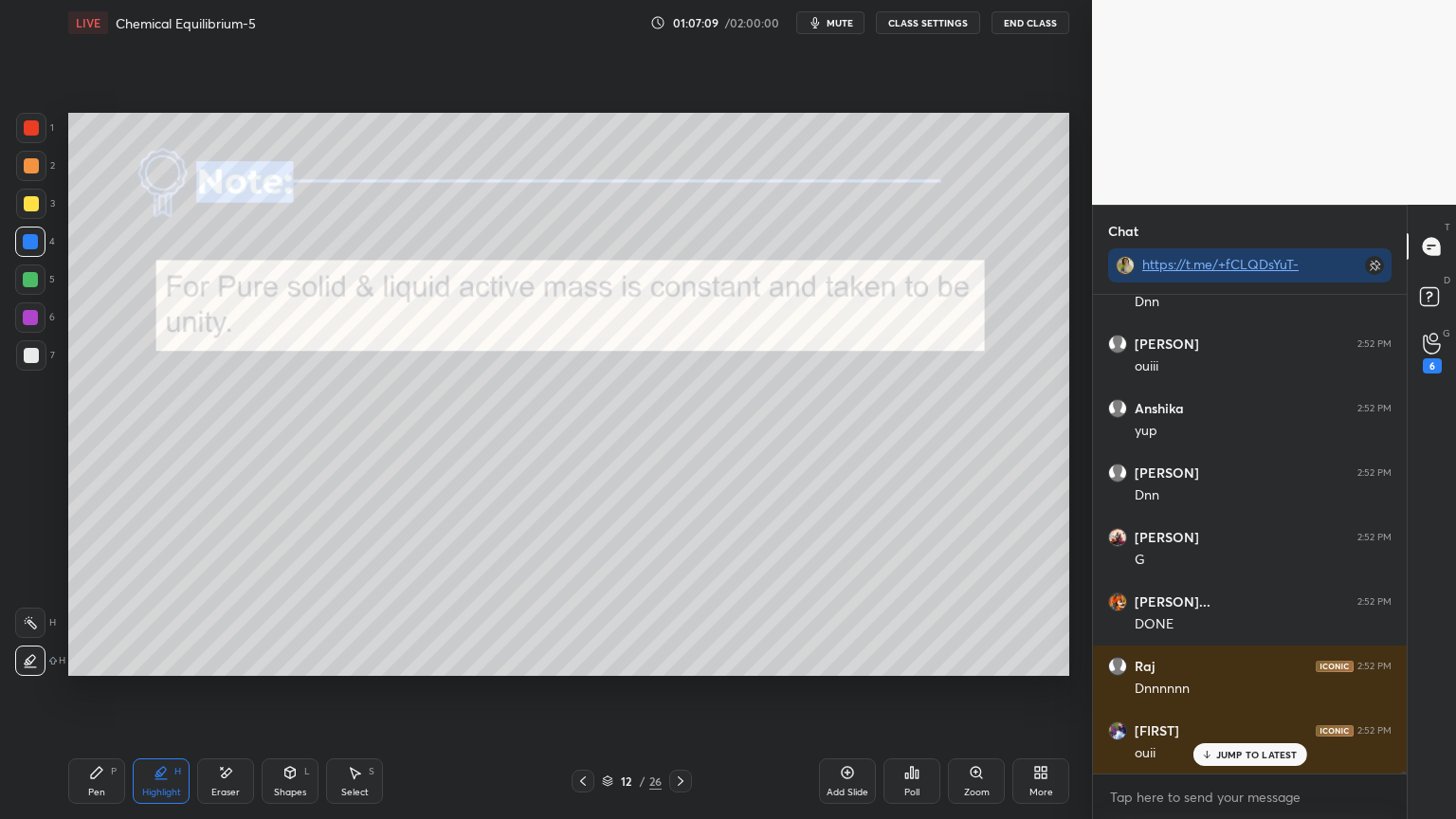 click on "Shapes L" at bounding box center [290, 781] 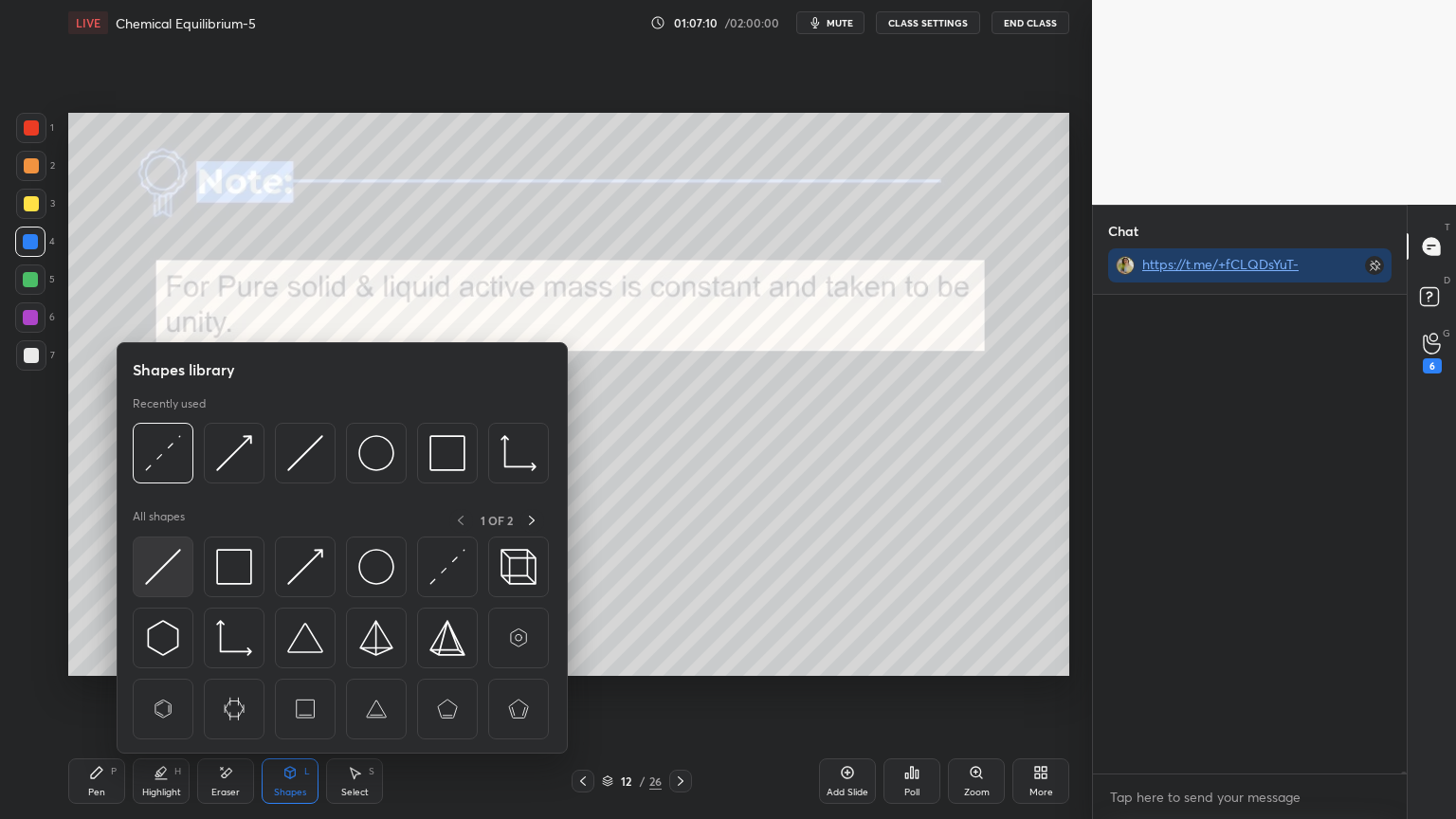 scroll, scrollTop: 146255, scrollLeft: 0, axis: vertical 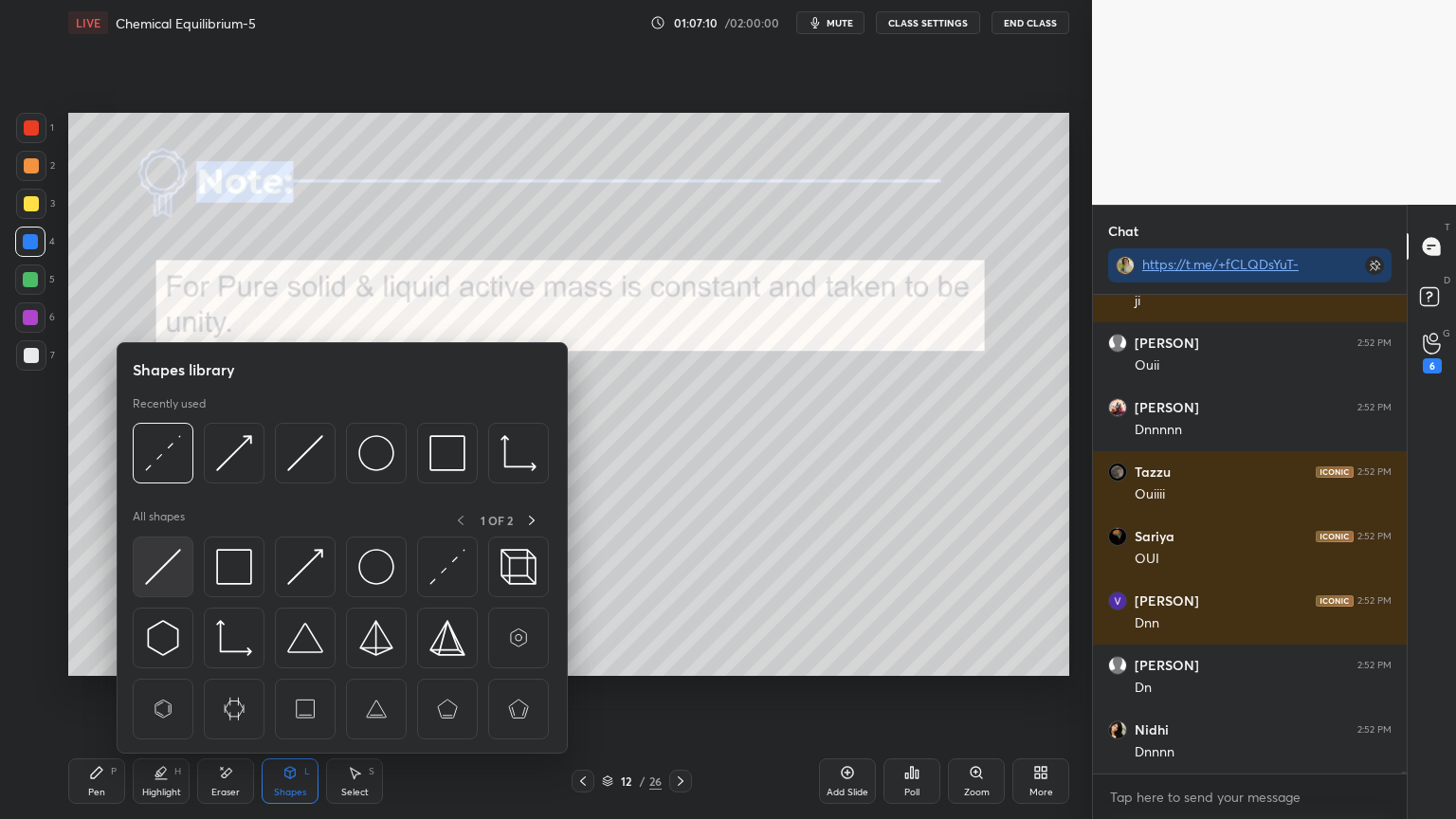 click at bounding box center [163, 567] 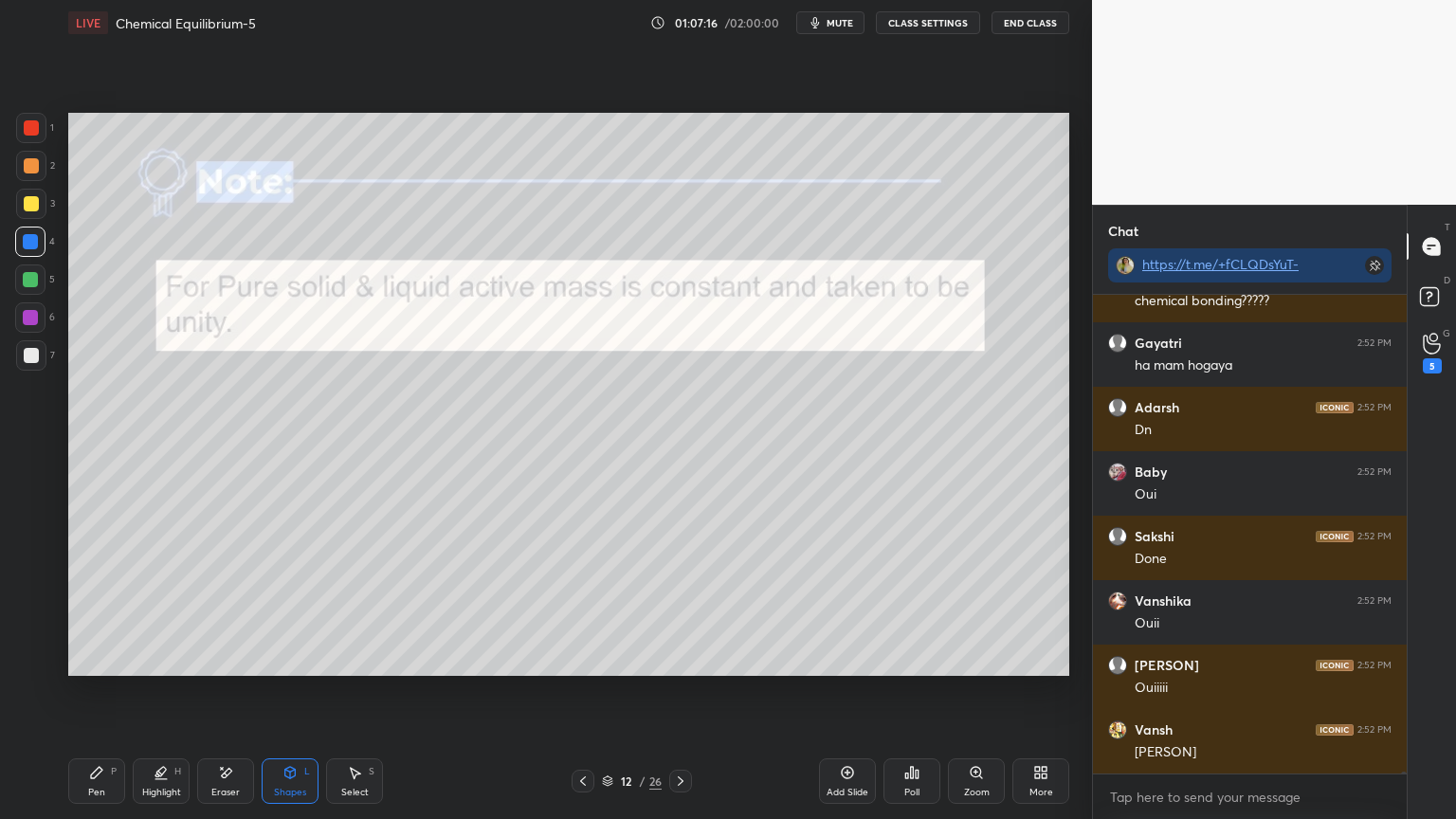 scroll, scrollTop: 147548, scrollLeft: 0, axis: vertical 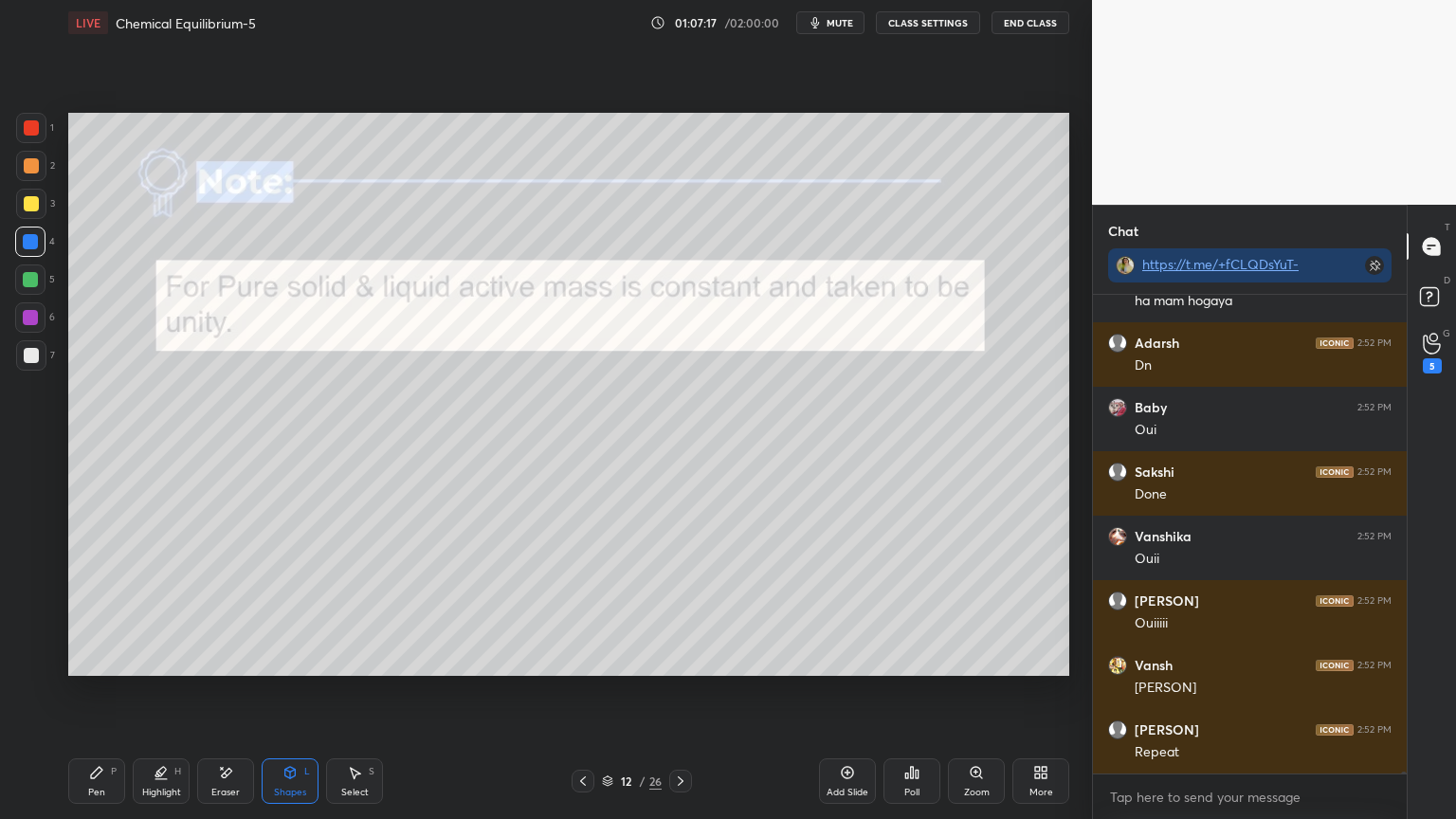click on "CLASS SETTINGS" at bounding box center (928, 23) 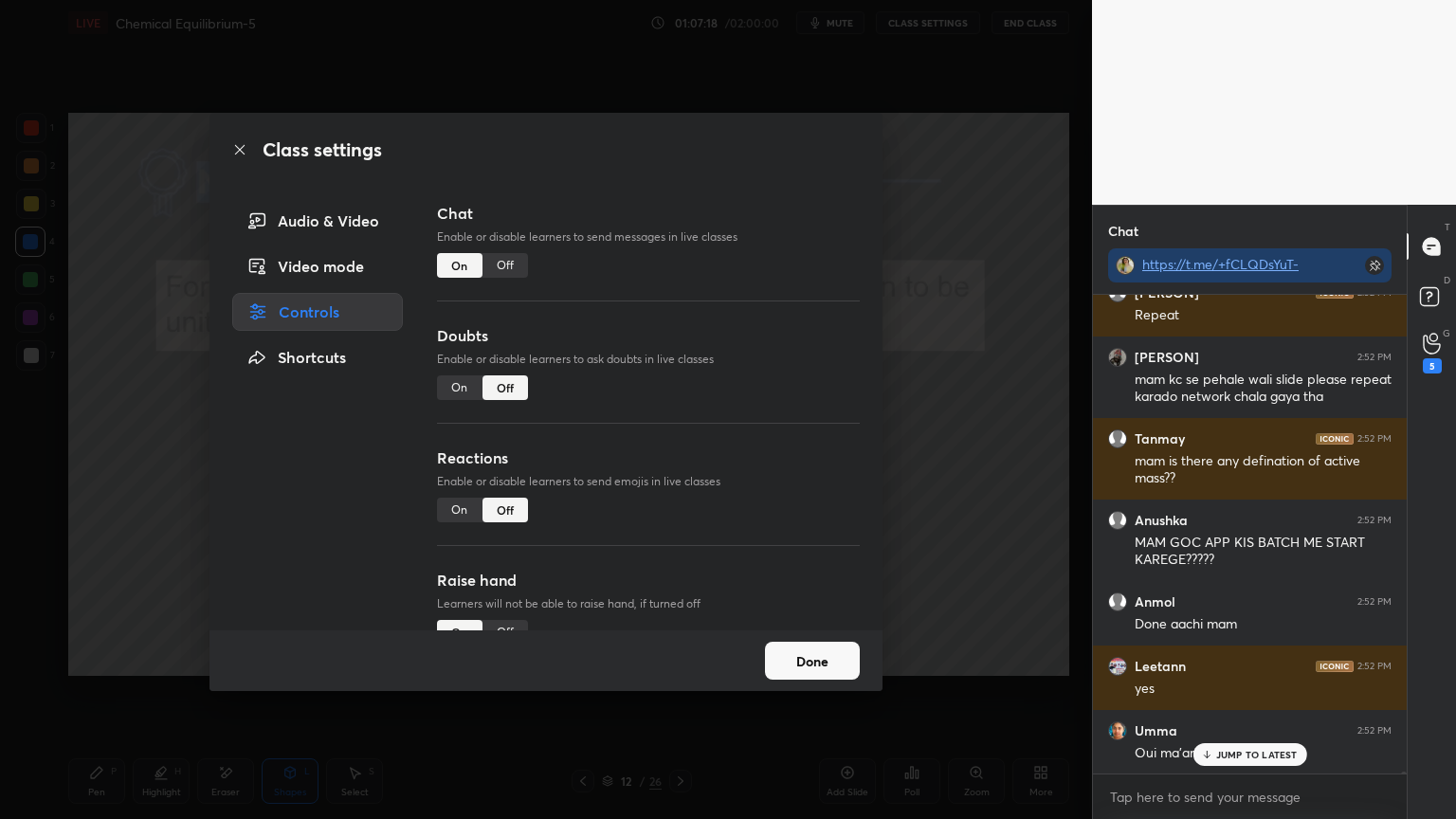 click on "Off" at bounding box center [505, 265] 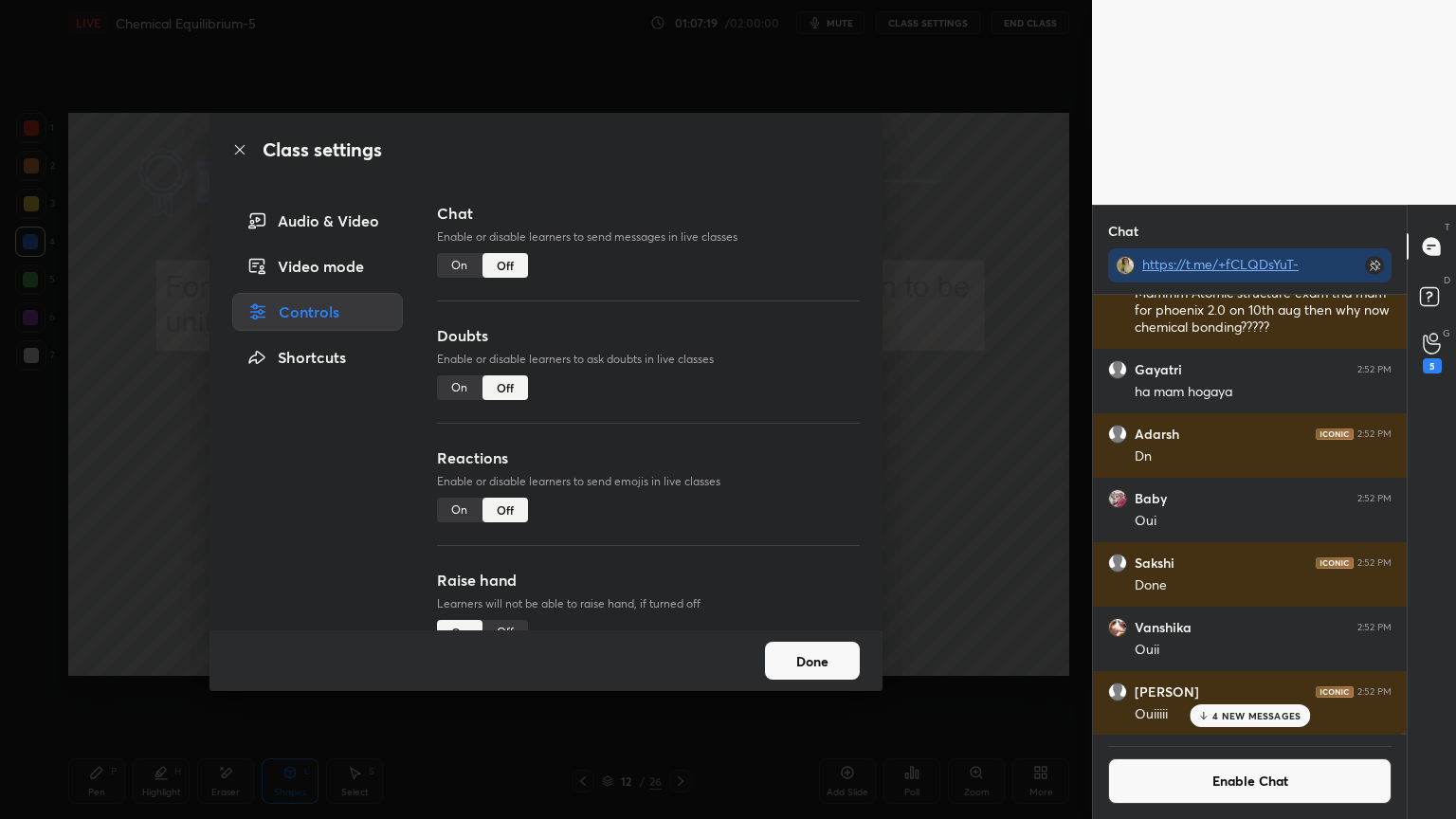 click on "Done" at bounding box center (812, 661) 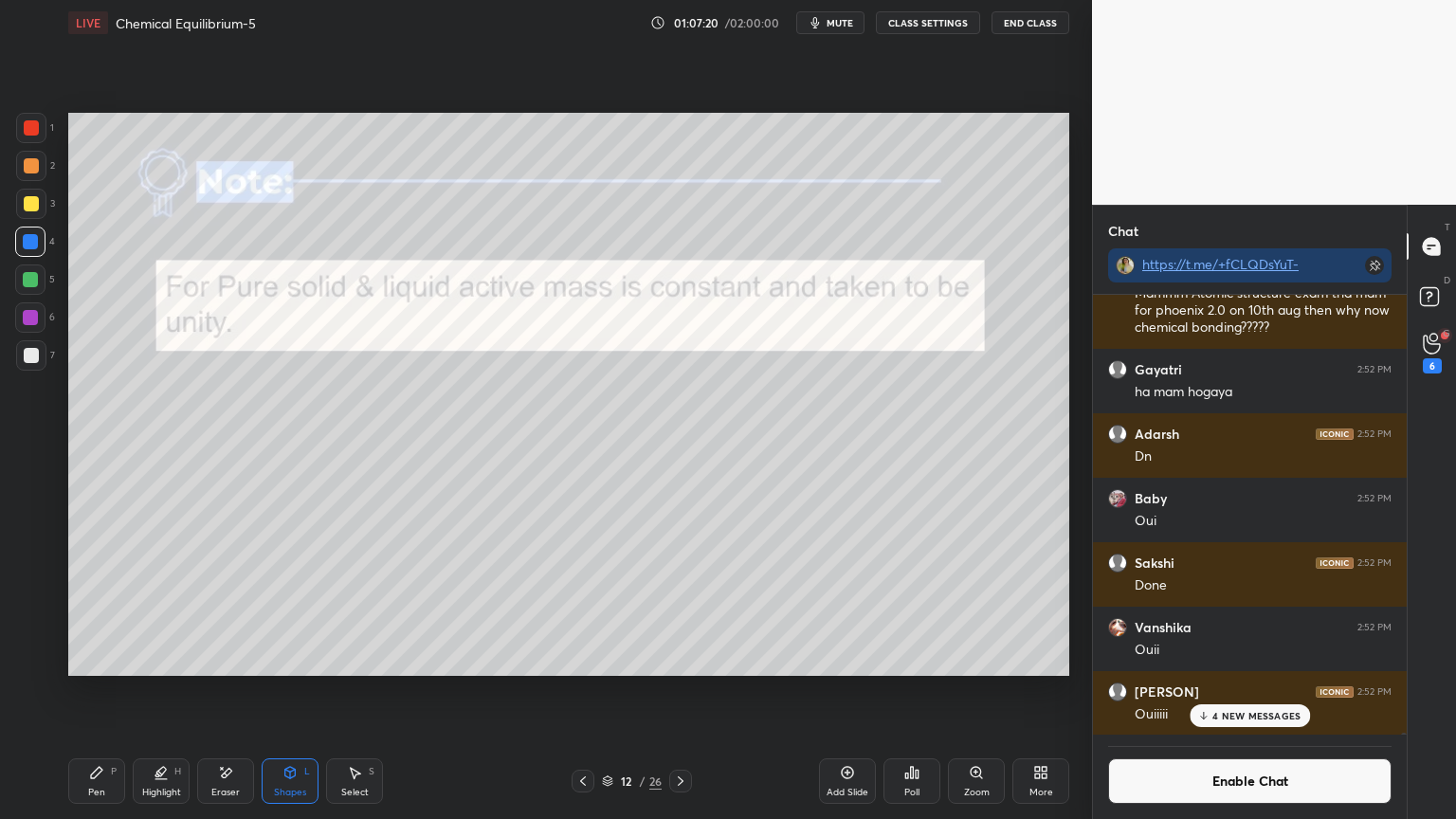click 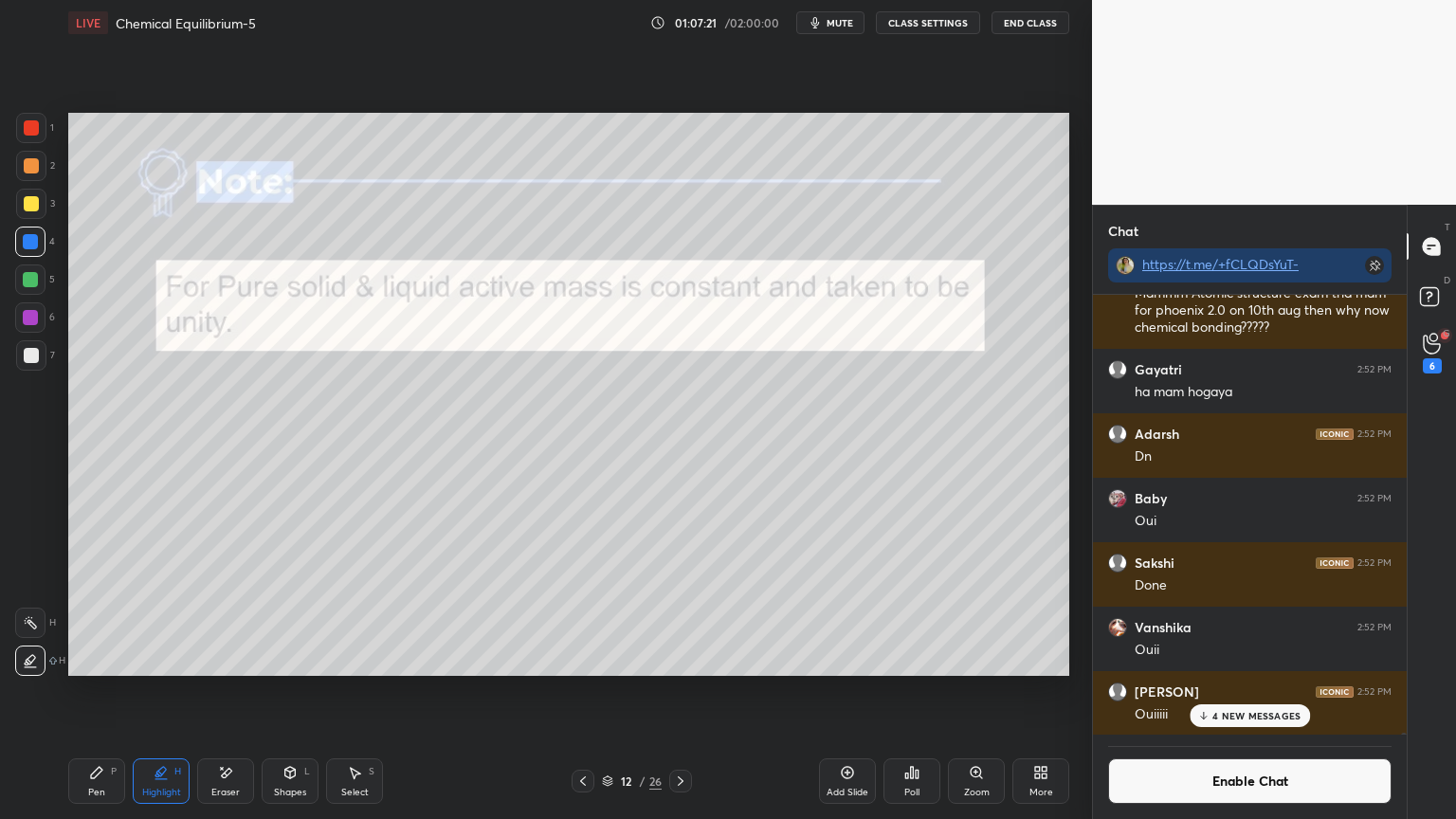 click 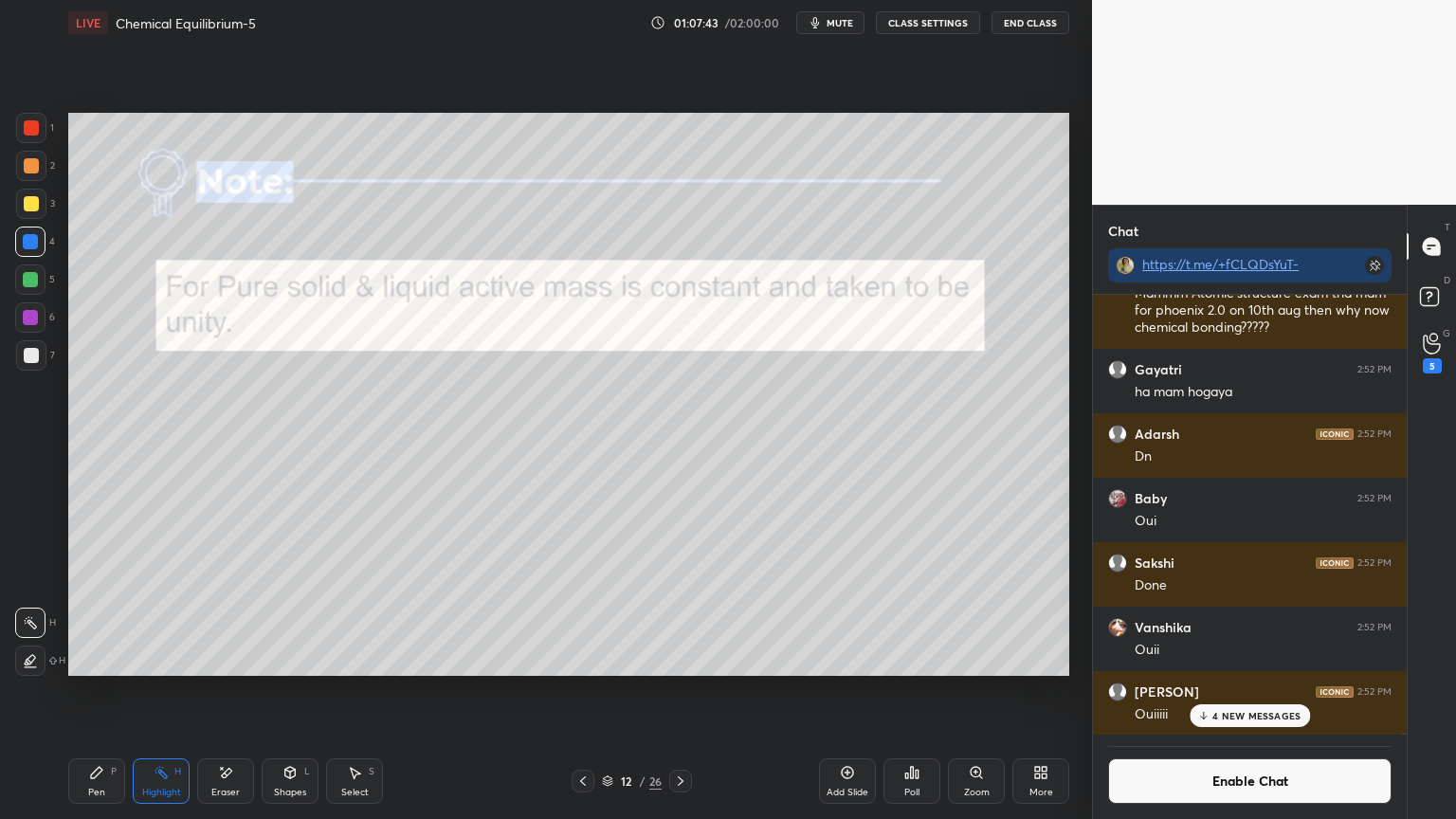 click on "Shapes L" at bounding box center (290, 781) 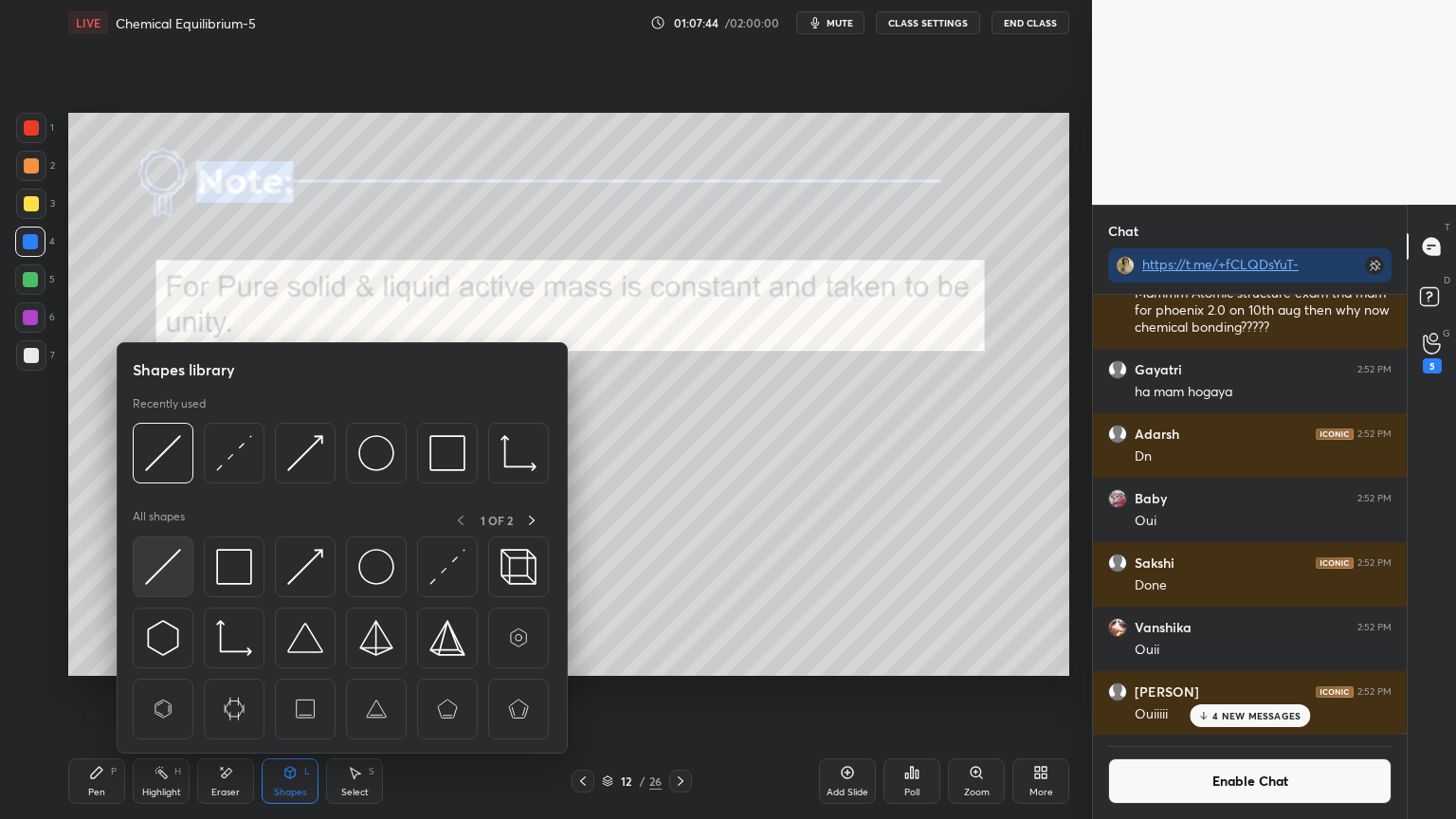 click at bounding box center (163, 567) 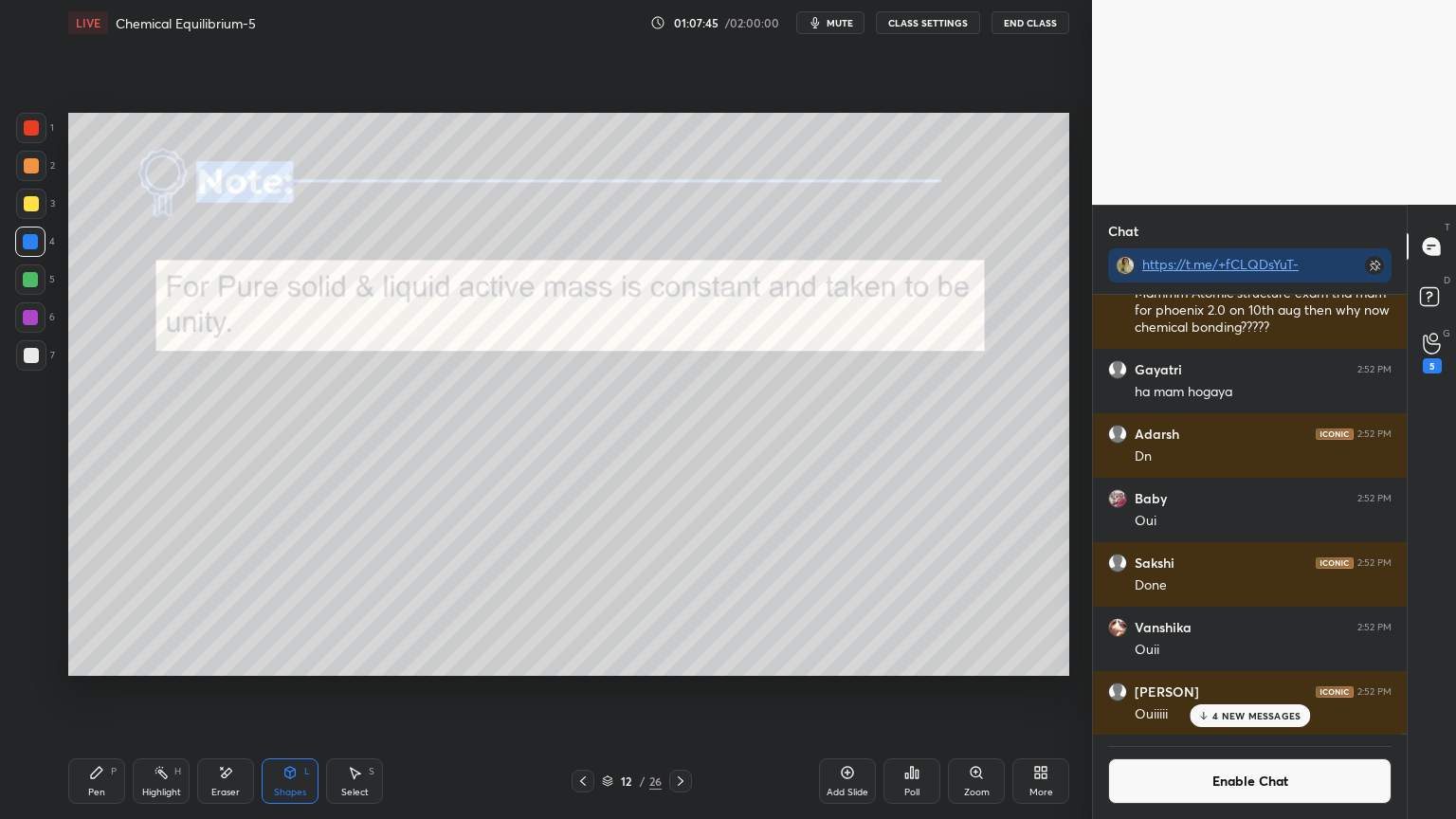 click at bounding box center [30, 242] 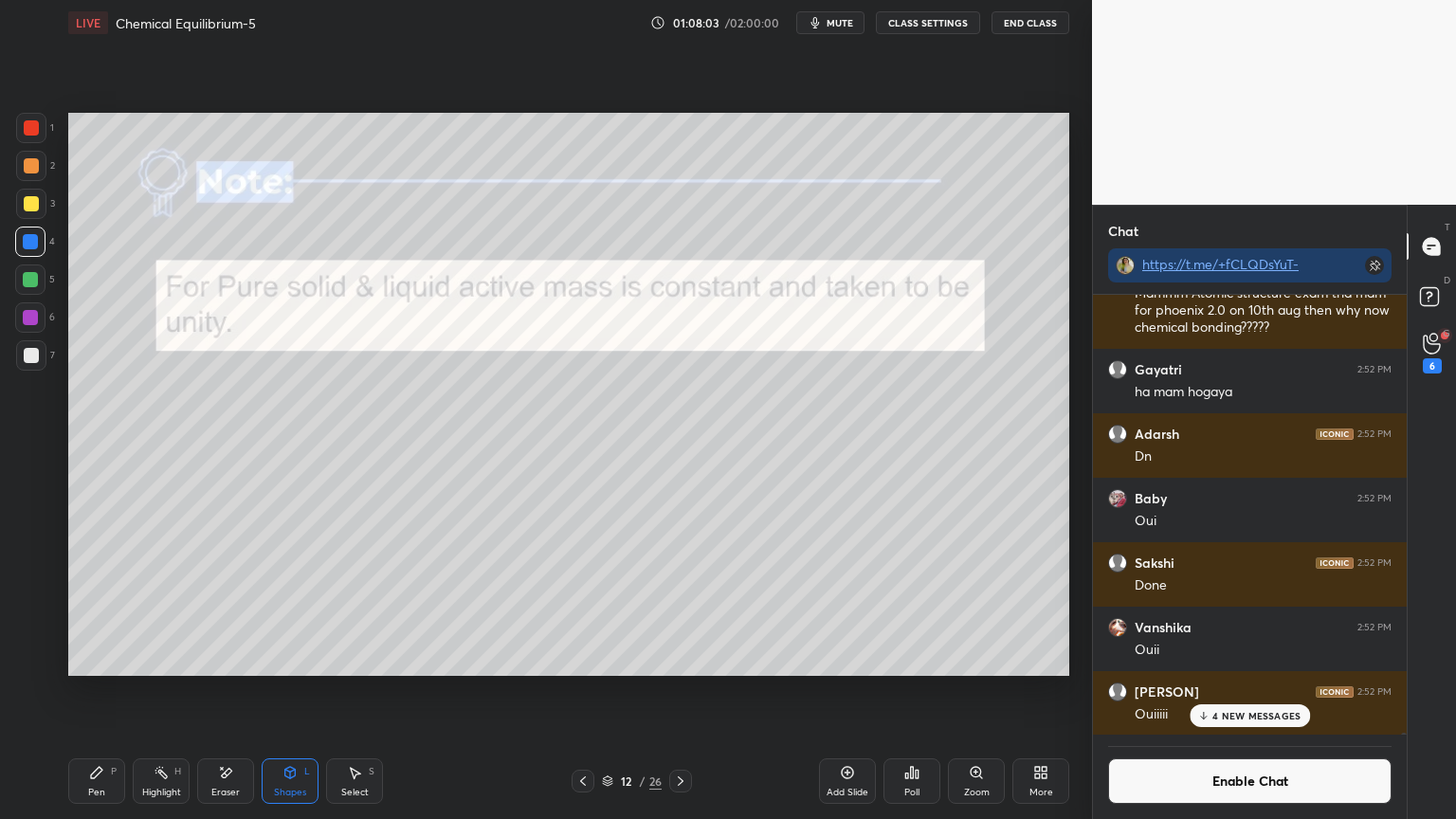 click on "Highlight H" at bounding box center (161, 781) 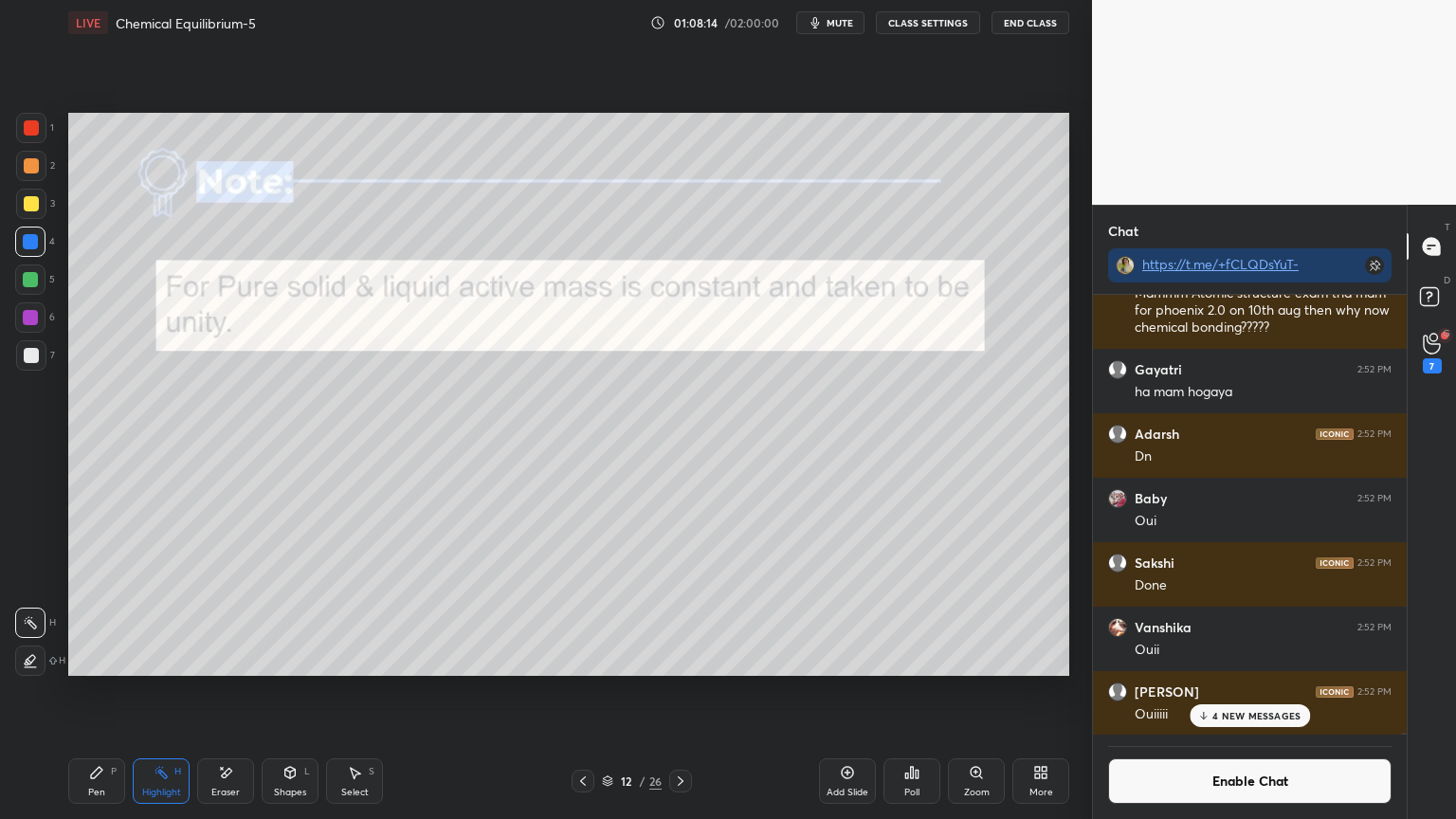 click 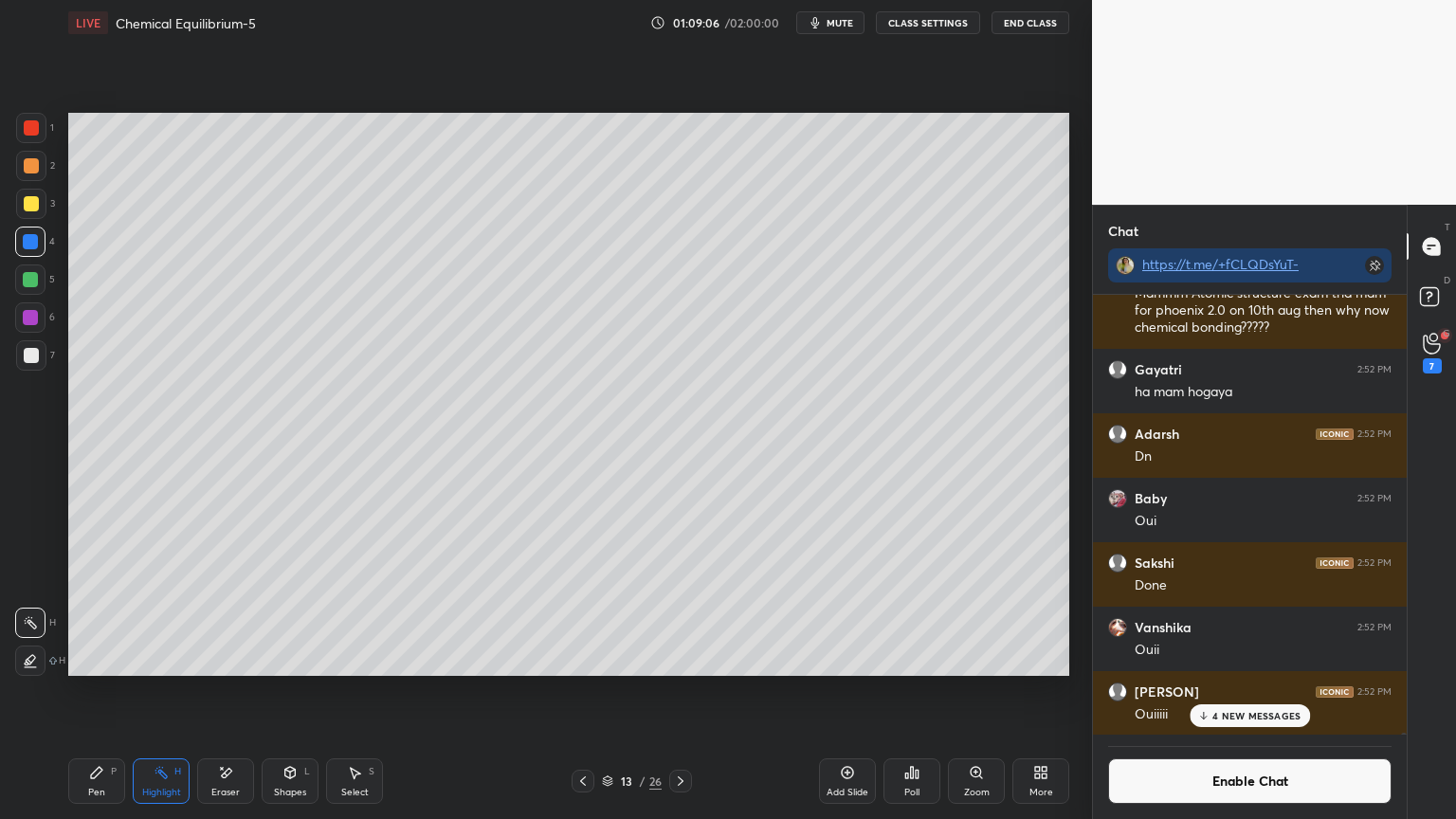 click on "Pen P" at bounding box center [97, 781] 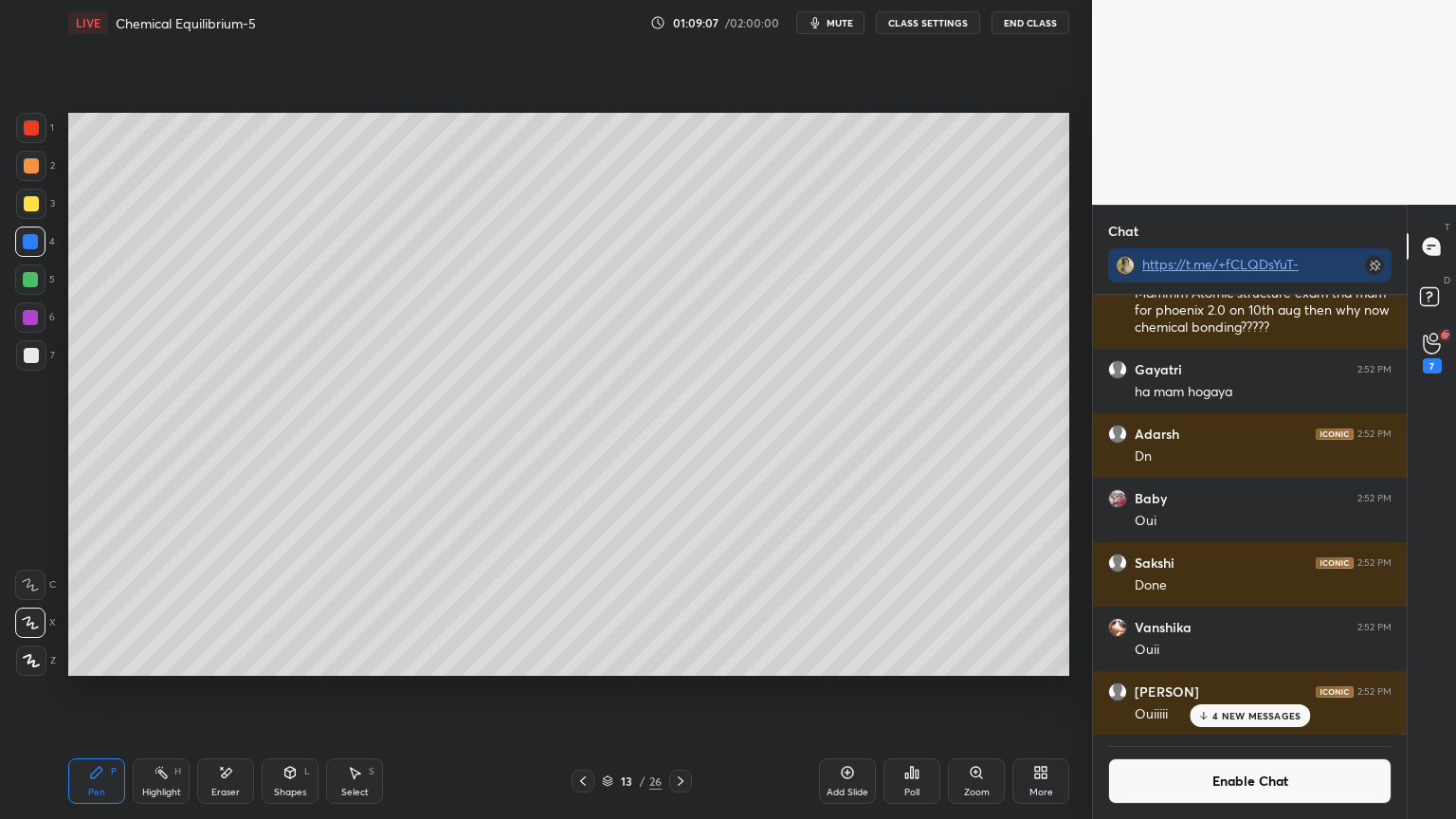 click at bounding box center (31, 355) 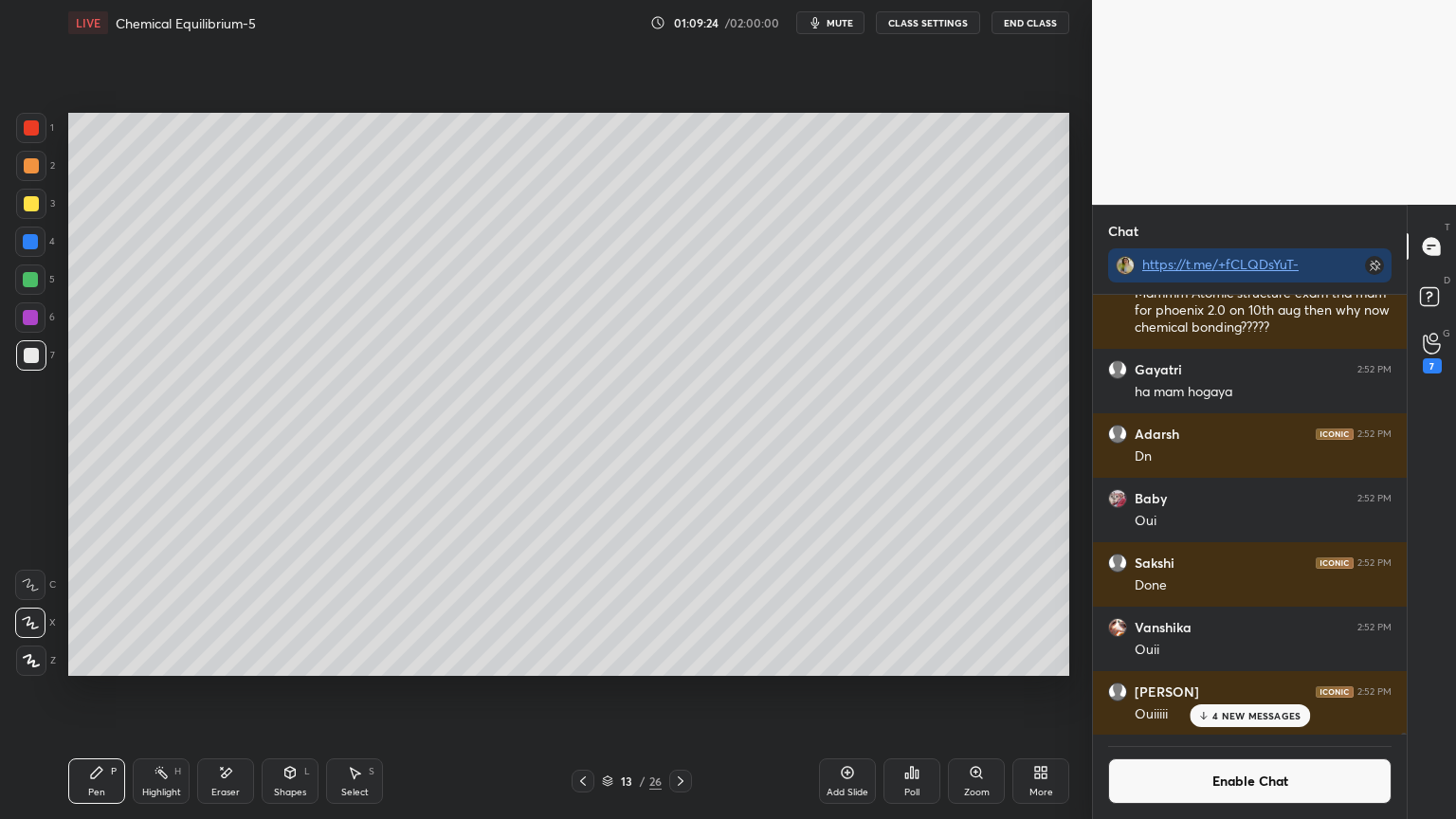 click 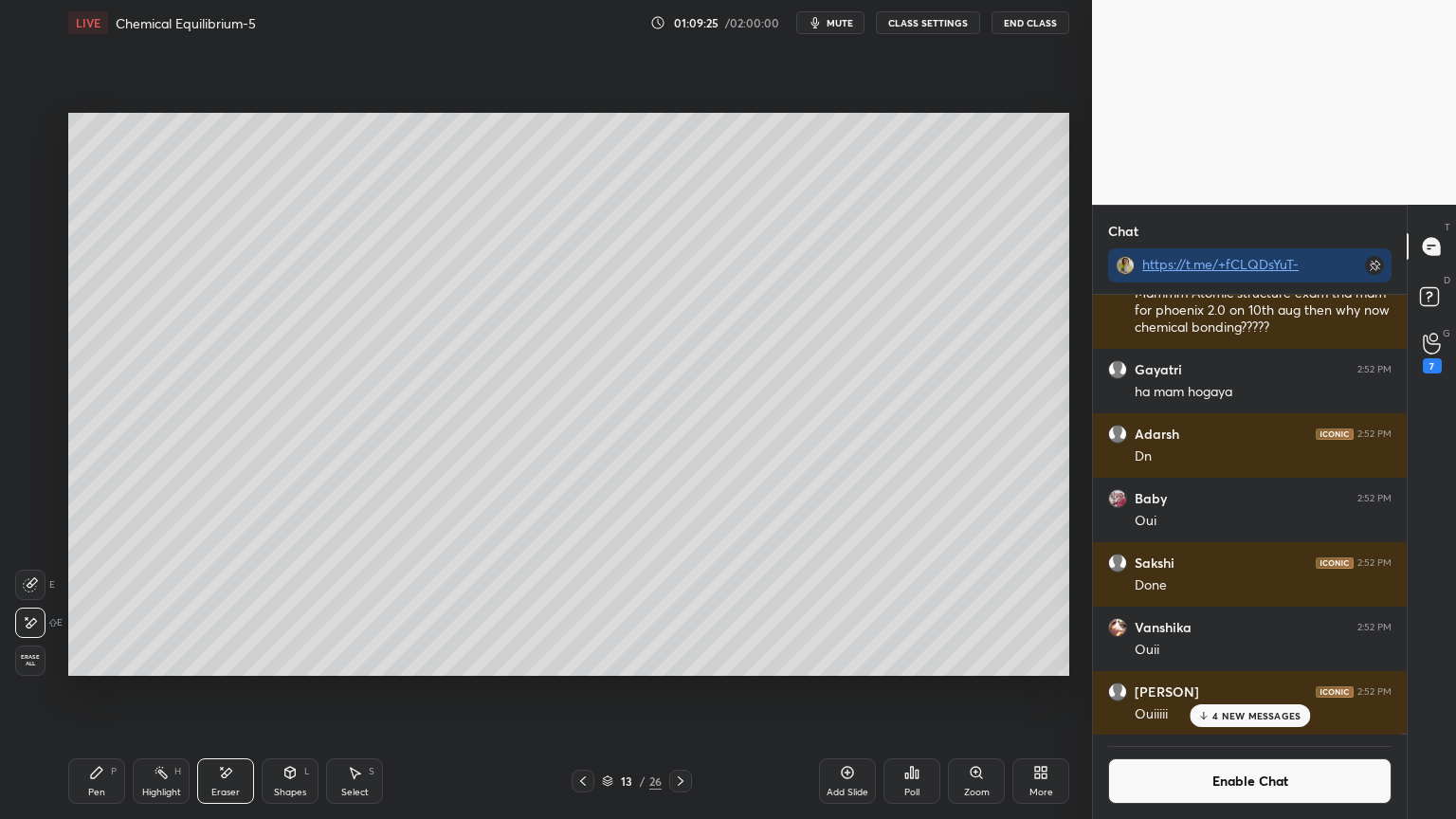 click on "Pen P" at bounding box center (97, 781) 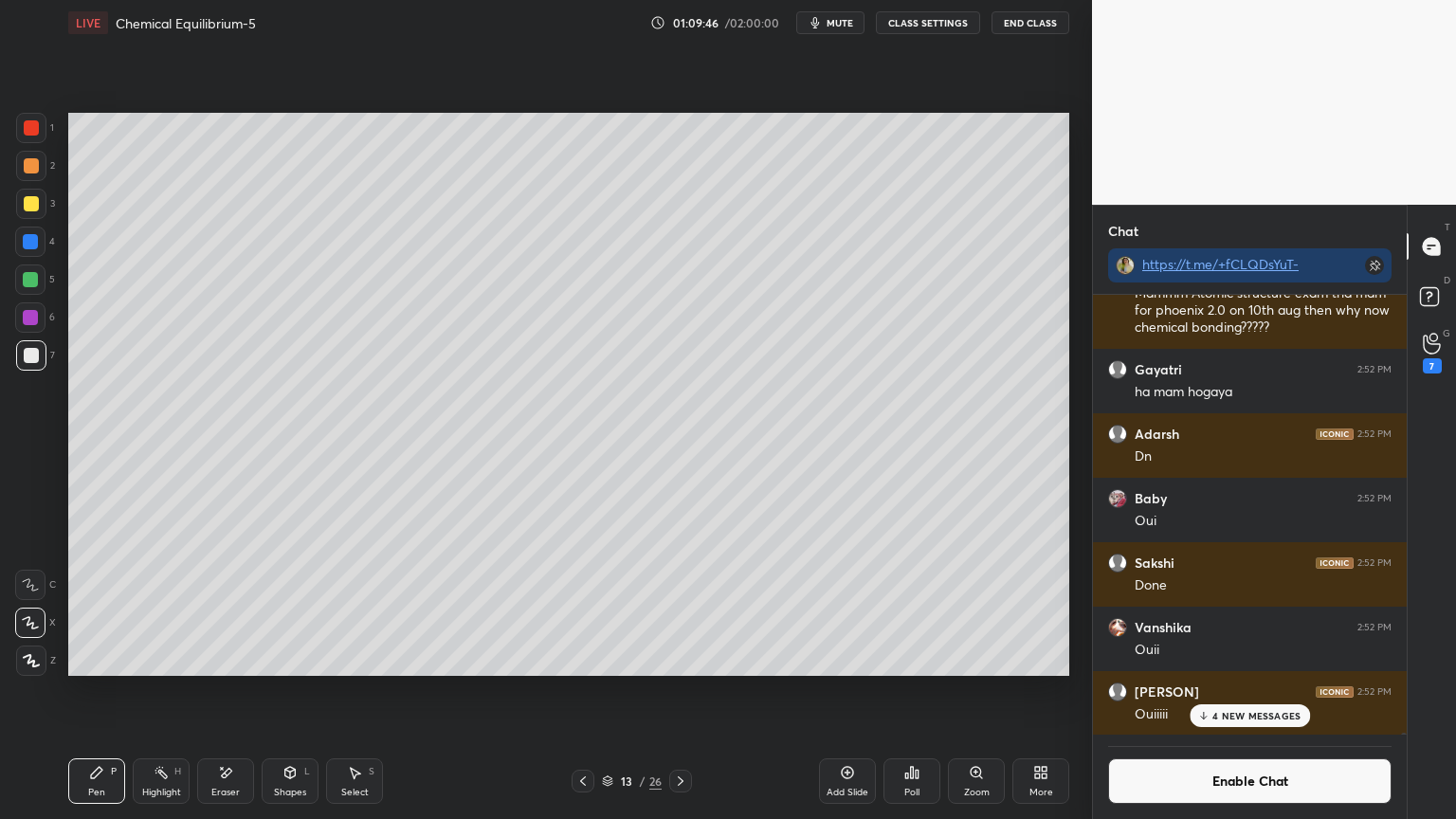 click on "4 NEW MESSAGES" at bounding box center (1249, 716) 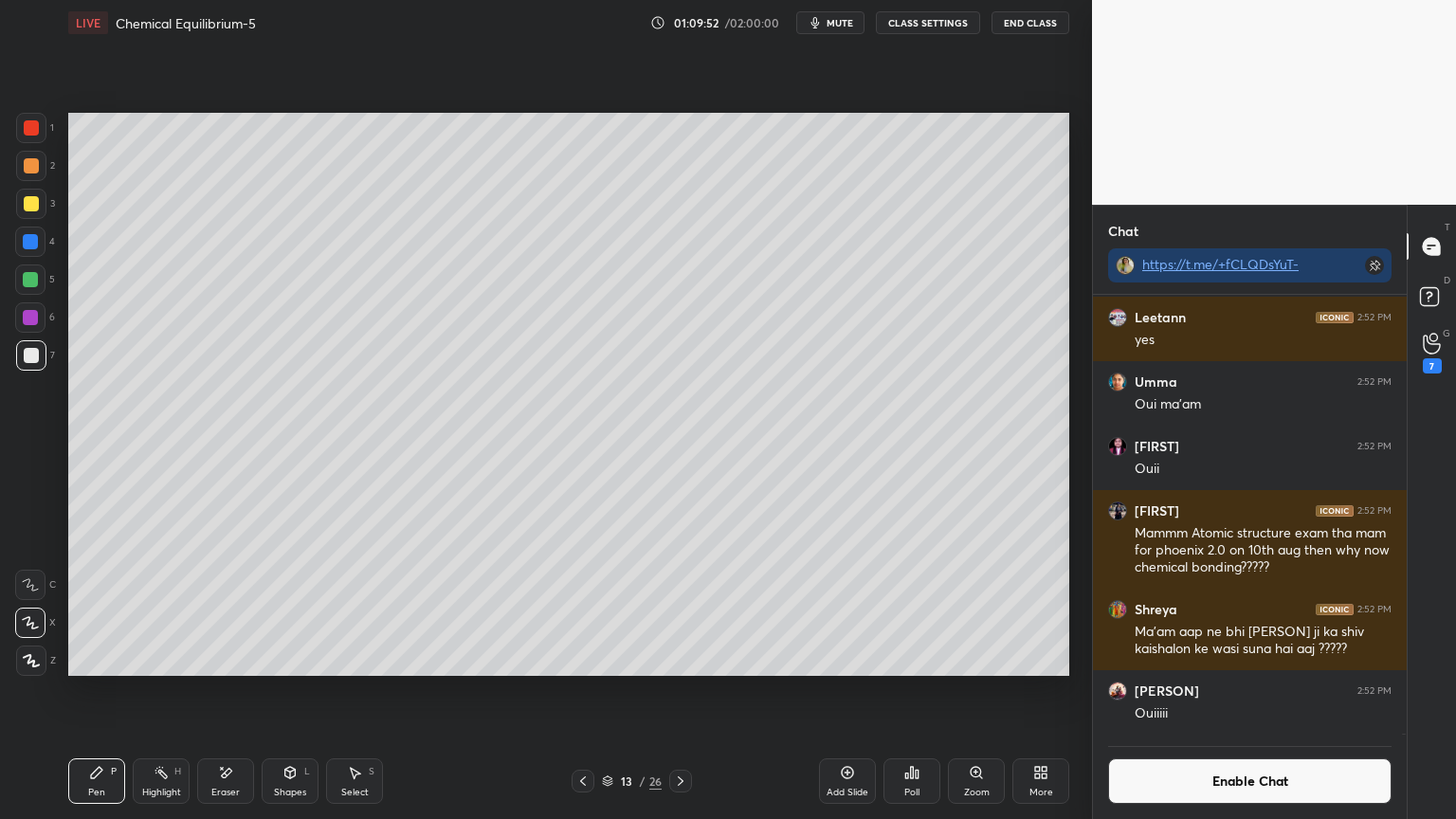 click on "Enable Chat" at bounding box center (1249, 781) 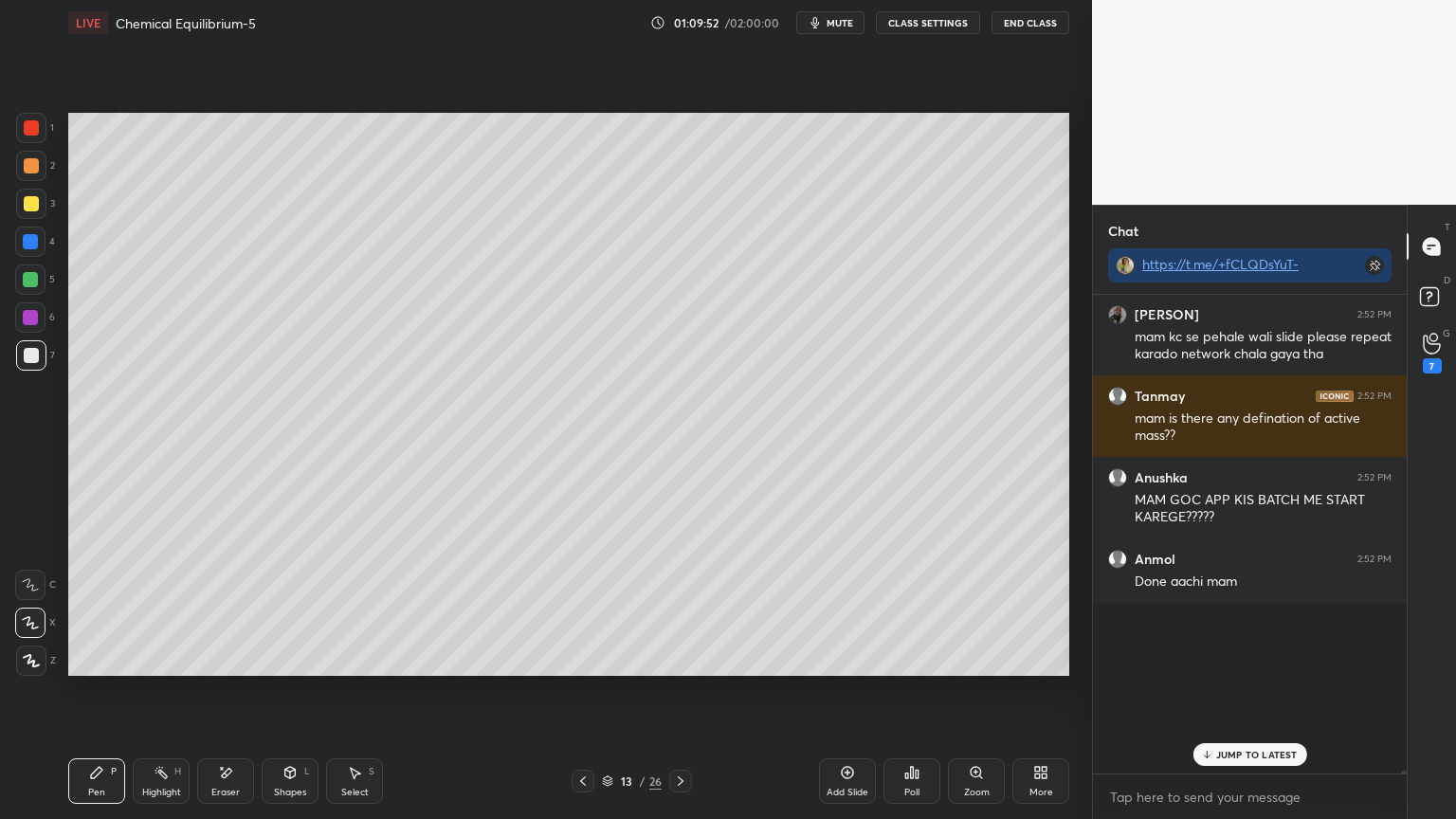 scroll, scrollTop: 6, scrollLeft: 6, axis: both 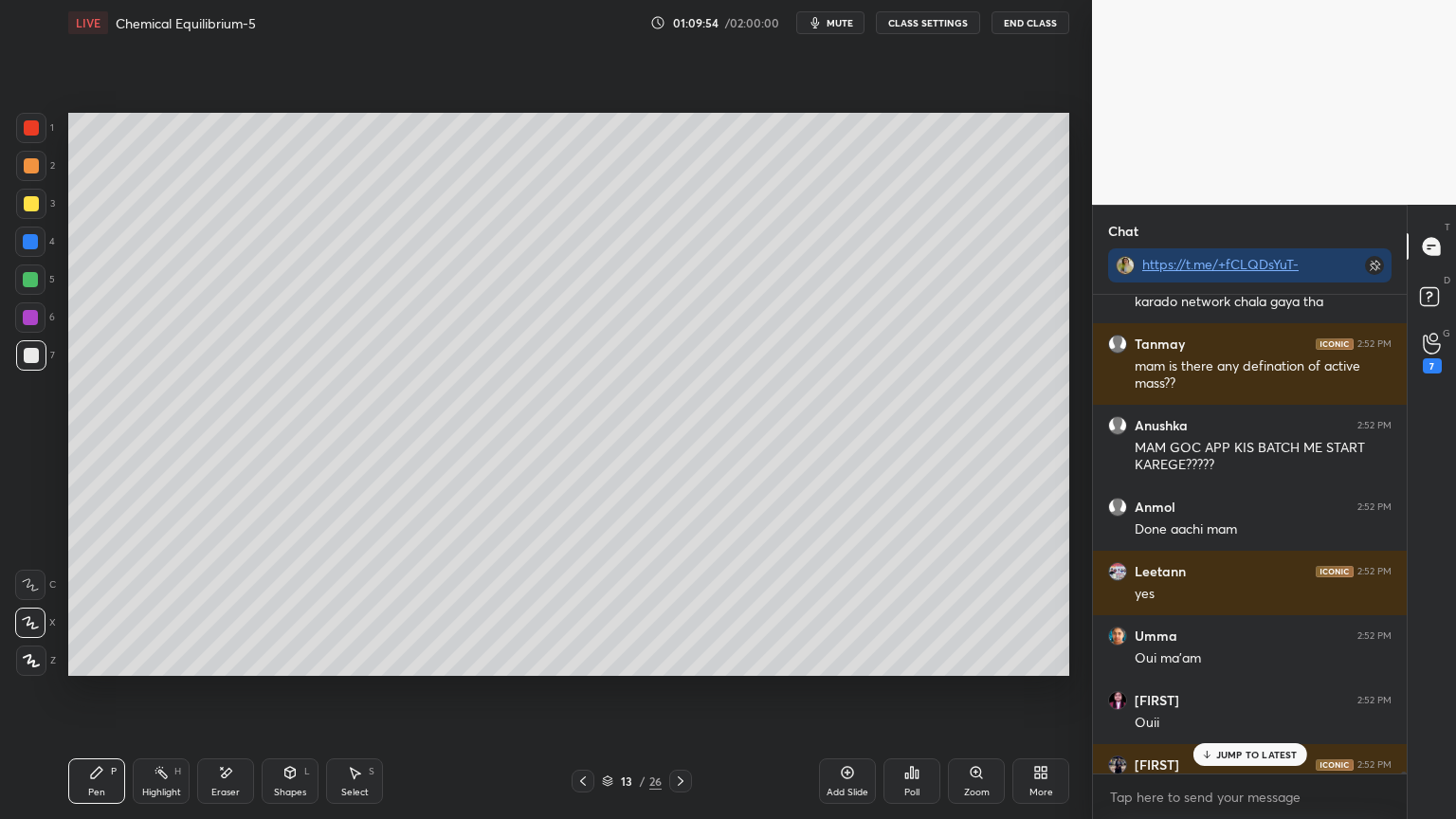 click on "JUMP TO LATEST" at bounding box center [1257, 755] 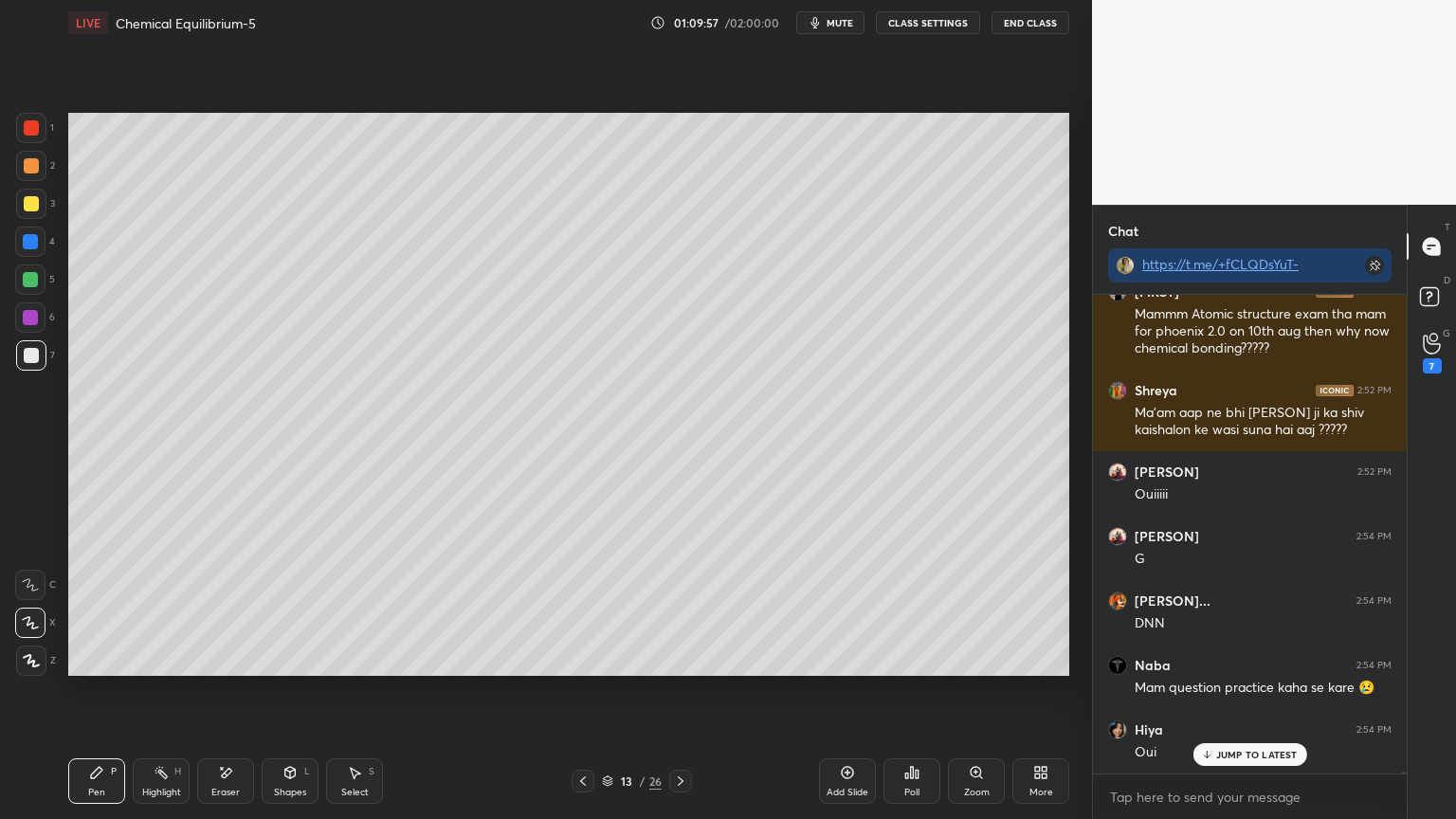 scroll, scrollTop: 146931, scrollLeft: 0, axis: vertical 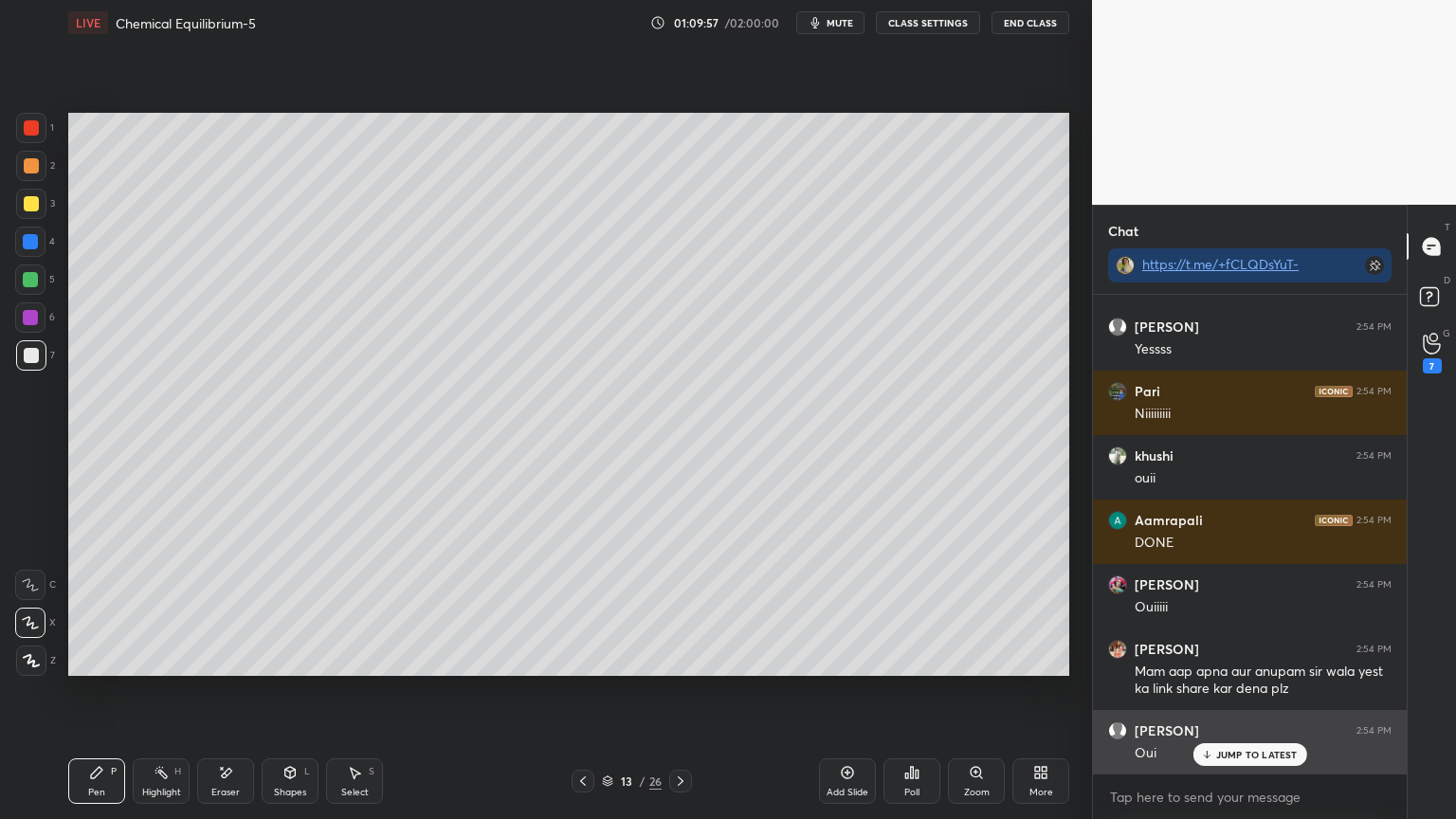 click on "JUMP TO LATEST" at bounding box center [1257, 755] 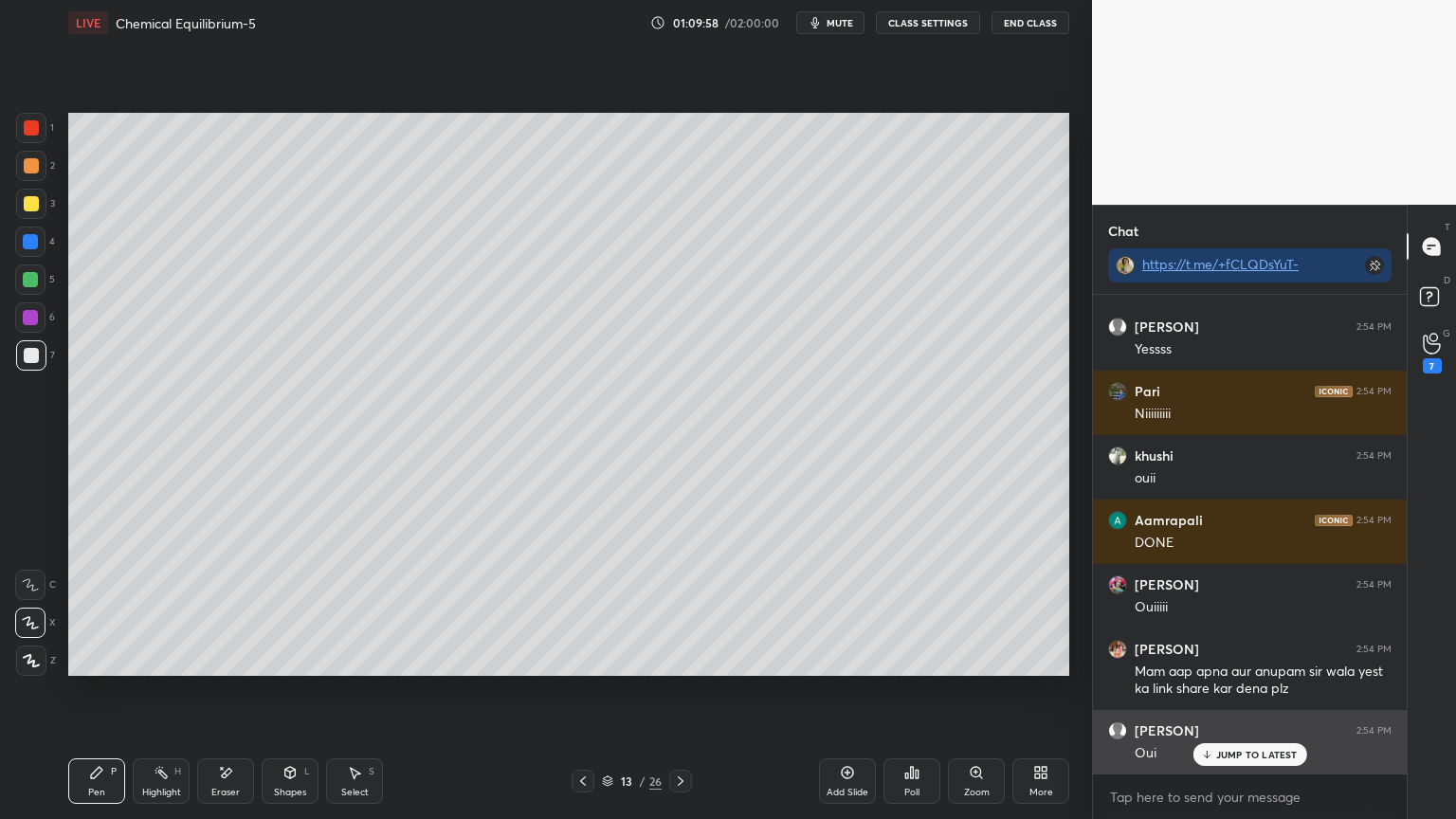 scroll, scrollTop: 147253, scrollLeft: 0, axis: vertical 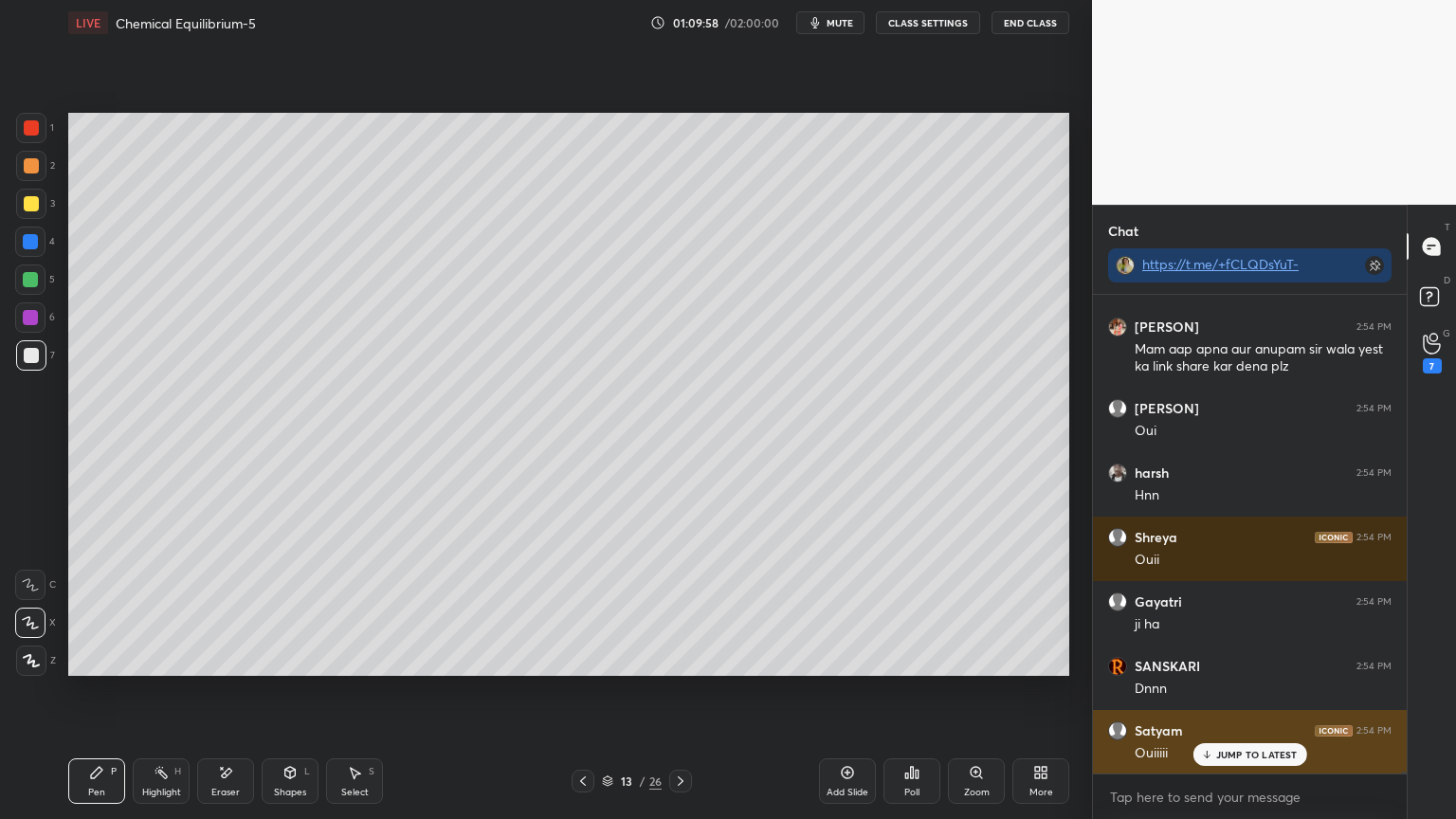 click on "JUMP TO LATEST" at bounding box center [1257, 755] 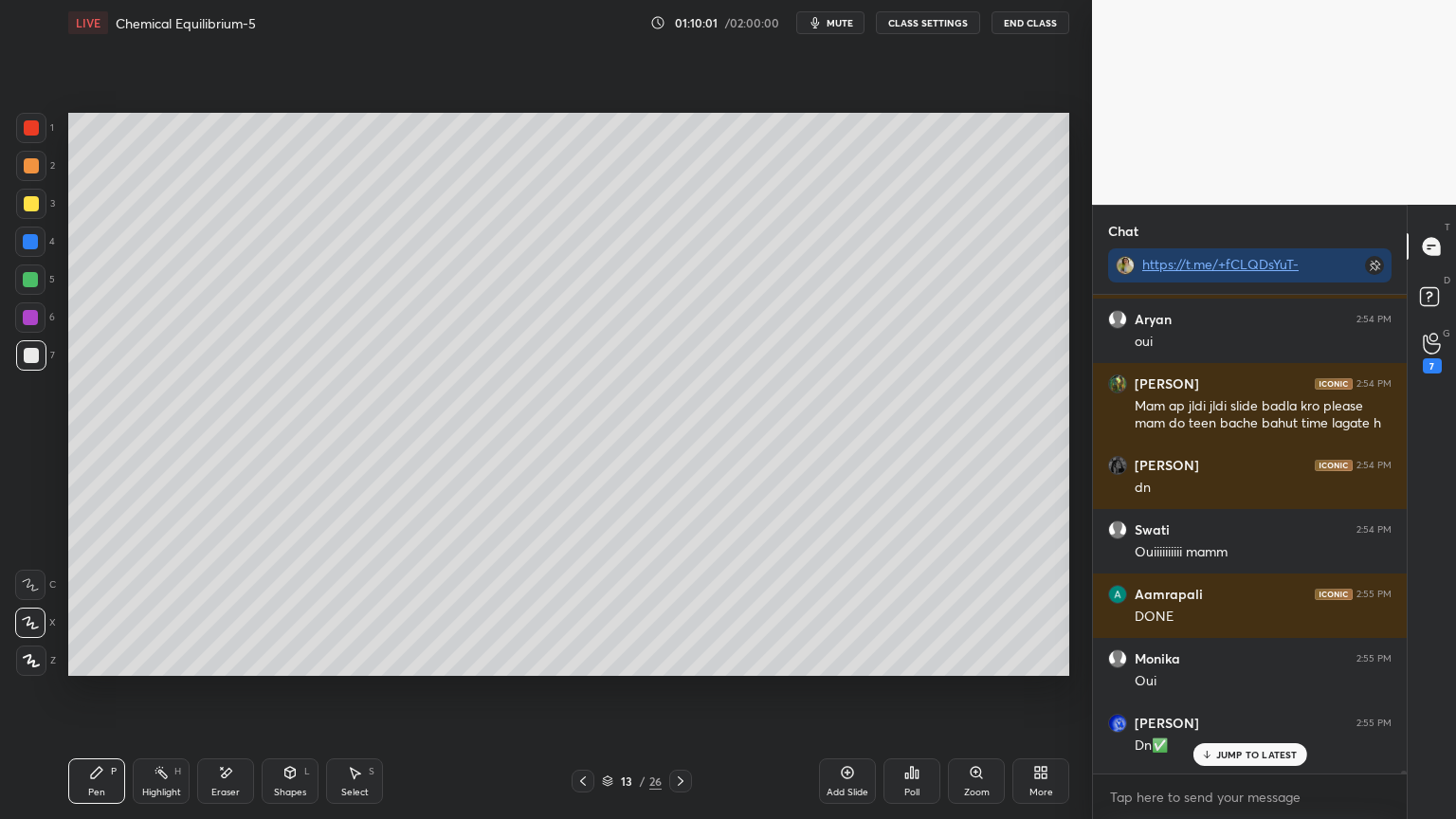 scroll, scrollTop: 148324, scrollLeft: 0, axis: vertical 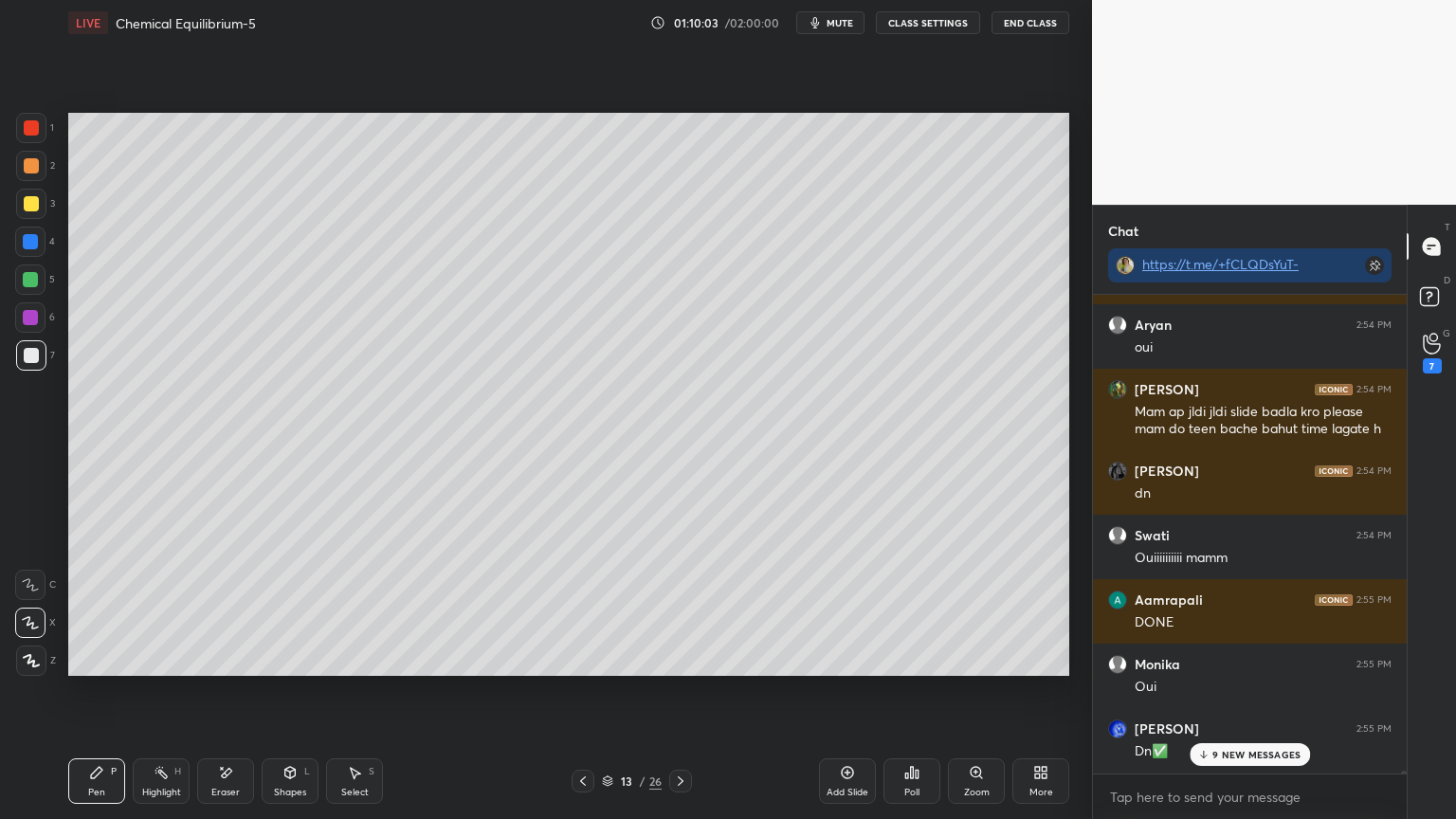 click 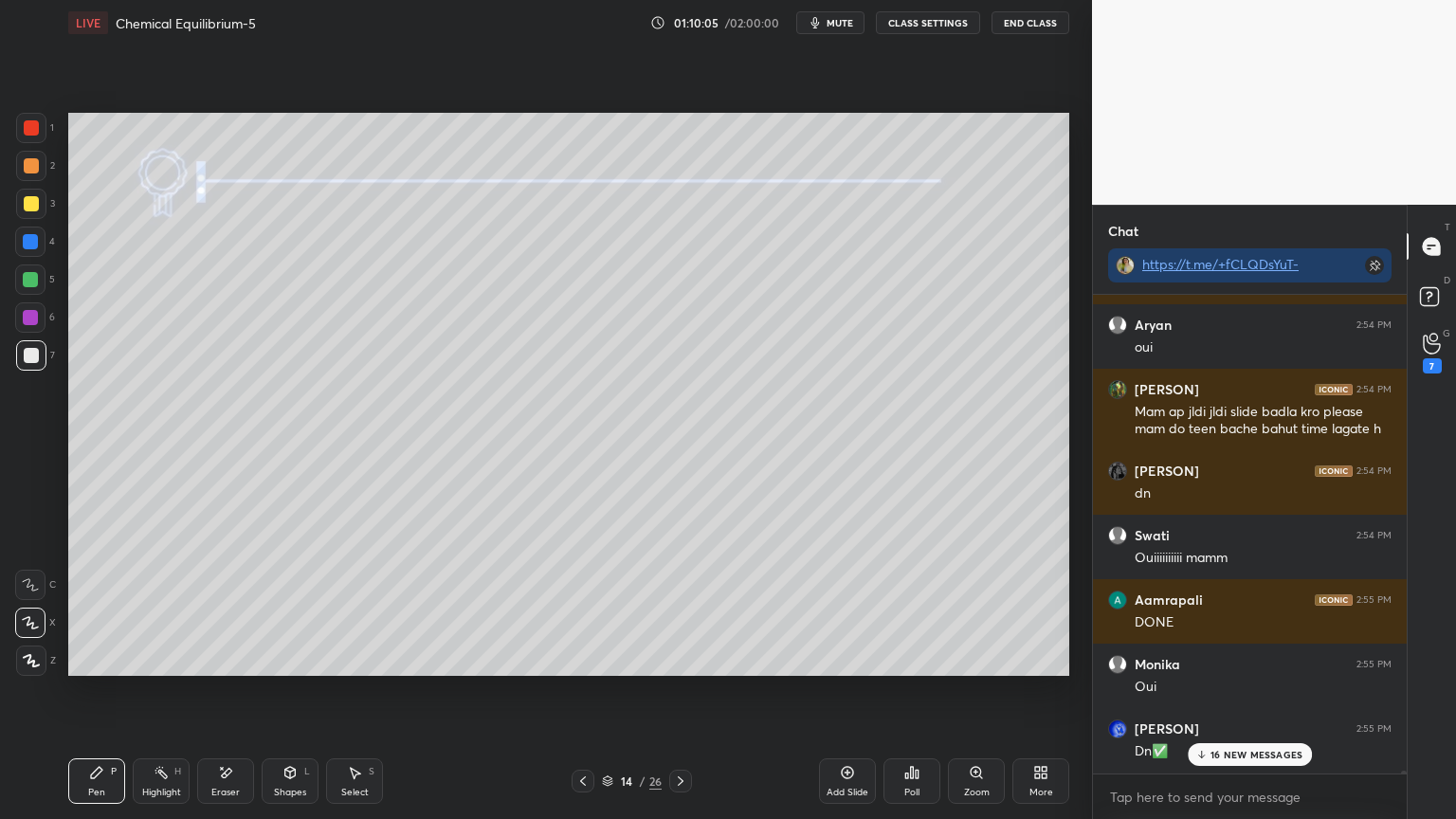 click 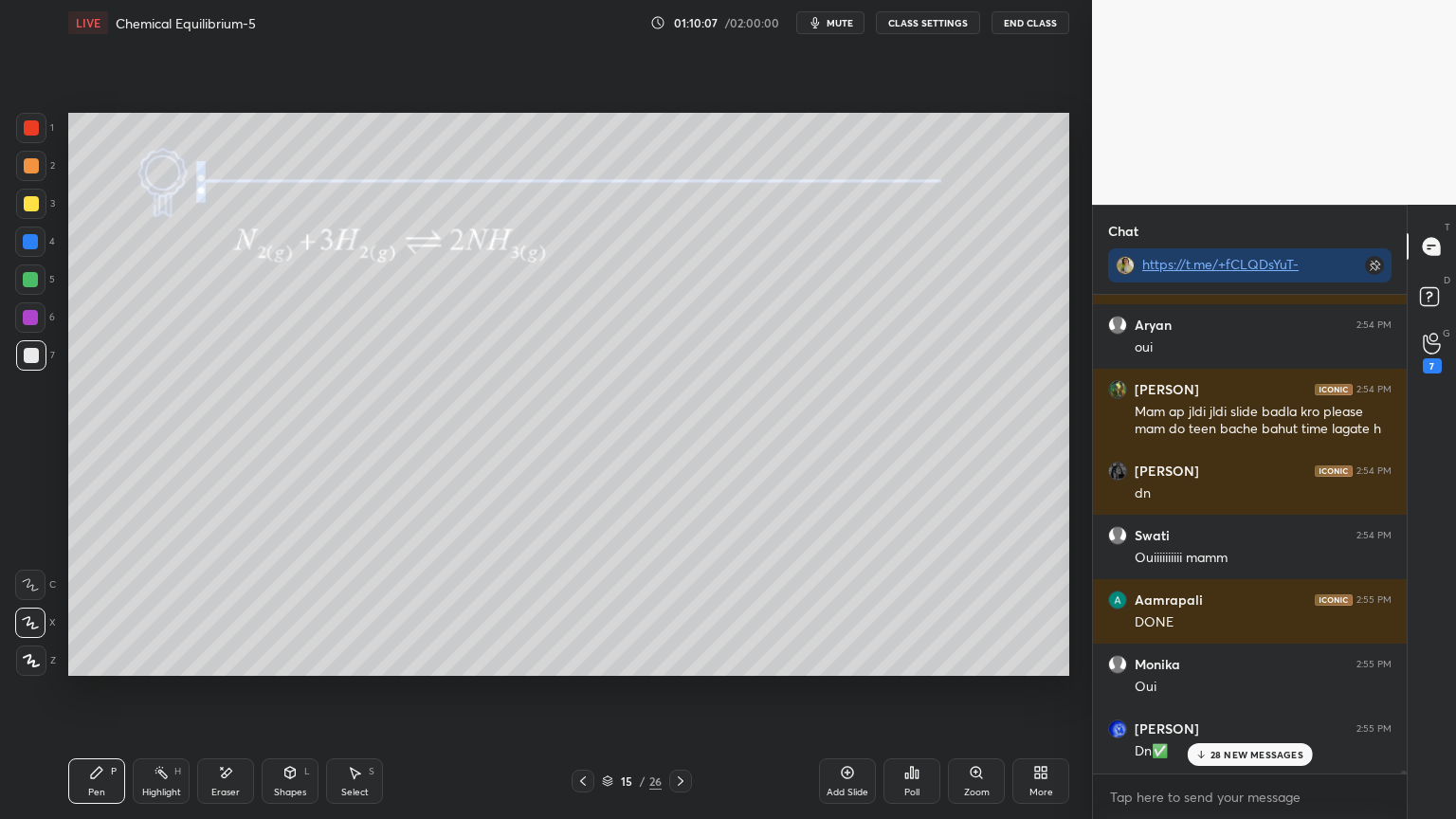 click on "CLASS SETTINGS" at bounding box center (928, 23) 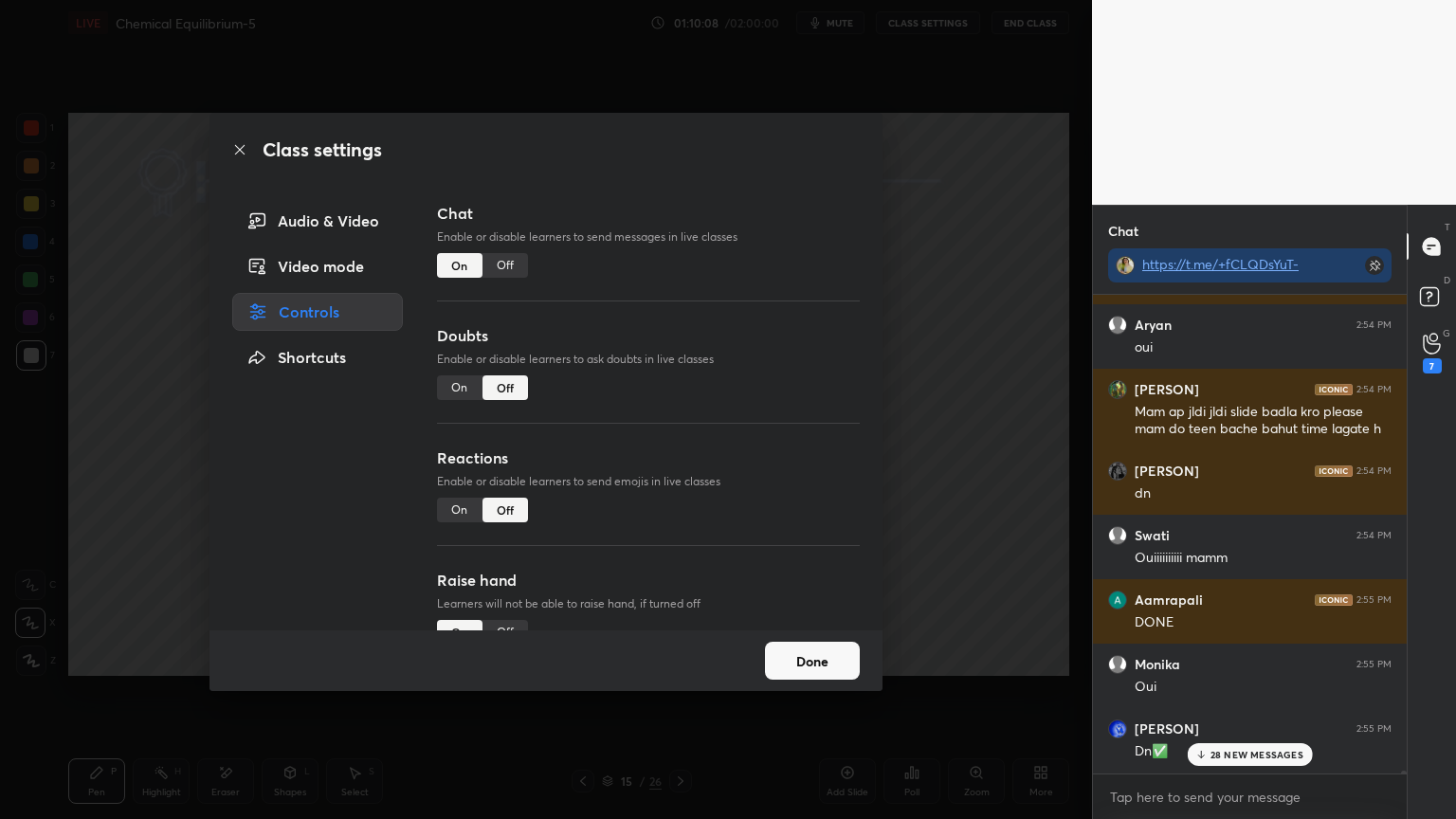 click on "Off" at bounding box center [505, 265] 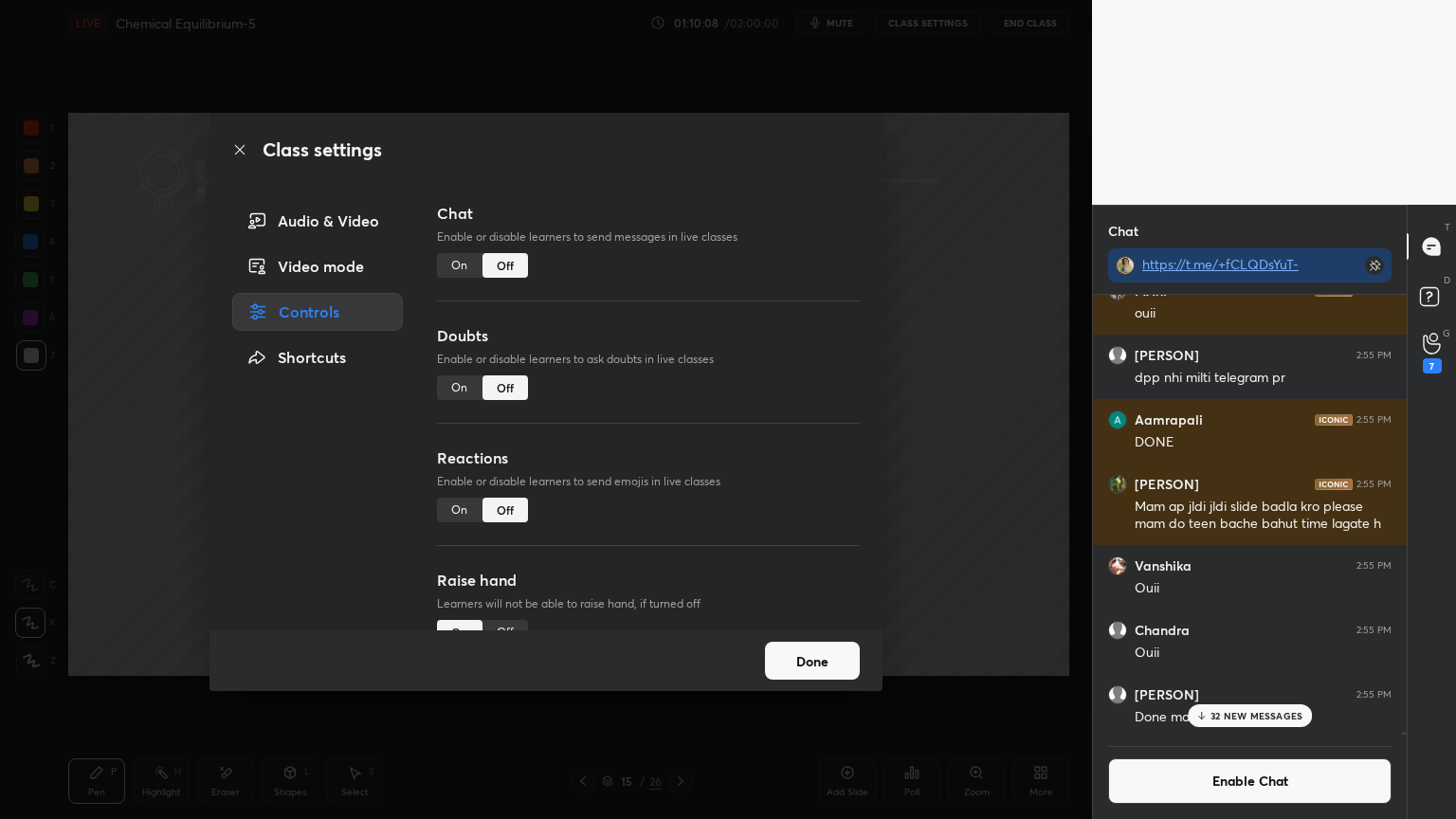 click on "Done" at bounding box center [812, 661] 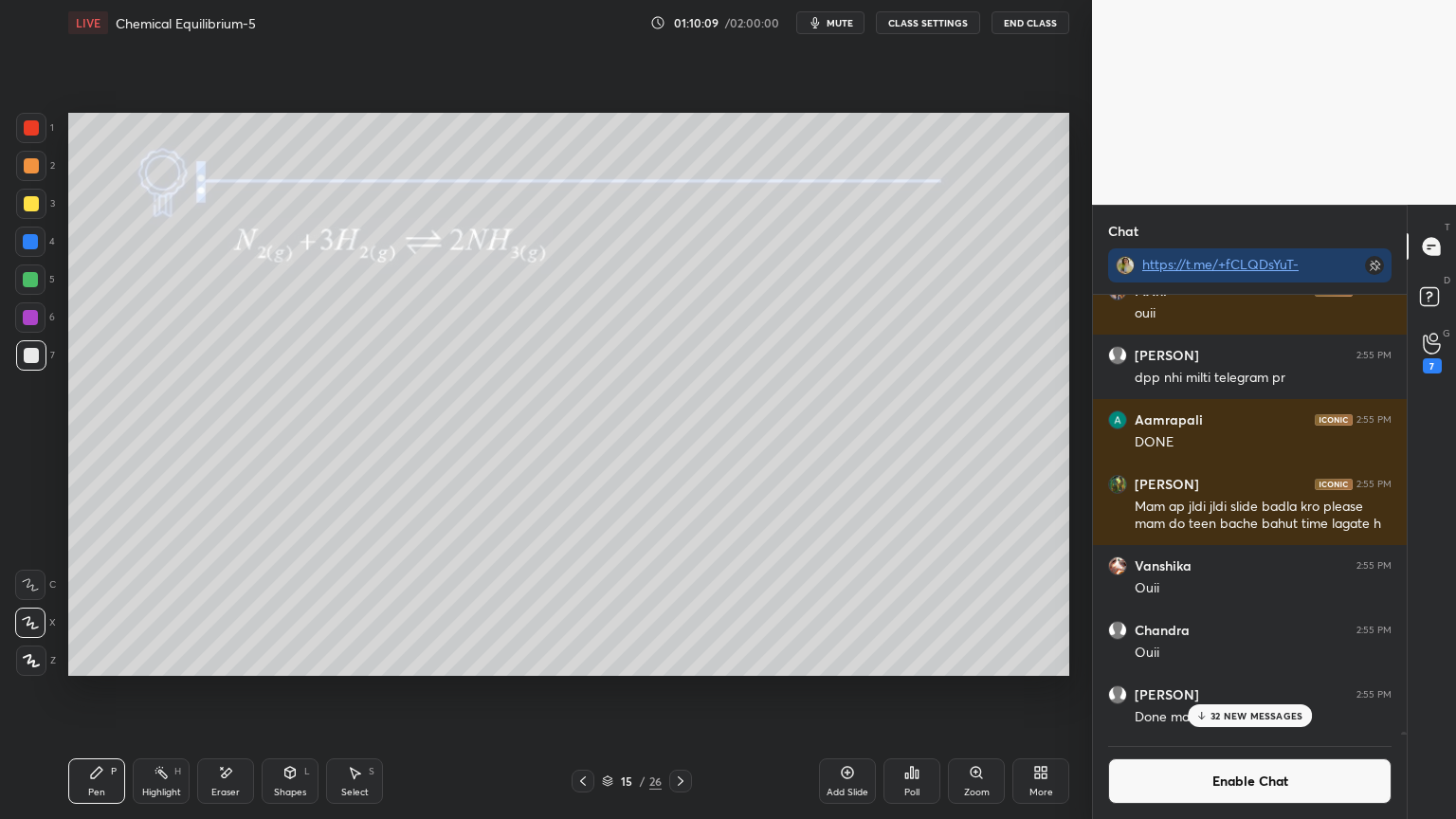 click on "Pen P" at bounding box center [97, 781] 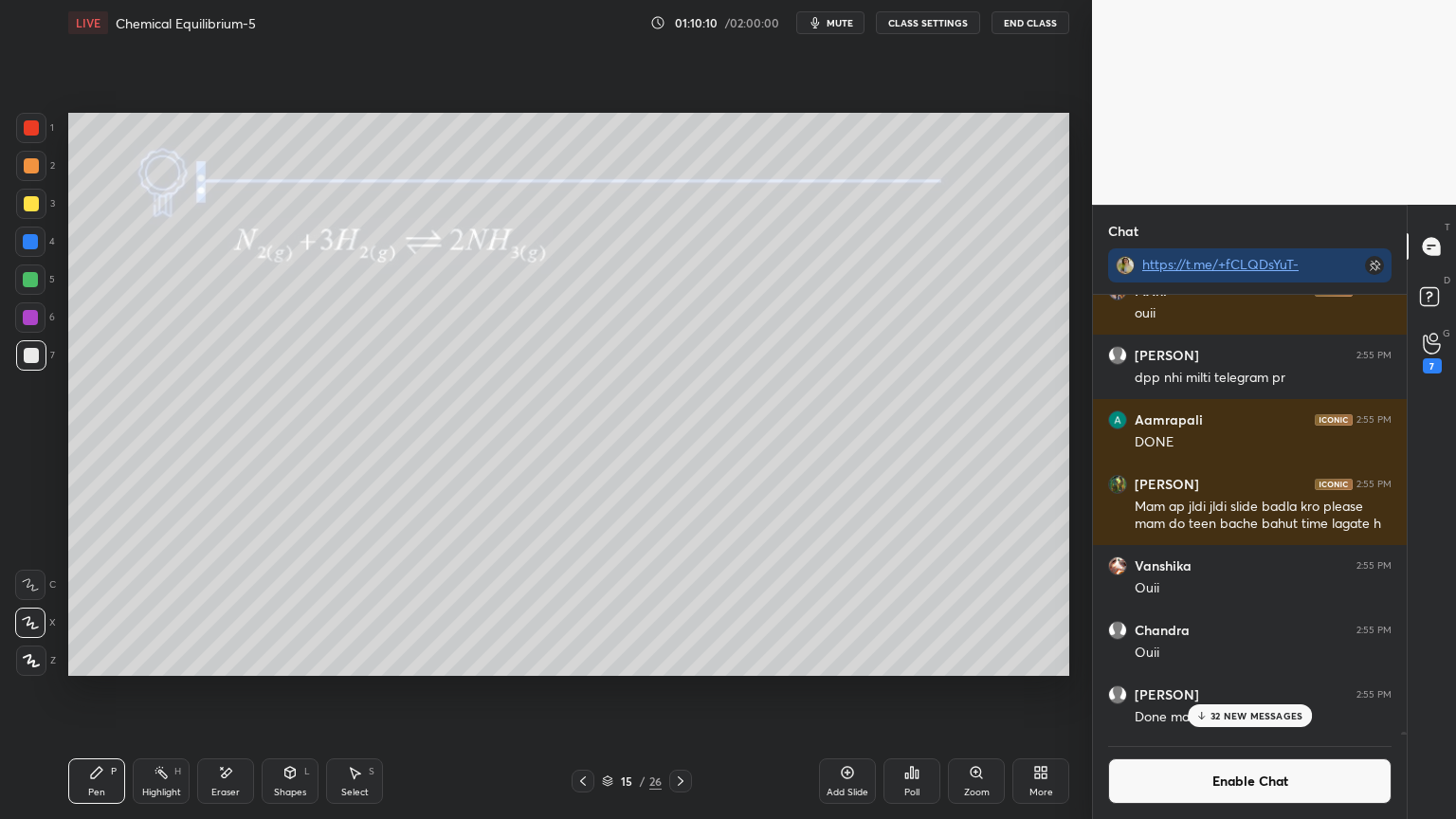 click at bounding box center [30, 280] 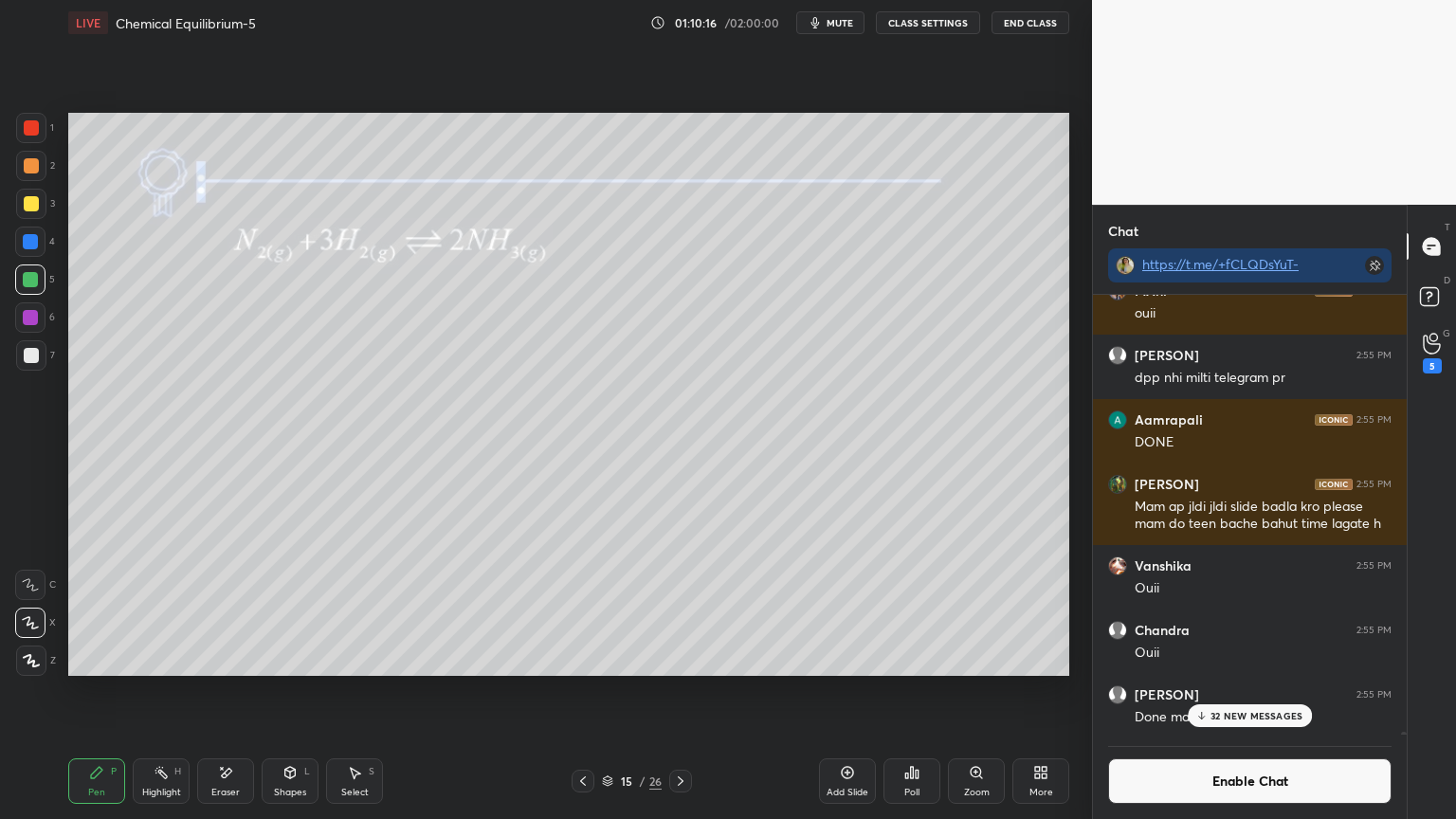 click 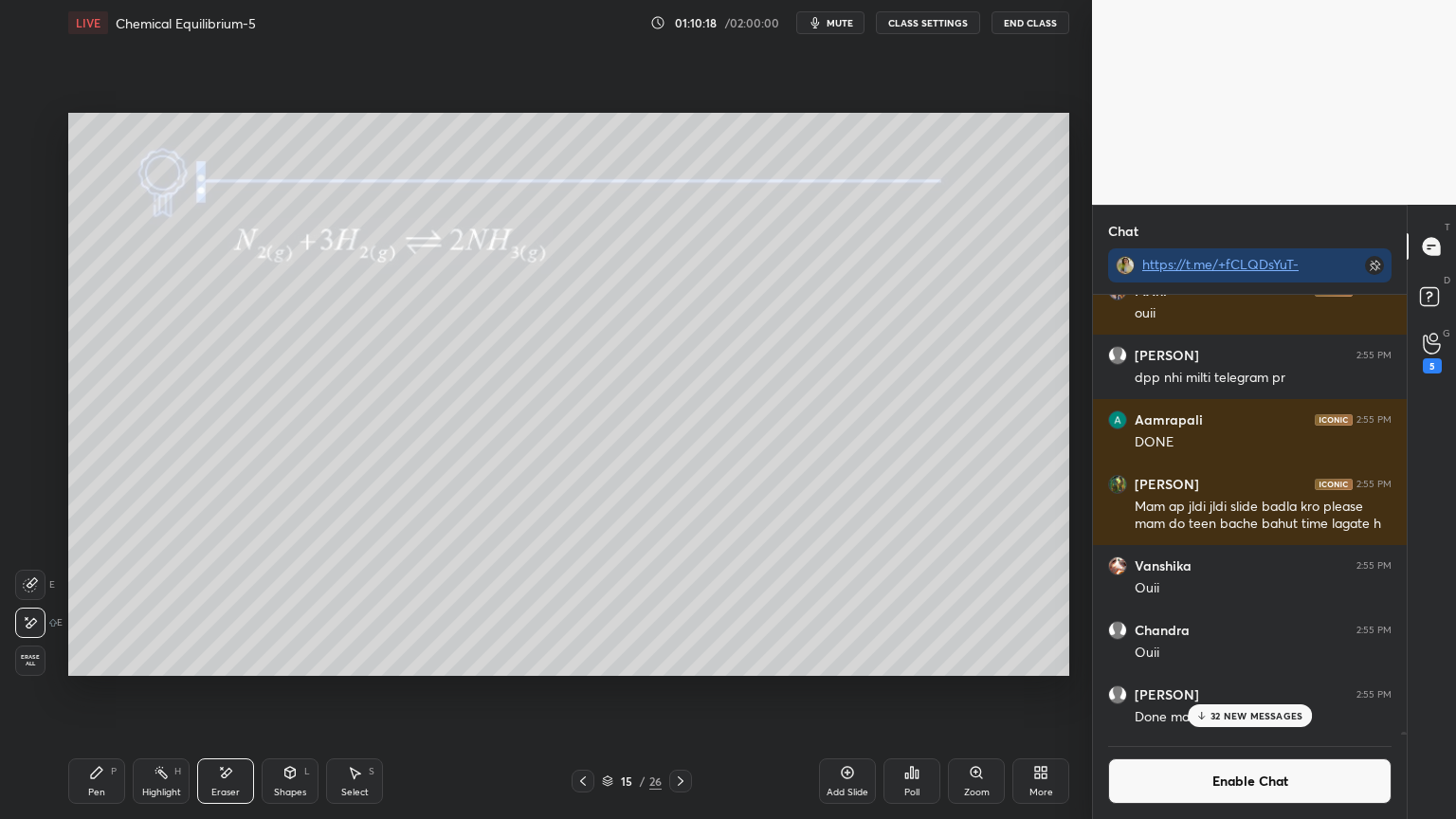 click on "Pen P" at bounding box center (97, 781) 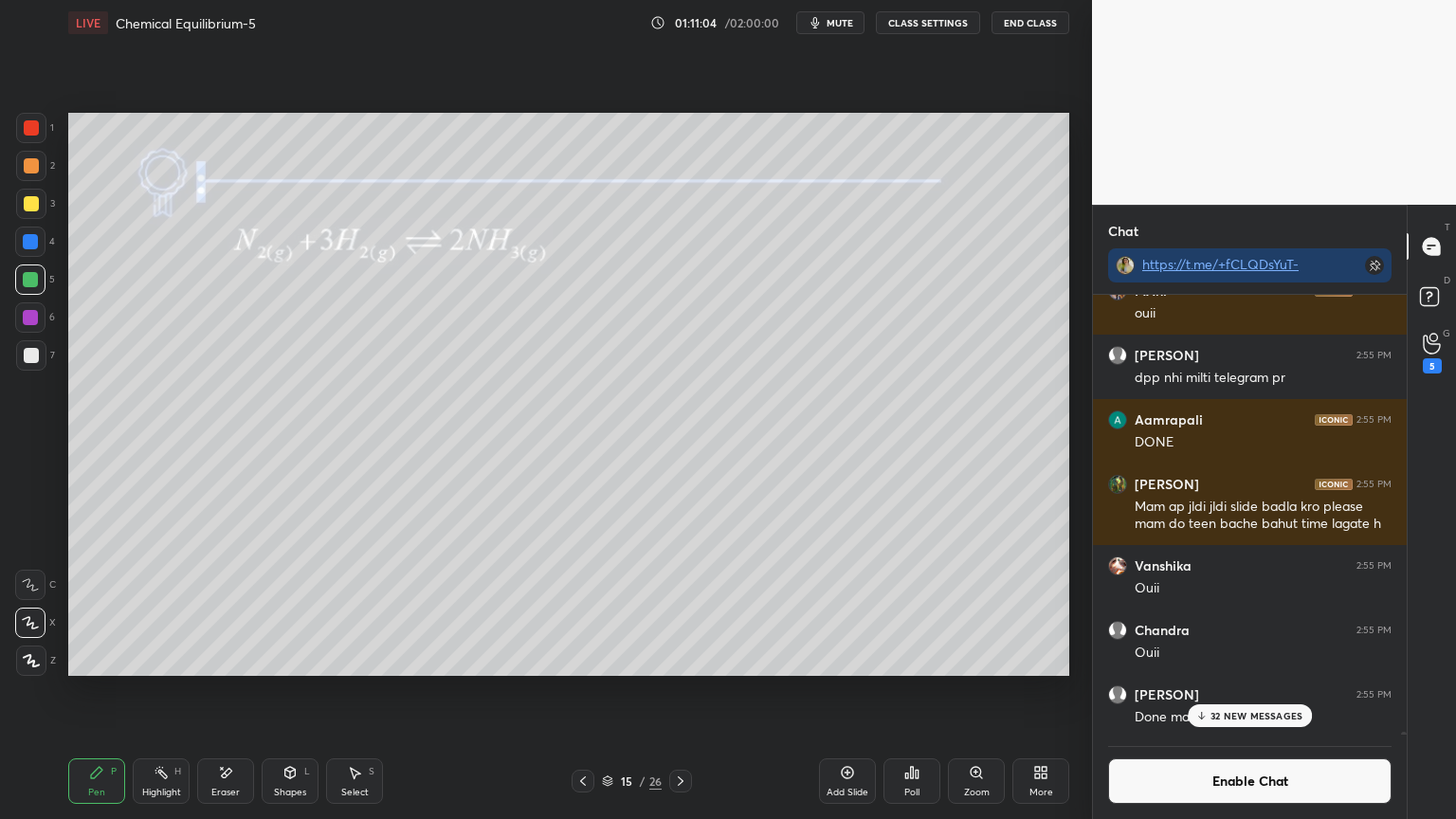click on "32 NEW MESSAGES" at bounding box center (1256, 716) 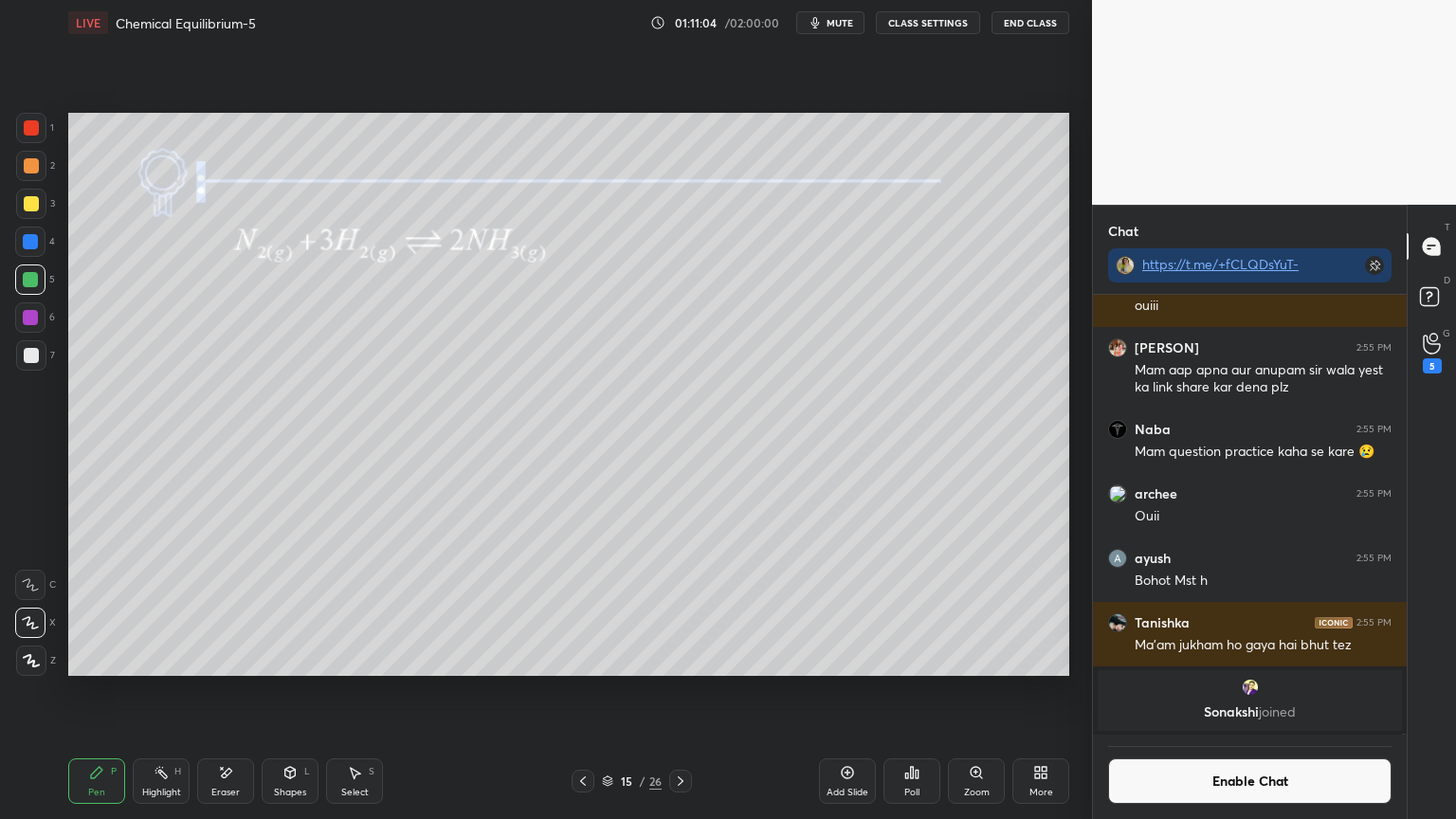 click on "Enable Chat" at bounding box center (1249, 781) 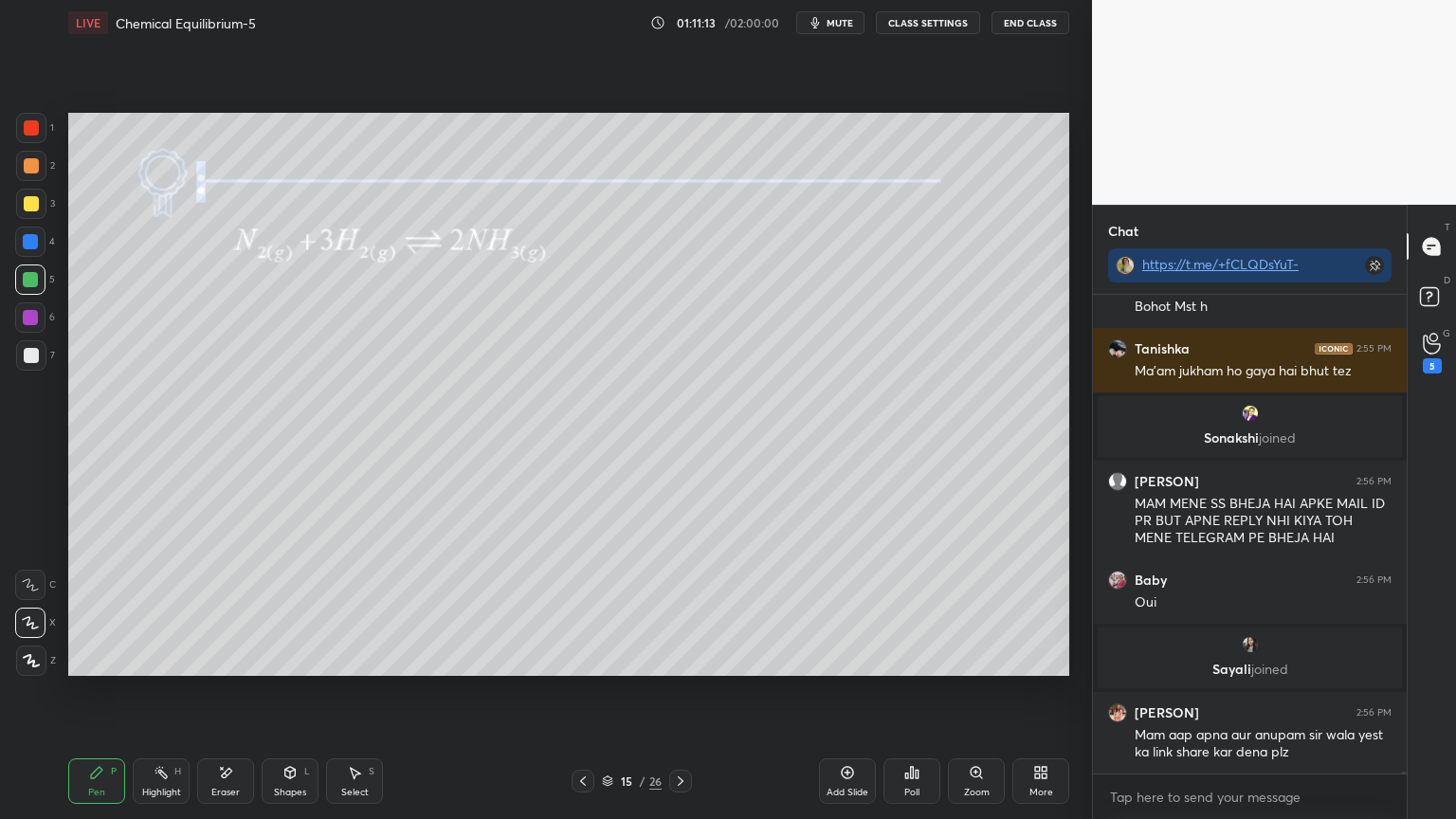scroll, scrollTop: 149869, scrollLeft: 0, axis: vertical 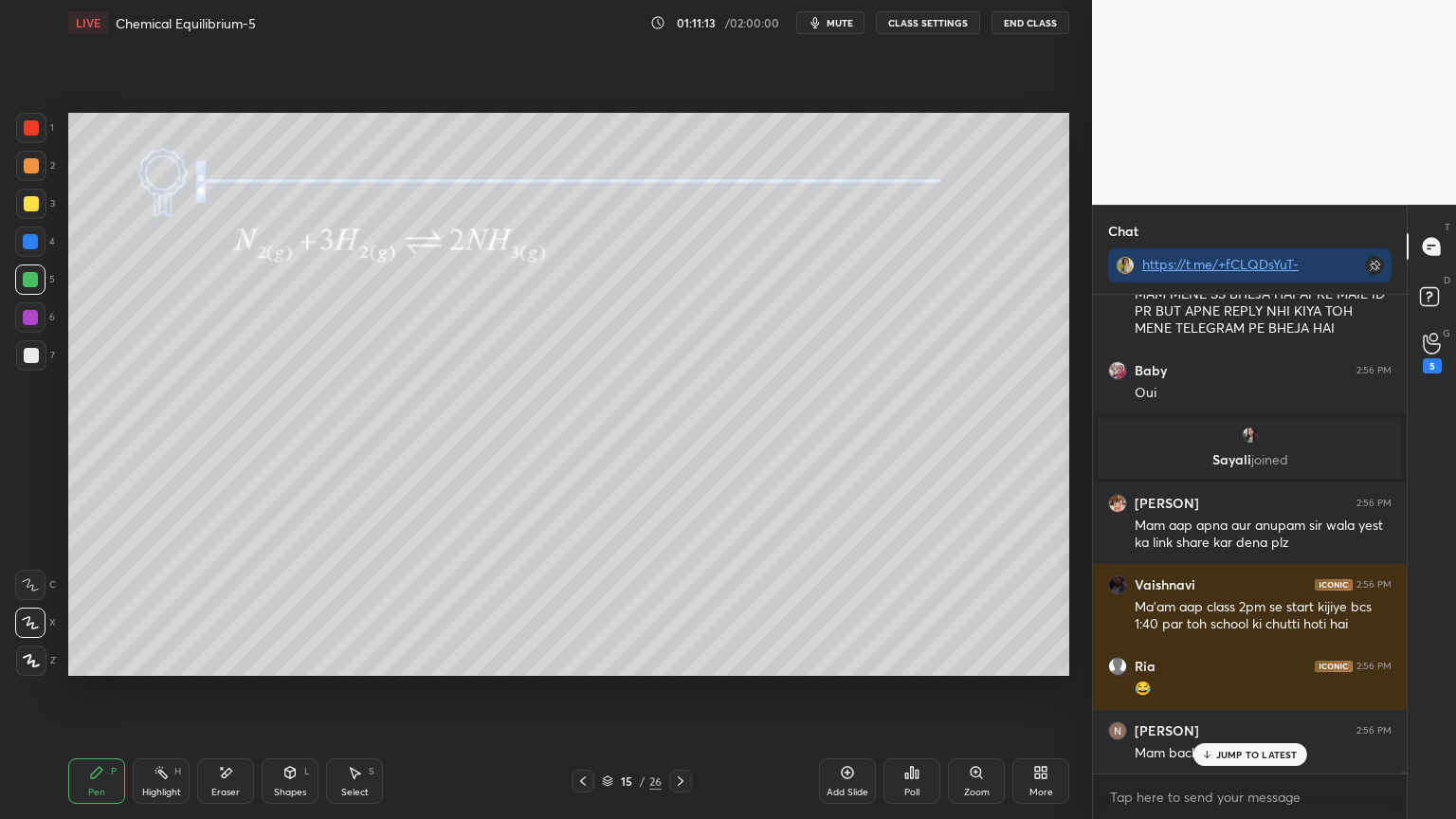 click on "CLASS SETTINGS" at bounding box center [928, 23] 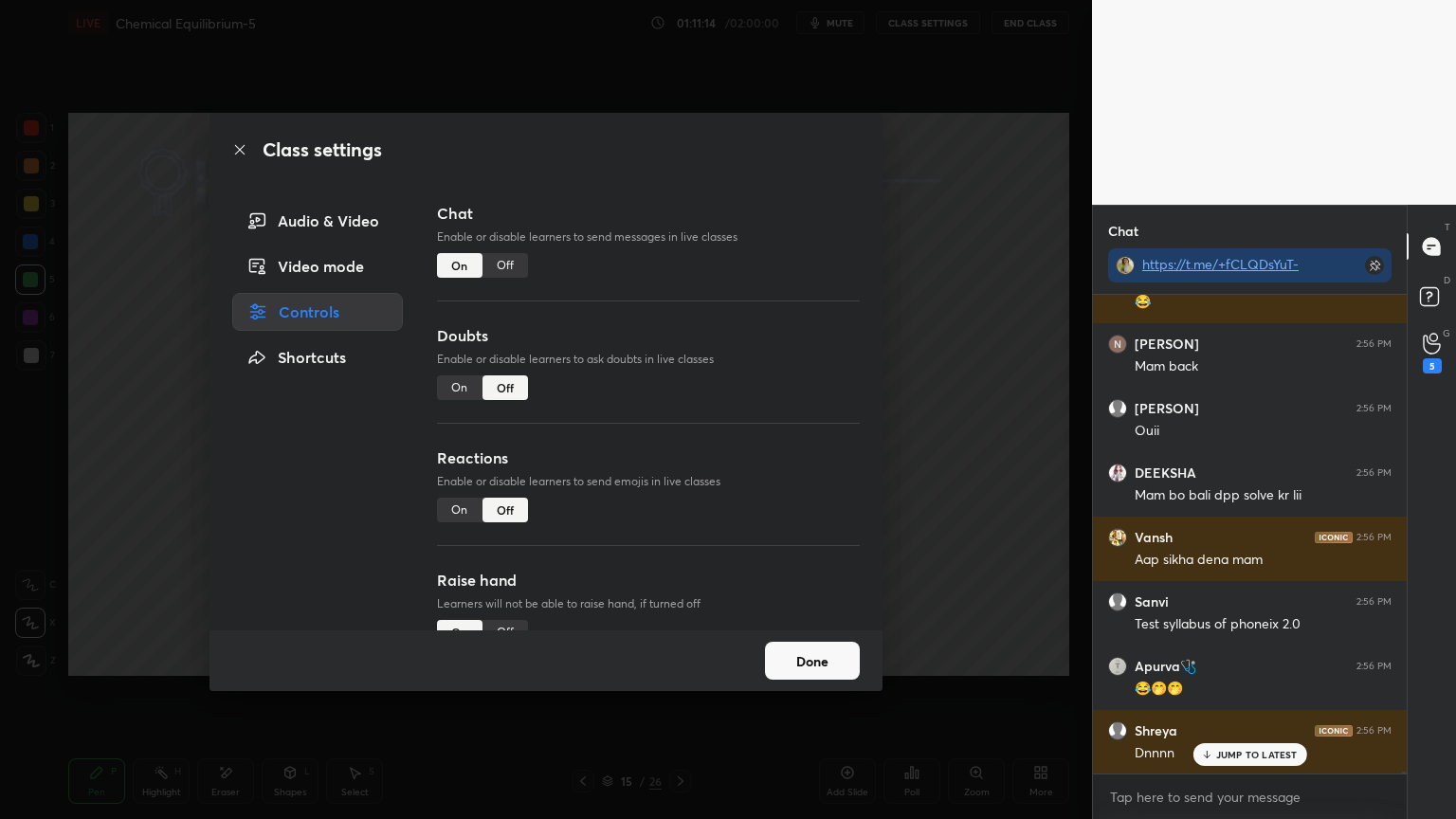 click on "Off" at bounding box center (505, 265) 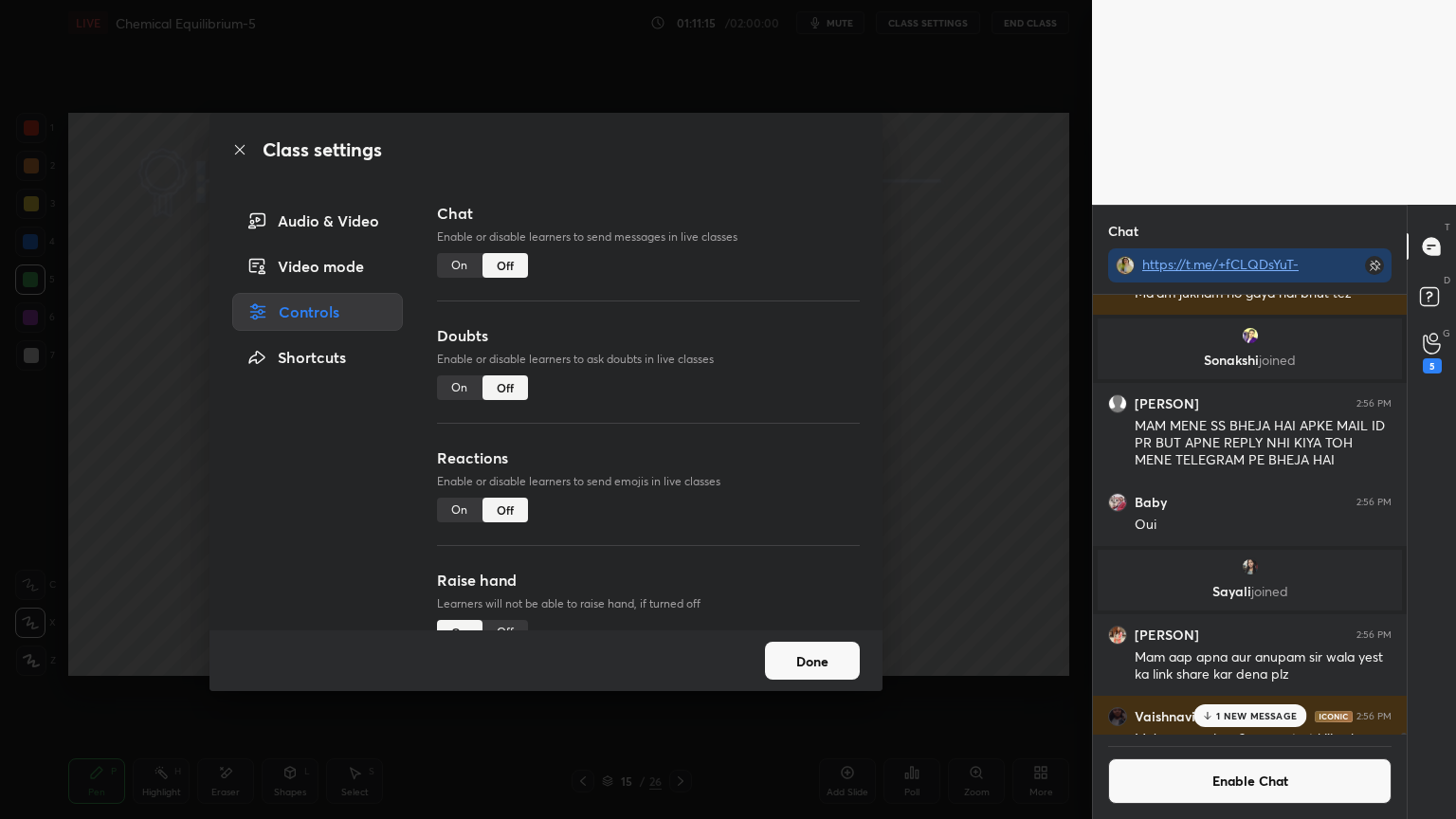 click on "Done" at bounding box center [812, 661] 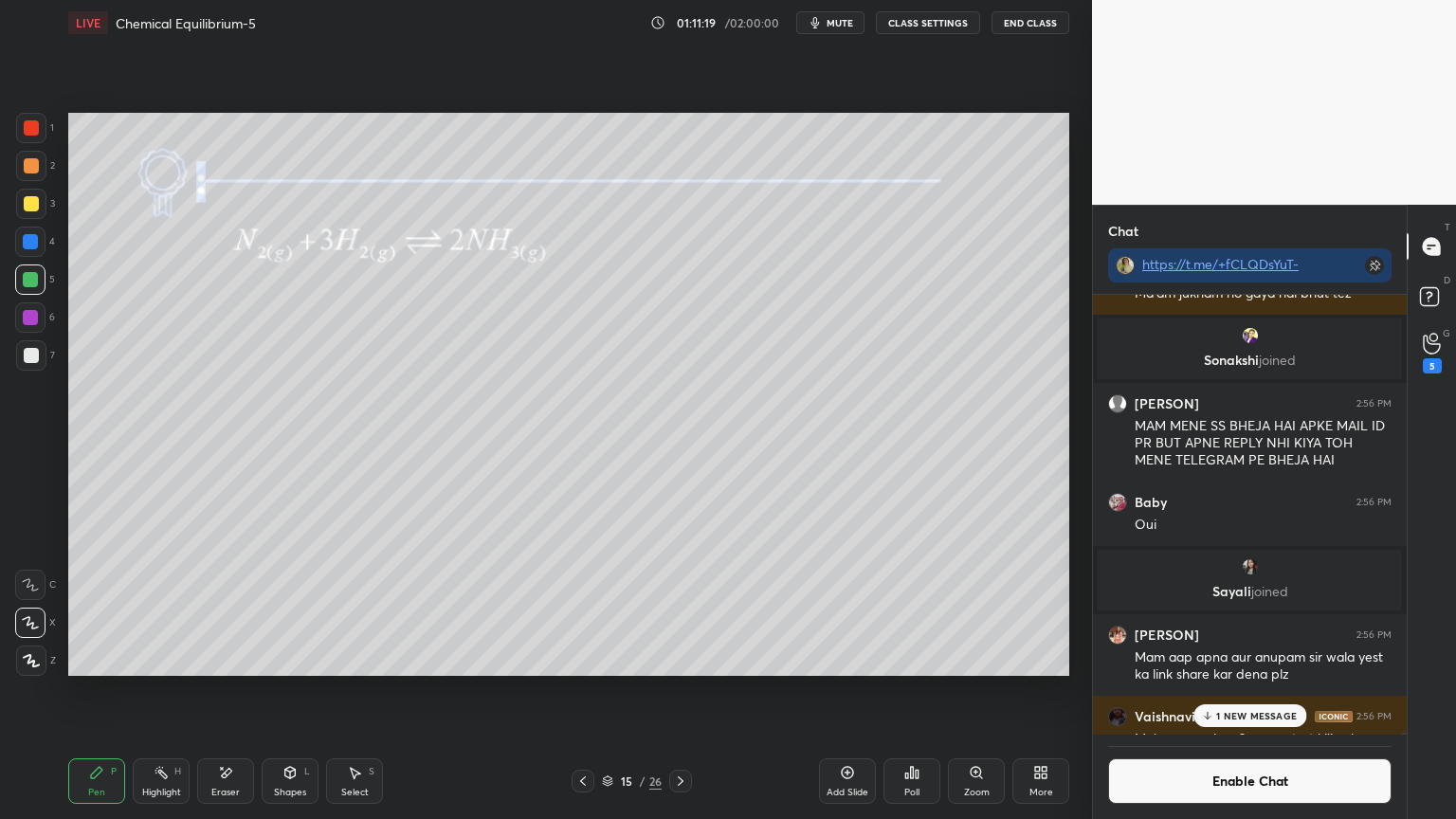 click 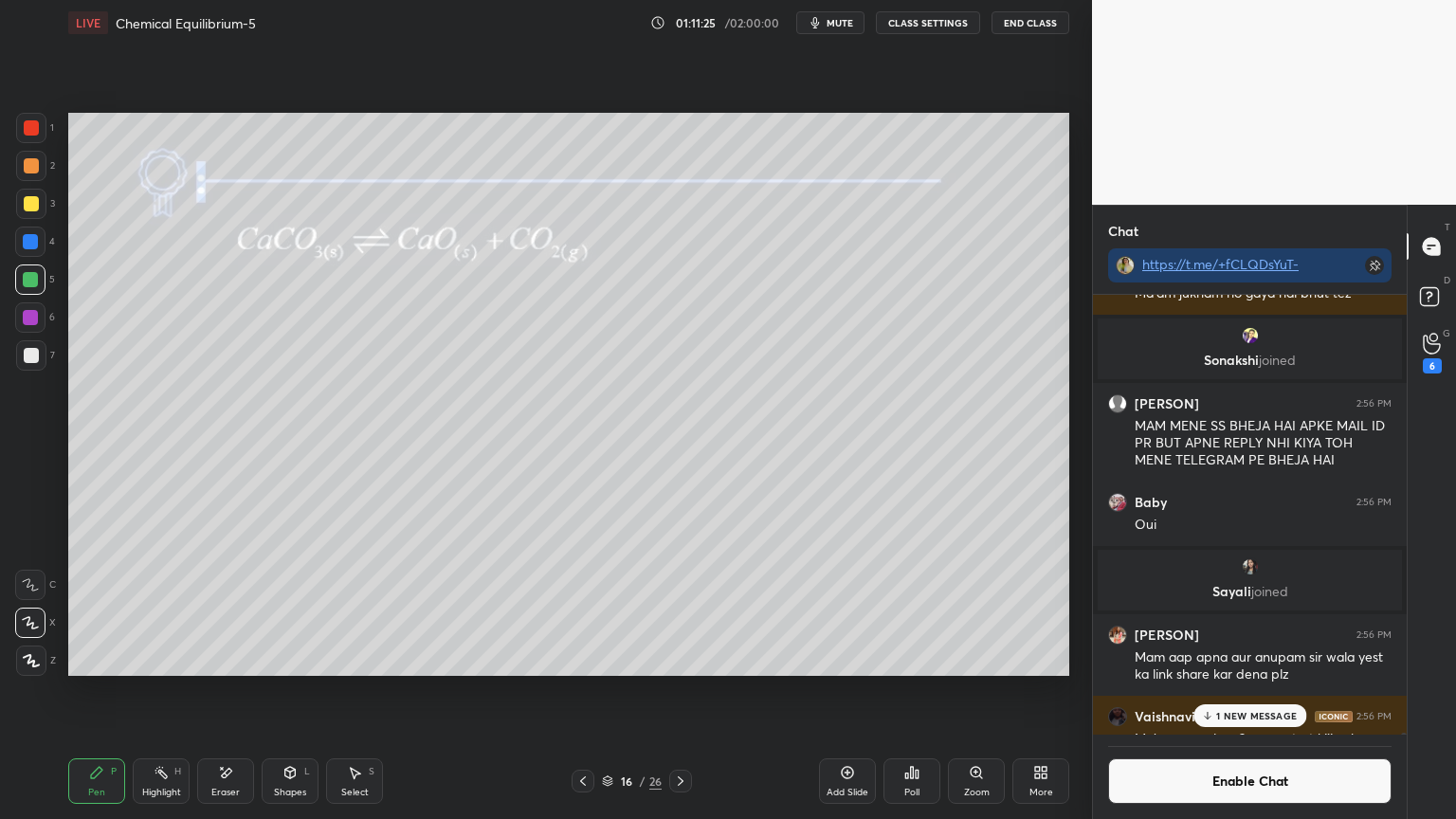click 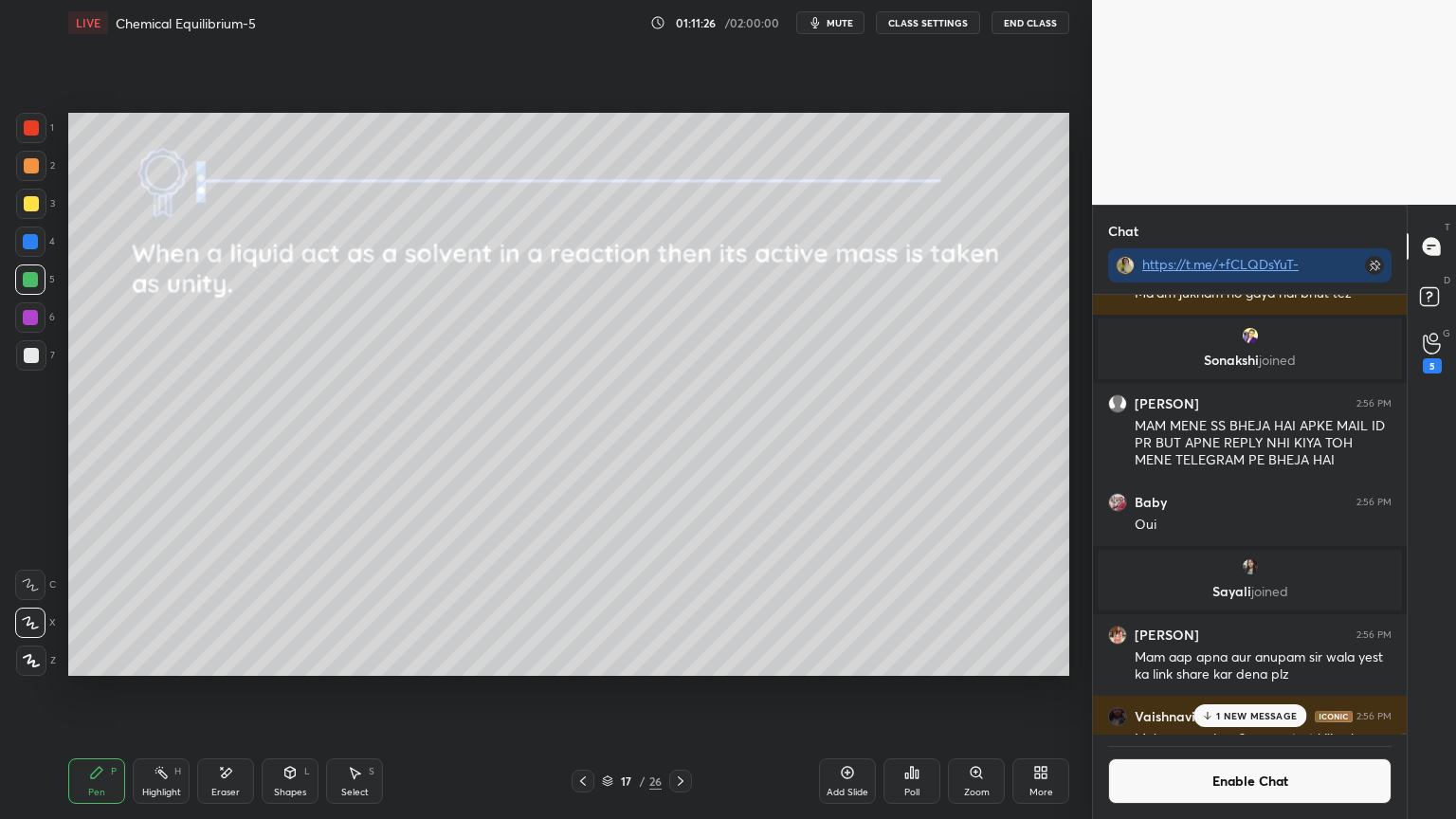 click on "26" at bounding box center (655, 781) 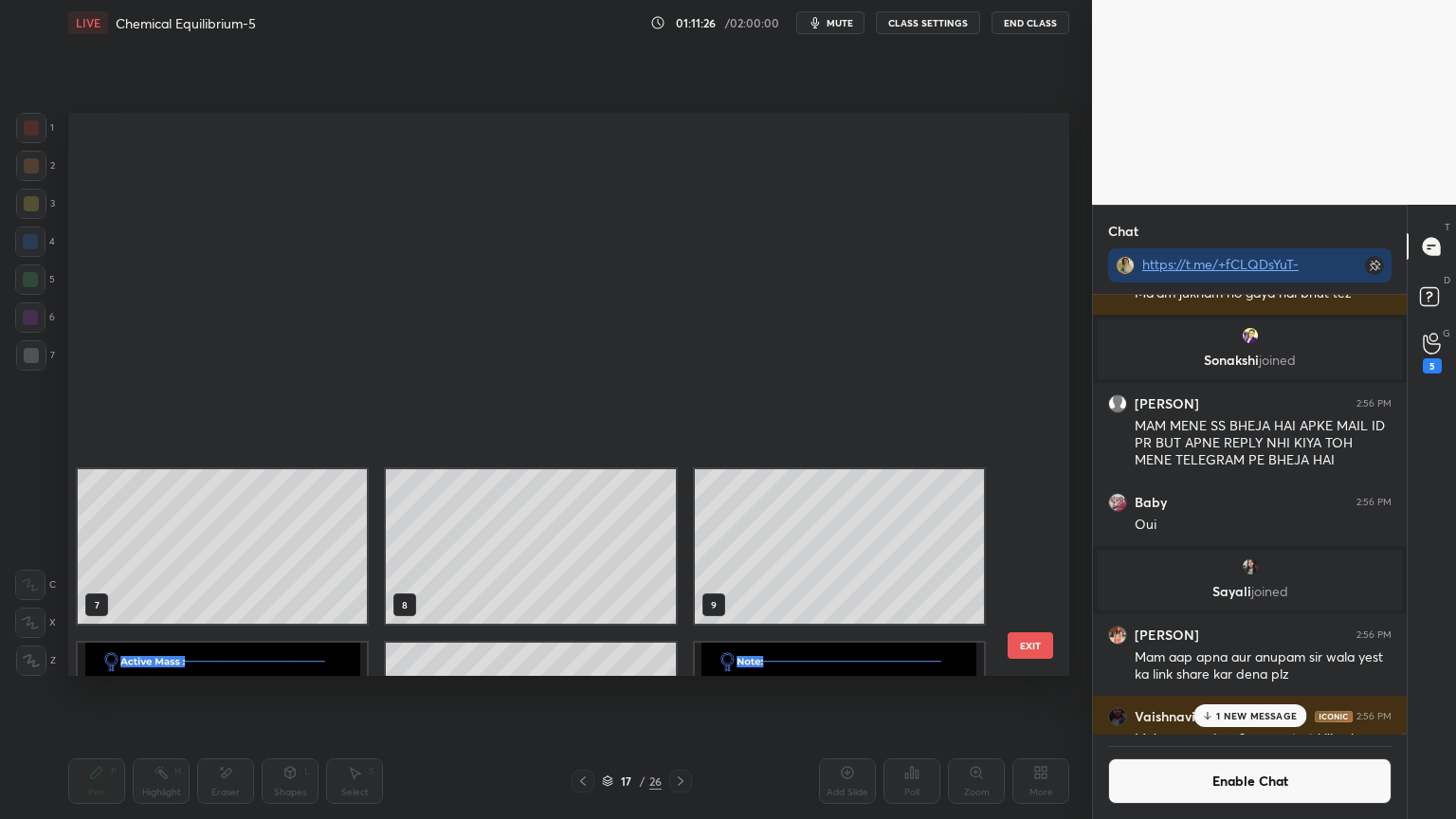 scroll, scrollTop: 478, scrollLeft: 0, axis: vertical 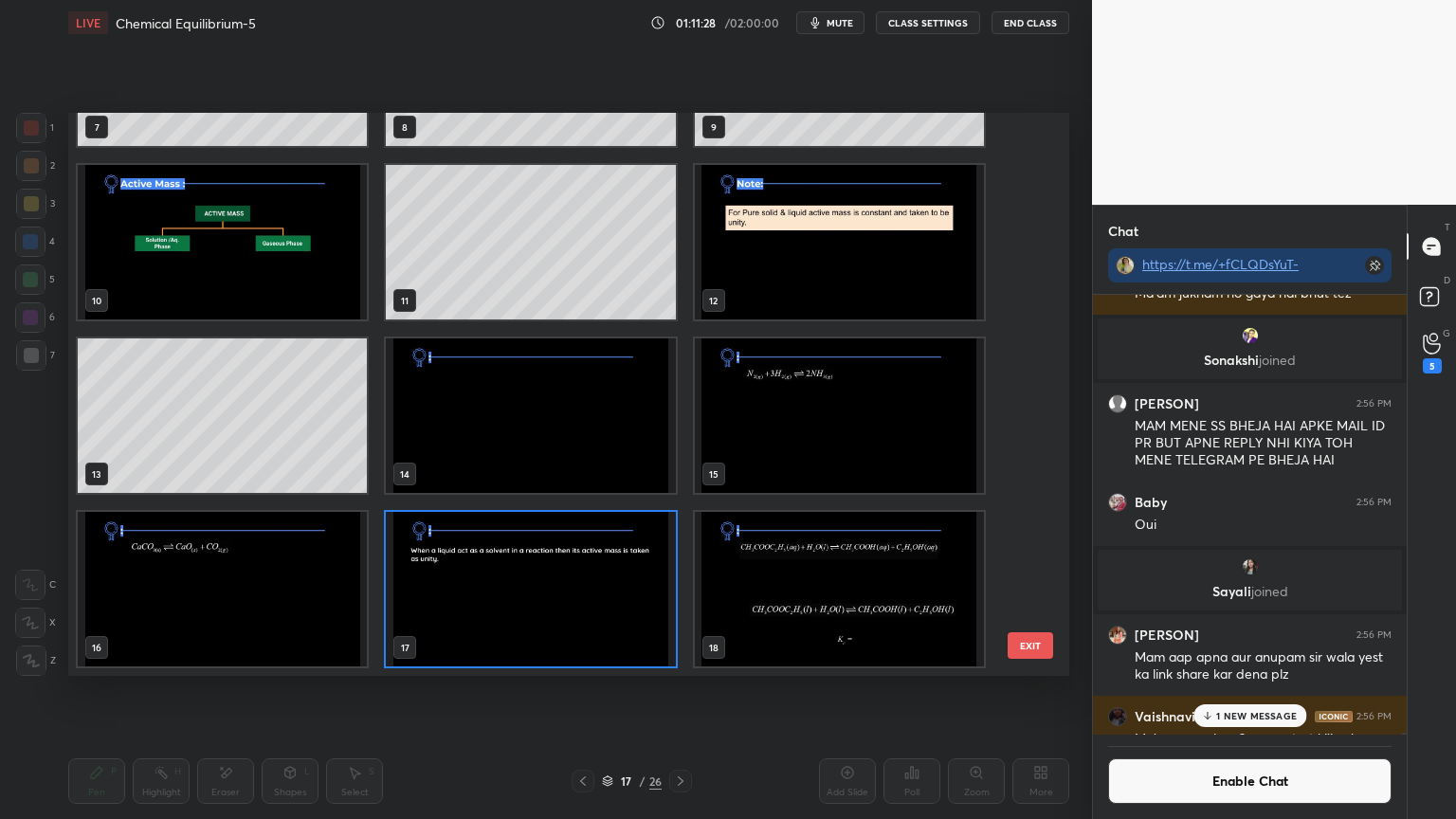 click at bounding box center (530, 589) 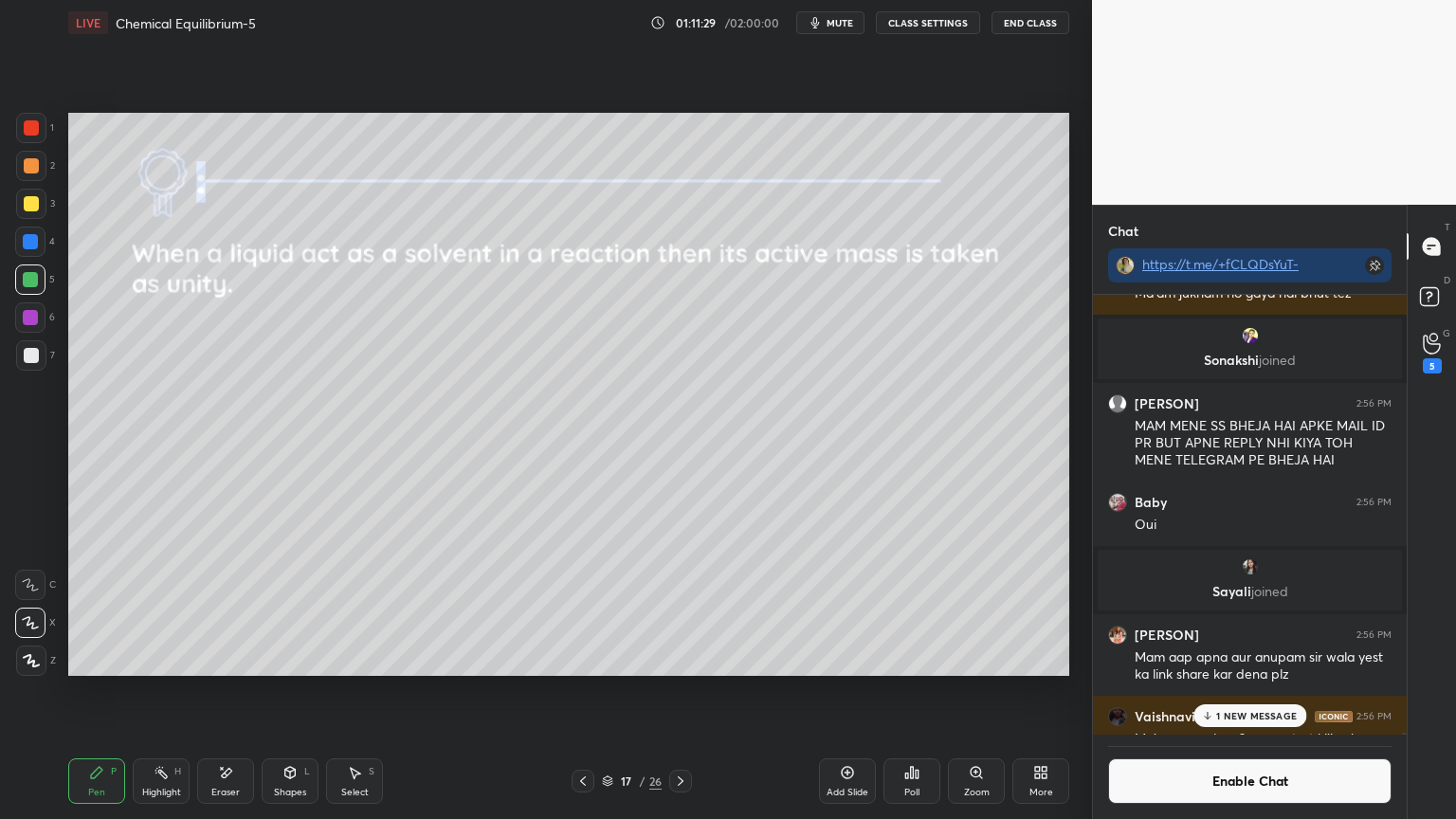 click 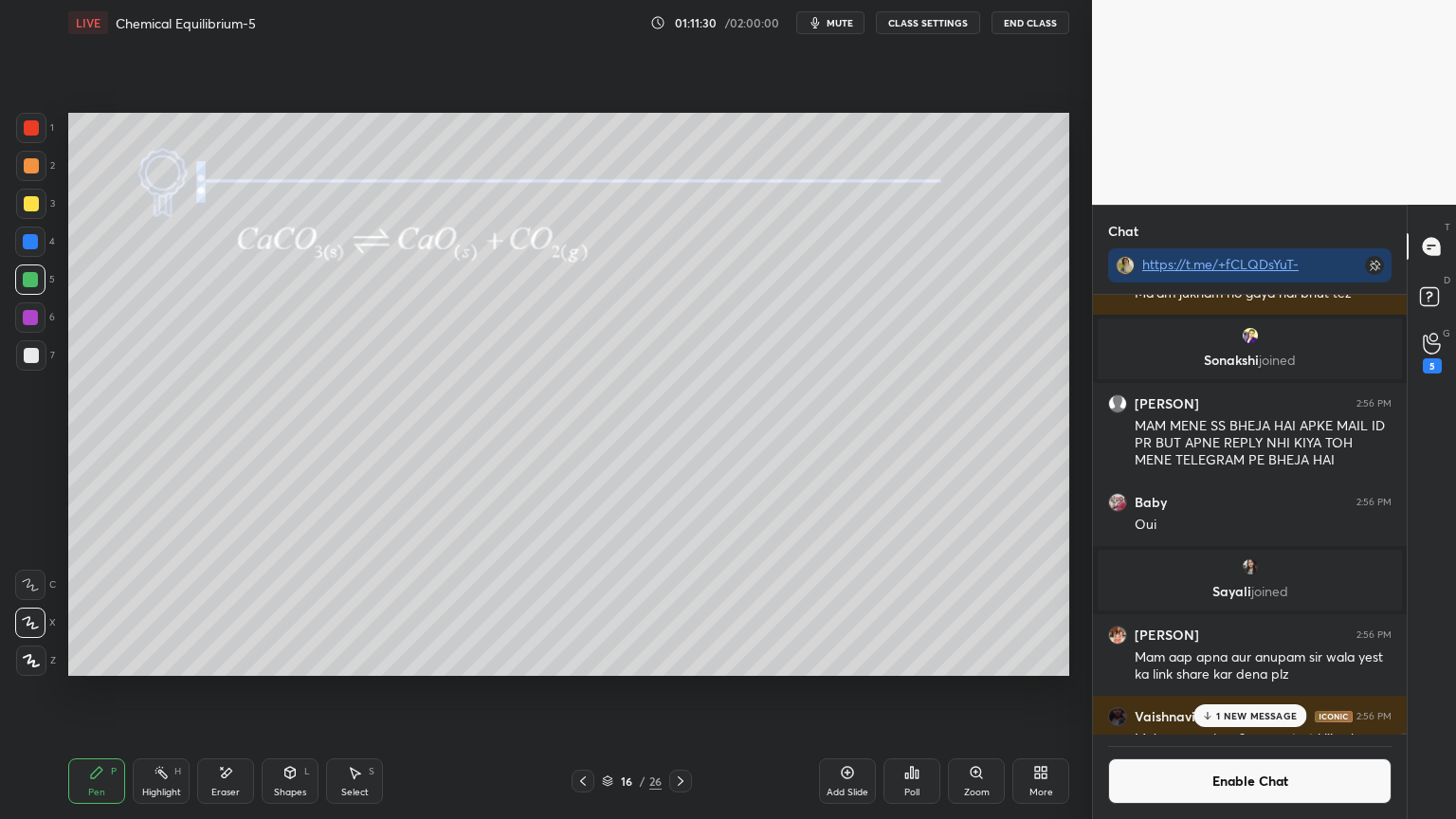 click 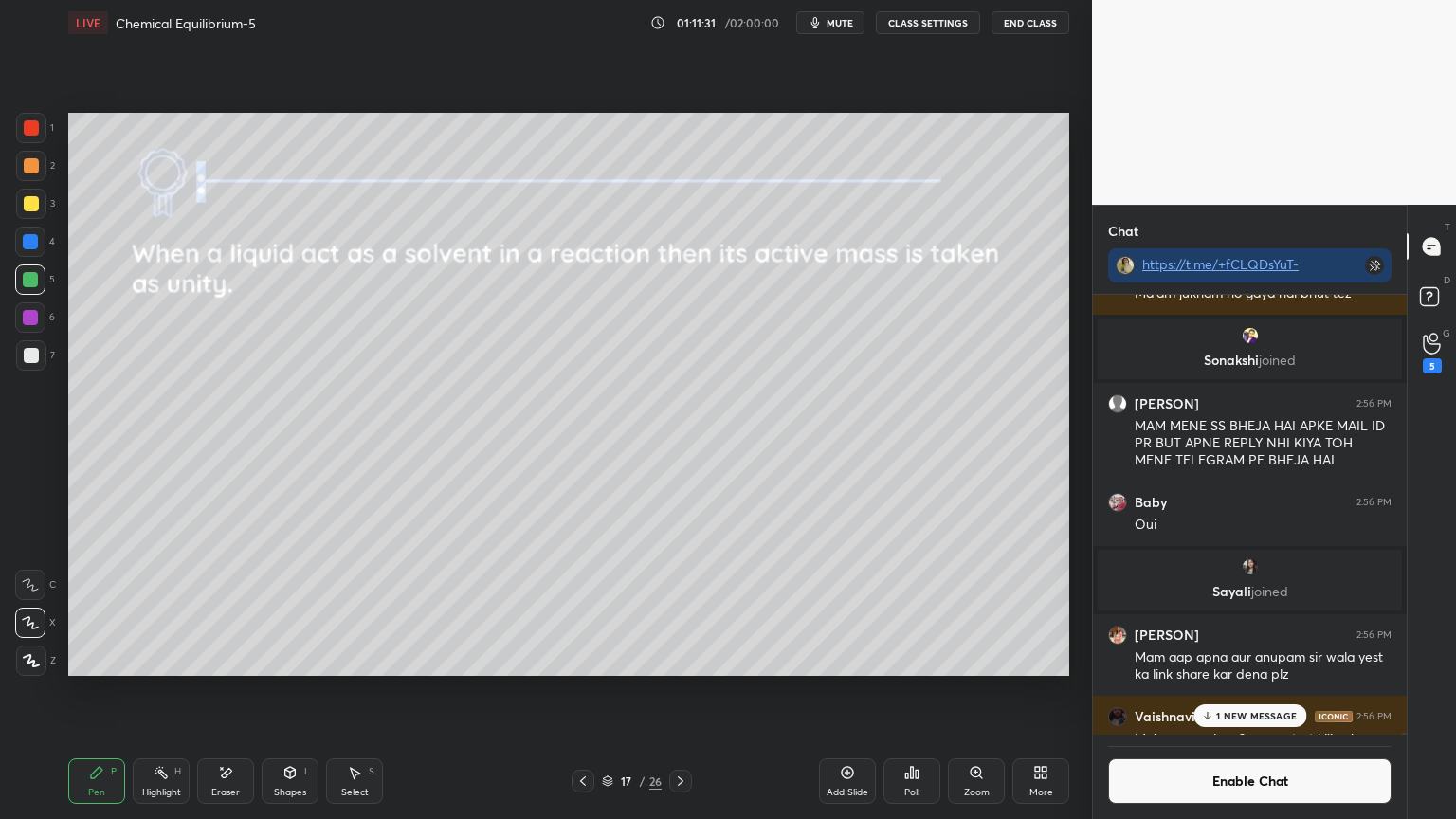 click 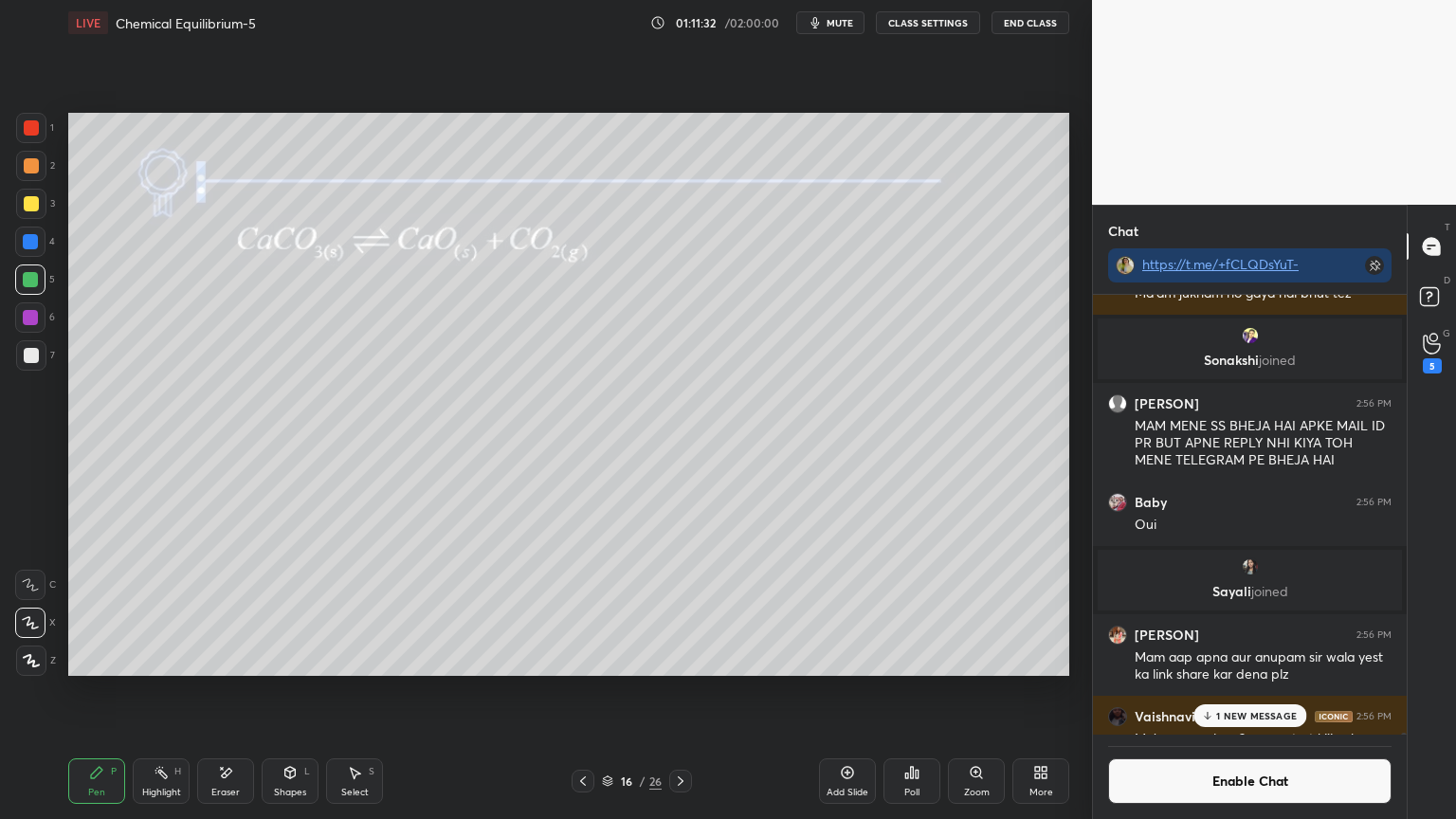 click 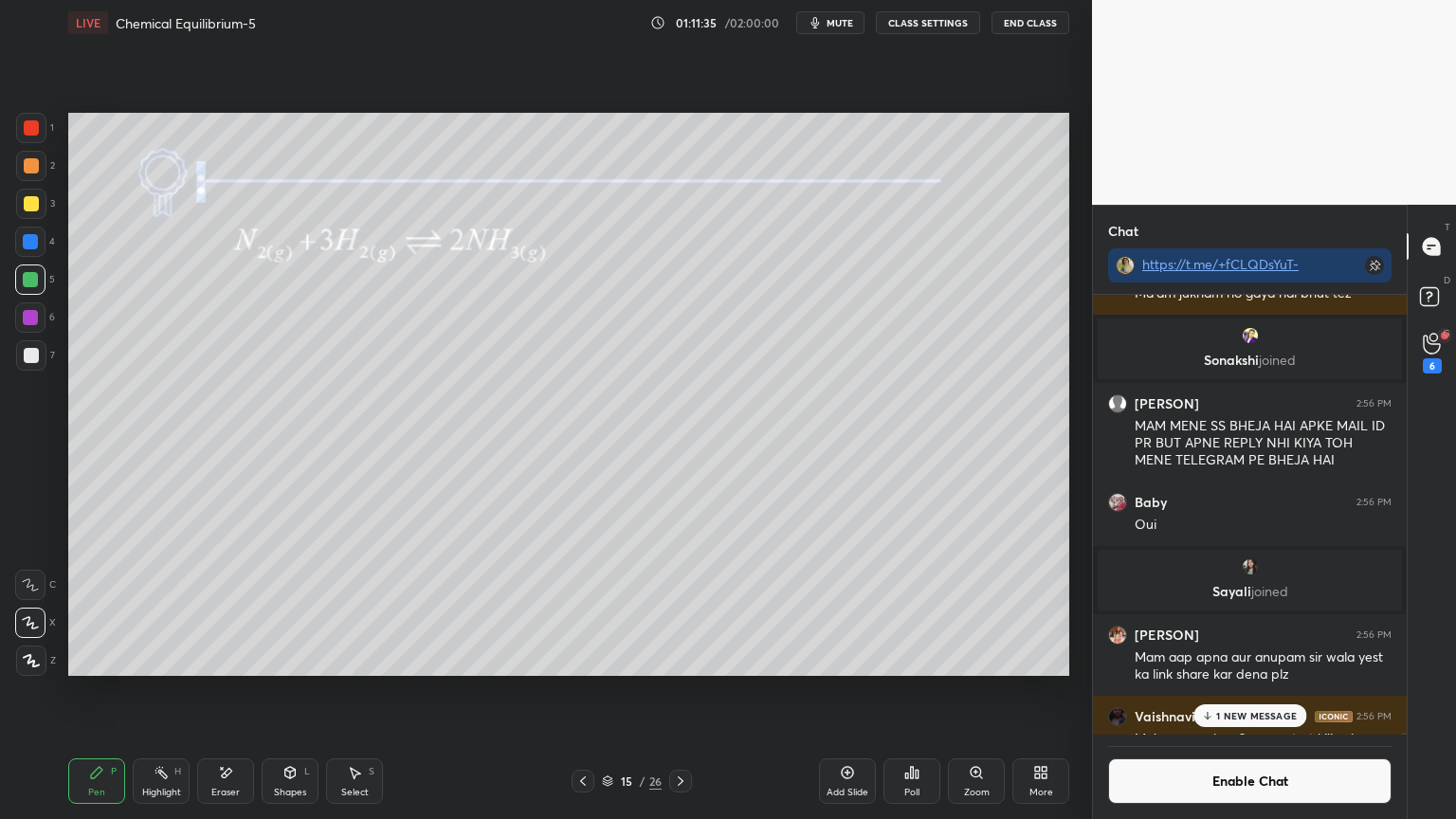 click on "Pen P" at bounding box center [97, 781] 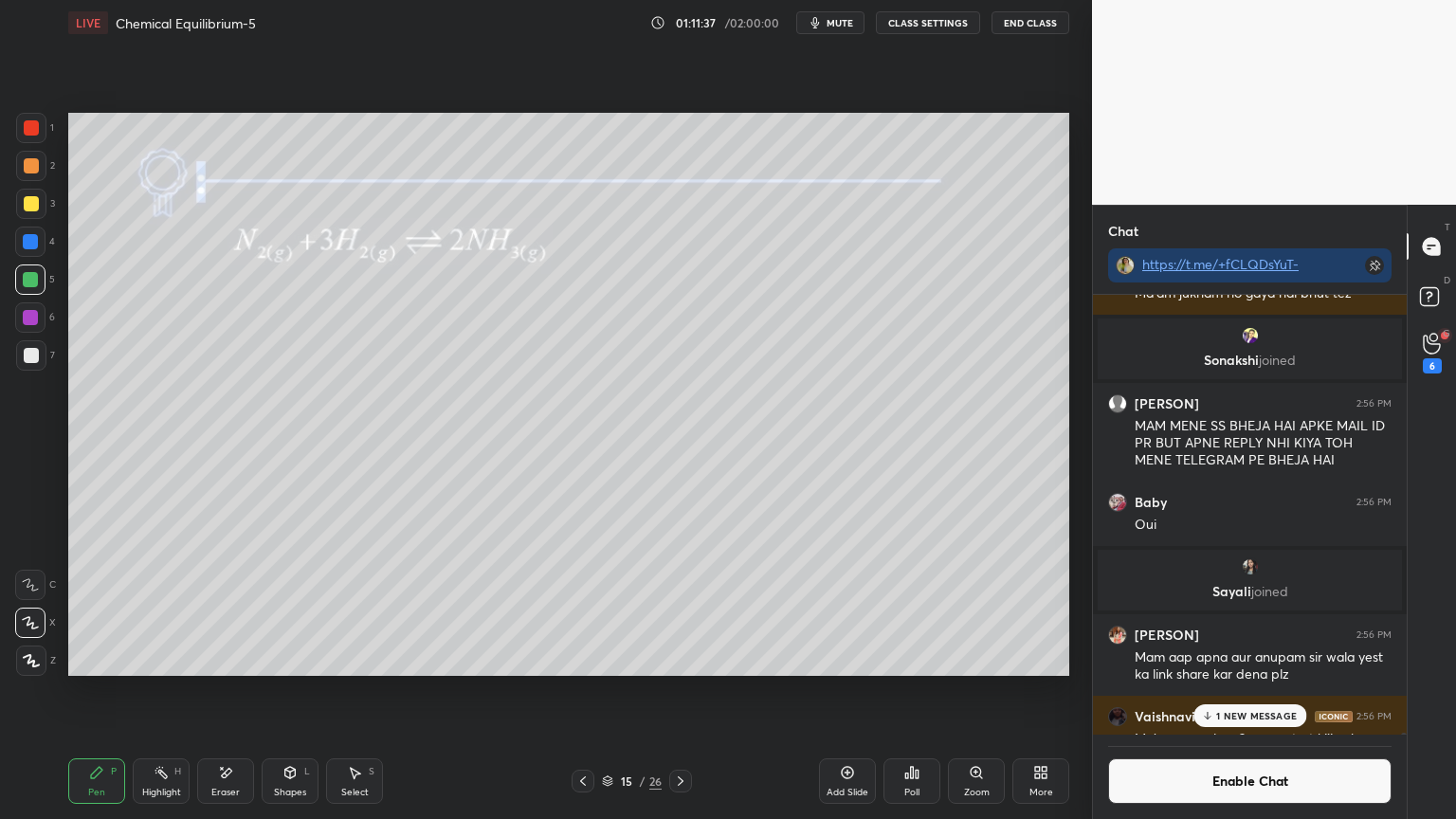 click at bounding box center [30, 318] 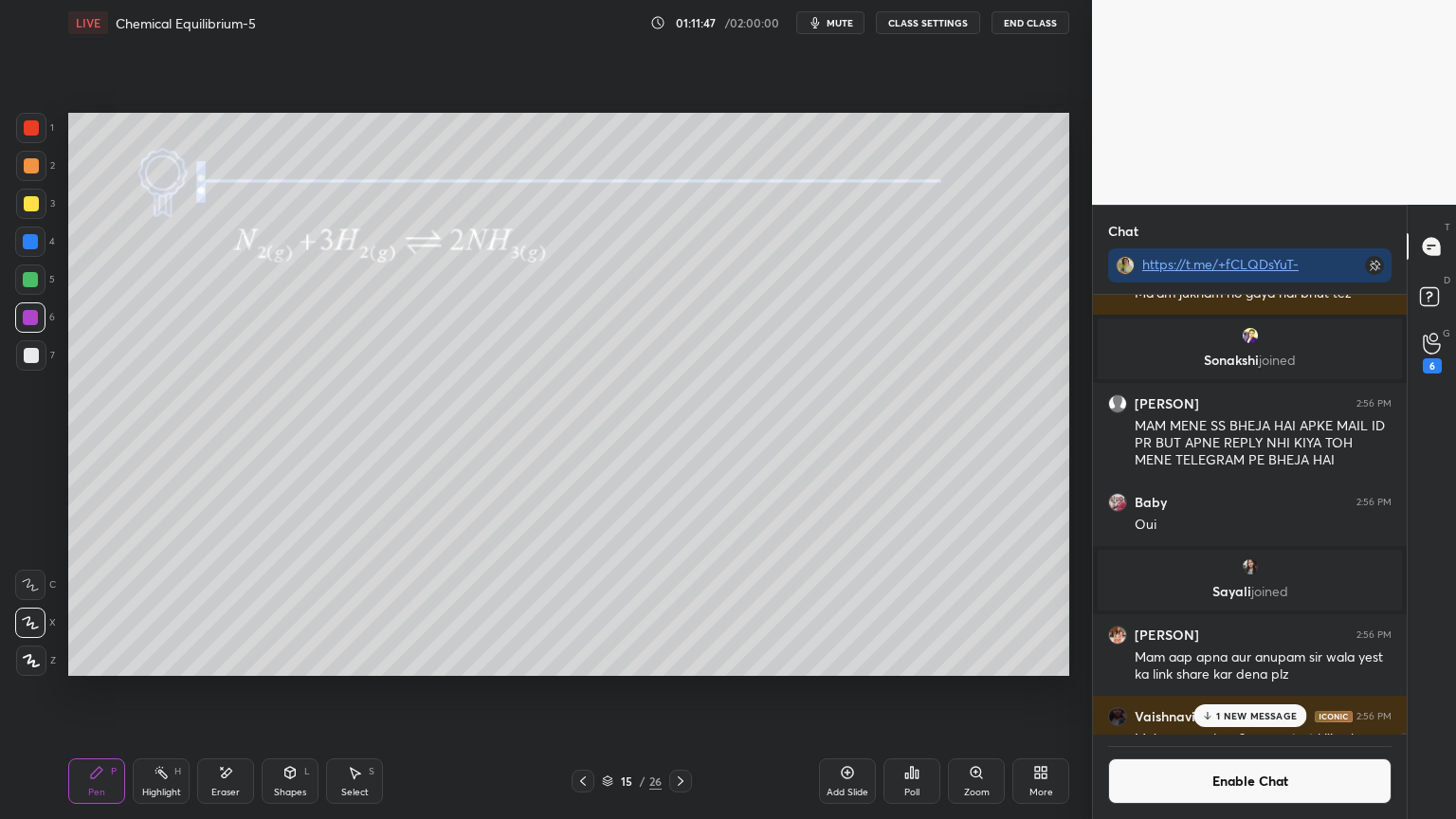 click on "Shapes L" at bounding box center [290, 781] 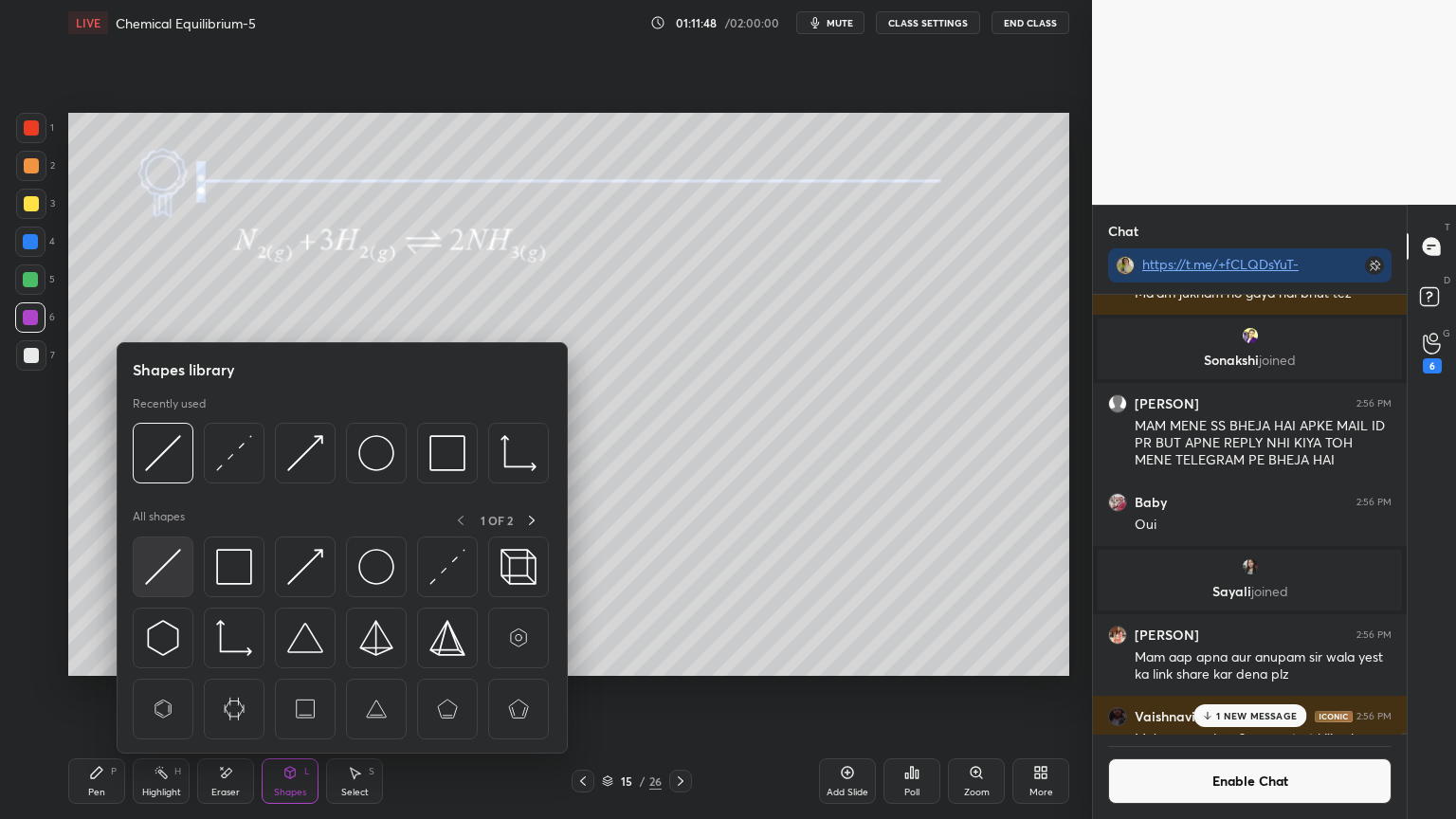 click at bounding box center [163, 567] 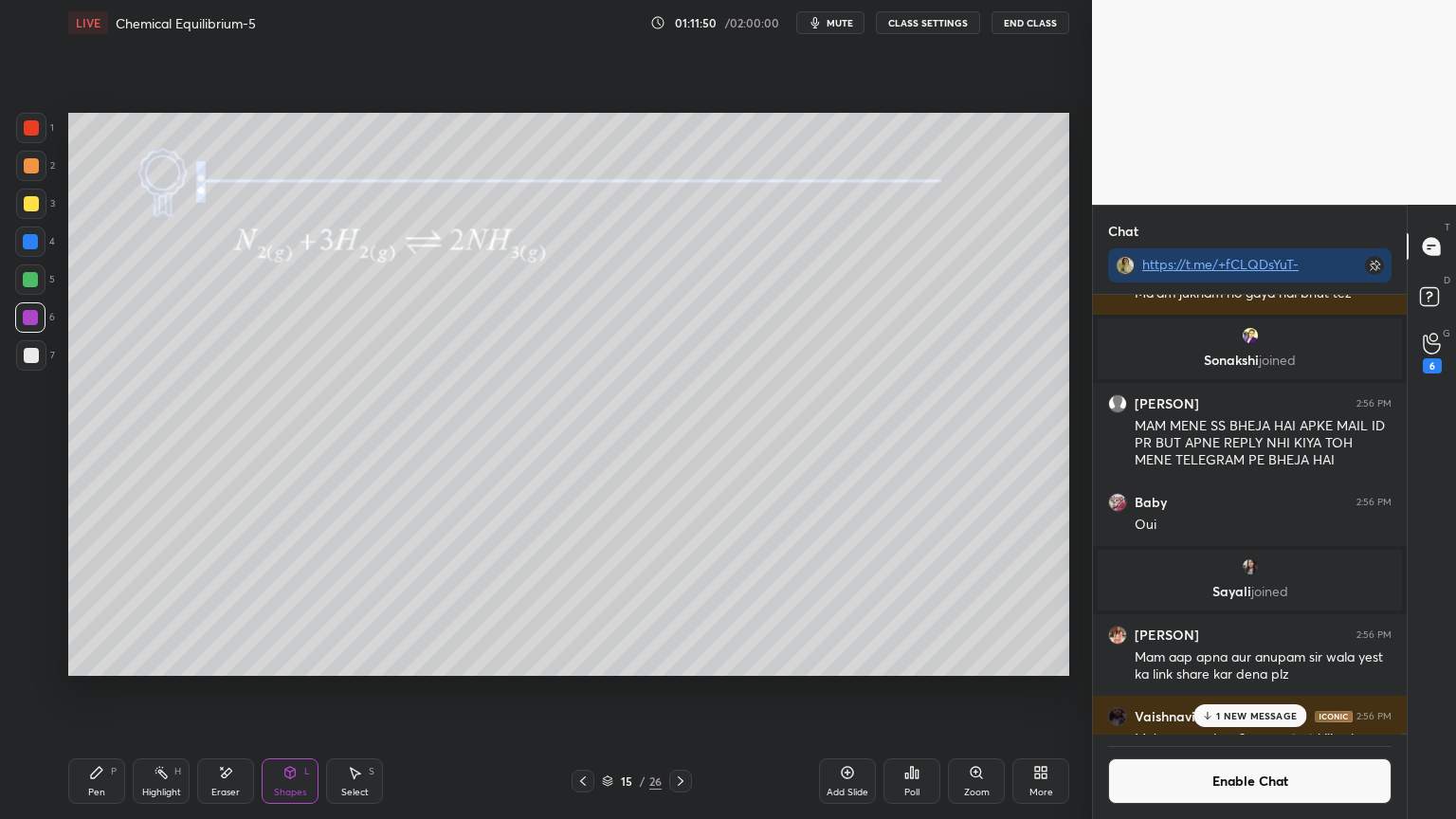 click on "Pen P" at bounding box center [97, 781] 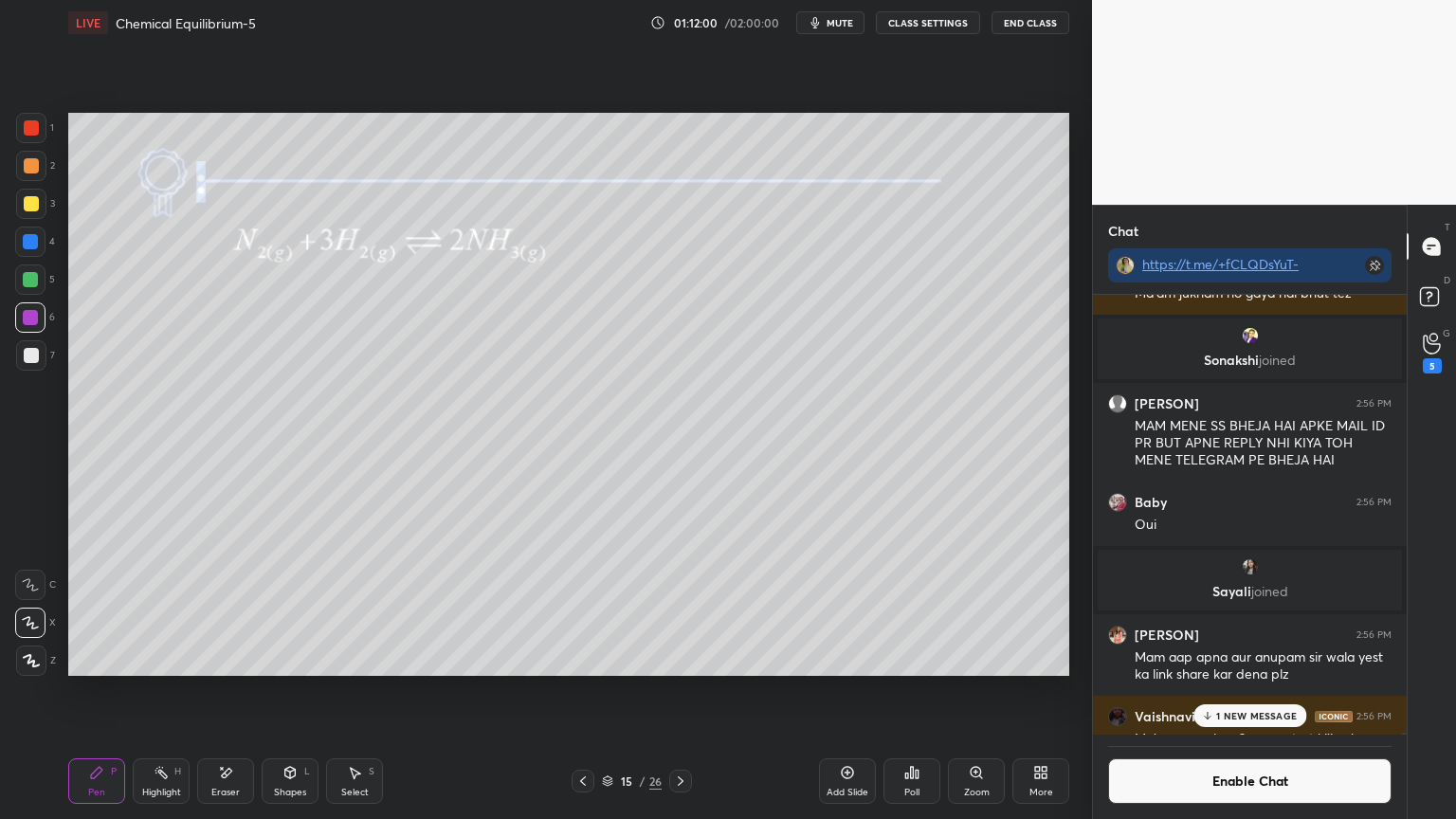 click on "Shapes L" at bounding box center (290, 781) 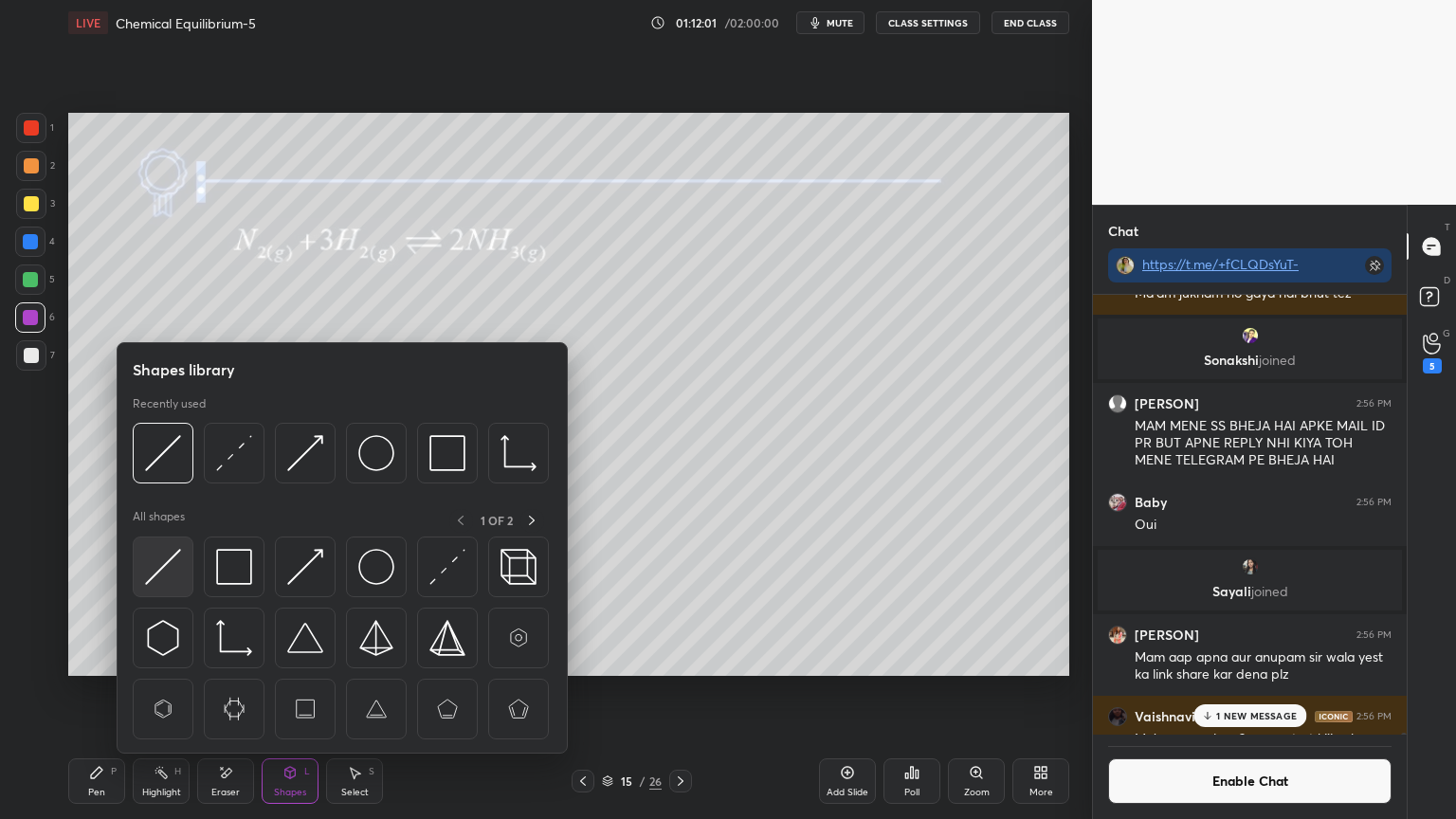 click at bounding box center [163, 567] 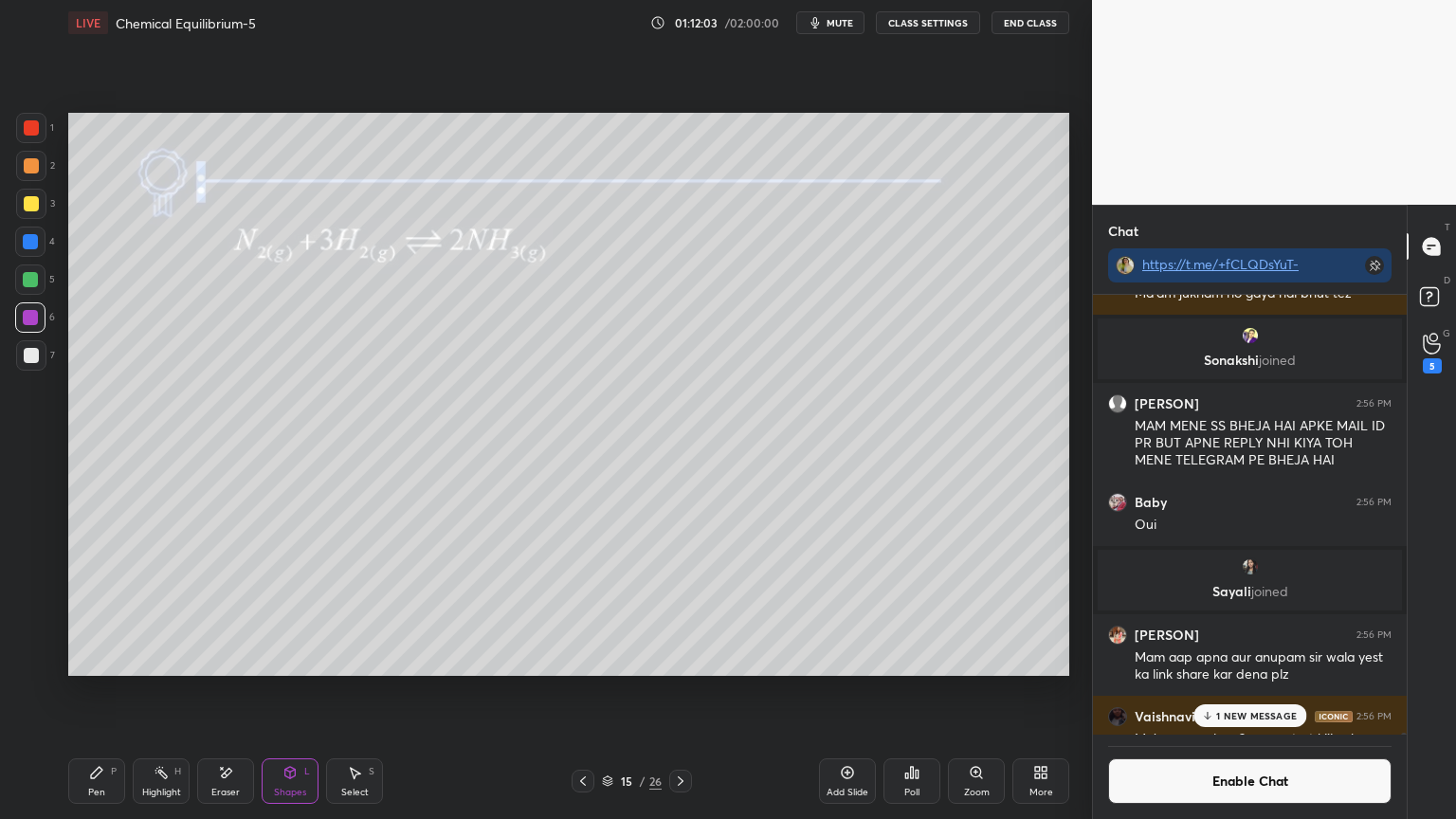 click on "Pen P" at bounding box center [97, 781] 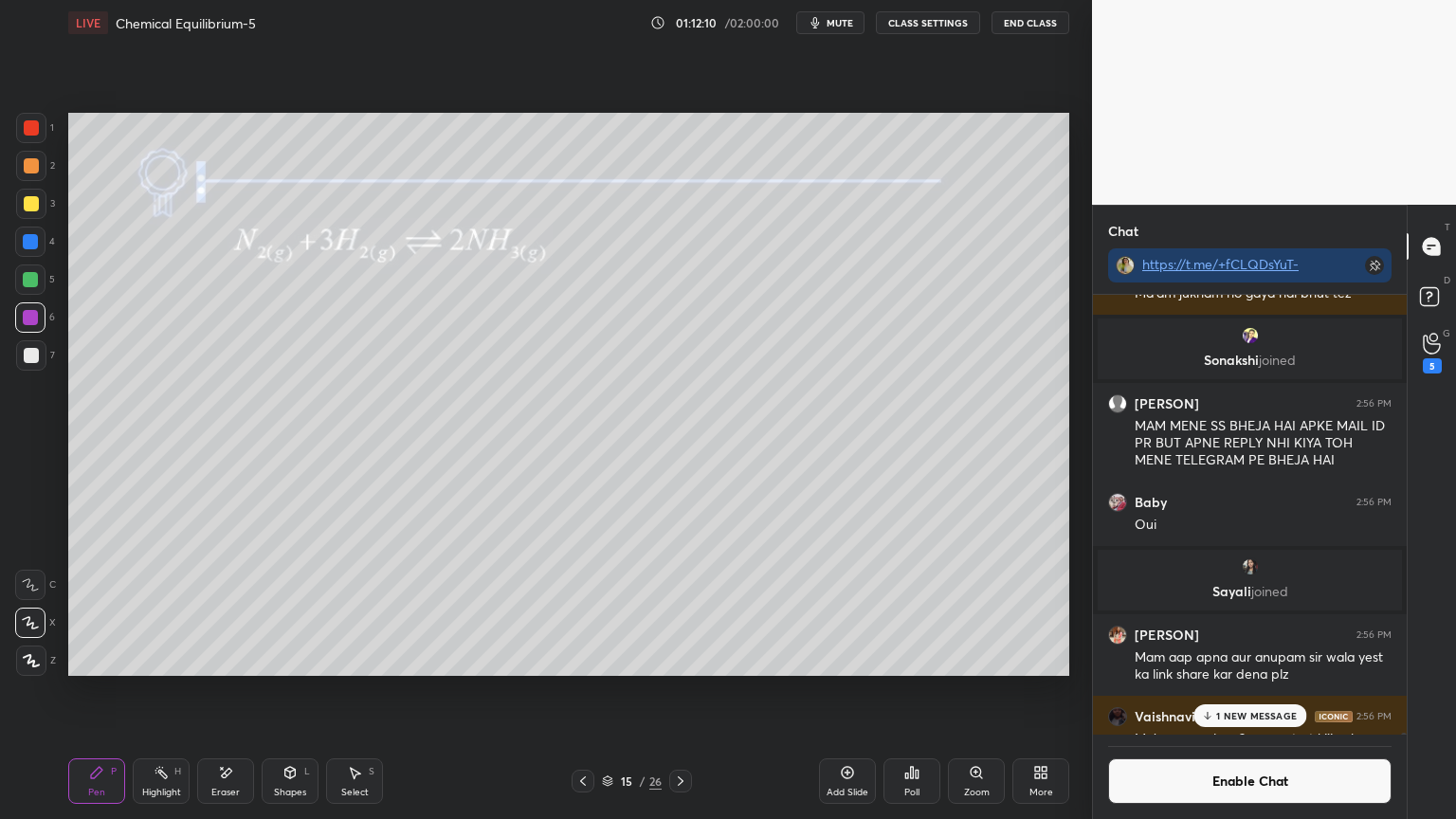 click on "Highlight H" at bounding box center [161, 781] 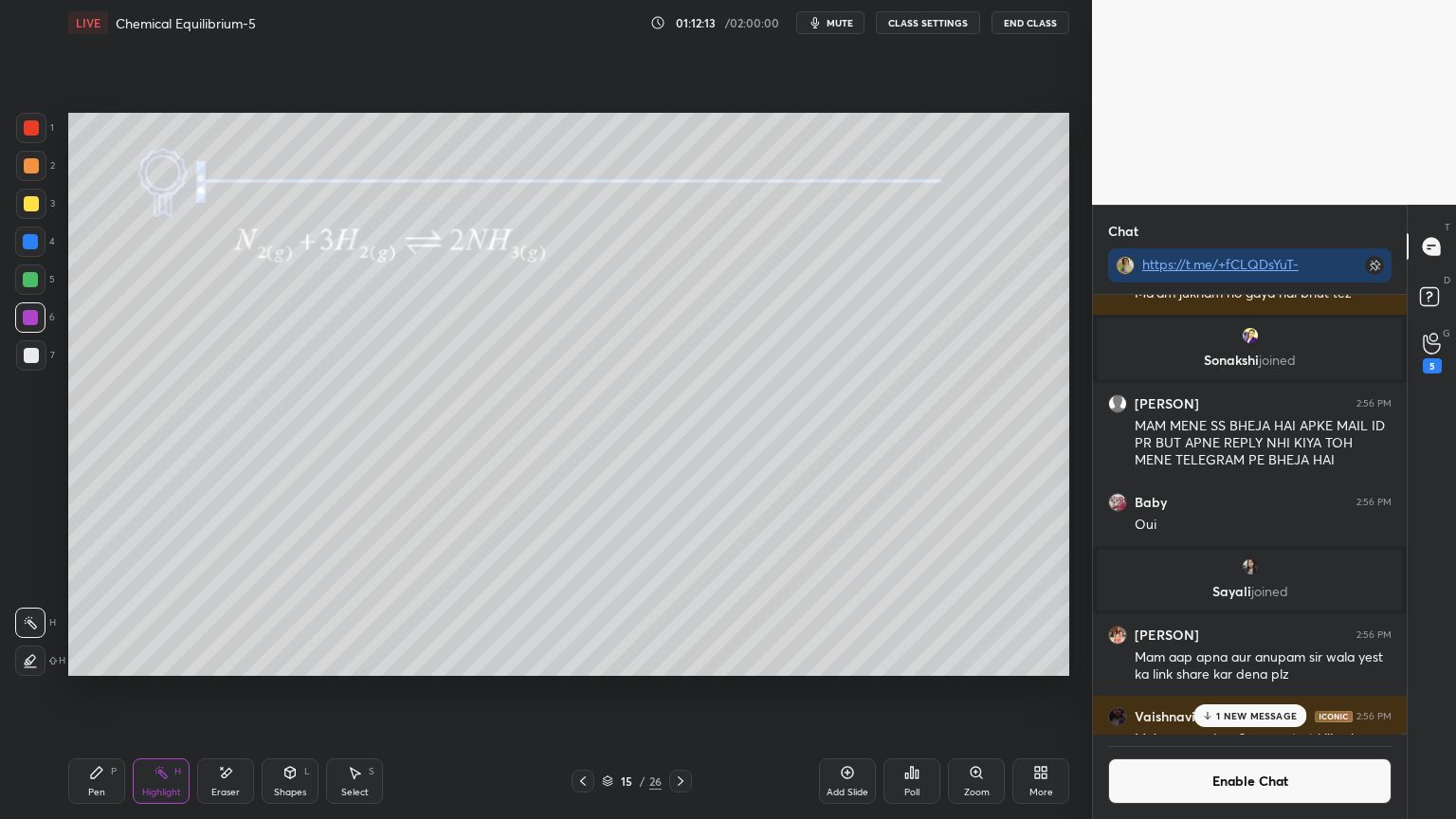 click on "1 2 3 4 5 6 7 C X Z E E Erase all   H H" at bounding box center [30, 394] 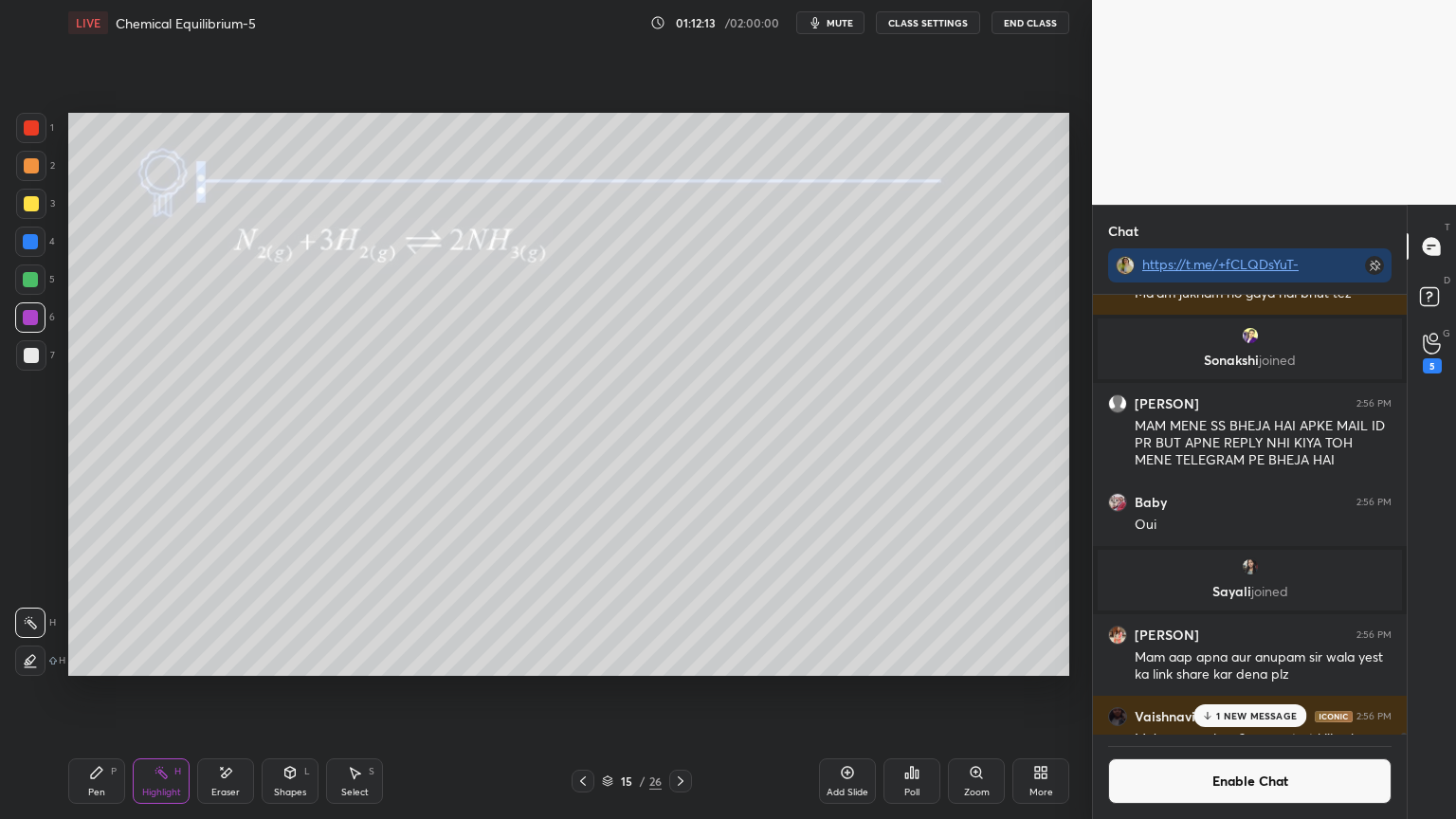 click at bounding box center [30, 661] 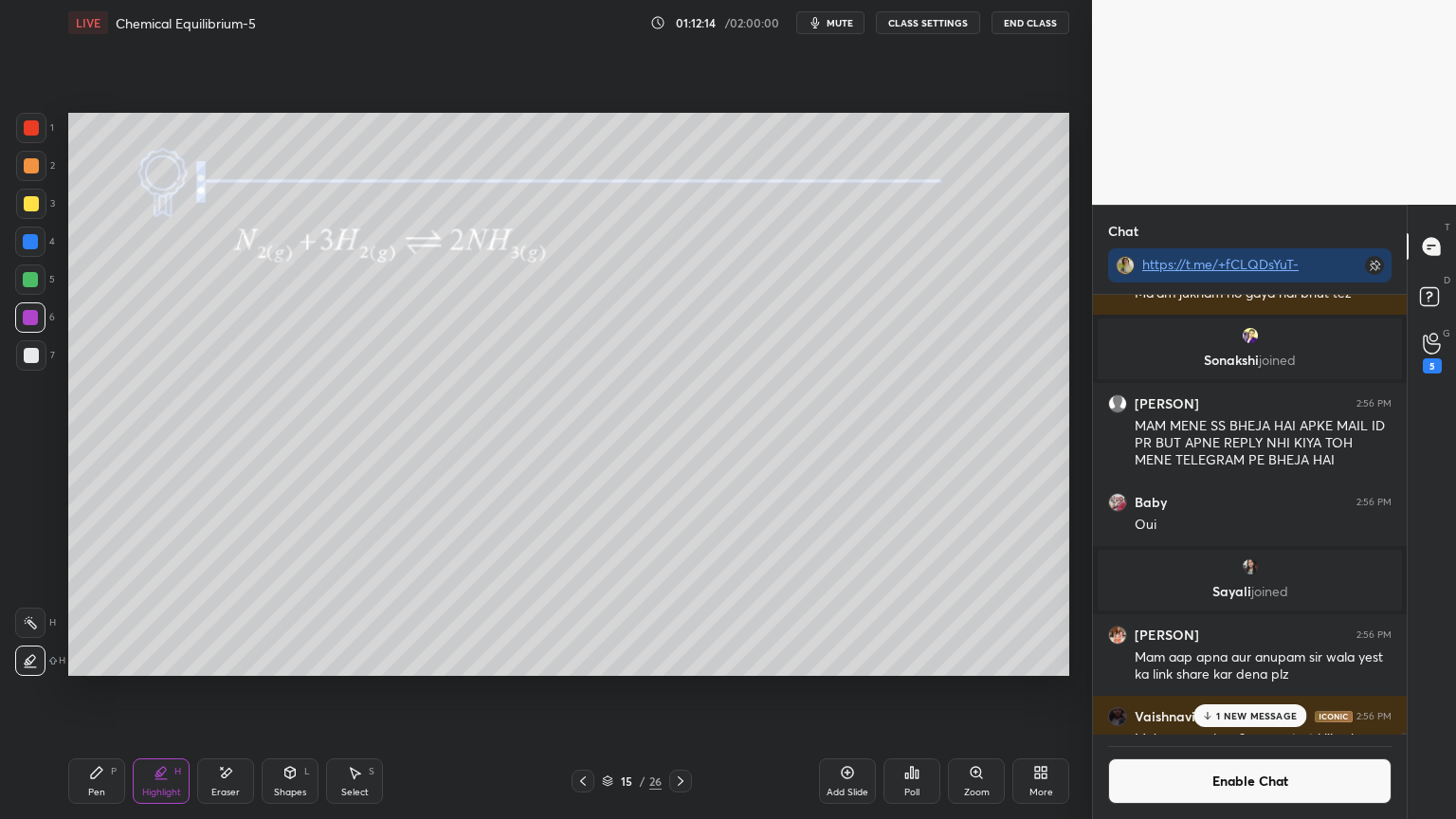 click at bounding box center [31, 166] 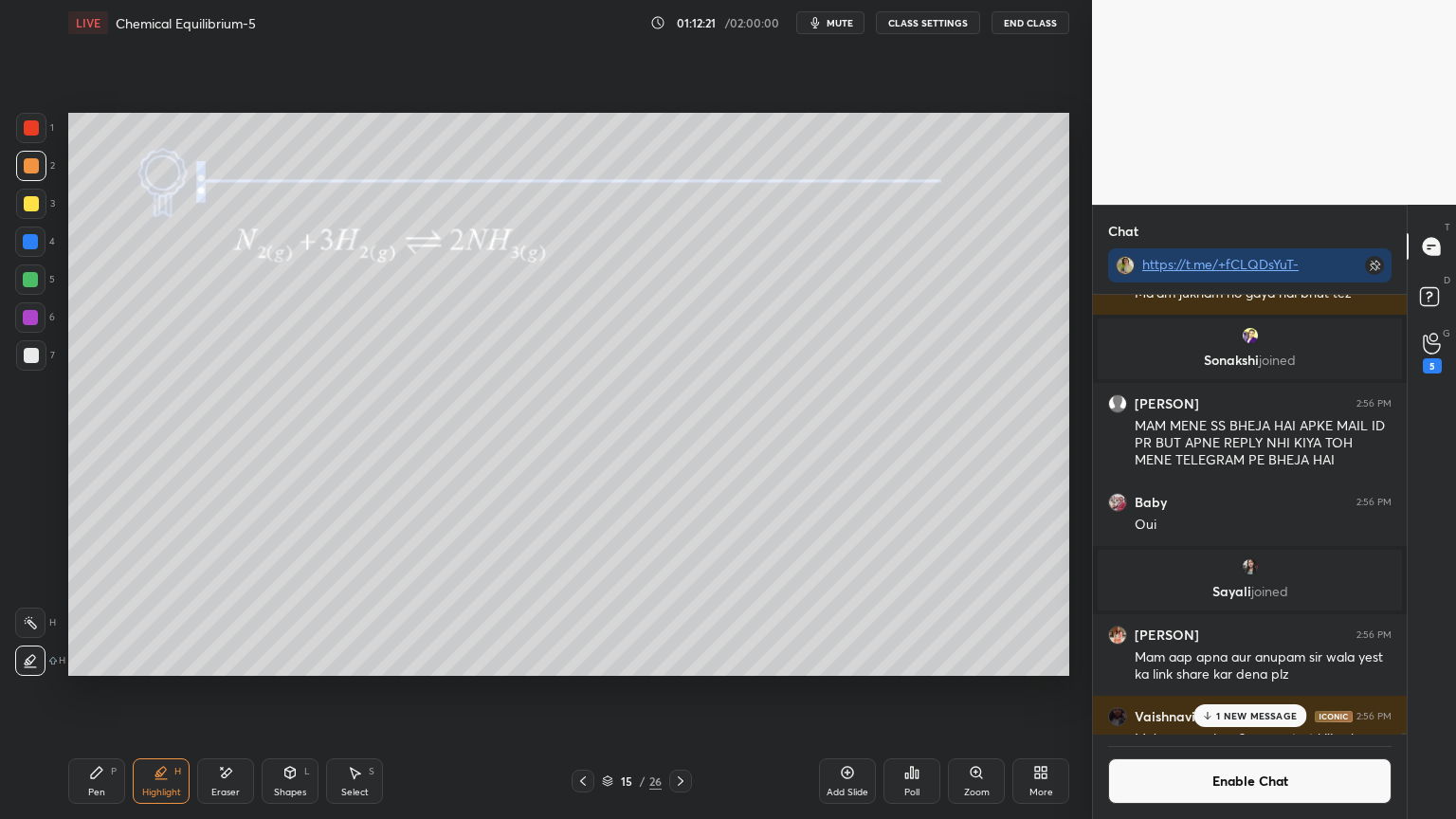 click 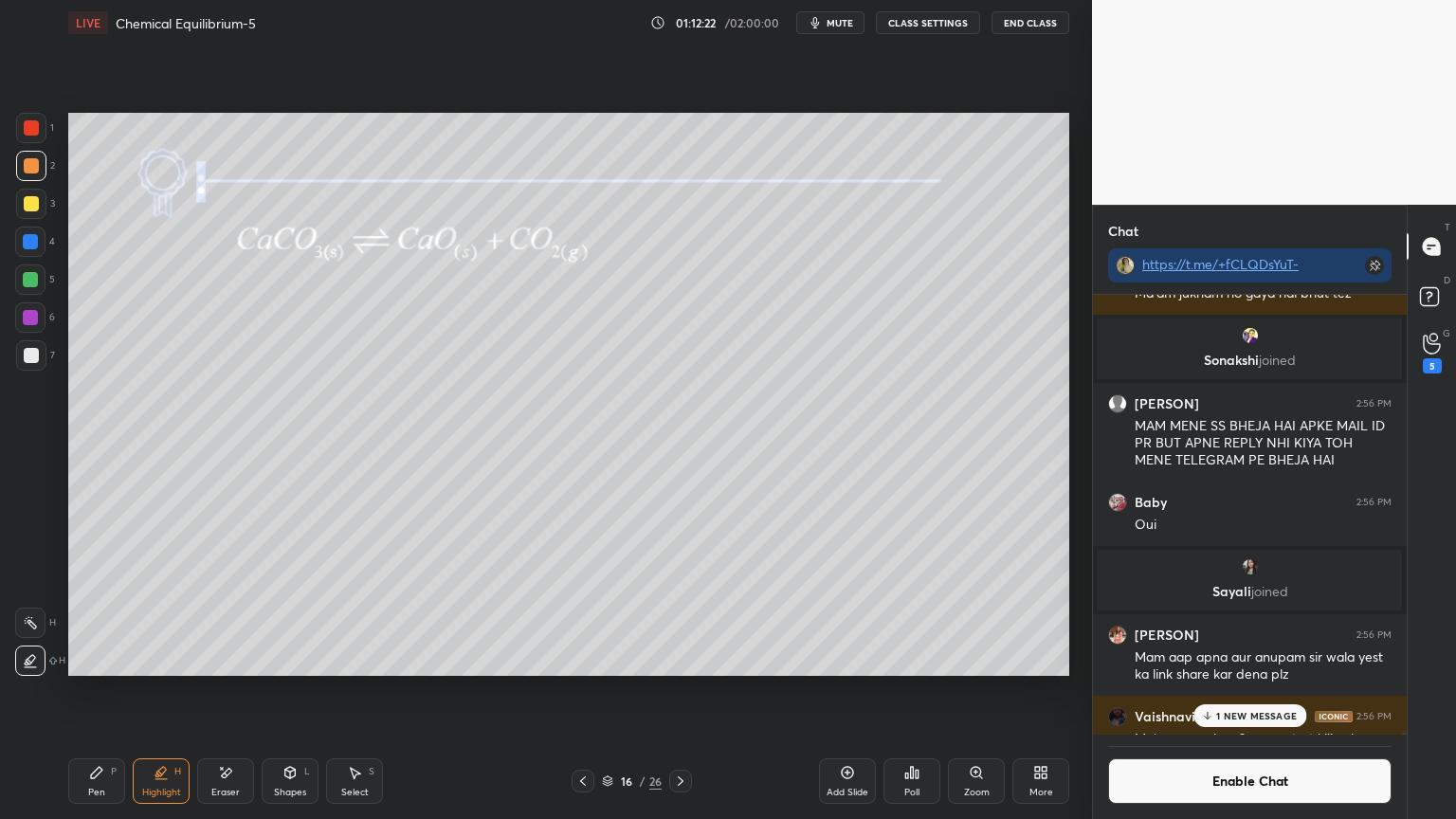 click on "Pen" at bounding box center [97, 792] 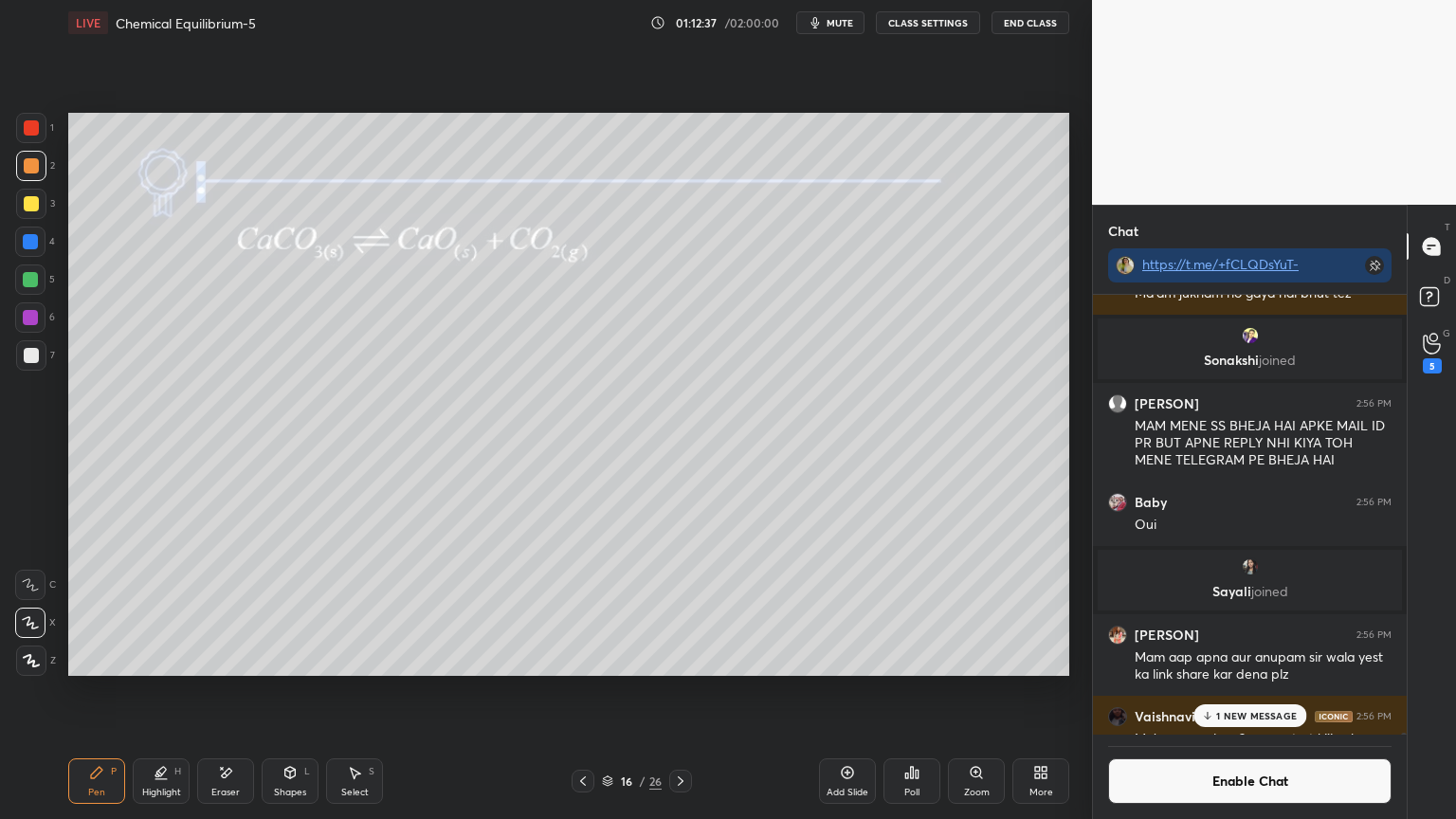 click 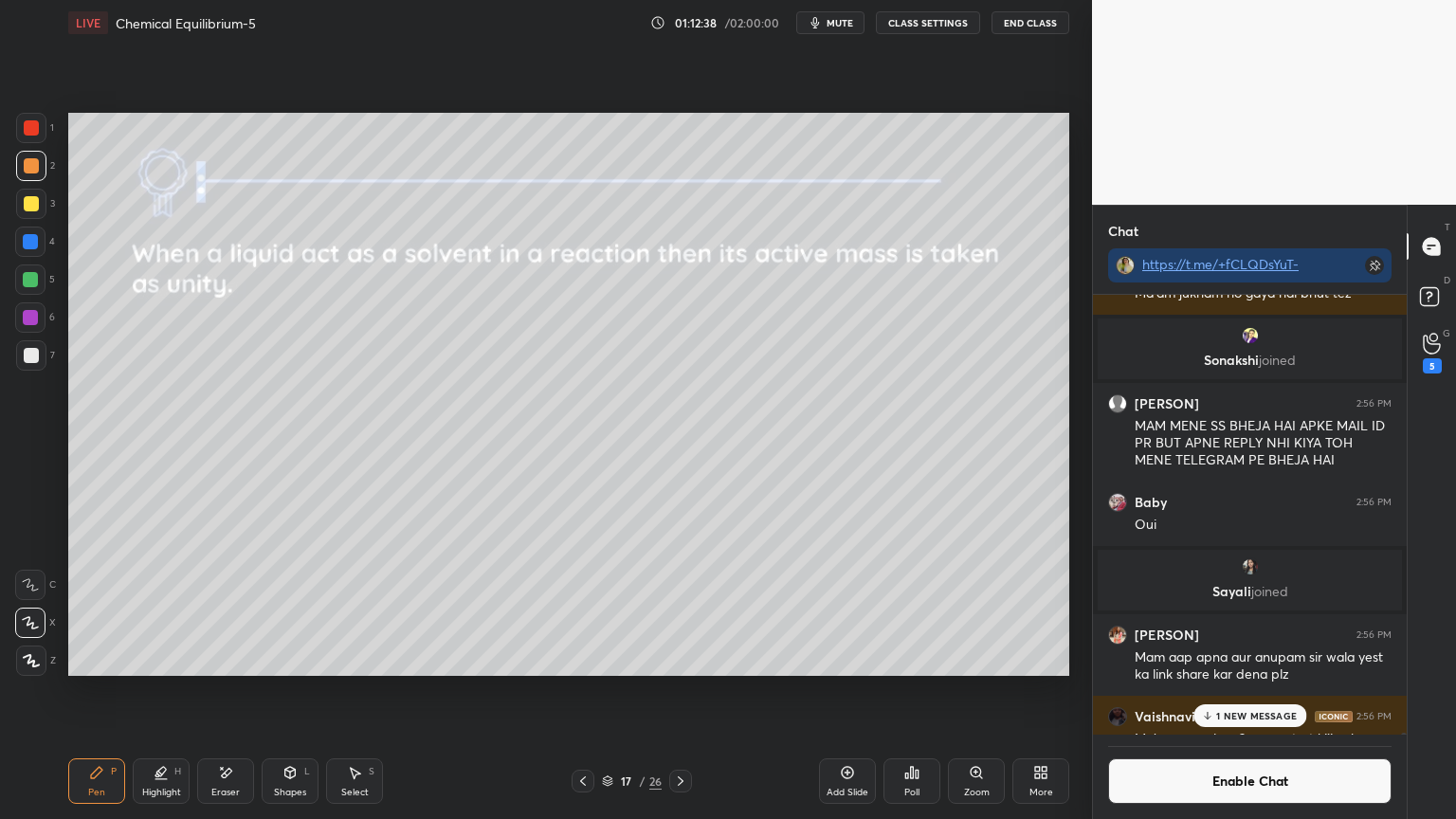 click 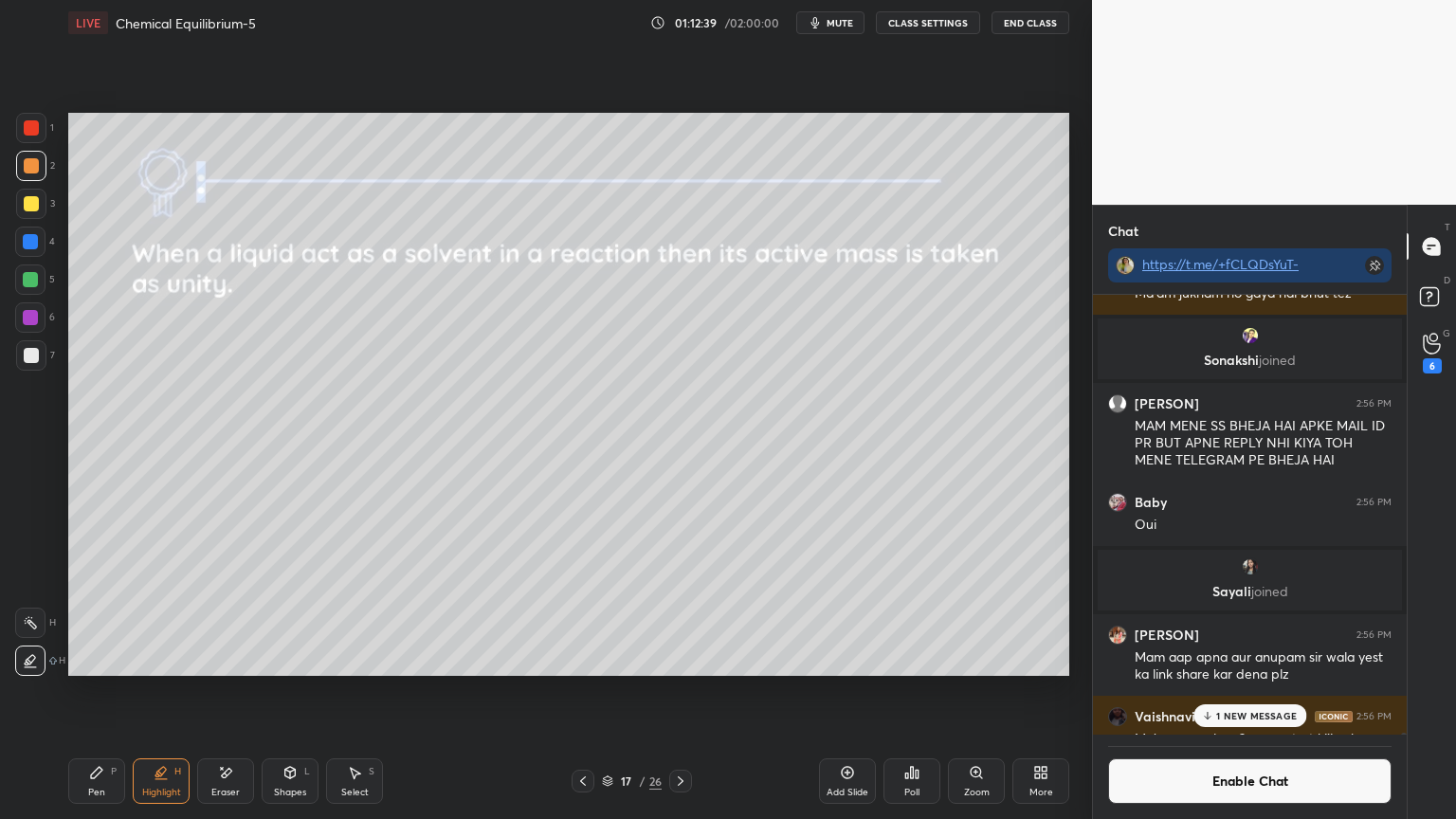 click 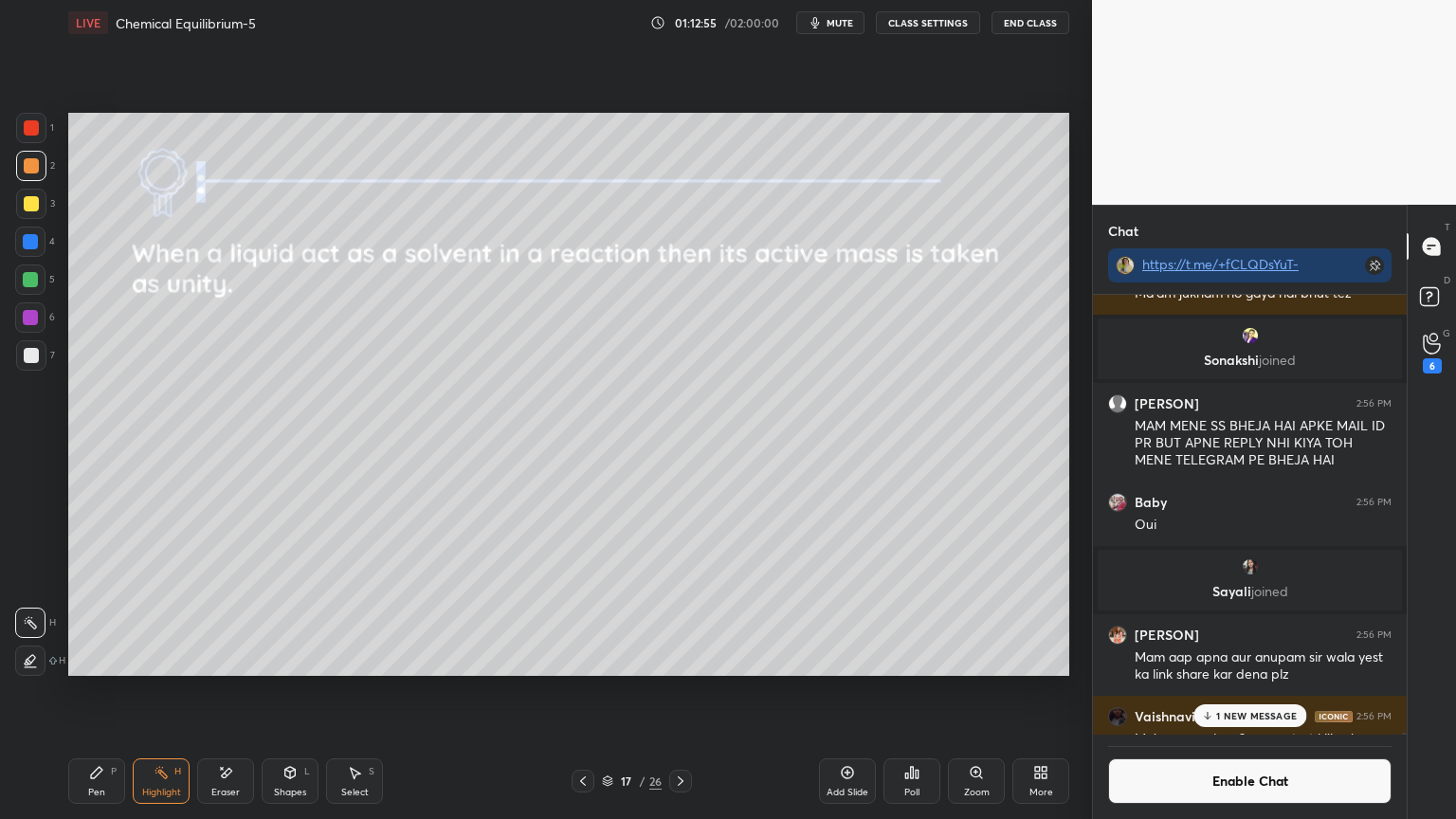 click 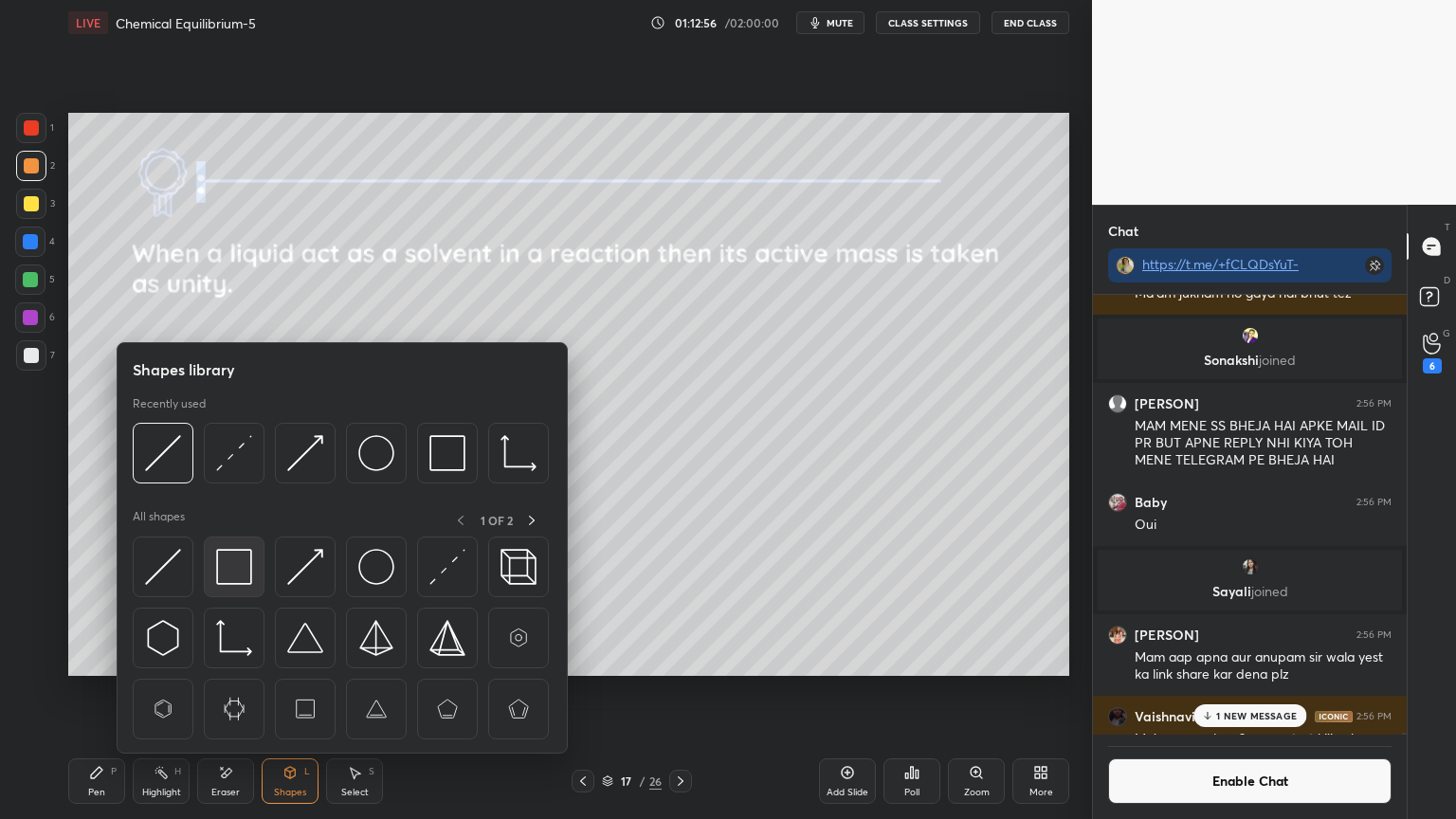 click at bounding box center [234, 567] 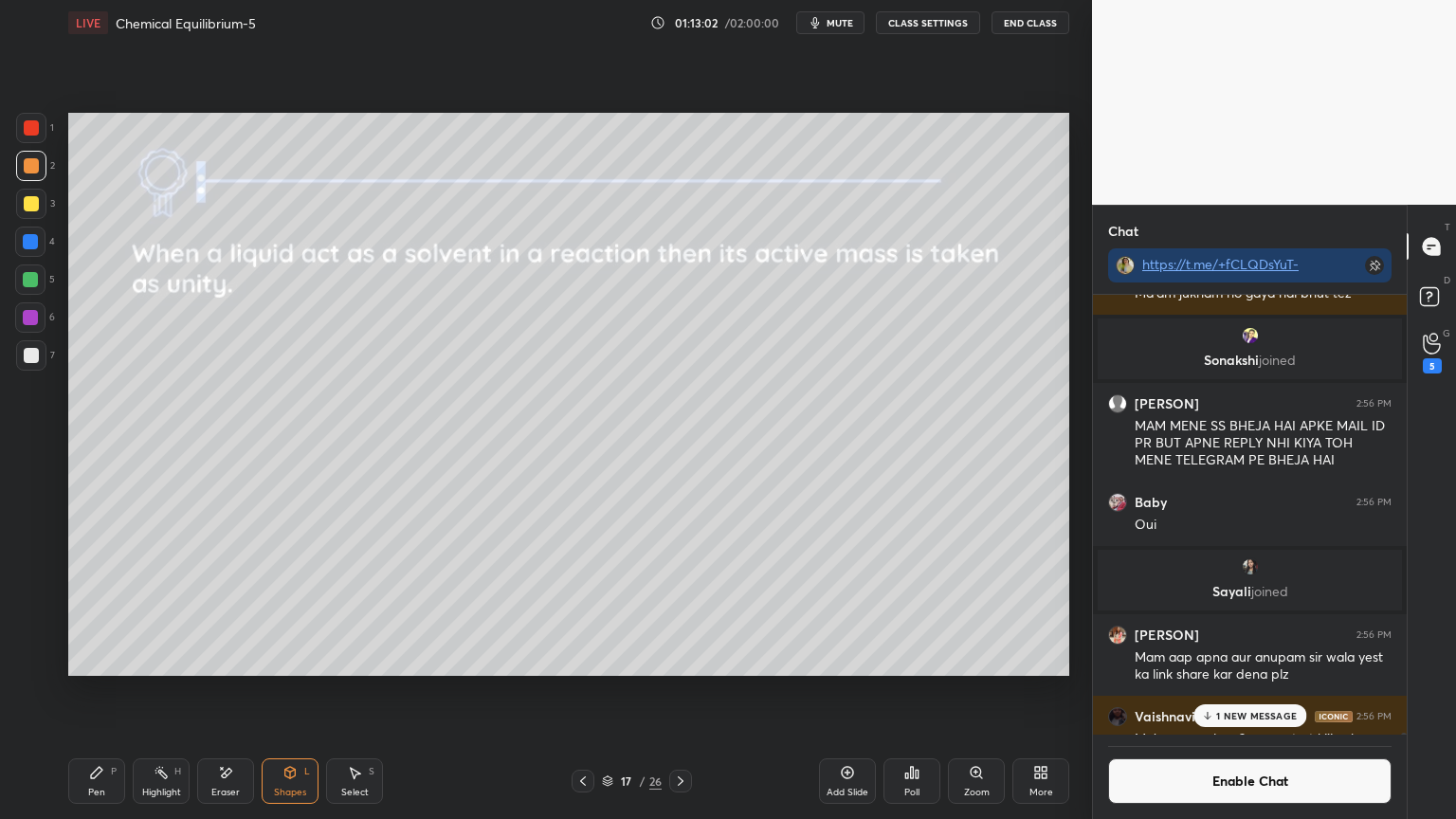 click on "Pen P Highlight H Eraser Shapes L Select S 17 / 26 Add Slide Poll Zoom More" at bounding box center (569, 781) 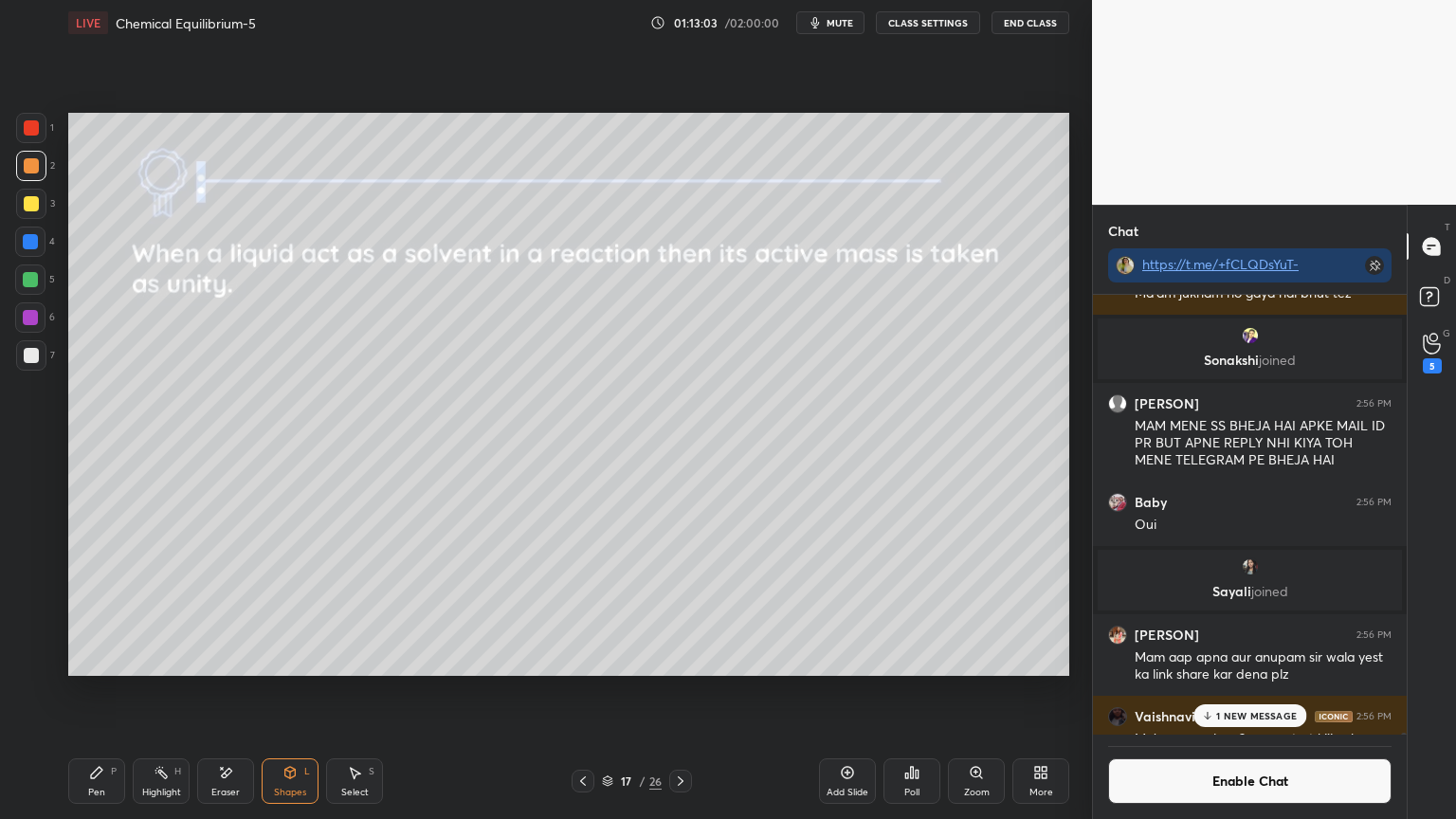 click on "Pen" at bounding box center (97, 792) 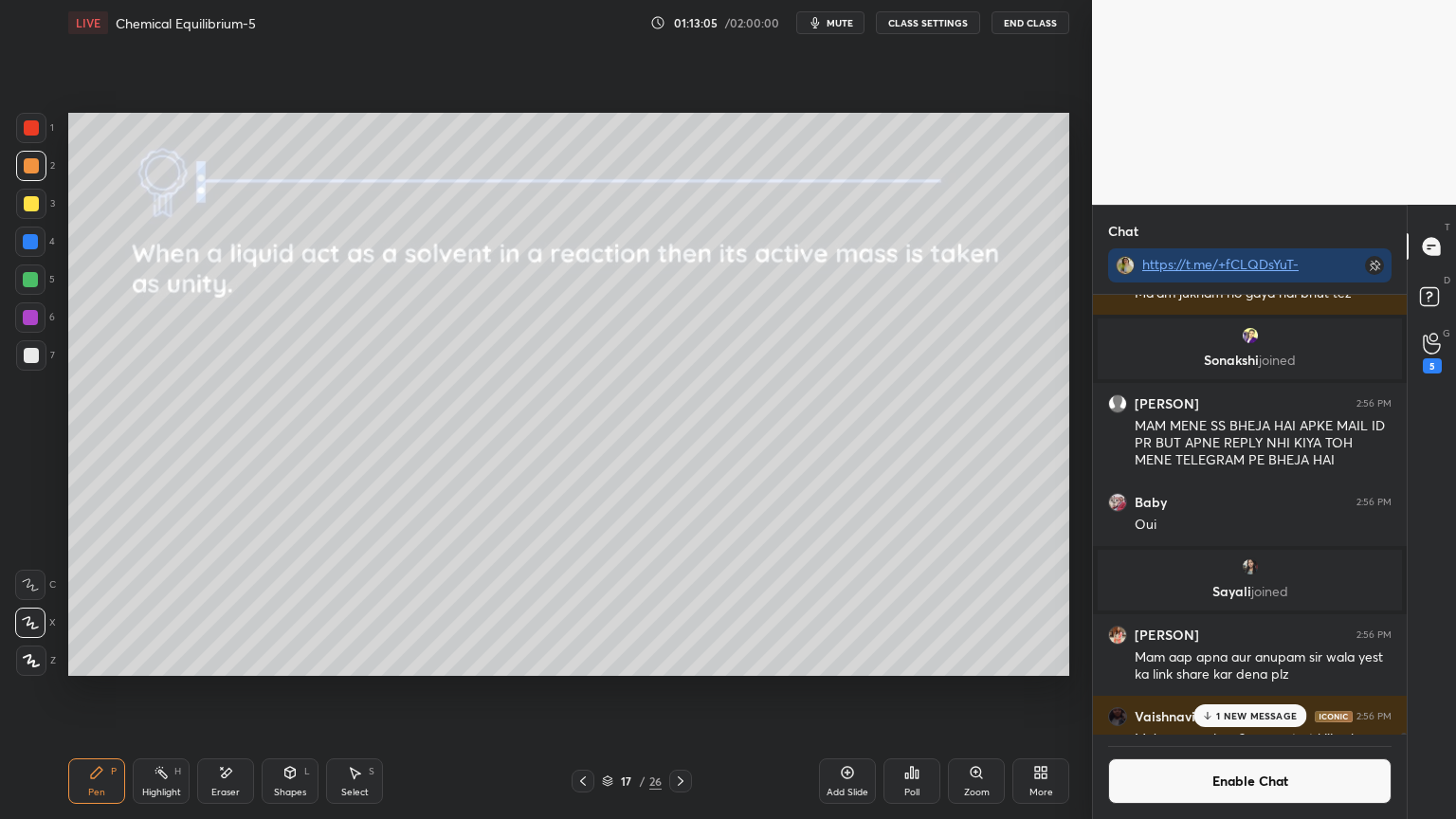 click 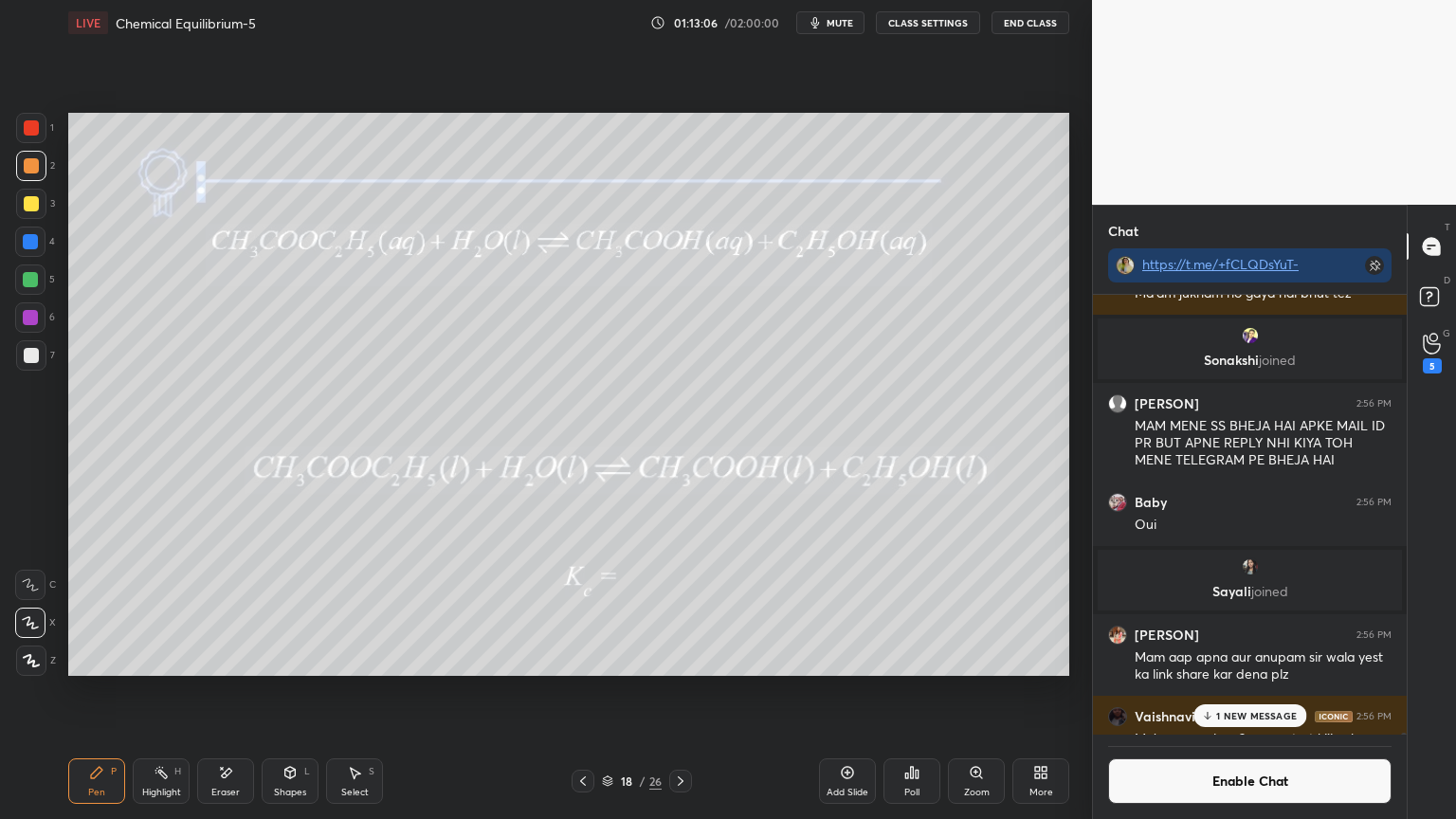 click on "Highlight H" at bounding box center [161, 781] 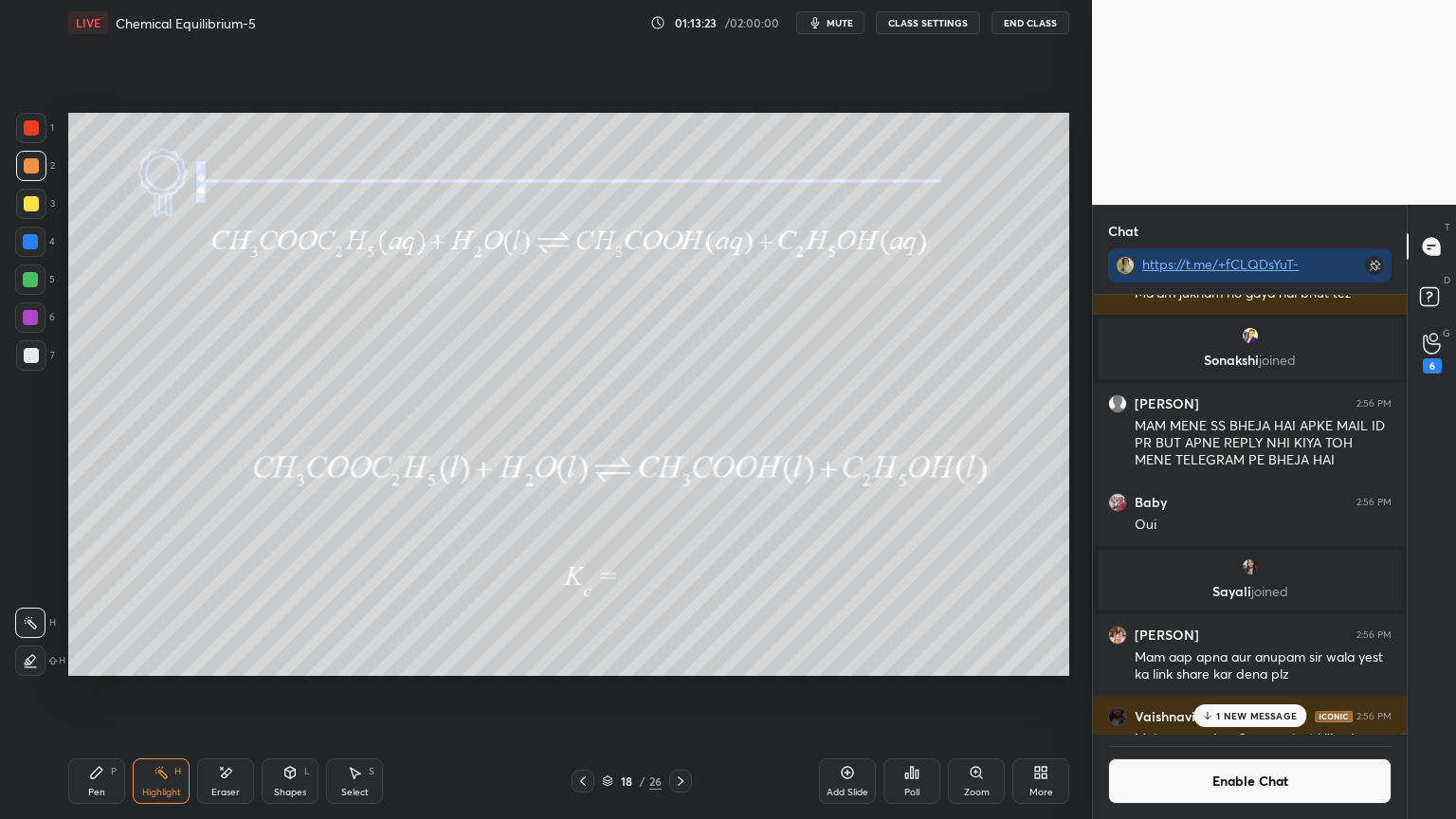 click 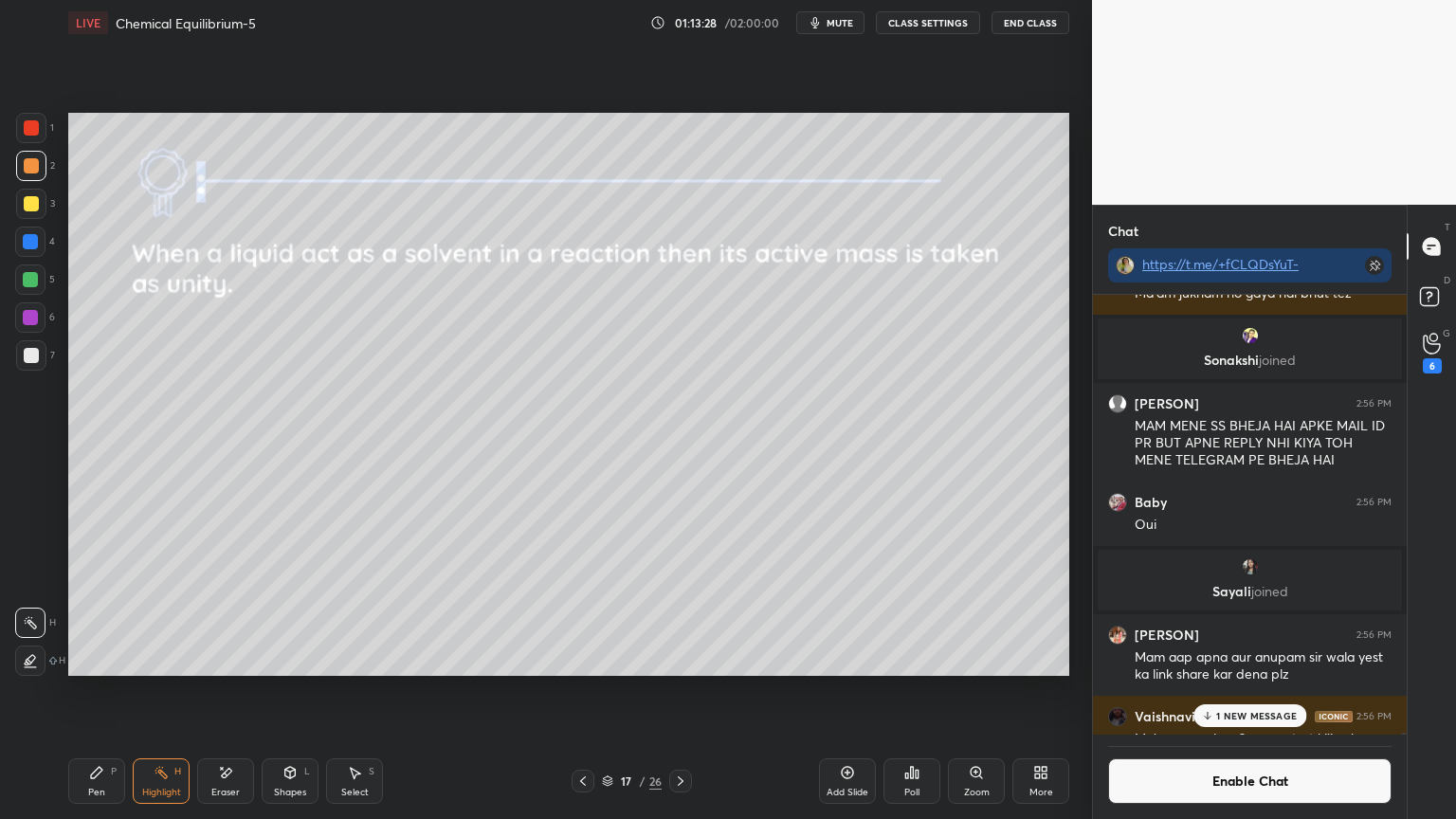 click 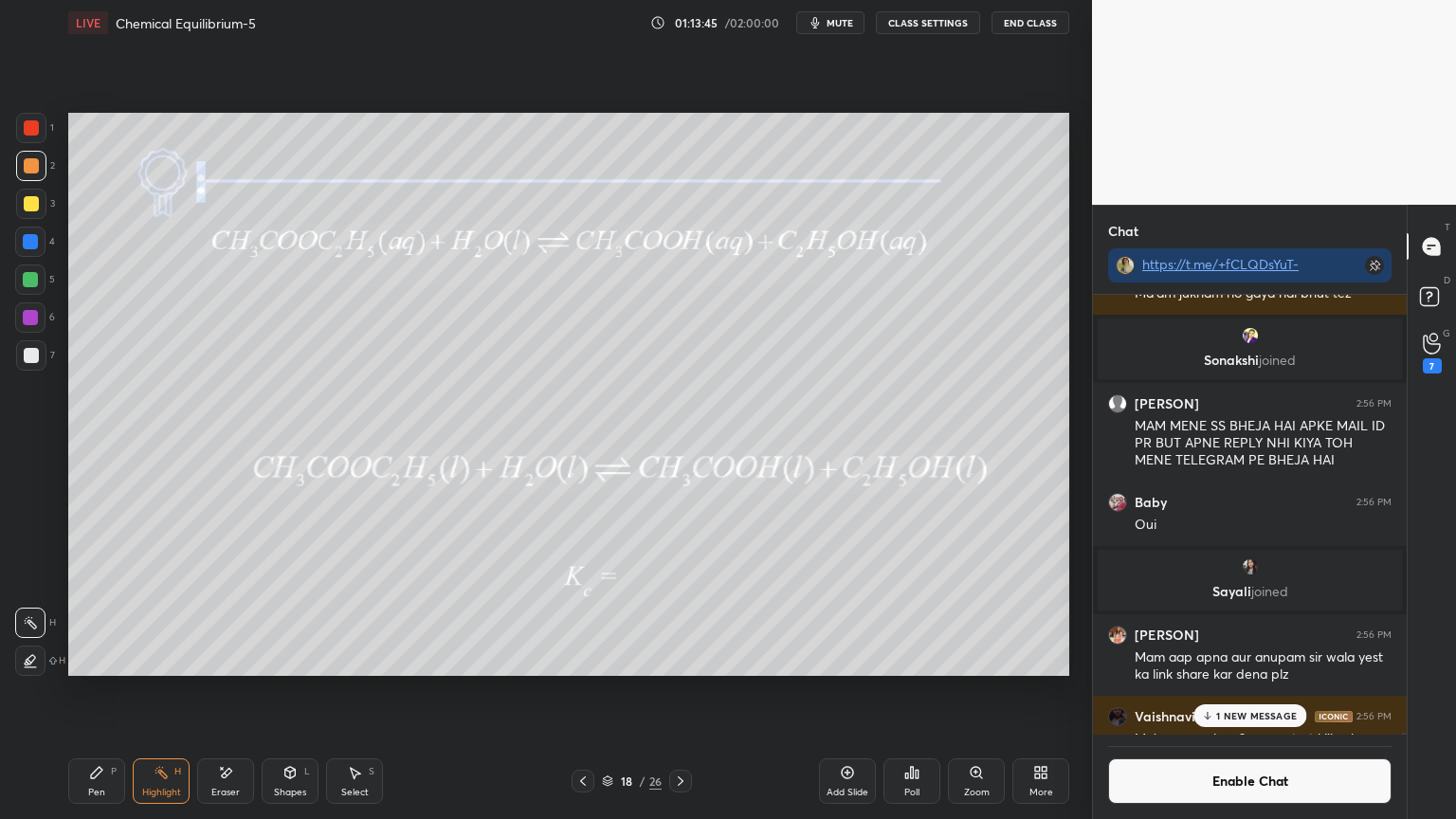 click 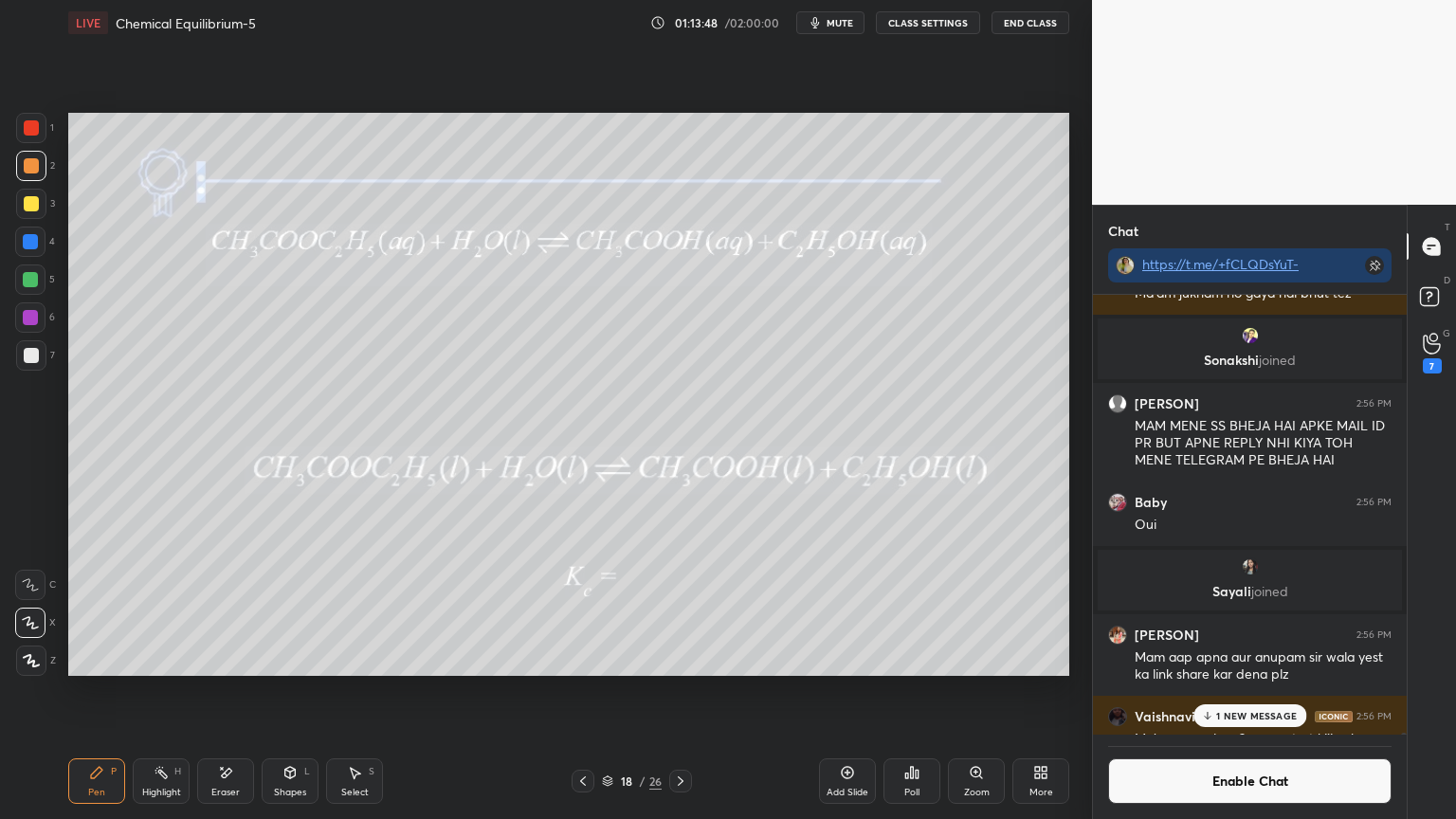 click on "Highlight" at bounding box center [161, 792] 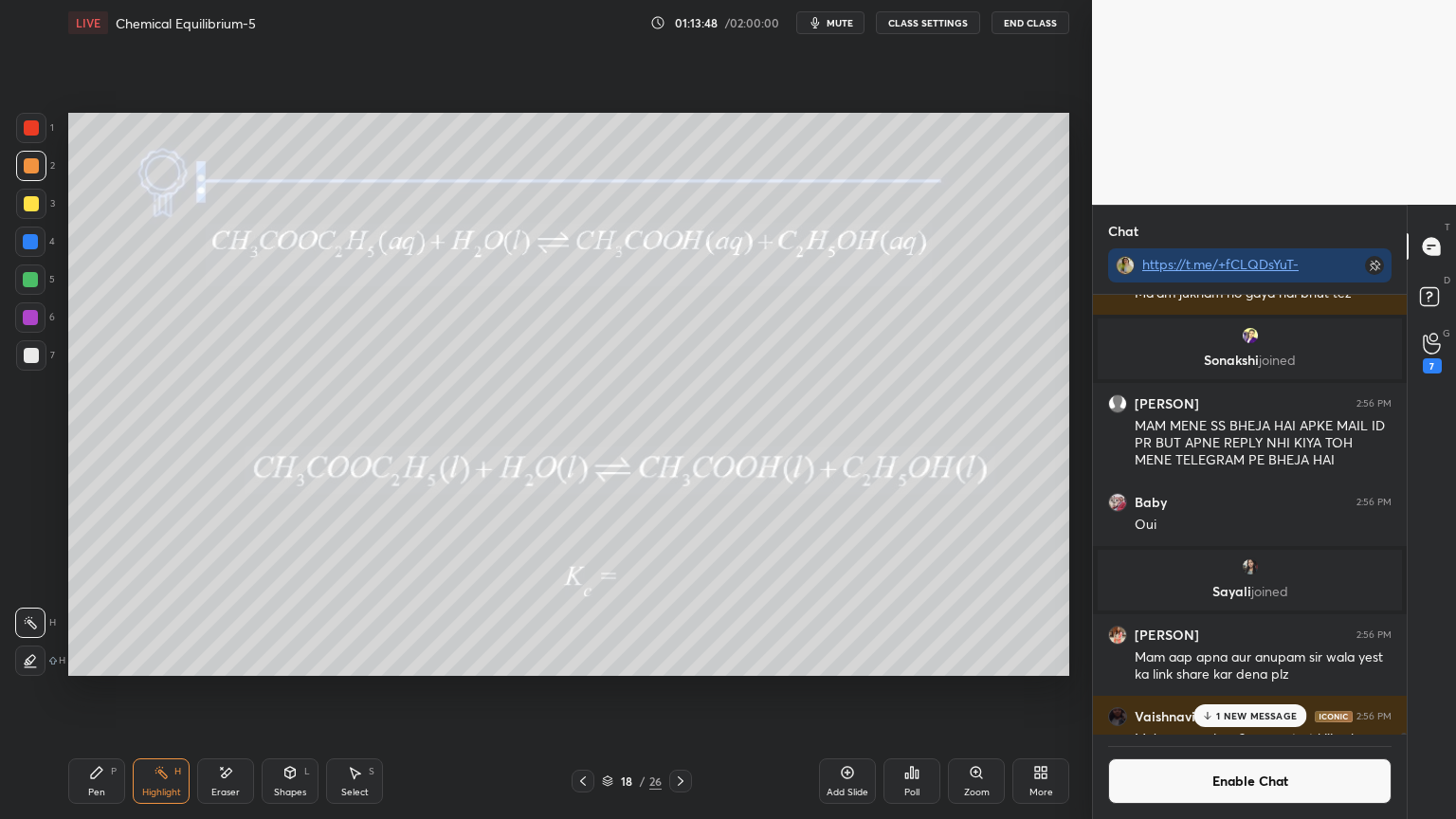 click 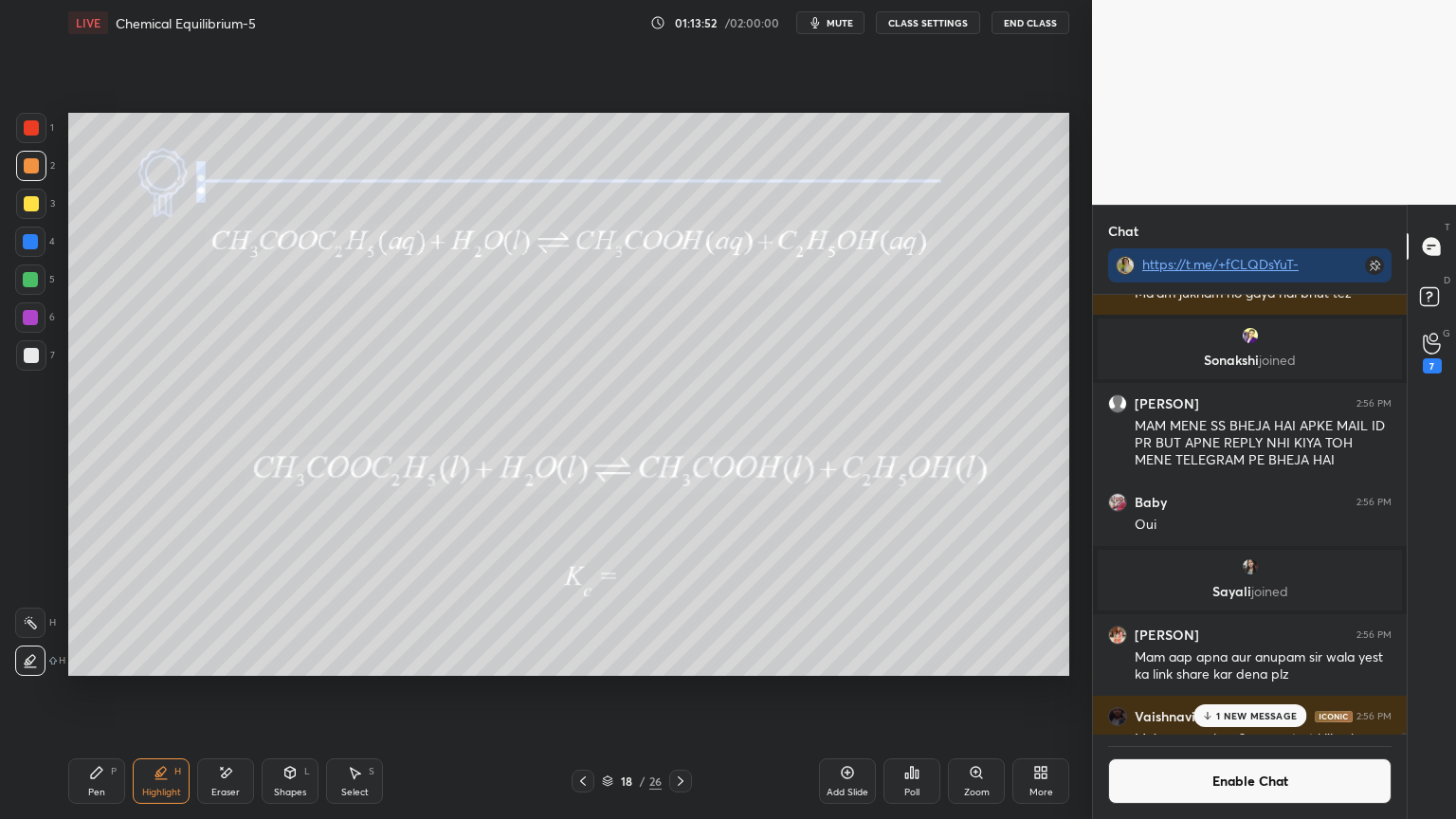 click at bounding box center [30, 280] 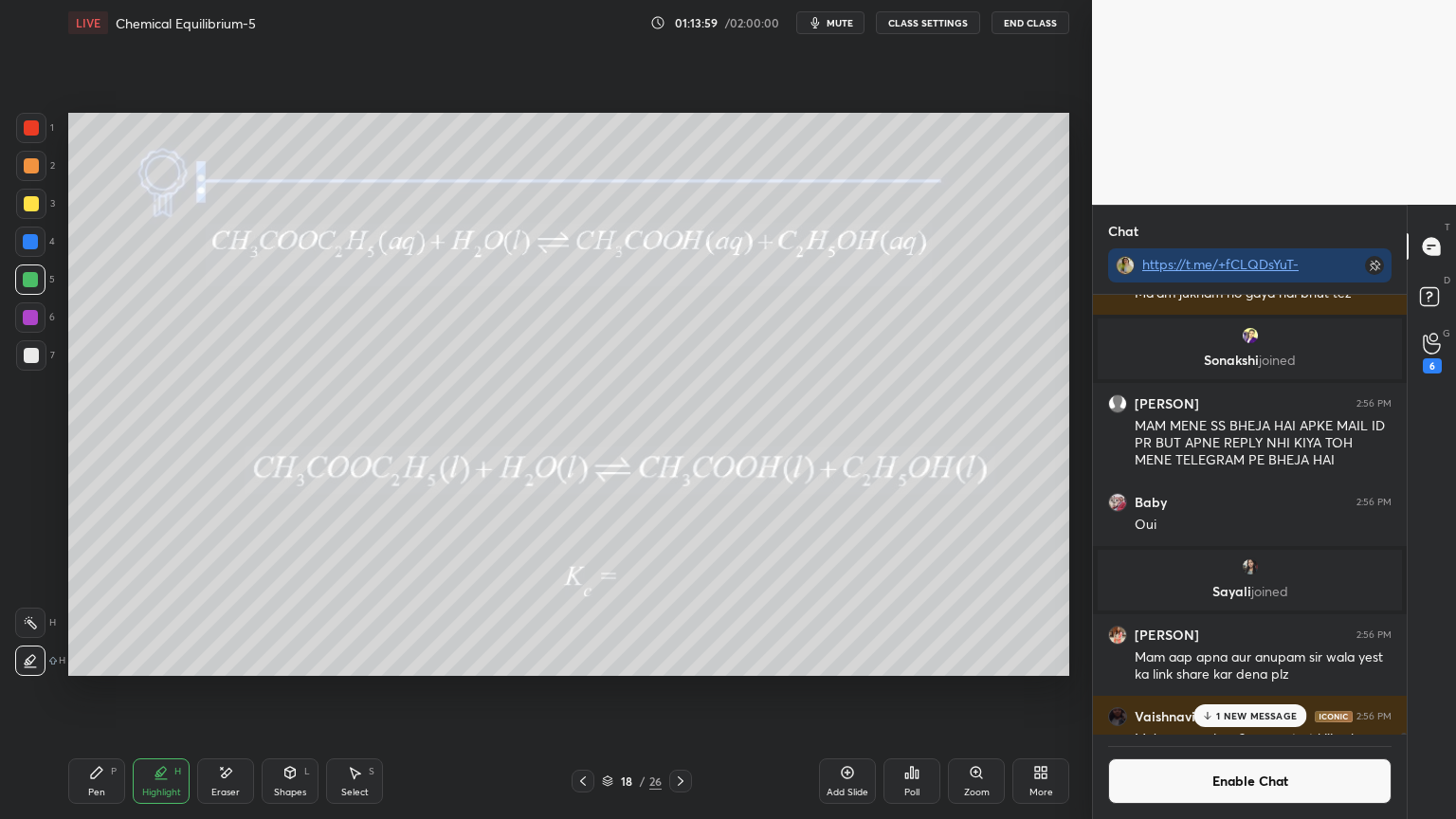 click on "Pen P" at bounding box center (97, 781) 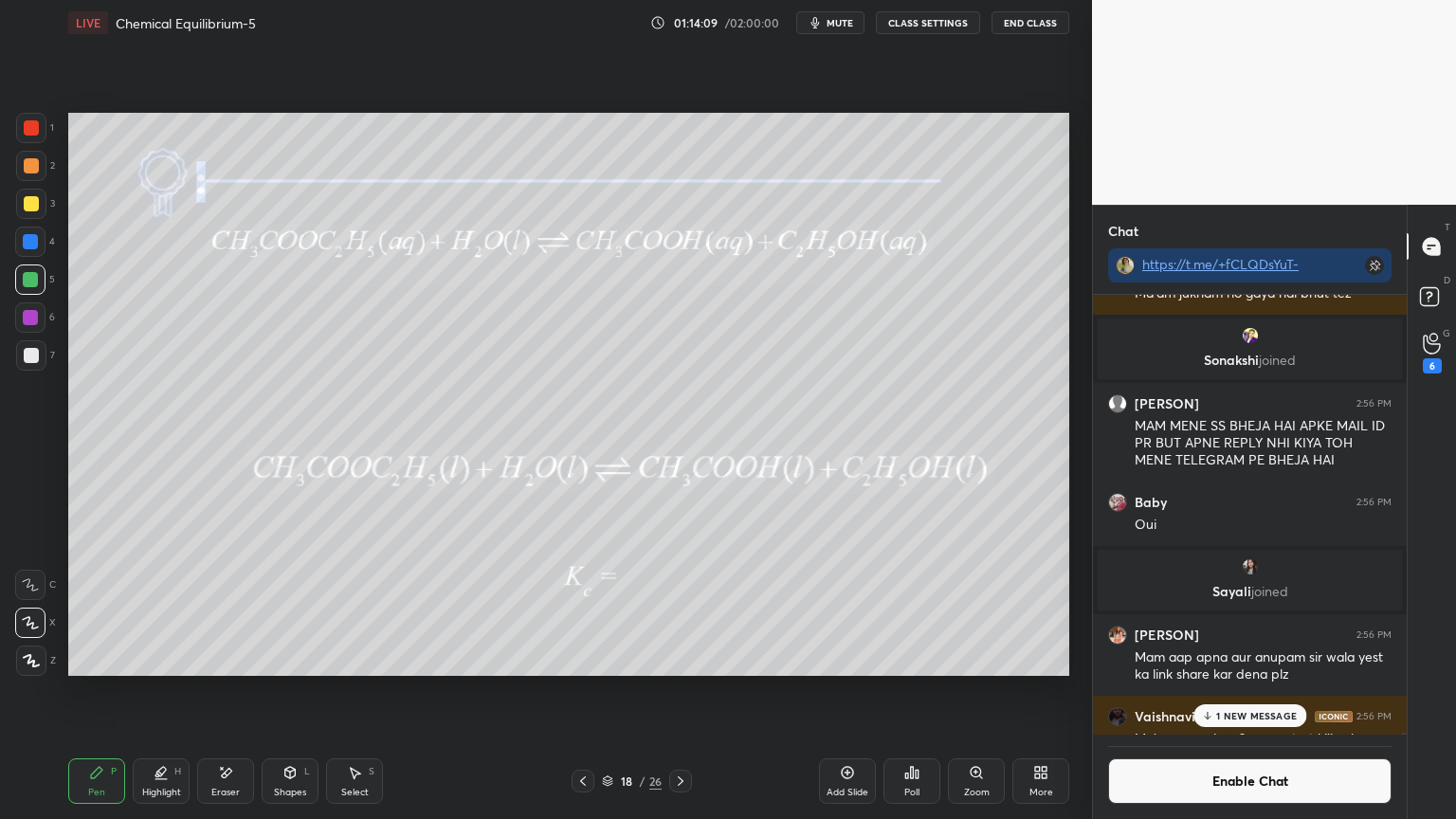 click on "Shapes L" at bounding box center (290, 781) 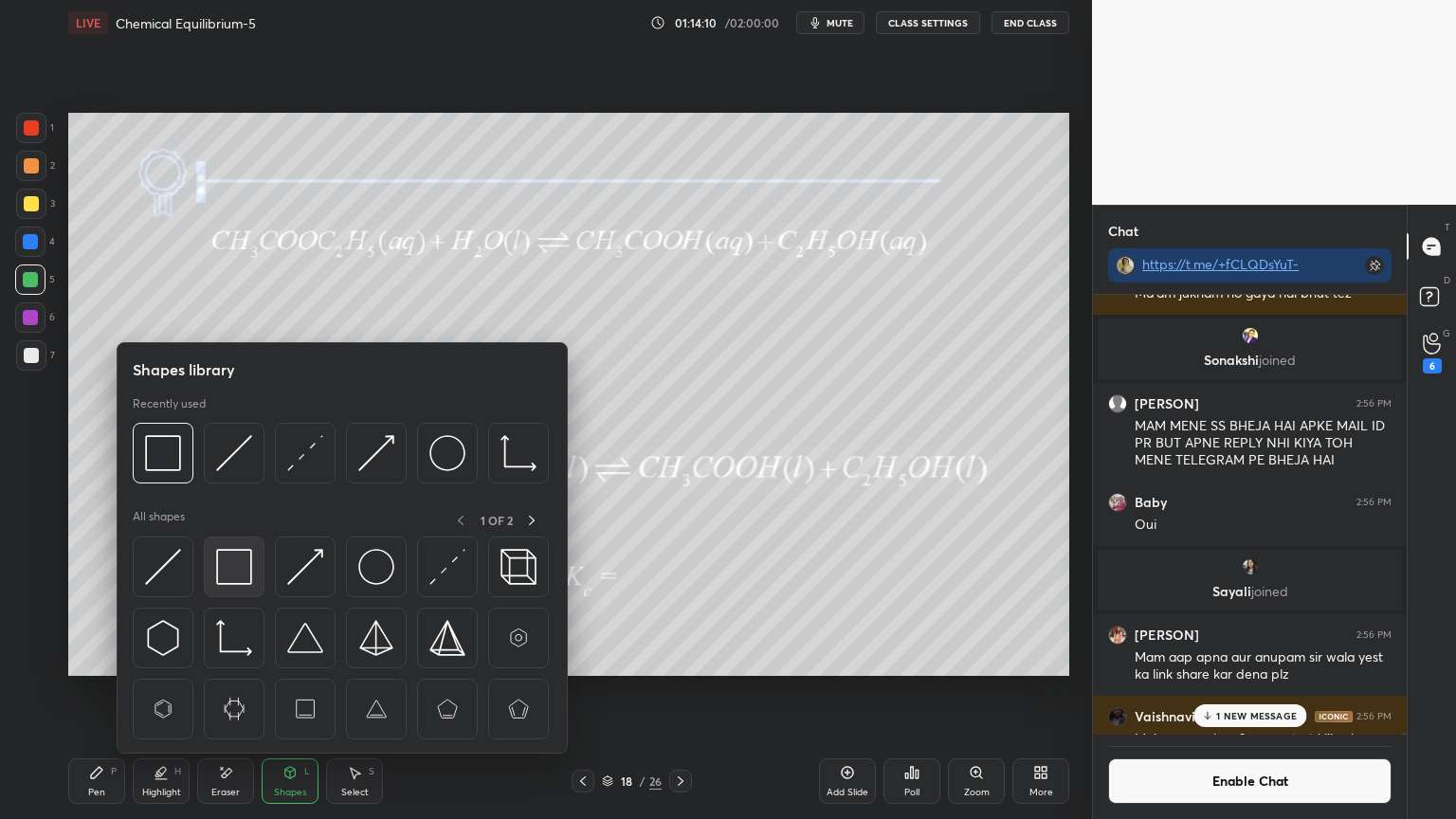 click at bounding box center (234, 567) 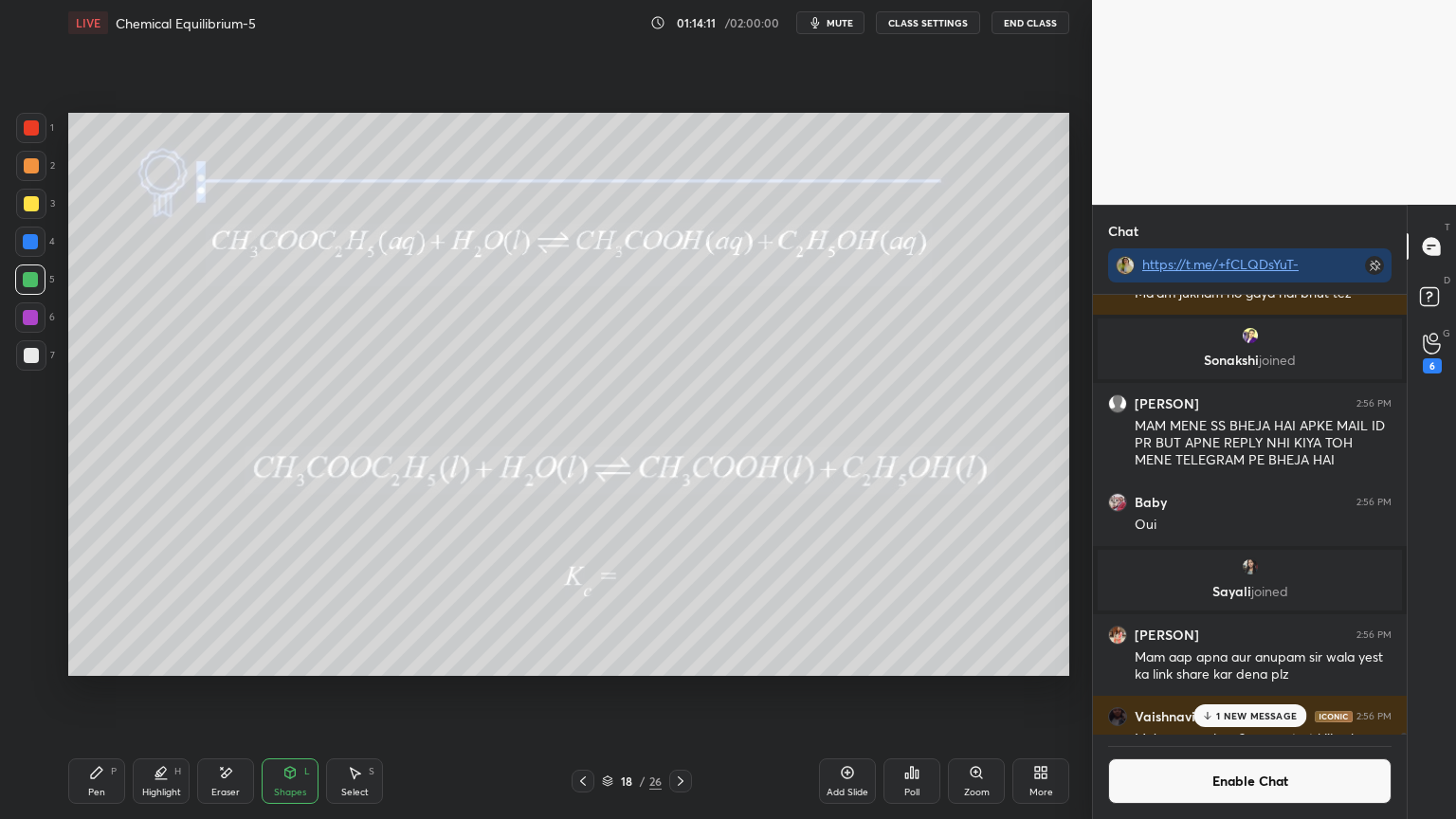 click at bounding box center (30, 318) 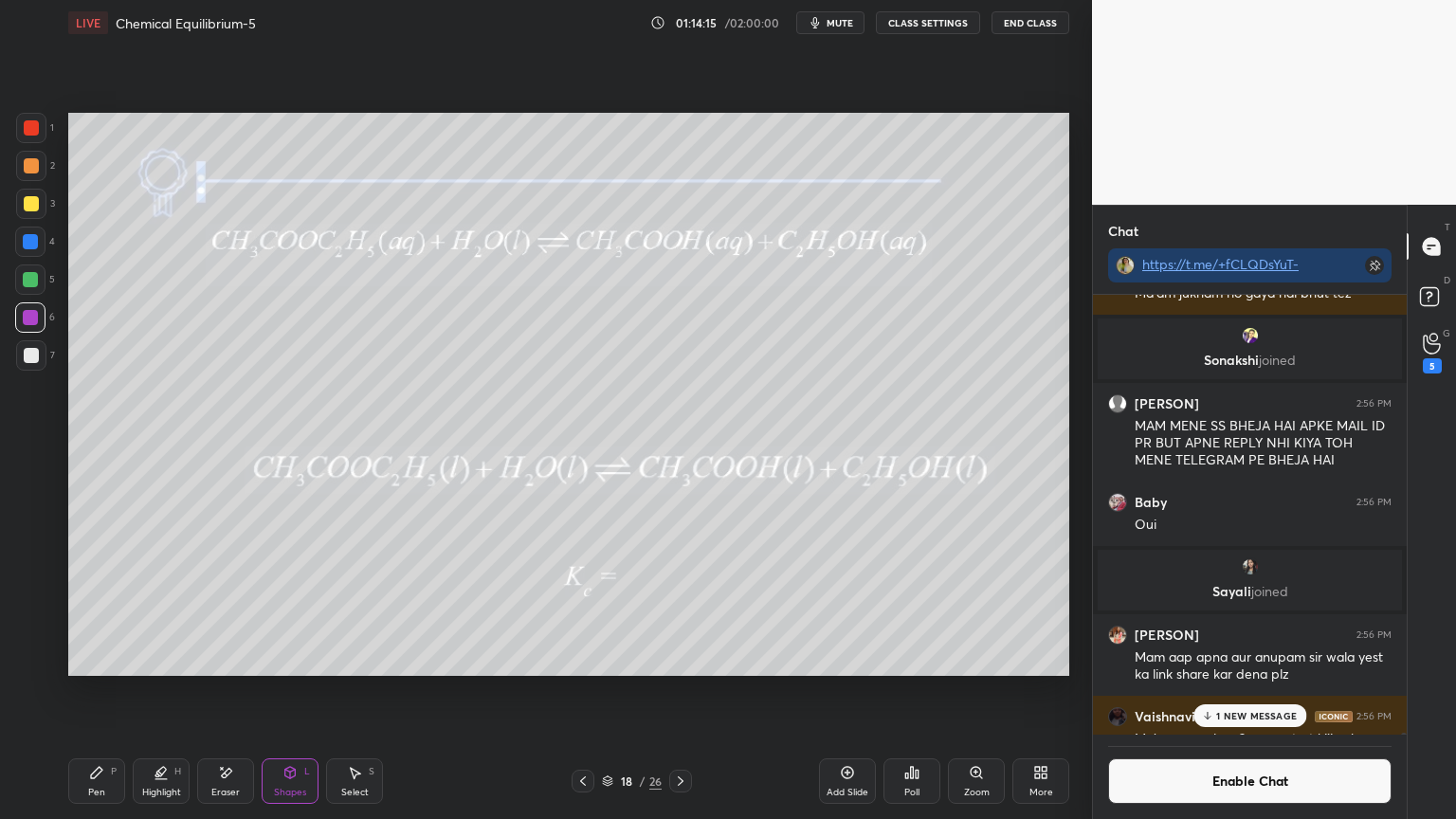 click on "Highlight H" at bounding box center (161, 781) 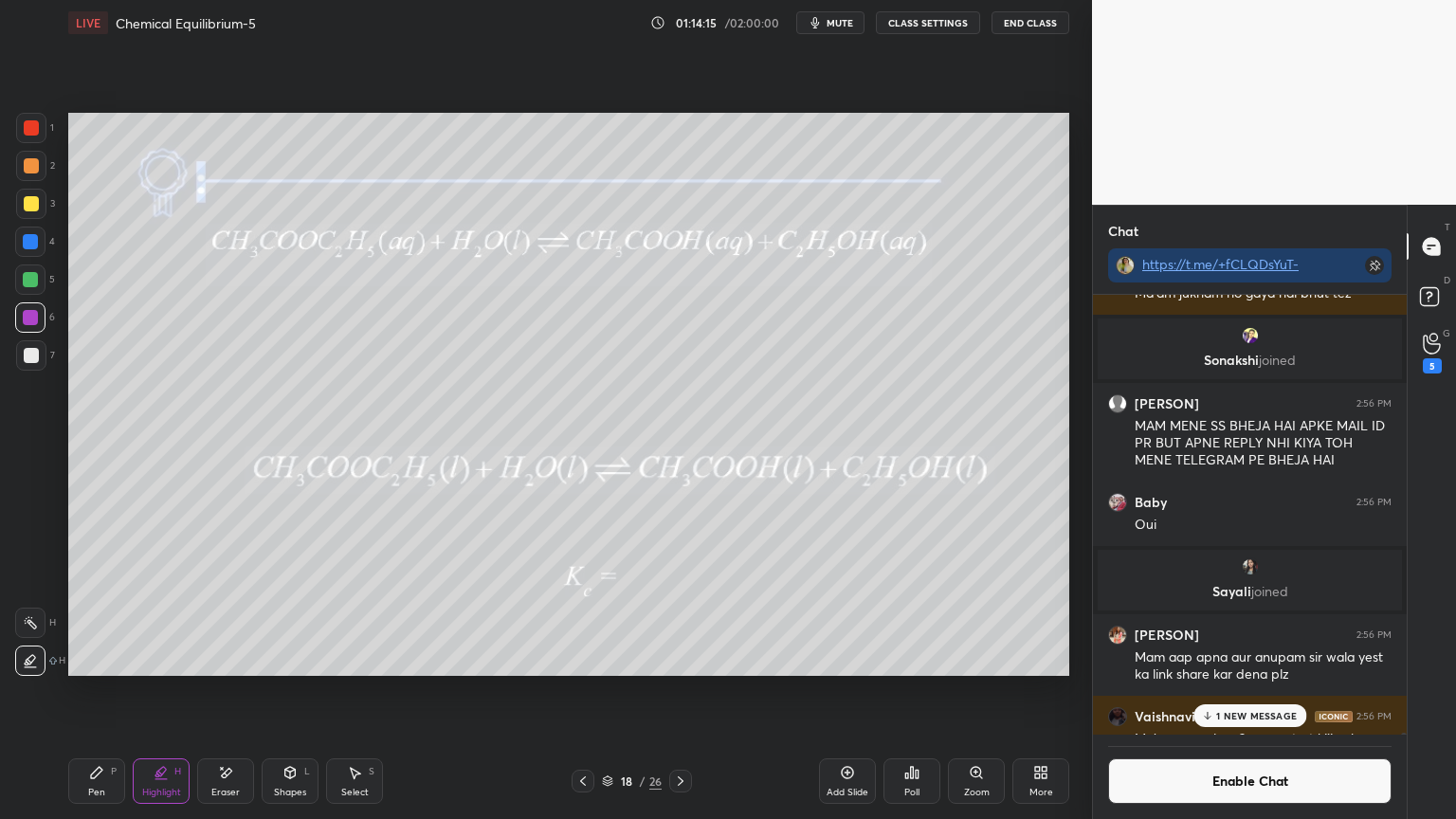 click at bounding box center [30, 623] 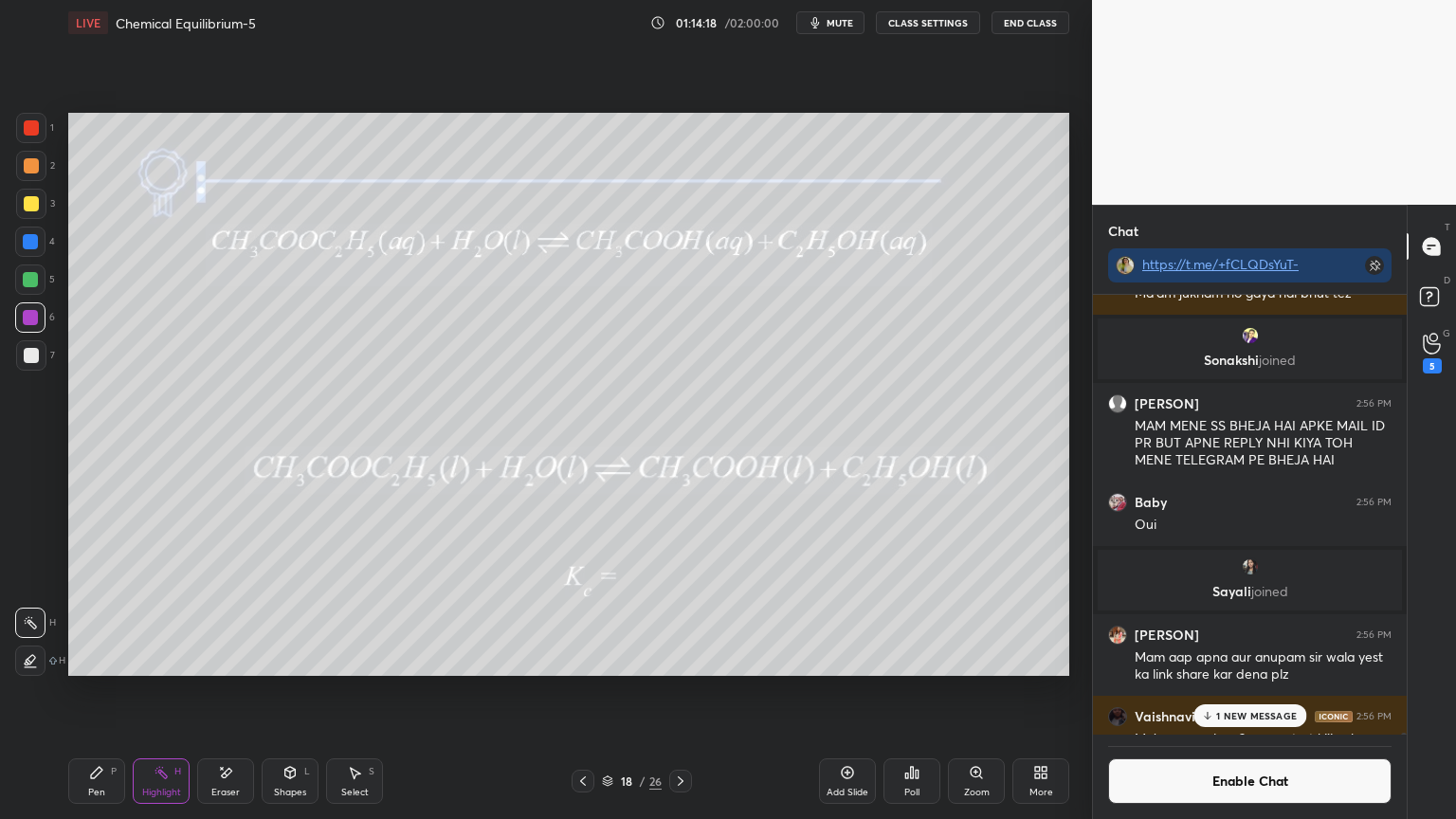 click 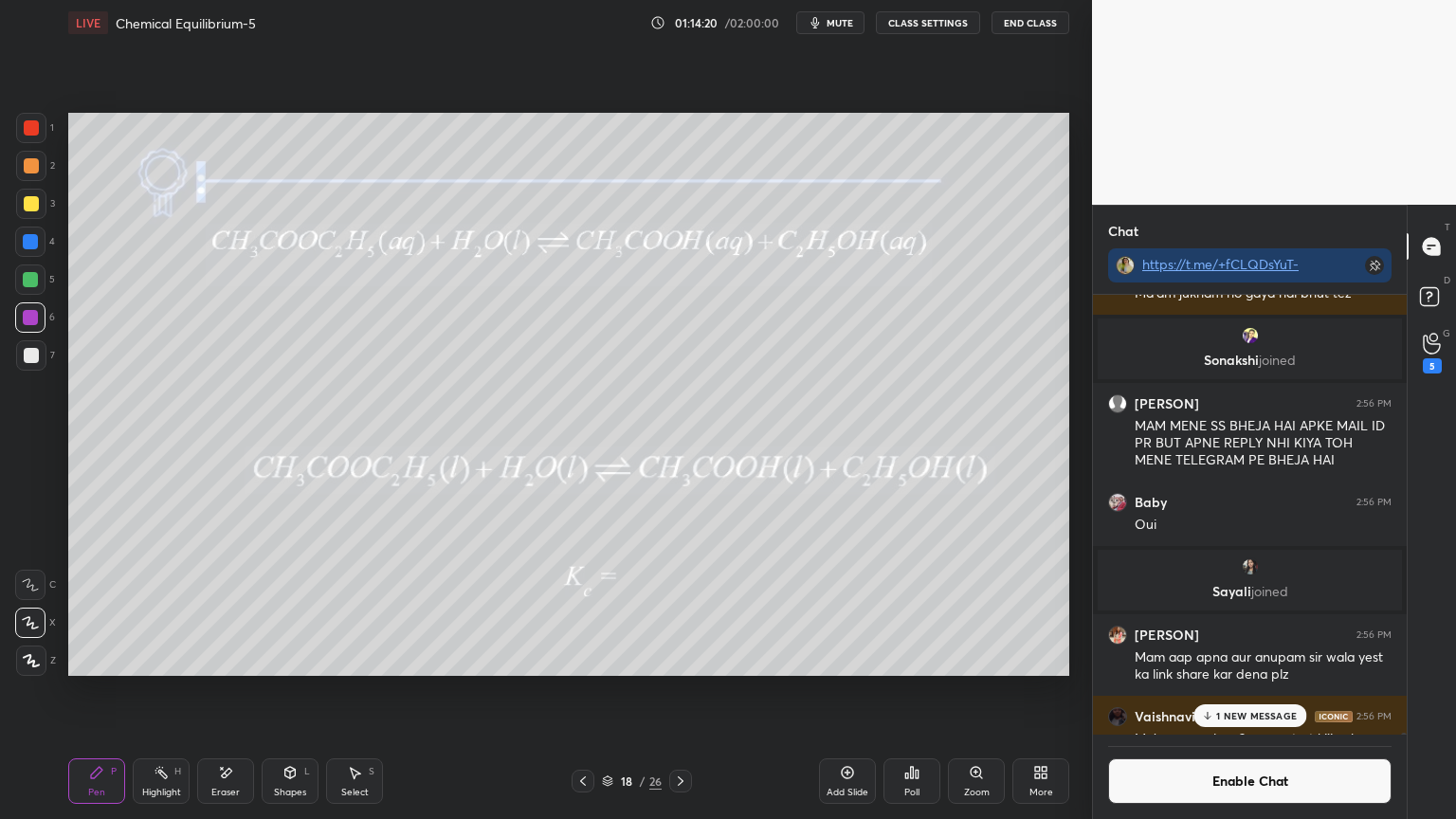 click on "1 NEW MESSAGE" at bounding box center (1256, 716) 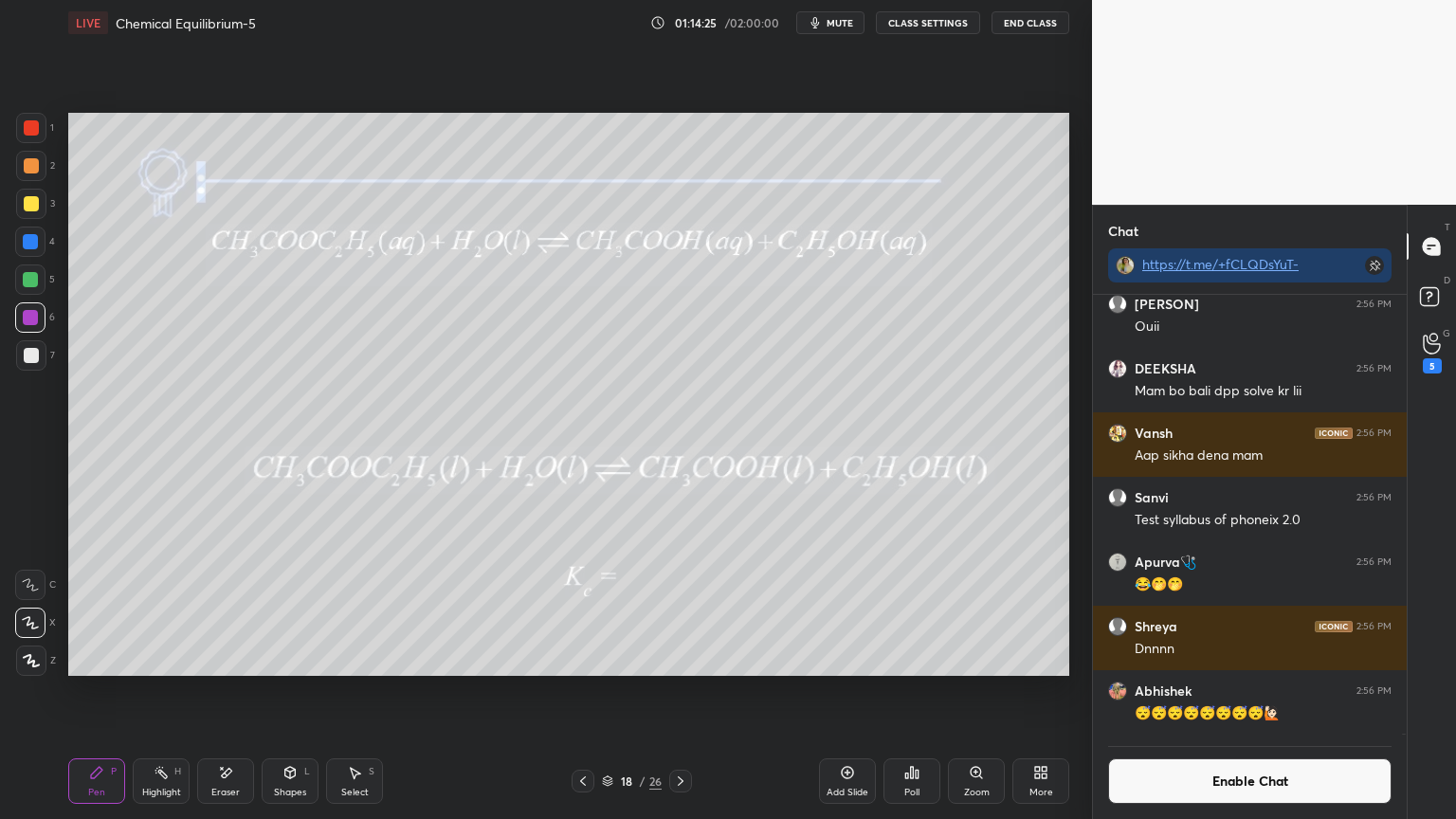 click 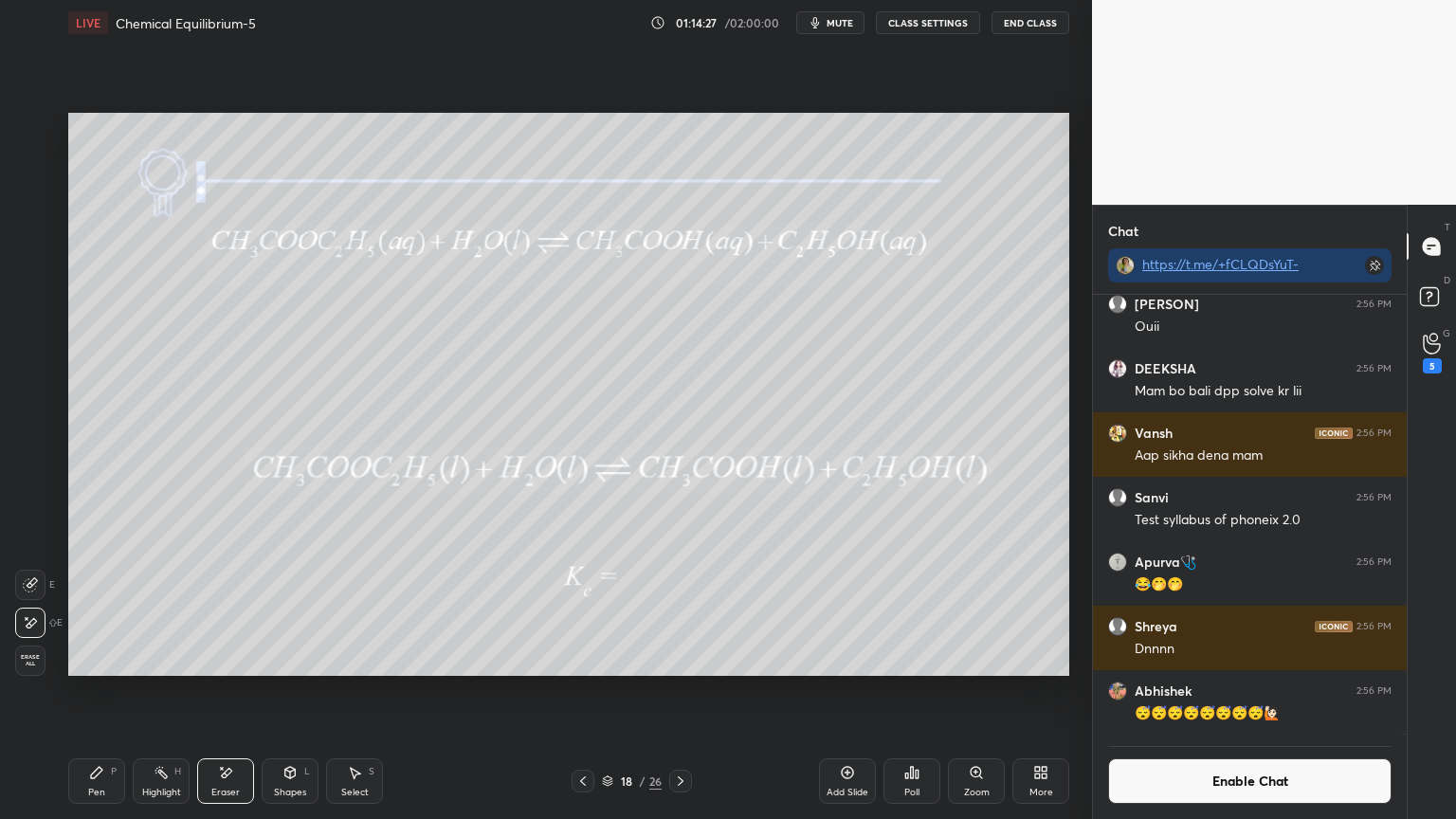 click on "Pen" at bounding box center [97, 792] 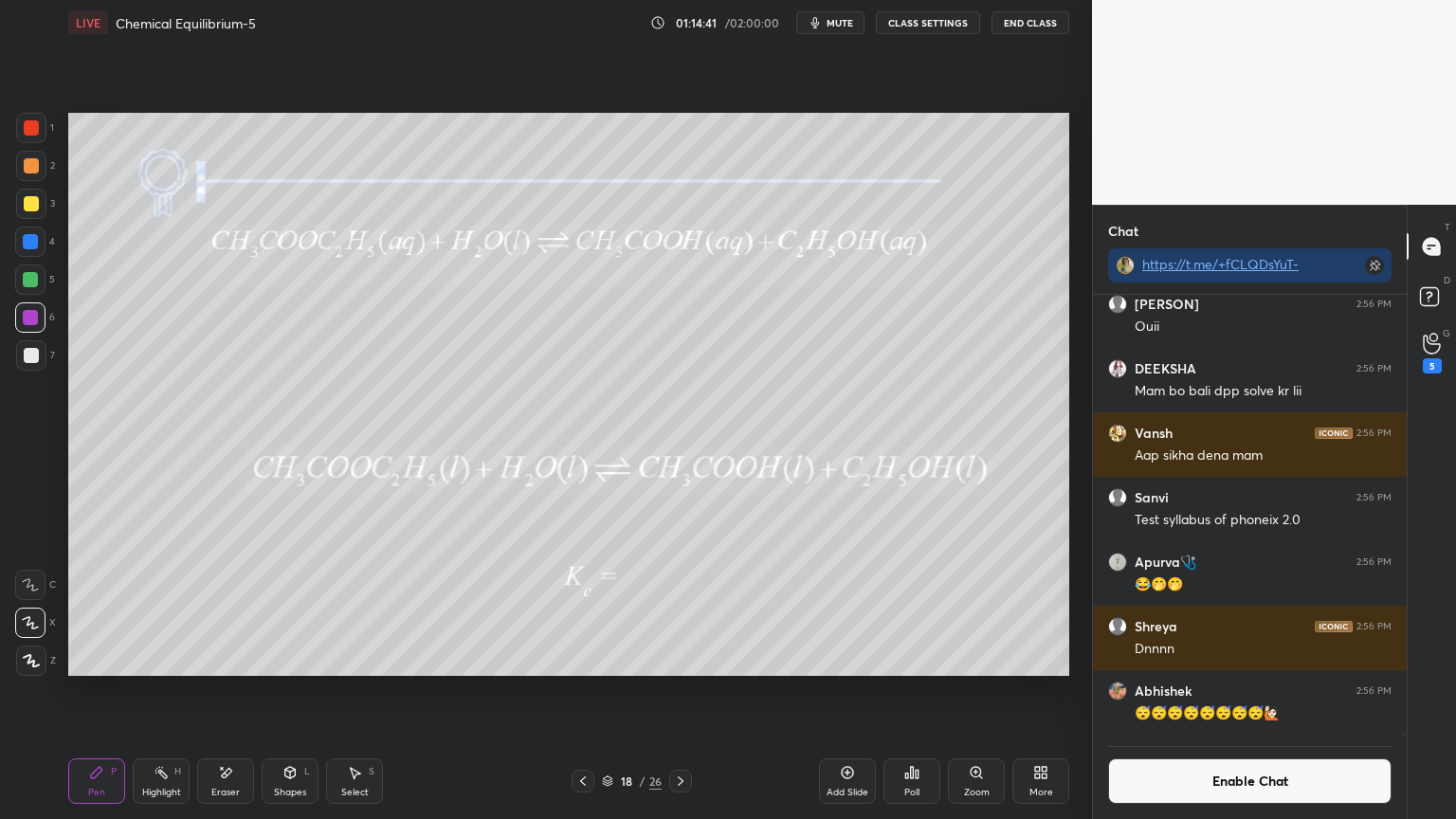 click at bounding box center (31, 355) 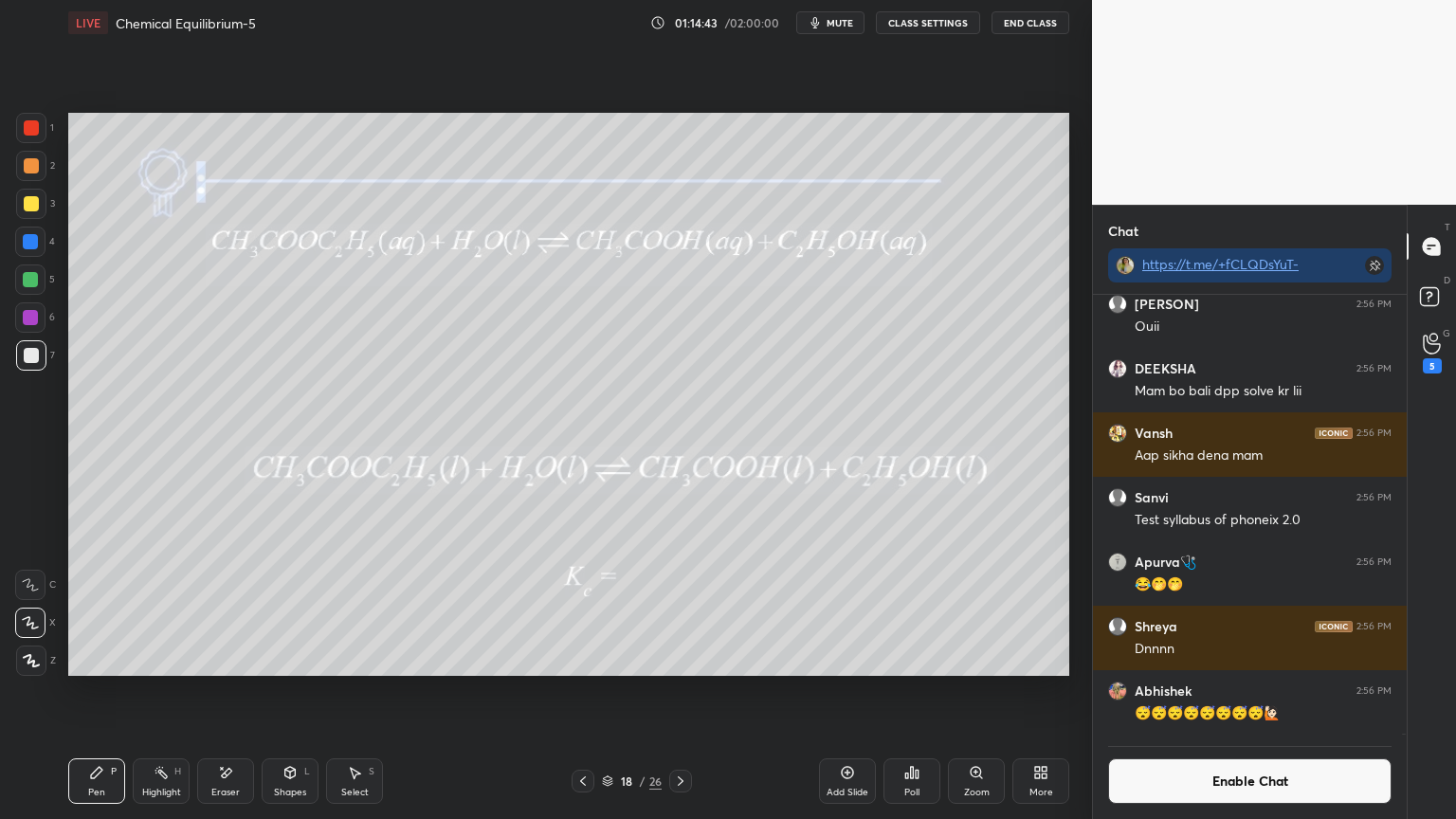 click at bounding box center [30, 242] 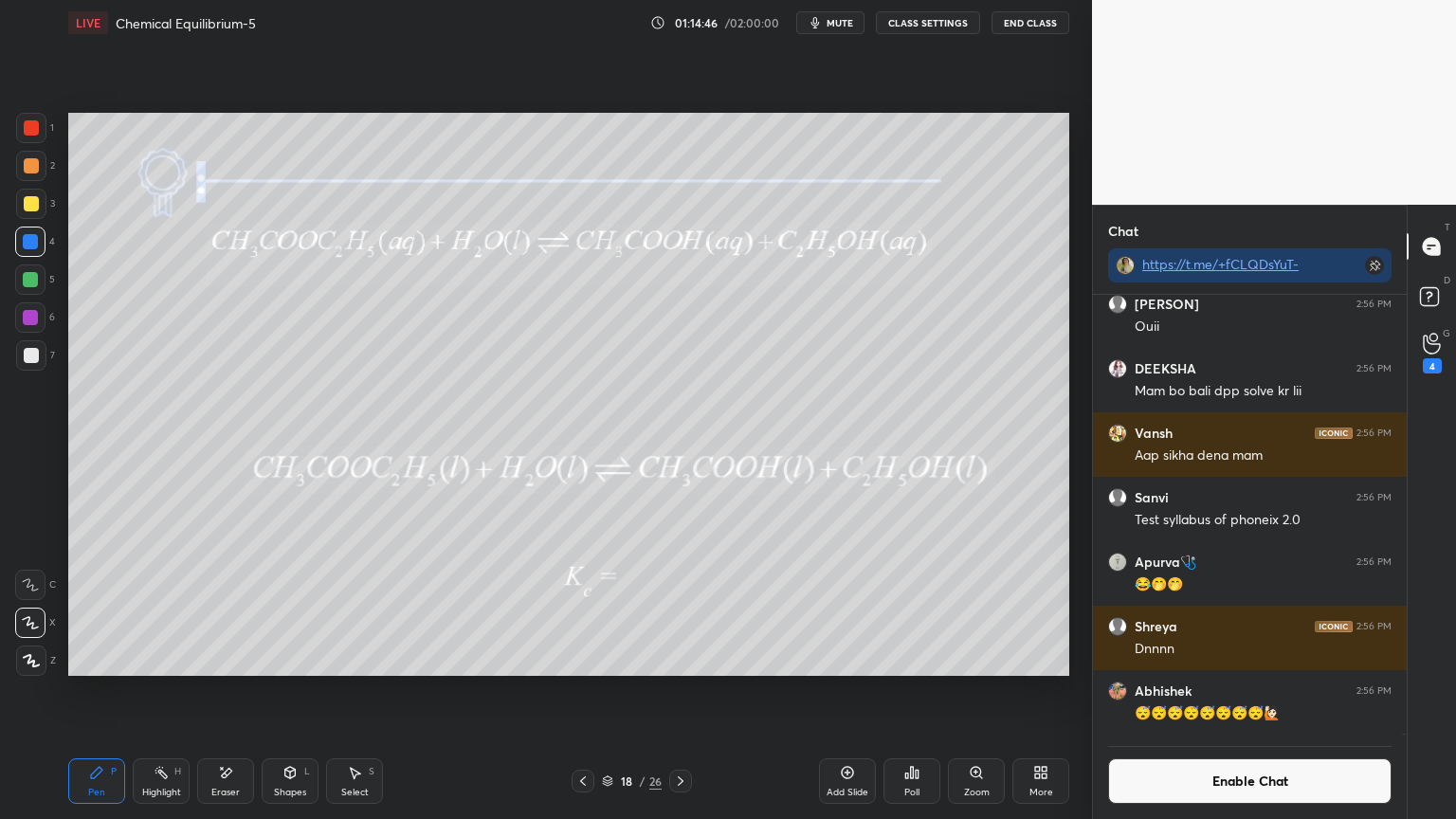 click on "H" at bounding box center (177, 772) 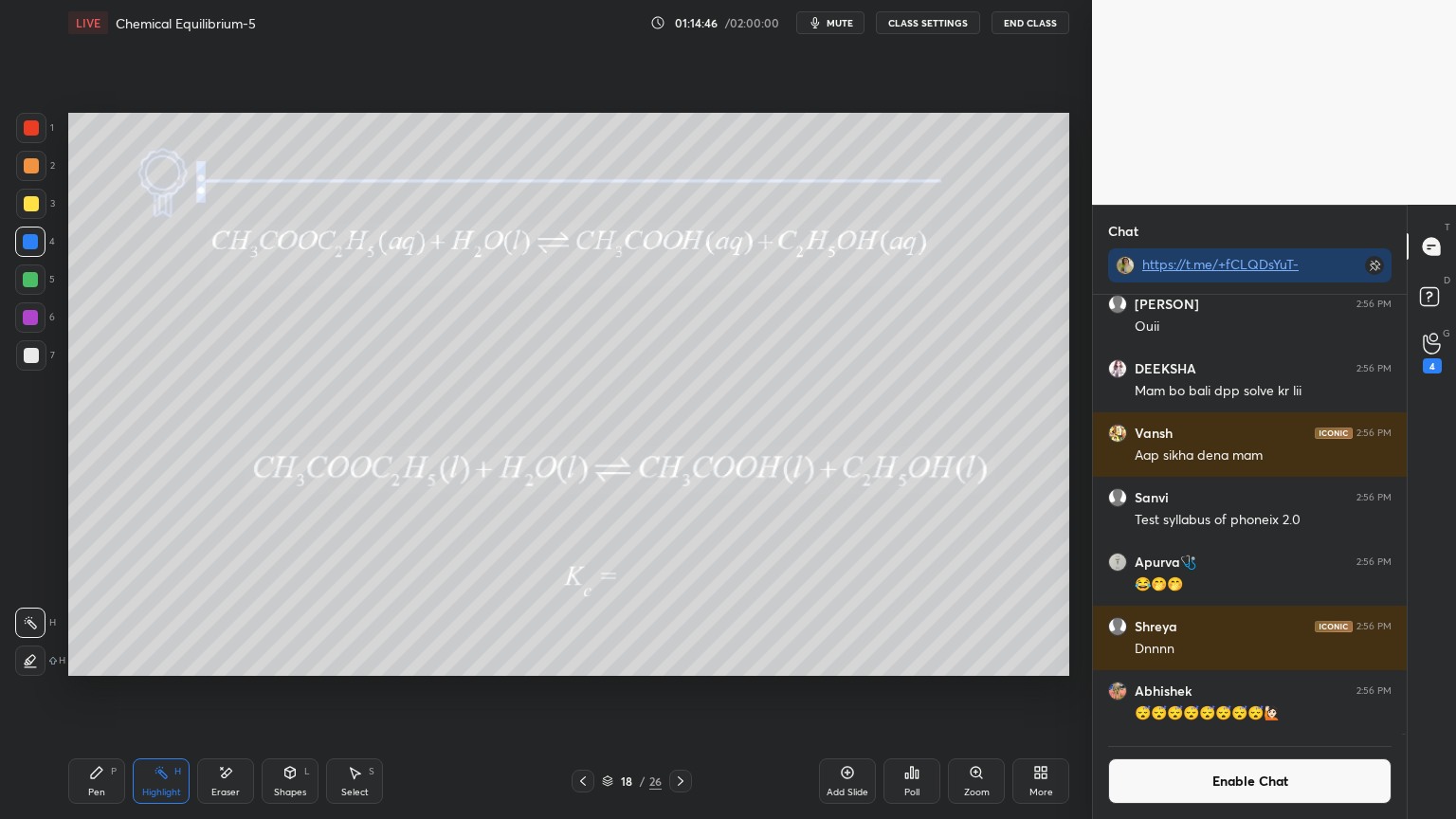 click on "Highlight H" at bounding box center [161, 781] 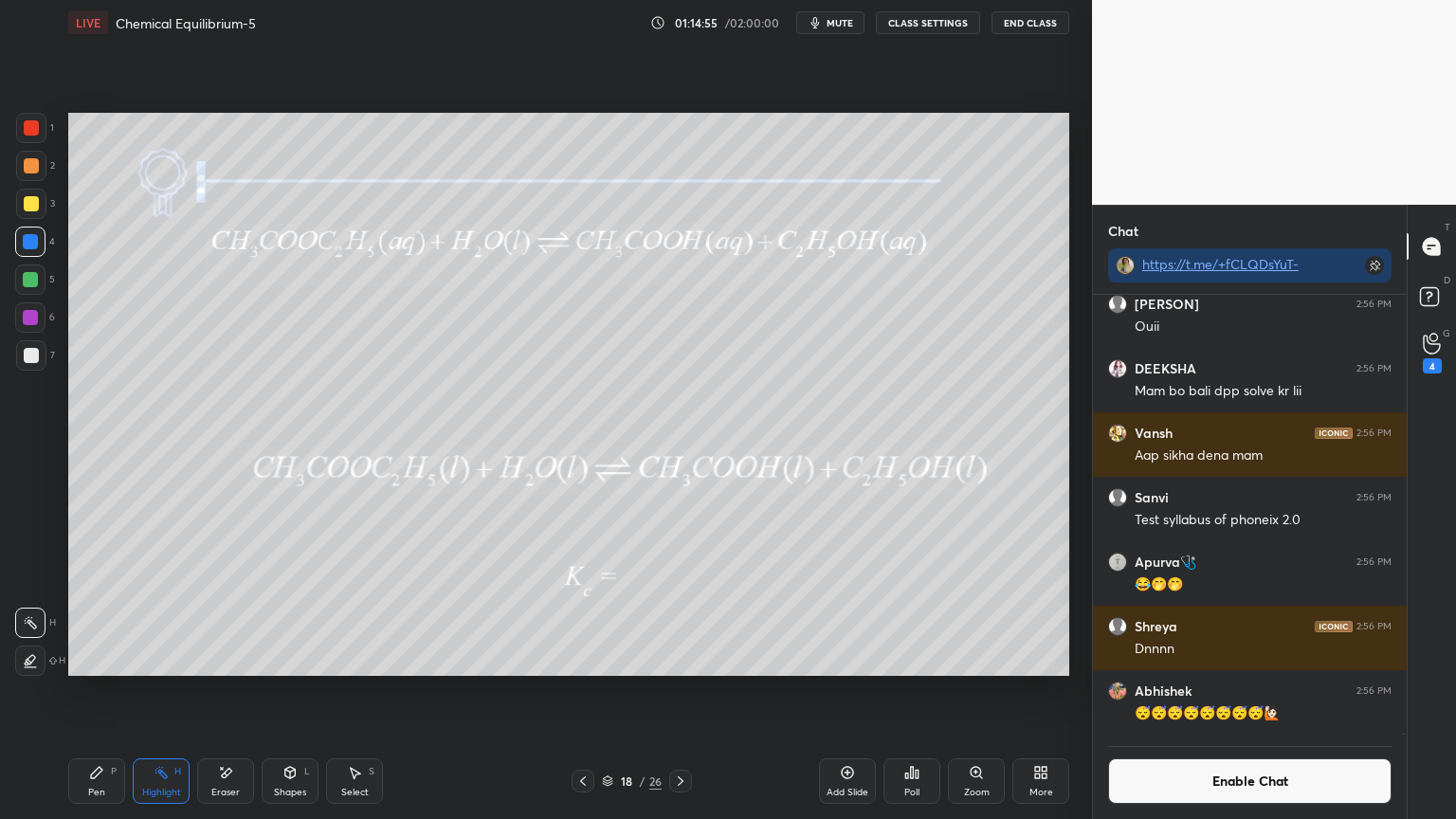 click on "Pen P" at bounding box center [97, 781] 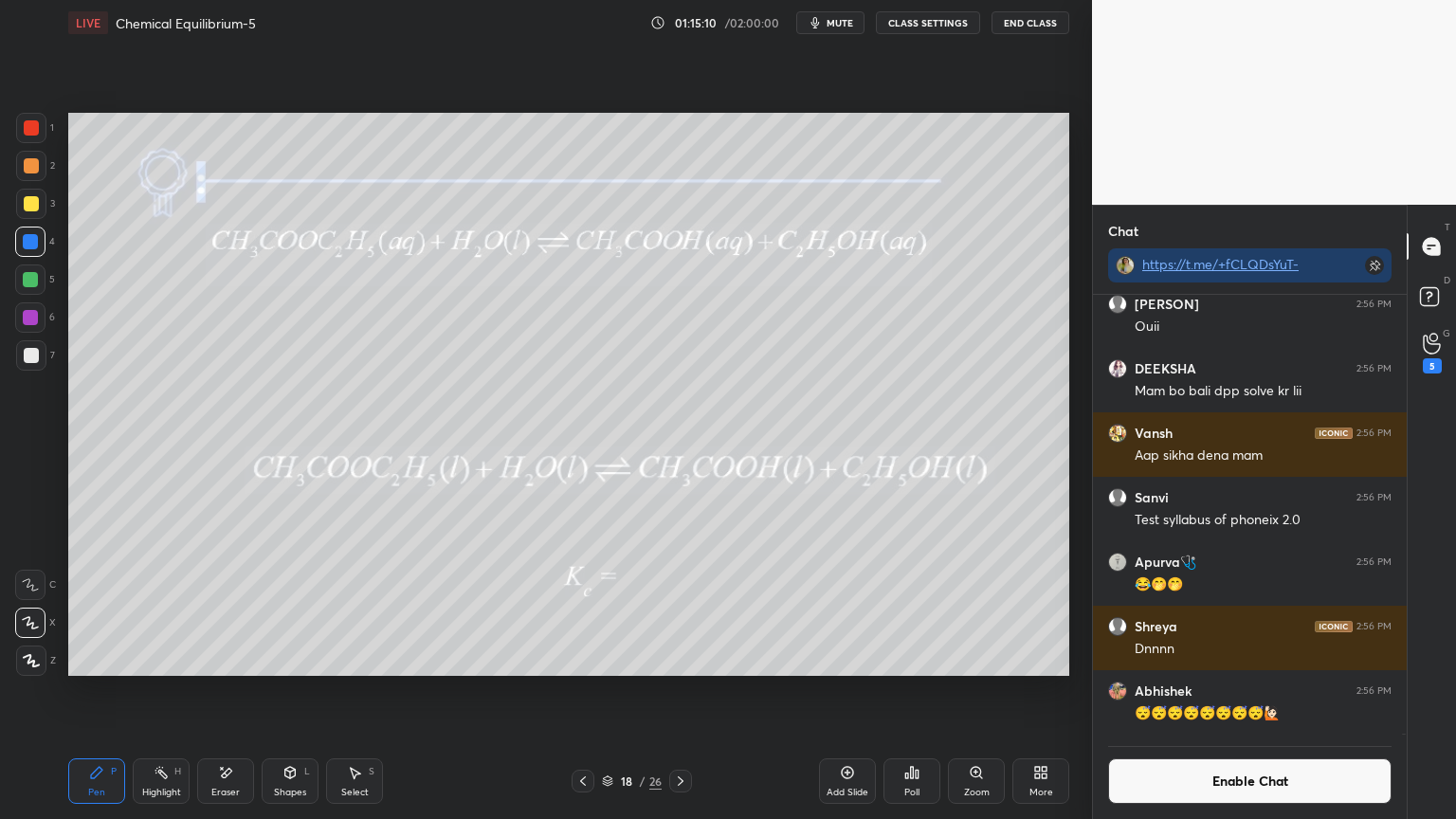 click on "Enable Chat" at bounding box center (1249, 781) 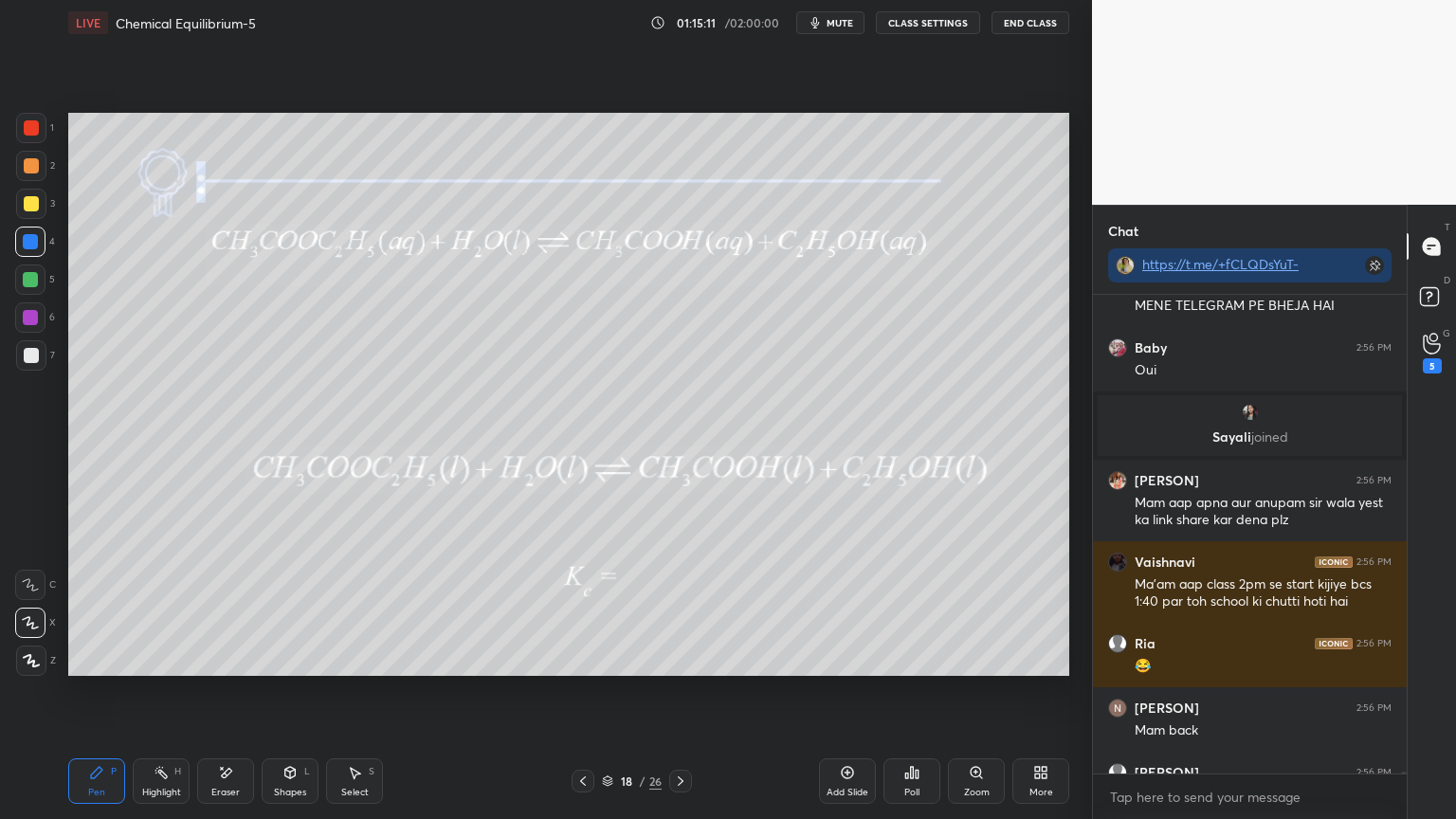 click on "Shapes" at bounding box center (290, 792) 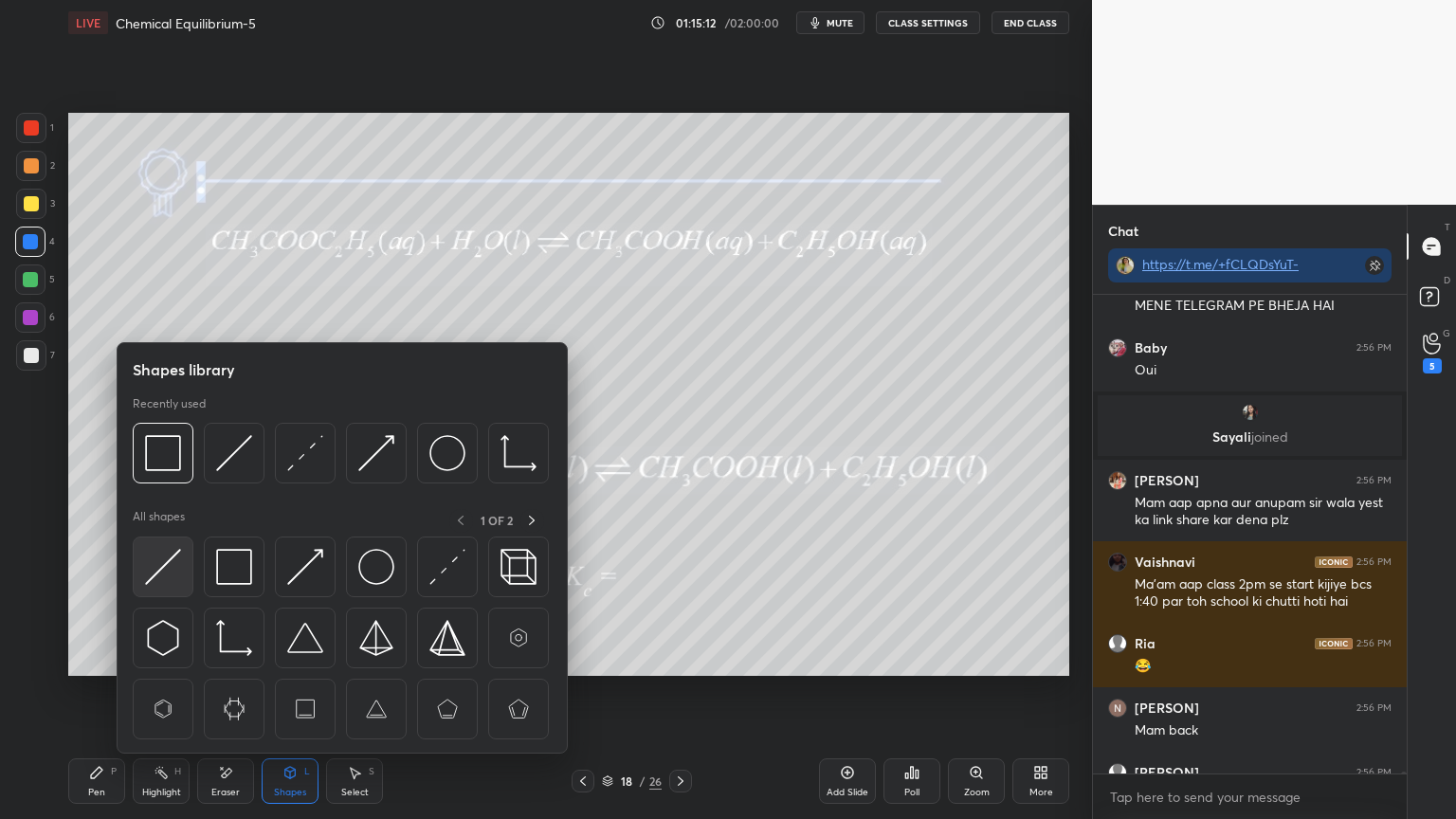 click at bounding box center [163, 567] 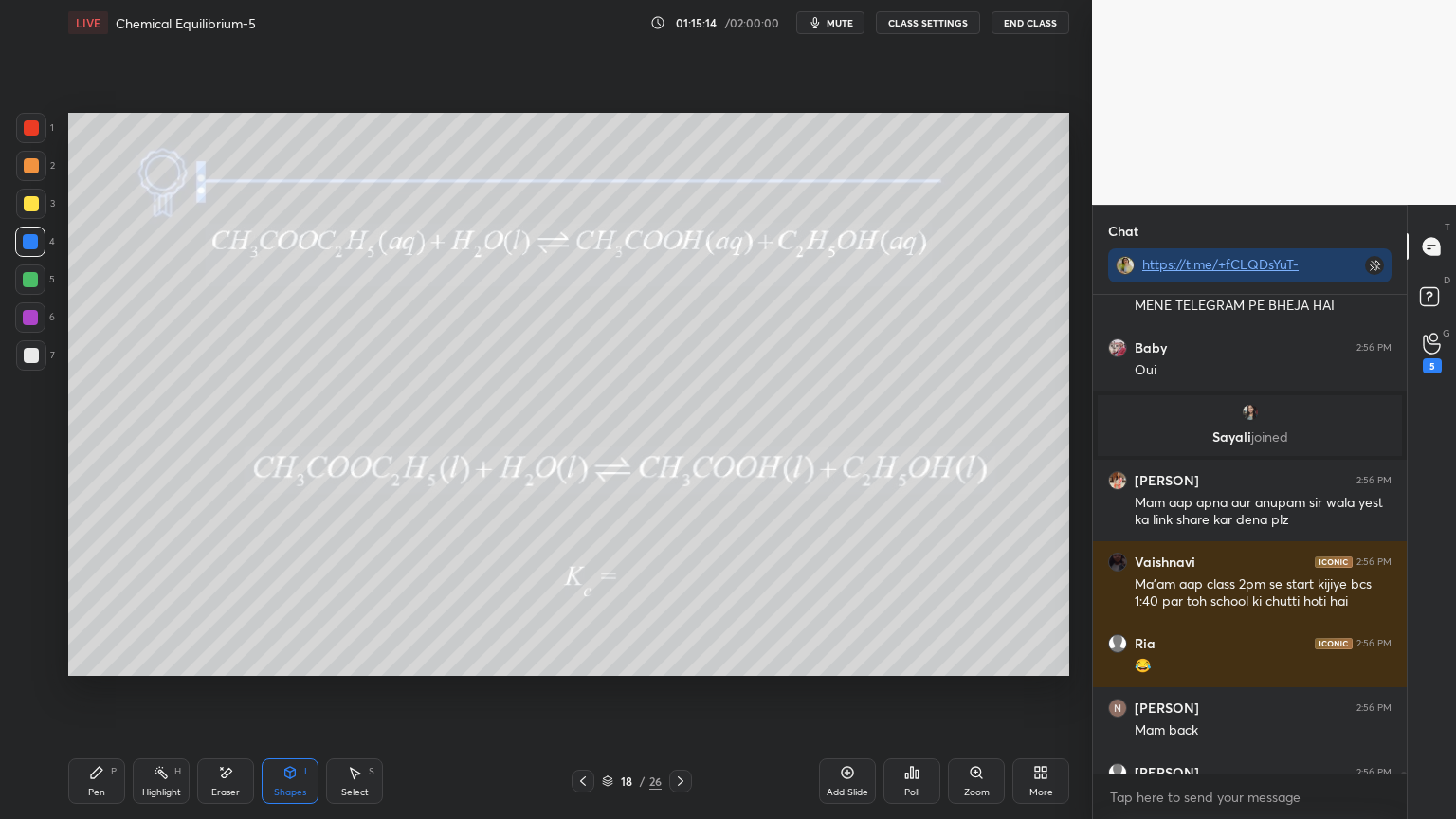 click on "Pen P" at bounding box center [97, 781] 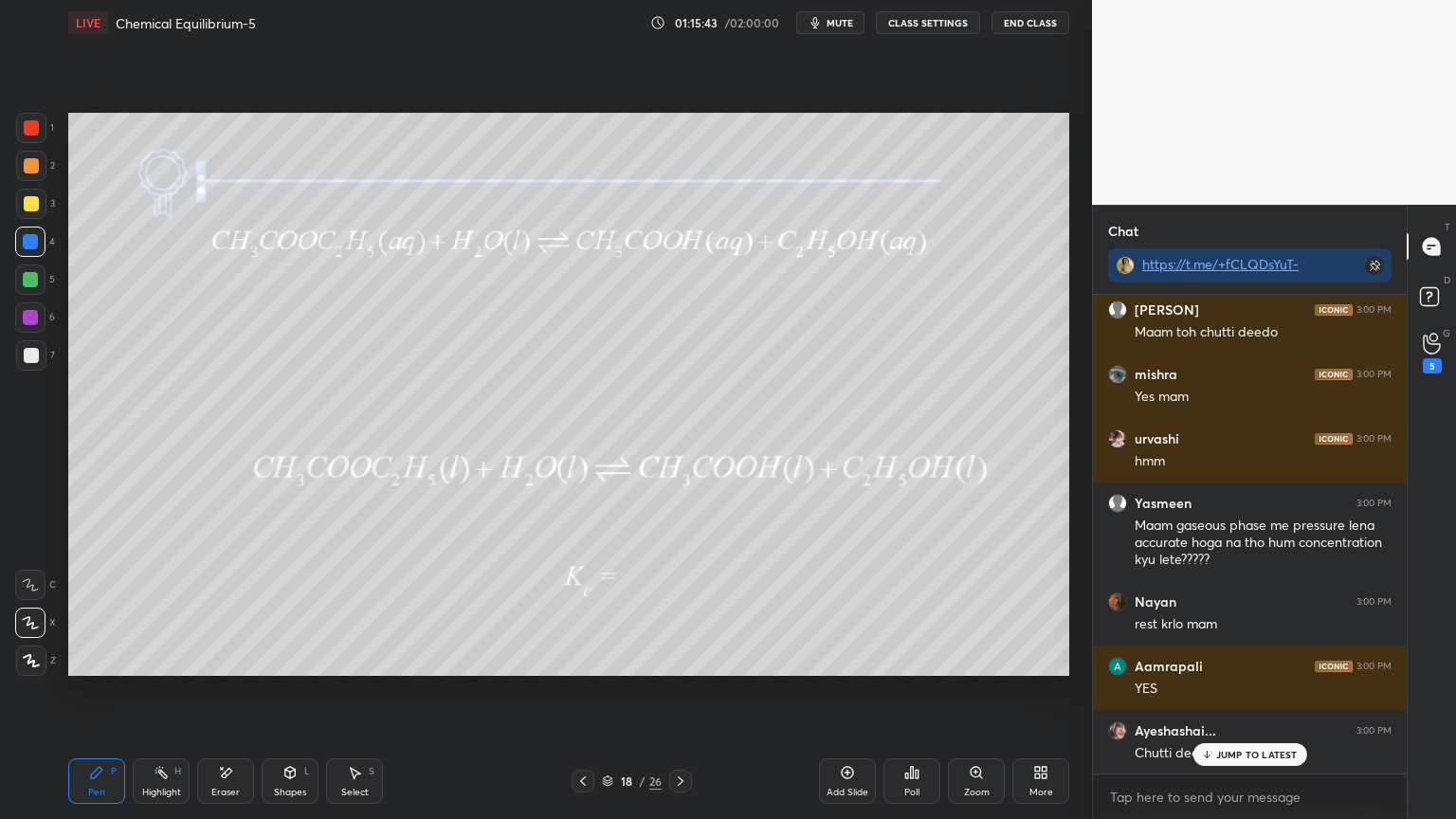 scroll, scrollTop: 163830, scrollLeft: 0, axis: vertical 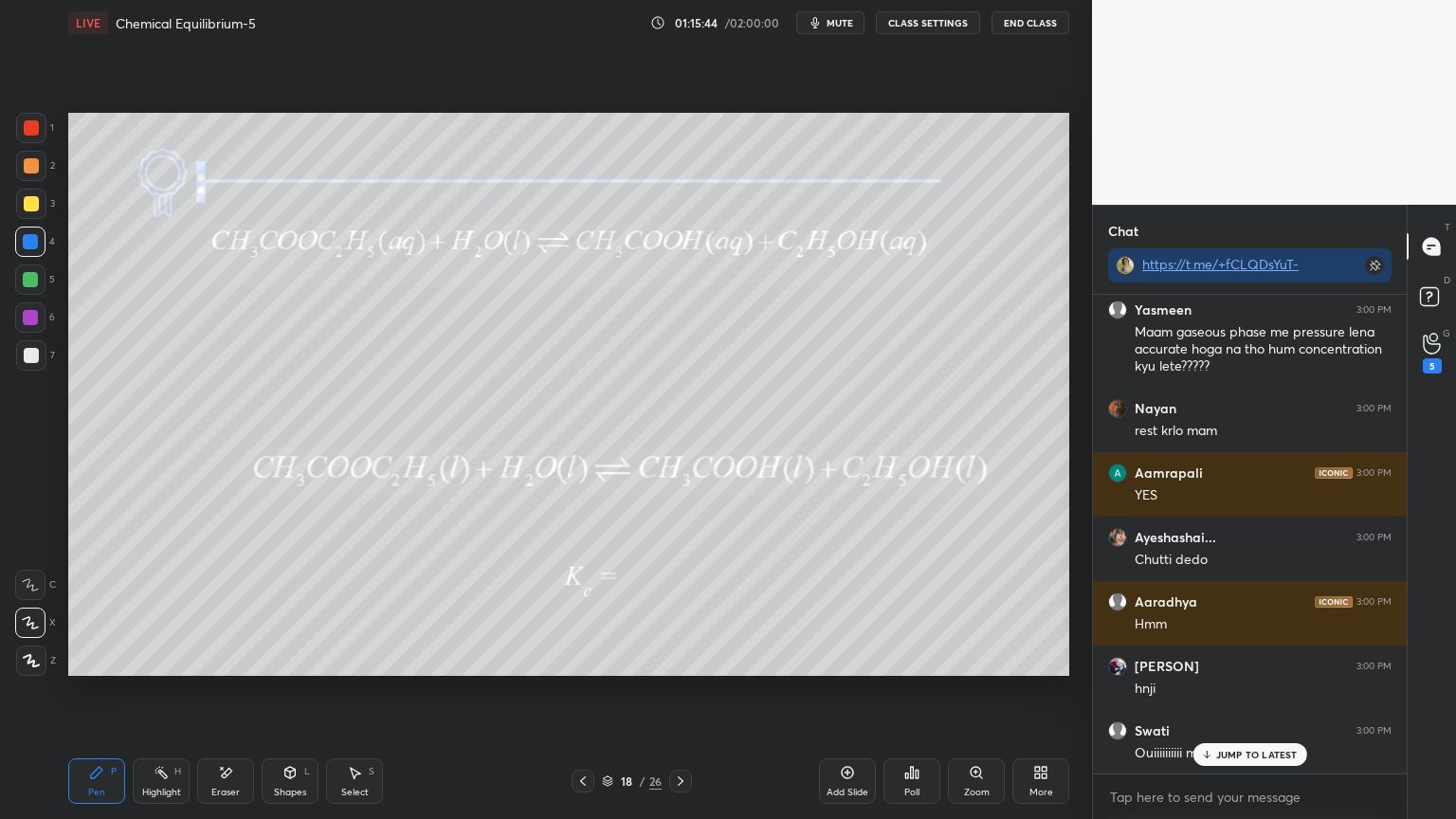 click on "CLASS SETTINGS" at bounding box center [928, 23] 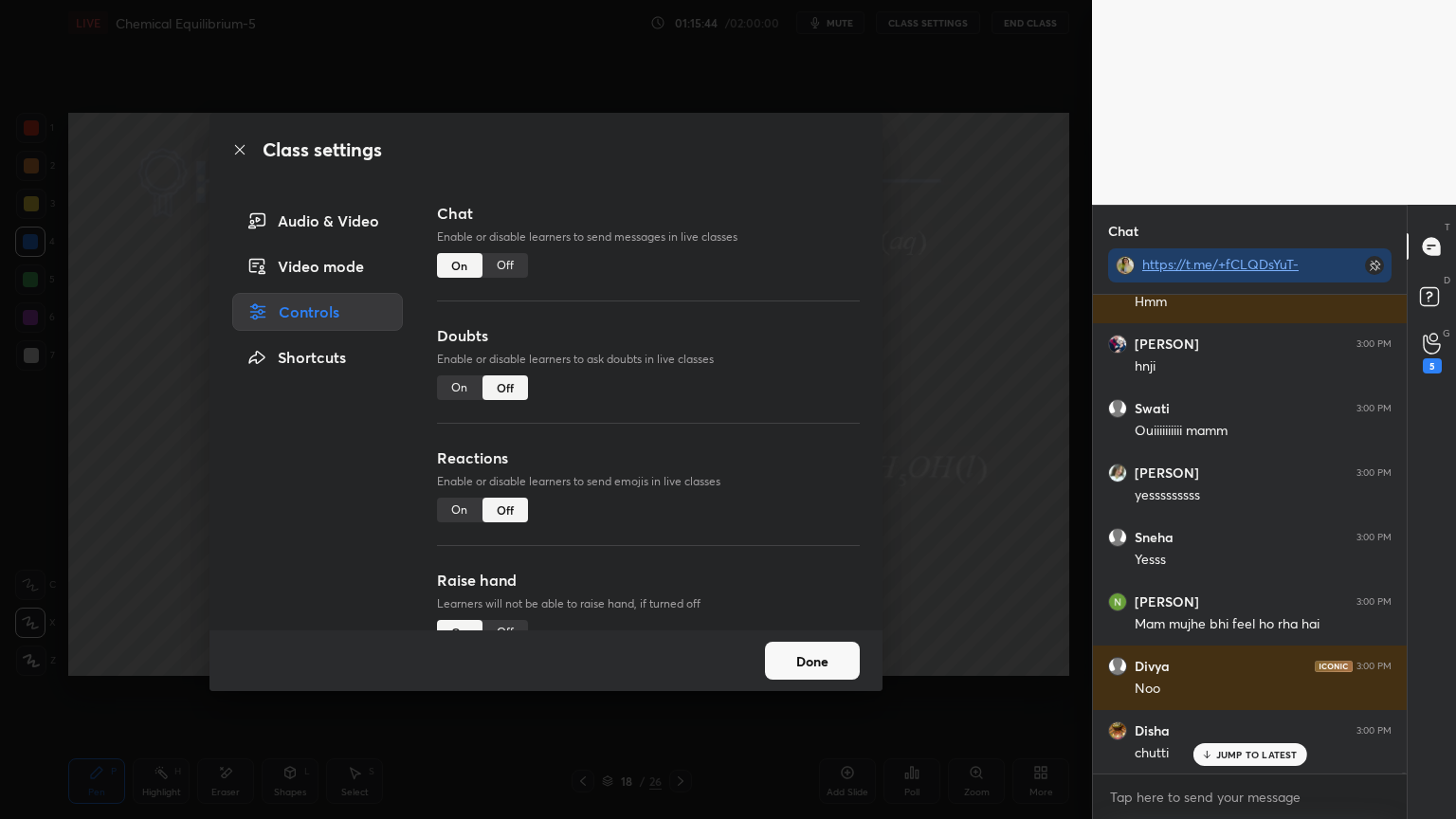 click on "Off" at bounding box center (505, 265) 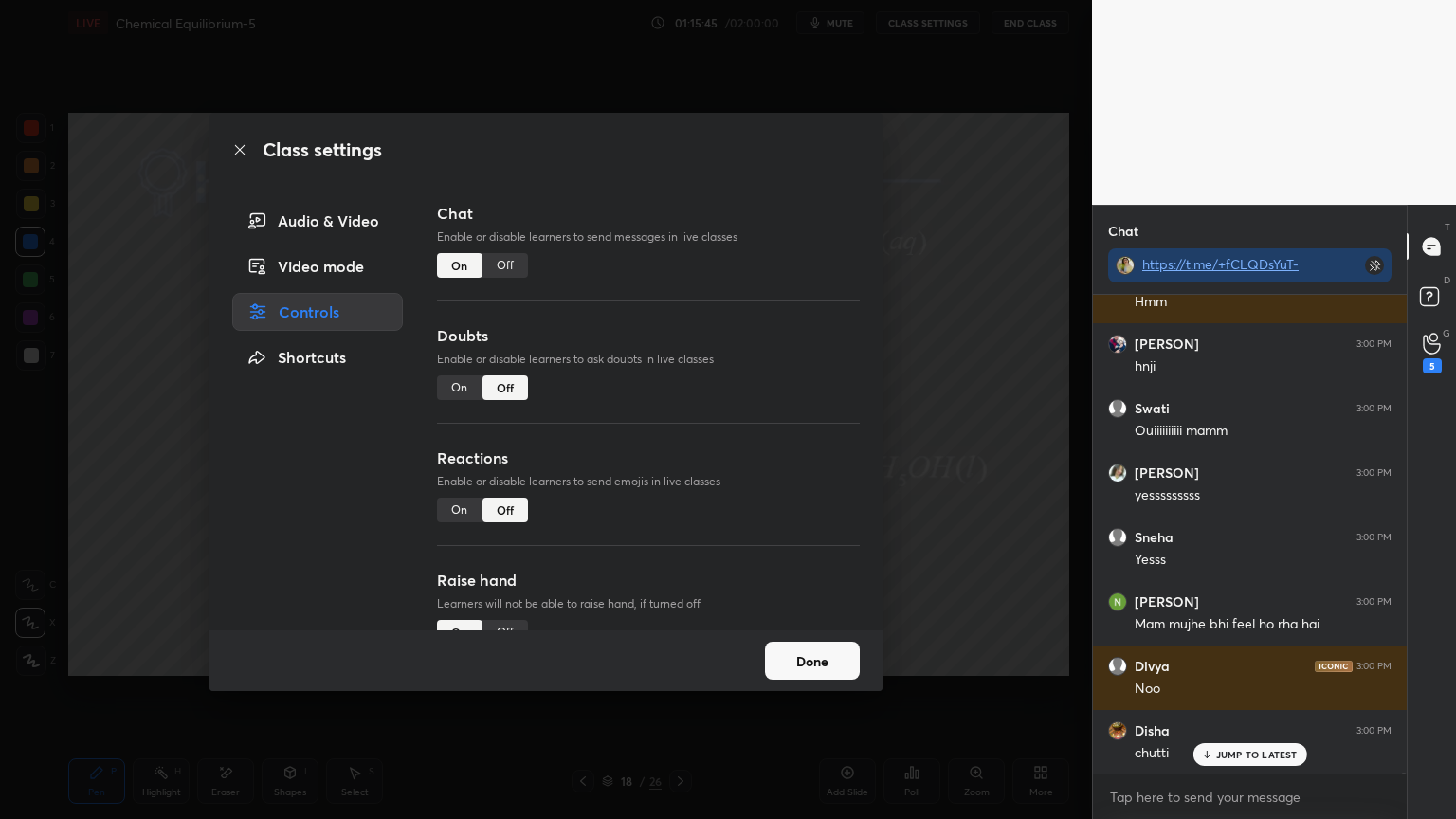 scroll, scrollTop: 154980, scrollLeft: 0, axis: vertical 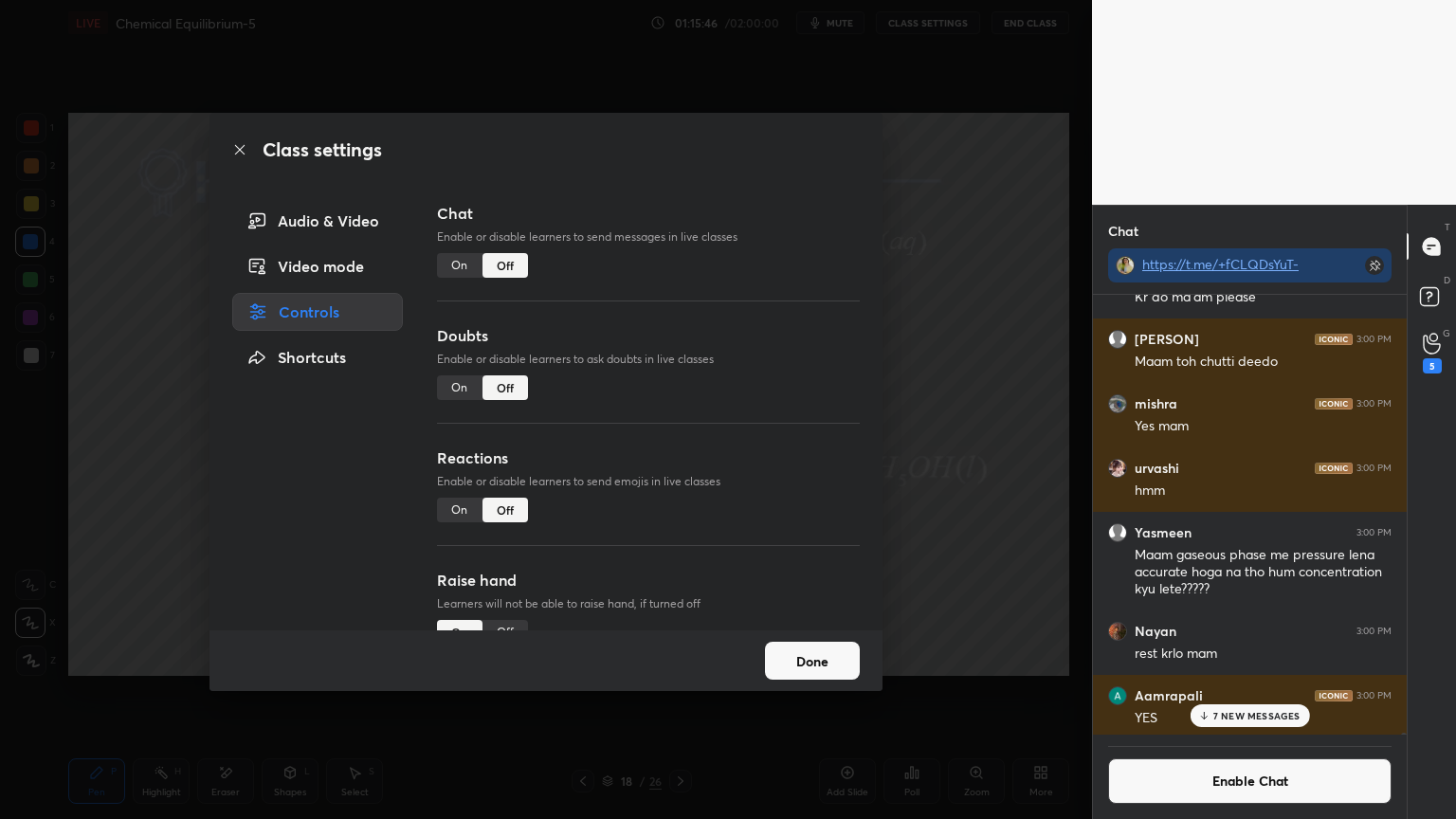 click on "Done" at bounding box center [812, 661] 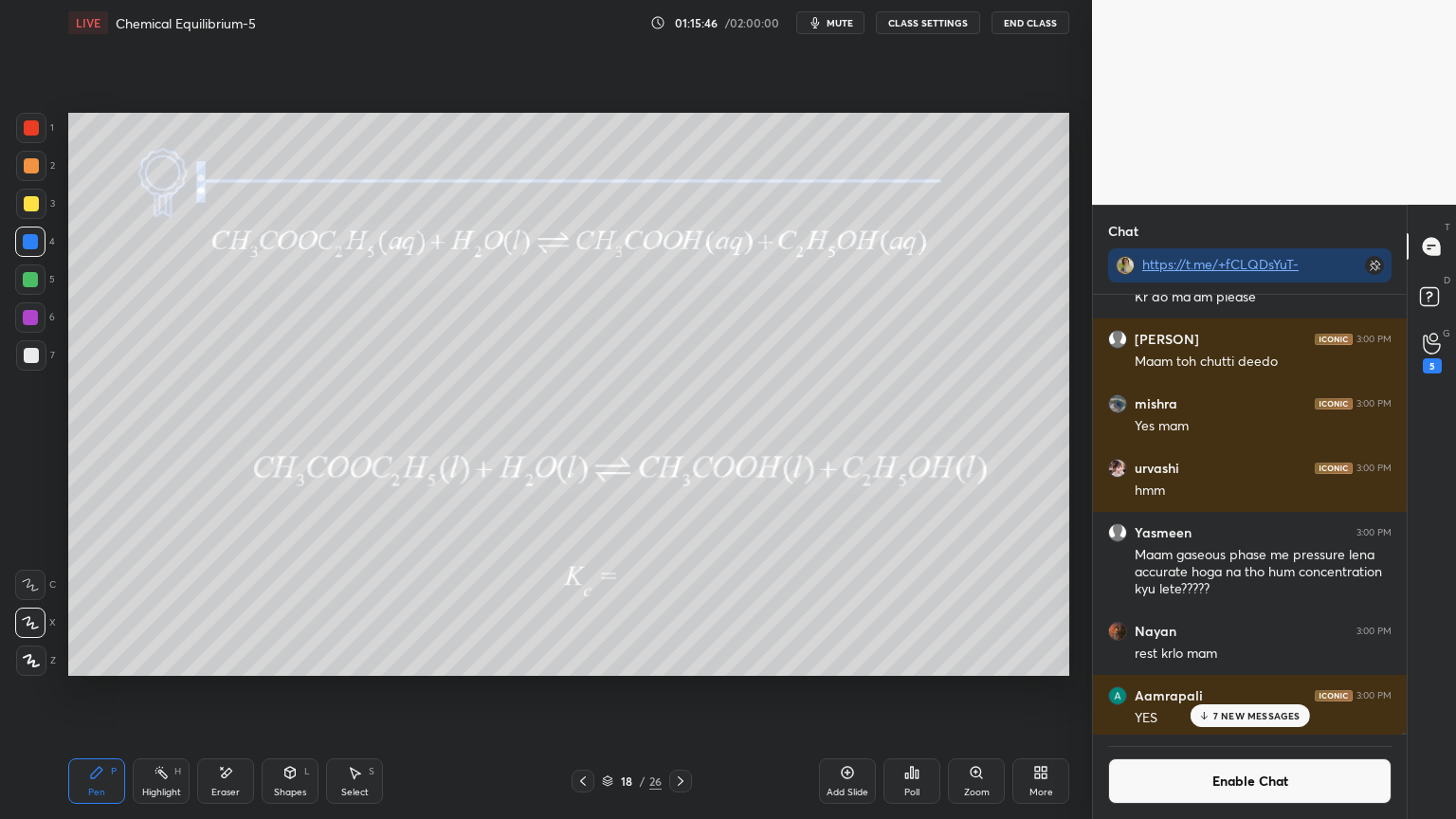 click 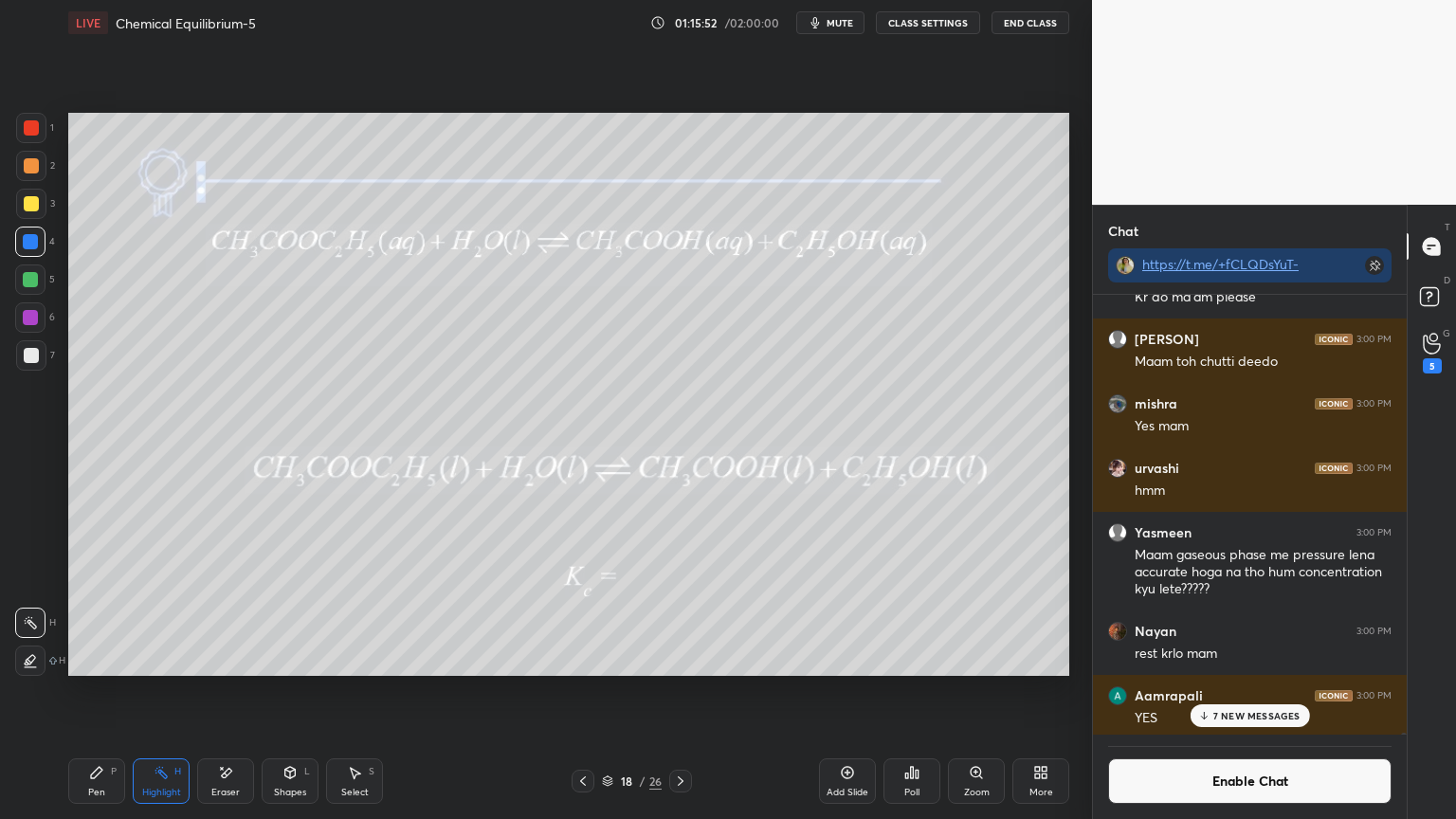 click at bounding box center [30, 318] 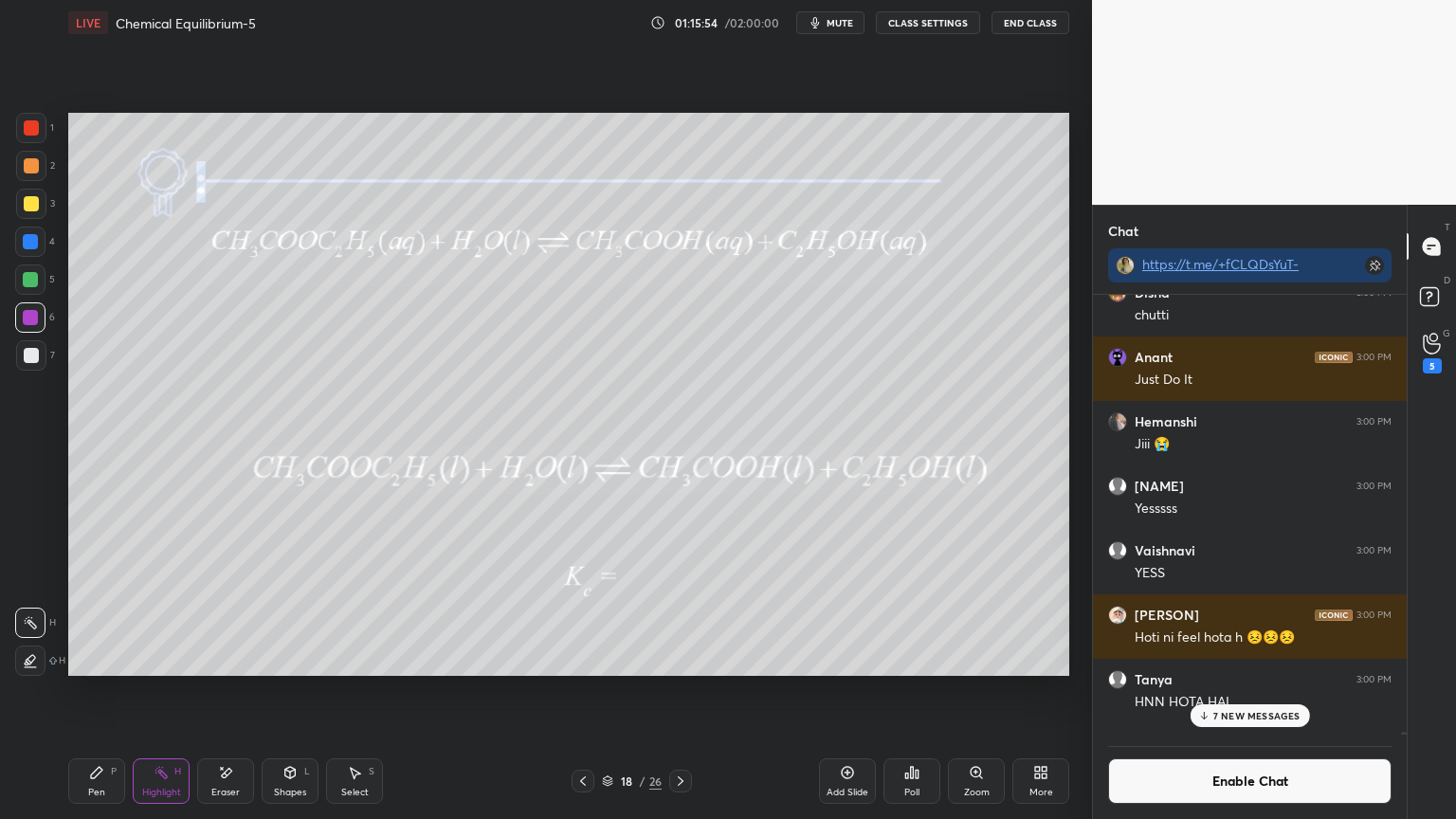 scroll, scrollTop: 156016, scrollLeft: 0, axis: vertical 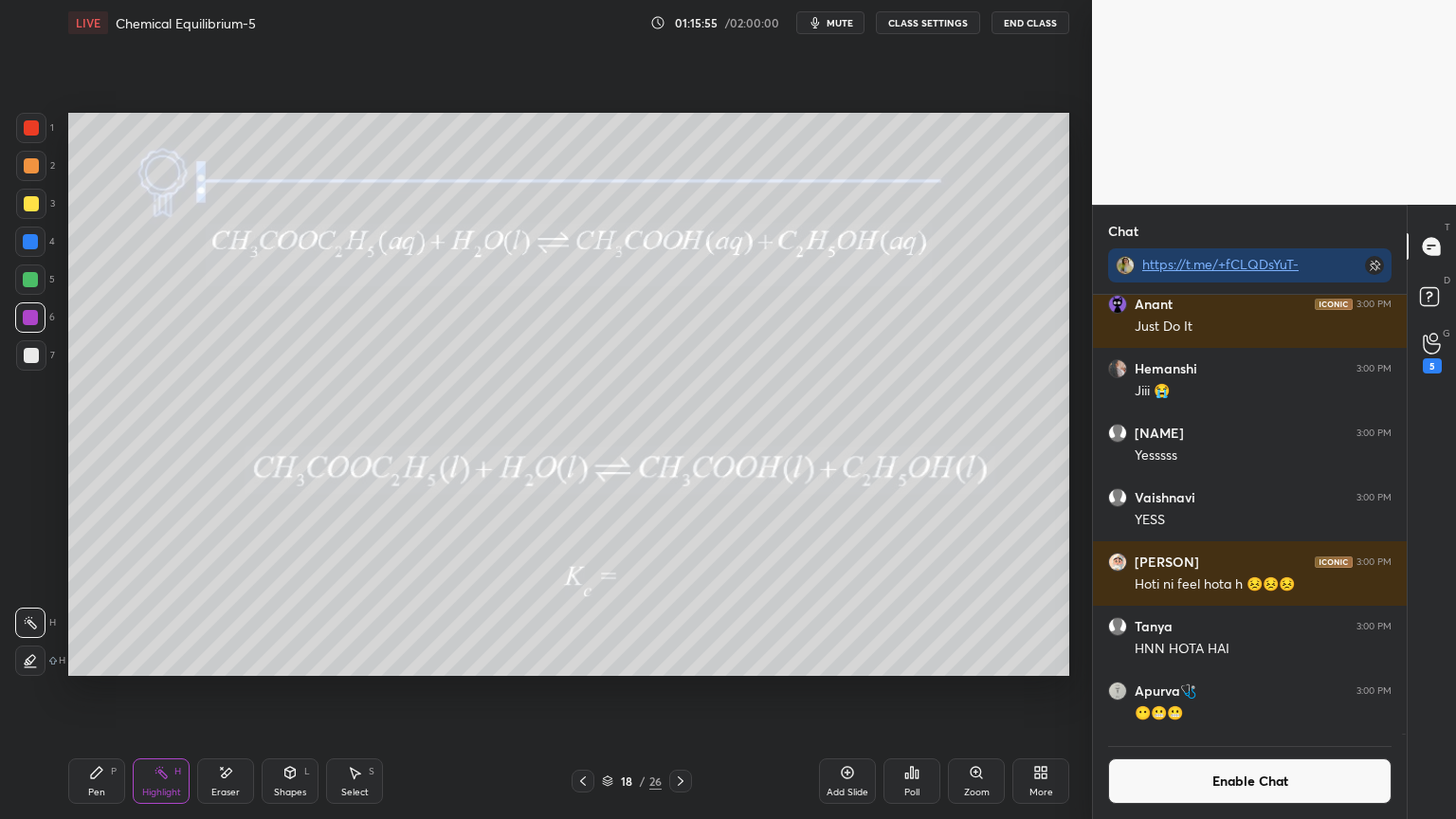 click on "Enable Chat" at bounding box center [1249, 781] 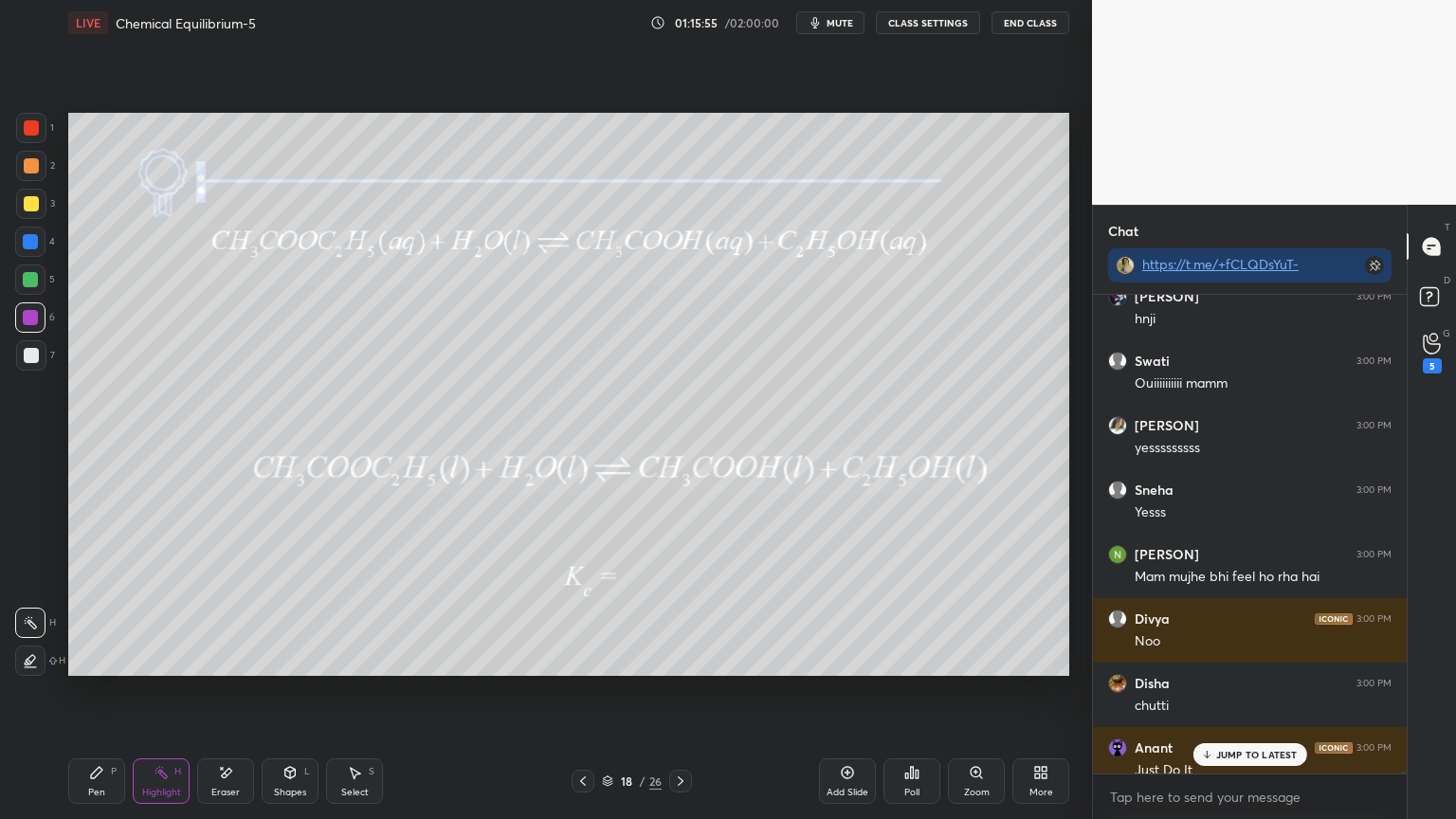 click on "JUMP TO LATEST" at bounding box center (1257, 755) 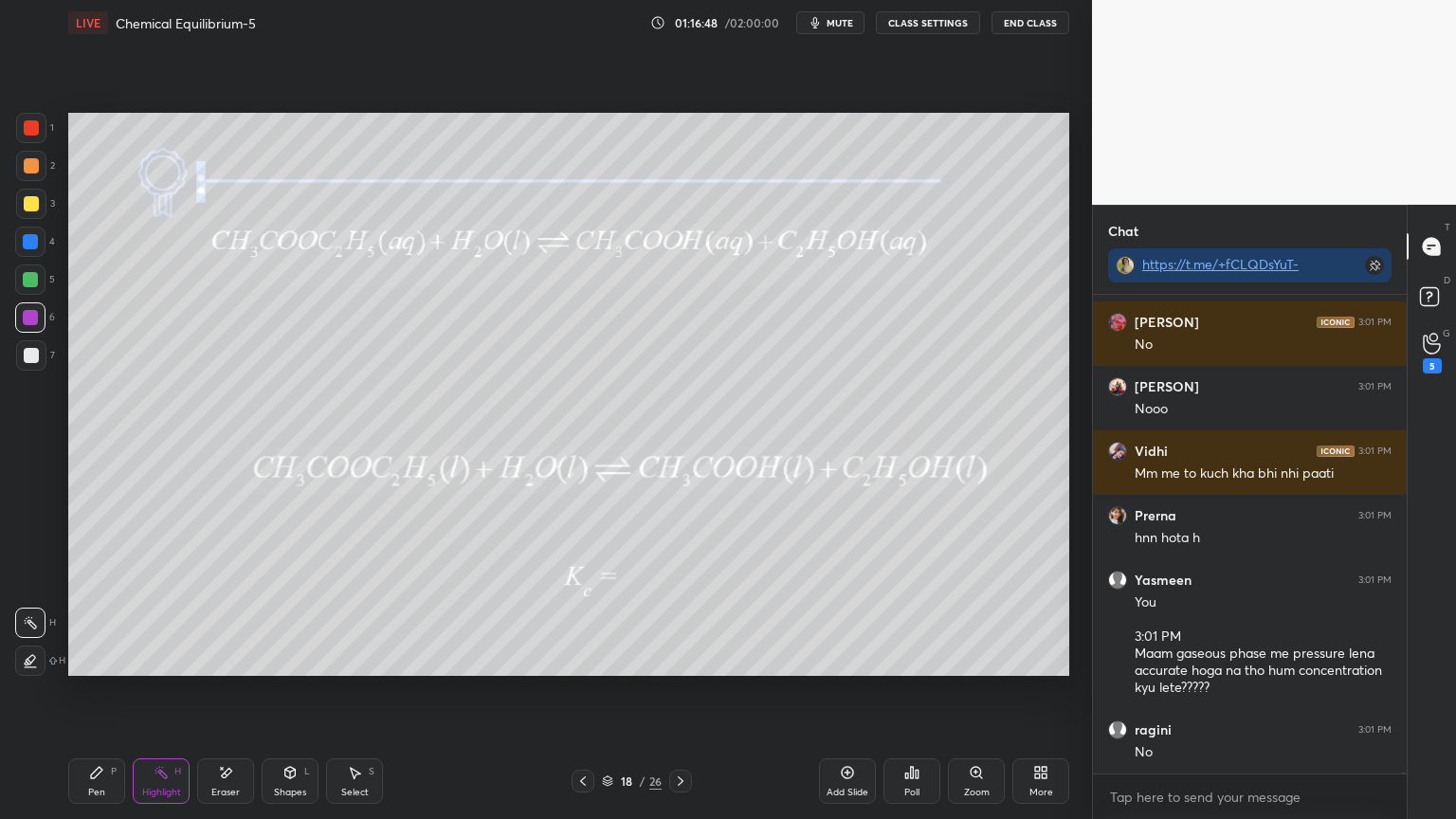 click on "CLASS SETTINGS" at bounding box center (928, 23) 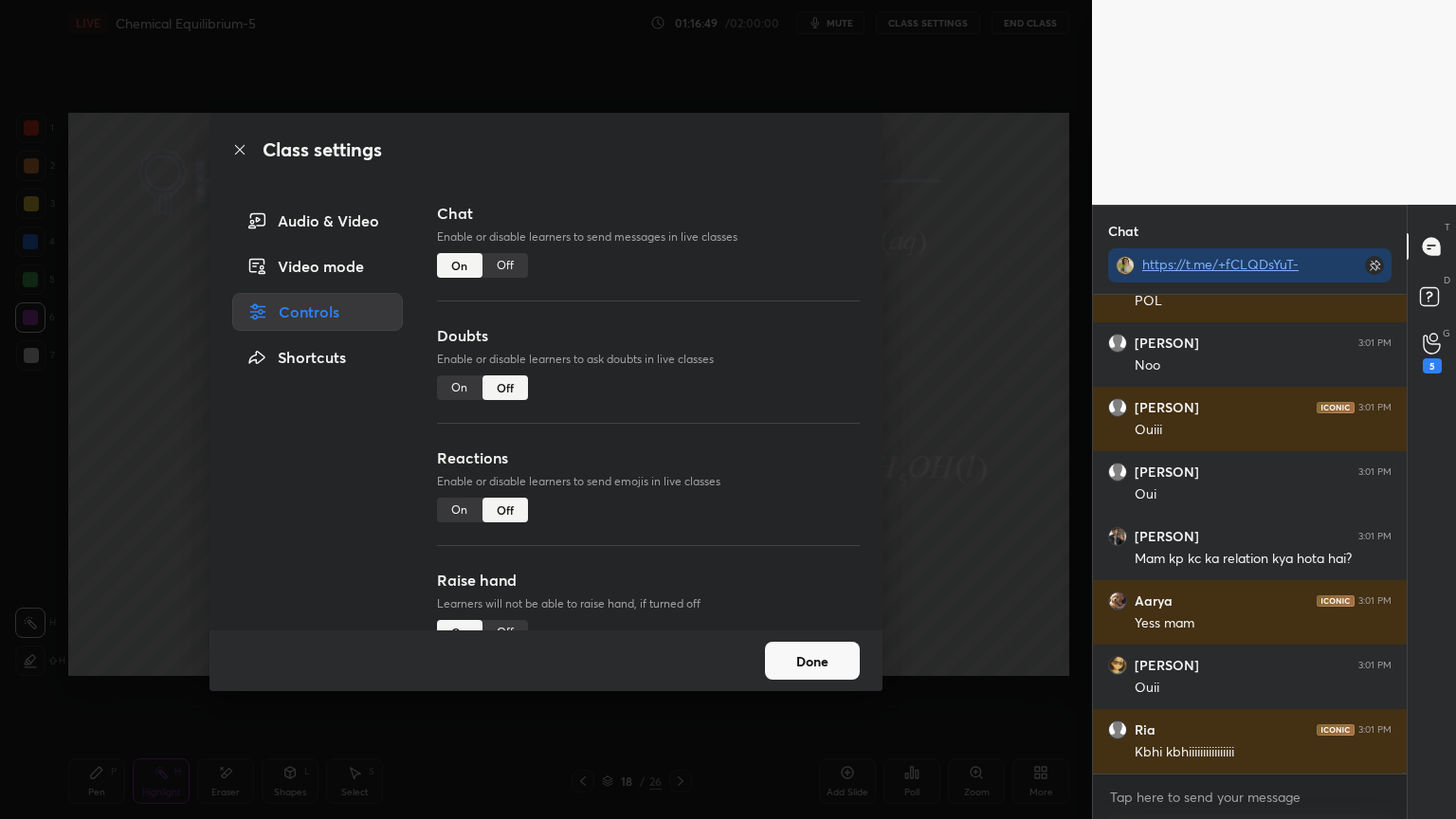 click on "Off" at bounding box center (505, 265) 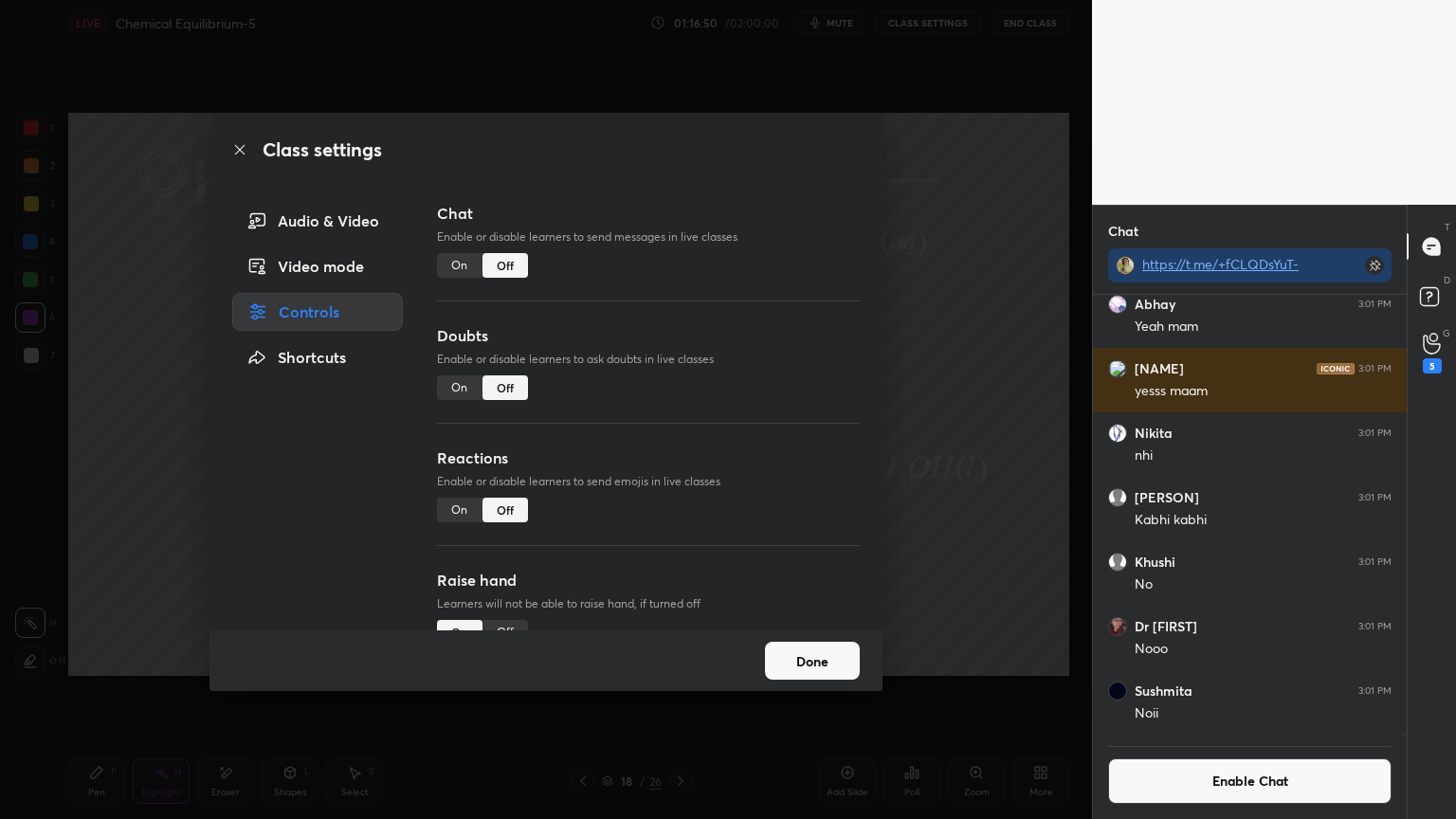 click on "Done" at bounding box center [812, 661] 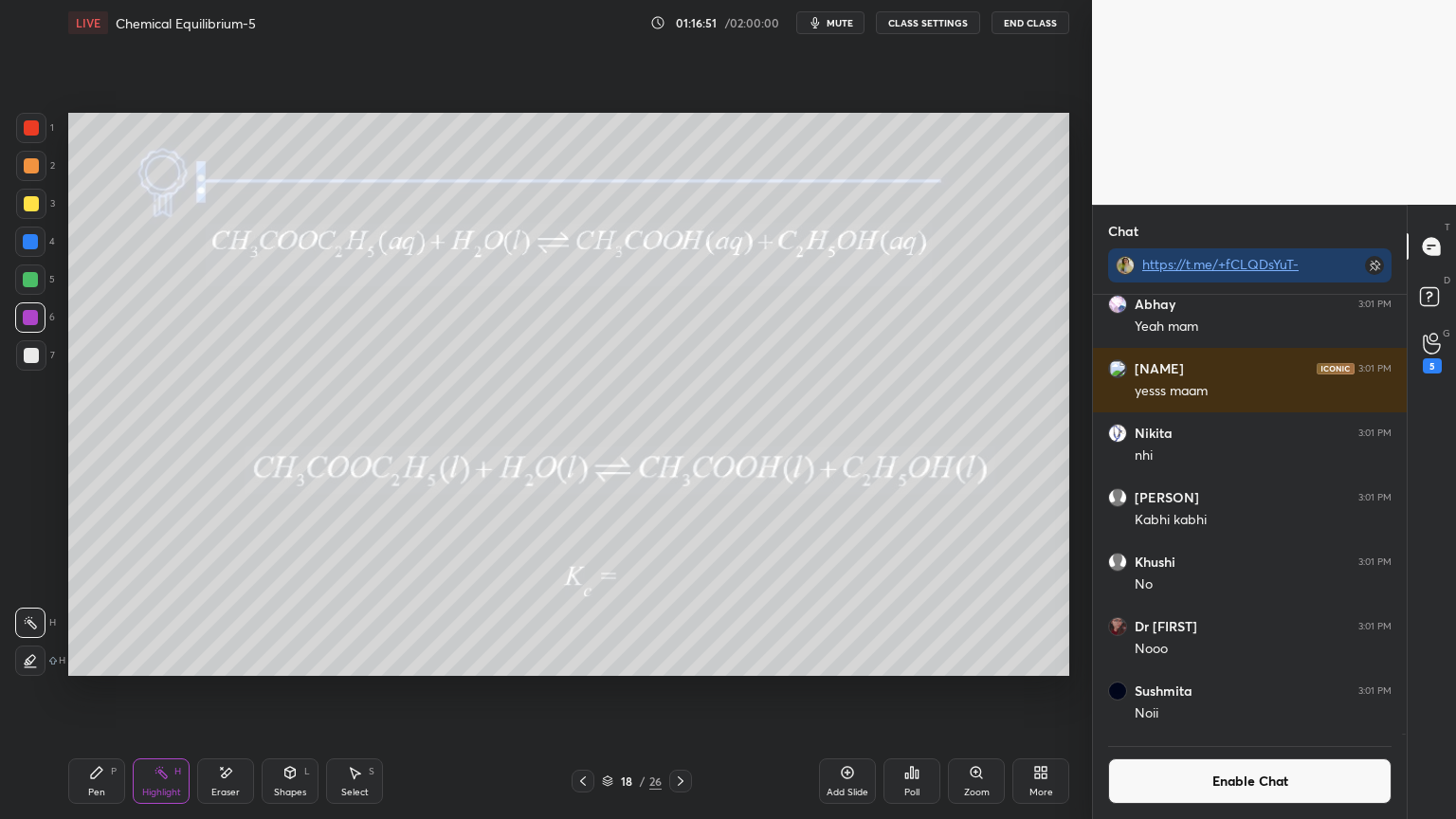 click on "Highlight H" at bounding box center (161, 781) 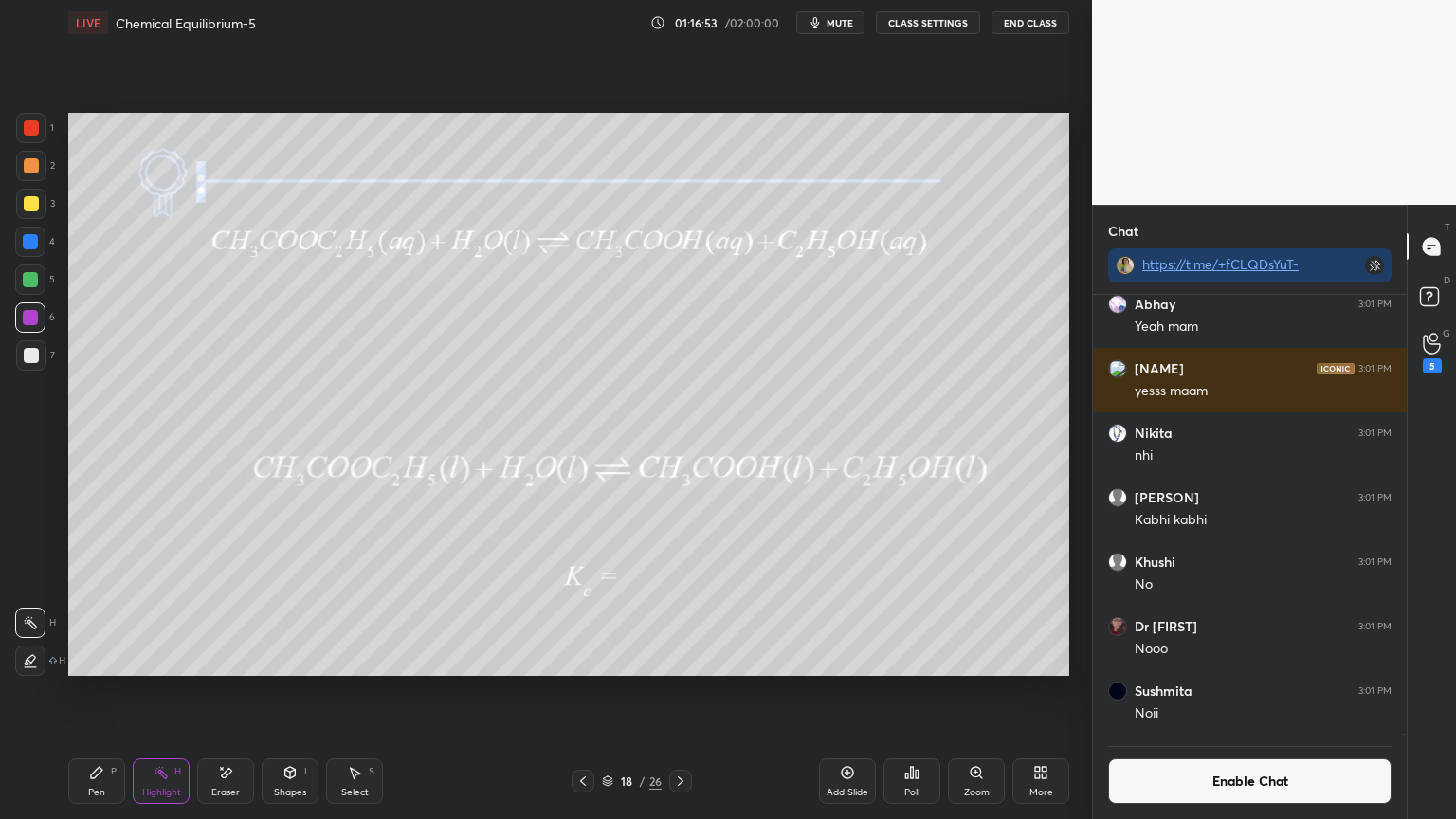 click 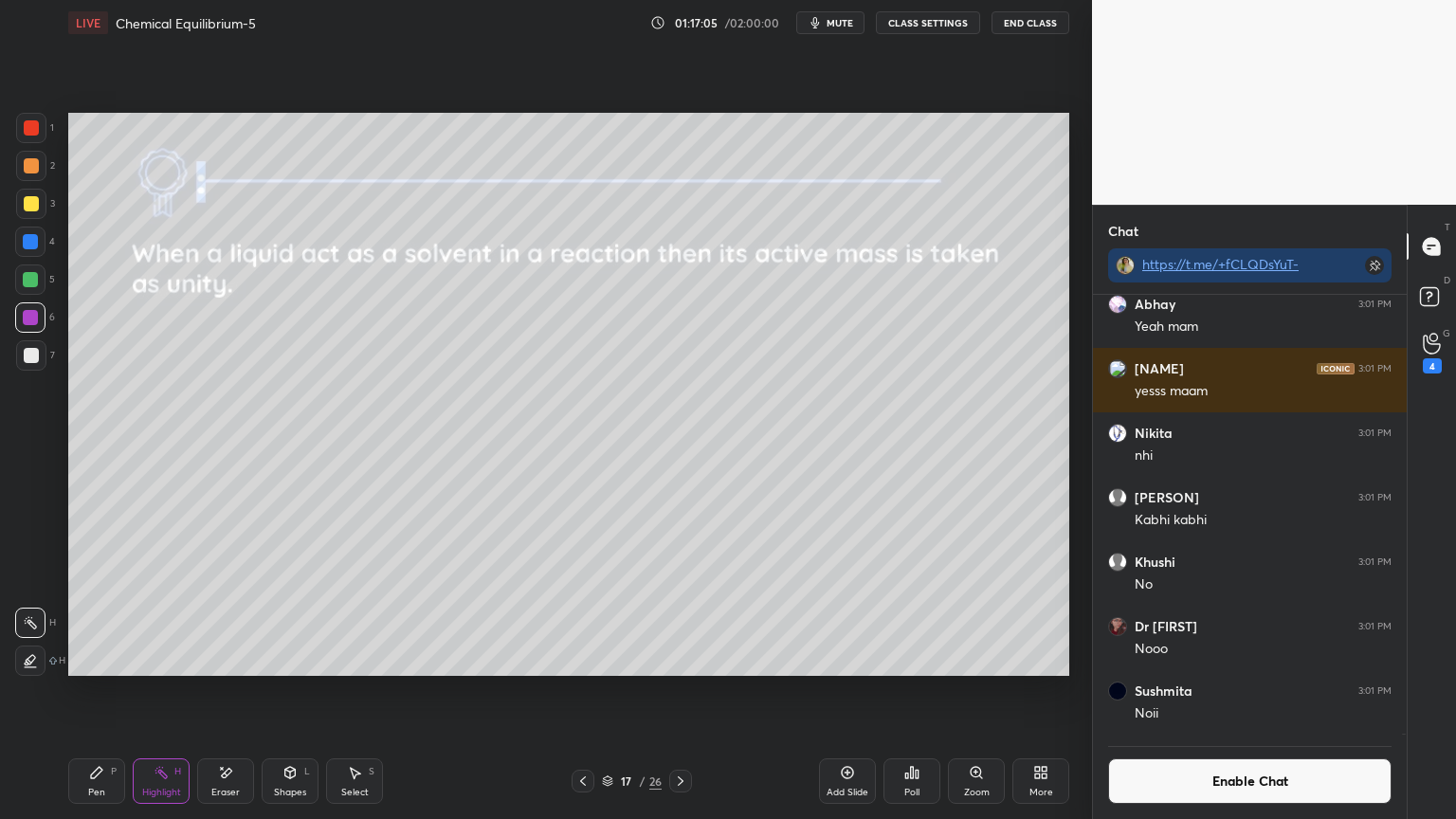 click 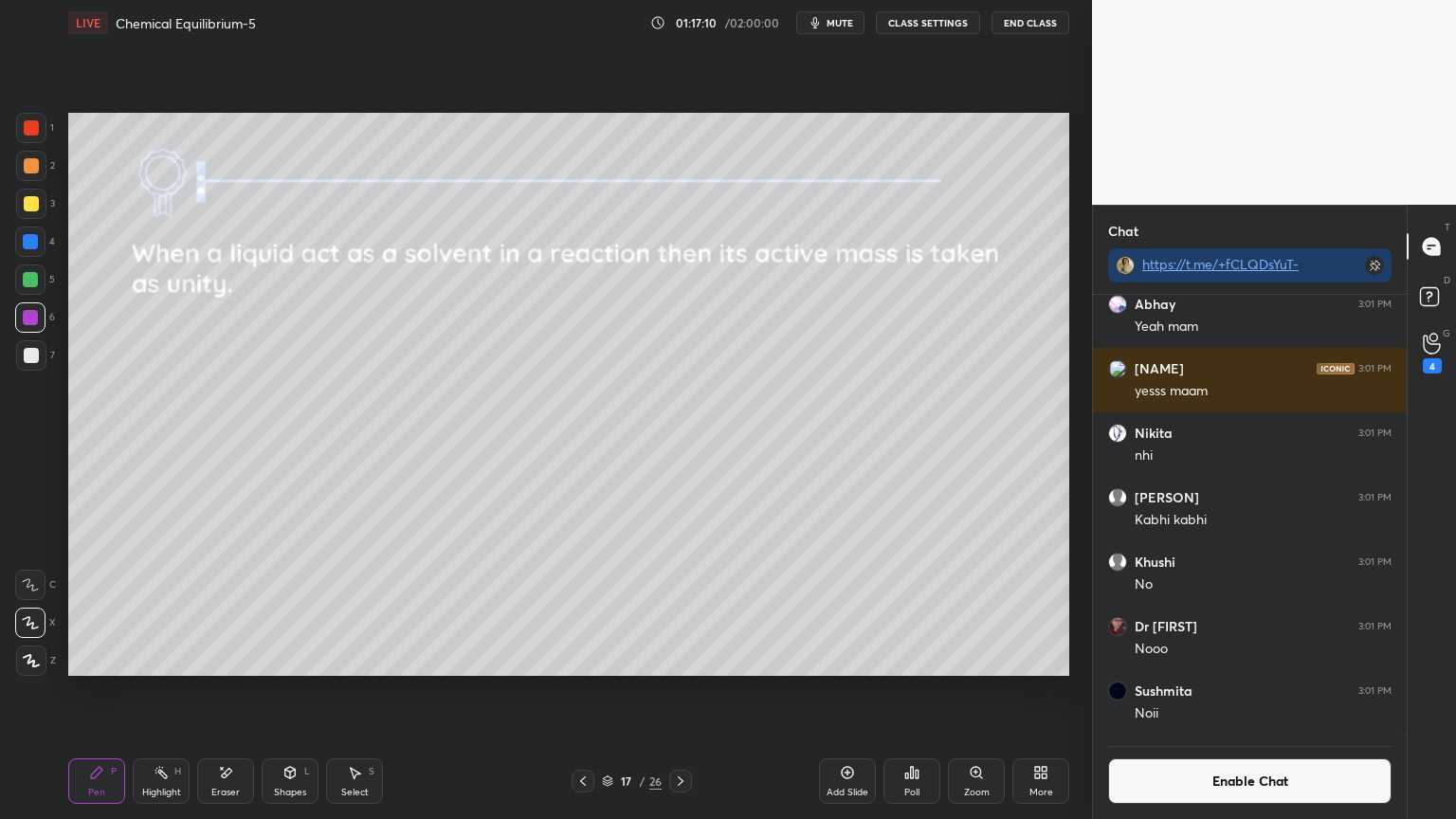 click 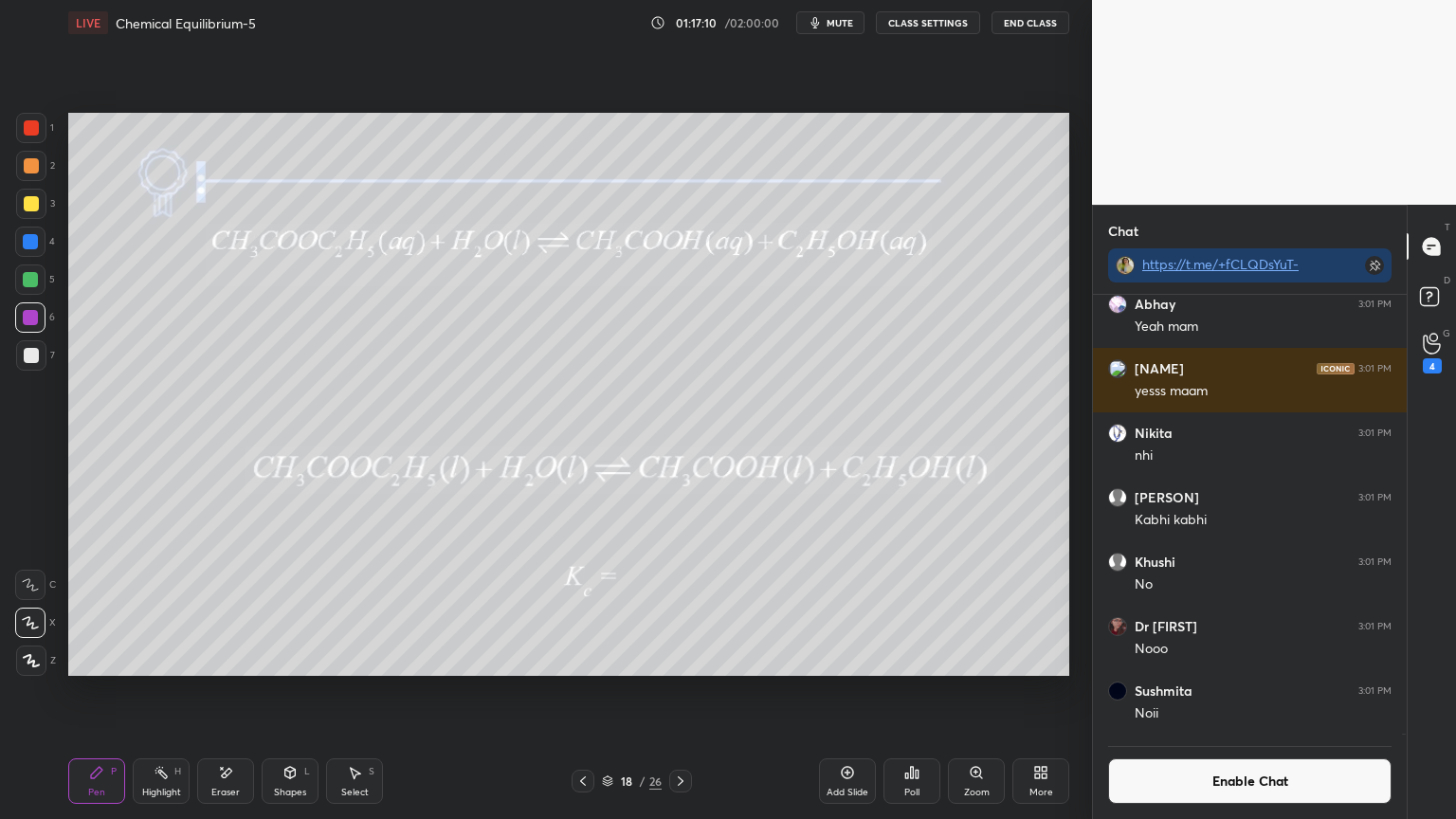 click on "Highlight H" at bounding box center [161, 781] 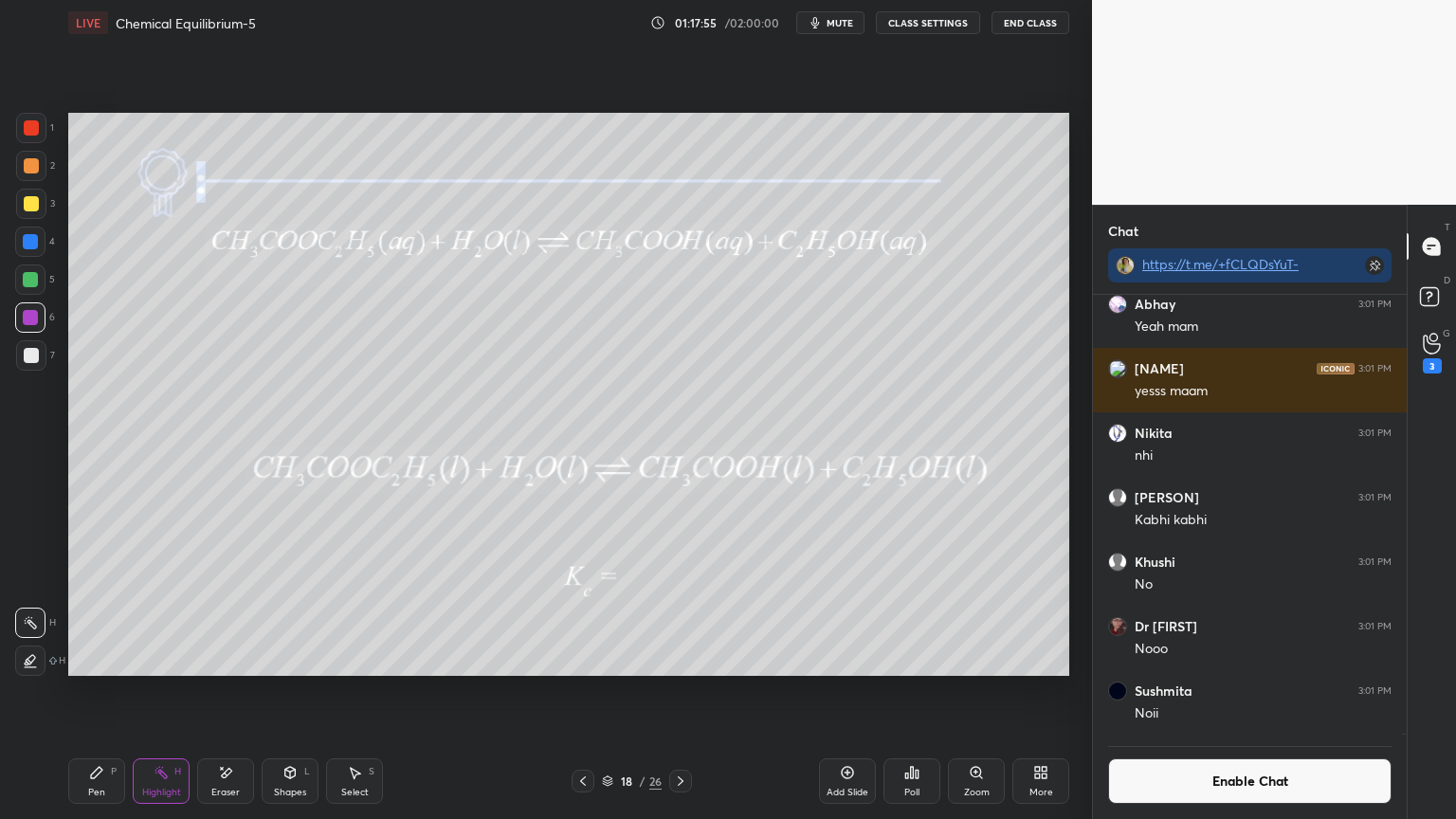 click 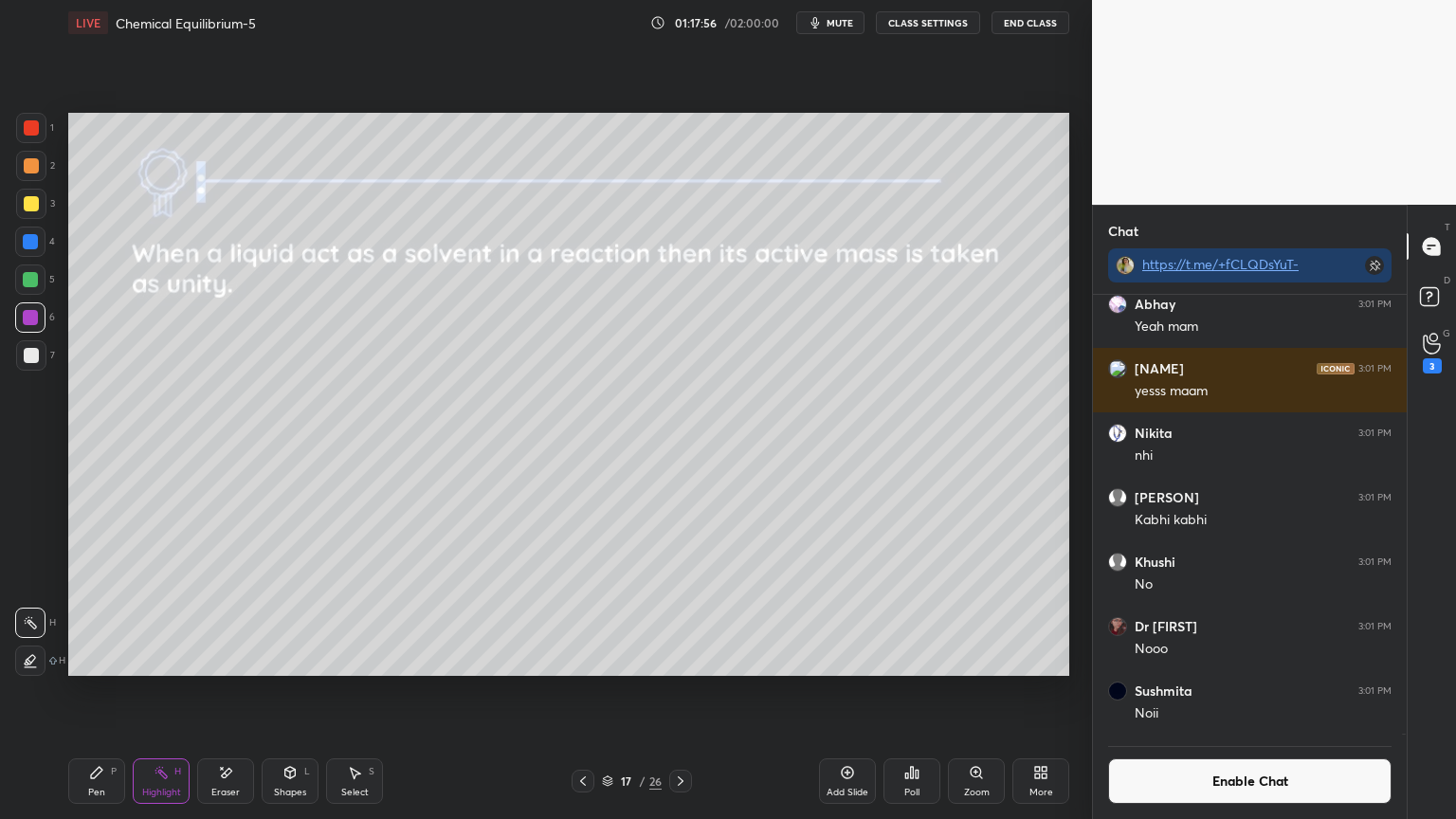 click on "Pen P" at bounding box center [97, 781] 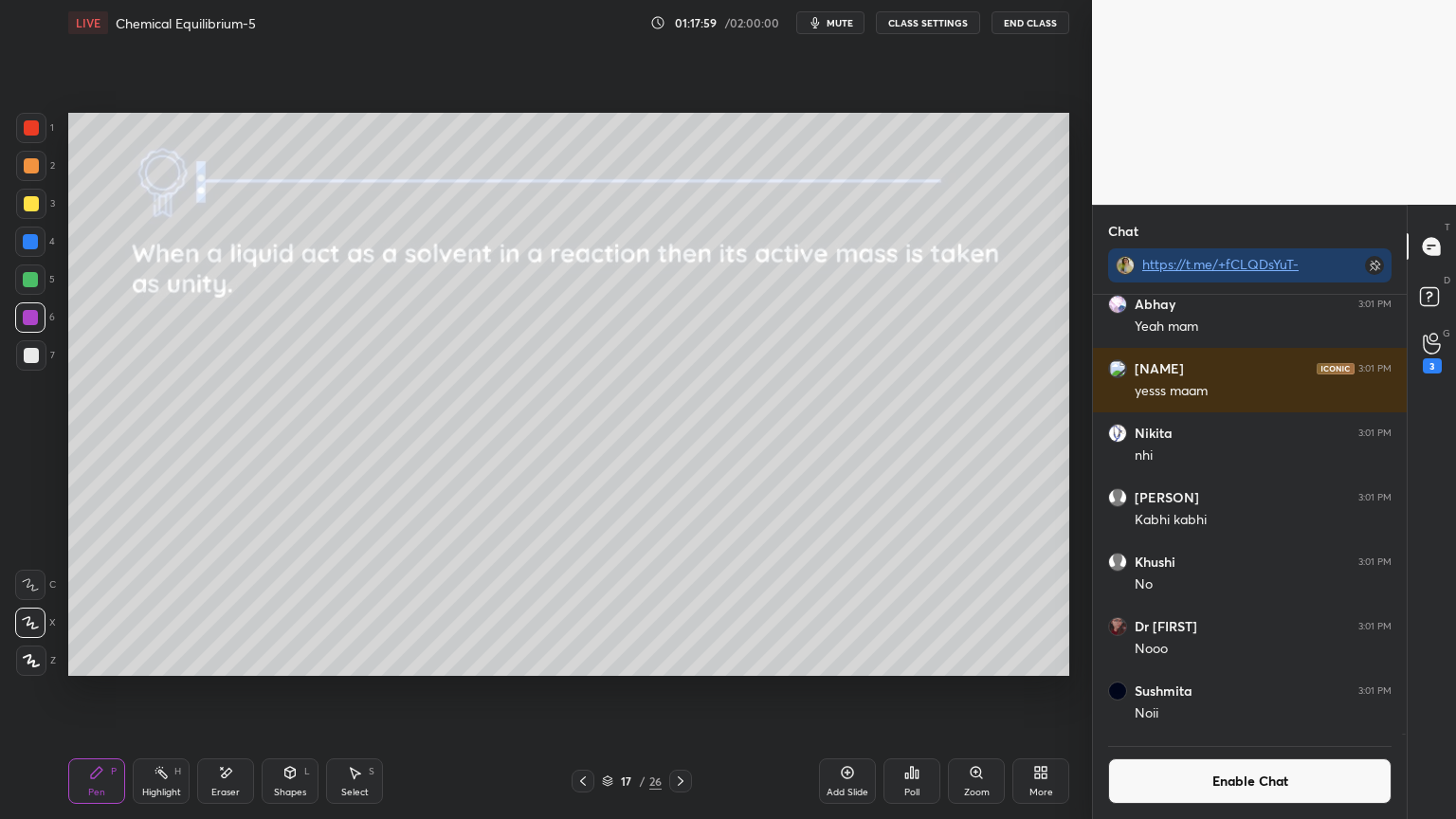 click 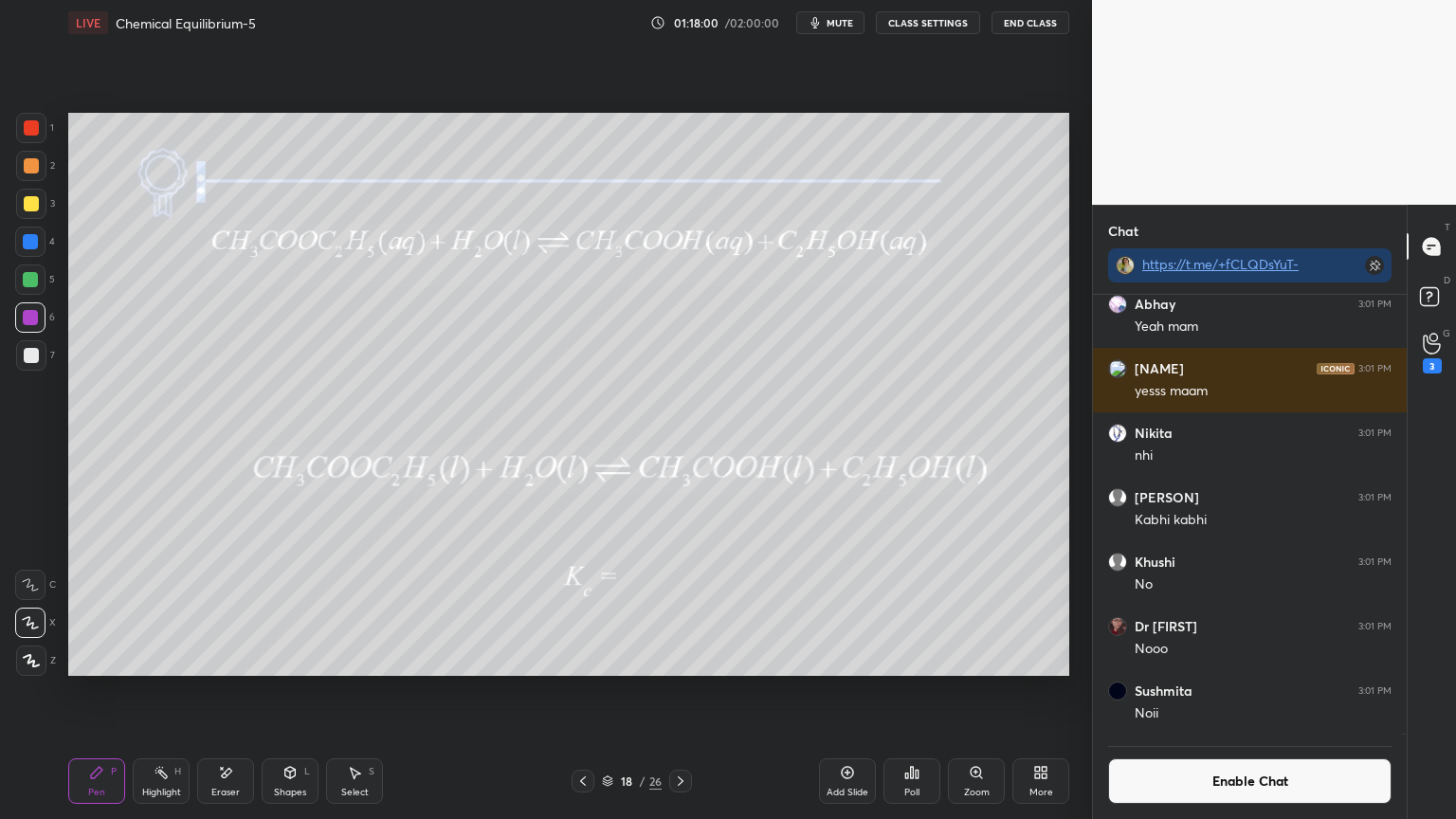 click on "Highlight H" at bounding box center (161, 781) 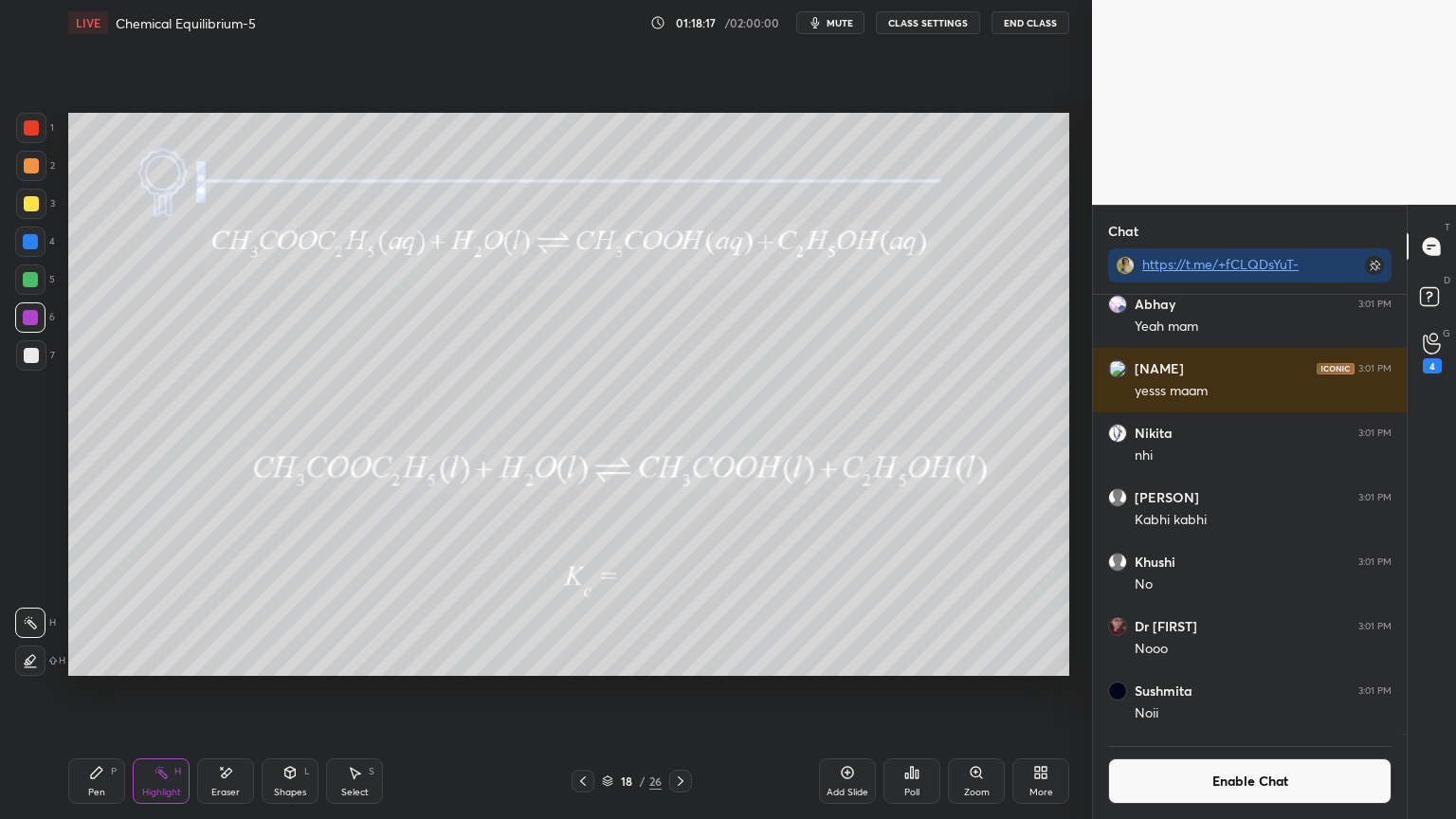 click 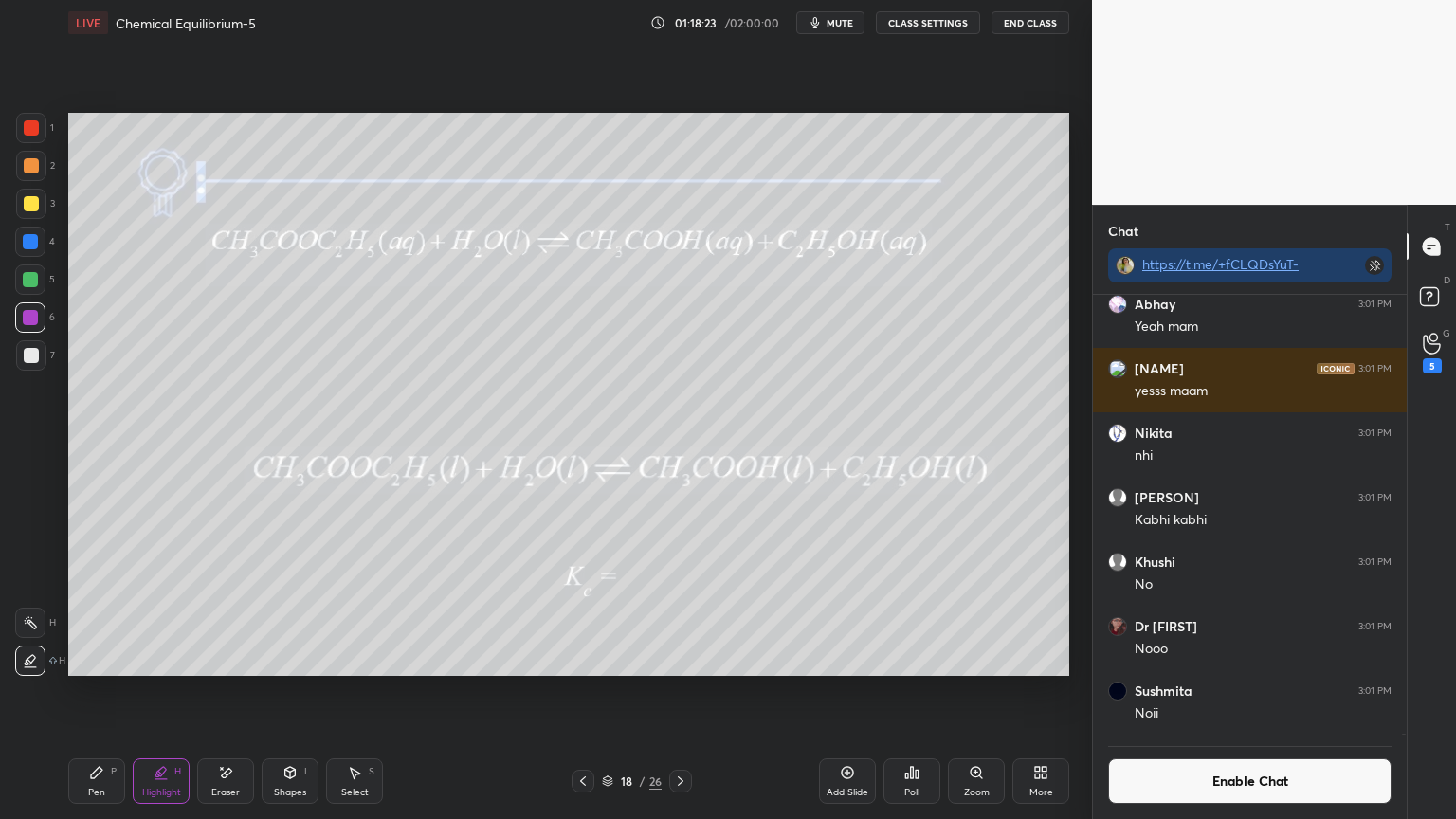 click on "H" at bounding box center (40, 623) 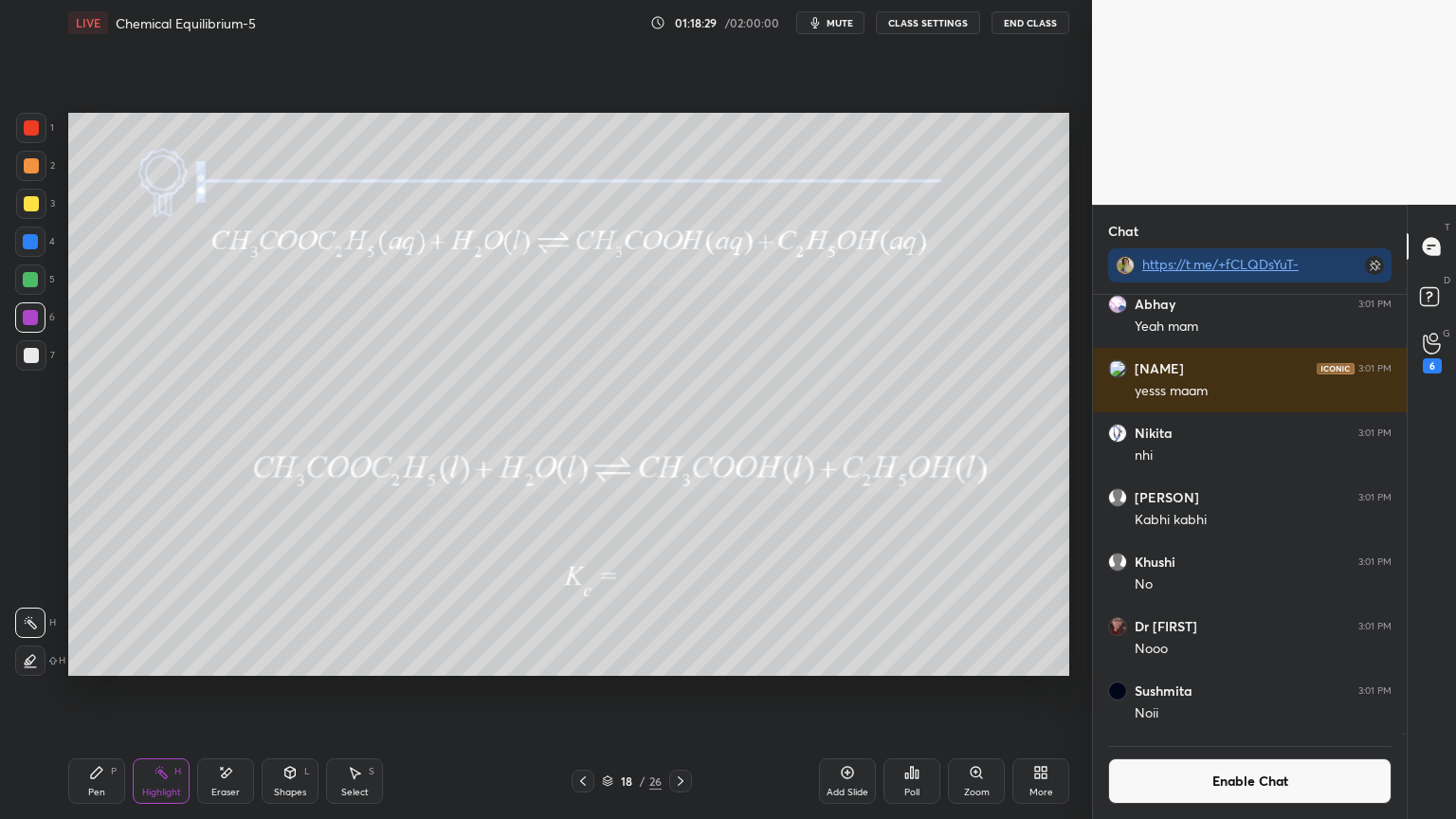 click on "Highlight H" at bounding box center (161, 781) 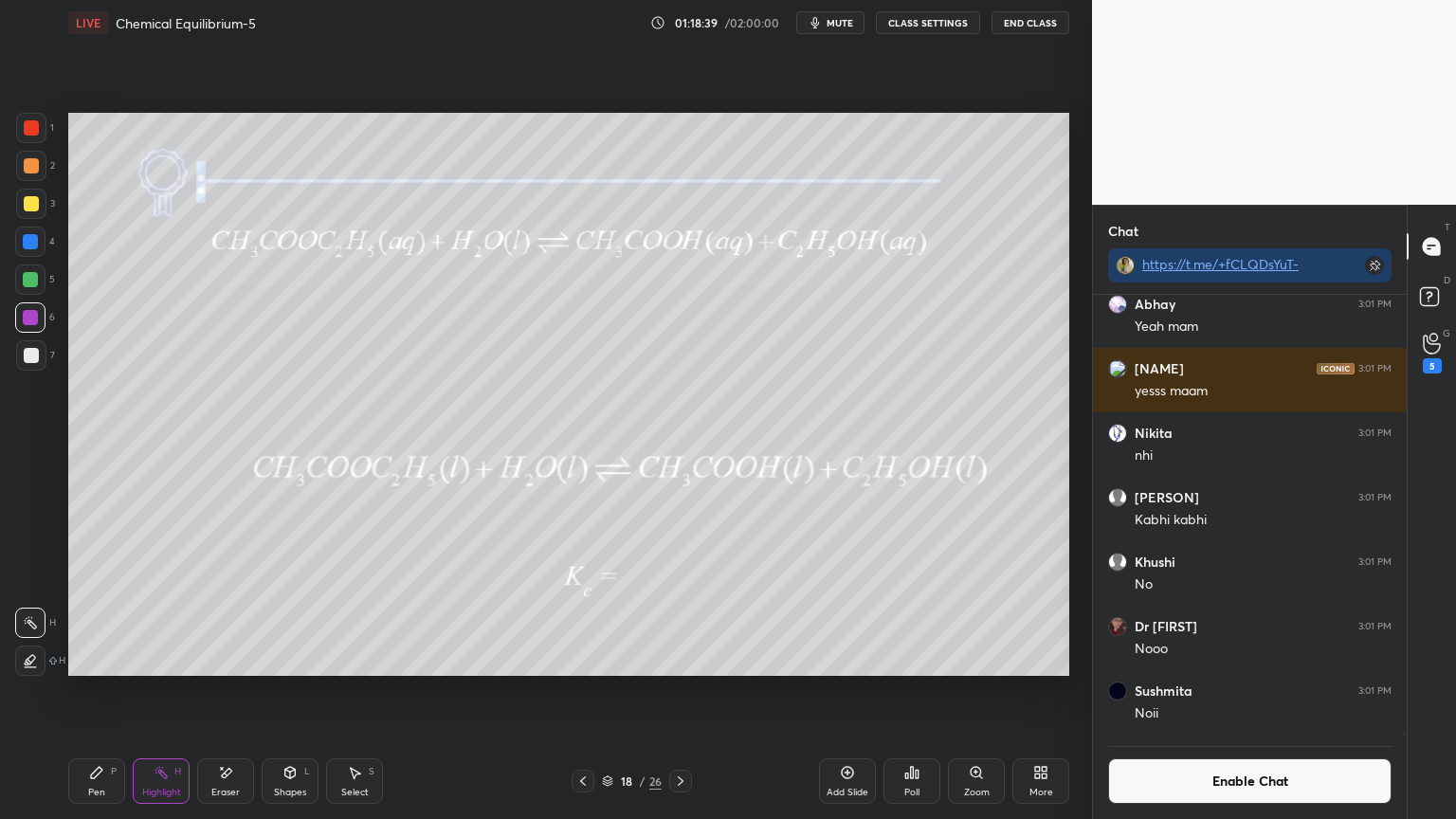 click at bounding box center (31, 355) 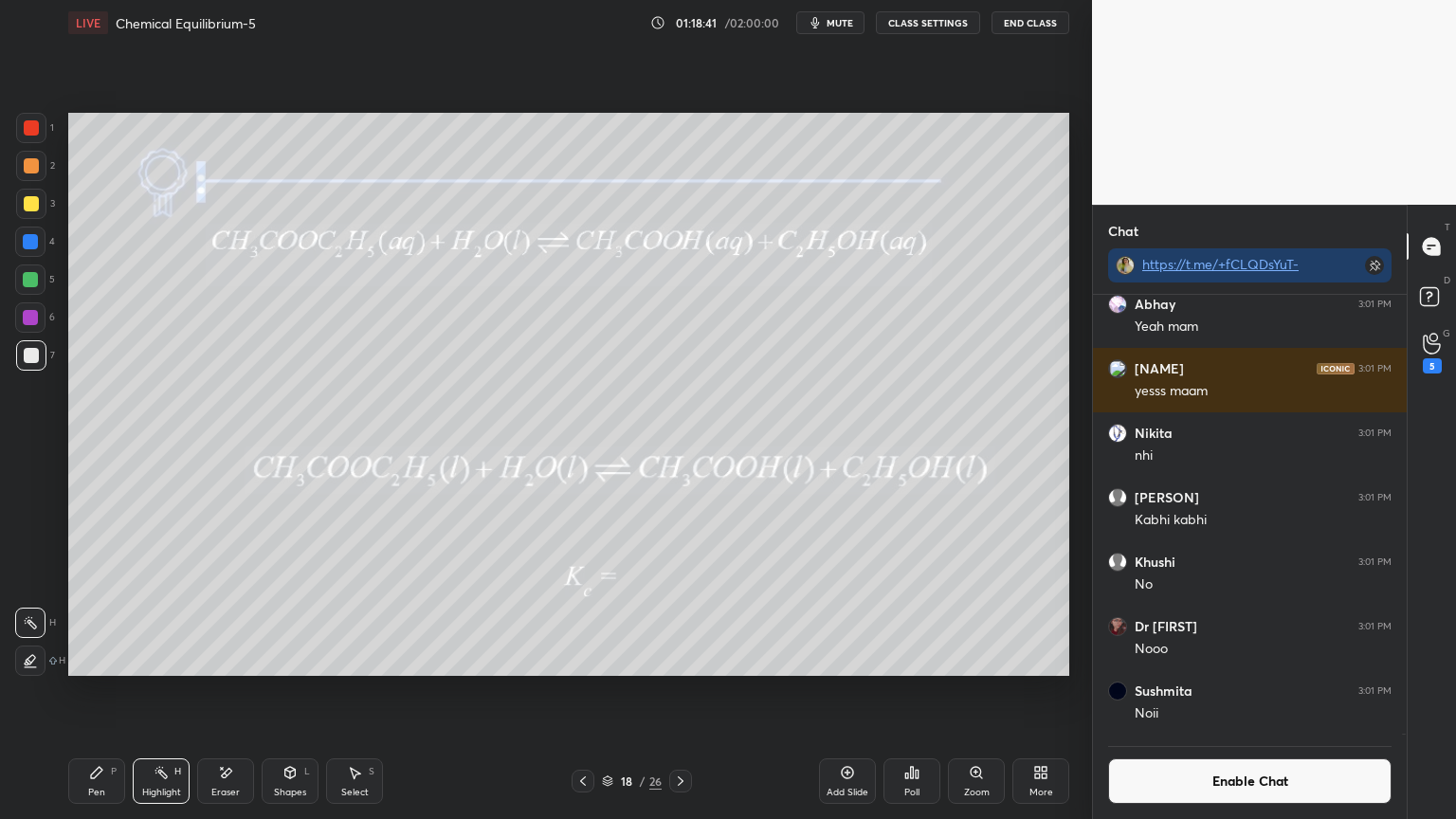 click at bounding box center (30, 242) 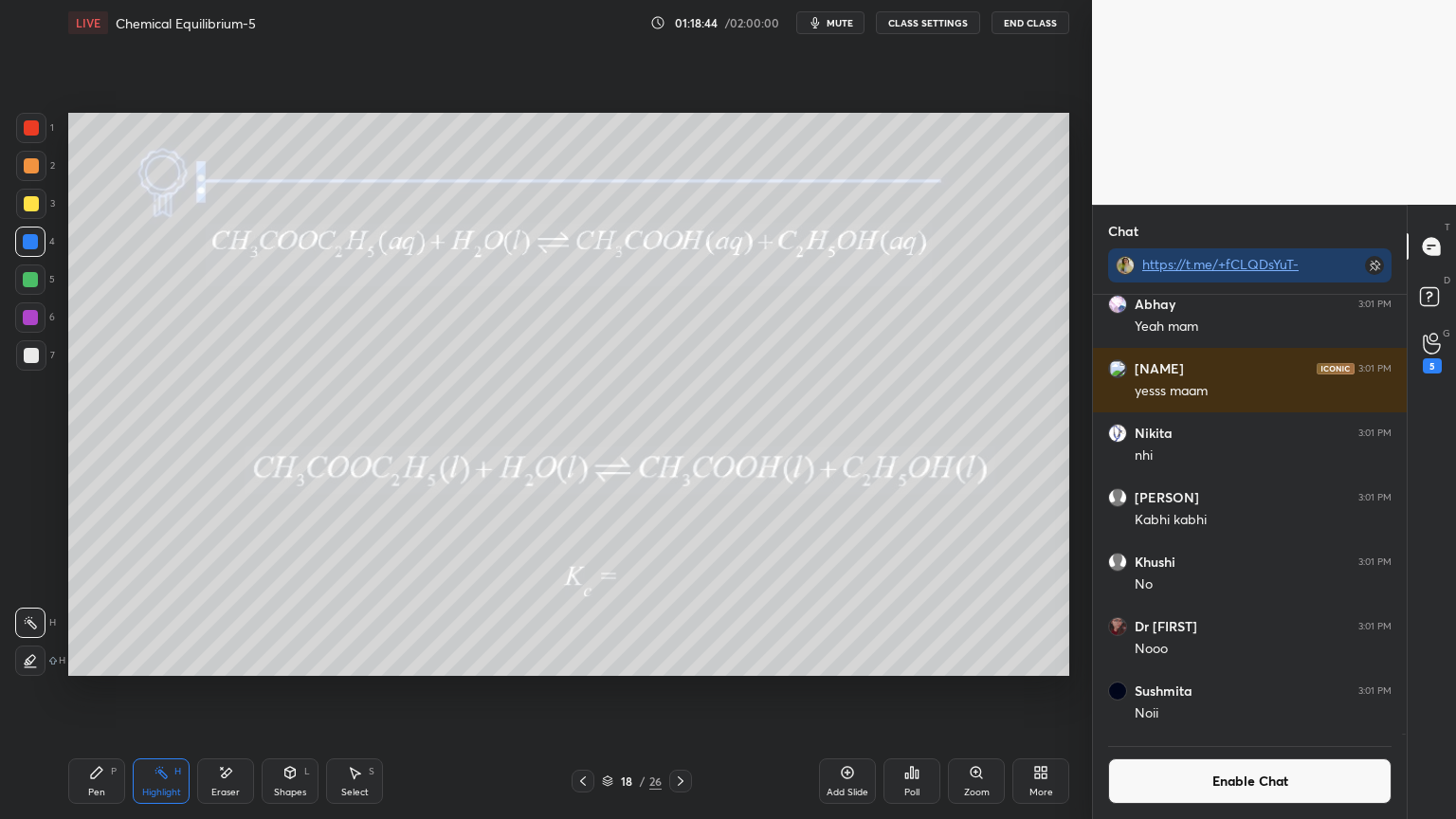 click on "Pen P" at bounding box center (97, 781) 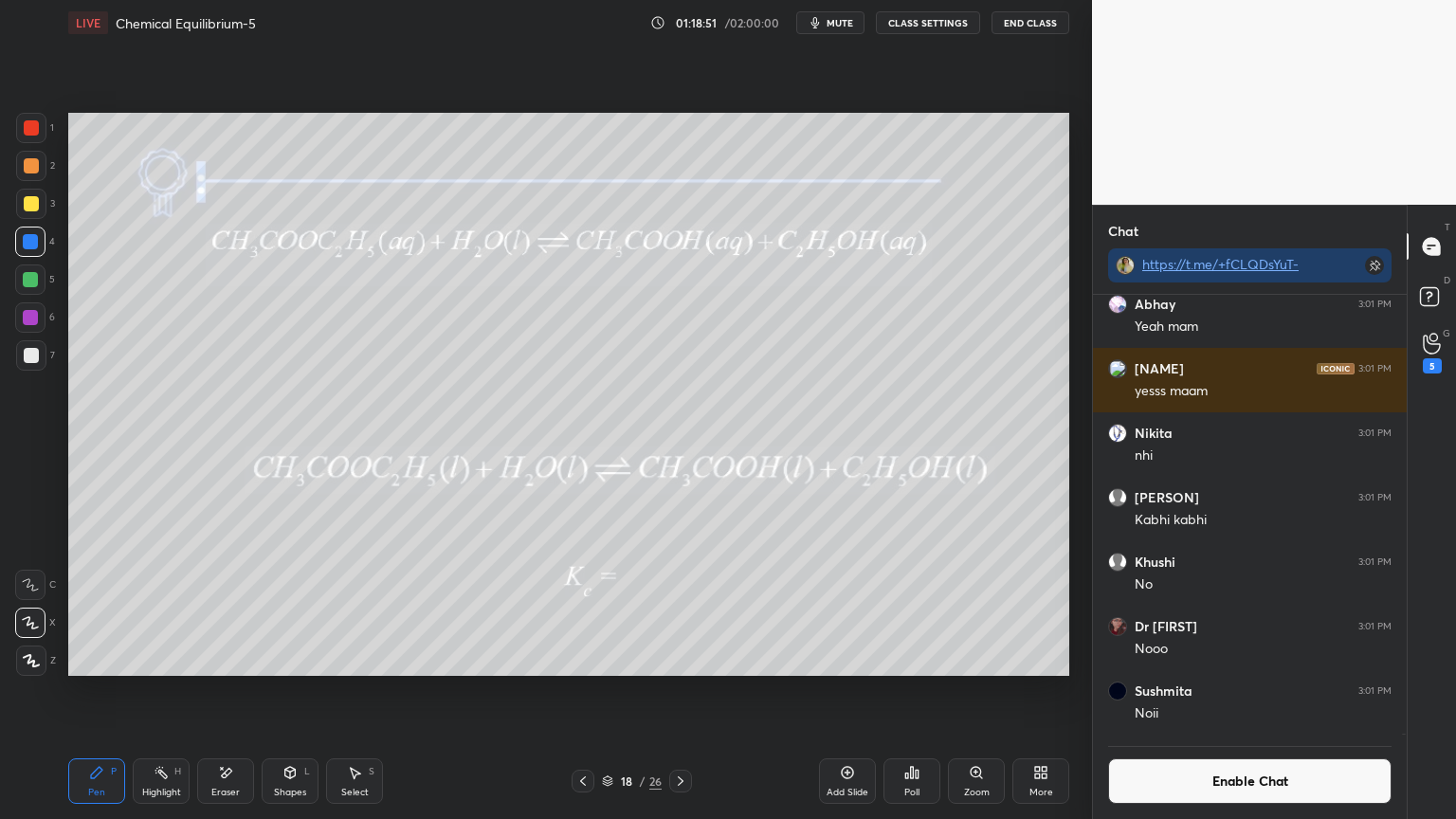click 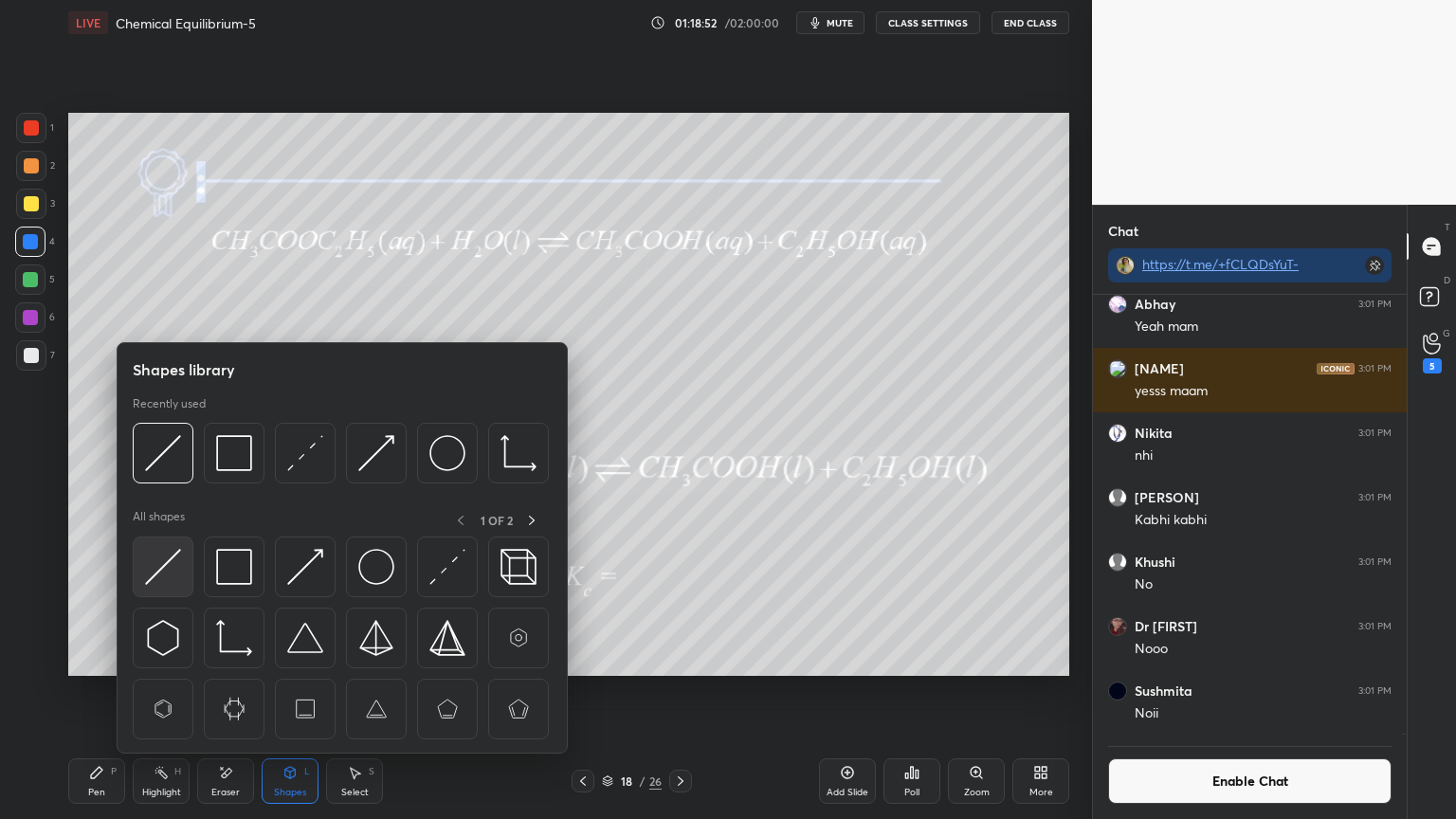 click at bounding box center [163, 567] 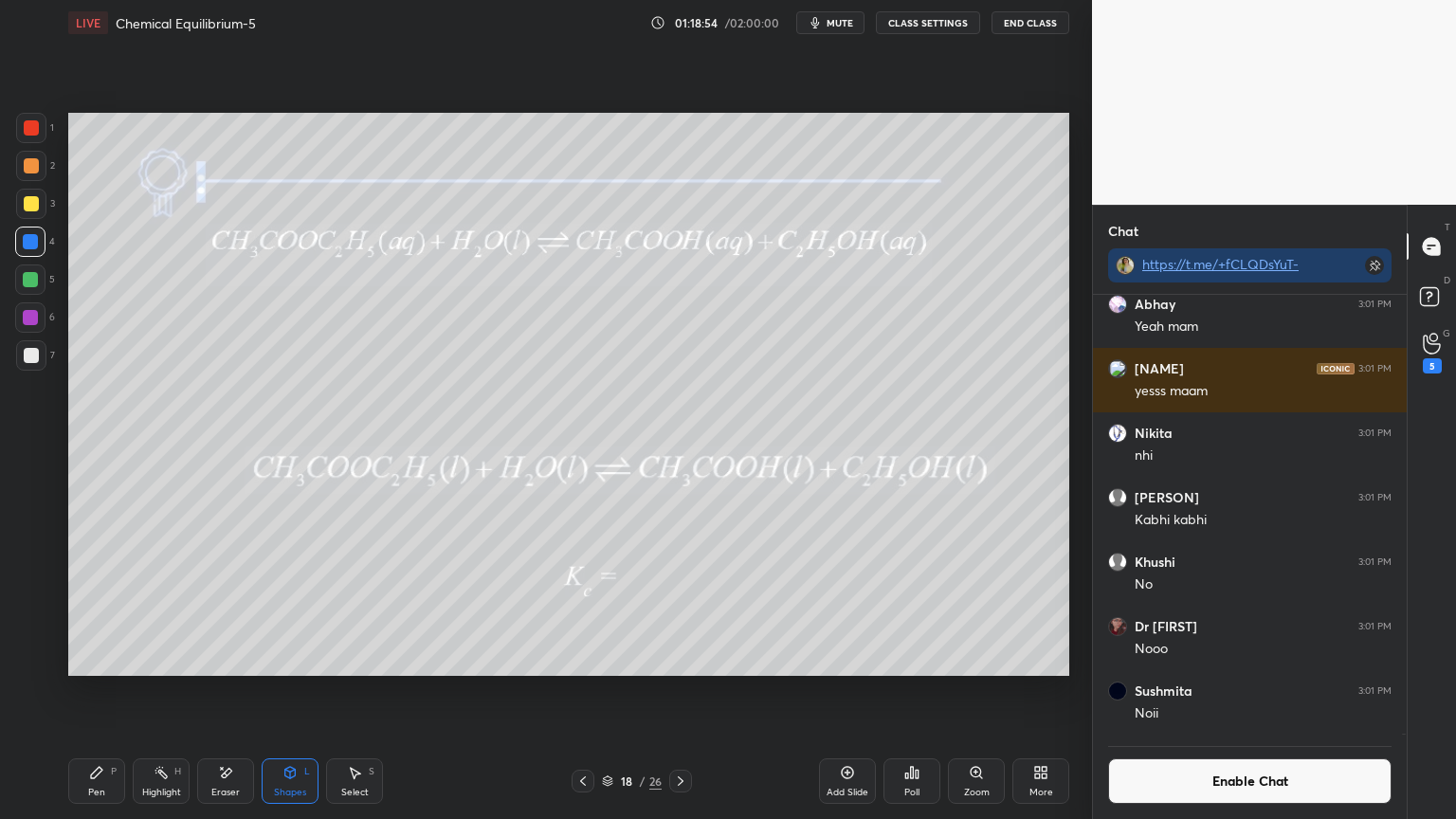 click on "P" at bounding box center (114, 772) 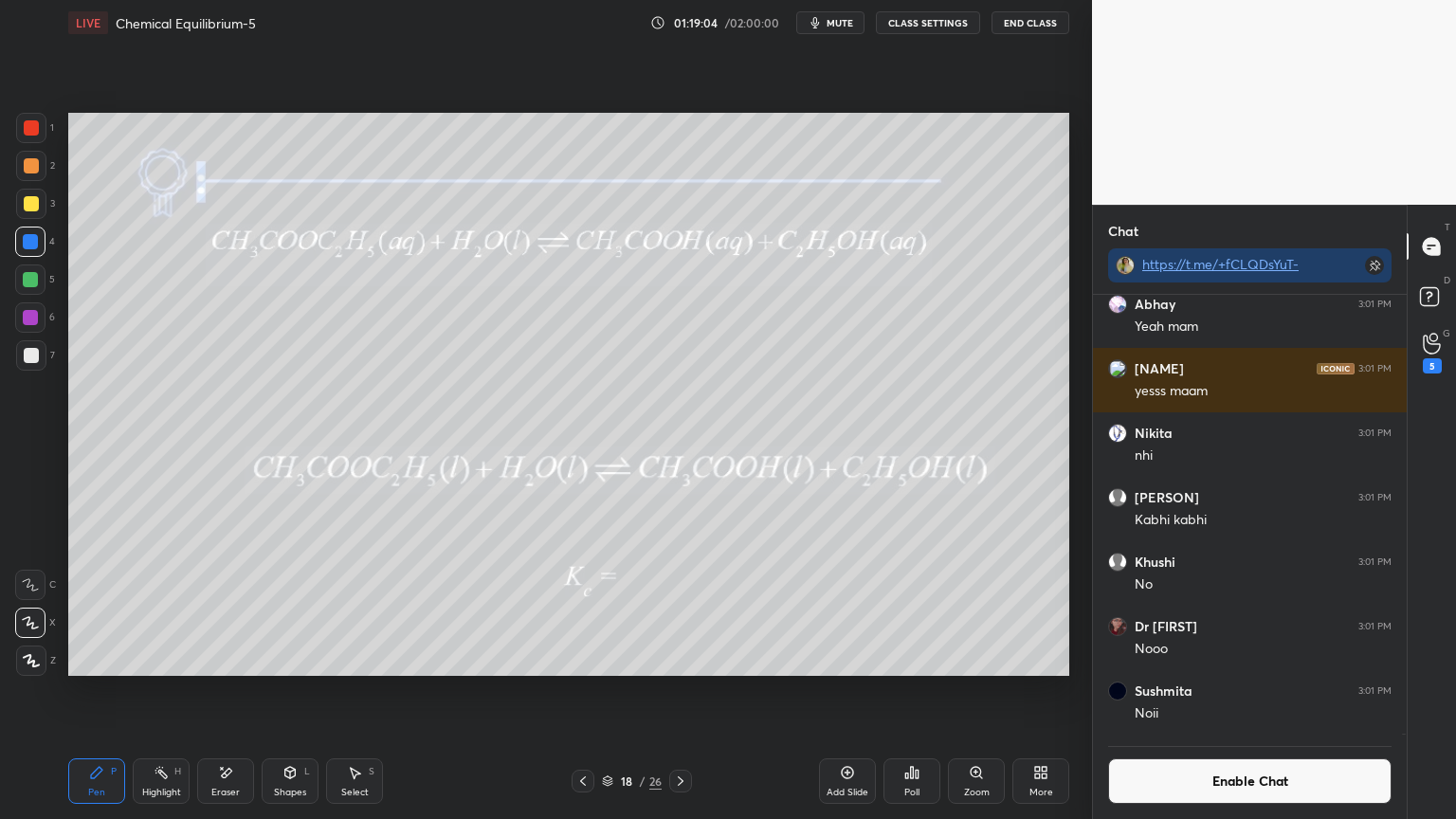 click on "Highlight H" at bounding box center [161, 781] 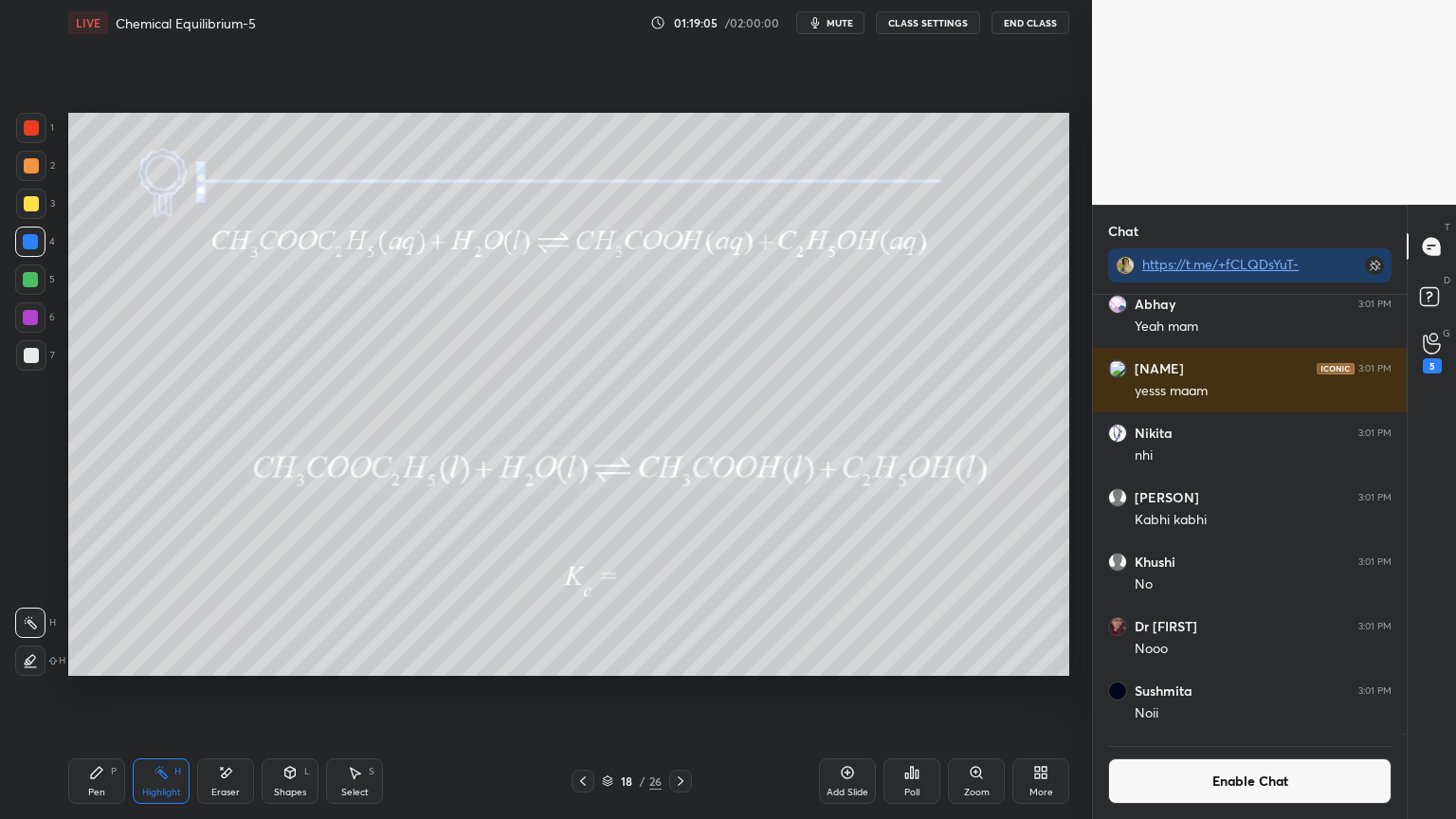 click at bounding box center (30, 280) 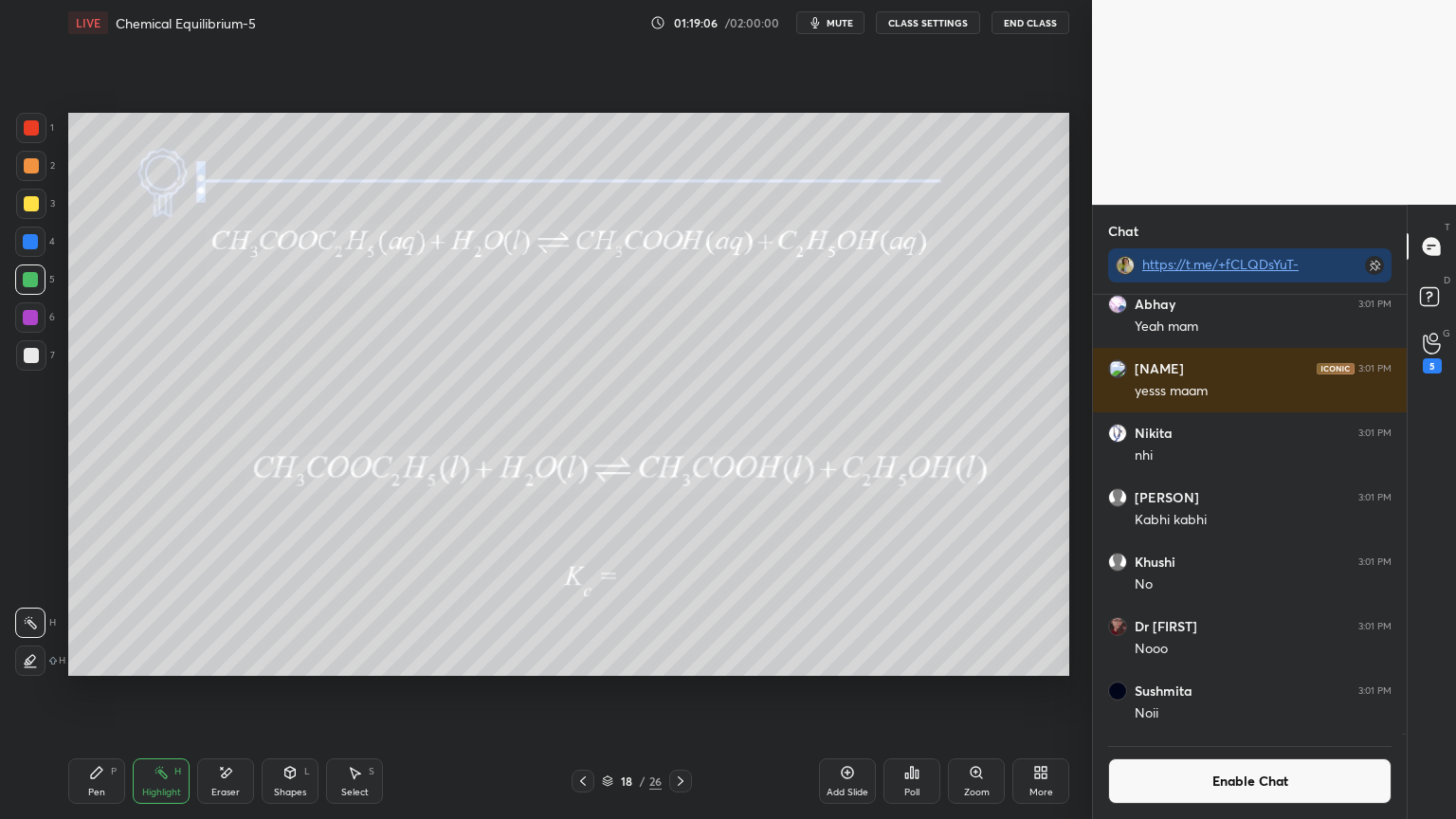 click on "Shapes L" at bounding box center [290, 781] 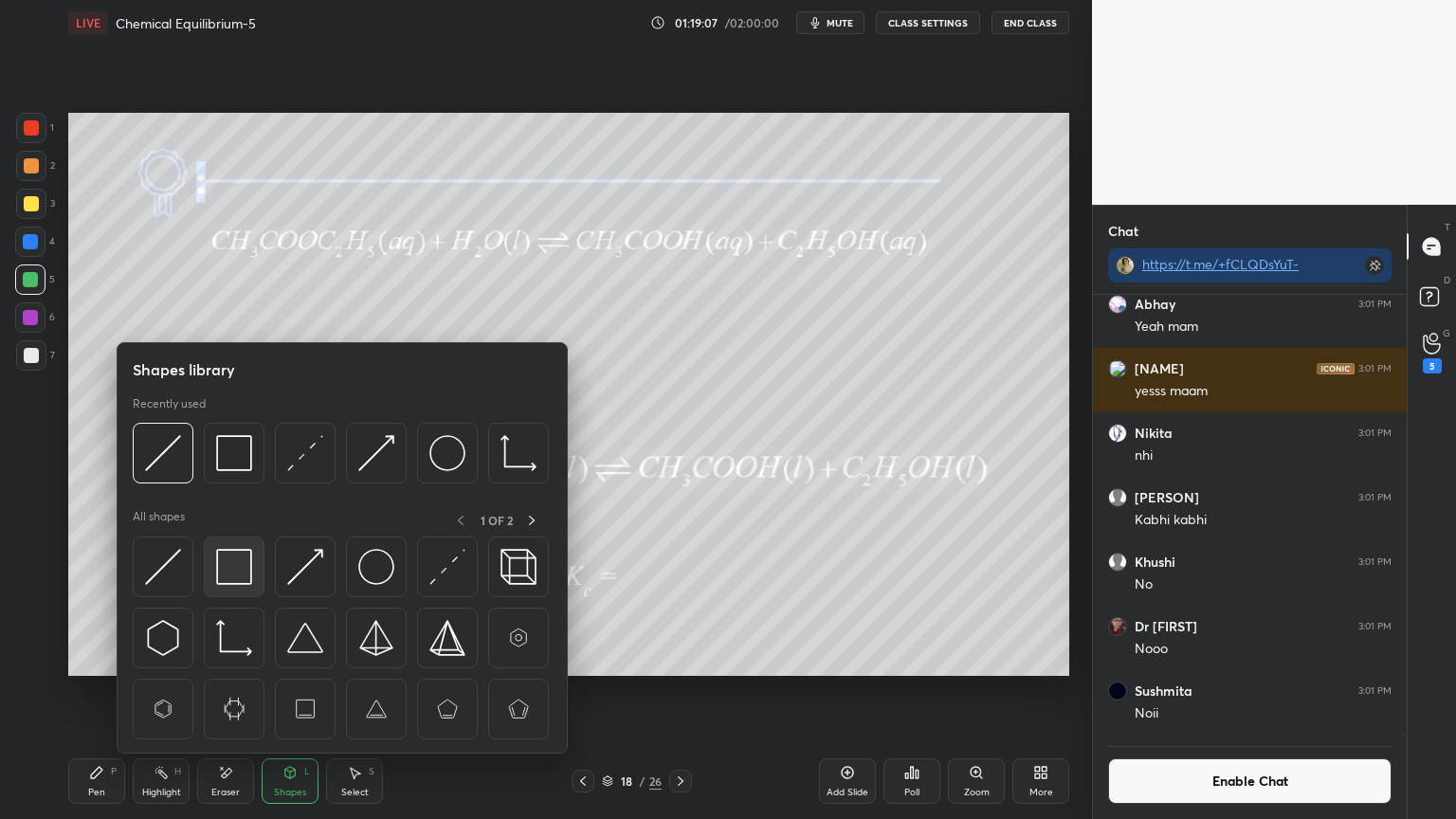 click at bounding box center (234, 567) 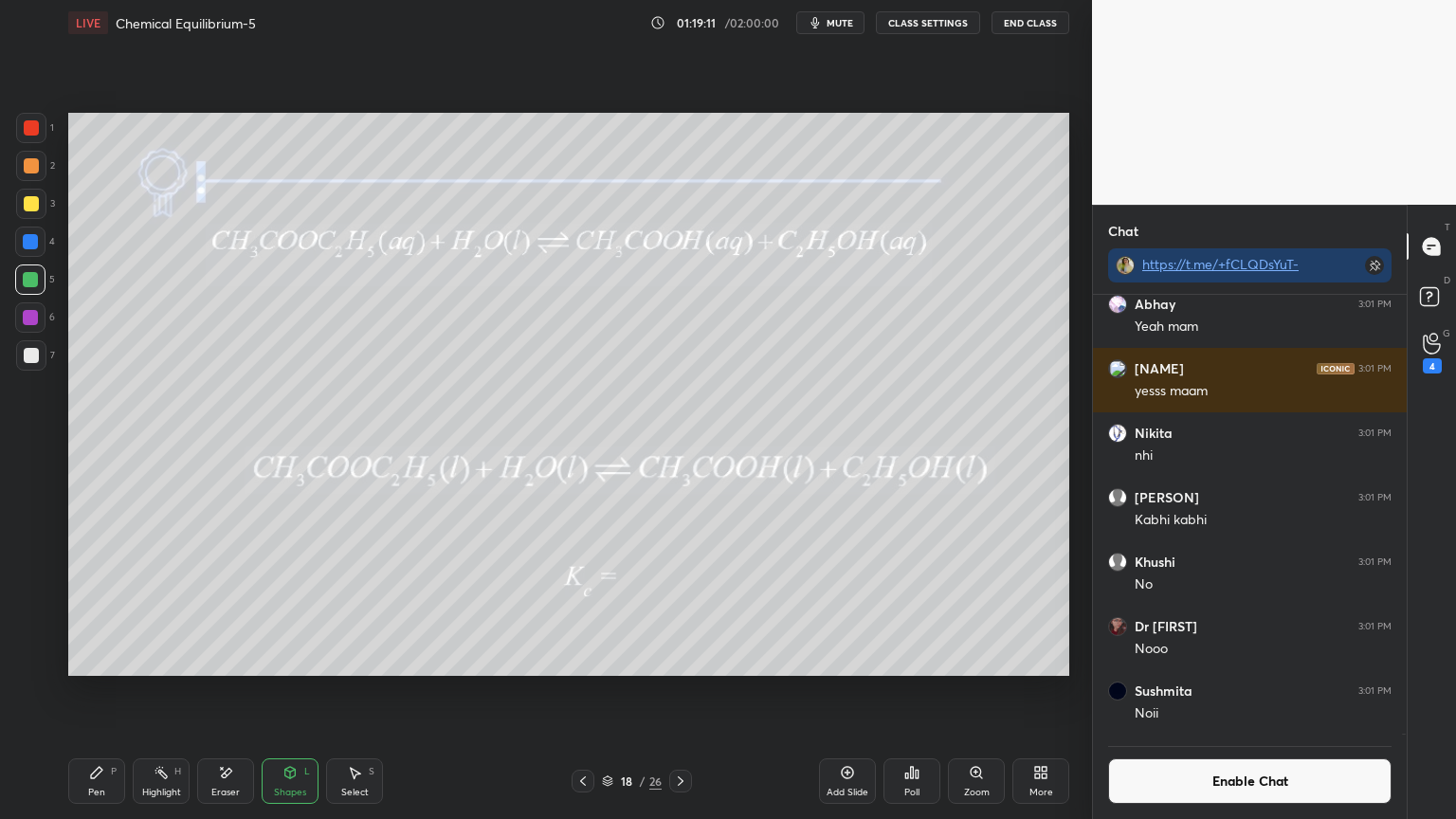 click on "Enable Chat" at bounding box center [1249, 781] 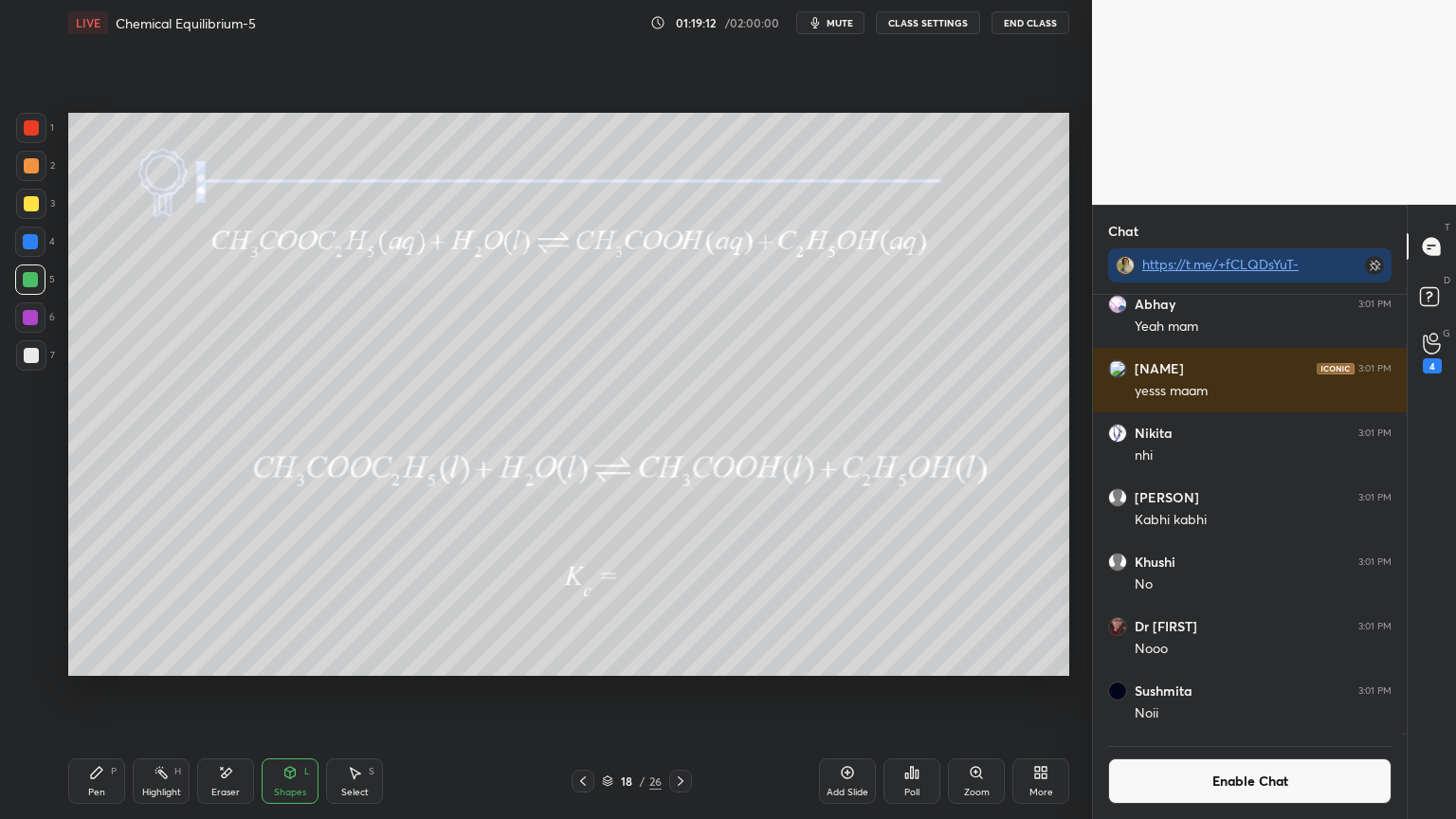 scroll, scrollTop: 6, scrollLeft: 6, axis: both 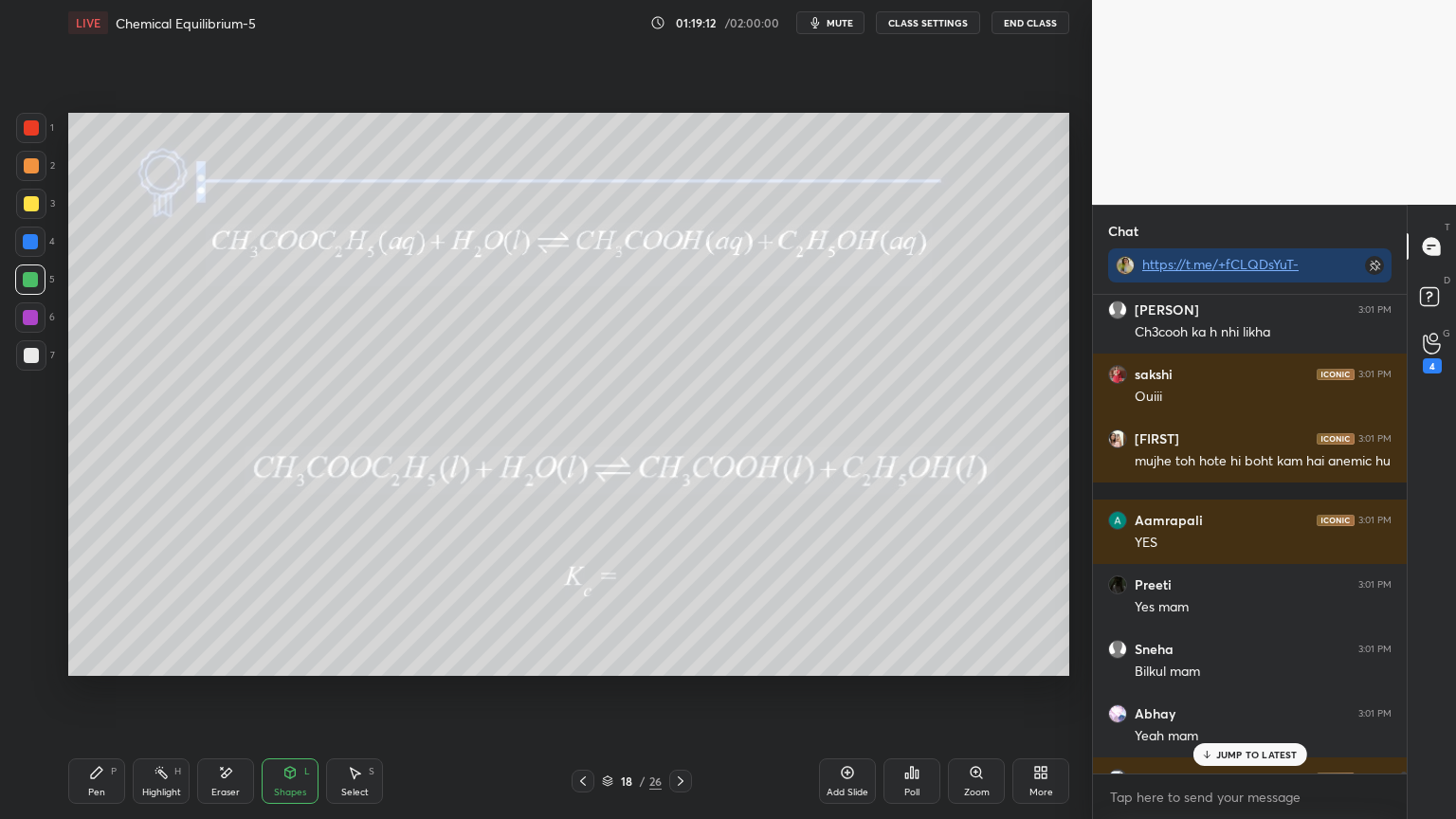 click on "JUMP TO LATEST" at bounding box center [1257, 755] 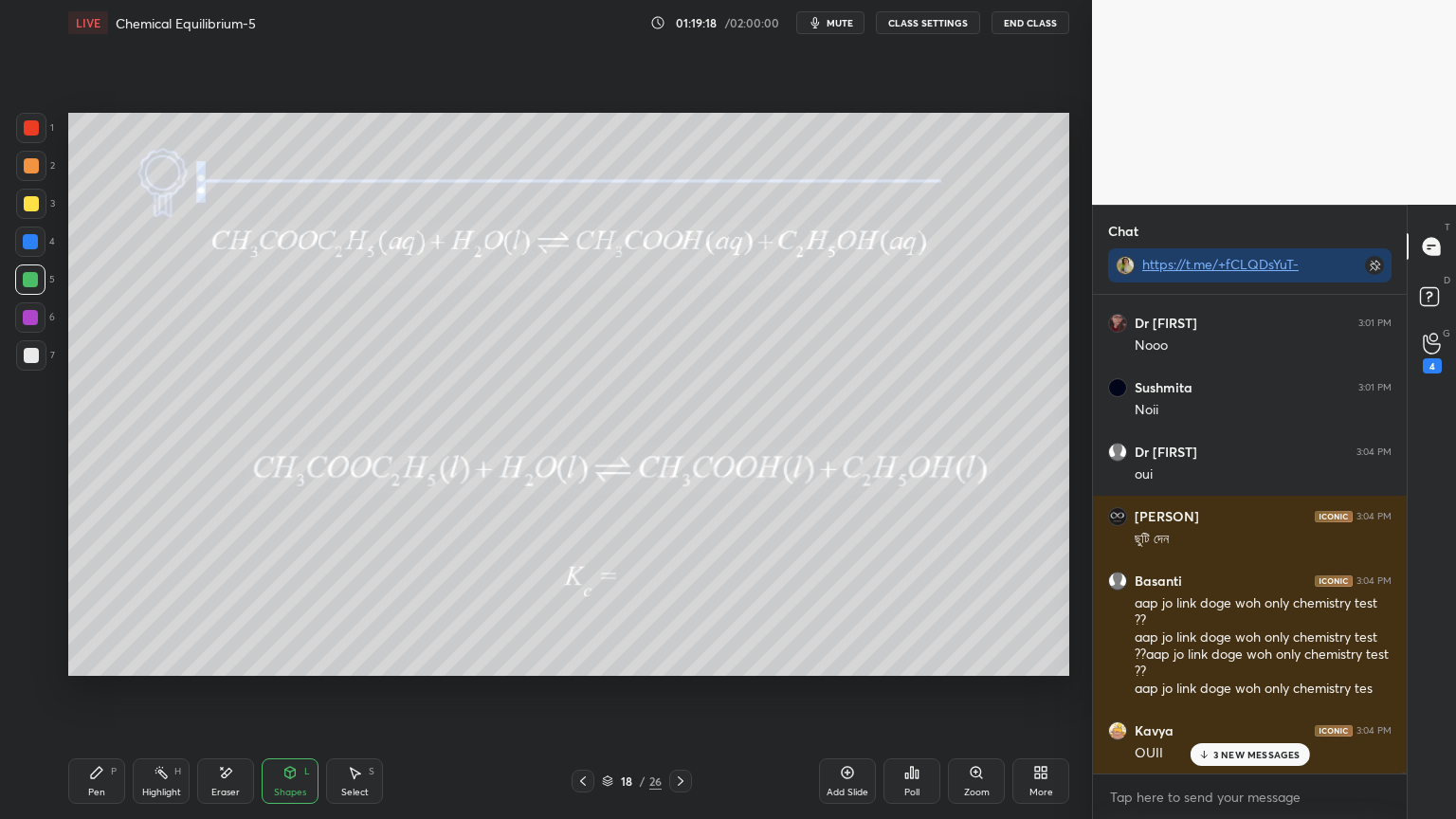 scroll, scrollTop: 171186, scrollLeft: 0, axis: vertical 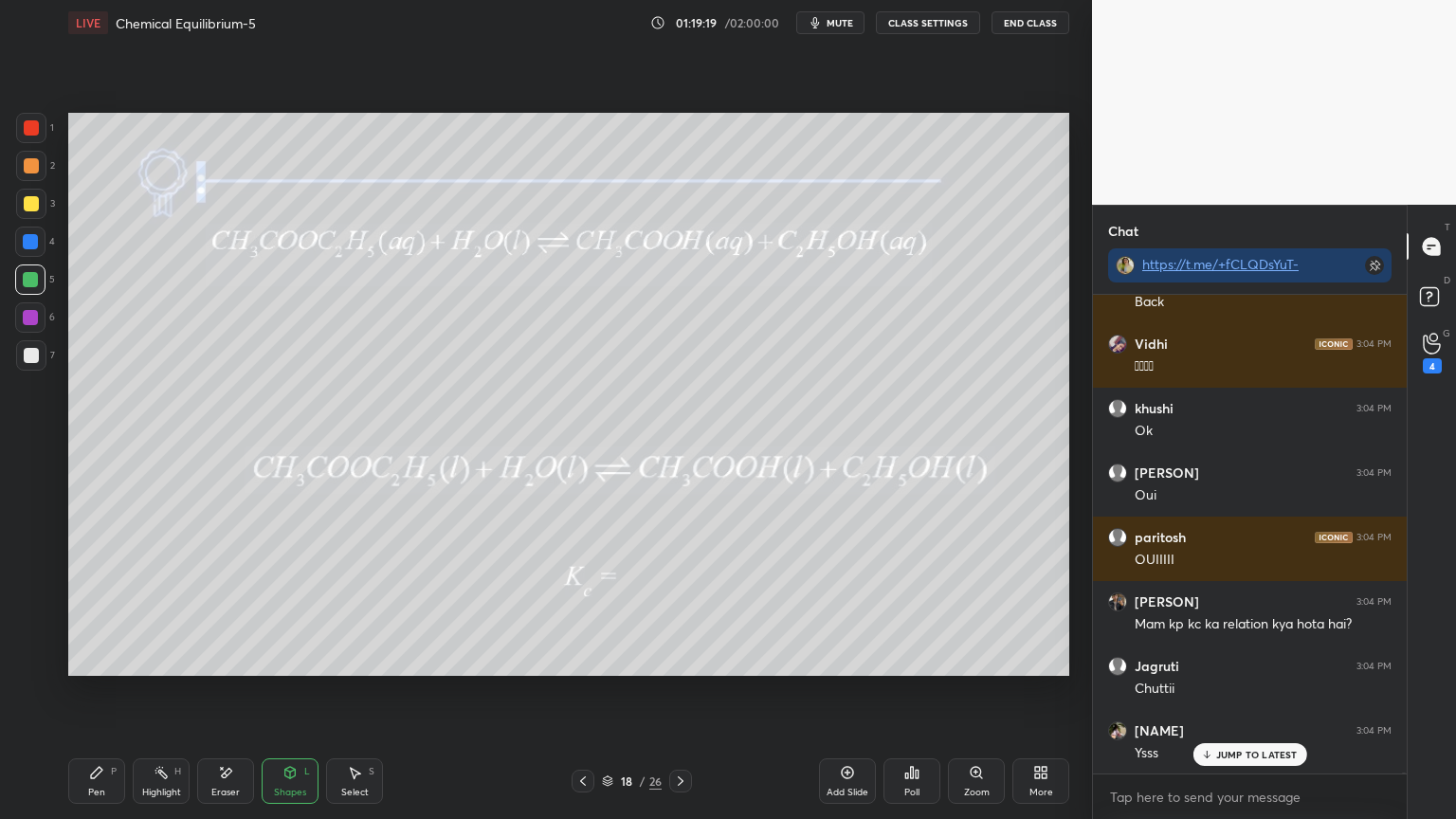click on "Highlight" at bounding box center (161, 792) 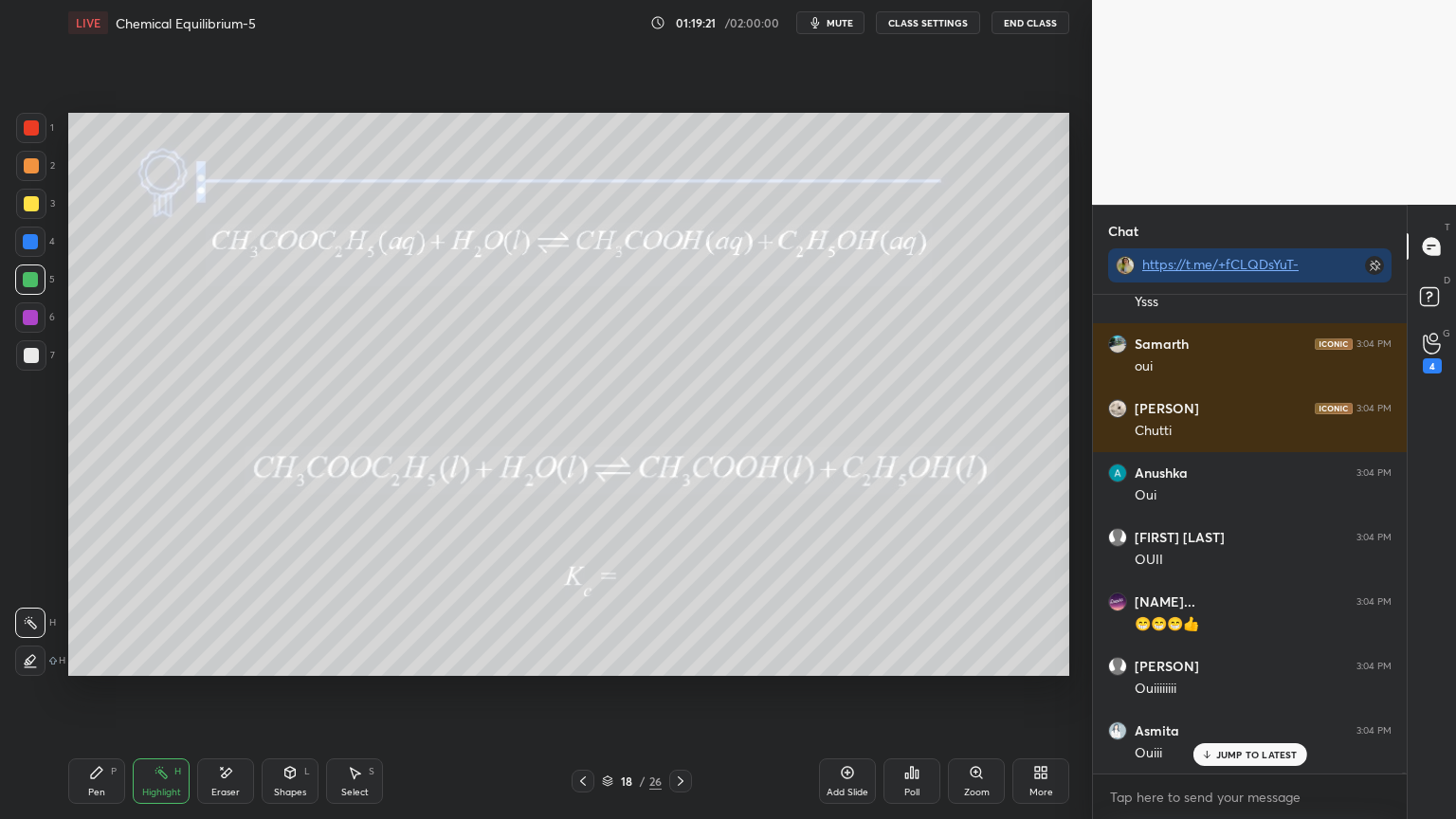scroll, scrollTop: 172475, scrollLeft: 0, axis: vertical 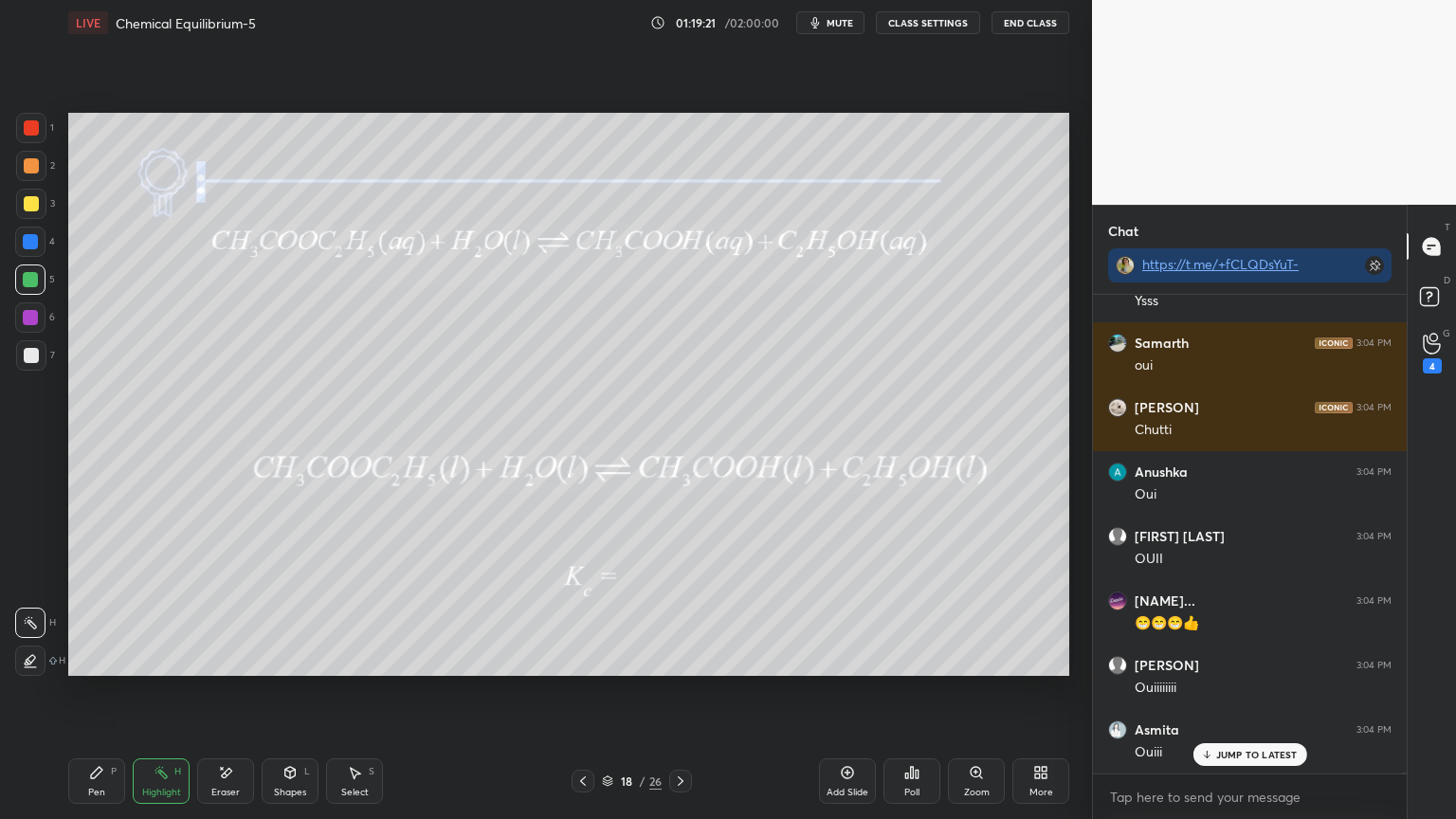 click on "CLASS SETTINGS" at bounding box center (928, 23) 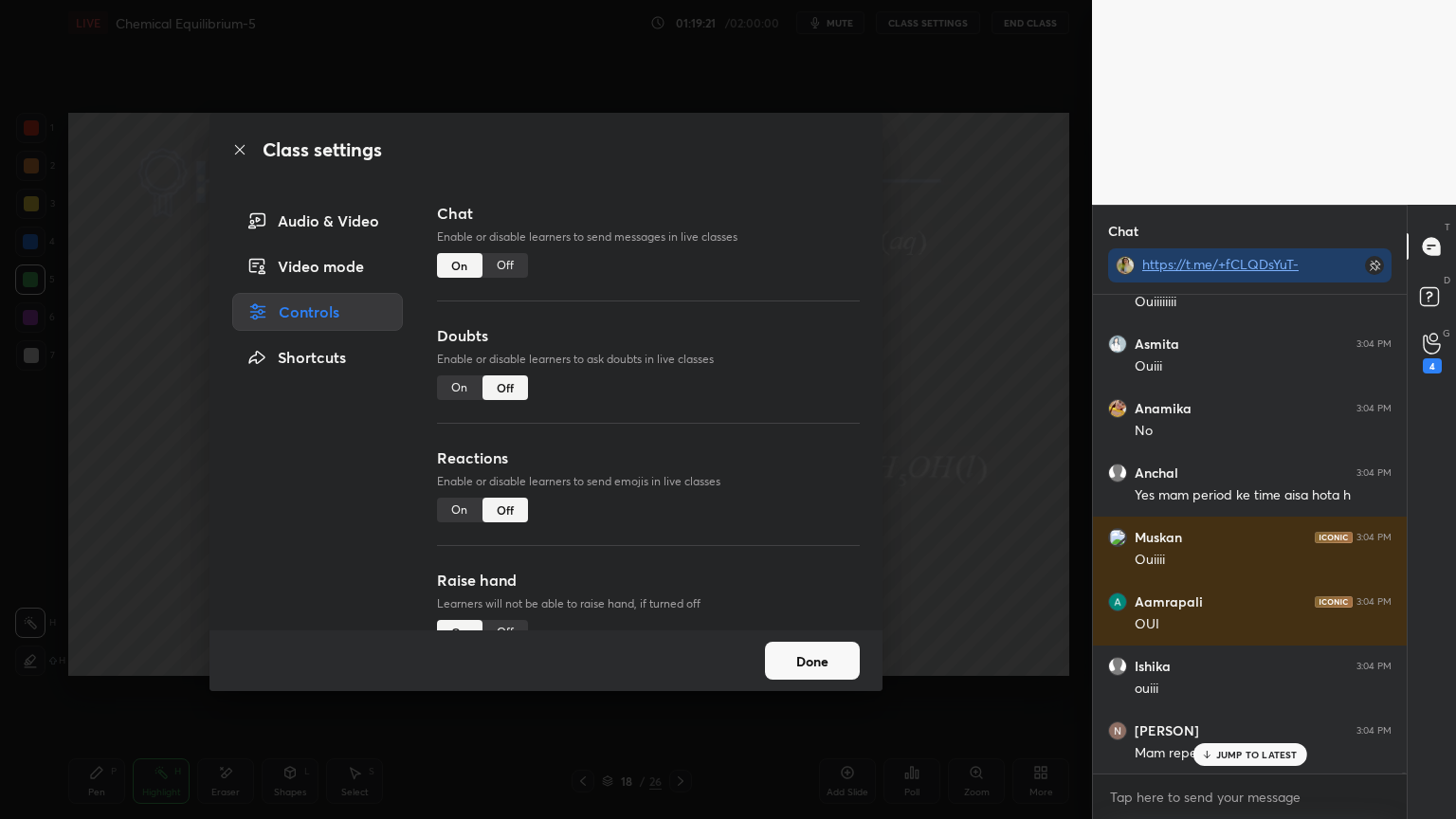 click on "Chat Enable or disable learners to send messages in live classes On Off" at bounding box center (648, 263) 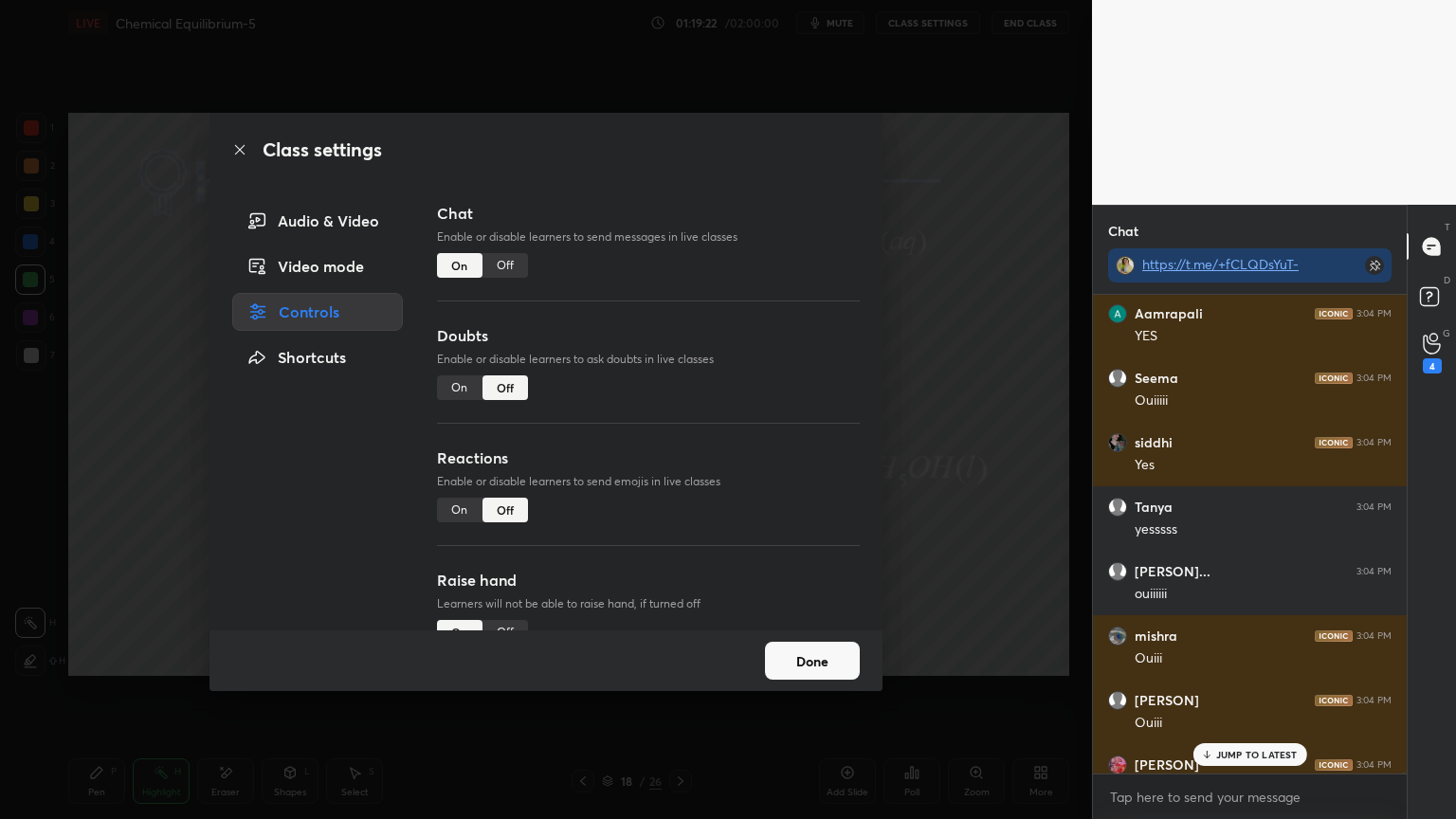 click on "Off" at bounding box center (505, 265) 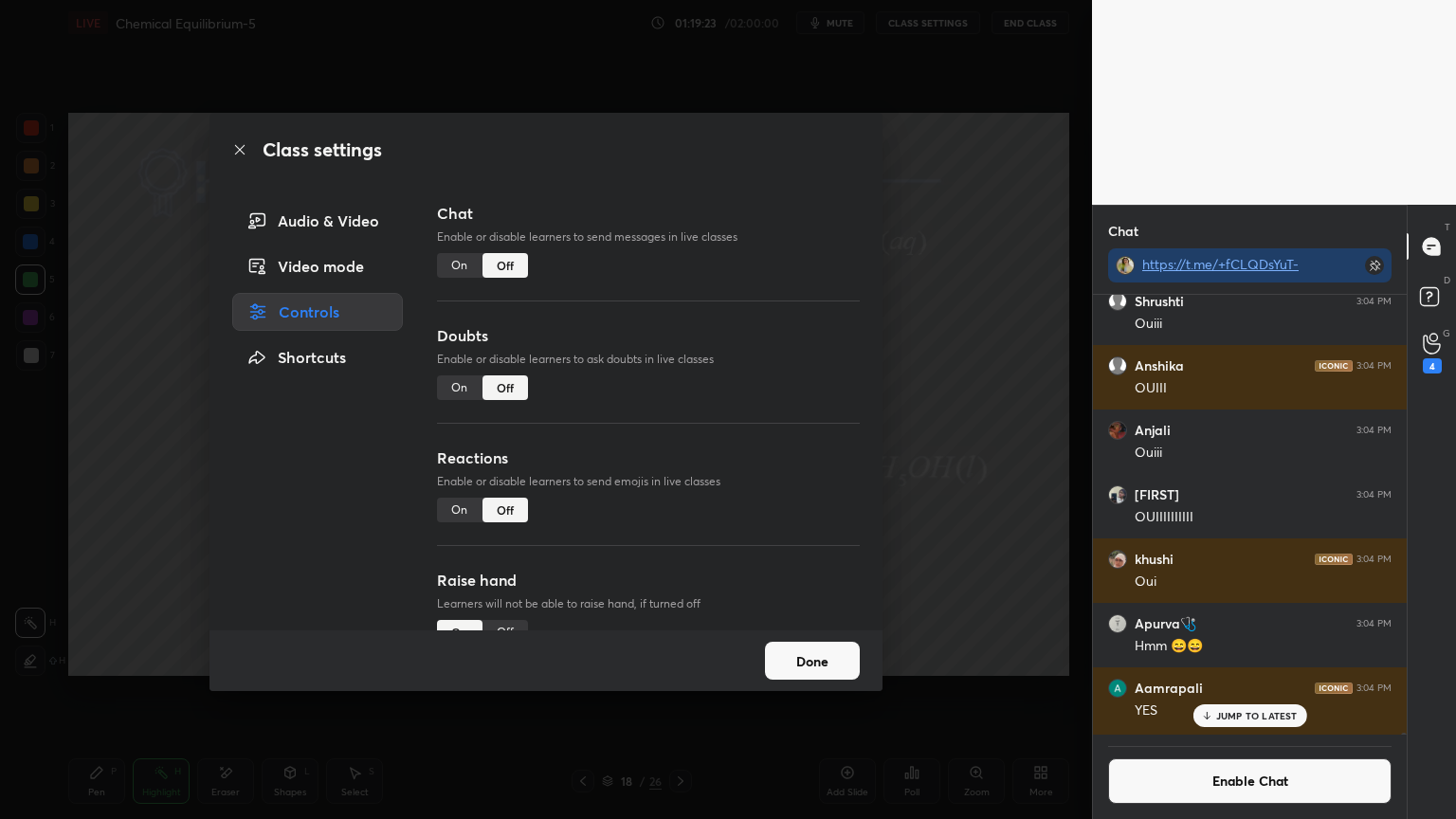 click on "Done" at bounding box center (812, 661) 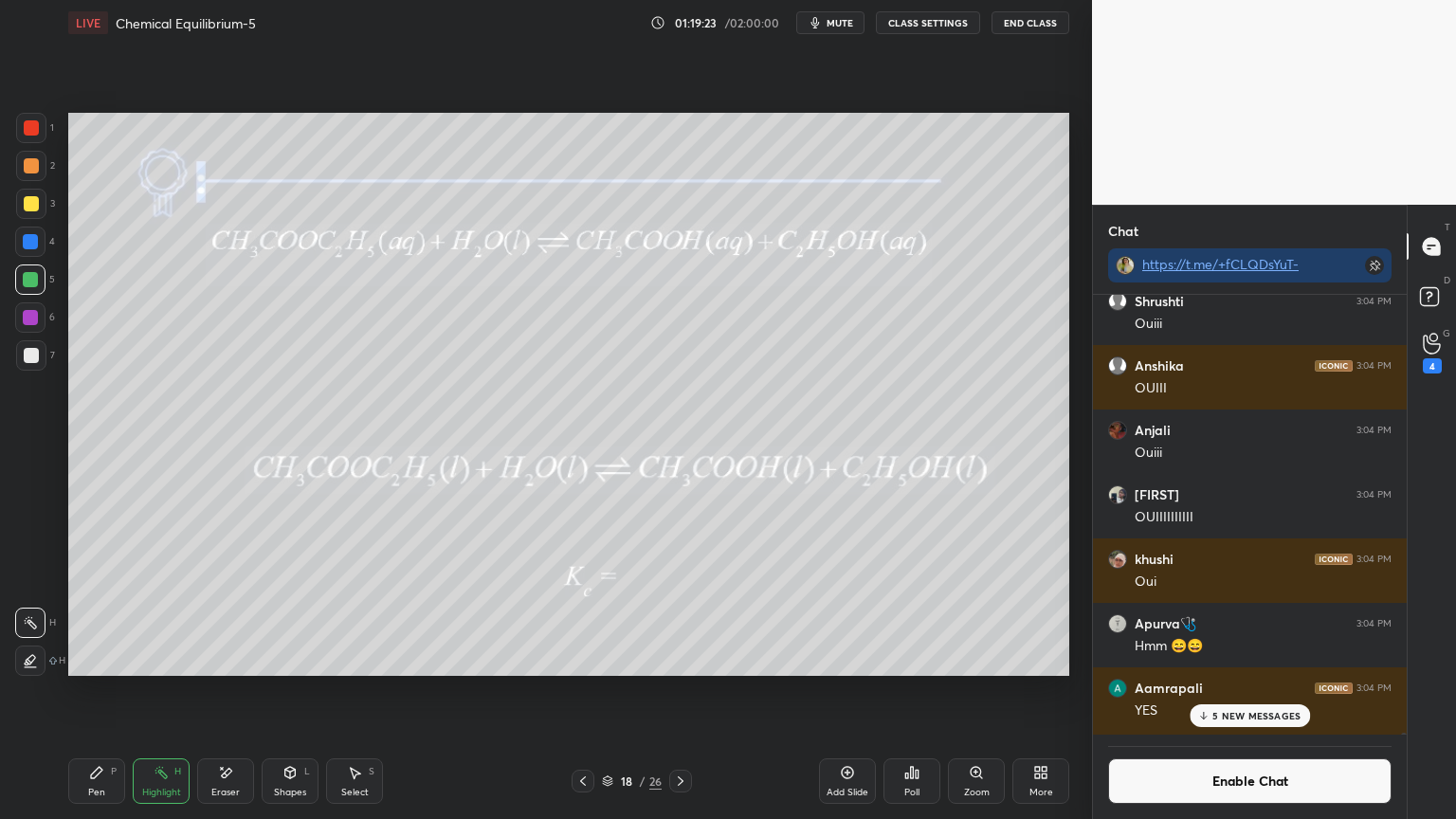 click 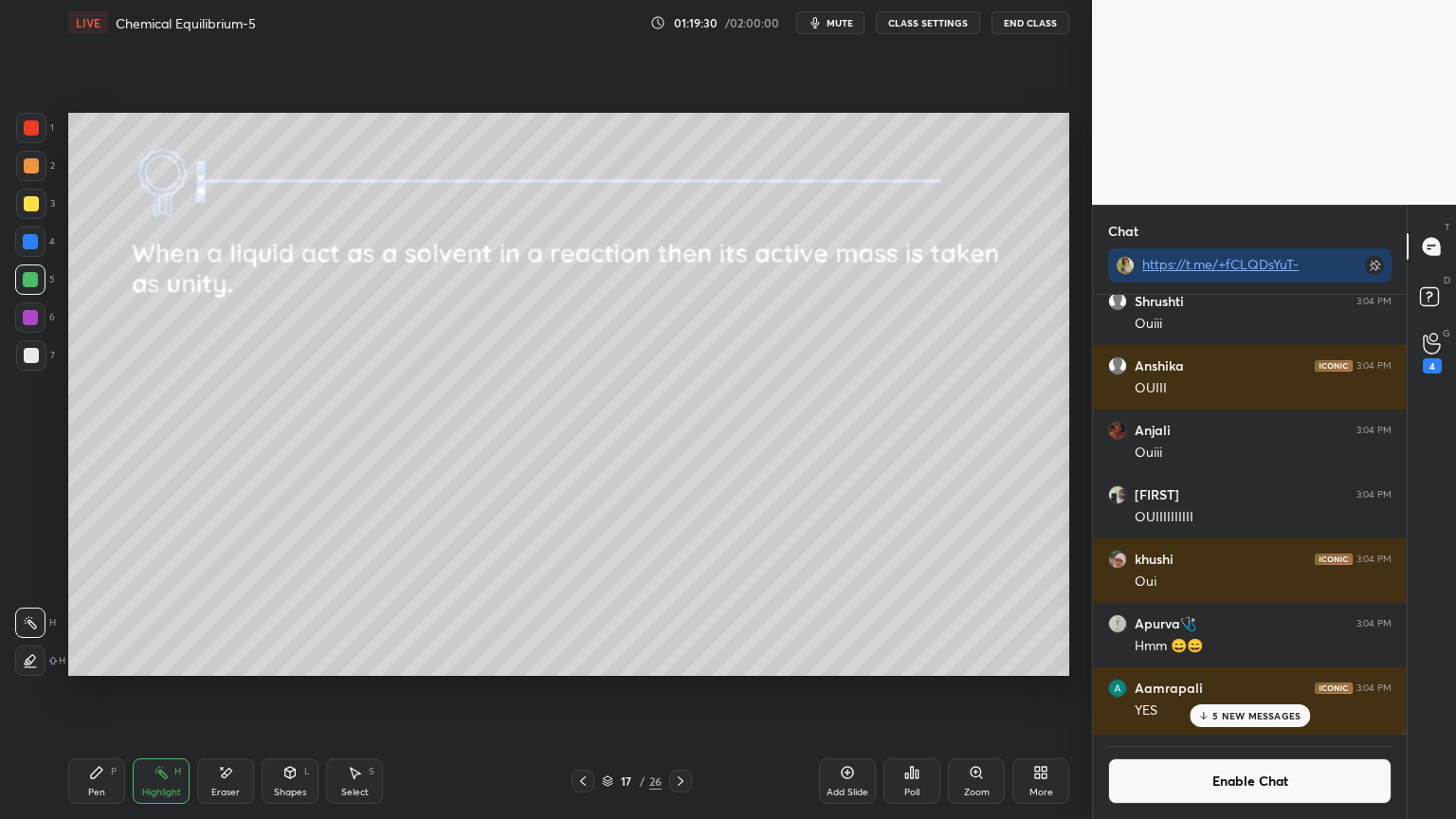 click 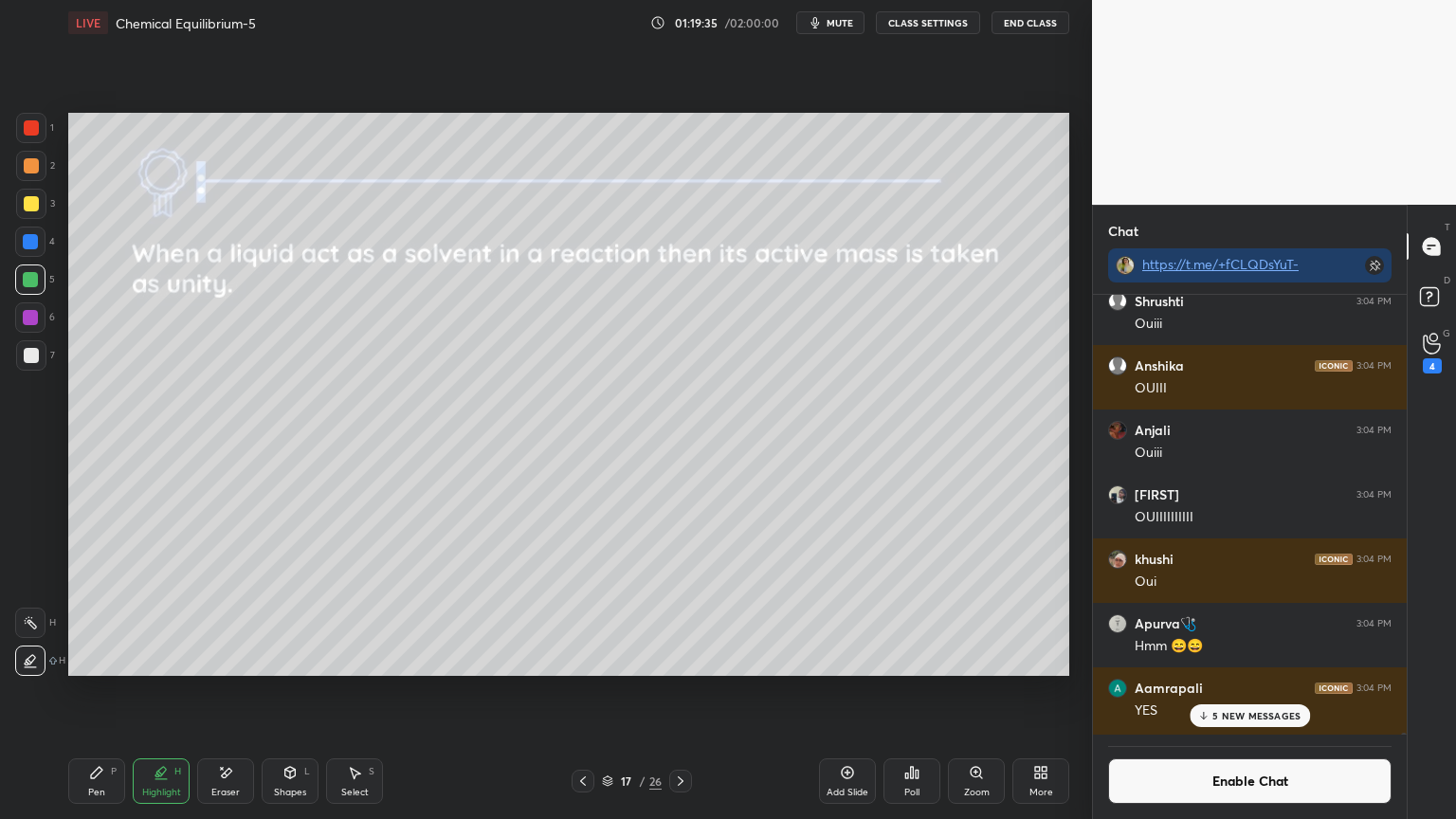 click 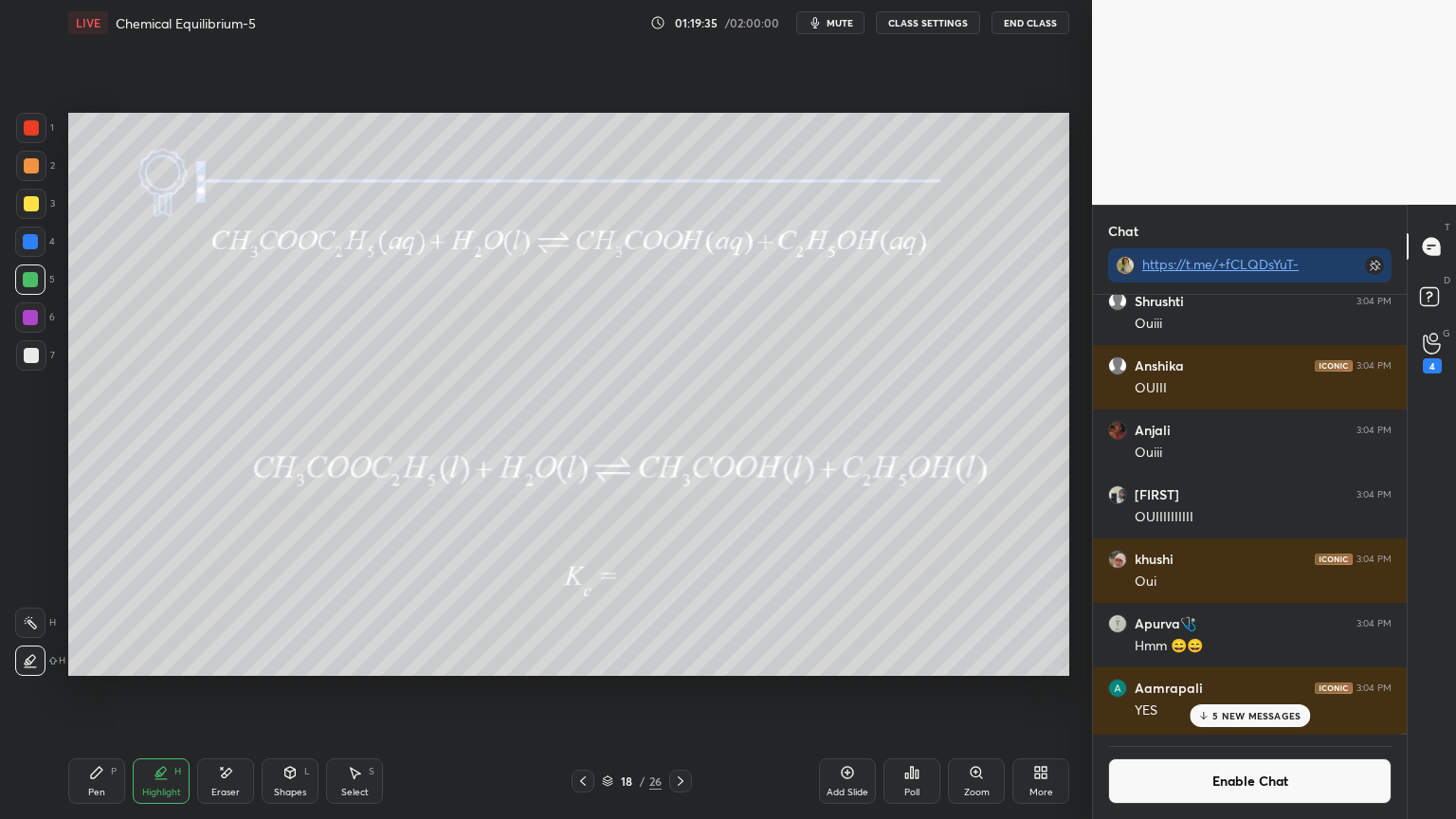 click 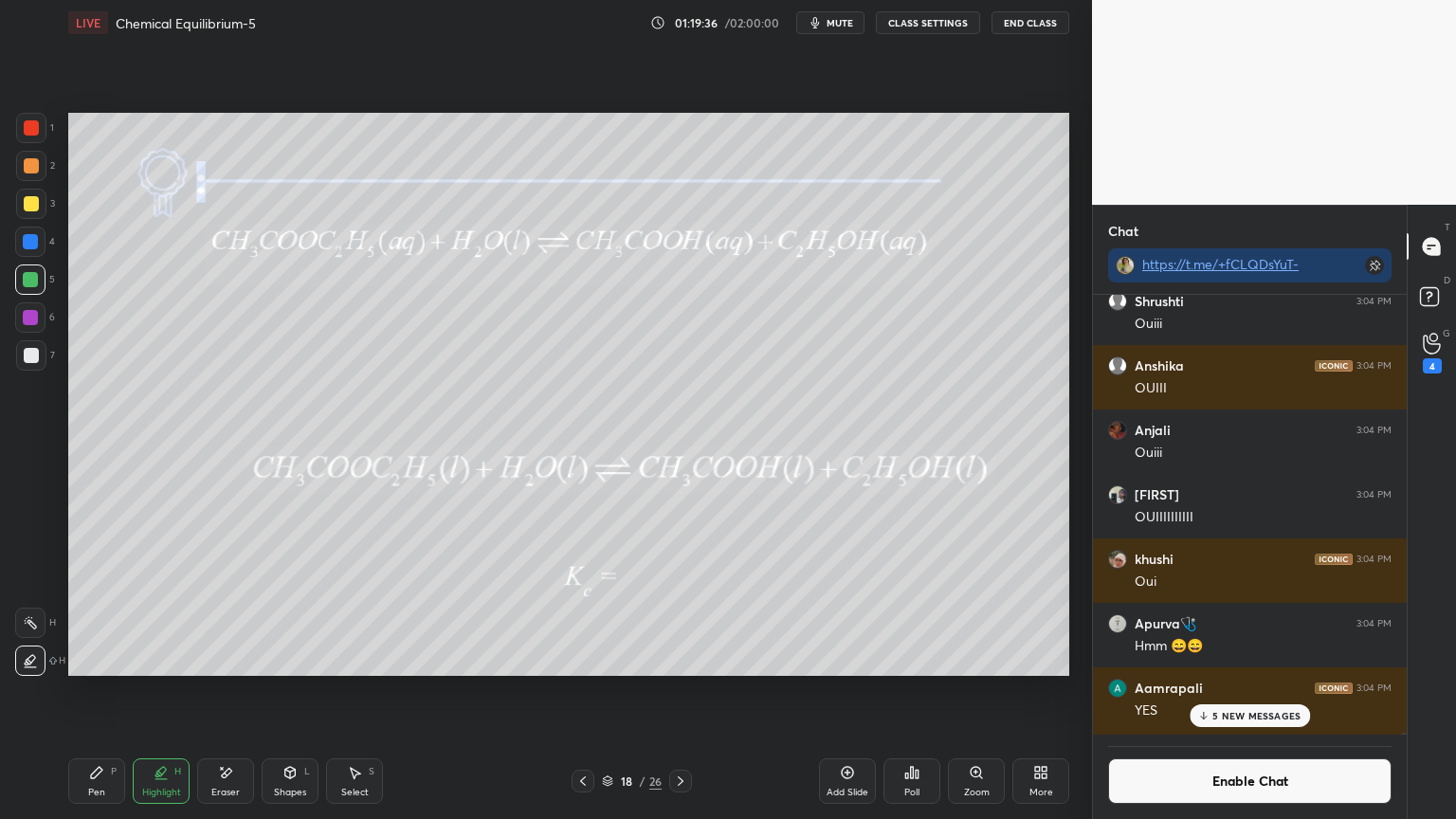 click 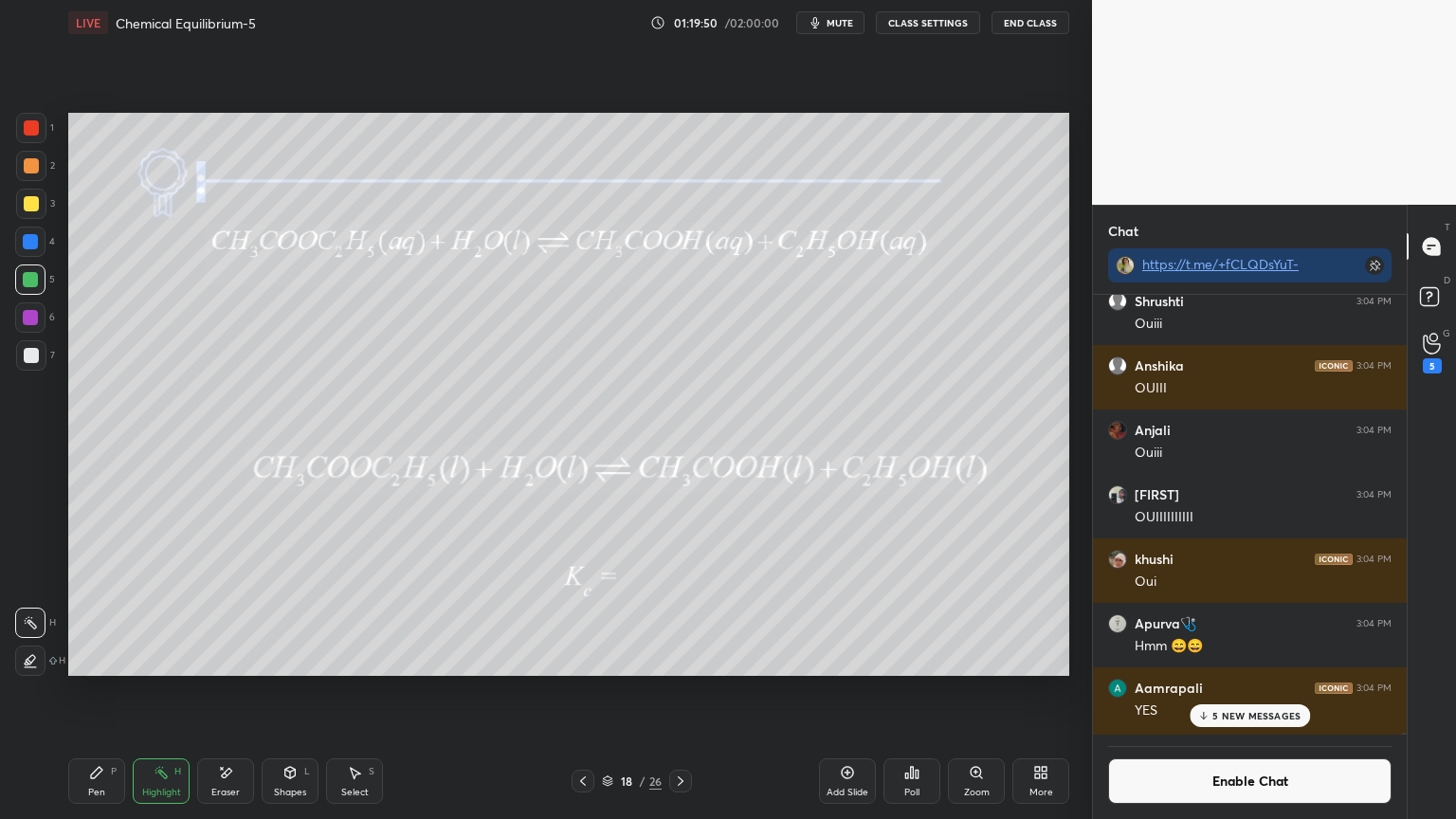 click 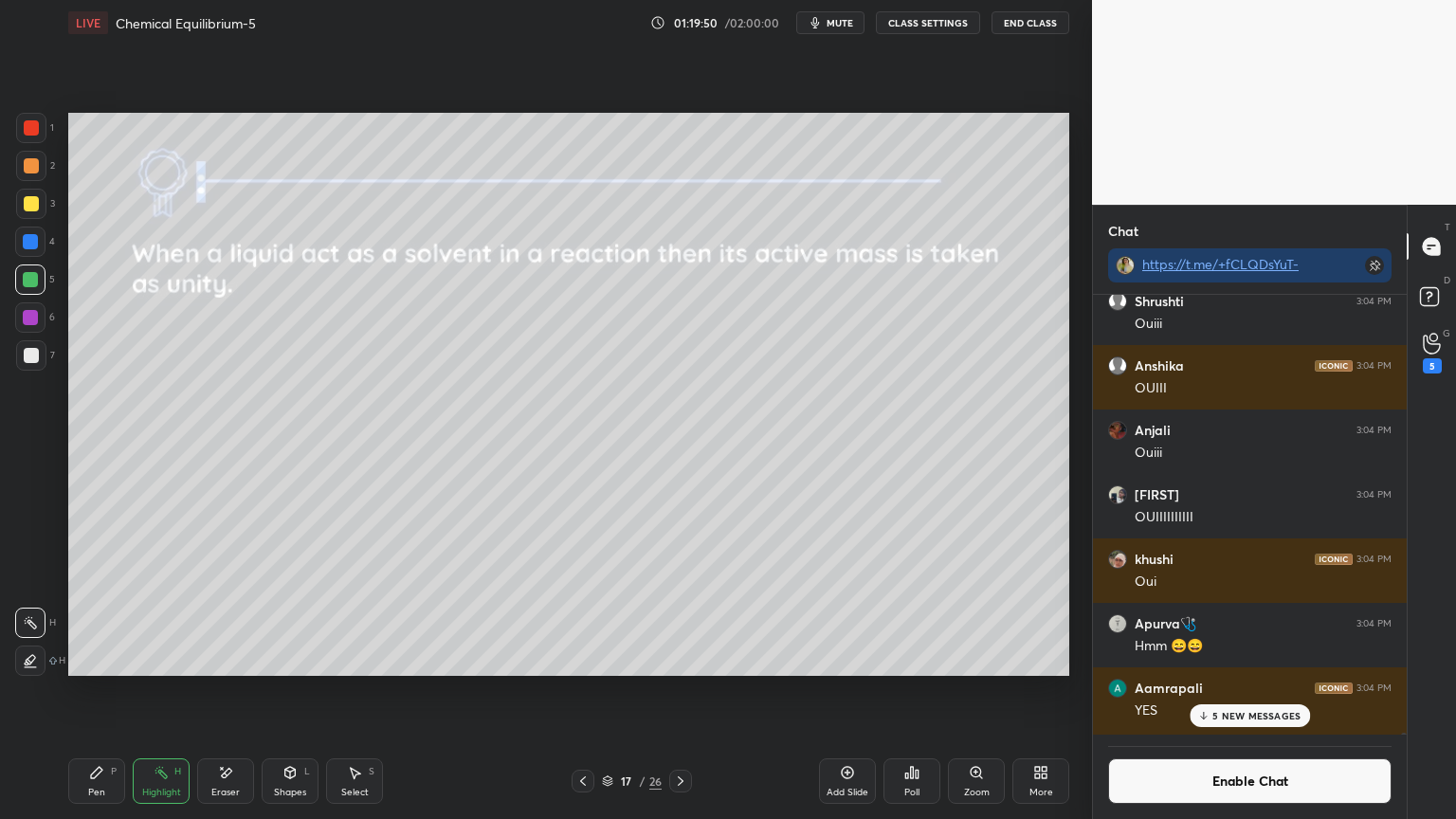 click 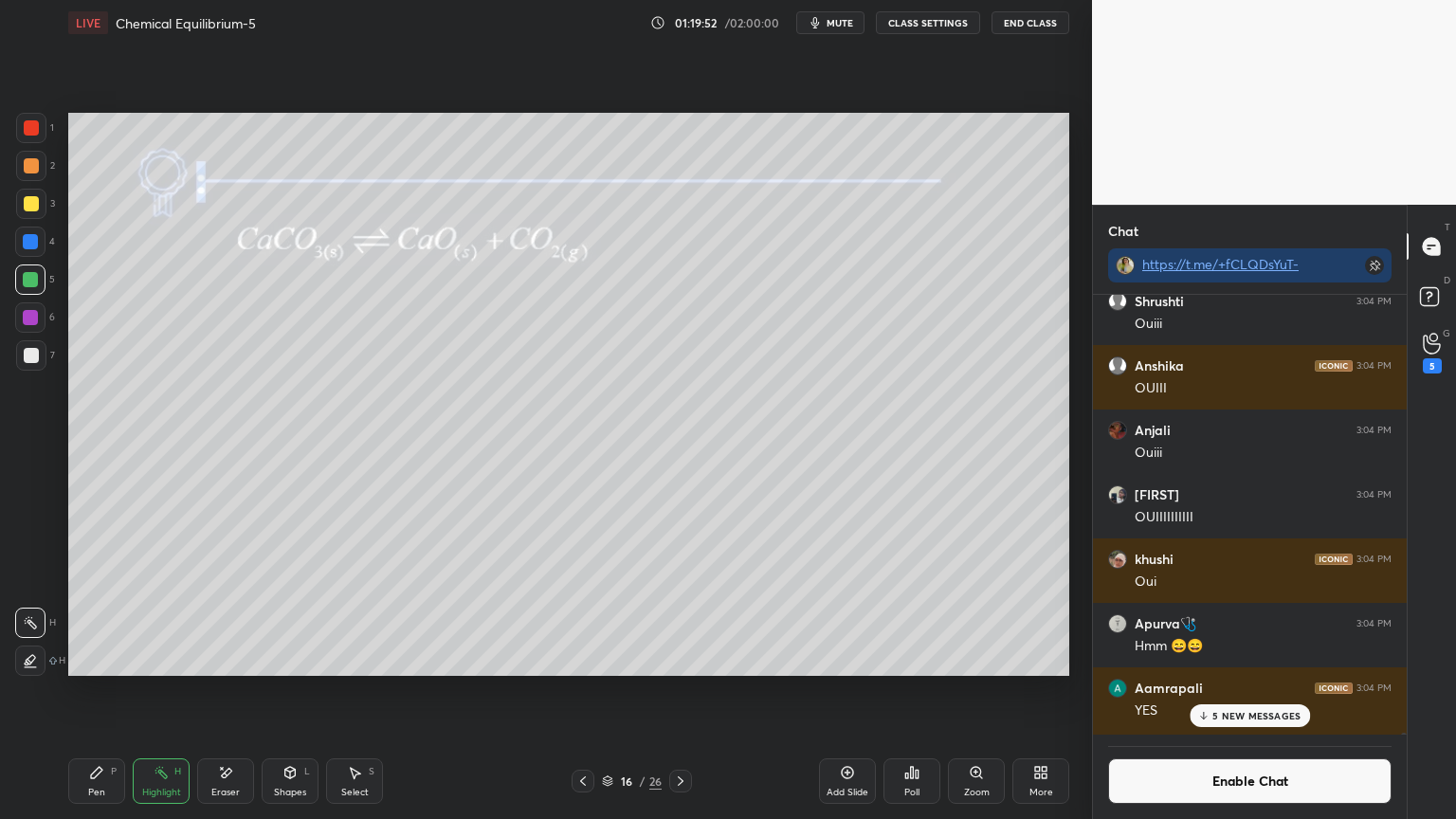 click at bounding box center (681, 781) 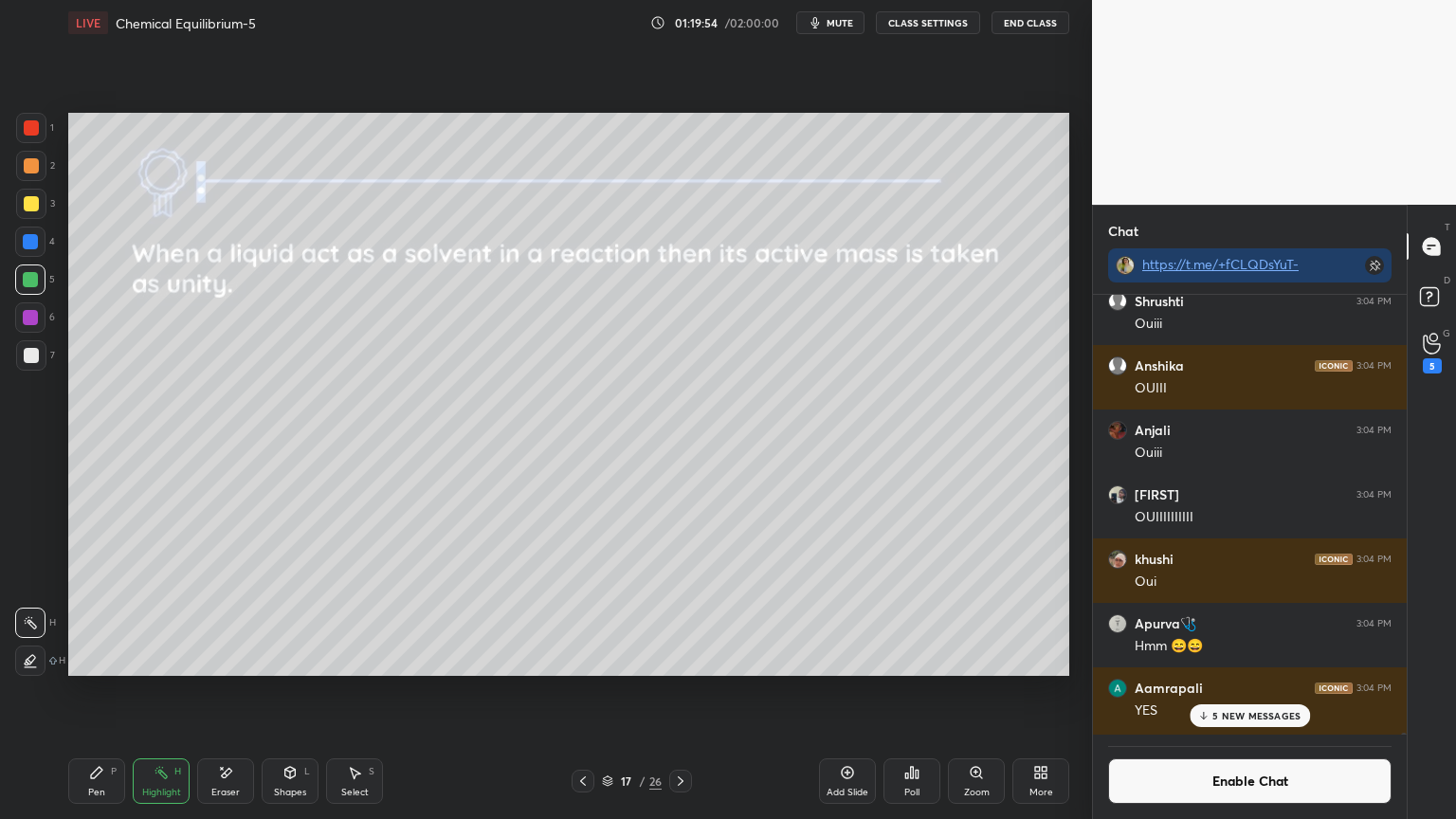 click on "5 NEW MESSAGES" at bounding box center [1256, 716] 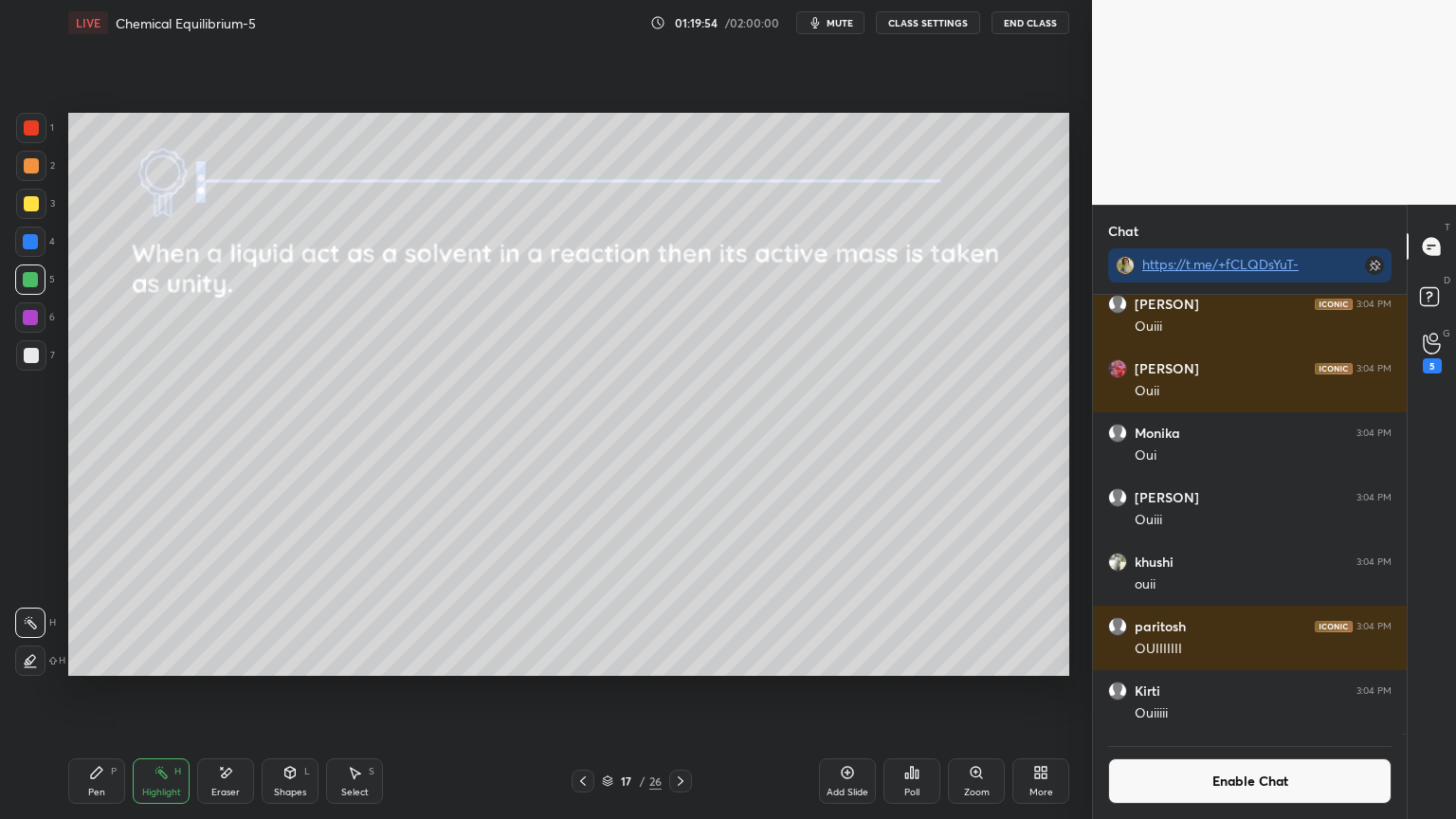 click on "Enable Chat" at bounding box center (1249, 781) 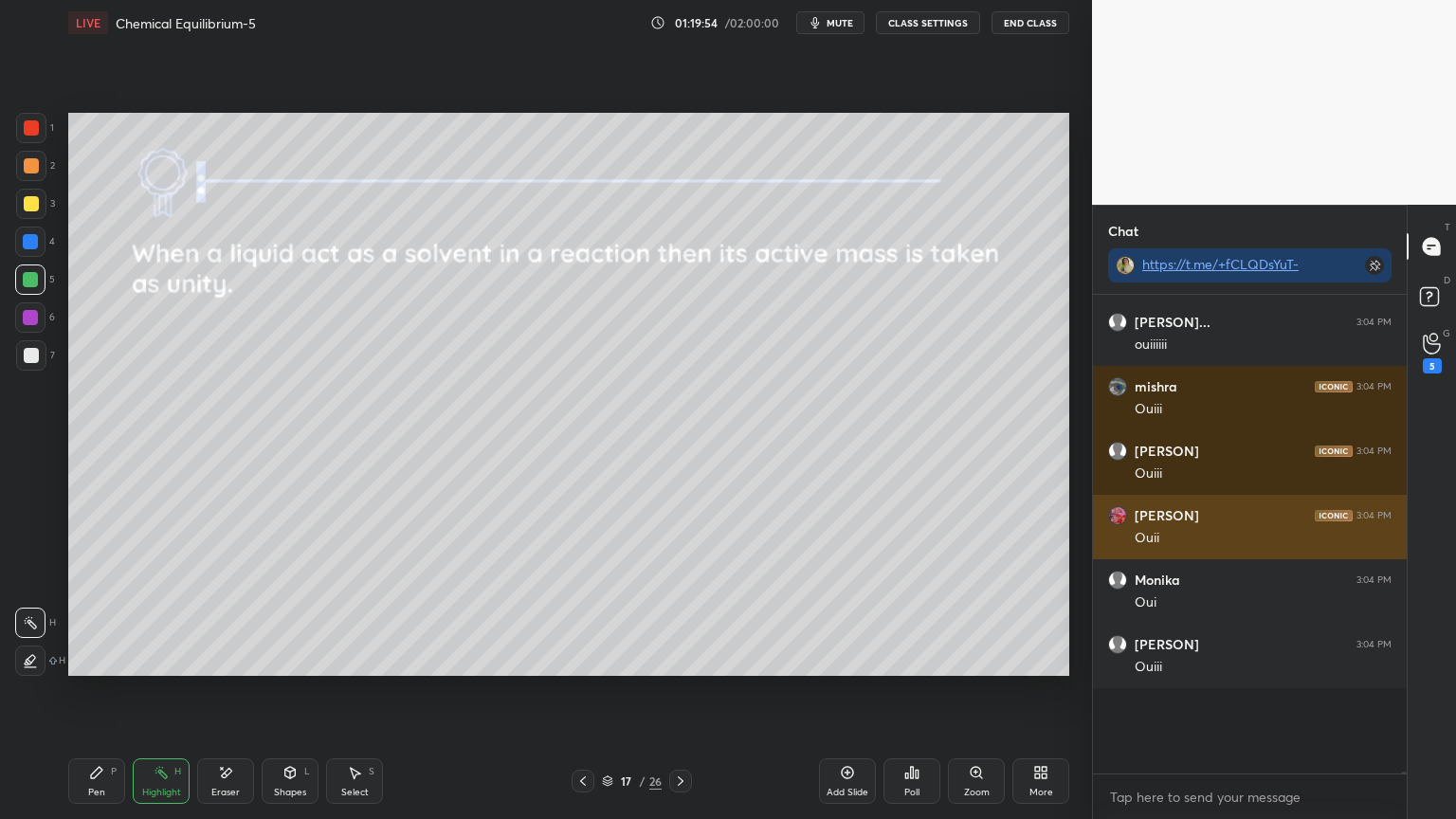 scroll, scrollTop: 172542, scrollLeft: 0, axis: vertical 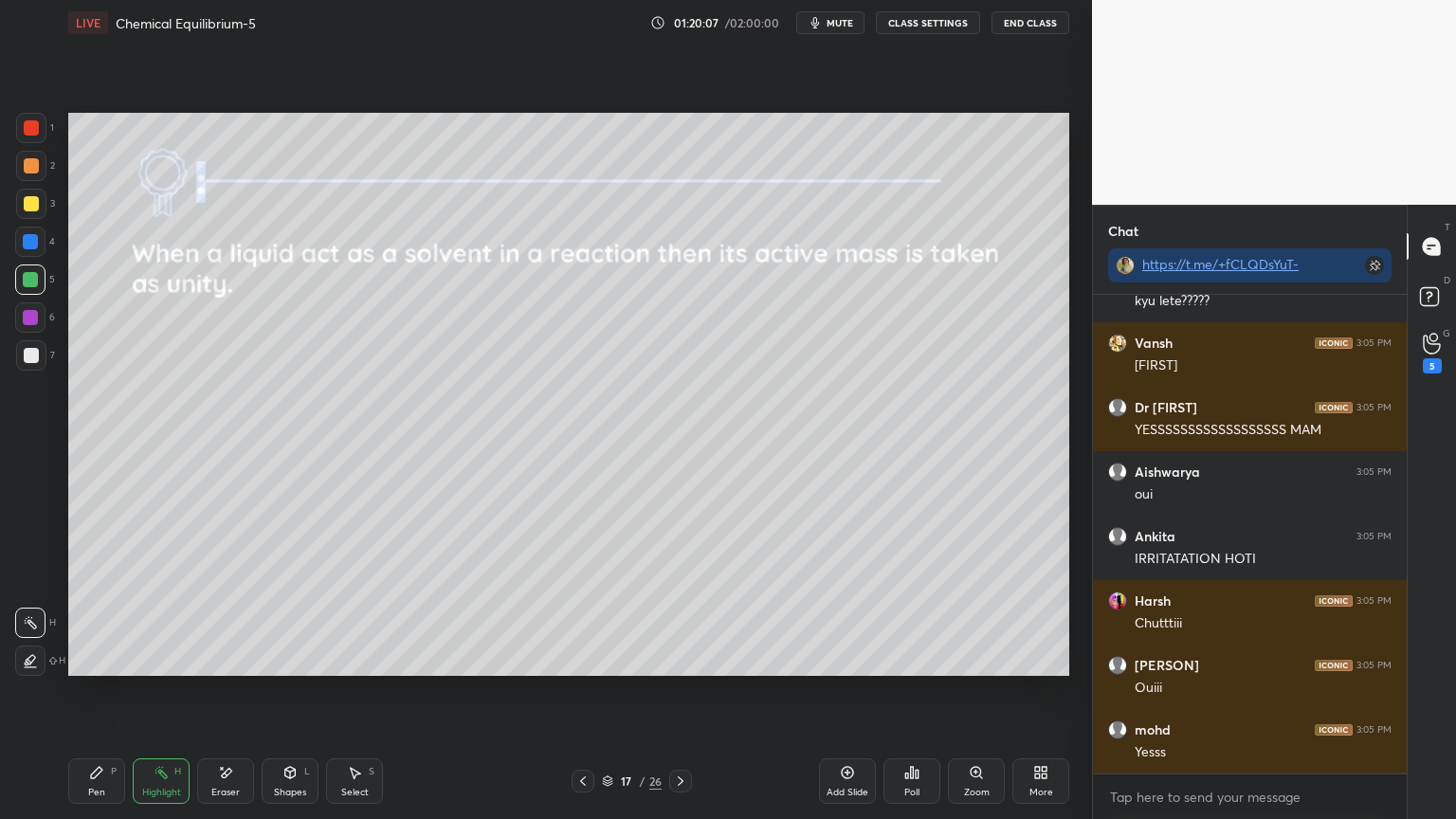 click on "CLASS SETTINGS" at bounding box center (928, 23) 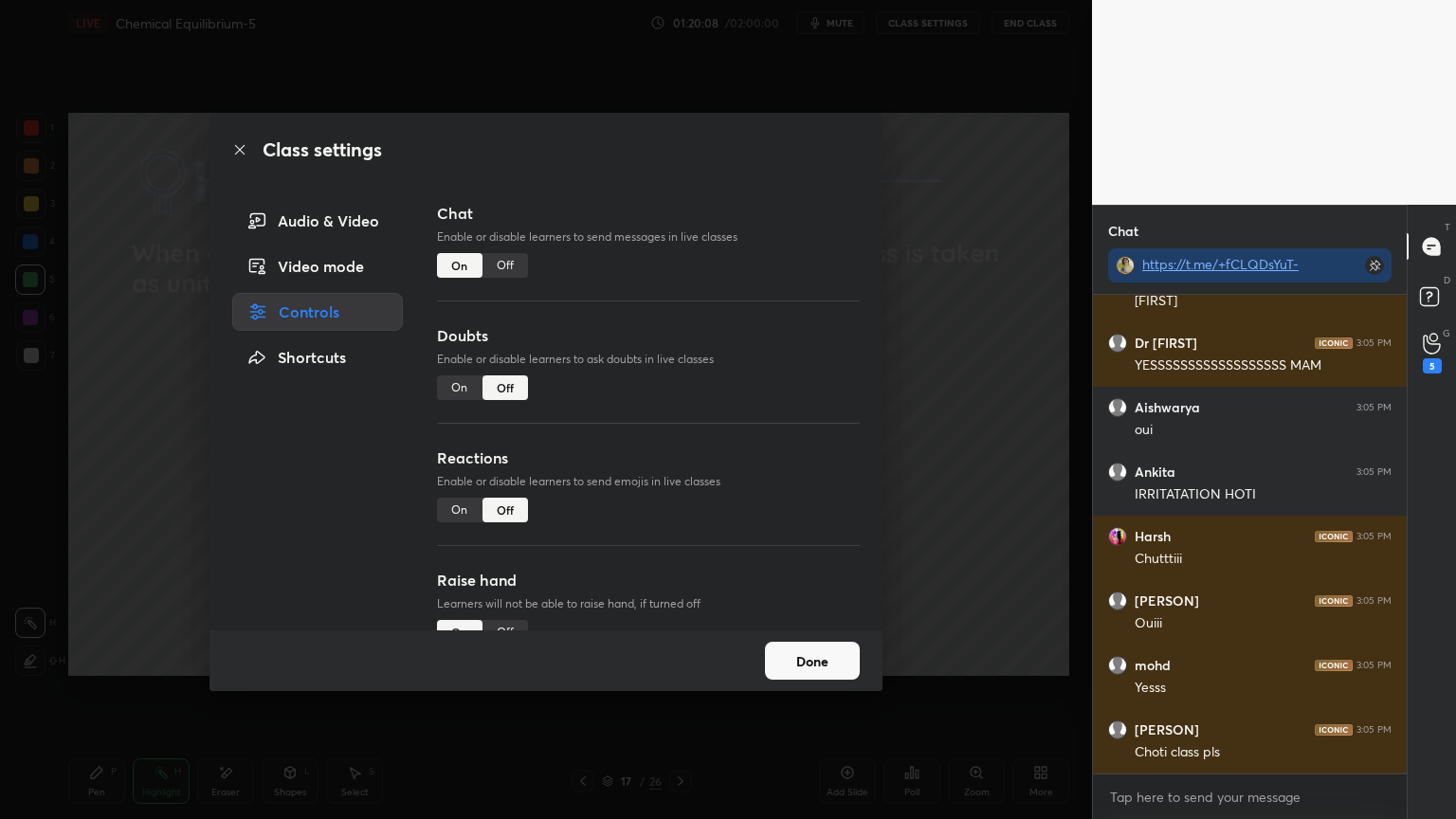 click on "Off" at bounding box center [505, 265] 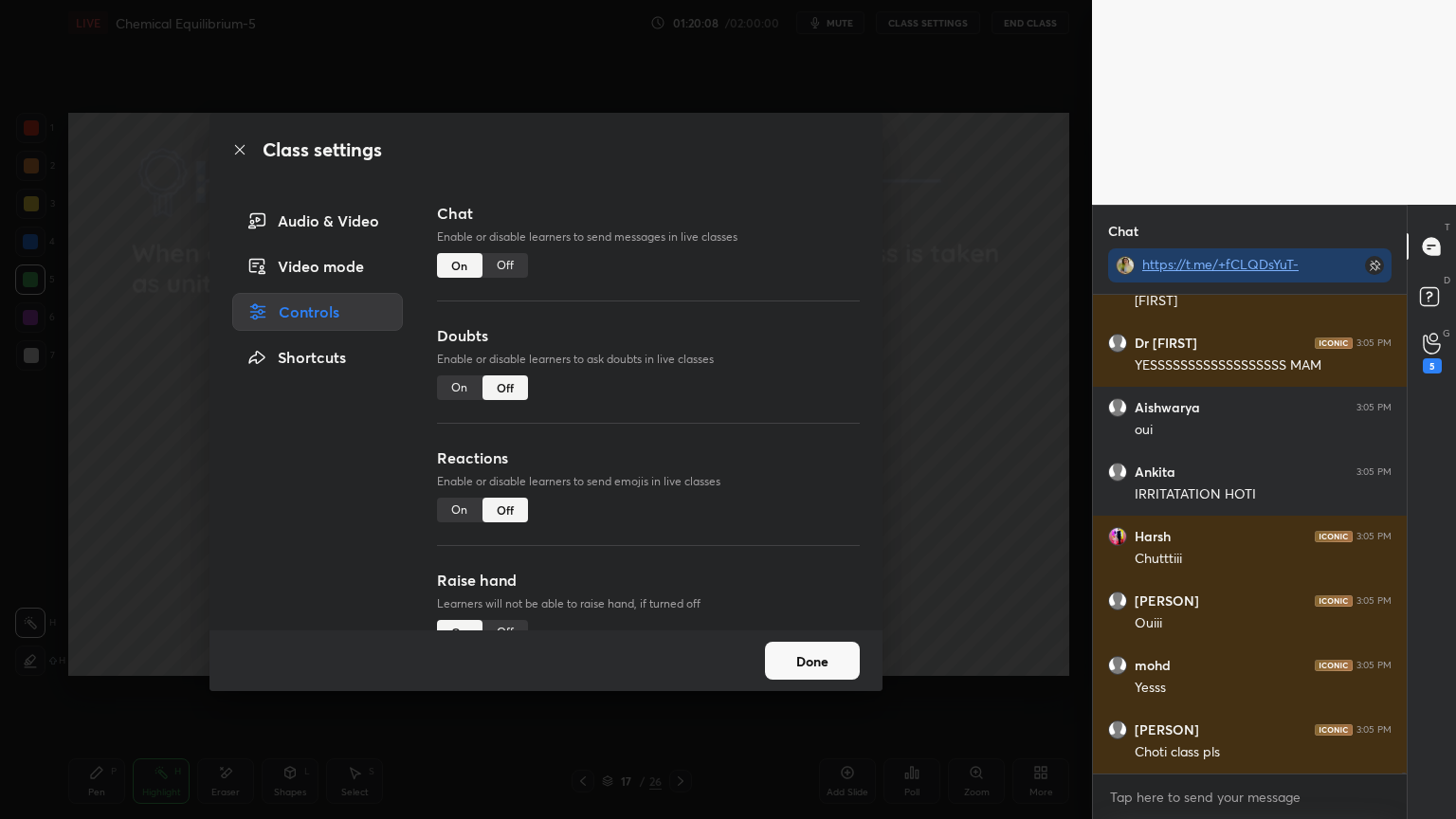 scroll, scrollTop: 174317, scrollLeft: 0, axis: vertical 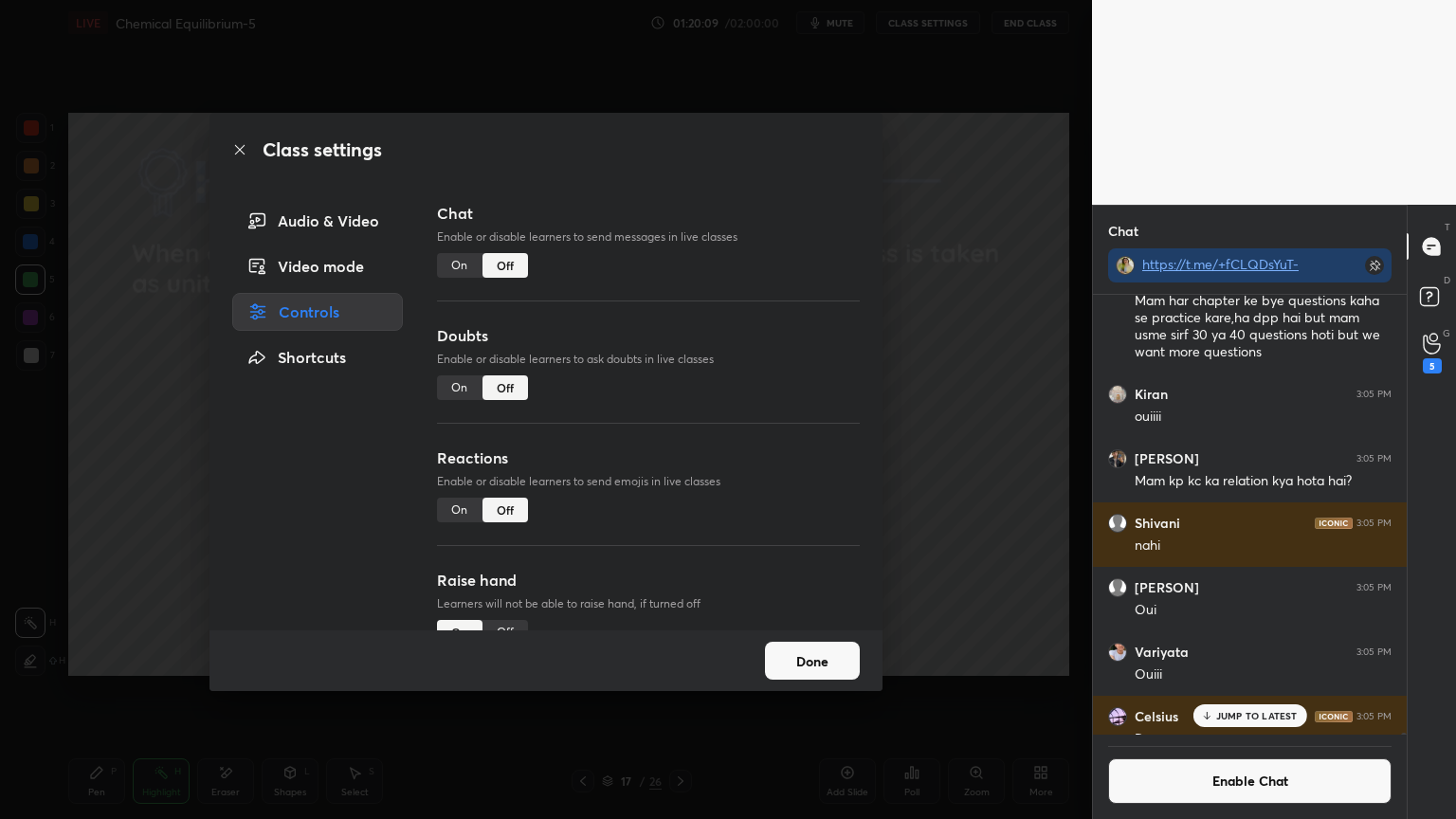 click on "Done" at bounding box center [812, 661] 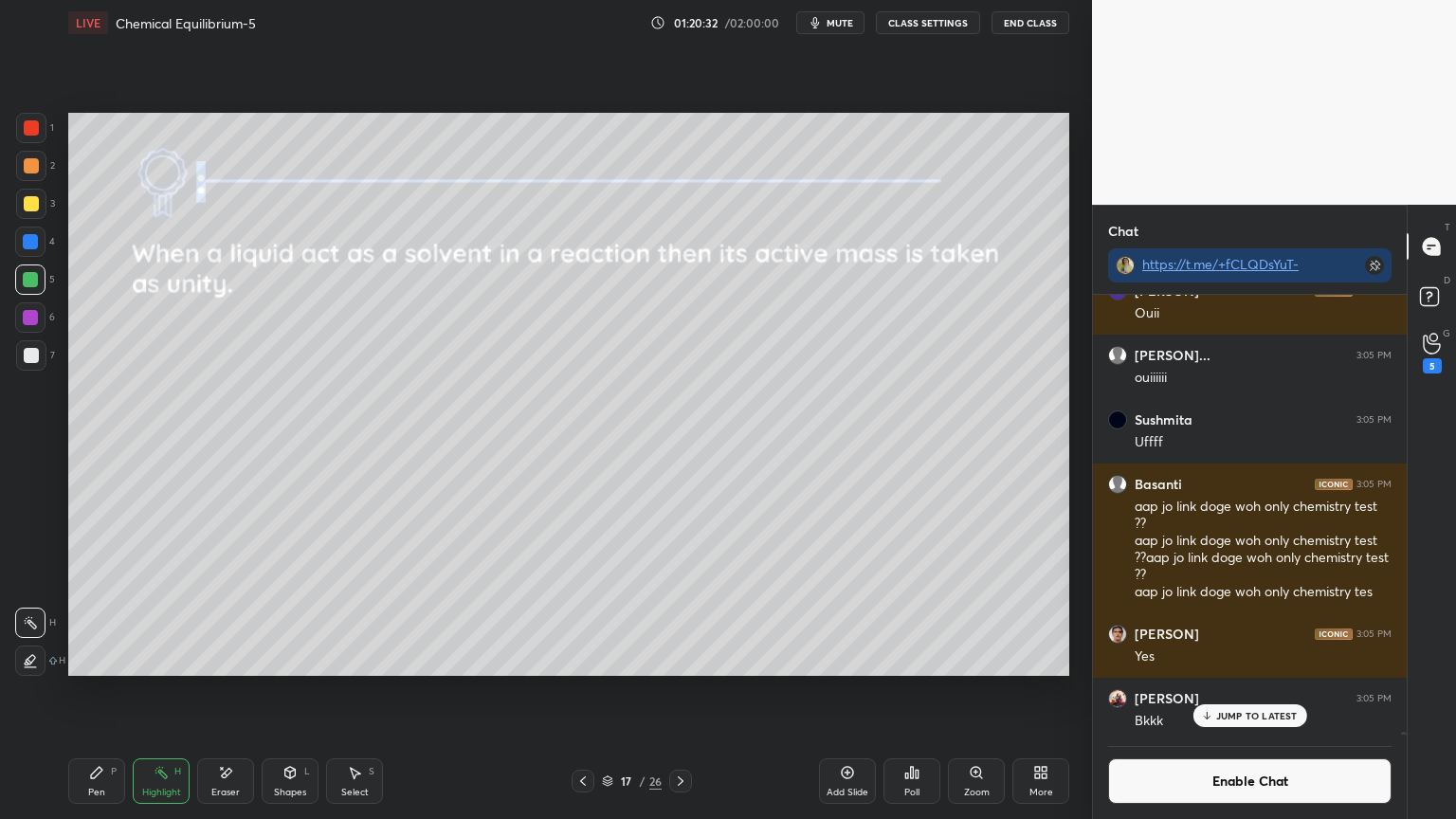 scroll, scrollTop: 173711, scrollLeft: 0, axis: vertical 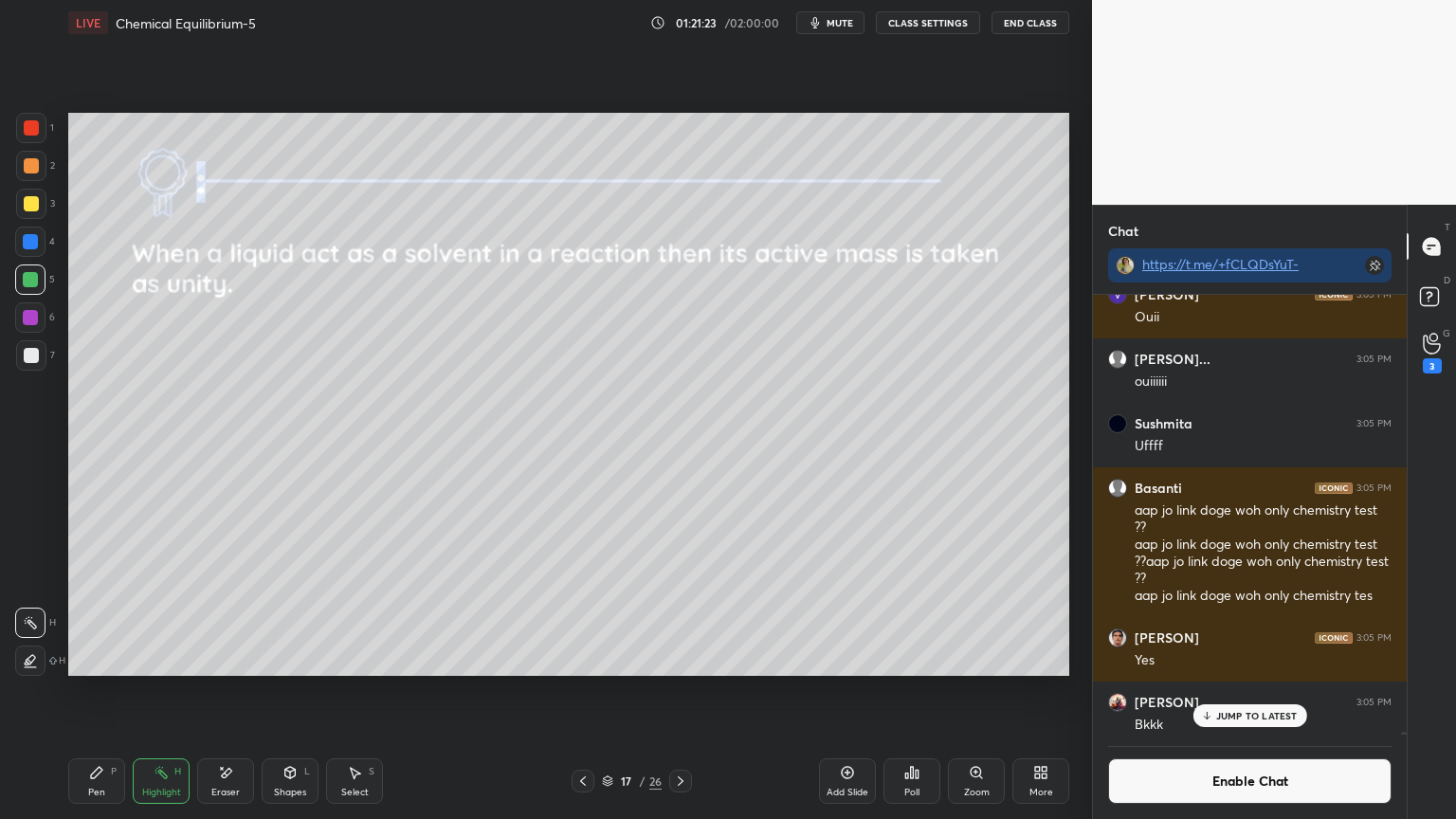 click on "17 / 26" at bounding box center (631, 781) 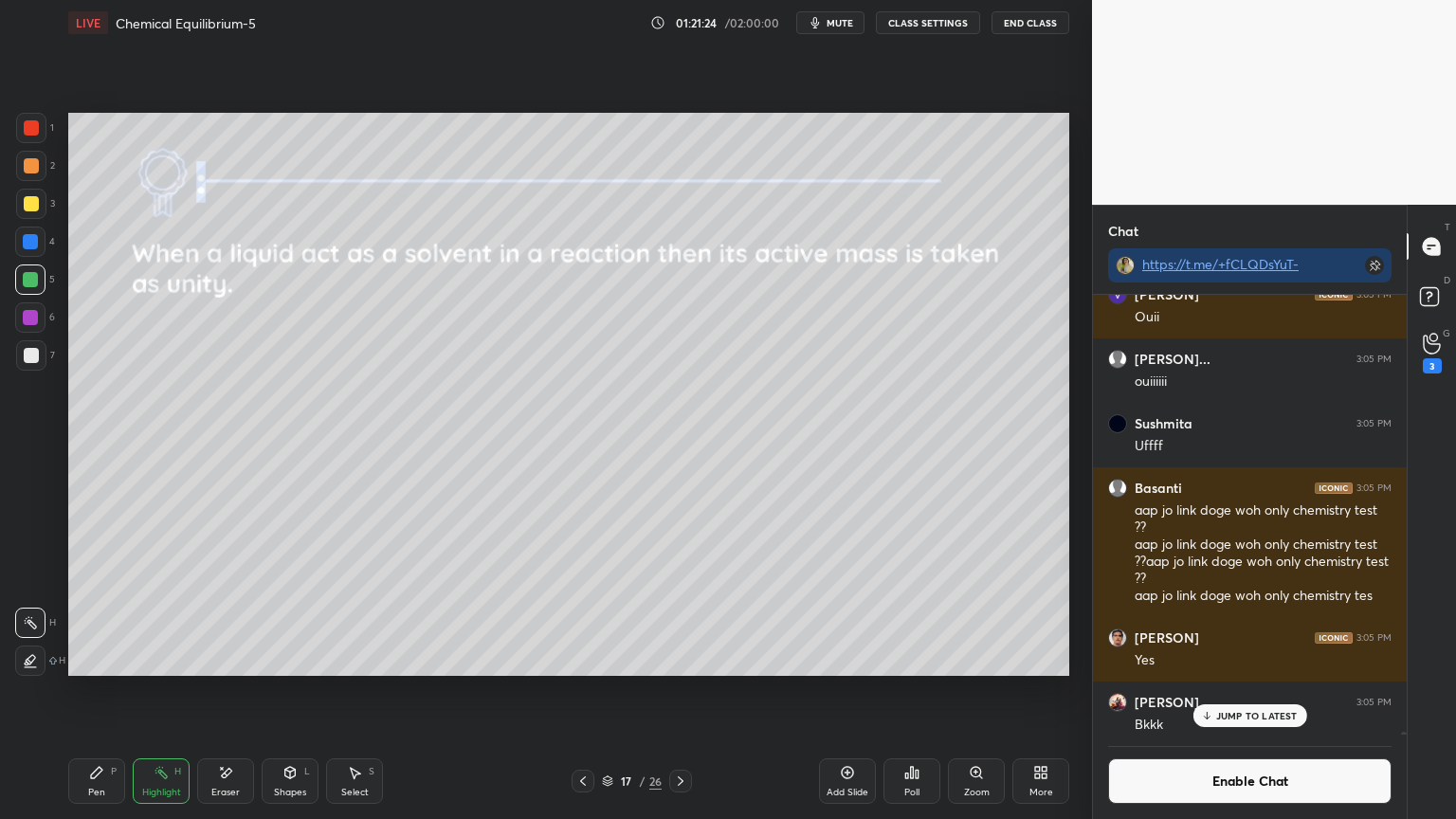 click 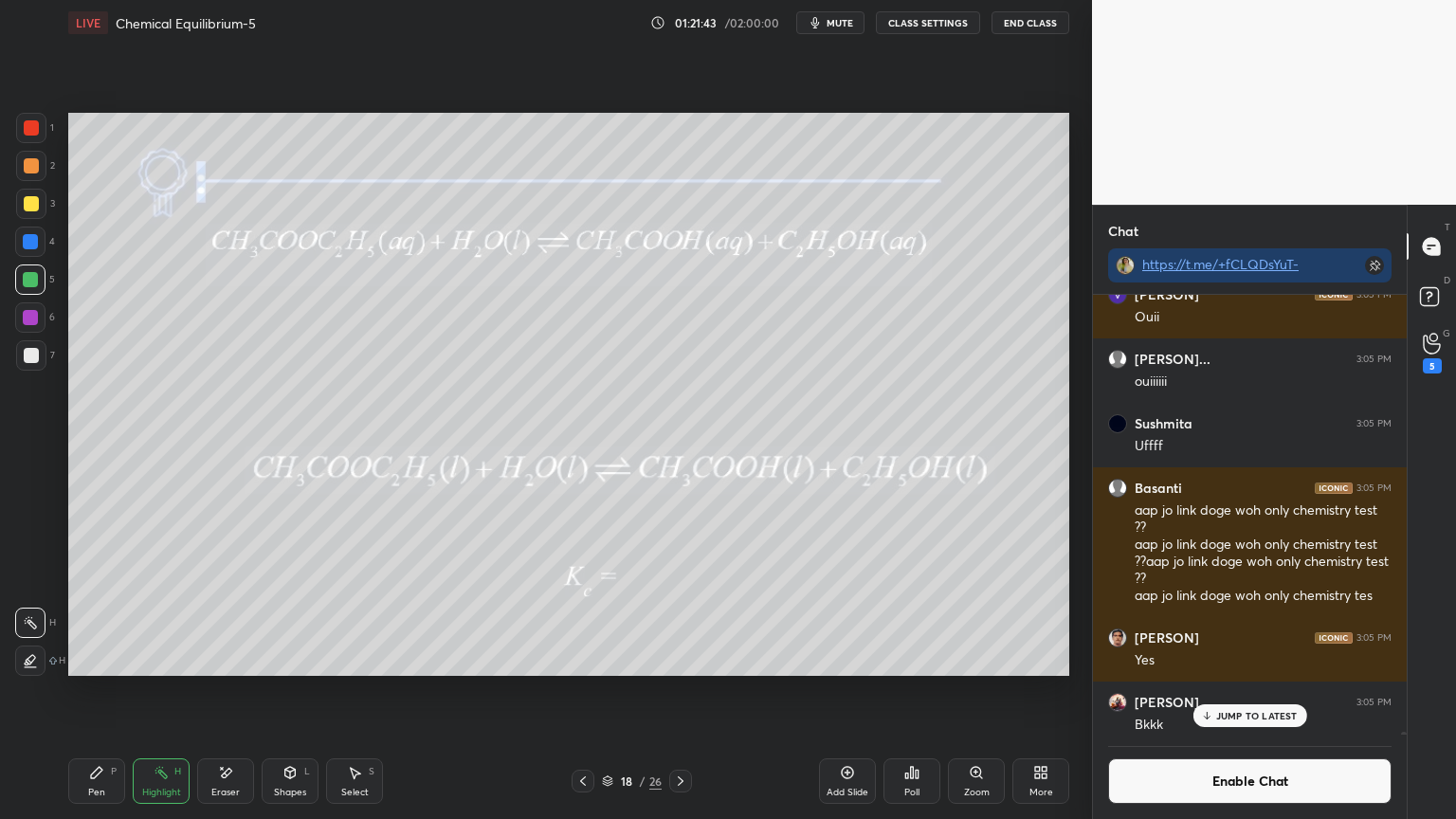 click on "H" at bounding box center [177, 772] 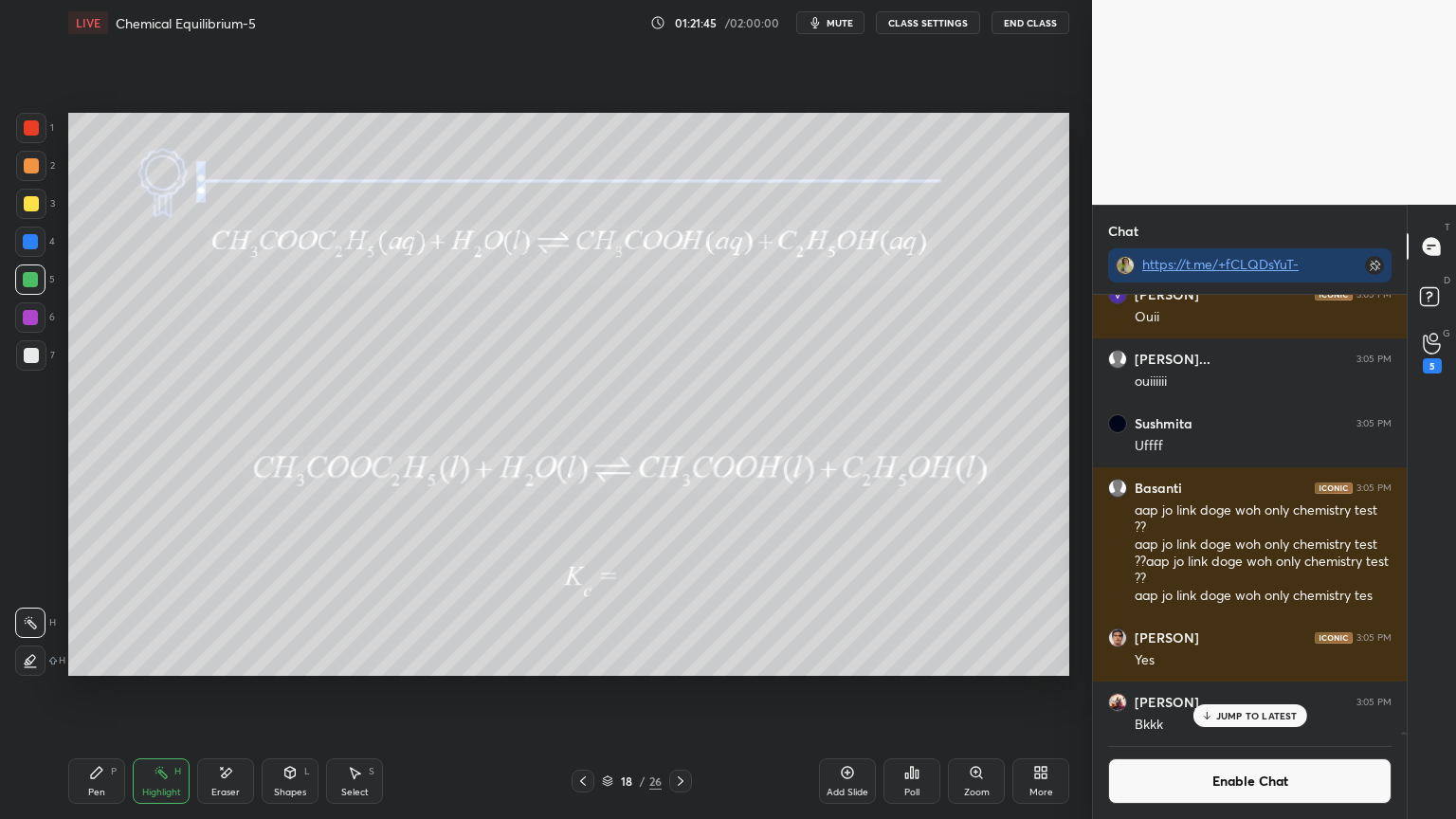 click on "Pen P" at bounding box center [97, 781] 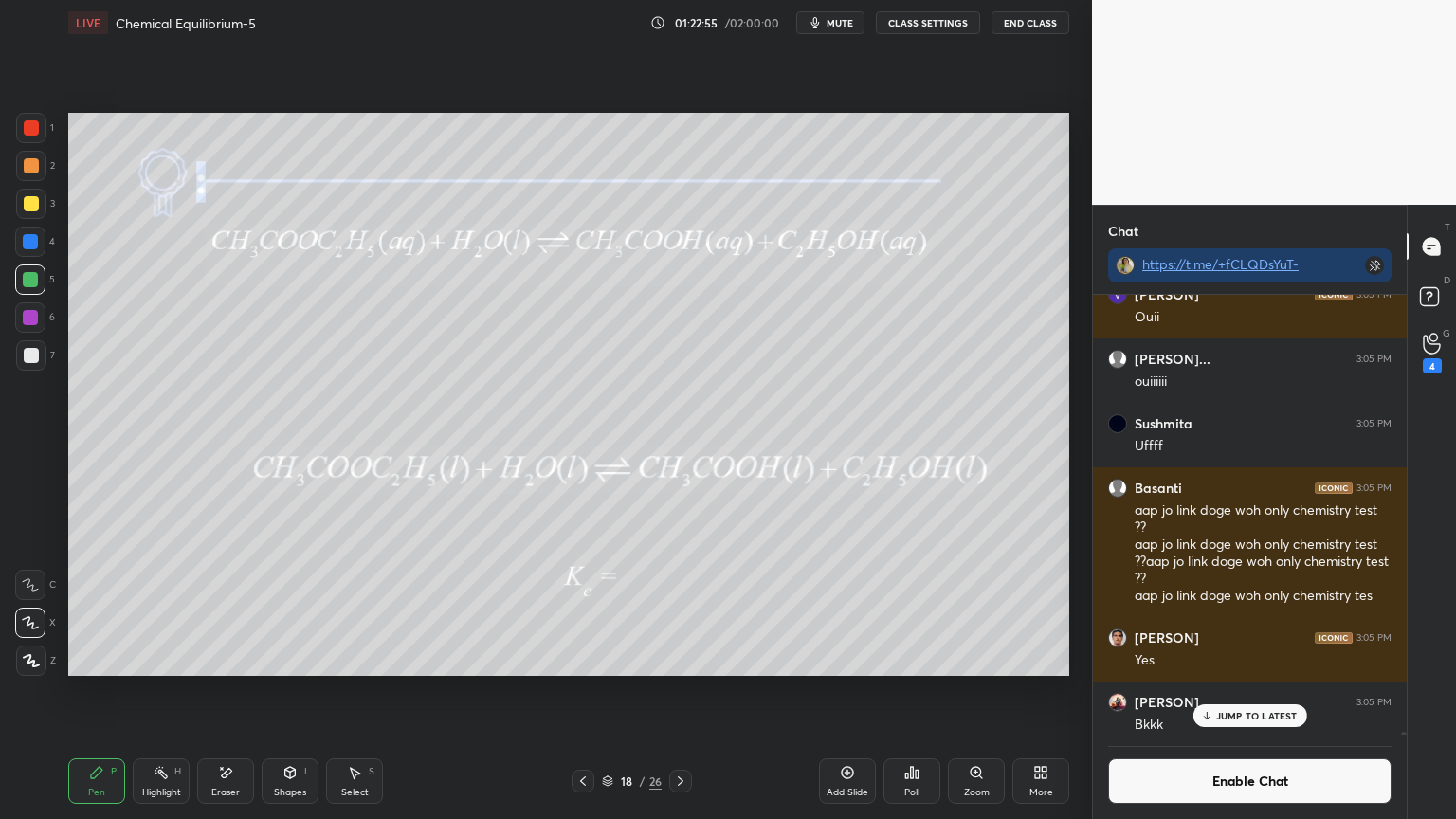 click on "JUMP TO LATEST" at bounding box center [1249, 716] 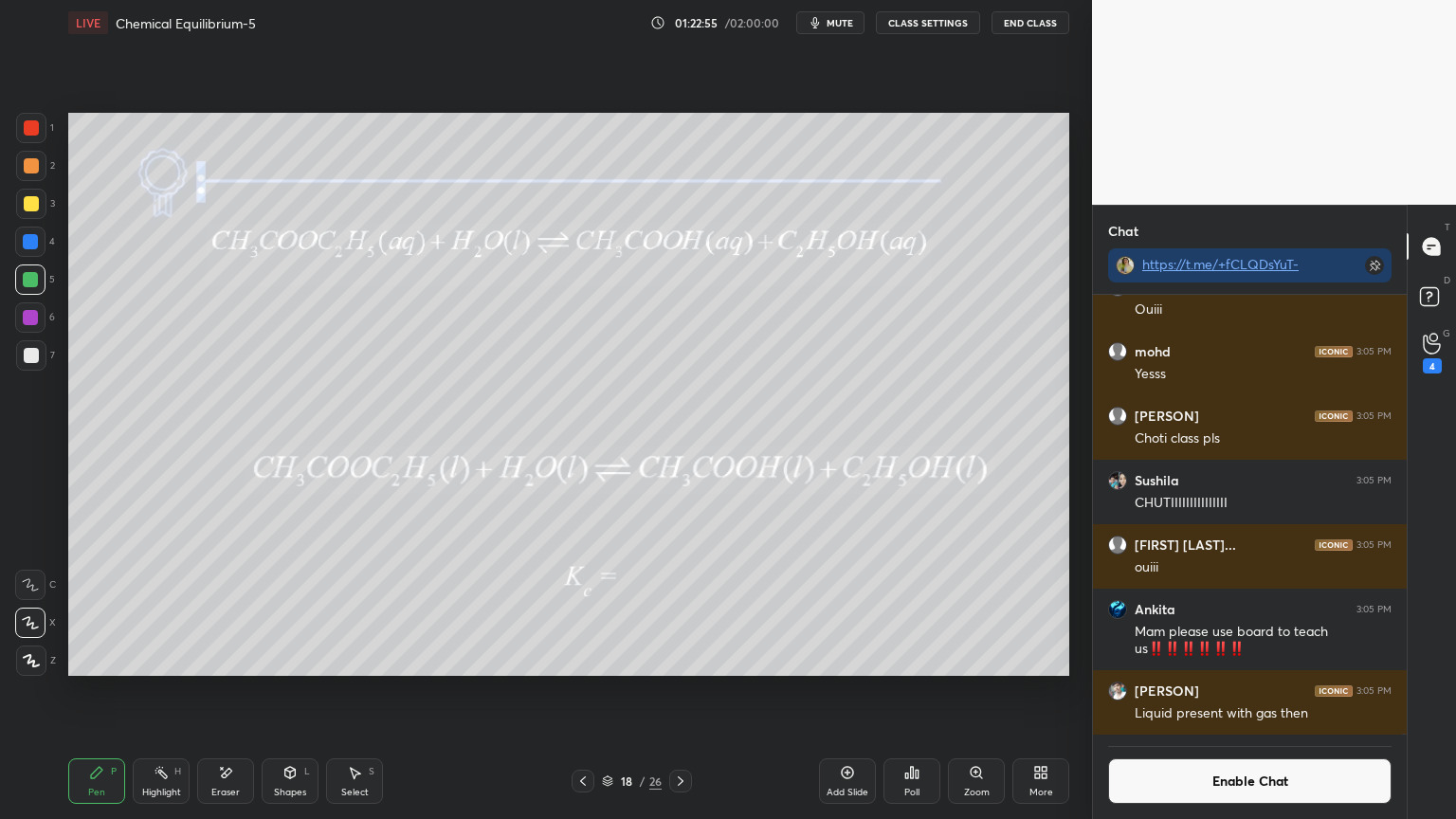 click on "Enable Chat" at bounding box center (1249, 781) 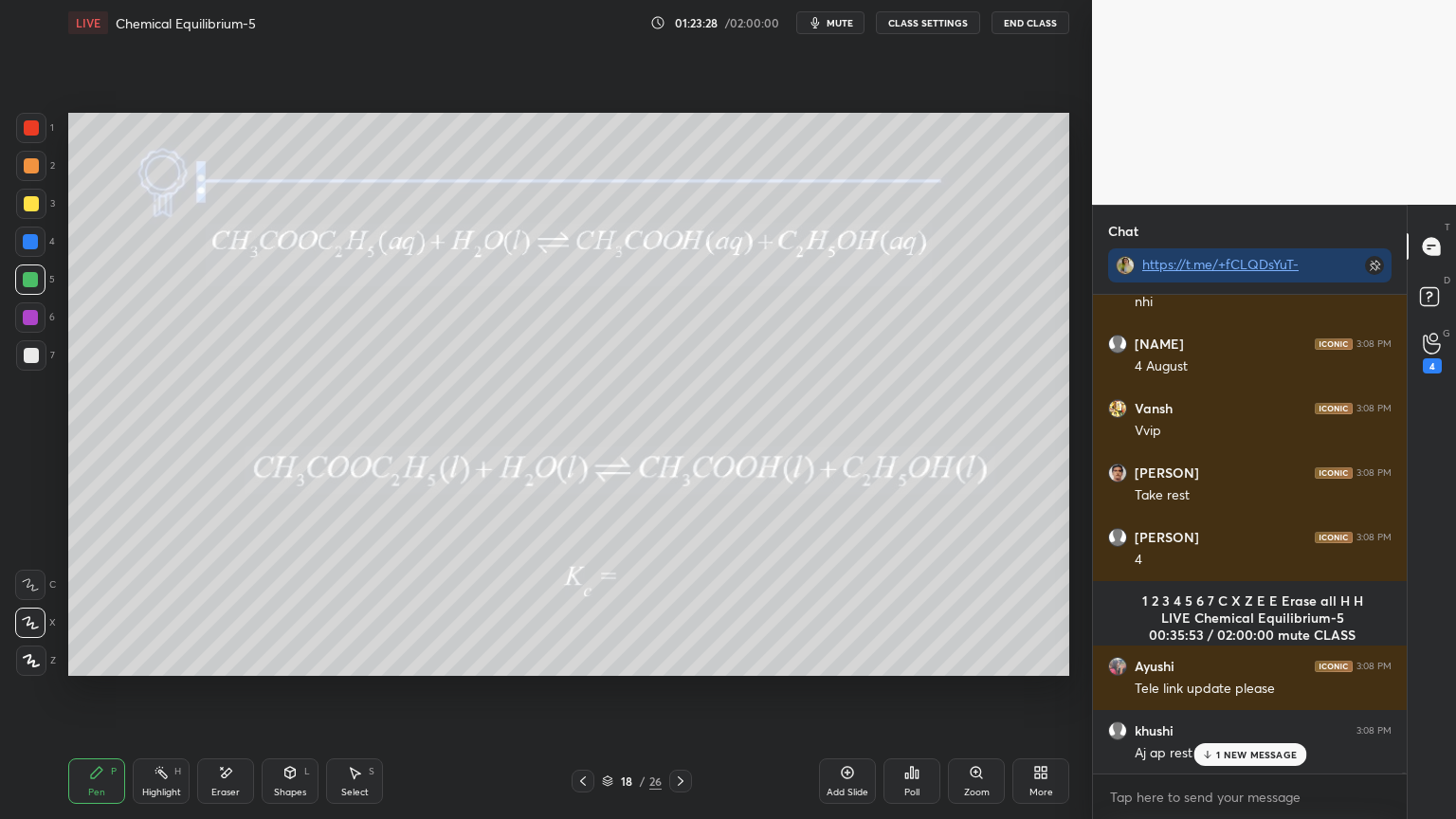 scroll, scrollTop: 192996, scrollLeft: 0, axis: vertical 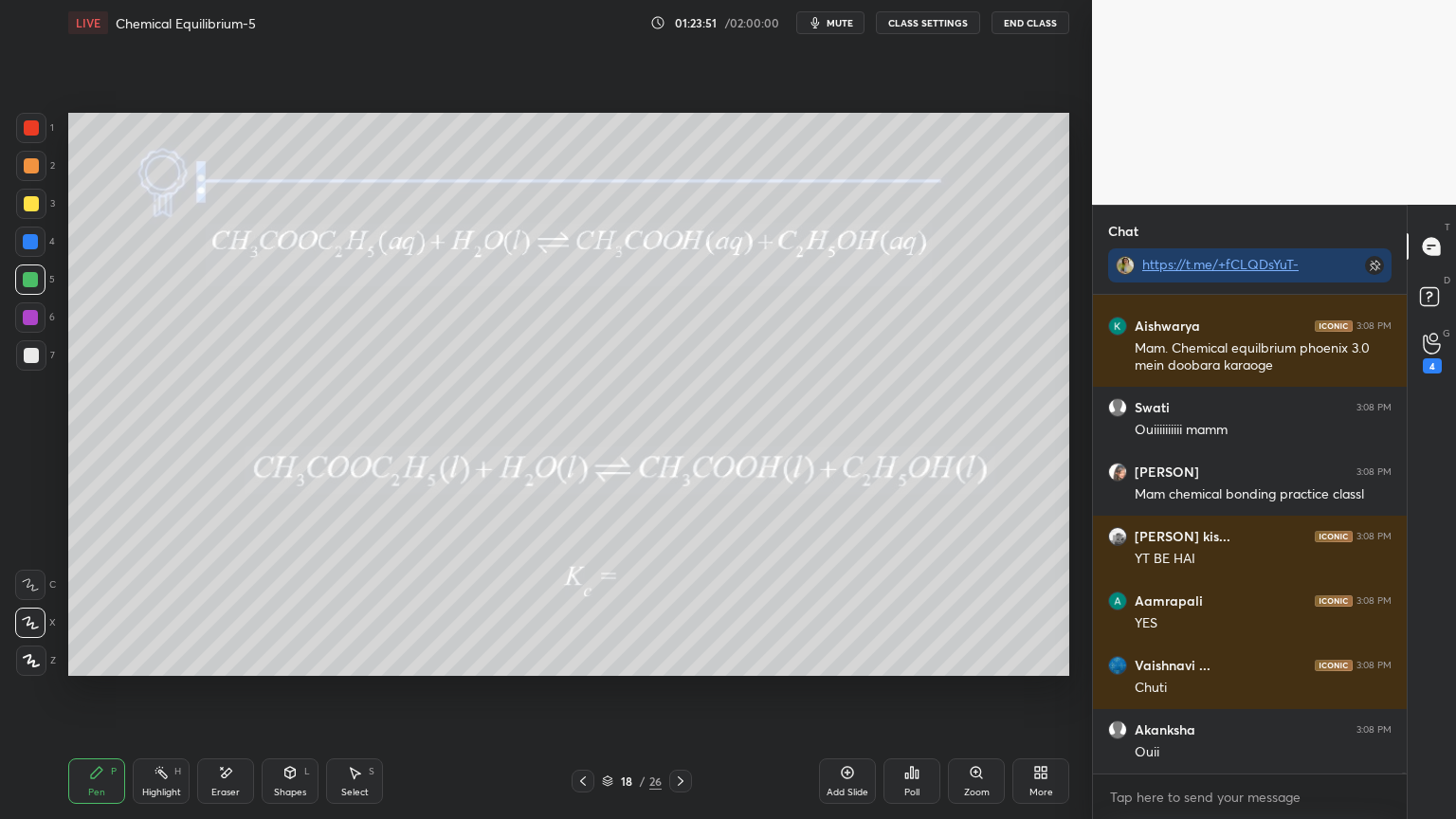 click on "CLASS SETTINGS" at bounding box center [928, 23] 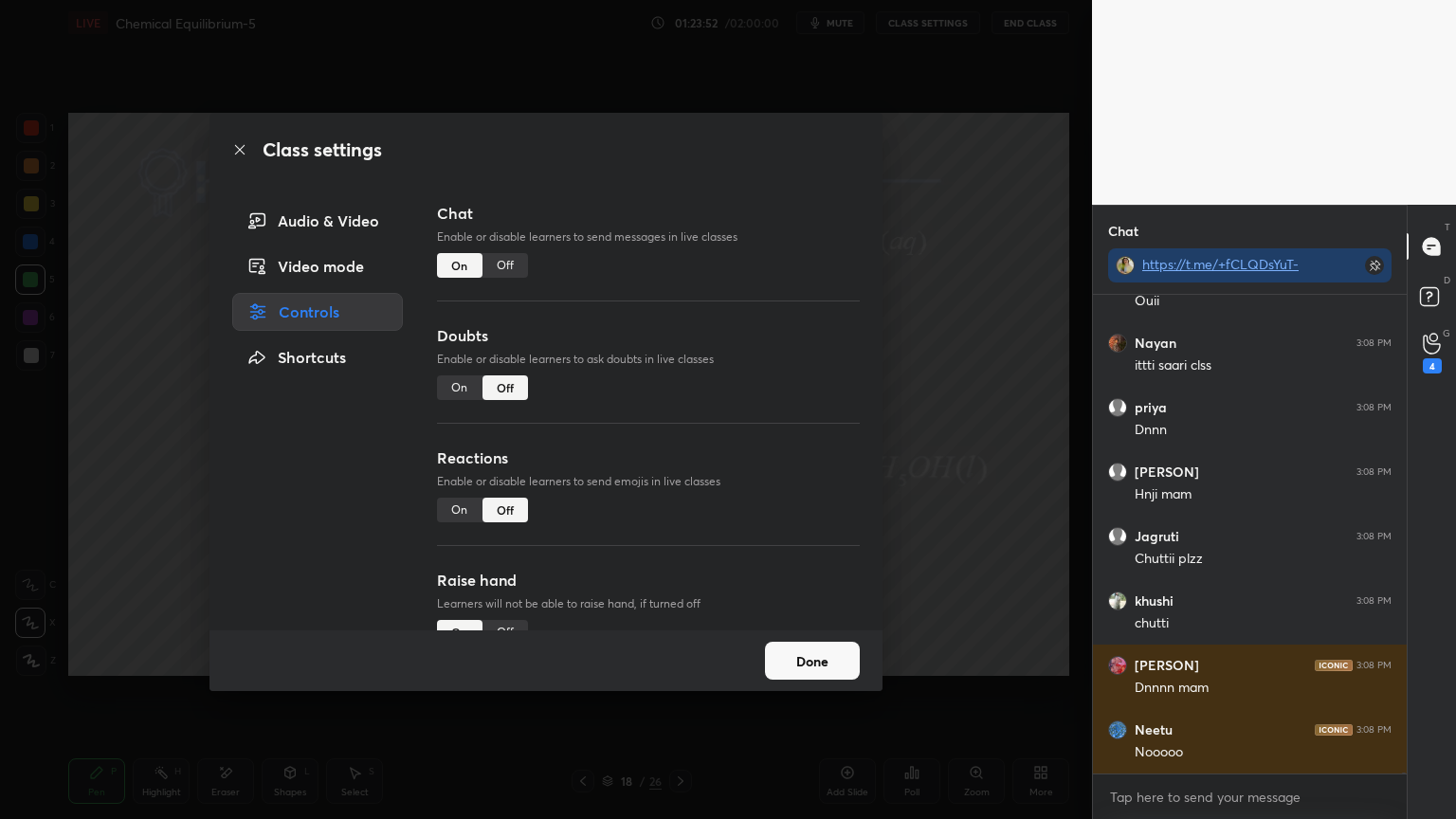 click on "Off" at bounding box center (505, 265) 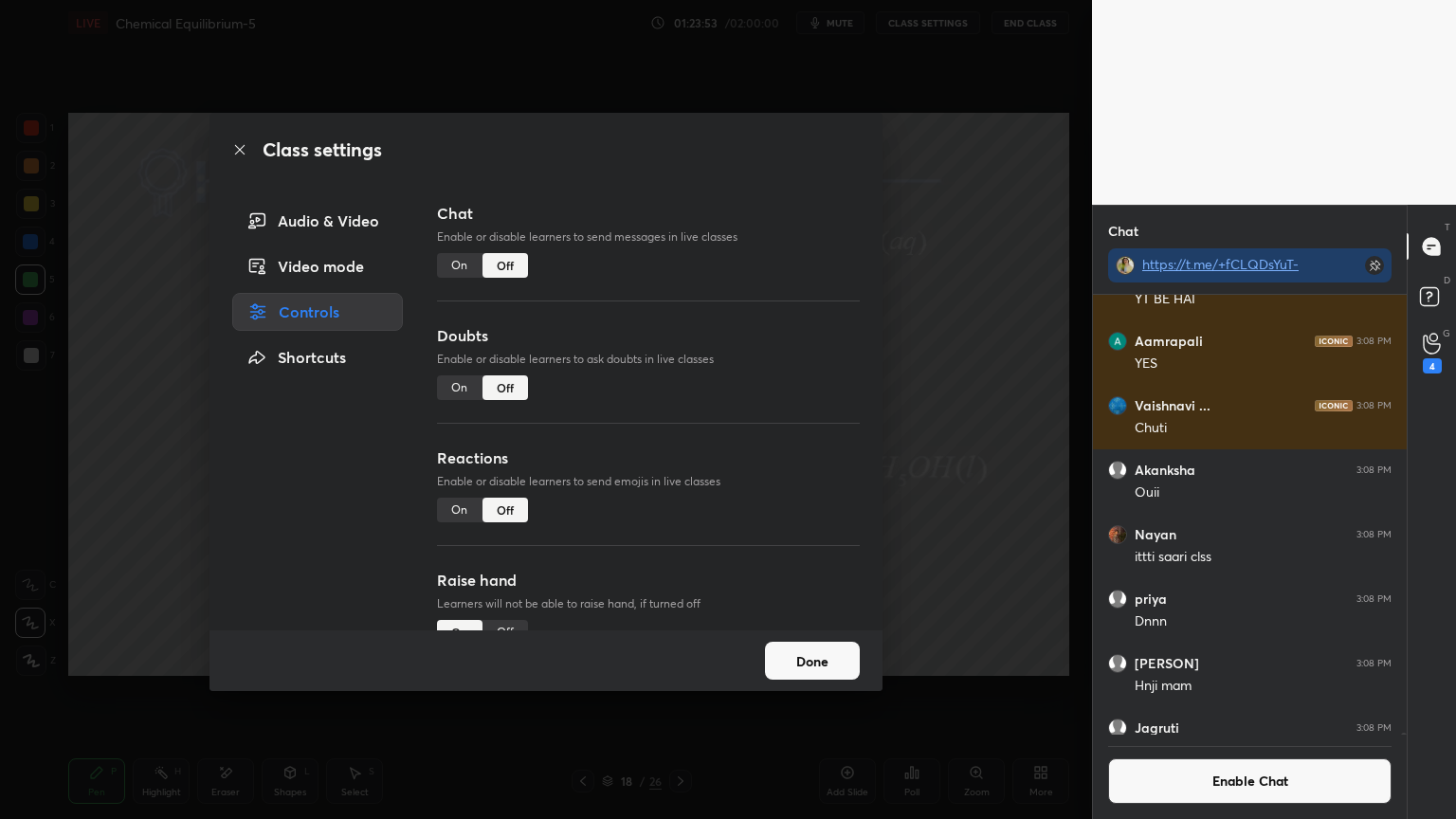 click on "Done" at bounding box center [812, 661] 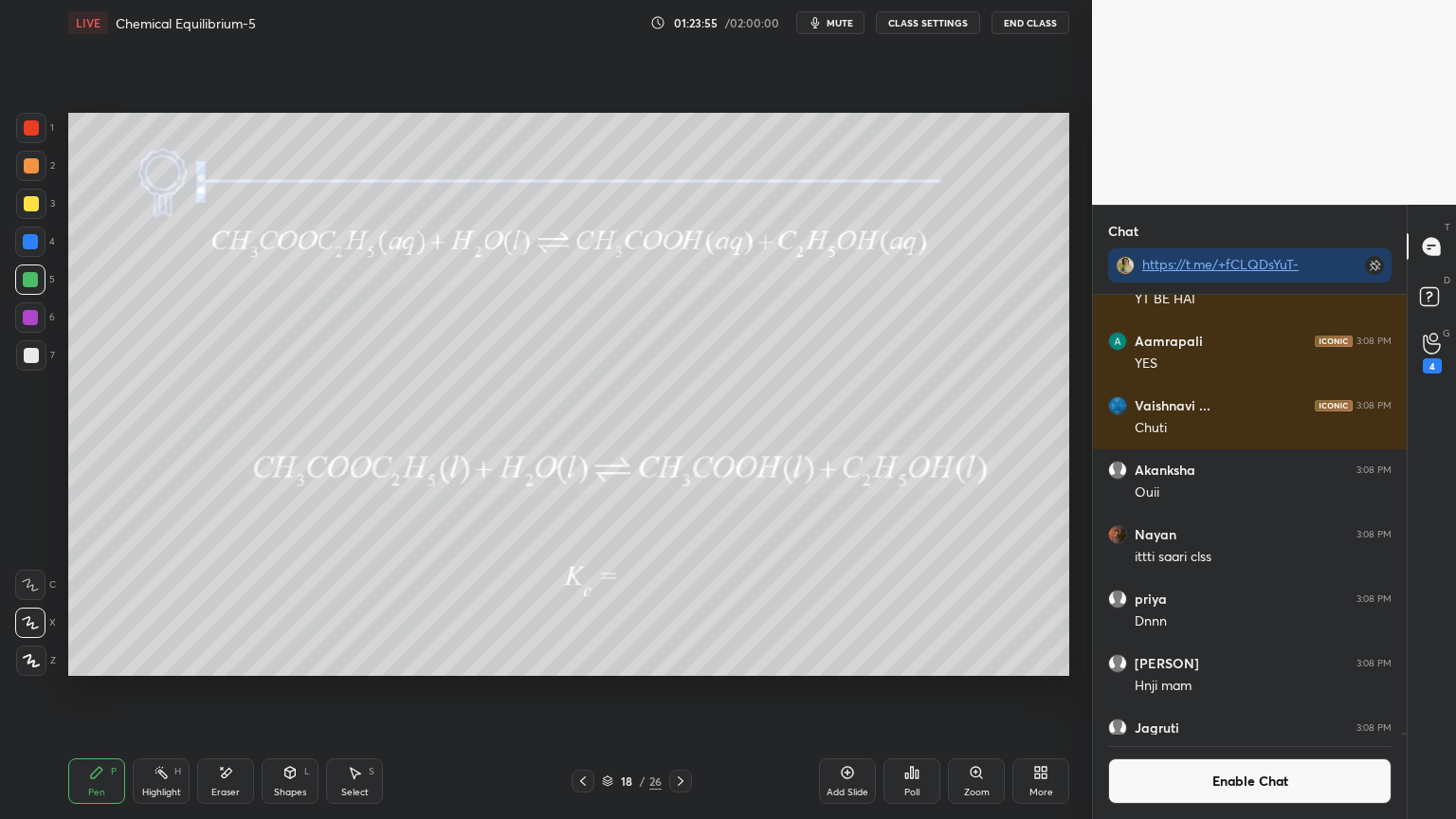 click 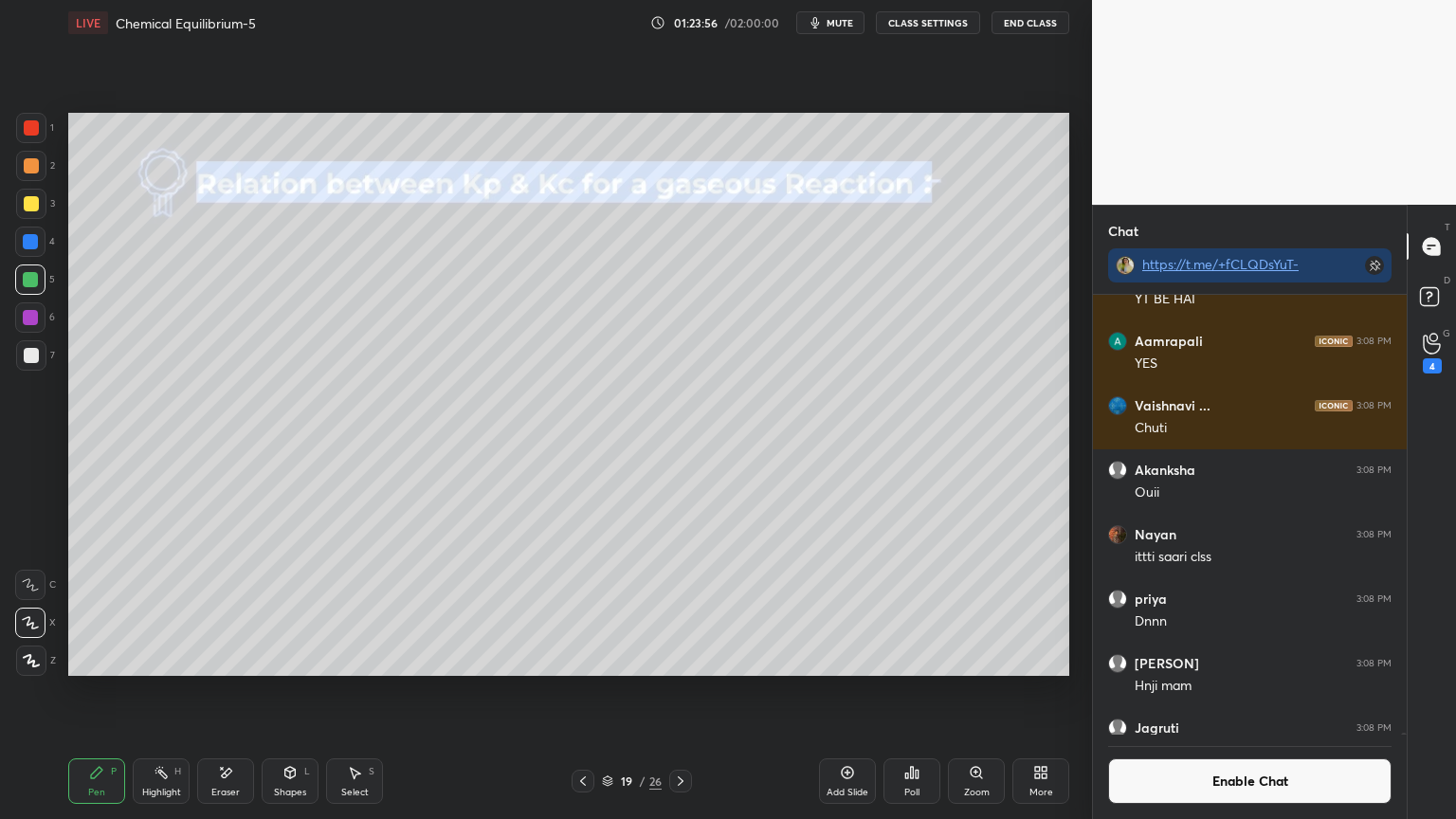 click on "Pen P" at bounding box center (97, 781) 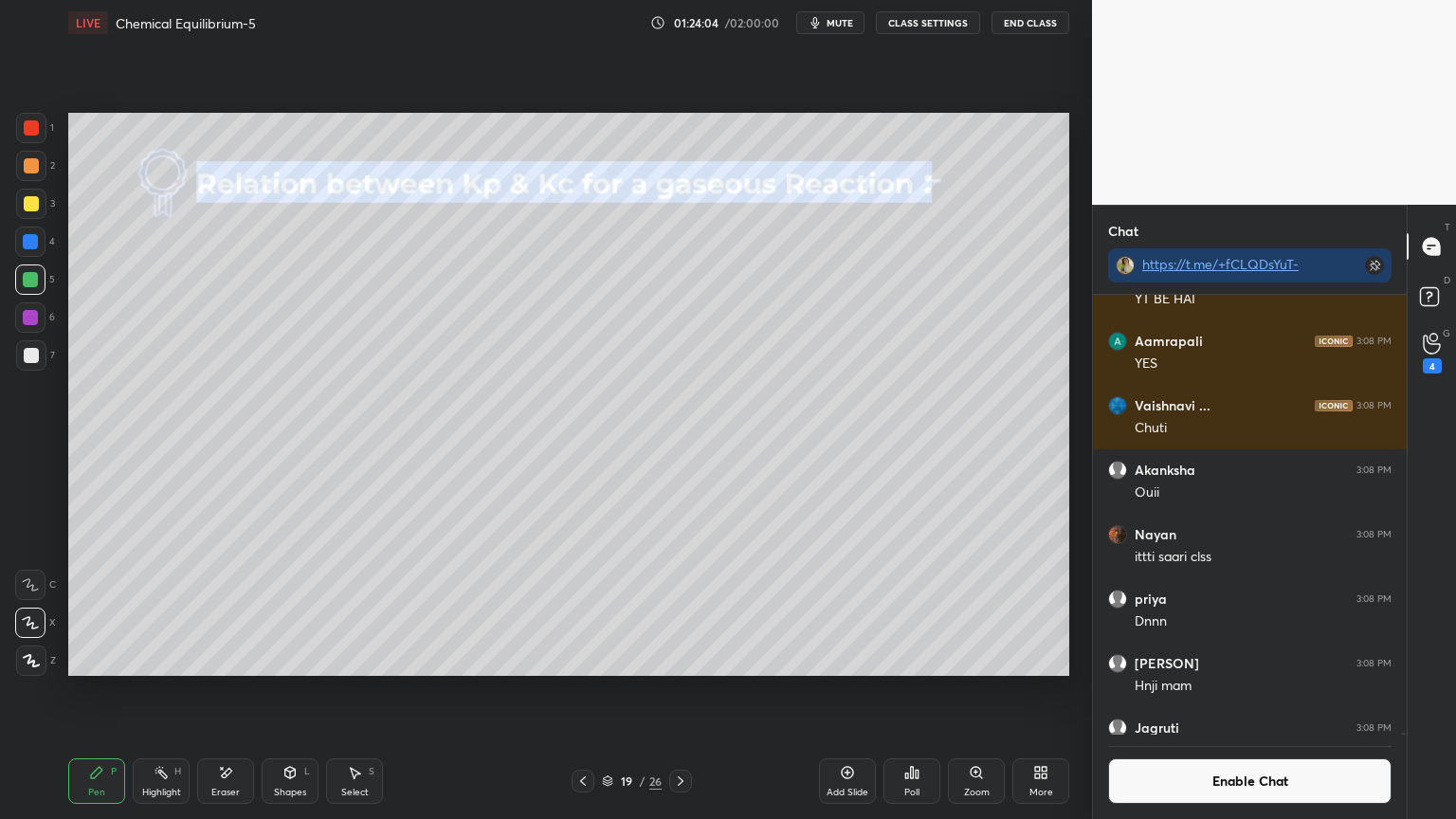click at bounding box center (30, 318) 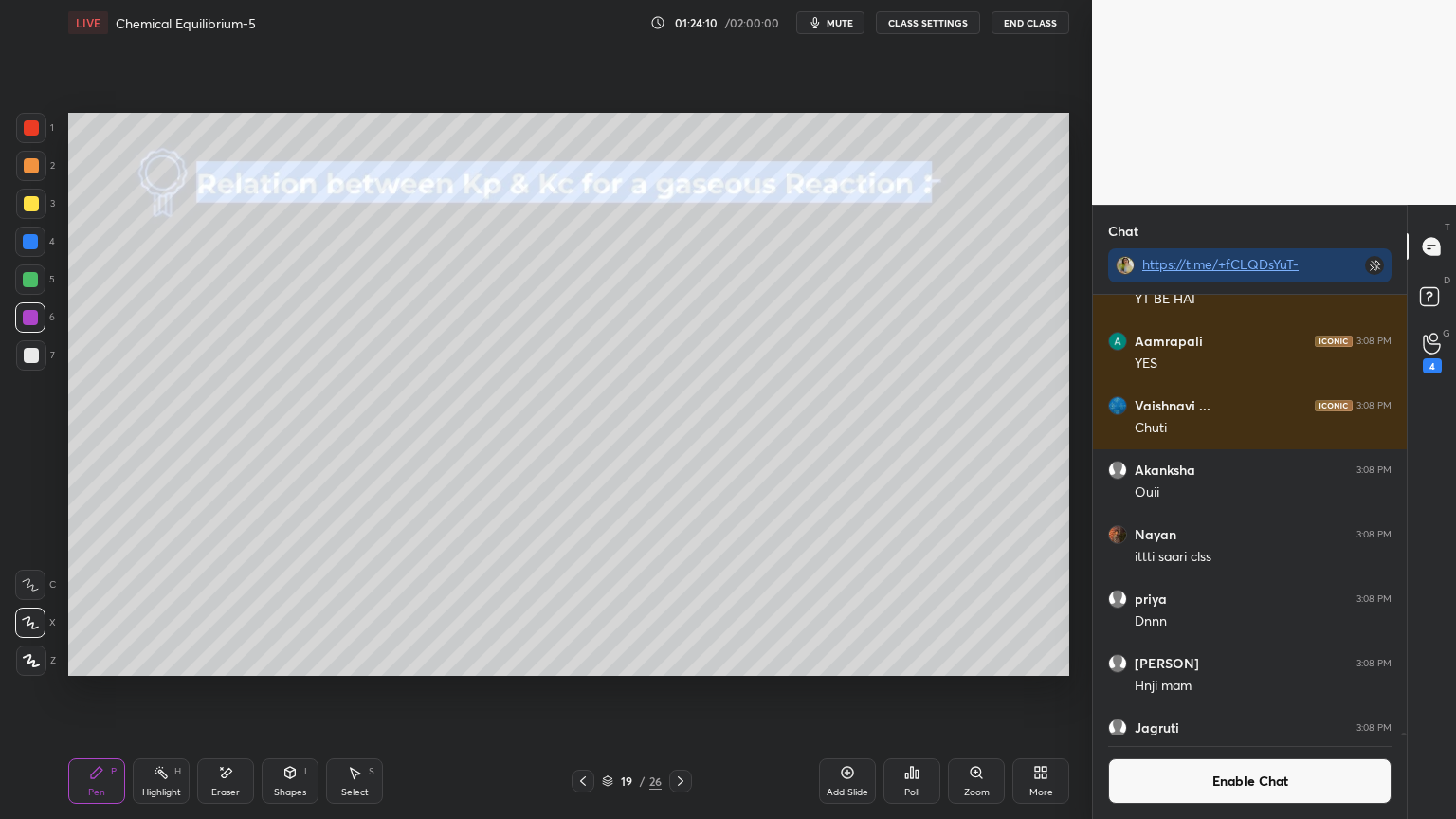 click on "L" at bounding box center (307, 772) 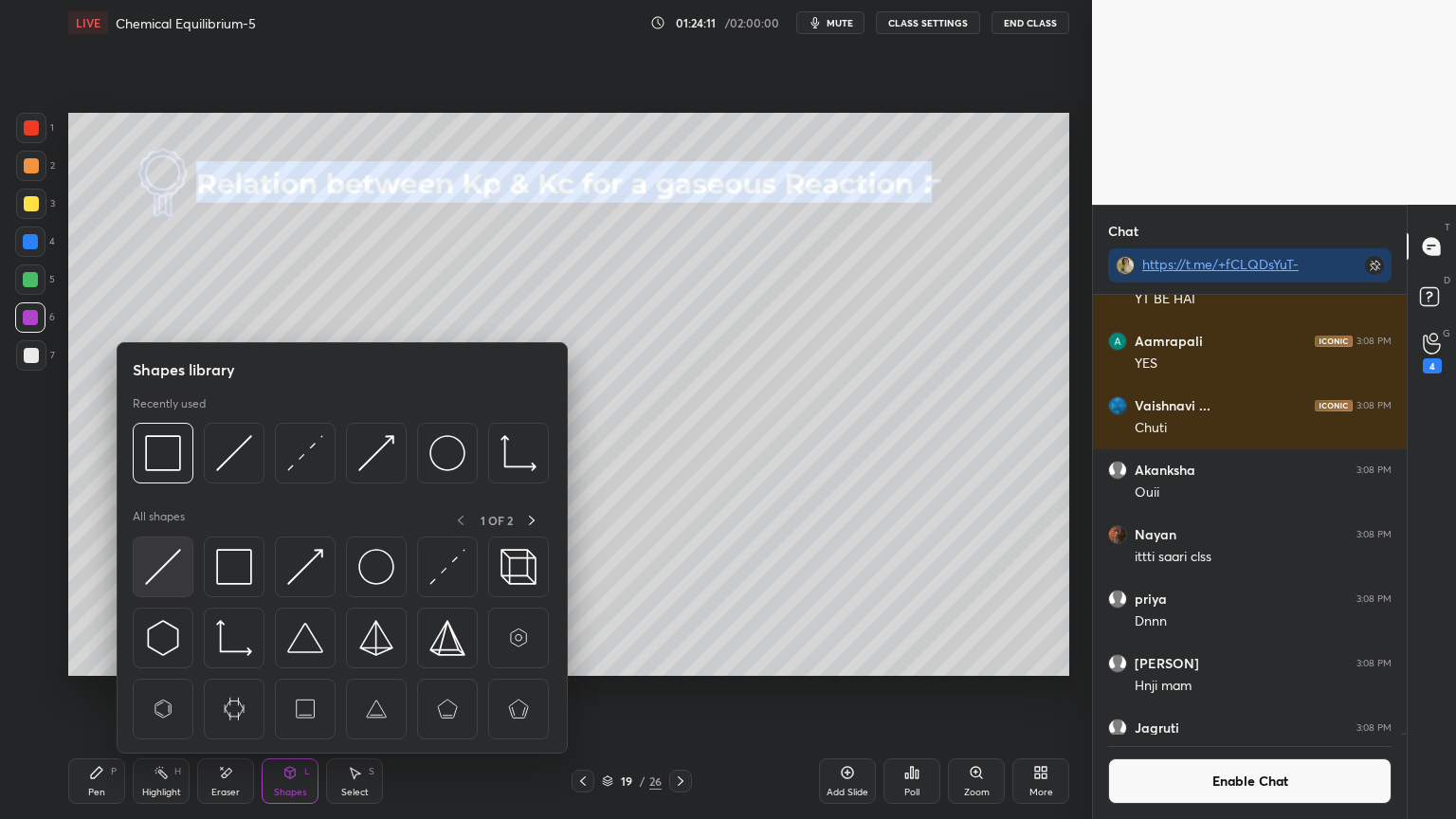 click at bounding box center (163, 567) 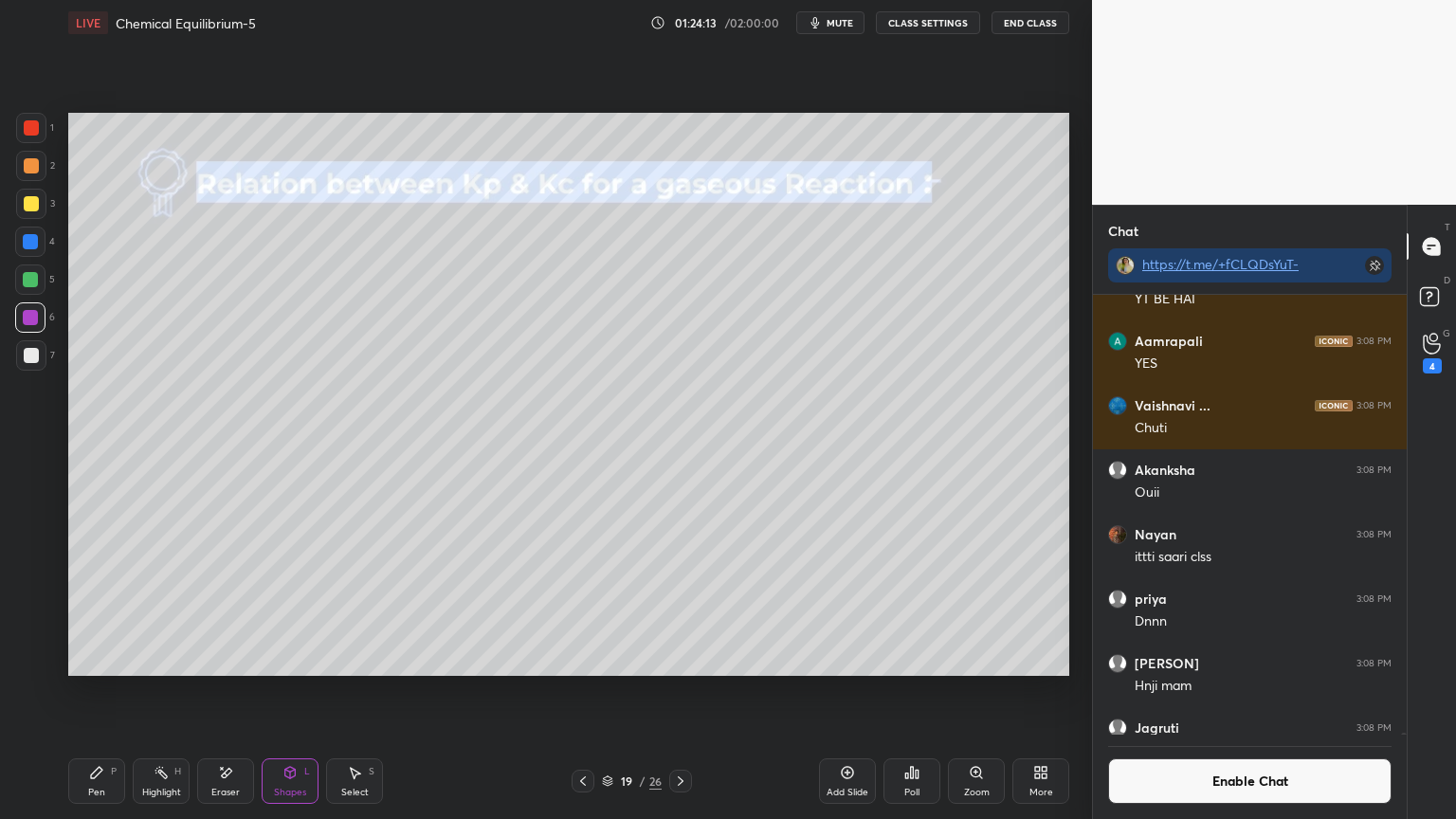 click 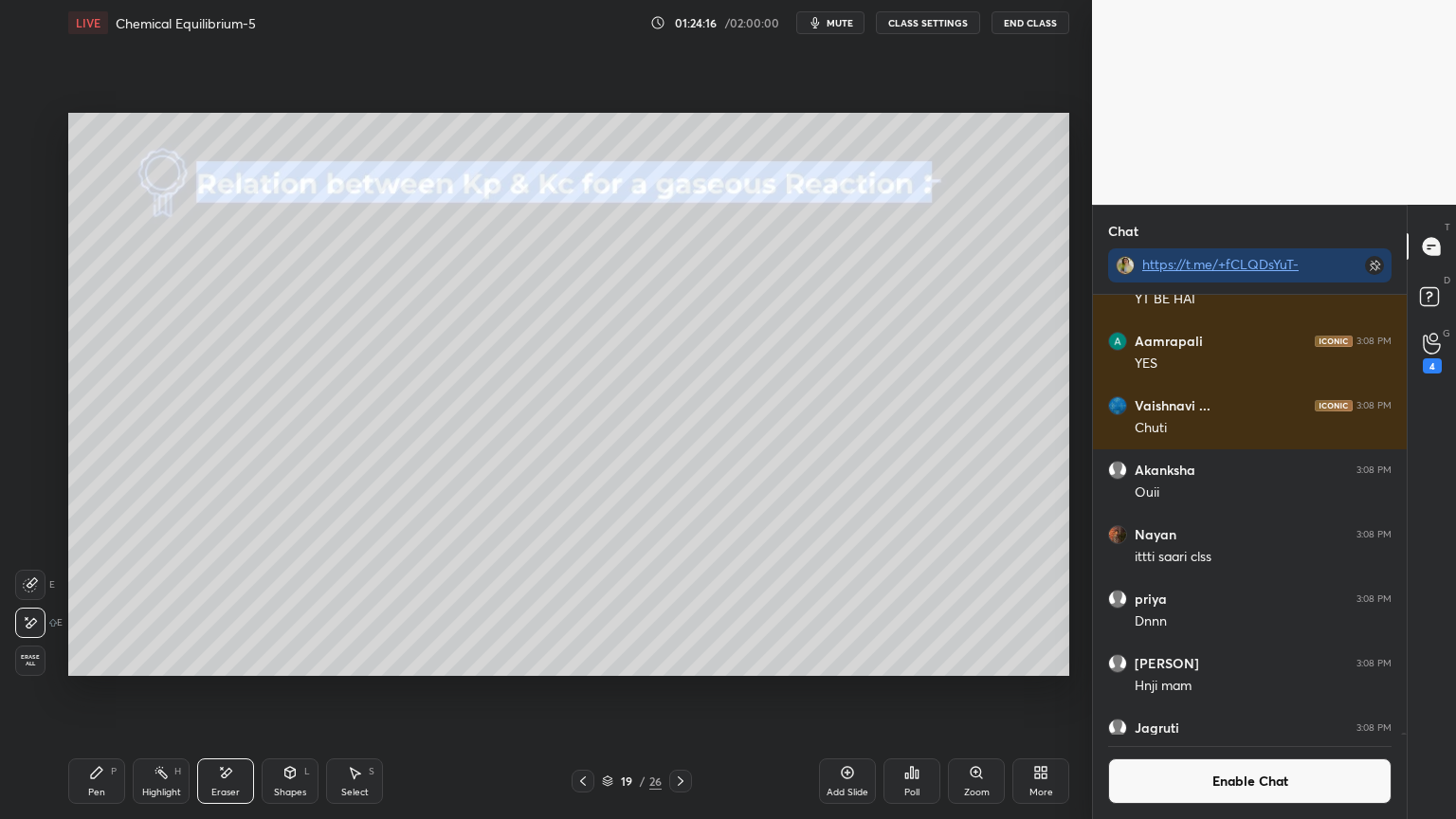 click on "Enable Chat" at bounding box center (1249, 781) 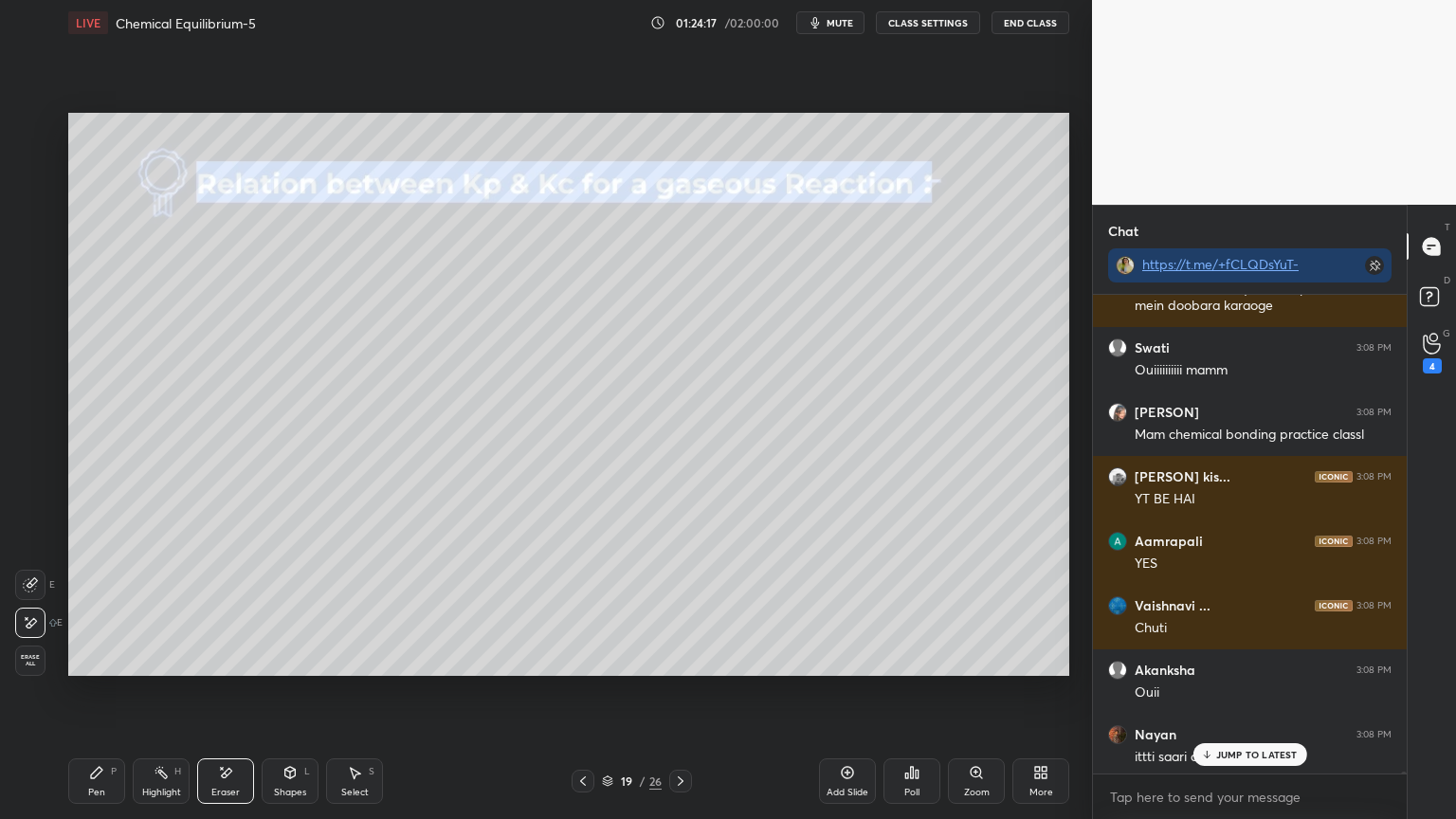 click on "JUMP TO LATEST" at bounding box center [1257, 755] 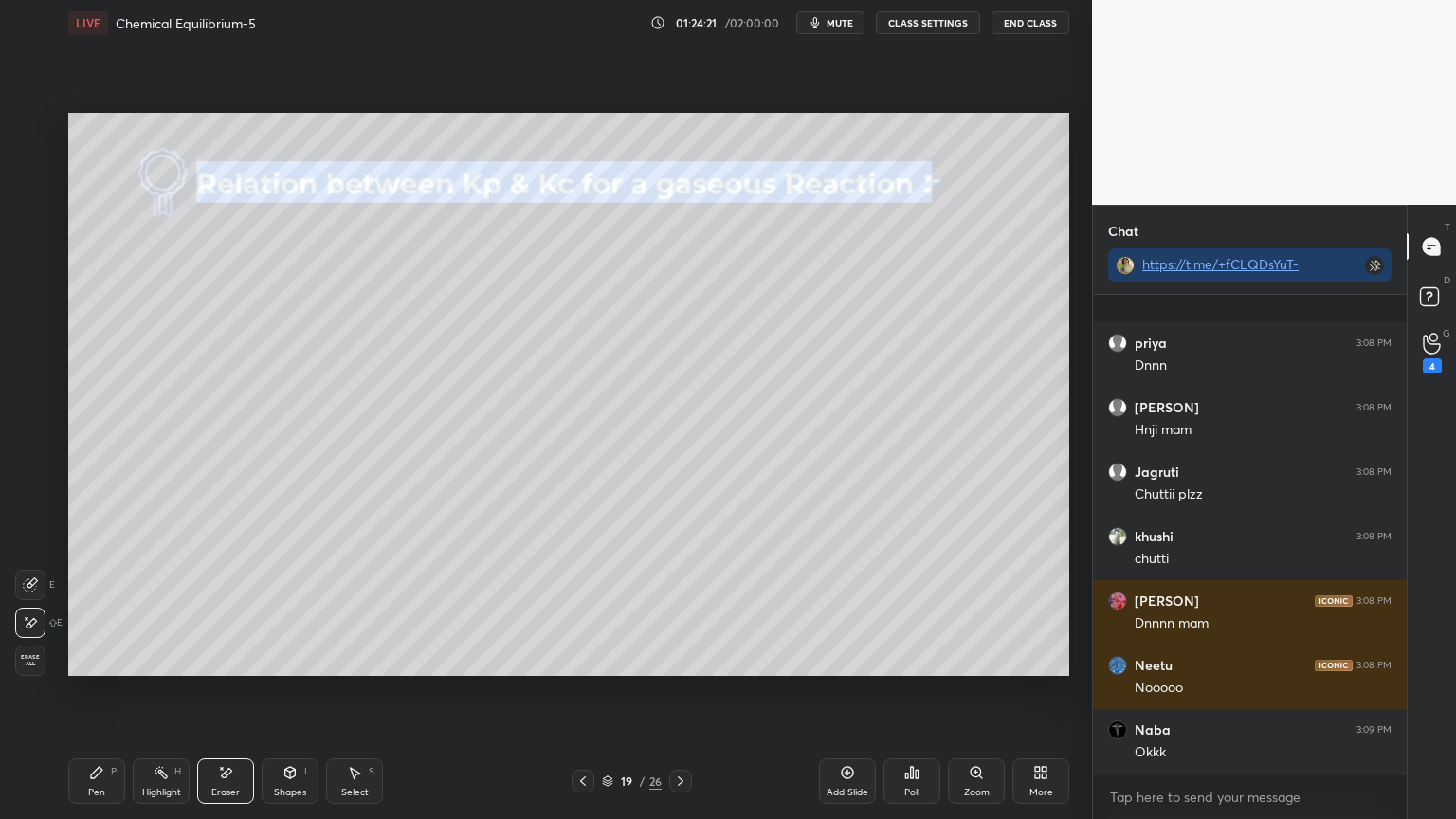 scroll, scrollTop: 186049, scrollLeft: 0, axis: vertical 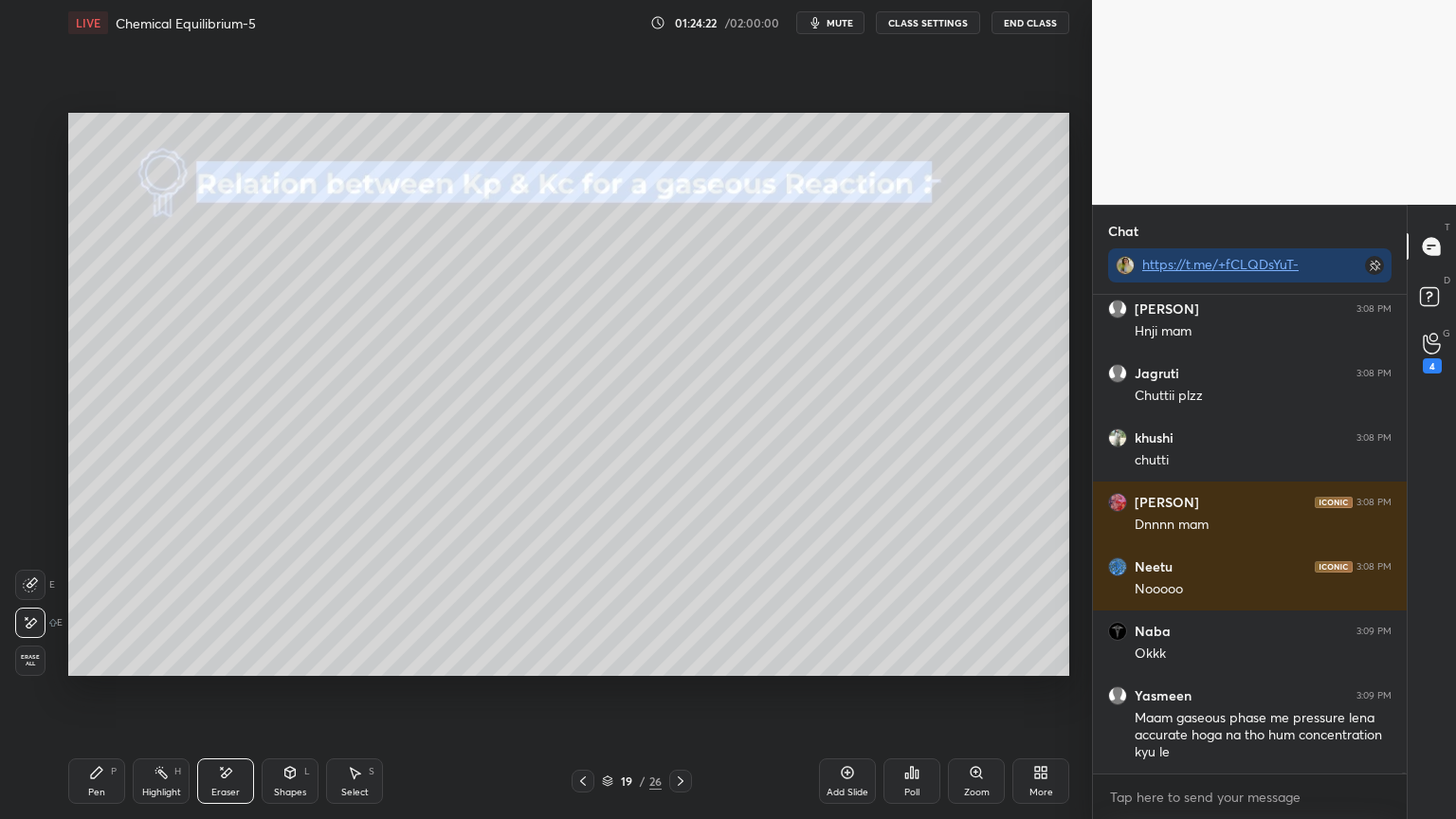 click on "P" at bounding box center (114, 772) 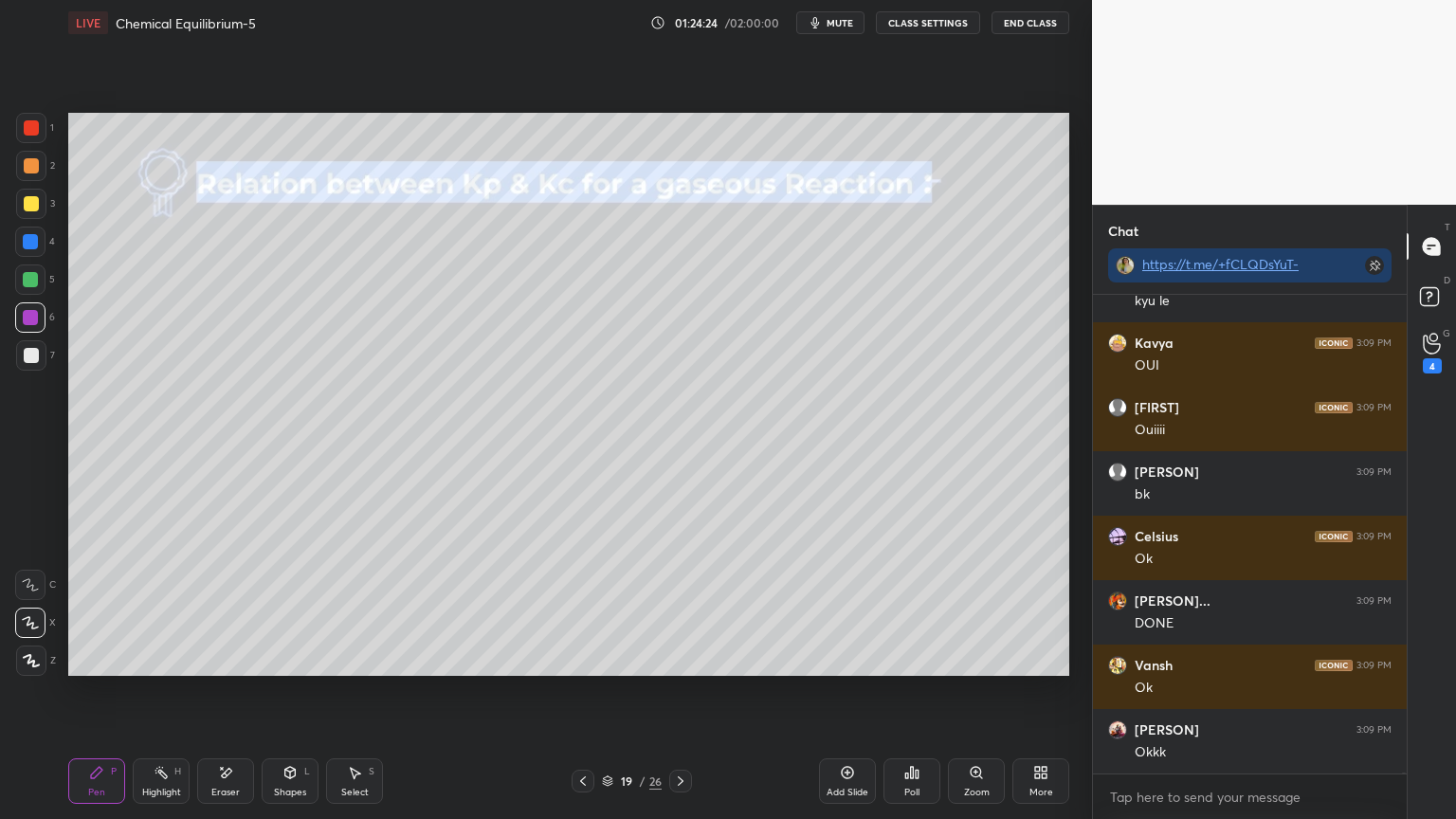 scroll, scrollTop: 186822, scrollLeft: 0, axis: vertical 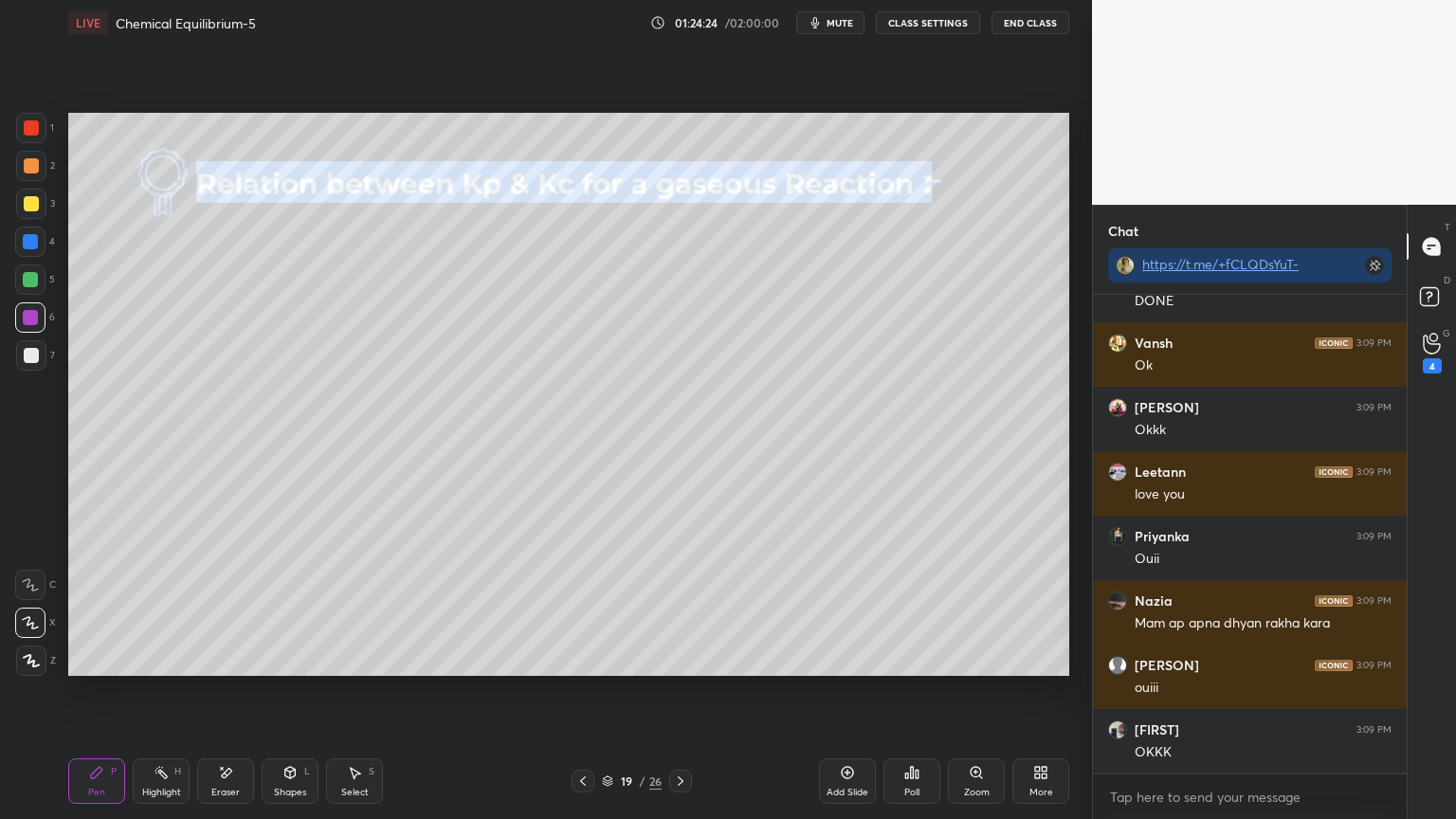click at bounding box center [31, 166] 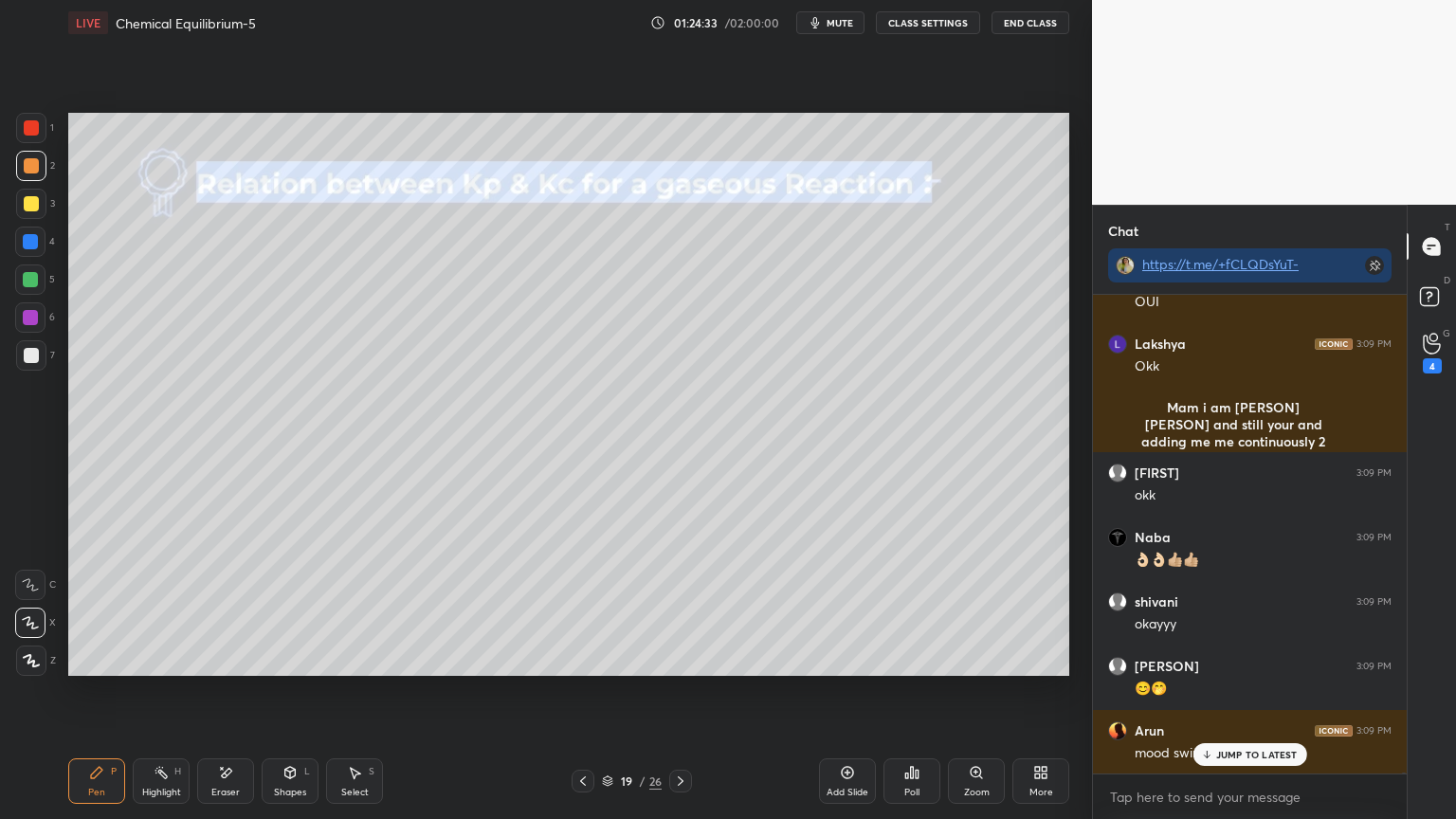 scroll, scrollTop: 189743, scrollLeft: 0, axis: vertical 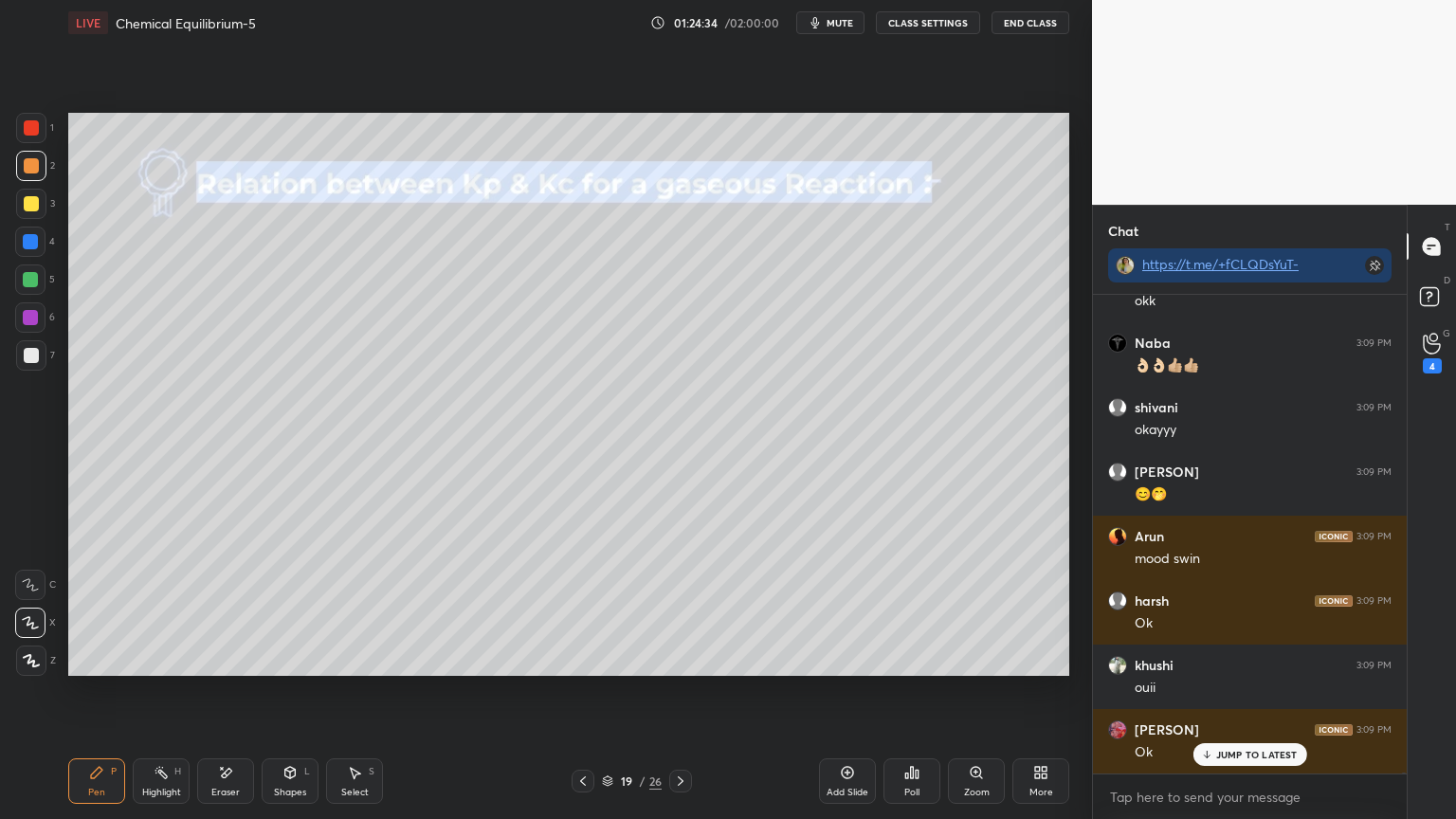 click on "CLASS SETTINGS" at bounding box center (928, 23) 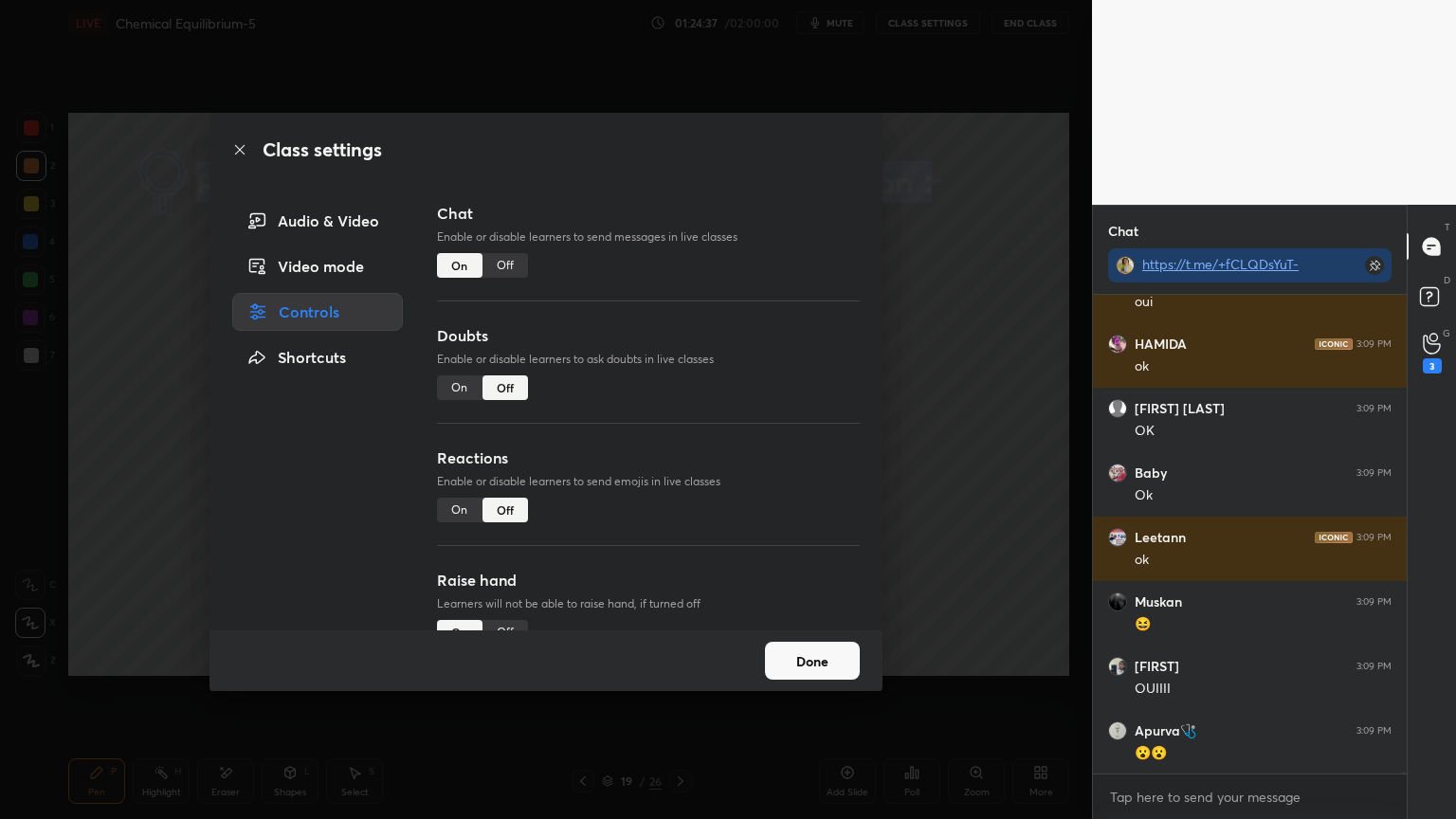scroll, scrollTop: 190709, scrollLeft: 0, axis: vertical 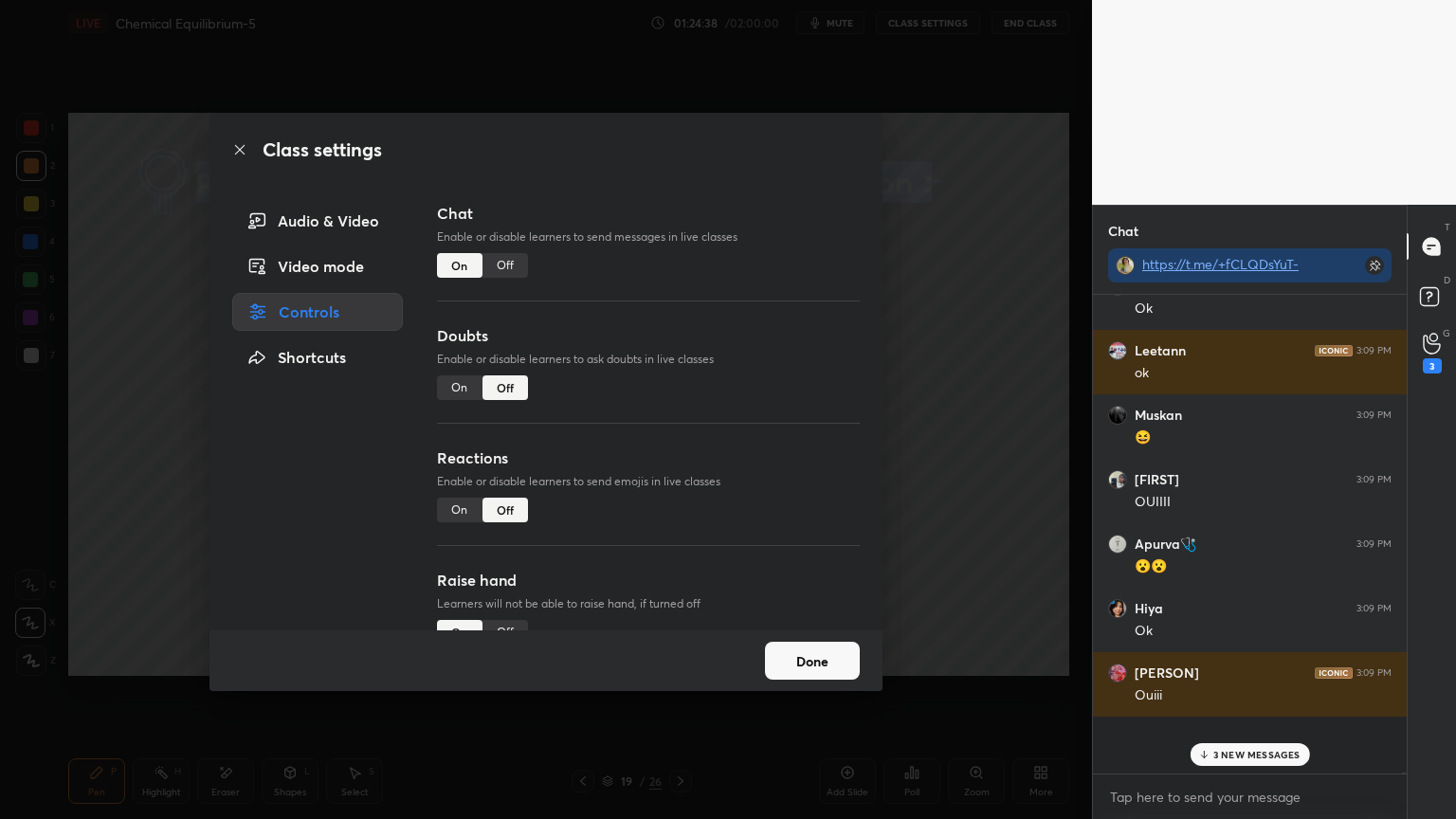 click on "Off" at bounding box center (505, 265) 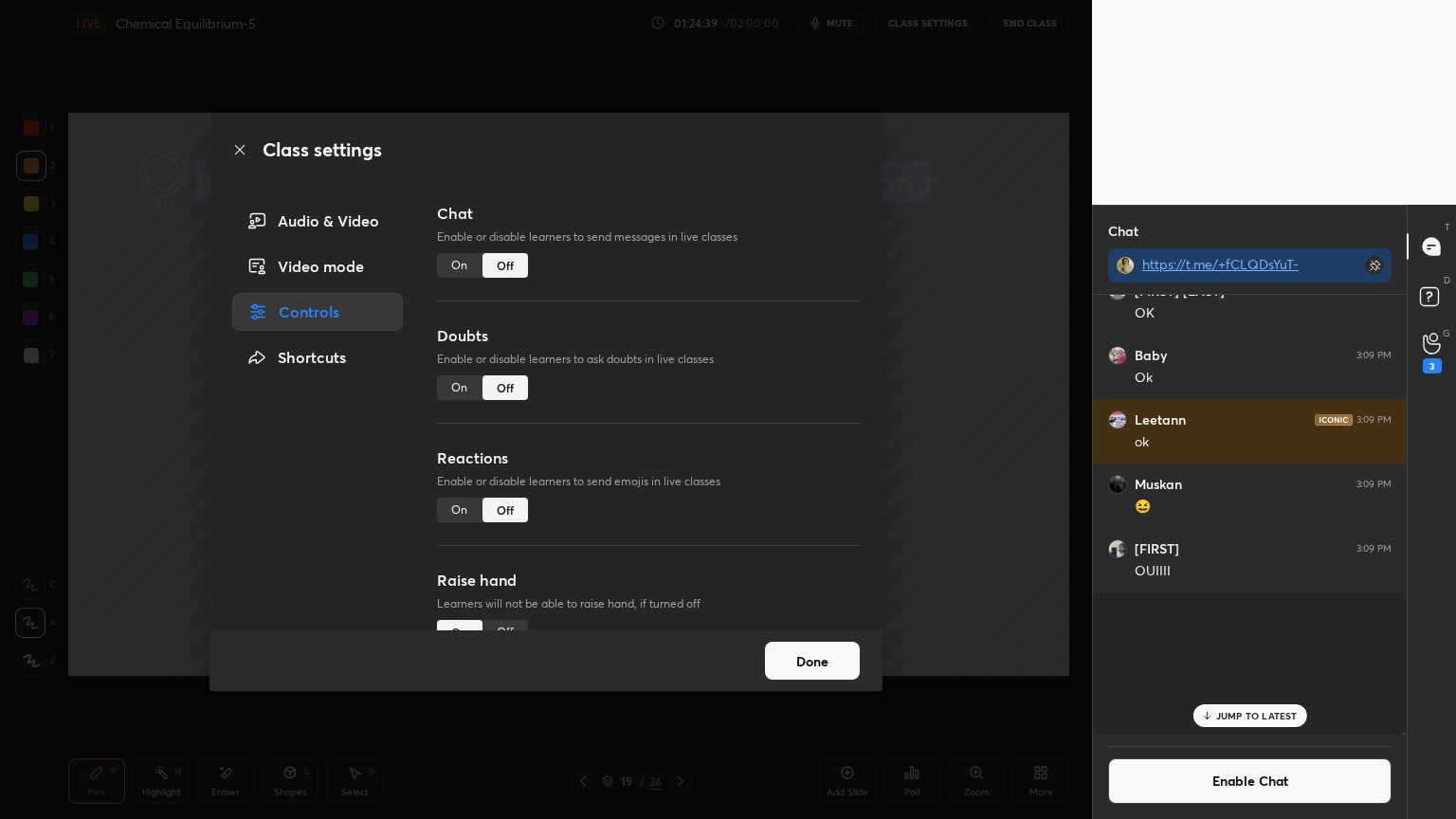 scroll, scrollTop: 189057, scrollLeft: 0, axis: vertical 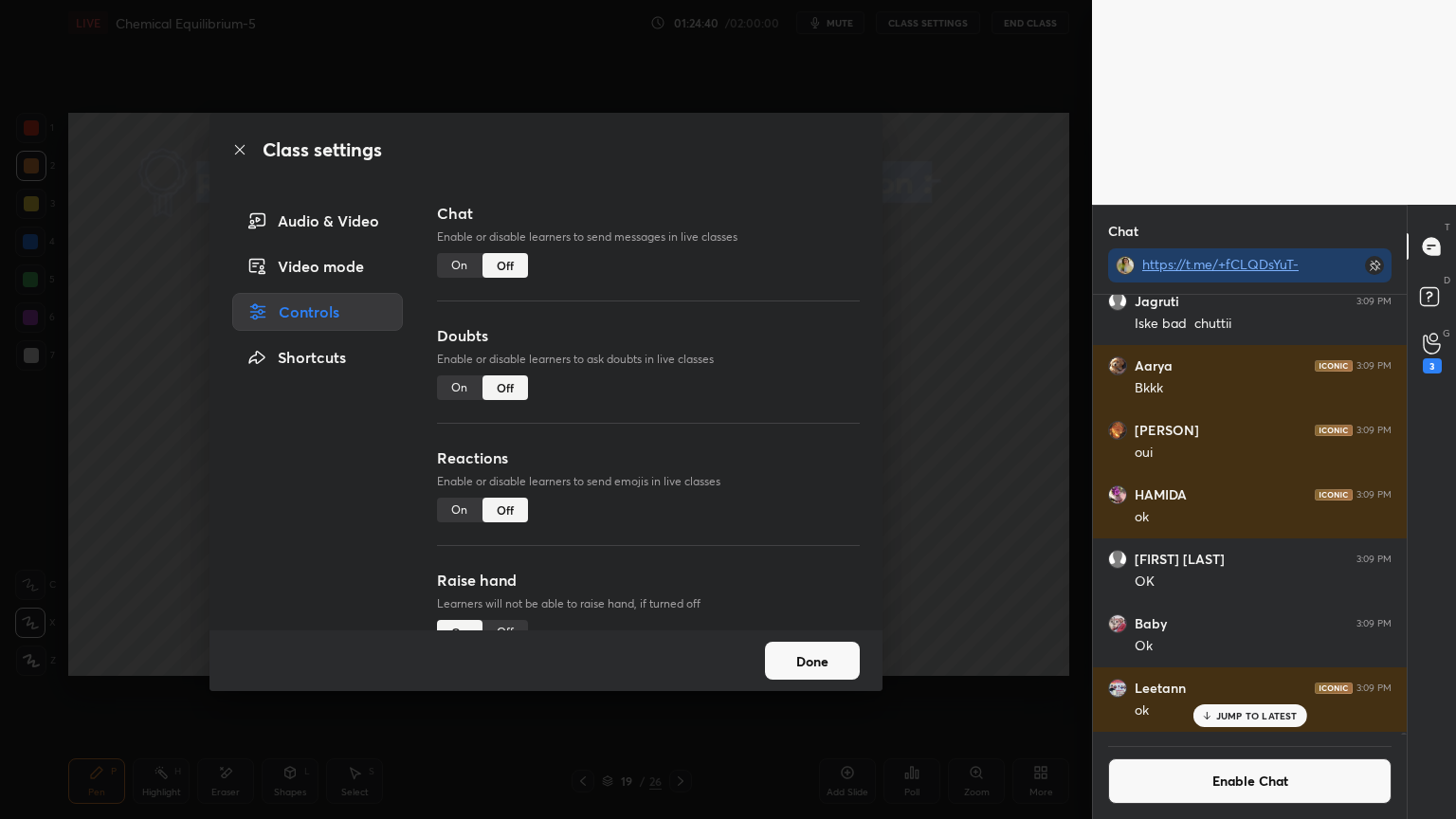 click on "Done" at bounding box center (812, 661) 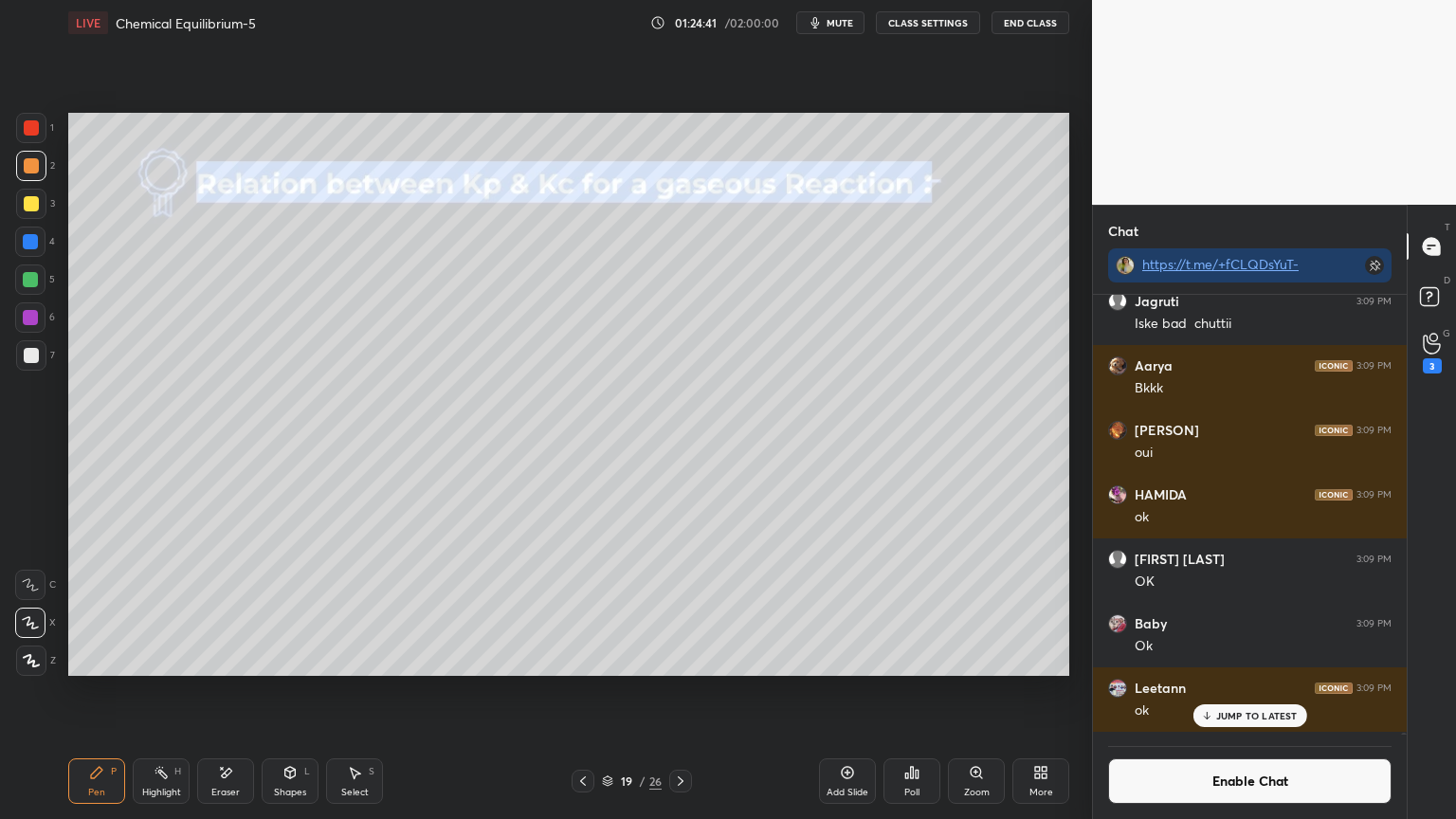 click 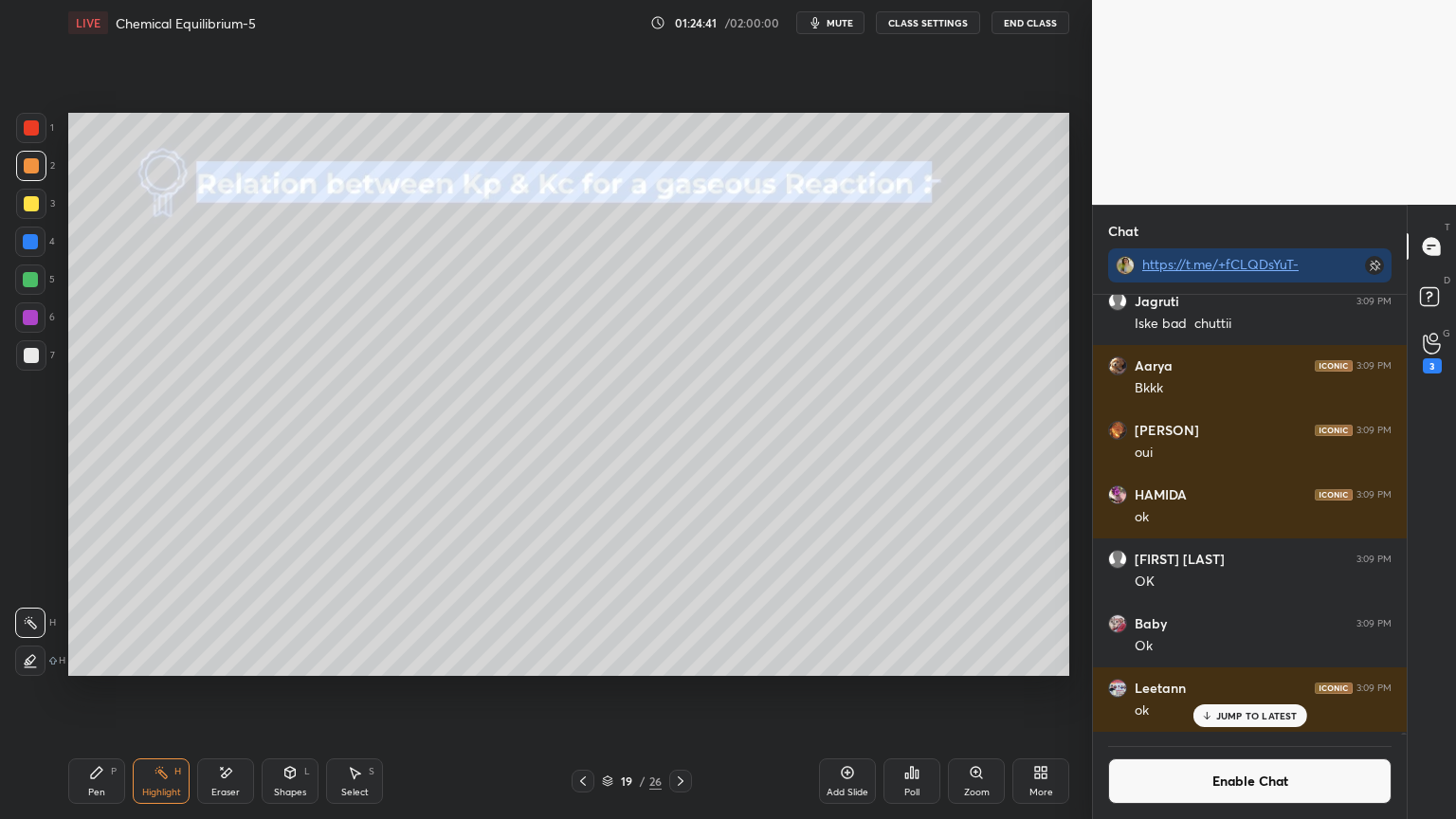 click 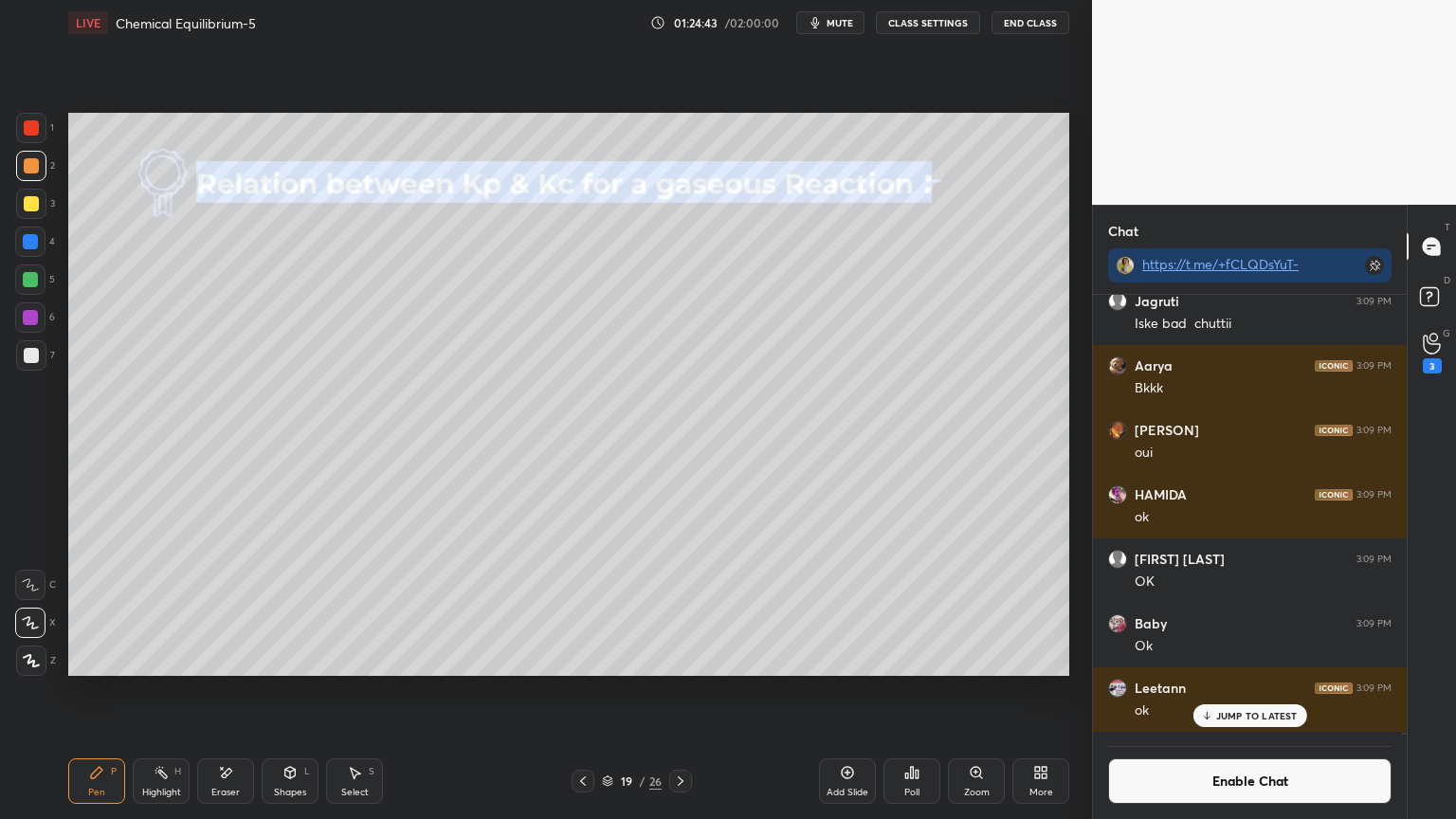 click on "Eraser" at bounding box center [226, 781] 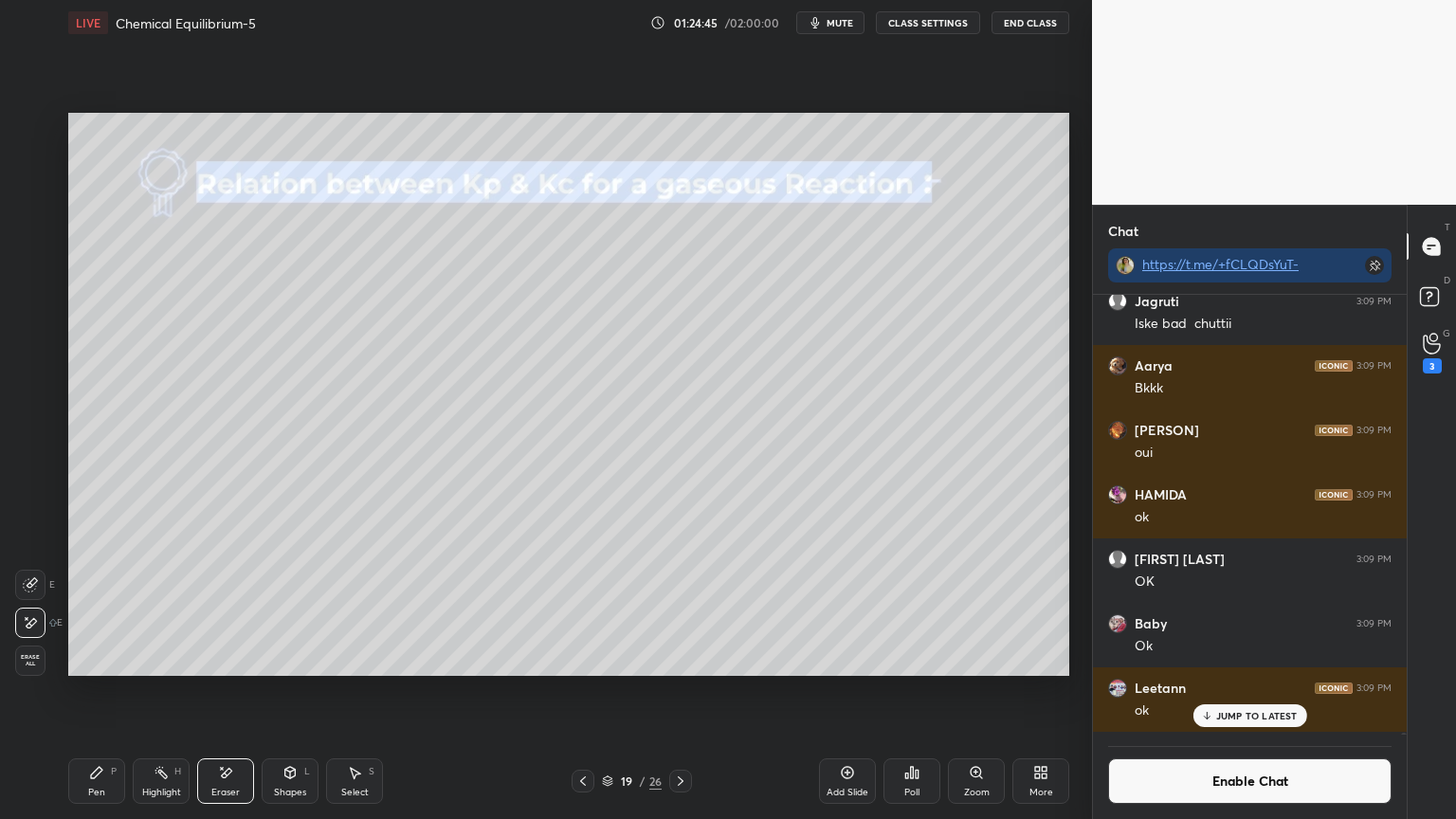 click 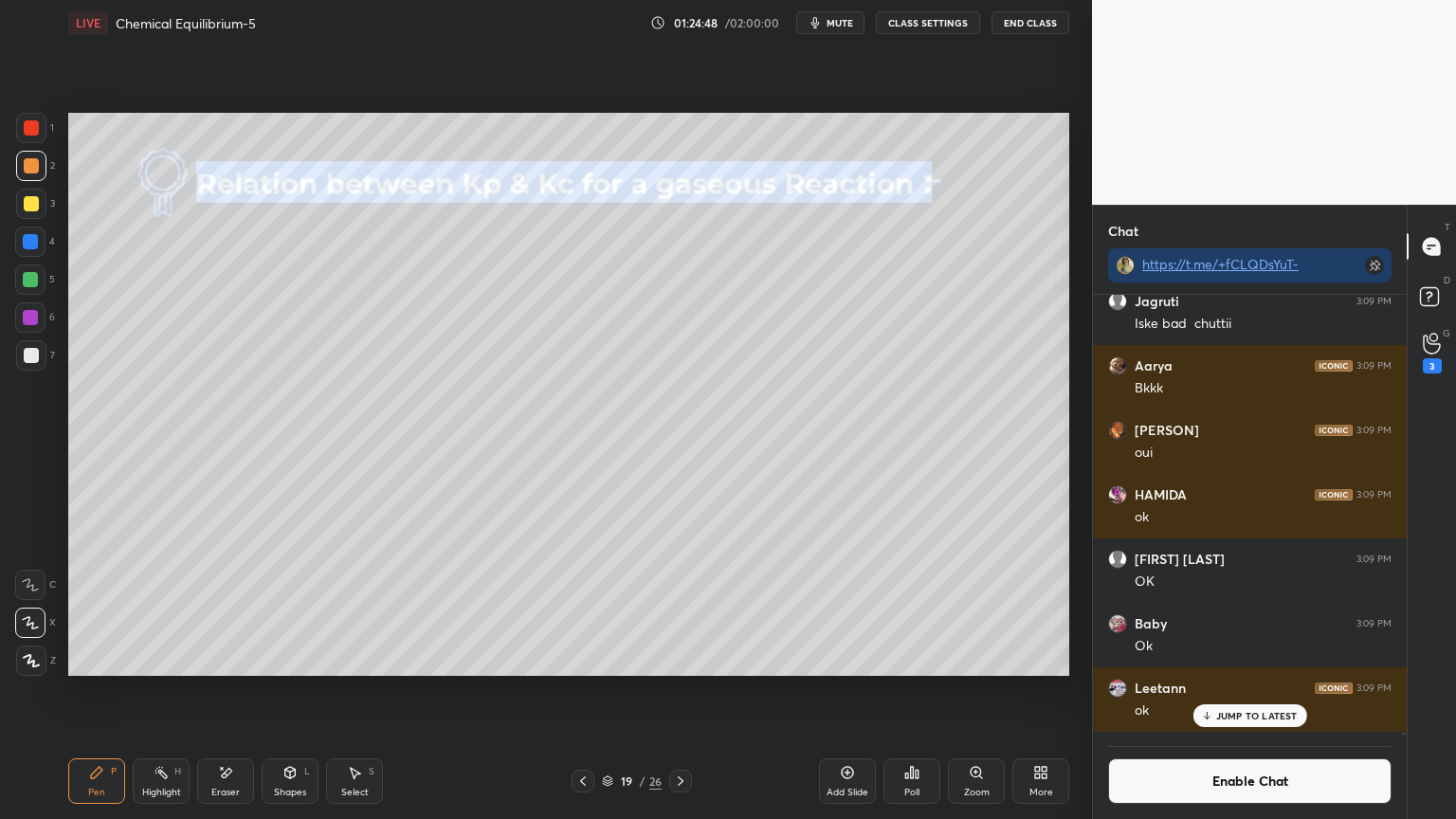 click on "1 2 3 4 5 6 7 C X Z E E Erase all   H H" at bounding box center [30, 394] 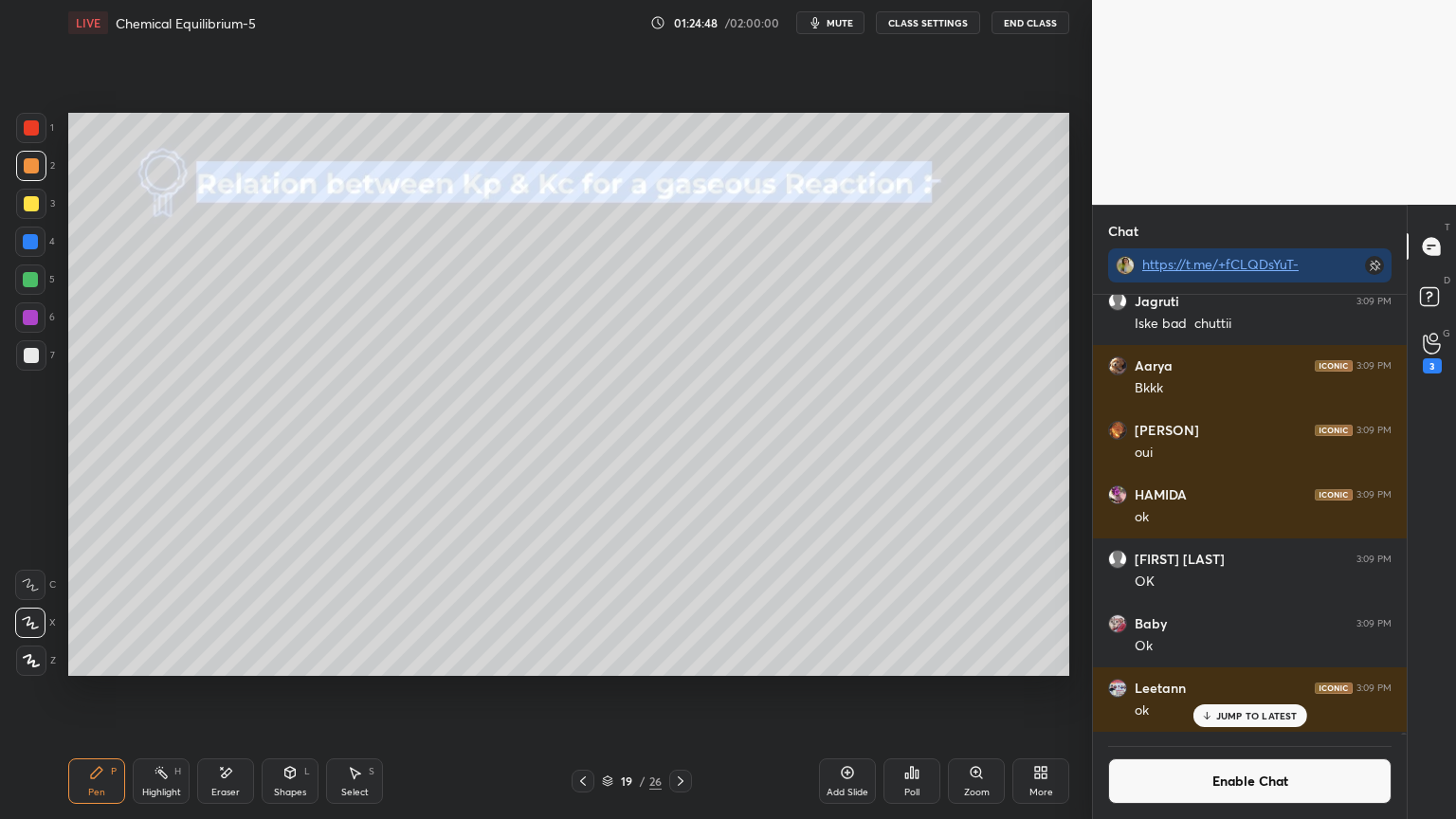 click at bounding box center (30, 280) 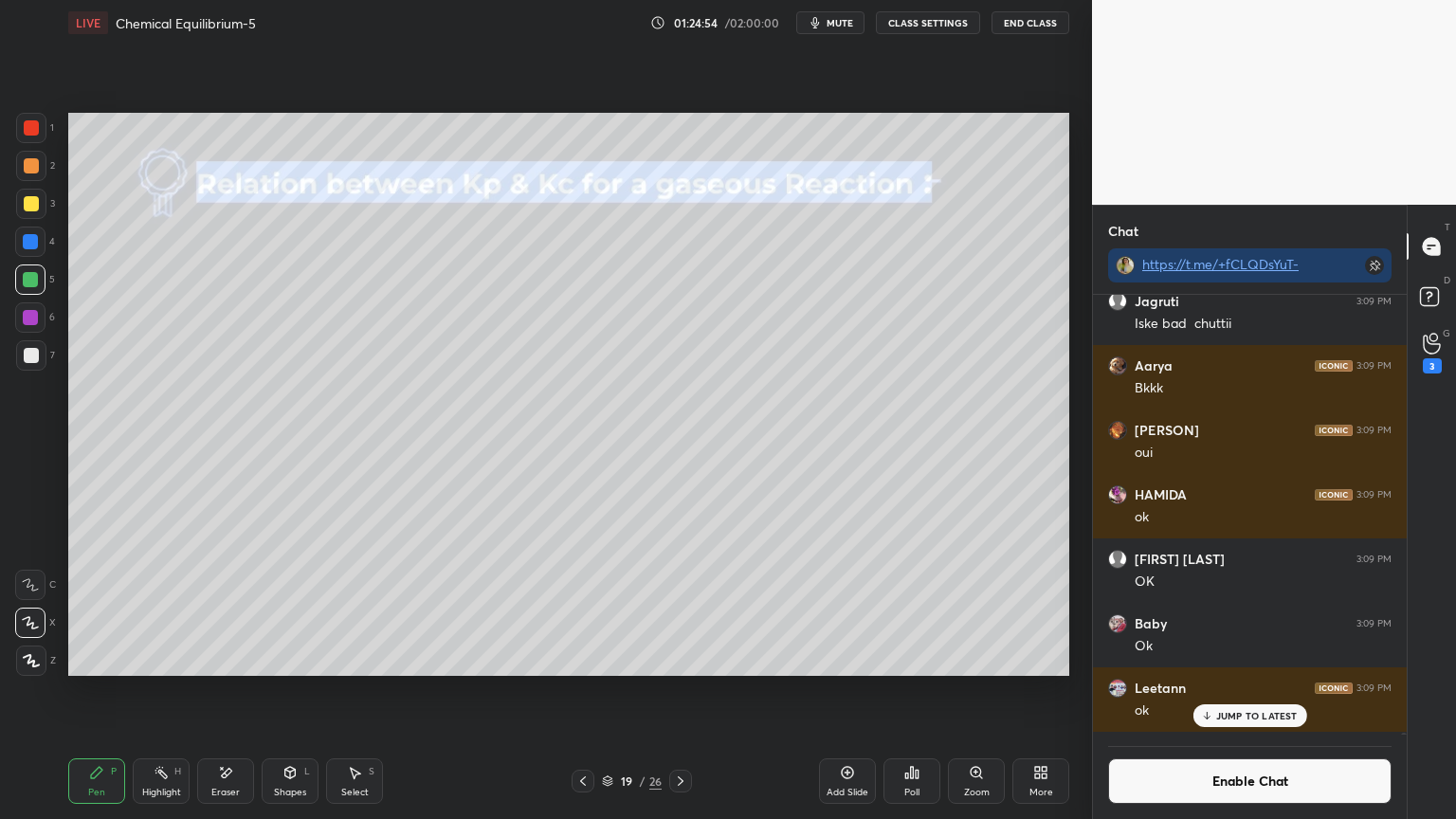 click on "Highlight" at bounding box center (161, 792) 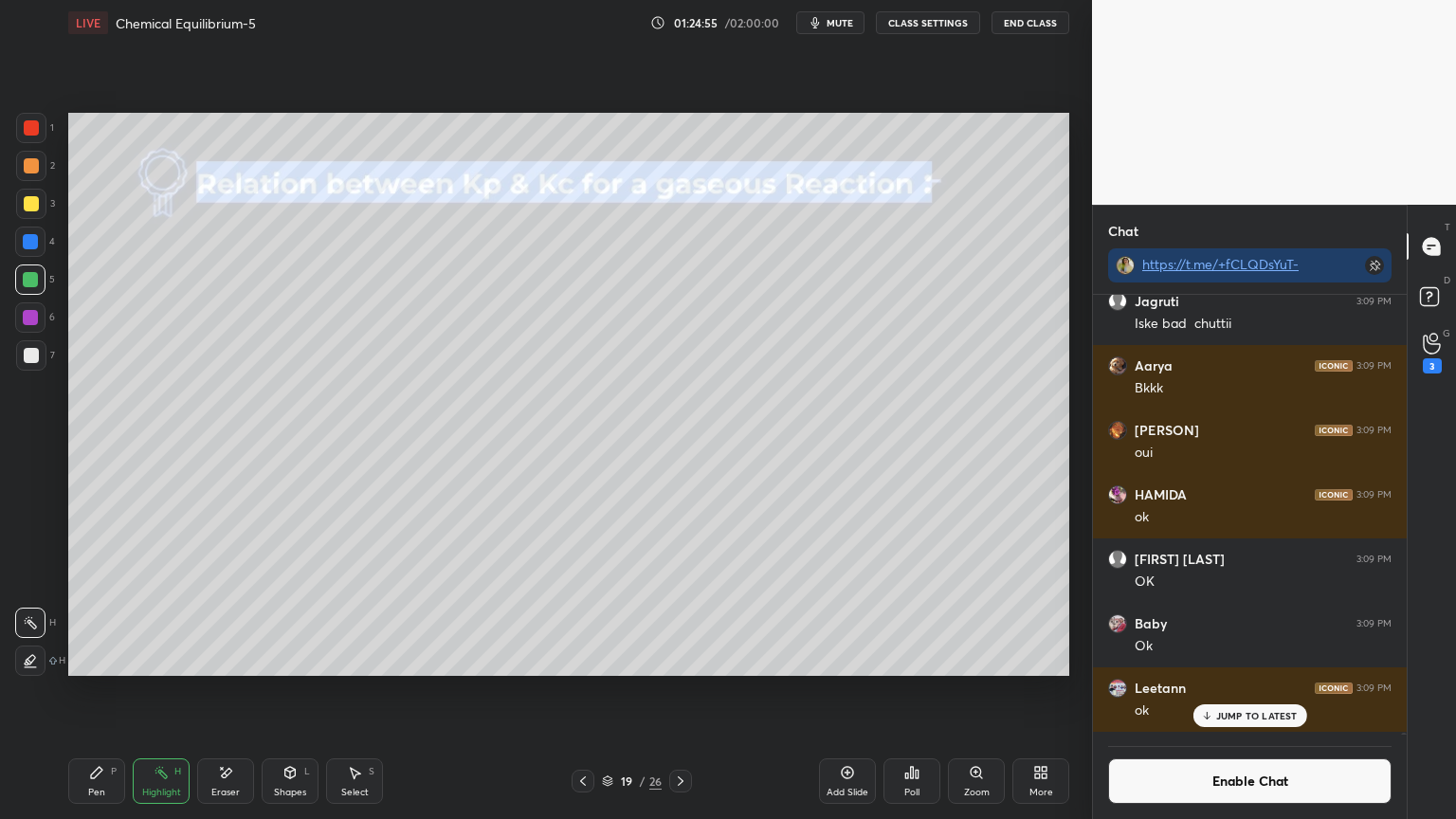 click on "Pen P" at bounding box center (97, 781) 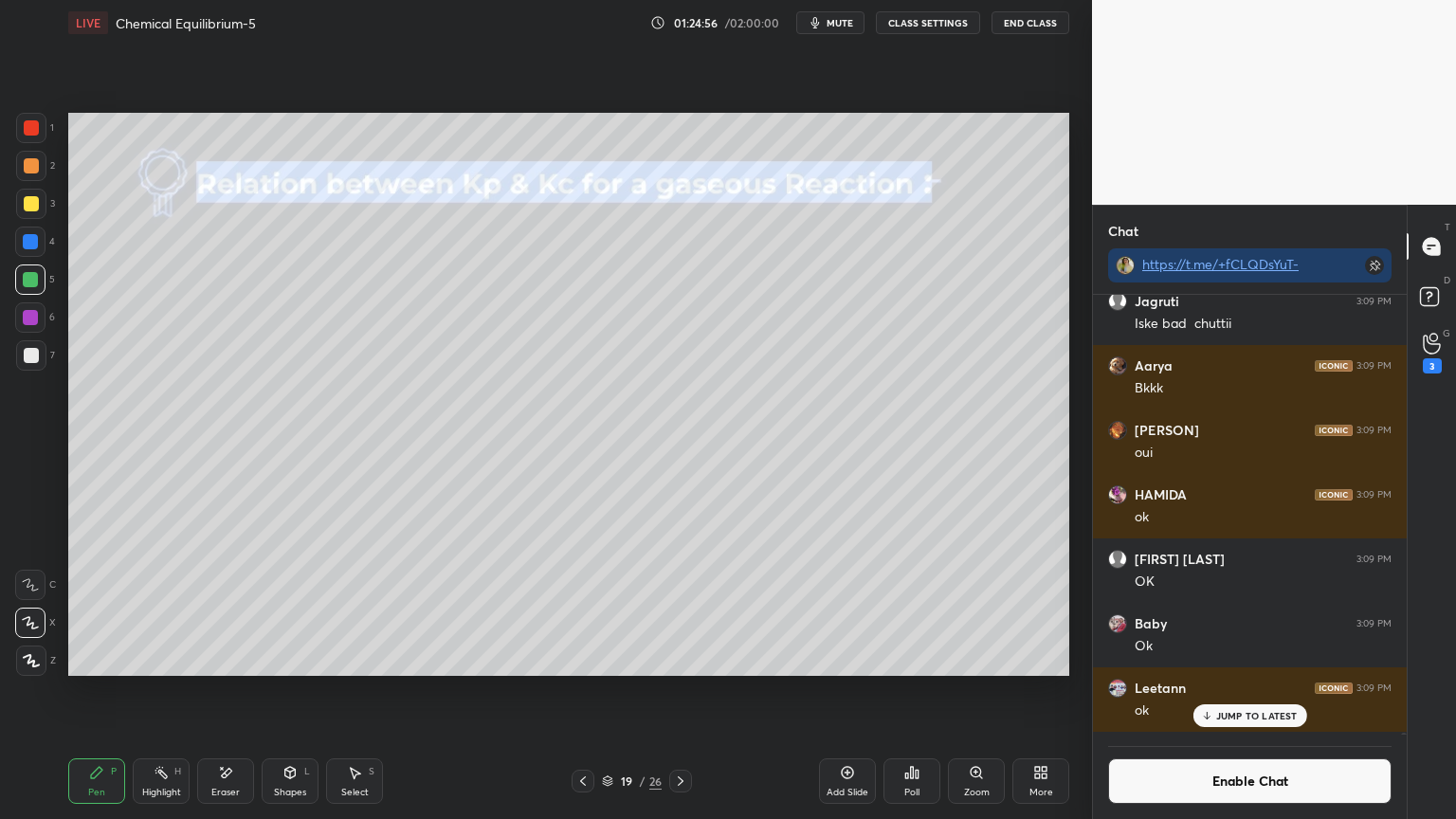 click at bounding box center [30, 242] 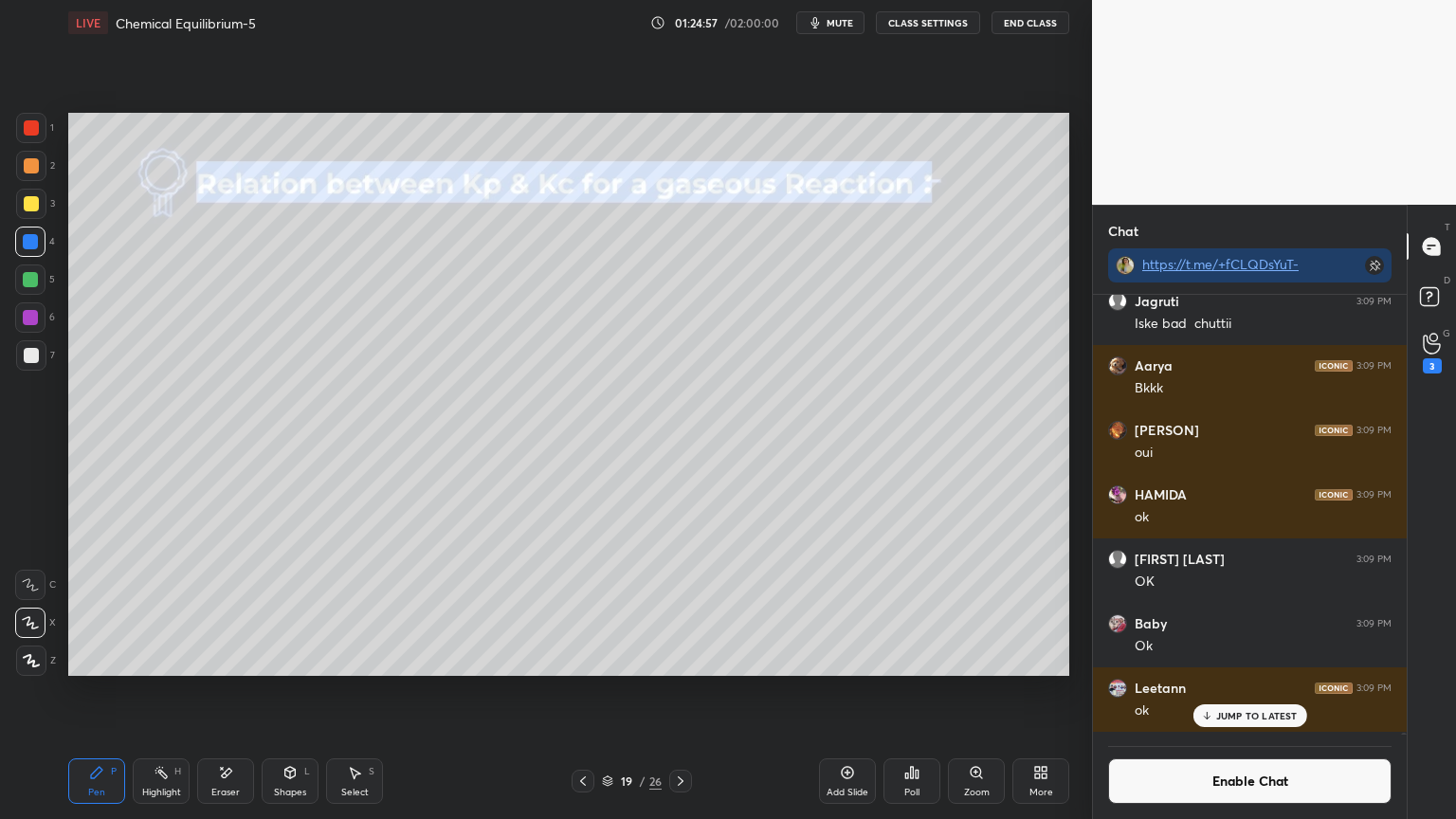 click at bounding box center [31, 166] 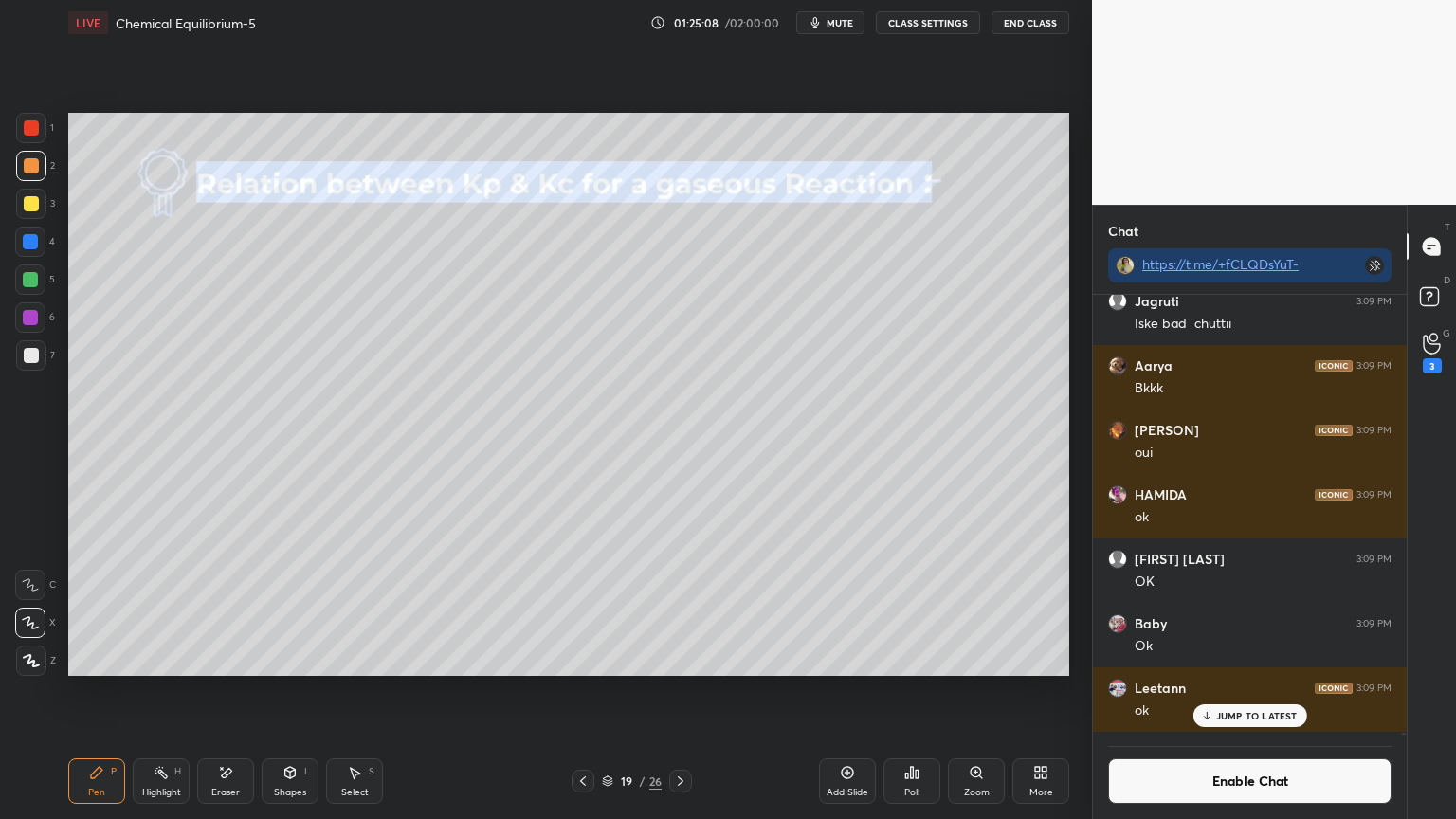 click at bounding box center [30, 318] 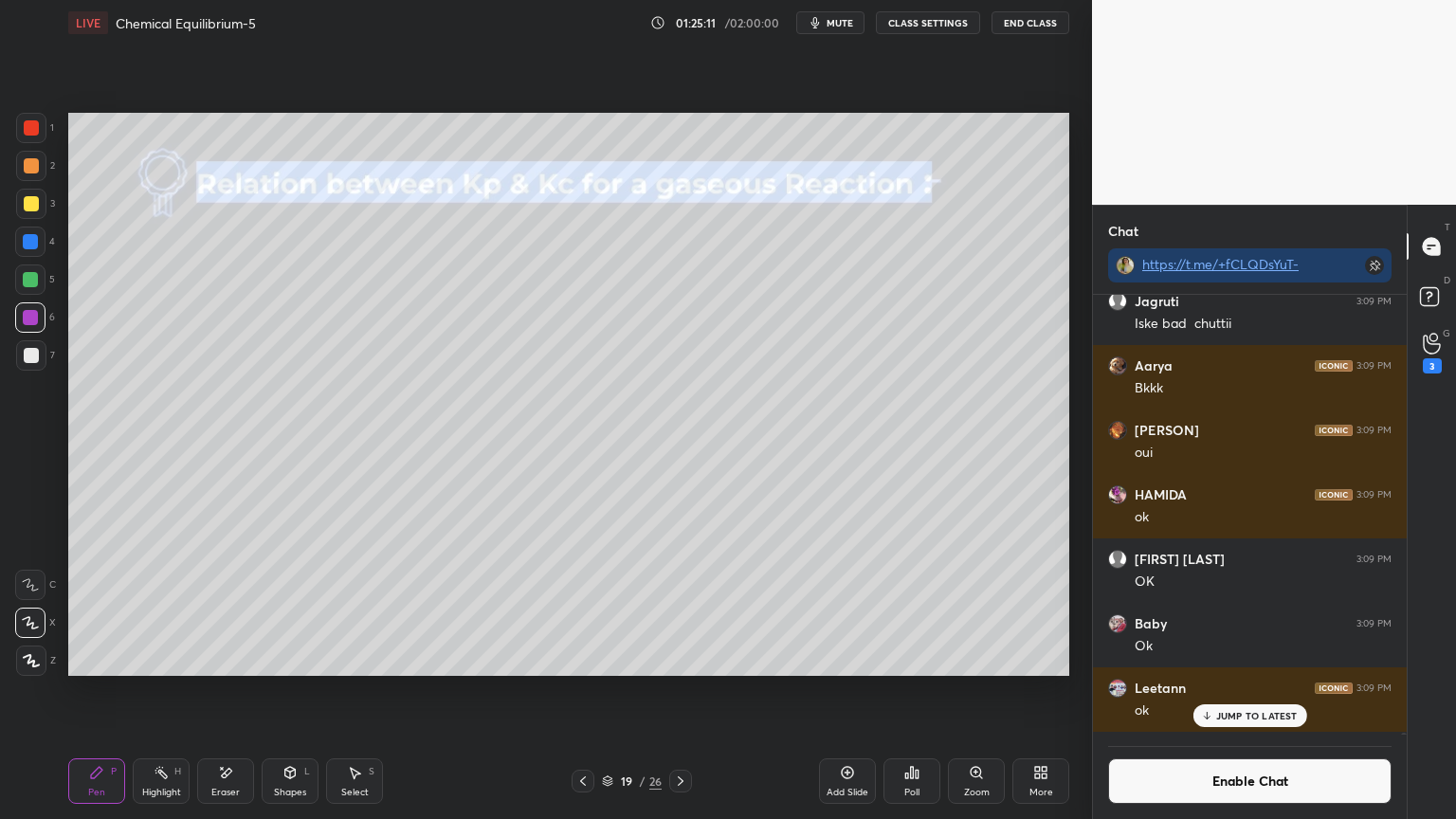 click on "Shapes L" at bounding box center [290, 781] 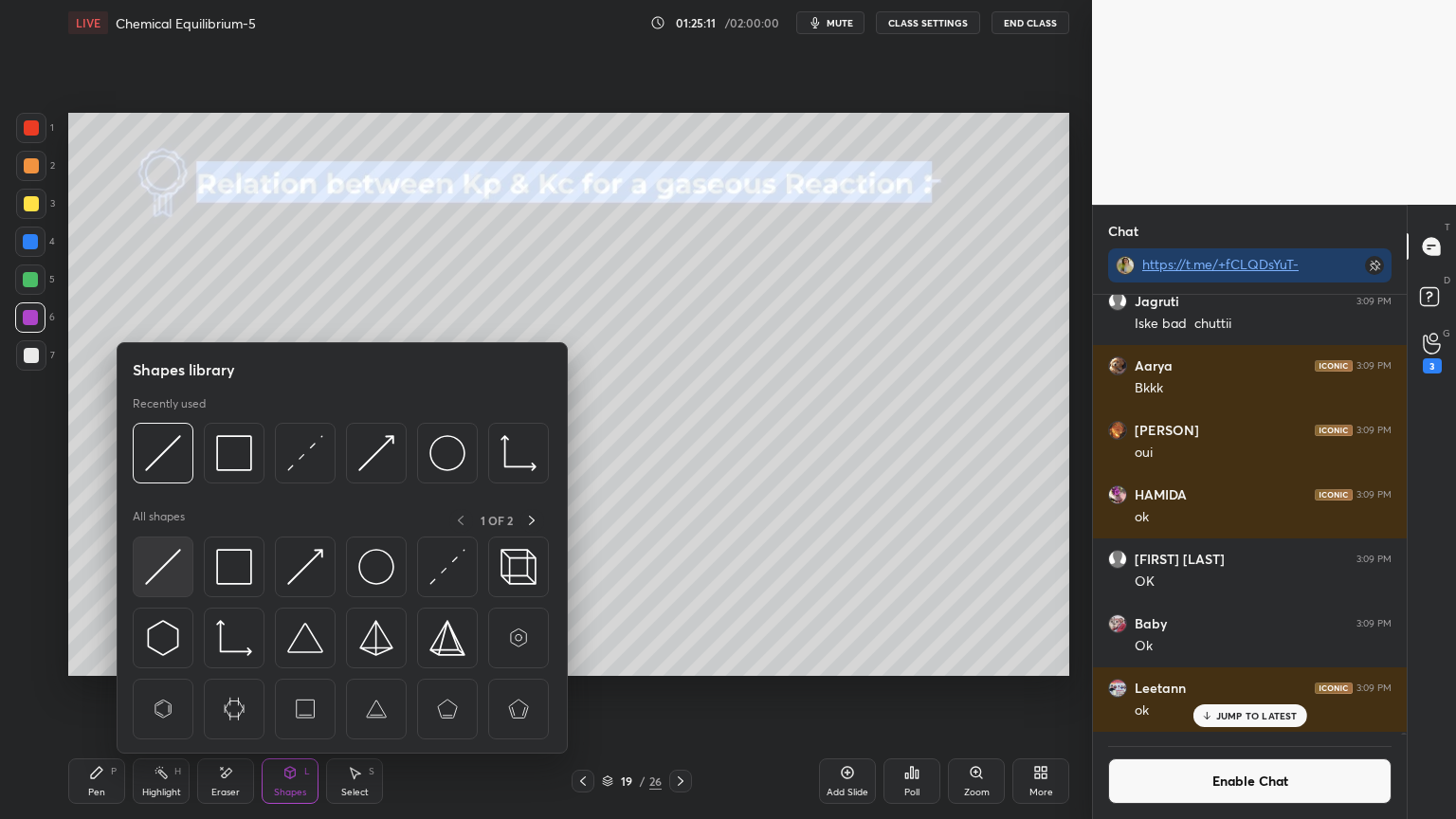click at bounding box center (163, 567) 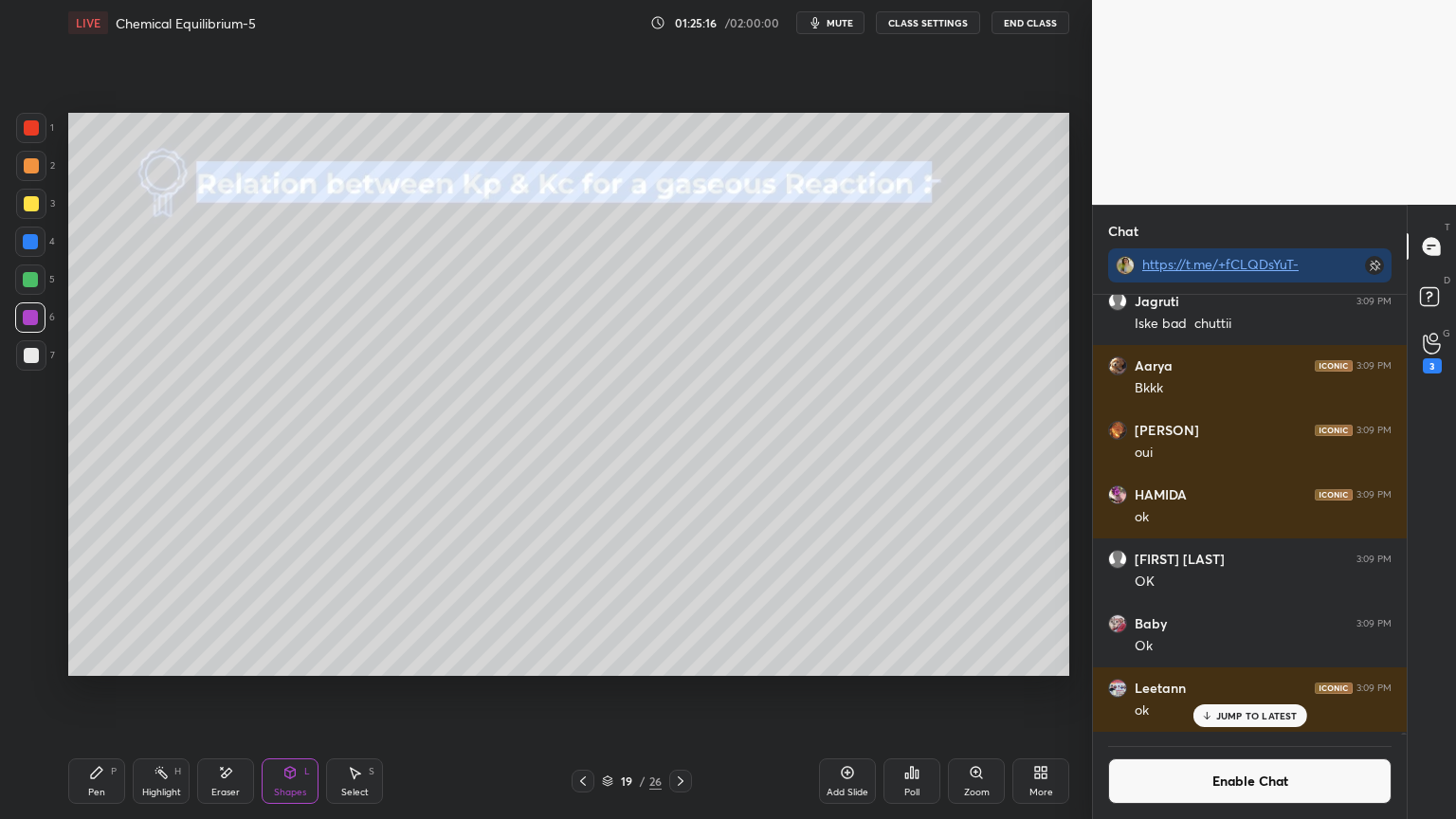 click on "Pen P" at bounding box center (97, 781) 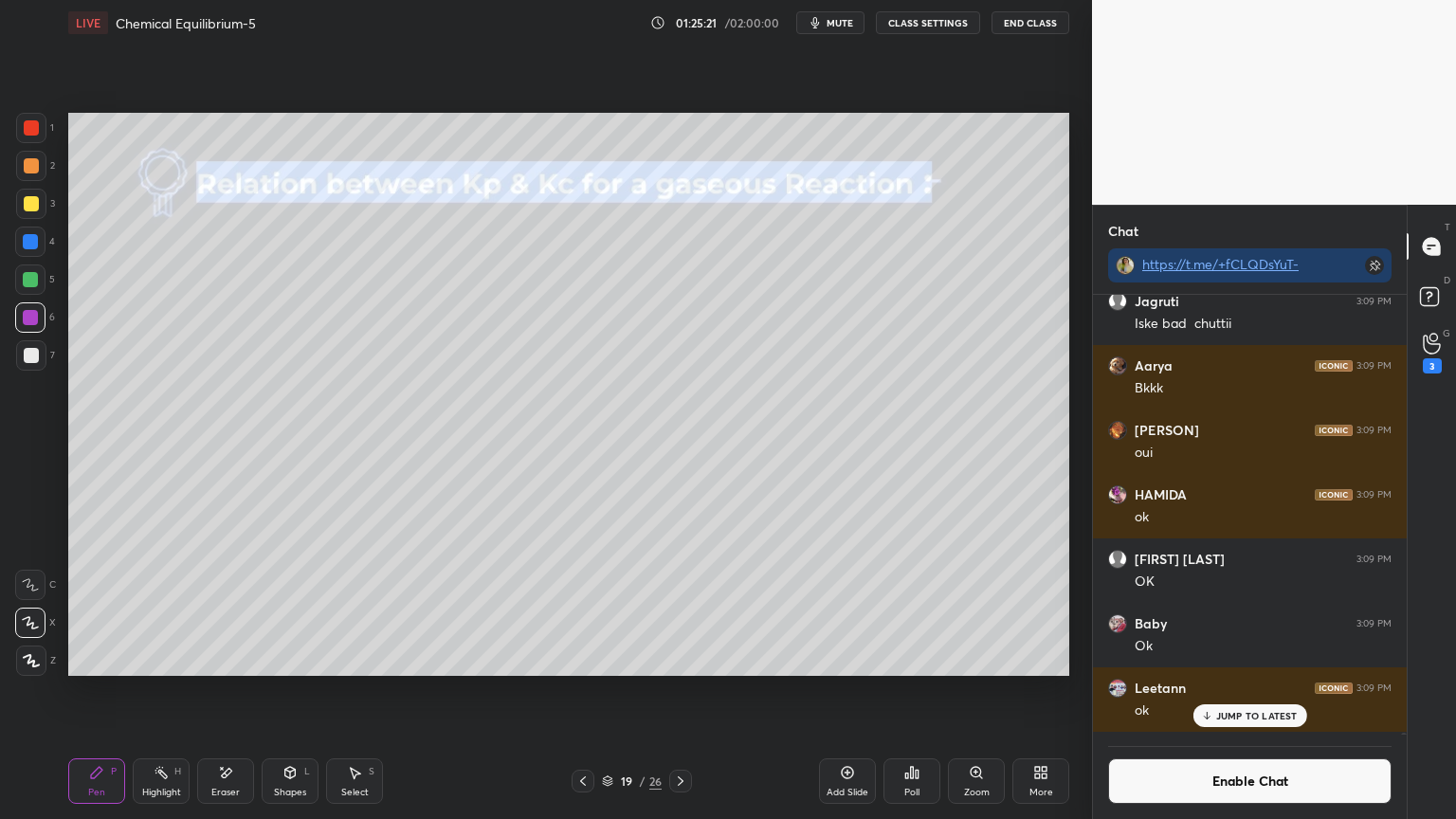 click at bounding box center [31, 355] 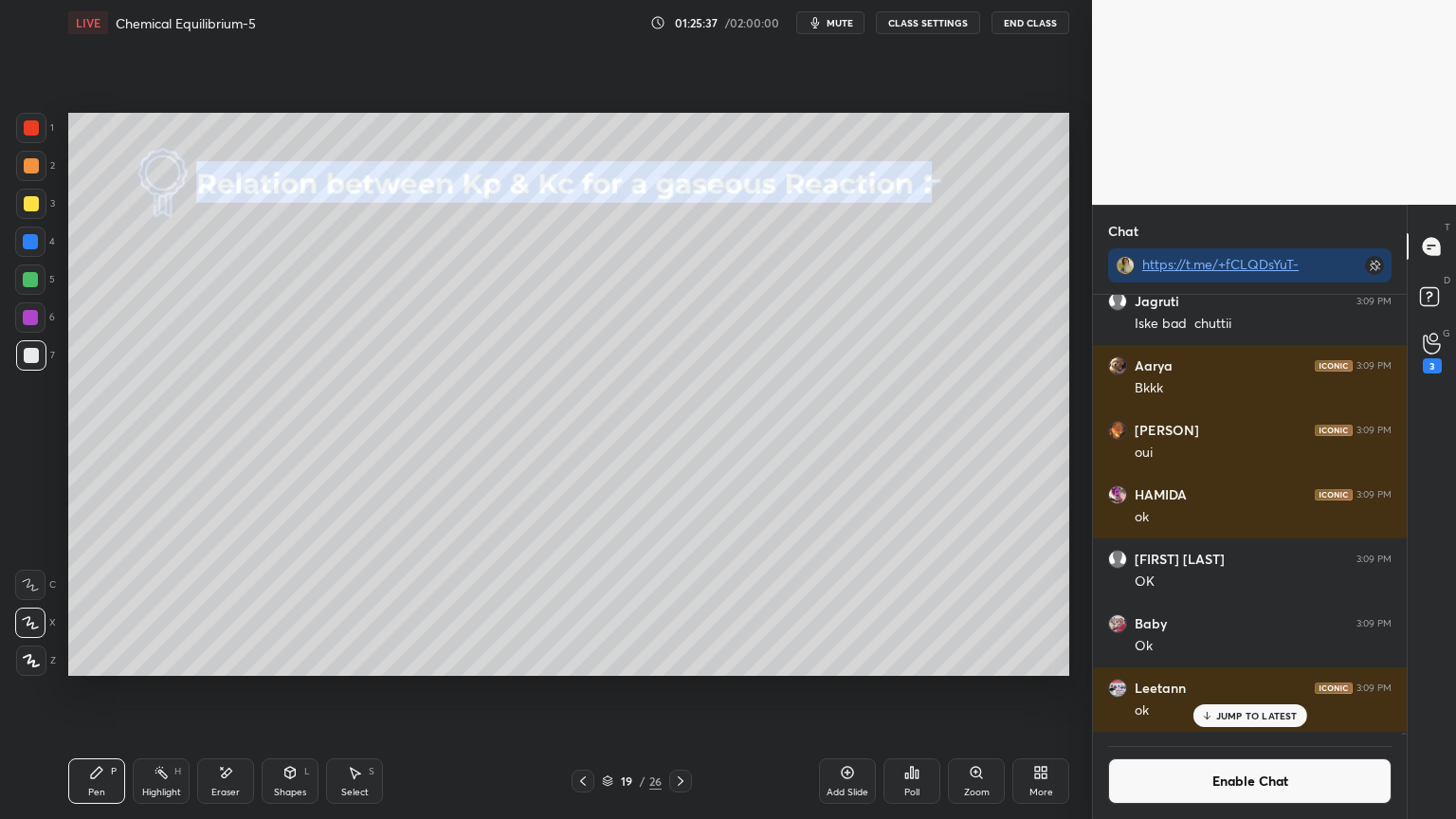 click on "Eraser" at bounding box center [226, 781] 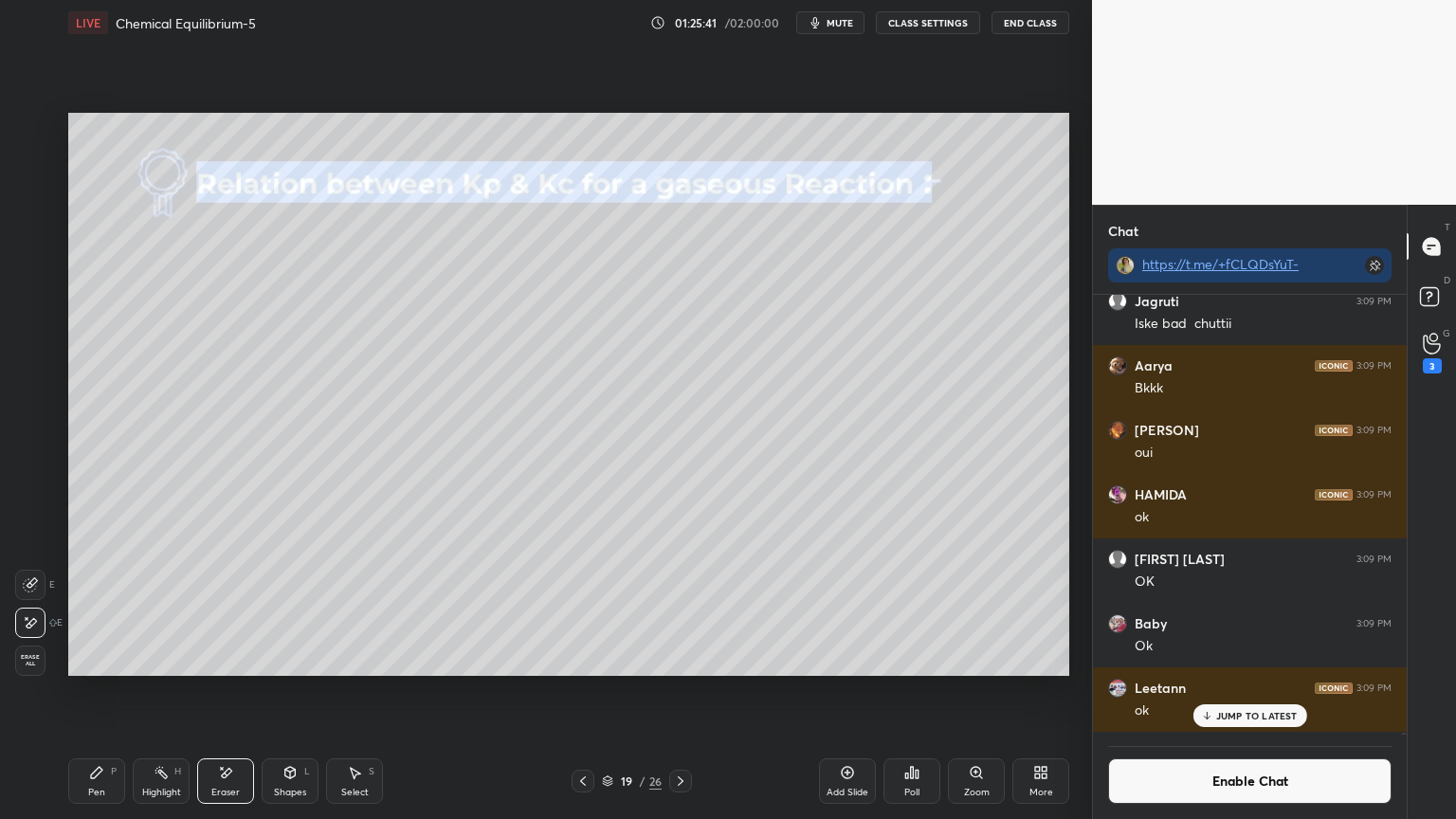 click 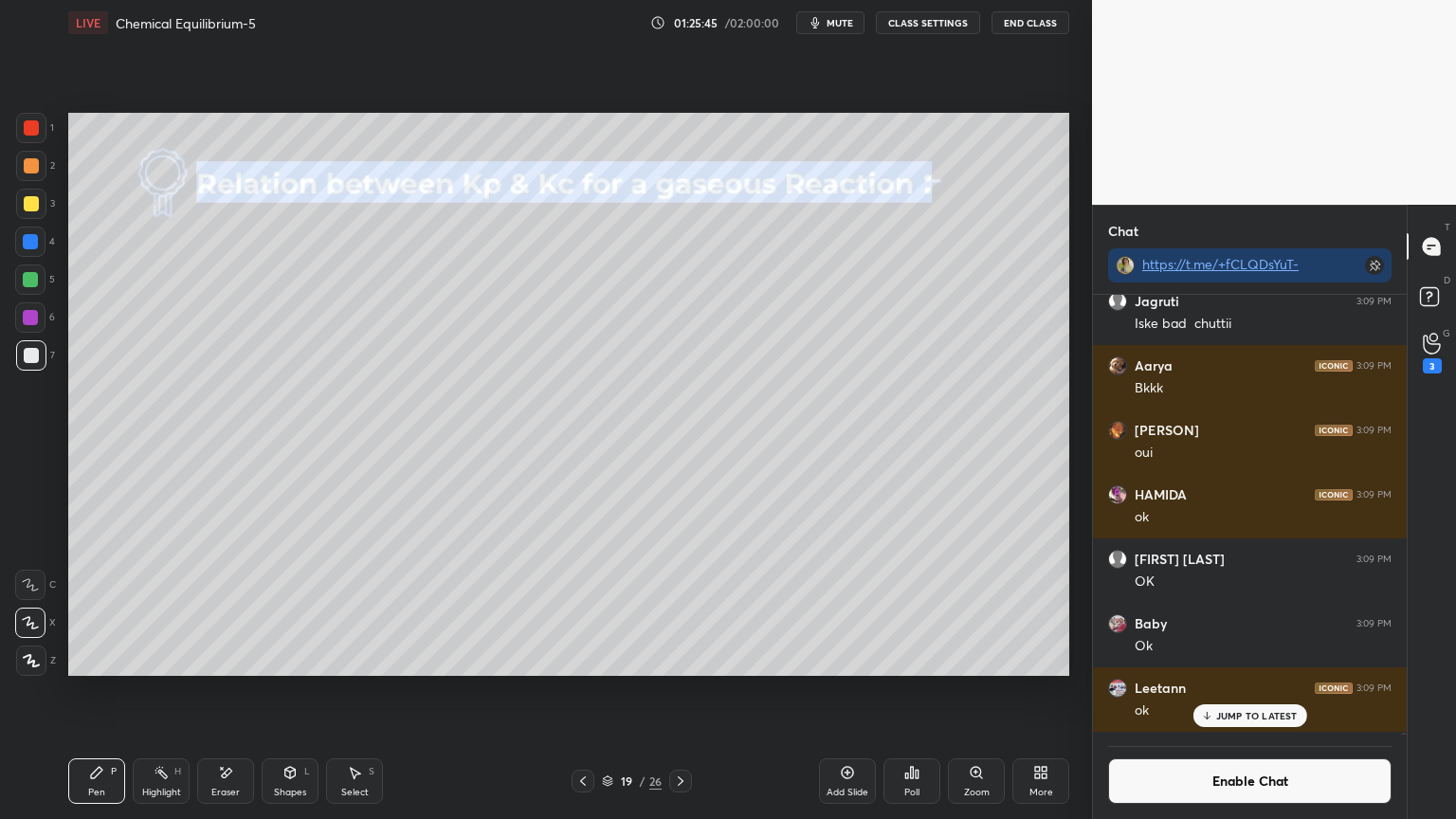 click on "Eraser" at bounding box center (226, 781) 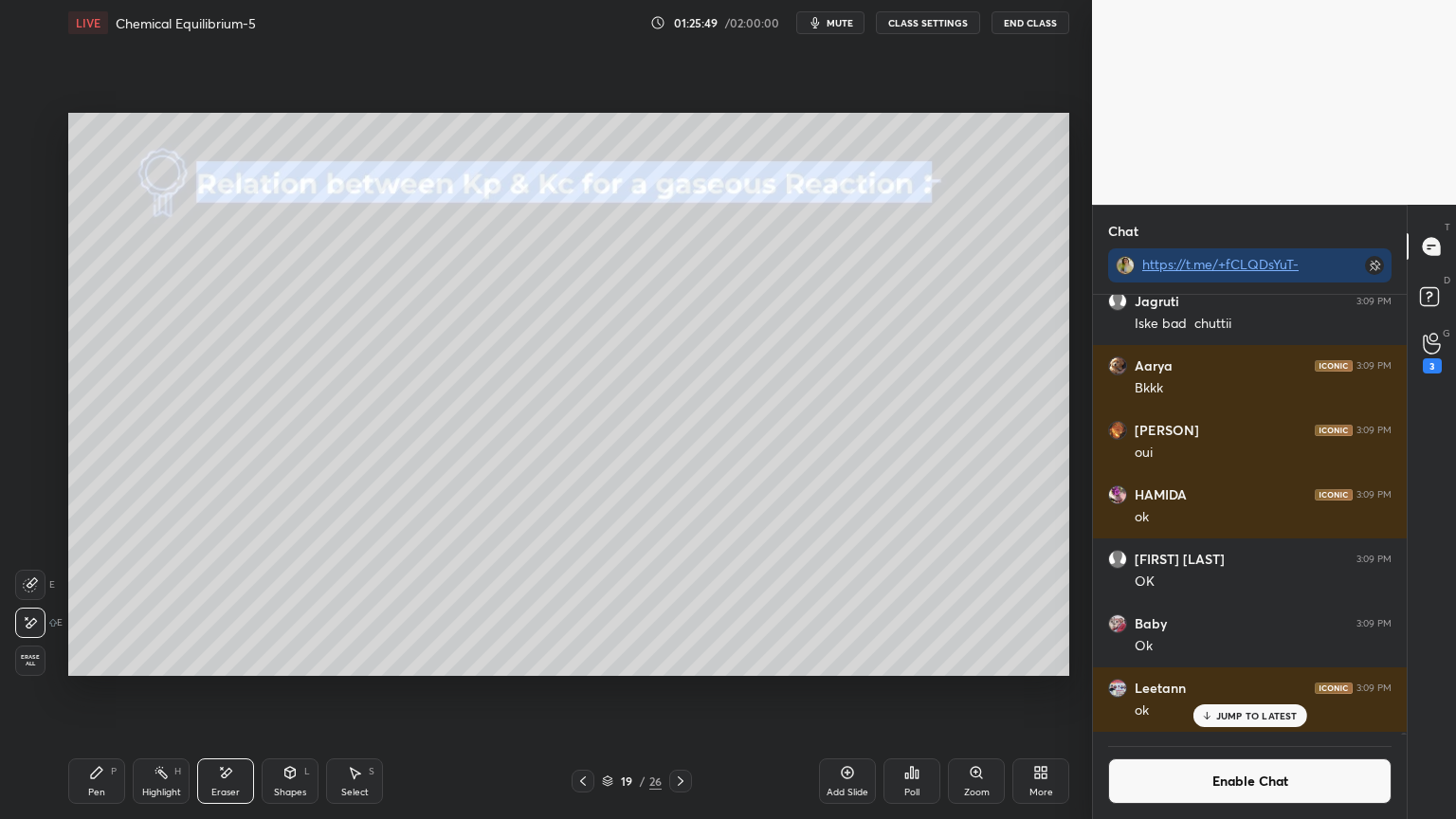 click 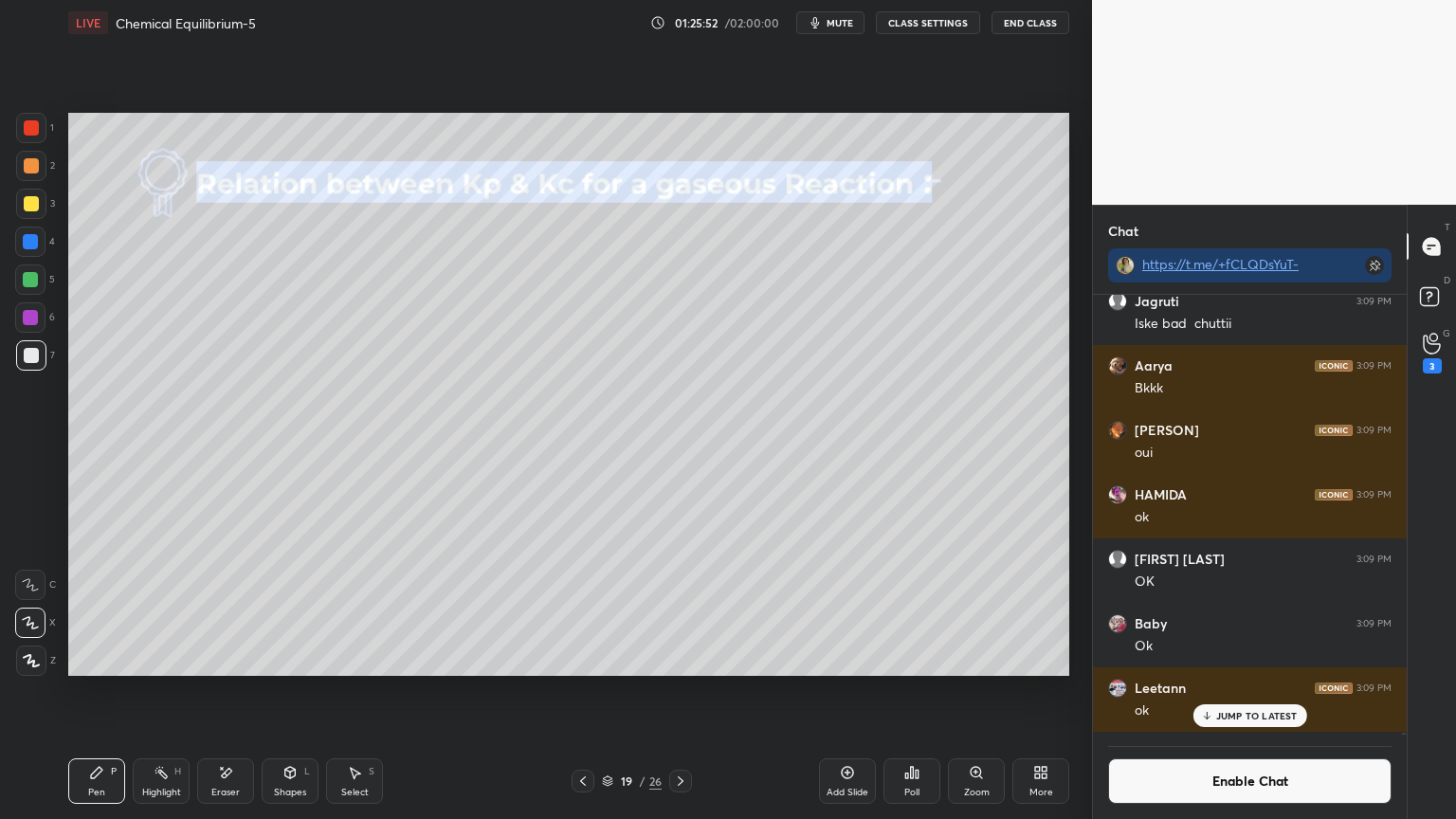 click on "Shapes L" at bounding box center (290, 781) 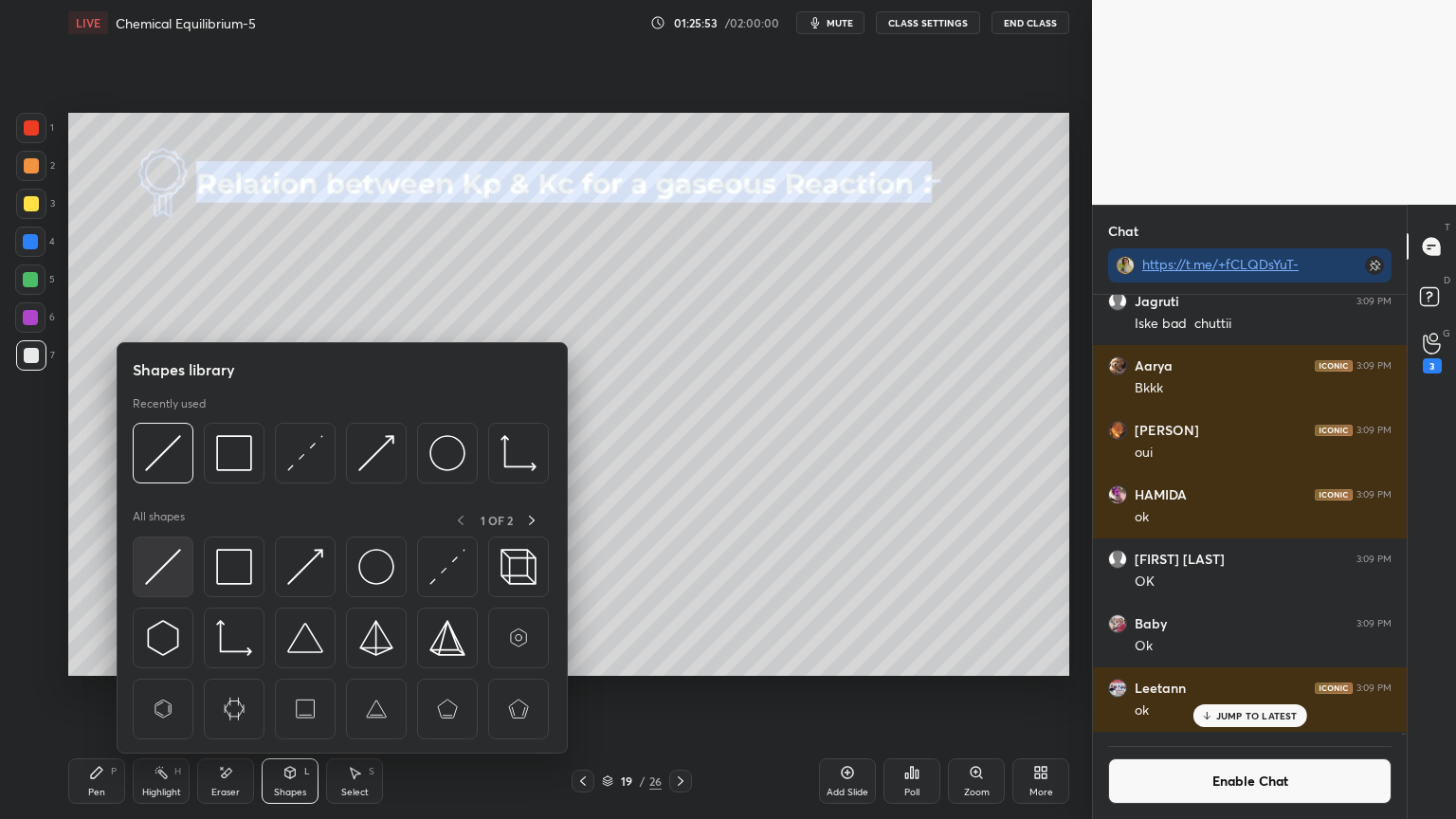 click at bounding box center [163, 567] 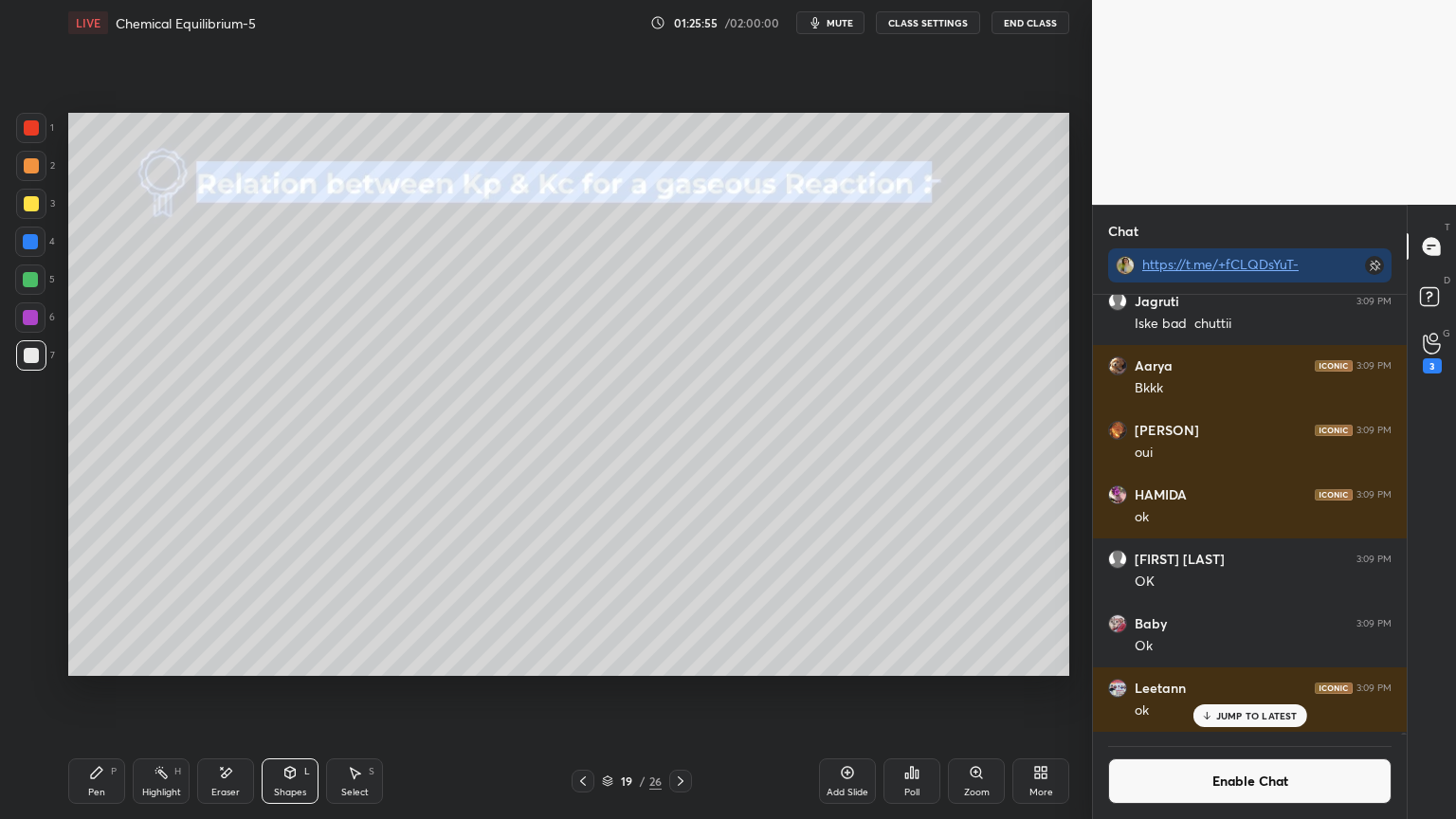click on "Pen P" at bounding box center (97, 781) 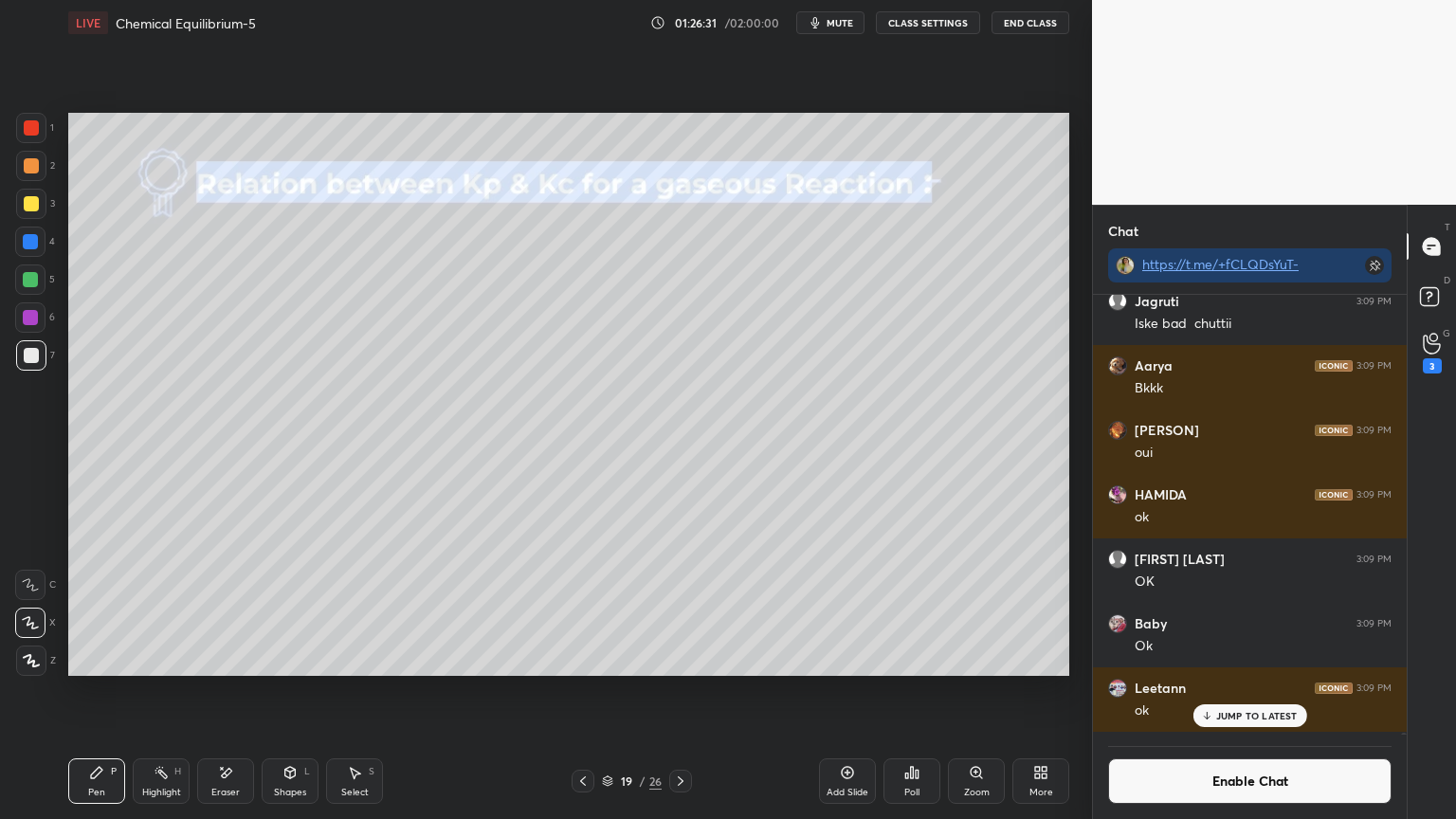 click on "JUMP TO LATEST" at bounding box center [1257, 716] 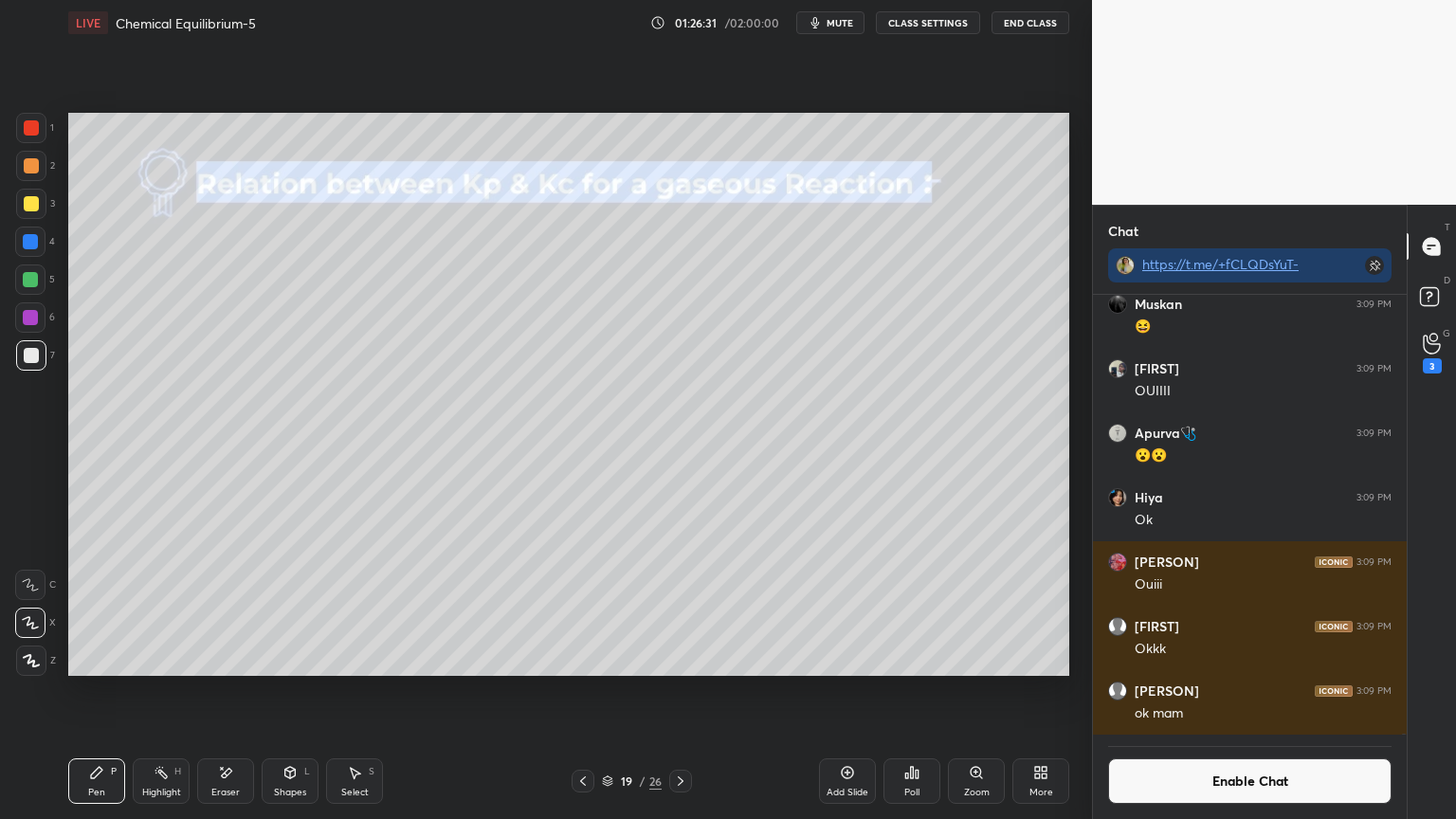 click on "Enable Chat" at bounding box center [1249, 781] 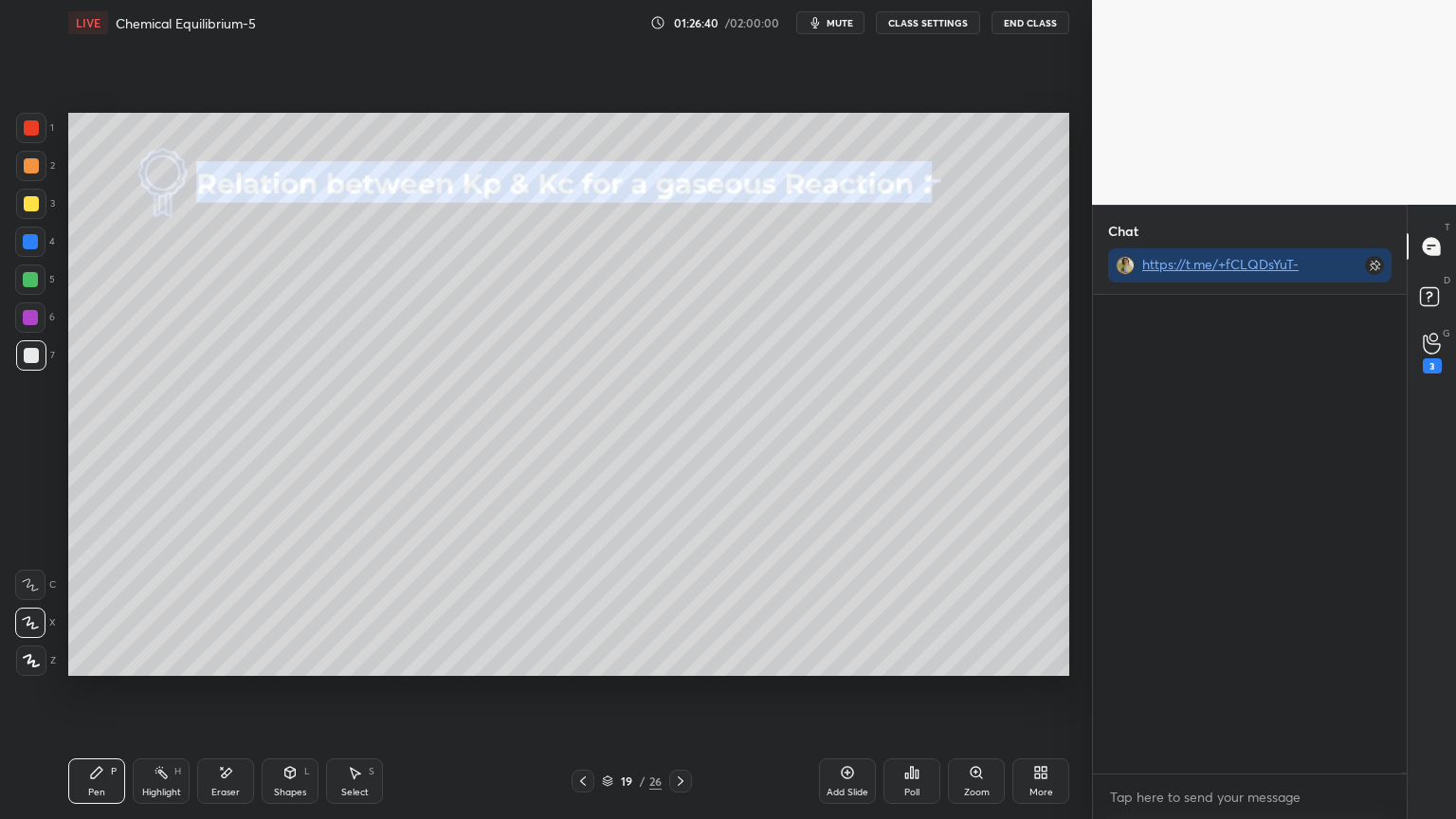 scroll, scrollTop: 192472, scrollLeft: 0, axis: vertical 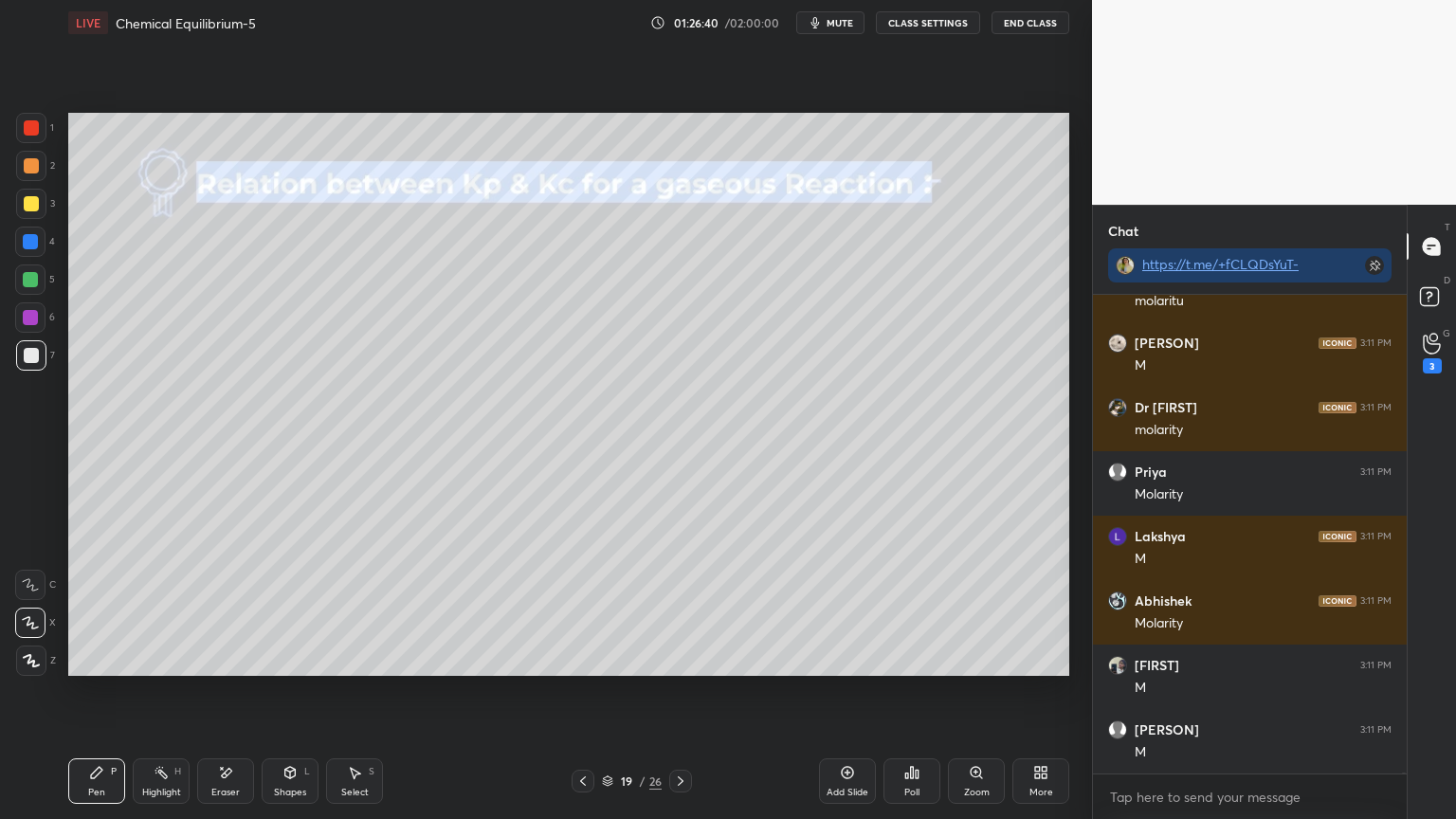 click on "CLASS SETTINGS" at bounding box center (928, 23) 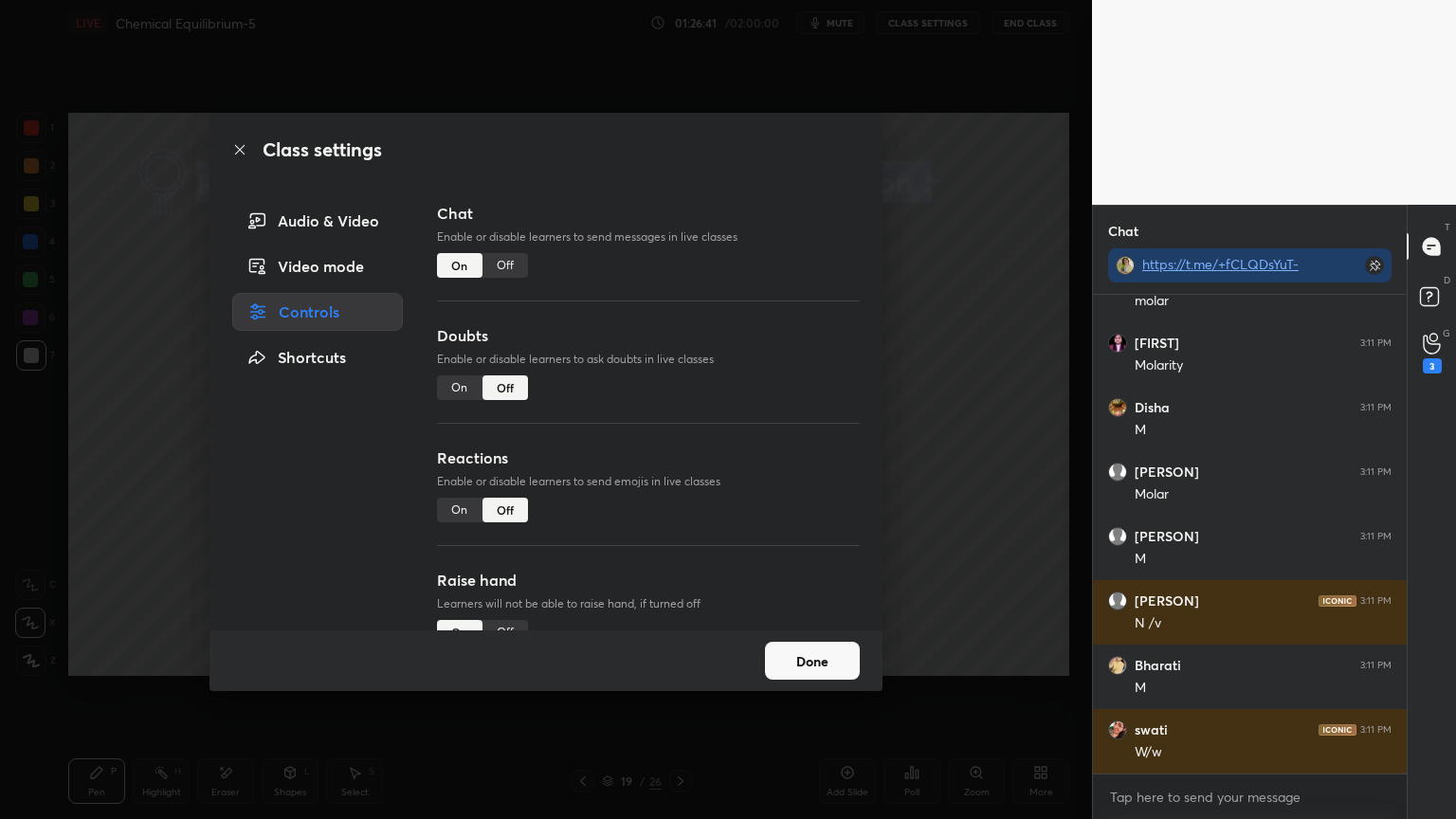 click on "Off" at bounding box center [505, 265] 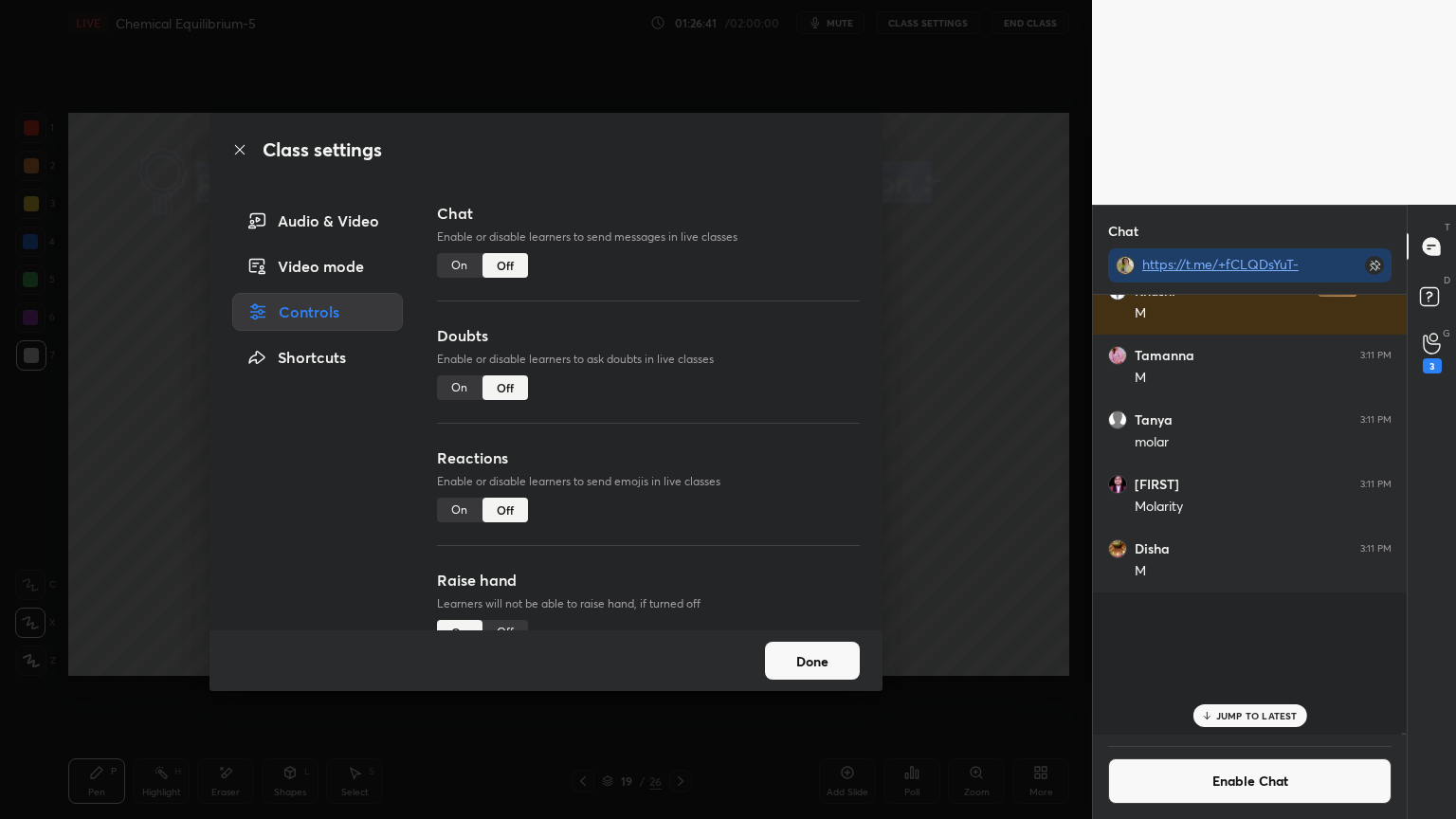 scroll, scrollTop: 192849, scrollLeft: 0, axis: vertical 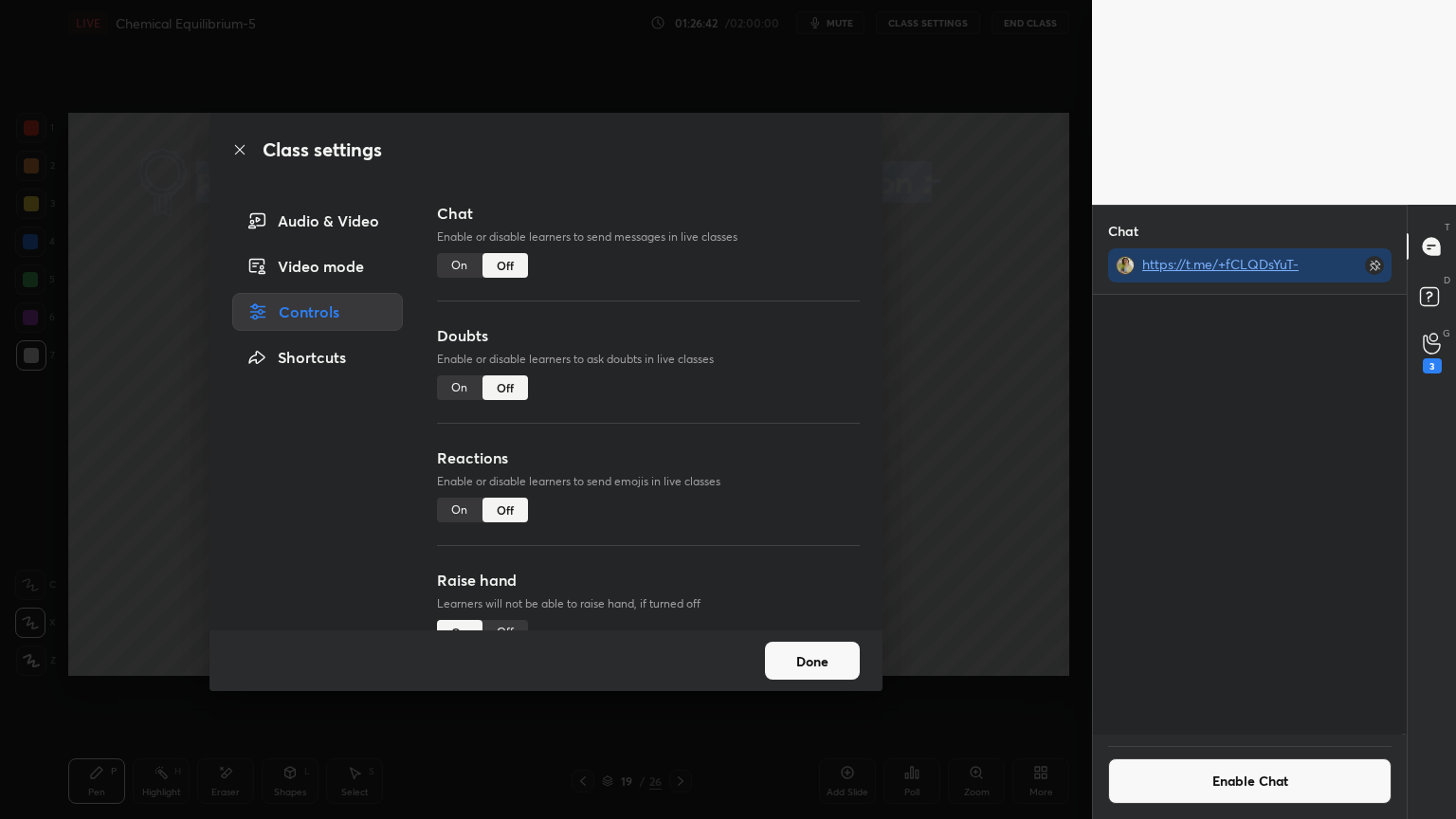 click on "Done" at bounding box center (812, 661) 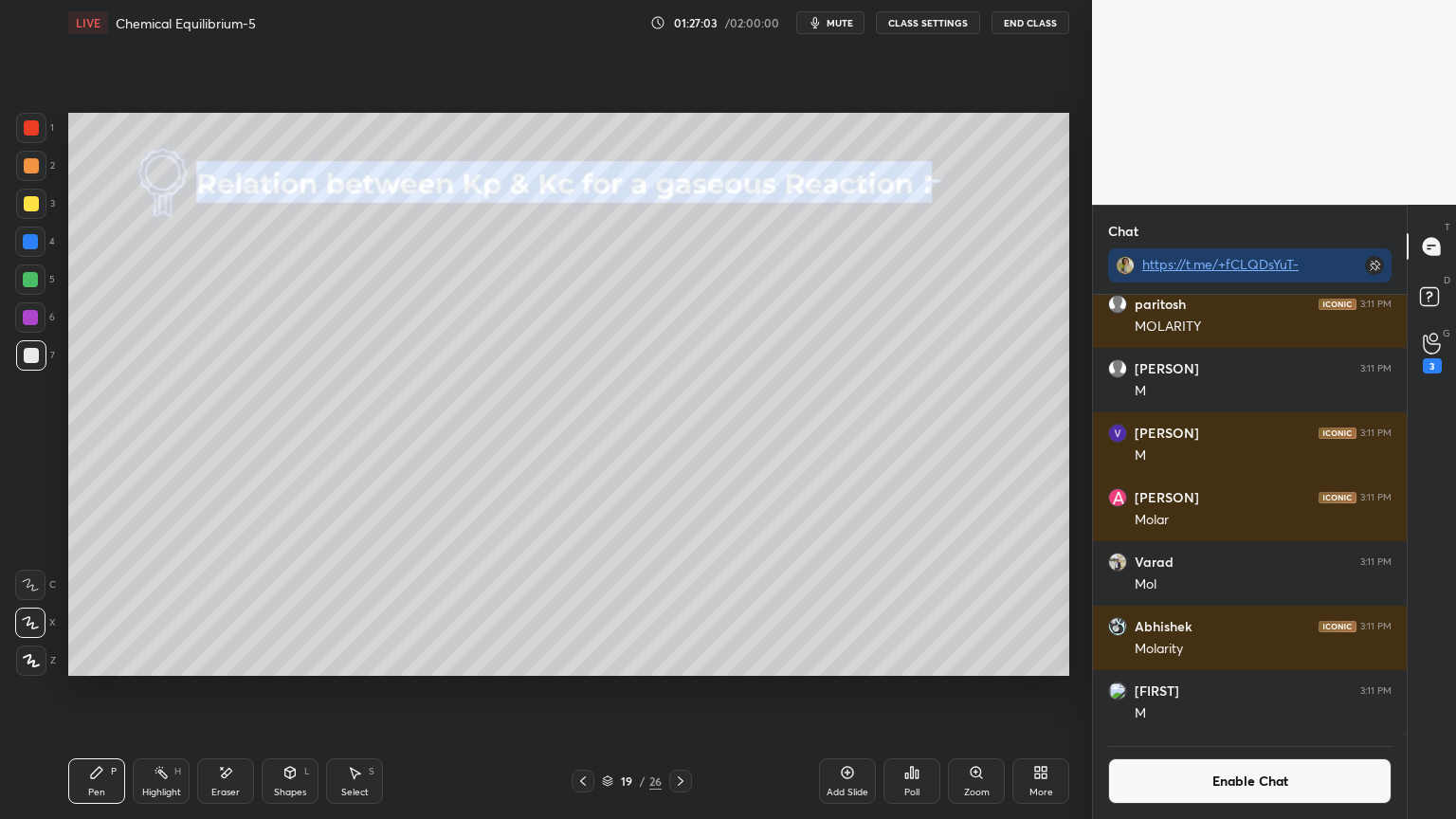 click 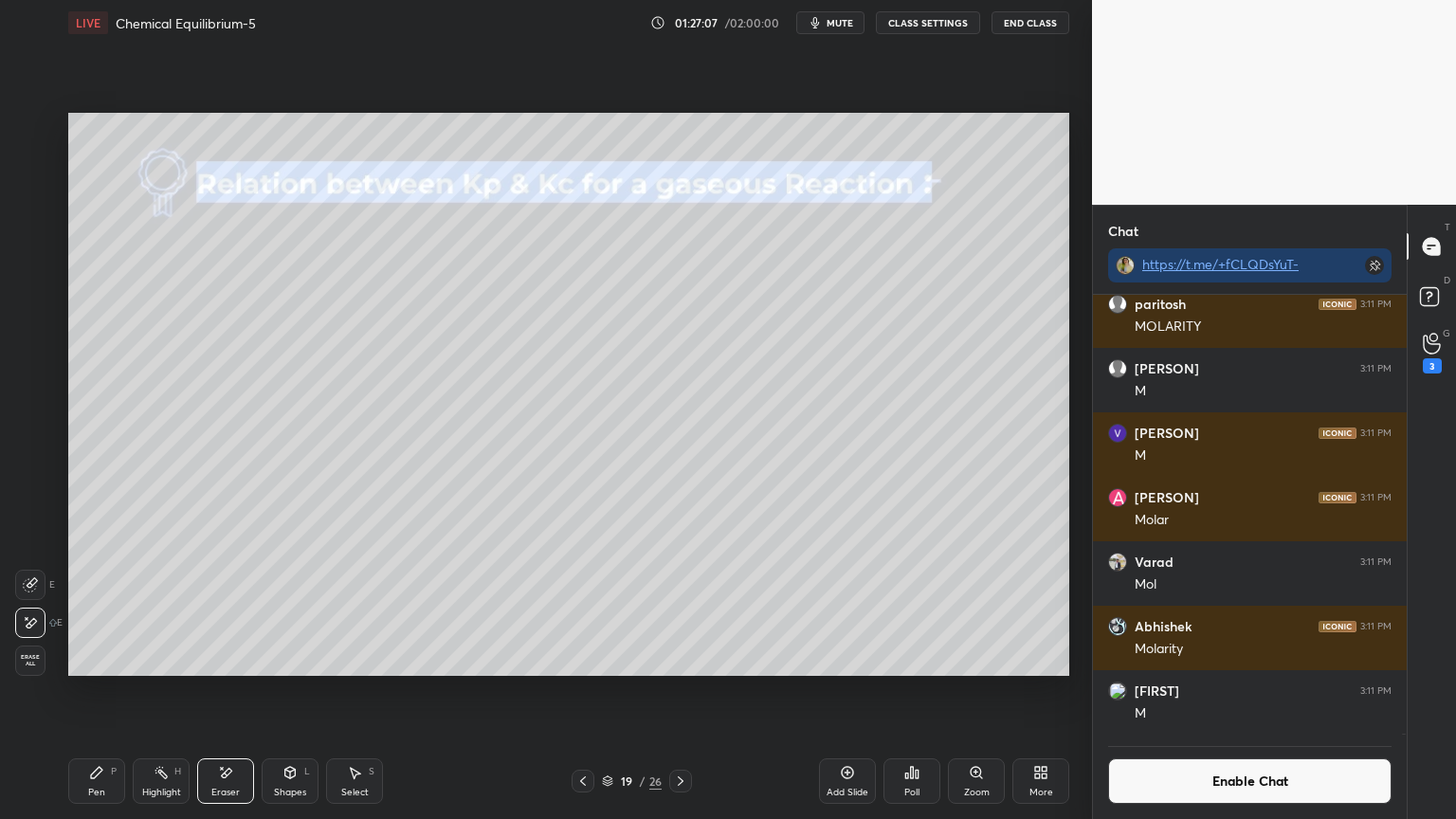 click 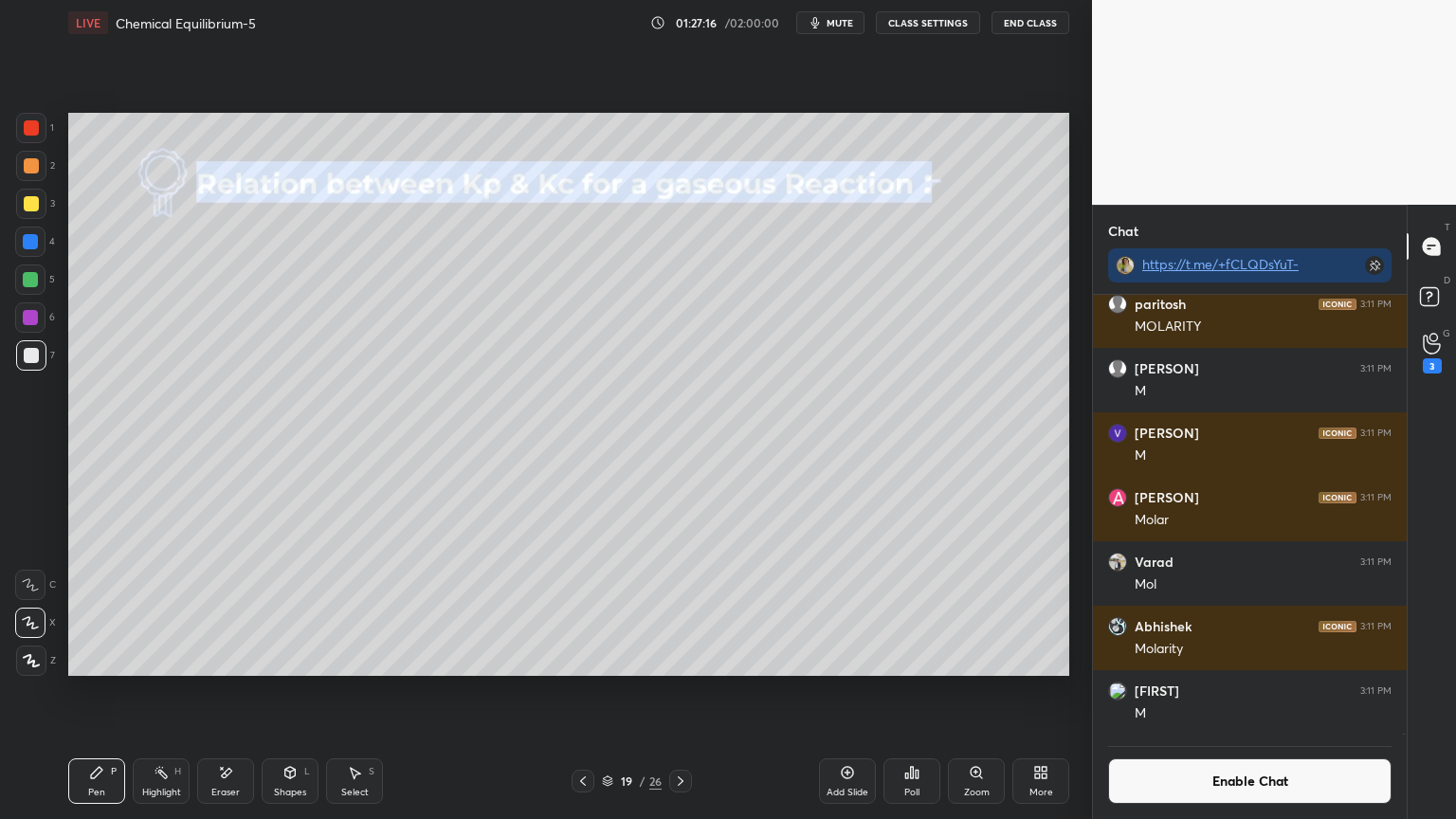 click 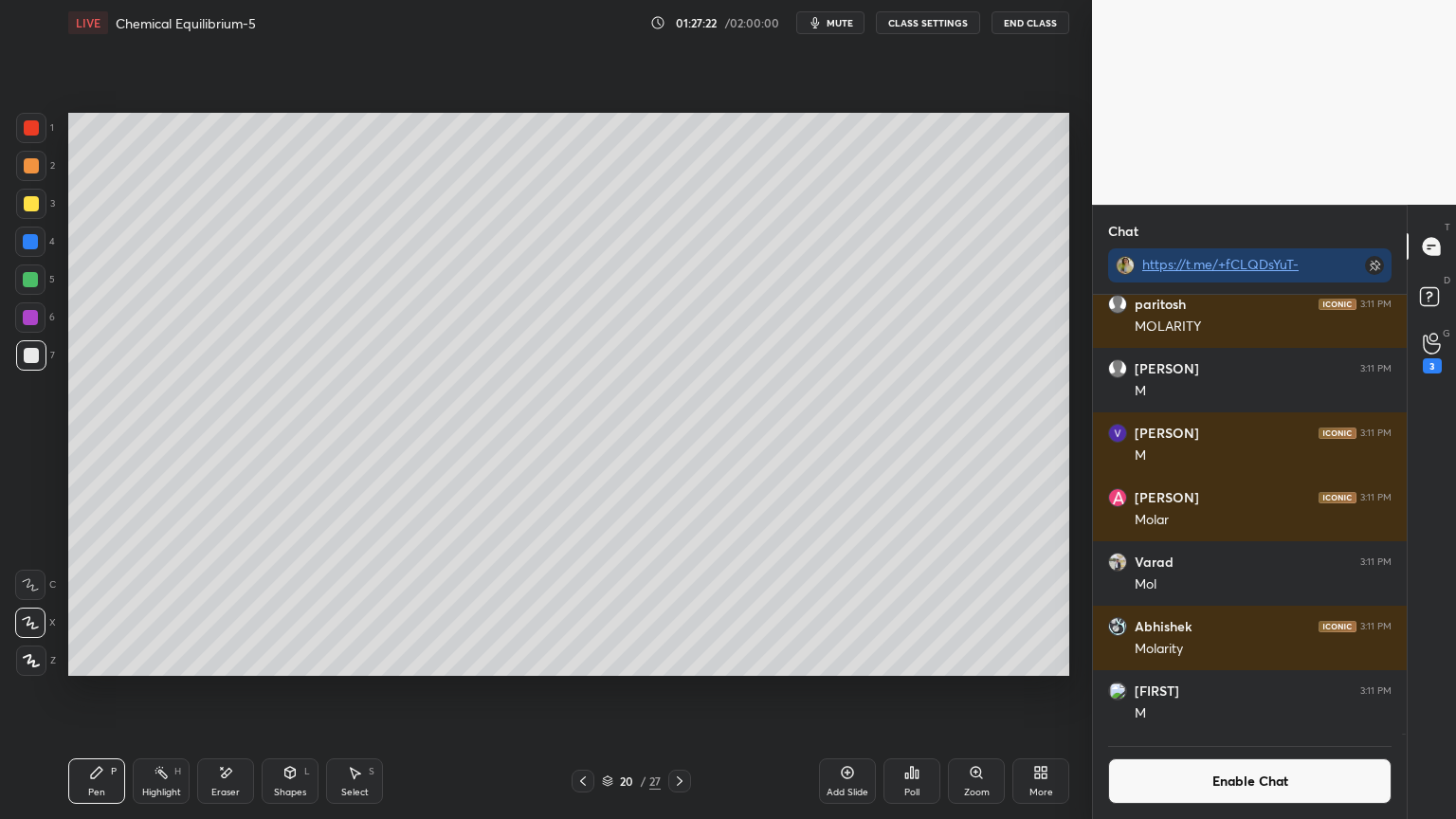 click at bounding box center (30, 280) 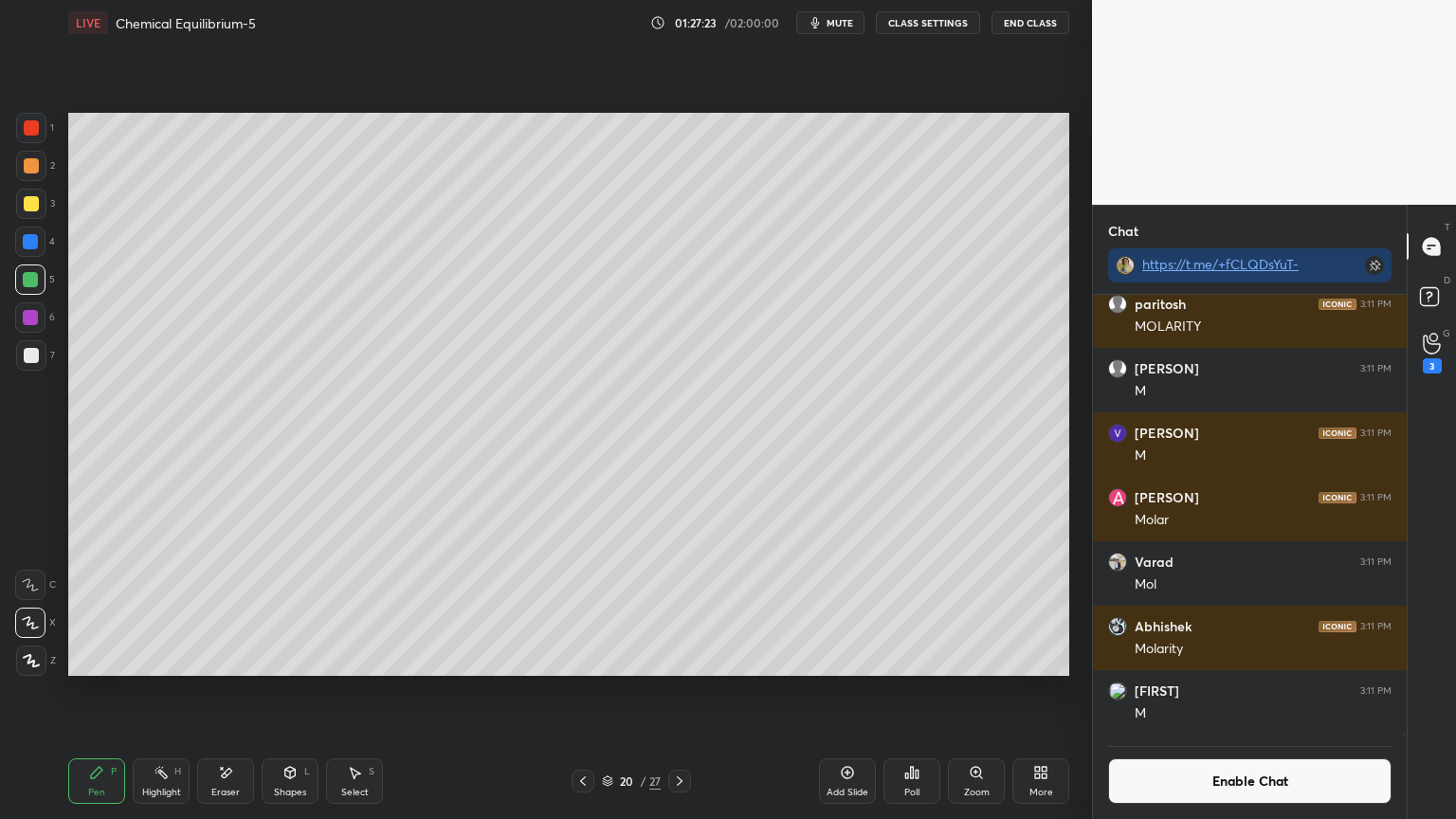 click on "Pen P Highlight H Eraser Shapes L Select S 20 / 27 Add Slide Poll Zoom More" at bounding box center [569, 781] 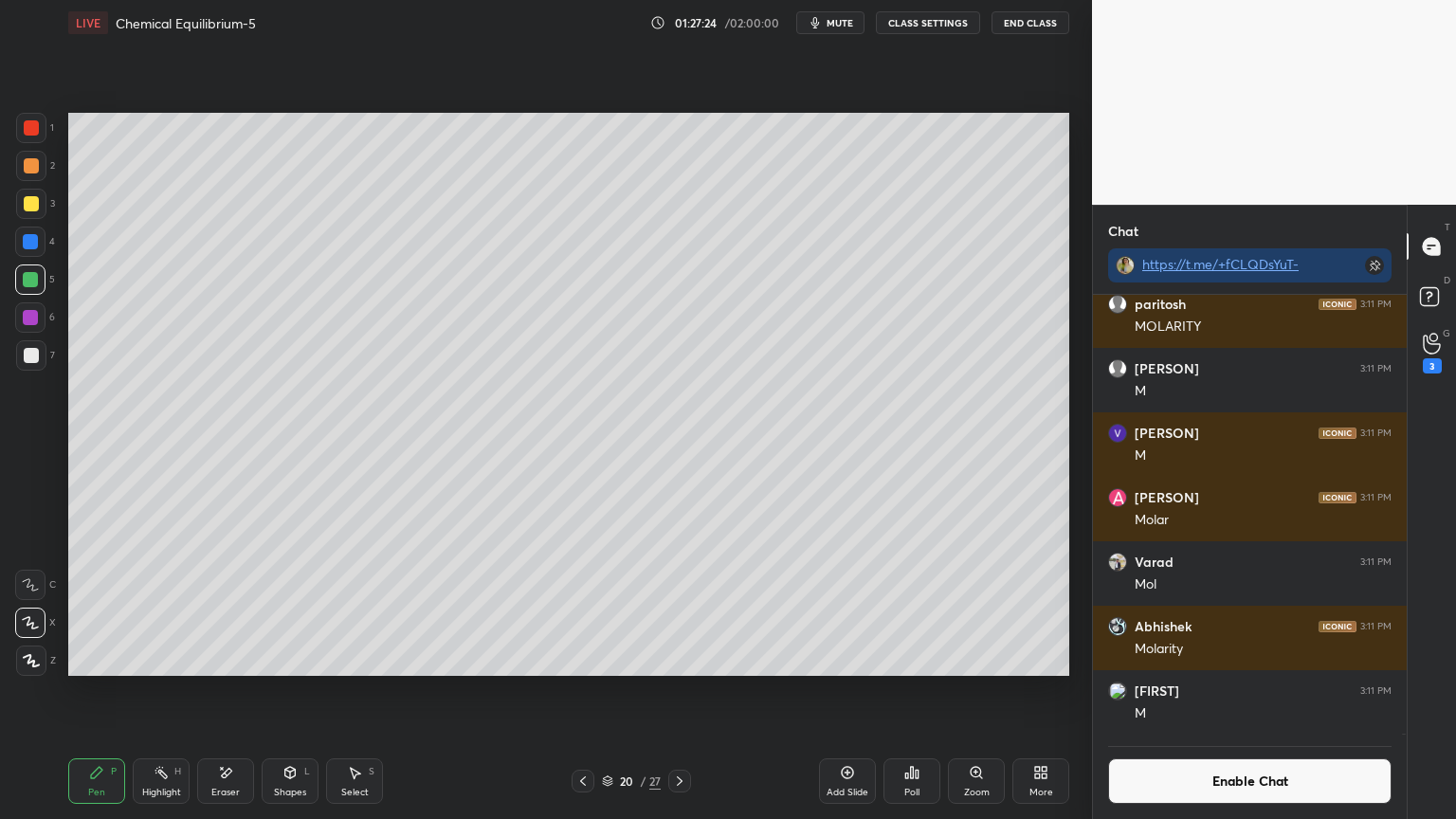 click on "Select S" at bounding box center [355, 781] 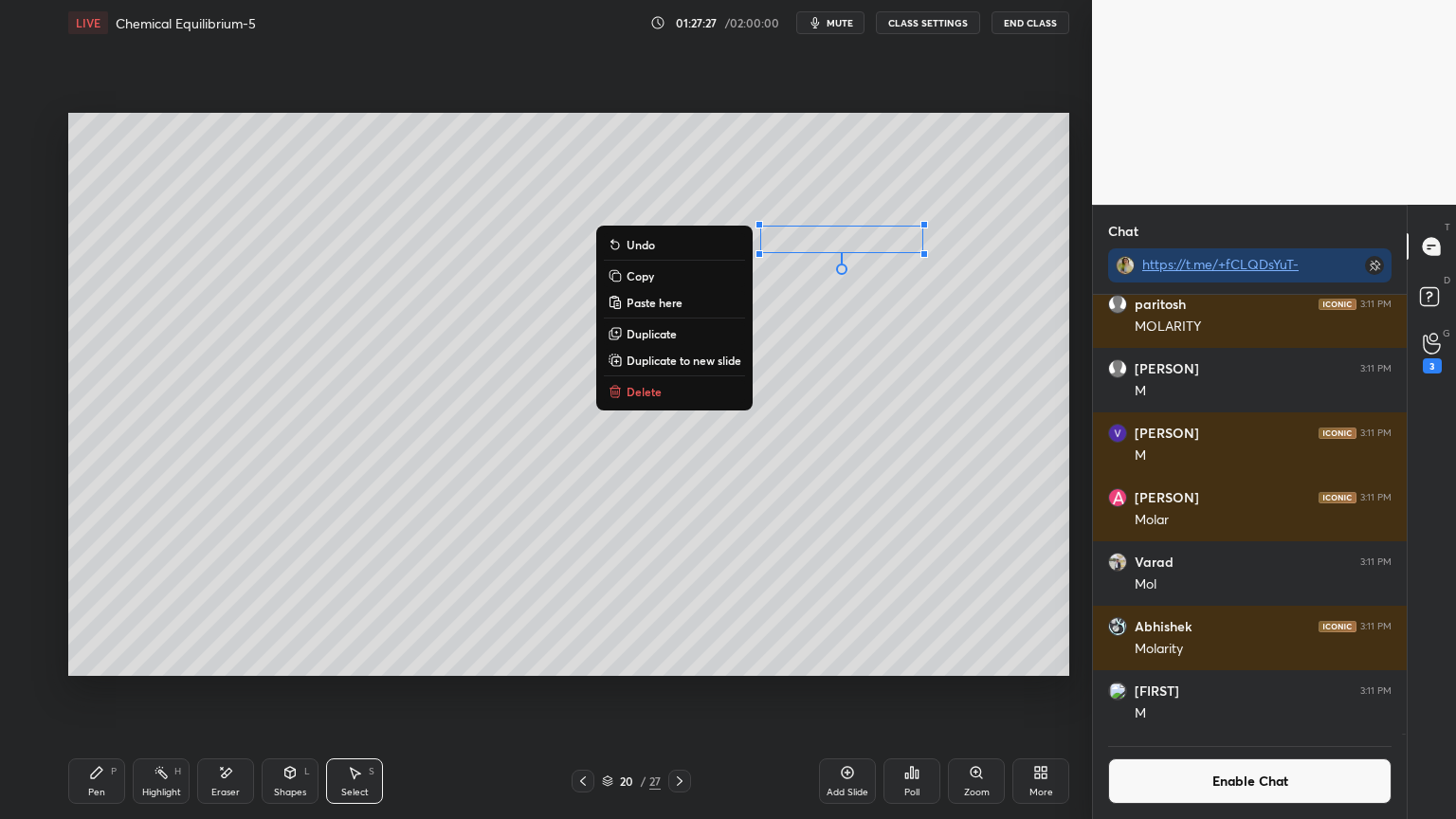 click on "Pen P" at bounding box center (97, 781) 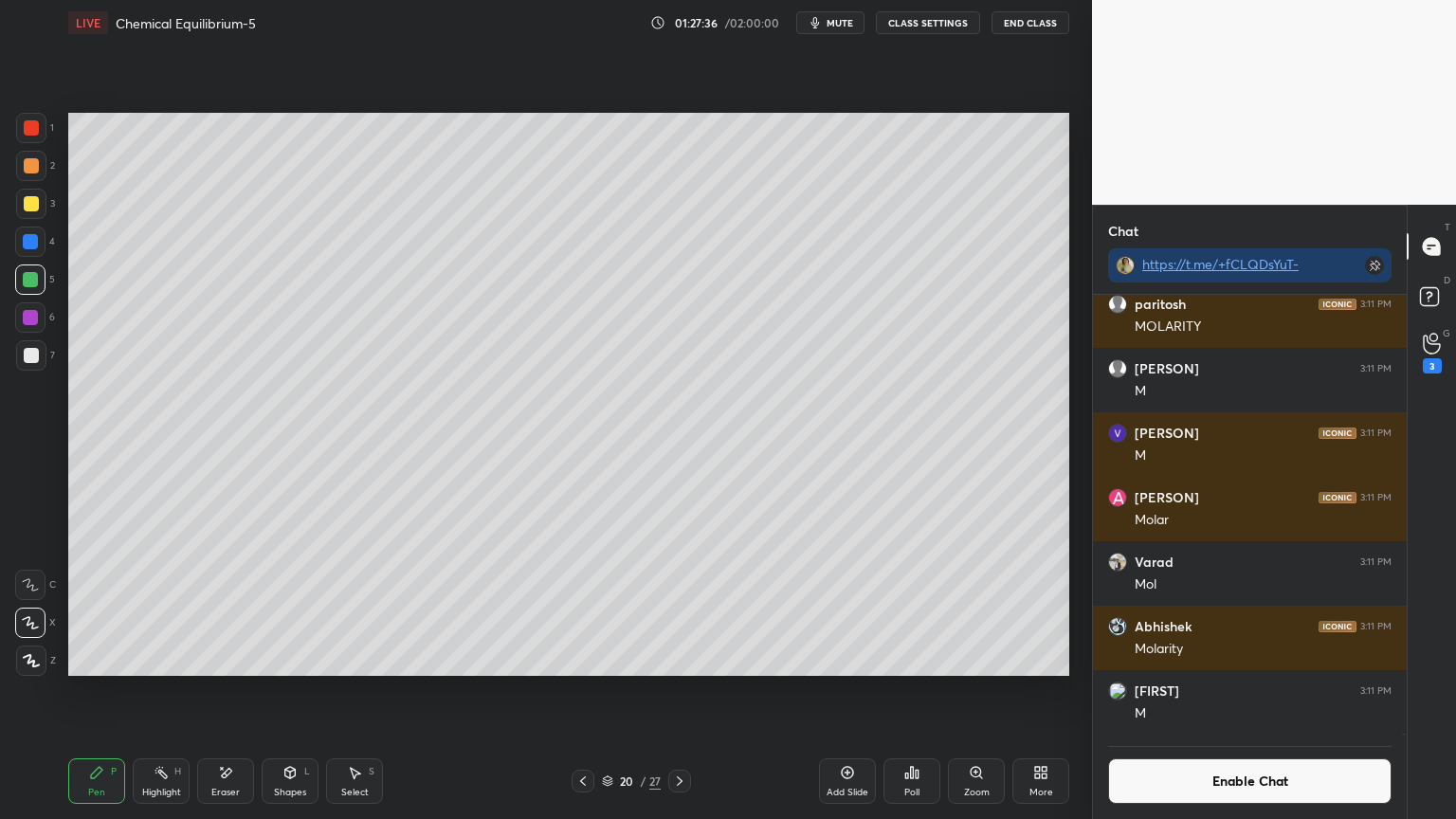 click on "Highlight H" at bounding box center (161, 781) 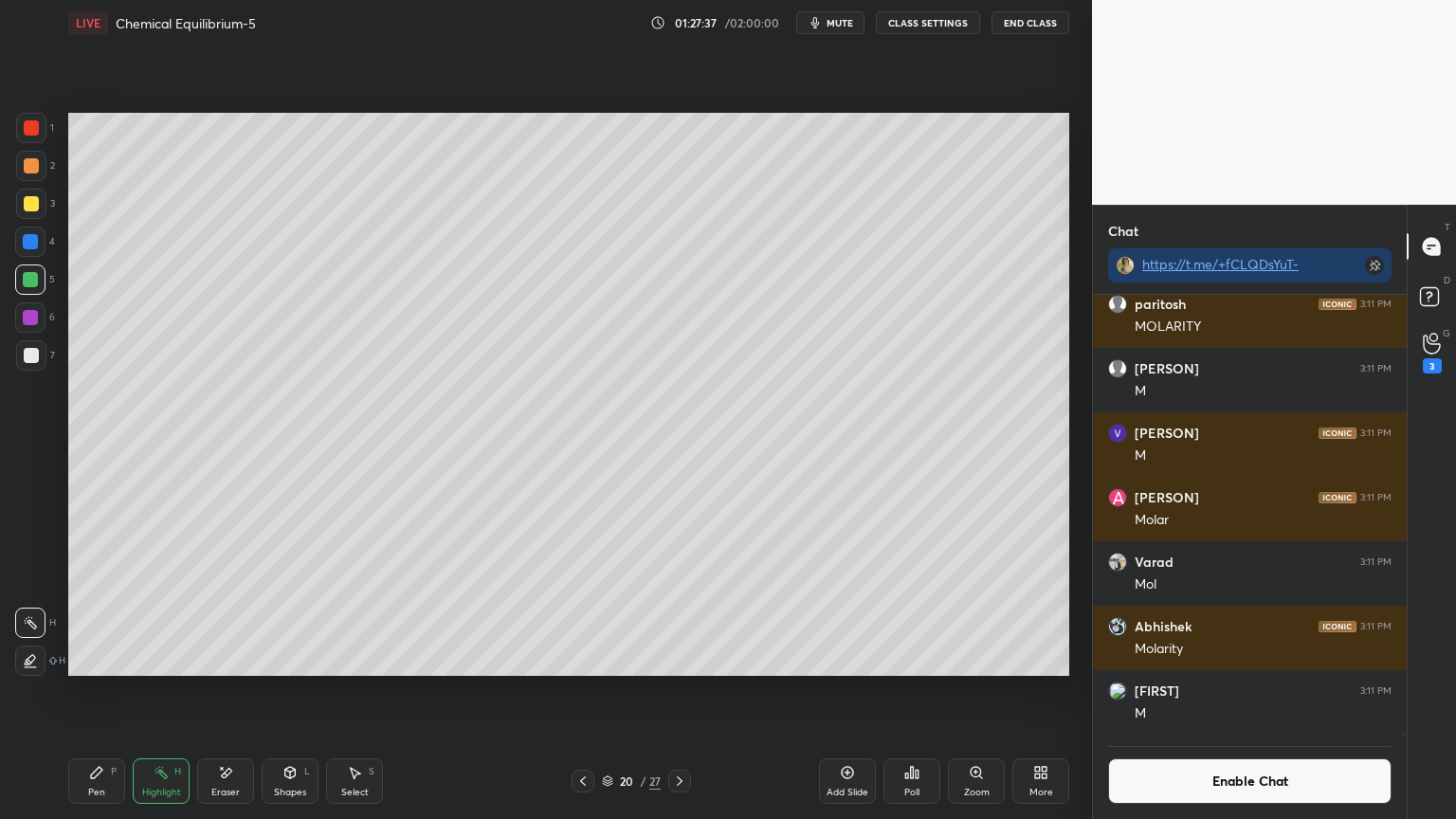 click 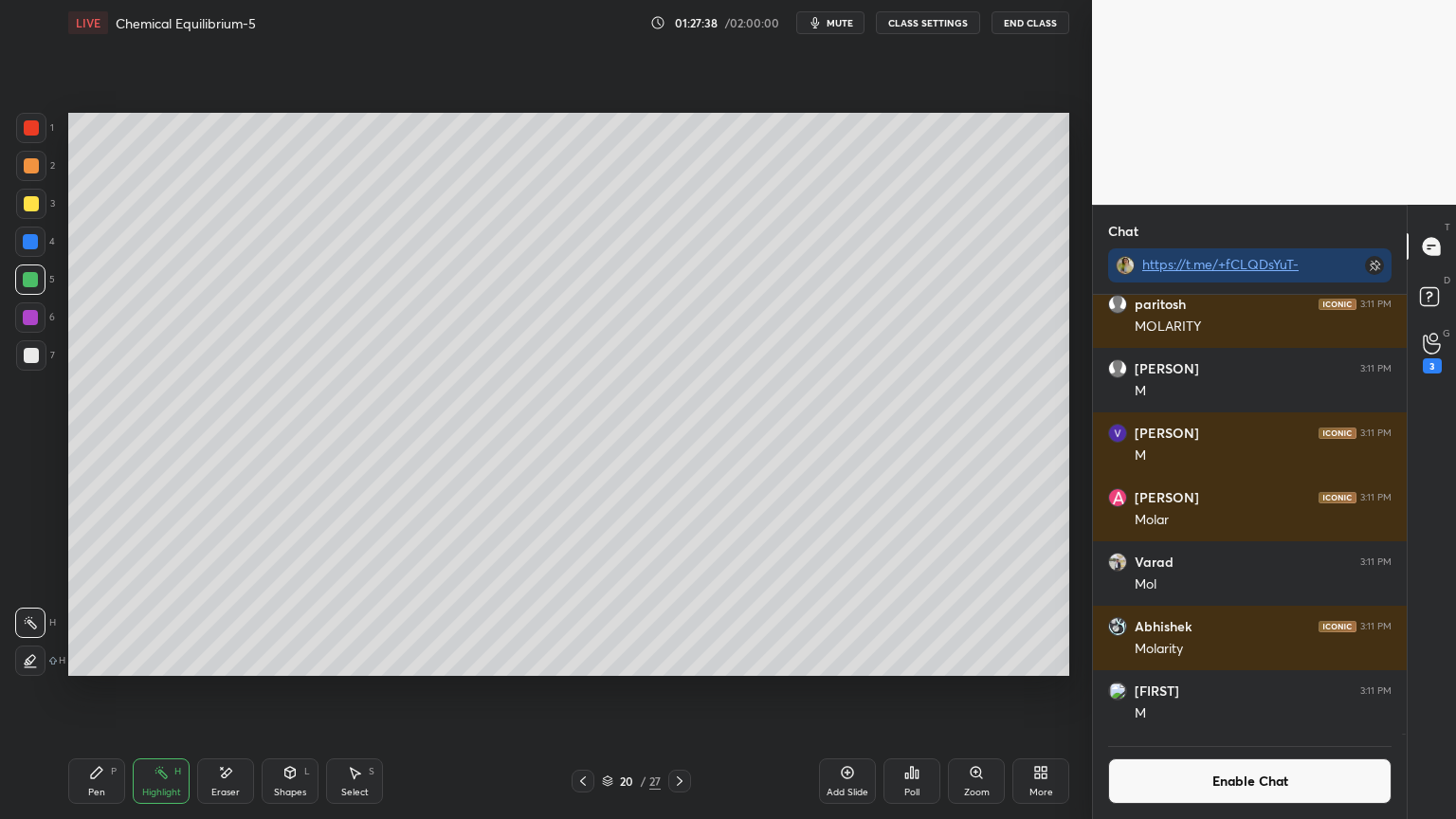 click at bounding box center (30, 280) 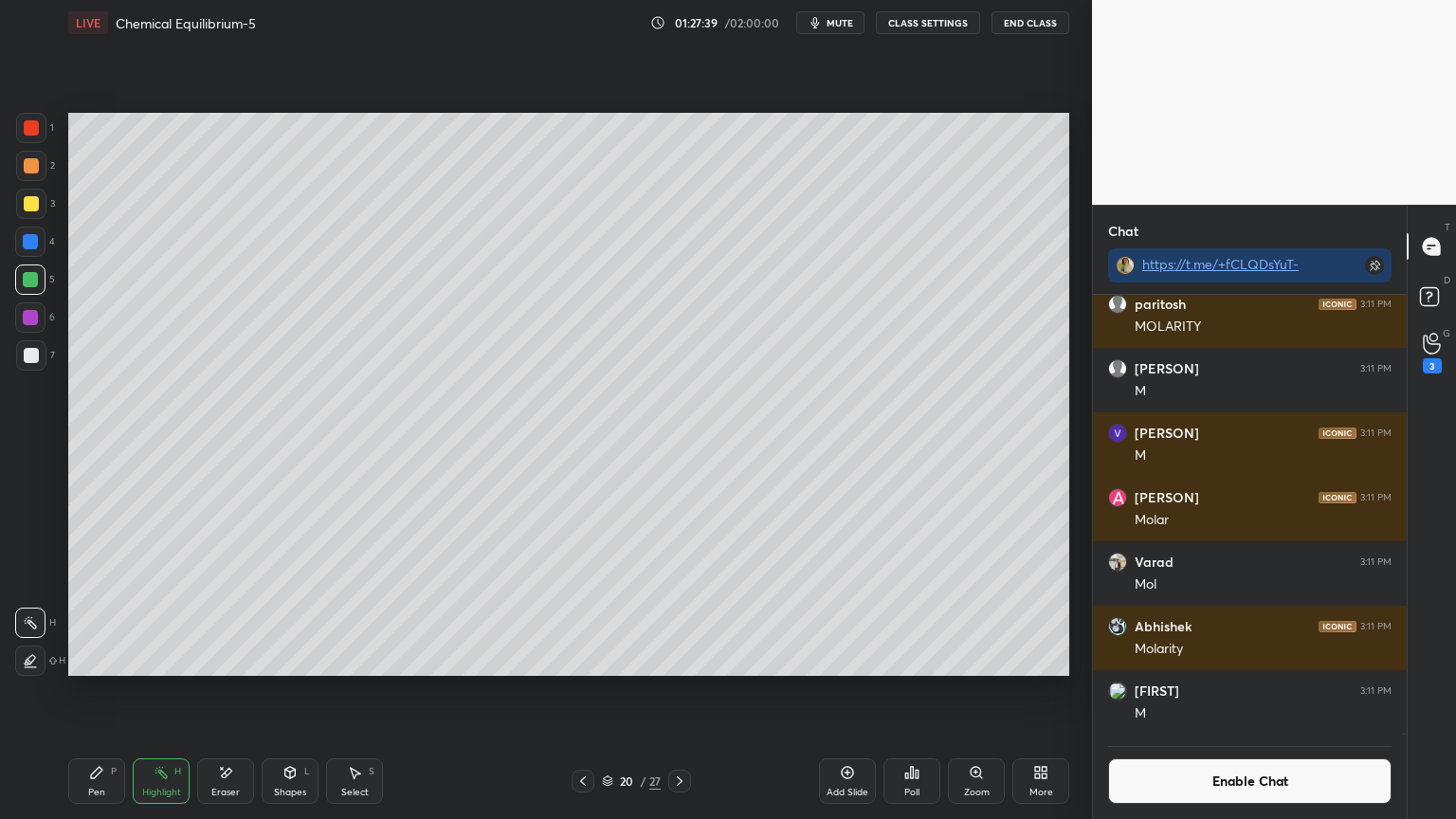 click at bounding box center (30, 242) 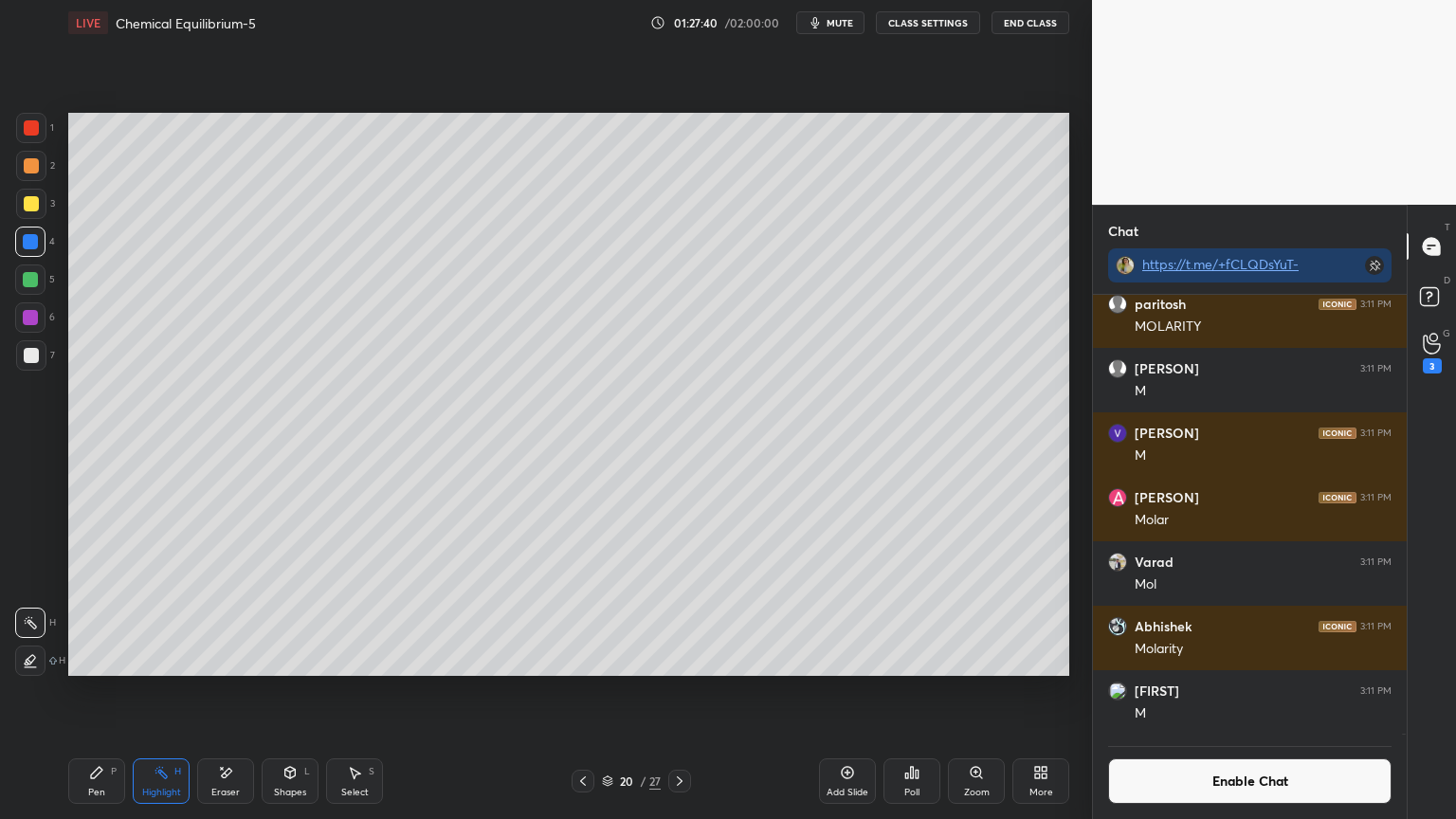 click on "Shapes L" at bounding box center [290, 781] 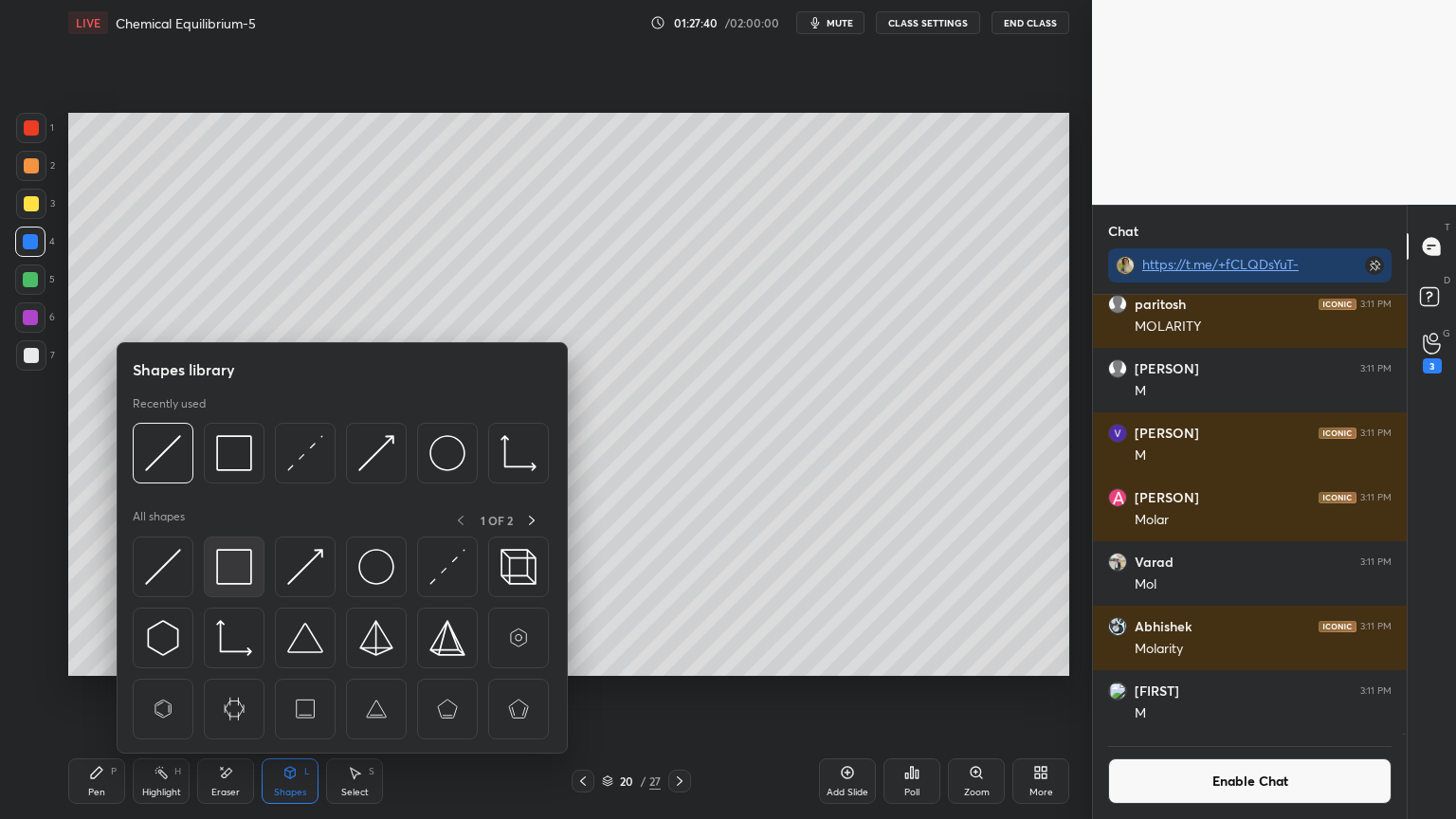 click at bounding box center (234, 567) 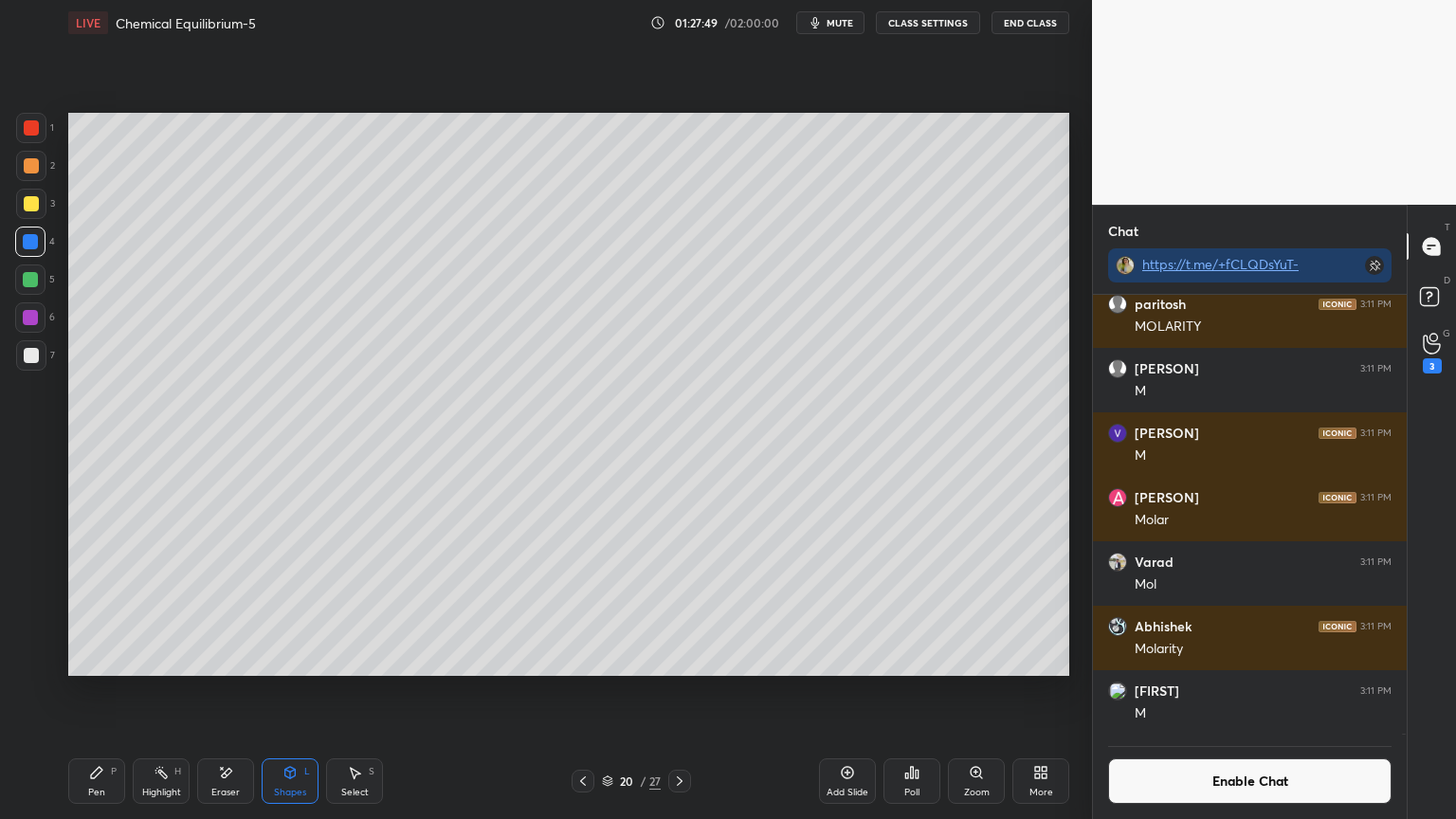 click 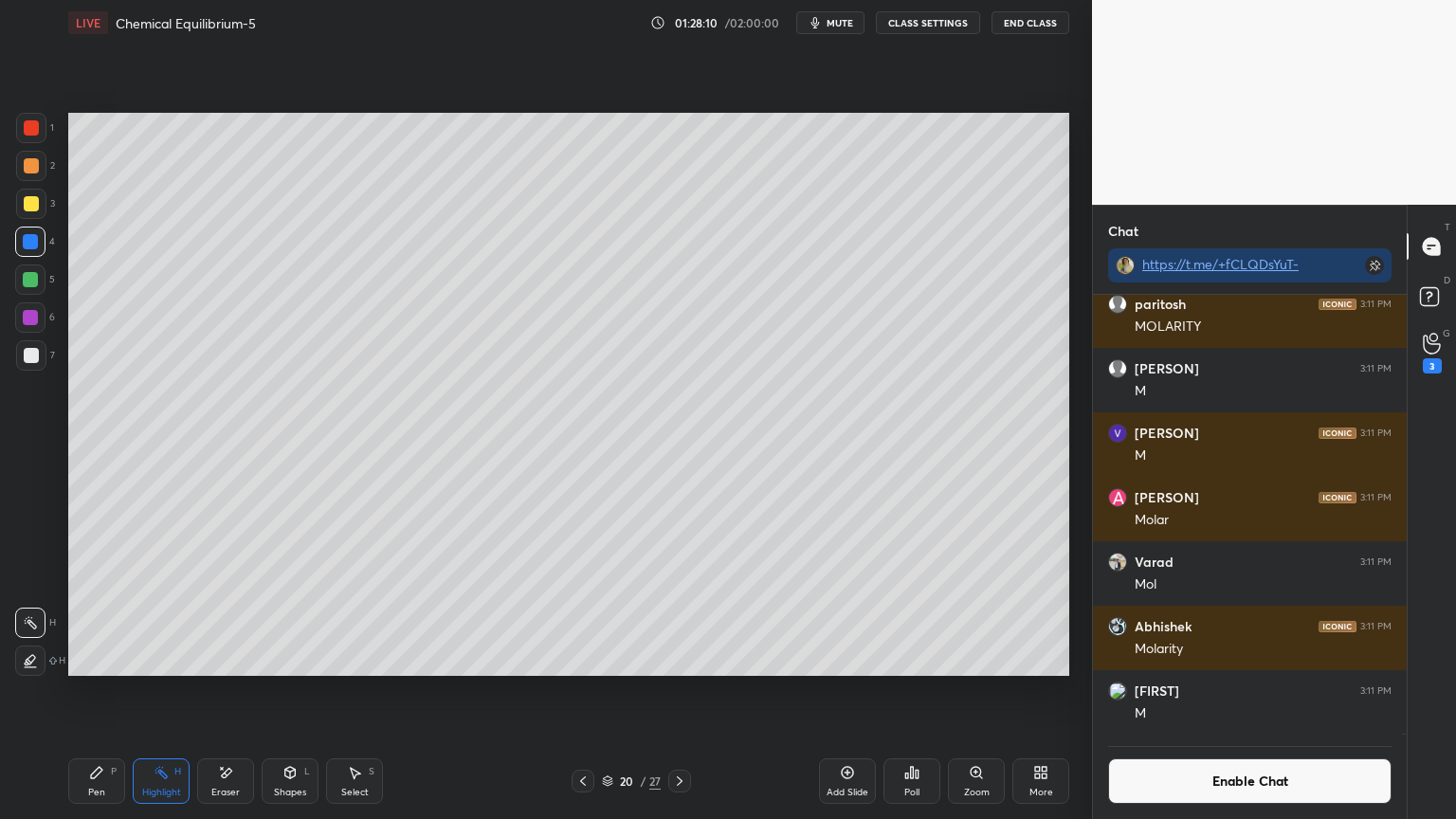 click on "Pen P" at bounding box center [97, 781] 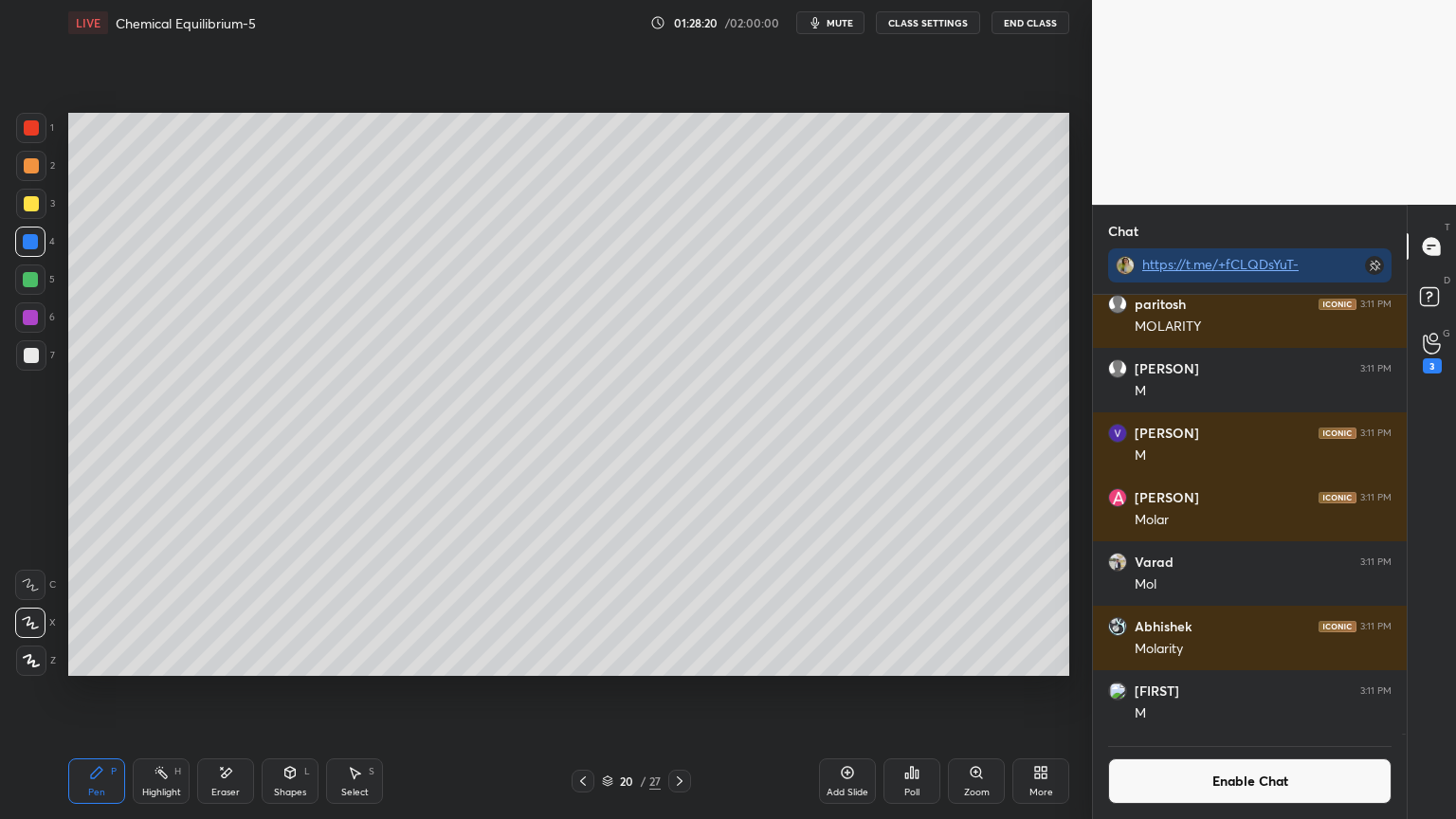click at bounding box center (30, 318) 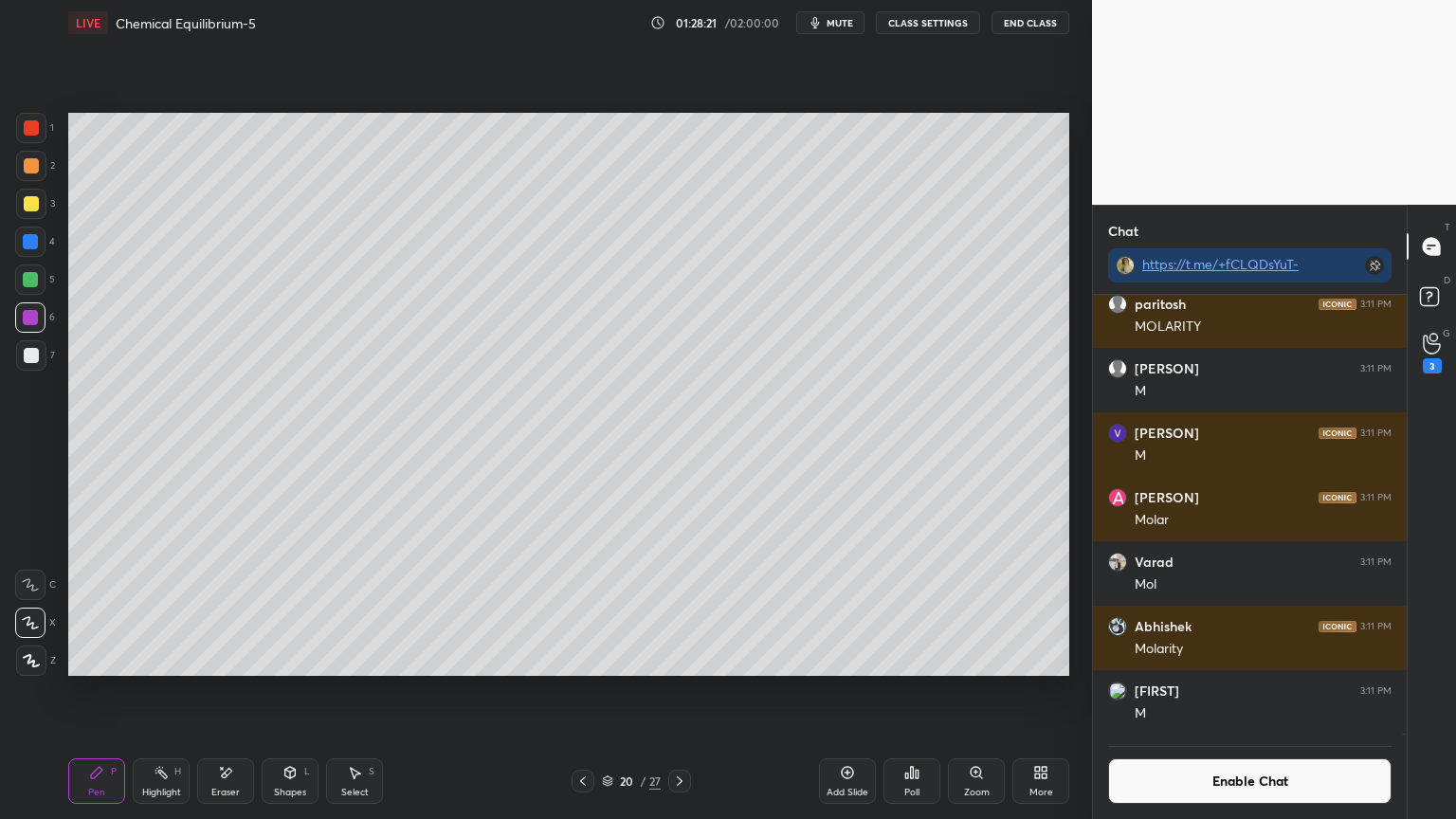 click on "Highlight" at bounding box center (161, 792) 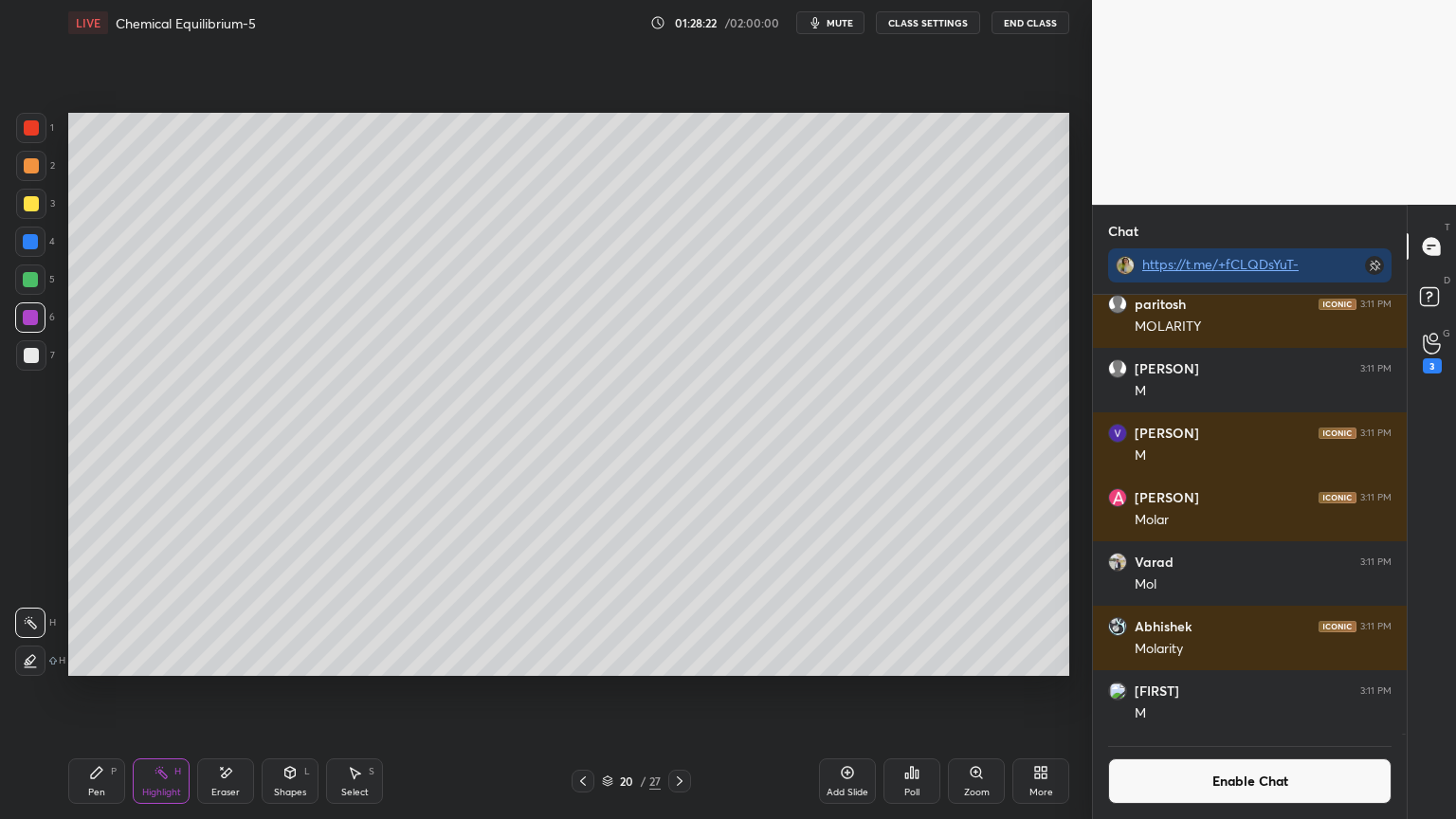 click 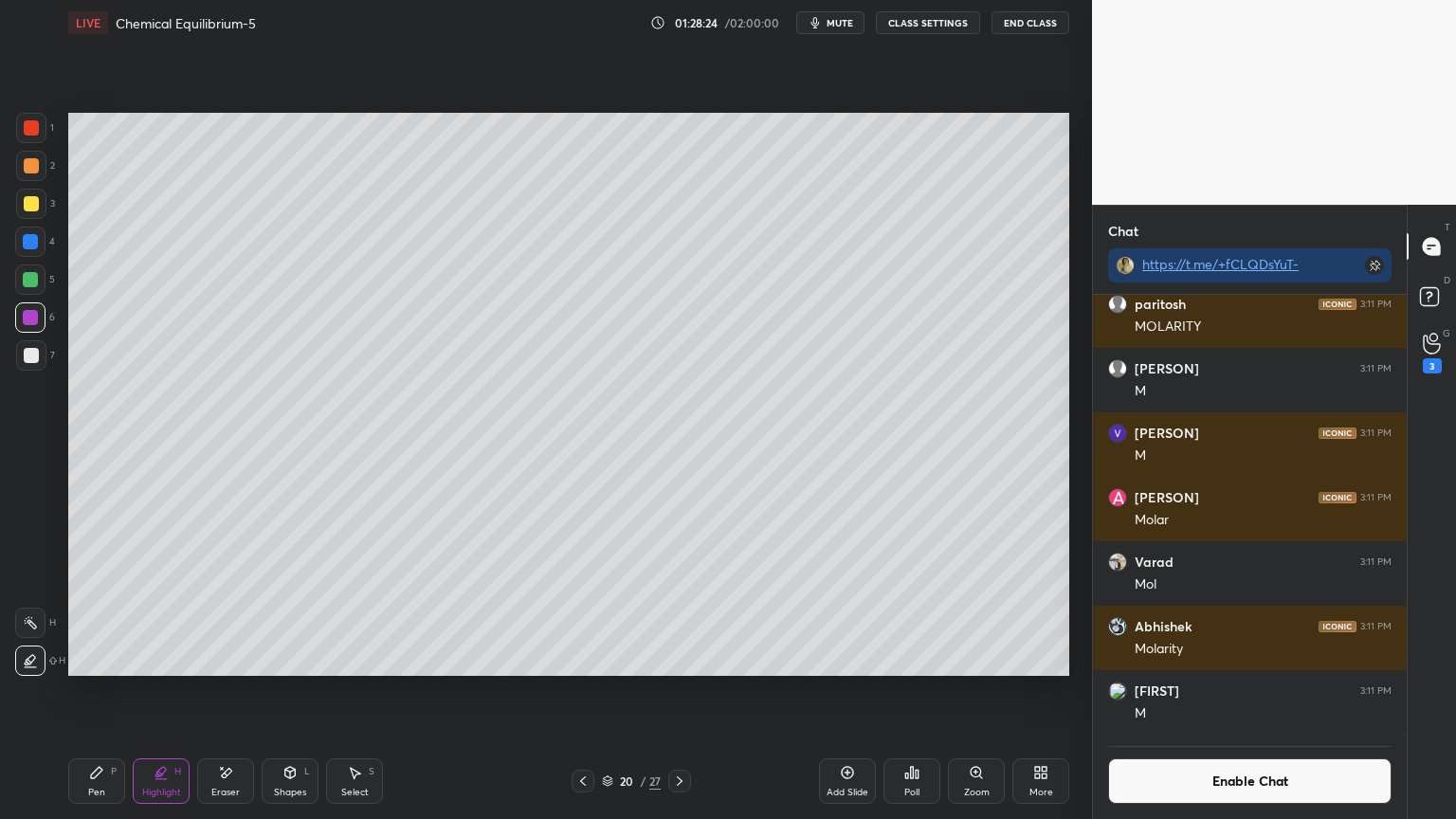 click on "Pen P" at bounding box center (97, 781) 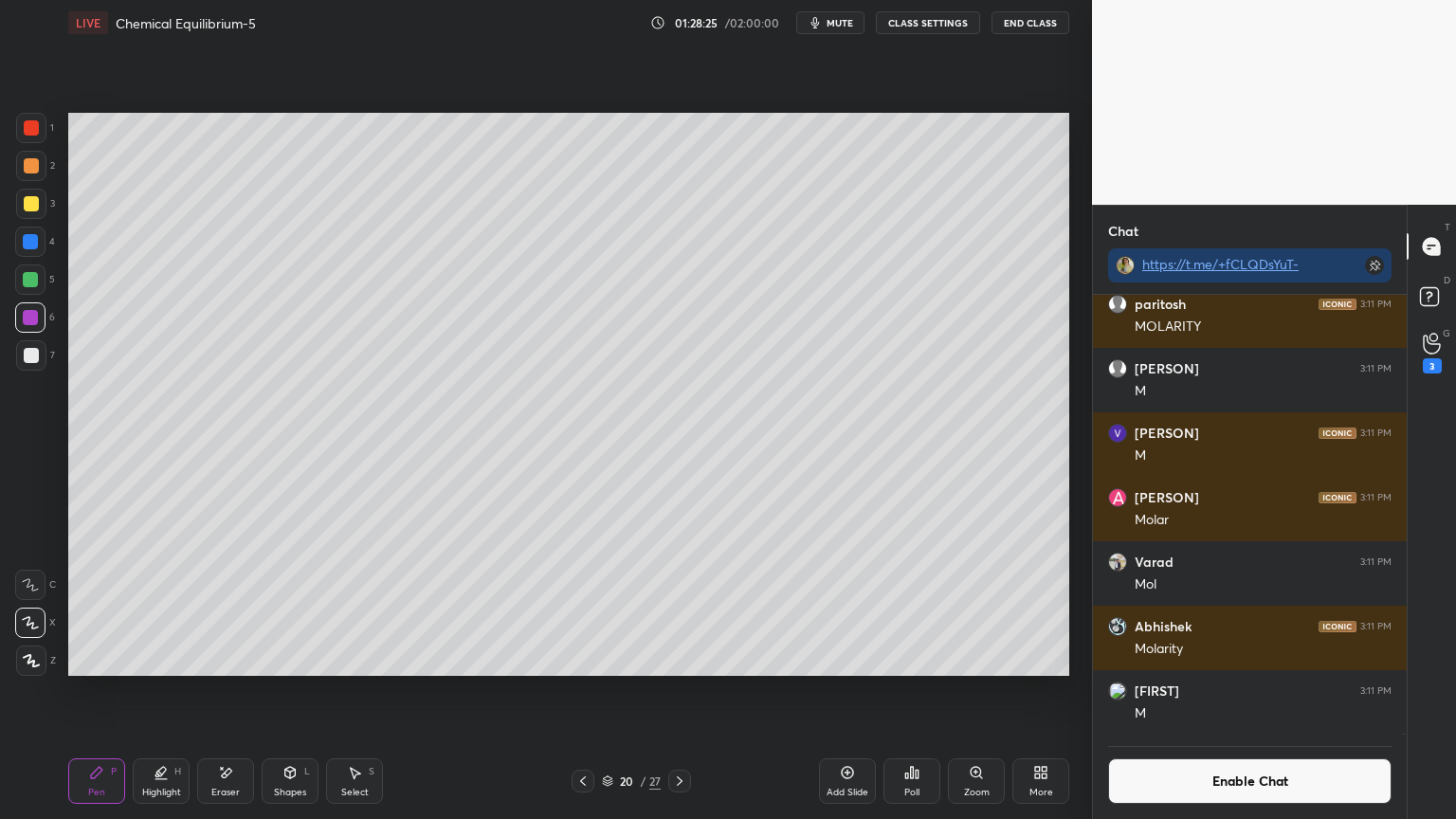 click at bounding box center [31, 355] 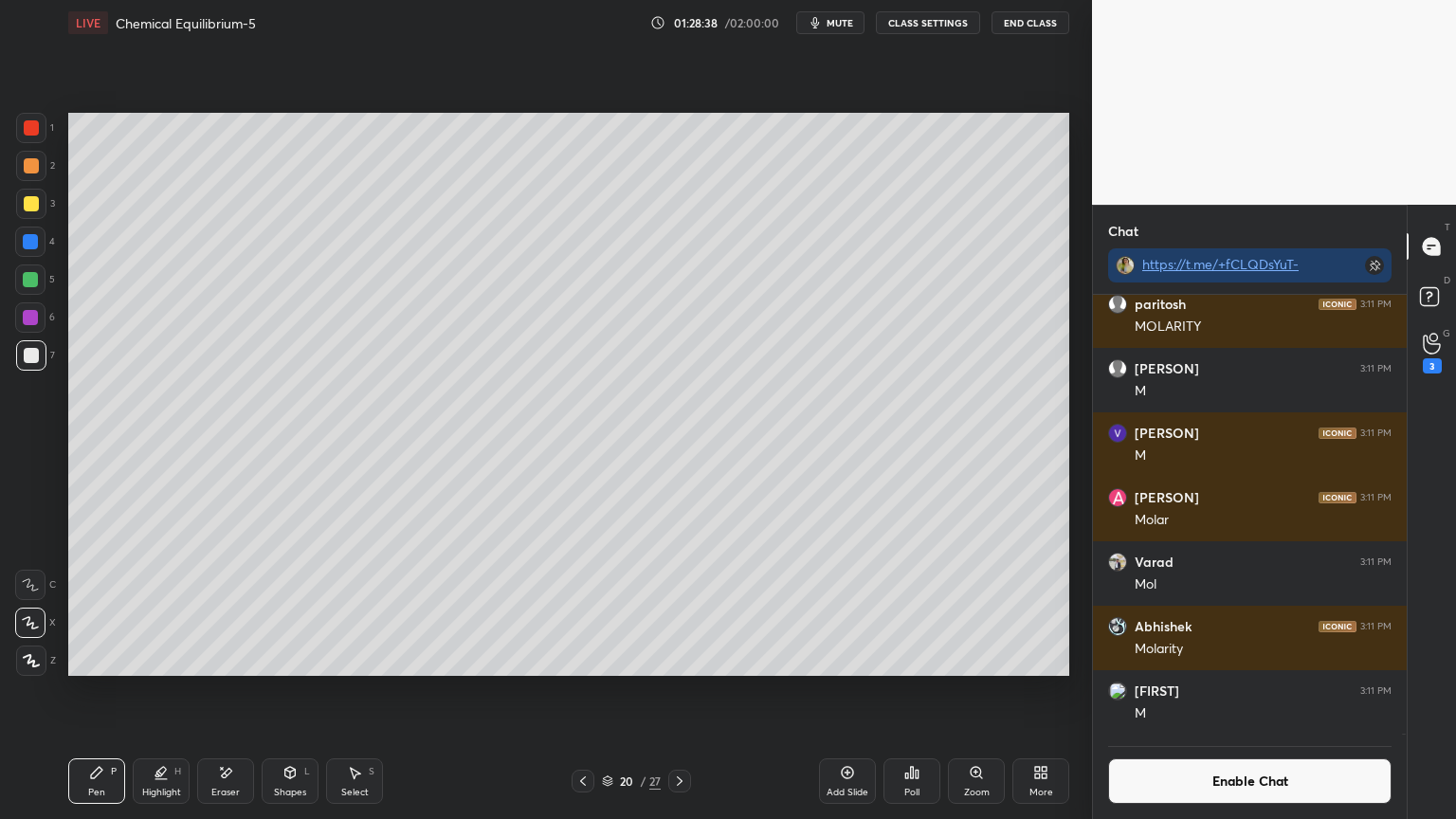 click 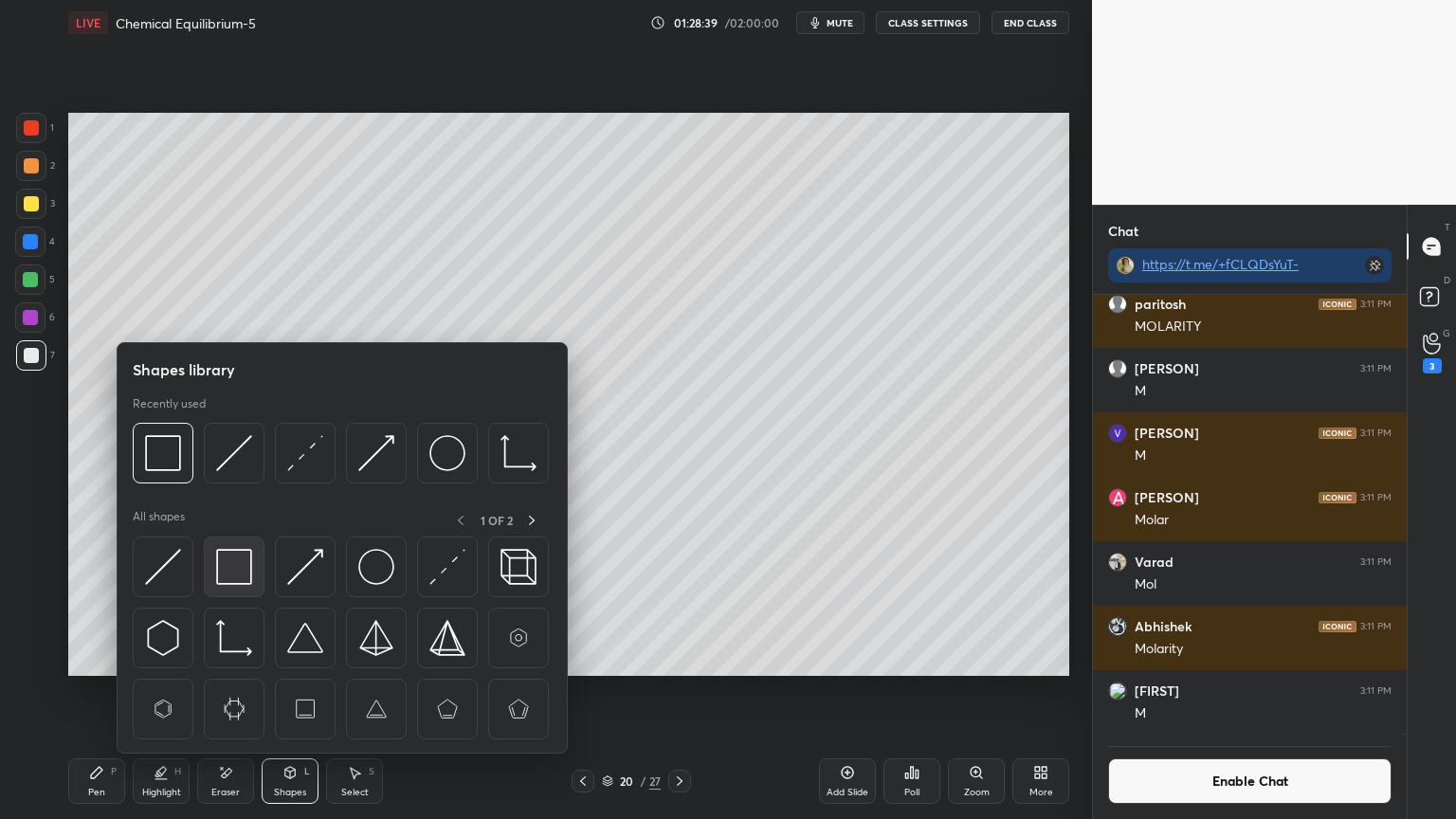 click at bounding box center (234, 567) 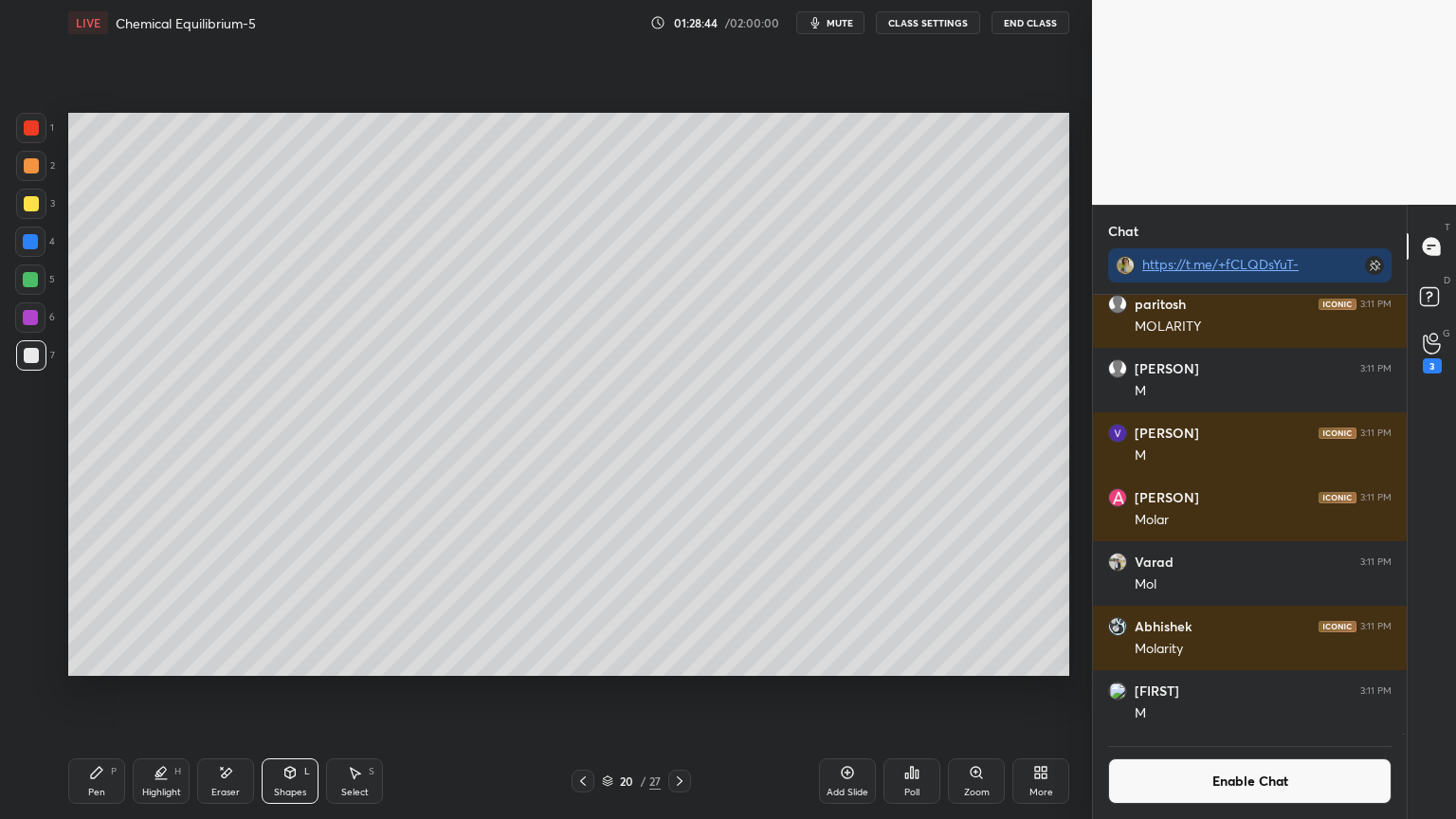 click on "Highlight H" at bounding box center [161, 781] 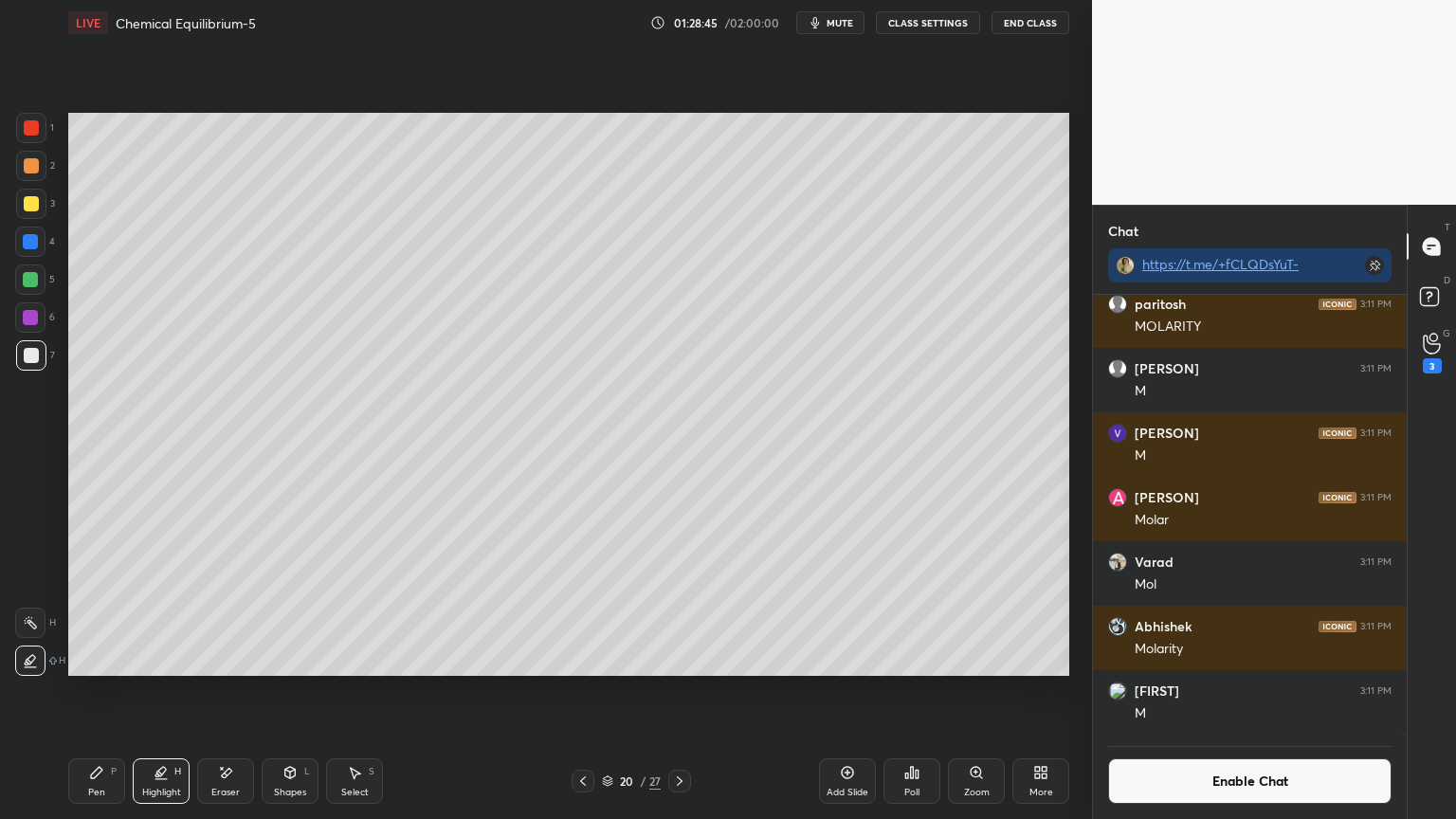 click at bounding box center [31, 166] 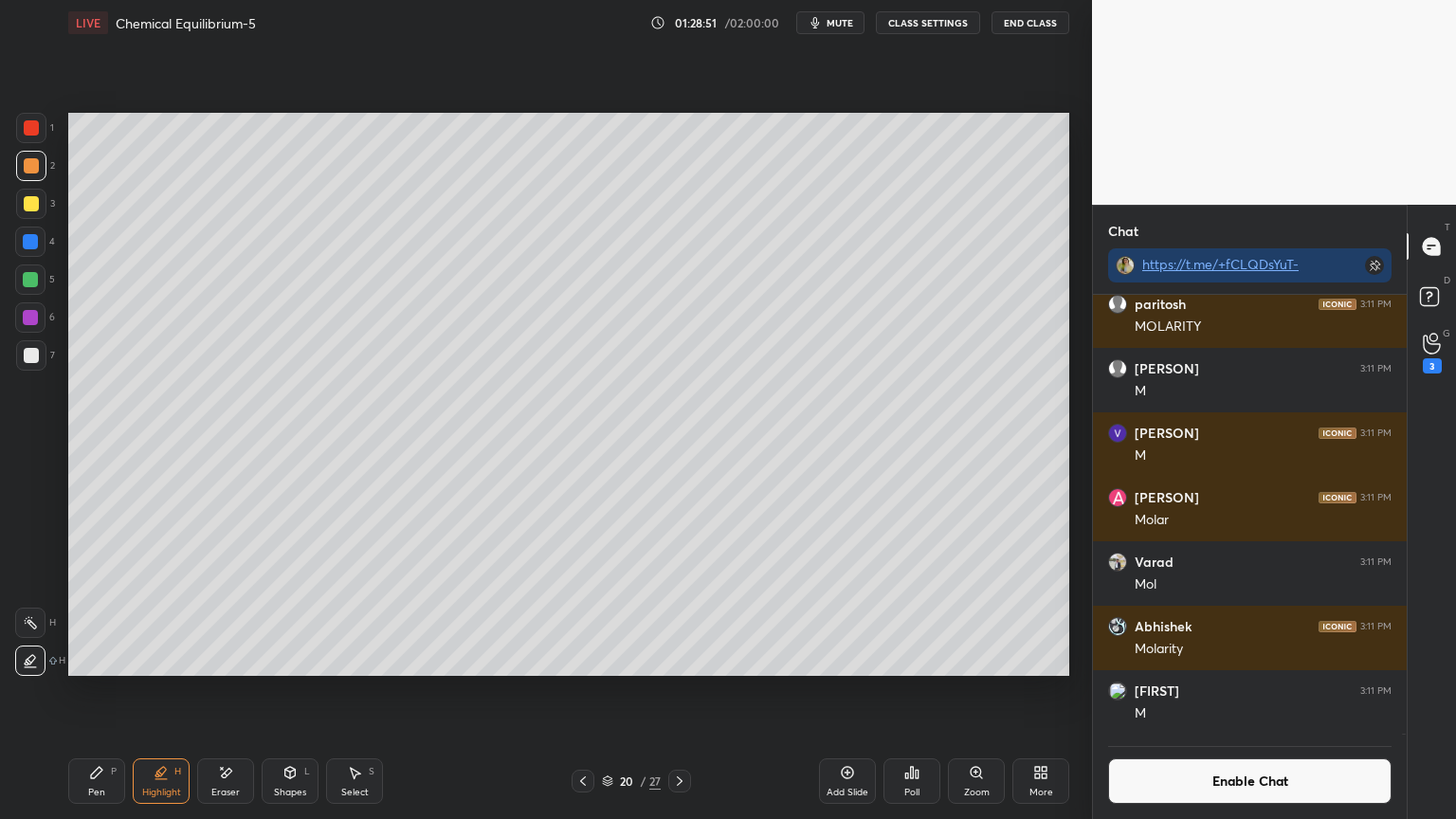 click on "Pen P" at bounding box center [97, 781] 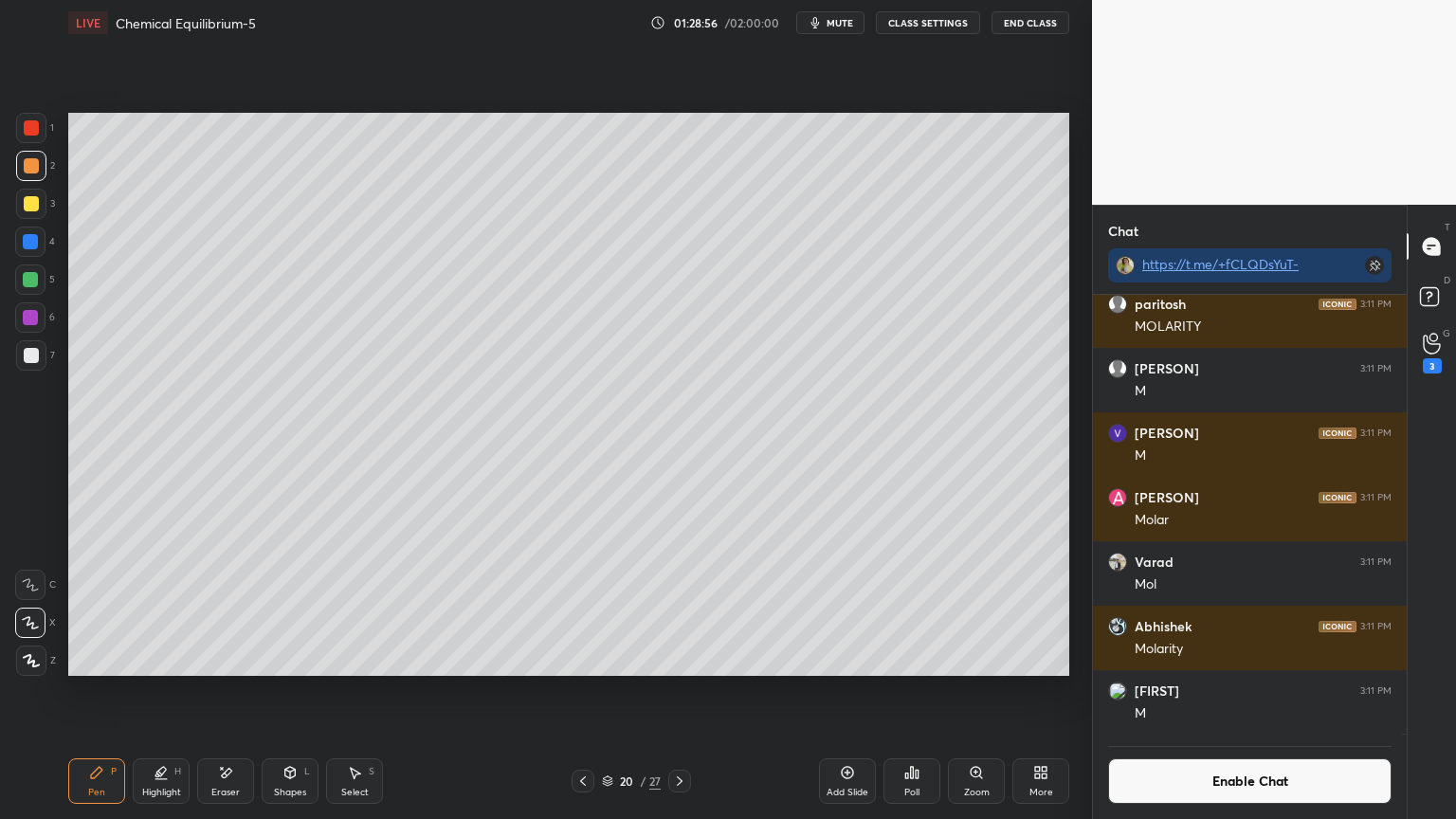 click at bounding box center [31, 355] 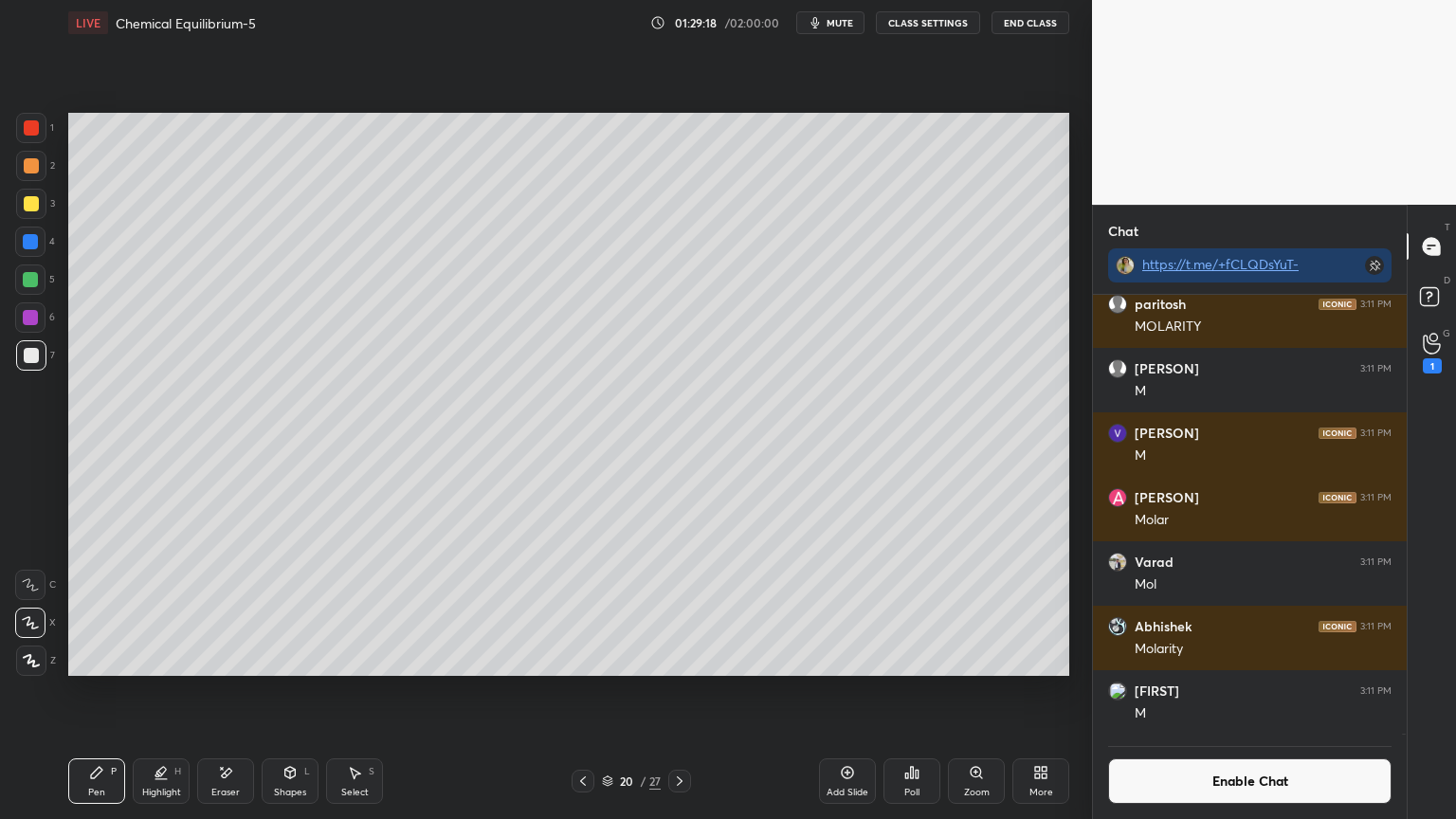 click on "Shapes L" at bounding box center (290, 781) 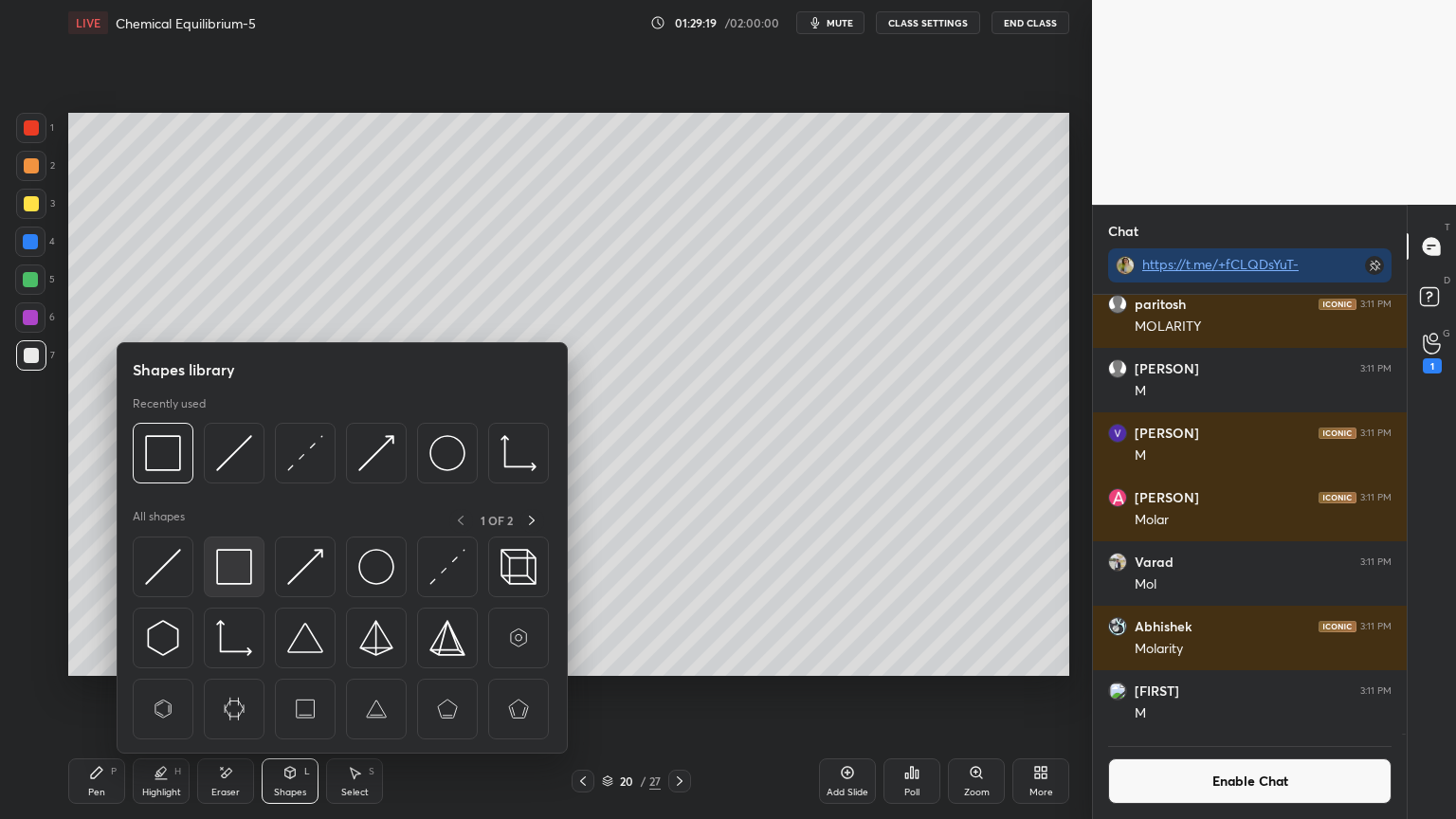 click at bounding box center (234, 567) 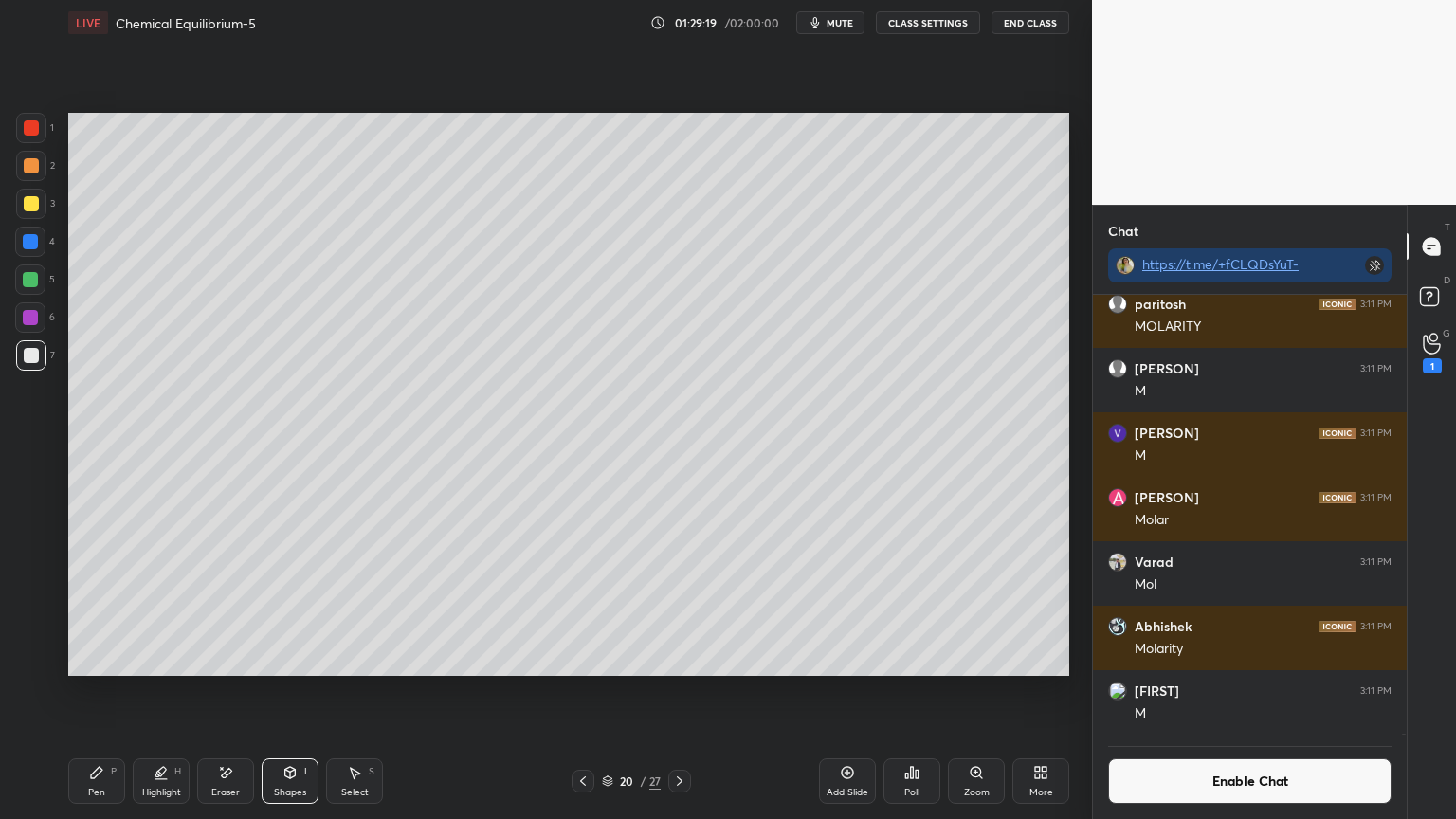 click at bounding box center (30, 242) 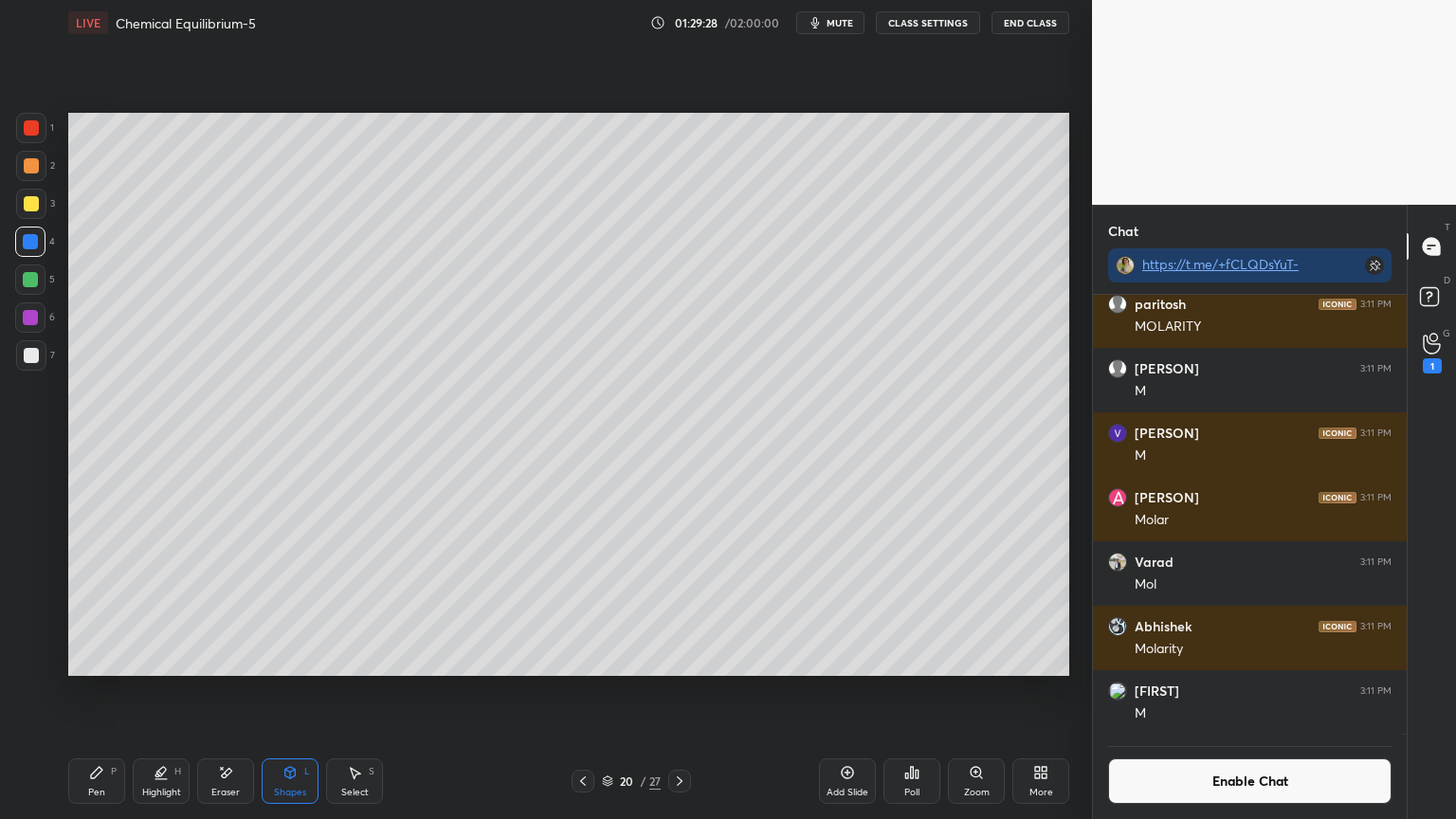 click 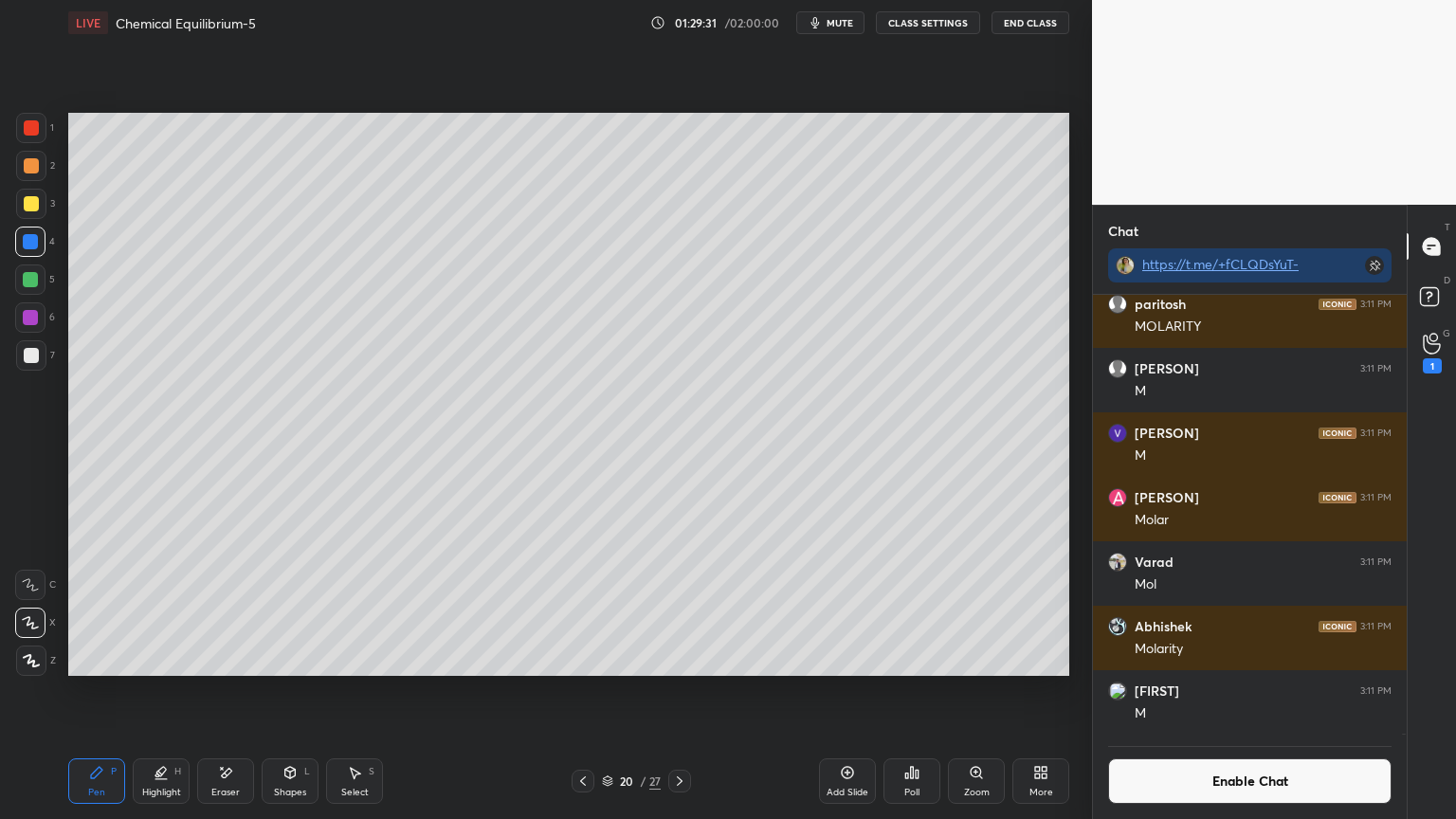 click 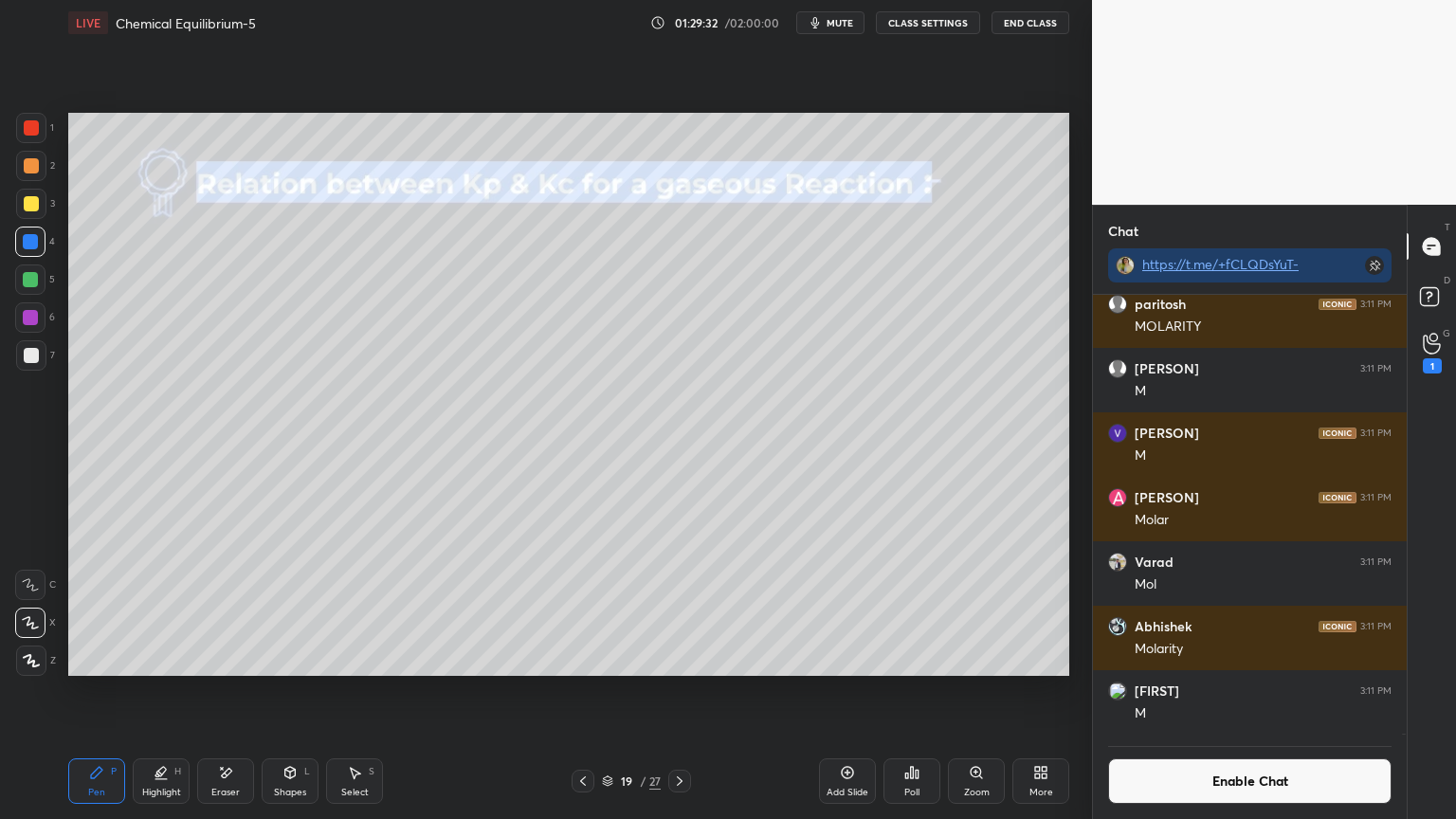 click 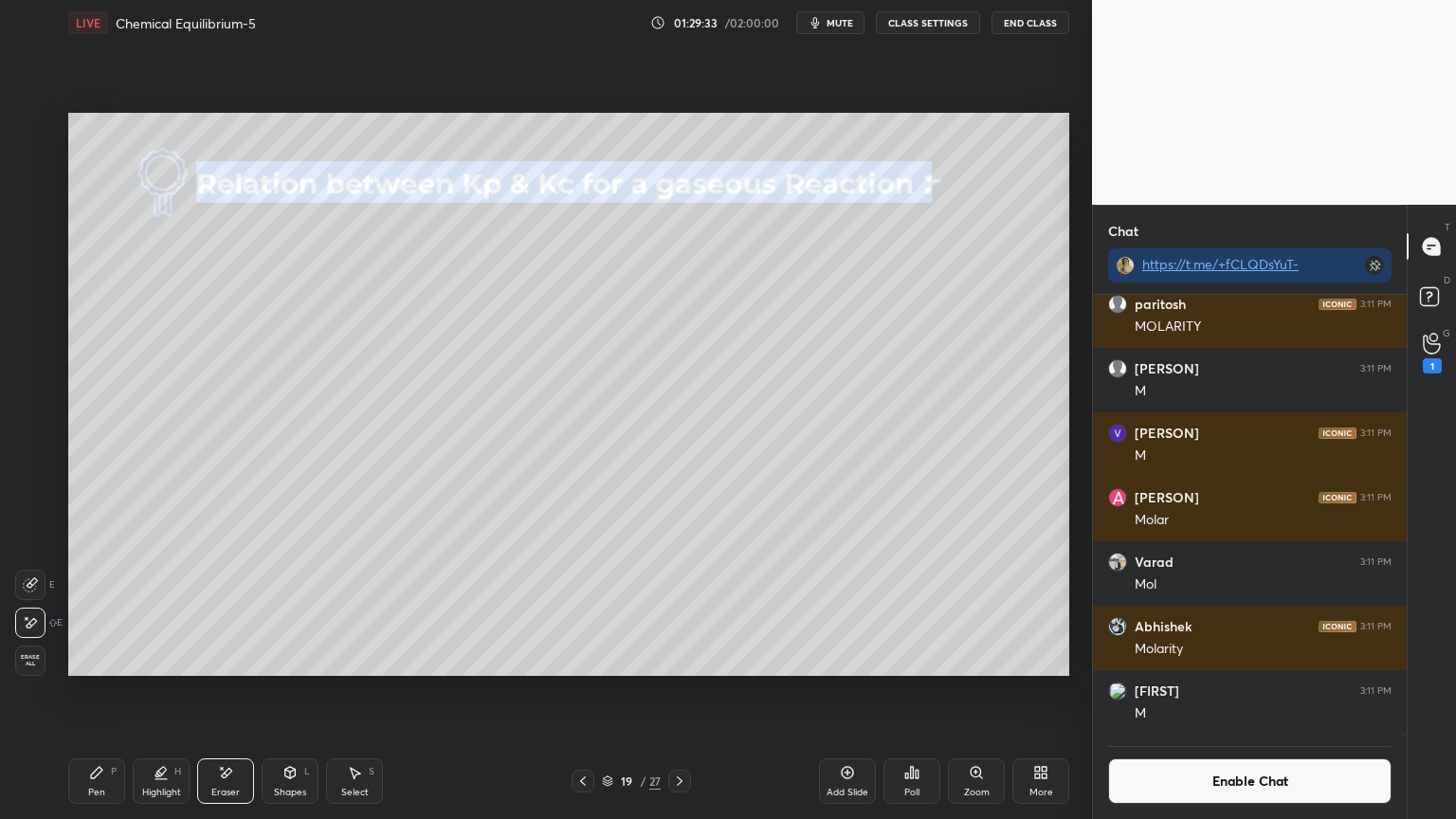 click on "Pen P" at bounding box center (97, 781) 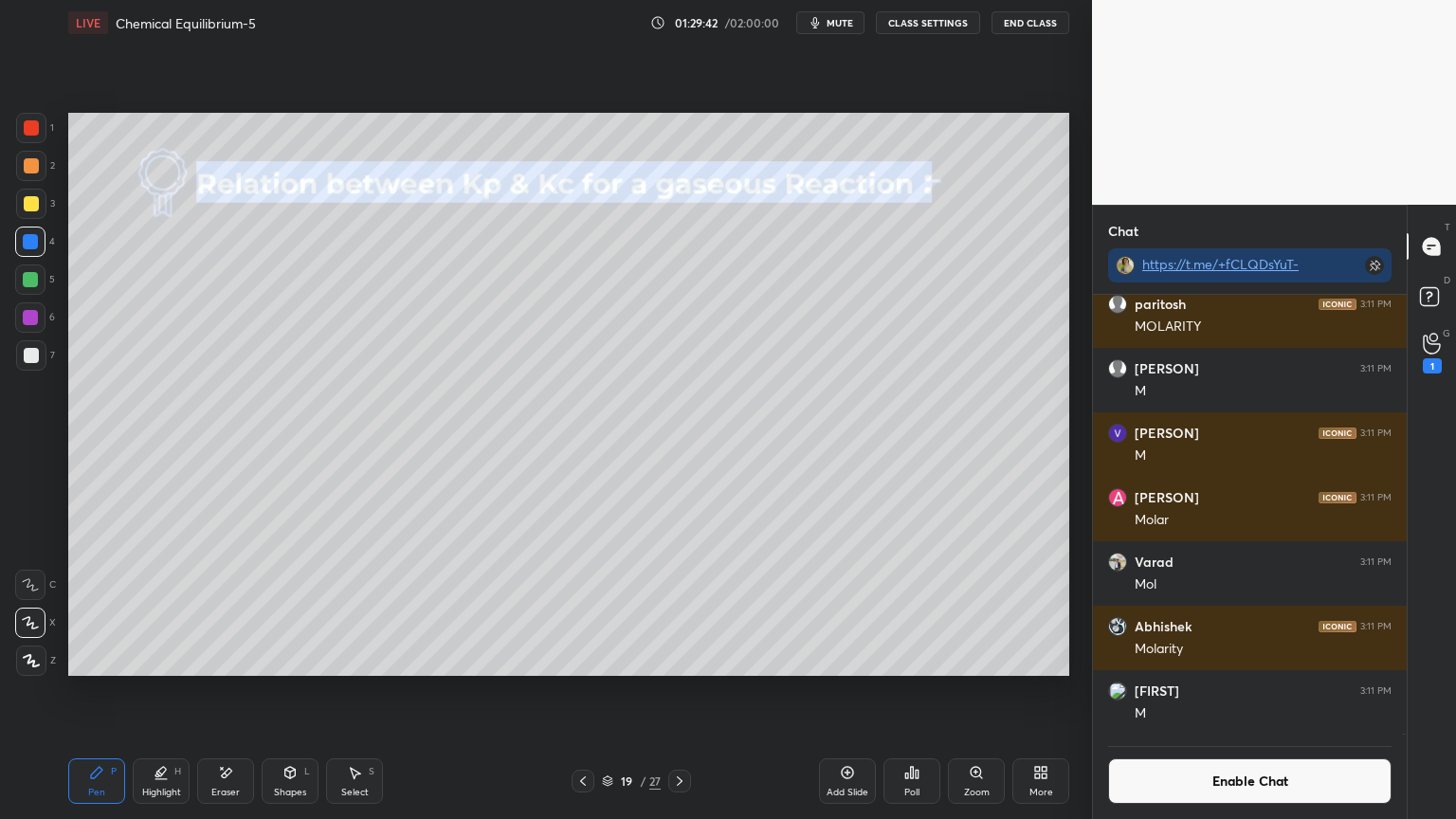 click on "Highlight H" at bounding box center [161, 781] 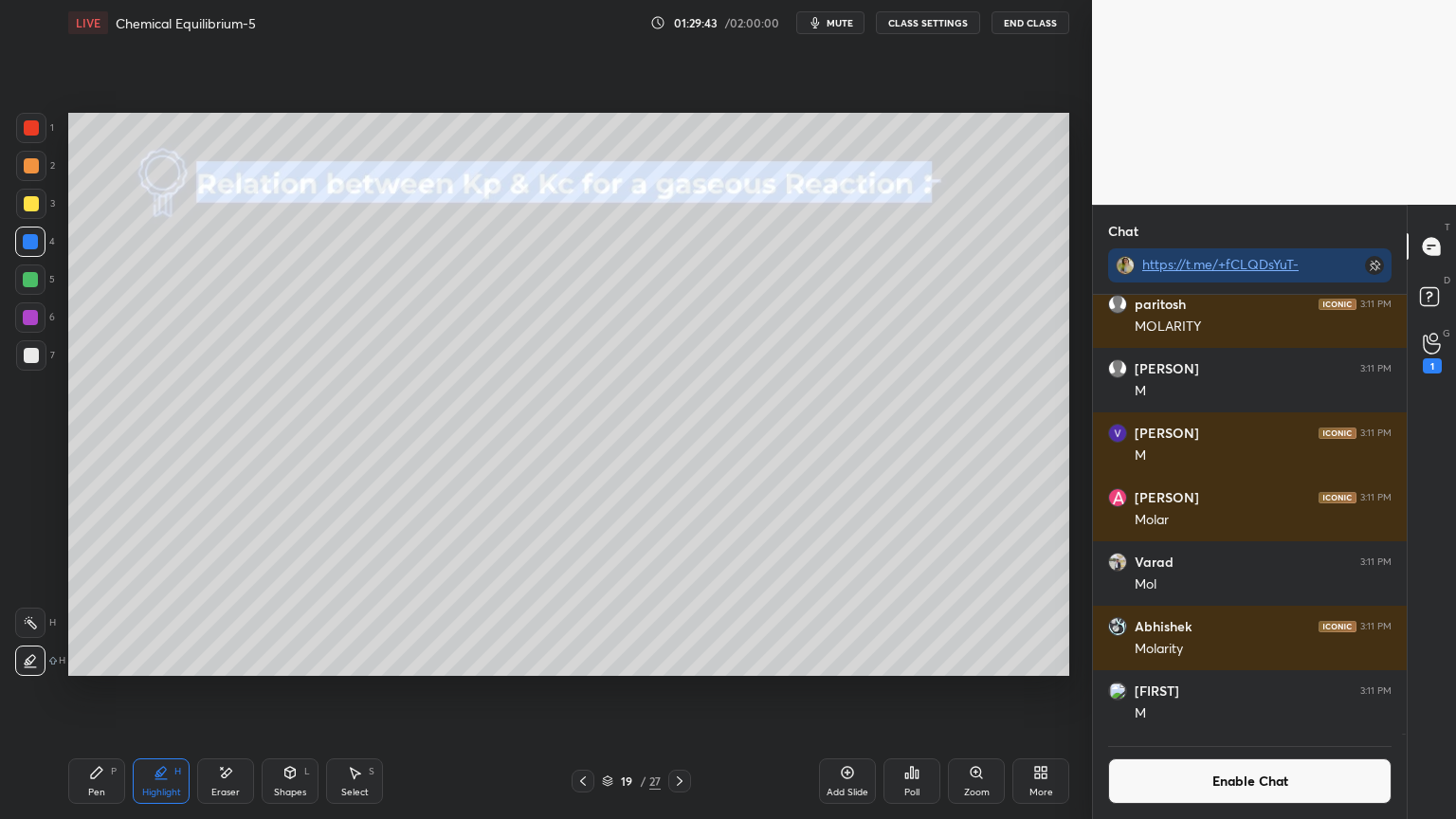 click at bounding box center (30, 623) 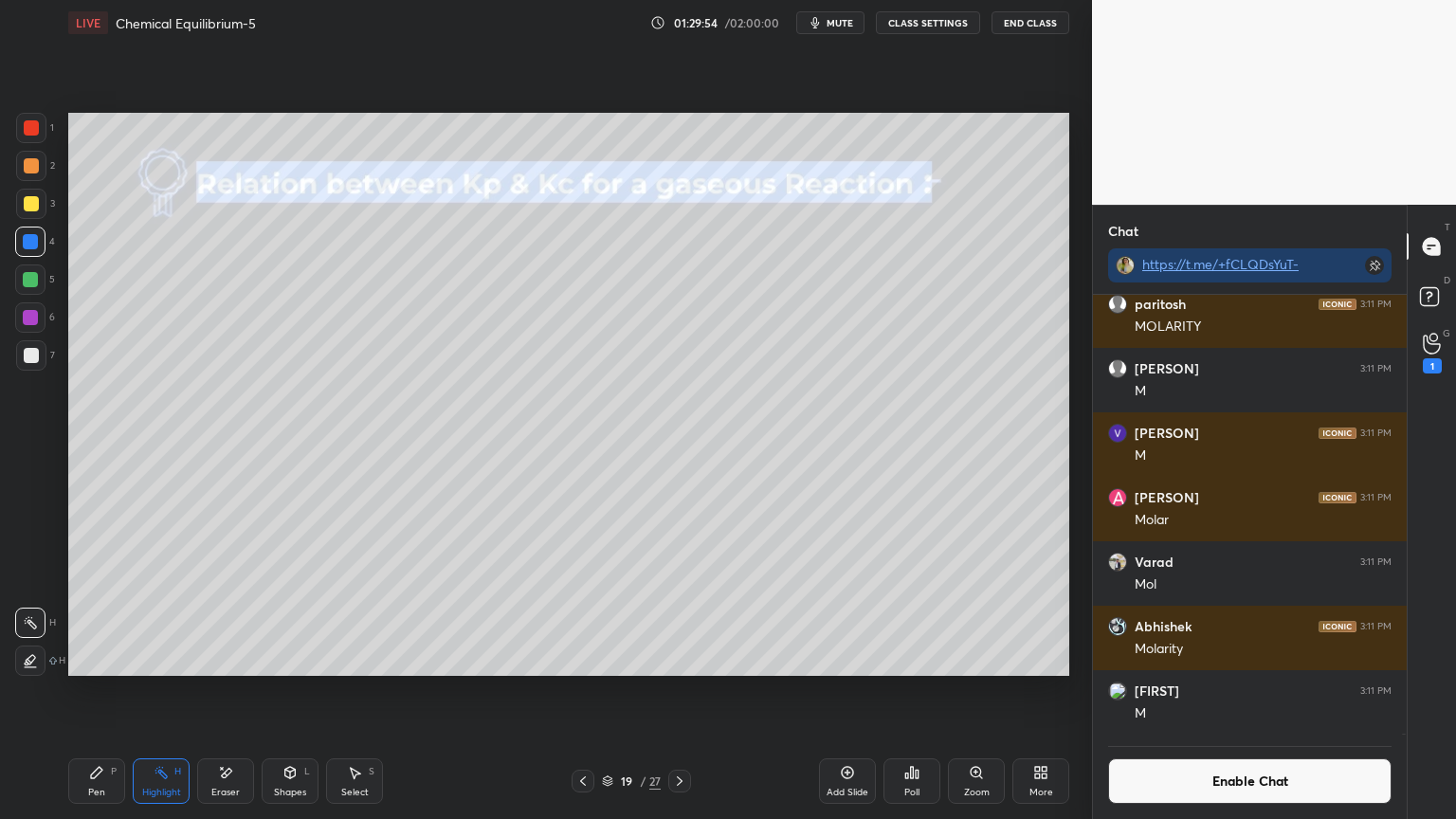 click 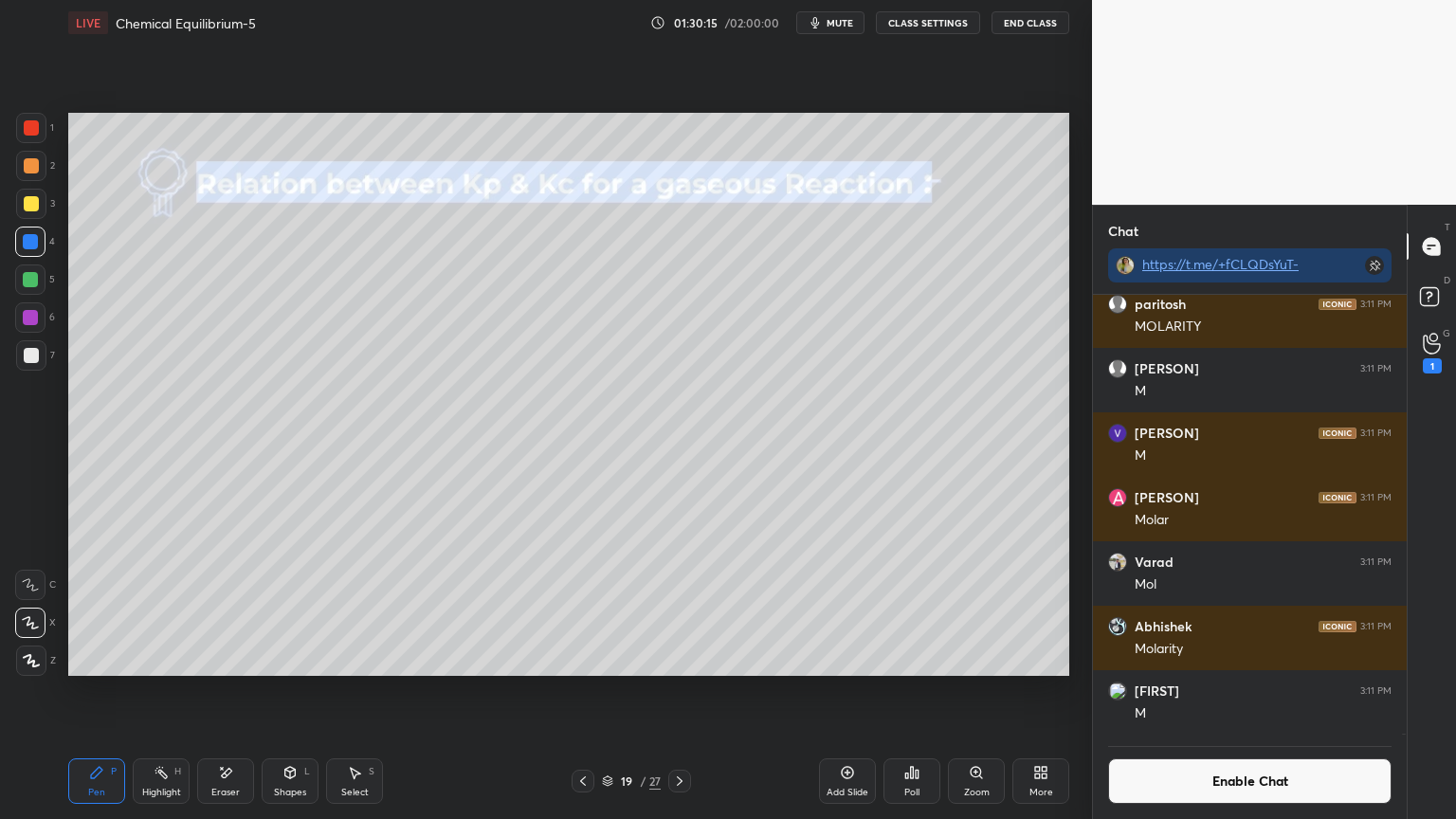 click on "Enable Chat" at bounding box center [1249, 781] 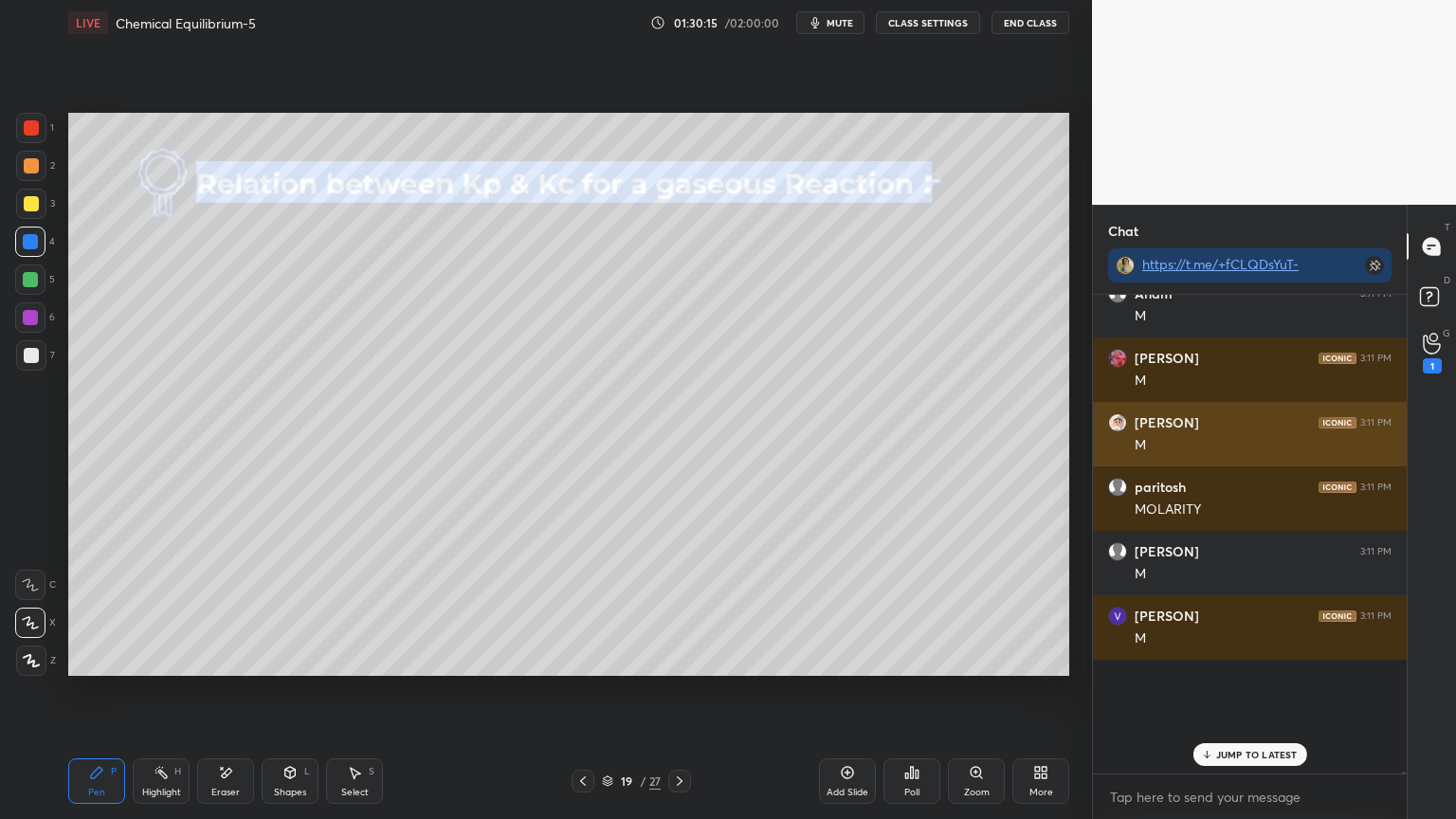 scroll, scrollTop: 6, scrollLeft: 6, axis: both 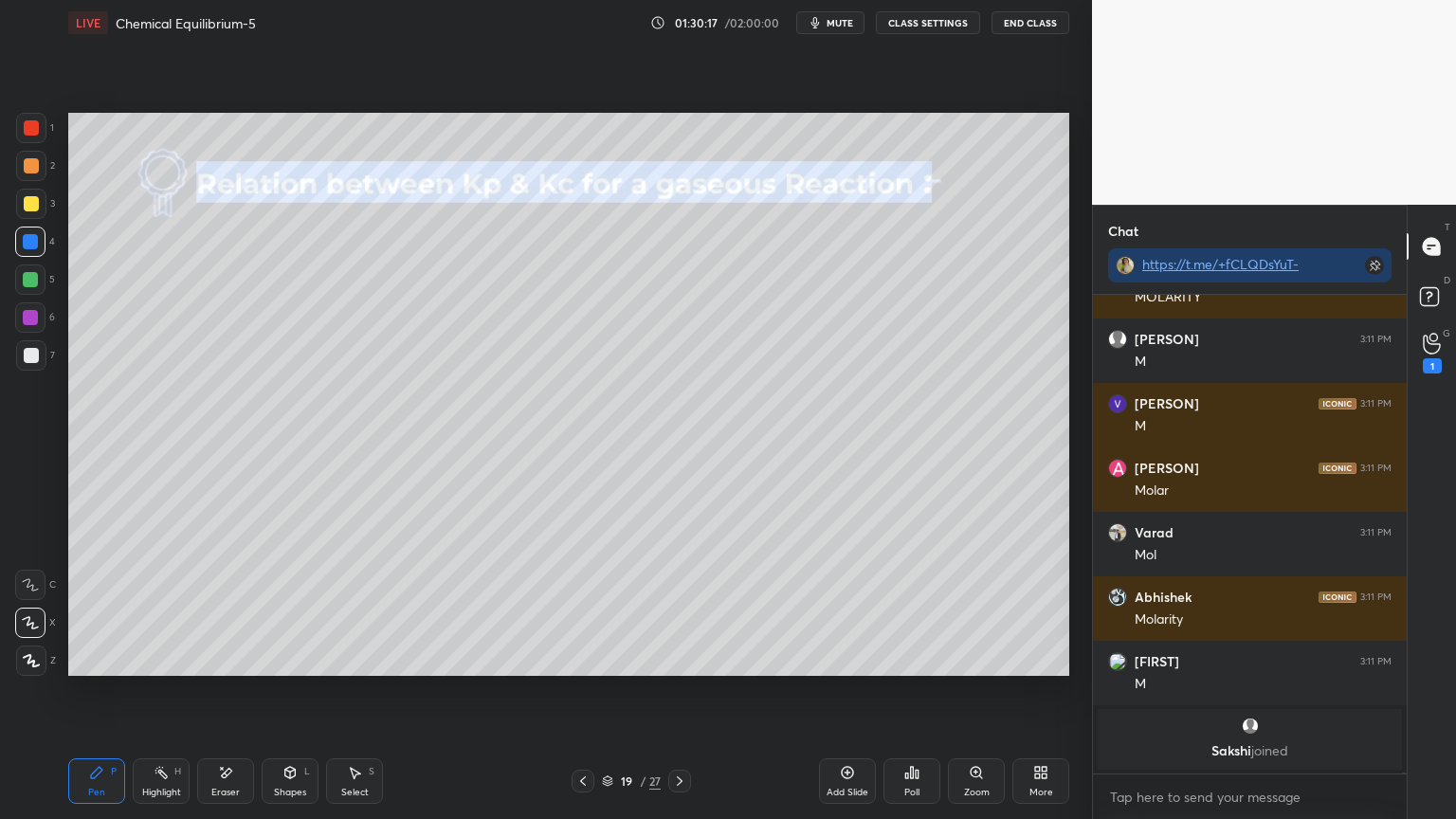 click 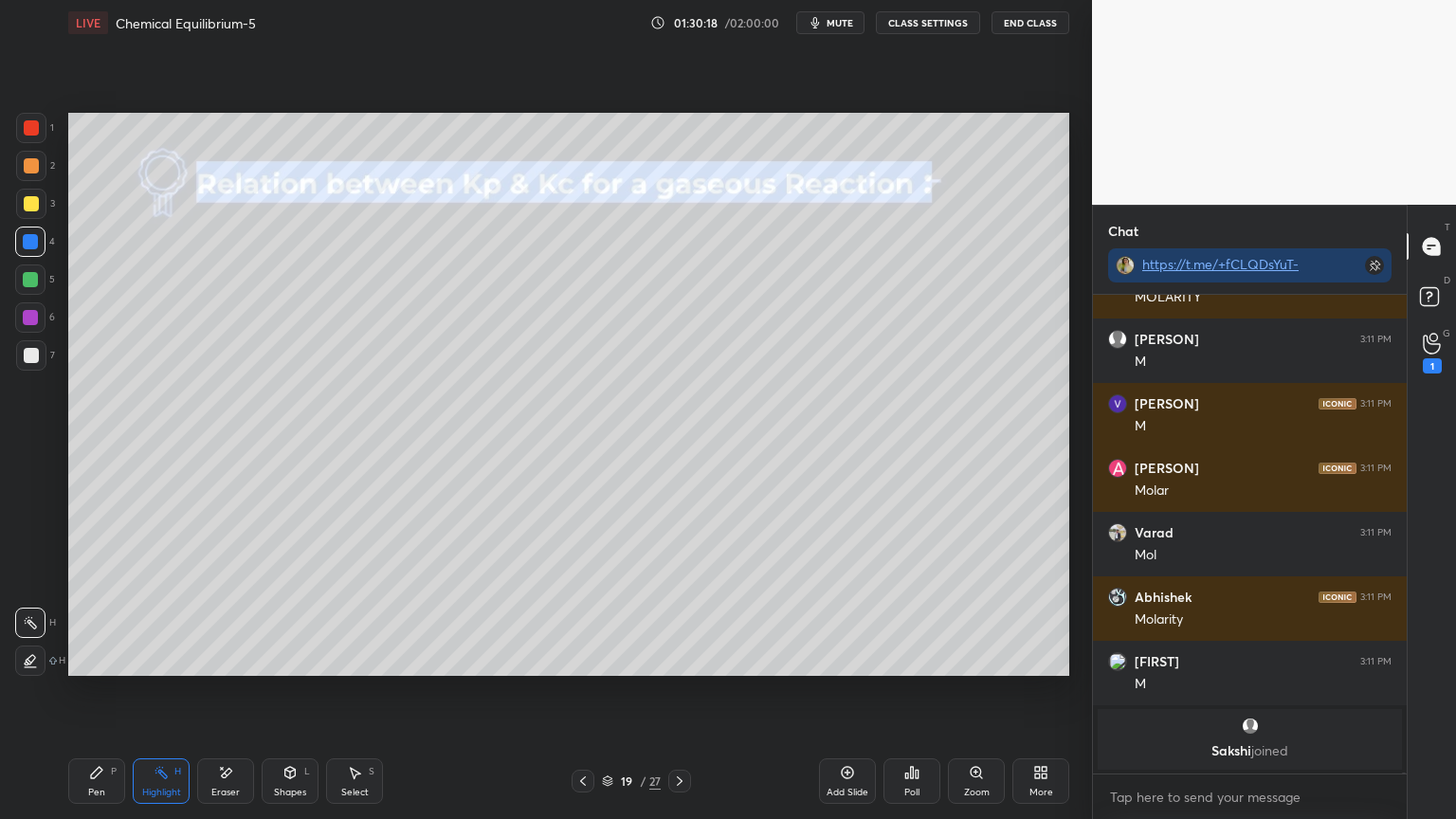 click at bounding box center [680, 781] 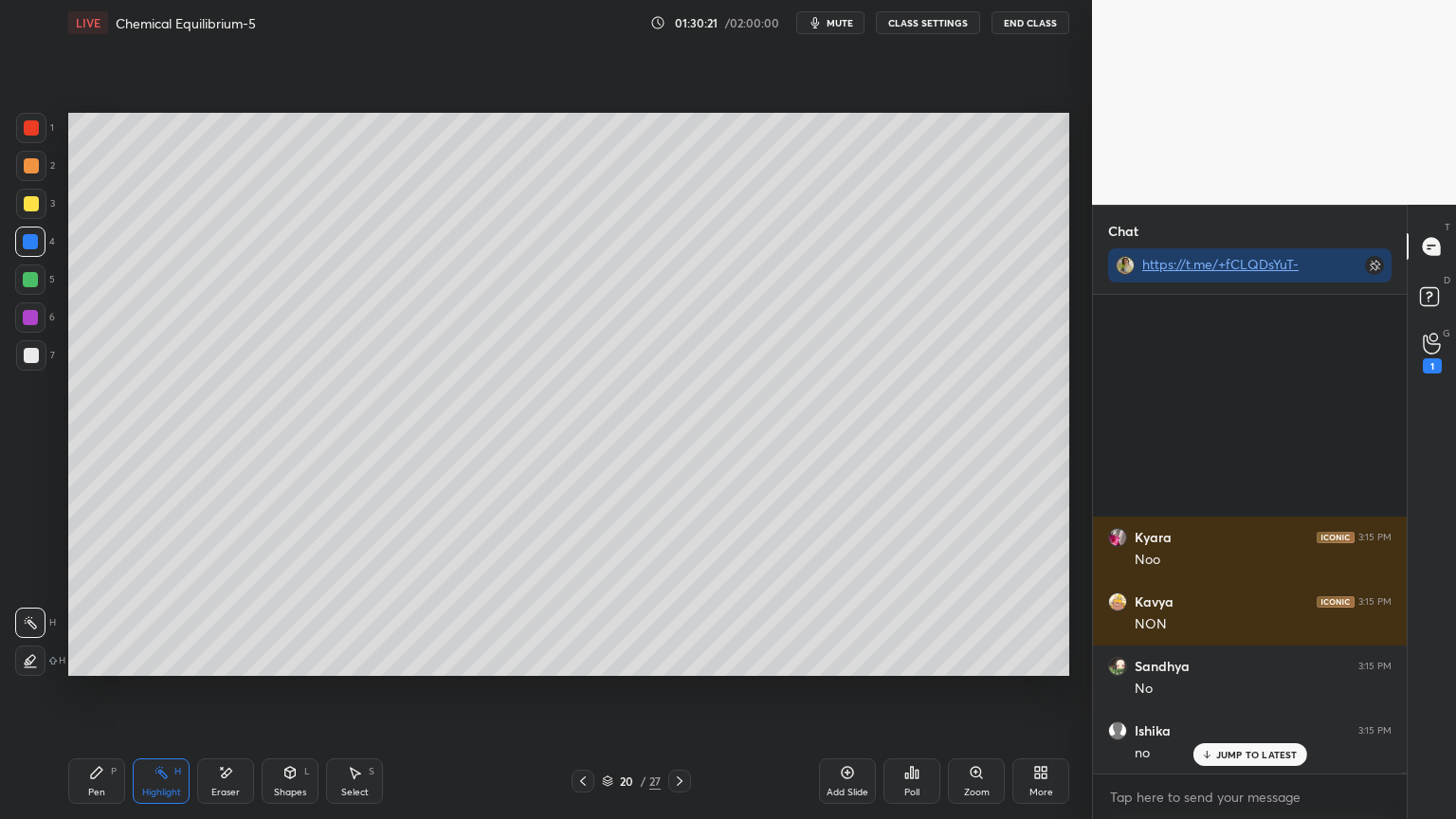 scroll, scrollTop: 195343, scrollLeft: 0, axis: vertical 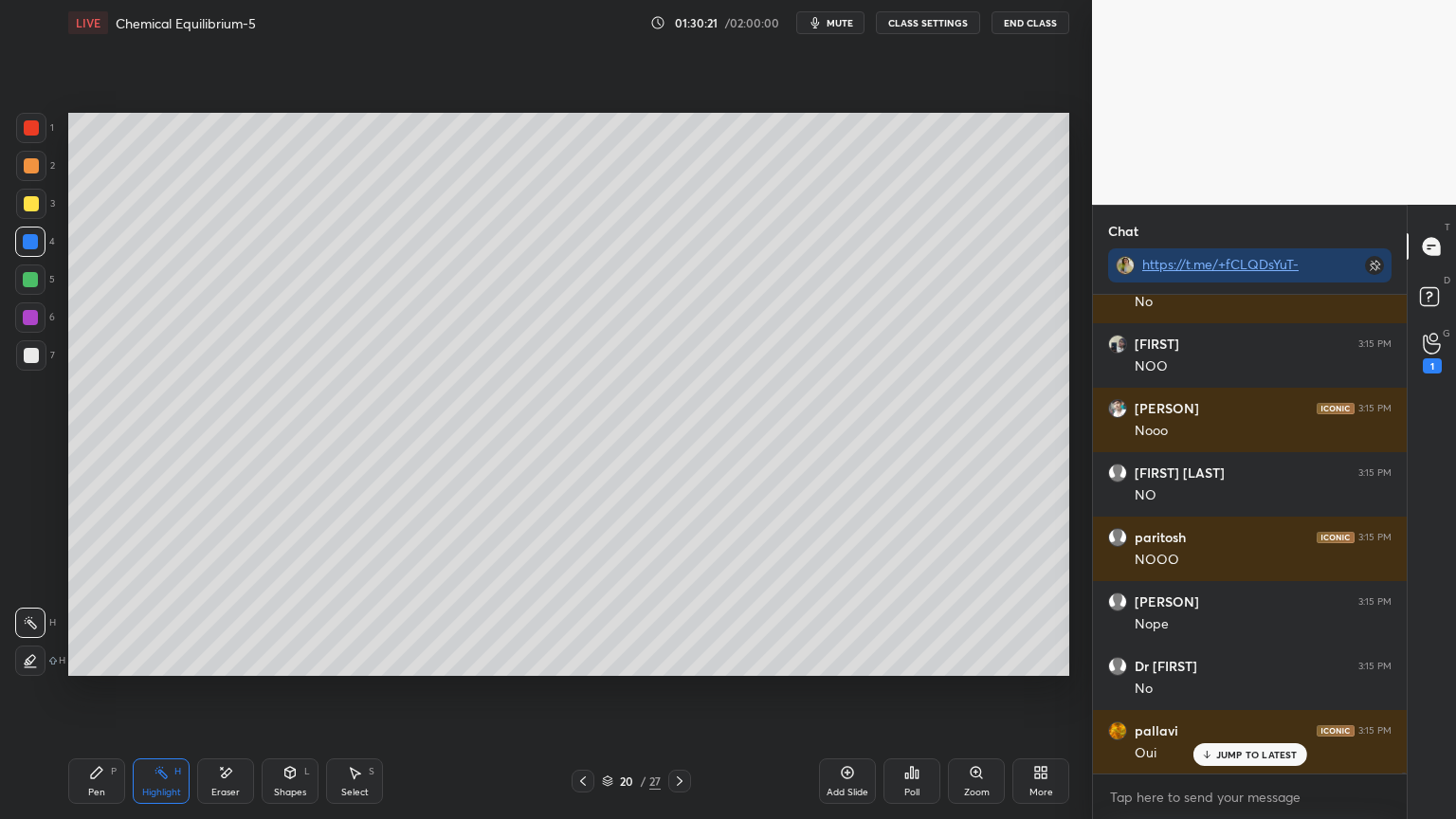 click at bounding box center (583, 781) 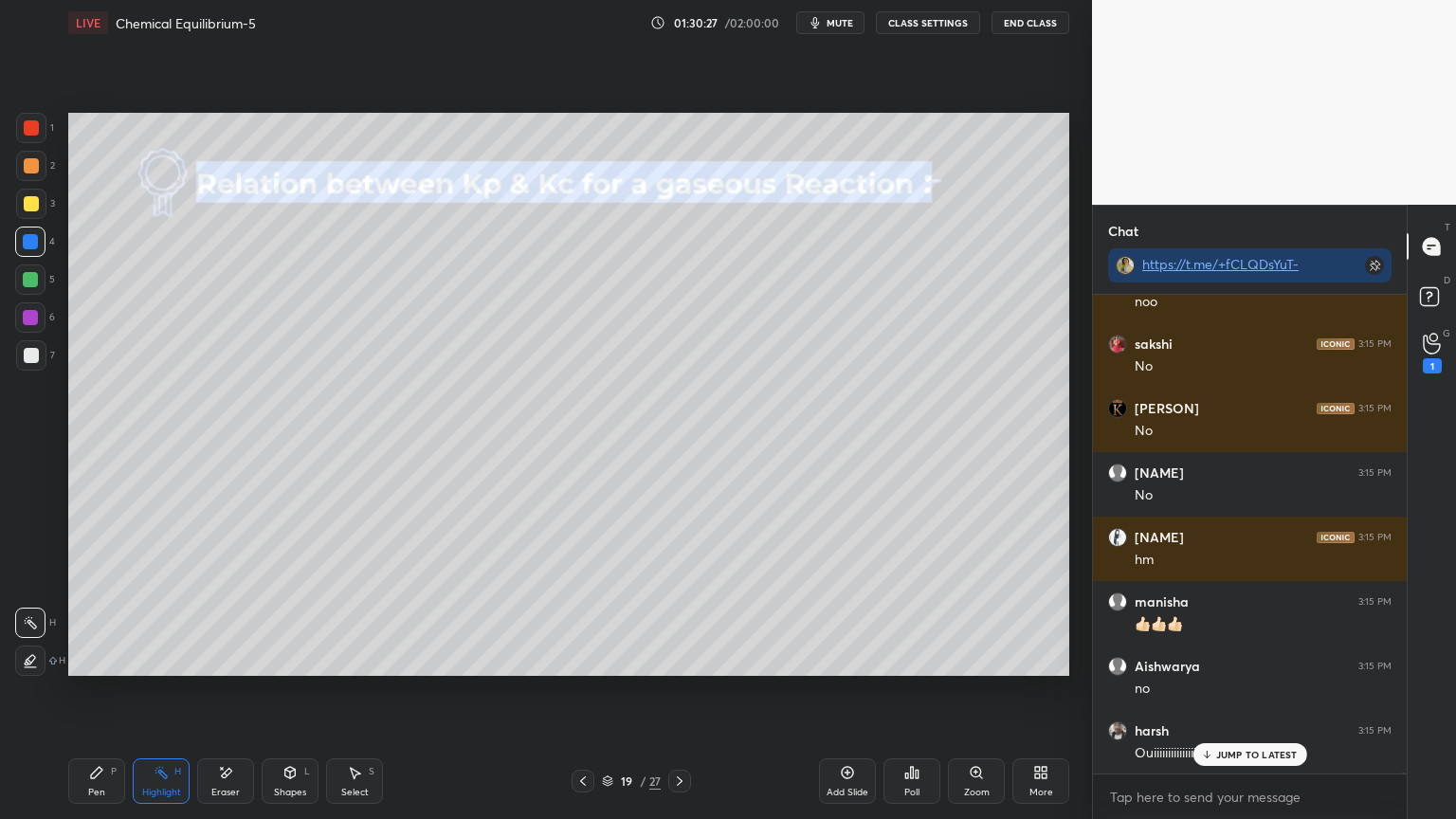 scroll, scrollTop: 198244, scrollLeft: 0, axis: vertical 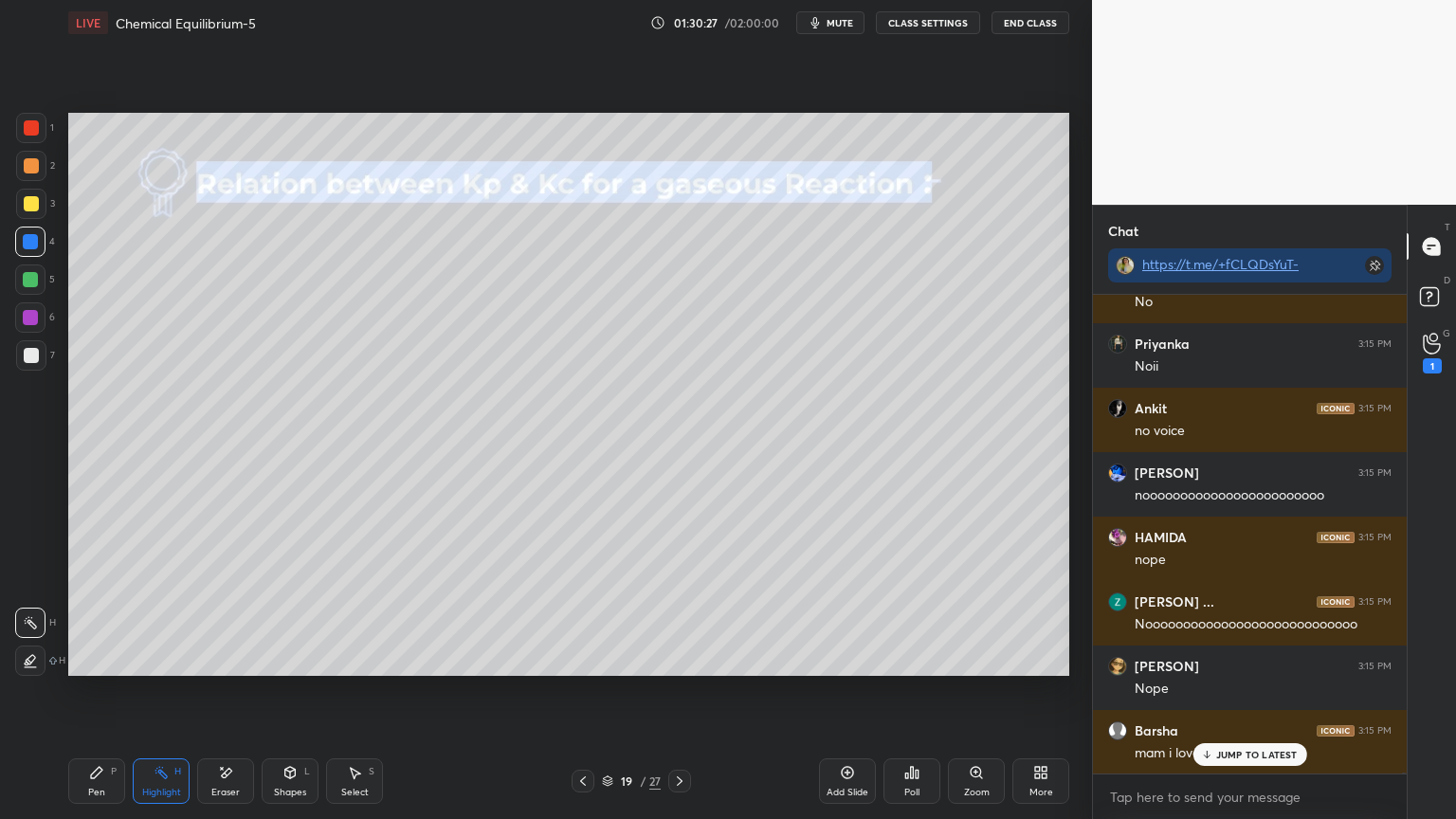 click on "CLASS SETTINGS" at bounding box center [928, 23] 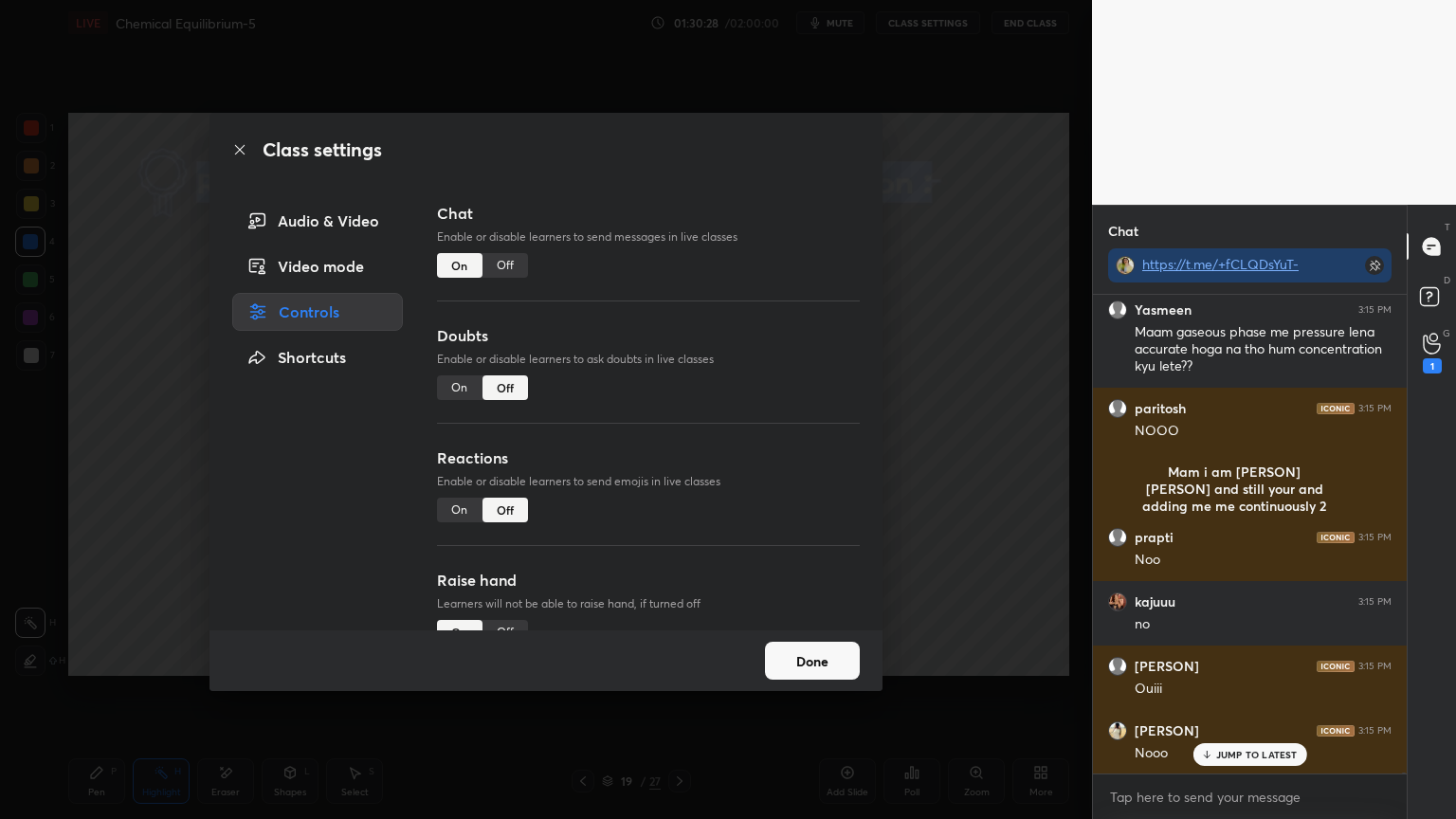 click on "Off" at bounding box center [505, 265] 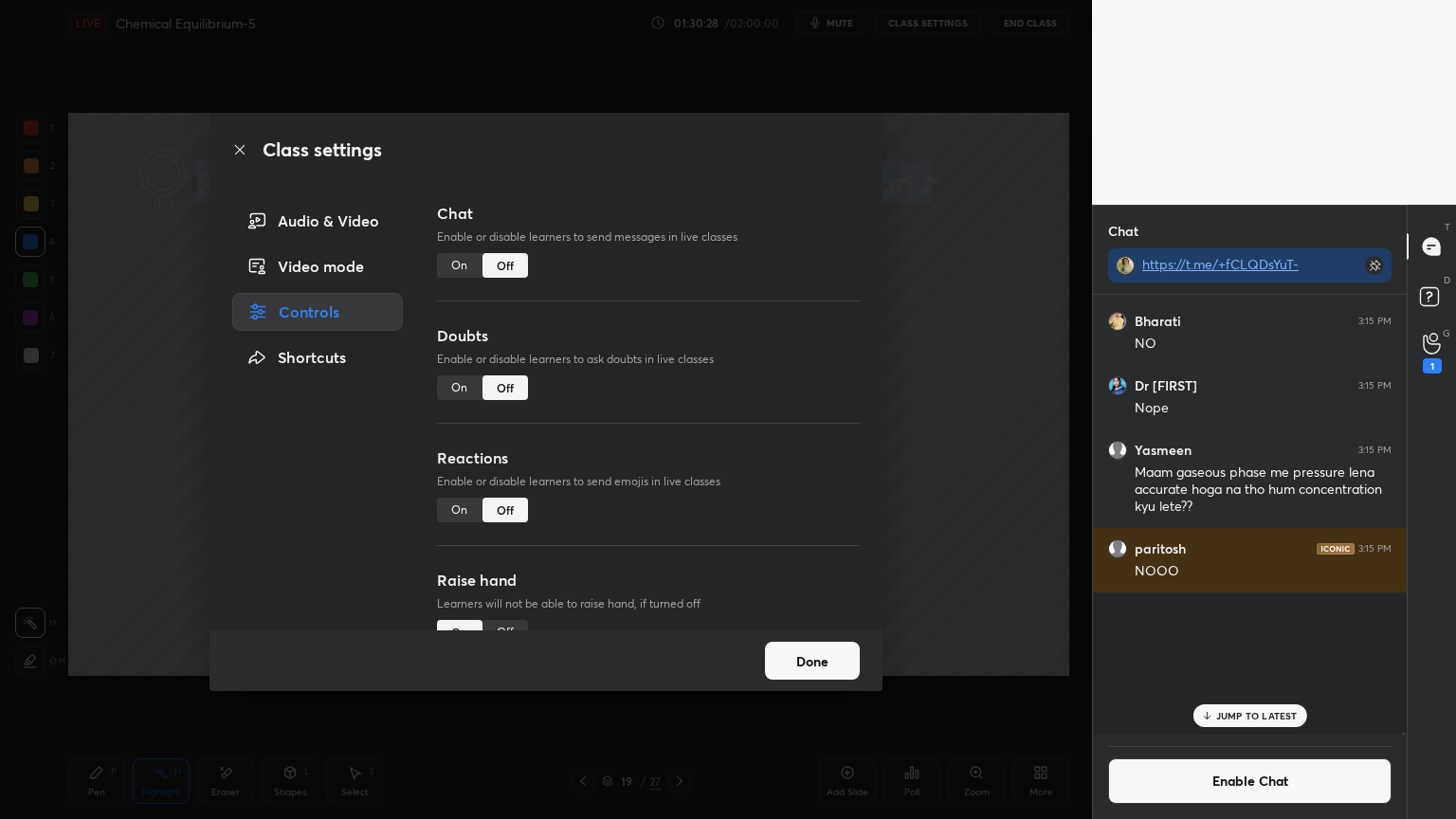 scroll, scrollTop: 197162, scrollLeft: 0, axis: vertical 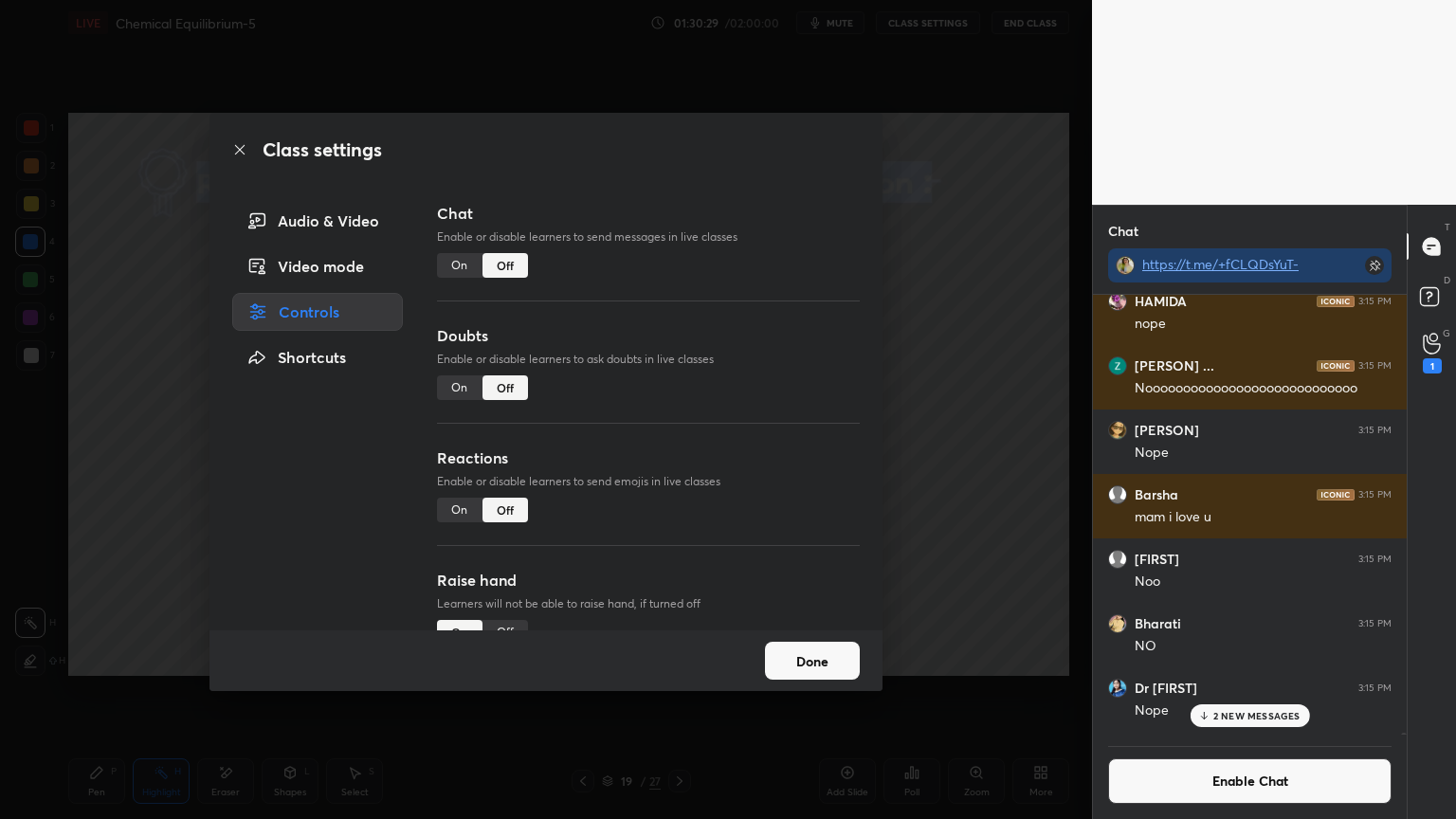 click on "Done" at bounding box center (812, 661) 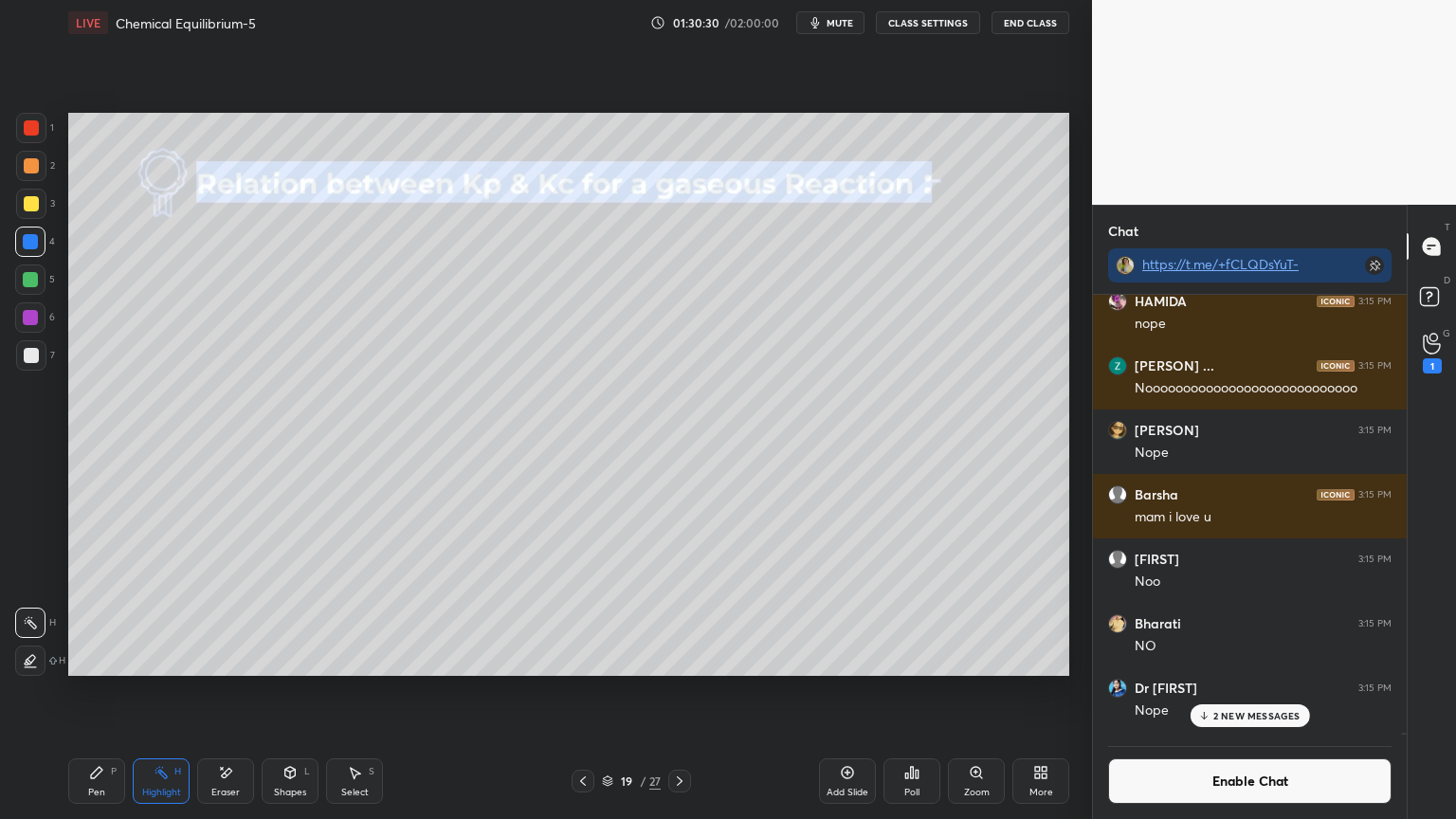 click on "Pen P" at bounding box center (97, 781) 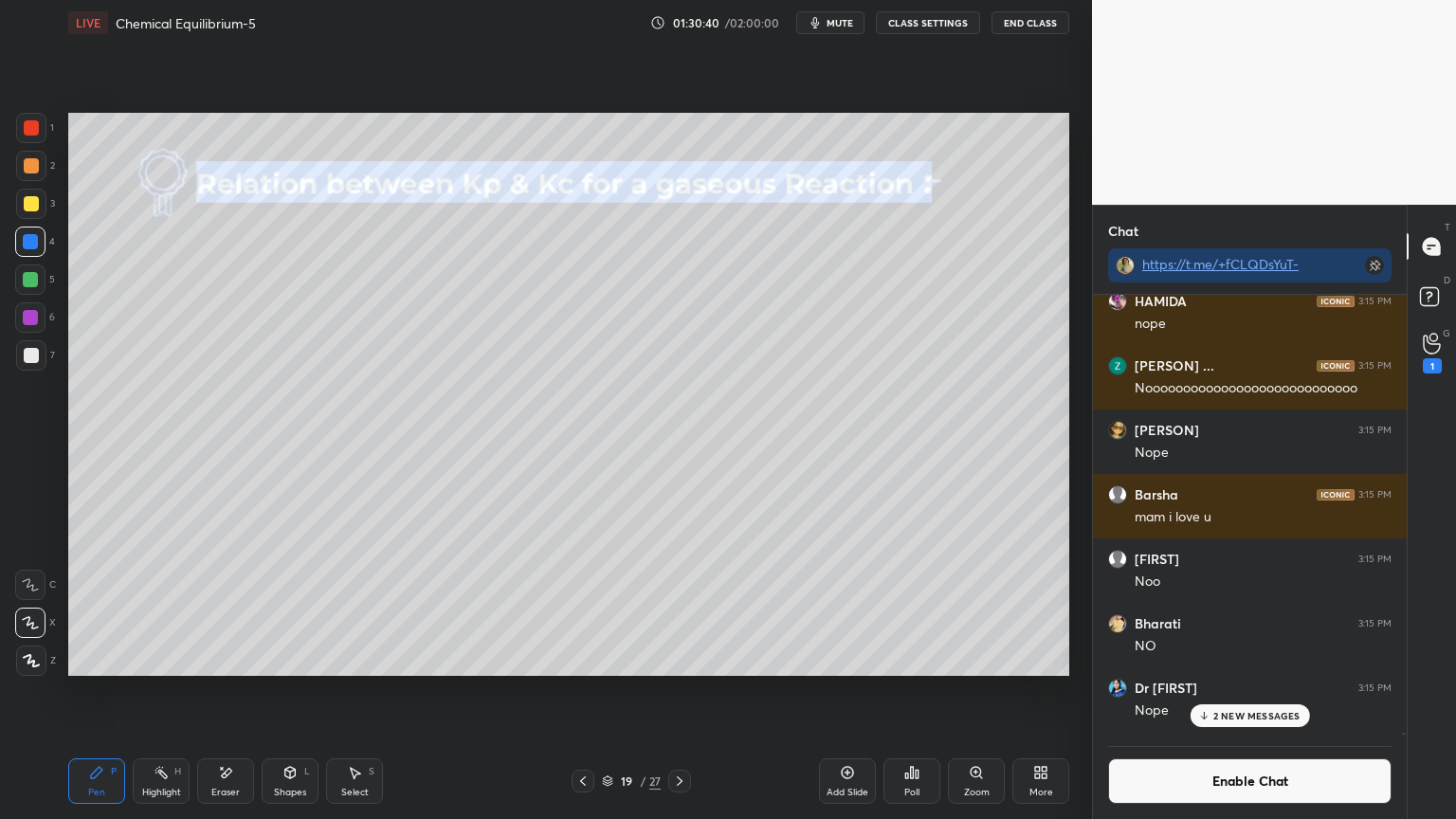 click 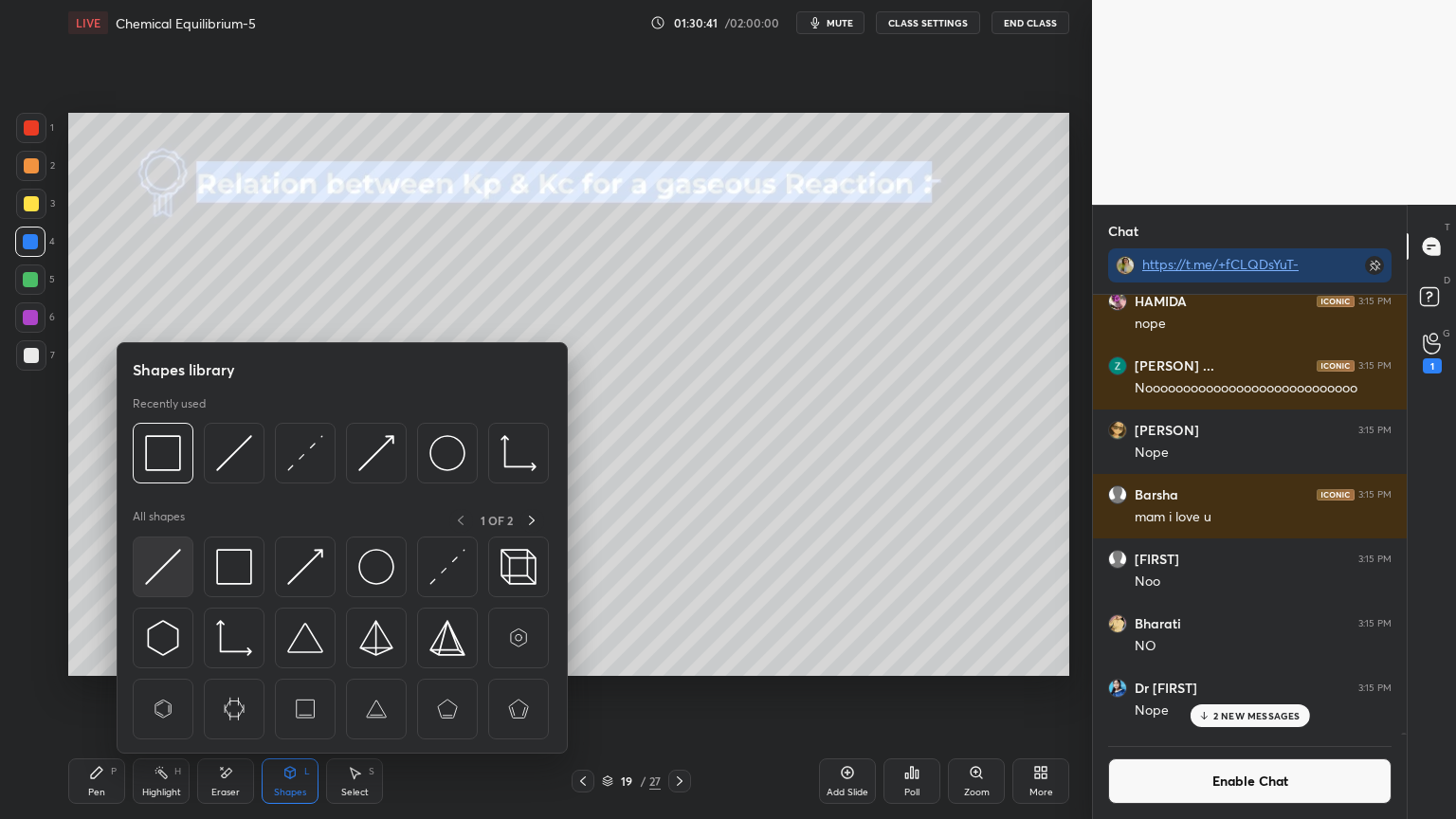click at bounding box center (163, 567) 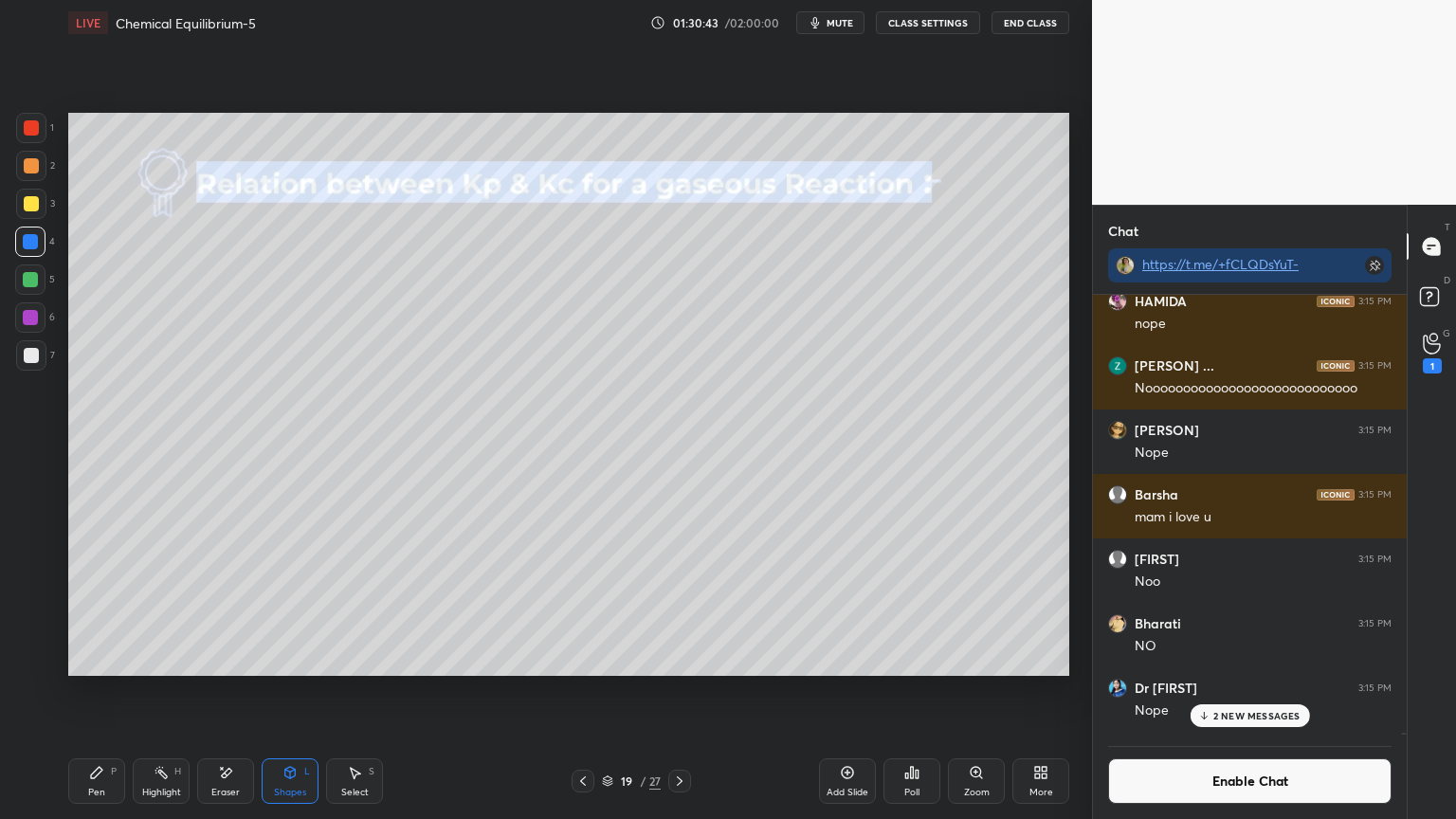 click on "Pen P" at bounding box center (97, 781) 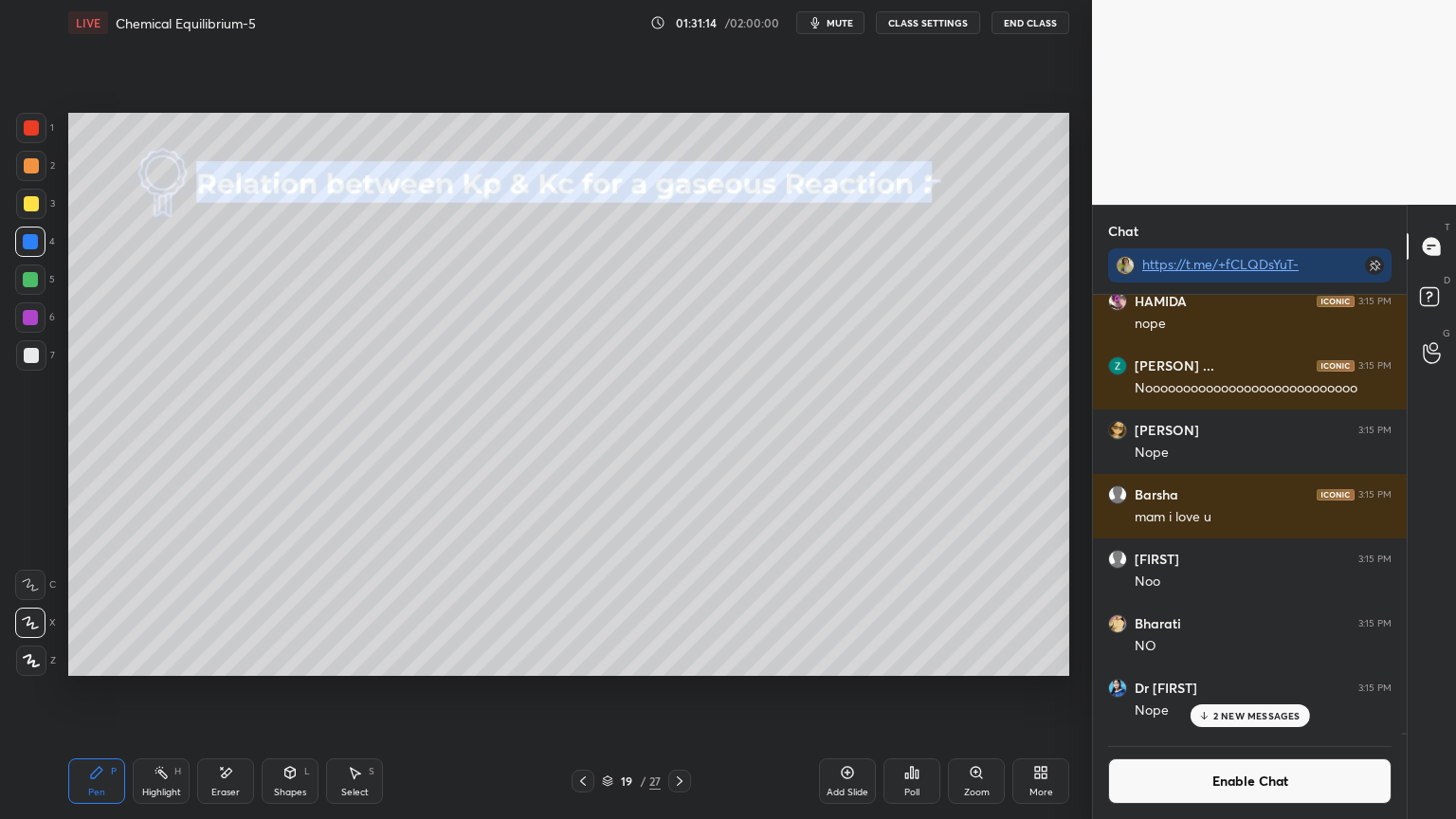 click on "Highlight" at bounding box center [161, 792] 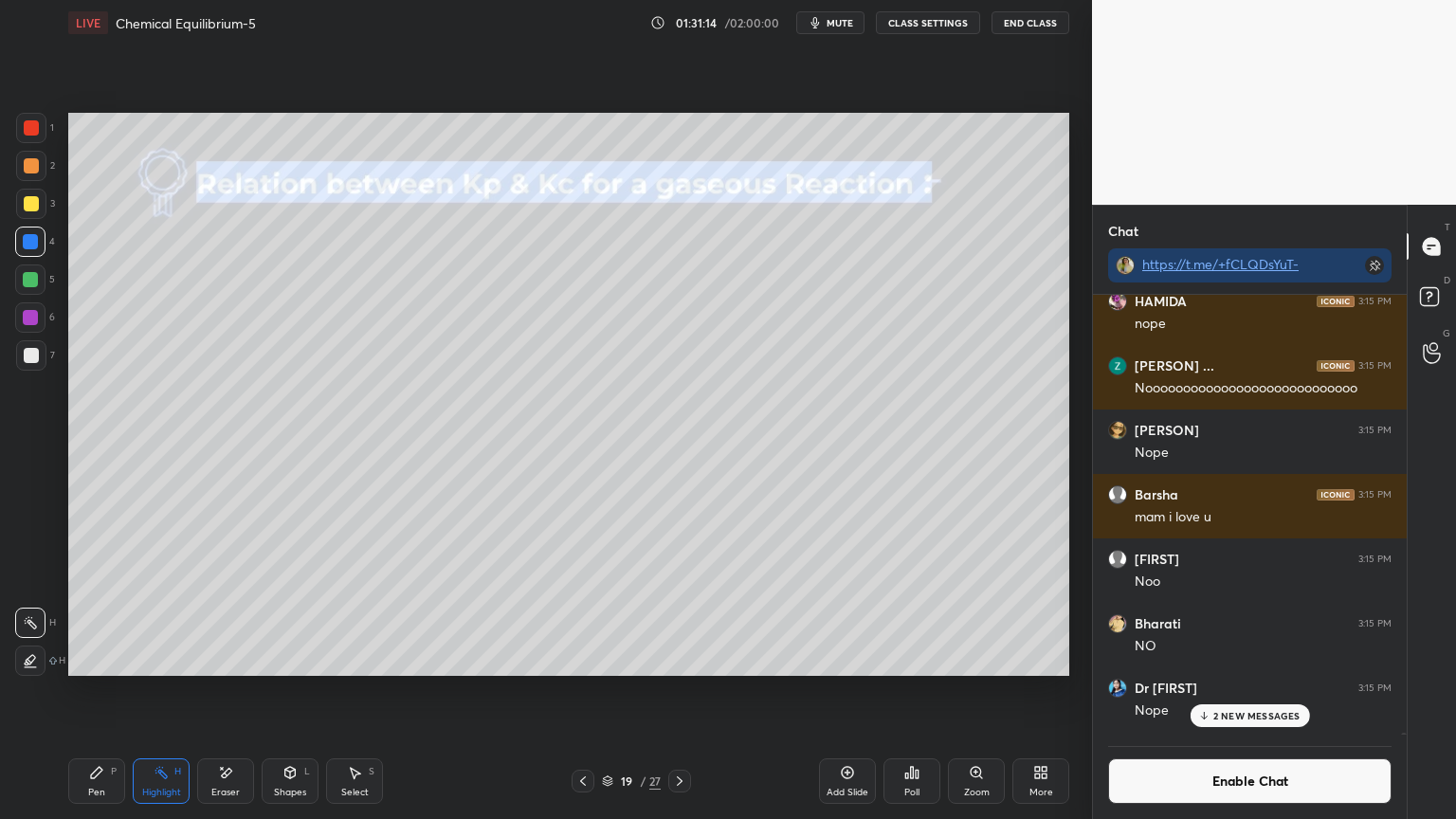 click at bounding box center [31, 204] 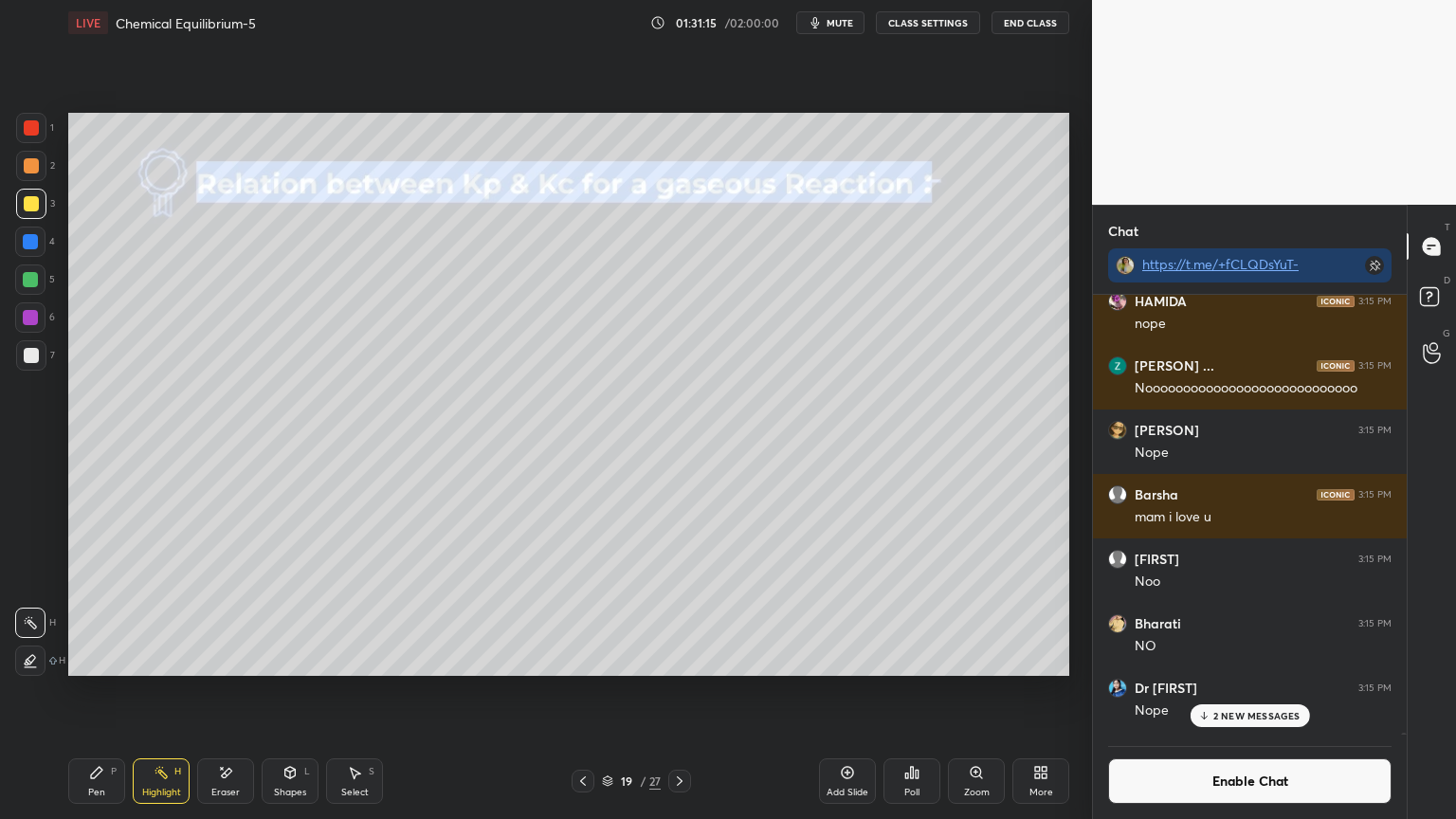click 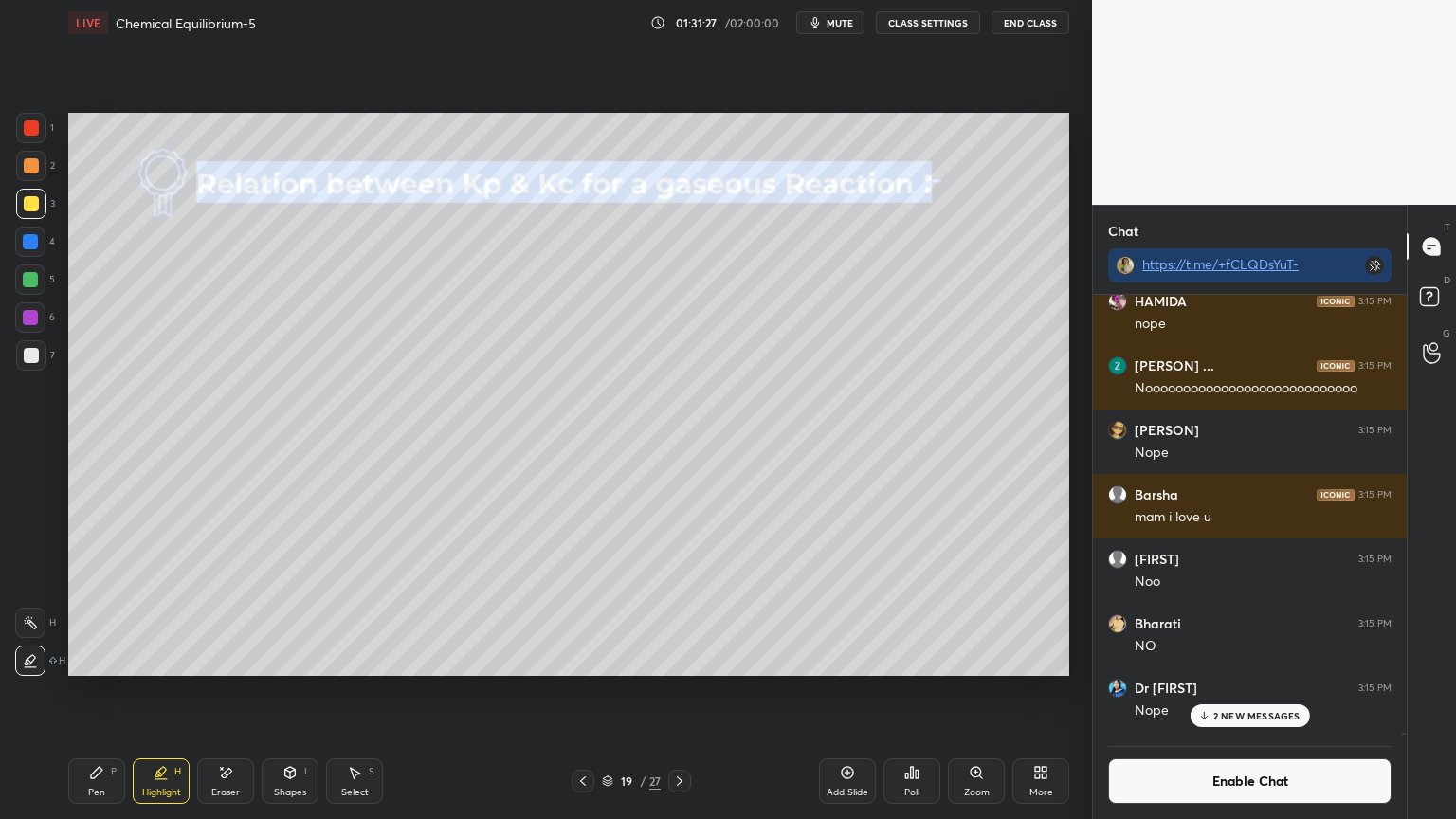 click 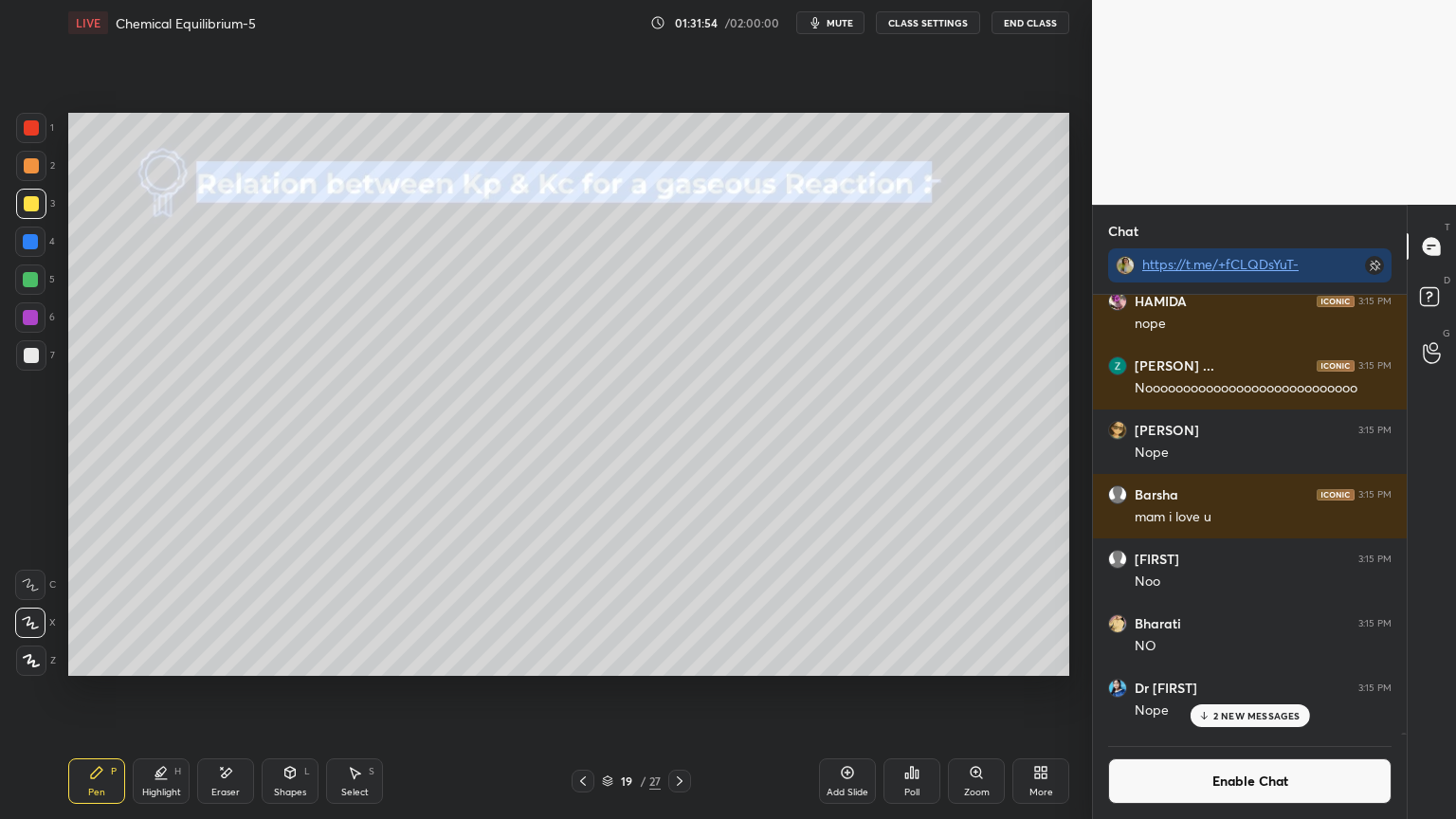 click on "Highlight H" at bounding box center [161, 781] 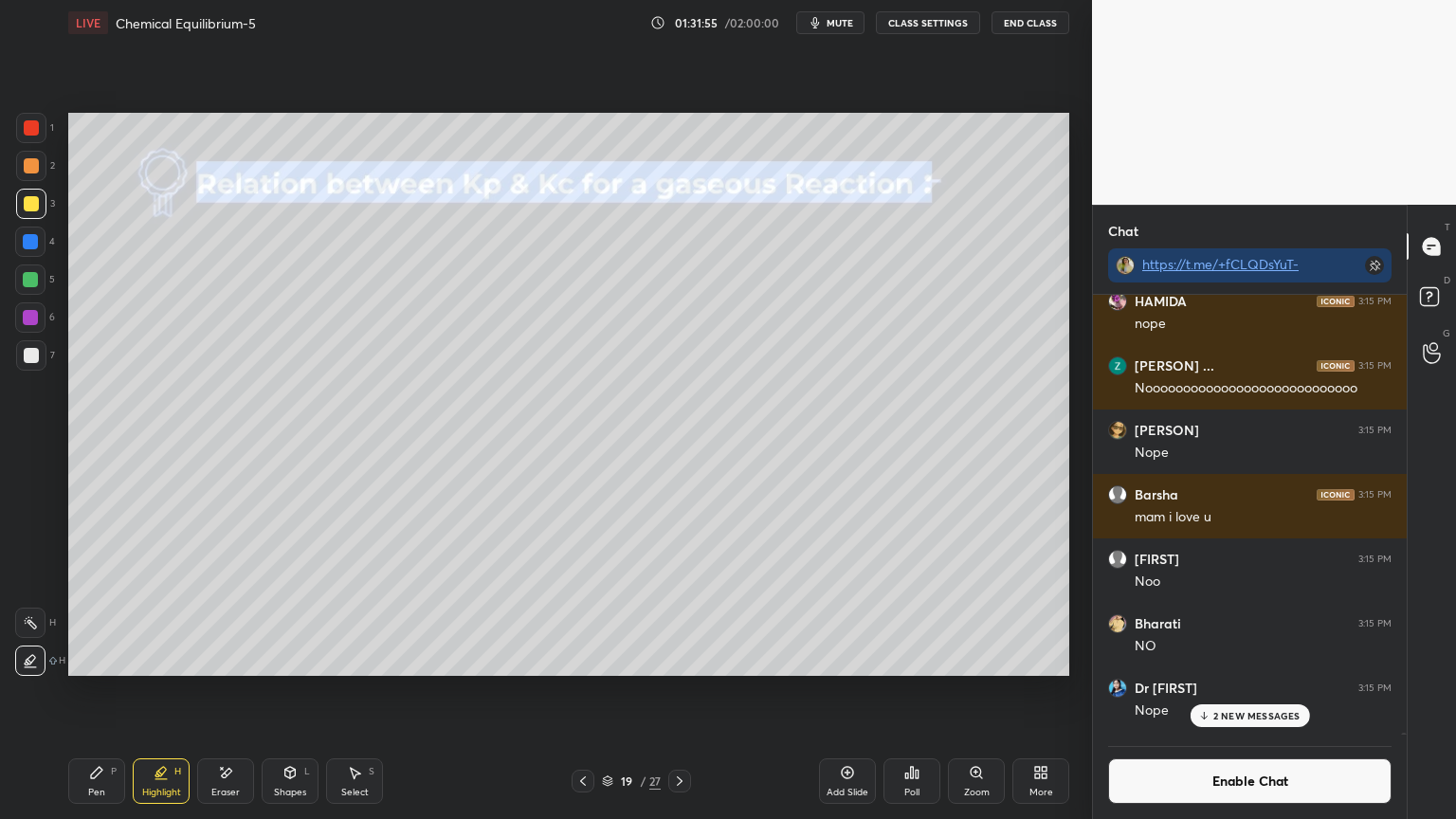 click at bounding box center [30, 623] 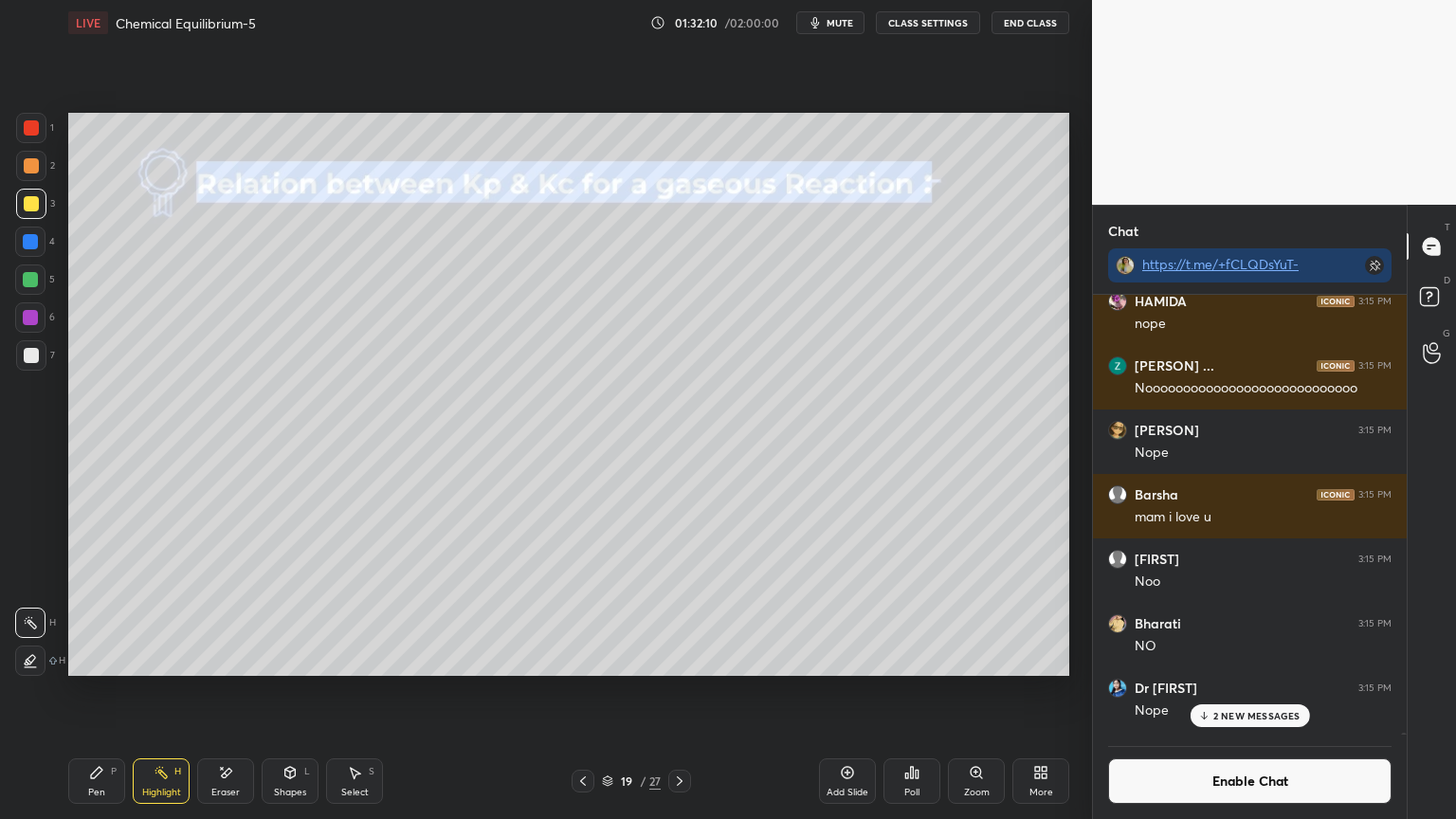 click on "Pen P" at bounding box center (97, 781) 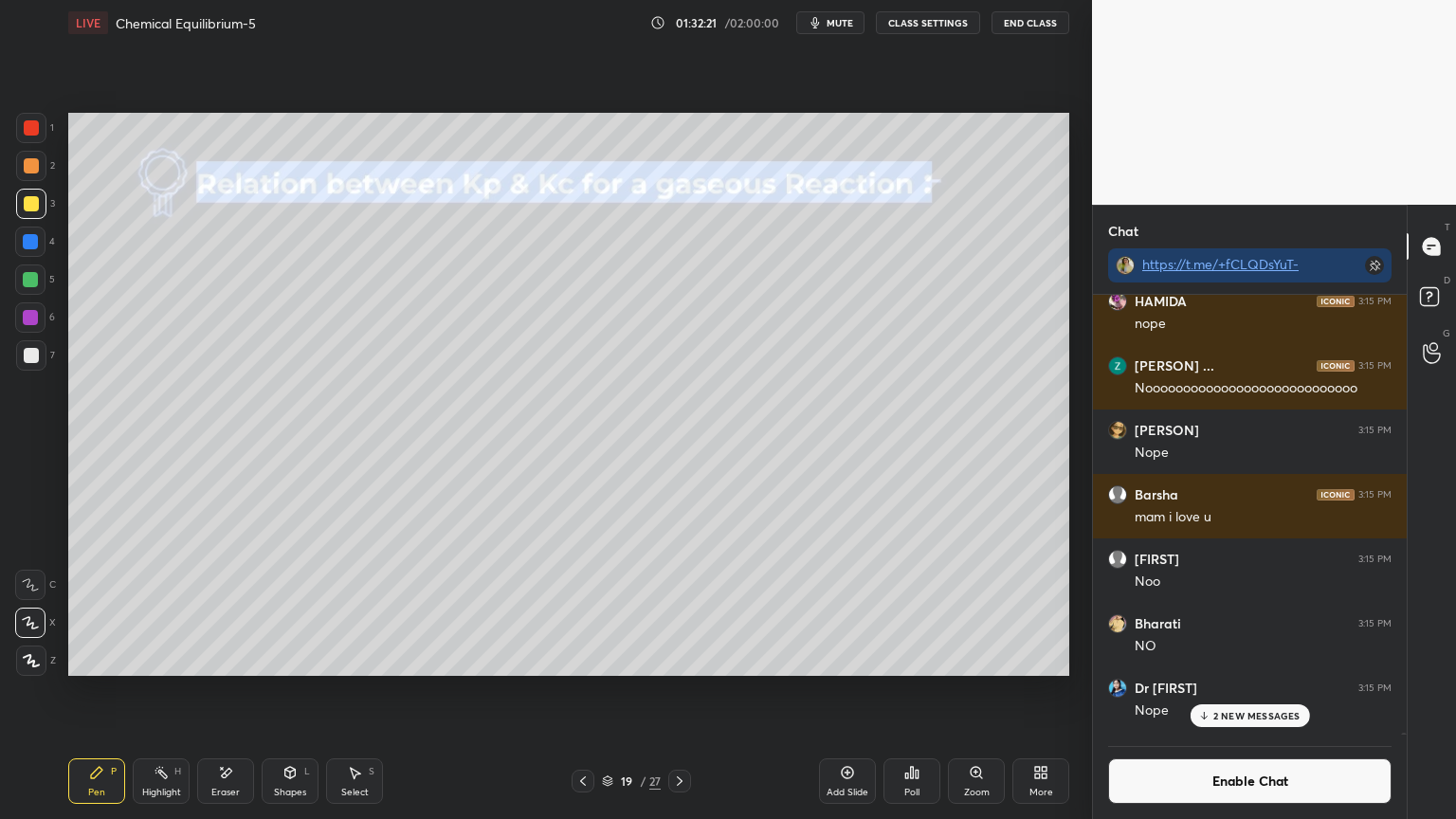 click on "Add Slide" at bounding box center [847, 781] 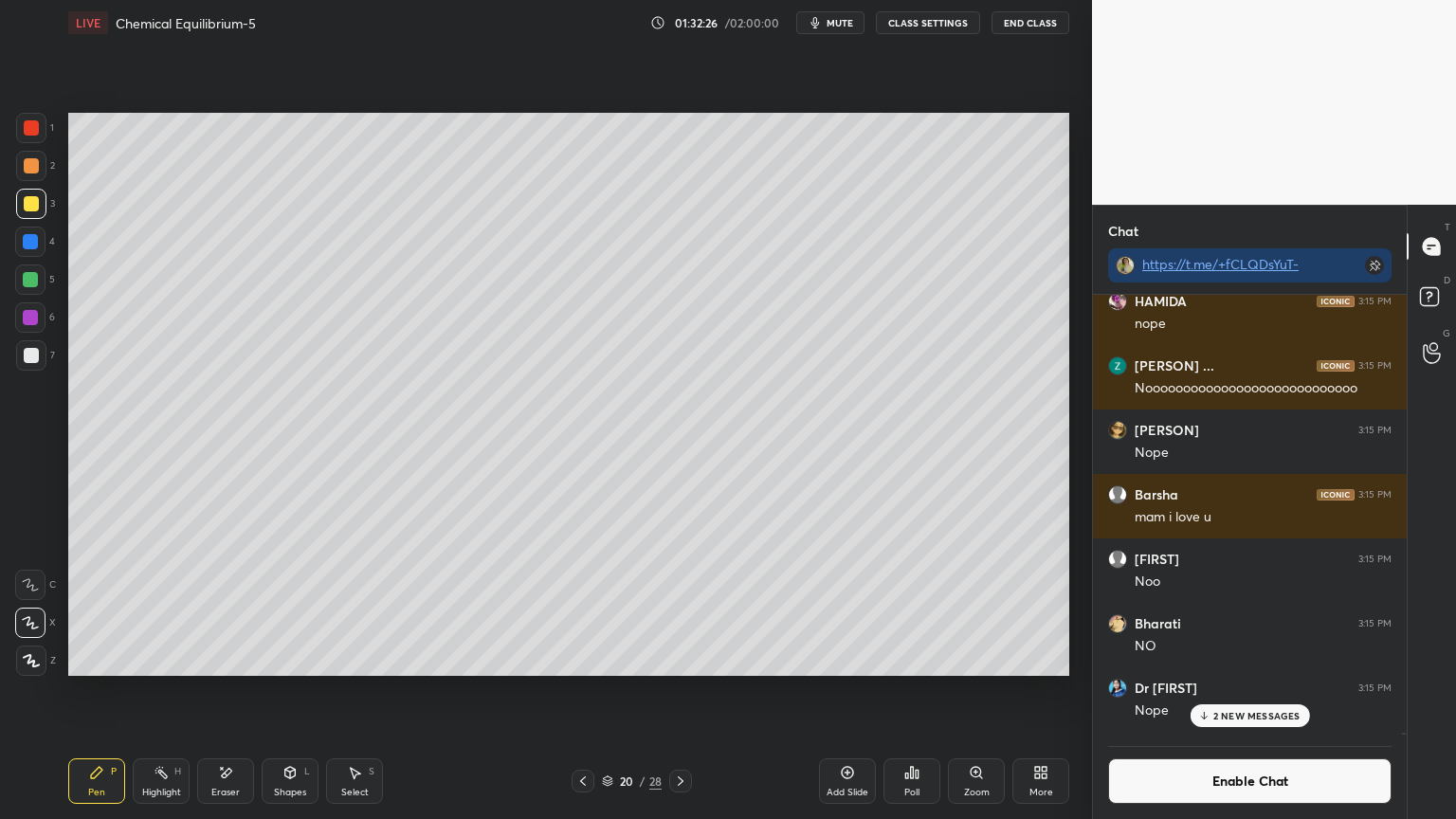 click at bounding box center (31, 355) 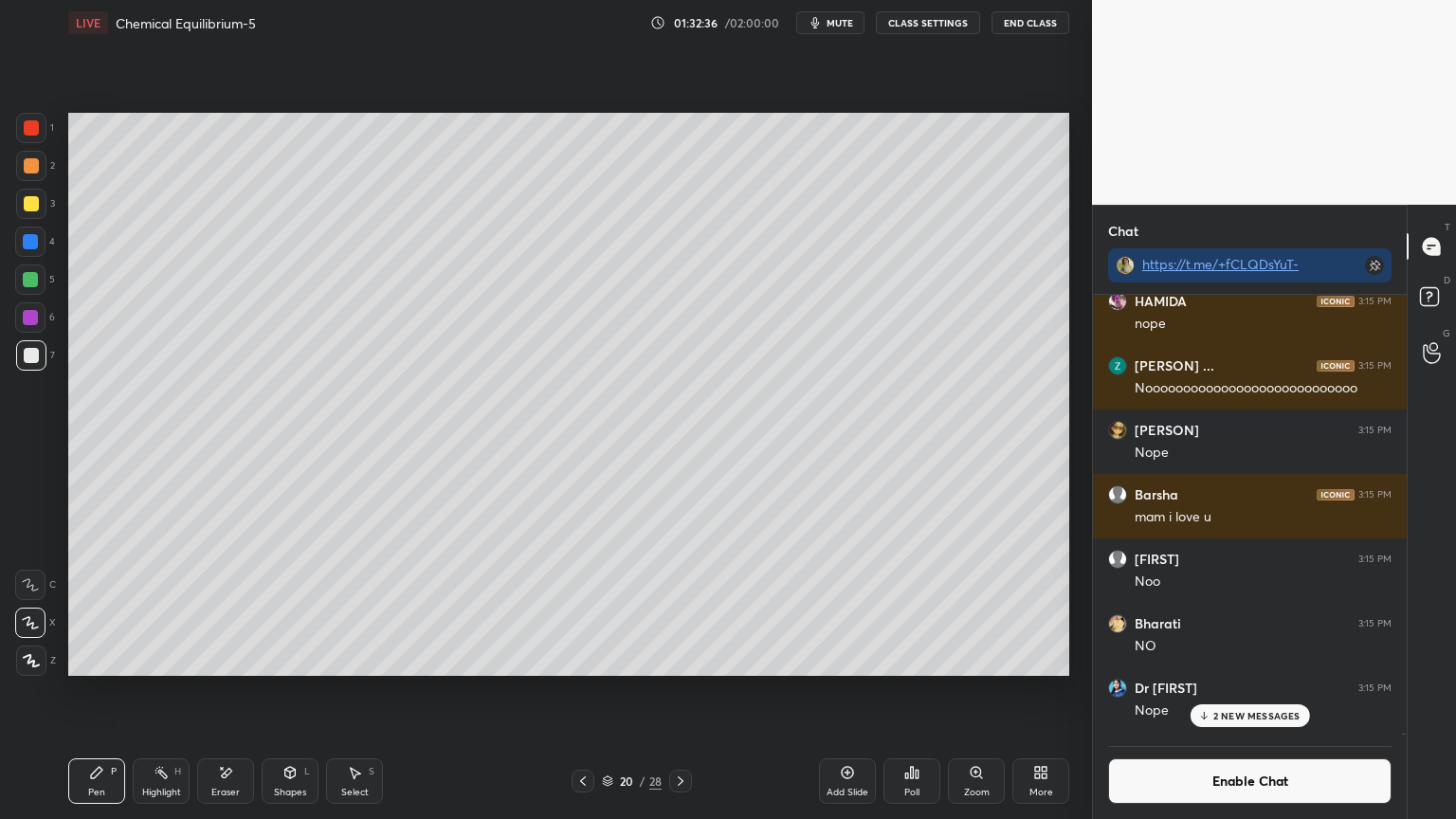 click 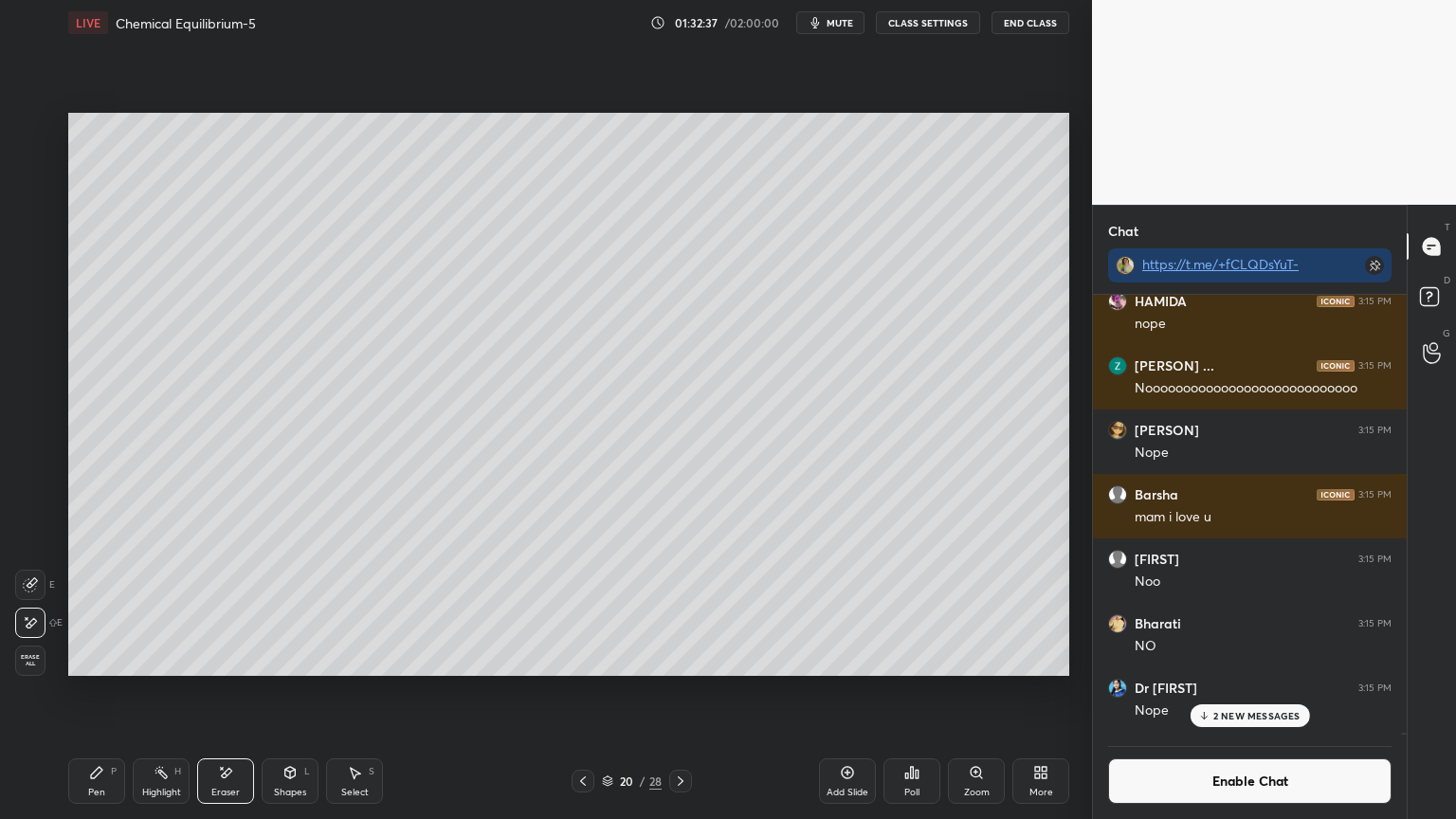 click 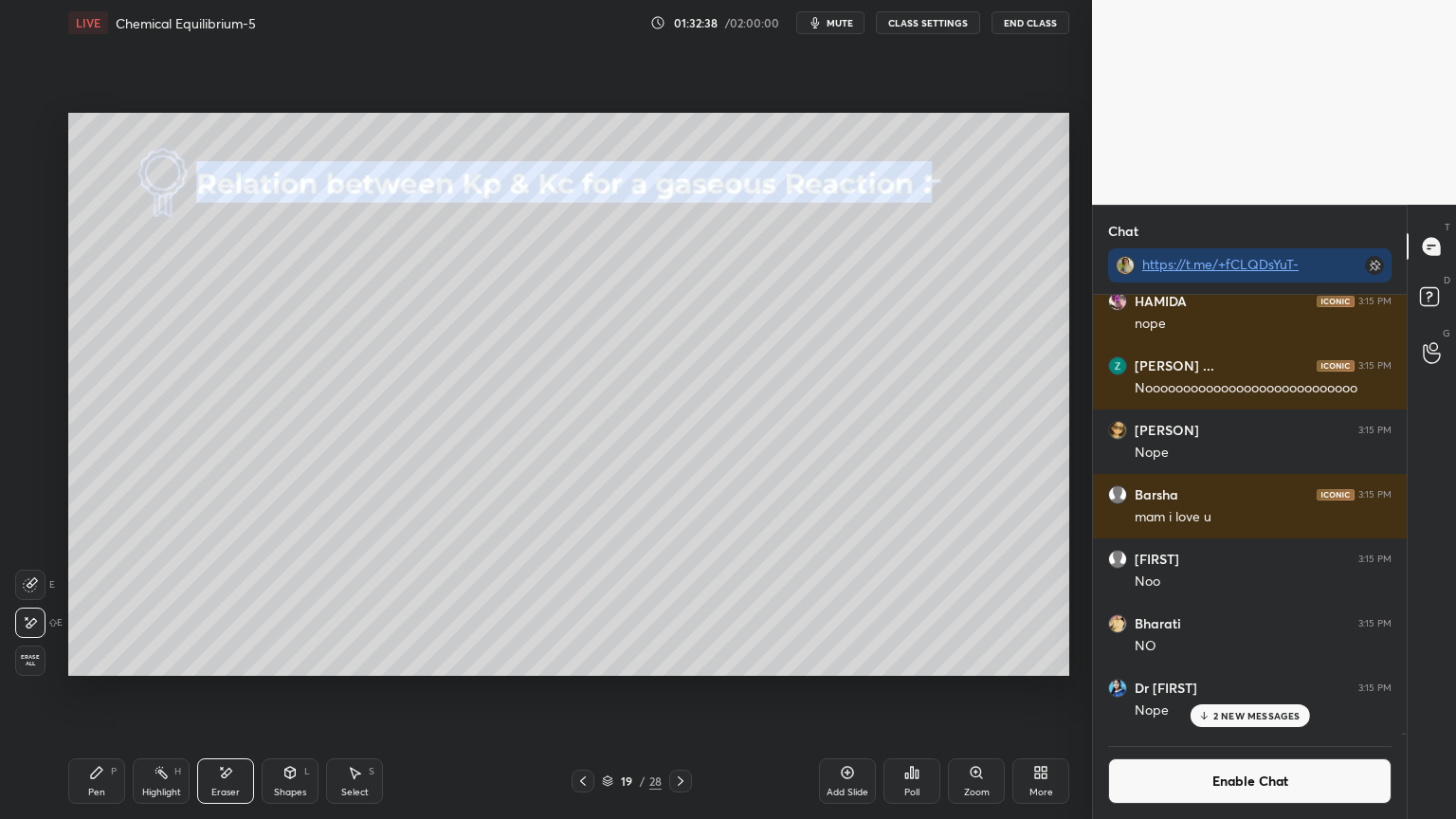 click on "Highlight" at bounding box center [161, 792] 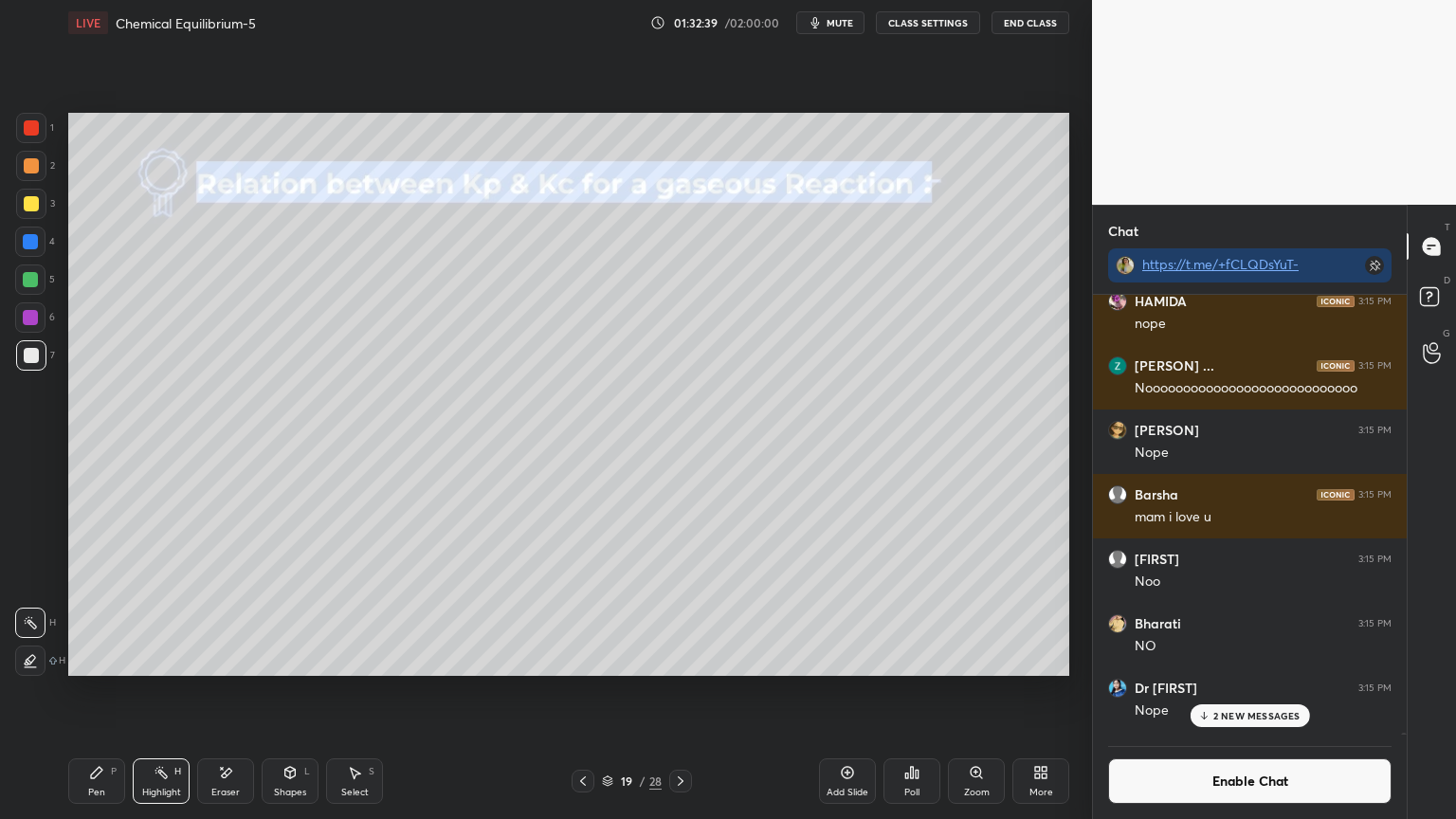 click at bounding box center [30, 280] 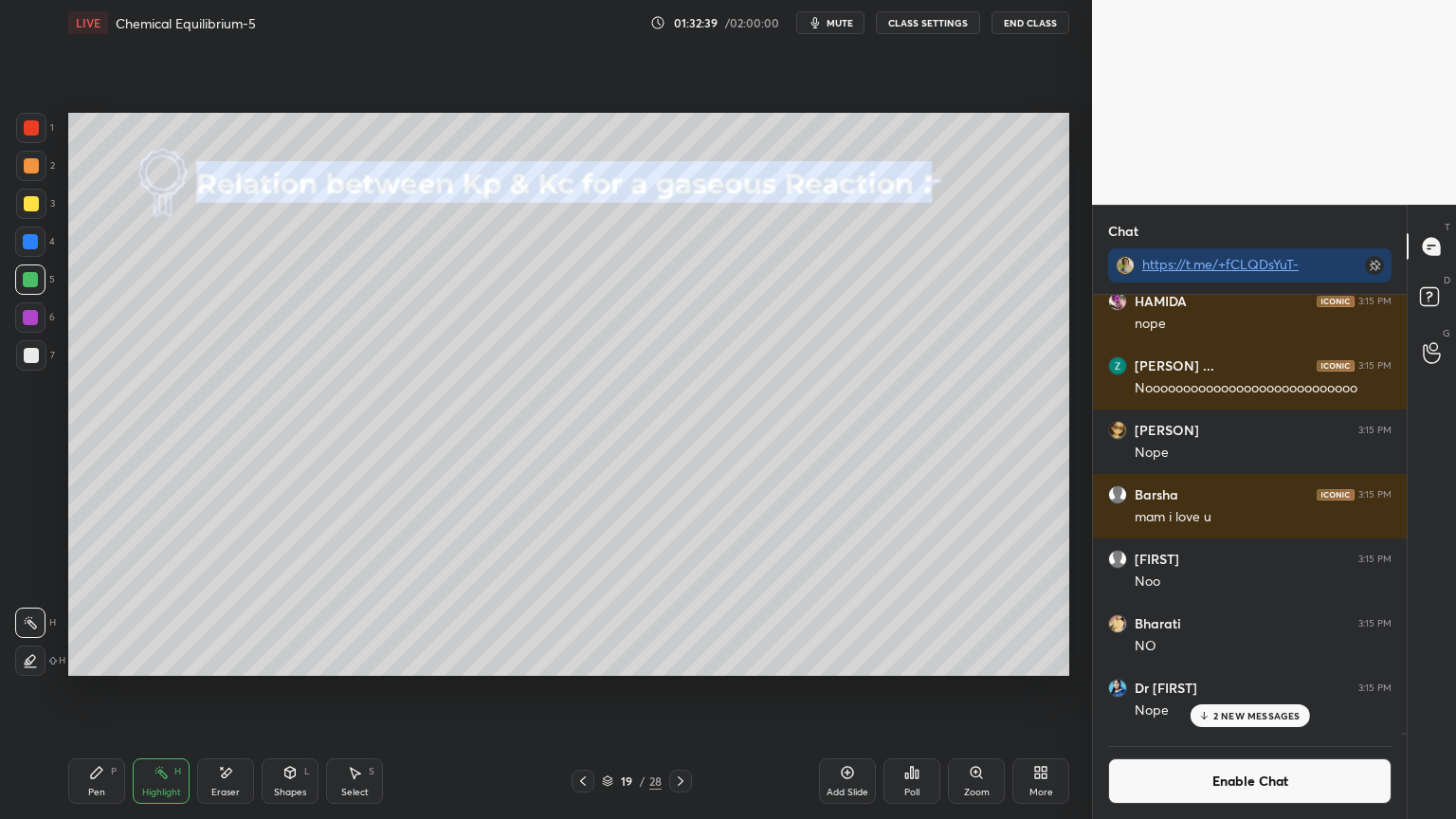 click at bounding box center [30, 280] 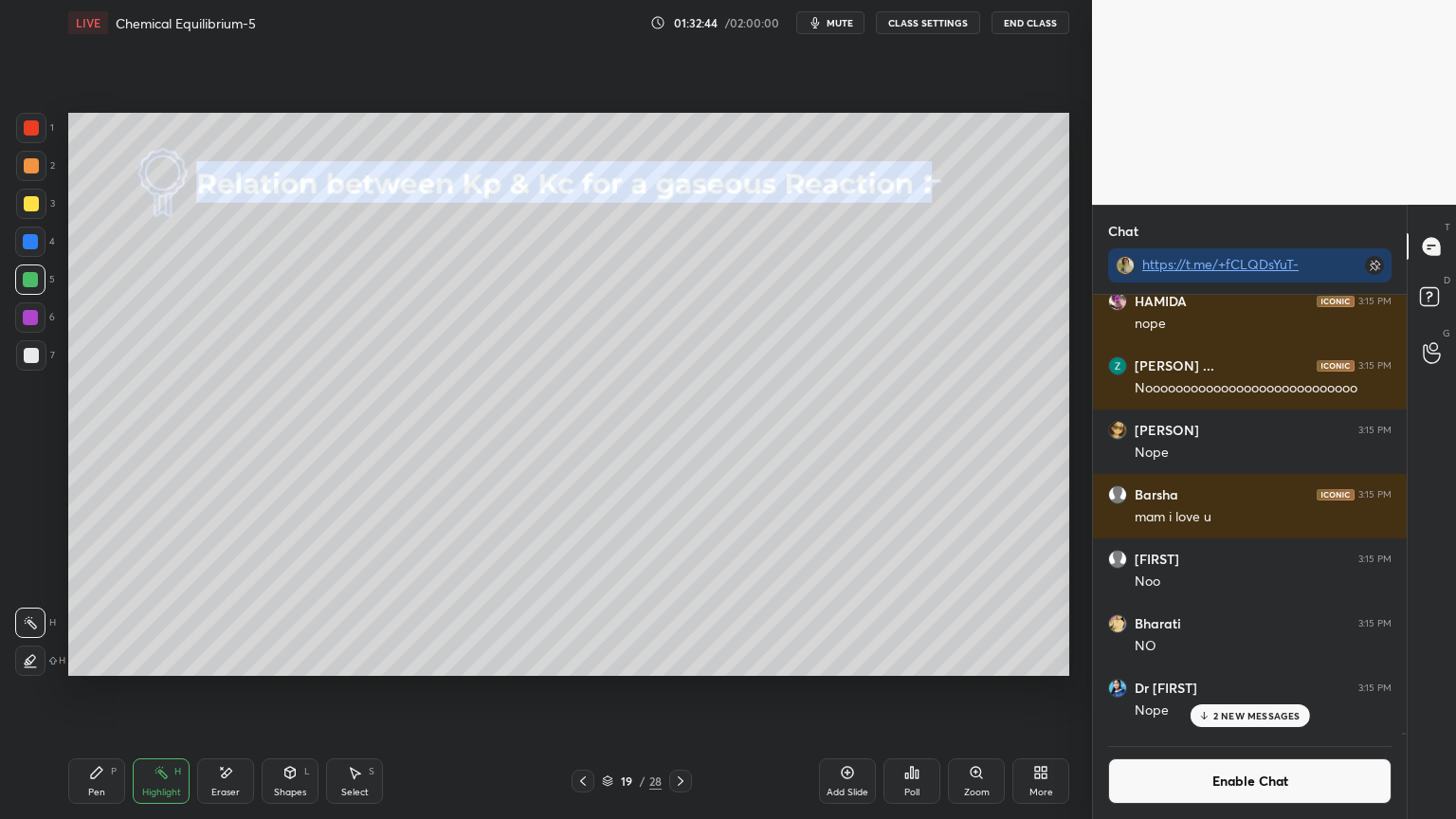 click on "Shapes L" at bounding box center (290, 781) 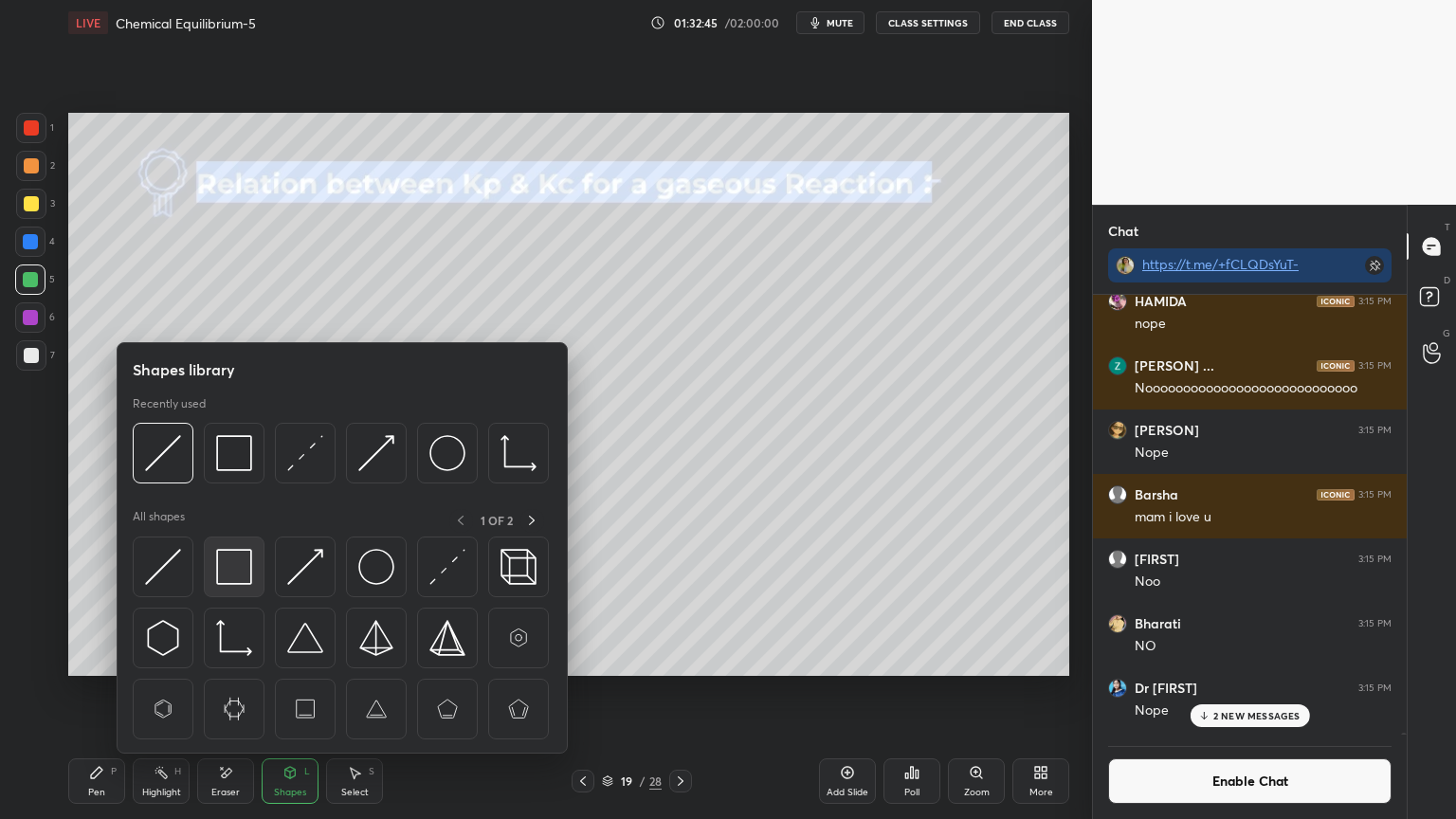 click at bounding box center (234, 567) 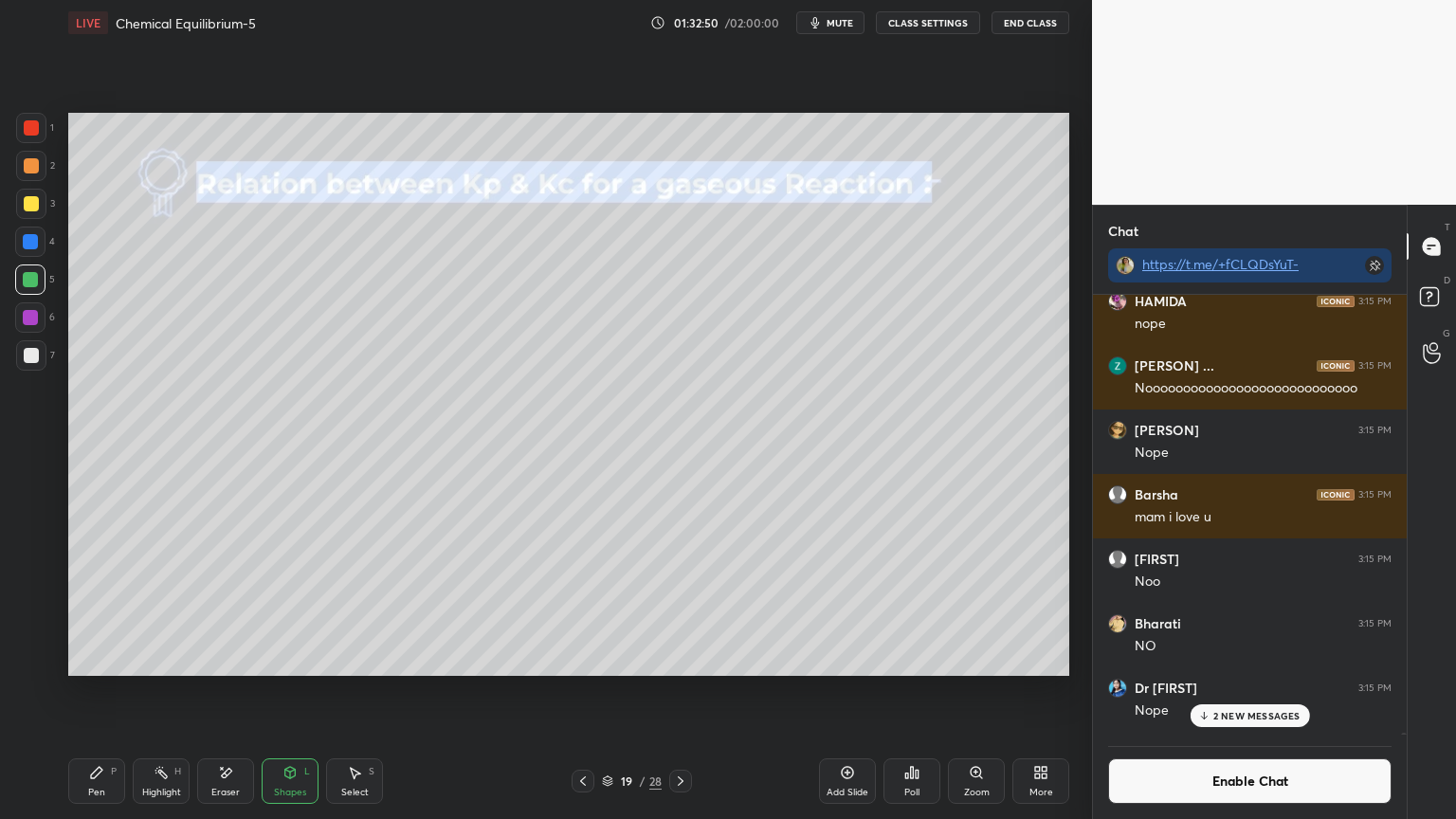 click on "Highlight H" at bounding box center (161, 781) 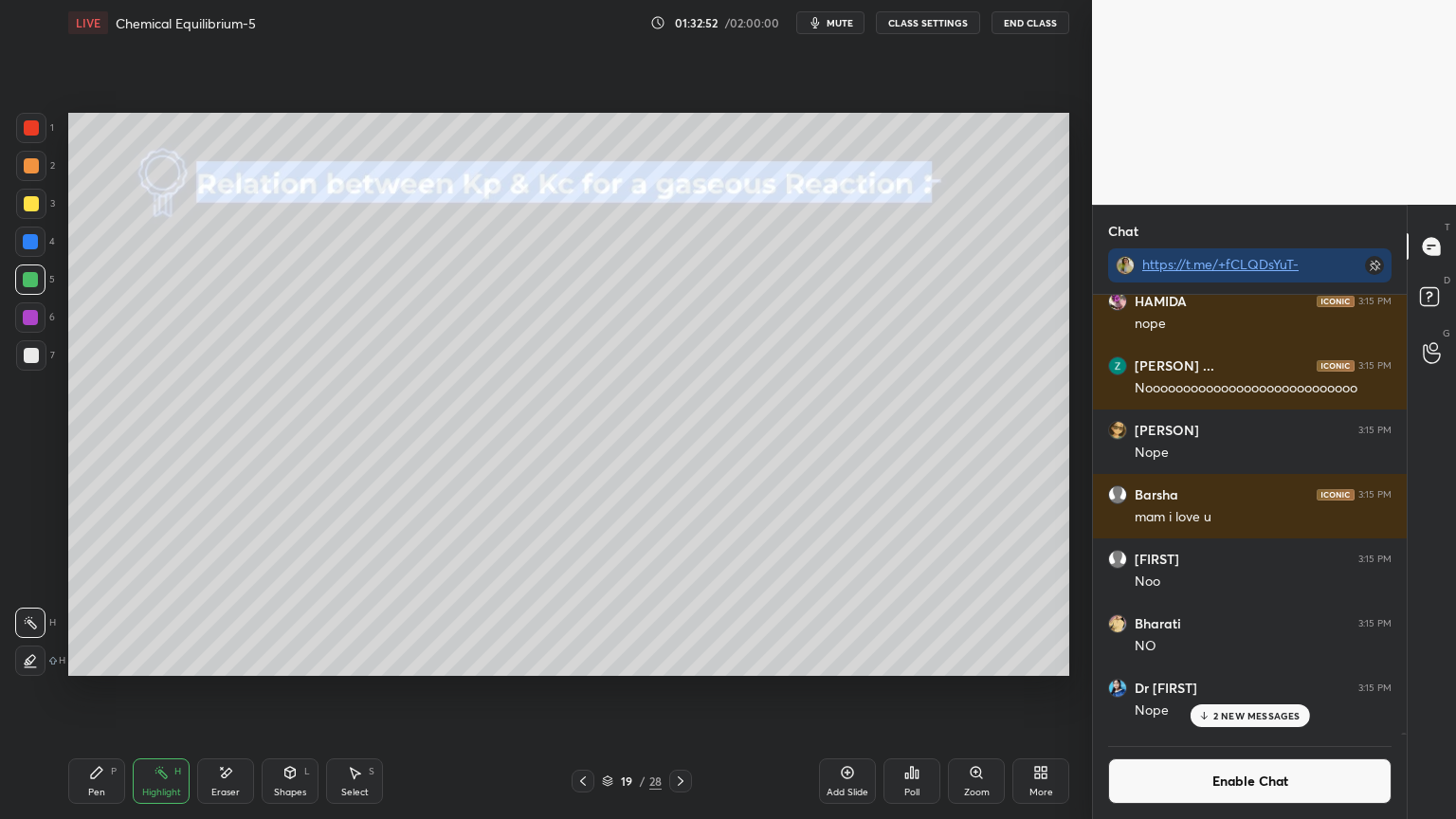 click at bounding box center [30, 242] 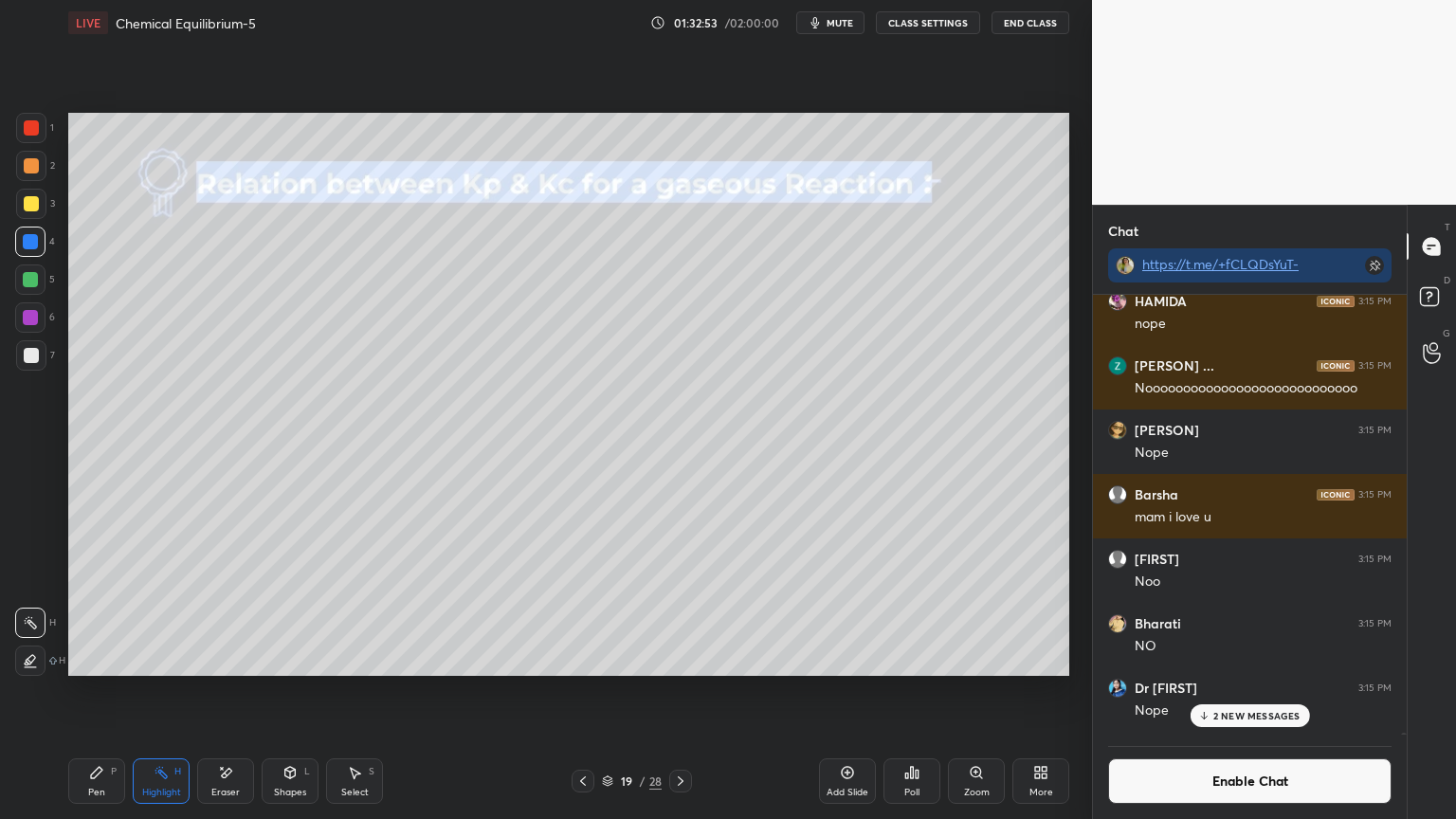 click at bounding box center [30, 661] 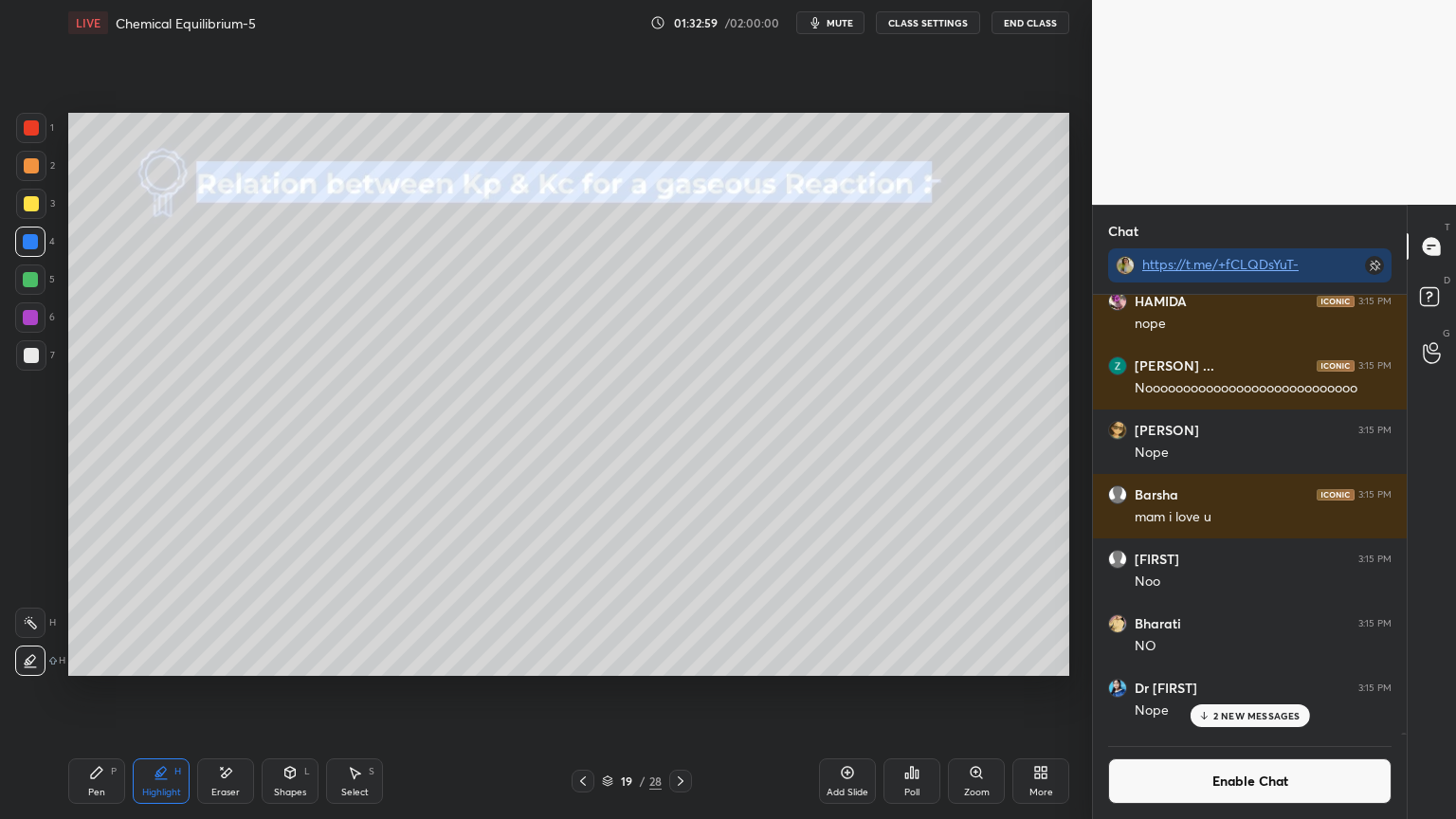 click on "Eraser" at bounding box center (226, 781) 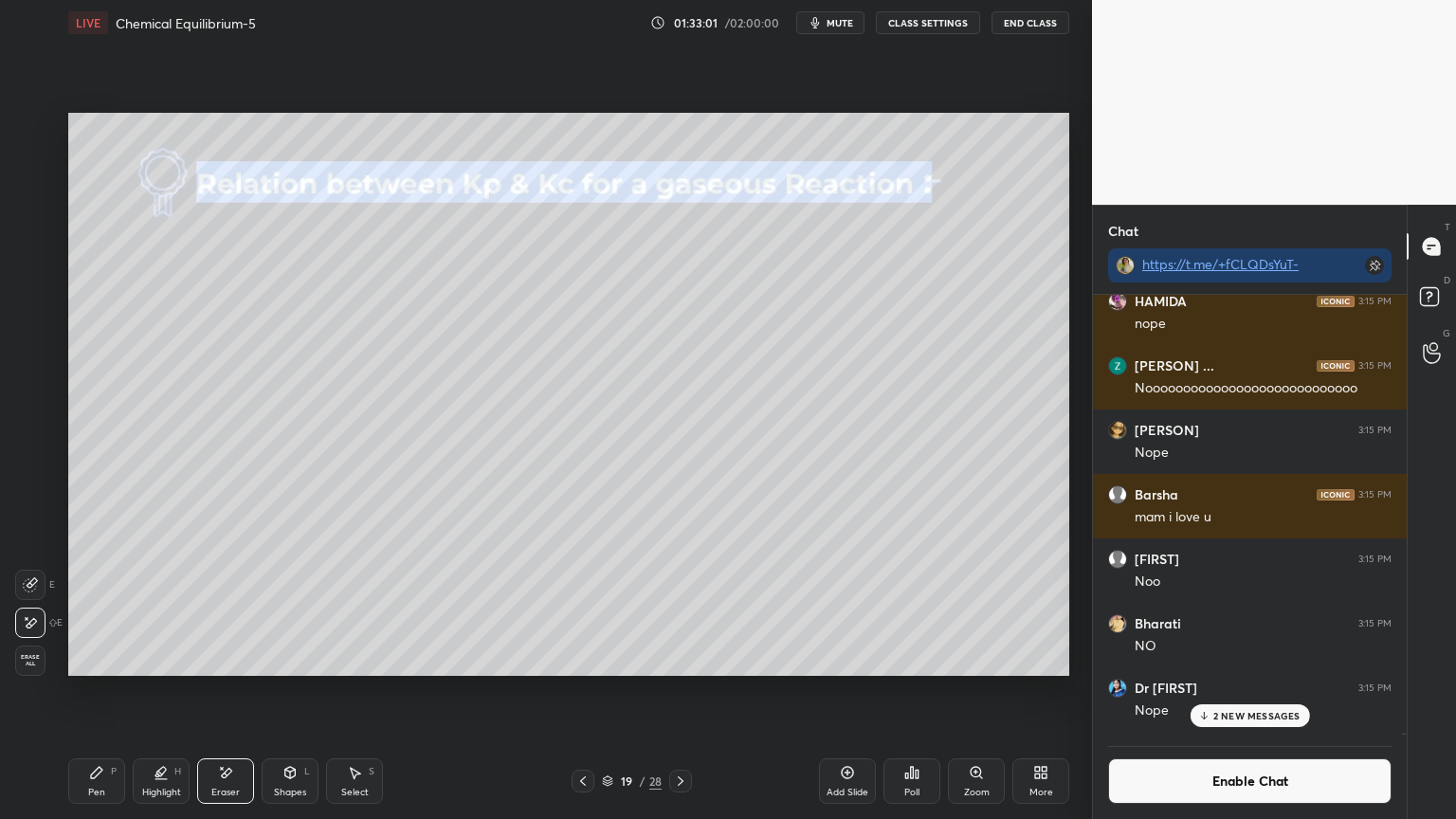 click on "Highlight H" at bounding box center [161, 781] 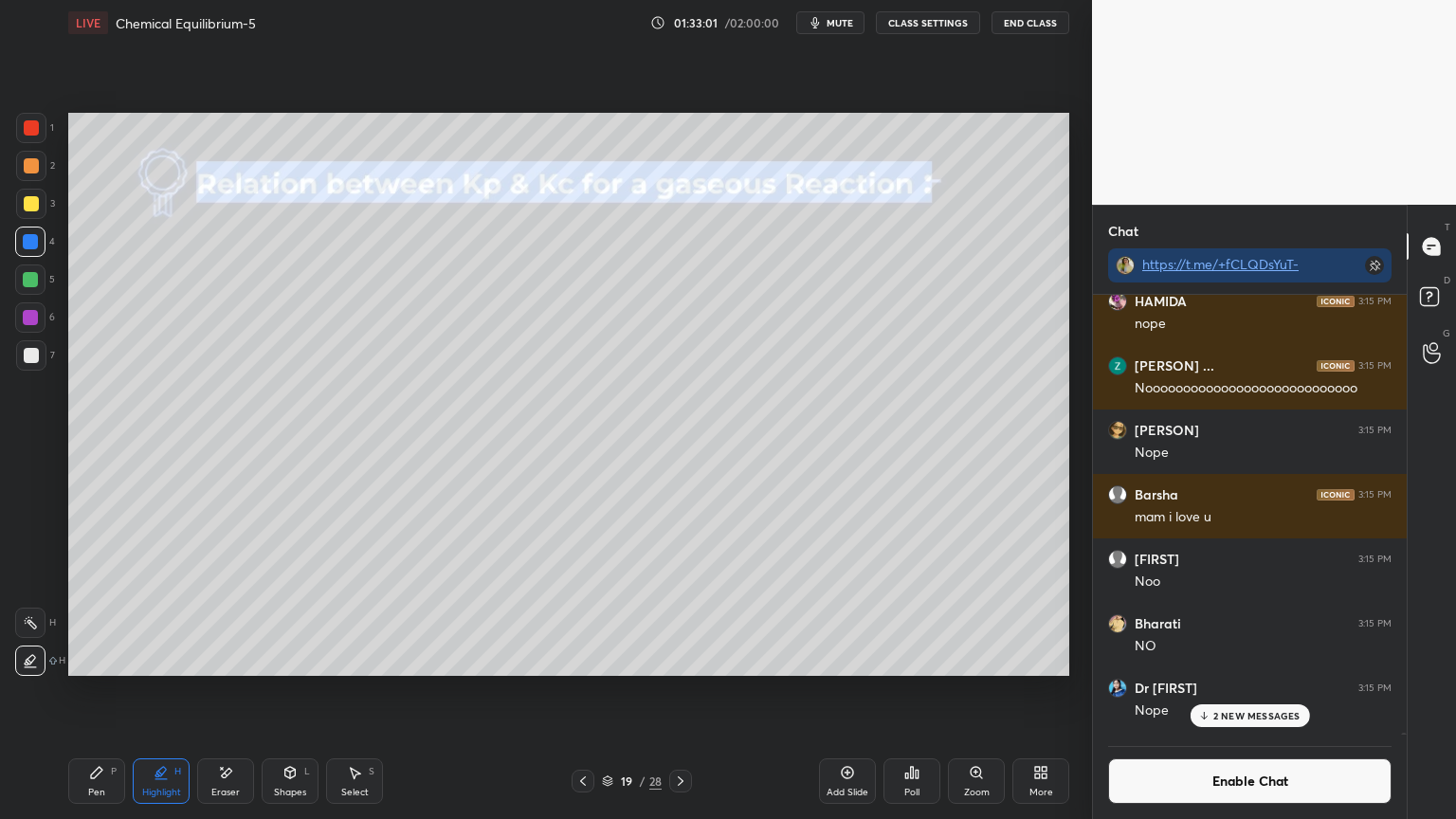 click 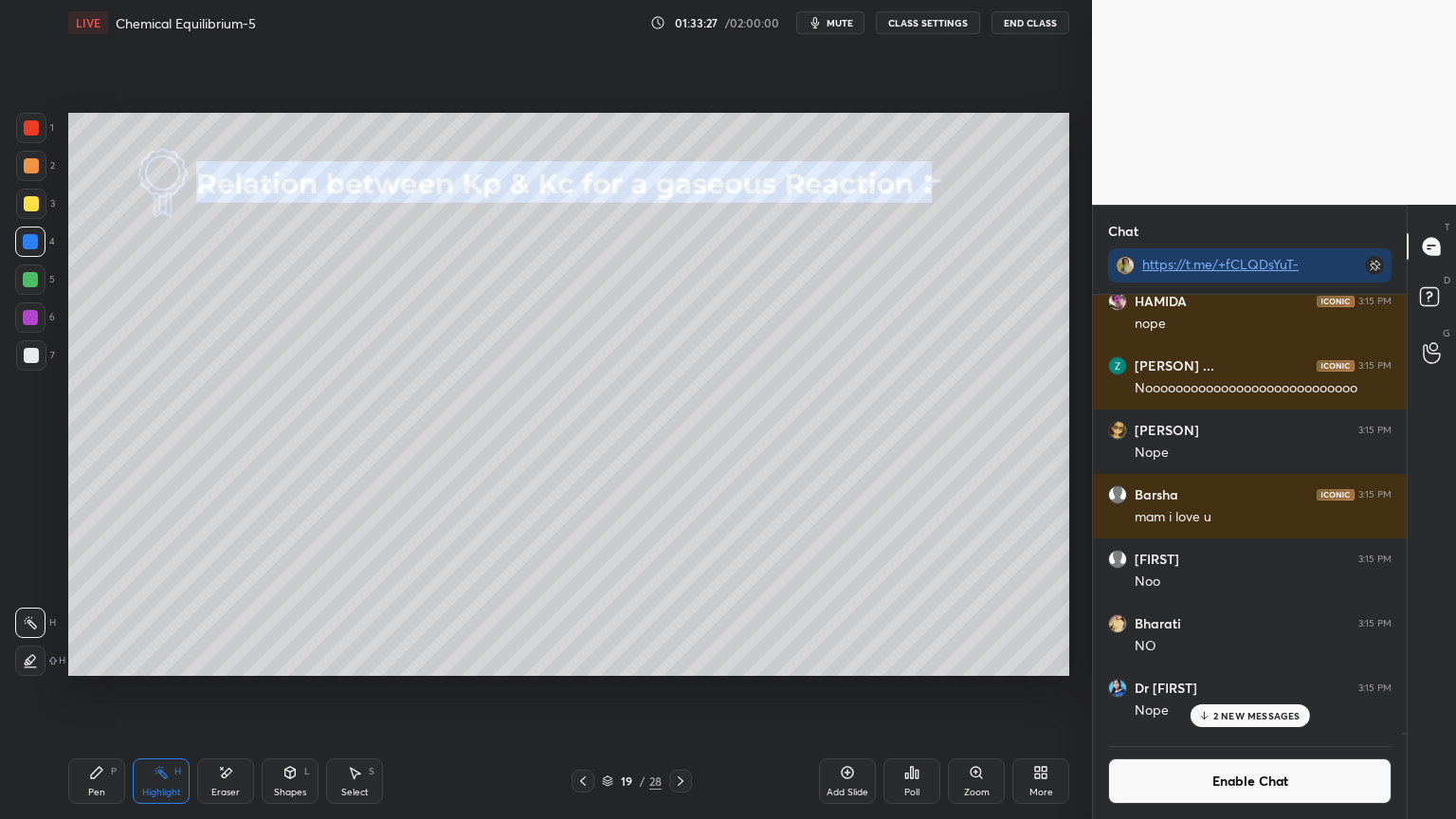 click 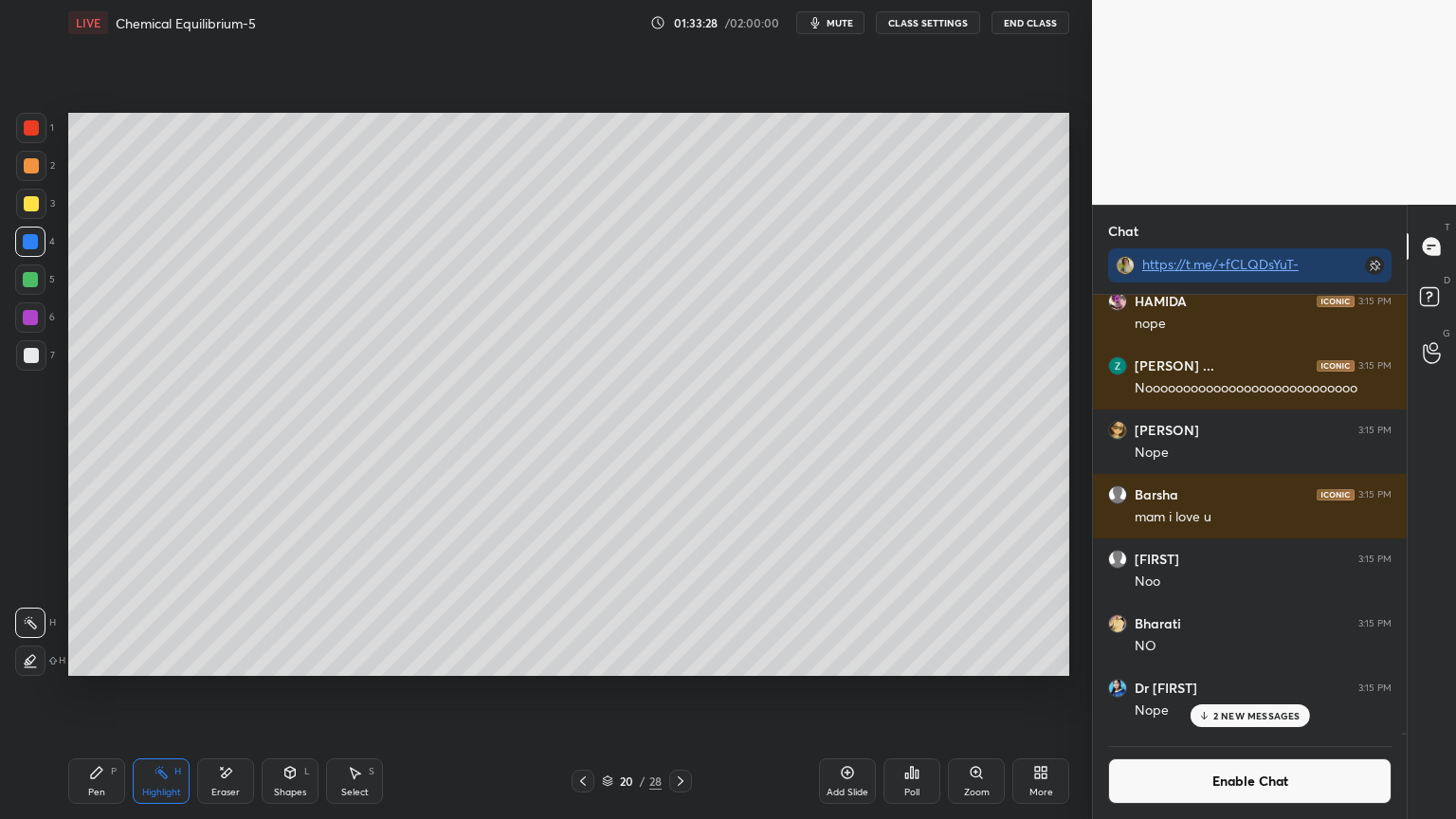 click 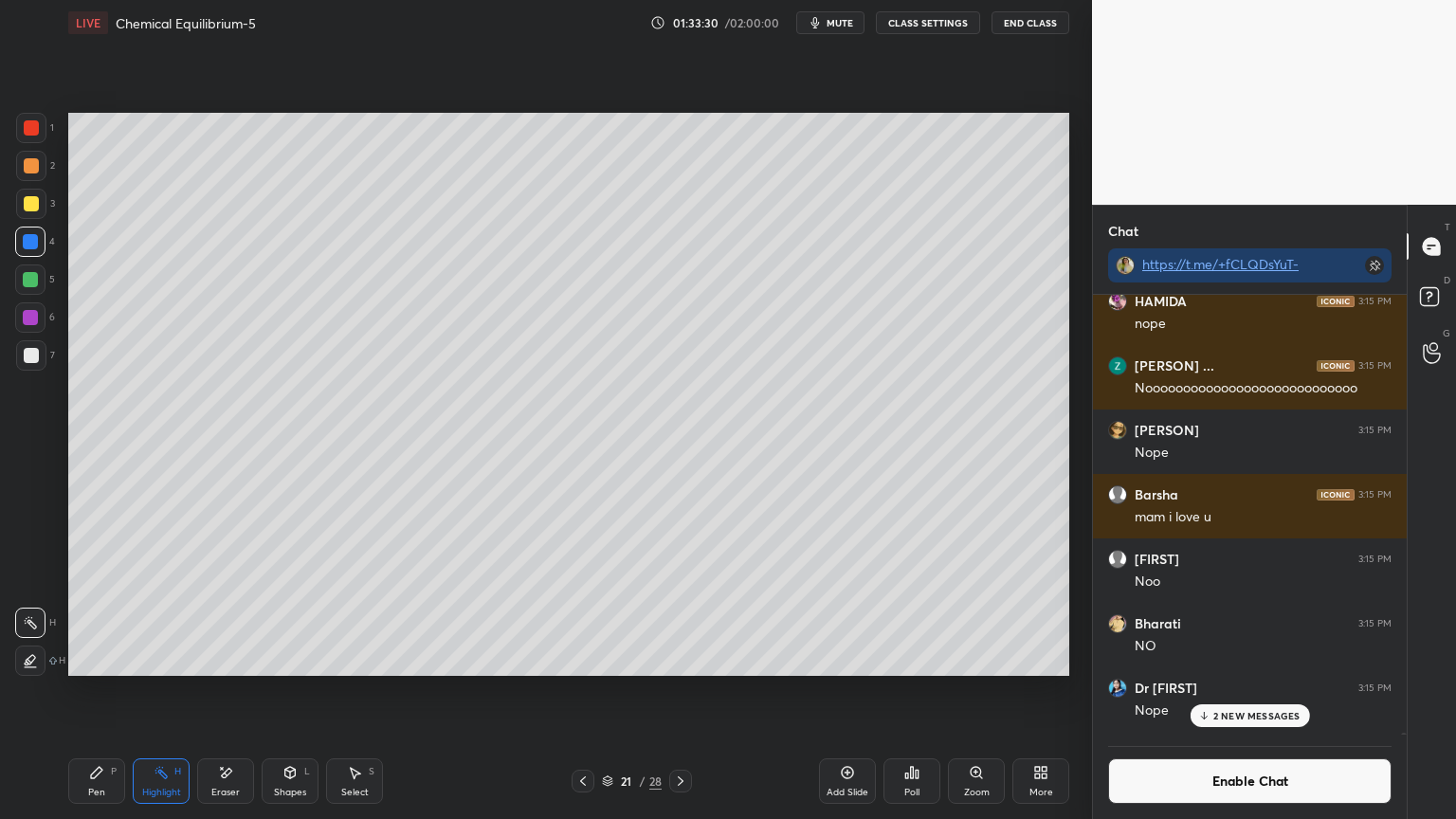 click 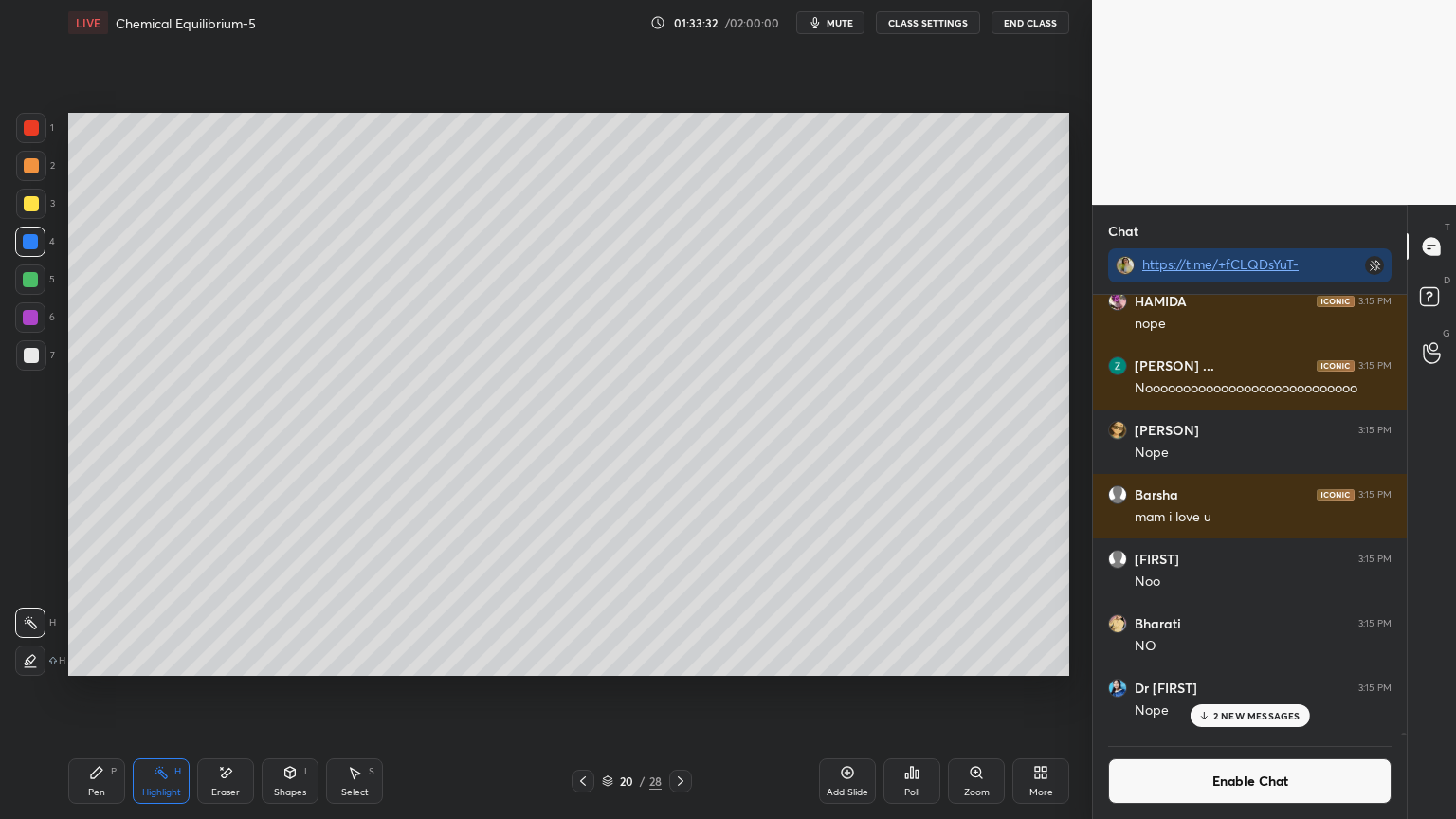 click 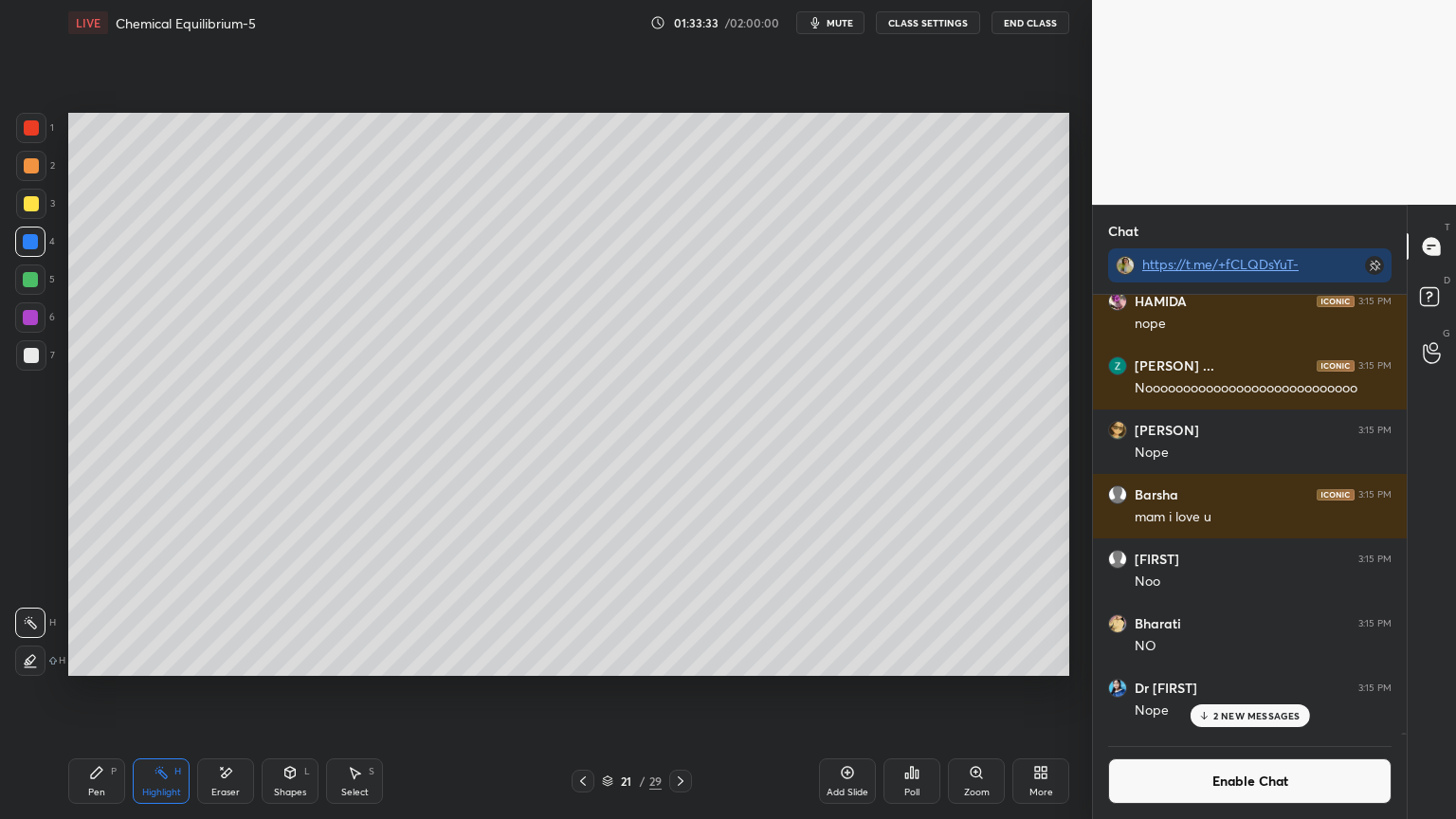 click on "Pen P" at bounding box center (97, 781) 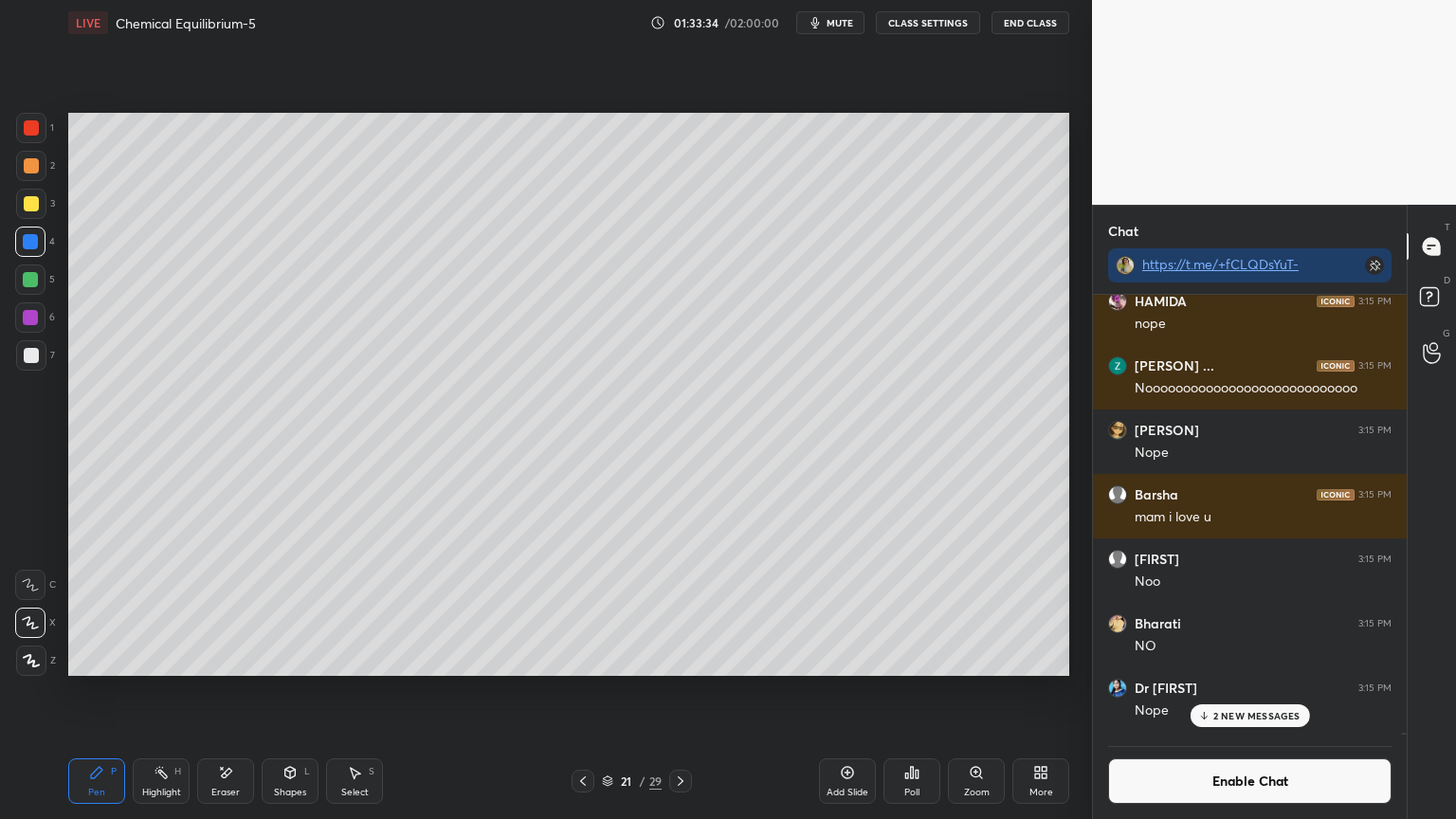 click at bounding box center [31, 355] 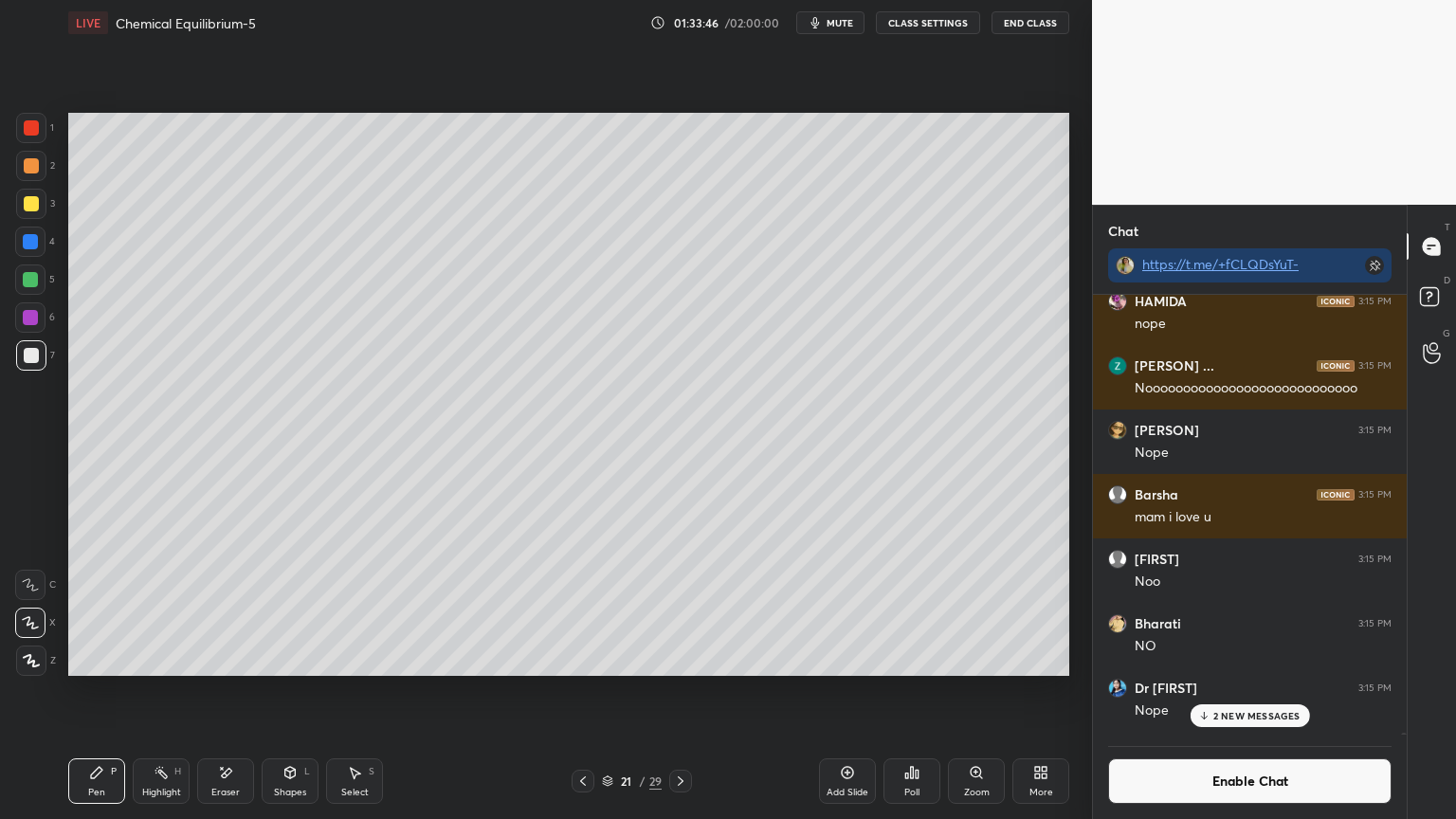 click at bounding box center (30, 242) 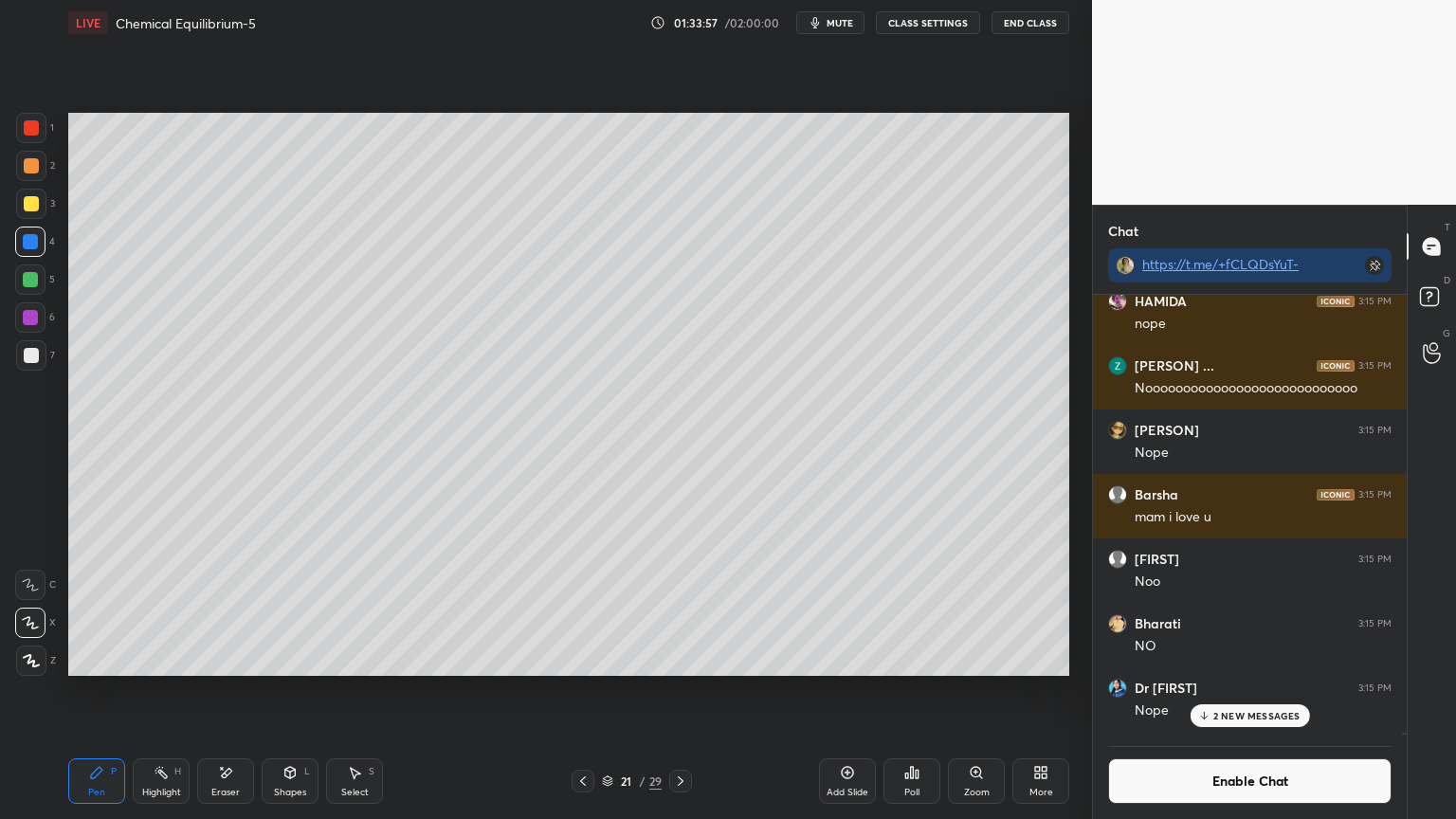 click at bounding box center [30, 280] 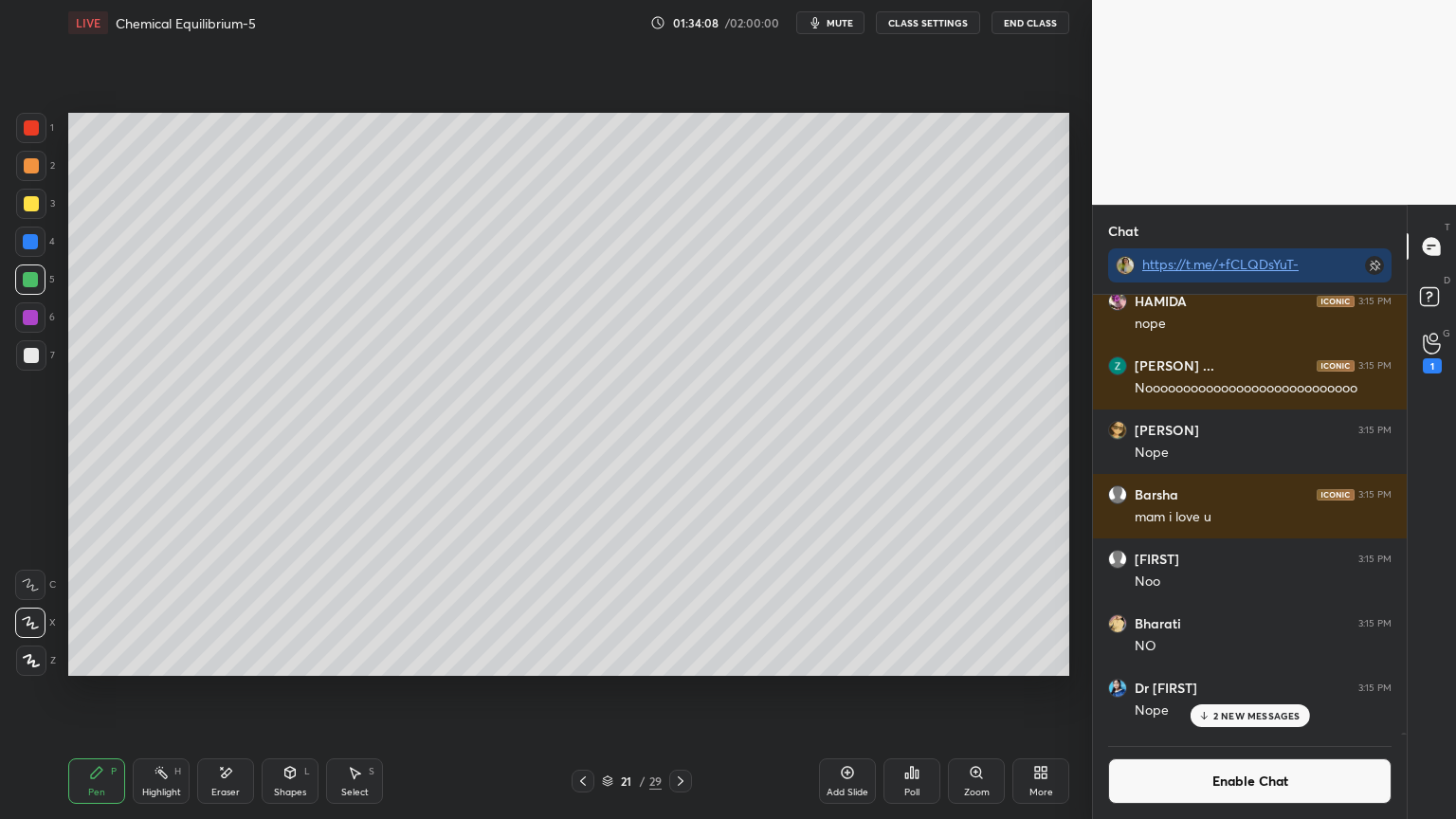 click at bounding box center (31, 355) 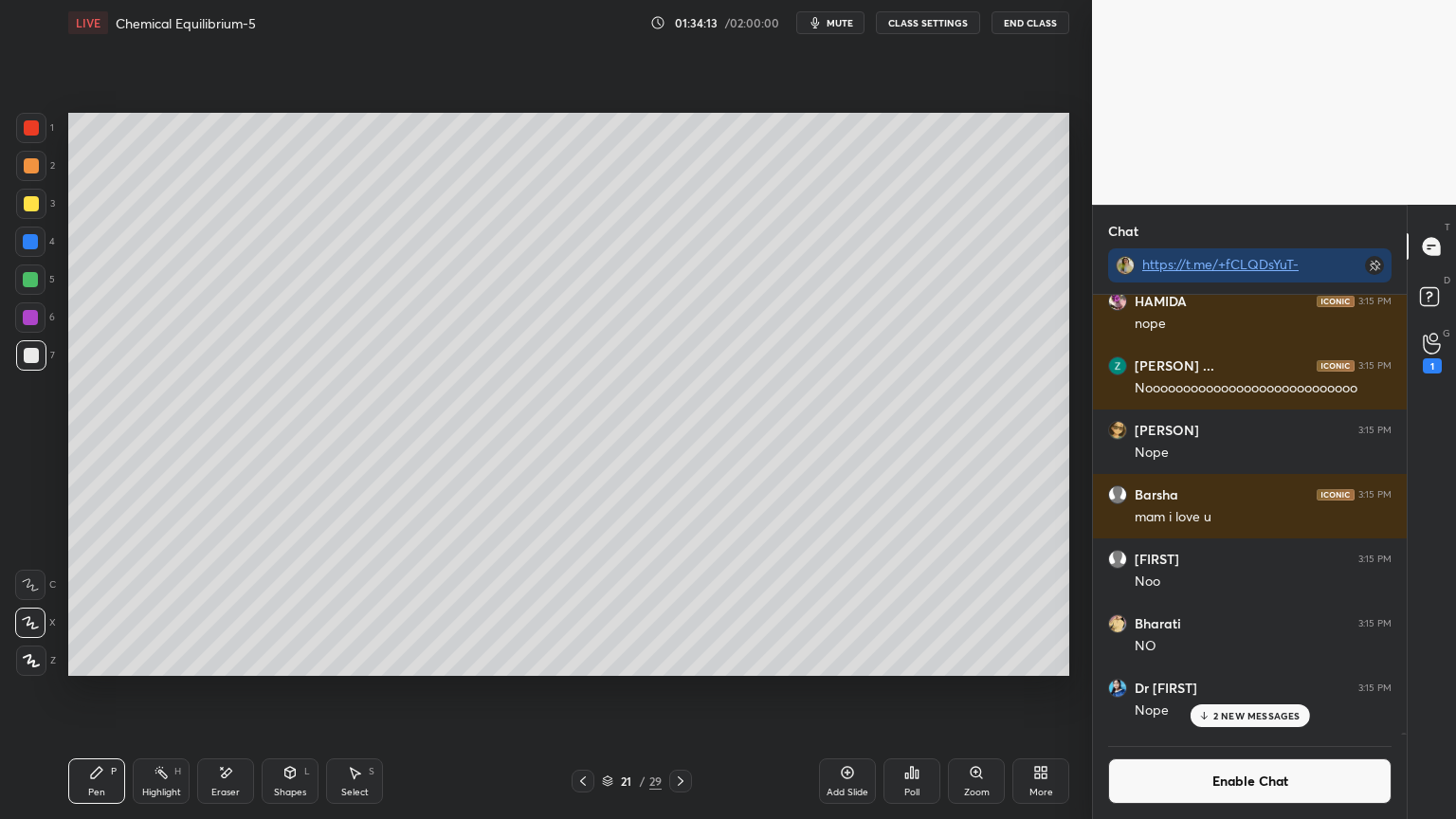 click 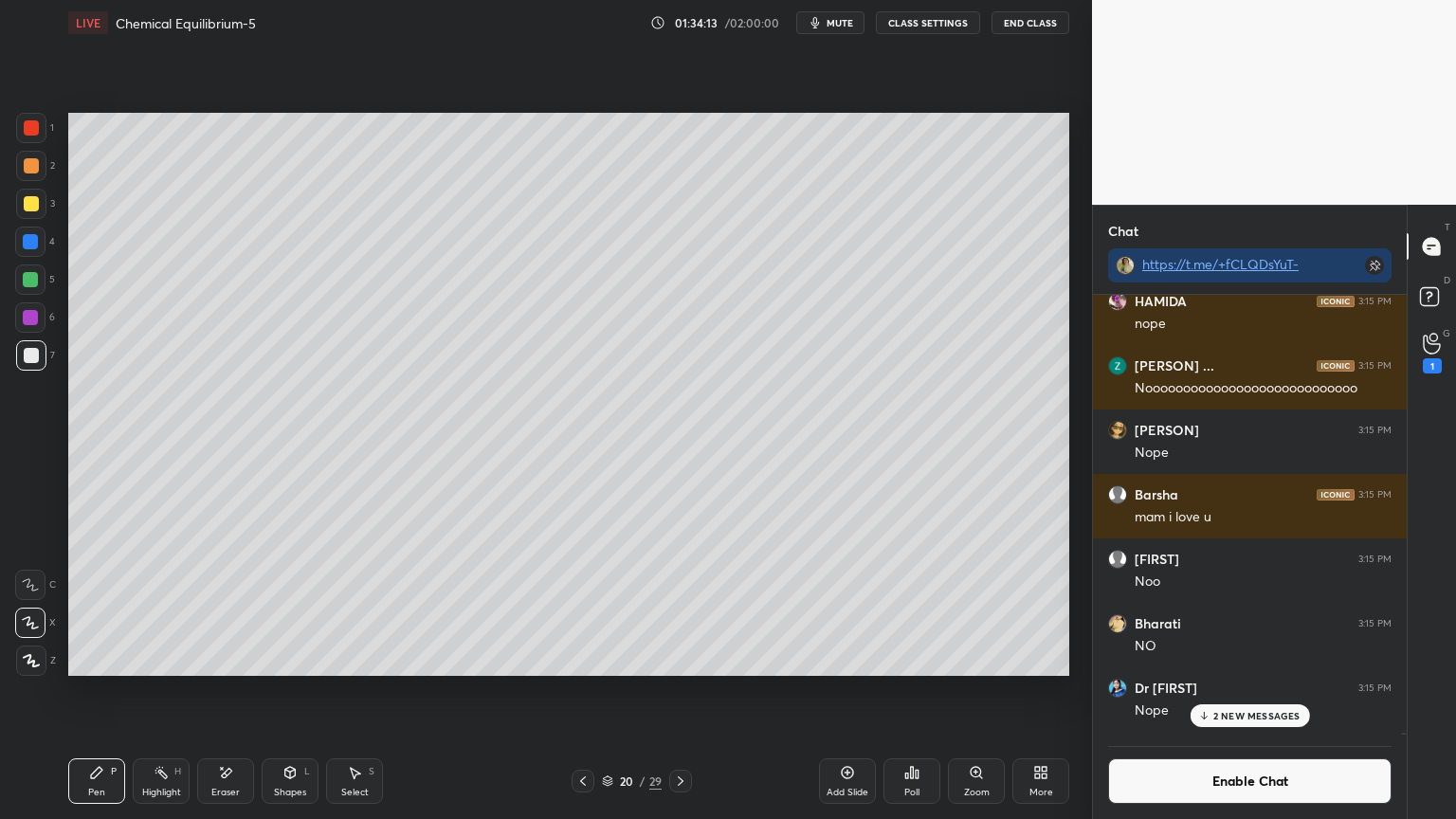 click 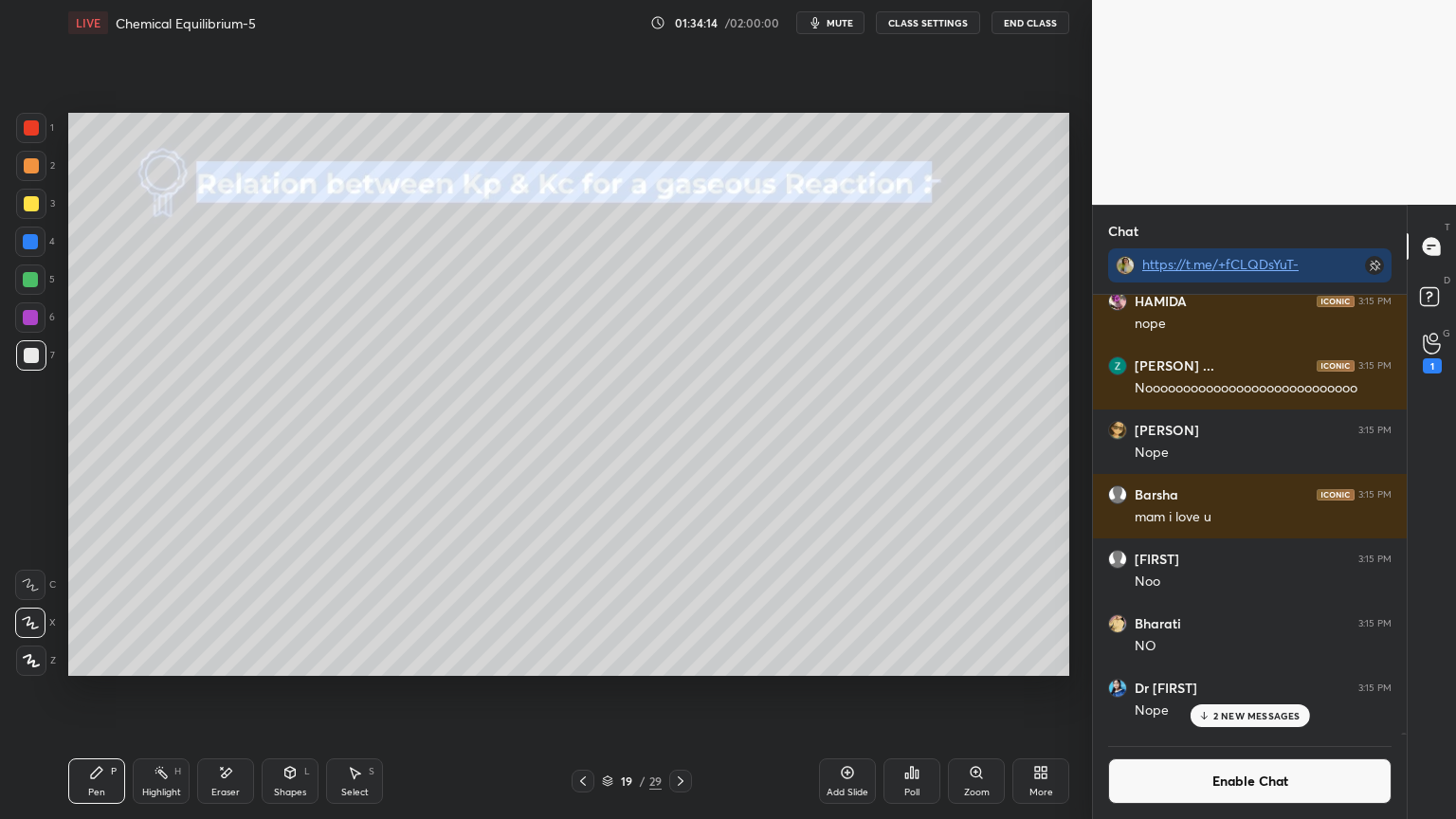 click 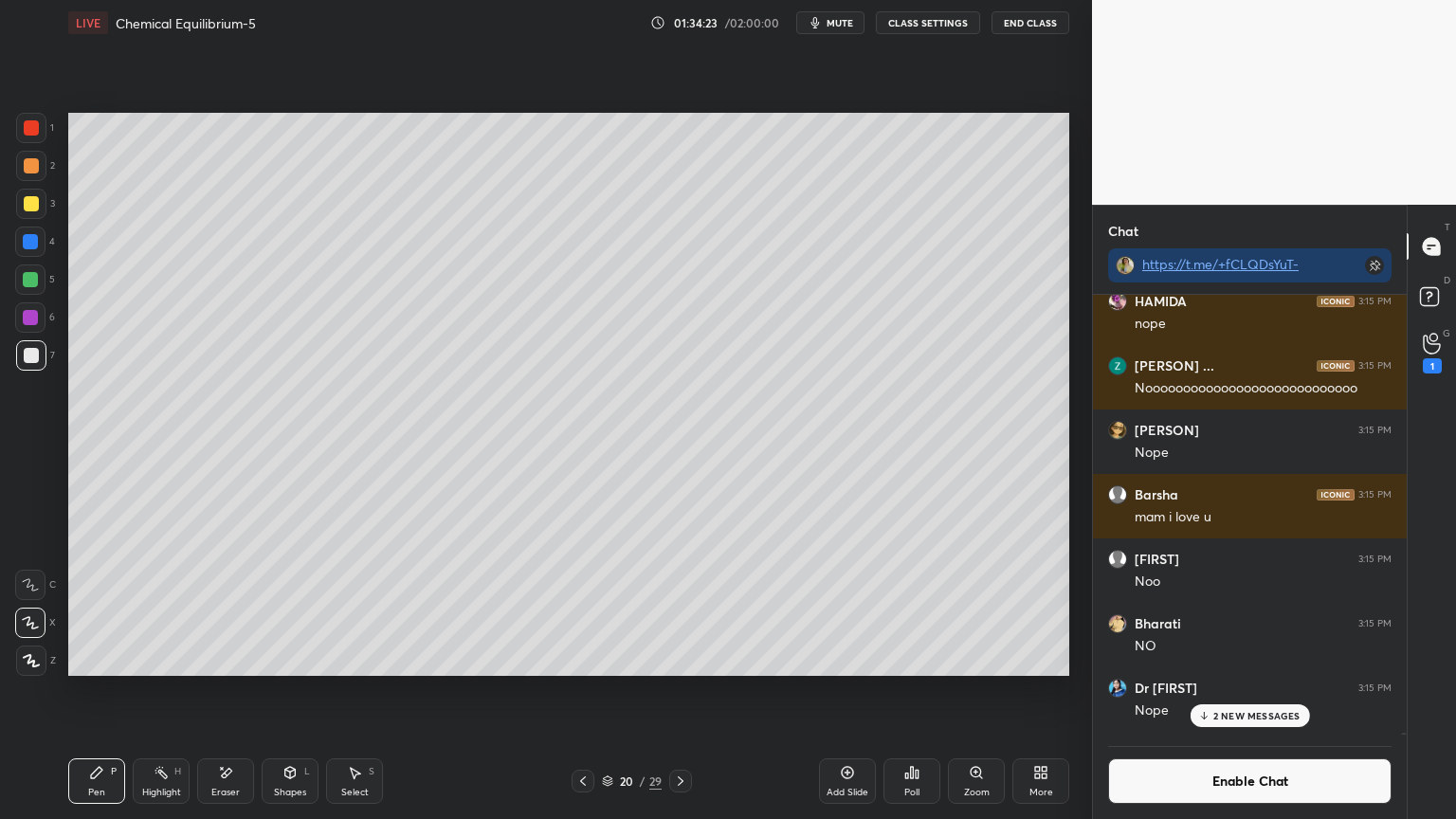 click at bounding box center [30, 280] 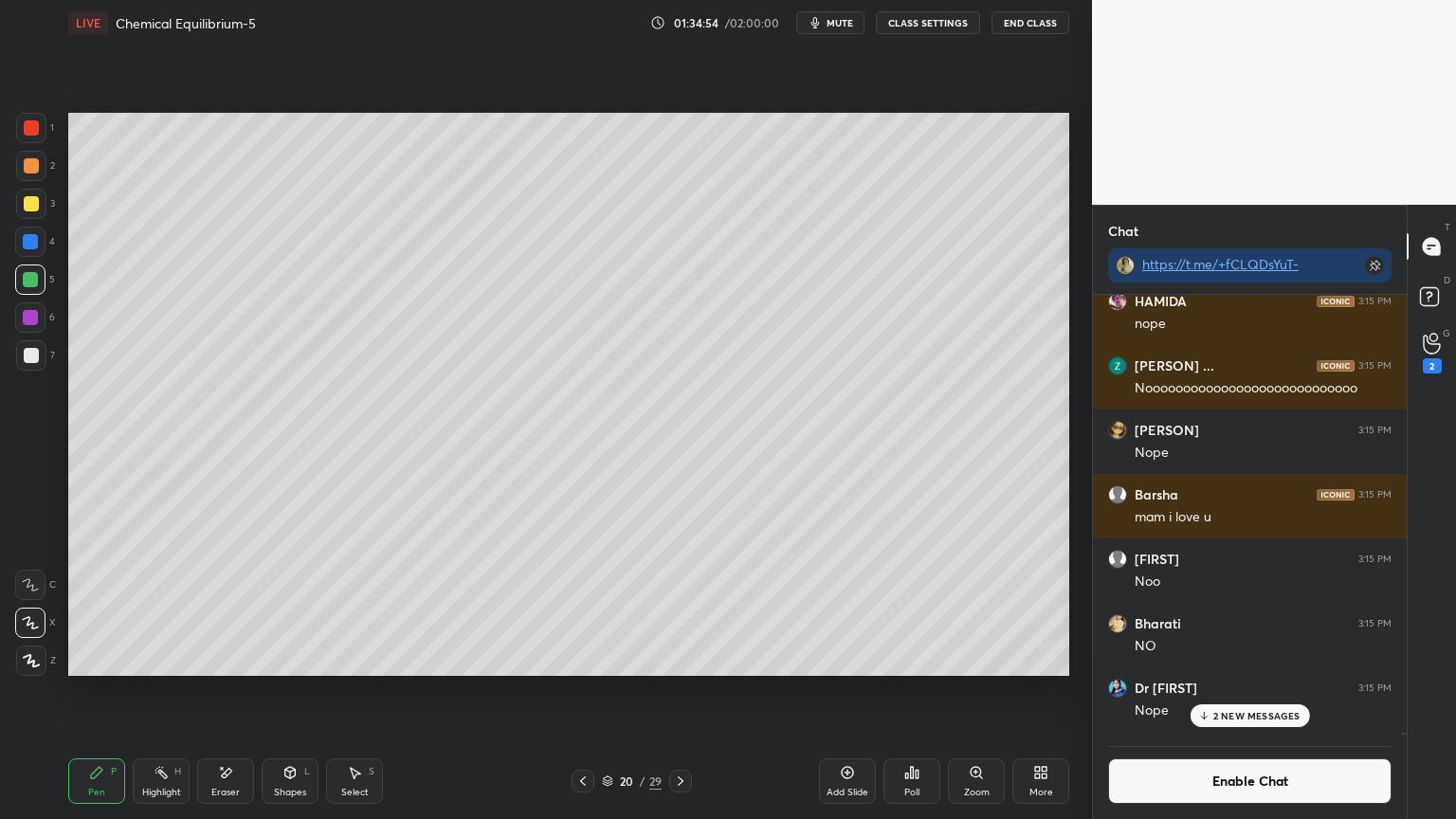 click 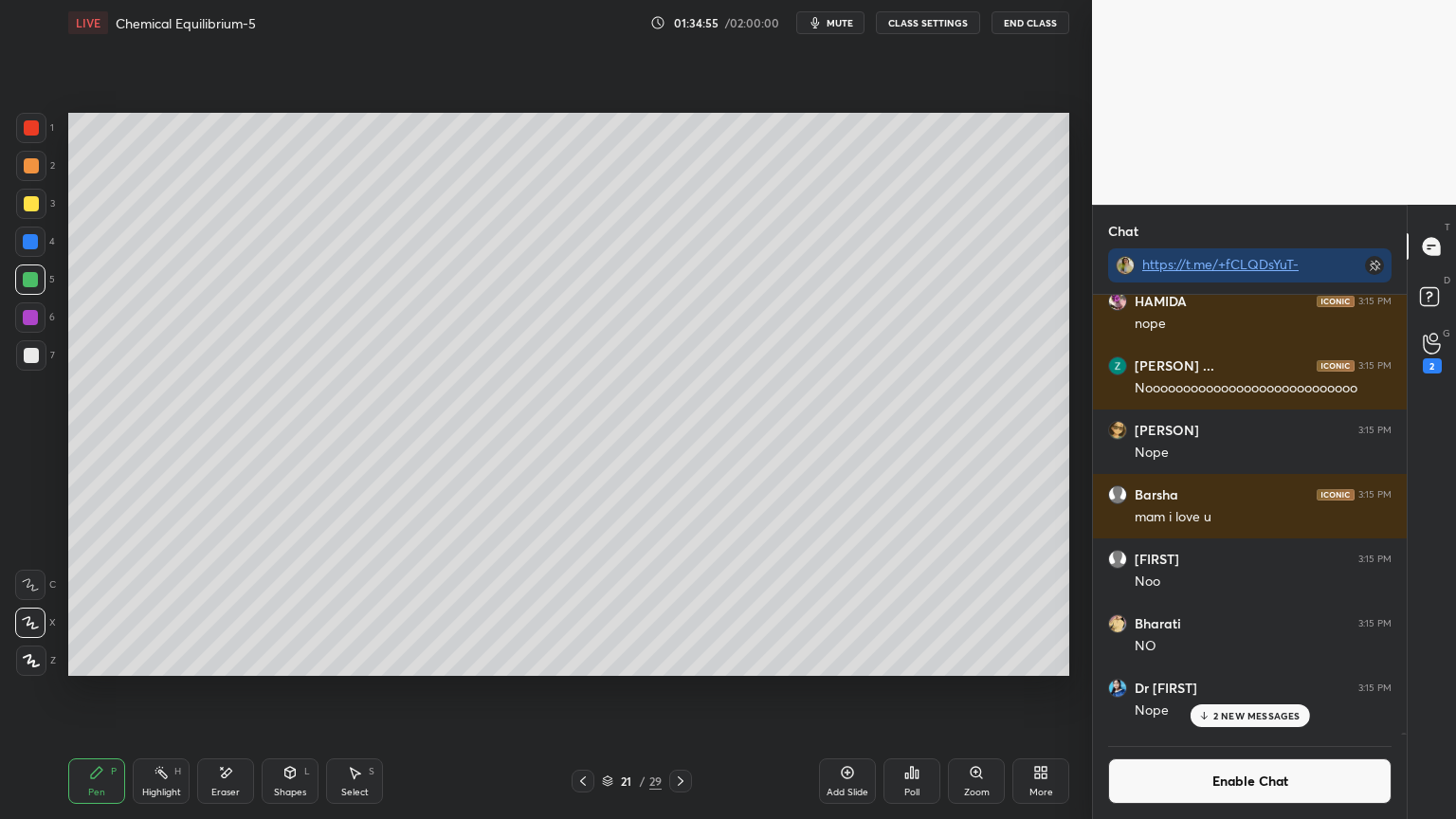 click at bounding box center (681, 781) 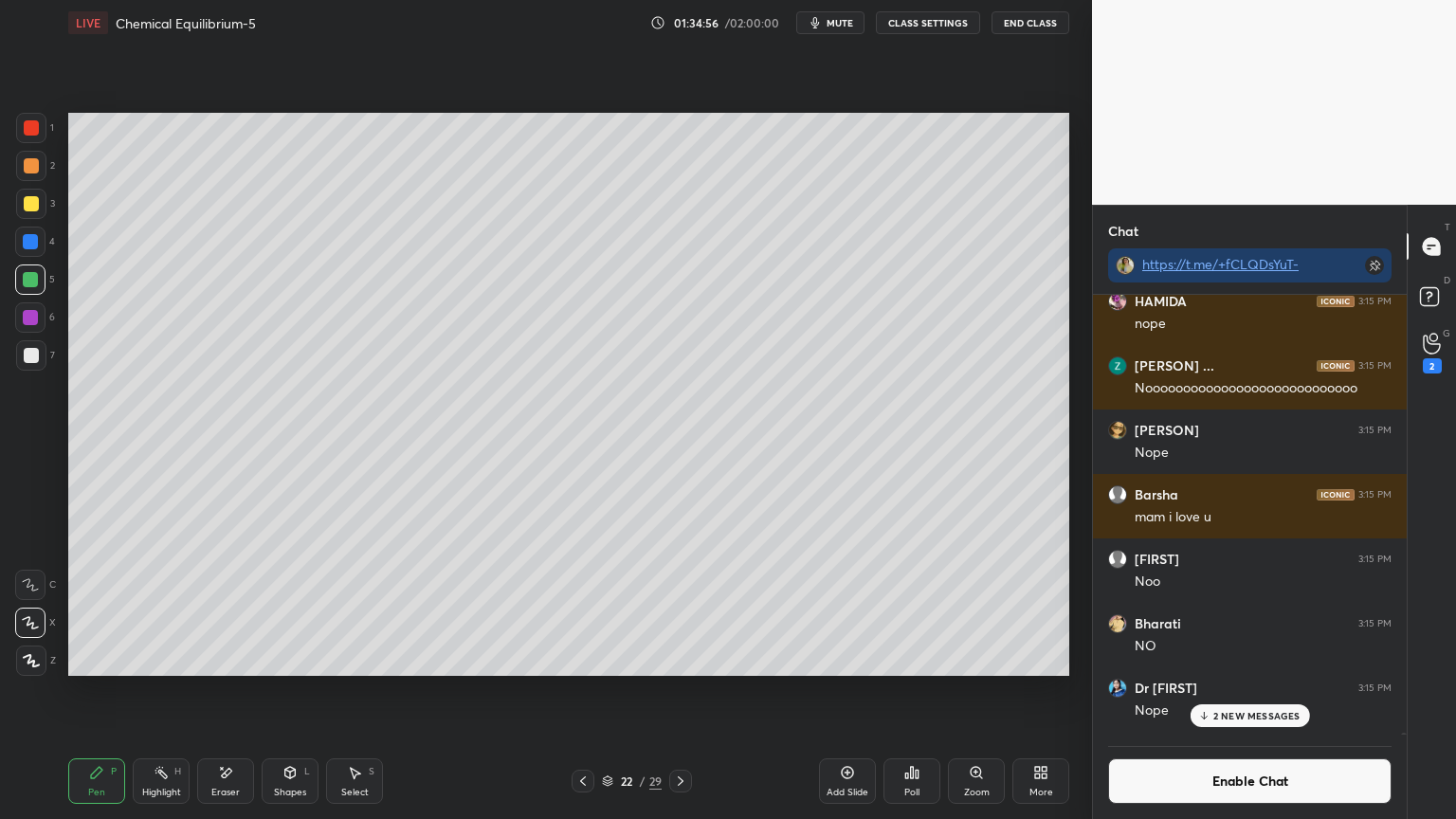 click 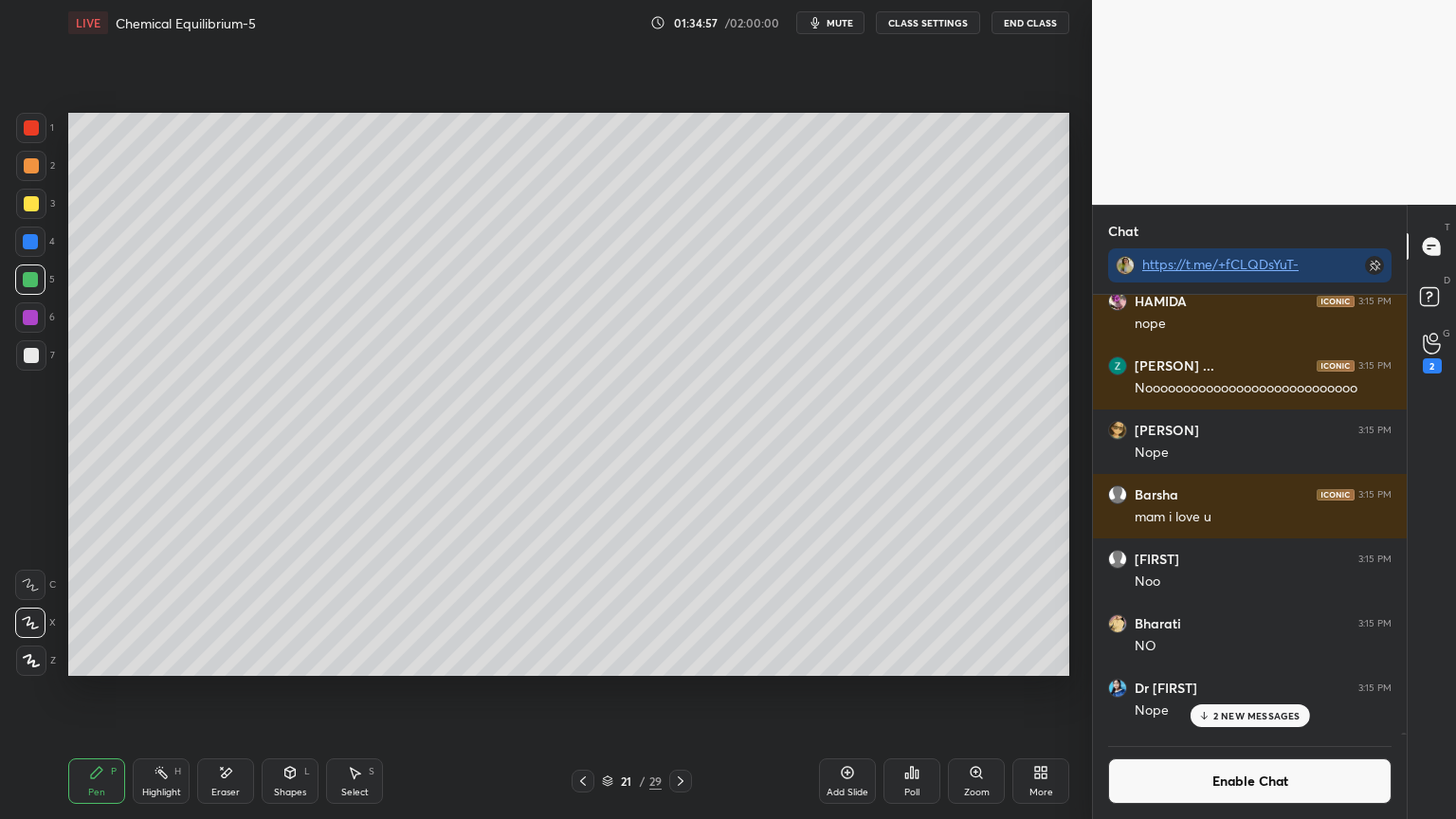 click at bounding box center (31, 355) 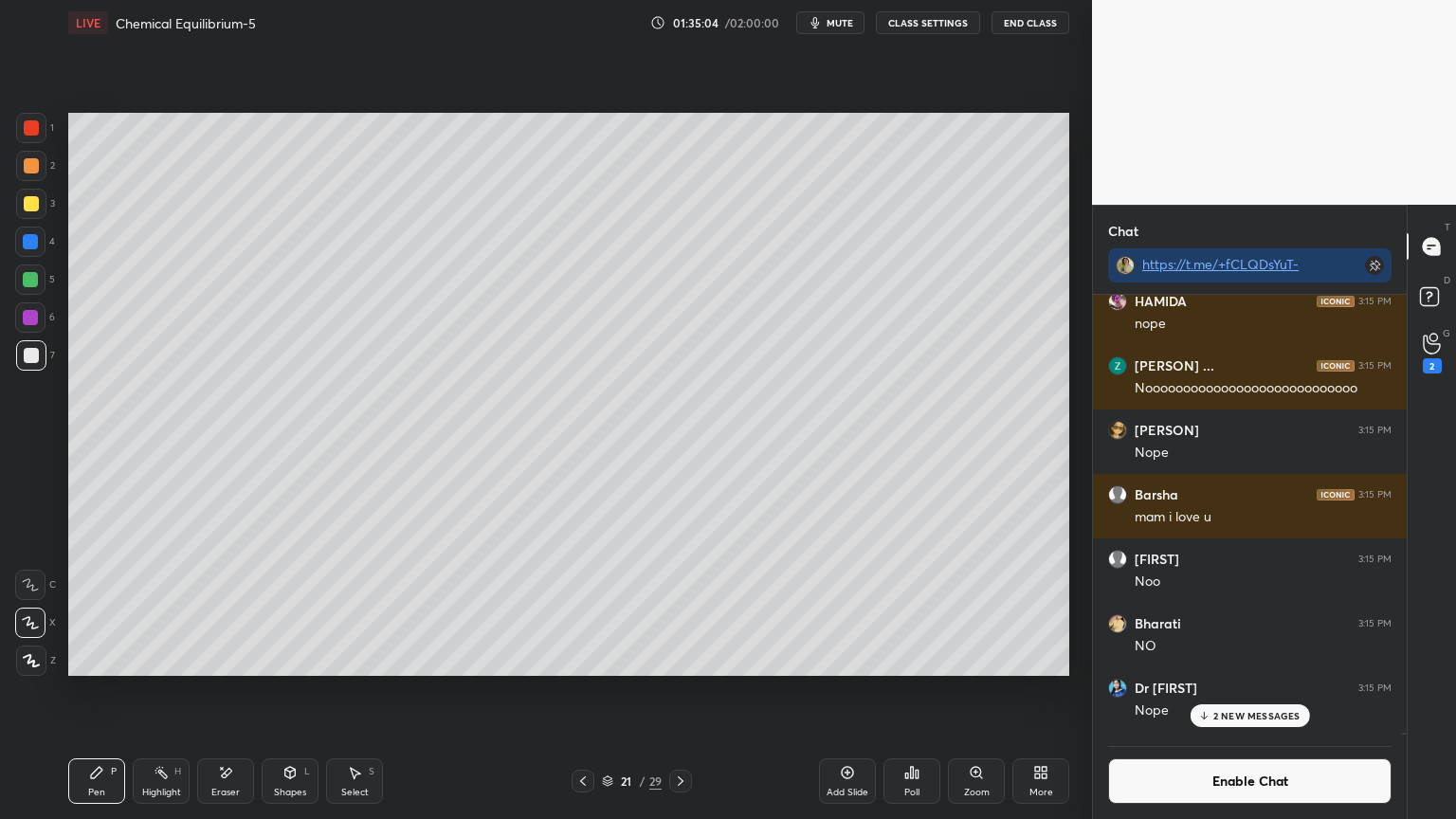 click at bounding box center [30, 280] 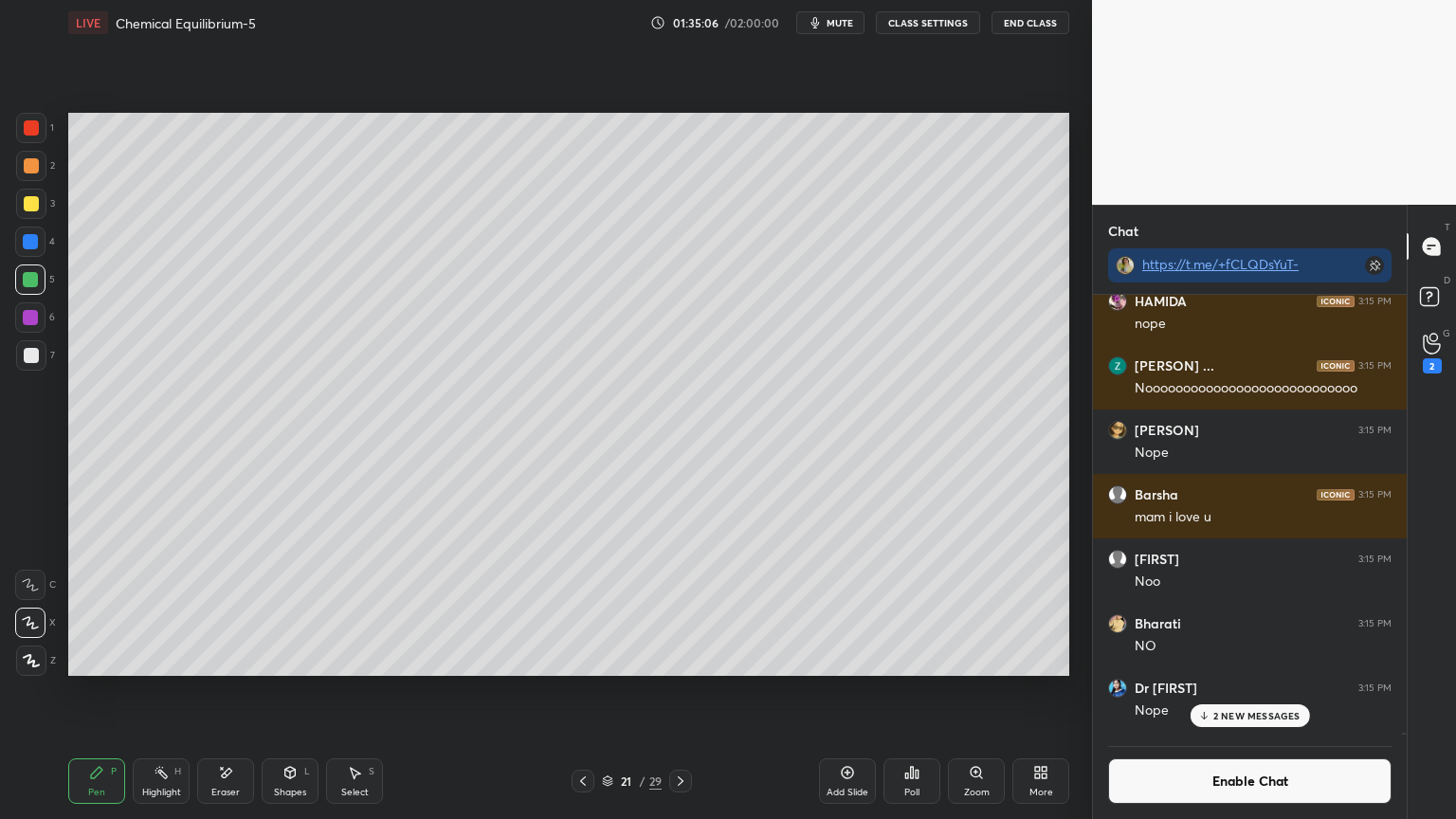 click at bounding box center (31, 355) 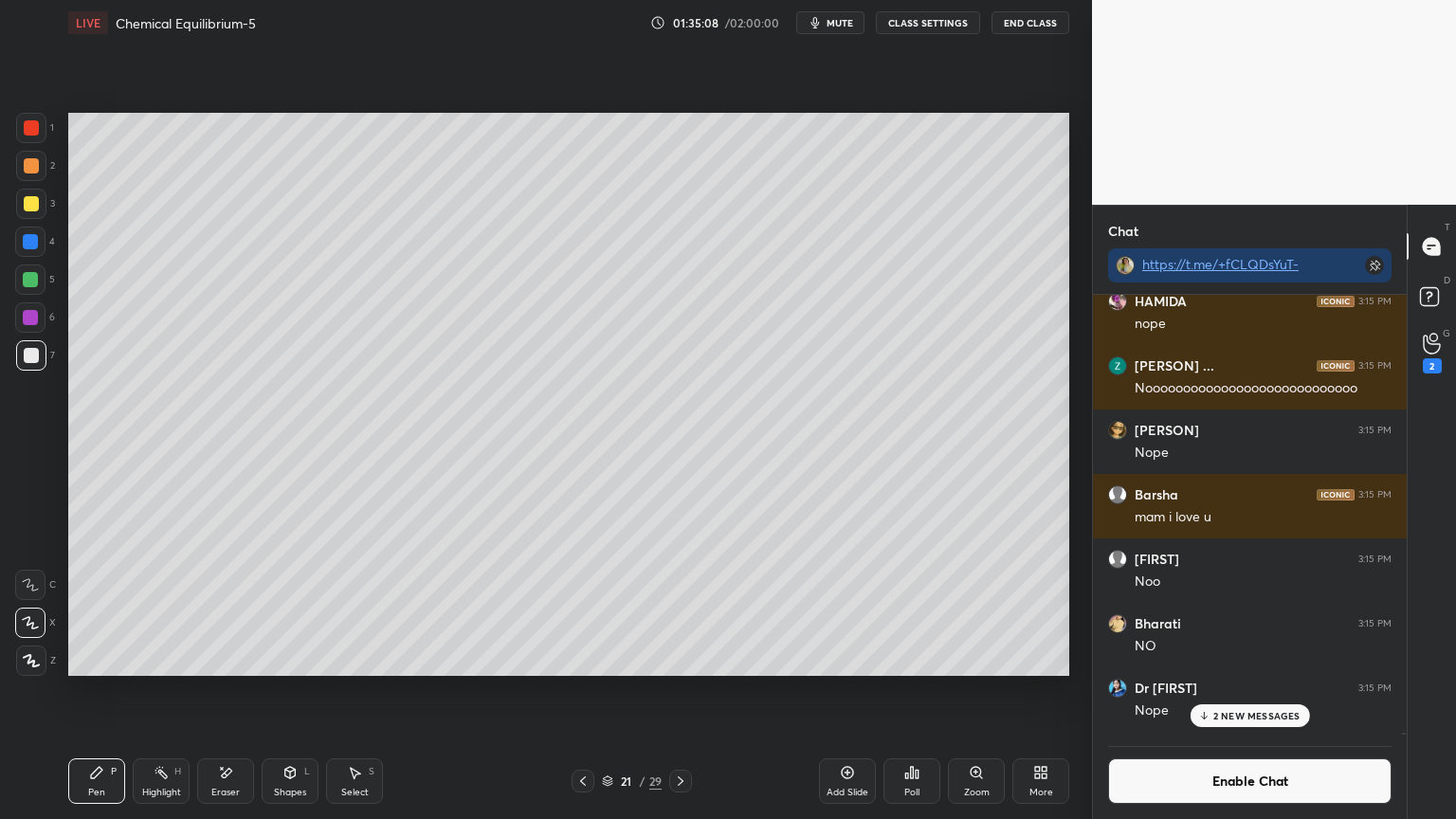 click on "Highlight H" at bounding box center (161, 781) 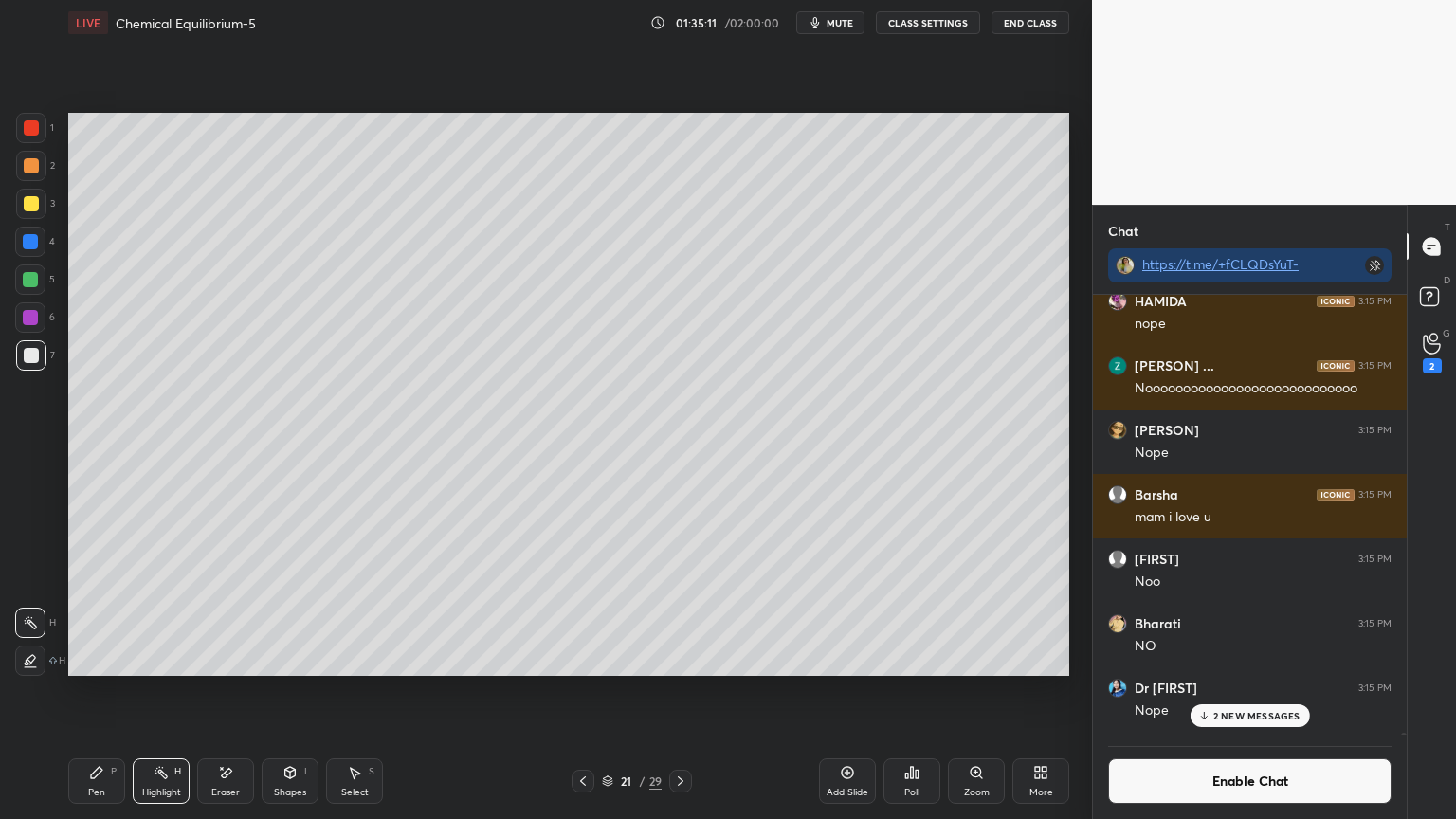 click on "Pen P" at bounding box center [97, 781] 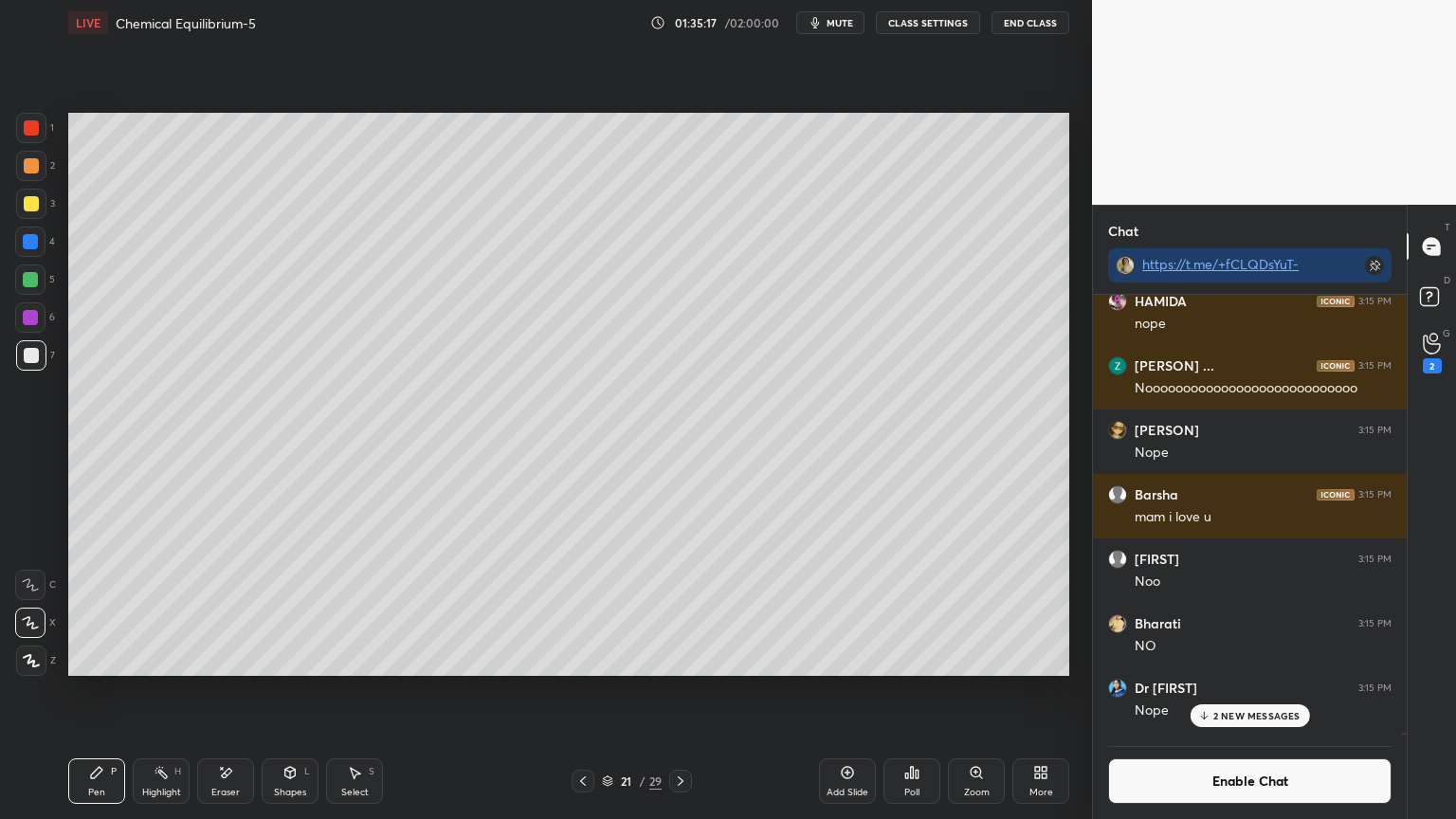 click at bounding box center (31, 166) 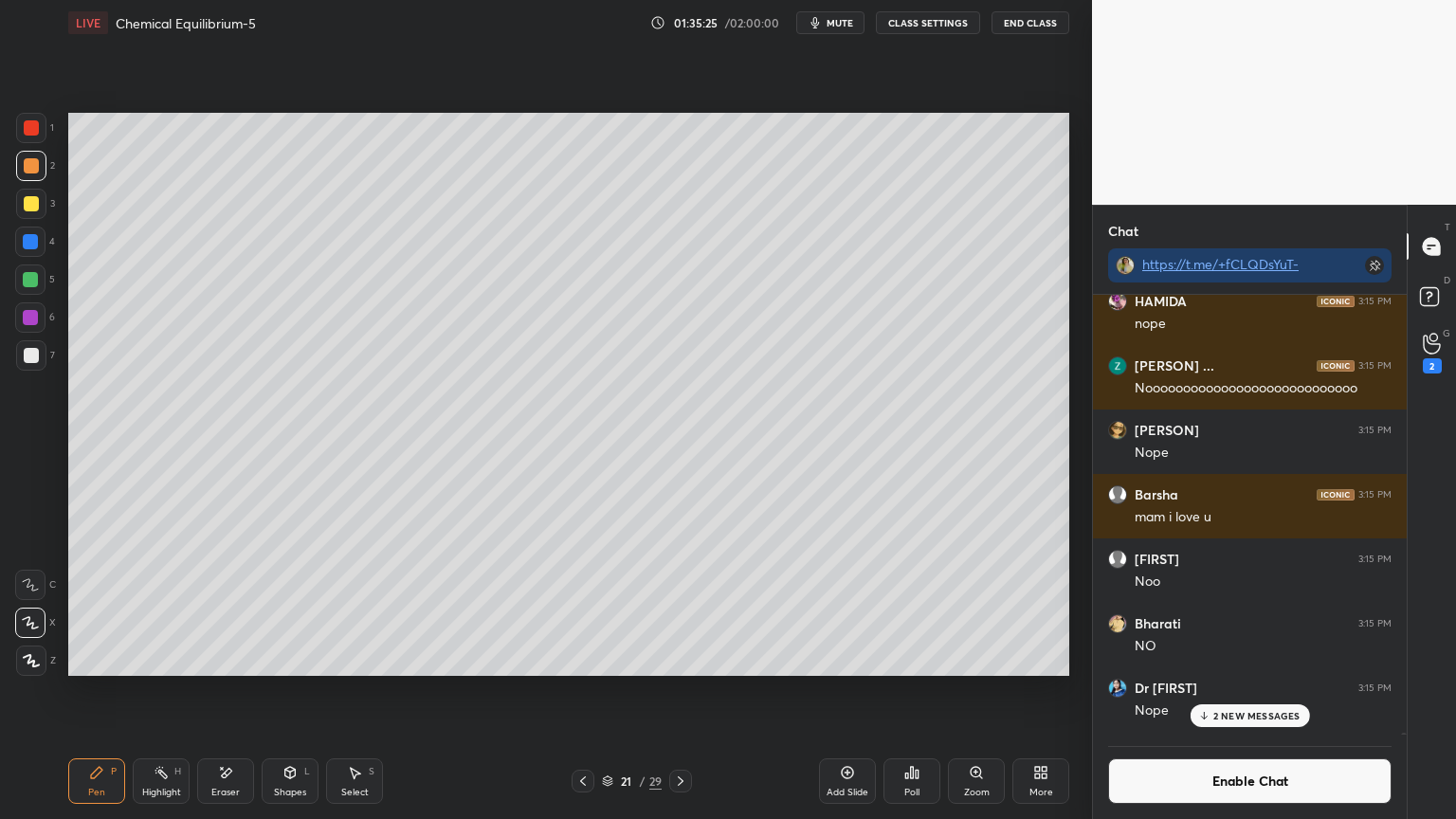 click at bounding box center [30, 242] 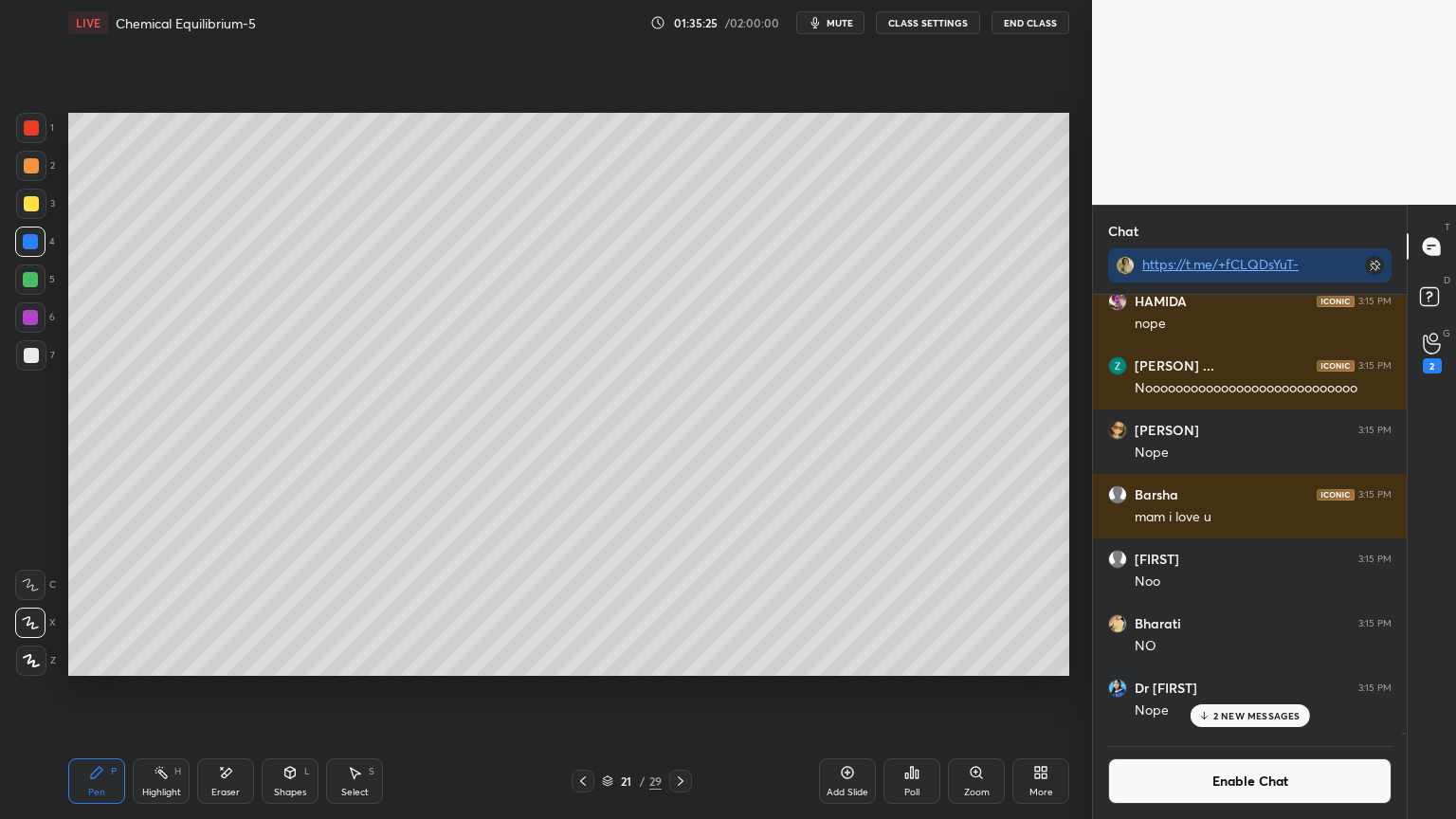 click 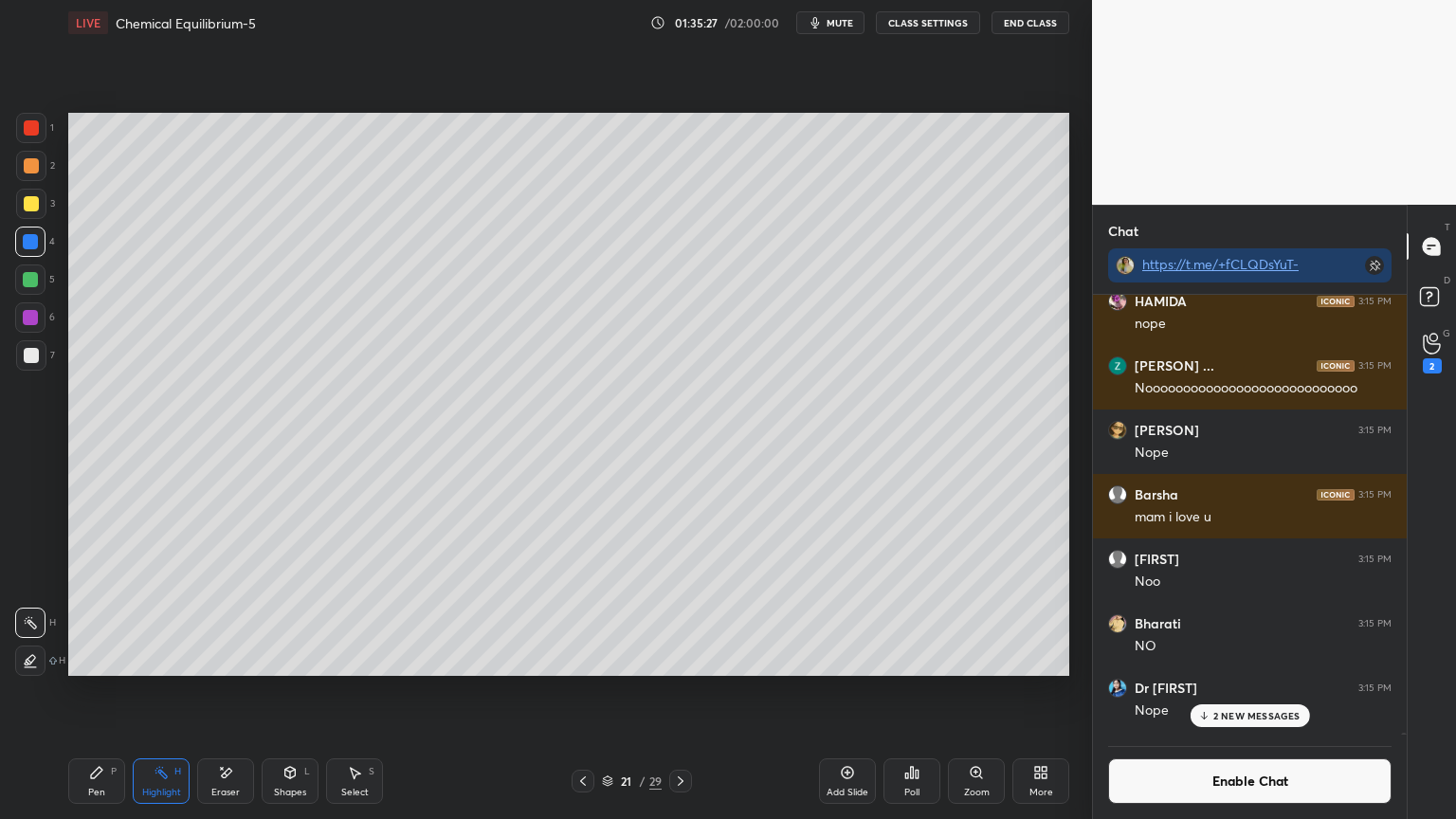 click at bounding box center (30, 280) 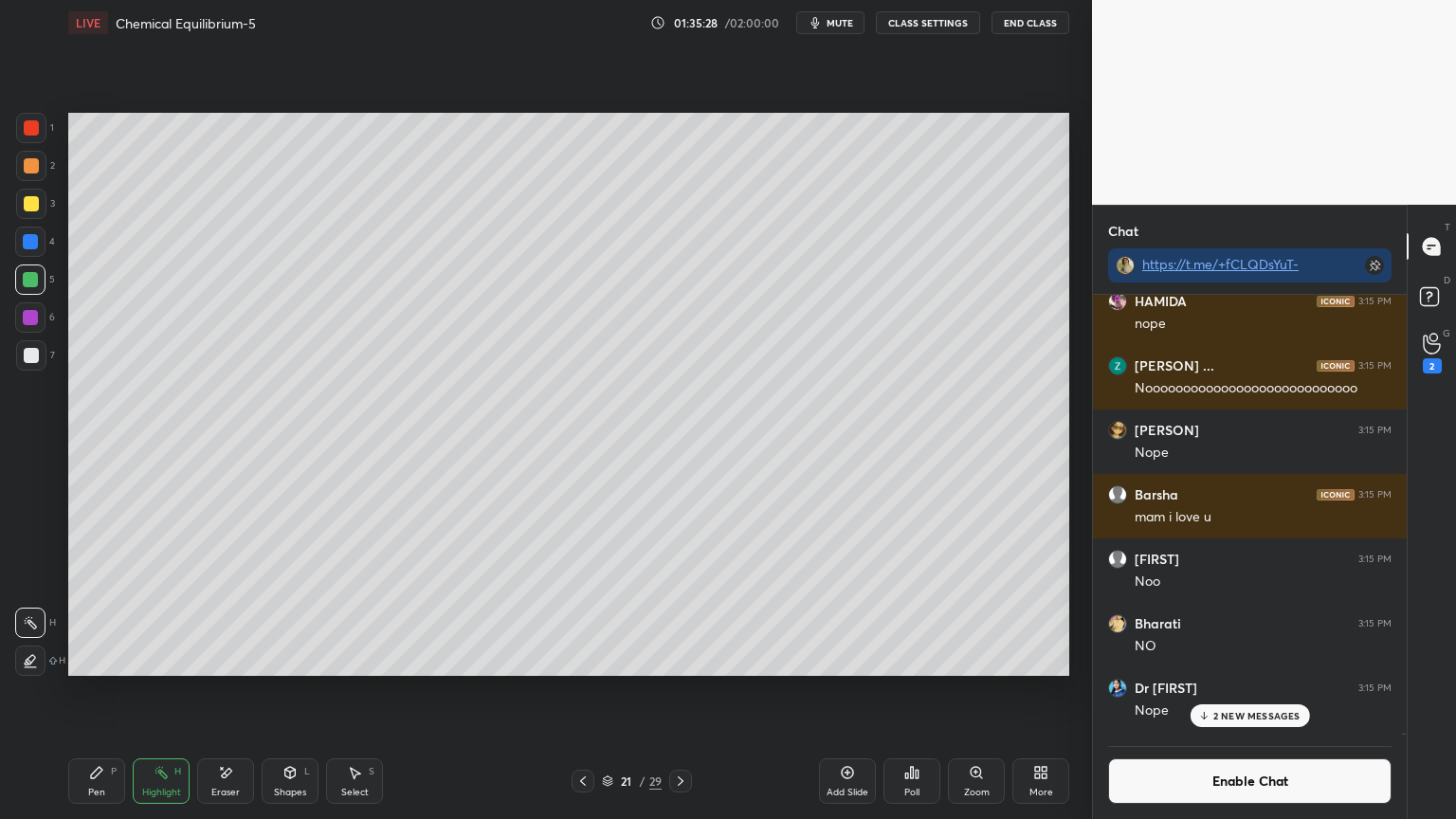 click at bounding box center [30, 318] 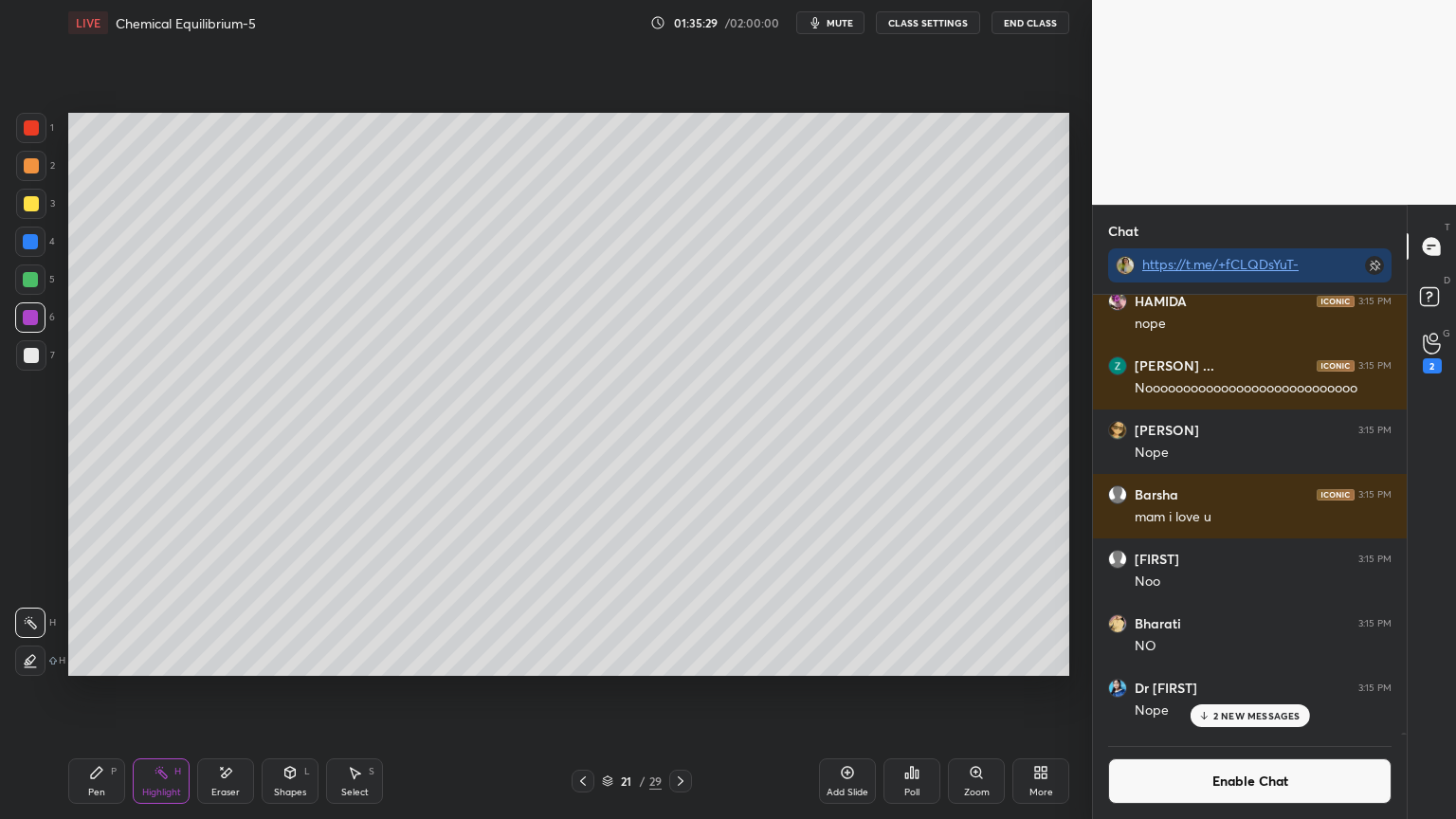 click at bounding box center (30, 661) 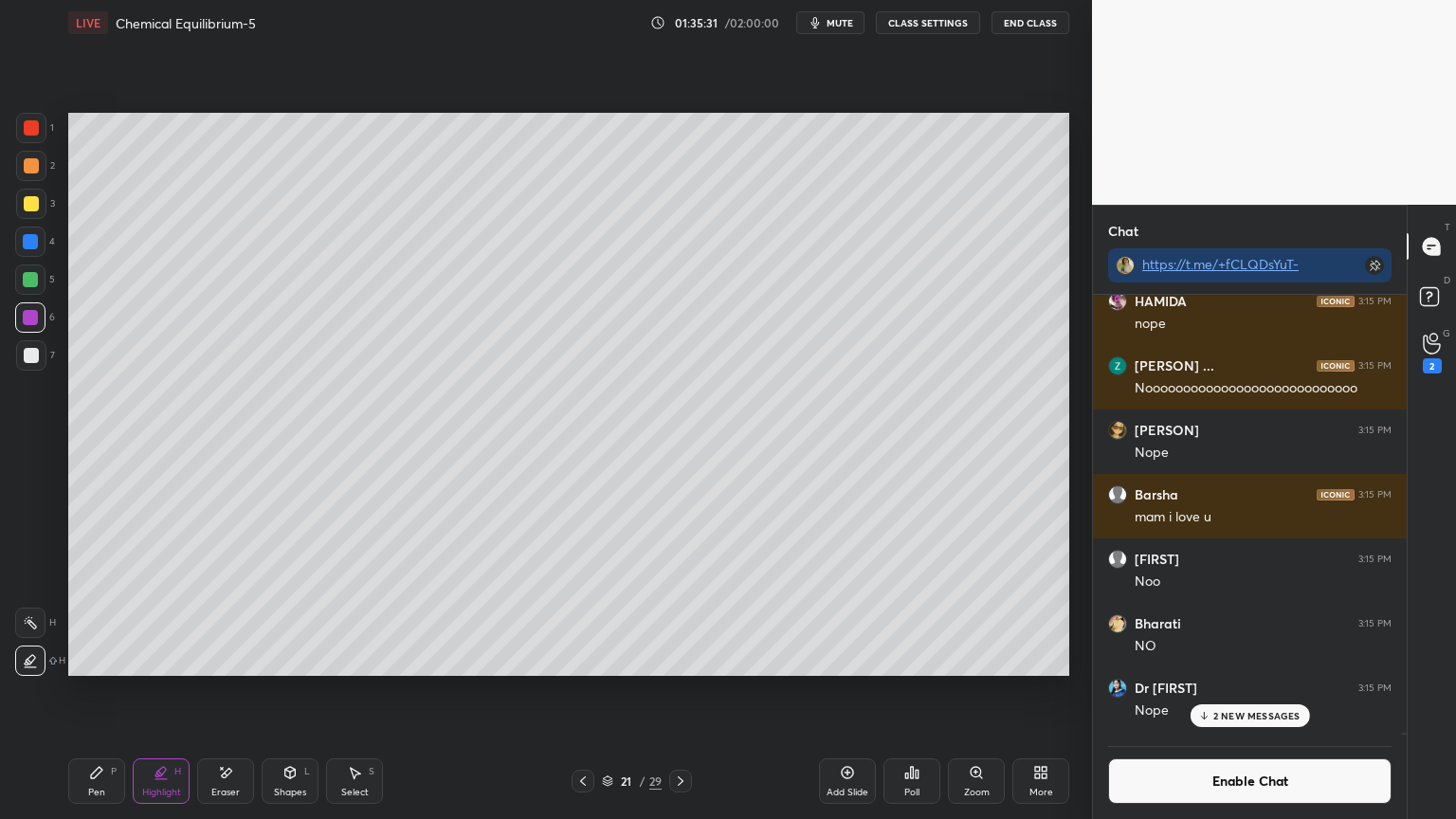 click at bounding box center [30, 623] 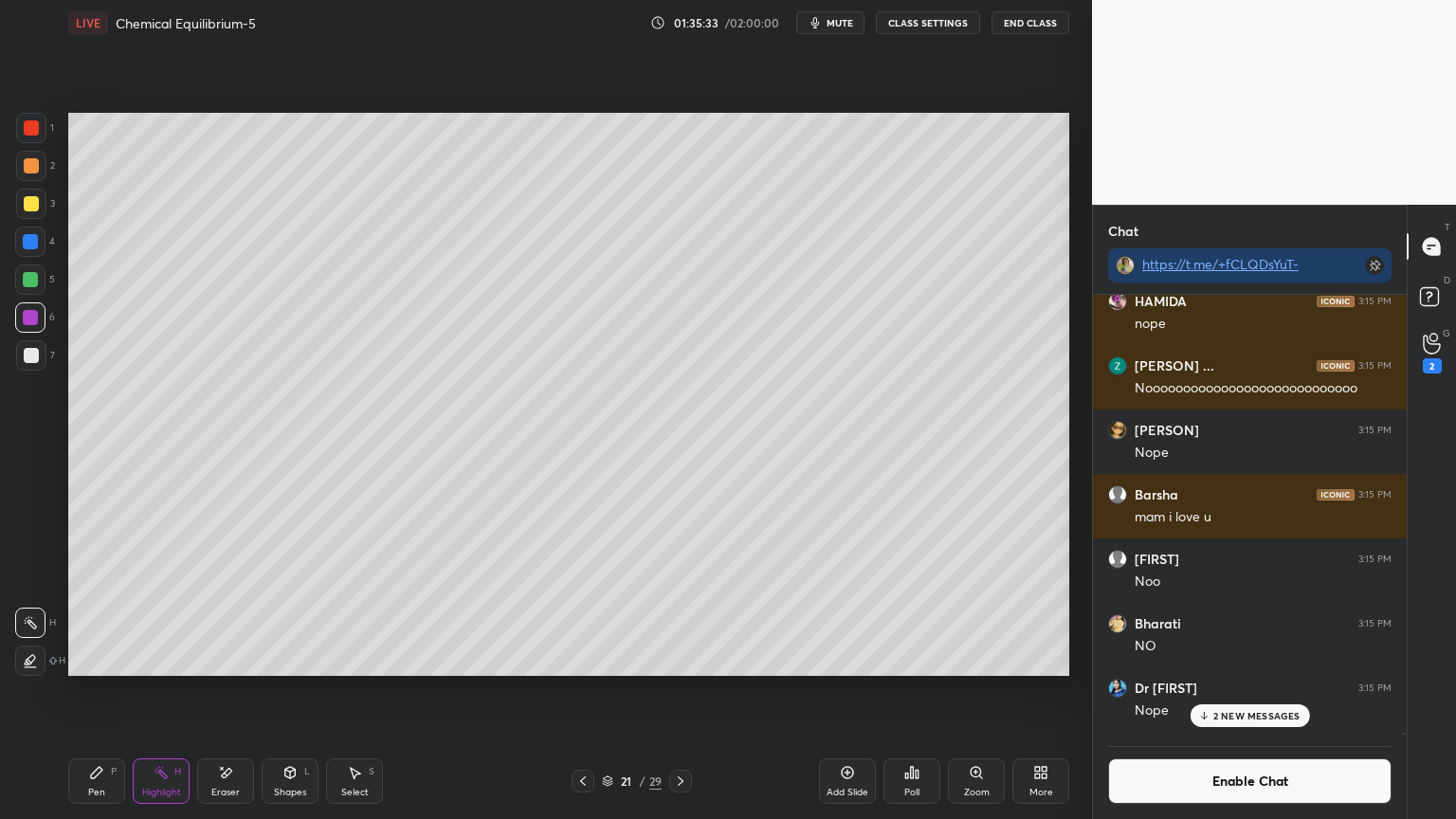 click on "Shapes" at bounding box center (290, 792) 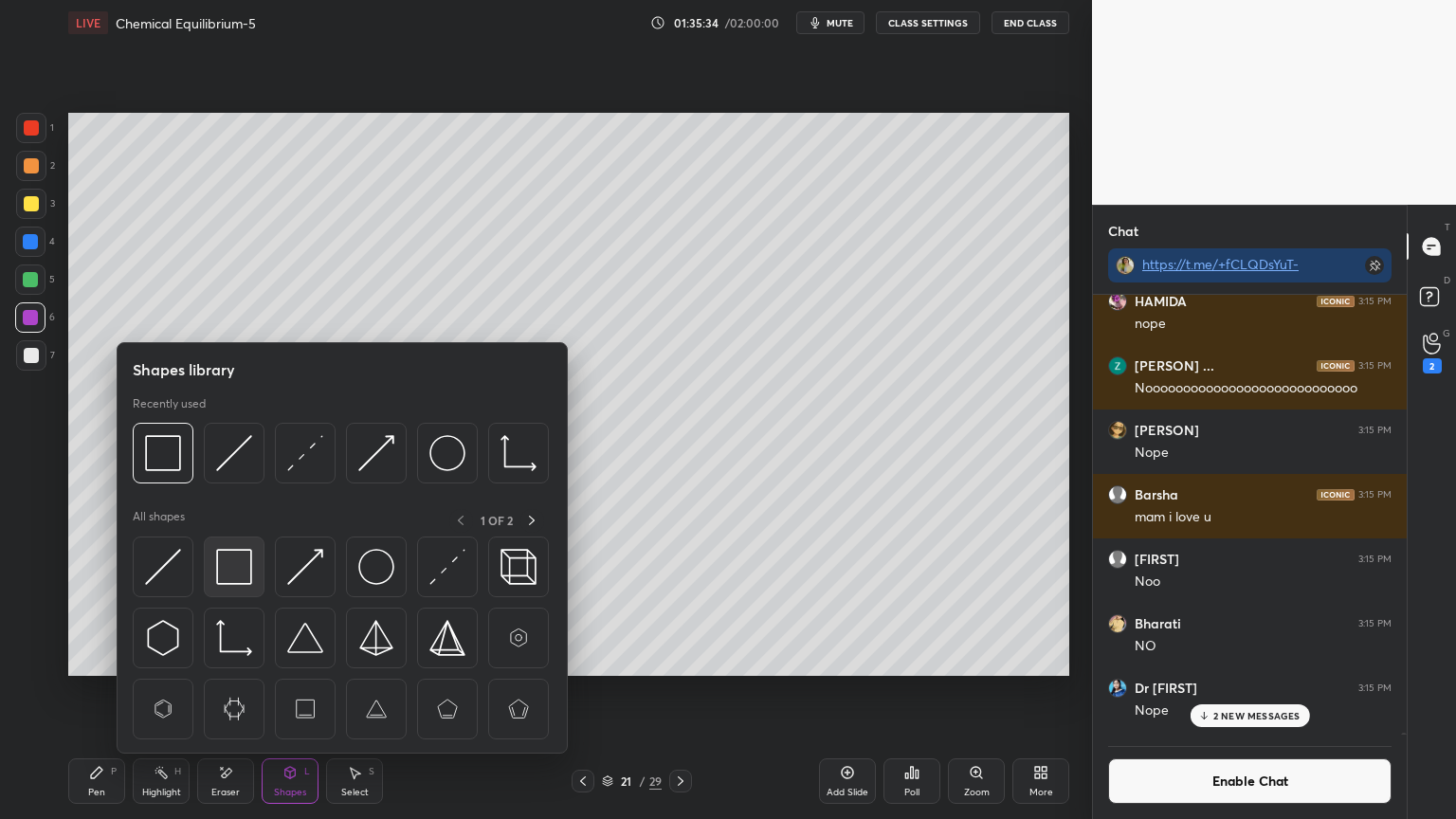 click at bounding box center [234, 567] 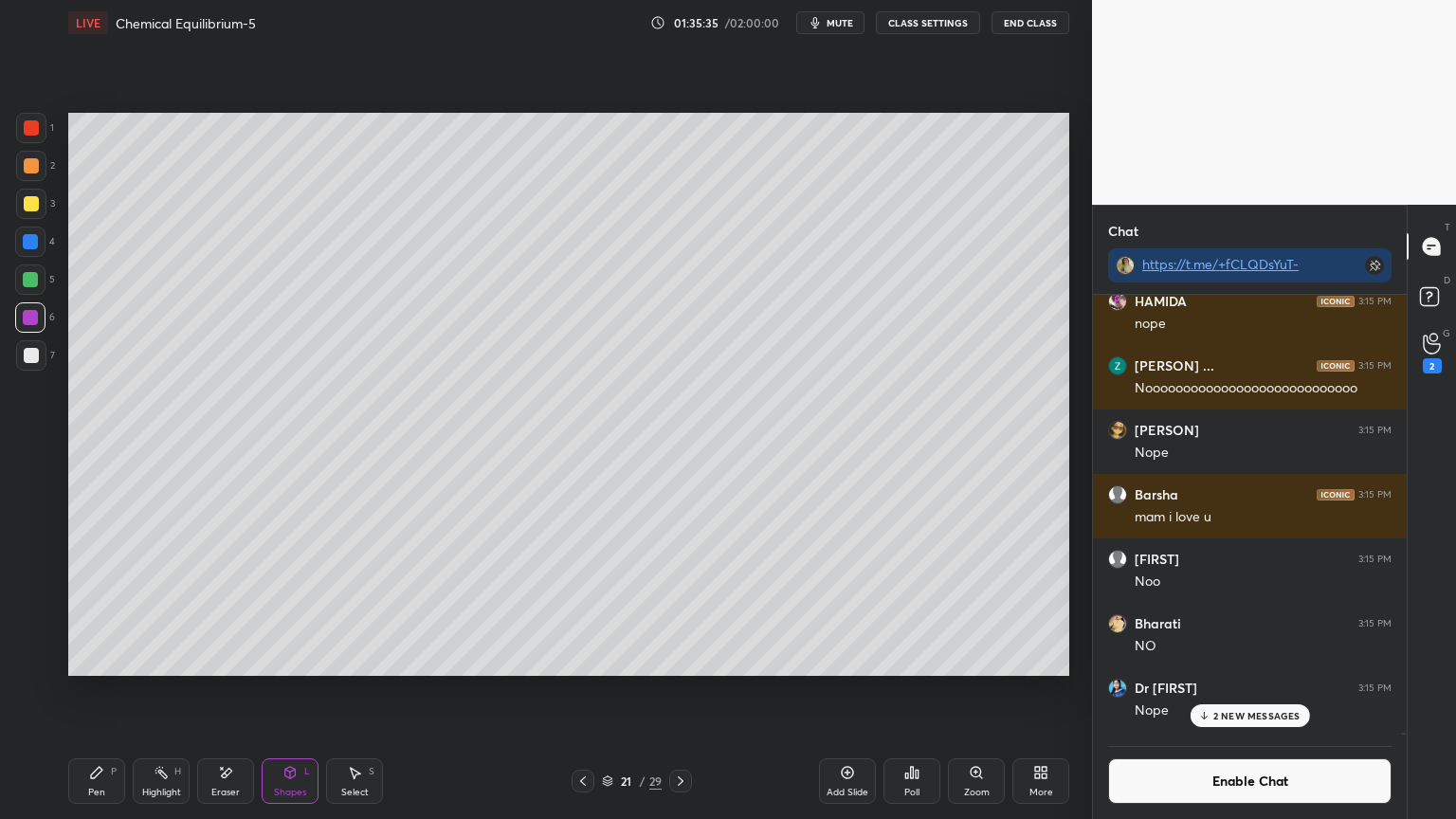 click at bounding box center (31, 204) 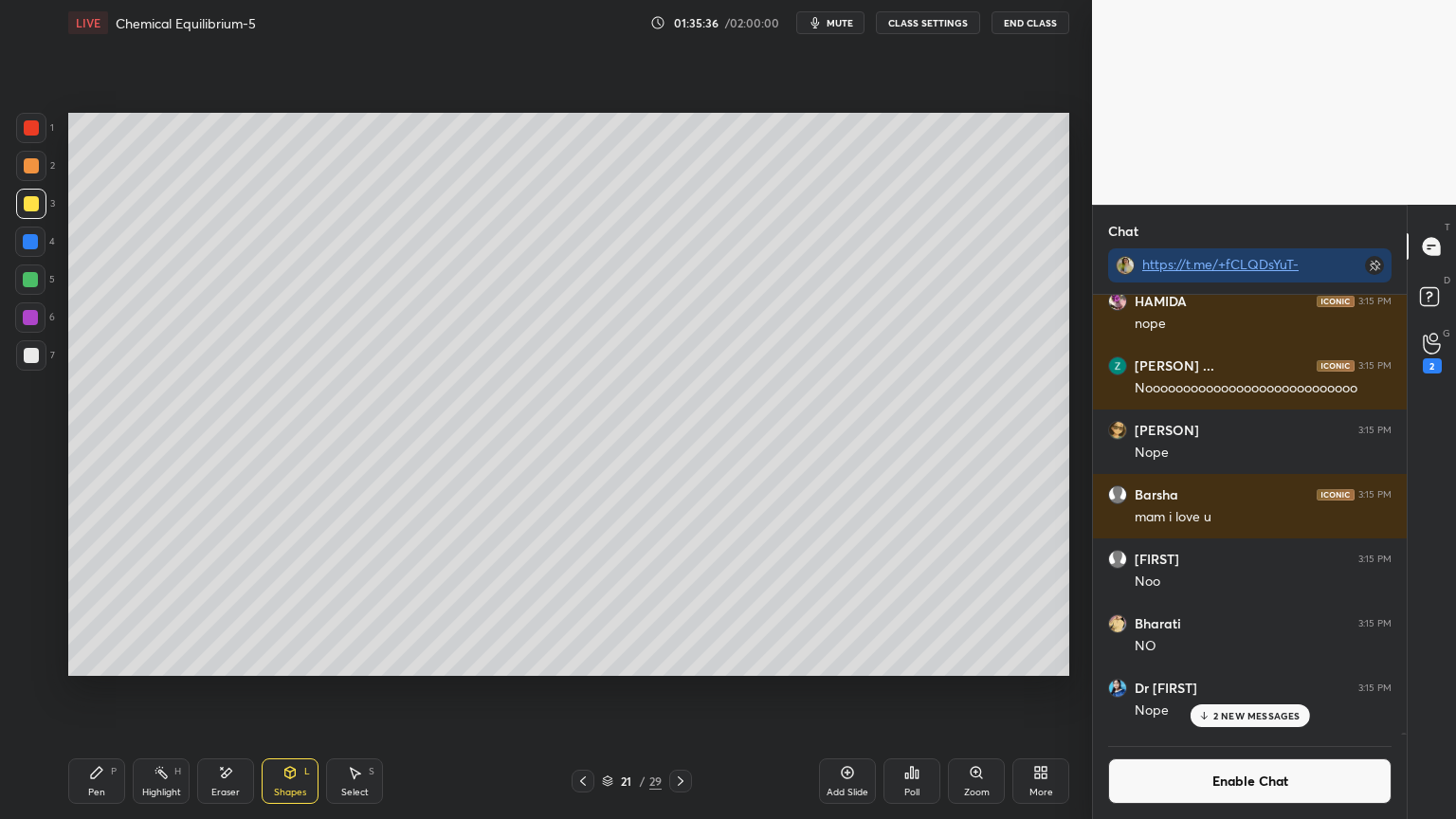 click at bounding box center [31, 166] 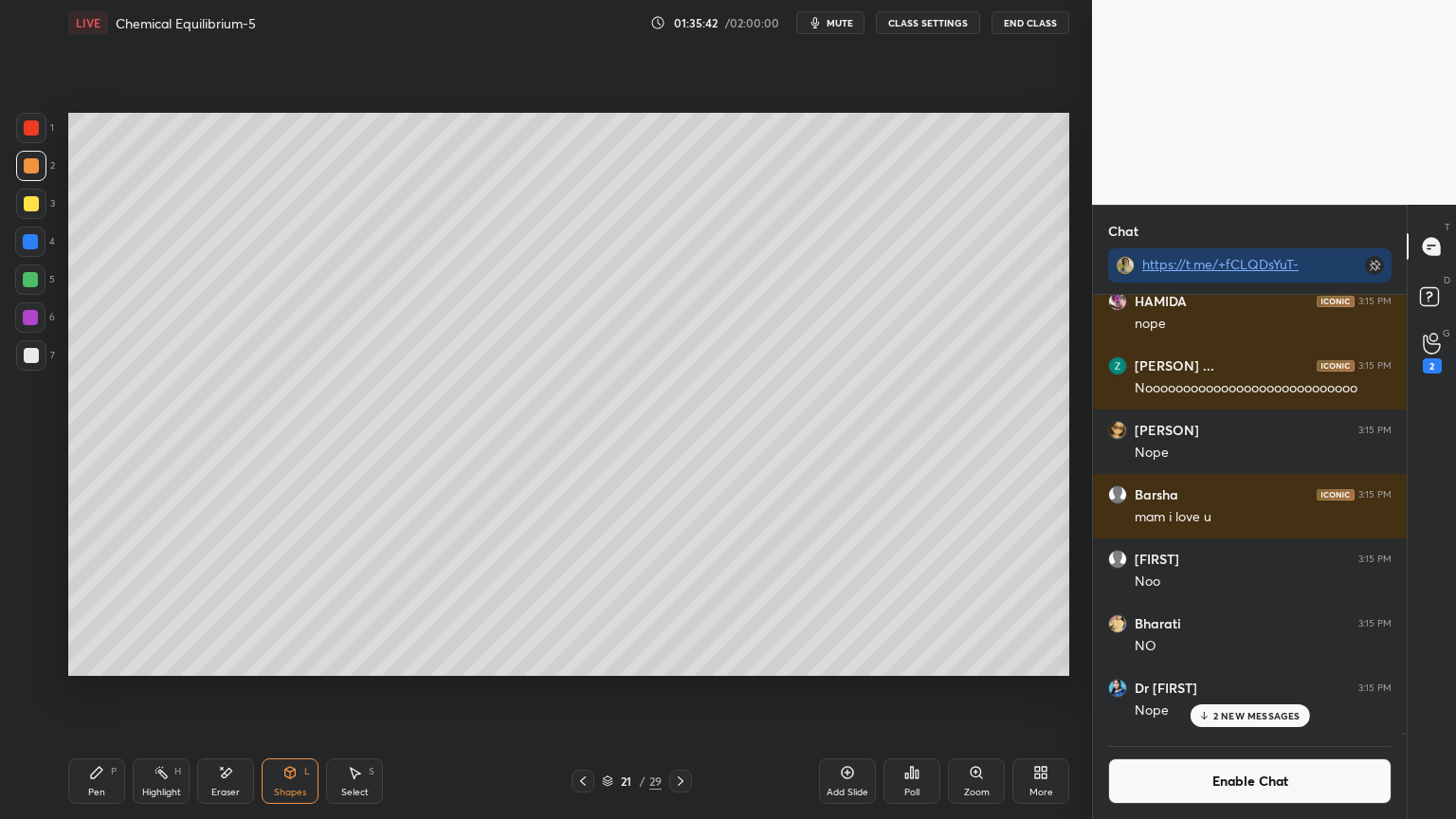 click on "Add Slide" at bounding box center (847, 781) 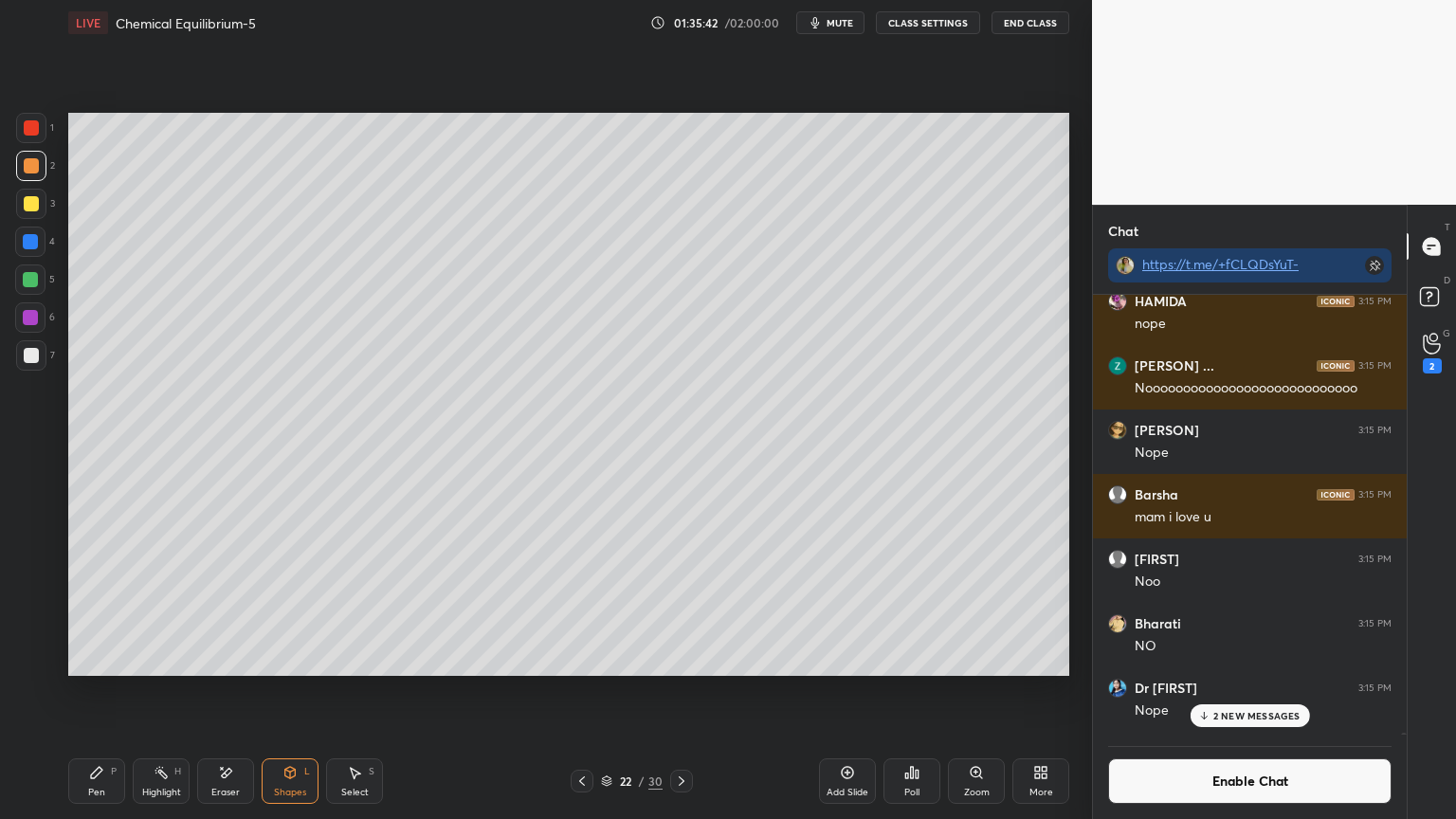 click on "P" at bounding box center (114, 772) 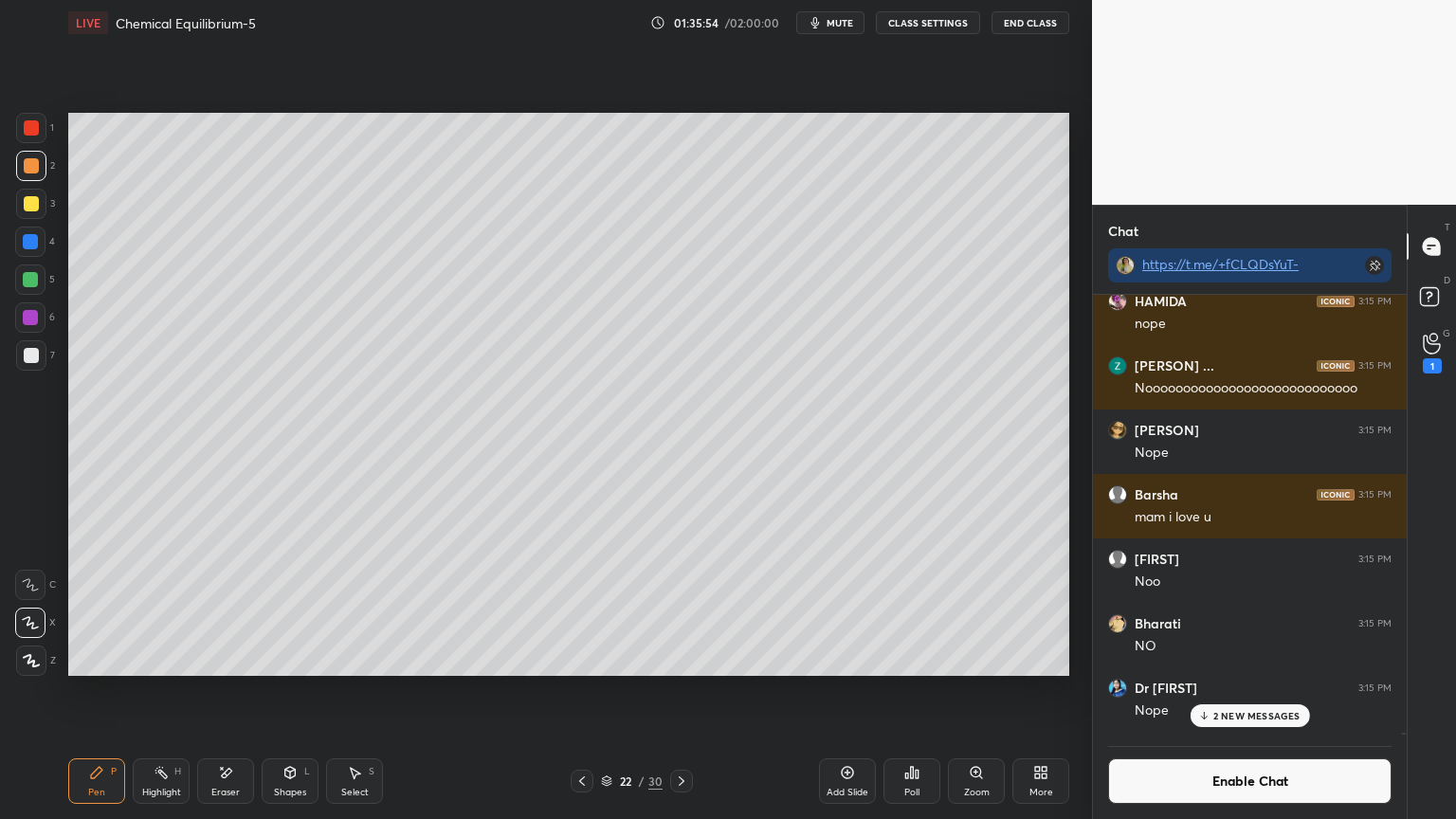 click at bounding box center (31, 355) 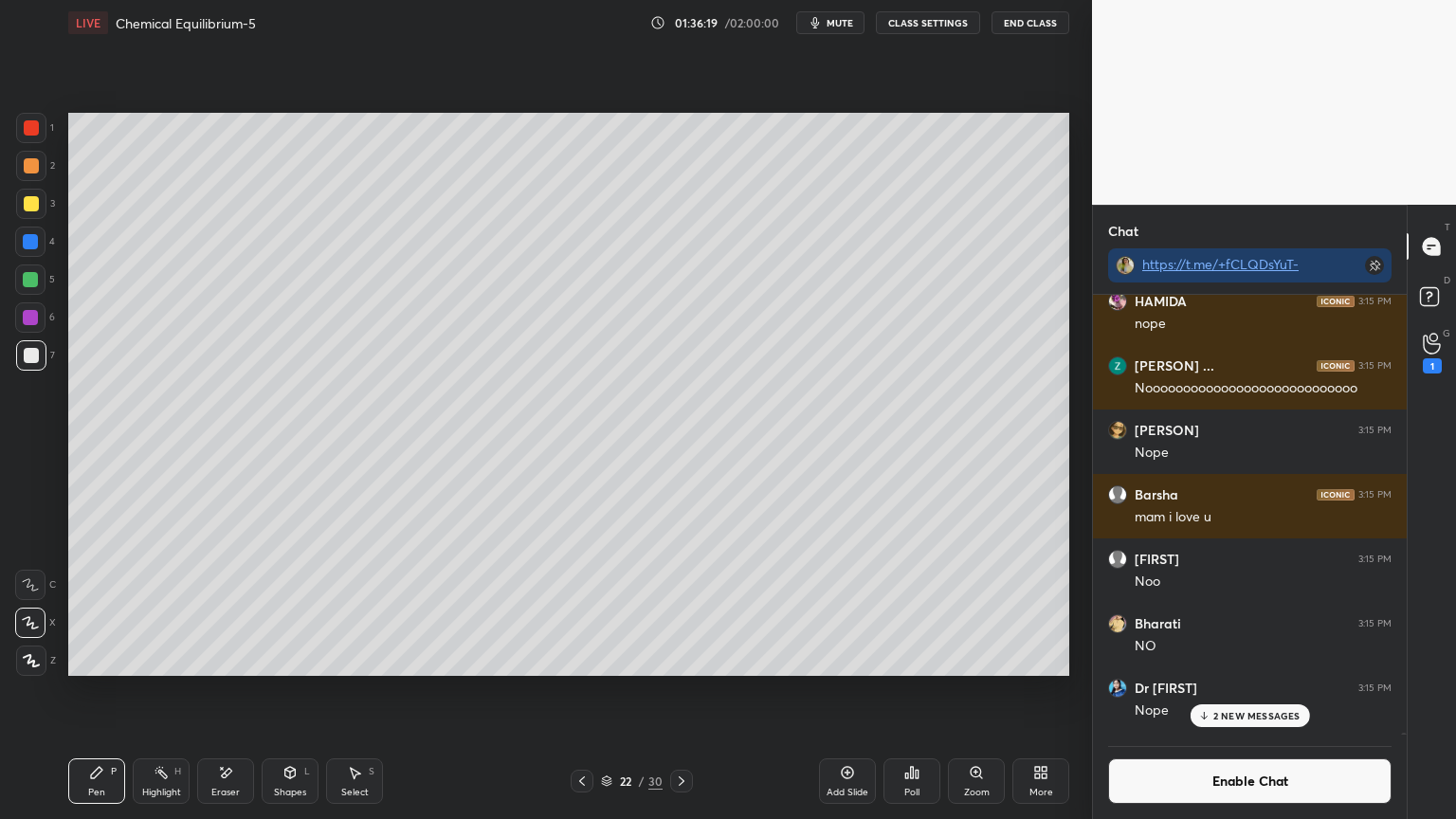 click on "Highlight H" at bounding box center [161, 781] 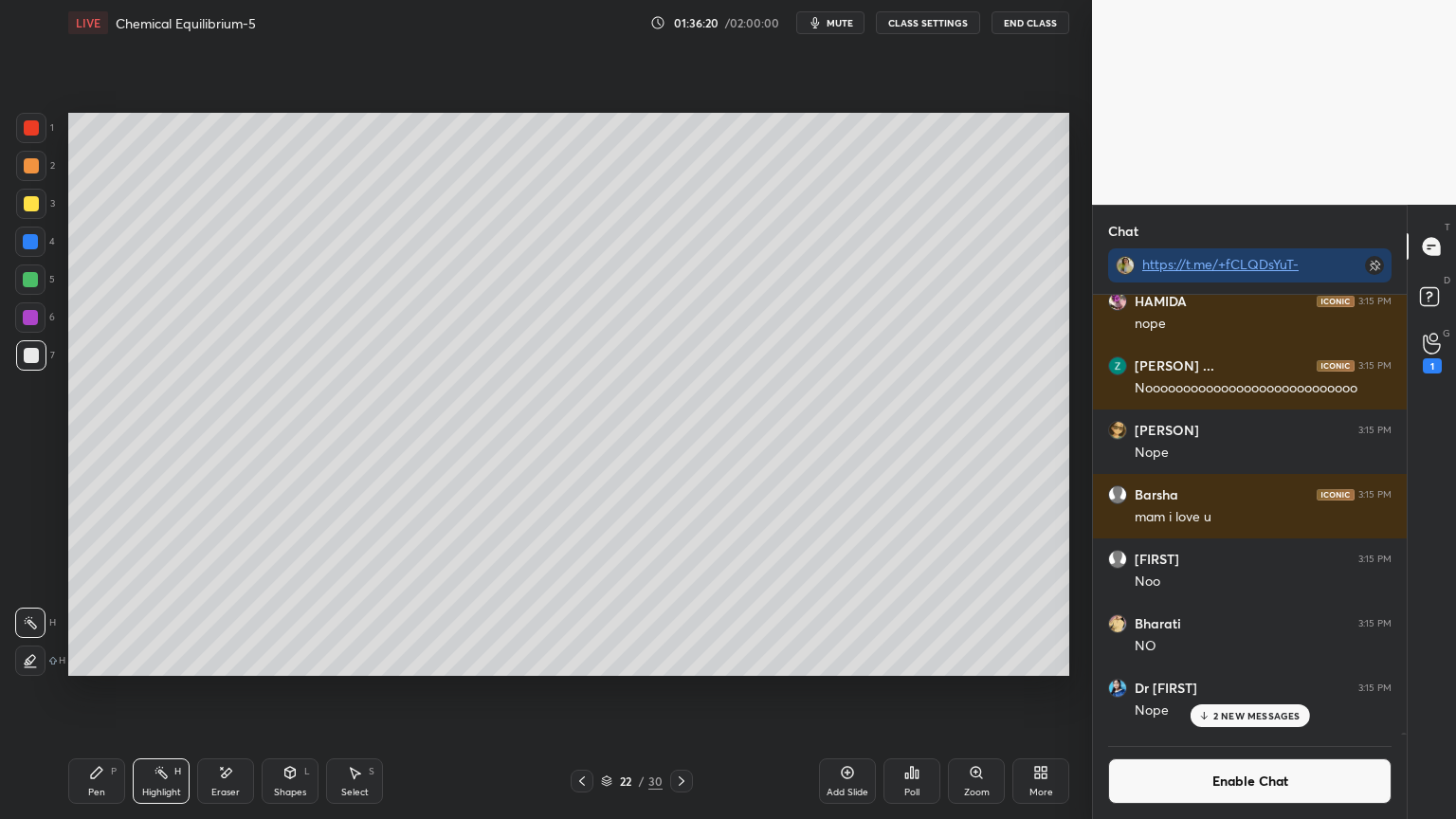 click at bounding box center [30, 280] 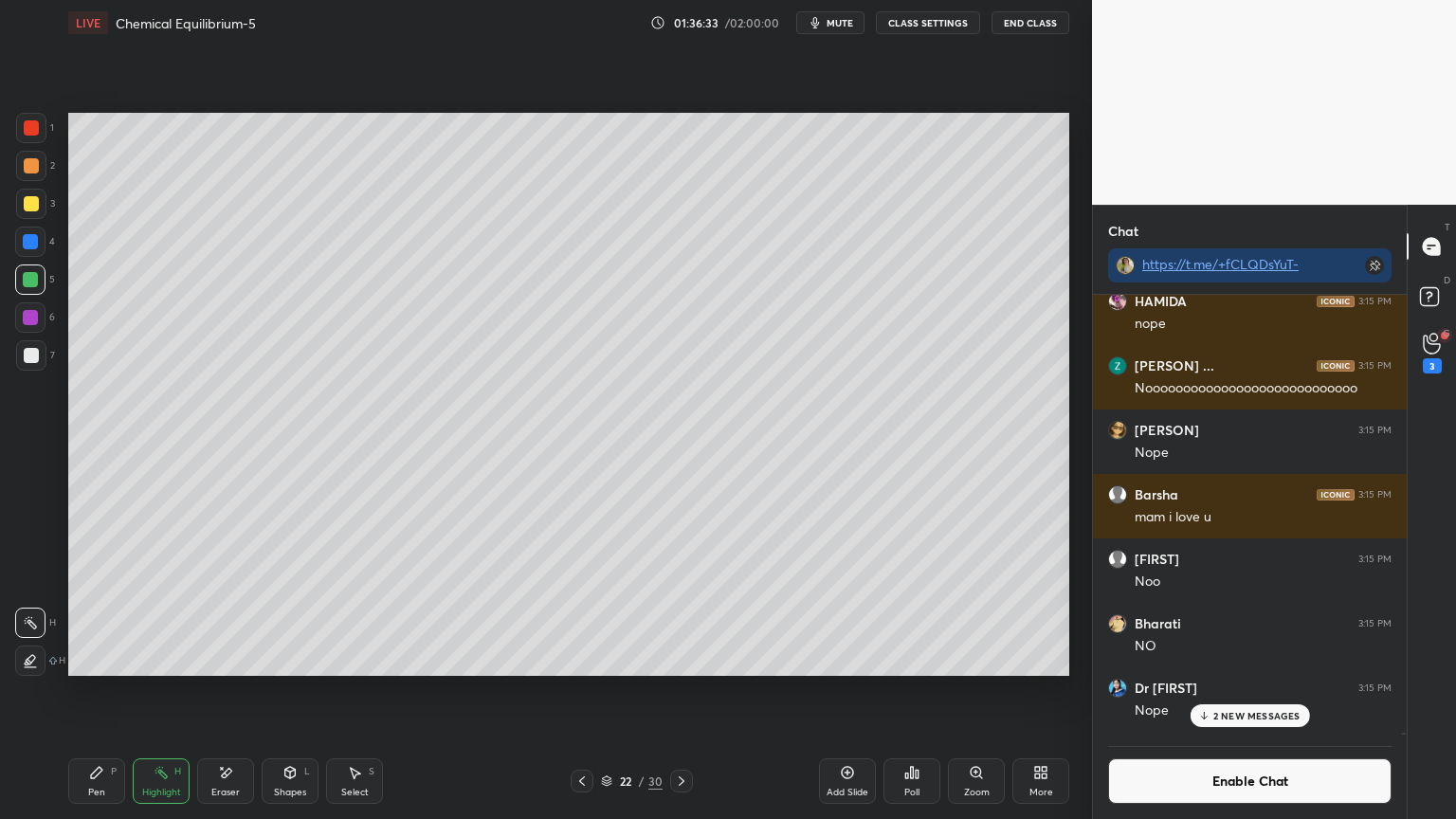 click 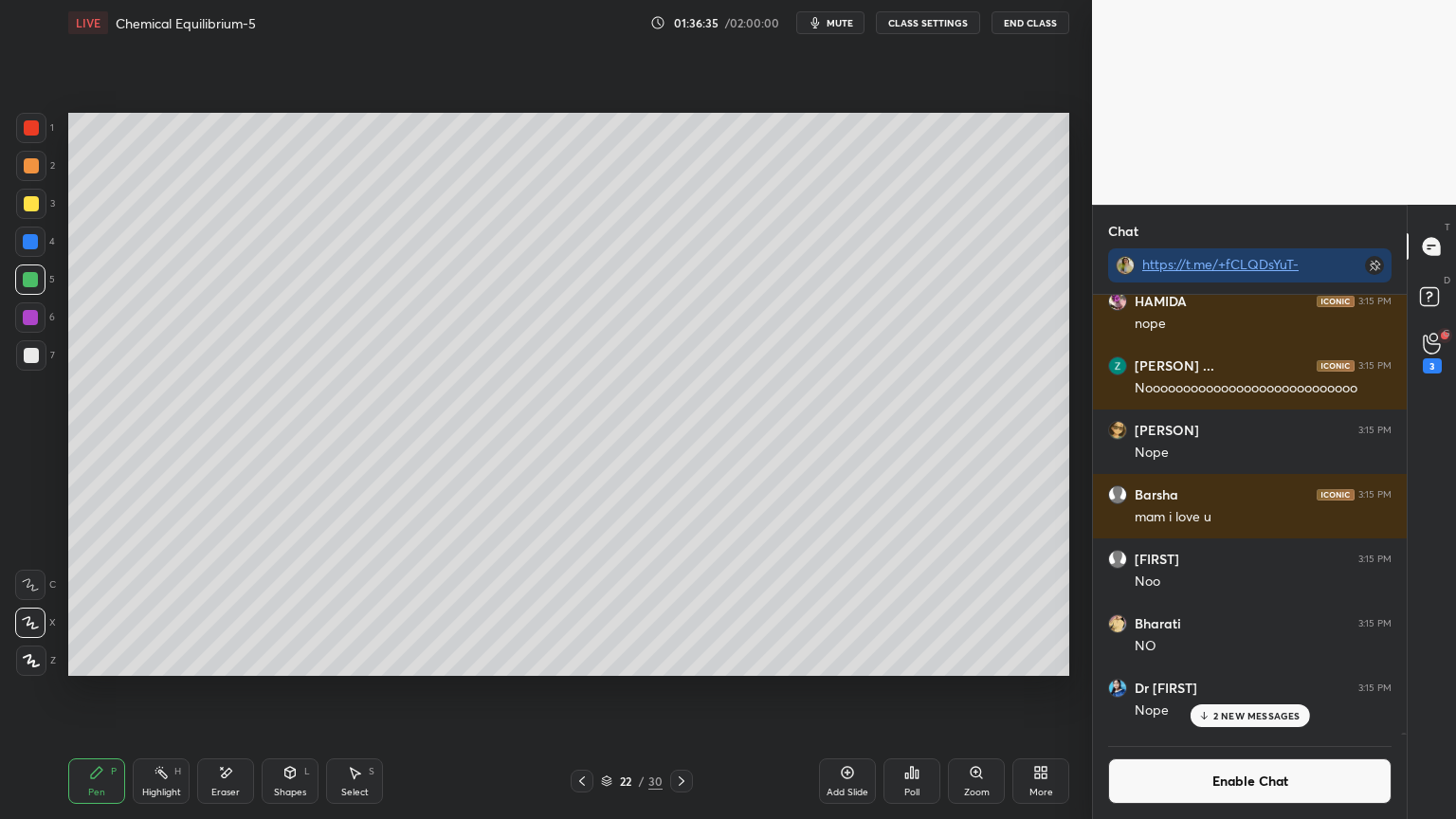 click at bounding box center [31, 355] 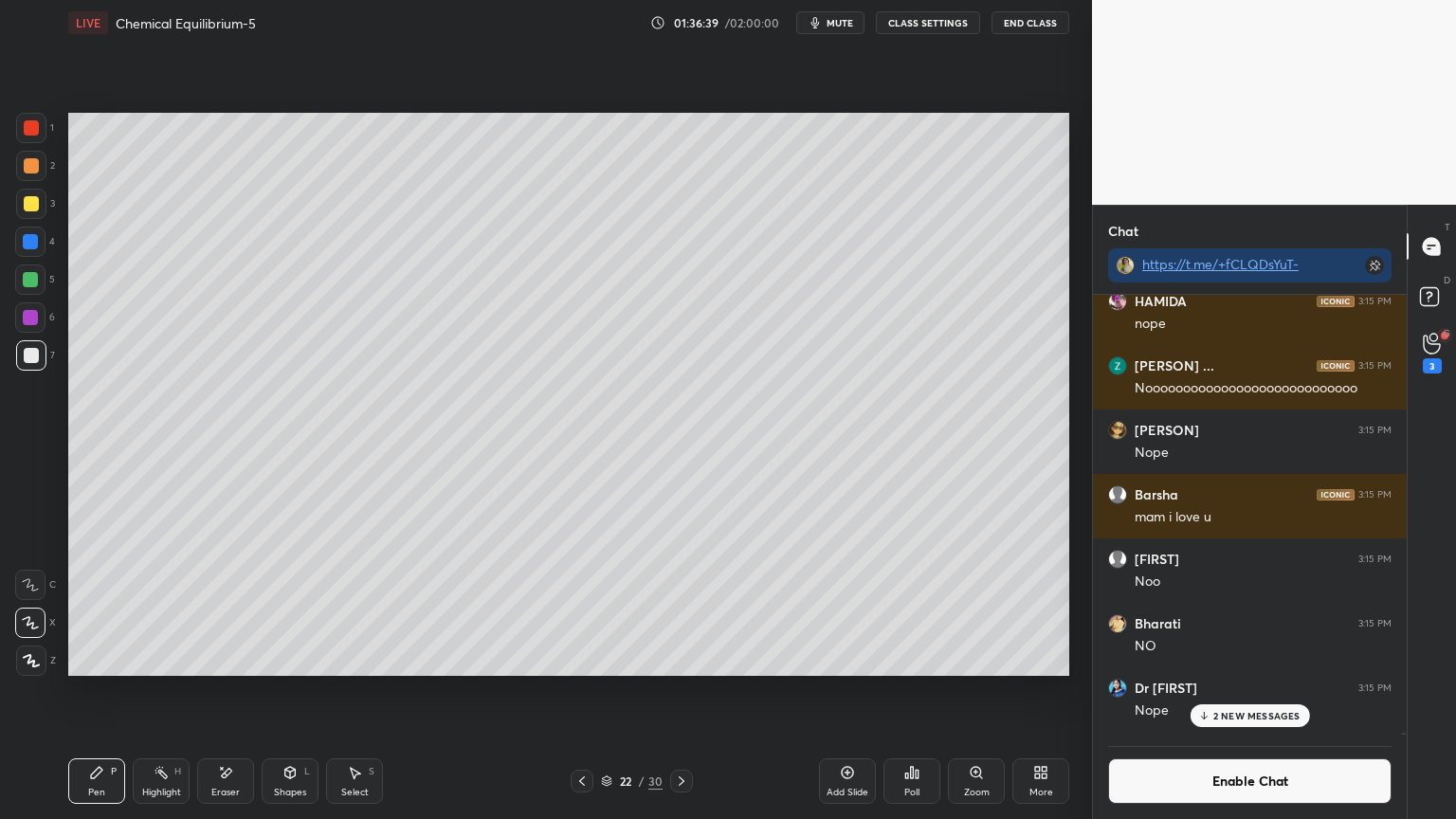 click 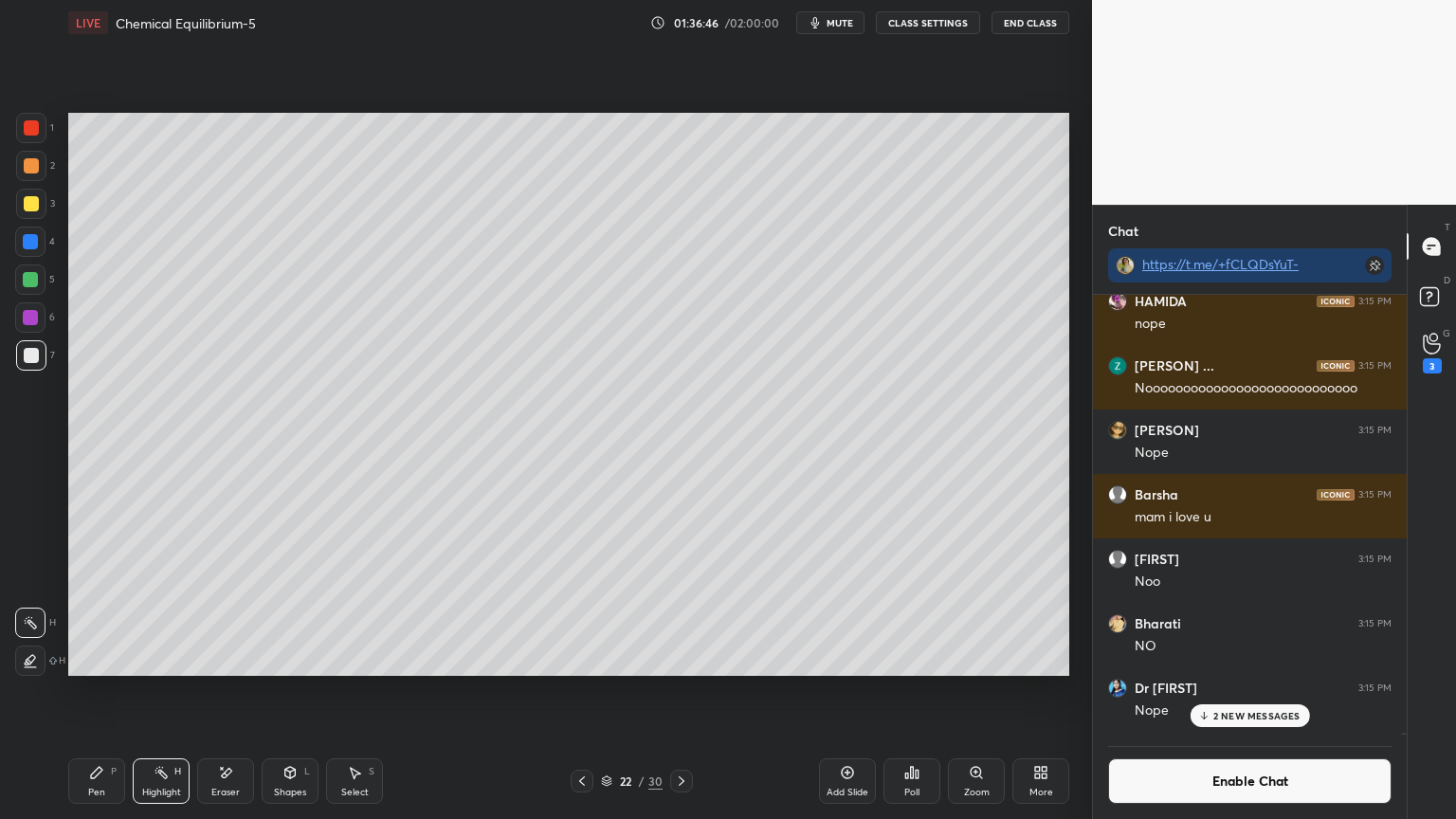 click on "Pen P" at bounding box center [97, 781] 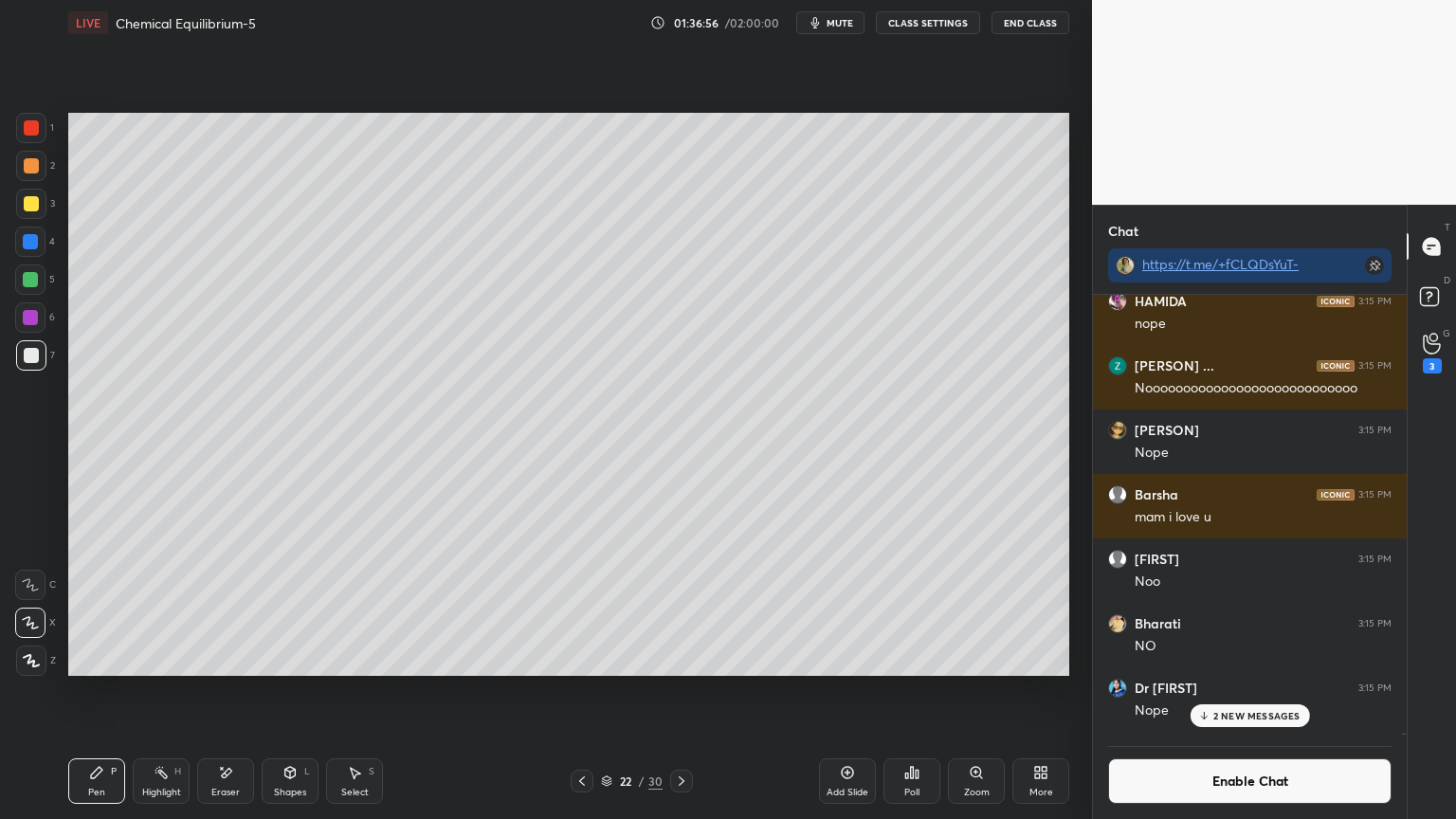 click at bounding box center [30, 280] 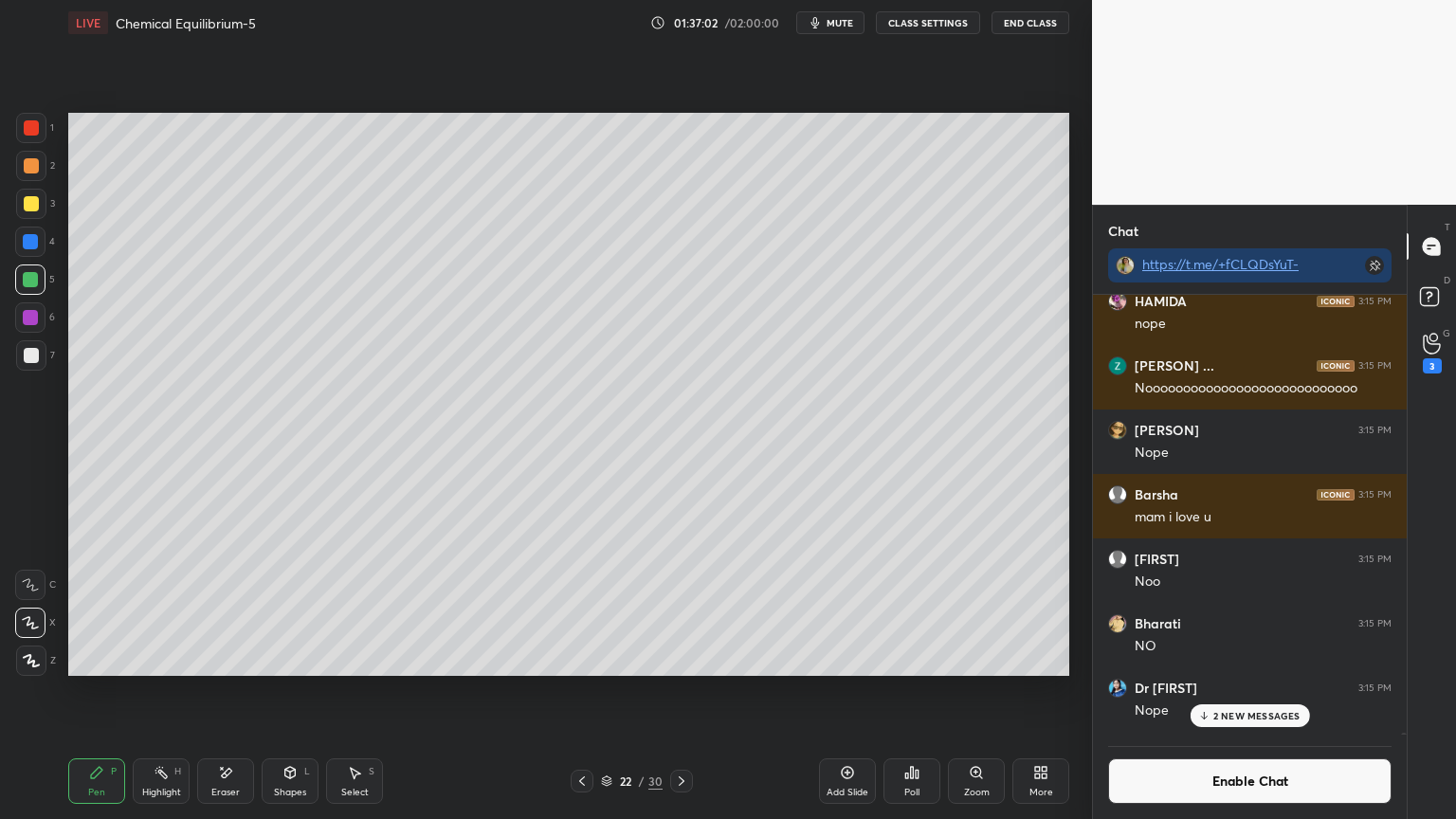 click on "Highlight H" at bounding box center (161, 781) 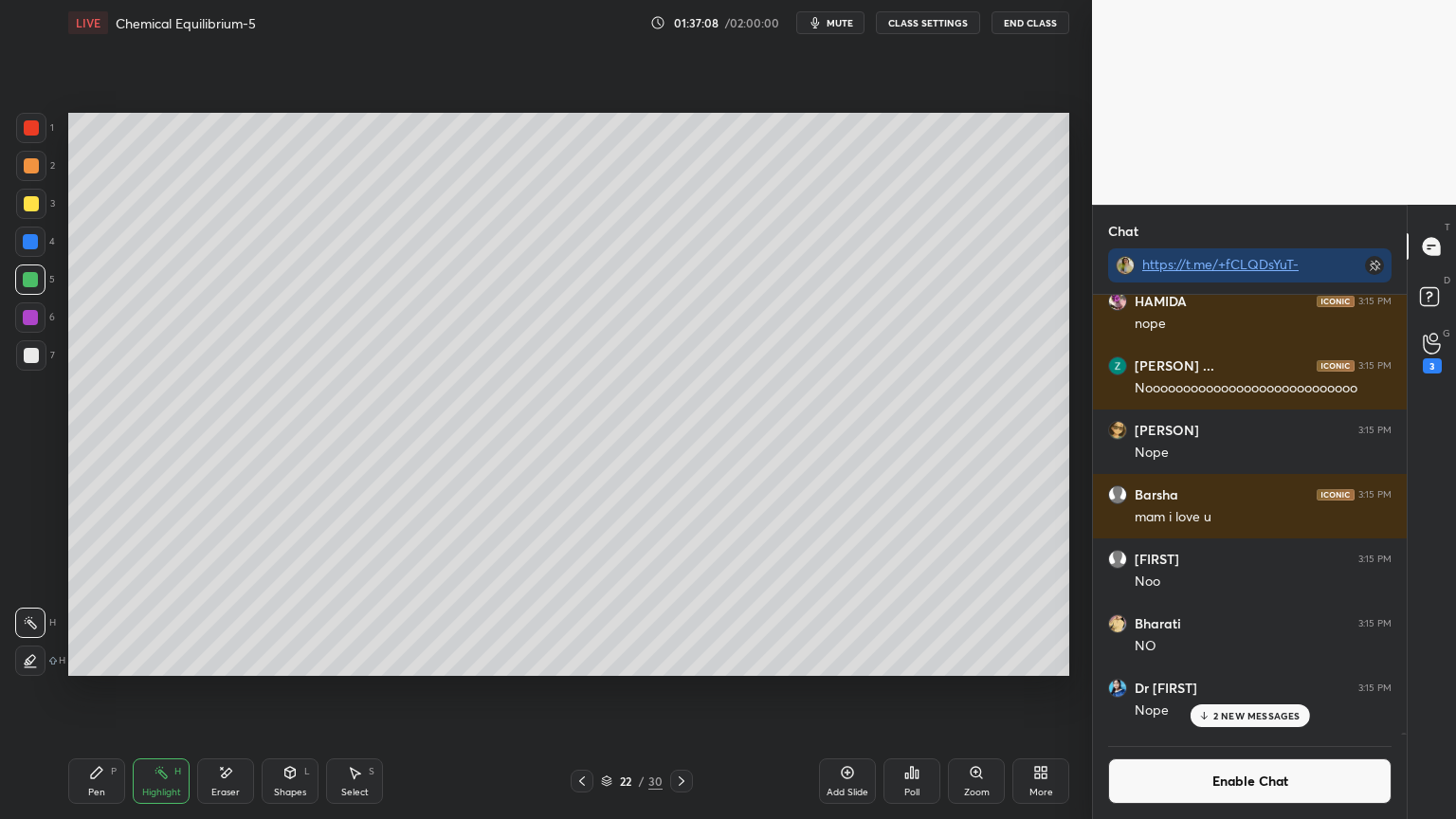 click on "Eraser" at bounding box center (226, 781) 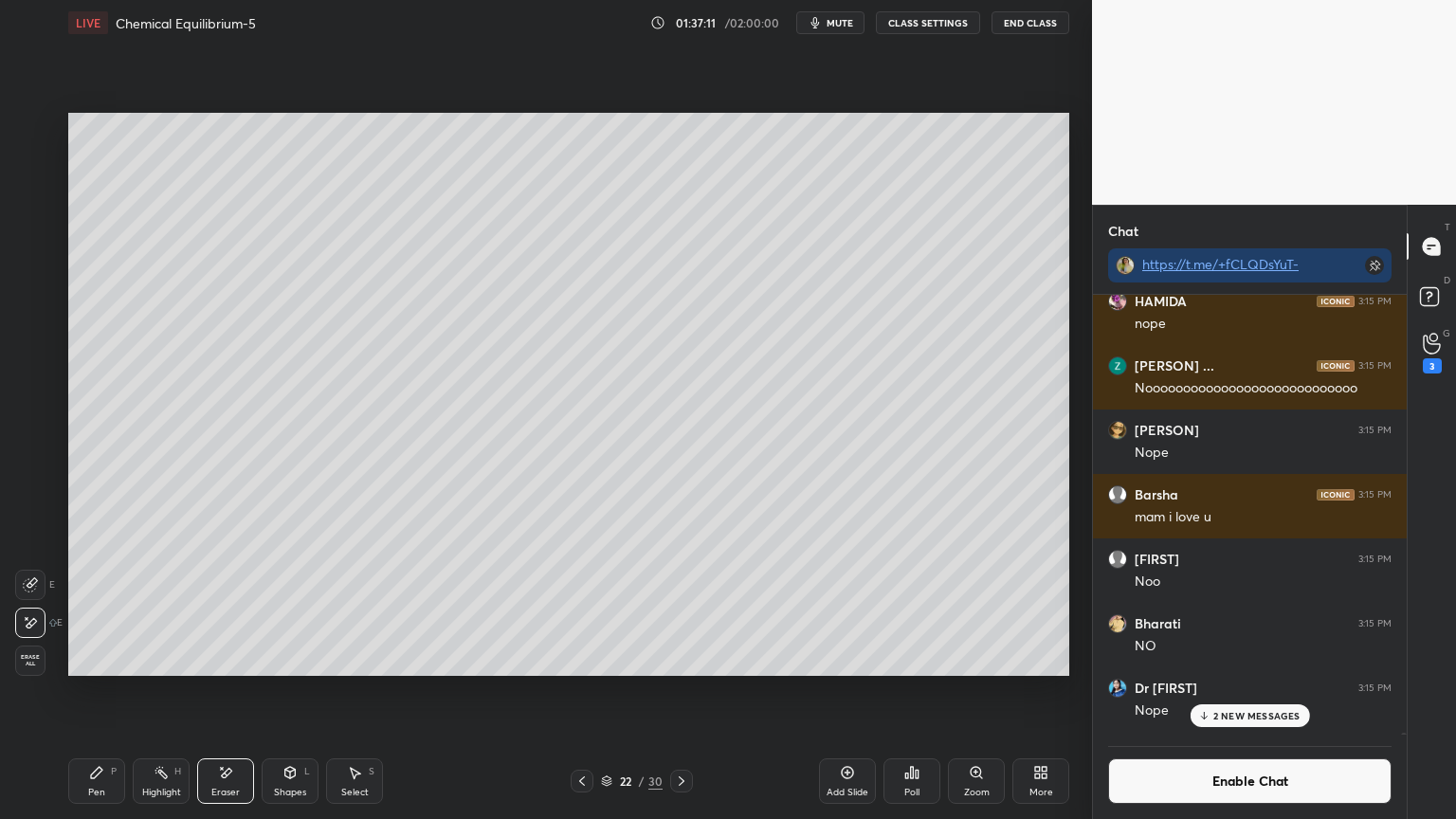click on "Highlight H" at bounding box center (161, 781) 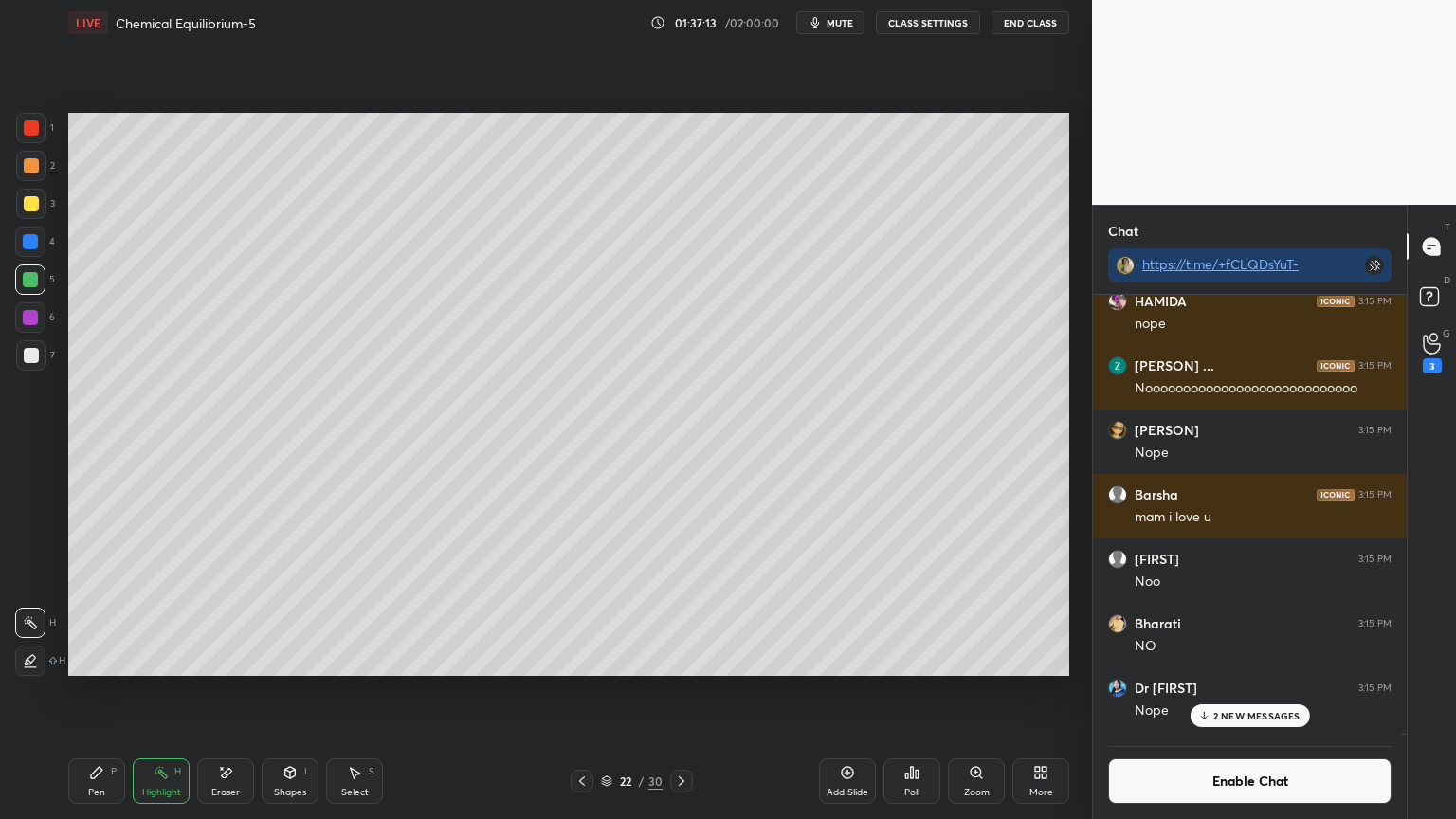click on "Shapes L" at bounding box center (290, 781) 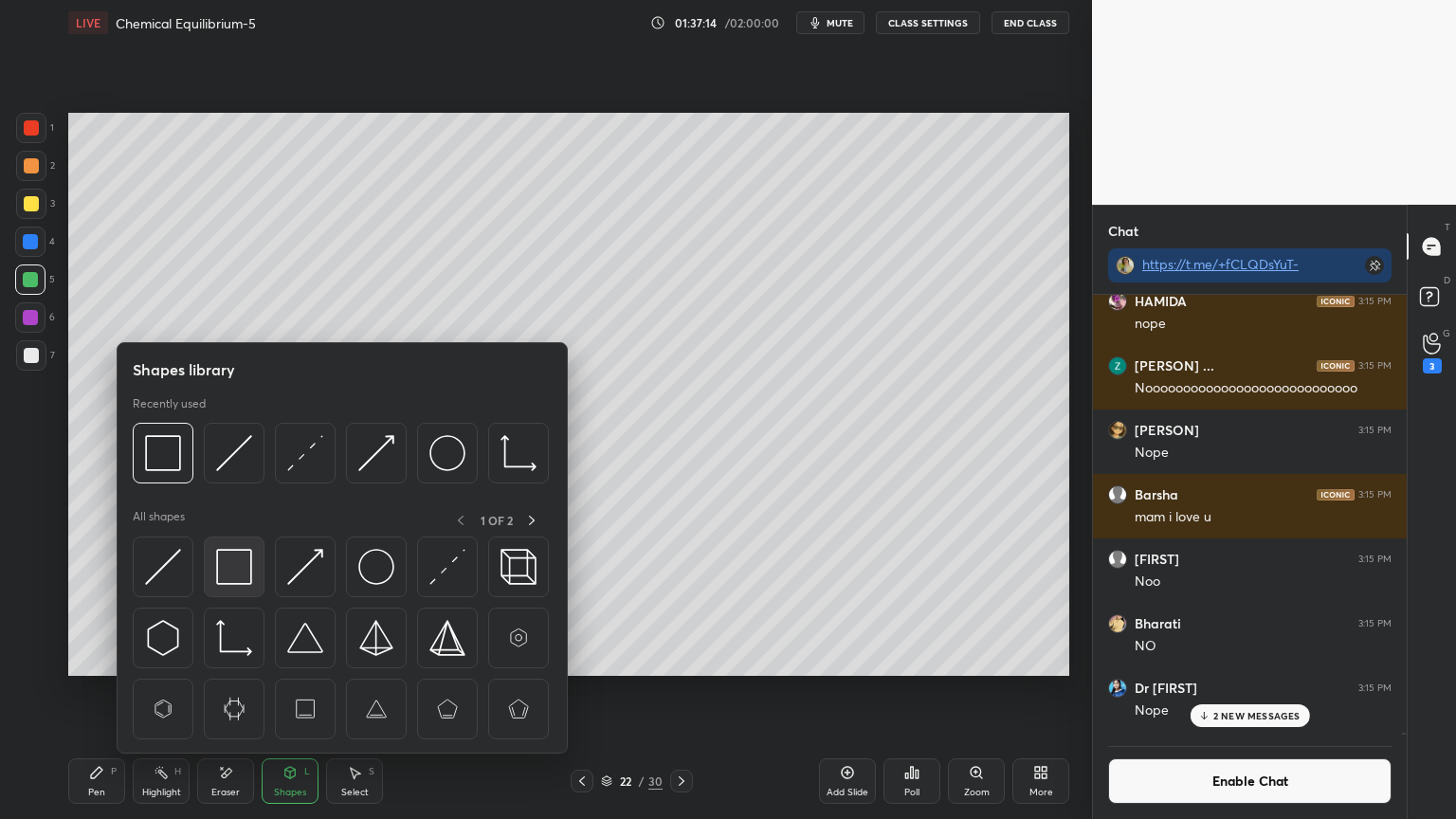 click at bounding box center [234, 567] 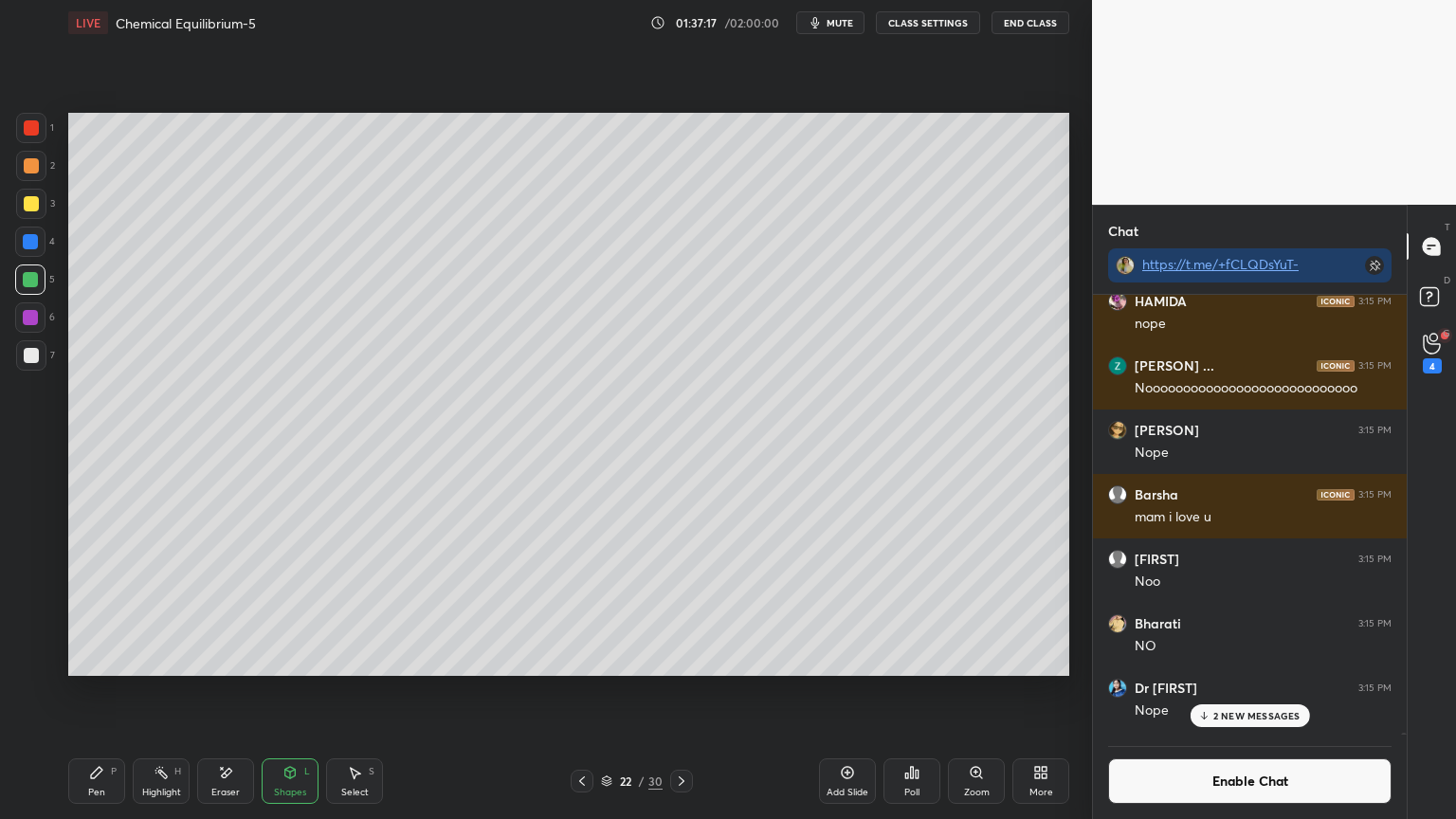 click on "2 NEW MESSAGES" at bounding box center (1257, 716) 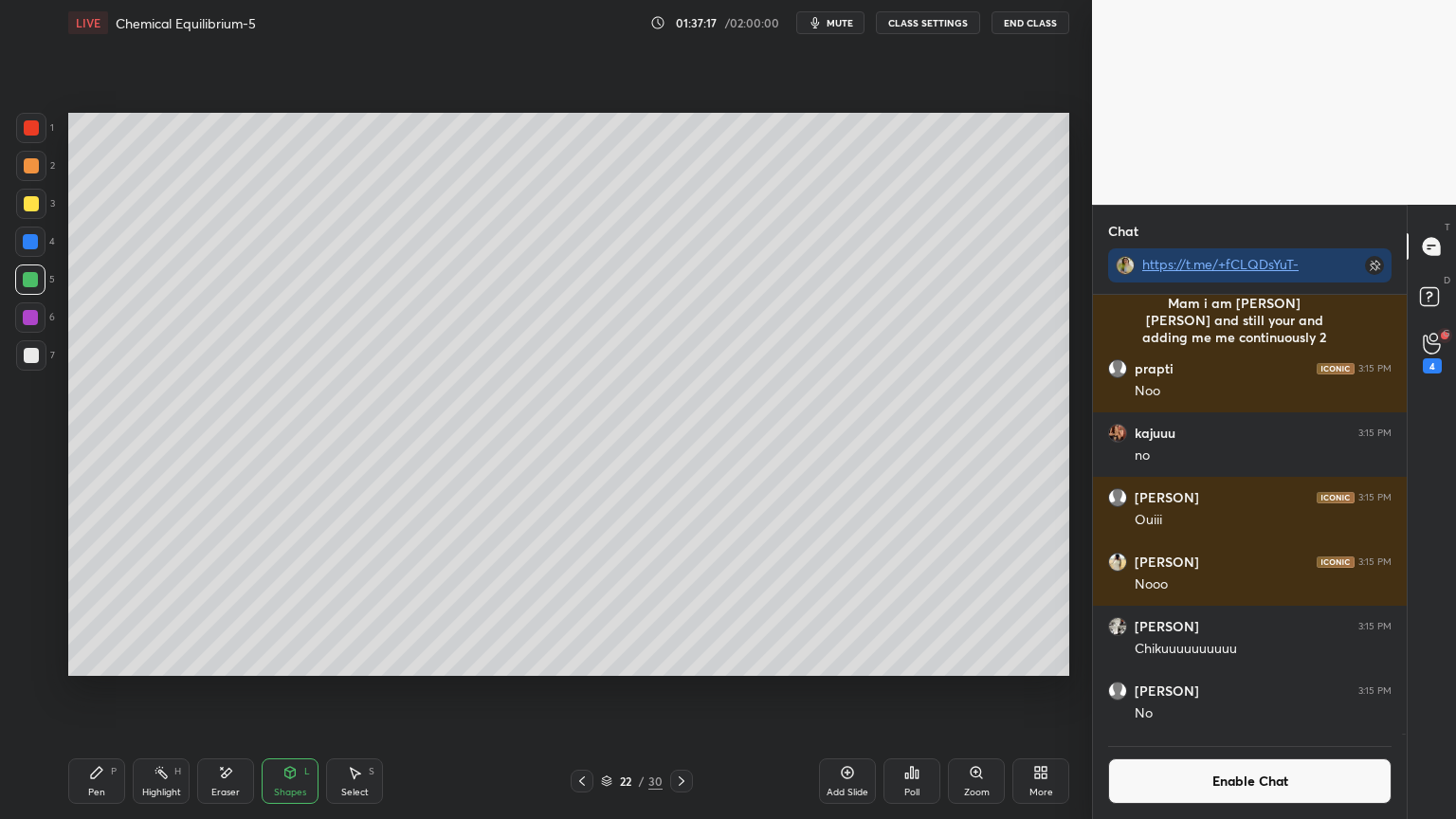 click on "Enable Chat" at bounding box center [1249, 781] 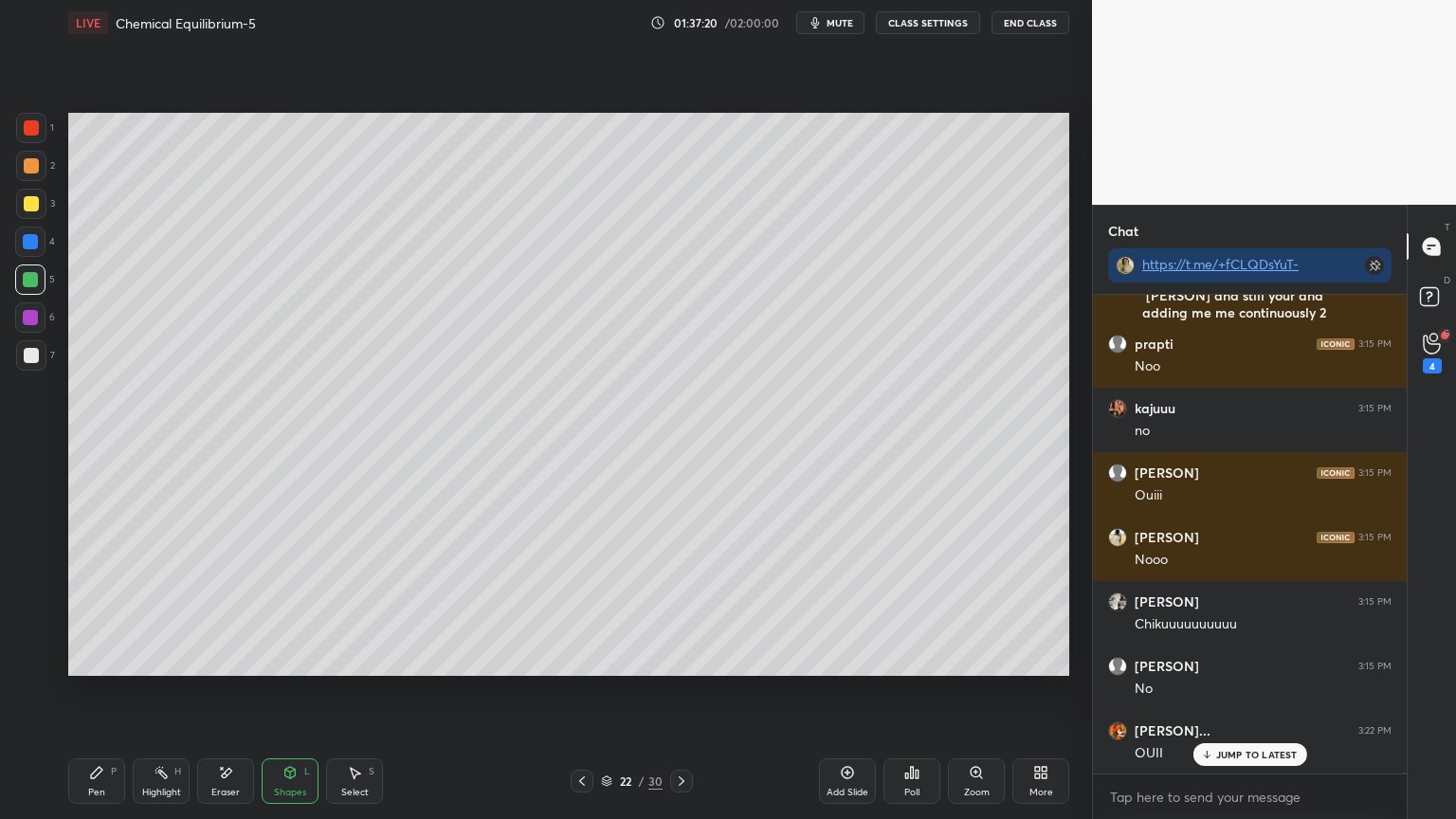 scroll, scrollTop: 197811, scrollLeft: 0, axis: vertical 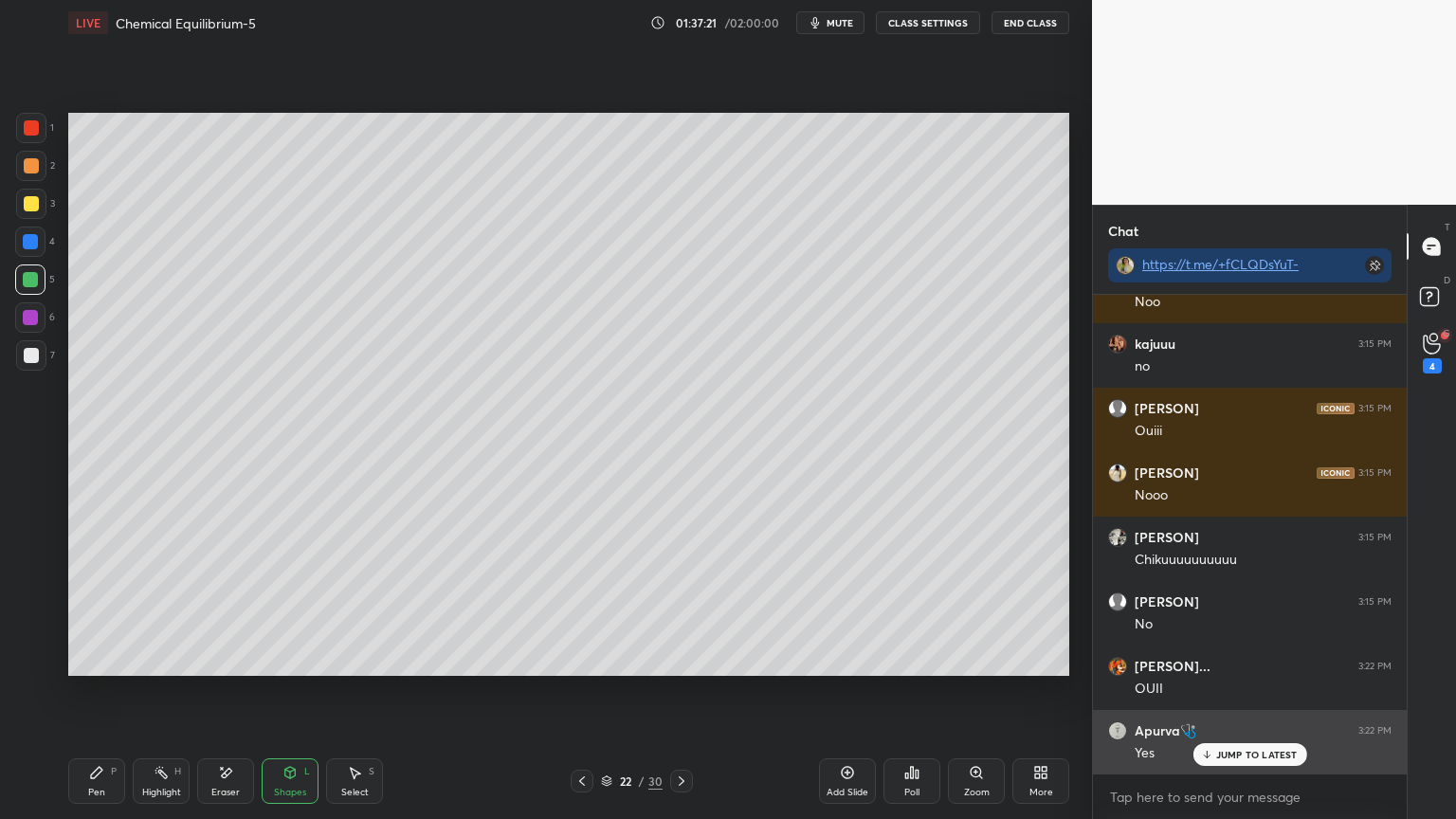 click on "JUMP TO LATEST" at bounding box center (1257, 755) 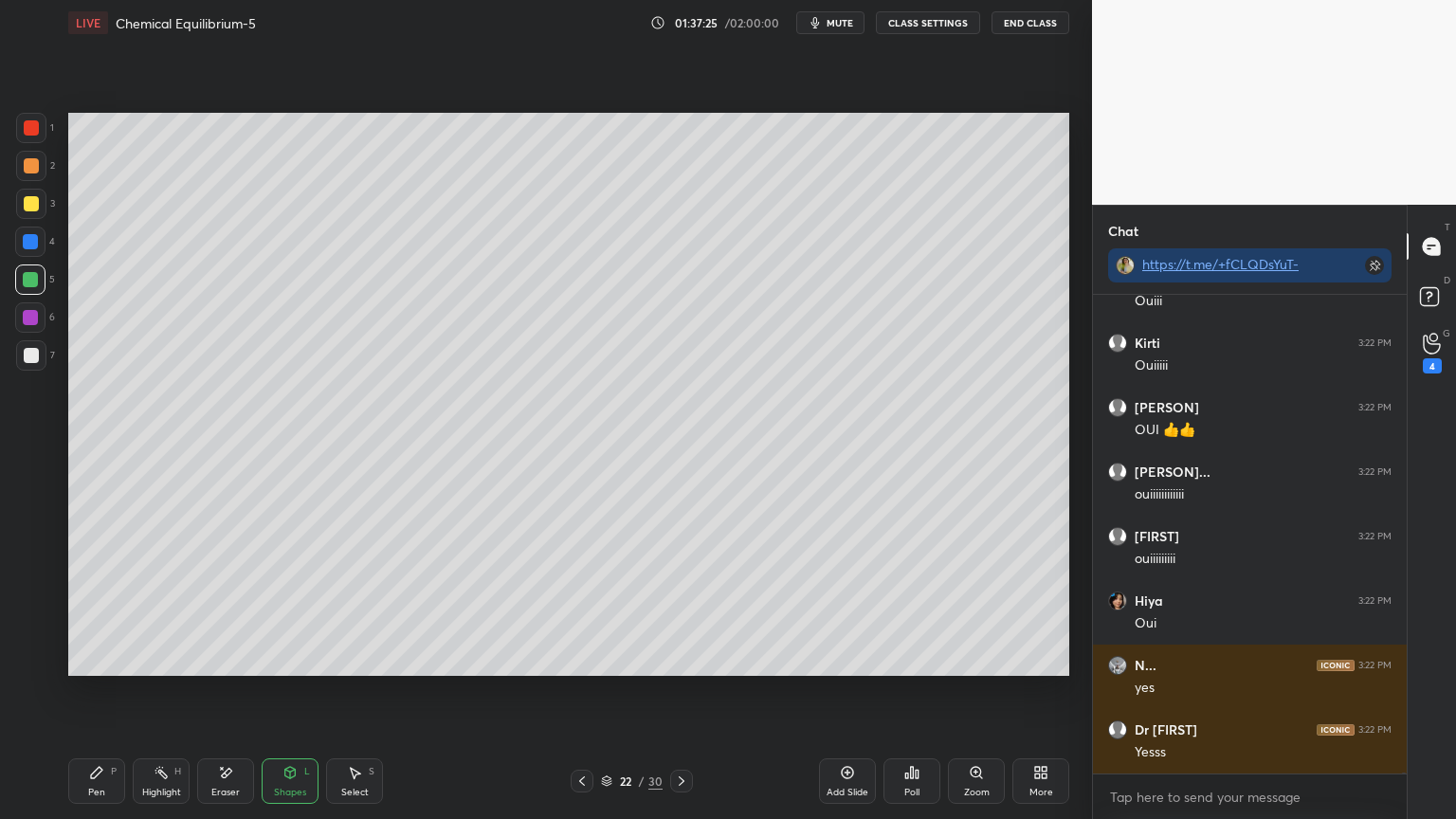 scroll, scrollTop: 201478, scrollLeft: 0, axis: vertical 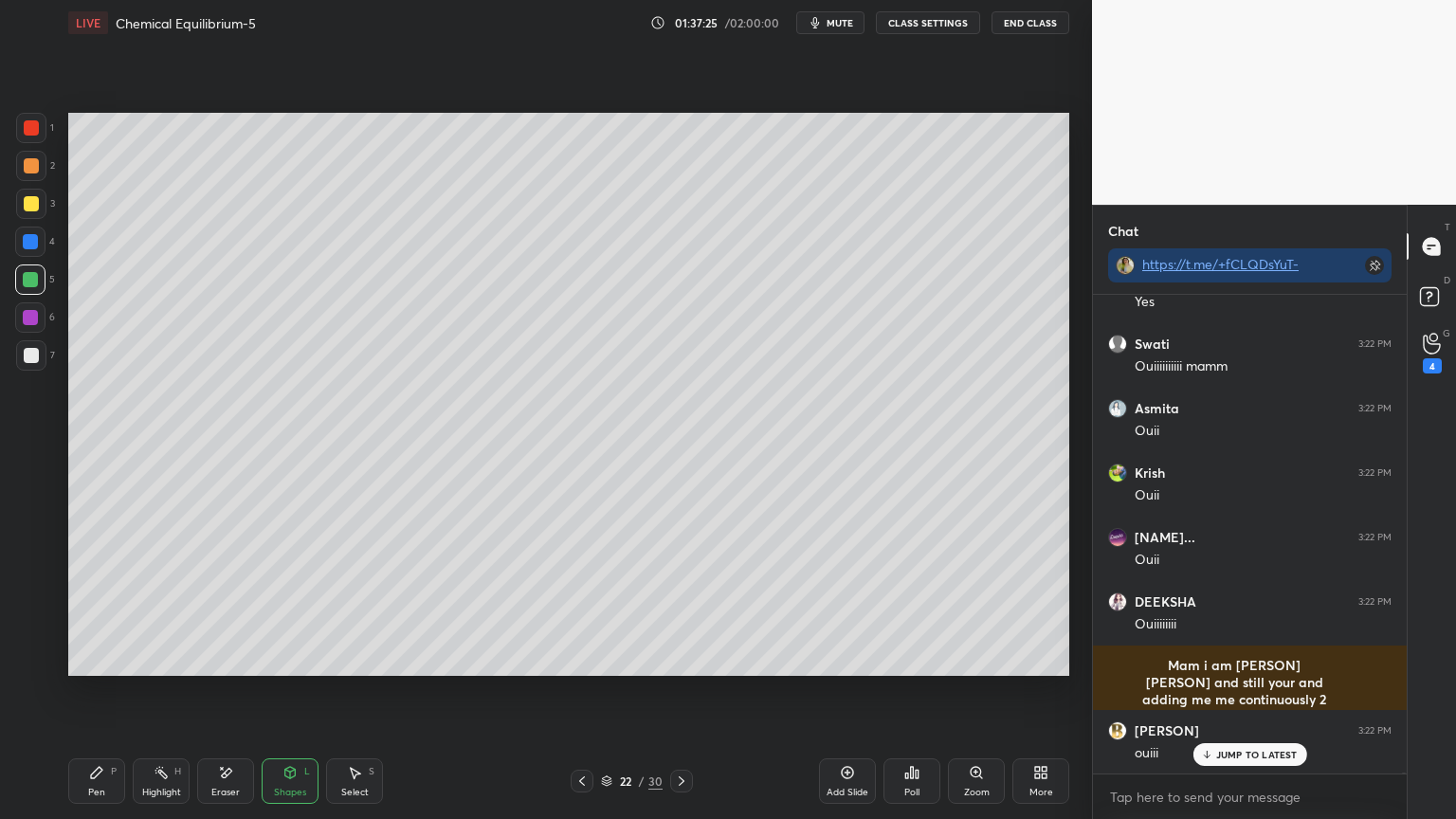 click 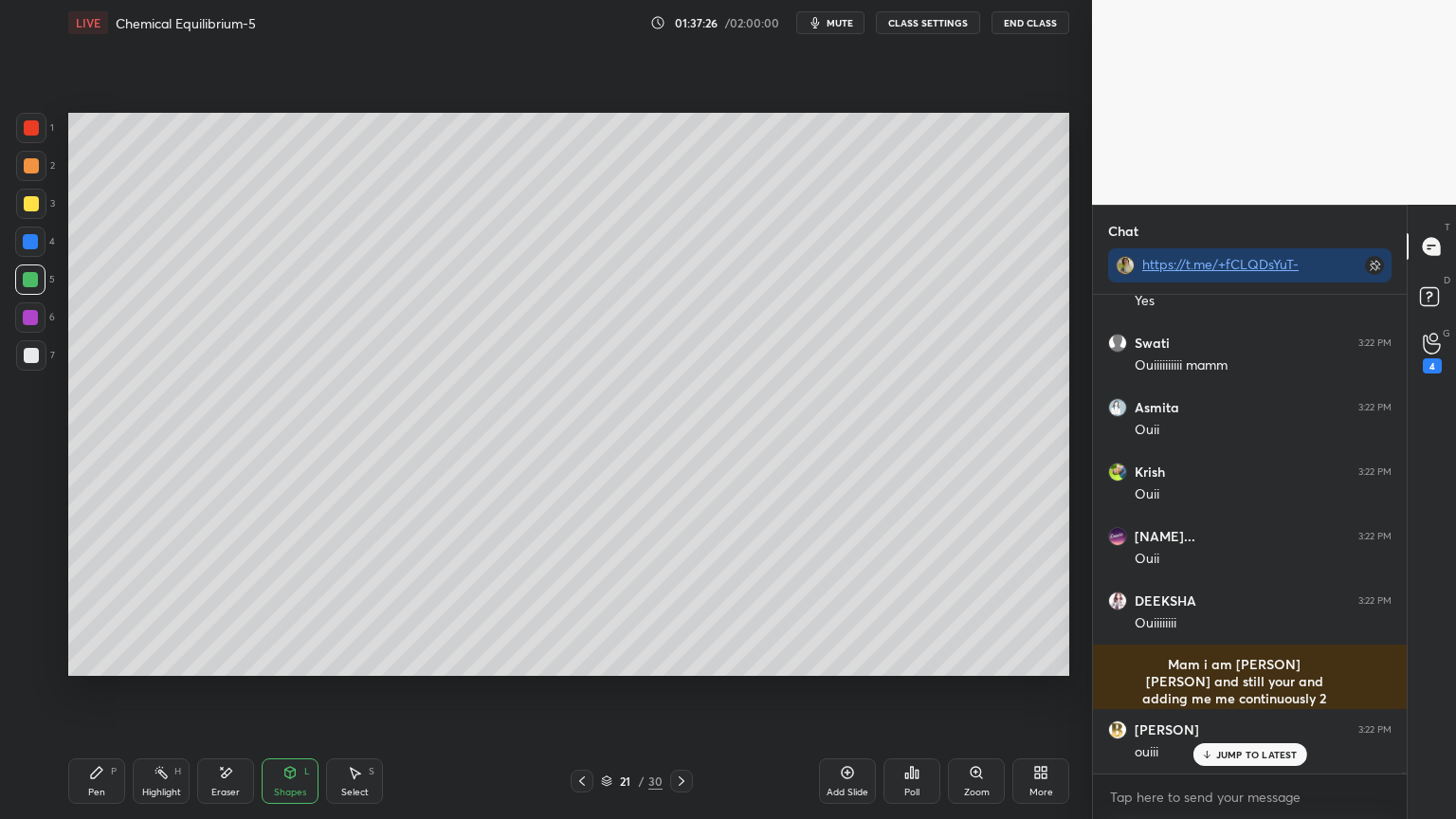 click 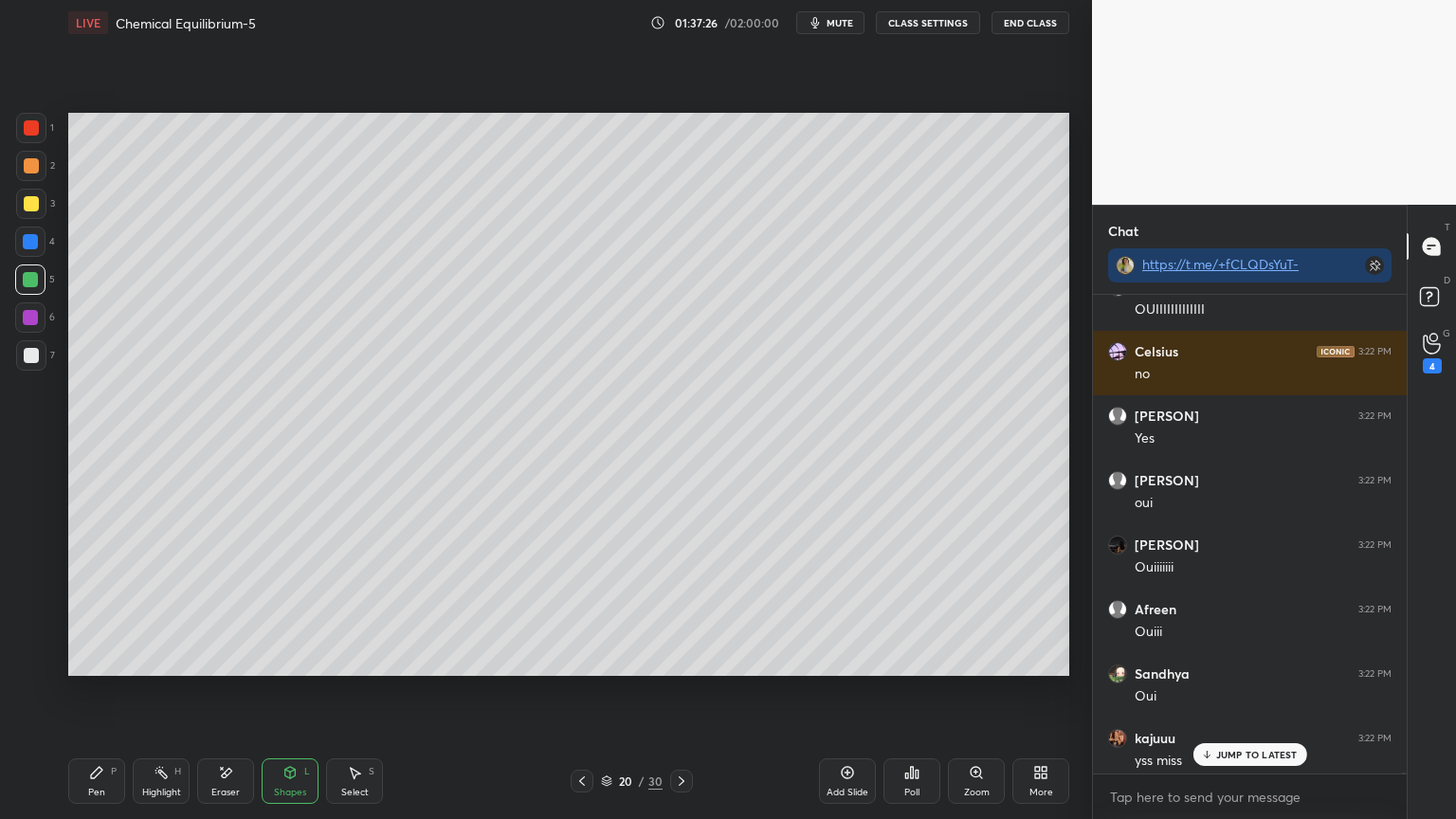 click at bounding box center [582, 781] 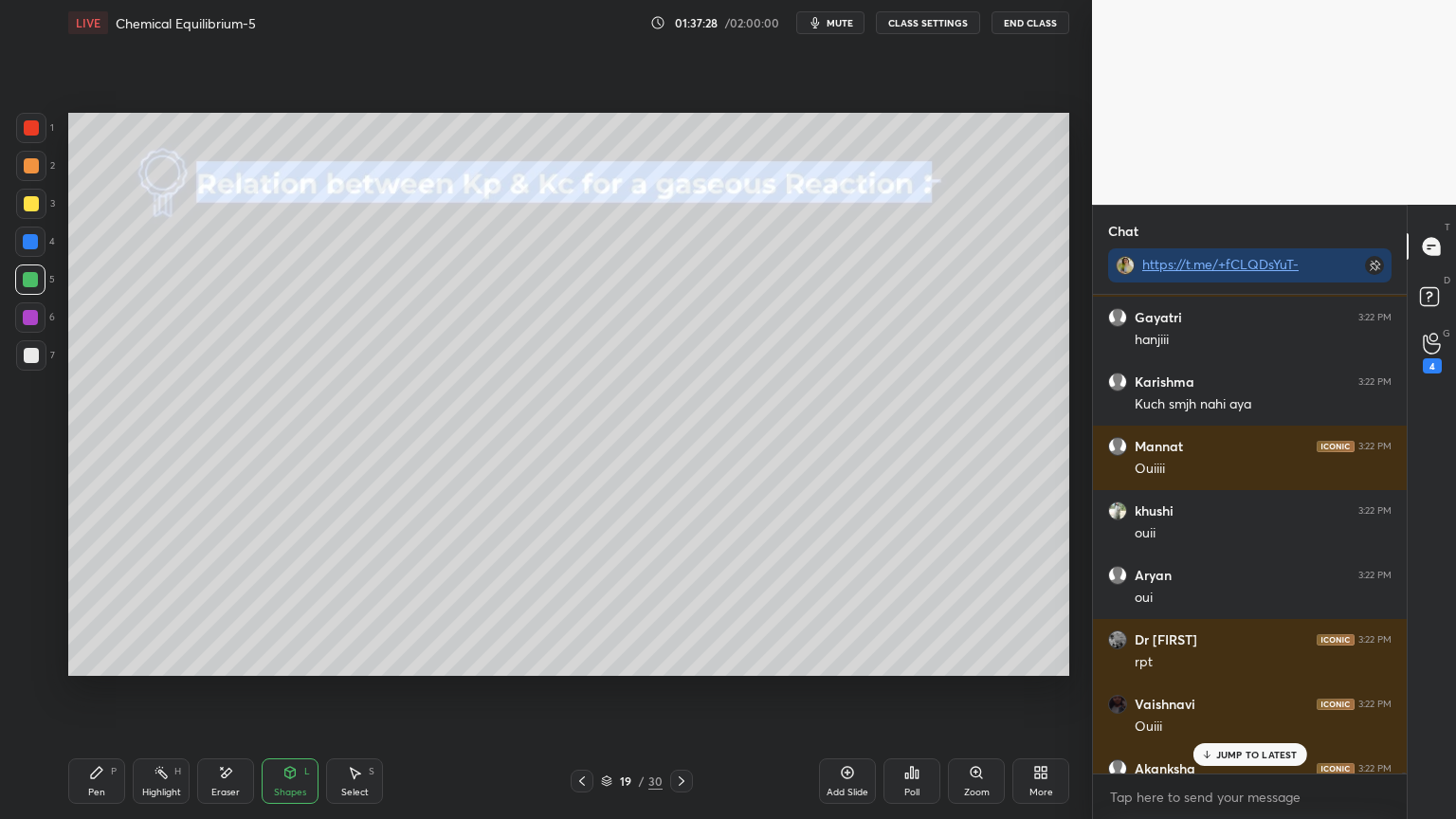 scroll, scrollTop: 205144, scrollLeft: 0, axis: vertical 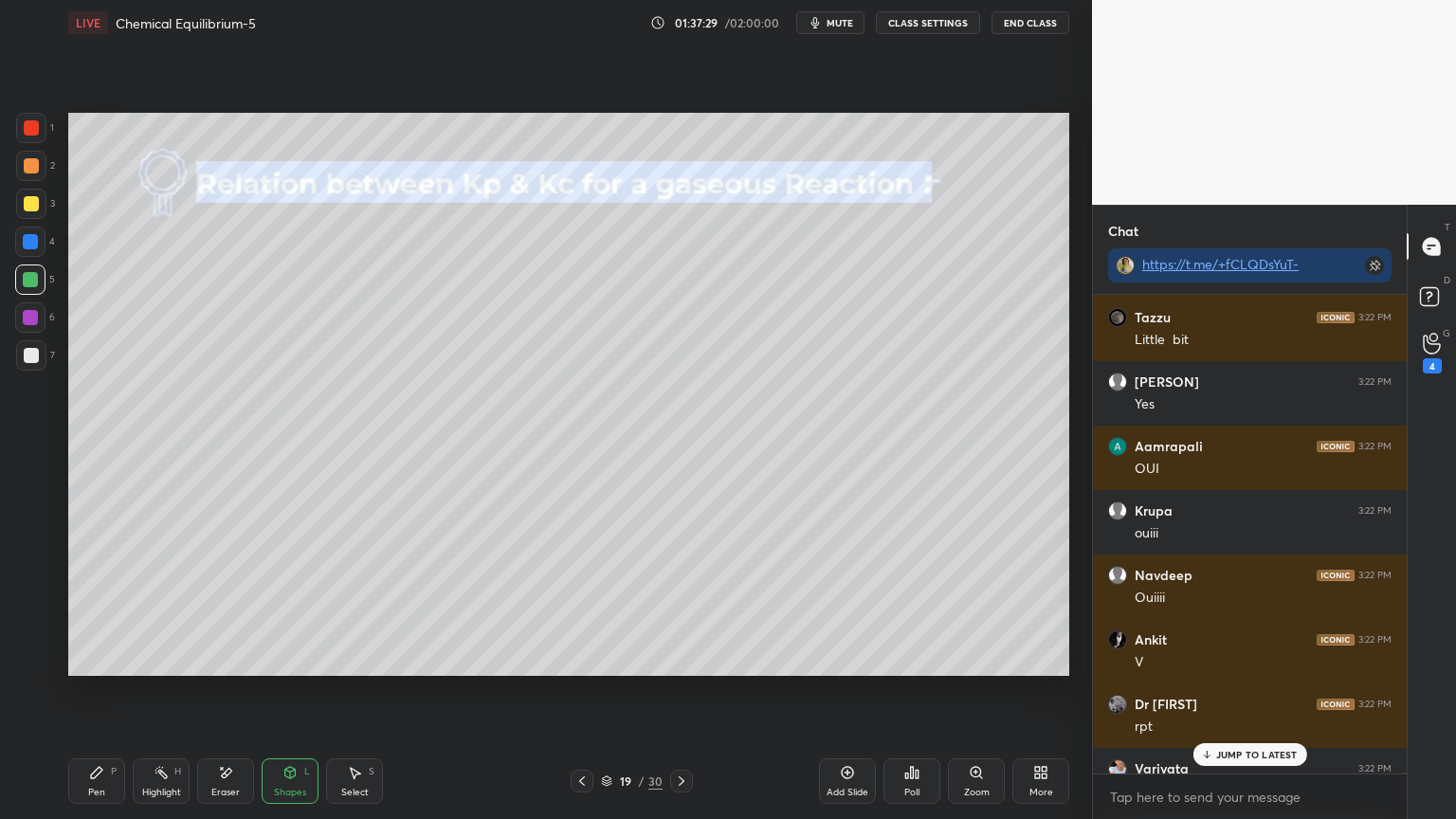 click on "CLASS SETTINGS" at bounding box center (928, 23) 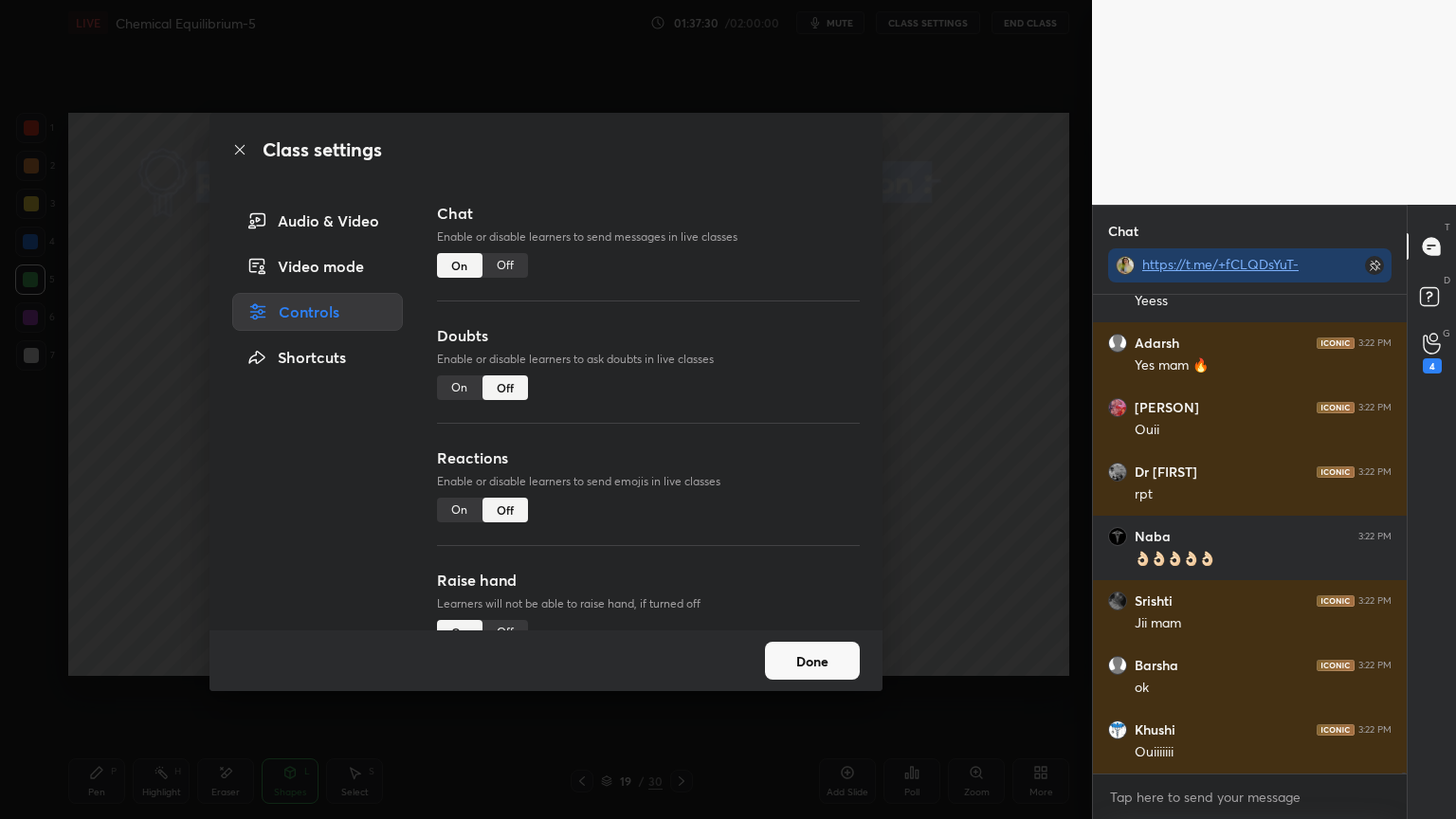 click on "Off" at bounding box center [505, 265] 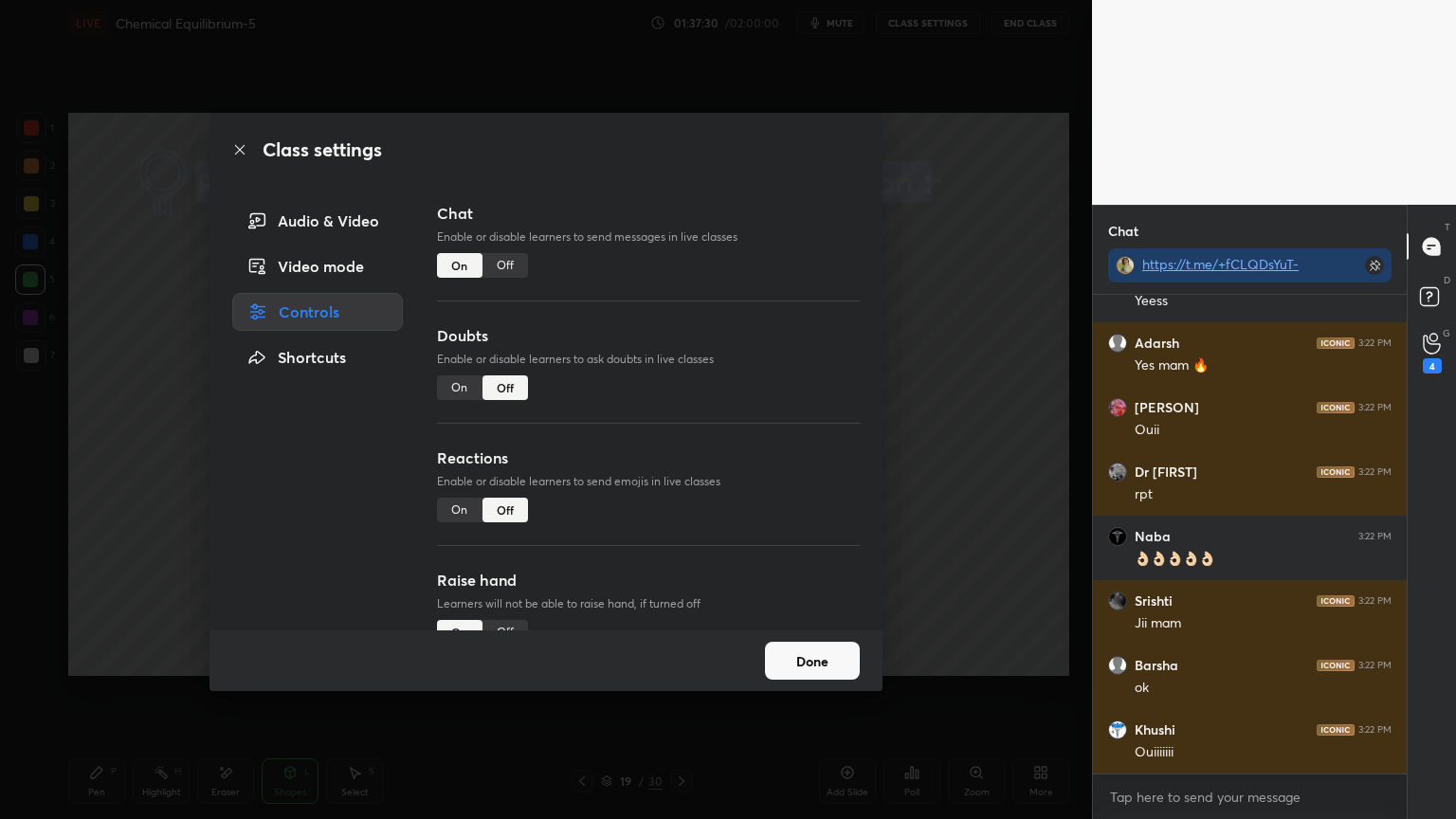 scroll, scrollTop: 204177, scrollLeft: 0, axis: vertical 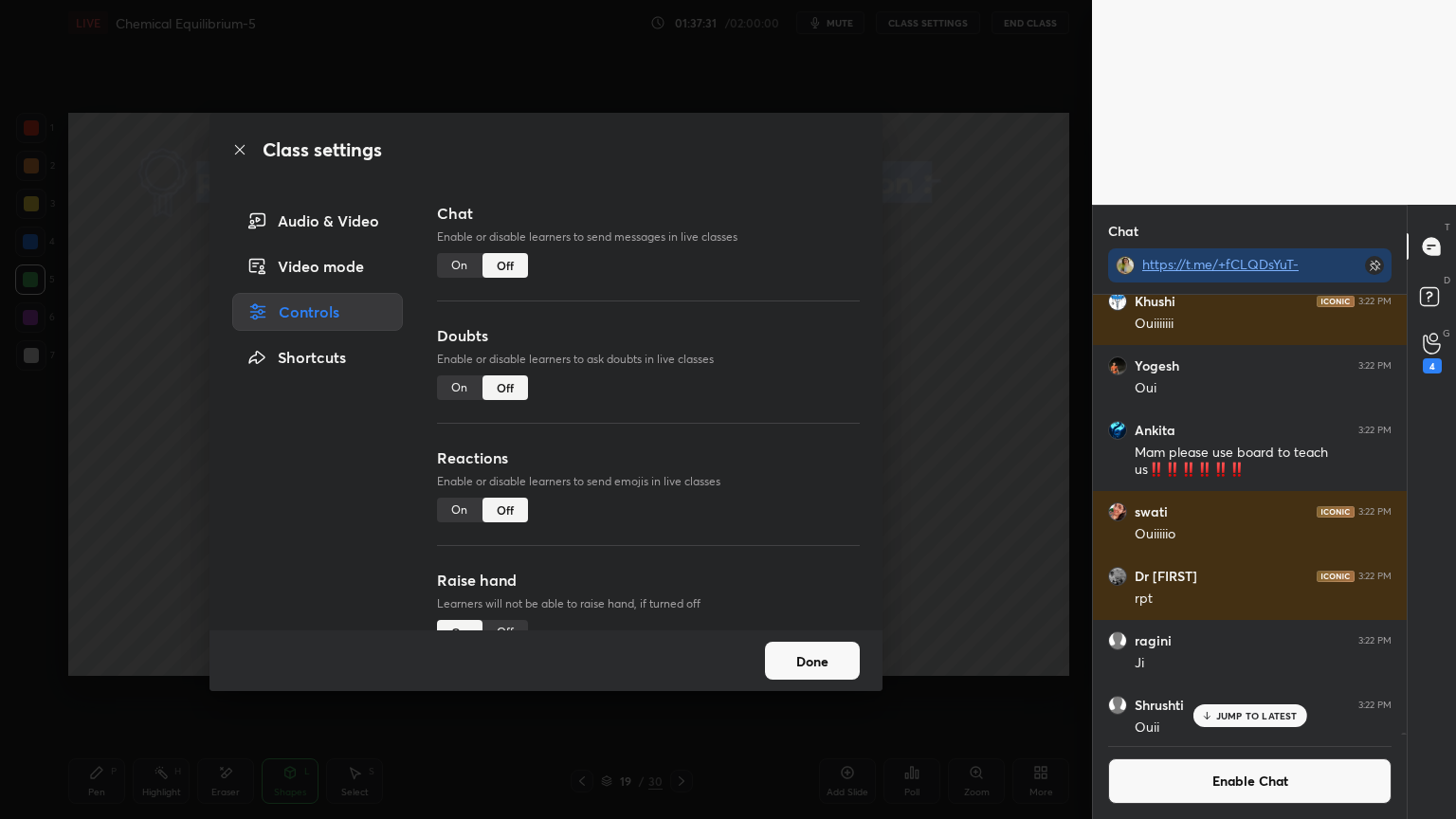 click on "Done" at bounding box center [812, 661] 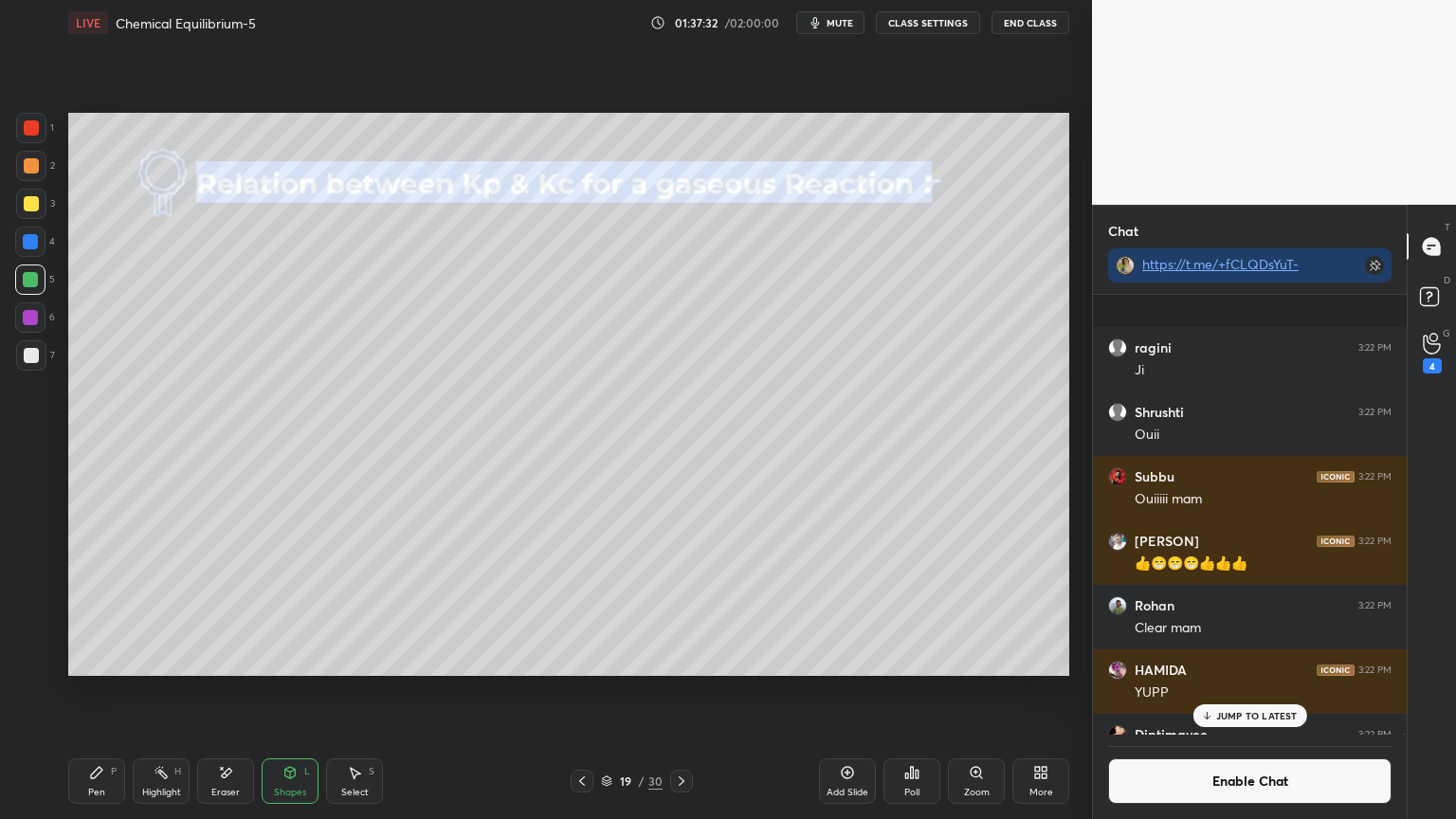 scroll, scrollTop: 204642, scrollLeft: 0, axis: vertical 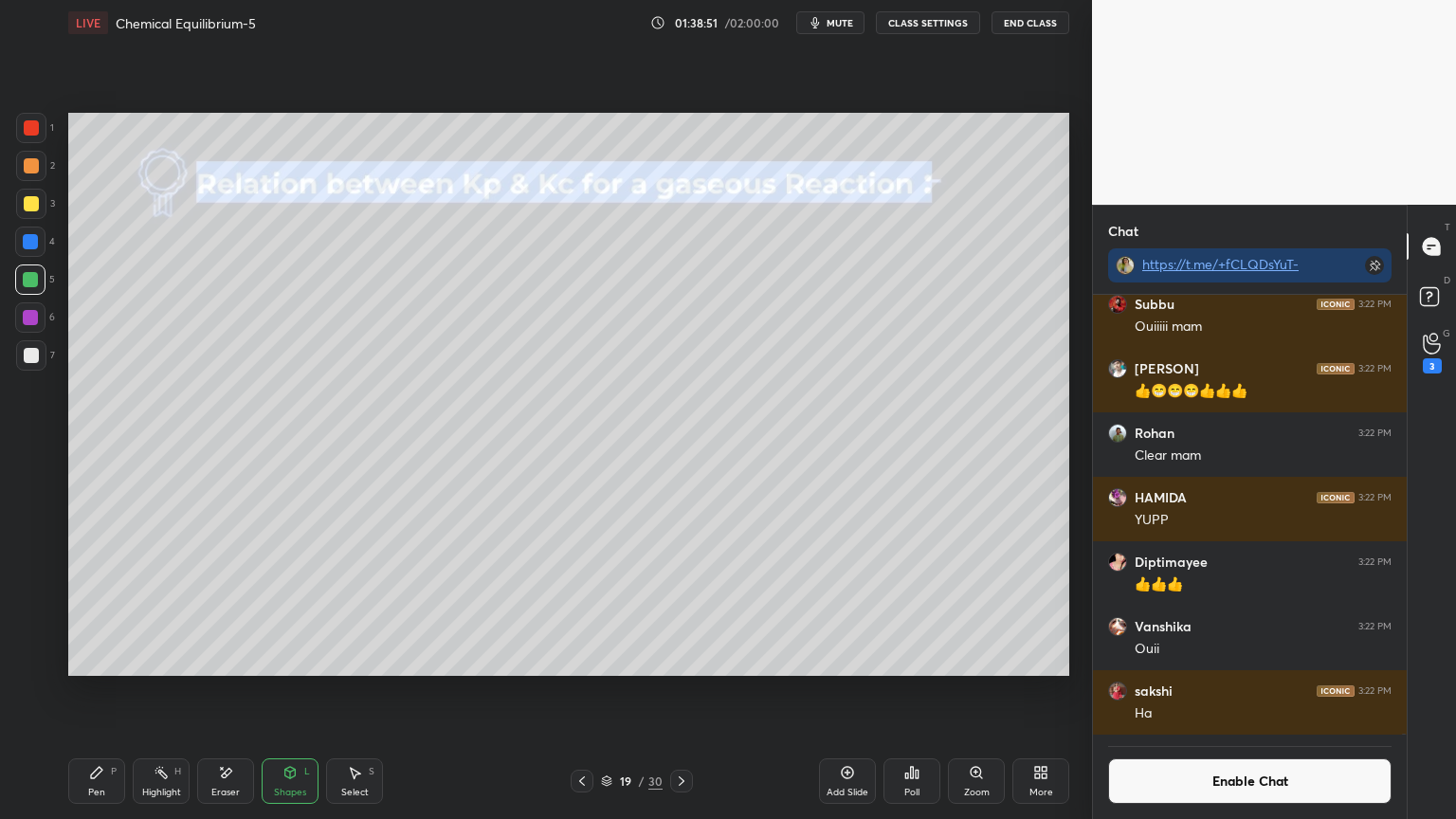 click on "Enable Chat" at bounding box center (1249, 781) 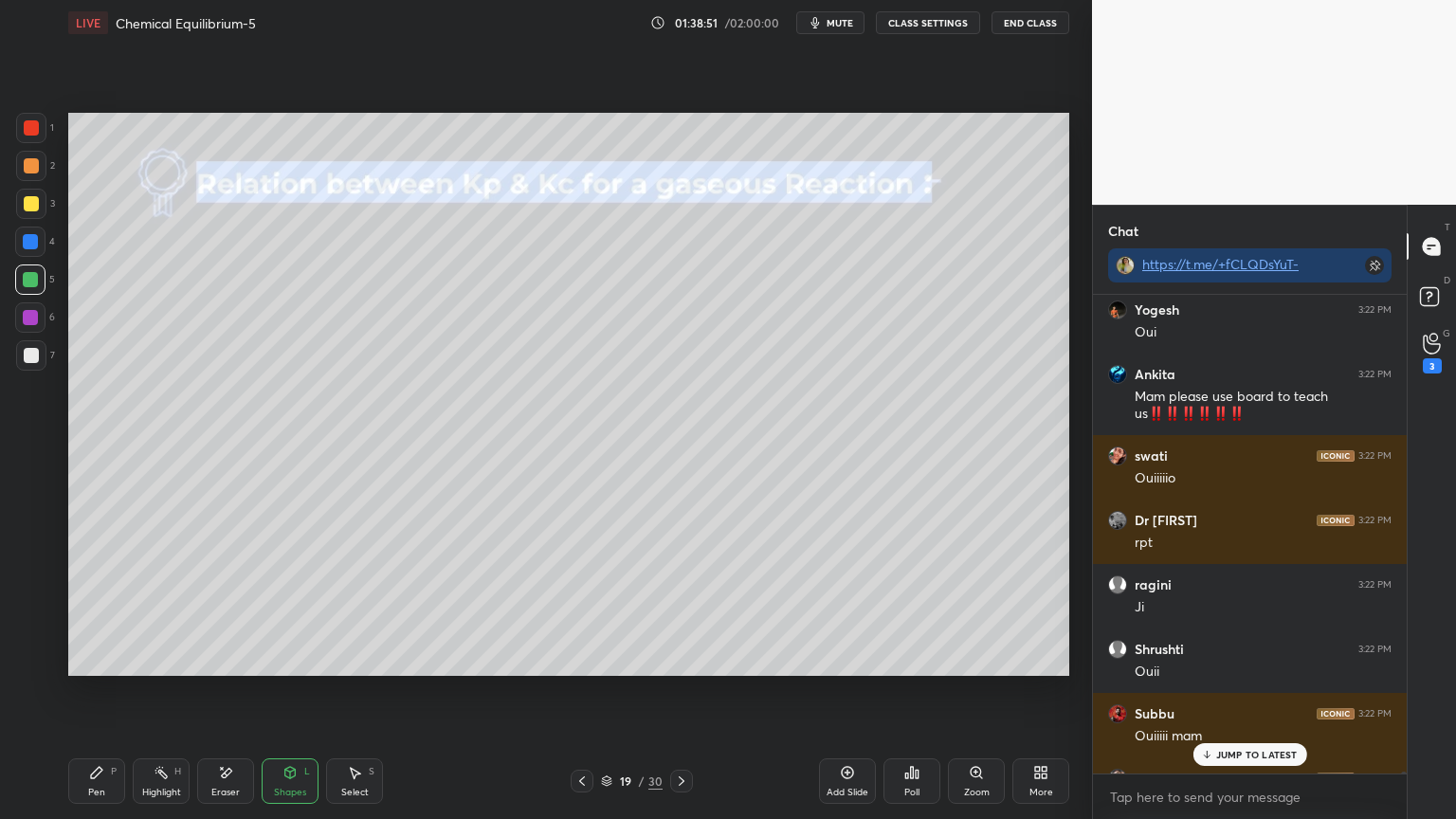 click on "JUMP TO LATEST" at bounding box center (1257, 755) 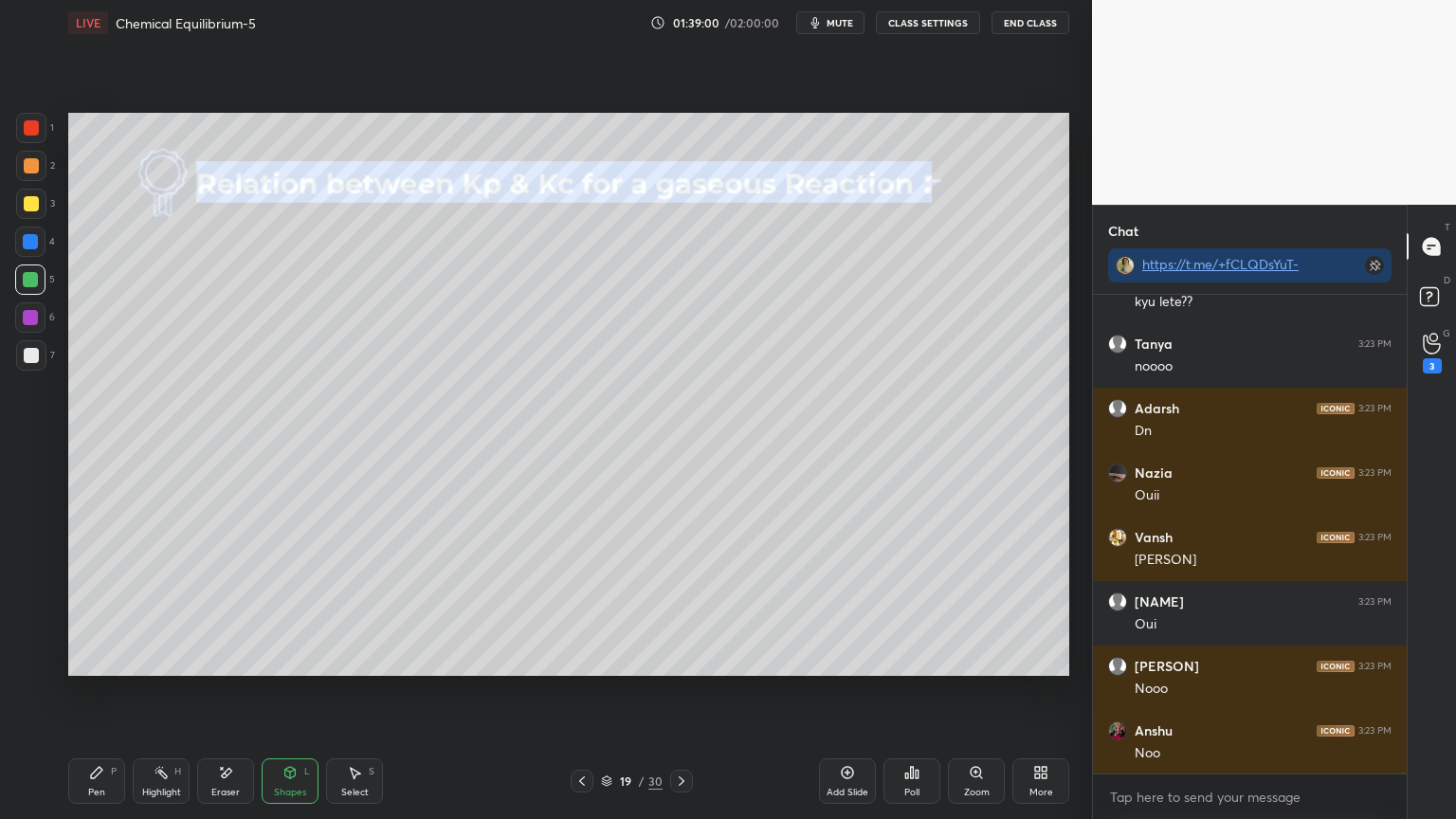 scroll, scrollTop: 205698, scrollLeft: 0, axis: vertical 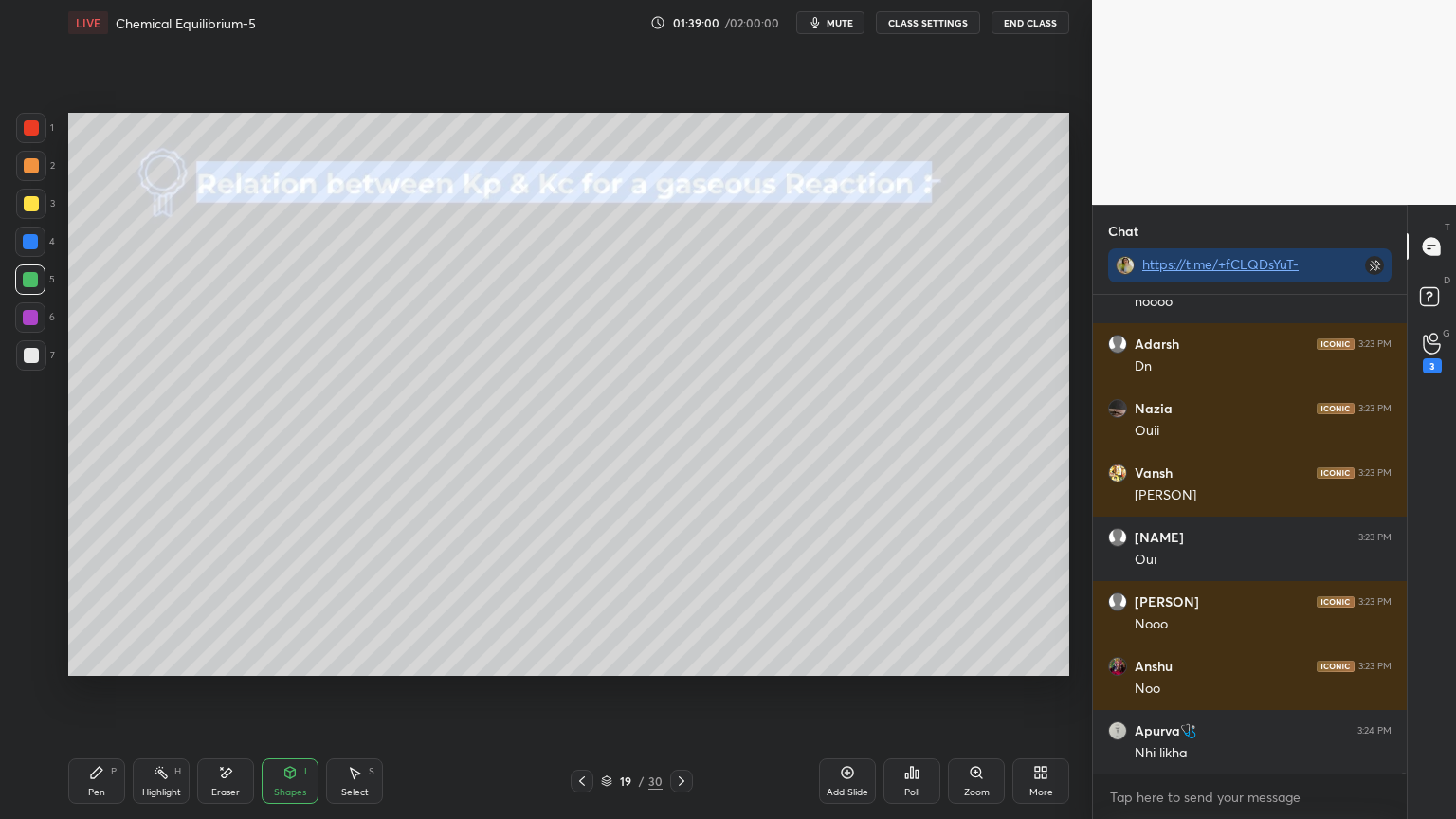 click on "CLASS SETTINGS" at bounding box center (928, 23) 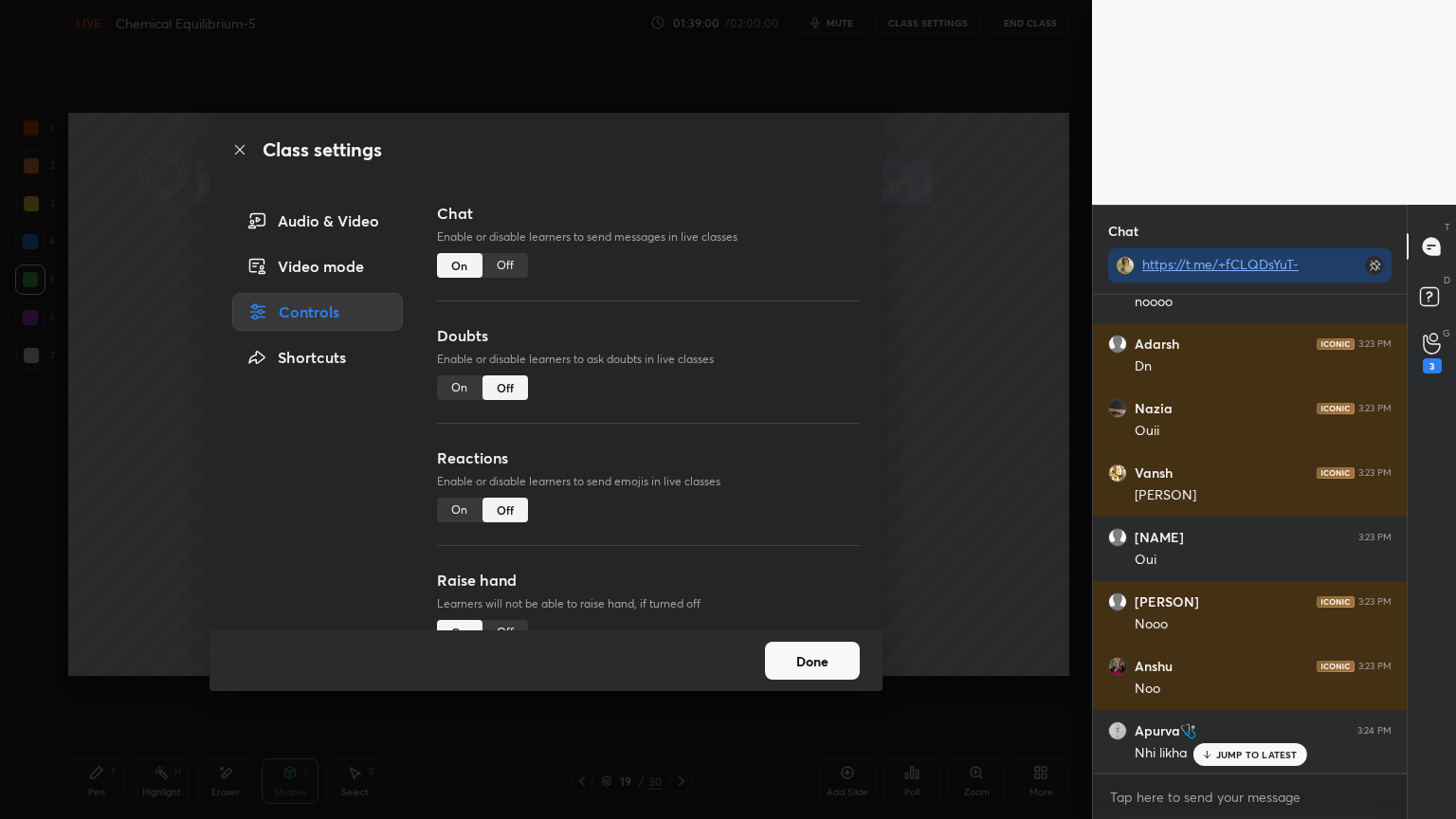 click on "Off" at bounding box center (505, 265) 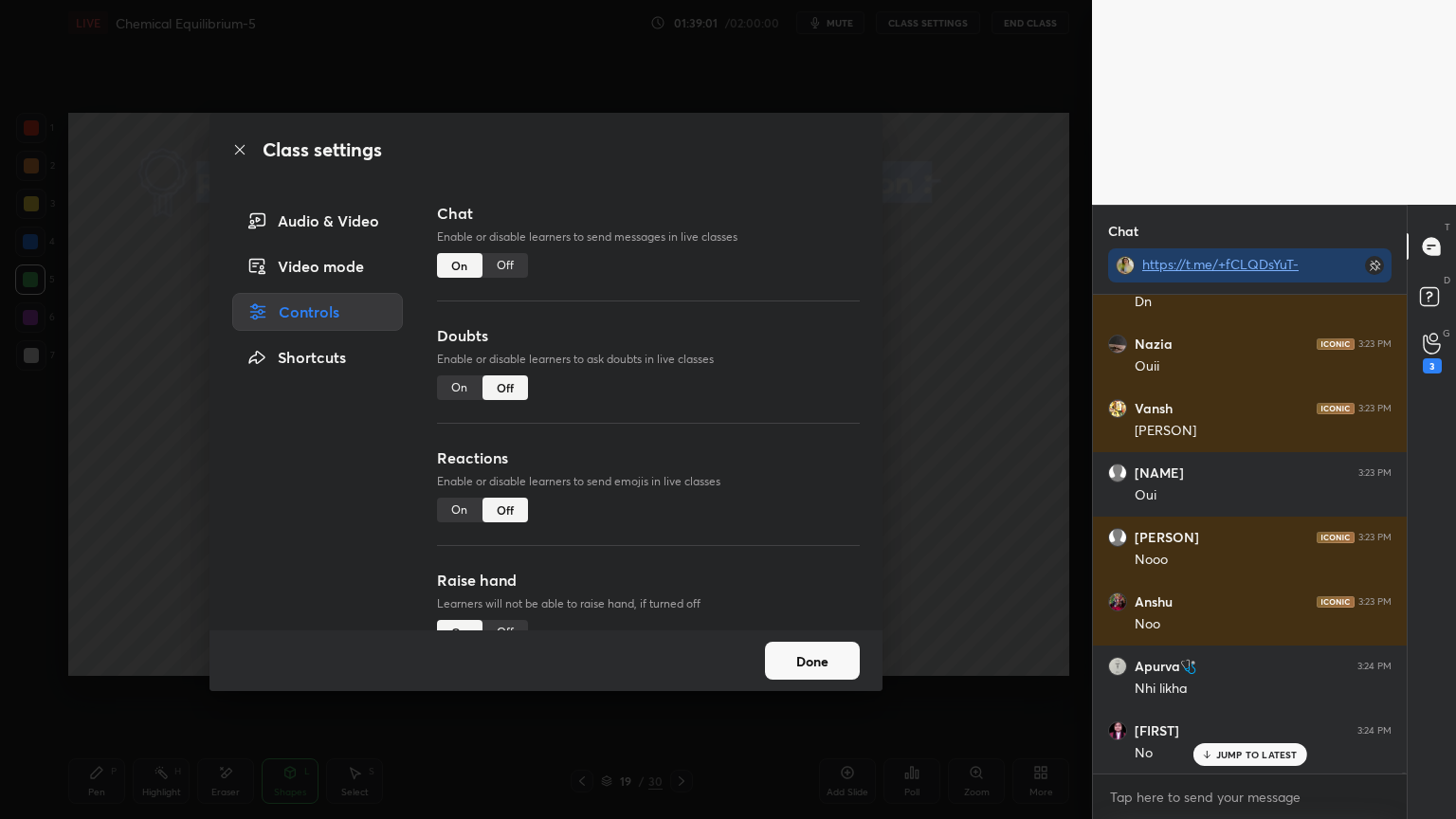 scroll, scrollTop: 205077, scrollLeft: 0, axis: vertical 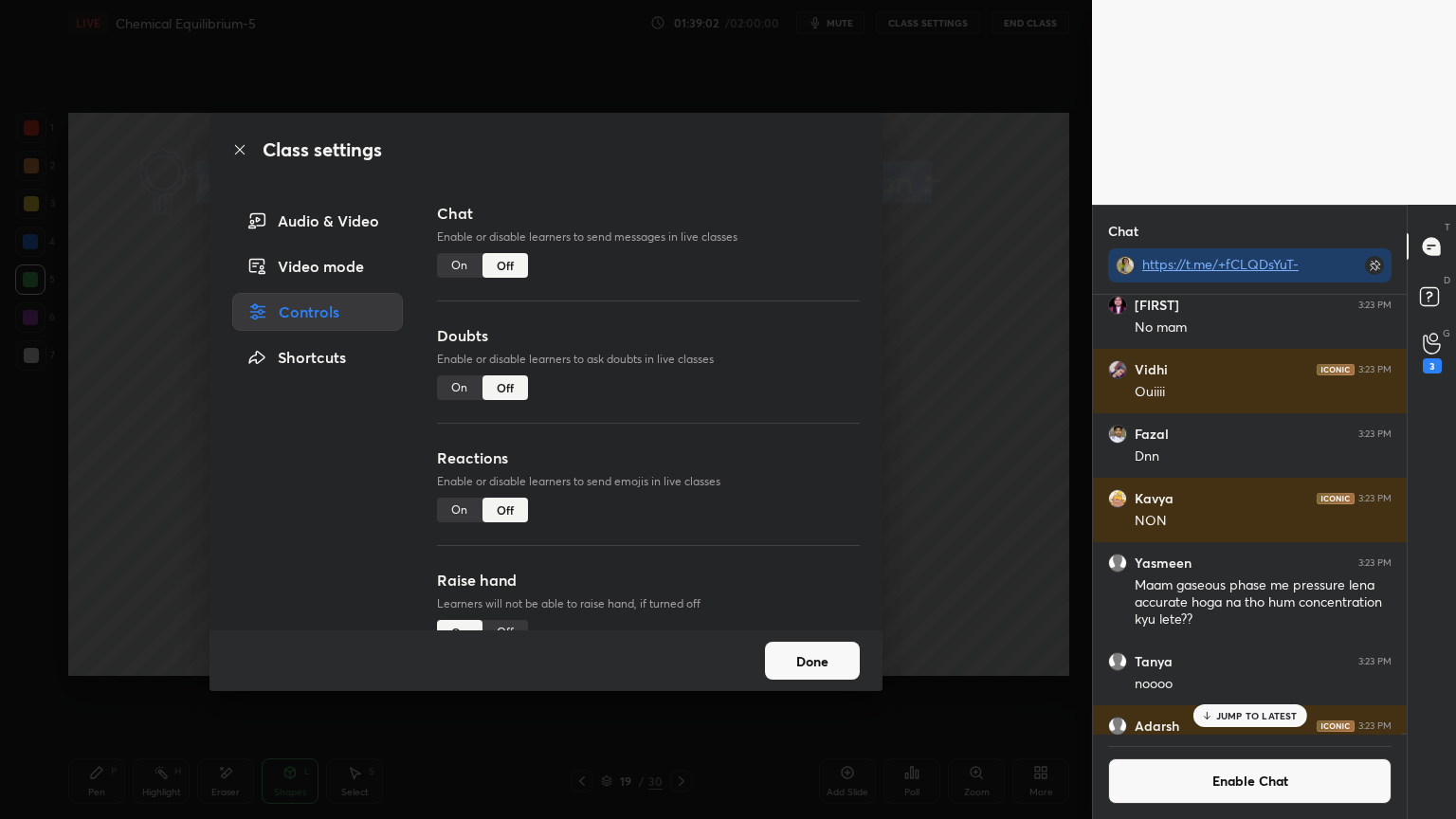 click on "Done" at bounding box center [812, 661] 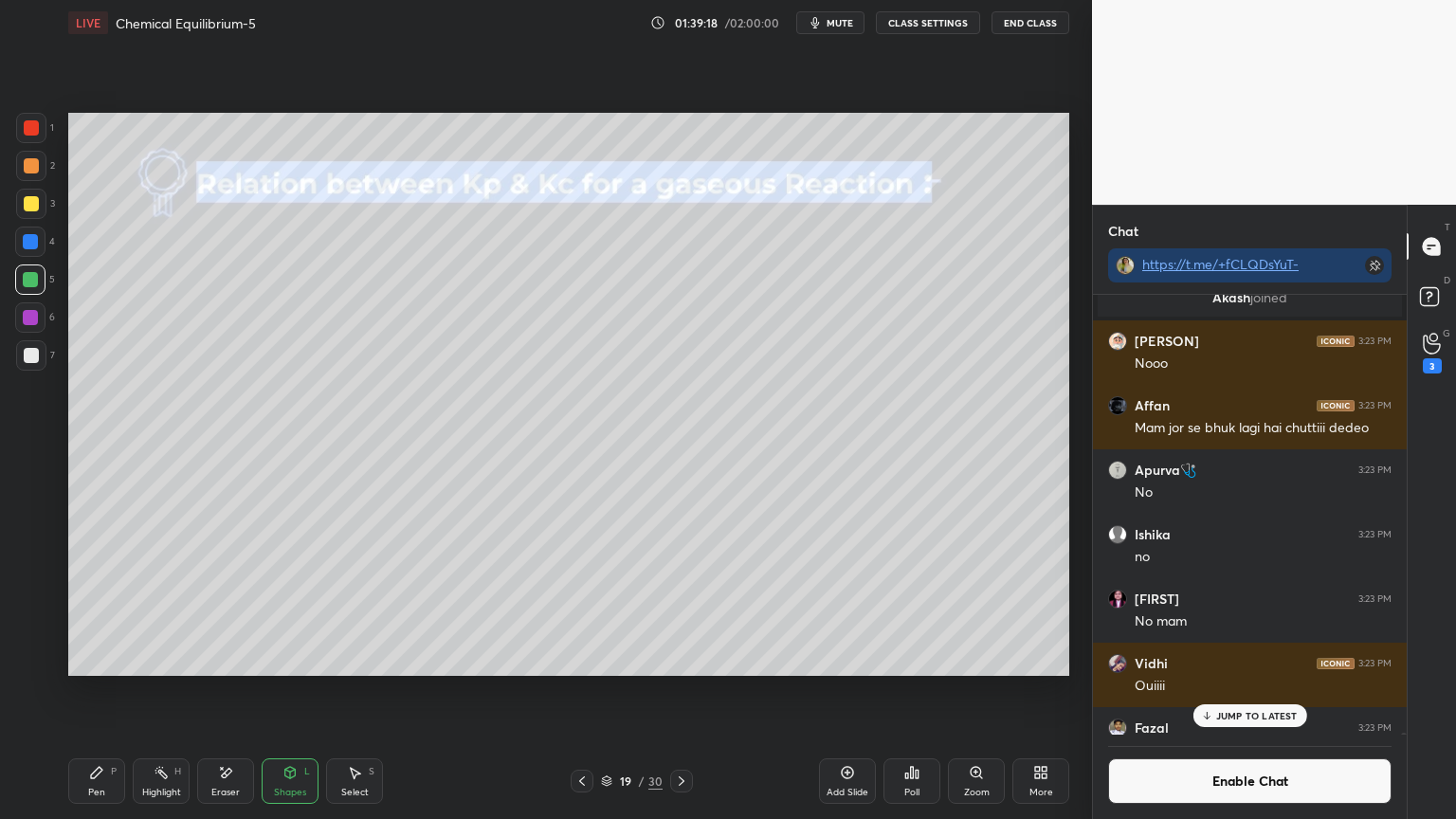 scroll, scrollTop: 204863, scrollLeft: 0, axis: vertical 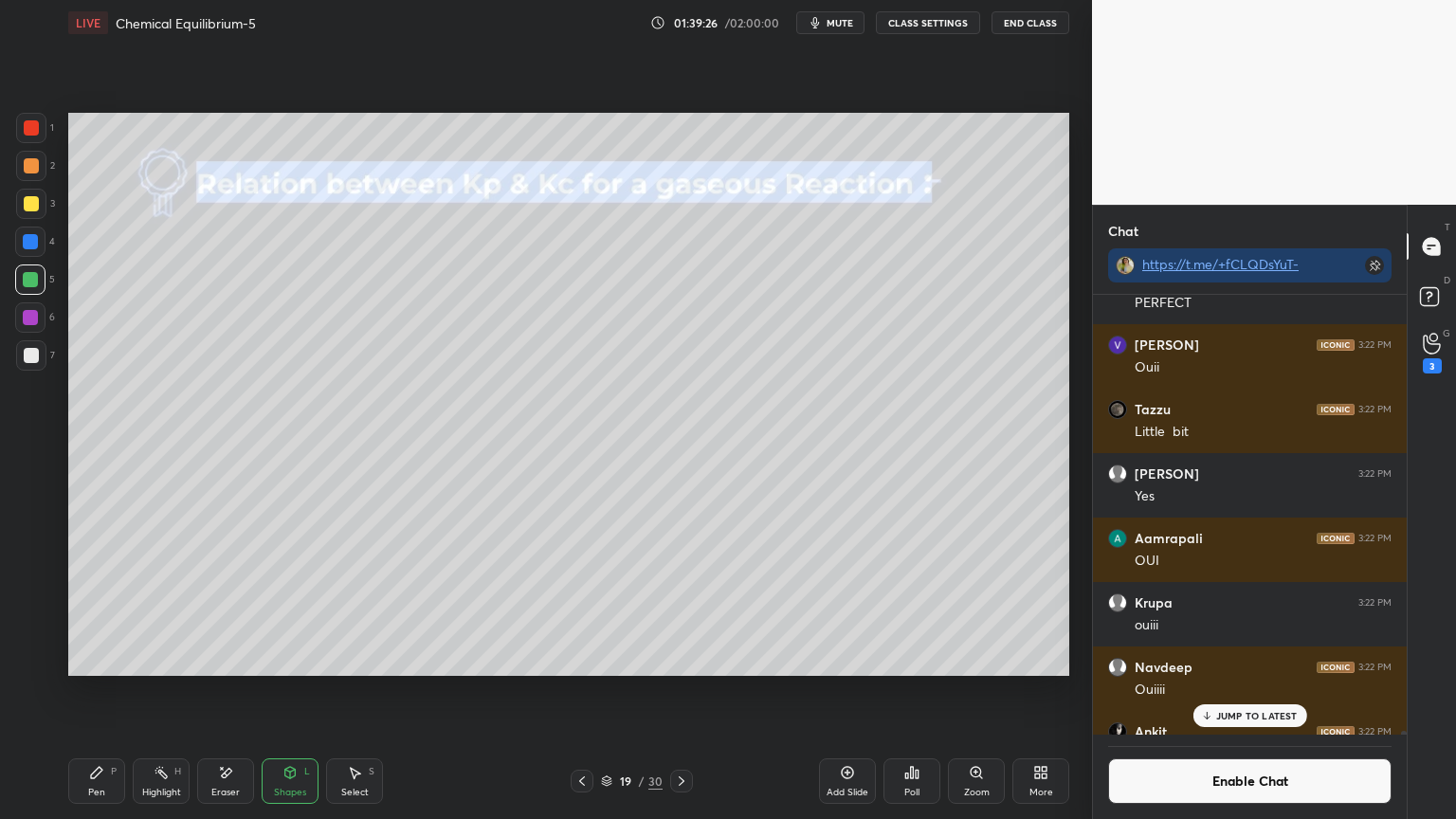 click on "JUMP TO LATEST" at bounding box center [1257, 716] 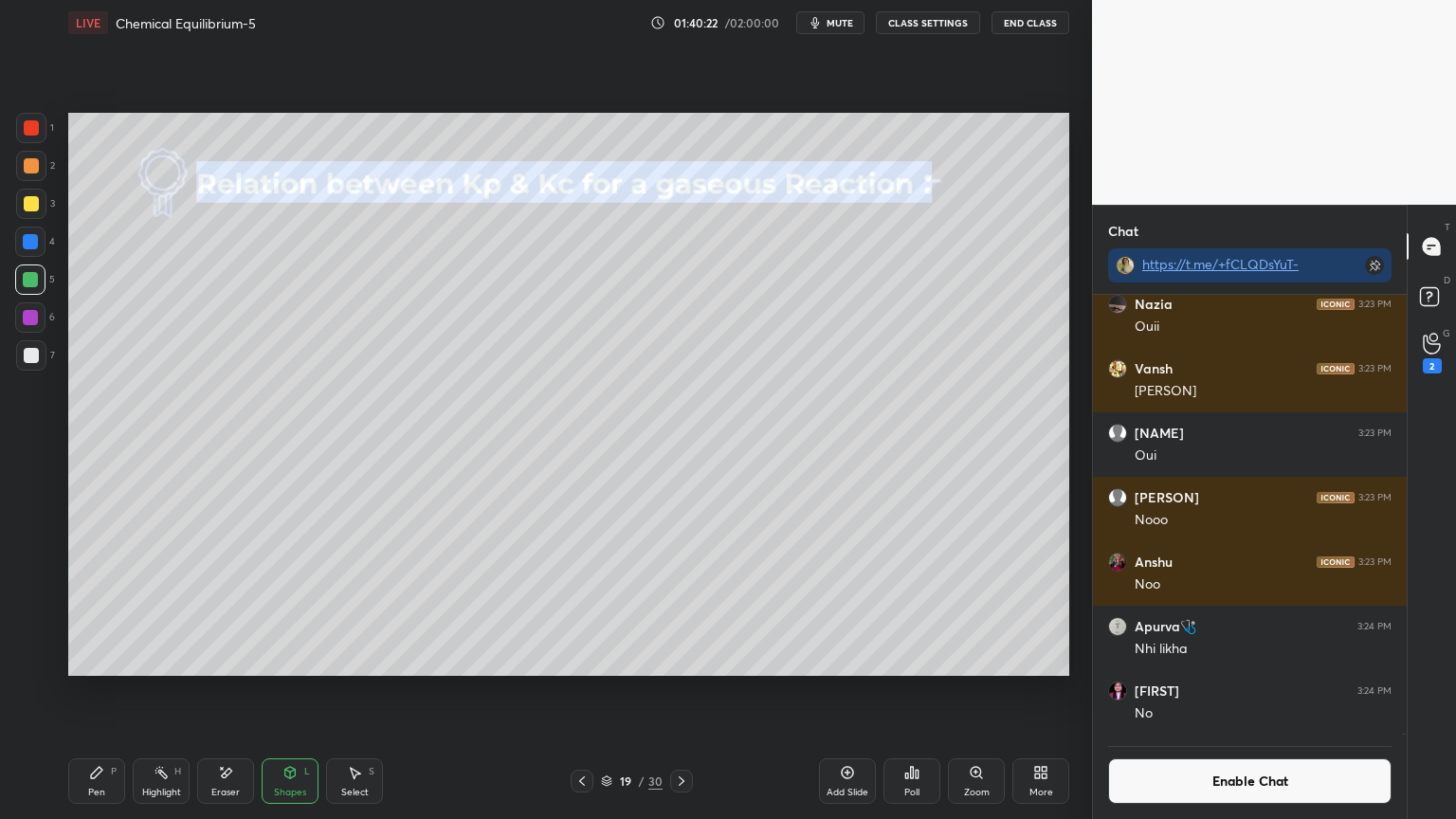click on "Enable Chat" at bounding box center [1249, 781] 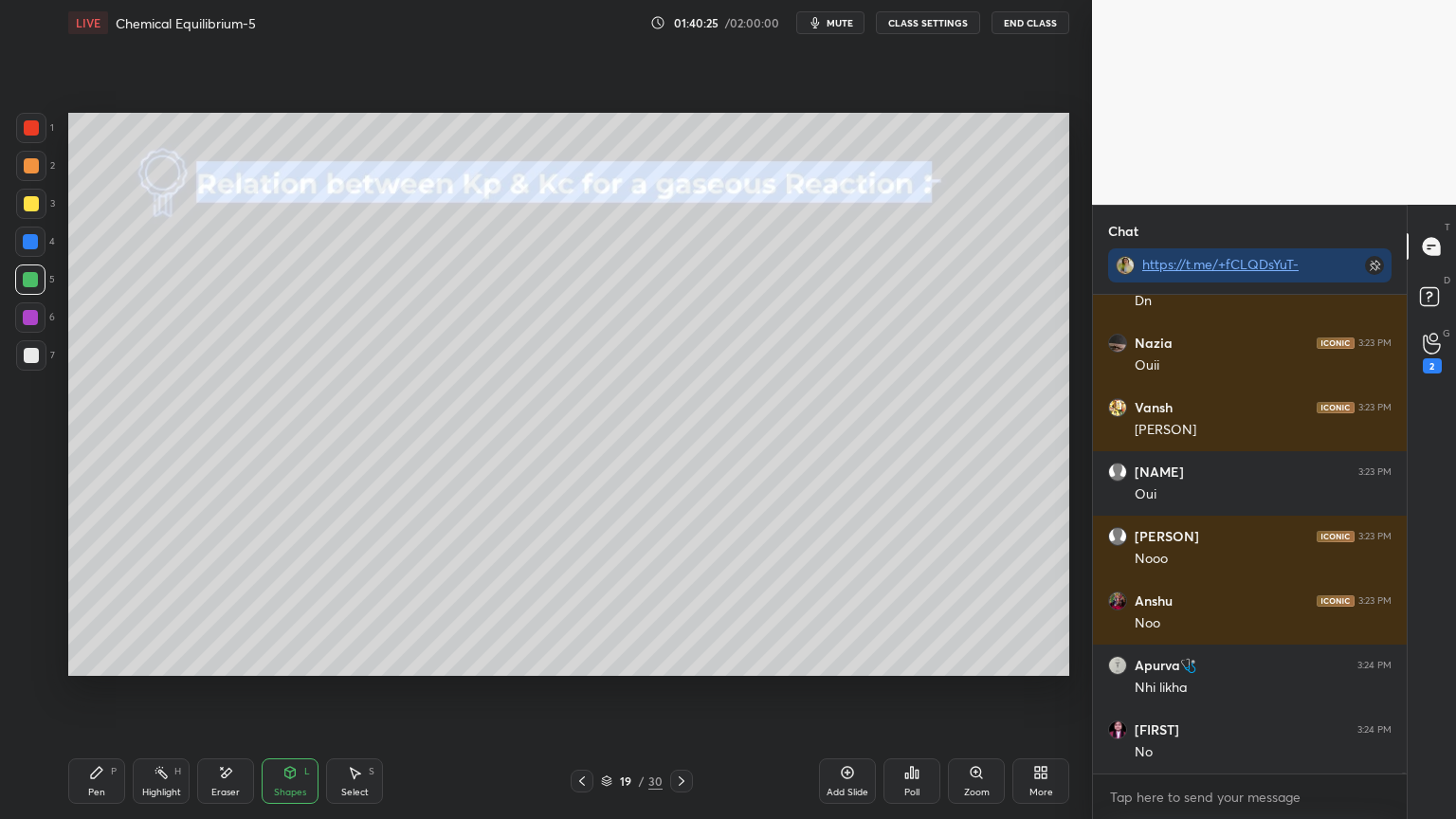 scroll, scrollTop: 205572, scrollLeft: 0, axis: vertical 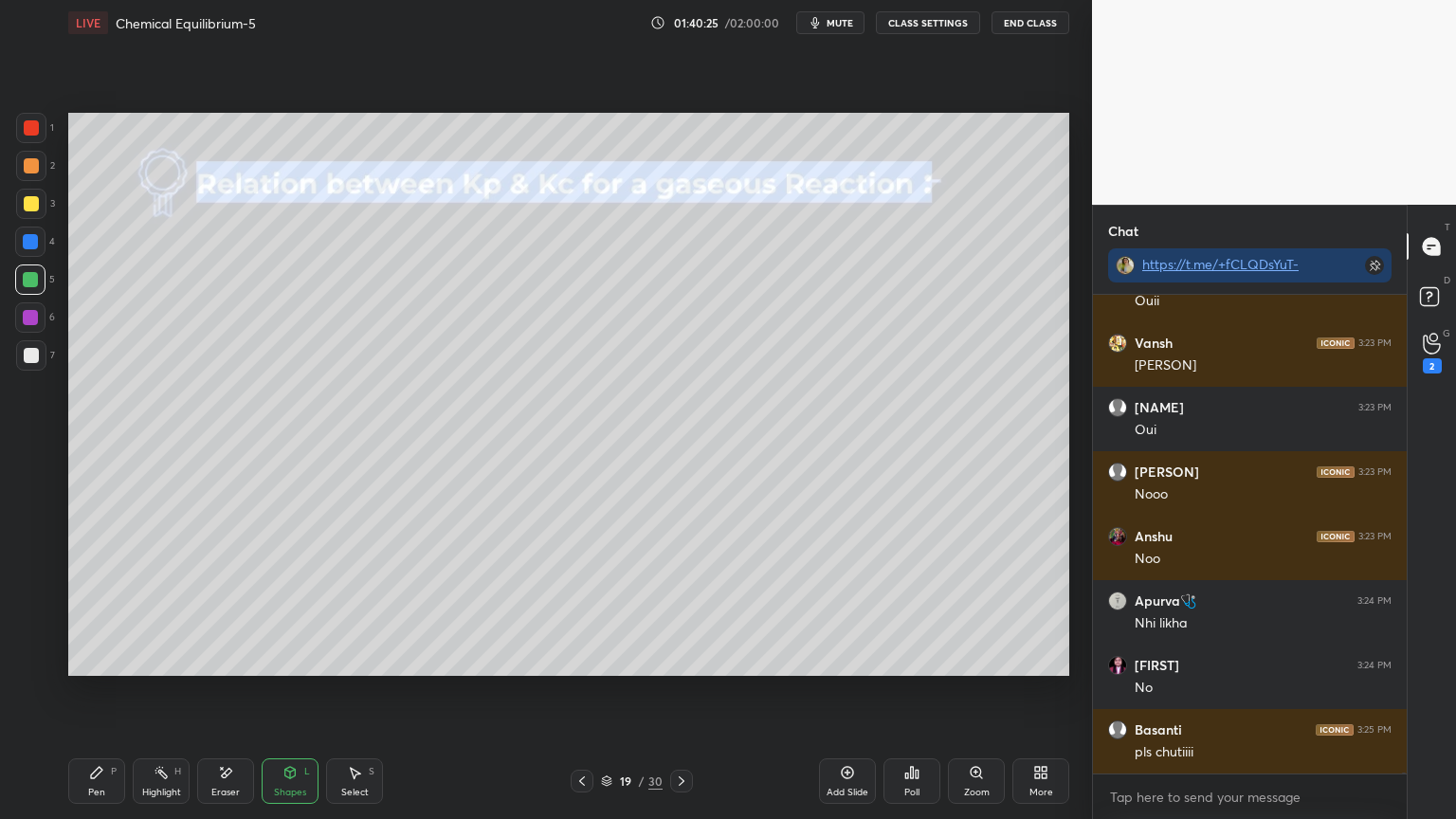 click 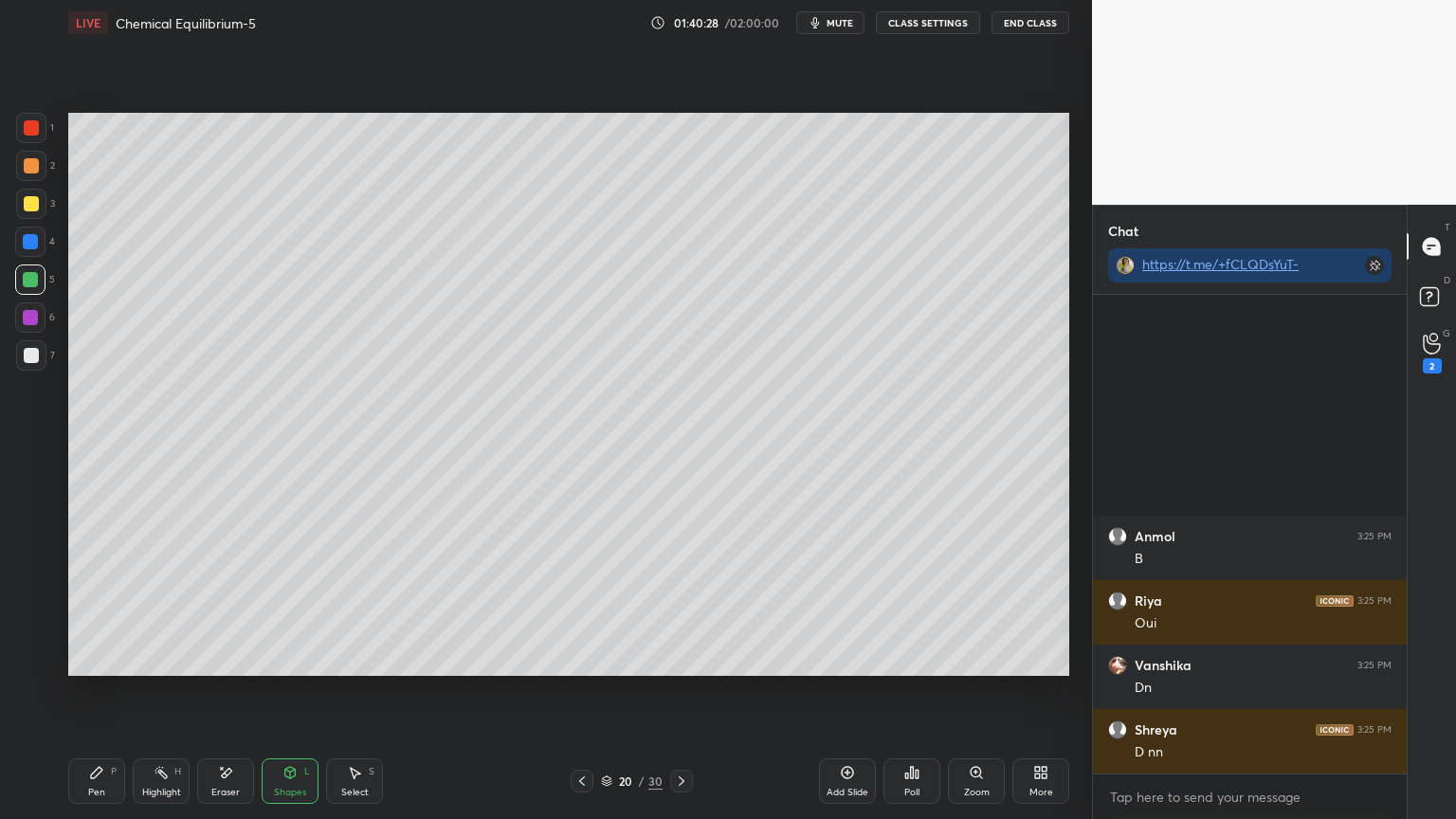 scroll, scrollTop: 206216, scrollLeft: 0, axis: vertical 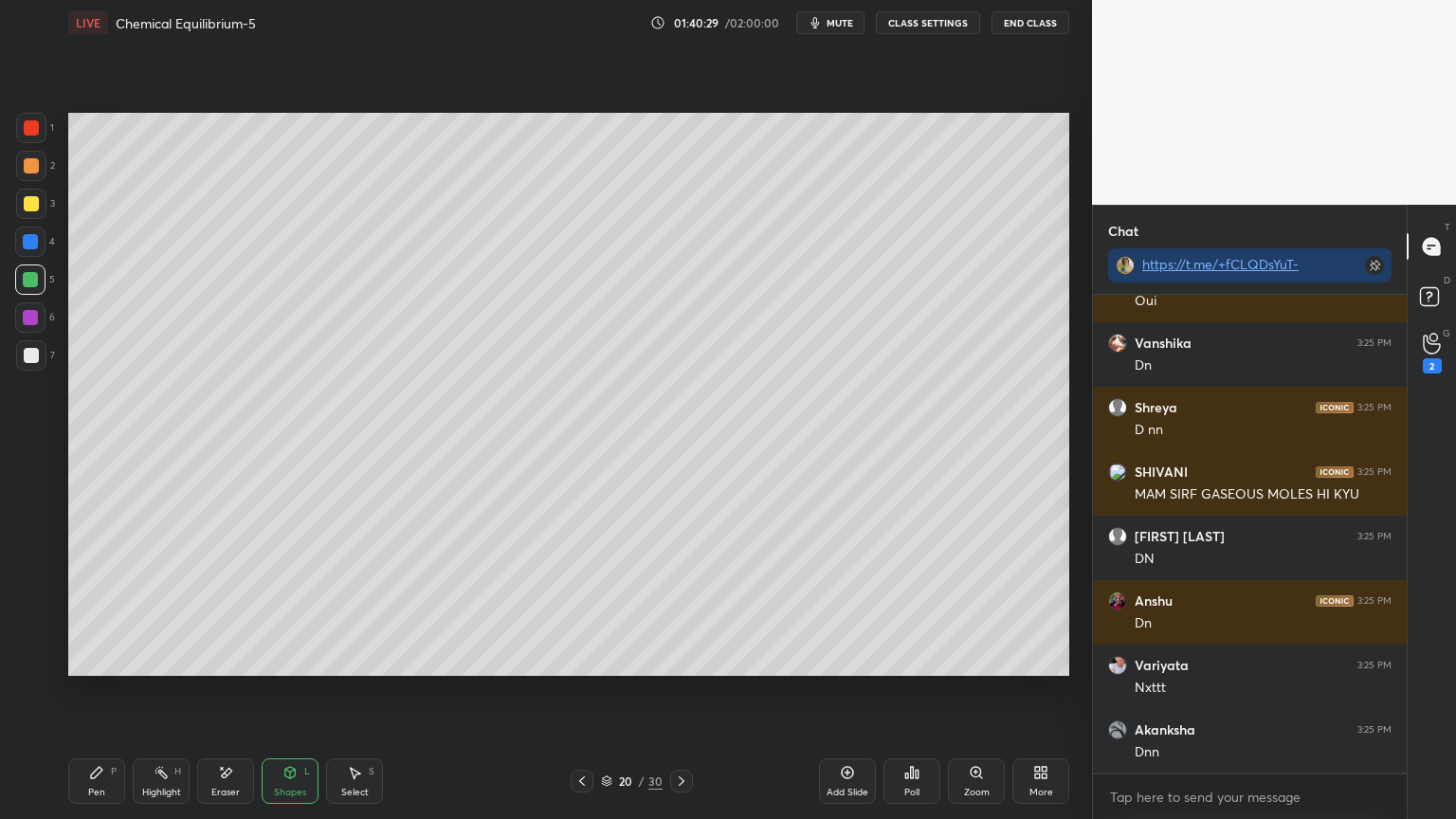 click on "CLASS SETTINGS" at bounding box center (928, 23) 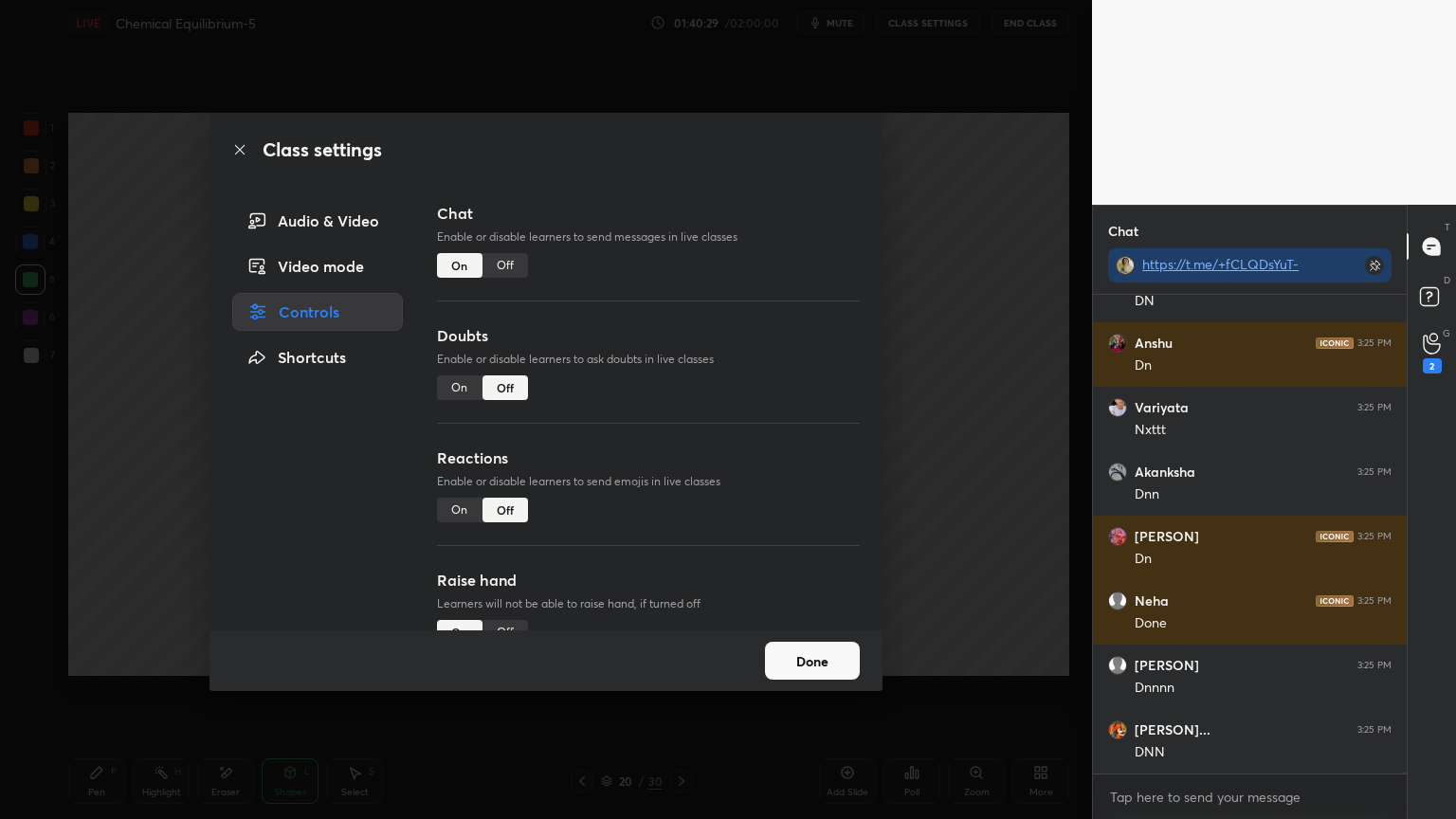 click on "Off" at bounding box center (505, 265) 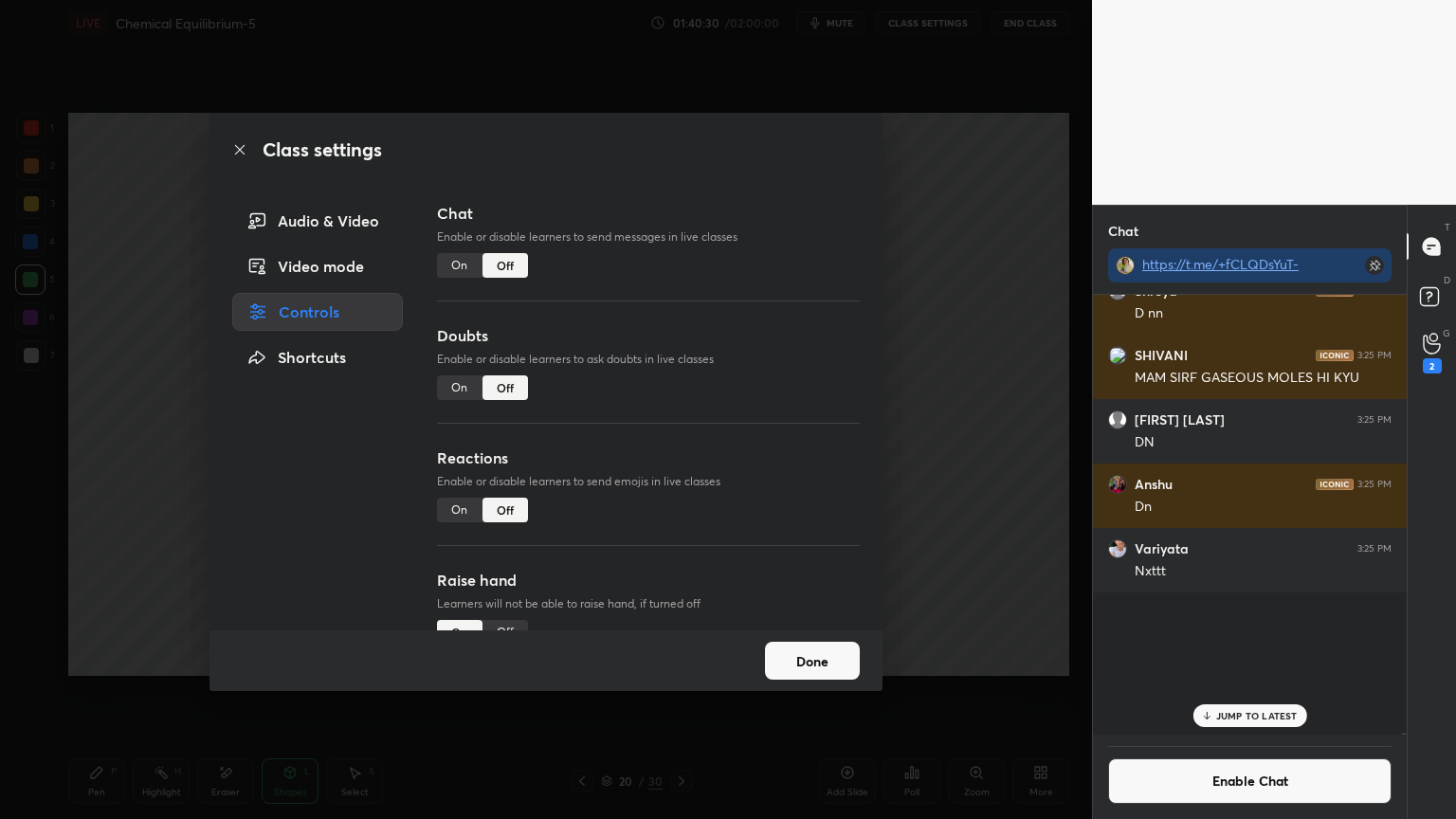 scroll, scrollTop: 205788, scrollLeft: 0, axis: vertical 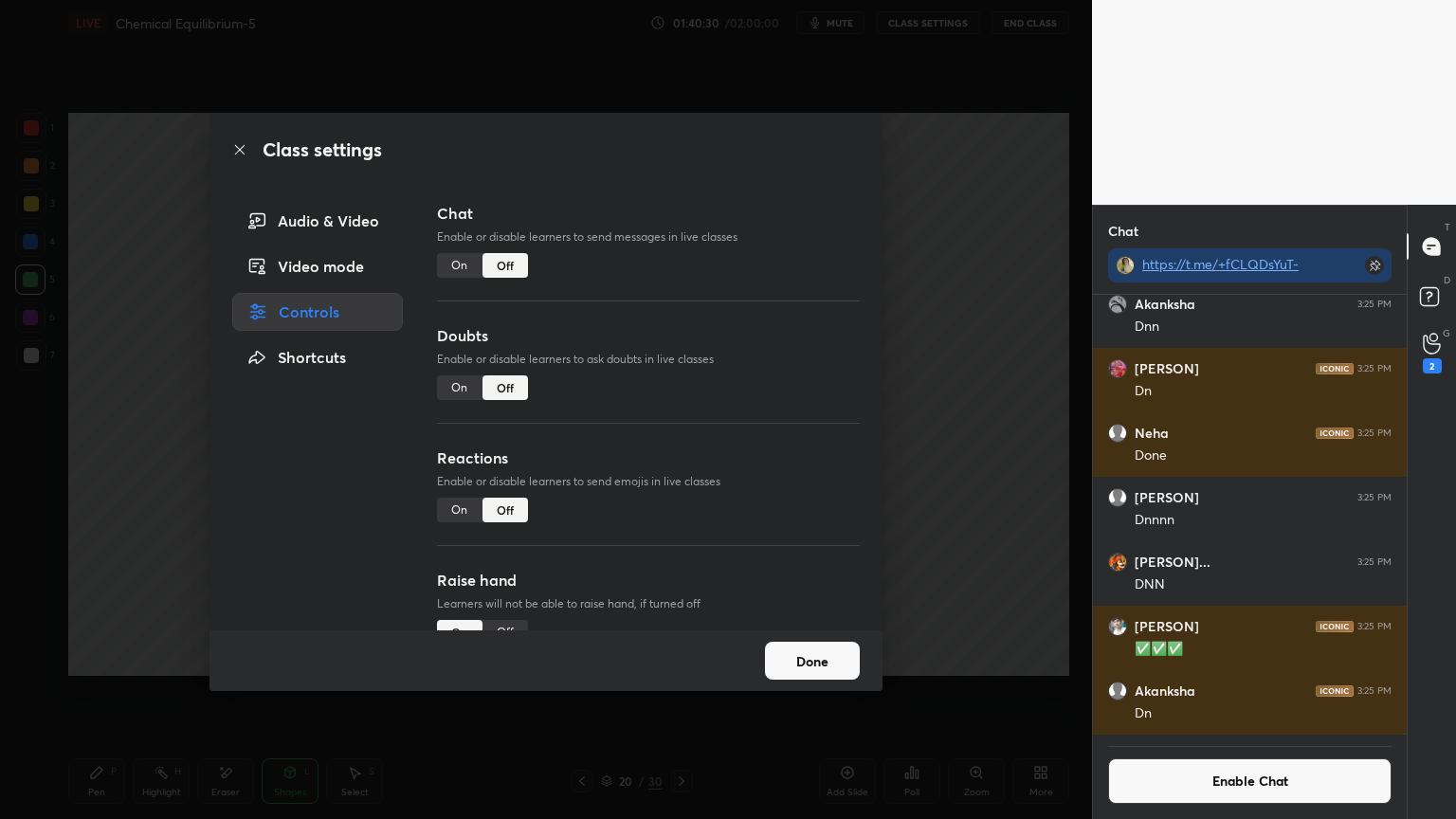 click on "Done" at bounding box center [812, 661] 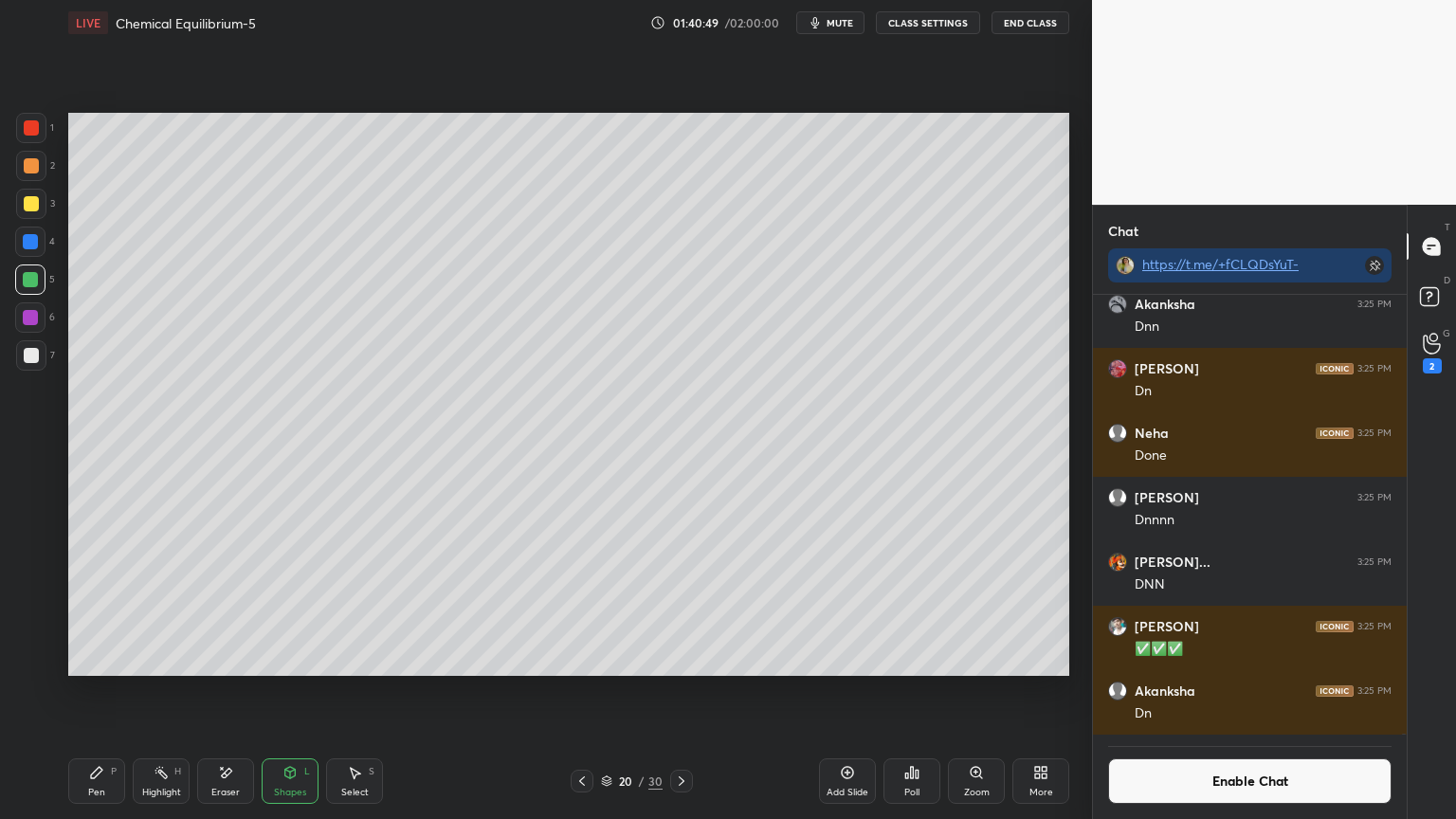 click on "Enable Chat" at bounding box center (1249, 781) 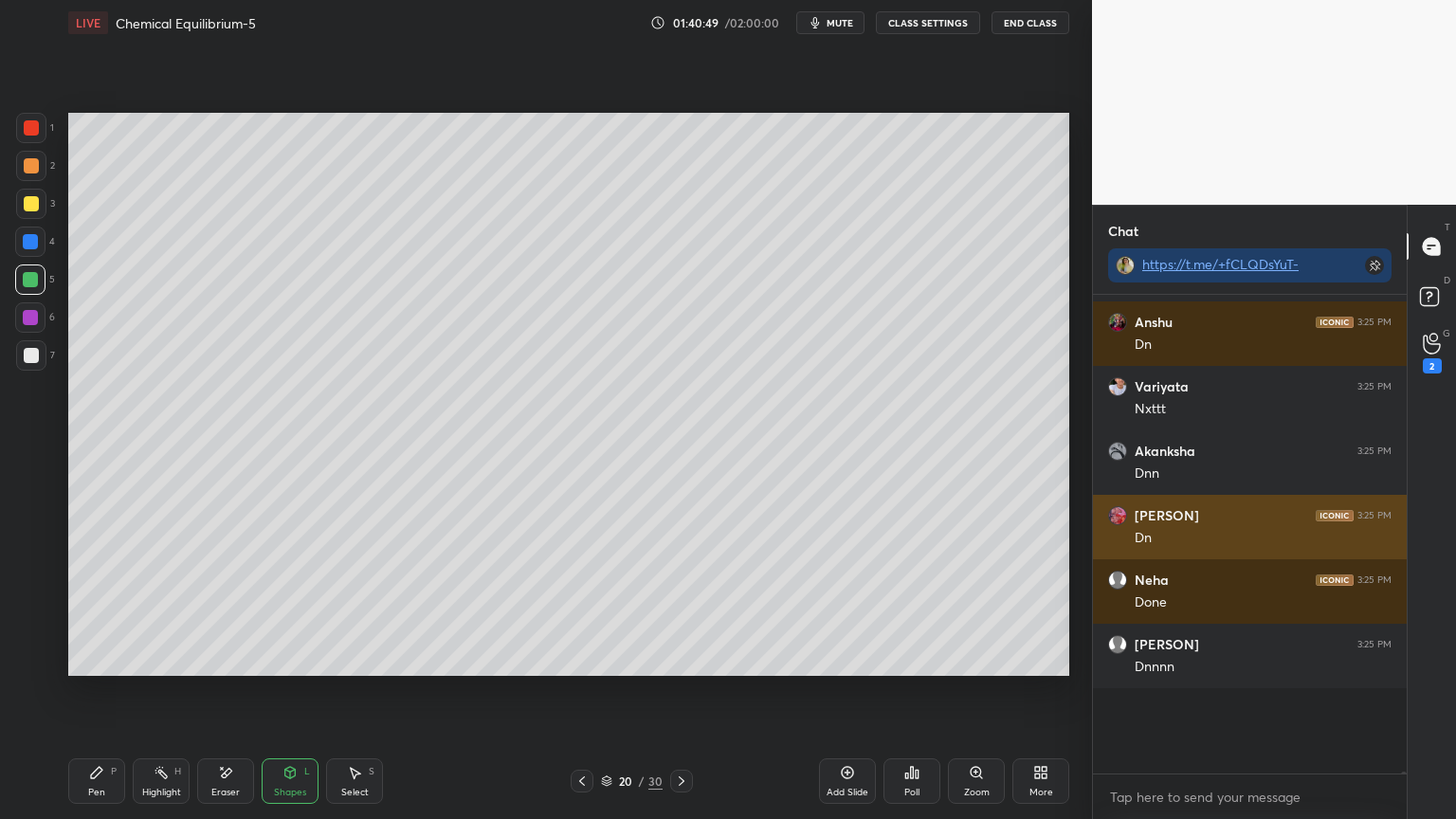 scroll, scrollTop: 205956, scrollLeft: 0, axis: vertical 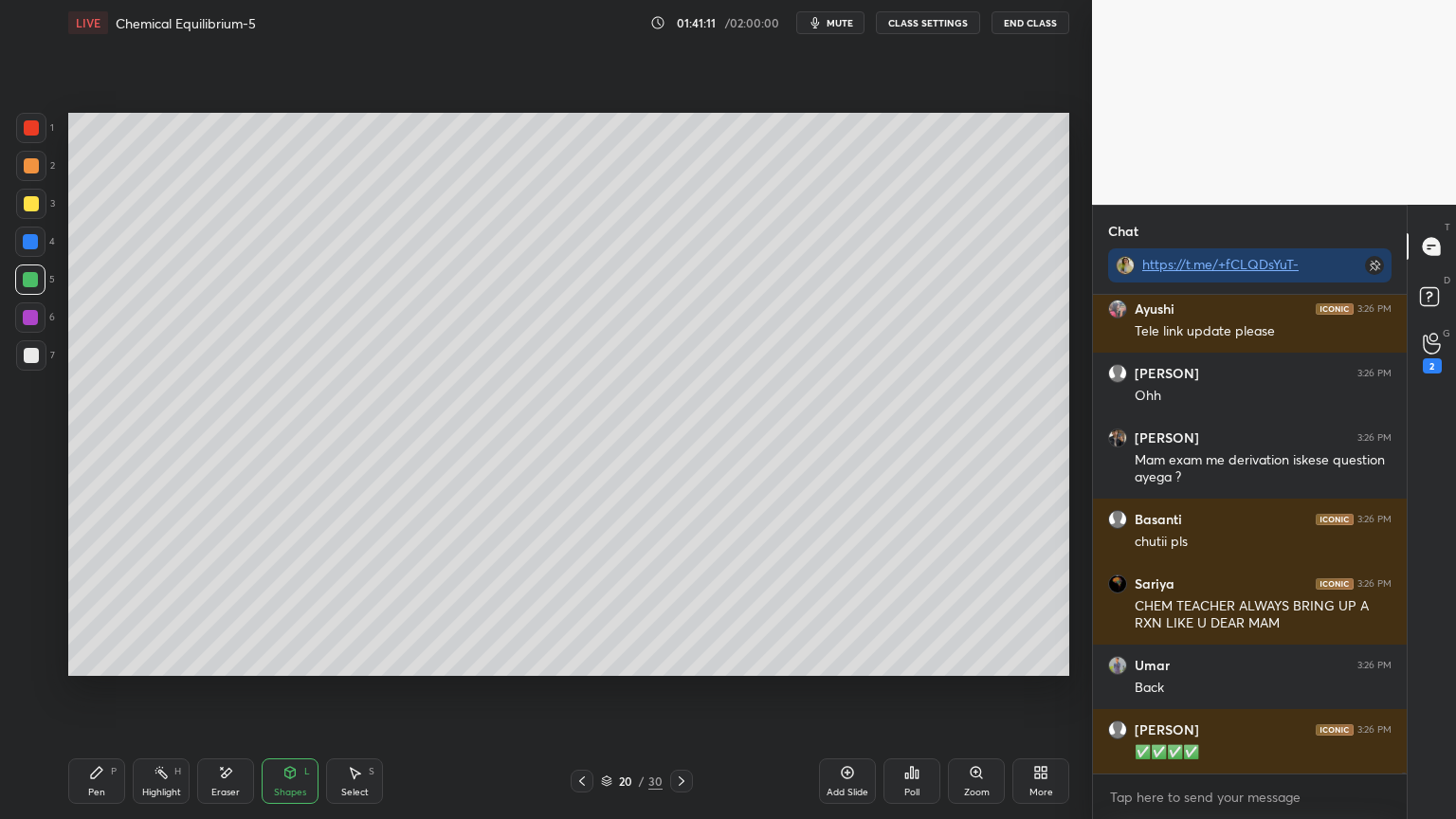 click 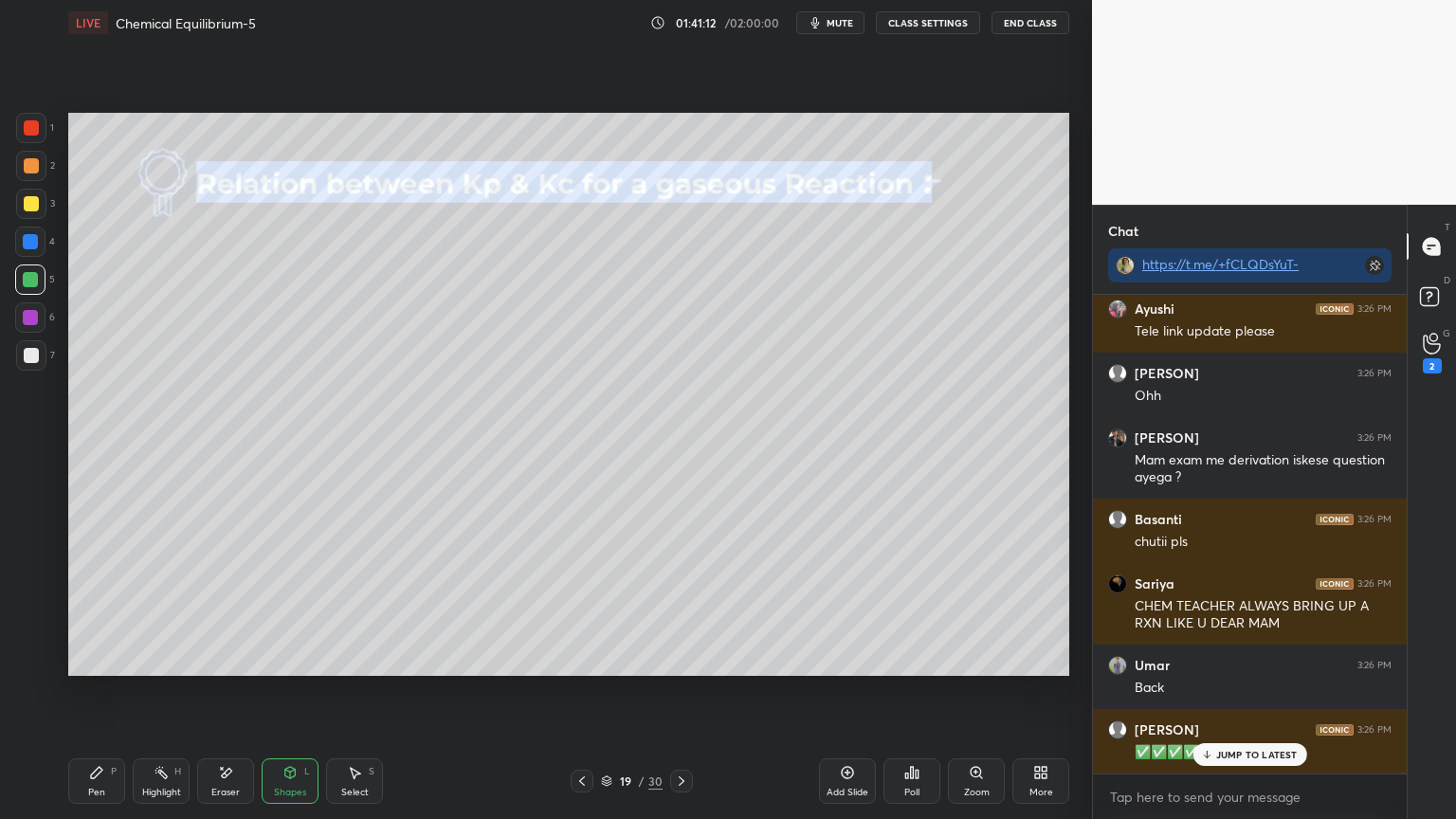scroll, scrollTop: 207893, scrollLeft: 0, axis: vertical 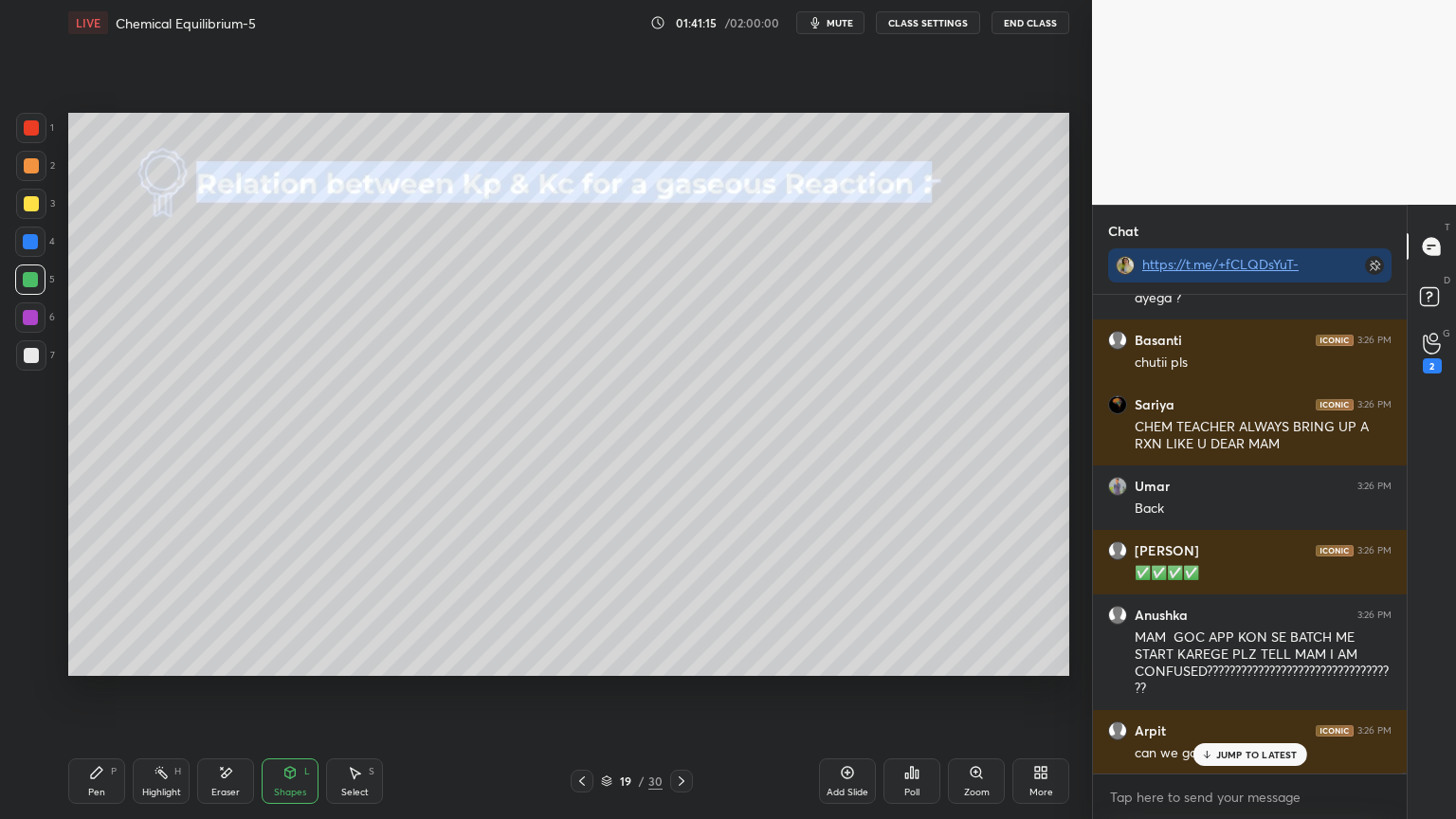 click on "CLASS SETTINGS" at bounding box center [928, 23] 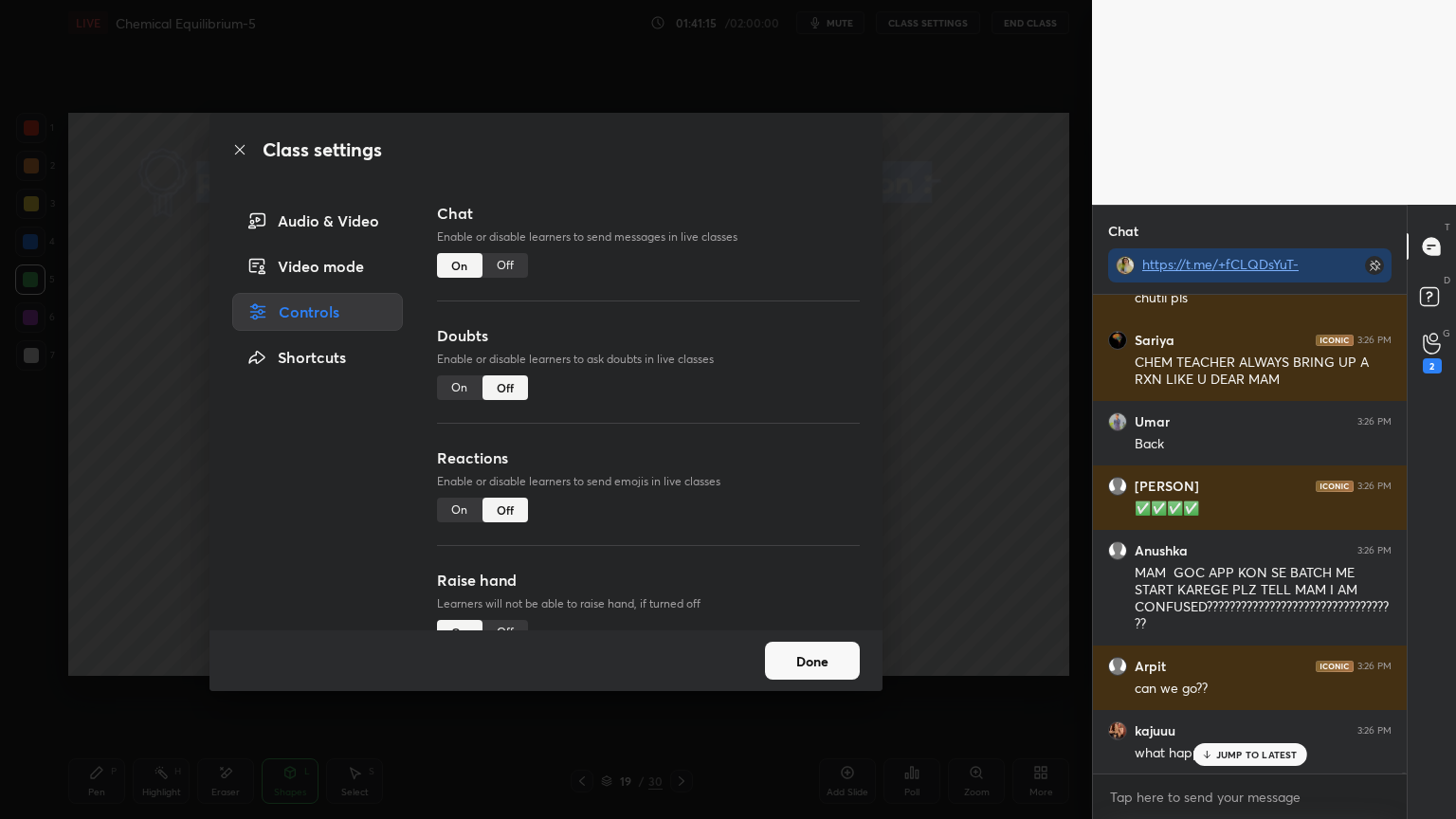 click on "Off" at bounding box center [505, 265] 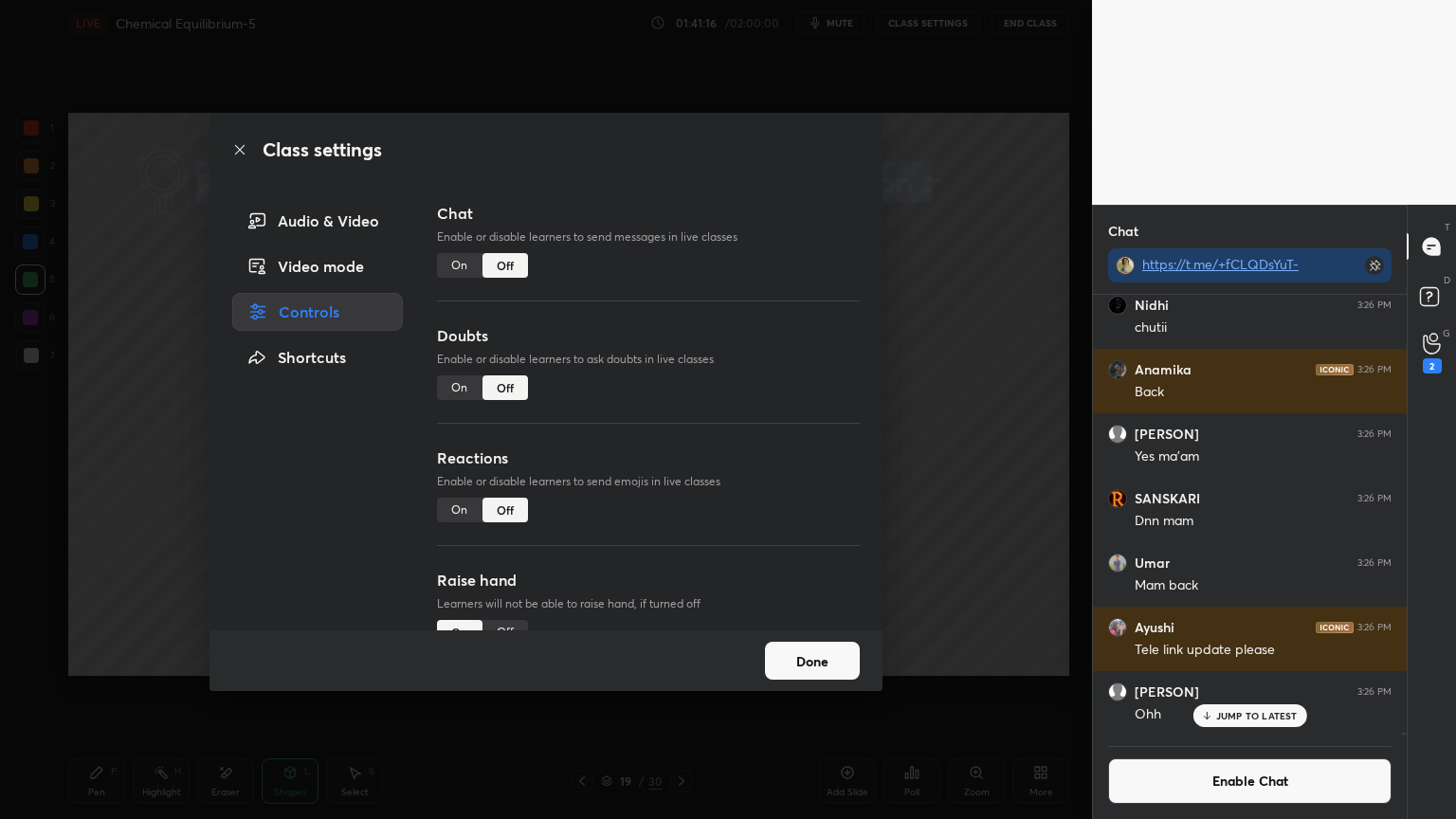 click on "Done" at bounding box center (812, 661) 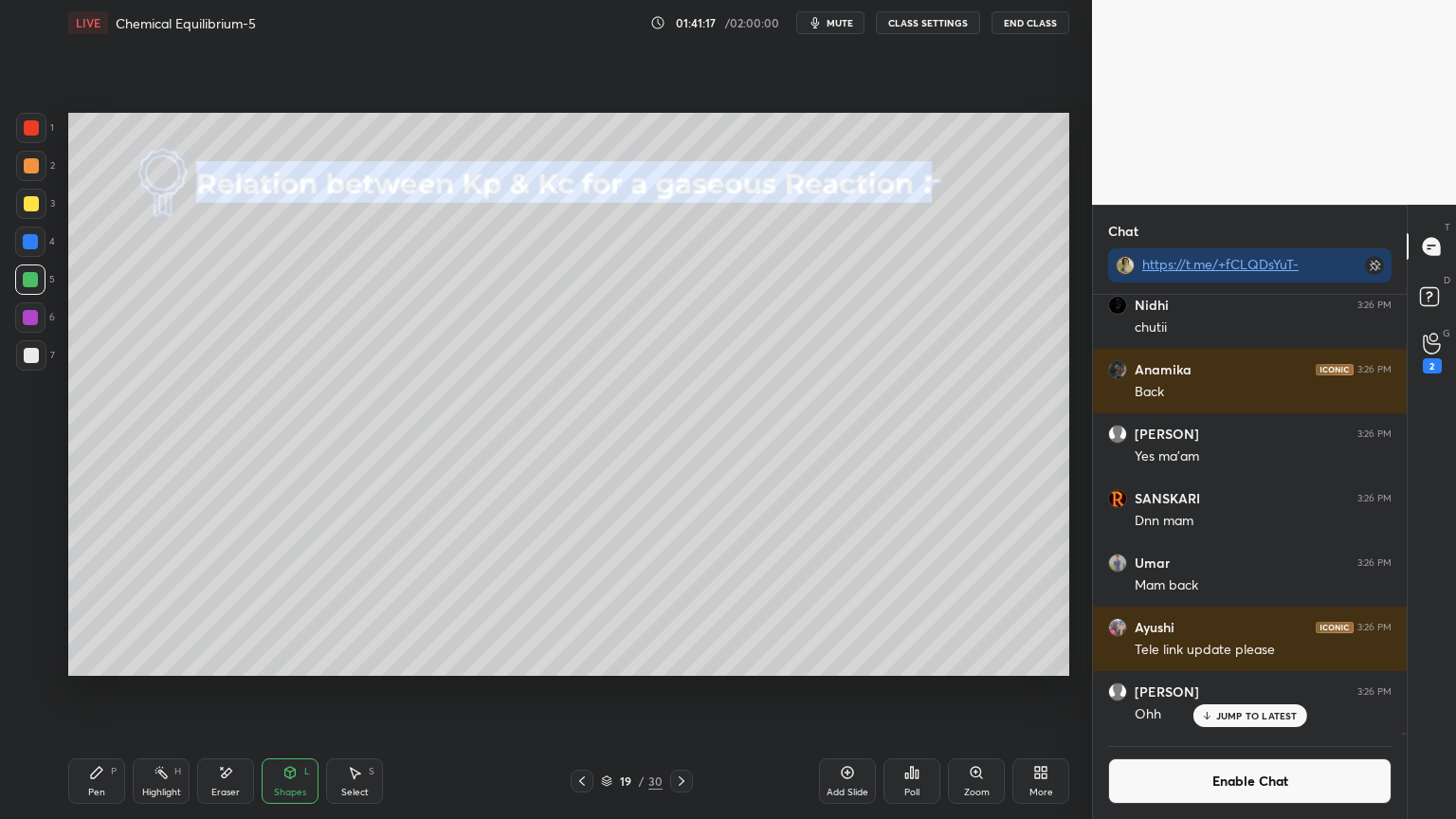 click on "JUMP TO LATEST" at bounding box center [1249, 716] 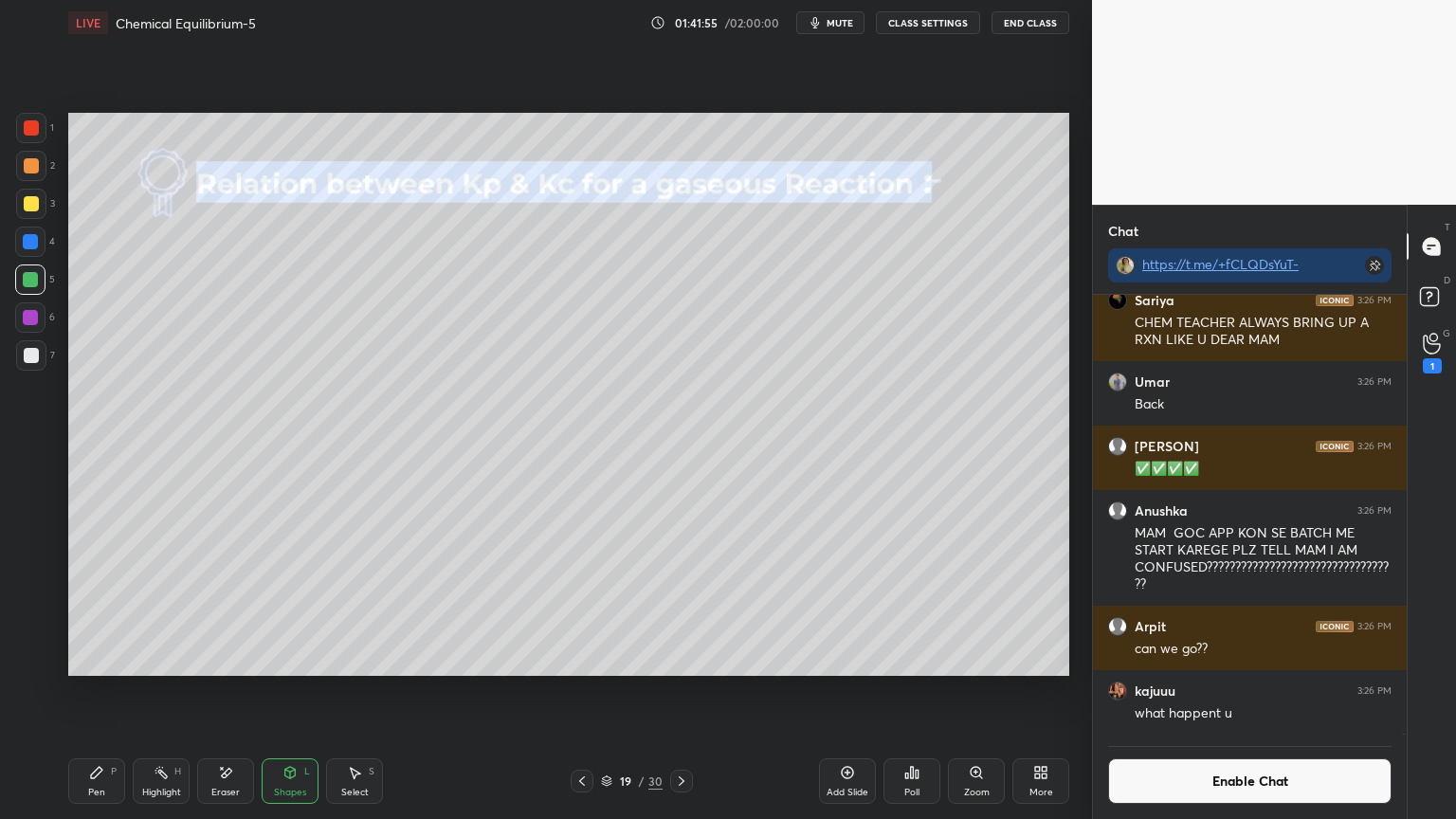 click 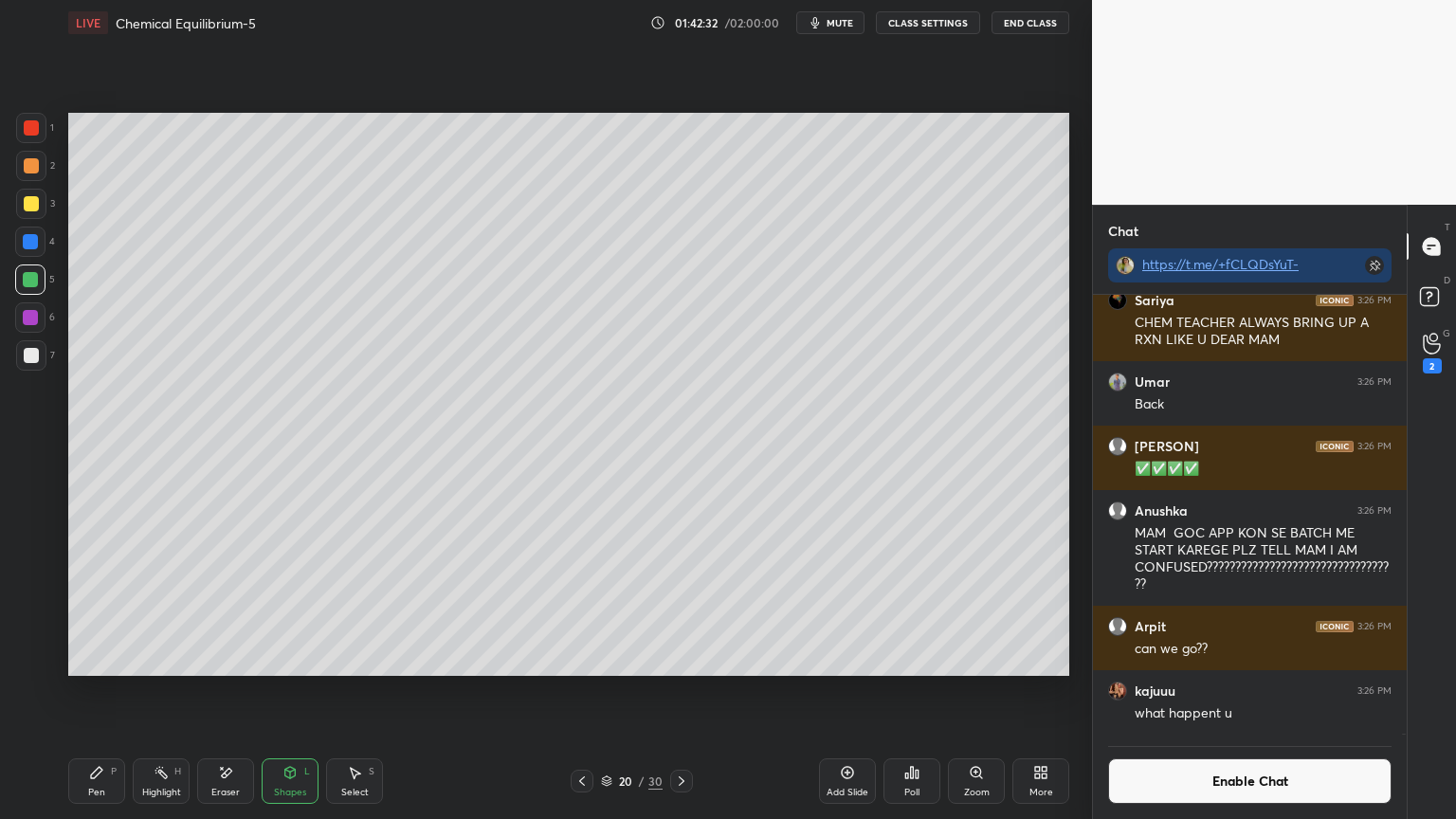 click on "Enable Chat" at bounding box center [1249, 781] 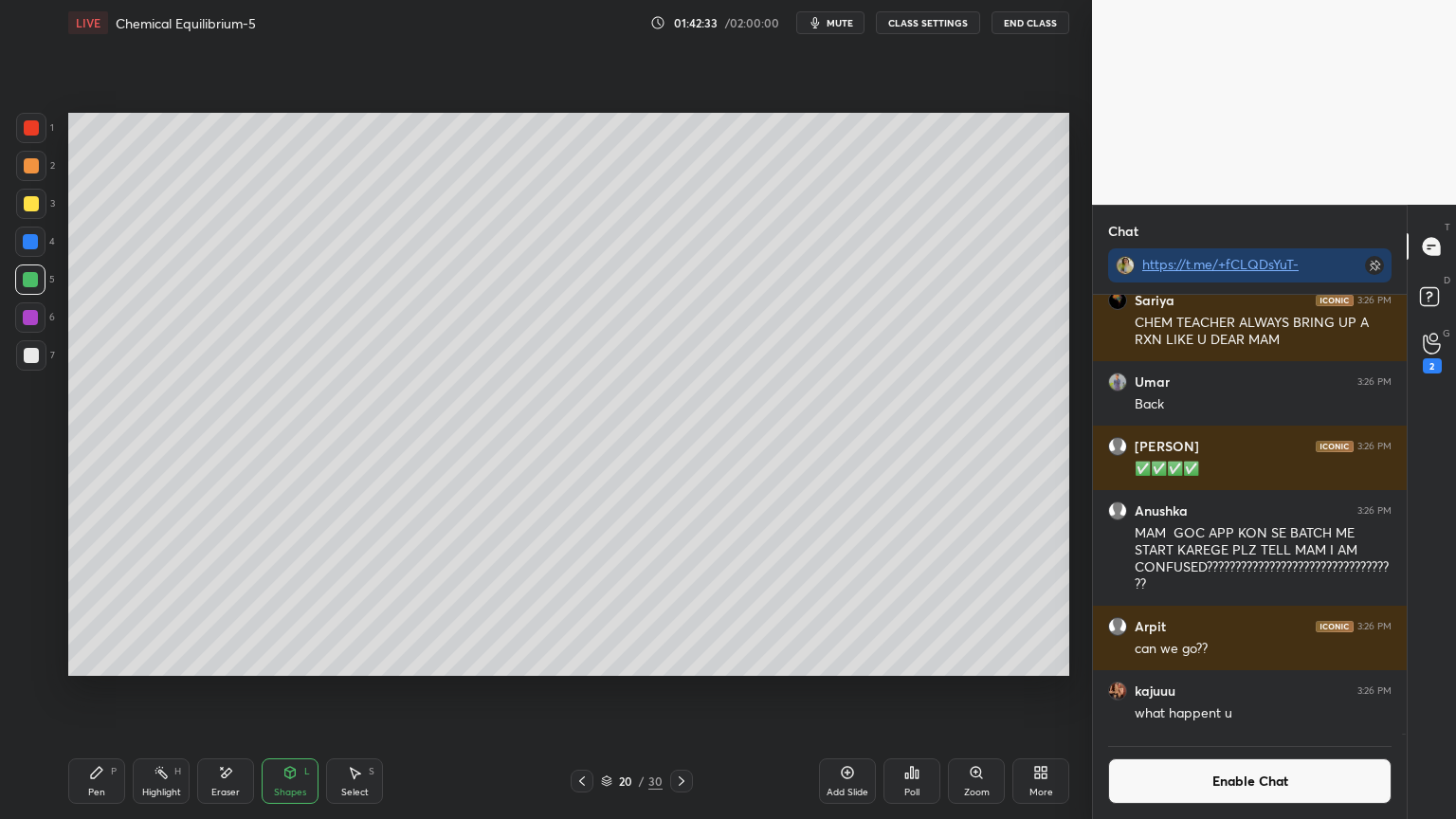 scroll, scrollTop: 207366, scrollLeft: 0, axis: vertical 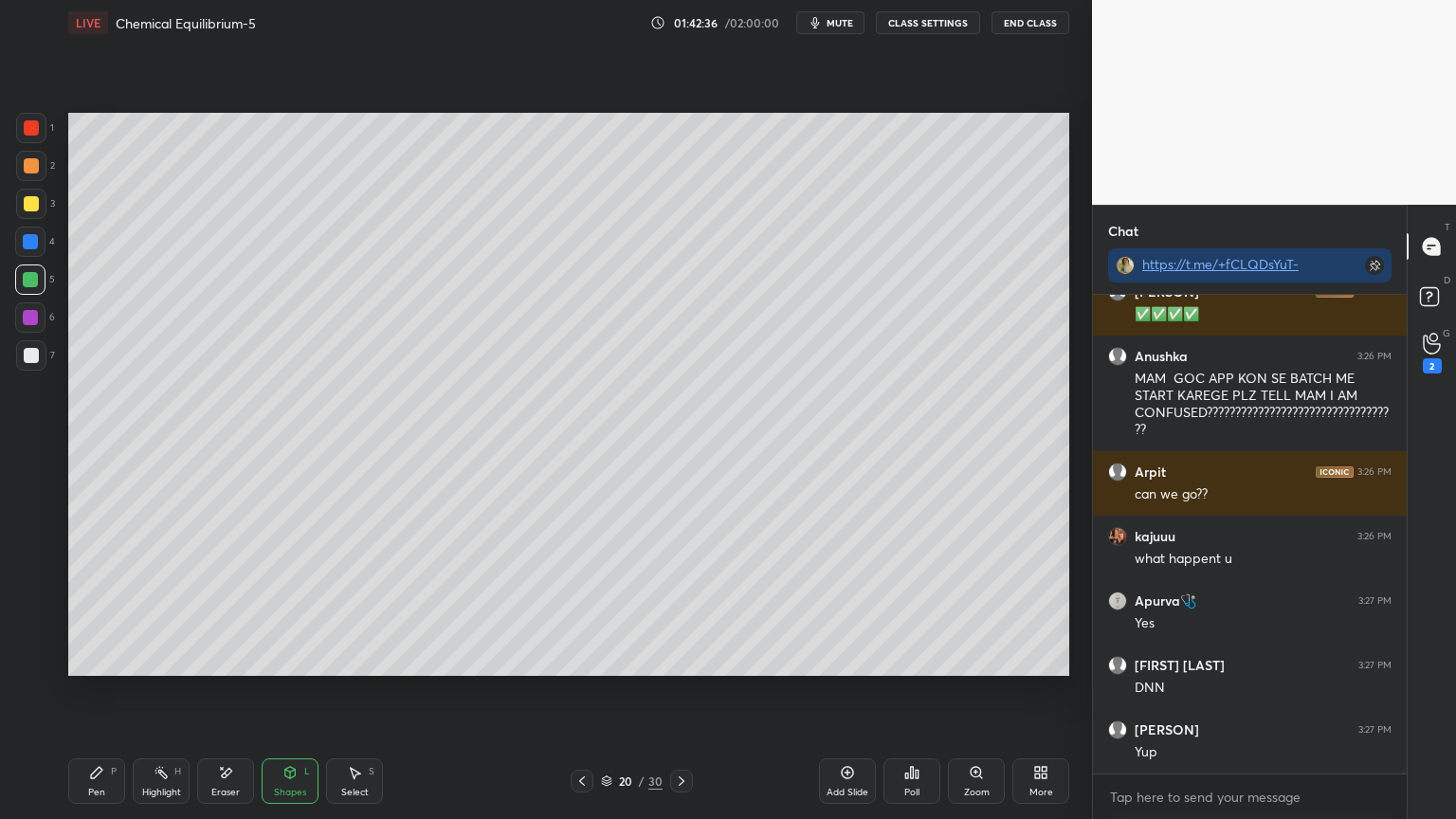 click on "Highlight" at bounding box center (161, 792) 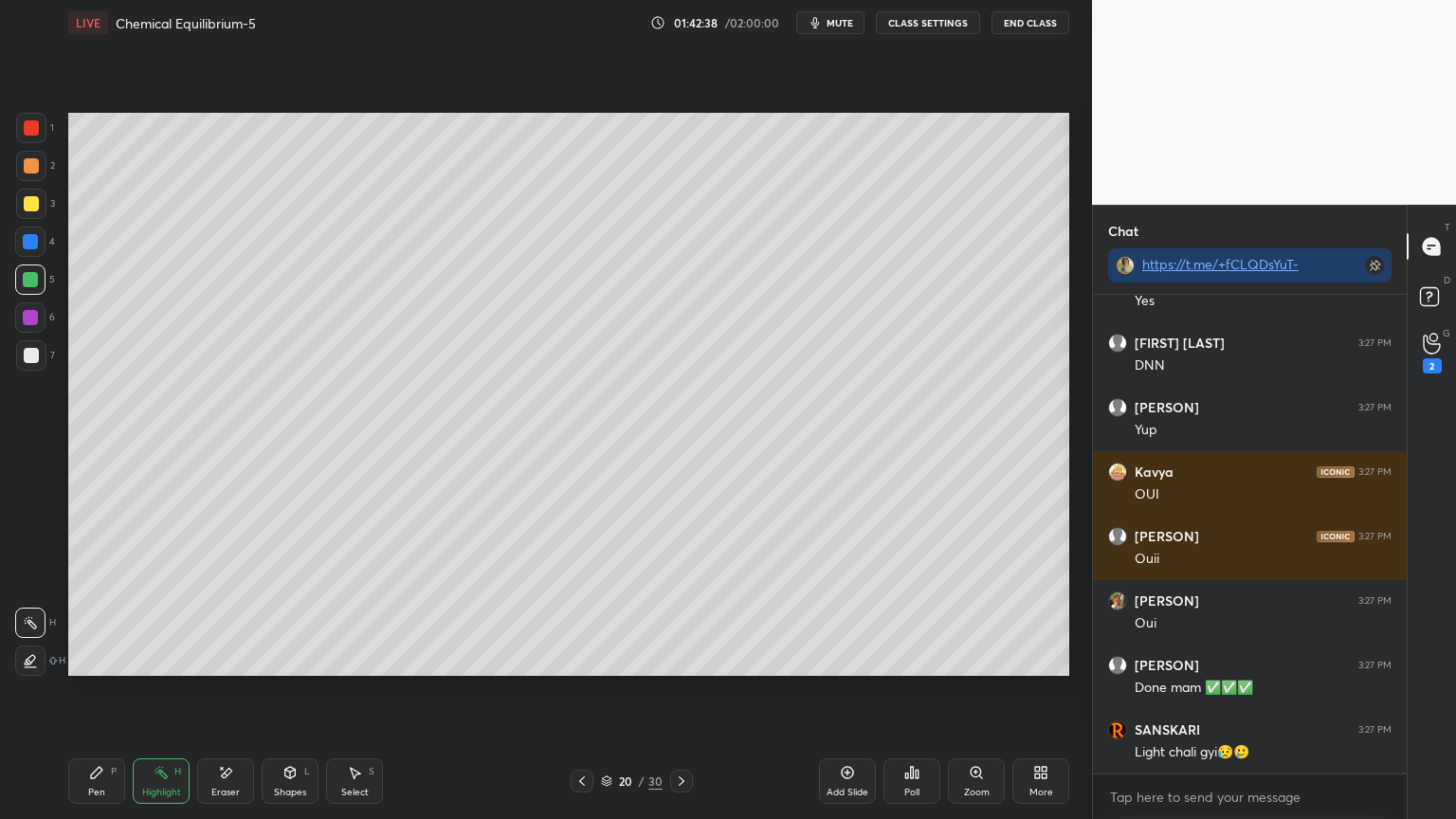 scroll, scrollTop: 208814, scrollLeft: 0, axis: vertical 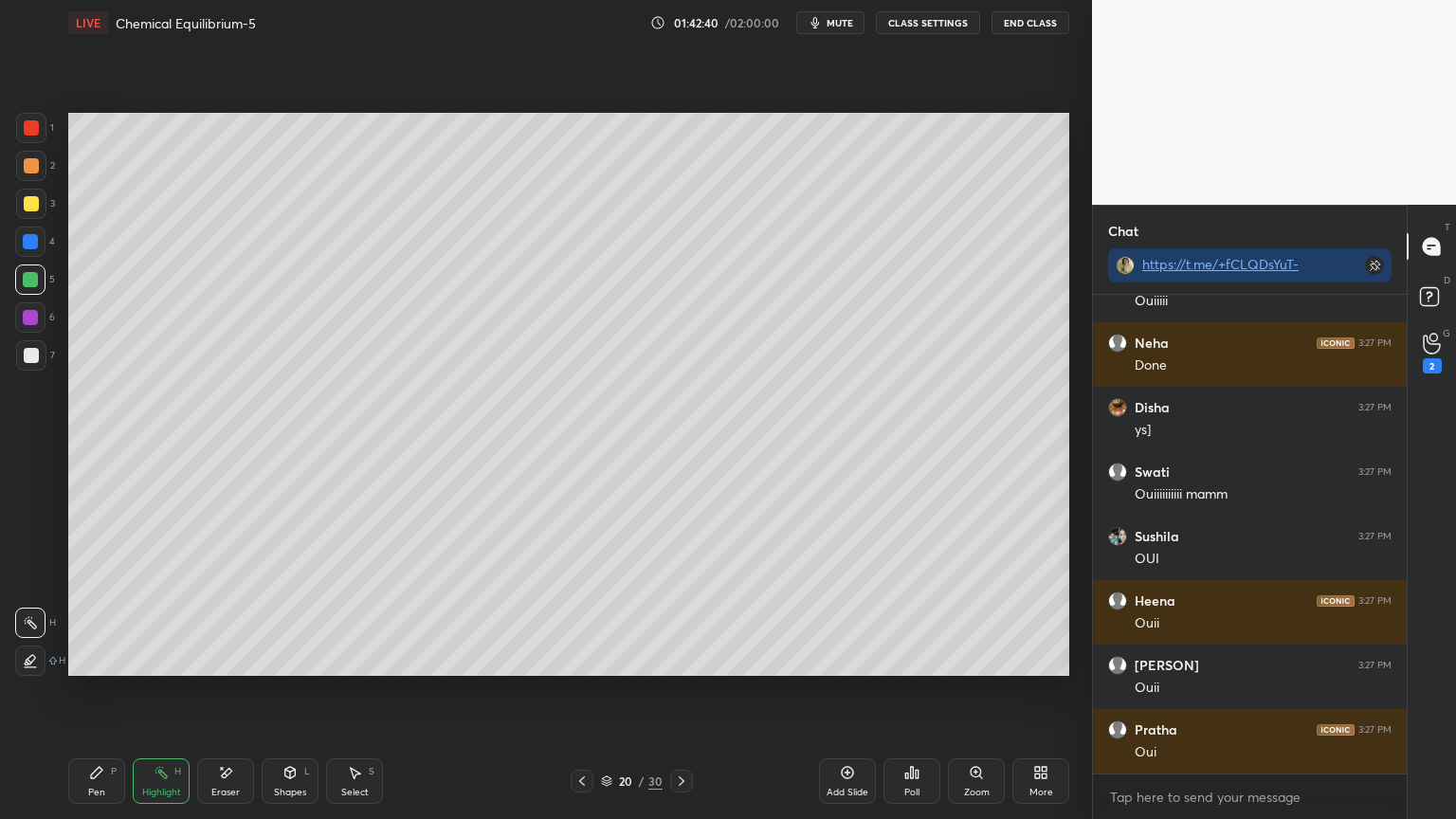 click 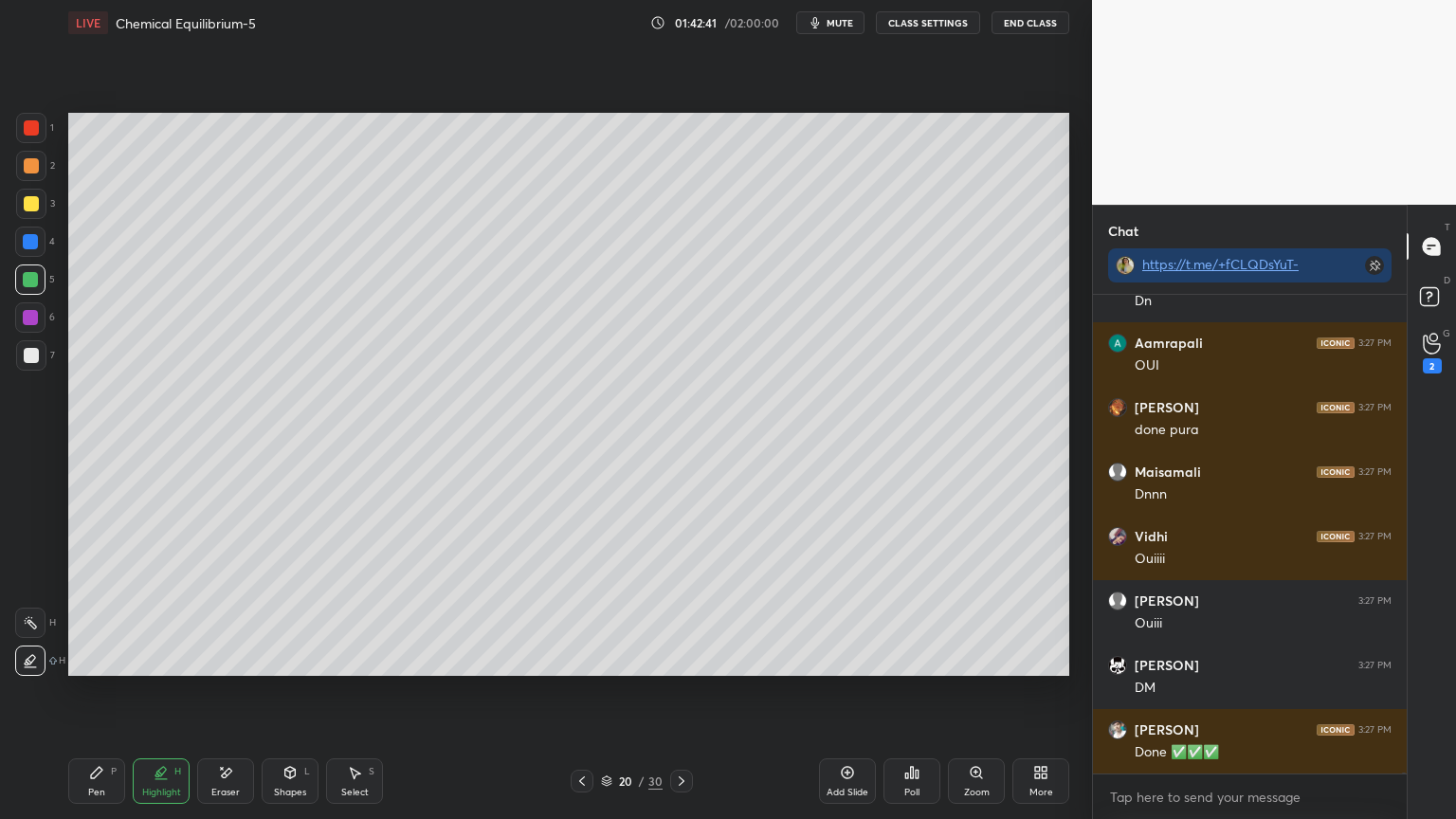 scroll, scrollTop: 211585, scrollLeft: 0, axis: vertical 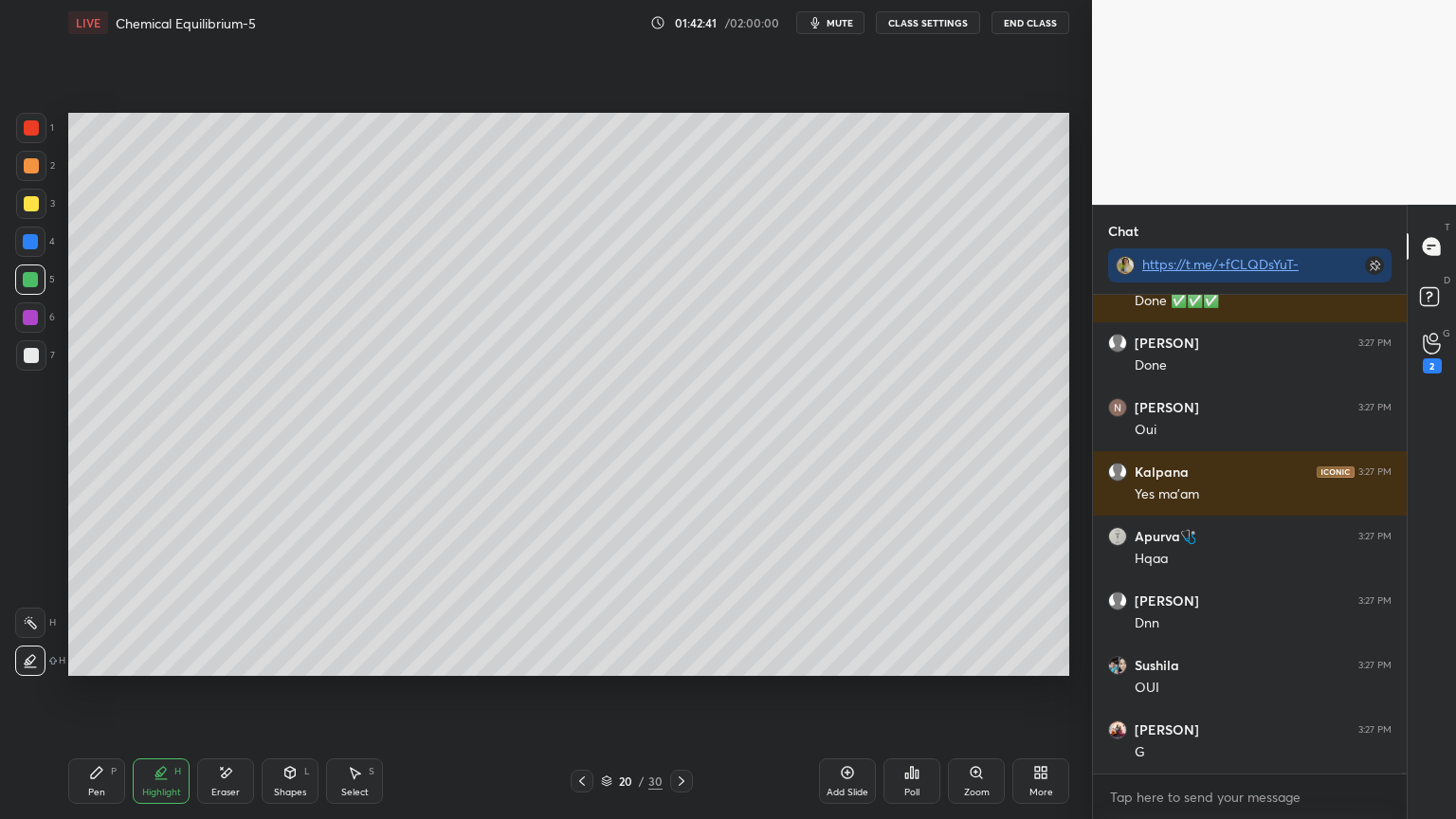 click at bounding box center (30, 318) 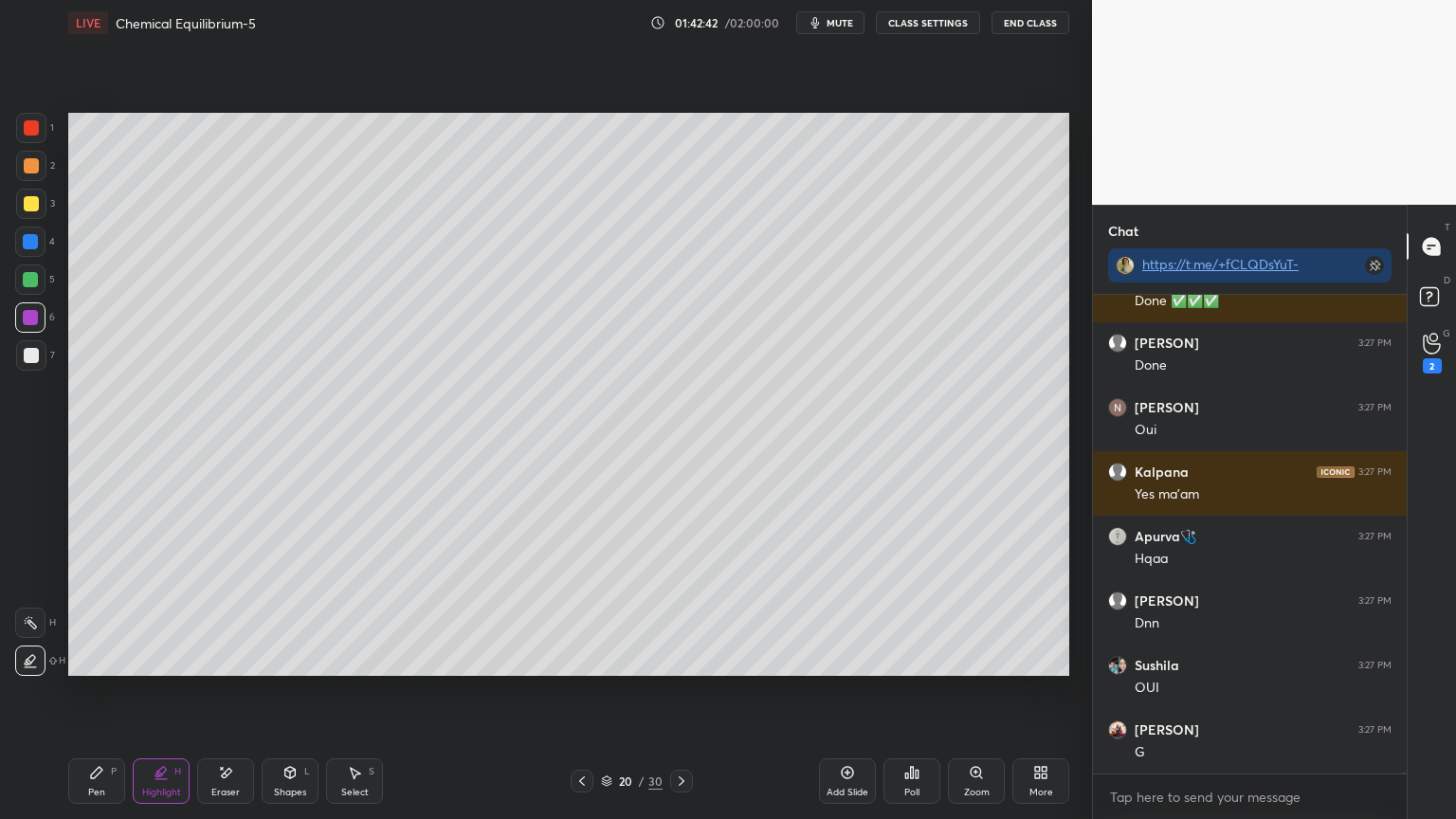 scroll, scrollTop: 212230, scrollLeft: 0, axis: vertical 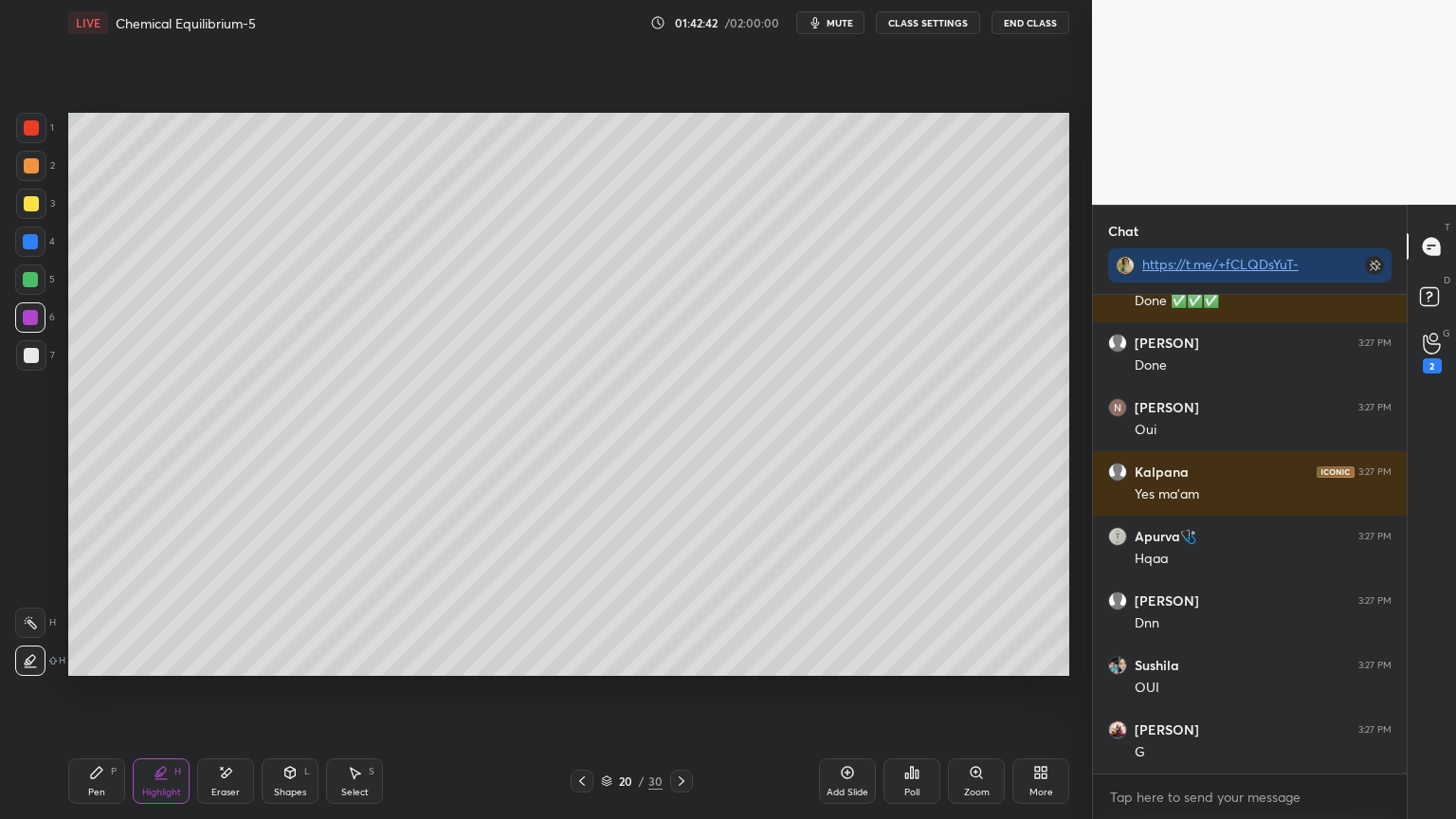 click on "Shapes" at bounding box center (290, 792) 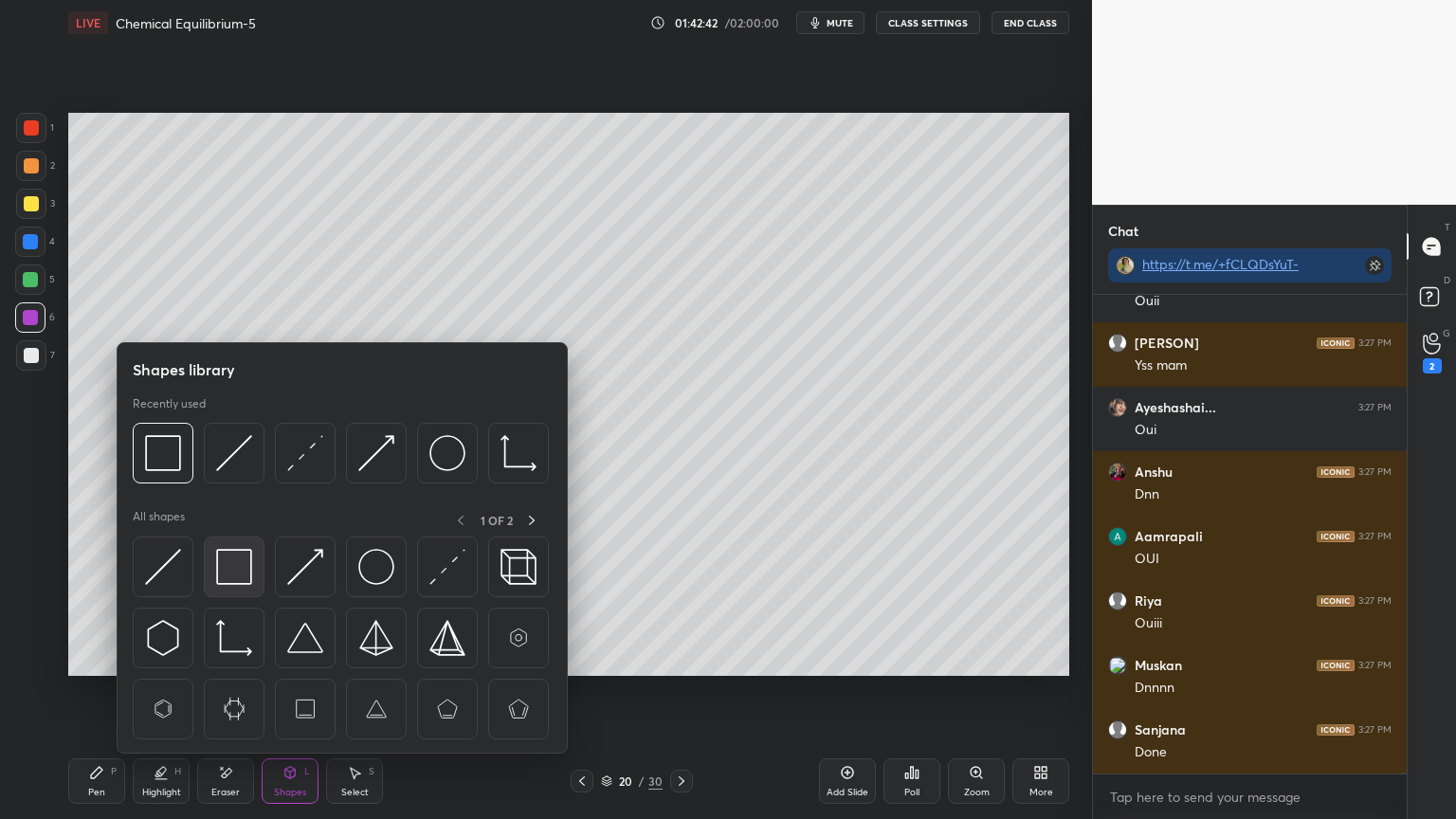 click at bounding box center (234, 567) 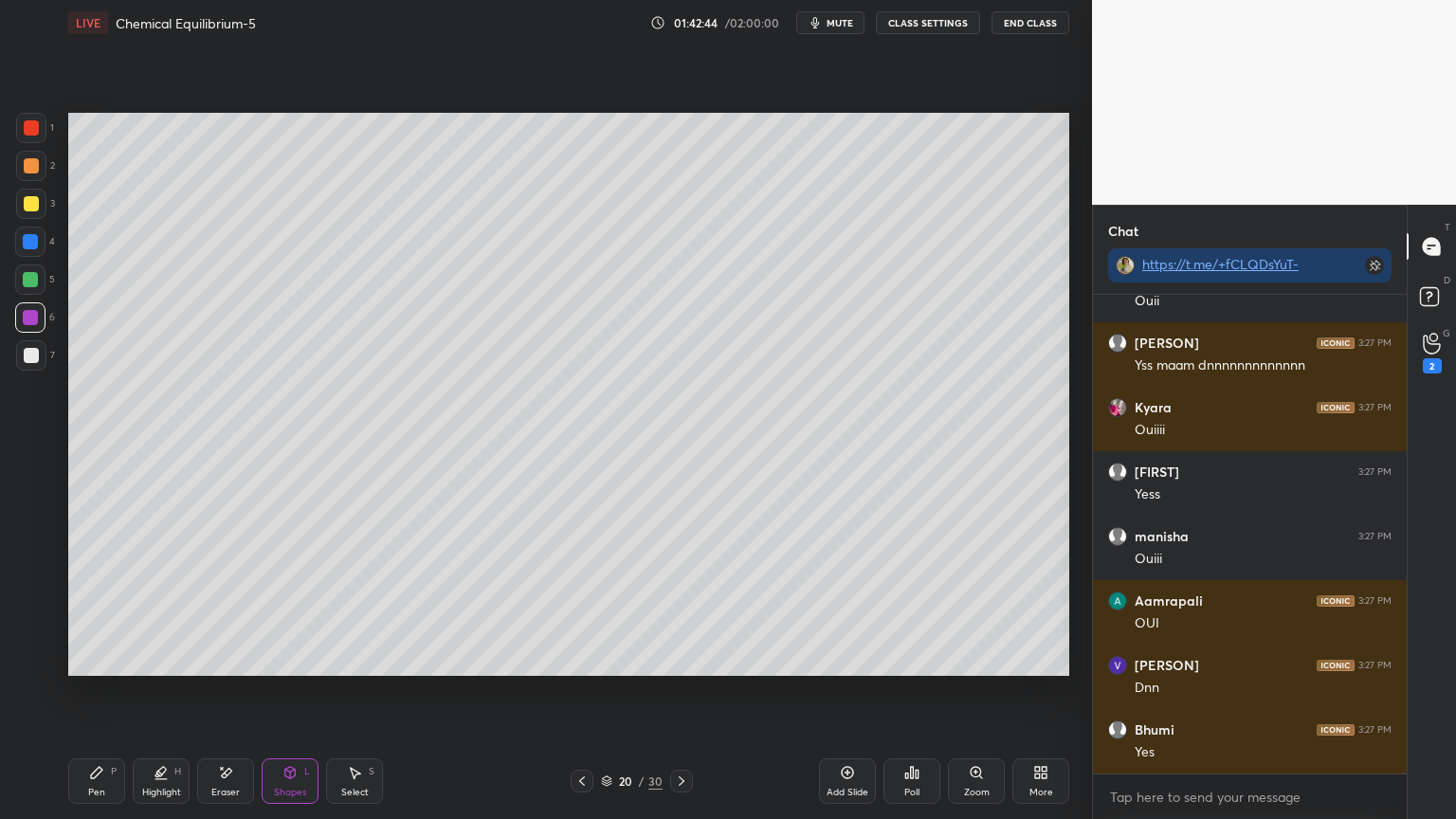 scroll, scrollTop: 214115, scrollLeft: 0, axis: vertical 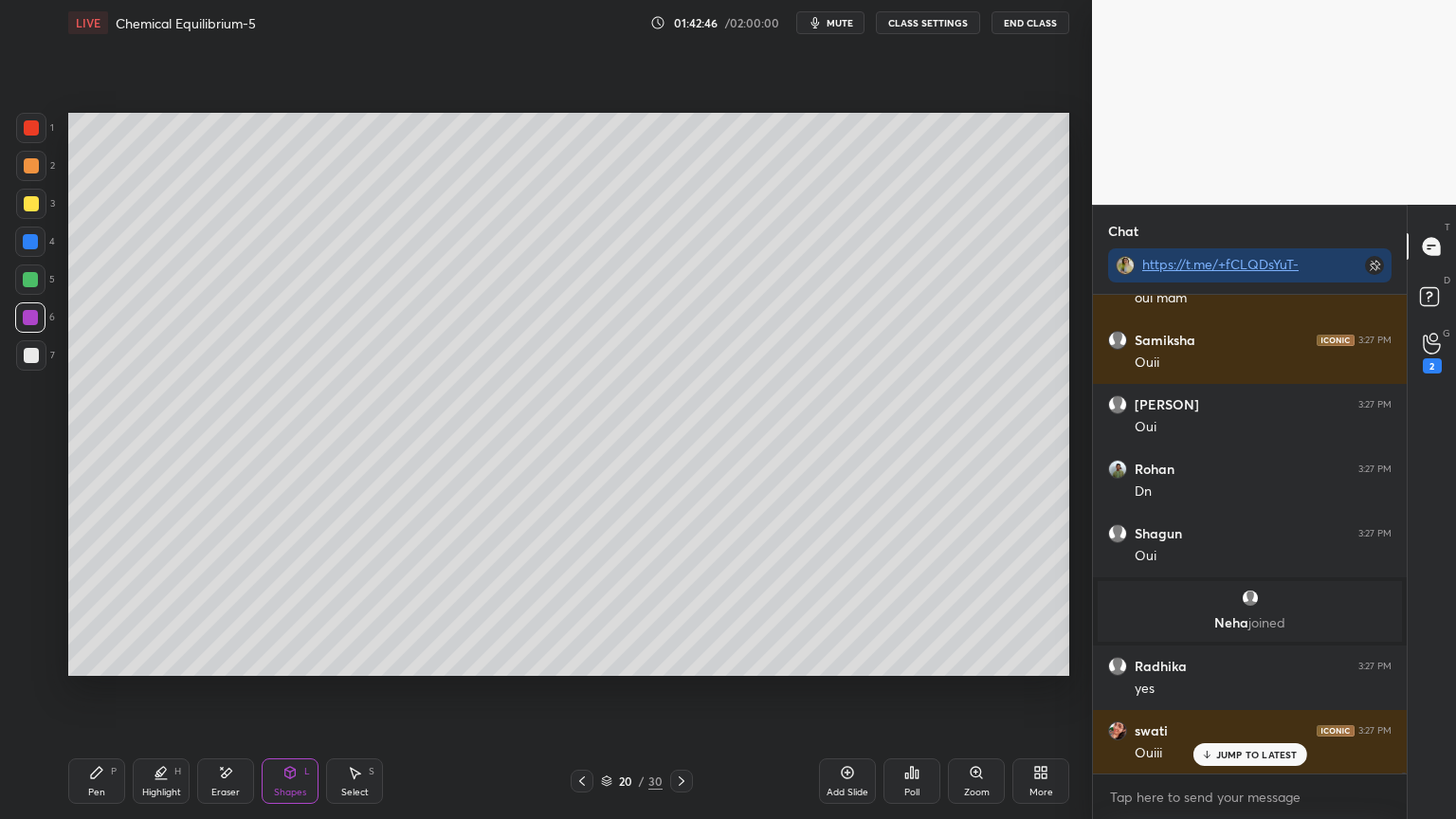 click 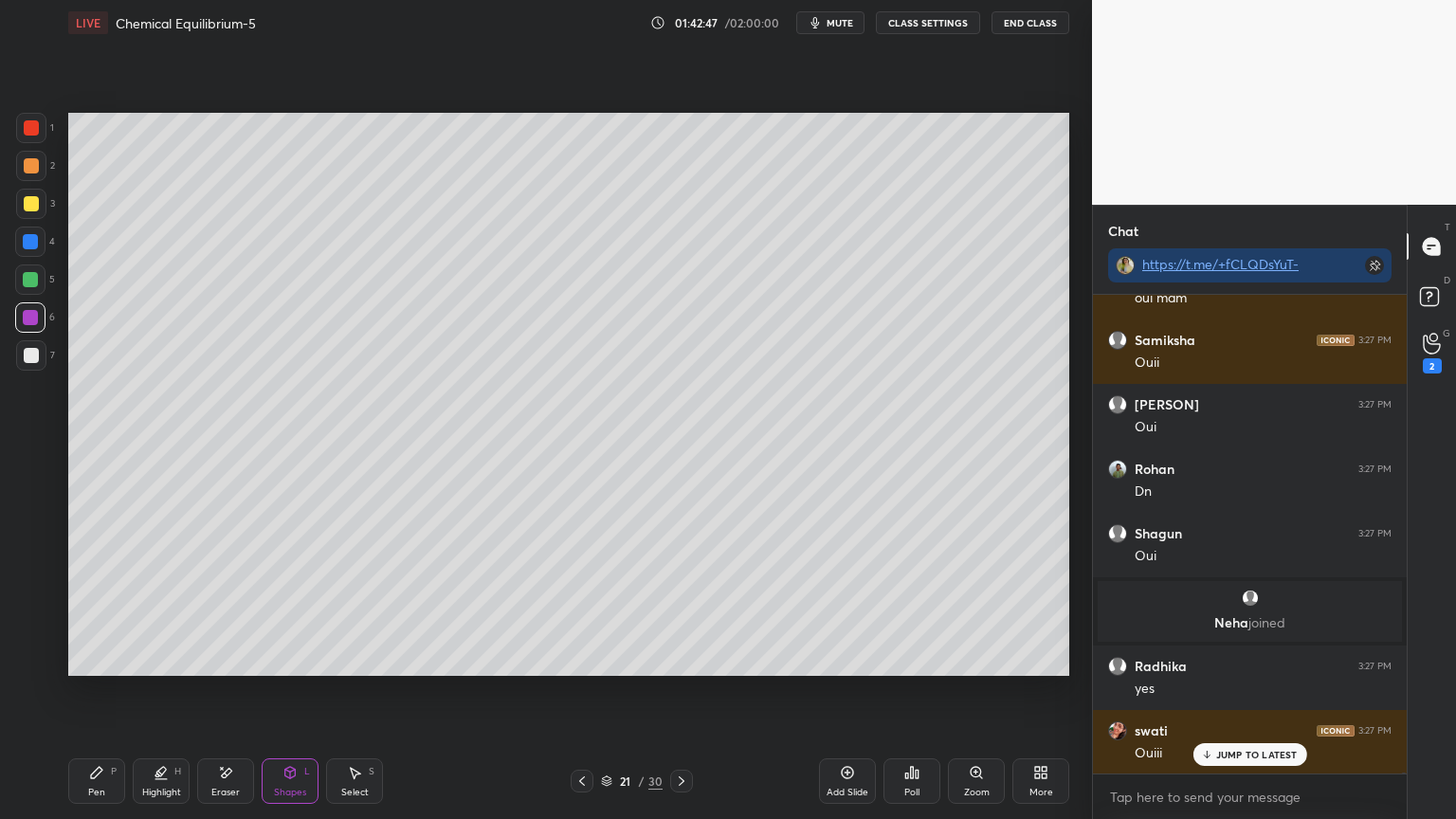 scroll, scrollTop: 216053, scrollLeft: 0, axis: vertical 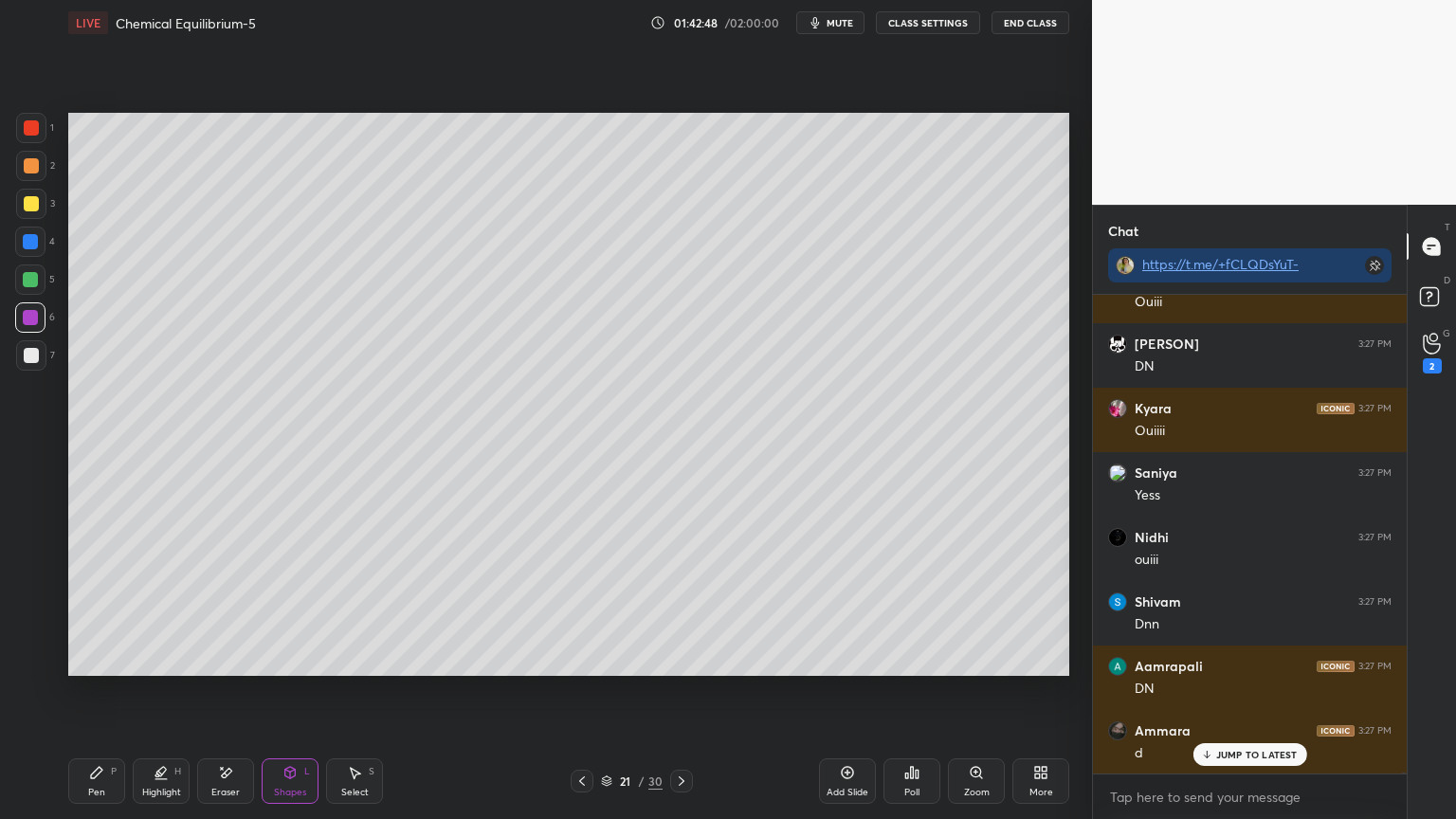 click on "CLASS SETTINGS" at bounding box center [928, 23] 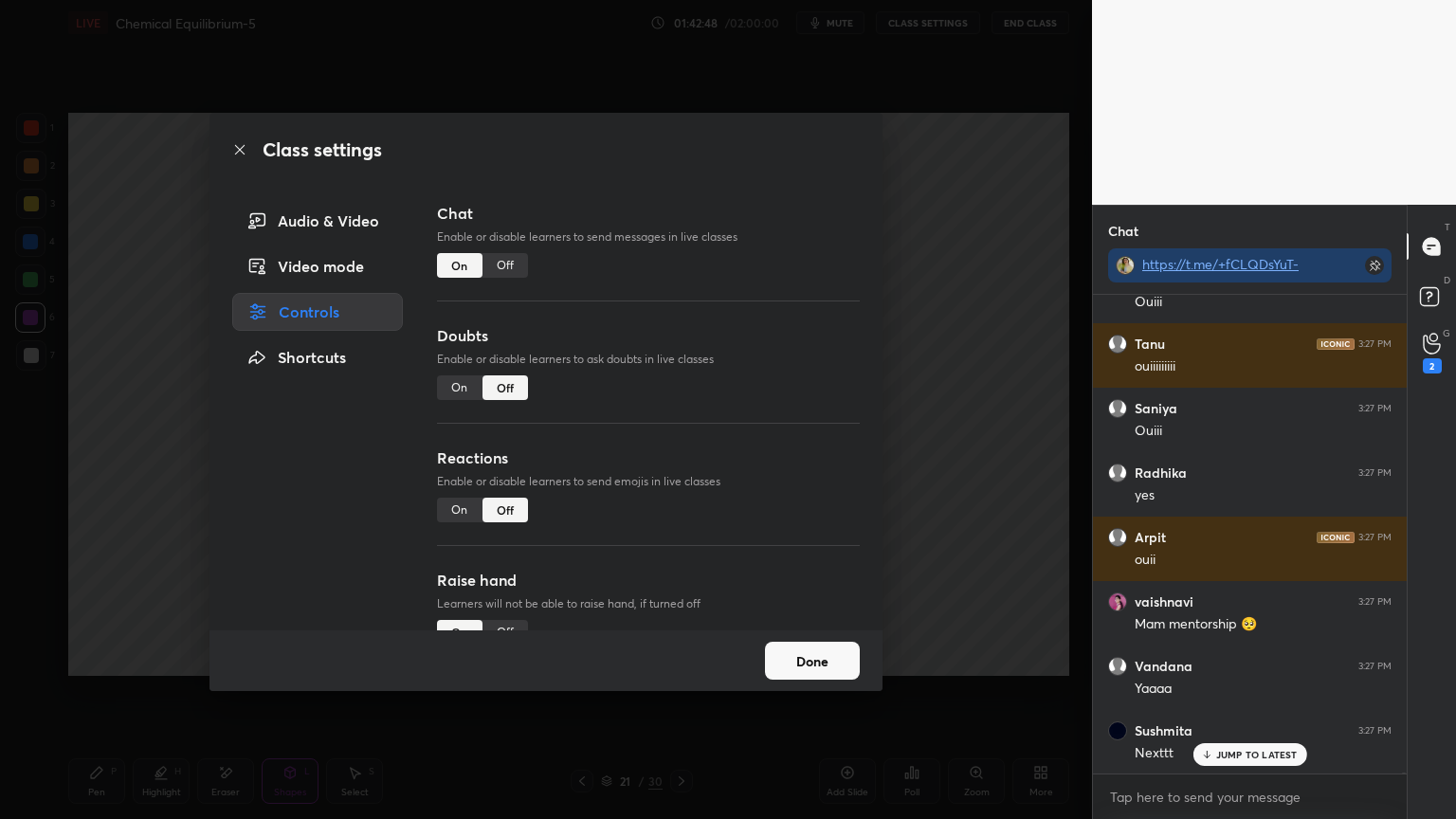 click on "Off" at bounding box center [505, 265] 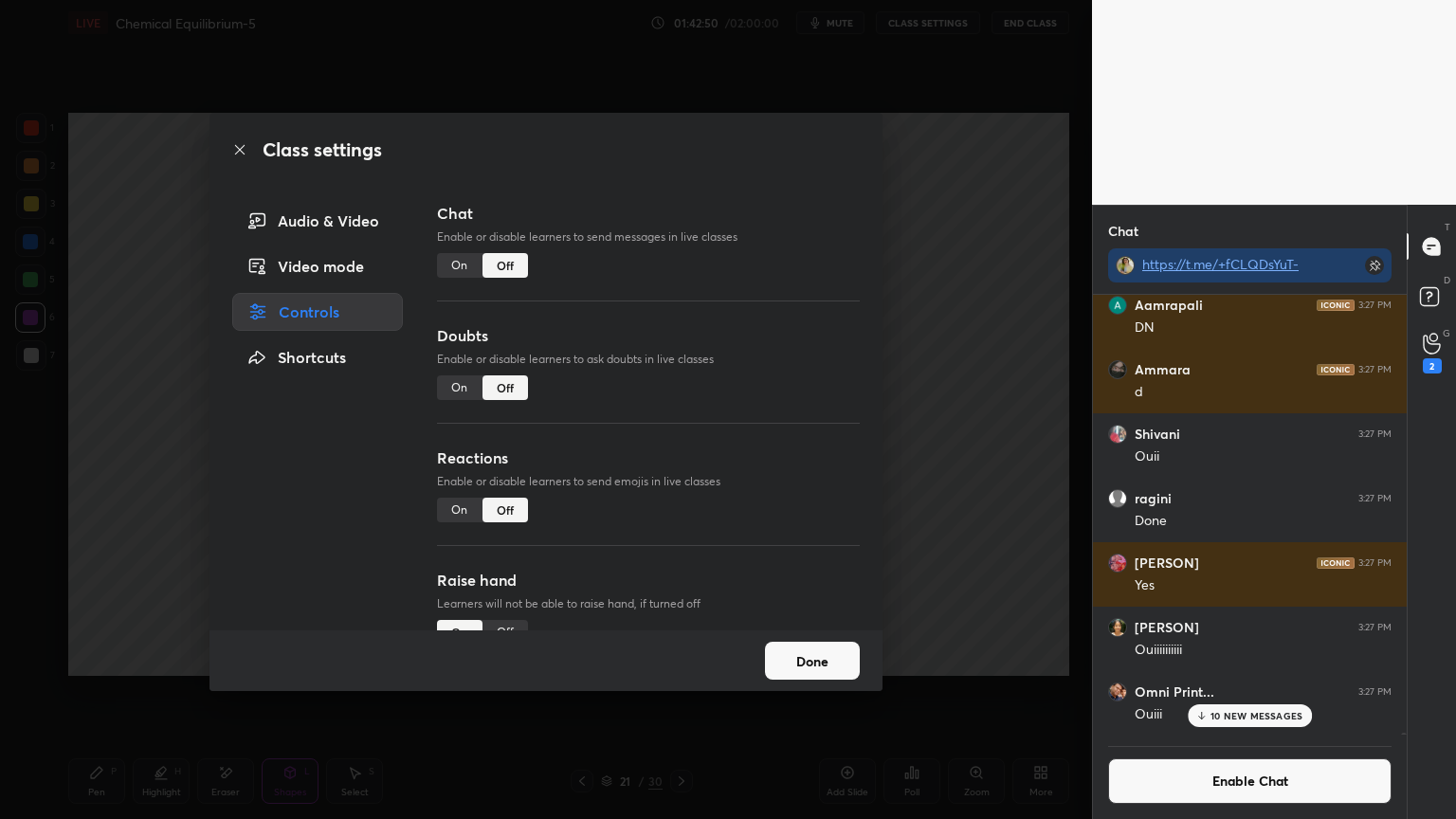 click on "Done" at bounding box center [812, 661] 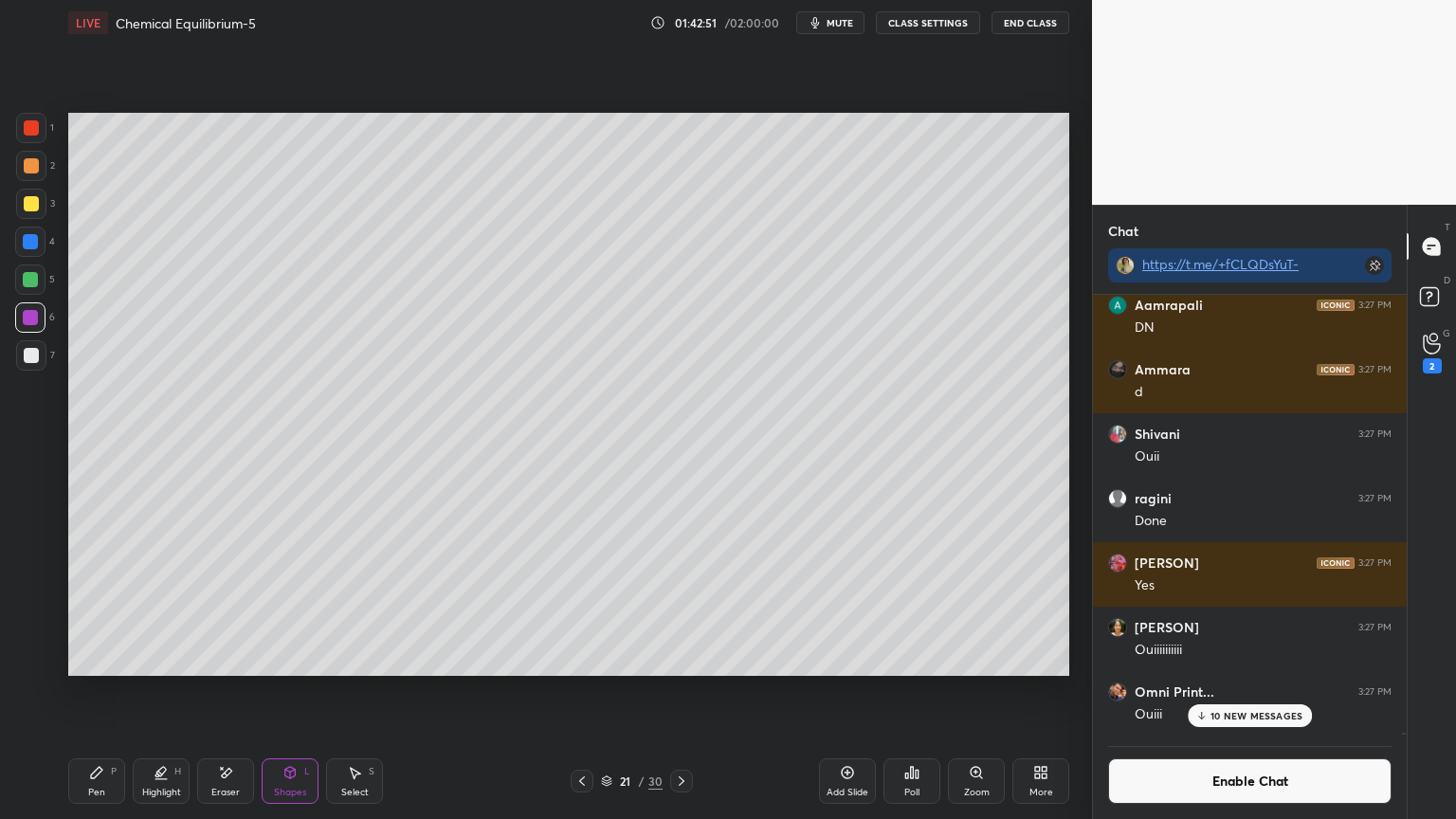 click on "10 NEW MESSAGES" at bounding box center (1256, 716) 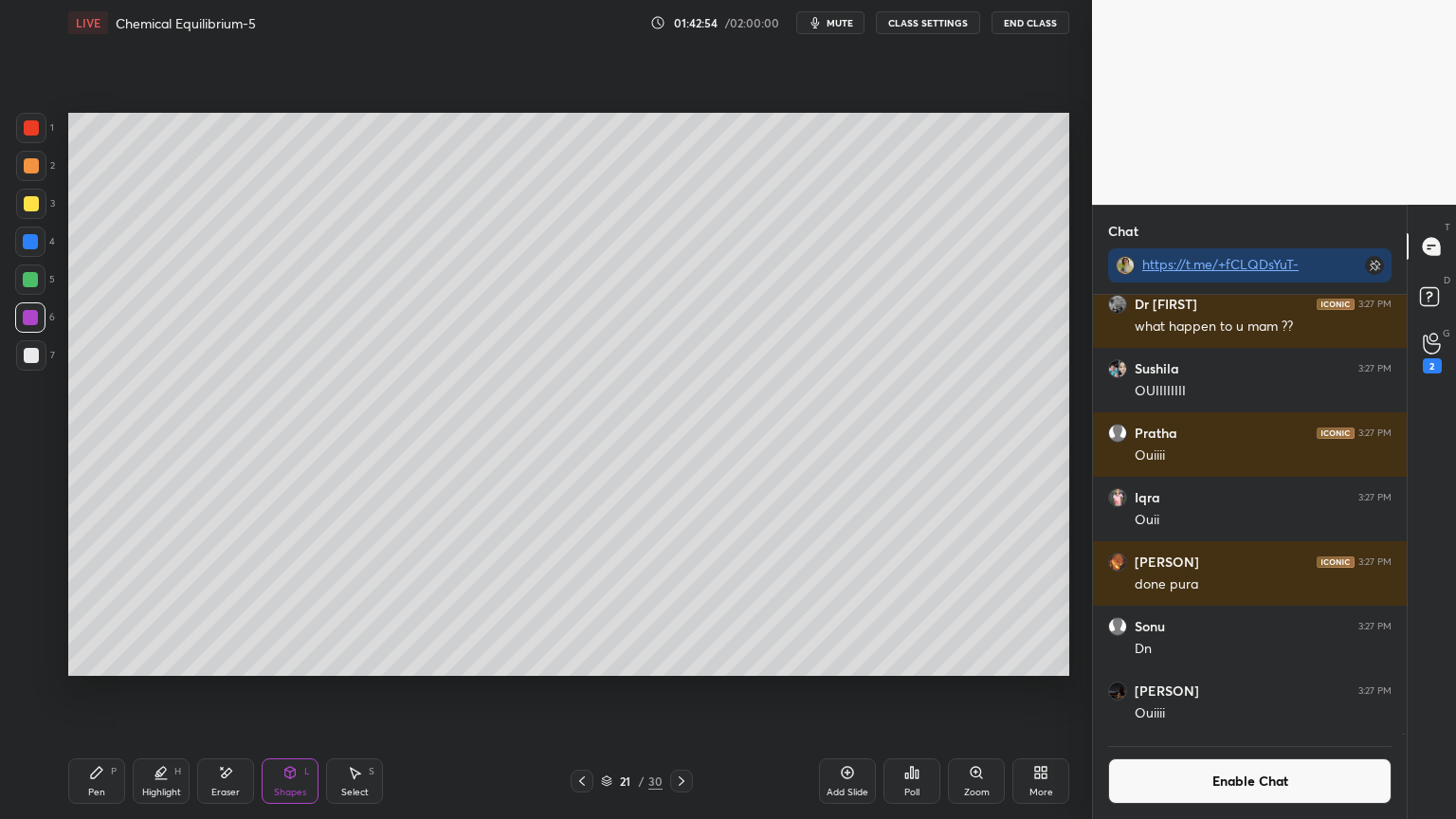 click on "Highlight H" at bounding box center (161, 781) 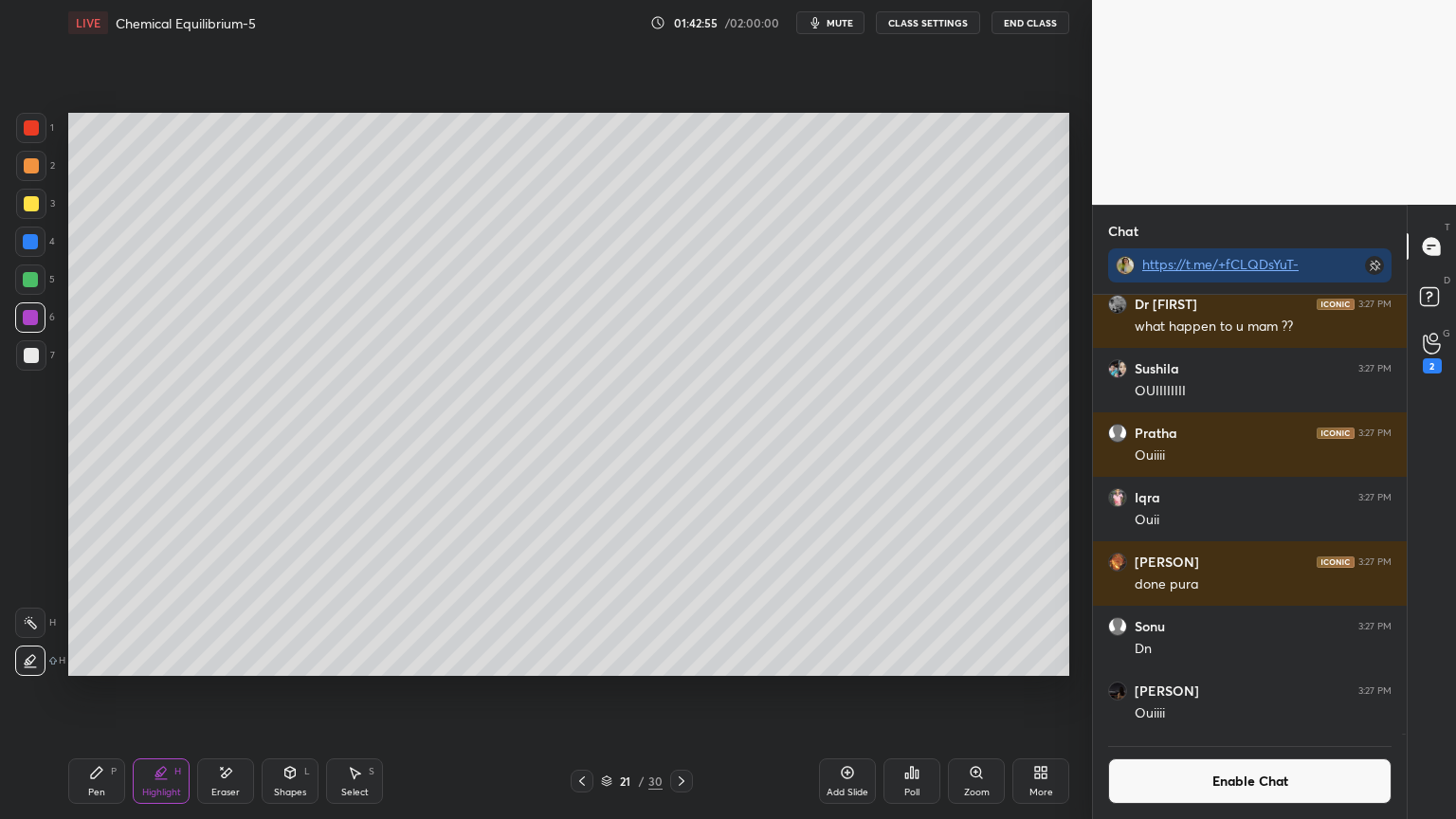 click at bounding box center (30, 623) 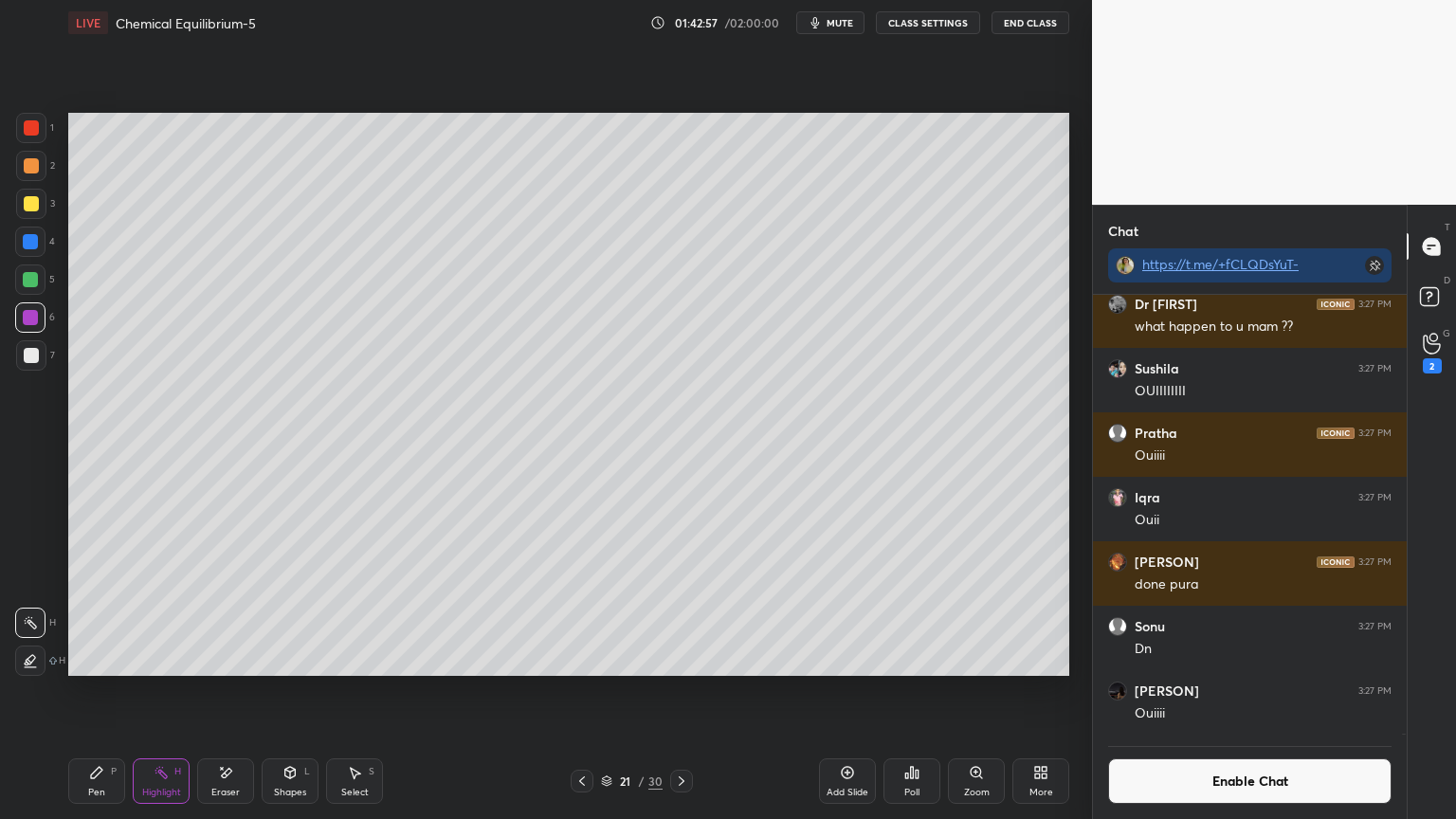 click on "Pen" at bounding box center (97, 792) 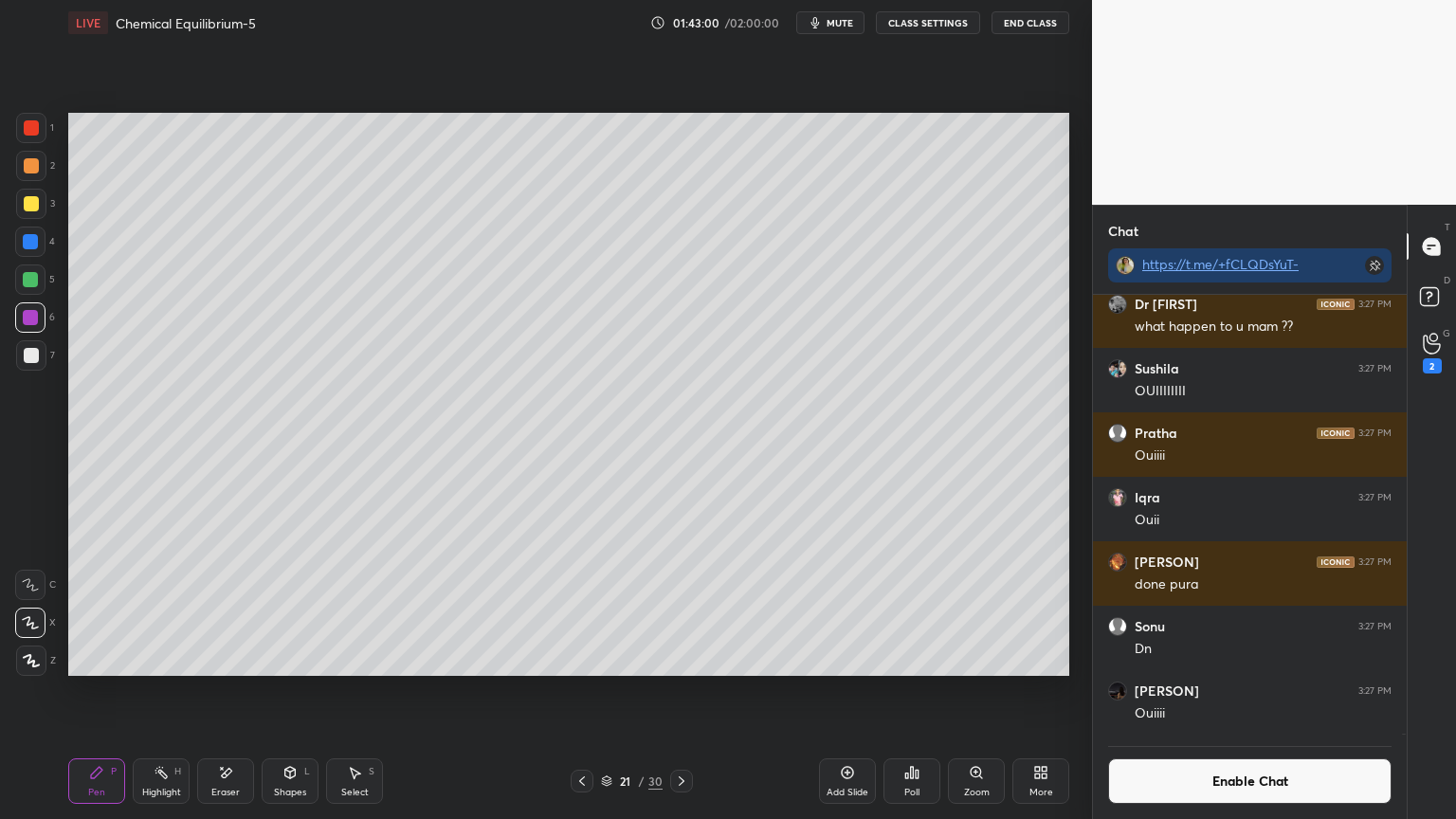 click on "Enable Chat" at bounding box center [1249, 781] 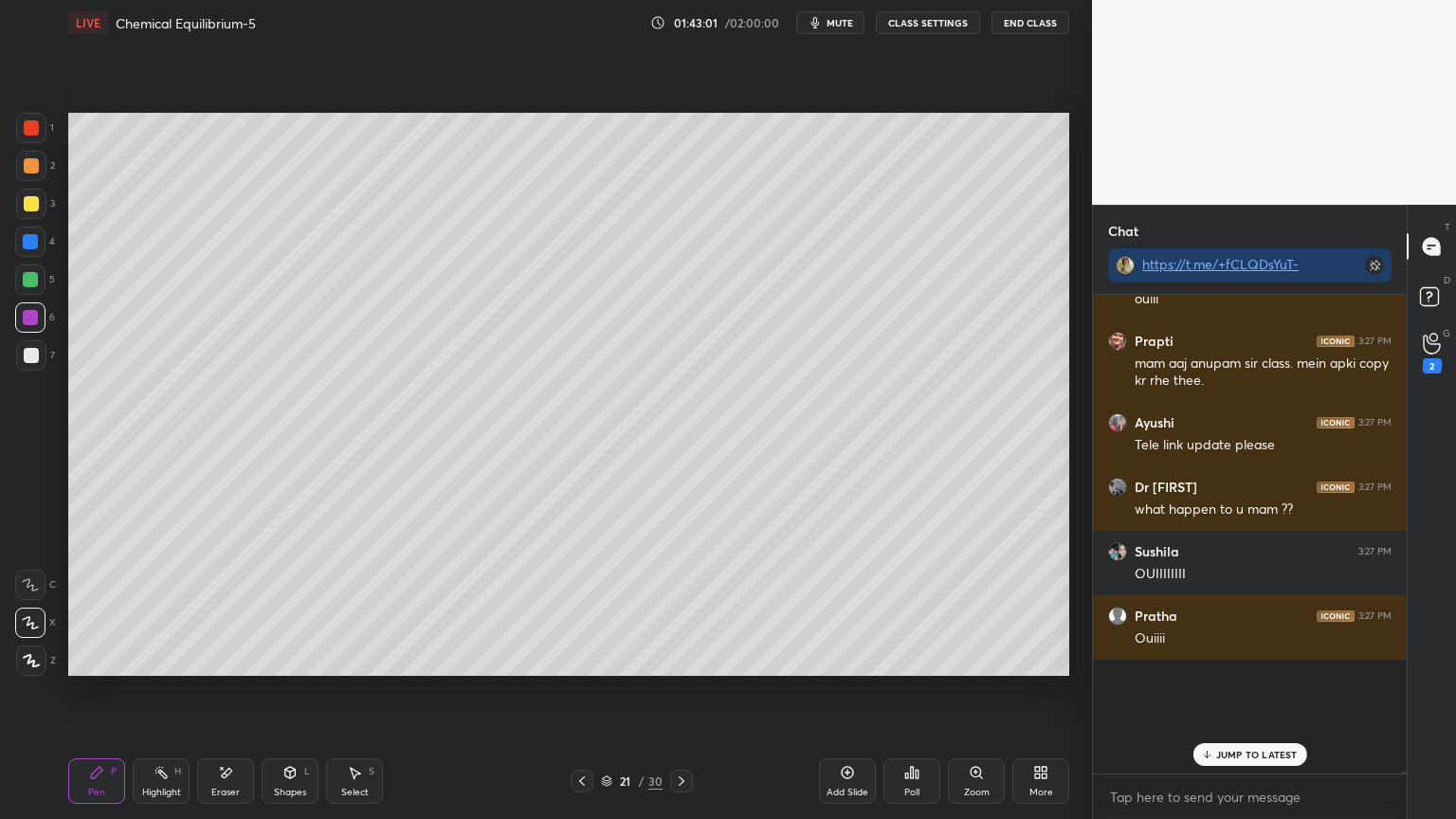 scroll, scrollTop: 6, scrollLeft: 6, axis: both 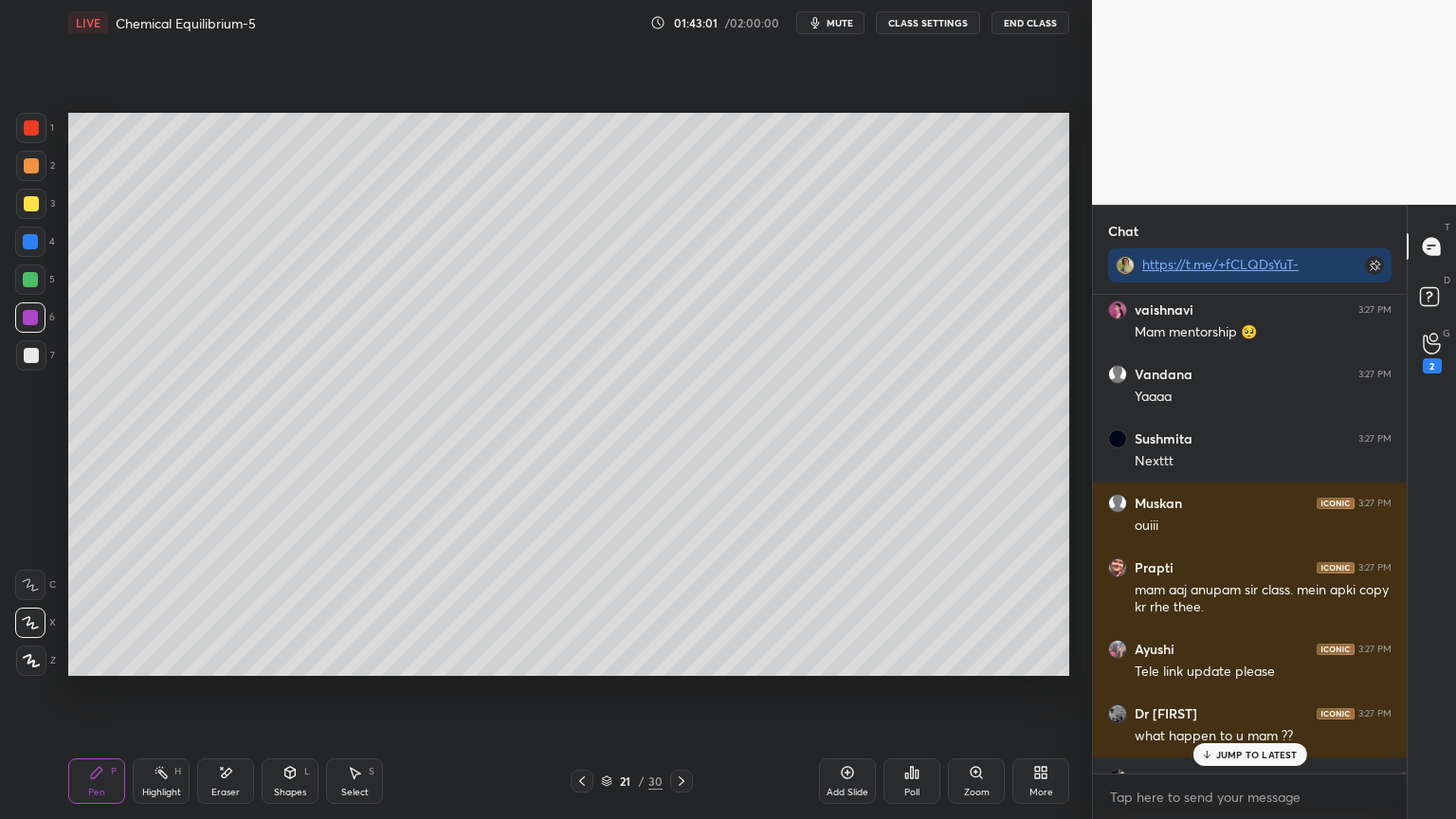 click on "JUMP TO LATEST" at bounding box center (1249, 755) 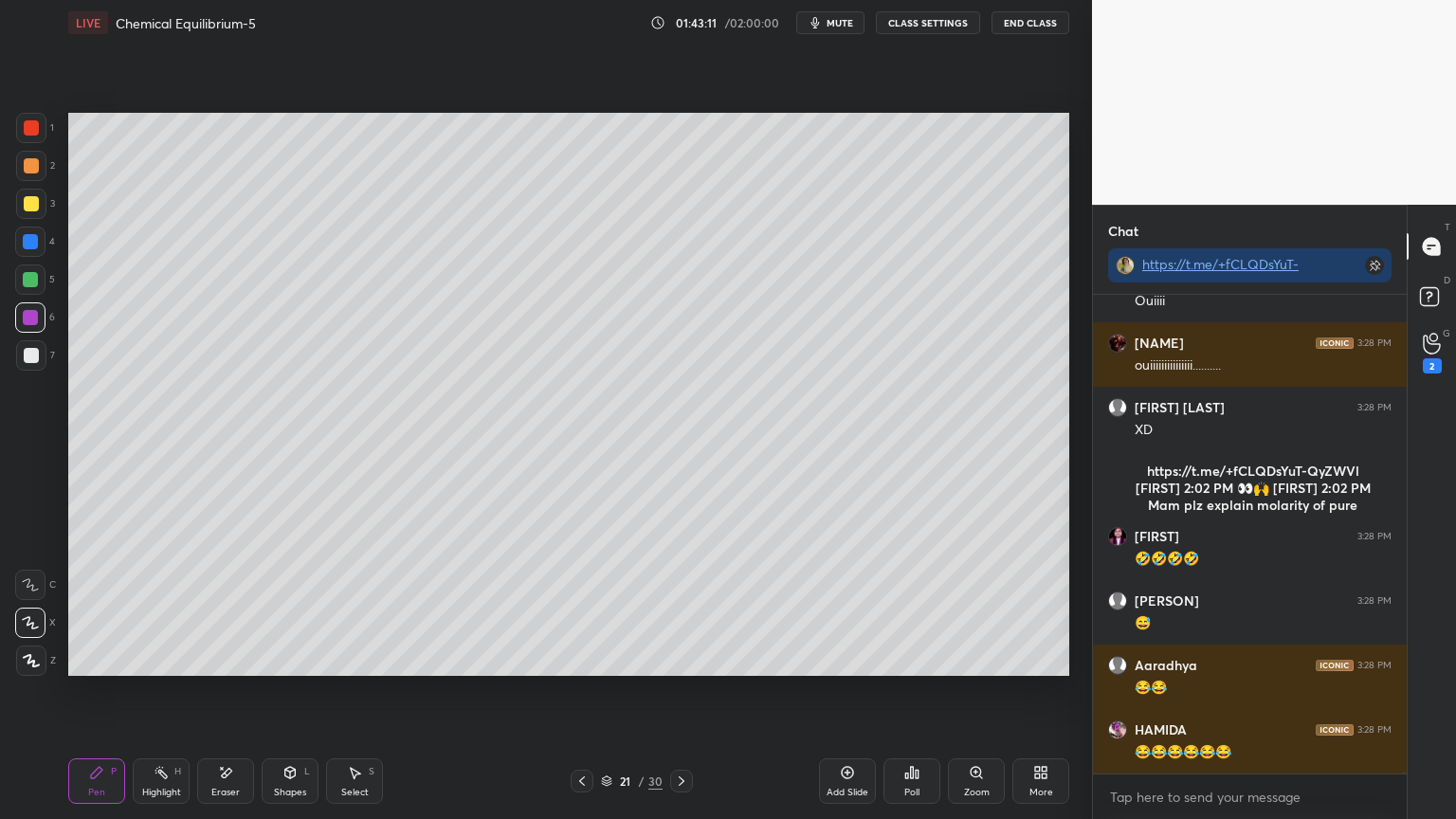 scroll, scrollTop: 215339, scrollLeft: 0, axis: vertical 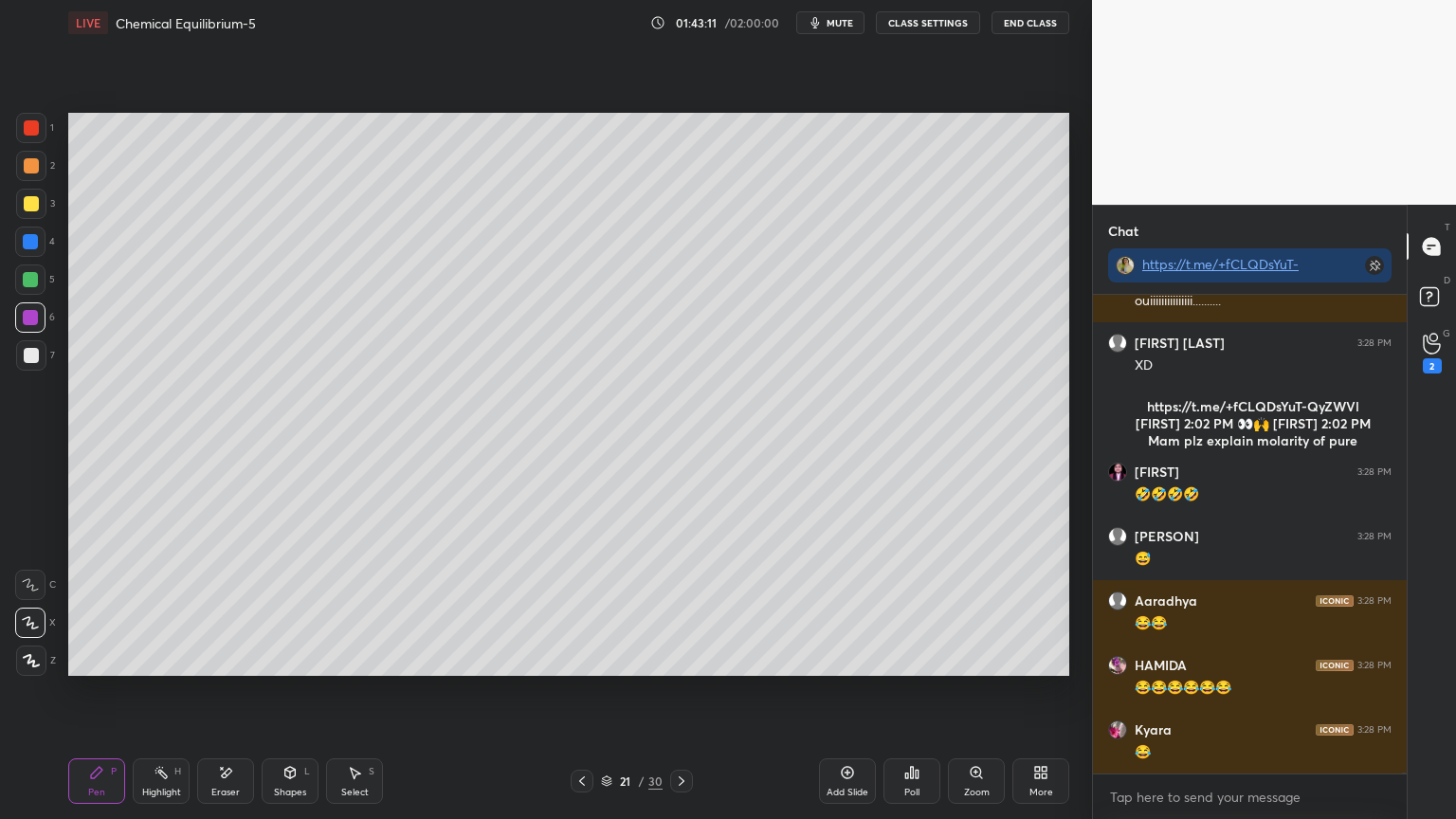 click on "Highlight H" at bounding box center [161, 781] 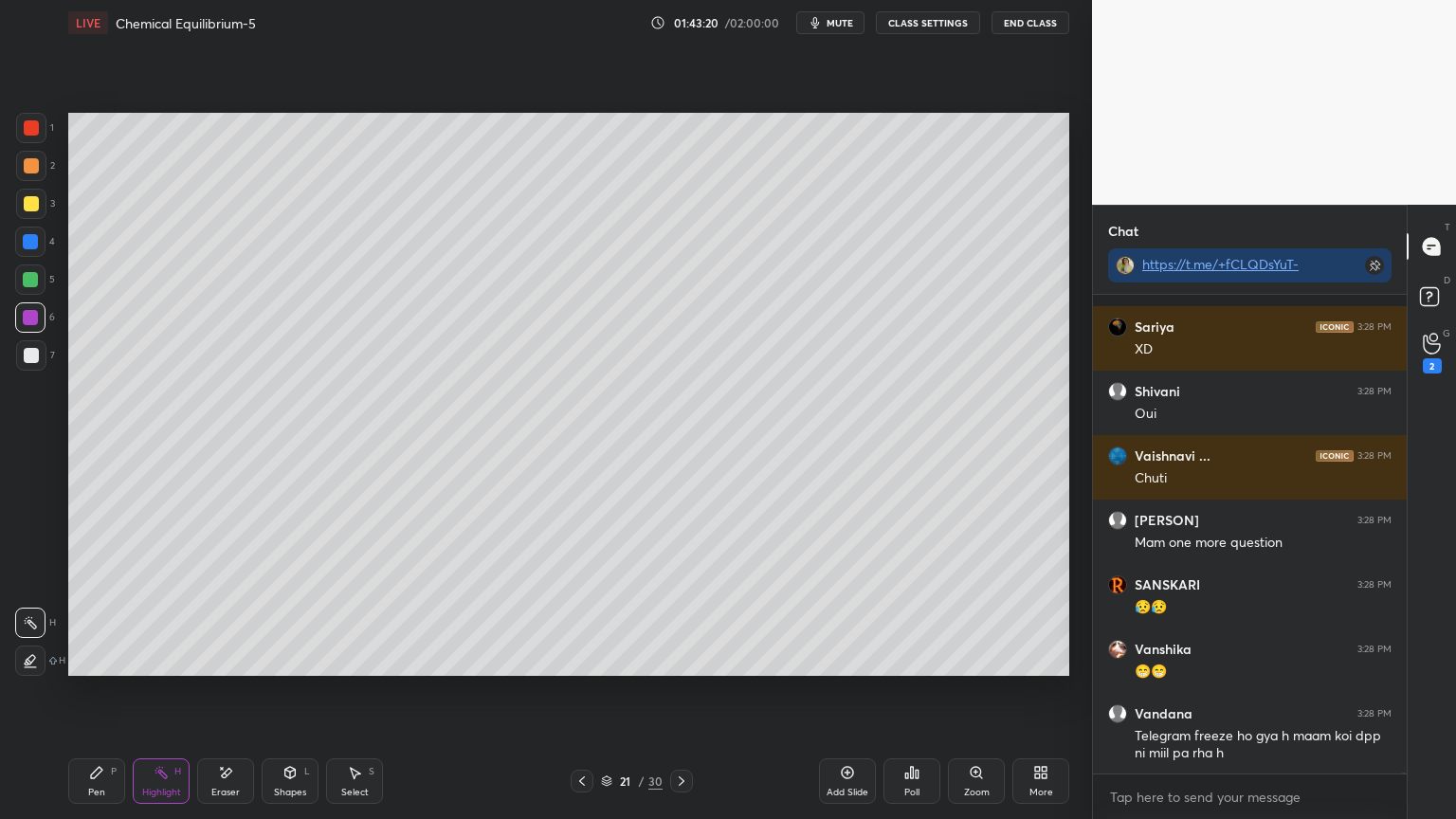 scroll, scrollTop: 216147, scrollLeft: 0, axis: vertical 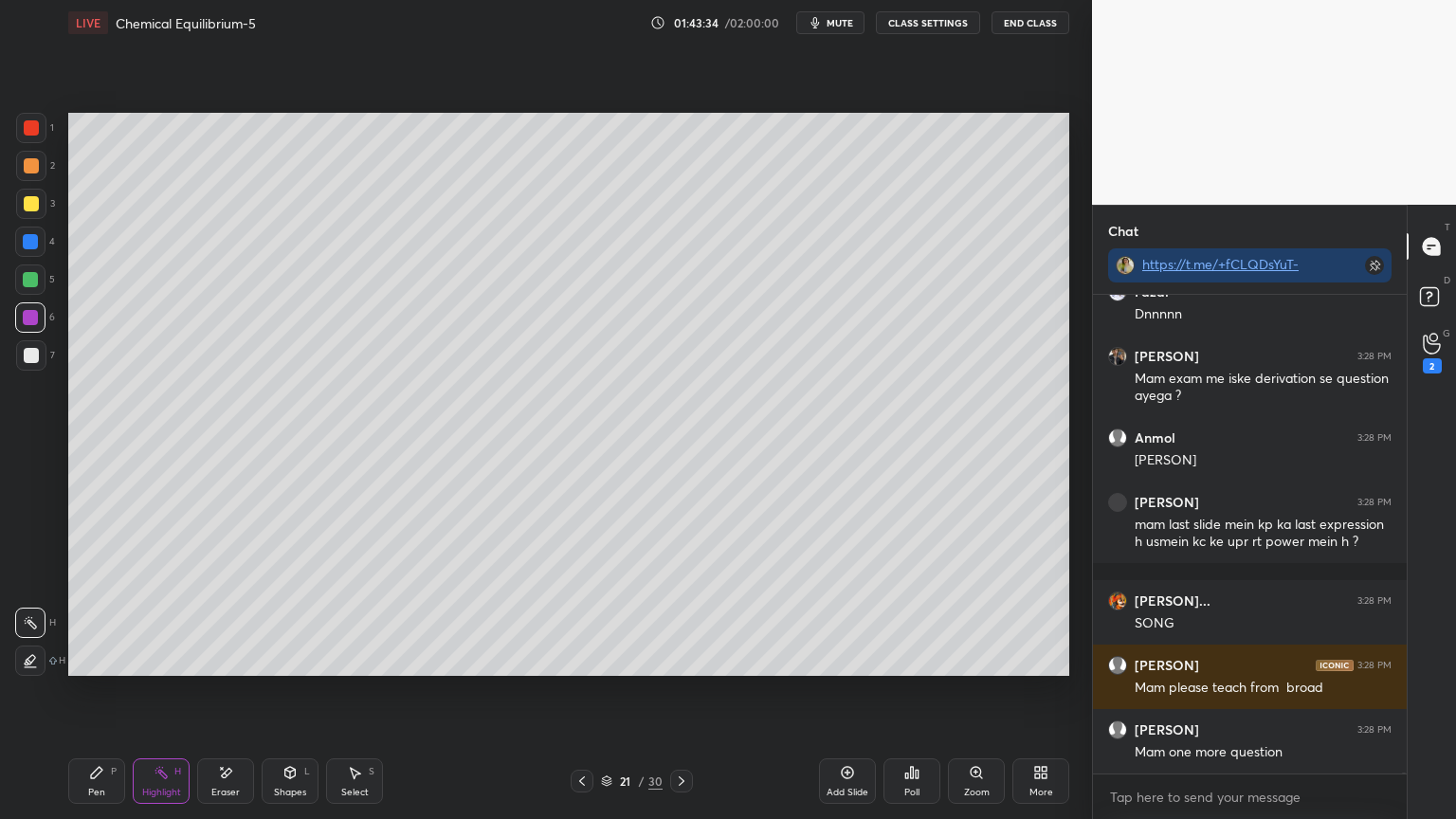 click on "CLASS SETTINGS" at bounding box center [928, 23] 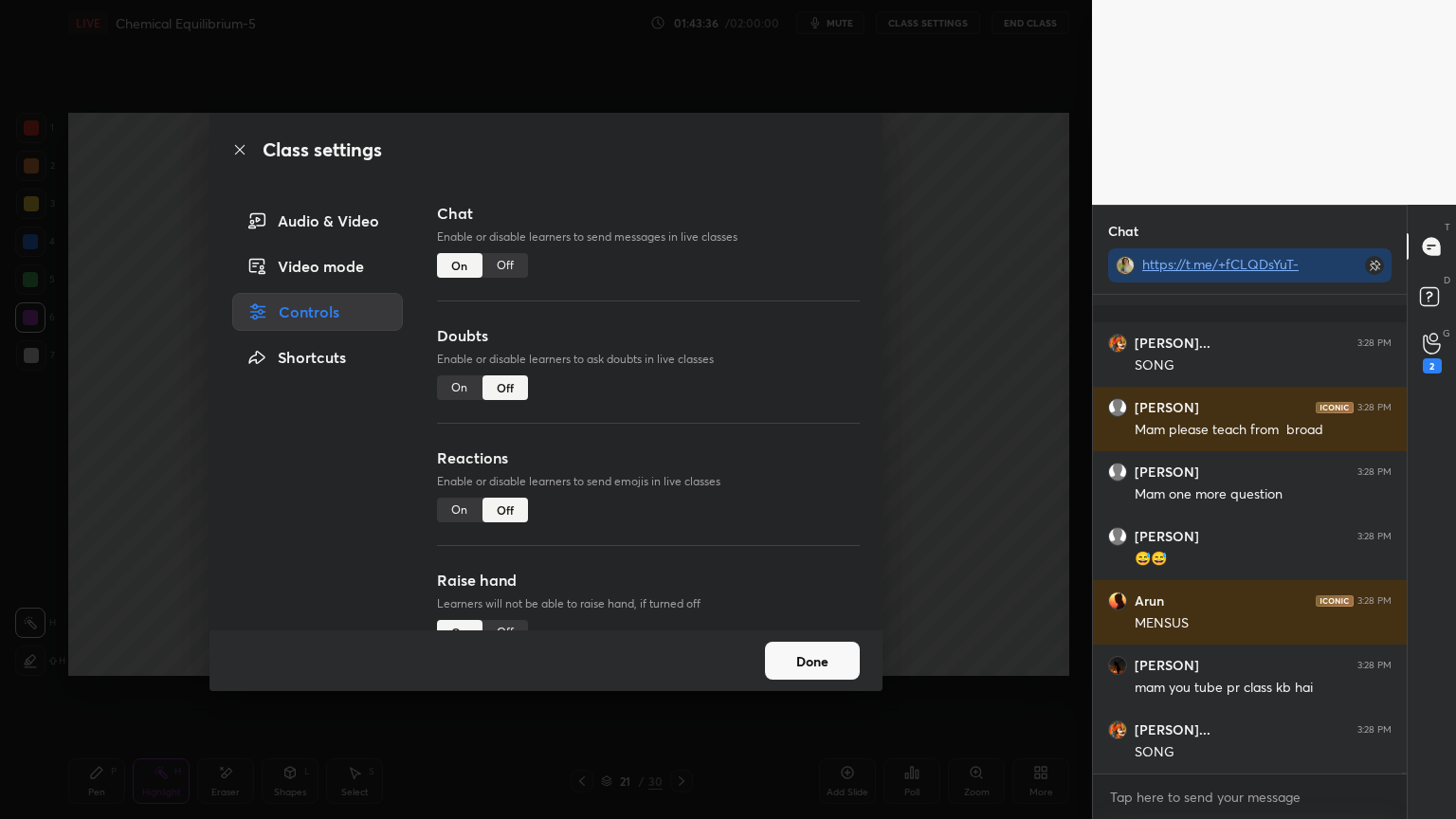 click on "Done" at bounding box center [812, 661] 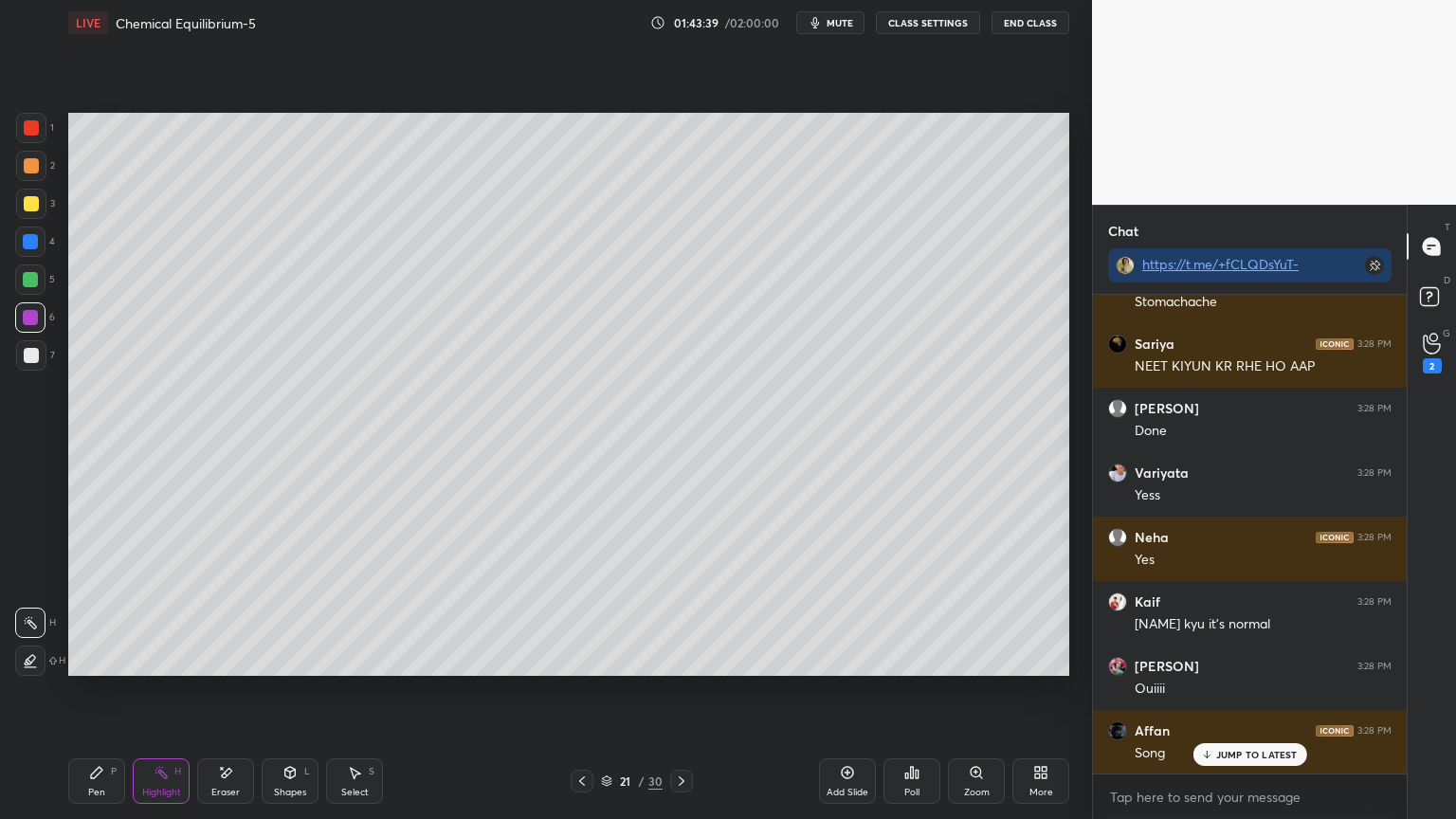 click on "CLASS SETTINGS" at bounding box center (928, 23) 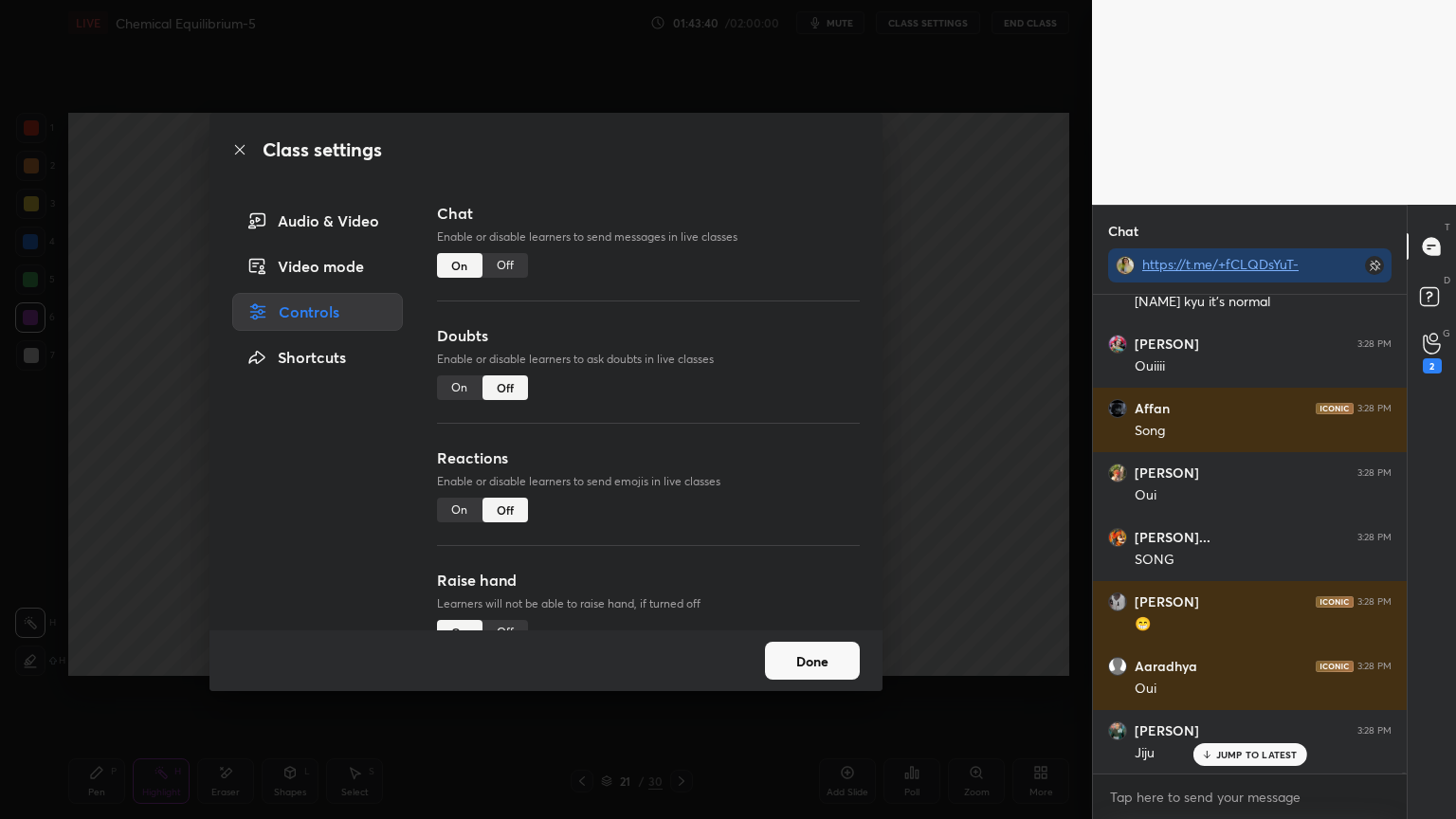 click on "Off" at bounding box center (505, 265) 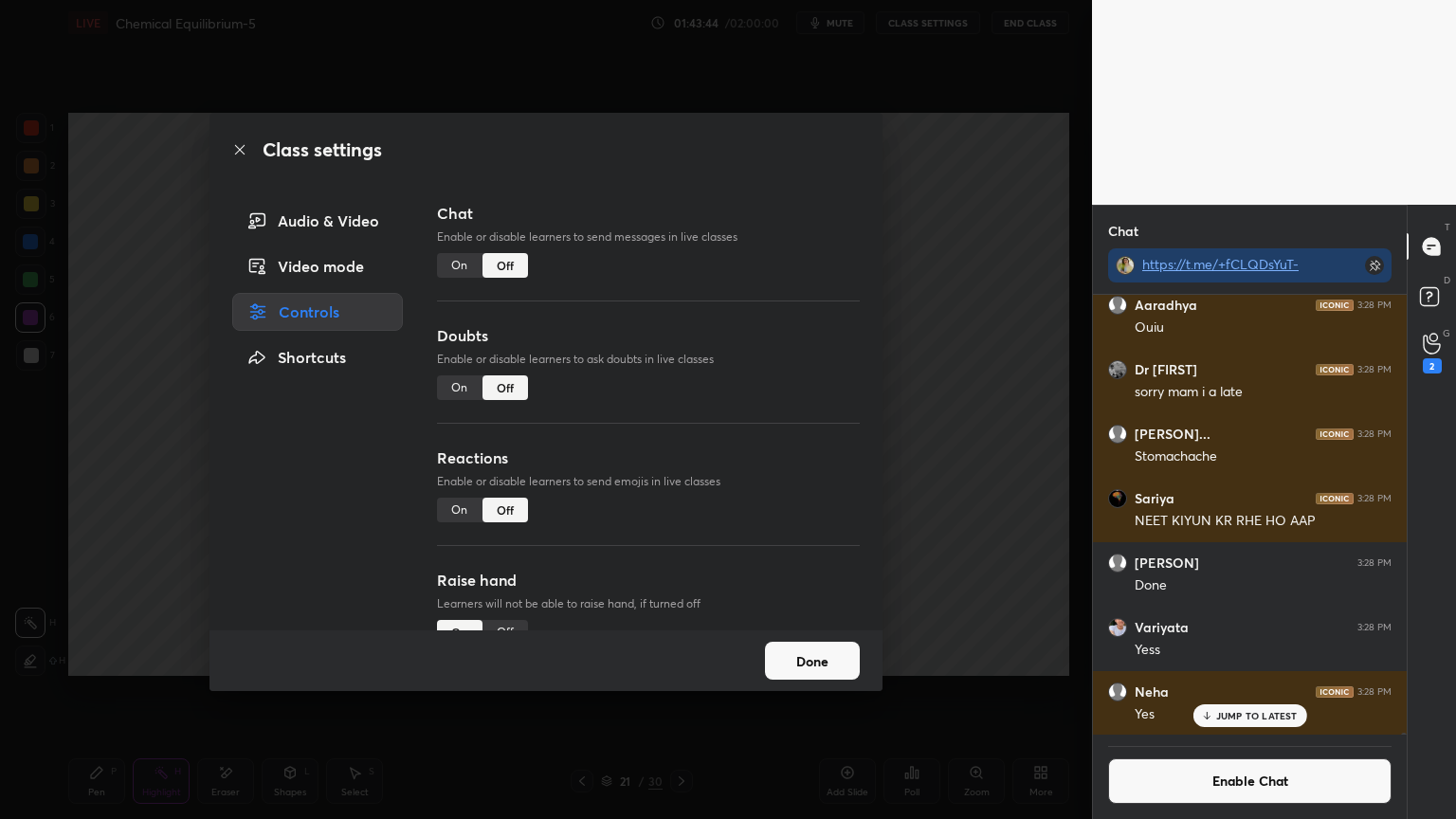 click on "Done" at bounding box center [812, 661] 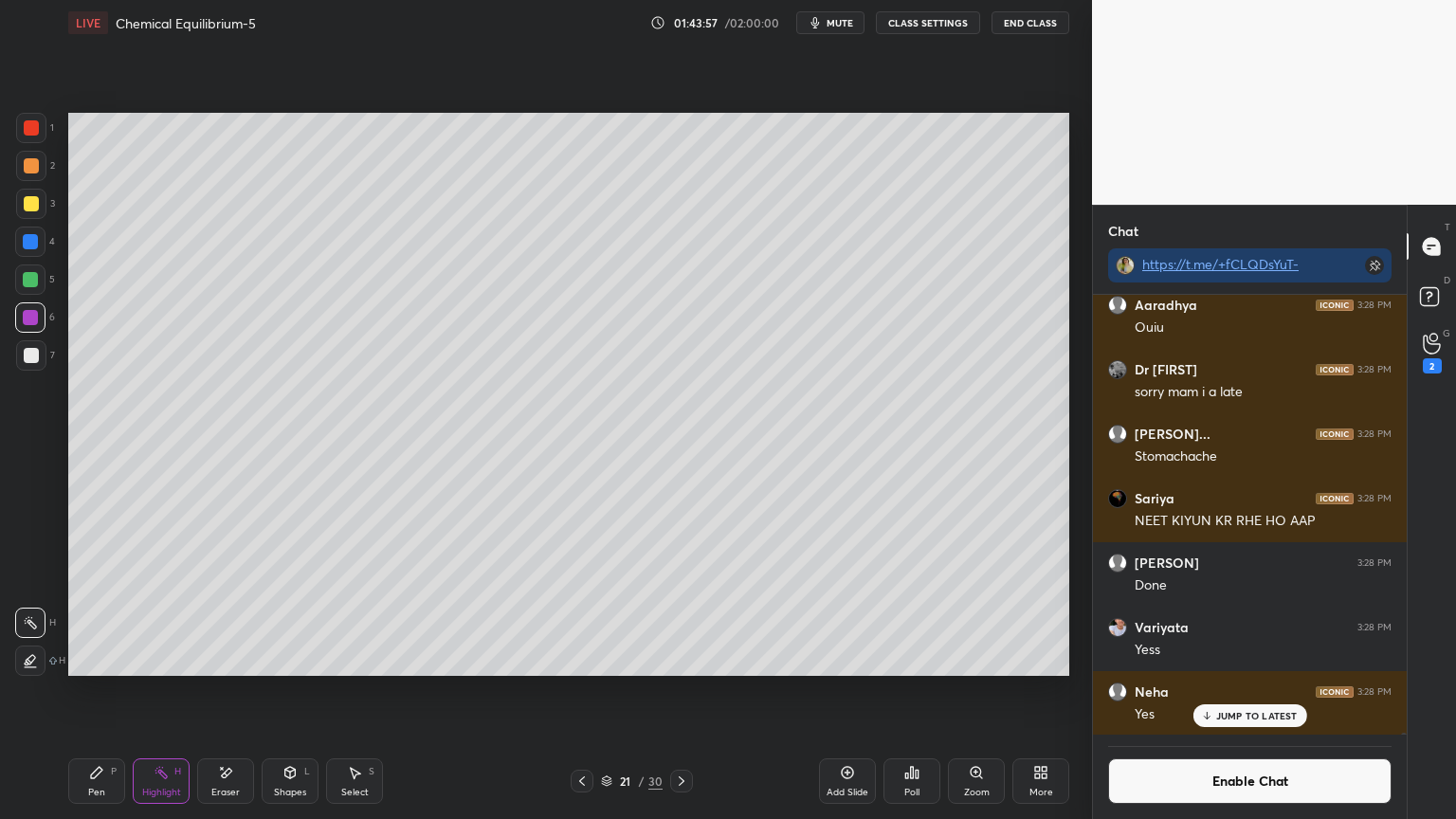 click on "Highlight H" at bounding box center (161, 781) 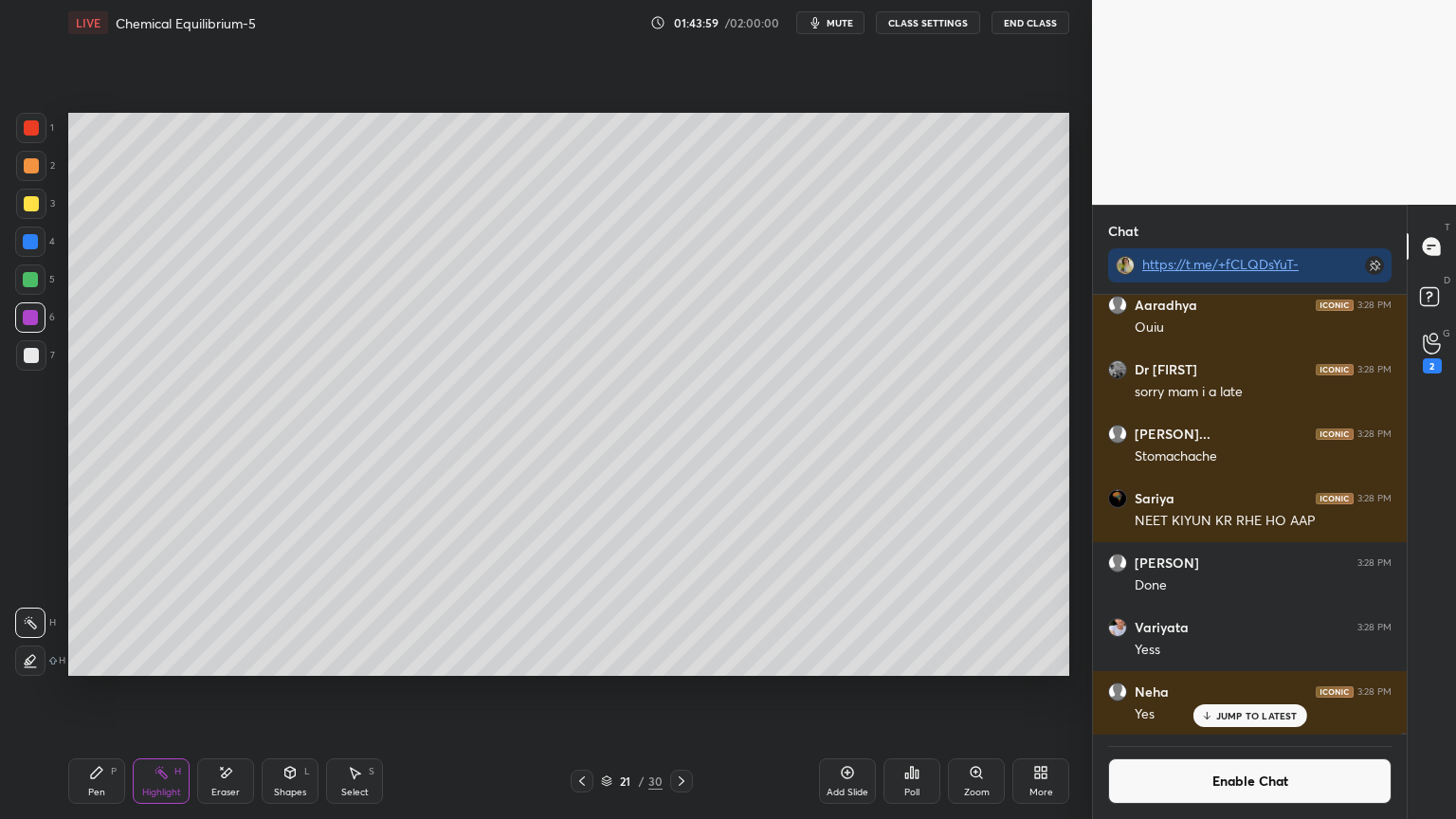 click on "JUMP TO LATEST" at bounding box center [1257, 716] 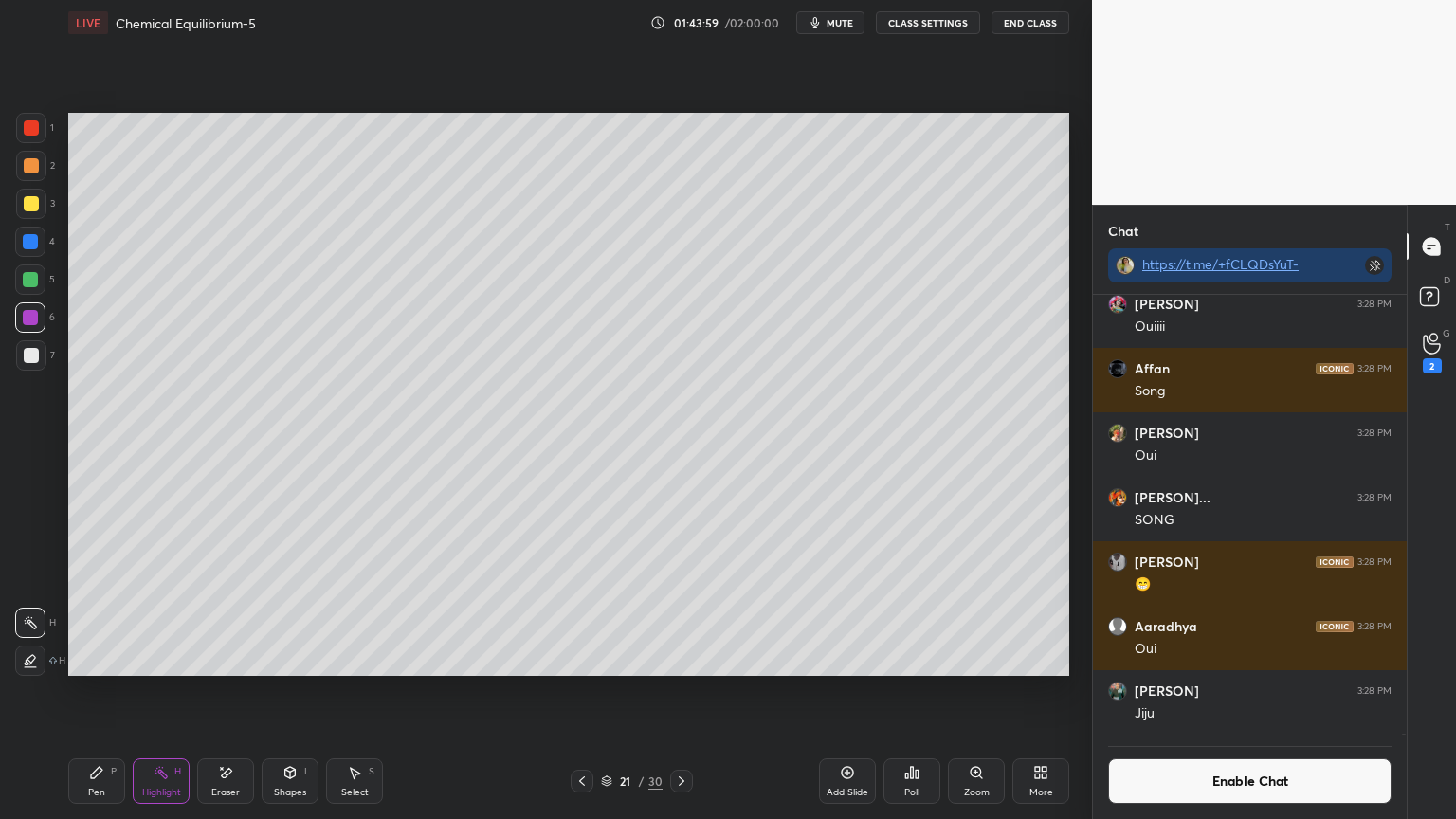 click on "Enable Chat" at bounding box center [1249, 781] 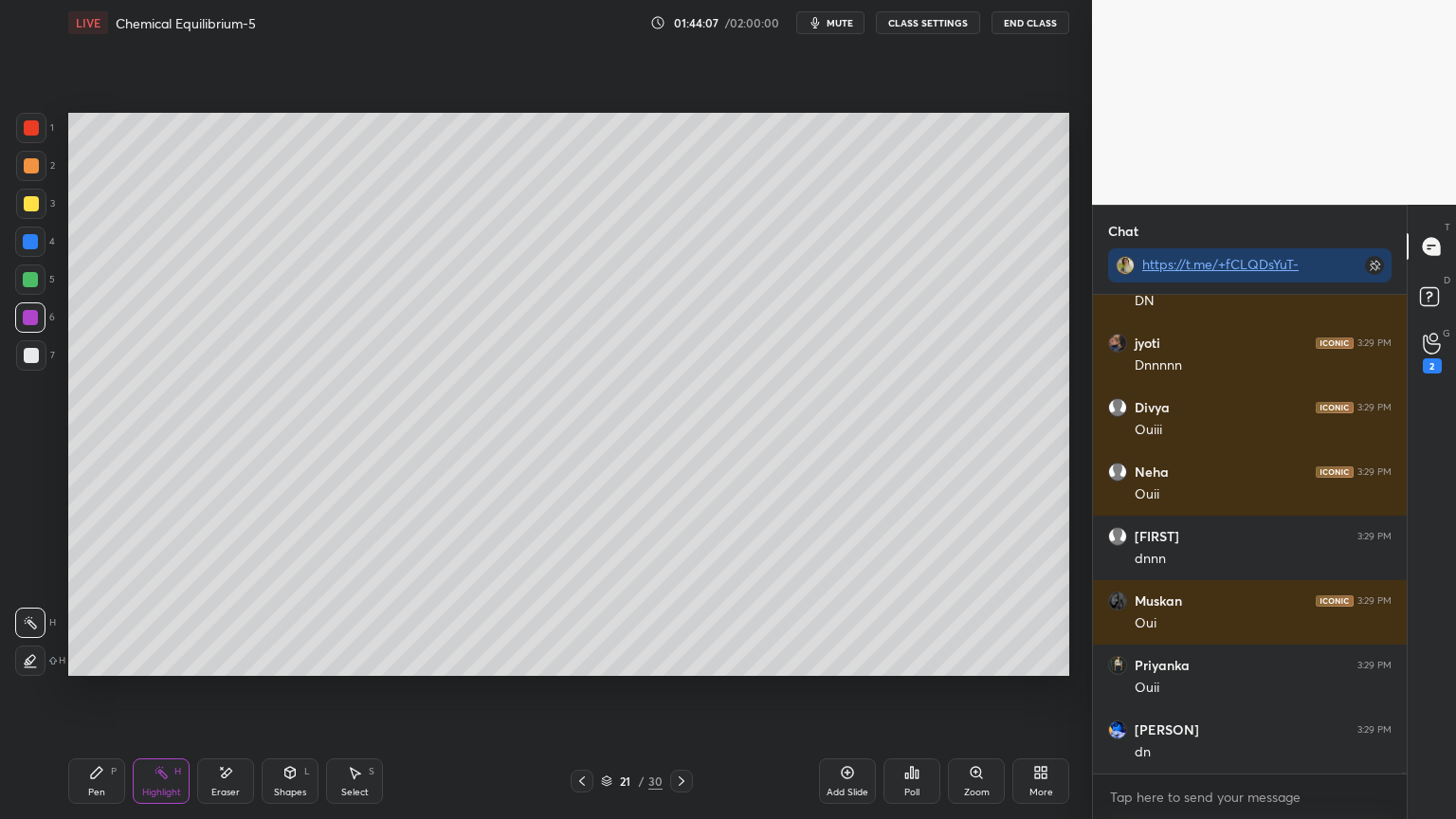 click at bounding box center (682, 781) 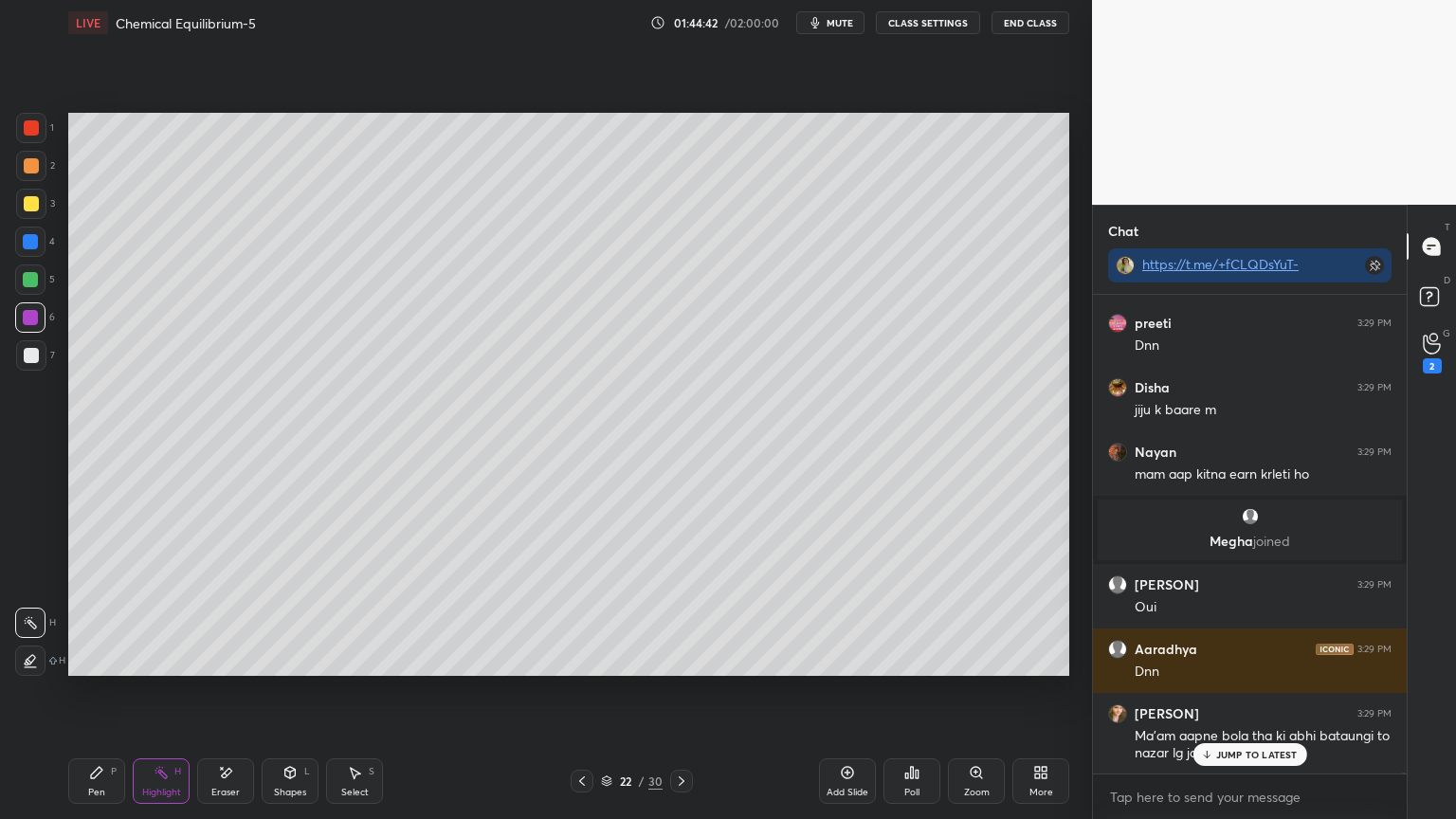scroll, scrollTop: 228391, scrollLeft: 0, axis: vertical 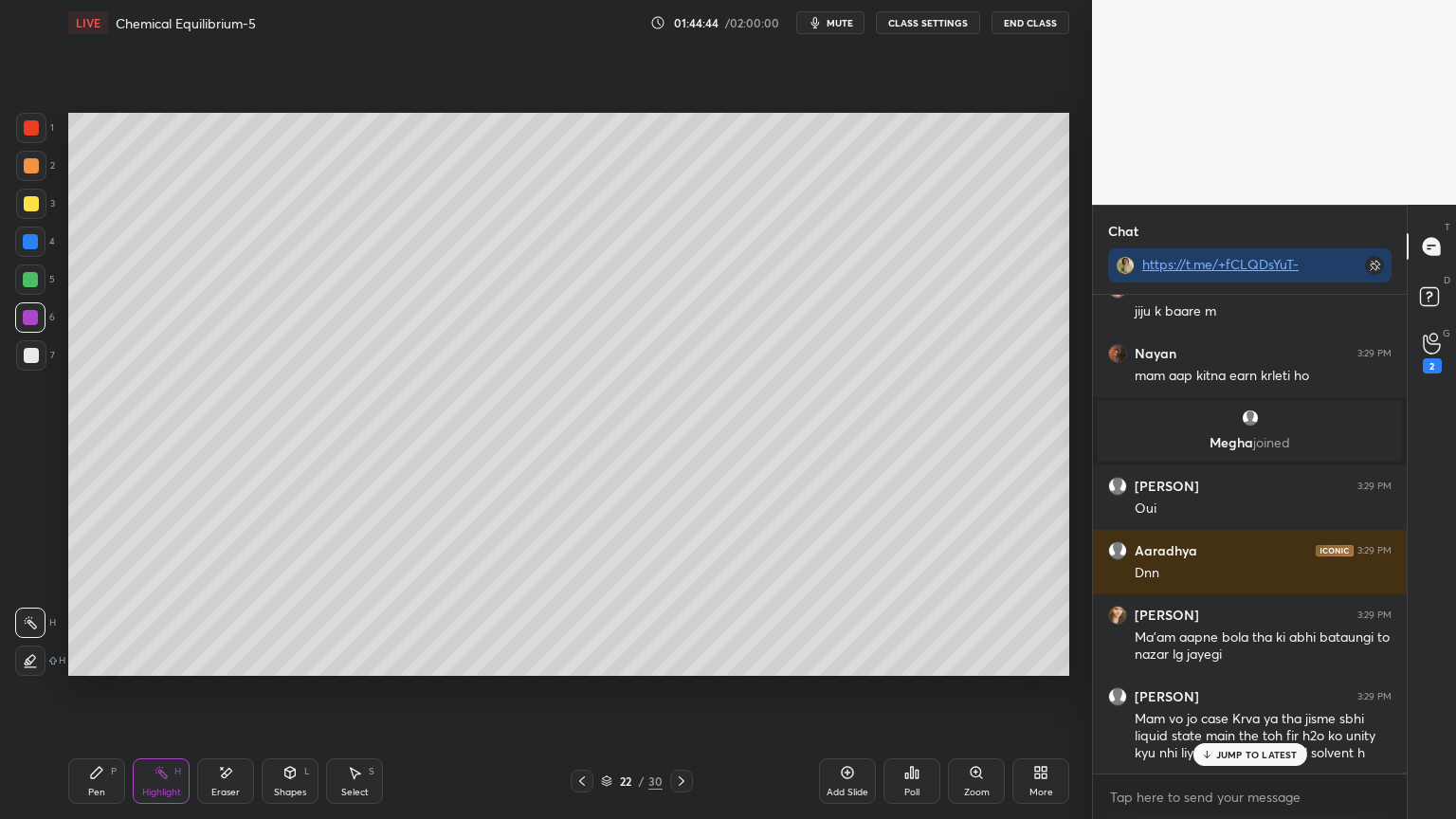 click on "CLASS SETTINGS" at bounding box center (928, 23) 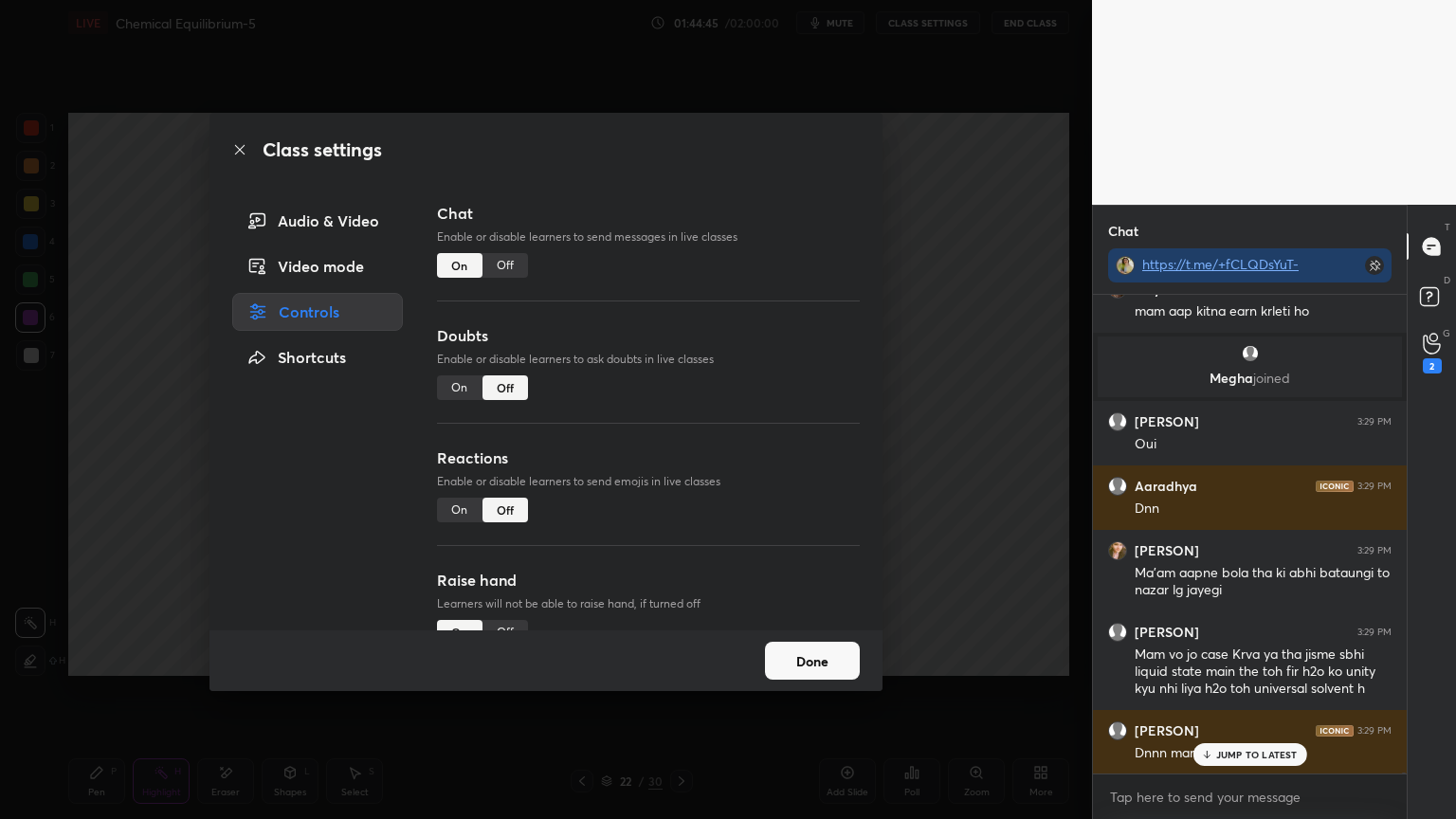 scroll, scrollTop: 228667, scrollLeft: 0, axis: vertical 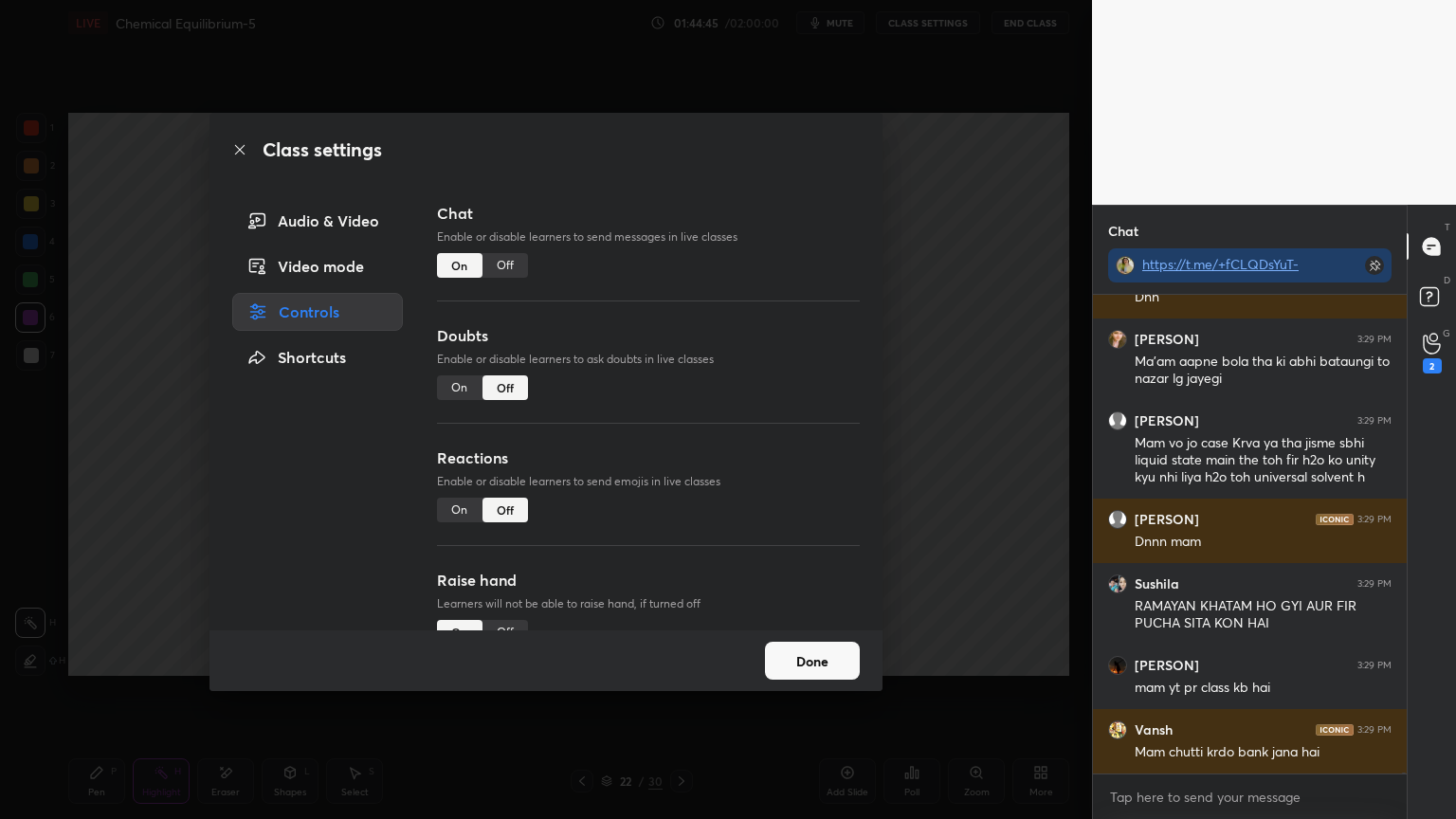 click on "Done" at bounding box center [812, 661] 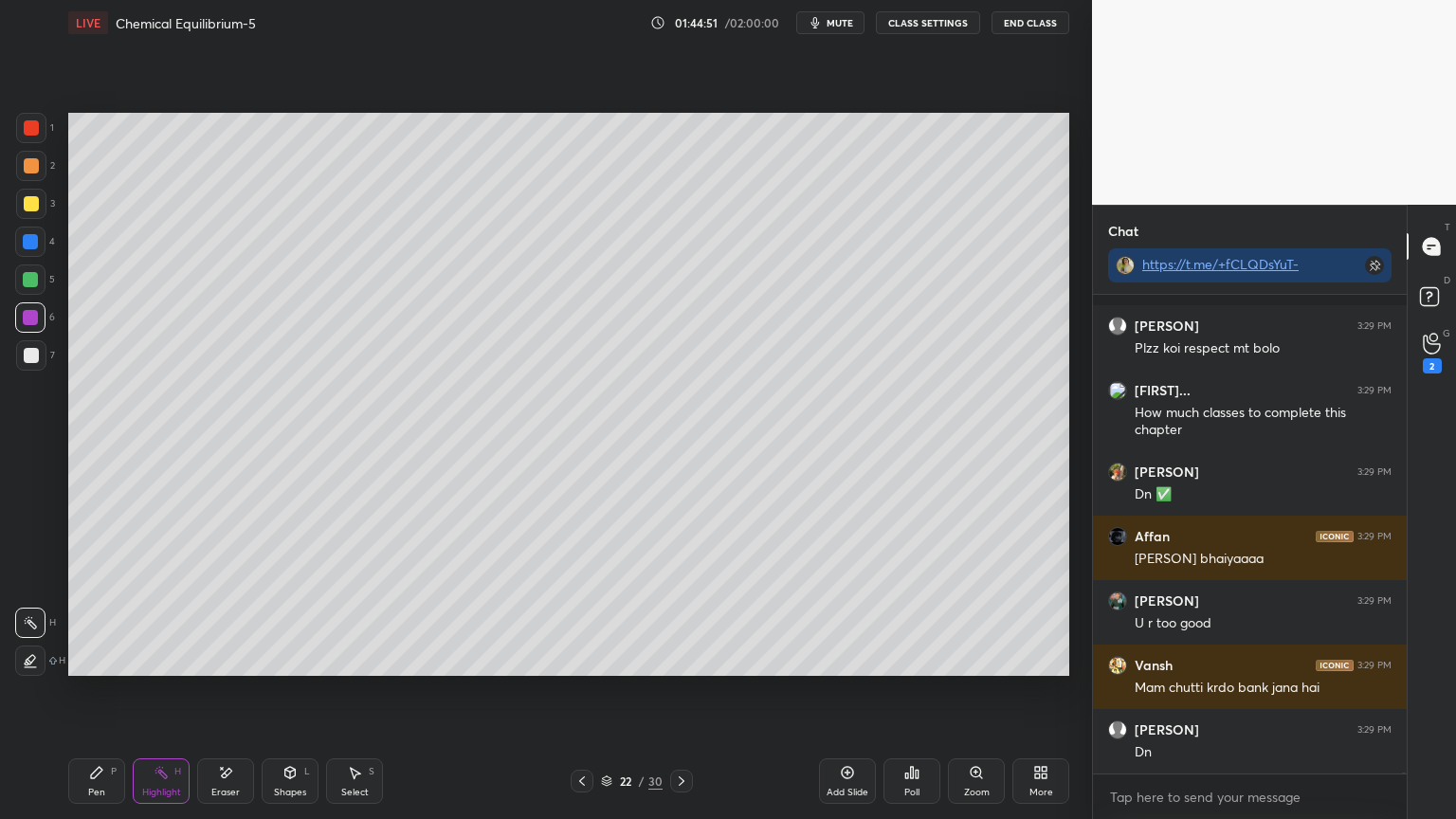 scroll, scrollTop: 229539, scrollLeft: 0, axis: vertical 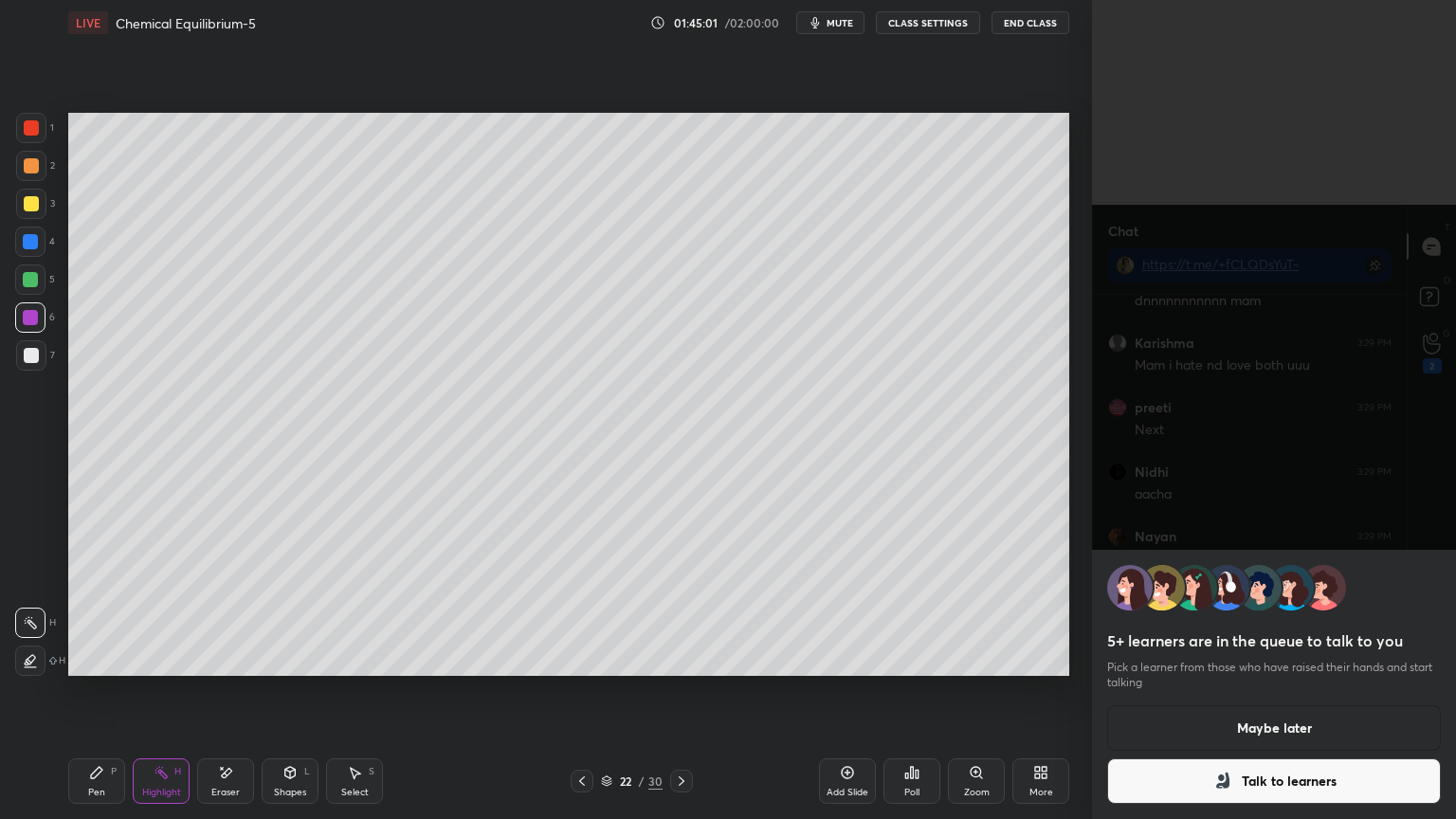 click on "Maybe later" at bounding box center (1274, 728) 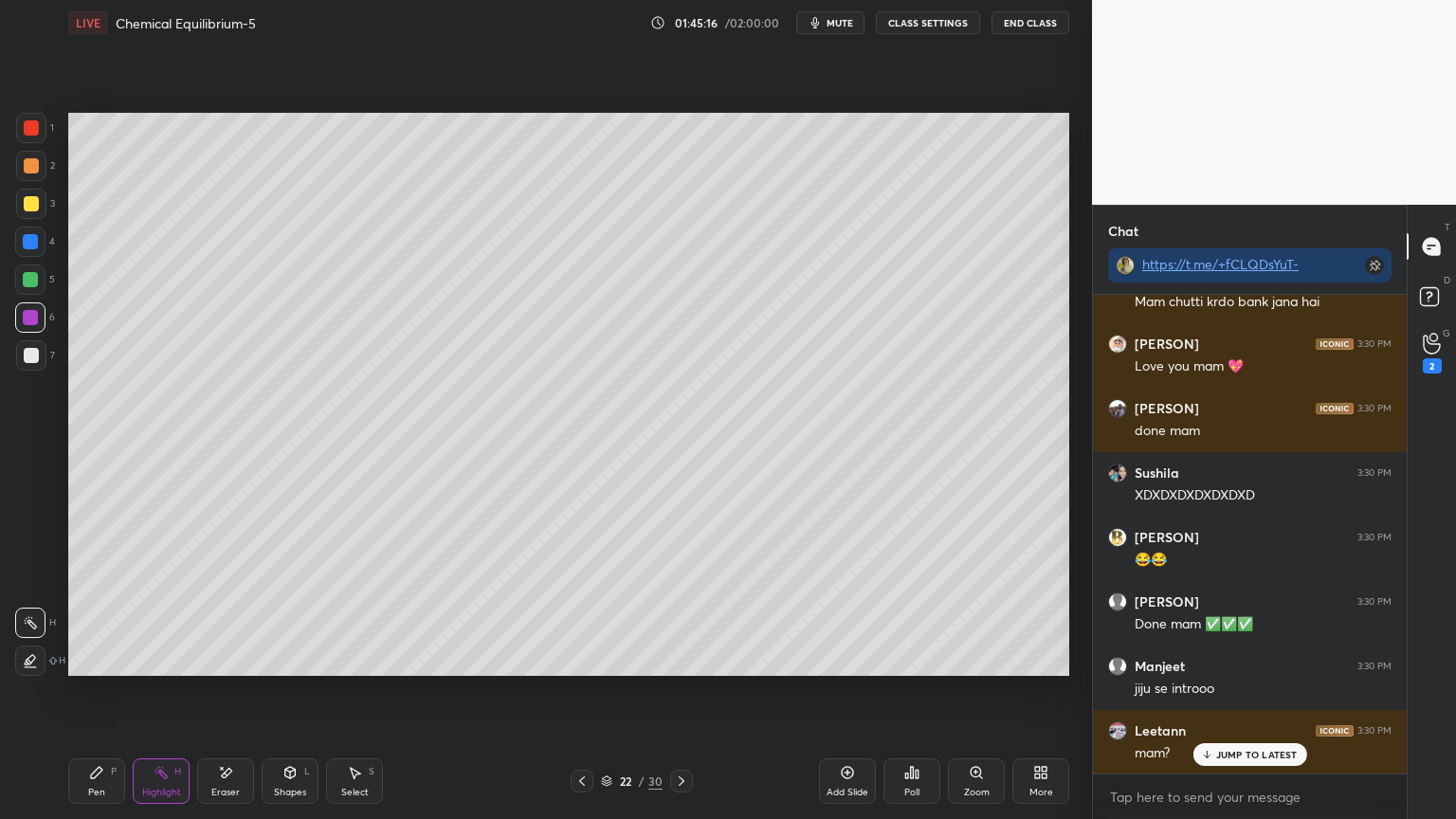 click on "CLASS SETTINGS" at bounding box center [928, 23] 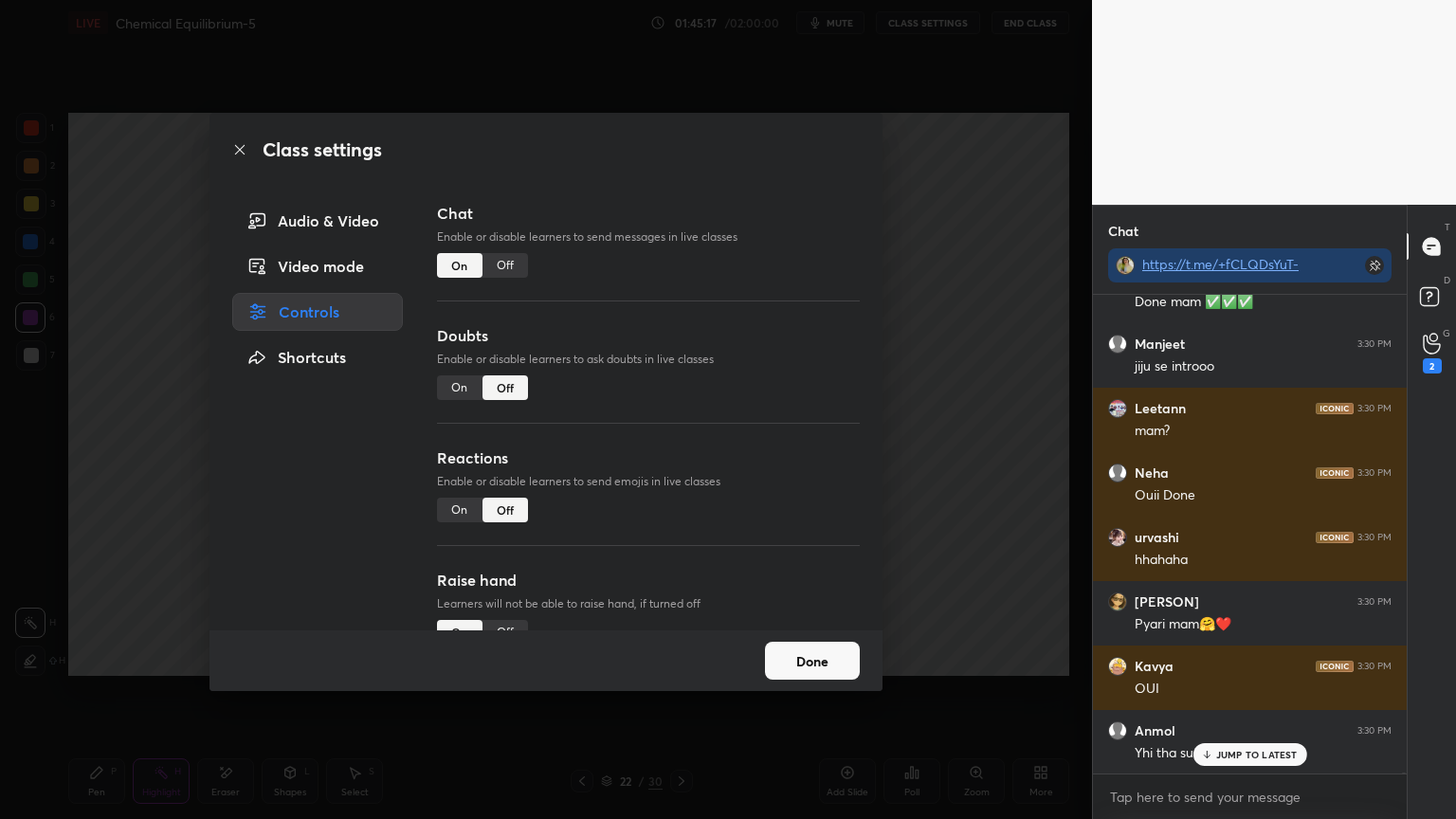 click on "Off" at bounding box center (505, 265) 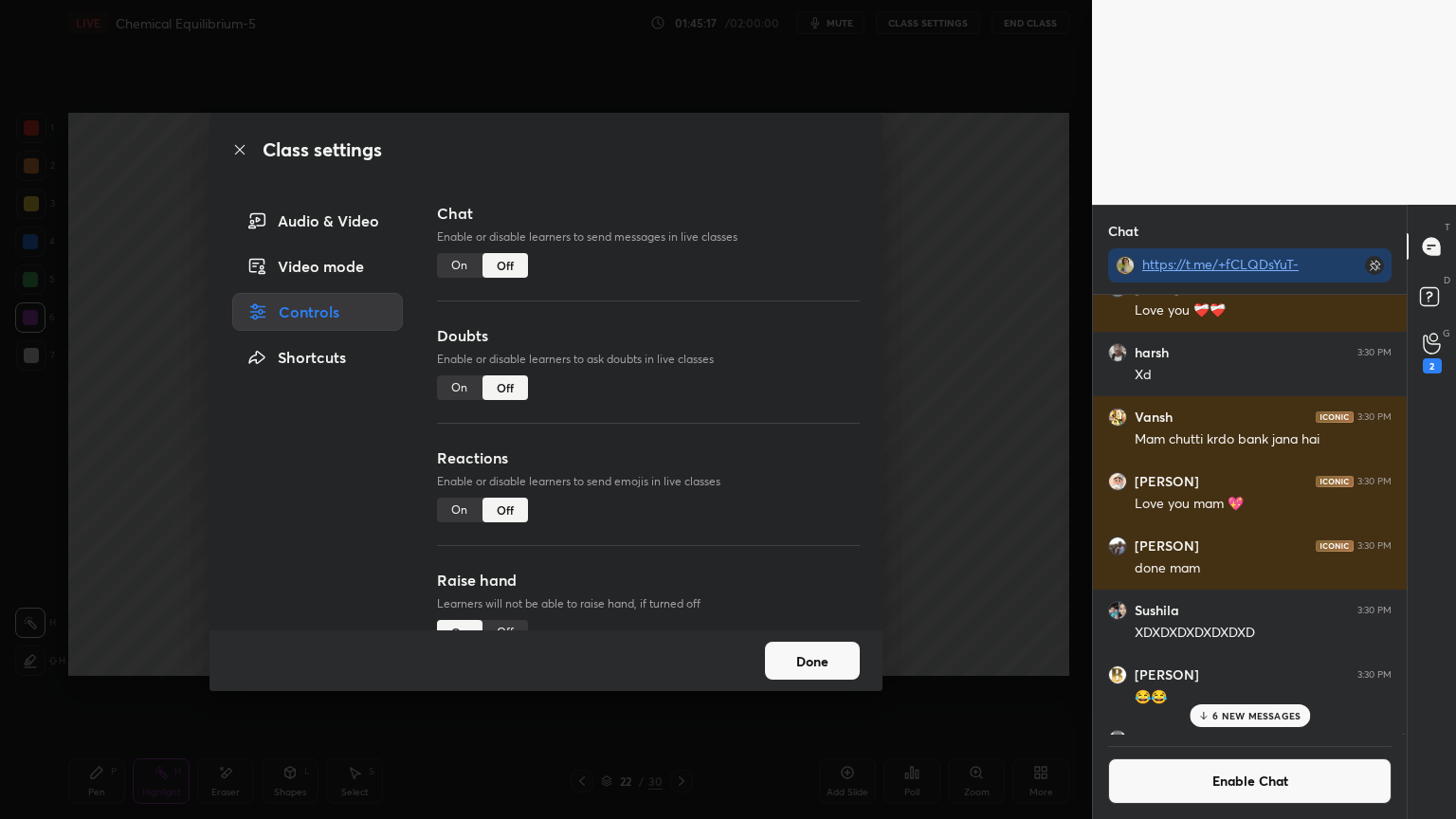 click on "Done" at bounding box center [812, 661] 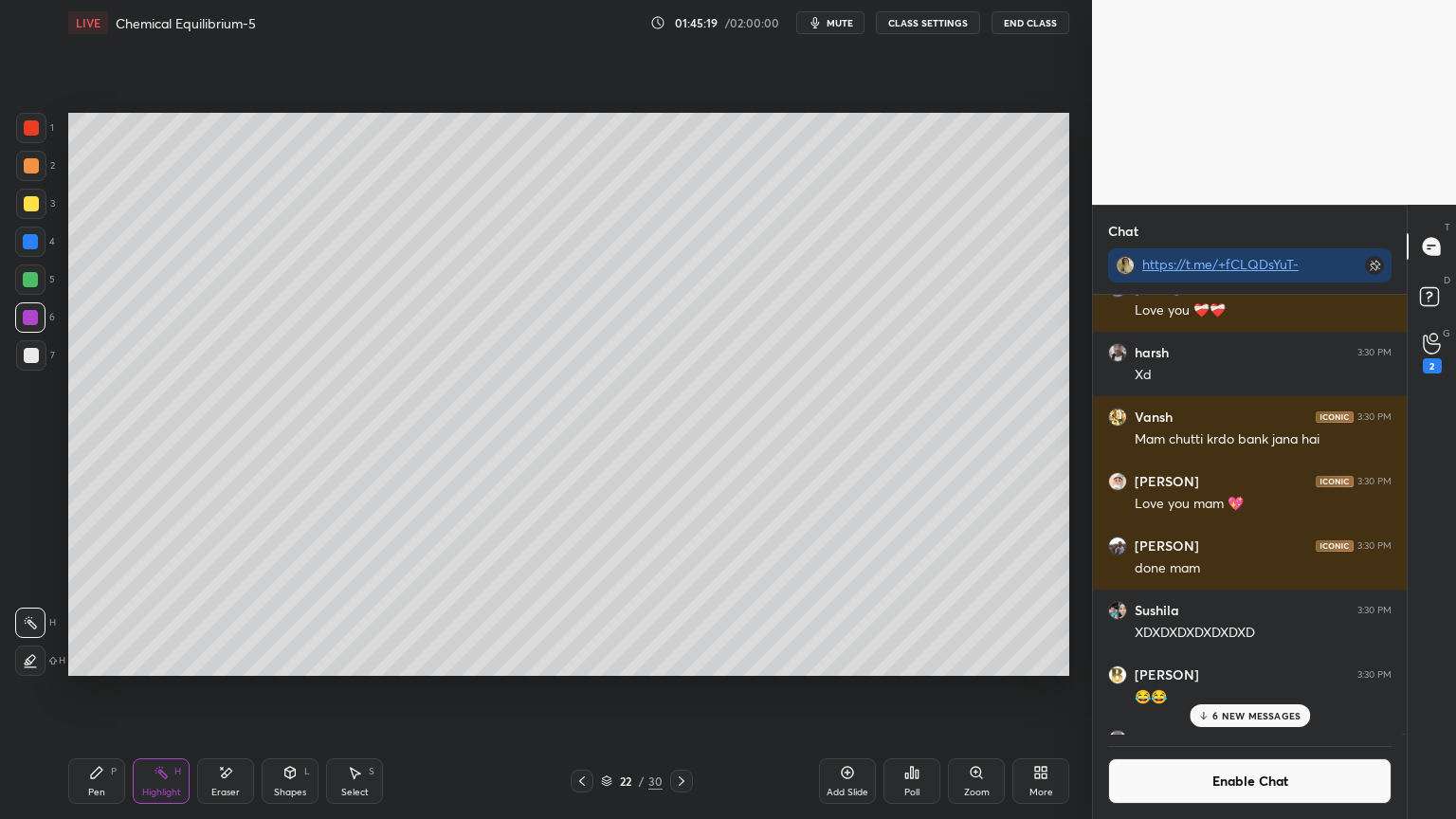 click at bounding box center [682, 781] 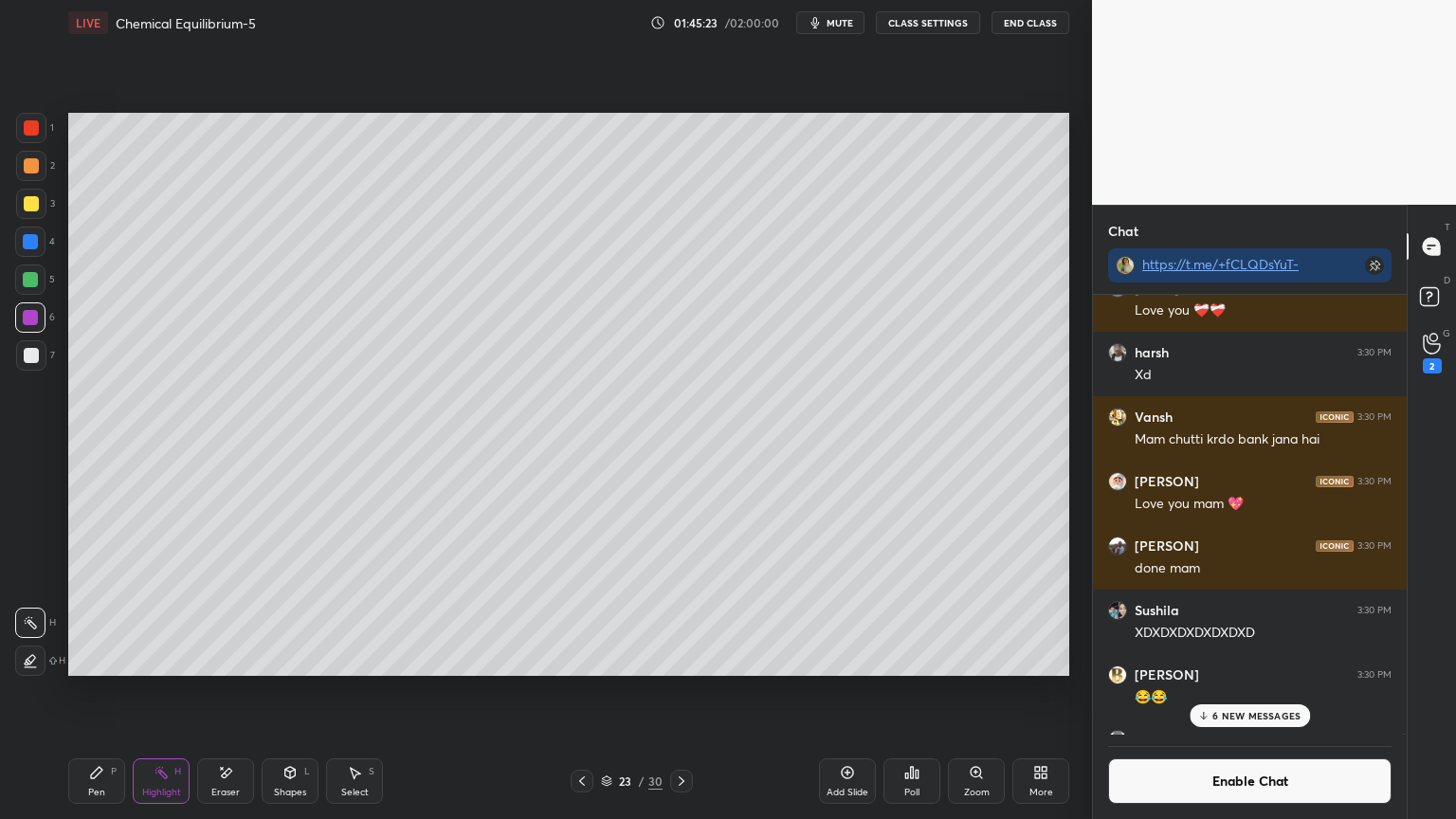 click on "6 NEW MESSAGES" at bounding box center [1256, 716] 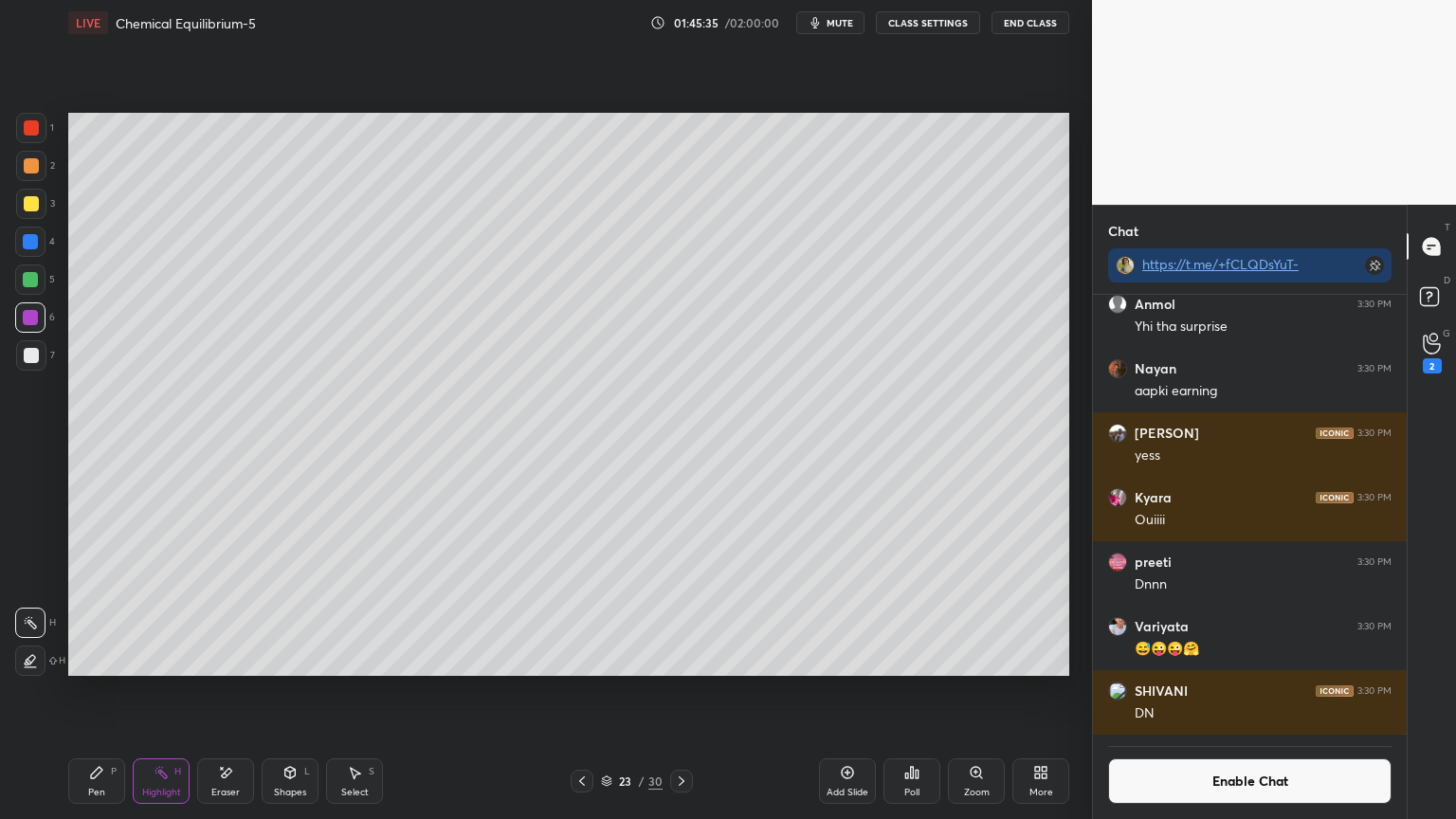 click on "Pen P" at bounding box center [97, 781] 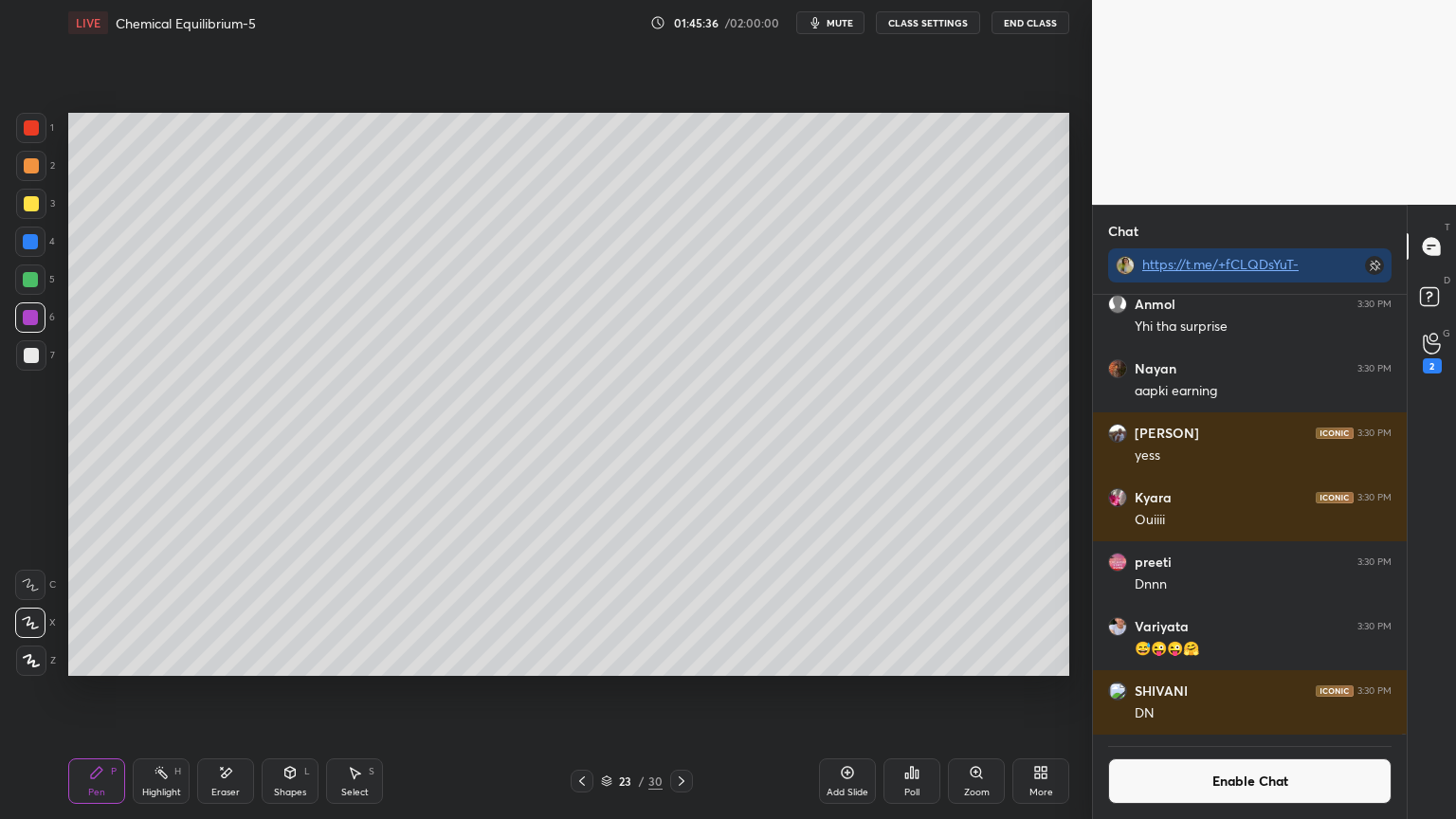 click at bounding box center [30, 280] 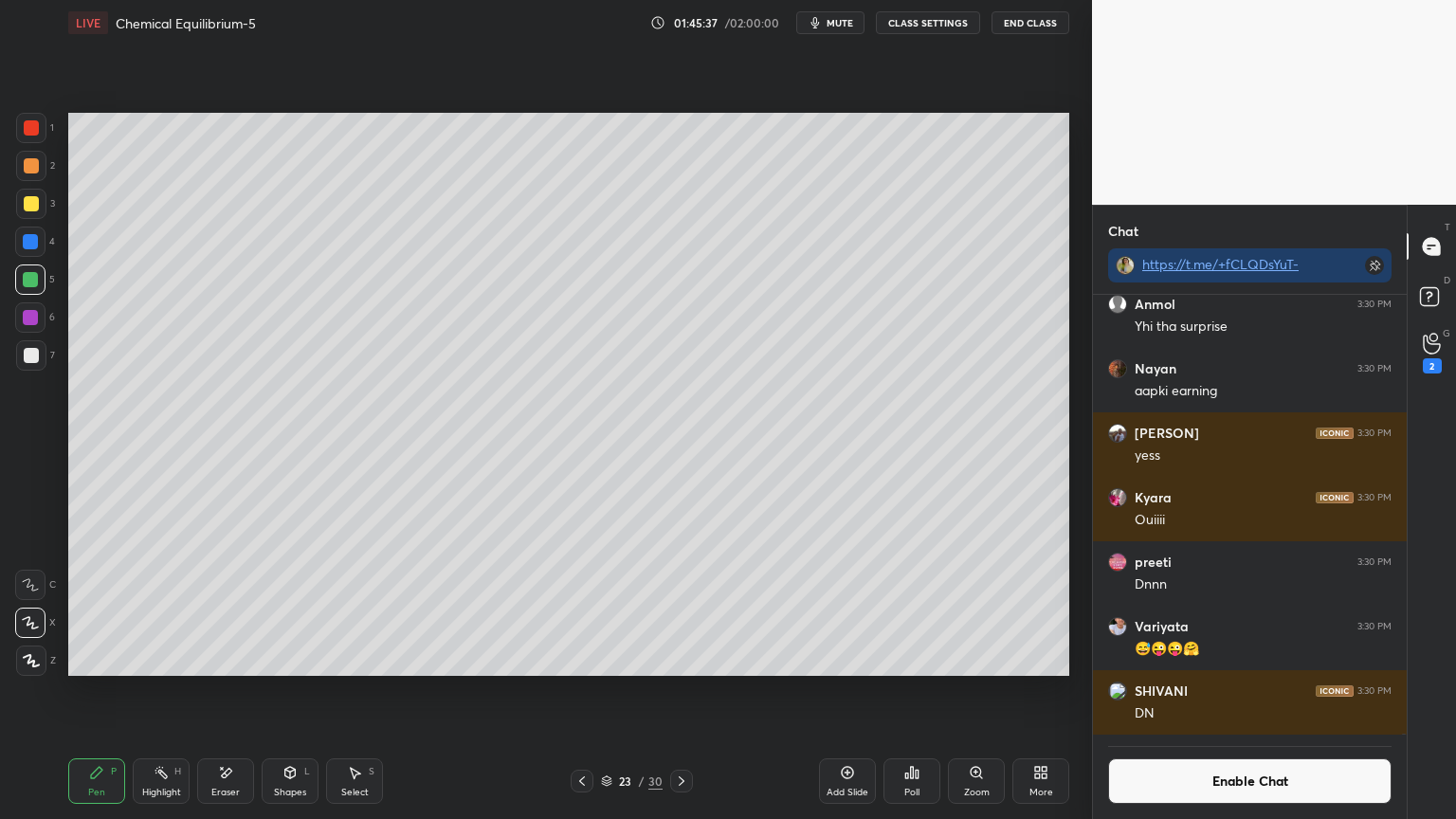 click at bounding box center [30, 242] 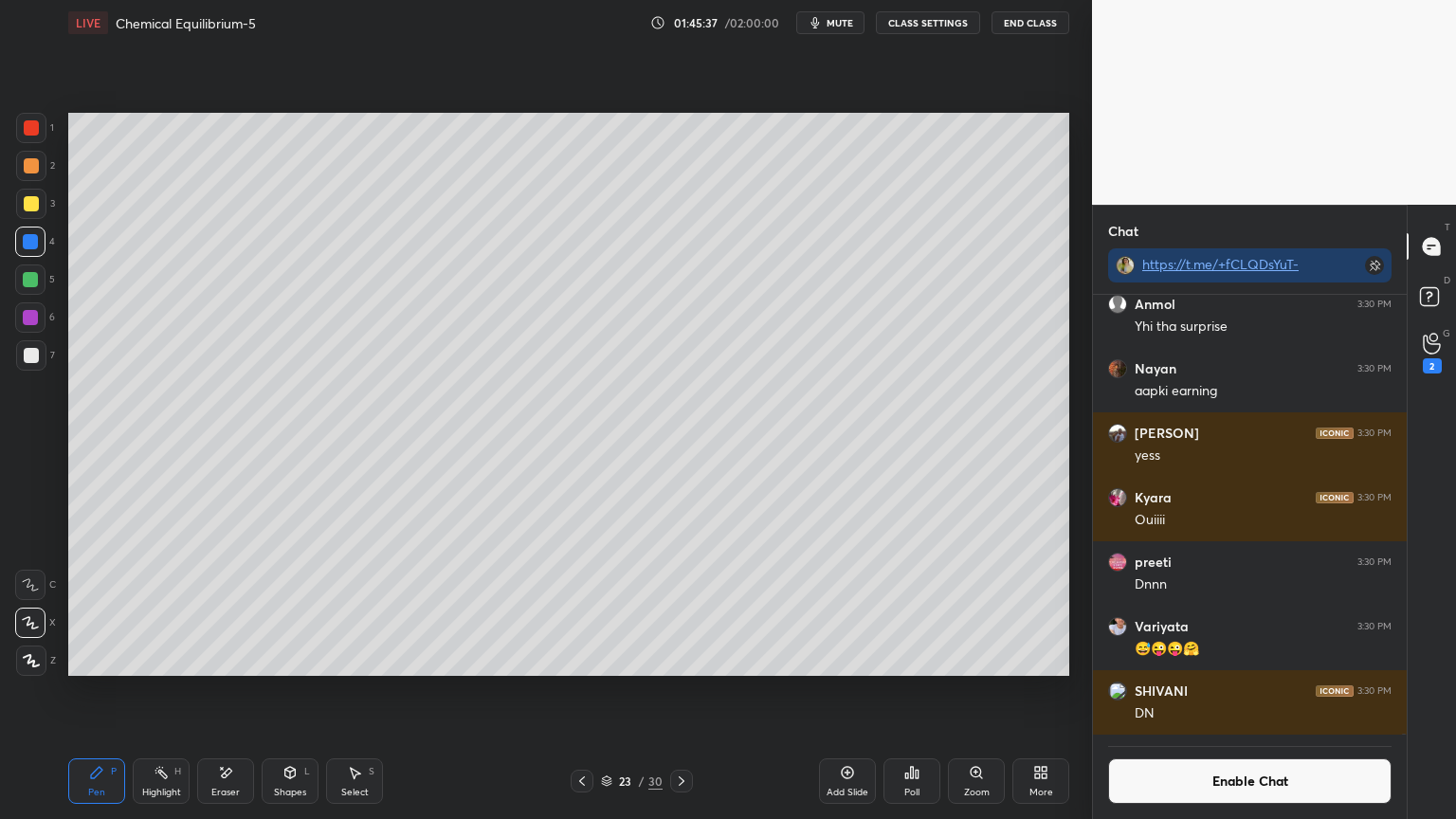 click on "1 2 3 4 5 6 7" at bounding box center [35, 246] 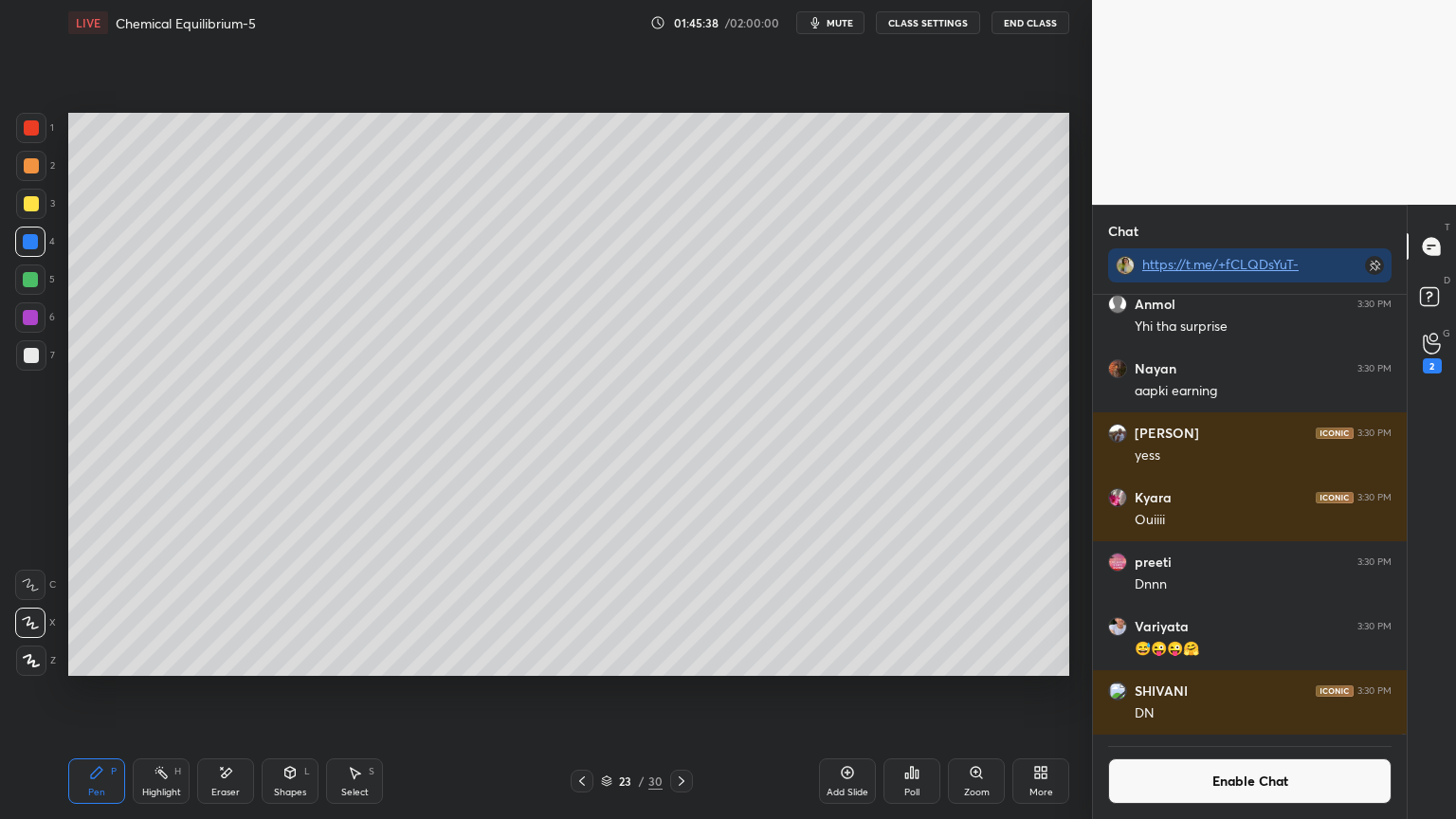click at bounding box center (31, 128) 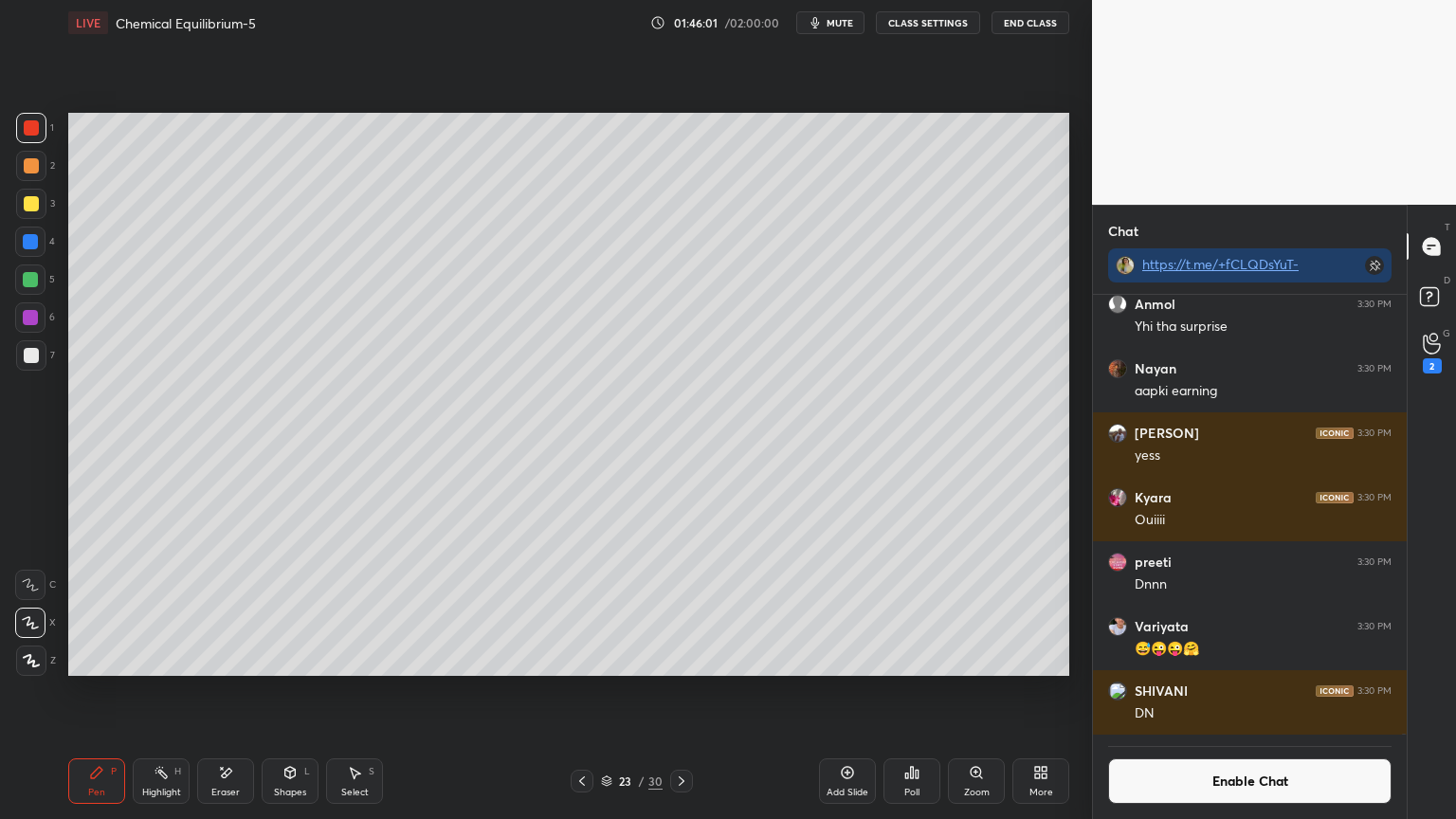click on "Pen P Highlight H Eraser Shapes L Select S" at bounding box center (256, 781) 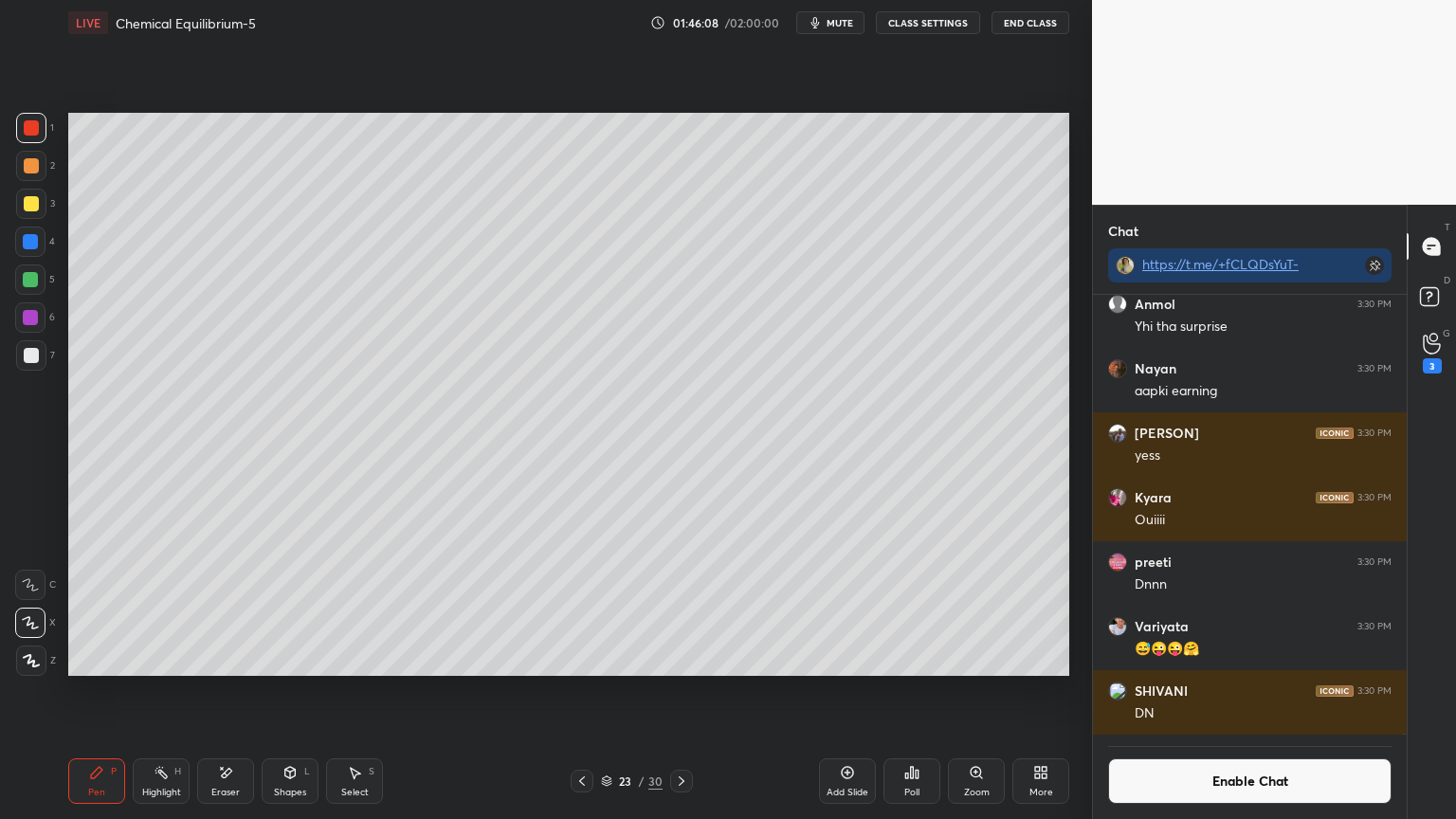 click on "Highlight H" at bounding box center [161, 781] 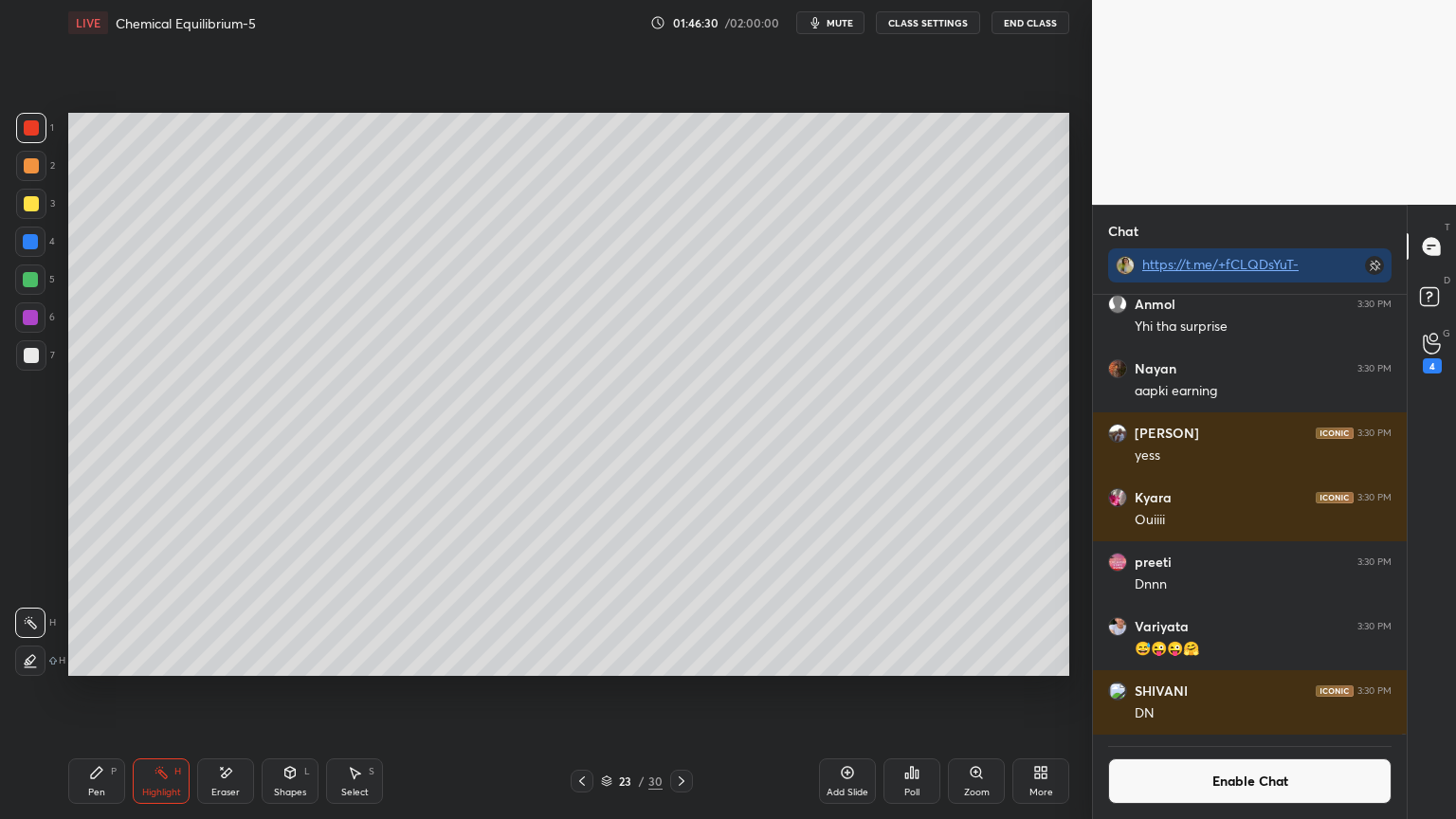 click on "Enable Chat" at bounding box center (1249, 781) 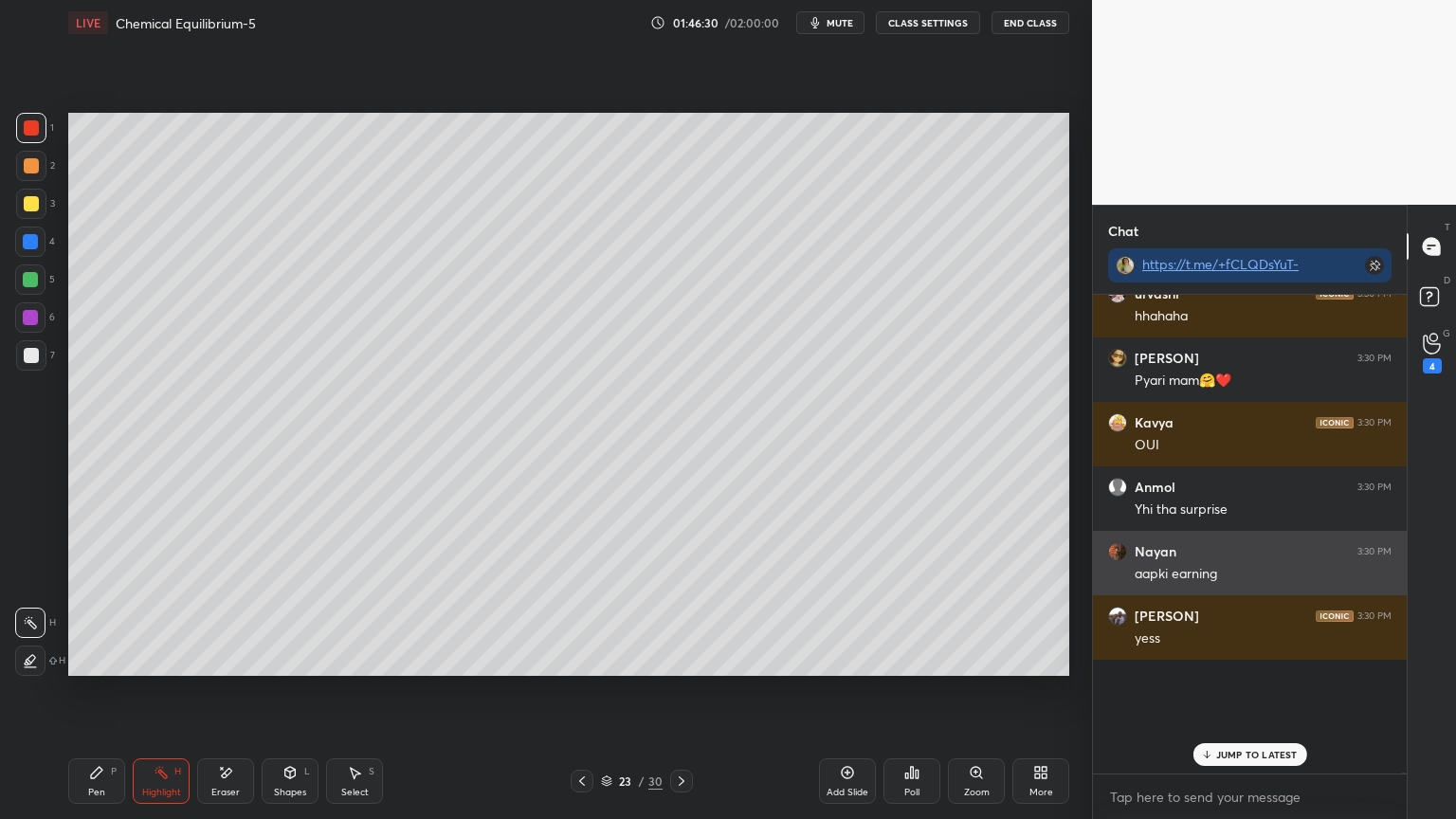 scroll, scrollTop: 6, scrollLeft: 6, axis: both 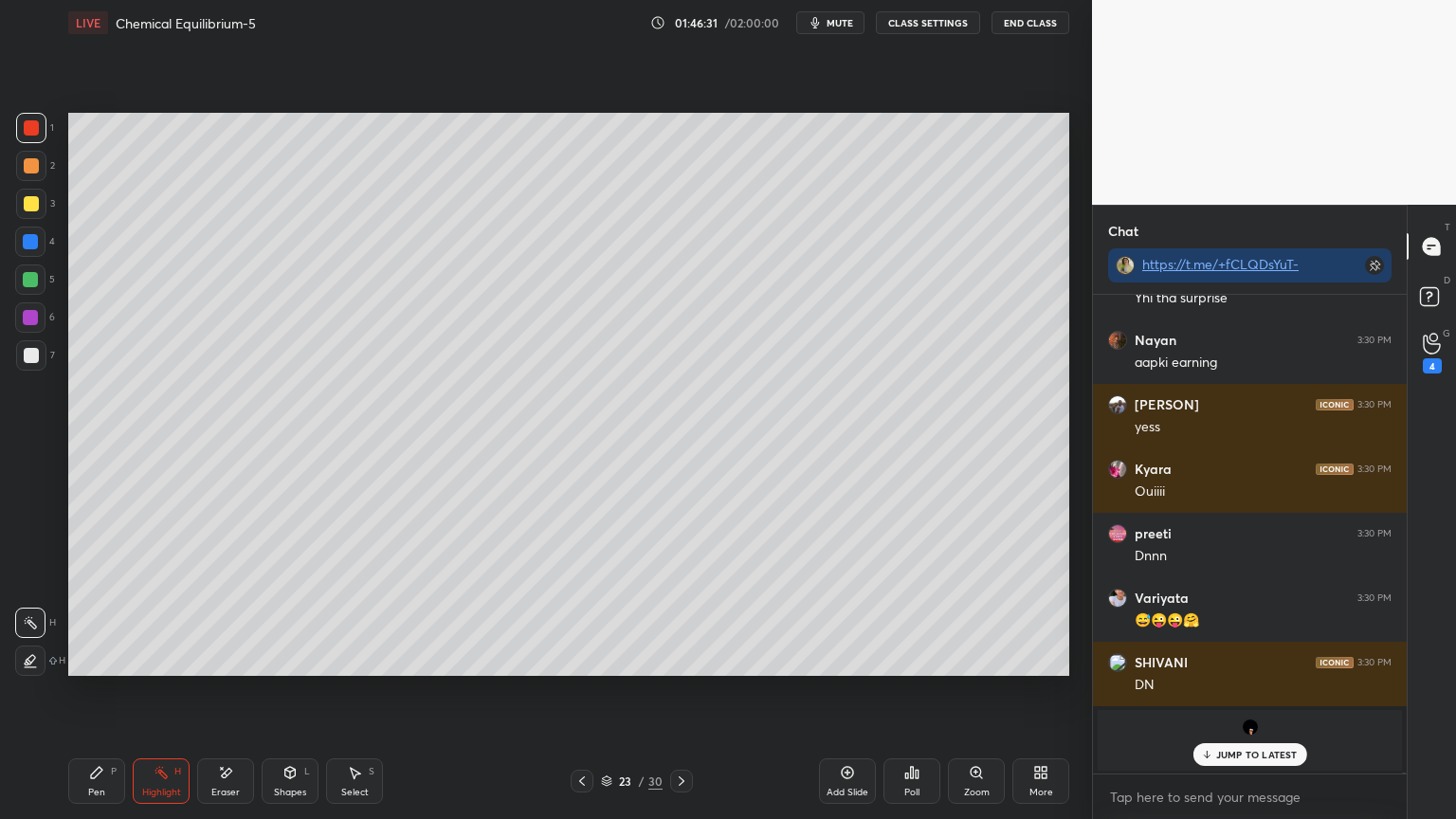click on "JUMP TO LATEST" at bounding box center (1257, 755) 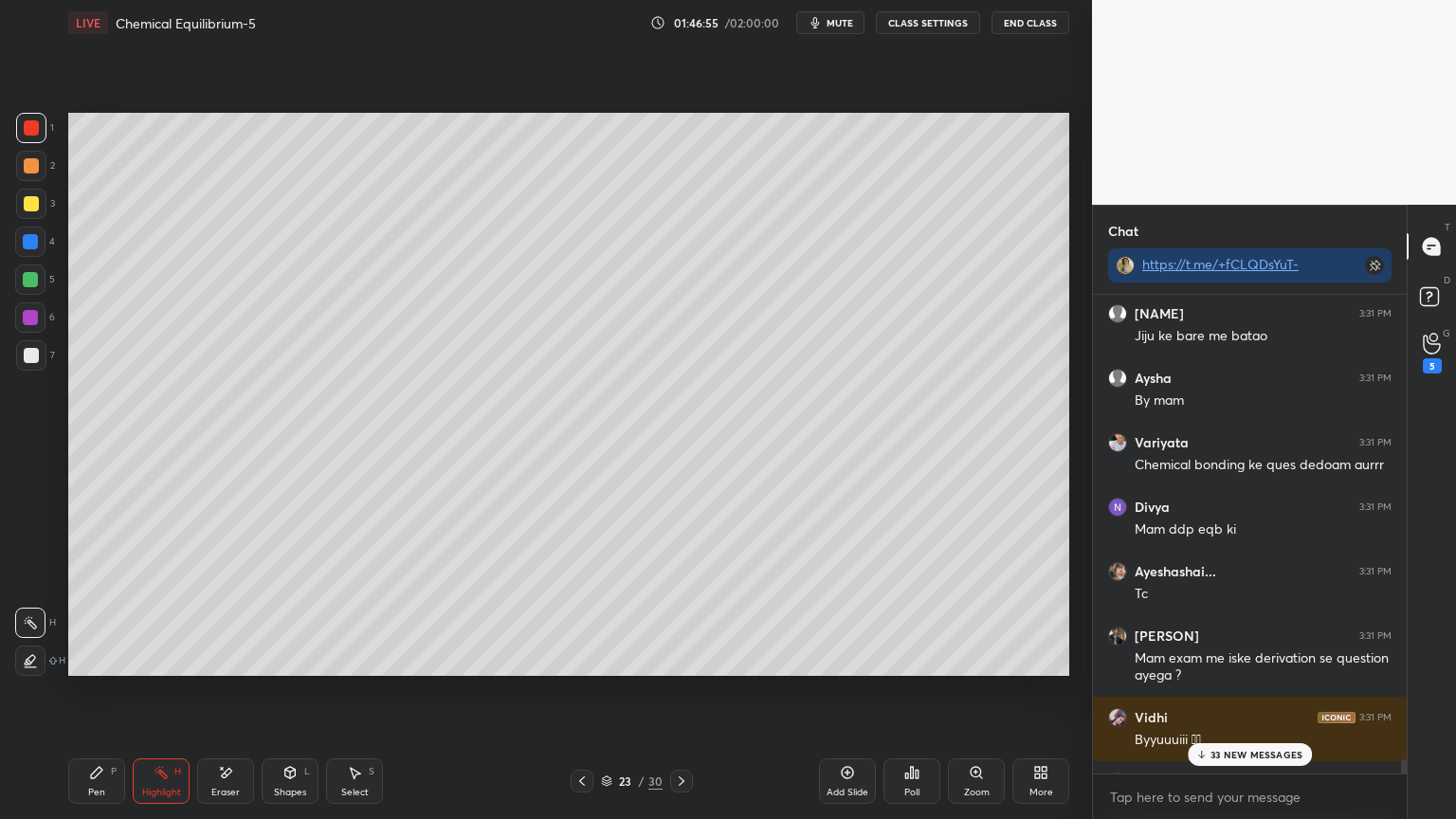 scroll, scrollTop: 58511, scrollLeft: 0, axis: vertical 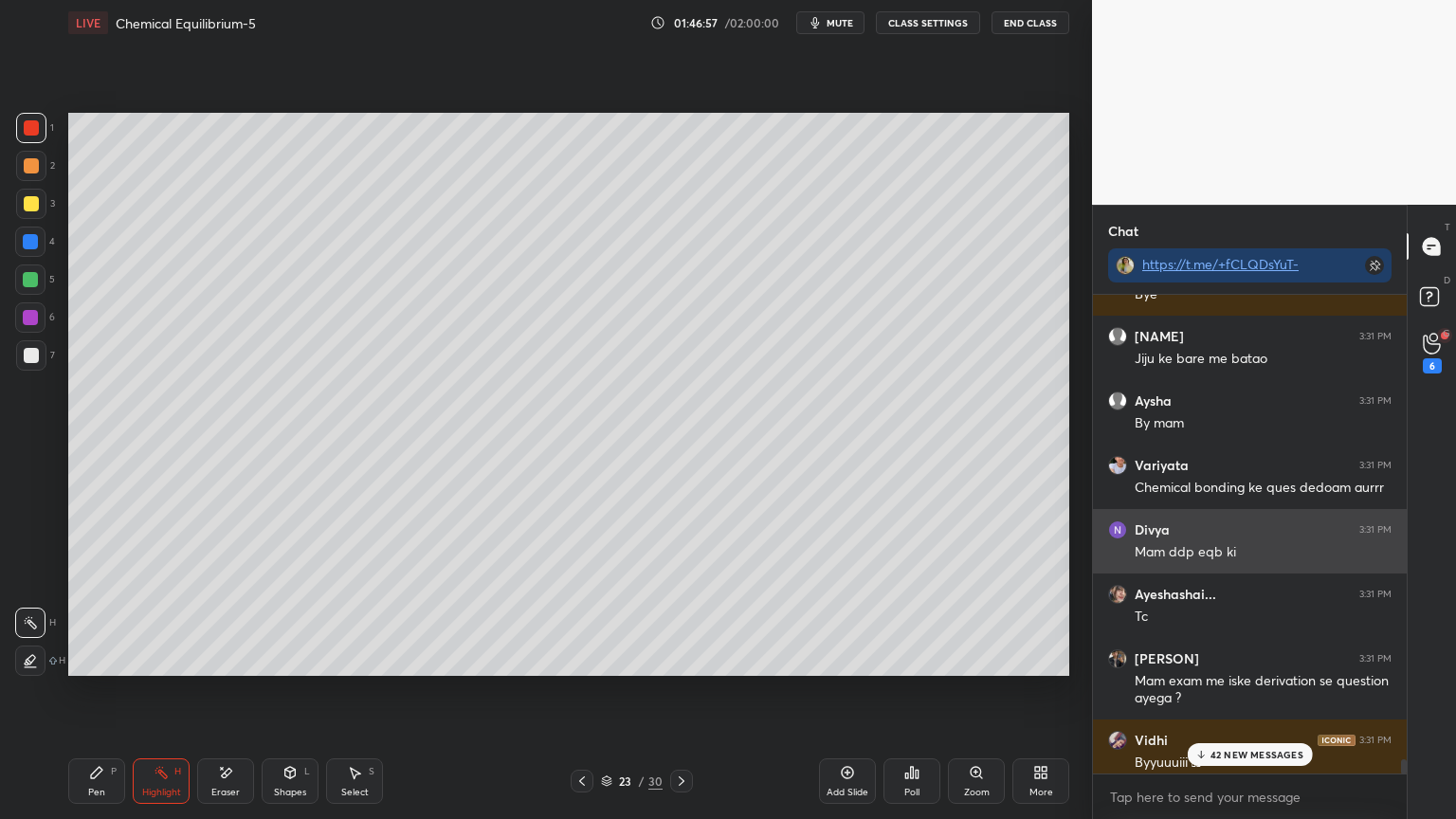click on "Mam ddp eqb ki" at bounding box center [1263, 553] 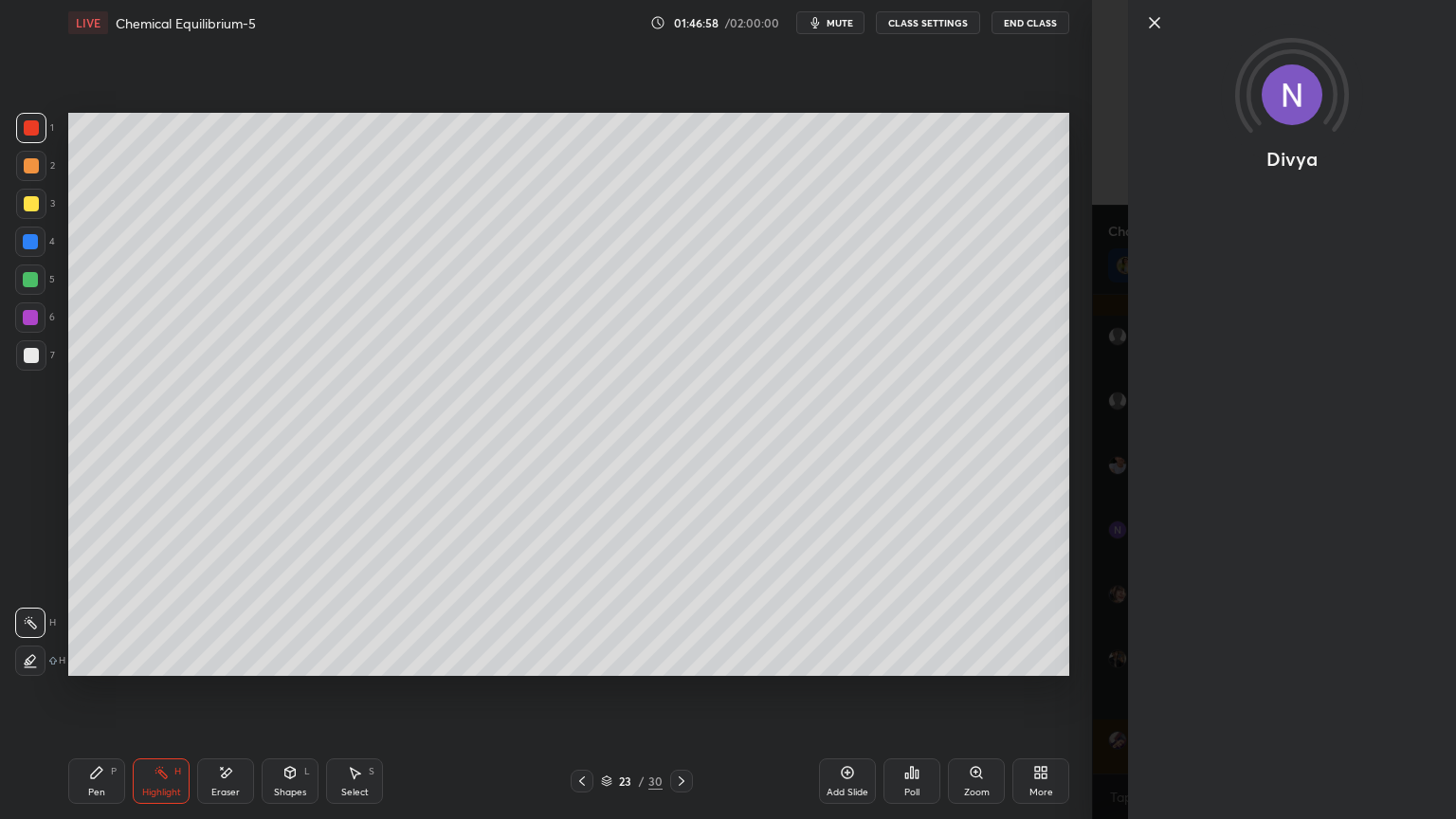 click 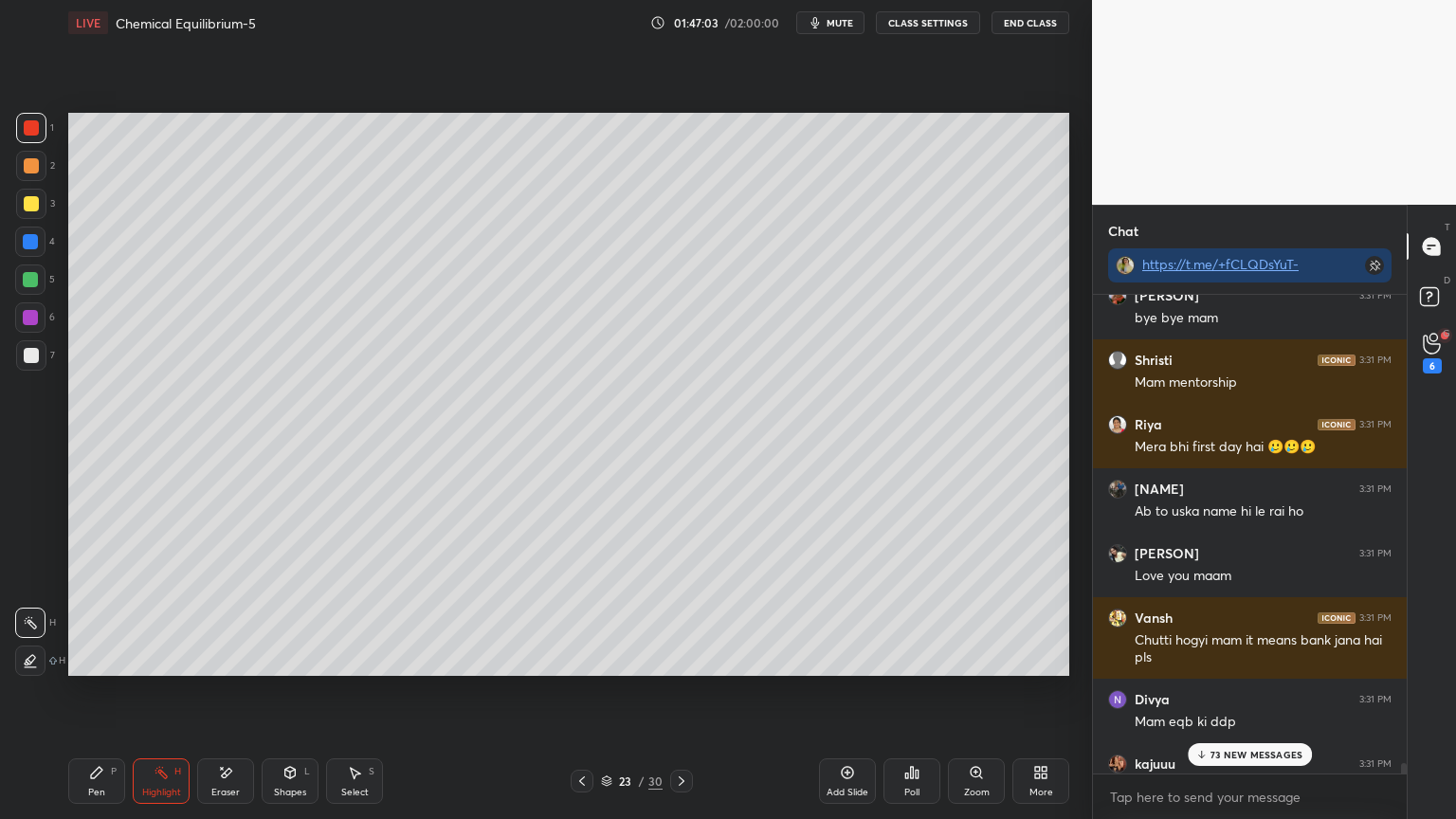 click on "73 NEW MESSAGES" at bounding box center [1256, 755] 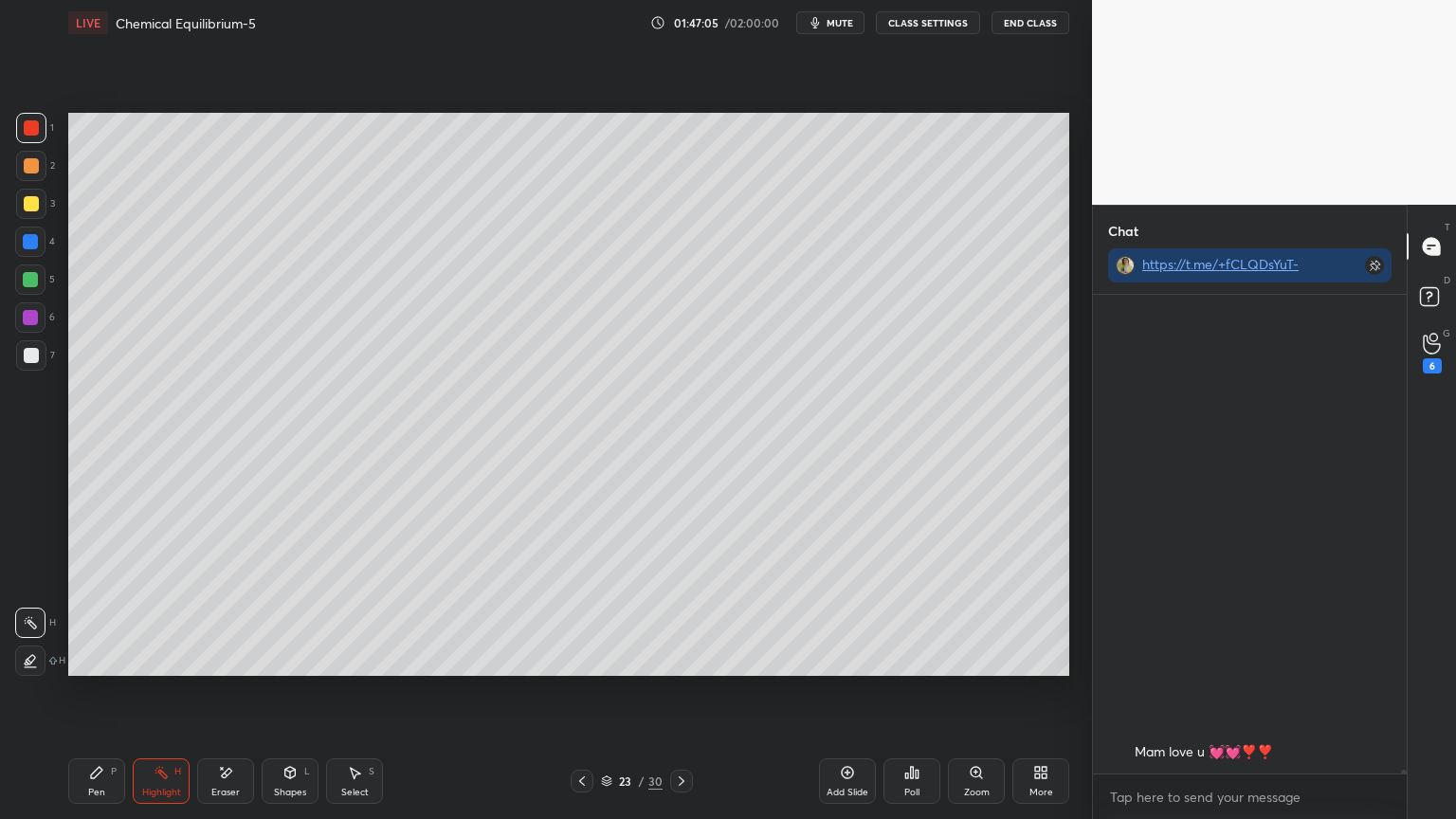 scroll, scrollTop: 65800, scrollLeft: 0, axis: vertical 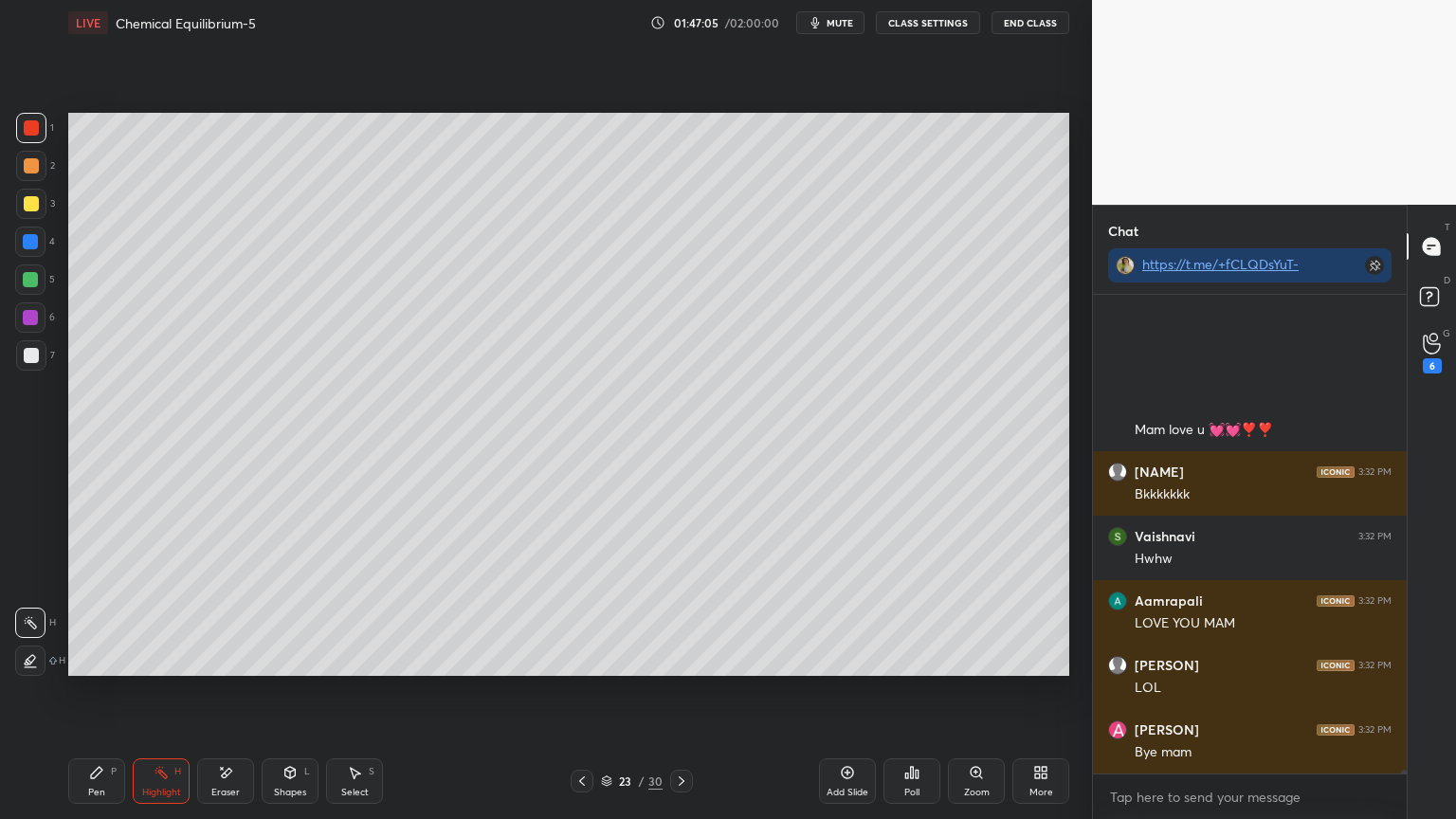 click at bounding box center (682, 781) 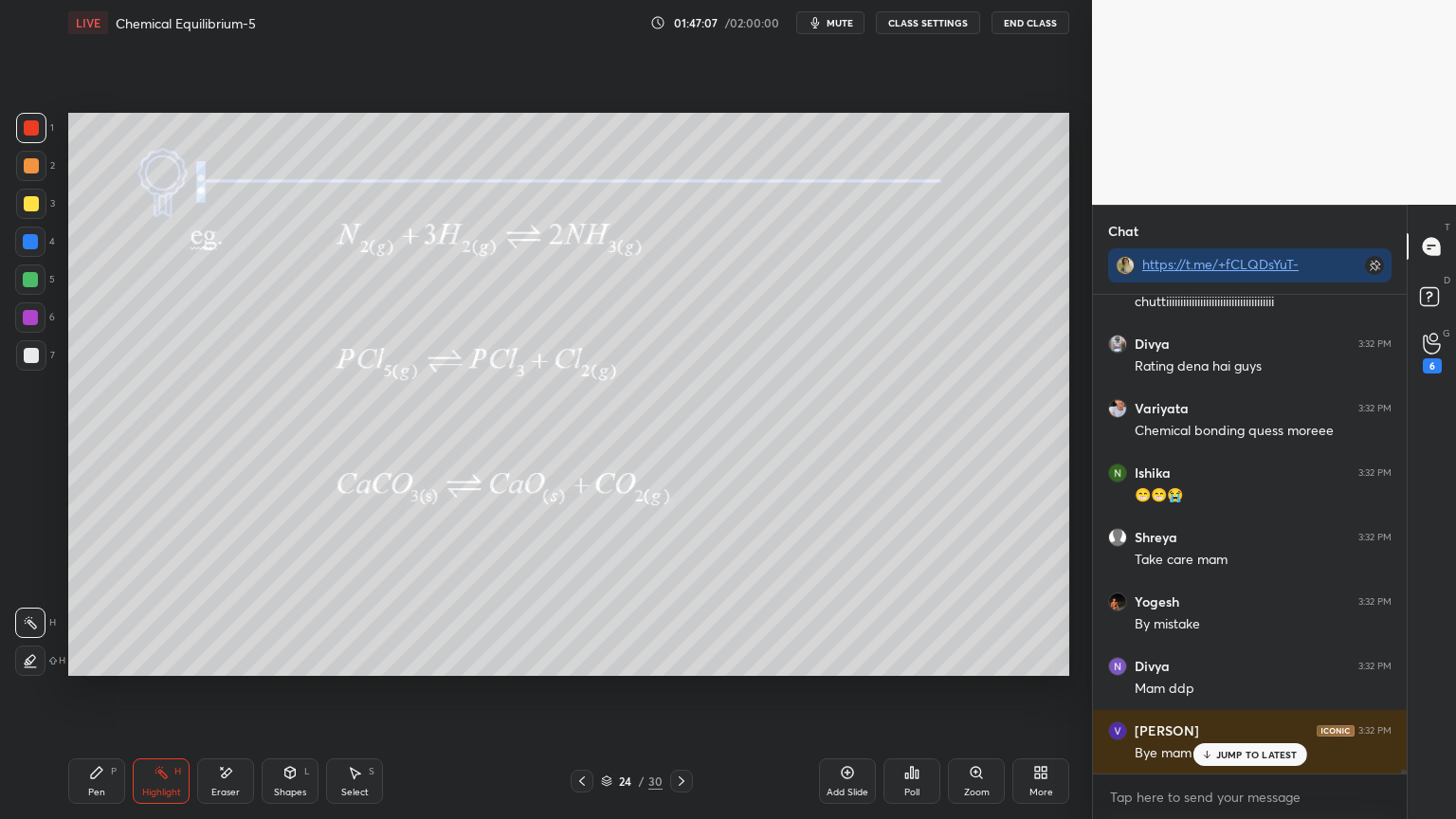 click on "P" at bounding box center (114, 772) 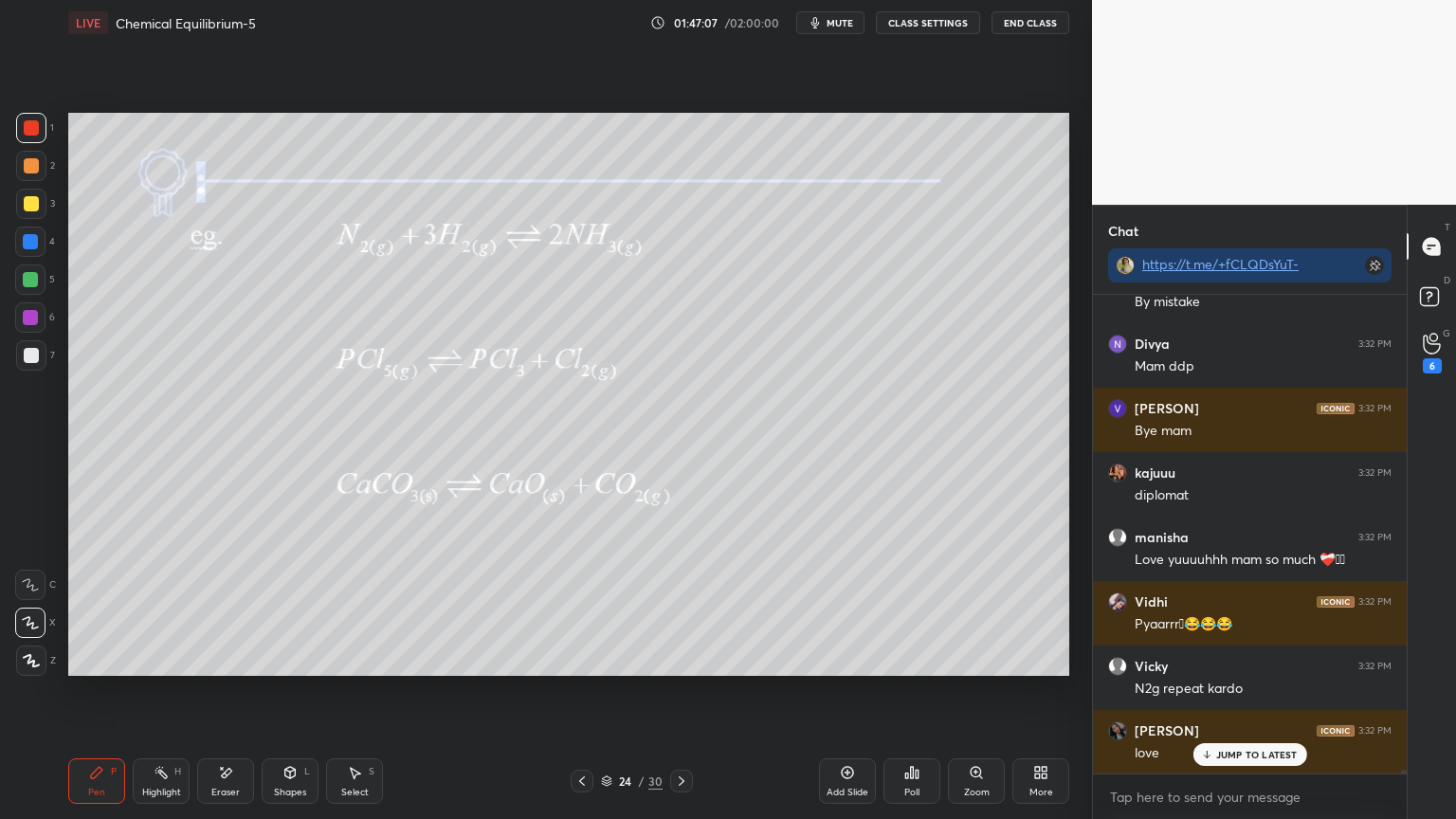click on "Shapes L" at bounding box center [290, 781] 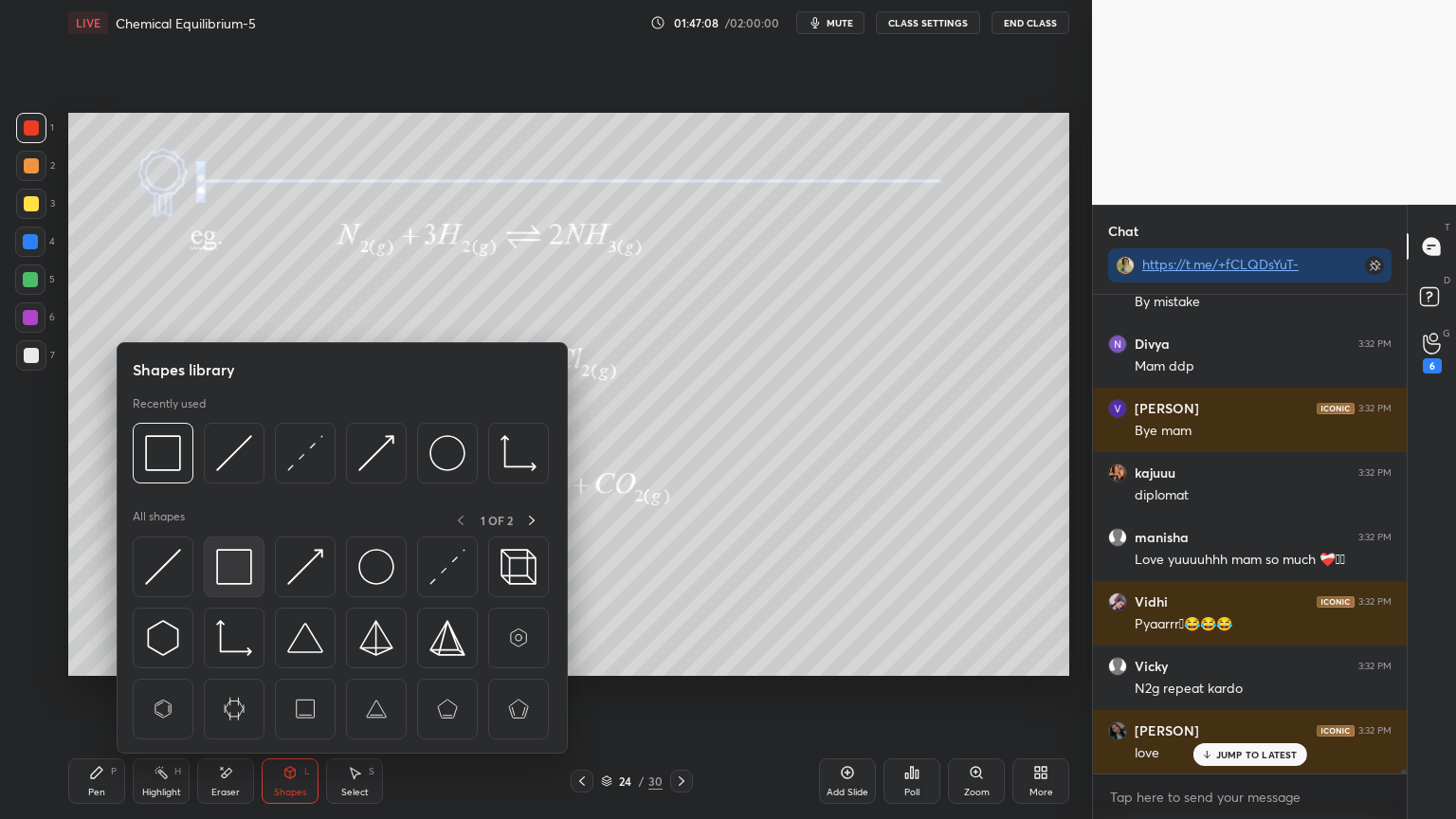 click at bounding box center (234, 567) 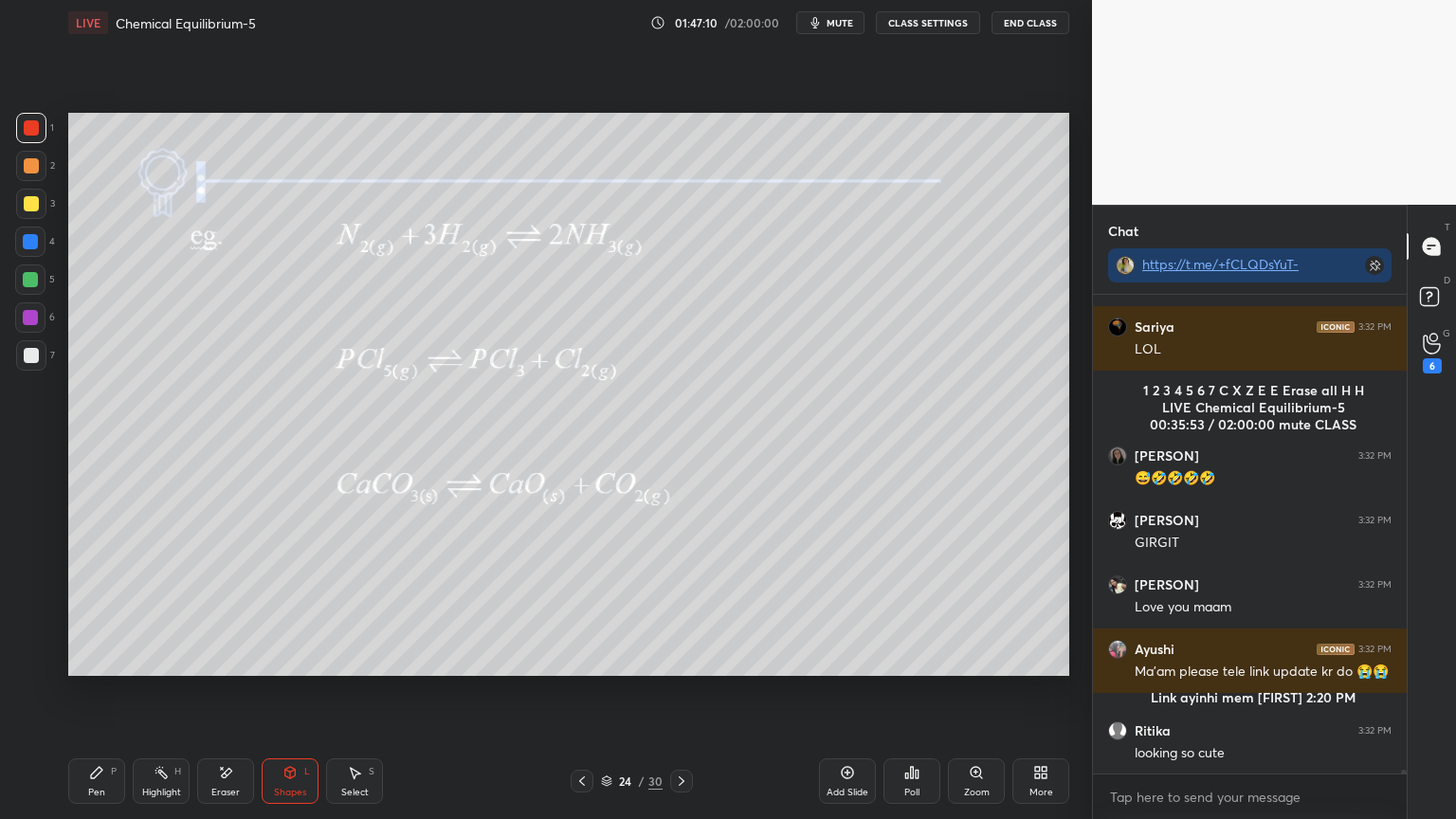 scroll, scrollTop: 68416, scrollLeft: 0, axis: vertical 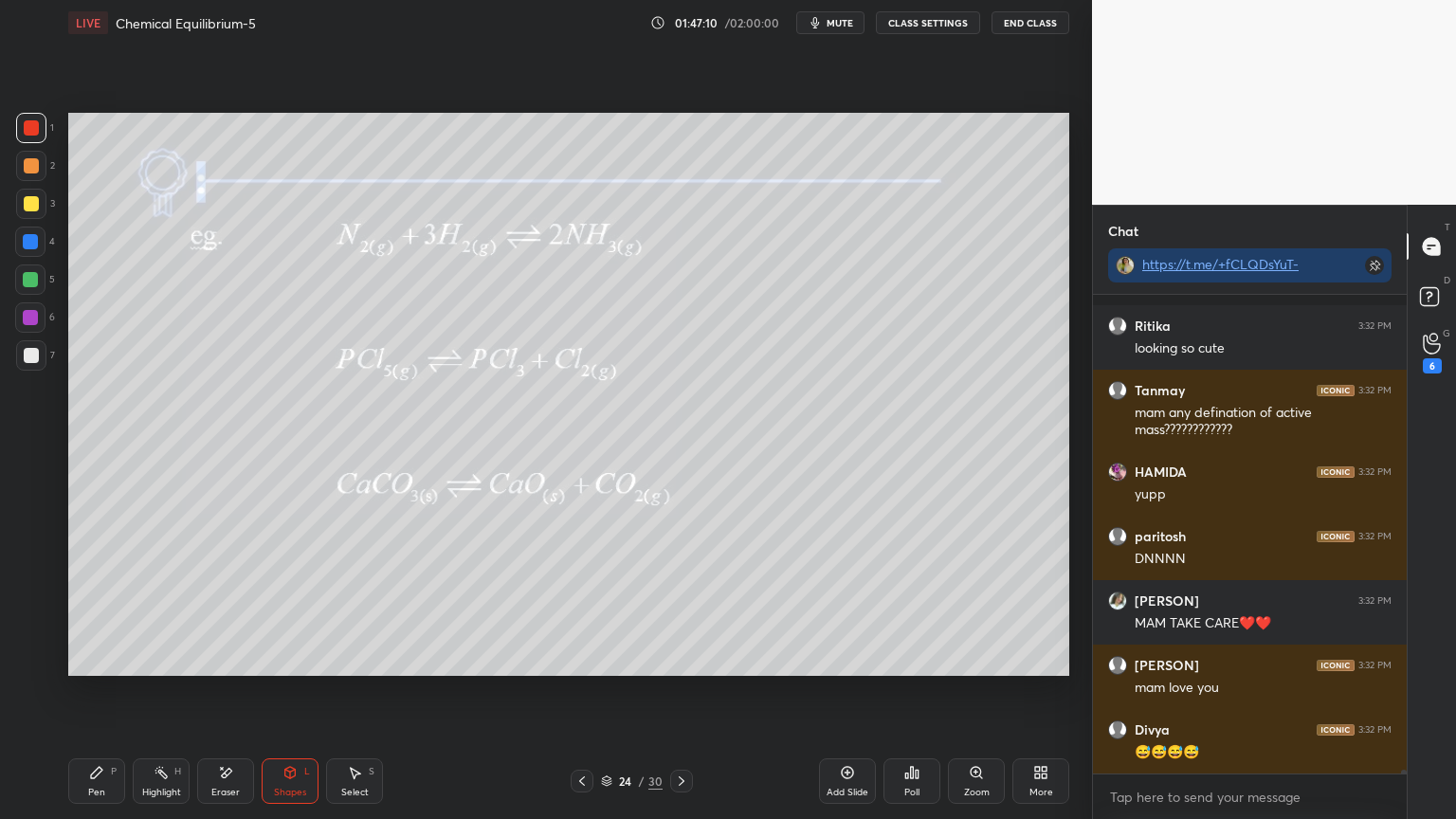 click on "Pen P" at bounding box center (97, 781) 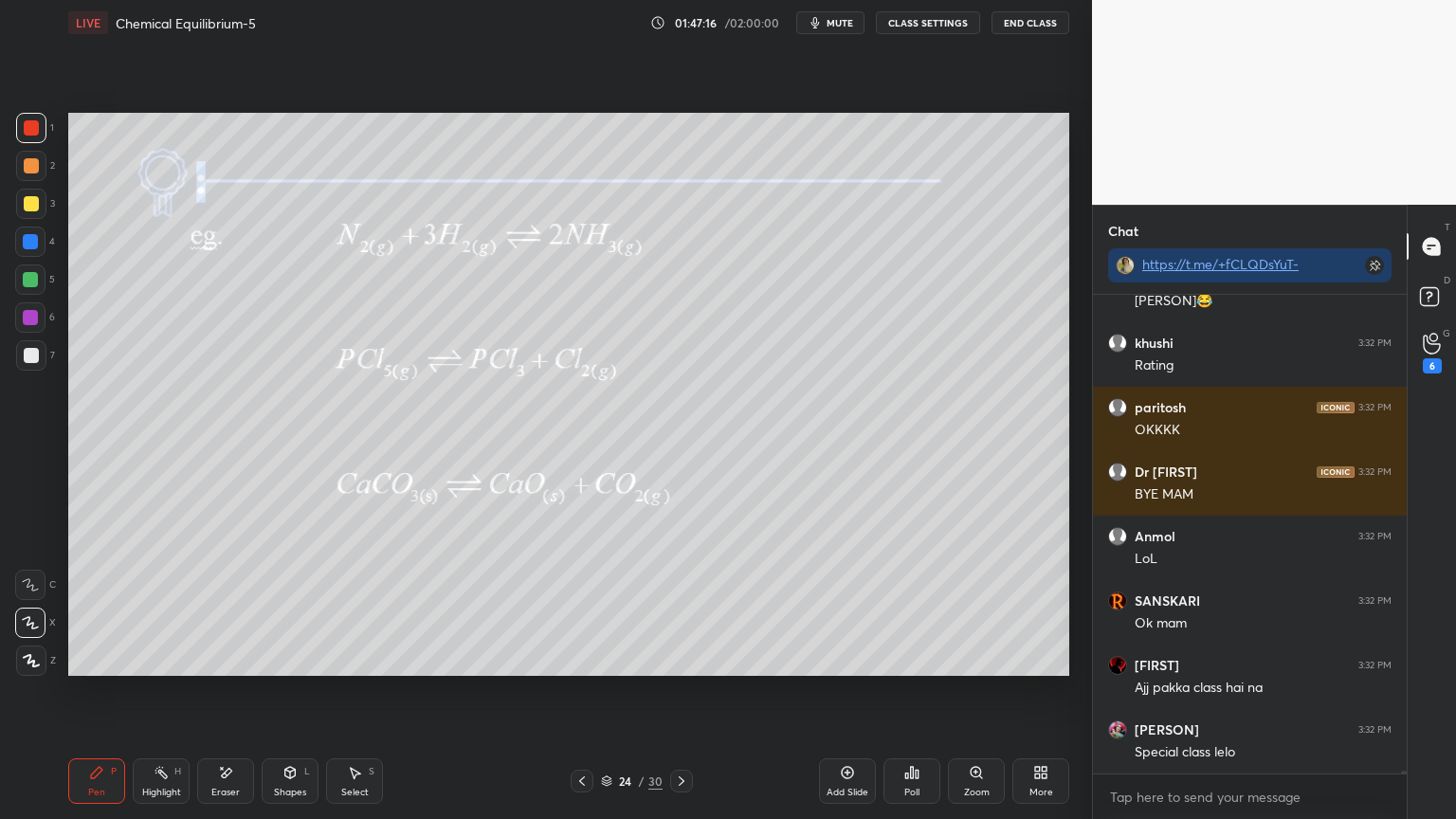 scroll, scrollTop: 70692, scrollLeft: 0, axis: vertical 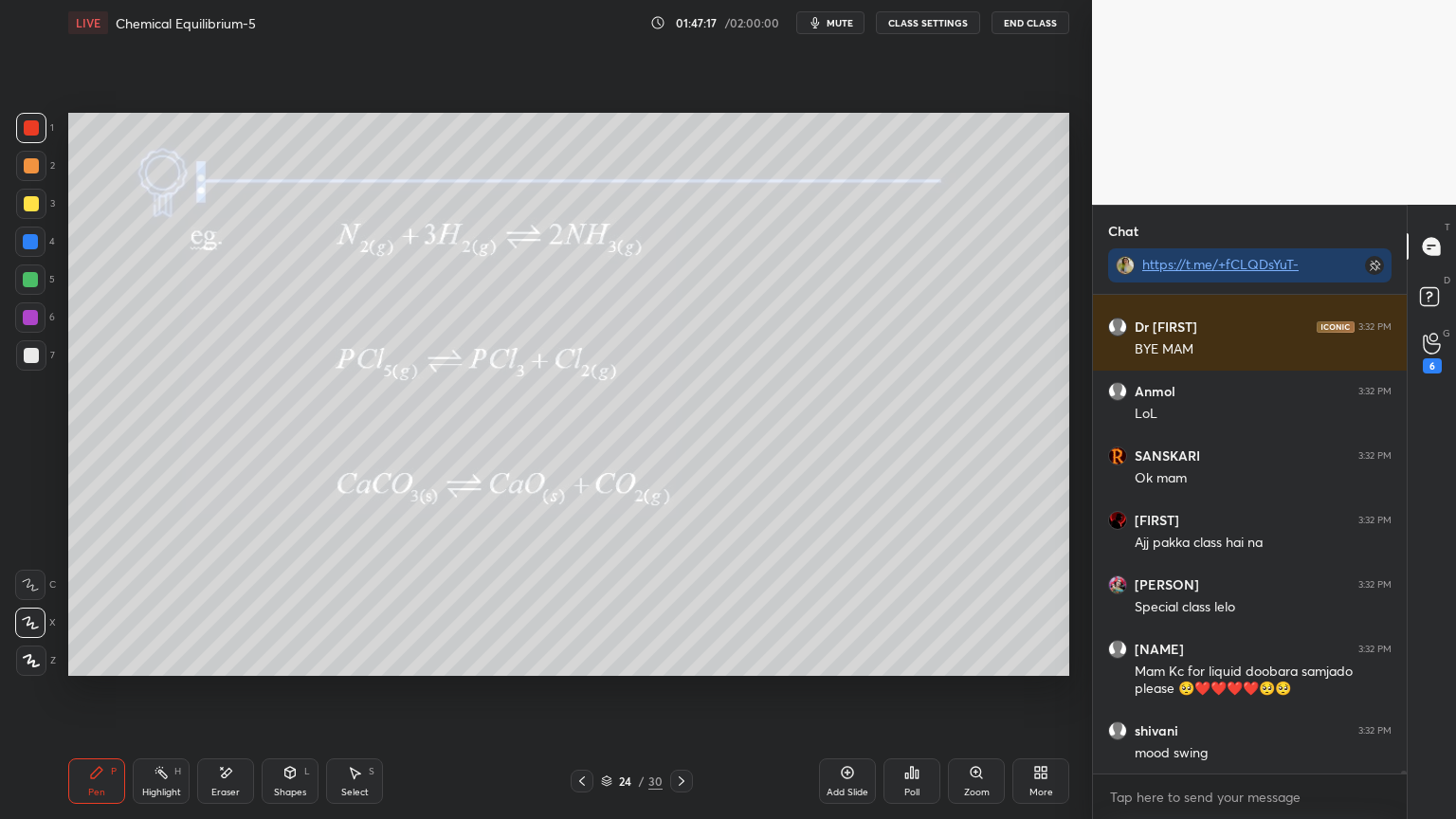 click 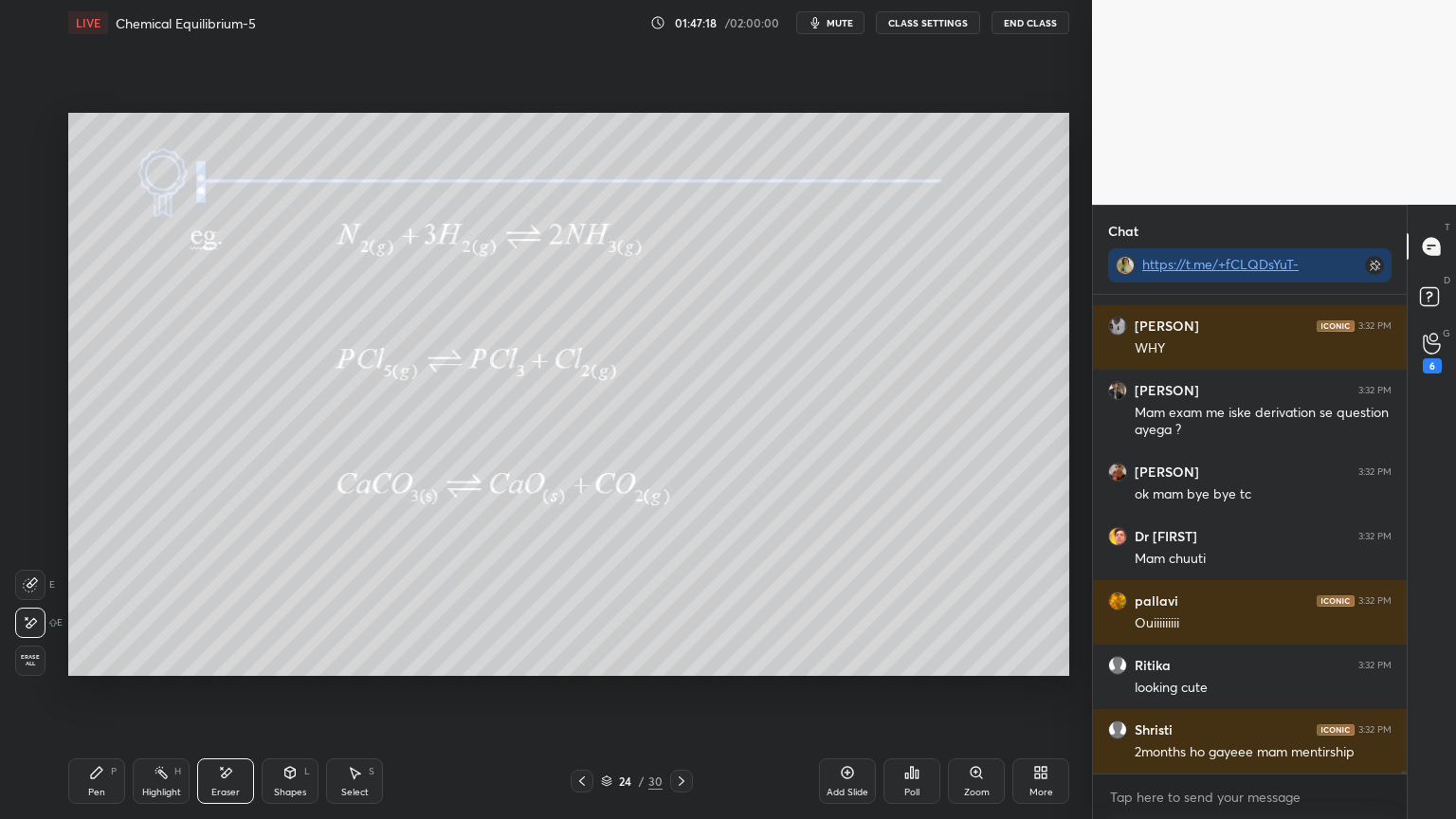 click on "Pen P" at bounding box center (97, 781) 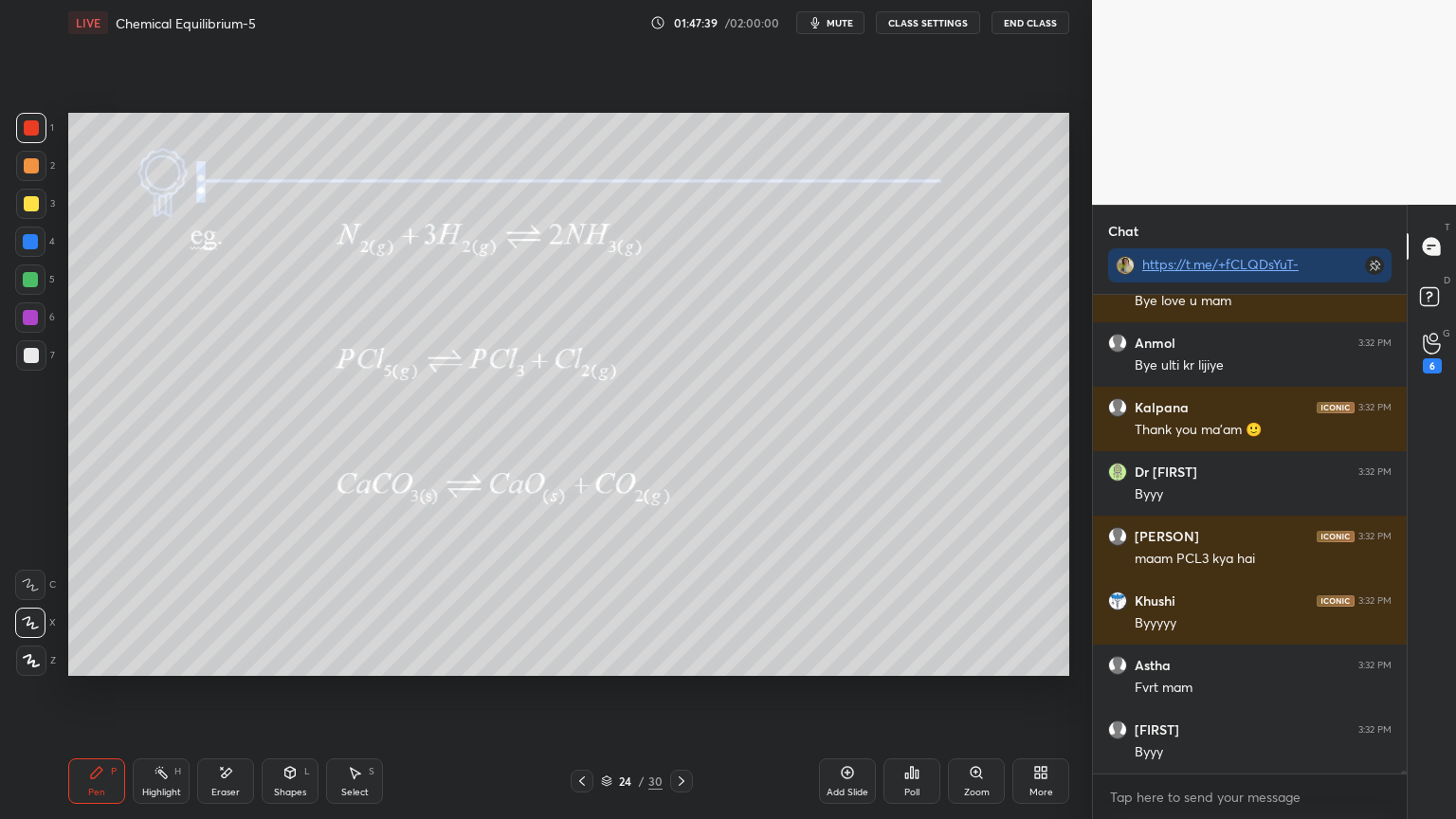 scroll, scrollTop: 78942, scrollLeft: 0, axis: vertical 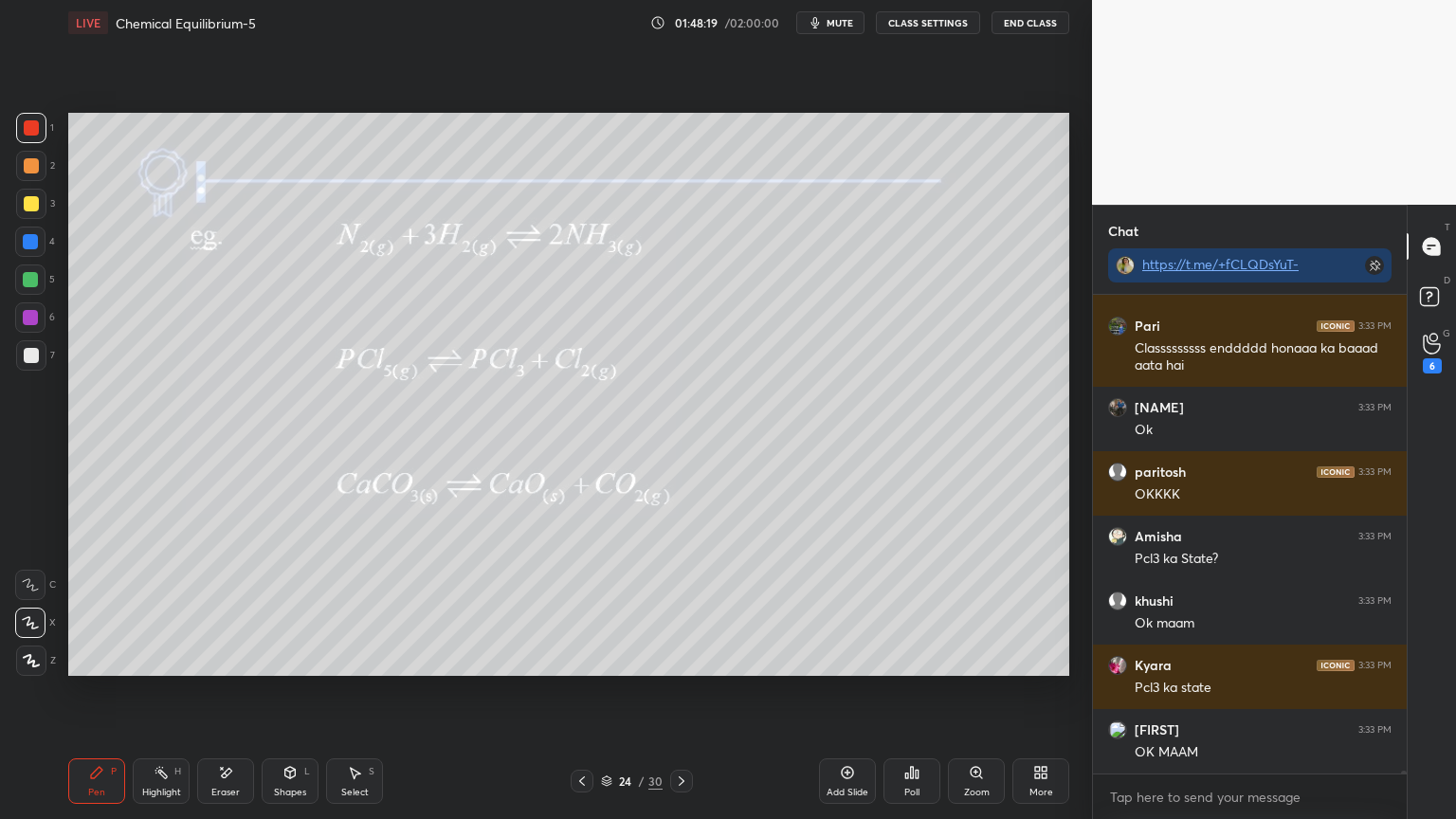 click on "Eraser" at bounding box center (226, 792) 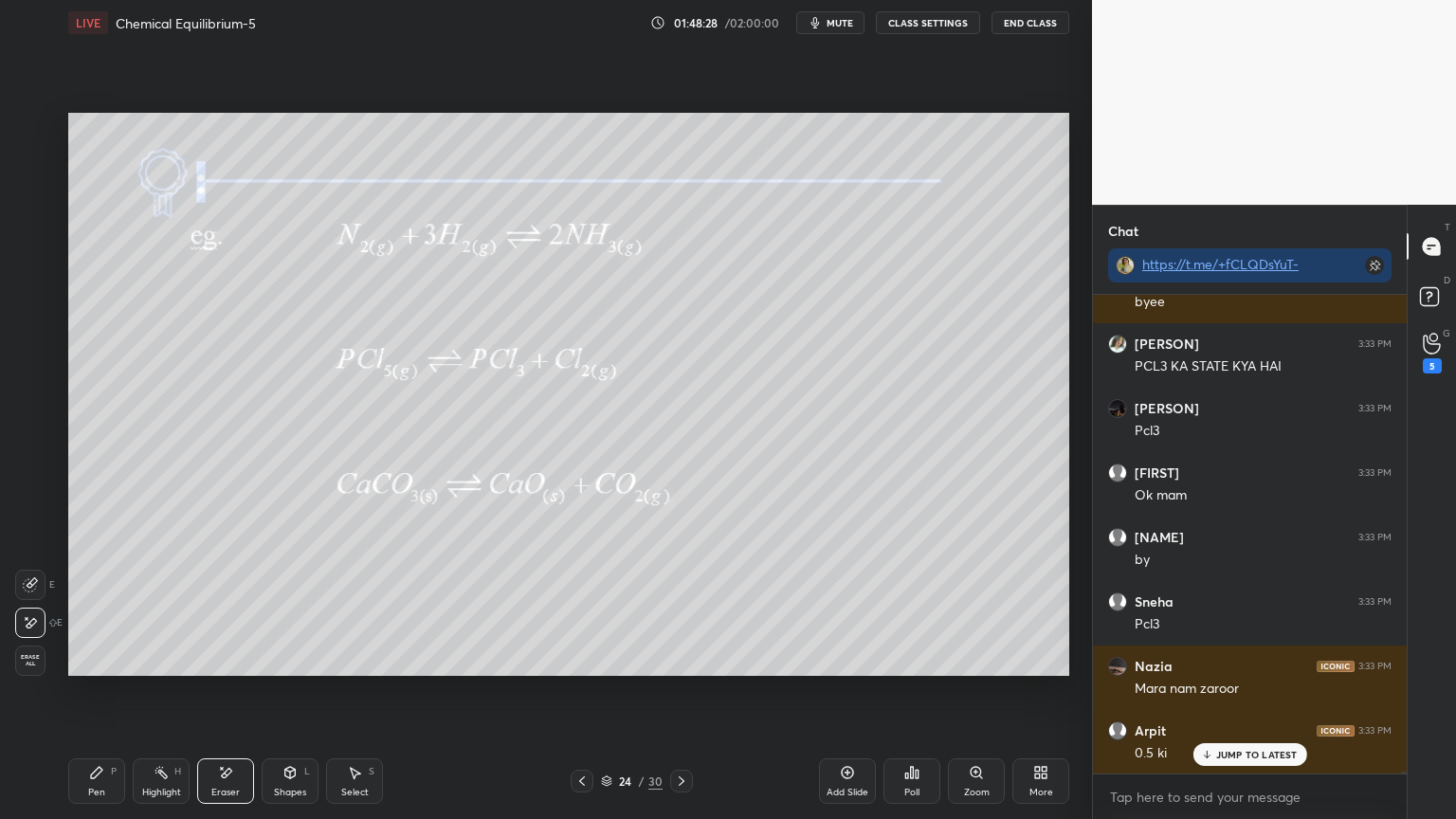 click on "Pen" at bounding box center [97, 792] 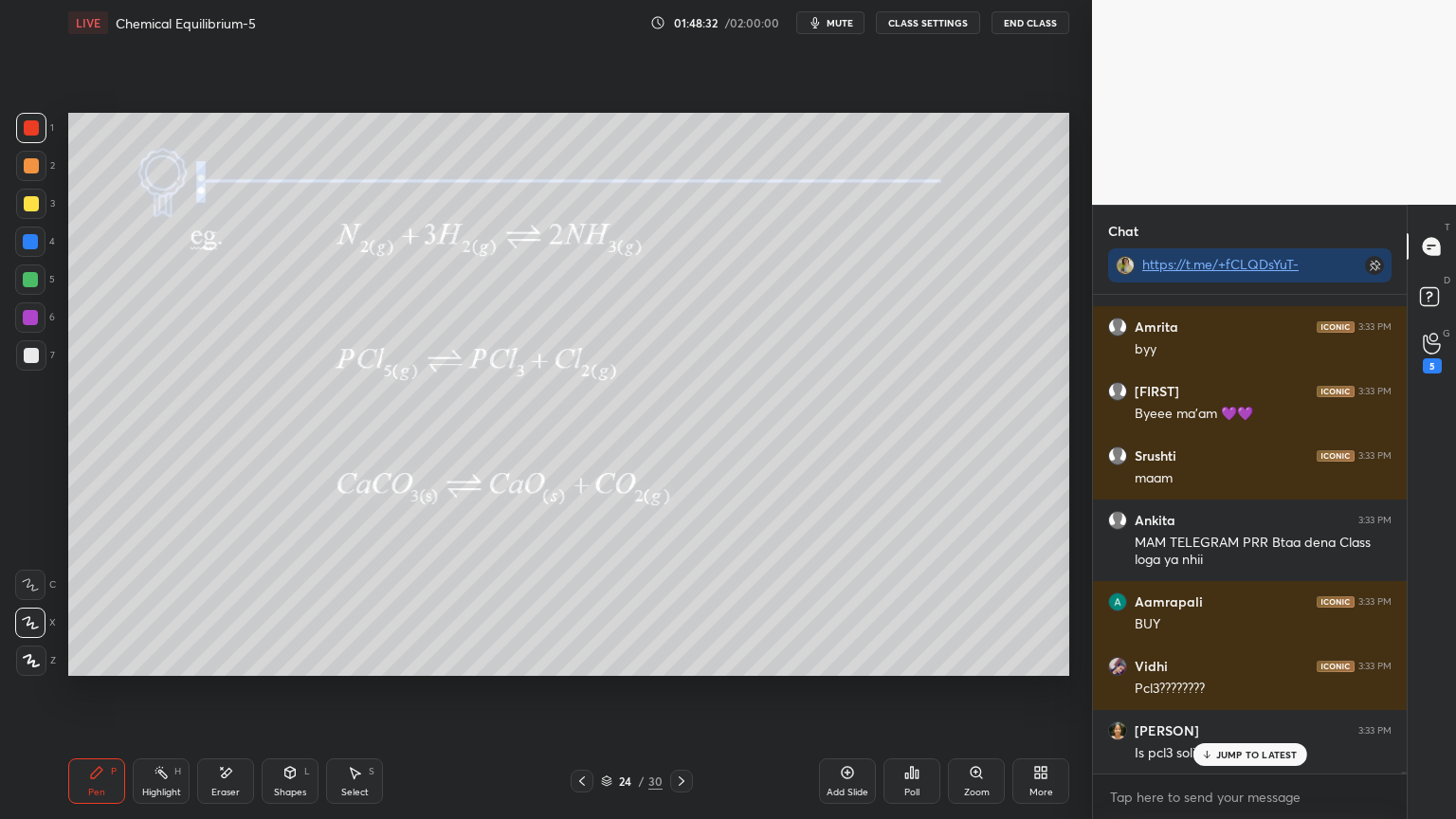 click on "Highlight H" at bounding box center (161, 781) 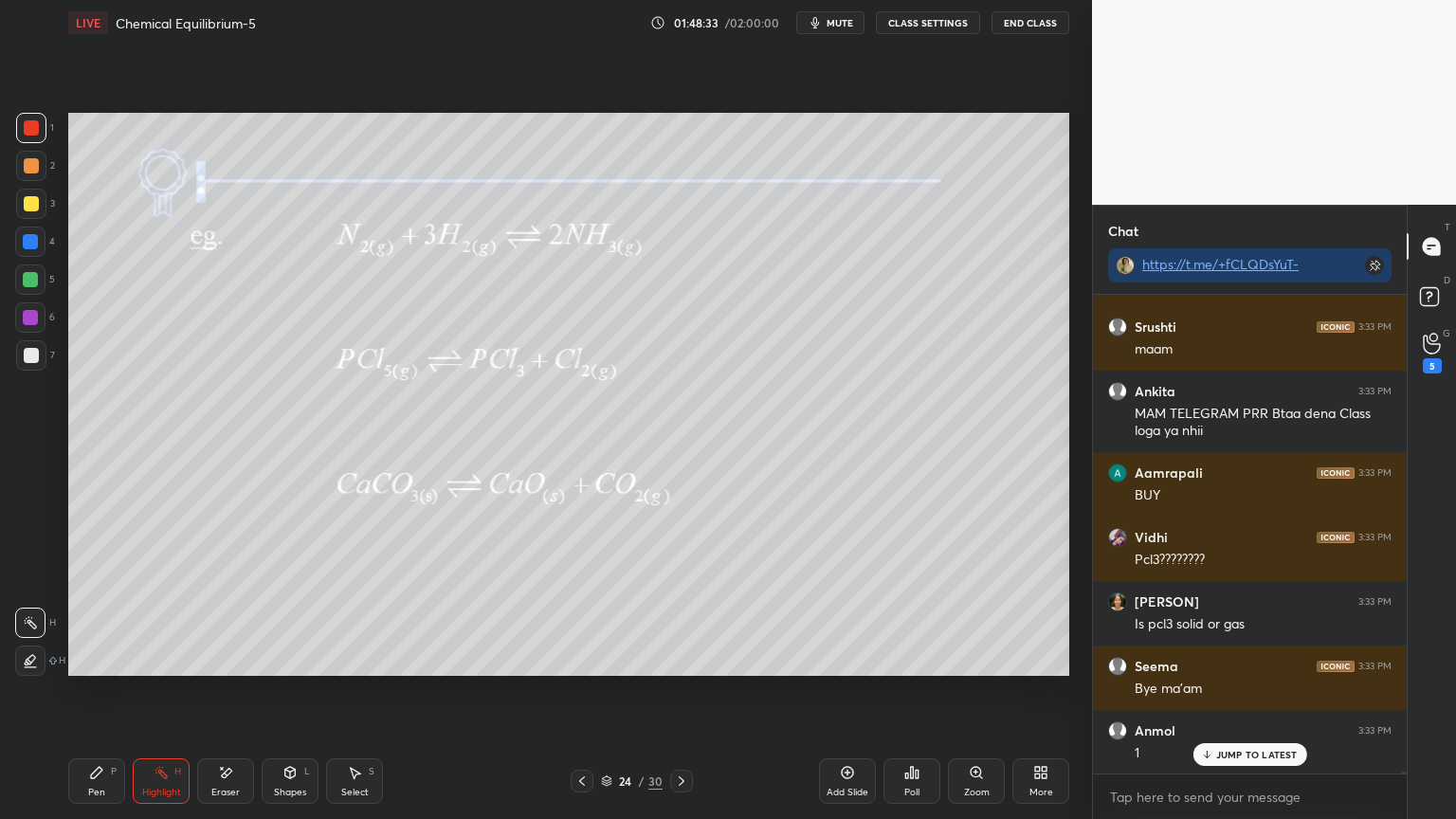 click 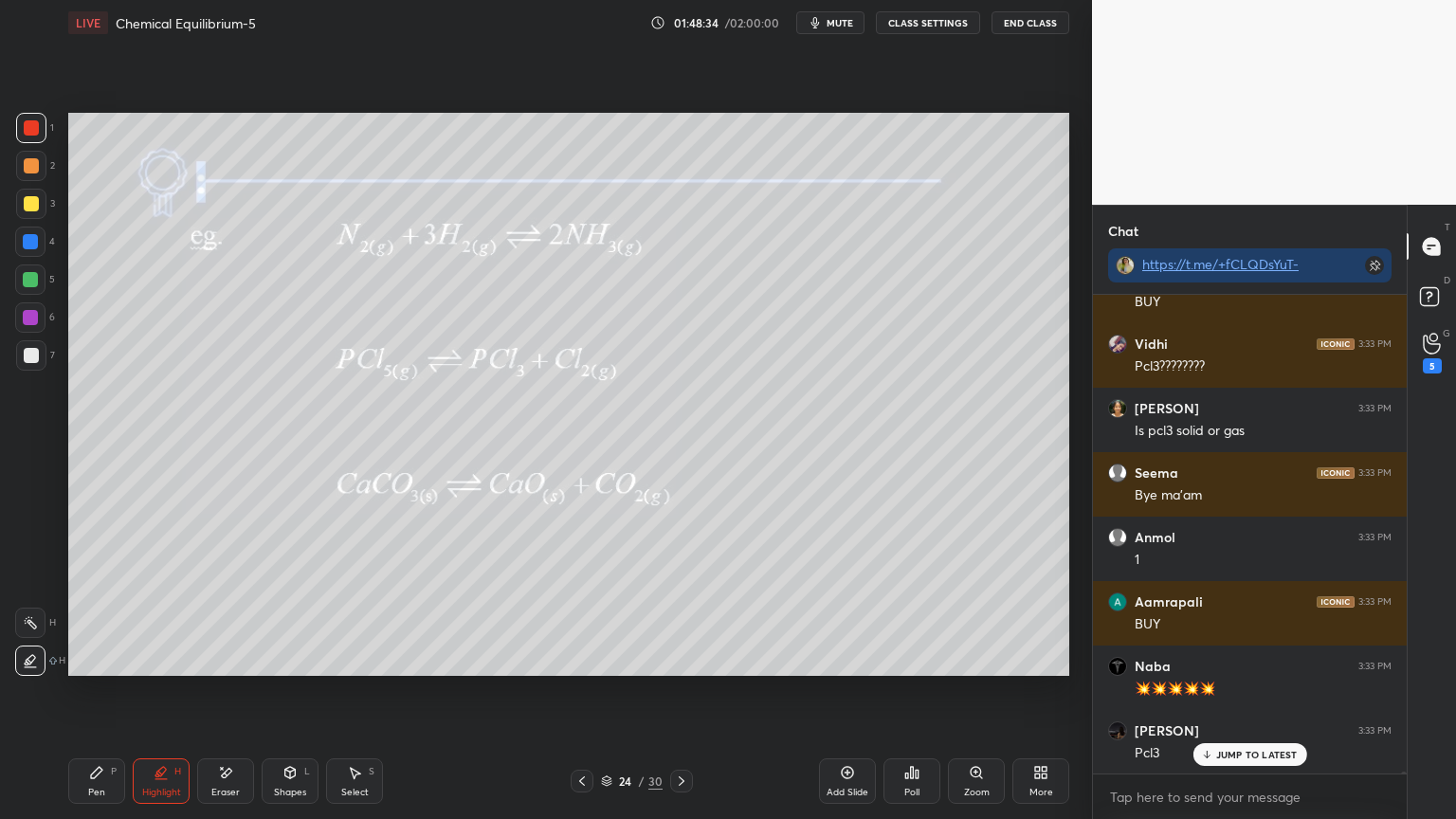 click on "Eraser" at bounding box center (226, 781) 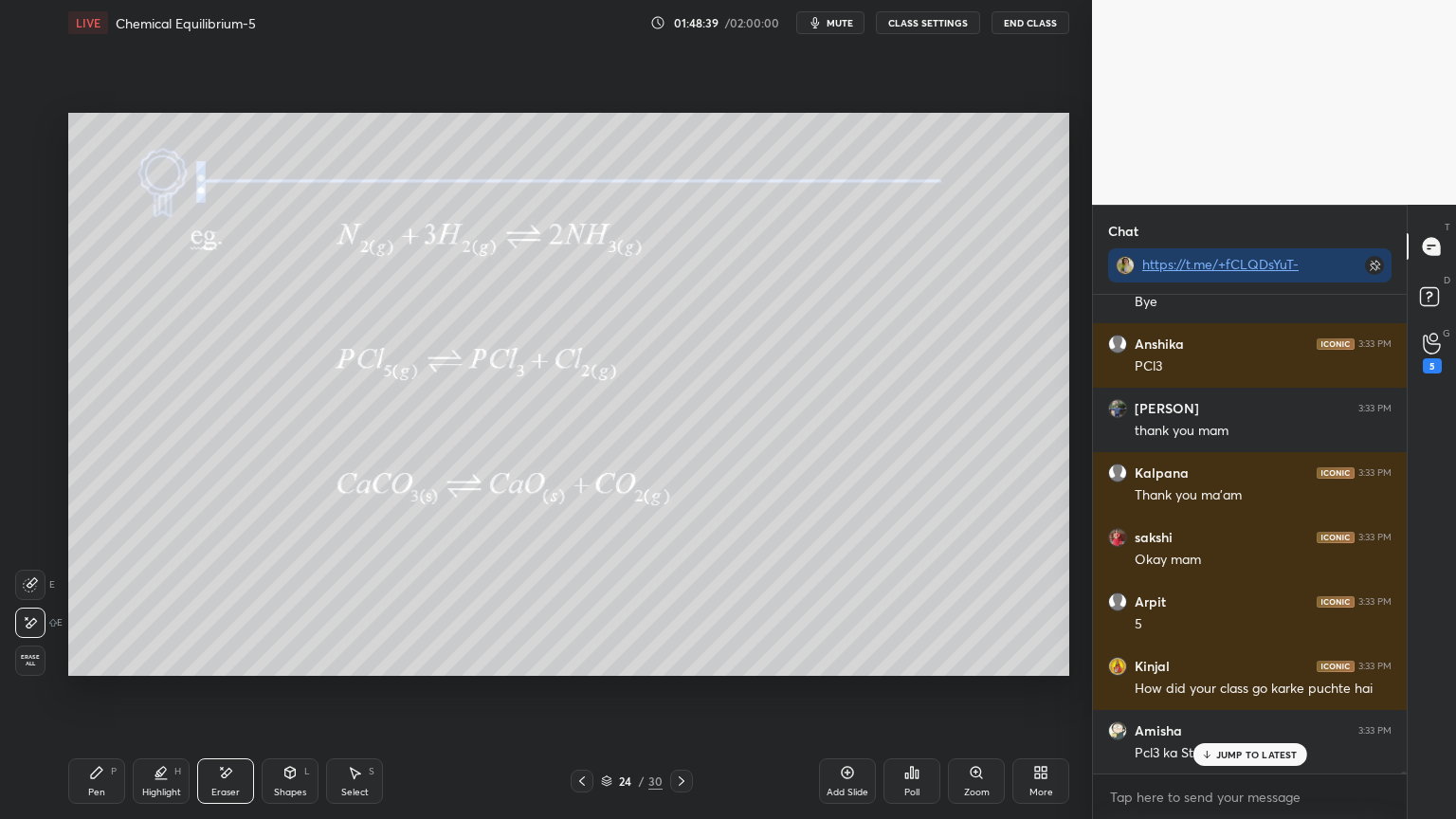 click on "End Class" at bounding box center (1030, 23) 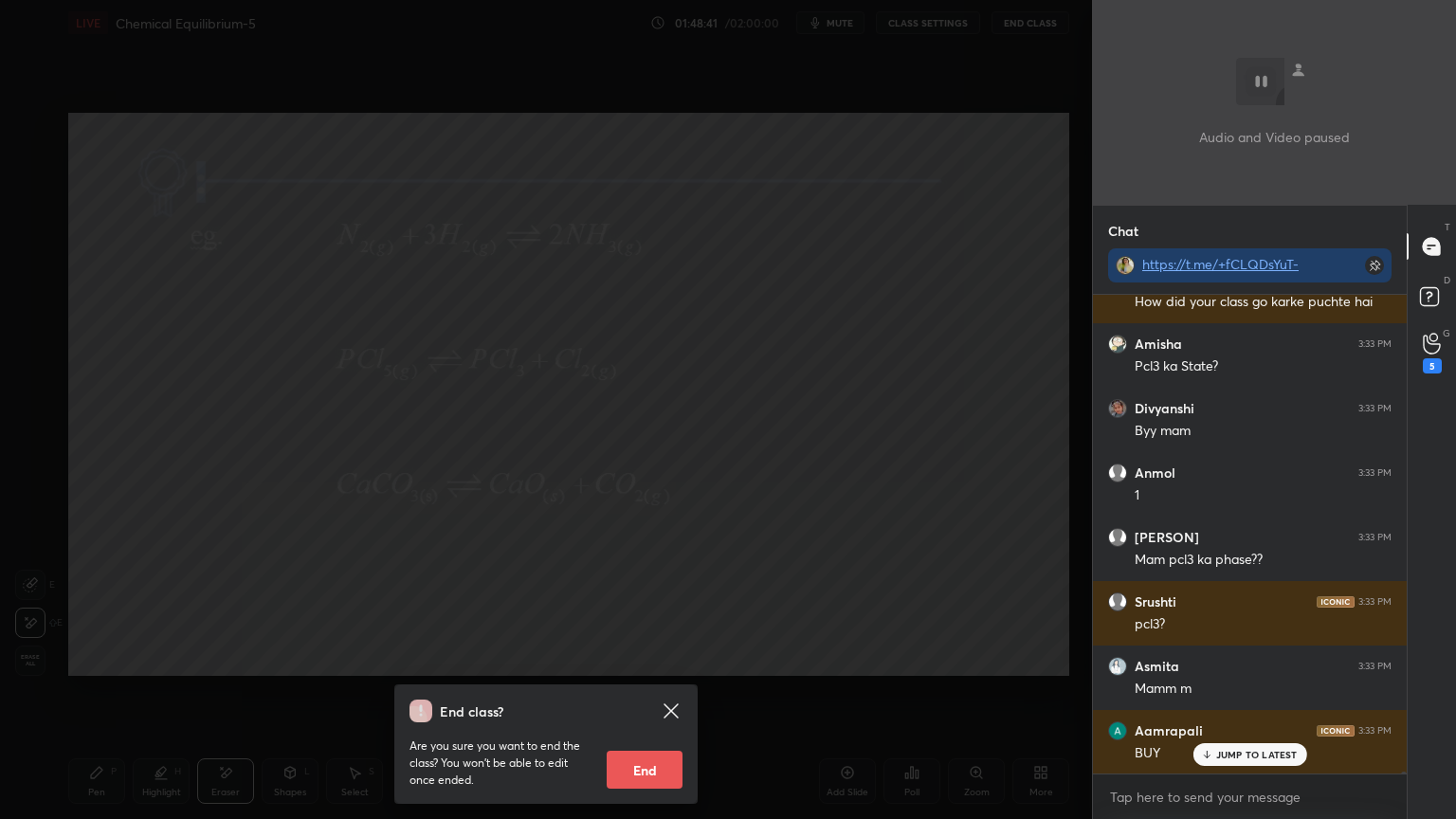 click on "End" at bounding box center [645, 770] 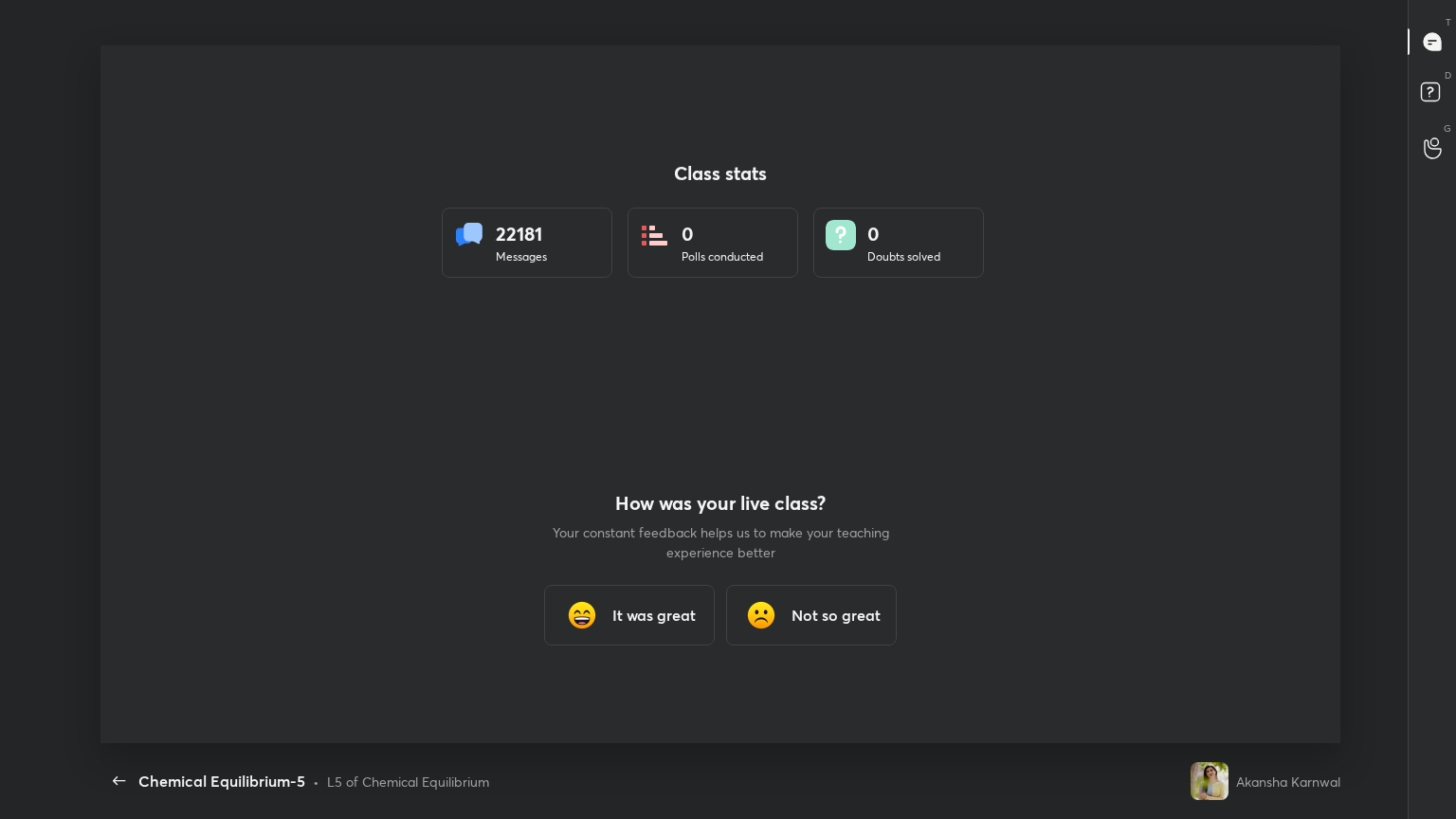 click on "It was great" at bounding box center [654, 615] 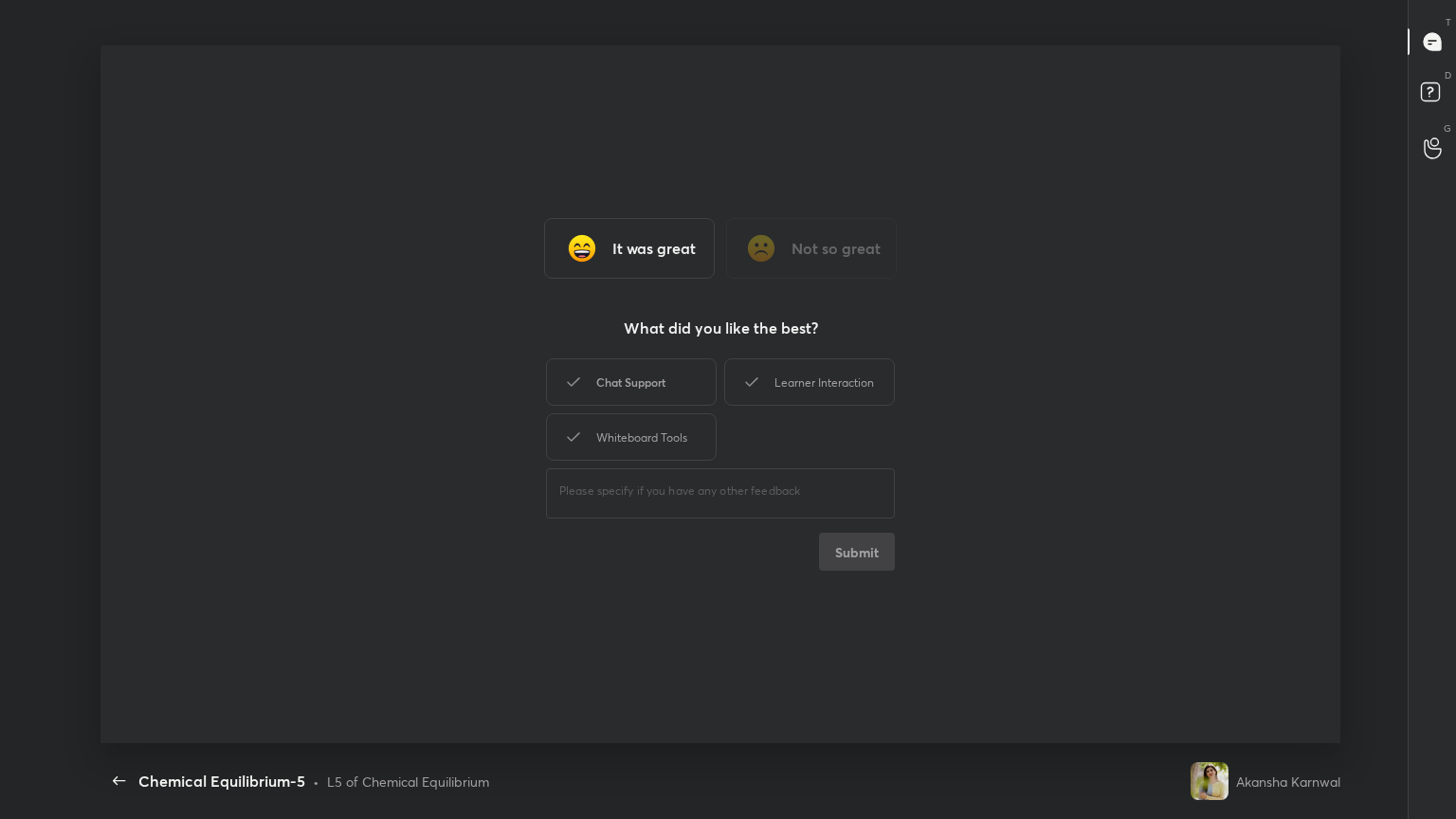 click on "Chat Support" at bounding box center (631, 382) 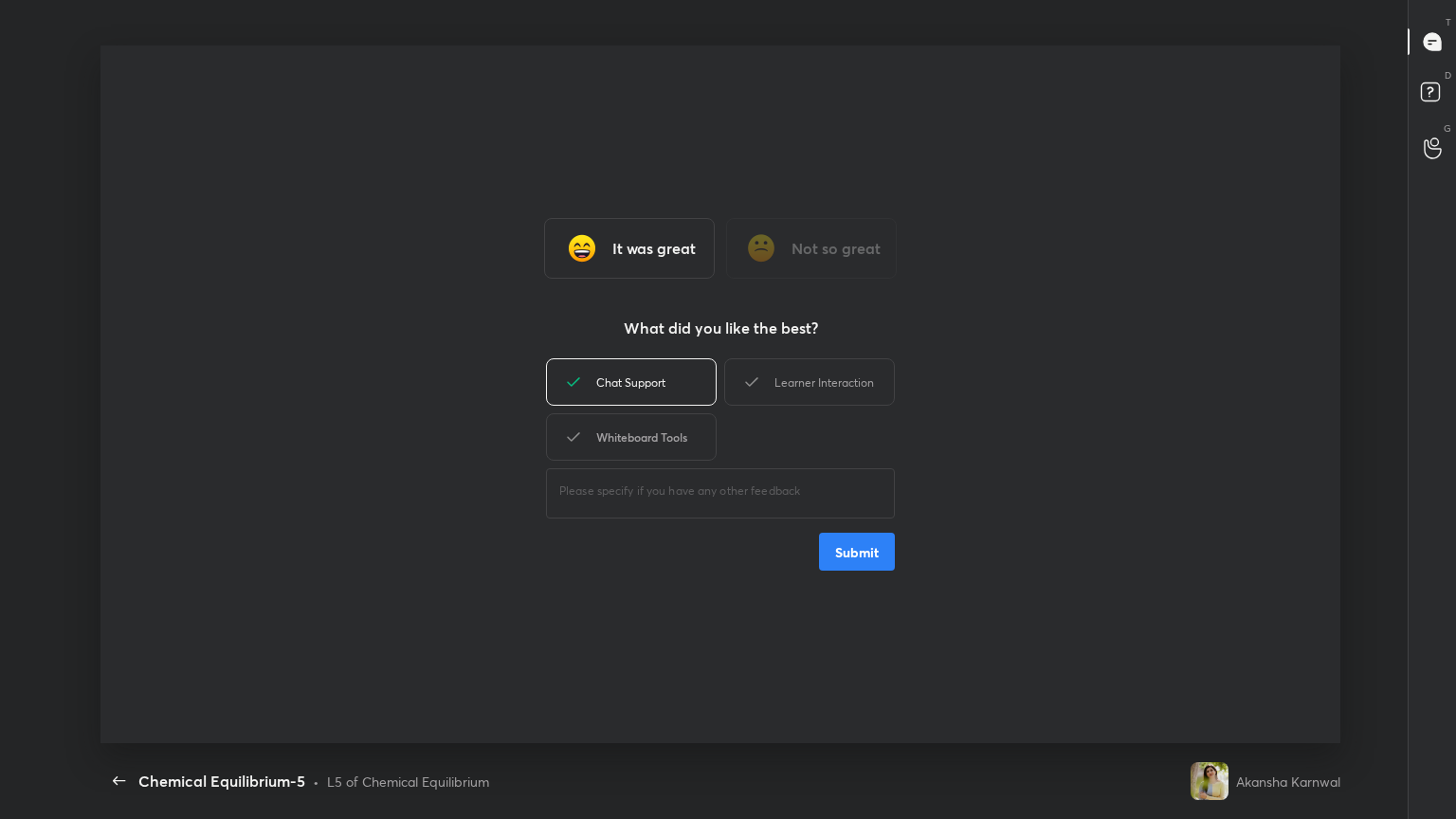 click on "Learner Interaction" at bounding box center [810, 382] 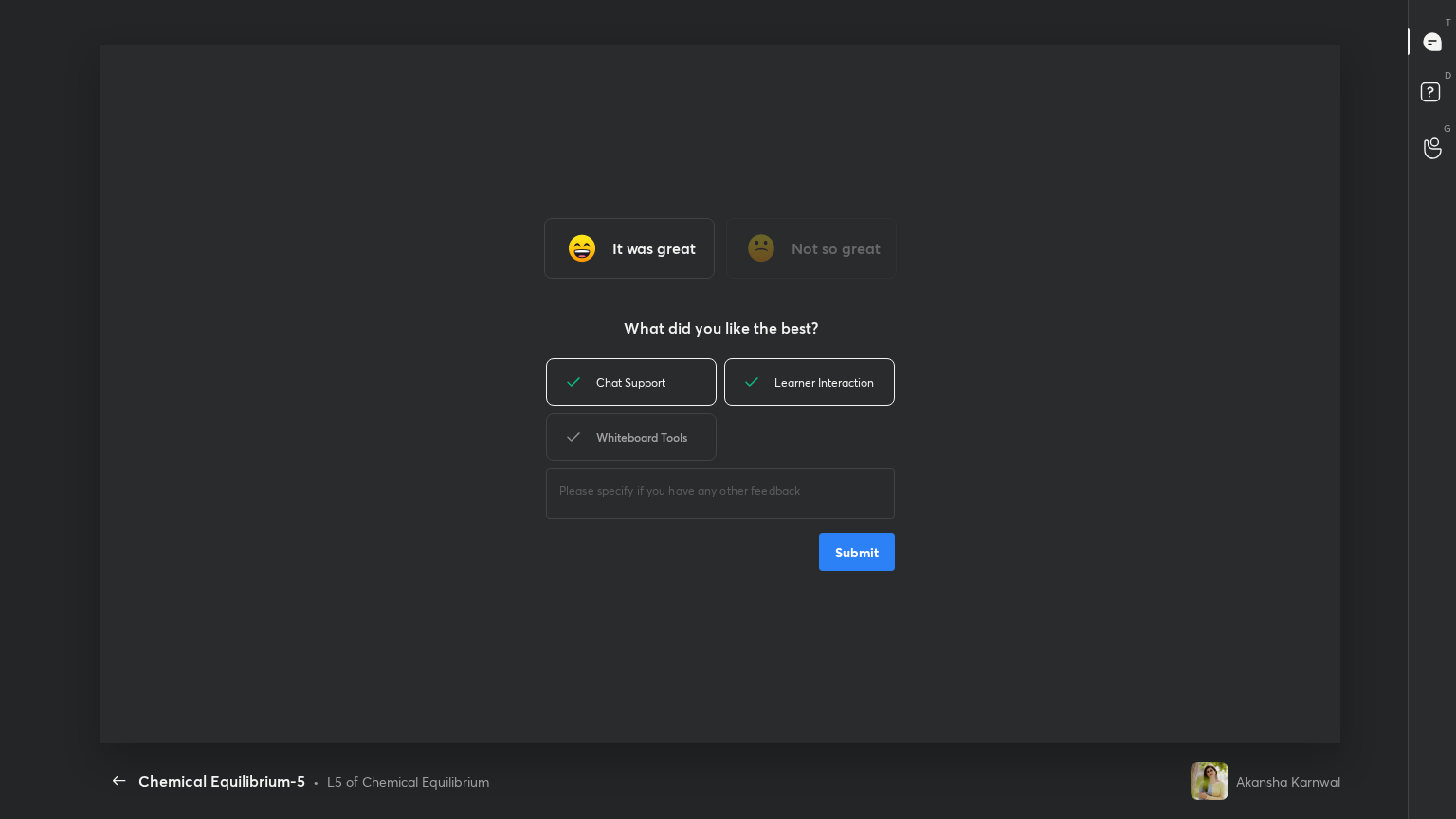 click on "Whiteboard Tools" at bounding box center (631, 437) 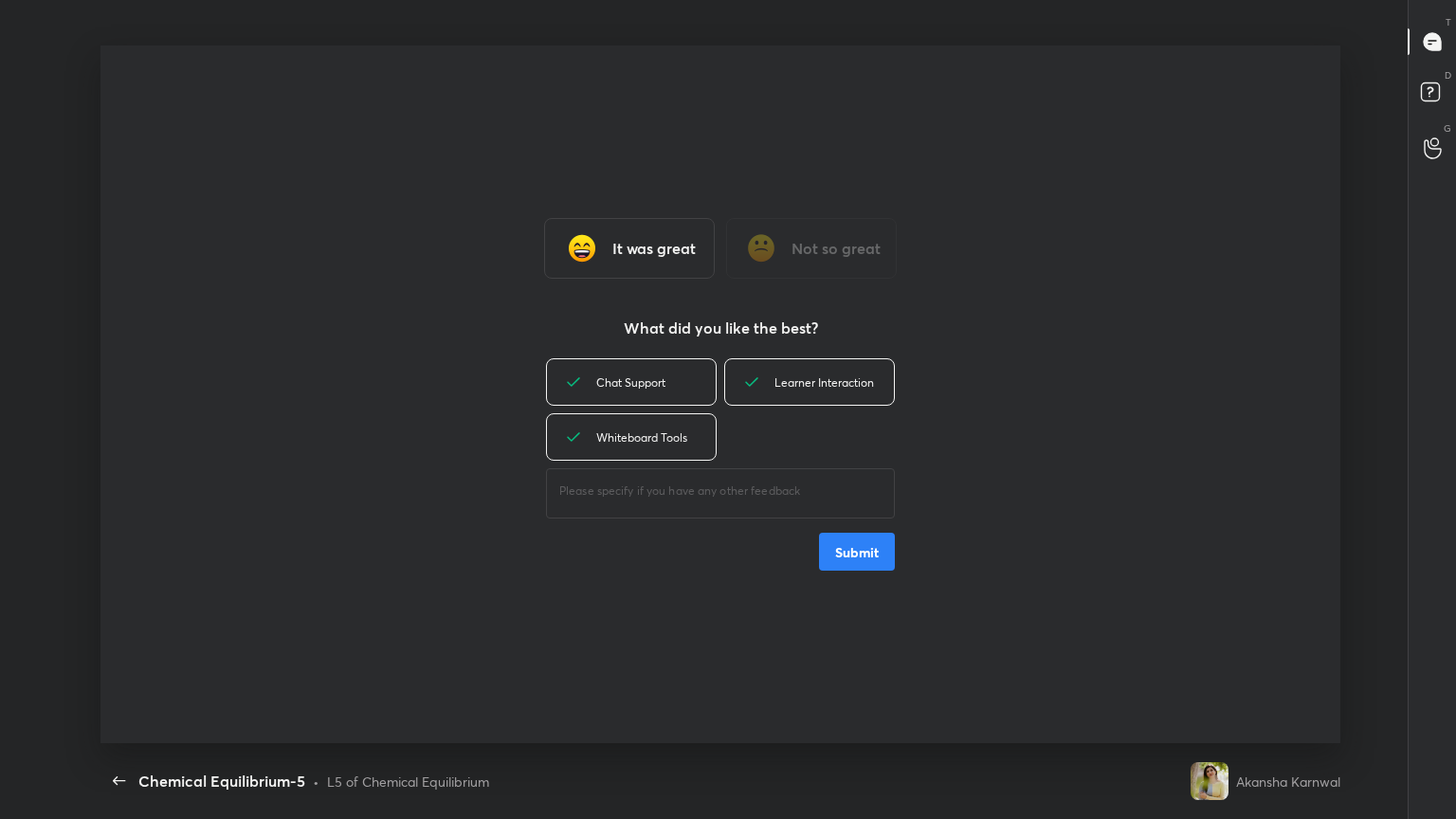 click on "Submit" at bounding box center [857, 552] 